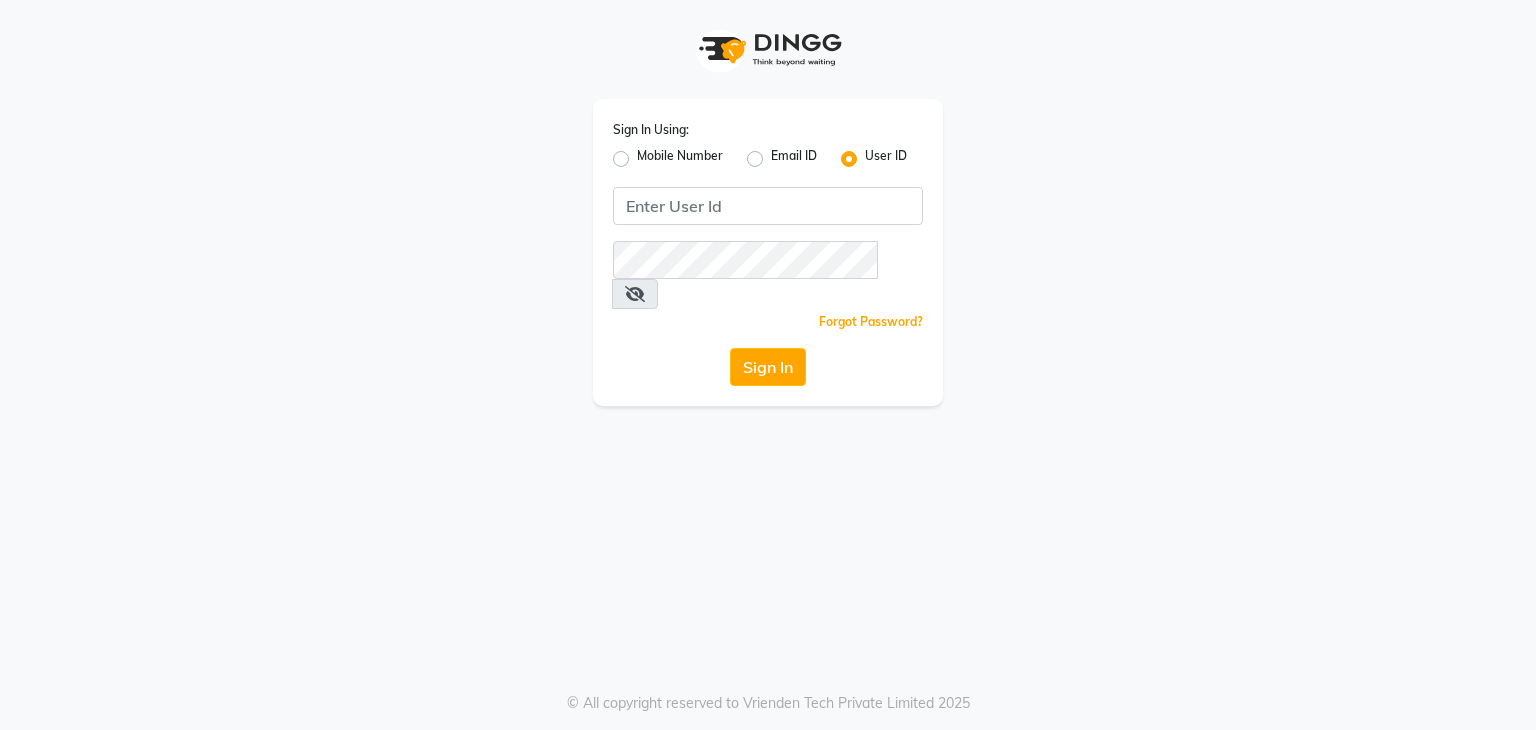 scroll, scrollTop: 0, scrollLeft: 0, axis: both 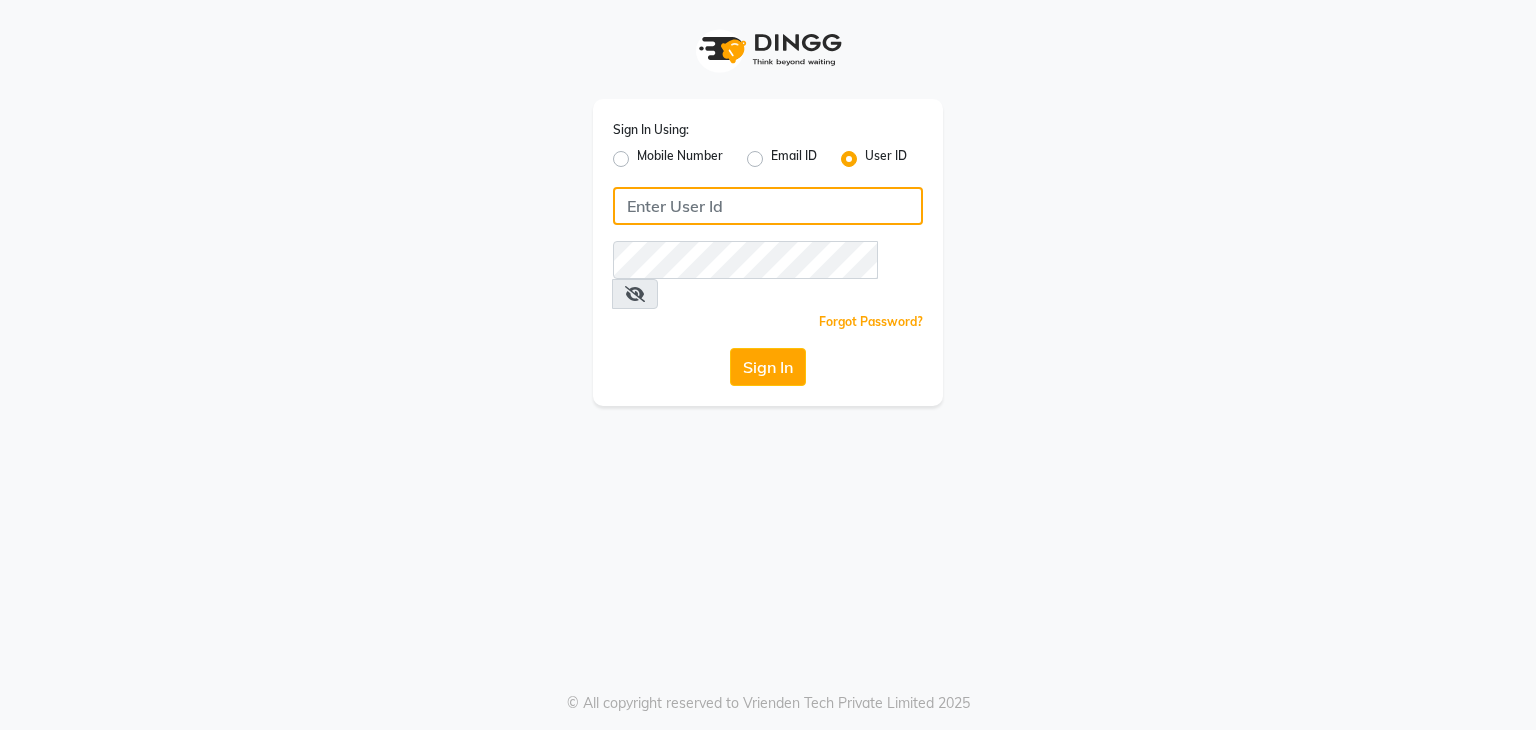 click 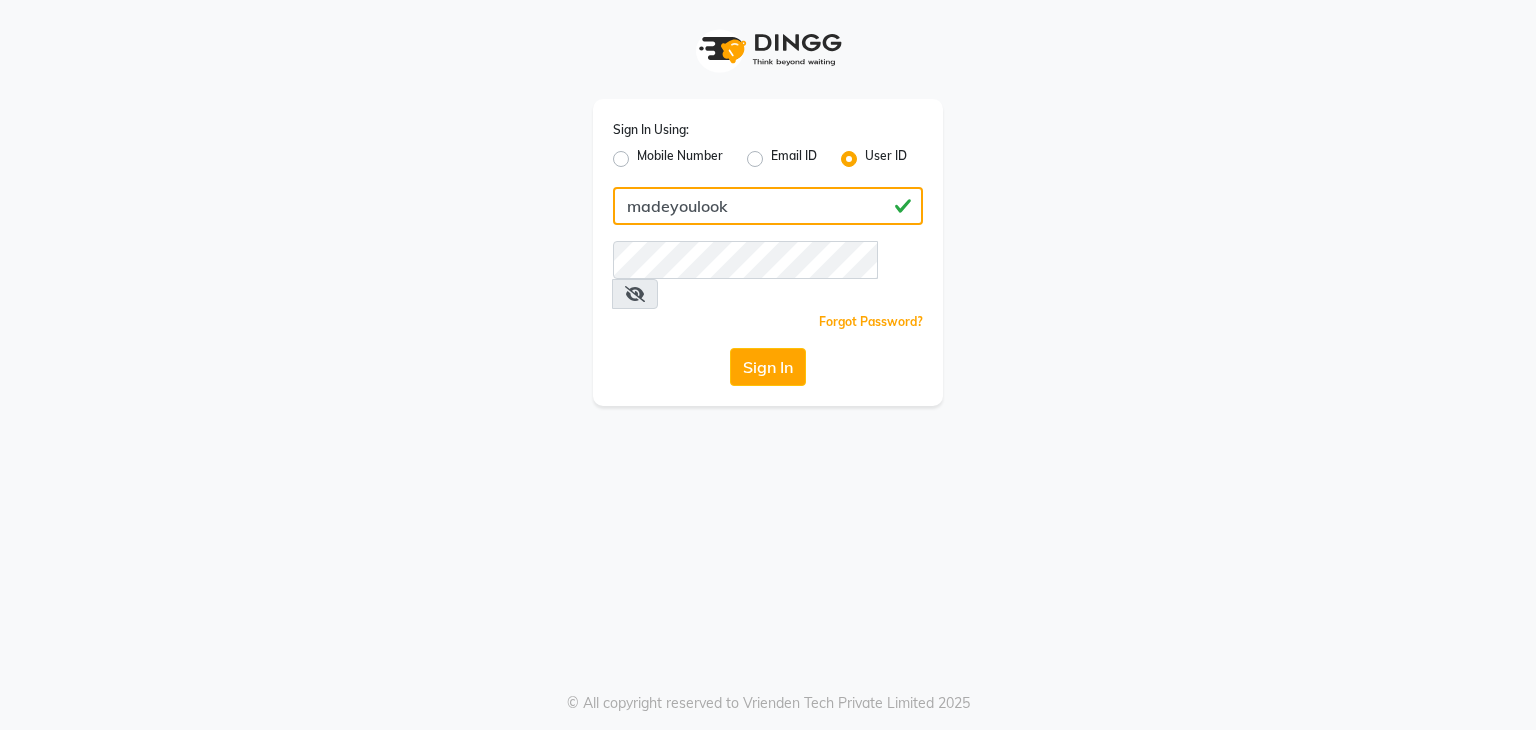 type on "madeyoulook" 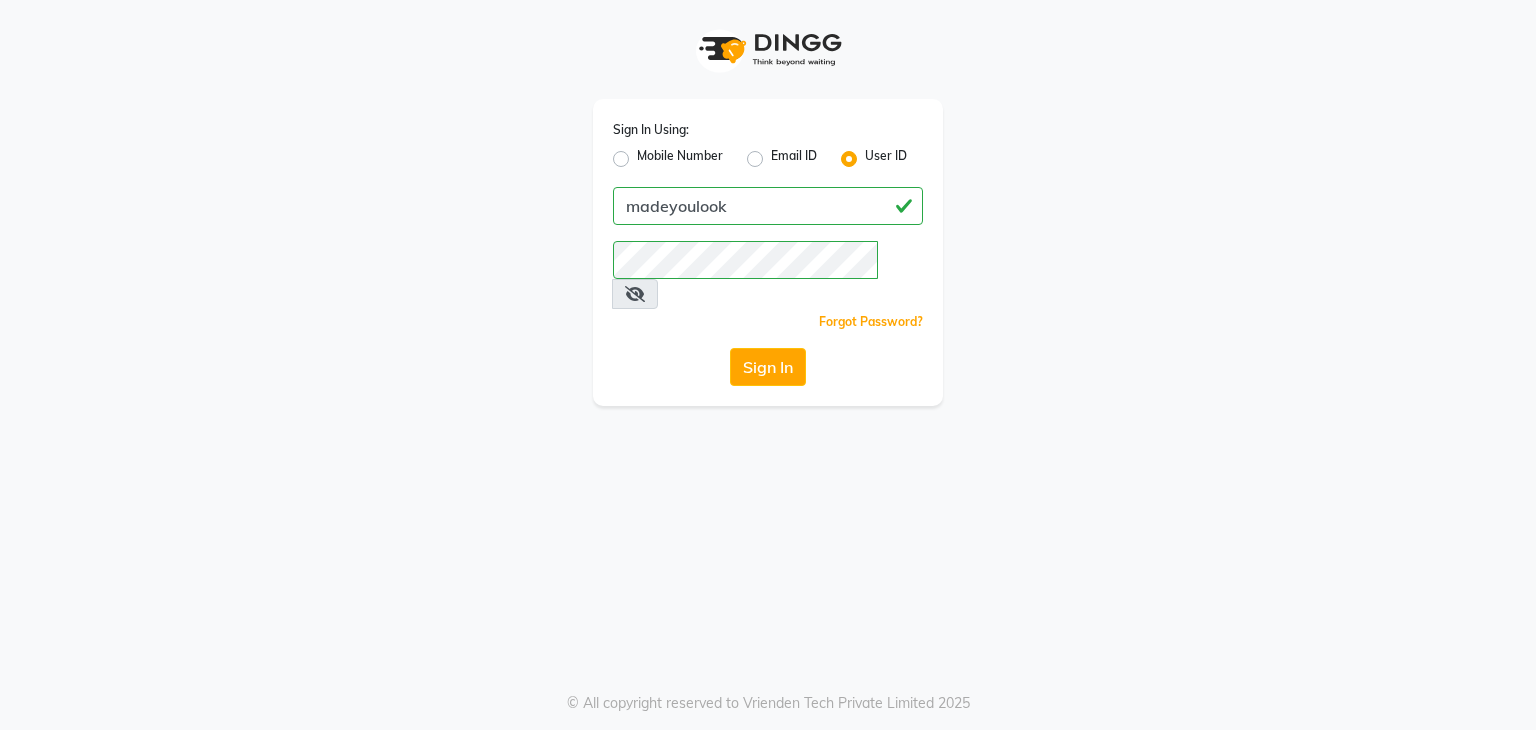 click at bounding box center [635, 294] 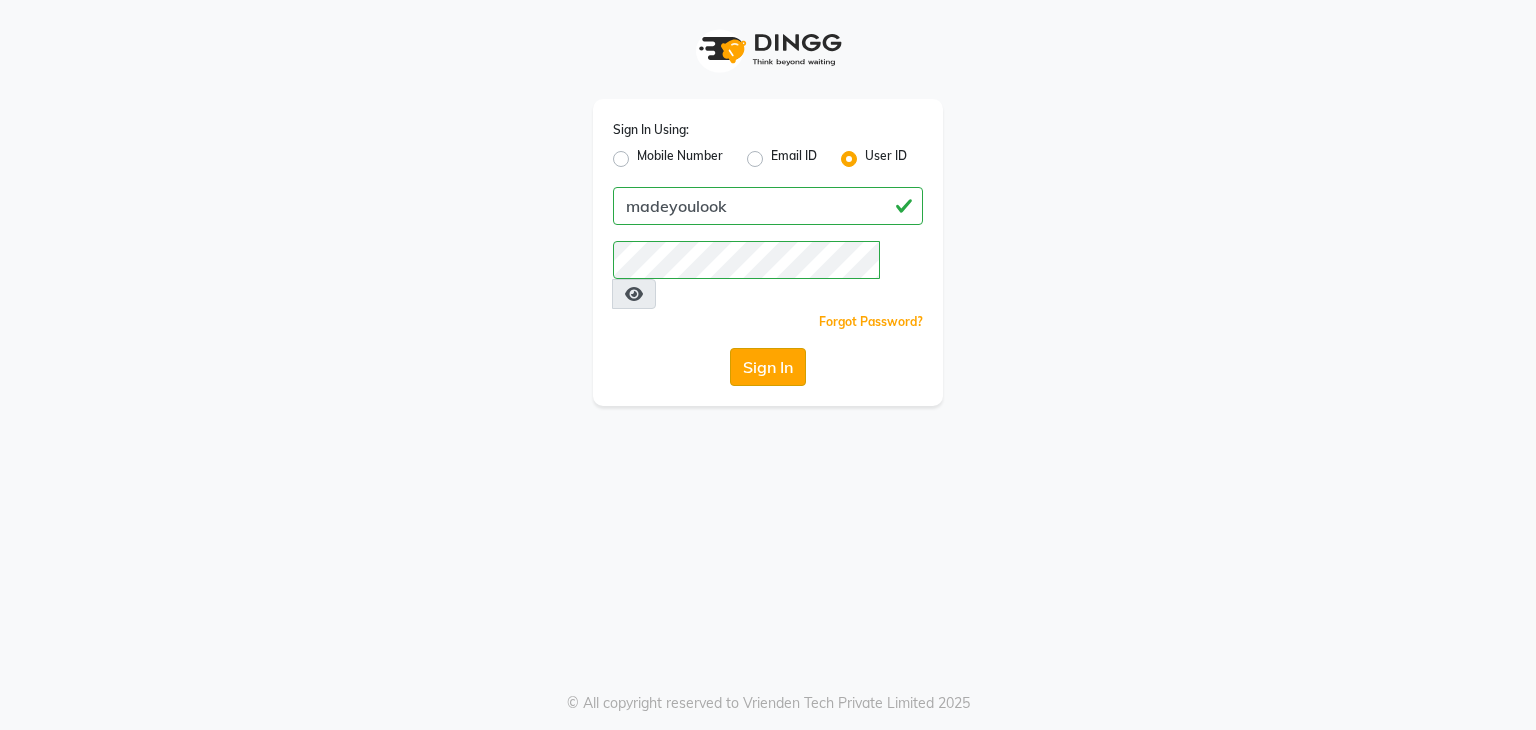 click on "Sign In" 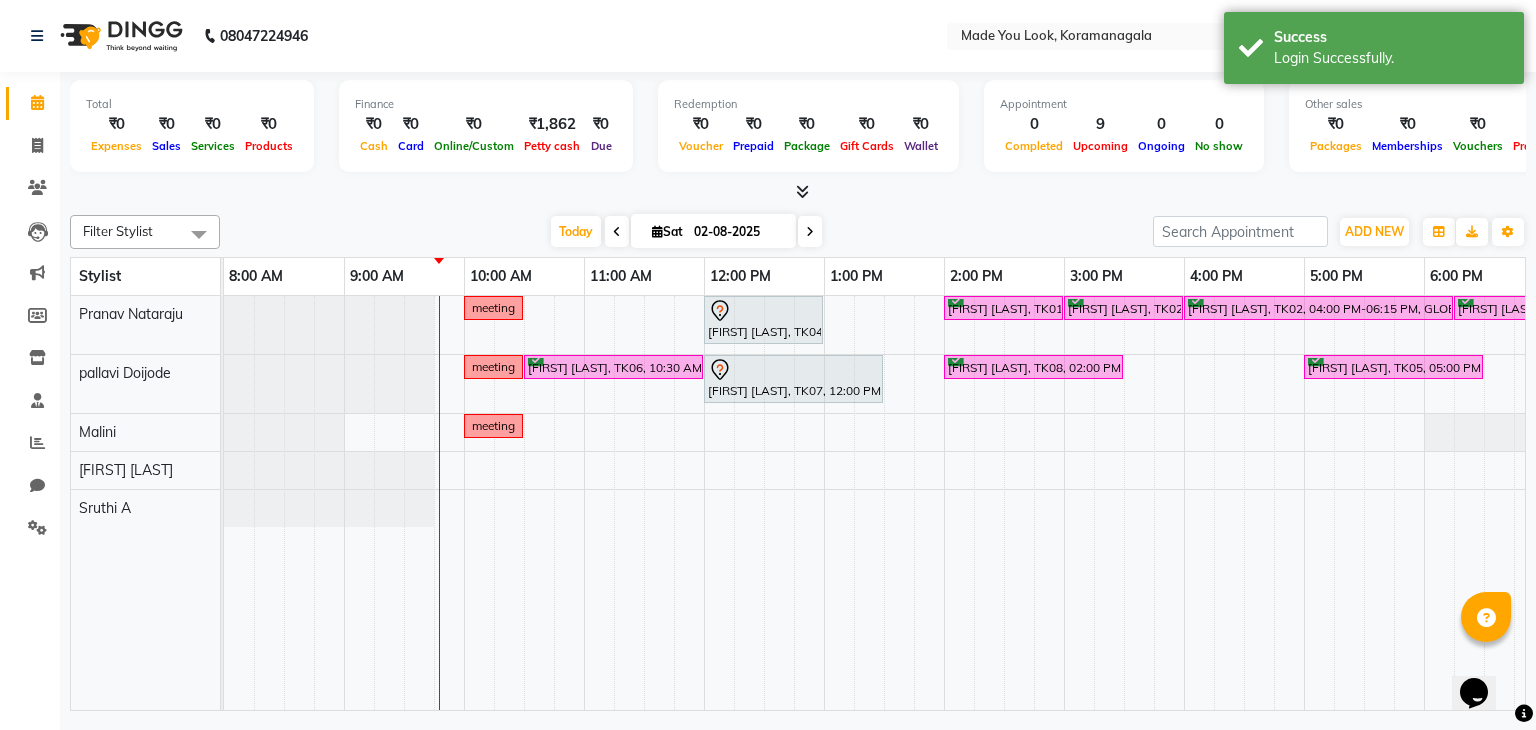 scroll, scrollTop: 0, scrollLeft: 0, axis: both 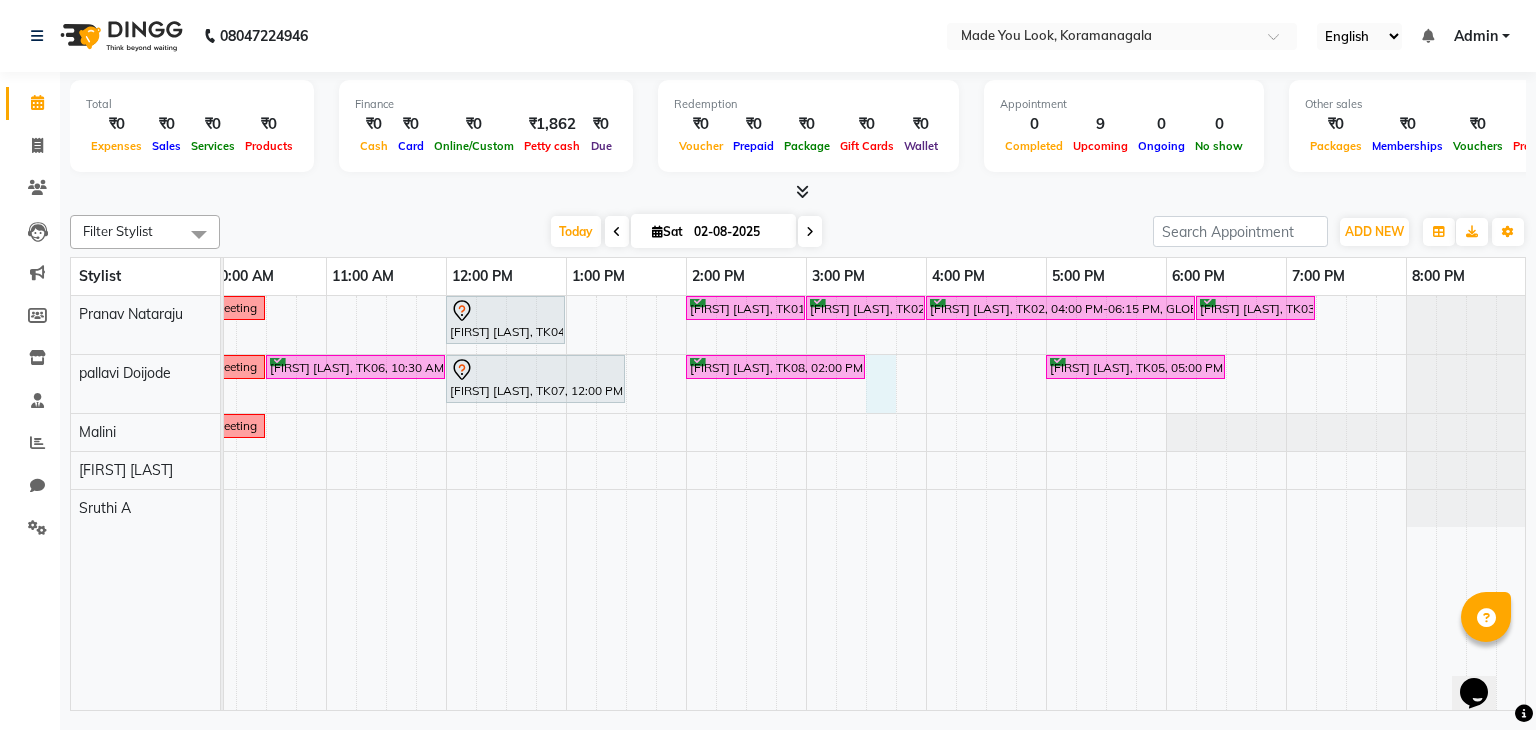click on "meeting              [FIRST] [LAST], TK04, 12:00 PM-01:00 PM, HAIRCUT PRANAV     [FIRST] [LAST], TK01, 02:00 PM-03:00 PM, HAIRCUT PRANAV     [FIRST] [LAST], TK02, 03:00 PM-04:00 PM, HAIRCUT PRANAV     [FIRST] [LAST], TK02, 04:00 PM-06:15 PM, GLOBAL SHORT HAIR LOW     [FIRST] [LAST], TK03, 06:15 PM-07:15 PM, HAIRCUT PRANAV  meeting      [FIRST] [LAST], TK06, 10:30 AM-12:00 PM, CURL-CUT ABOVE SHOULDER PALLAVI             [FIRST] [LAST], TK07, 12:00 PM-01:30 PM, CURL-CUT BELOW SHOULDER PALLAVI     [FIRST] [LAST], TK08, 02:00 PM-03:30 PM, HAIRCUT PALLAVI     [FIRST] [LAST], TK05, 05:00 PM-06:30 PM, CURL-CUT SHOULDER LENGTH PALLAVI  meeting" at bounding box center (746, 503) 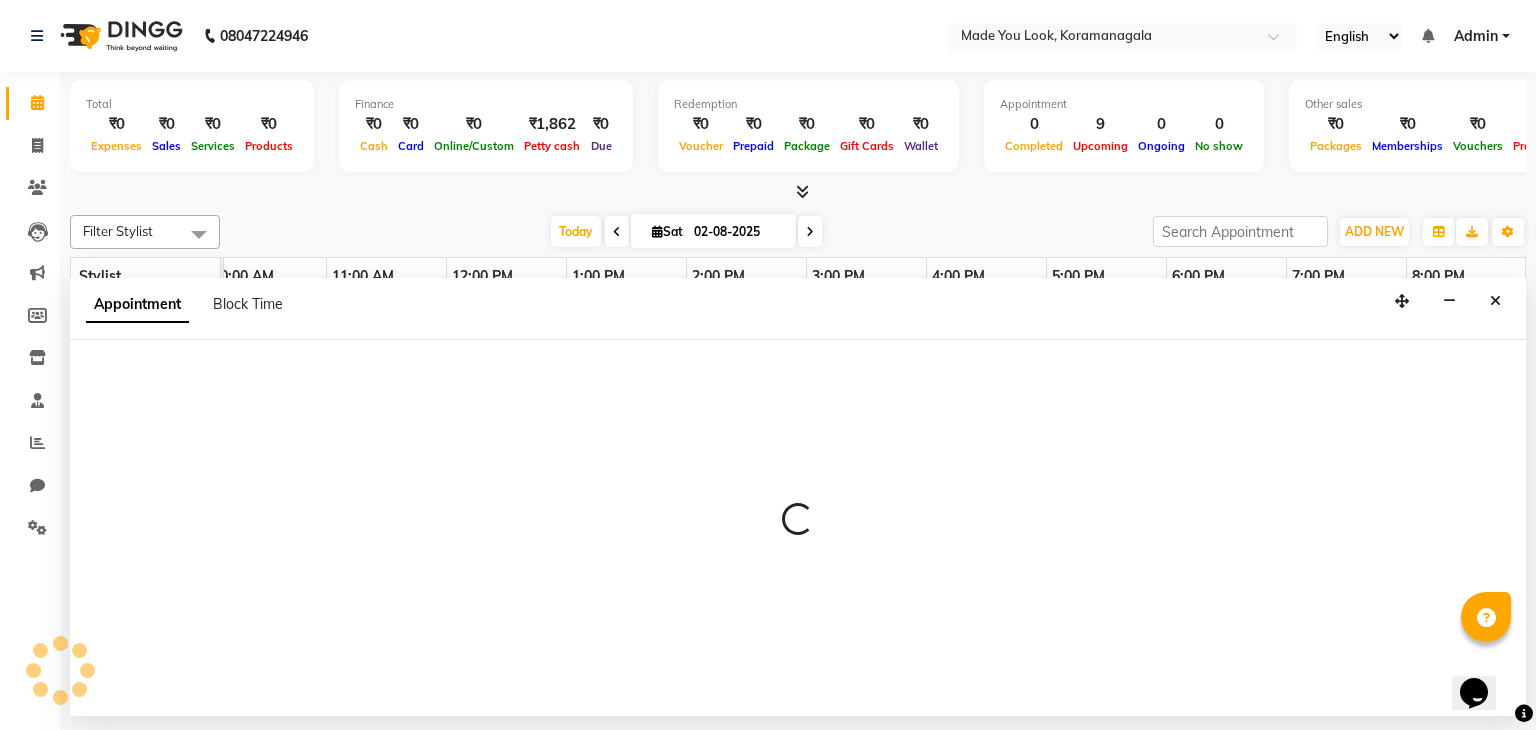 select on "83313" 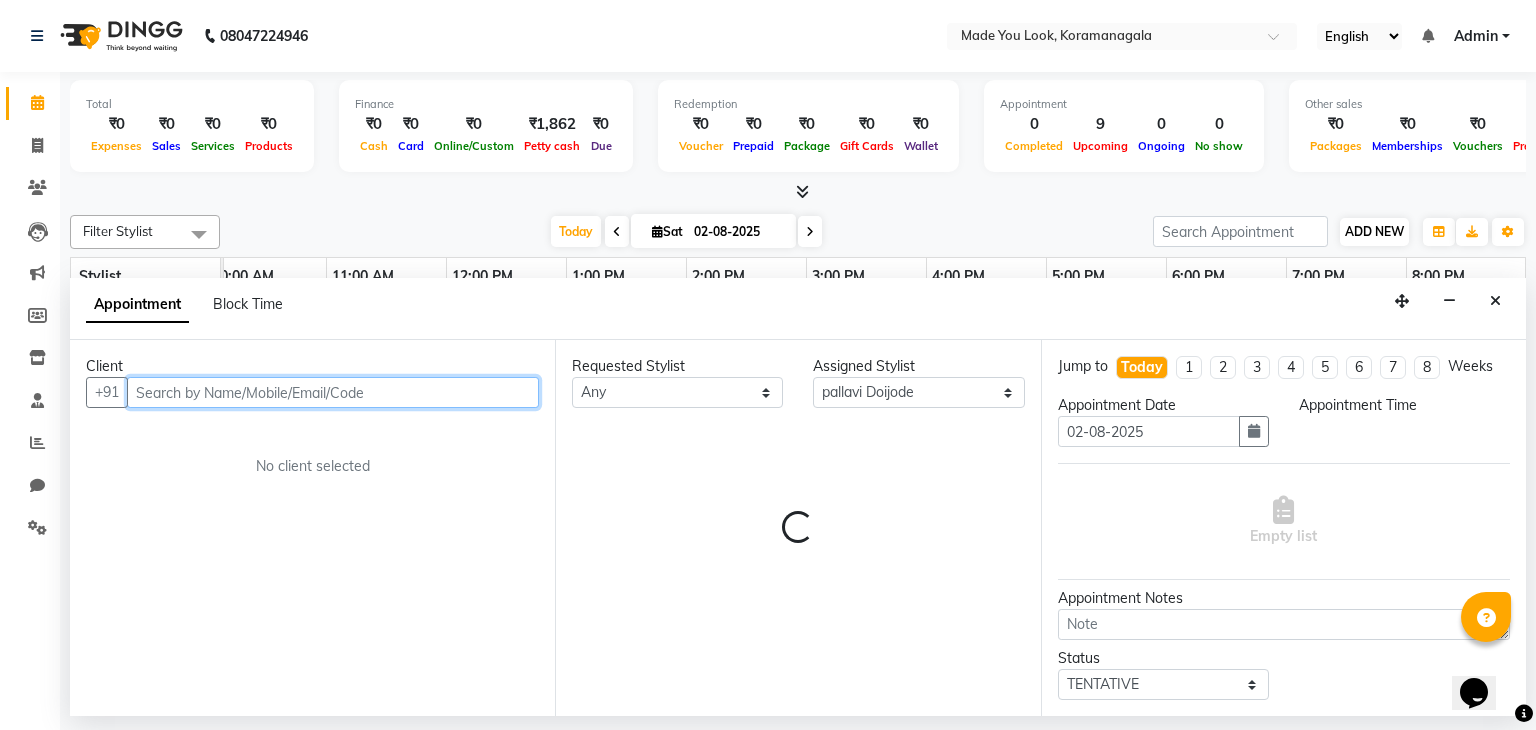select on "930" 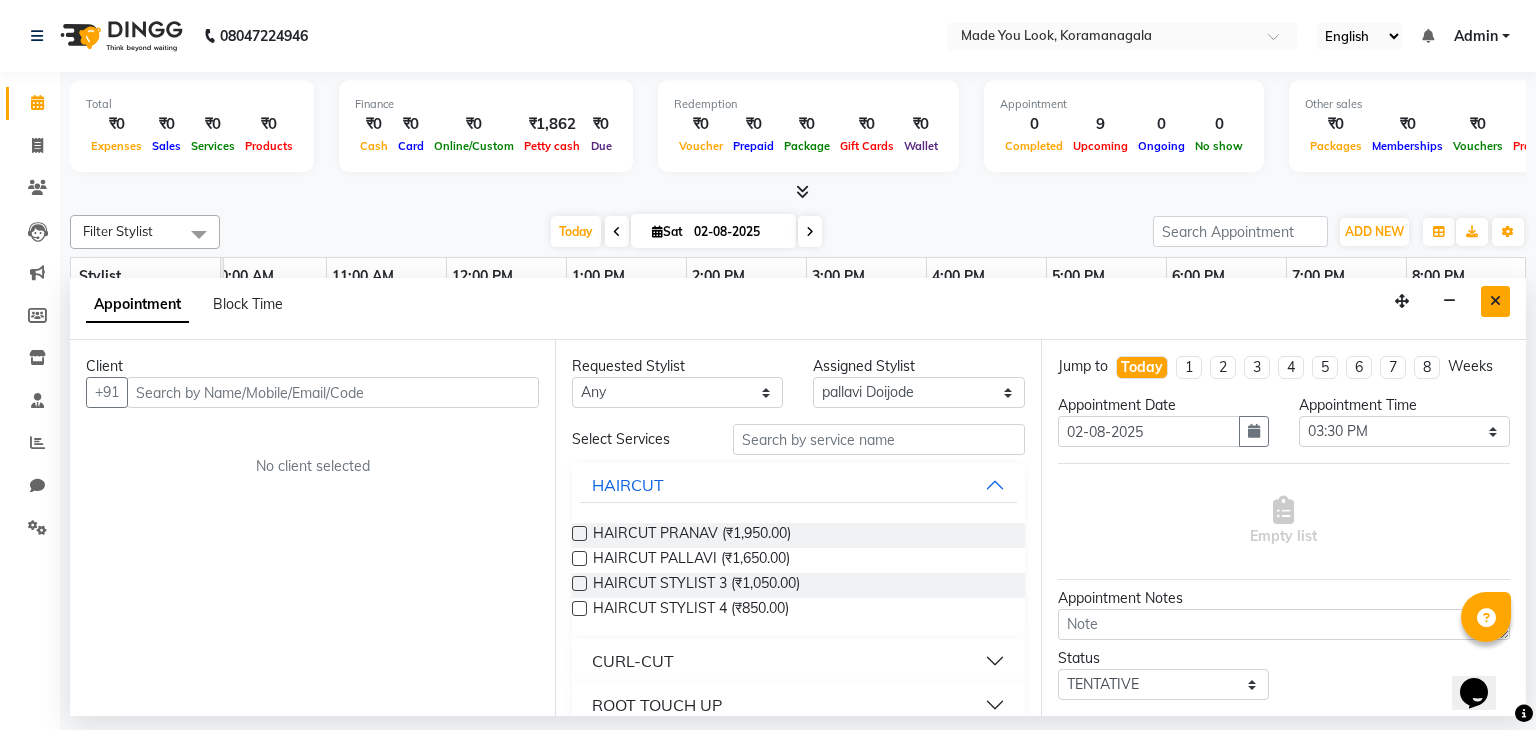 click at bounding box center (1495, 301) 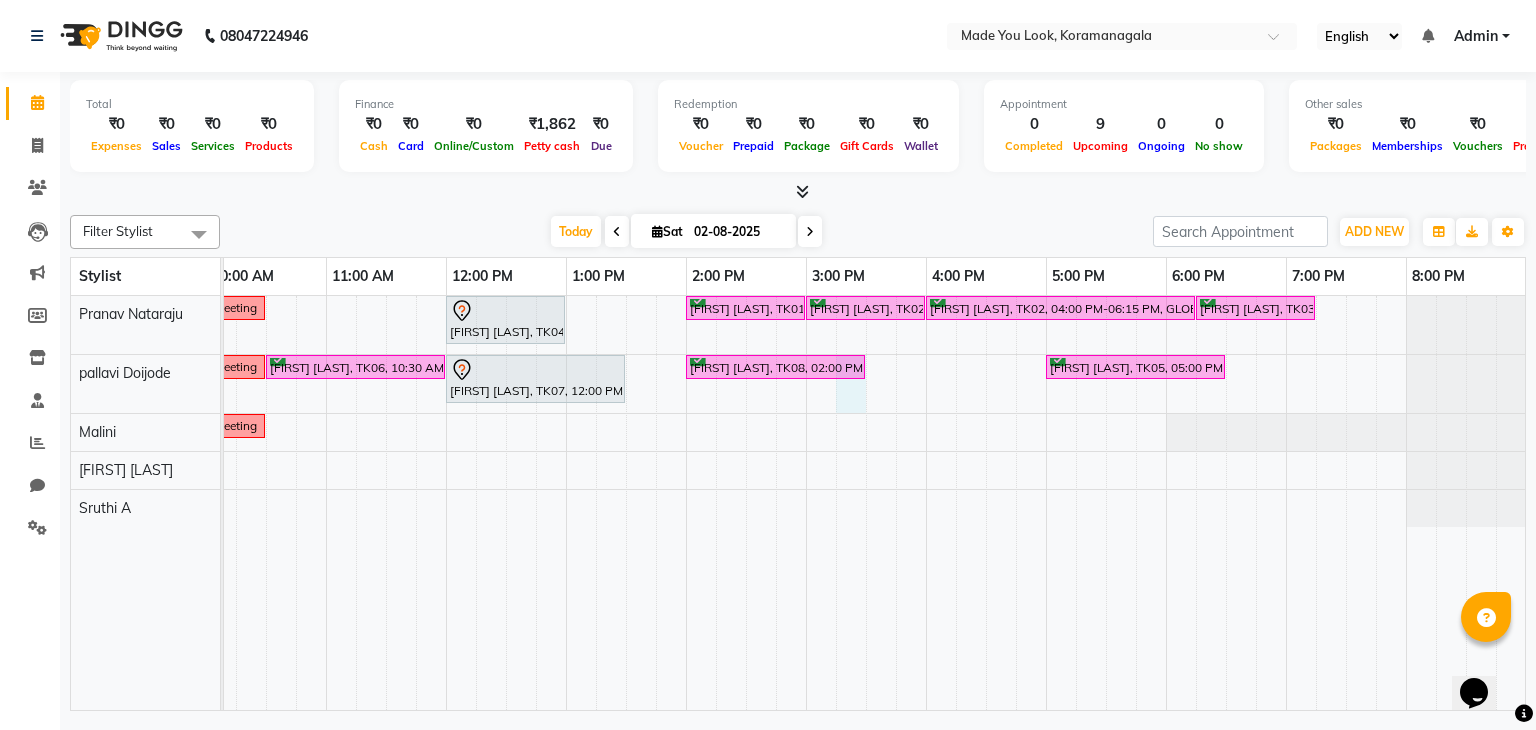 click on "[FIRST] [LAST], TK08, 02:00 PM-03:30 PM, HAIRCUT [NAME]" at bounding box center [776, 368] 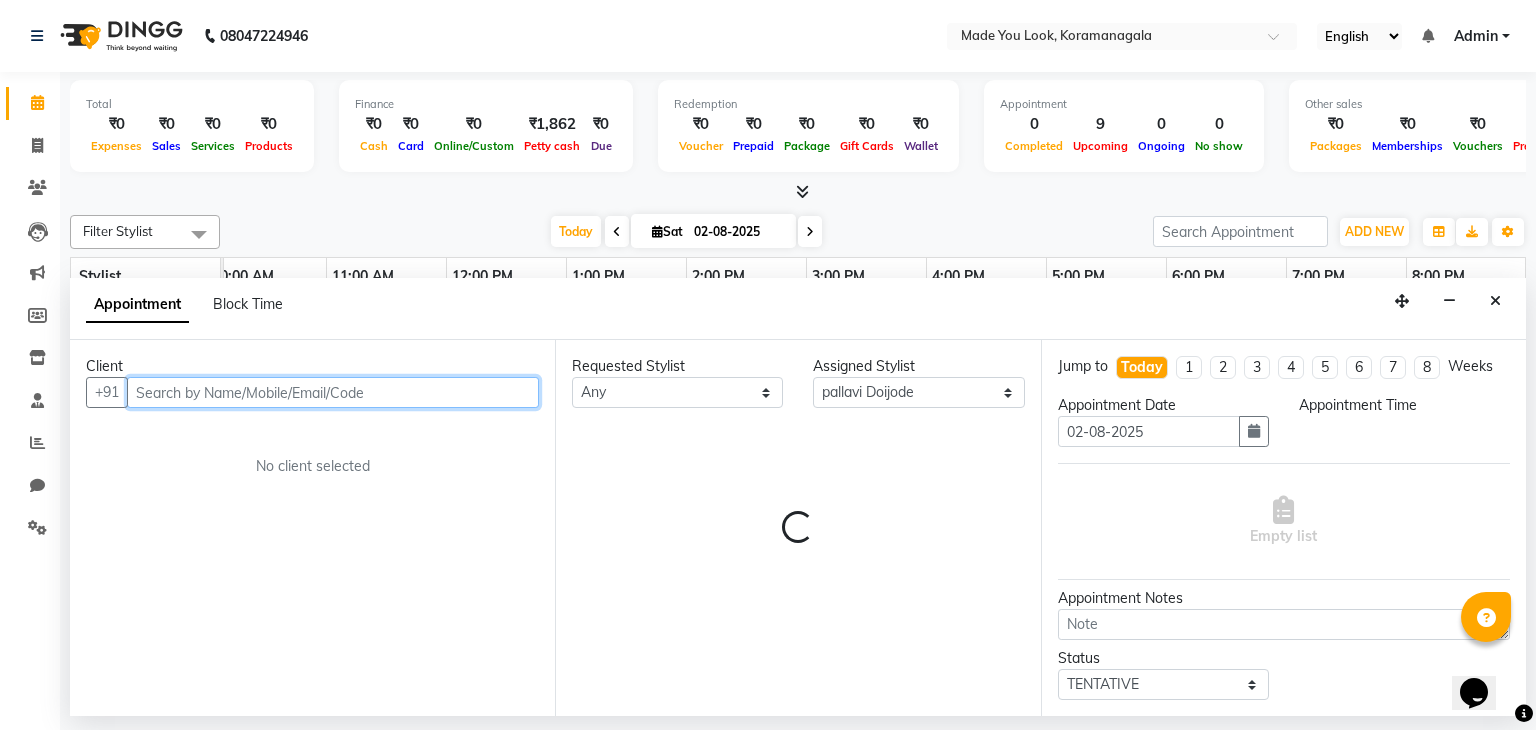select on "915" 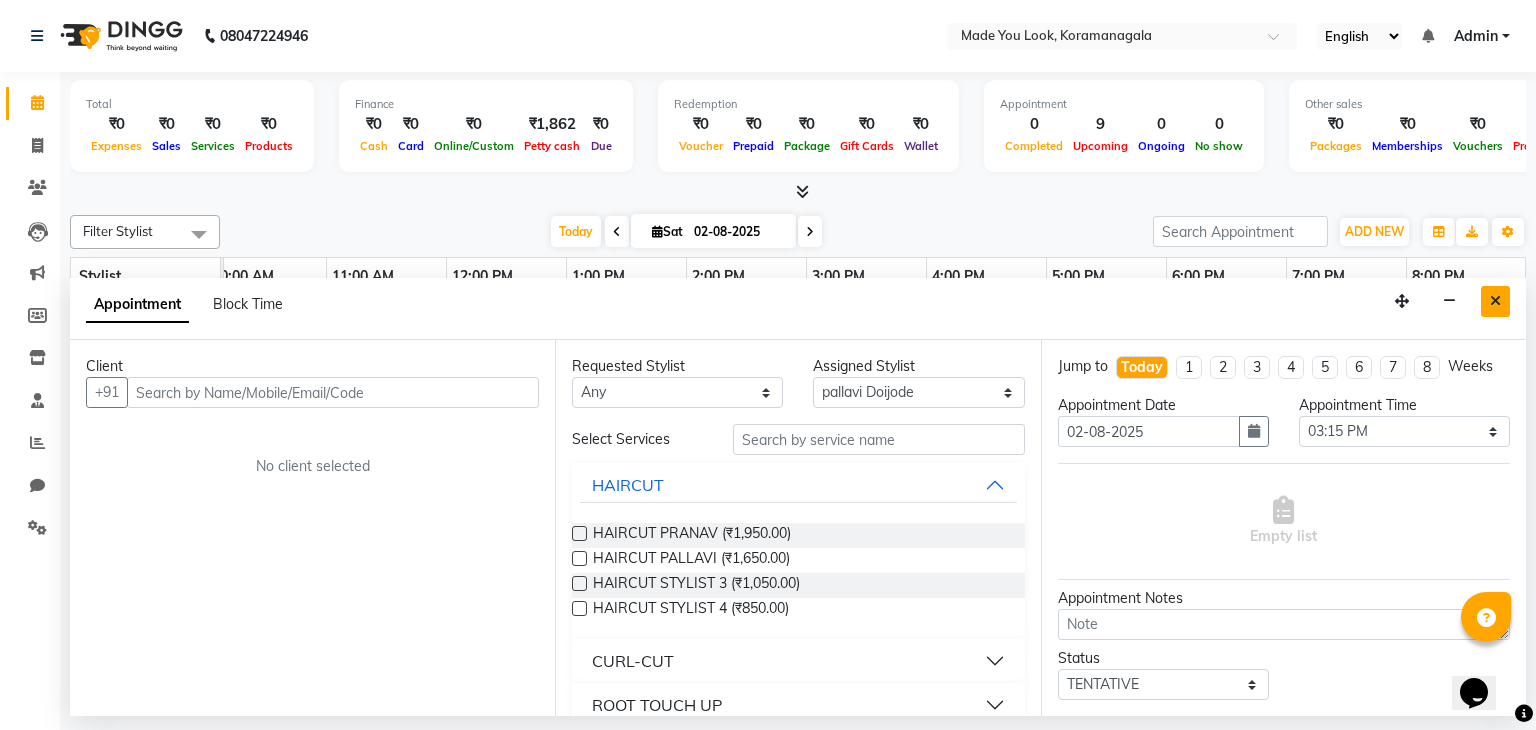 click at bounding box center (1495, 301) 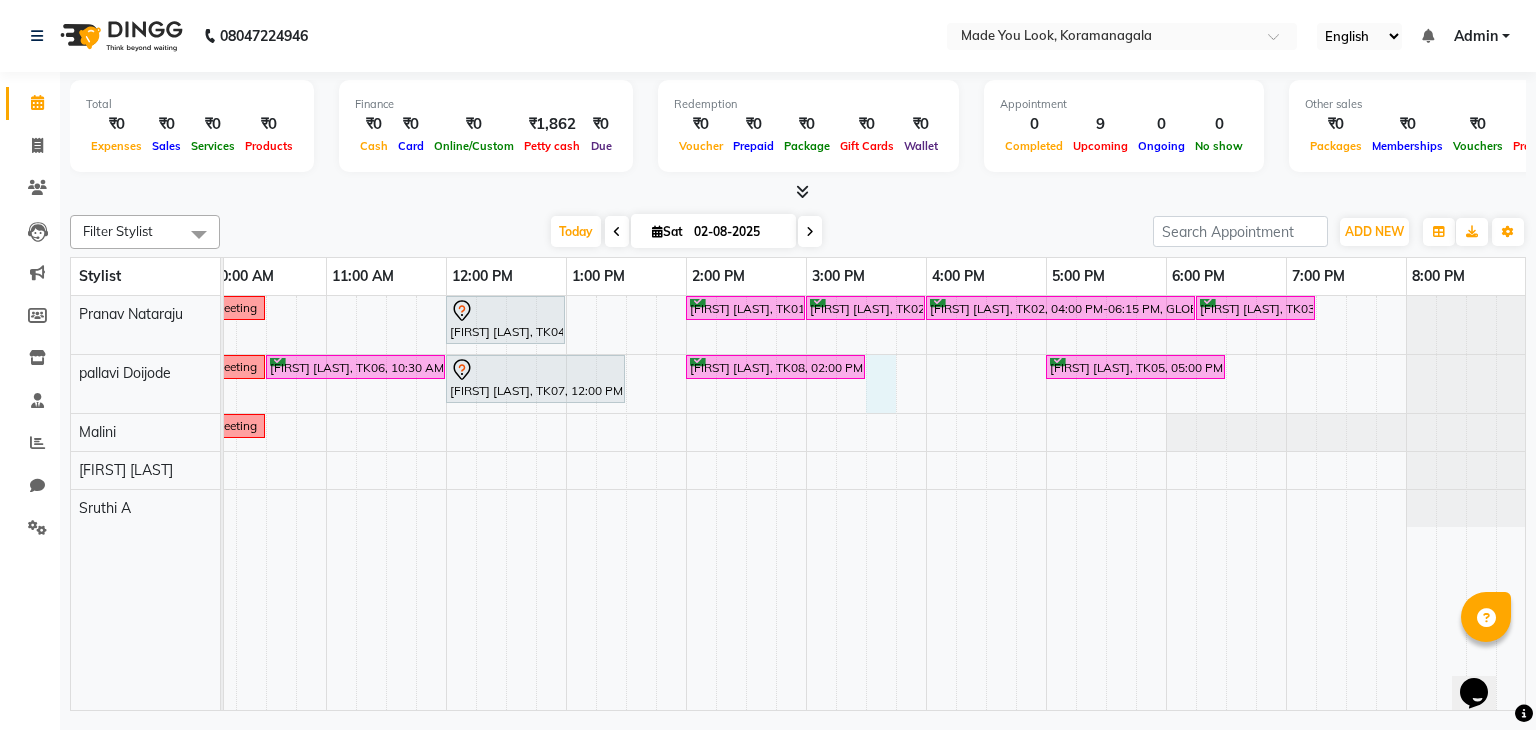 click on "meeting              [FIRST] [LAST], TK04, 12:00 PM-01:00 PM, HAIRCUT PRANAV     [FIRST] [LAST], TK01, 02:00 PM-03:00 PM, HAIRCUT PRANAV     [FIRST] [LAST], TK02, 03:00 PM-04:00 PM, HAIRCUT PRANAV     [FIRST] [LAST], TK02, 04:00 PM-06:15 PM, GLOBAL SHORT HAIR LOW     [FIRST] [LAST], TK03, 06:15 PM-07:15 PM, HAIRCUT PRANAV  meeting      [FIRST] [LAST], TK06, 10:30 AM-12:00 PM, CURL-CUT ABOVE SHOULDER PALLAVI             [FIRST] [LAST], TK07, 12:00 PM-01:30 PM, CURL-CUT BELOW SHOULDER PALLAVI     [FIRST] [LAST], TK08, 02:00 PM-03:30 PM, HAIRCUT PALLAVI     [FIRST] [LAST], TK05, 05:00 PM-06:30 PM, CURL-CUT SHOULDER LENGTH PALLAVI  meeting" at bounding box center (746, 503) 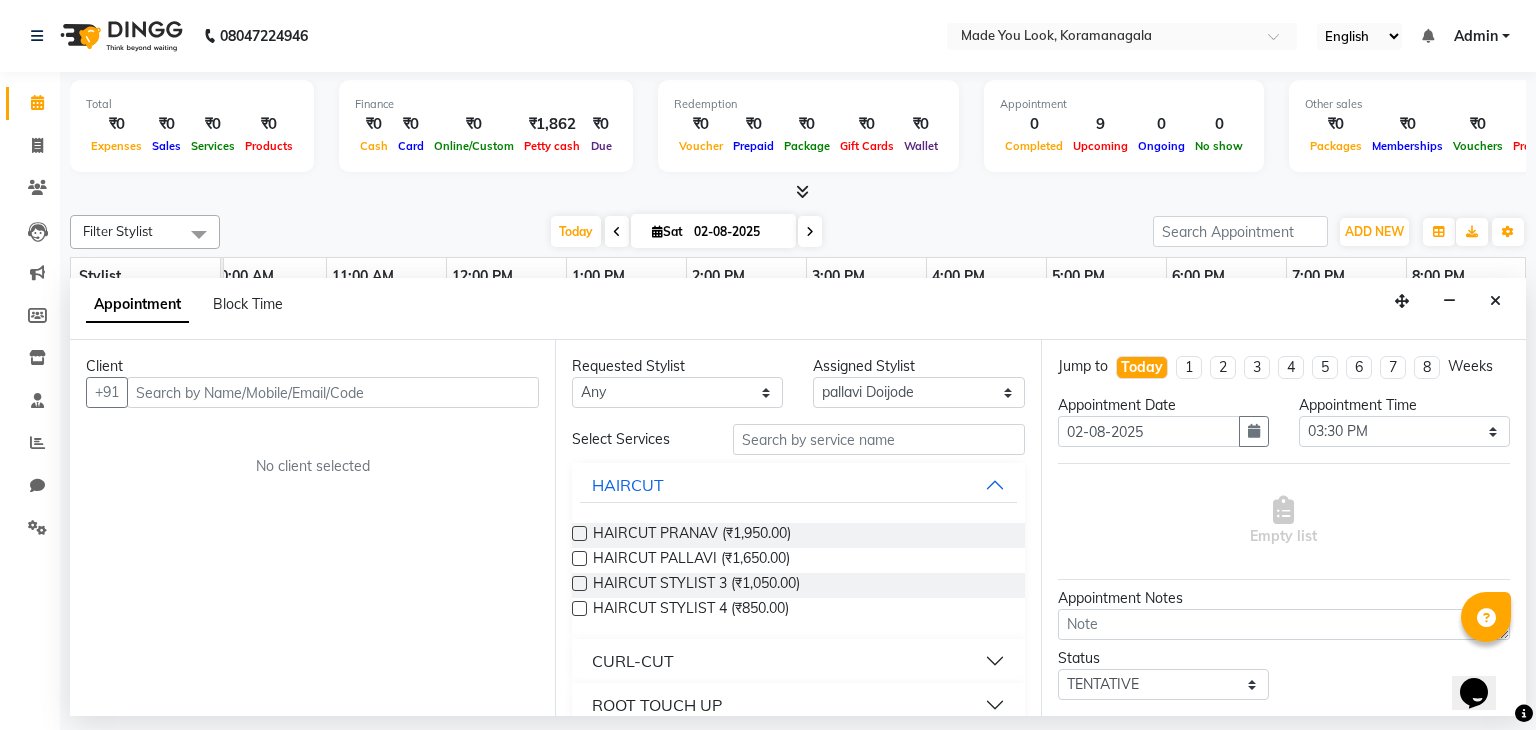 click at bounding box center [333, 392] 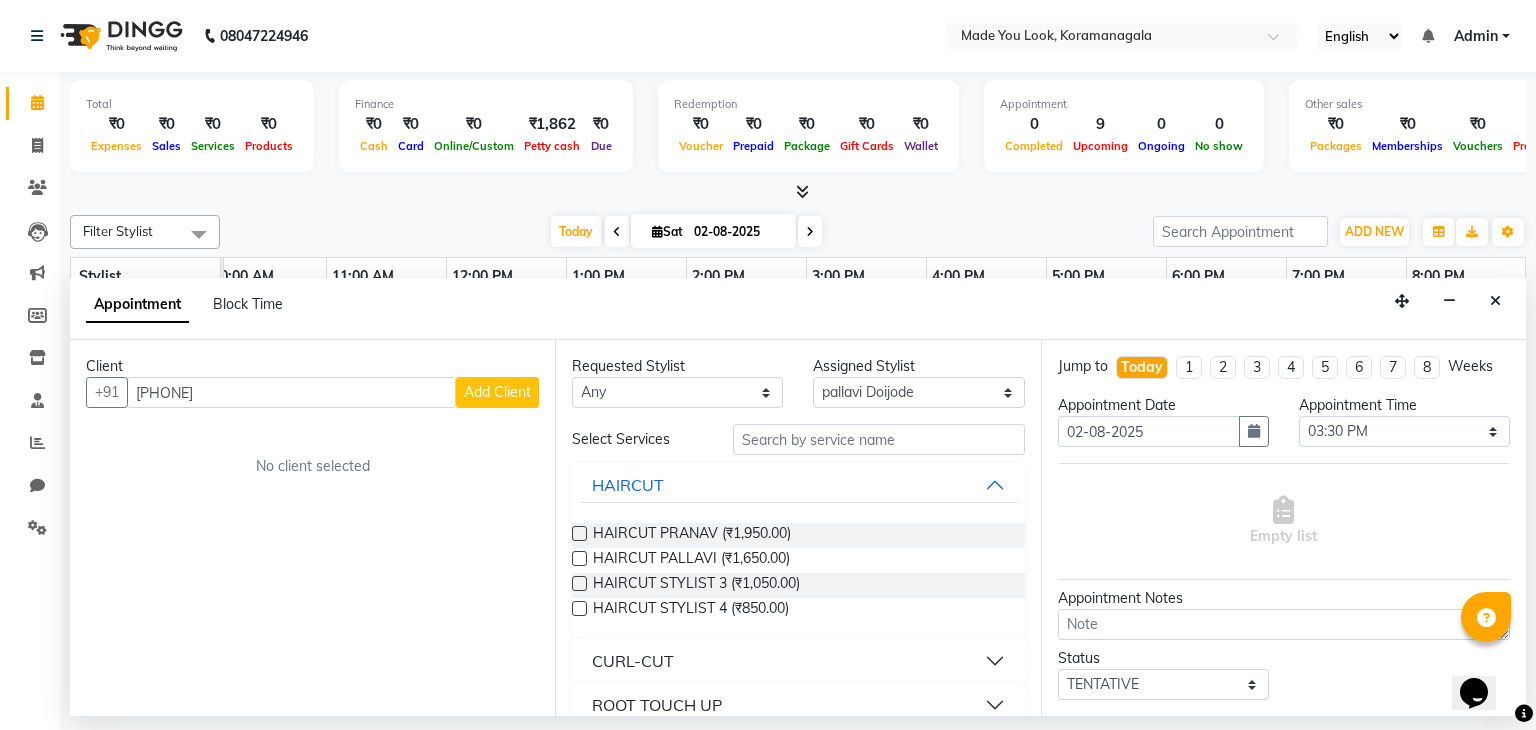 type on "[PHONE]" 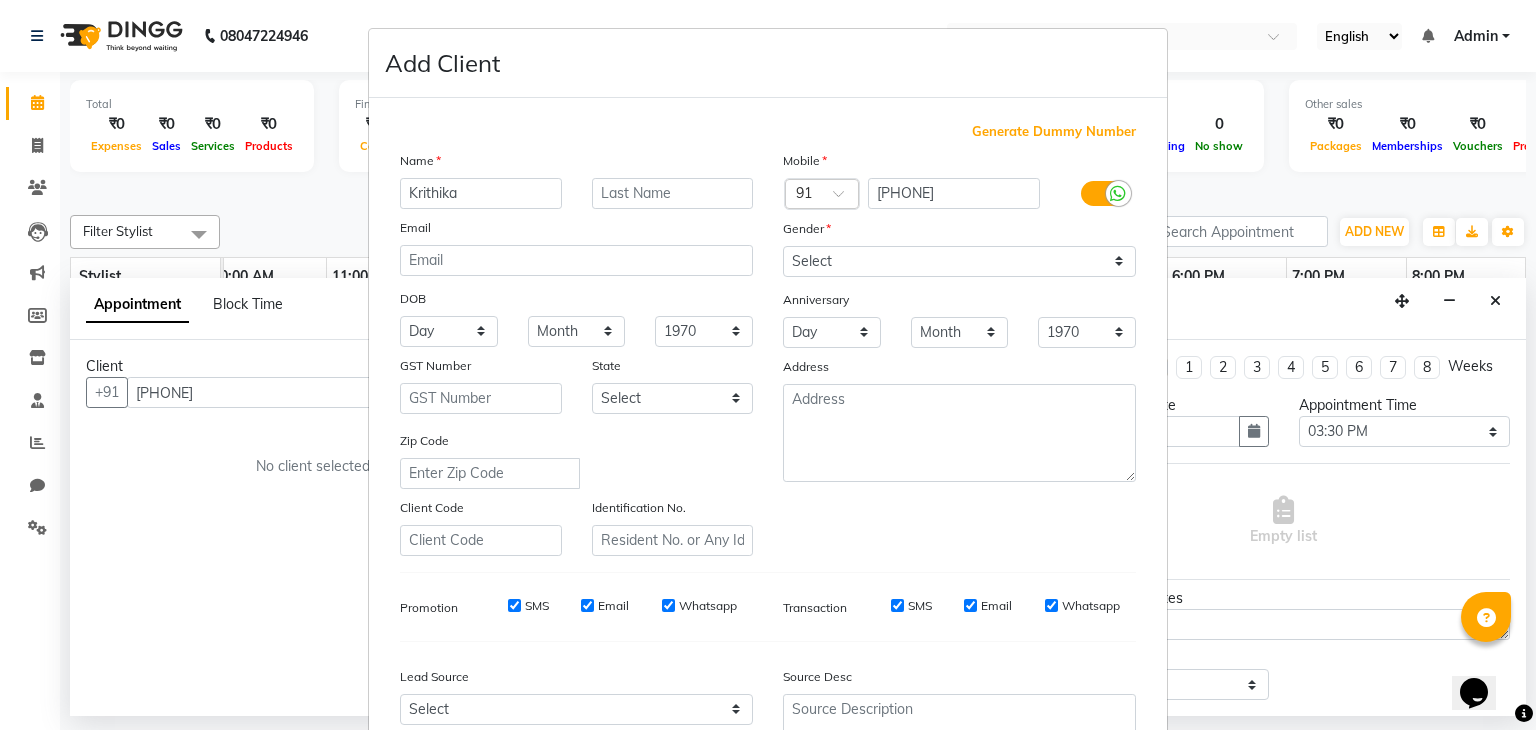 type on "Krithika" 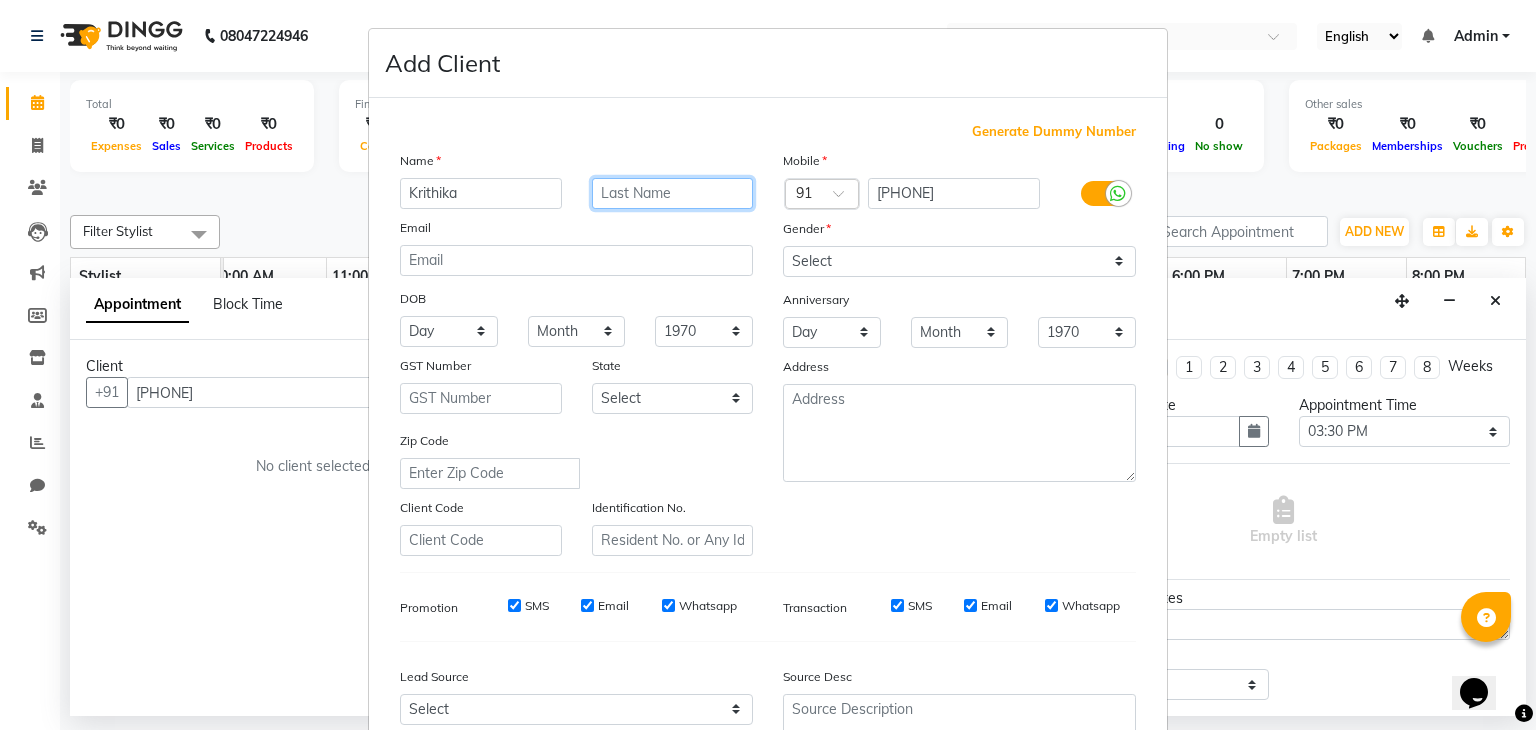 click at bounding box center (673, 193) 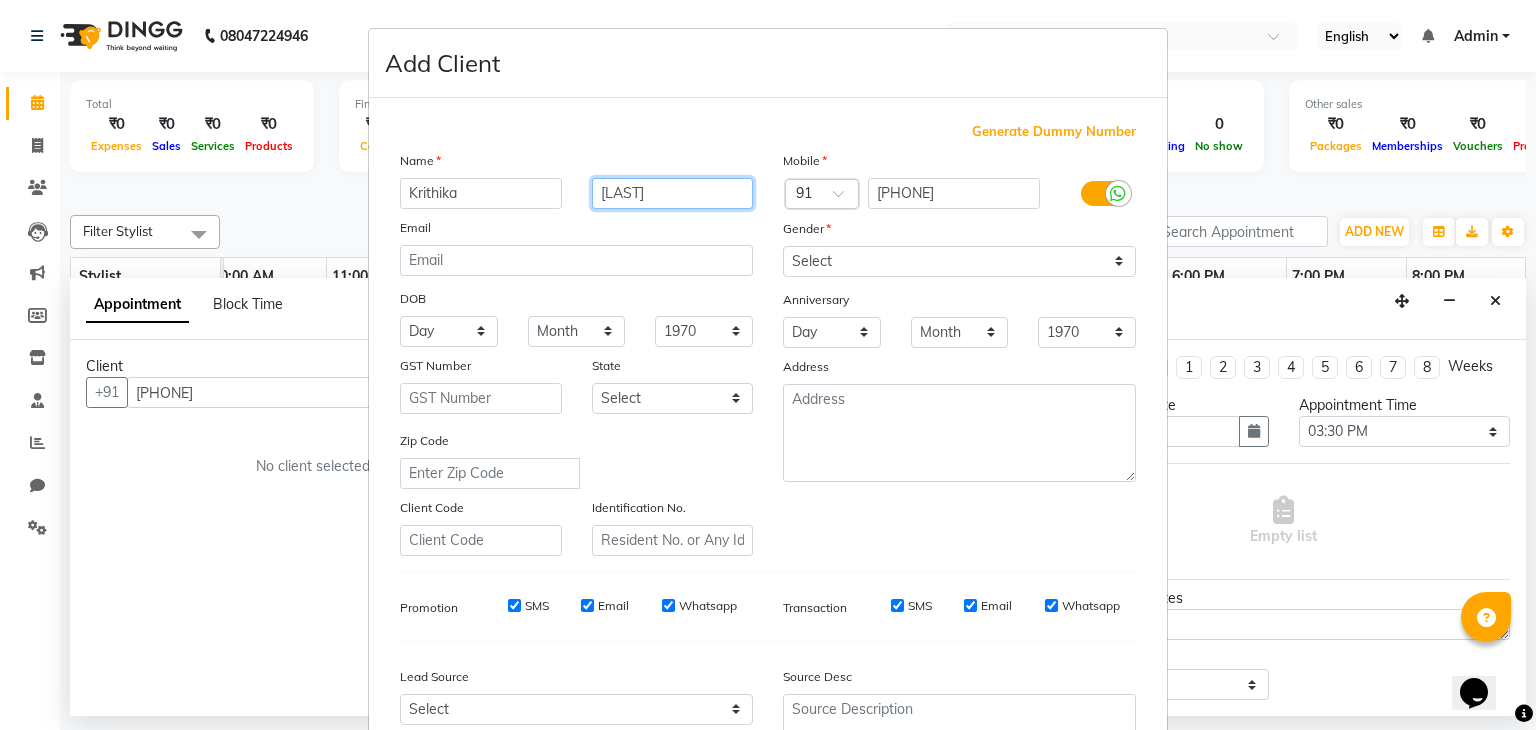 type on "[LAST]" 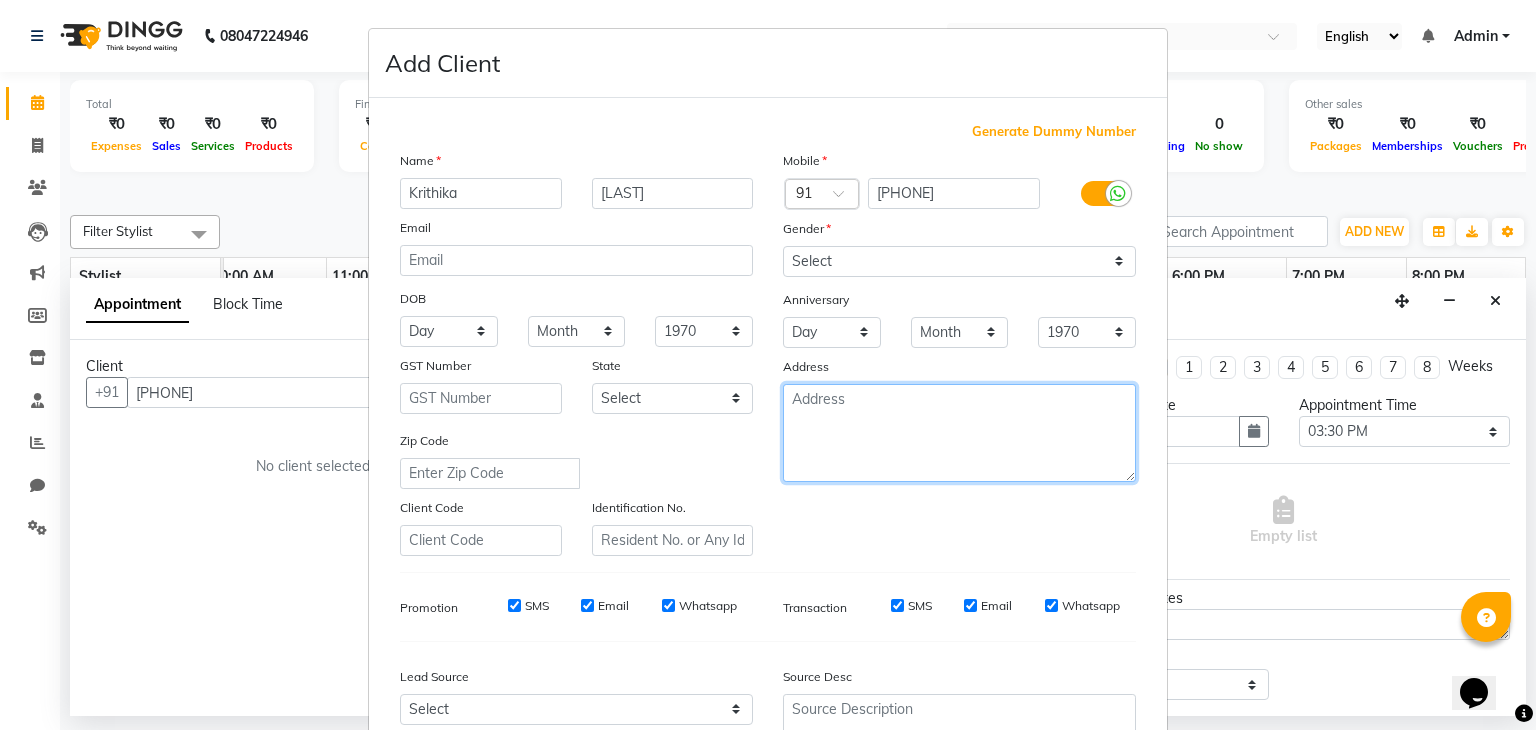 click at bounding box center [959, 433] 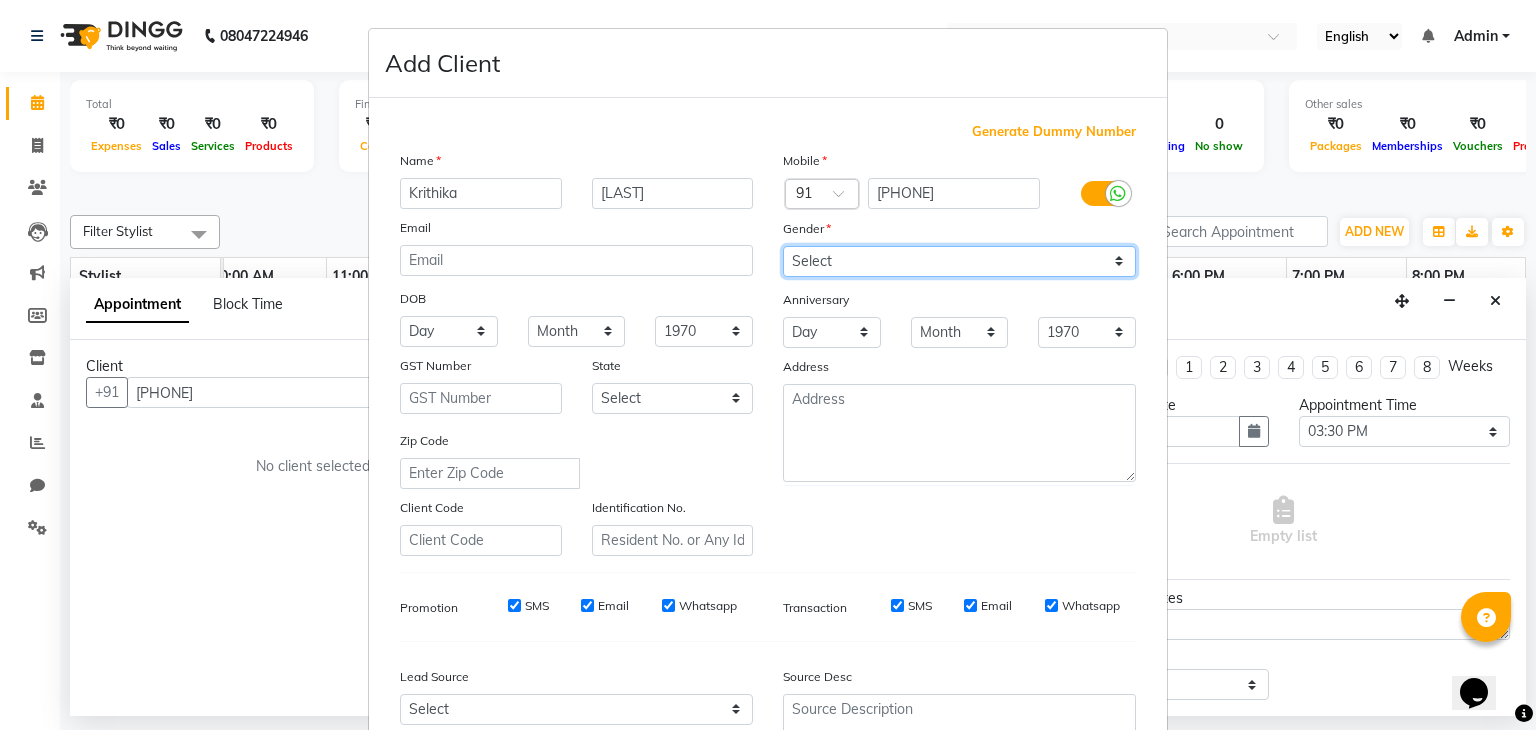 click on "Select Male Female Other Prefer Not To Say" at bounding box center [959, 261] 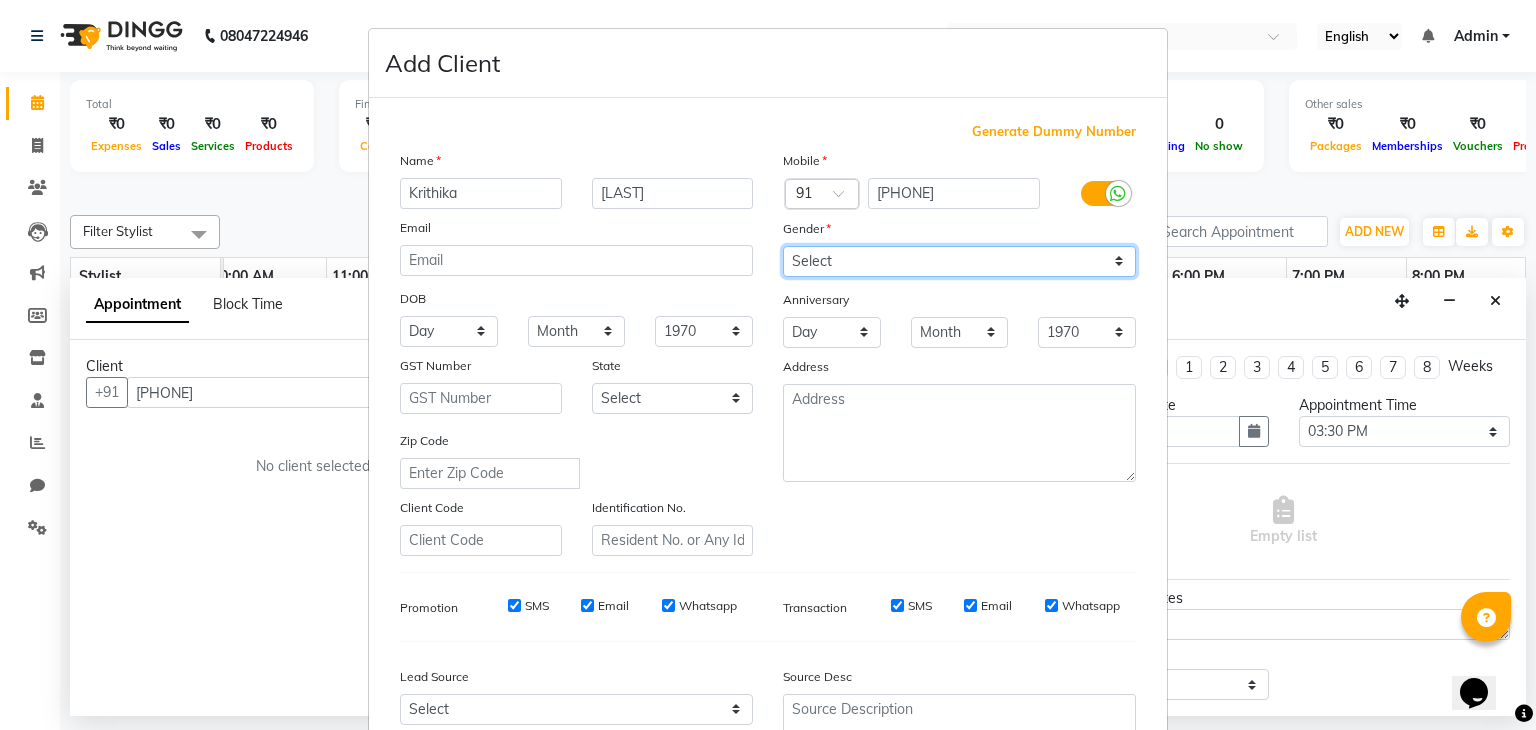 select on "female" 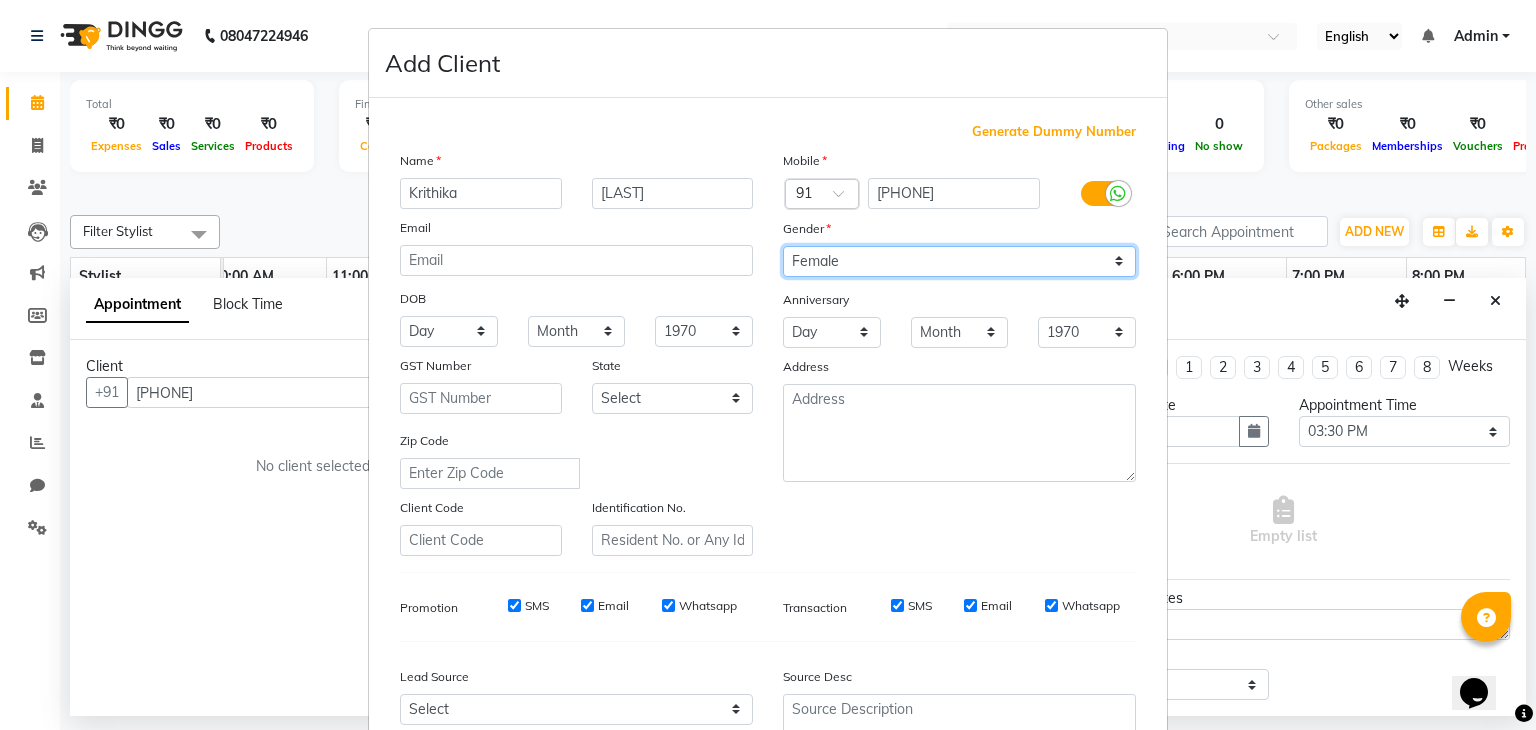 click on "Select Male Female Other Prefer Not To Say" at bounding box center [959, 261] 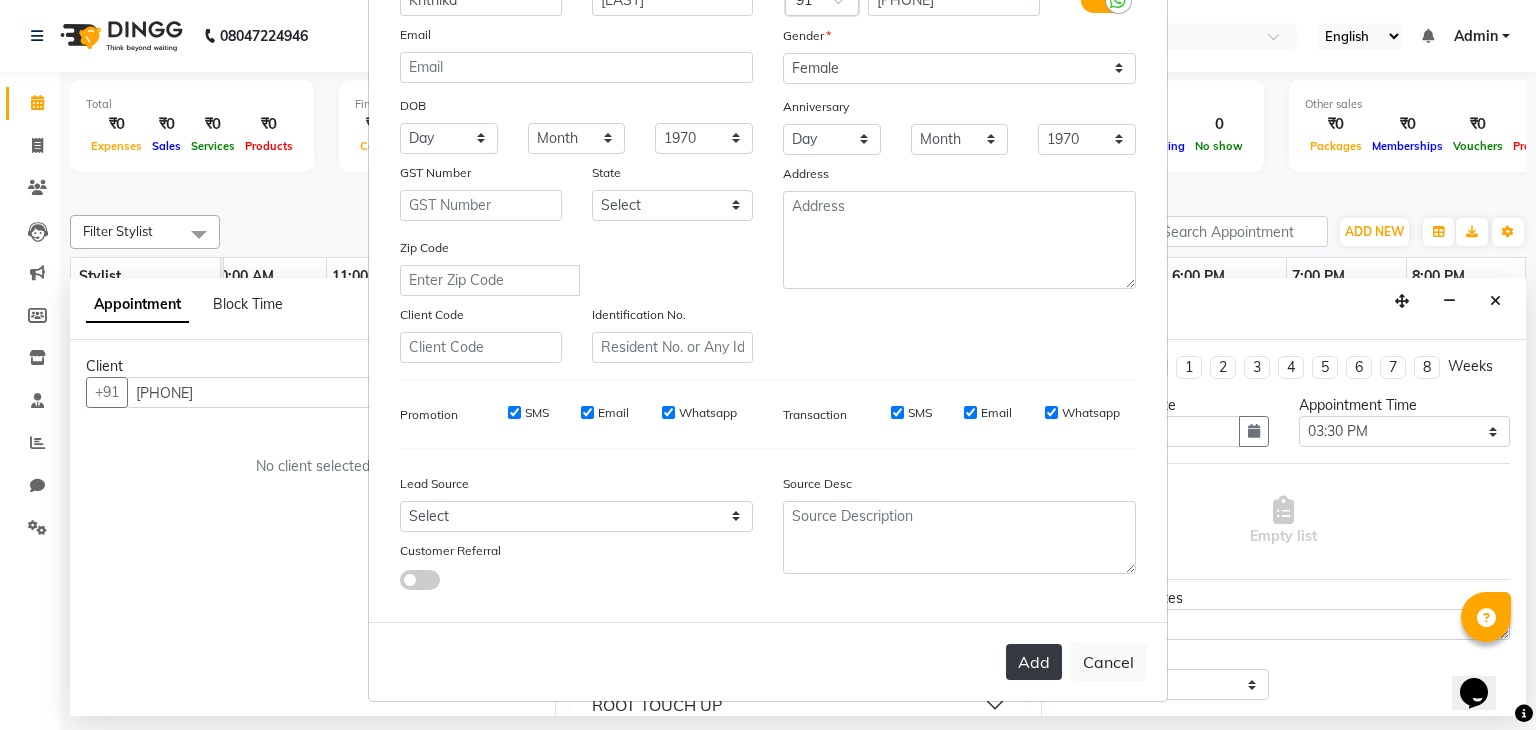 click on "Add" at bounding box center [1034, 662] 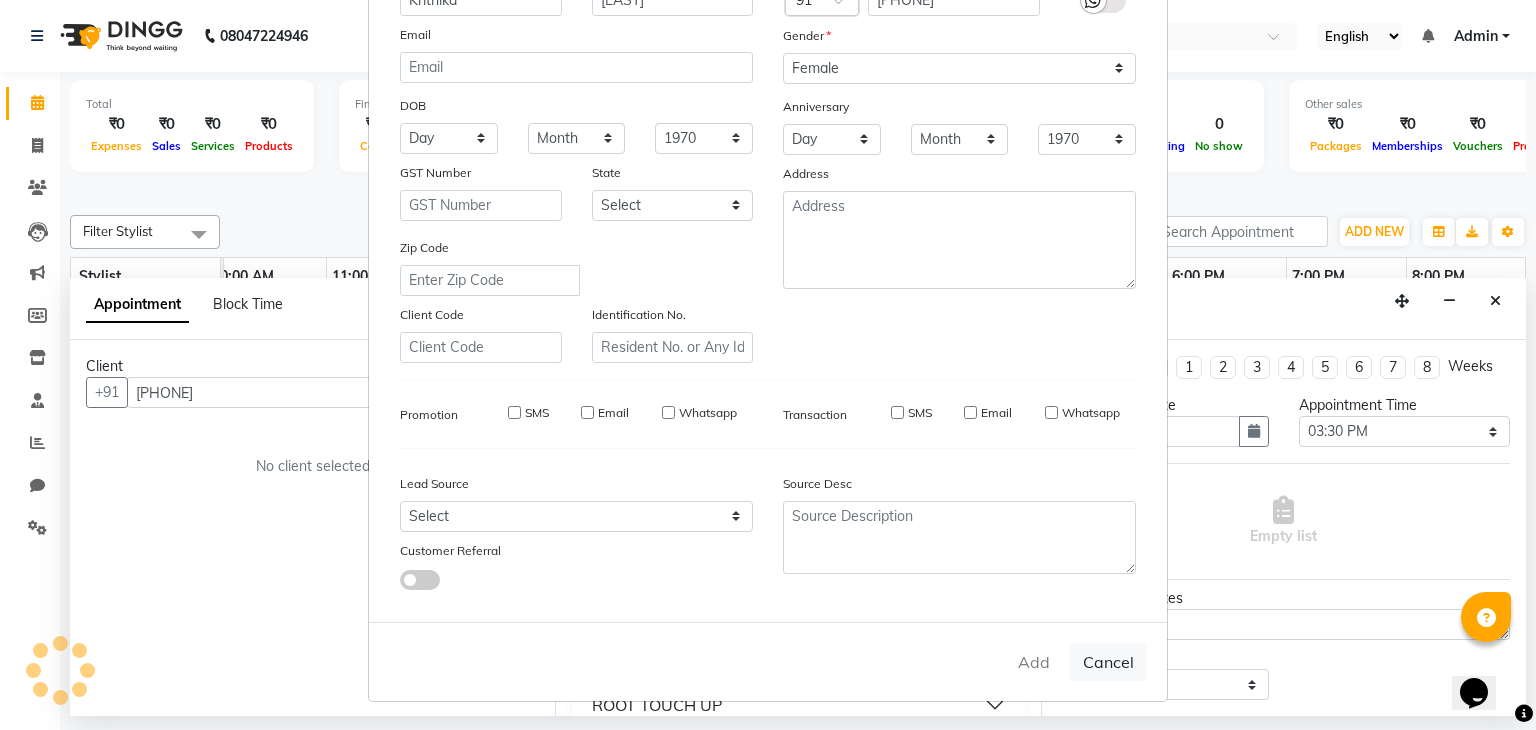 type 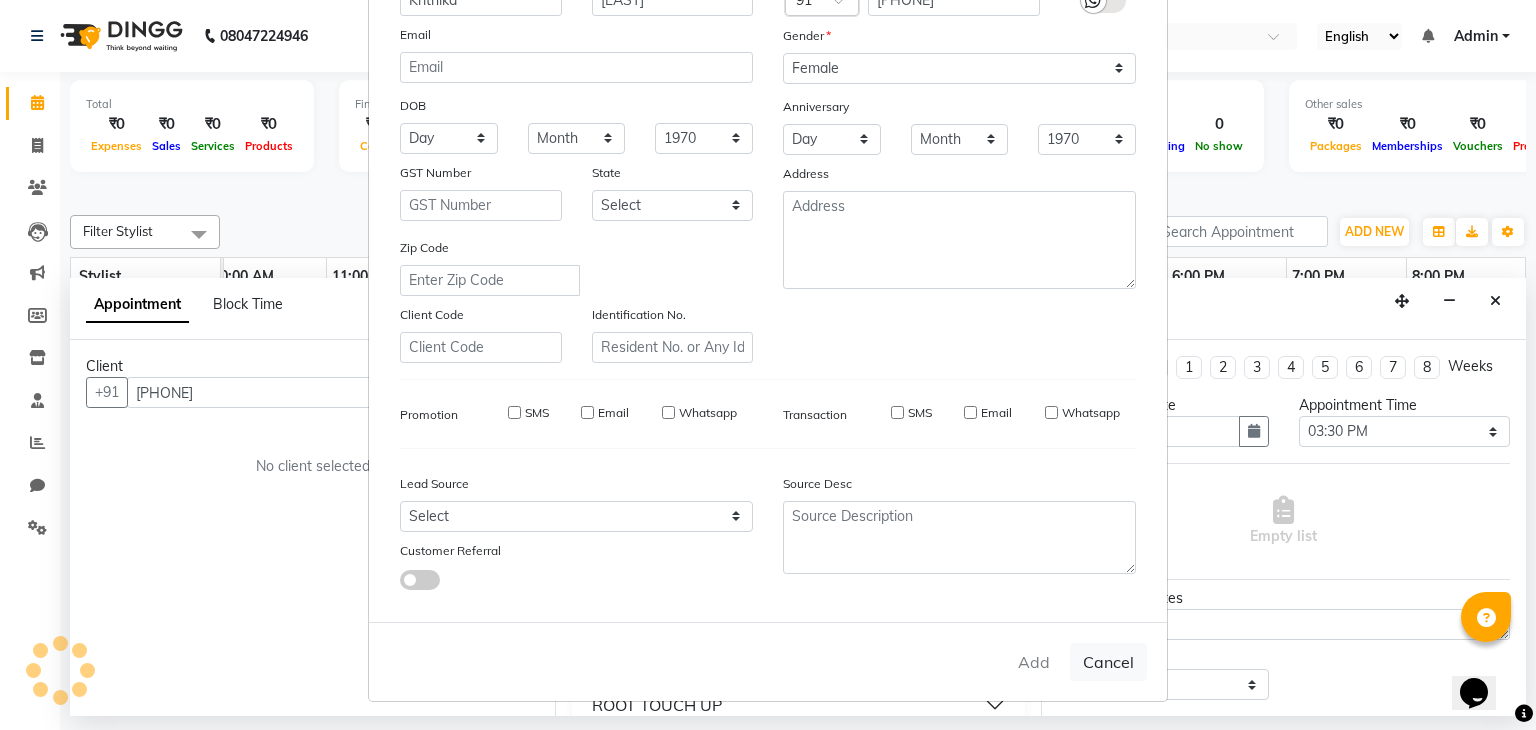 type 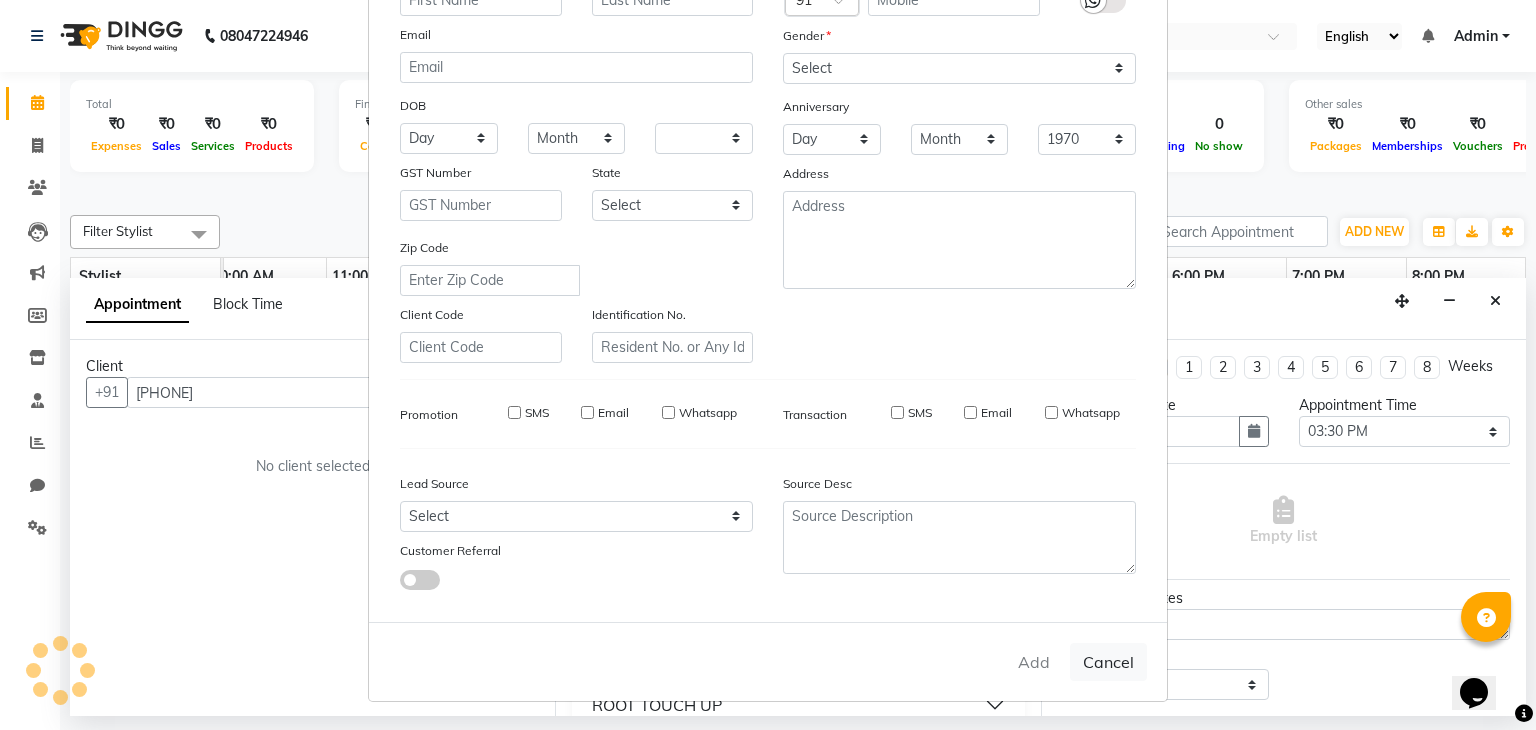 select 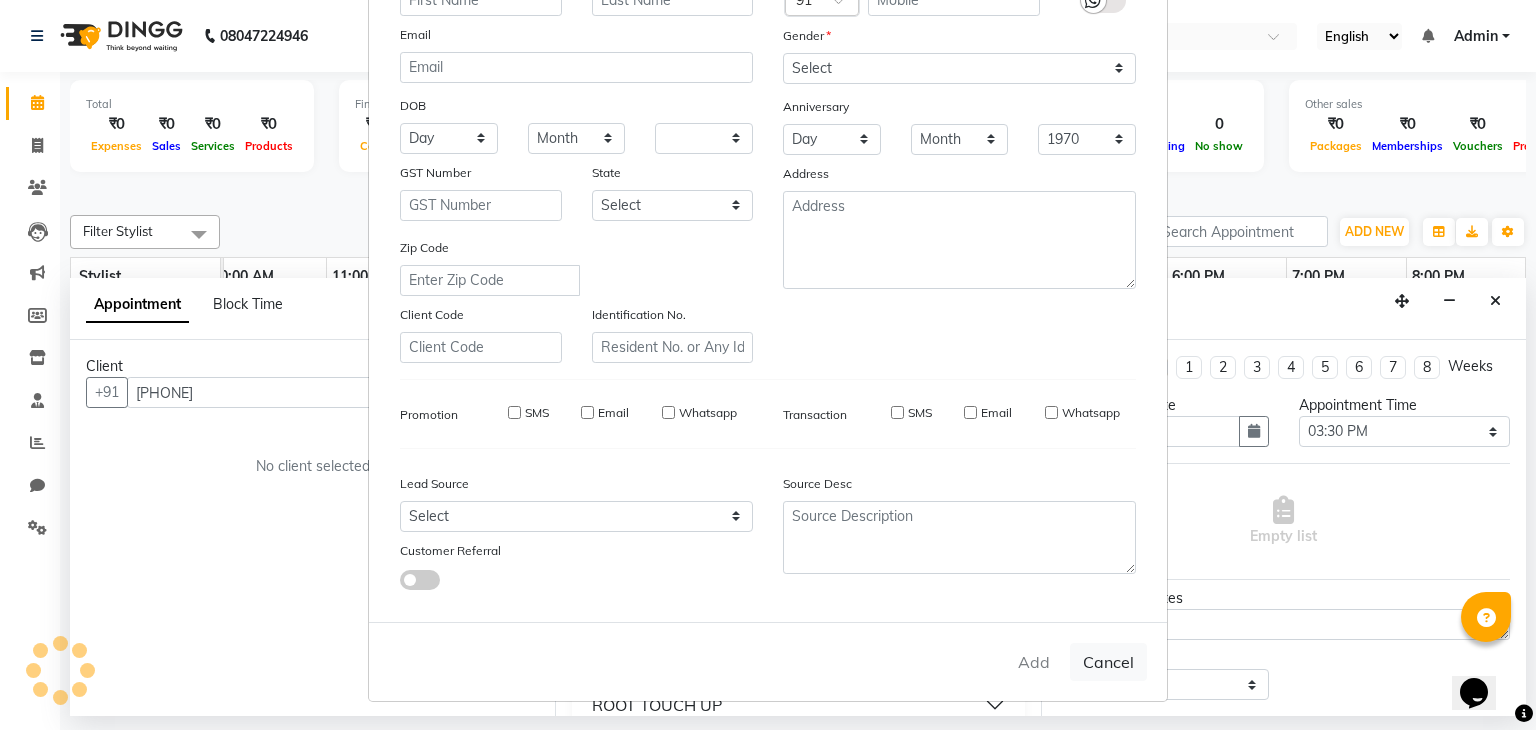 select 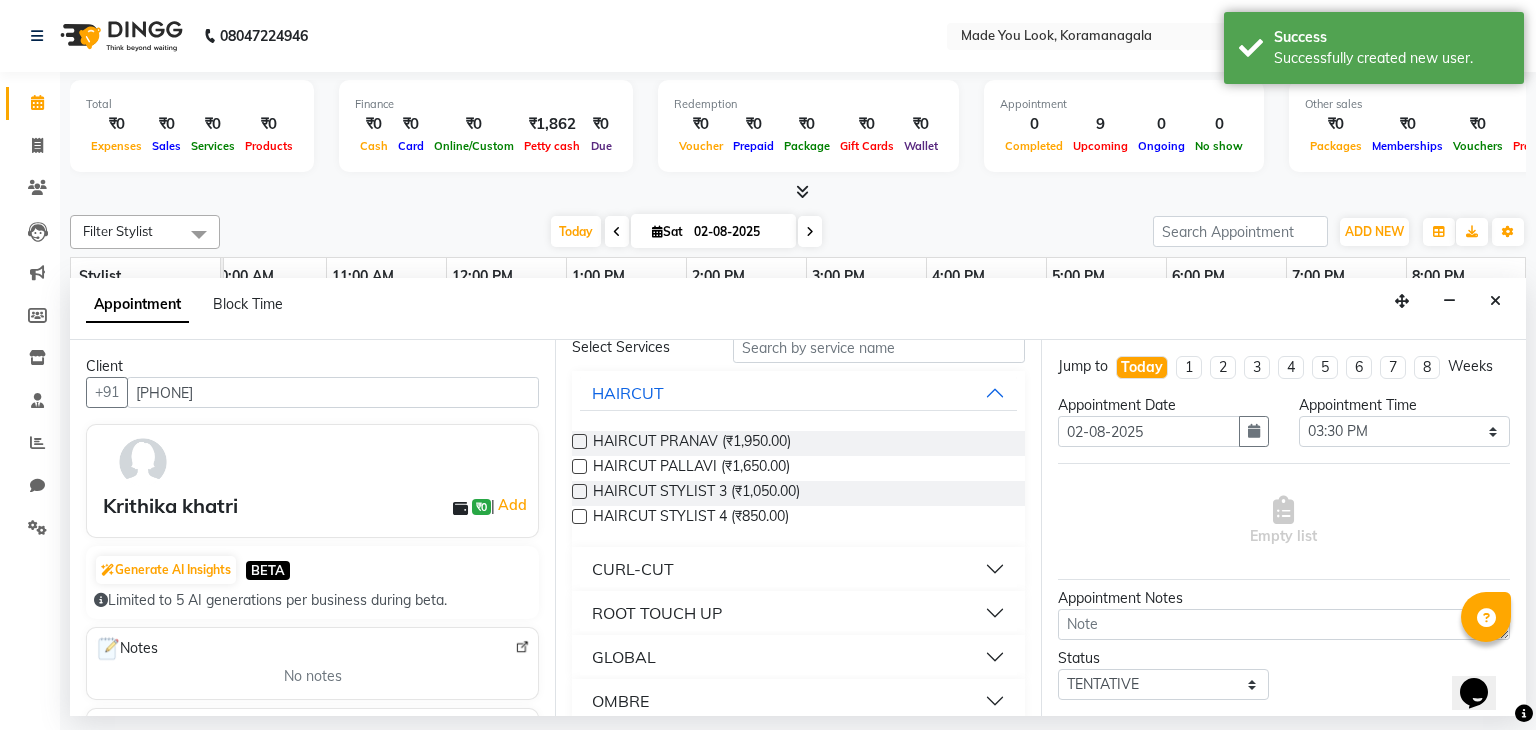 scroll, scrollTop: 116, scrollLeft: 0, axis: vertical 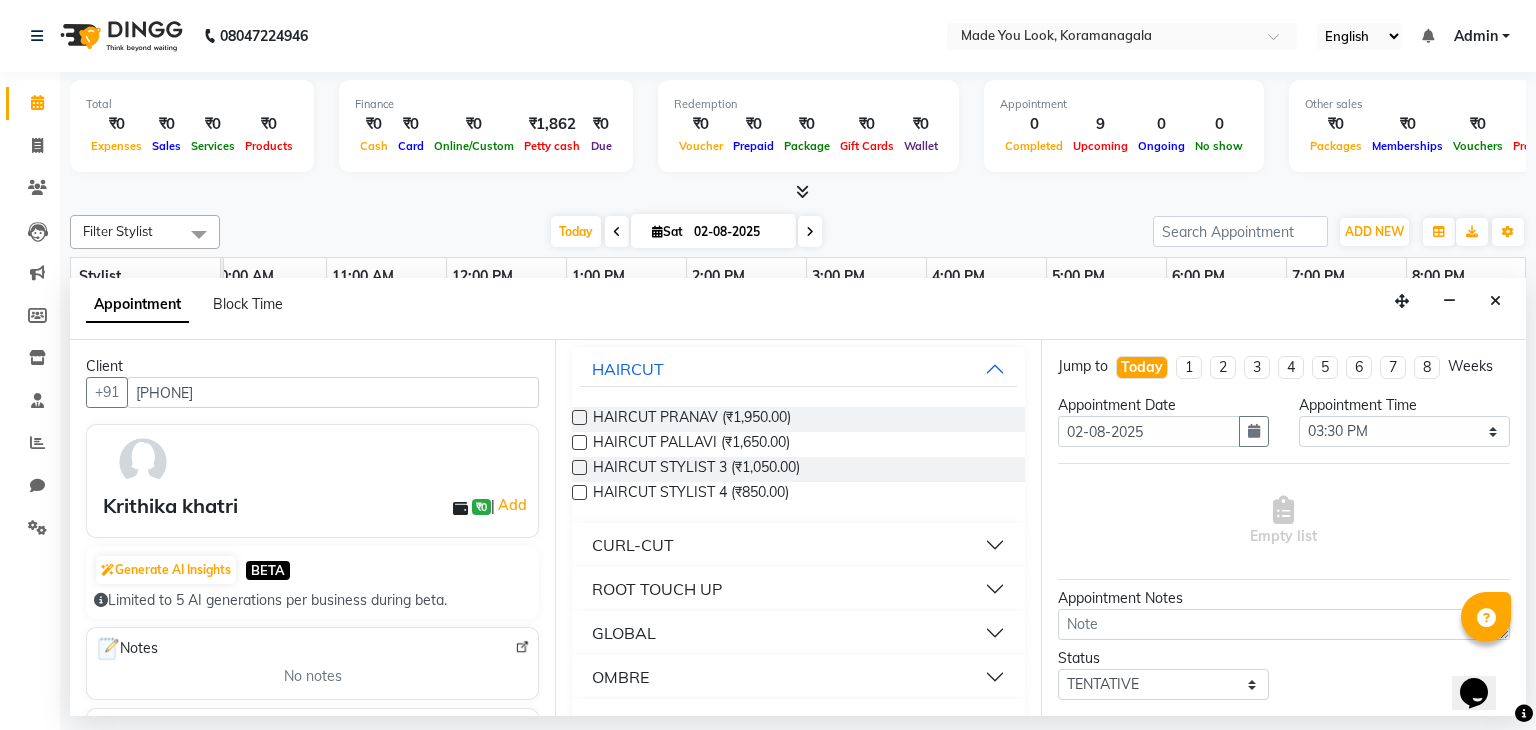 click on "CURL-CUT" at bounding box center (798, 545) 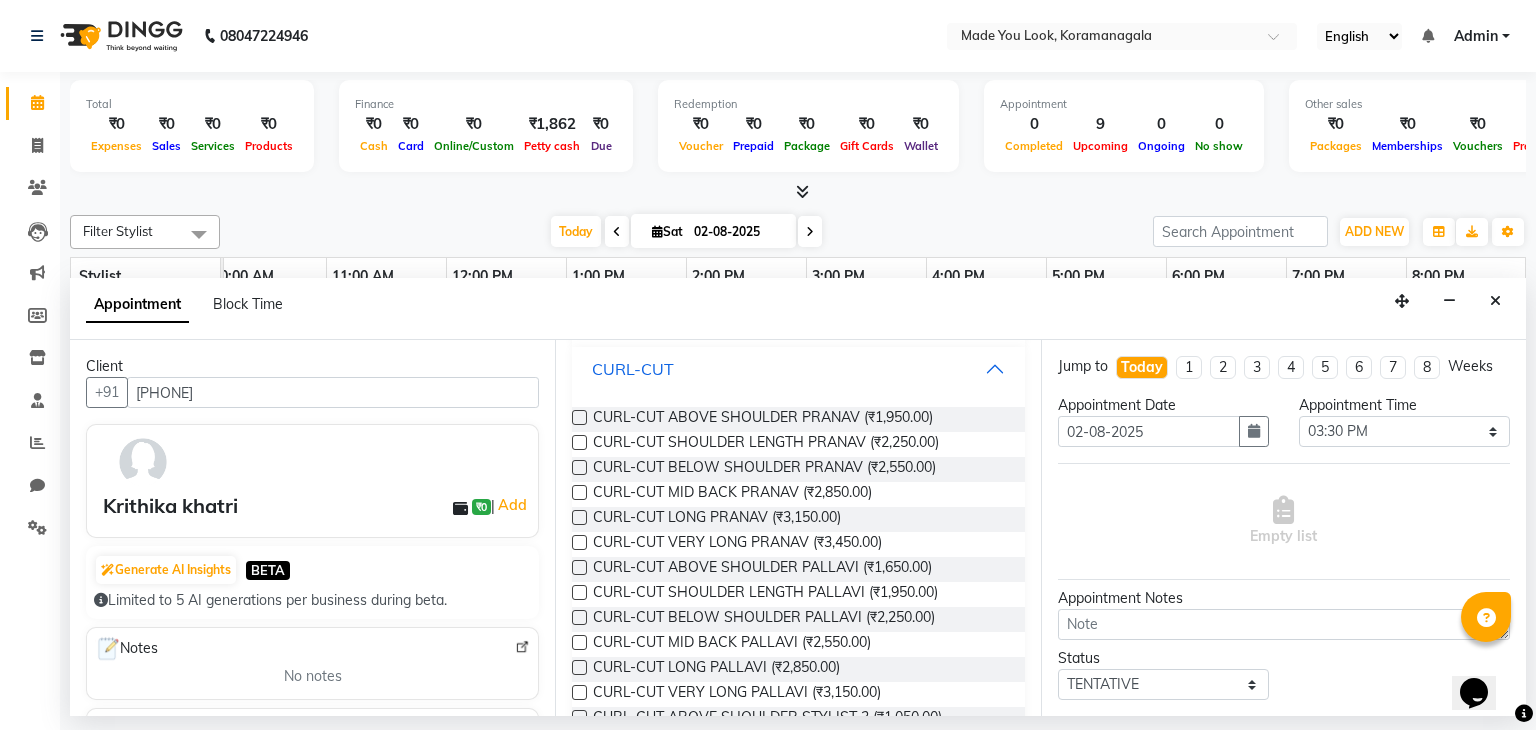 scroll, scrollTop: 296, scrollLeft: 0, axis: vertical 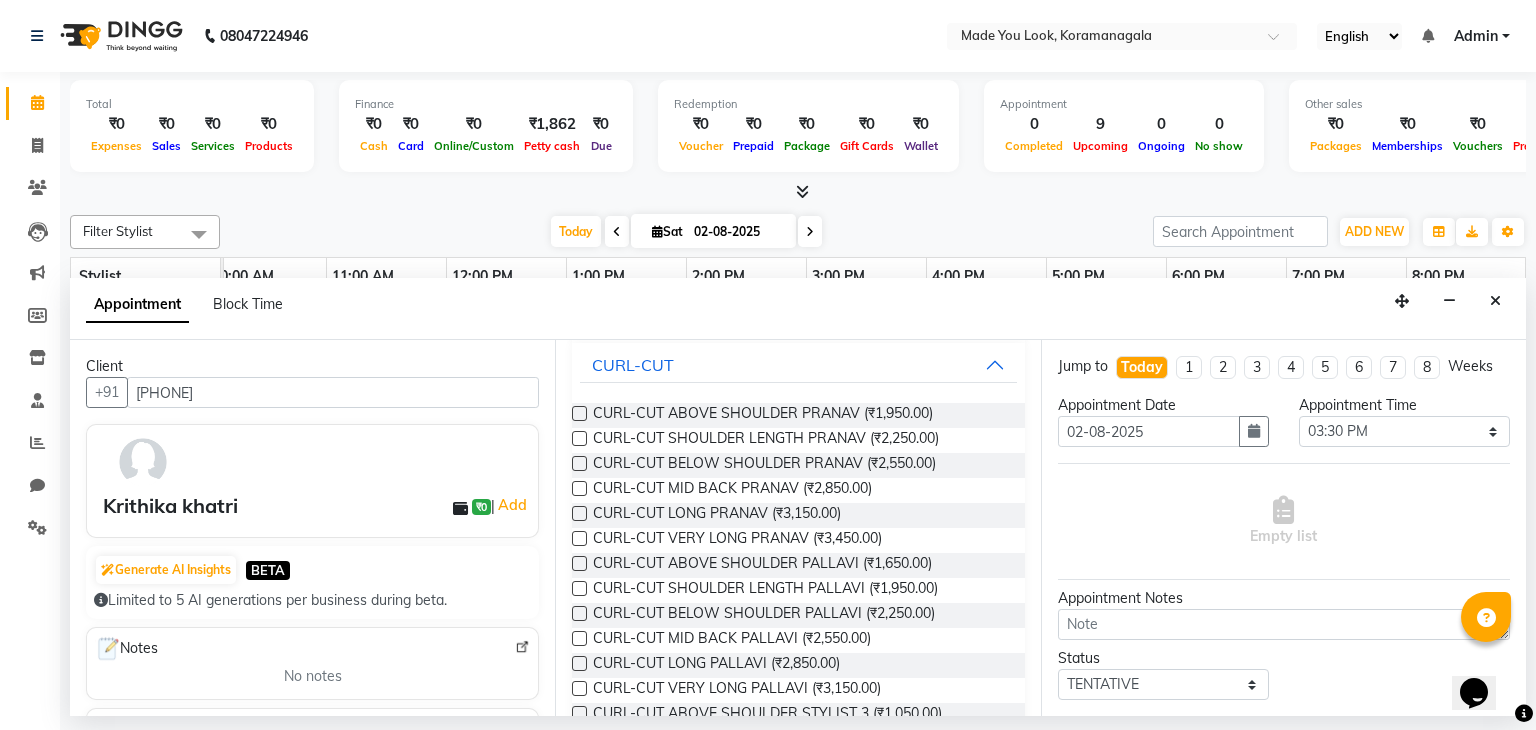 click at bounding box center (579, 563) 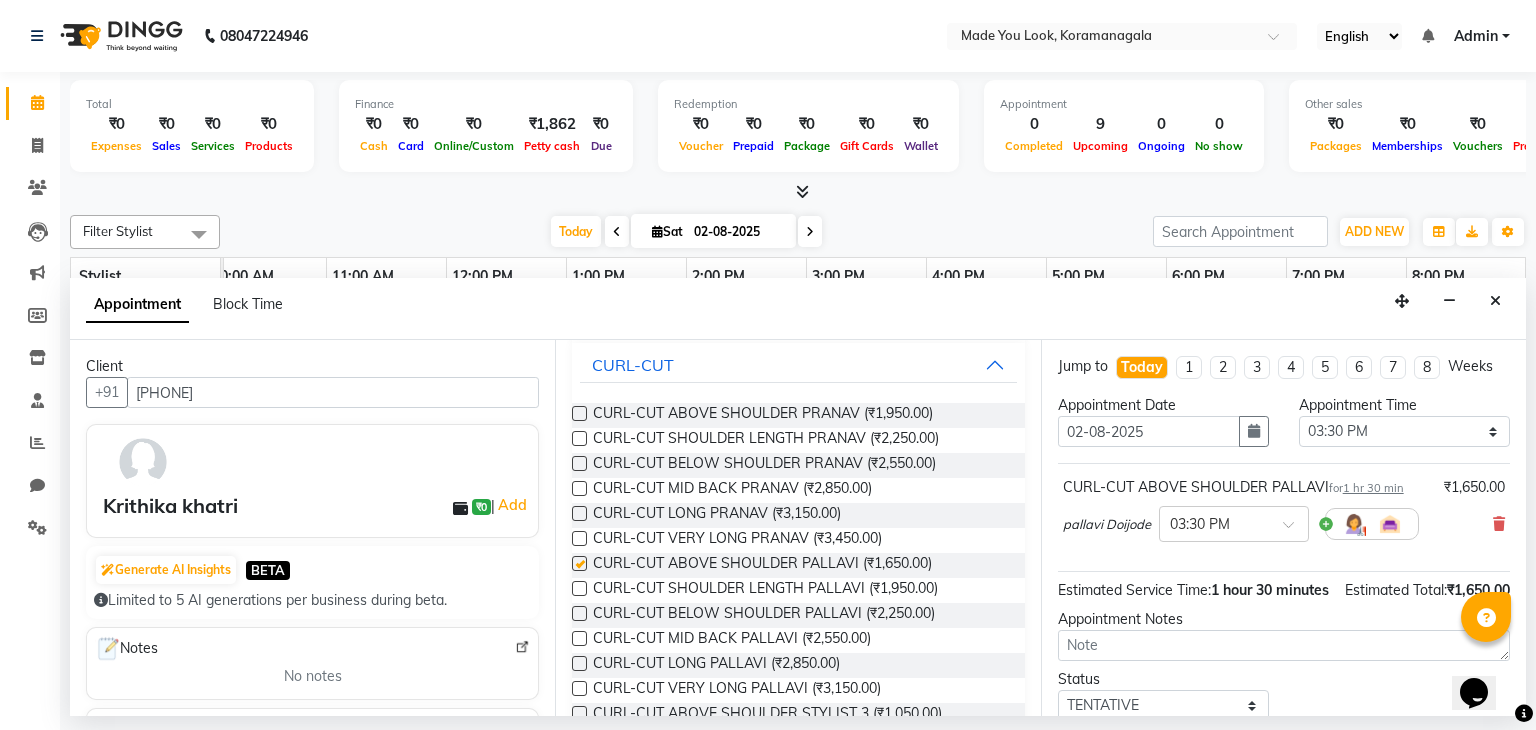 checkbox on "false" 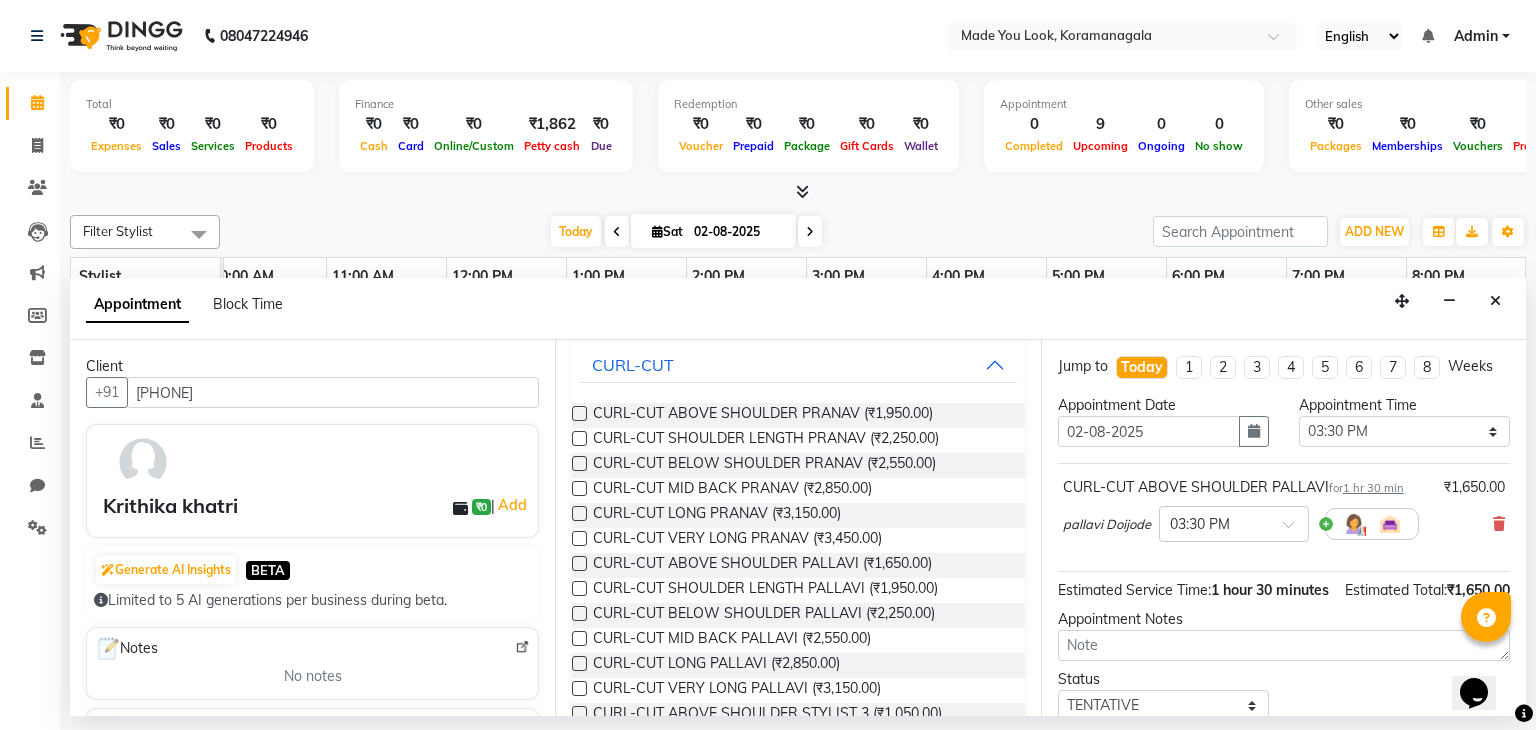 scroll, scrollTop: 151, scrollLeft: 0, axis: vertical 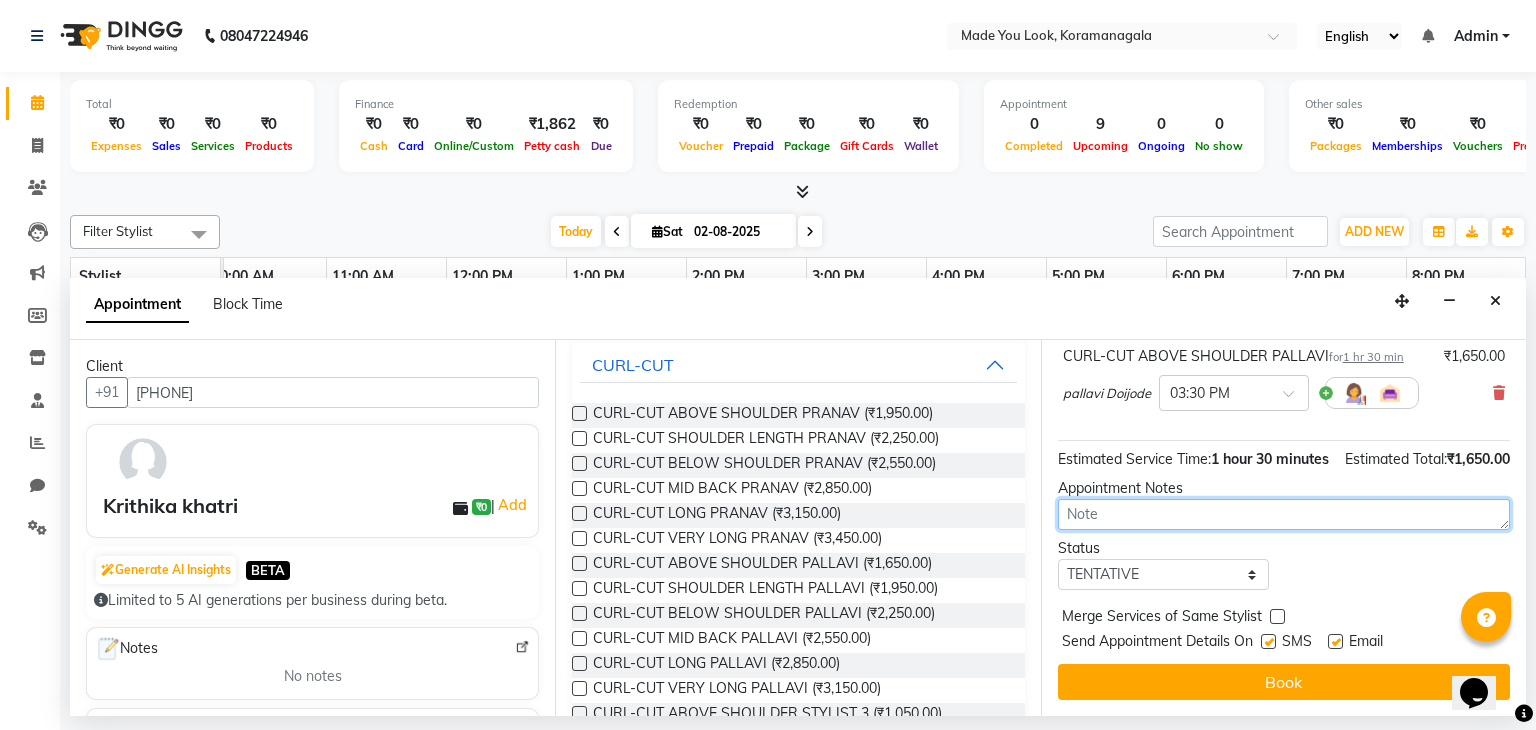 click at bounding box center (1284, 514) 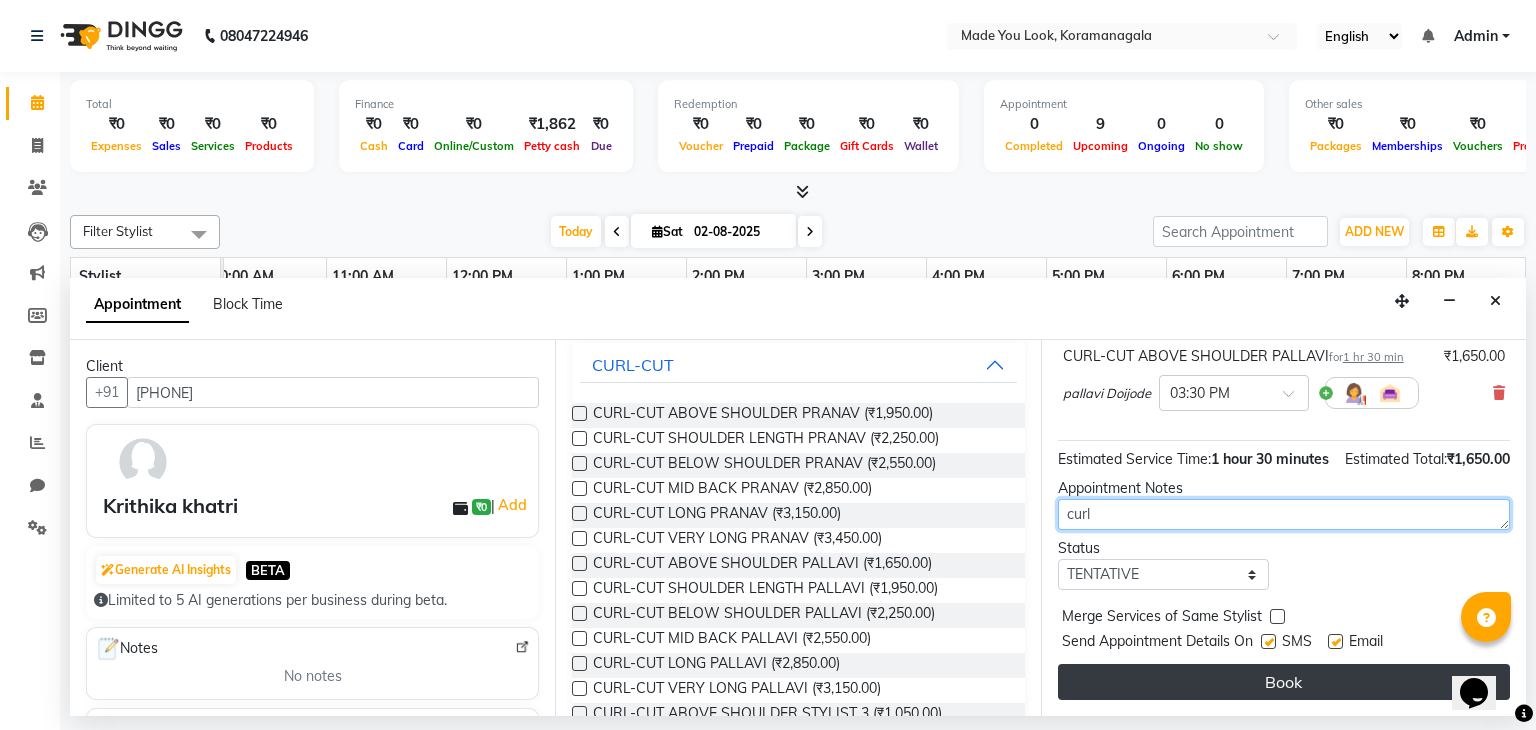 type on "curl" 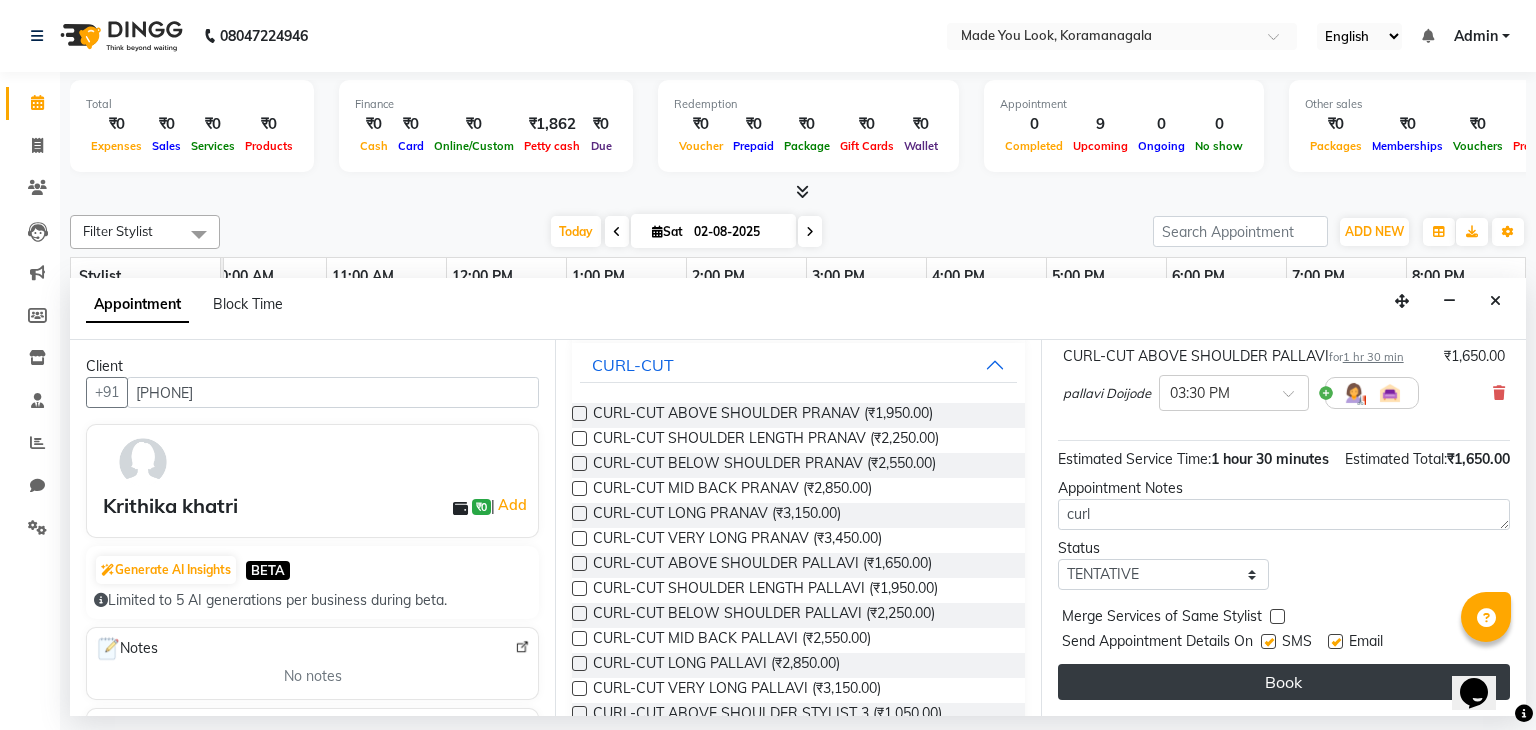 click on "Book" at bounding box center (1284, 682) 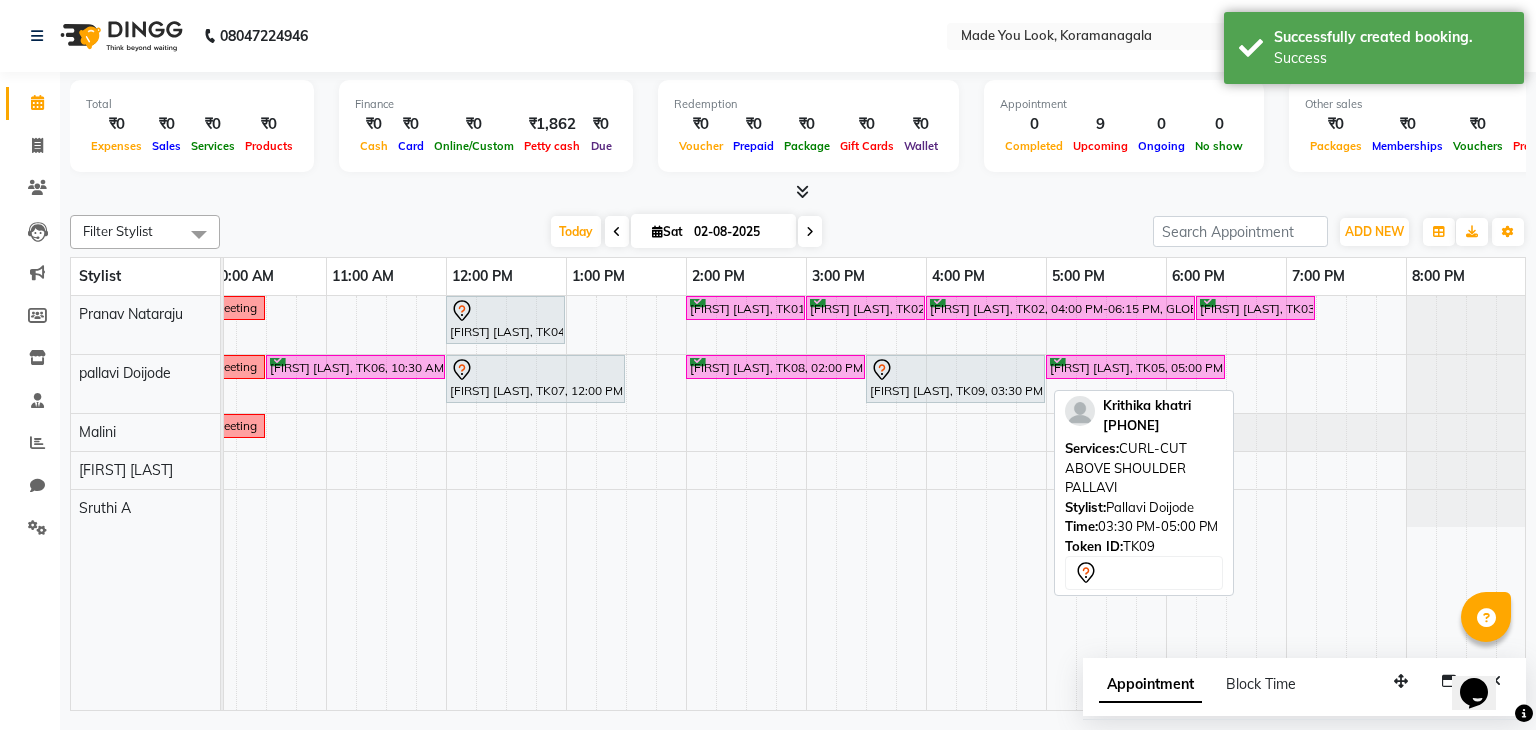 click on "[FIRST] [LAST], TK09, 03:30 PM-05:00 PM, CURL-CUT ABOVE SHOULDER [NAME]" at bounding box center (955, 379) 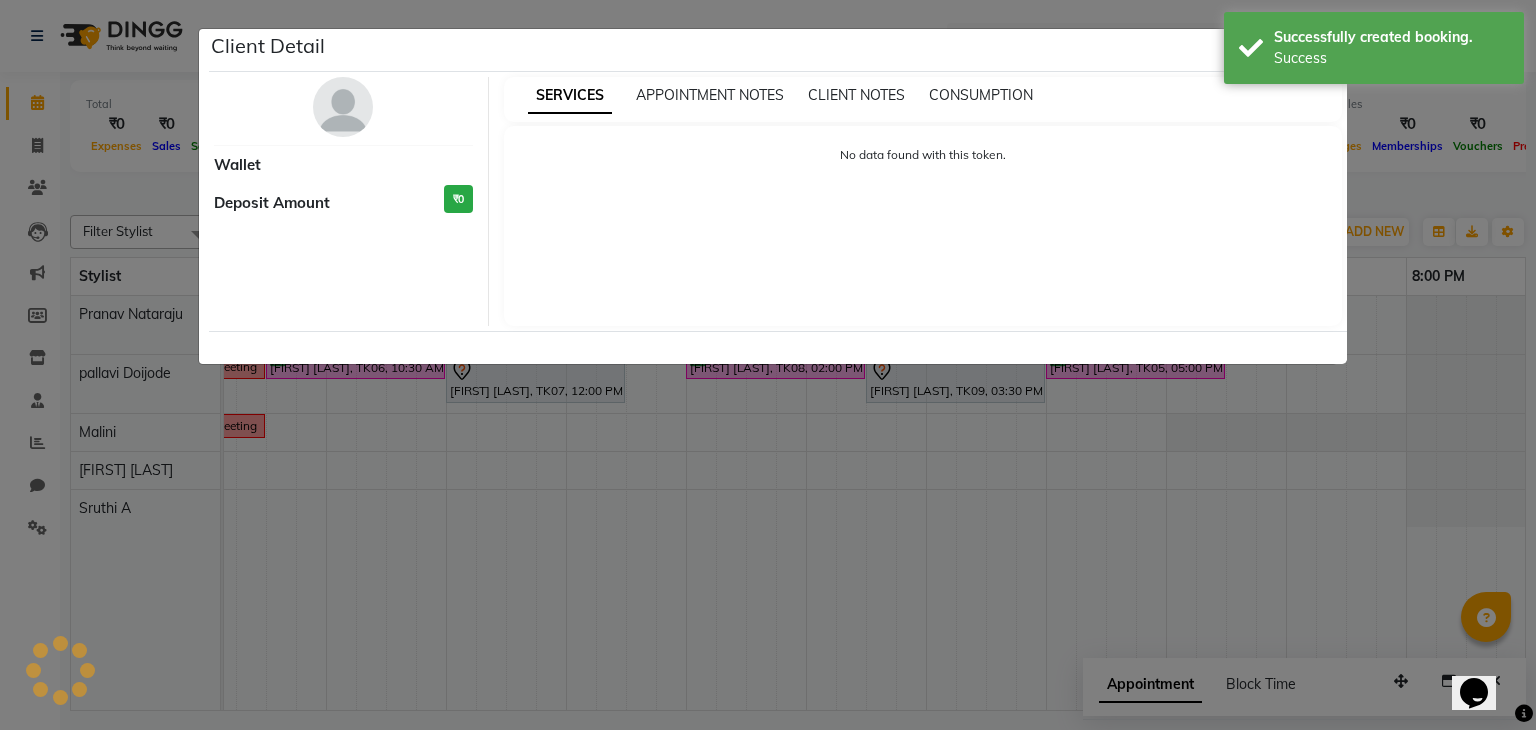 select on "7" 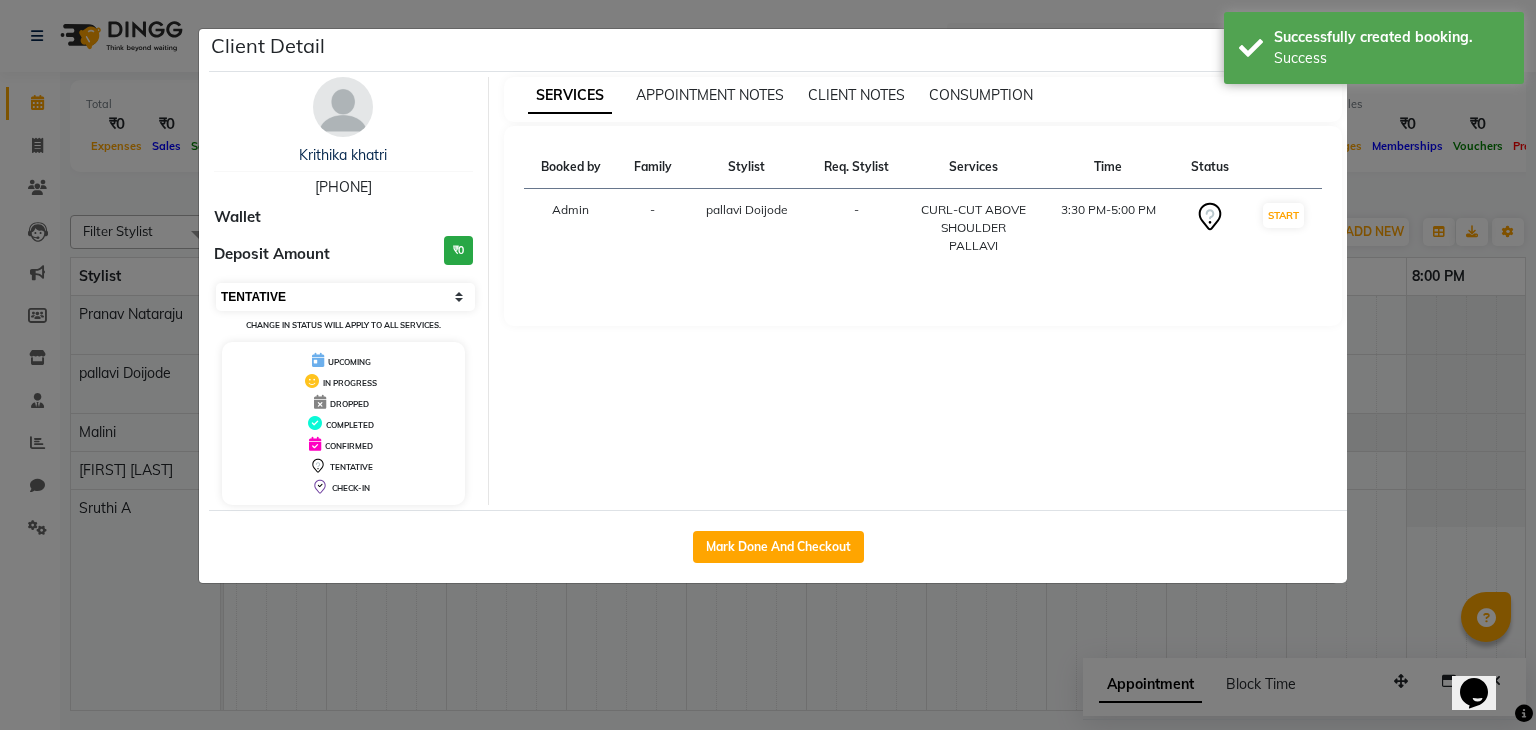 click on "Select IN SERVICE CONFIRMED TENTATIVE CHECK IN MARK DONE DROPPED UPCOMING" at bounding box center [345, 297] 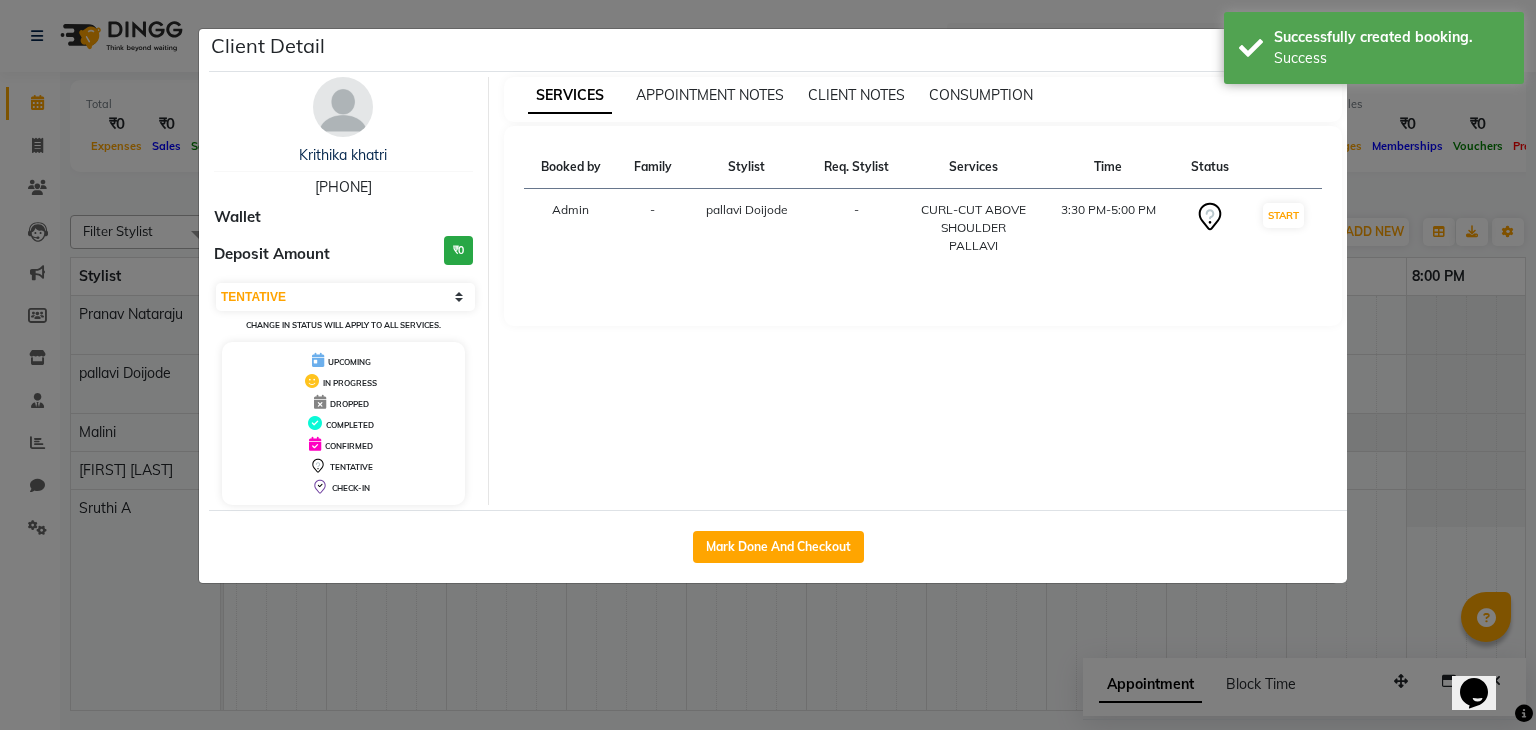 click on "Client Detail  [FIRST] [LAST]   [PHONE] Wallet Deposit Amount  ₹0  Select IN SERVICE CONFIRMED TENTATIVE CHECK IN MARK DONE DROPPED UPCOMING Change in status will apply to all services. UPCOMING IN PROGRESS DROPPED COMPLETED CONFIRMED TENTATIVE CHECK-IN SERVICES APPOINTMENT NOTES CLIENT NOTES CONSUMPTION Booked by Family Stylist Req. Stylist Services Time Status  Admin  - [NAME] -  CURL-CUT ABOVE SHOULDER [NAME]   3:30 PM-5:00 PM   START   Mark Done And Checkout" 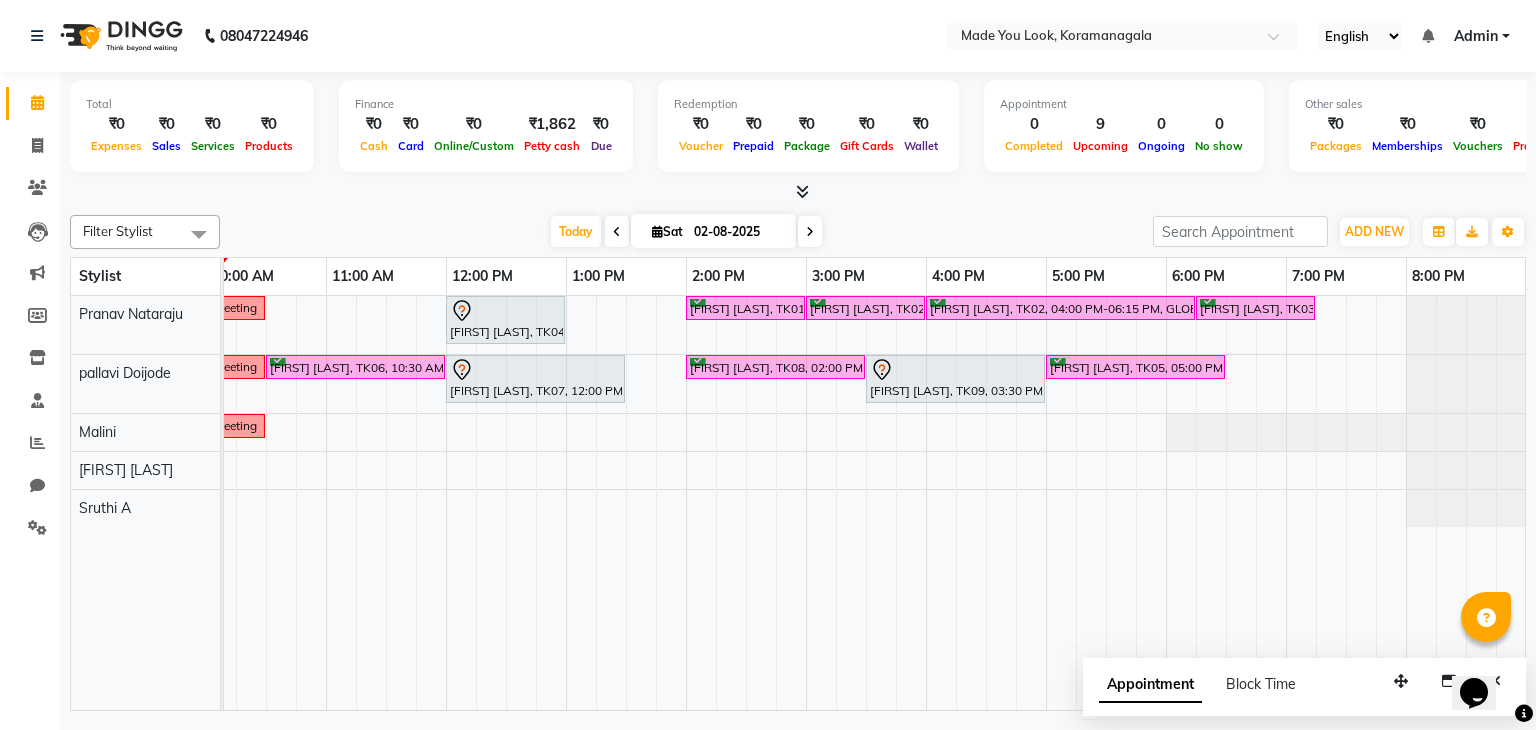 scroll, scrollTop: 0, scrollLeft: 0, axis: both 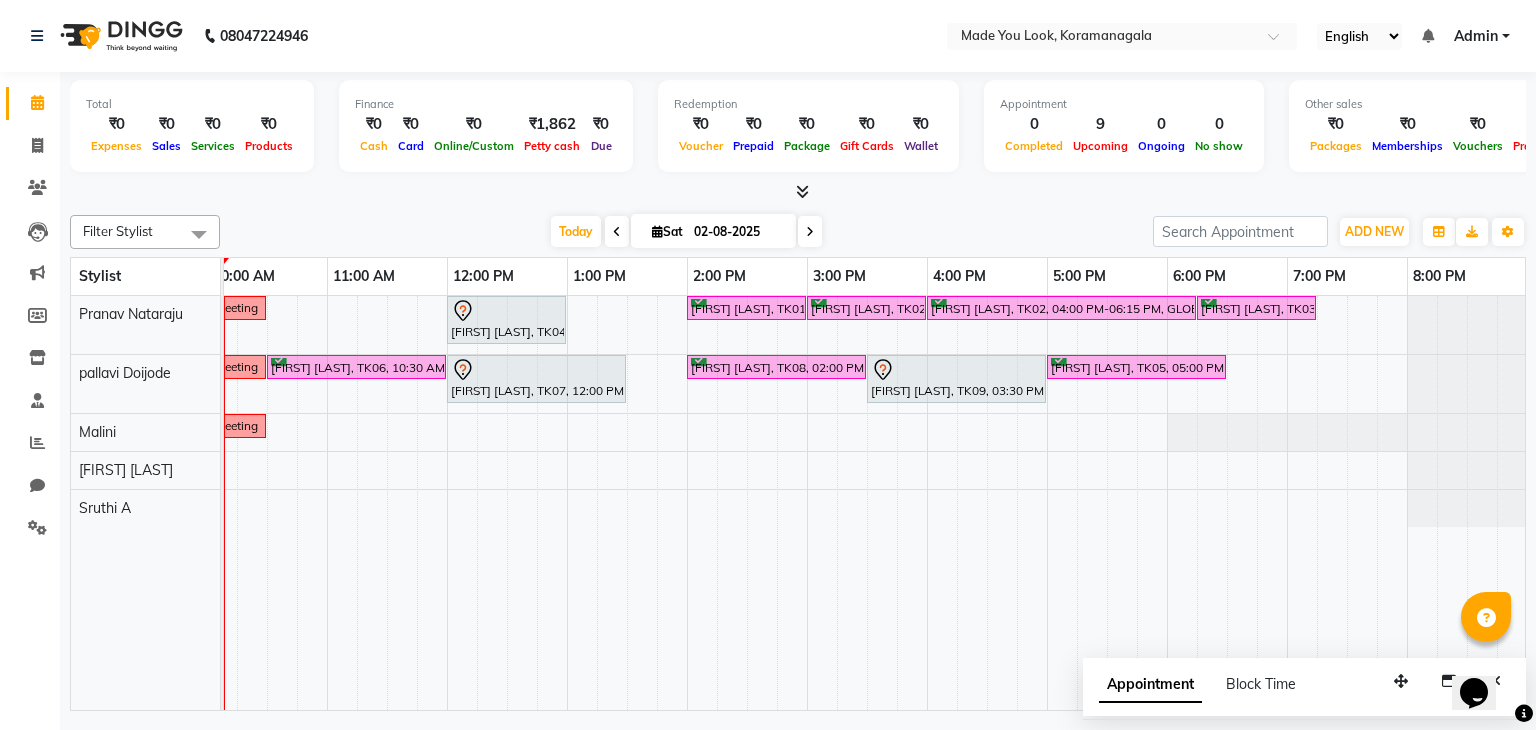 click at bounding box center (810, 231) 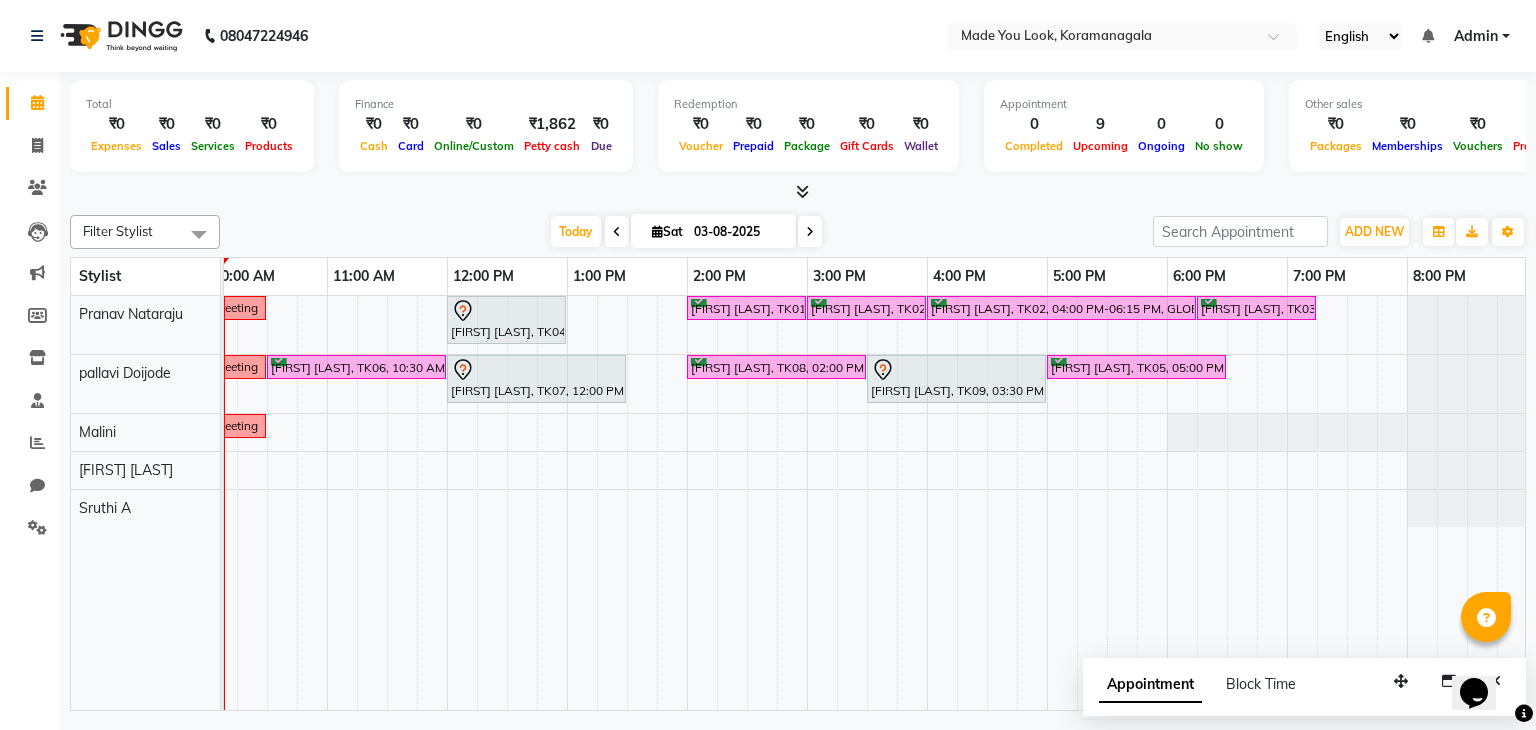 scroll, scrollTop: 0, scrollLeft: 0, axis: both 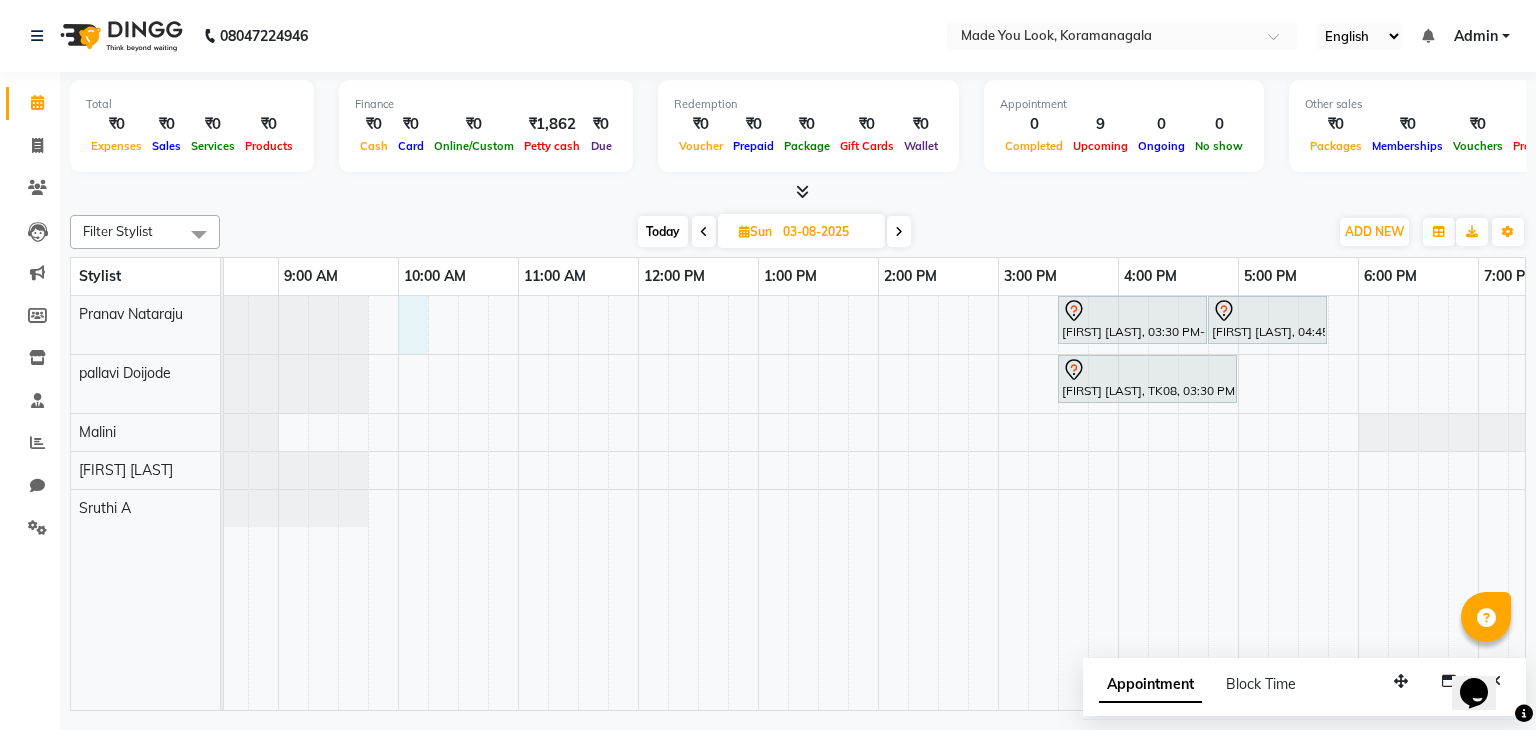 click on "[FIRST] [LAST], 03:30 PM-04:45 PM, HAIRCUT [NAME]             [FIRST] [LAST], 04:45 PM-05:45 PM, HAIRCUT [NAME]             [FIRST] [LAST], 03:30 PM-05:00 PM, HAIRCUT [NAME]" at bounding box center (938, 503) 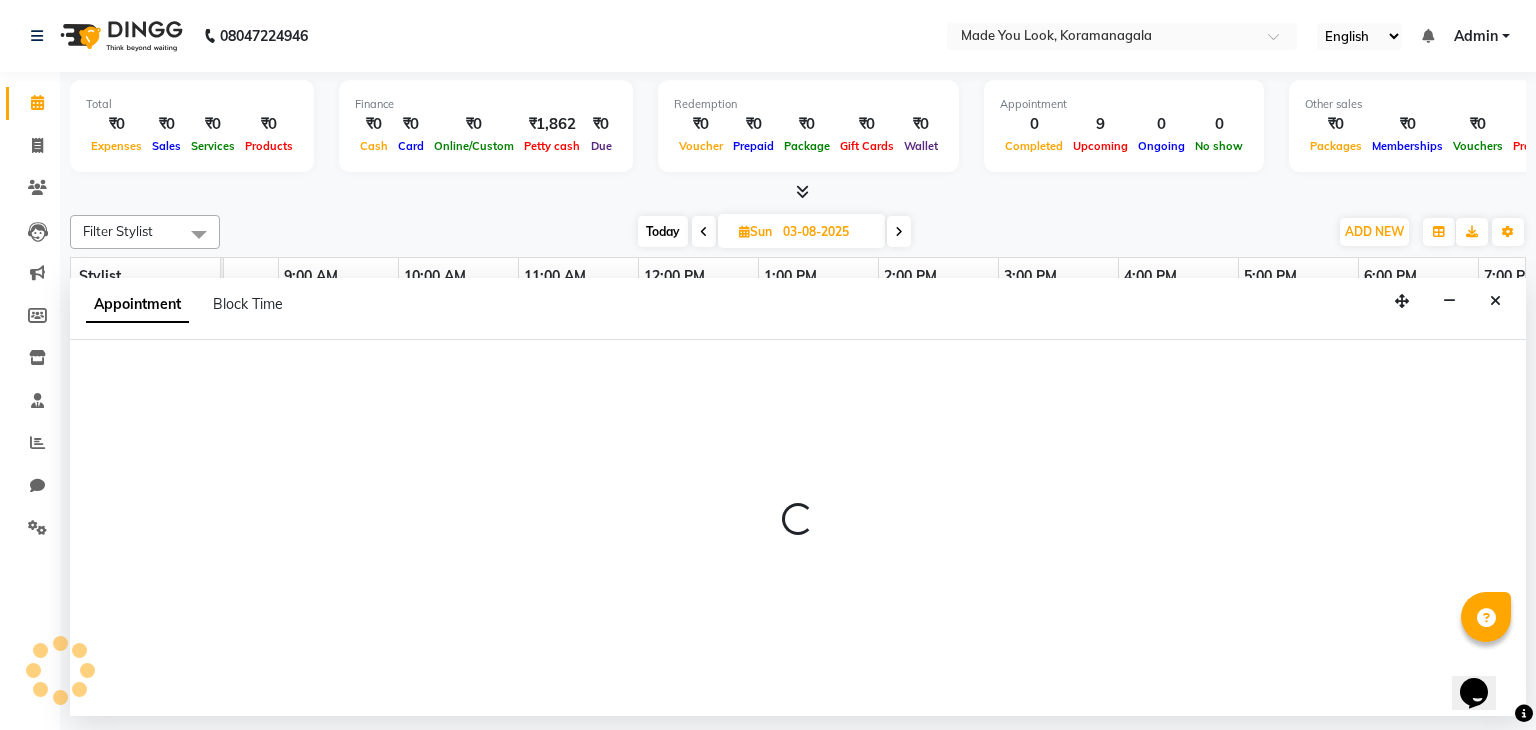 select on "83312" 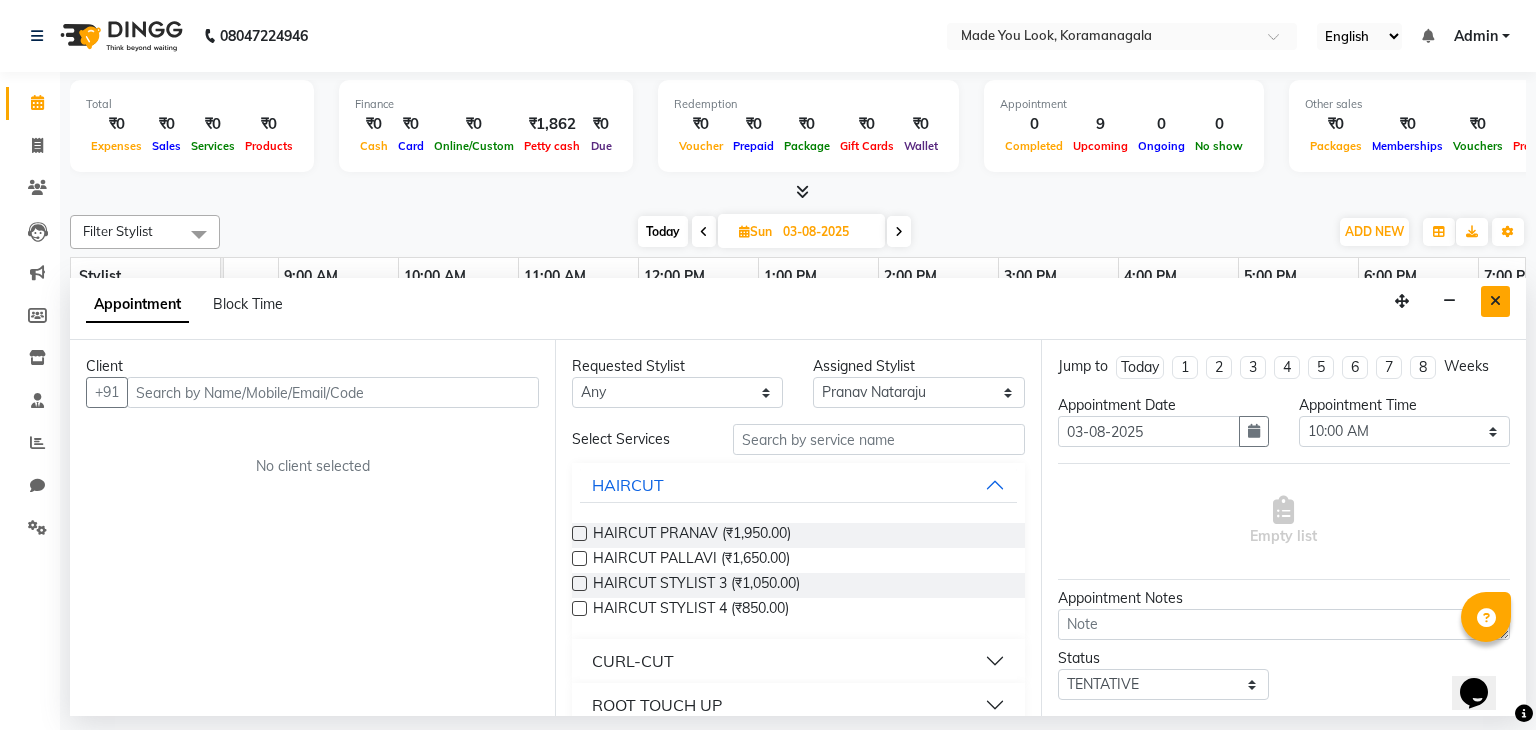 click at bounding box center [1495, 301] 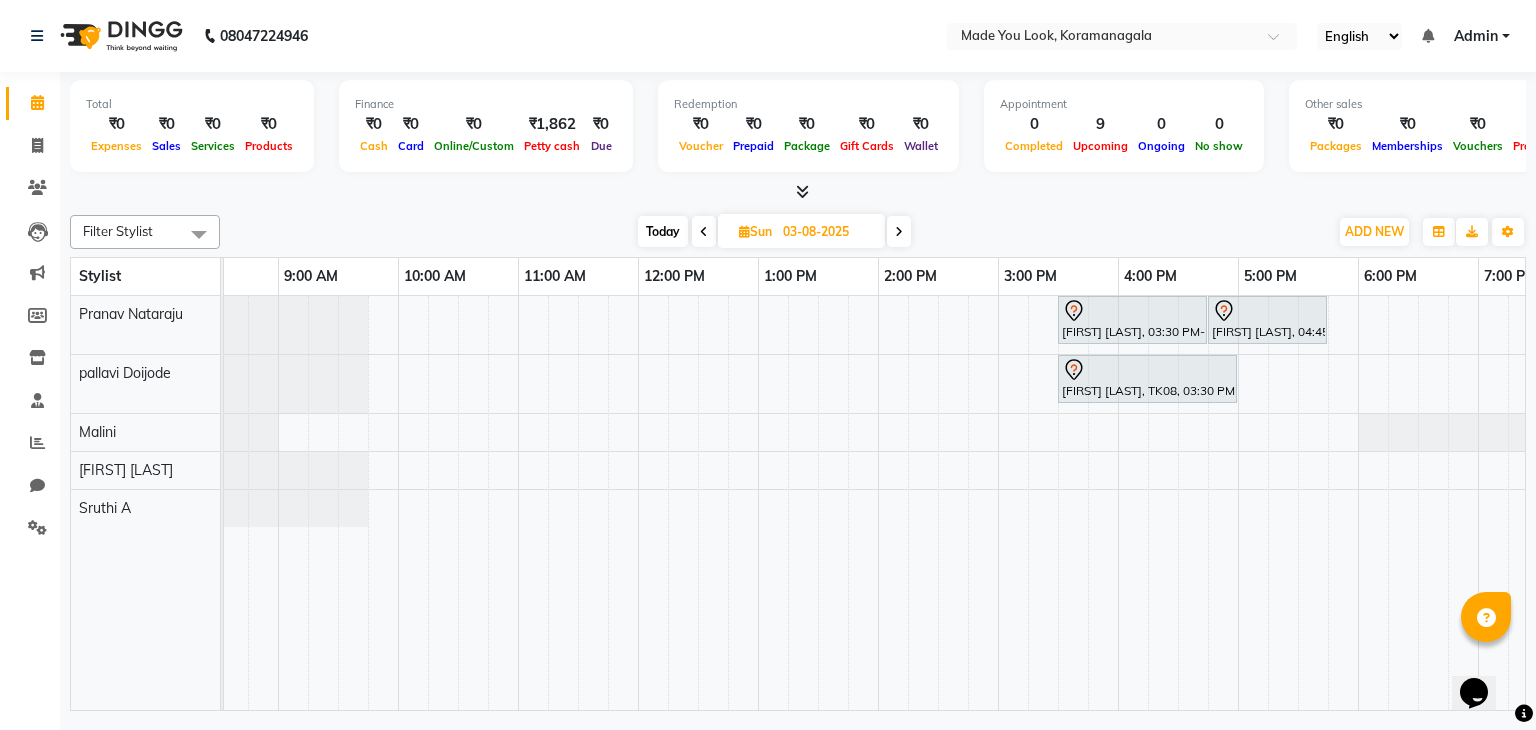 click on "Today" at bounding box center [663, 231] 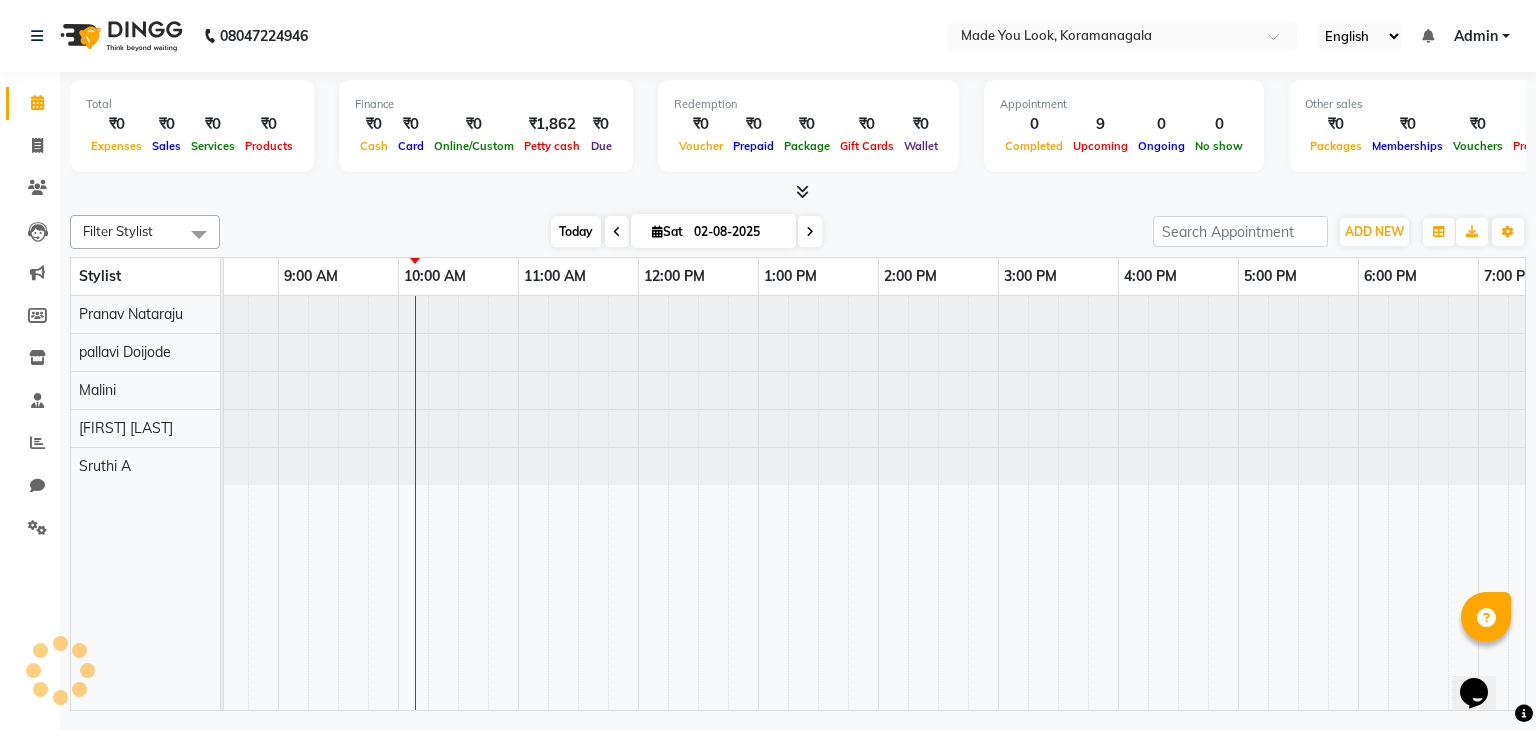 scroll, scrollTop: 0, scrollLeft: 240, axis: horizontal 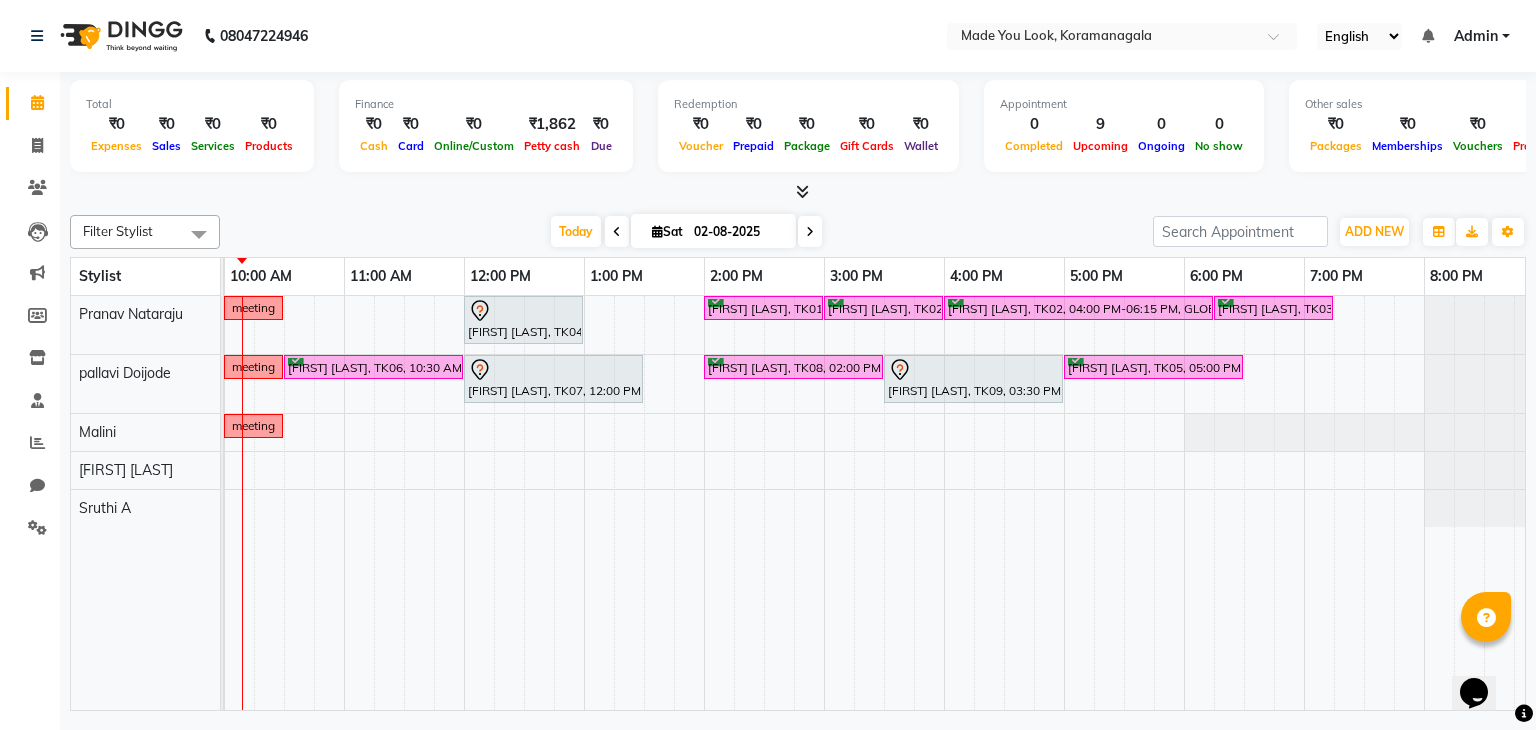 click at bounding box center [810, 232] 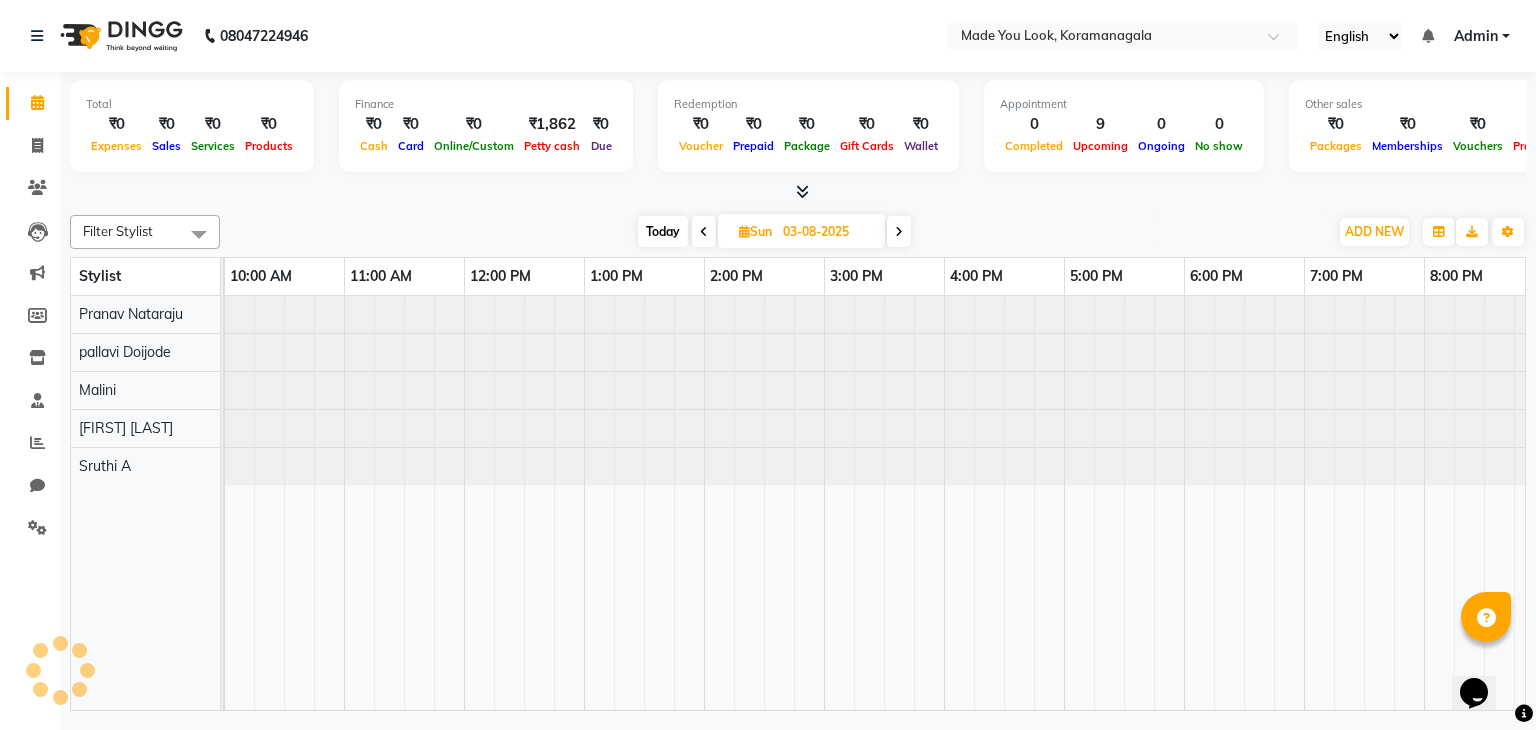 scroll, scrollTop: 0, scrollLeft: 0, axis: both 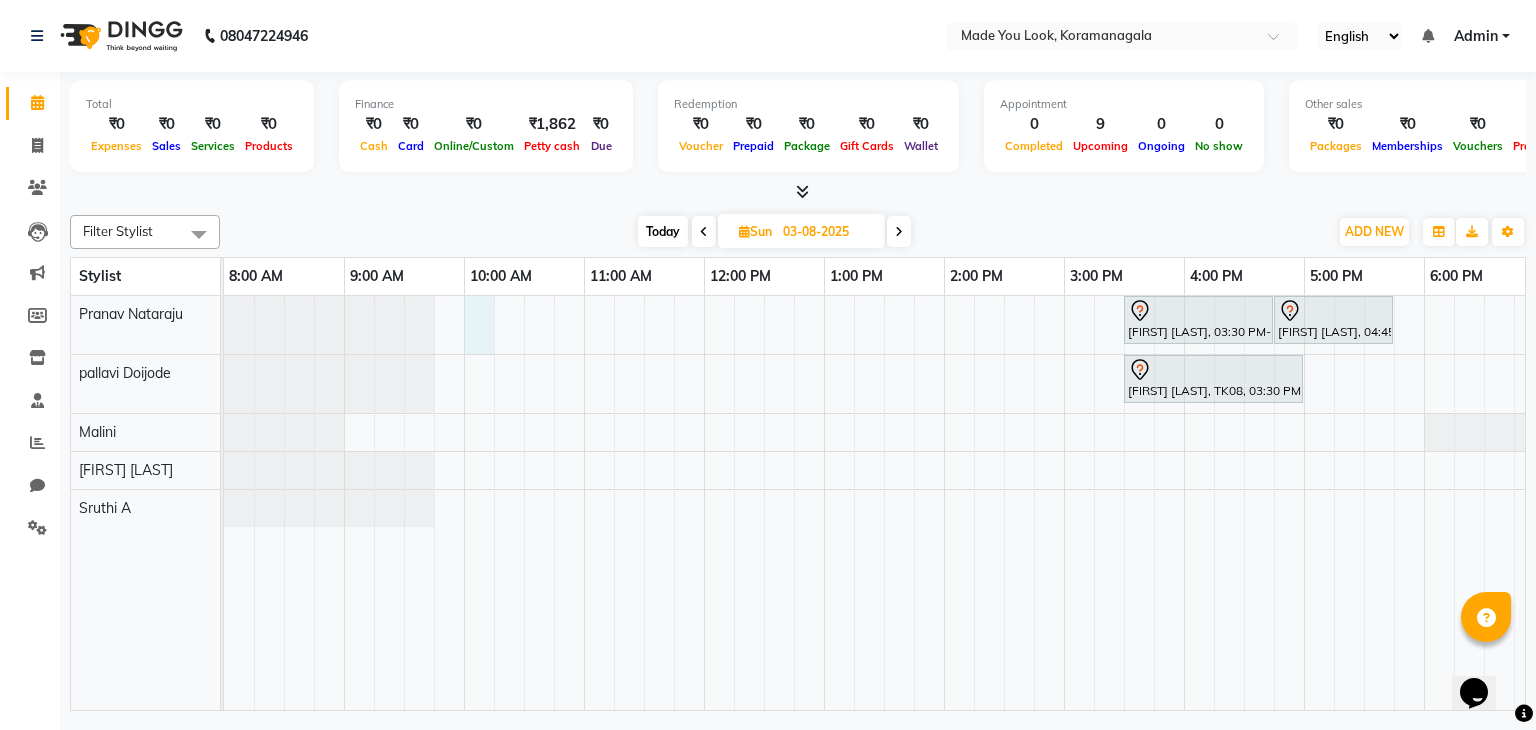 click on "[FIRST] [LAST], 03:30 PM-04:45 PM, HAIRCUT [NAME]             [FIRST] [LAST], 04:45 PM-05:45 PM, HAIRCUT [NAME]             [FIRST] [LAST], 03:30 PM-05:00 PM, HAIRCUT [NAME]" at bounding box center [1004, 503] 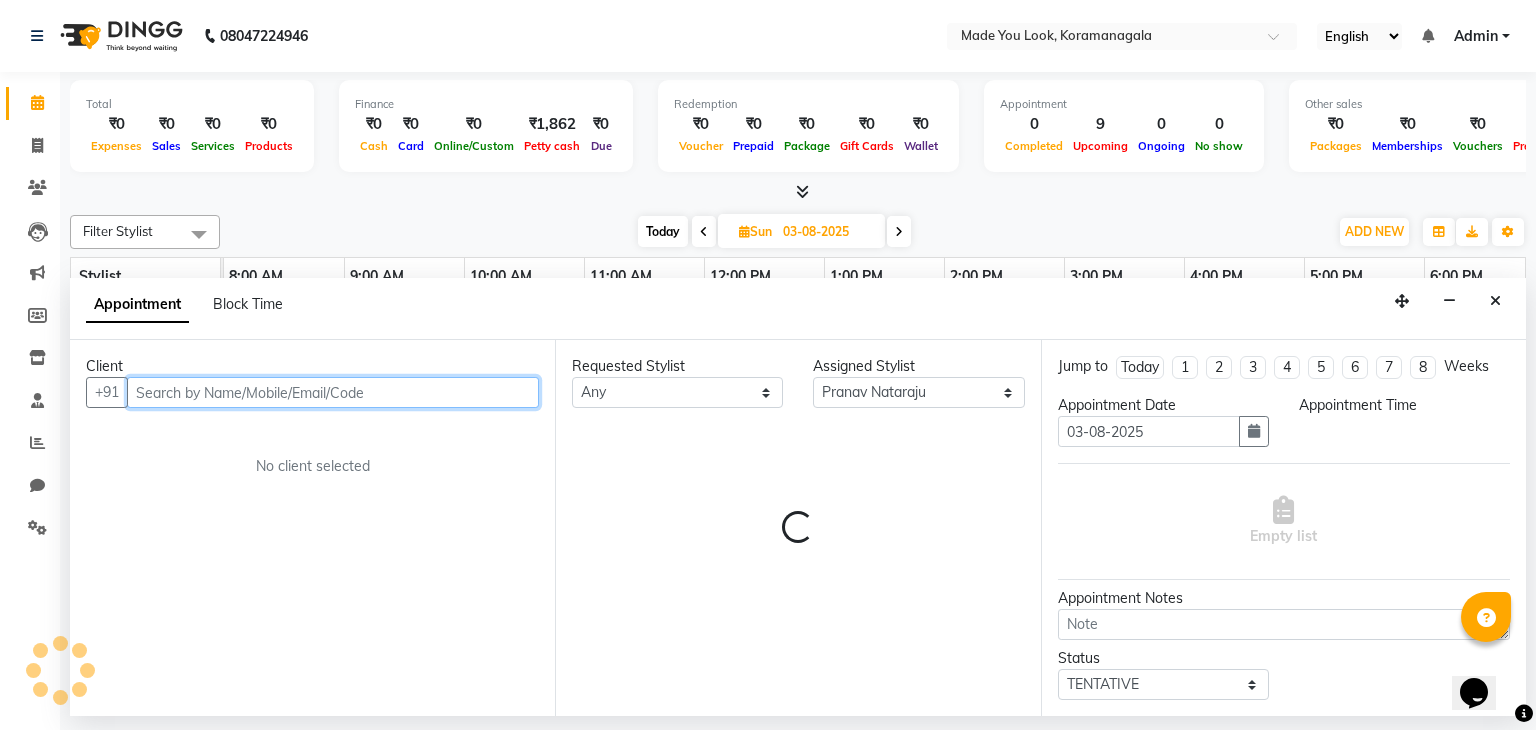 select on "600" 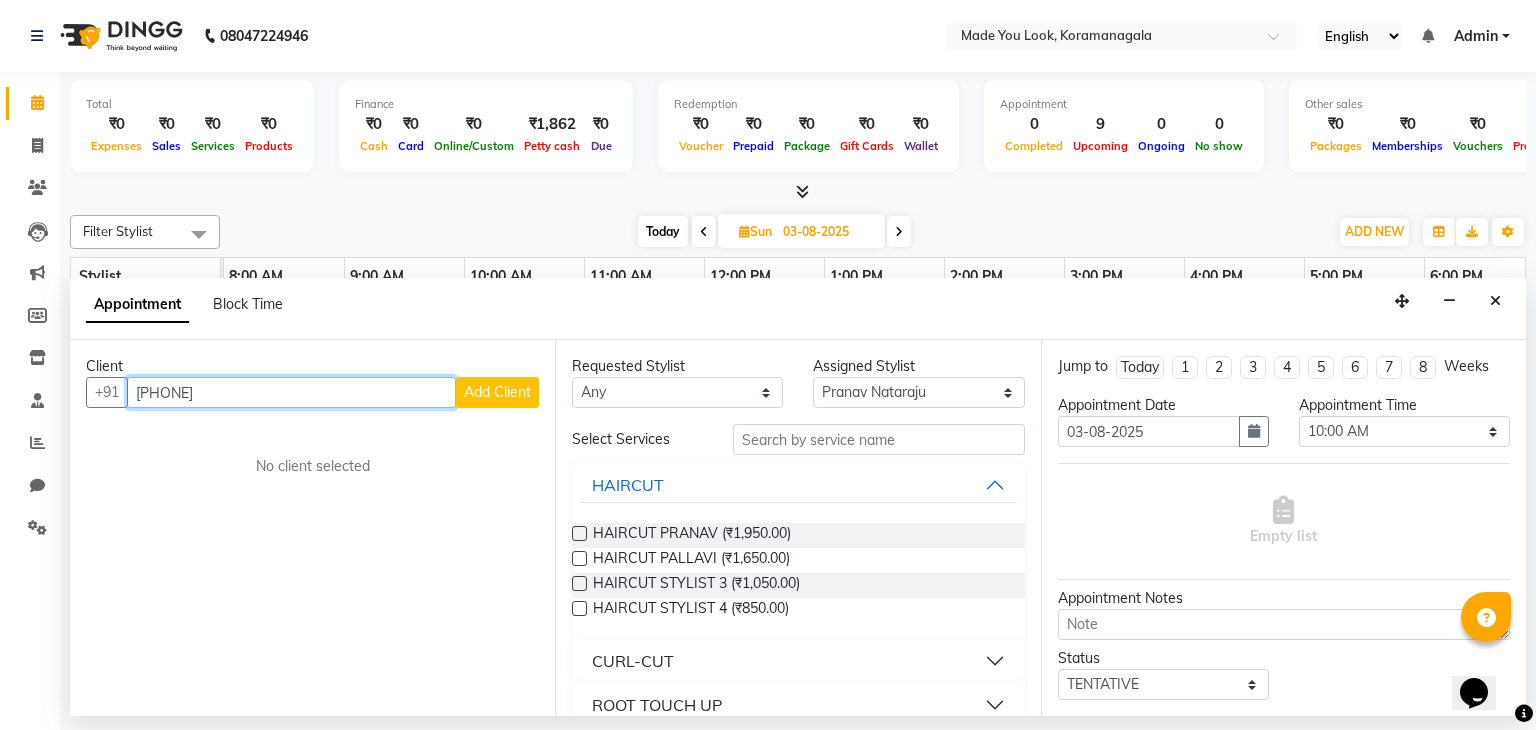 type on "[PHONE]" 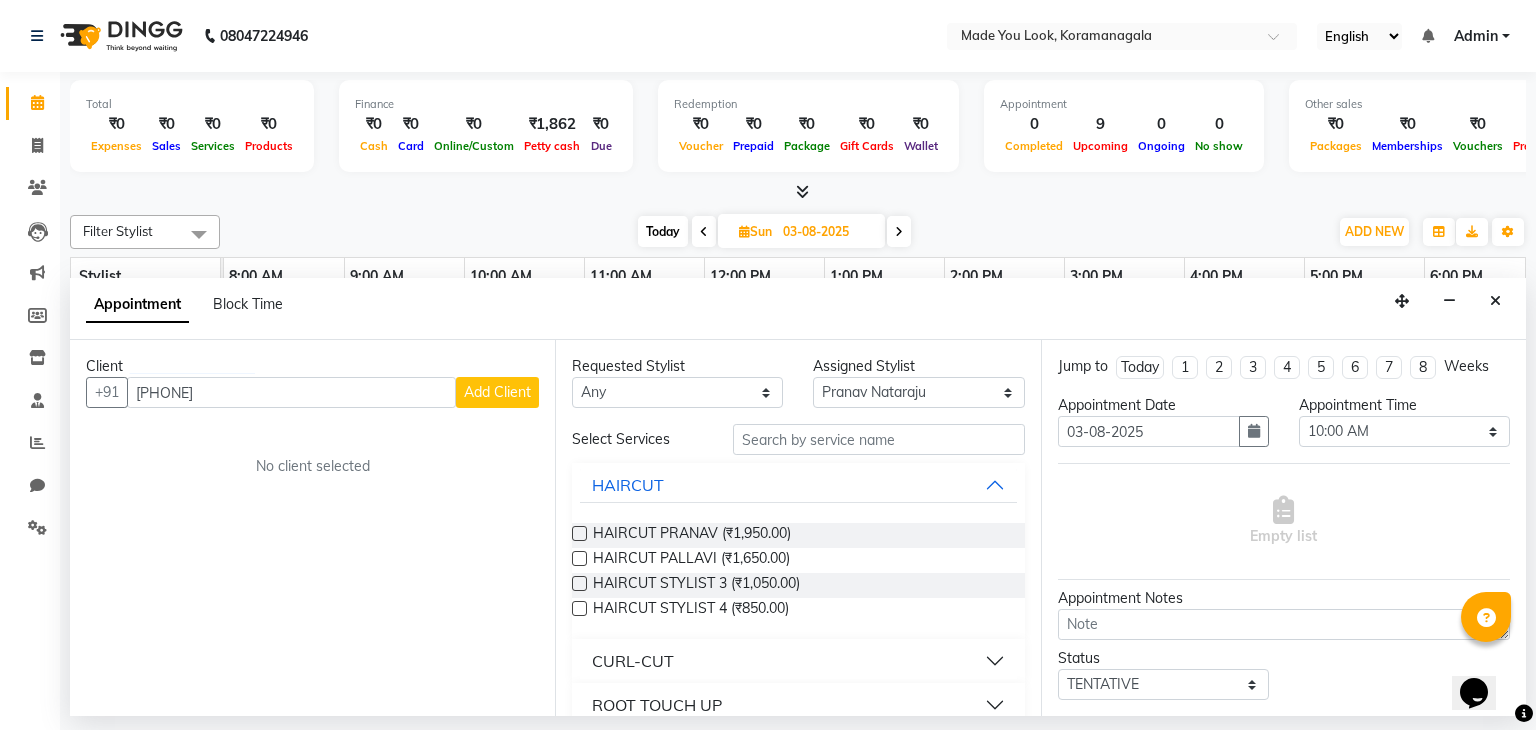 click on "Add Client" at bounding box center [497, 392] 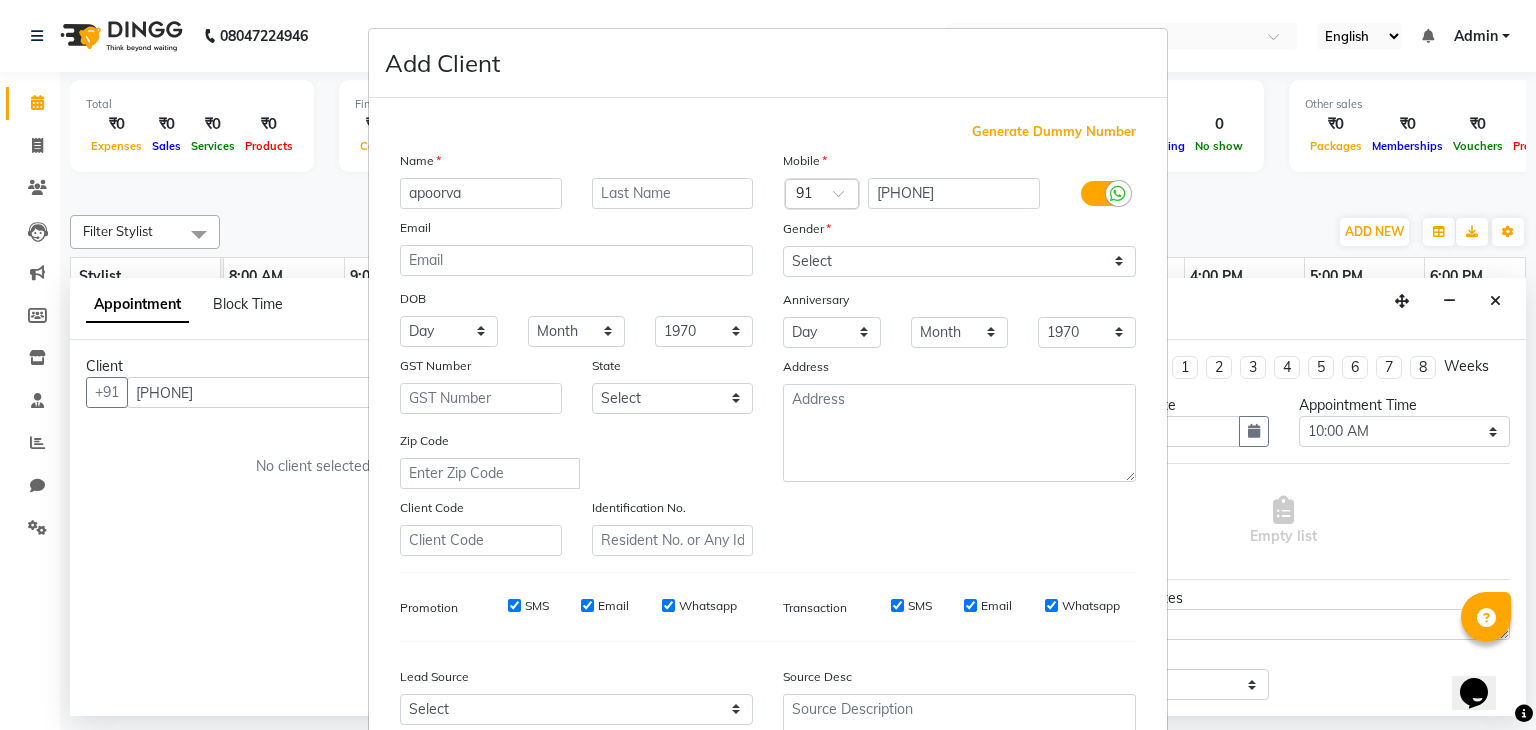 type on "apoorva" 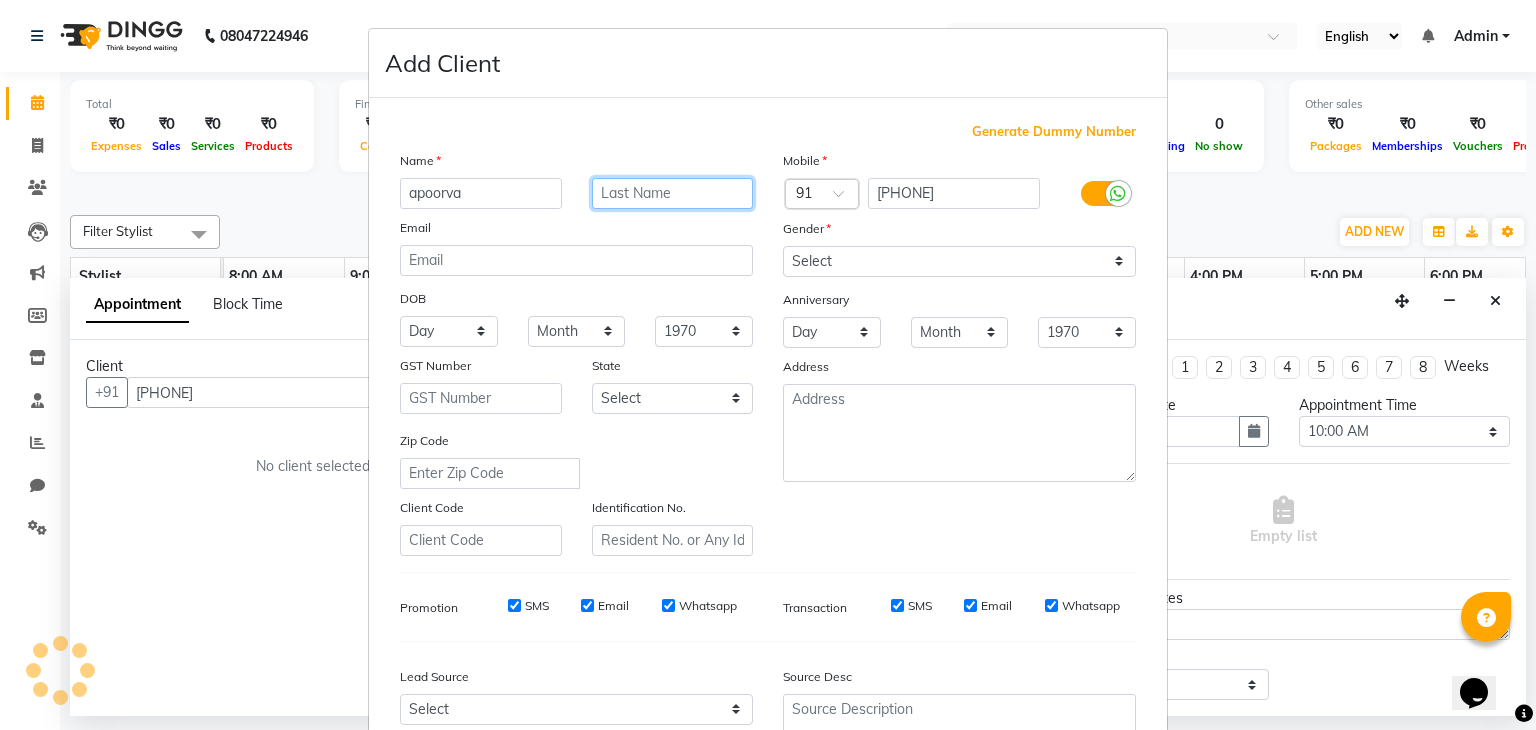 click at bounding box center (673, 193) 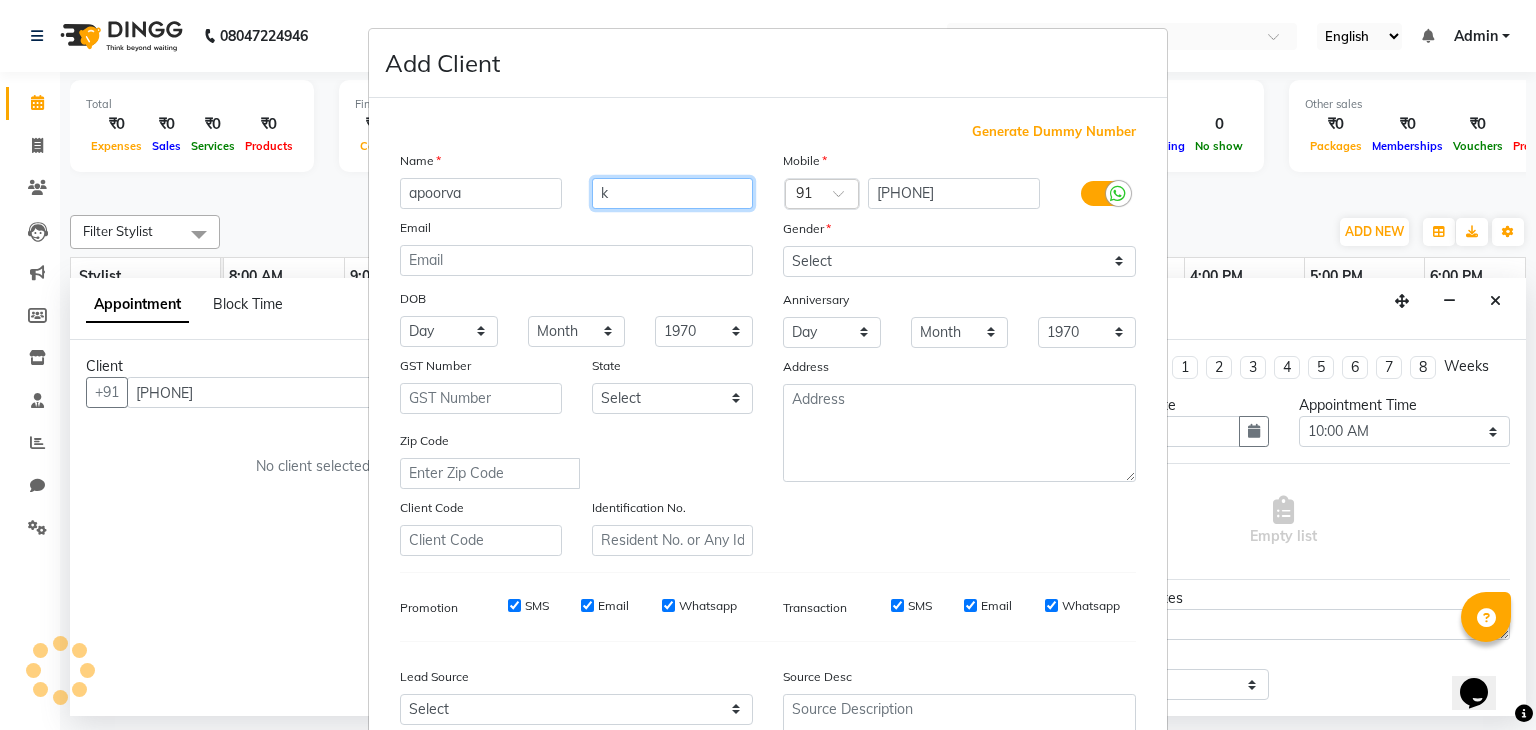 type on "k" 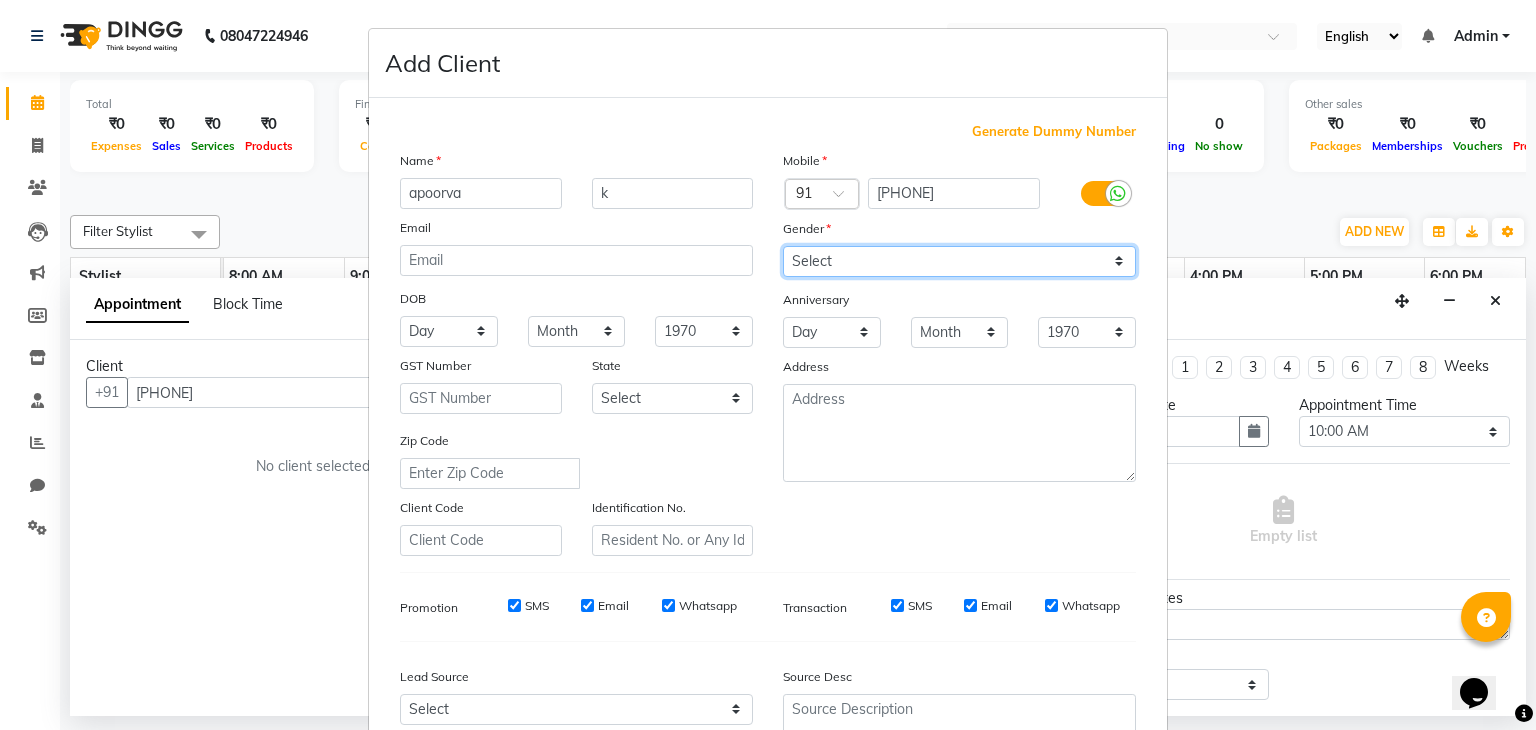 click on "Select Male Female Other Prefer Not To Say" at bounding box center [959, 261] 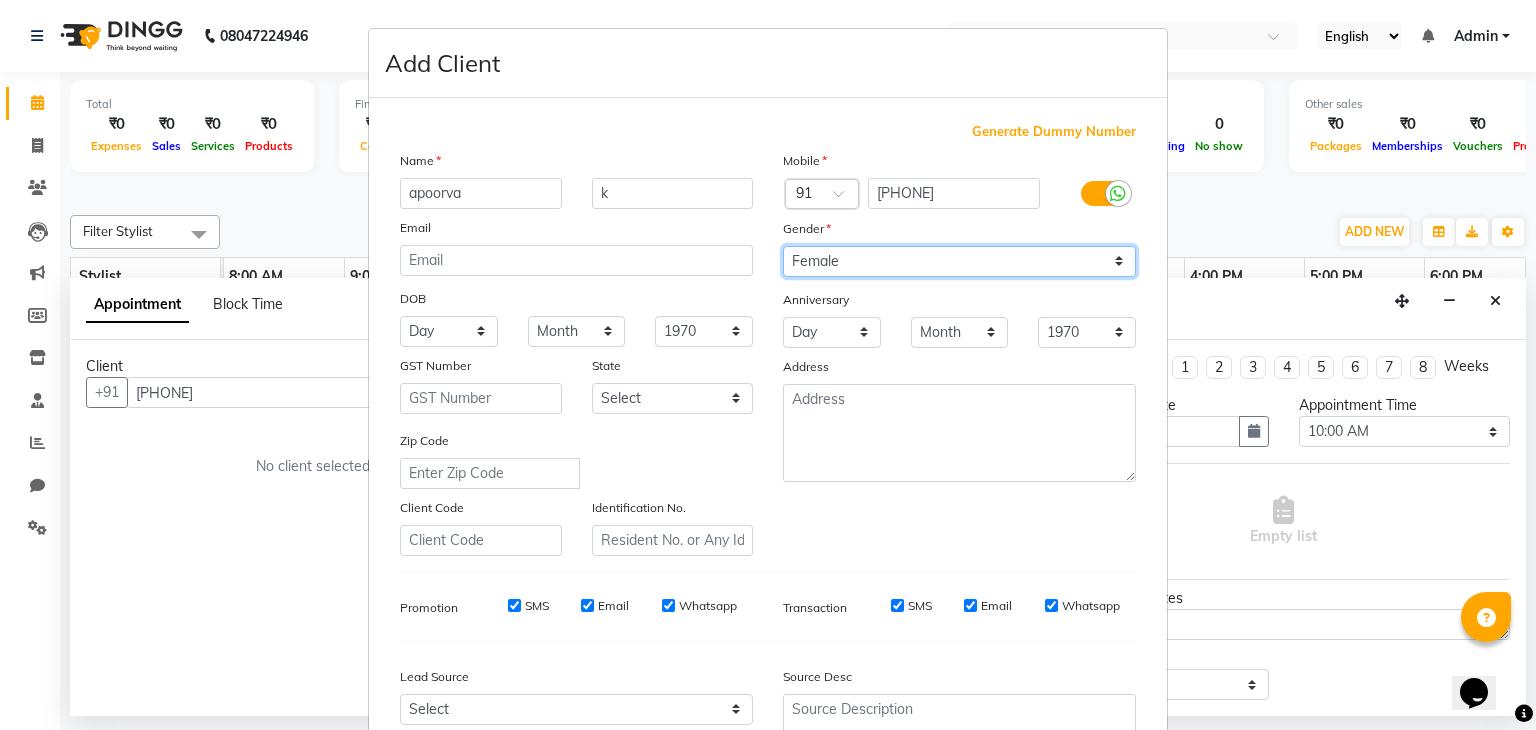 click on "Select Male Female Other Prefer Not To Say" at bounding box center [959, 261] 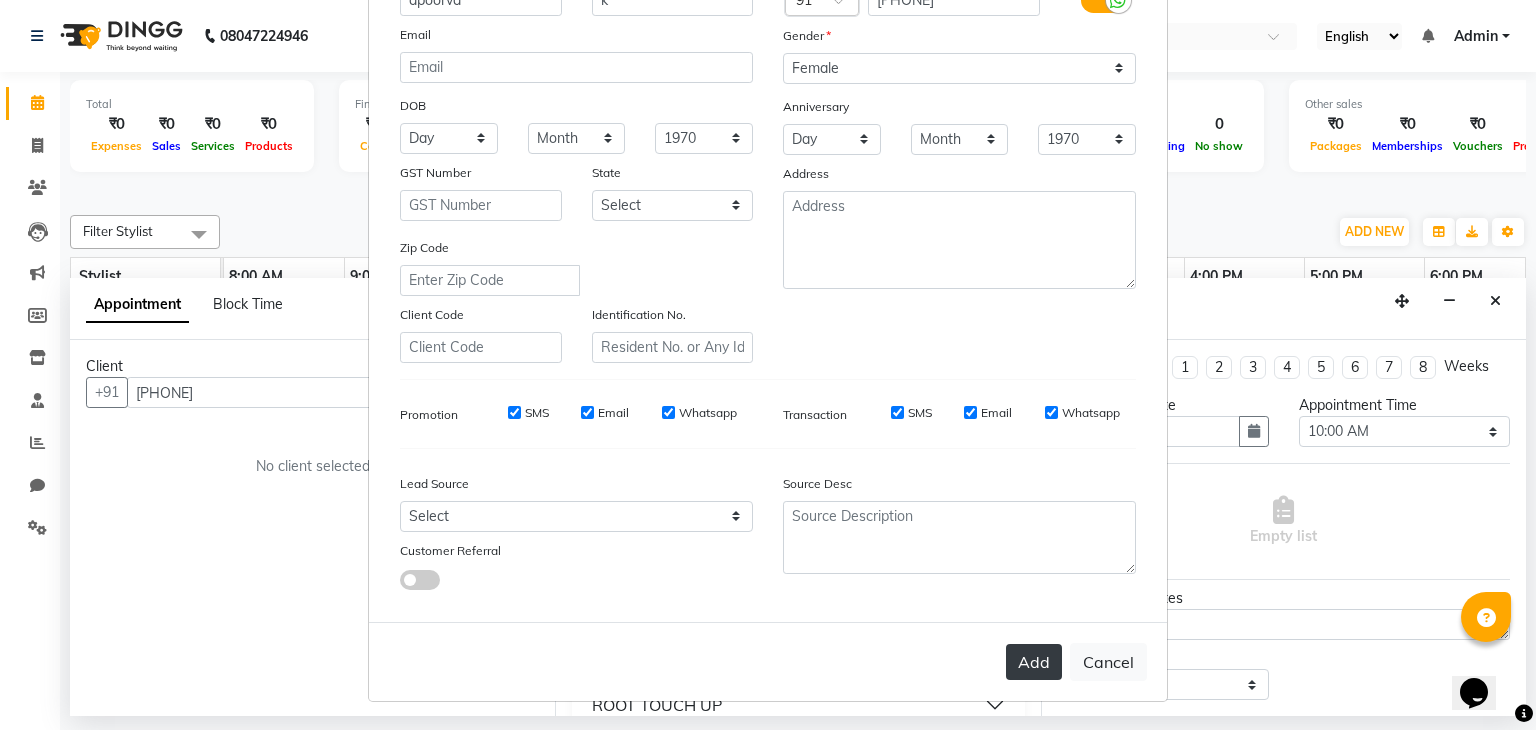 click on "Add" at bounding box center [1034, 662] 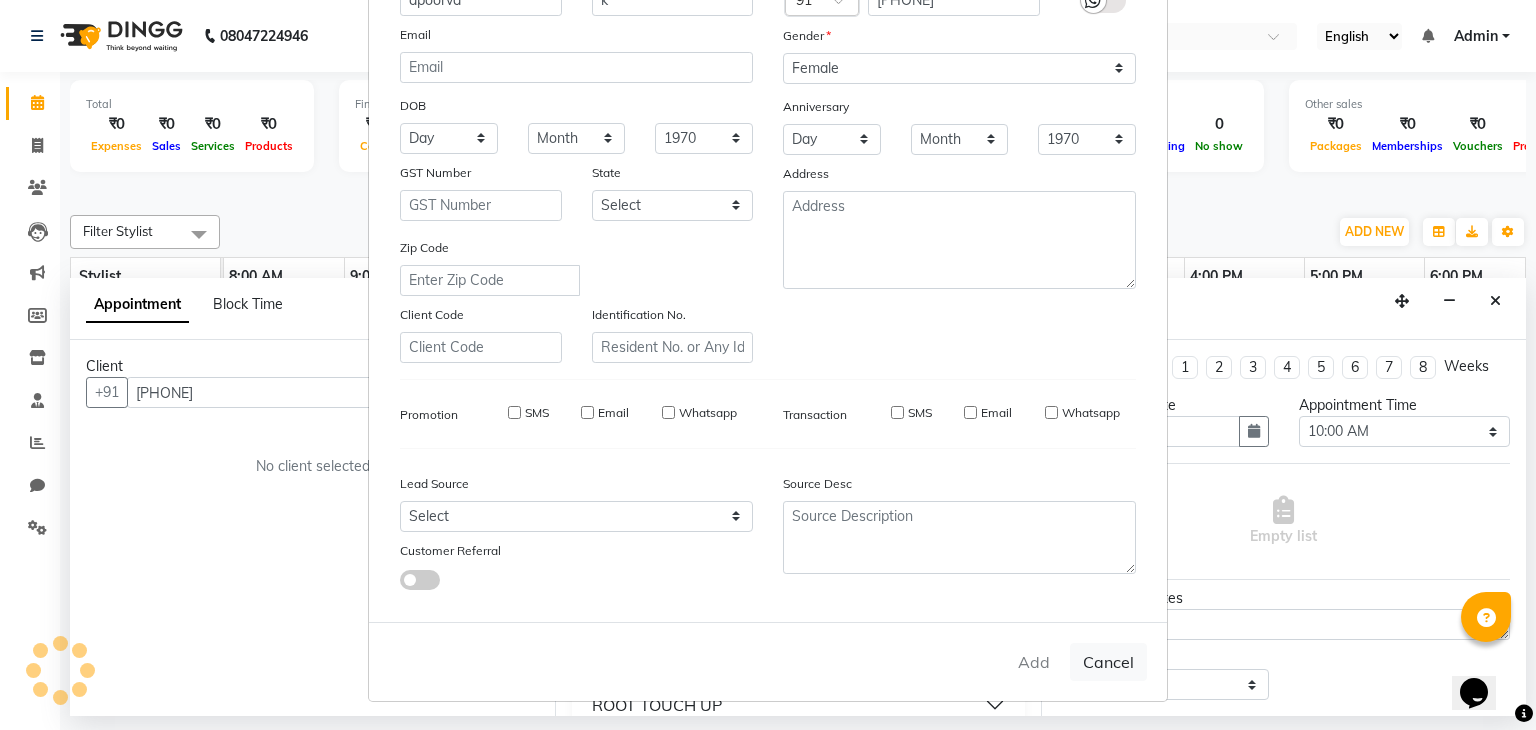 type 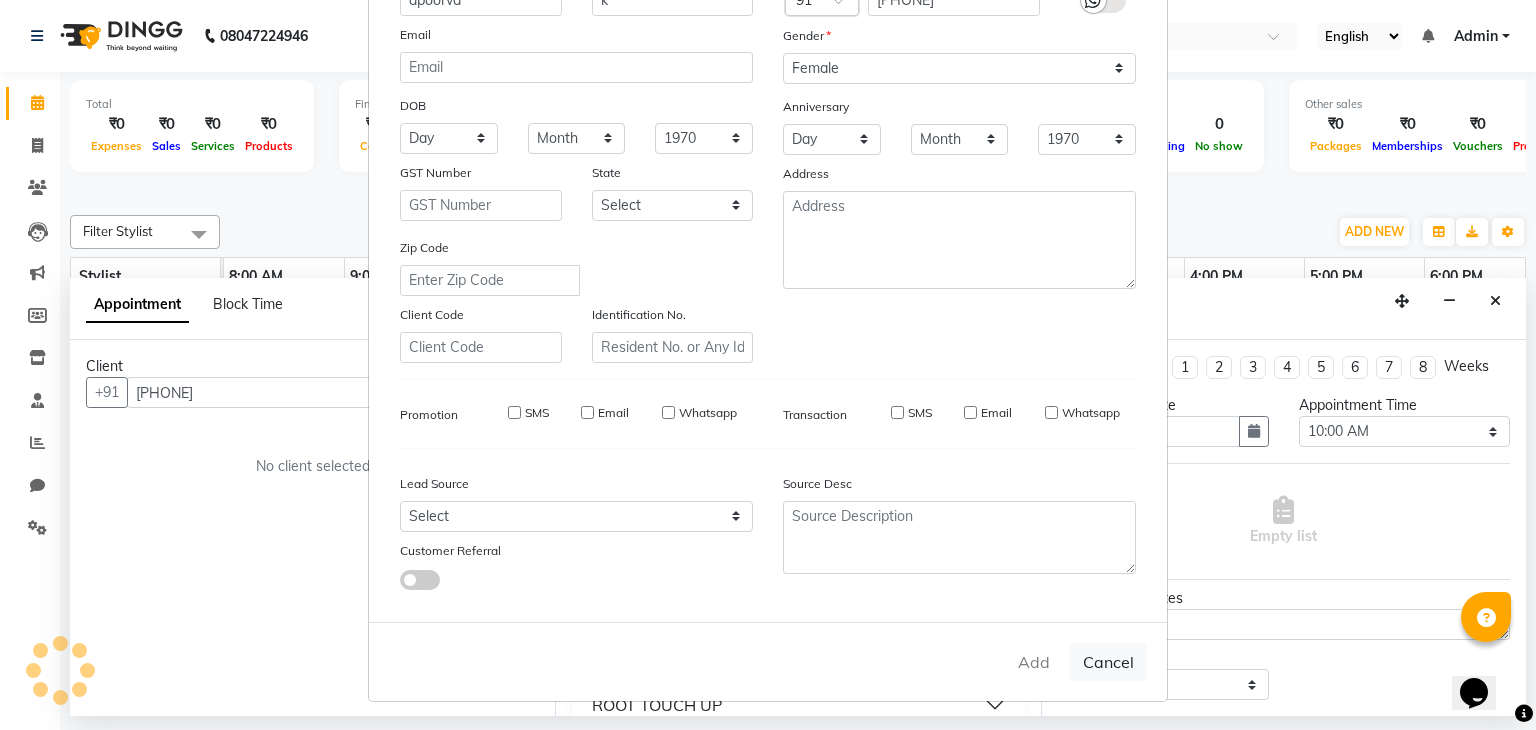 type 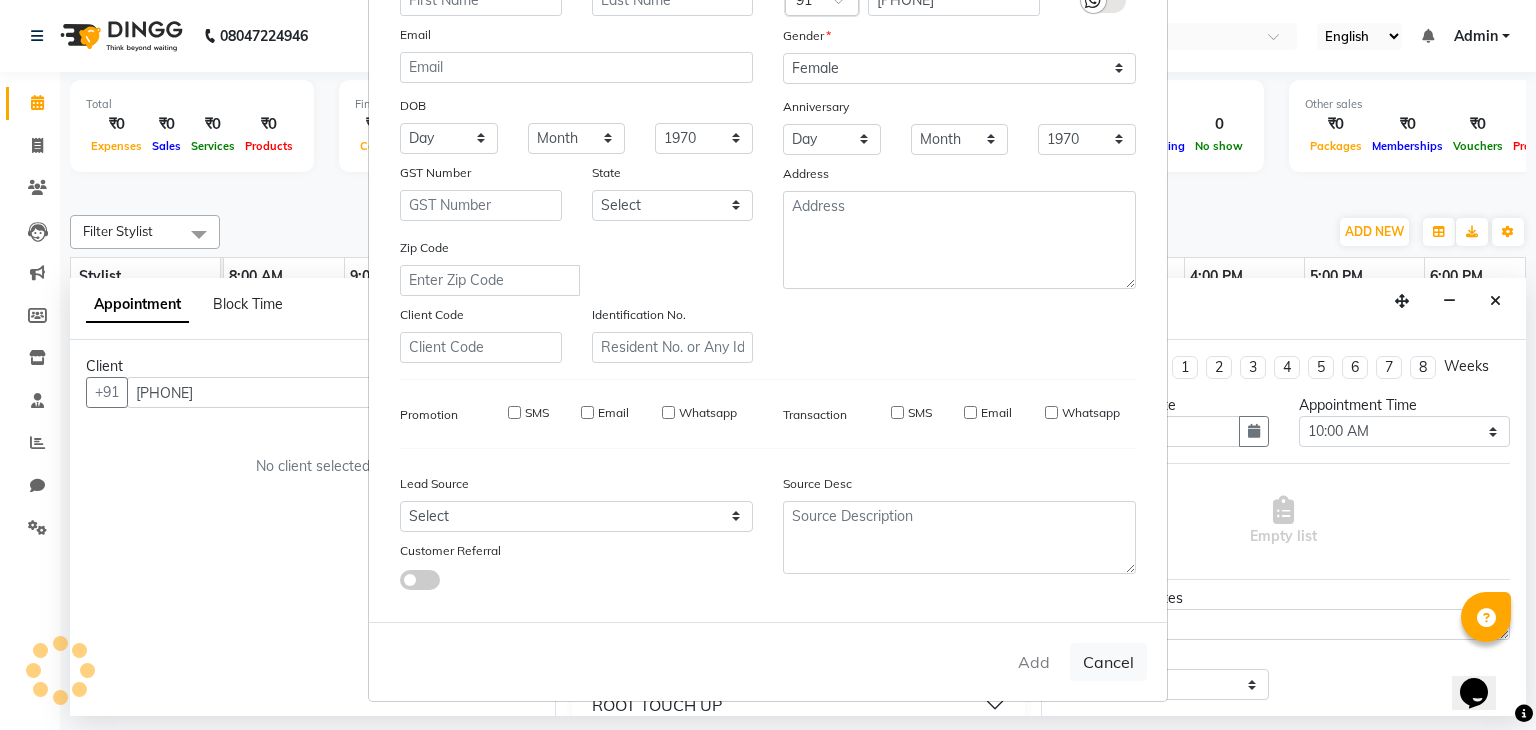 select 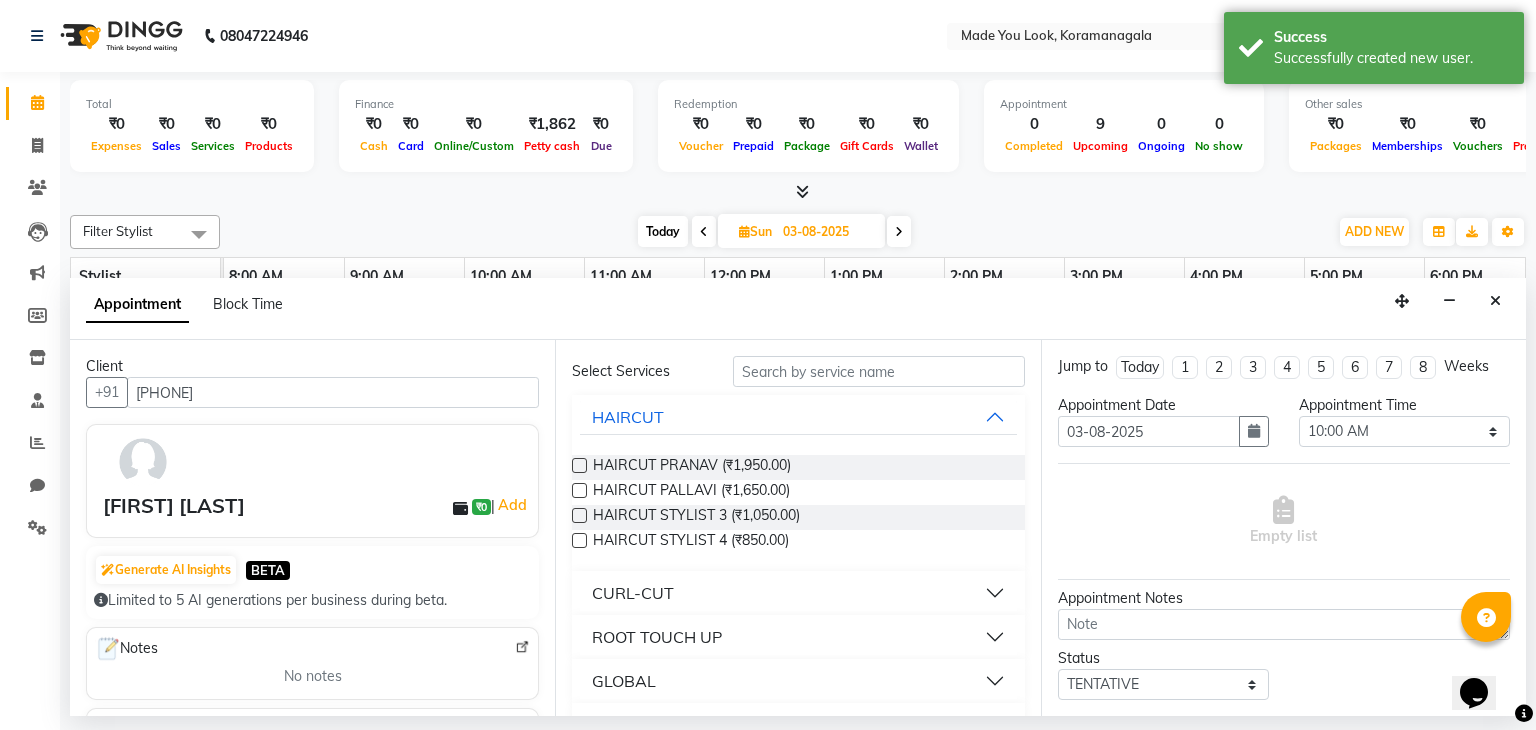 click at bounding box center (579, 465) 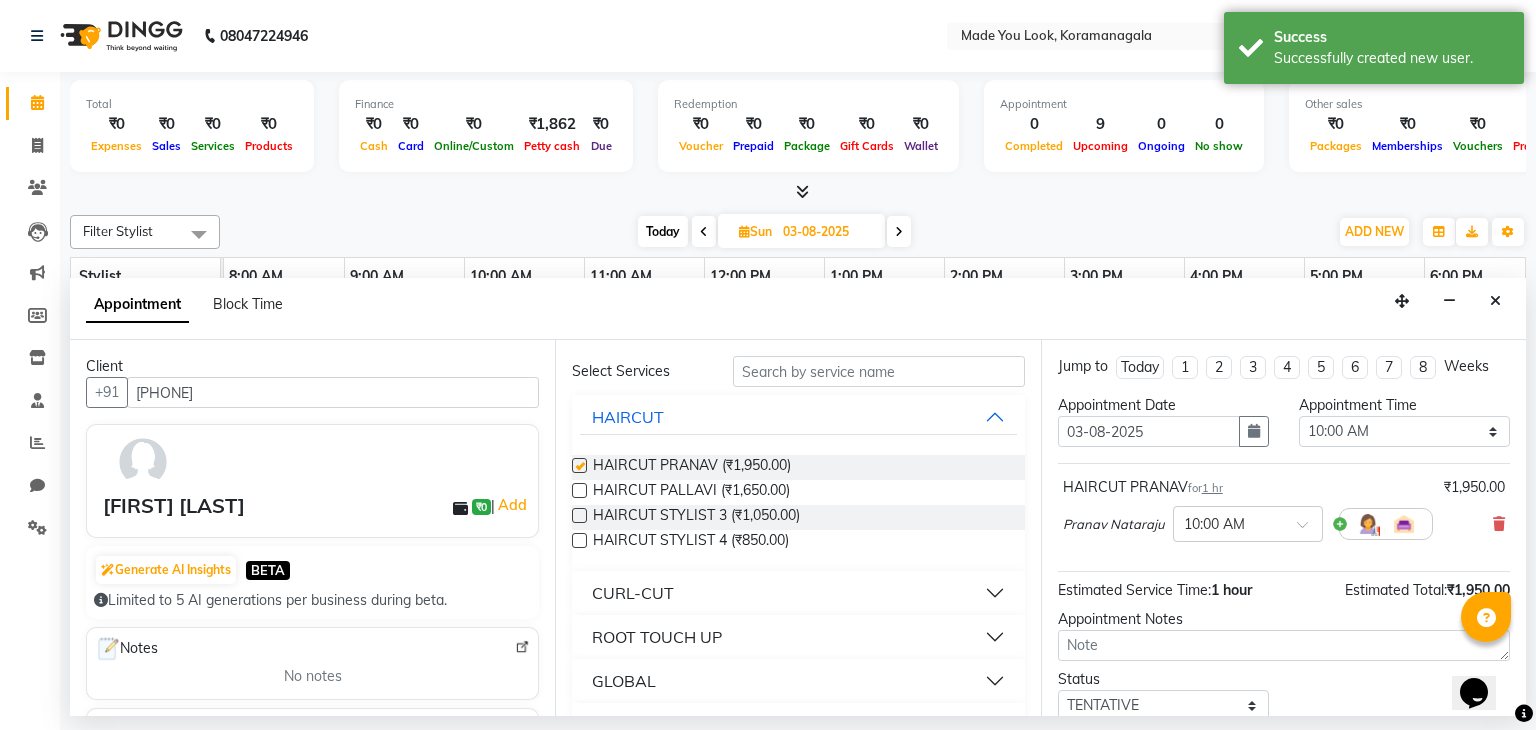 checkbox on "false" 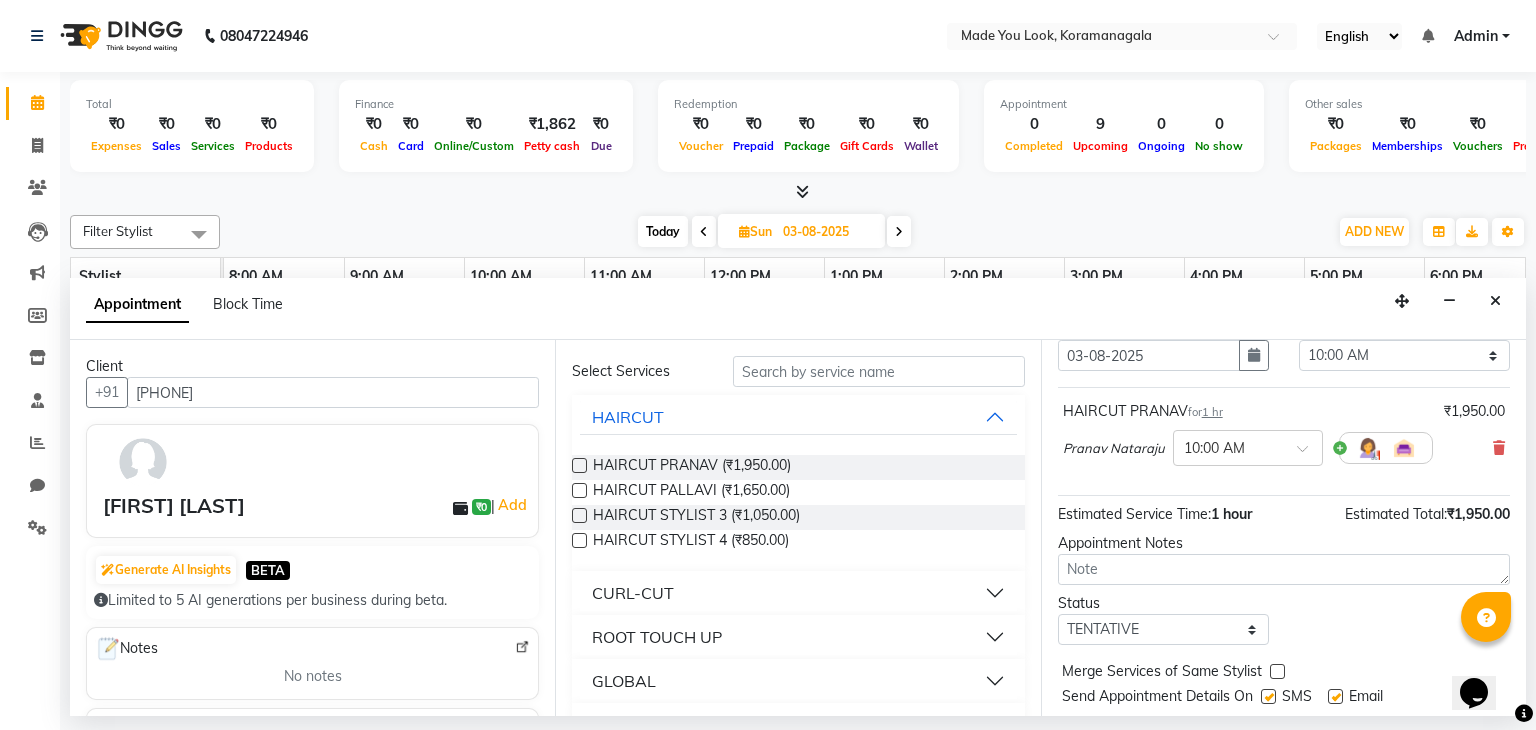 scroll, scrollTop: 130, scrollLeft: 0, axis: vertical 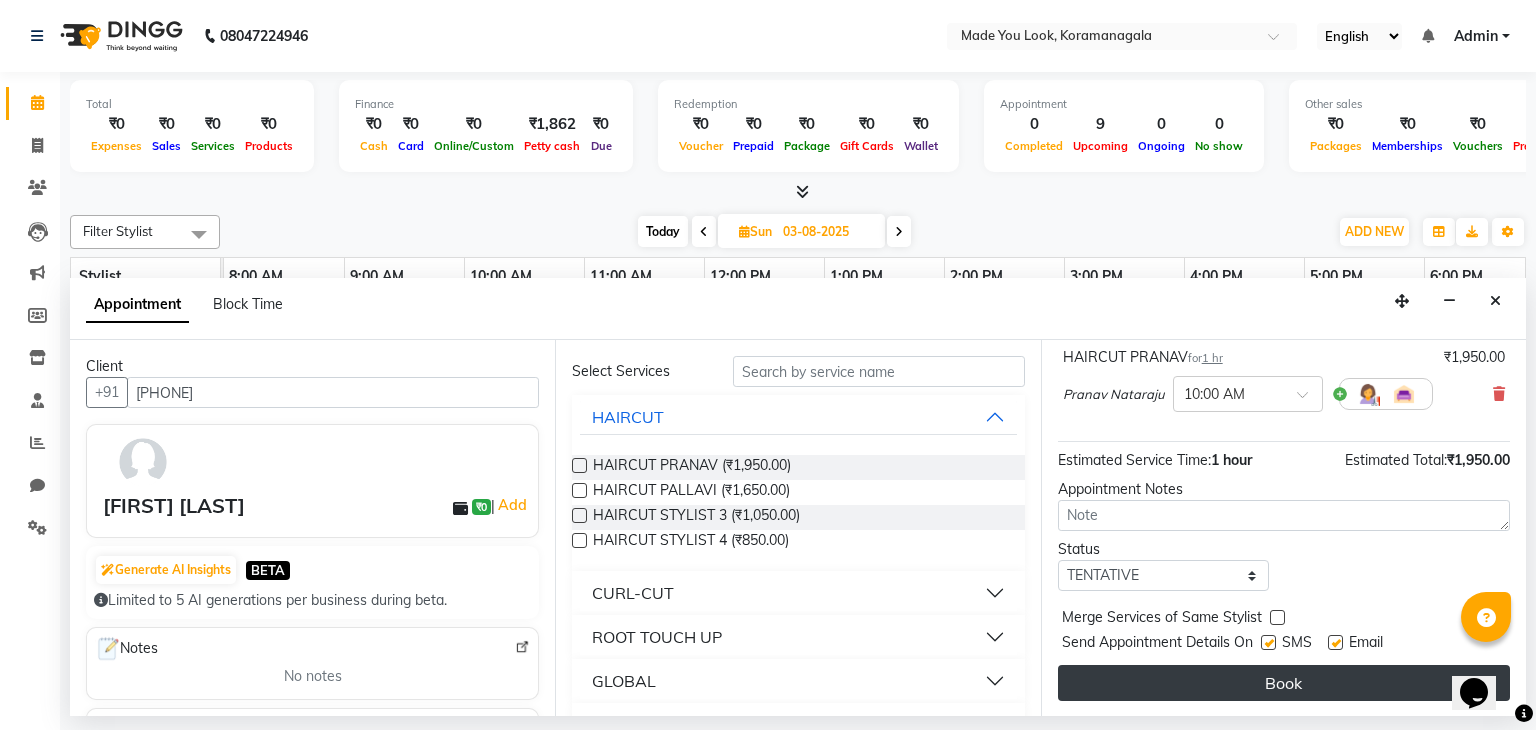 click on "Book" at bounding box center (1284, 683) 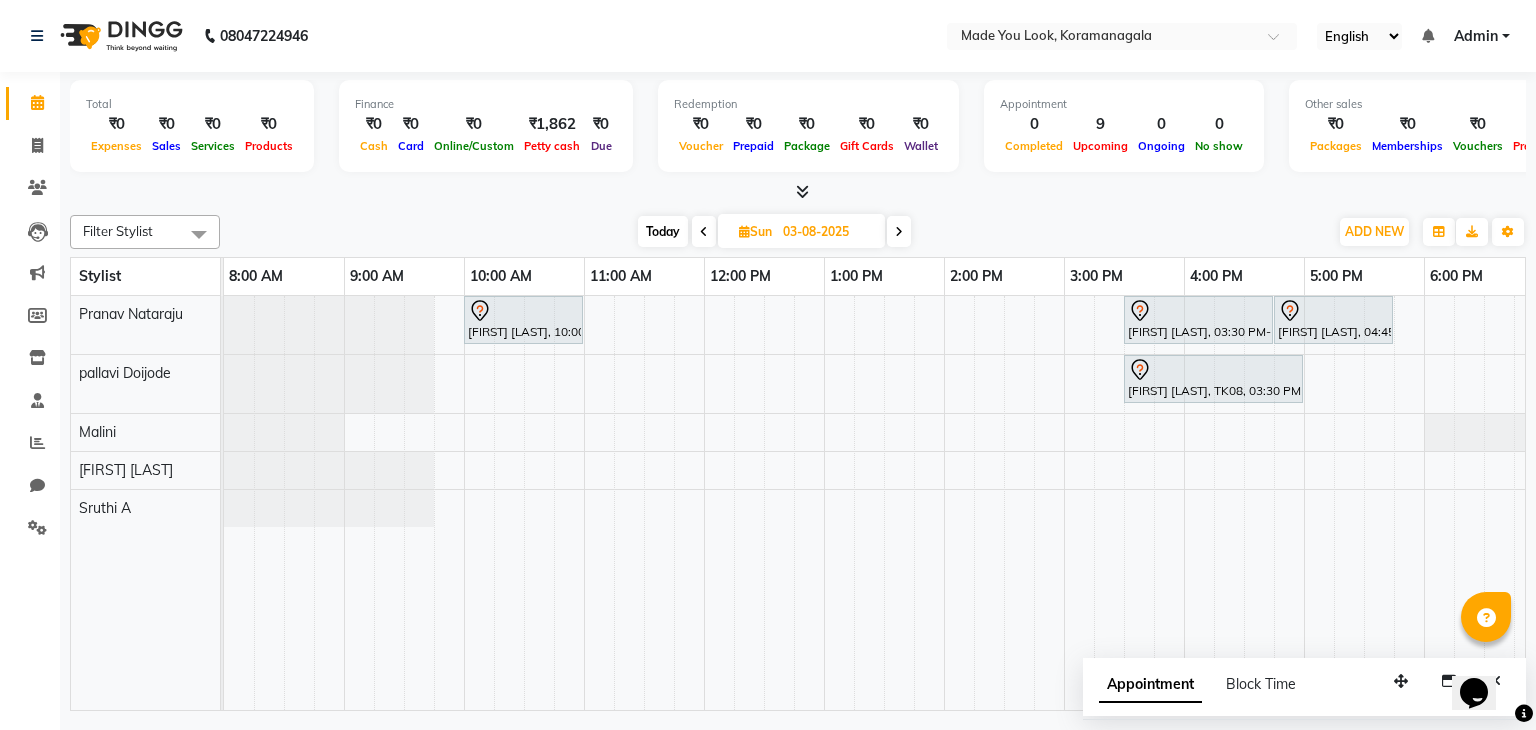 click at bounding box center [704, 232] 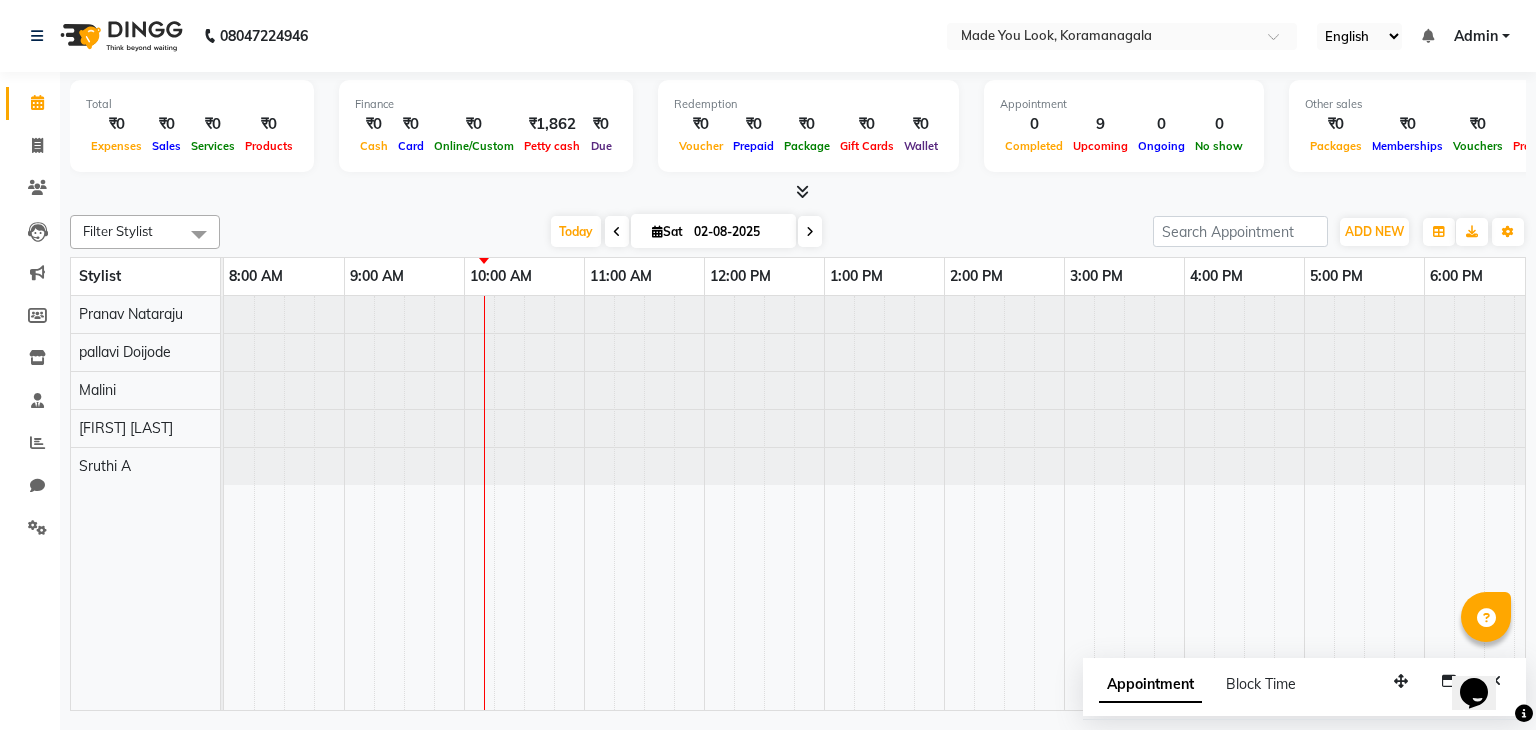 scroll, scrollTop: 0, scrollLeft: 240, axis: horizontal 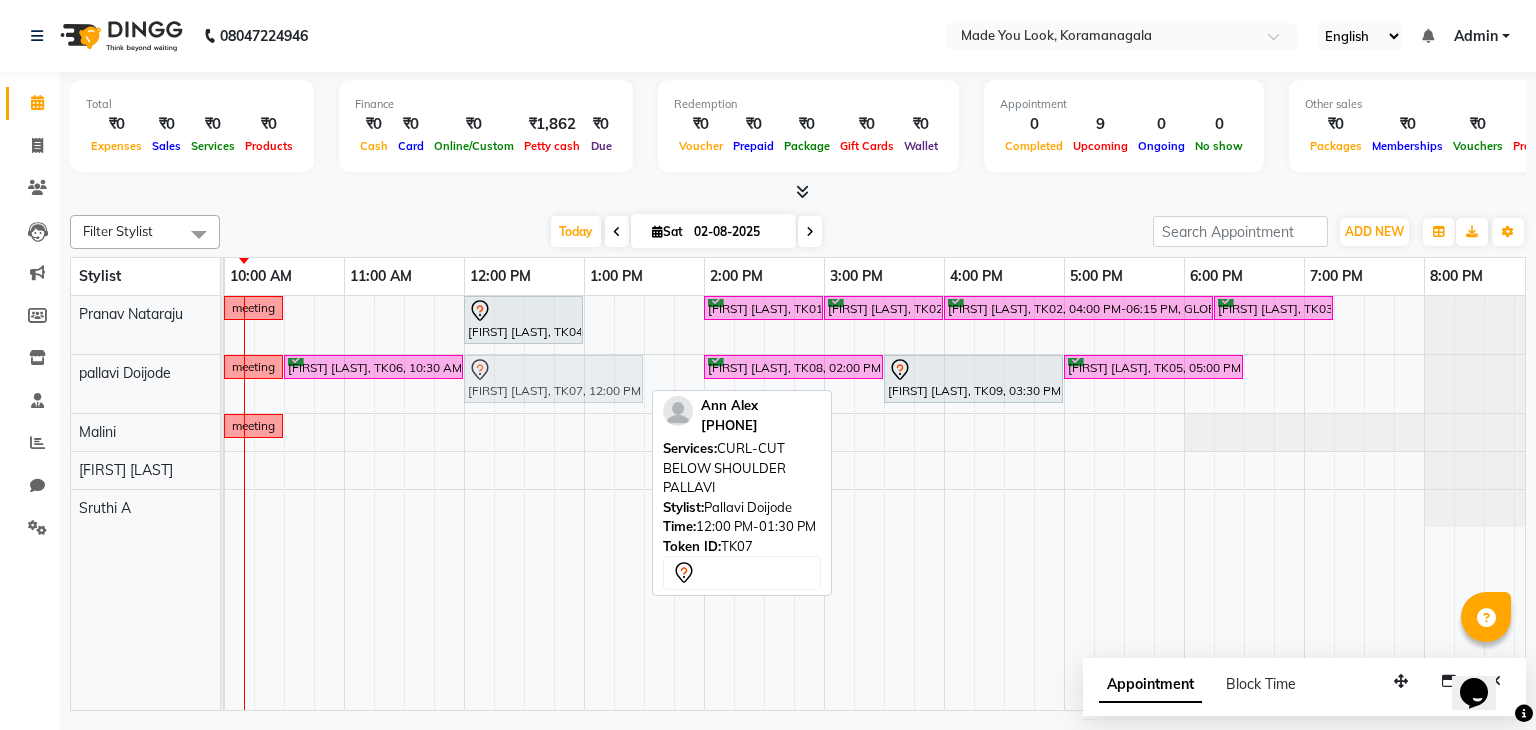 click on "meeting              [FIRST] [LAST], TK04, 12:00 PM-01:00 PM, HAIRCUT [NAME]     [FIRST] [LAST], TK01, 02:00 PM-03:00 PM, HAIRCUT [NAME]     [FIRST] [LAST], TK02, 03:00 PM-04:00 PM, HAIRCUT [NAME]     [FIRST] [LAST], TK02, 04:00 PM-06:15 PM, GLOBAL SHORT HAIR LOW     [FIRST] [LAST], TK03, 06:15 PM-07:15 PM, HAIRCUT [NAME]  meeting      [FIRST] [LAST], TK06, 10:30 AM-12:00 PM, CURL-CUT ABOVE SHOULDER [NAME]             [FIRST] [LAST], TK07, 12:00 PM-01:30 PM, CURL-CUT BELOW SHOULDER [NAME]     [FIRST] [LAST], TK08, 02:00 PM-03:30 PM, HAIRCUT [NAME]             [FIRST] [LAST], TK09, 03:30 PM-05:00 PM, CURL-CUT ABOVE SHOULDER [NAME]     [FIRST] [LAST], TK05, 05:00 PM-06:30 PM, CURL-CUT SHOULDER LENGTH [NAME]             [FIRST] [LAST], TK07, 12:00 PM-01:30 PM, CURL-CUT BELOW SHOULDER [NAME]  meeting" at bounding box center (764, 503) 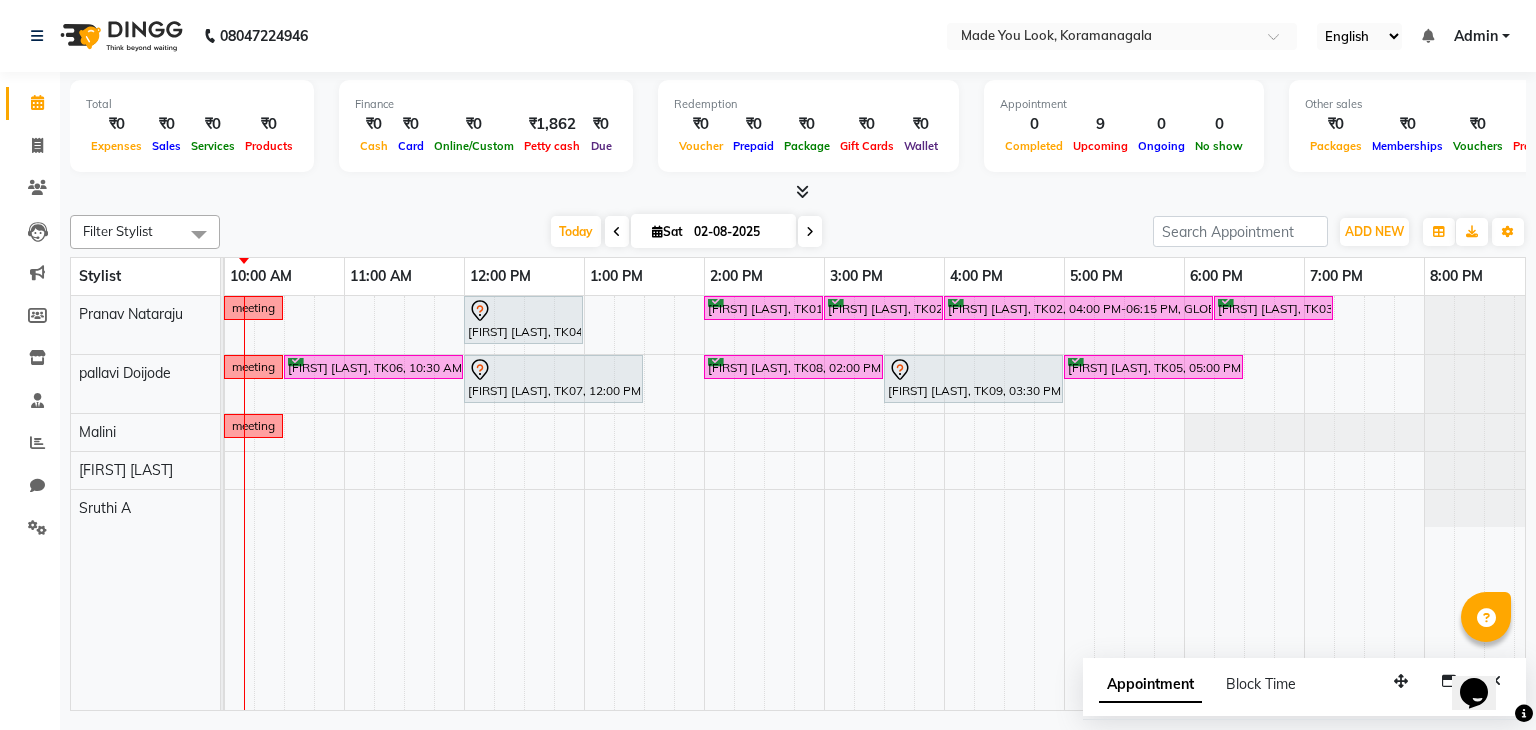 scroll, scrollTop: 0, scrollLeft: 123, axis: horizontal 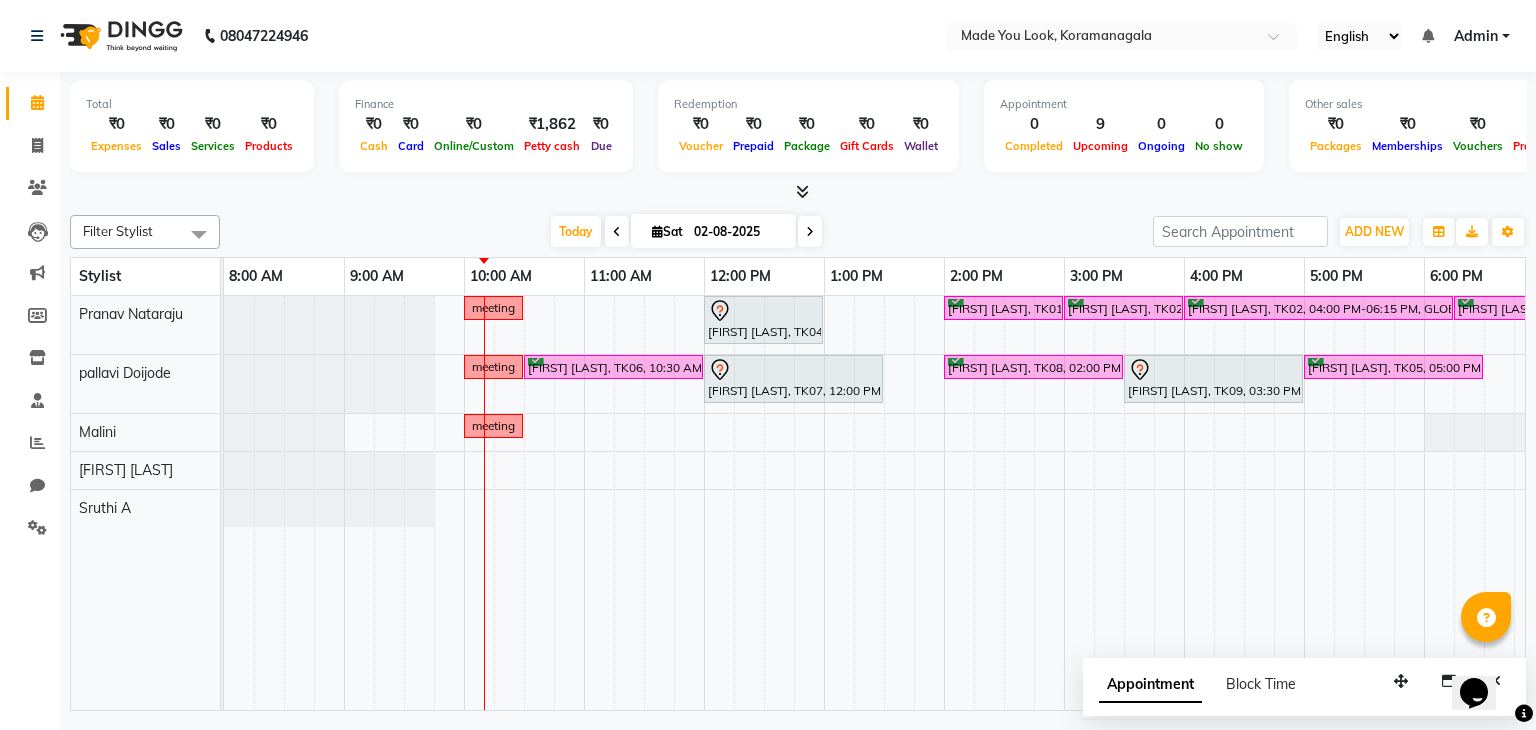 click at bounding box center (810, 231) 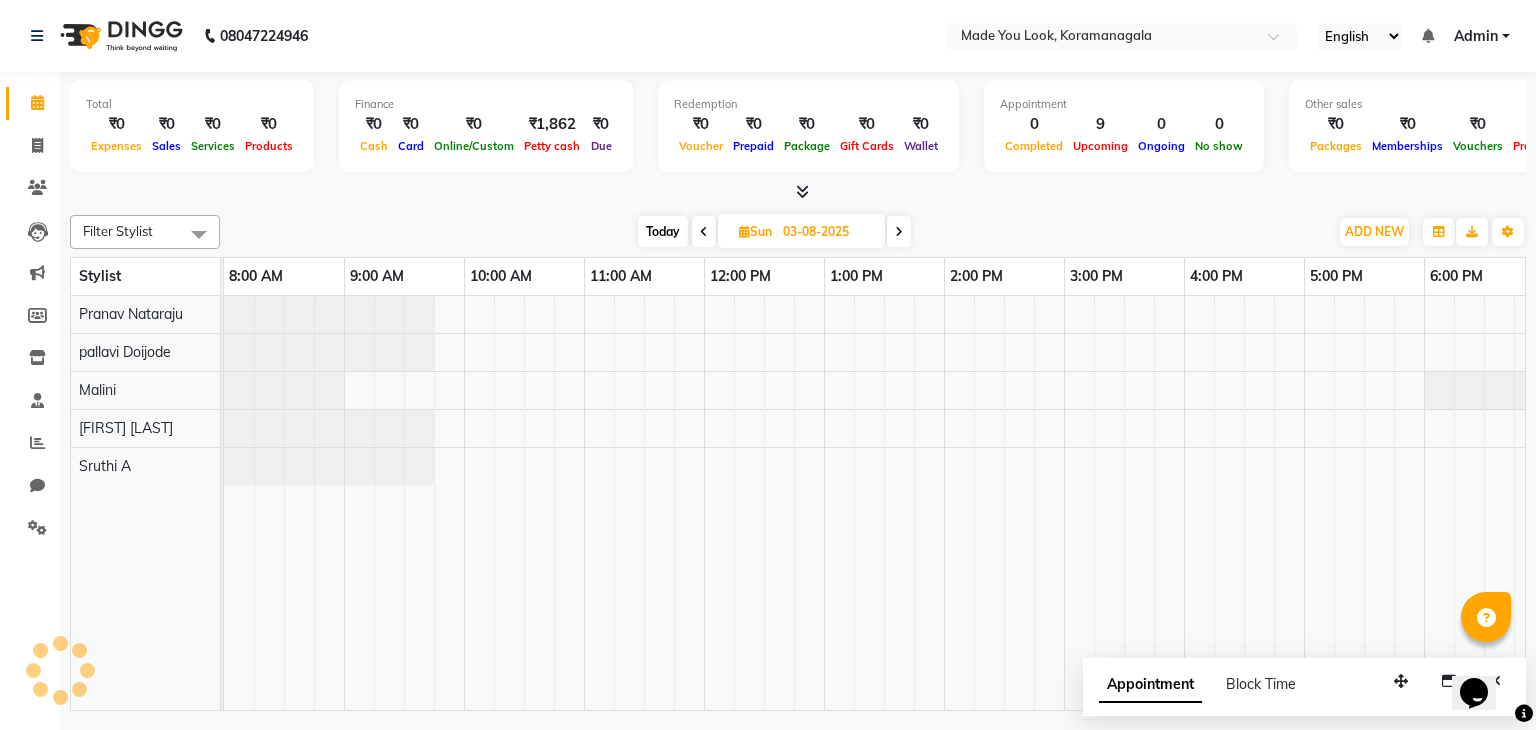 scroll, scrollTop: 0, scrollLeft: 240, axis: horizontal 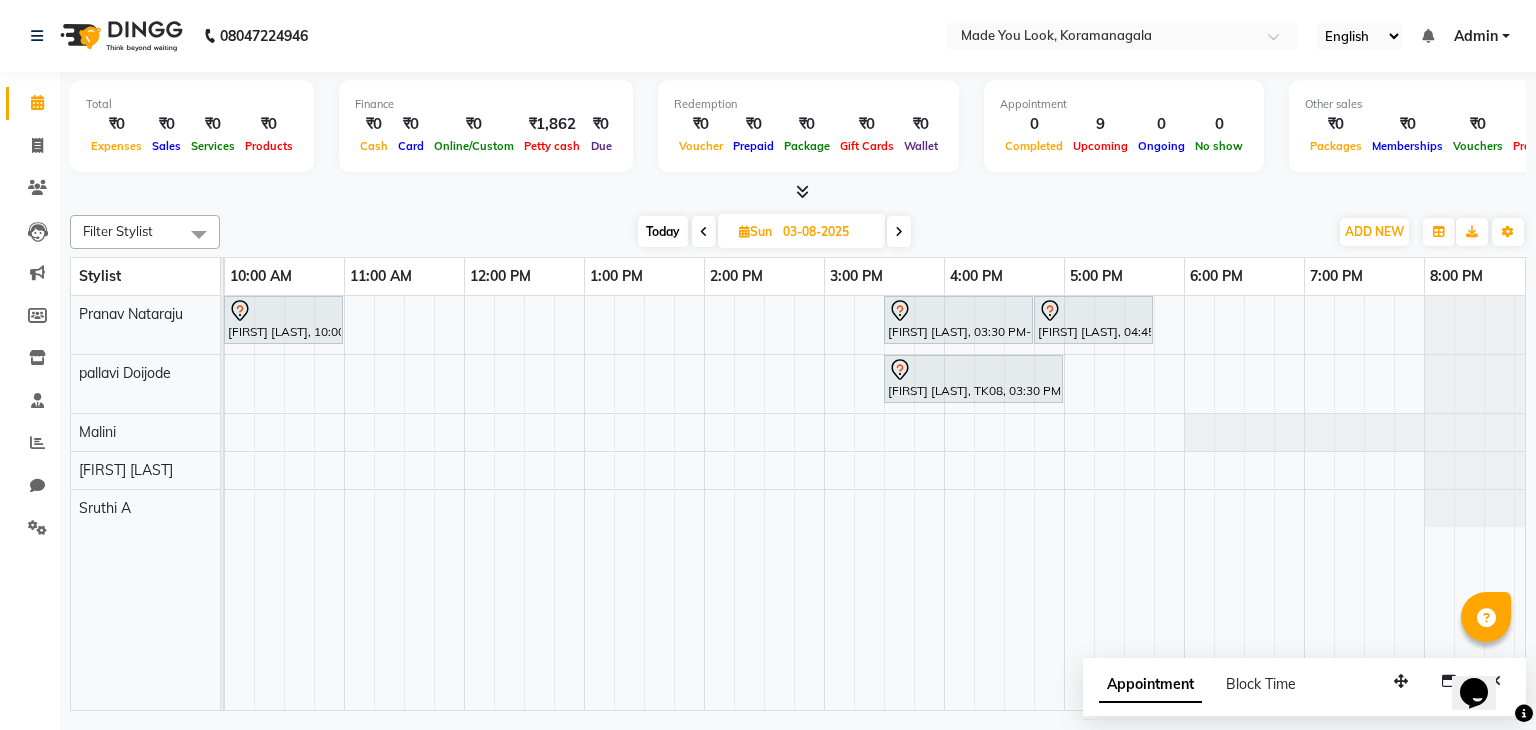 click on "Today" at bounding box center (663, 231) 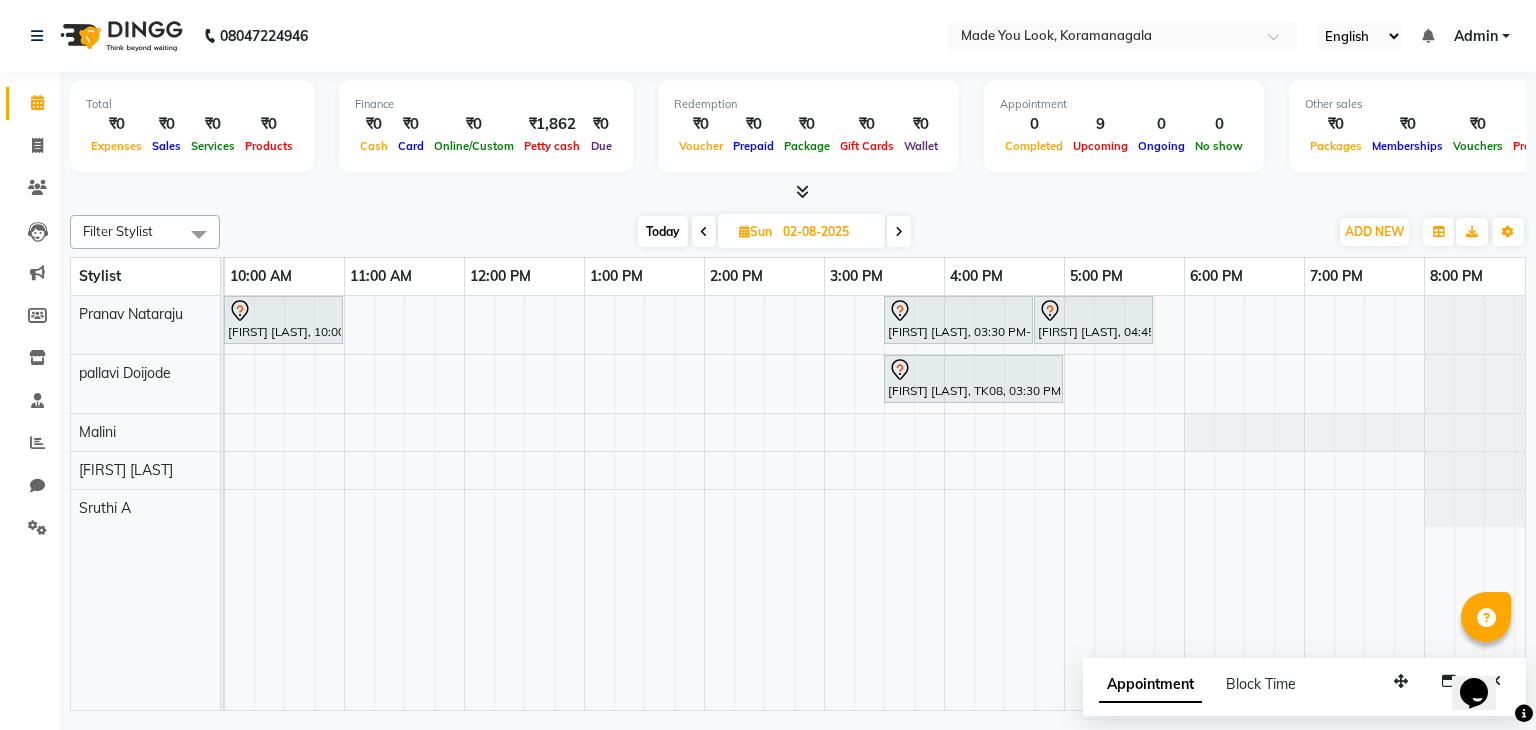 scroll, scrollTop: 0, scrollLeft: 0, axis: both 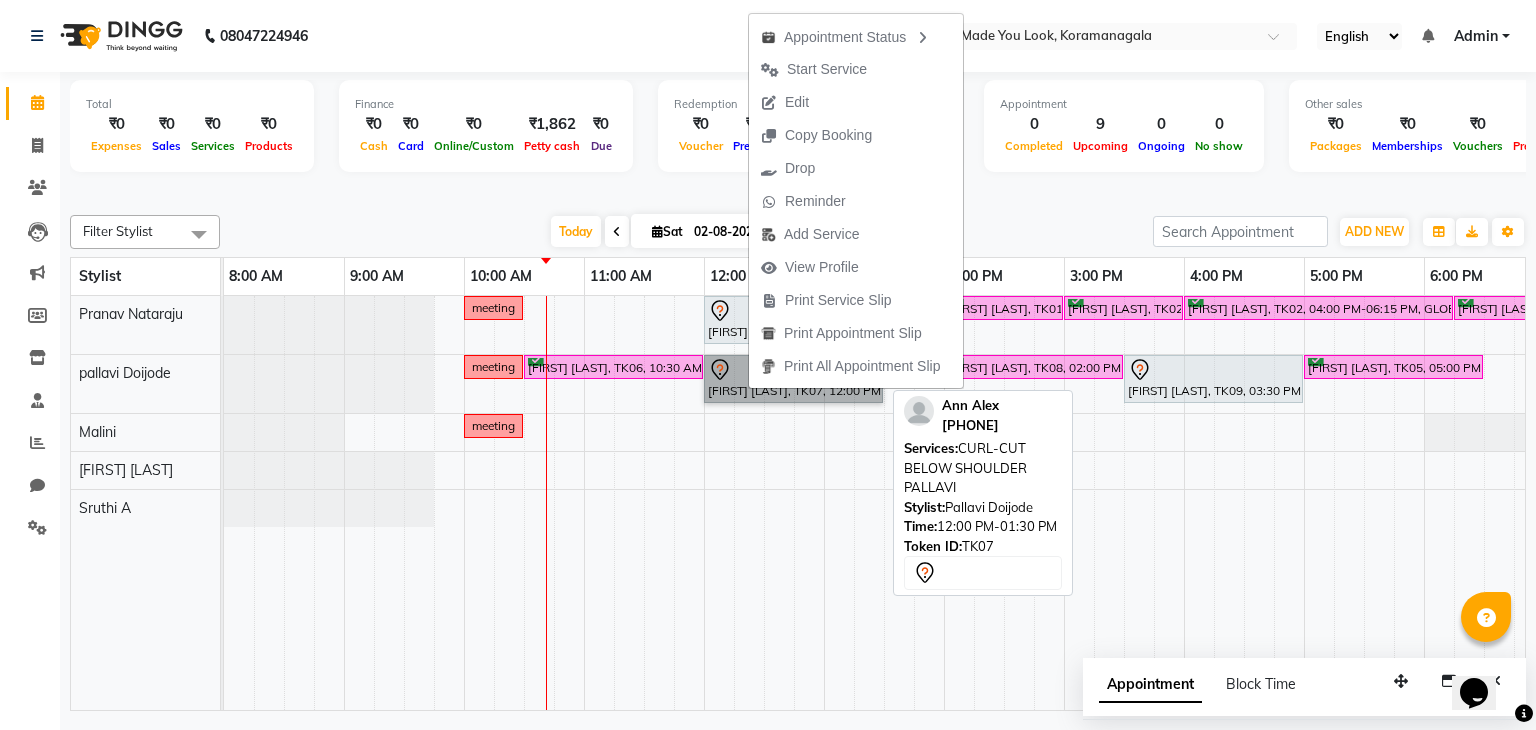 click on "[FIRST] [LAST], TK07, 12:00 PM-01:30 PM, CURL-CUT BELOW SHOULDER [NAME]" at bounding box center [793, 379] 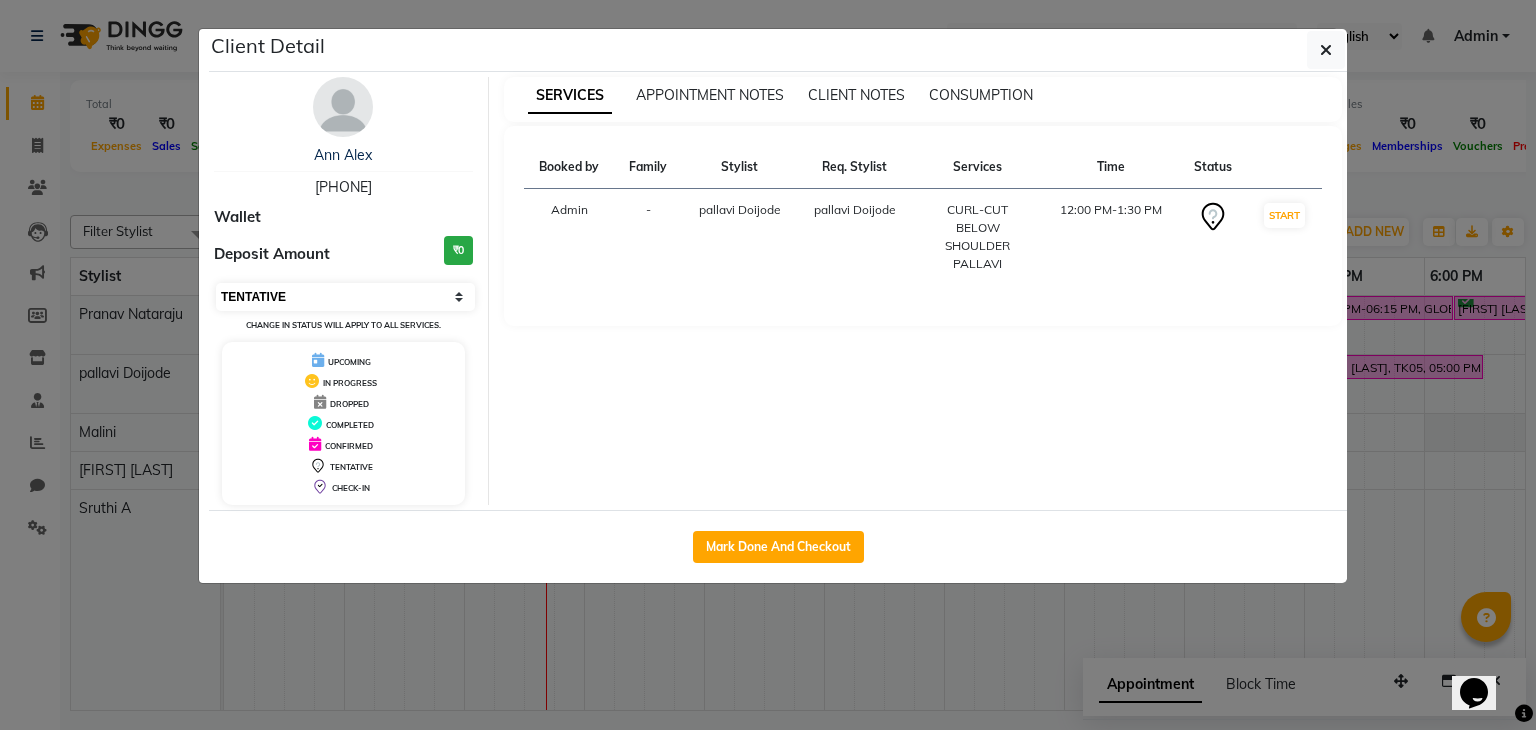 click on "Select IN SERVICE CONFIRMED TENTATIVE CHECK IN MARK DONE DROPPED UPCOMING" at bounding box center [345, 297] 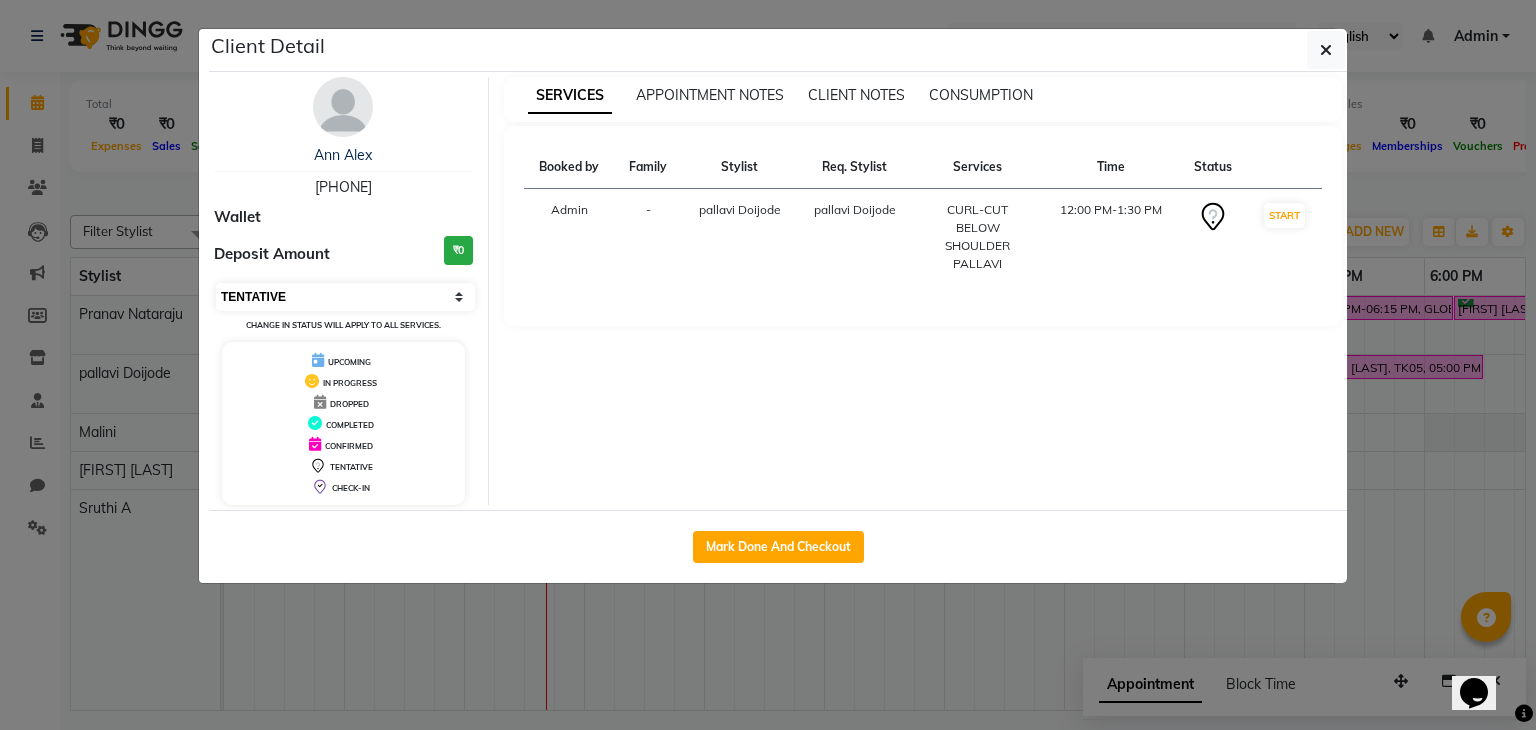 select on "6" 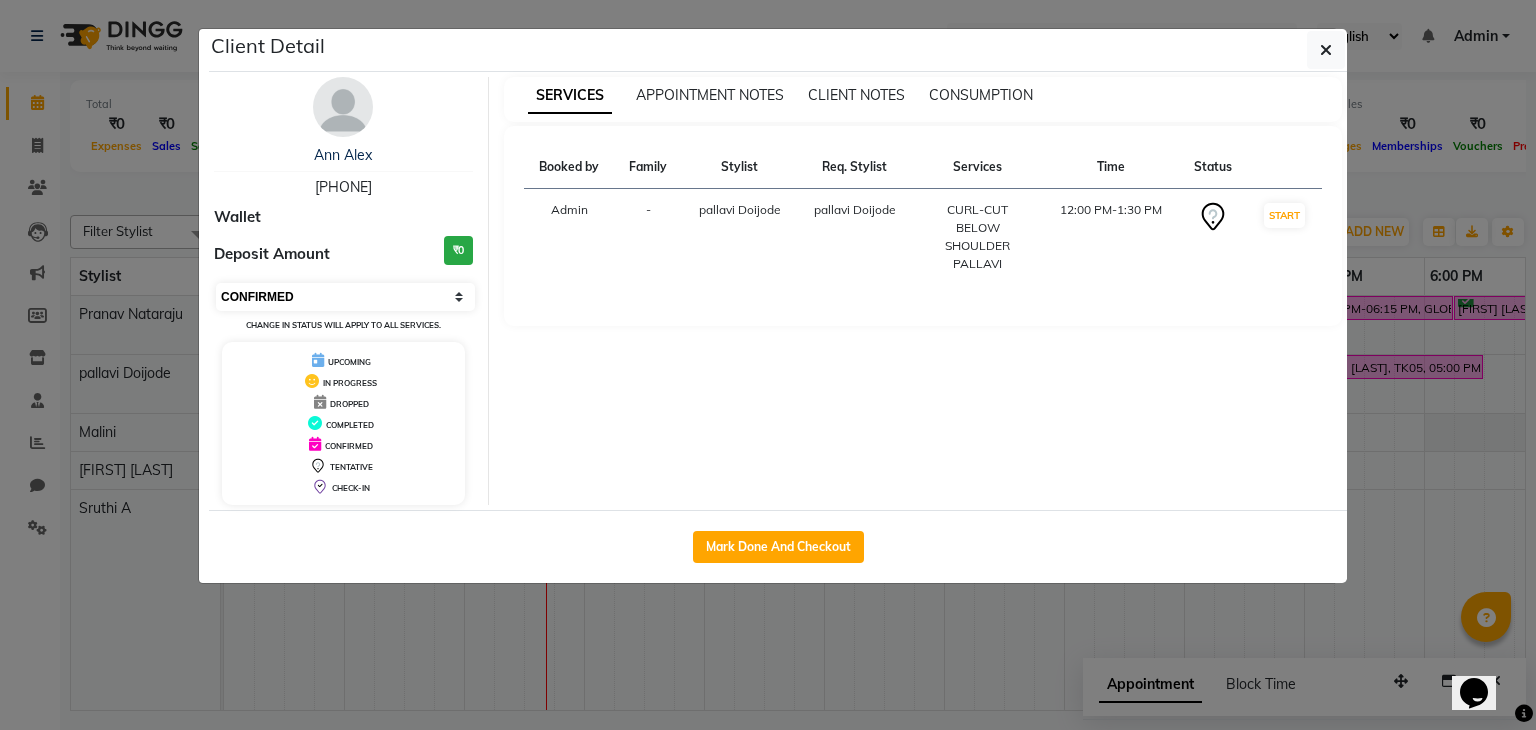 click on "Select IN SERVICE CONFIRMED TENTATIVE CHECK IN MARK DONE DROPPED UPCOMING" at bounding box center (345, 297) 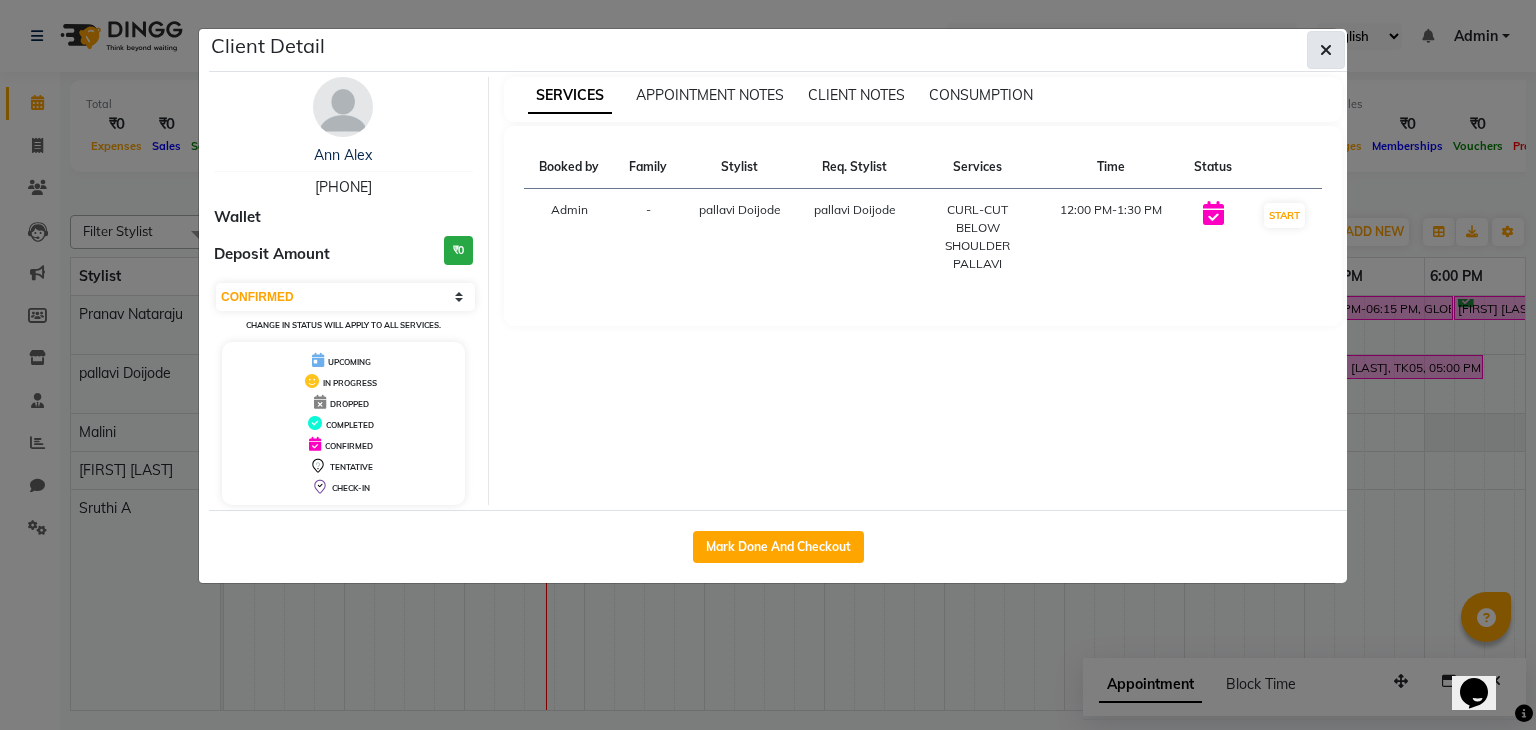 click 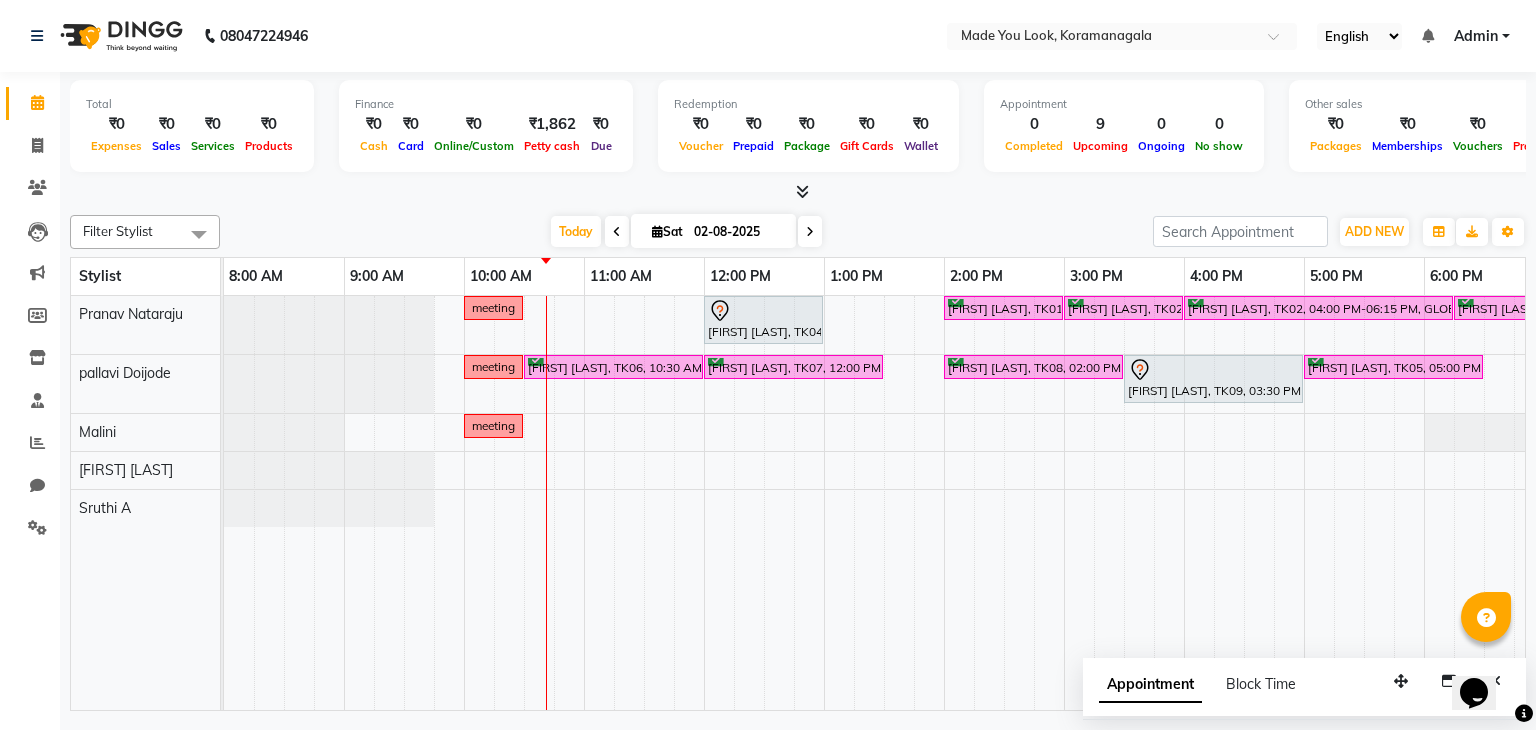click on "Filter Stylist Select All Malini pallavi Doijode Pavithra Devi Pranav Nataraju  Sruthi A Today  Sat 02-08-2025 Toggle Dropdown Add Appointment Add Invoice Add Expense Add Attendance Add Client Add Transaction Toggle Dropdown Add Appointment Add Invoice Add Expense Add Attendance Add Client ADD NEW Toggle Dropdown Add Appointment Add Invoice Add Expense Add Attendance Add Client Add Transaction Filter Stylist Select All Malini pallavi Doijode Pavithra Devi Pranav Nataraju  Sruthi A Group By  Staff View   Room View  View as Vertical  Vertical - Week View  Horizontal  Horizontal - Week View  List  Toggle Dropdown Calendar Settings Manage Tags   Arrange Stylists   Reset Stylists  Full Screen  Show Available Stylist  Appointment Form Zoom 100% Stylist 8:00 AM 9:00 AM 10:00 AM 11:00 AM 12:00 PM 1:00 PM 2:00 PM 3:00 PM 4:00 PM 5:00 PM 6:00 PM 7:00 PM 8:00 PM Pranav Nataraju  pallavi Doijode Malini Pavithra Devi Sruthi A  meeting              [FIRST] [LAST], TK04, 12:00 PM-01:00 PM, HAIRCUT PRANAV" 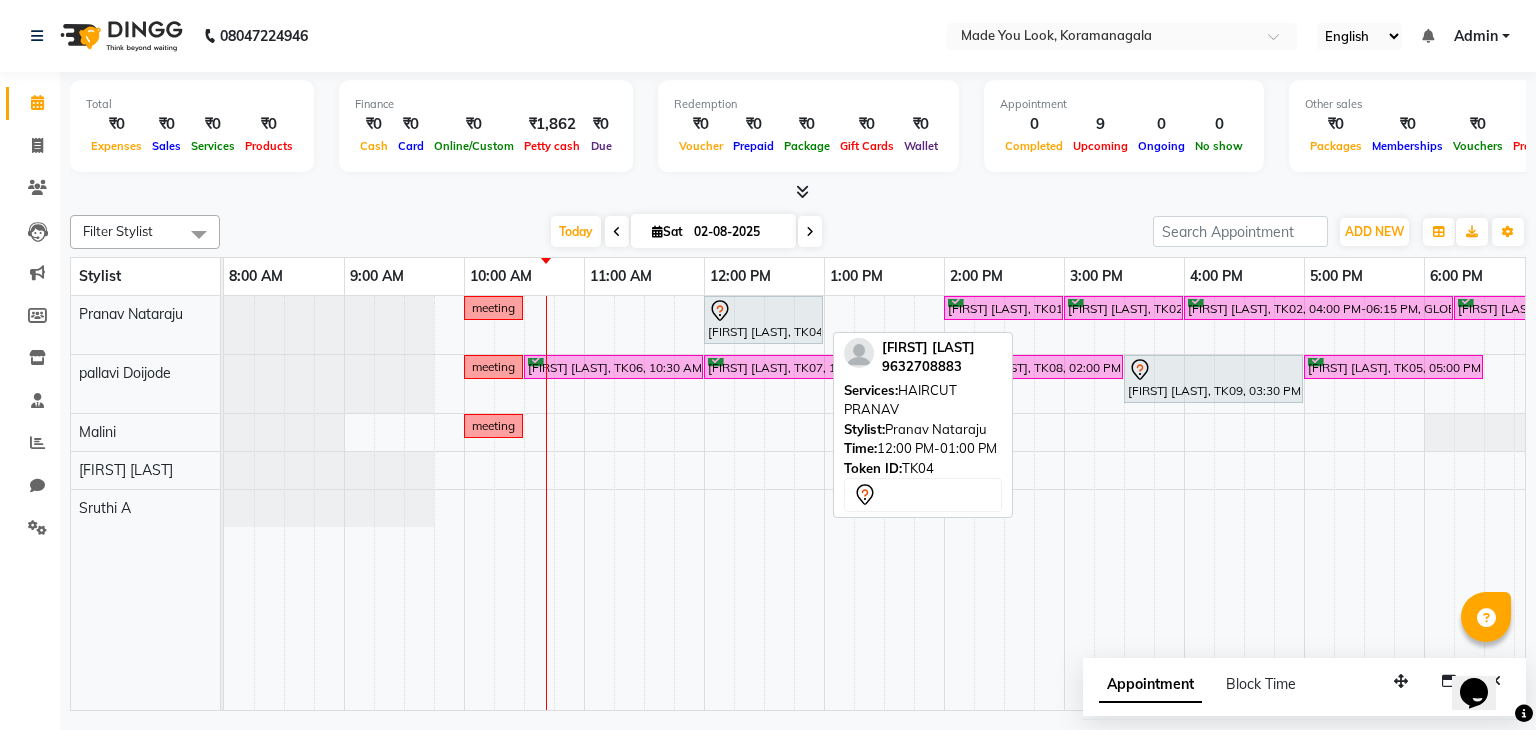 click at bounding box center [763, 311] 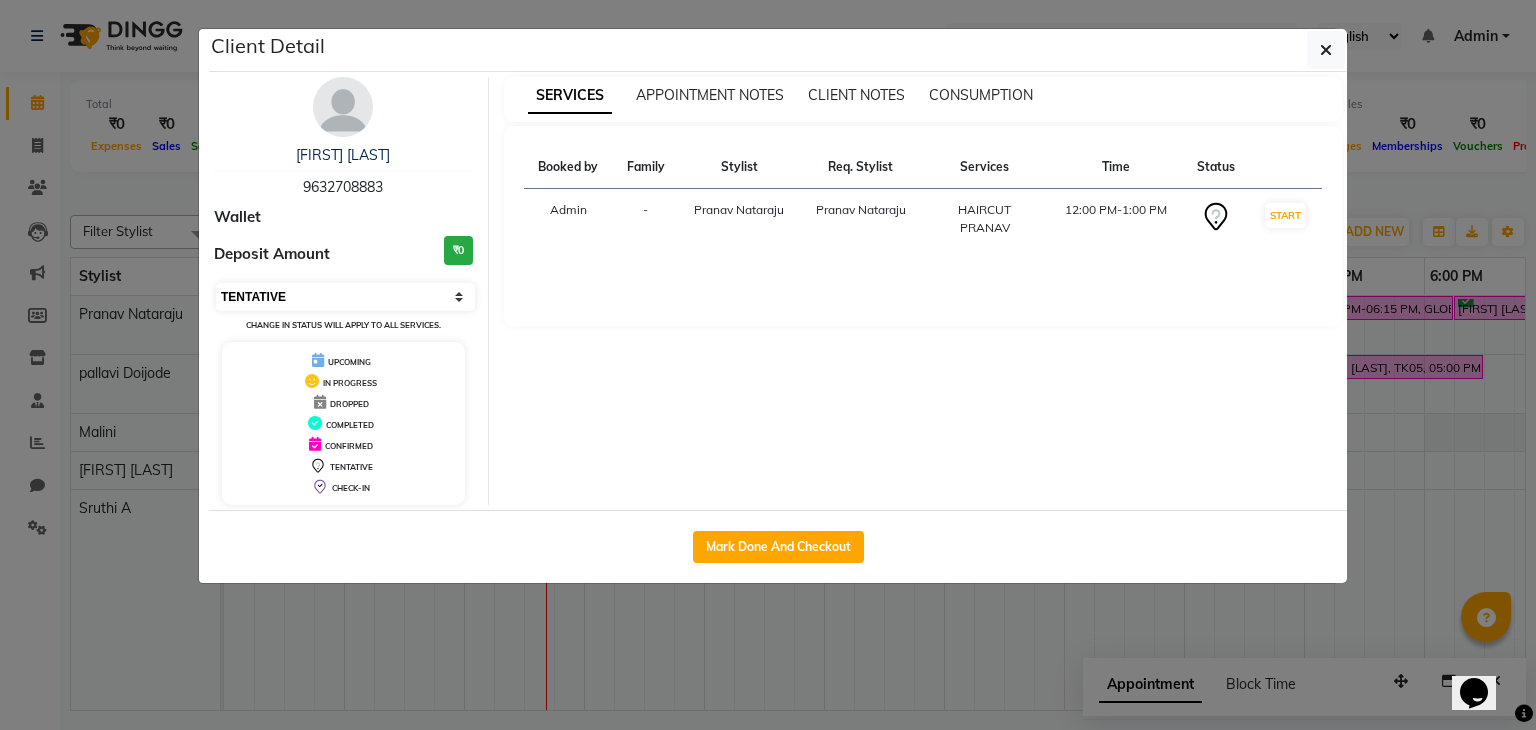 click on "Select IN SERVICE CONFIRMED TENTATIVE CHECK IN MARK DONE DROPPED UPCOMING" at bounding box center [345, 297] 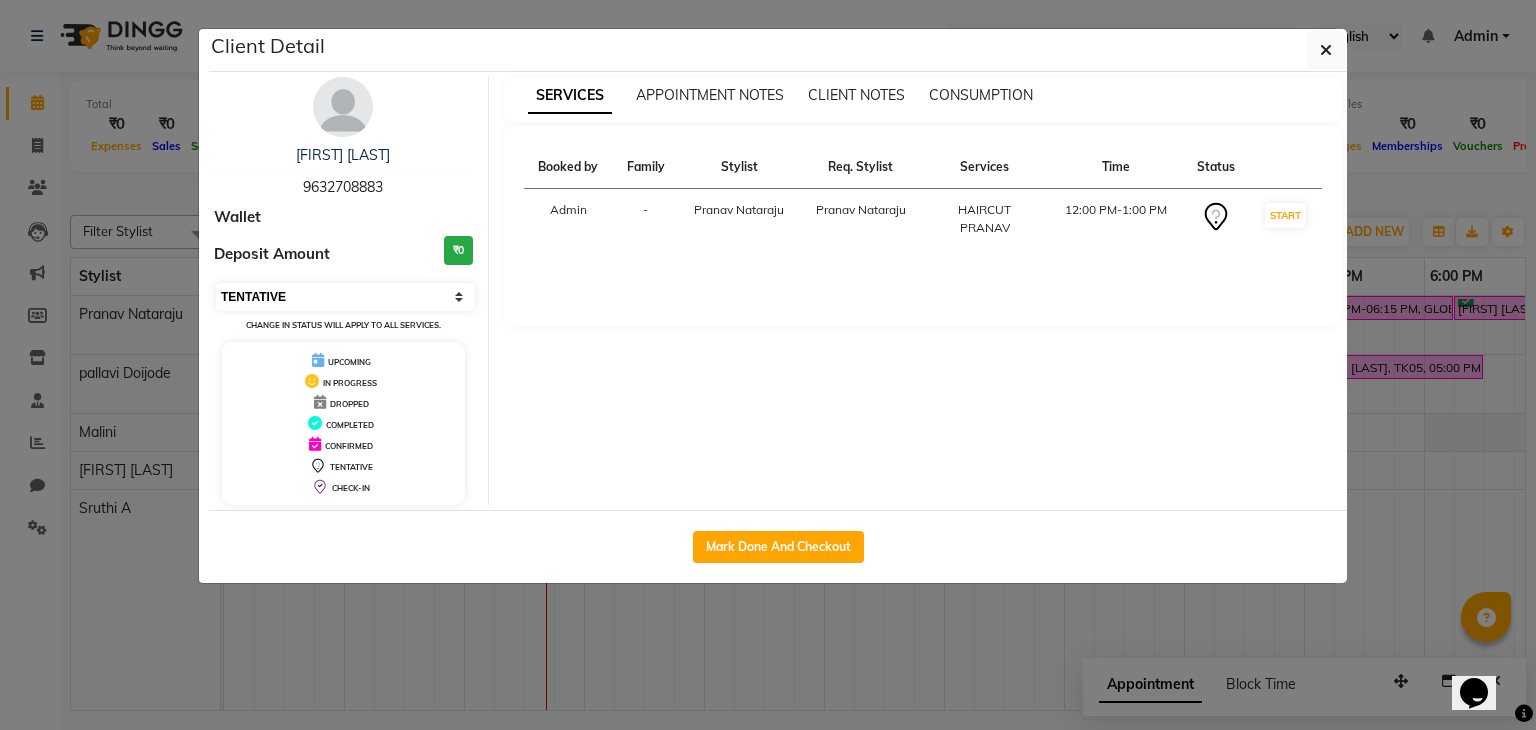 select on "6" 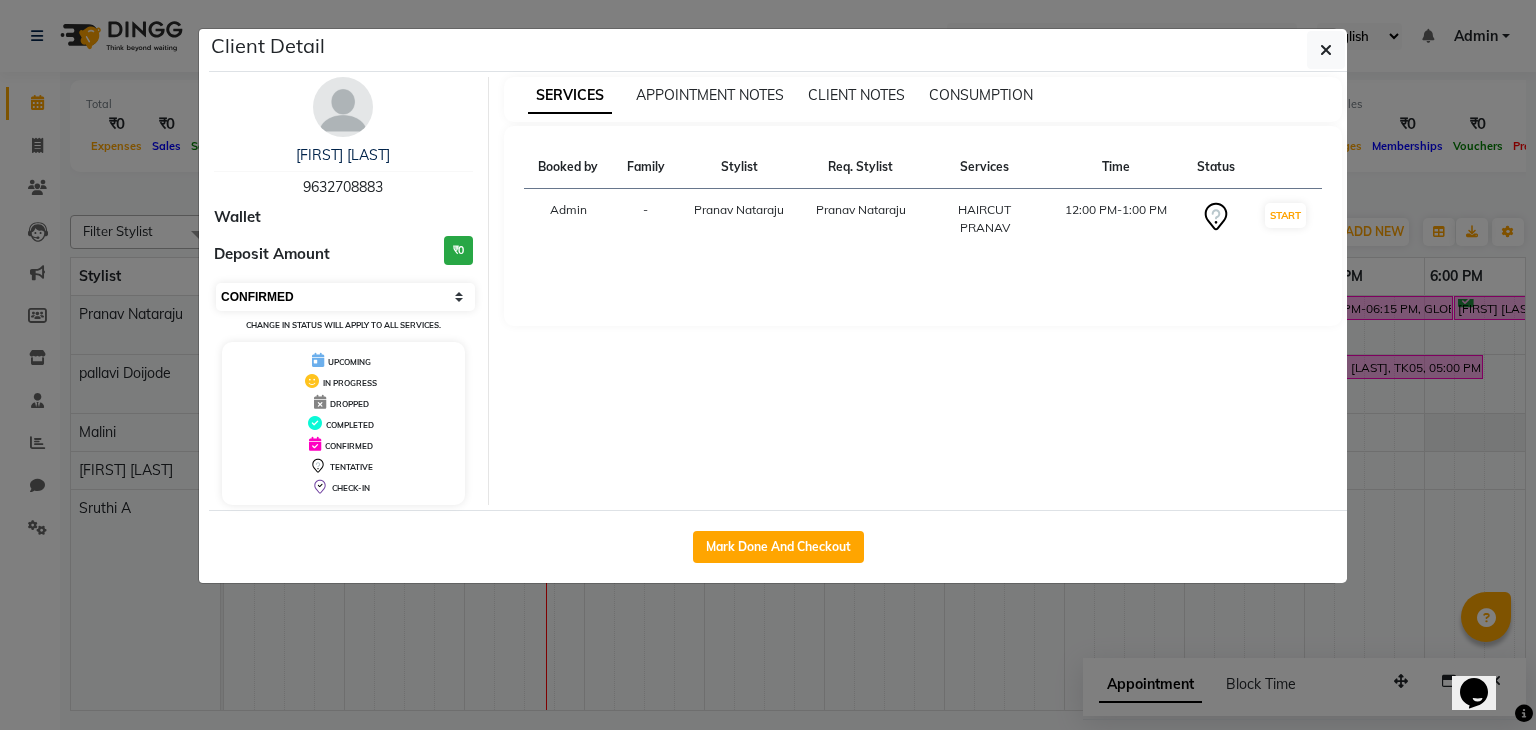 click on "Select IN SERVICE CONFIRMED TENTATIVE CHECK IN MARK DONE DROPPED UPCOMING" at bounding box center [345, 297] 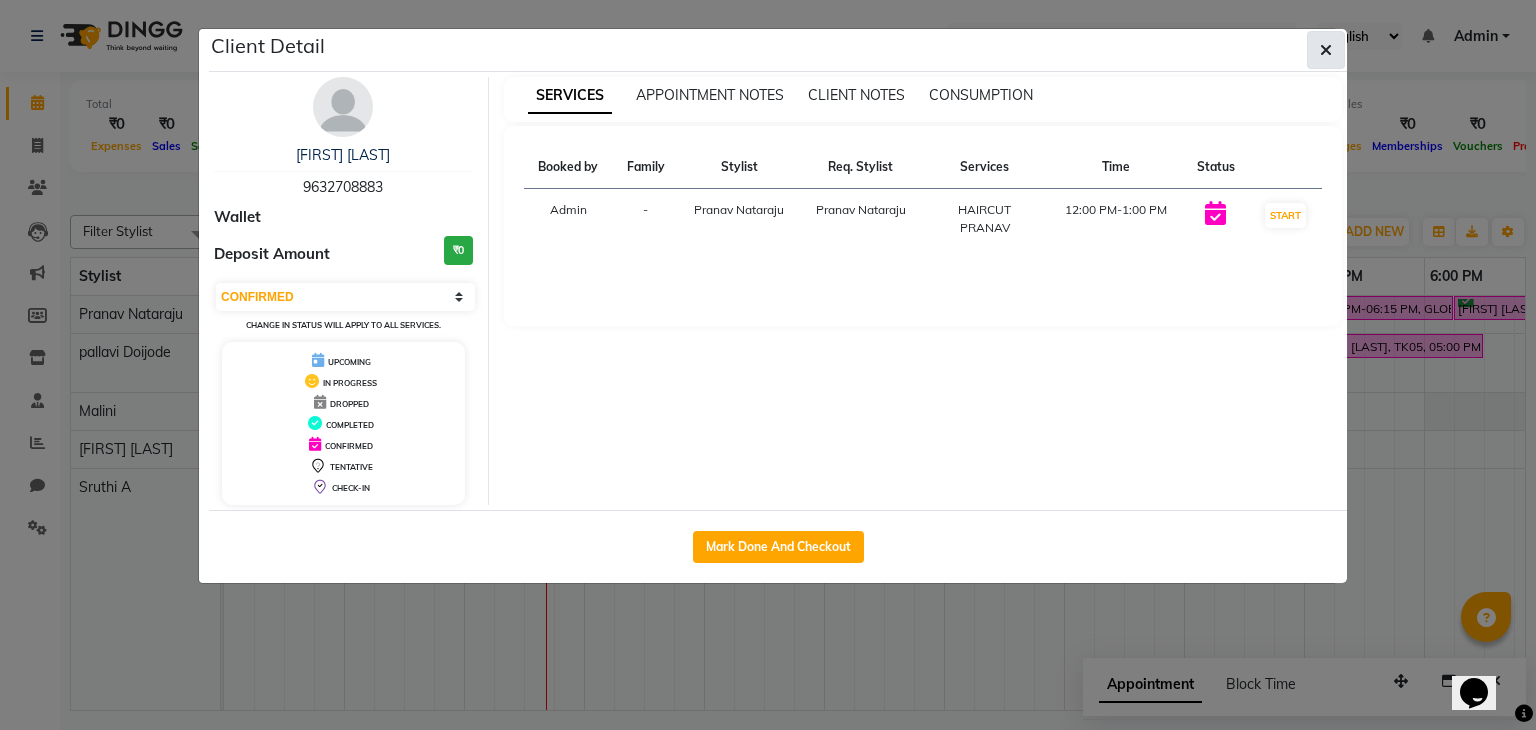 click 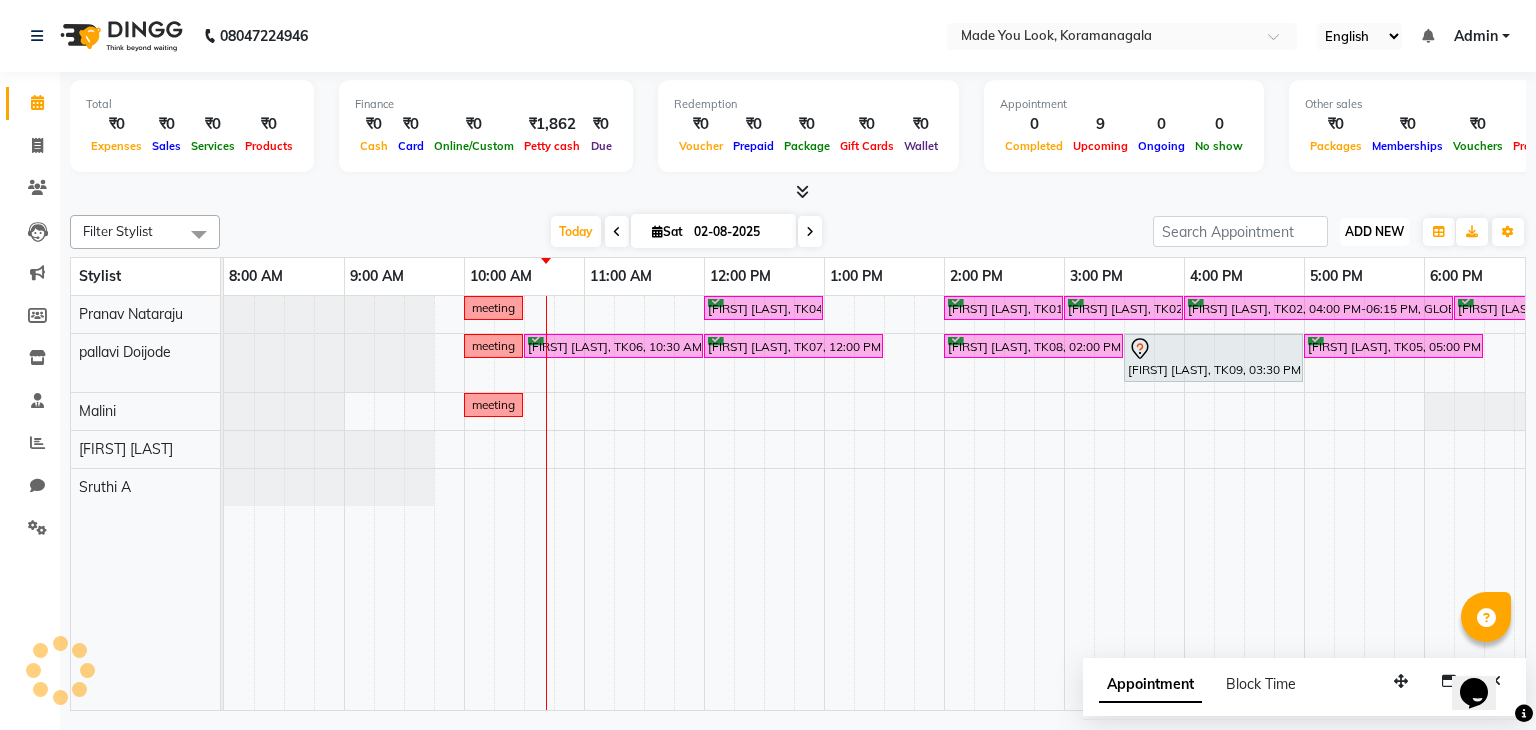 click on "ADD NEW" at bounding box center (1374, 231) 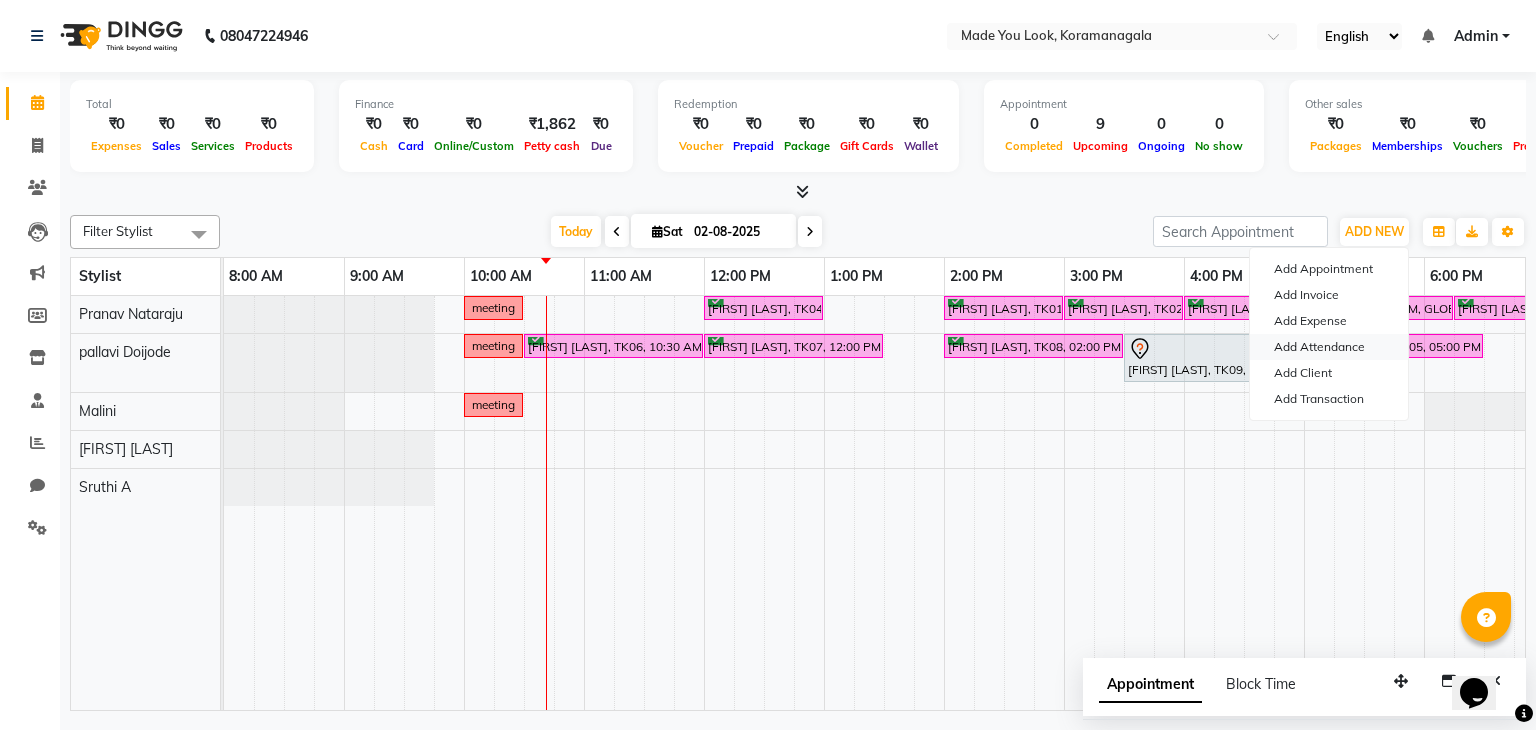 click on "Add Attendance" at bounding box center (1329, 347) 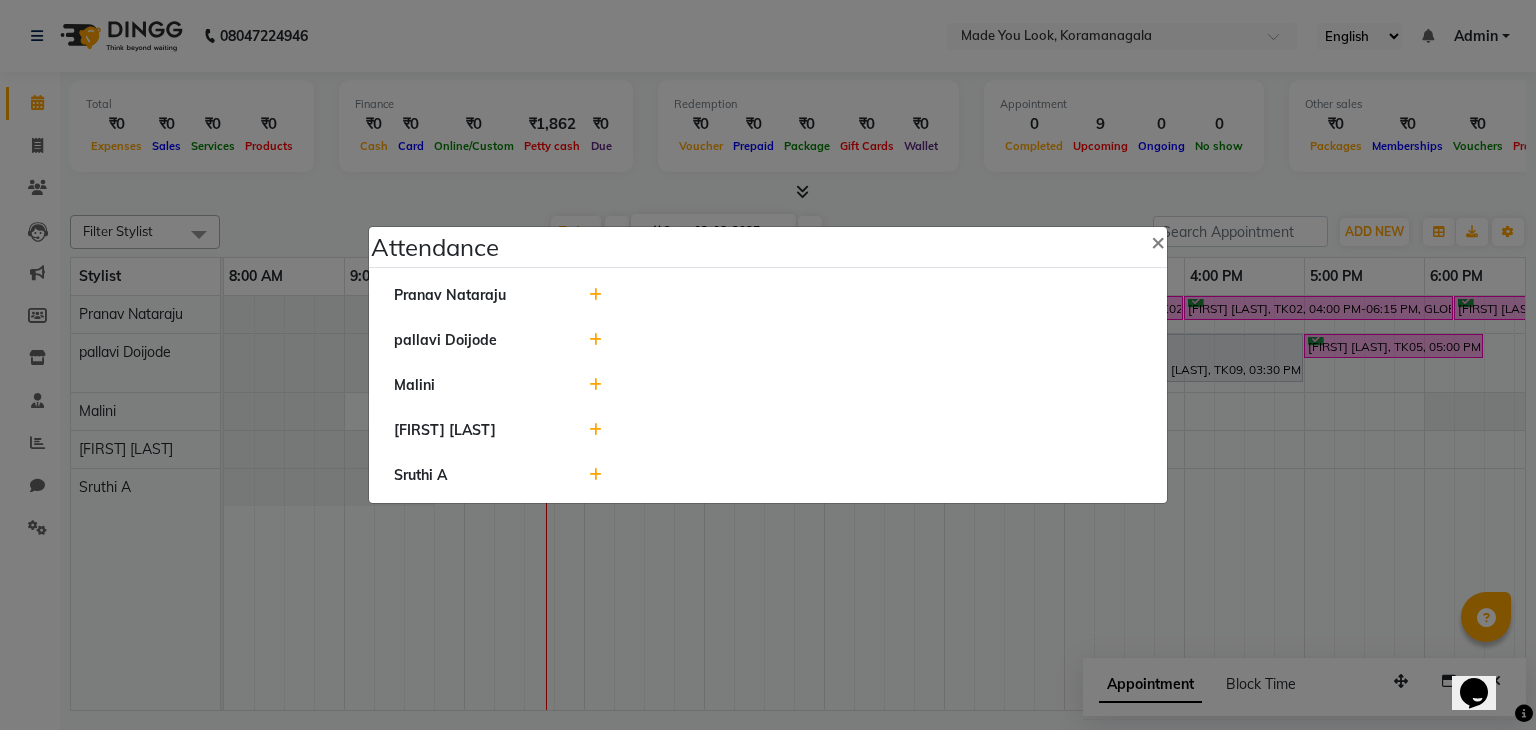 click 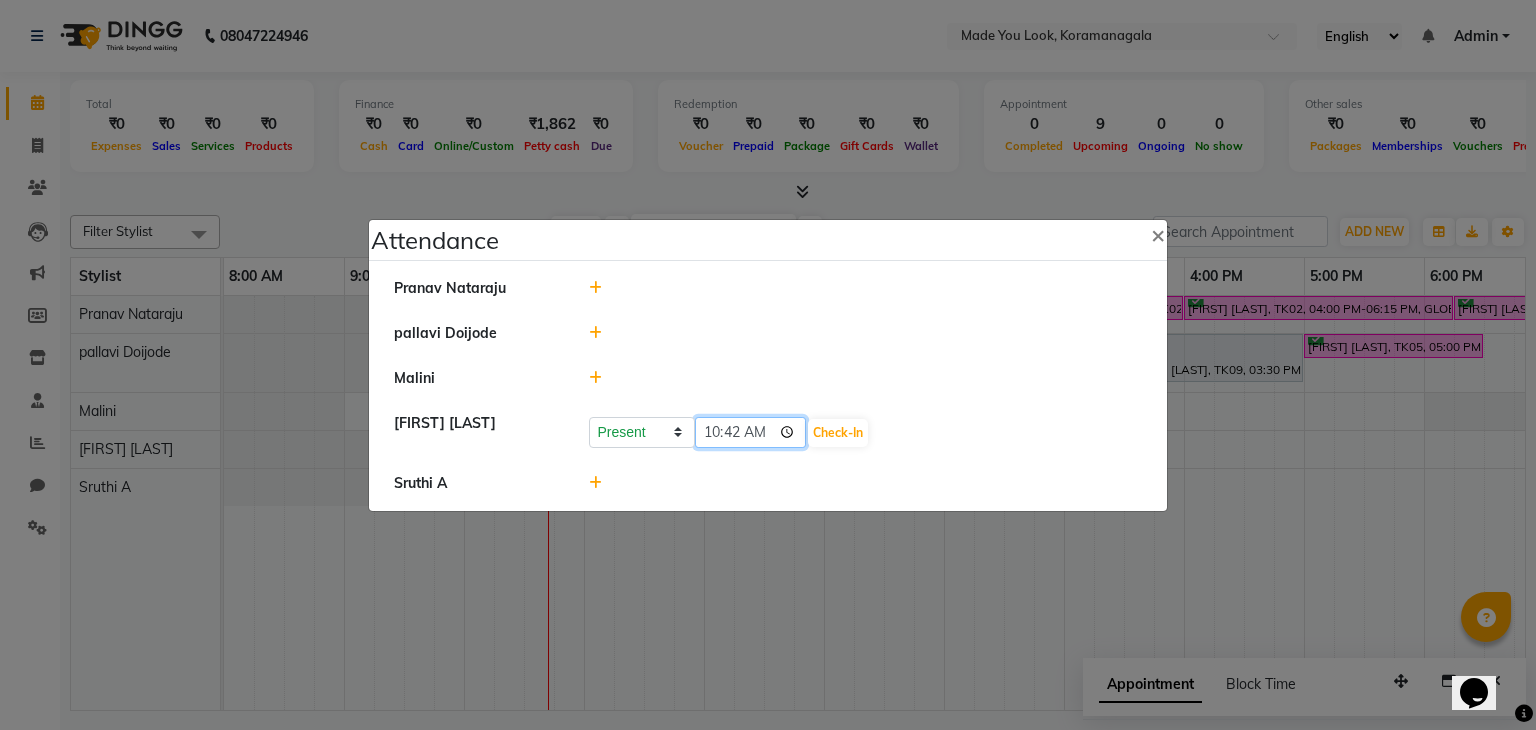 click on "10:42" 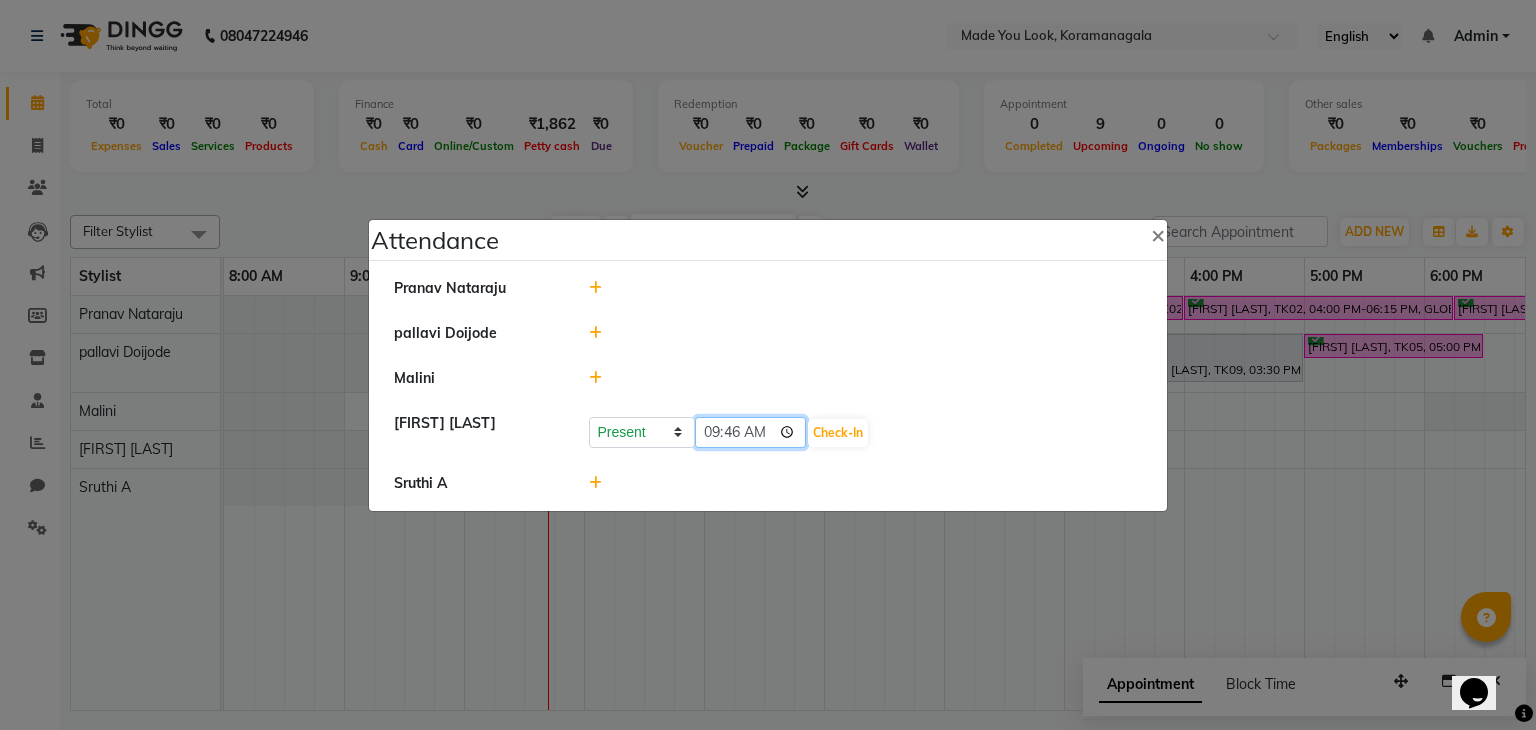 click on "09:46" 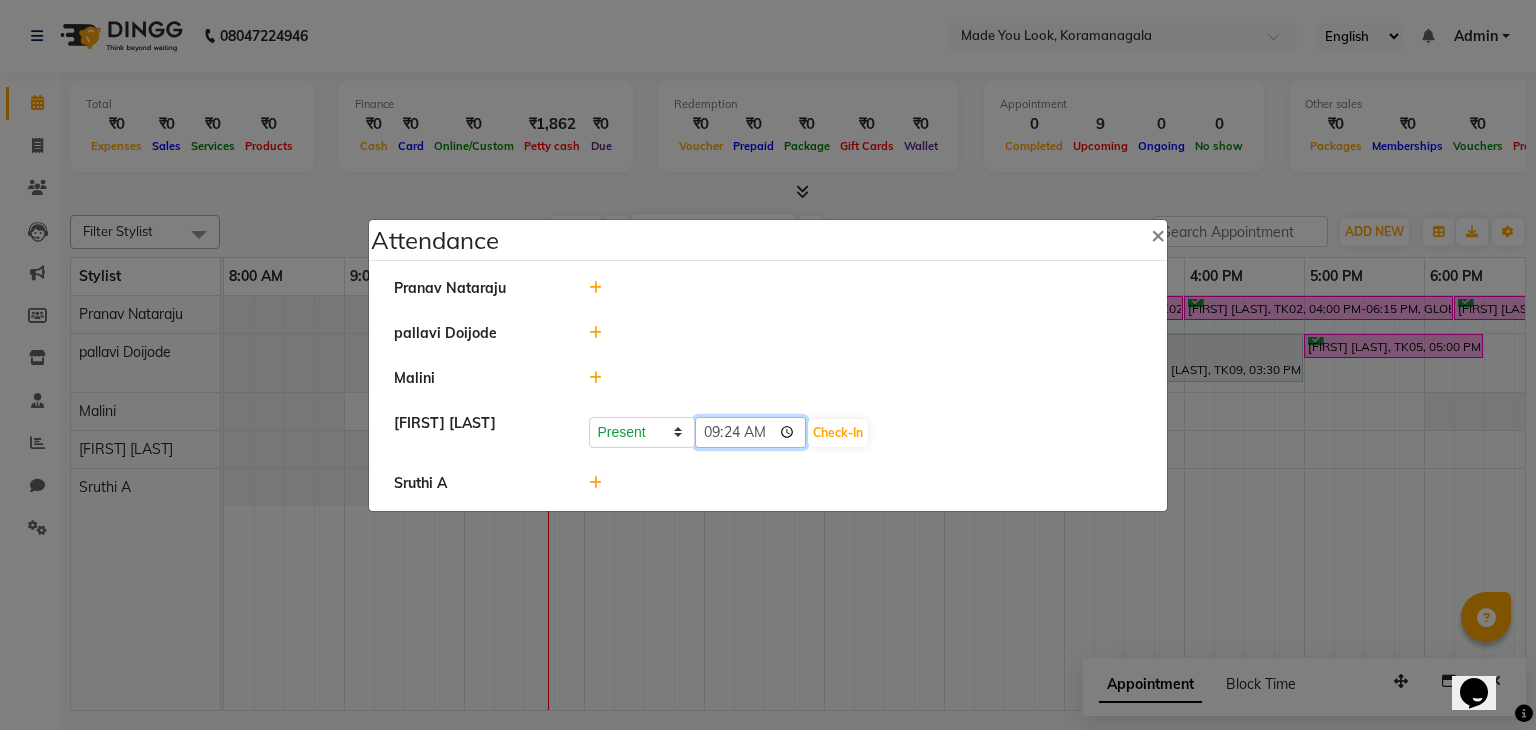 click on "09:24" 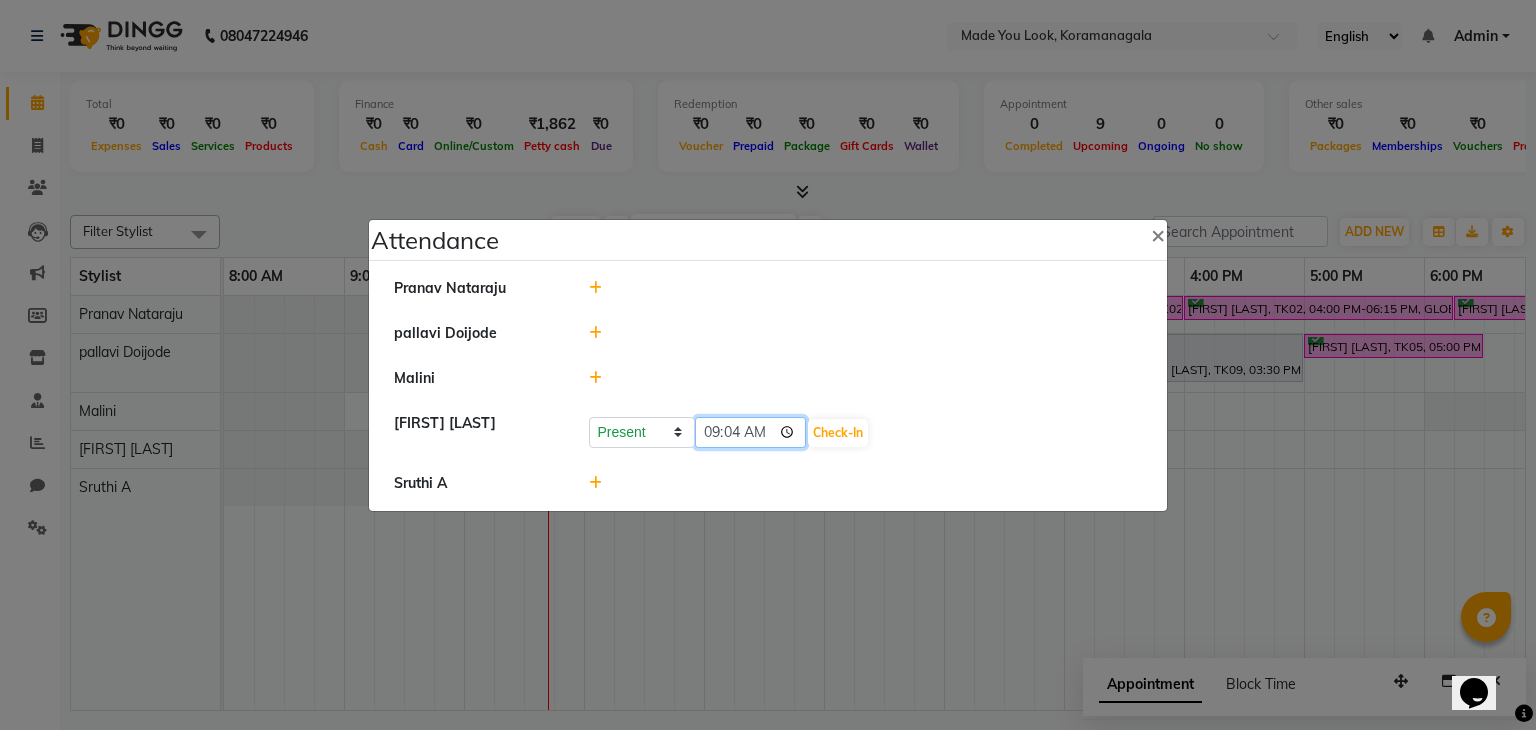 type on "09:45" 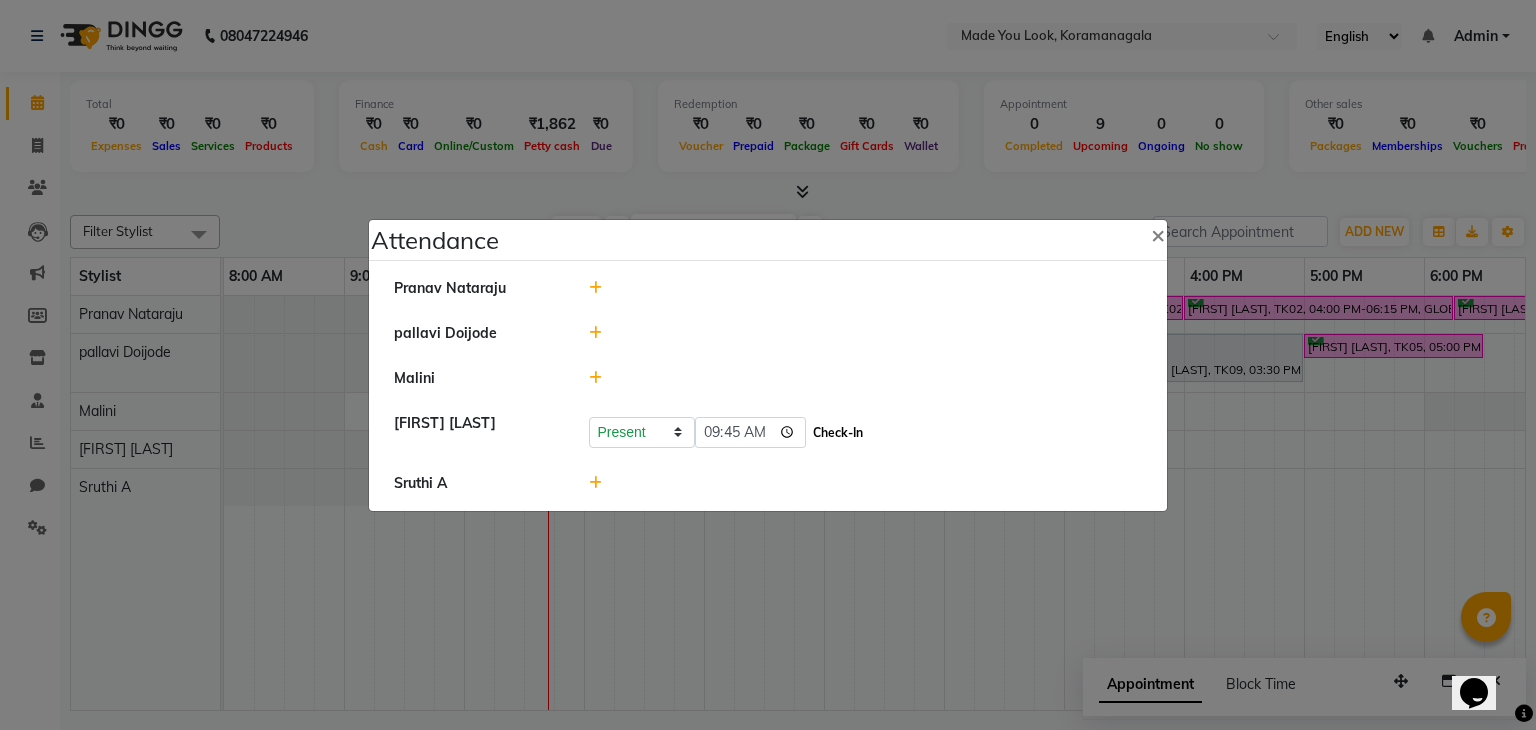 click on "Check-In" 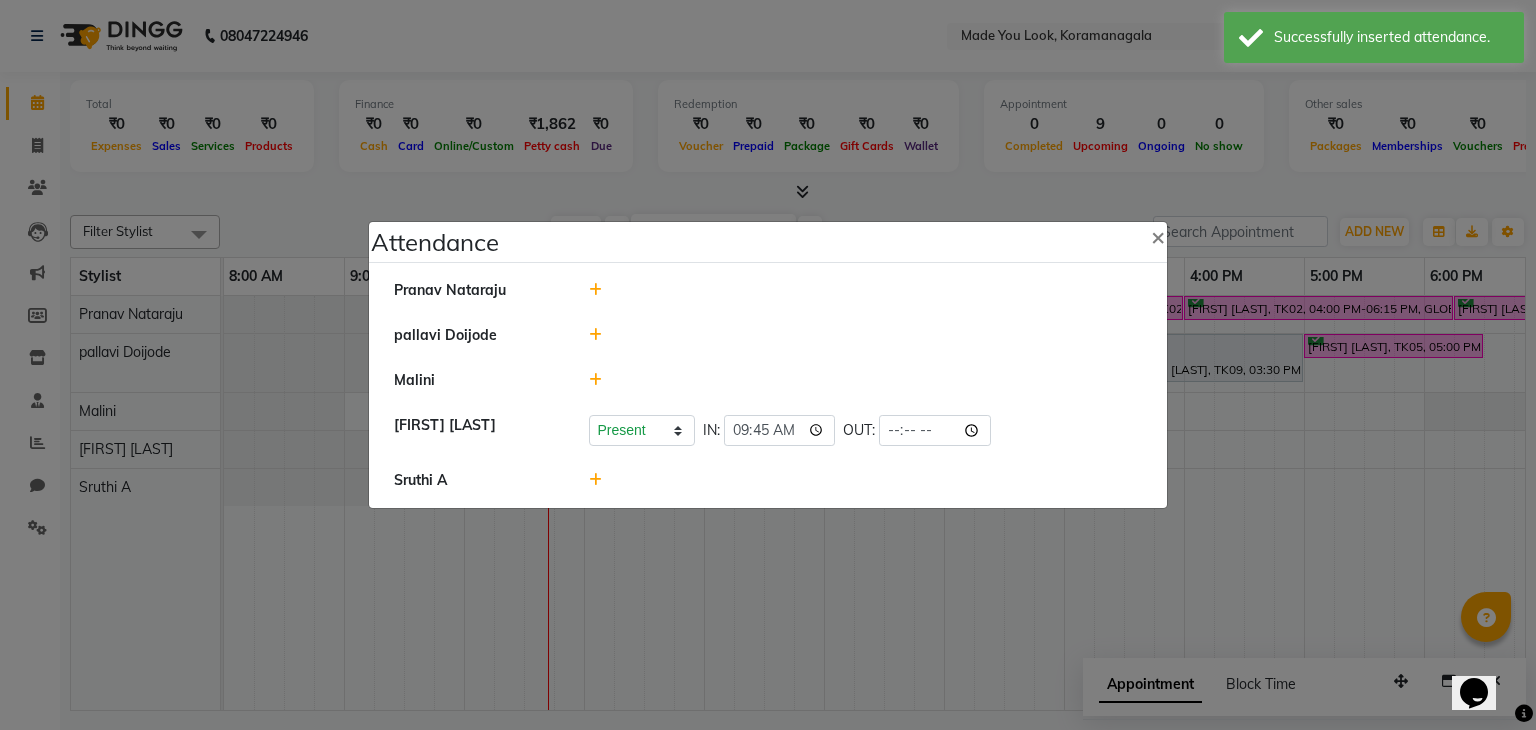 click 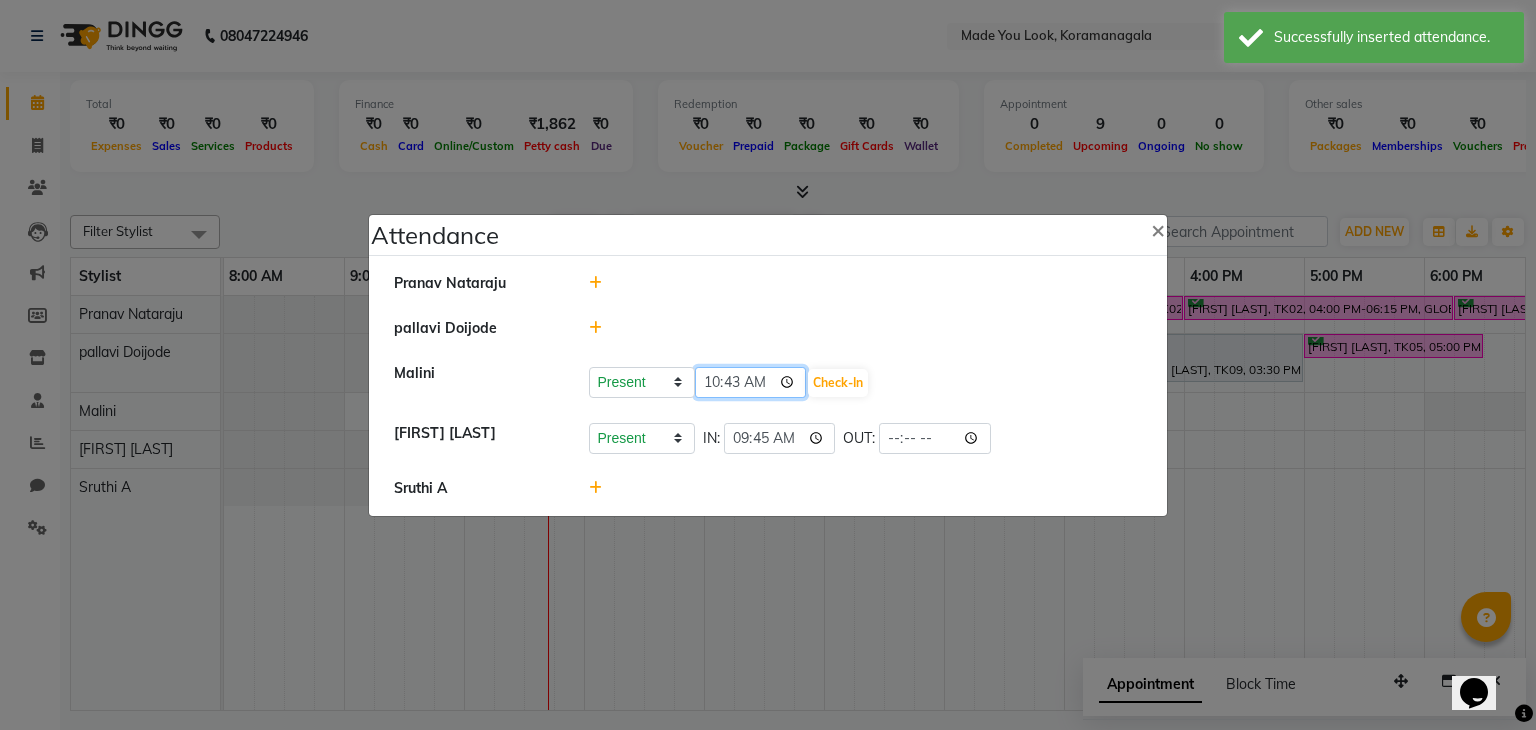 click on "10:43" 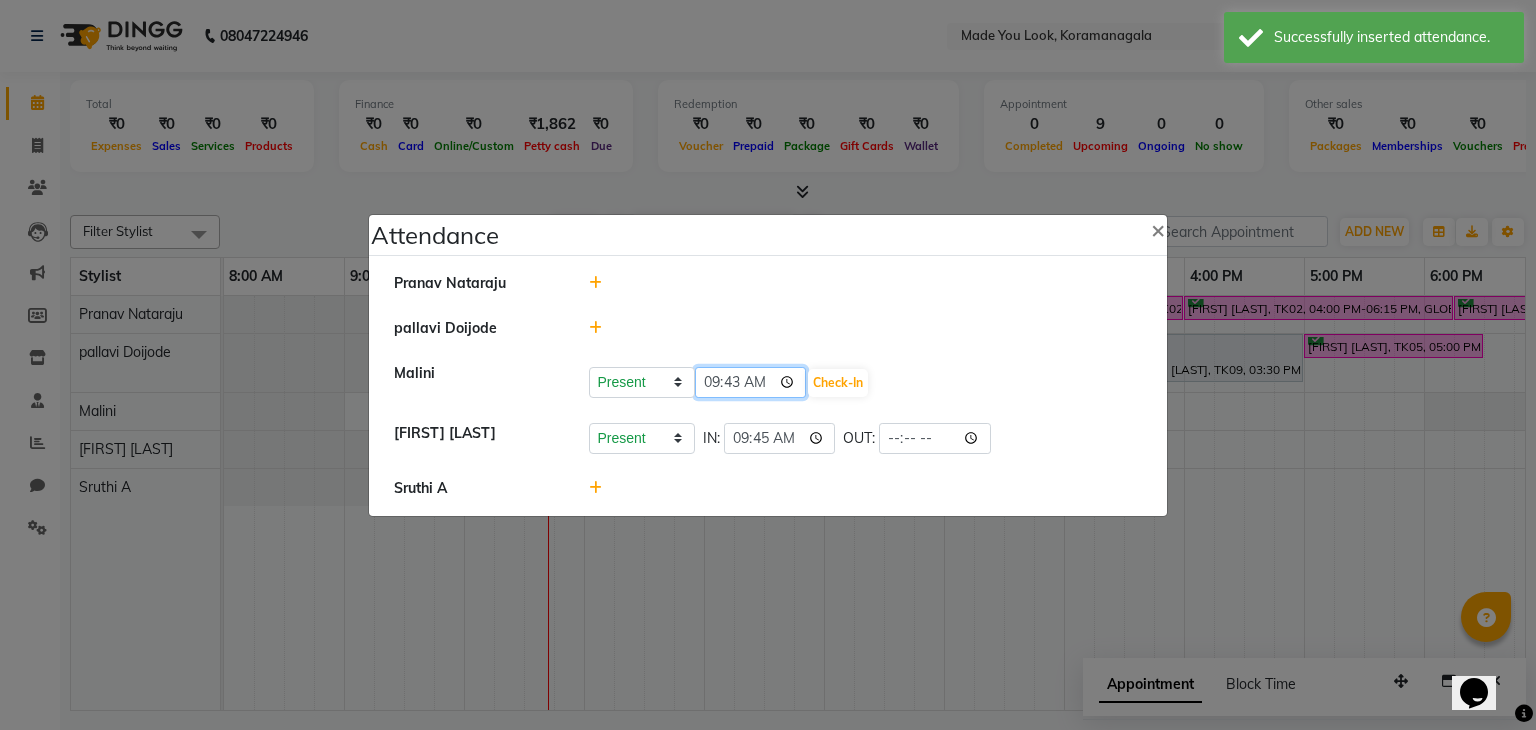 type on "09:00" 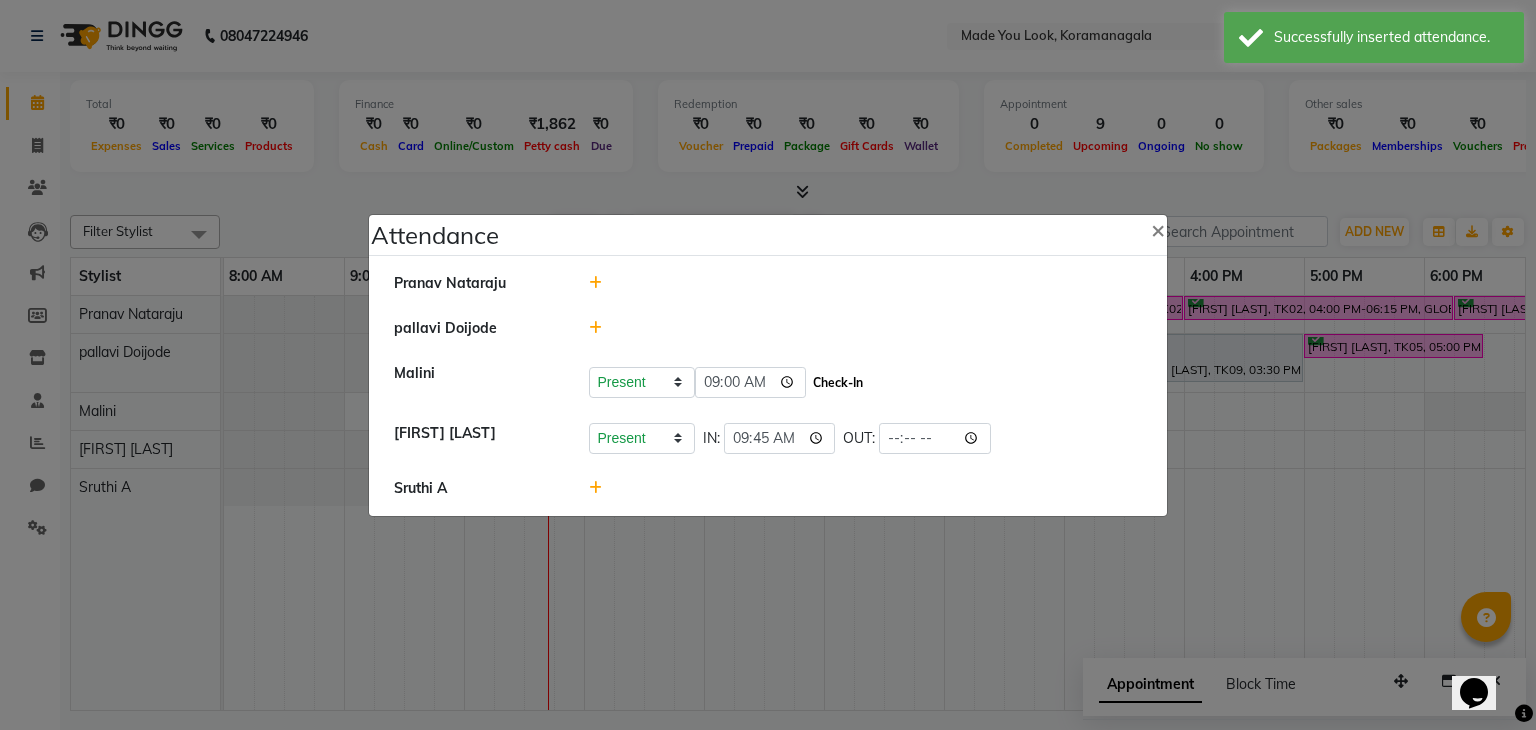 click on "Check-In" 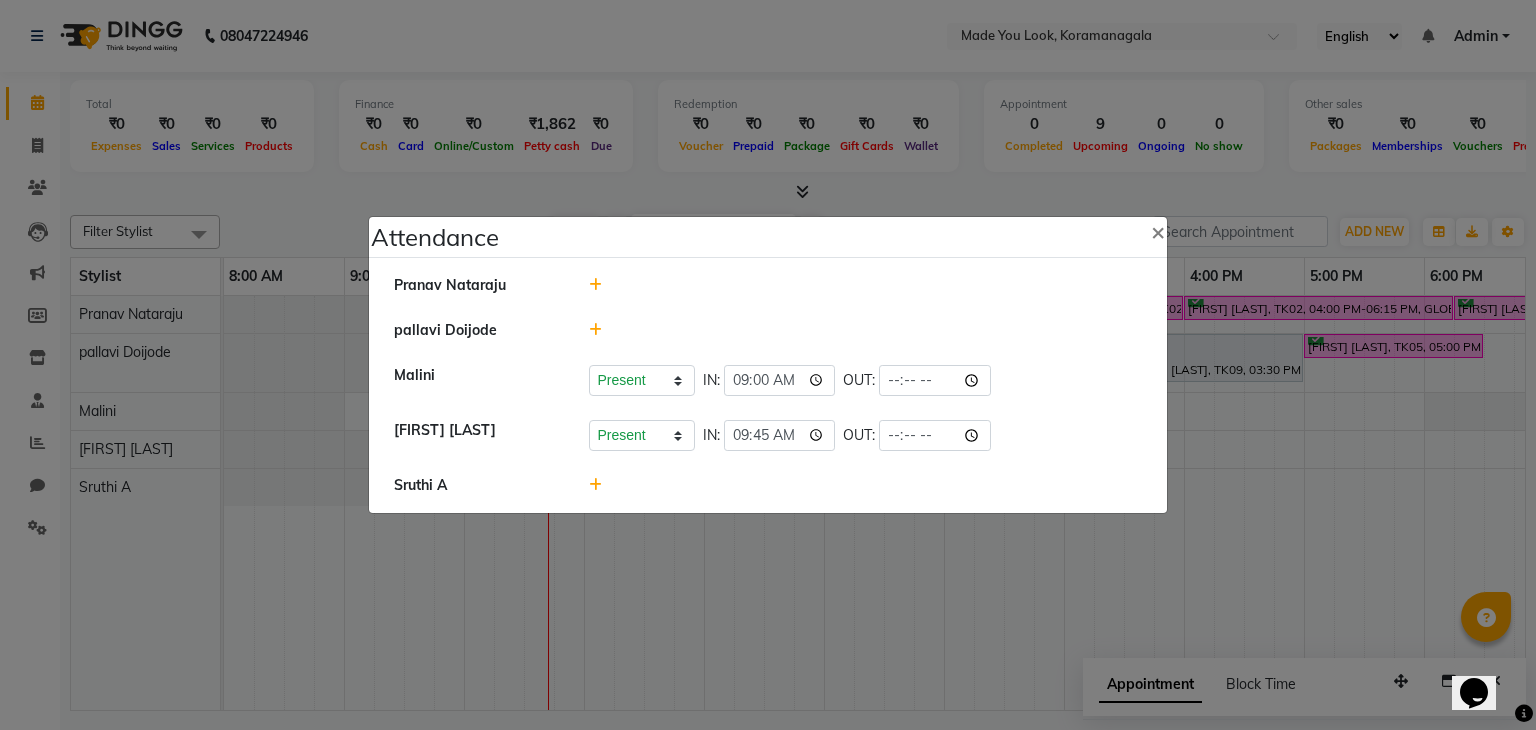 click 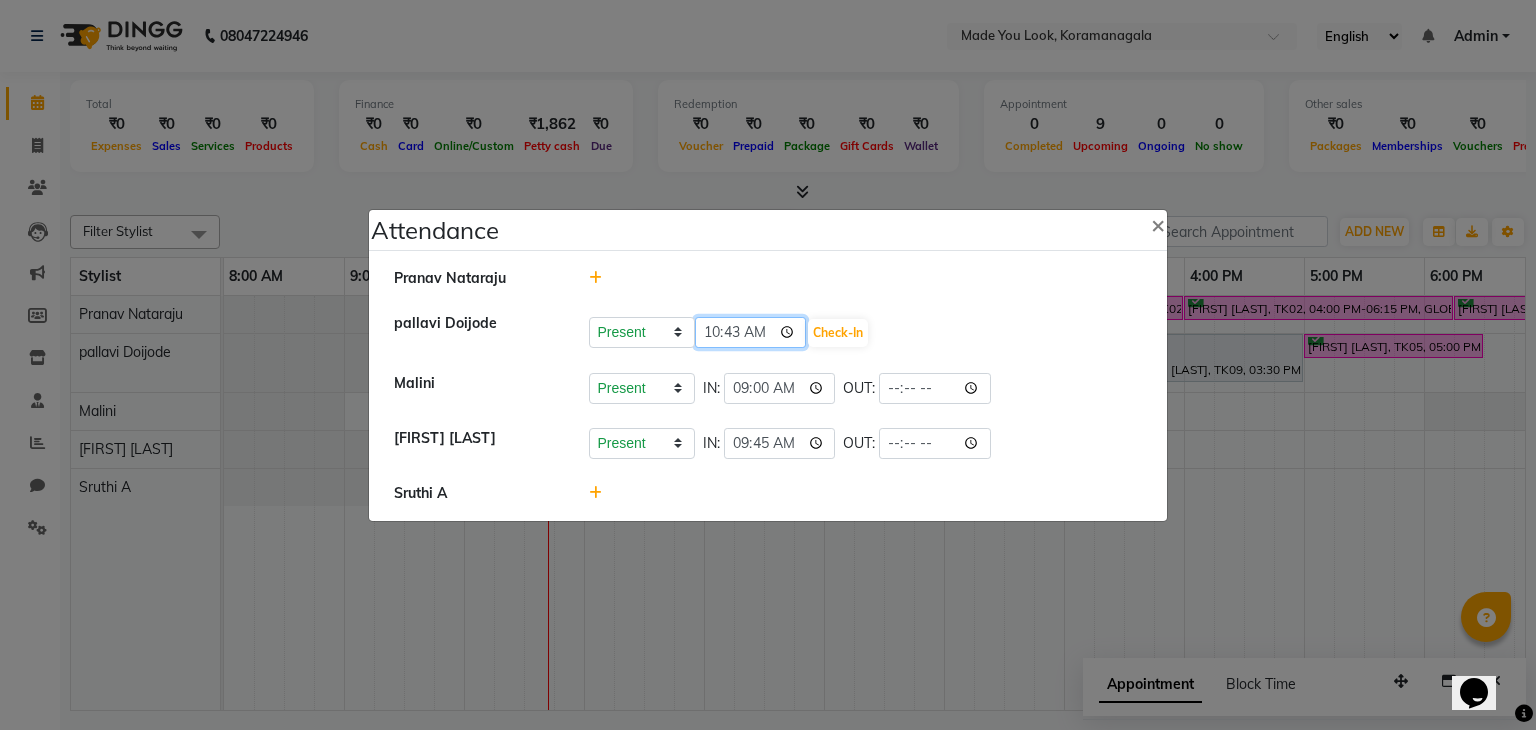 click on "10:43" 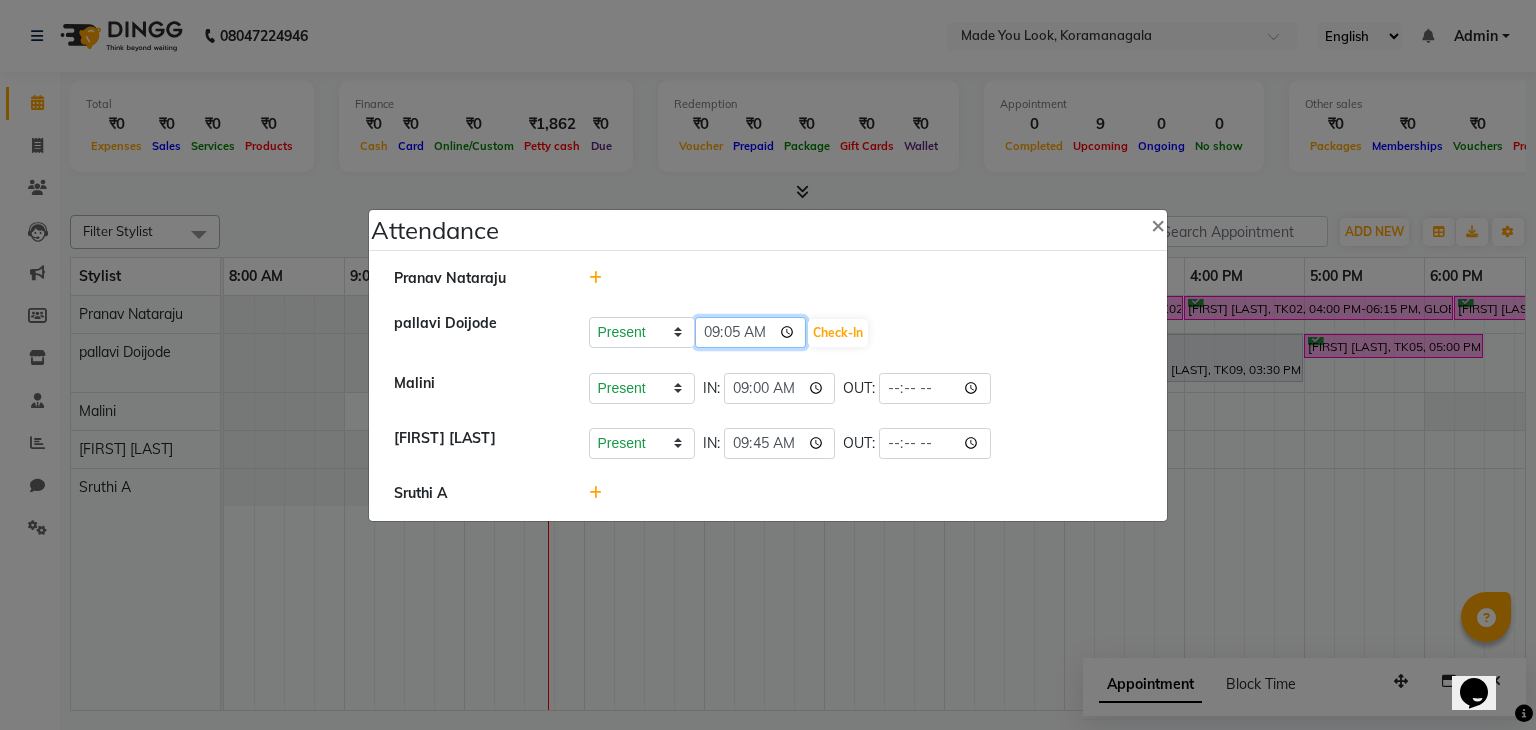 type on "09:51" 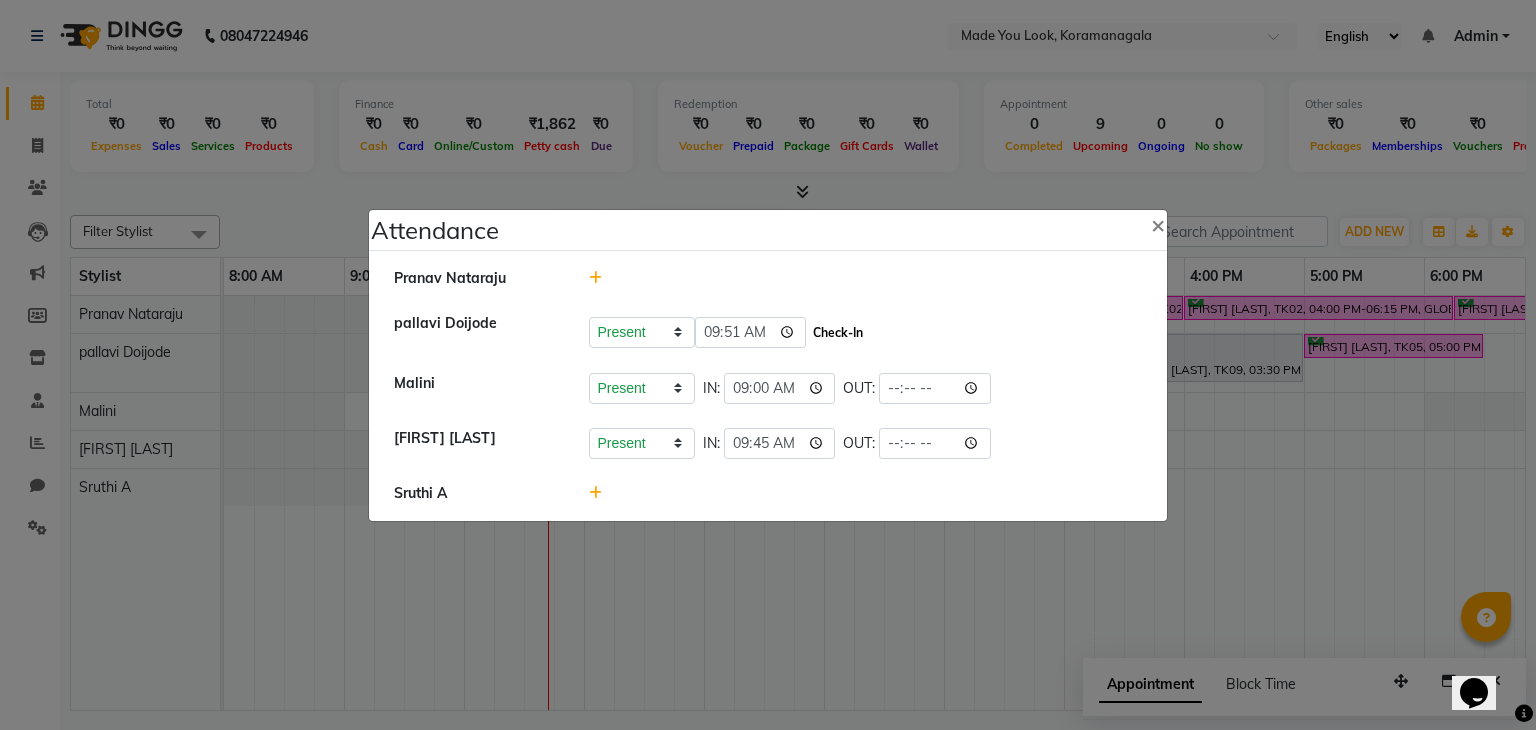 click on "Check-In" 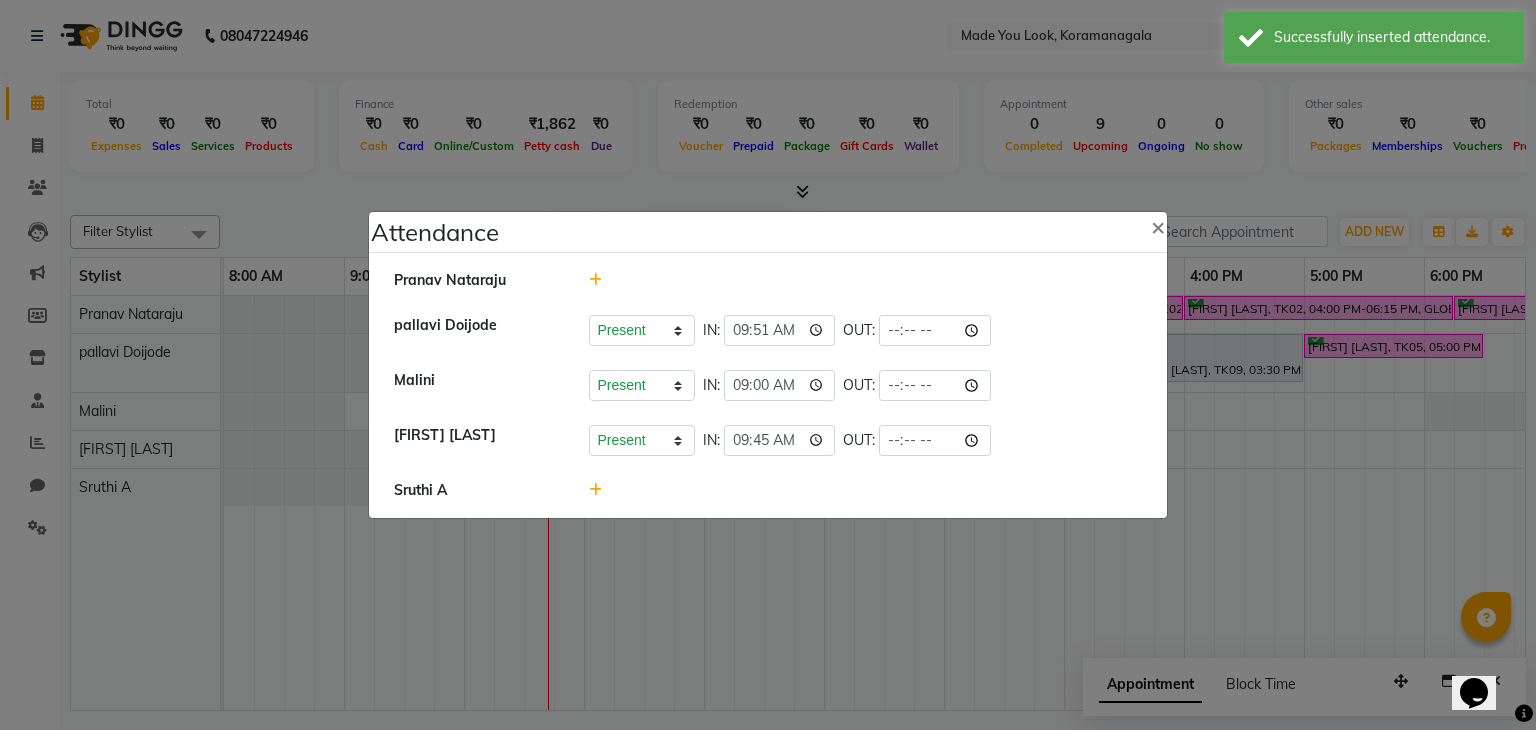 click 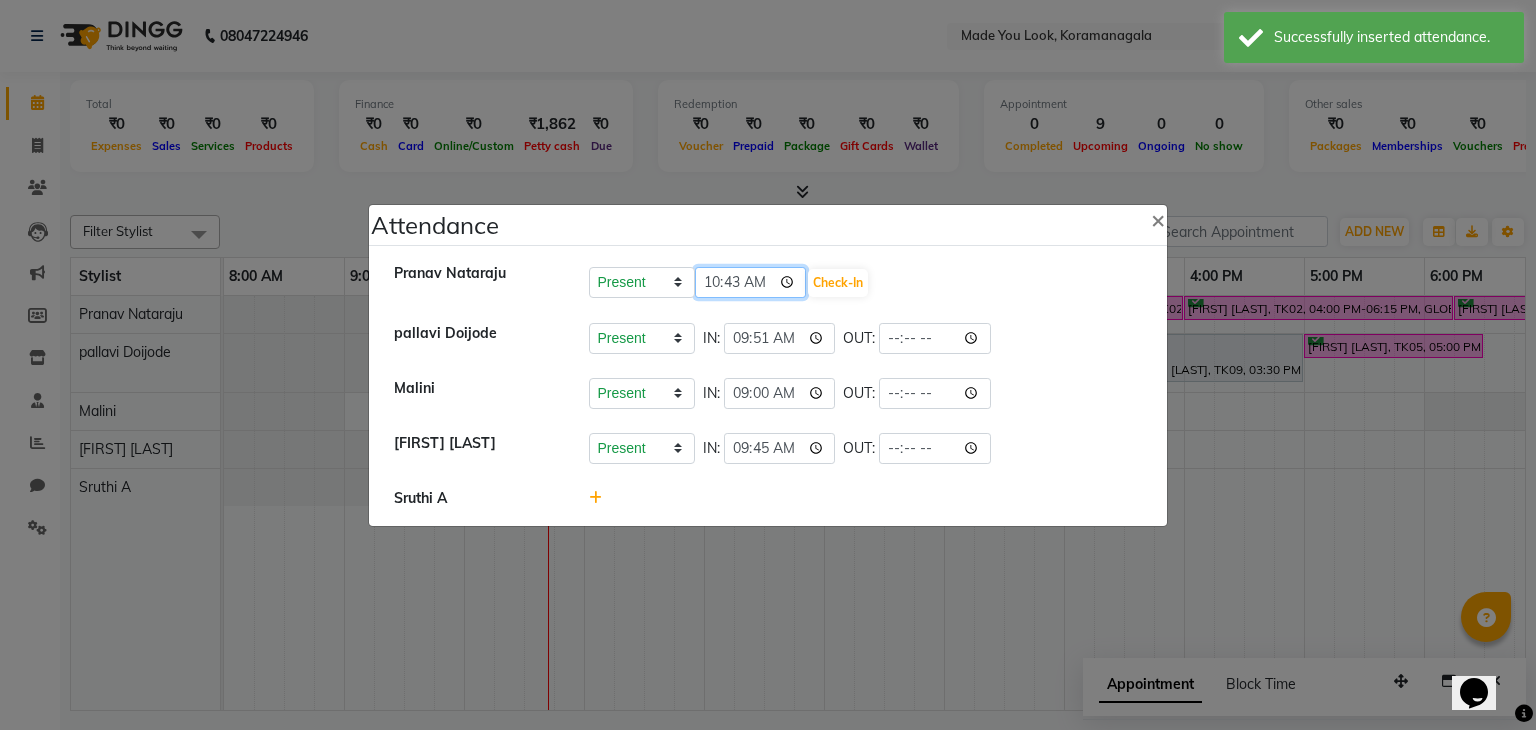 click on "10:43" 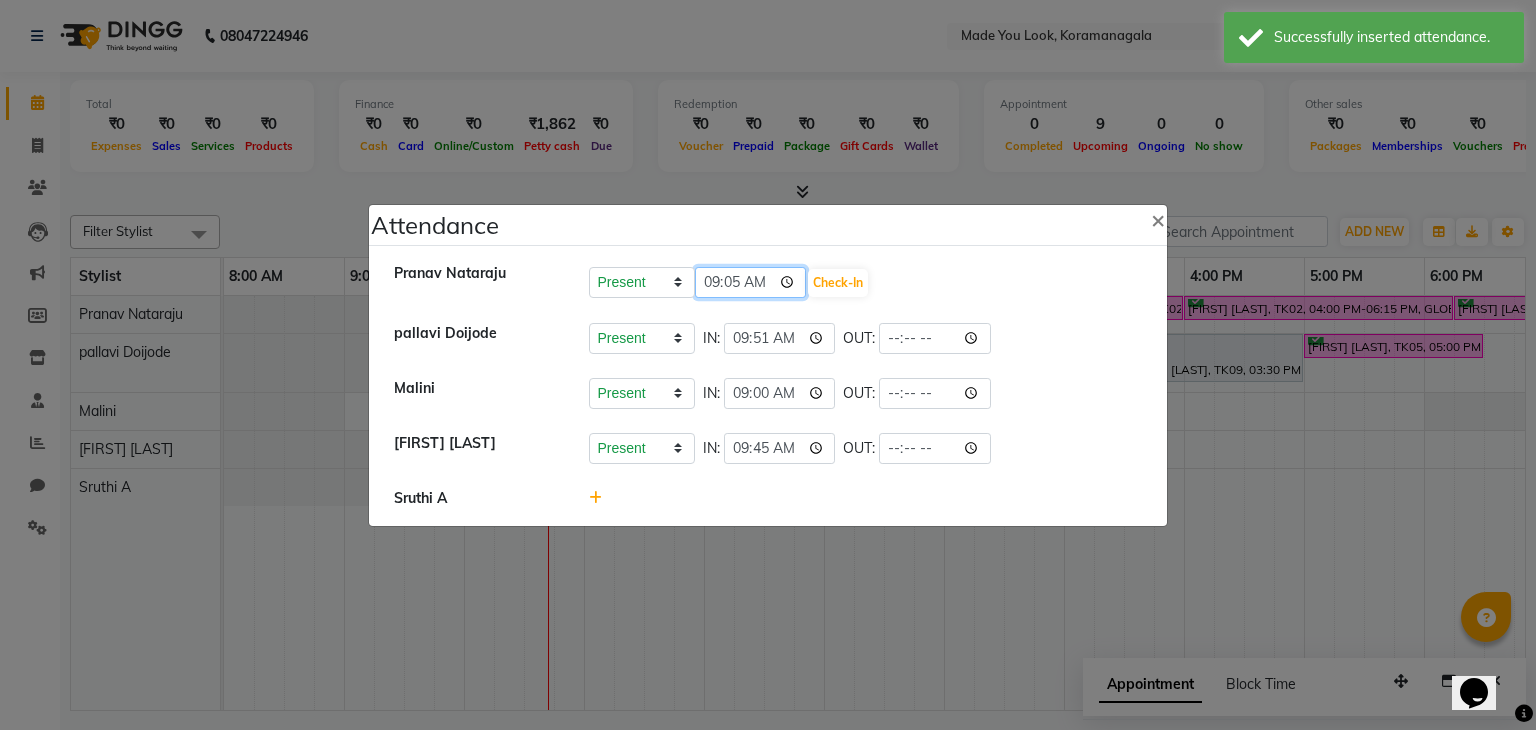 type on "09:51" 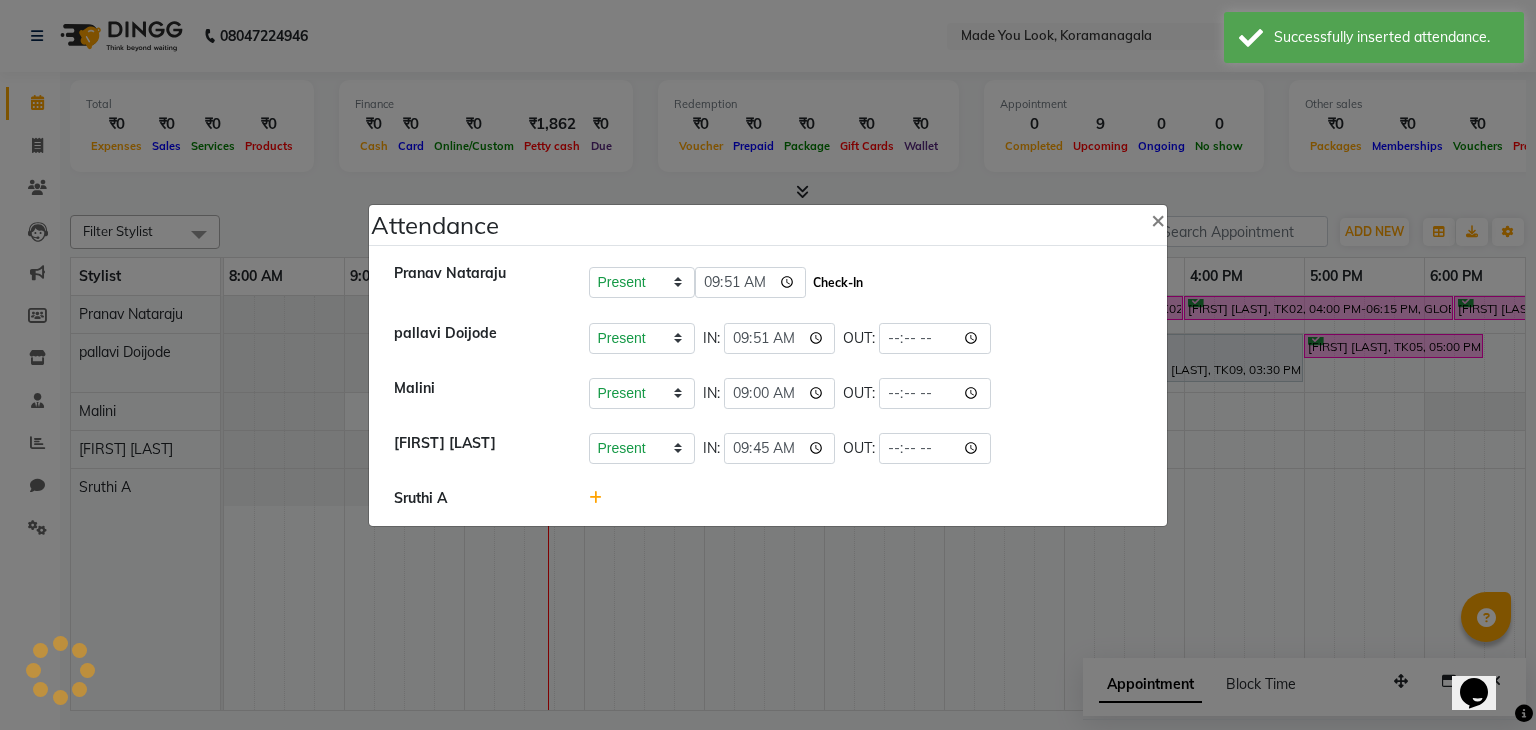 click on "Check-In" 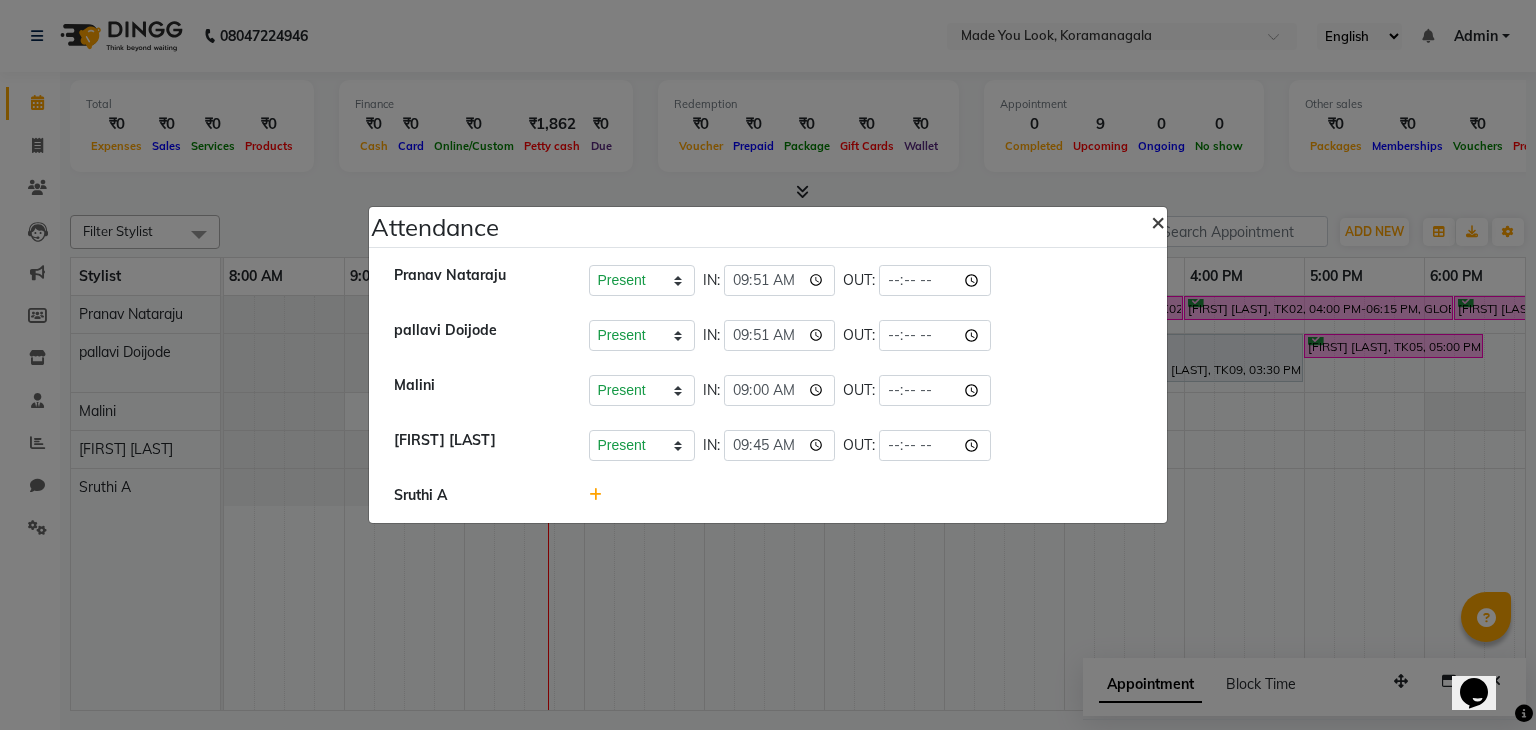 click on "×" 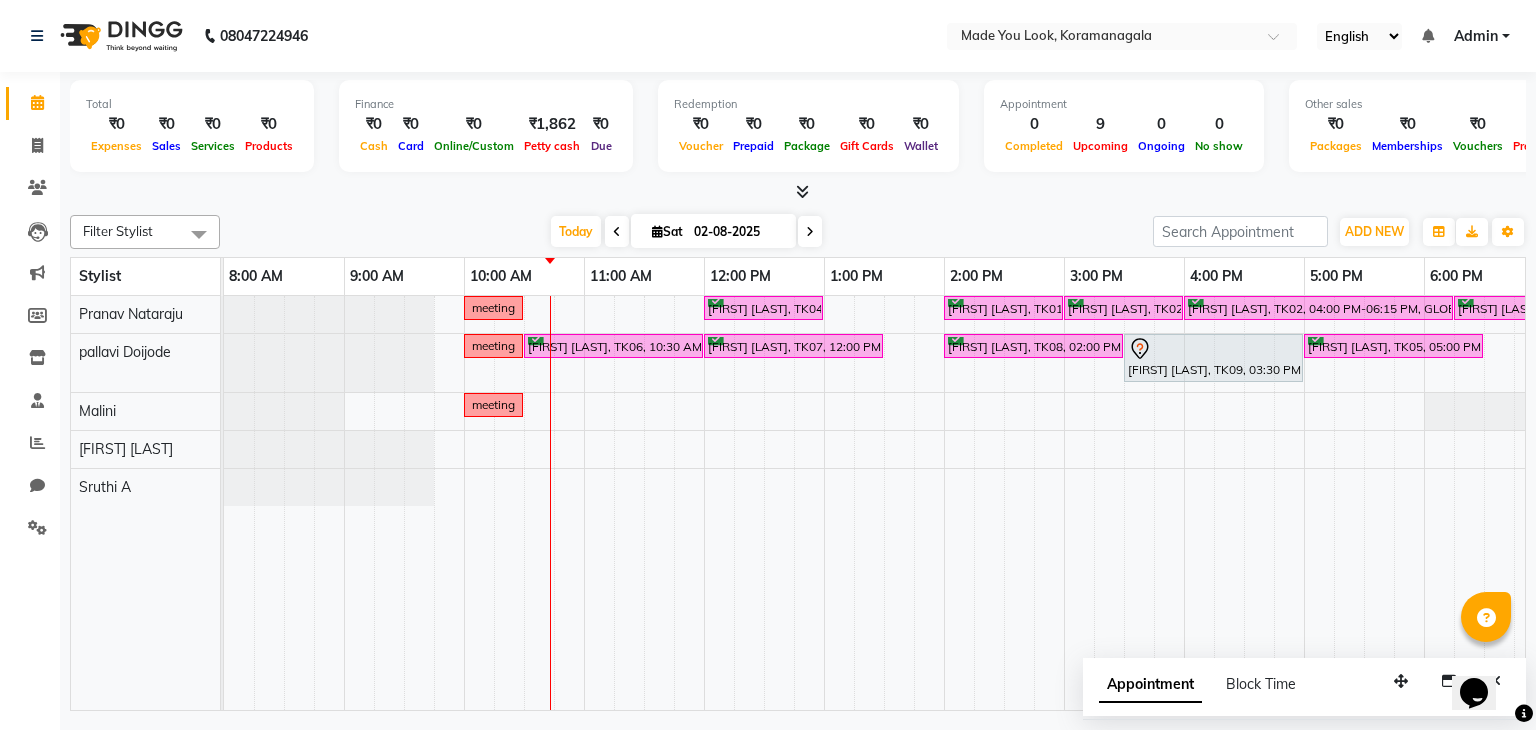 click at bounding box center [810, 232] 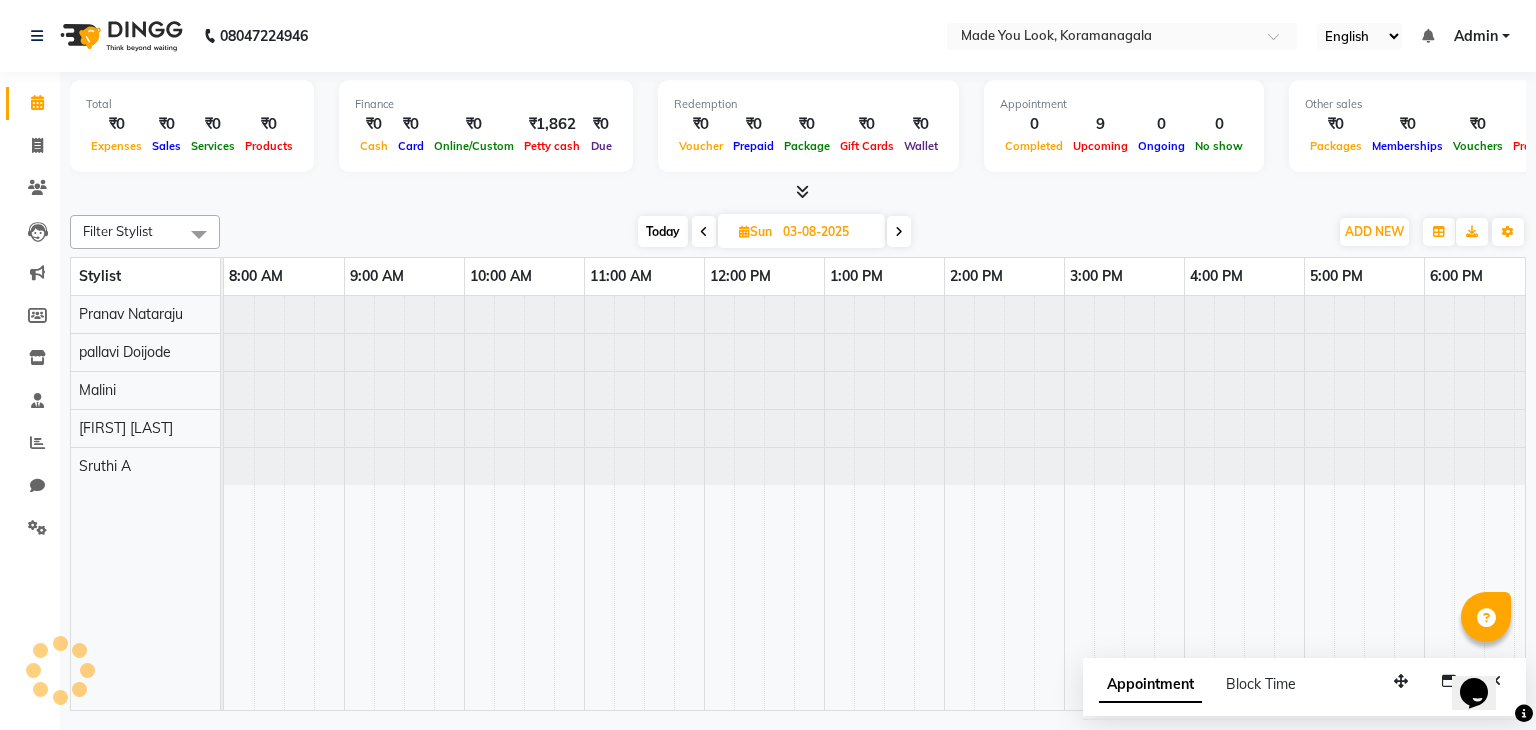 scroll, scrollTop: 0, scrollLeft: 240, axis: horizontal 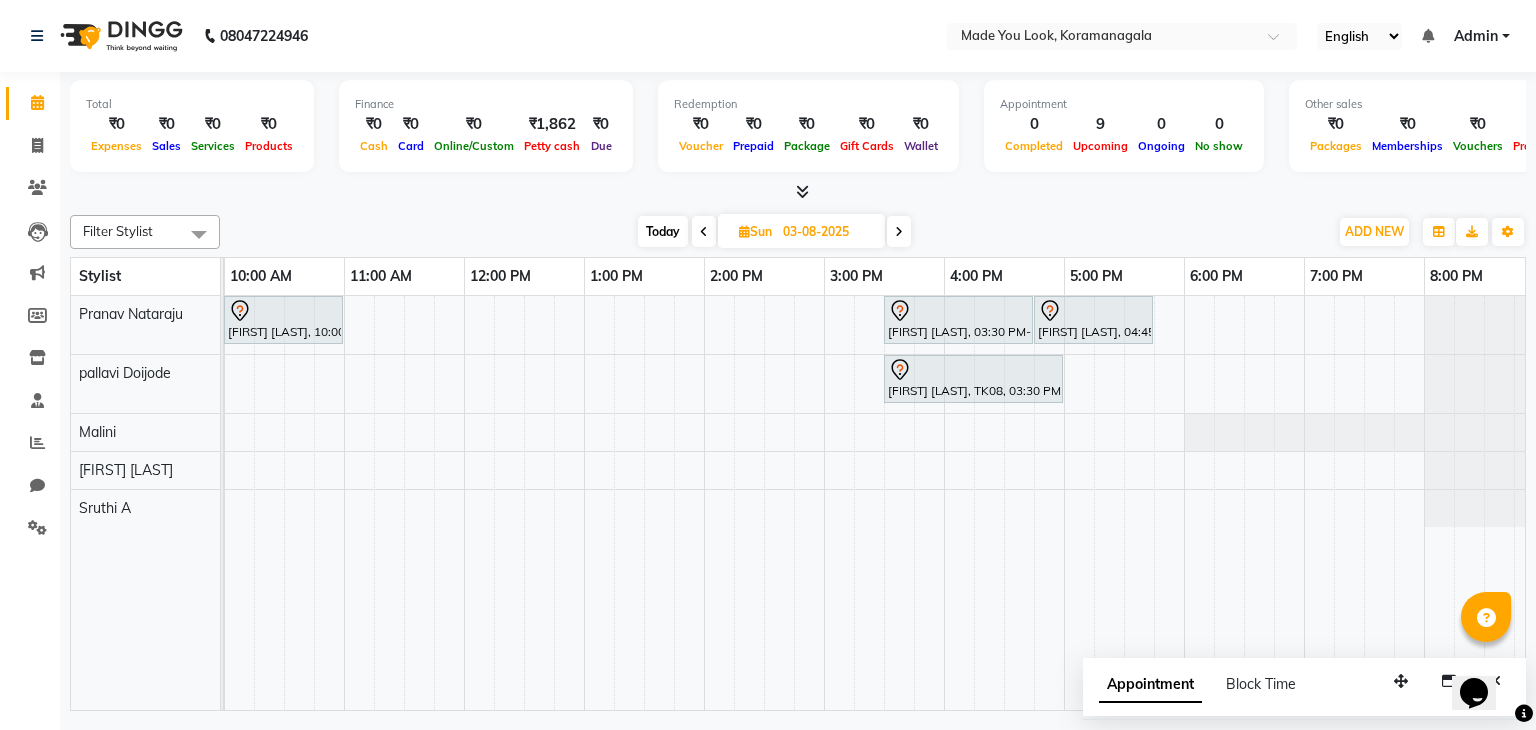 click on "Today" at bounding box center [663, 231] 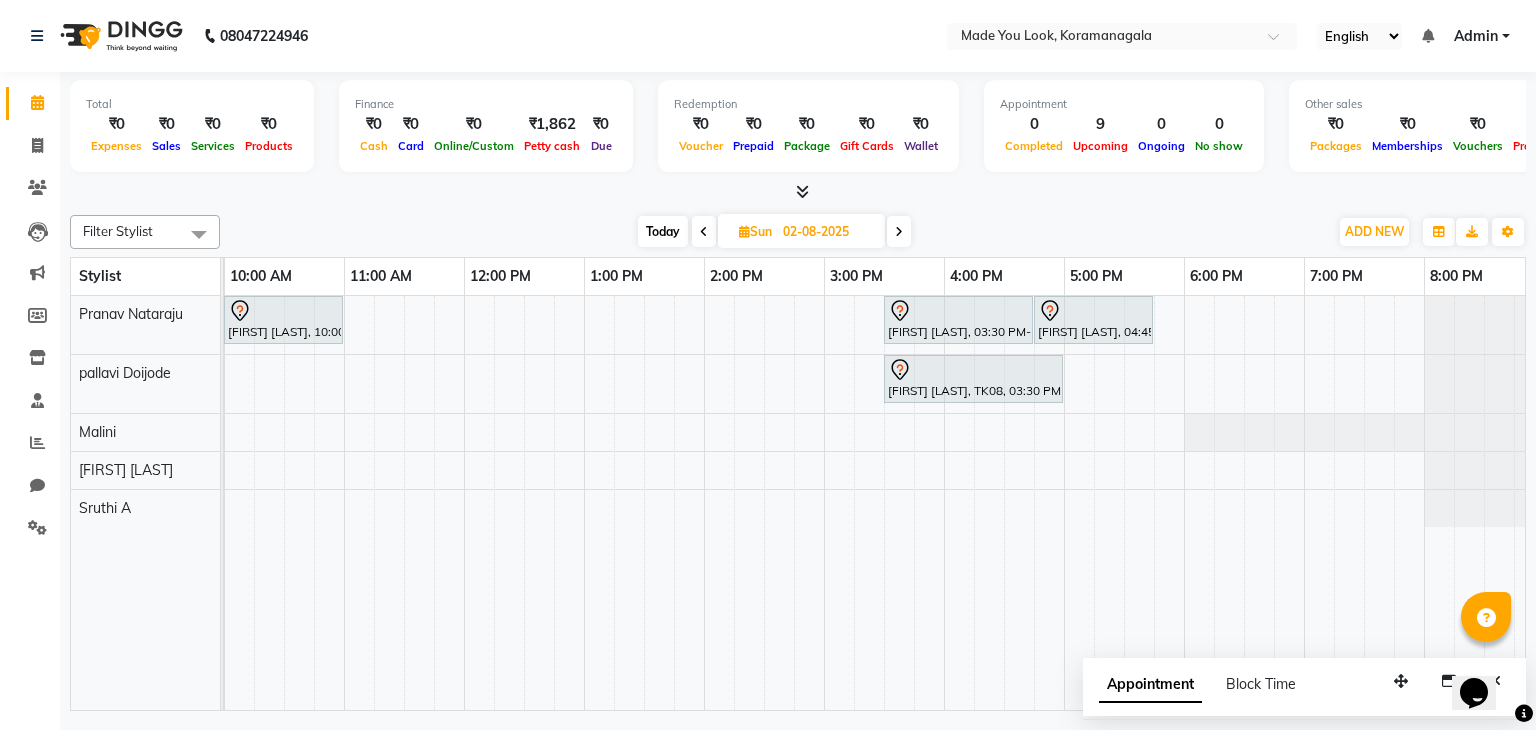 scroll, scrollTop: 0, scrollLeft: 0, axis: both 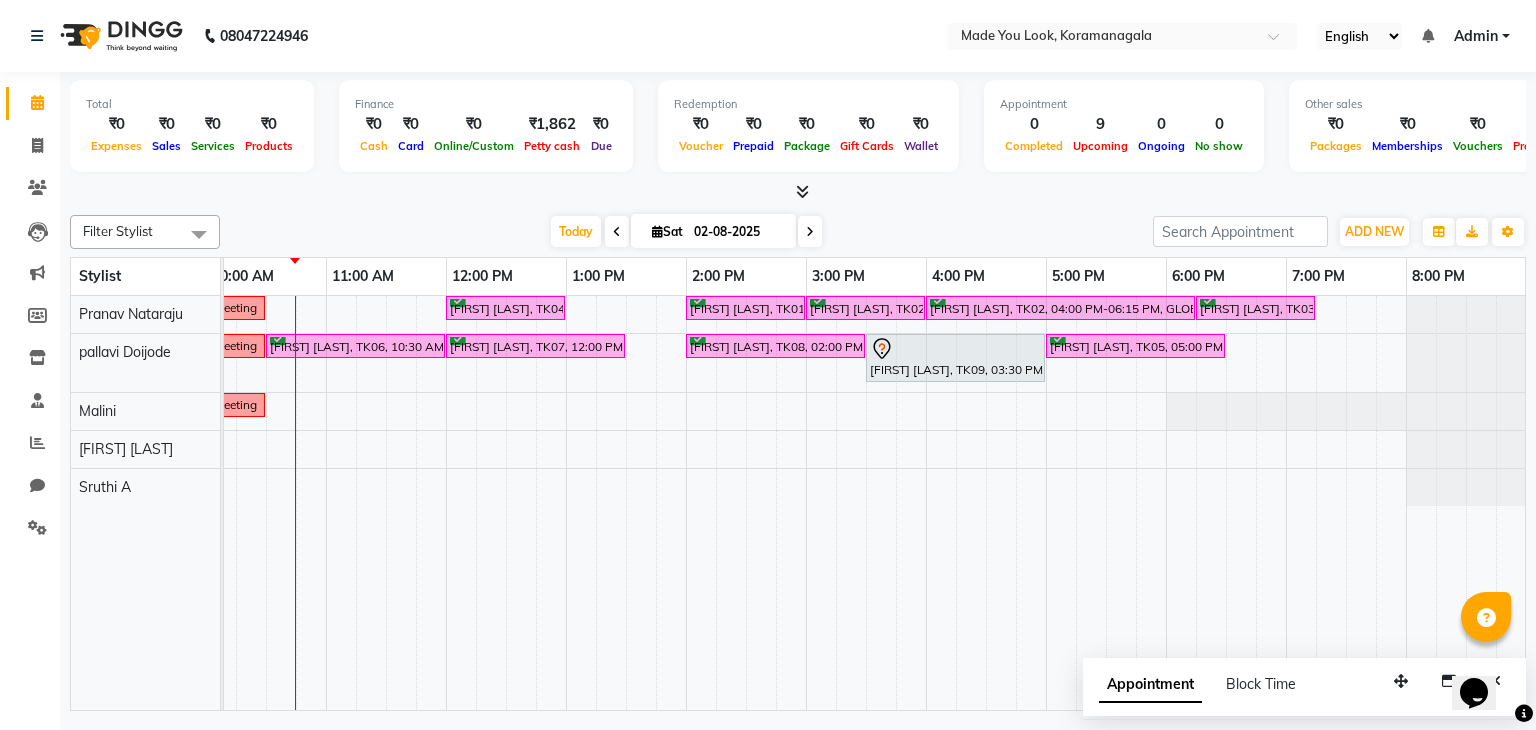 click at bounding box center (810, 231) 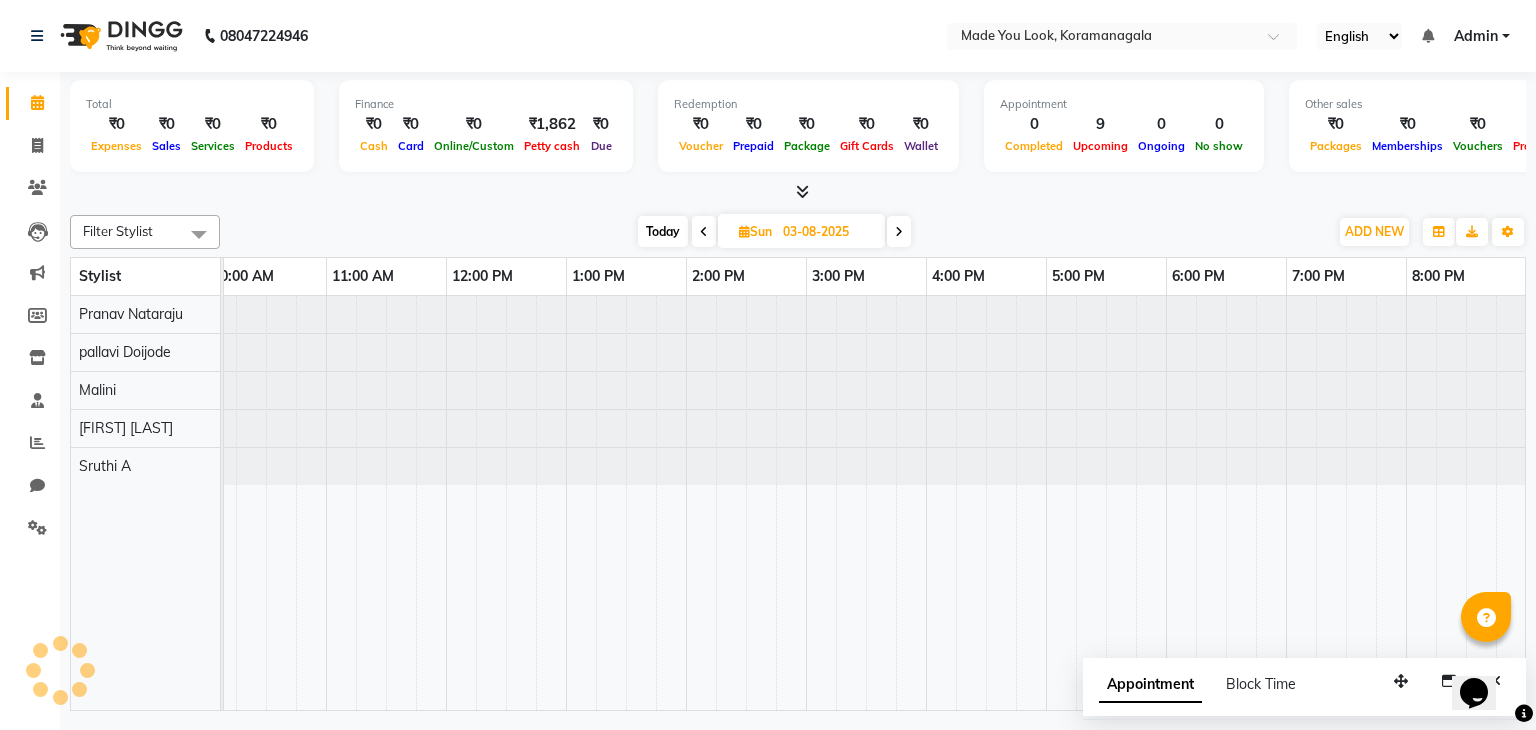 scroll, scrollTop: 0, scrollLeft: 240, axis: horizontal 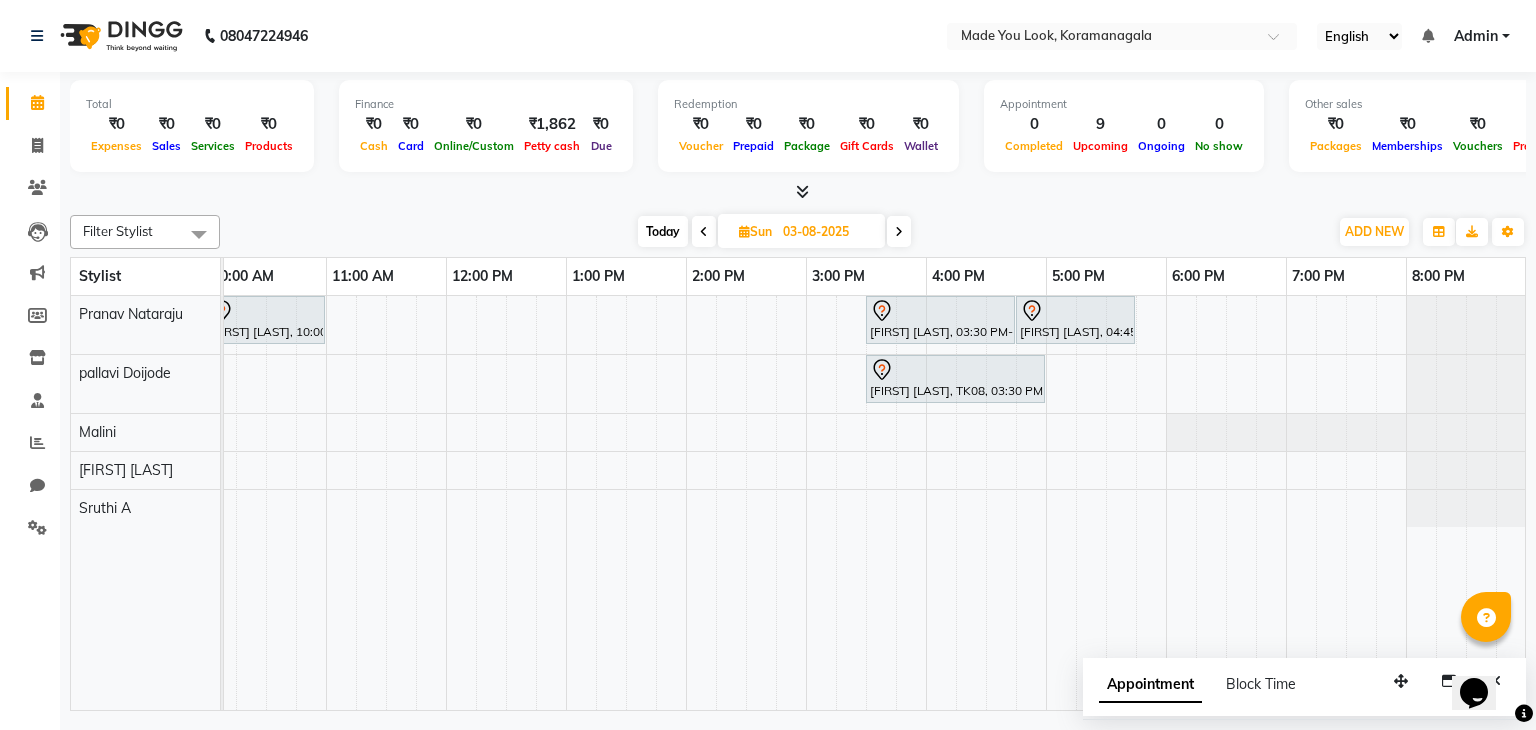 click at bounding box center [899, 231] 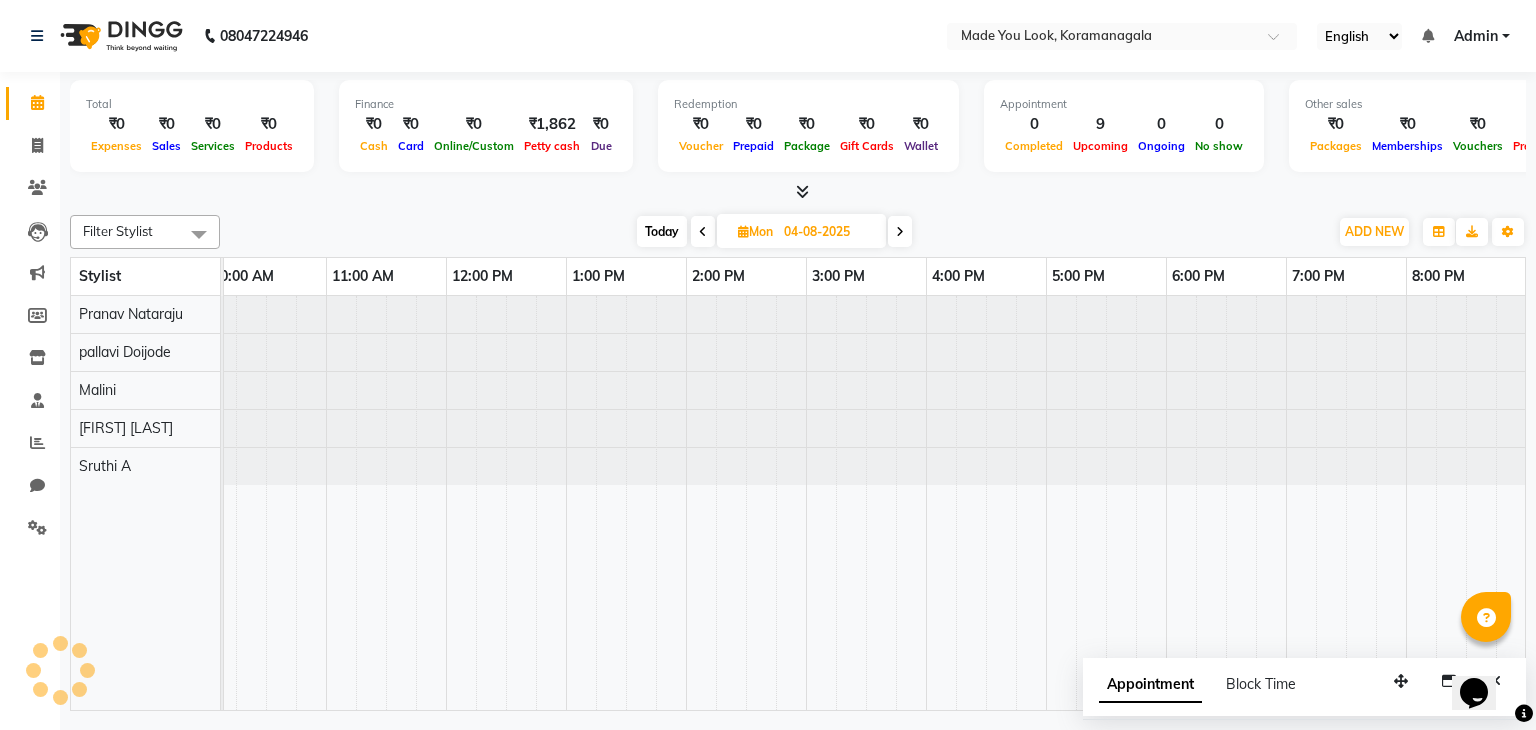 scroll, scrollTop: 0, scrollLeft: 0, axis: both 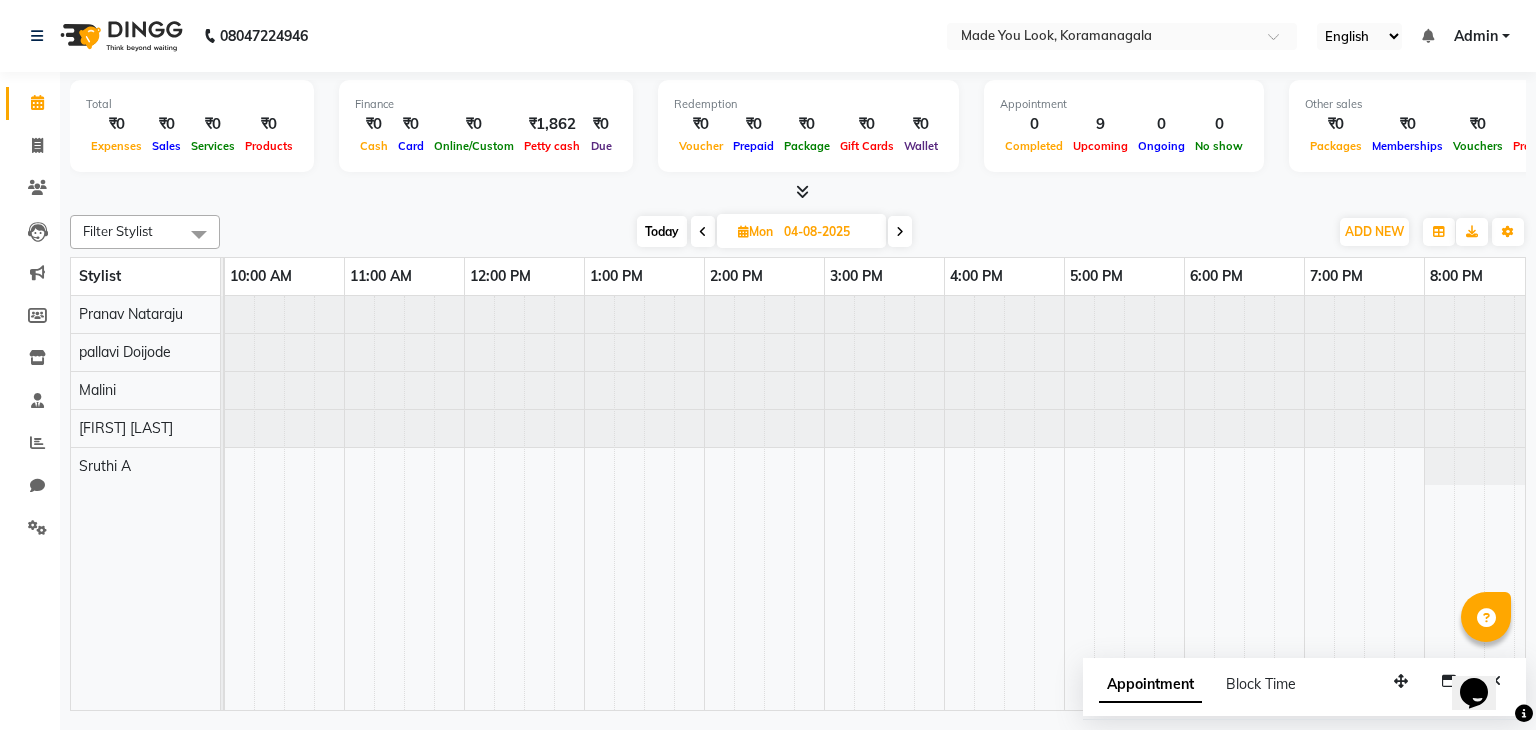 click at bounding box center [900, 232] 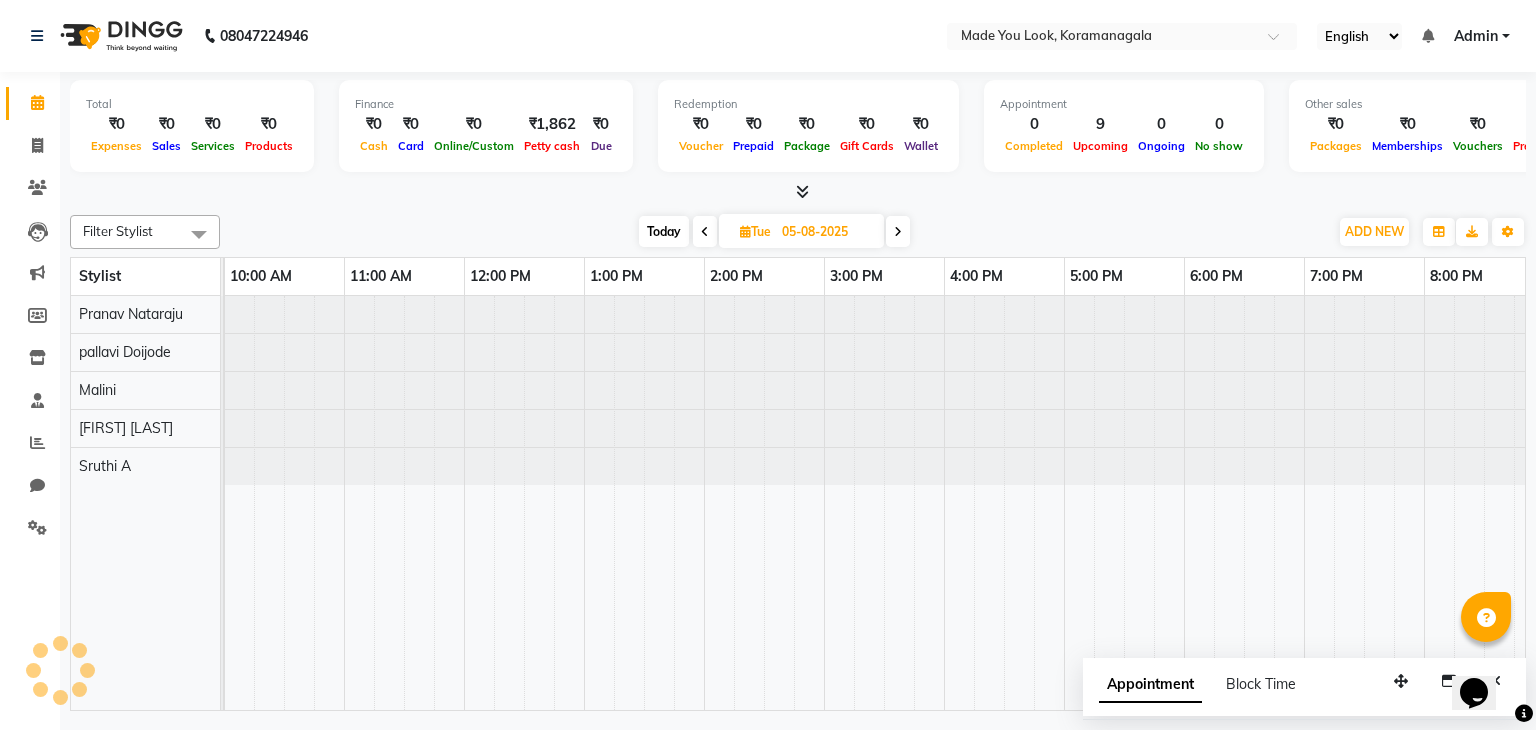 scroll, scrollTop: 0, scrollLeft: 0, axis: both 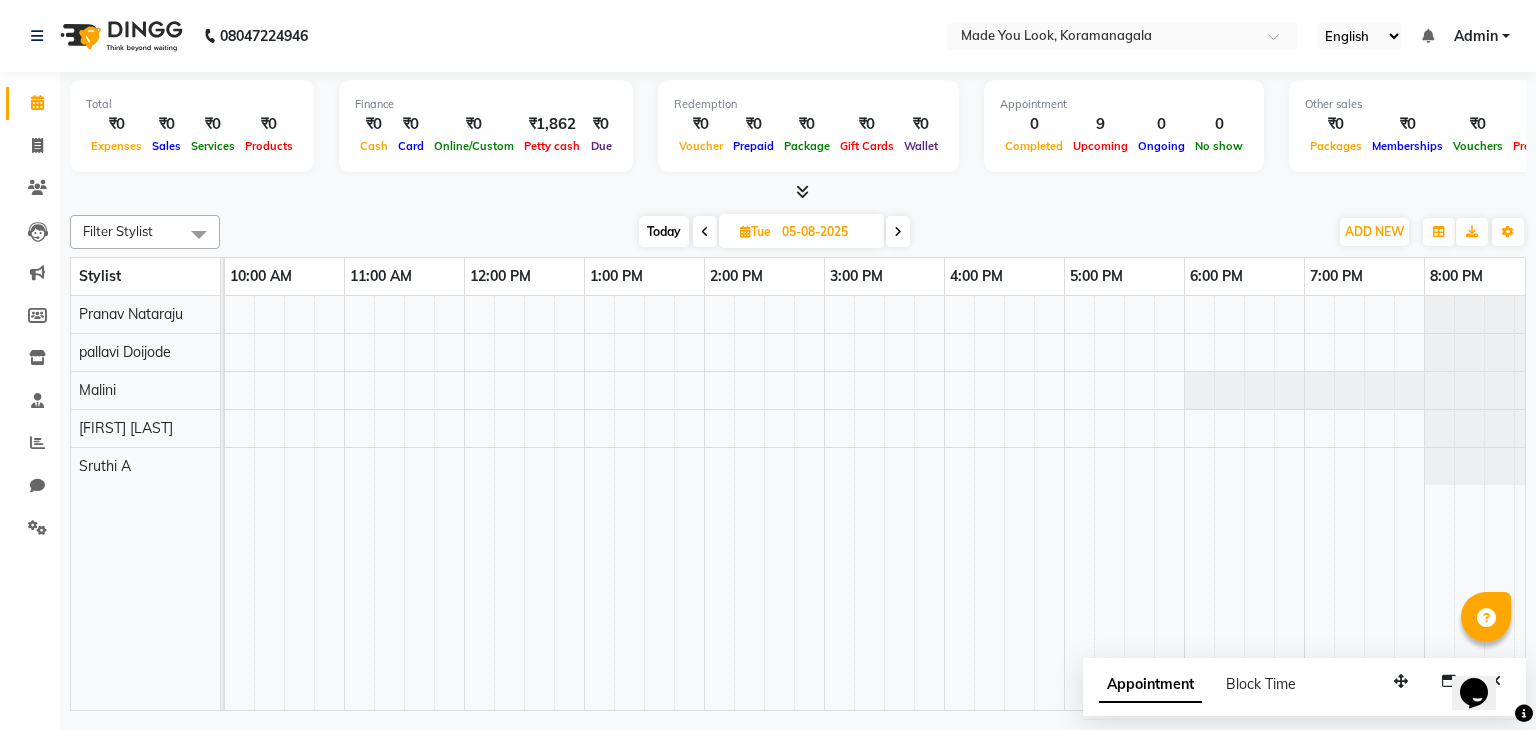 click on "Today" at bounding box center (664, 231) 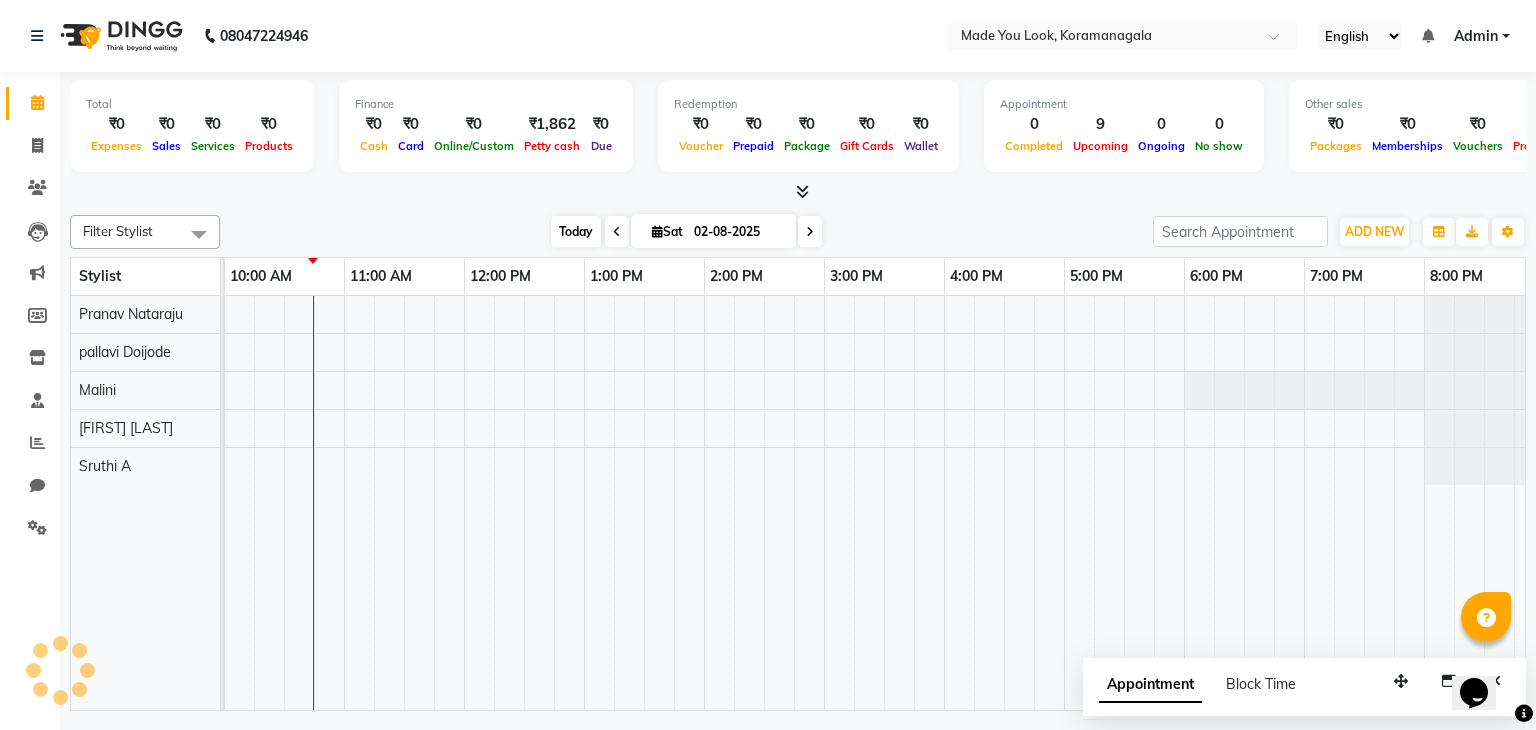scroll, scrollTop: 0, scrollLeft: 240, axis: horizontal 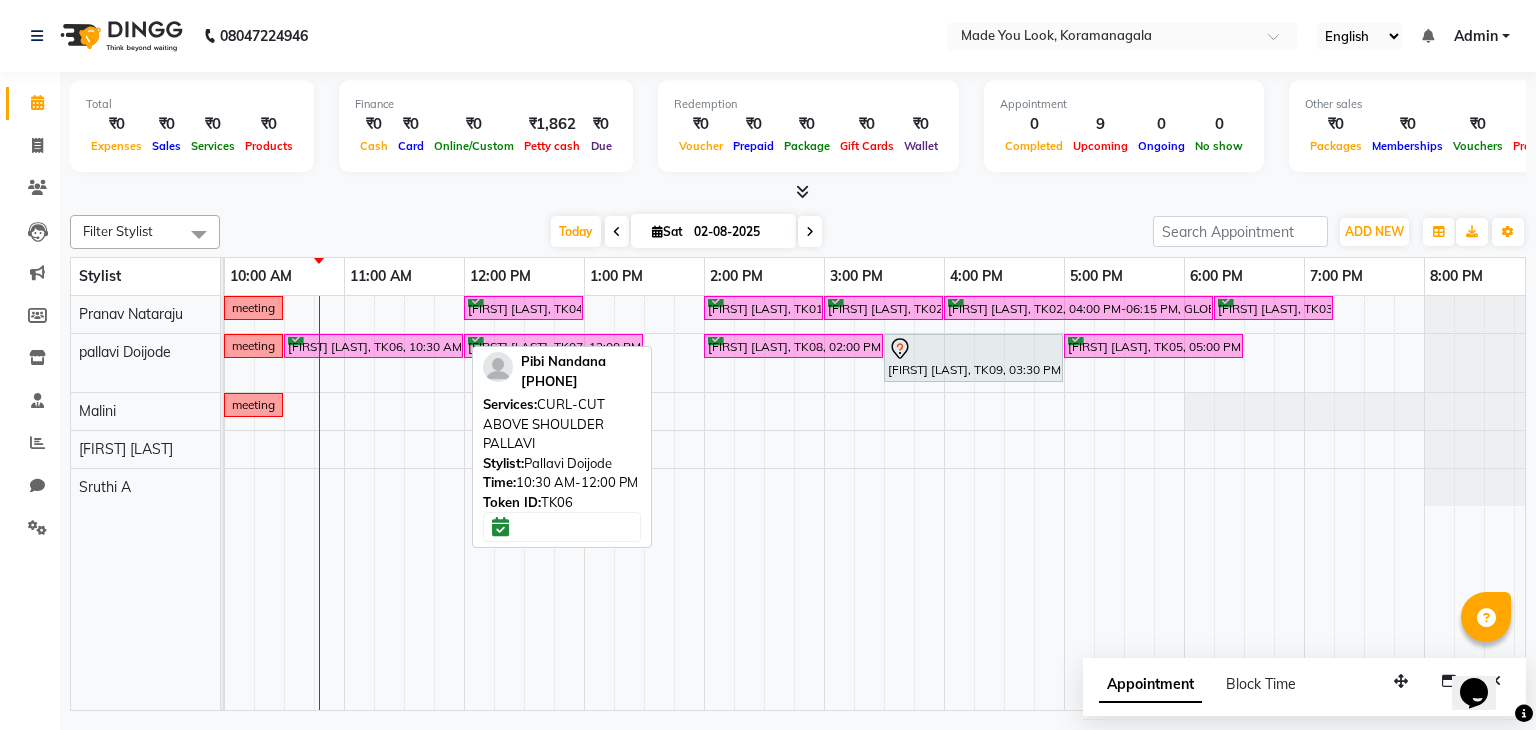click on "[FIRST] [LAST], TK06, 10:30 AM-12:00 PM, CURL-CUT ABOVE SHOULDER PALLAVI" at bounding box center (373, 346) 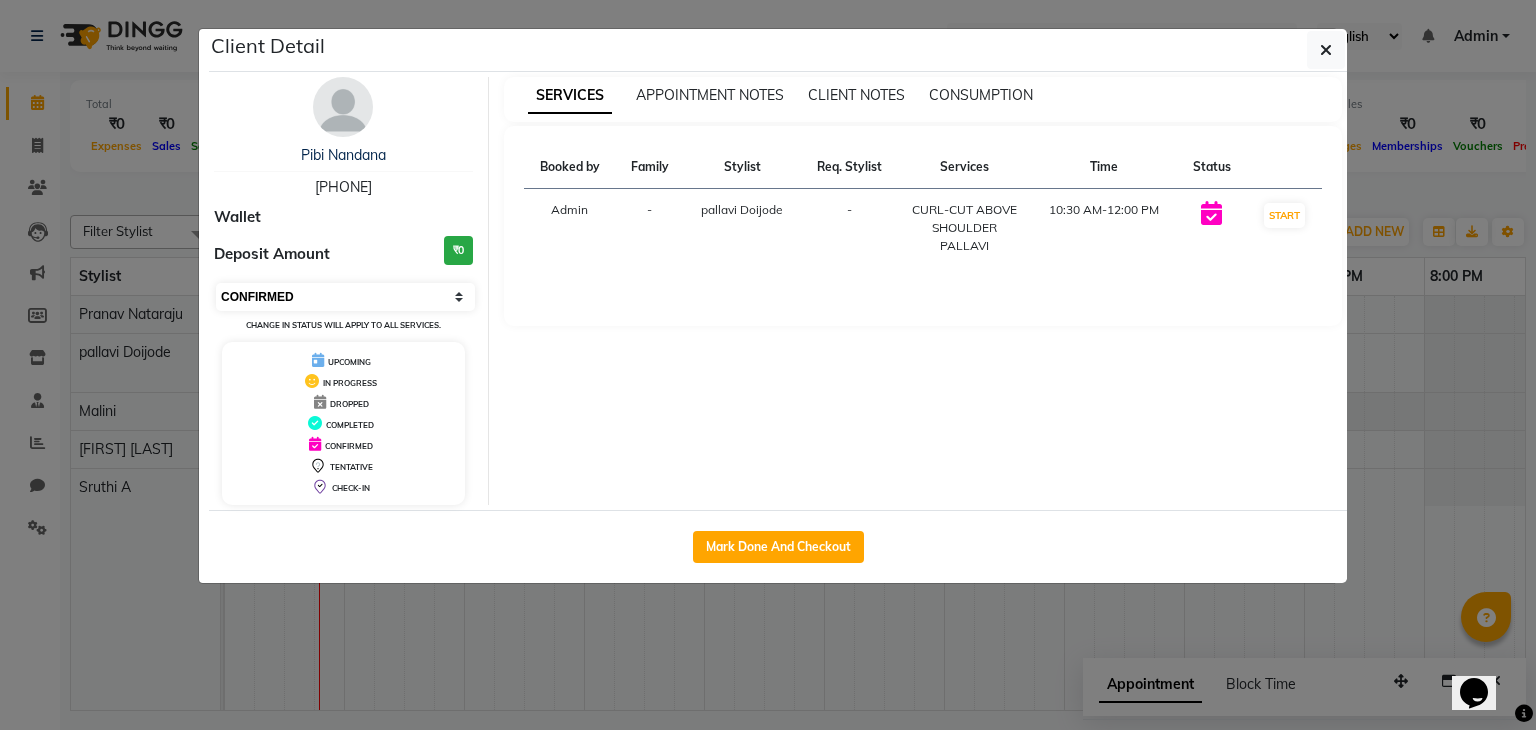 click on "Select IN SERVICE CONFIRMED TENTATIVE CHECK IN MARK DONE DROPPED UPCOMING" at bounding box center (345, 297) 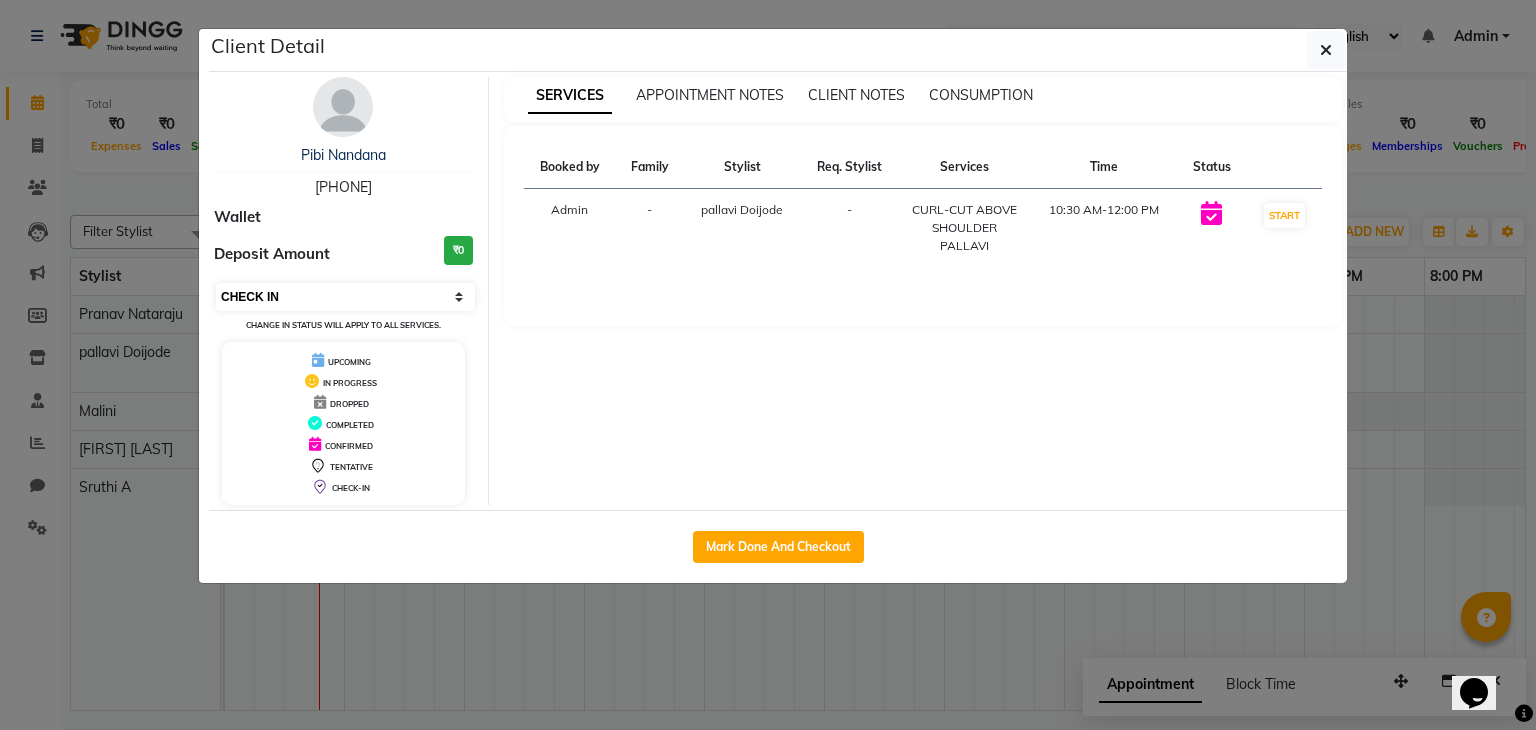click on "Select IN SERVICE CONFIRMED TENTATIVE CHECK IN MARK DONE DROPPED UPCOMING" at bounding box center [345, 297] 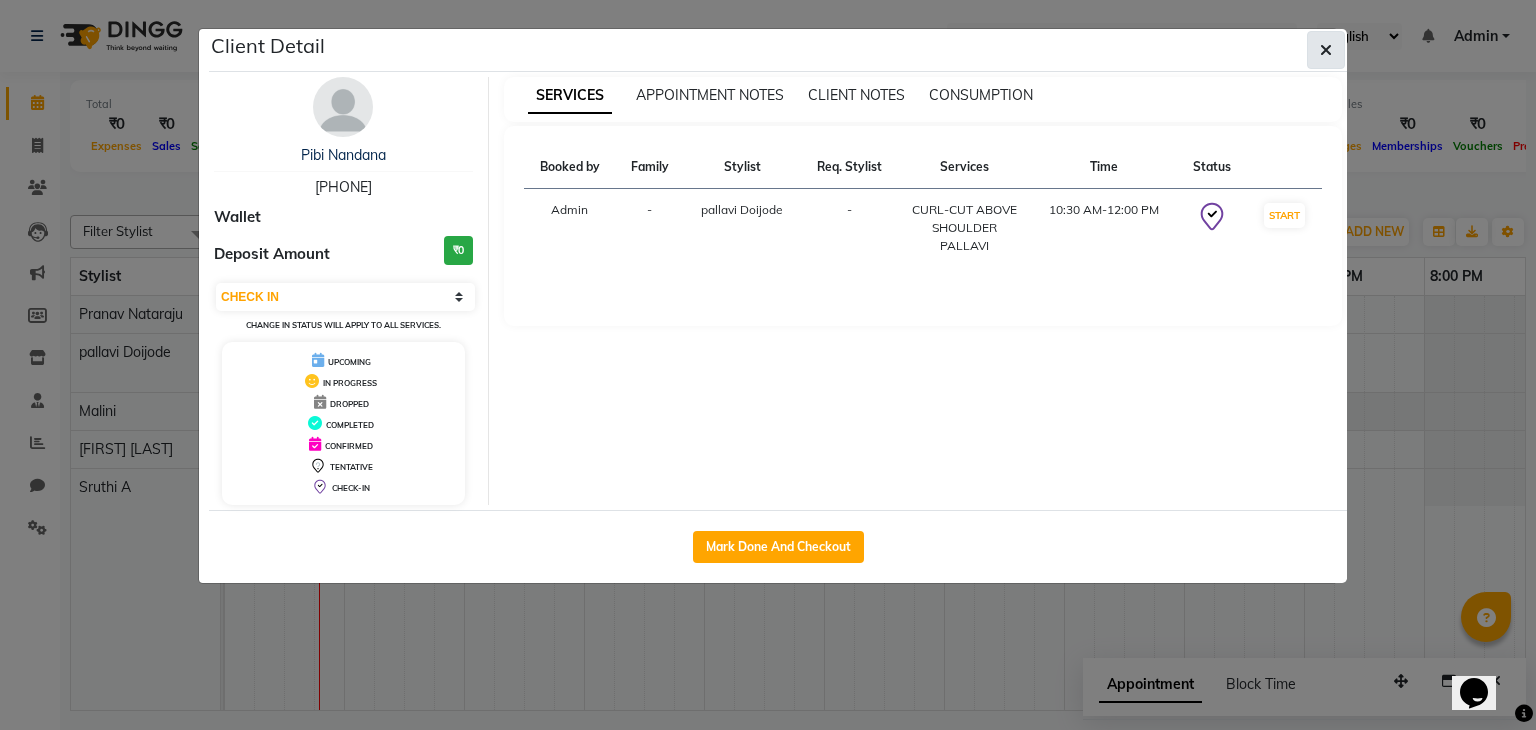 click 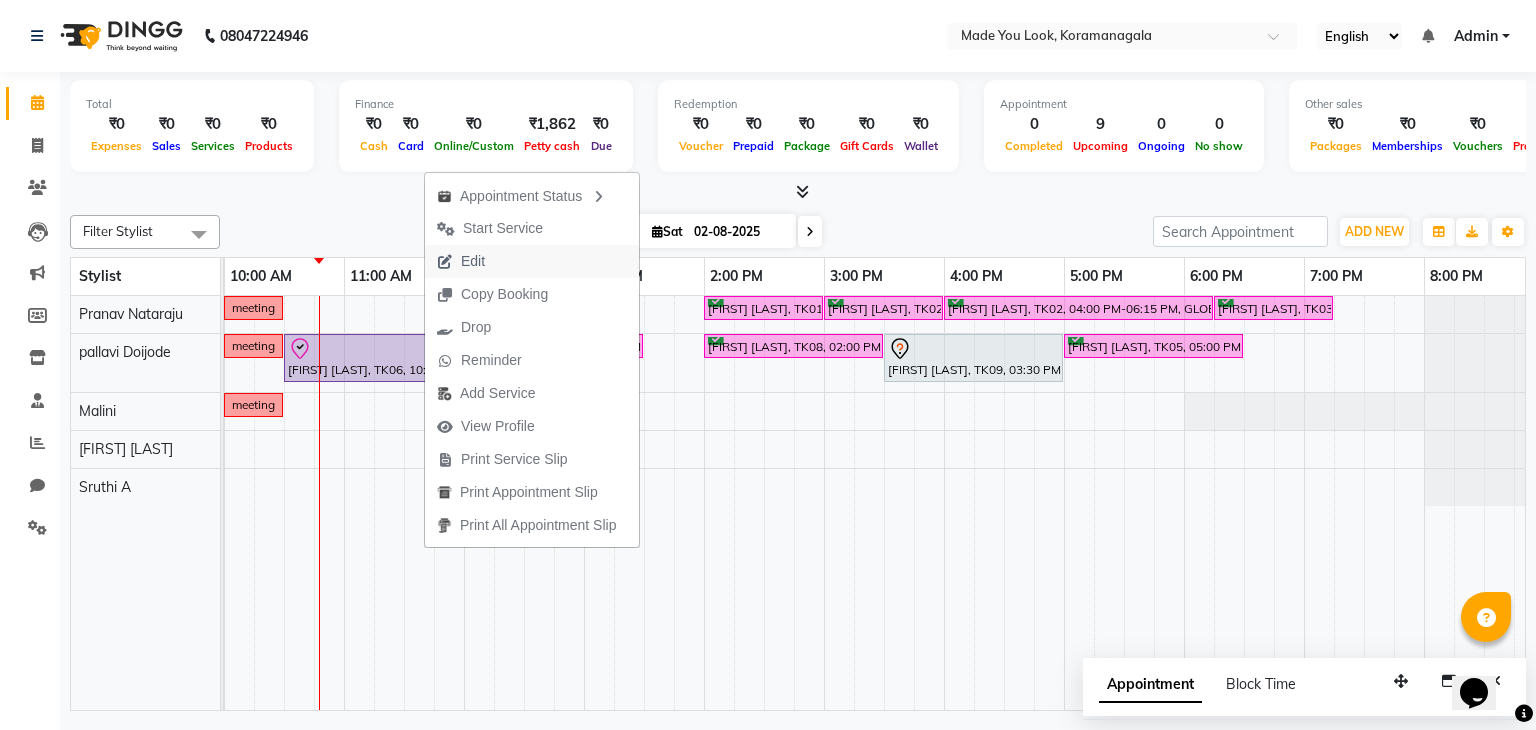 click on "Edit" at bounding box center [532, 261] 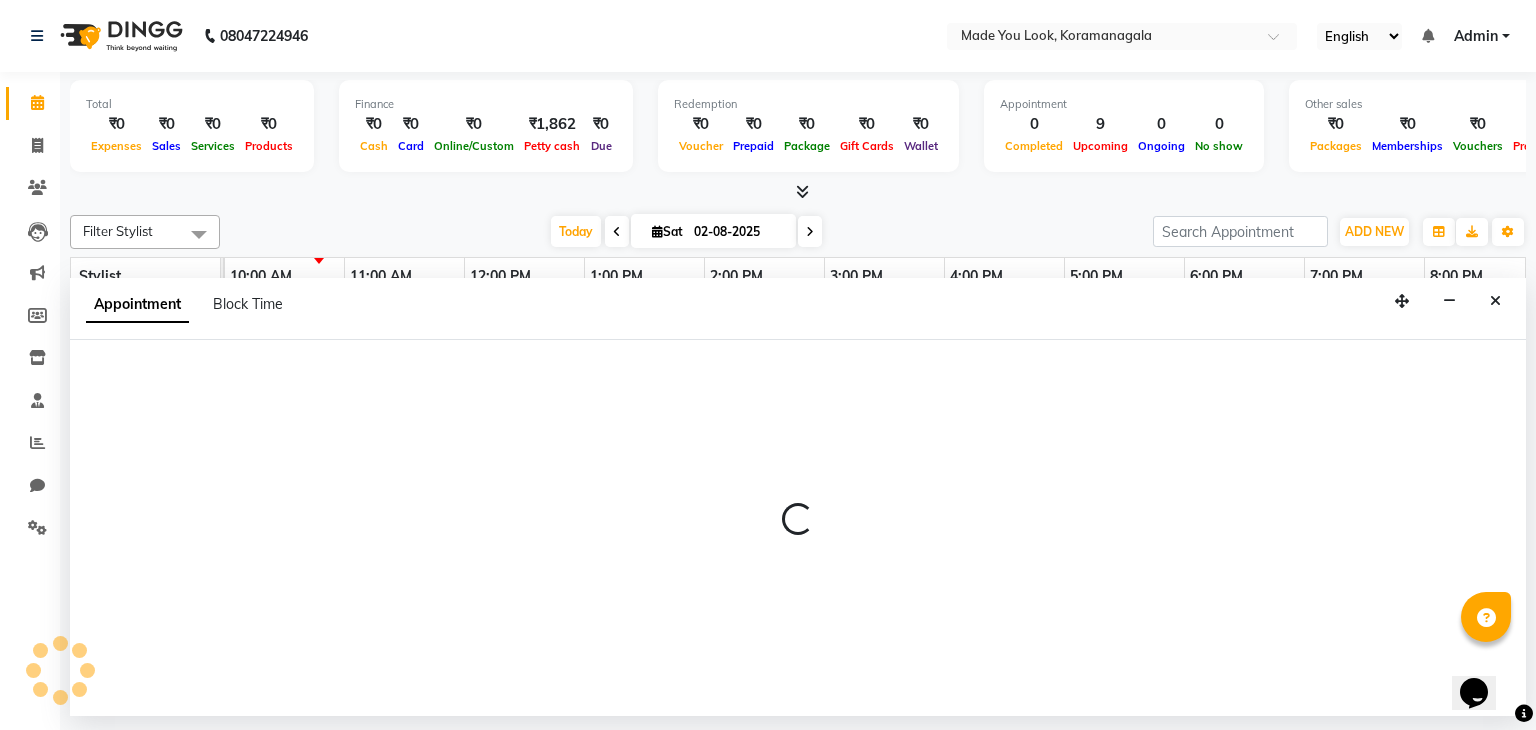select on "tentative" 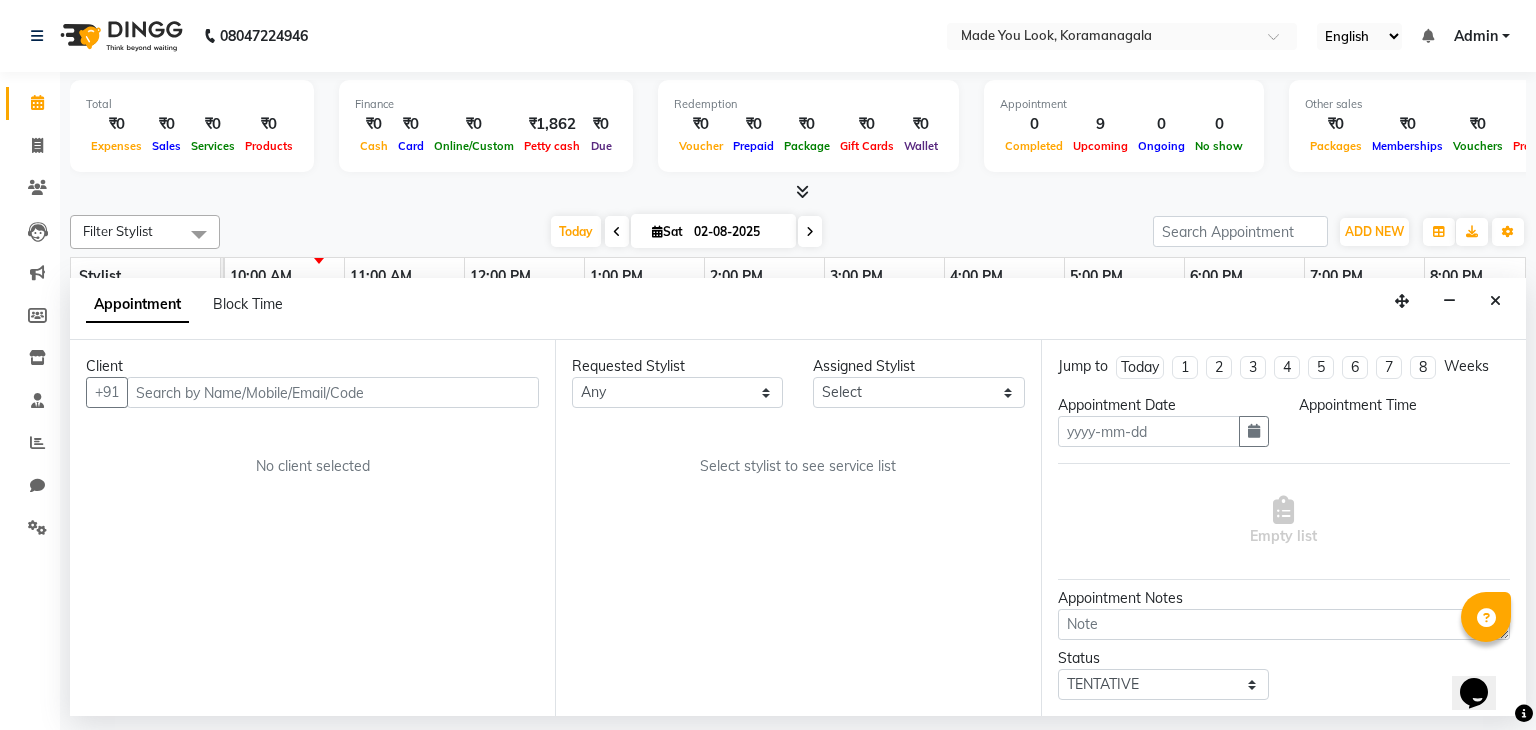 type on "02-08-2025" 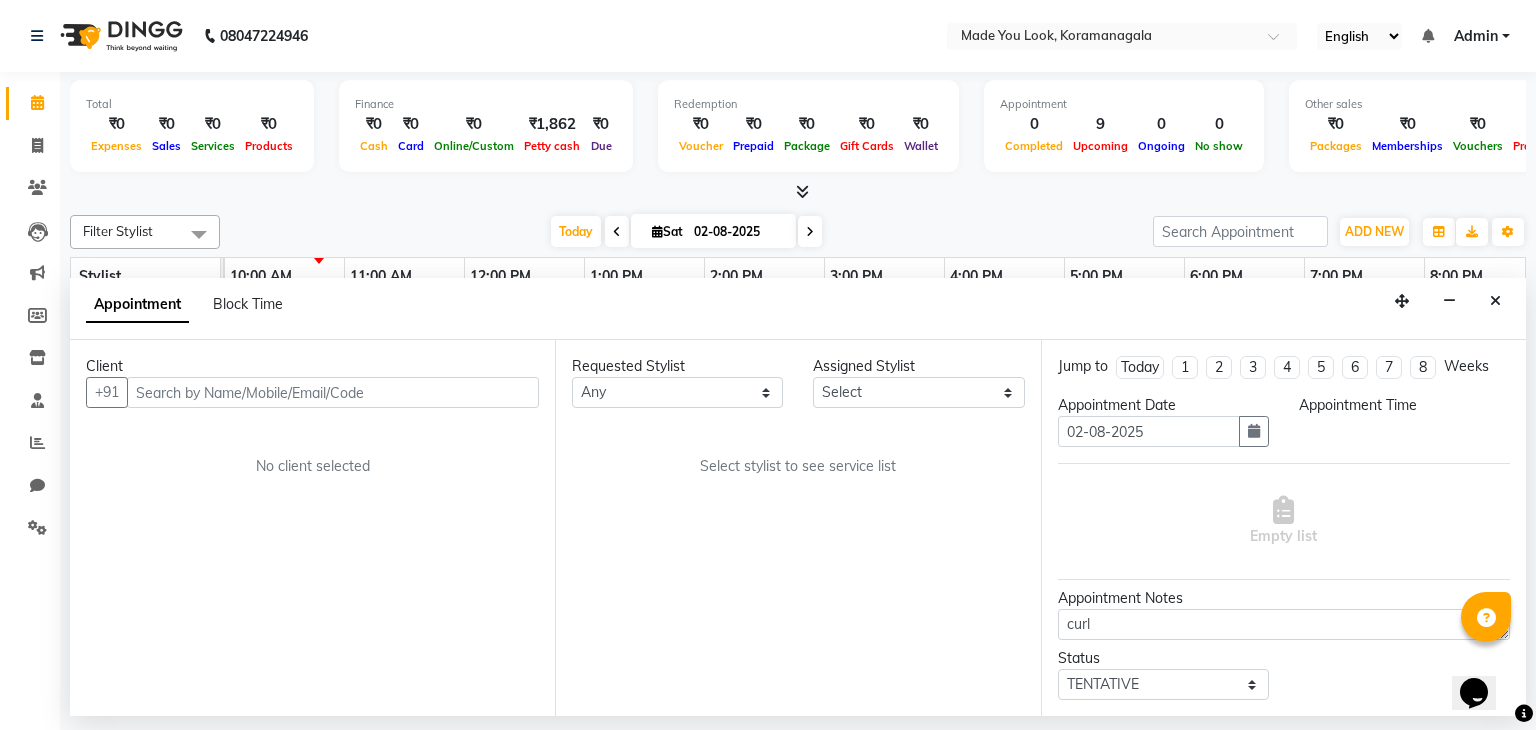 scroll, scrollTop: 0, scrollLeft: 0, axis: both 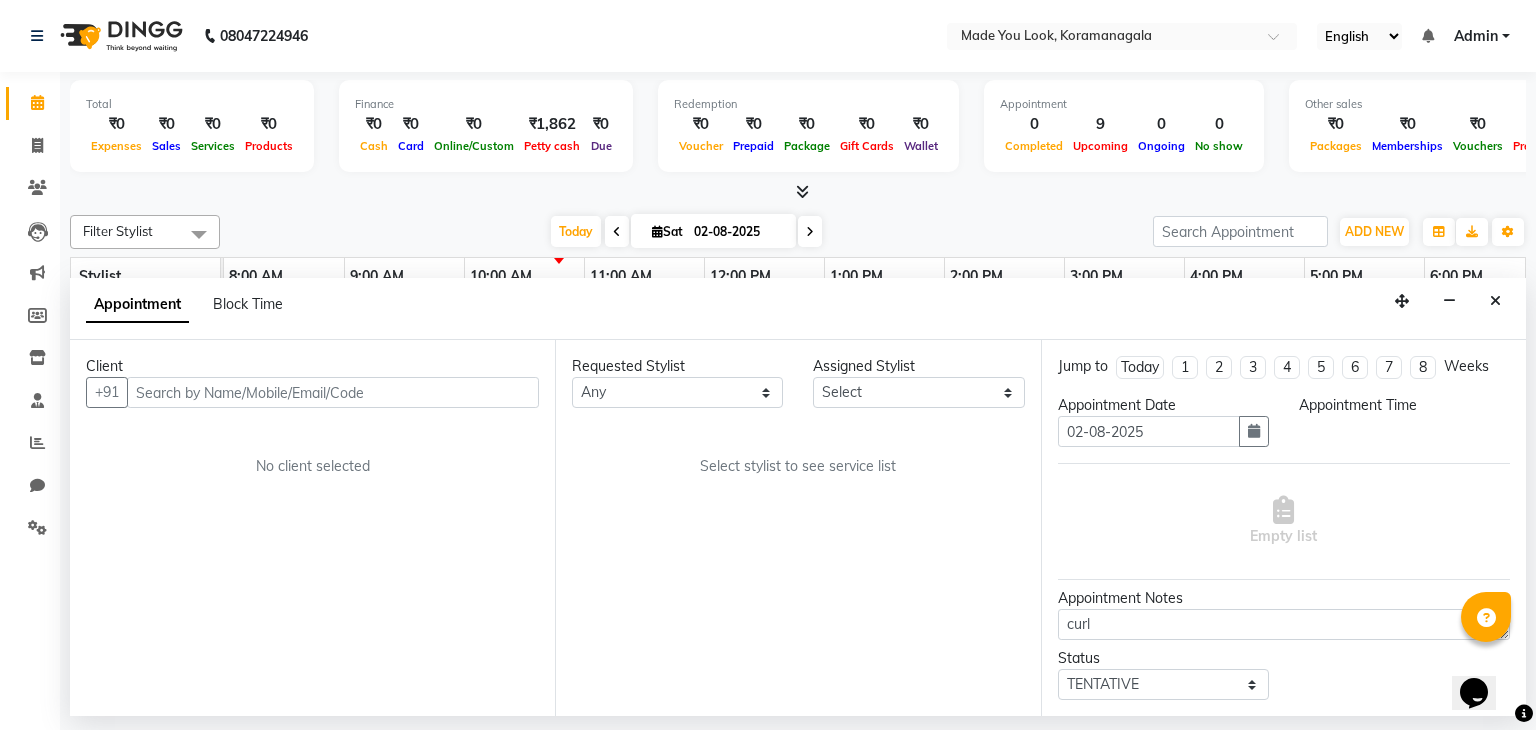 select on "check-in" 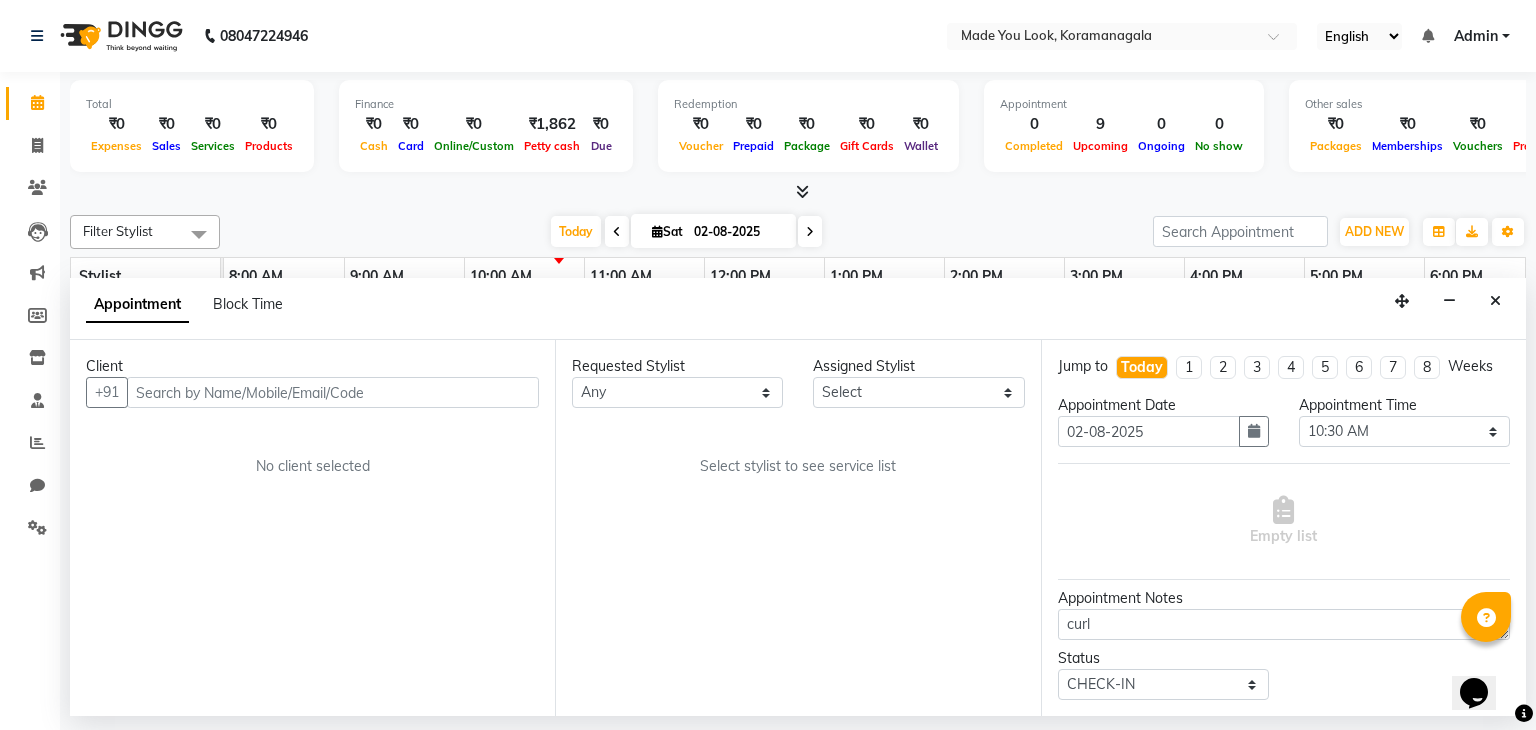 select on "83313" 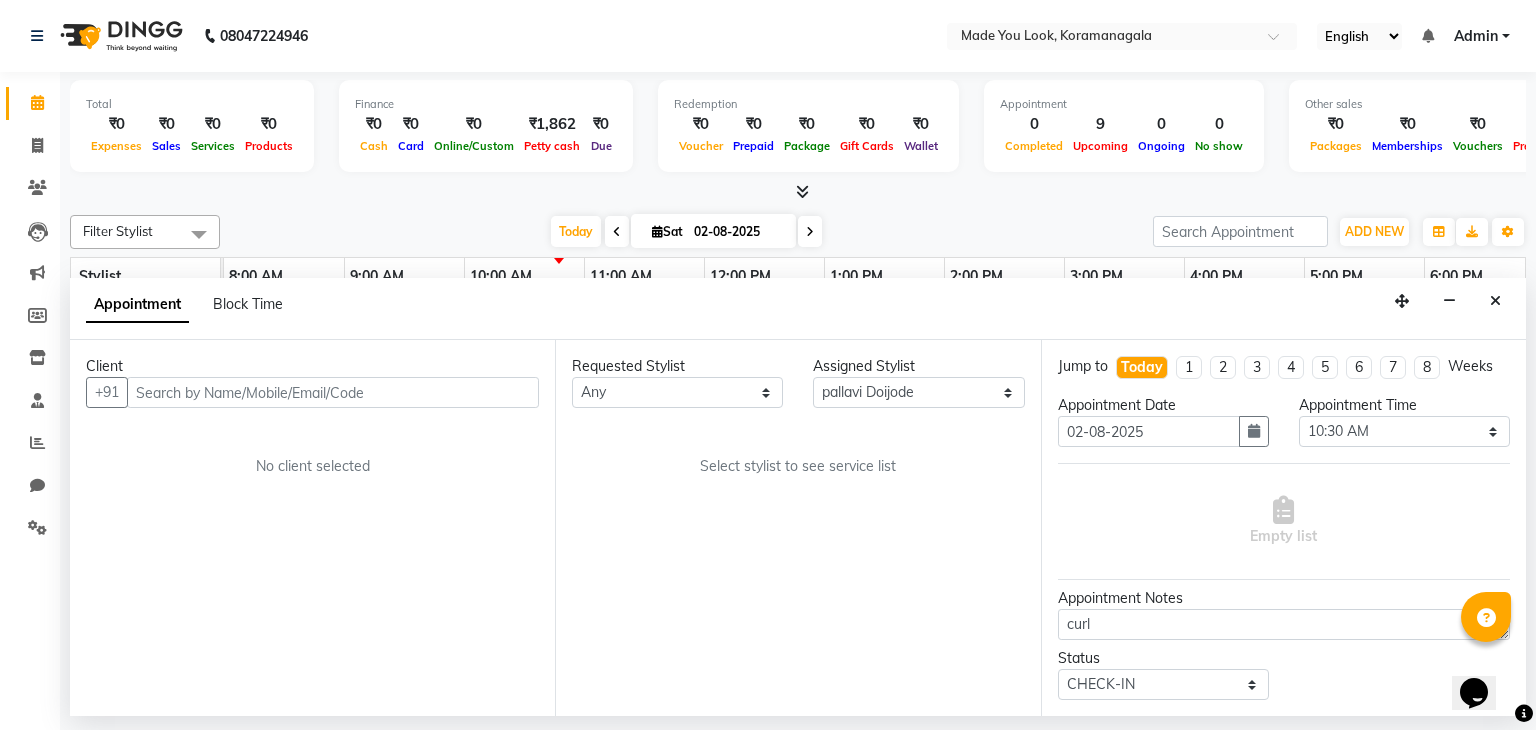 scroll, scrollTop: 0, scrollLeft: 240, axis: horizontal 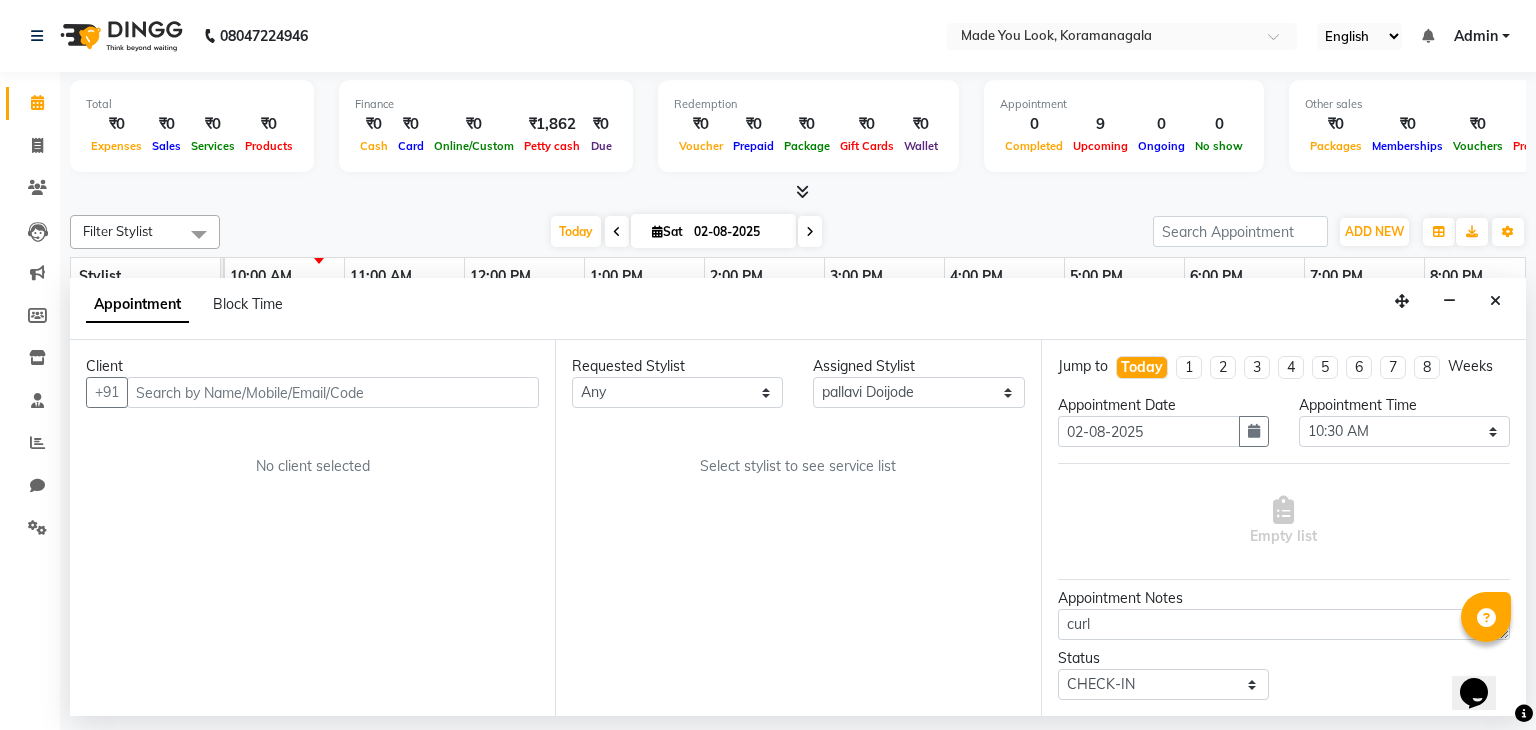 select on "4108" 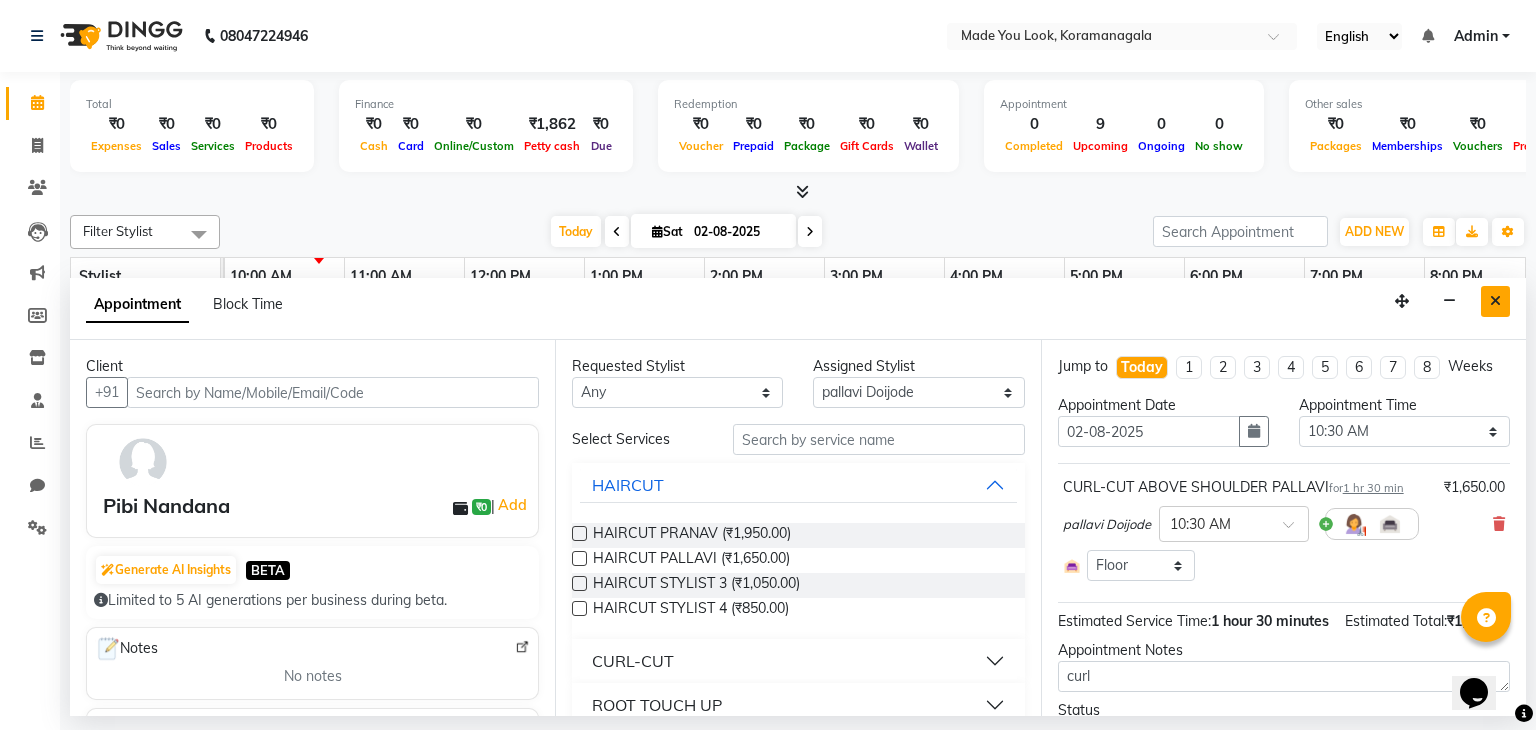 click at bounding box center [1495, 301] 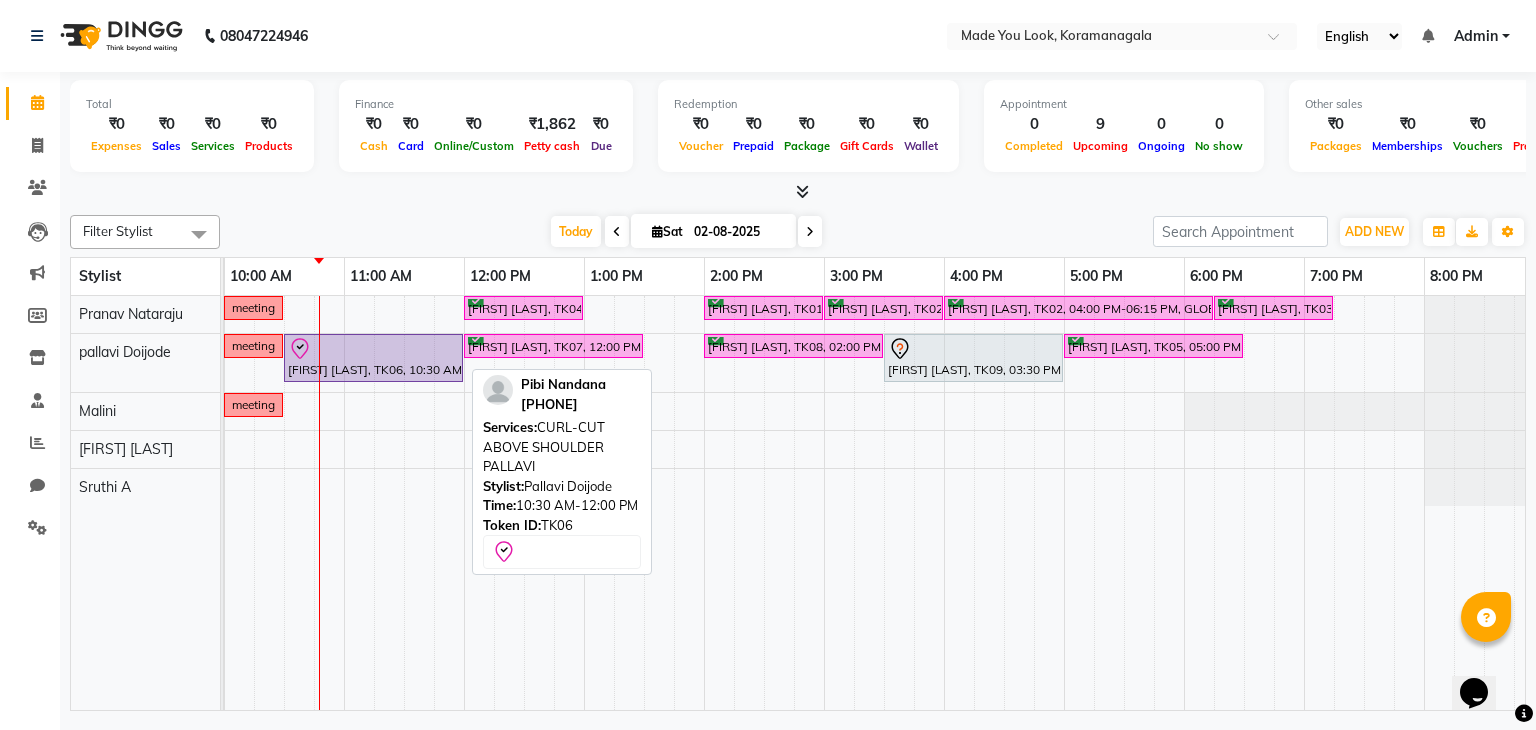click at bounding box center [373, 349] 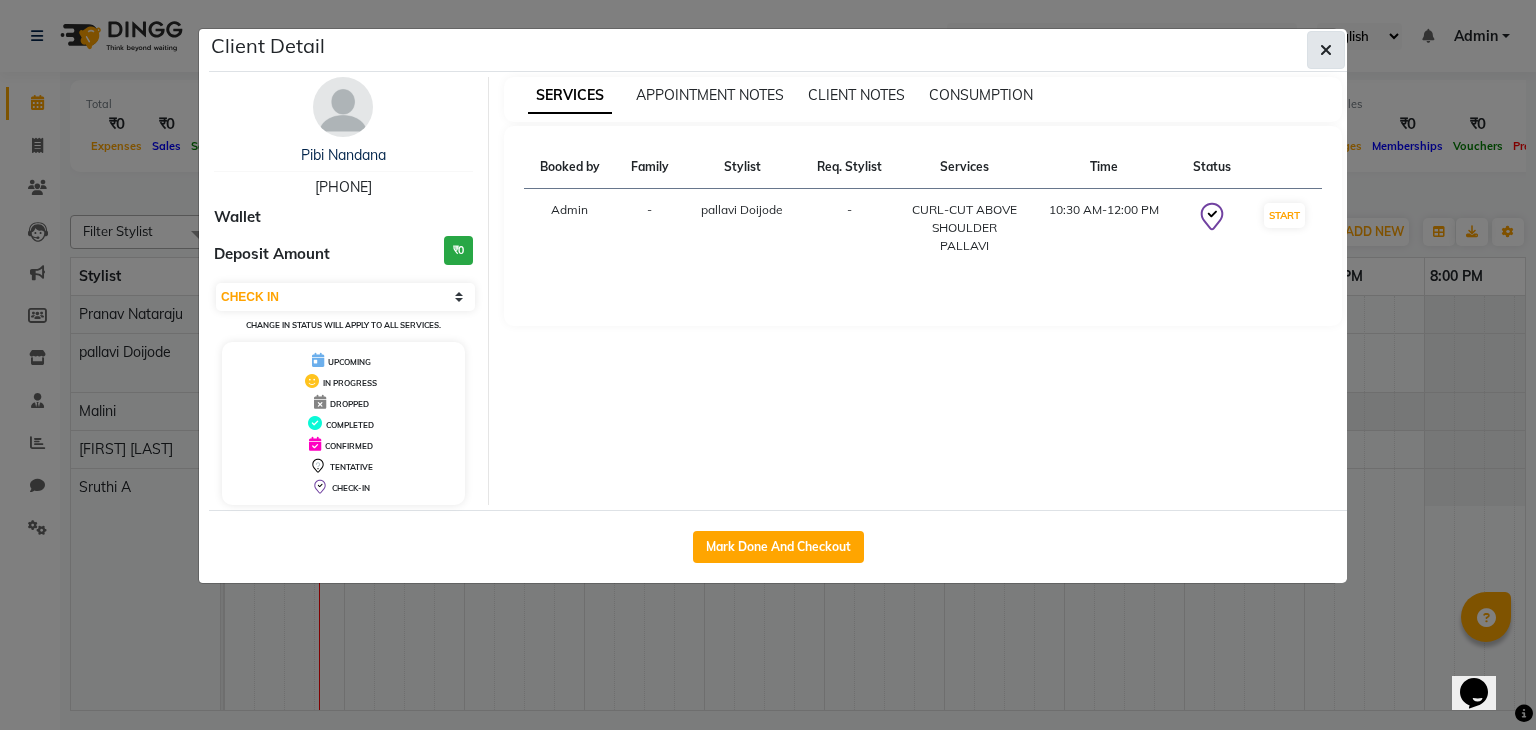 click 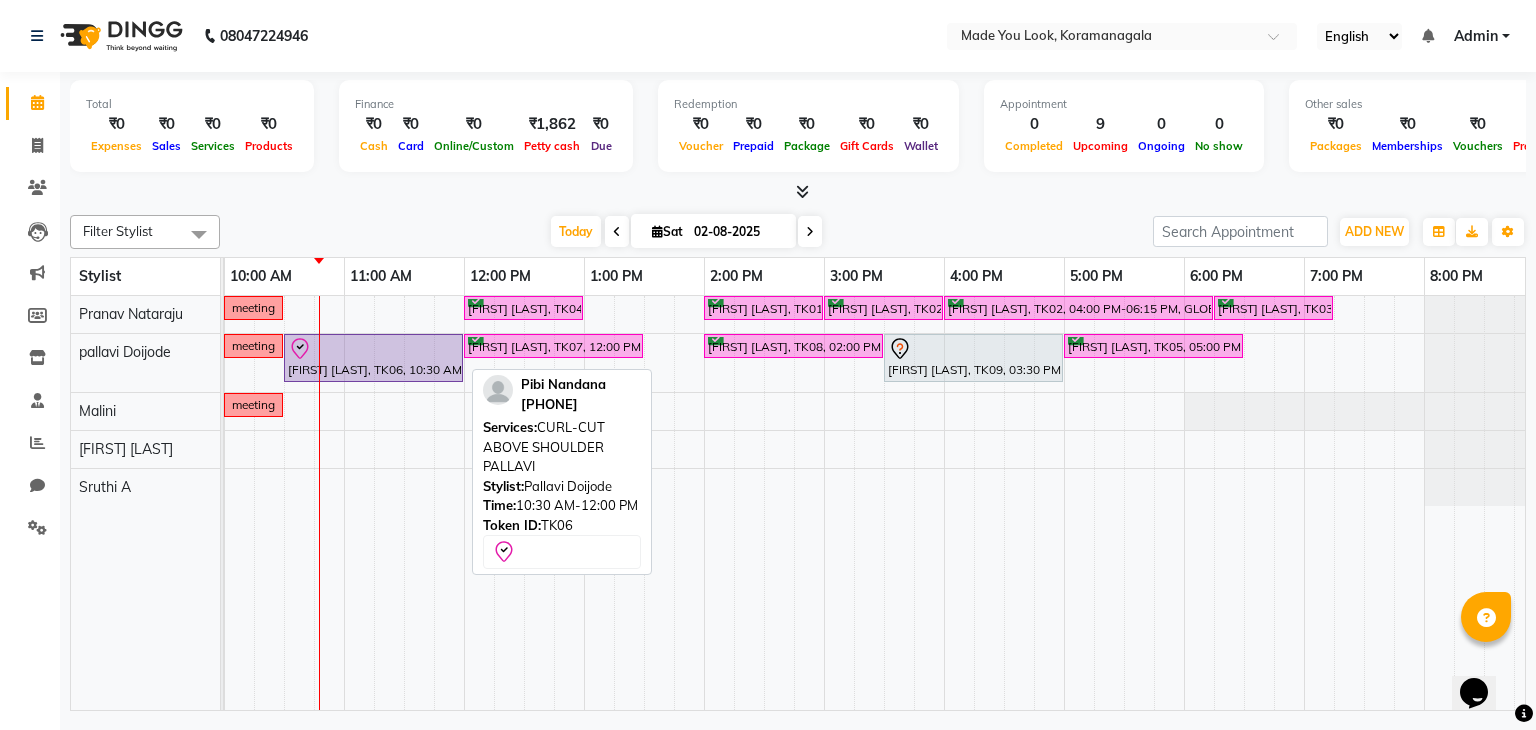 click at bounding box center [373, 349] 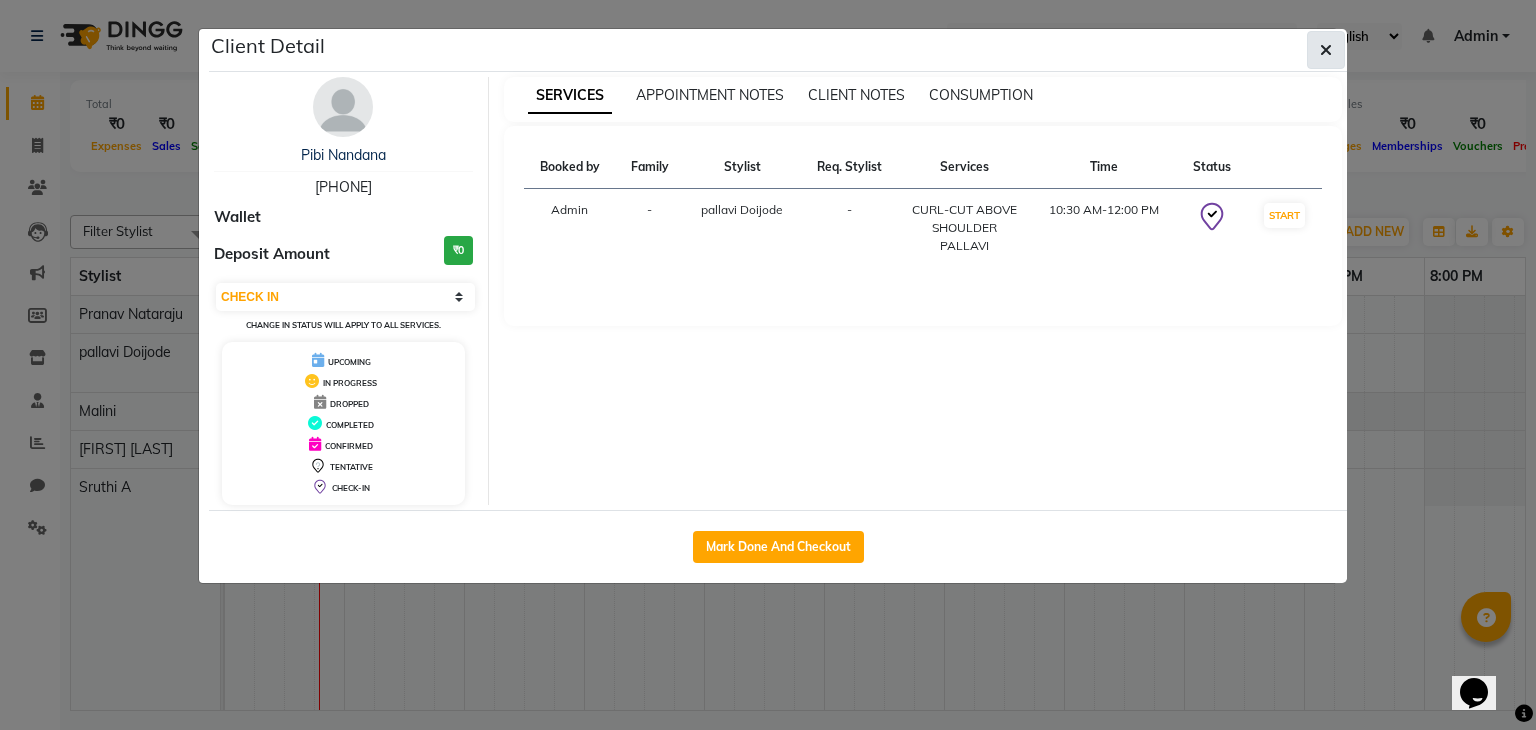 click 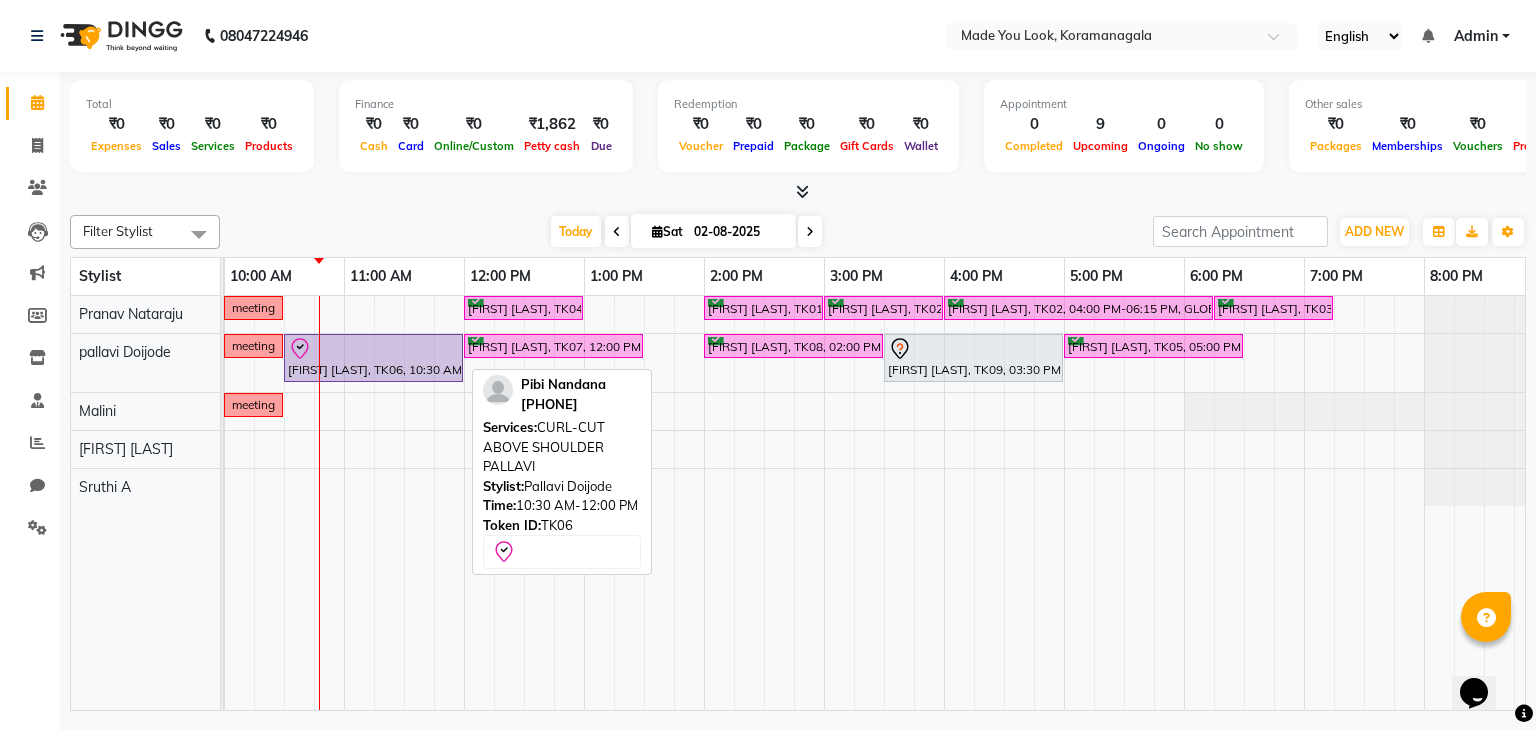 click at bounding box center [373, 349] 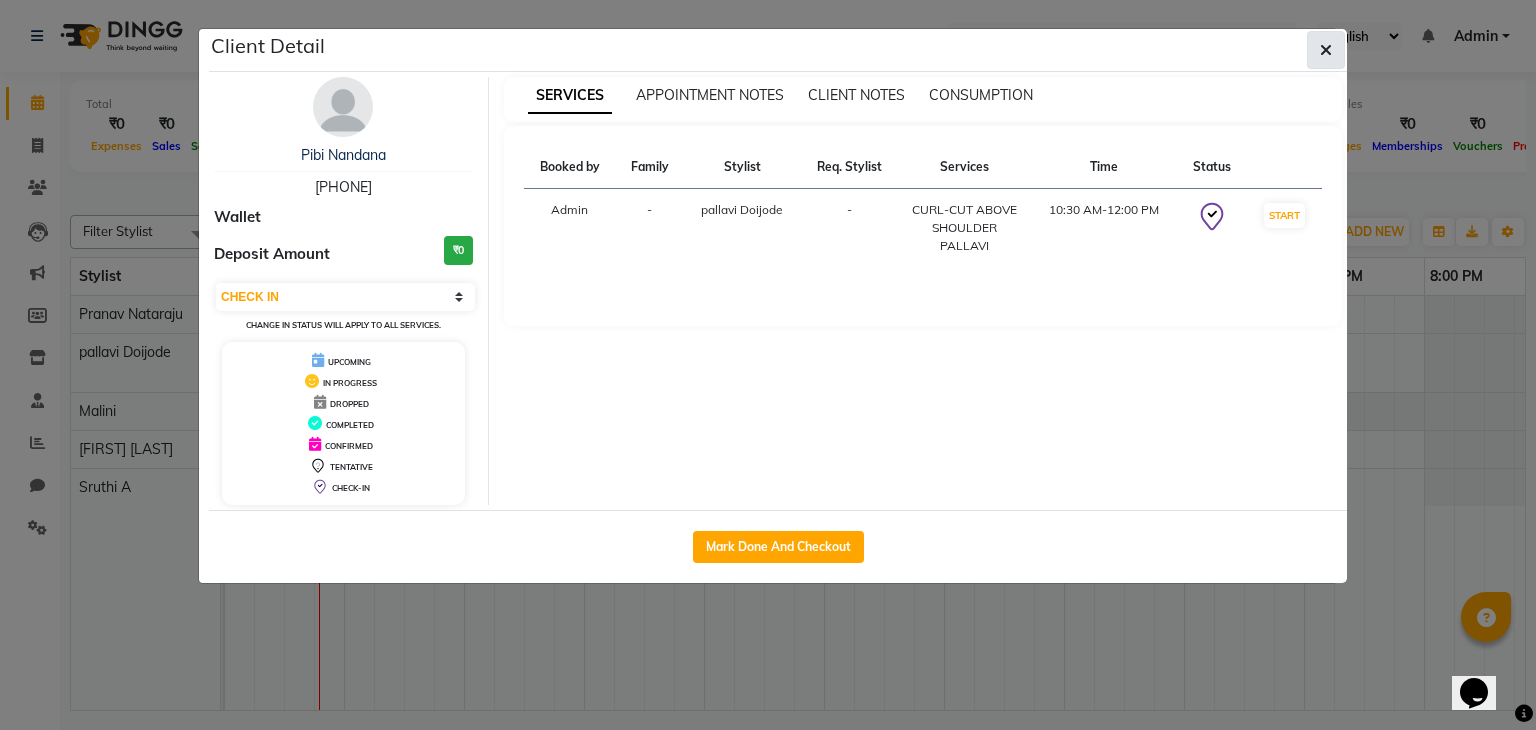 click 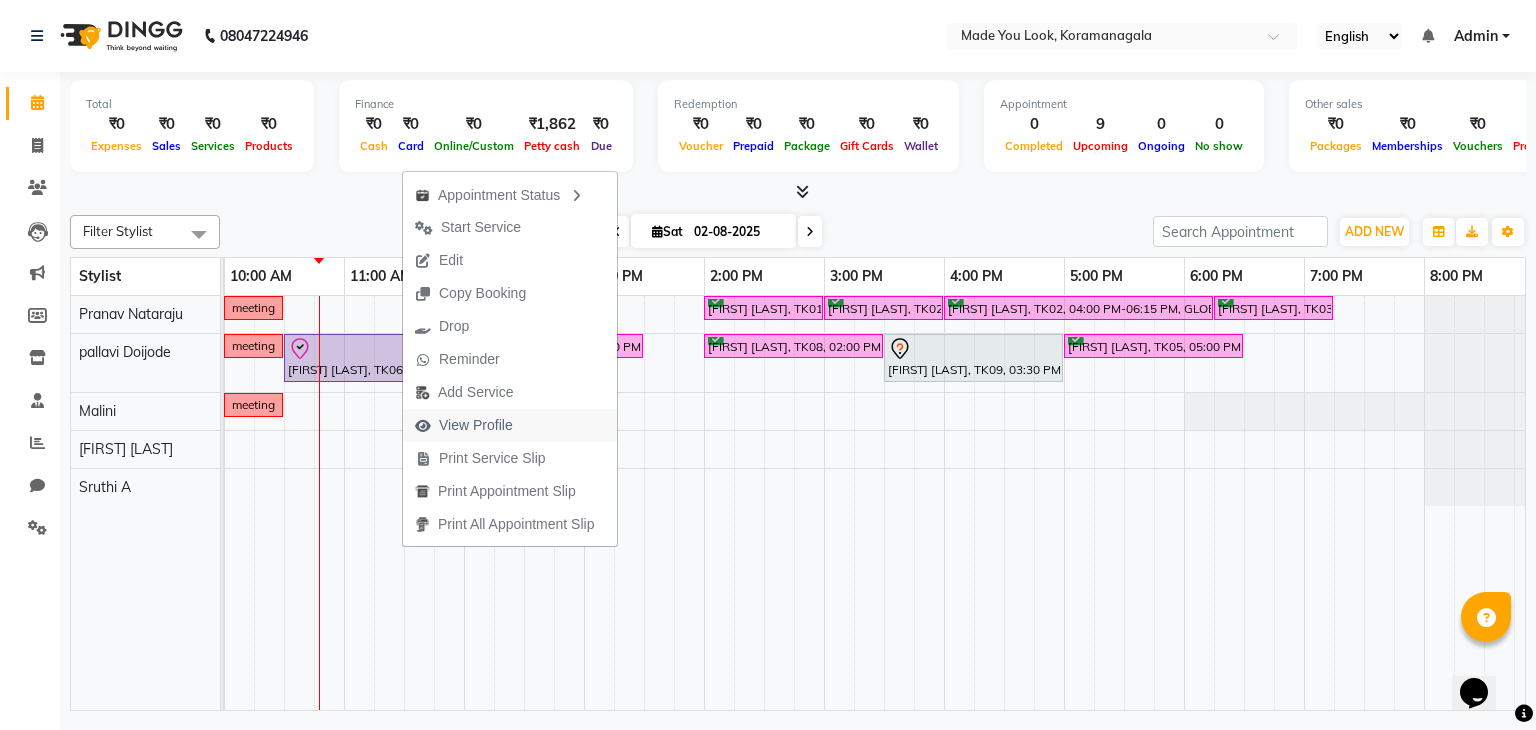 click on "View Profile" at bounding box center [476, 425] 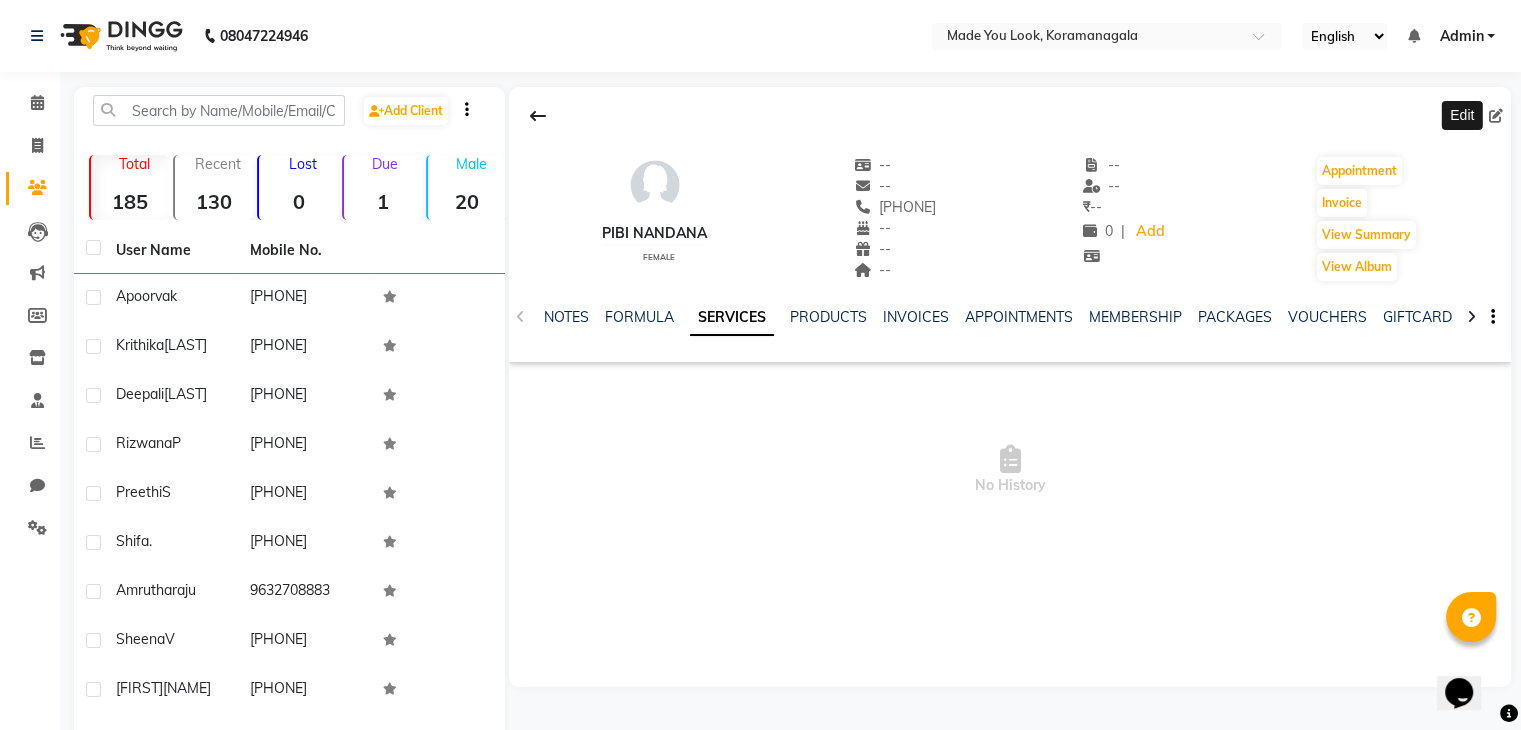 click 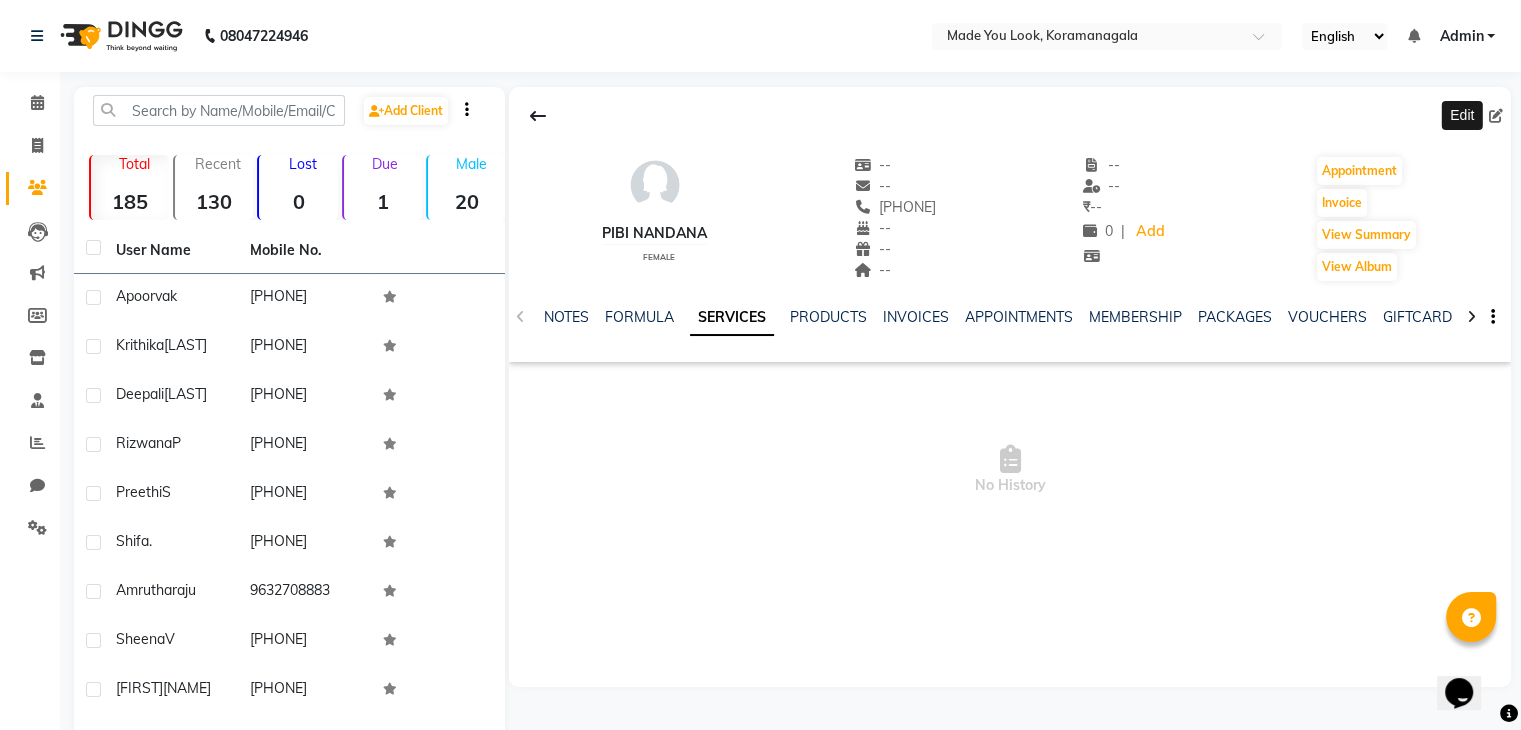 click 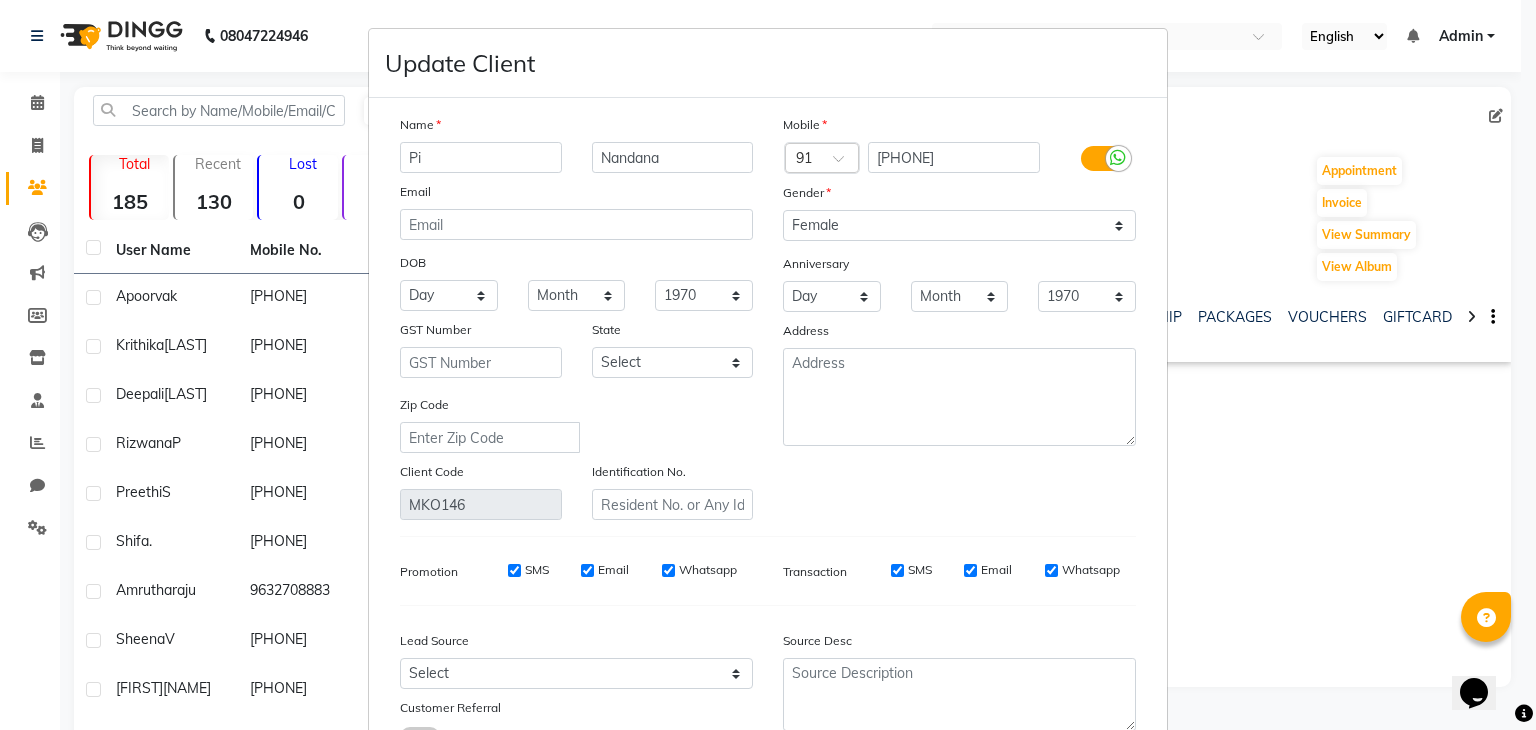 type on "P" 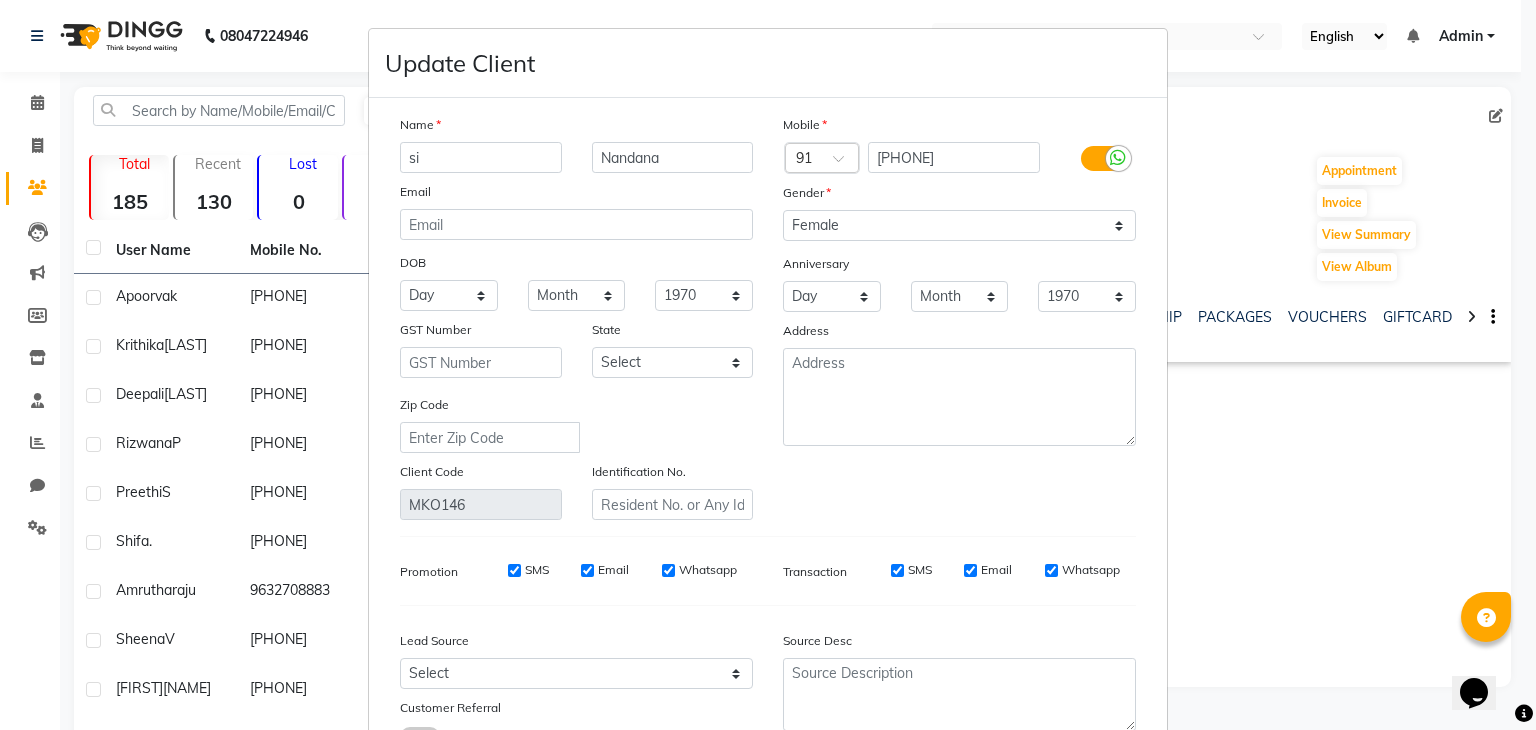 type on "s" 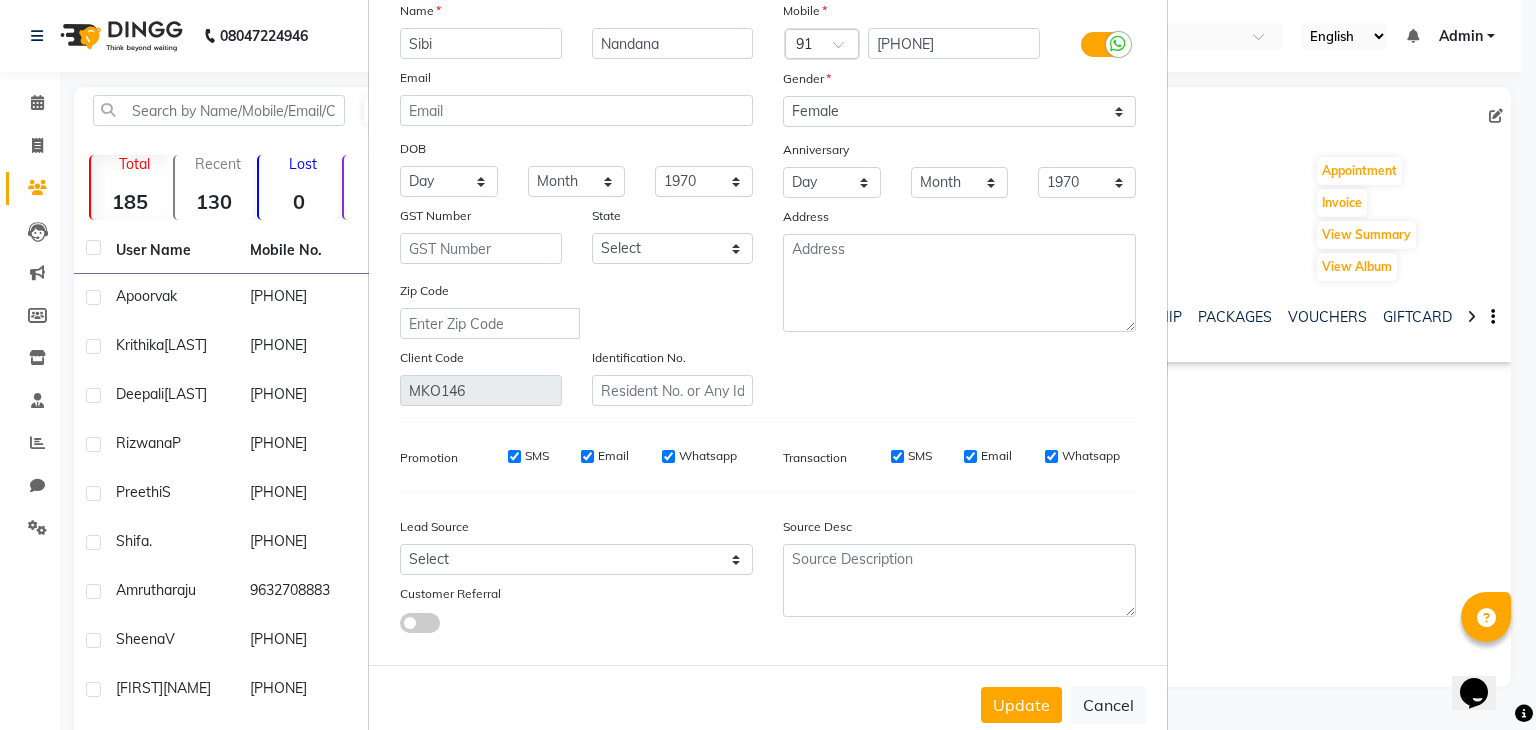 scroll, scrollTop: 168, scrollLeft: 0, axis: vertical 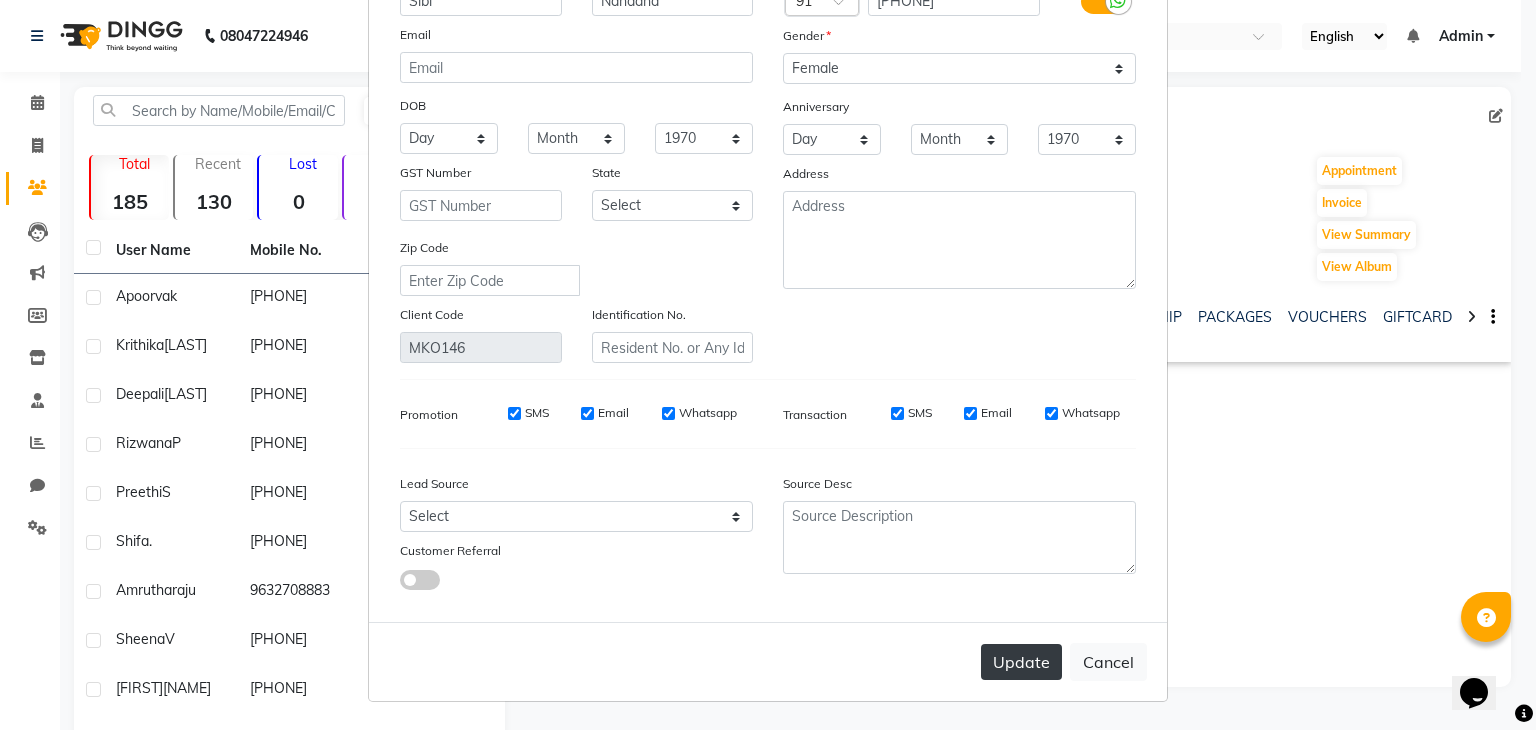type on "Sibi" 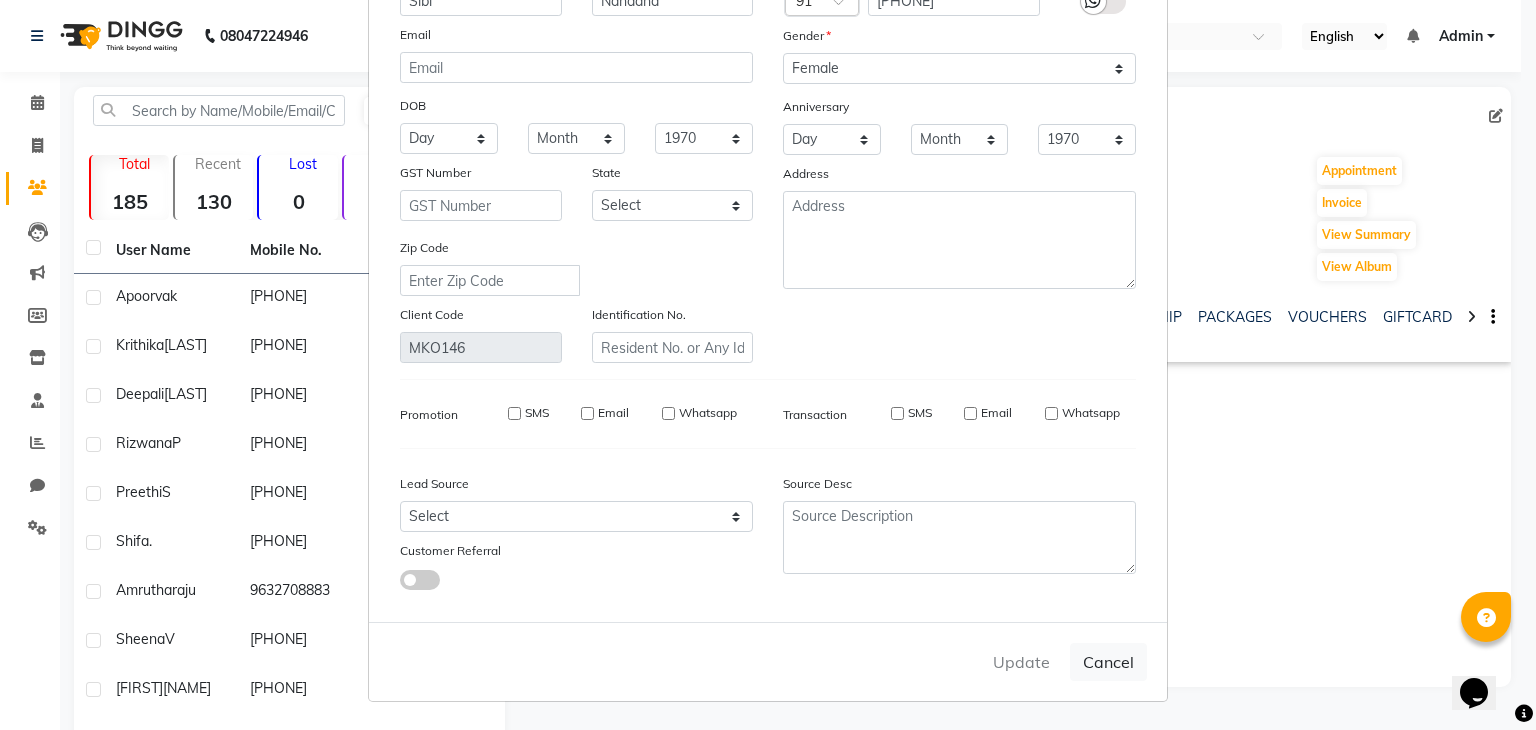 type 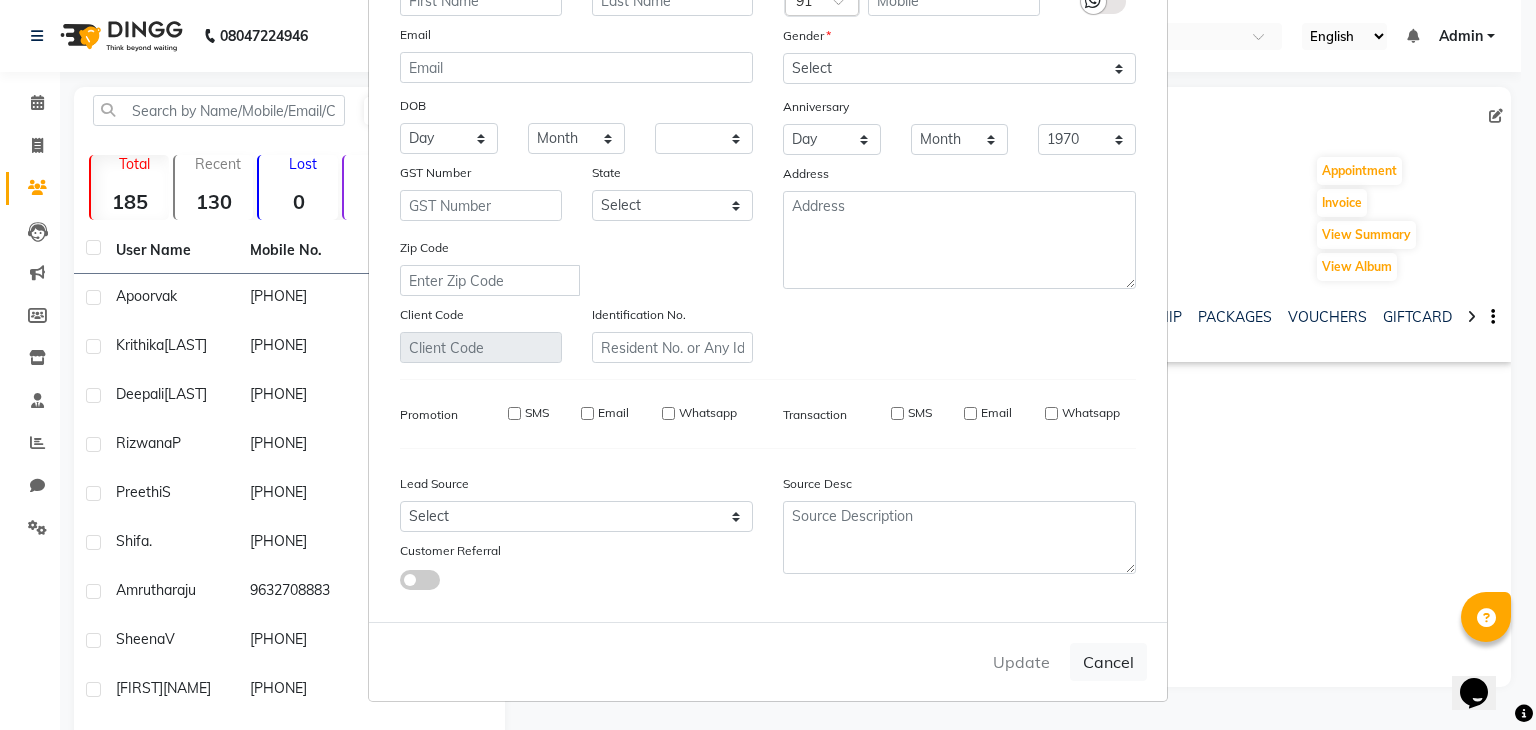select 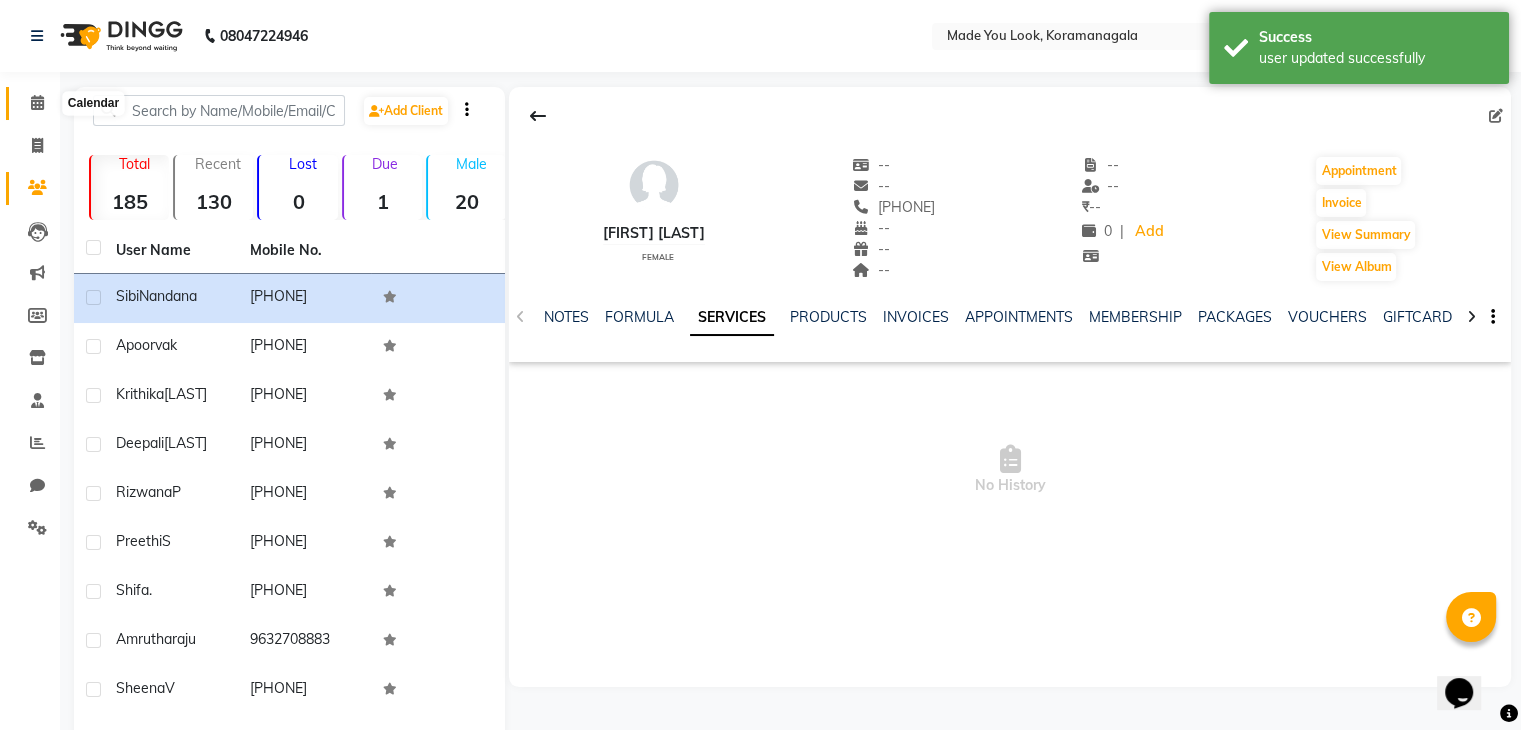 click 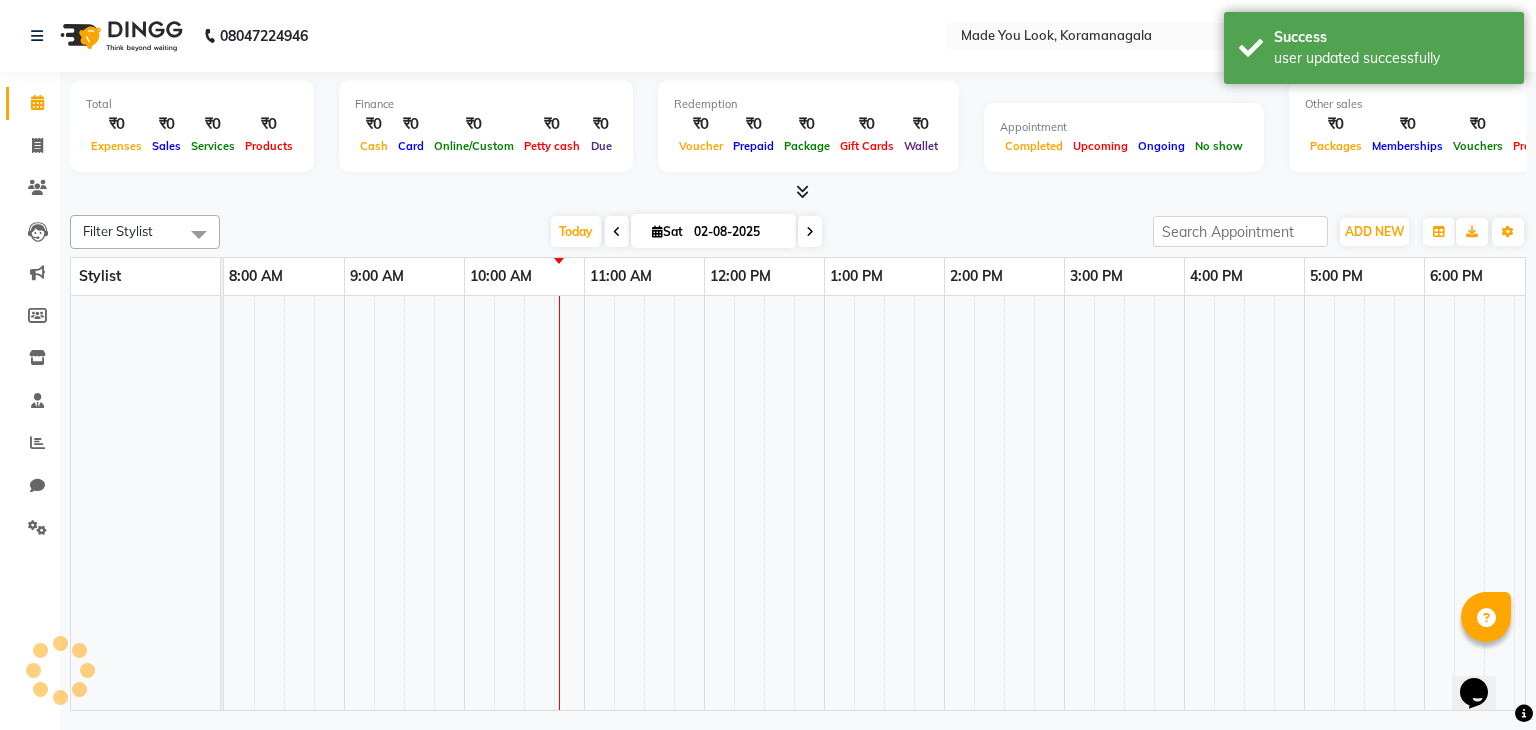 scroll, scrollTop: 0, scrollLeft: 0, axis: both 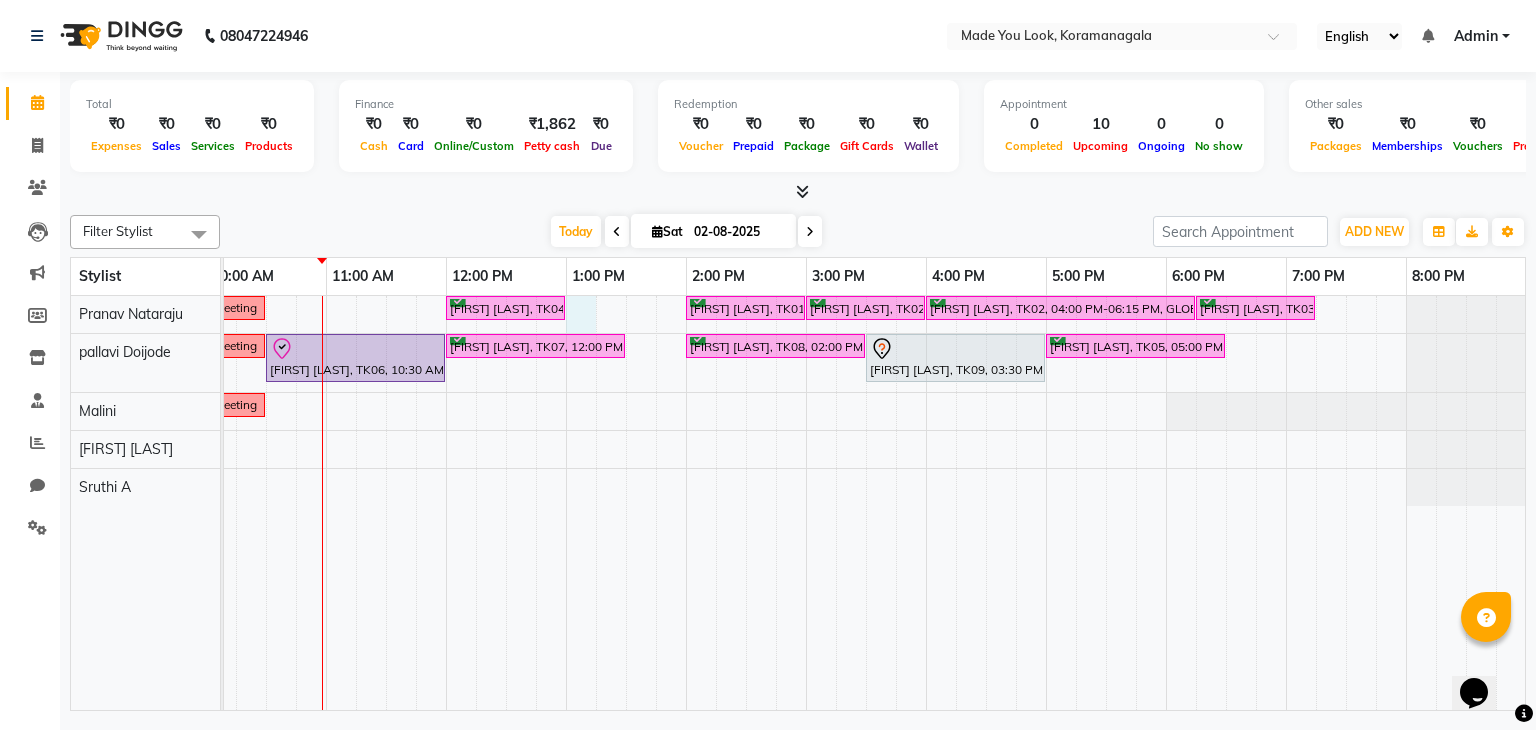 click on "meeting      [FIRST] [LAST], TK04, 12:00 PM-01:00 PM, HAIRCUT [NAME]     [FIRST] [LAST], TK01, 02:00 PM-03:00 PM, HAIRCUT [NAME]     [FIRST] [LAST], TK02, 03:00 PM-04:00 PM, HAIRCUT [NAME]     [FIRST] [LAST], TK02, 04:00 PM-06:15 PM, GLOBAL SHORT HAIR LOW     [FIRST] [LAST], TK03, 06:15 PM-07:15 PM, HAIRCUT [NAME]  meeting      [FIRST] [LAST], TK06, 10:30 AM-12:00 PM, CURL-CUT ABOVE SHOULDER [NAME]     [FIRST] [LAST], TK07, 12:00 PM-01:30 PM, CURL-CUT BELOW SHOULDER [NAME]     [FIRST] [LAST], TK08, 02:00 PM-03:30 PM, HAIRCUT [NAME]             [FIRST] [LAST], TK09, 03:30 PM-05:00 PM, CURL-CUT ABOVE SHOULDER [NAME]     [FIRST] [LAST], TK05, 05:00 PM-06:30 PM, CURL-CUT SHOULDER LENGTH [NAME]  meeting" at bounding box center (746, 503) 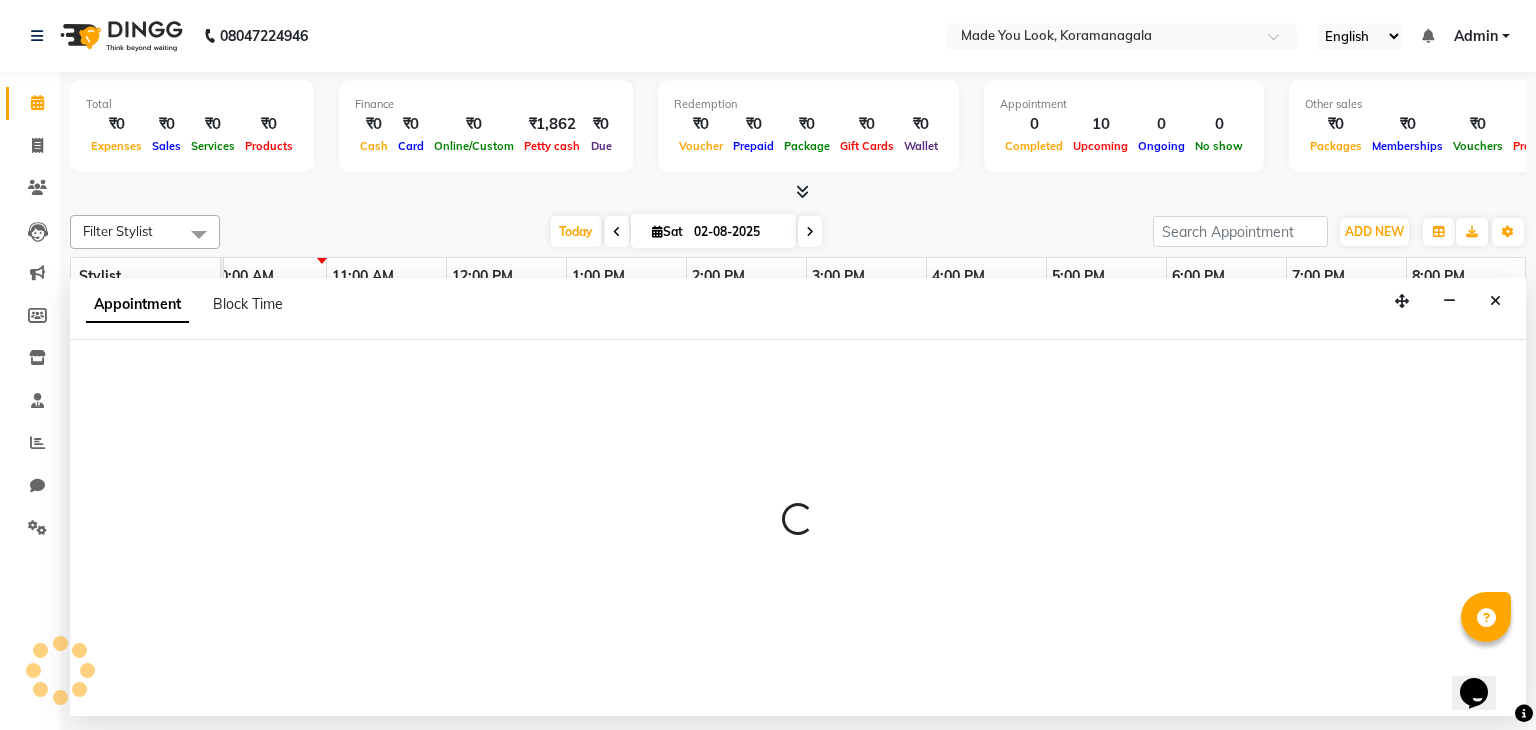 select on "83312" 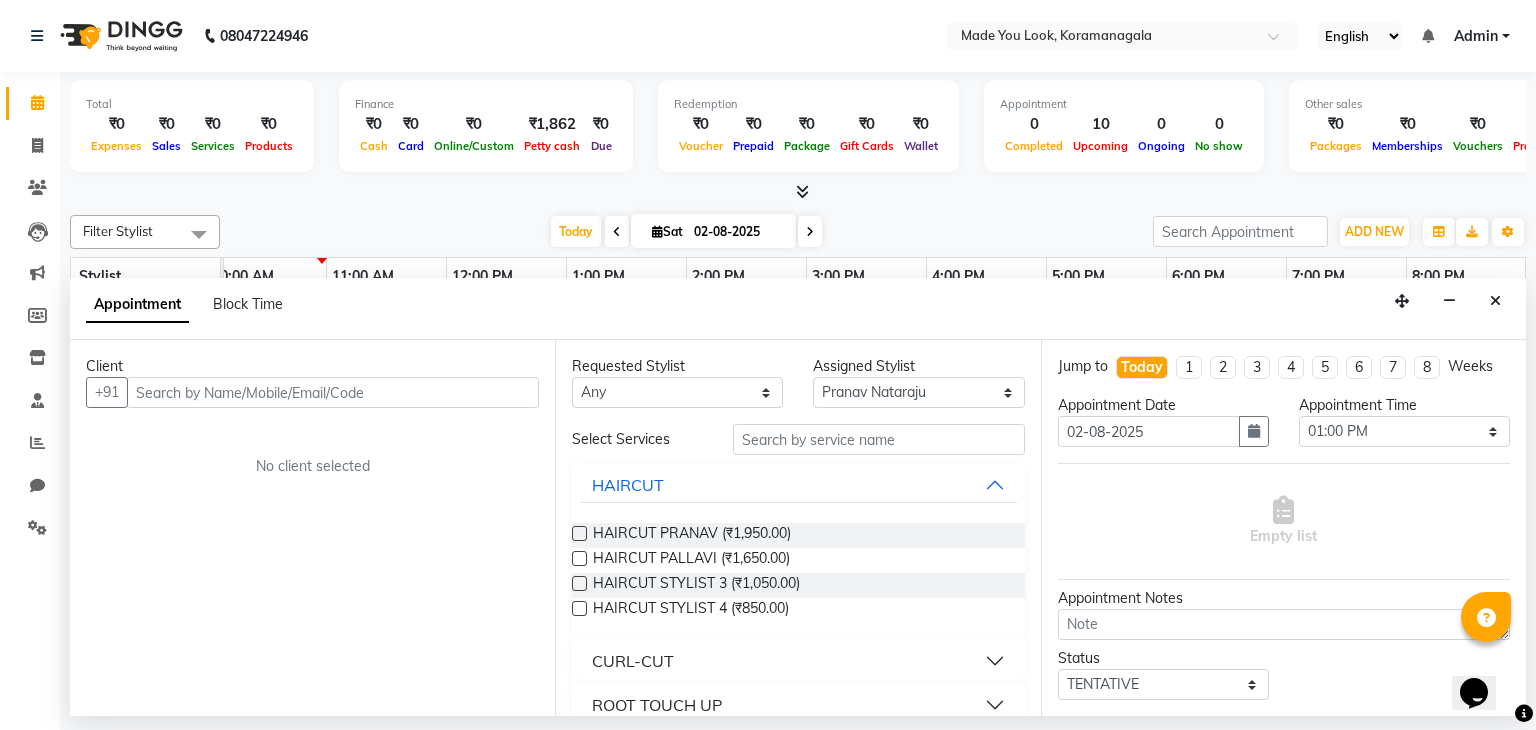 click at bounding box center (333, 392) 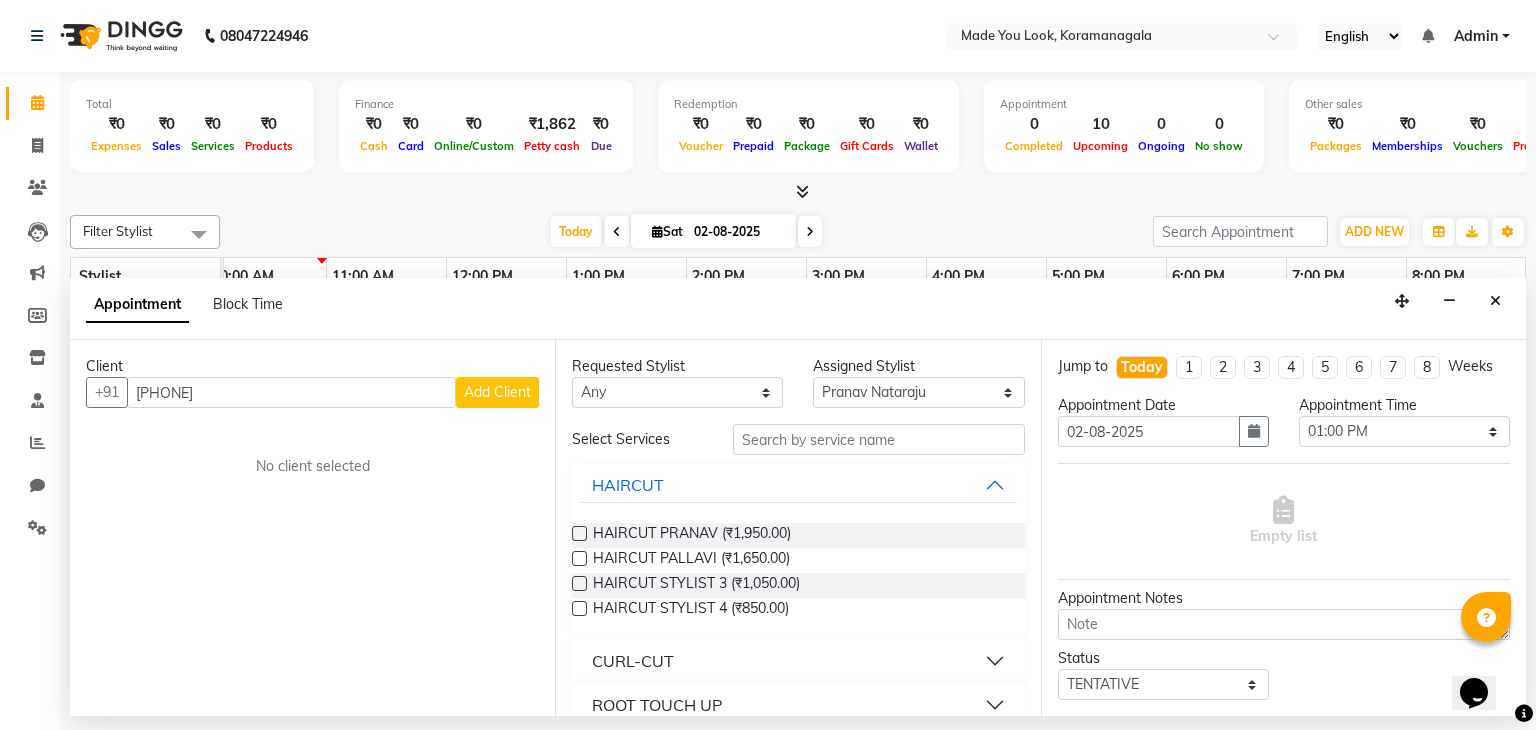 type on "[PHONE]" 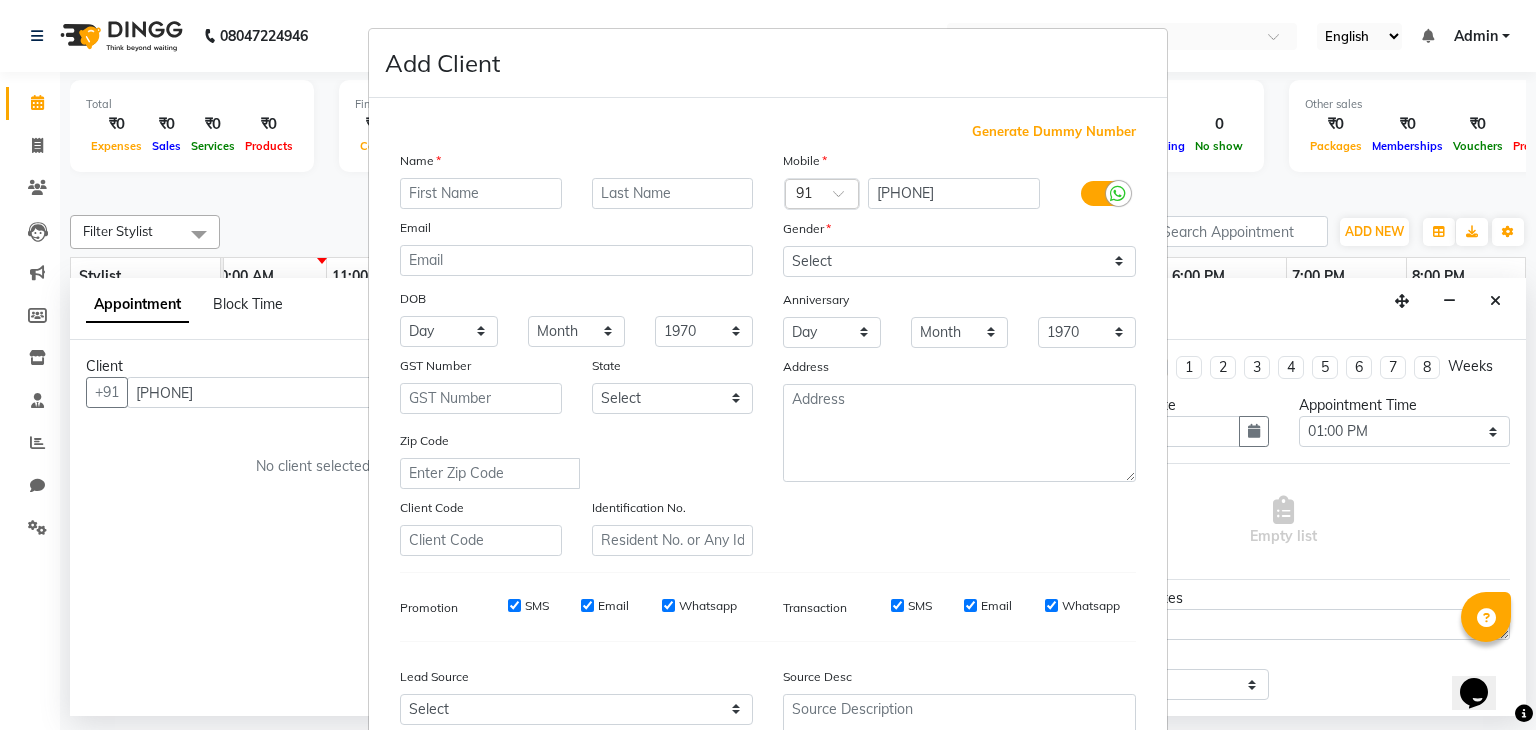 click at bounding box center [481, 193] 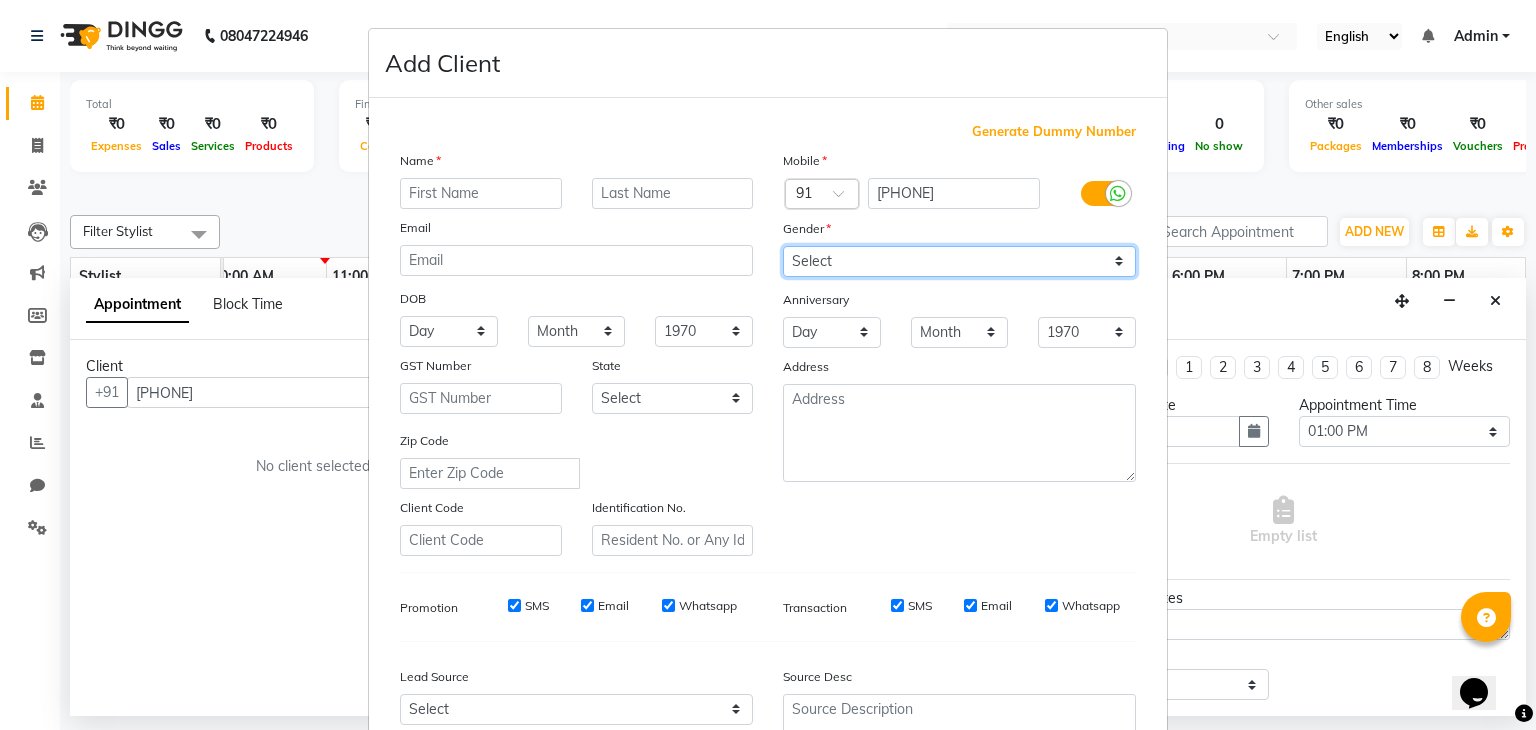 click on "Select Male Female Other Prefer Not To Say" at bounding box center (959, 261) 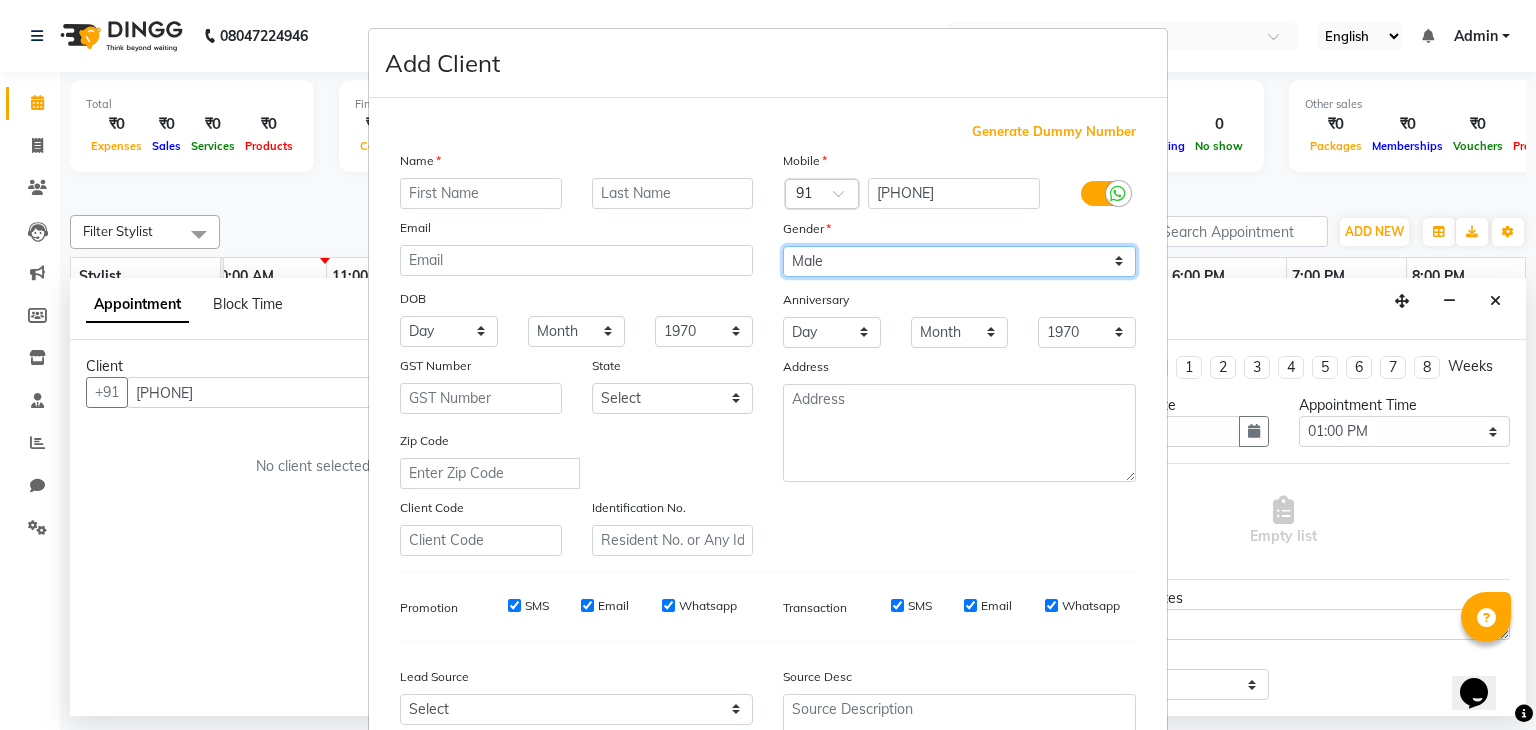 click on "Select Male Female Other Prefer Not To Say" at bounding box center [959, 261] 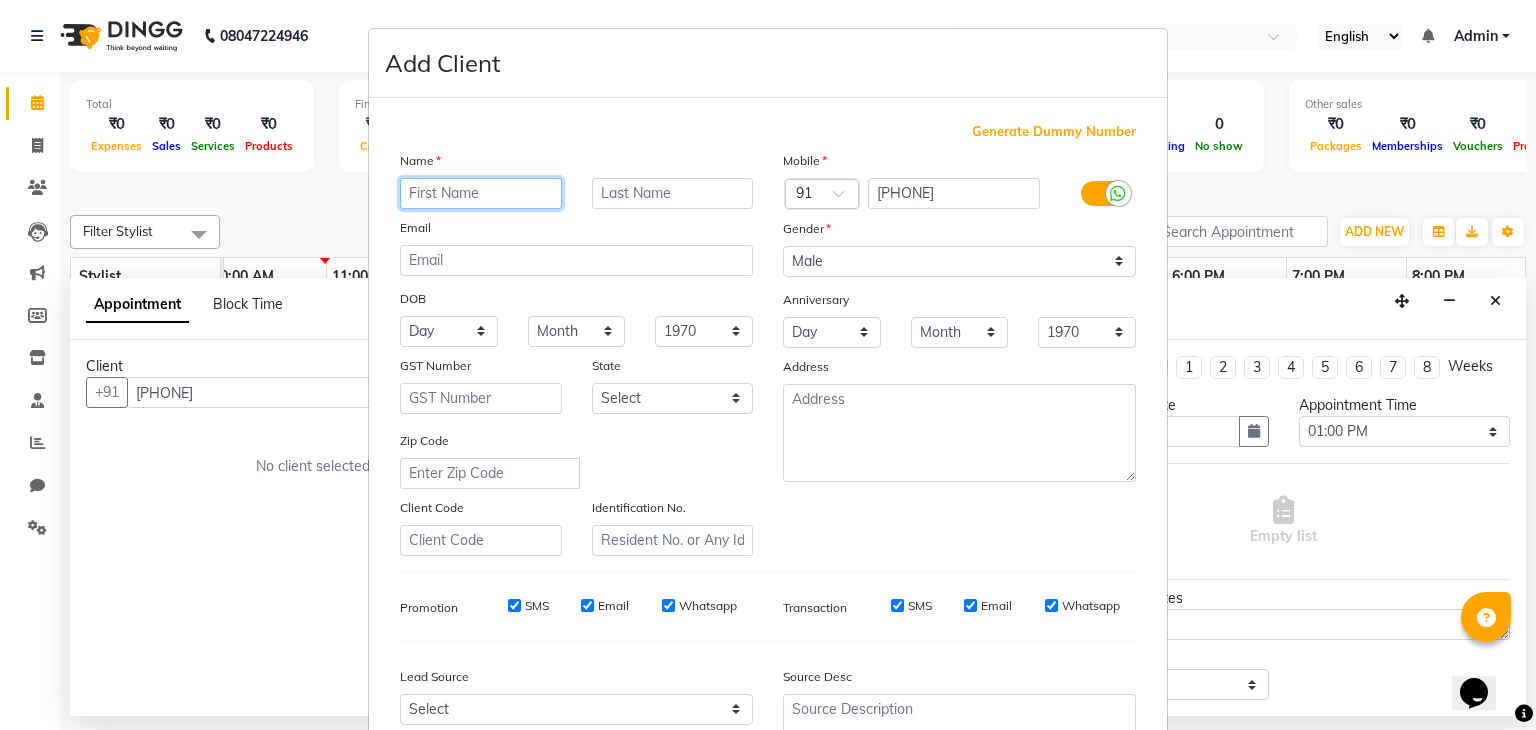 click at bounding box center [481, 193] 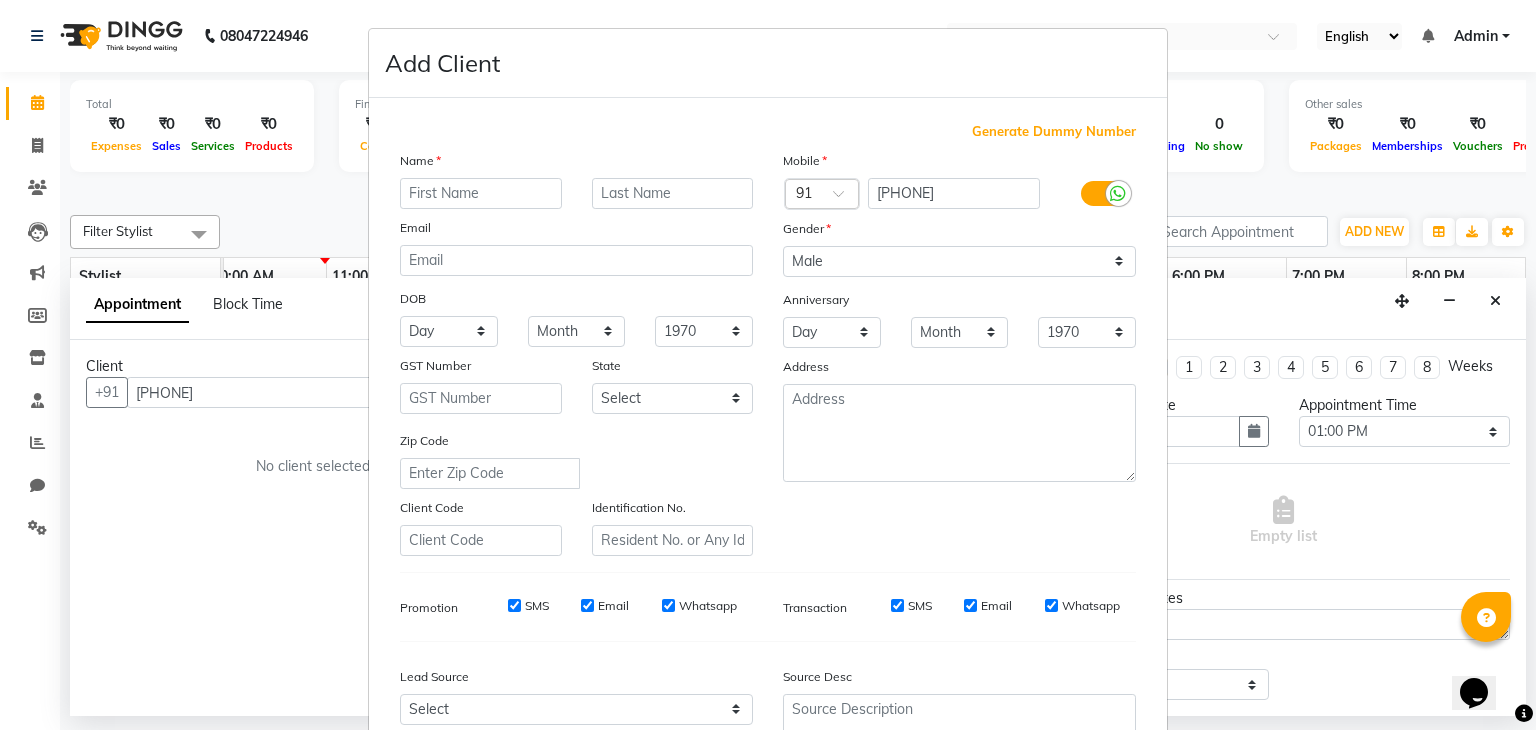 click on "Add Client Generate Dummy Number Name Email DOB Day 01 02 03 04 05 06 07 08 09 10 11 12 13 14 15 16 17 18 19 20 21 22 23 24 25 26 27 28 29 30 31 Month January February March April May June July August September October November December 1940 1941 1942 1943 1944 1945 1946 1947 1948 1949 1950 1951 1952 1953 1954 1955 1956 1957 1958 1959 1960 1961 1962 1963 1964 1965 1966 1967 1968 1969 1970 1971 1972 1973 1974 1975 1976 1977 1978 1979 1980 1981 1982 1983 1984 1985 1986 1987 1988 1989 1990 1991 1992 1993 1994 1995 1996 1997 1998 1999 2000 2001 2002 2003 2004 2005 2006 2007 2008 2009 2010 2011 2012 2013 2014 2015 2016 2017 2018 2019 2020 2021 2022 2023 2024 GST Number State Select Andaman and Nicobar Islands Andhra Pradesh Arunachal Pradesh Assam Bihar Chandigarh Chhattisgarh Dadra and Nagar Haveli Daman and Diu Delhi Goa Gujarat Haryana Himachal Pradesh Jammu and Kashmir Jharkhand Karnataka Kerala Lakshadweep Madhya Pradesh Maharashtra Manipur Meghalaya Mizoram Nagaland Odisha Pondicherry Punjab Rajasthan Sikkim" at bounding box center [768, 365] 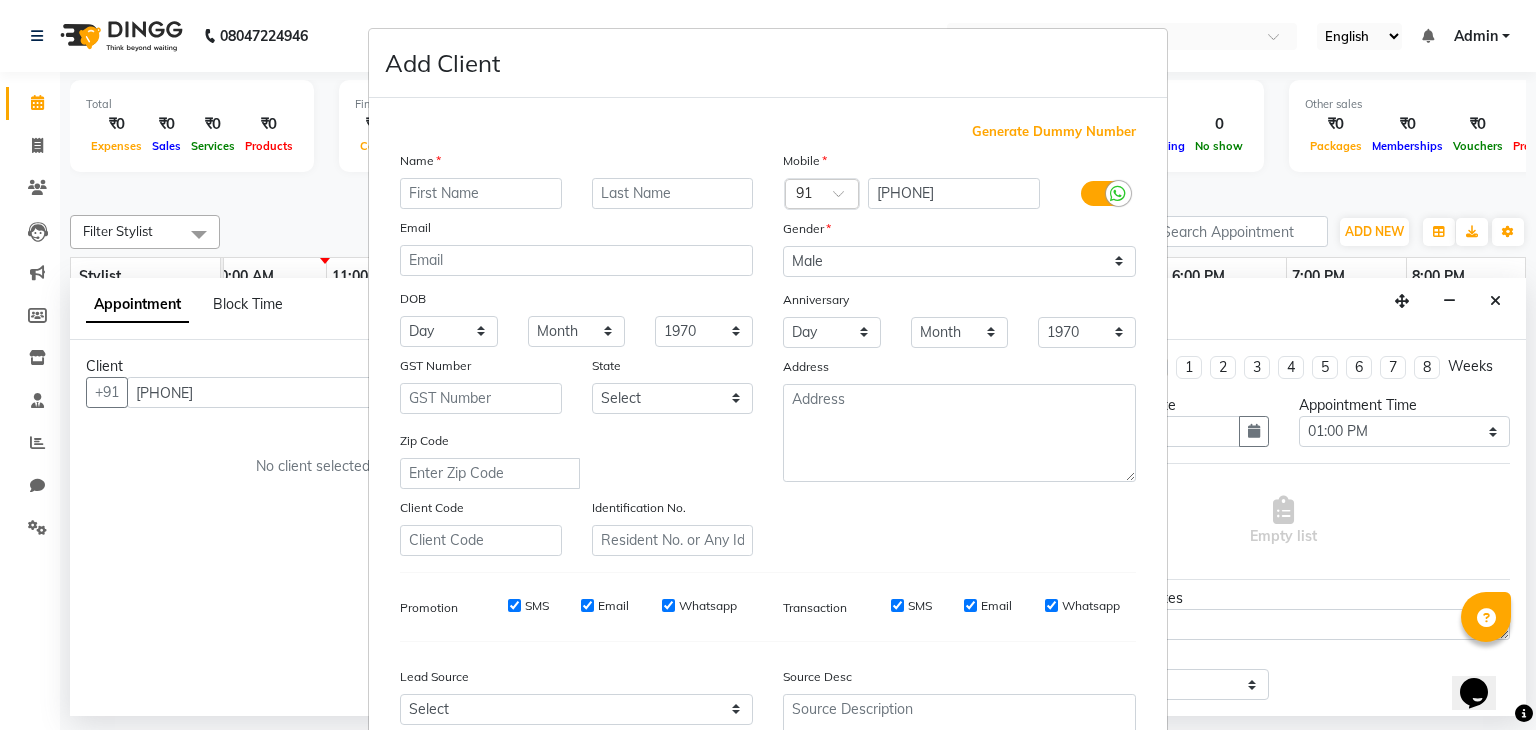 scroll, scrollTop: 203, scrollLeft: 0, axis: vertical 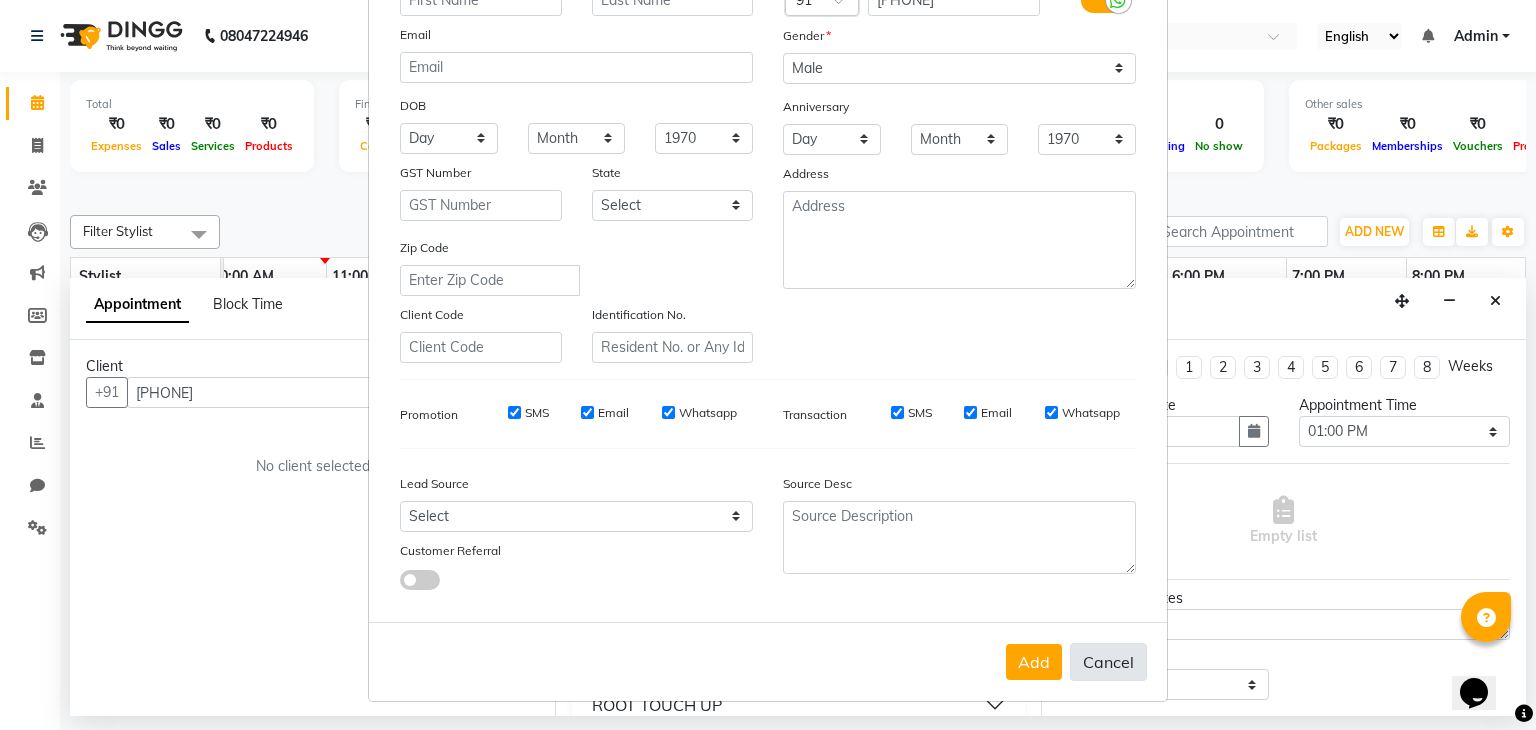 click on "Cancel" at bounding box center (1108, 662) 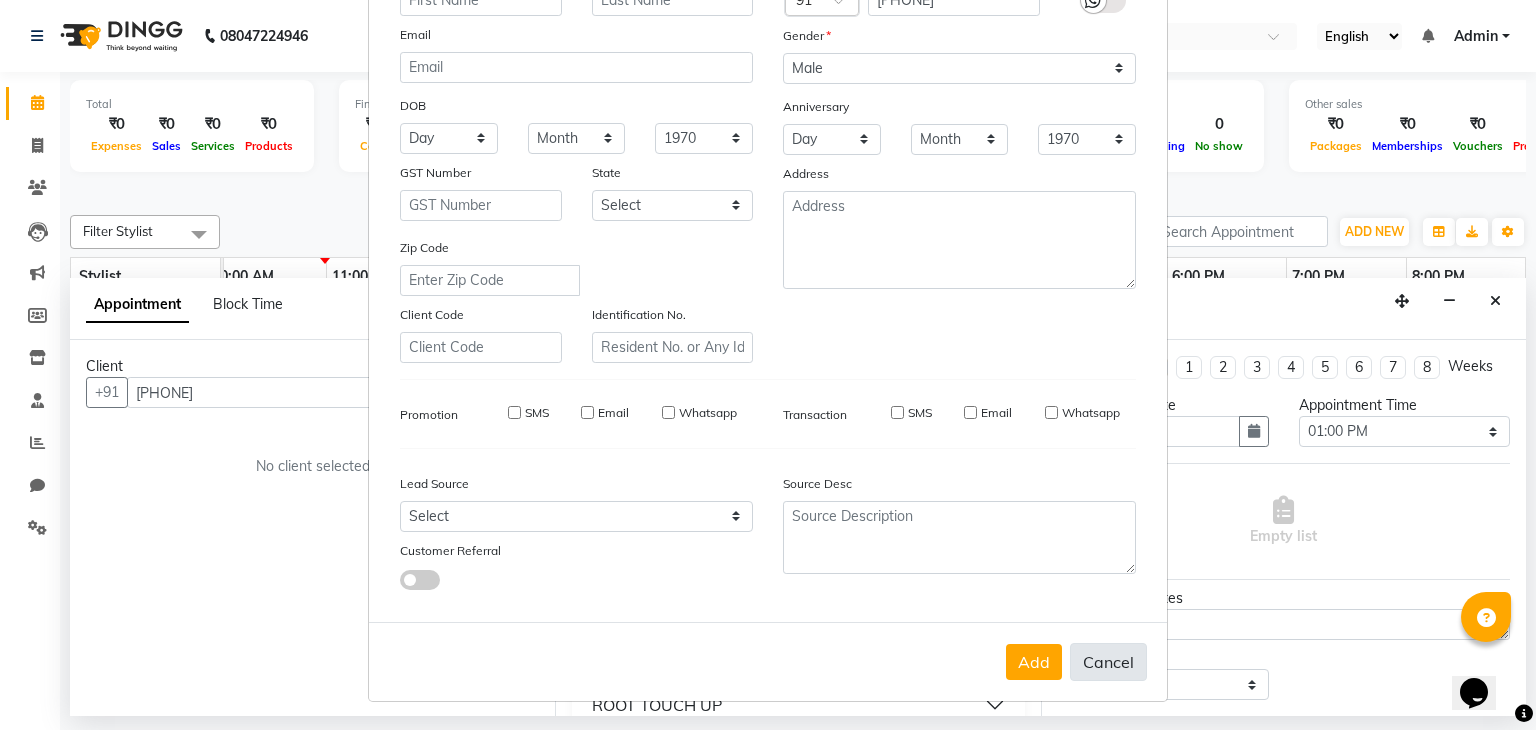 select 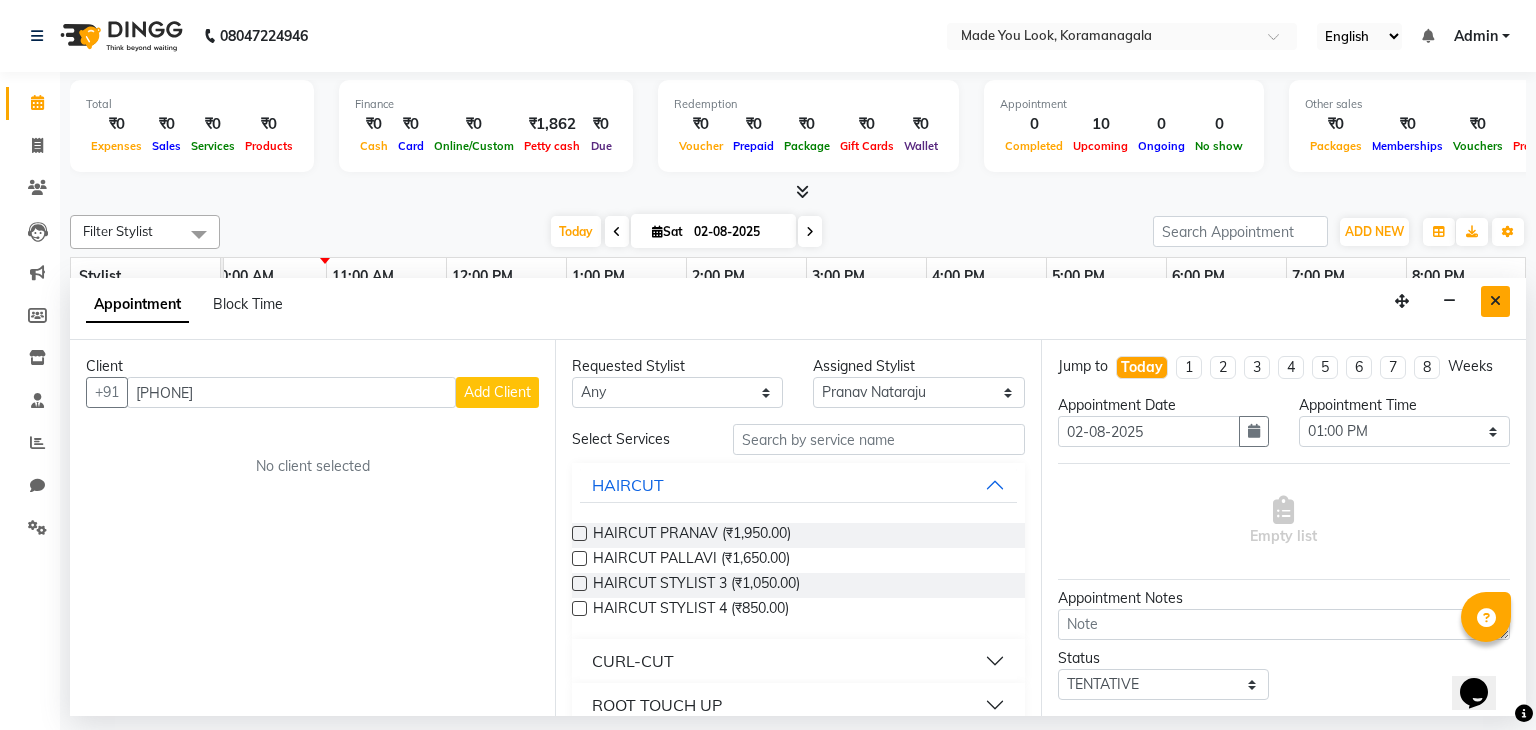 click at bounding box center [1495, 301] 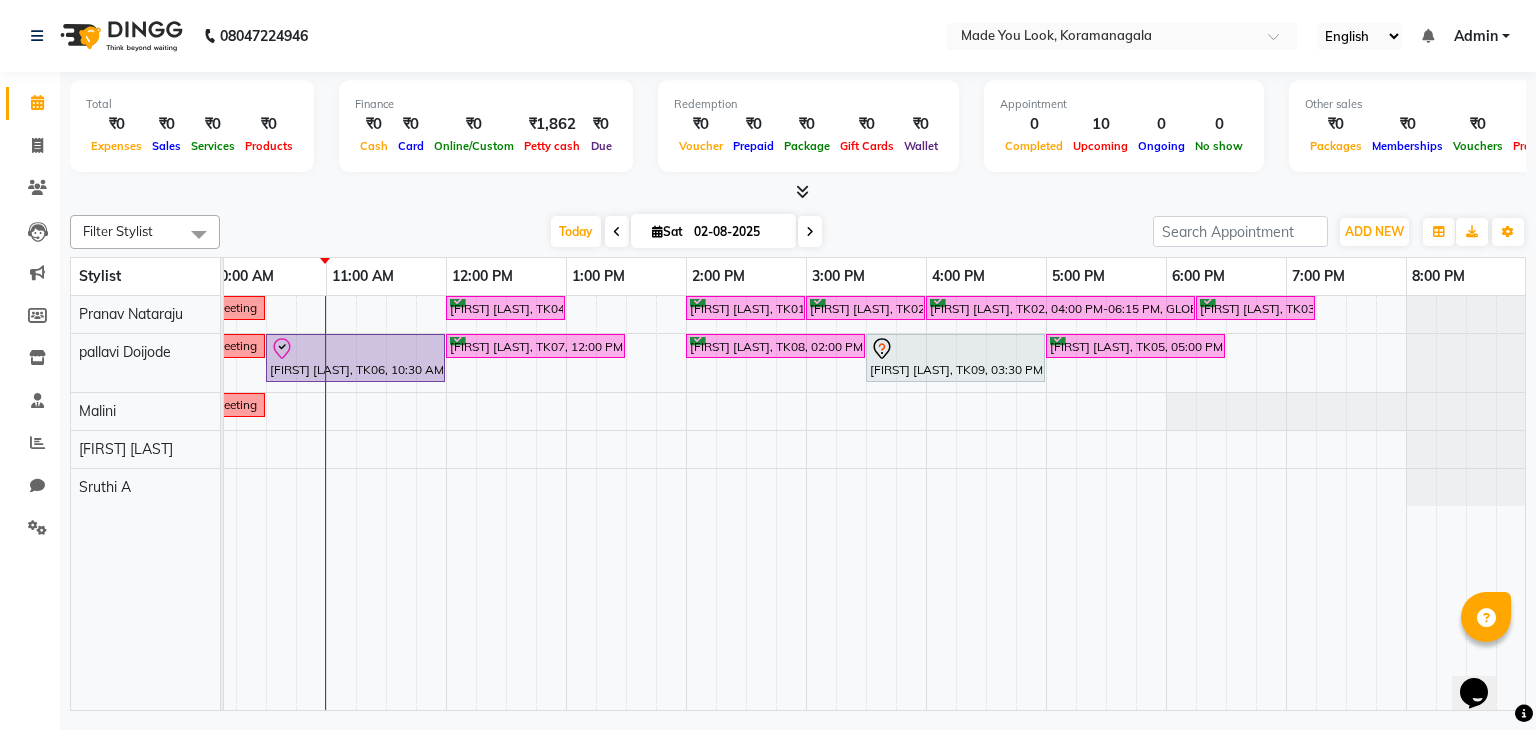 scroll, scrollTop: 0, scrollLeft: 198, axis: horizontal 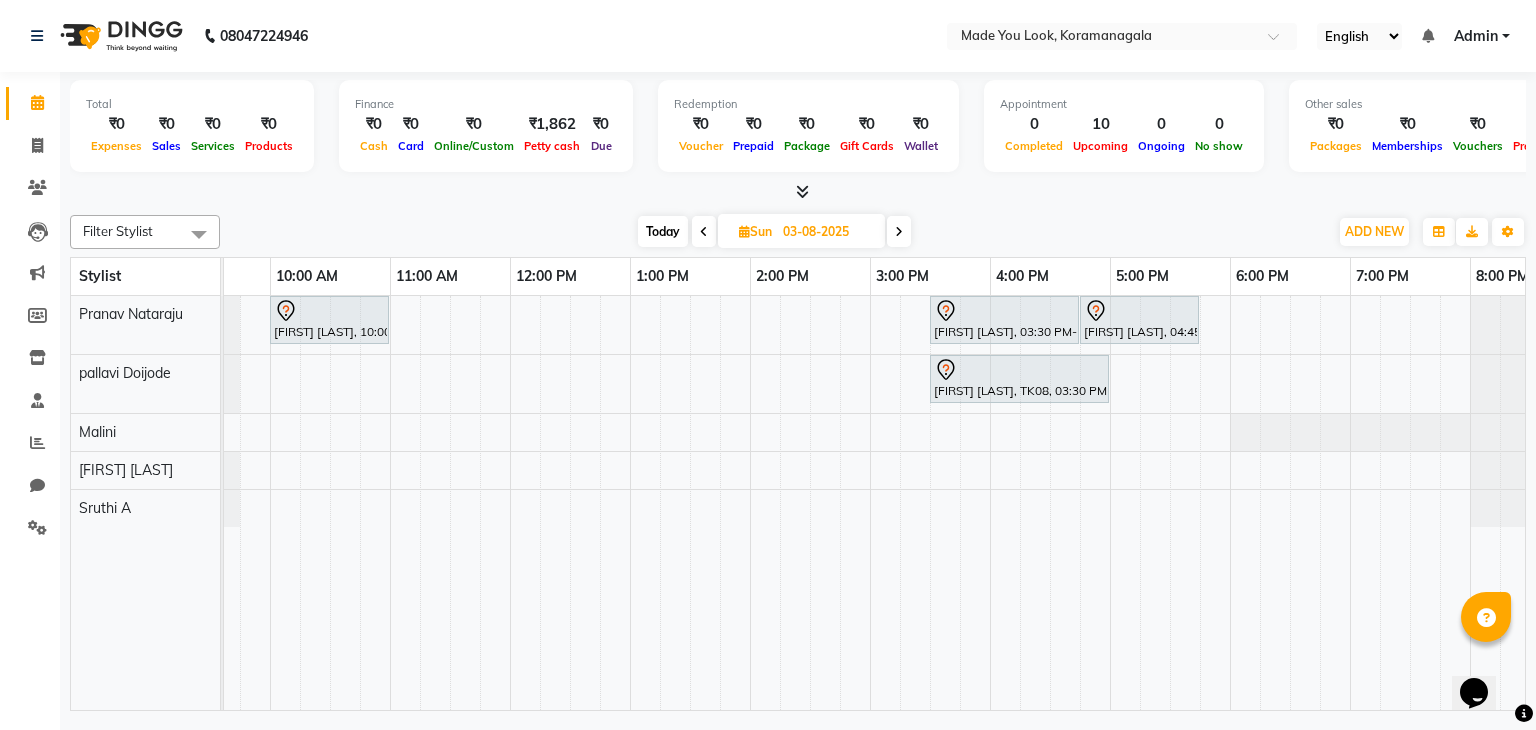 click on "Today" at bounding box center (663, 231) 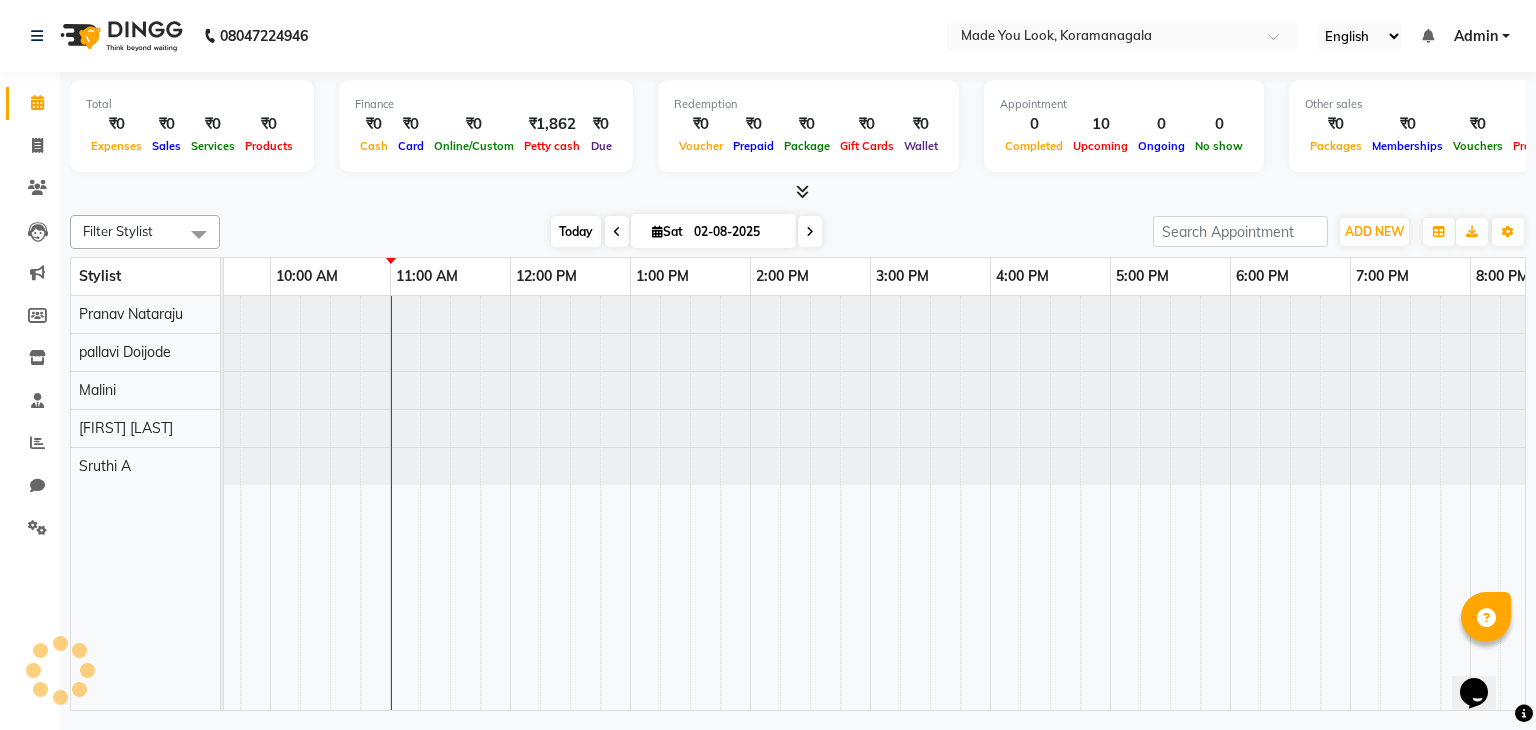 scroll, scrollTop: 0, scrollLeft: 258, axis: horizontal 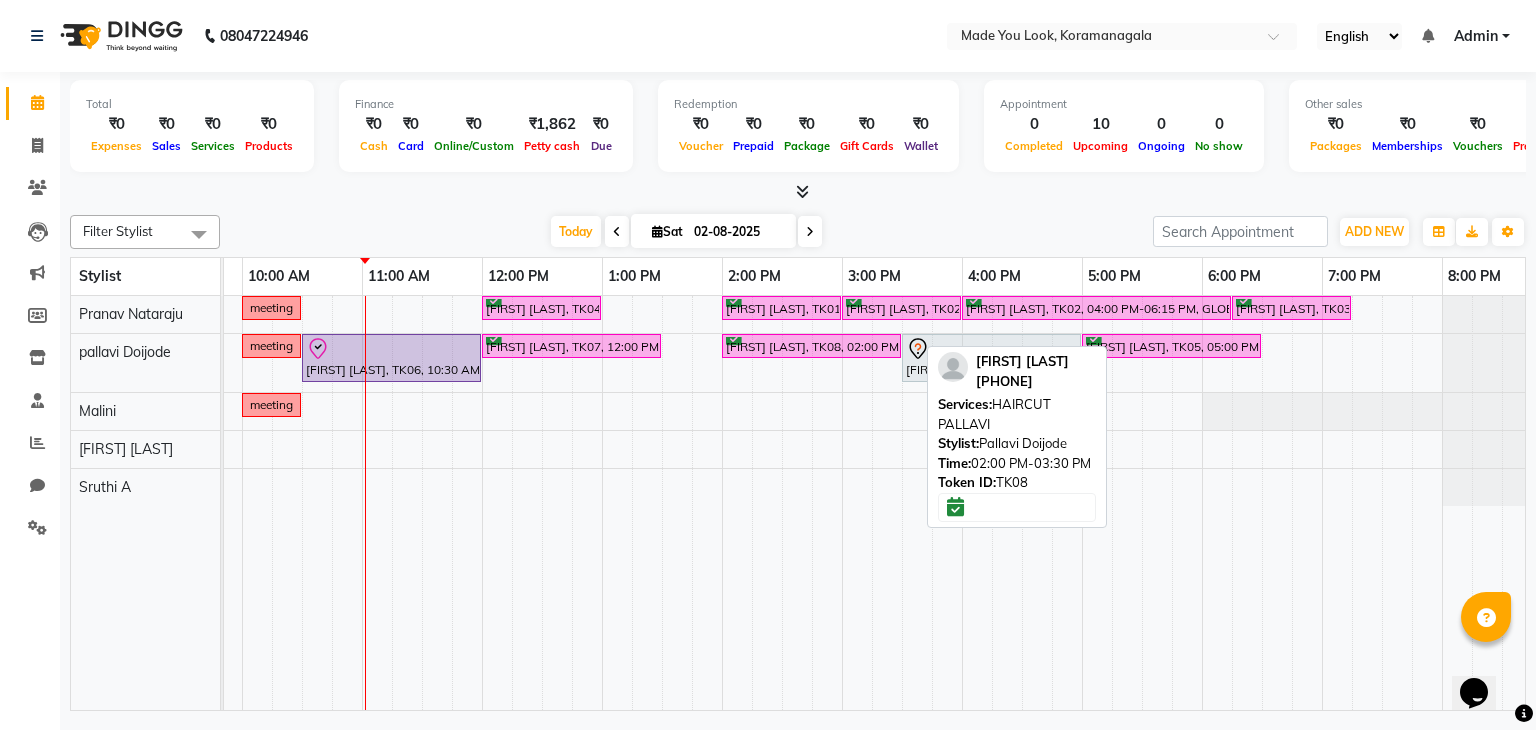 click on "[FIRST] [LAST], TK08, 02:00 PM-03:30 PM, HAIRCUT [NAME]" at bounding box center (811, 346) 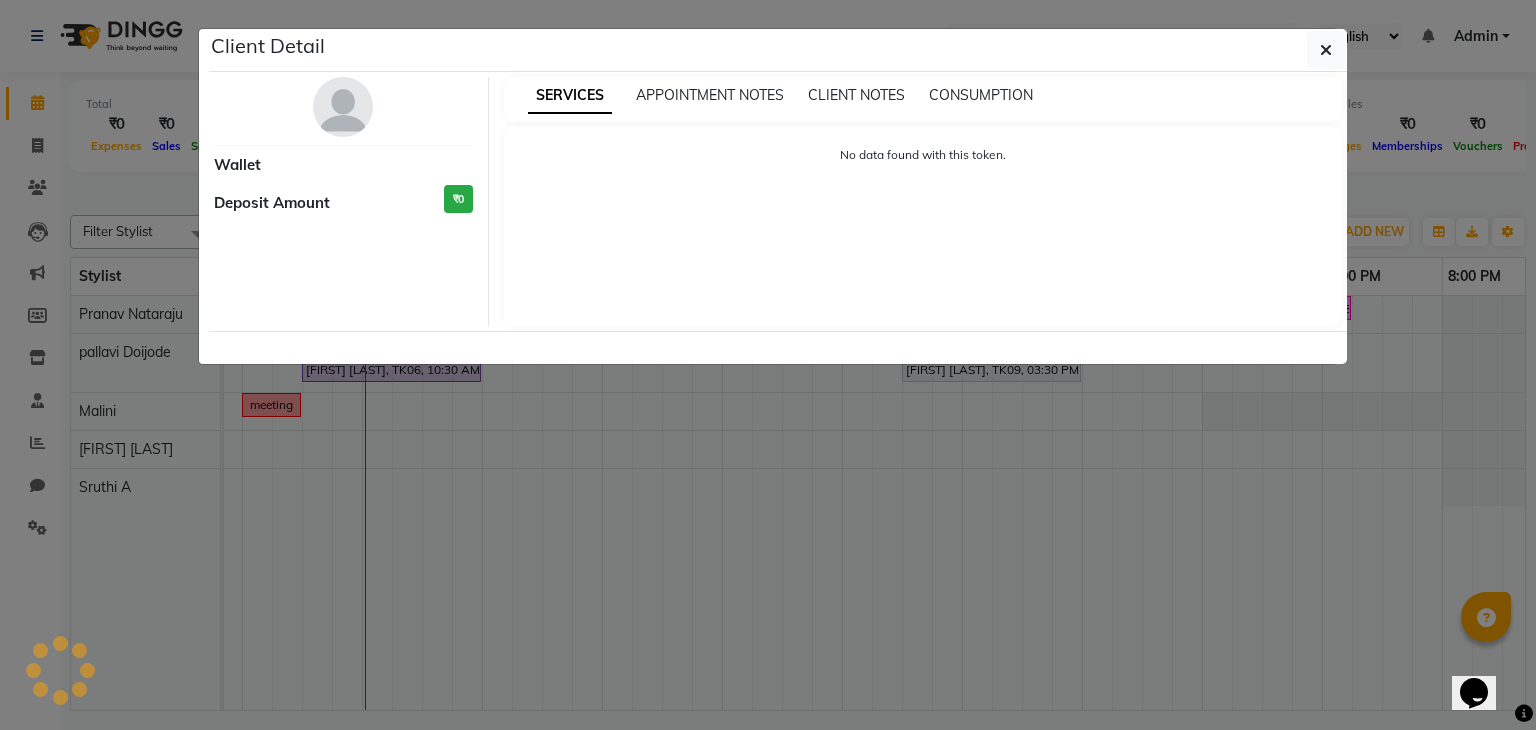 select on "6" 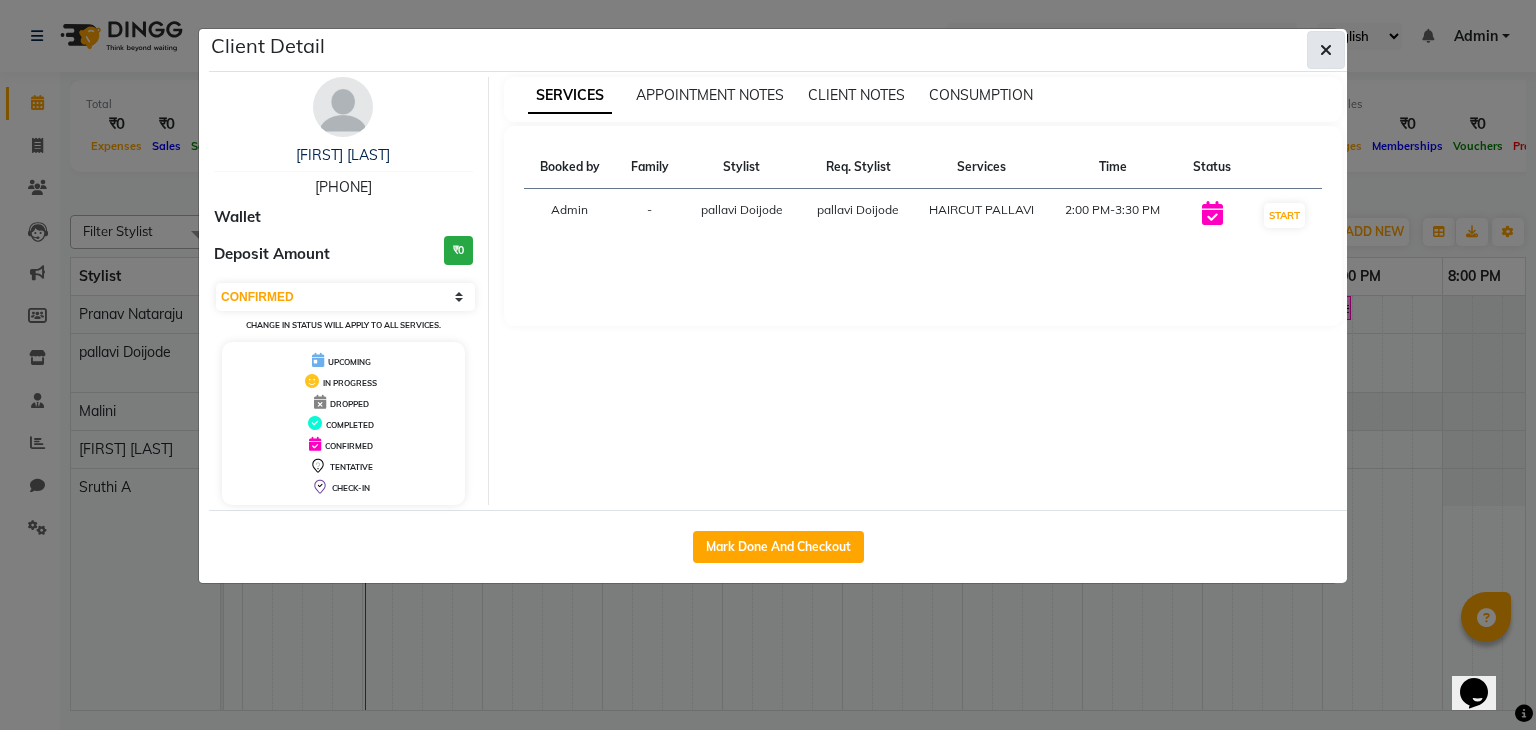 click 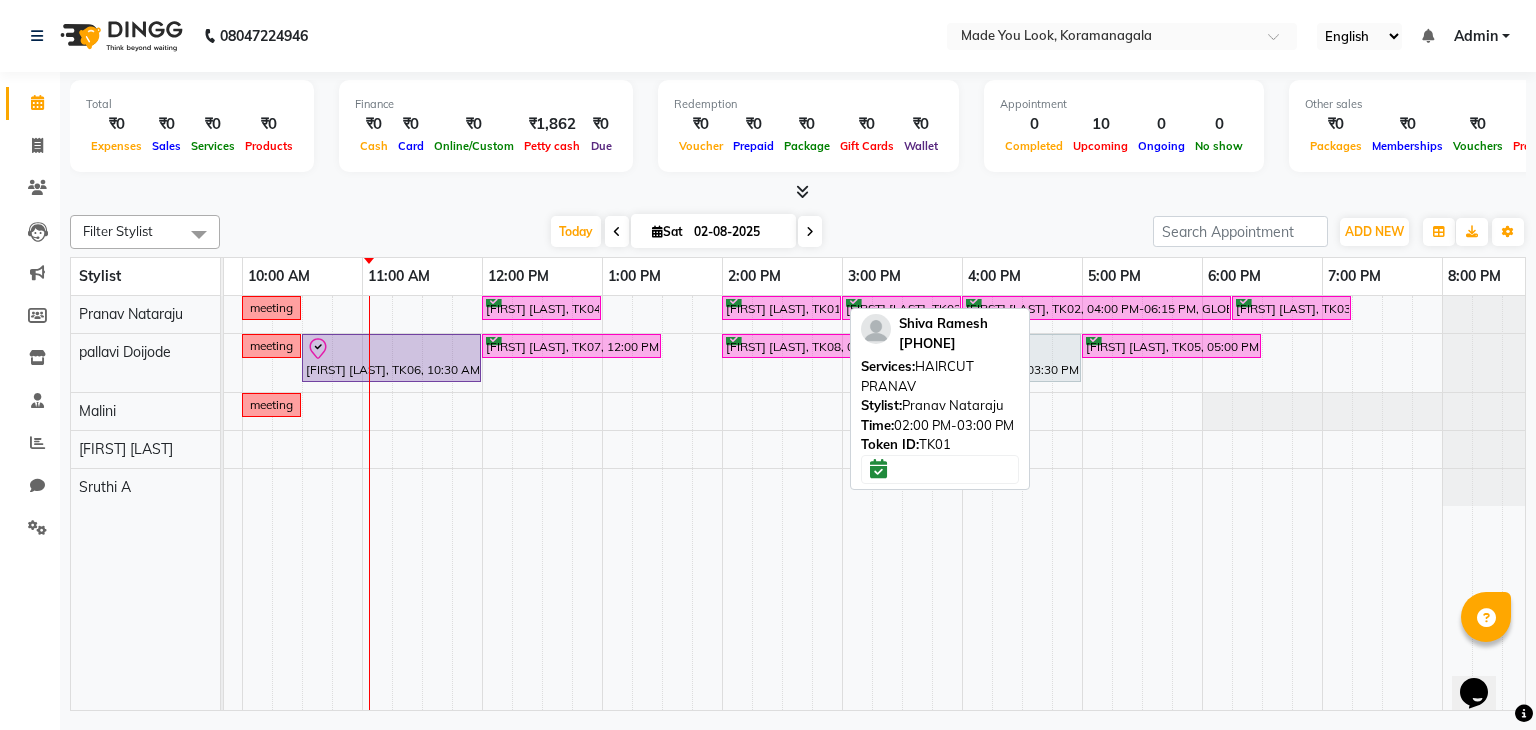 click on "[FIRST] [LAST], TK01, 02:00 PM-03:00 PM, HAIRCUT [NAME]" at bounding box center [781, 308] 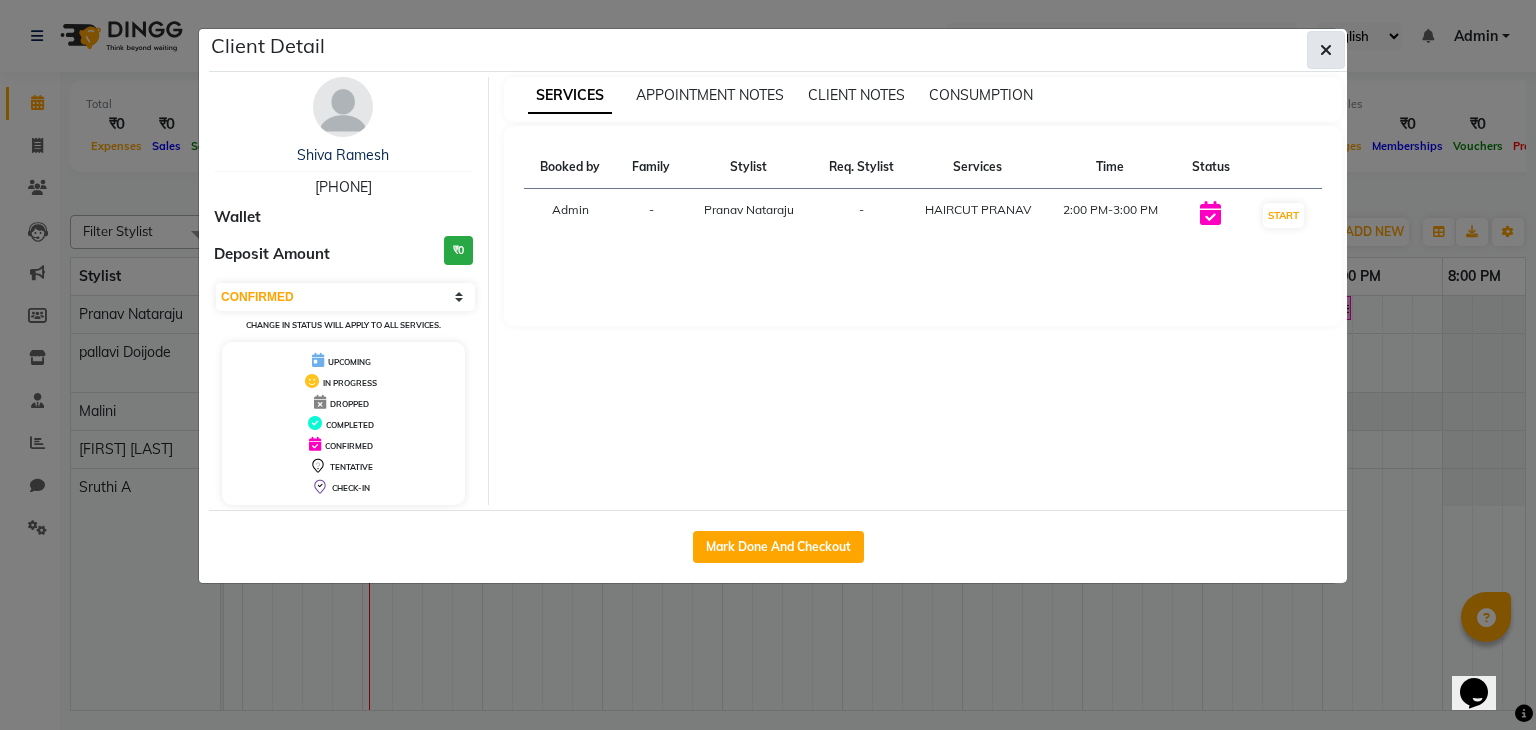 click 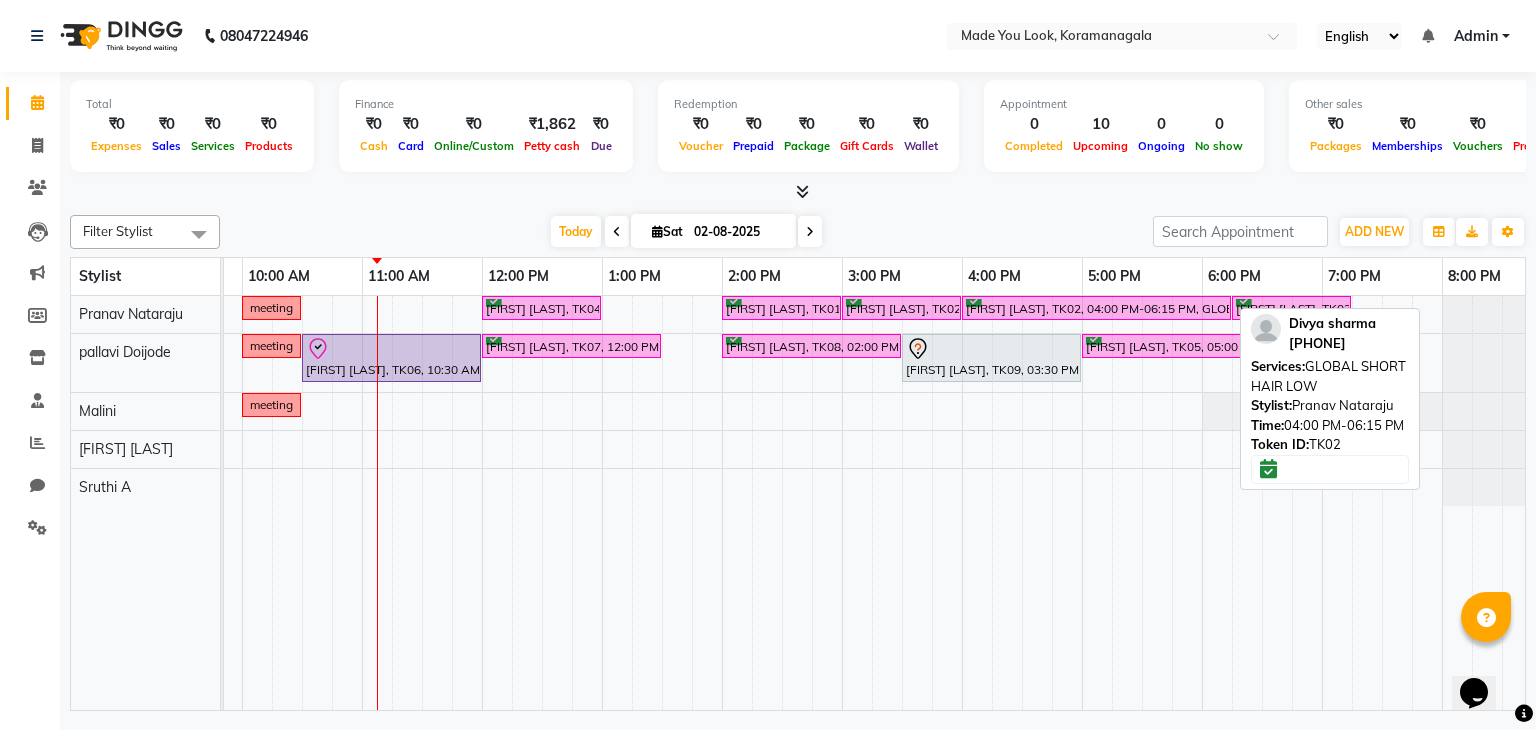 click on "[FIRST] [LAST], TK02, 04:00 PM-06:15 PM, GLOBAL SHORT HAIR LOW" at bounding box center [1096, 308] 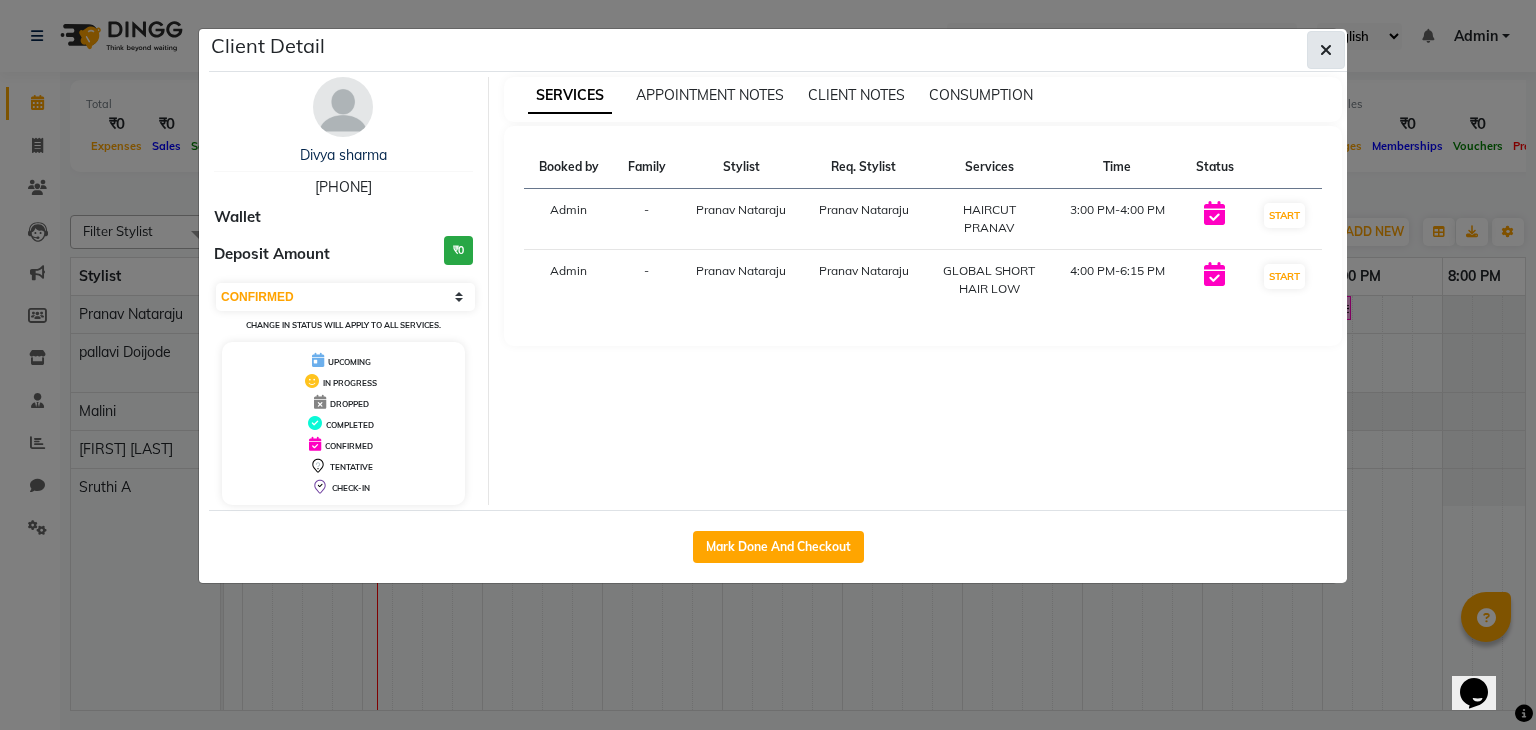 click 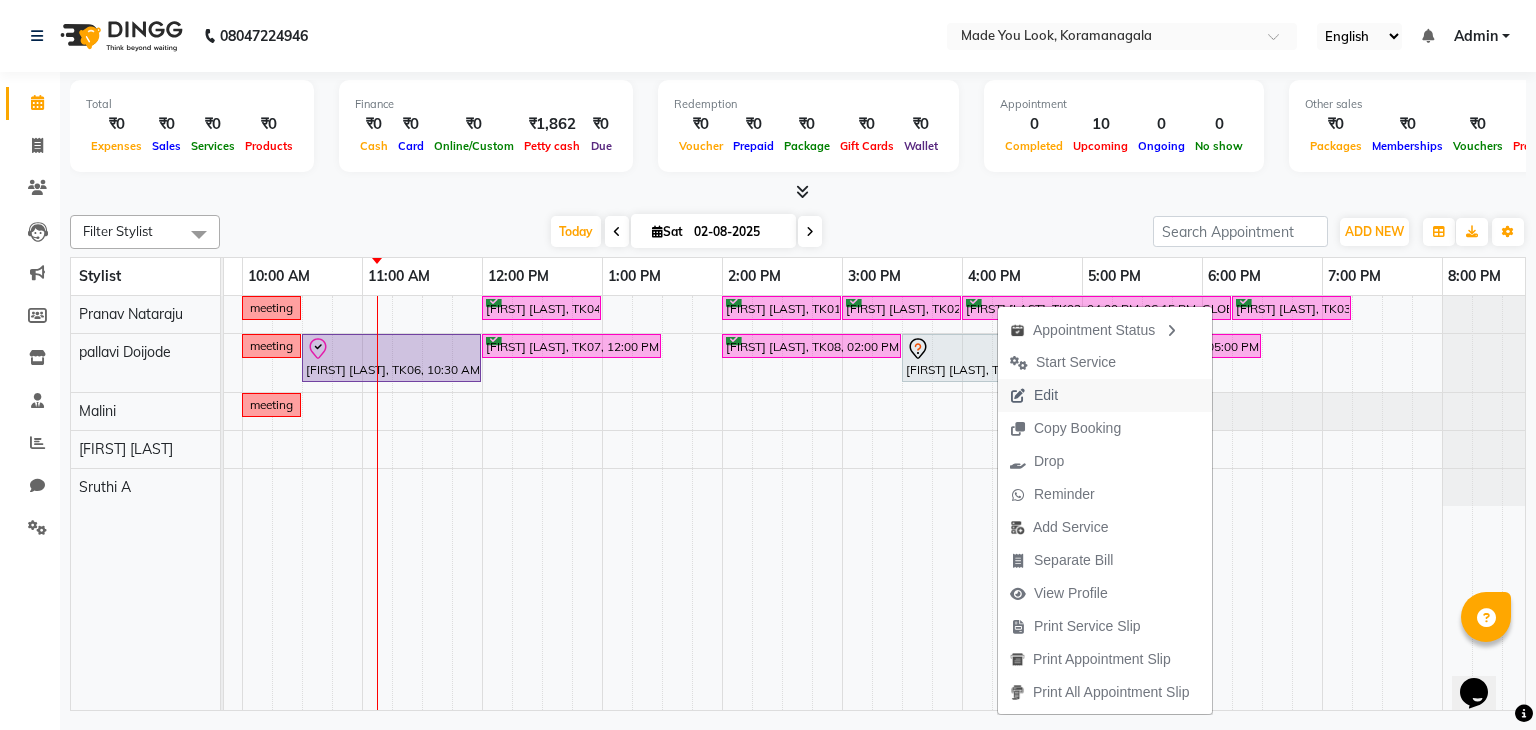click on "Edit" at bounding box center (1034, 395) 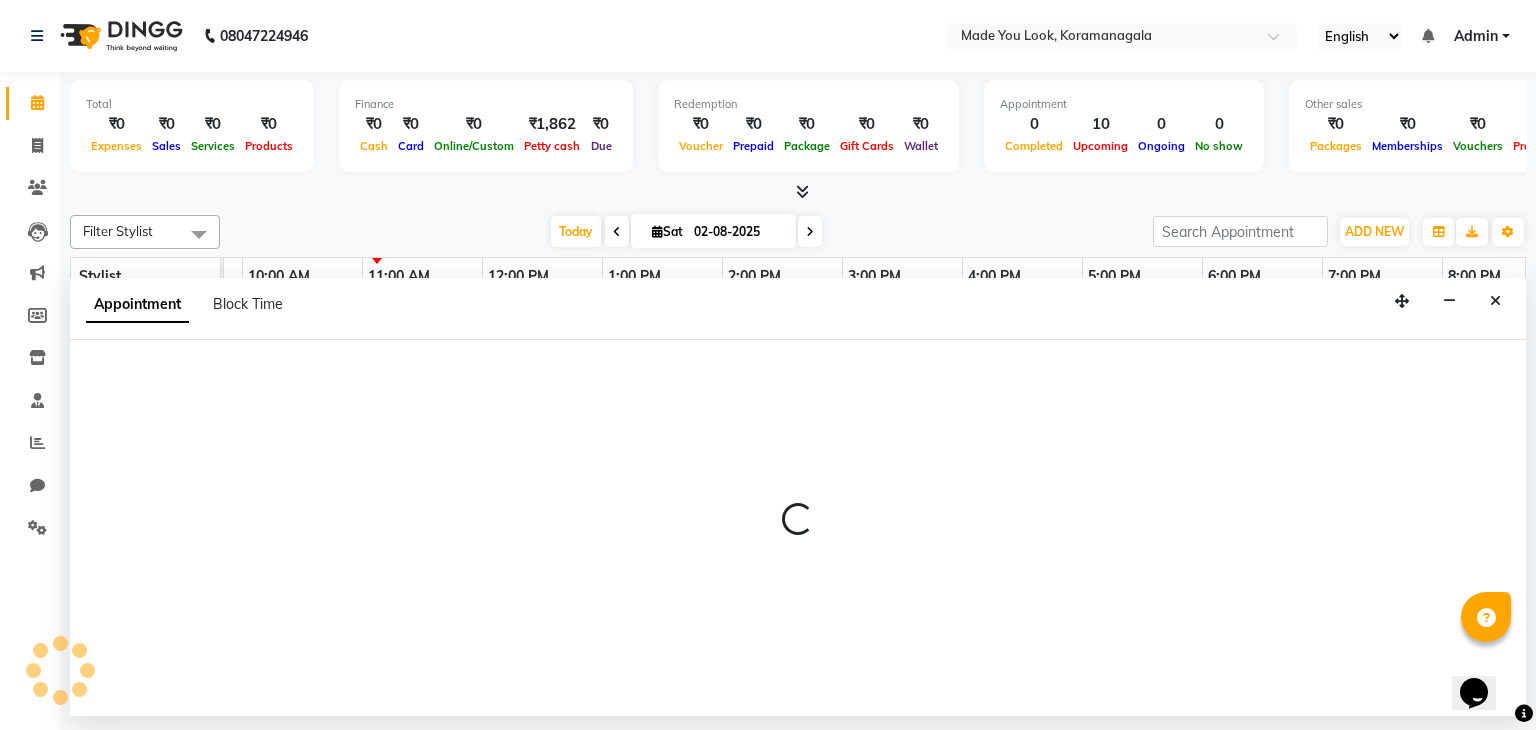 select on "confirm booking" 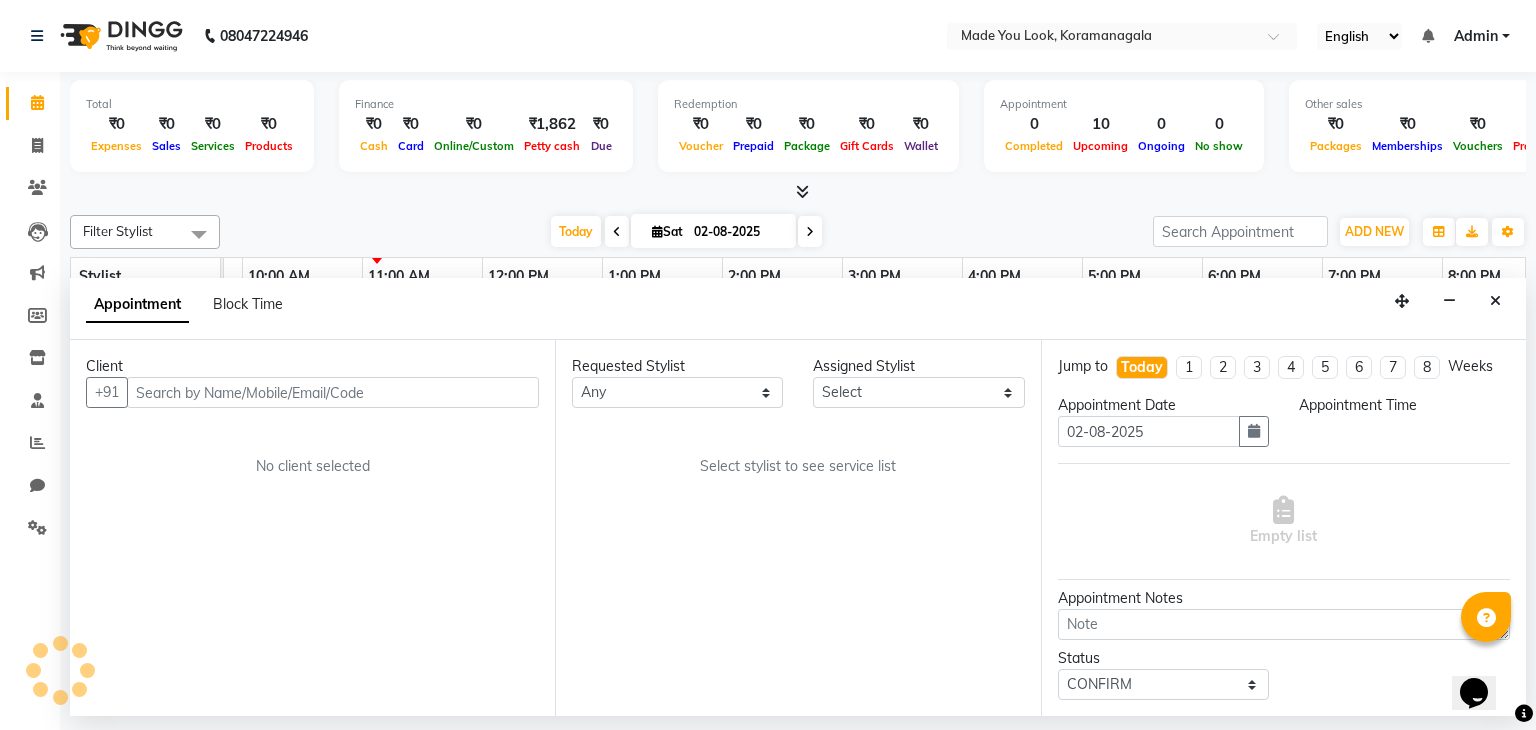 scroll, scrollTop: 0, scrollLeft: 258, axis: horizontal 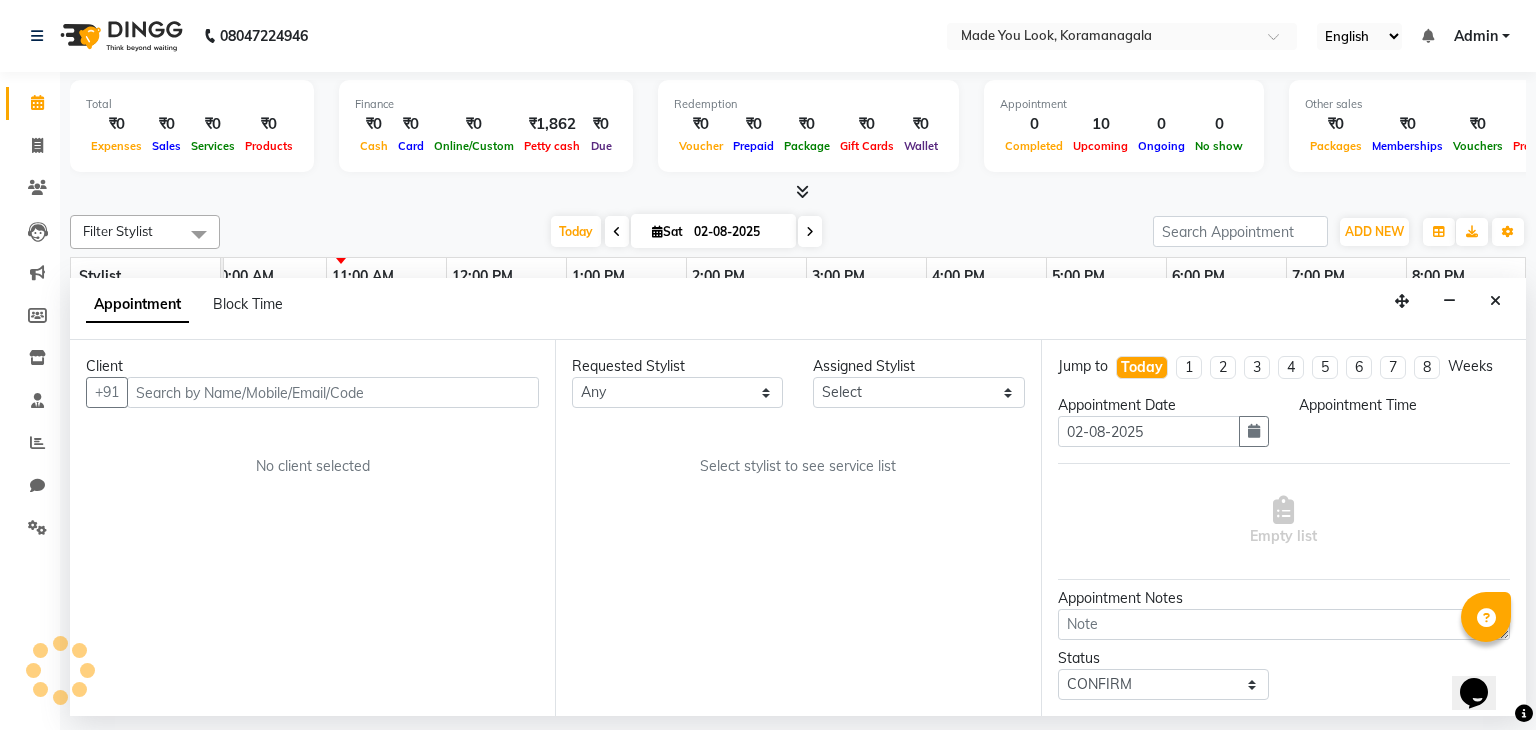 select on "900" 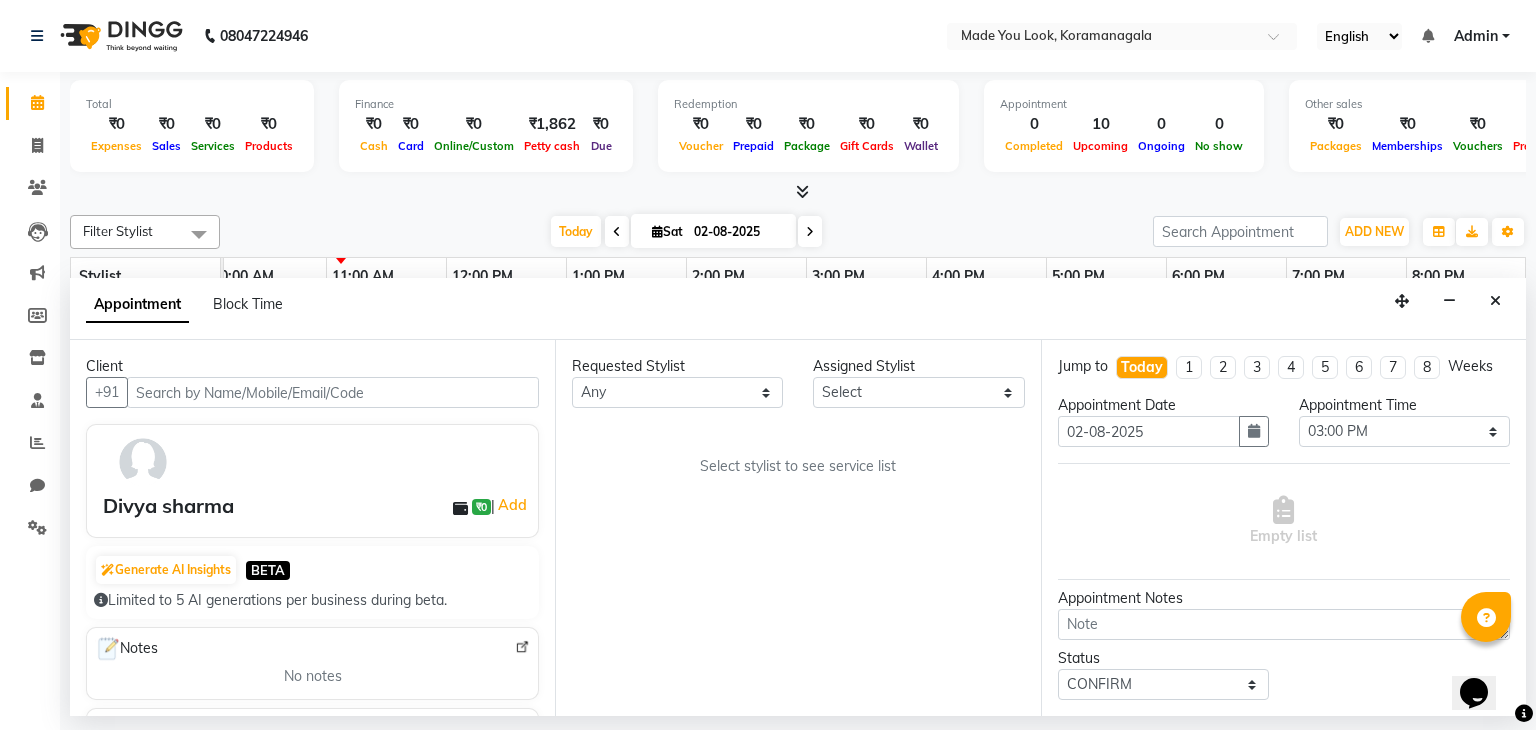 scroll, scrollTop: 52, scrollLeft: 0, axis: vertical 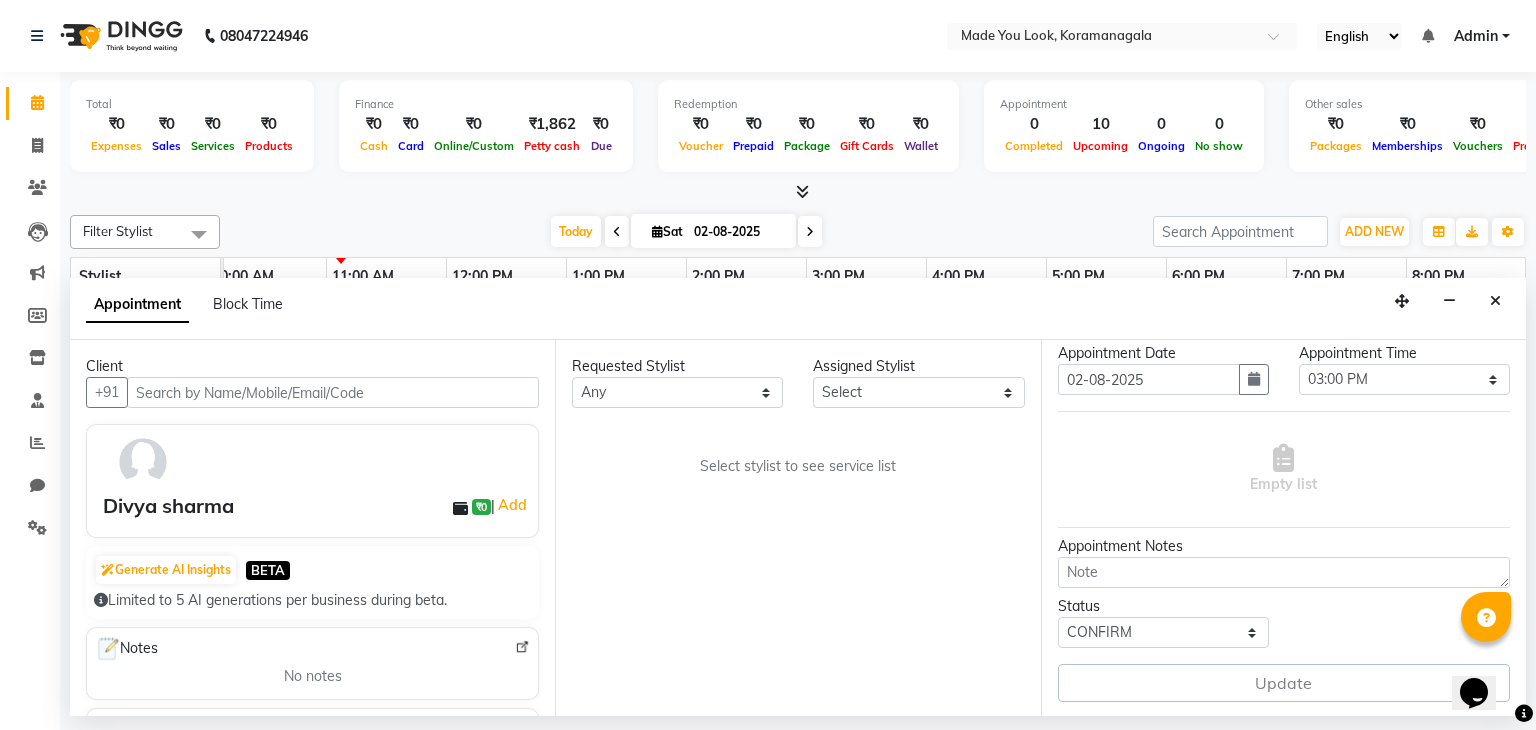 select on "83312" 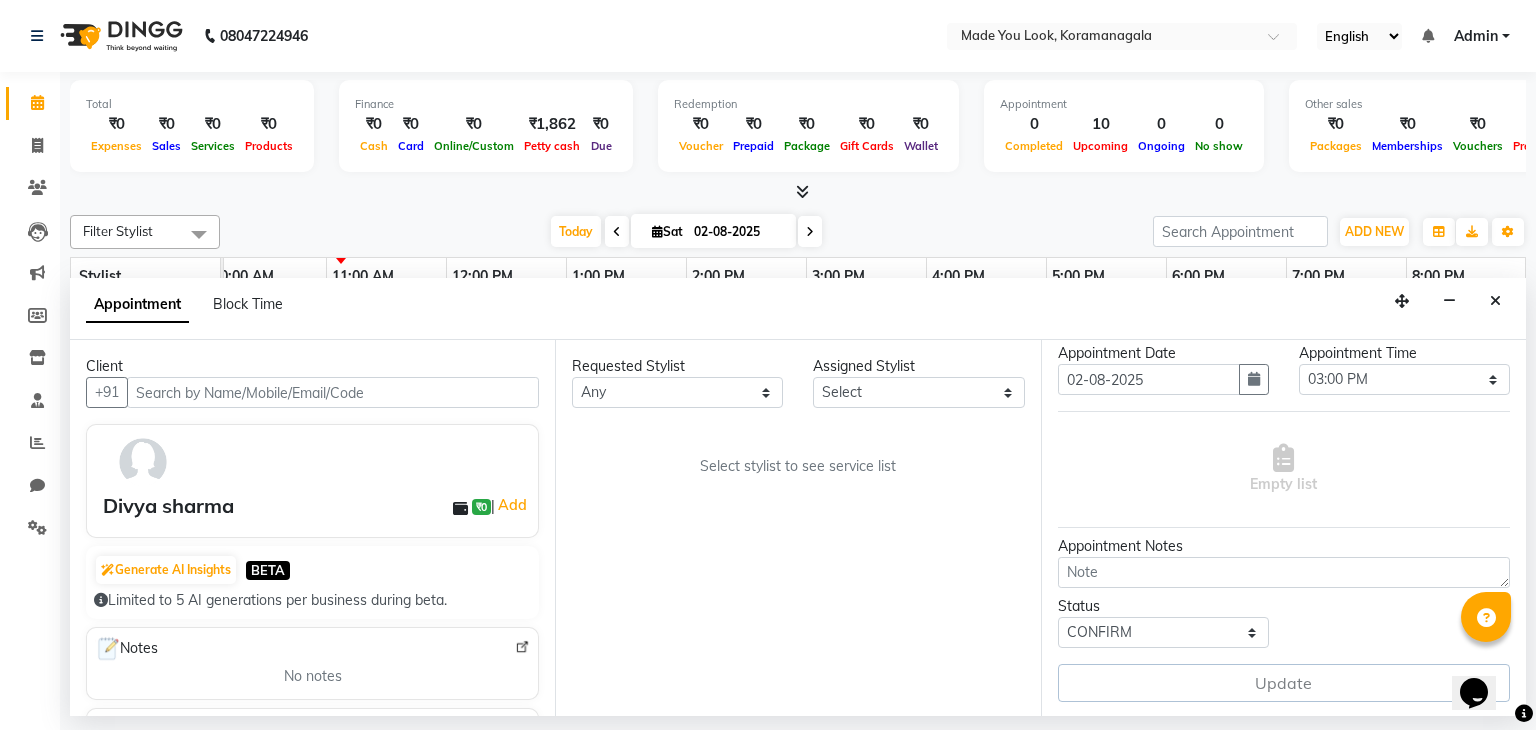 select on "83312" 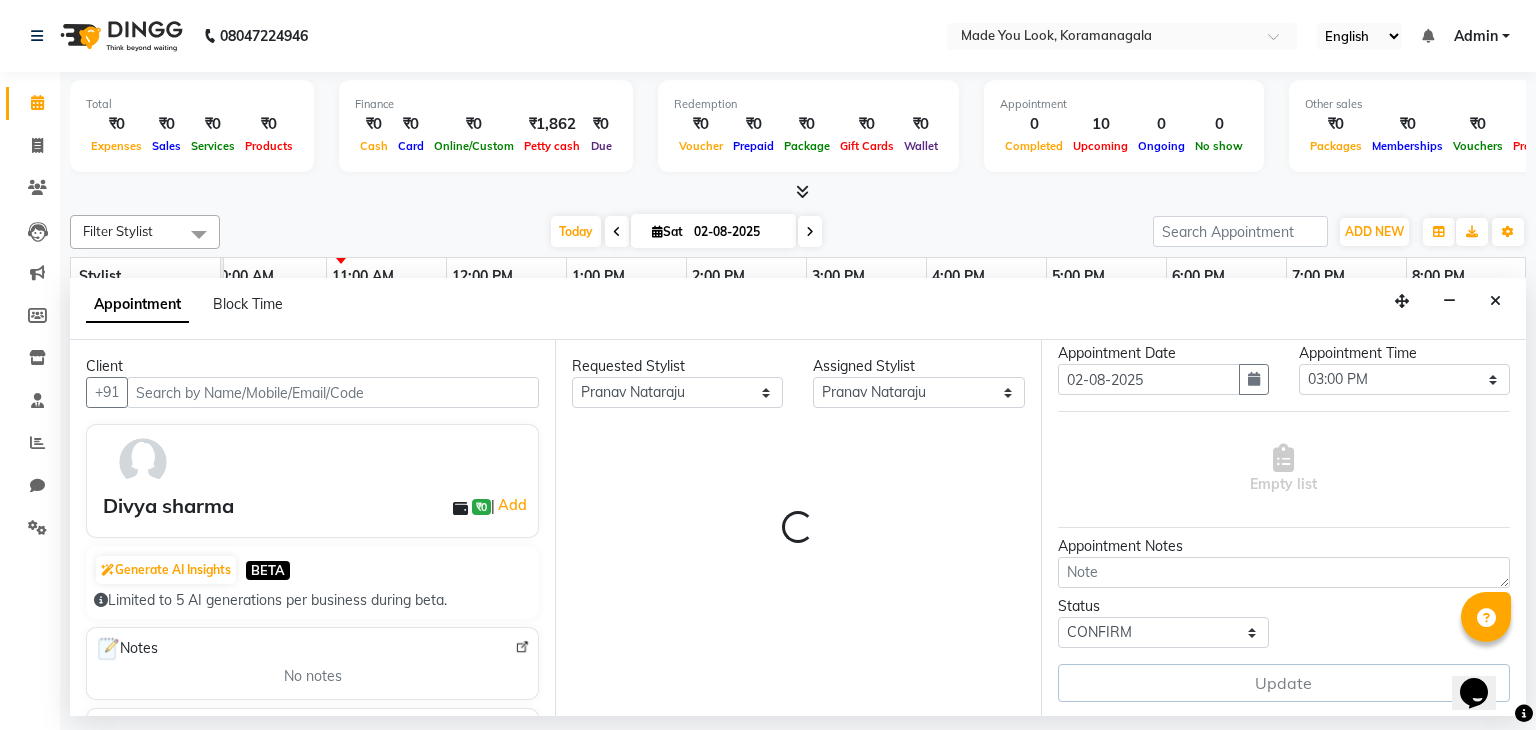 select 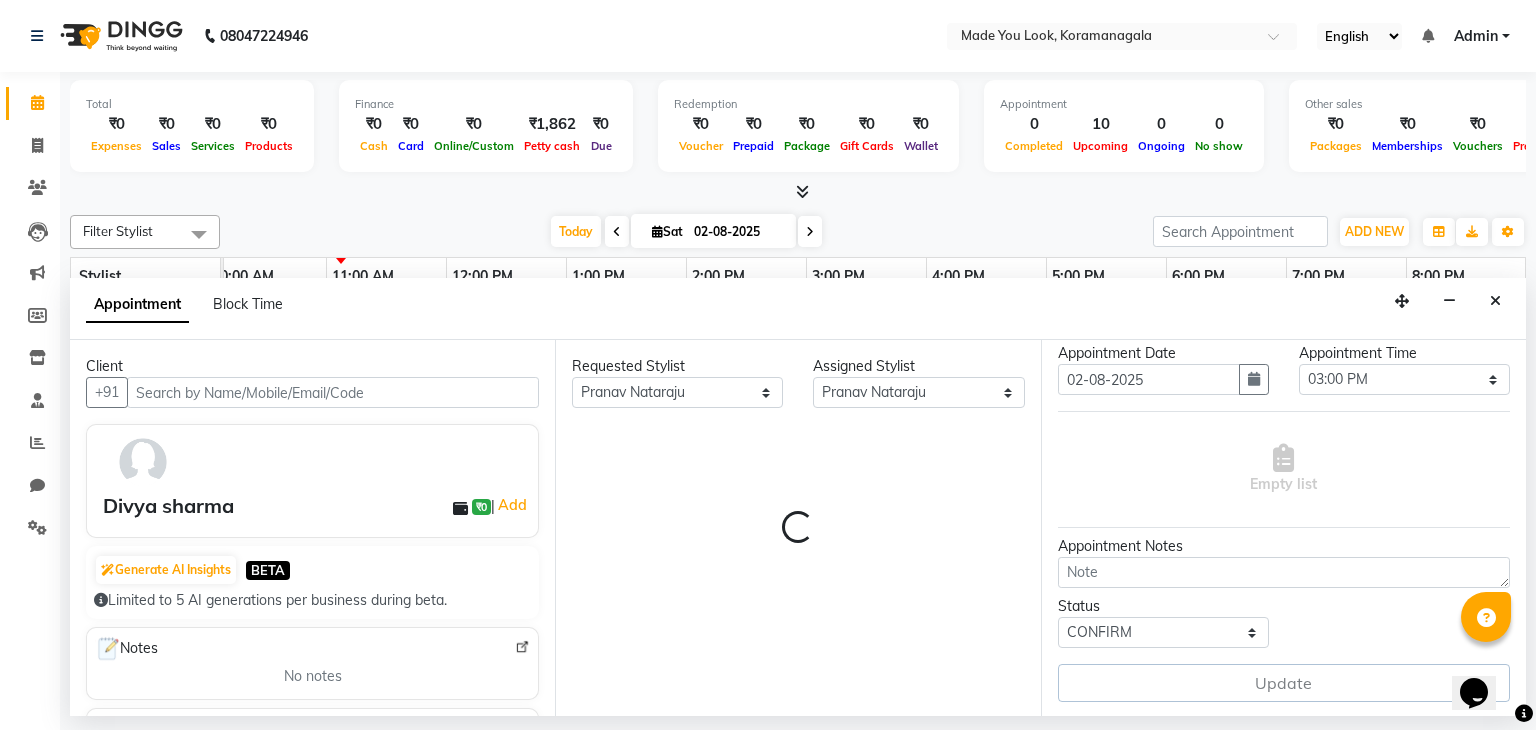 select 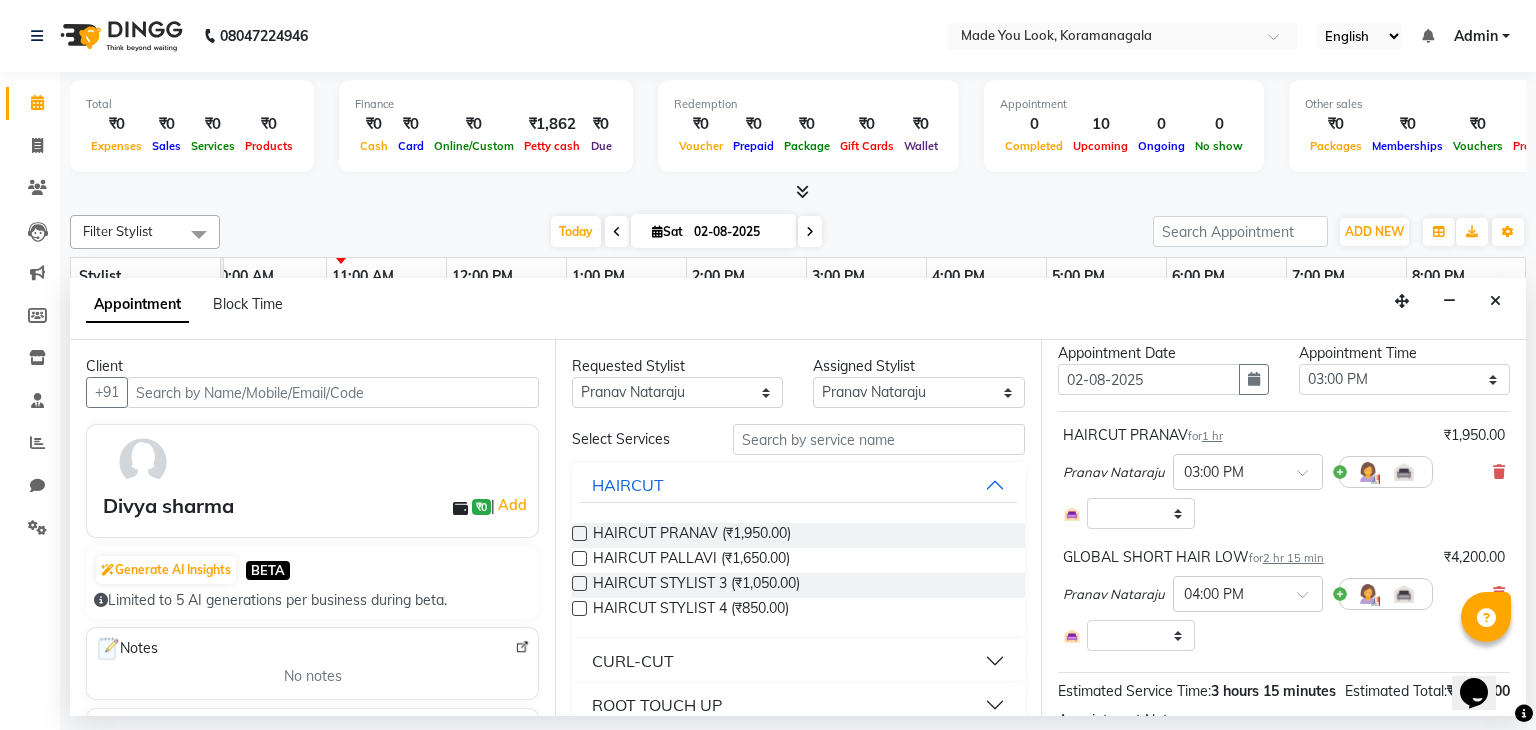 select on "4108" 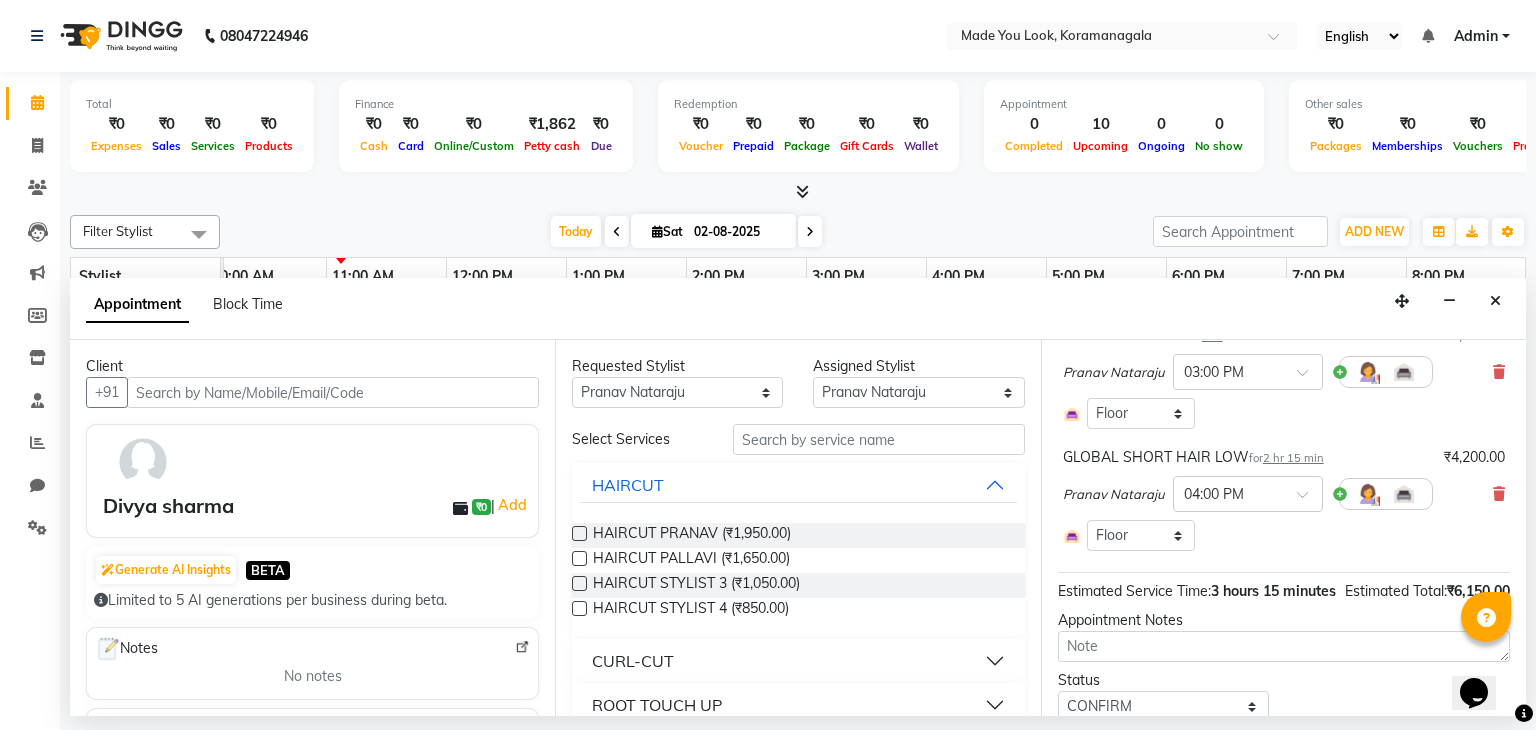 scroll, scrollTop: 160, scrollLeft: 0, axis: vertical 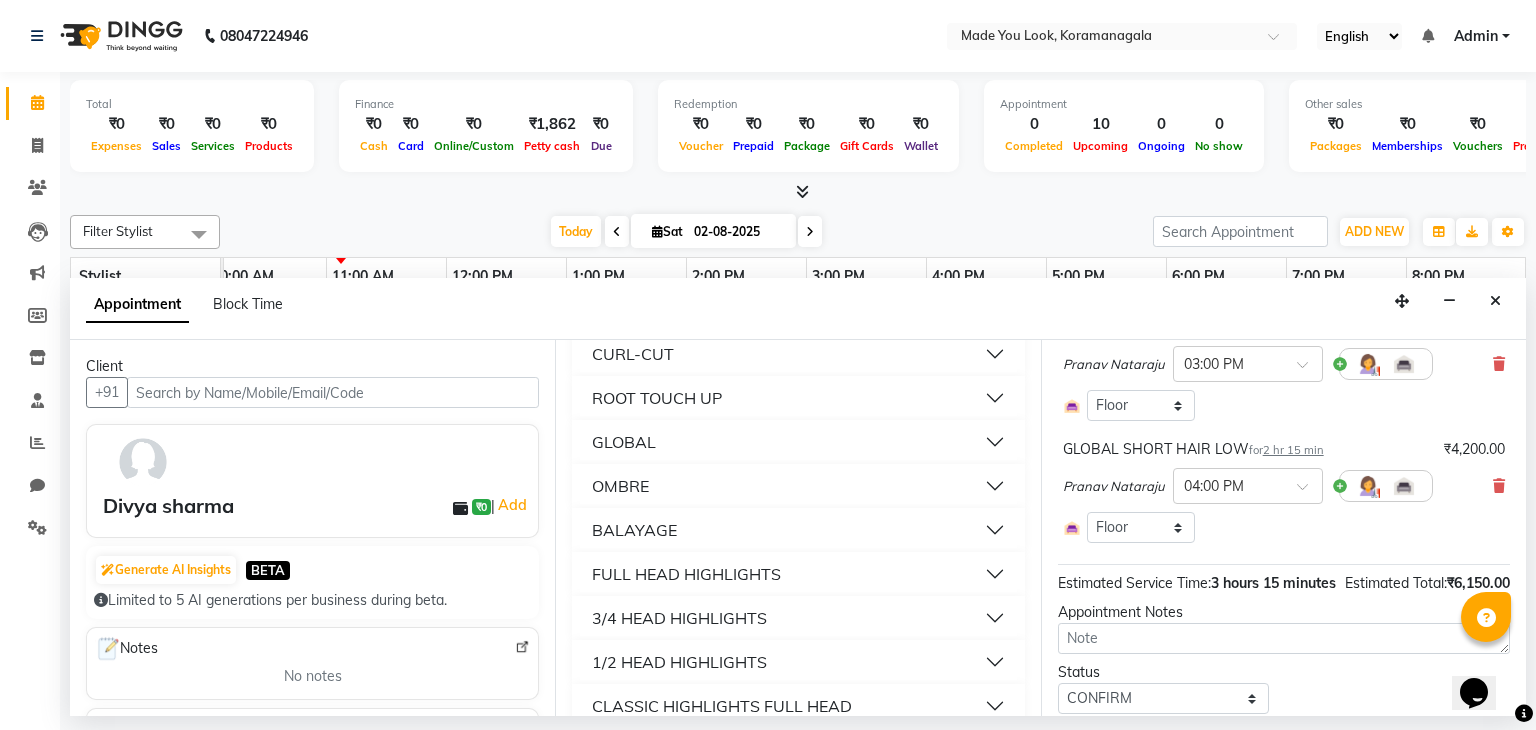 click on "GLOBAL" at bounding box center [798, 442] 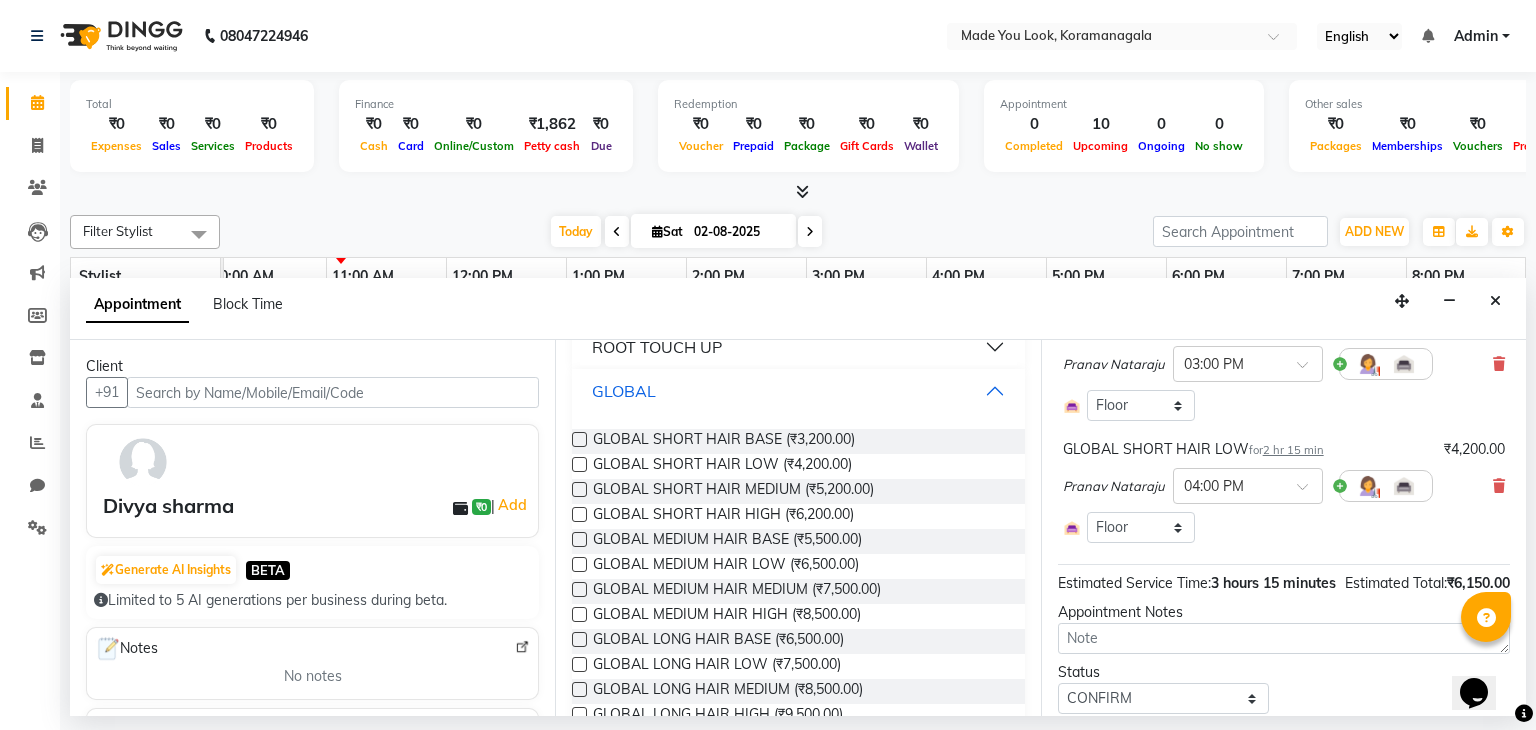 scroll, scrollTop: 359, scrollLeft: 0, axis: vertical 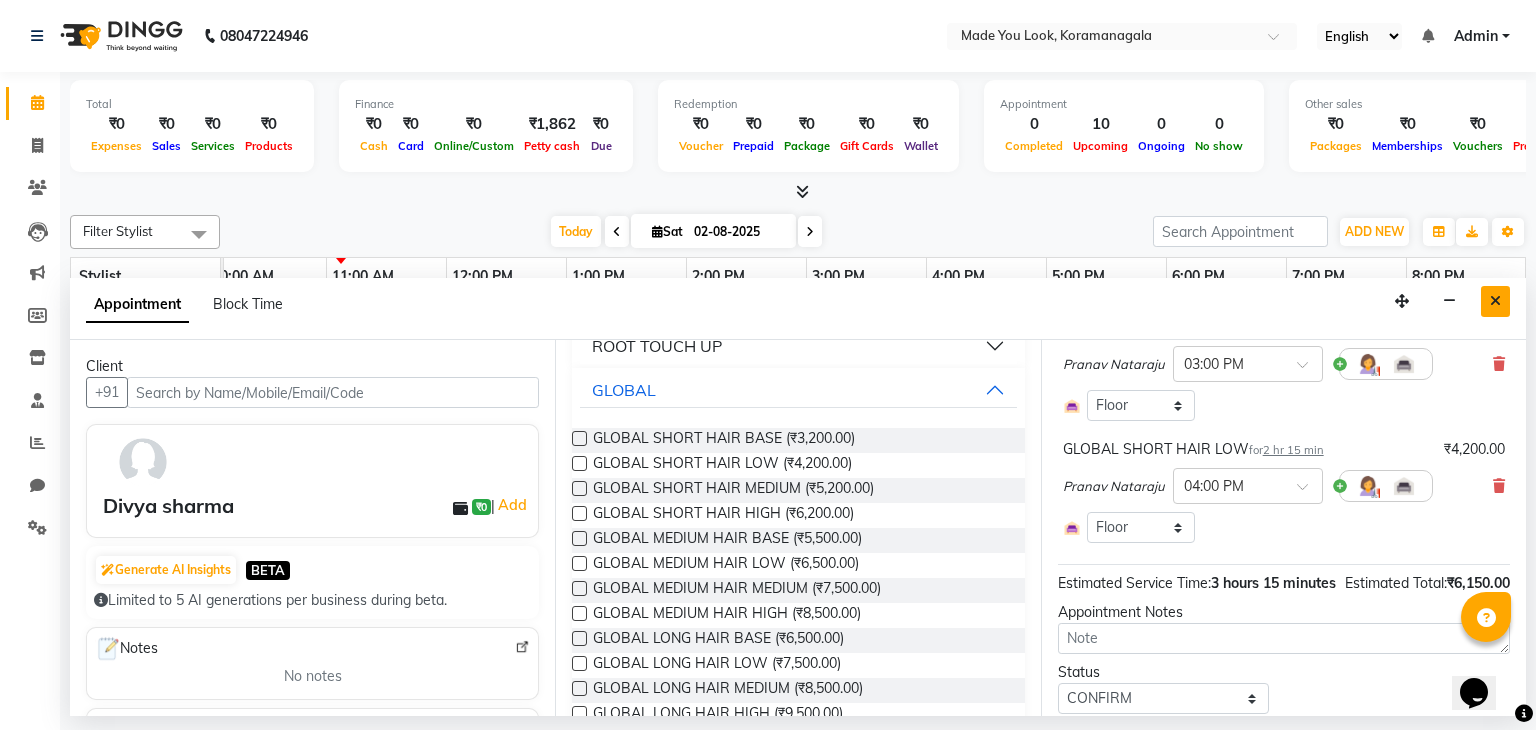 click at bounding box center [1495, 301] 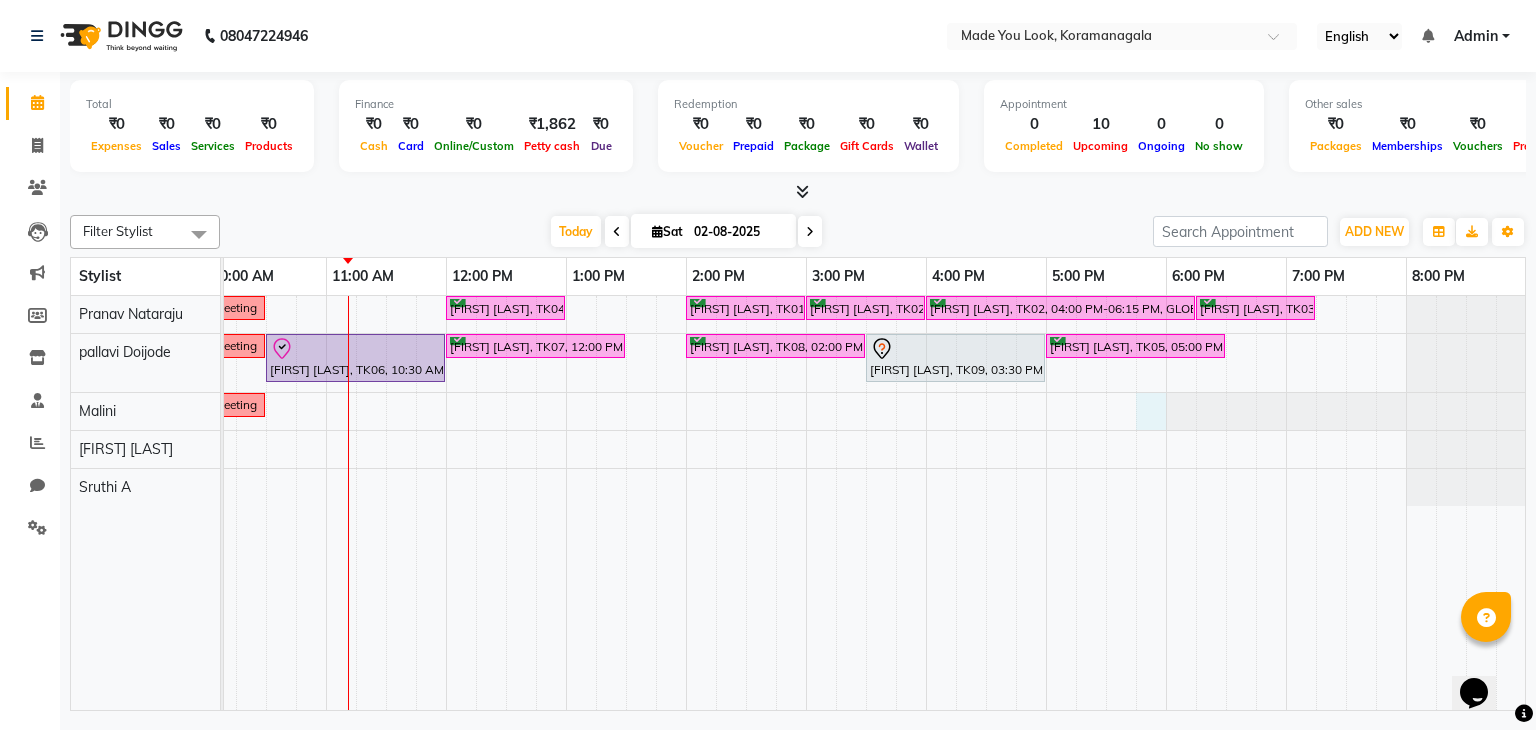 click on "meeting      [FIRST] [LAST], TK04, 12:00 PM-01:00 PM, HAIRCUT [NAME]     [FIRST] [LAST], TK01, 02:00 PM-03:00 PM, HAIRCUT [NAME]     [FIRST] [LAST], TK02, 03:00 PM-04:00 PM, HAIRCUT [NAME]     [FIRST] [LAST], TK02, 04:00 PM-06:15 PM, GLOBAL SHORT HAIR LOW     [FIRST] [LAST], TK03, 06:15 PM-07:15 PM, HAIRCUT [NAME]  meeting      [FIRST] [LAST], TK06, 10:30 AM-12:00 PM, CURL-CUT ABOVE SHOULDER [NAME]     [FIRST] [LAST], TK07, 12:00 PM-01:30 PM, CURL-CUT BELOW SHOULDER [NAME]     [FIRST] [LAST], TK08, 02:00 PM-03:30 PM, HAIRCUT [NAME]             [FIRST] [LAST], TK09, 03:30 PM-05:00 PM, CURL-CUT ABOVE SHOULDER [NAME]     [FIRST] [LAST], TK05, 05:00 PM-06:30 PM, CURL-CUT SHOULDER LENGTH [NAME]  meeting" at bounding box center [746, 503] 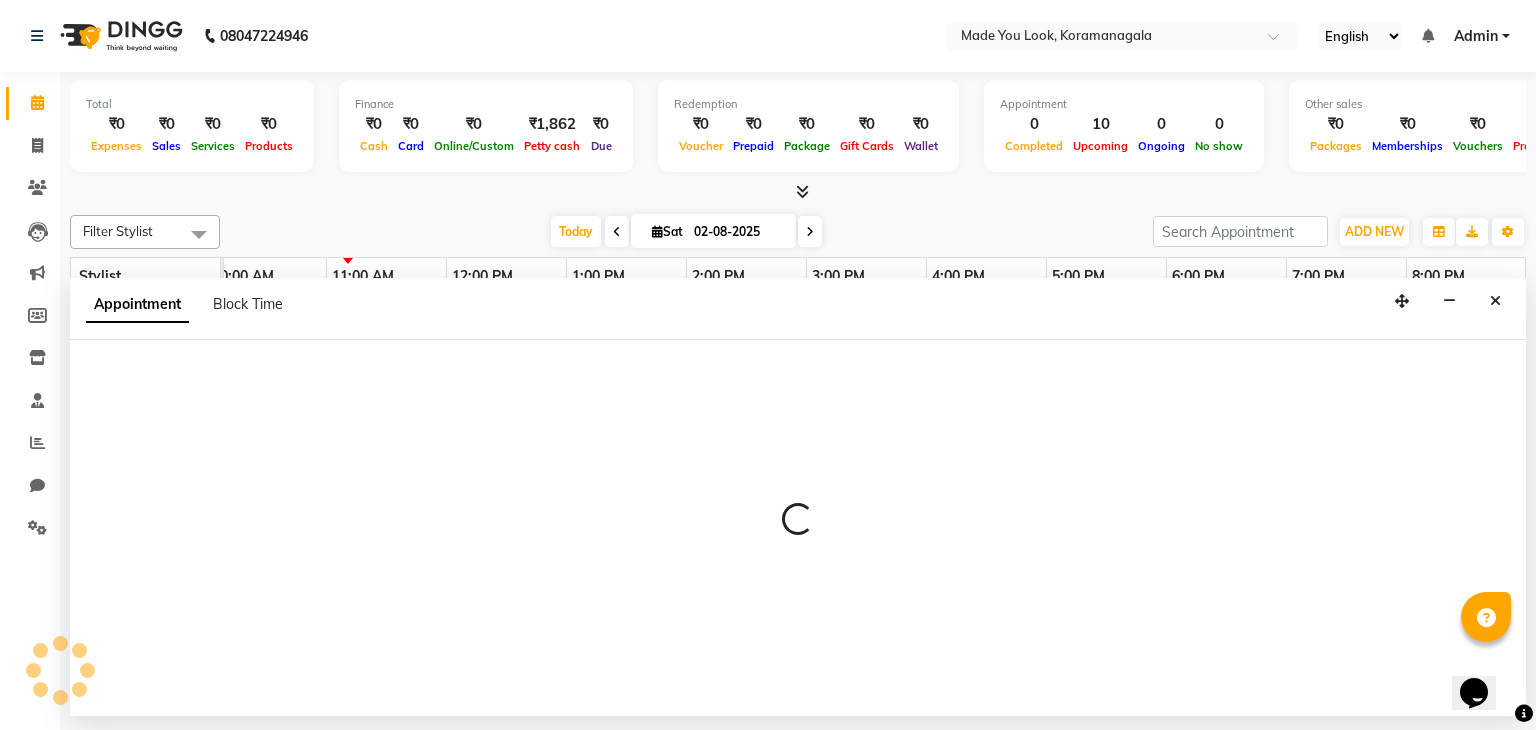 select on "84242" 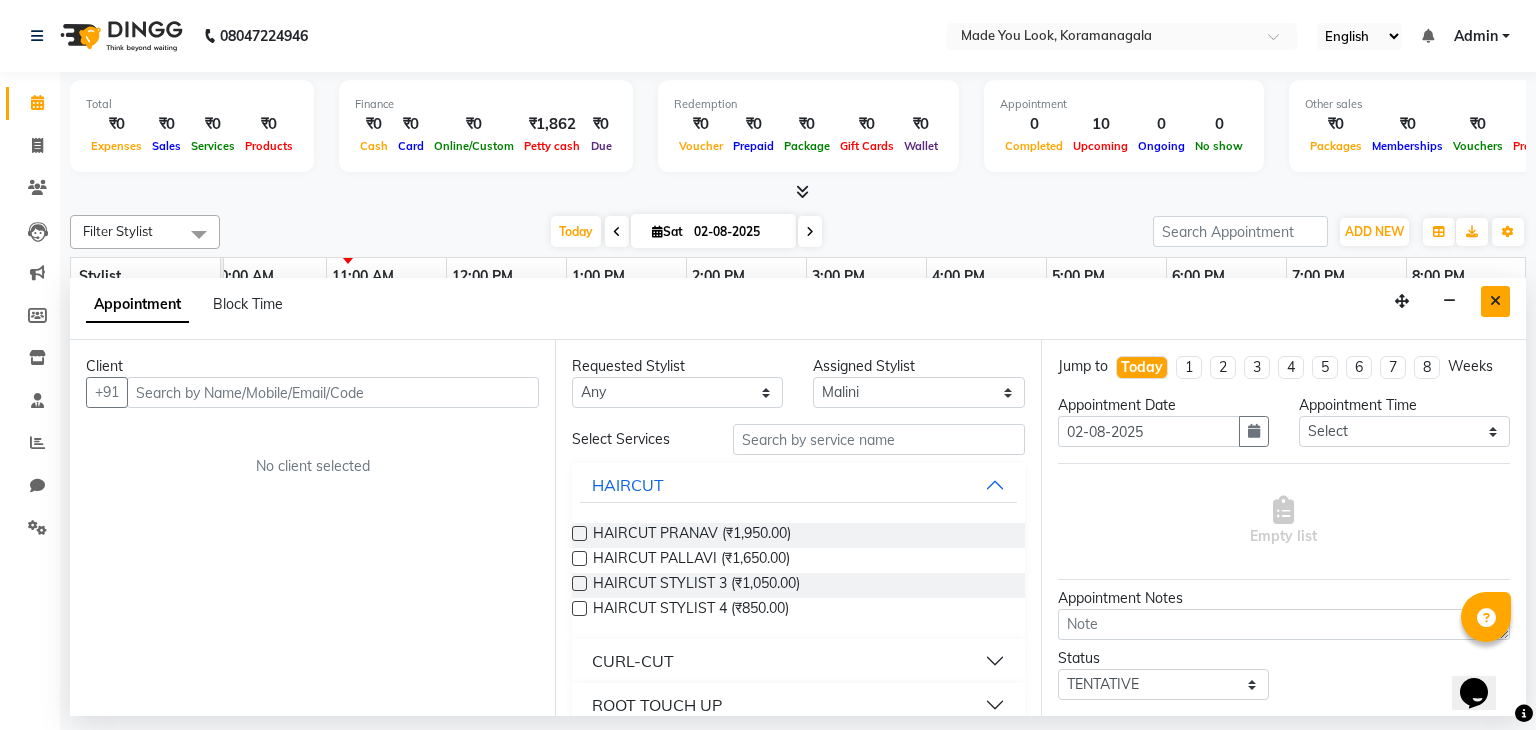 click at bounding box center (1495, 301) 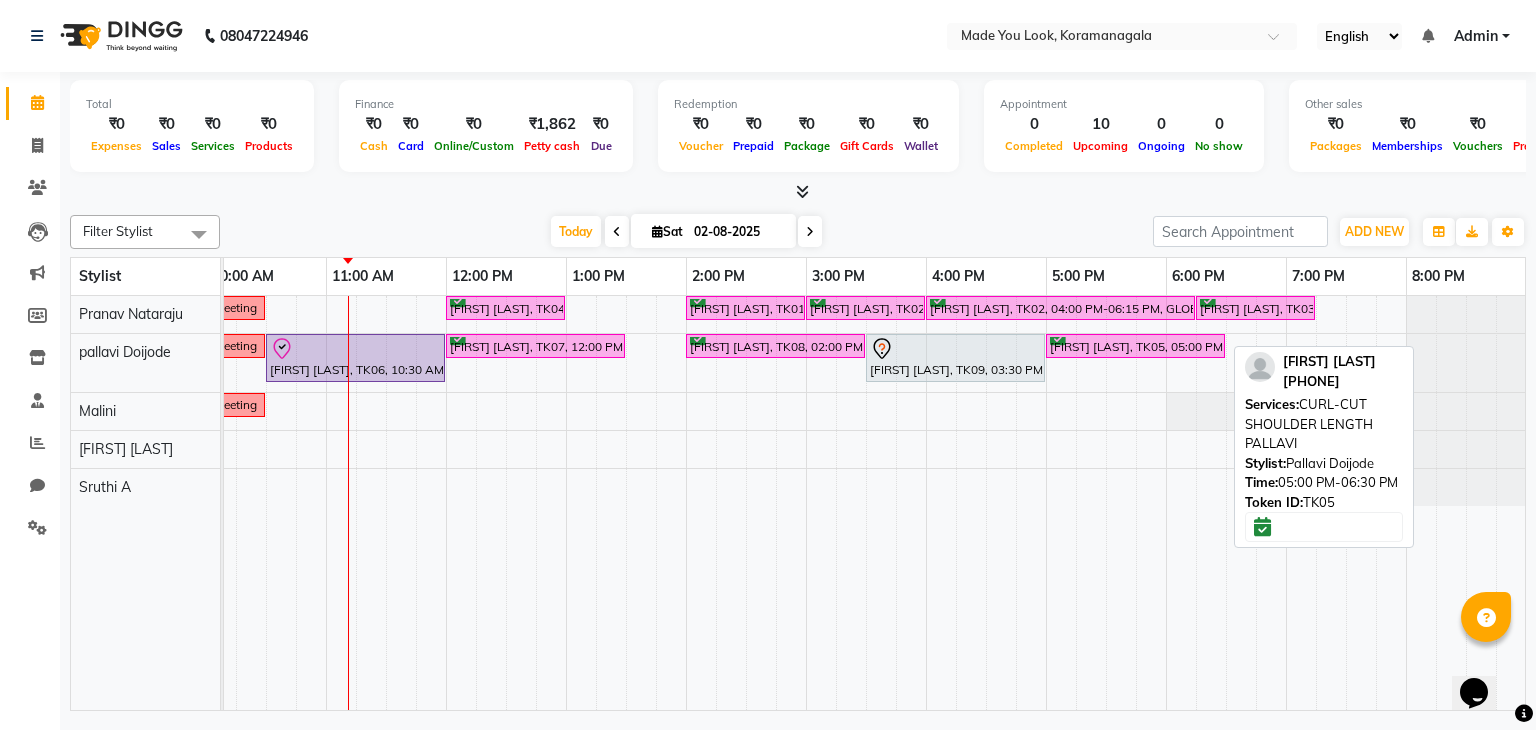 scroll, scrollTop: 0, scrollLeft: 0, axis: both 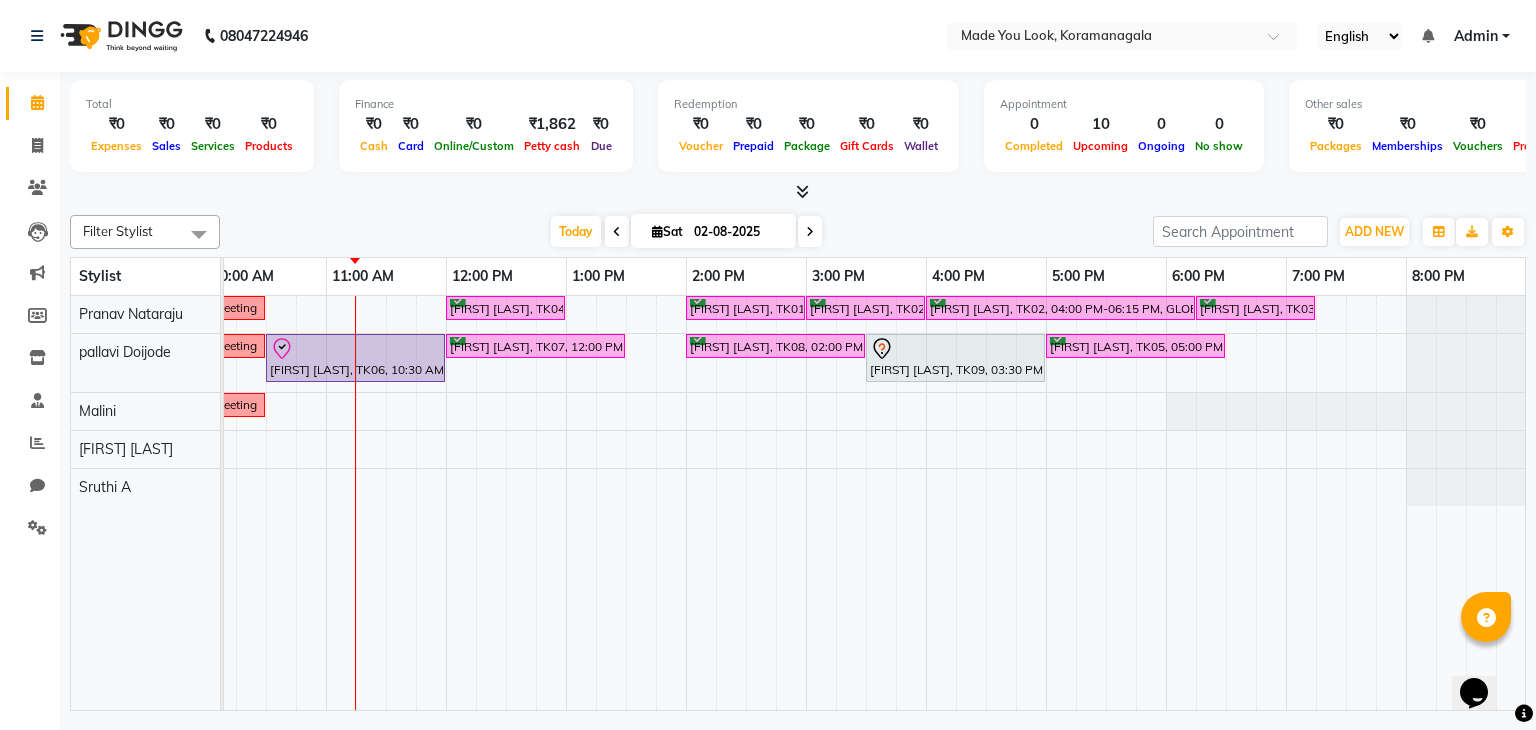 click at bounding box center (810, 232) 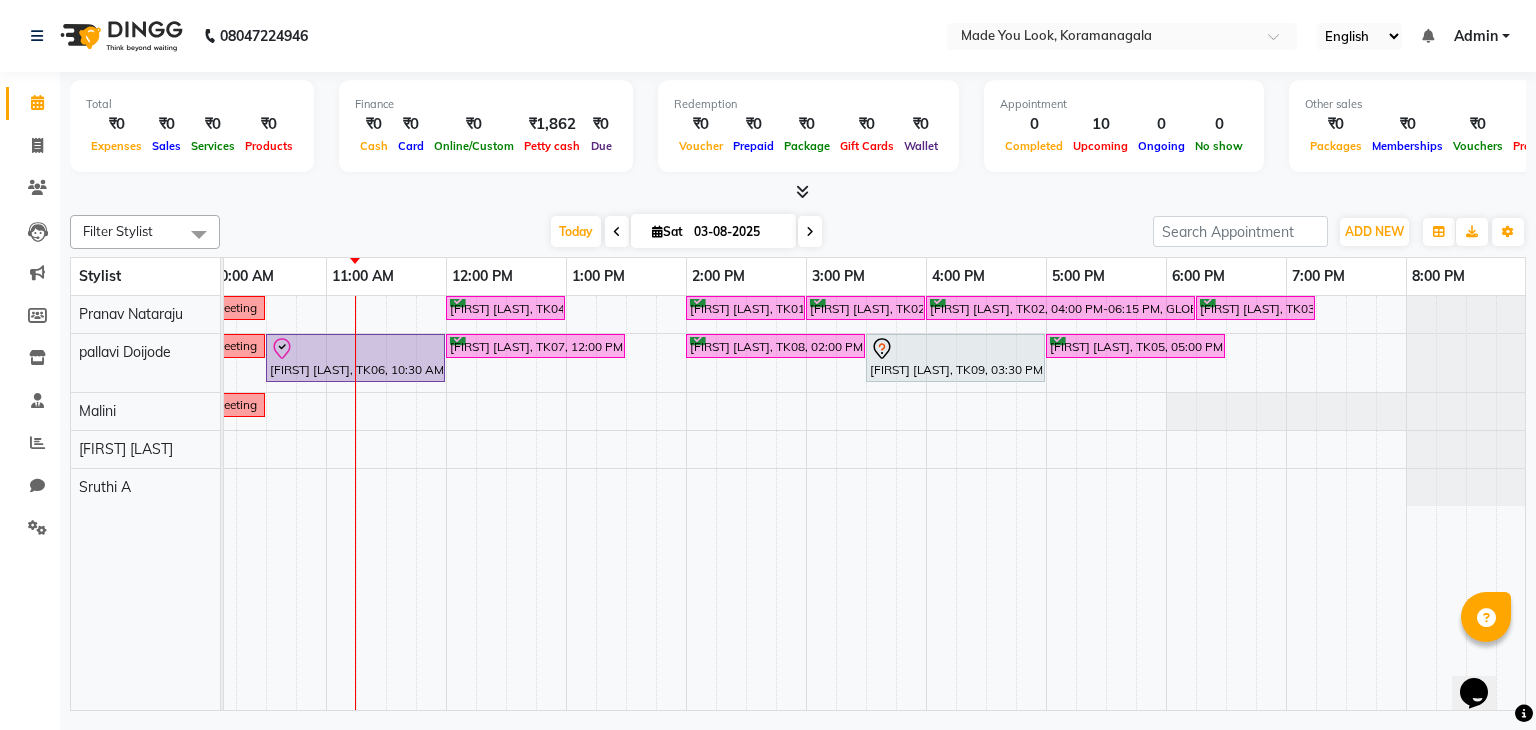 scroll, scrollTop: 0, scrollLeft: 0, axis: both 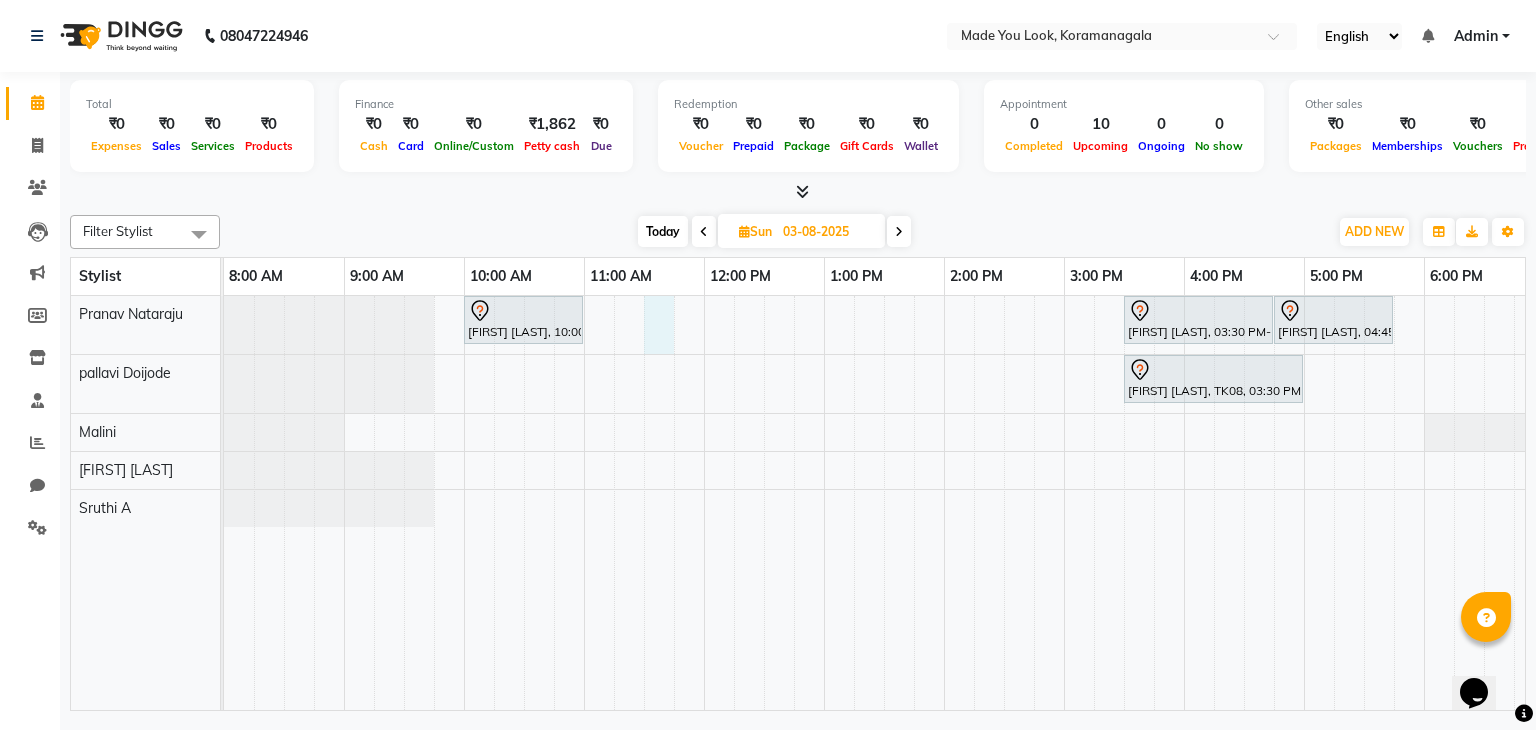 click on "[FIRST] [LAST], 10:00 AM-11:00 AM, HAIRCUT PRANAV             [FIRST] [LAST], 03:30 PM-04:45 PM, HAIRCUT PRANAV             [FIRST] [LAST], 04:45 PM-05:45 PM, HAIRCUT PRANAV             [FIRST] [LAST], 03:30 PM-05:00 PM, HAIRCUT PALLAVI" at bounding box center (1004, 503) 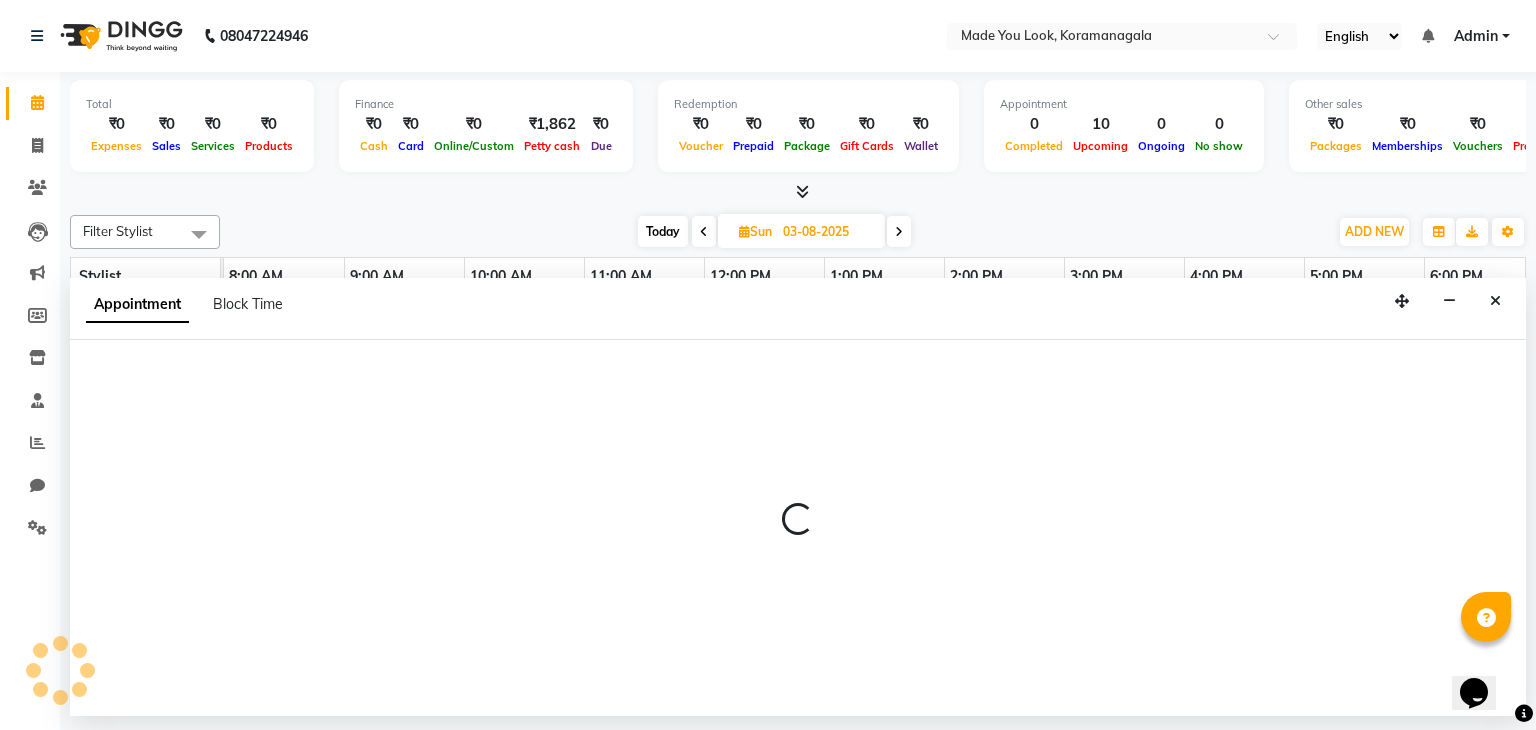 select on "83312" 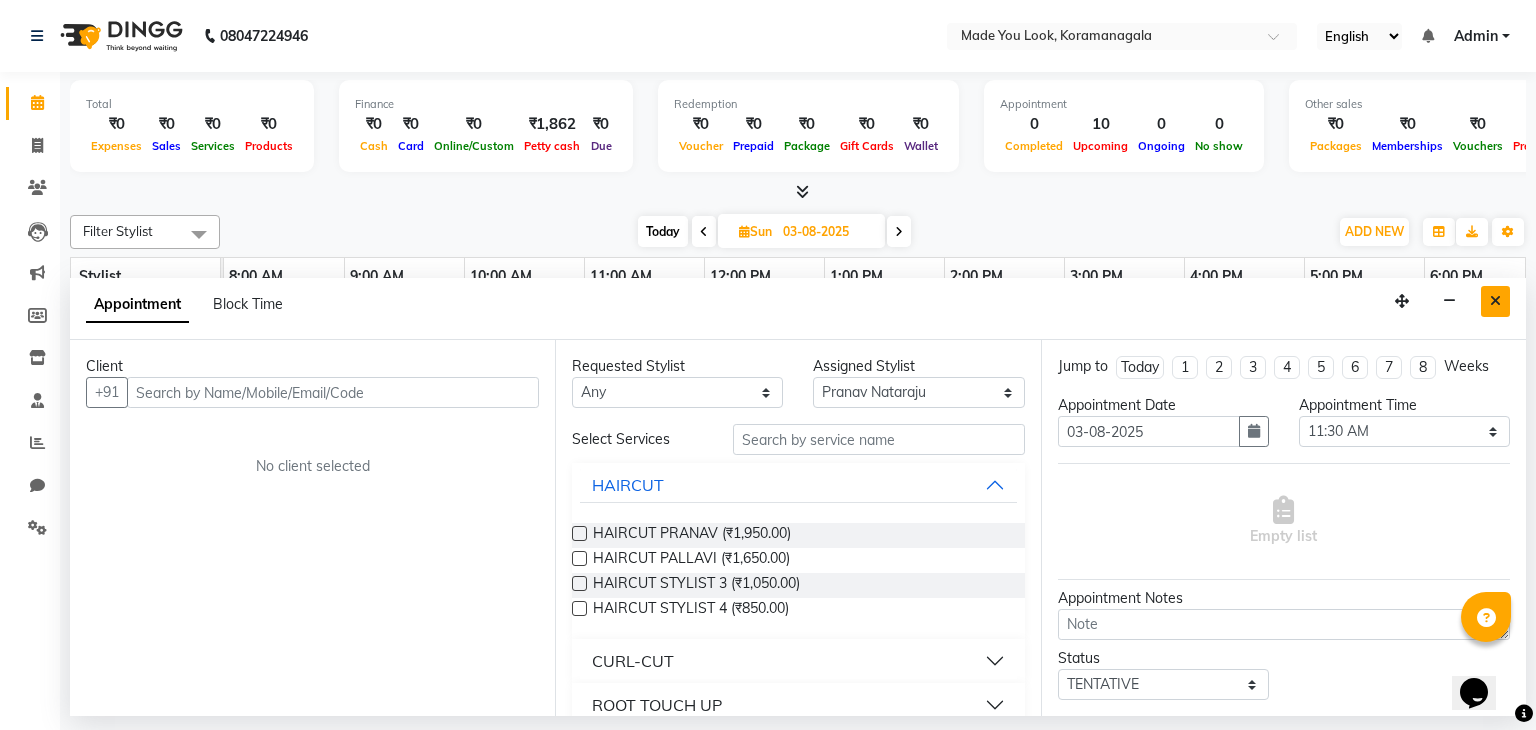 click at bounding box center [1495, 301] 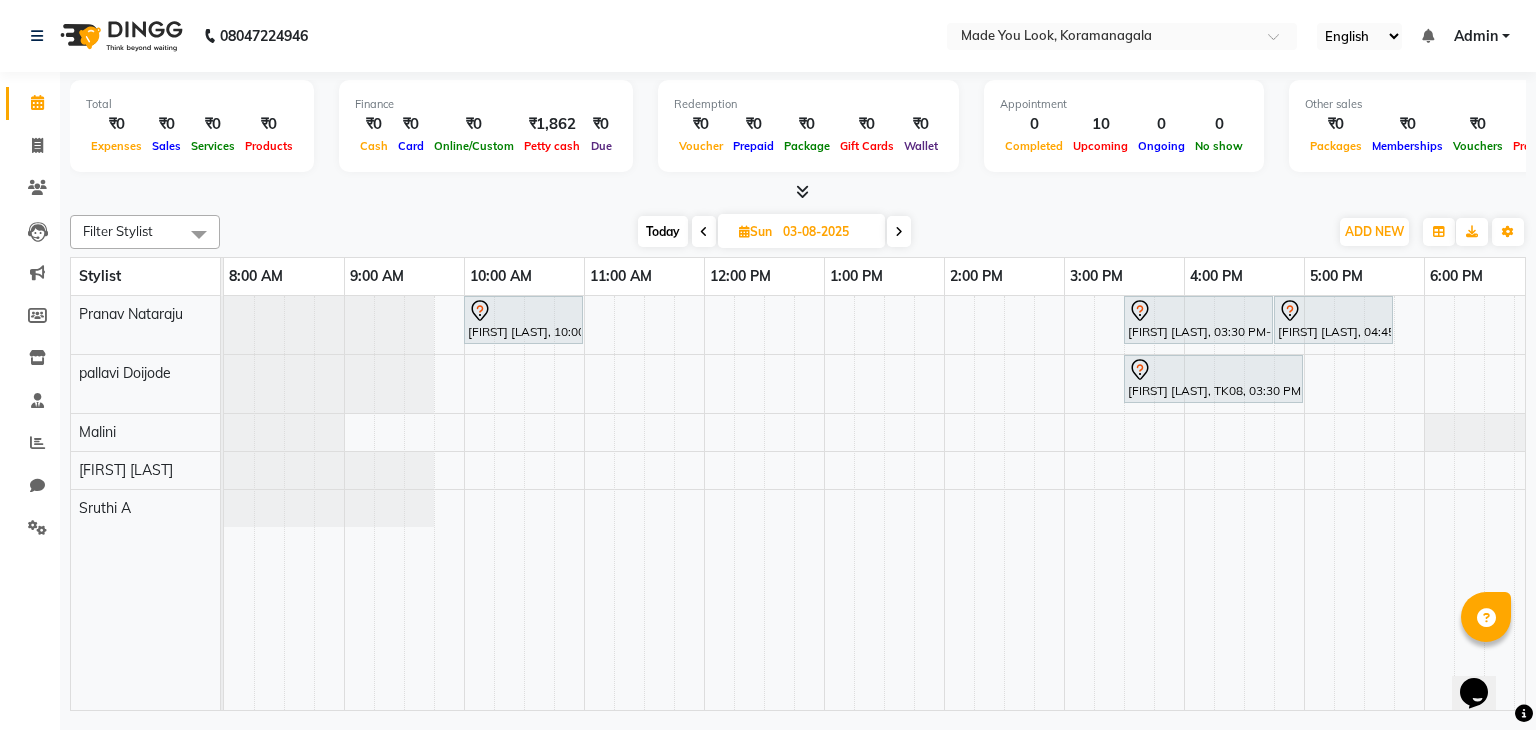 click on "Today" at bounding box center [663, 231] 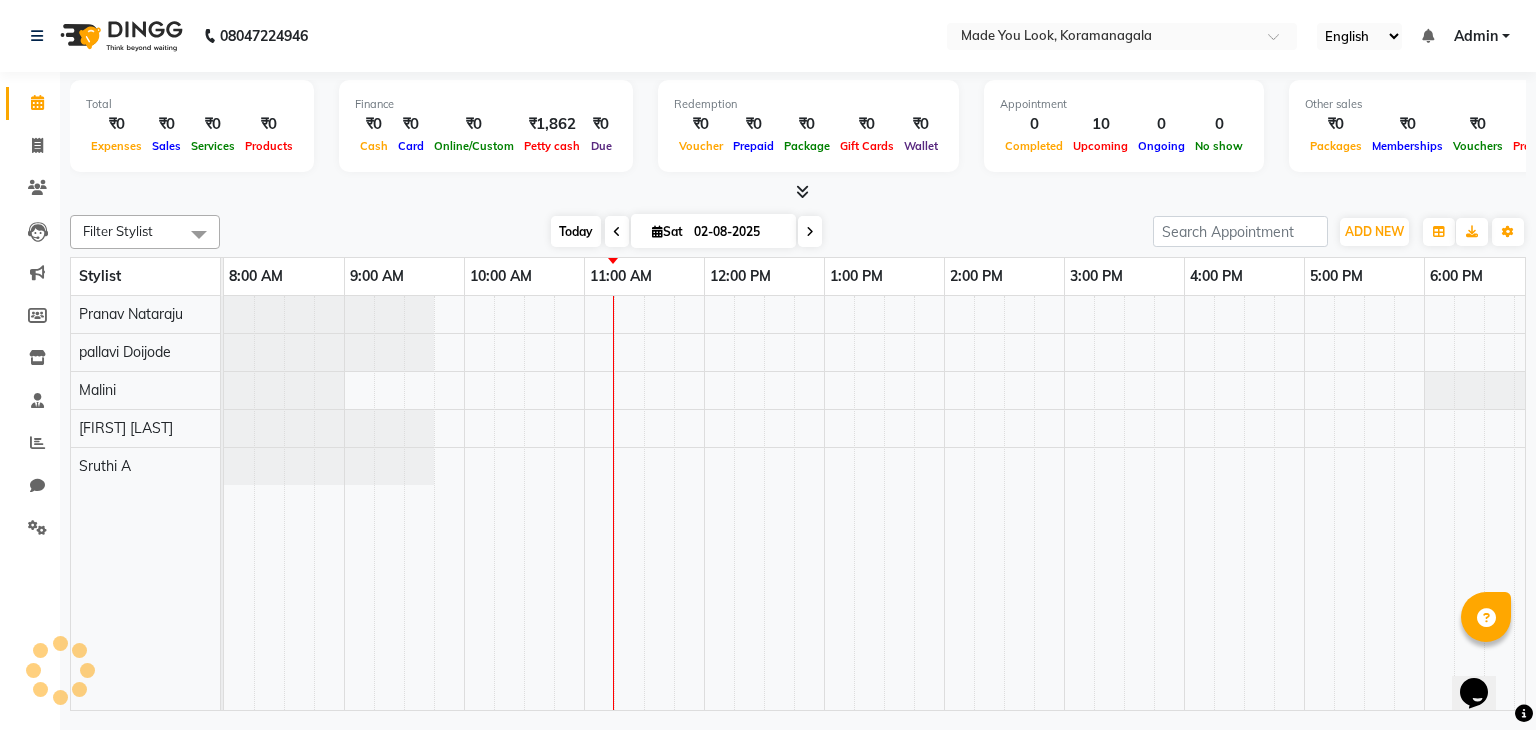 scroll, scrollTop: 0, scrollLeft: 258, axis: horizontal 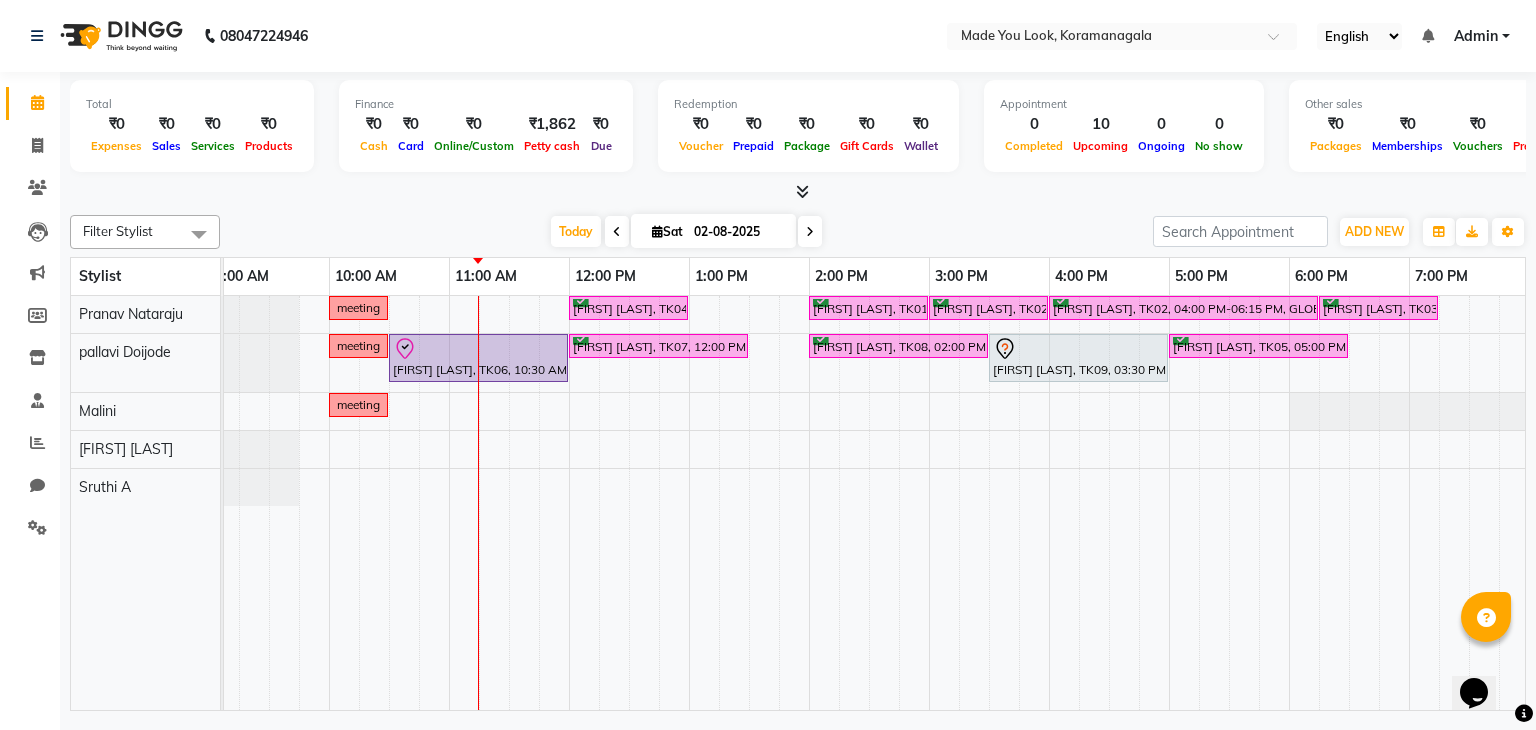 click at bounding box center (810, 232) 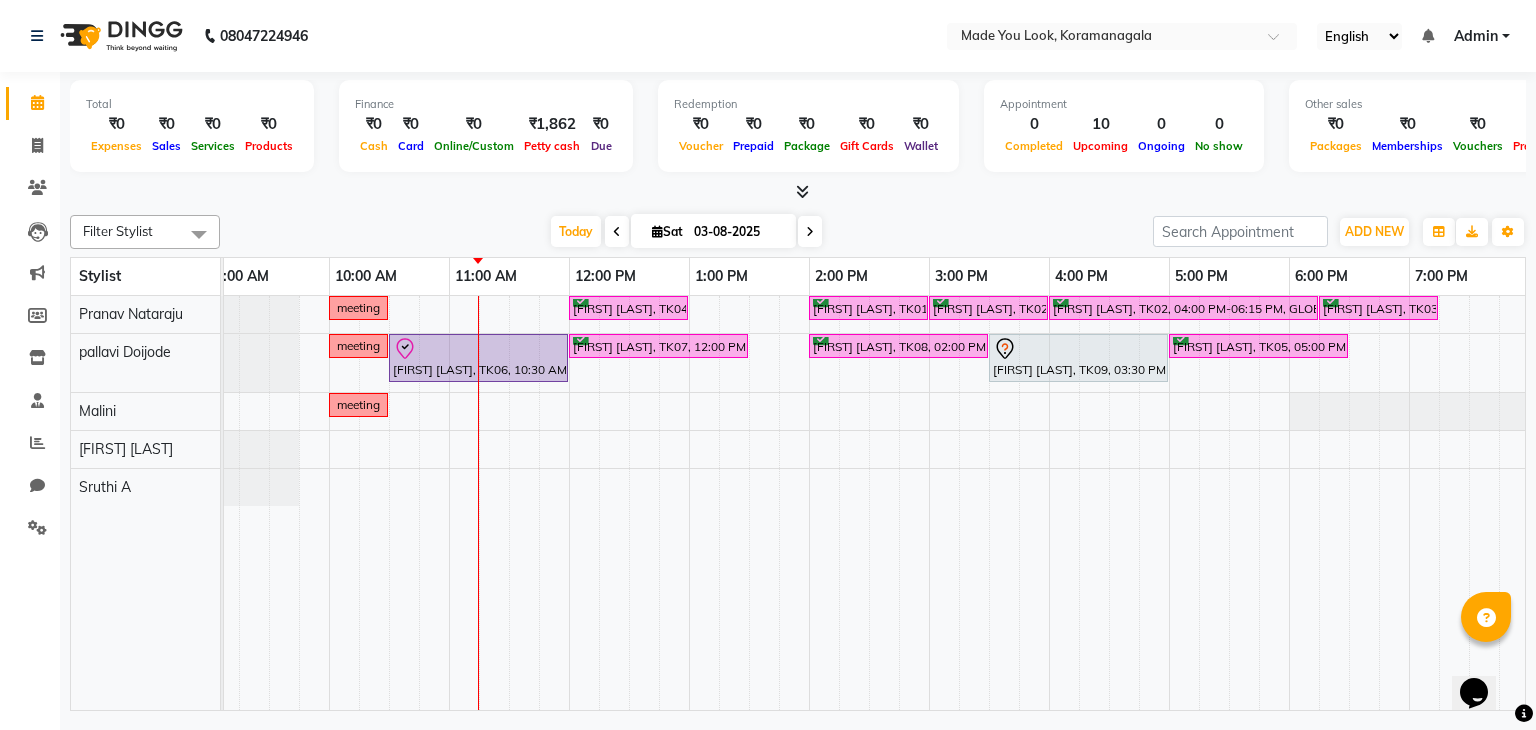 scroll, scrollTop: 0, scrollLeft: 0, axis: both 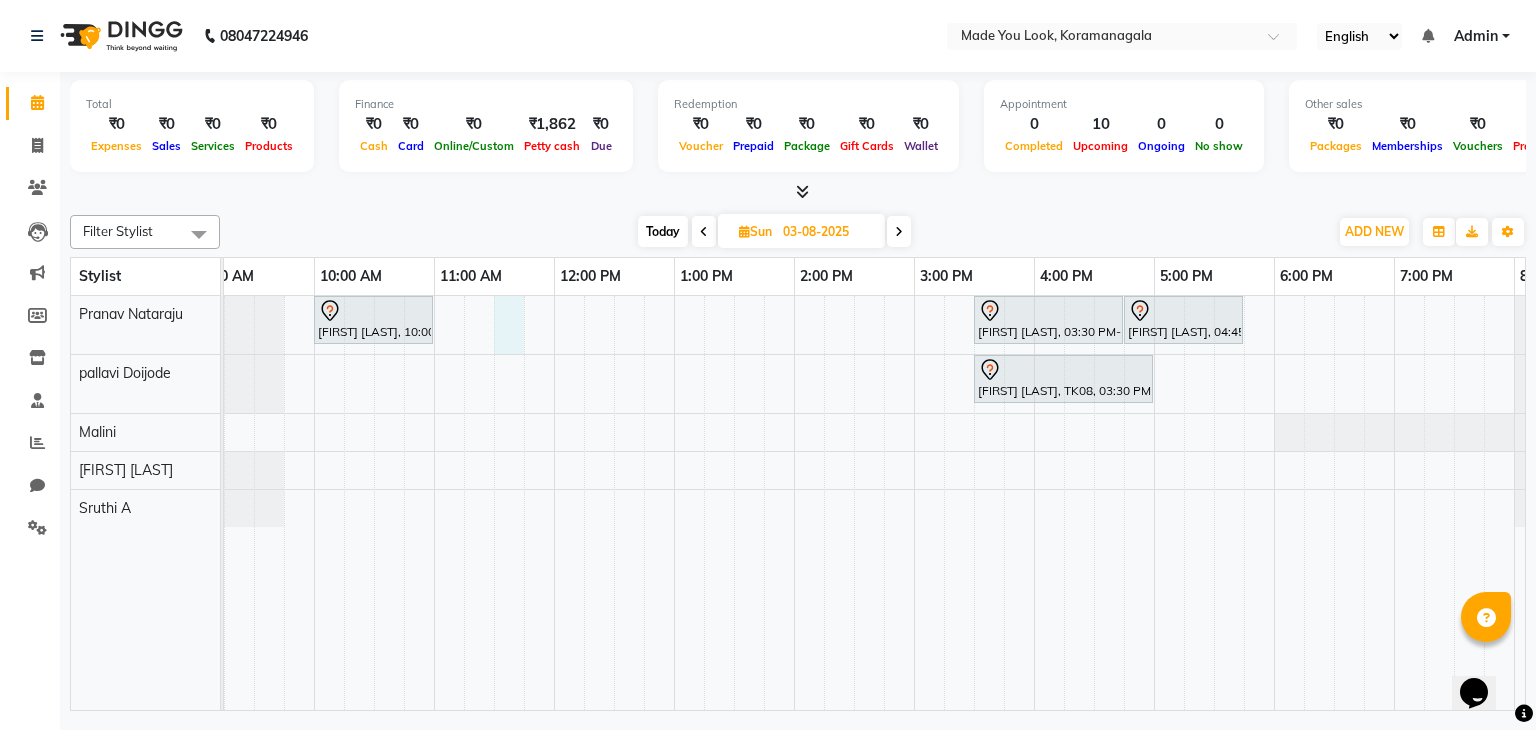 click on "[FIRST] [LAST], 10:00 AM-11:00 AM, HAIRCUT PRANAV             [FIRST] [LAST], 03:30 PM-04:45 PM, HAIRCUT PRANAV             [FIRST] [LAST], 04:45 PM-05:45 PM, HAIRCUT PRANAV             [FIRST] [LAST], 03:30 PM-05:00 PM, HAIRCUT PALLAVI" at bounding box center [854, 503] 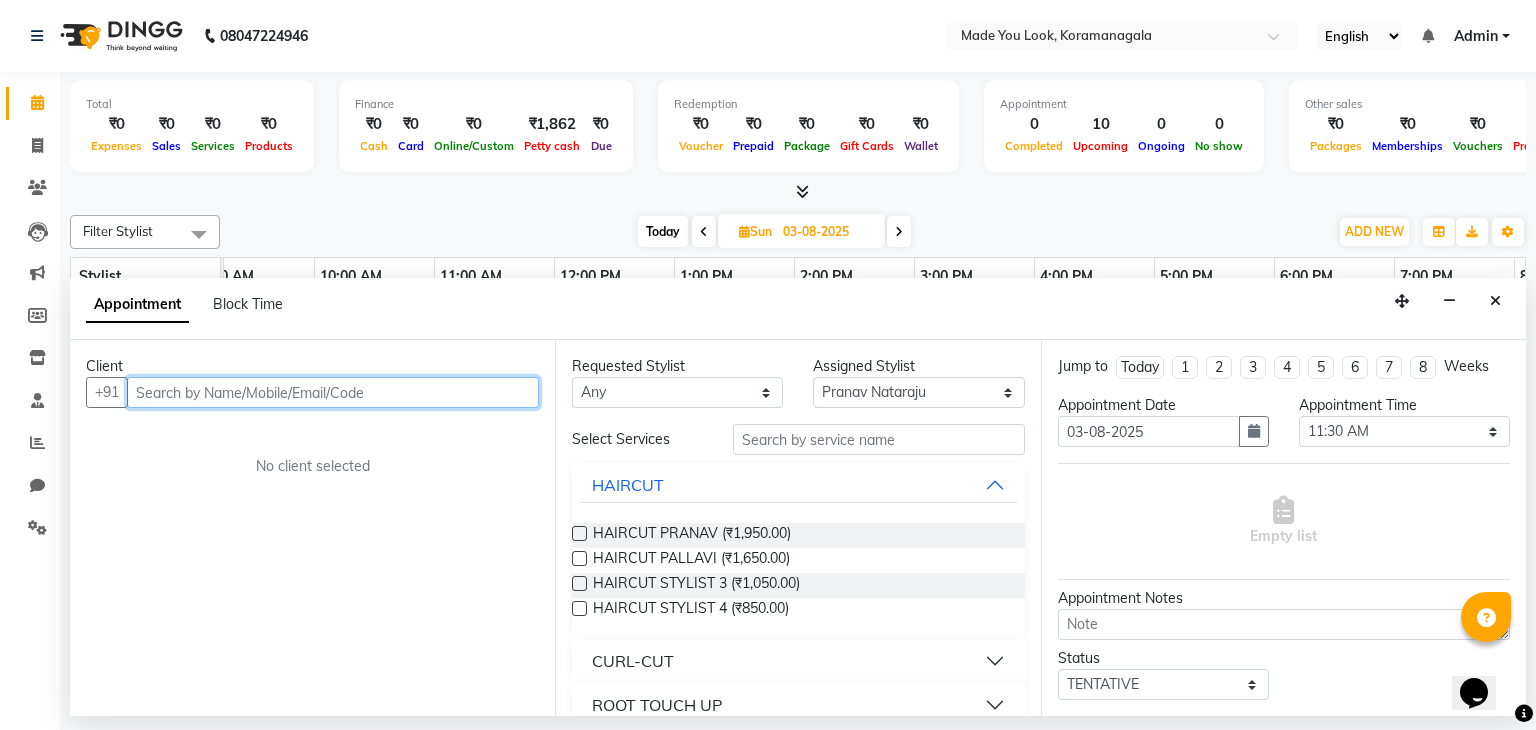 click at bounding box center [333, 392] 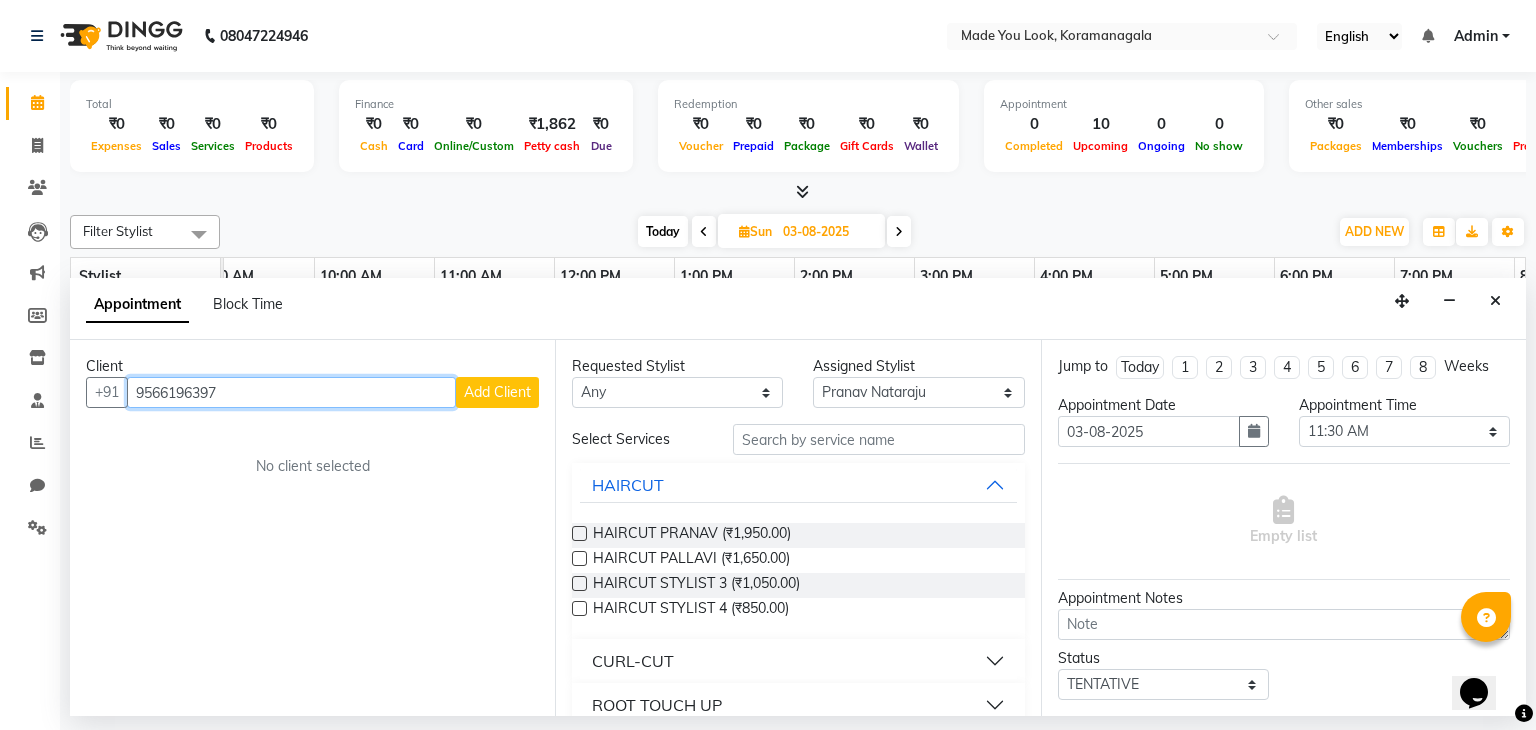 type on "9566196397" 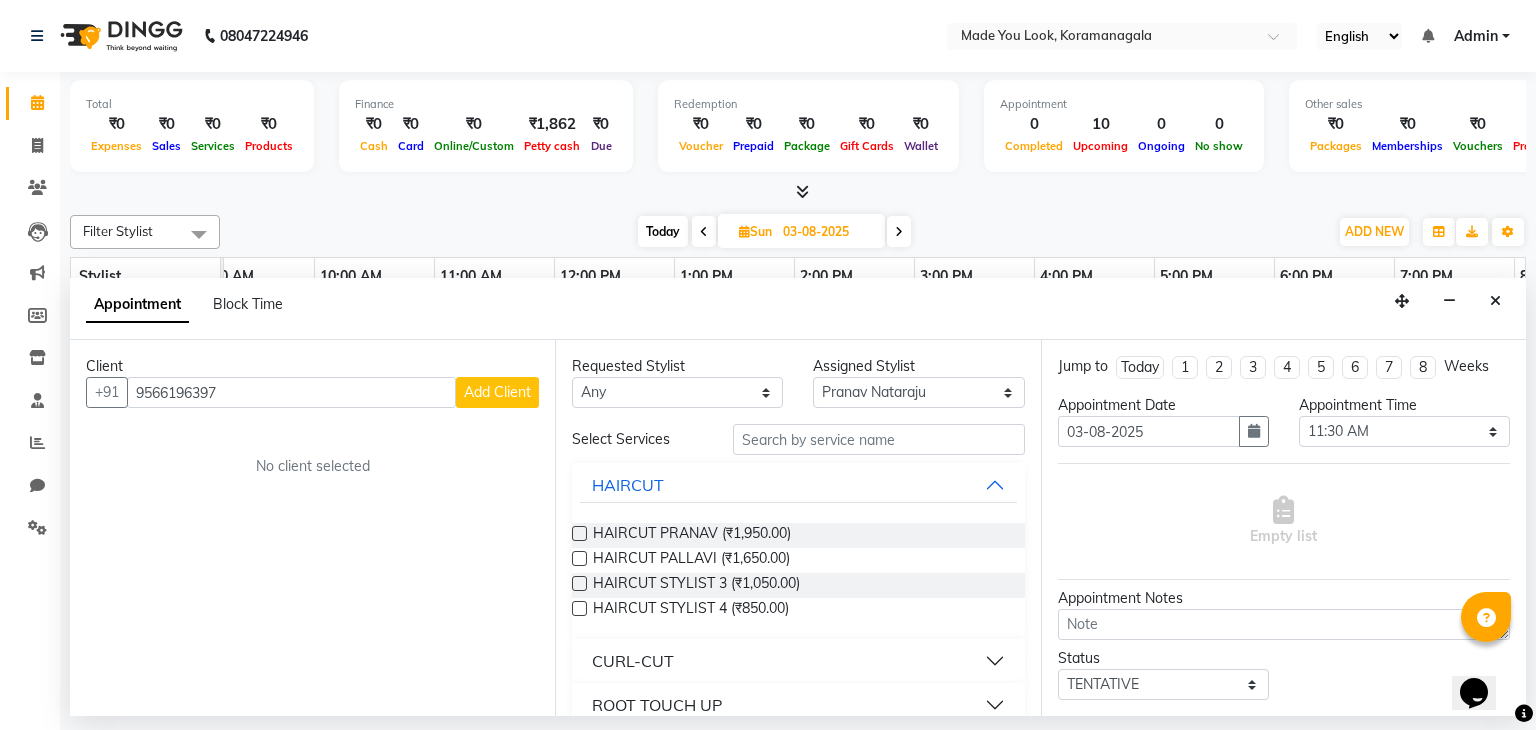 click on "Add Client" at bounding box center [497, 392] 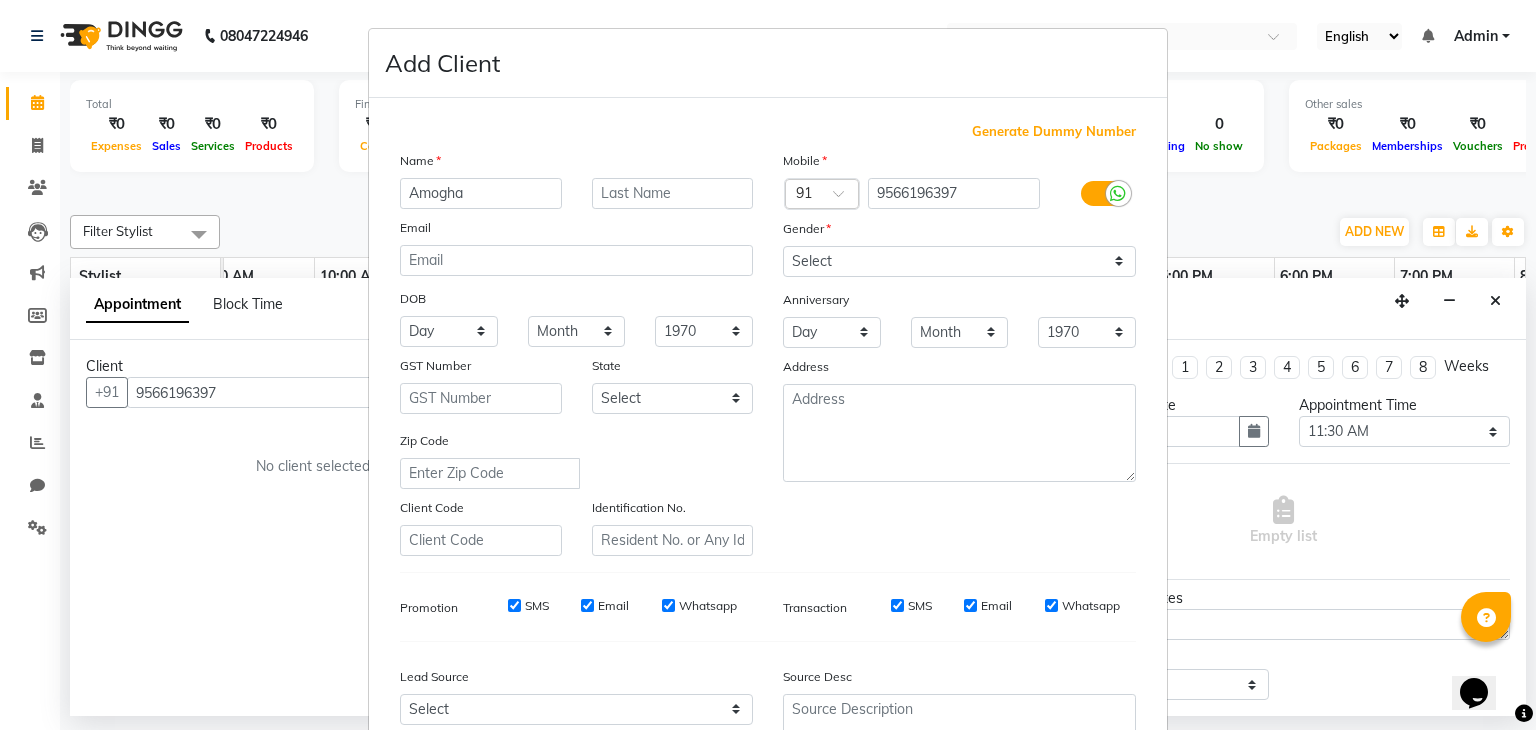 type on "Amogha" 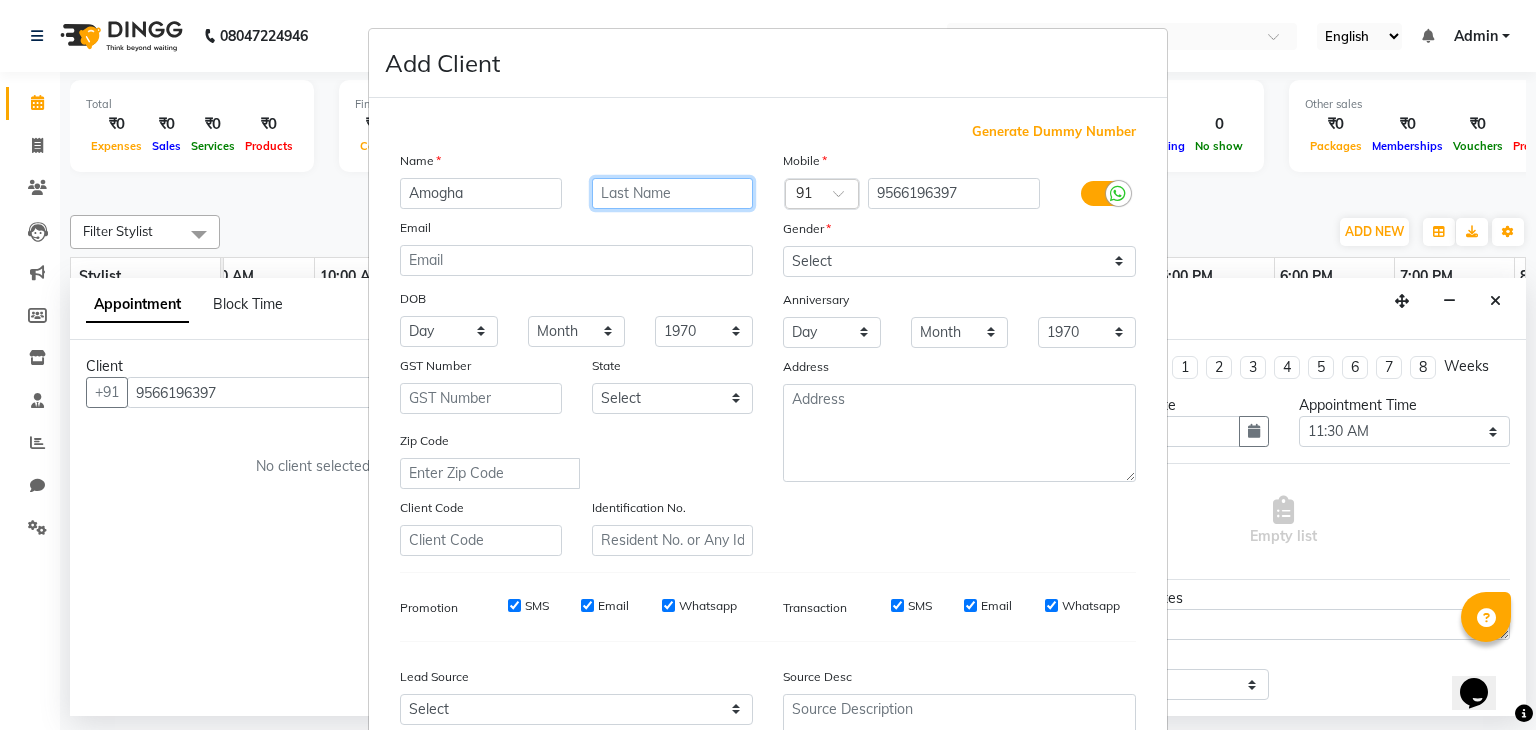 click at bounding box center [673, 193] 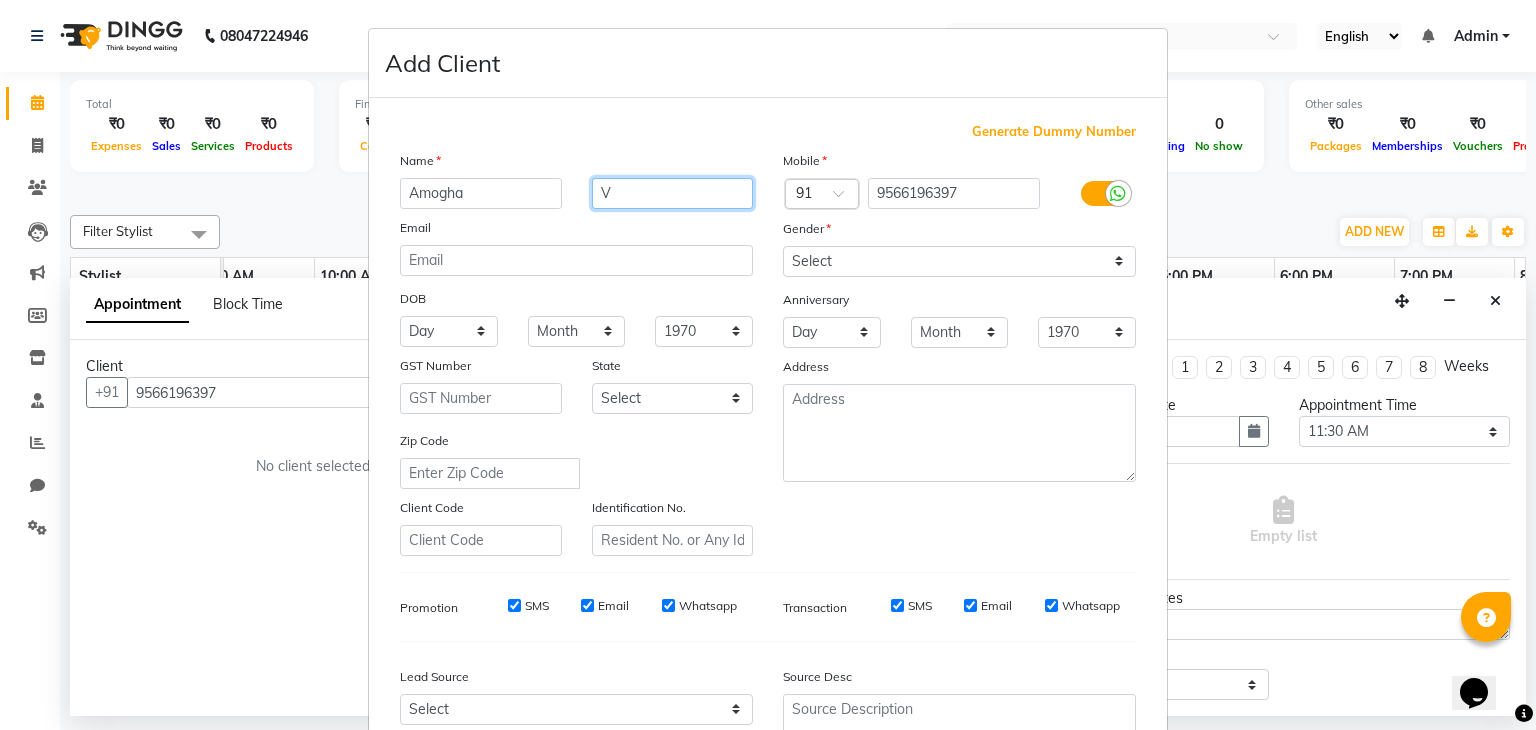 type on "V" 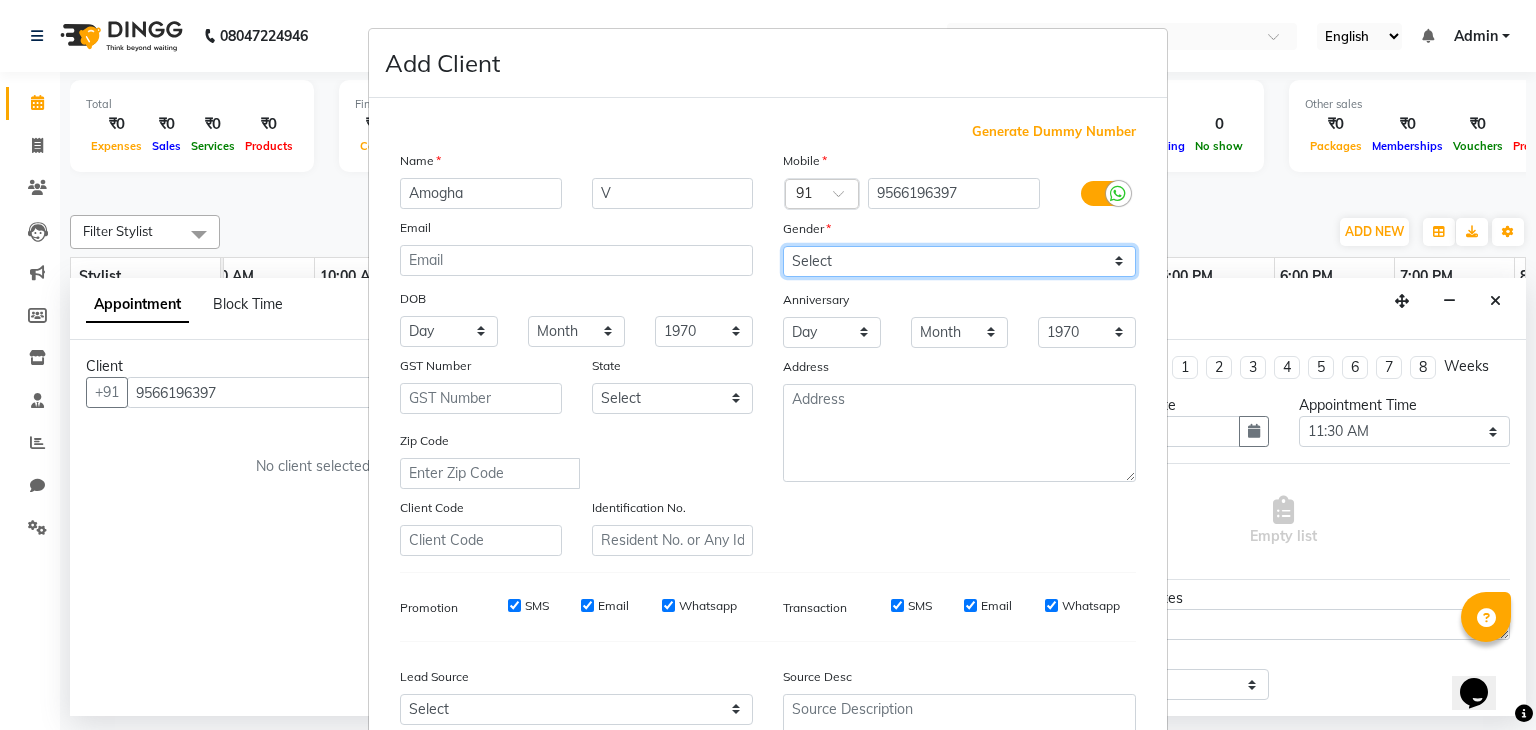 click on "Select Male Female Other Prefer Not To Say" at bounding box center (959, 261) 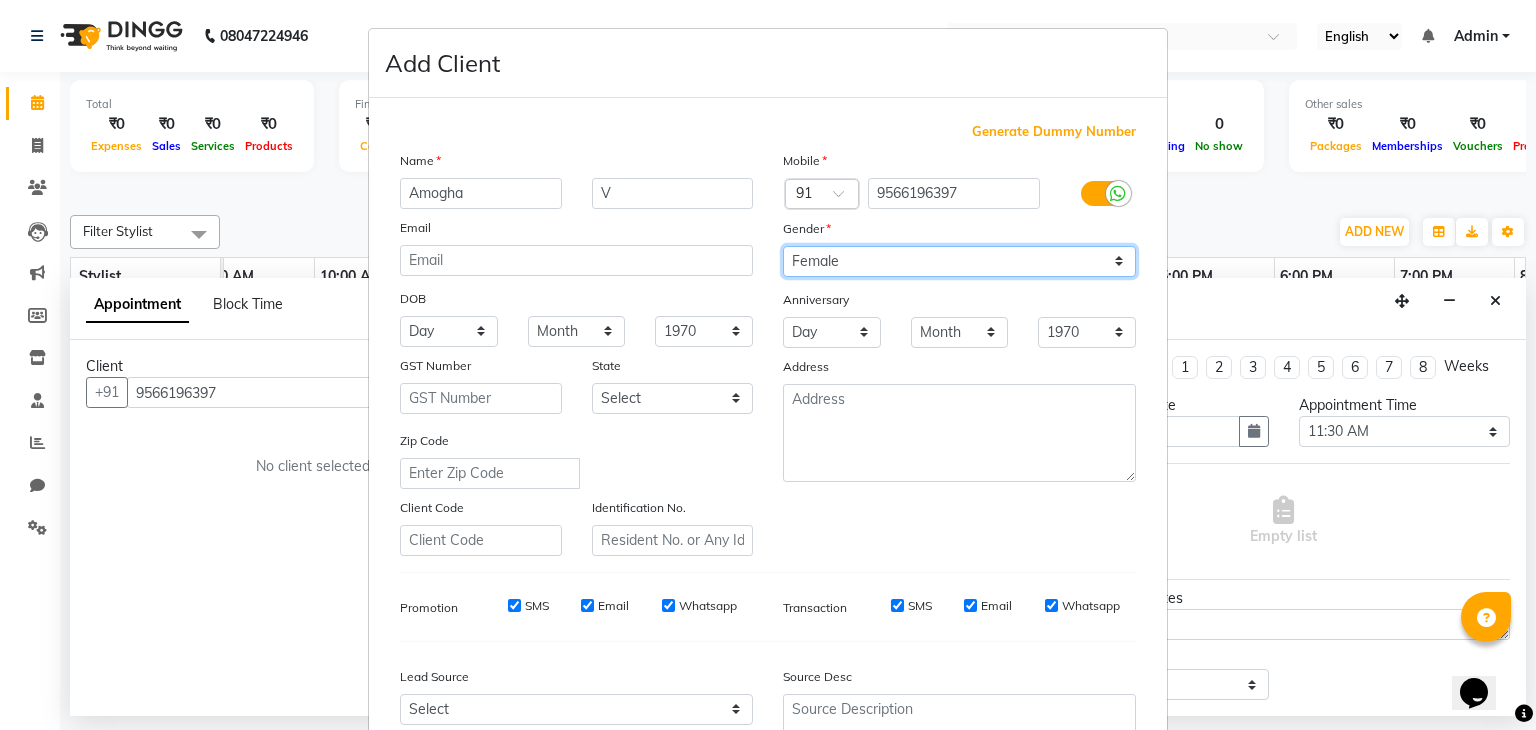 click on "Select Male Female Other Prefer Not To Say" at bounding box center (959, 261) 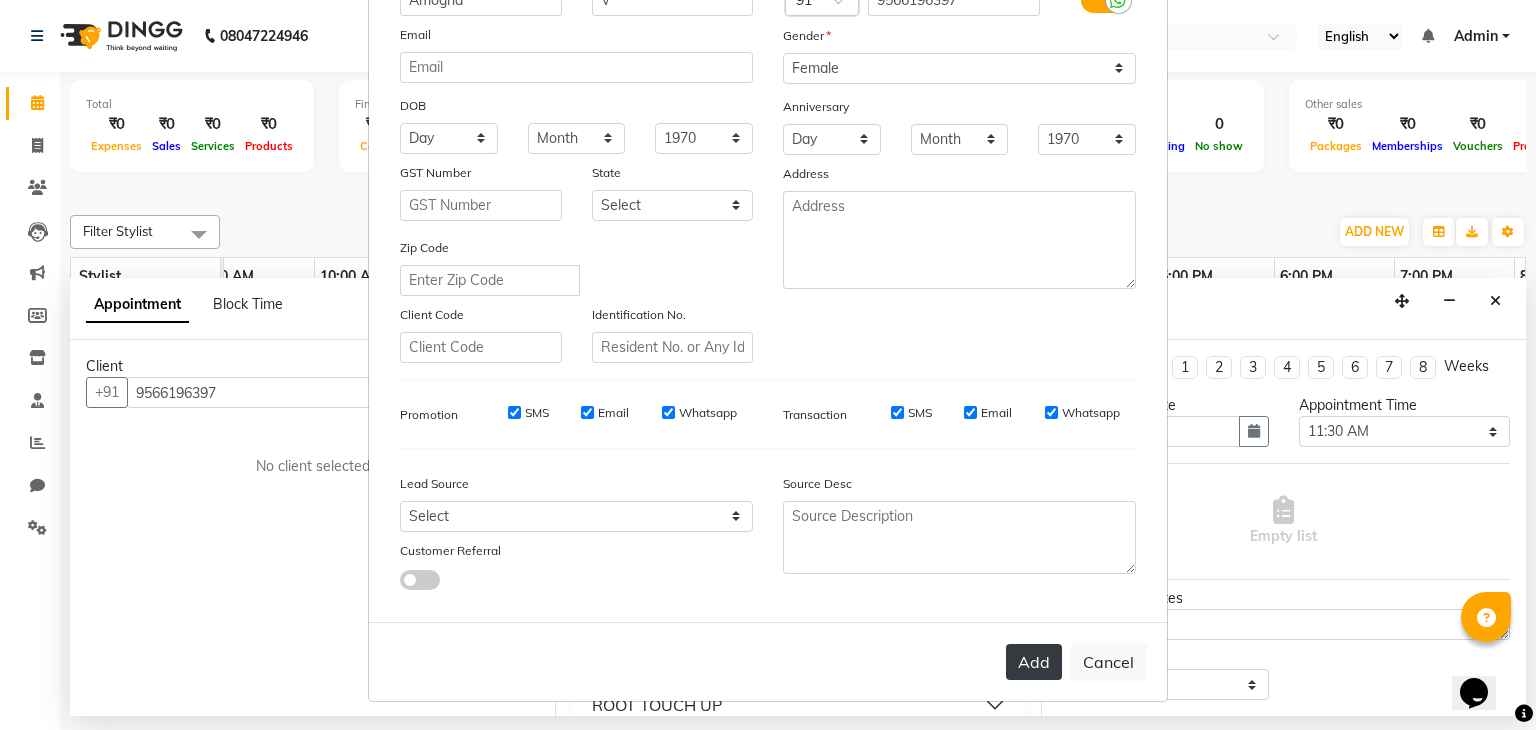 click on "Add" at bounding box center [1034, 662] 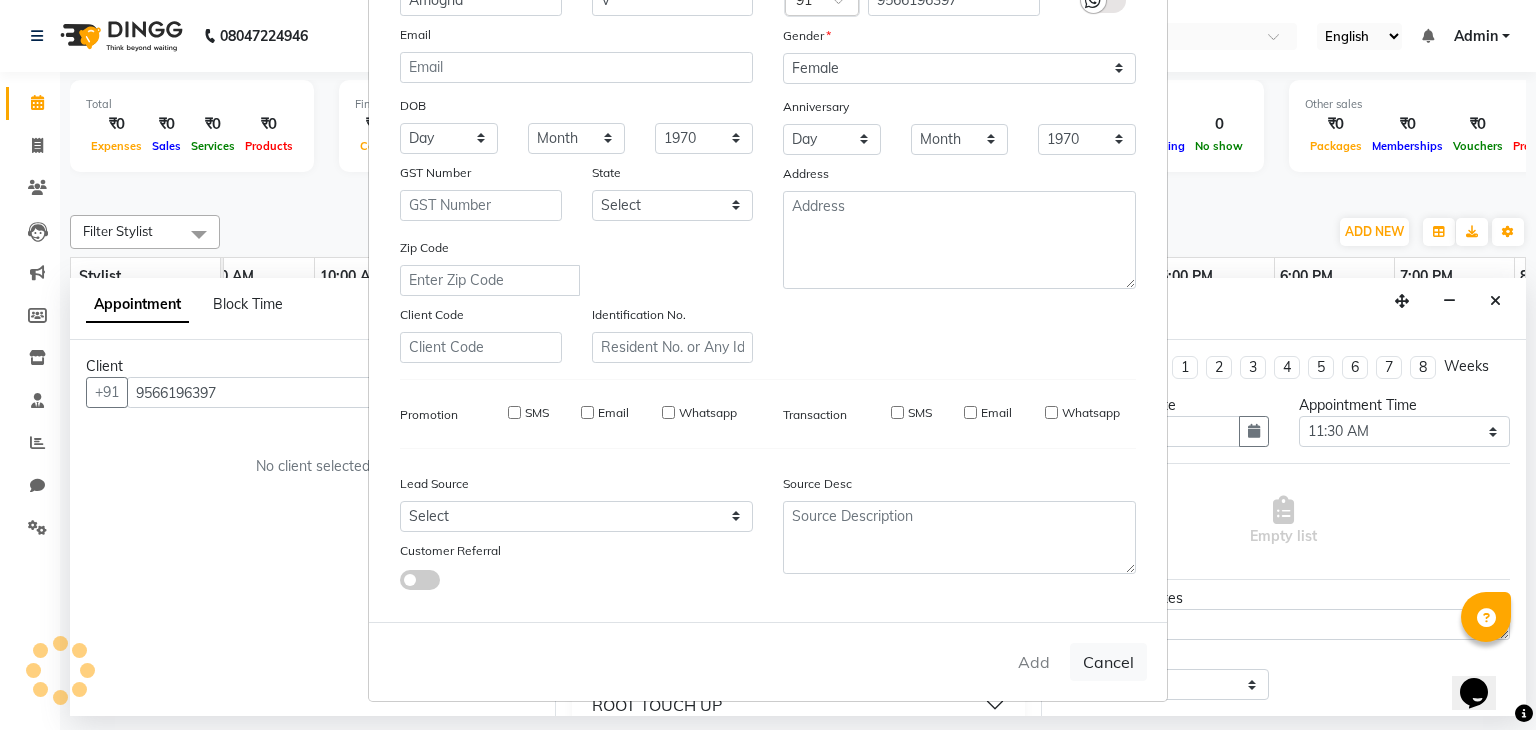 type 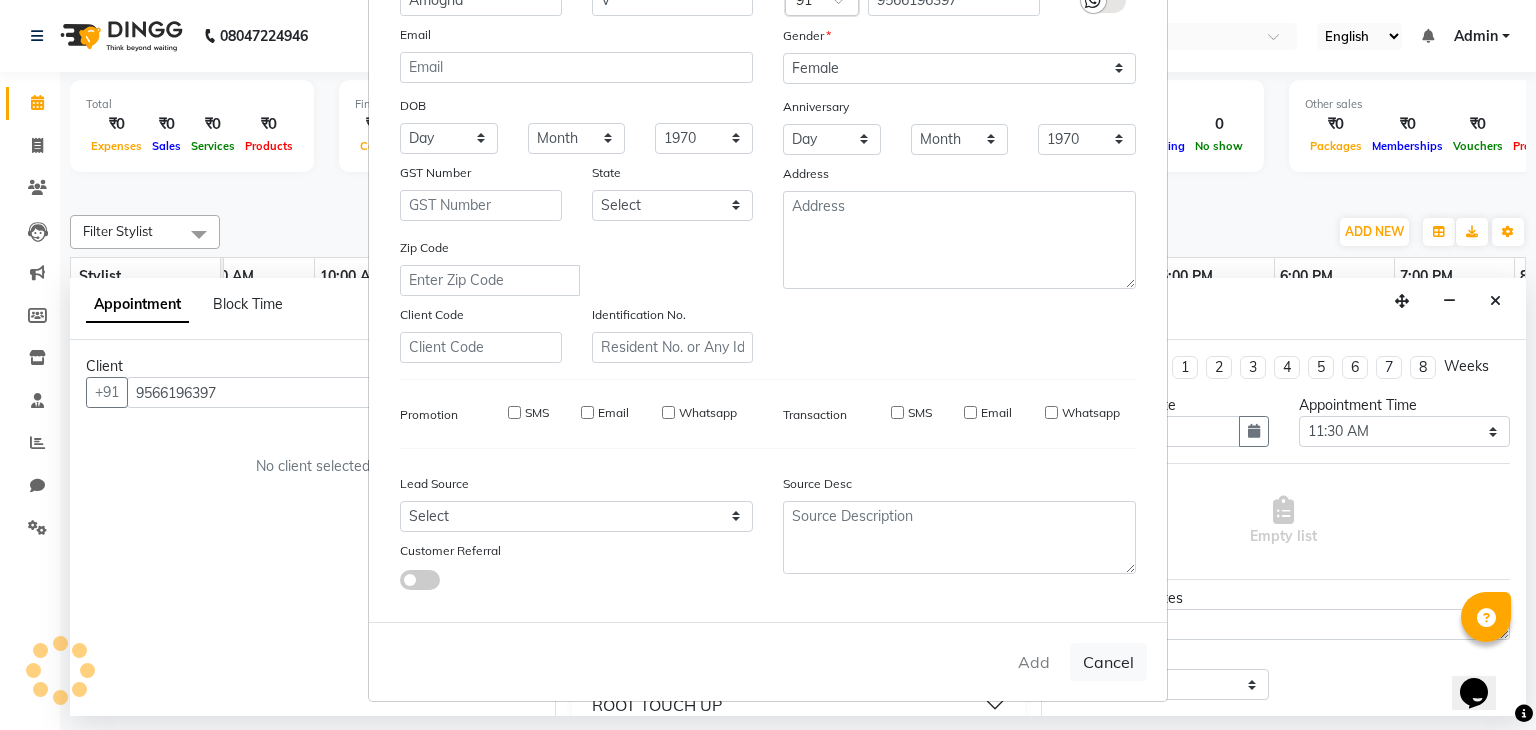 type 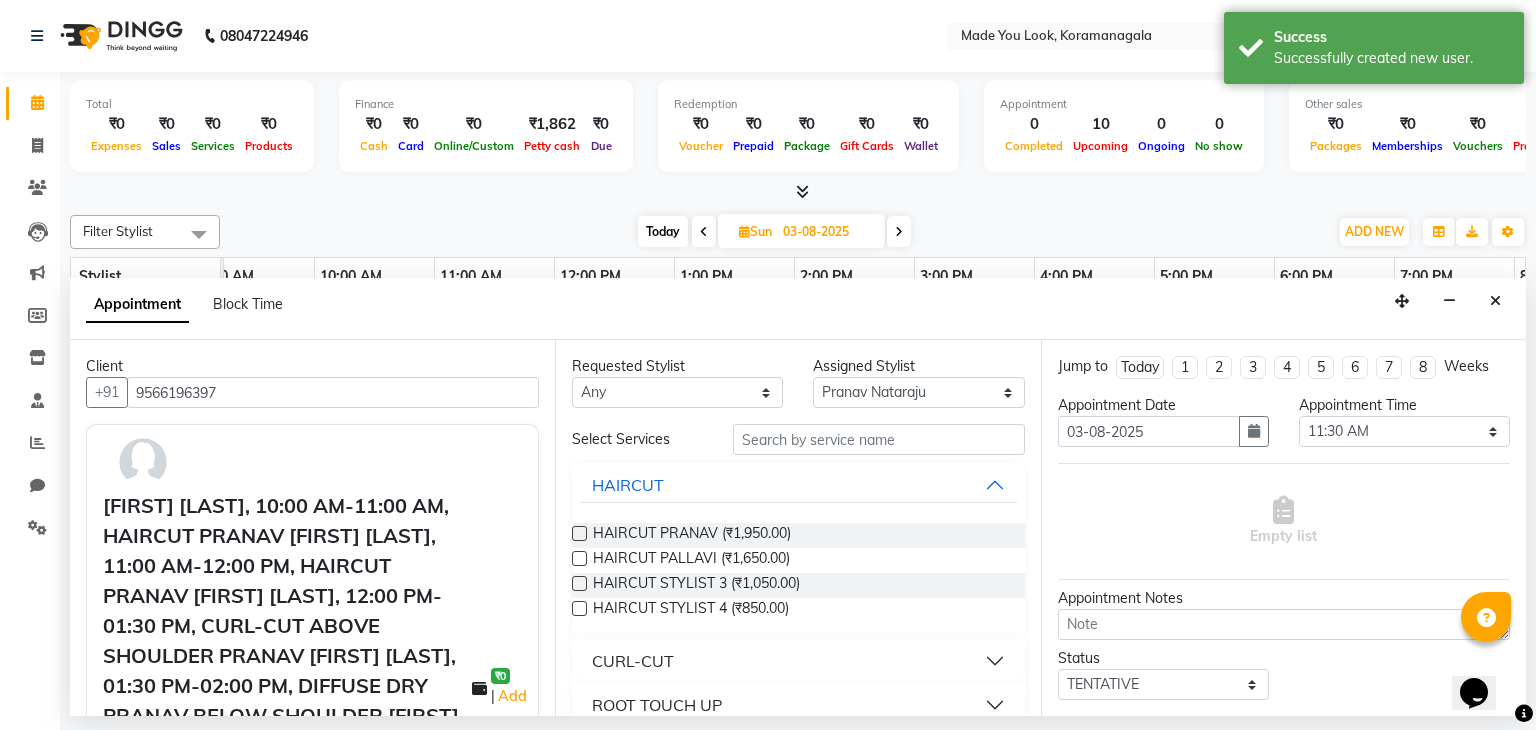click at bounding box center (579, 533) 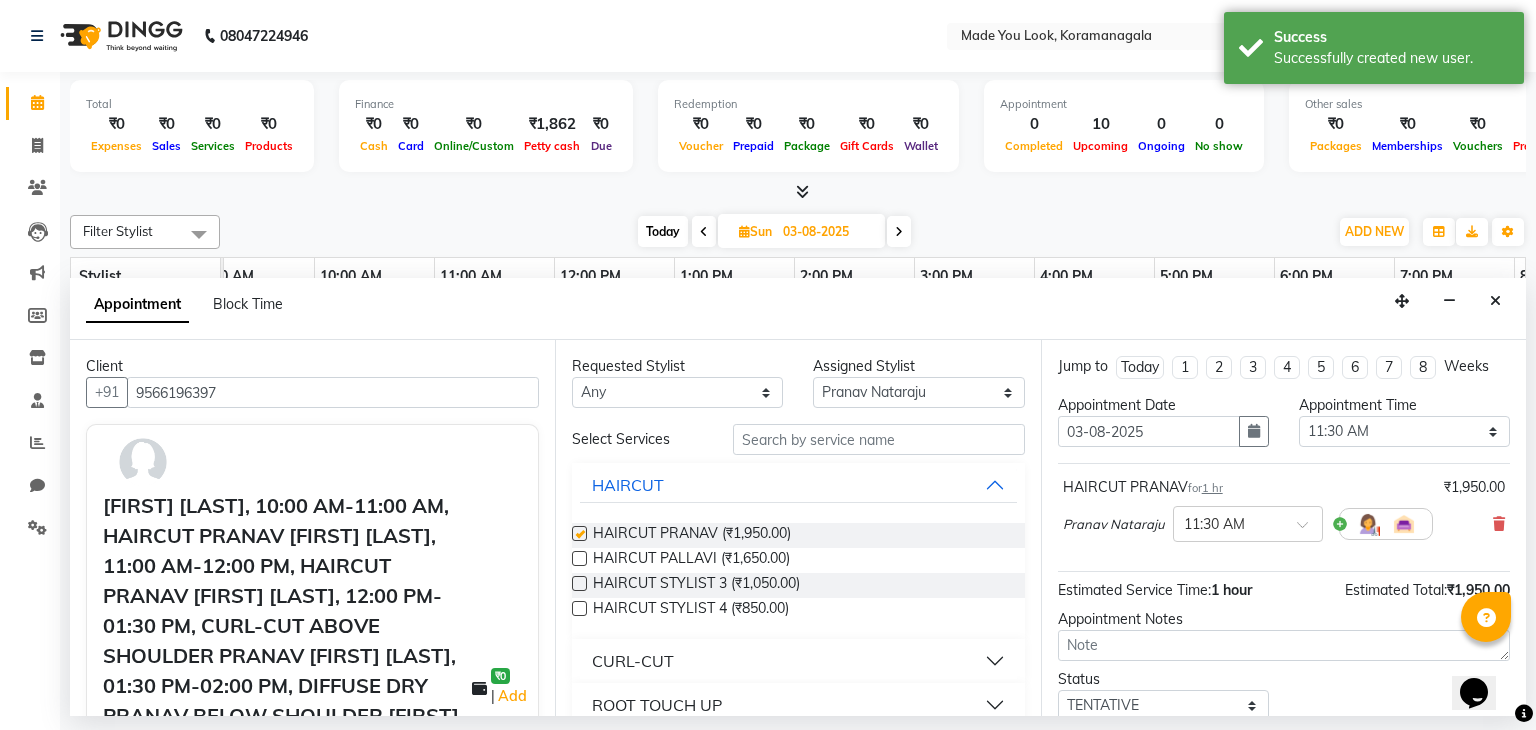 checkbox on "false" 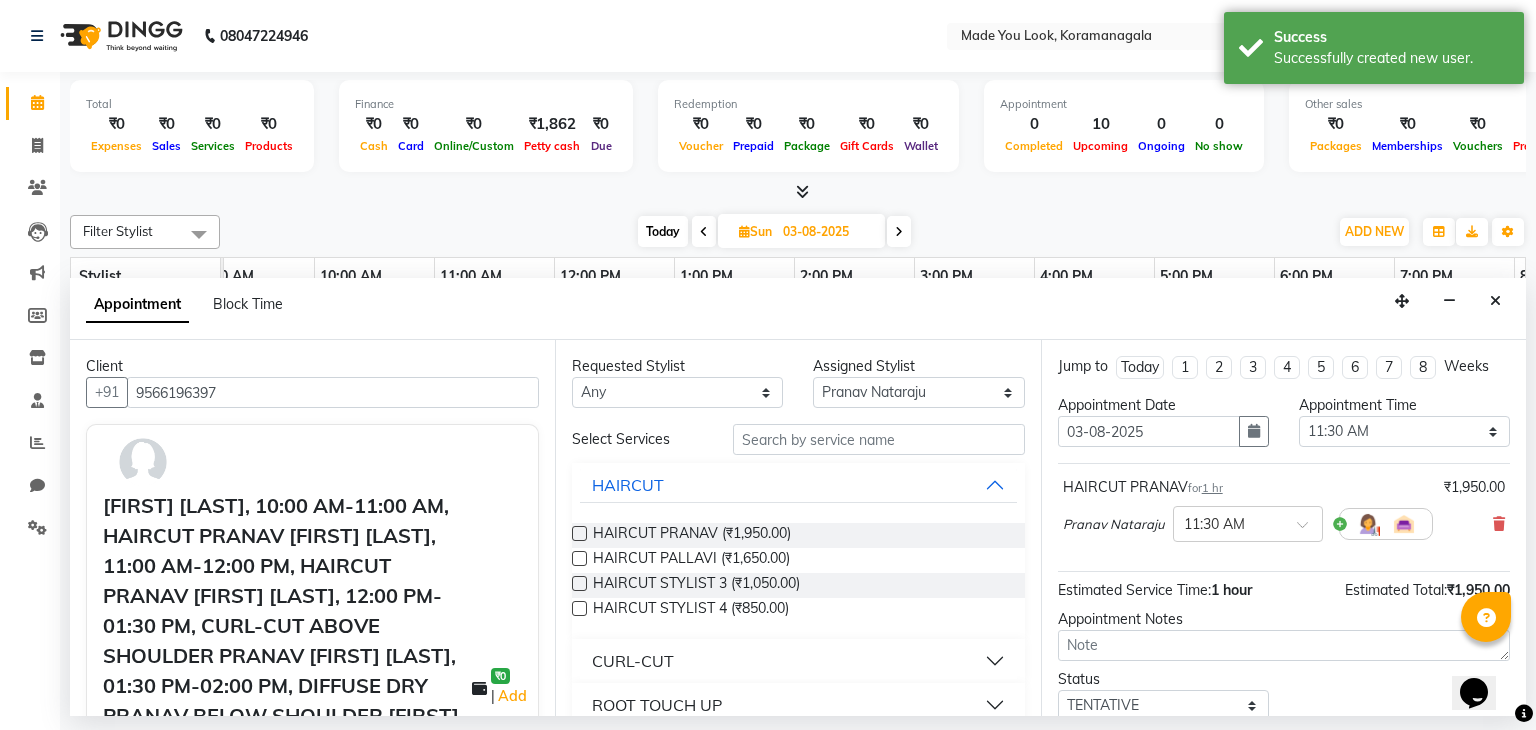 scroll, scrollTop: 130, scrollLeft: 0, axis: vertical 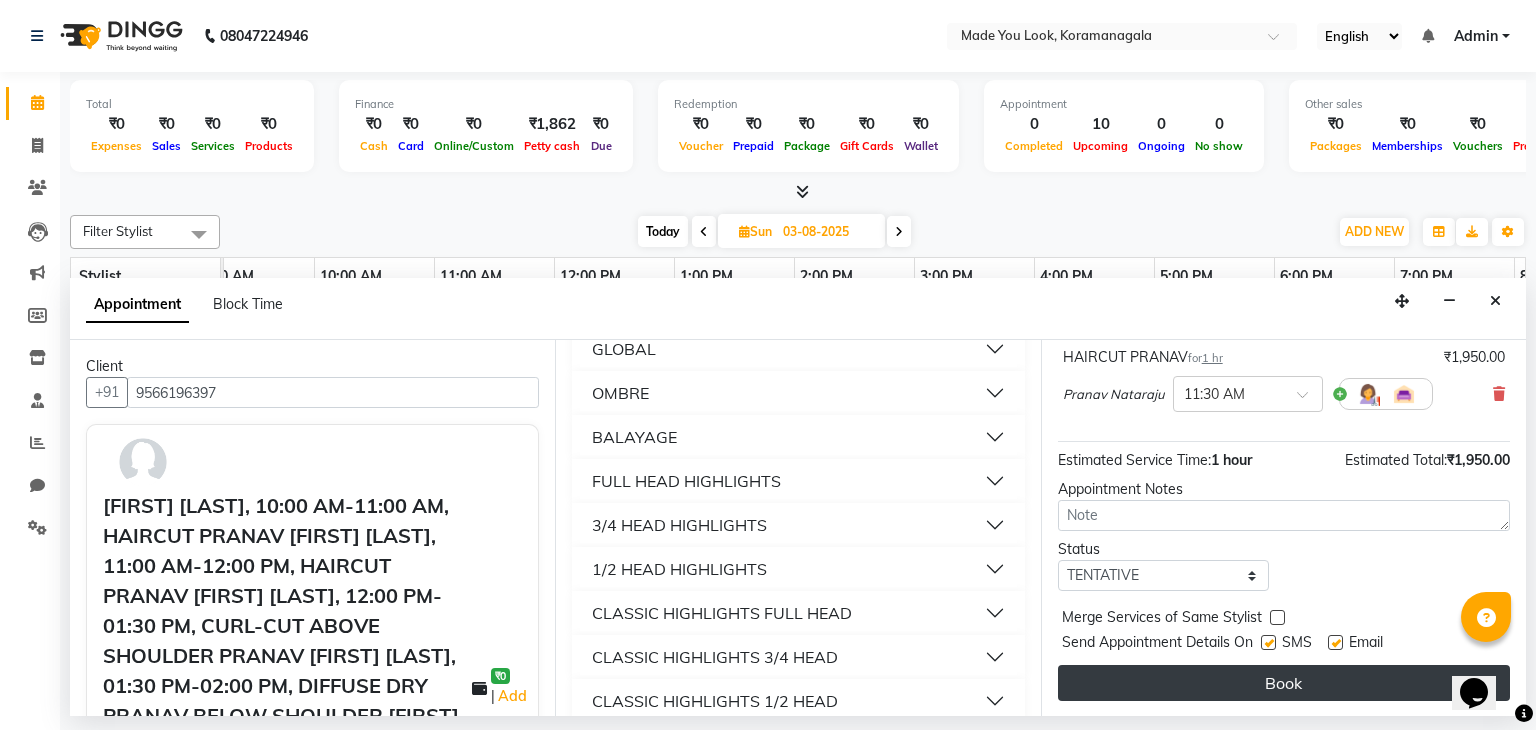 click on "Book" at bounding box center [1284, 683] 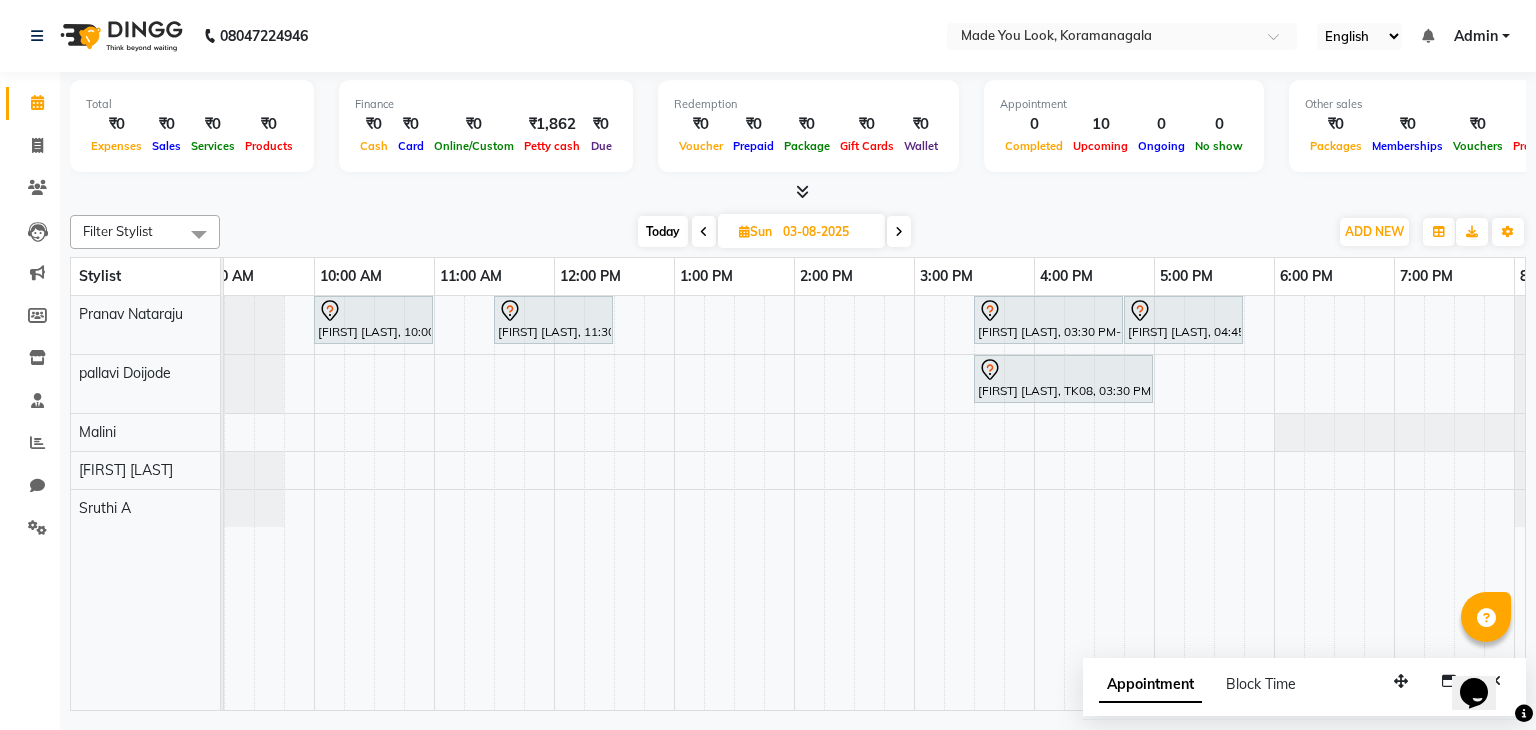 click at bounding box center [704, 232] 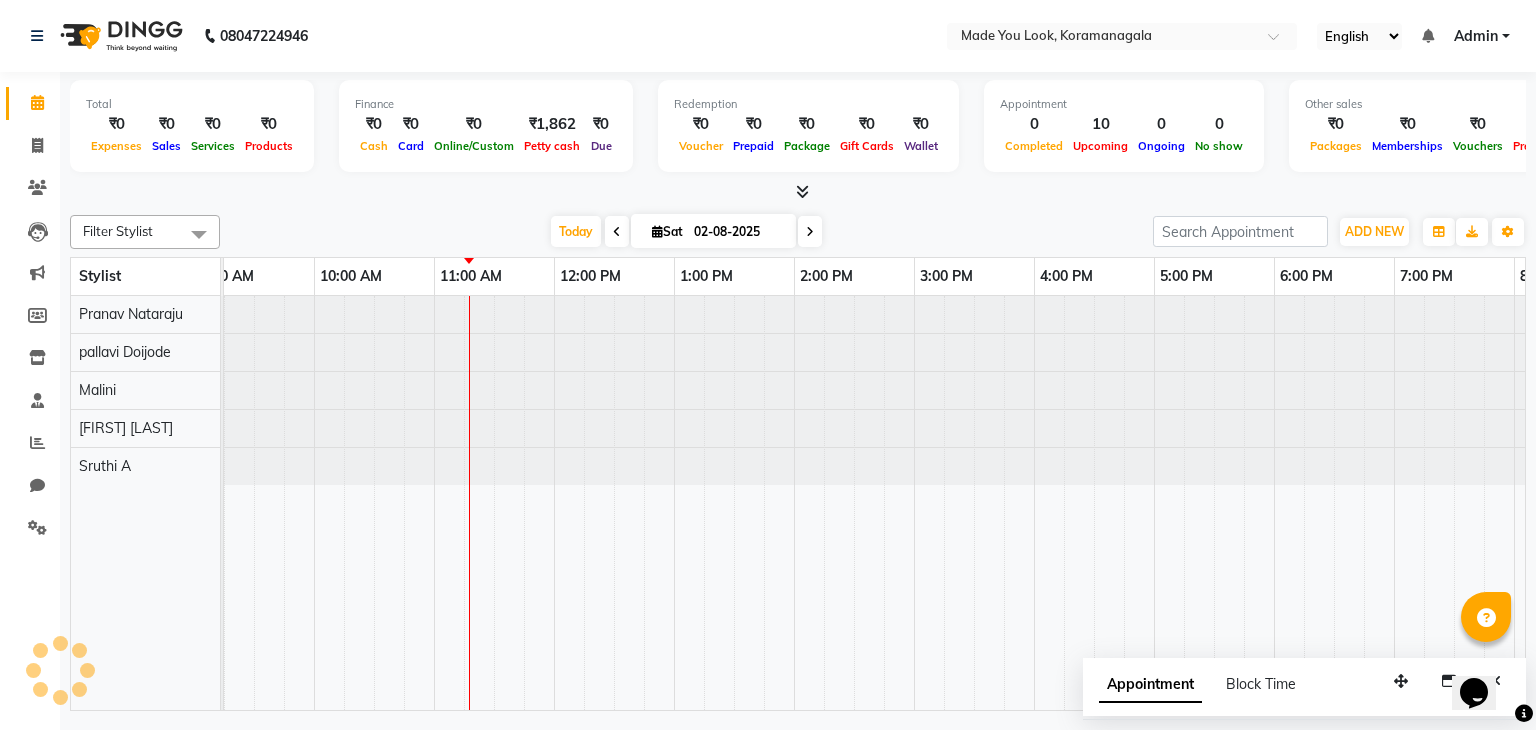 scroll, scrollTop: 0, scrollLeft: 0, axis: both 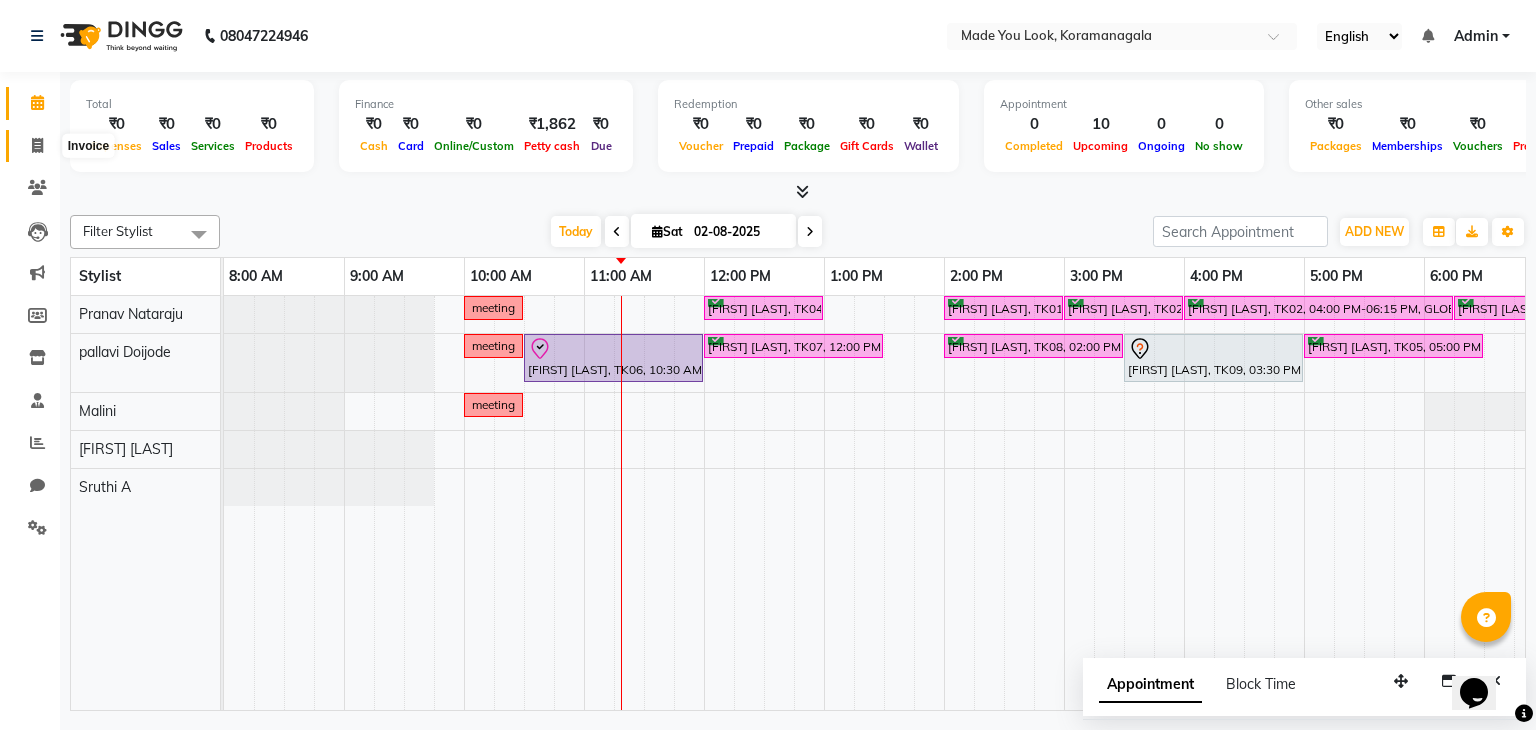click 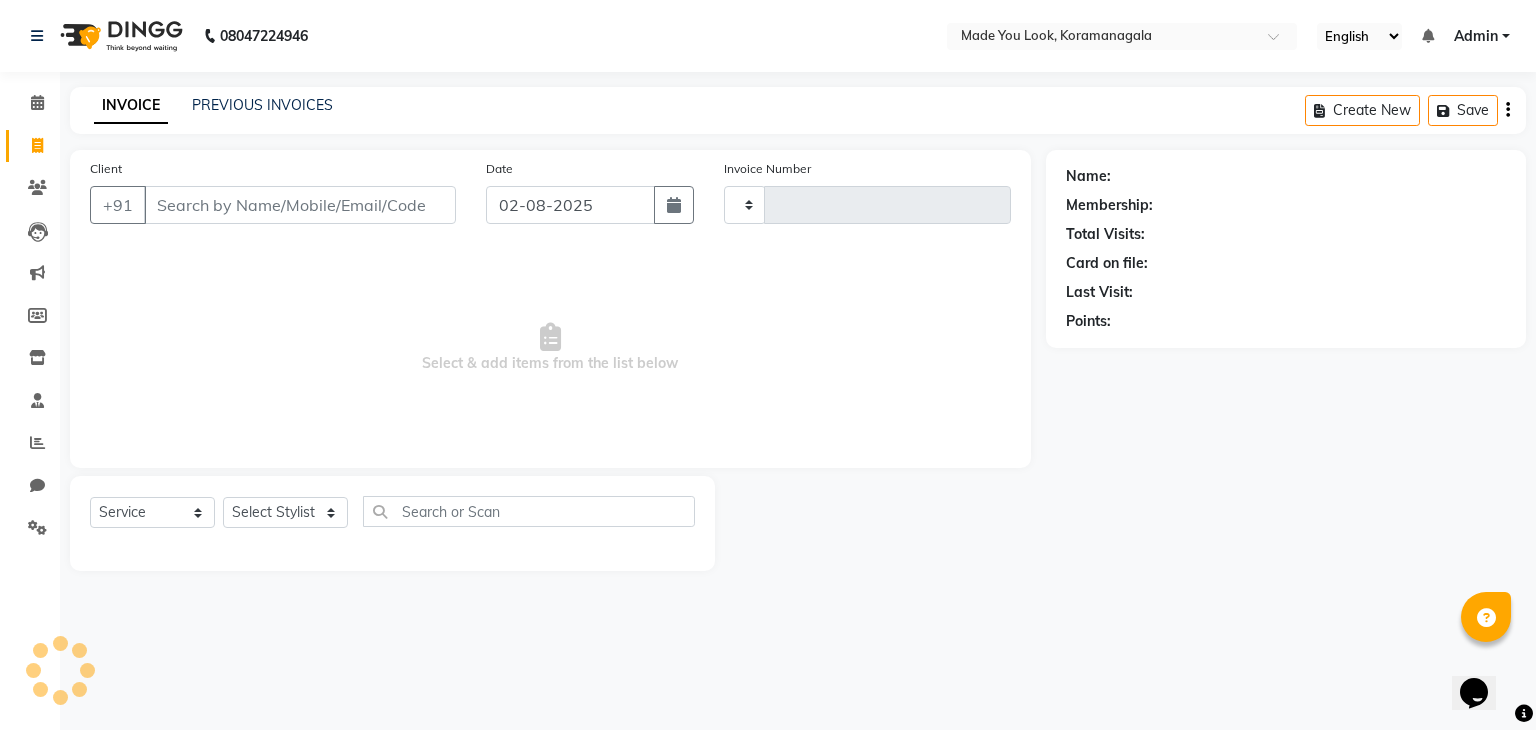 type on "0146" 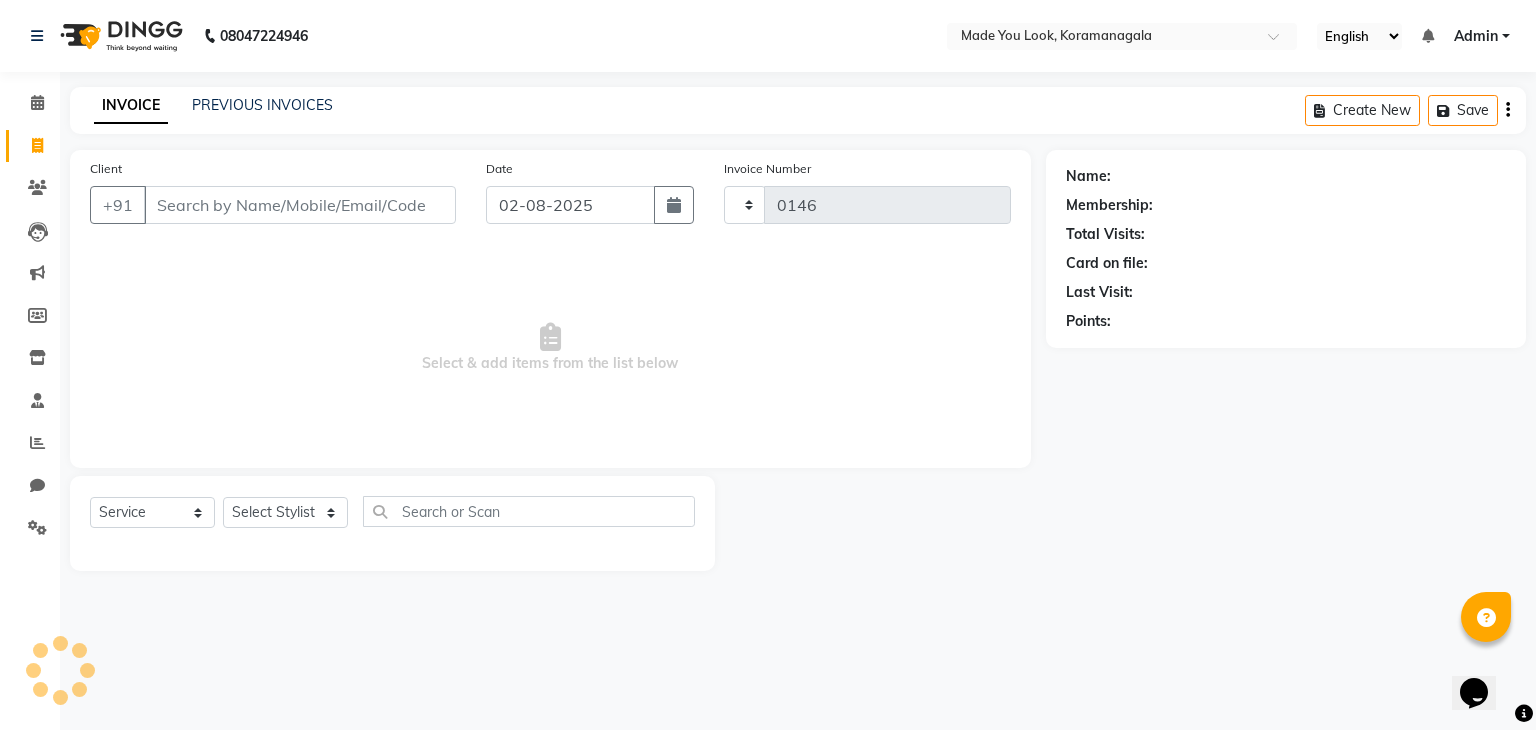 select on "8181" 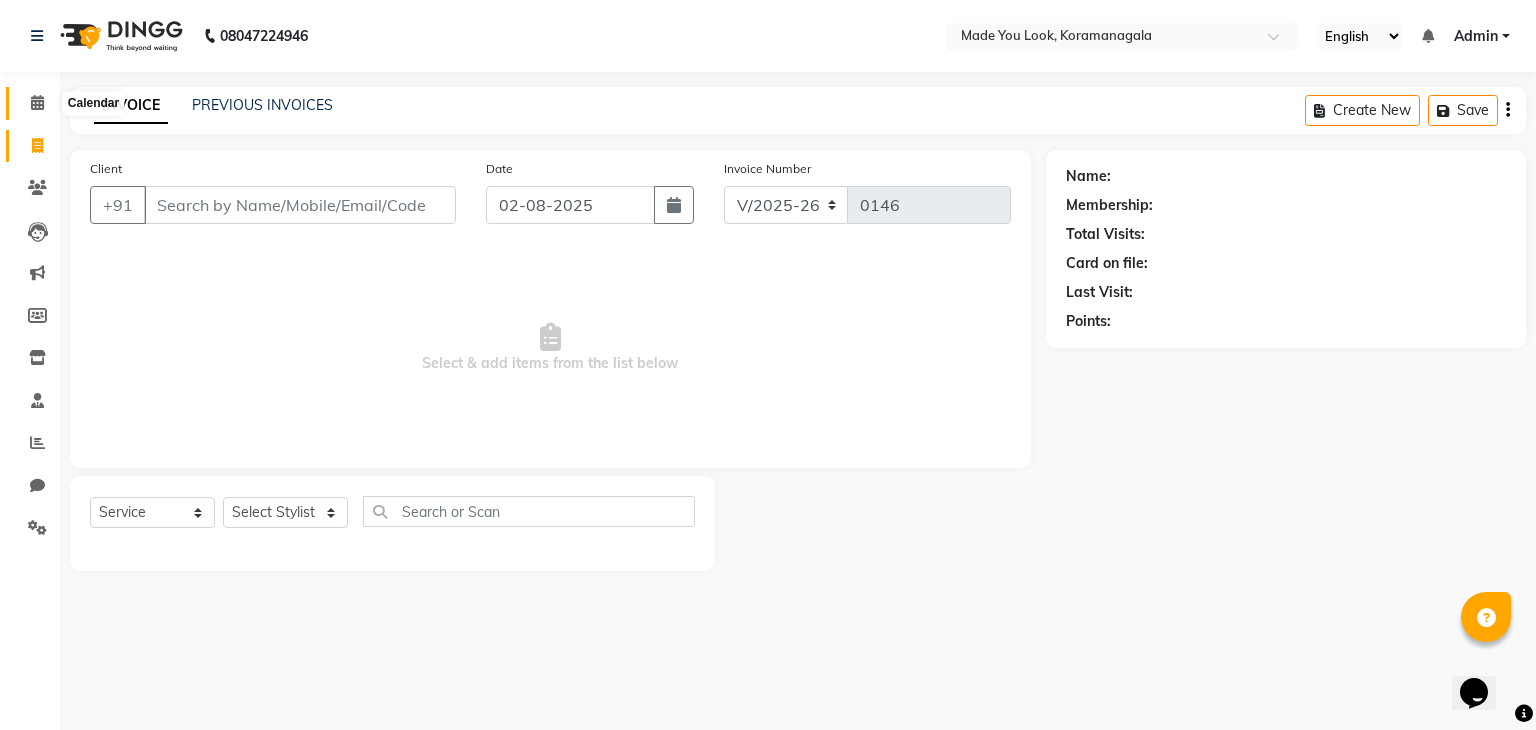 click 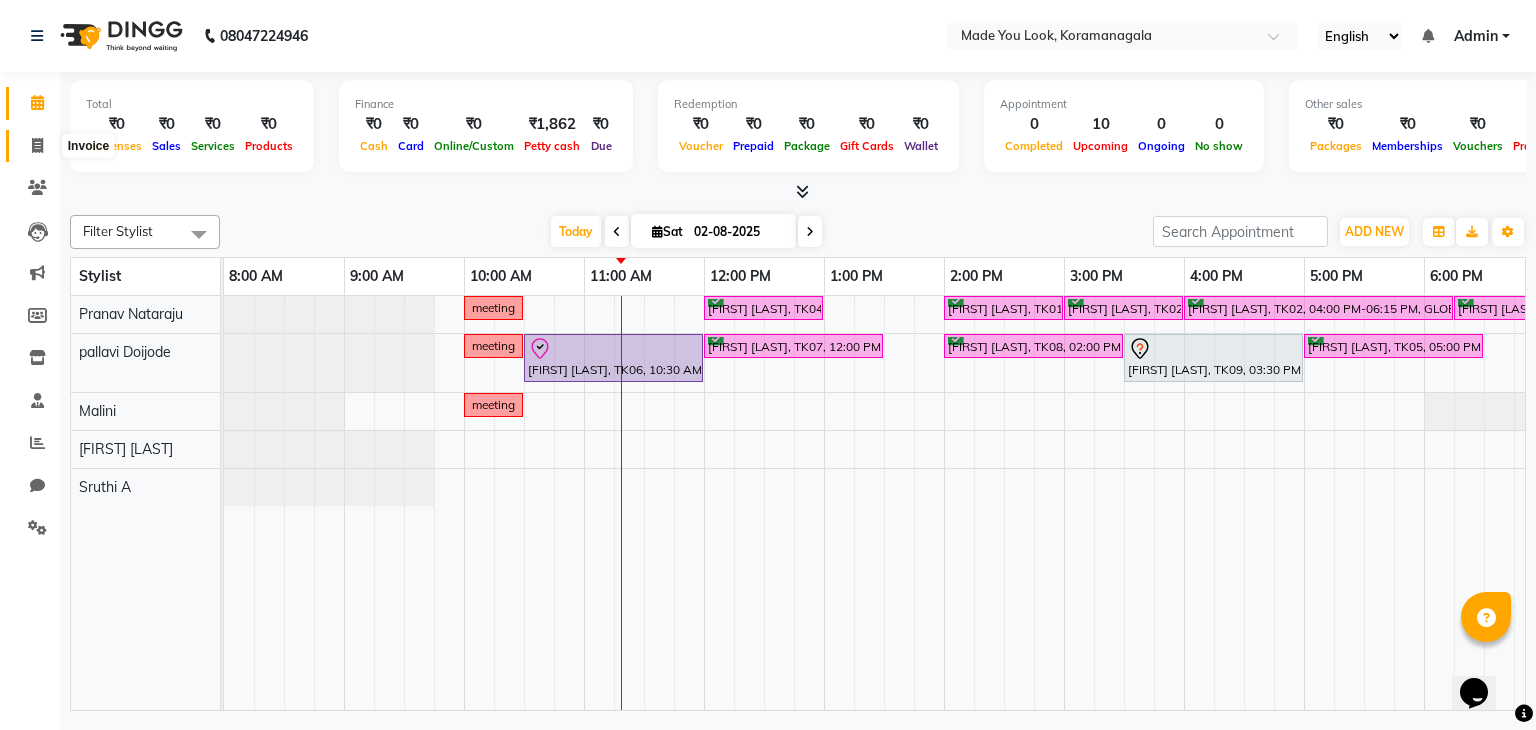 click 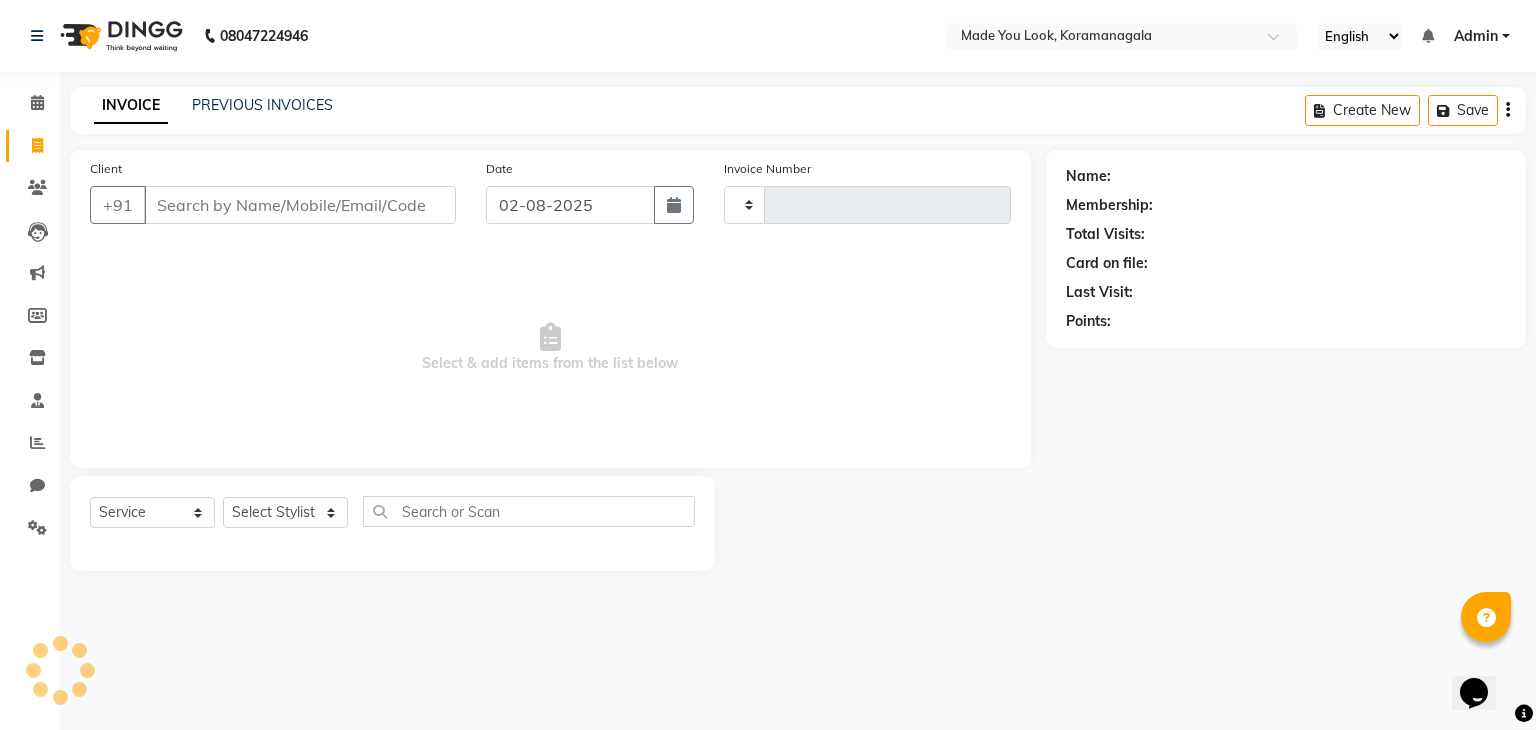 type on "0146" 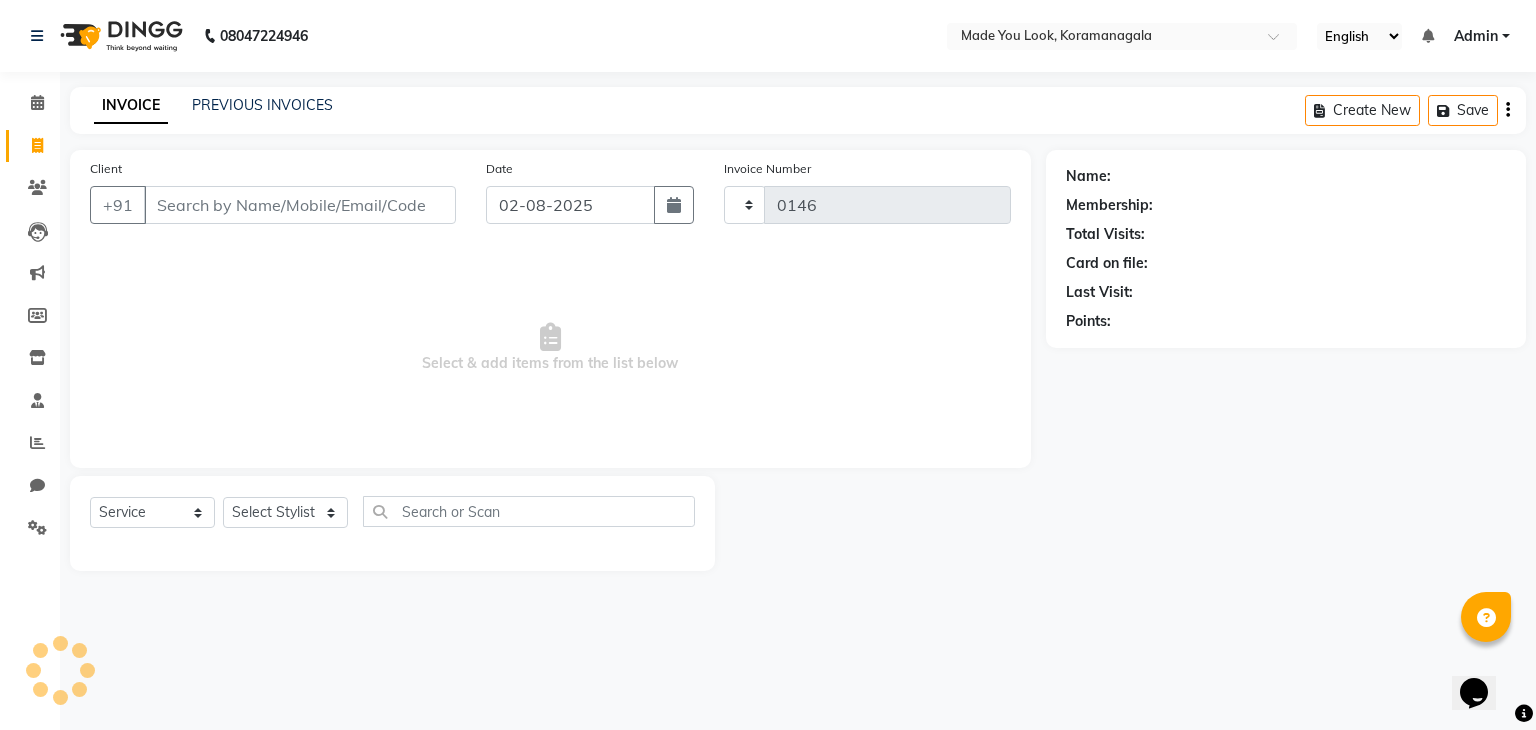 select on "8181" 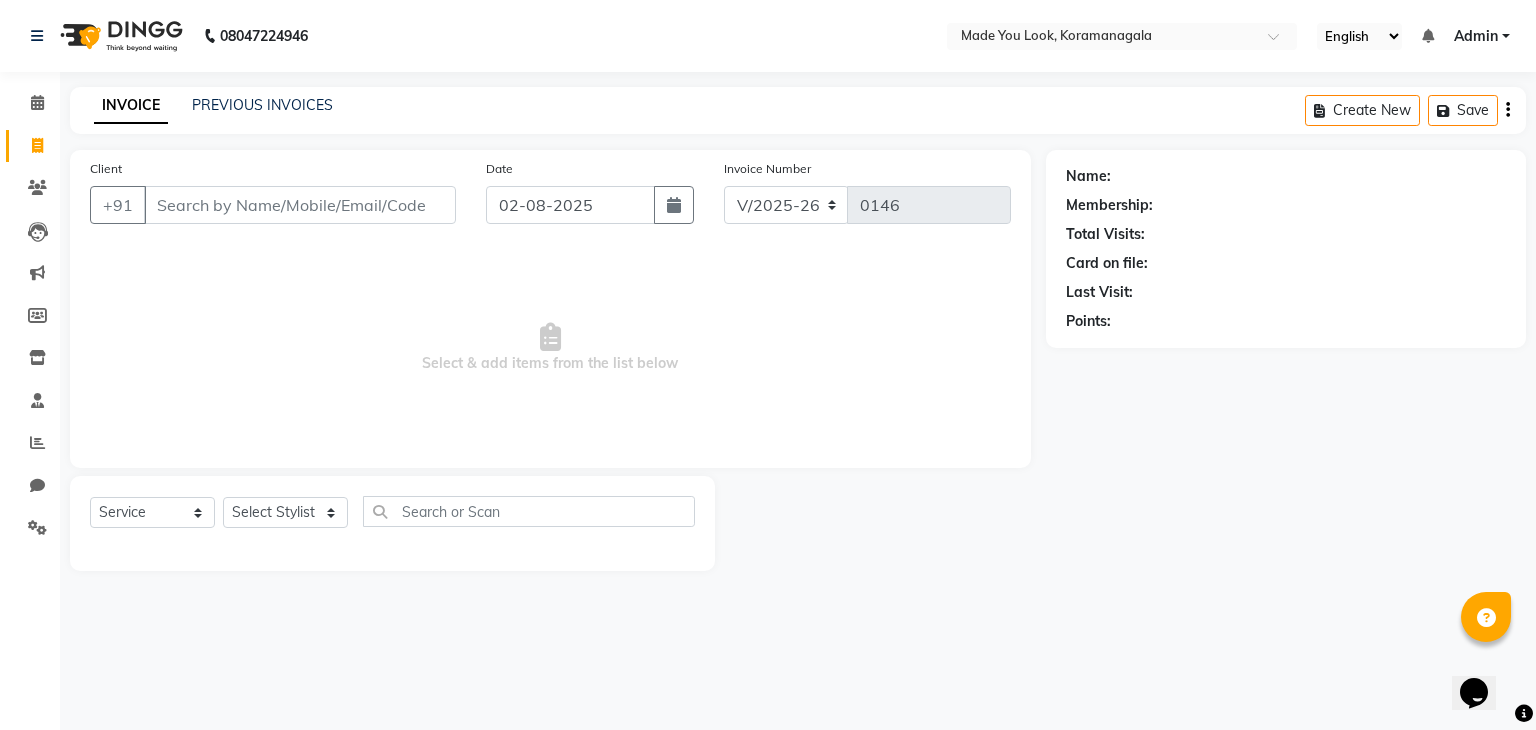 click on "Client" at bounding box center [300, 205] 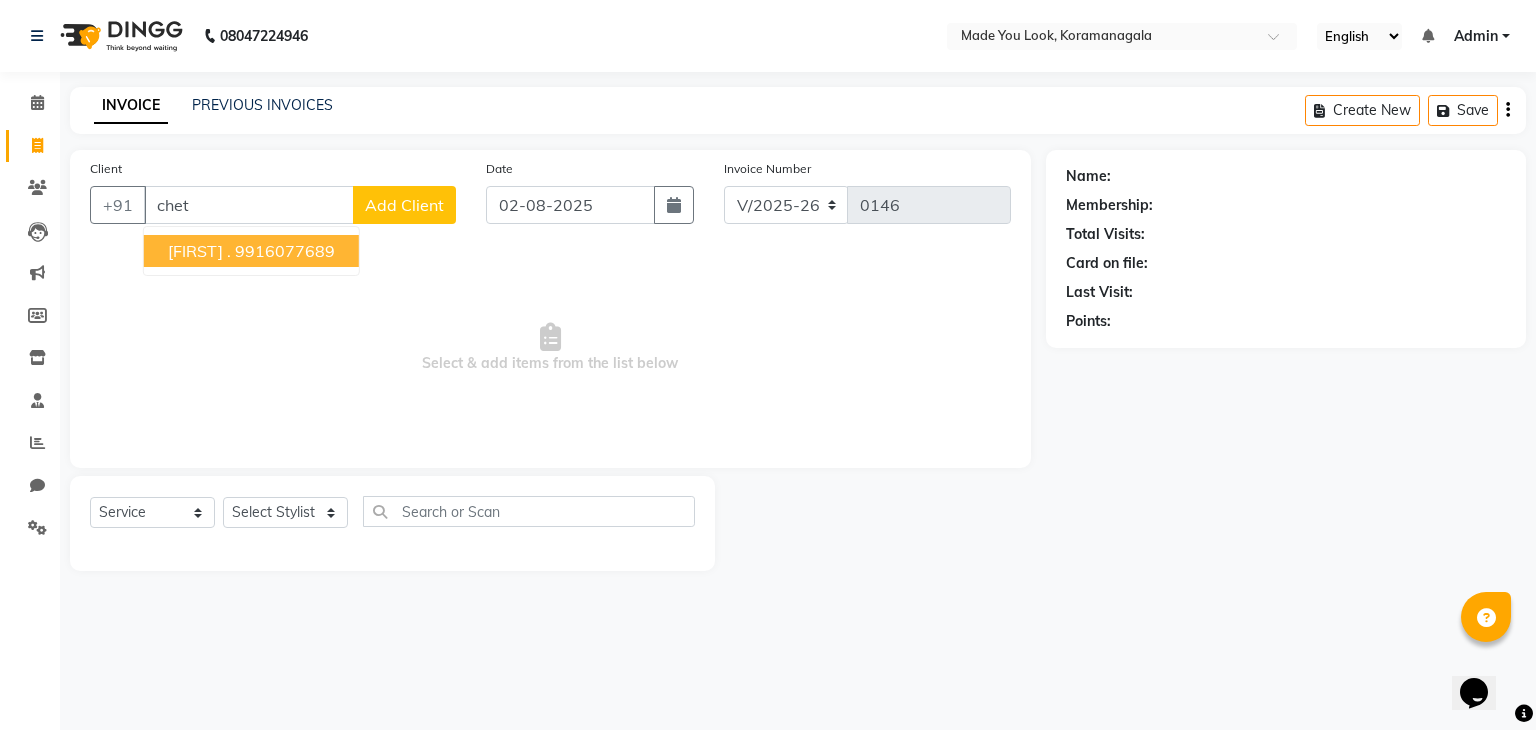 click on "9916077689" at bounding box center [285, 251] 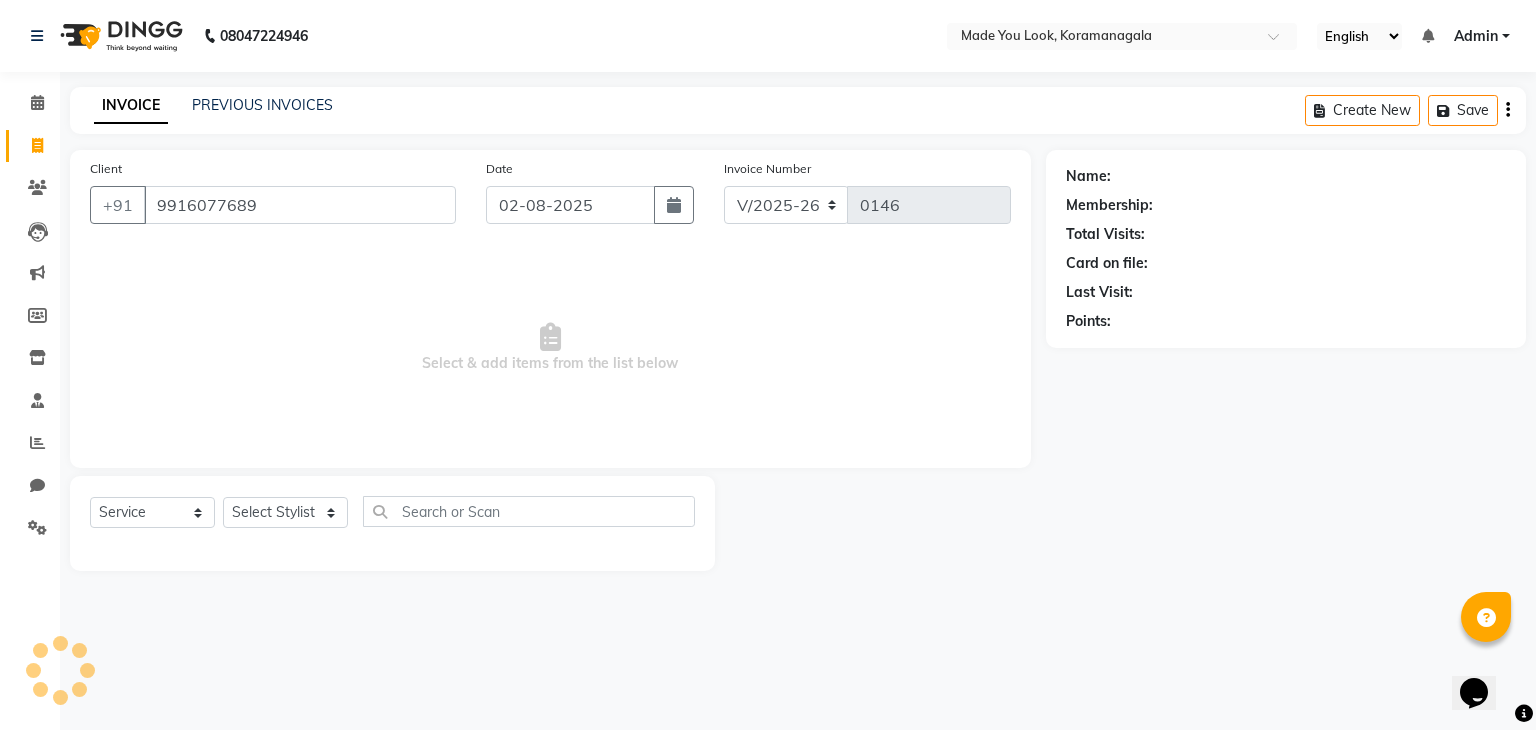 type on "9916077689" 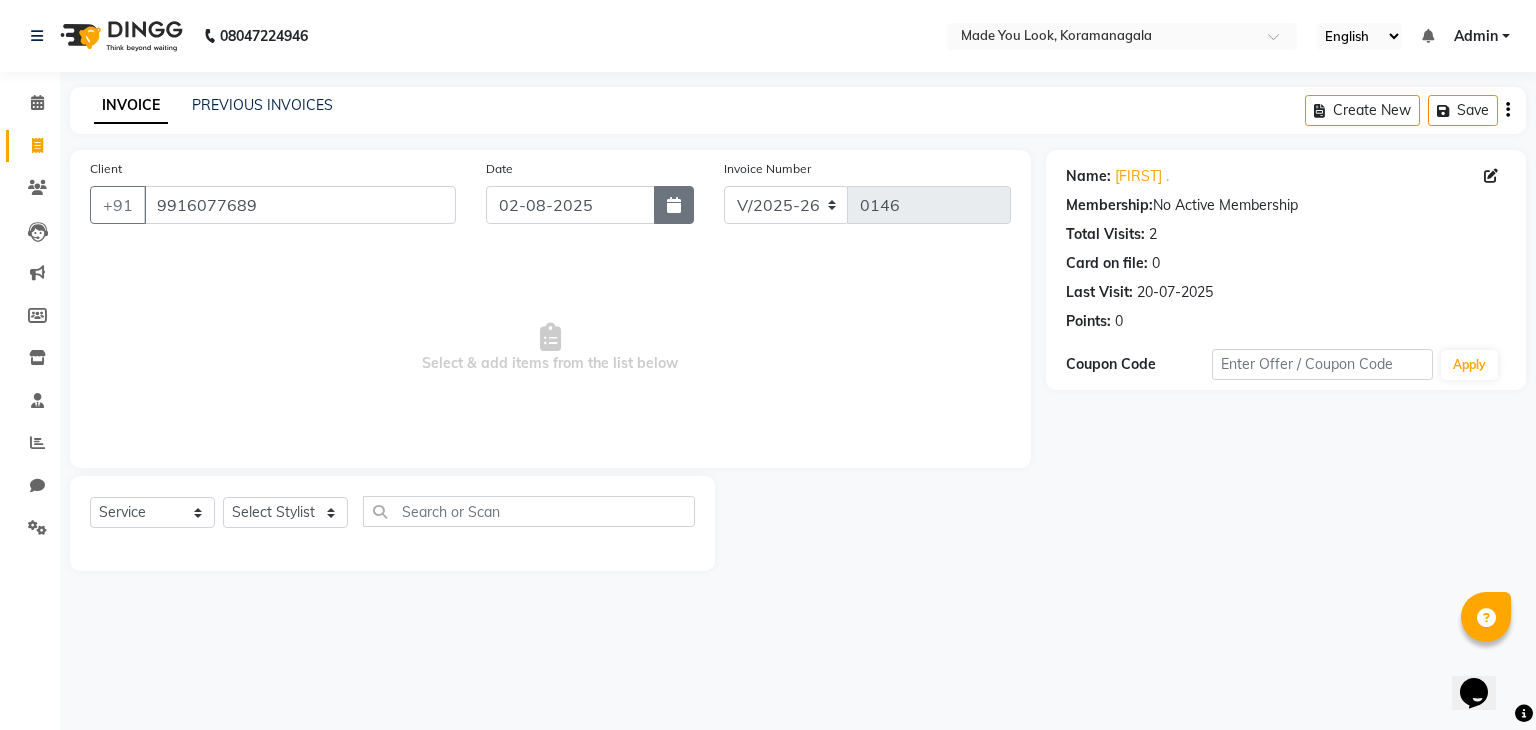 click 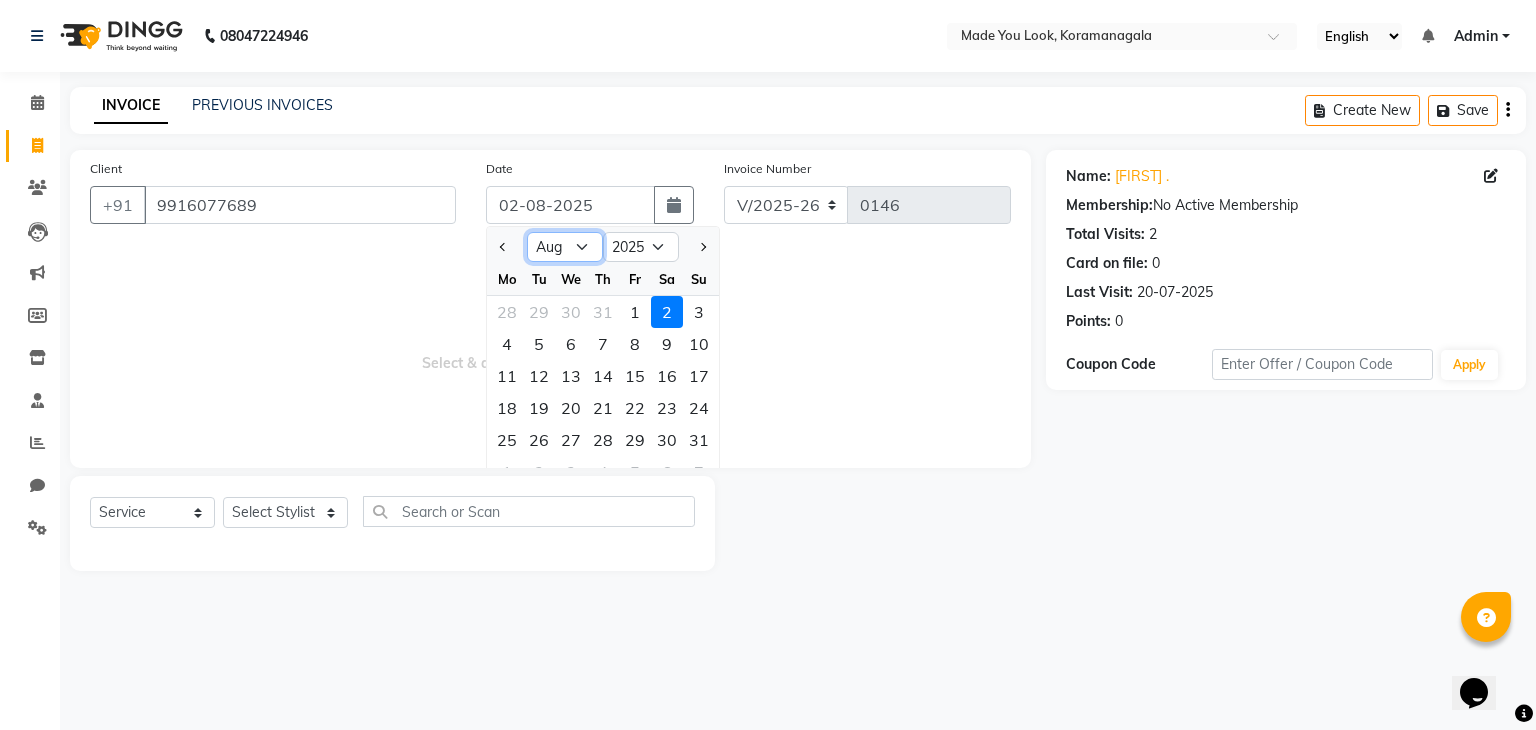 click on "Jan Feb Mar Apr May Jun Jul Aug Sep Oct Nov Dec" 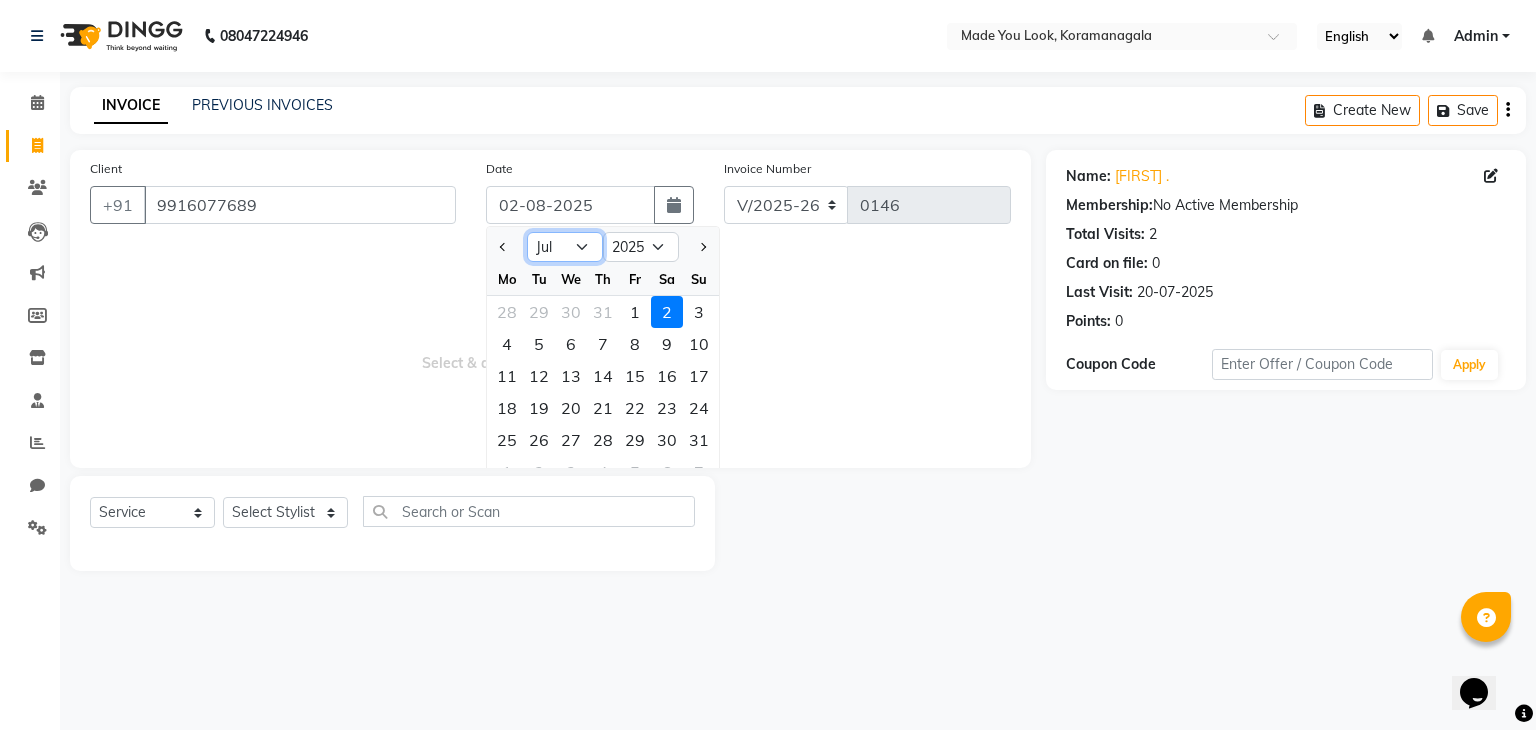 click on "Jan Feb Mar Apr May Jun Jul Aug Sep Oct Nov Dec" 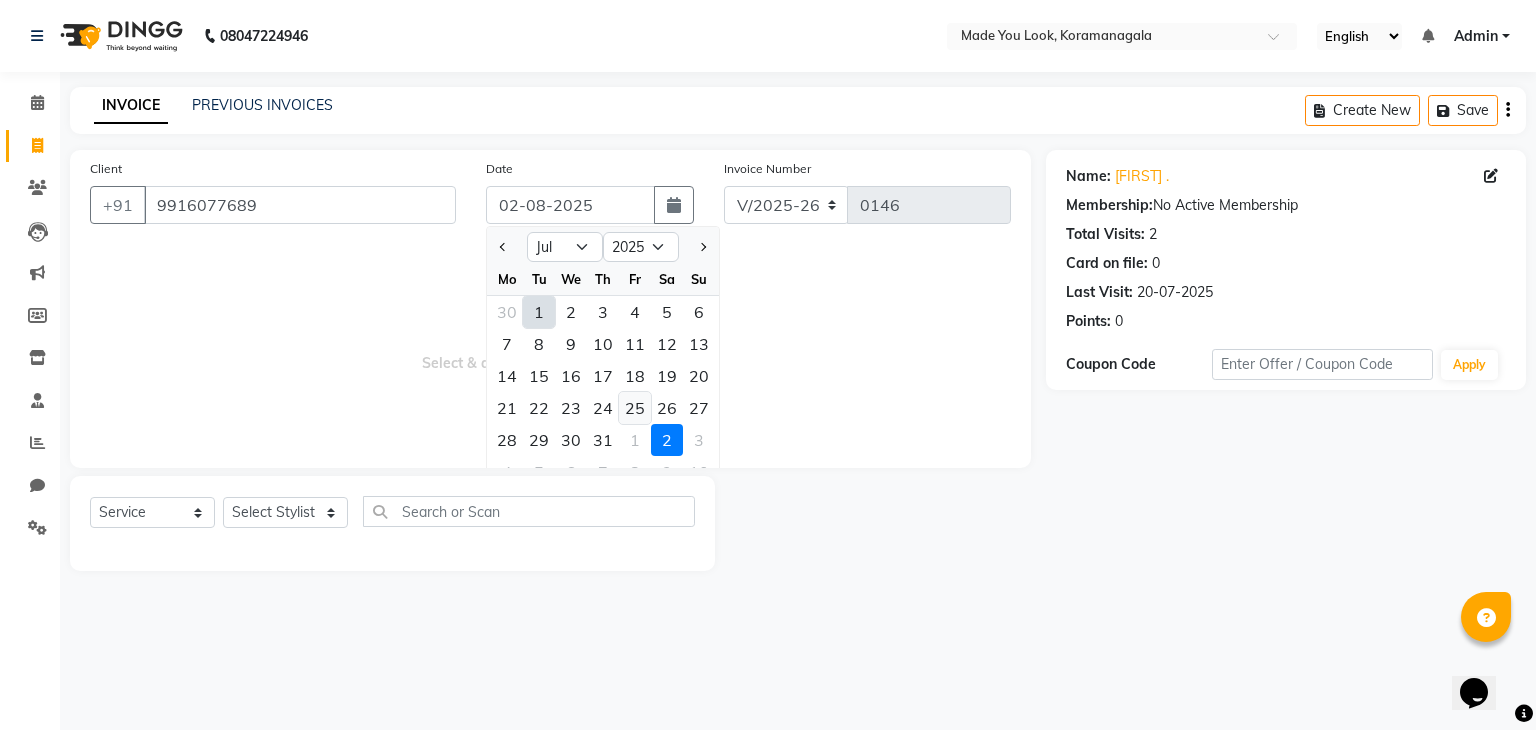 click on "25" 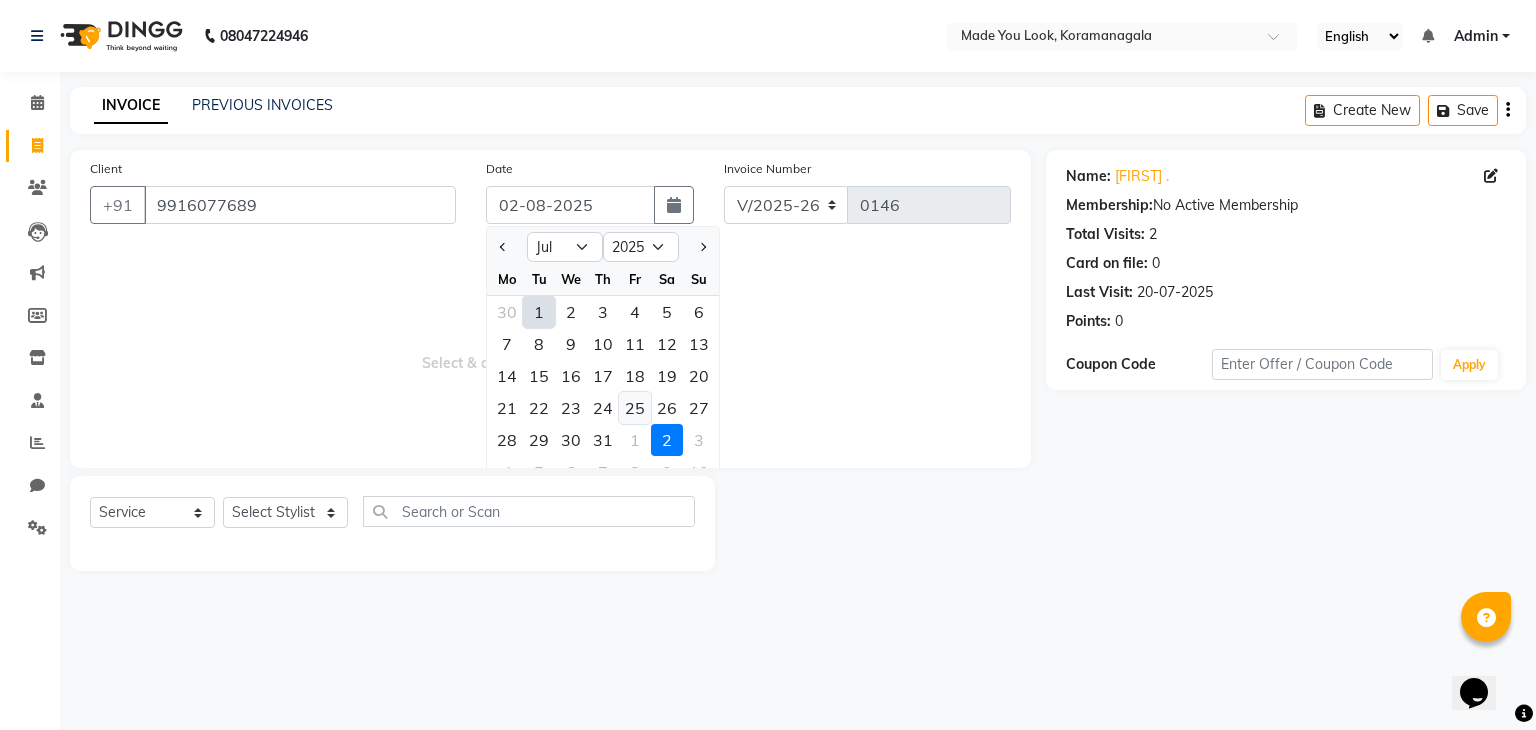 type on "25-07-2025" 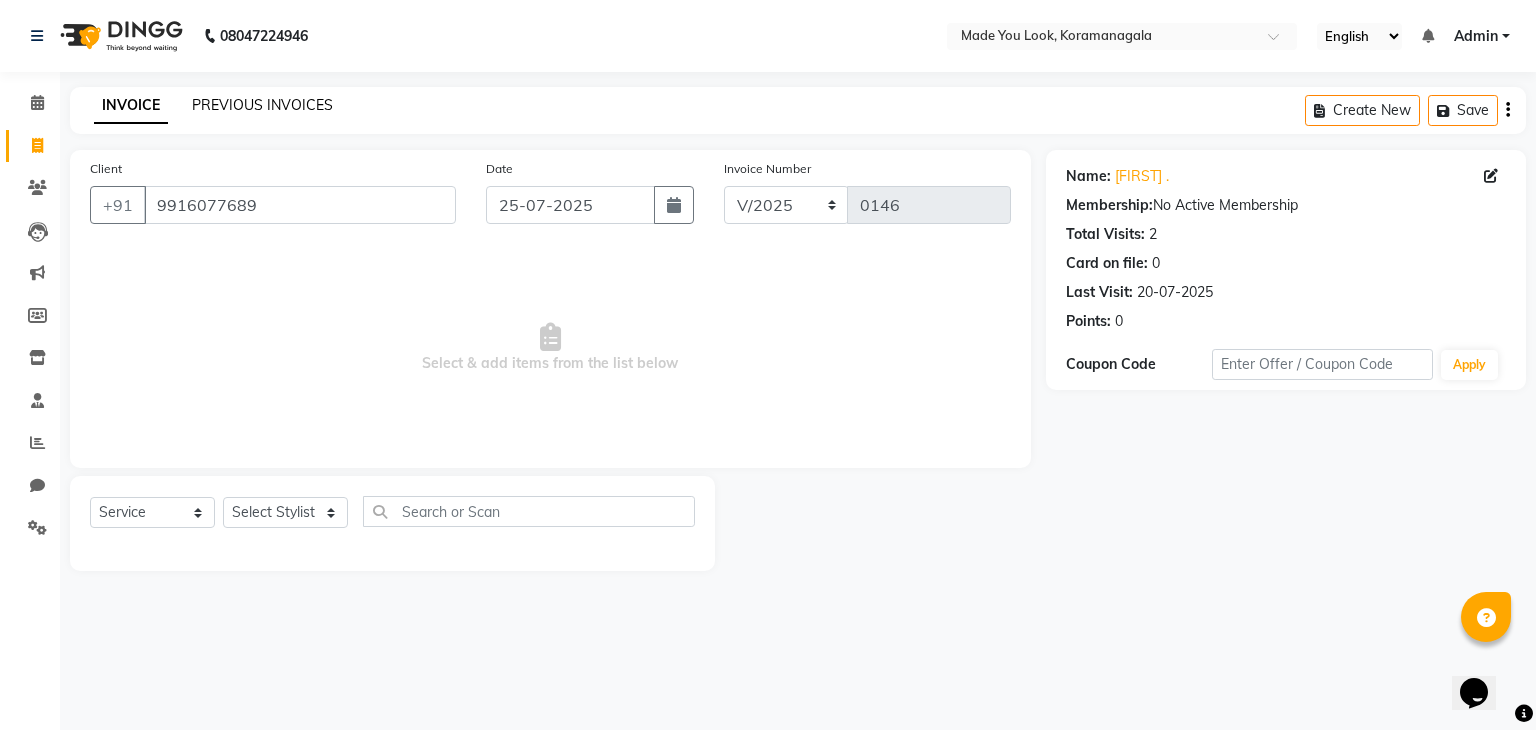 click on "PREVIOUS INVOICES" 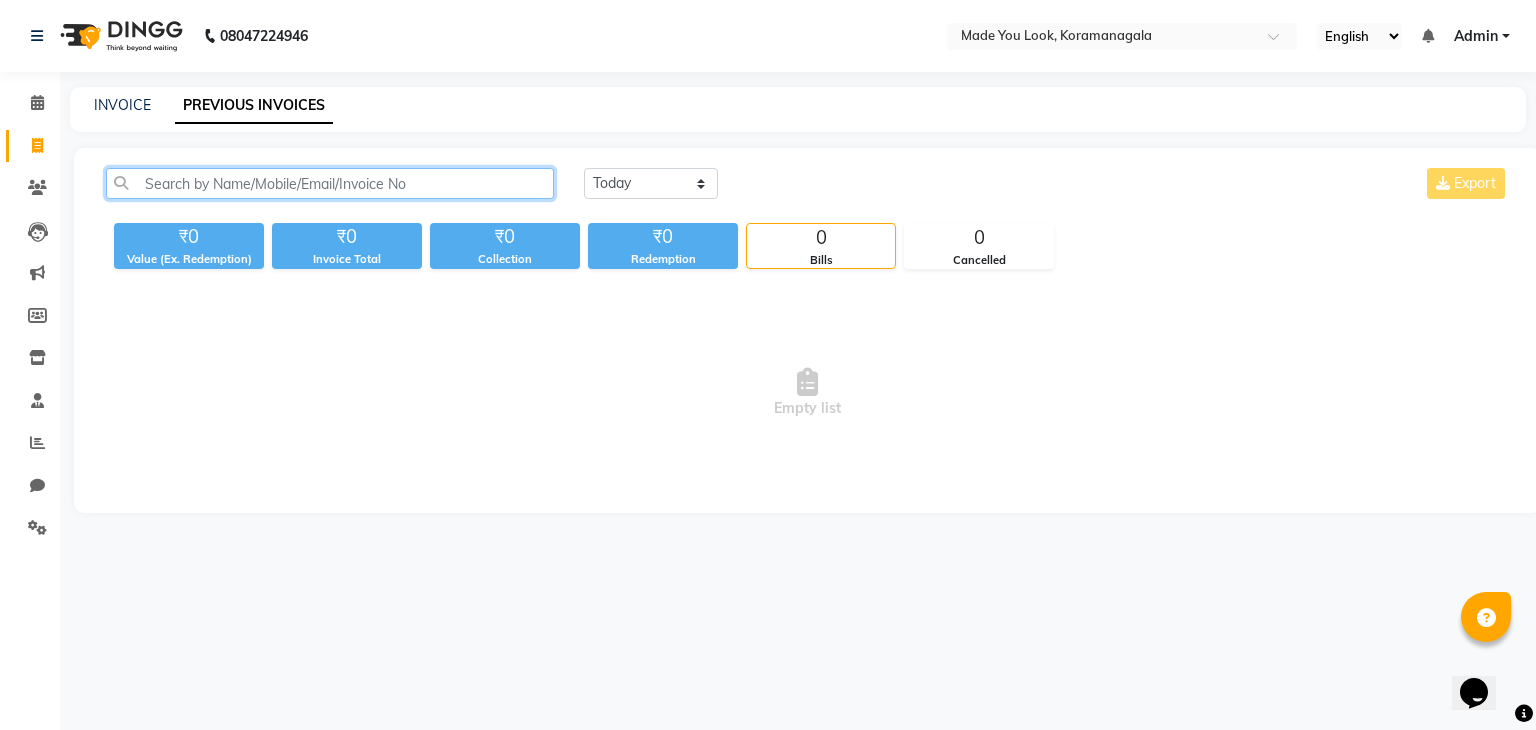 click 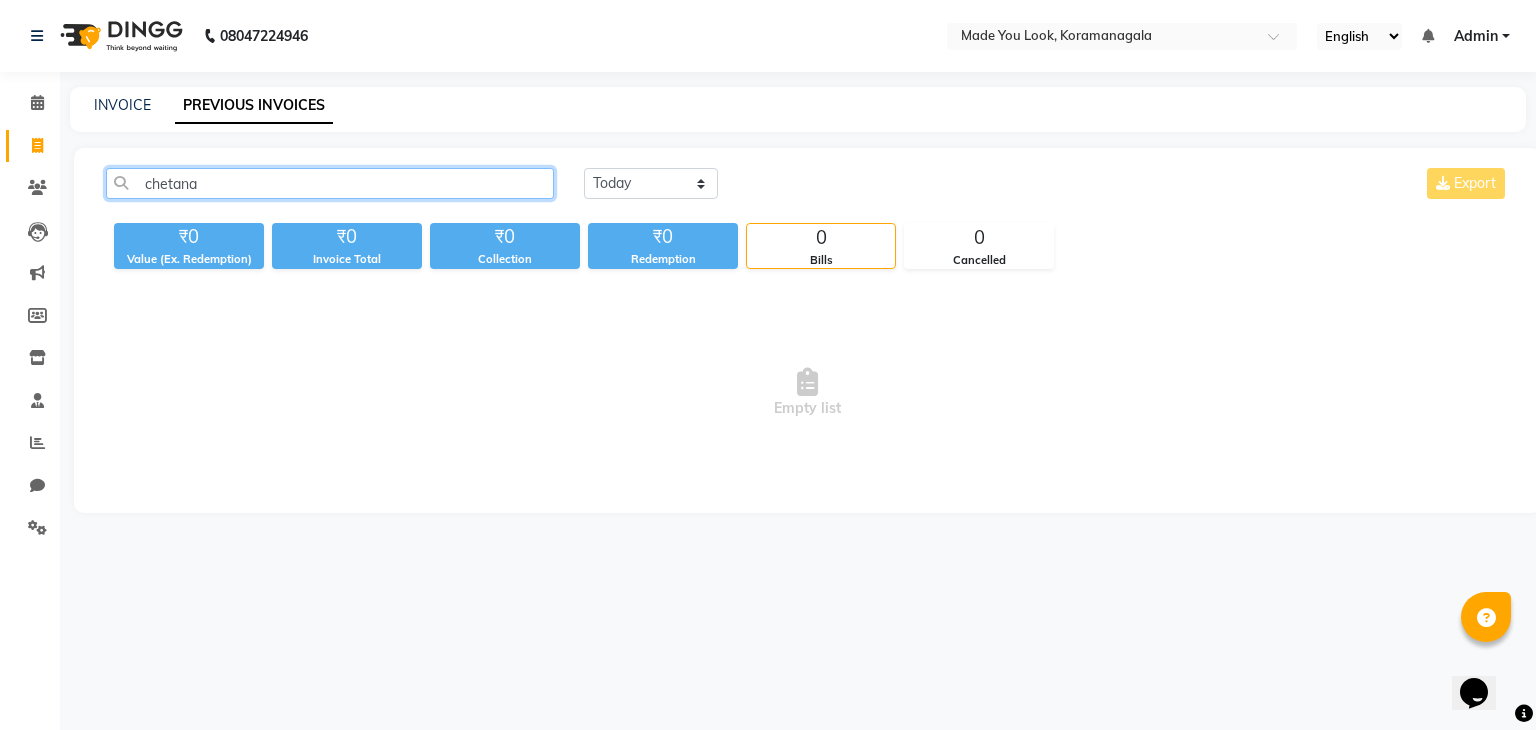 type on "chetana" 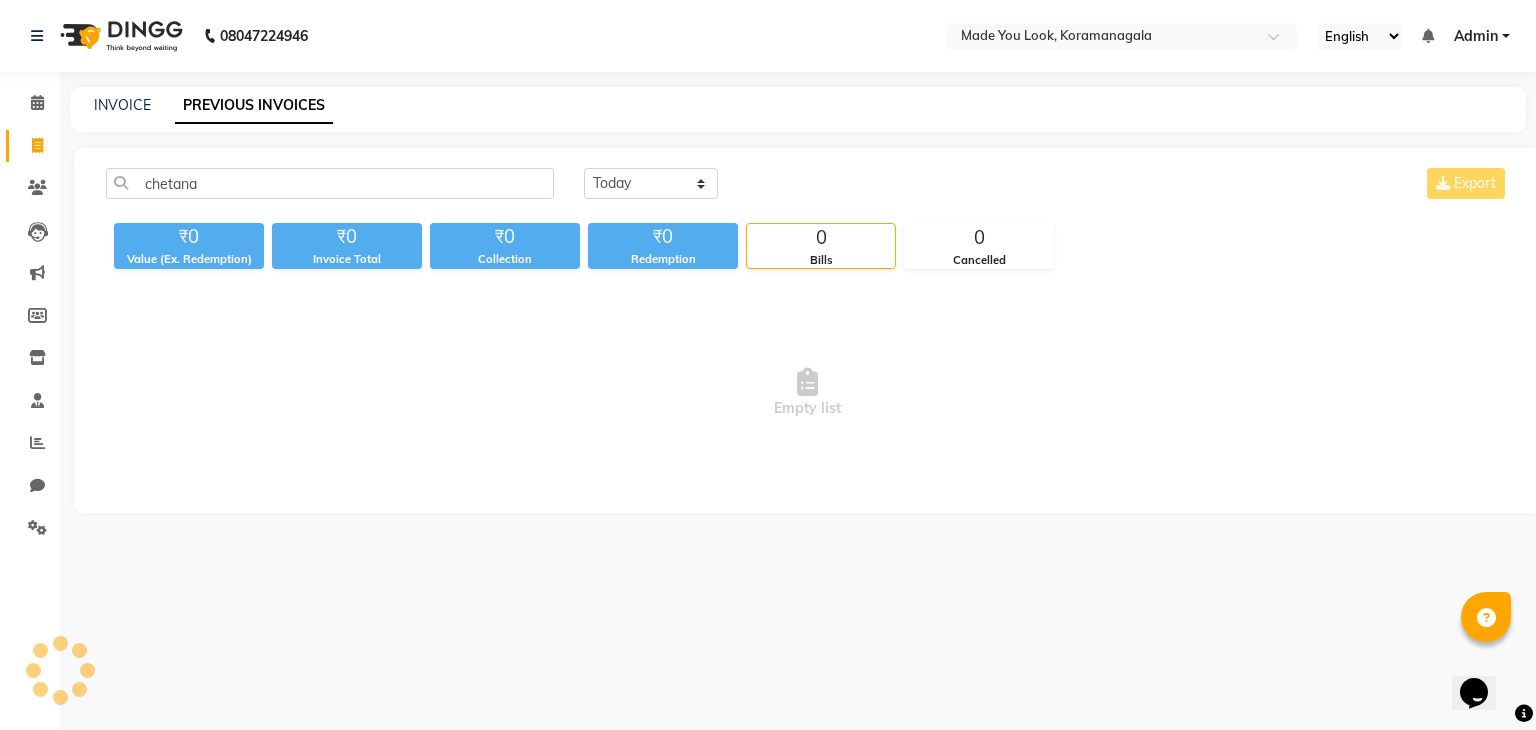 click on "chetana Today Yesterday Custom Range Export ₹0 Value (Ex. Redemption) ₹0 Invoice Total  ₹0 Collection ₹0 Redemption 0 Bills 0 Cancelled  Empty list" 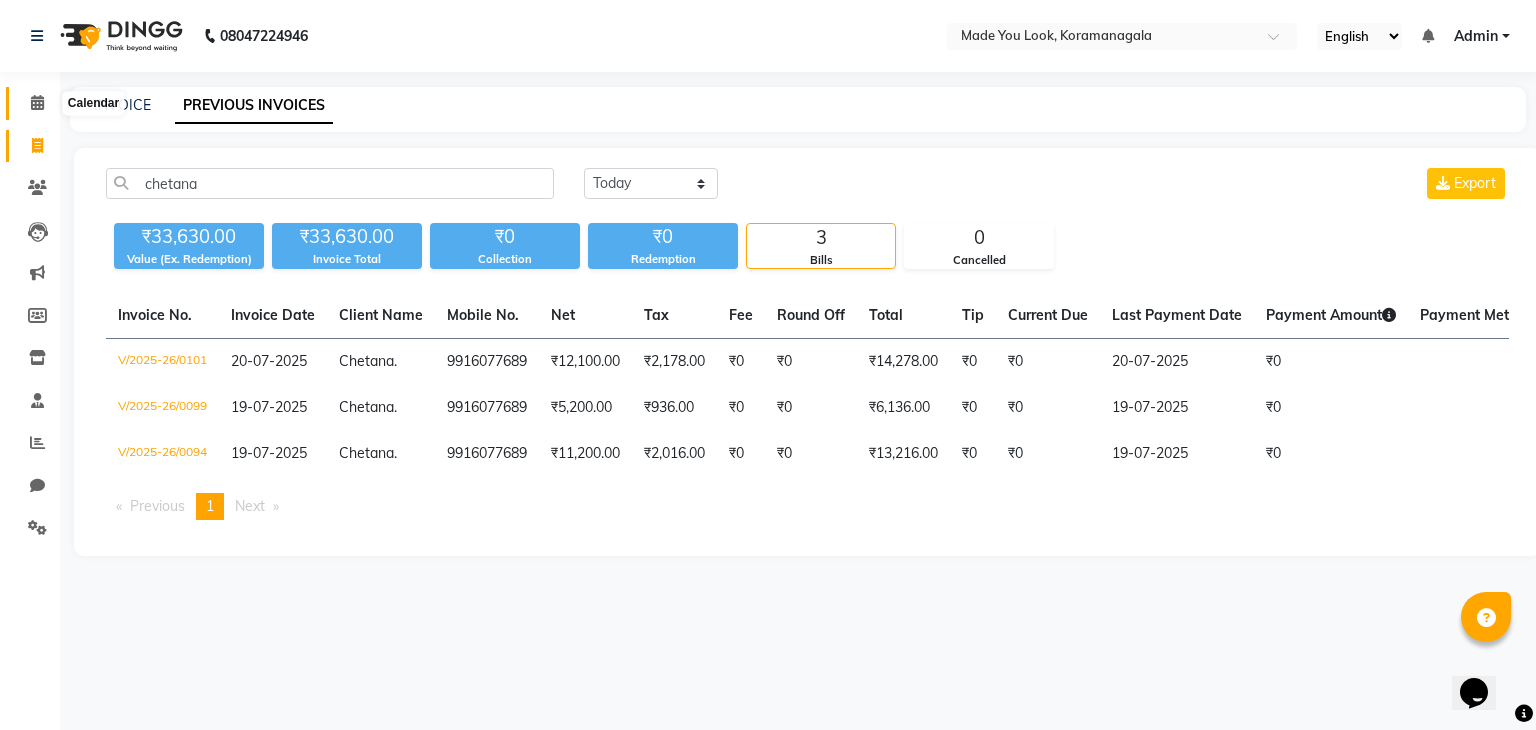click 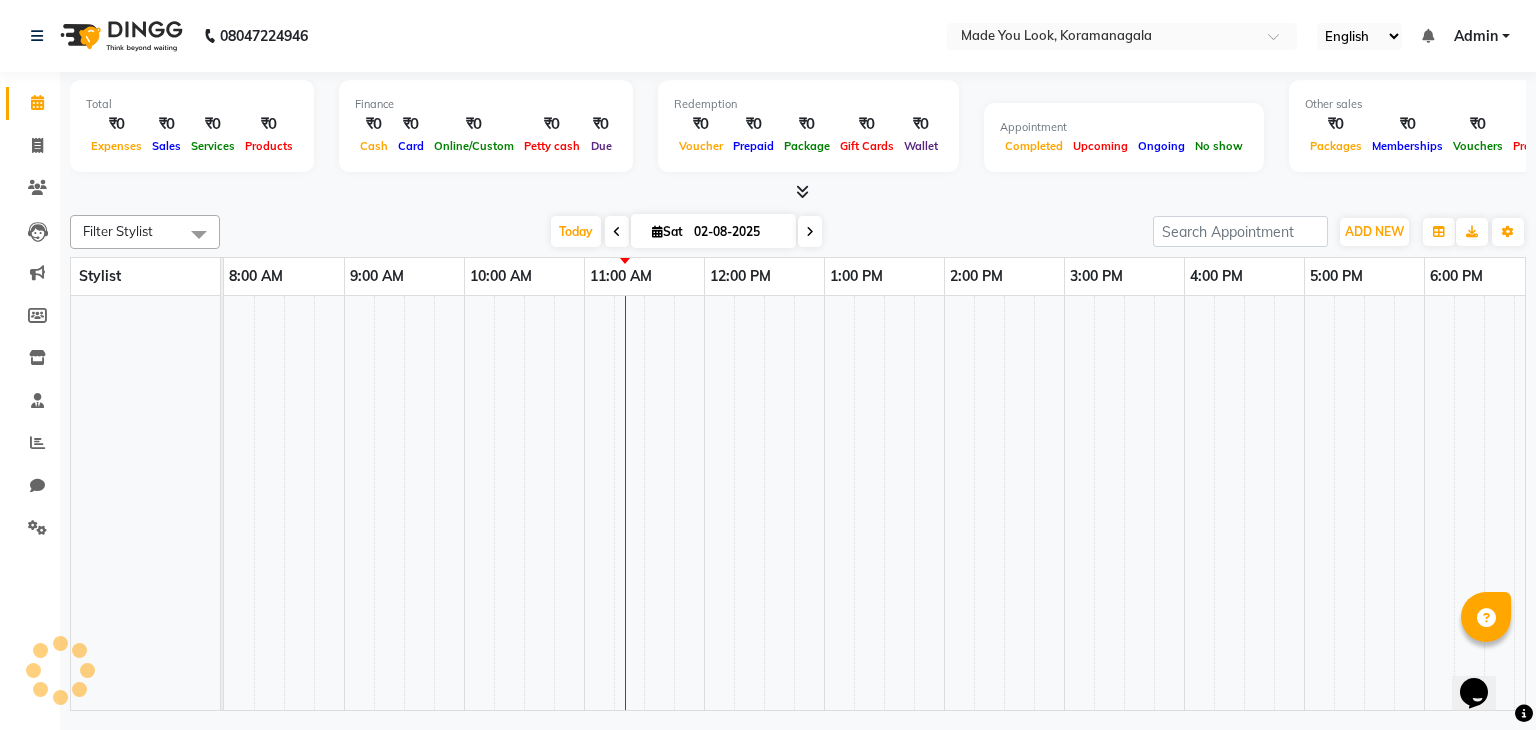 scroll, scrollTop: 0, scrollLeft: 0, axis: both 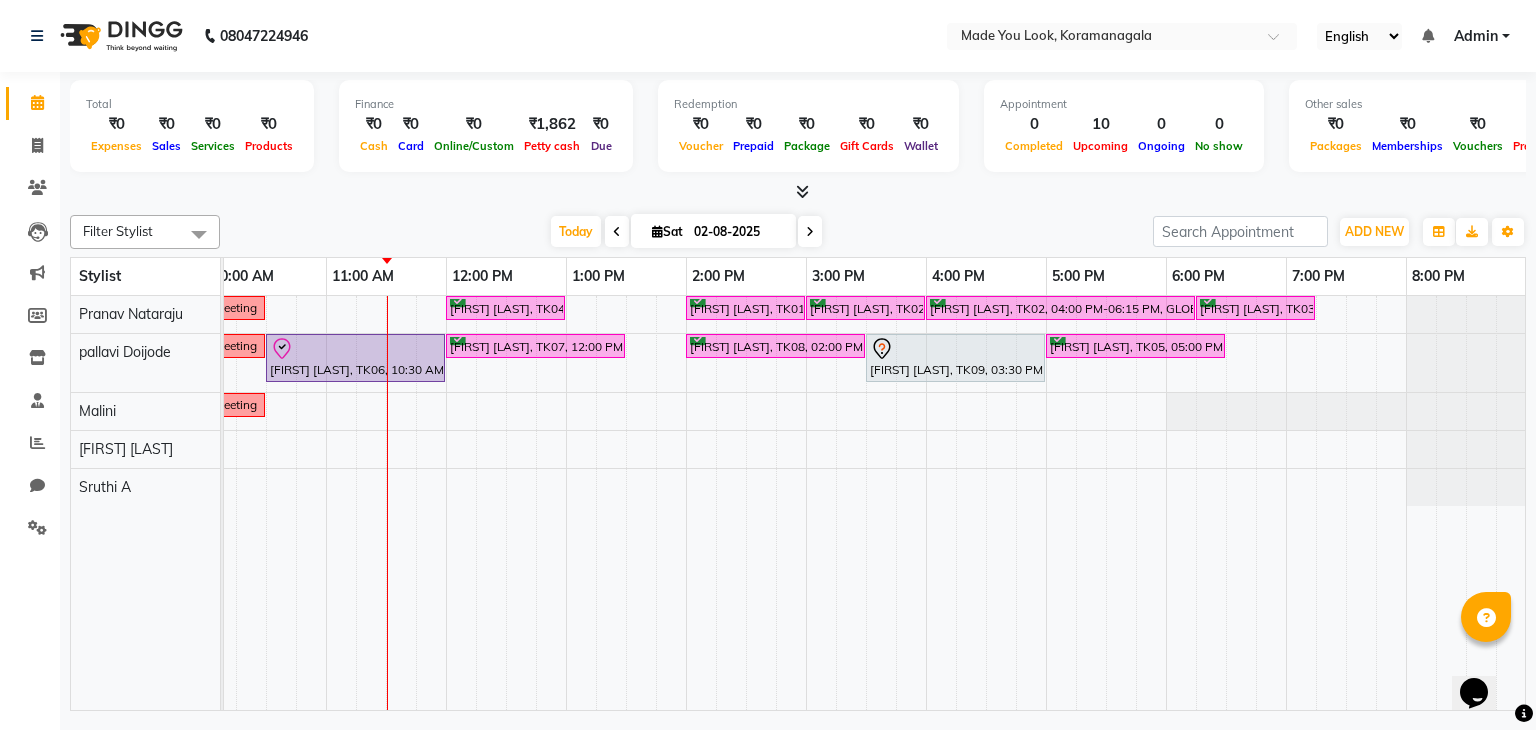 click at bounding box center (810, 232) 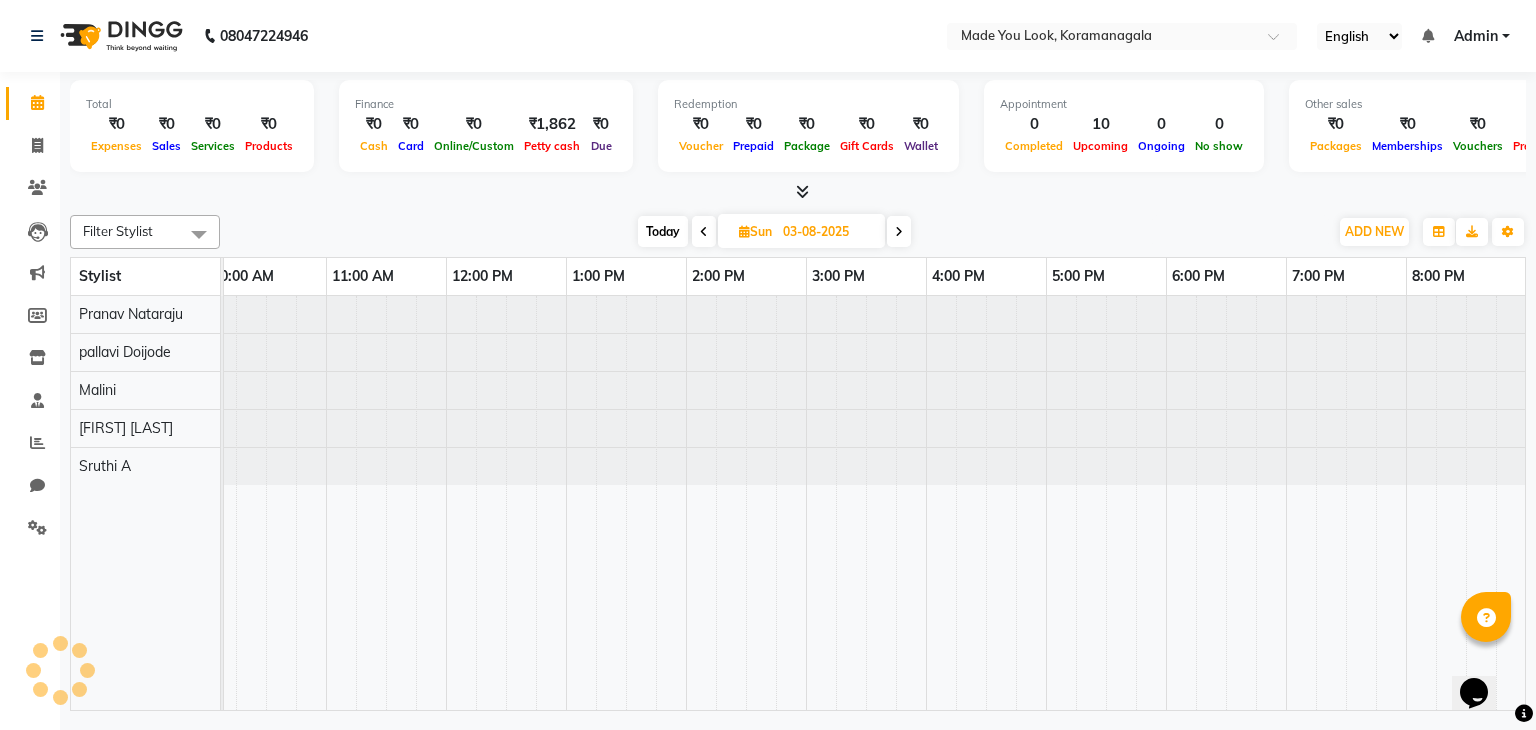 scroll, scrollTop: 0, scrollLeft: 0, axis: both 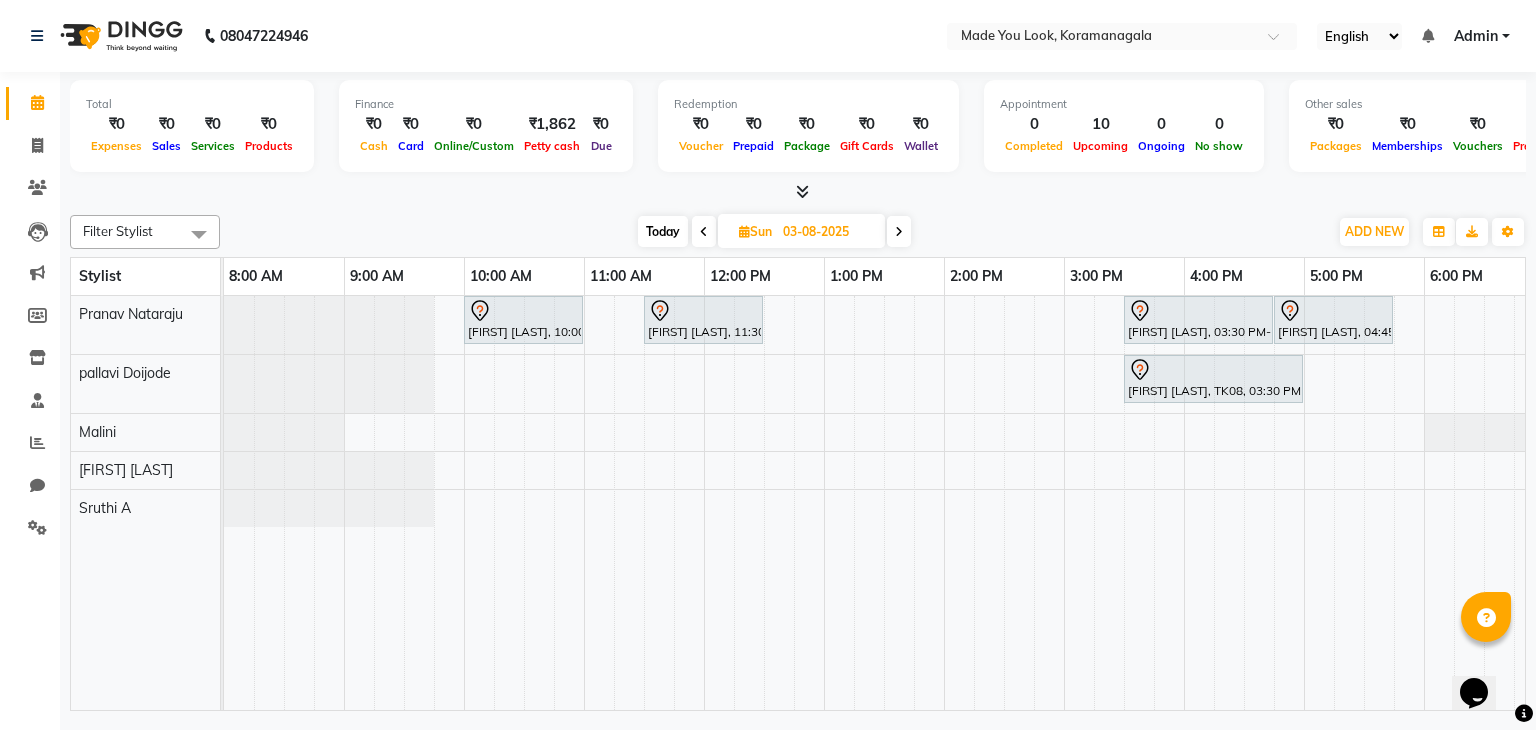 click on "Today" at bounding box center [663, 231] 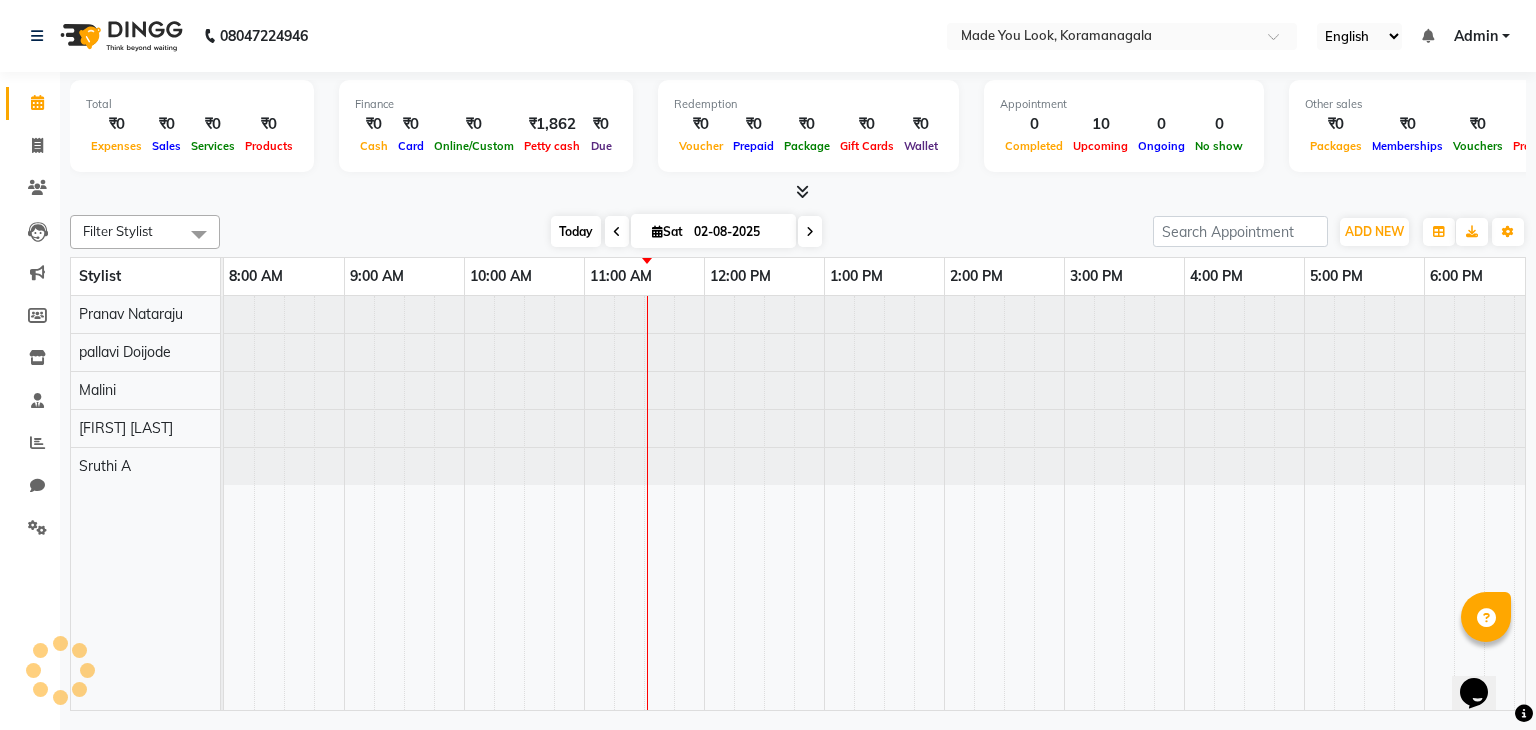 scroll, scrollTop: 0, scrollLeft: 258, axis: horizontal 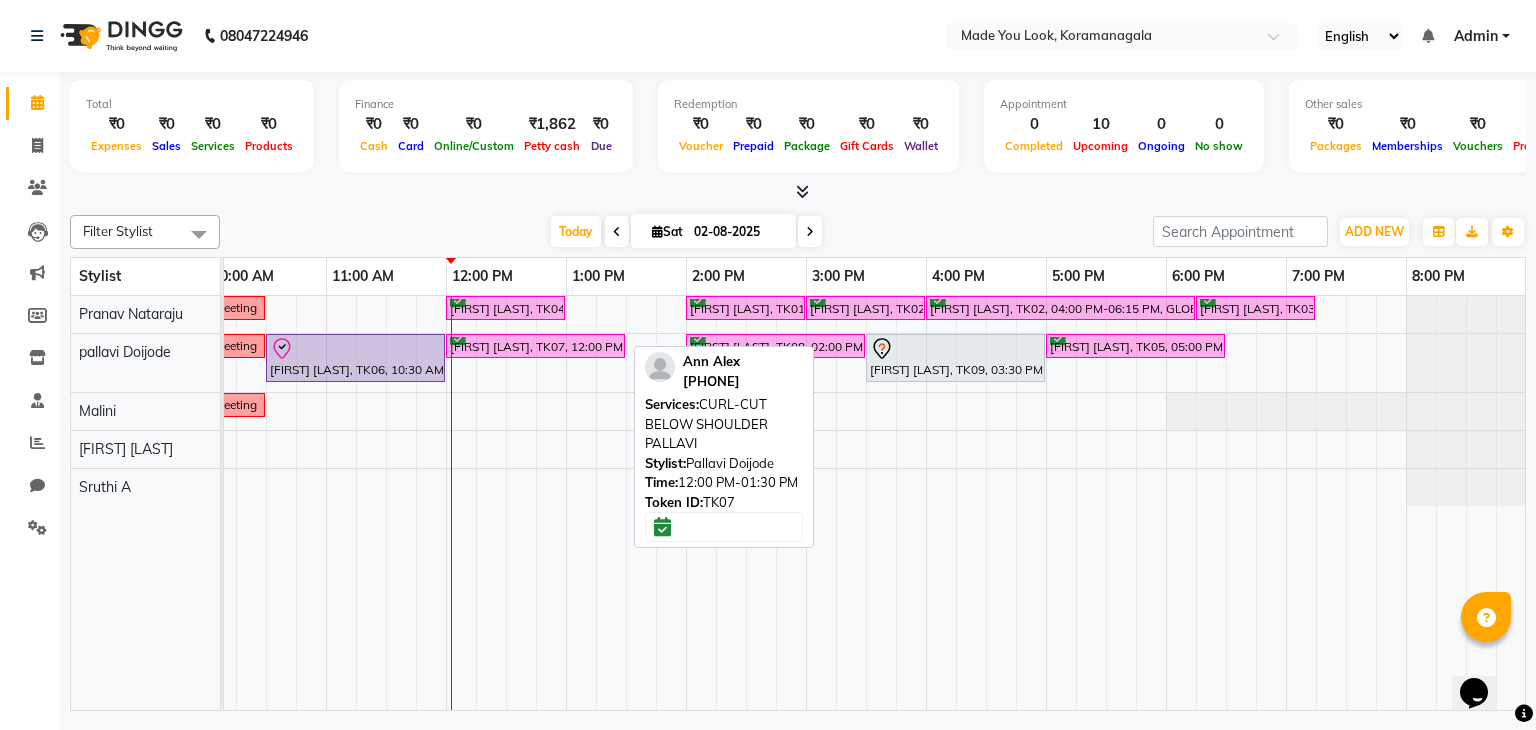click on "[FIRST] [LAST], TK07, 12:00 PM-01:30 PM, CURL-CUT BELOW SHOULDER [NAME]" at bounding box center [535, 346] 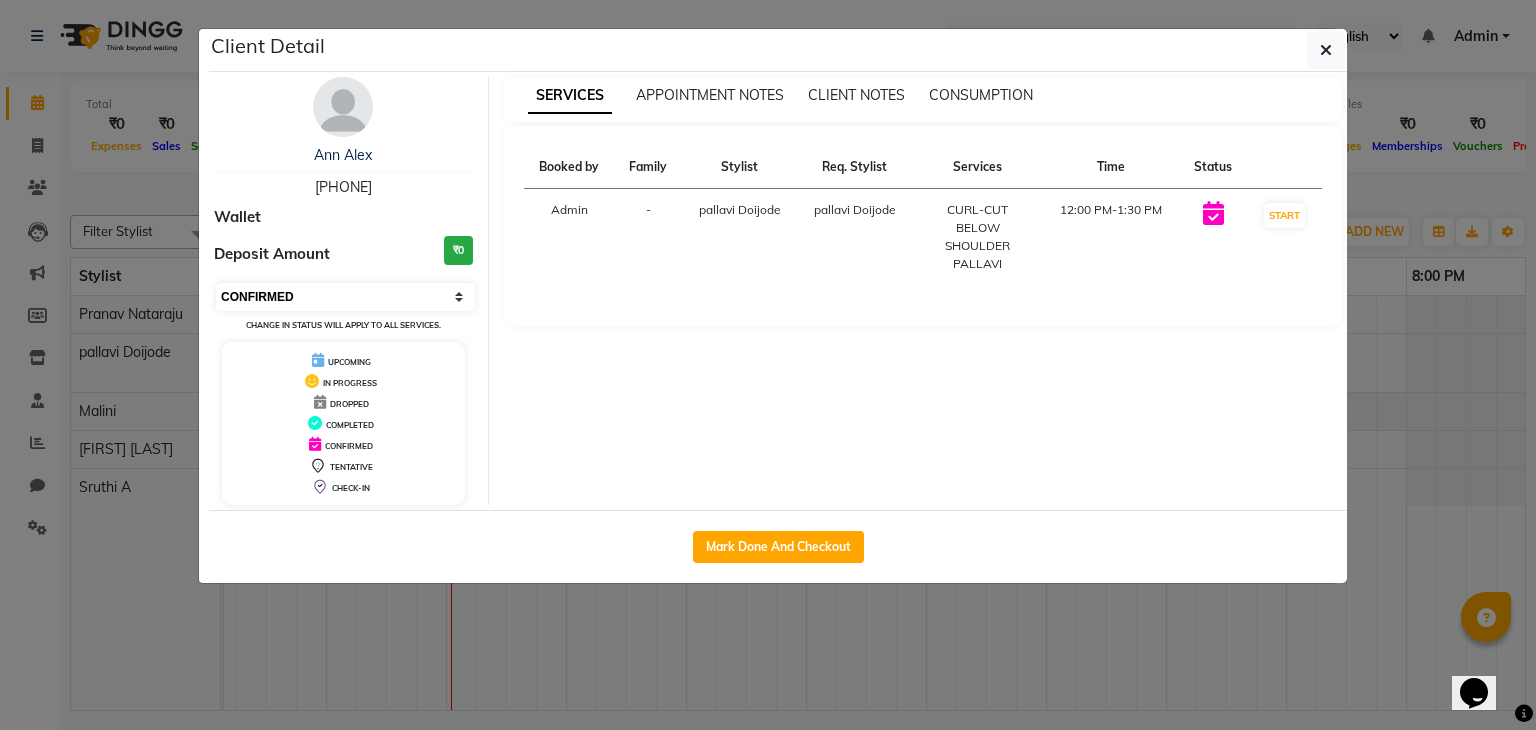 click on "Select IN SERVICE CONFIRMED TENTATIVE CHECK IN MARK DONE DROPPED UPCOMING" at bounding box center [345, 297] 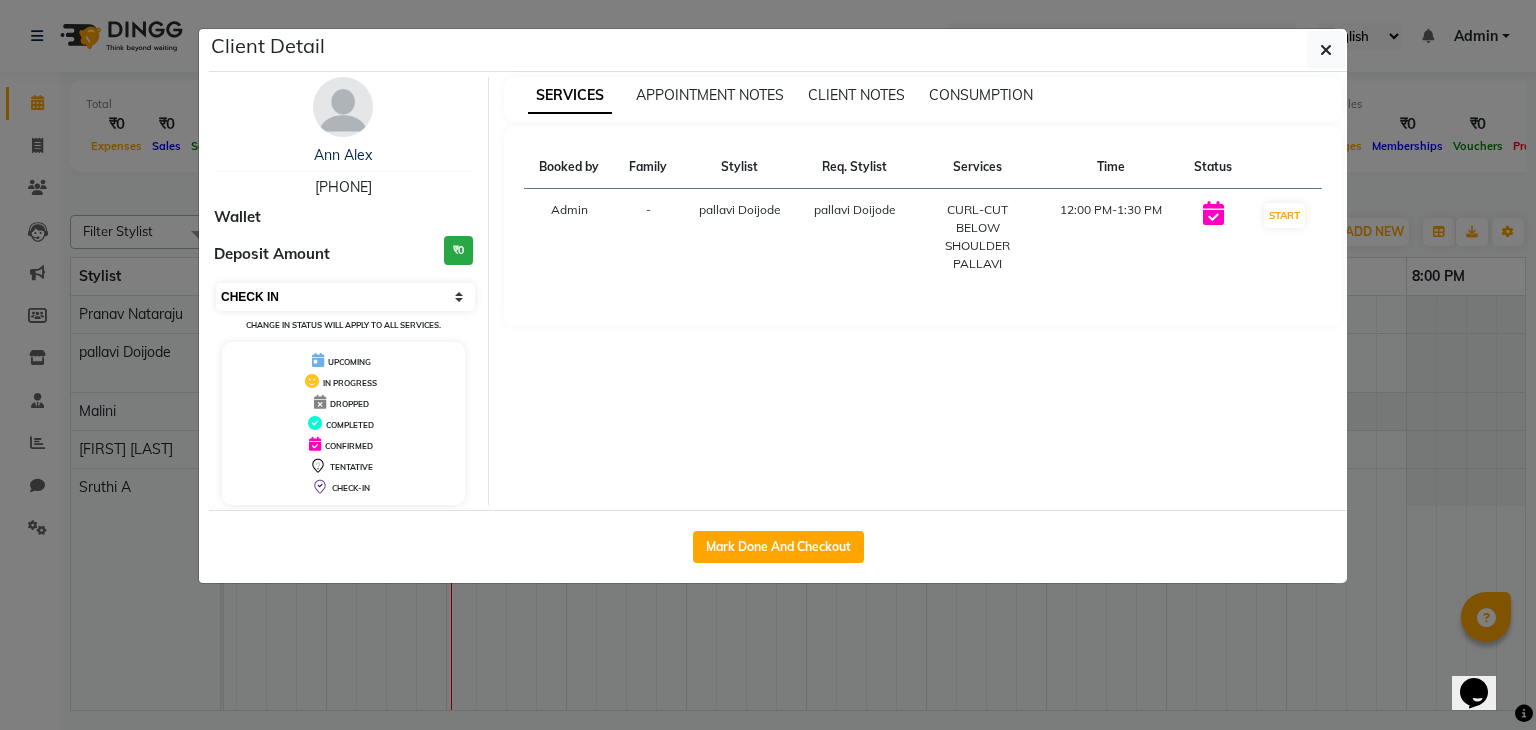 click on "Select IN SERVICE CONFIRMED TENTATIVE CHECK IN MARK DONE DROPPED UPCOMING" at bounding box center (345, 297) 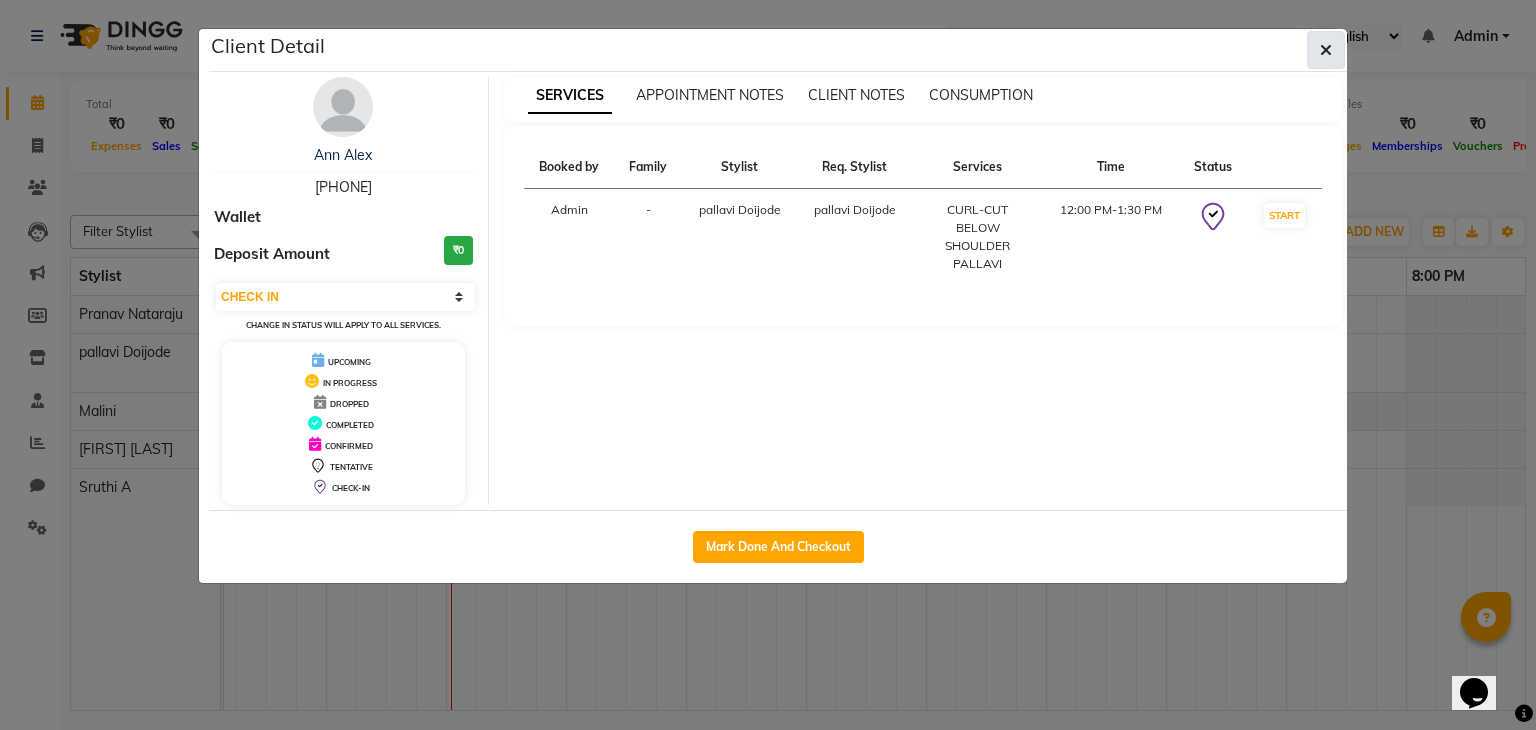 click 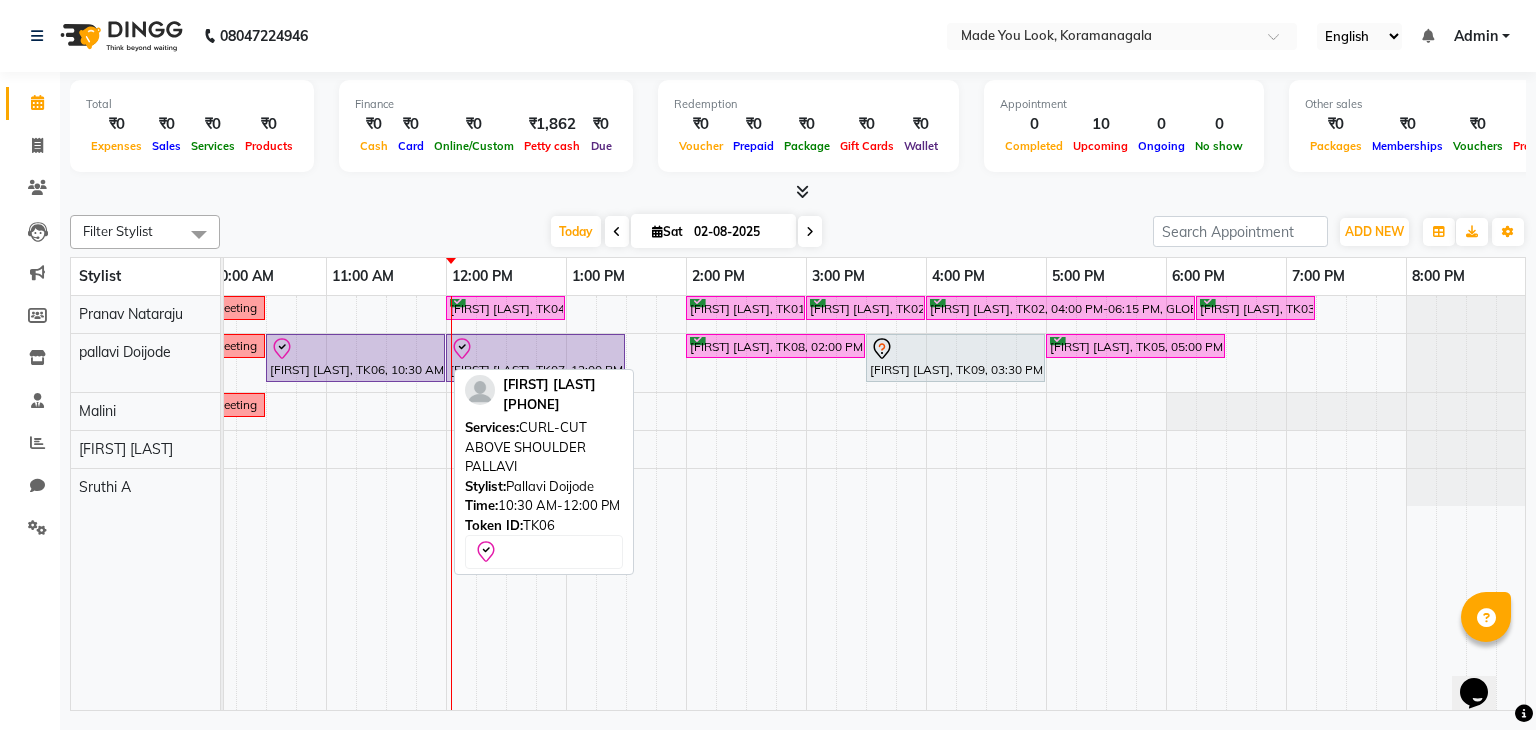 click at bounding box center (355, 349) 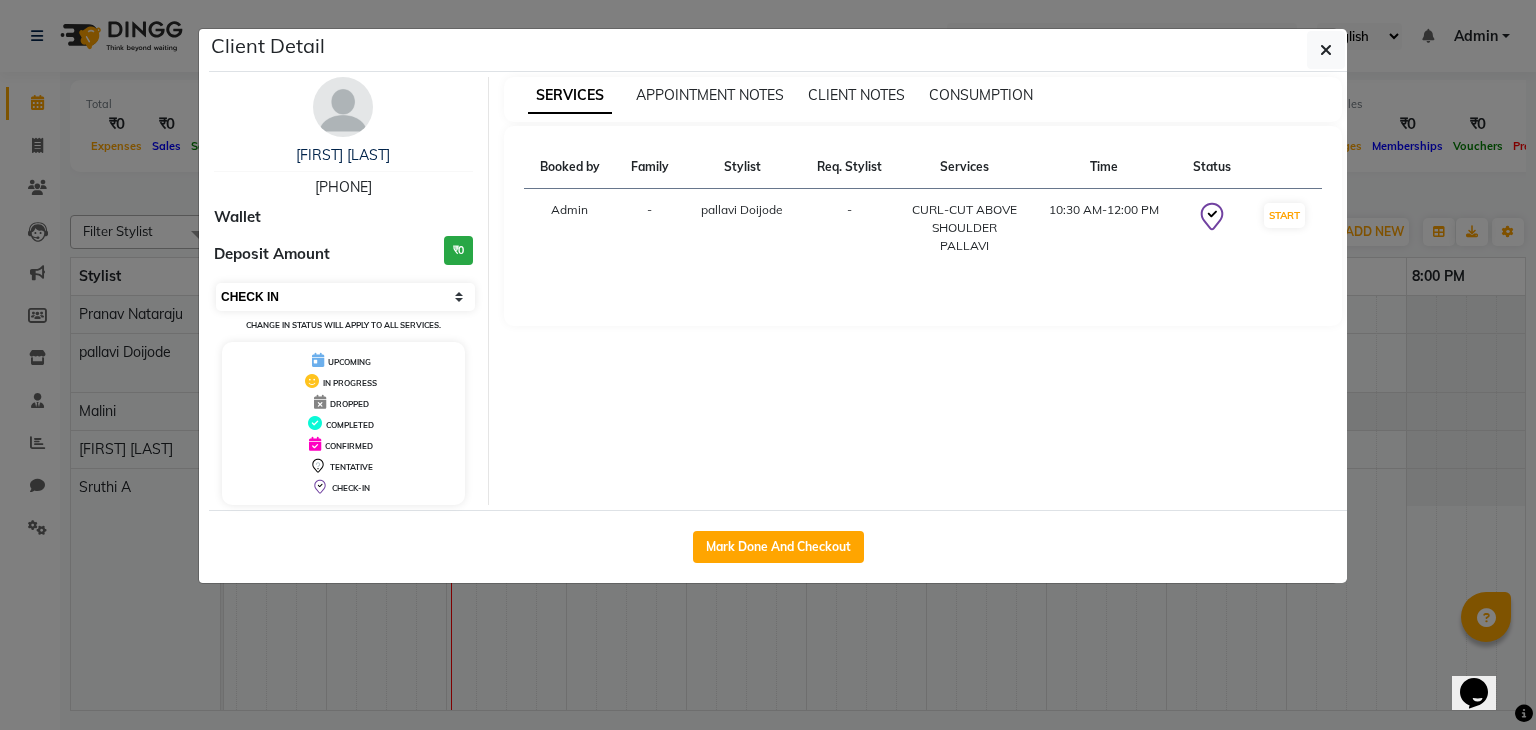 click on "Select IN SERVICE CONFIRMED TENTATIVE CHECK IN MARK DONE DROPPED UPCOMING" at bounding box center (345, 297) 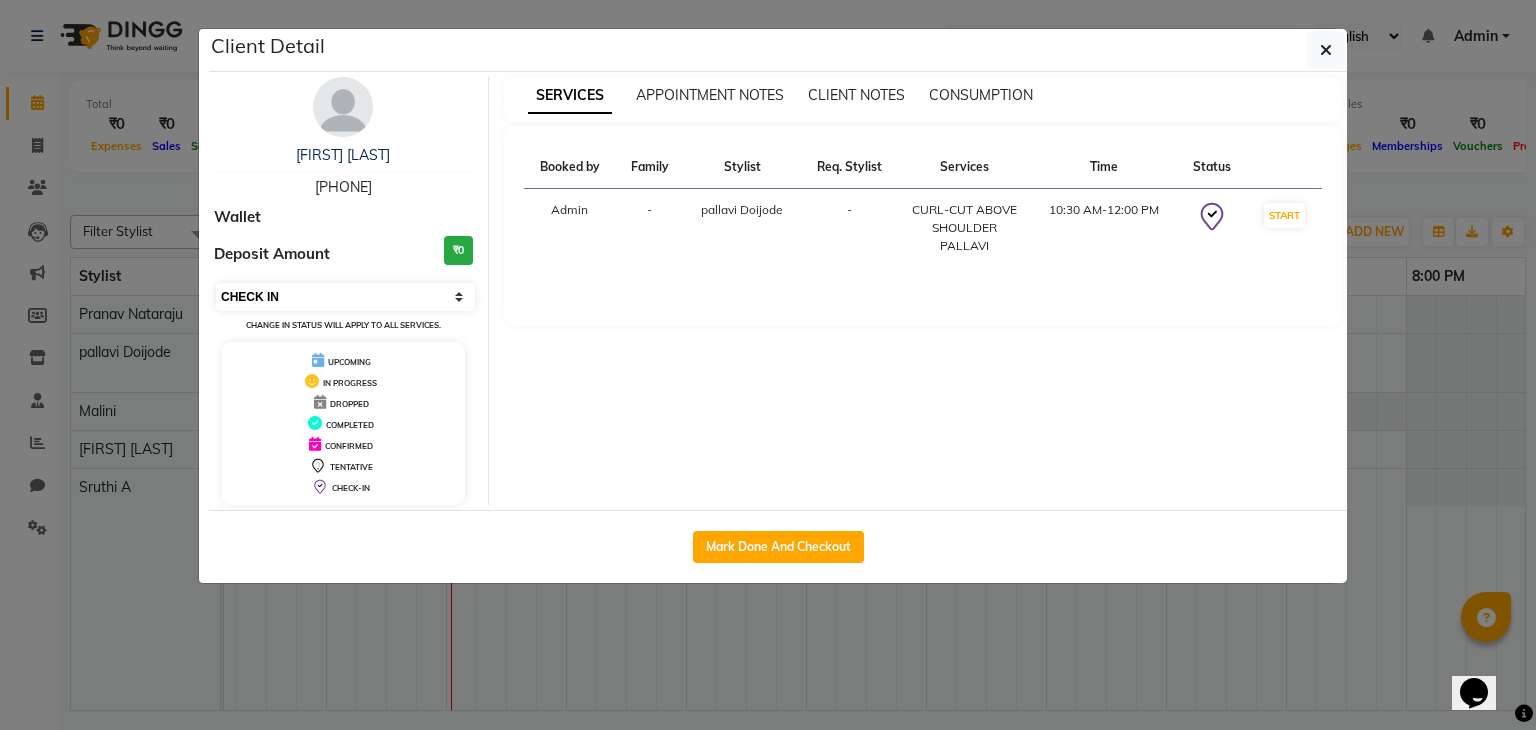 select on "1" 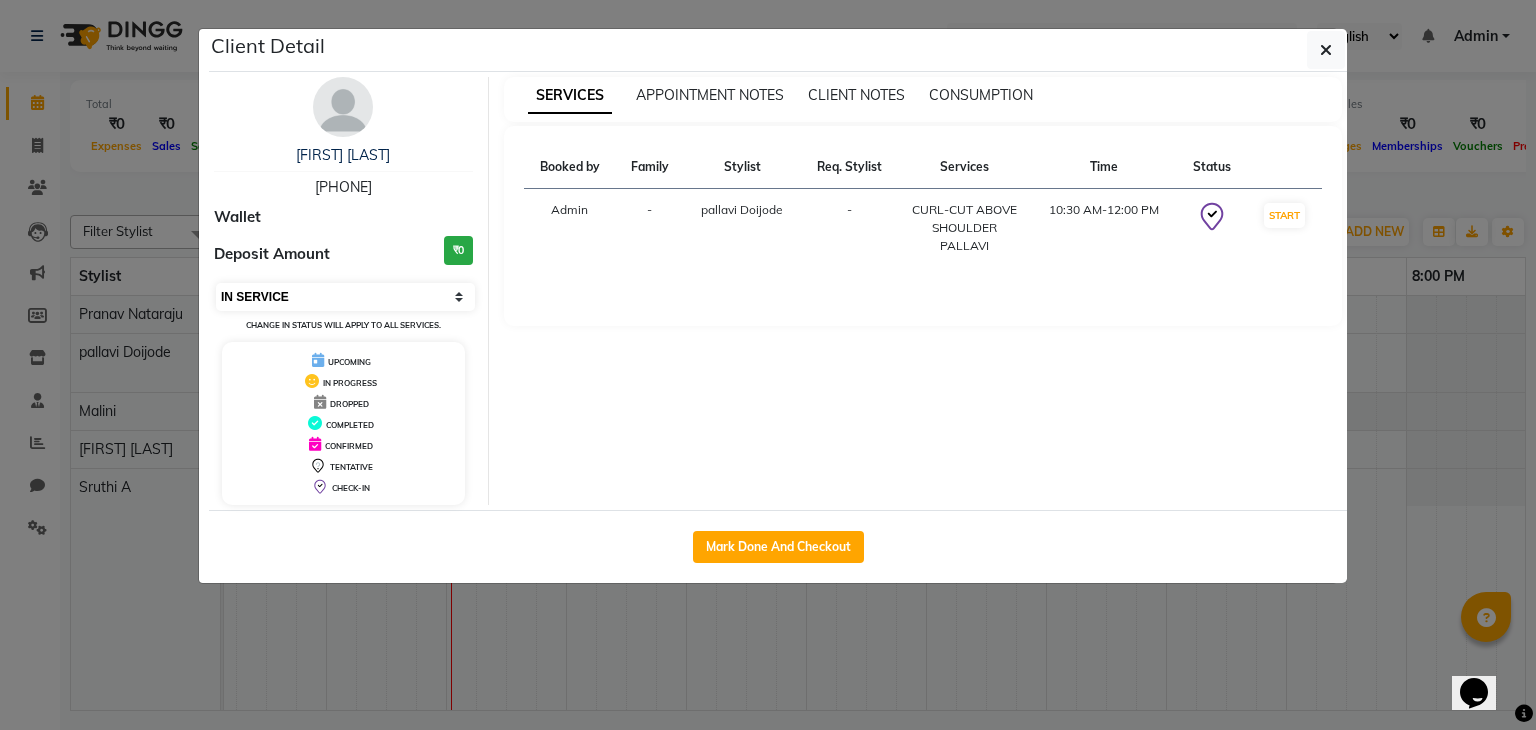click on "Select IN SERVICE CONFIRMED TENTATIVE CHECK IN MARK DONE DROPPED UPCOMING" at bounding box center [345, 297] 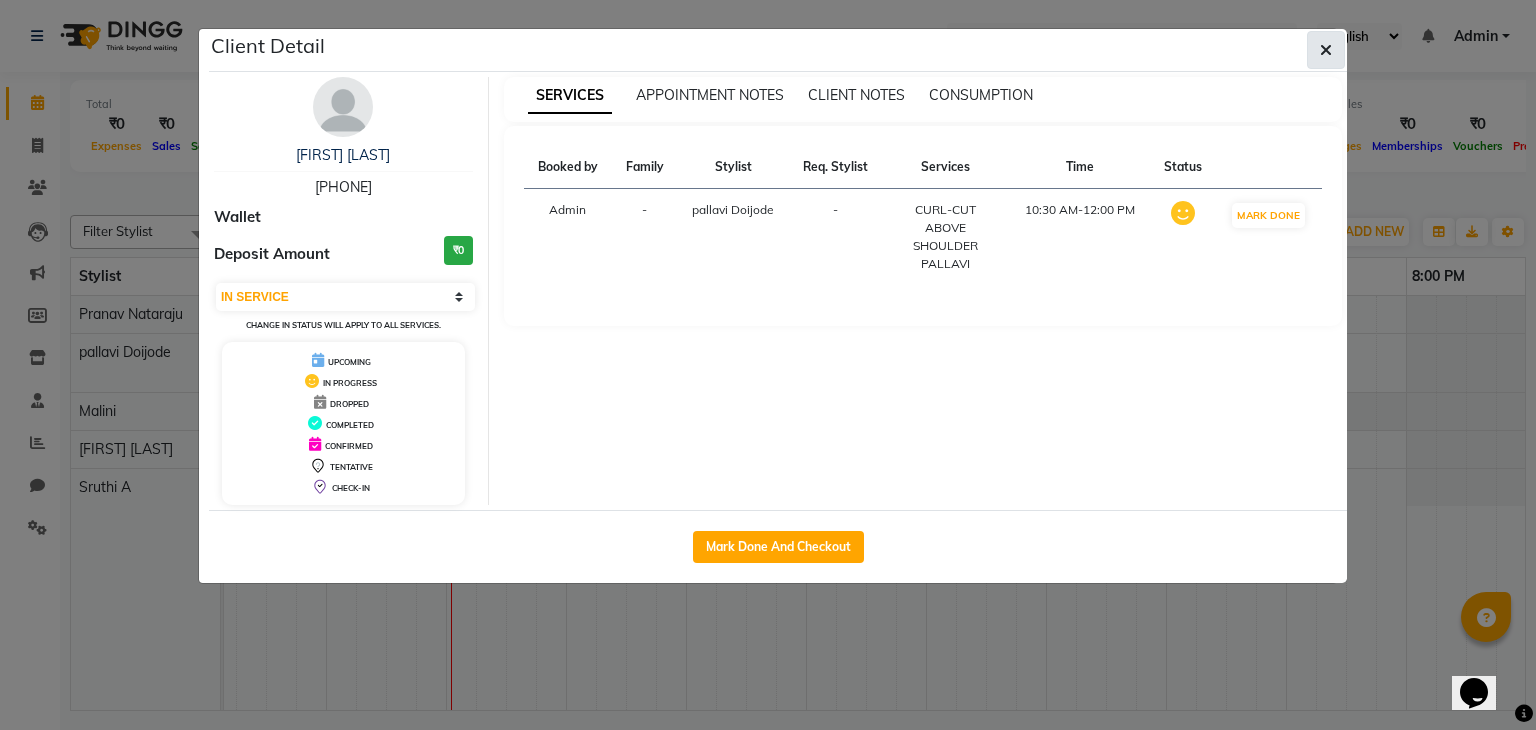 click 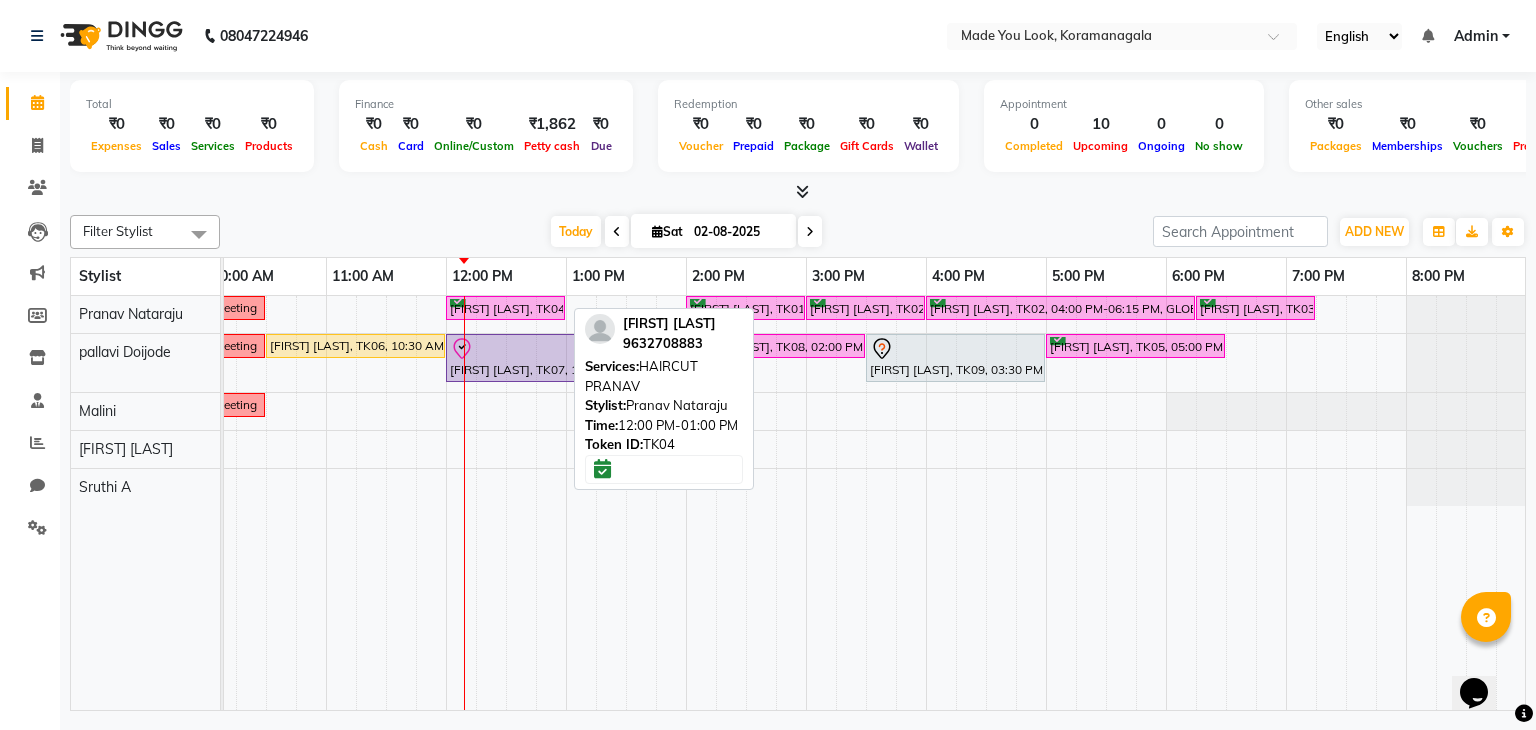 click on "[FIRST] [LAST], TK04, 12:00 PM-01:00 PM, HAIRCUT PRANAV" at bounding box center [505, 308] 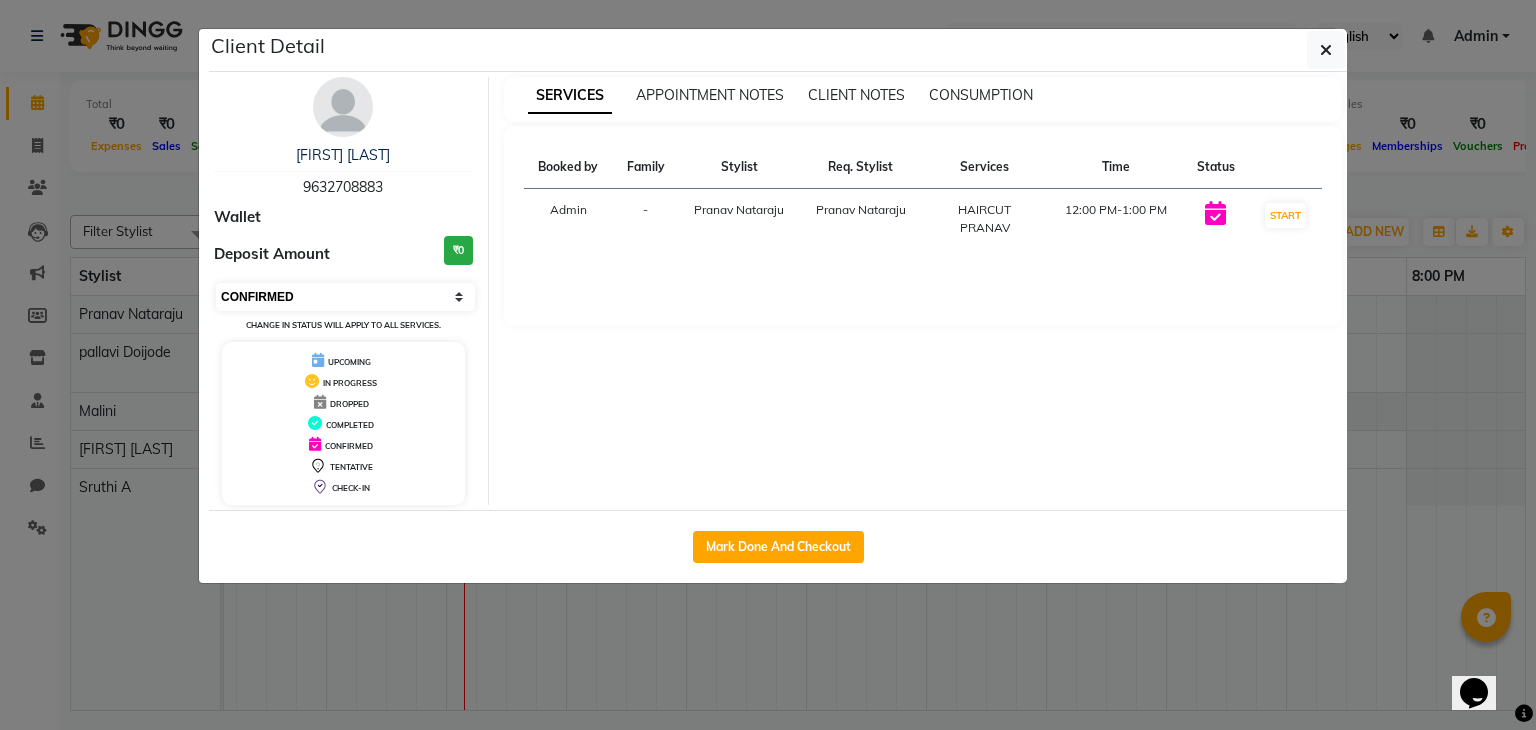 click on "Select IN SERVICE CONFIRMED TENTATIVE CHECK IN MARK DONE DROPPED UPCOMING" at bounding box center [345, 297] 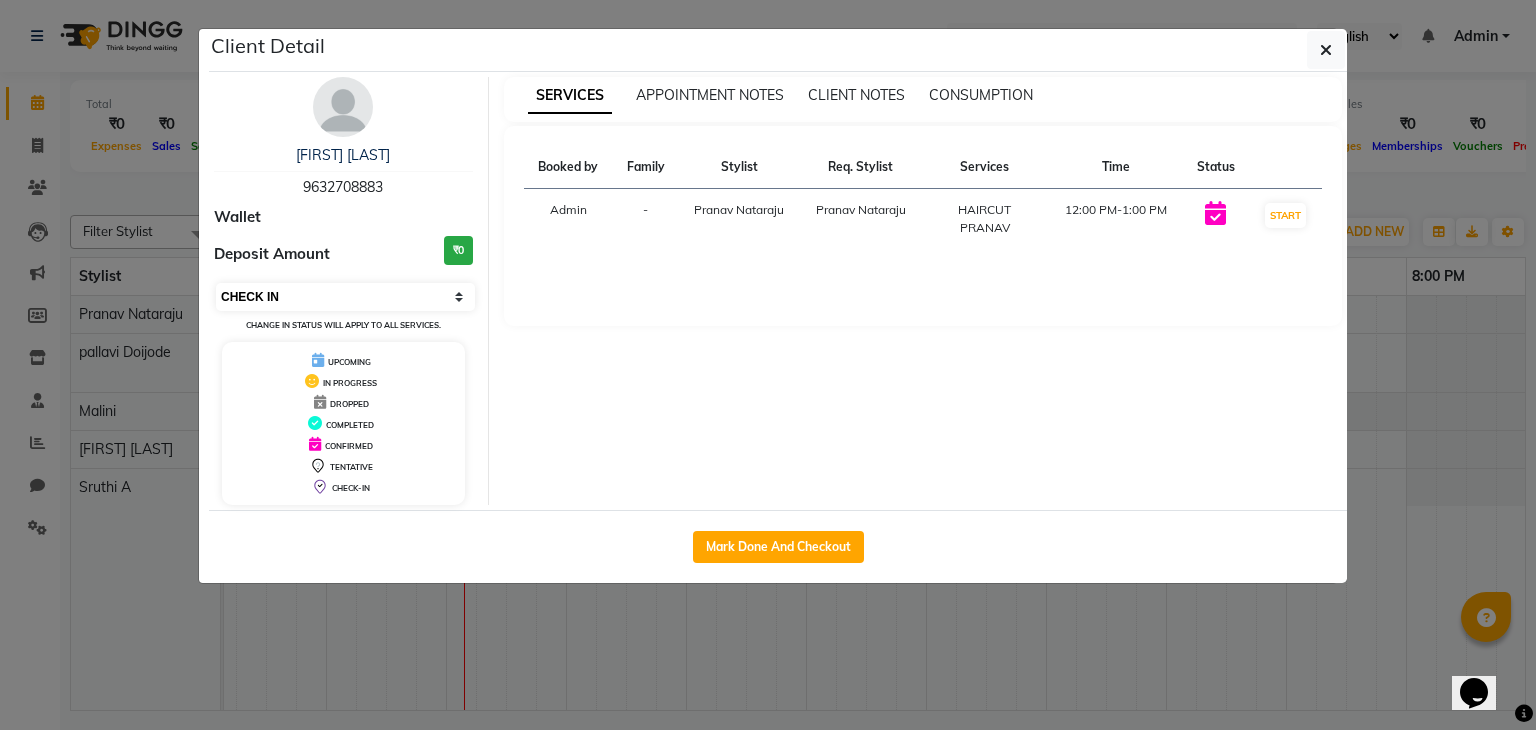 click on "Select IN SERVICE CONFIRMED TENTATIVE CHECK IN MARK DONE DROPPED UPCOMING" at bounding box center (345, 297) 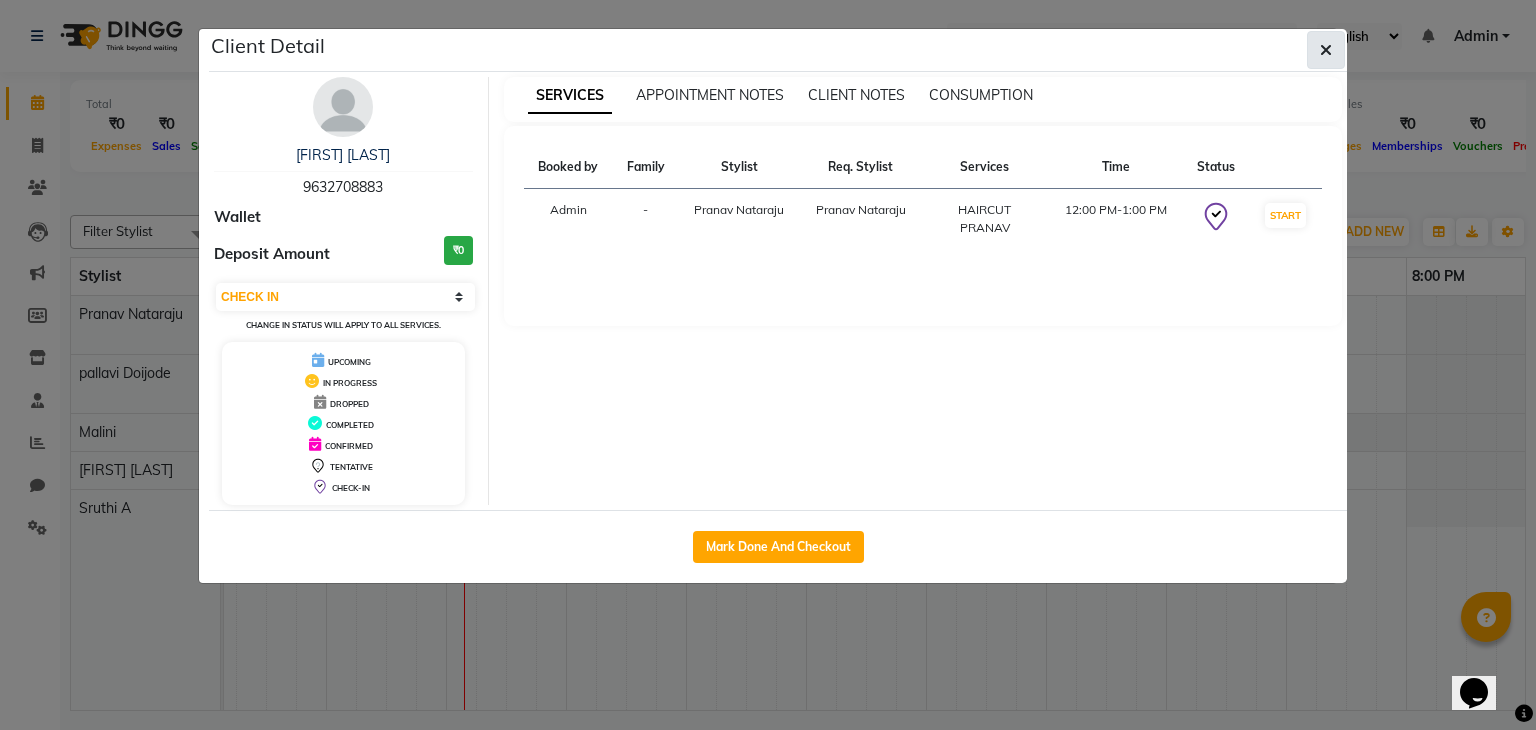 click 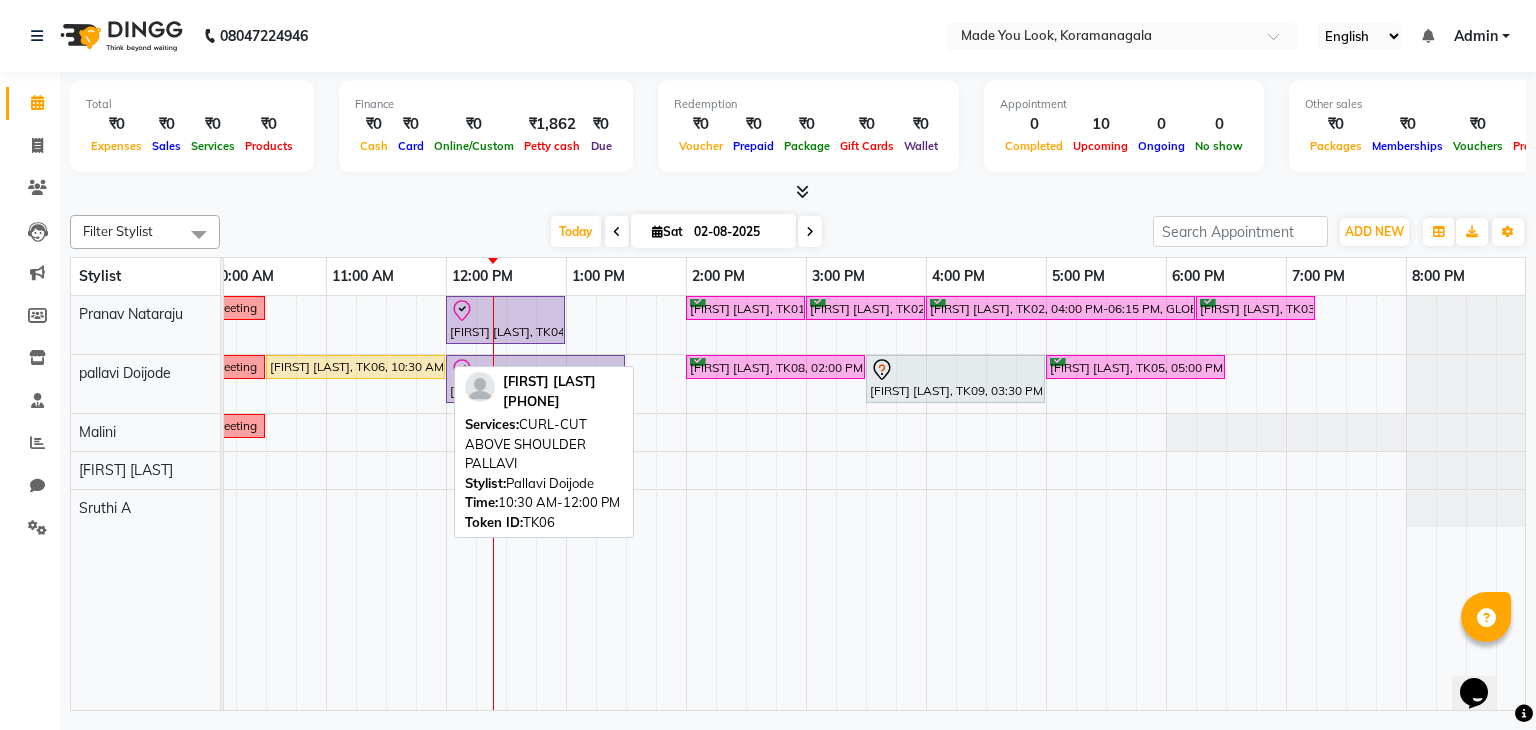 click on "[FIRST] [LAST], TK06, 10:30 AM-12:00 PM, CURL-CUT ABOVE SHOULDER [NAME]" at bounding box center (355, 367) 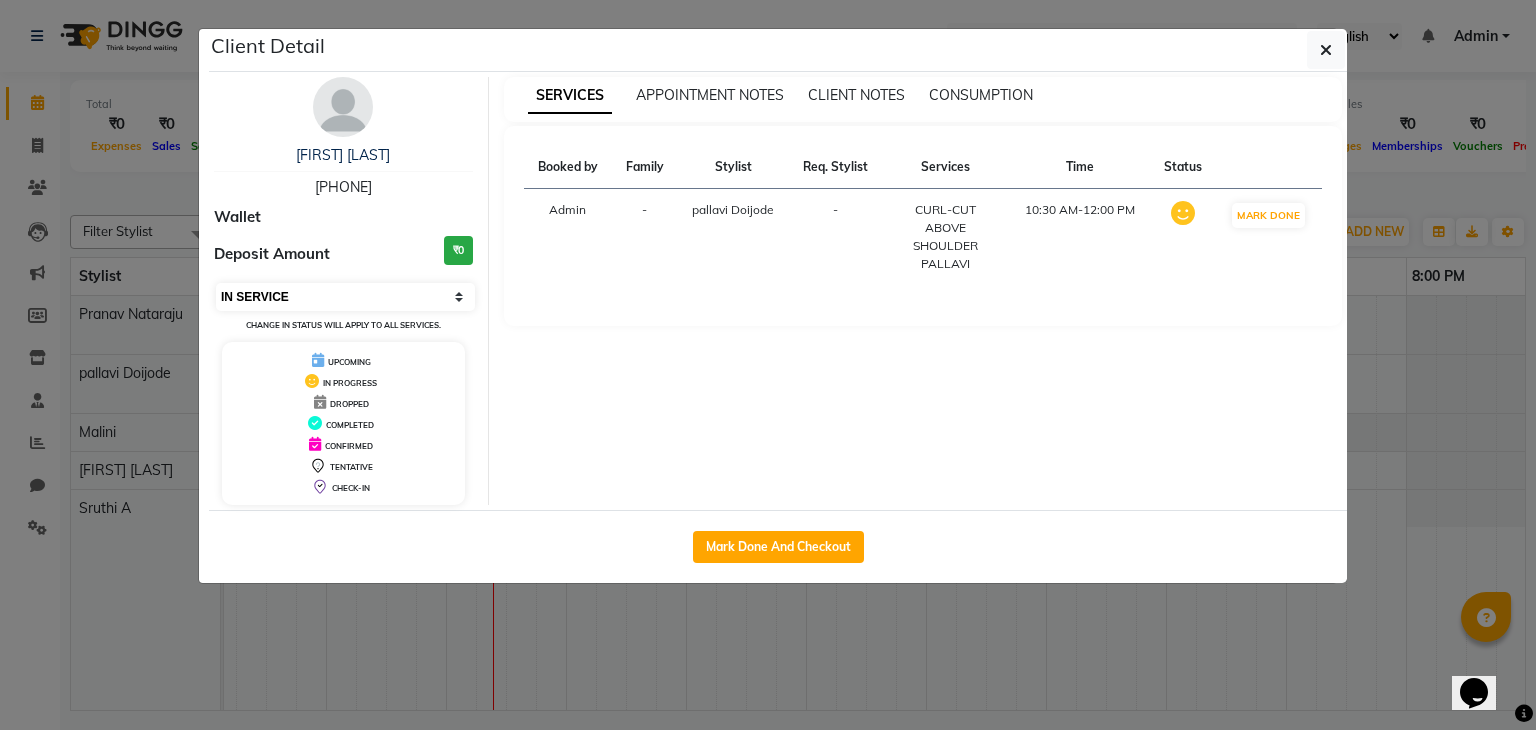 click on "Select IN SERVICE CONFIRMED TENTATIVE CHECK IN MARK DONE DROPPED UPCOMING" at bounding box center (345, 297) 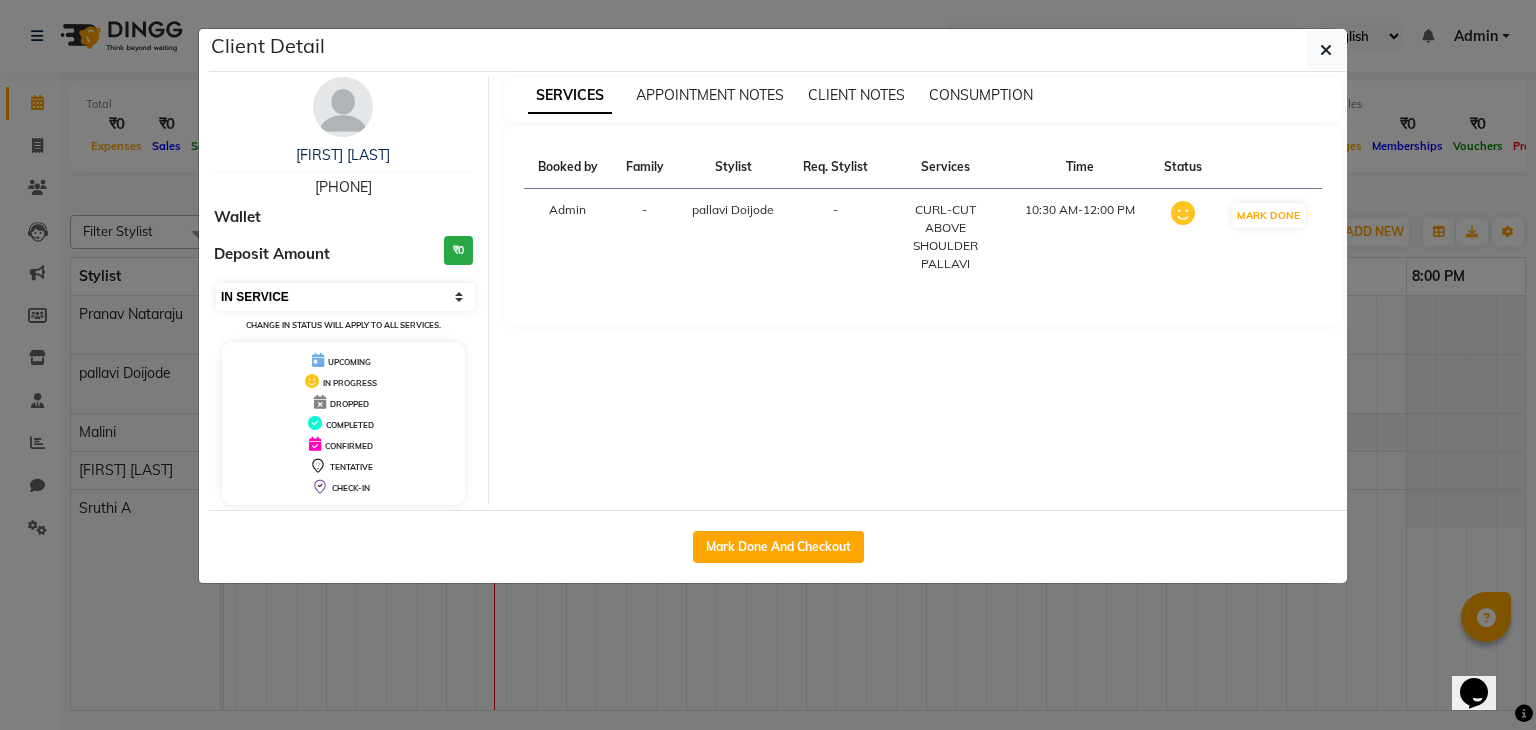 select on "7" 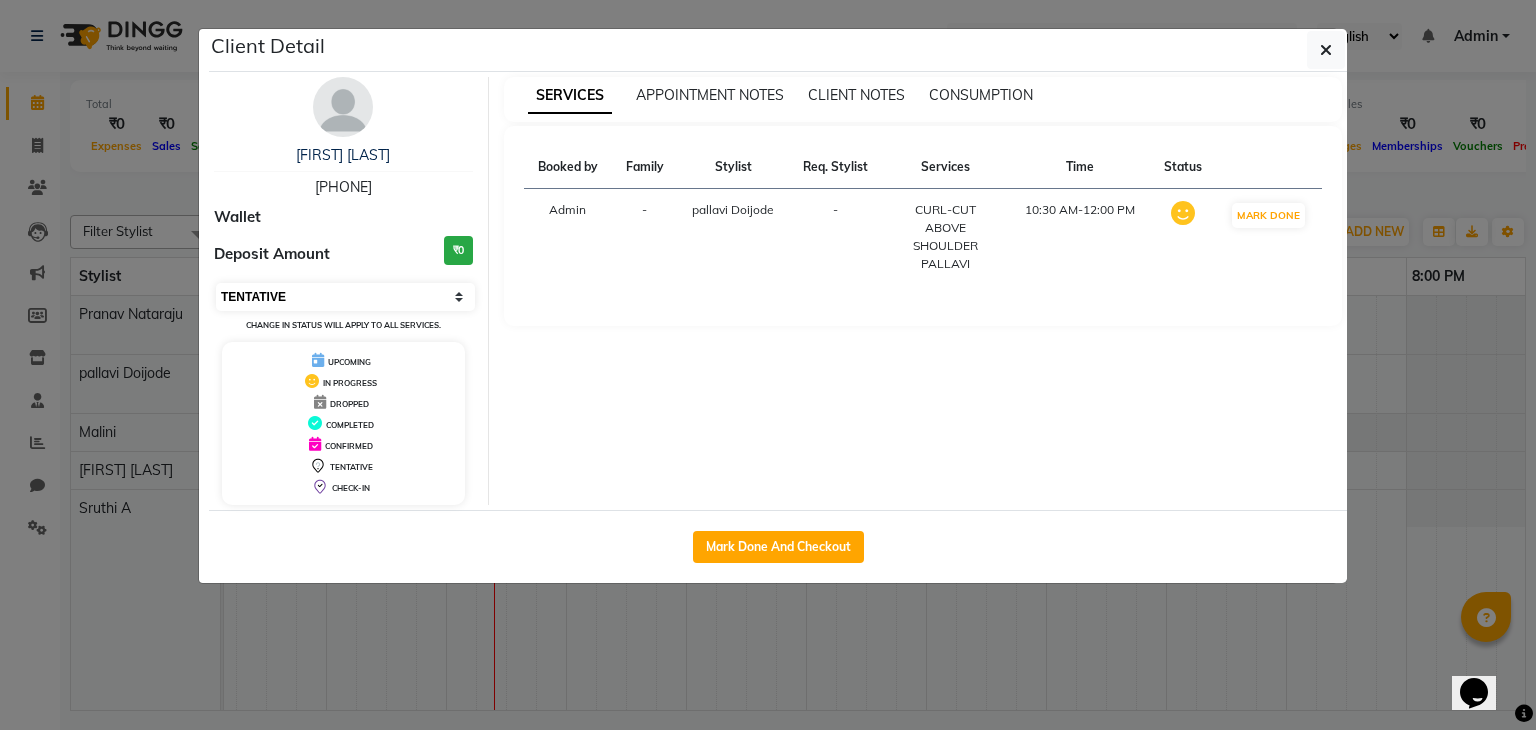 click on "Select IN SERVICE CONFIRMED TENTATIVE CHECK IN MARK DONE DROPPED UPCOMING" at bounding box center (345, 297) 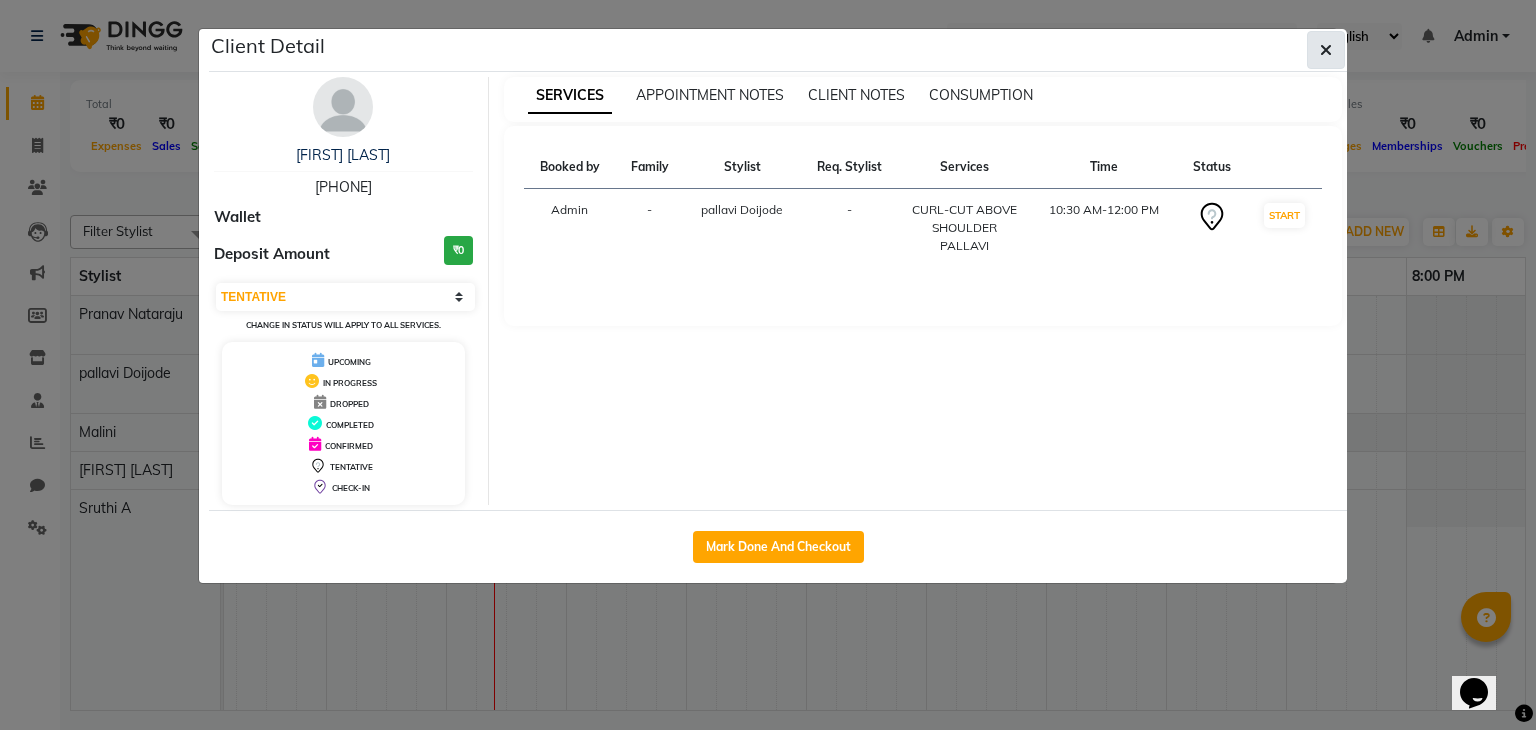 click 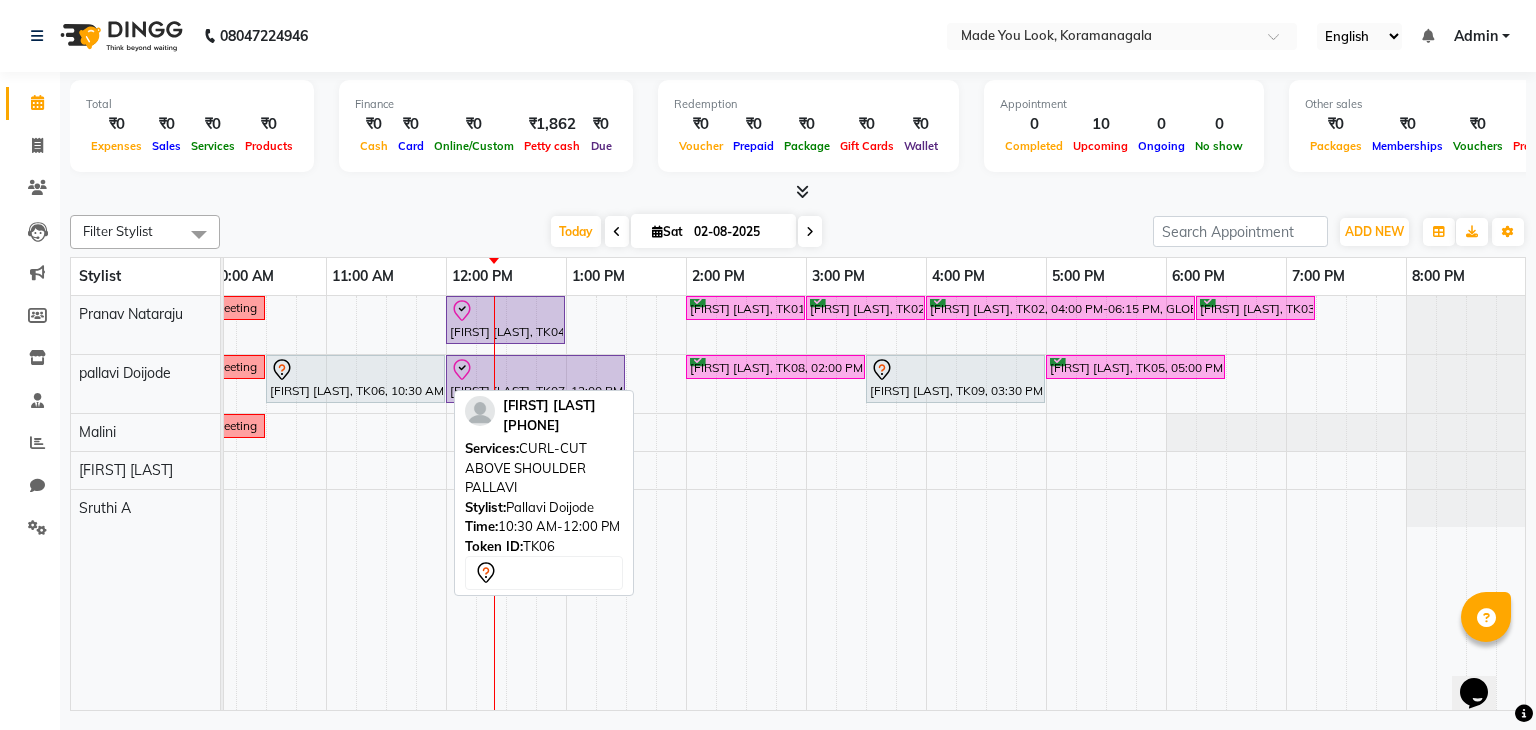 click at bounding box center [355, 370] 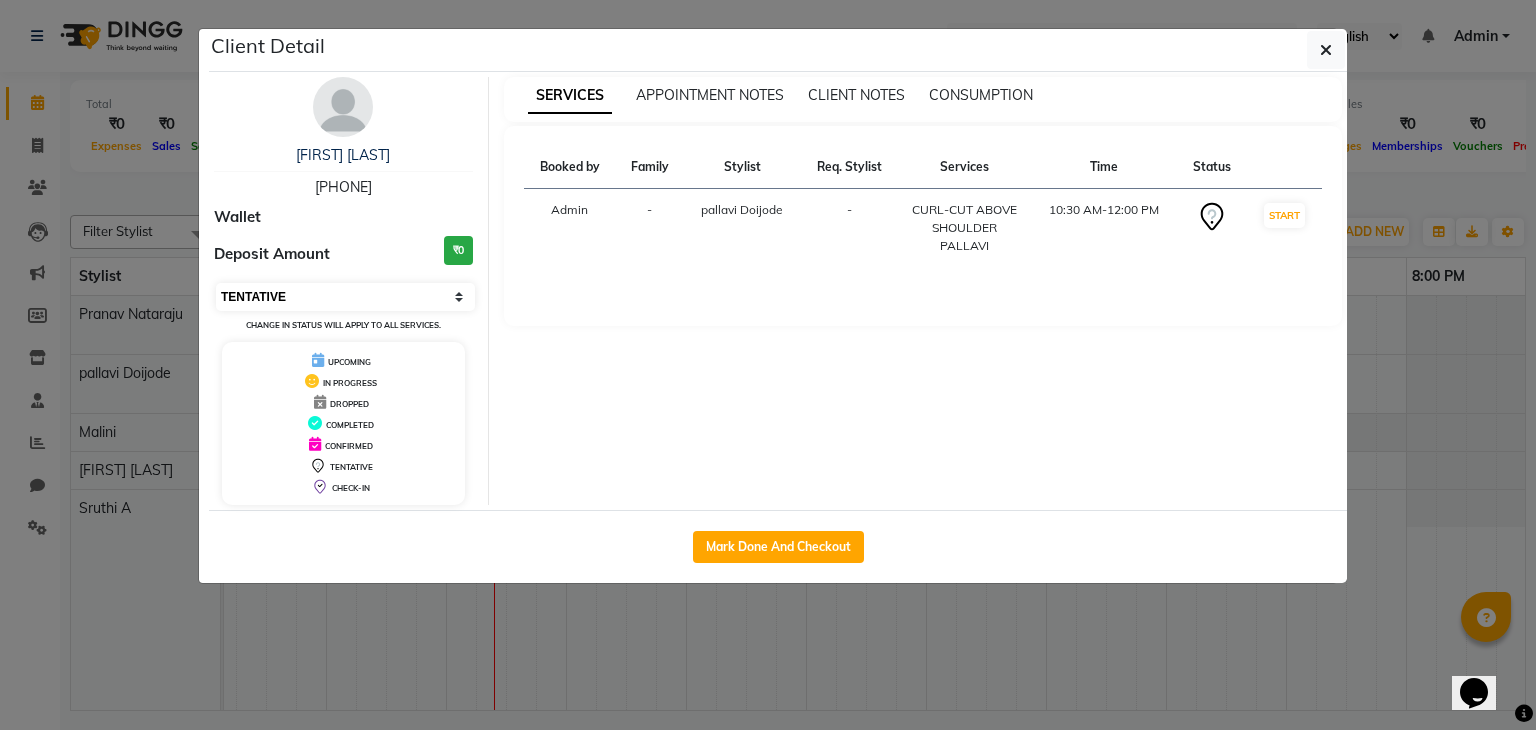 click on "Select IN SERVICE CONFIRMED TENTATIVE CHECK IN MARK DONE DROPPED UPCOMING" at bounding box center [345, 297] 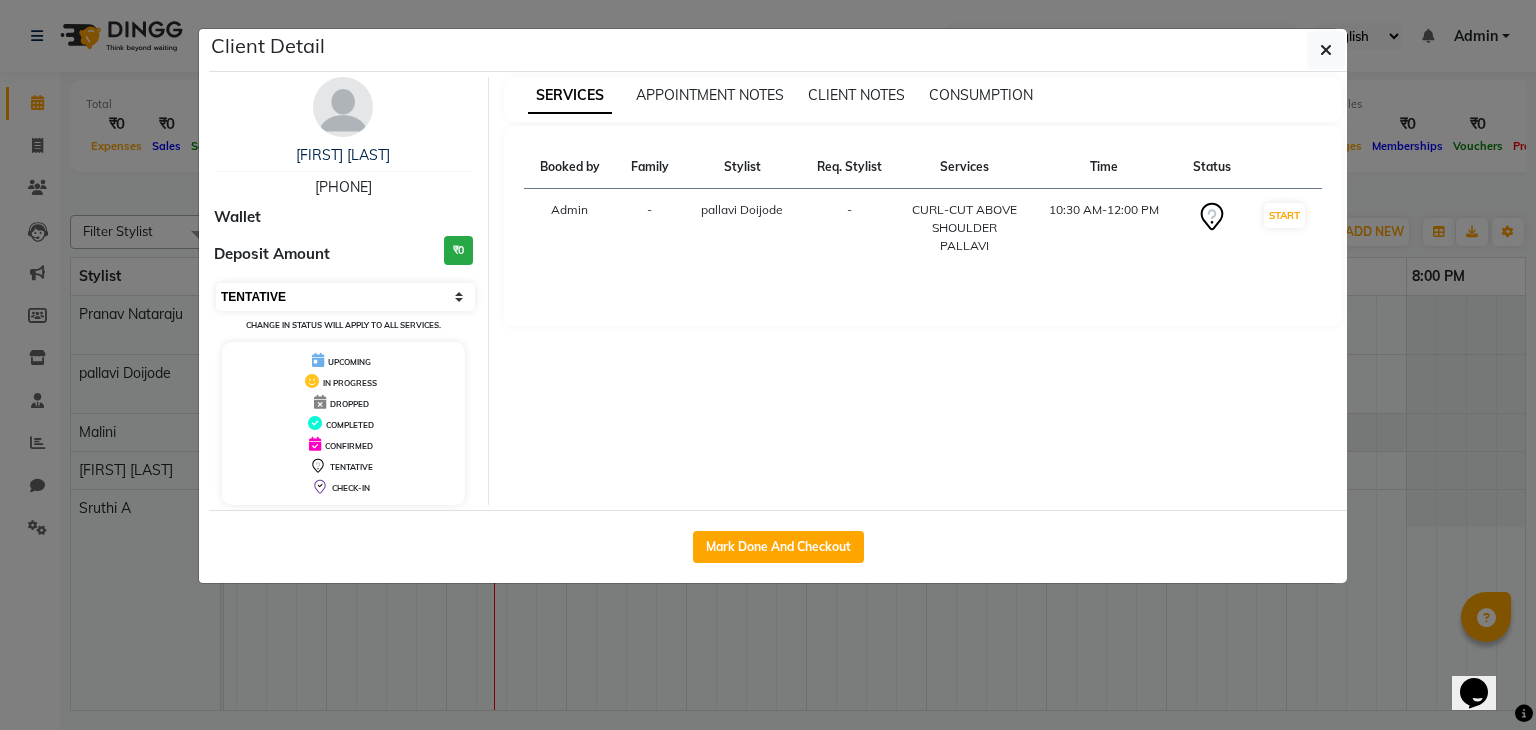 select on "8" 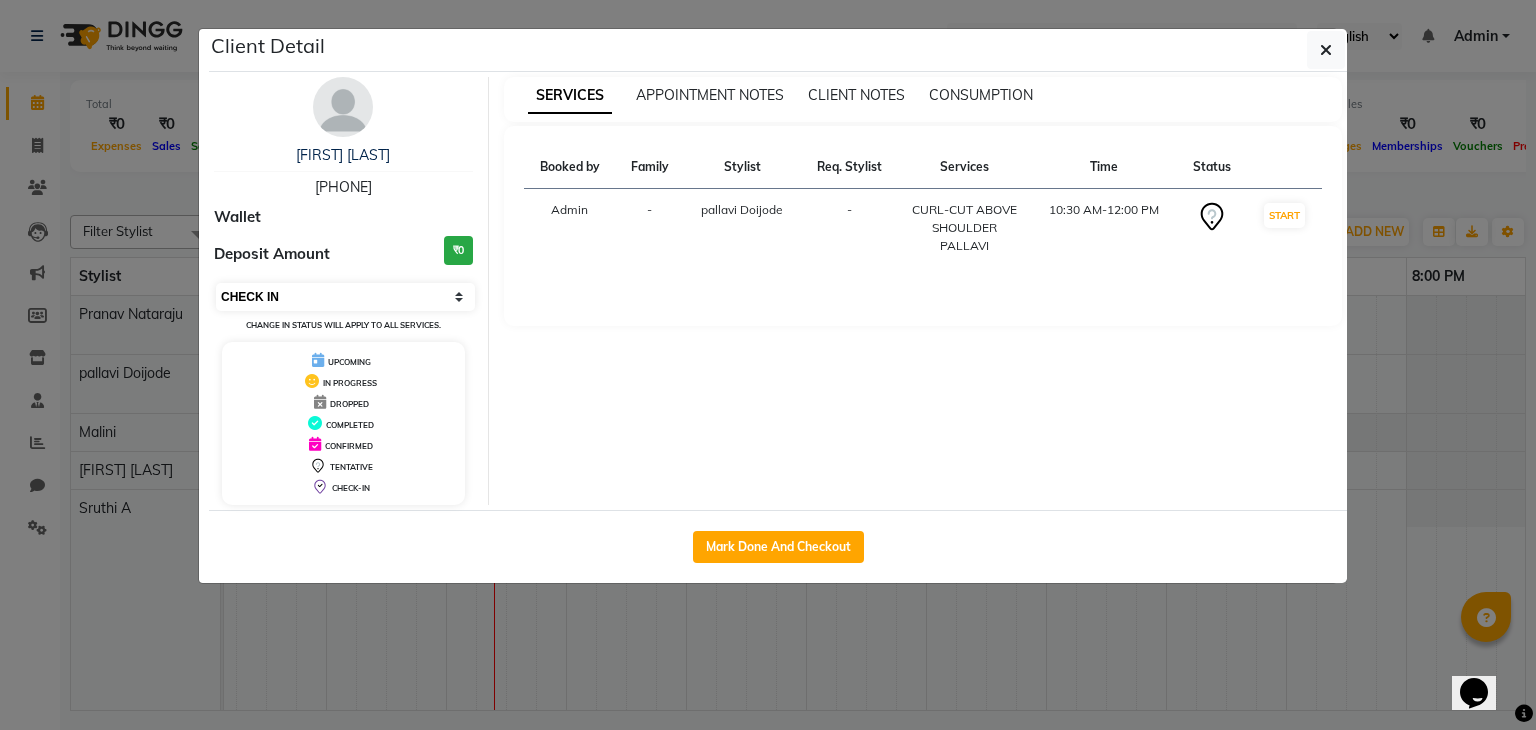 click on "Select IN SERVICE CONFIRMED TENTATIVE CHECK IN MARK DONE DROPPED UPCOMING" at bounding box center [345, 297] 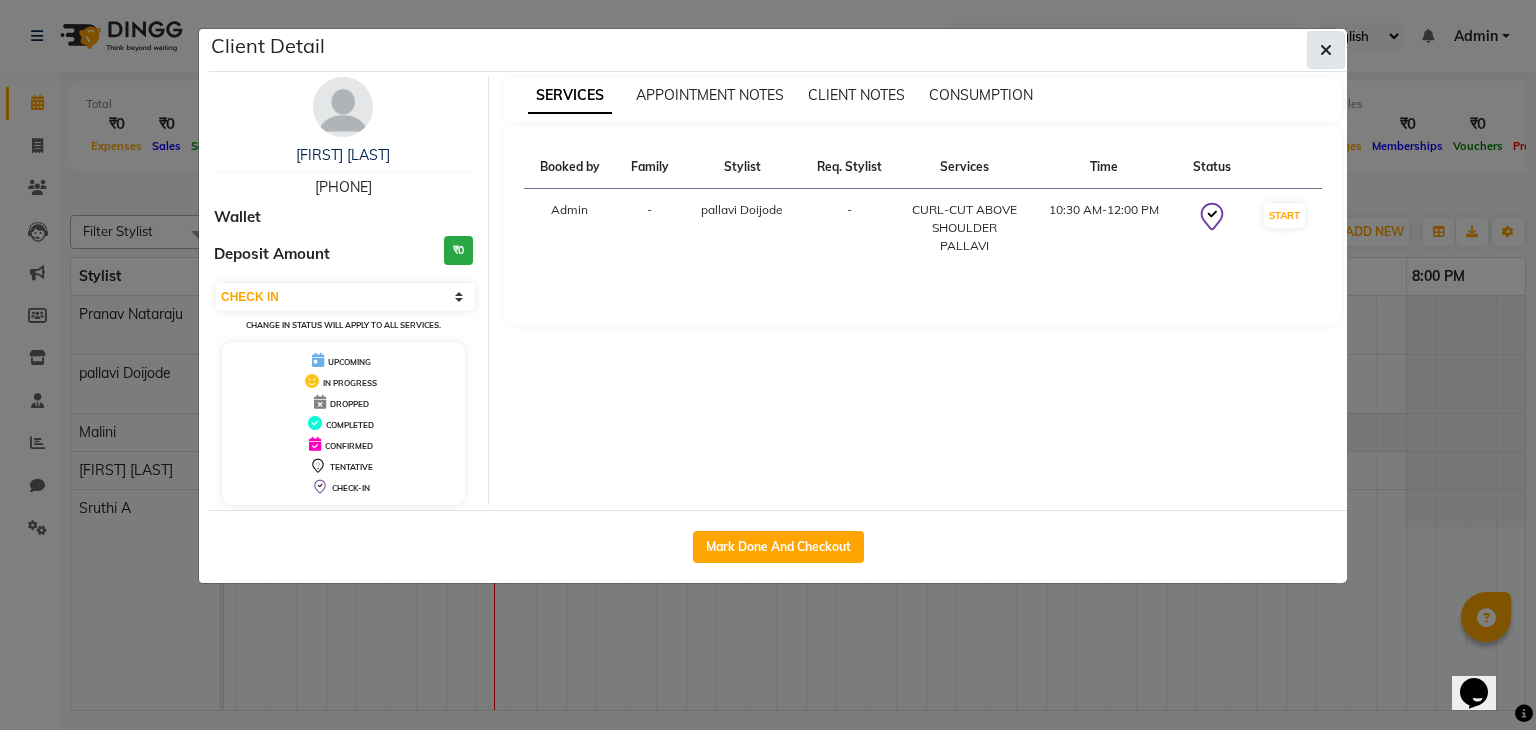 click 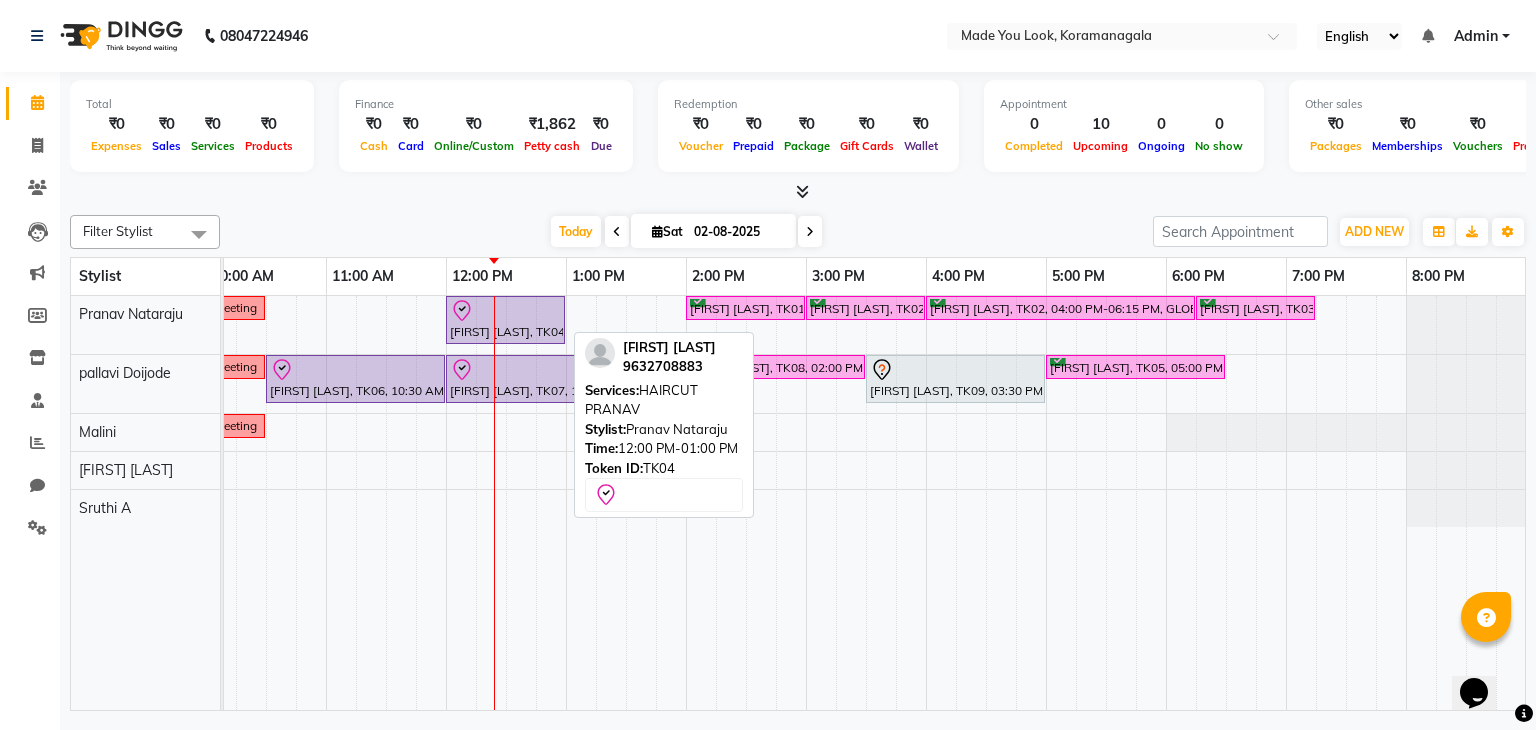 click 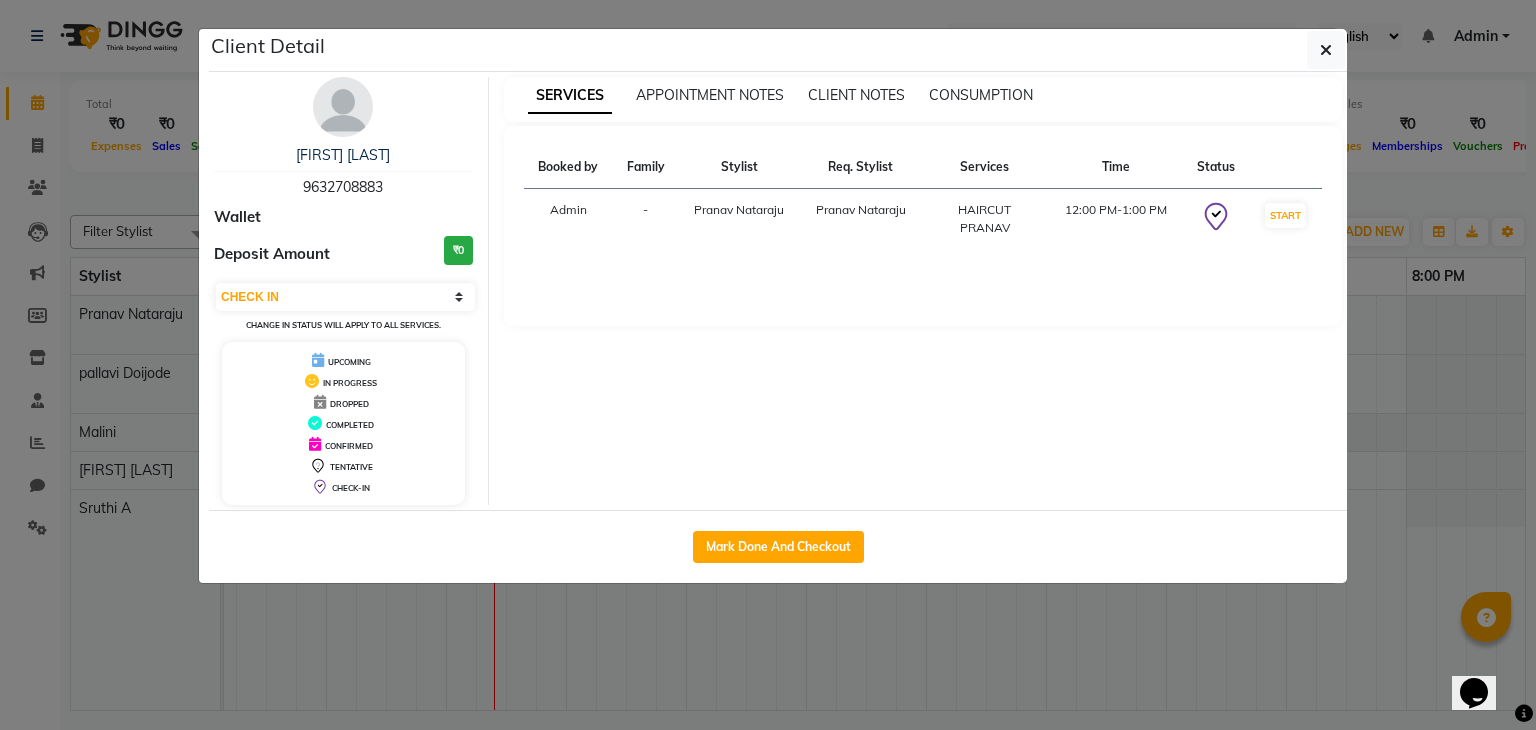 drag, startPoint x: 425, startPoint y: 294, endPoint x: 408, endPoint y: 349, distance: 57.567352 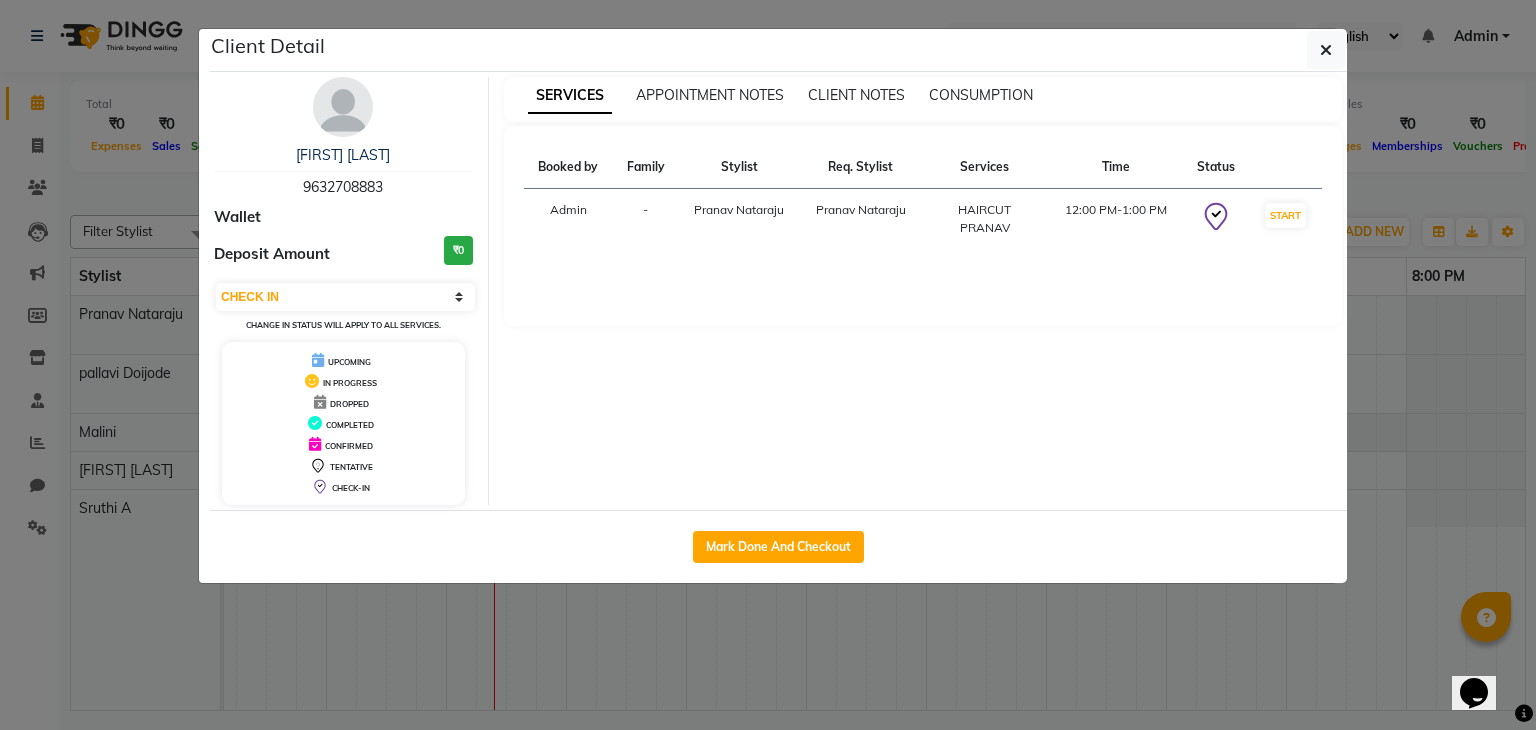 click on "[FIRST] [LAST]   [PHONE] Wallet Deposit Amount  ₹0  Select IN SERVICE CONFIRMED TENTATIVE CHECK IN MARK DONE DROPPED UPCOMING Change in status will apply to all services. UPCOMING IN PROGRESS DROPPED COMPLETED CONFIRMED TENTATIVE CHECK-IN" at bounding box center (344, 291) 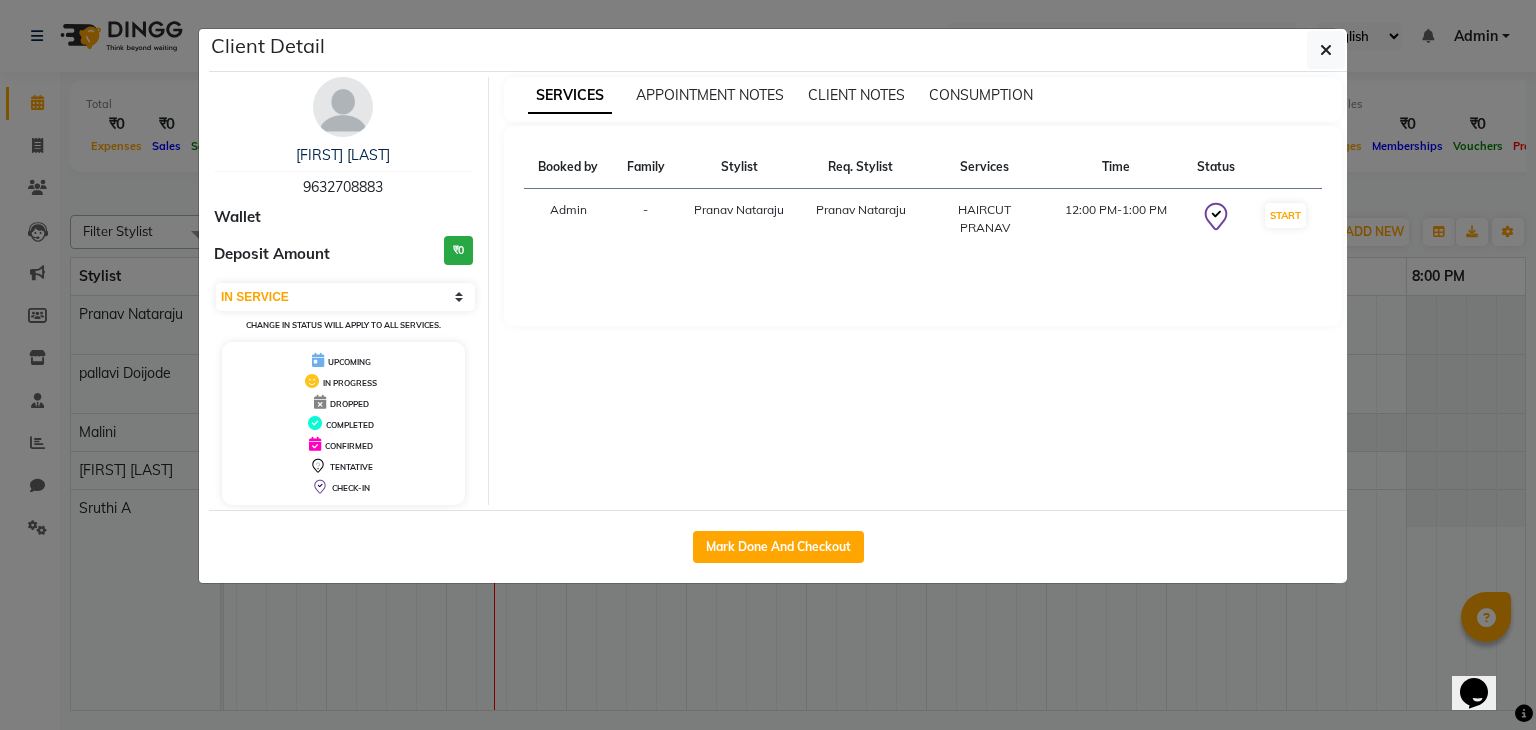 click on "Select IN SERVICE CONFIRMED TENTATIVE CHECK IN MARK DONE DROPPED UPCOMING" at bounding box center [345, 297] 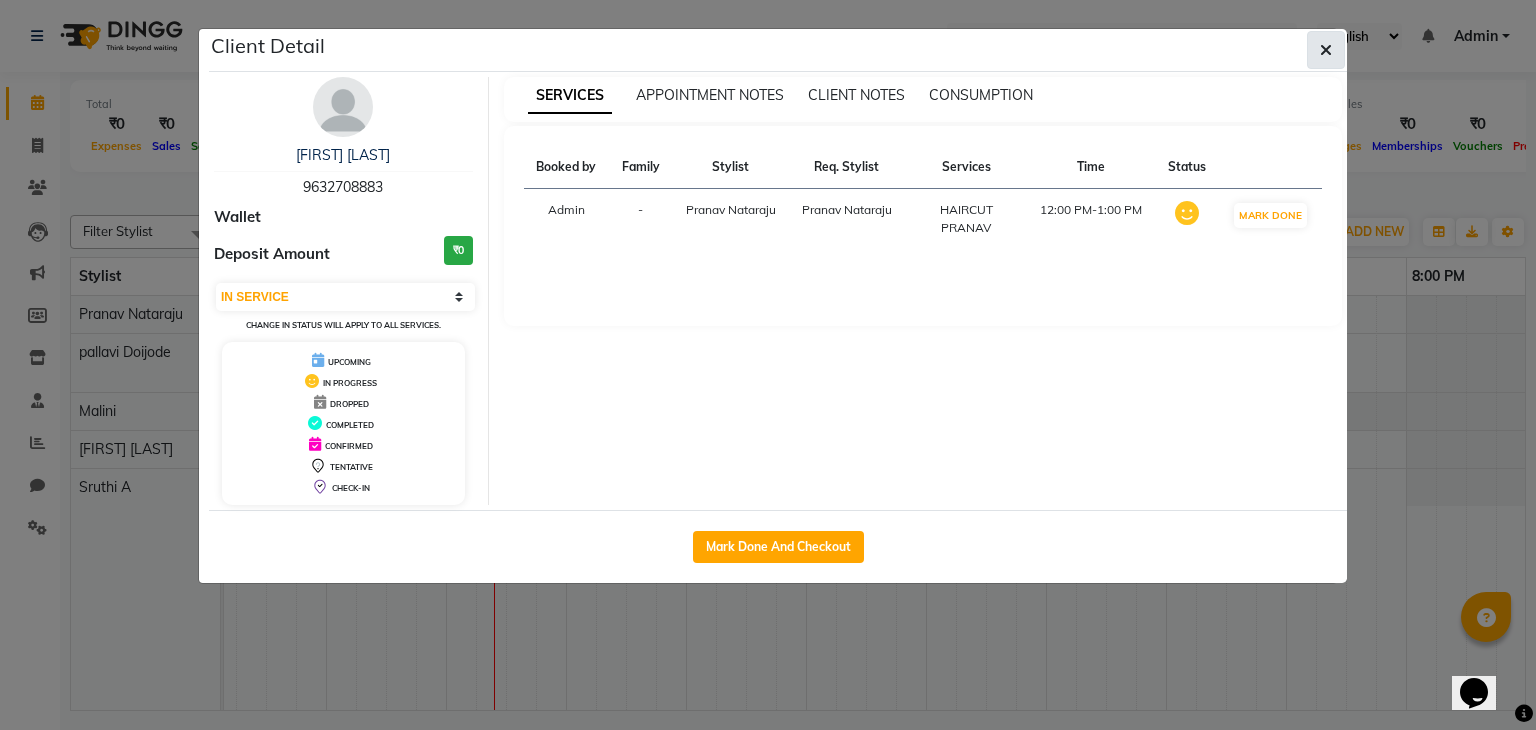 click 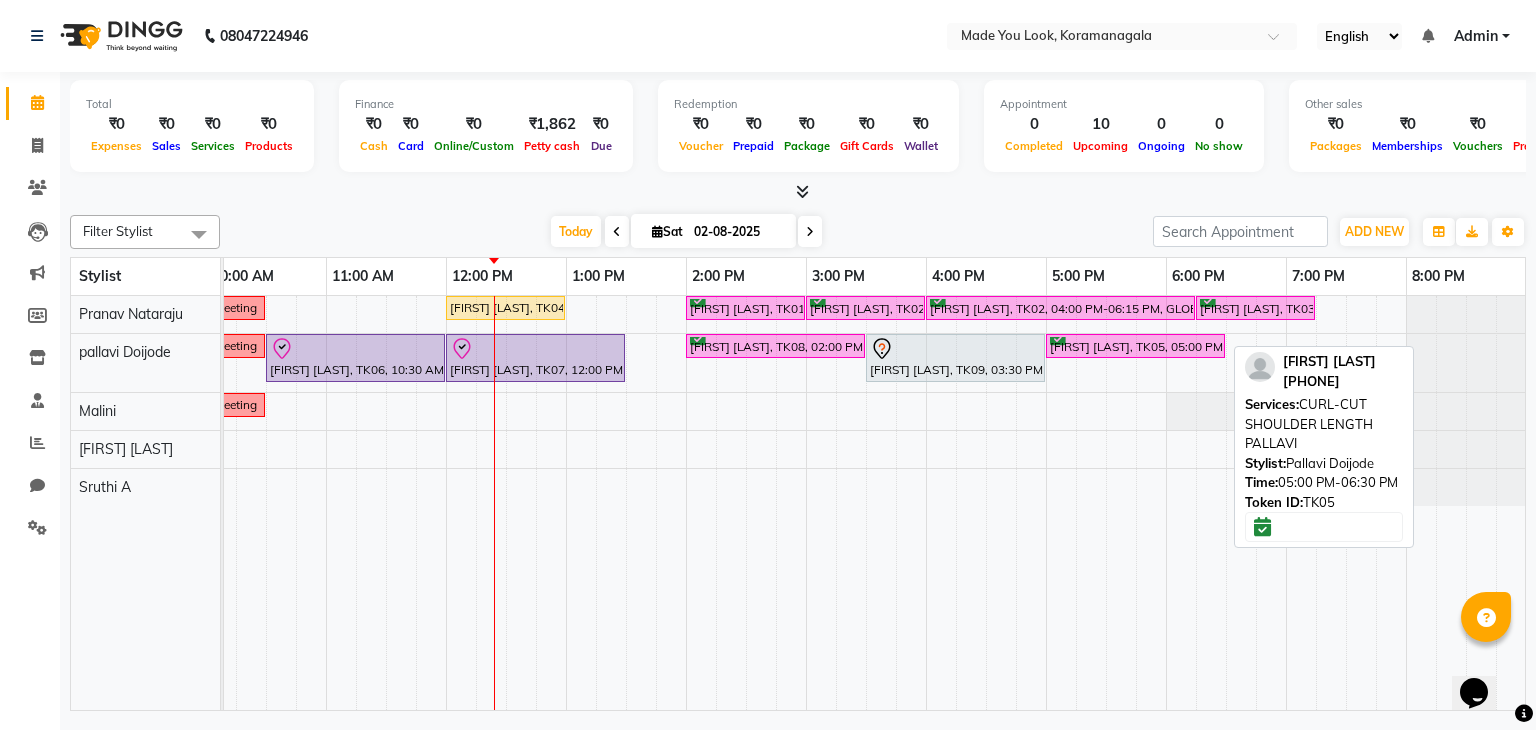 scroll, scrollTop: 0, scrollLeft: 171, axis: horizontal 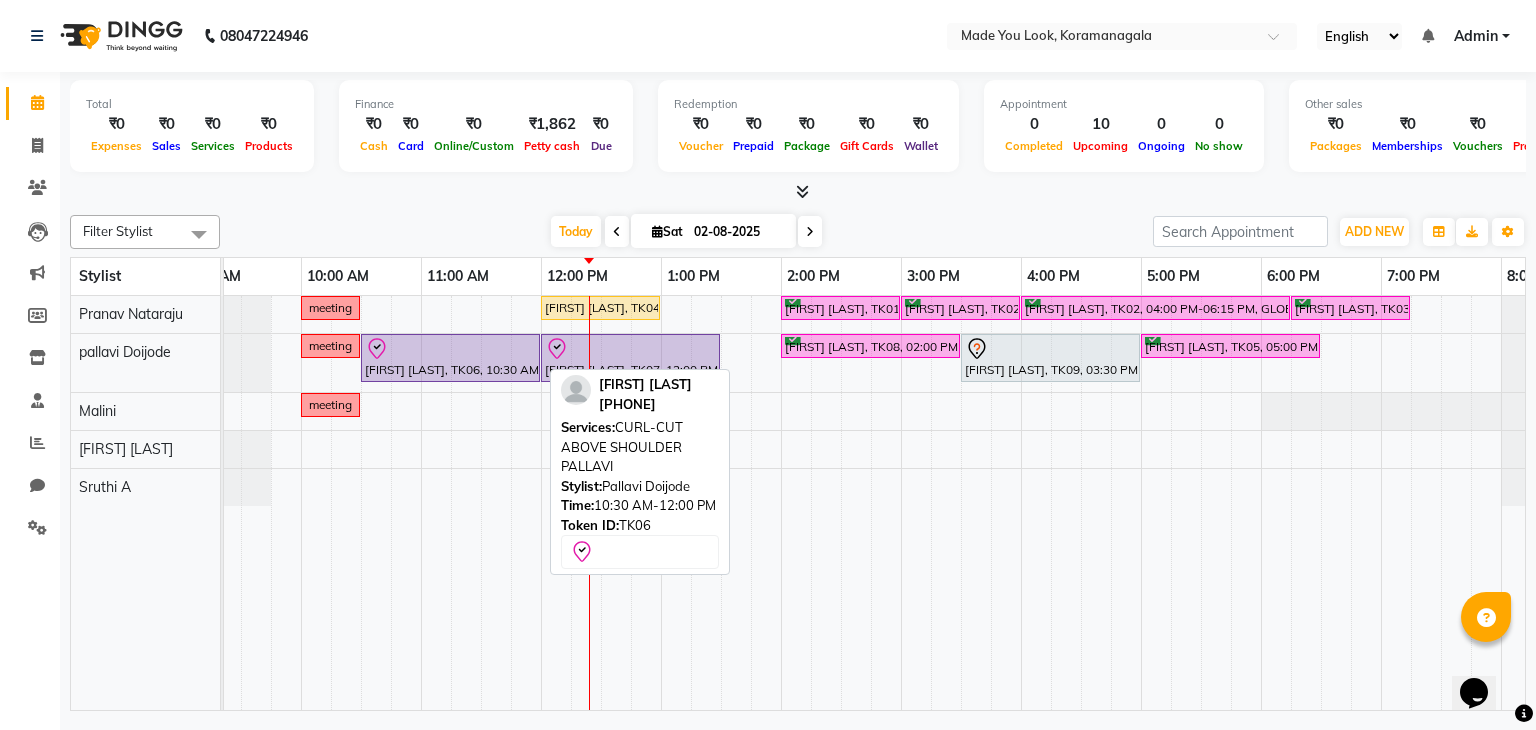 click at bounding box center (450, 349) 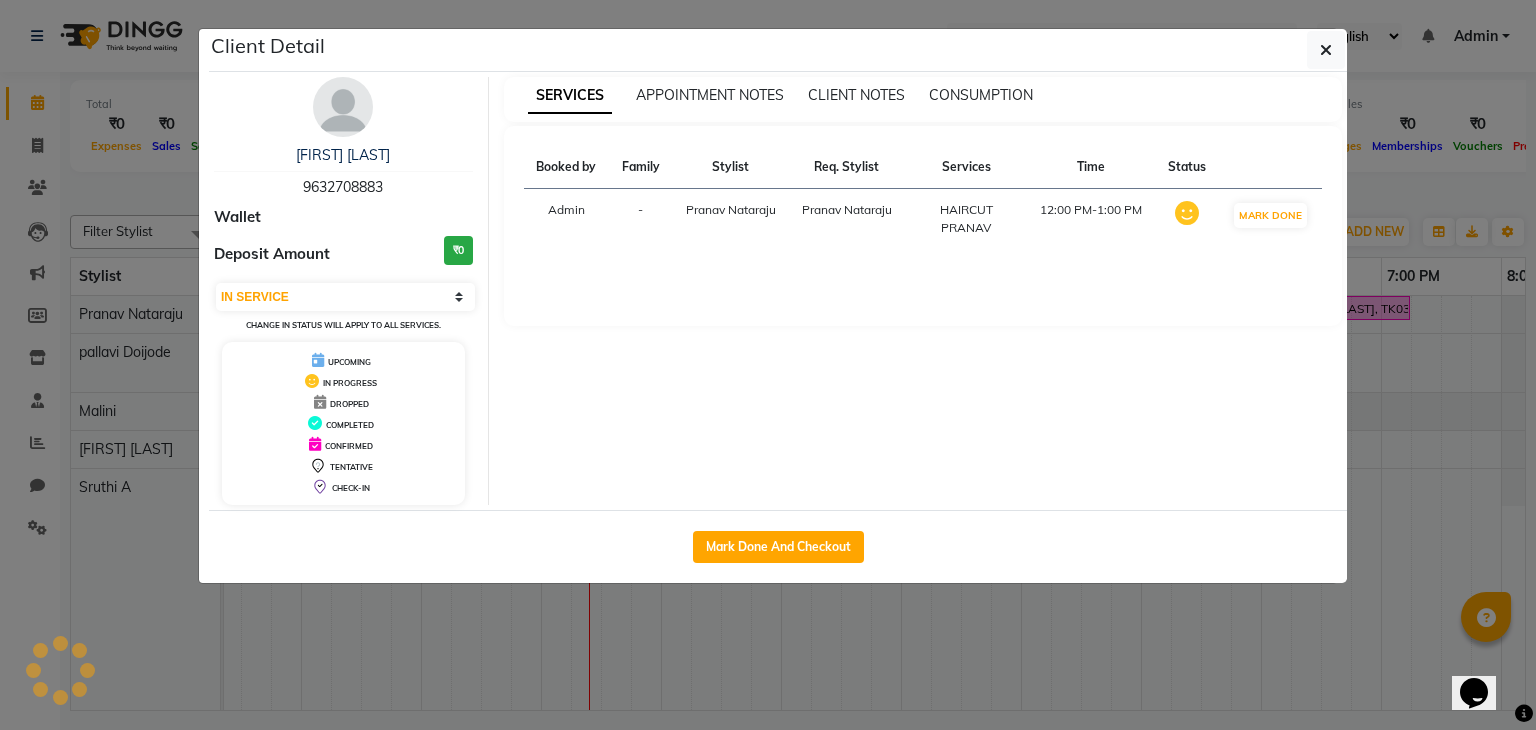 select on "8" 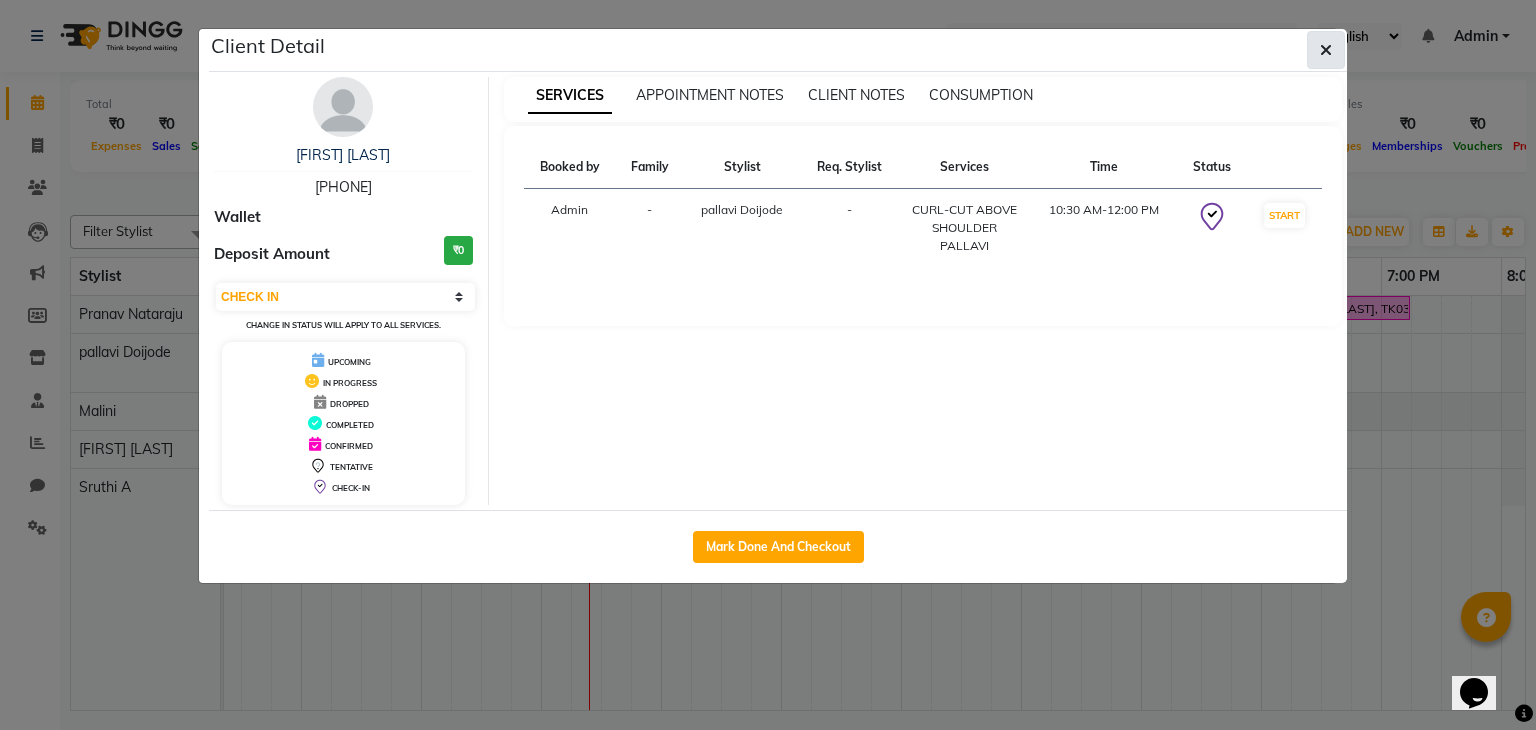 click 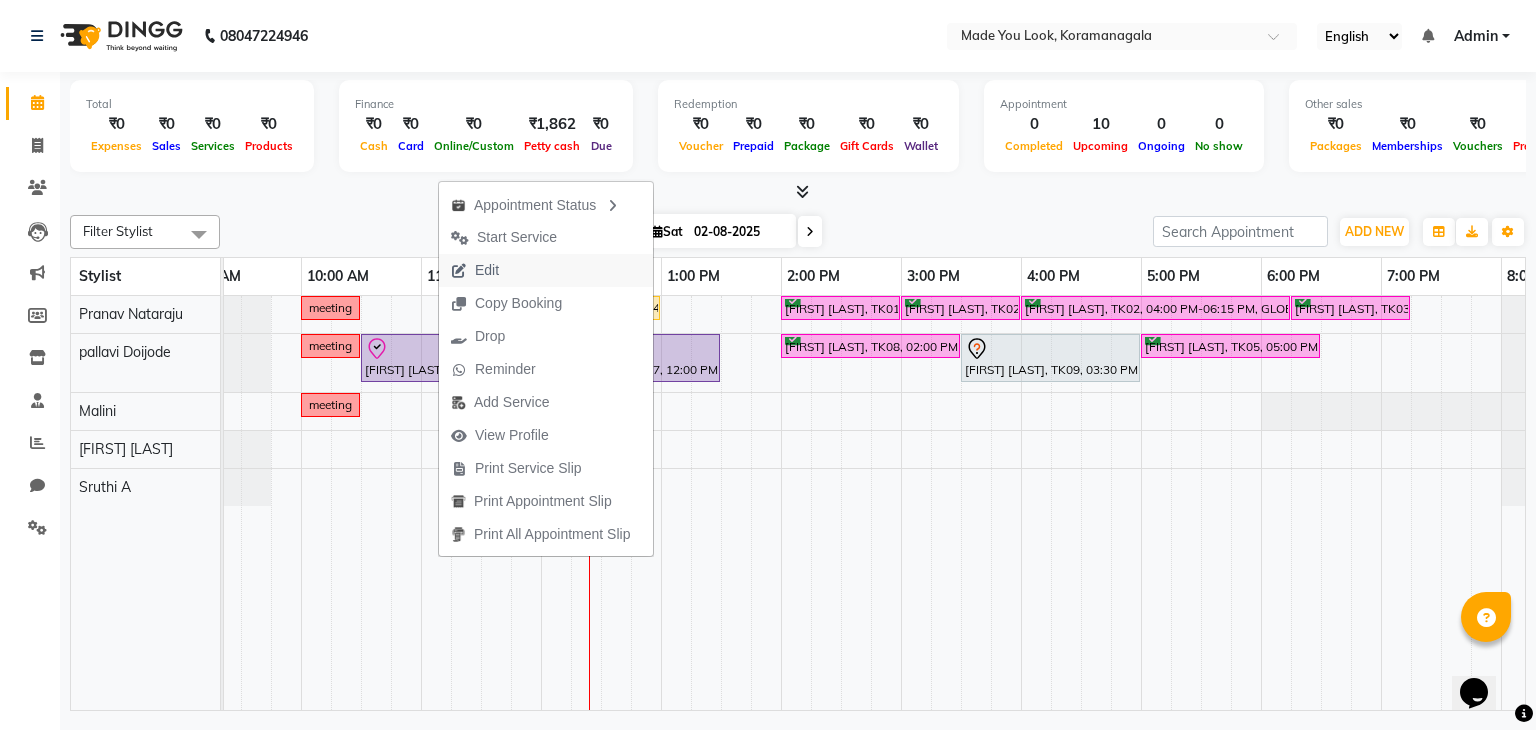 click on "Edit" at bounding box center (487, 270) 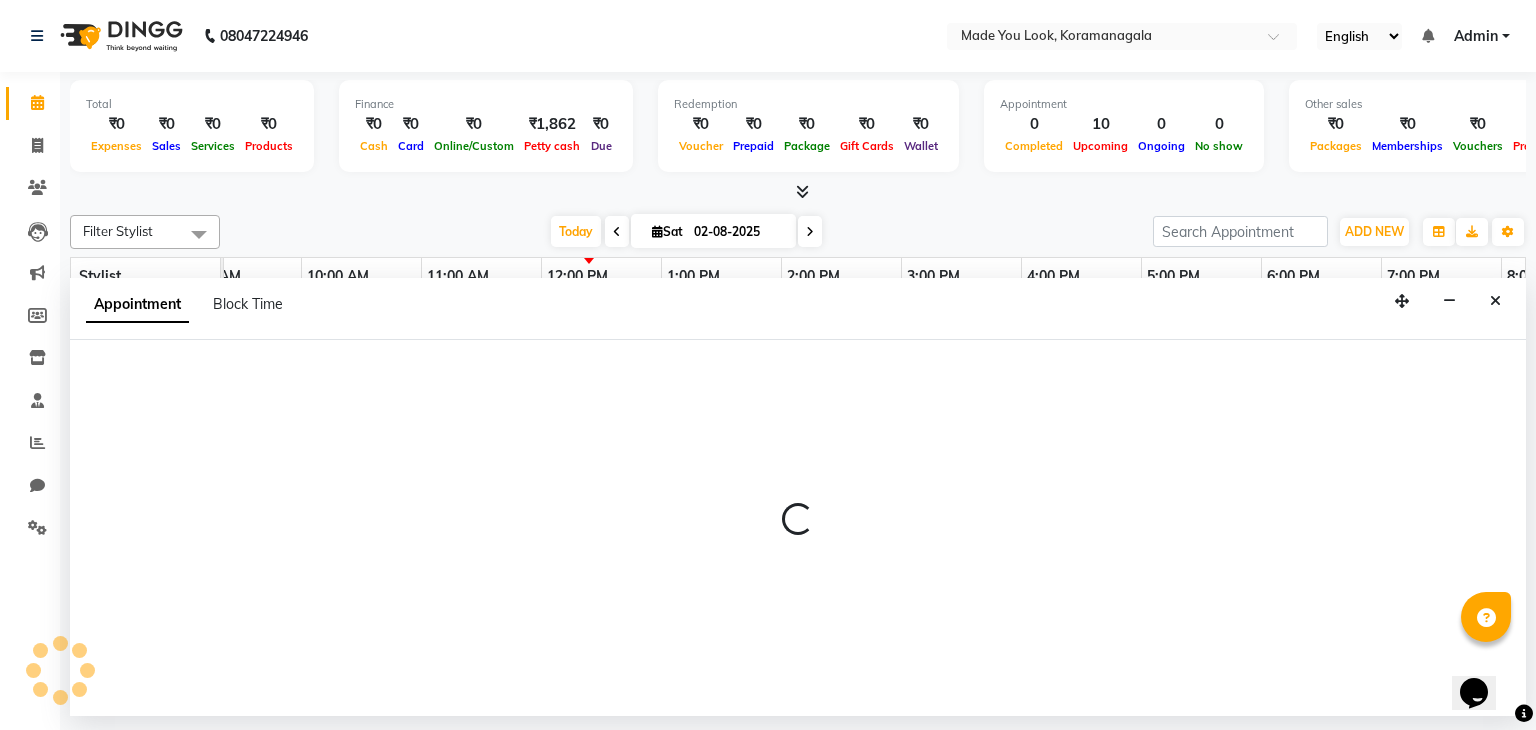 select on "check-in" 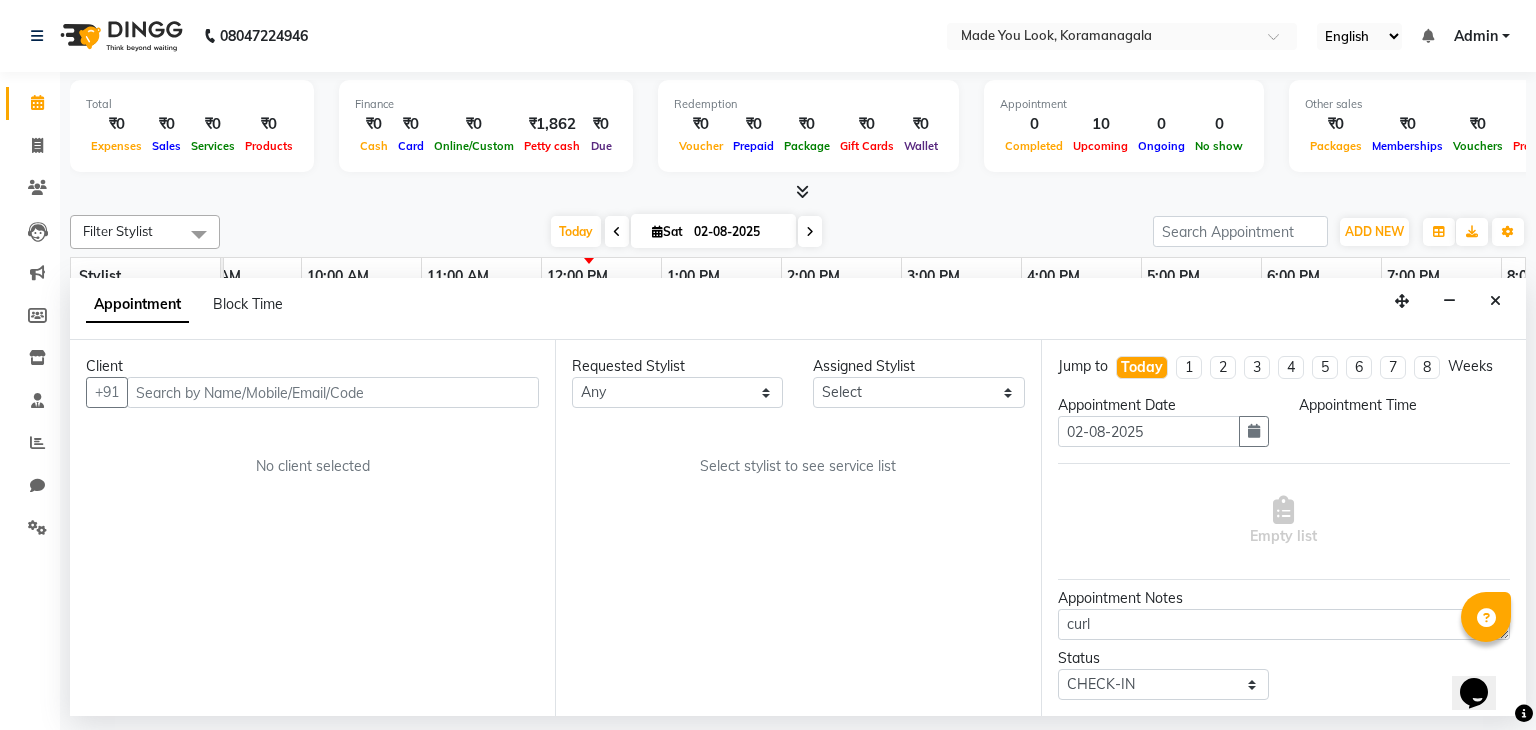 scroll, scrollTop: 0, scrollLeft: 0, axis: both 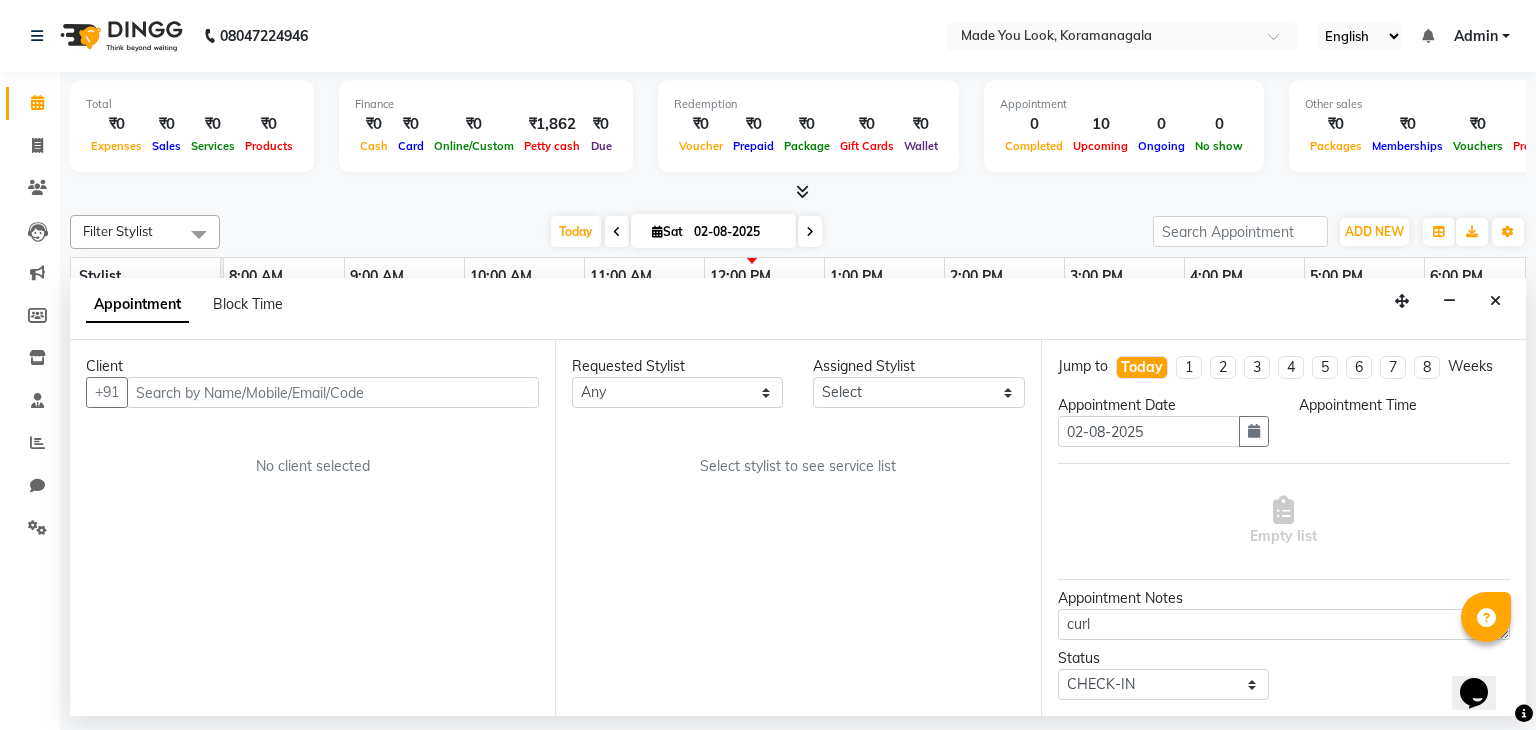 select on "83313" 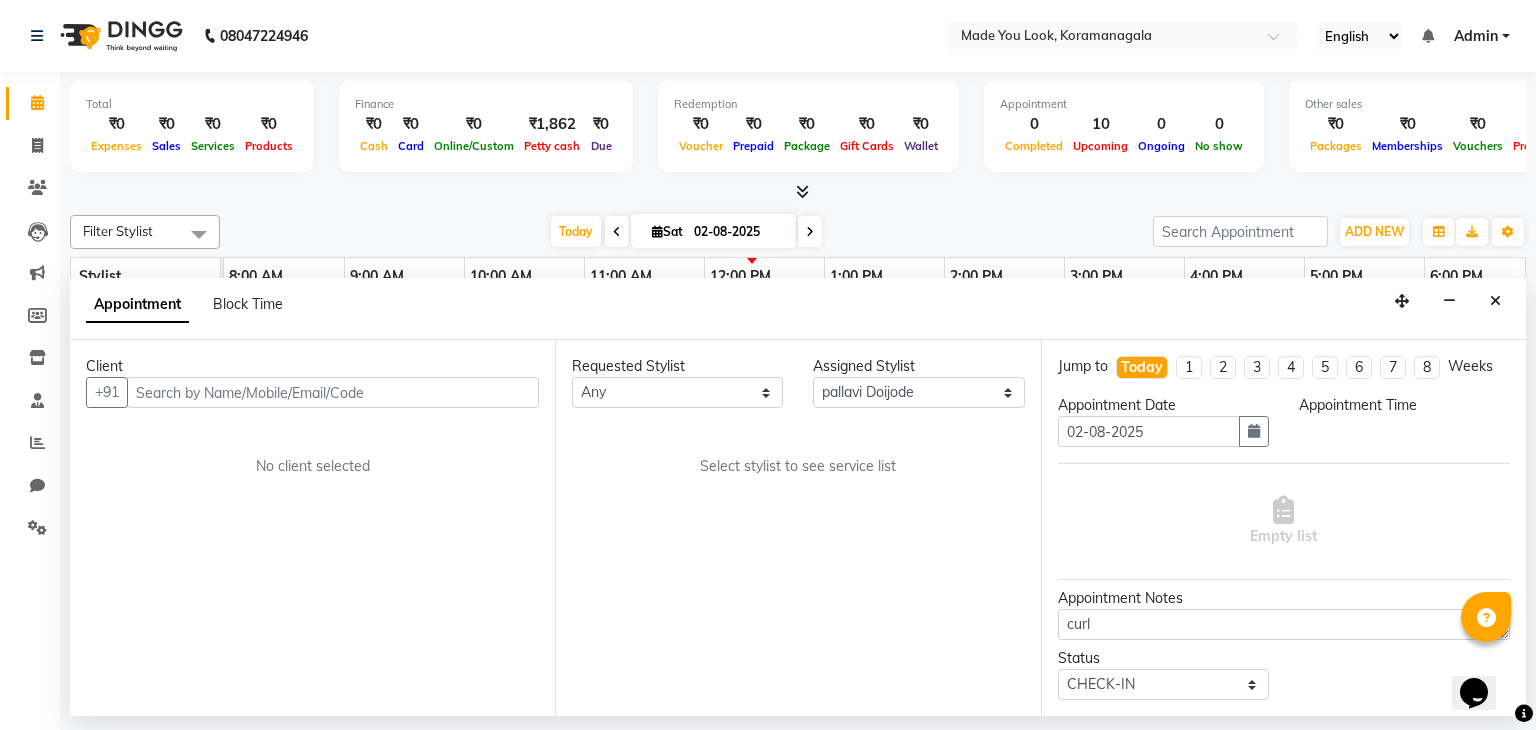 select on "630" 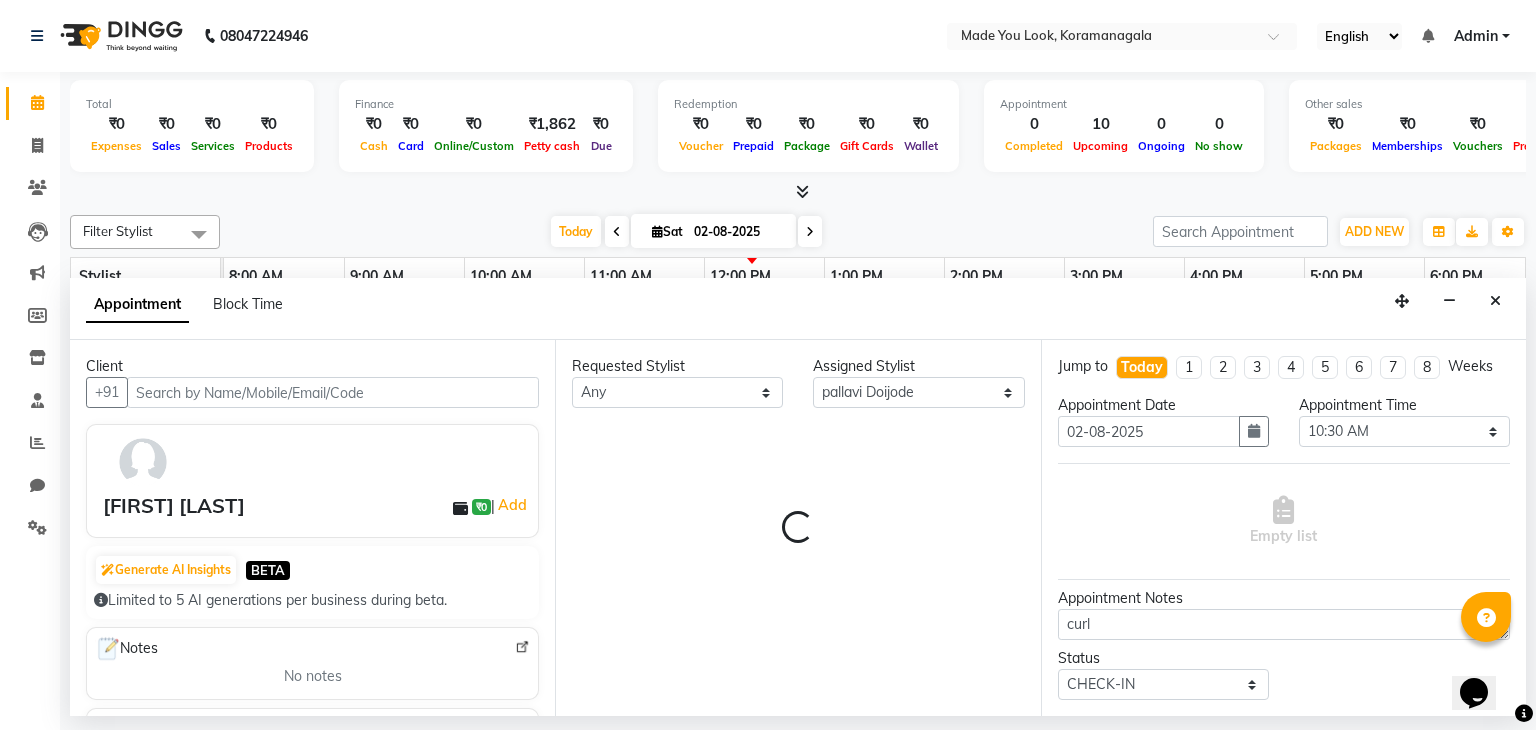 select on "4108" 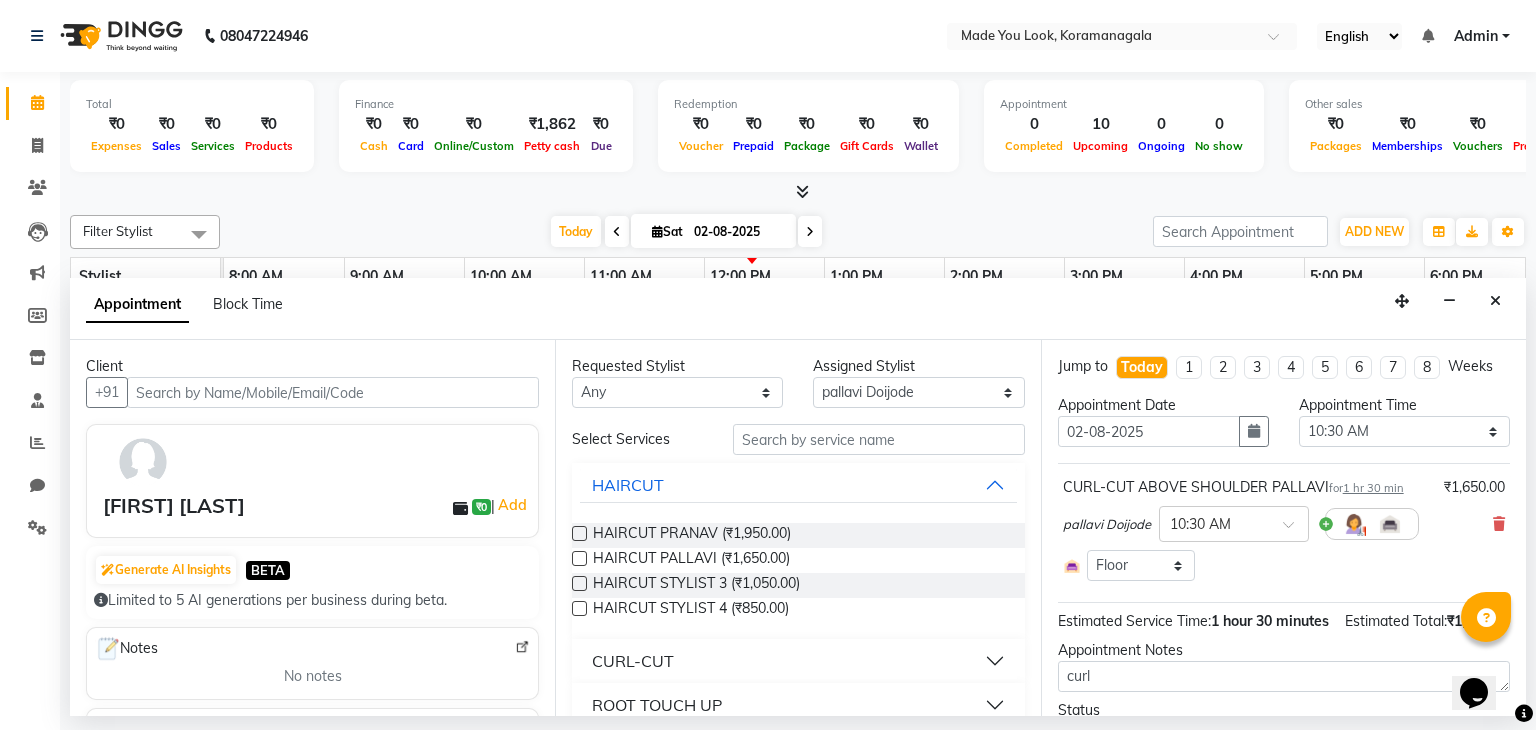 scroll, scrollTop: 0, scrollLeft: 258, axis: horizontal 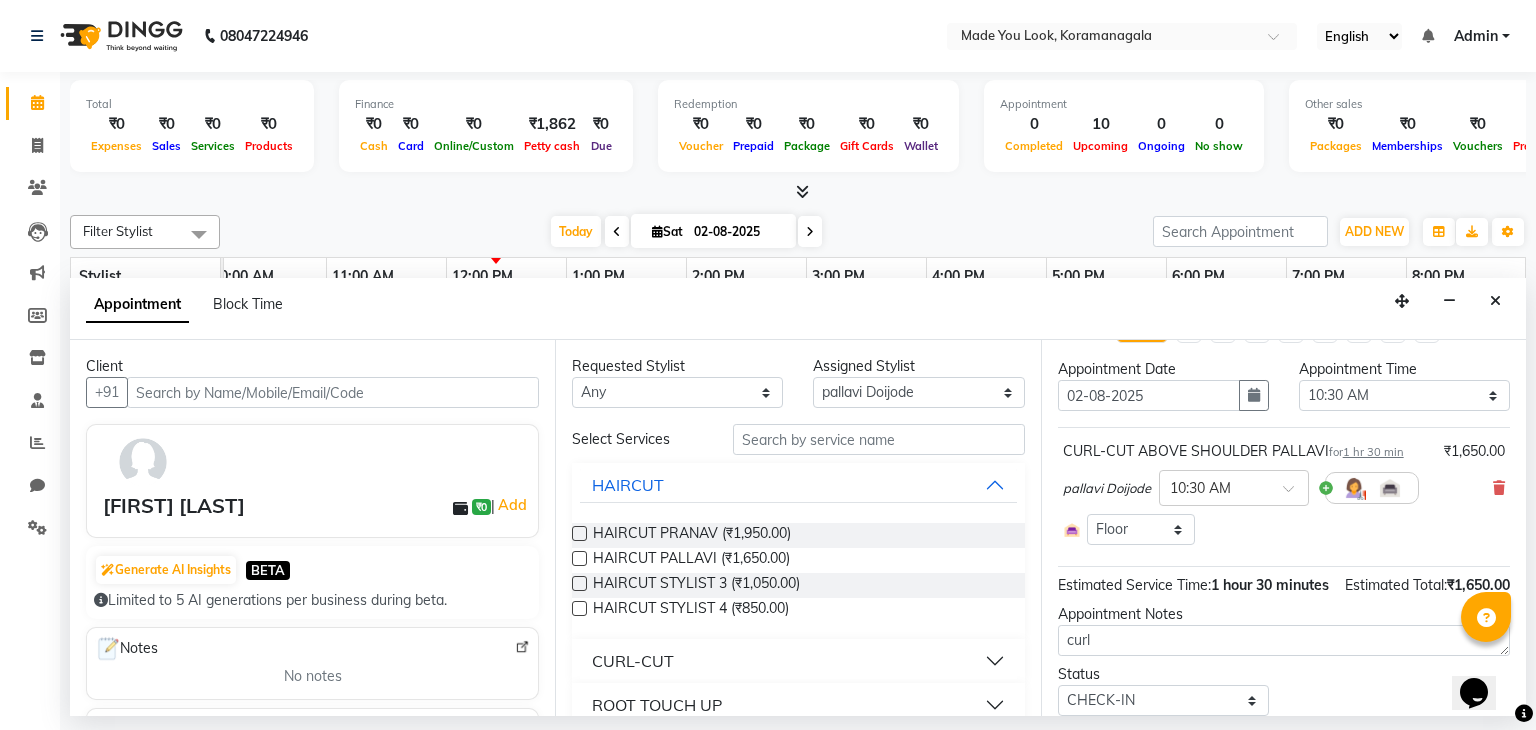 click on "CURL-CUT ABOVE SHOULDER PALLAVI   for  1 hr 30 min ₹1,650.00 pallavi Doijode × 10:30 AM Select Room Floor" at bounding box center [1284, 493] 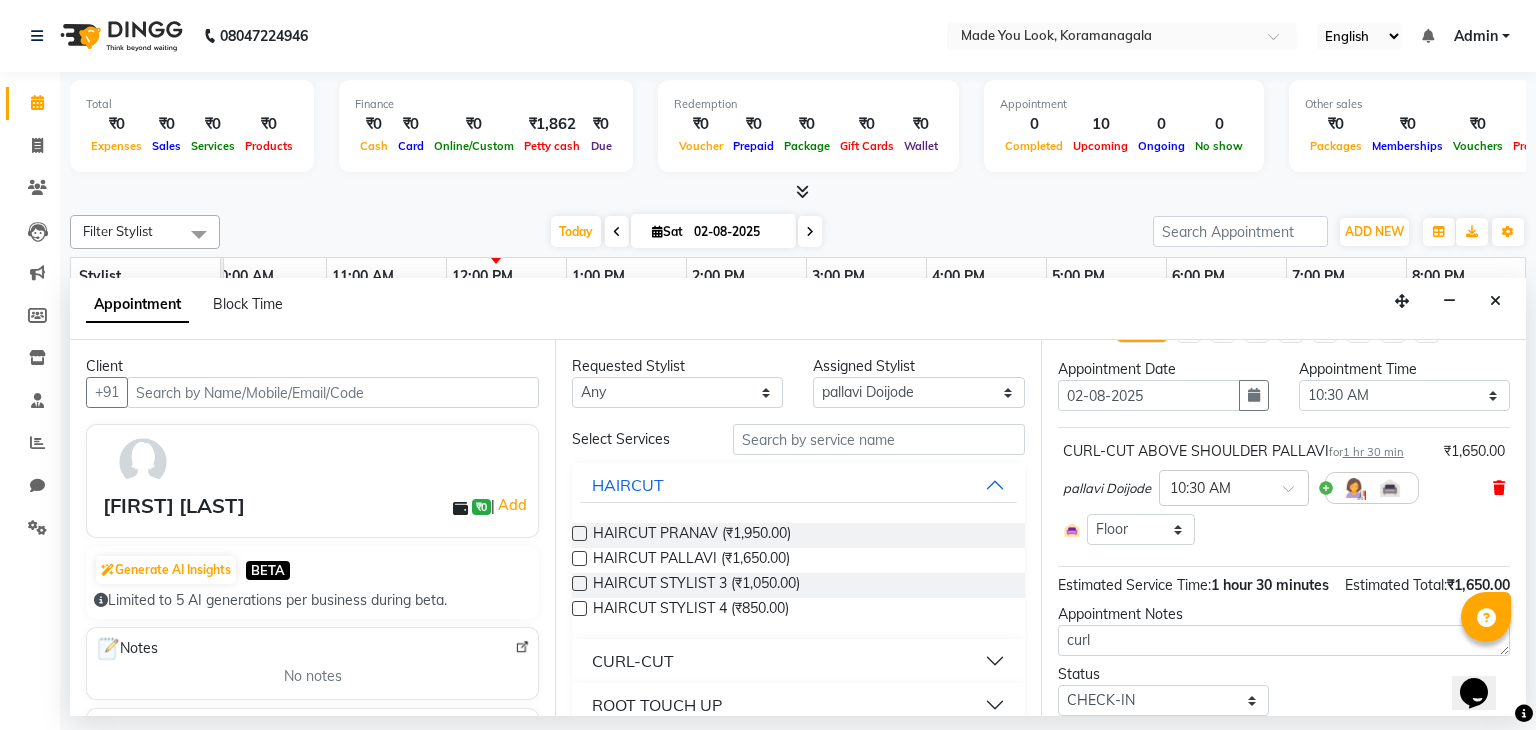 click at bounding box center [1499, 488] 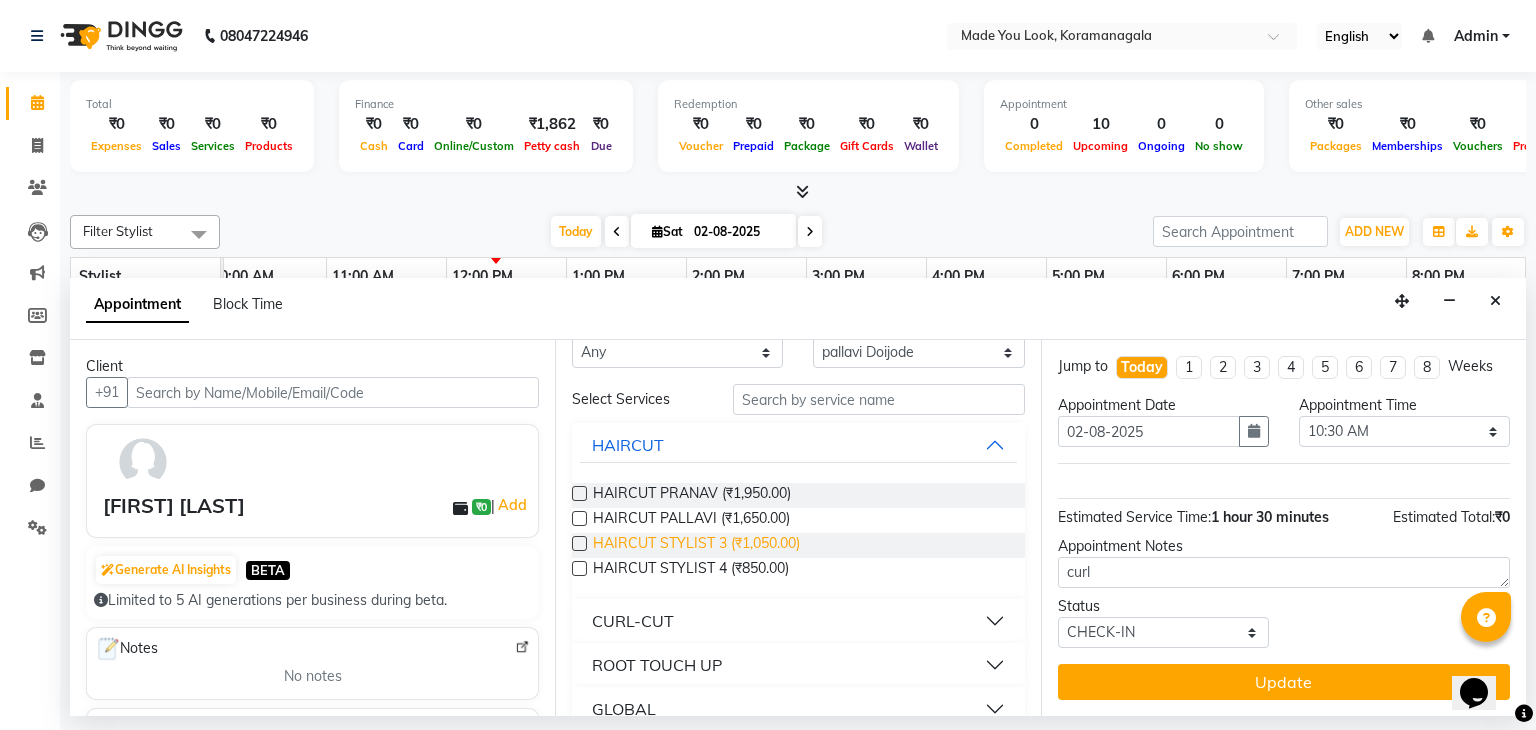 scroll, scrollTop: 40, scrollLeft: 0, axis: vertical 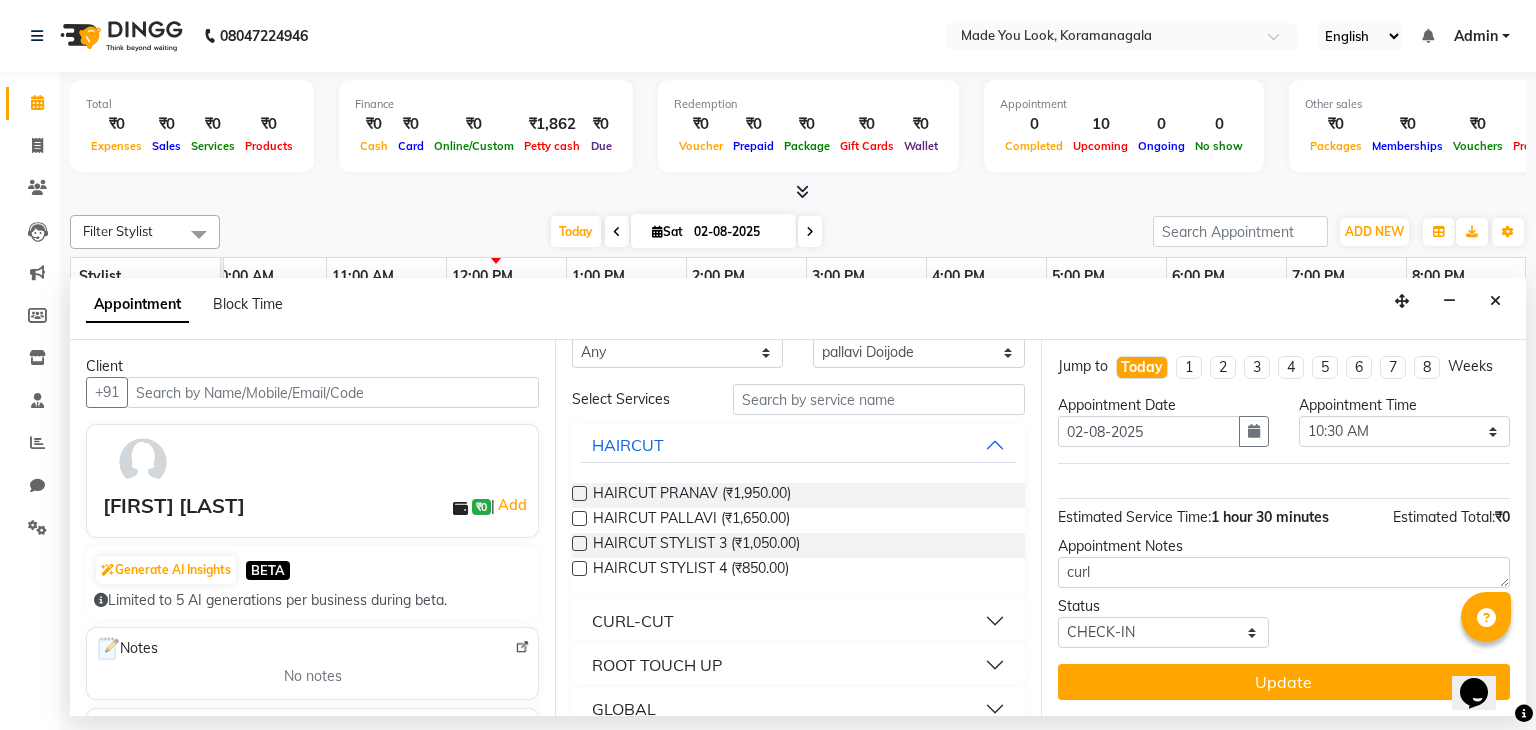 click on "CURL-CUT" at bounding box center [798, 621] 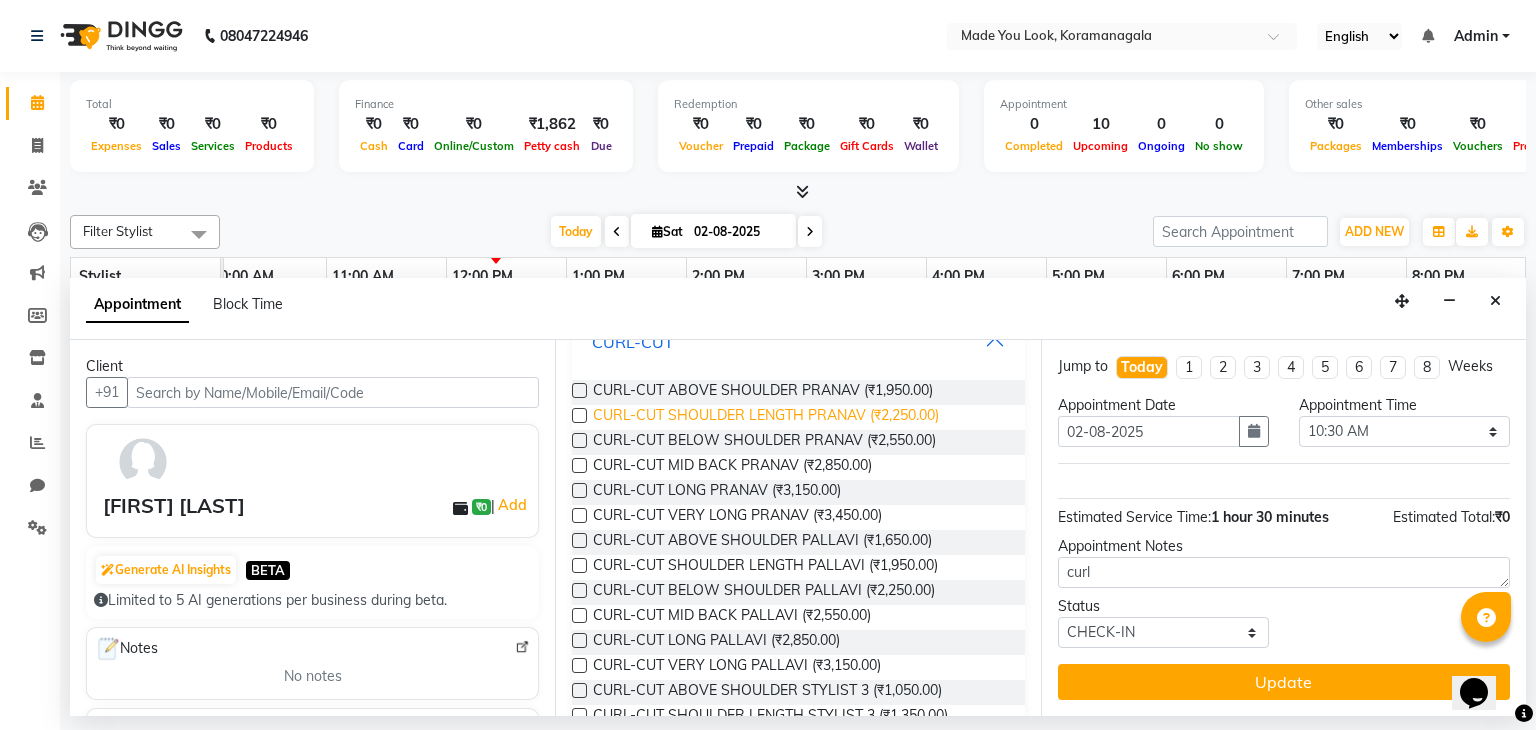 scroll, scrollTop: 320, scrollLeft: 0, axis: vertical 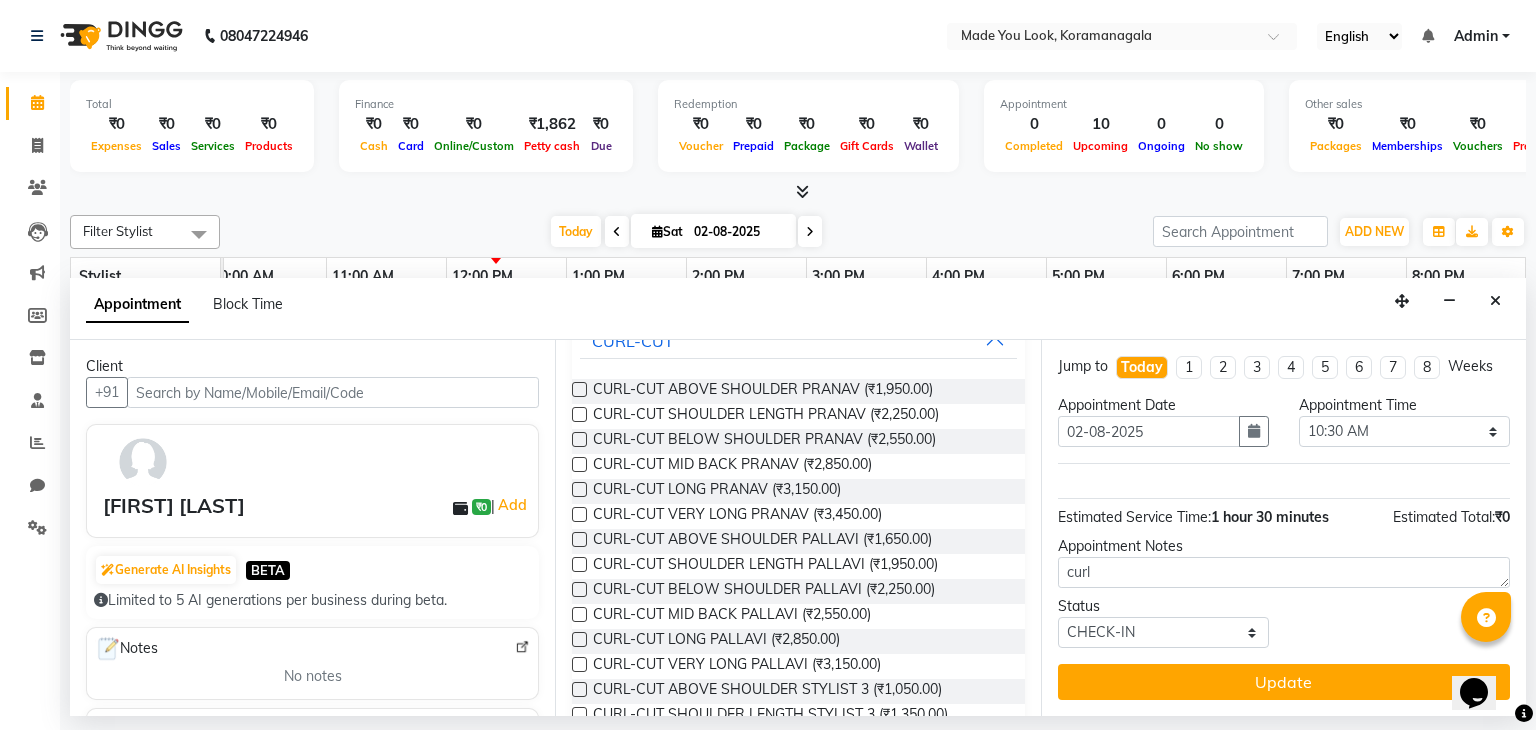 click at bounding box center [579, 564] 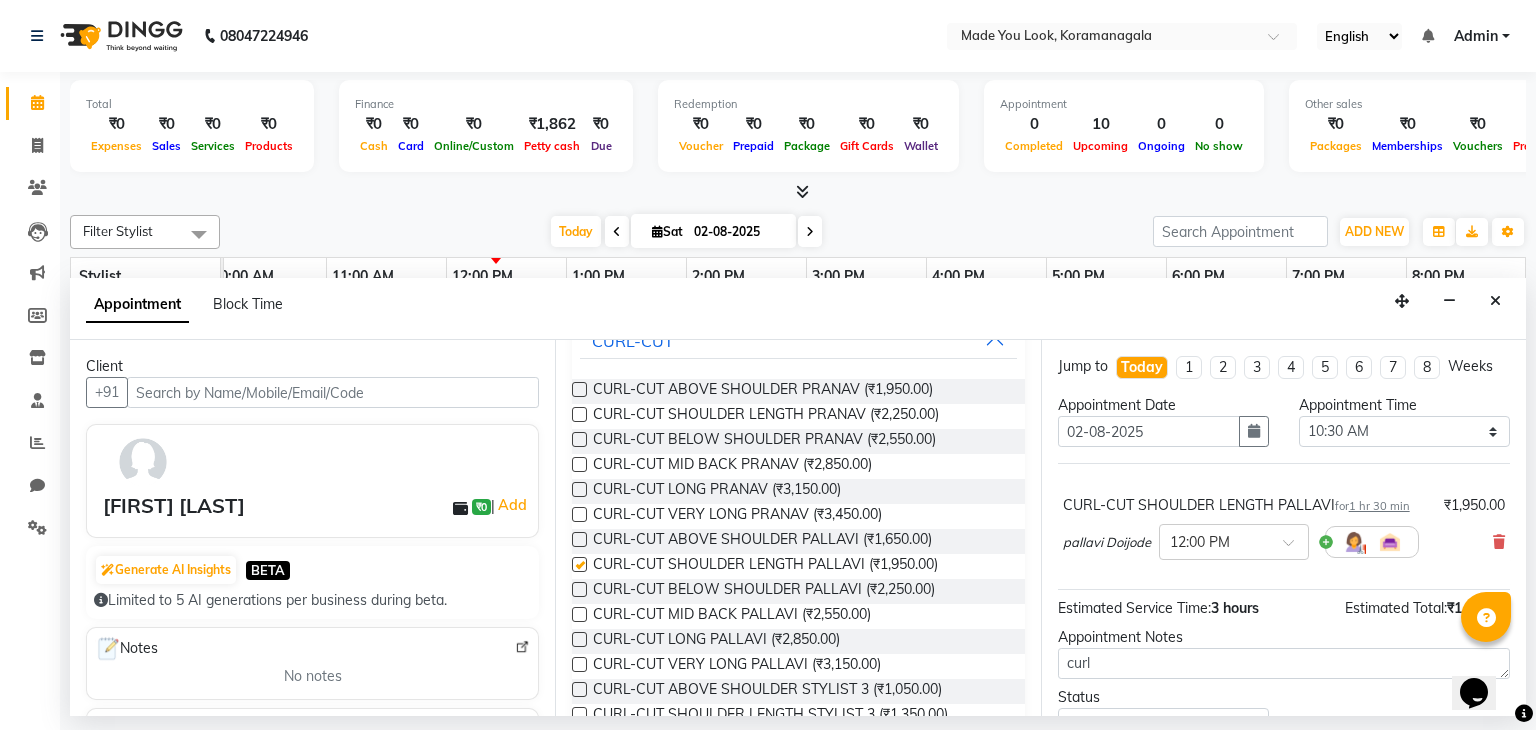 checkbox on "false" 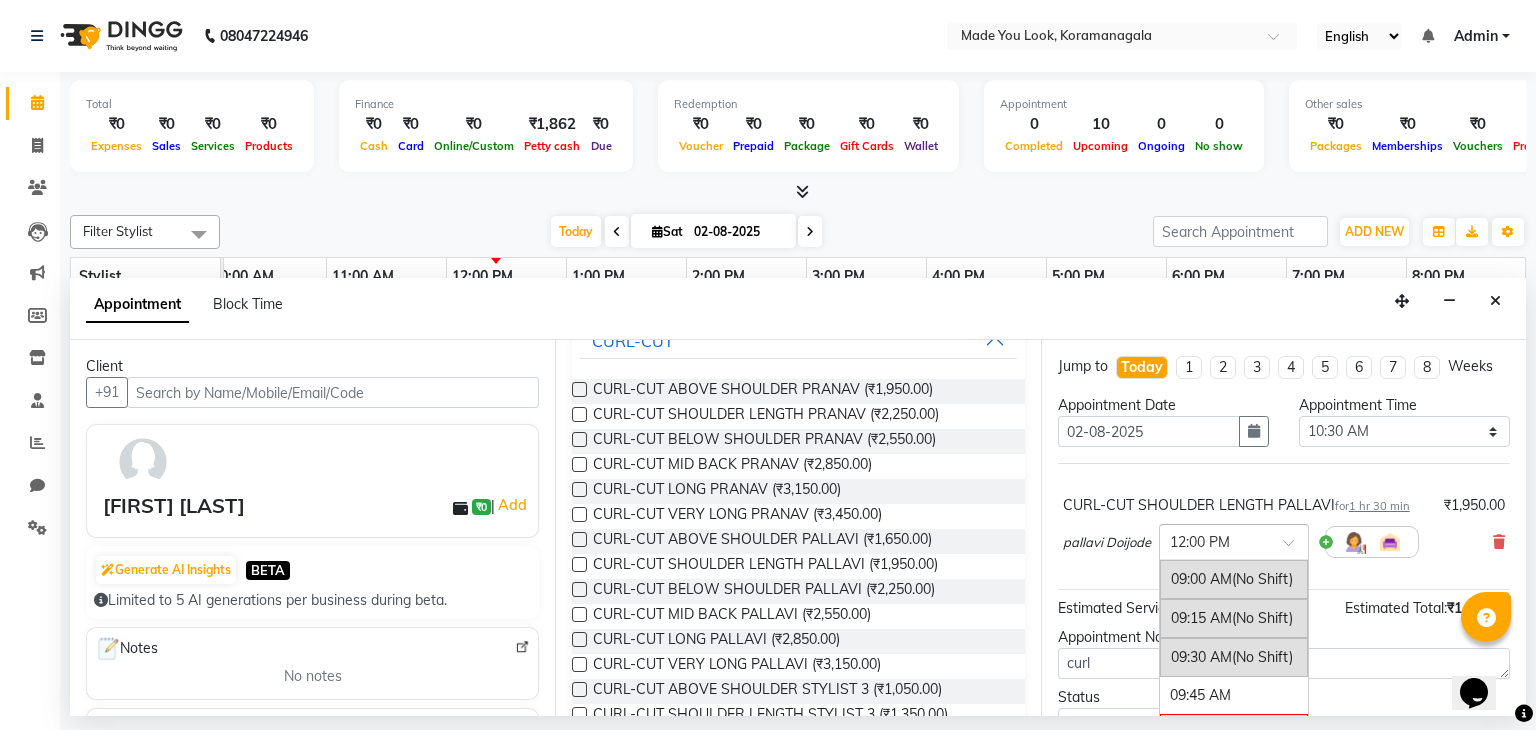 click at bounding box center (1234, 540) 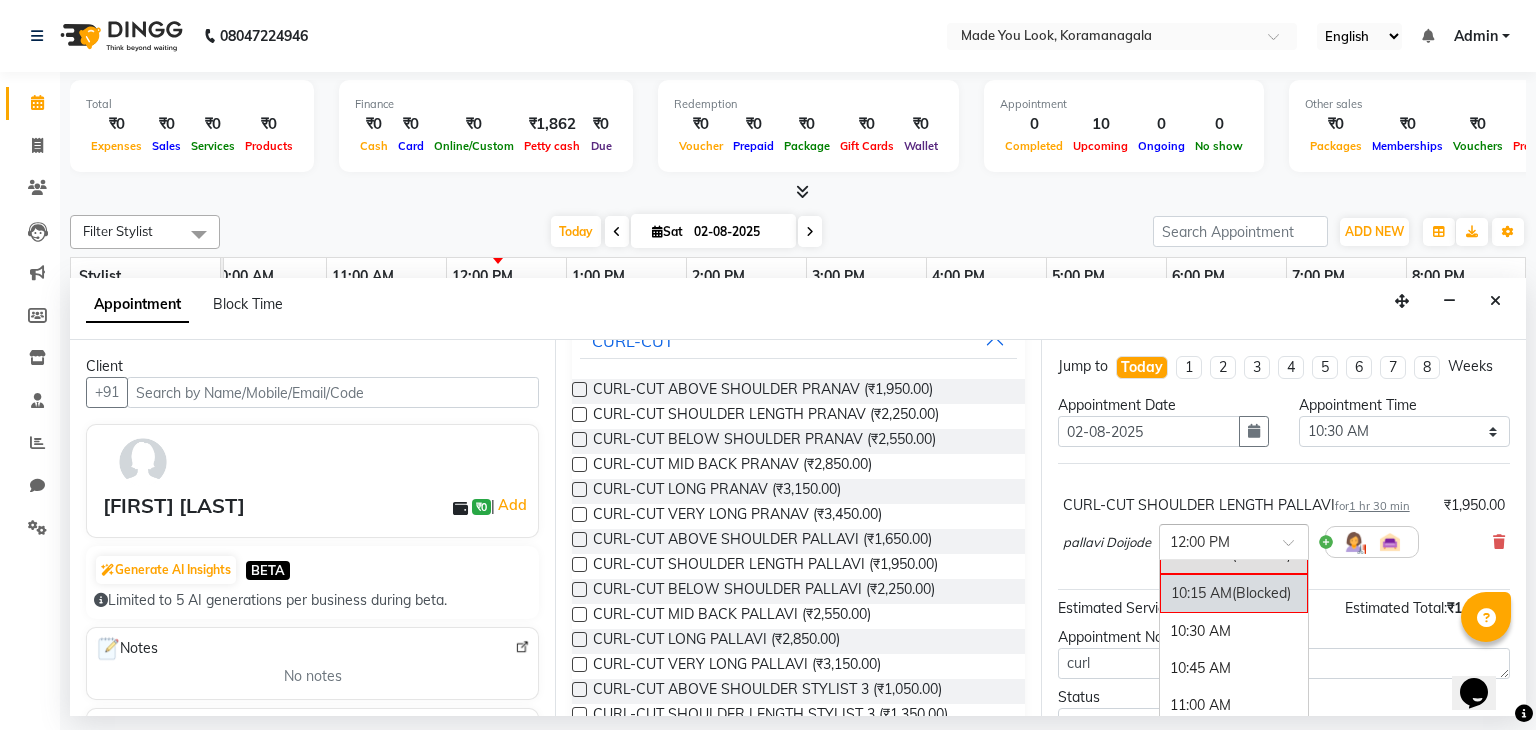 scroll, scrollTop: 183, scrollLeft: 0, axis: vertical 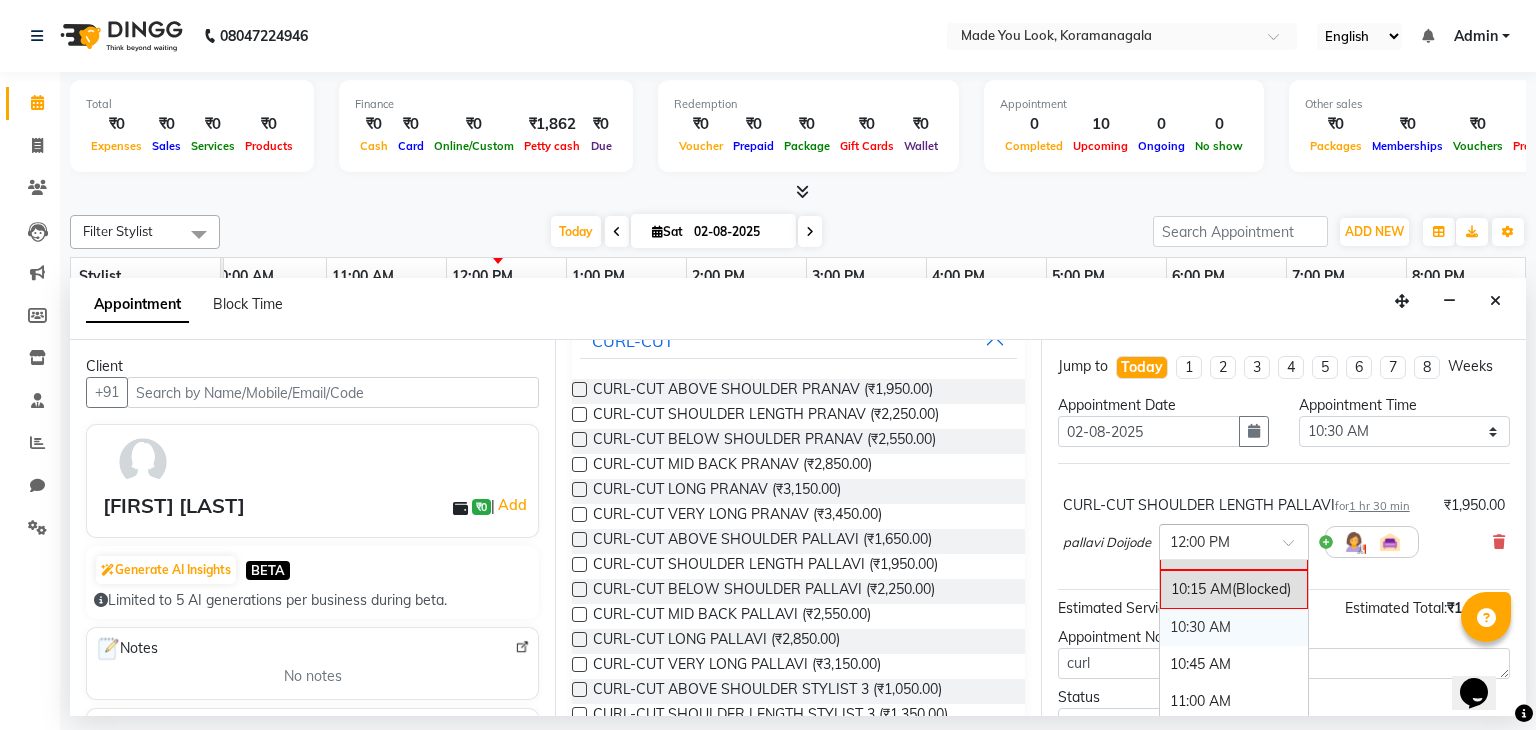 click on "10:30 AM" at bounding box center (1234, 627) 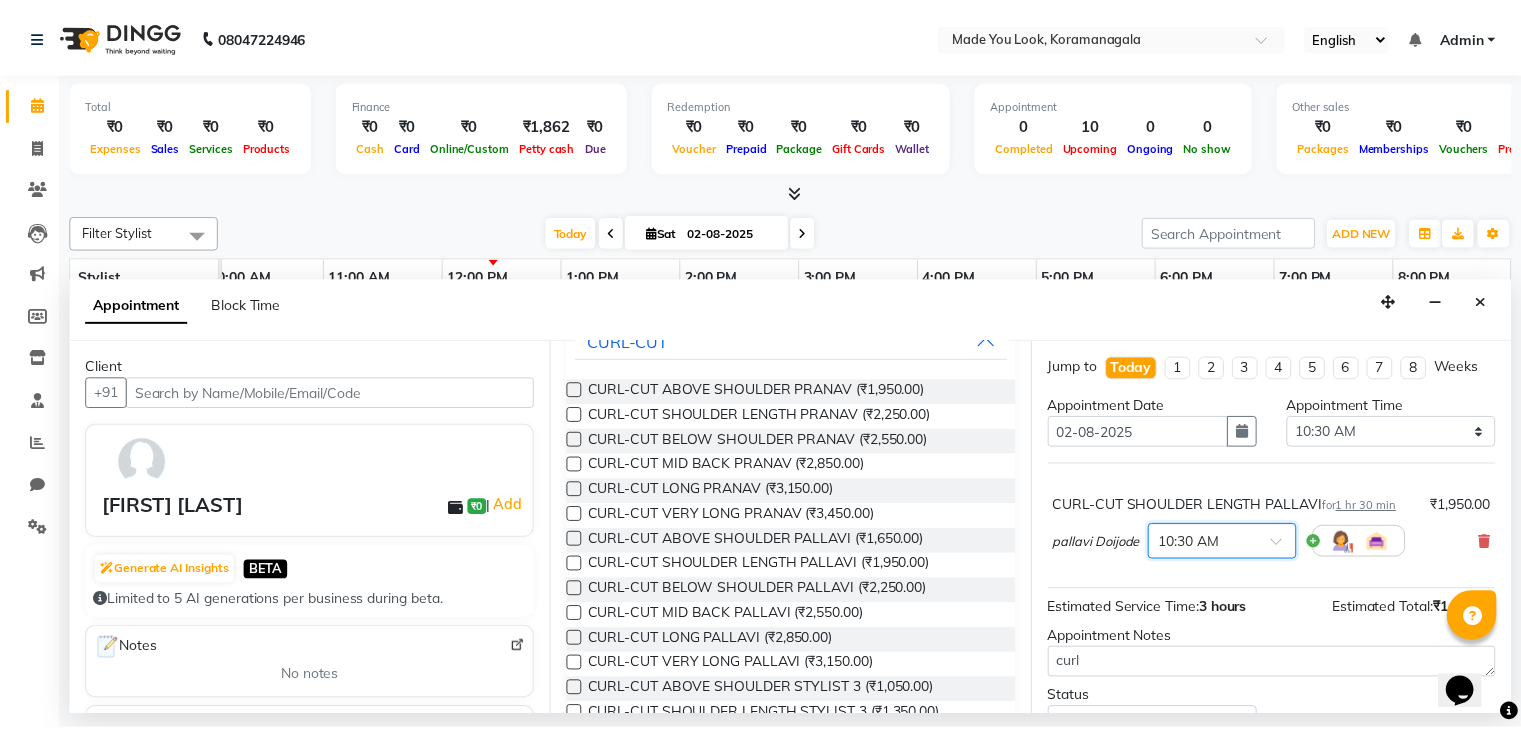 scroll, scrollTop: 90, scrollLeft: 0, axis: vertical 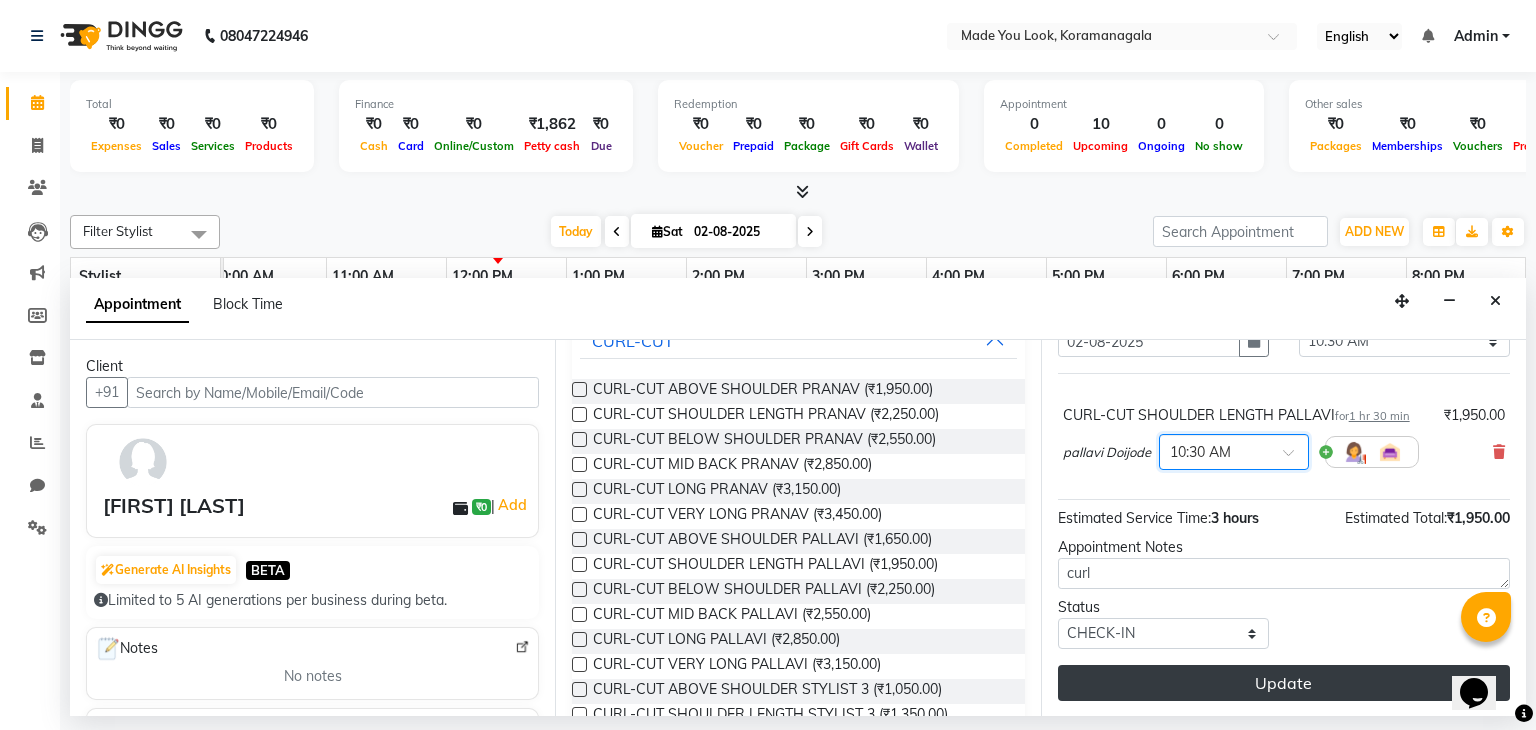 click on "Update" at bounding box center (1284, 683) 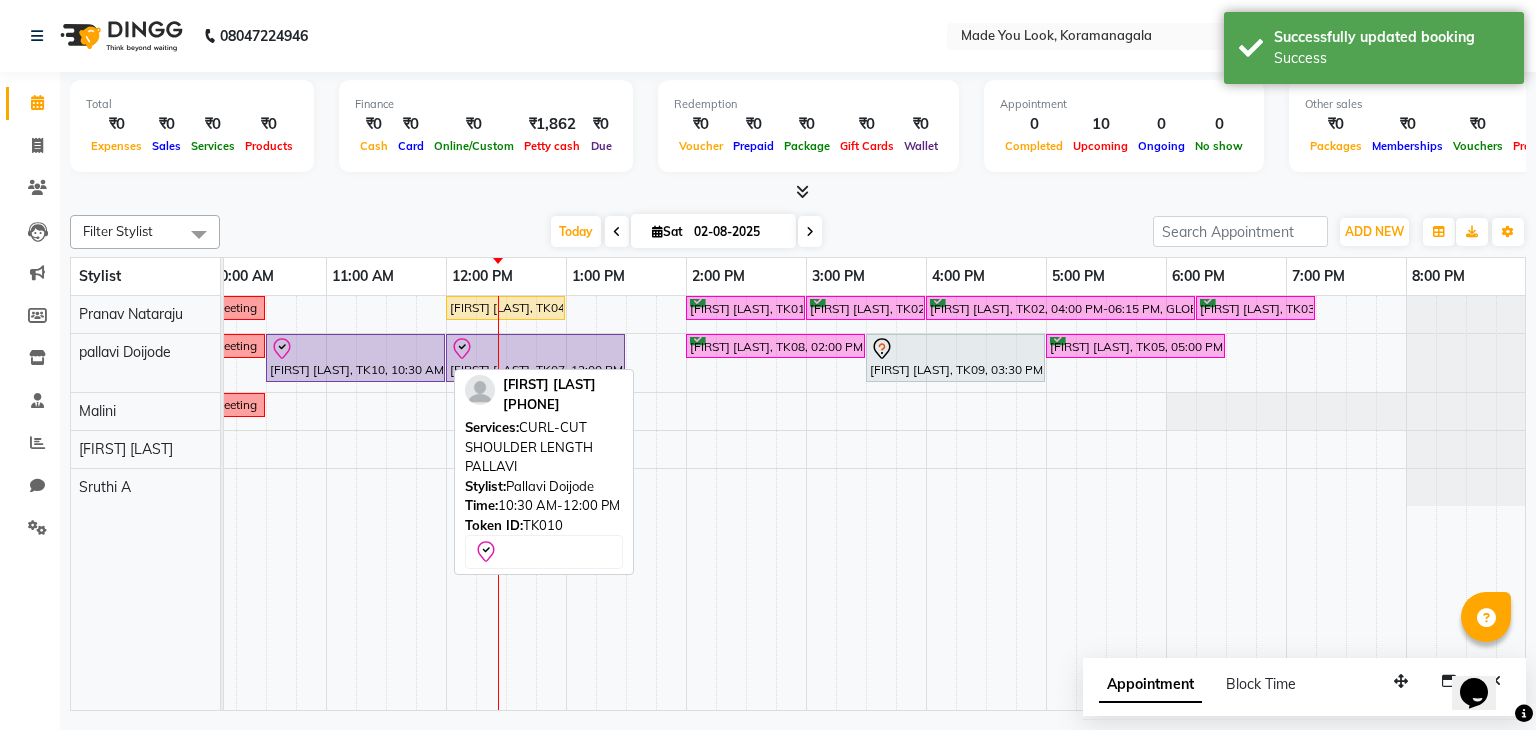 click at bounding box center [355, 349] 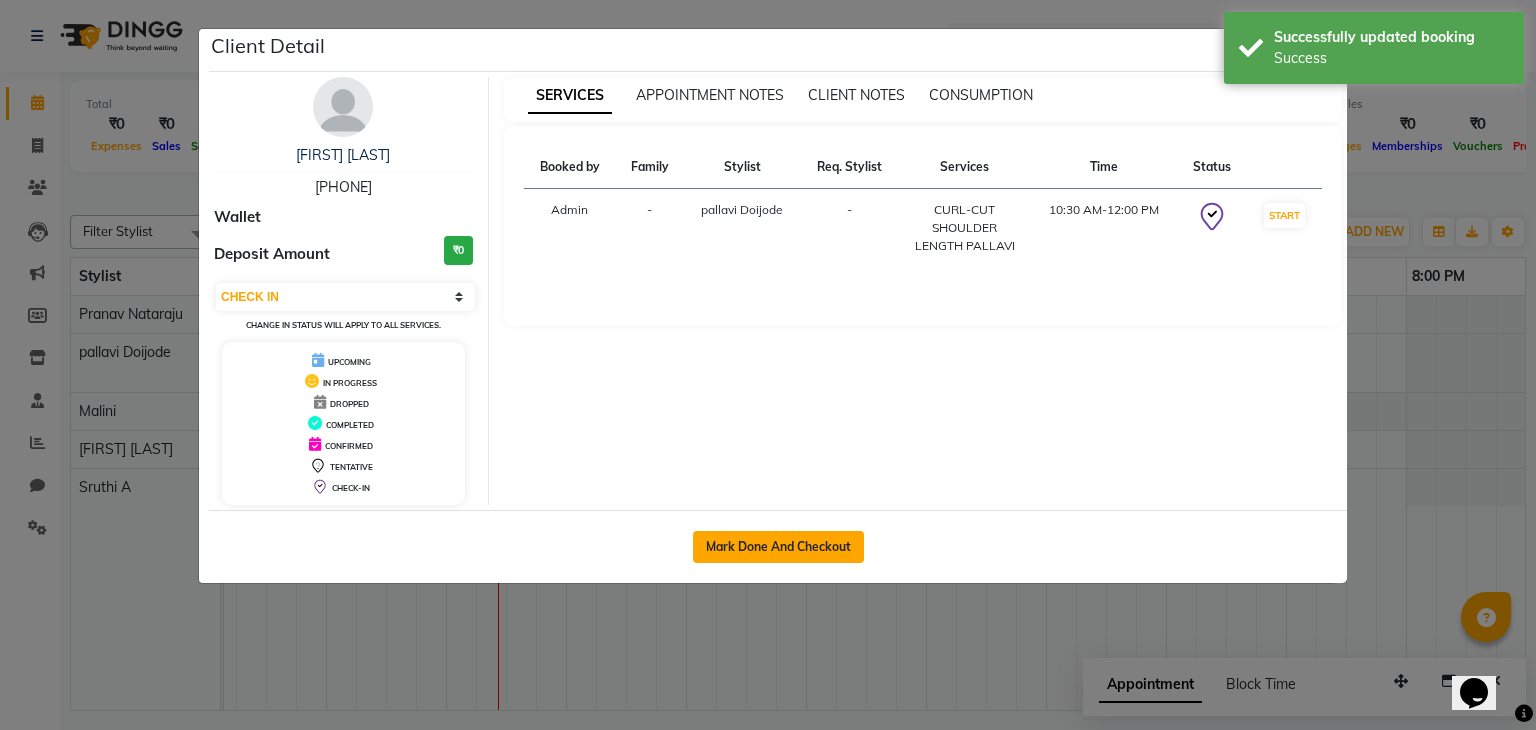 click on "Mark Done And Checkout" 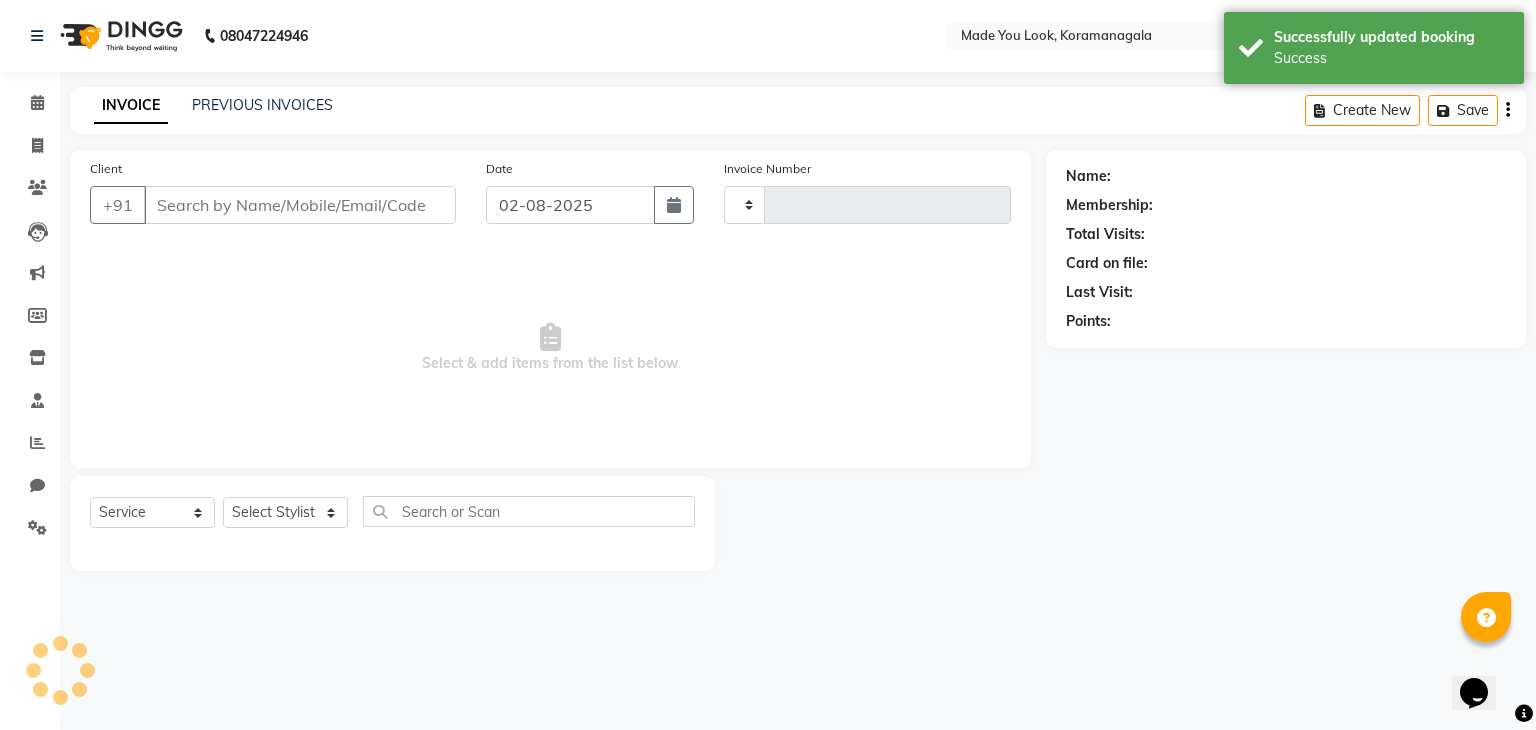 type on "0146" 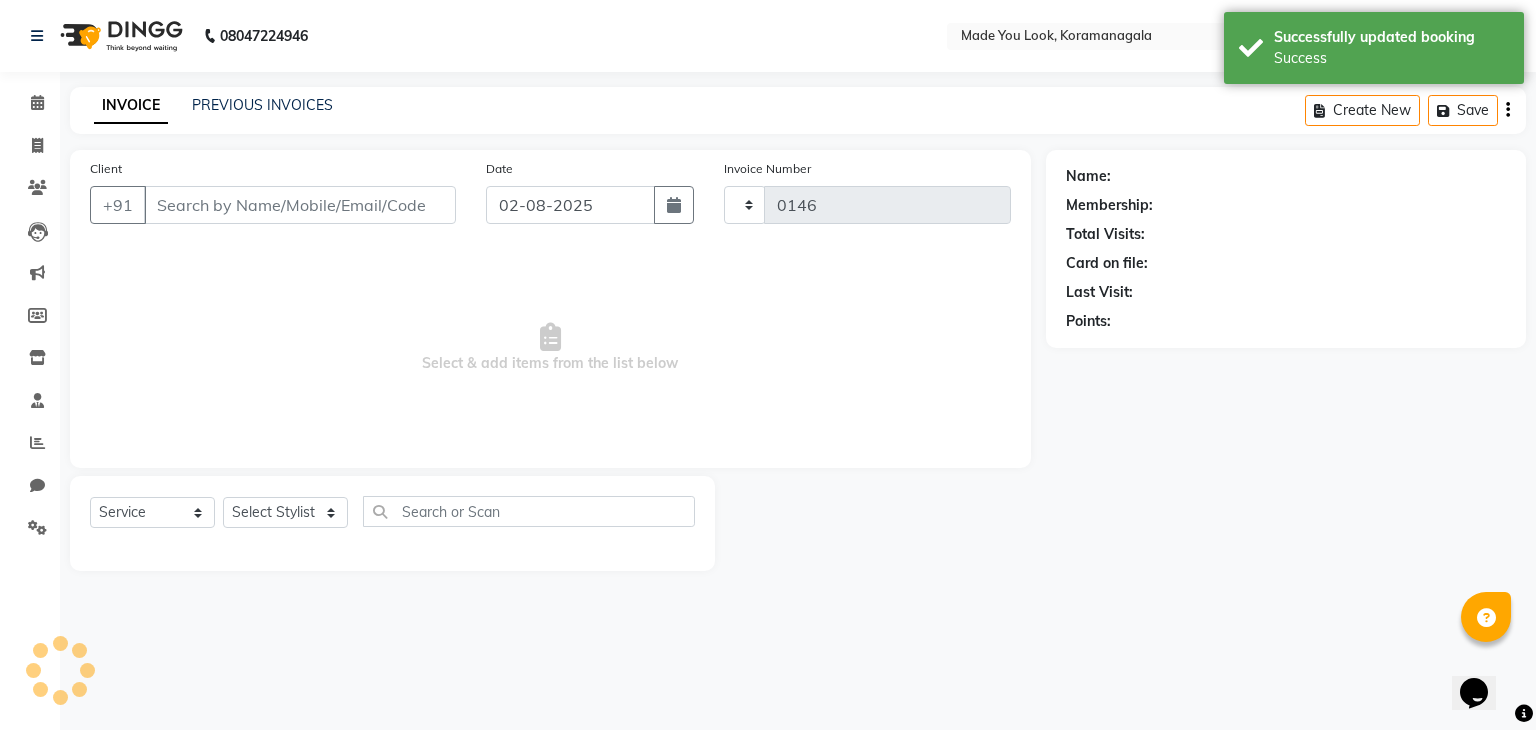 select on "3" 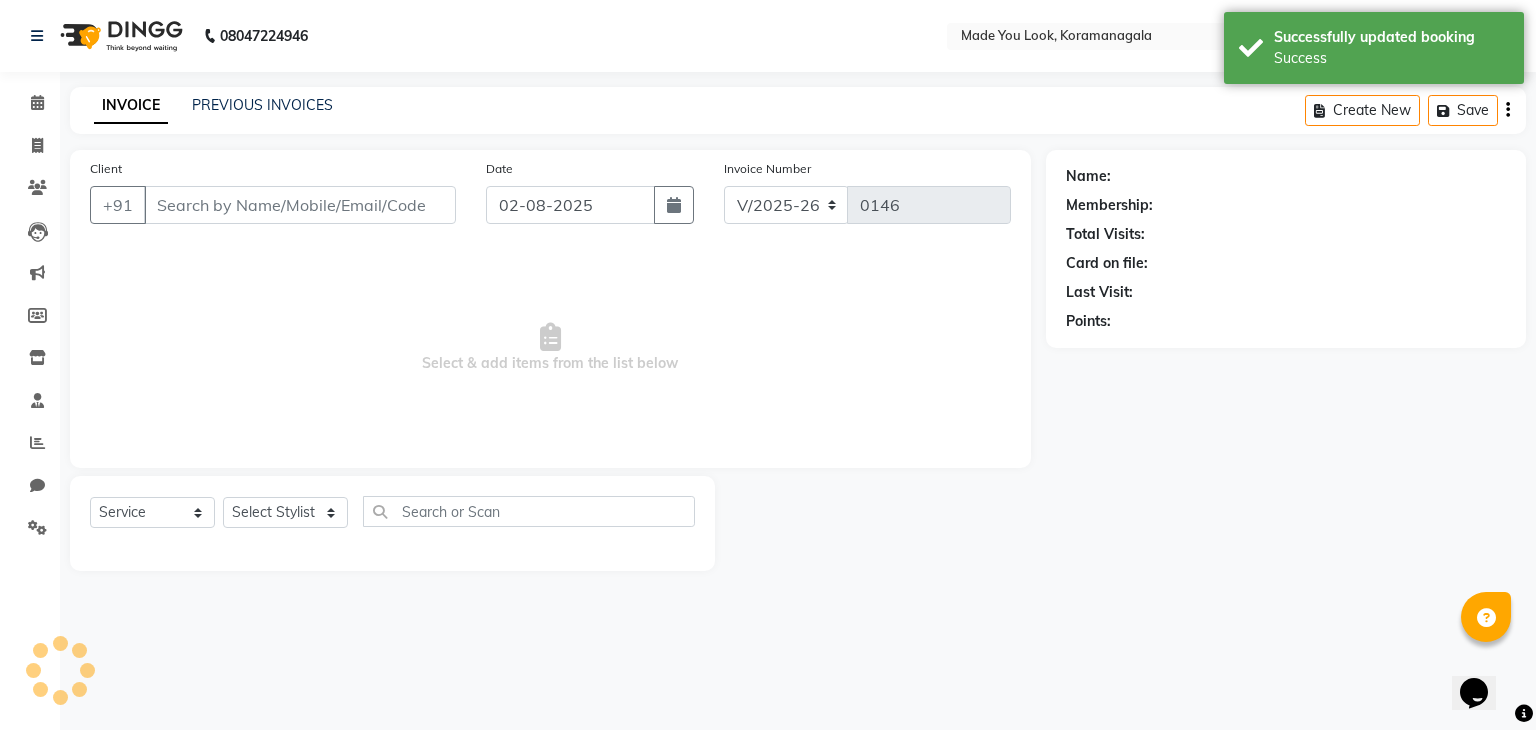 type on "[PHONE]" 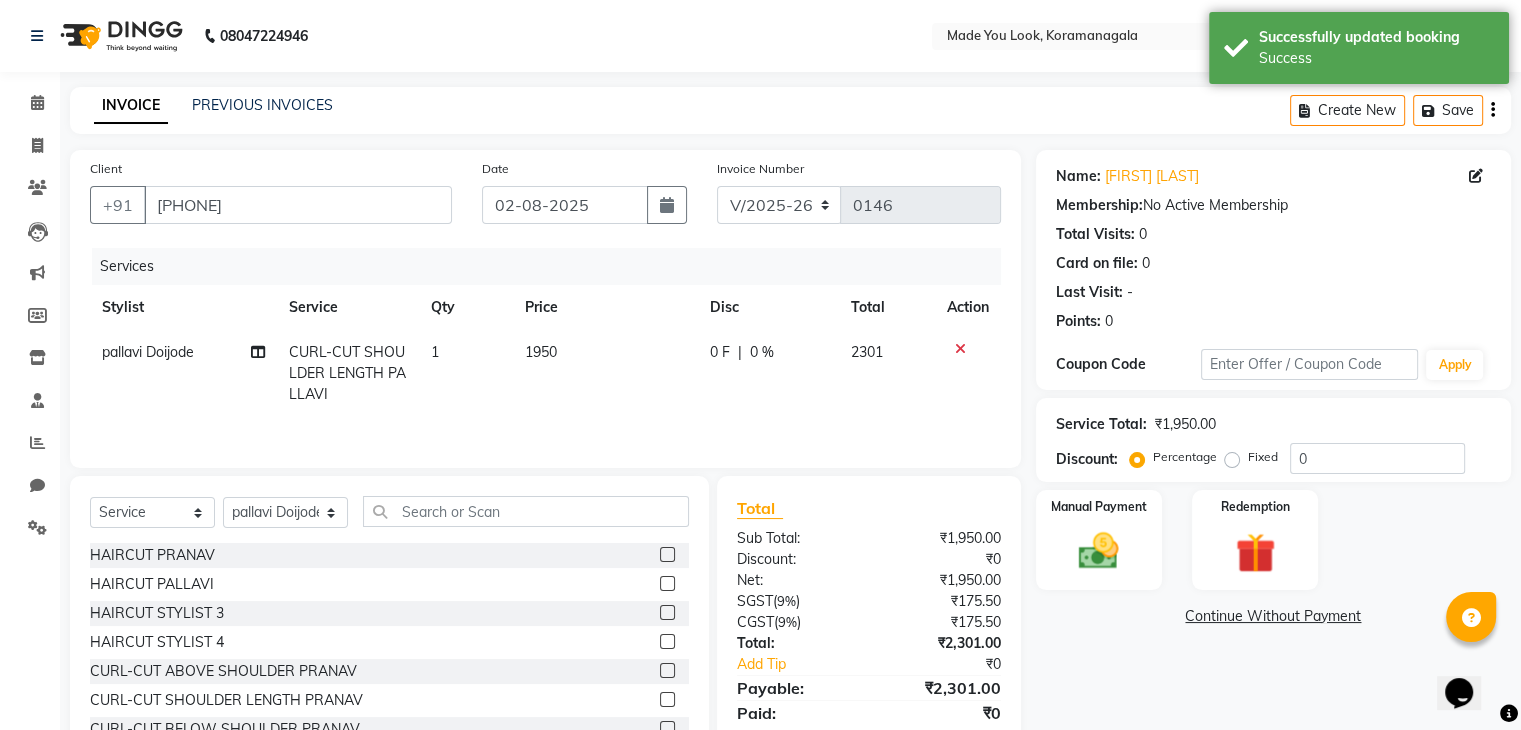 scroll, scrollTop: 72, scrollLeft: 0, axis: vertical 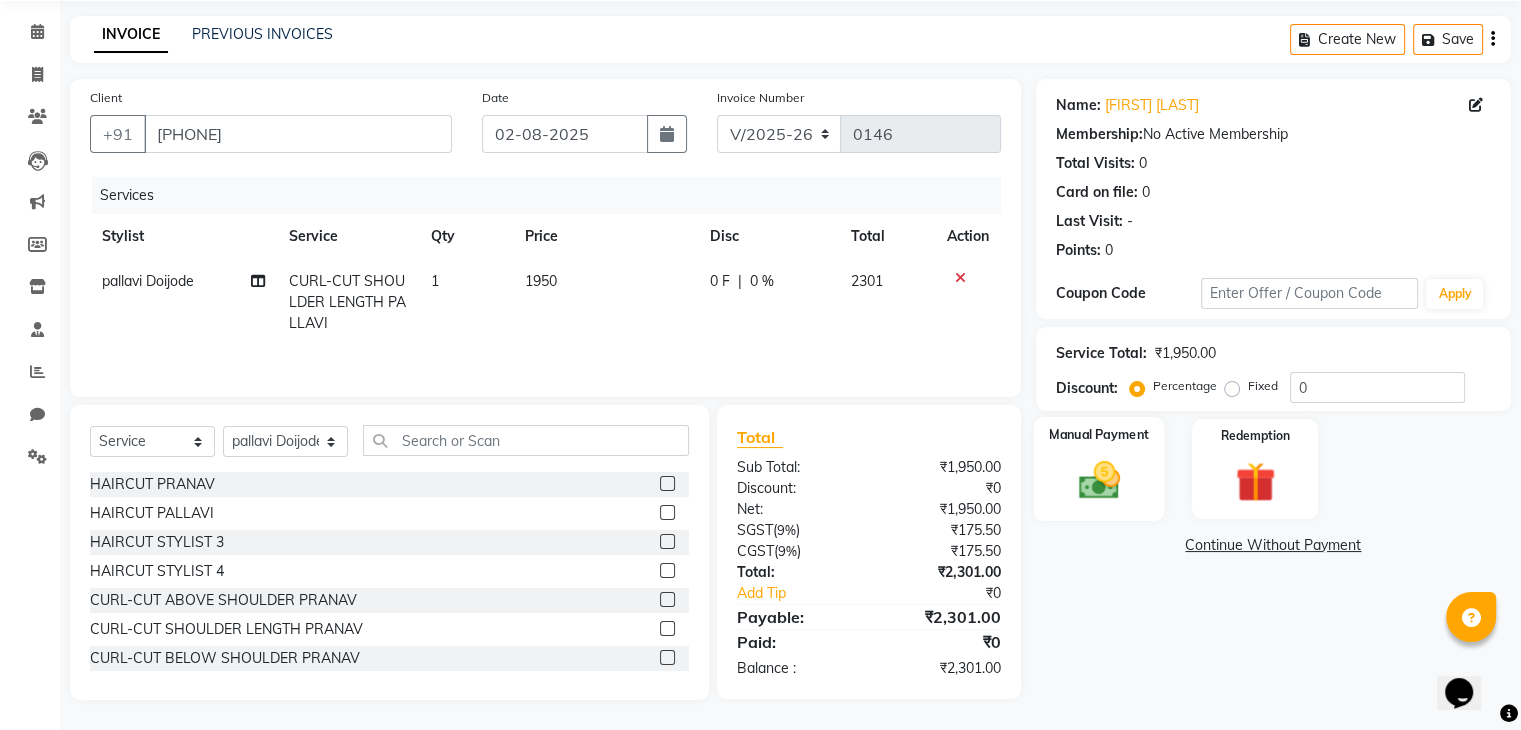 click on "Manual Payment" 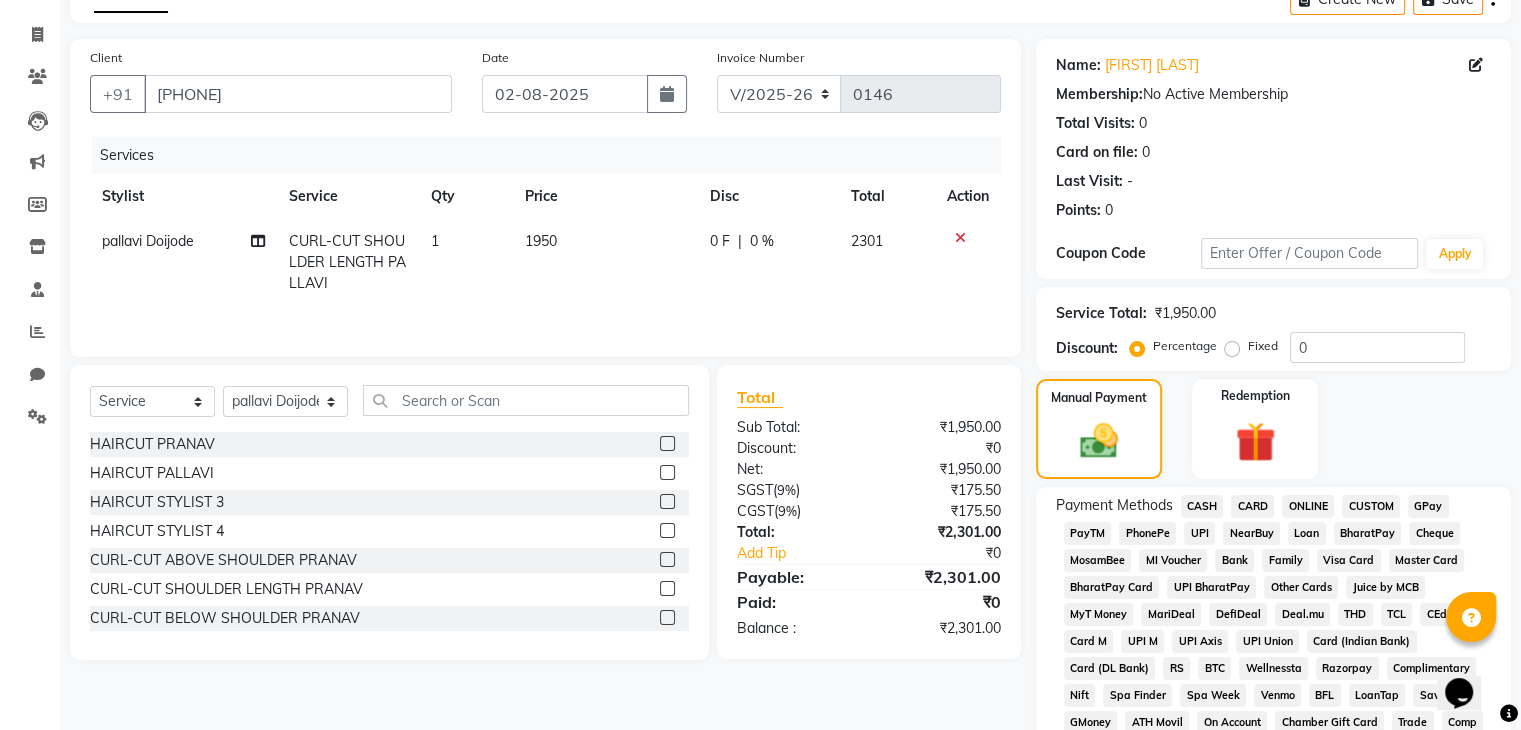 scroll, scrollTop: 110, scrollLeft: 0, axis: vertical 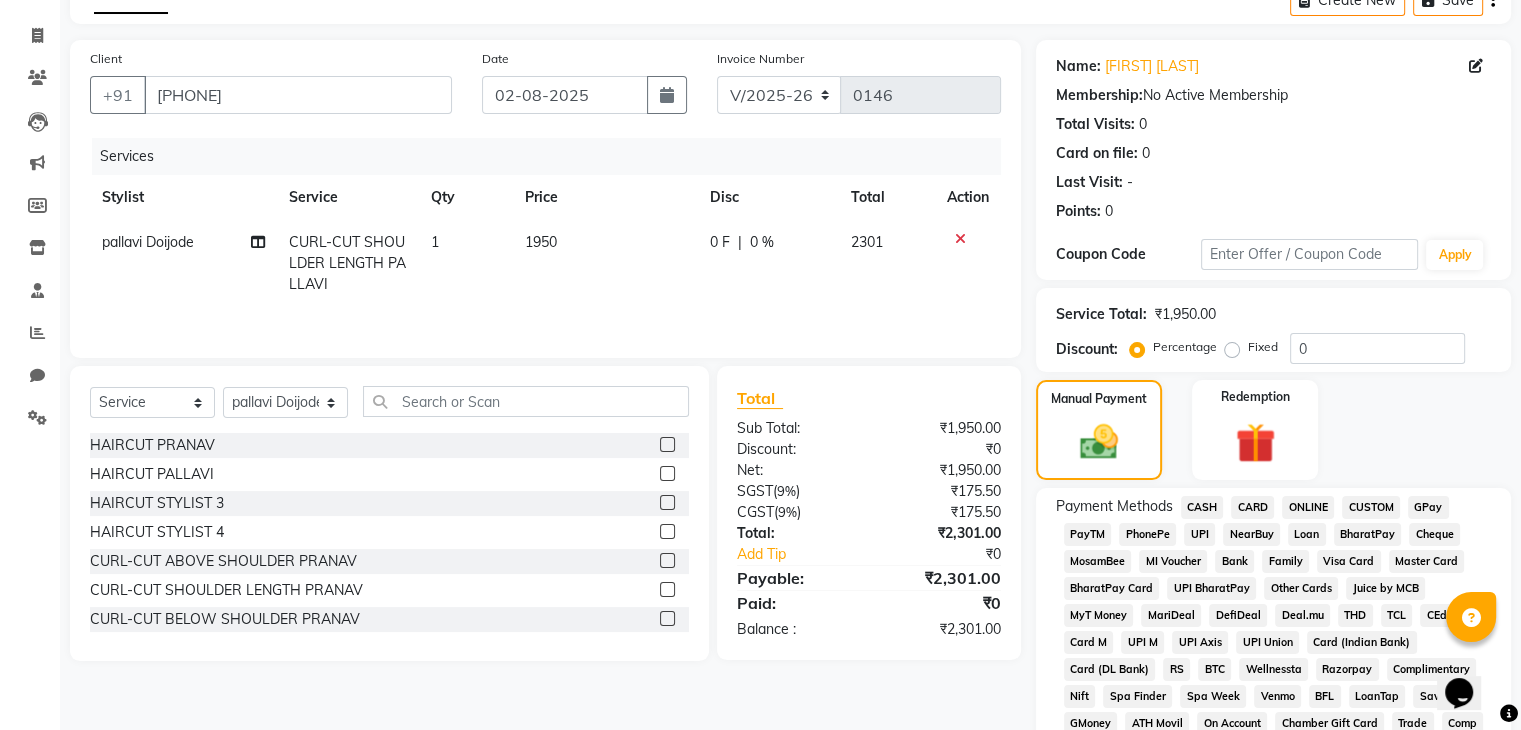 click on "UPI" 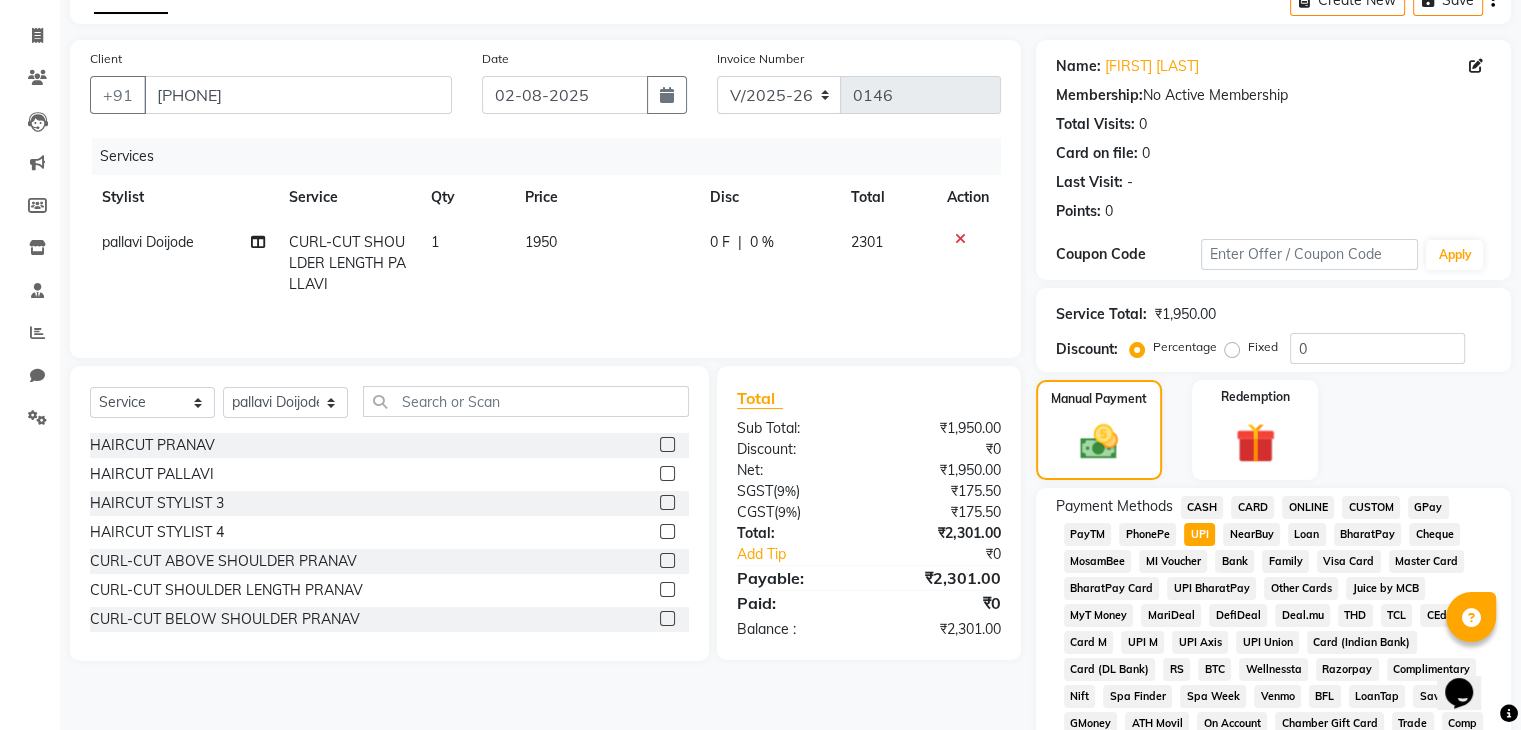 scroll, scrollTop: 693, scrollLeft: 0, axis: vertical 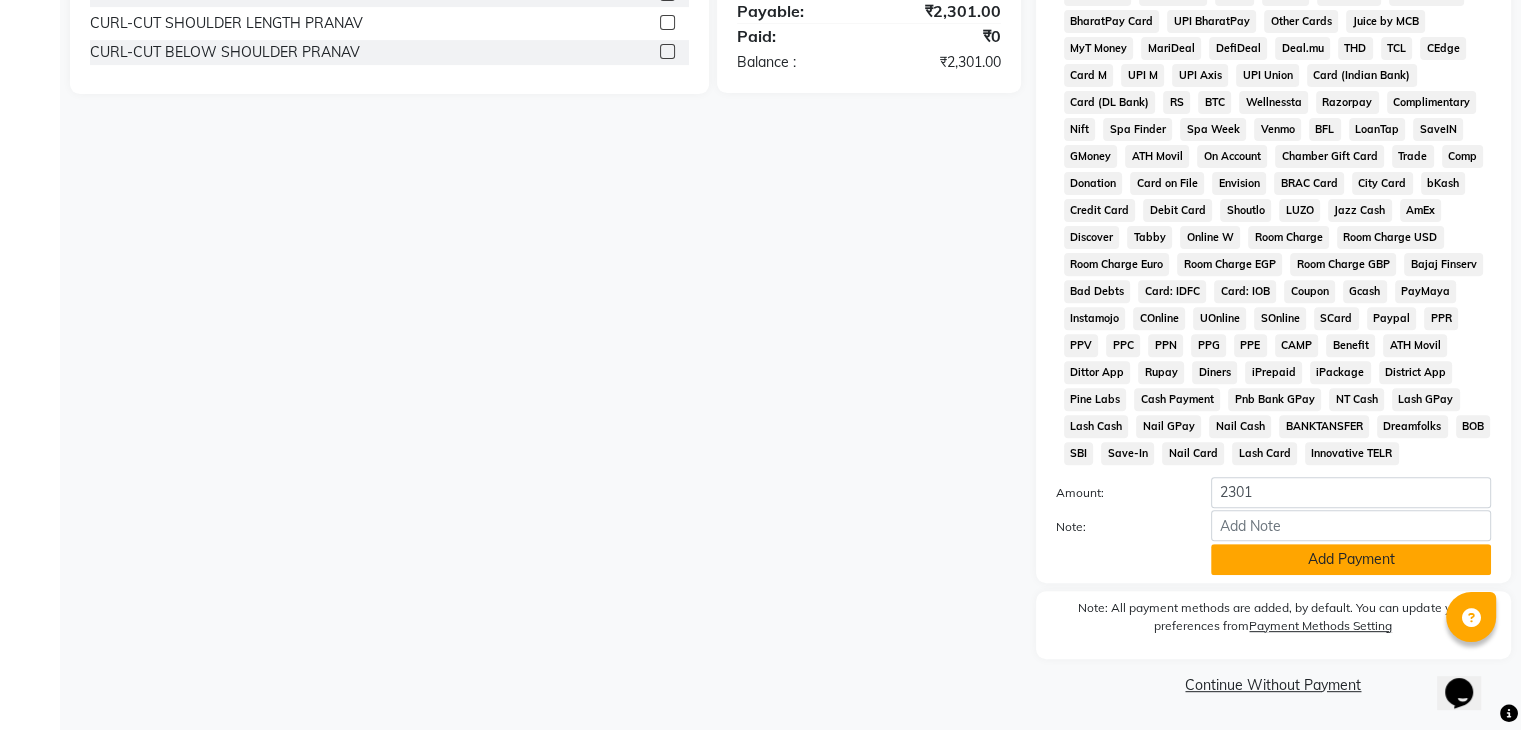 click on "Add Payment" 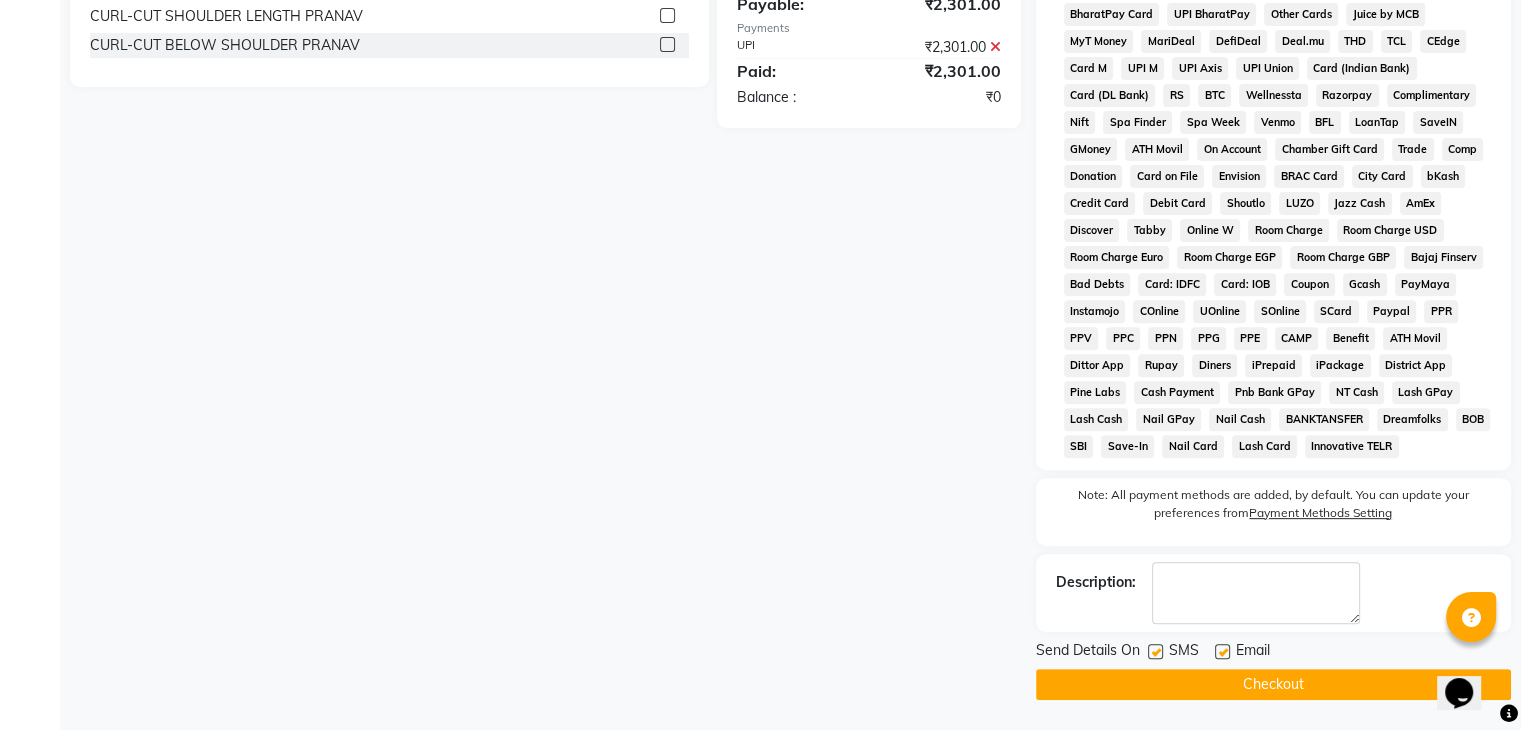 scroll, scrollTop: 699, scrollLeft: 0, axis: vertical 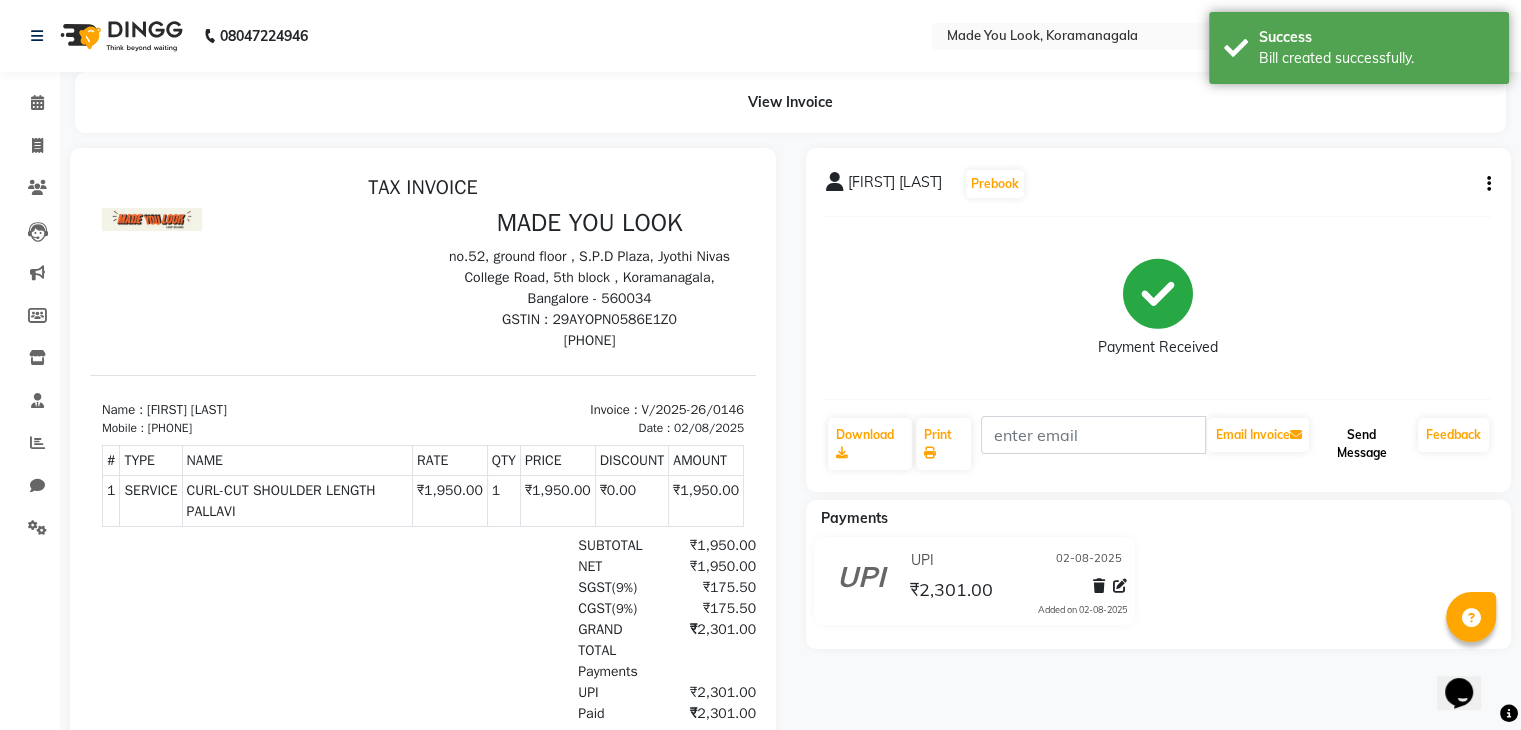click on "Send Message" 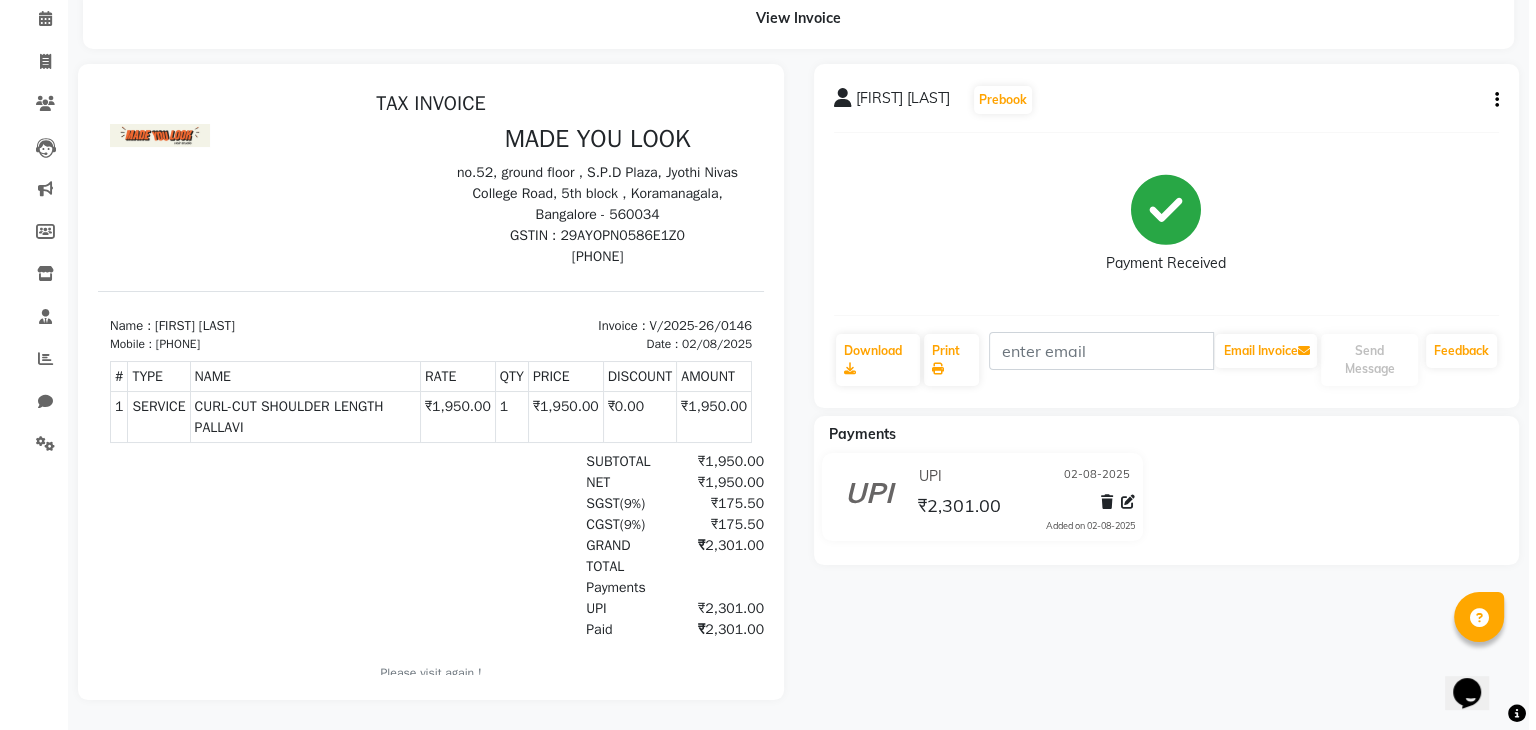 scroll, scrollTop: 0, scrollLeft: 0, axis: both 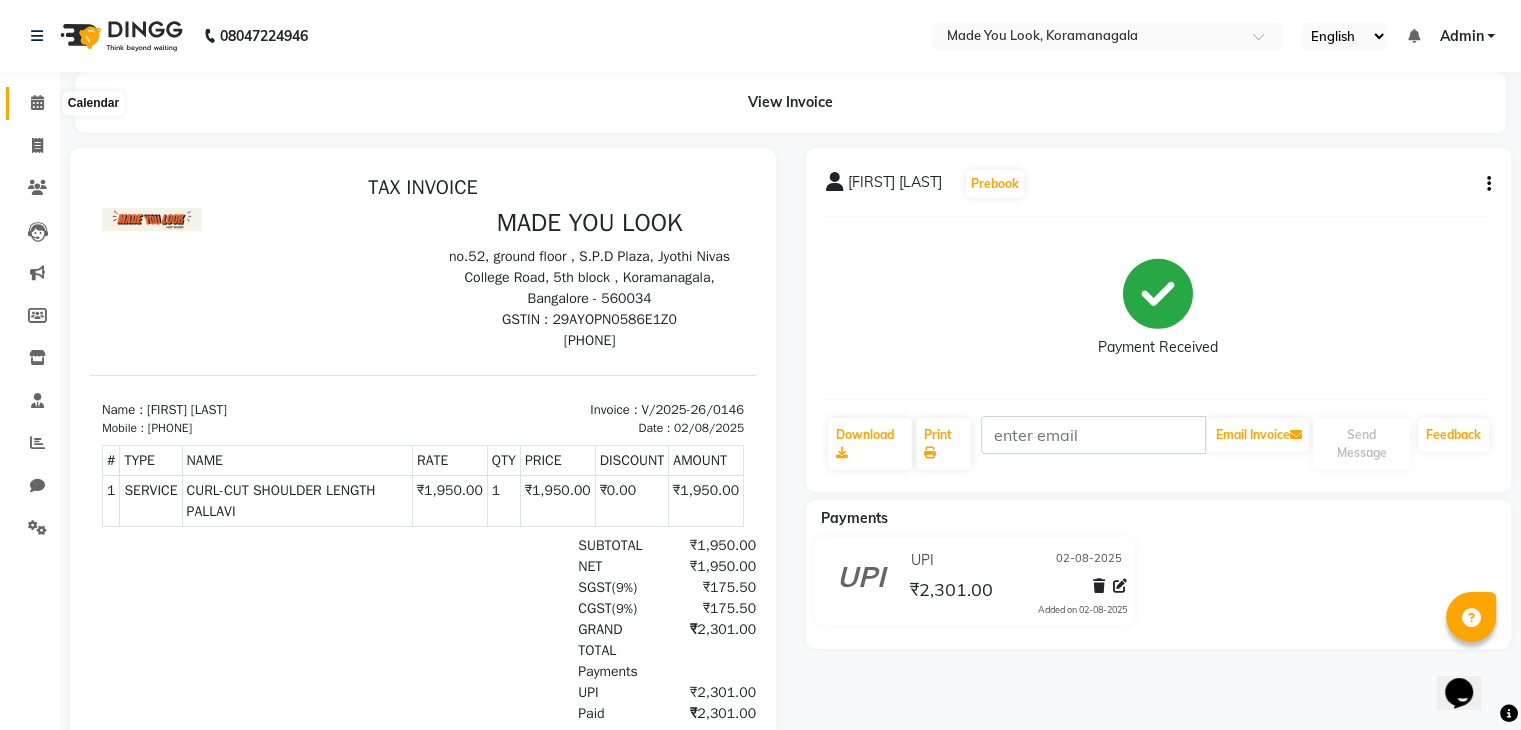 click 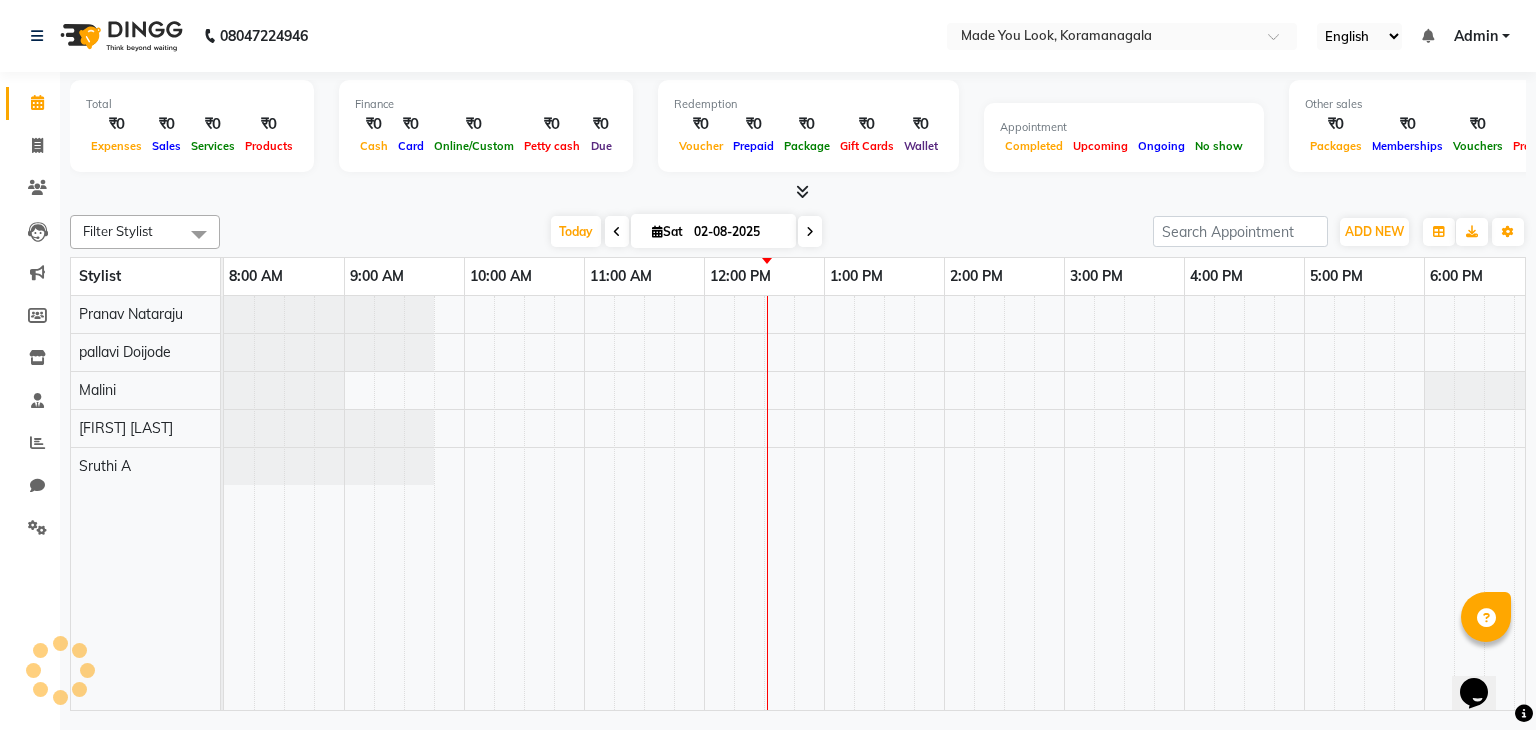 scroll, scrollTop: 0, scrollLeft: 0, axis: both 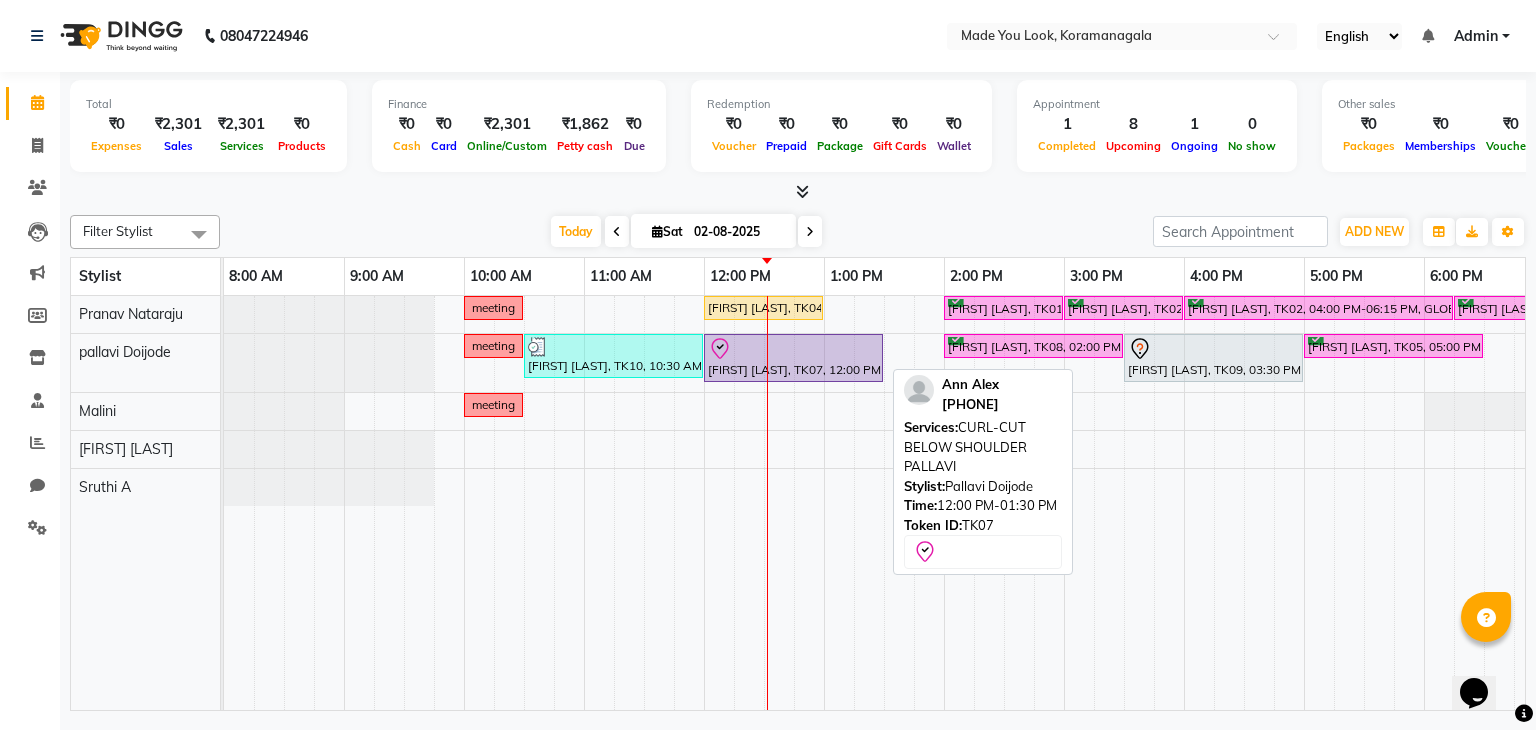 click on "[FIRST] [LAST], TK07, 12:00 PM-01:30 PM, CURL-CUT BELOW SHOULDER [NAME]" at bounding box center (793, 358) 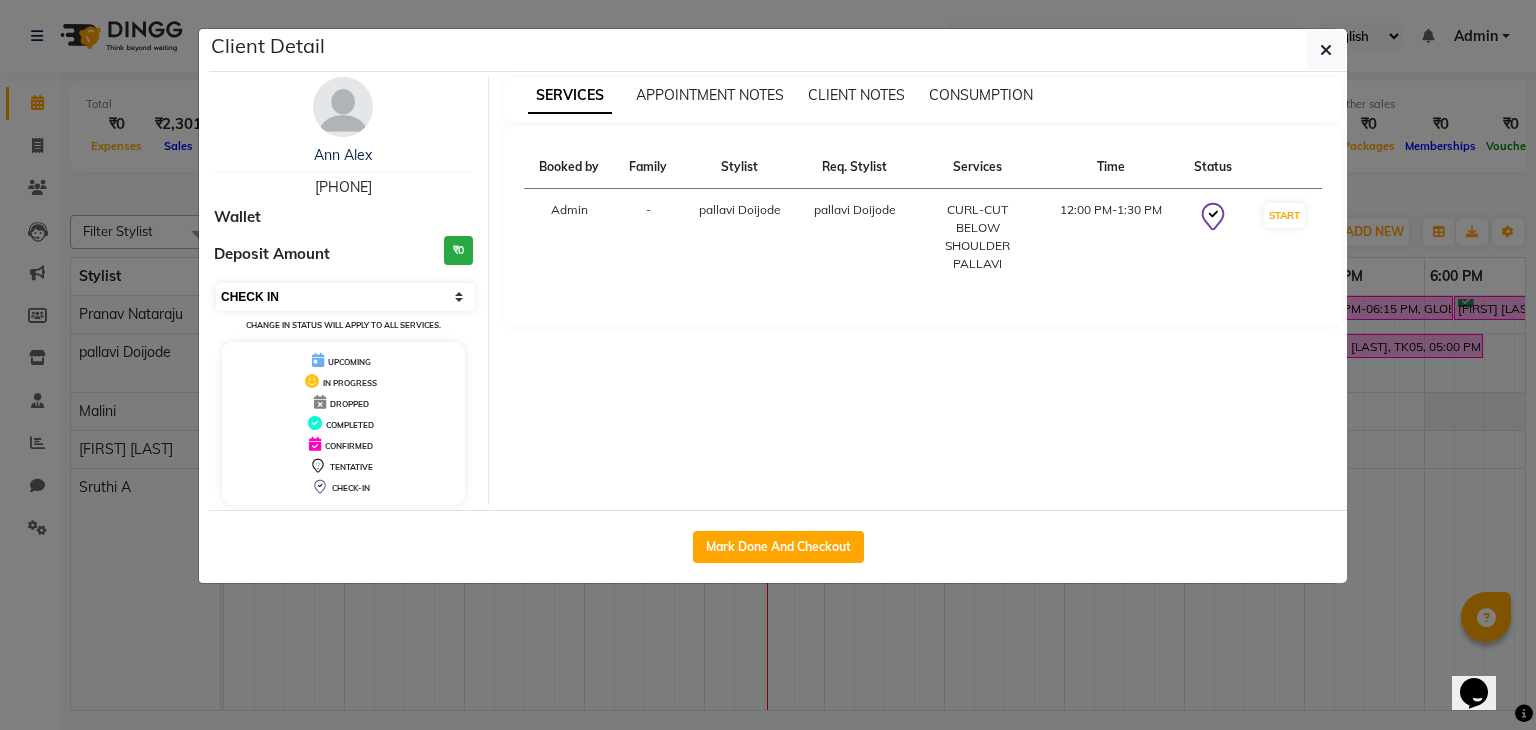 click on "Select IN SERVICE CONFIRMED TENTATIVE CHECK IN MARK DONE DROPPED UPCOMING" at bounding box center [345, 297] 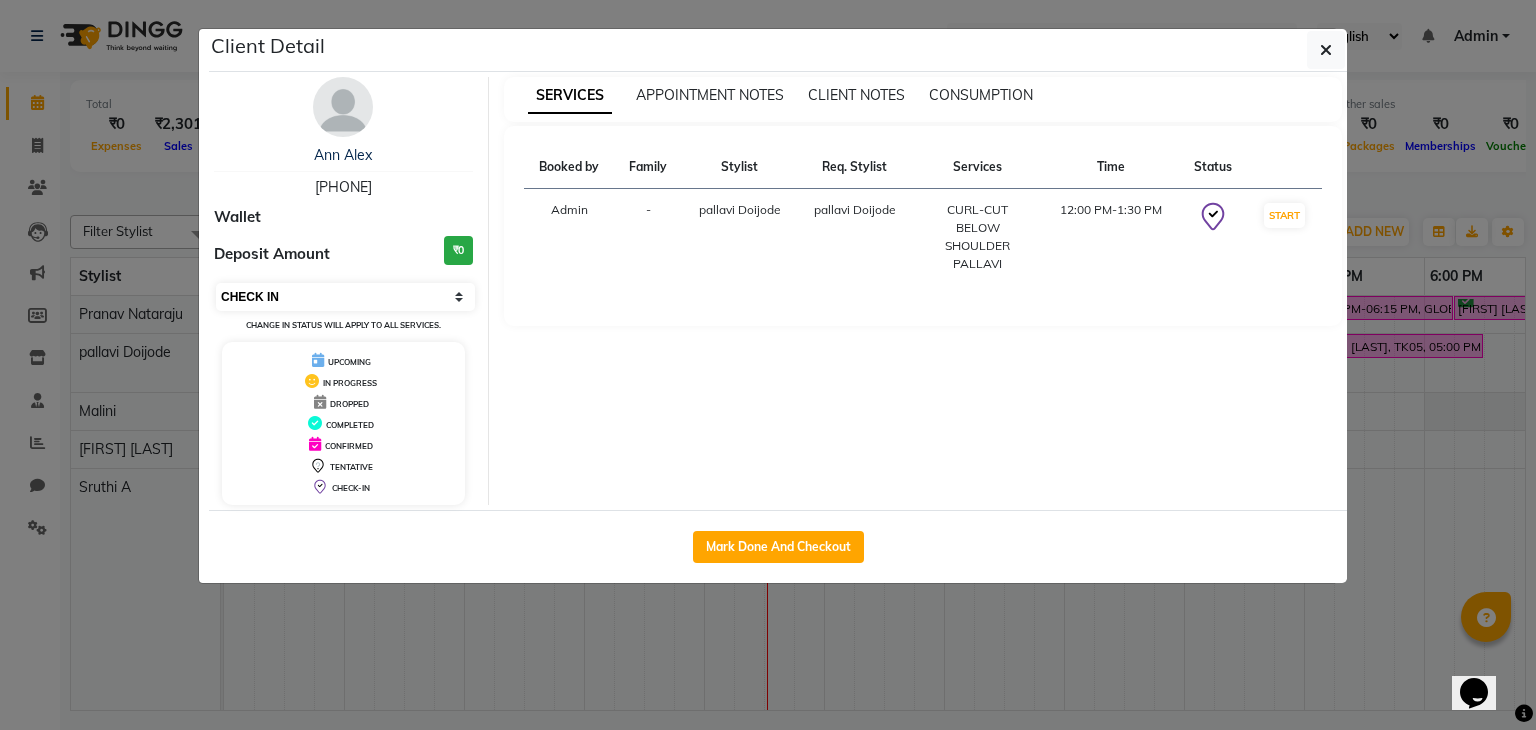 select on "1" 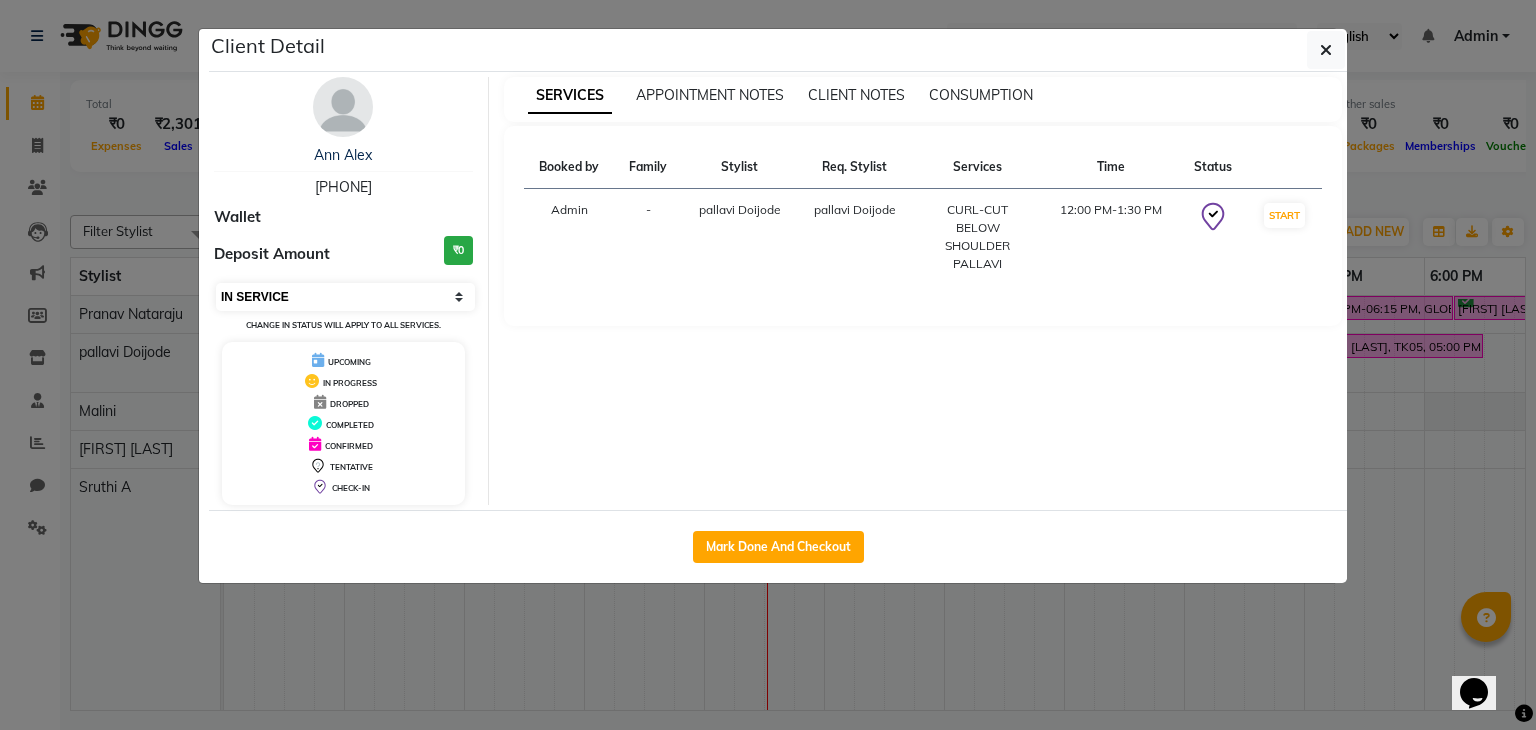 click on "Select IN SERVICE CONFIRMED TENTATIVE CHECK IN MARK DONE DROPPED UPCOMING" at bounding box center (345, 297) 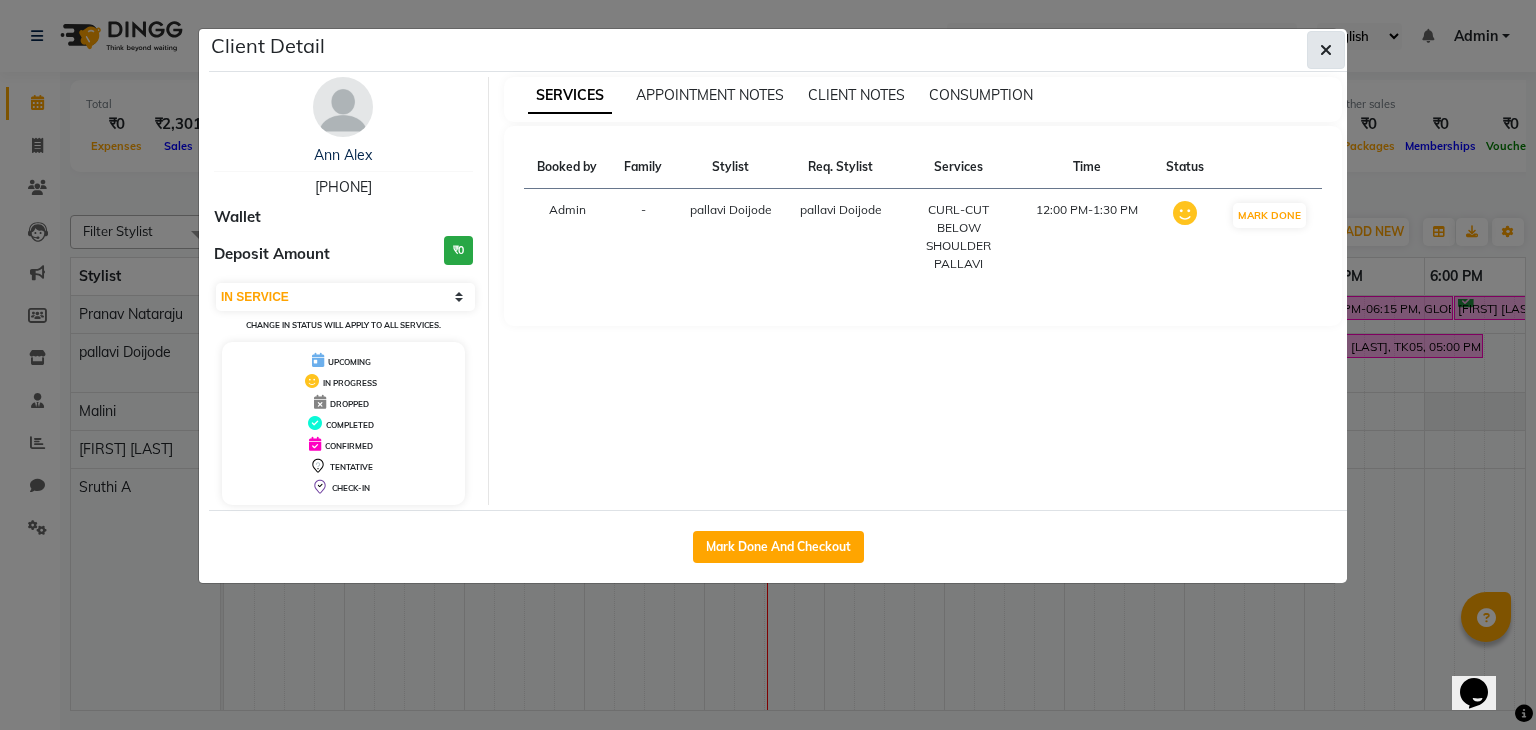 click 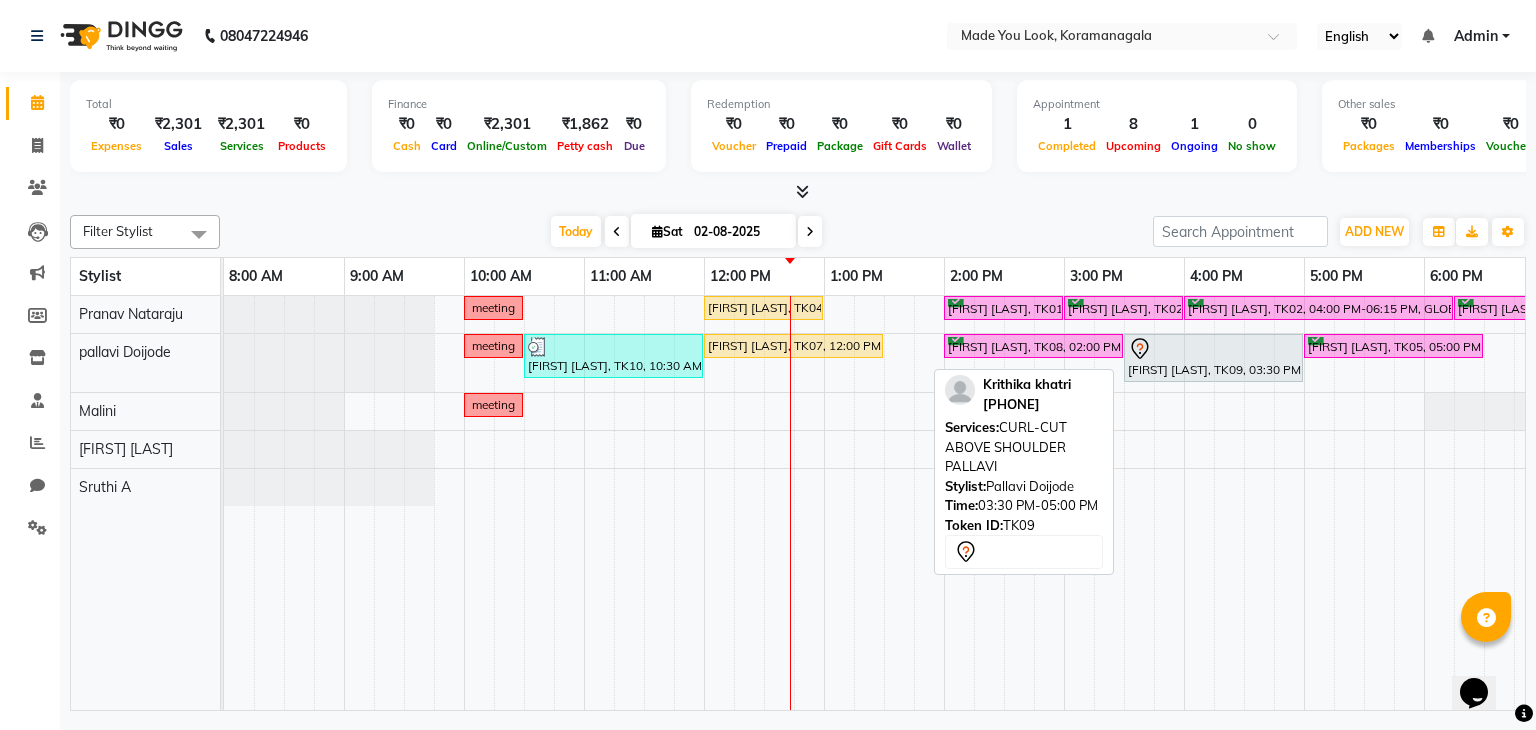 click at bounding box center [1213, 349] 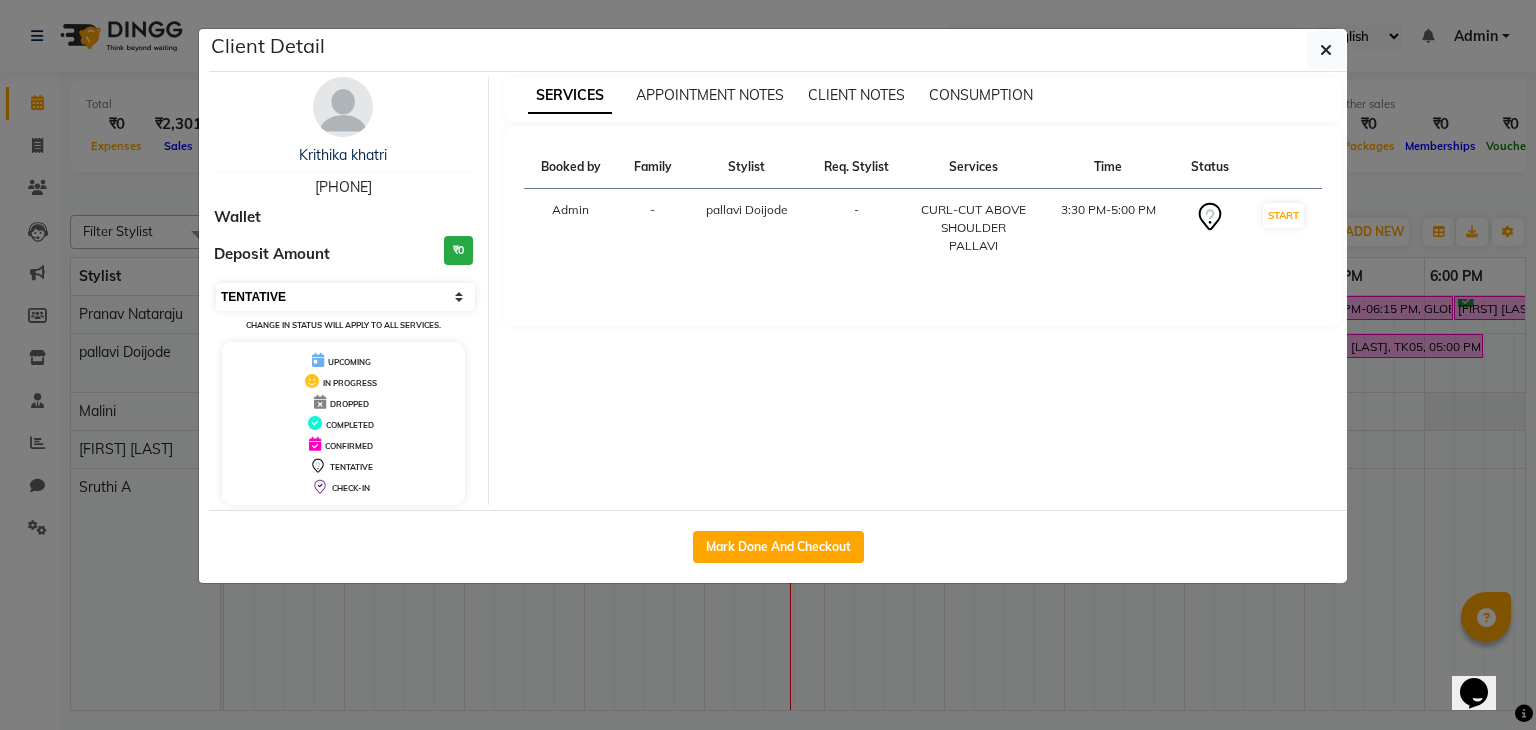 click on "Select IN SERVICE CONFIRMED TENTATIVE CHECK IN MARK DONE DROPPED UPCOMING" at bounding box center [345, 297] 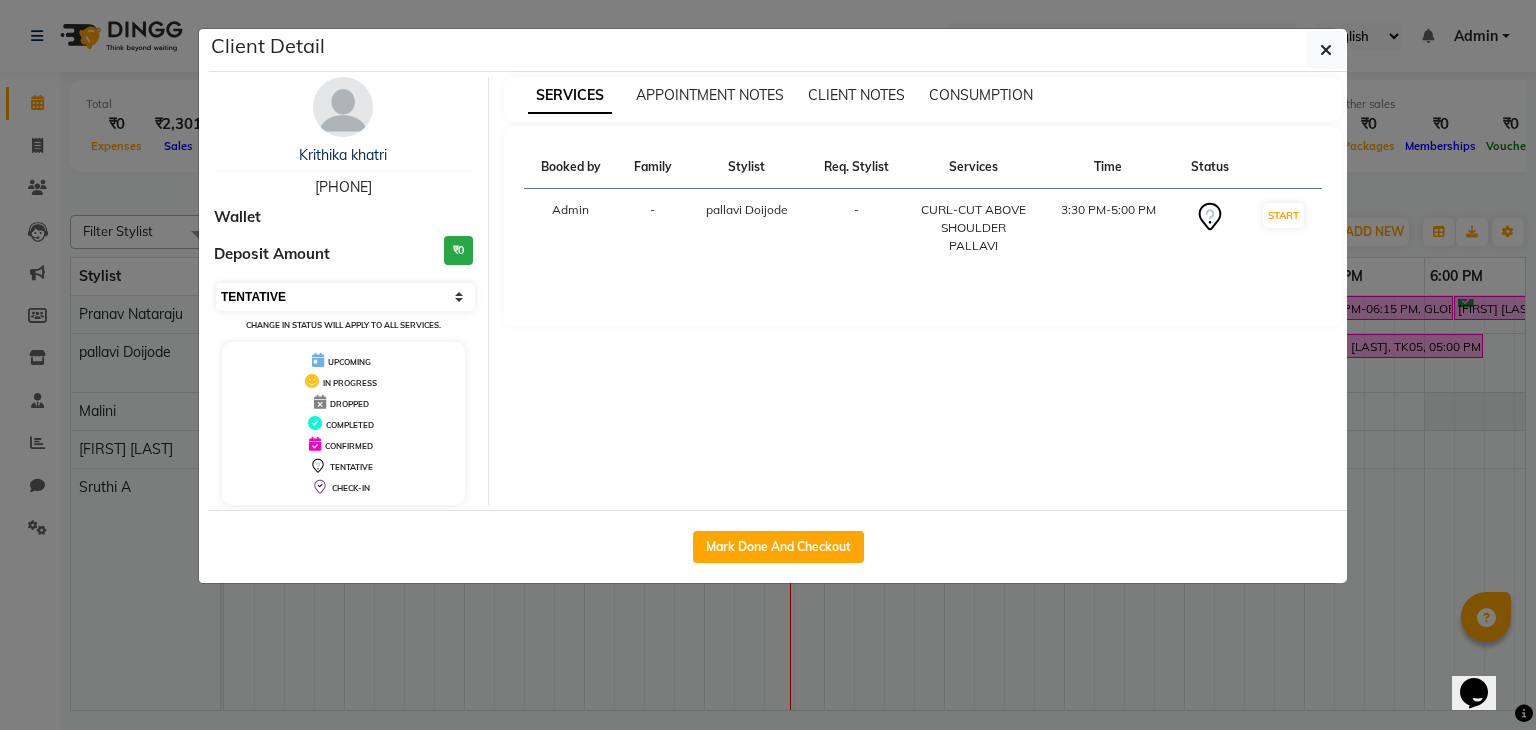 select on "6" 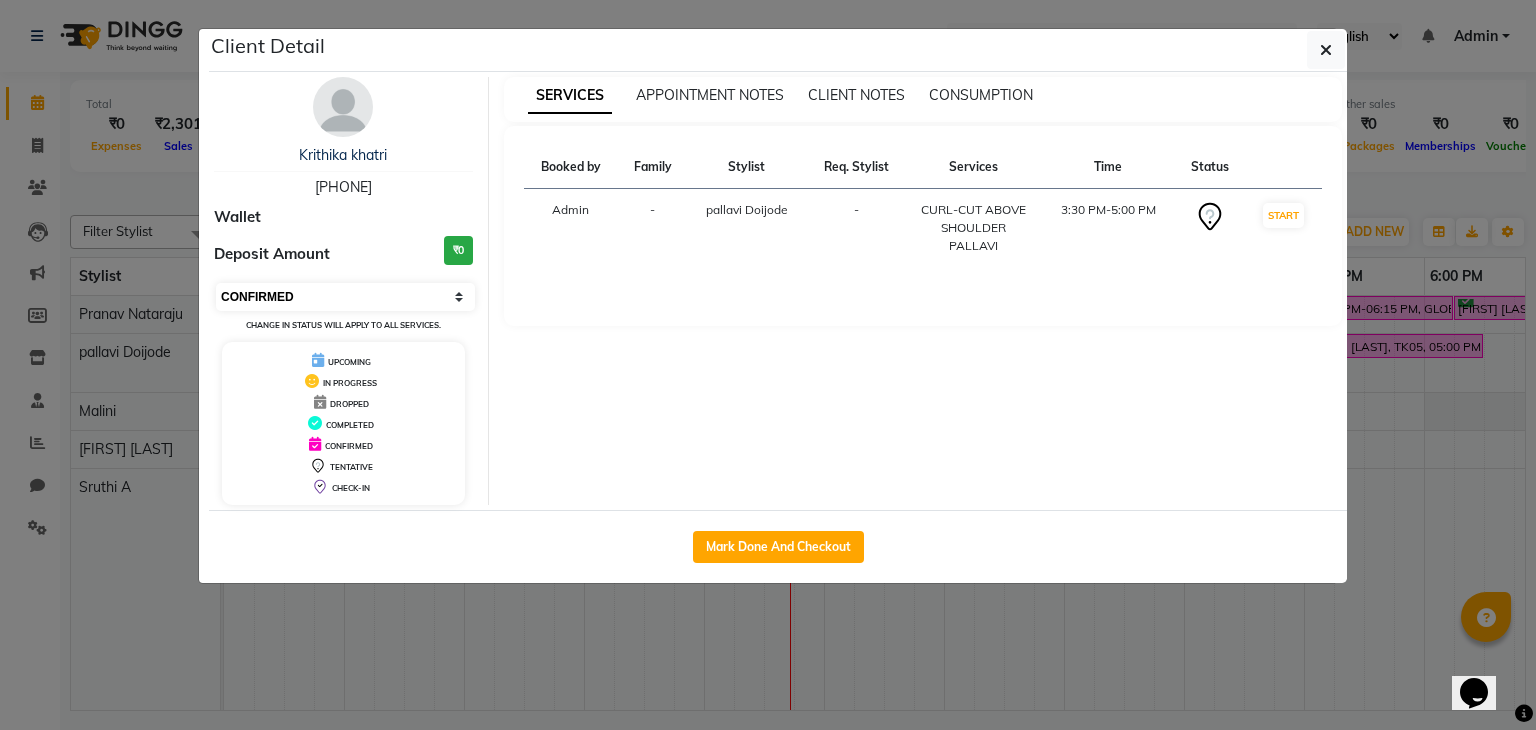 click on "Select IN SERVICE CONFIRMED TENTATIVE CHECK IN MARK DONE DROPPED UPCOMING" at bounding box center [345, 297] 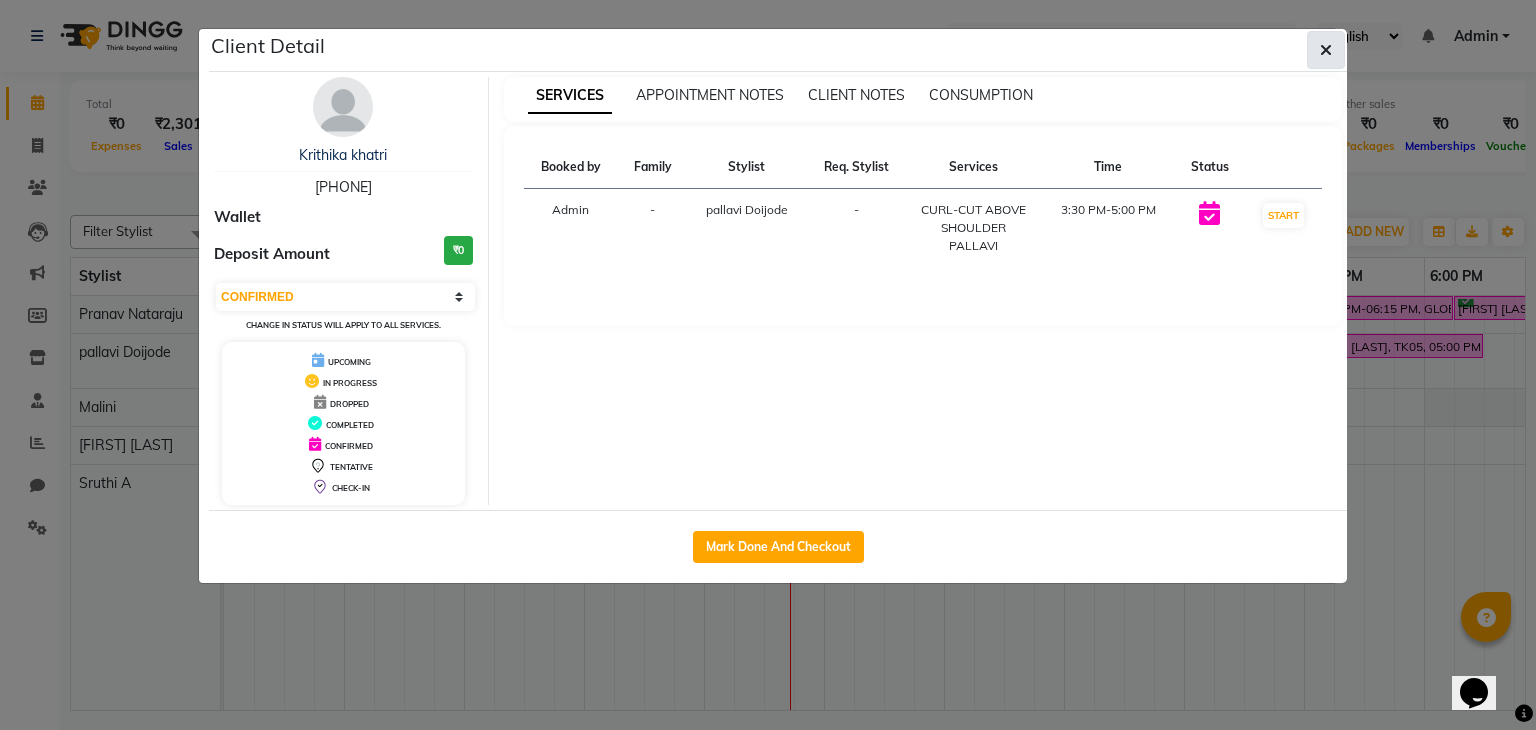 click 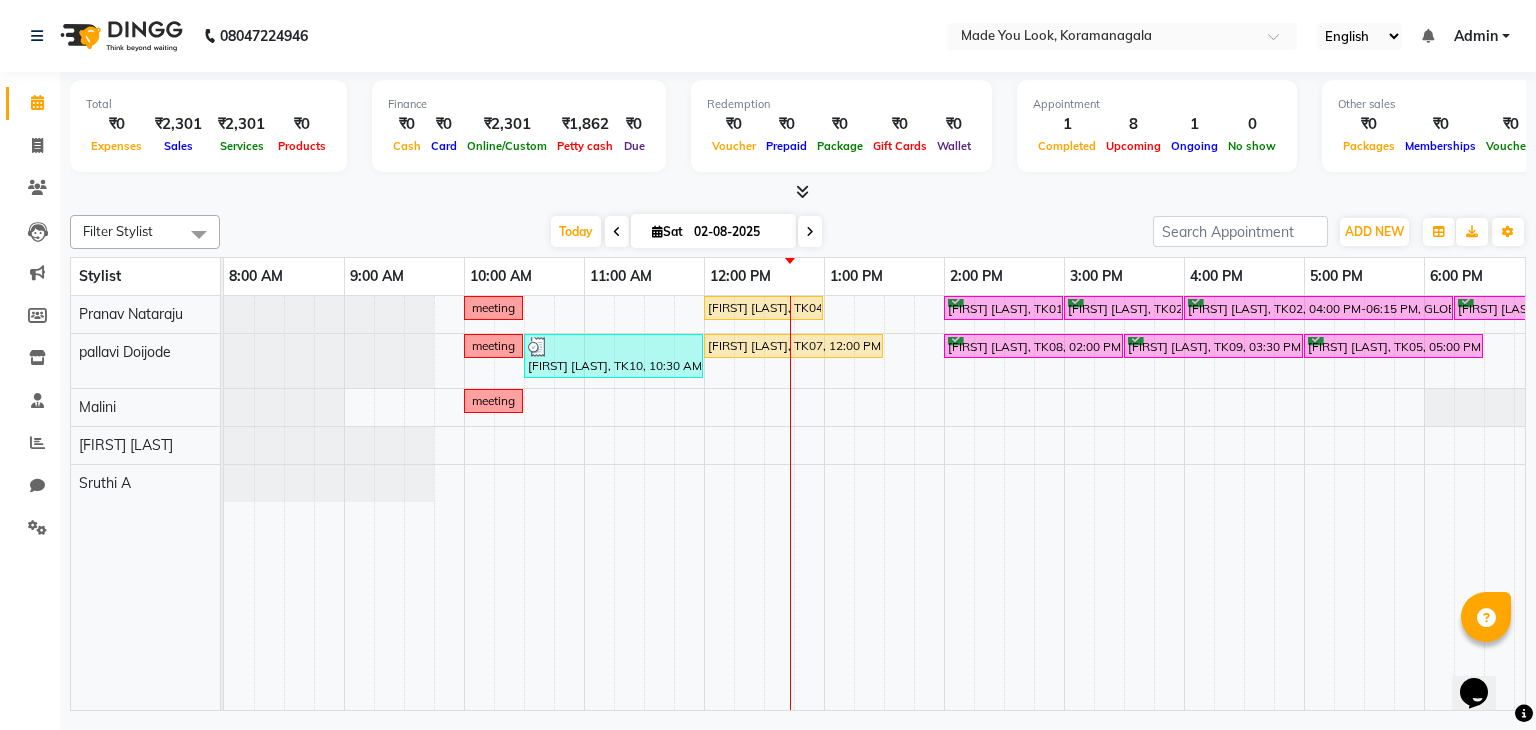 scroll, scrollTop: 0, scrollLeft: 143, axis: horizontal 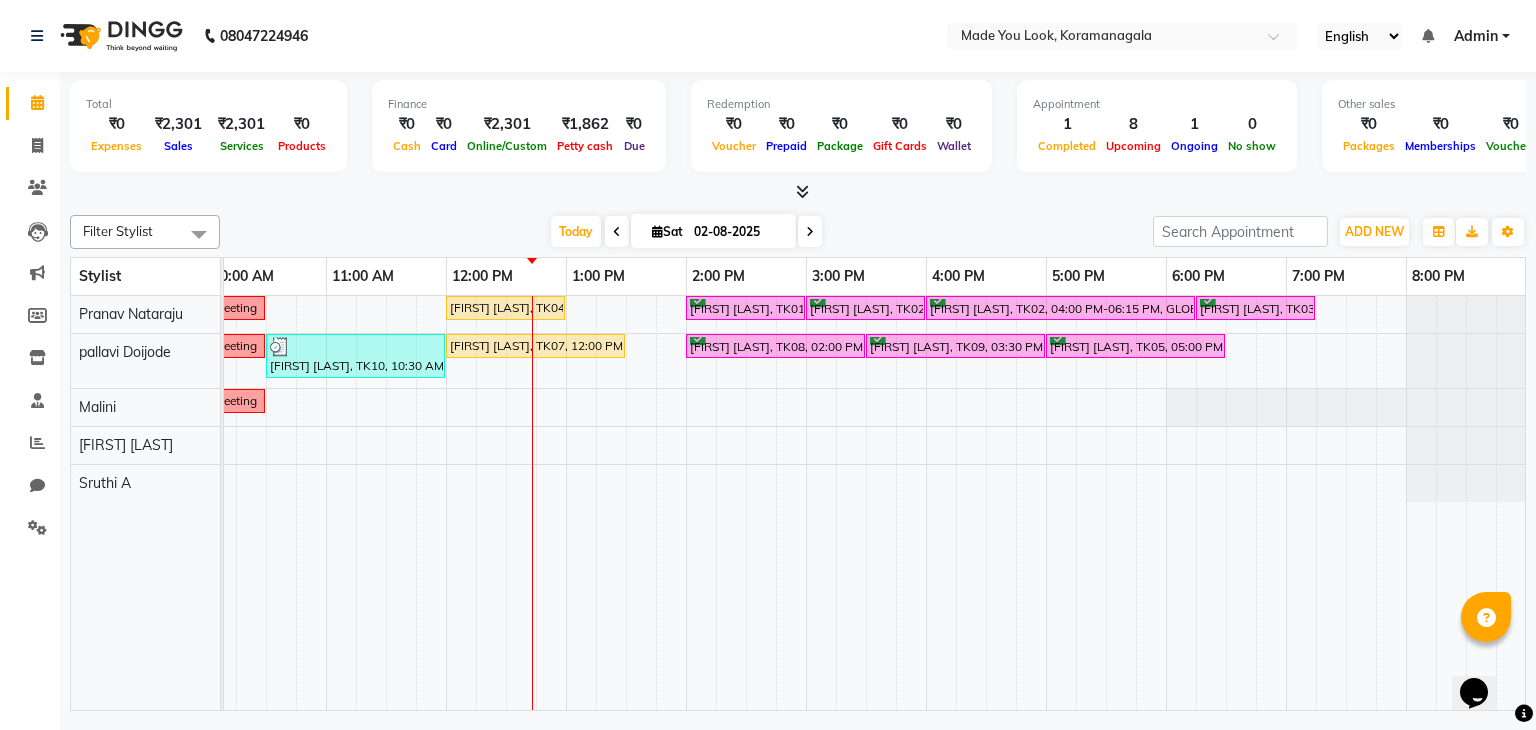 click at bounding box center [810, 232] 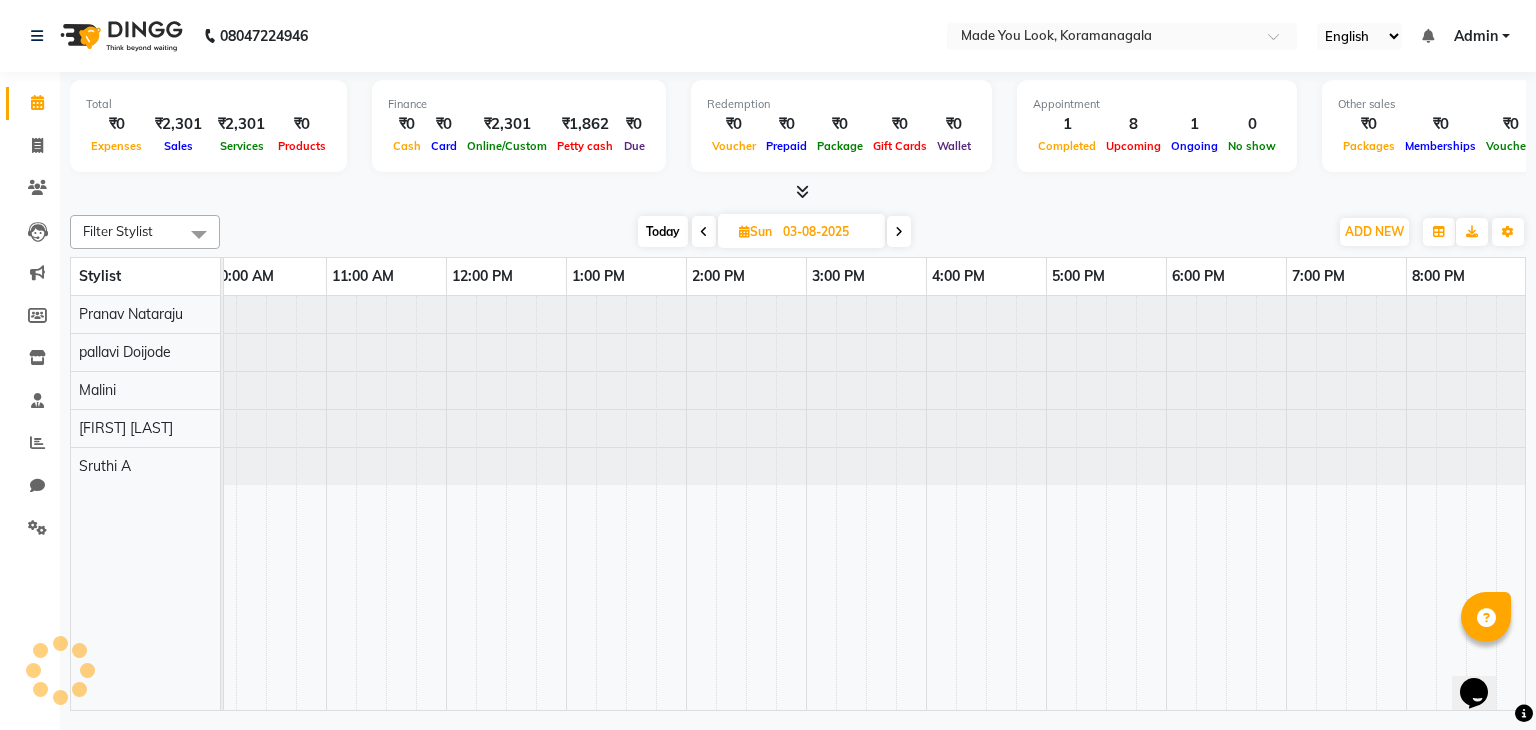 scroll, scrollTop: 0, scrollLeft: 0, axis: both 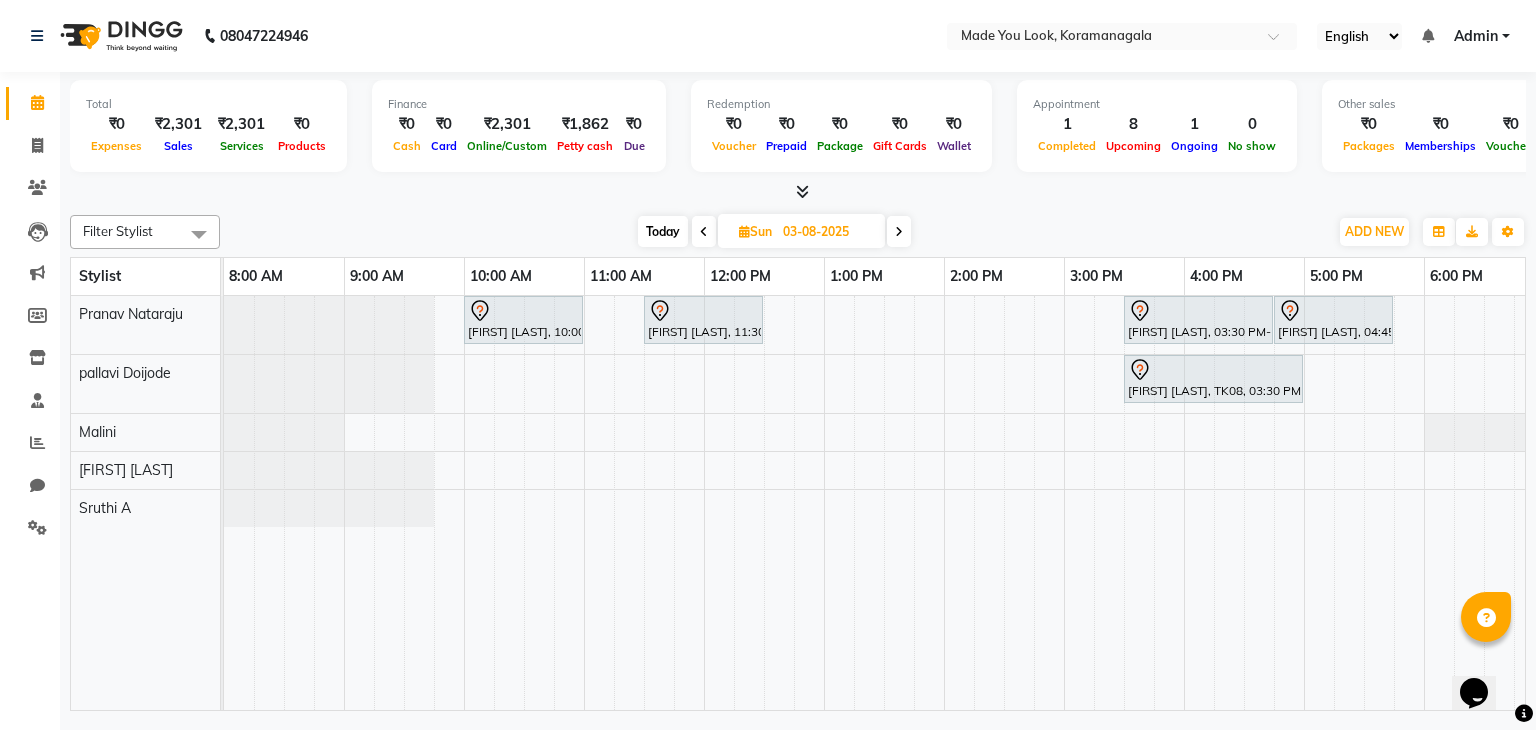 click on "Today" at bounding box center (663, 231) 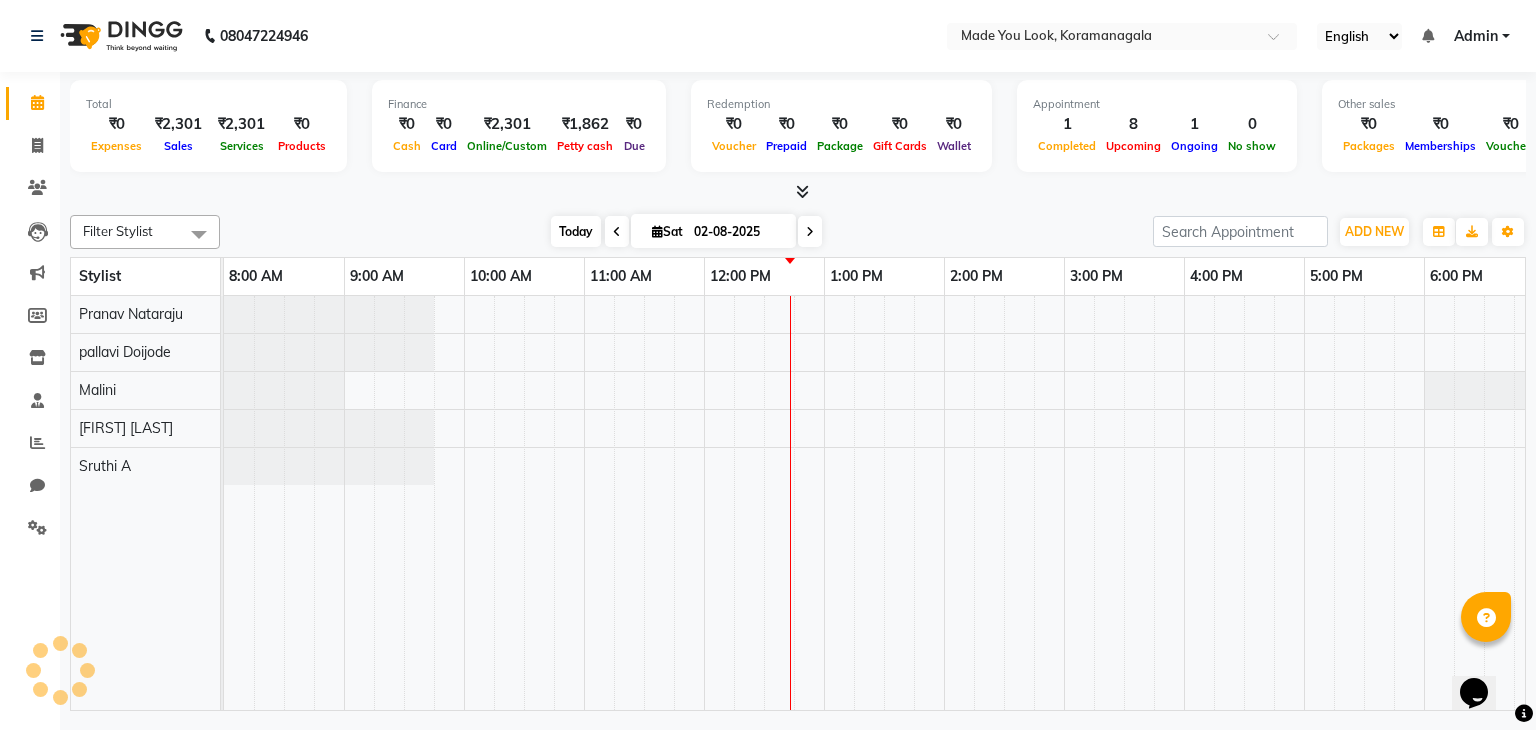 scroll, scrollTop: 0, scrollLeft: 258, axis: horizontal 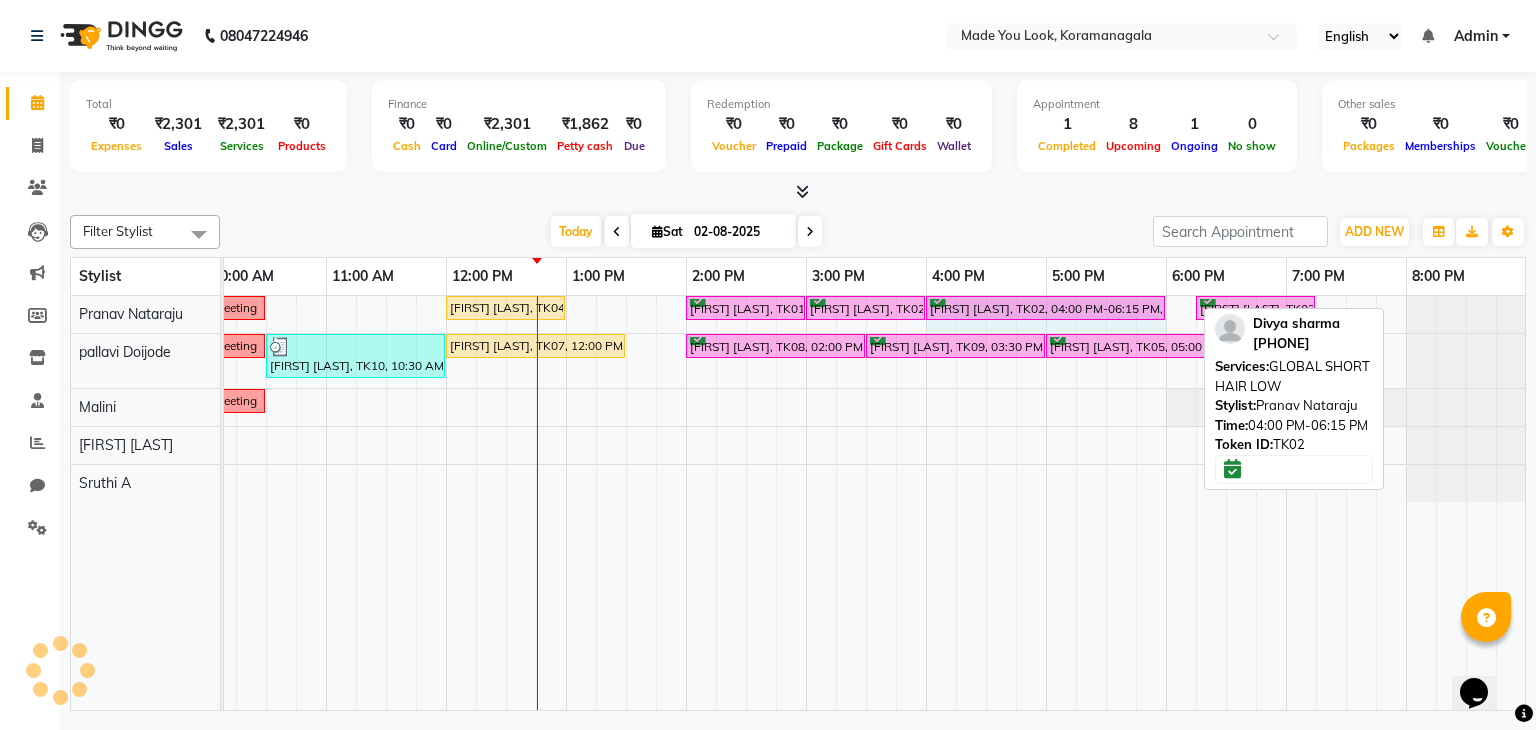 drag, startPoint x: 1192, startPoint y: 303, endPoint x: 1157, endPoint y: 315, distance: 37 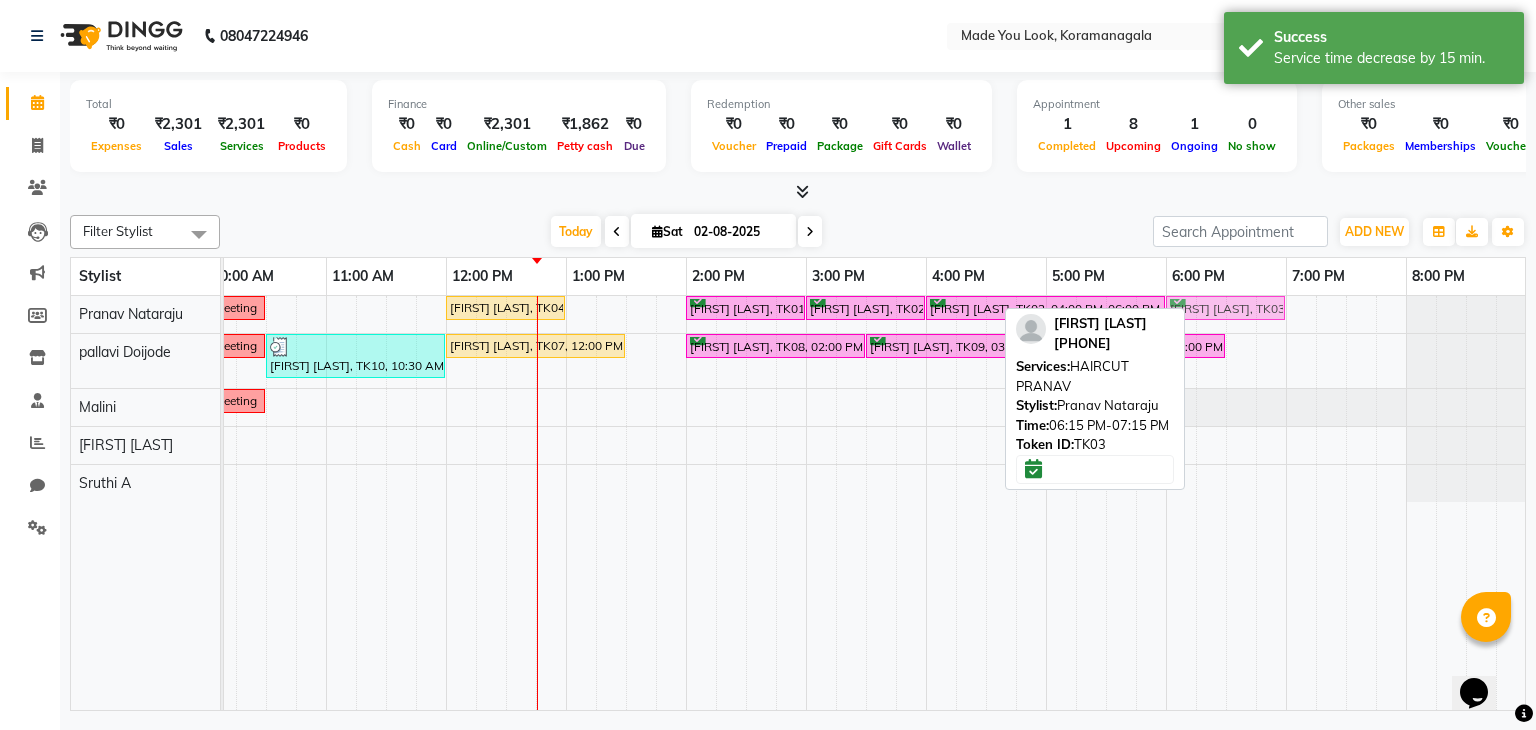 drag, startPoint x: 1240, startPoint y: 301, endPoint x: 1206, endPoint y: 313, distance: 36.05551 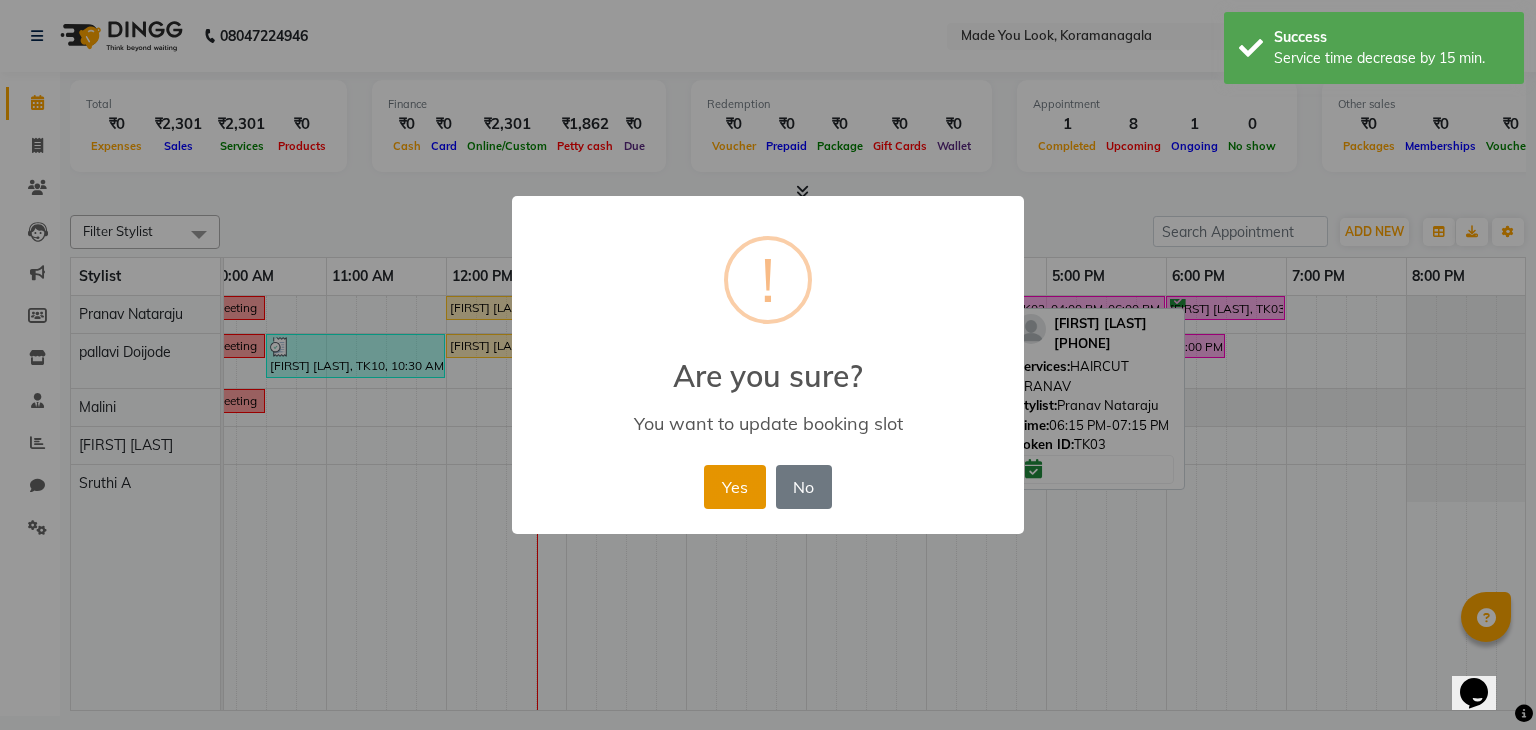 click on "Yes" at bounding box center [734, 487] 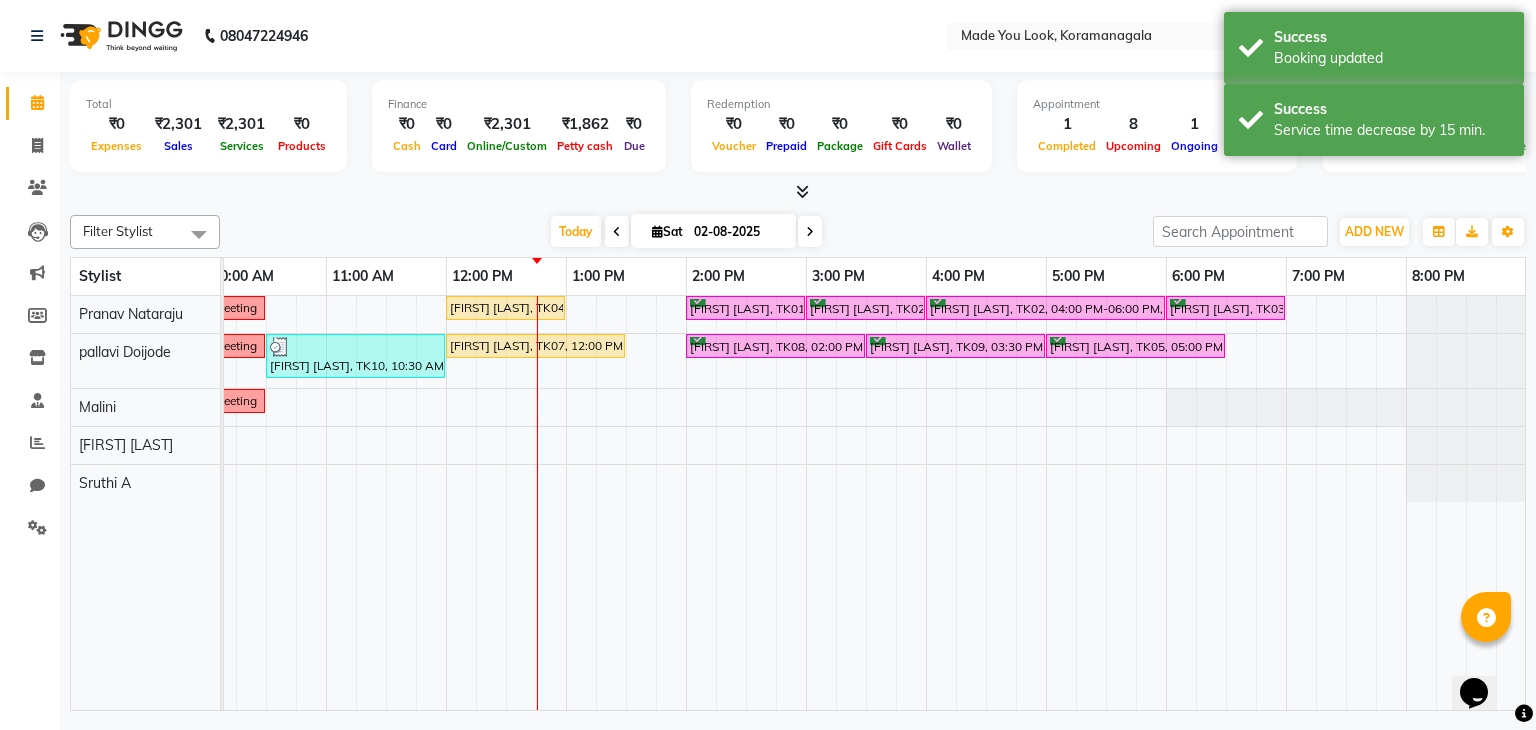 click at bounding box center [798, 192] 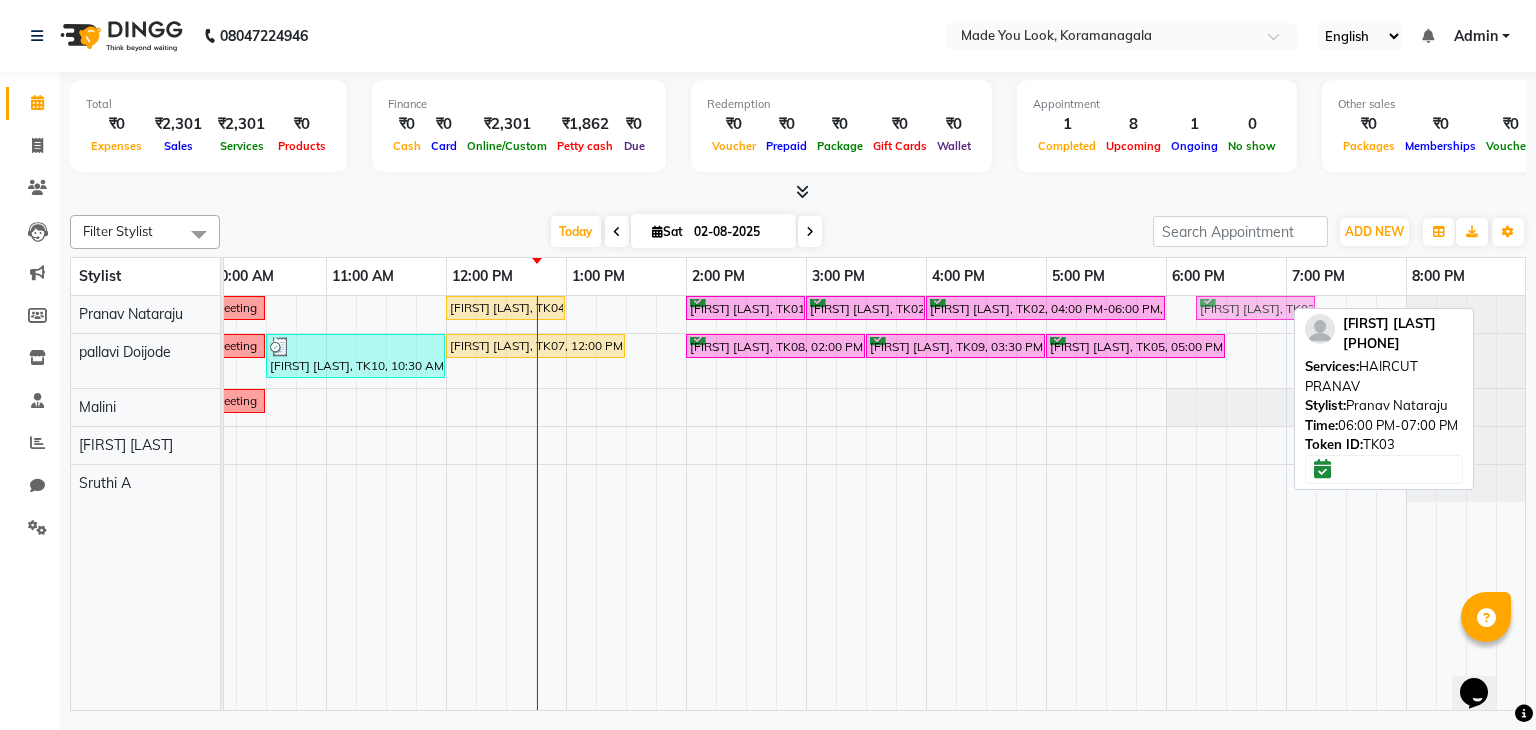 drag, startPoint x: 1224, startPoint y: 299, endPoint x: 1262, endPoint y: 295, distance: 38.209946 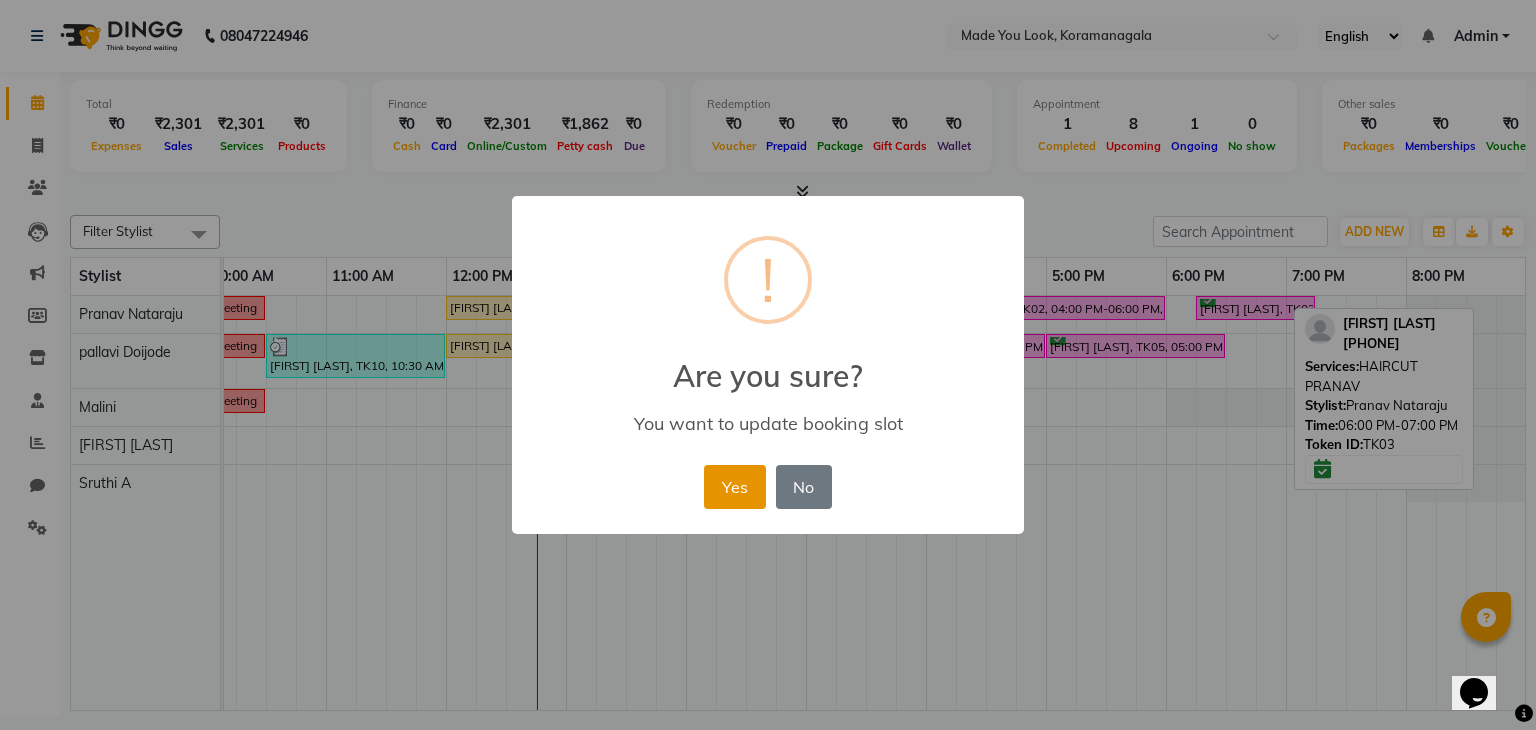 click on "Yes" at bounding box center [734, 487] 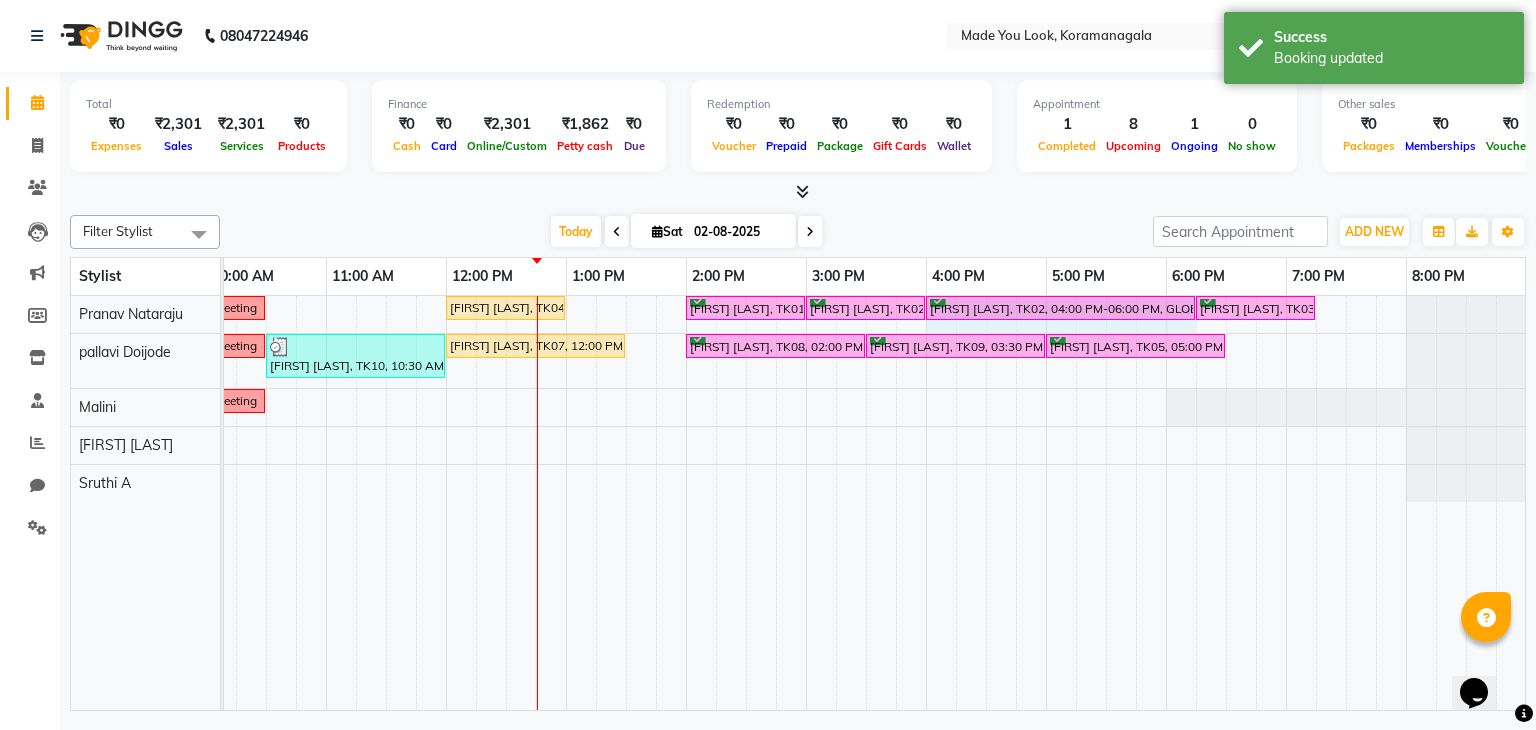 drag, startPoint x: 1165, startPoint y: 301, endPoint x: 1185, endPoint y: 297, distance: 20.396078 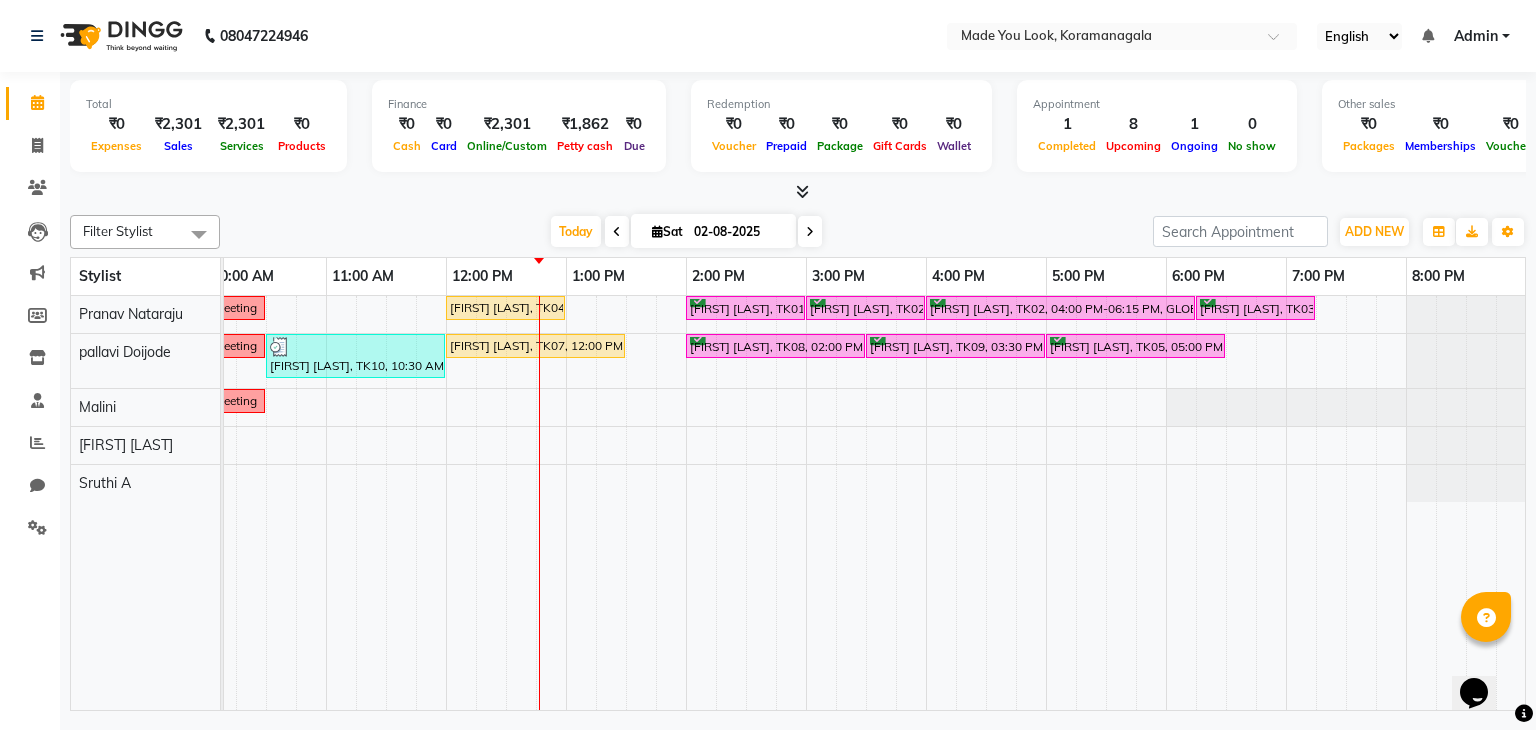 scroll, scrollTop: 0, scrollLeft: 206, axis: horizontal 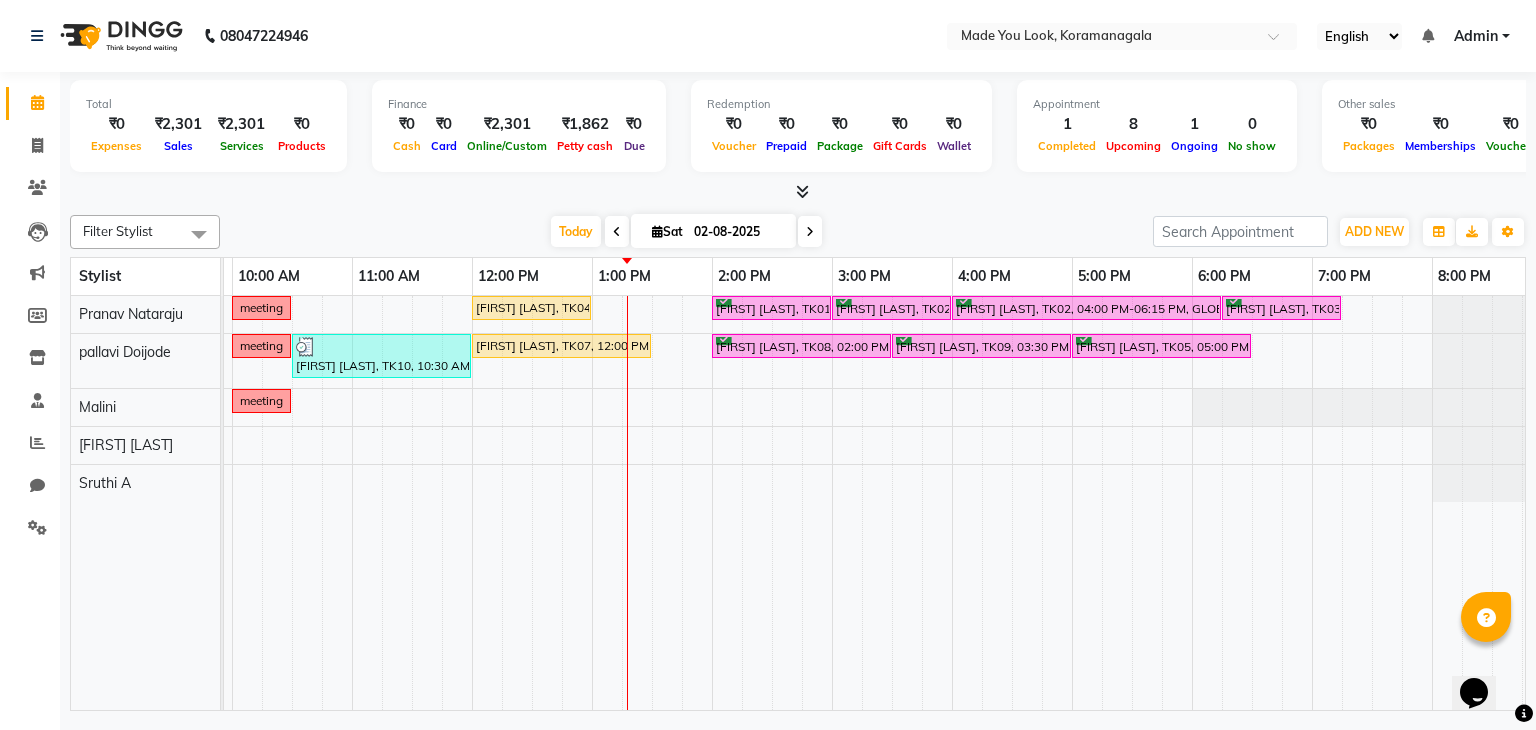 click at bounding box center (810, 232) 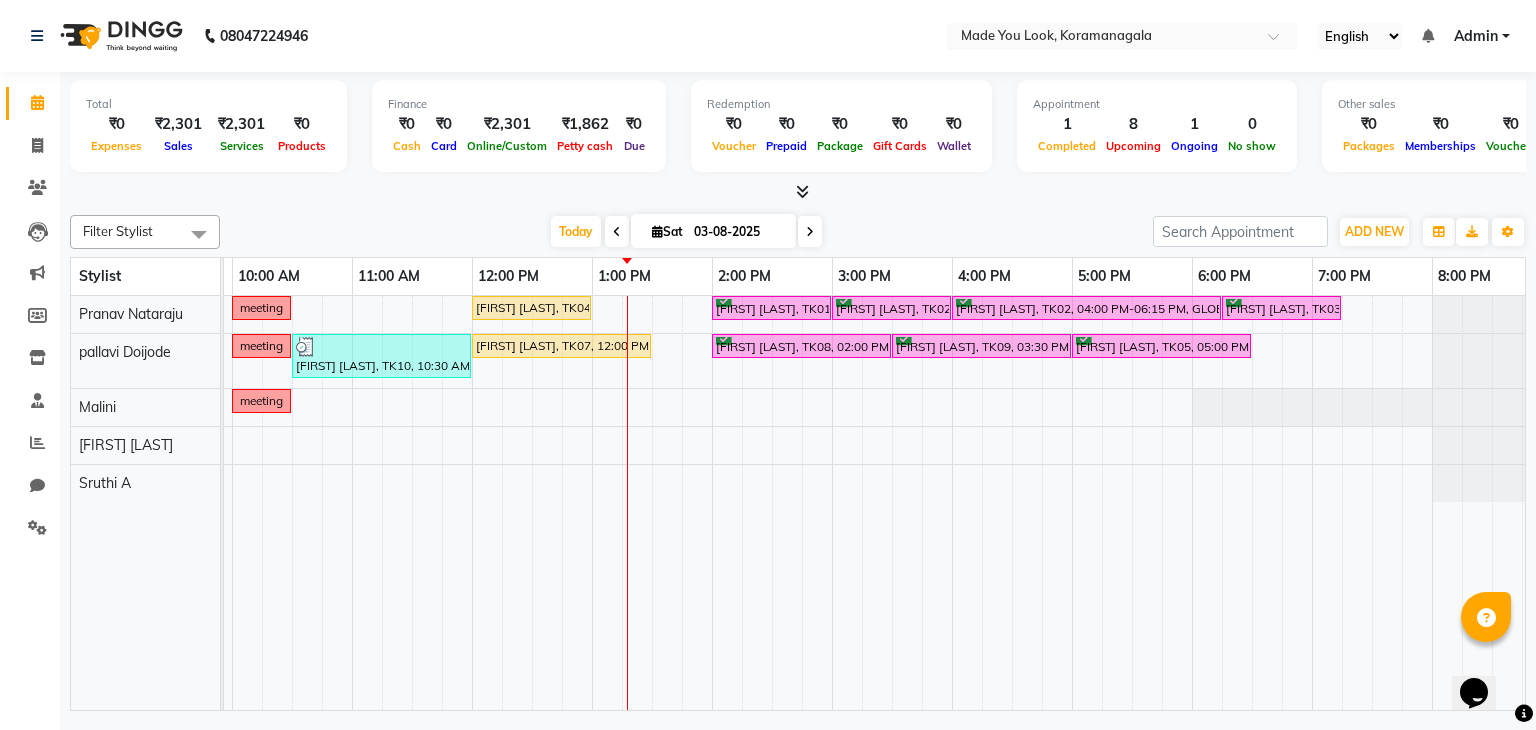 scroll, scrollTop: 0, scrollLeft: 0, axis: both 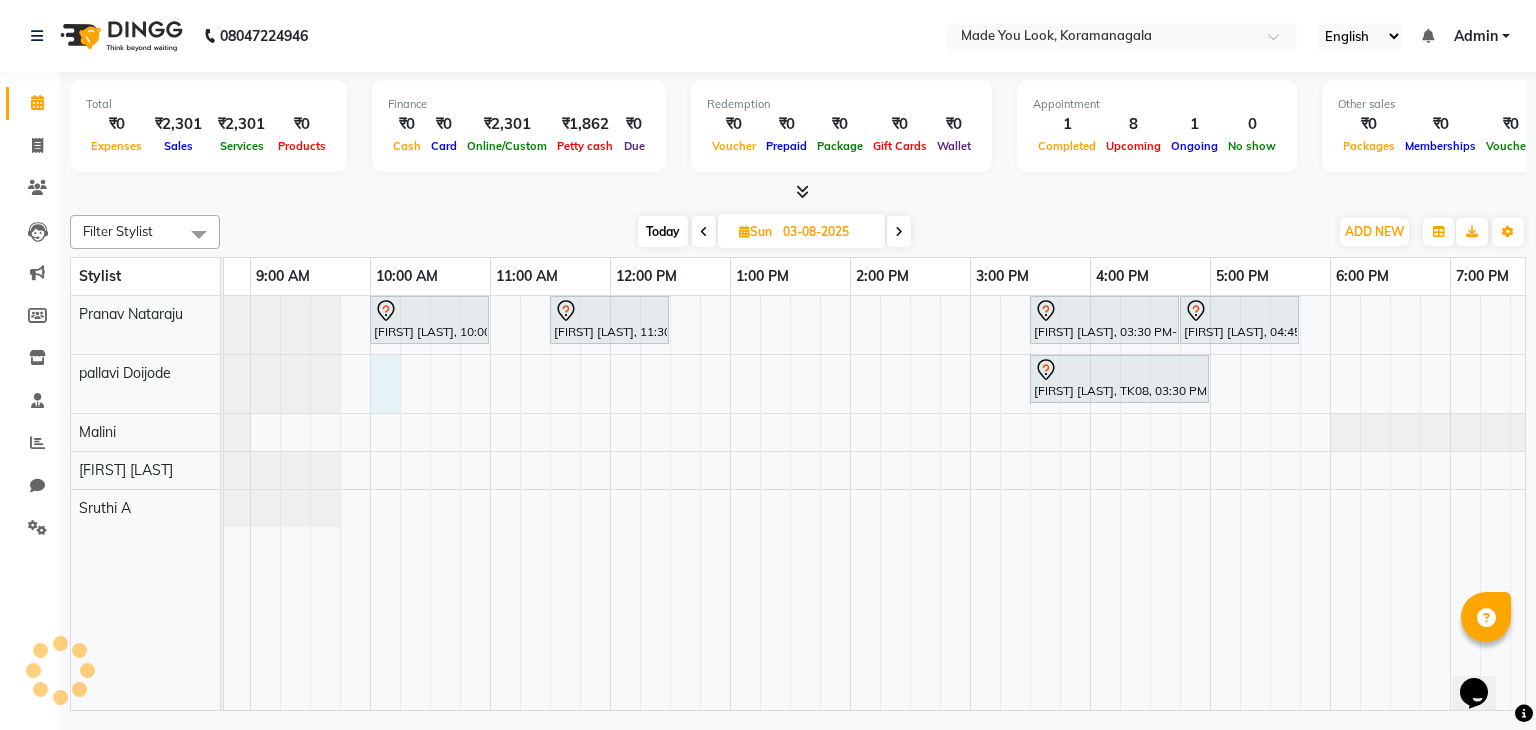 click on "[FIRST] [LAST], 10:00 AM-11:00 AM, HAIRCUT [NAME]             [FIRST] [LAST], 11:30 AM-12:30 PM, HAIRCUT [NAME]             [FIRST] [LAST], 03:30 PM-04:45 PM, HAIRCUT [NAME]             [FIRST] [LAST], 04:45 PM-05:45 PM, HAIRCUT [NAME]             [FIRST] [LAST], 03:30 PM-05:00 PM, HAIRCUT [NAME]" at bounding box center [910, 503] 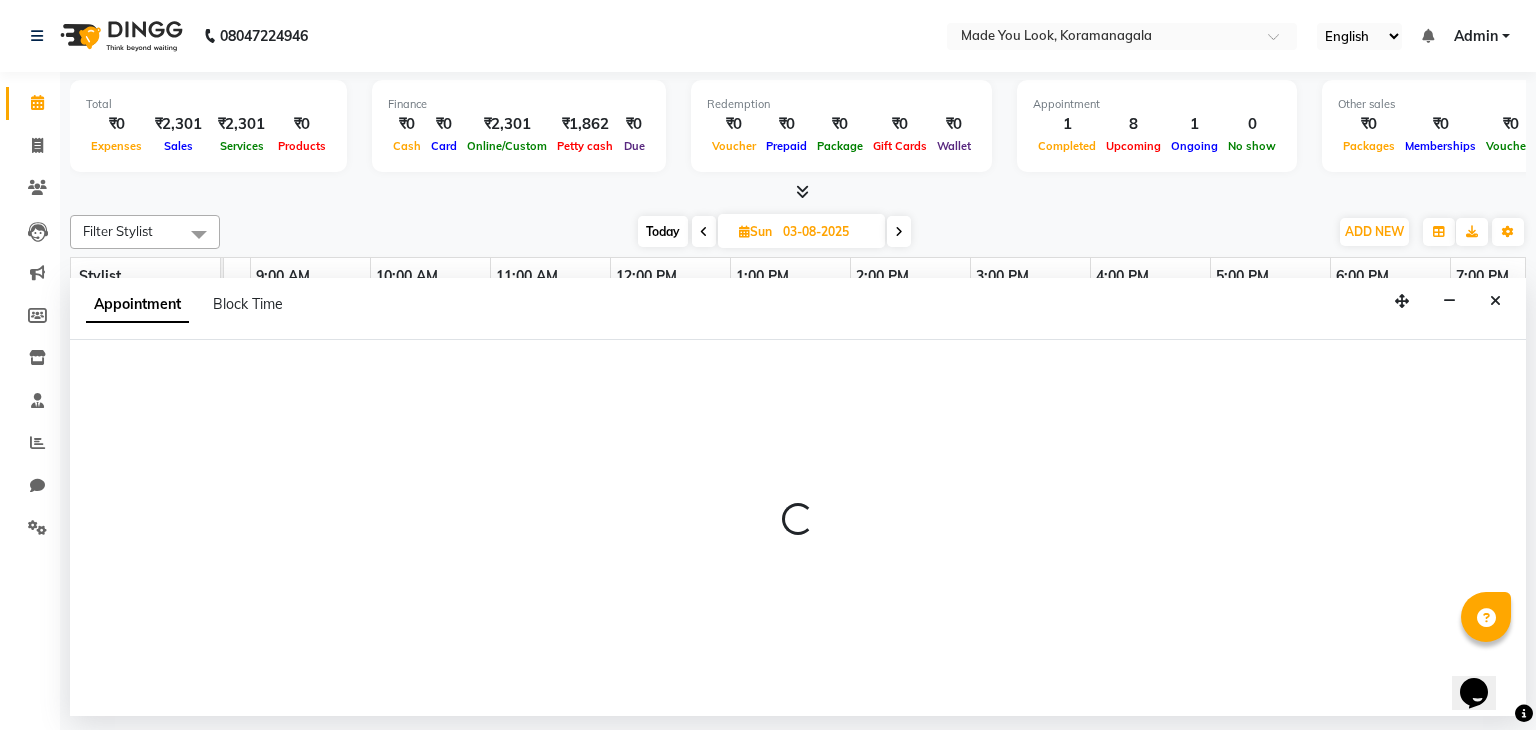 select on "83313" 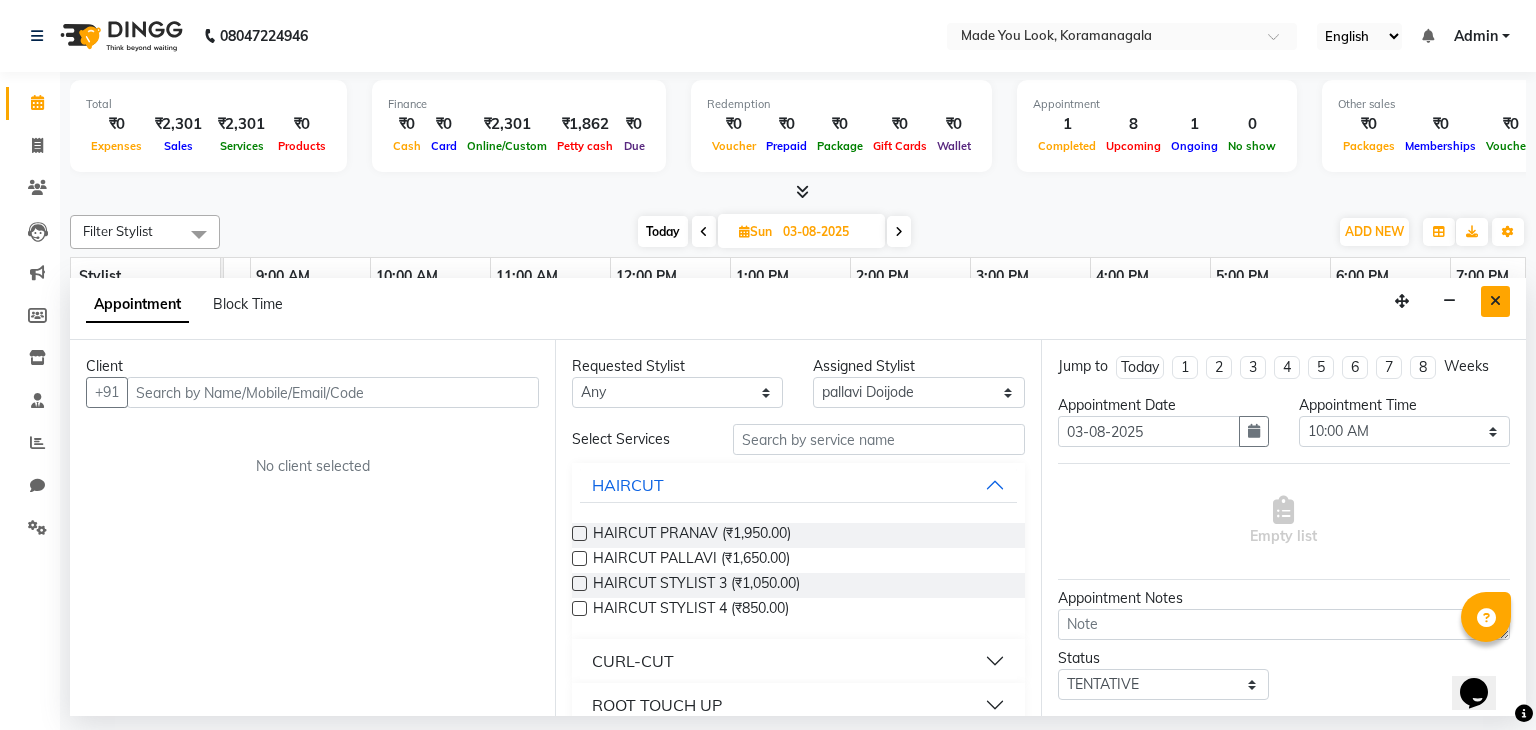 click at bounding box center [1495, 301] 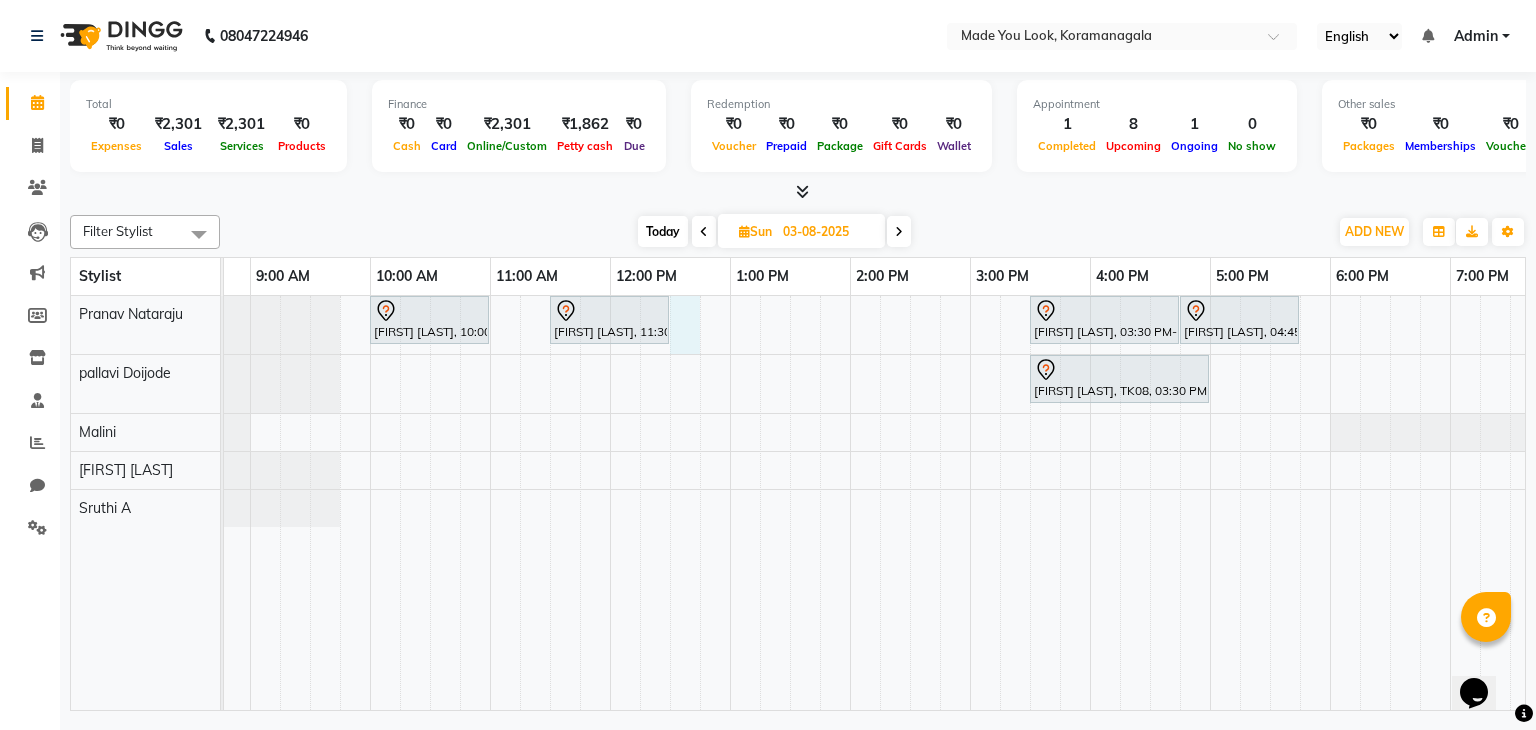 click on "[FIRST] [LAST], 10:00 AM-11:00 AM, HAIRCUT [NAME]             [FIRST] [LAST], 11:30 AM-12:30 PM, HAIRCUT [NAME]             [FIRST] [LAST], 03:30 PM-04:45 PM, HAIRCUT [NAME]             [FIRST] [LAST], 04:45 PM-05:45 PM, HAIRCUT [NAME]             [FIRST] [LAST], 03:30 PM-05:00 PM, HAIRCUT [NAME]" at bounding box center [910, 503] 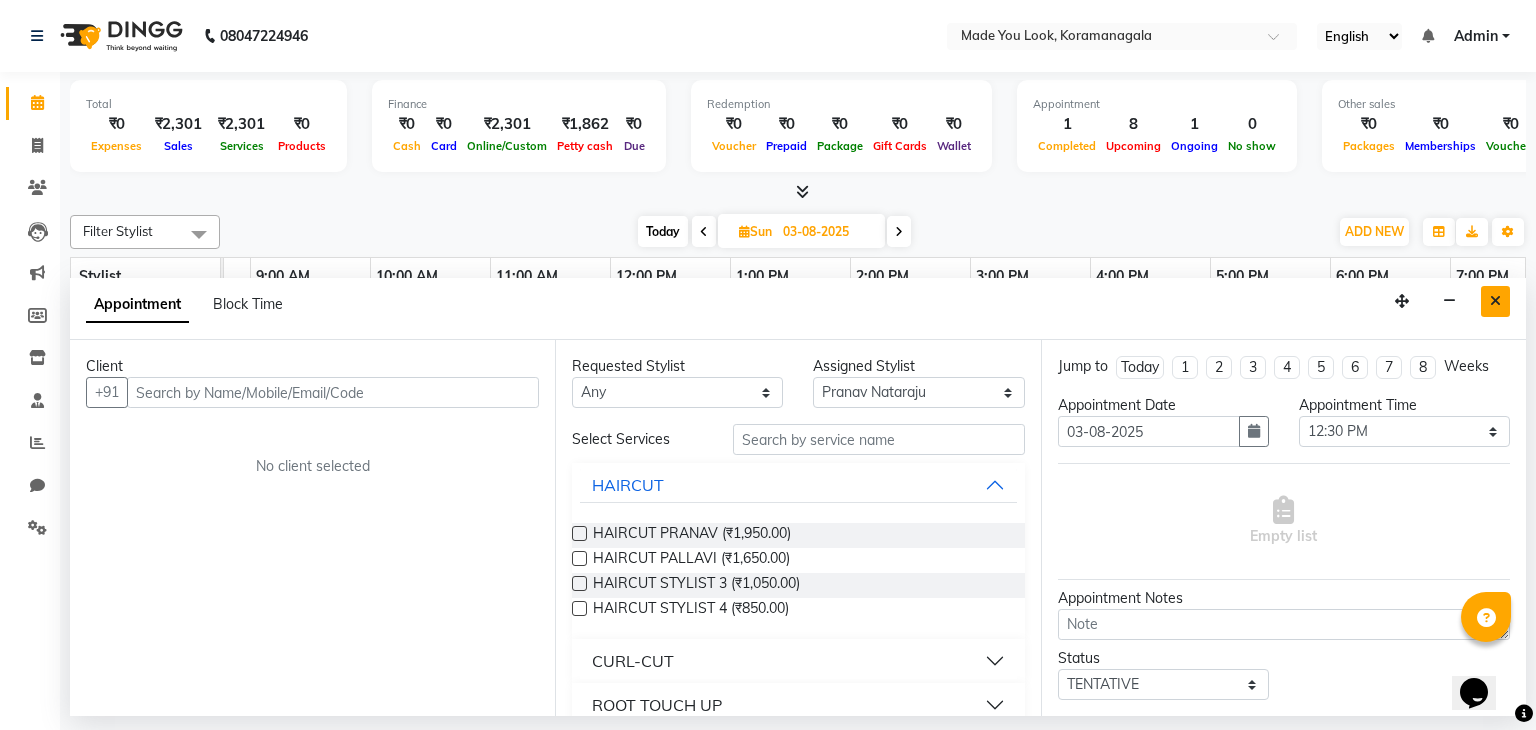 click at bounding box center (1495, 301) 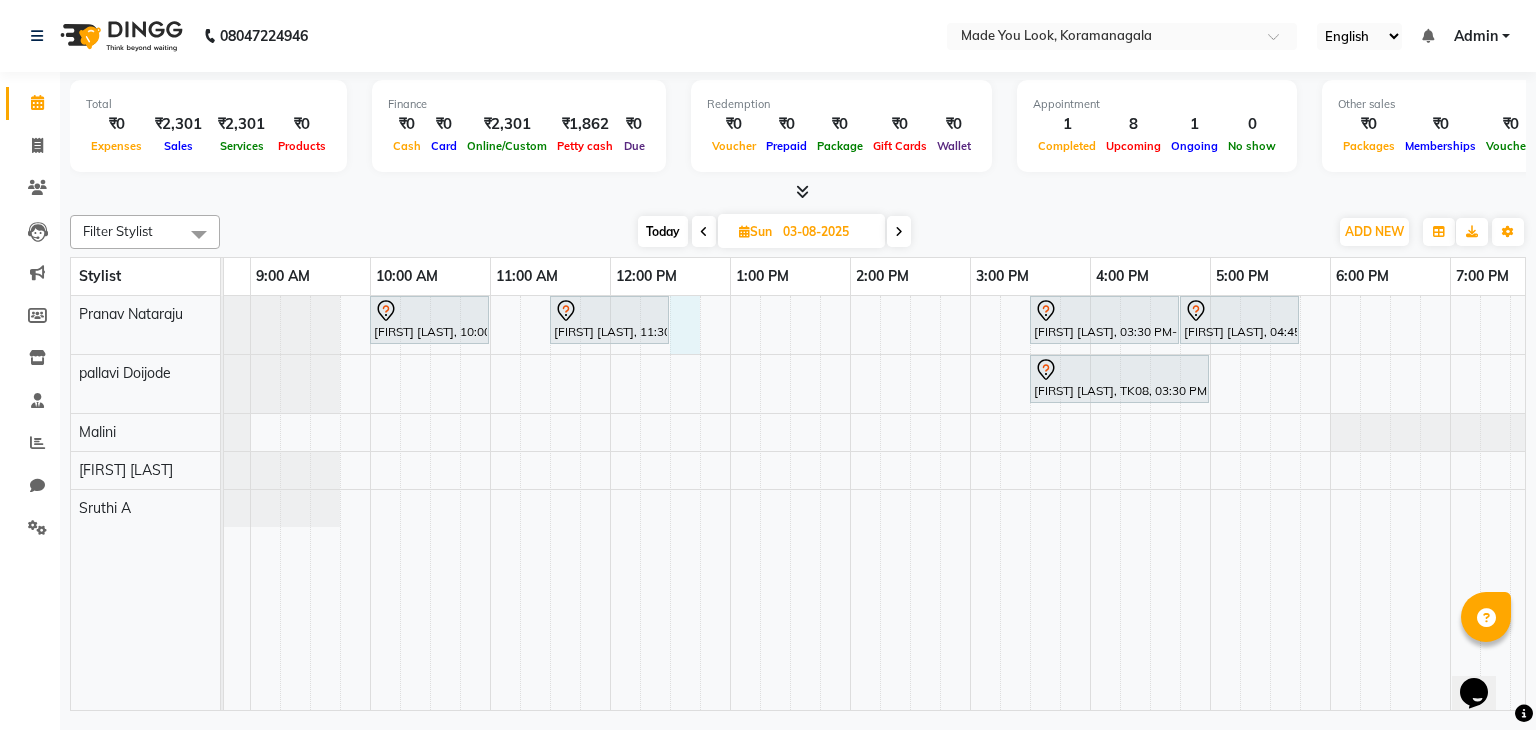 click on "[FIRST] [LAST], 10:00 AM-11:00 AM, HAIRCUT [NAME]             [FIRST] [LAST], 11:30 AM-12:30 PM, HAIRCUT [NAME]             [FIRST] [LAST], 03:30 PM-04:45 PM, HAIRCUT [NAME]             [FIRST] [LAST], 04:45 PM-05:45 PM, HAIRCUT [NAME]             [FIRST] [LAST], 03:30 PM-05:00 PM, HAIRCUT [NAME]" at bounding box center [910, 503] 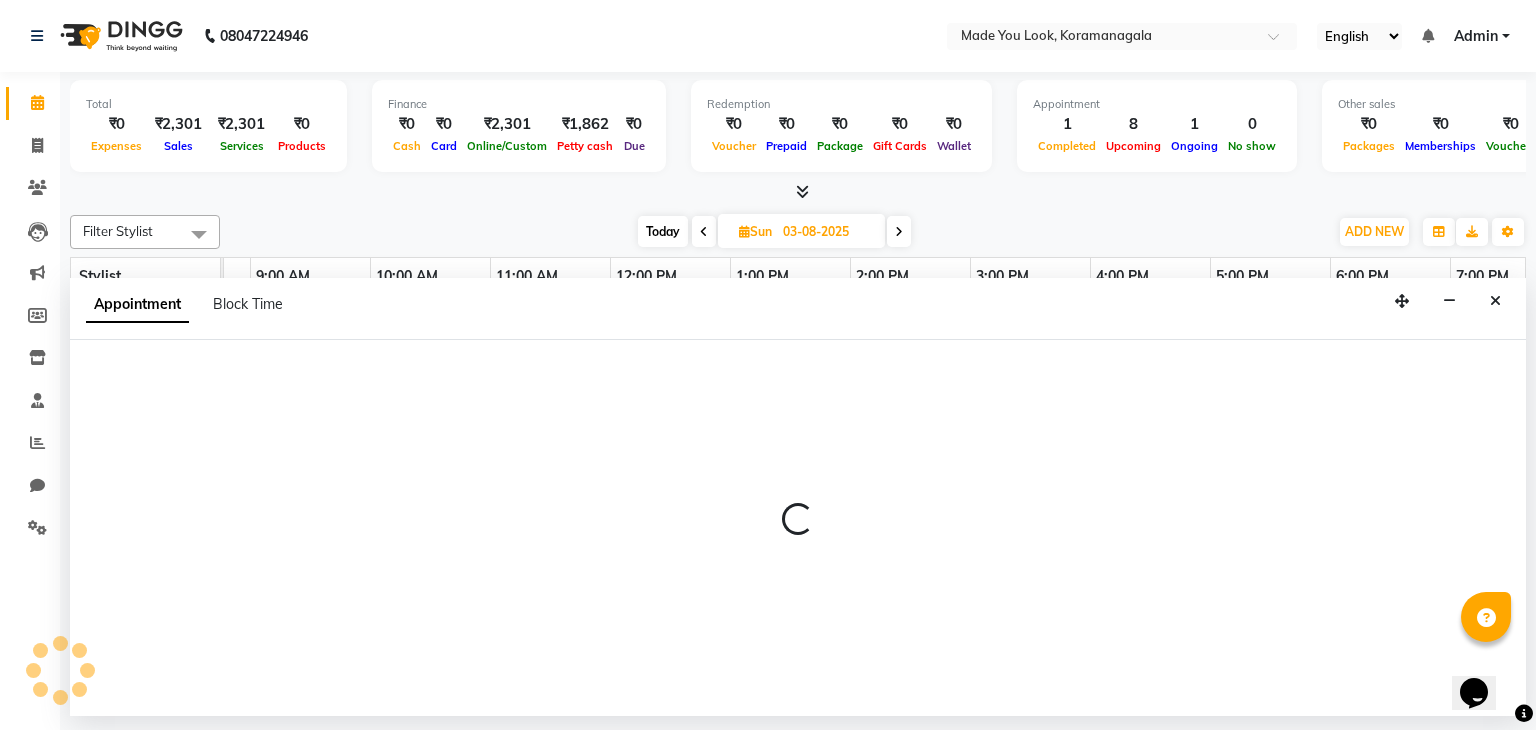 select on "83312" 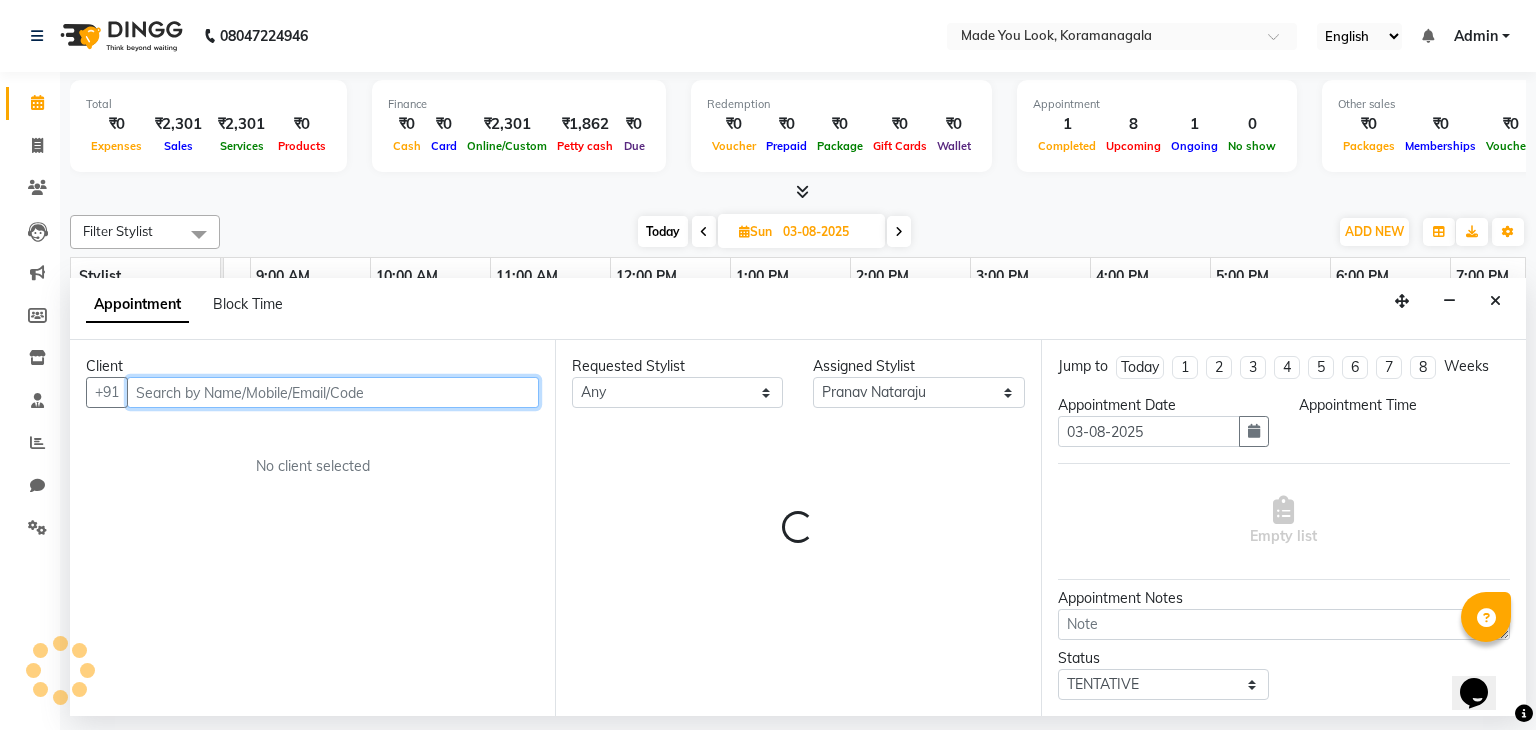 select on "750" 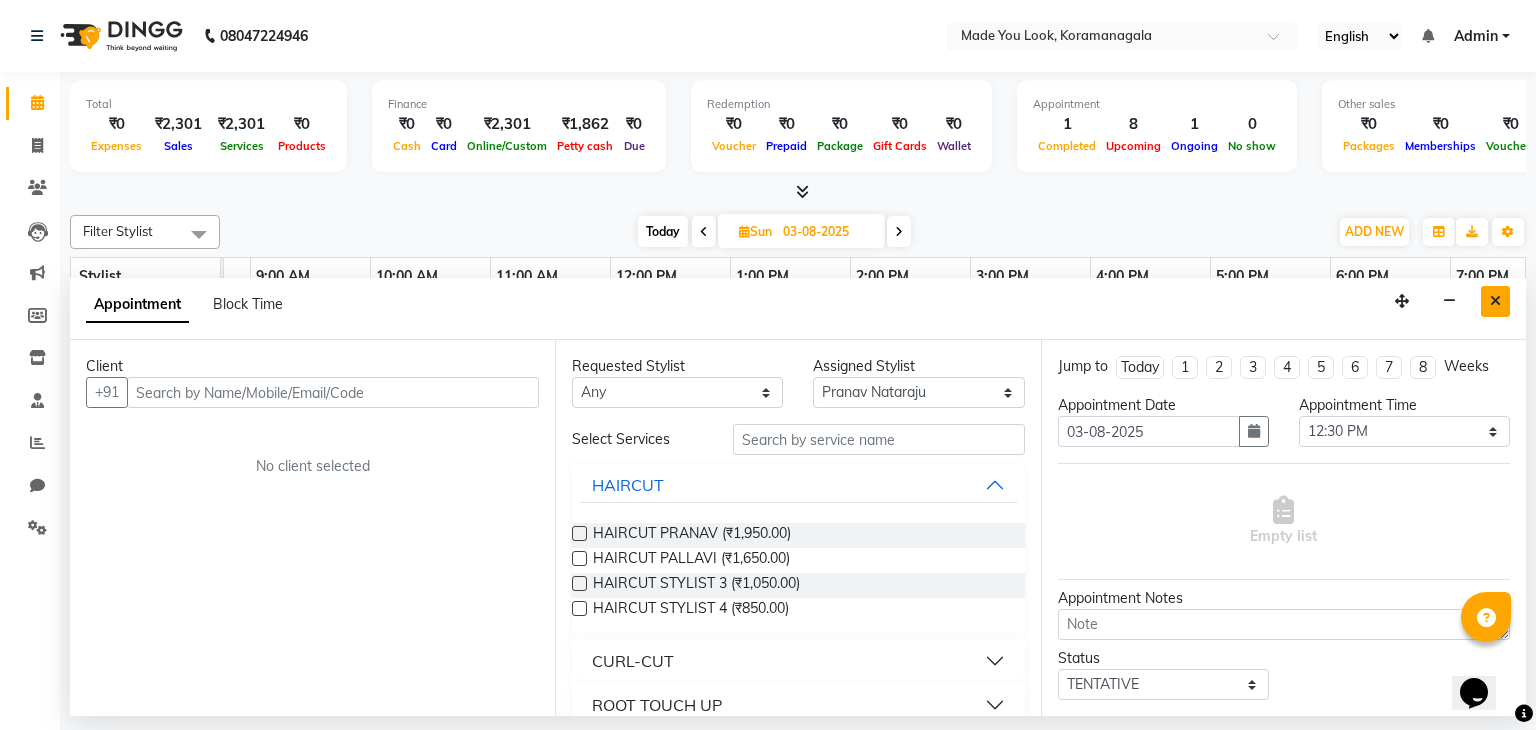 click at bounding box center [1495, 301] 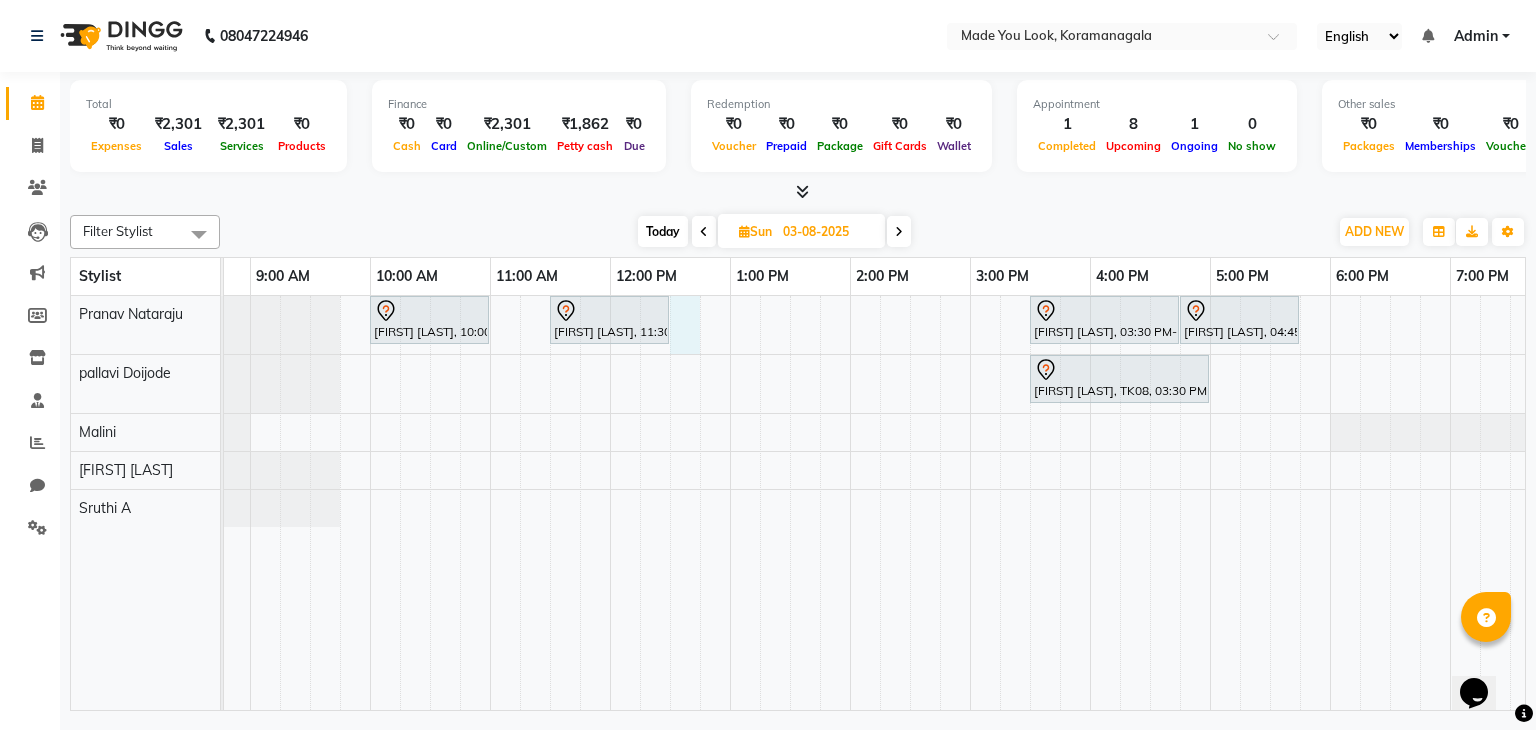 click on "[FIRST] [LAST], 10:00 AM-11:00 AM, HAIRCUT [NAME]             [FIRST] [LAST], 11:30 AM-12:30 PM, HAIRCUT [NAME]             [FIRST] [LAST], 03:30 PM-04:45 PM, HAIRCUT [NAME]             [FIRST] [LAST], 04:45 PM-05:45 PM, HAIRCUT [NAME]             [FIRST] [LAST], 03:30 PM-05:00 PM, HAIRCUT [NAME]" at bounding box center (910, 503) 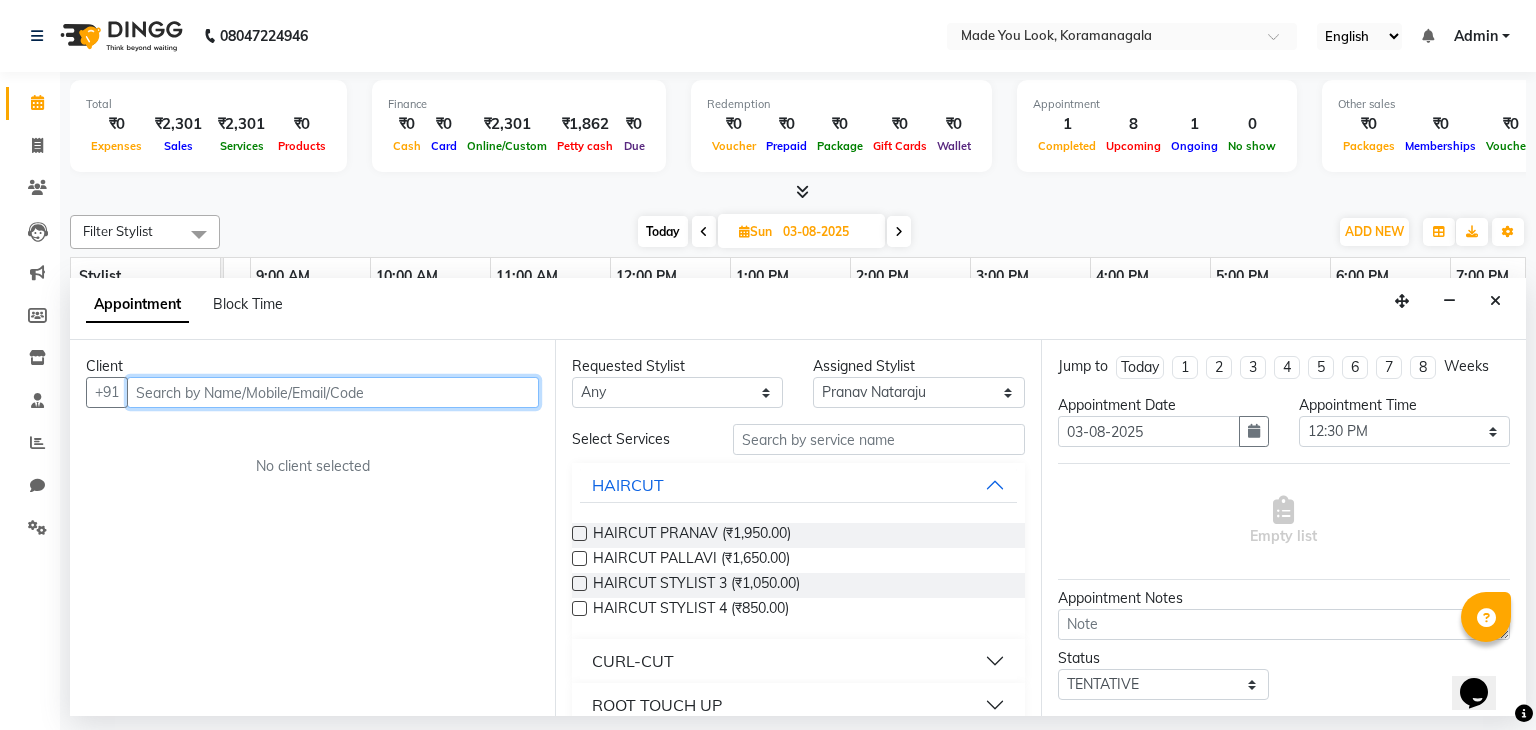 click at bounding box center (333, 392) 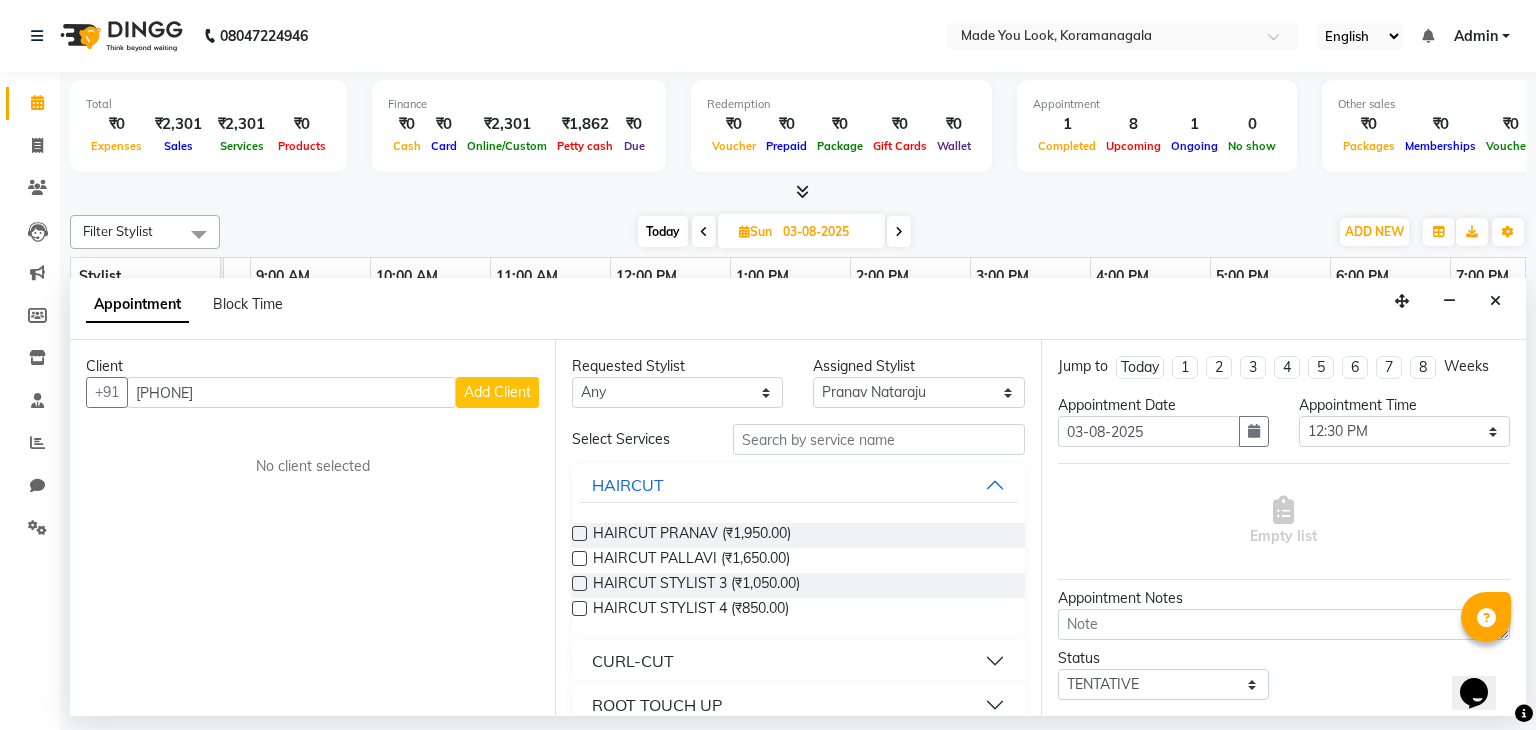 click on "Add Client" at bounding box center (497, 392) 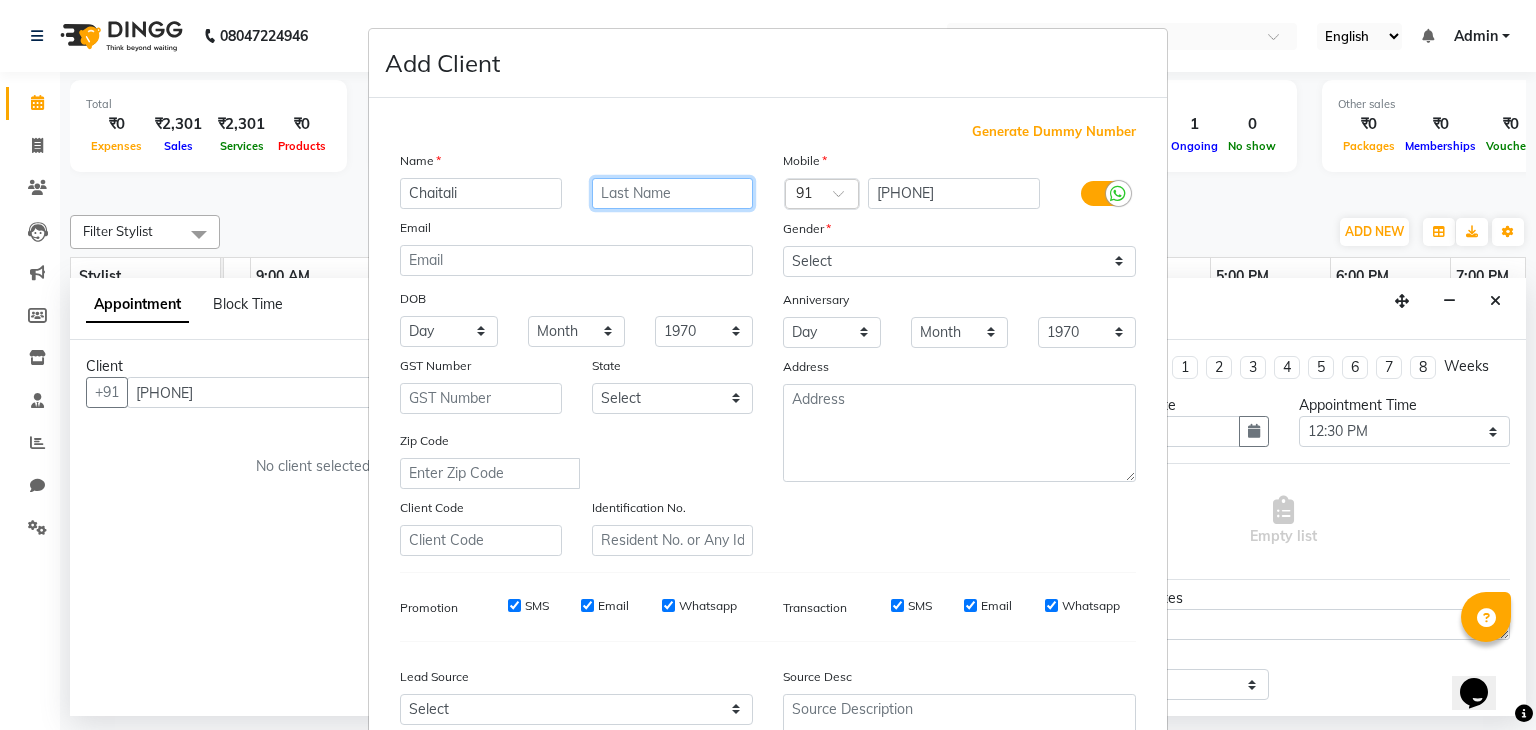 click at bounding box center [673, 193] 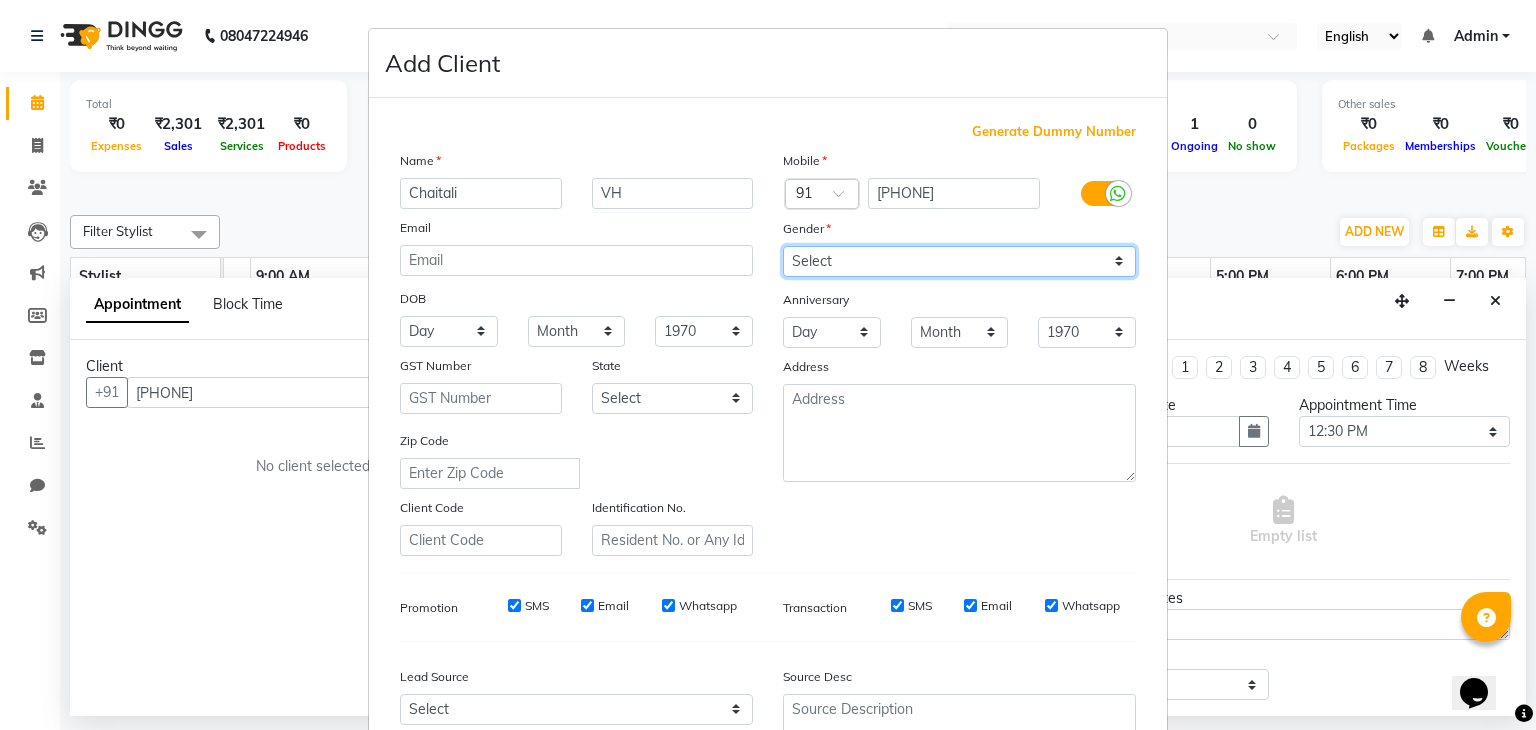 click on "Select Male Female Other Prefer Not To Say" at bounding box center [959, 261] 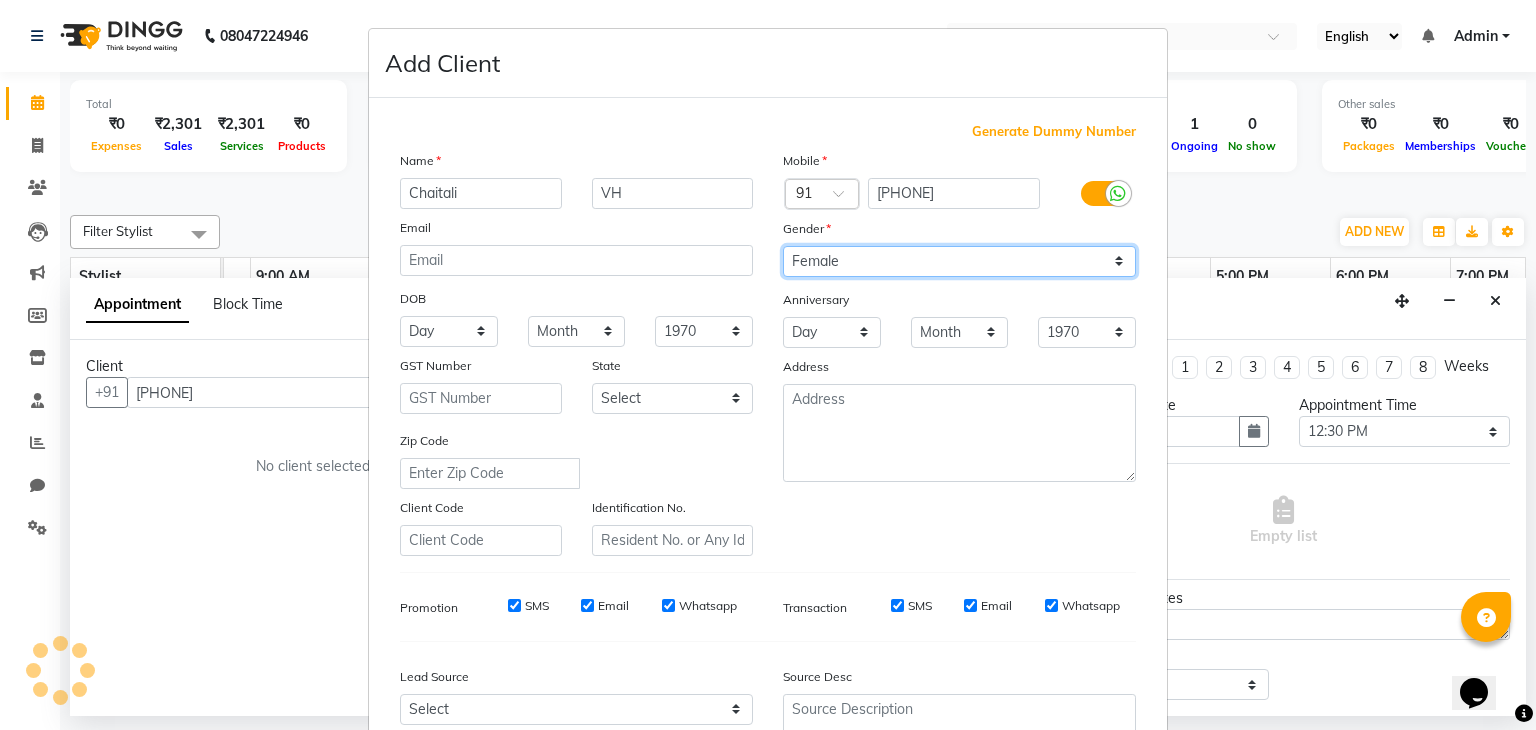 click on "Select Male Female Other Prefer Not To Say" at bounding box center (959, 261) 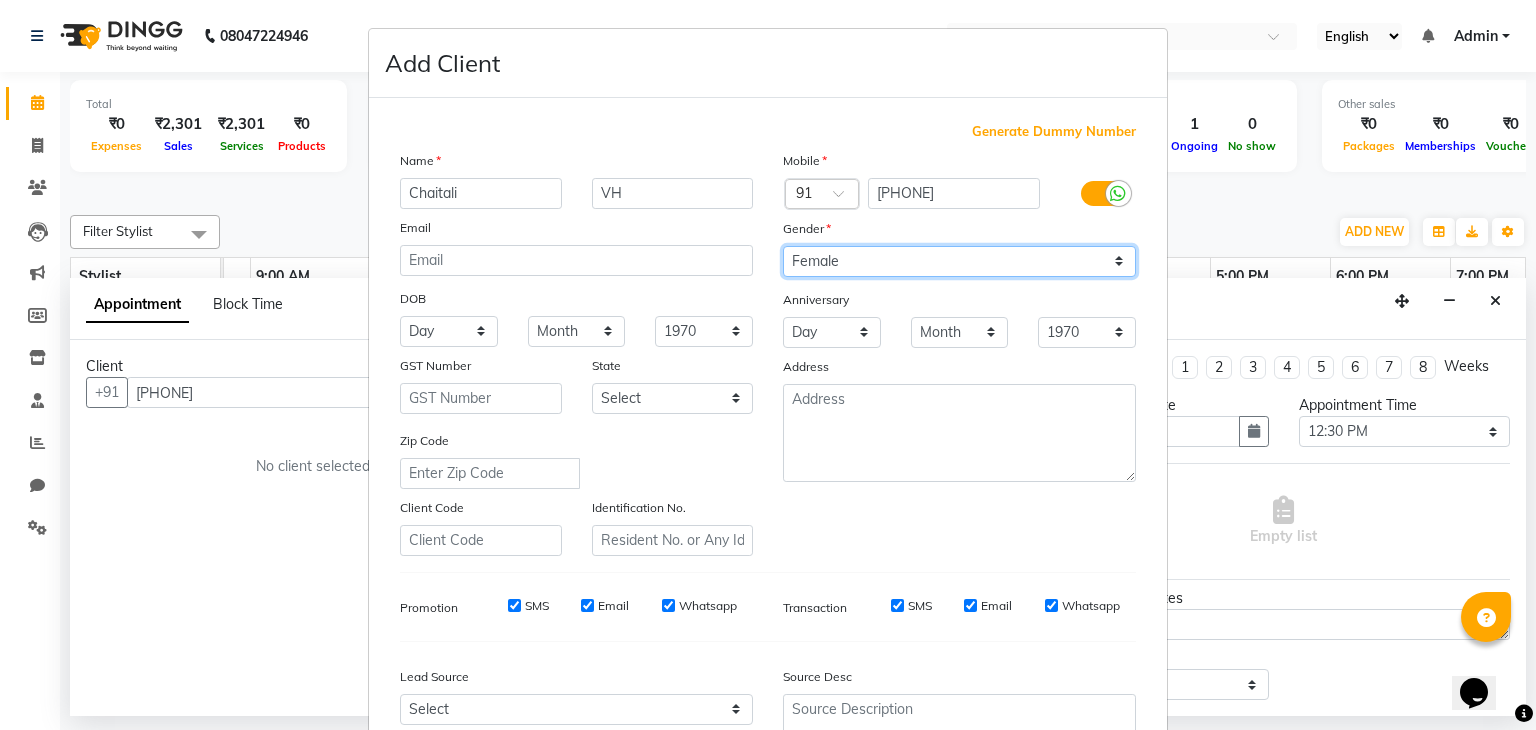 scroll, scrollTop: 203, scrollLeft: 0, axis: vertical 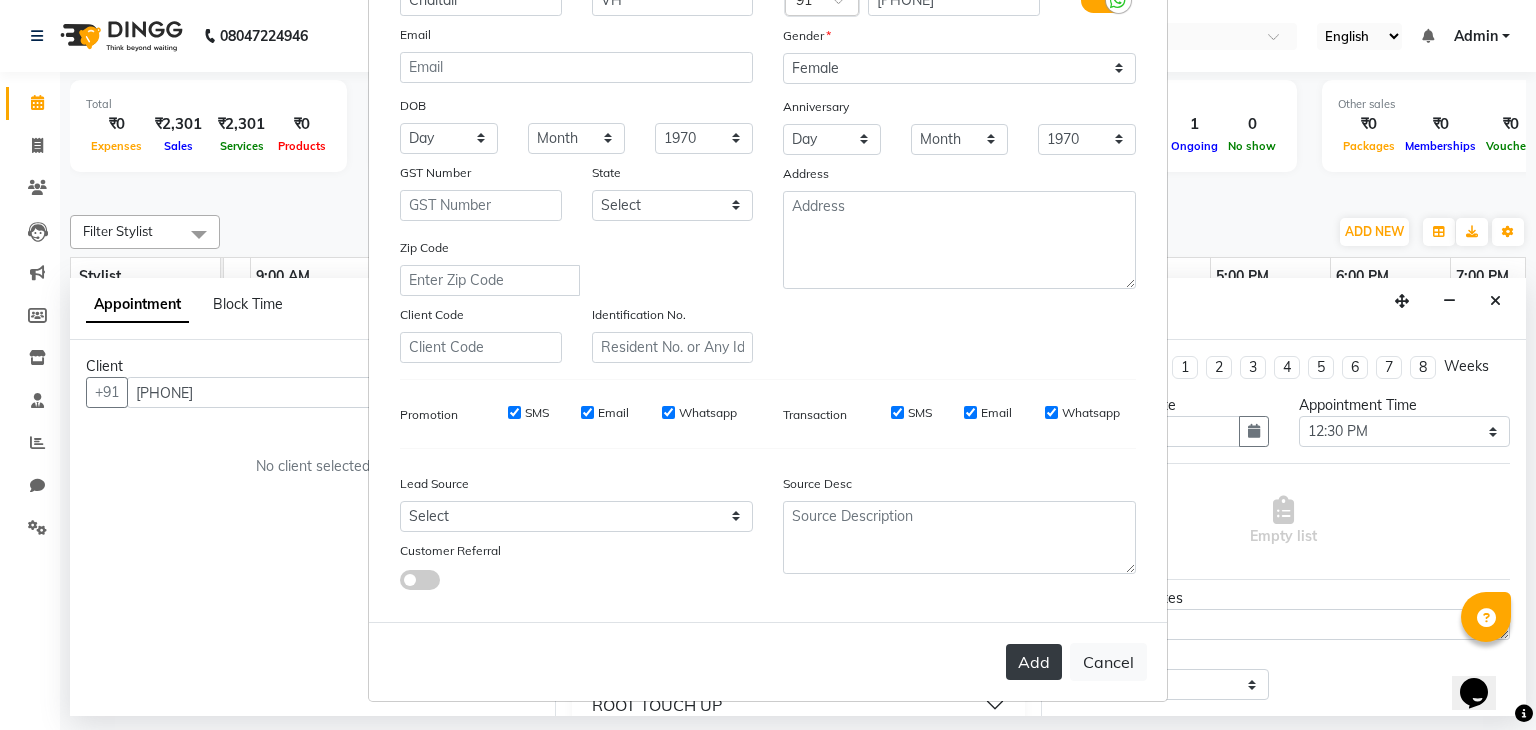 click on "Add" at bounding box center (1034, 662) 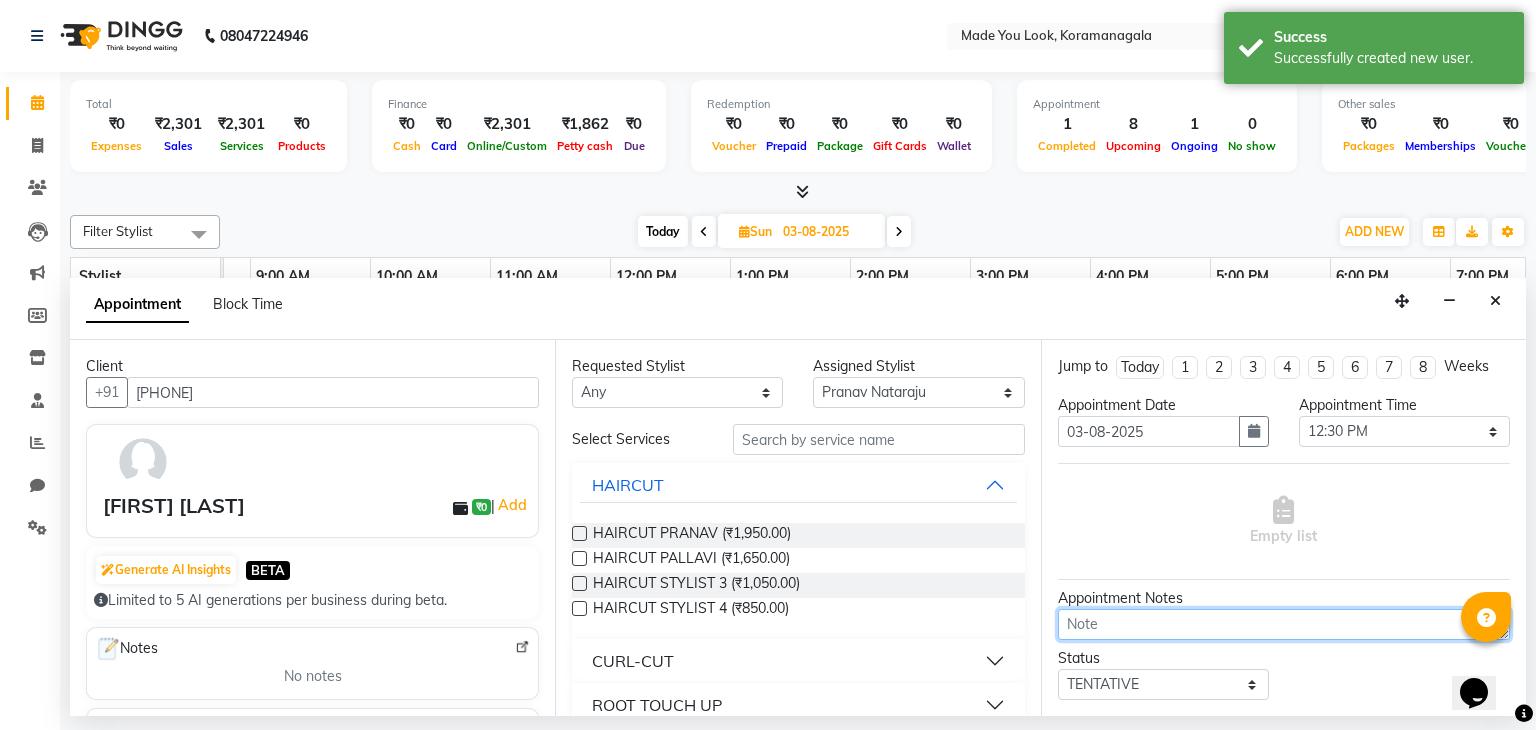 click at bounding box center (1284, 624) 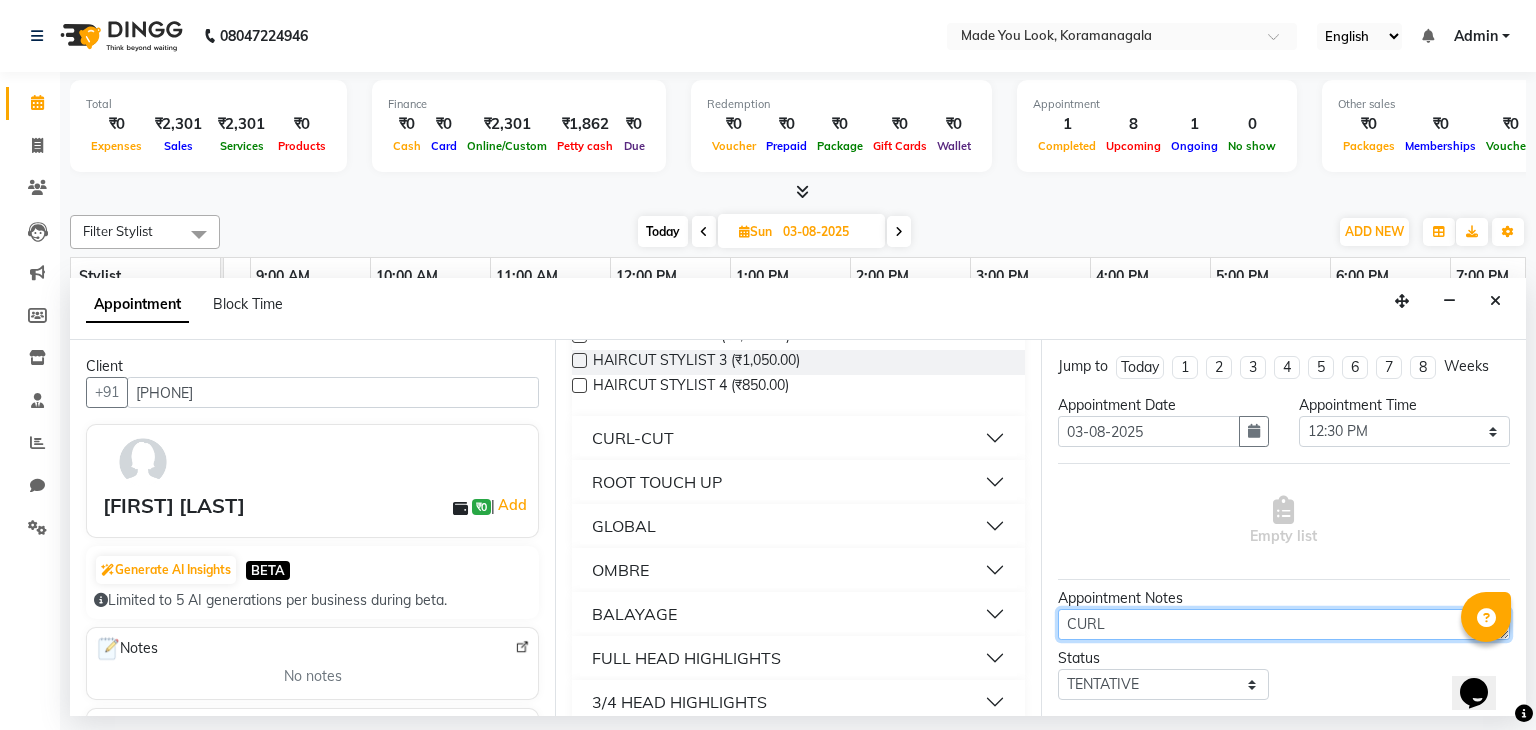 scroll, scrollTop: 222, scrollLeft: 0, axis: vertical 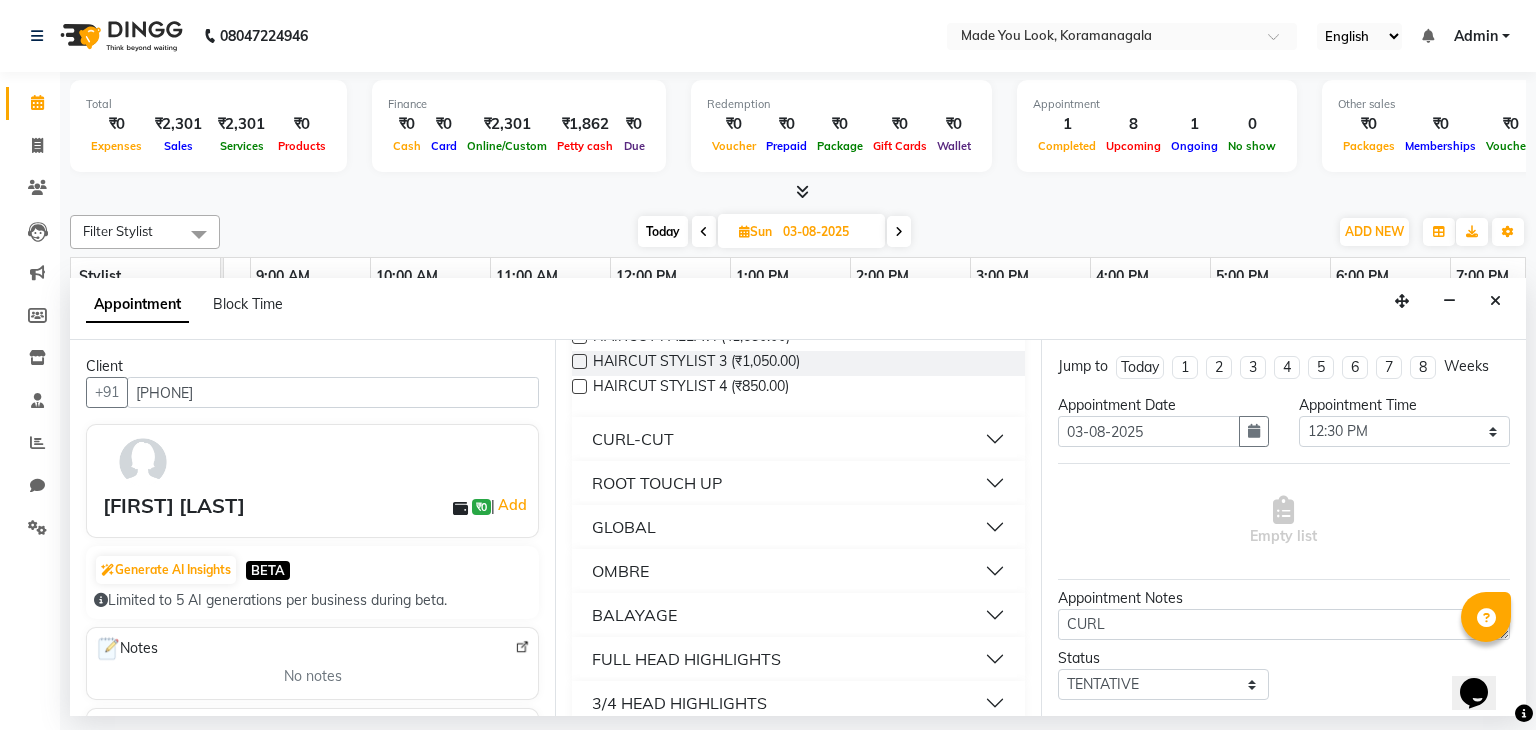 click on "CURL-CUT" at bounding box center [798, 439] 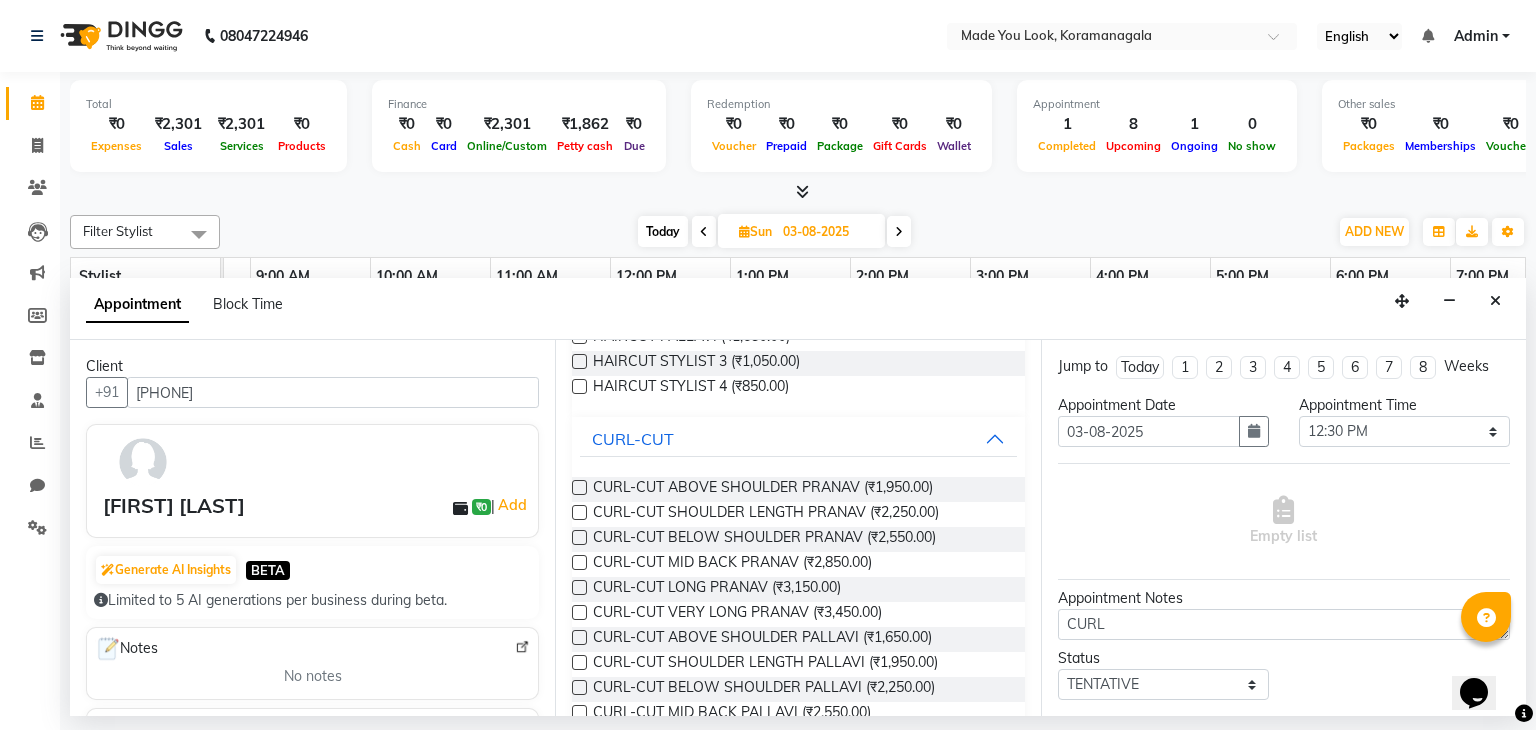 click at bounding box center (579, 487) 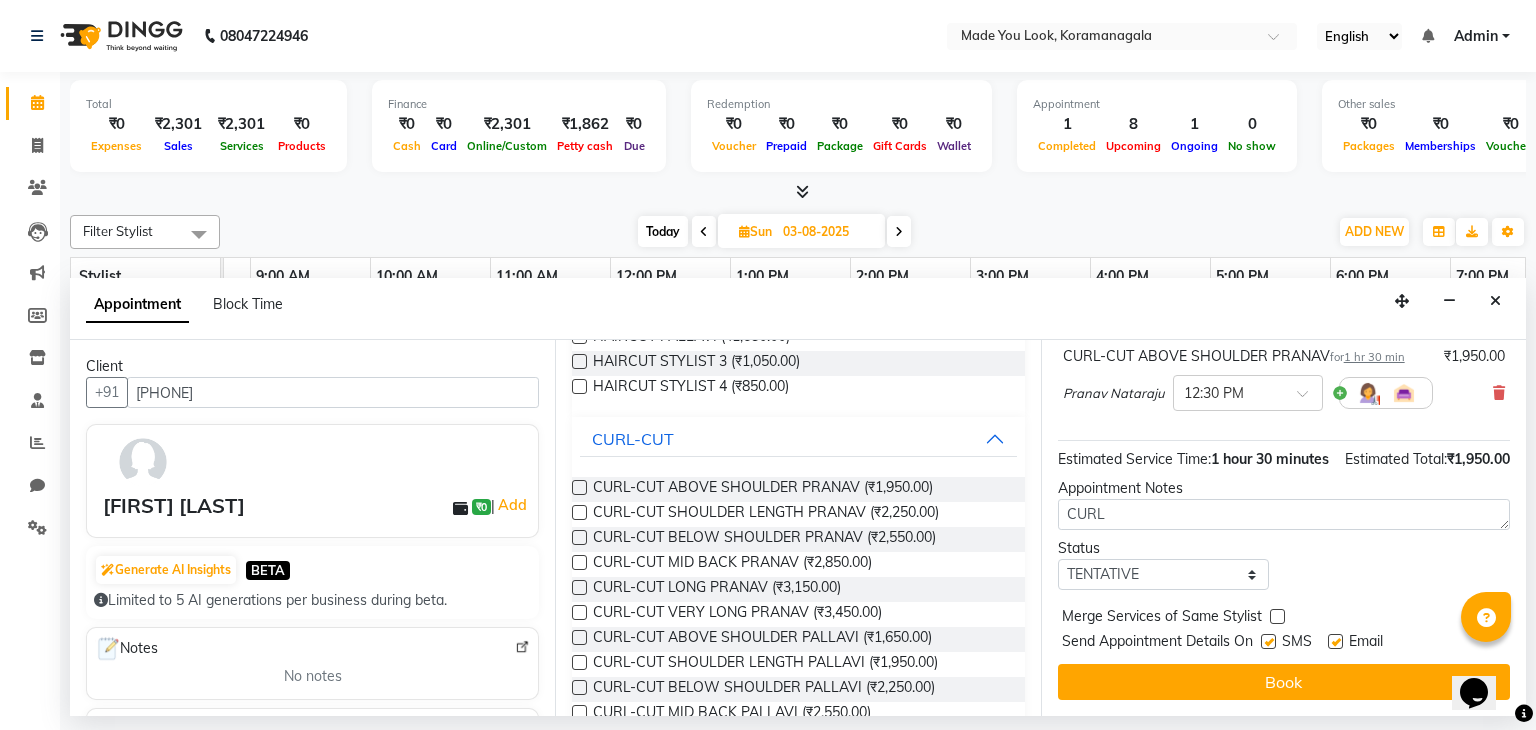 scroll, scrollTop: 151, scrollLeft: 0, axis: vertical 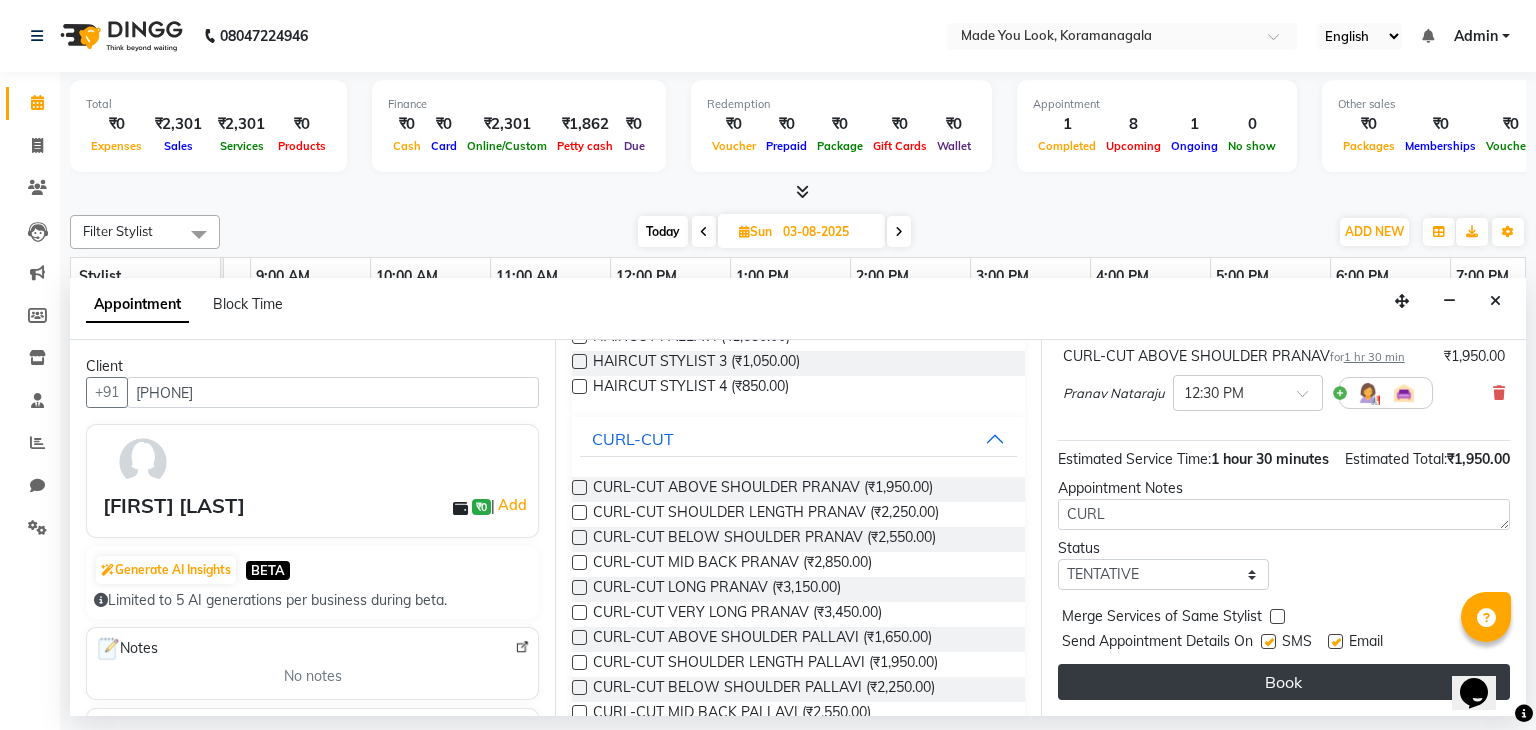 click on "Book" at bounding box center [1284, 682] 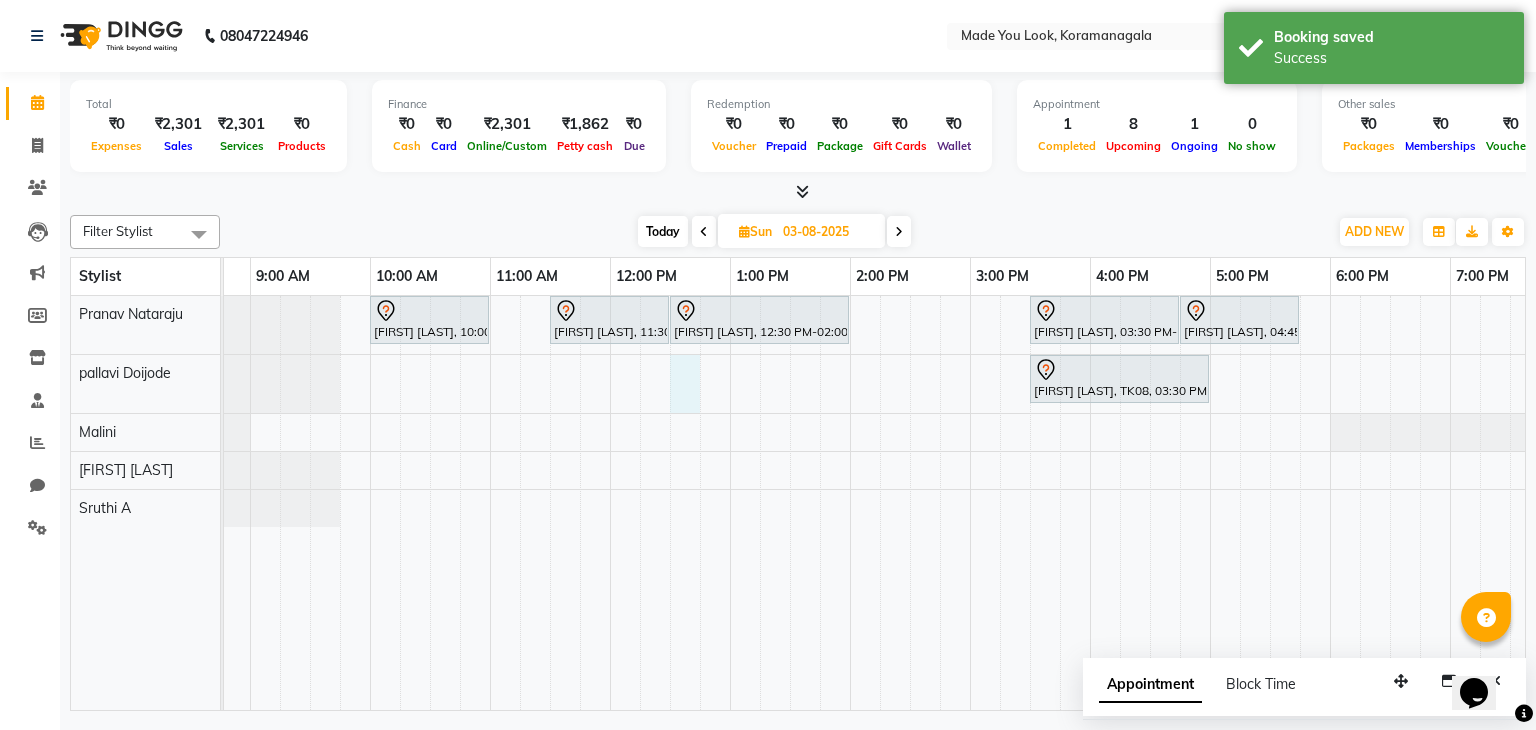click on "[FIRST] [LAST], 10:00 AM-11:00 AM, HAIRCUT PRANAV             [FIRST] [LAST], 11:30 AM-12:30 PM, HAIRCUT PRANAV             [FIRST] [LAST], 12:30 PM-02:00 PM, CURL-CUT ABOVE SHOULDER PRANAV             [FIRST] ., 03:30 PM-04:45 PM, HAIRCUT PRANAV             [FIRST] [LAST], 04:45 PM-05:45 PM, HAIRCUT PRANAV             [FIRST] [LAST], 03:30 PM-05:00 PM, HAIRCUT PALLAVI" at bounding box center [910, 503] 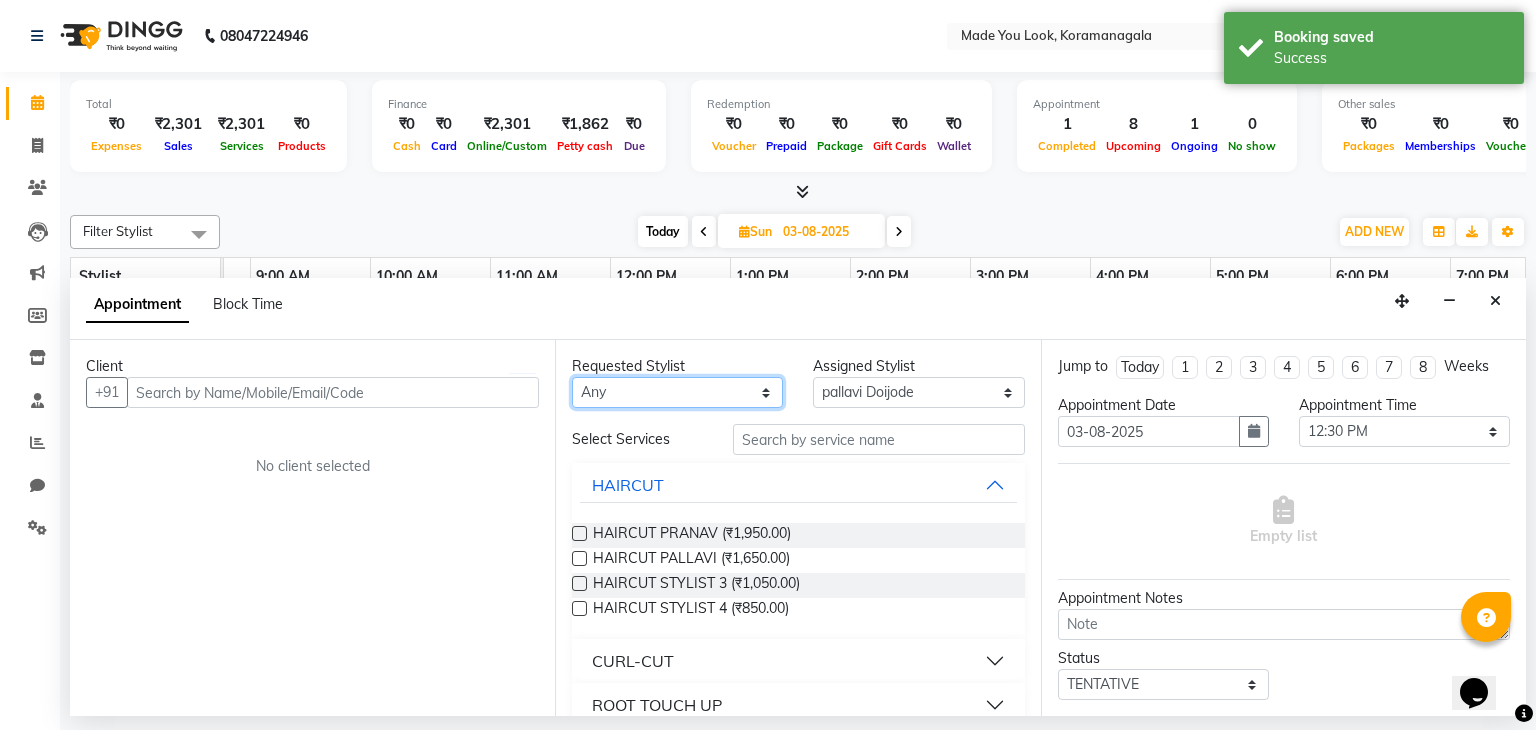 click on "Any Malini pallavi Doijode Pavithra Devi Pranav Nataraju  Sruthi A" at bounding box center [677, 392] 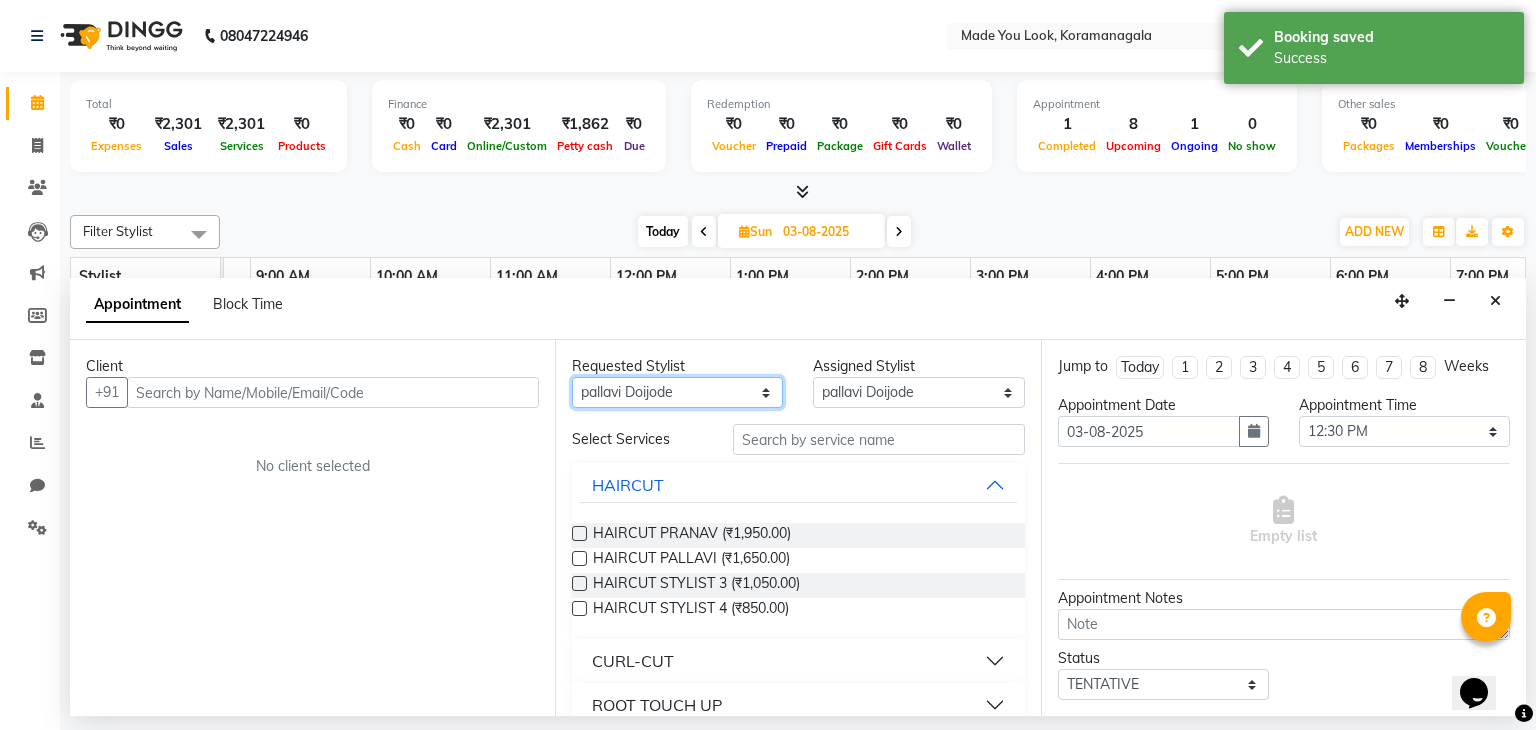 click on "Any Malini pallavi Doijode Pavithra Devi Pranav Nataraju  Sruthi A" at bounding box center [677, 392] 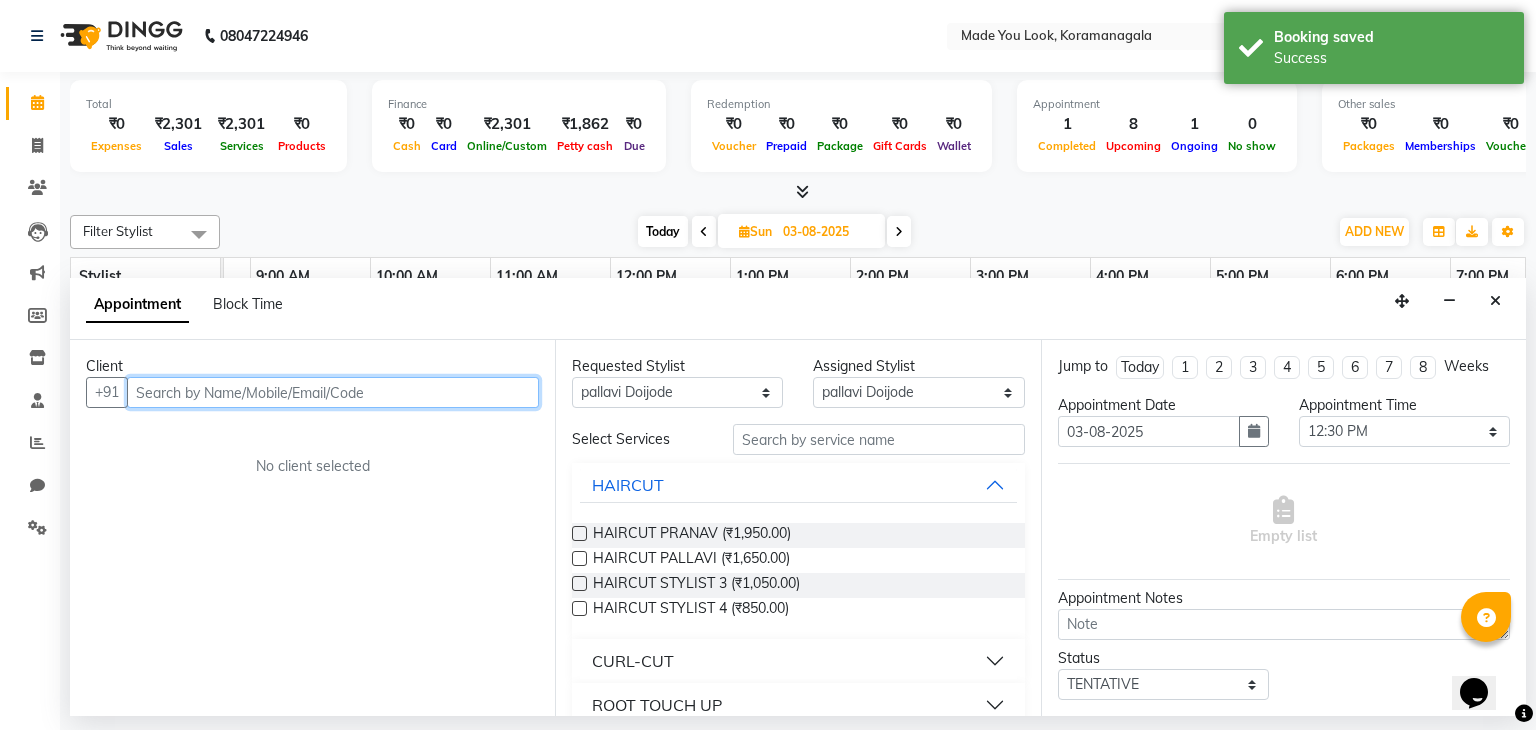 click at bounding box center [333, 392] 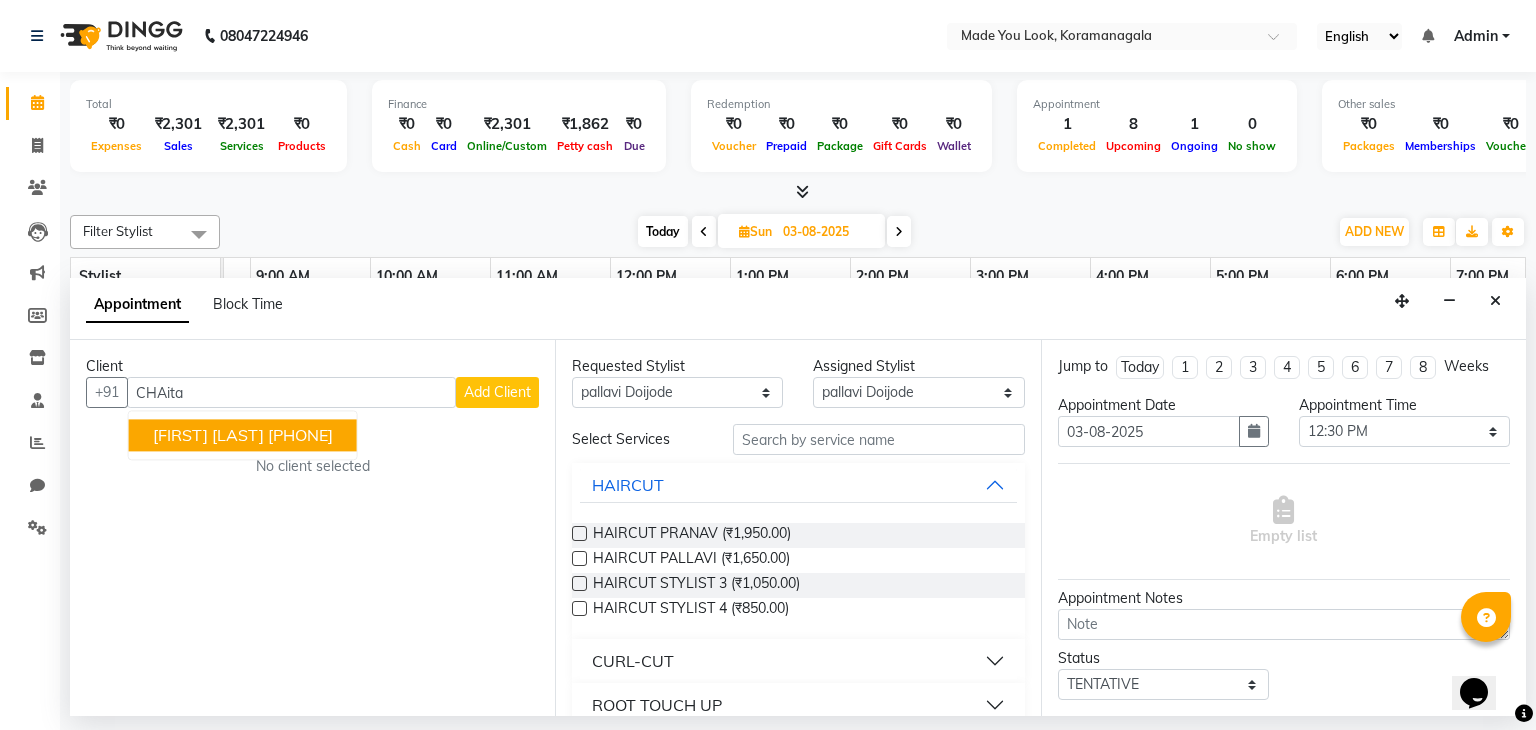 click on "No client selected" at bounding box center (312, 466) 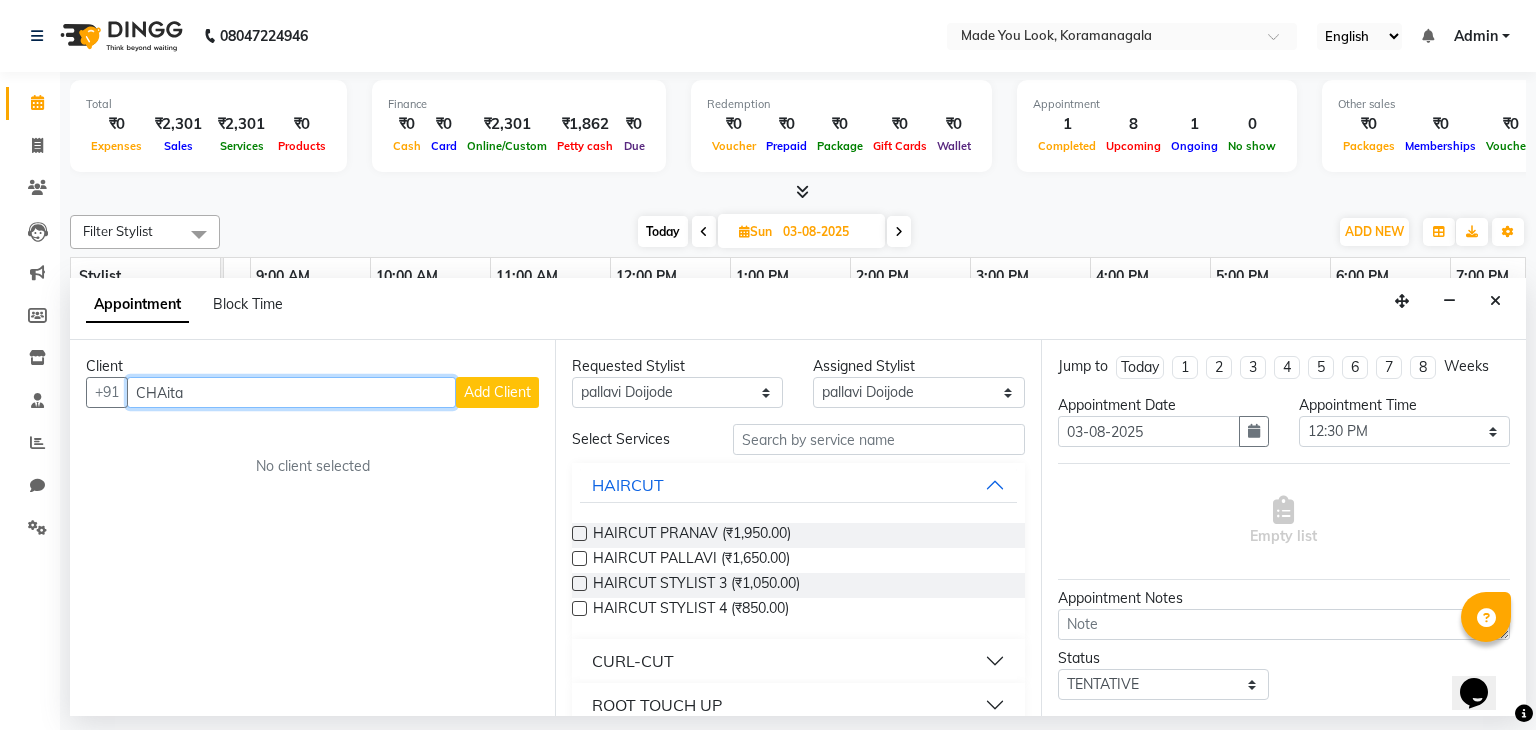 click on "CHAita" at bounding box center [291, 392] 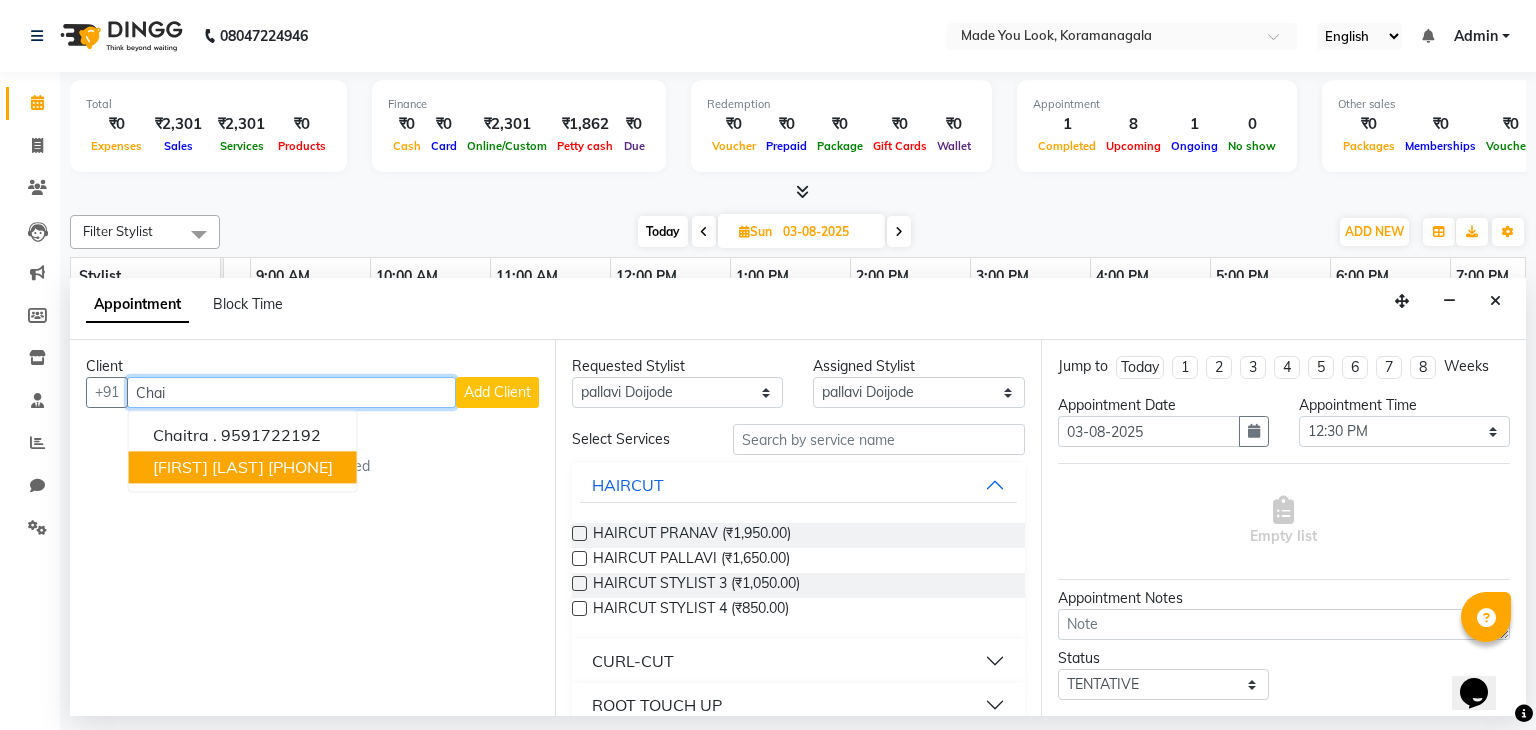 click on "[PHONE]" at bounding box center [300, 468] 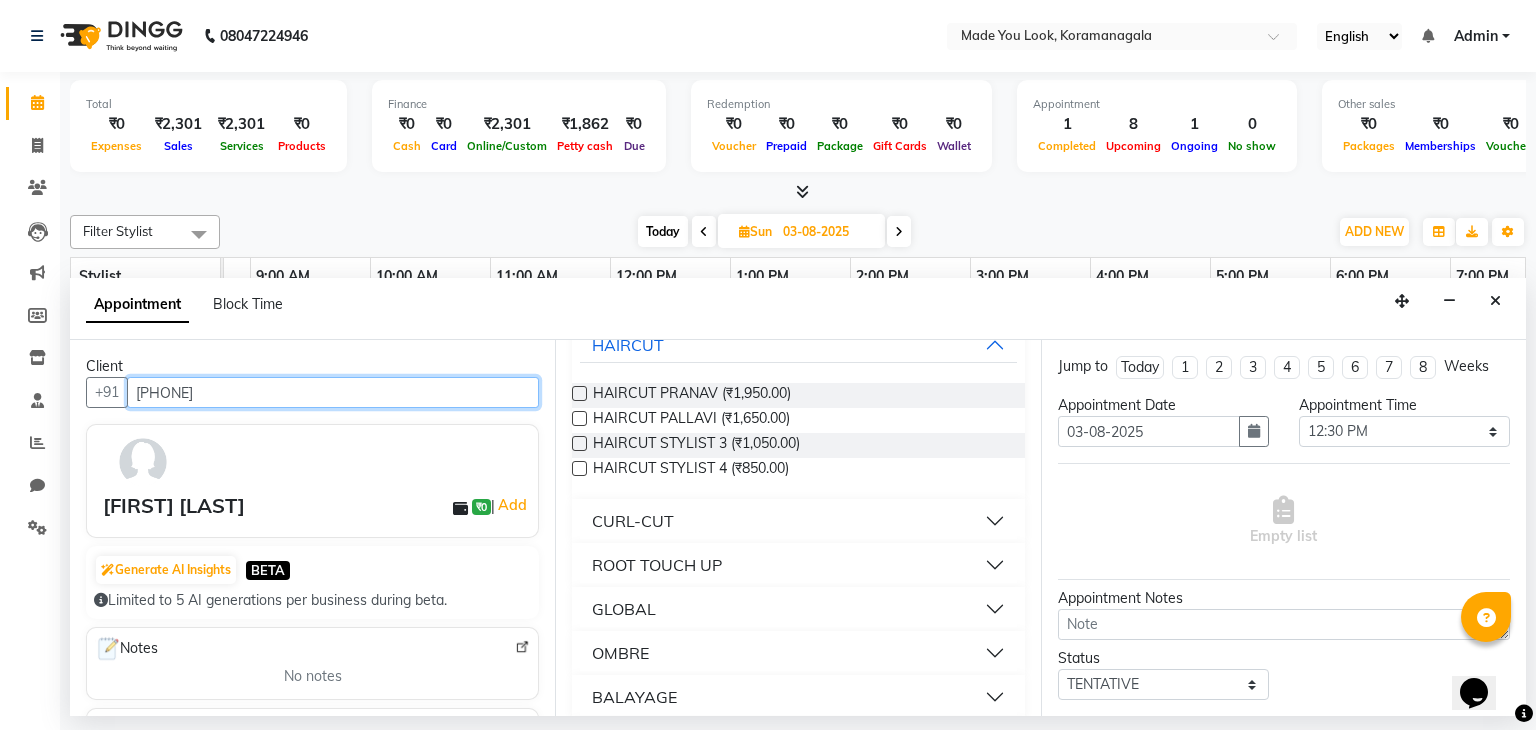 scroll, scrollTop: 143, scrollLeft: 0, axis: vertical 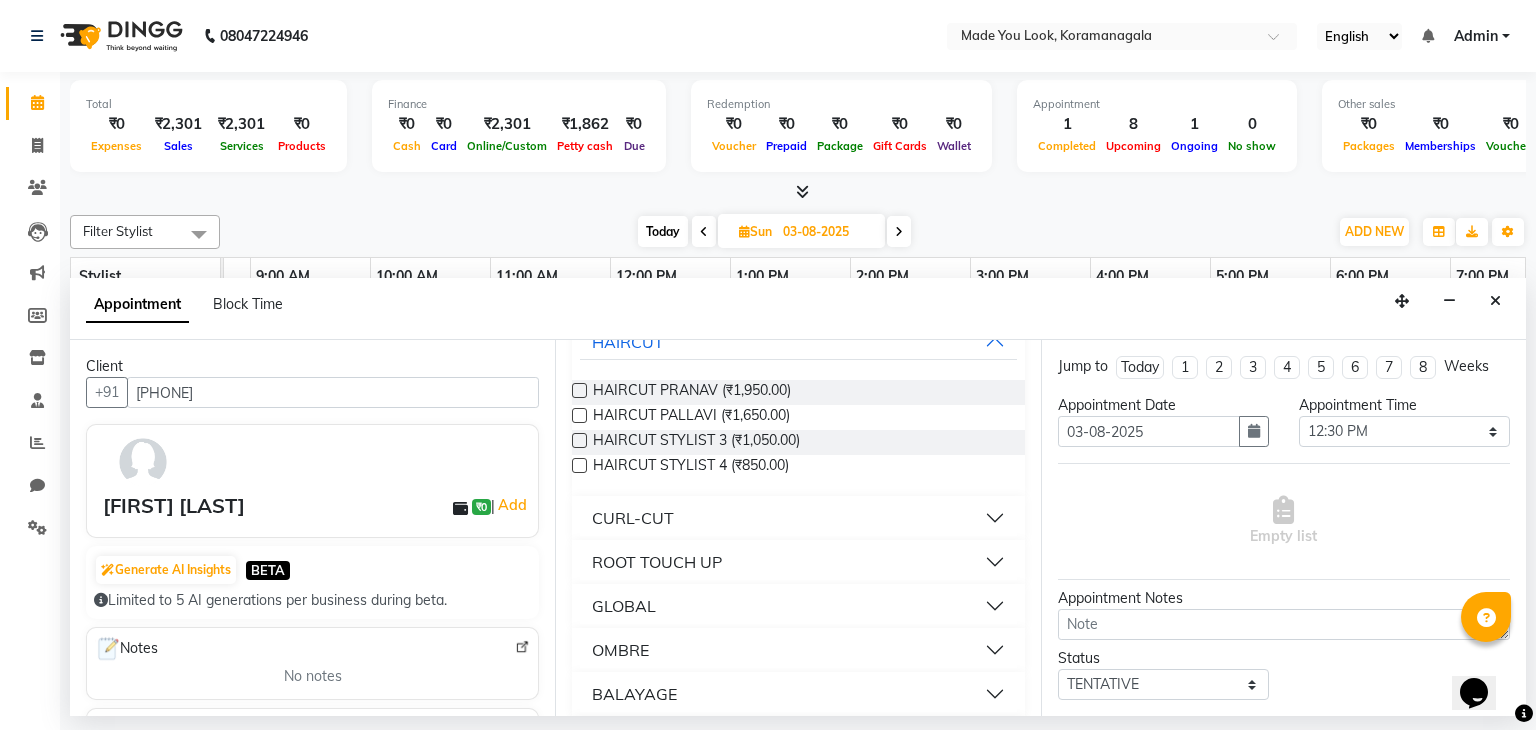 click at bounding box center [579, 415] 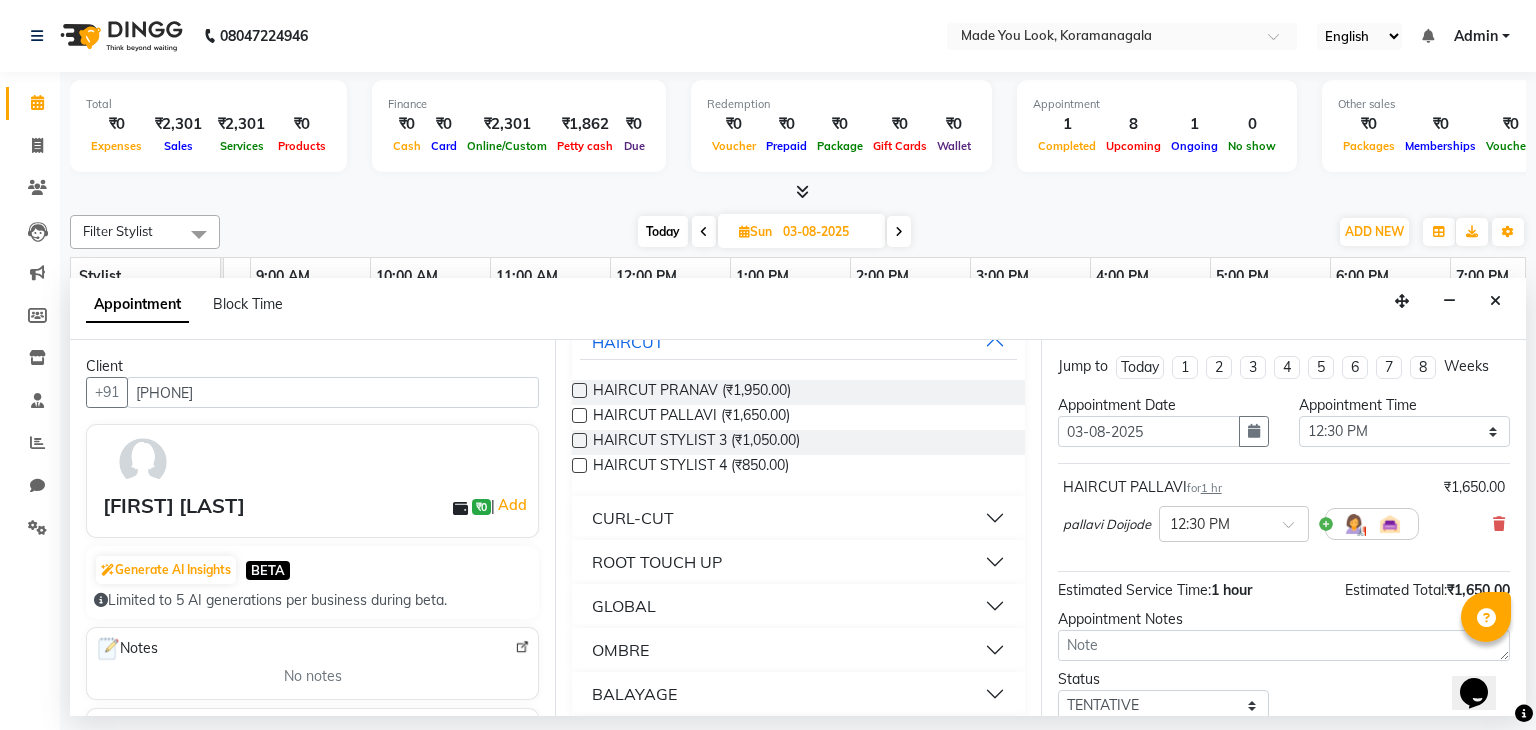 scroll, scrollTop: 130, scrollLeft: 0, axis: vertical 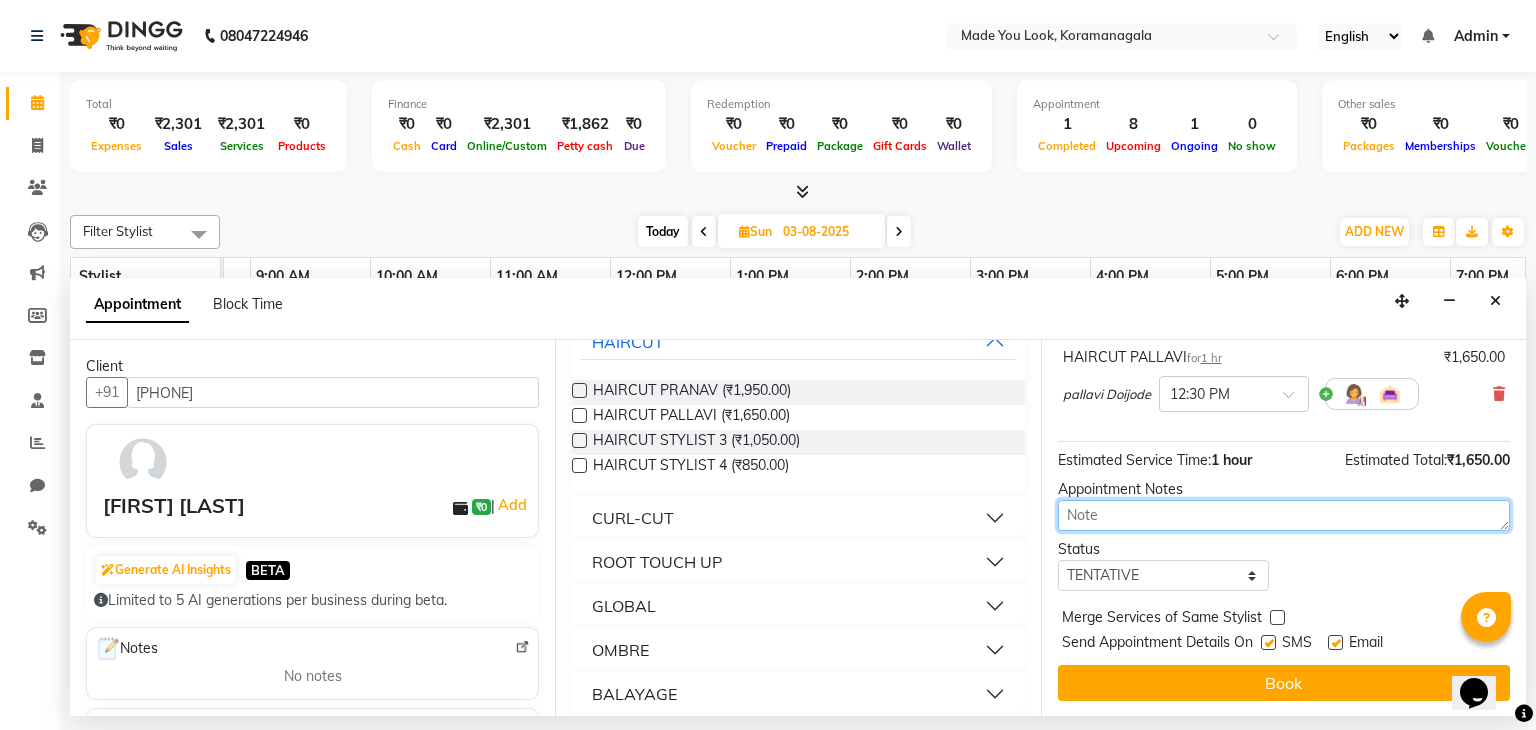 click at bounding box center (1284, 515) 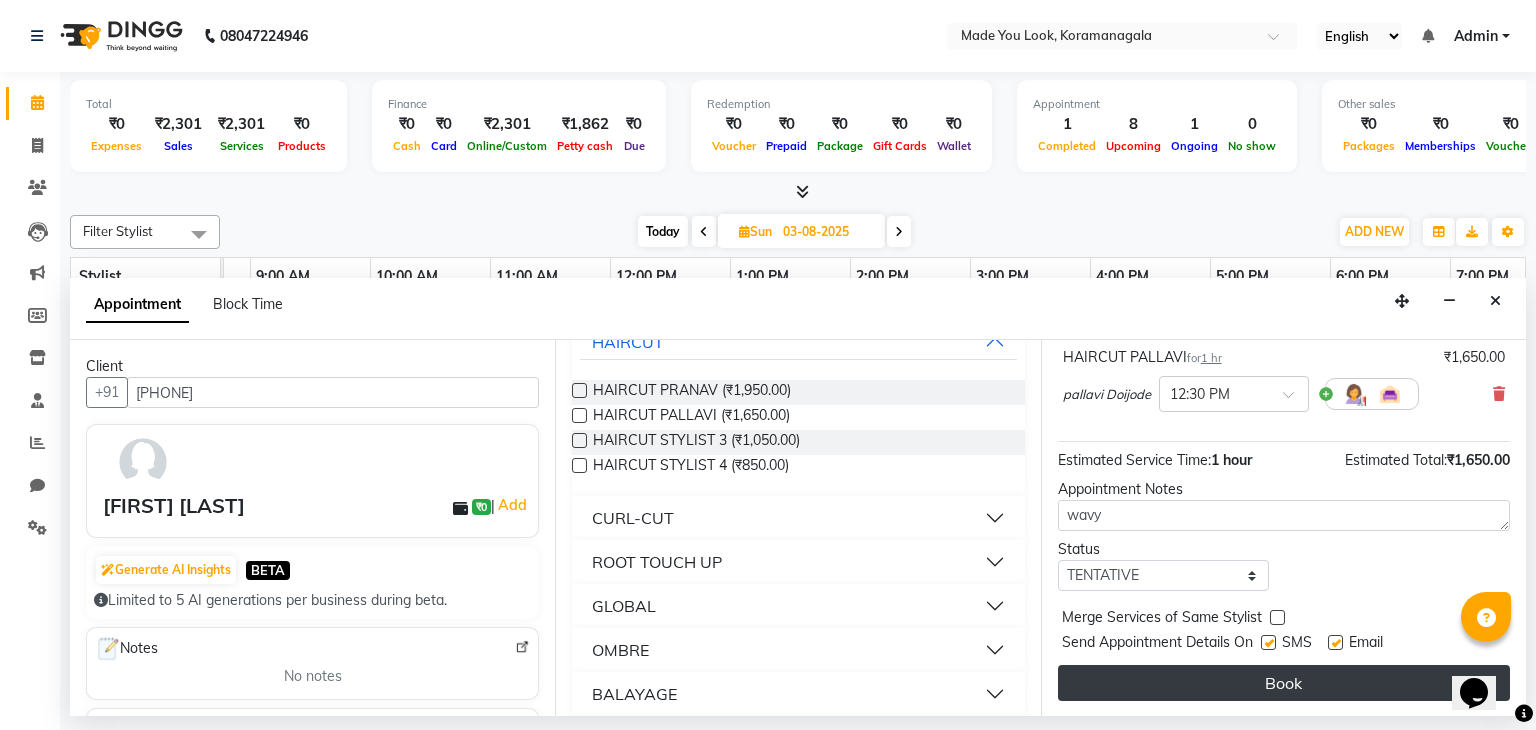 click on "Book" at bounding box center (1284, 683) 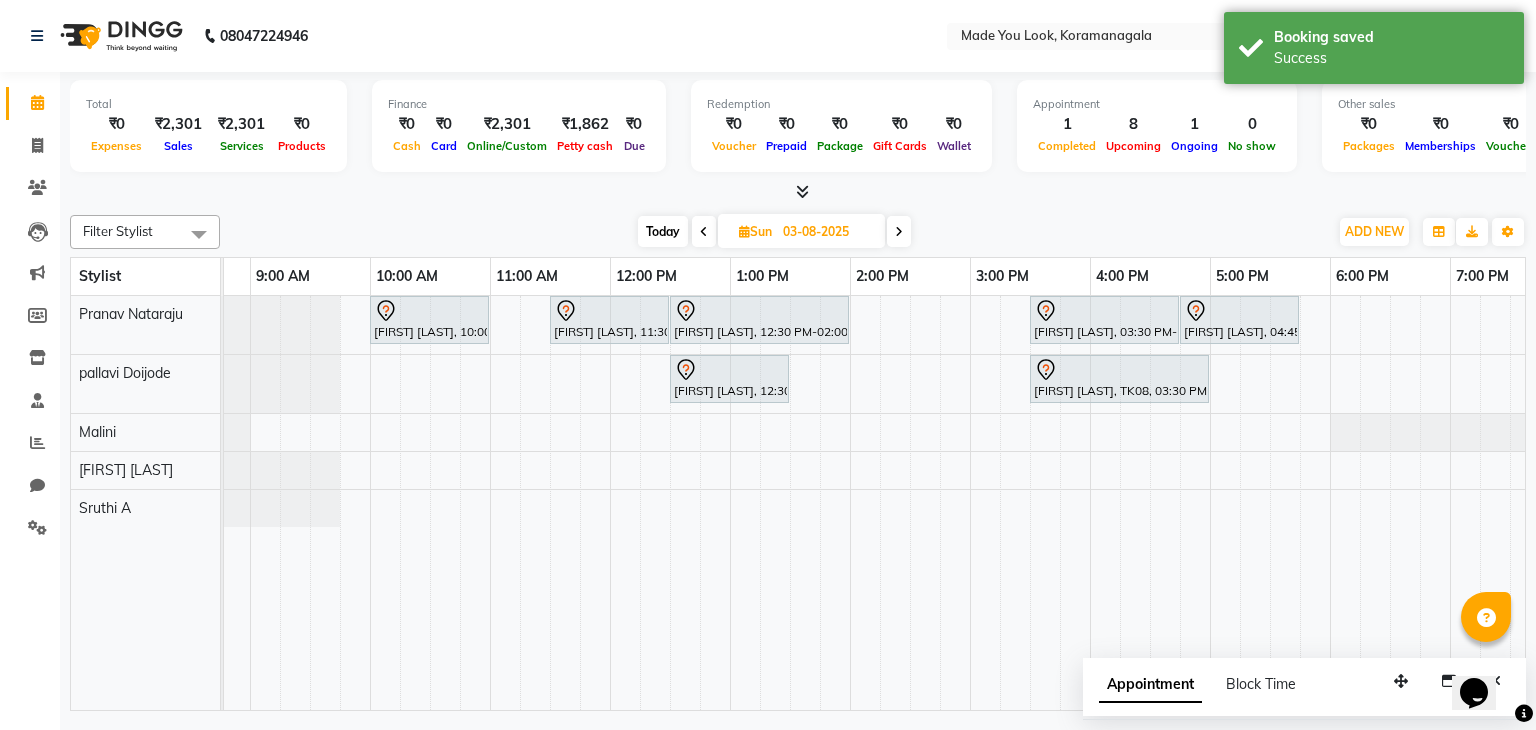 scroll, scrollTop: 0, scrollLeft: 148, axis: horizontal 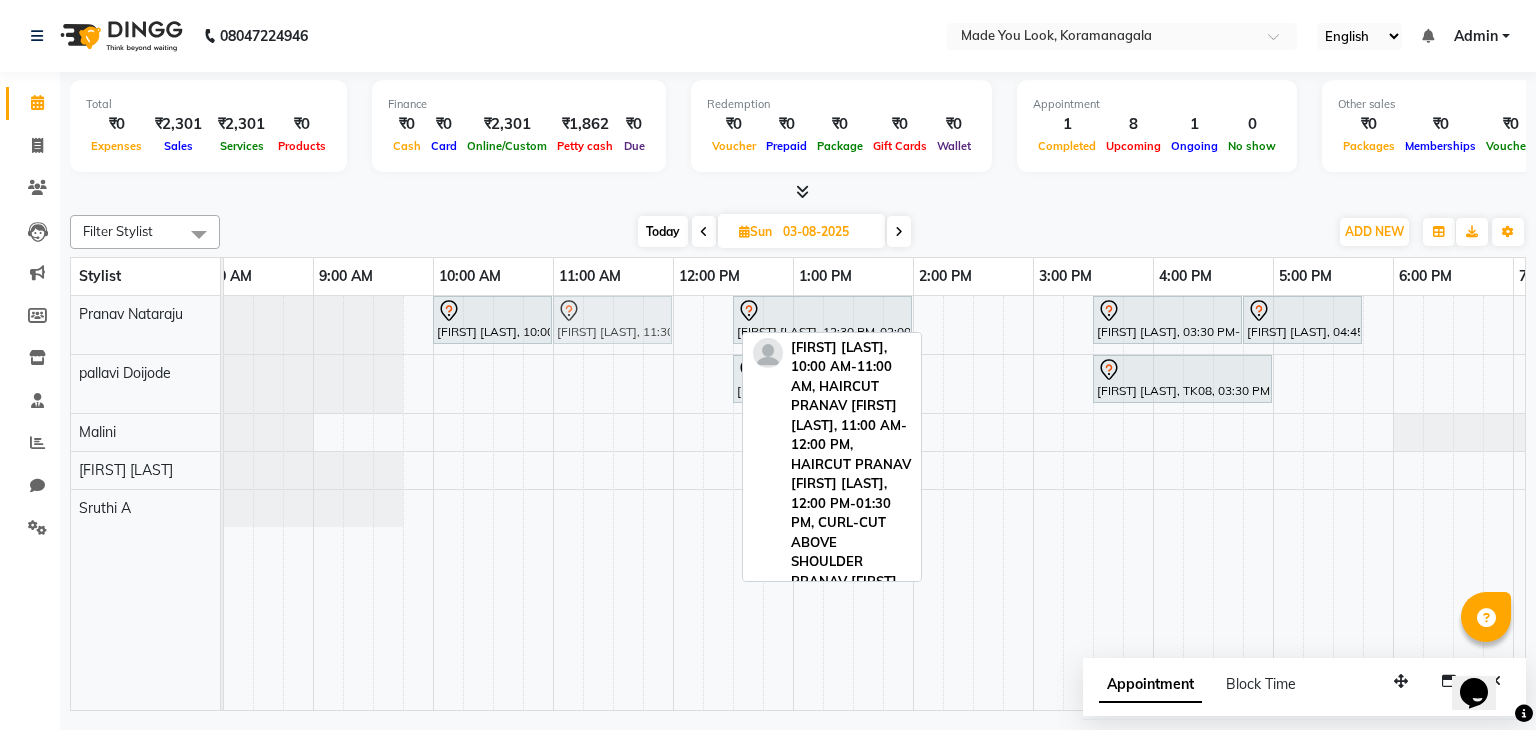 drag, startPoint x: 665, startPoint y: 333, endPoint x: 601, endPoint y: 333, distance: 64 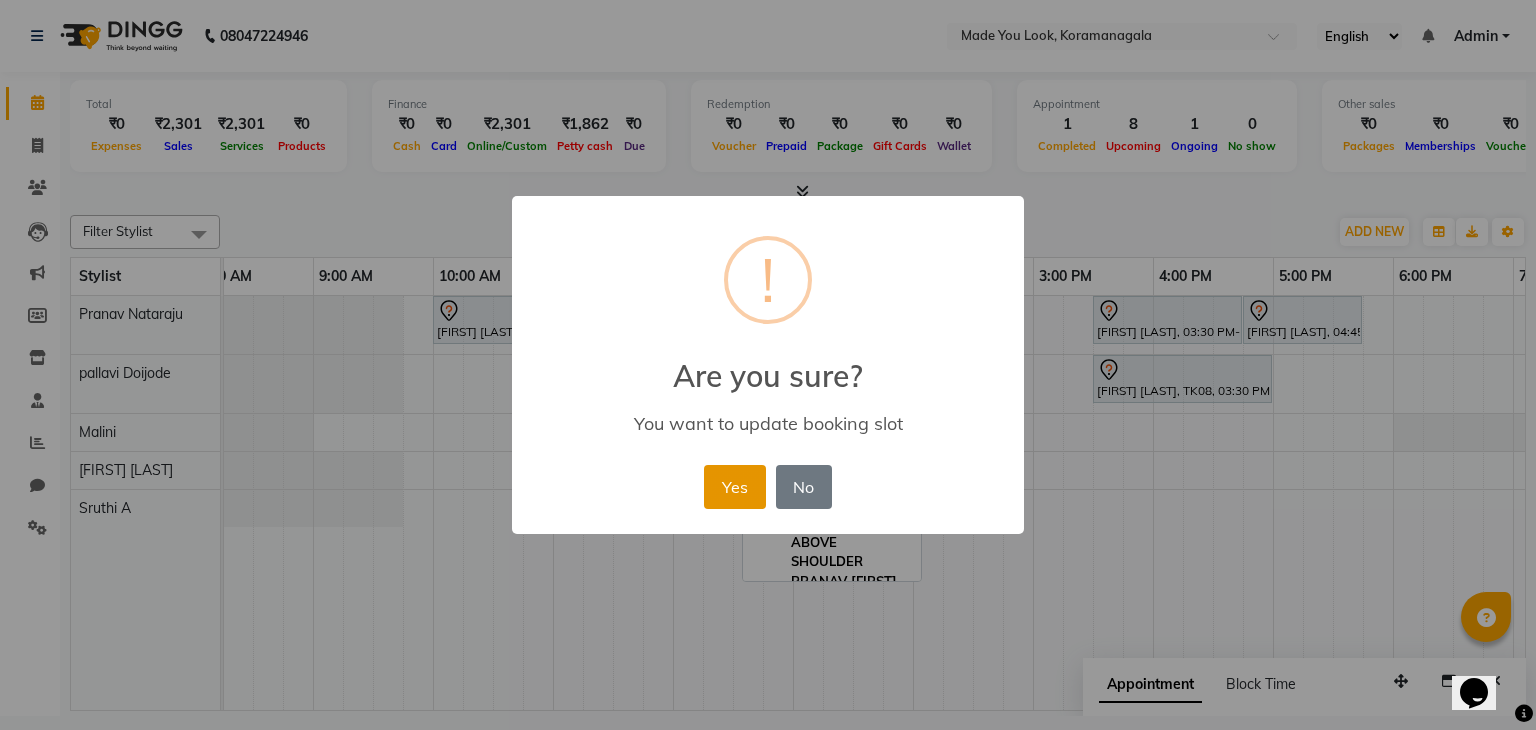 click on "Yes" at bounding box center [734, 487] 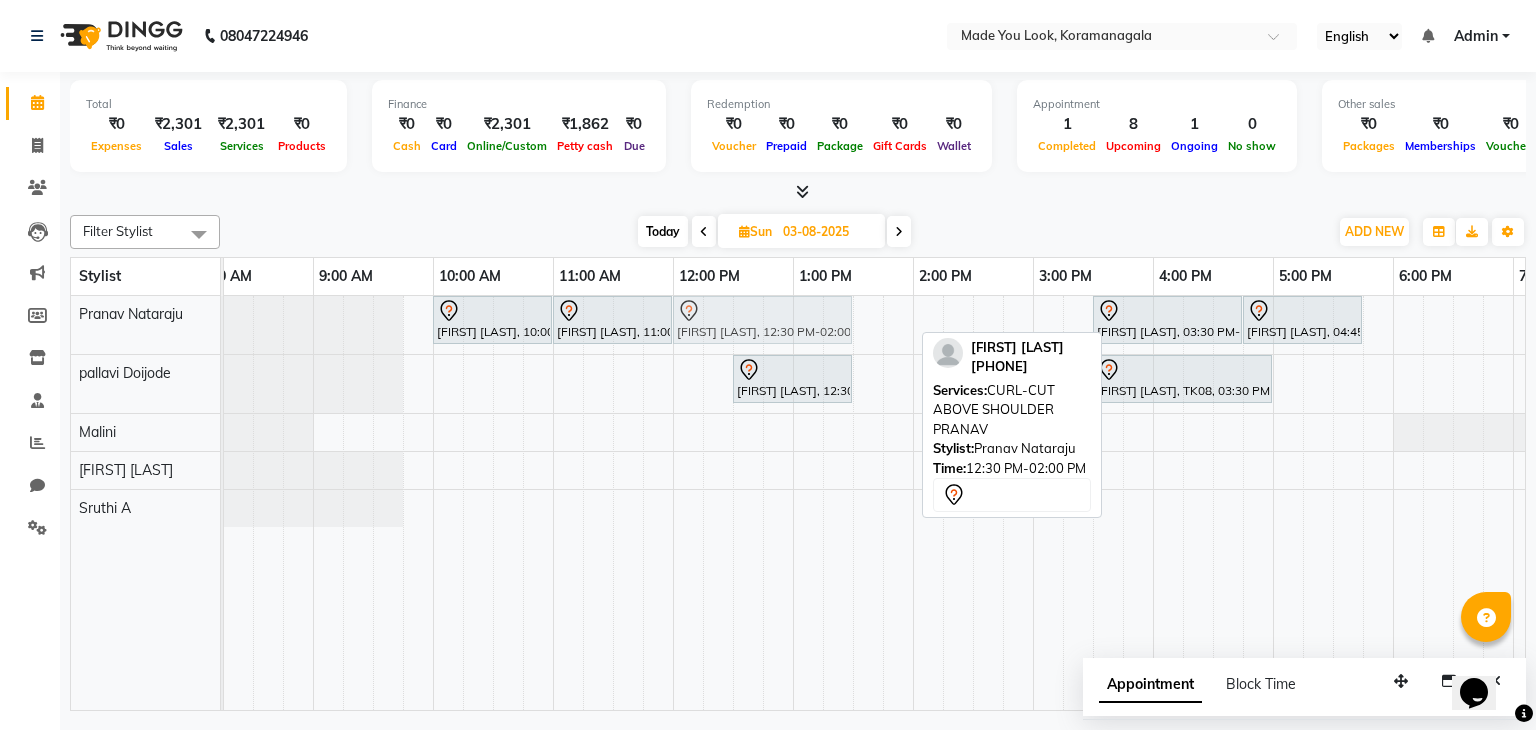 drag, startPoint x: 770, startPoint y: 314, endPoint x: 712, endPoint y: 326, distance: 59.22837 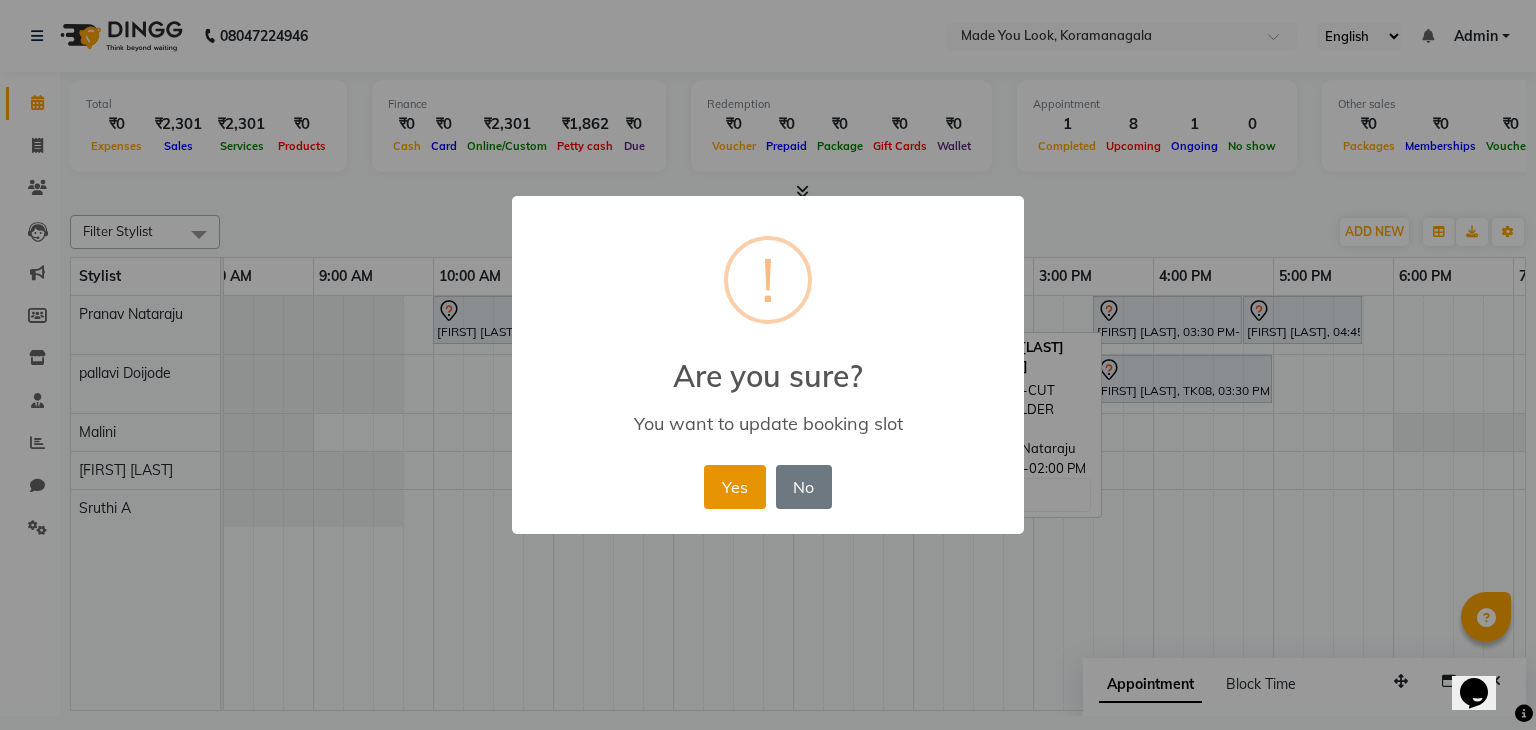 click on "Yes" at bounding box center [734, 487] 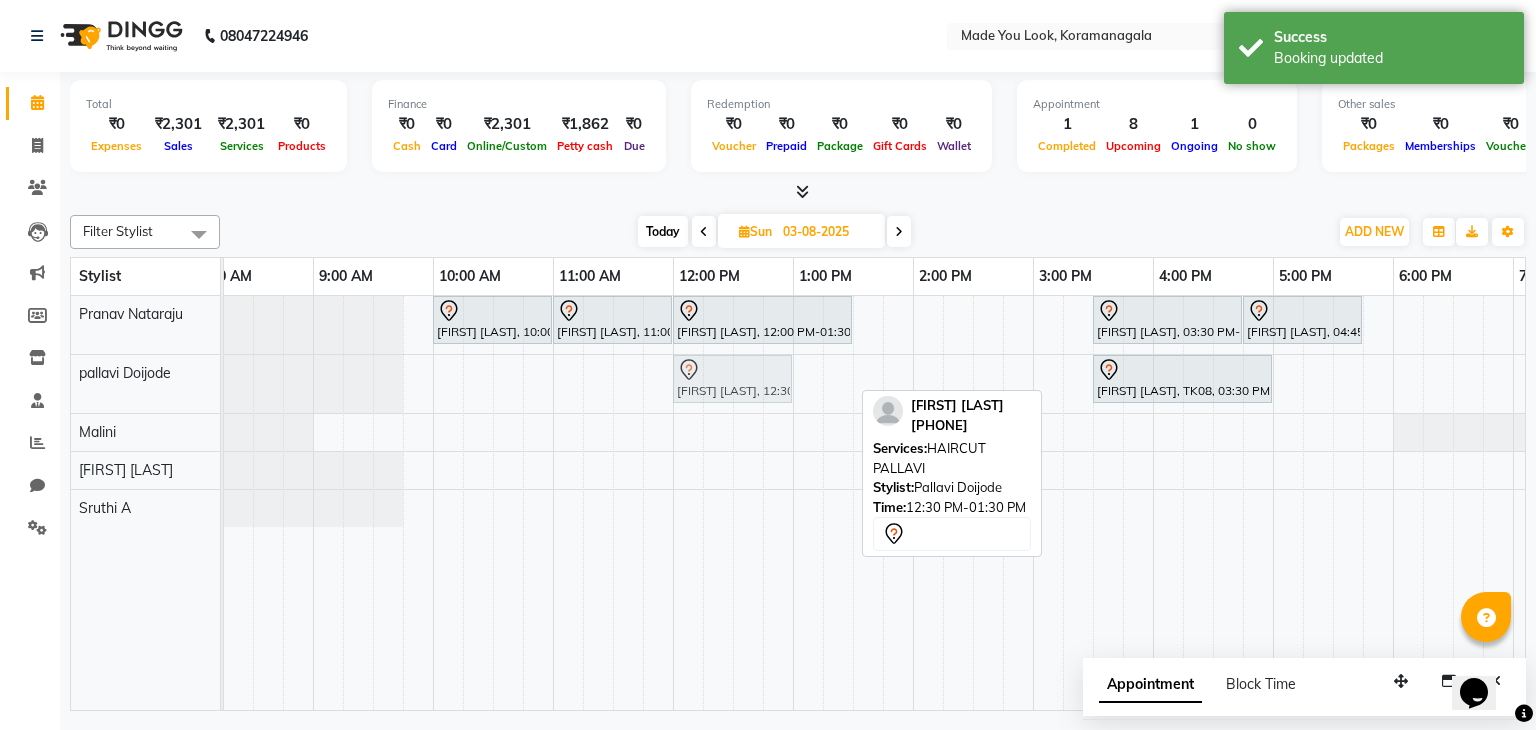 drag, startPoint x: 807, startPoint y: 381, endPoint x: 732, endPoint y: 372, distance: 75.53807 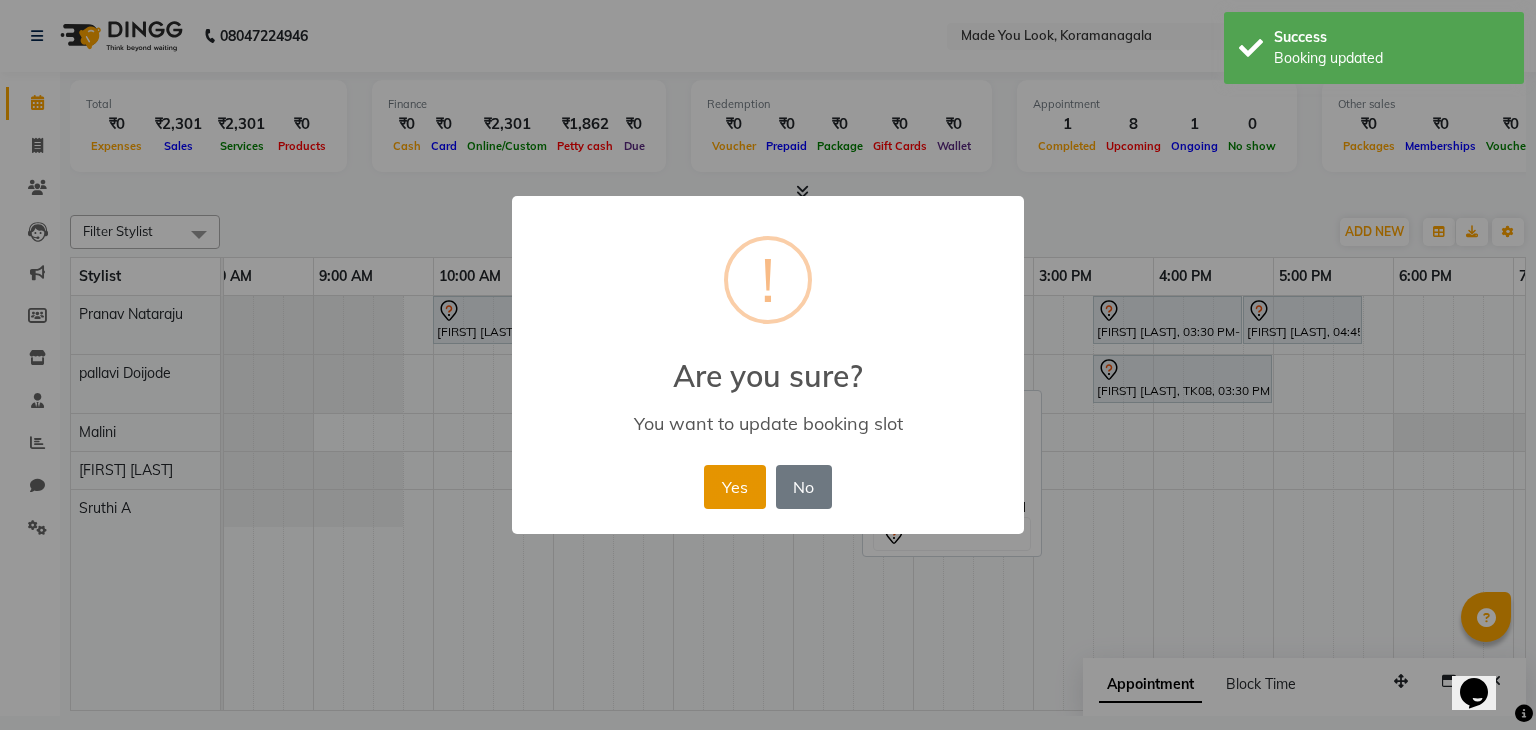 click on "Yes" at bounding box center (734, 487) 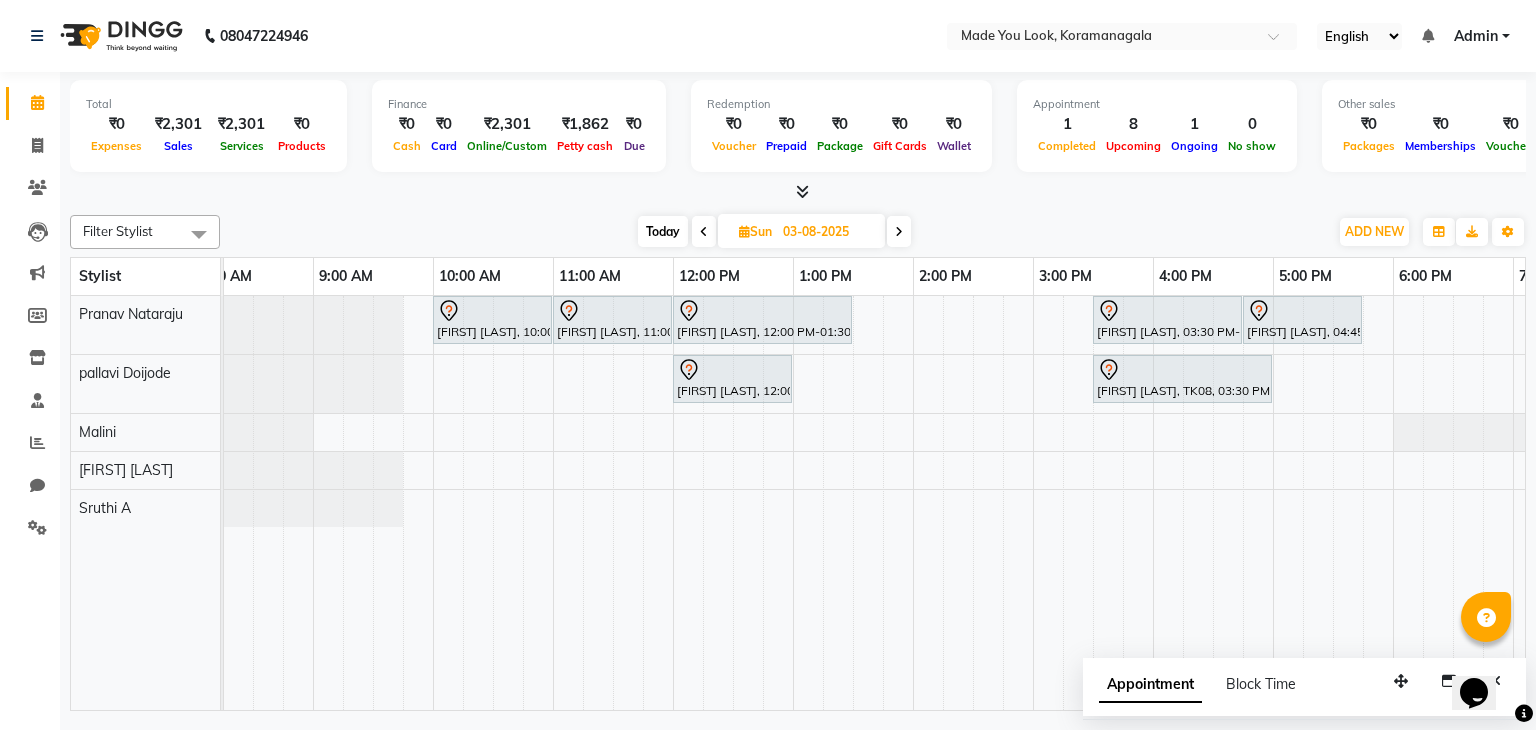 scroll, scrollTop: 0, scrollLeft: 0, axis: both 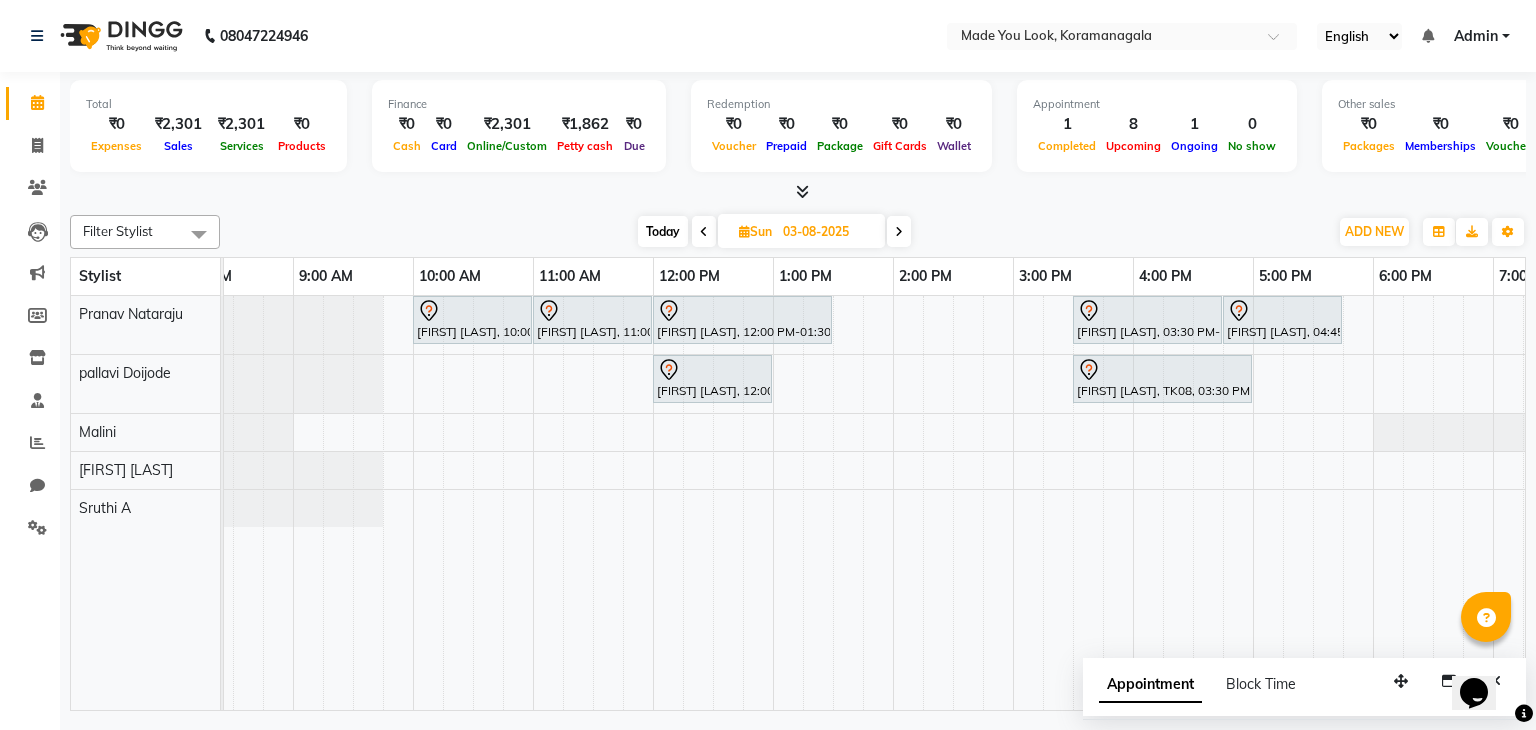 click on "Today" at bounding box center [663, 231] 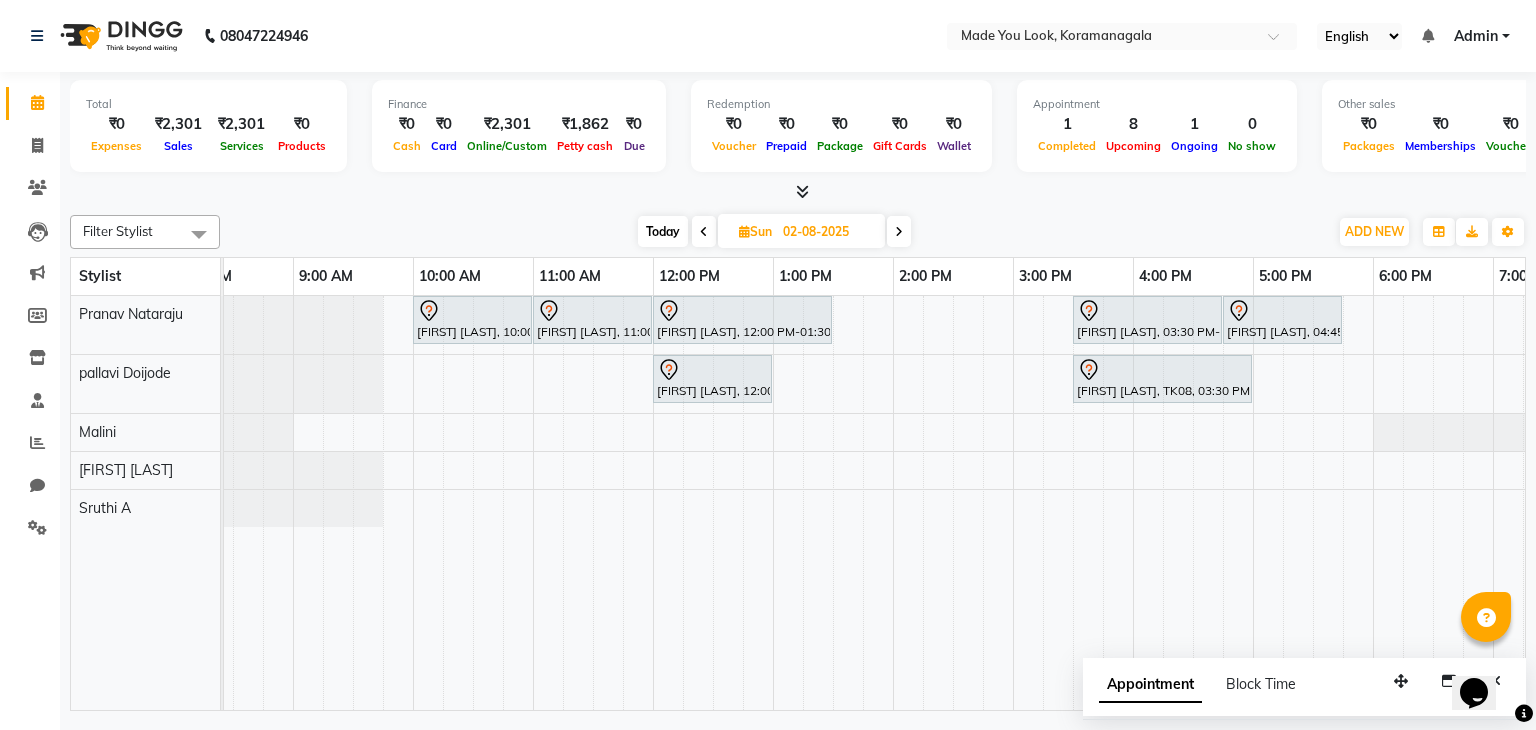 scroll, scrollTop: 0, scrollLeft: 0, axis: both 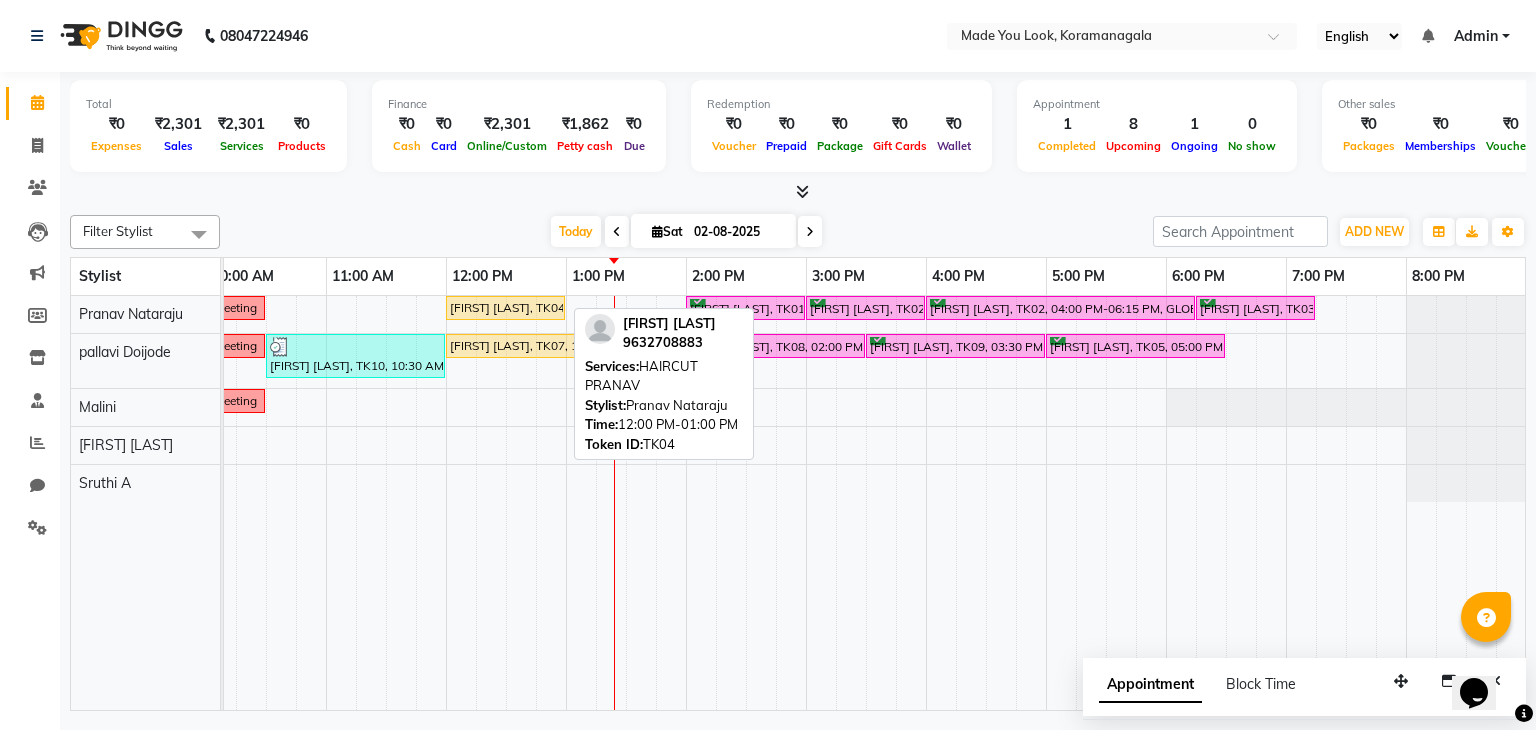 click on "[FIRST] [LAST], TK04, 12:00 PM-01:00 PM, HAIRCUT PRANAV" at bounding box center (505, 308) 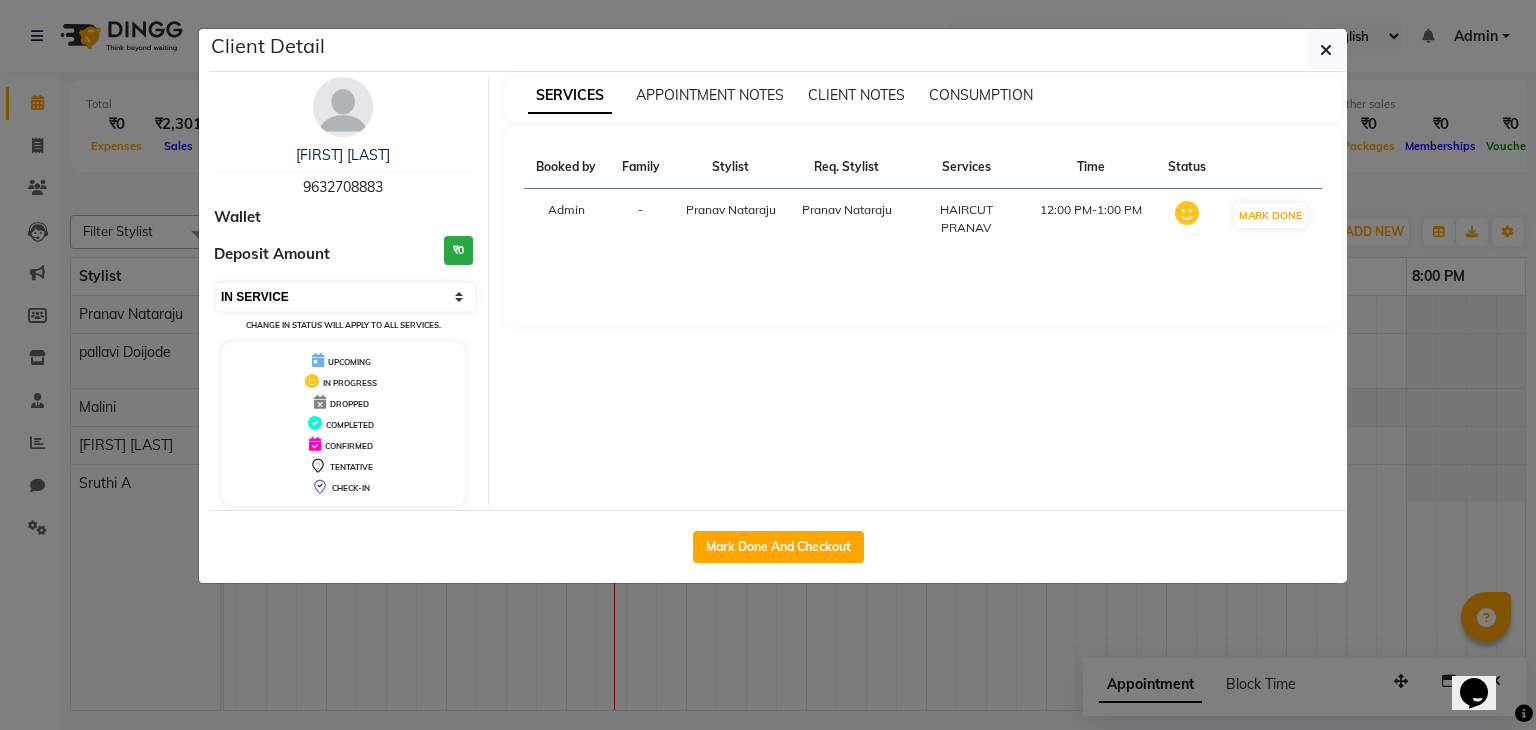 click on "Select IN SERVICE CONFIRMED TENTATIVE CHECK IN MARK DONE DROPPED UPCOMING" at bounding box center (345, 297) 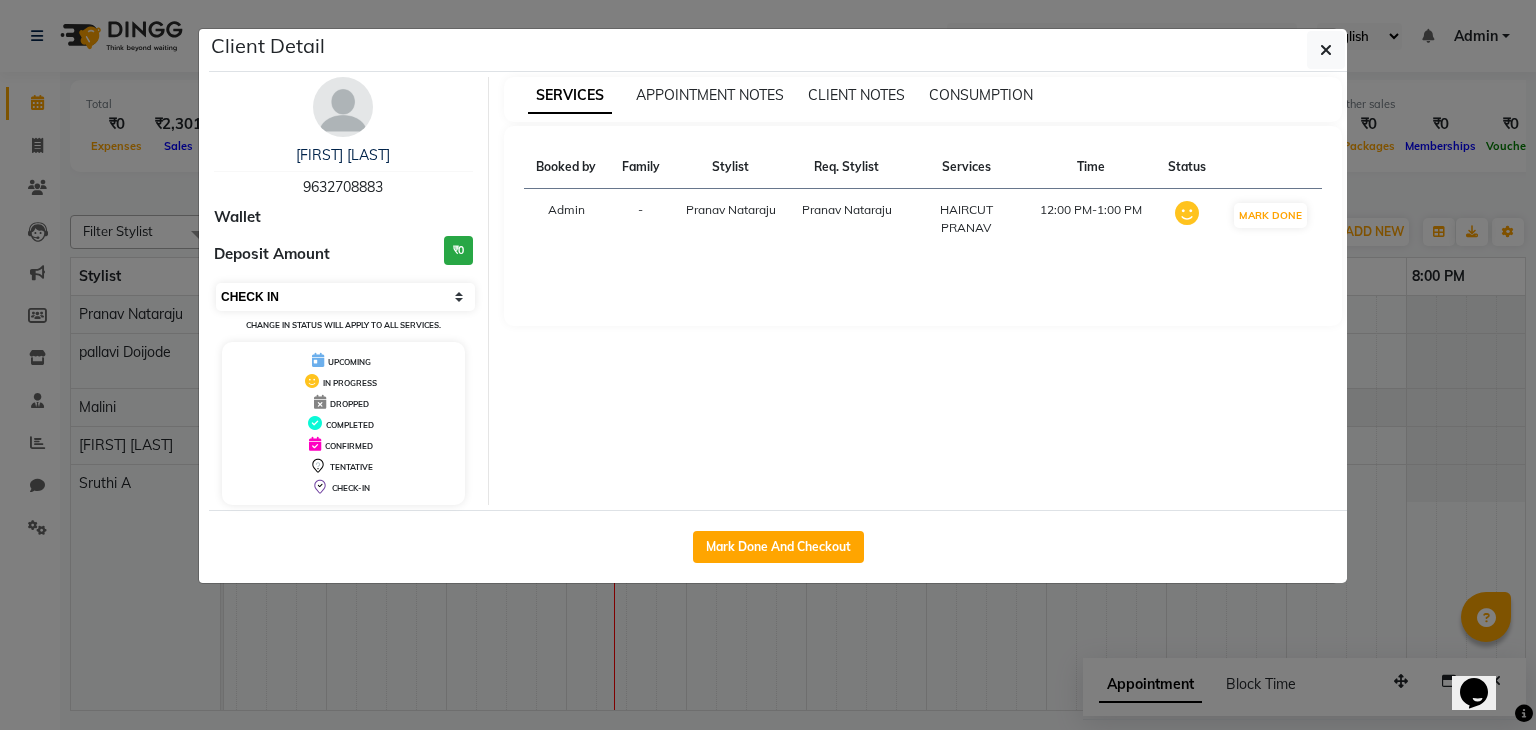 click on "Select IN SERVICE CONFIRMED TENTATIVE CHECK IN MARK DONE DROPPED UPCOMING" at bounding box center (345, 297) 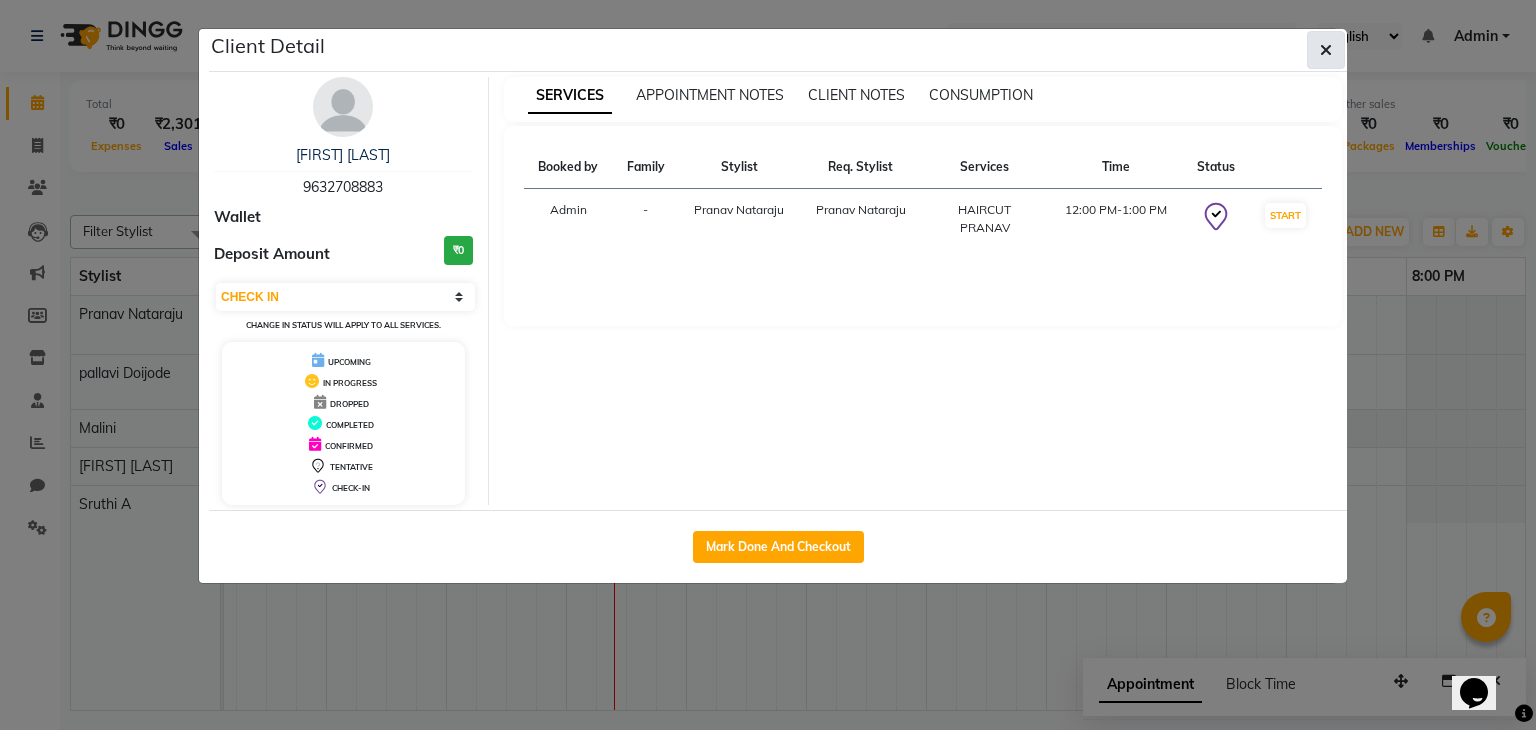 click 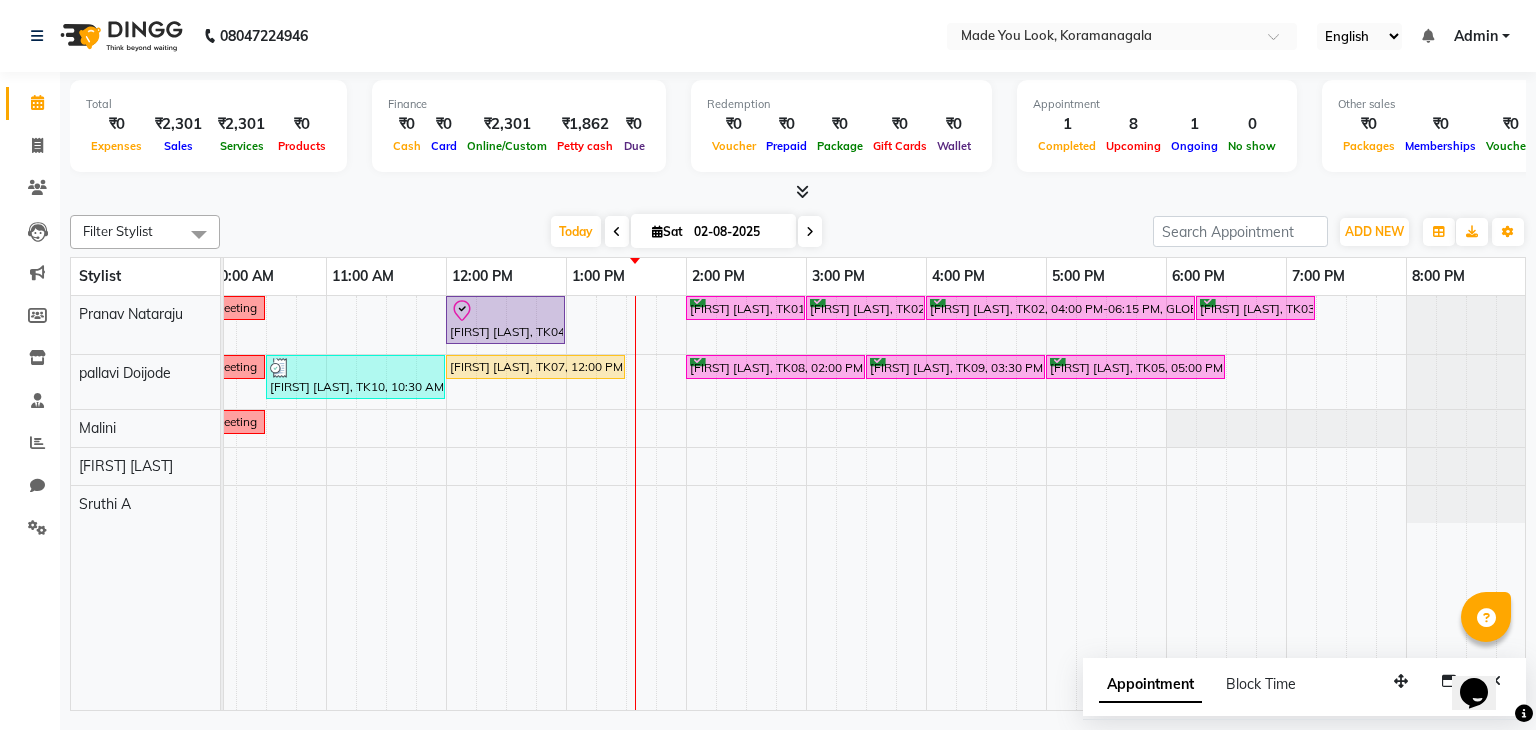 scroll, scrollTop: 0, scrollLeft: 156, axis: horizontal 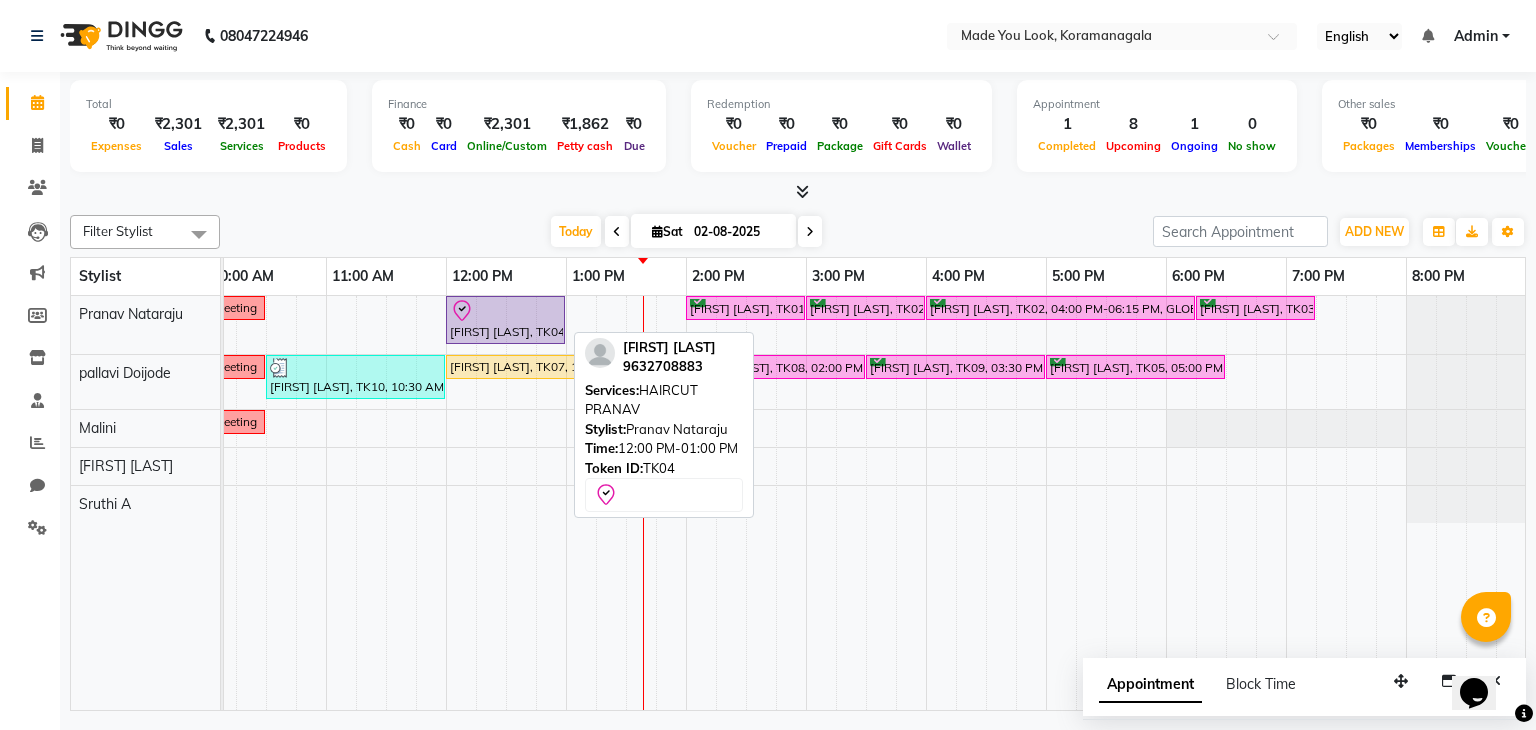 click on "[FIRST] [LAST], TK04, 12:00 PM-01:00 PM, HAIRCUT PRANAV" at bounding box center (505, 320) 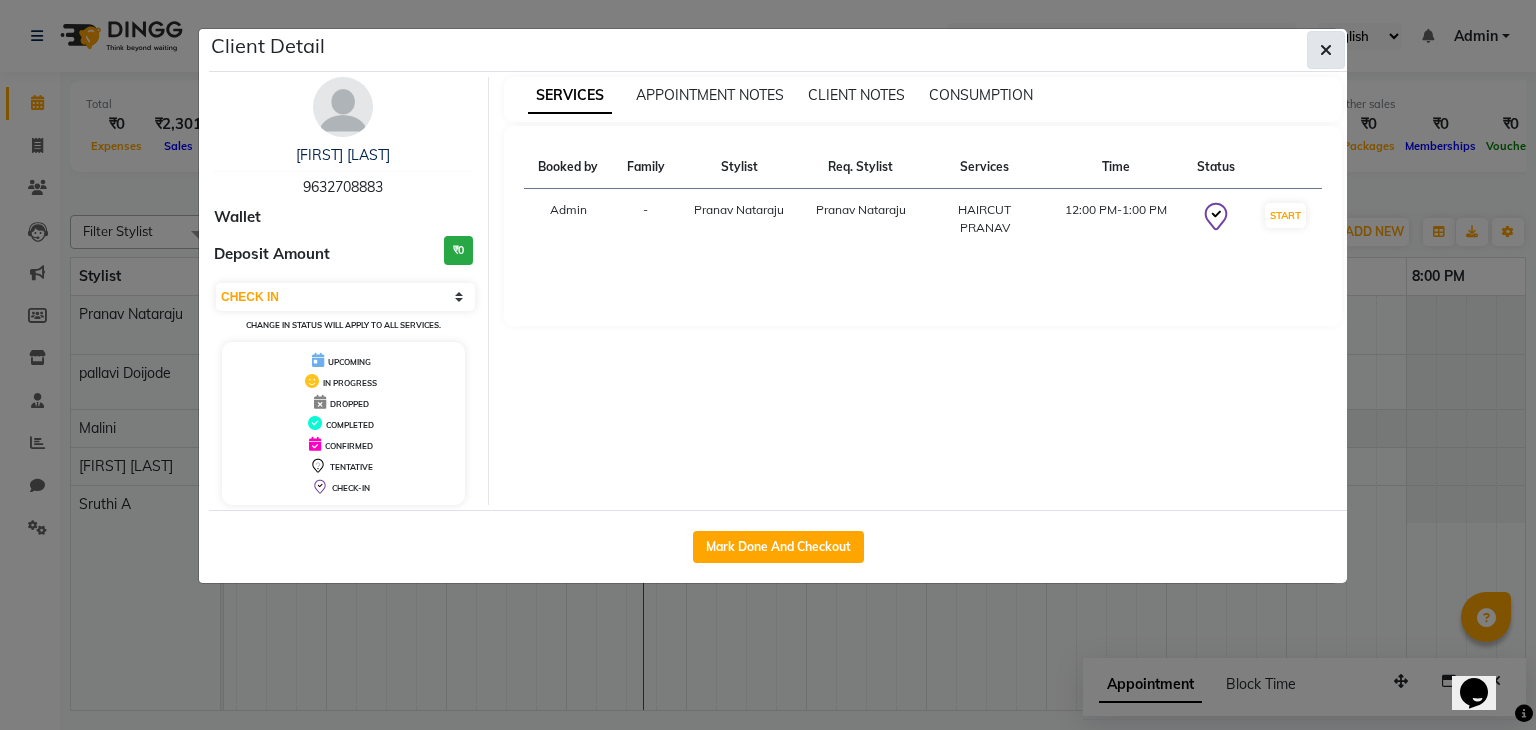 click 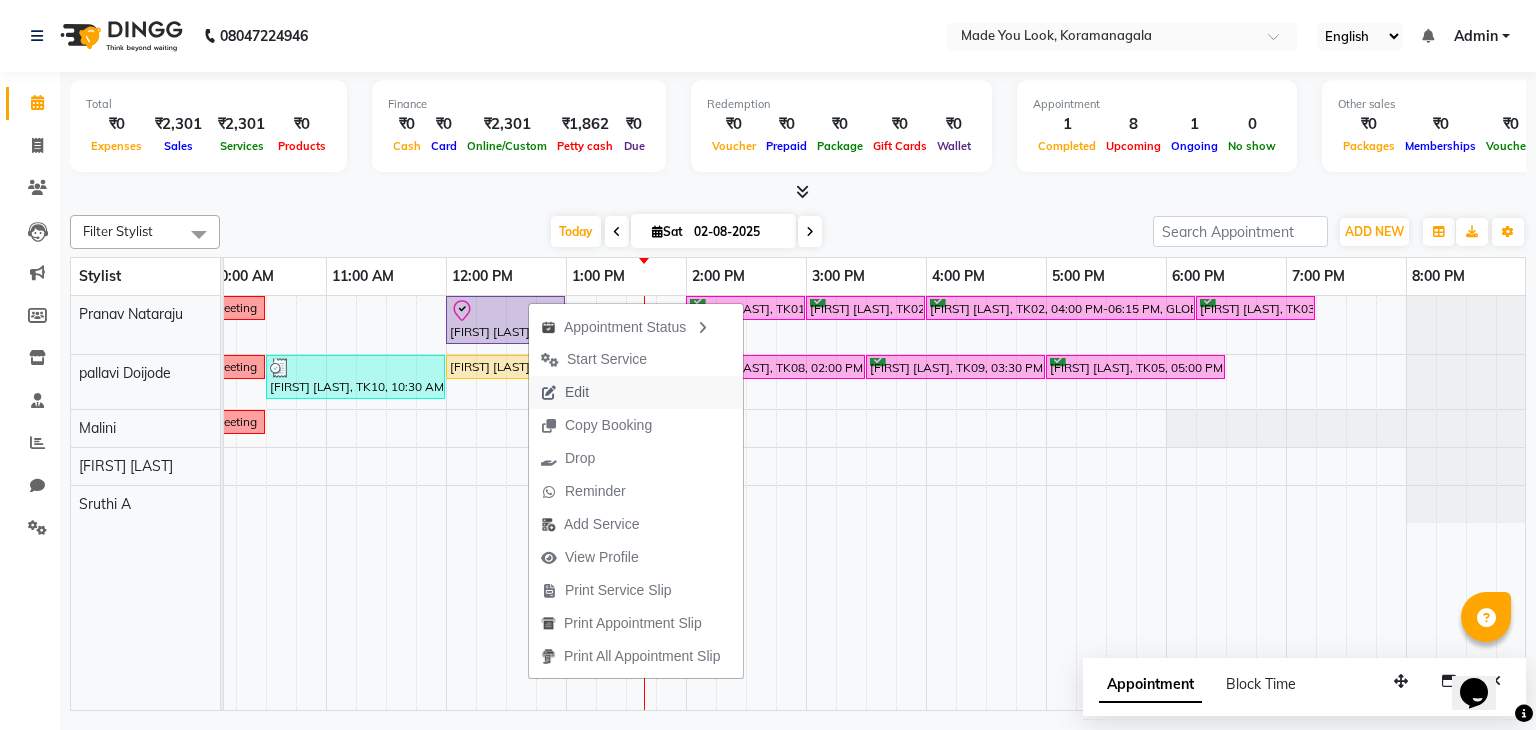 click on "Edit" at bounding box center (636, 392) 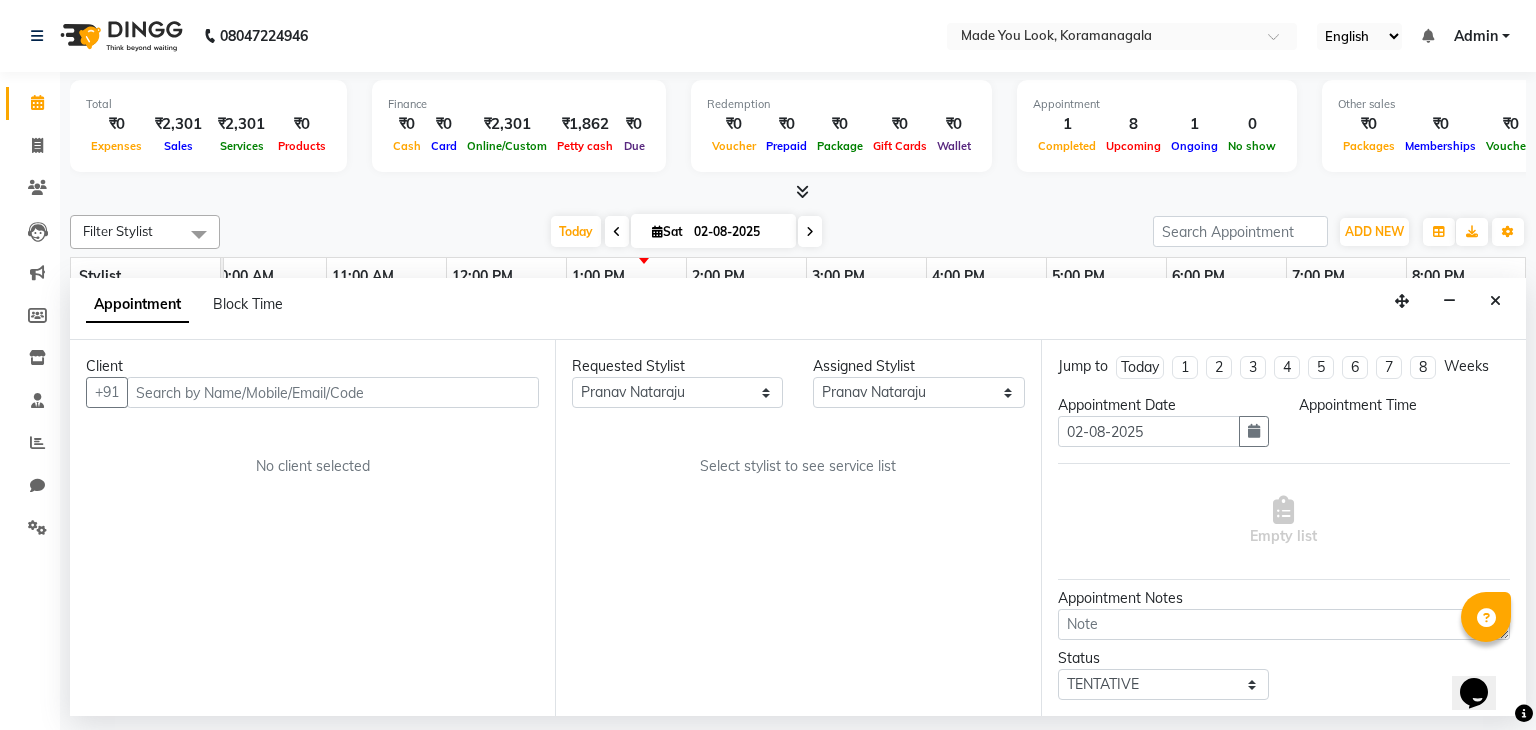 scroll, scrollTop: 0, scrollLeft: 0, axis: both 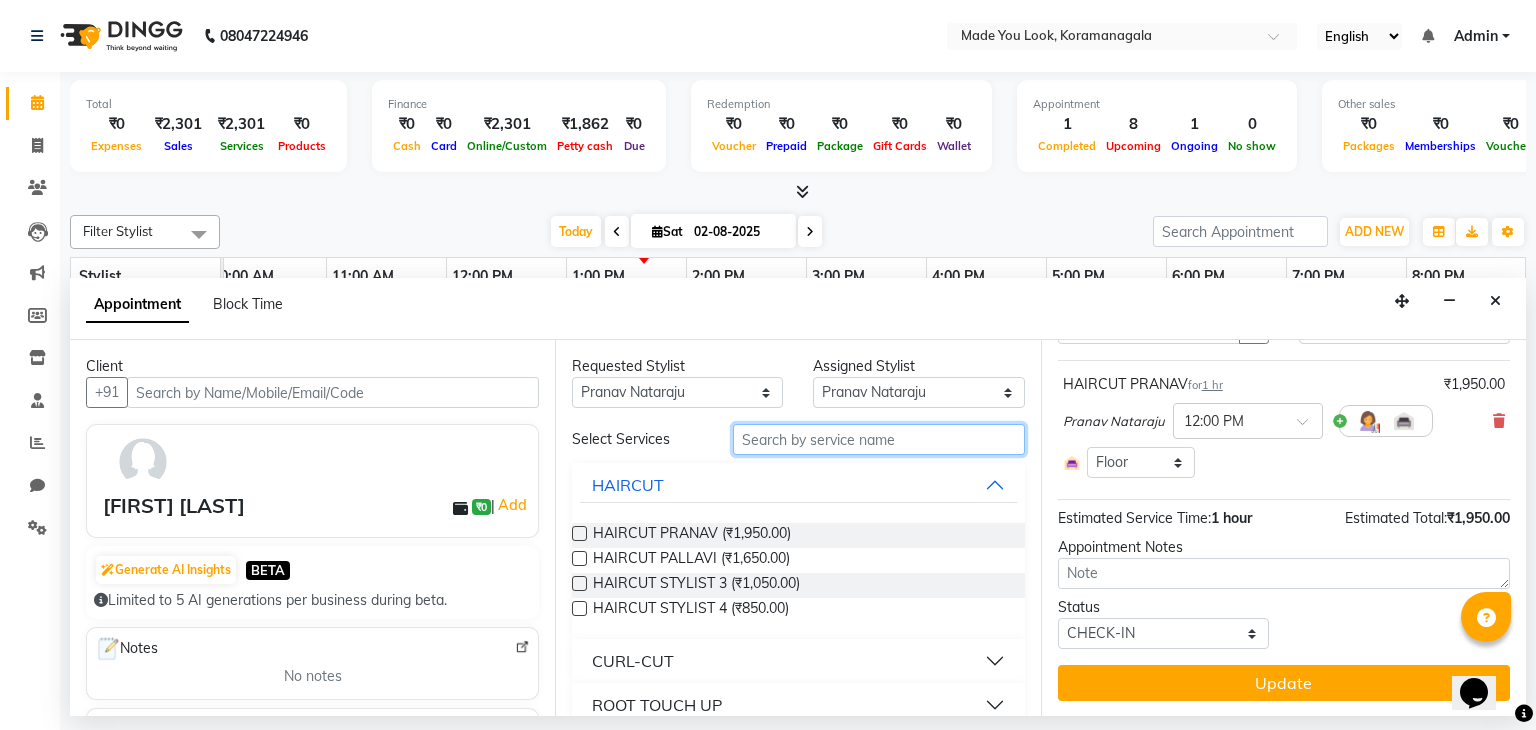 click at bounding box center (879, 439) 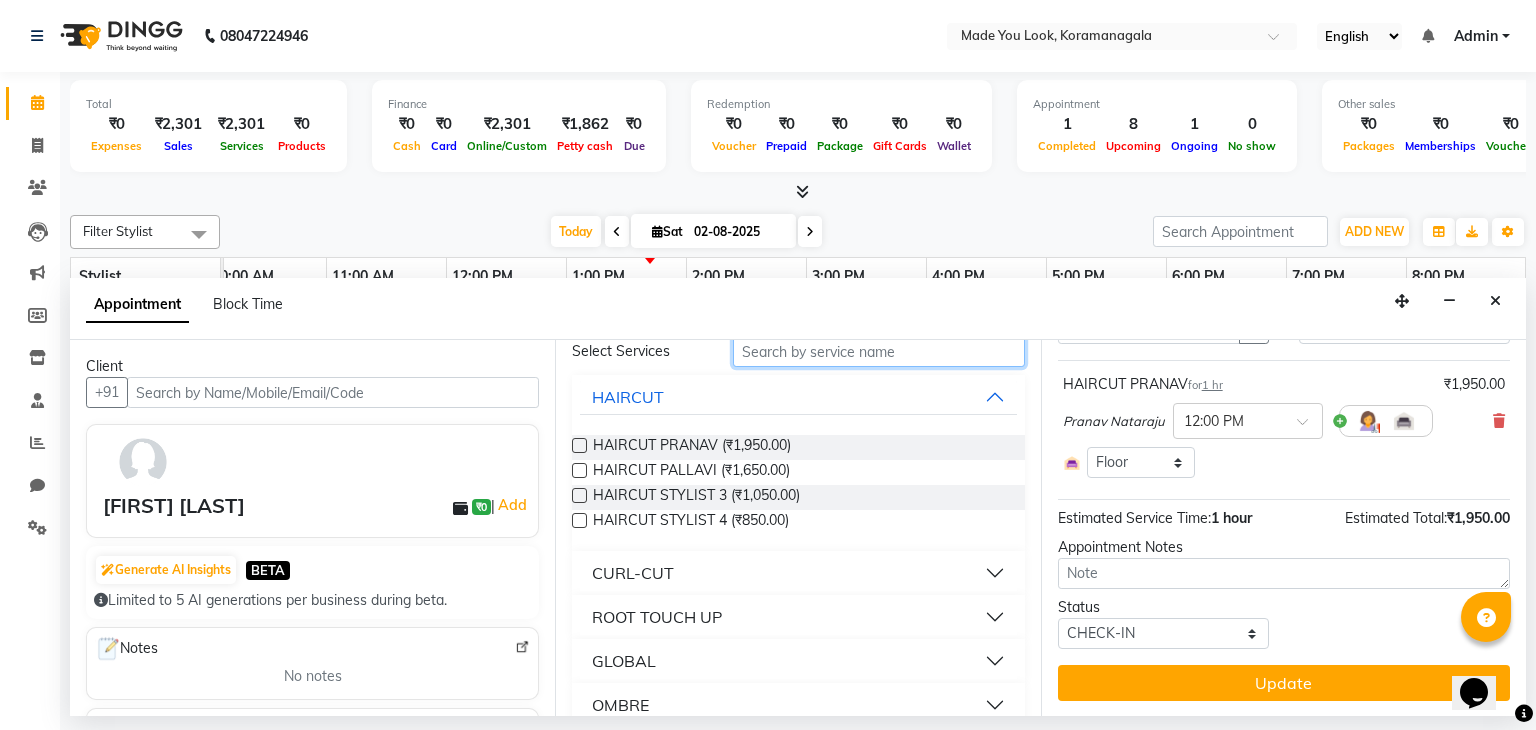 scroll, scrollTop: 88, scrollLeft: 0, axis: vertical 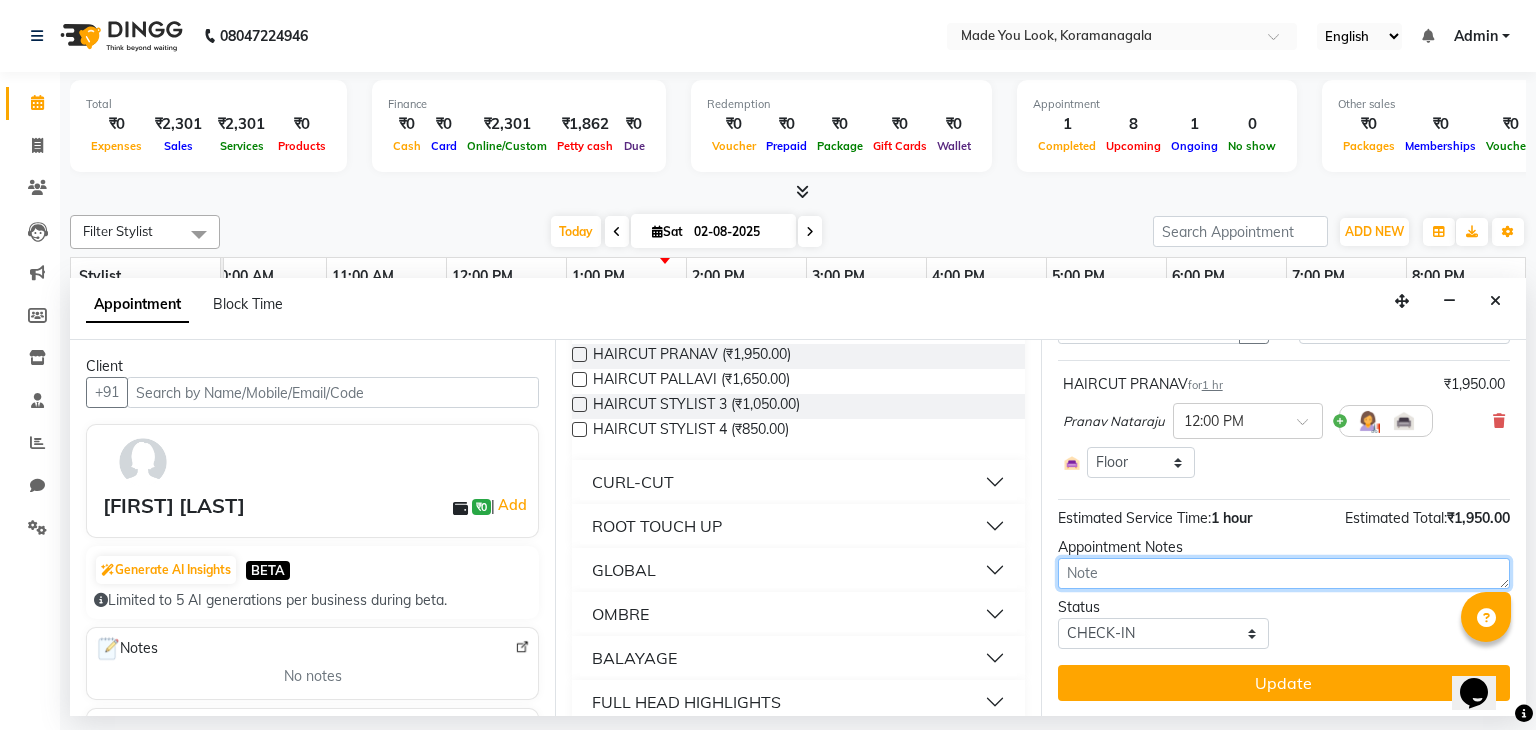 click at bounding box center (1284, 573) 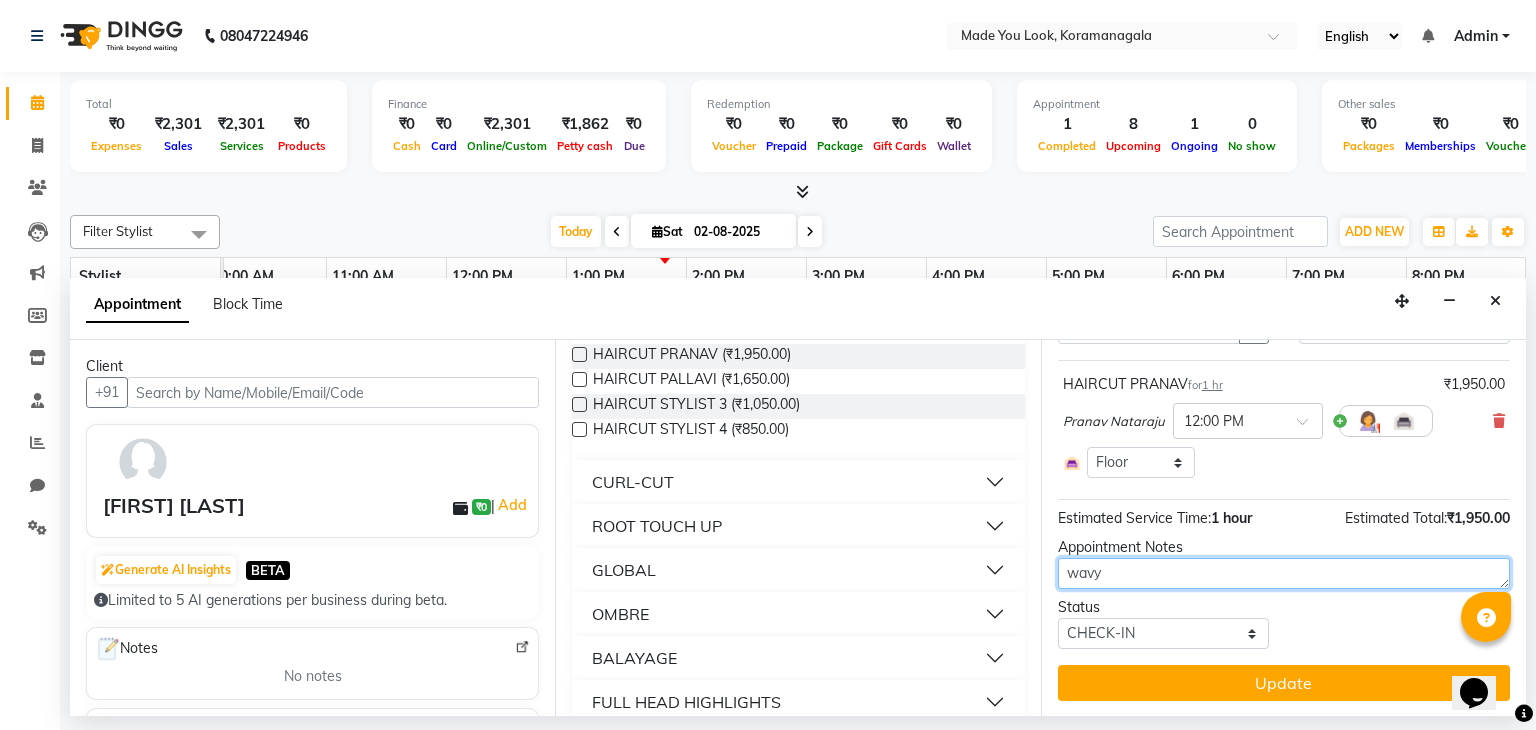 scroll, scrollTop: 27, scrollLeft: 0, axis: vertical 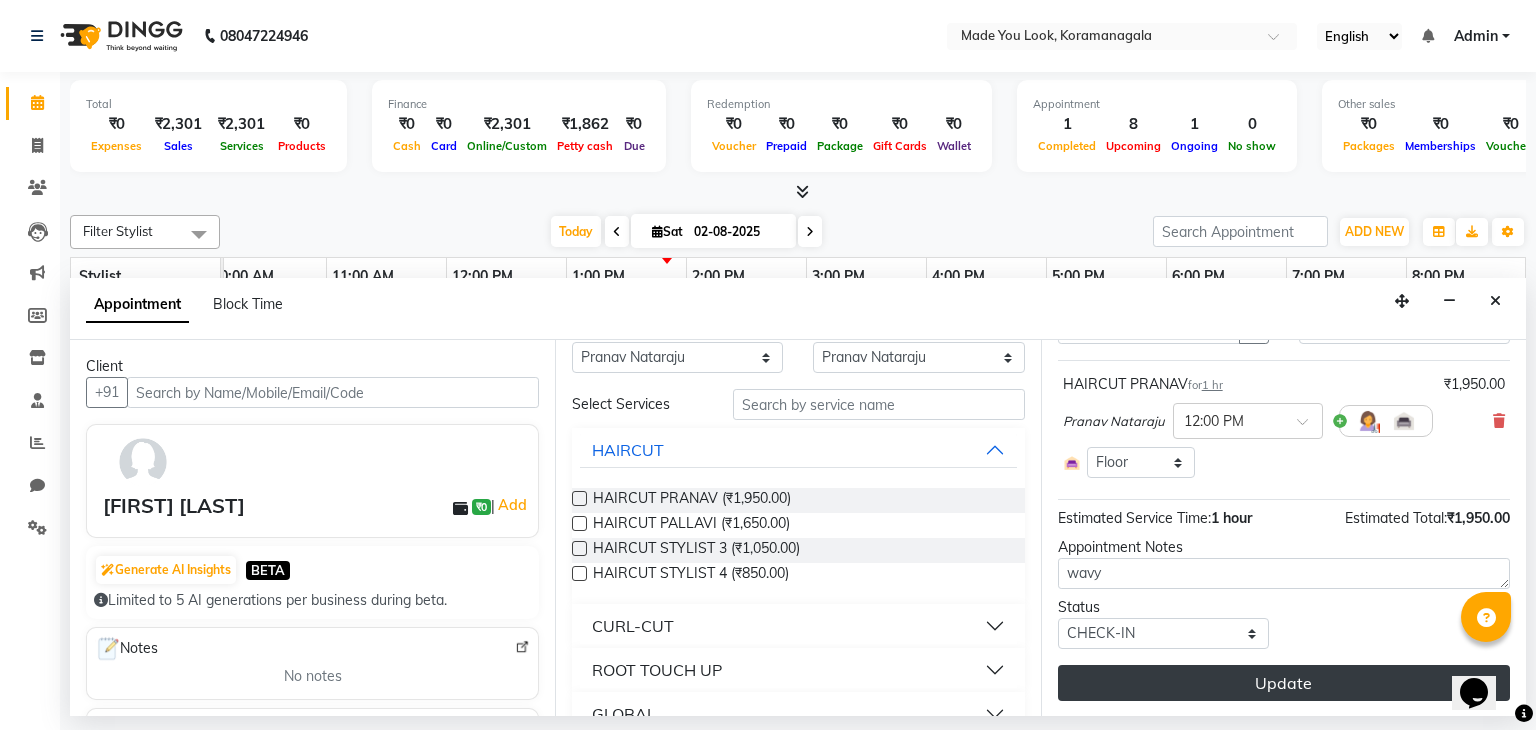 click on "Update" at bounding box center [1284, 683] 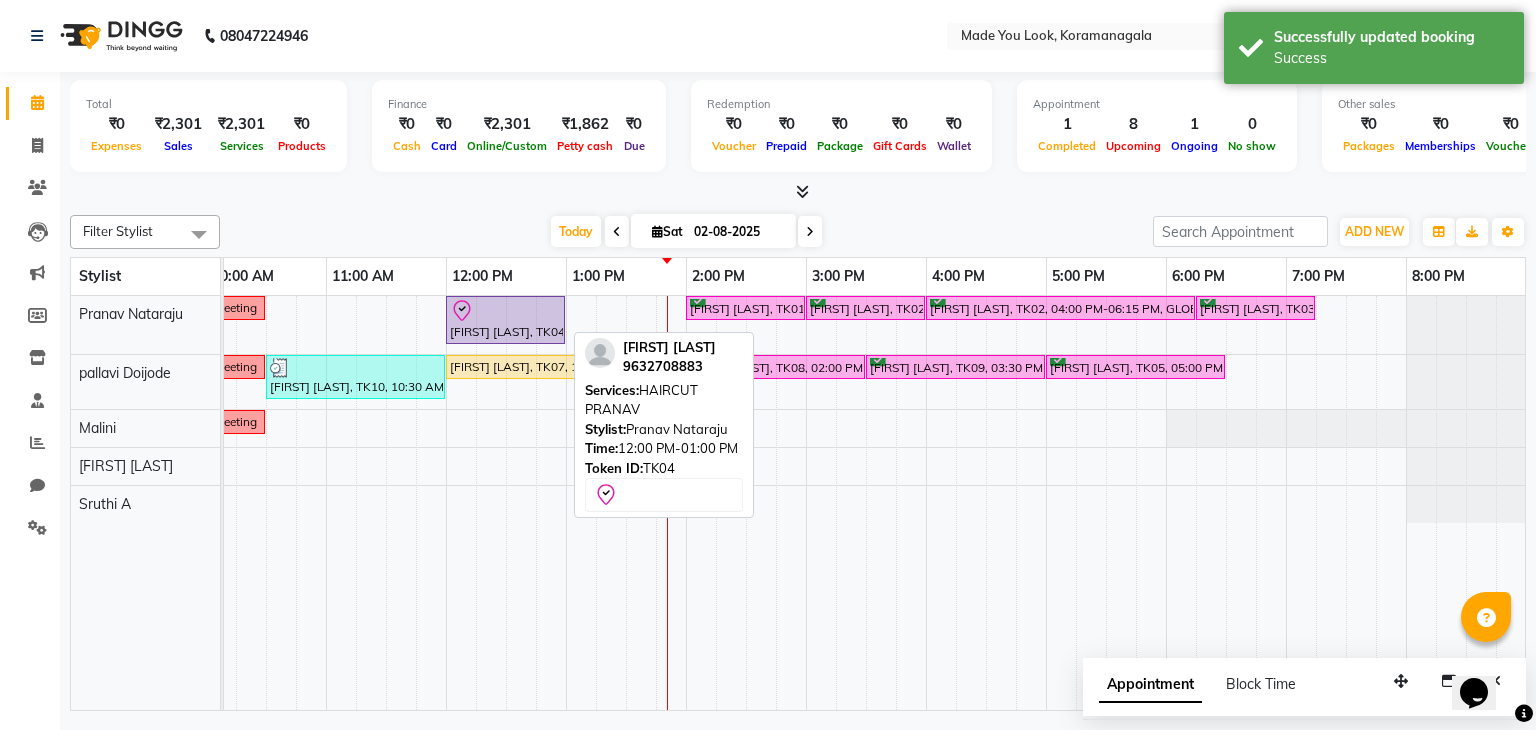 click on "[FIRST] [LAST], TK04, 12:00 PM-01:00 PM, HAIRCUT PRANAV" at bounding box center (505, 320) 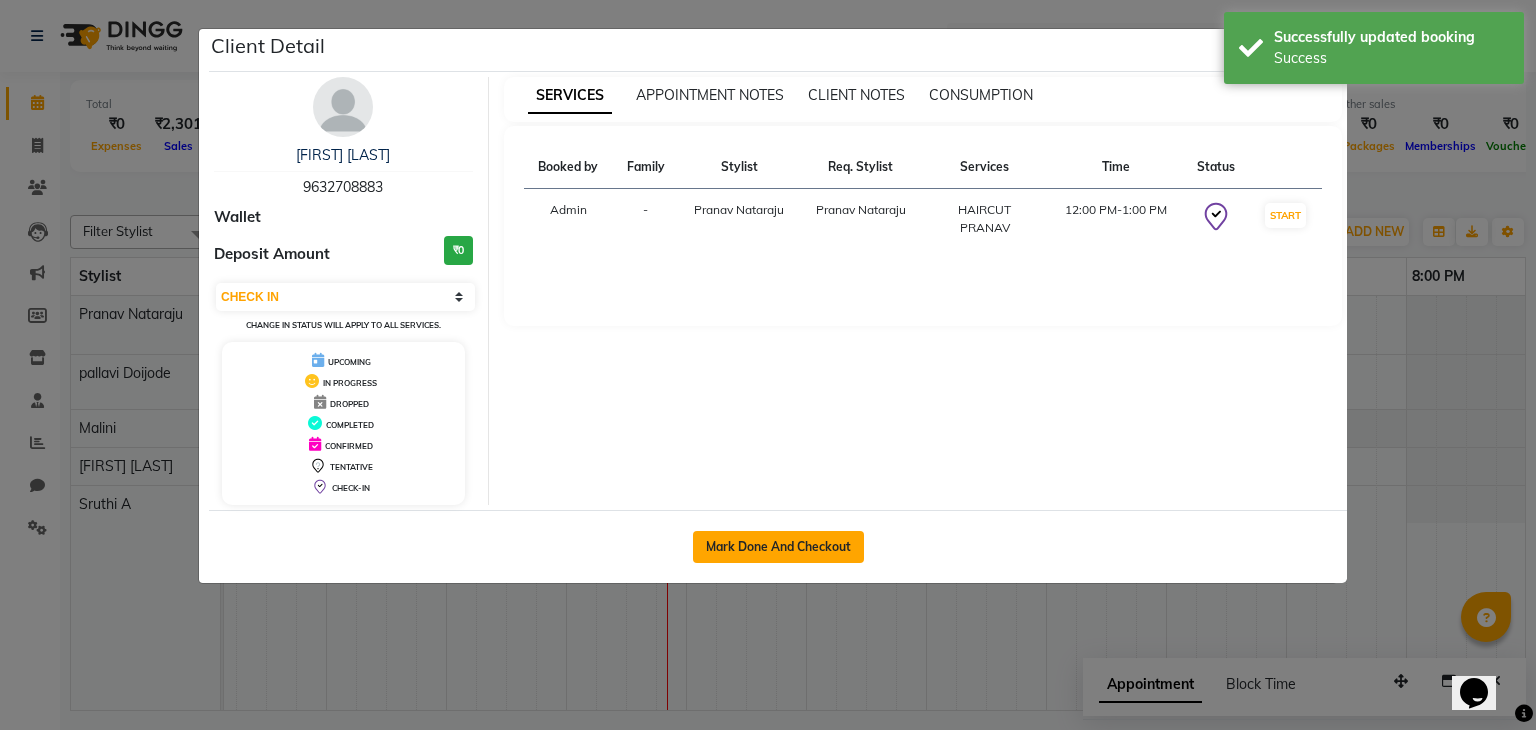 click on "Mark Done And Checkout" 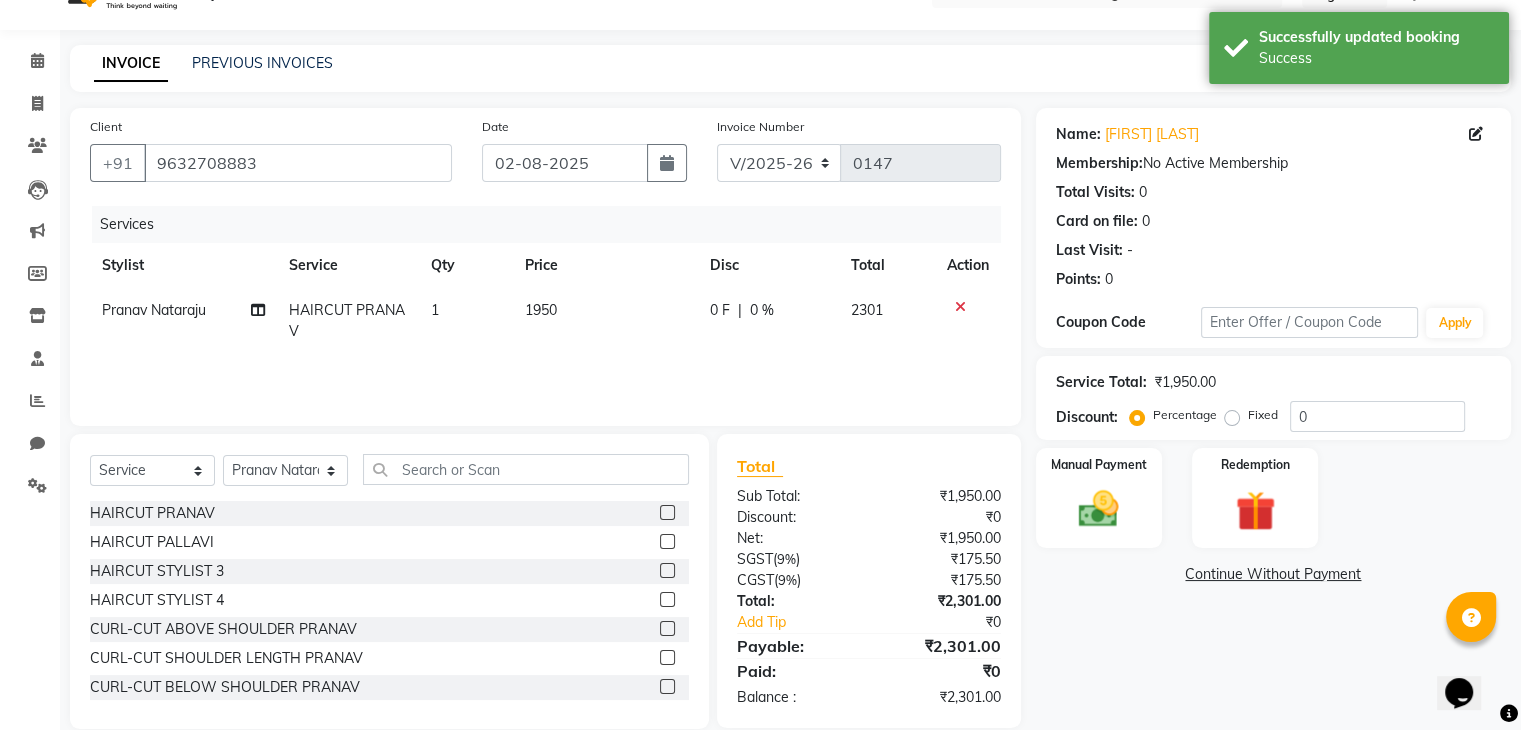 scroll, scrollTop: 72, scrollLeft: 0, axis: vertical 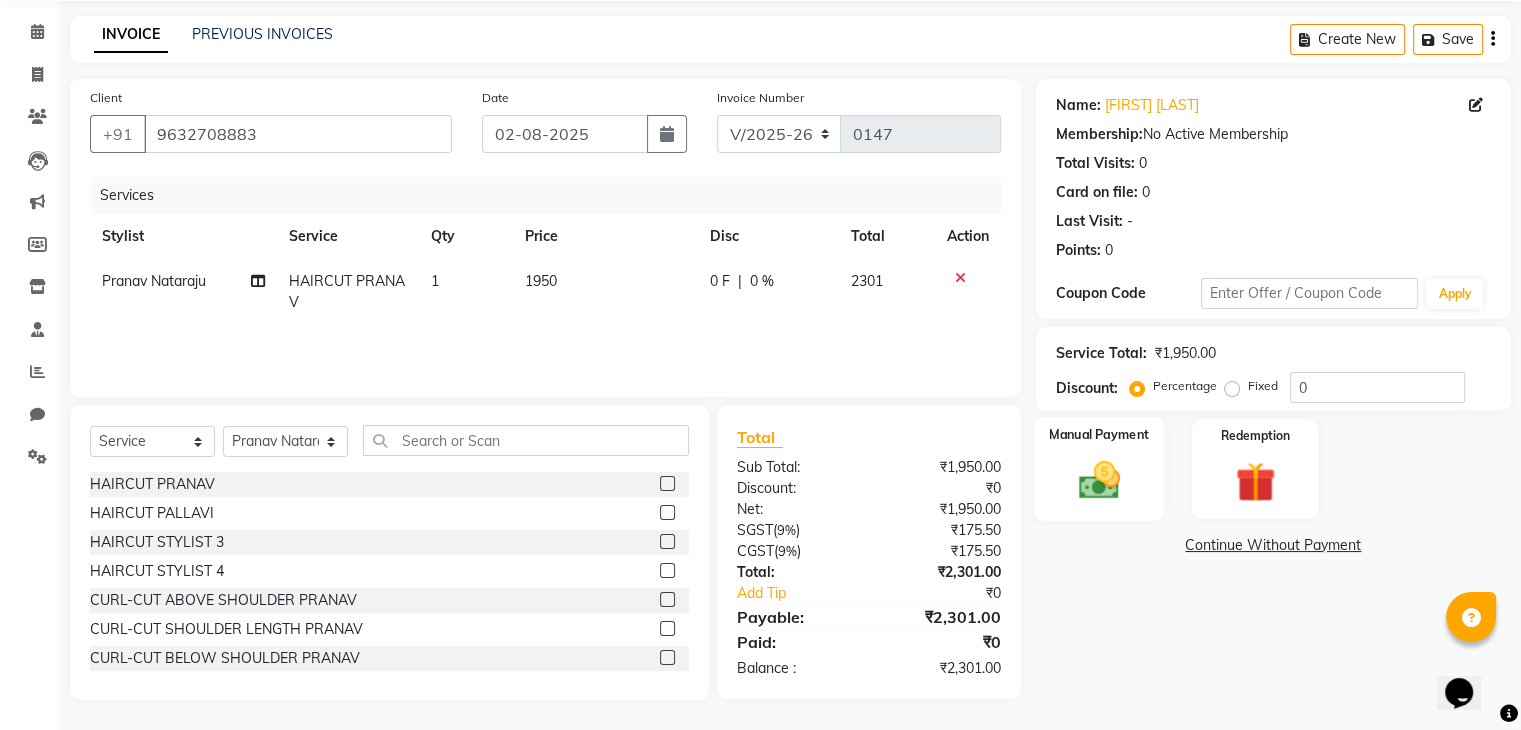 click 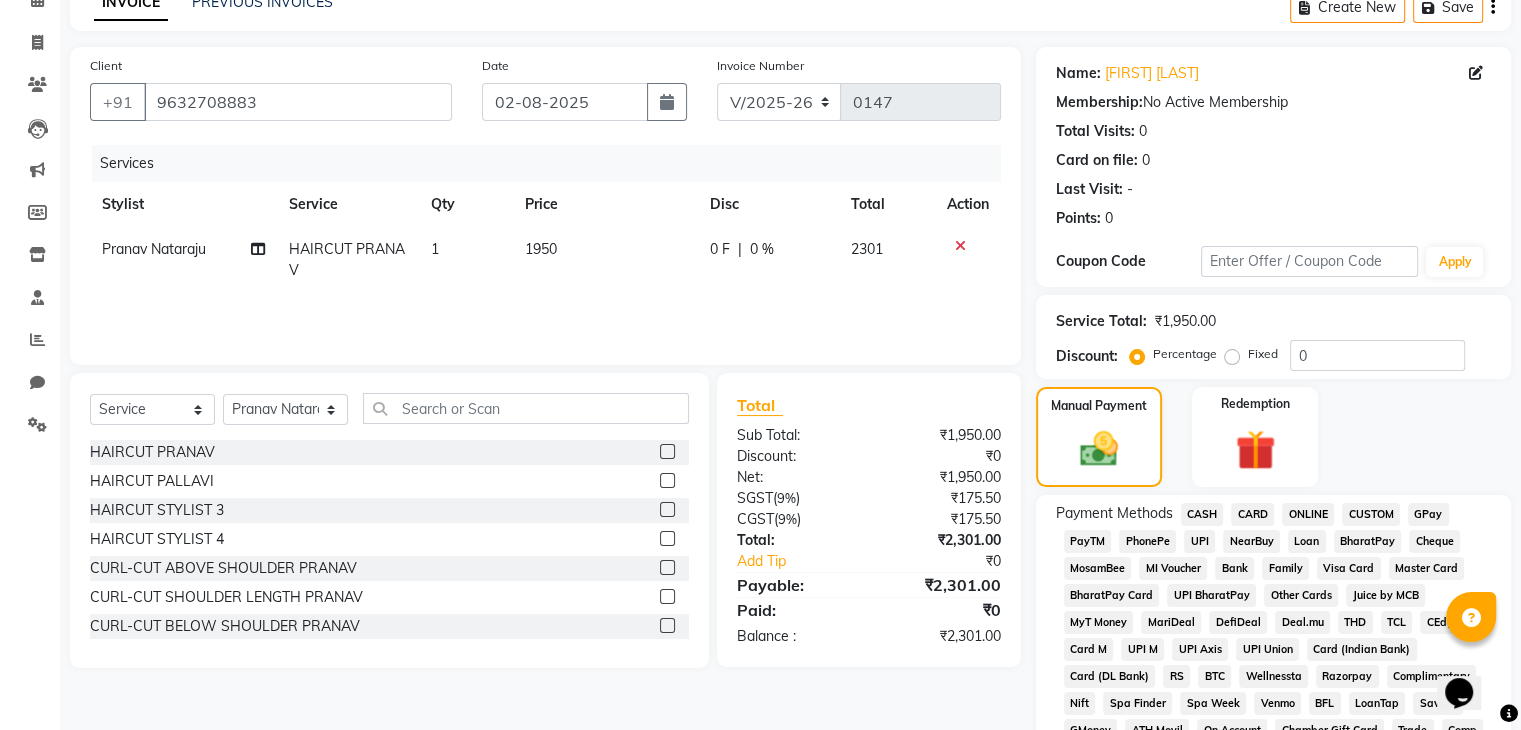 scroll, scrollTop: 106, scrollLeft: 0, axis: vertical 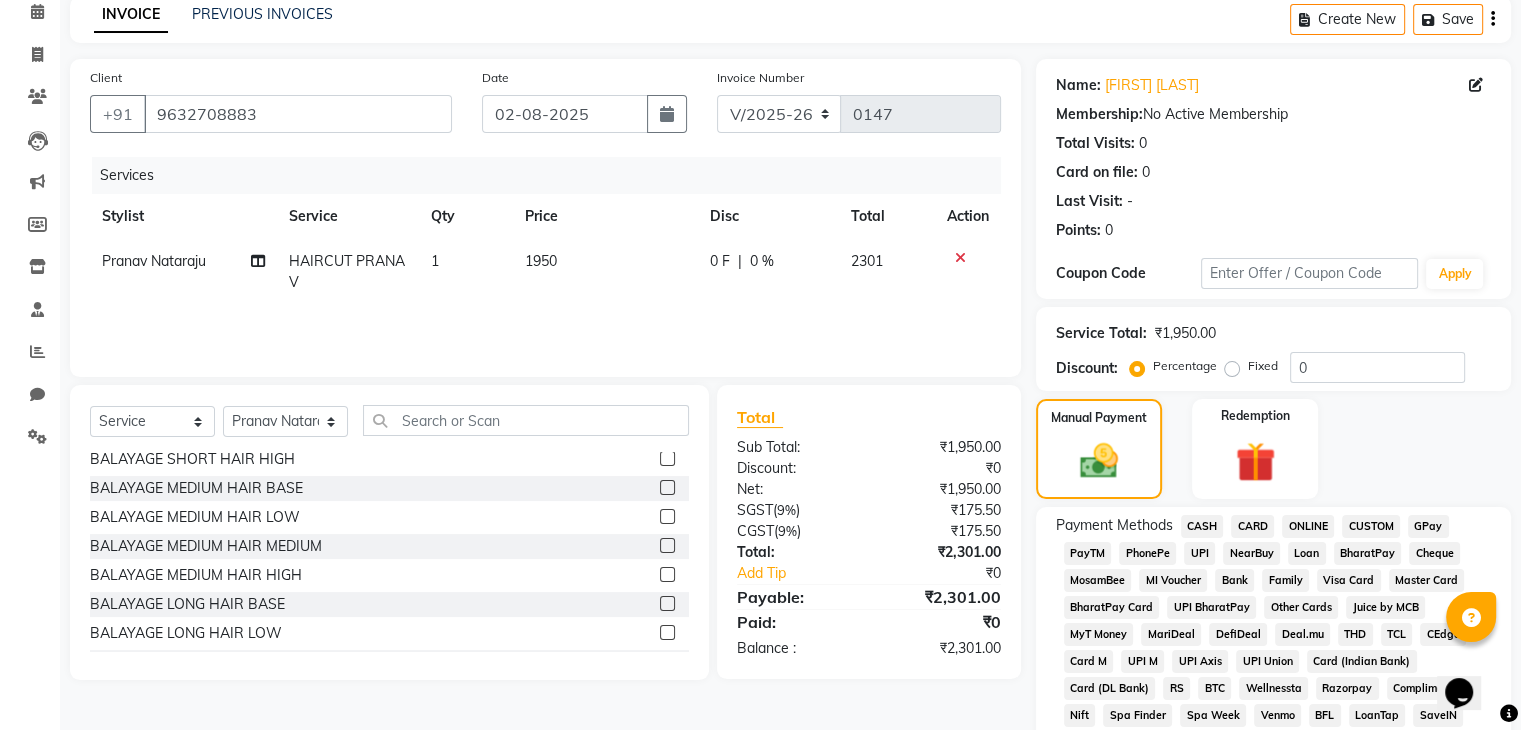 click on "CASH" 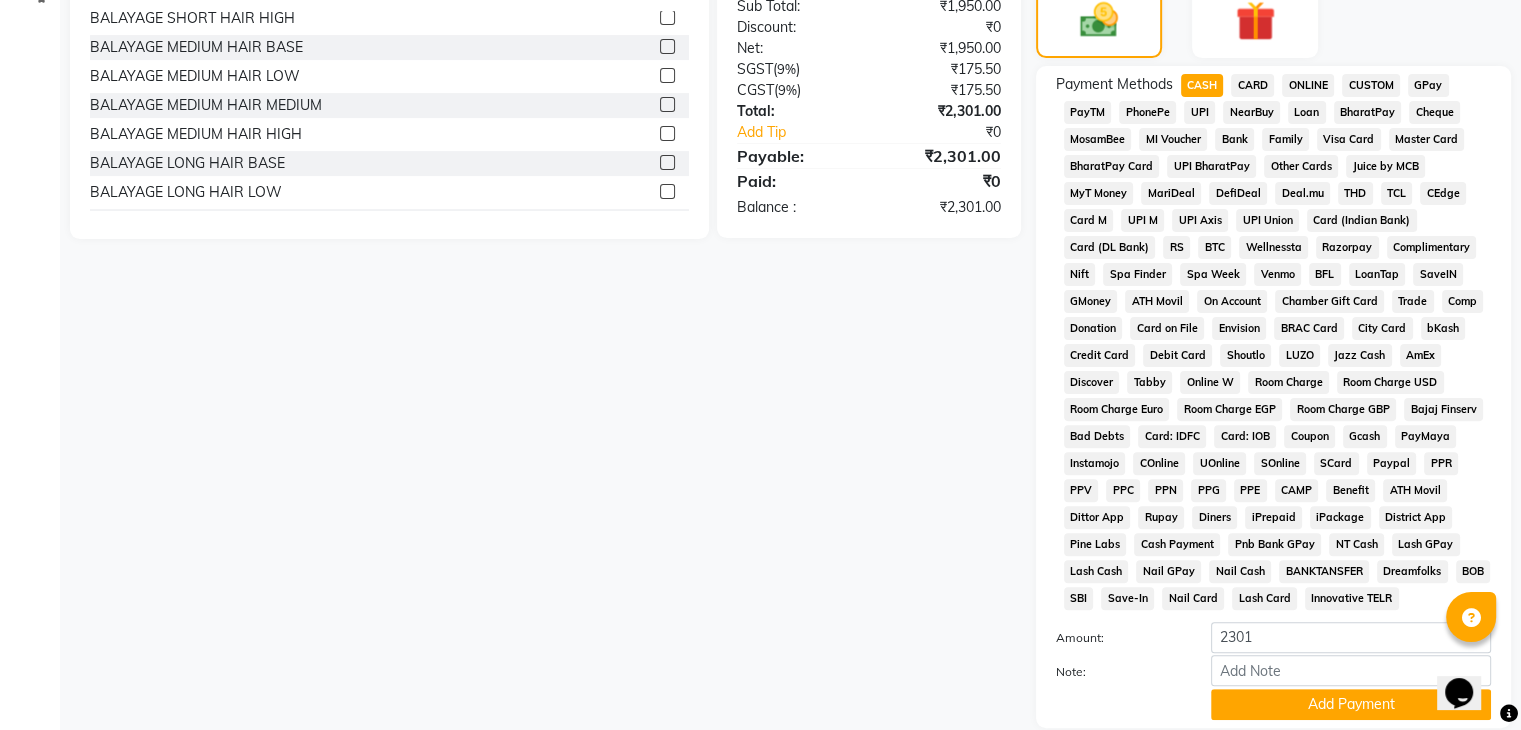 scroll, scrollTop: 693, scrollLeft: 0, axis: vertical 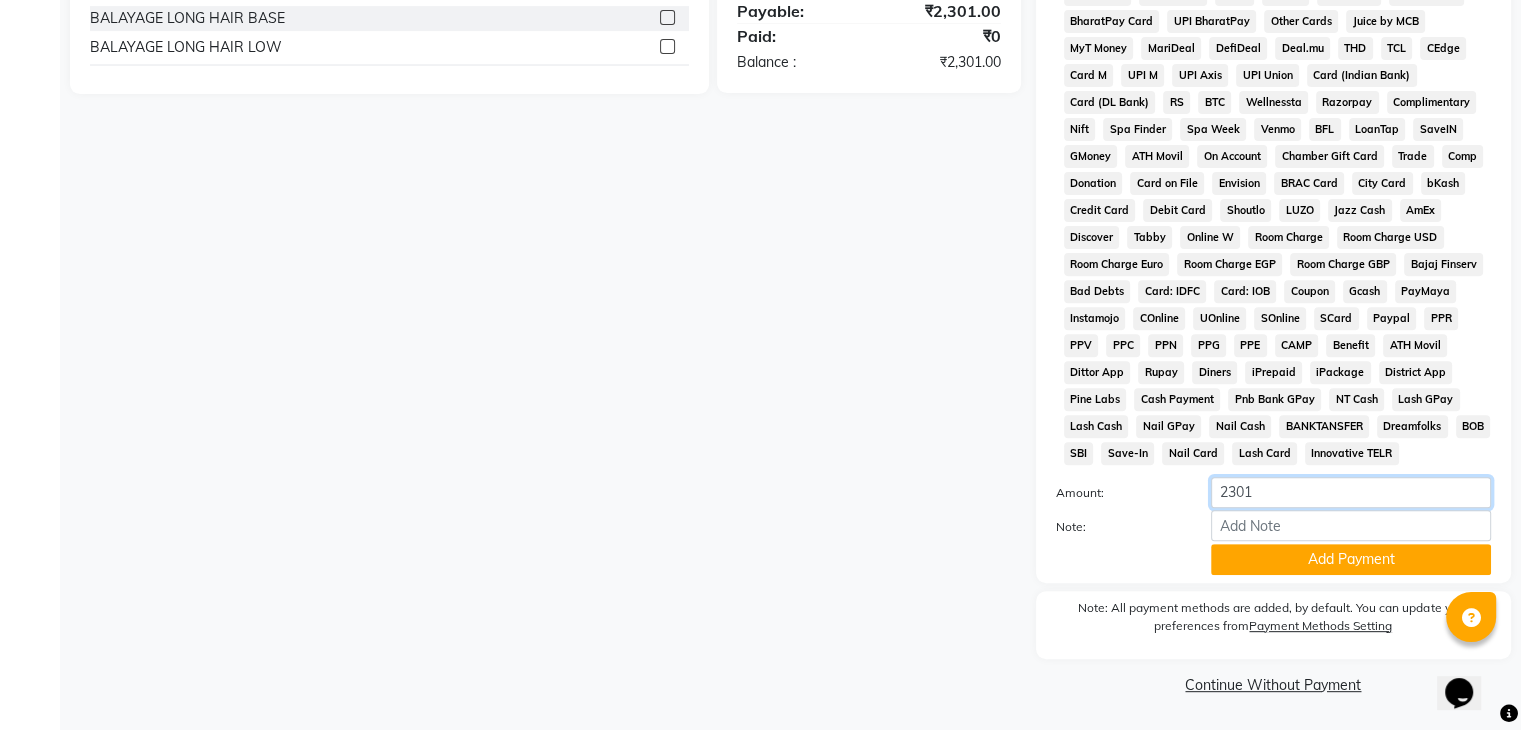 click on "2301" 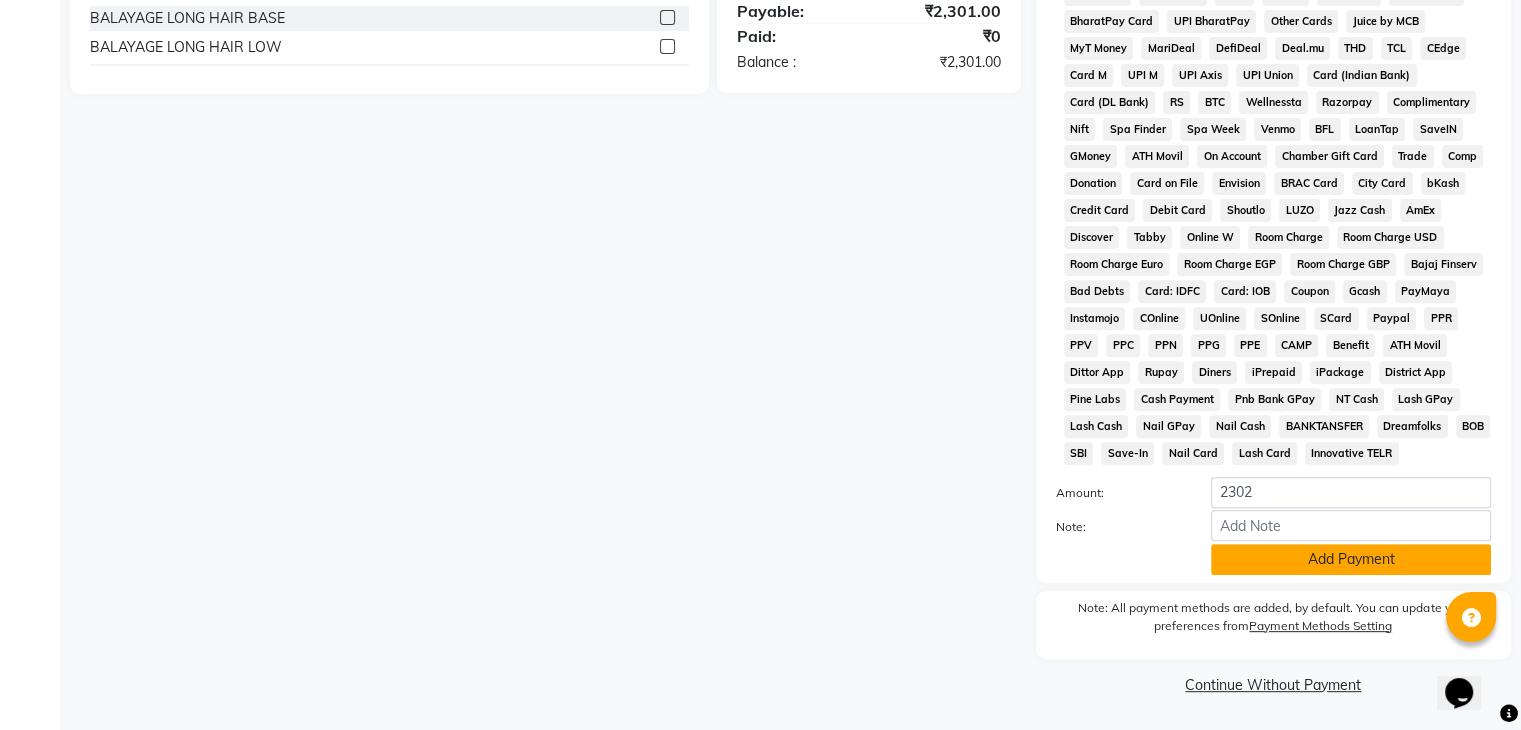 click on "Add Payment" 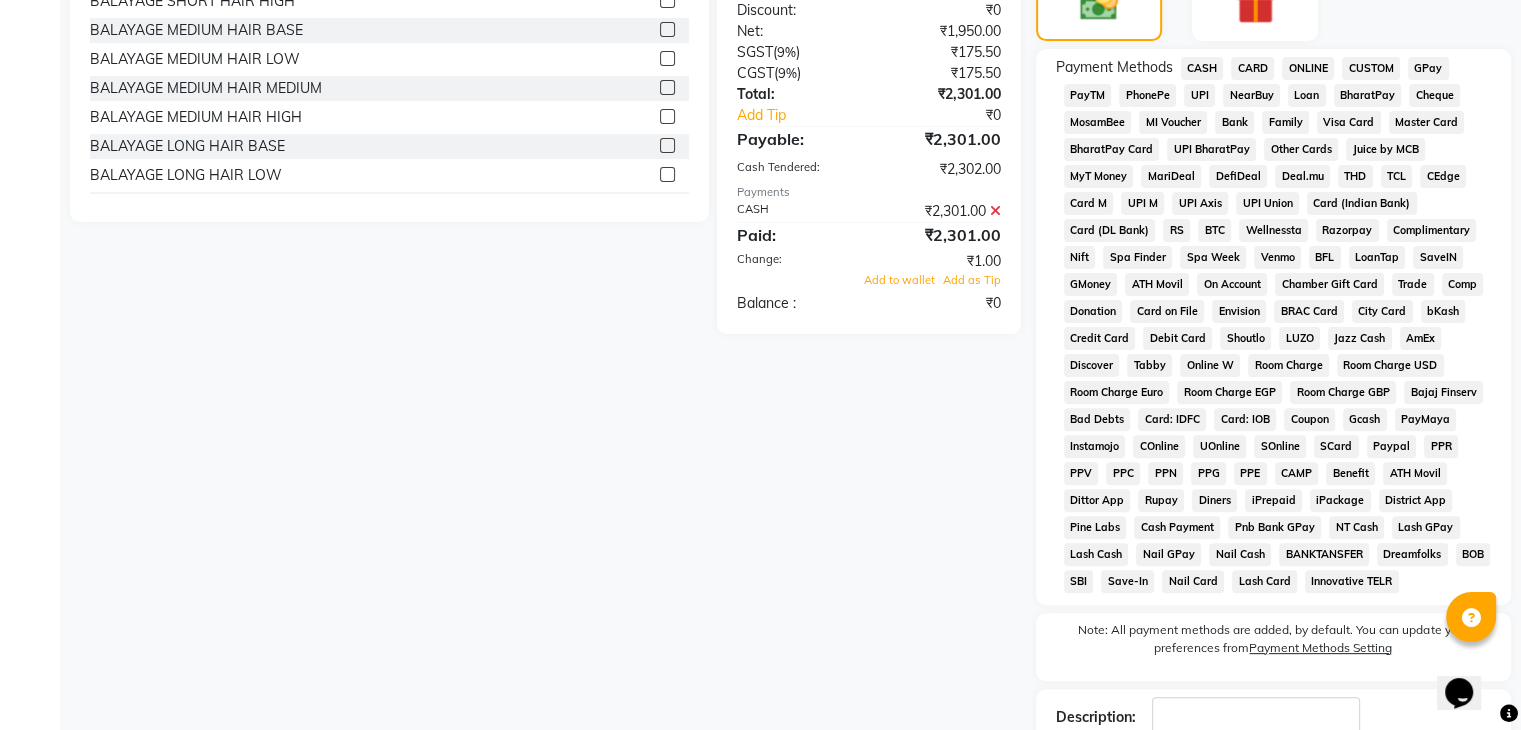 scroll, scrollTop: 699, scrollLeft: 0, axis: vertical 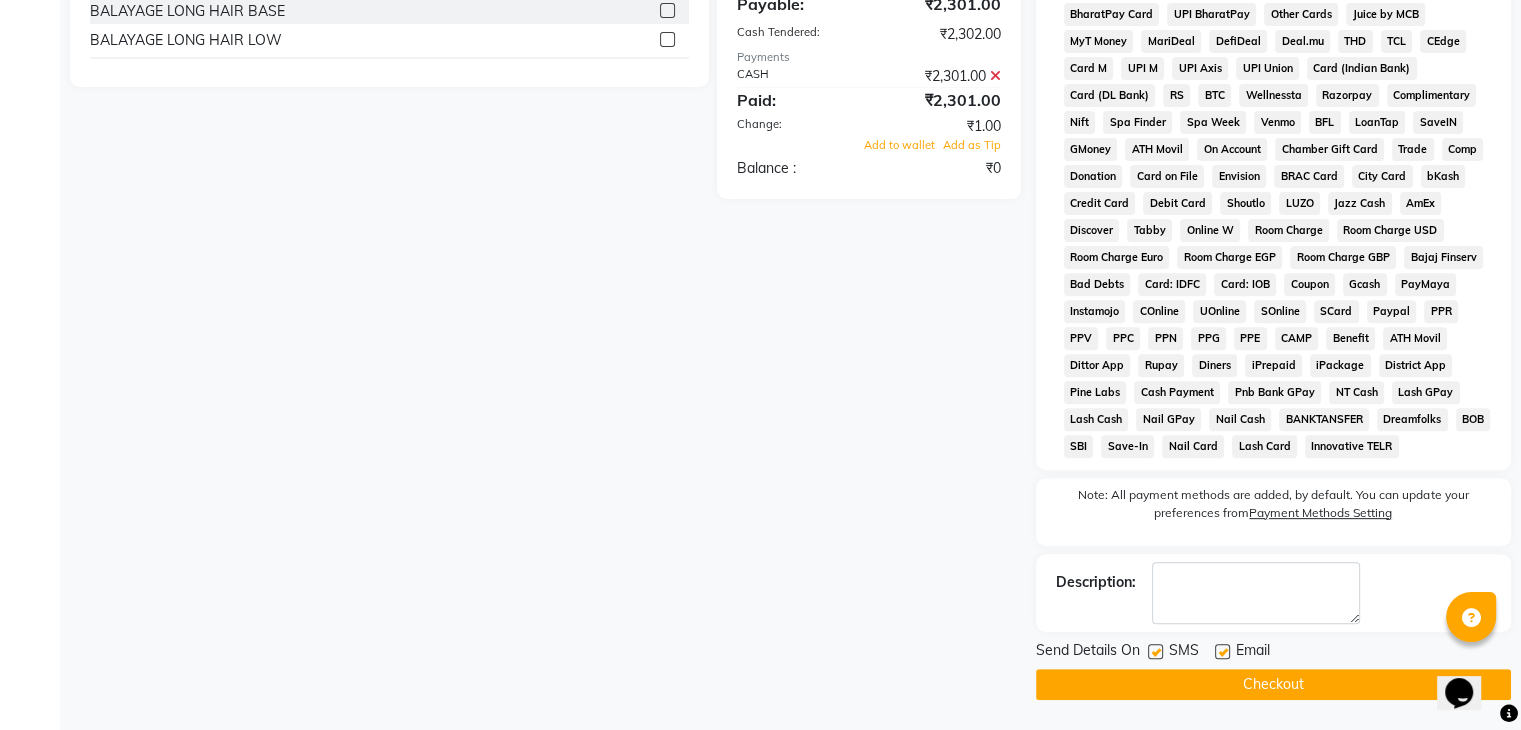 click on "Checkout" 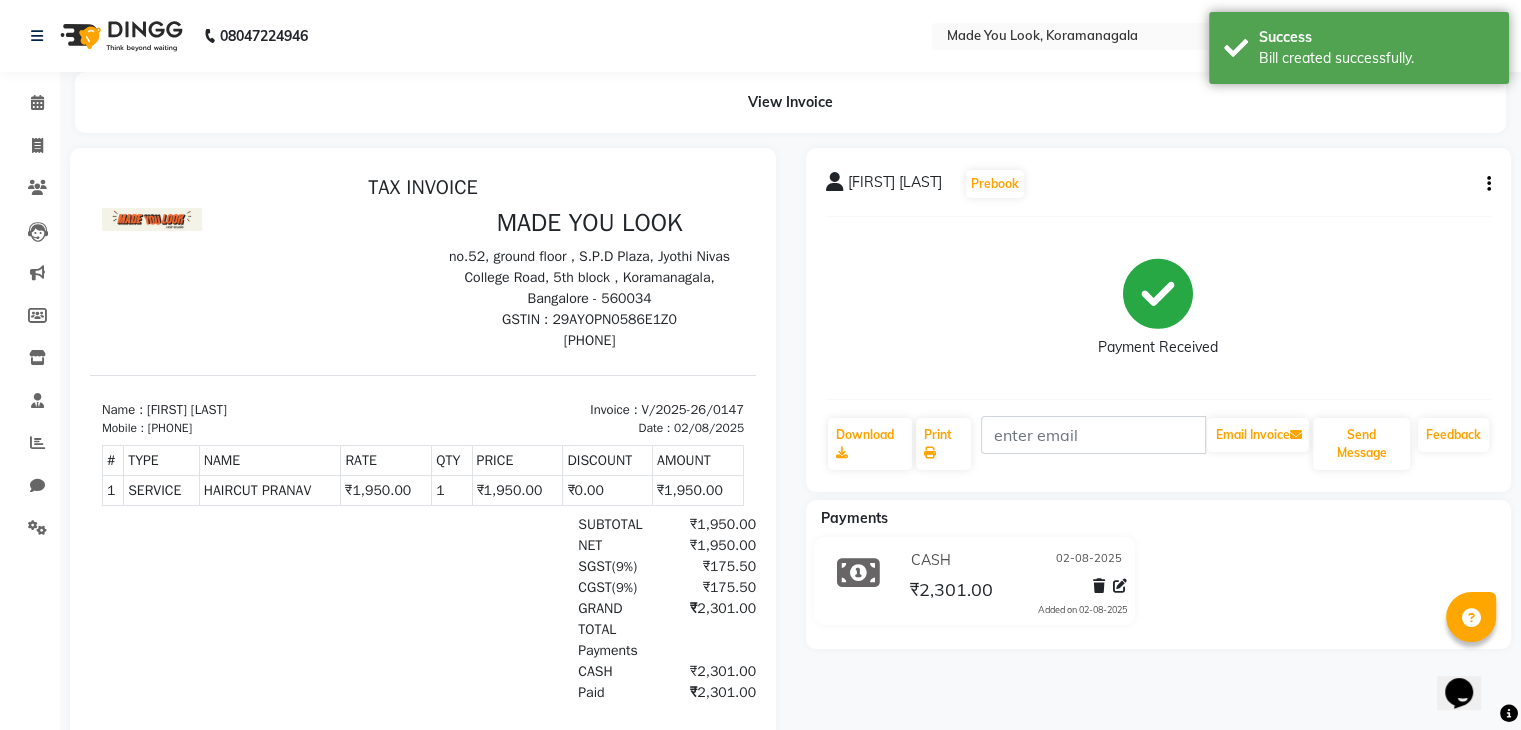 scroll, scrollTop: 0, scrollLeft: 0, axis: both 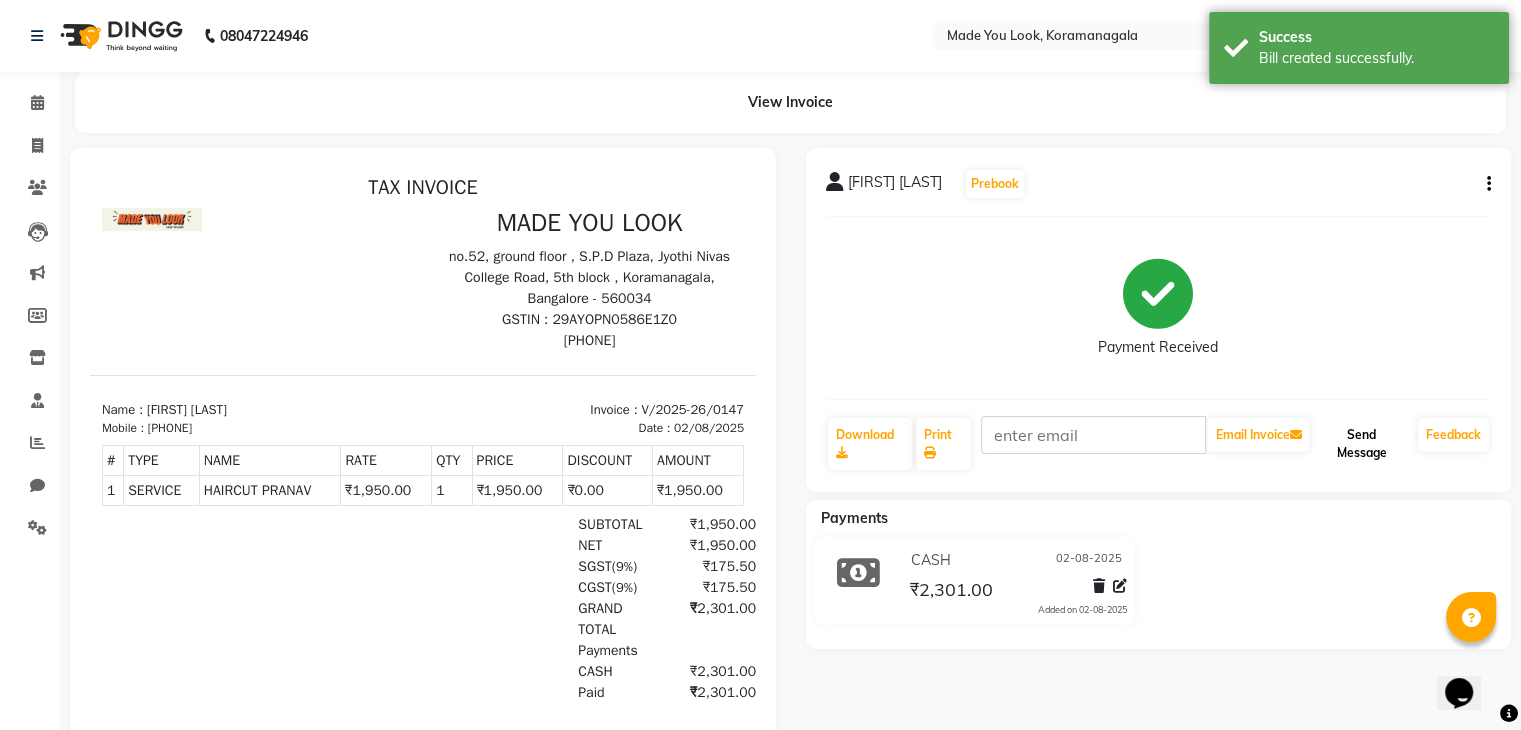 click on "Send Message" 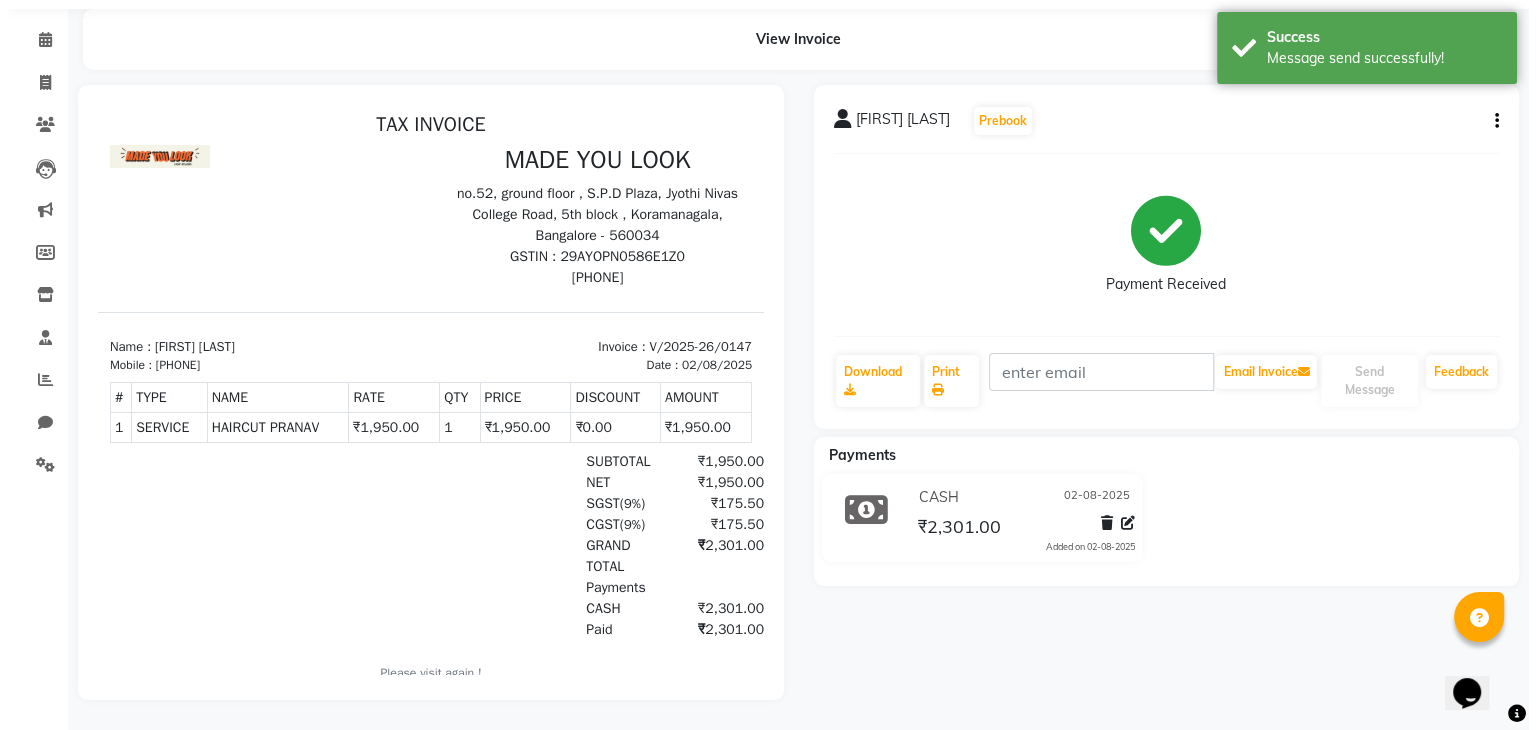 scroll, scrollTop: 0, scrollLeft: 0, axis: both 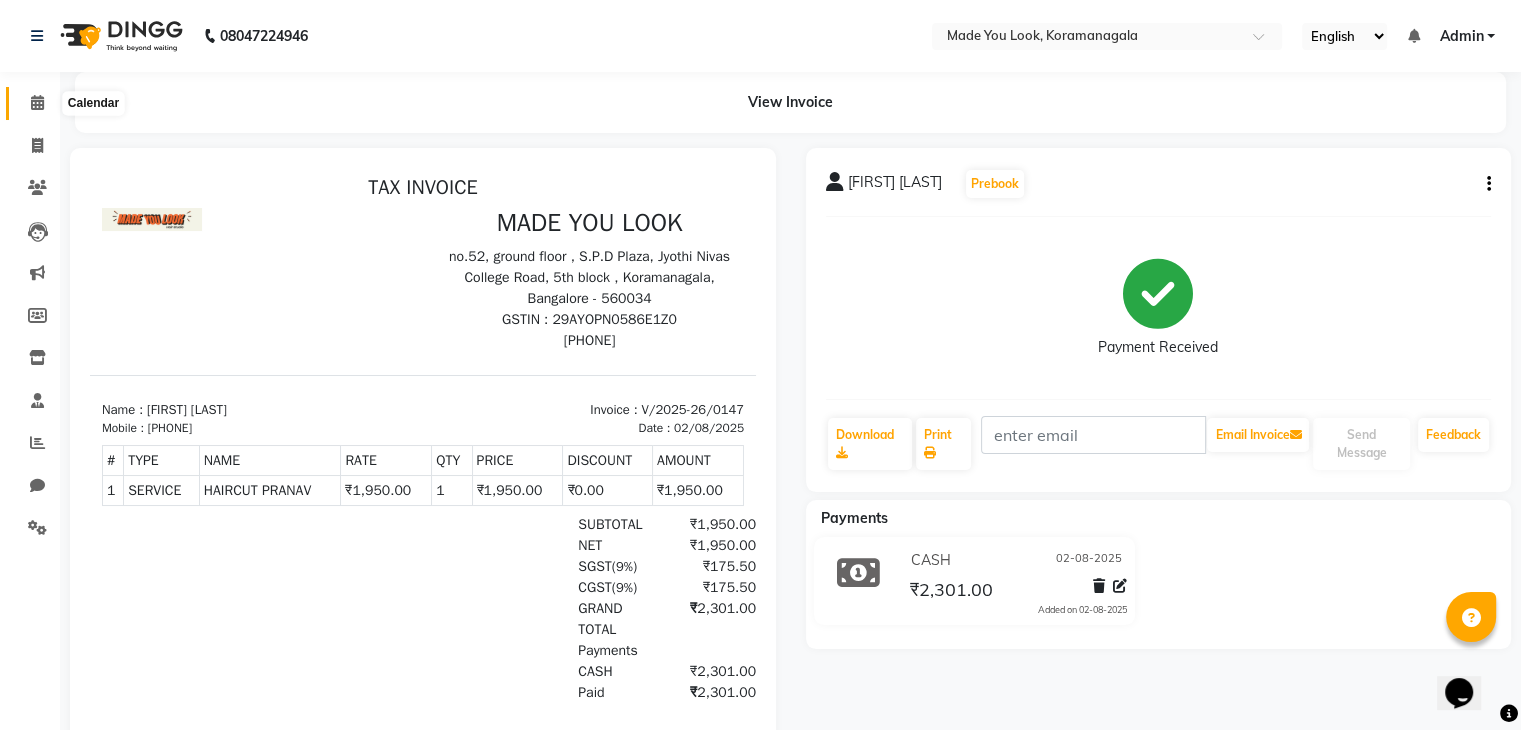 click 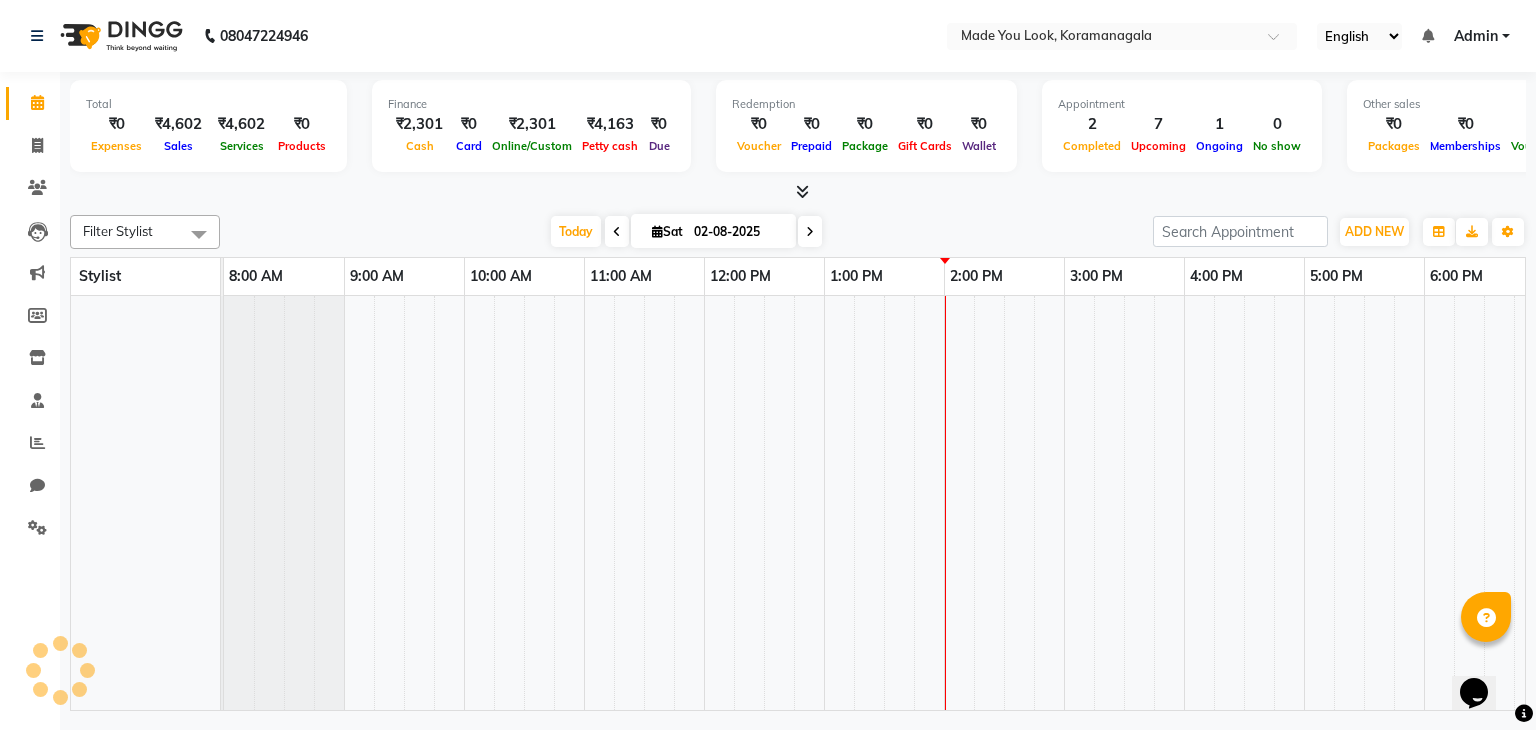 scroll, scrollTop: 0, scrollLeft: 0, axis: both 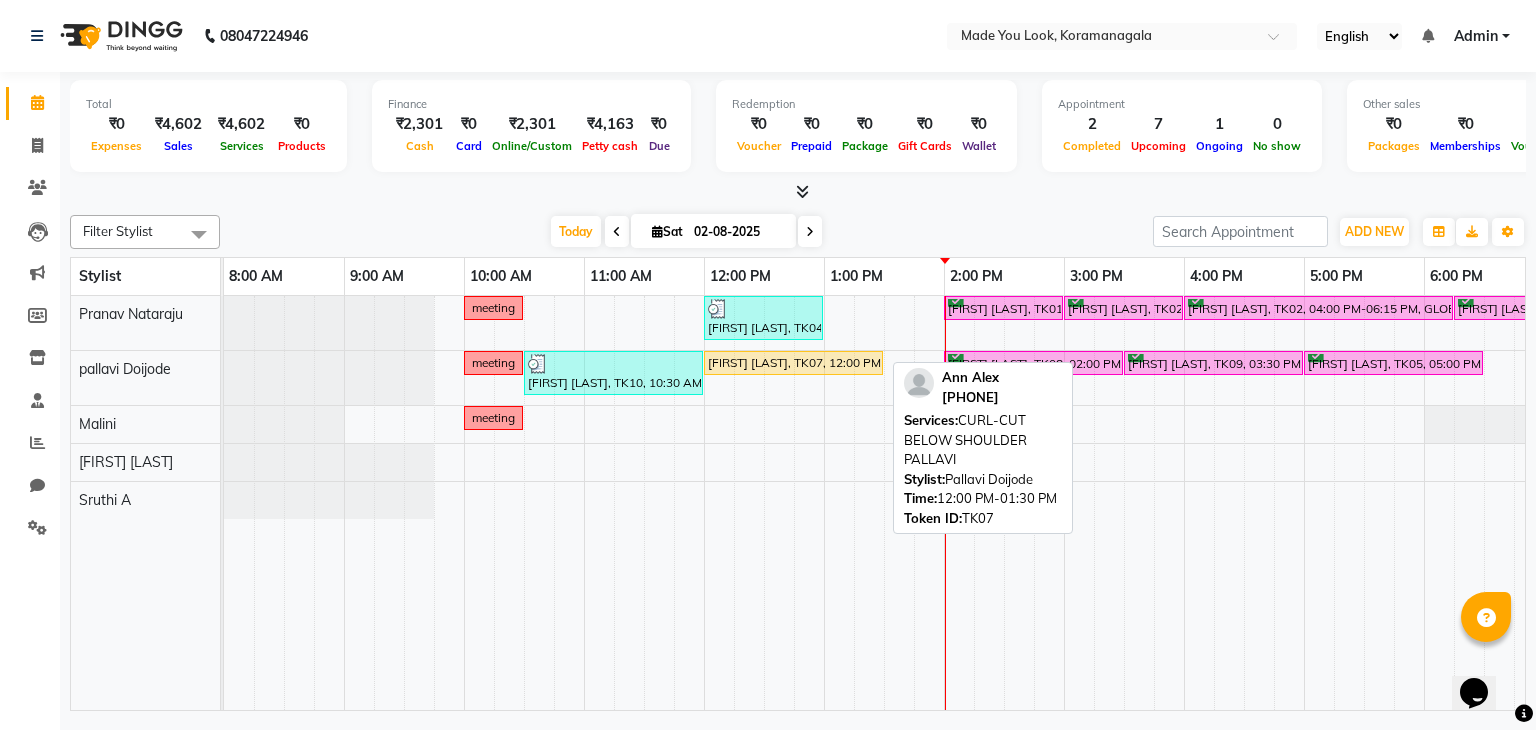 click on "[FIRST] [LAST], TK07, 12:00 PM-01:30 PM, CURL-CUT BELOW SHOULDER [NAME]" at bounding box center [793, 363] 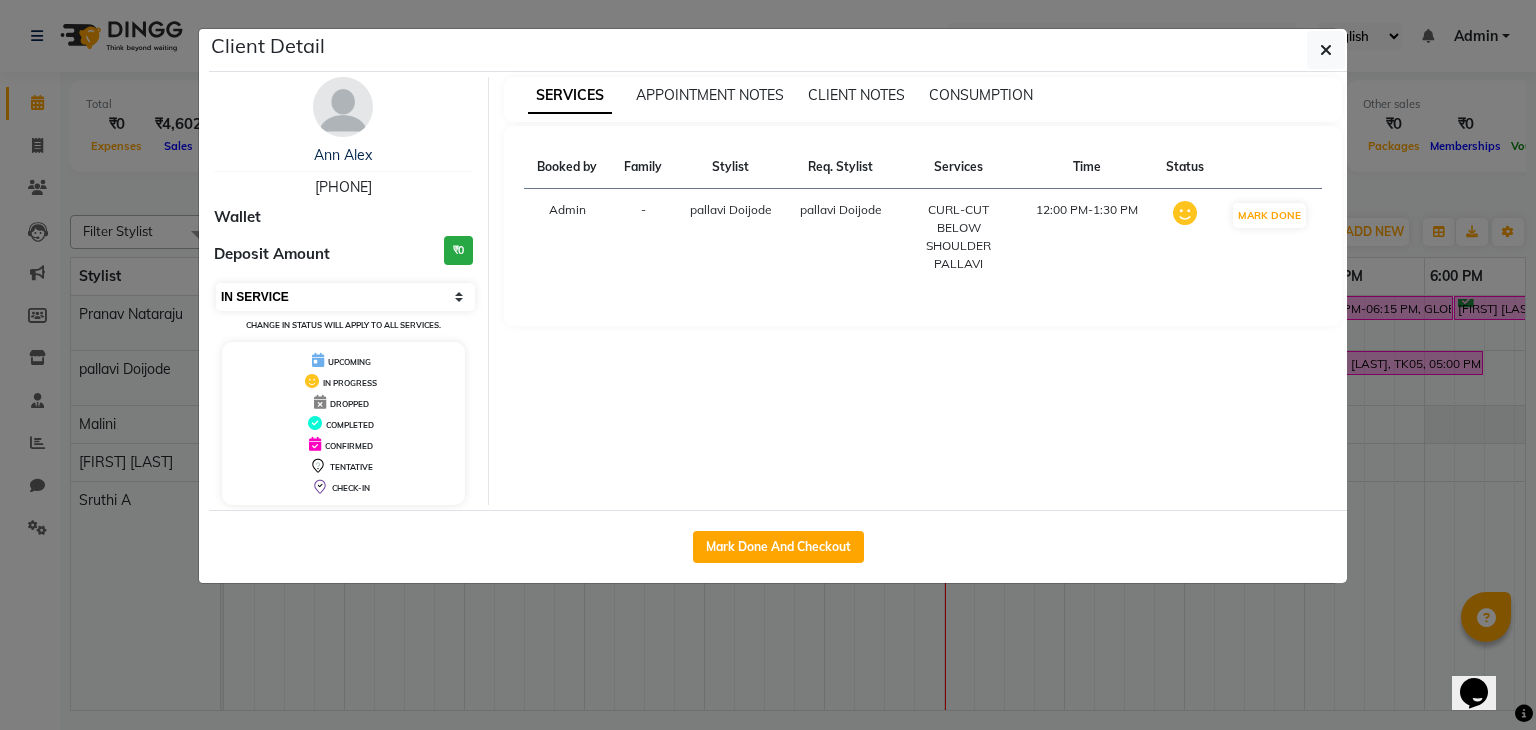 click on "Select IN SERVICE CONFIRMED TENTATIVE CHECK IN MARK DONE DROPPED UPCOMING" at bounding box center [345, 297] 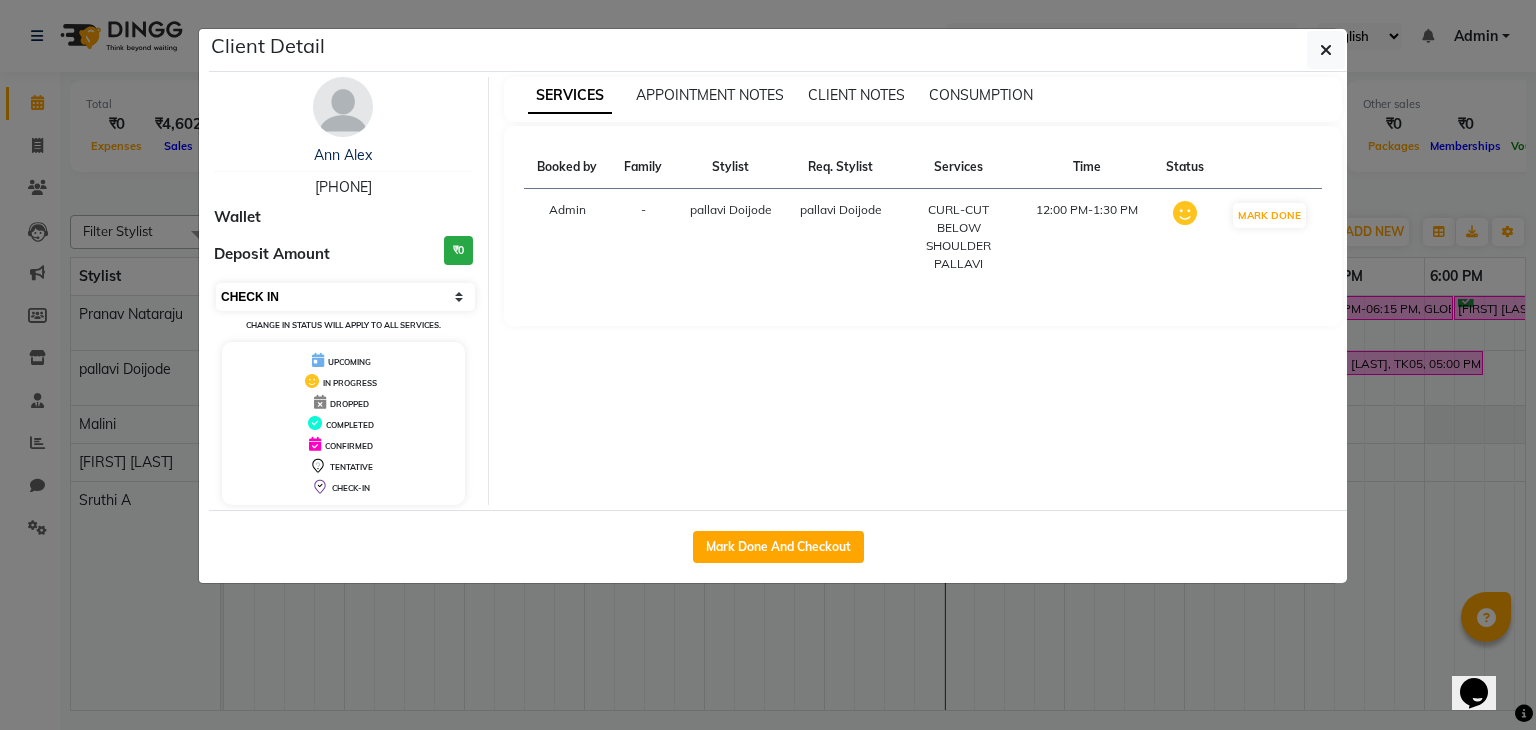 click on "Select IN SERVICE CONFIRMED TENTATIVE CHECK IN MARK DONE DROPPED UPCOMING" at bounding box center (345, 297) 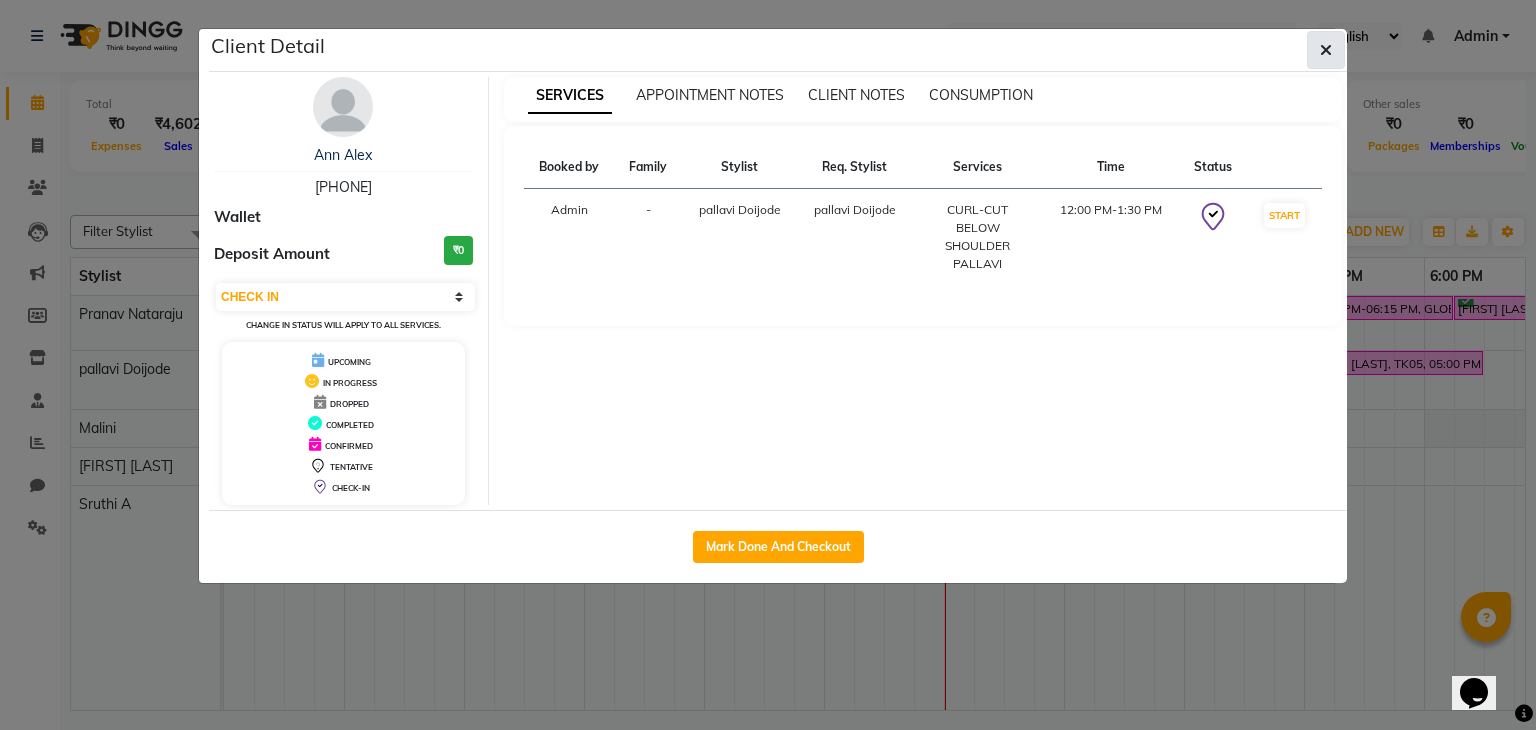 click 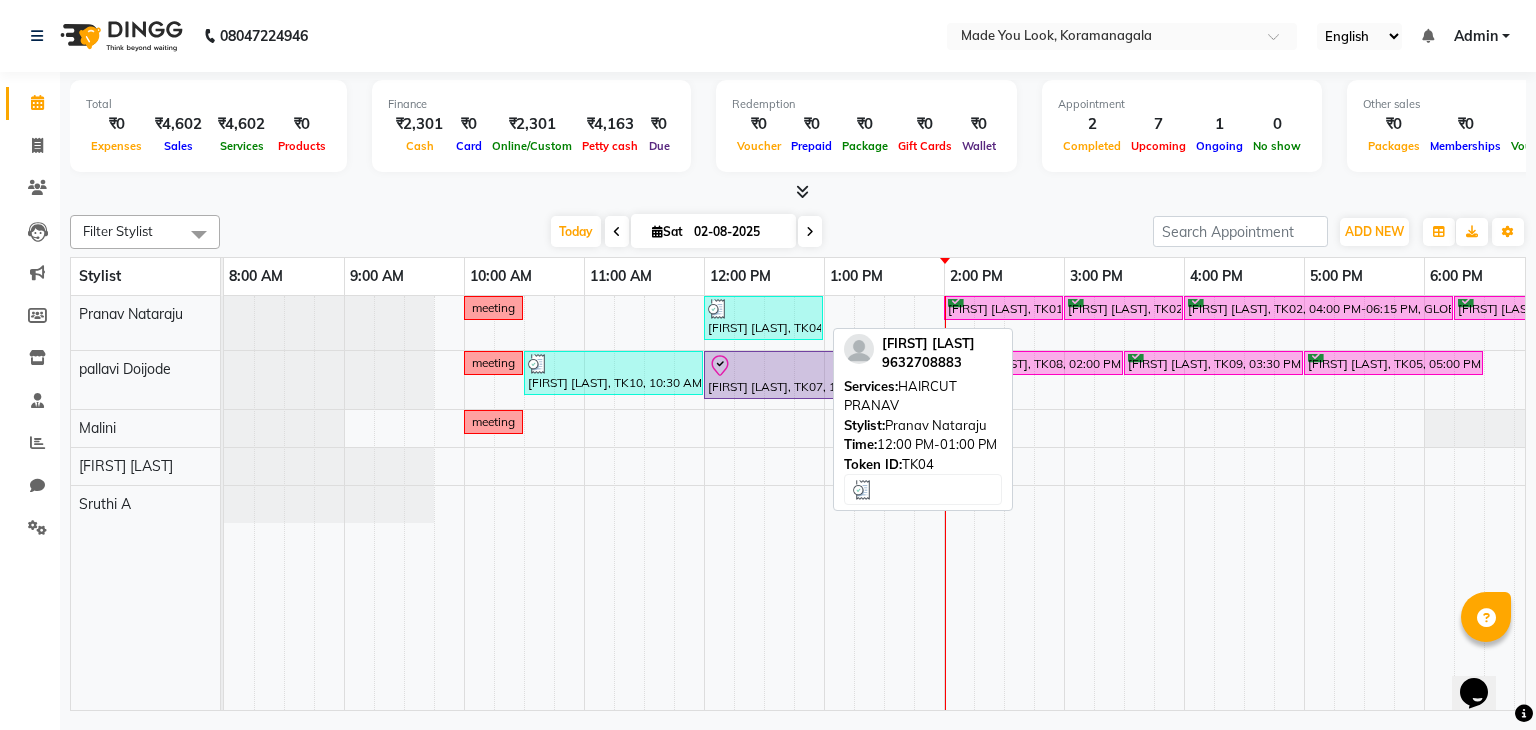click on "[FIRST] [LAST], TK04, 12:00 PM-01:00 PM, HAIRCUT PRANAV" at bounding box center (763, 318) 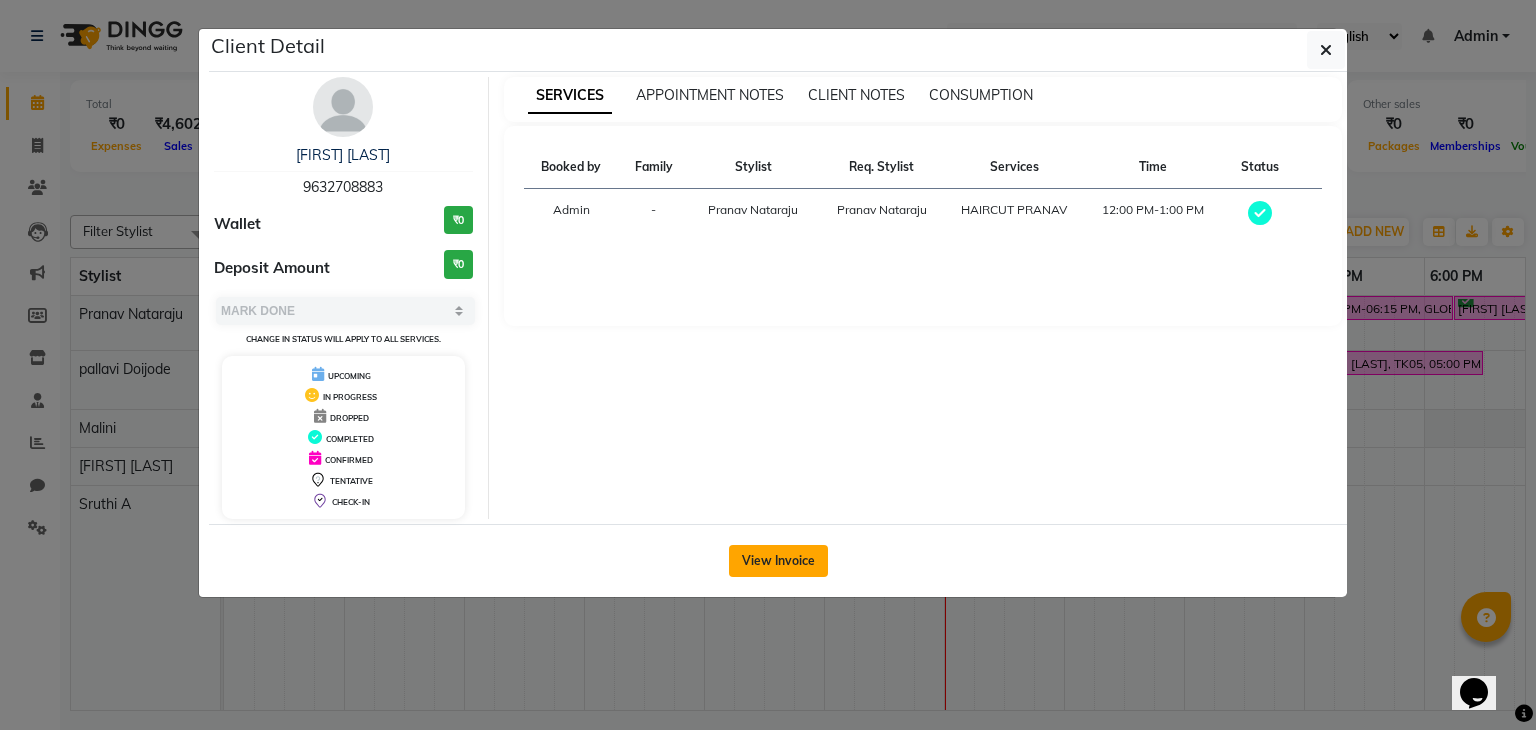 click on "View Invoice" 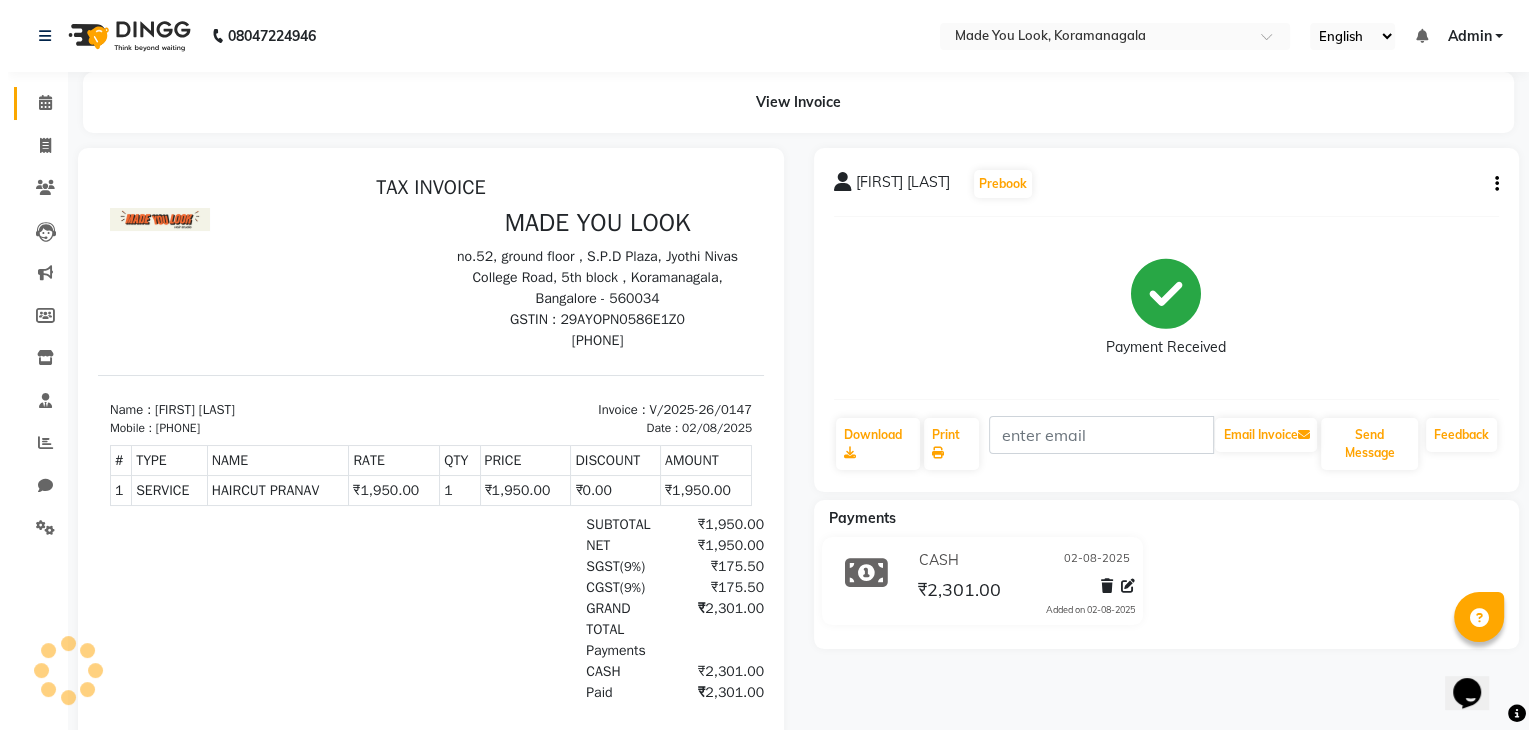 scroll, scrollTop: 0, scrollLeft: 0, axis: both 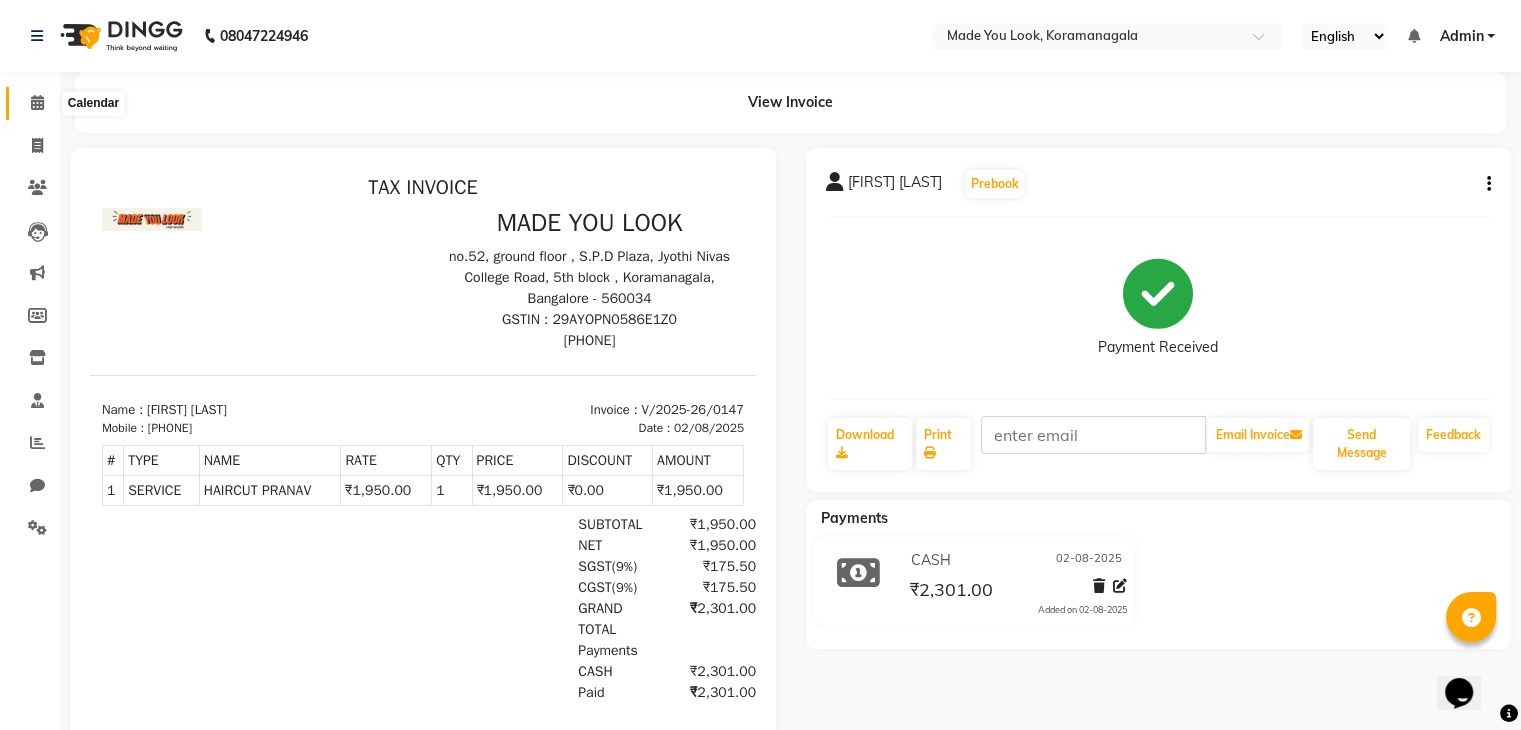click 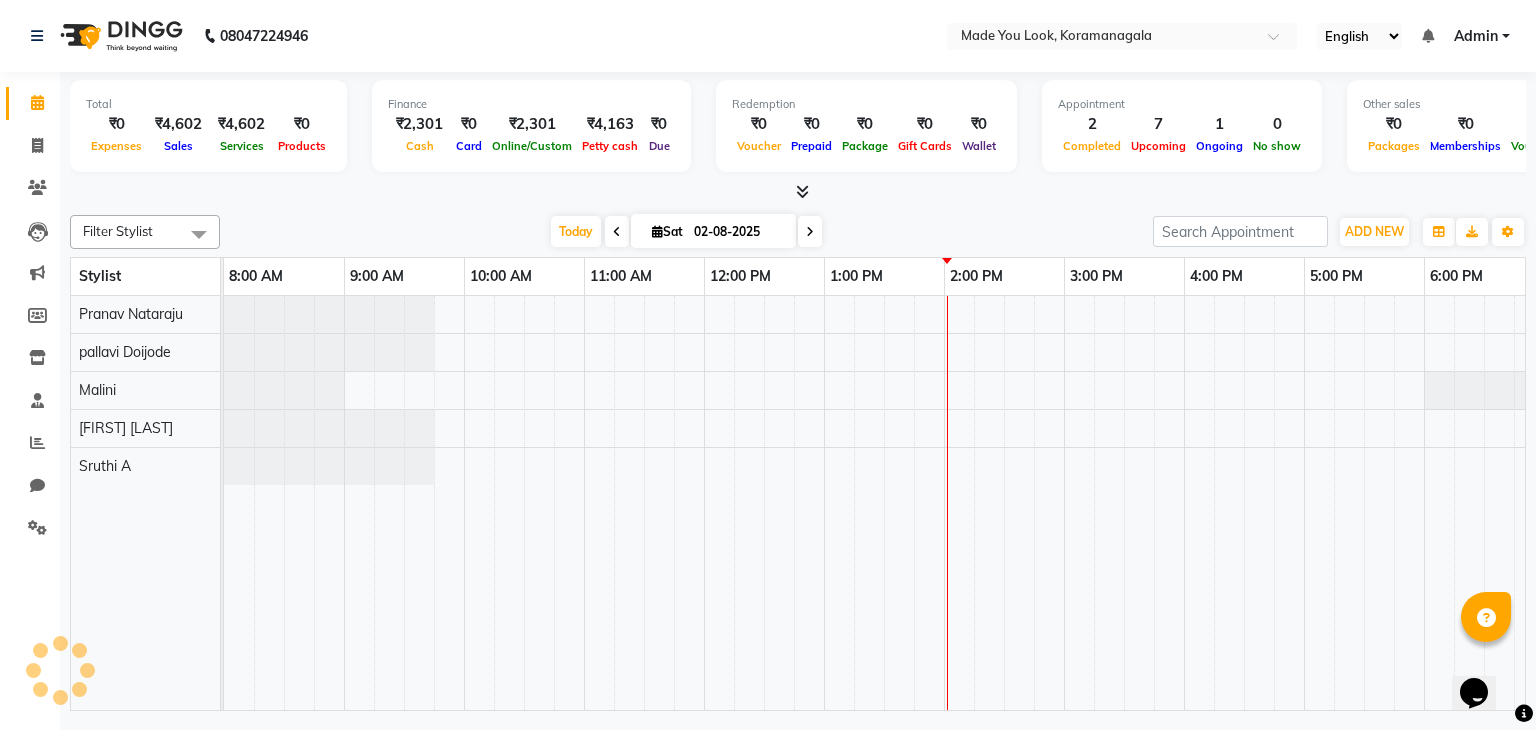 scroll, scrollTop: 0, scrollLeft: 0, axis: both 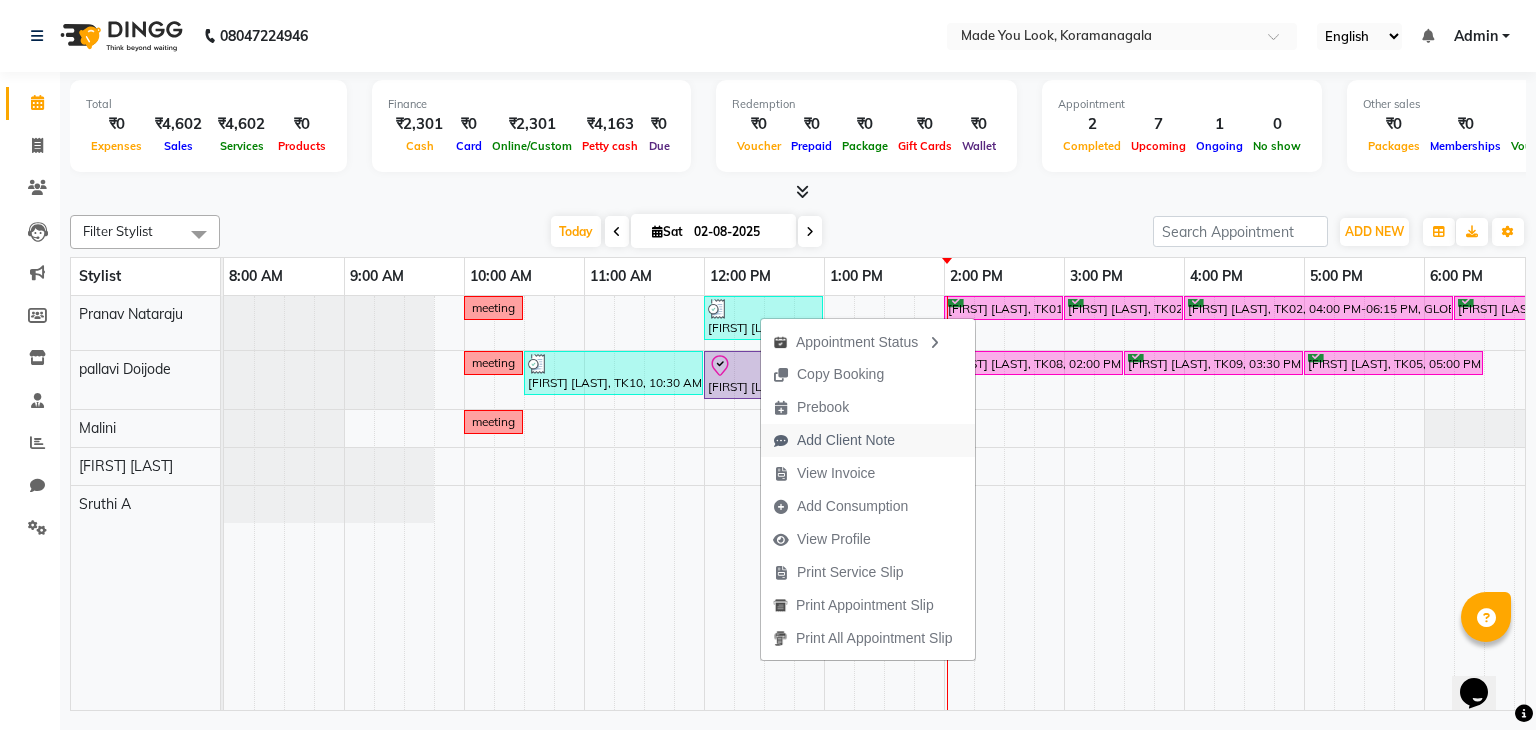 click on "Add Client Note" at bounding box center (846, 440) 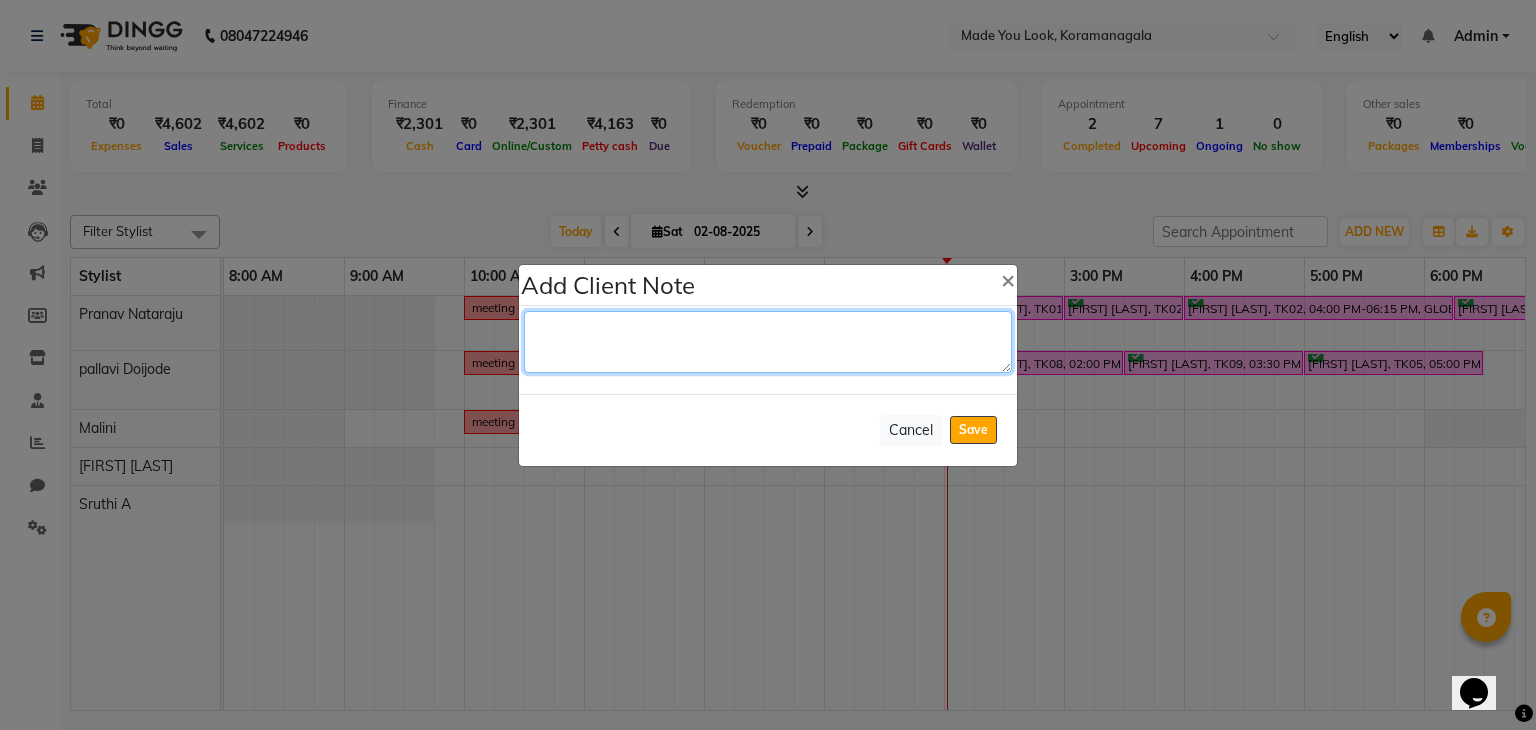 click 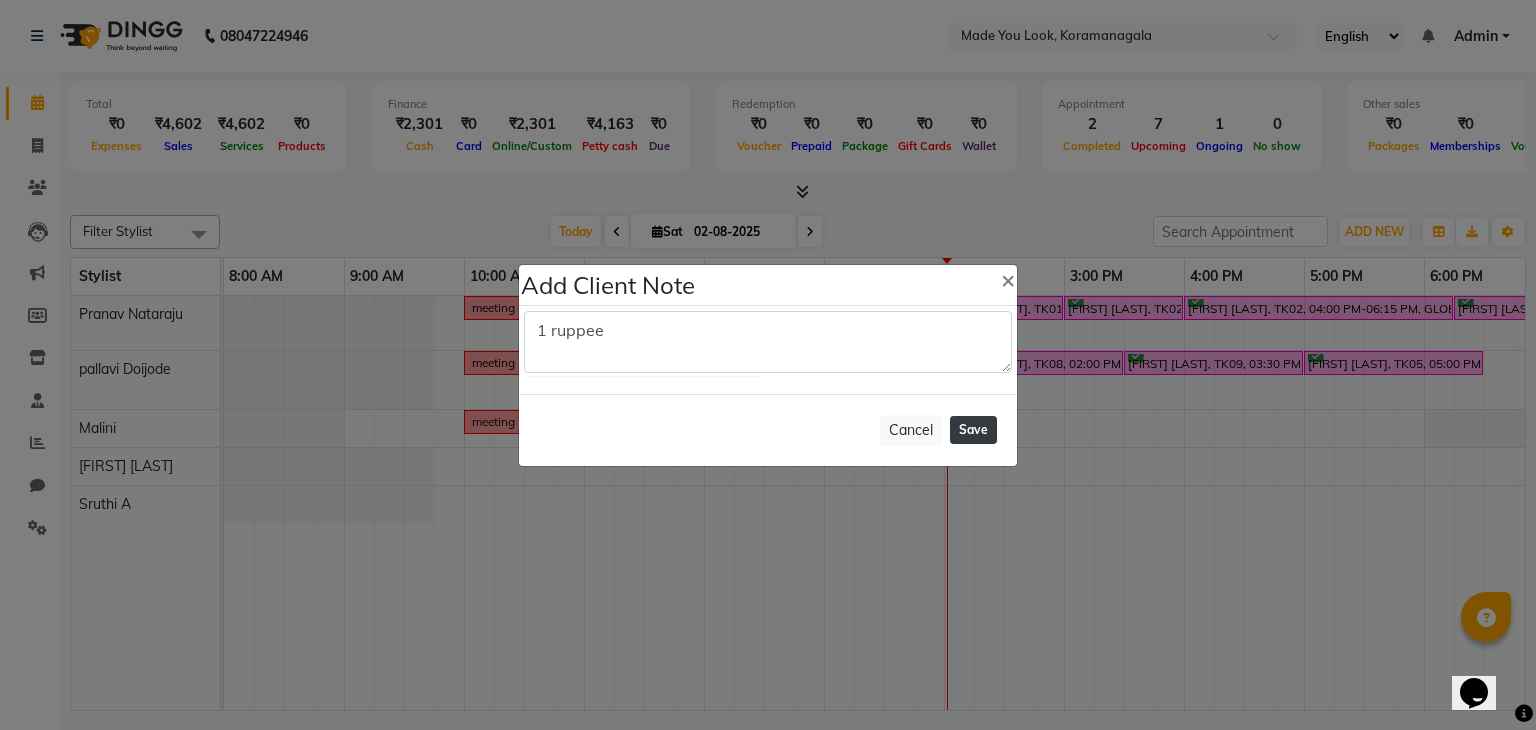 click on "Save" 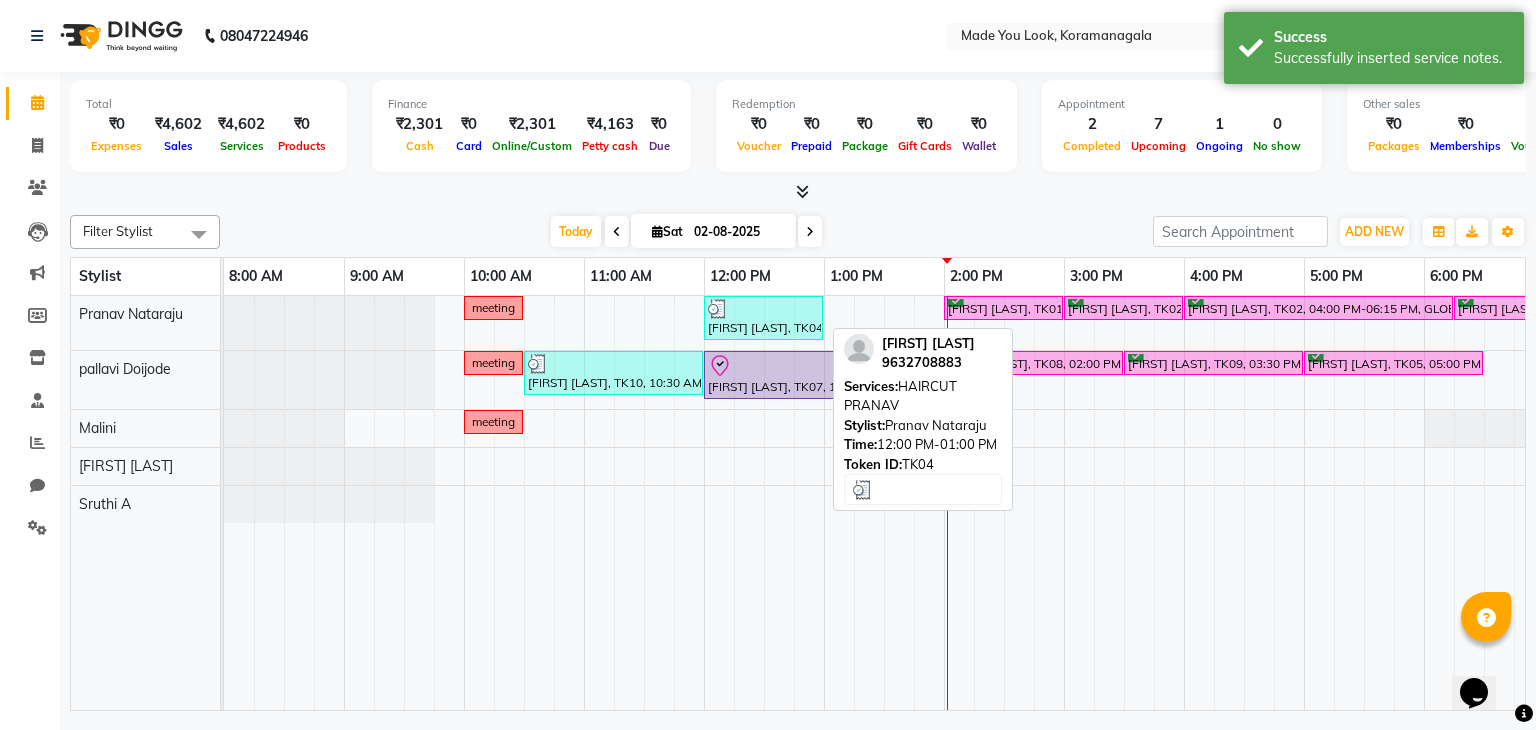 click at bounding box center [763, 309] 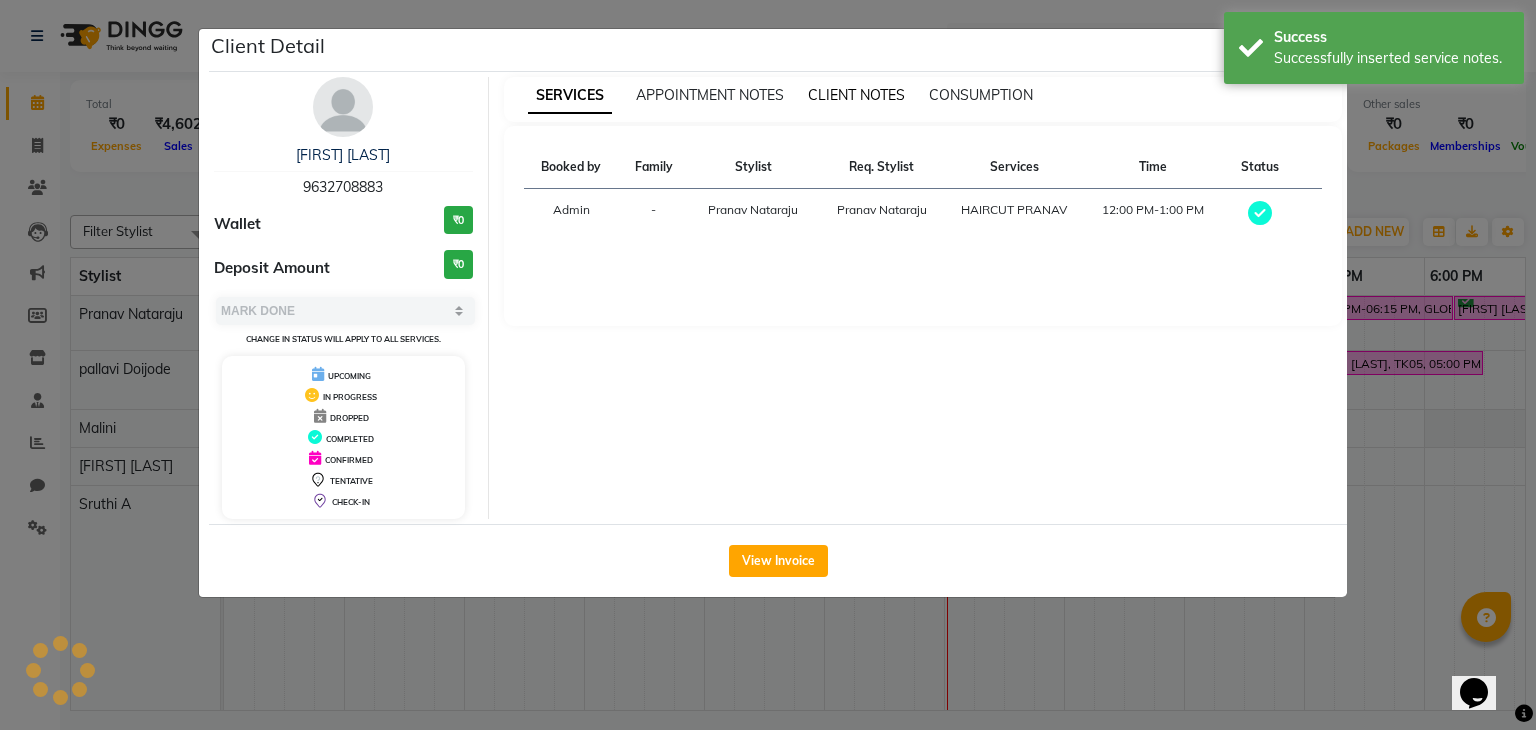 click on "CLIENT NOTES" at bounding box center [856, 95] 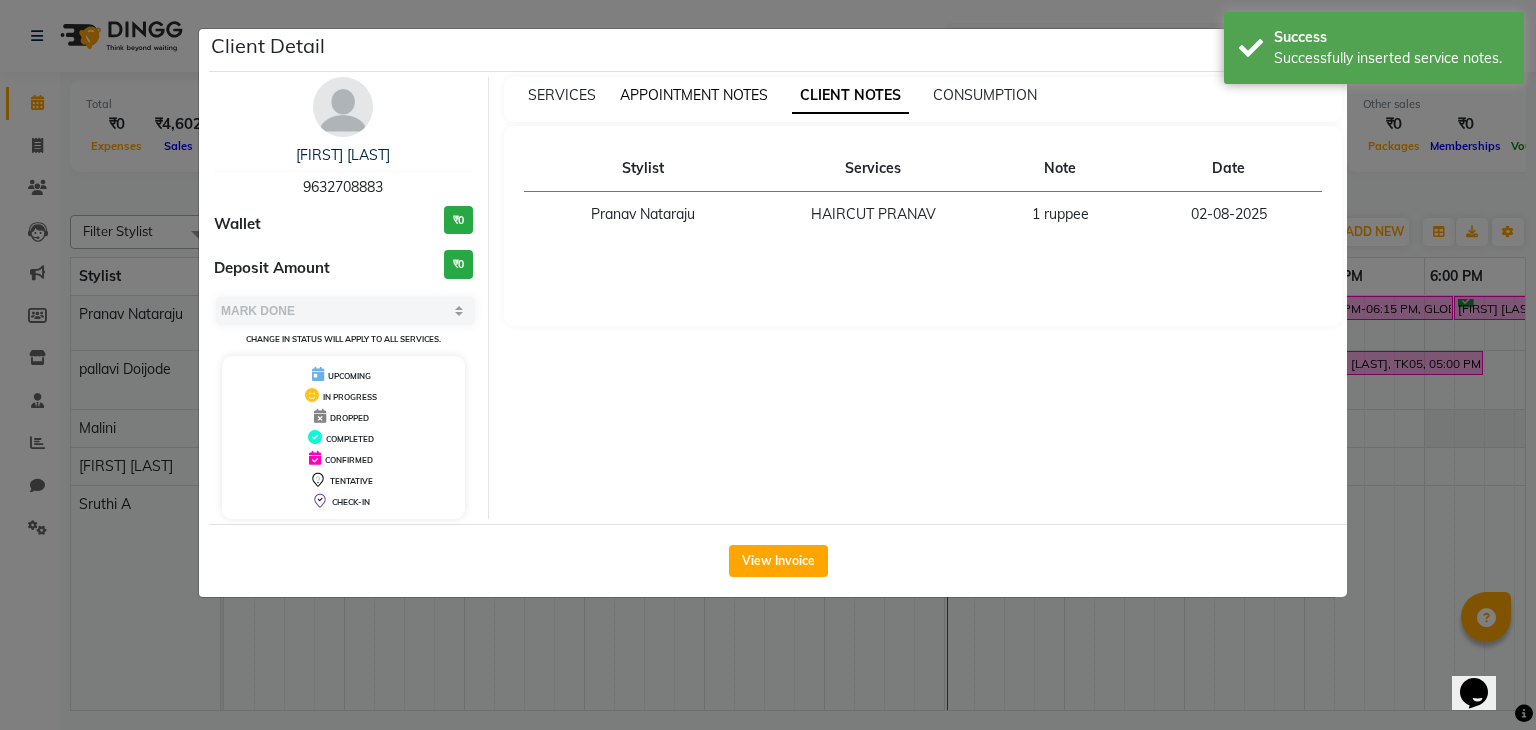 click on "APPOINTMENT NOTES" at bounding box center (694, 95) 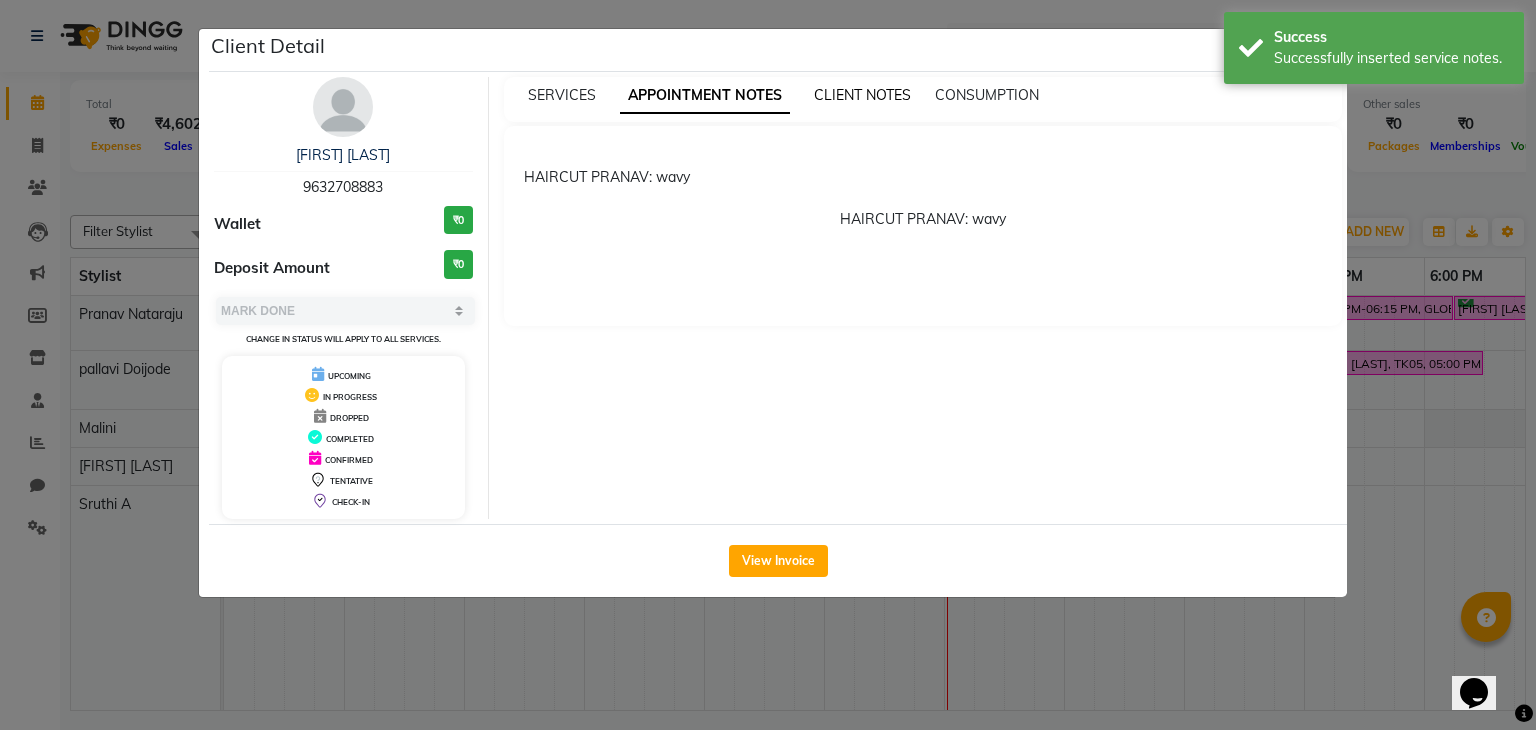 click on "CLIENT NOTES" at bounding box center (862, 95) 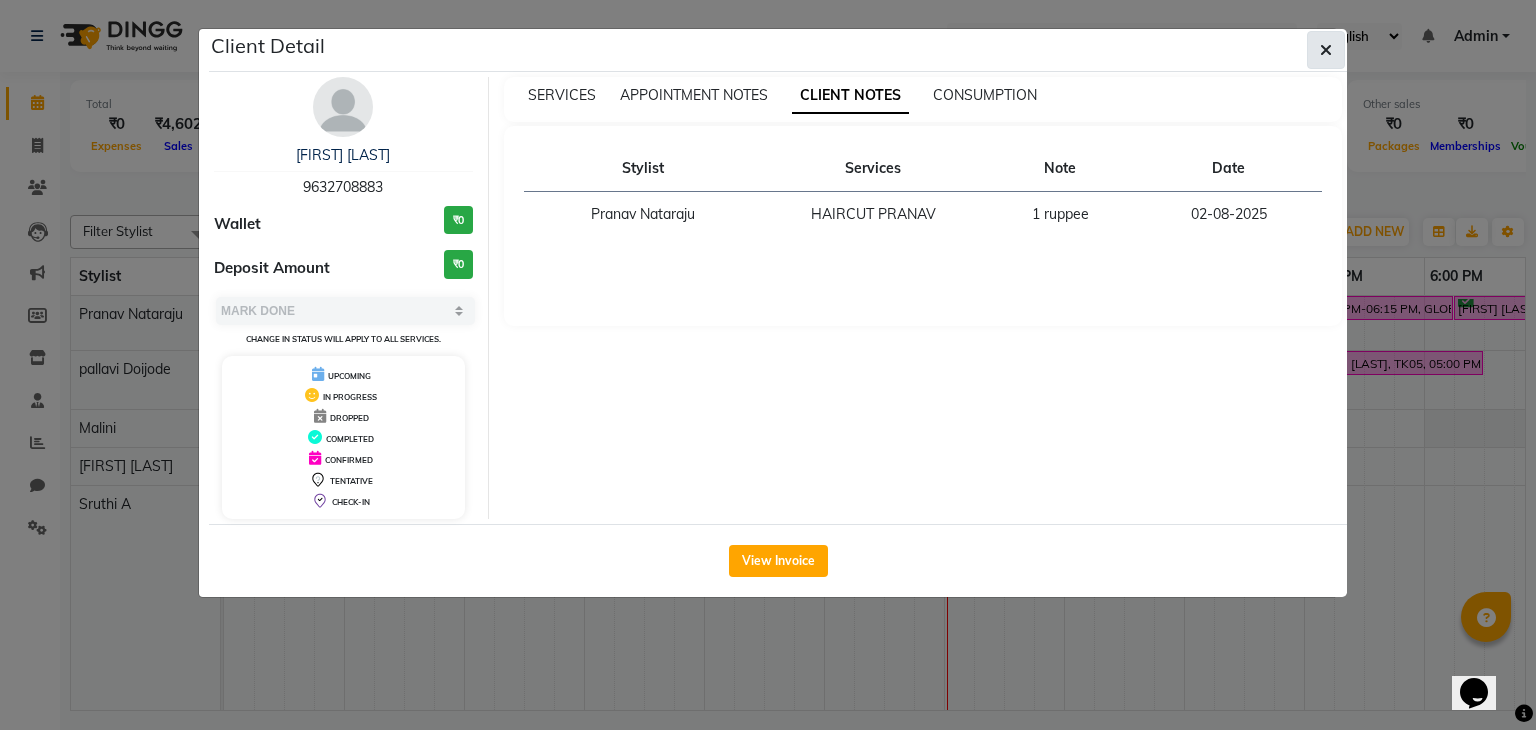 click 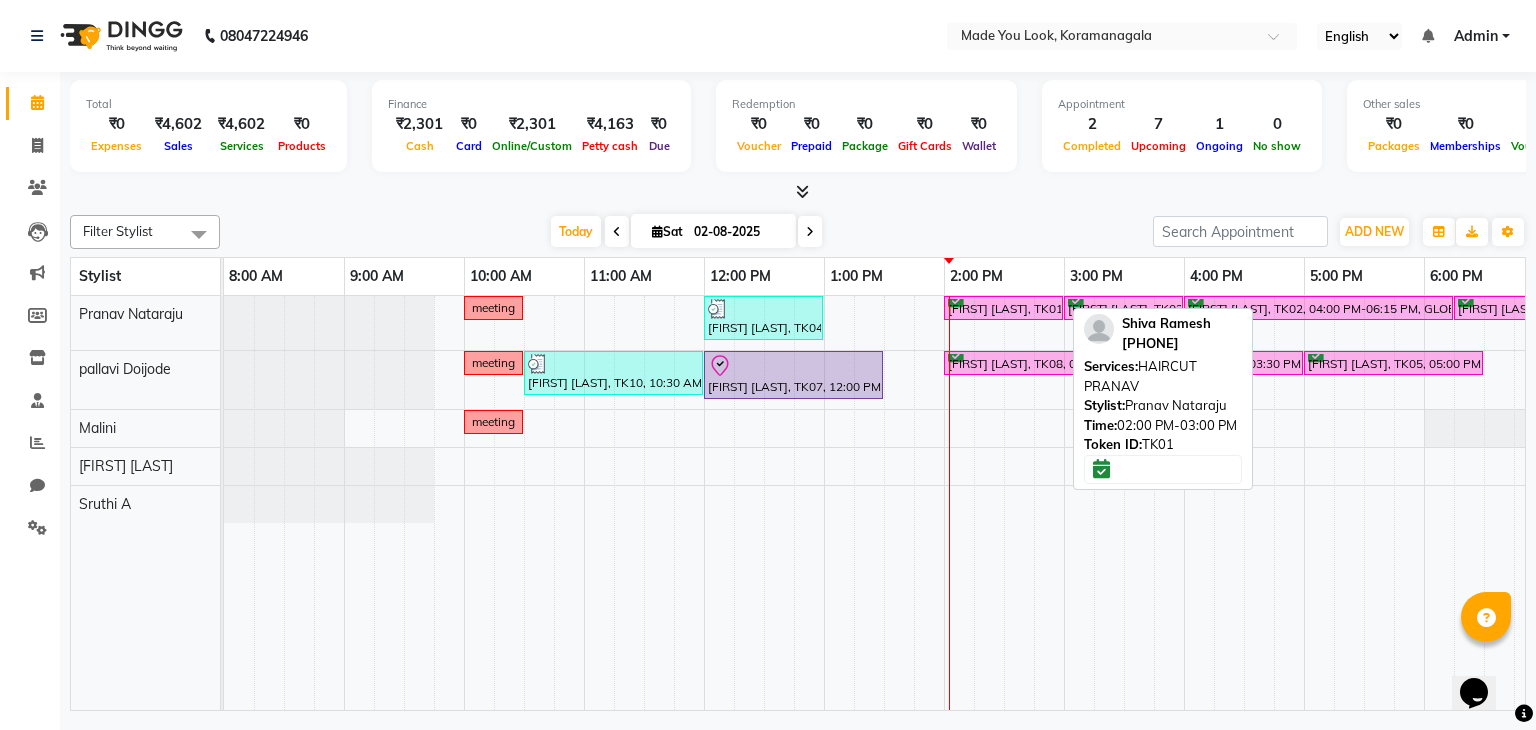 click on "[FIRST] [LAST], TK01, 02:00 PM-03:00 PM, HAIRCUT [NAME]" at bounding box center [1003, 308] 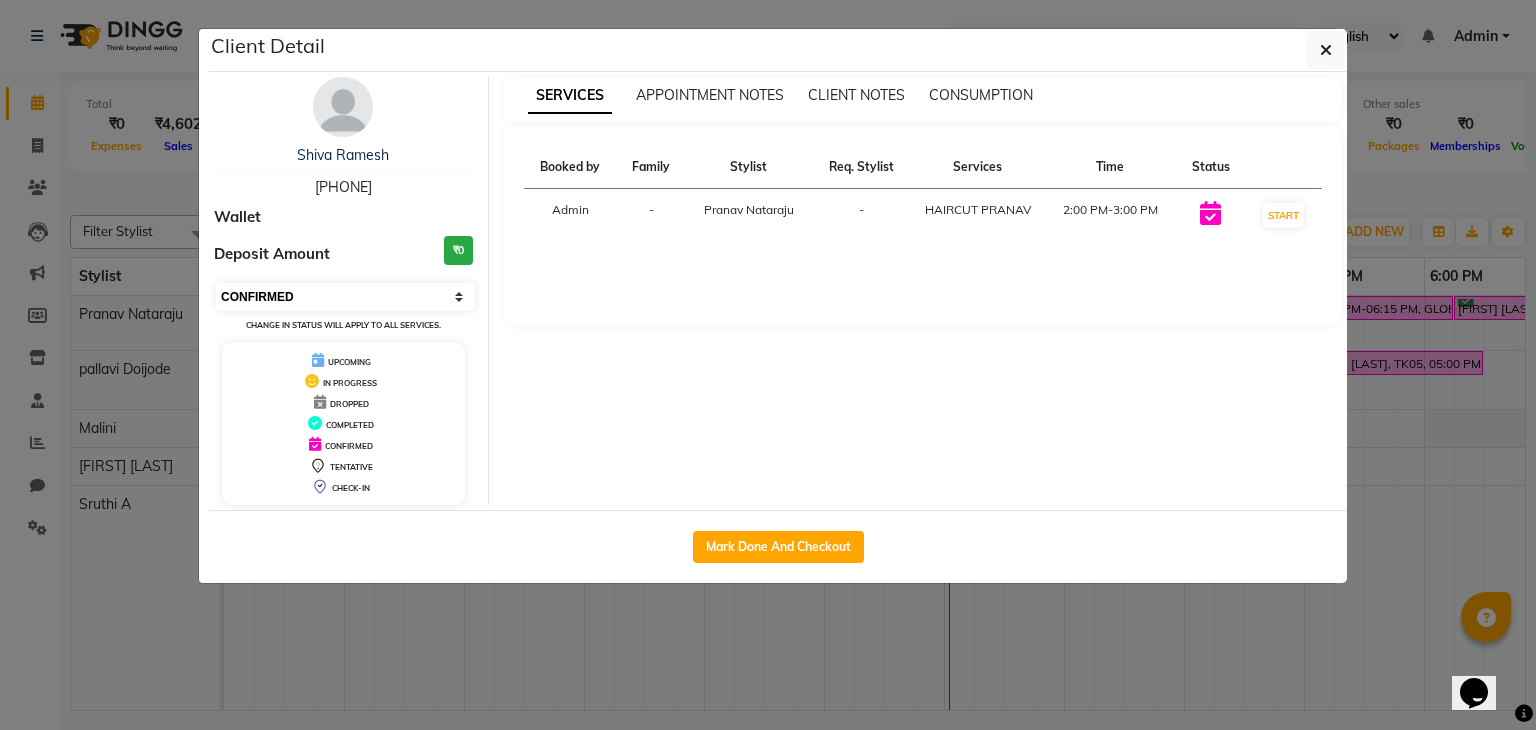 click on "Select IN SERVICE CONFIRMED TENTATIVE CHECK IN MARK DONE DROPPED UPCOMING" at bounding box center [345, 297] 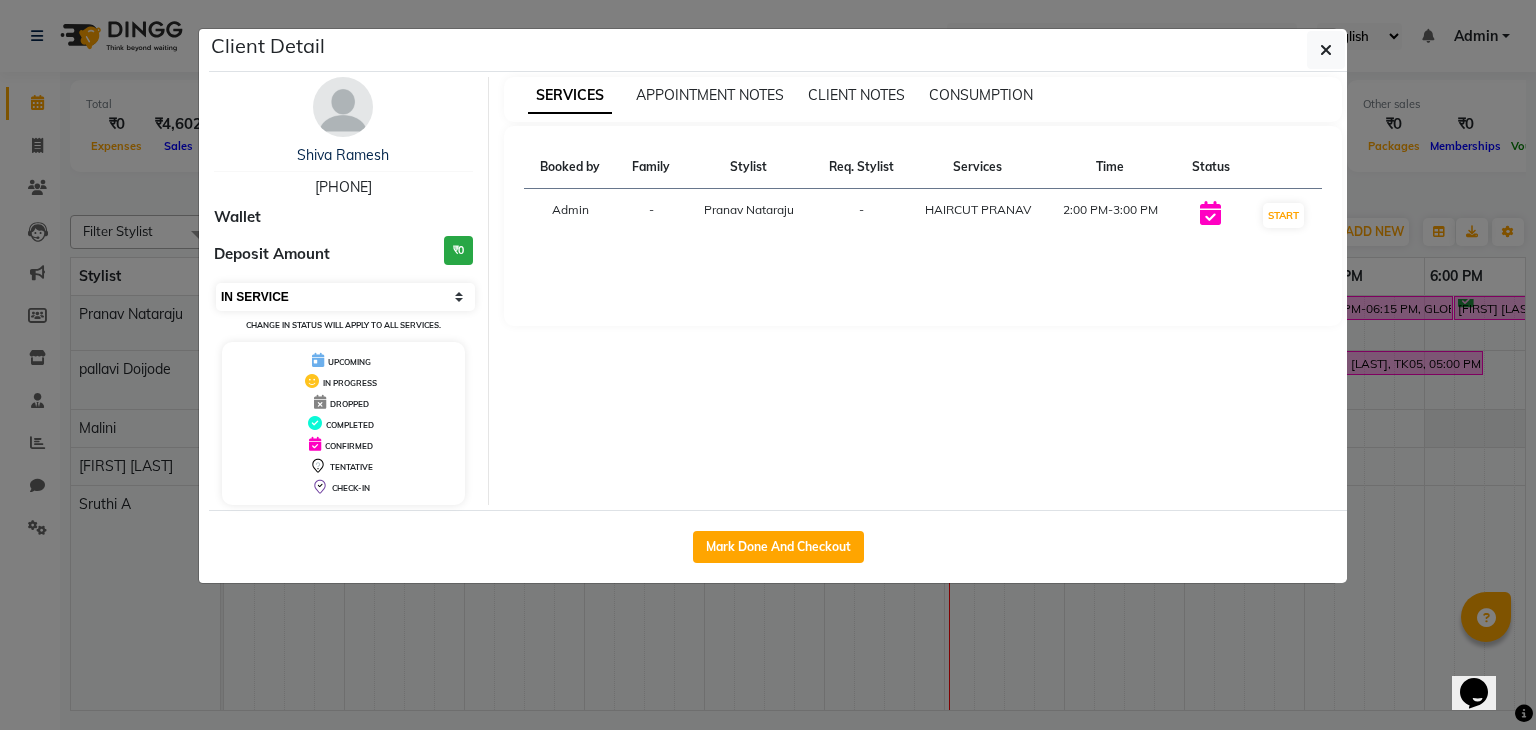 click on "Select IN SERVICE CONFIRMED TENTATIVE CHECK IN MARK DONE DROPPED UPCOMING" at bounding box center (345, 297) 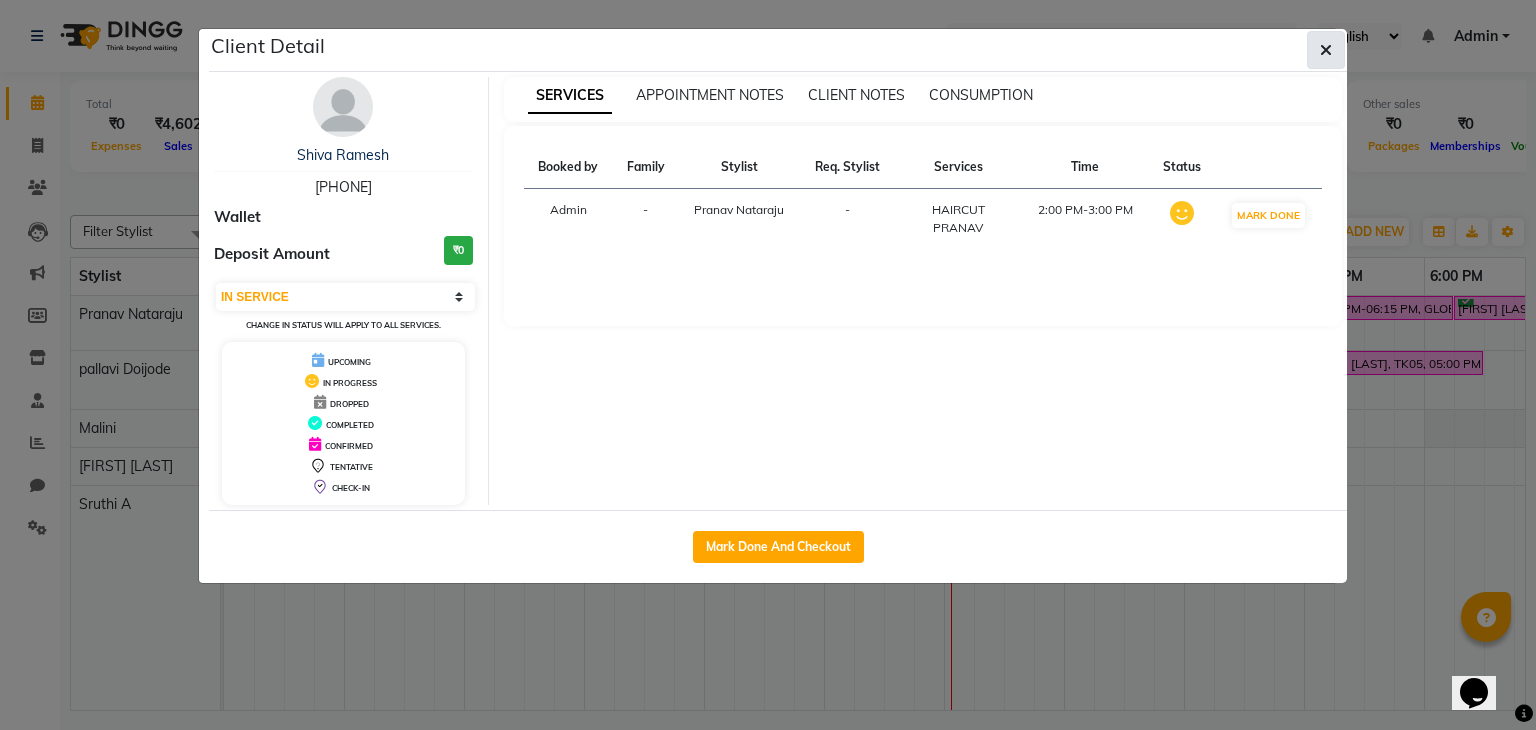 click 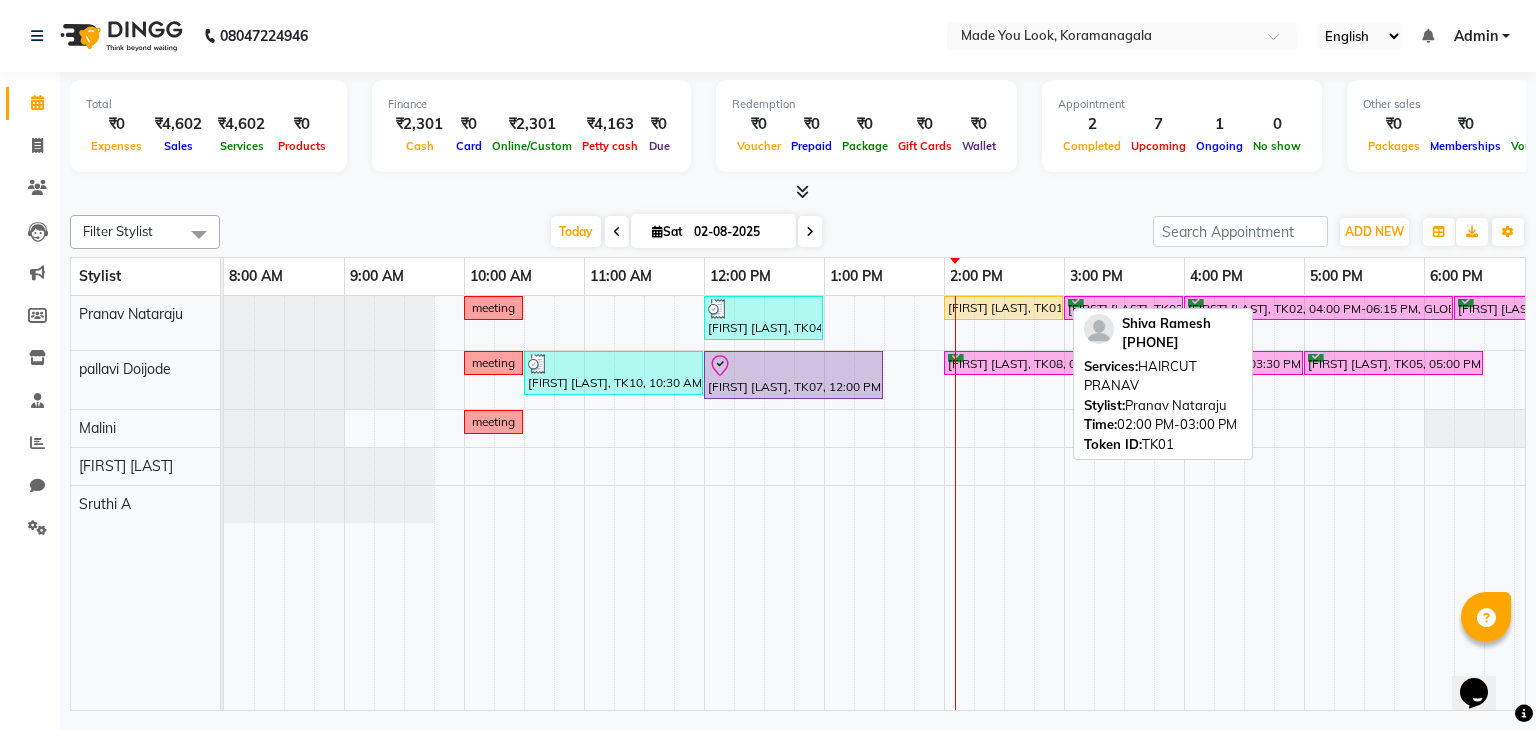 click on "[FIRST] [LAST], TK01, 02:00 PM-03:00 PM, HAIRCUT [NAME]" at bounding box center (1003, 308) 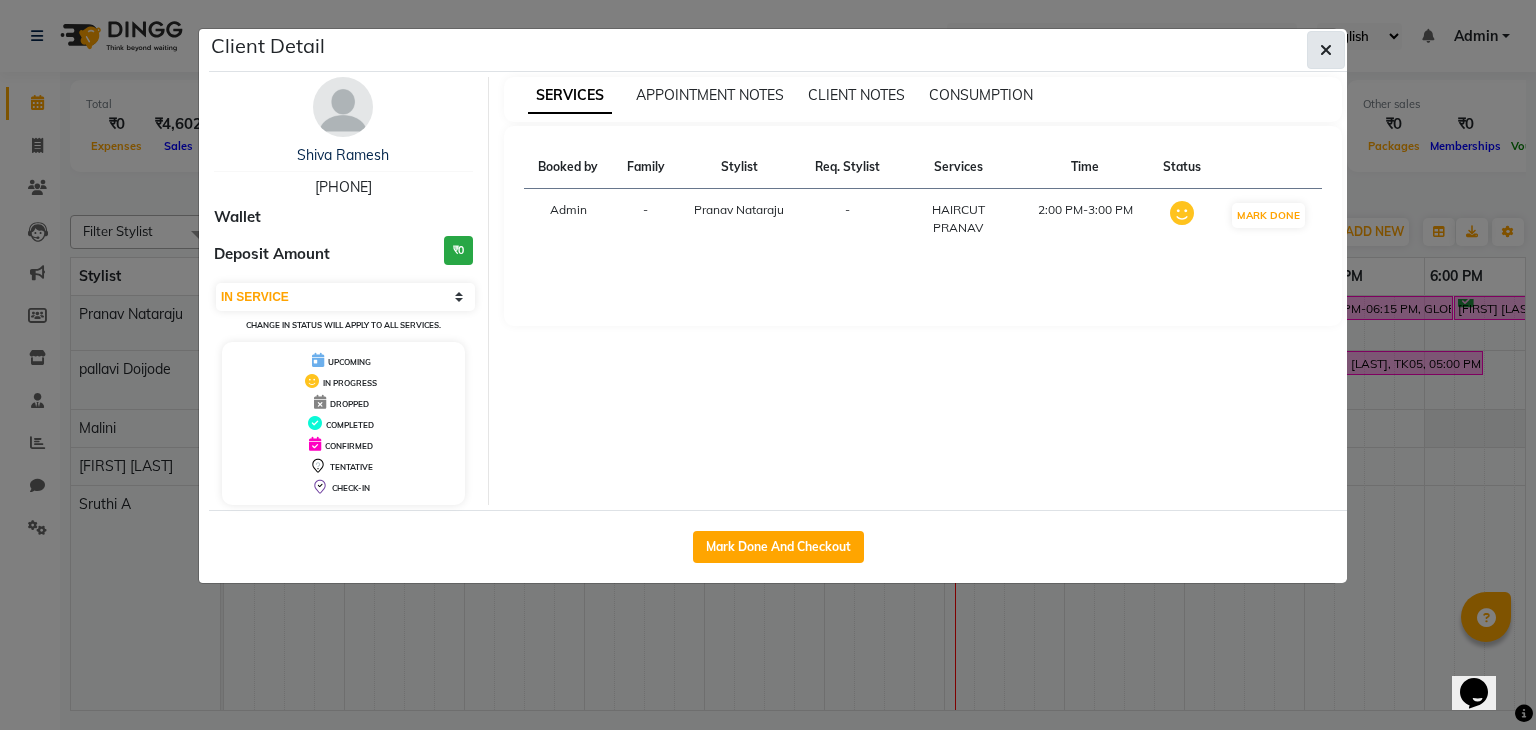 click 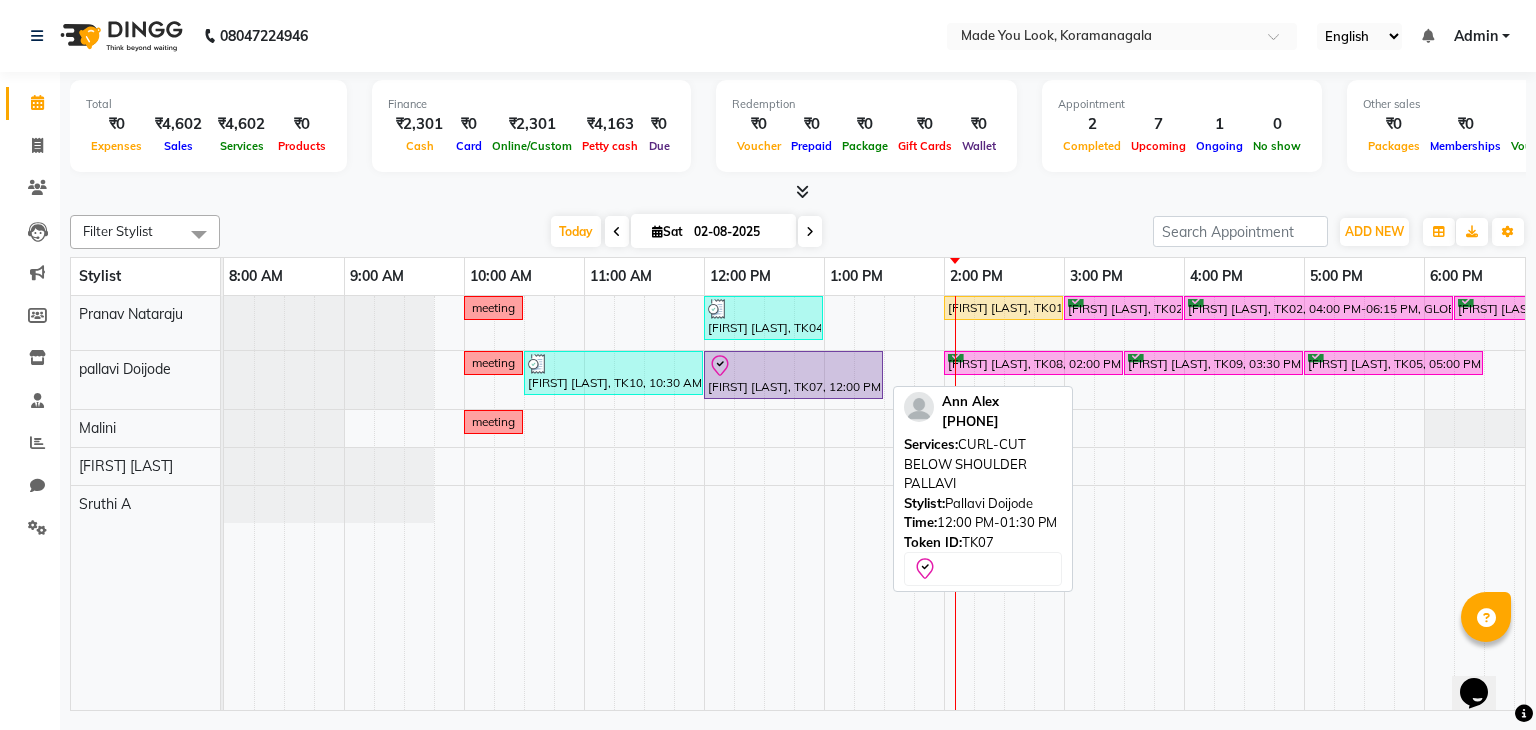 click on "[FIRST] [LAST], TK07, 12:00 PM-01:30 PM, CURL-CUT BELOW SHOULDER [NAME]" at bounding box center (793, 375) 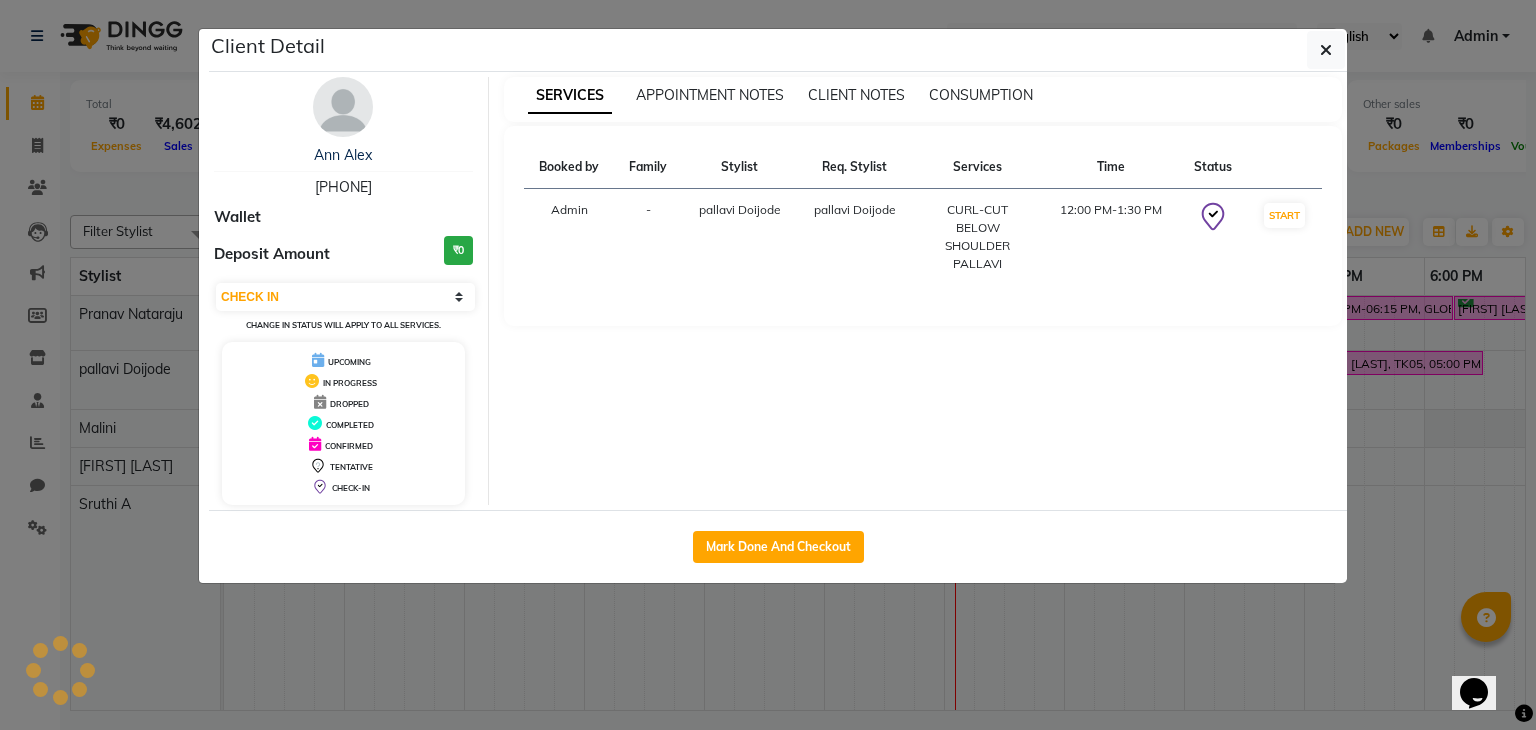 click on "SERVICES APPOINTMENT NOTES CLIENT NOTES CONSUMPTION Booked by Family Stylist Req. Stylist Services Time Status  Admin  - [NAME] [FIRST] [LAST]  CURL-CUT BELOW SHOULDER [NAME]   12:00 PM-1:30 PM   START" at bounding box center [923, 291] 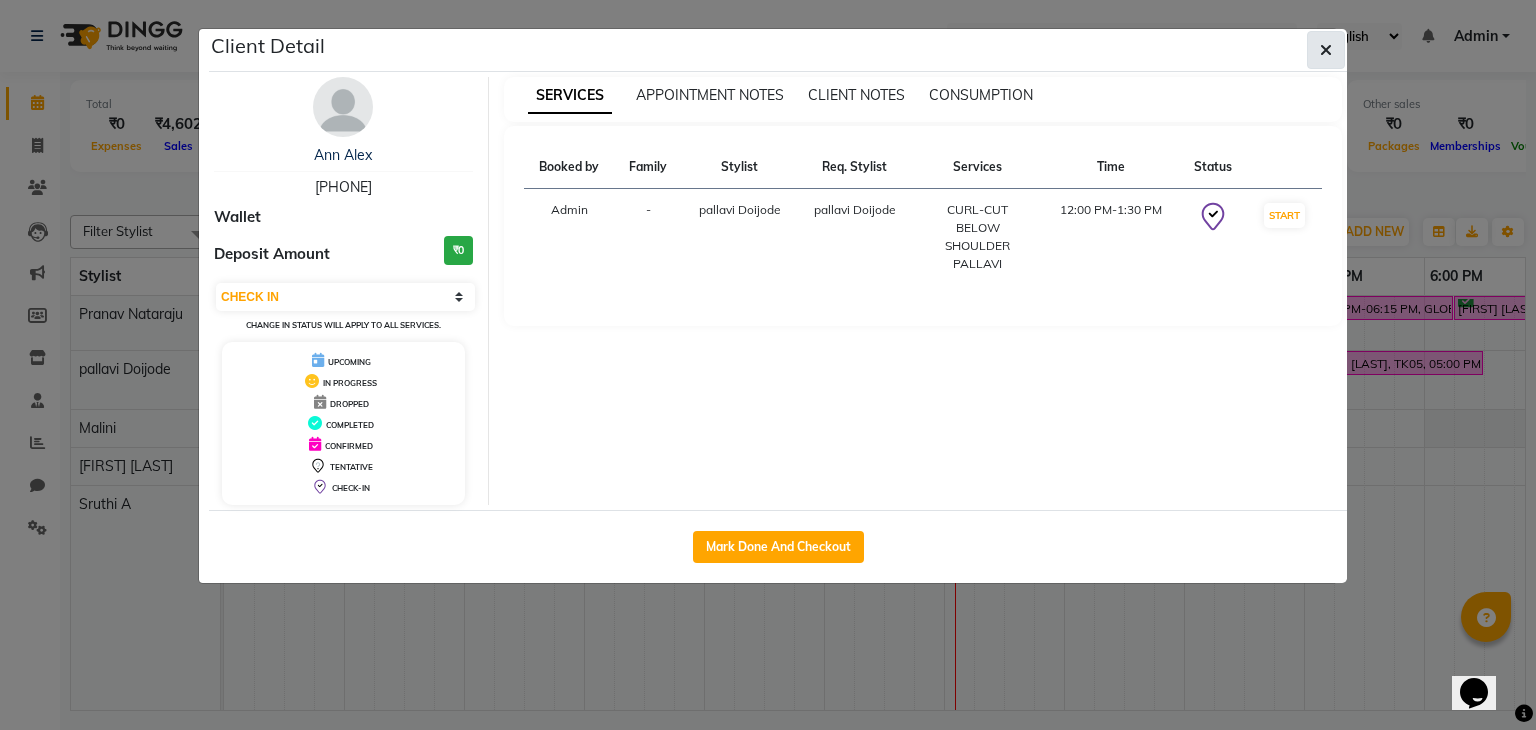 click 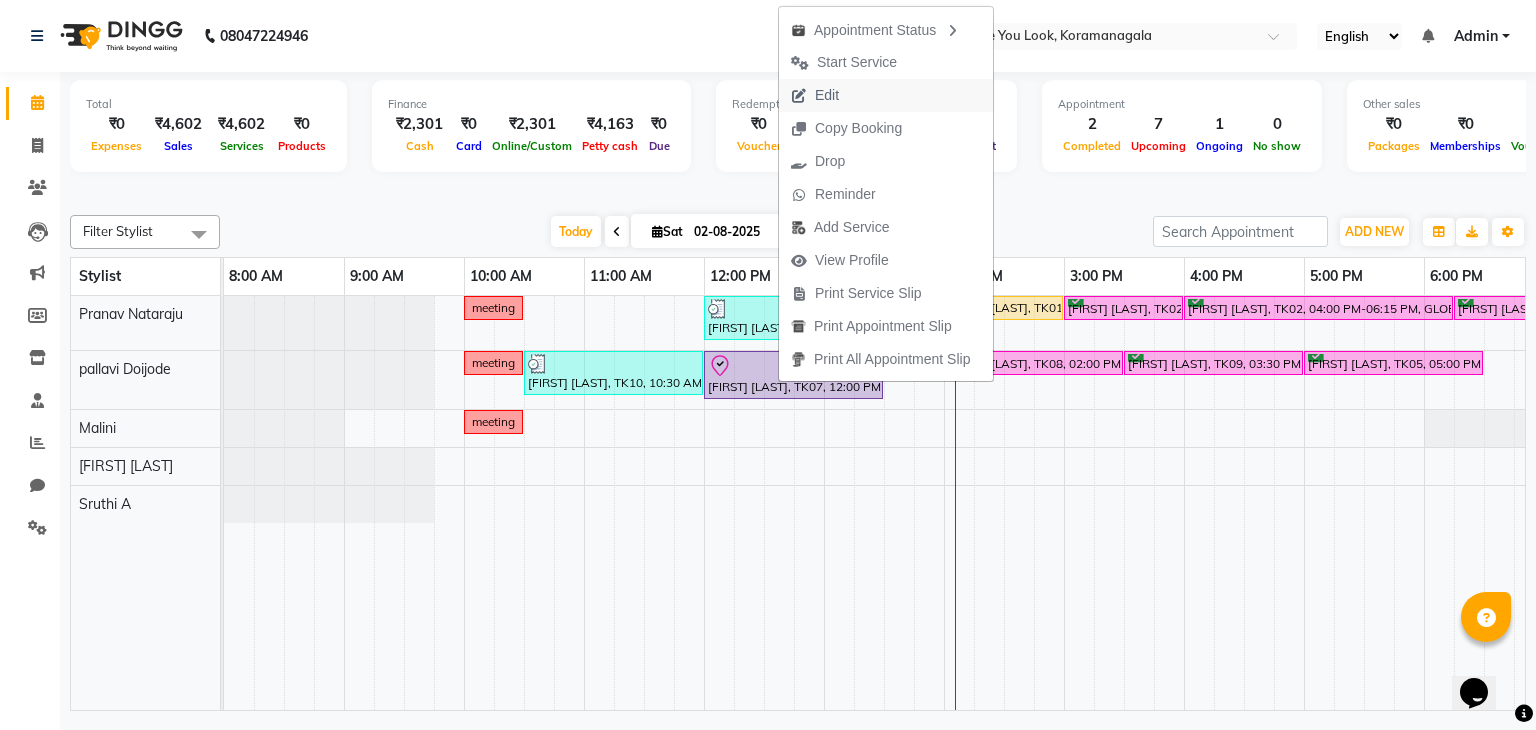 click on "Edit" at bounding box center (886, 95) 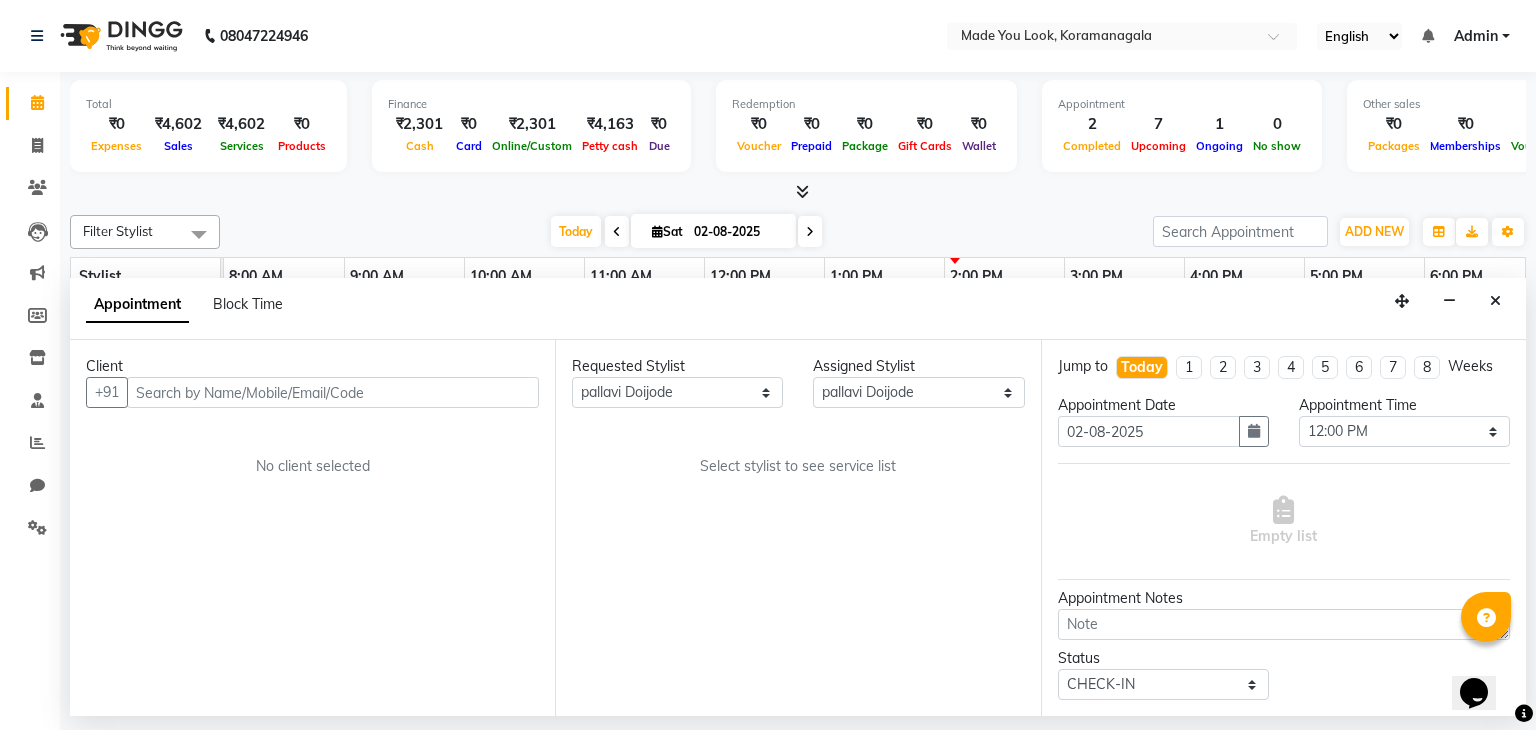 scroll, scrollTop: 0, scrollLeft: 258, axis: horizontal 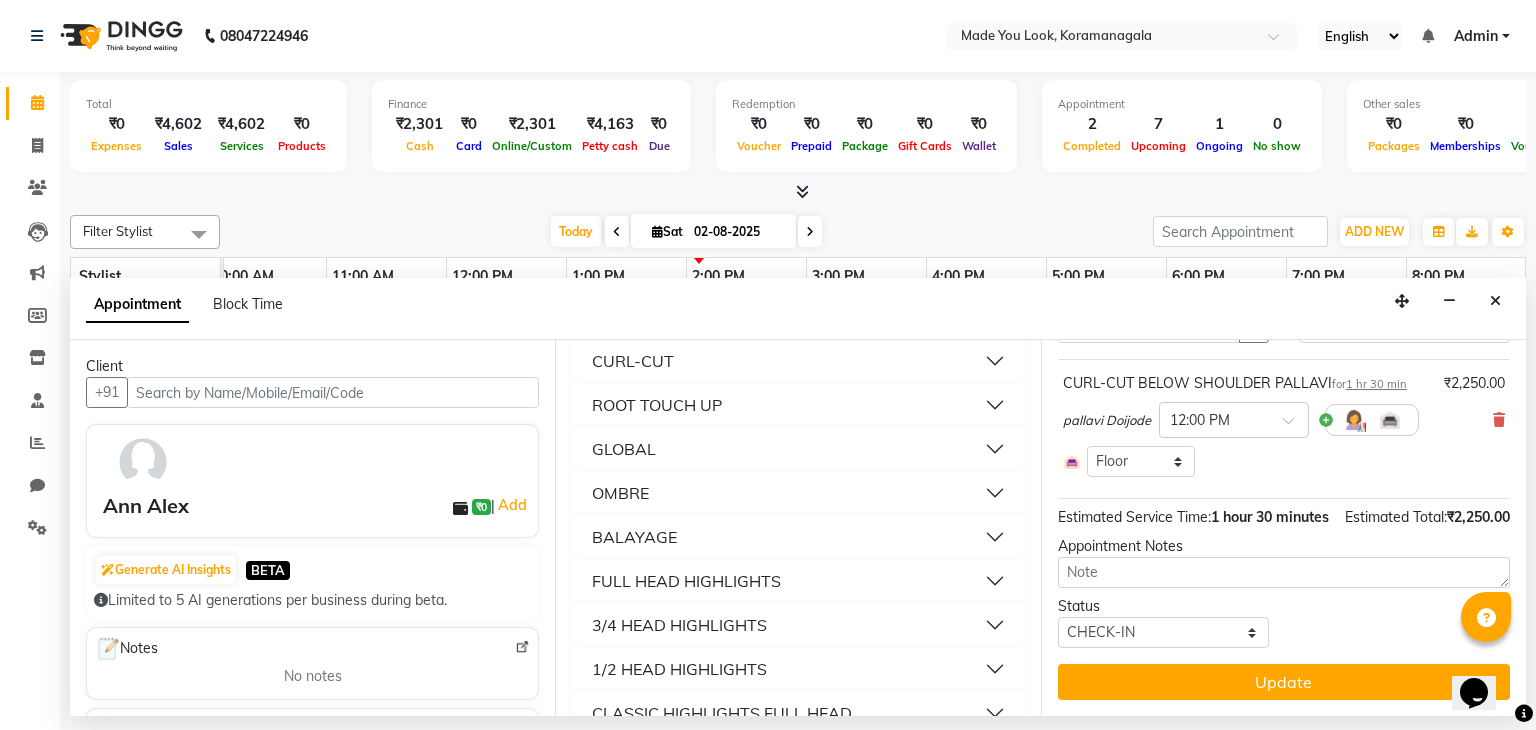 drag, startPoint x: 743, startPoint y: 493, endPoint x: 776, endPoint y: 485, distance: 33.955853 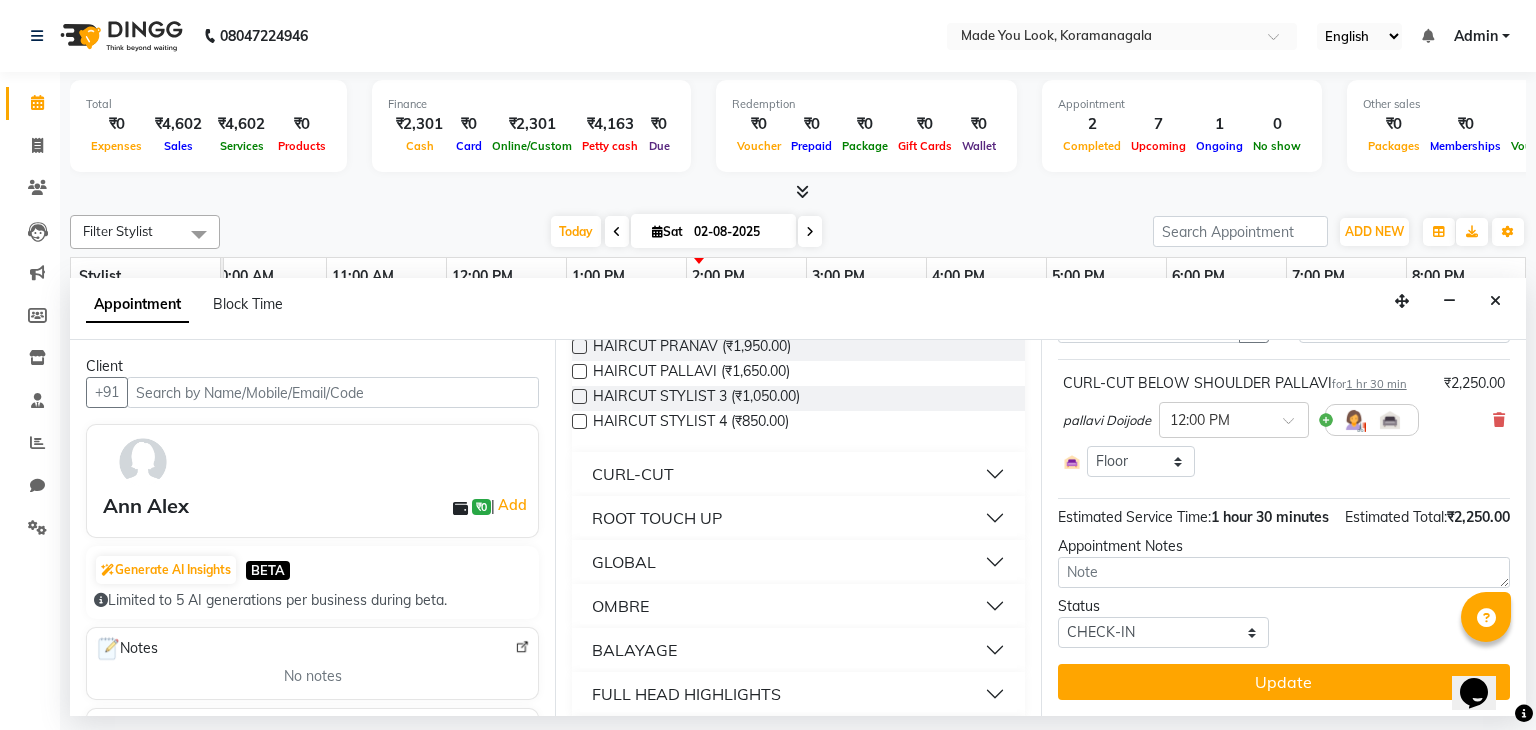 scroll, scrollTop: 200, scrollLeft: 0, axis: vertical 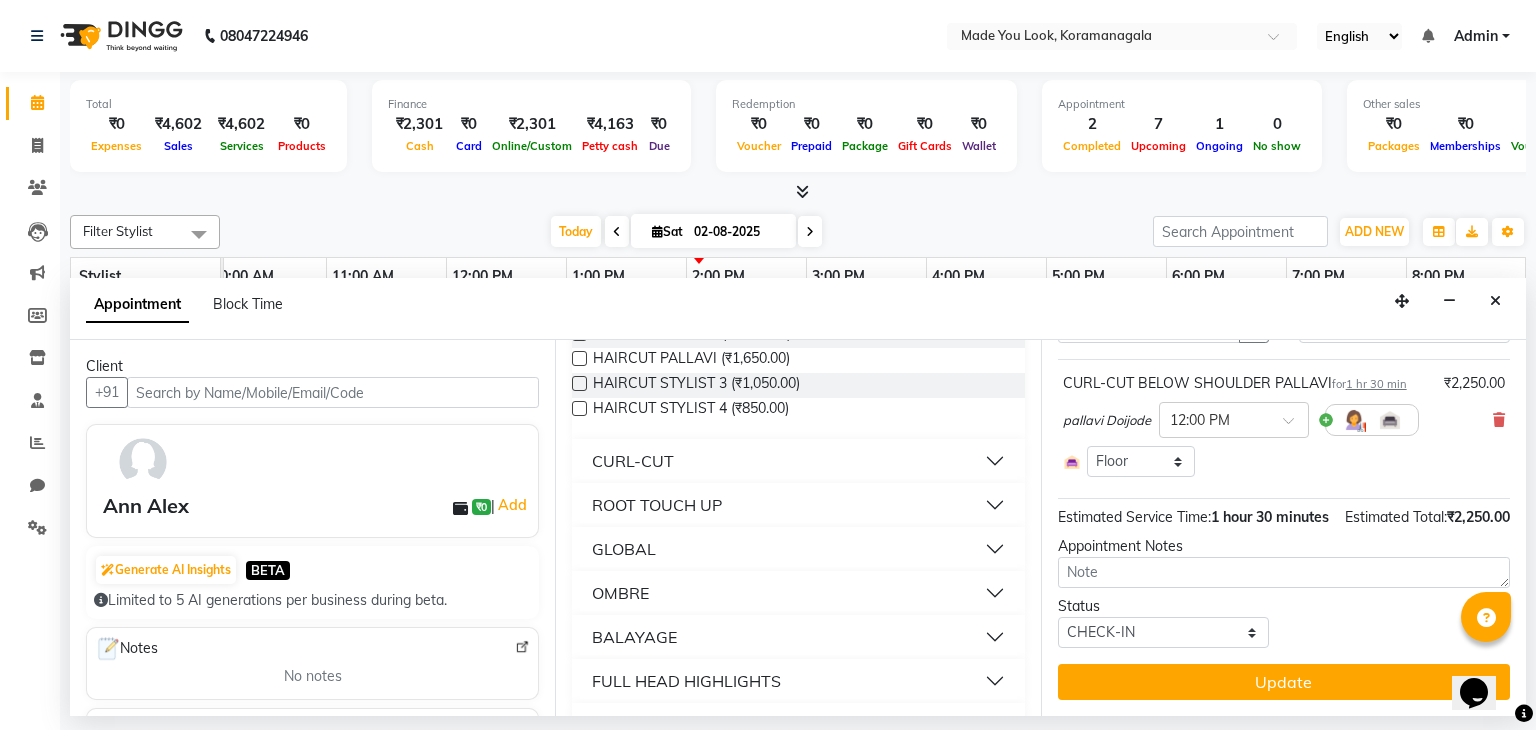 drag, startPoint x: 776, startPoint y: 484, endPoint x: 768, endPoint y: 459, distance: 26.24881 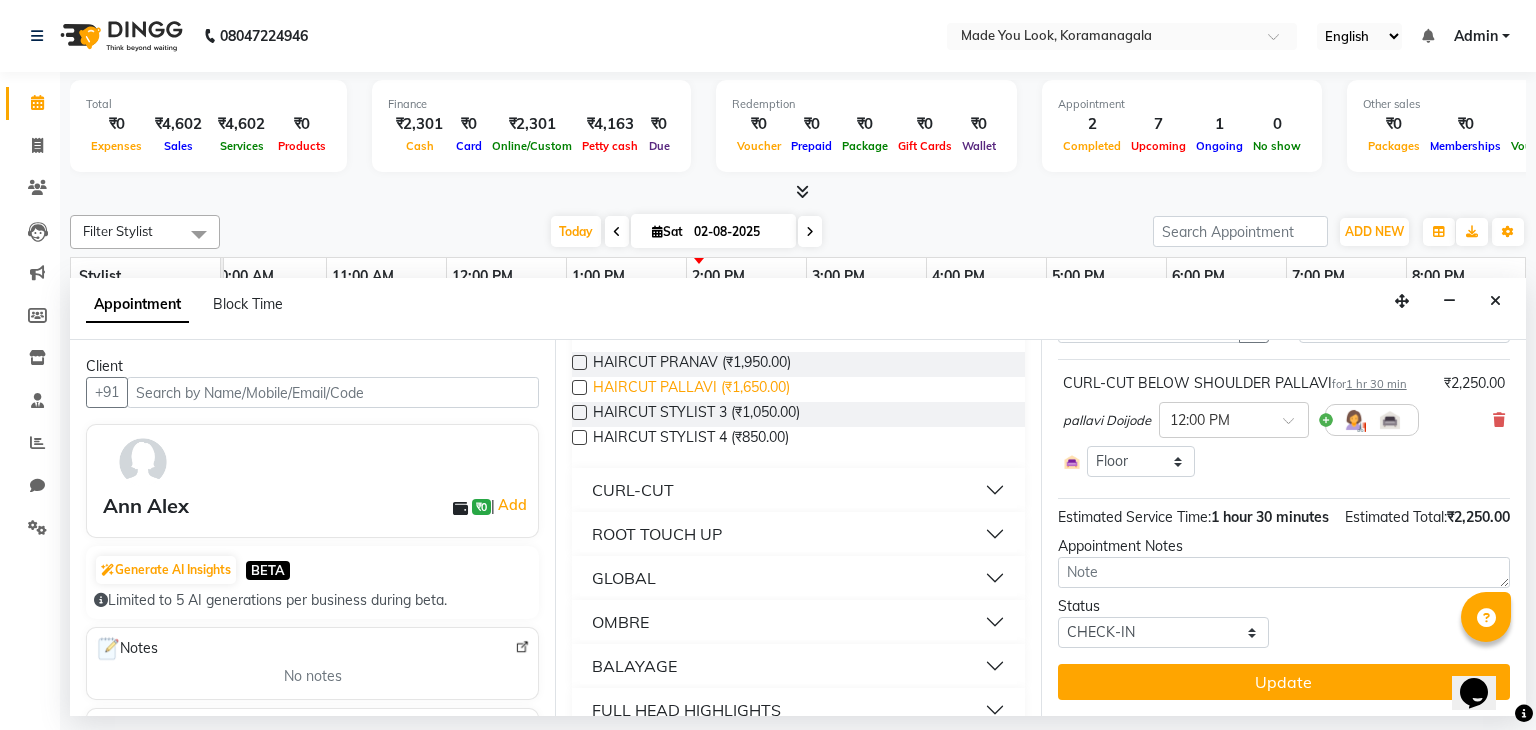 scroll, scrollTop: 100, scrollLeft: 0, axis: vertical 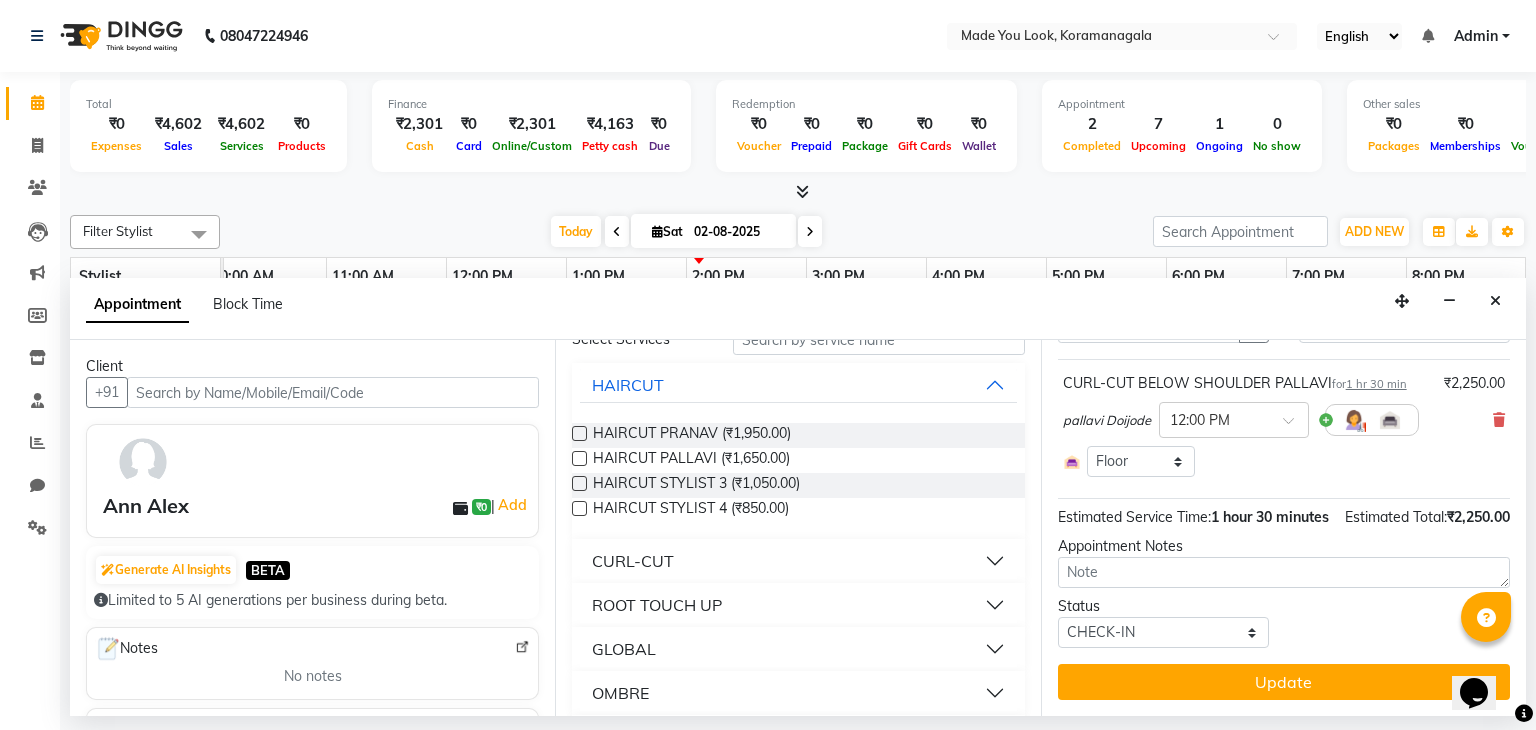 click on "CURL-CUT" at bounding box center [798, 561] 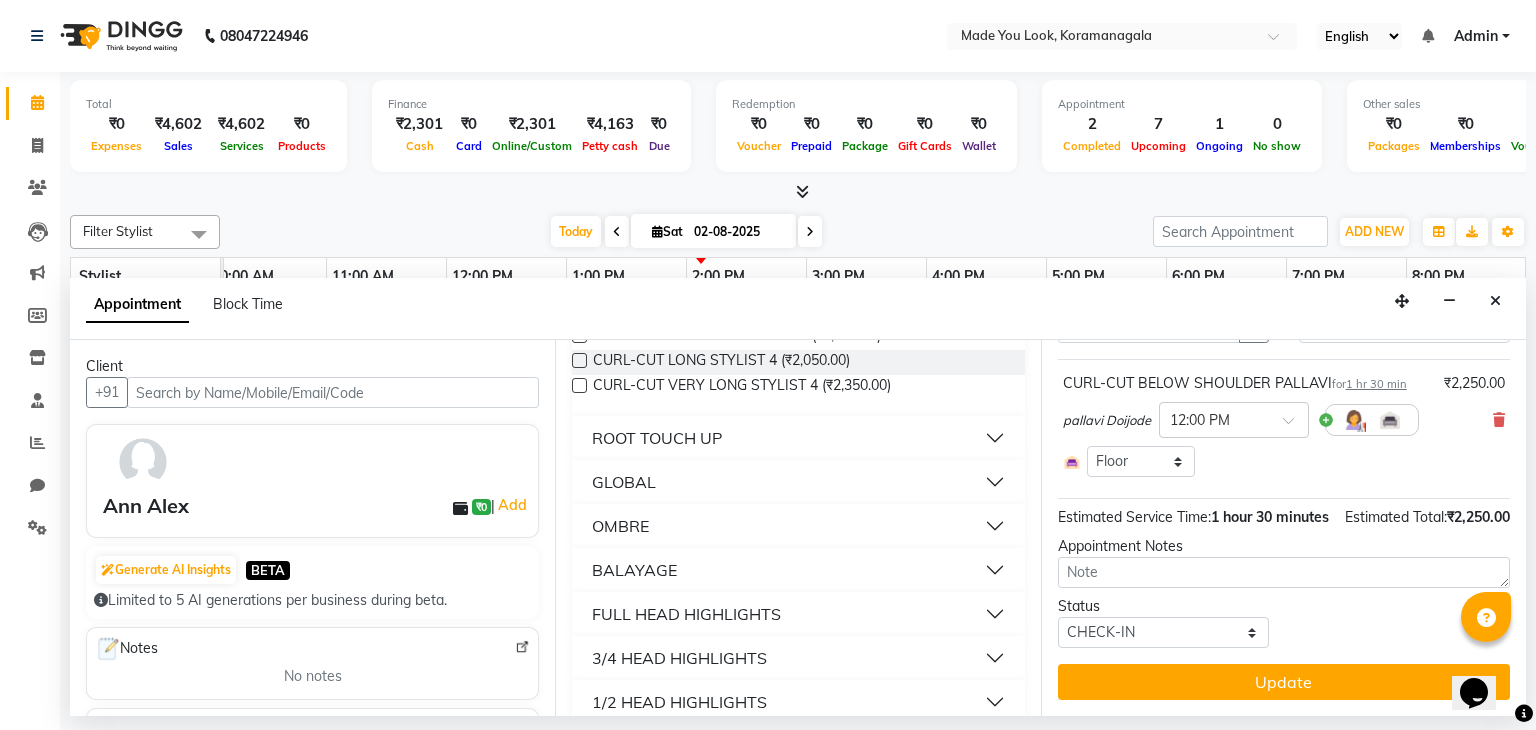 scroll, scrollTop: 900, scrollLeft: 0, axis: vertical 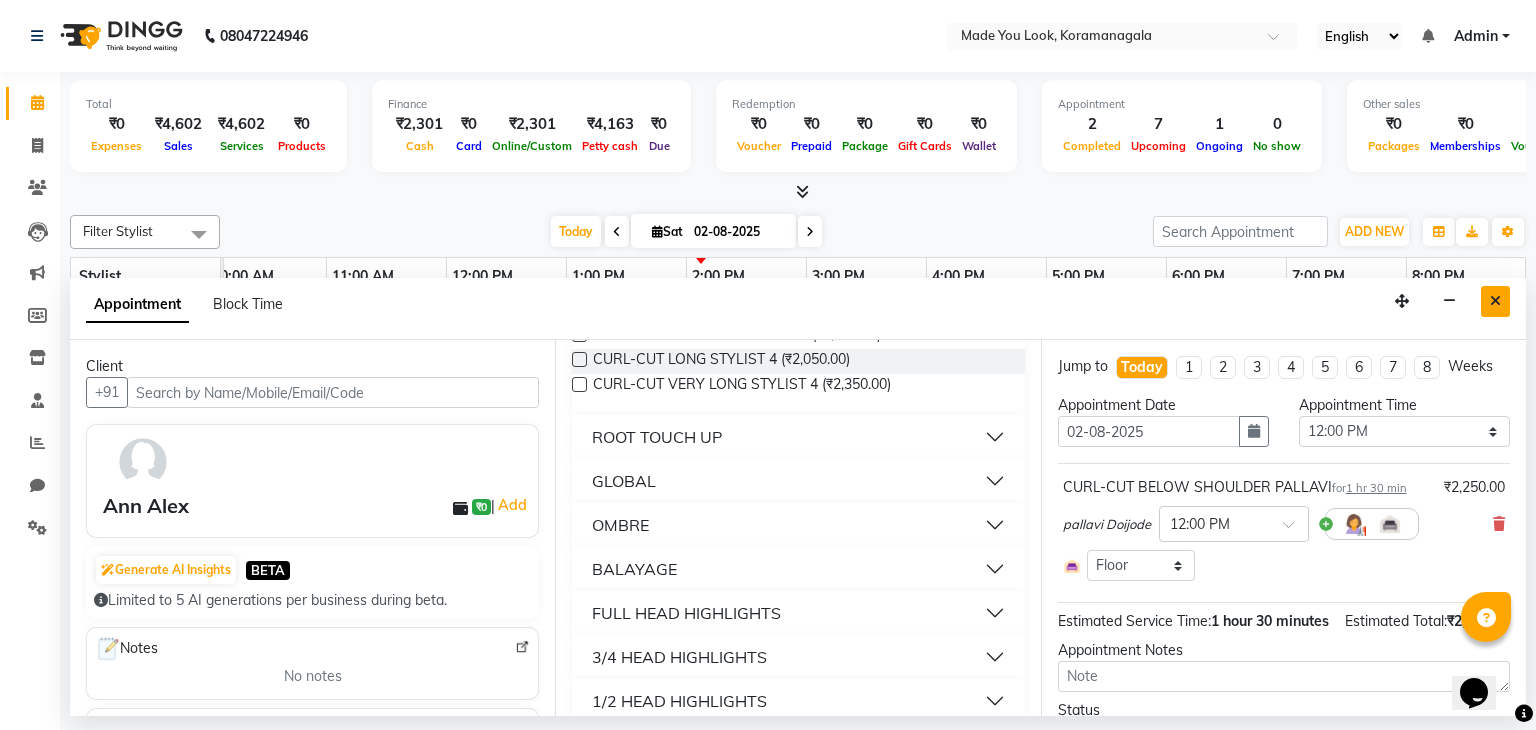 click at bounding box center [1495, 301] 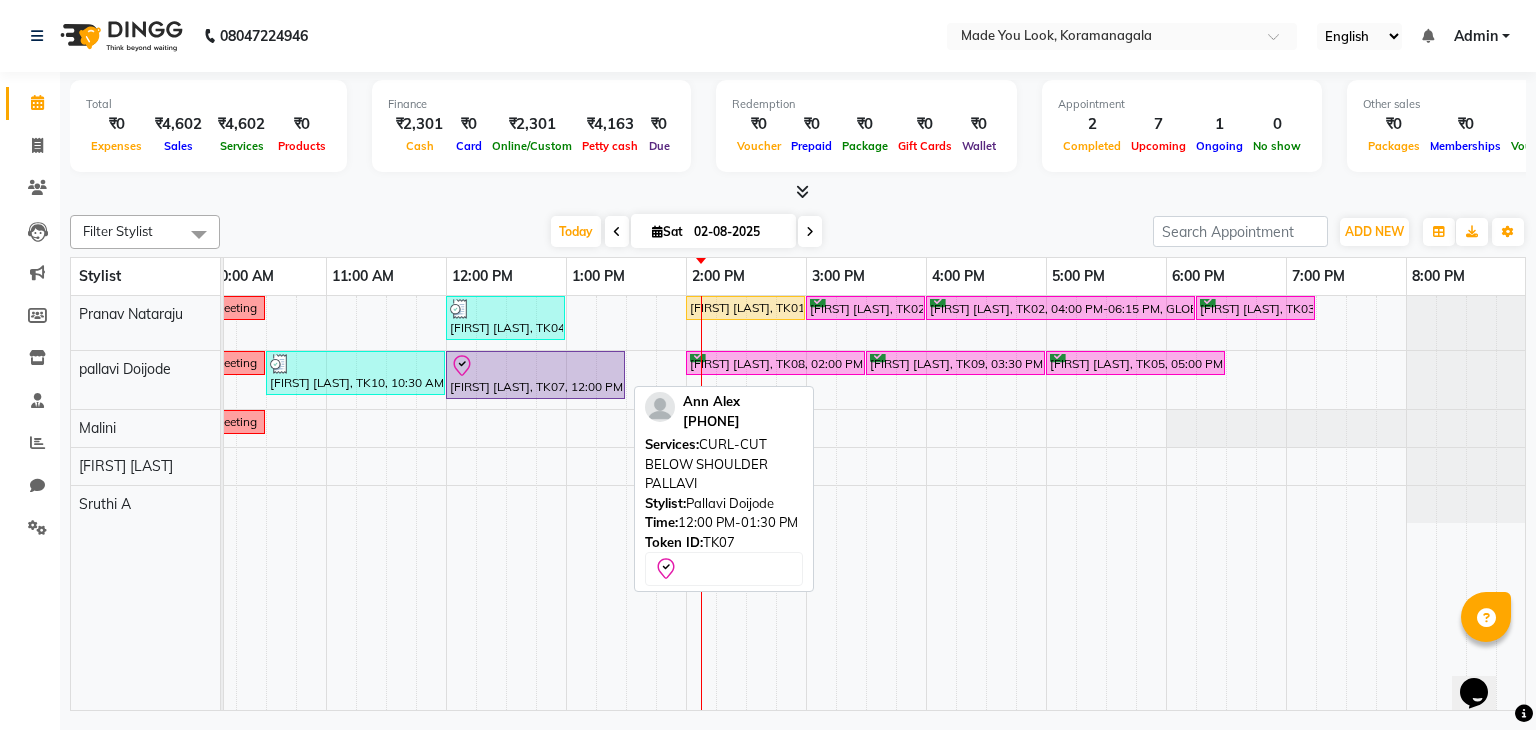 click on "[FIRST] [LAST], TK07, 12:00 PM-01:30 PM, CURL-CUT BELOW SHOULDER [NAME]" at bounding box center [535, 375] 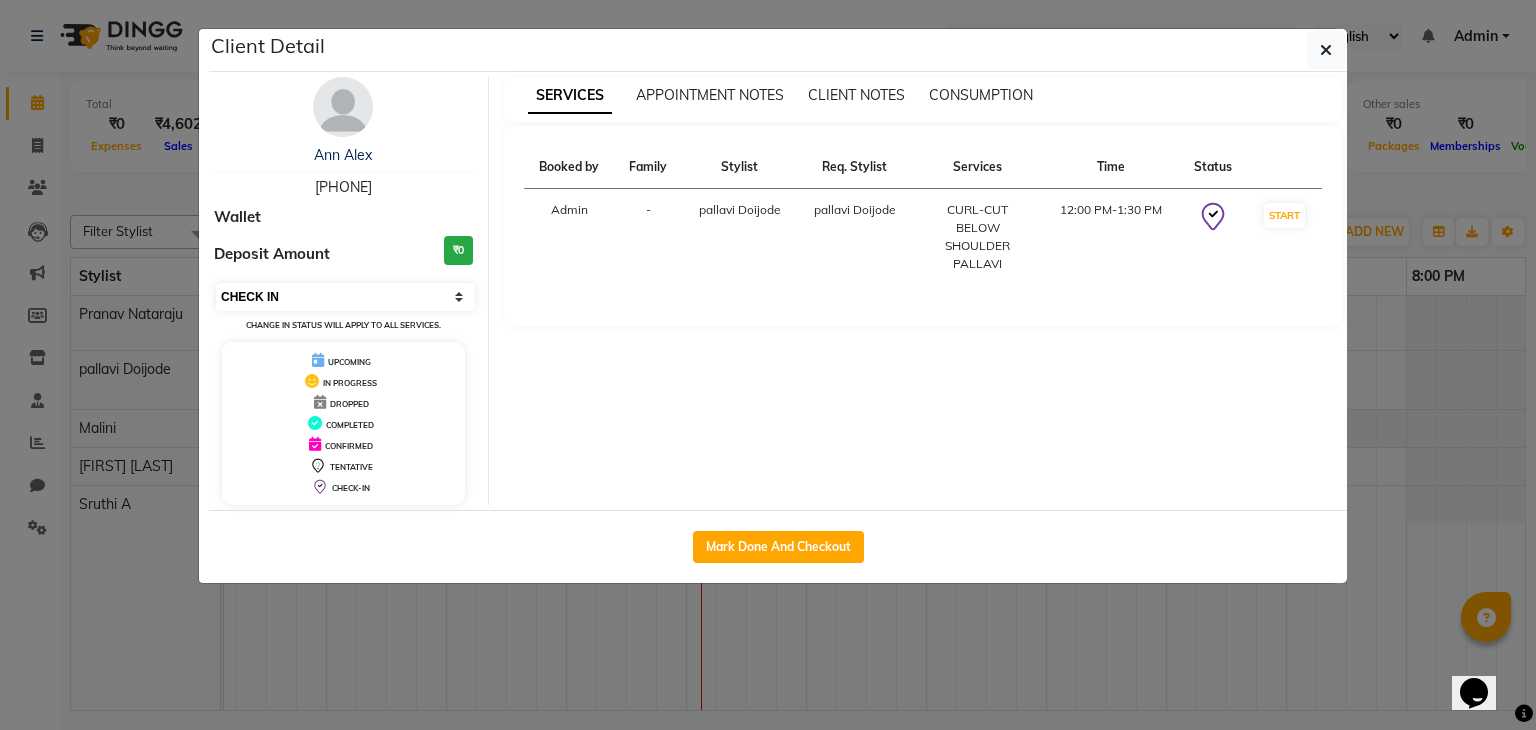 click on "Select IN SERVICE CONFIRMED TENTATIVE CHECK IN MARK DONE DROPPED UPCOMING" at bounding box center (345, 297) 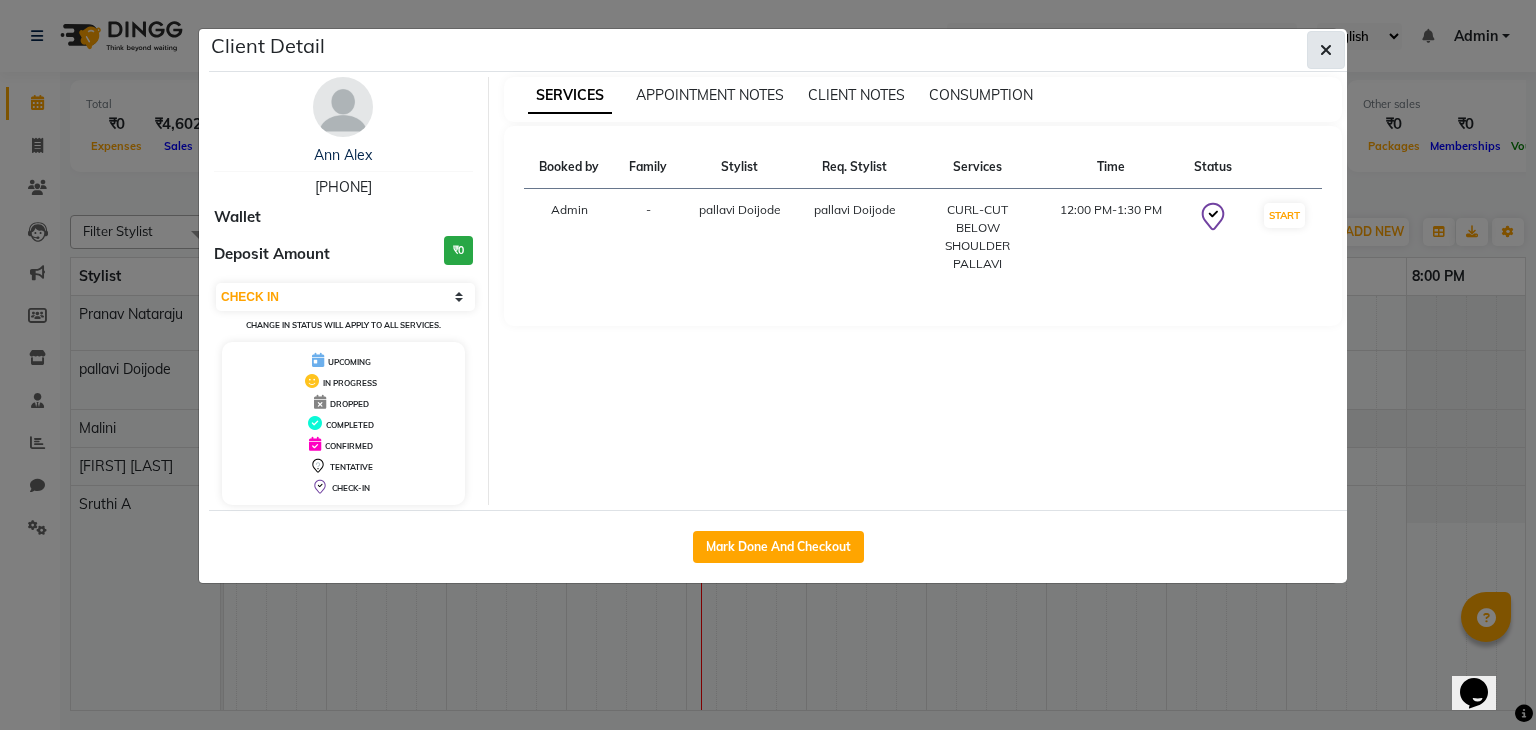 click 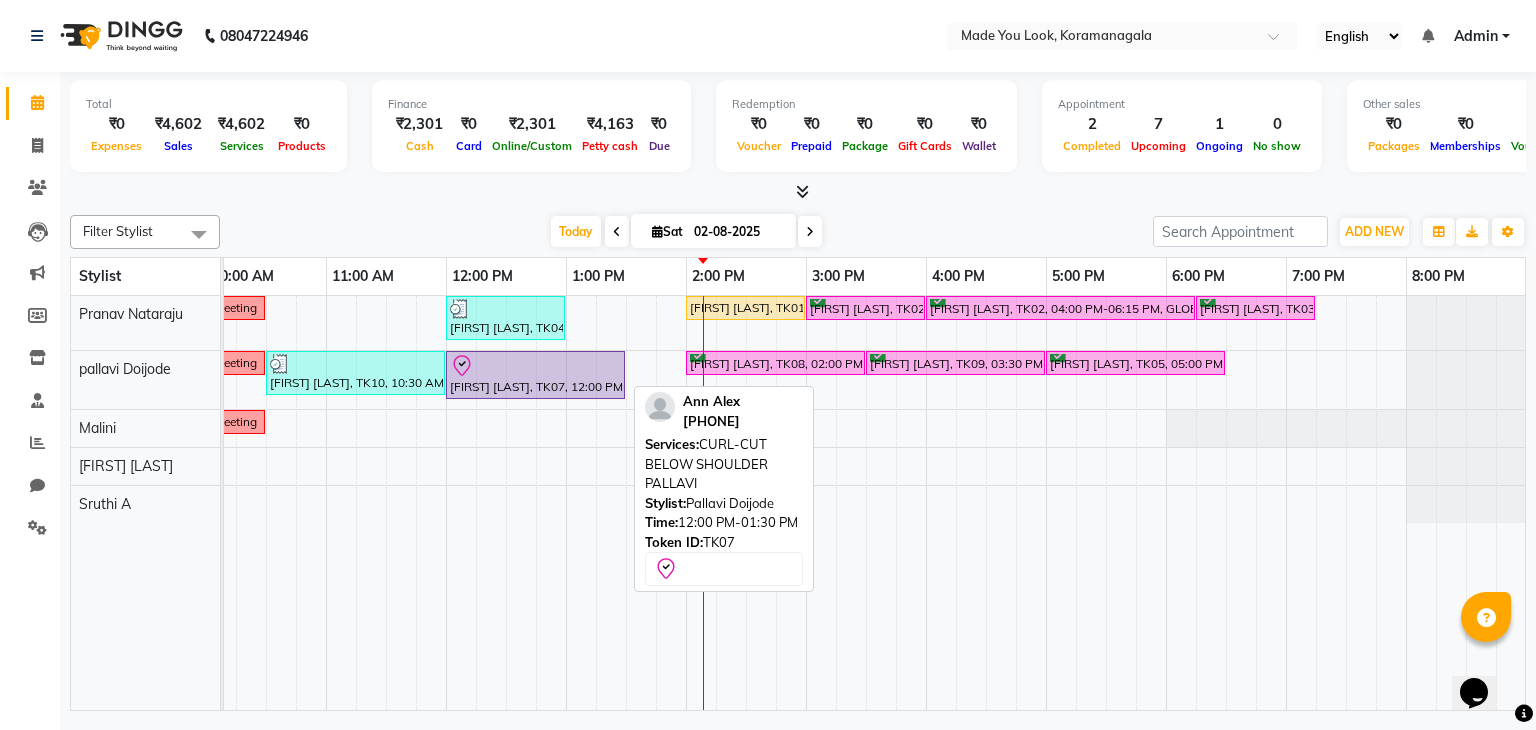 click at bounding box center (535, 366) 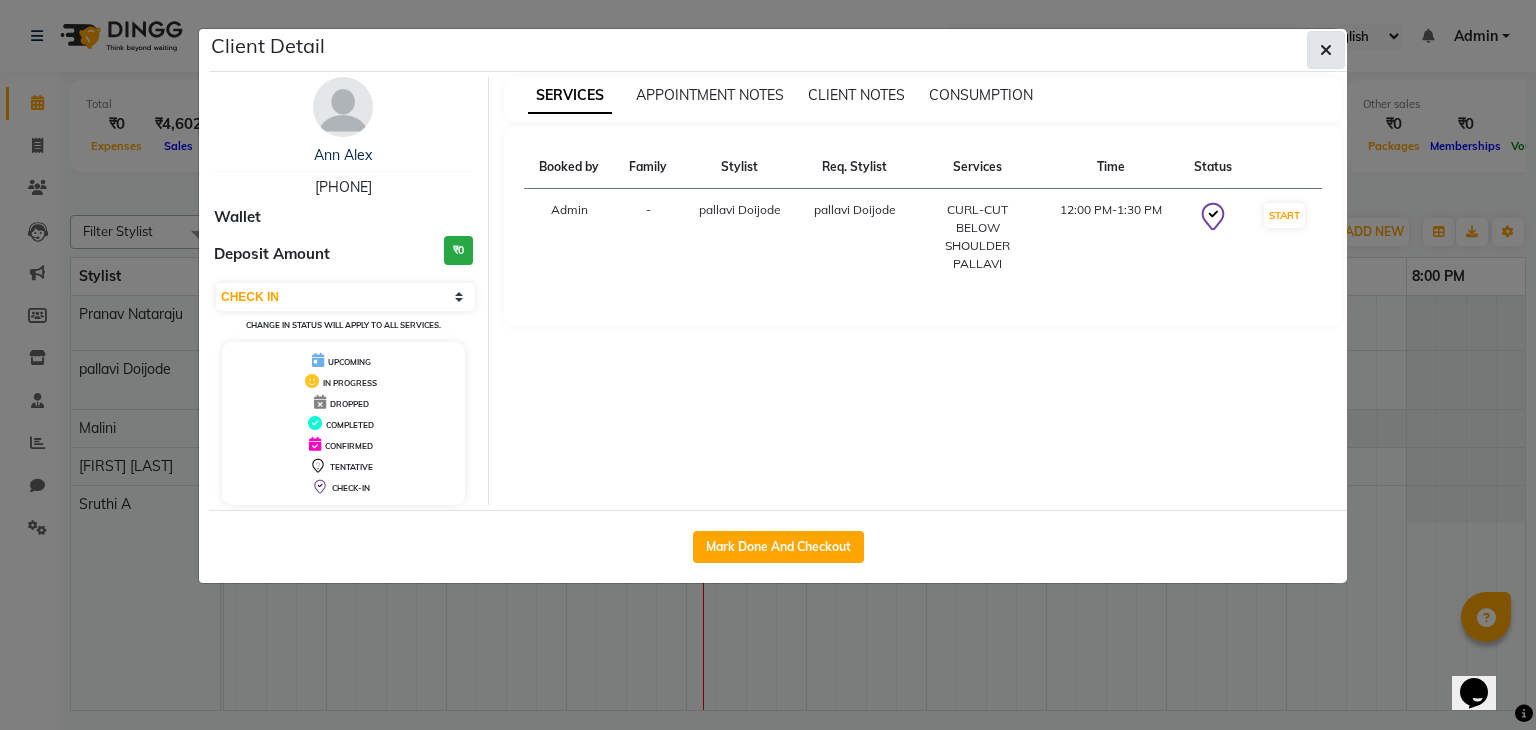 drag, startPoint x: 588, startPoint y: 363, endPoint x: 1330, endPoint y: 44, distance: 807.6664 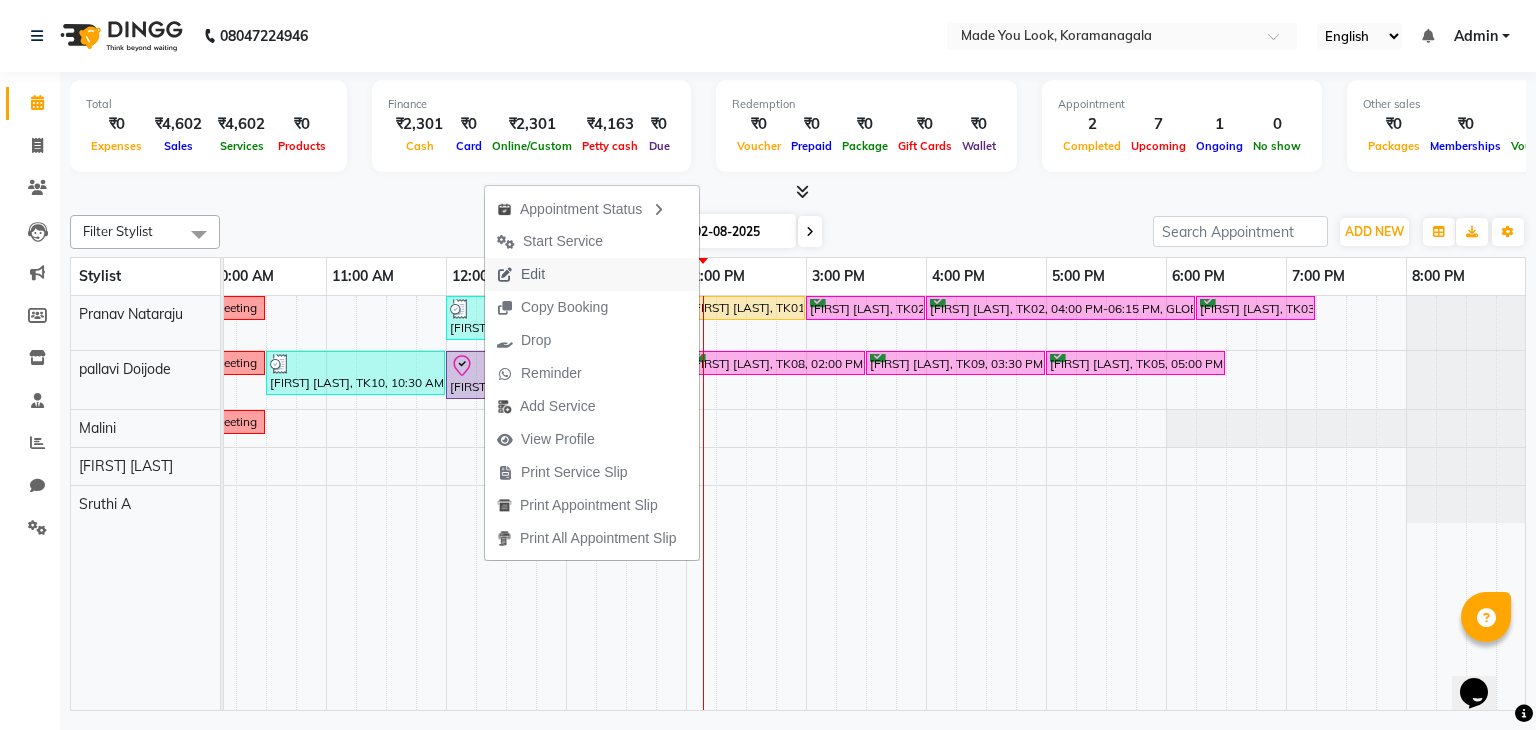 click on "Edit" at bounding box center (592, 274) 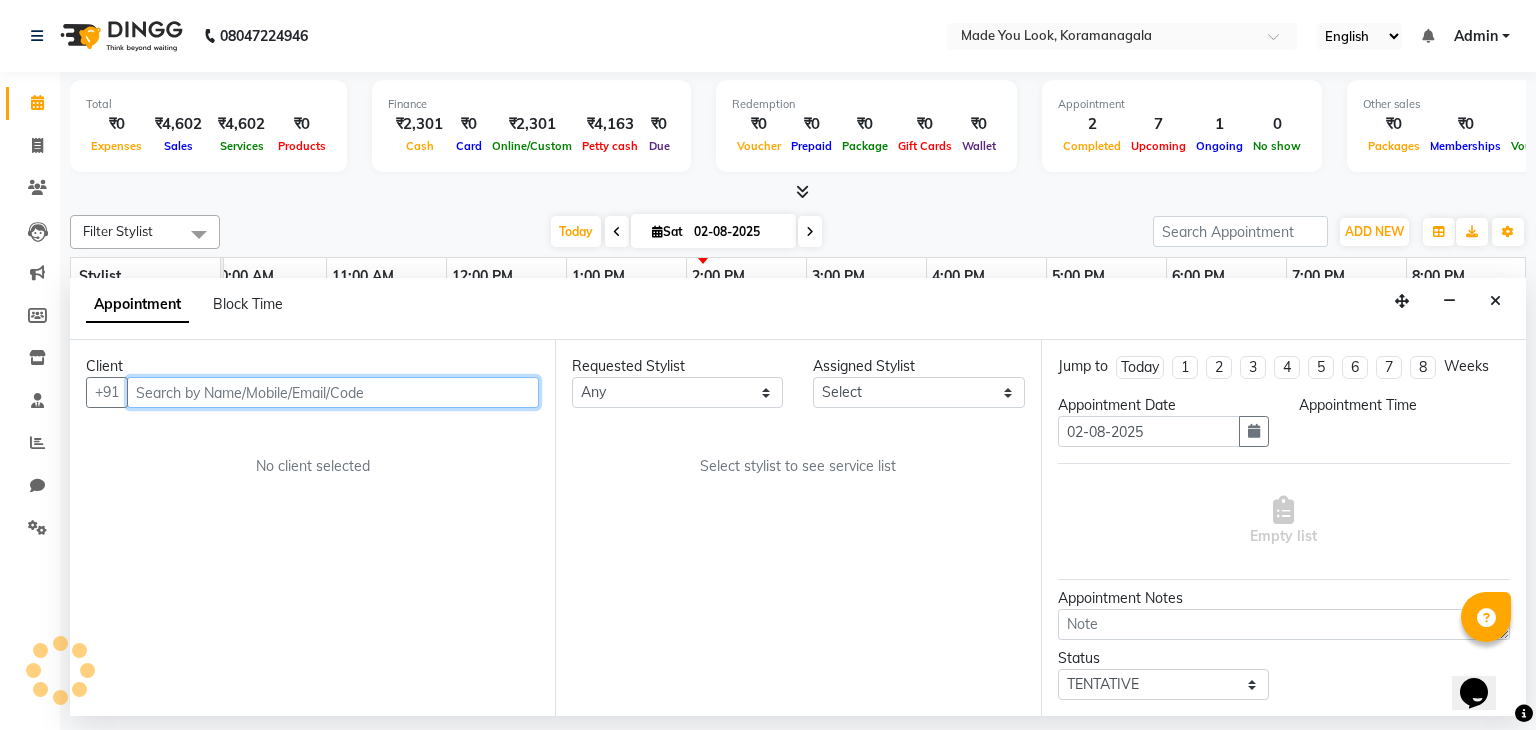 scroll, scrollTop: 0, scrollLeft: 258, axis: horizontal 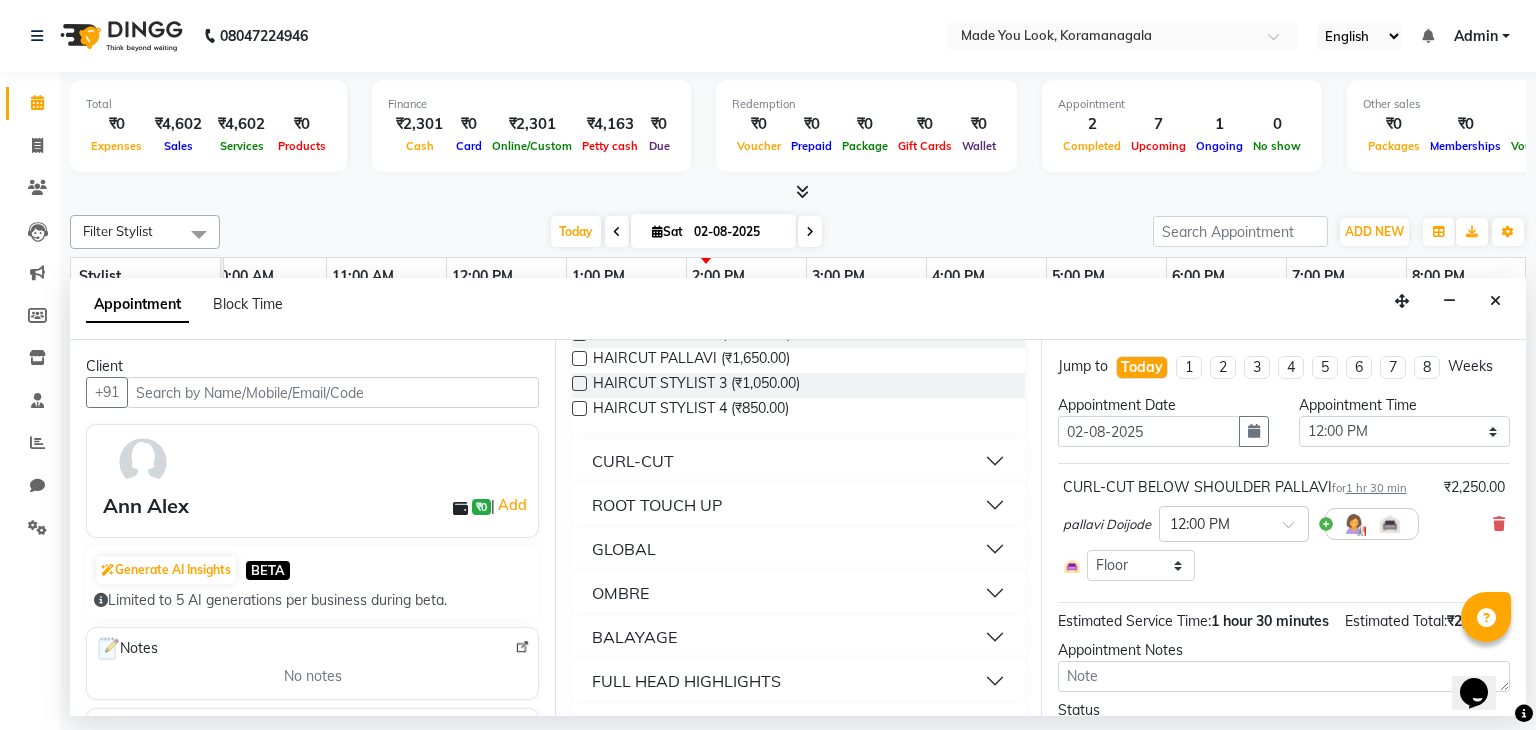 click on "Appointment Notes" at bounding box center [1284, 650] 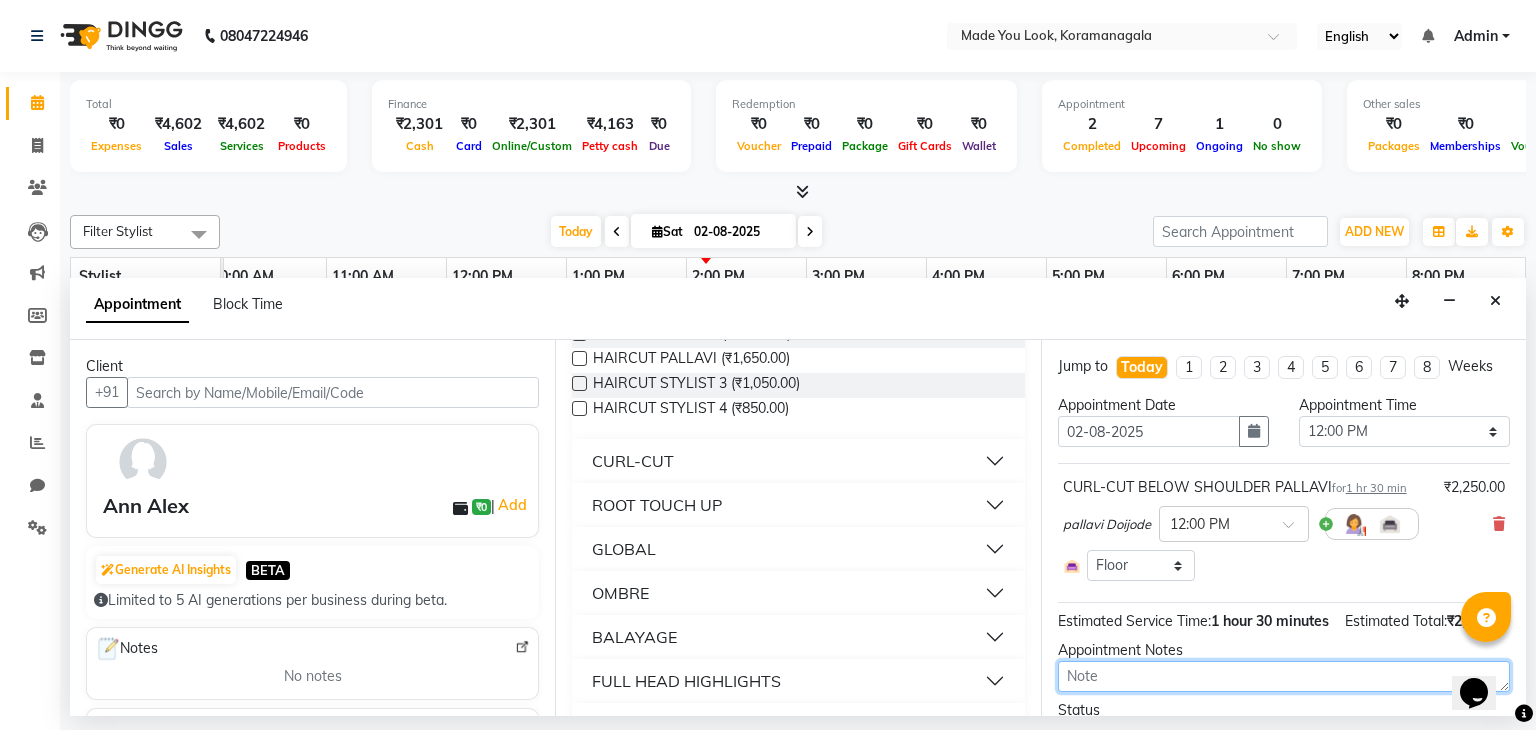drag, startPoint x: 1326, startPoint y: 683, endPoint x: 1324, endPoint y: 693, distance: 10.198039 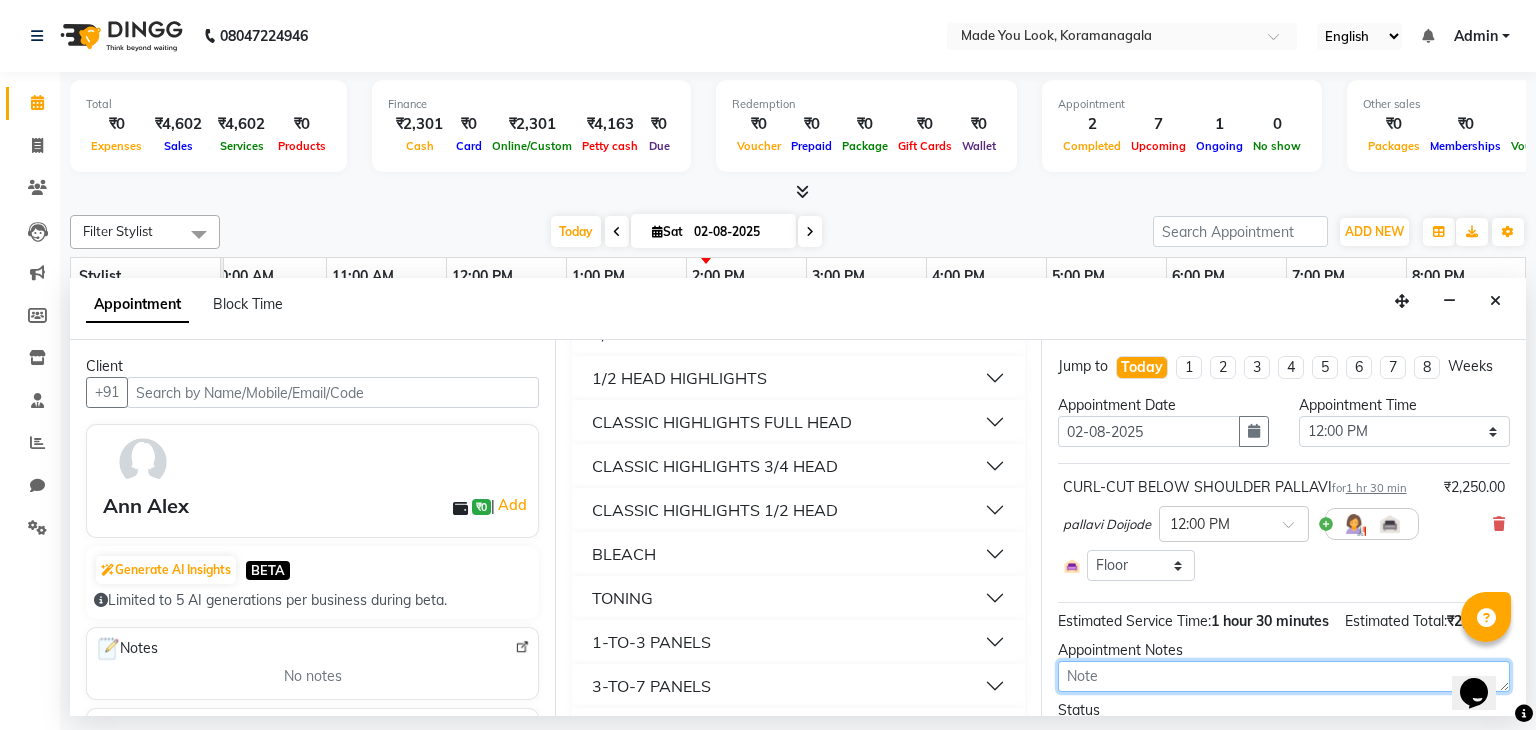 scroll, scrollTop: 571, scrollLeft: 0, axis: vertical 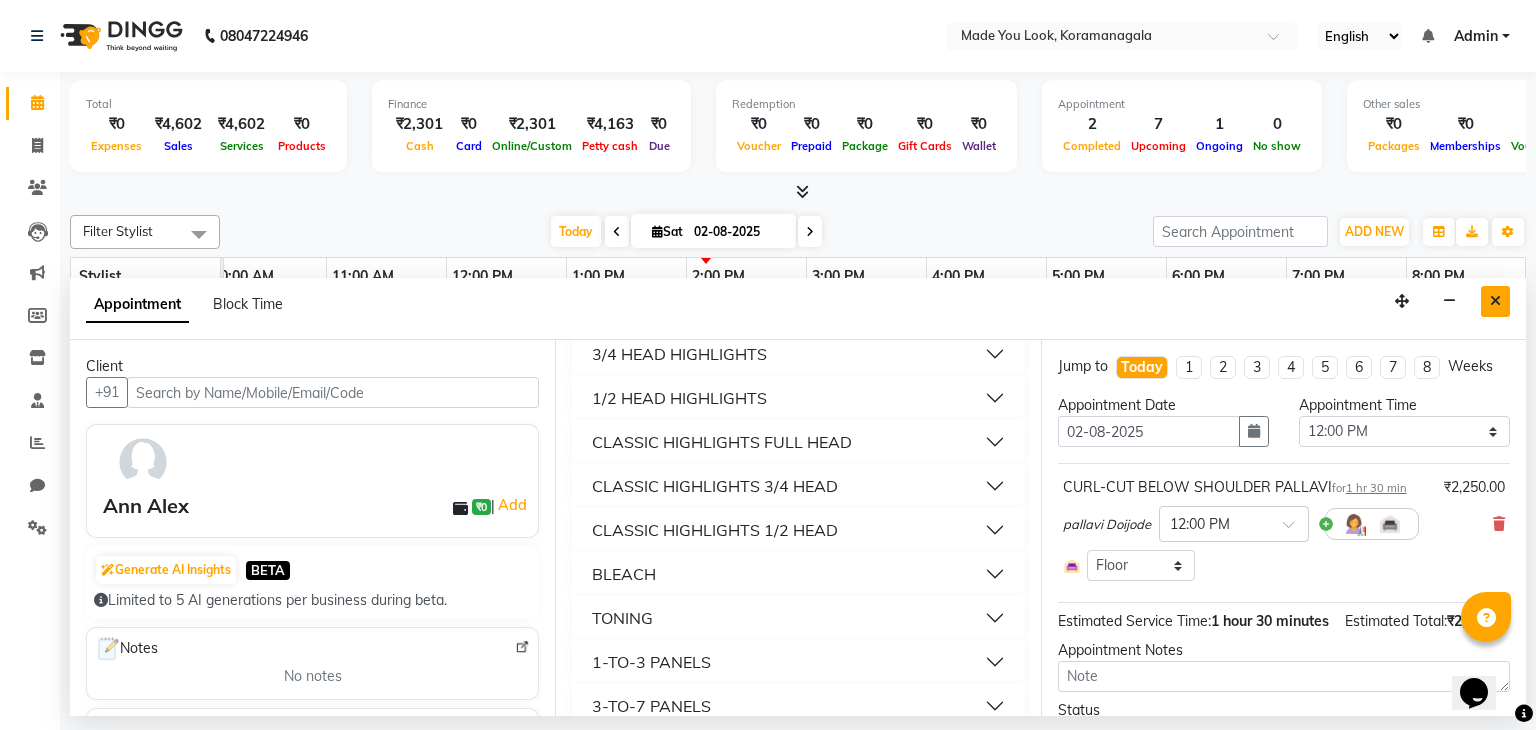 click at bounding box center (1495, 301) 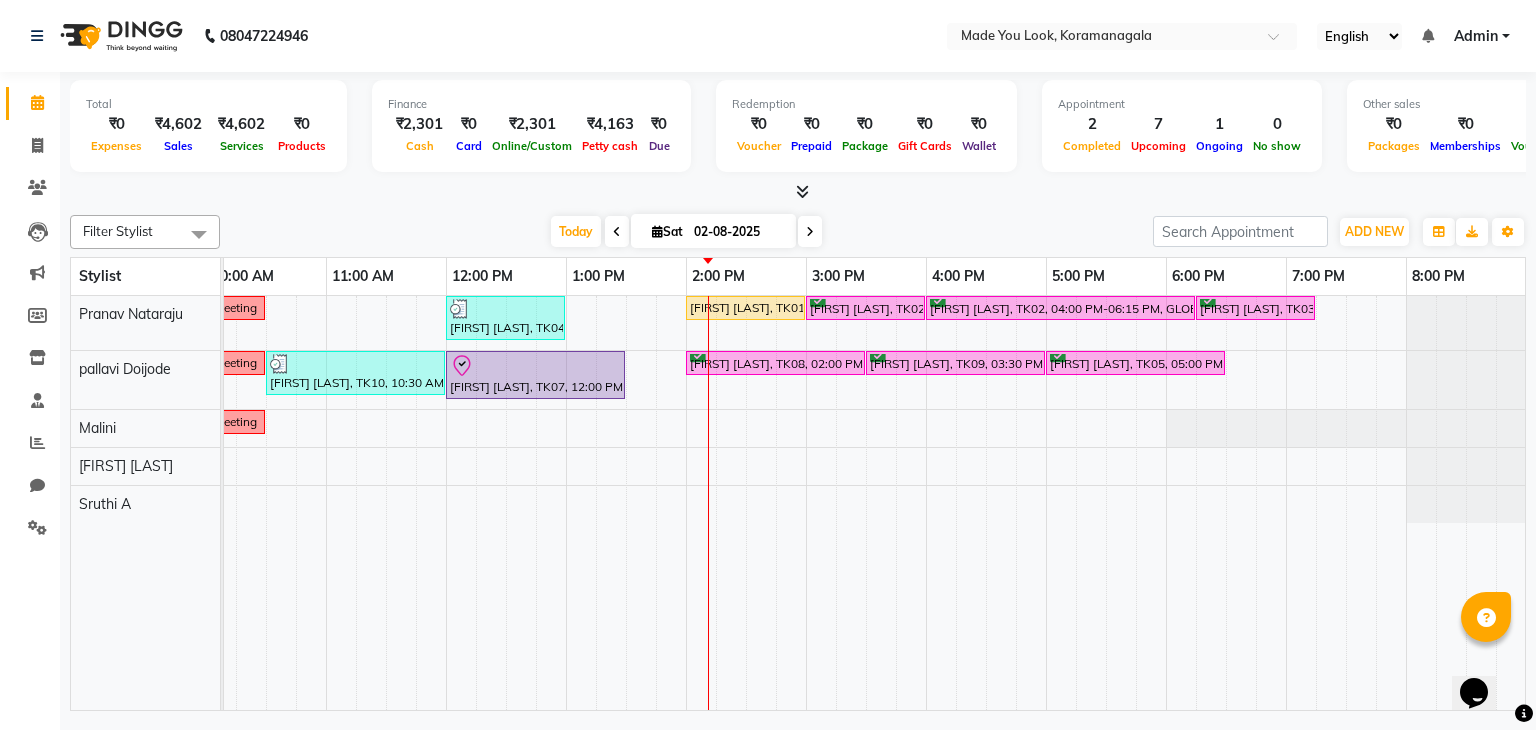 click at bounding box center [810, 232] 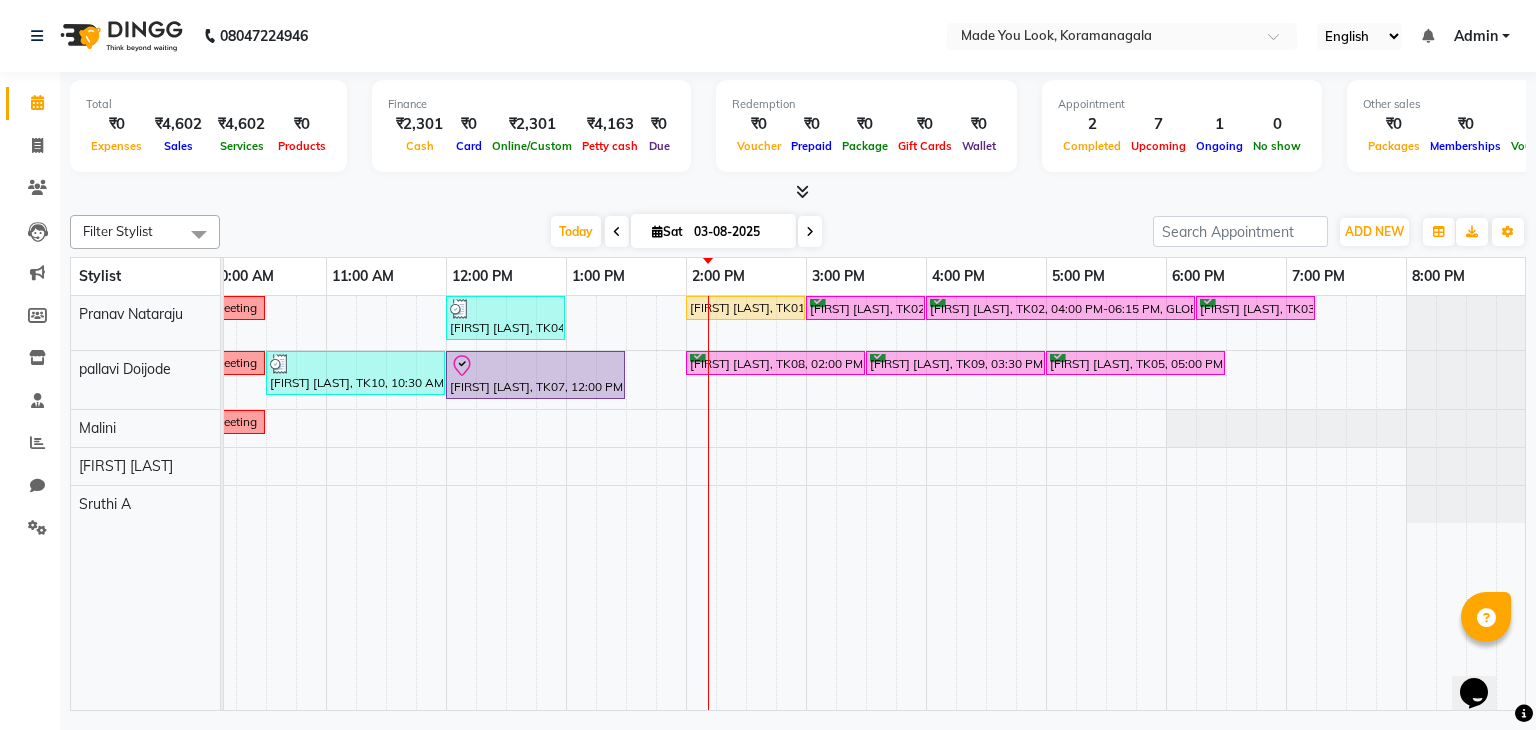 scroll, scrollTop: 0, scrollLeft: 0, axis: both 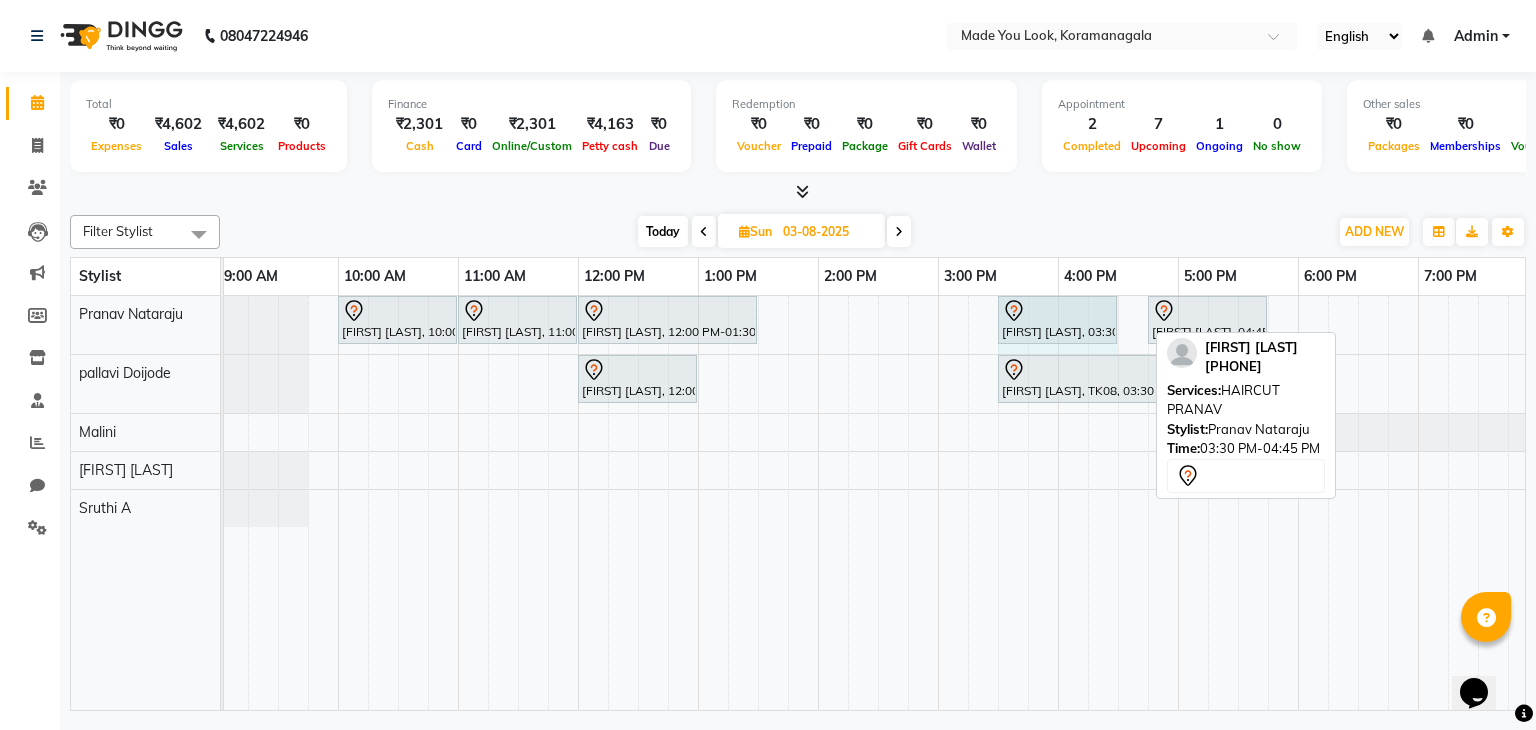 drag, startPoint x: 1145, startPoint y: 320, endPoint x: 1105, endPoint y: 321, distance: 40.012497 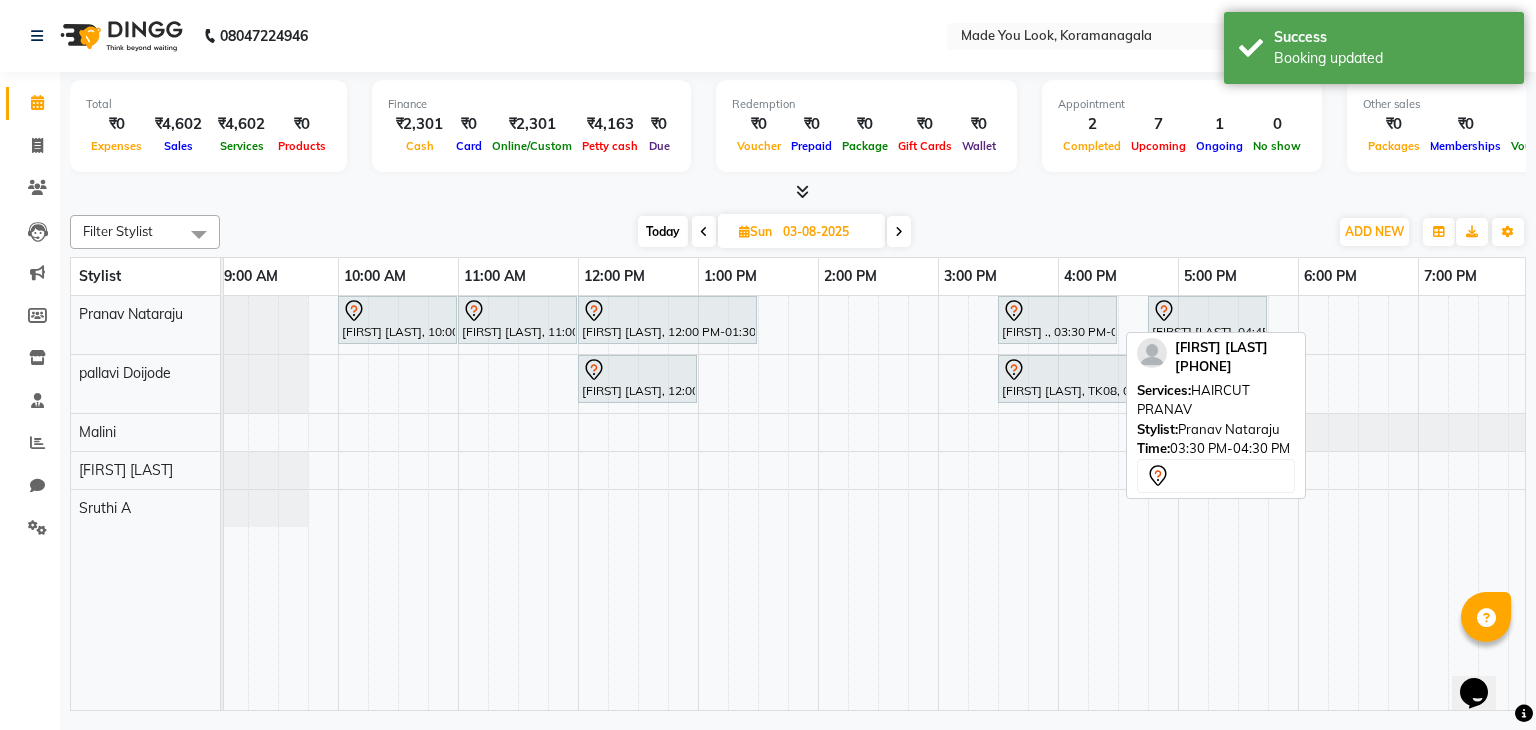click at bounding box center (1116, 320) 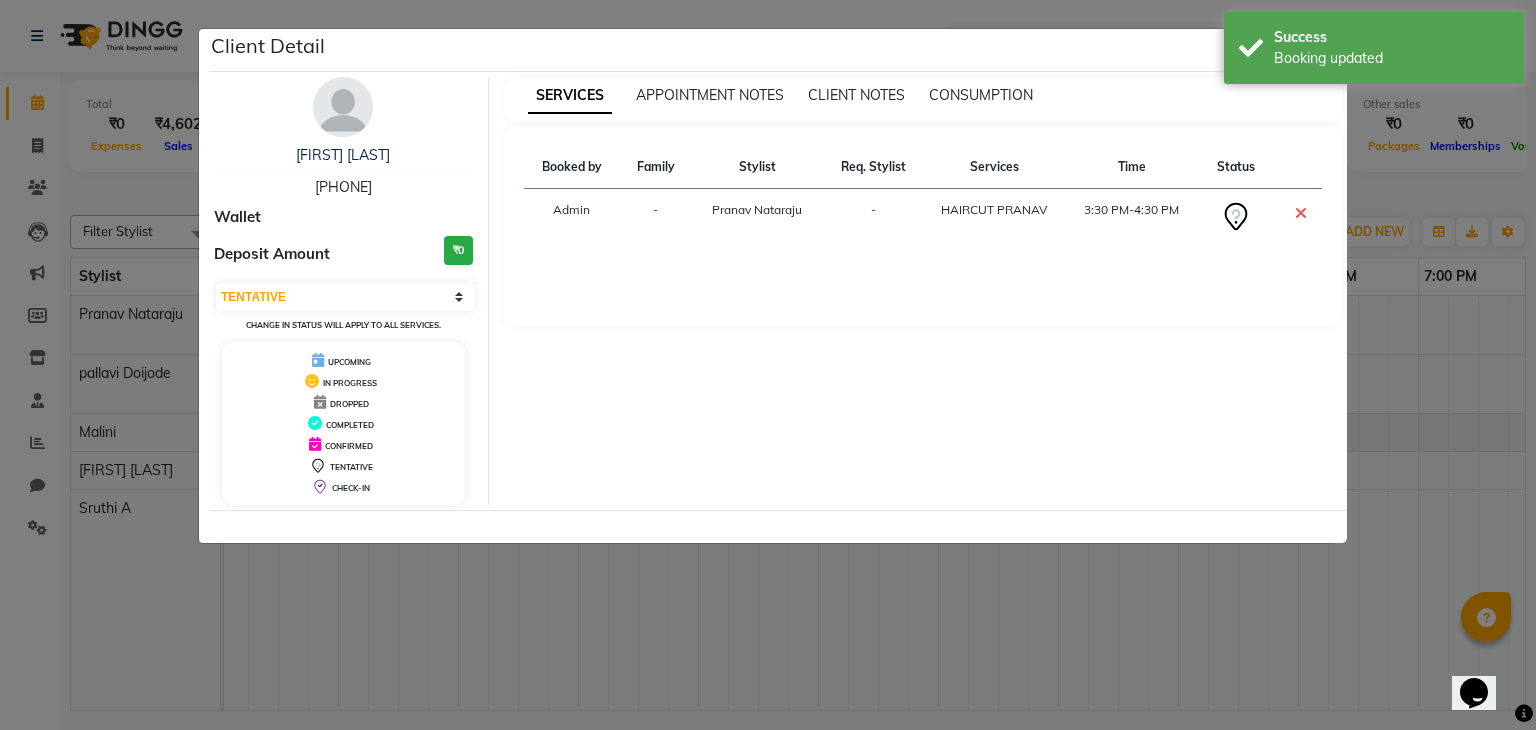click on "Client Detail  [FIRST] .   [PHONE] Wallet Deposit Amount  ₹0  Select CONFIRMED TENTATIVE Change in status will apply to all services. UPCOMING IN PROGRESS DROPPED COMPLETED CONFIRMED TENTATIVE CHECK-IN SERVICES APPOINTMENT NOTES CLIENT NOTES CONSUMPTION Booked by Family Stylist Req. Stylist Services Time Status  Admin  - Pranav Nataraju  -  HAIRCUT PRANAV   3:30 PM-4:30 PM" 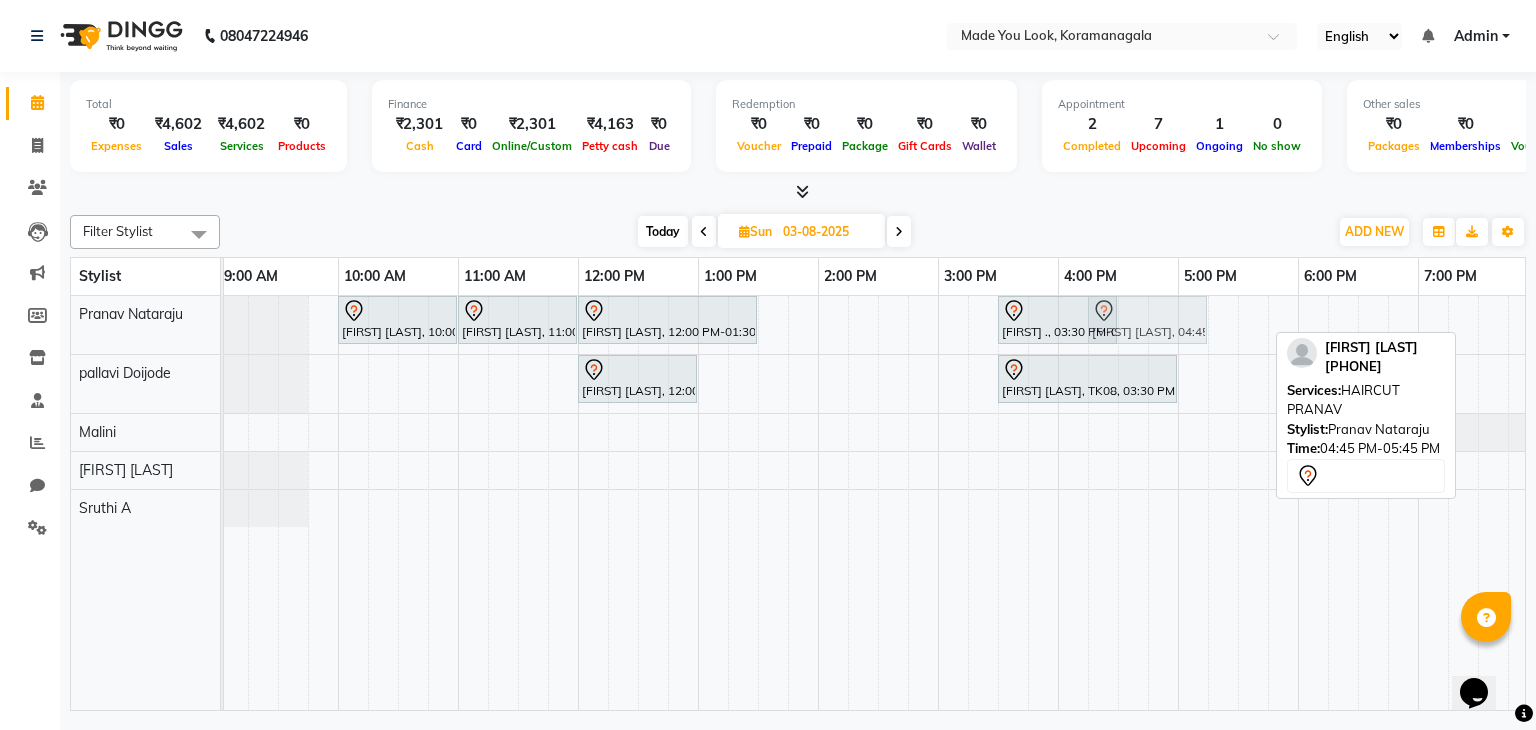 drag, startPoint x: 1189, startPoint y: 309, endPoint x: 1141, endPoint y: 308, distance: 48.010414 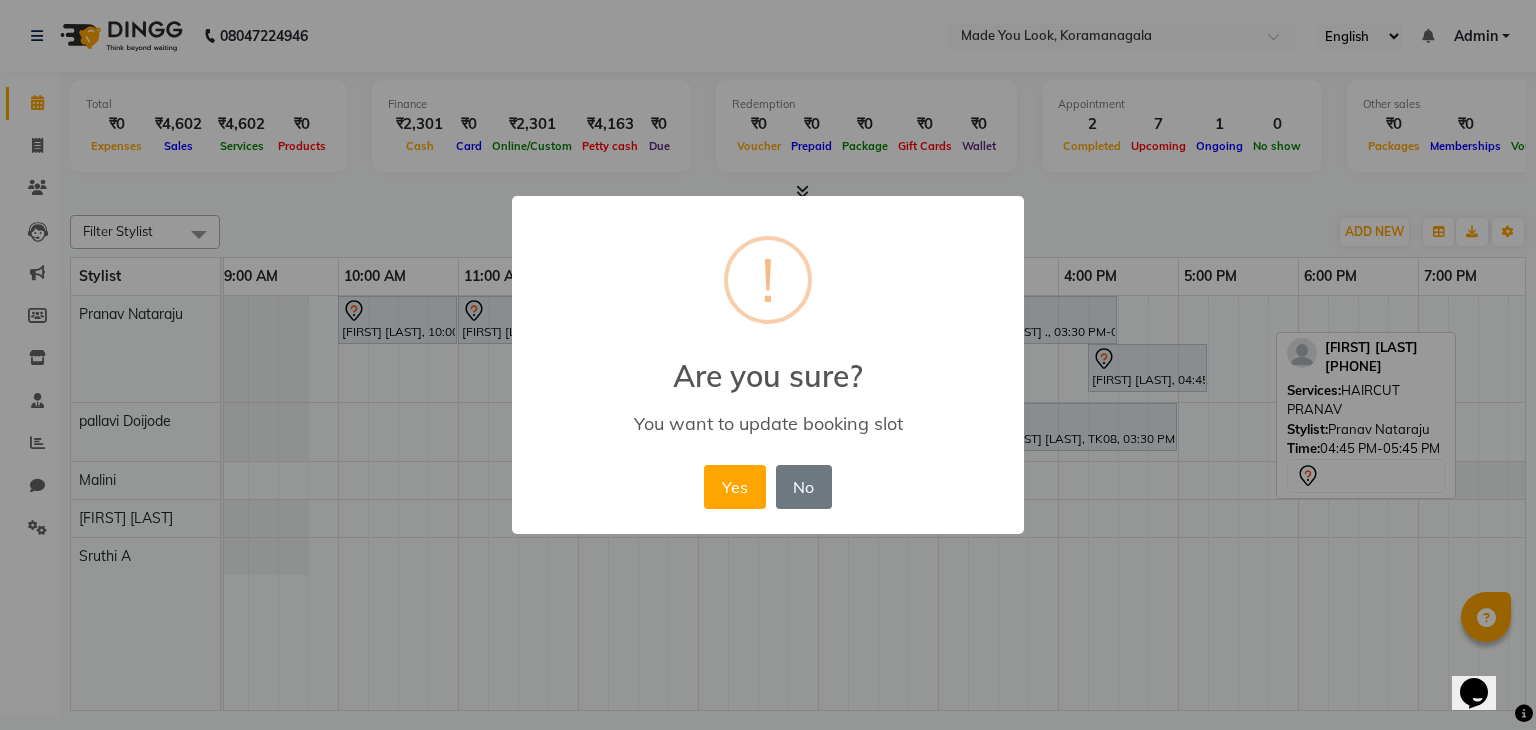 drag, startPoint x: 808, startPoint y: 501, endPoint x: 952, endPoint y: 478, distance: 145.82524 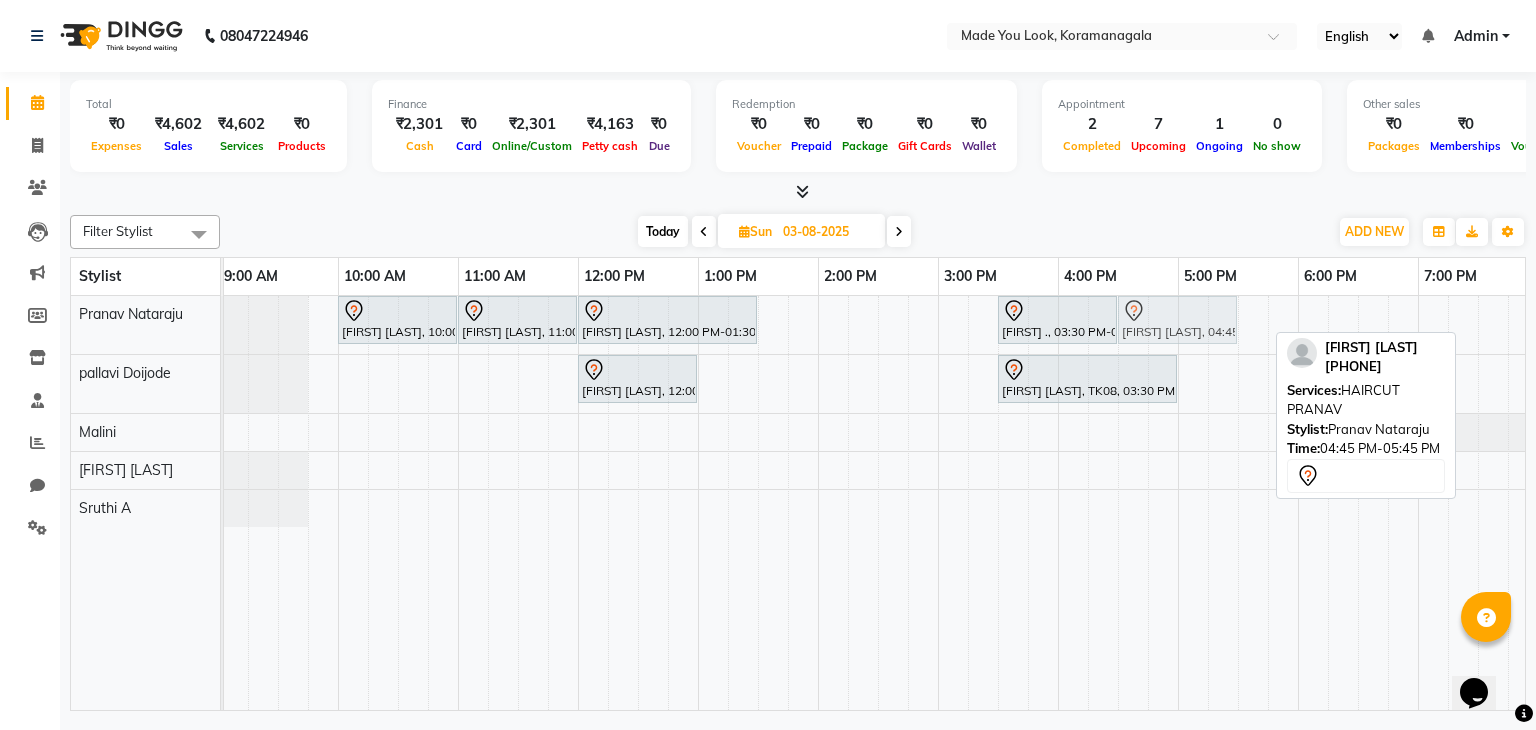 drag, startPoint x: 1210, startPoint y: 309, endPoint x: 1169, endPoint y: 319, distance: 42.201897 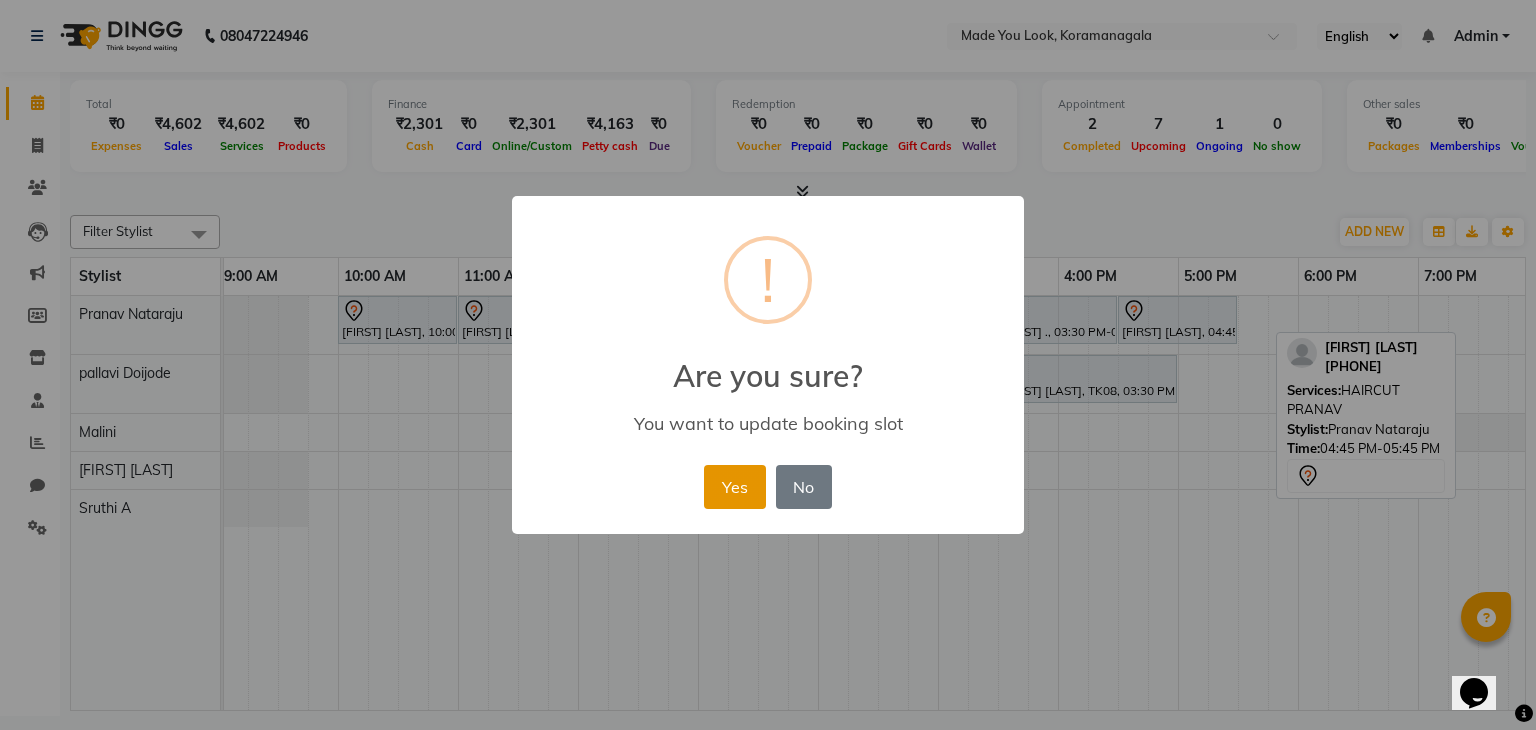 click on "Yes" at bounding box center [734, 487] 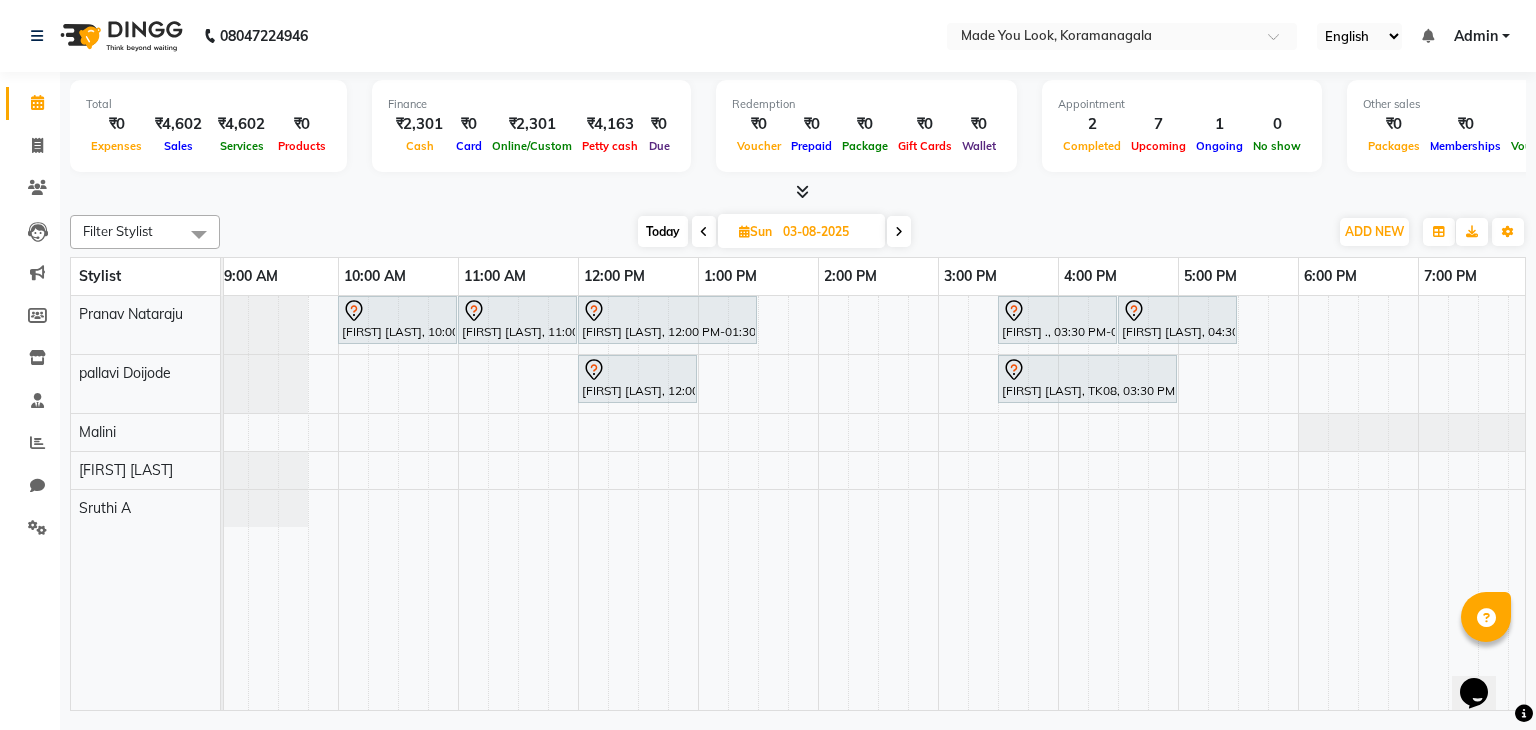 click on "Today" at bounding box center (663, 231) 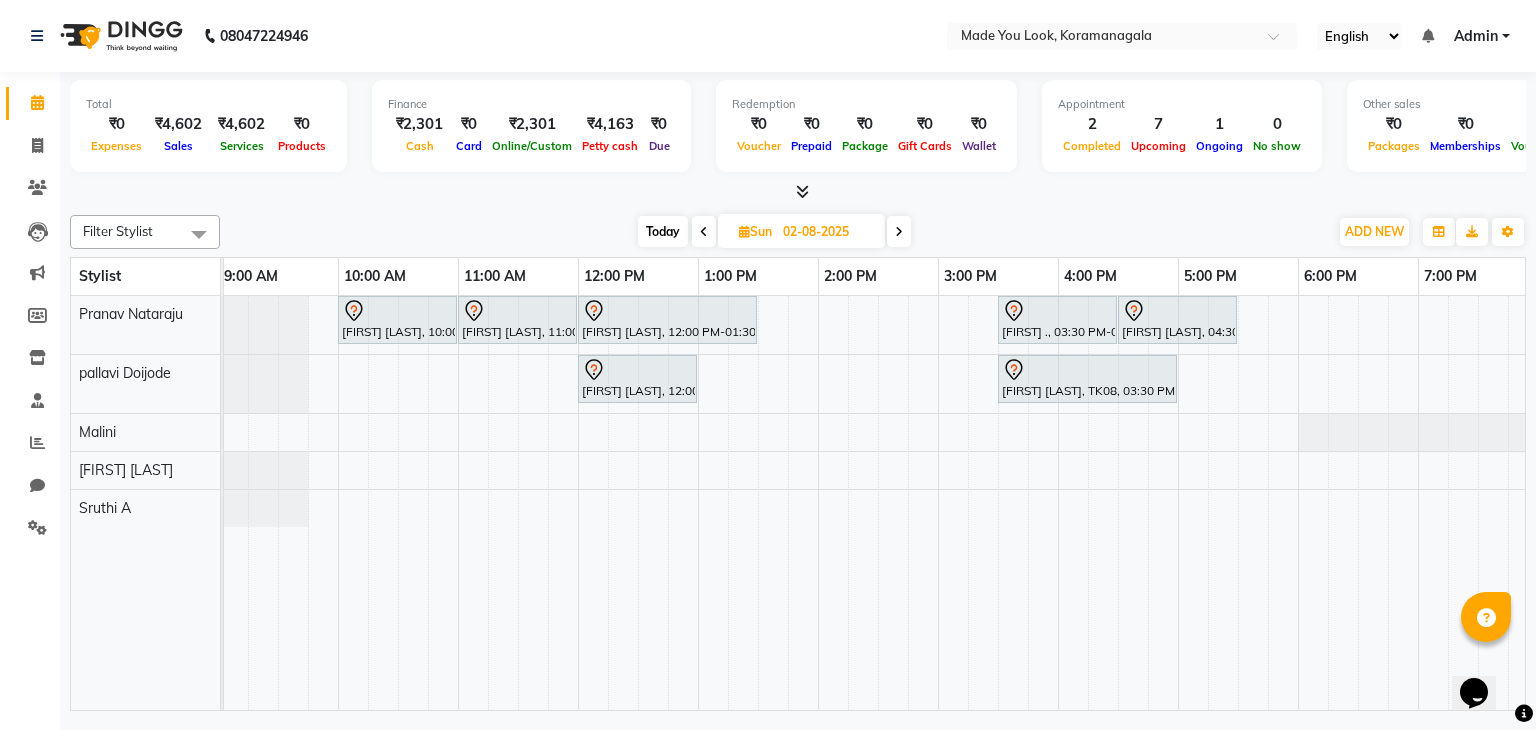 scroll, scrollTop: 0, scrollLeft: 258, axis: horizontal 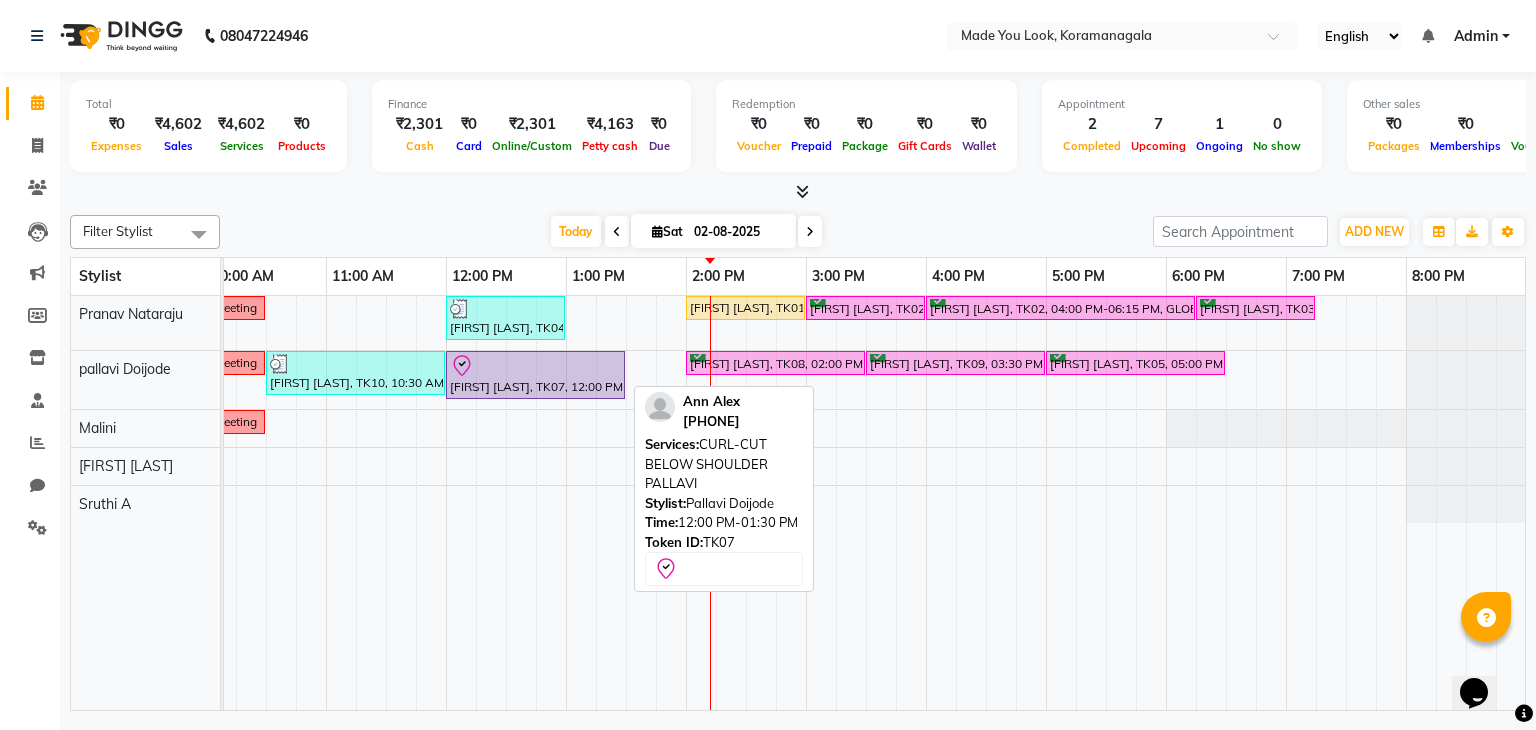 click at bounding box center (535, 366) 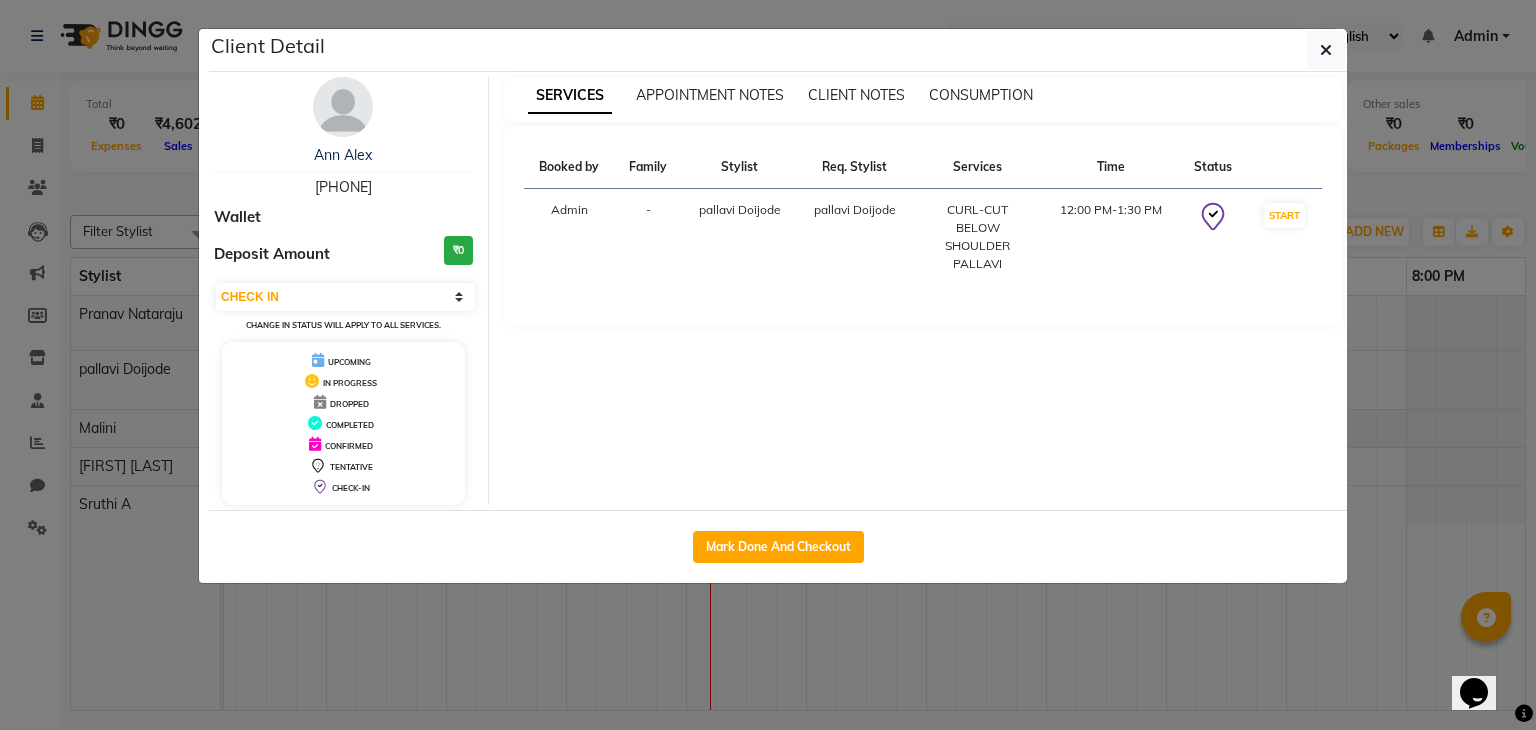 drag, startPoint x: 1318, startPoint y: 38, endPoint x: 1259, endPoint y: 101, distance: 86.313385 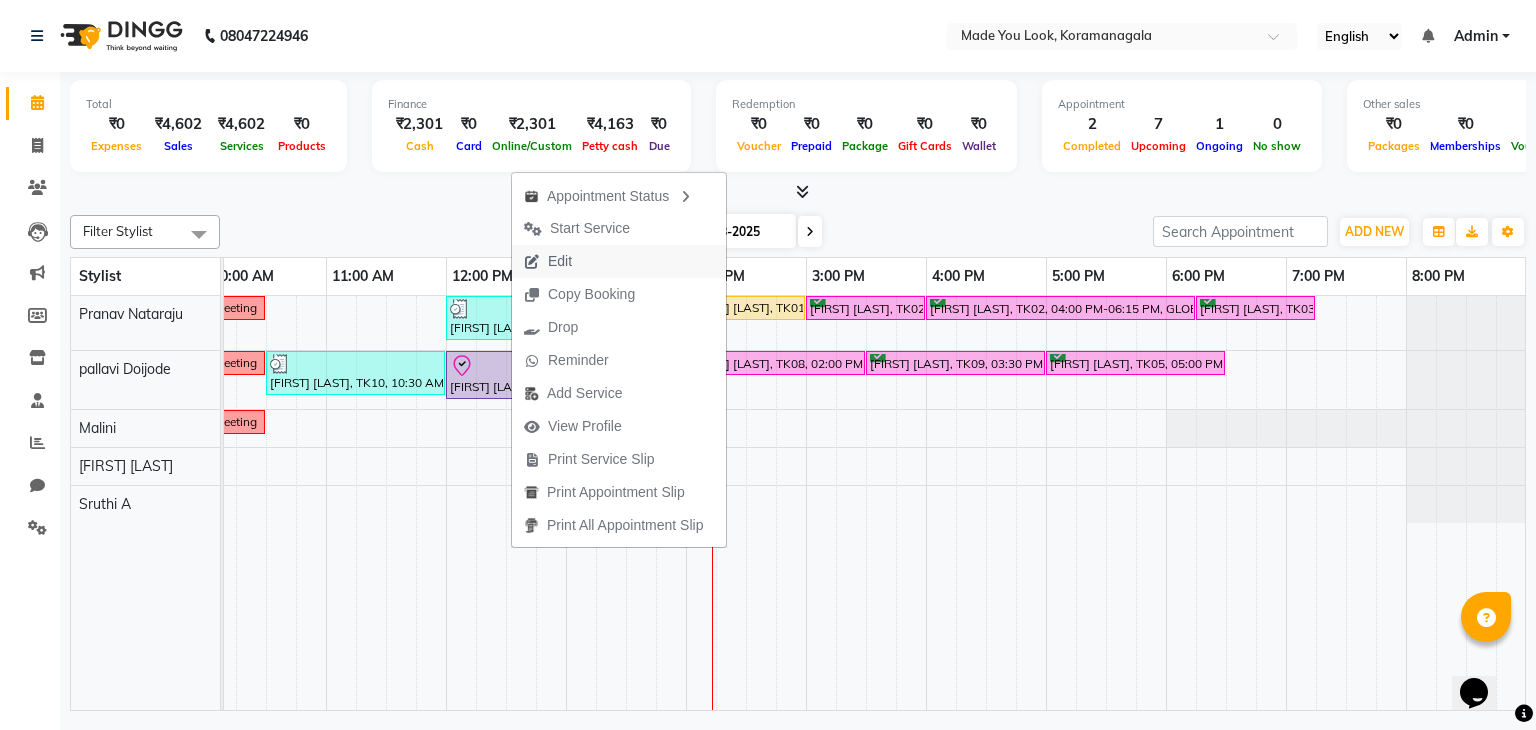 click on "Edit" at bounding box center [619, 261] 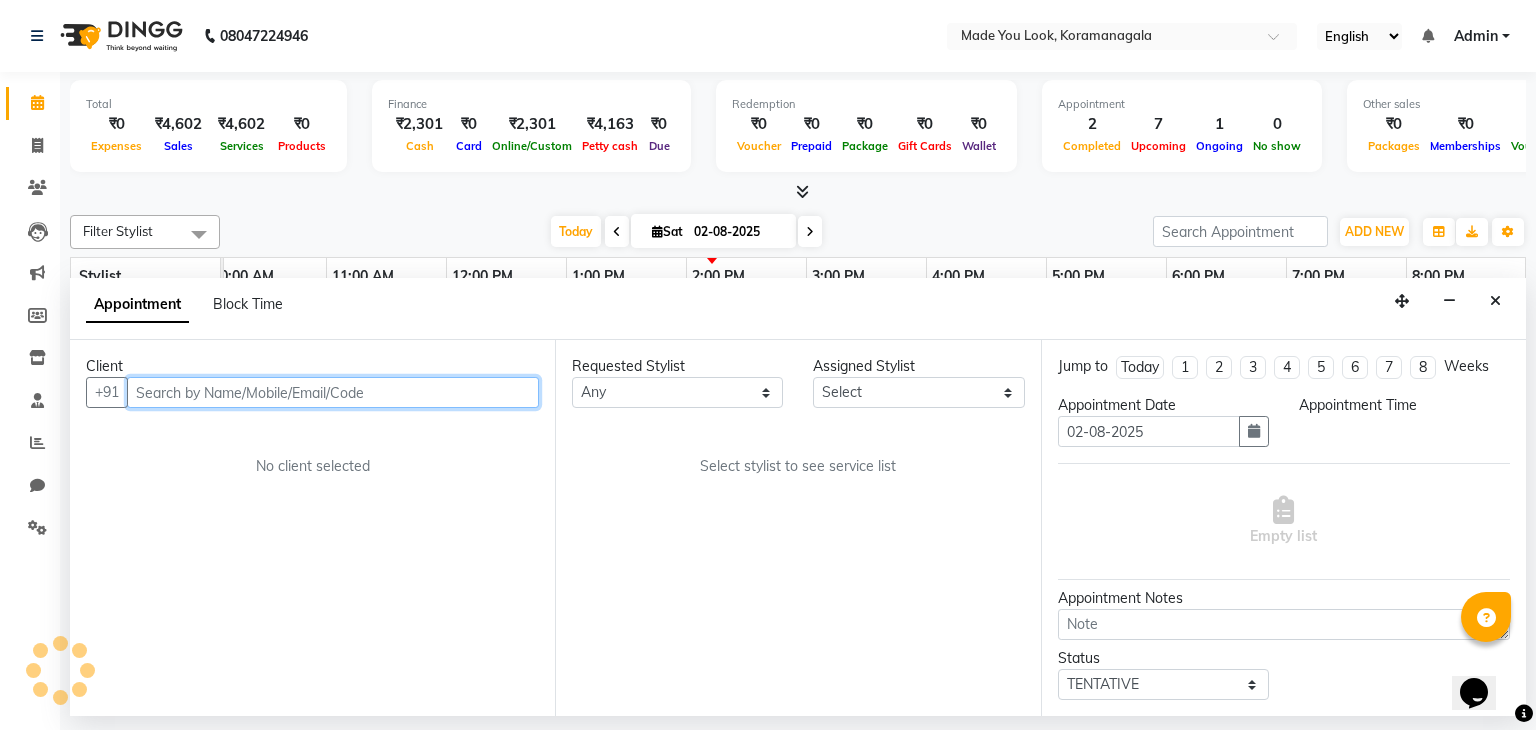 scroll, scrollTop: 0, scrollLeft: 258, axis: horizontal 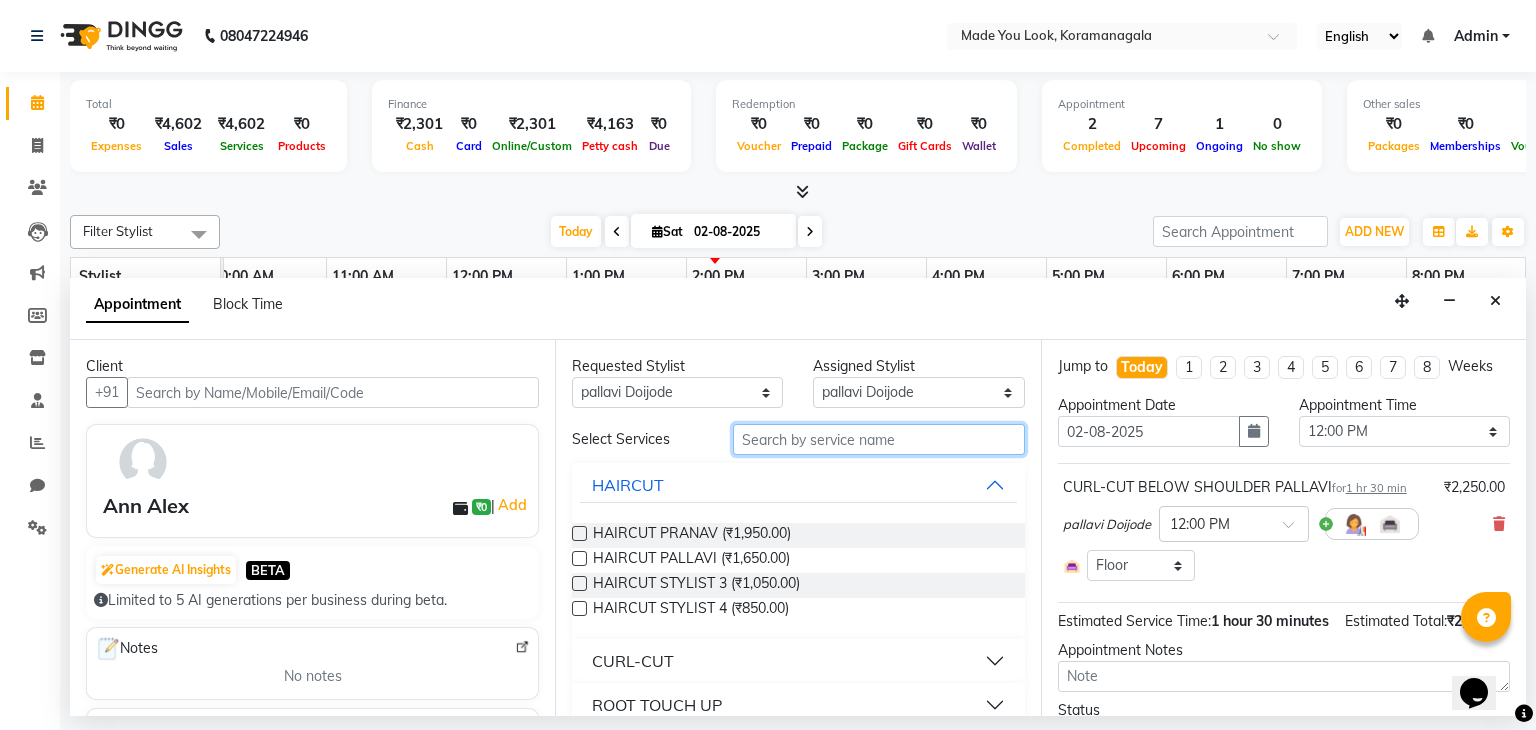 click at bounding box center (879, 439) 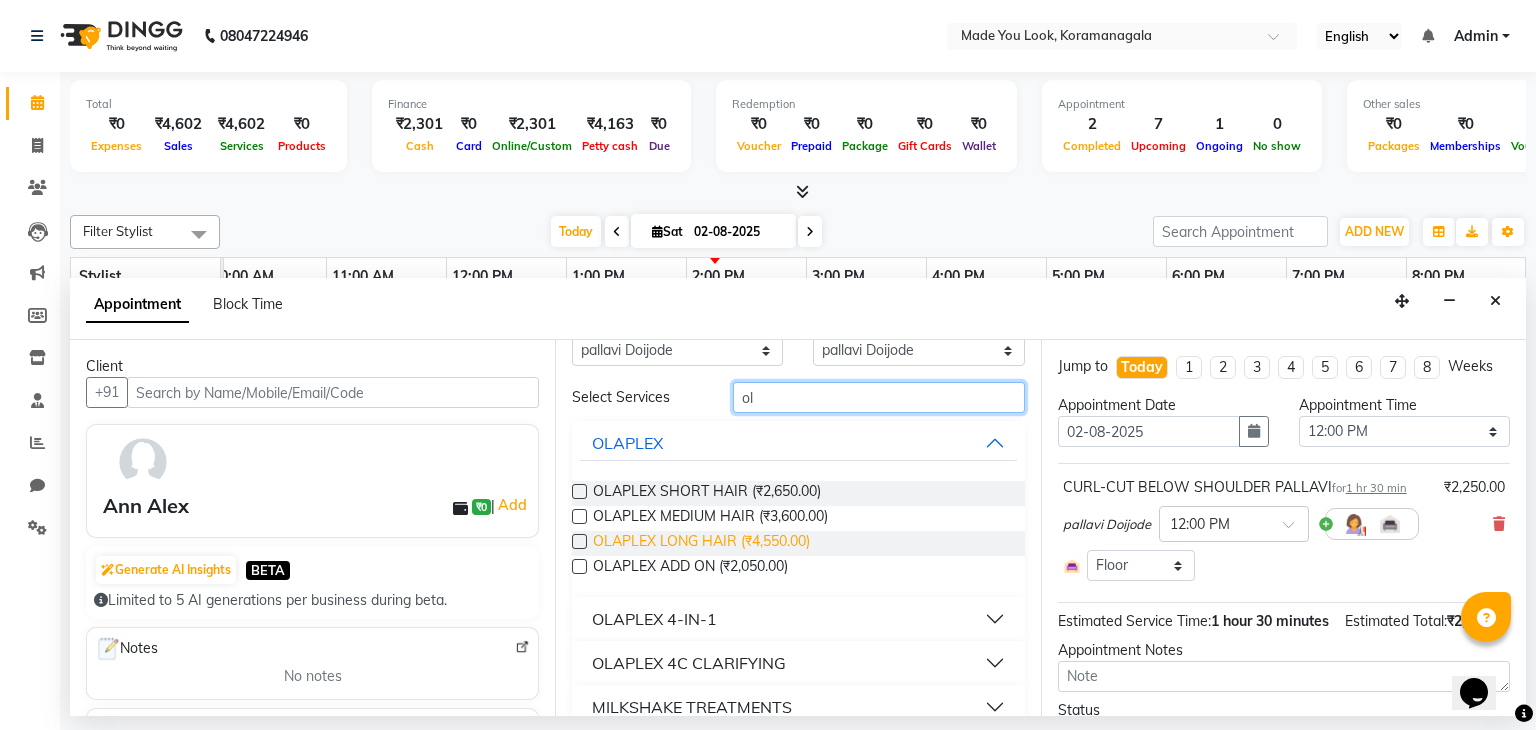 scroll, scrollTop: 43, scrollLeft: 0, axis: vertical 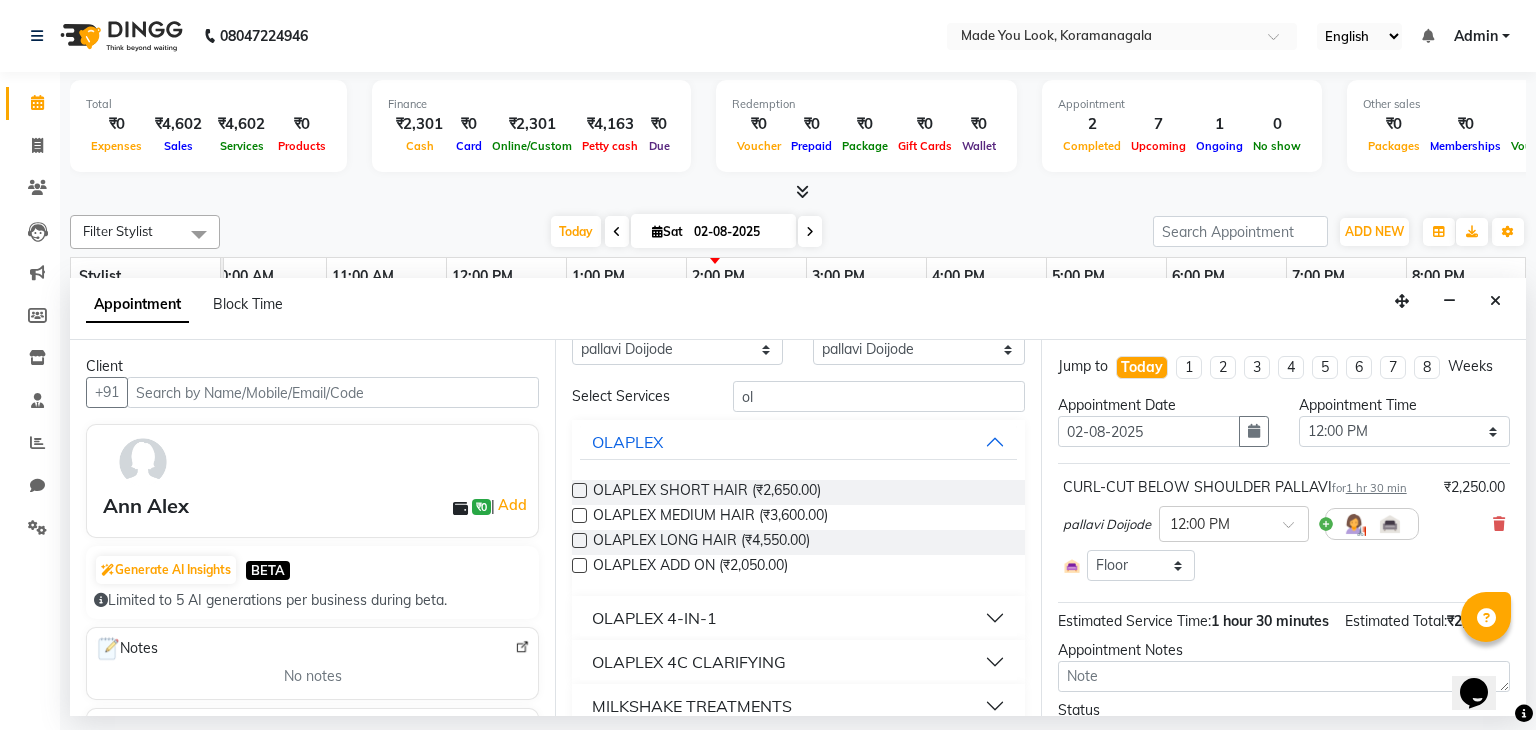 click on "OLAPLEX 4-IN-1" at bounding box center (798, 618) 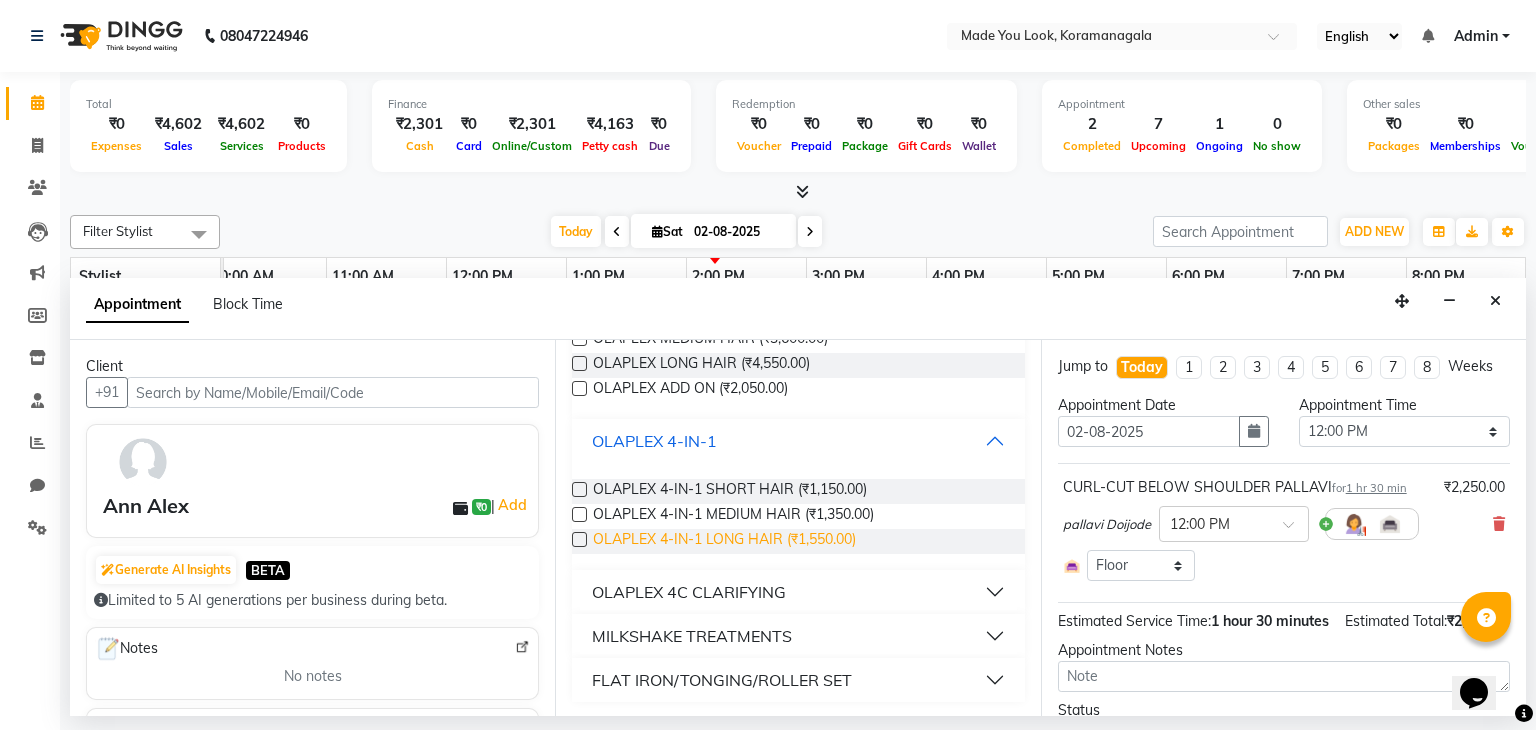 scroll, scrollTop: 221, scrollLeft: 0, axis: vertical 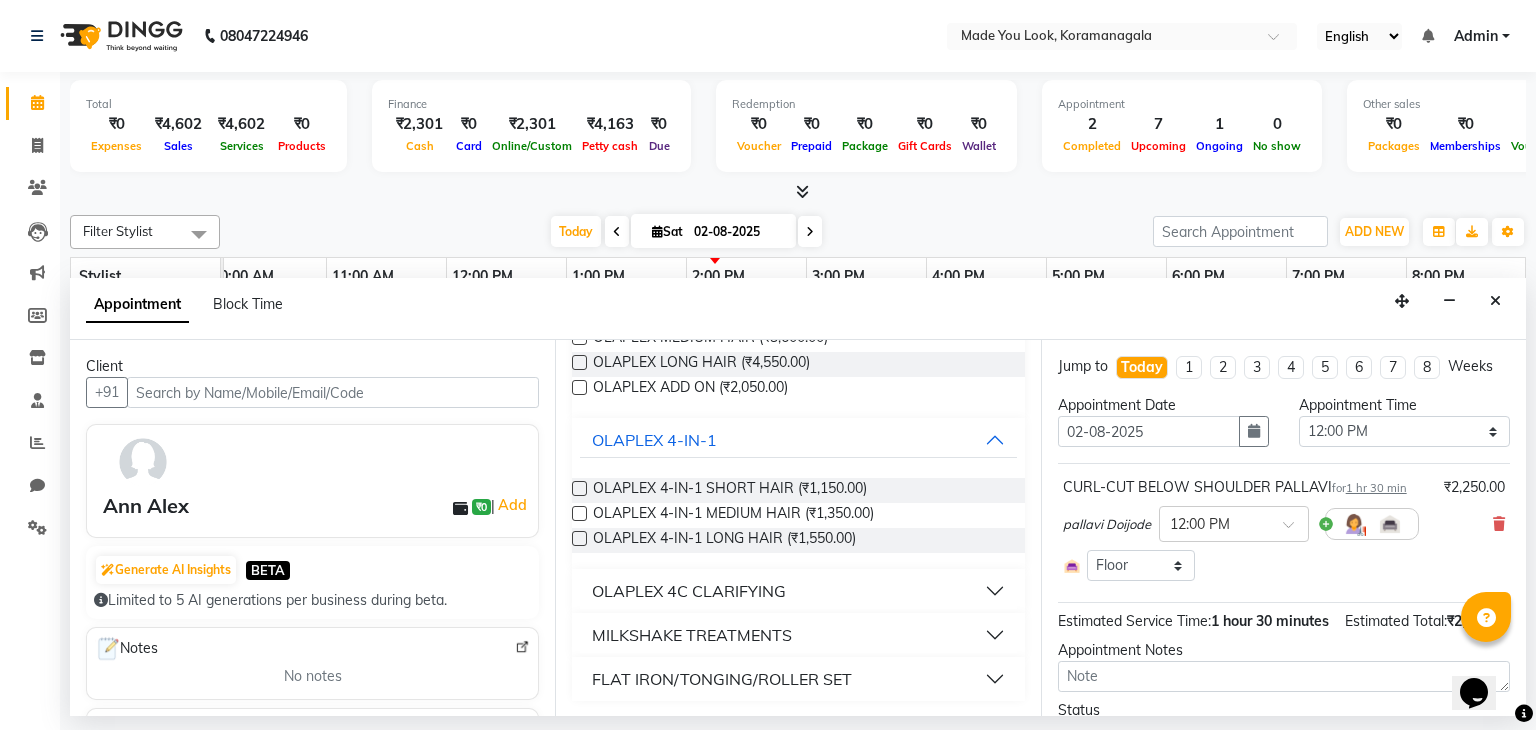 click on "OLAPLEX 4C CLARIFYING" at bounding box center (689, 591) 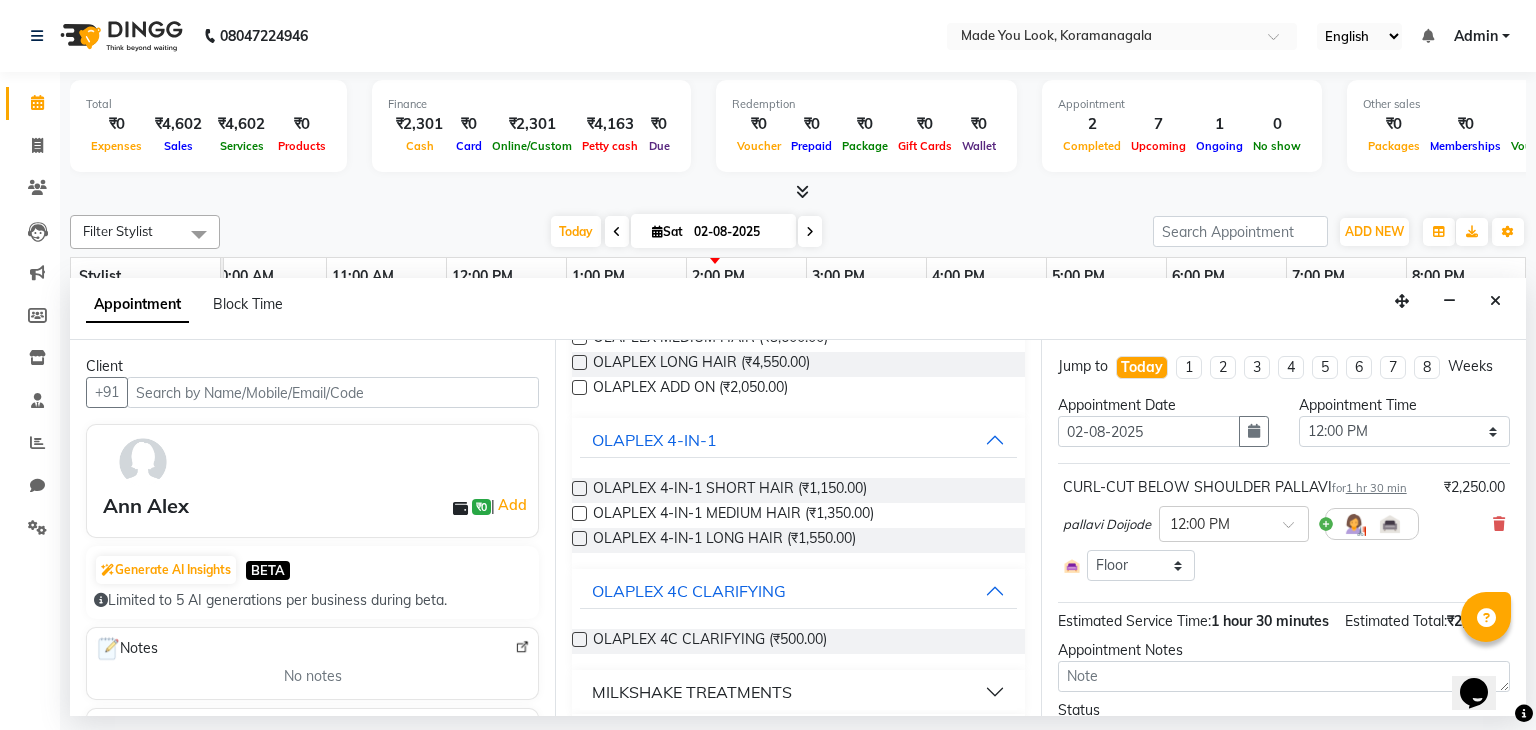 click at bounding box center (579, 639) 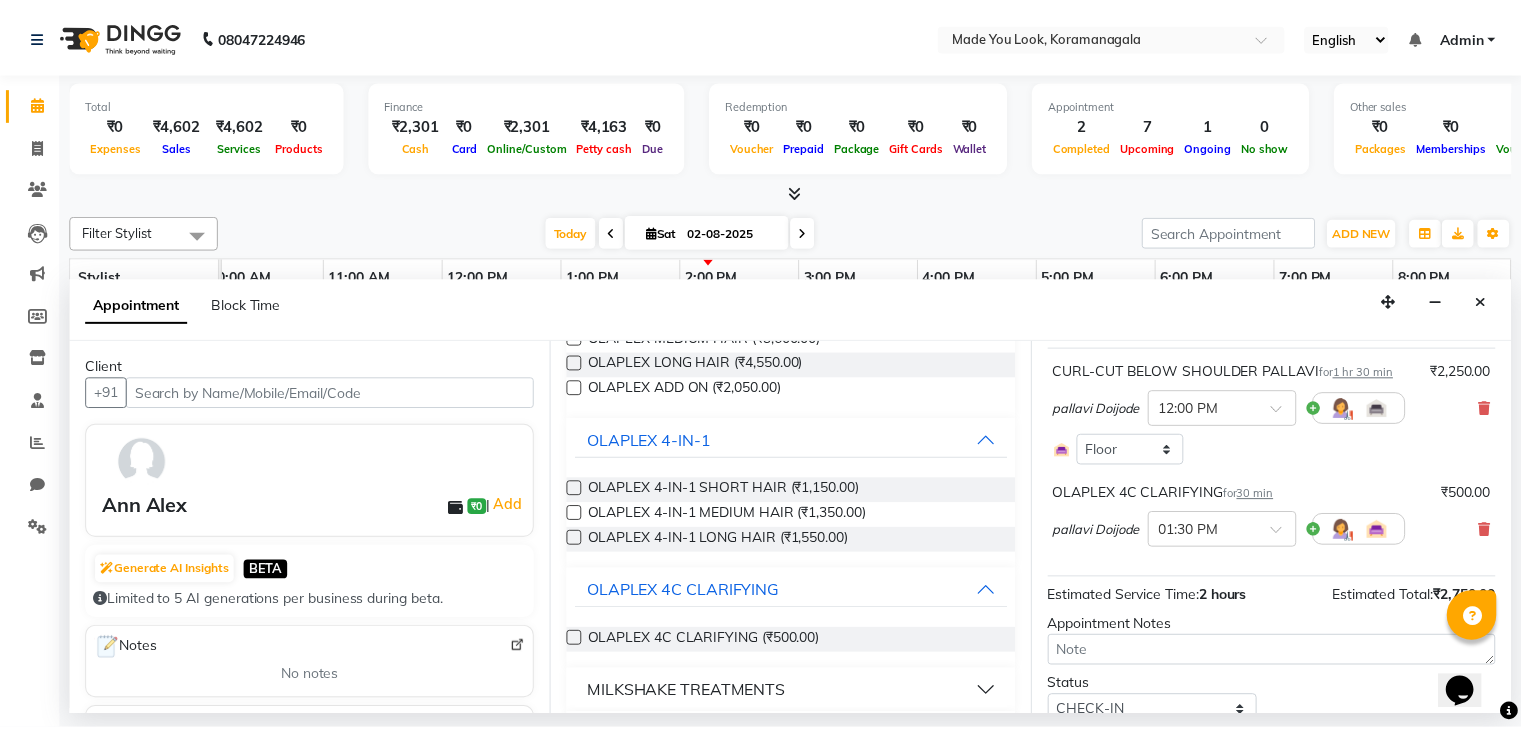 scroll, scrollTop: 194, scrollLeft: 0, axis: vertical 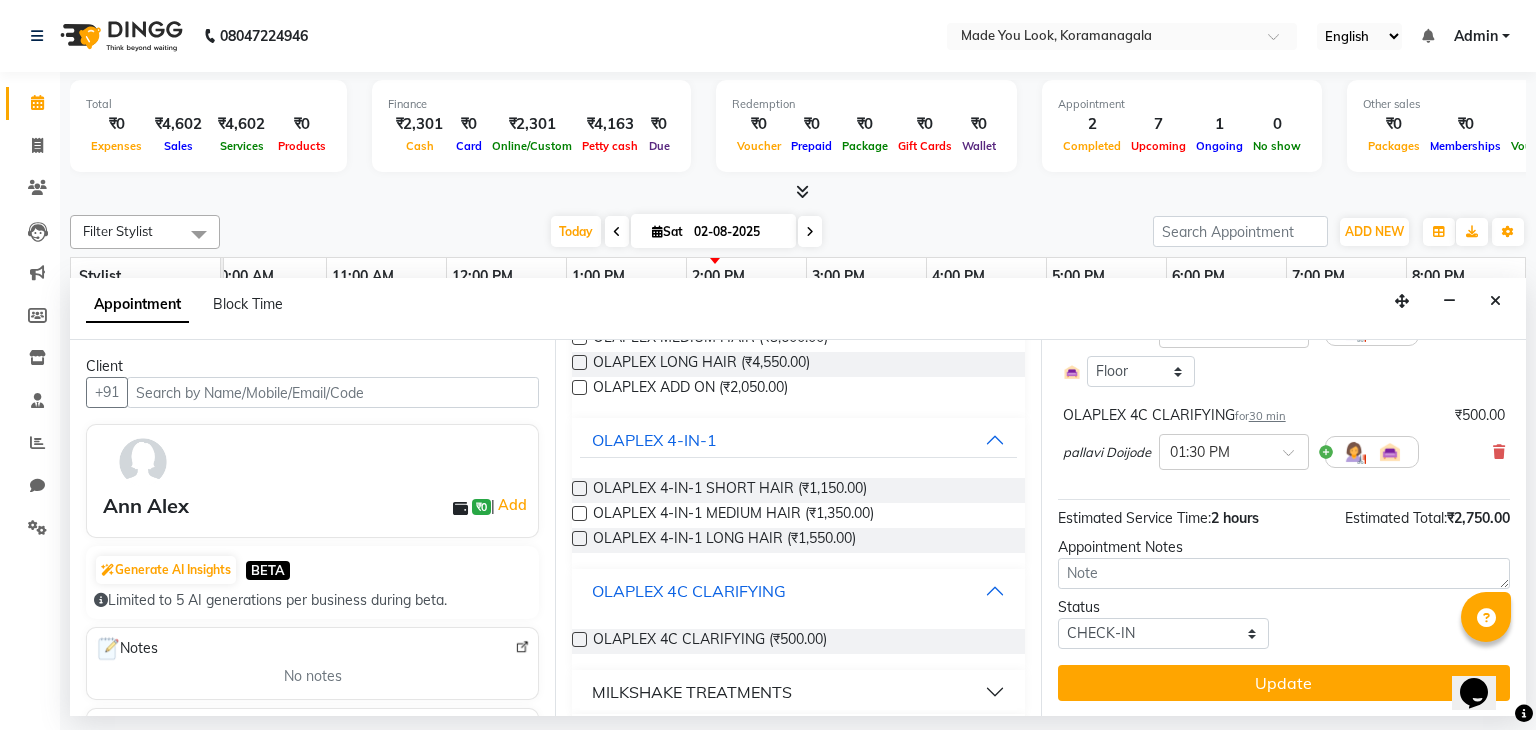 click on "OLAPLEX 4C CLARIFYING" at bounding box center (798, 591) 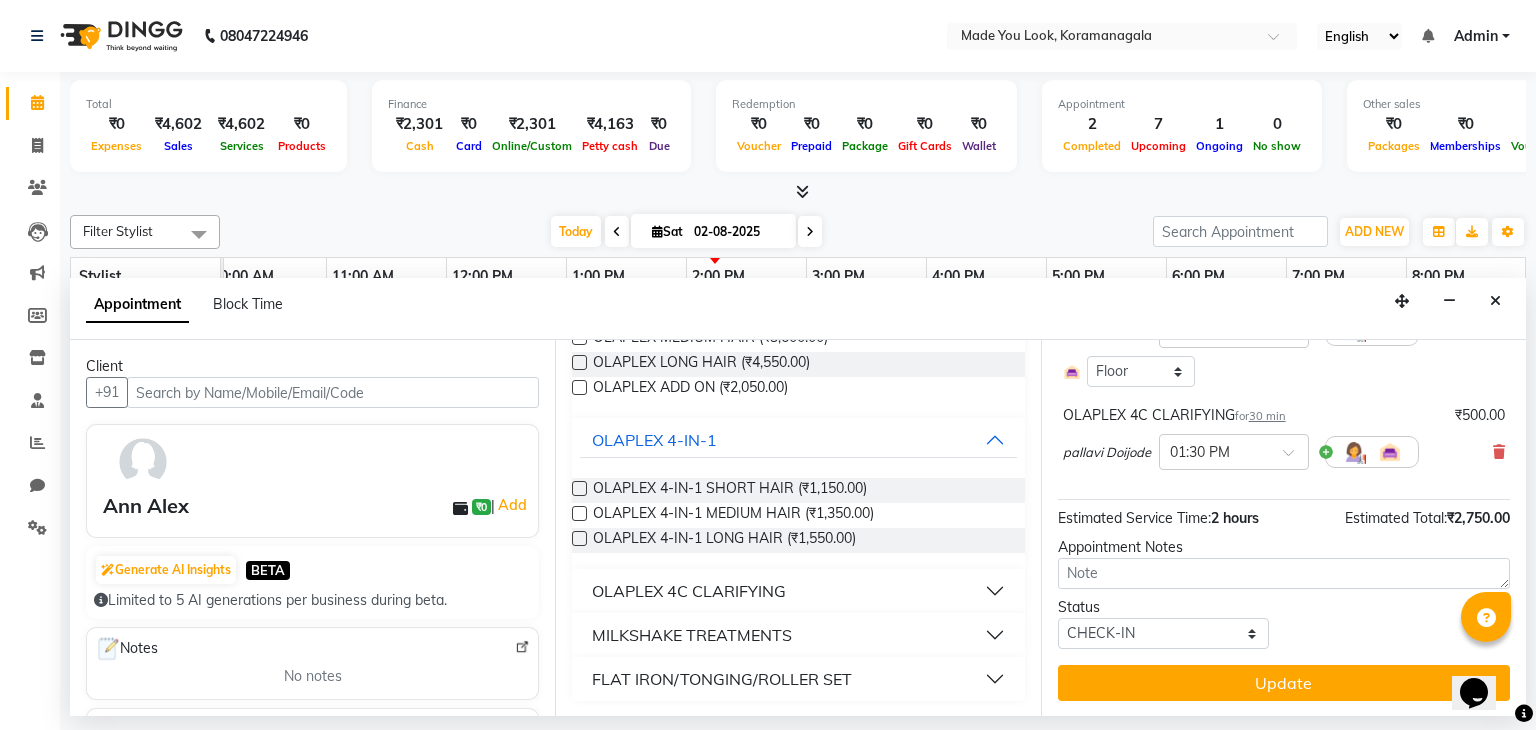 click on "OLAPLEX 4C CLARIFYING" at bounding box center [798, 591] 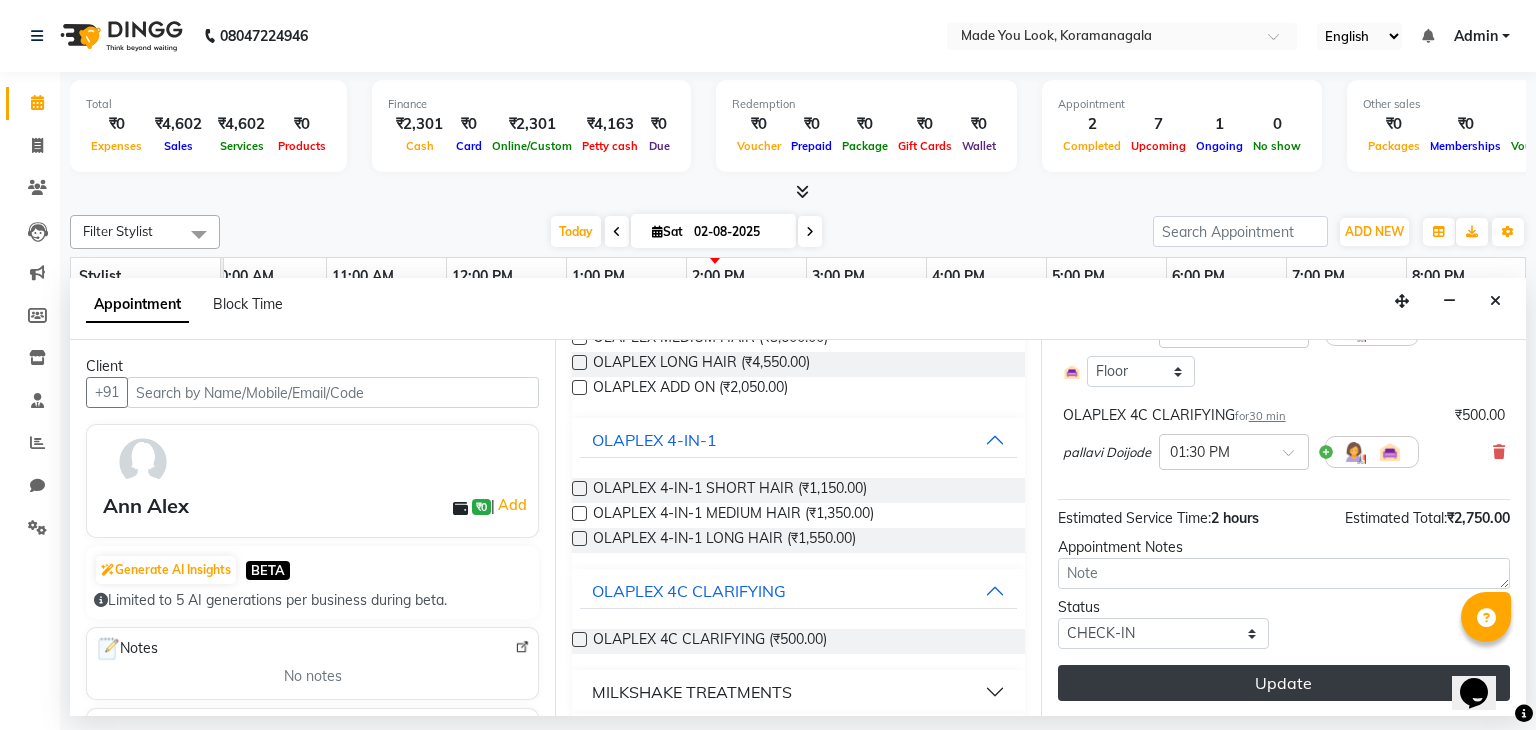 click on "Update" at bounding box center [1284, 683] 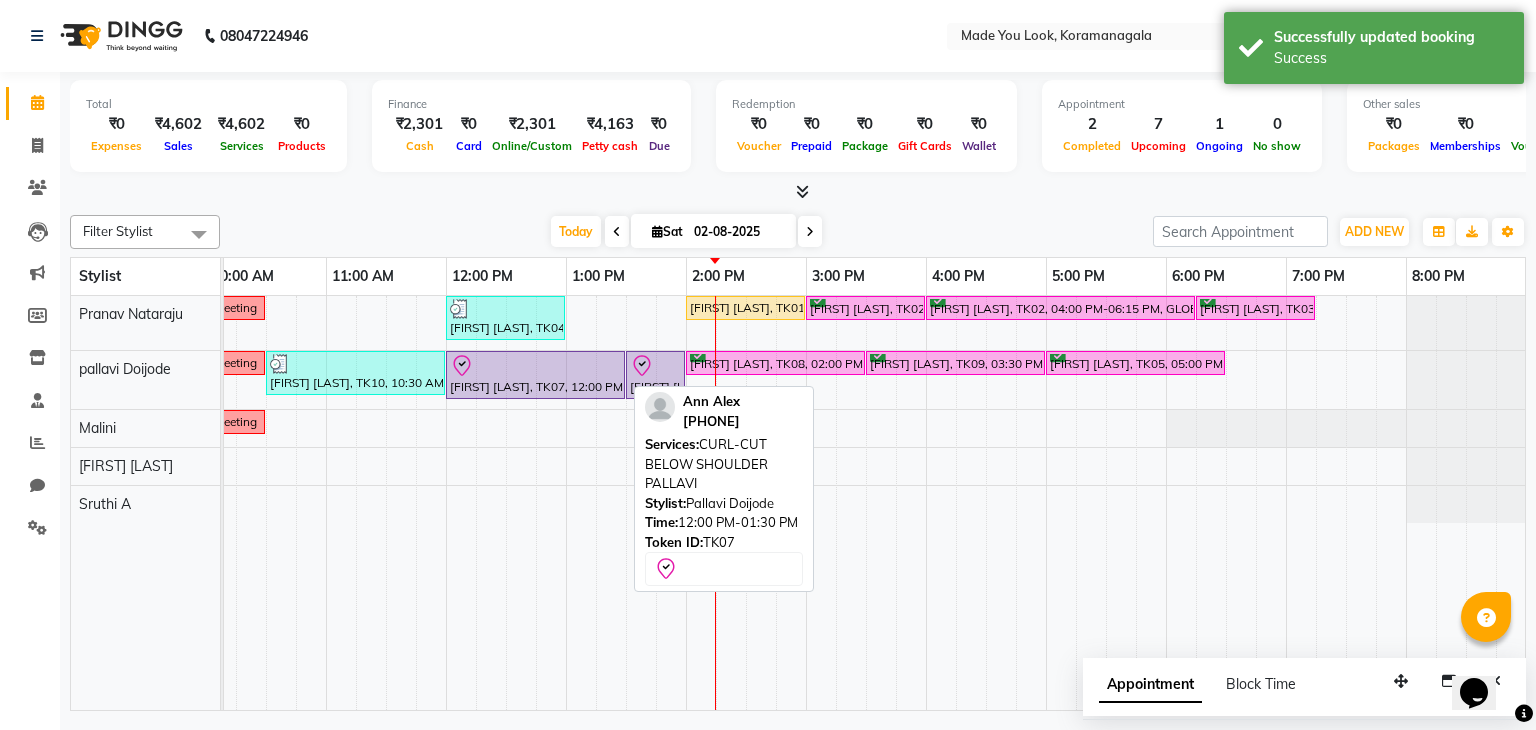 click on "[FIRST] [LAST], TK07, 12:00 PM-01:30 PM, CURL-CUT BELOW SHOULDER [NAME]" at bounding box center [535, 375] 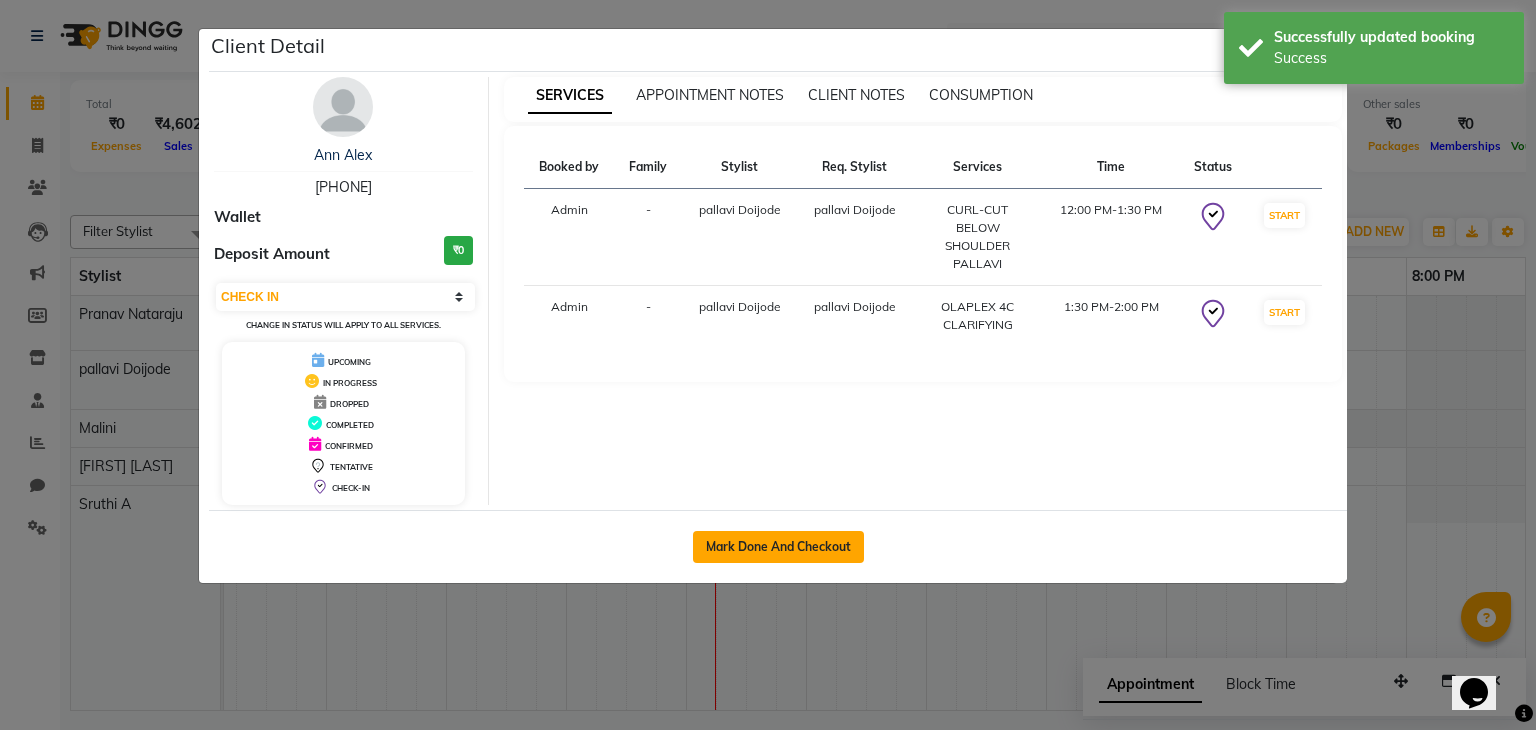 click on "Mark Done And Checkout" 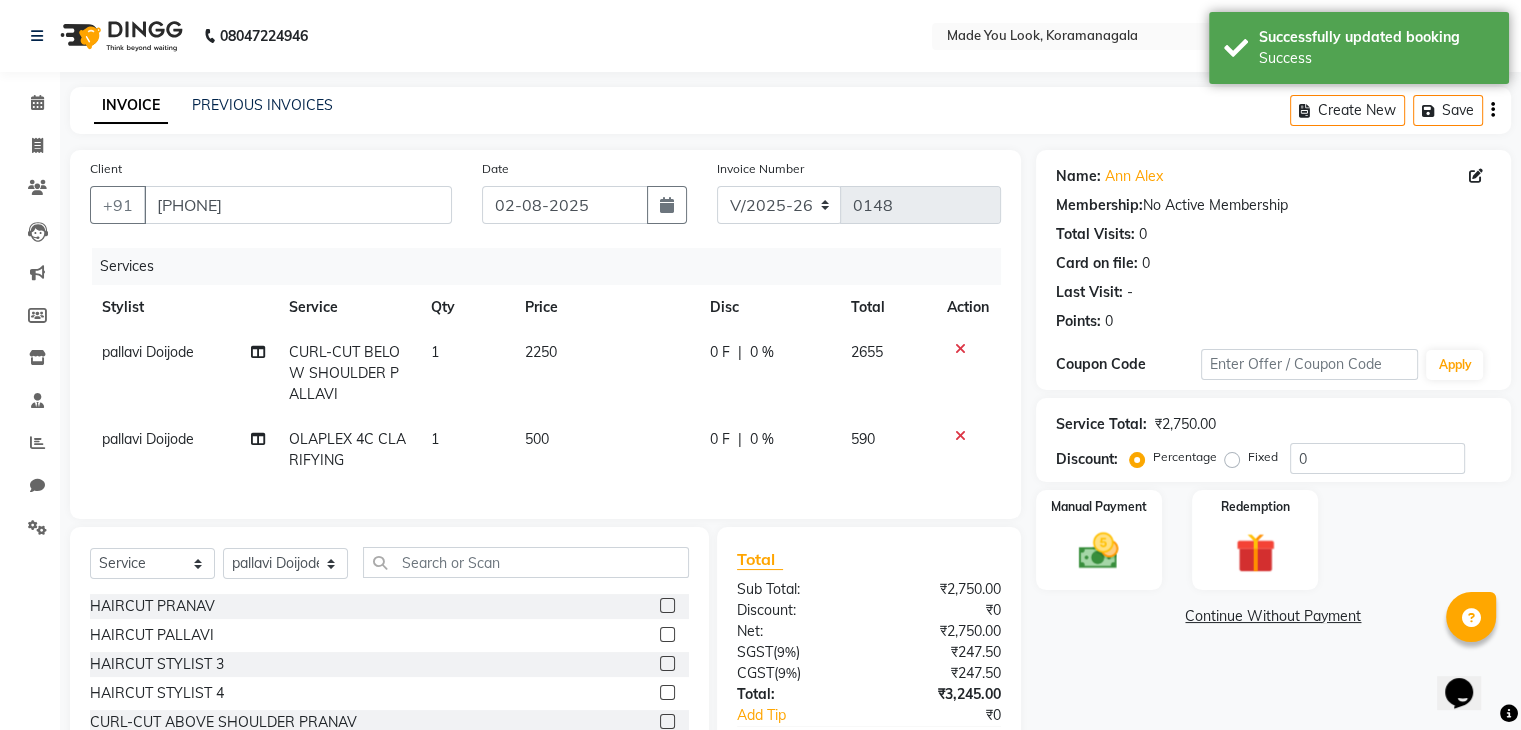 click on "Client +[PHONE] Date 02-08-2025 Invoice Number V/2025 V/2025-26 0148 Services Stylist Service Qty Price Disc Total Action [NAME] CURL-CUT BELOW SHOULDER [NAME] 1 2250 0 F | 0 % 2655 [NAME]  OLAPLEX 4C CLARIFYING 1 500 0 F | 0 % 590 Select  Service  Product  Membership  Package Voucher Prepaid Gift Card  Select Stylist Malini [NAME] Pavithra Devi Pranav Nataraju  Sruthi A HAIRCUT [NAME]  HAIRCUT [NAME]  HAIRCUT STYLIST 3   HAIRCUT STYLIST 4   CURL-CUT ABOVE SHOULDER [NAME]  CURL-CUT SHOULDER LENGTH [NAME]  CURL-CUT BELOW SHOULDER [NAME]  CURL-CUT MID BACK [NAME]  CURL-CUT LONG [NAME]  CURL-CUT VERY LONG [NAME]  CURL-CUT ABOVE SHOULDER STYLIST 3   CURL-CUT SHOULDER LENGTH STYLIST 3   CURL-CUT BELOW SHOULDER STYLIST 3   CURL-CUT MID BACK STYLIST 3   CURL-CUT LONG STYLIST 3   CURL-CUT LONG STYLIST 4   (" 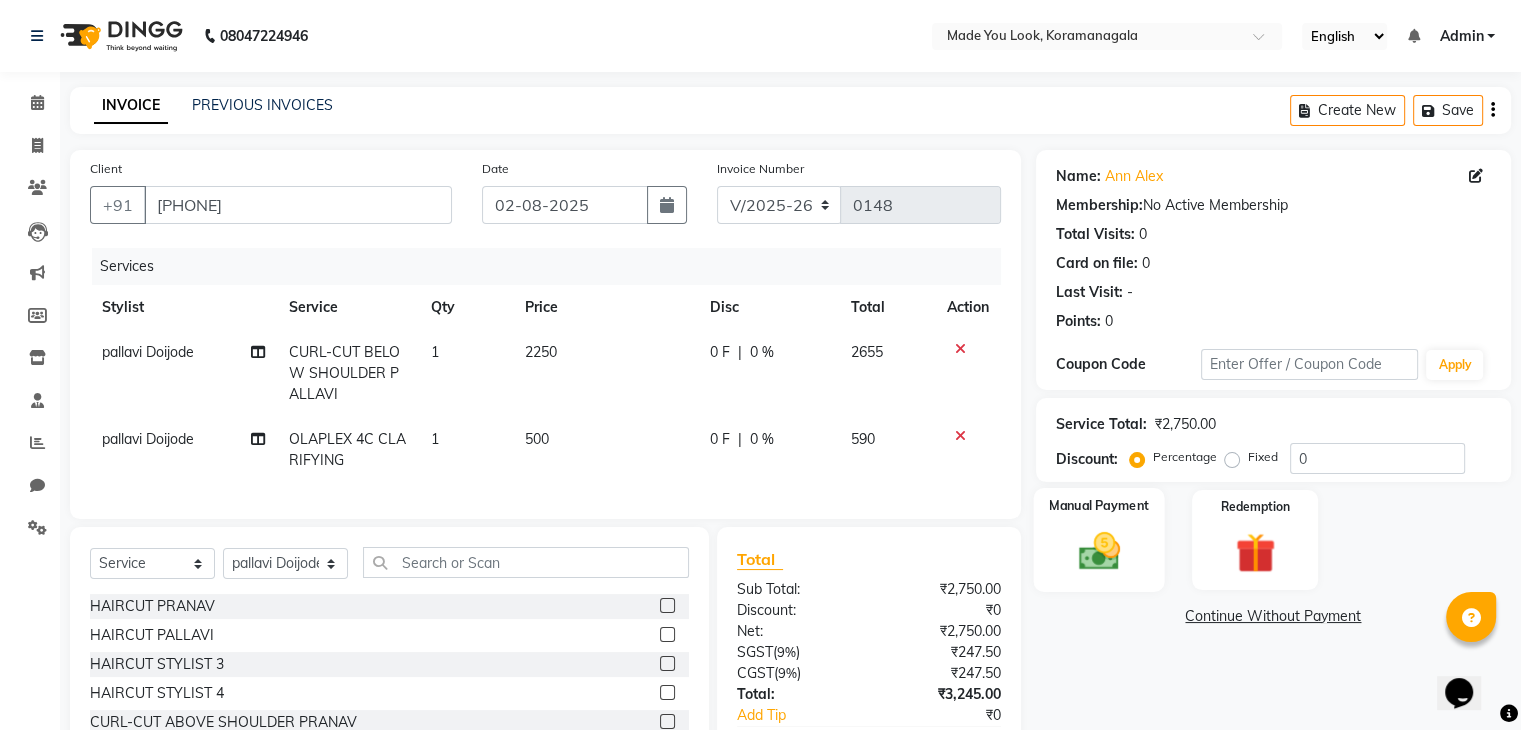 click 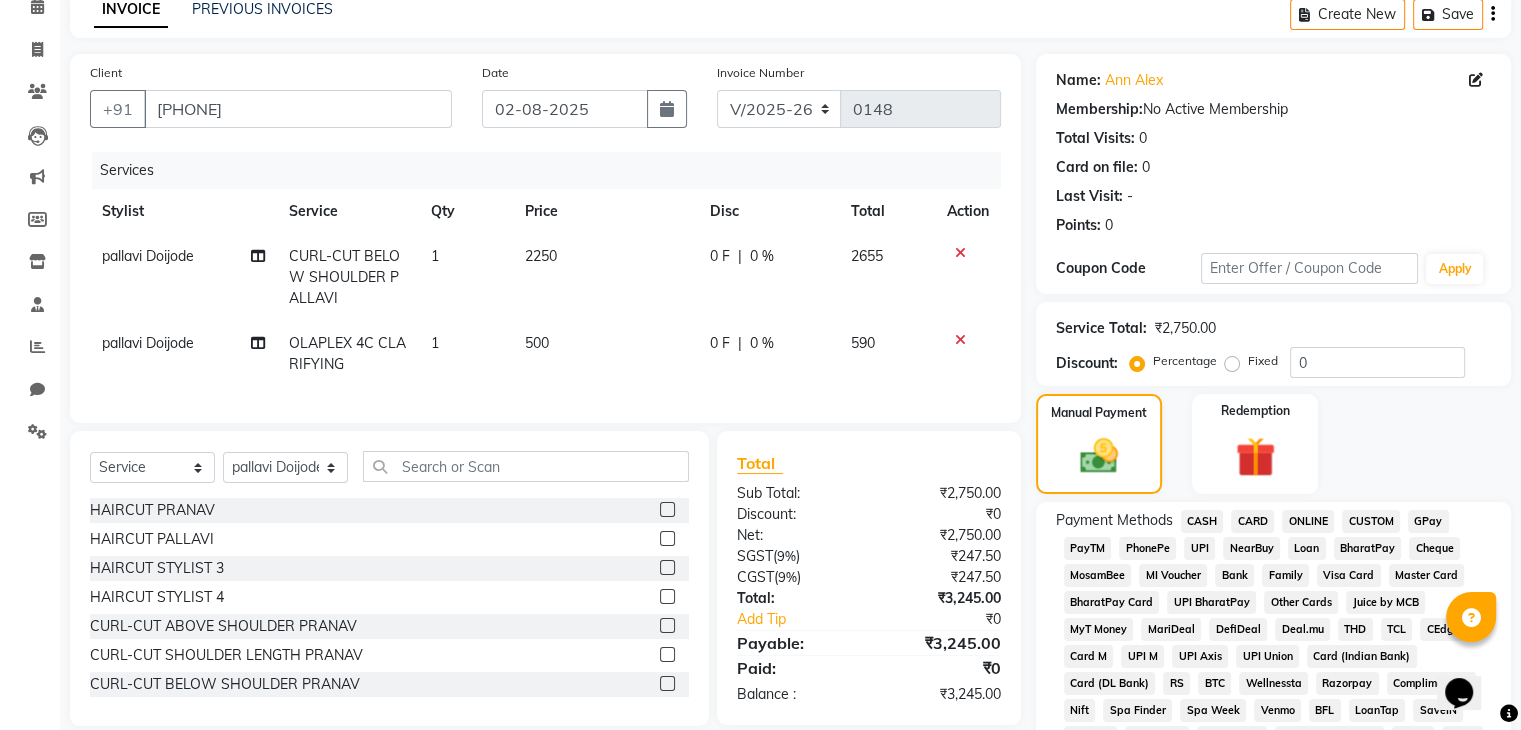 scroll, scrollTop: 92, scrollLeft: 0, axis: vertical 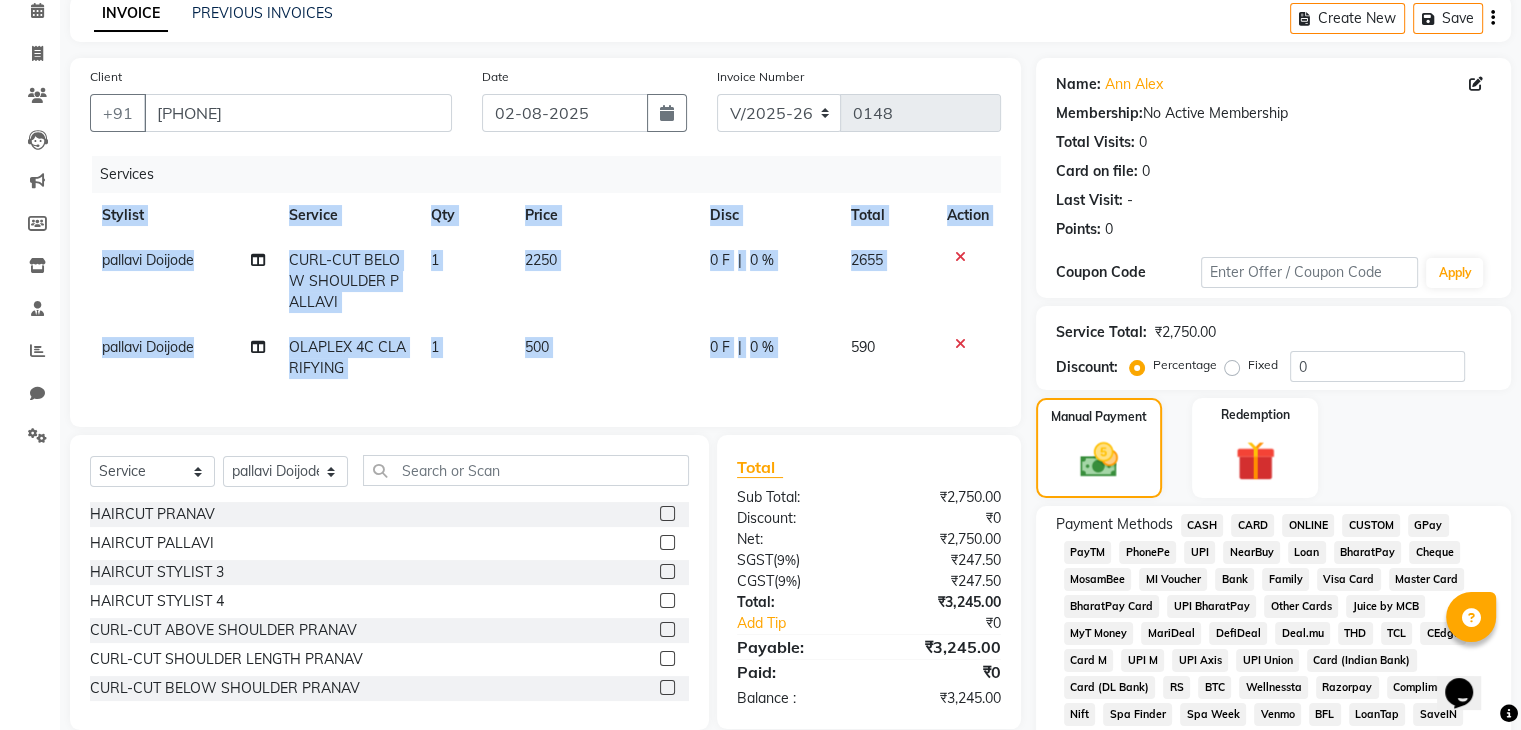 drag, startPoint x: 844, startPoint y: 388, endPoint x: 833, endPoint y: 420, distance: 33.83785 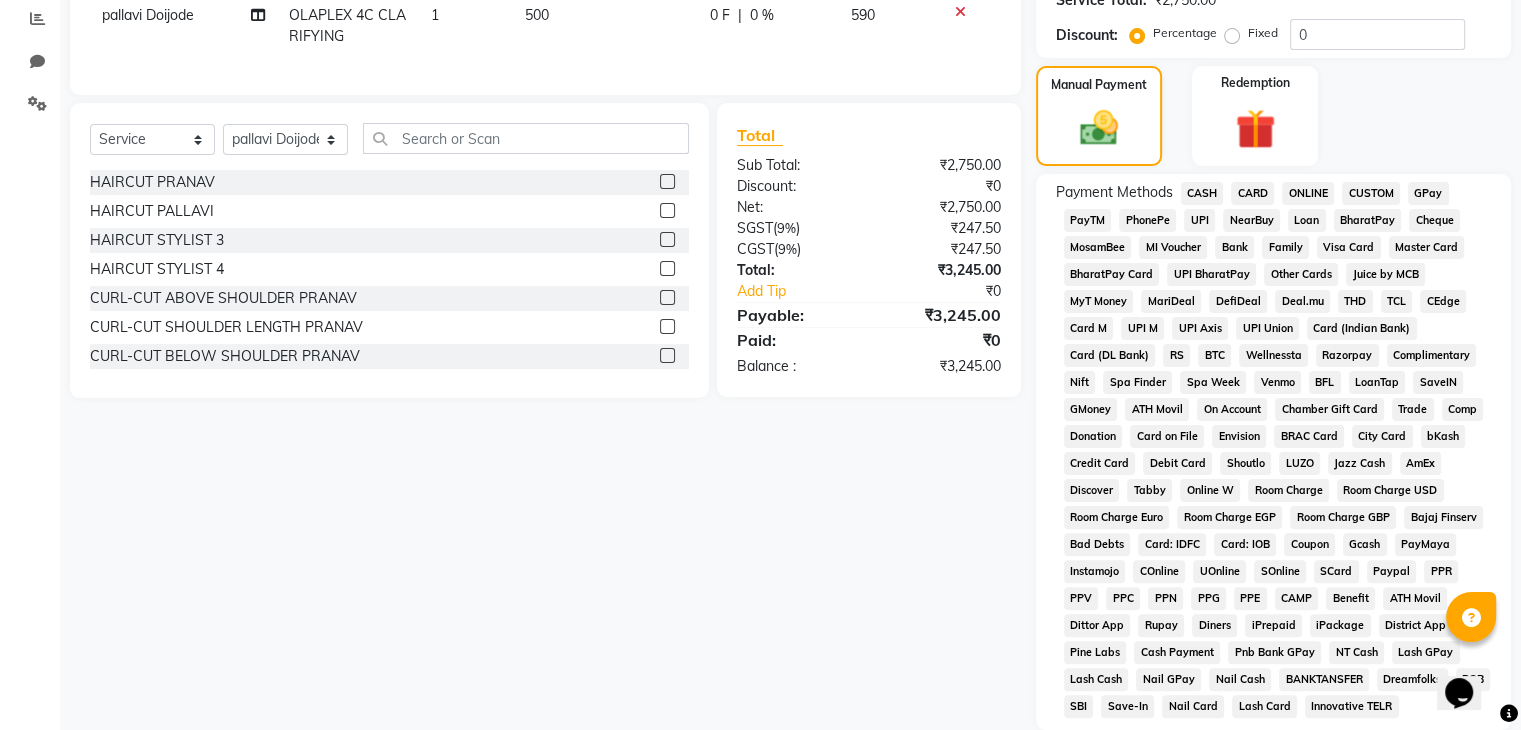 scroll, scrollTop: 428, scrollLeft: 0, axis: vertical 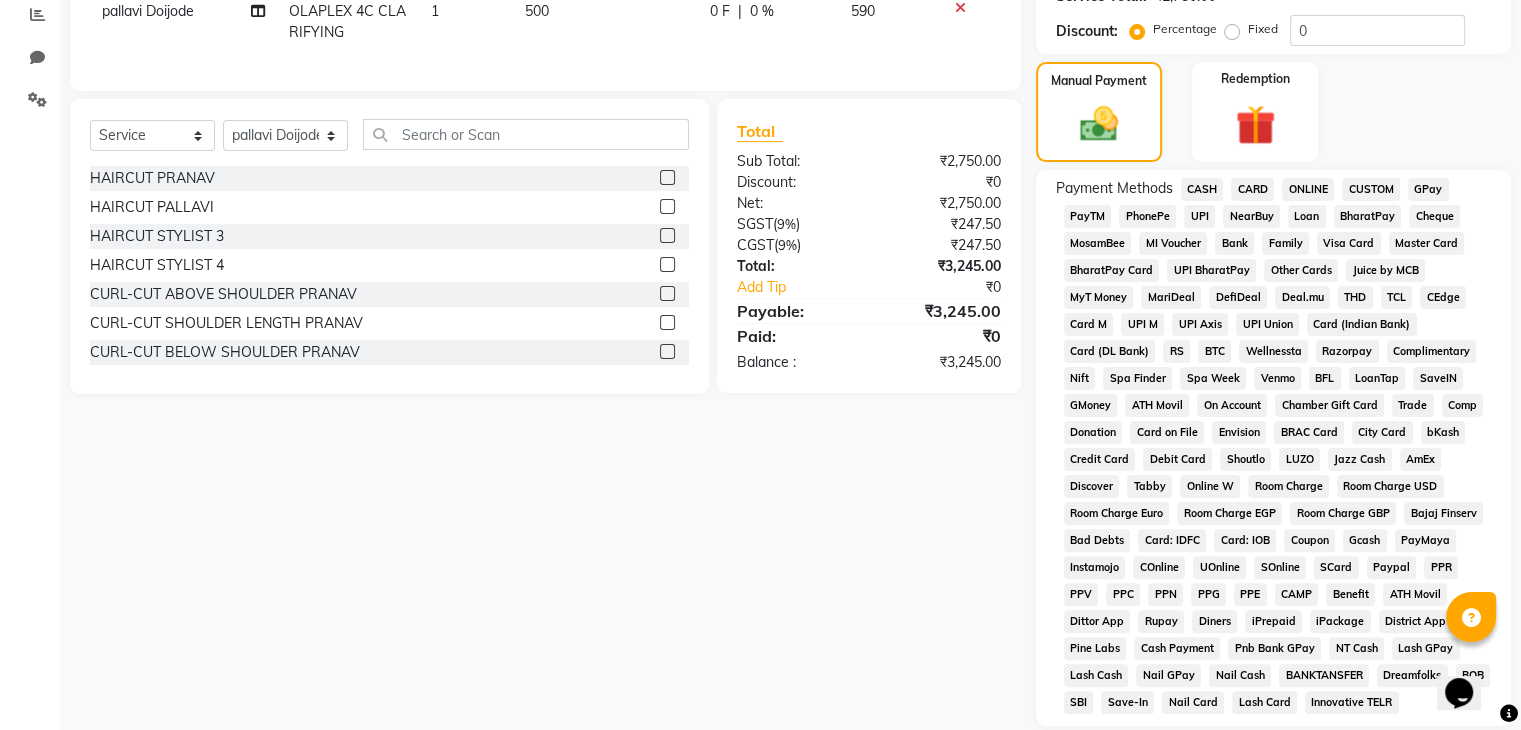 click on "UPI" 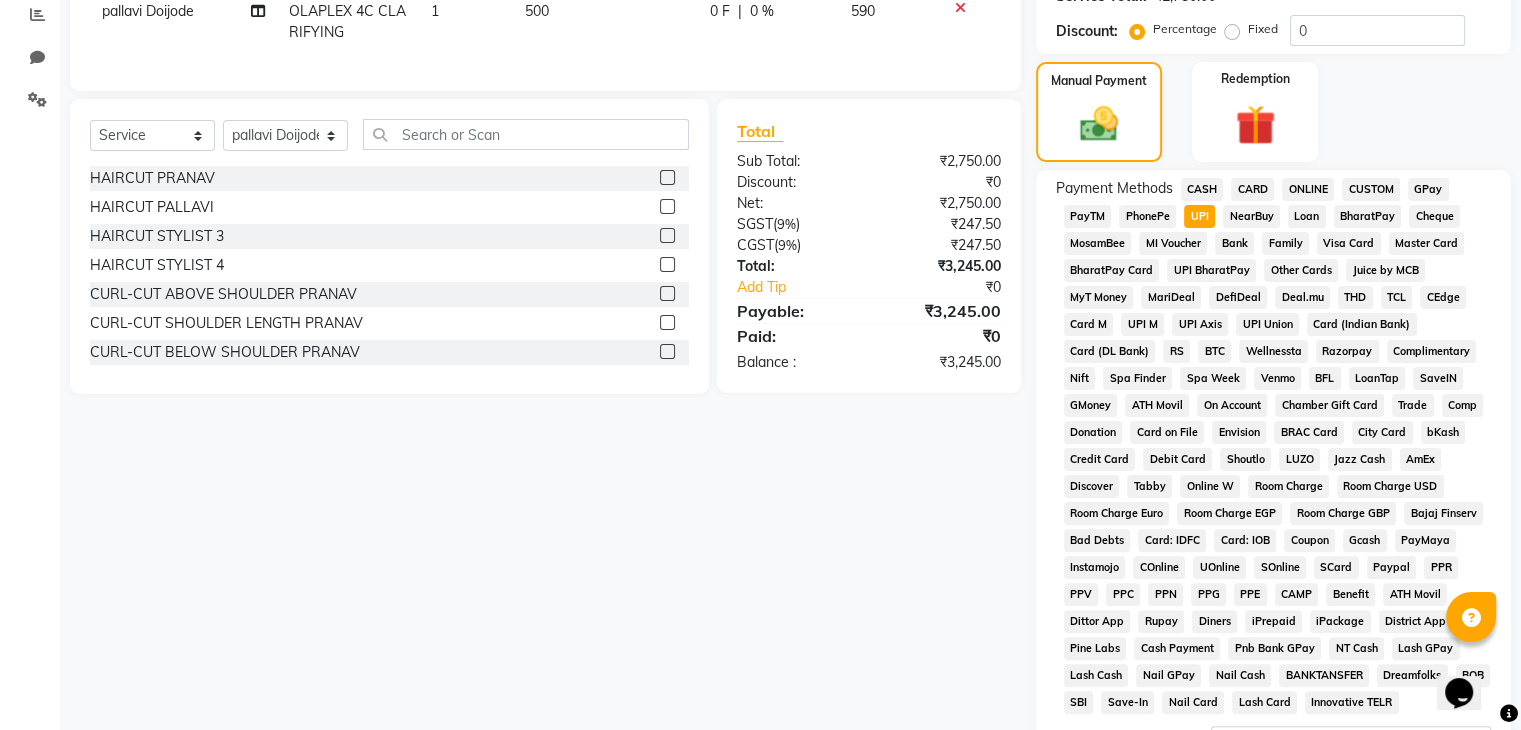 scroll, scrollTop: 693, scrollLeft: 0, axis: vertical 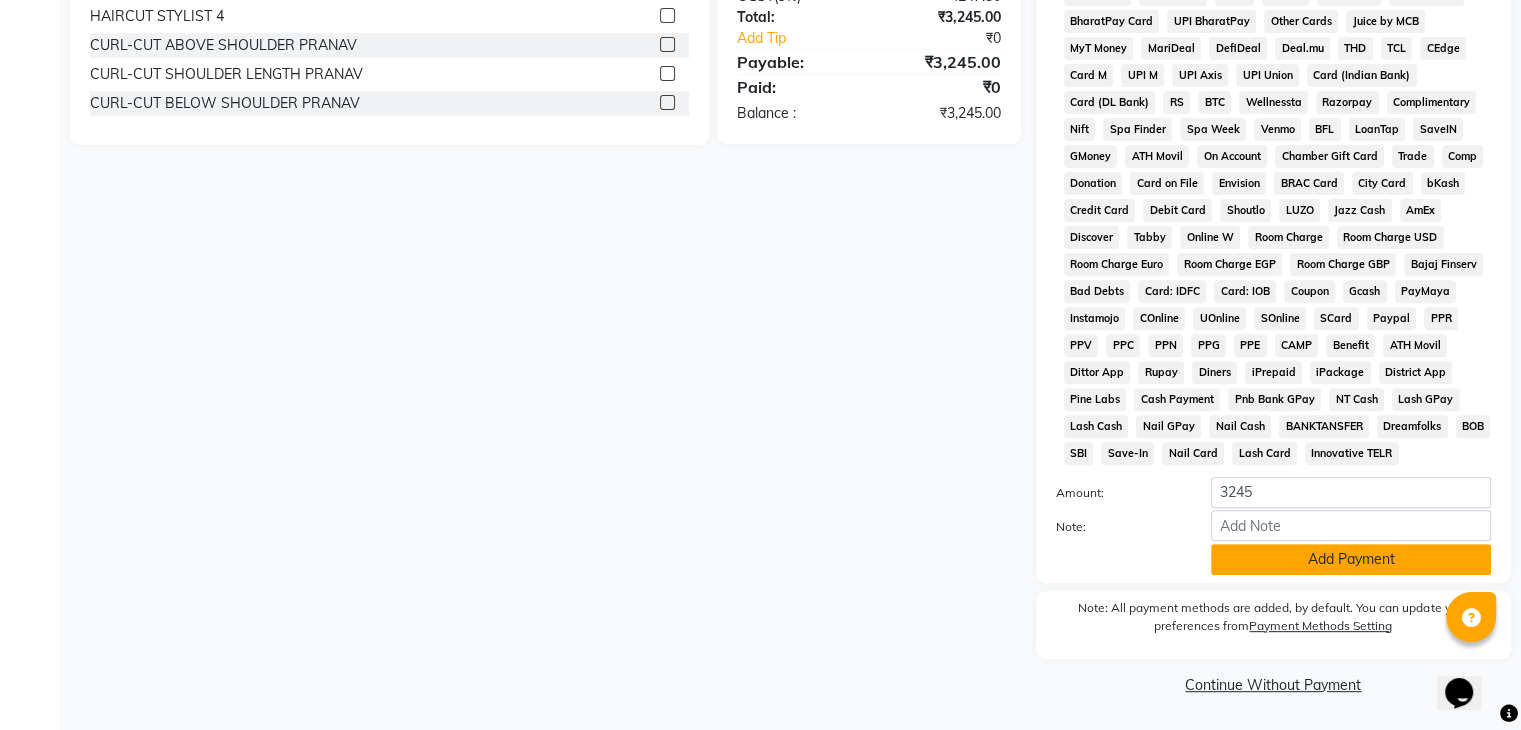 click on "Add Payment" 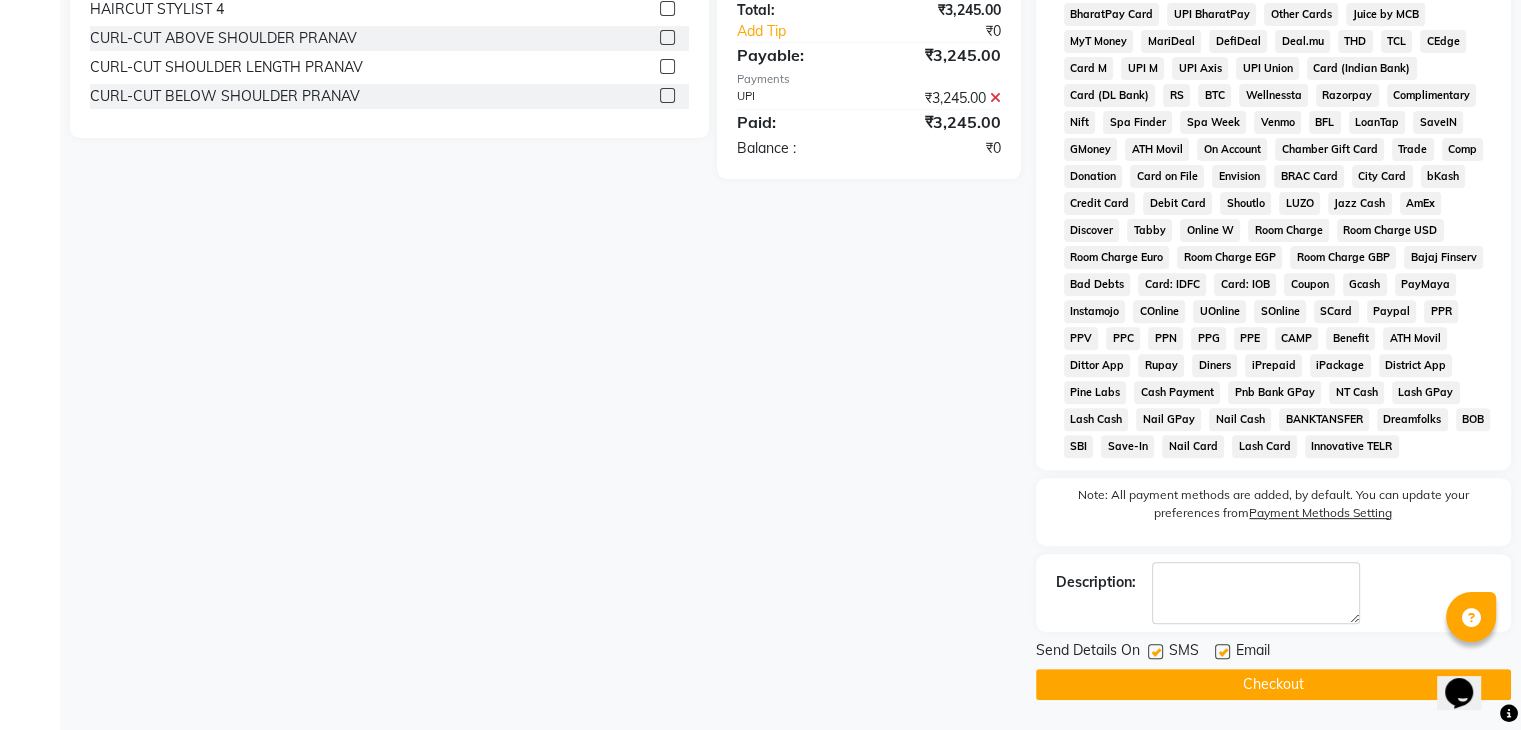 scroll, scrollTop: 699, scrollLeft: 0, axis: vertical 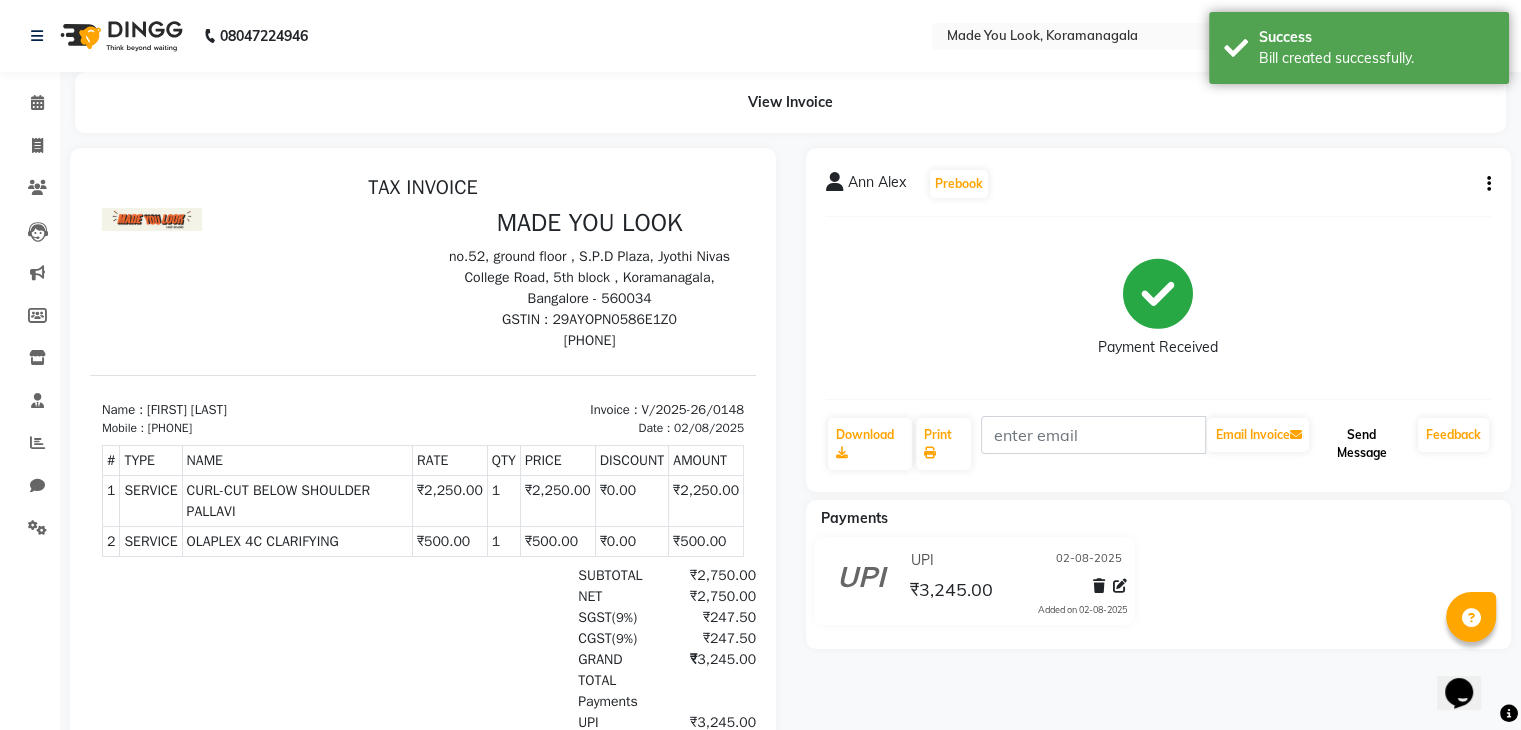 click on "Send Message" 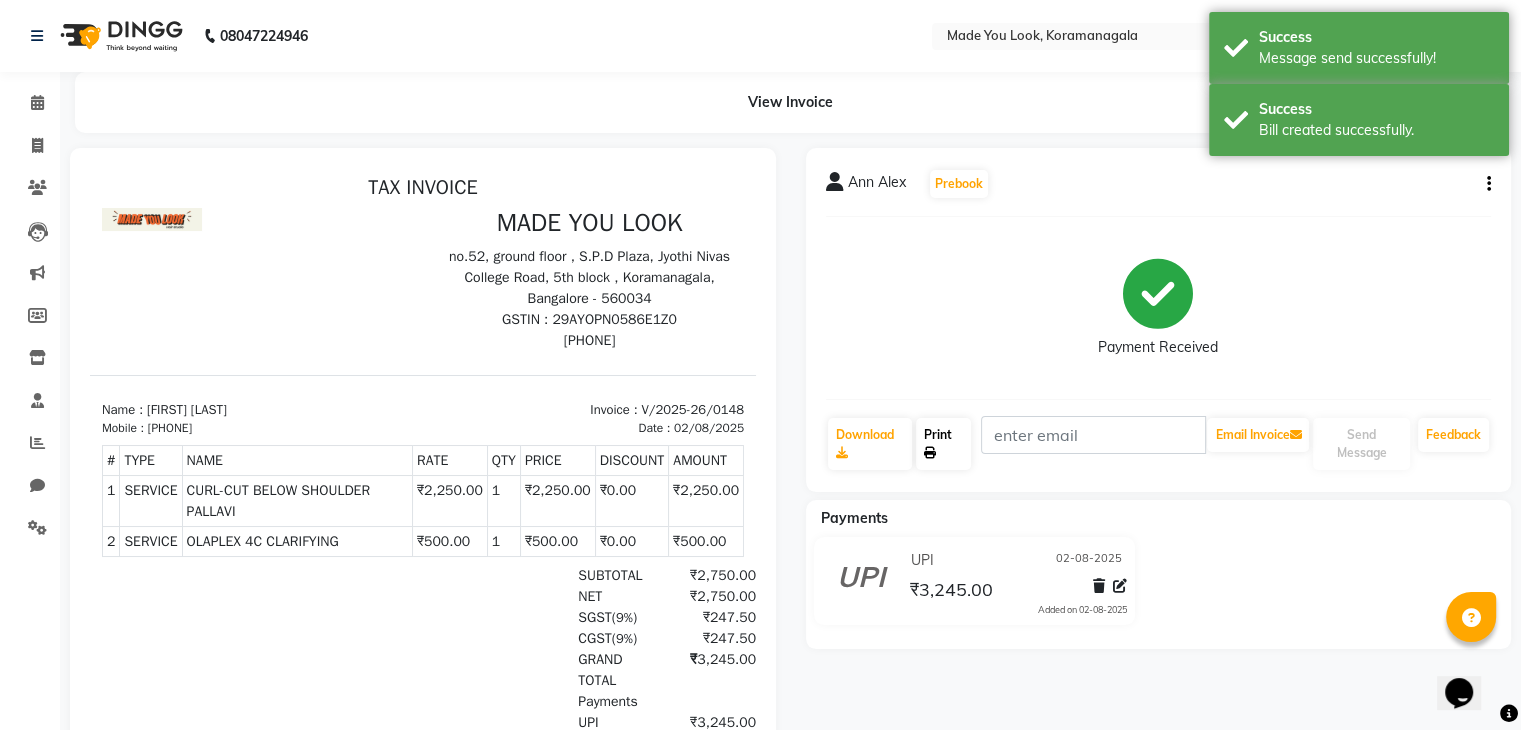 click on "Print" 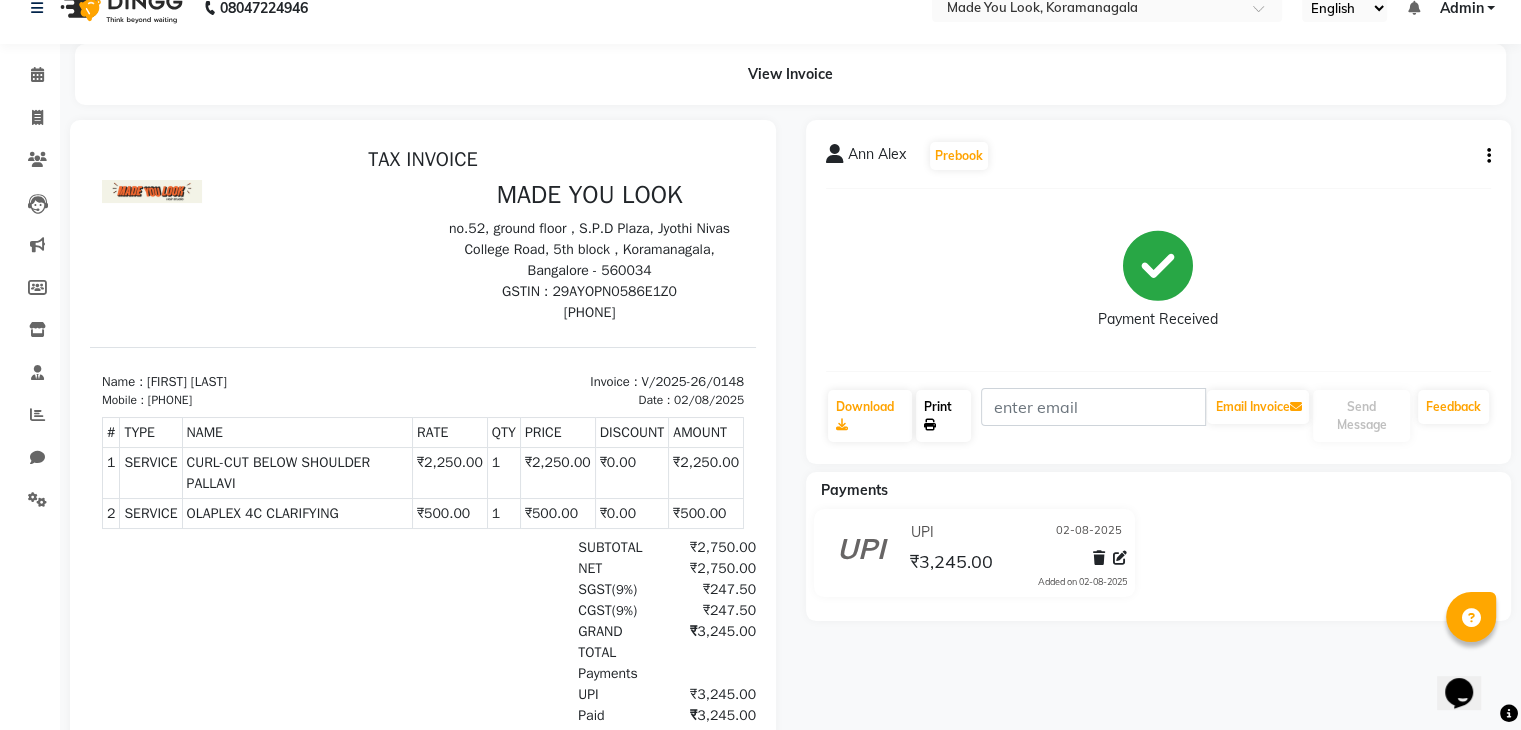 scroll, scrollTop: 24, scrollLeft: 0, axis: vertical 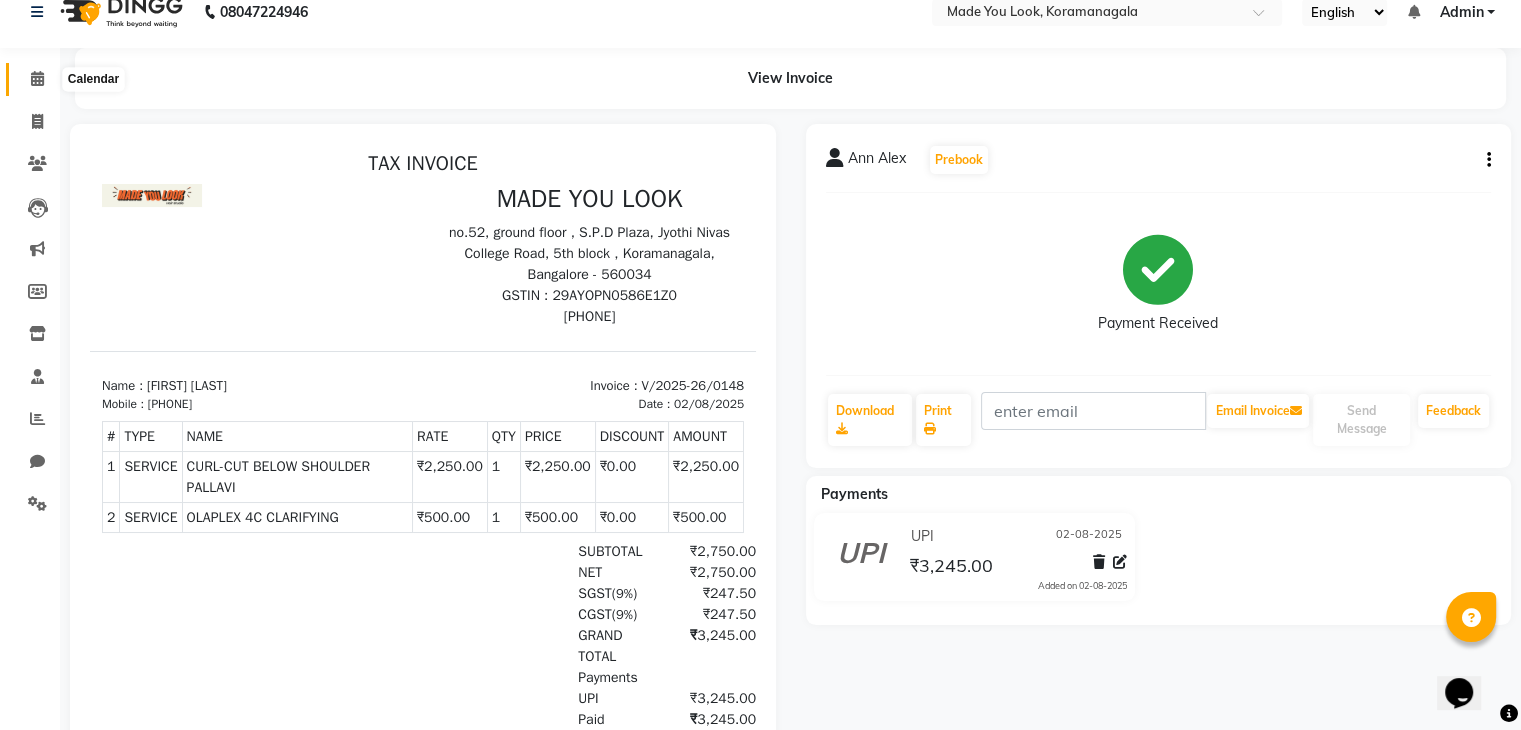 click 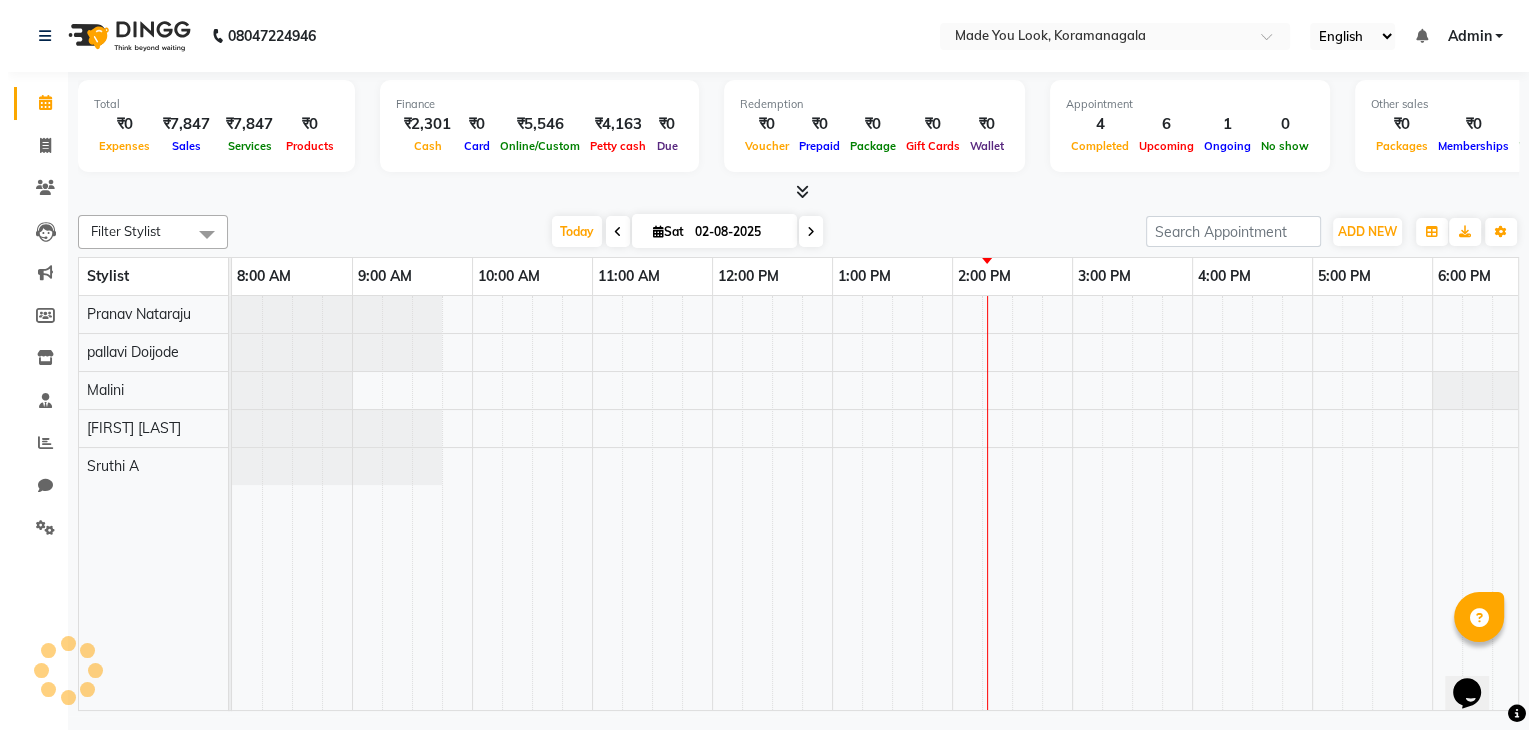 scroll, scrollTop: 0, scrollLeft: 0, axis: both 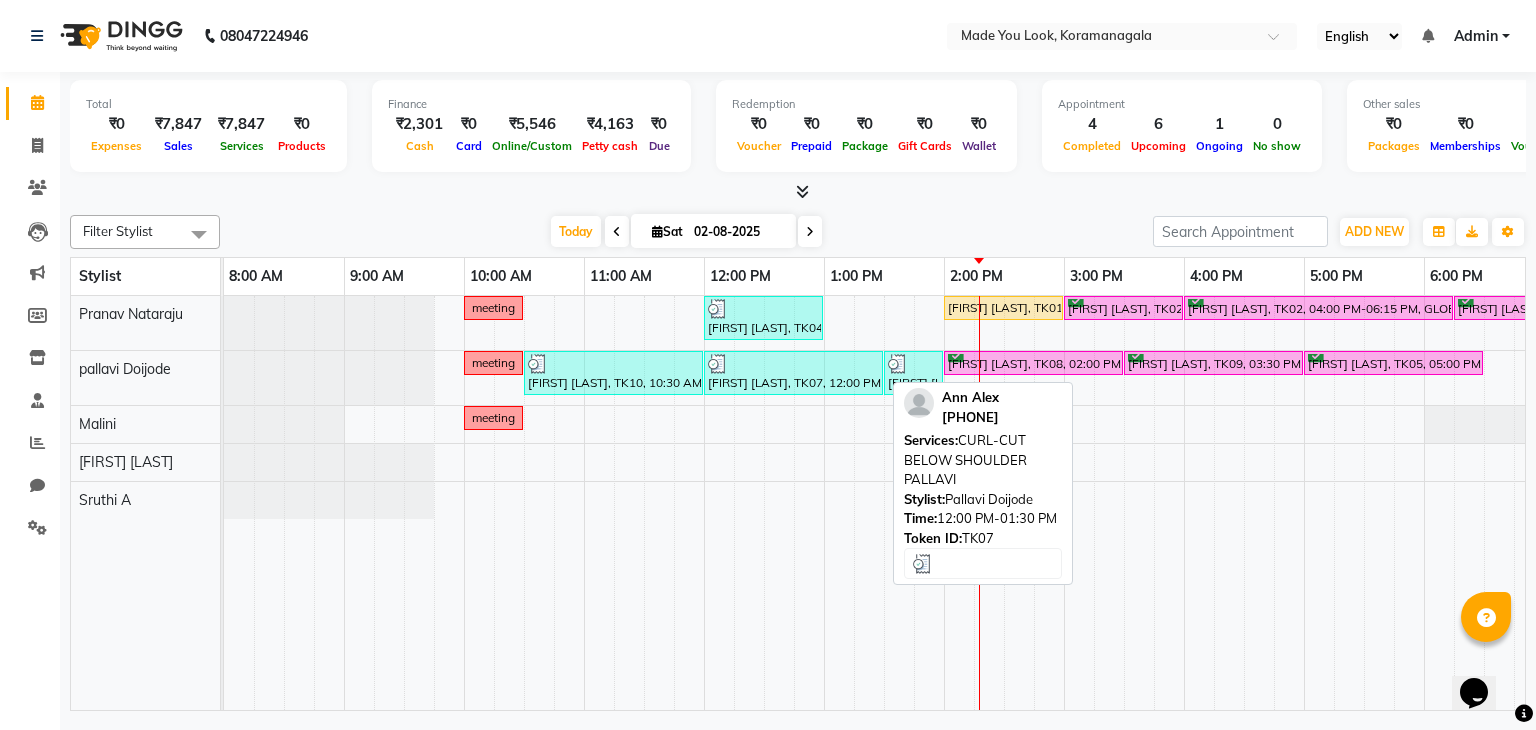 click at bounding box center (793, 364) 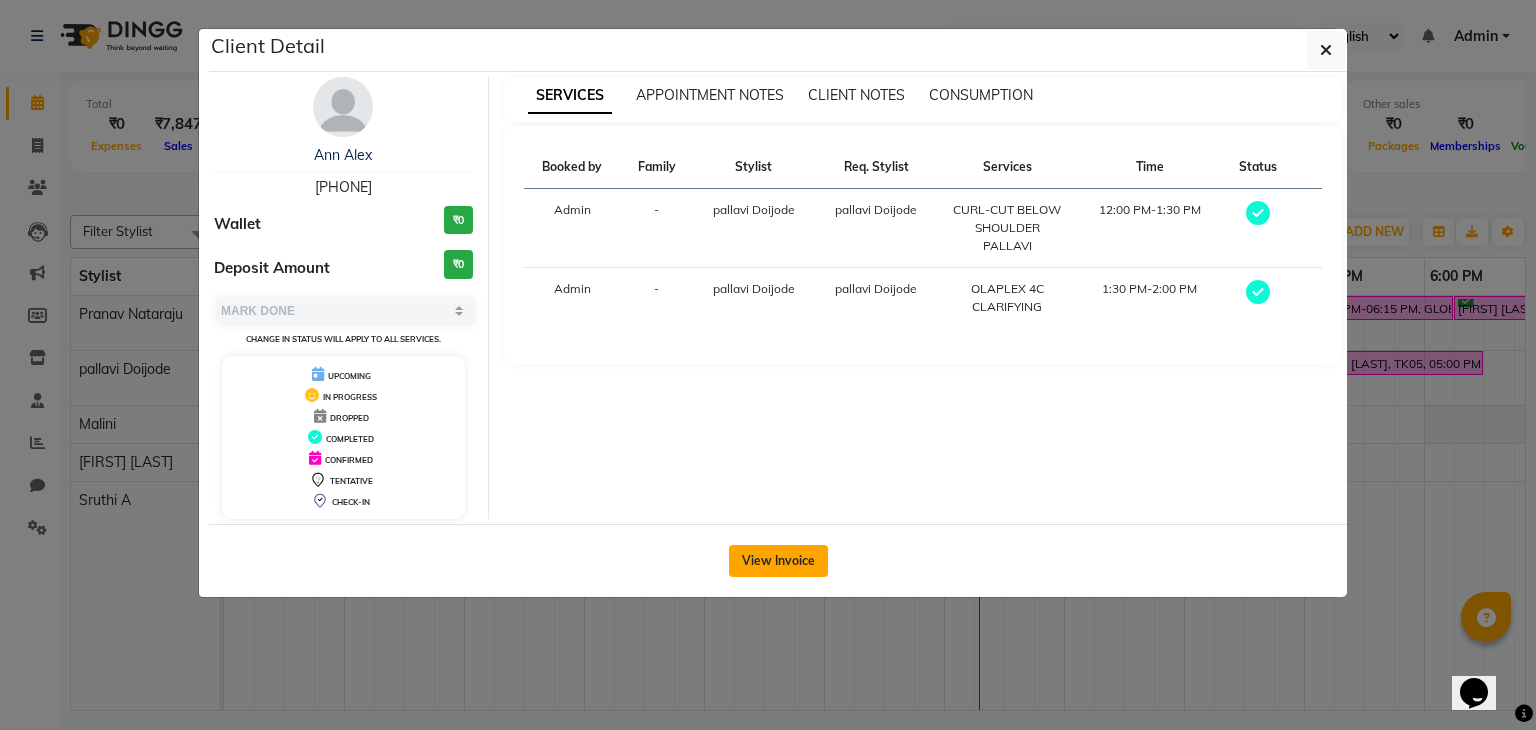 click on "View Invoice" 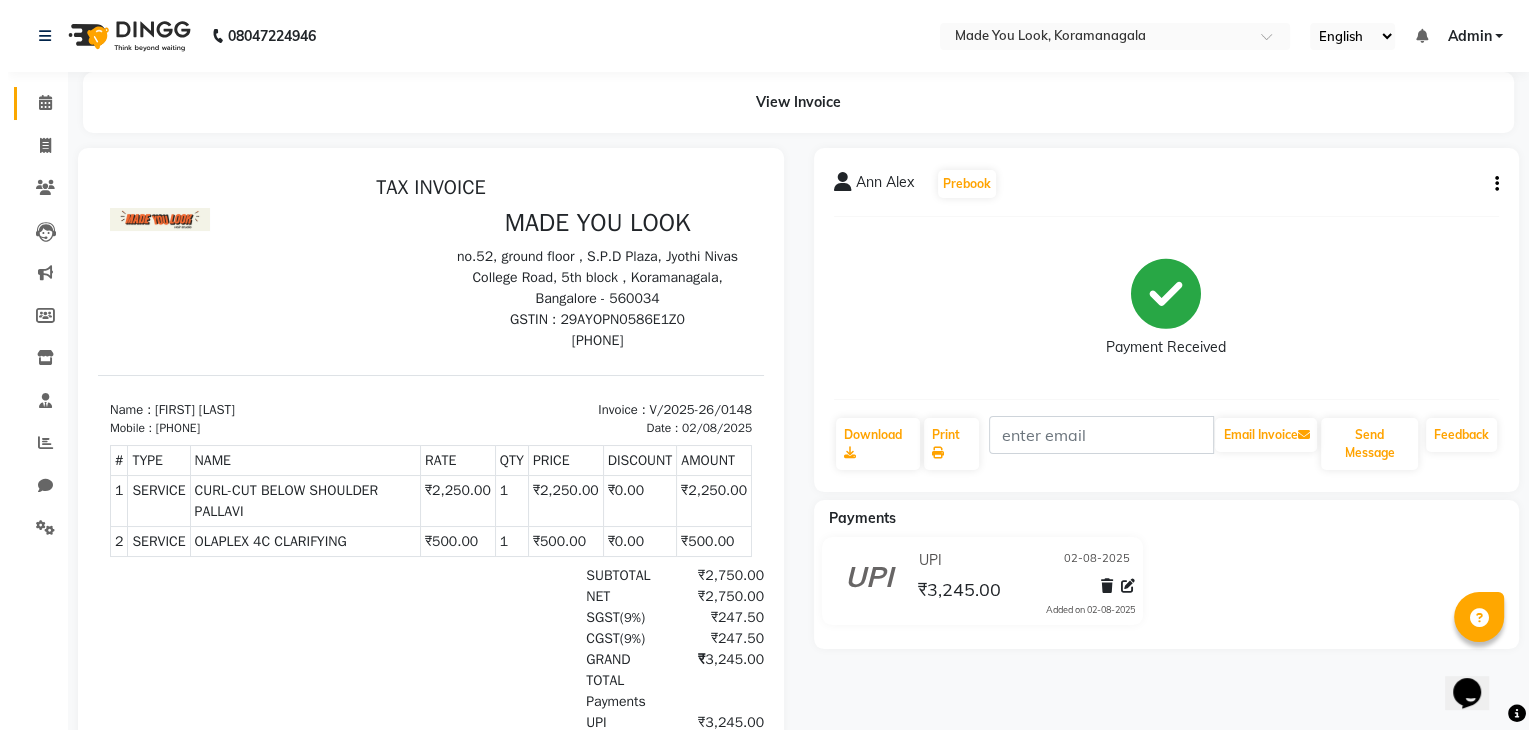 scroll, scrollTop: 0, scrollLeft: 0, axis: both 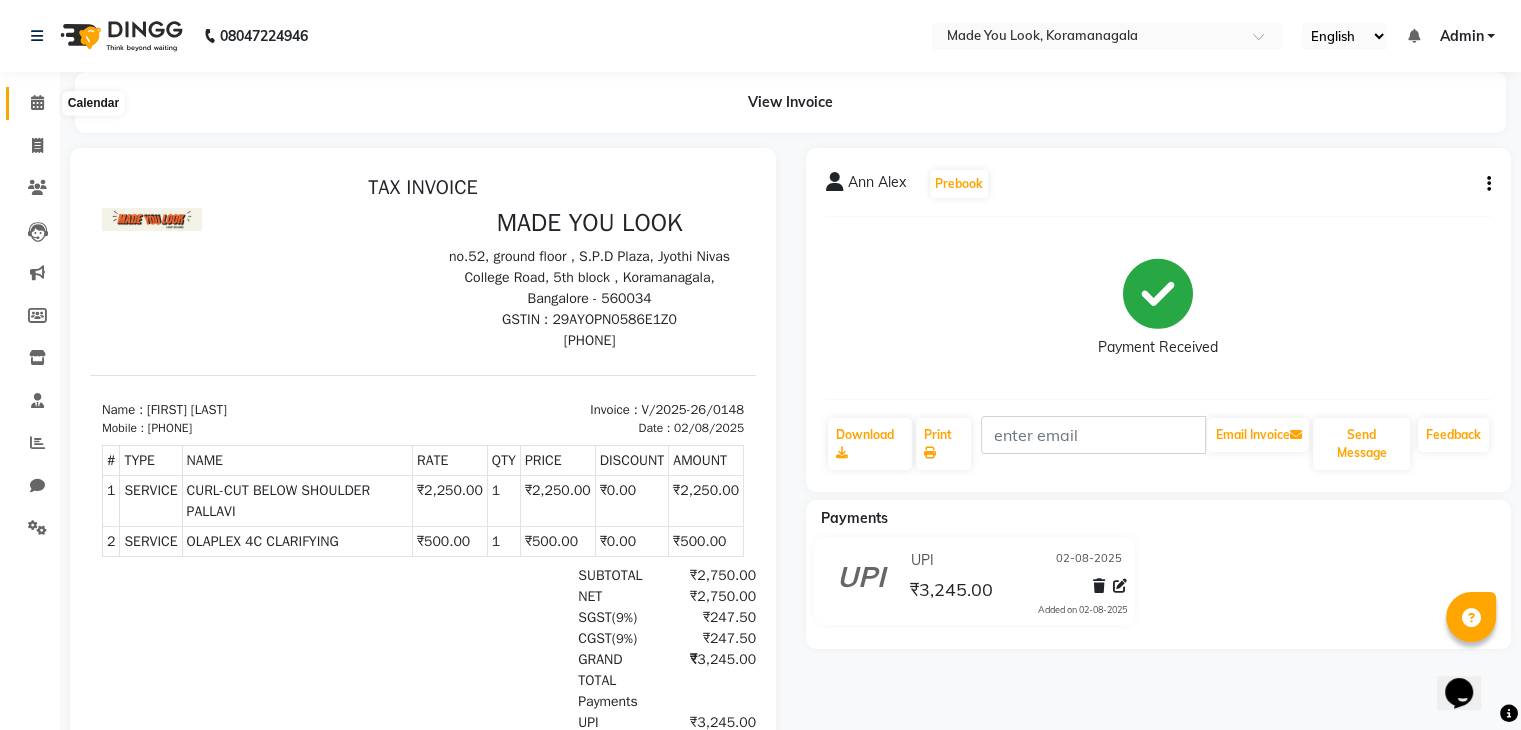 click 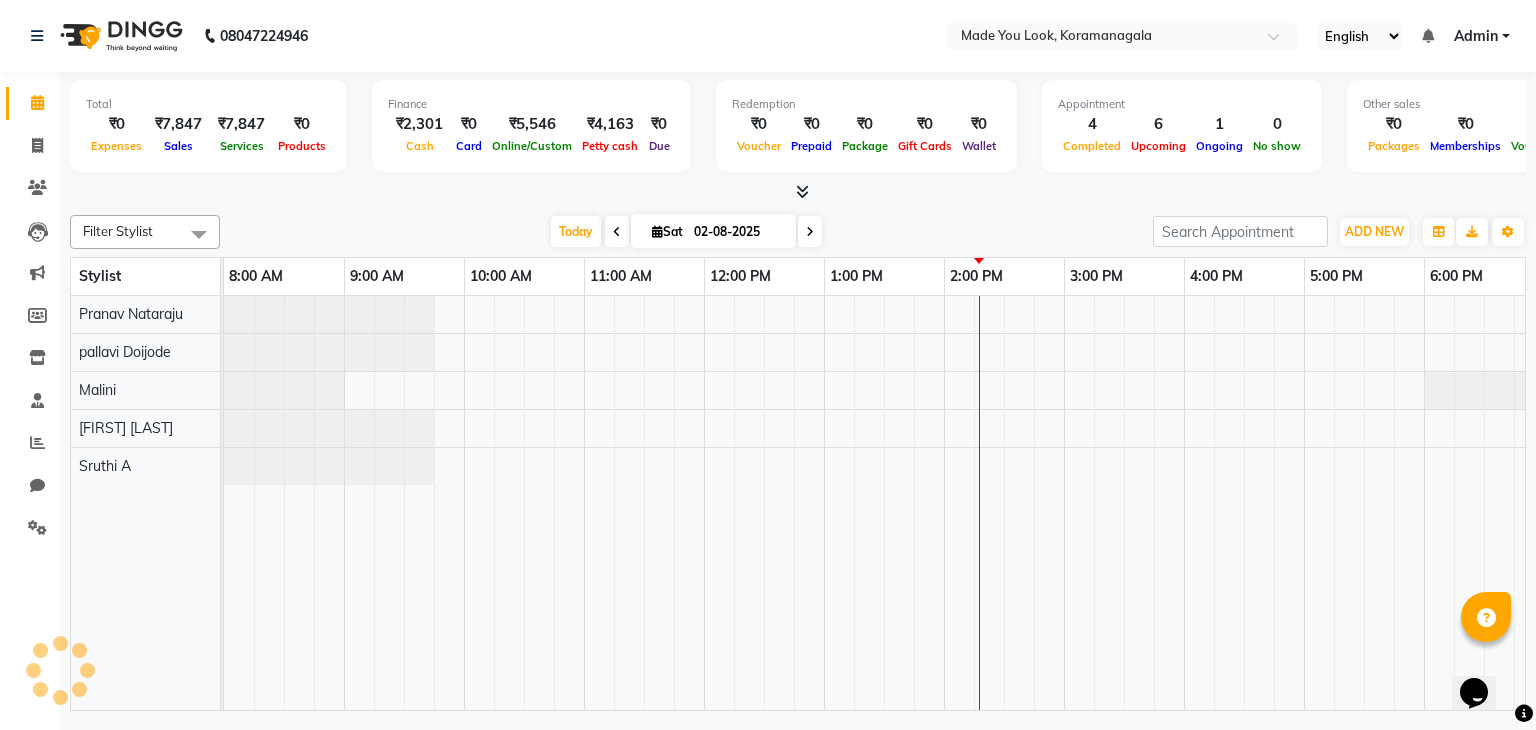 scroll, scrollTop: 0, scrollLeft: 0, axis: both 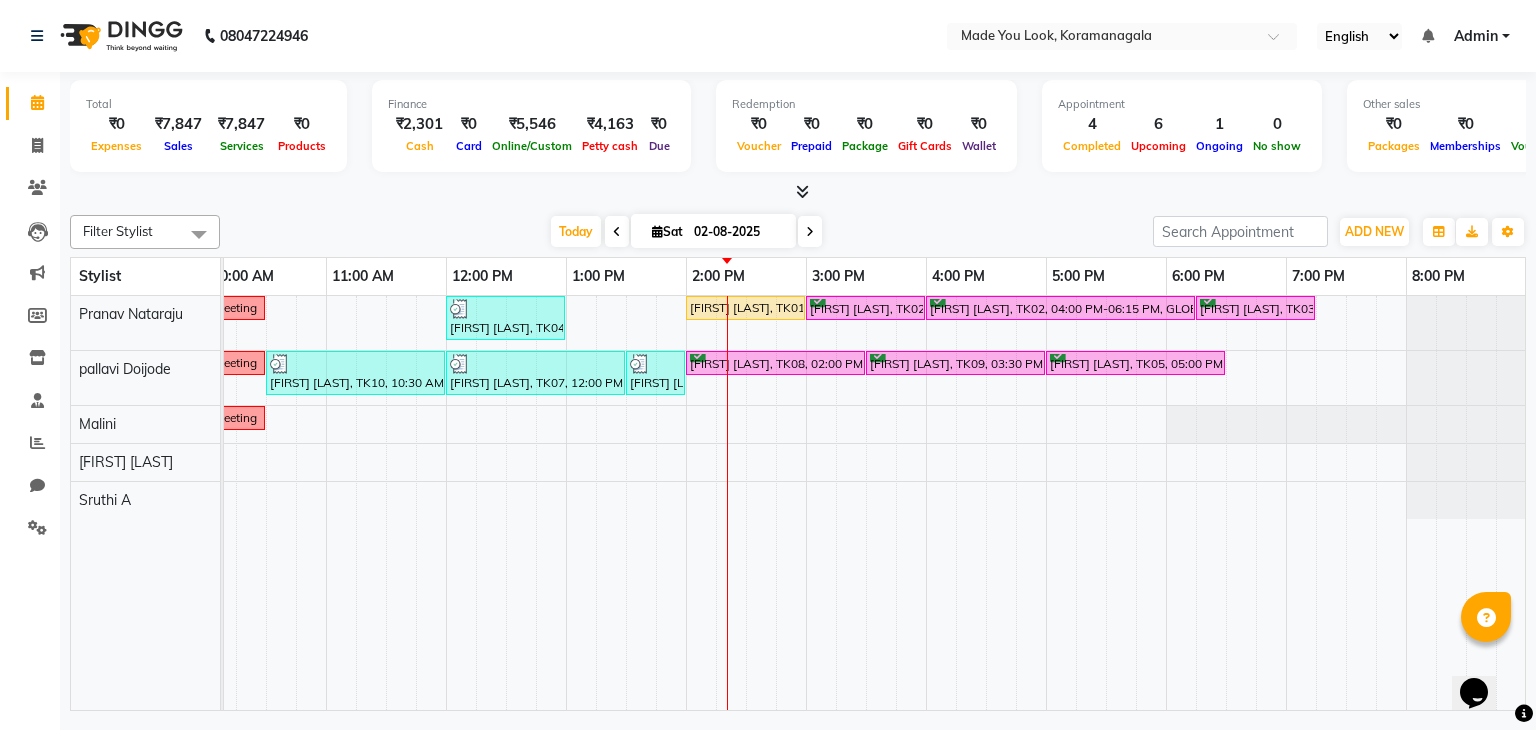 click at bounding box center [810, 232] 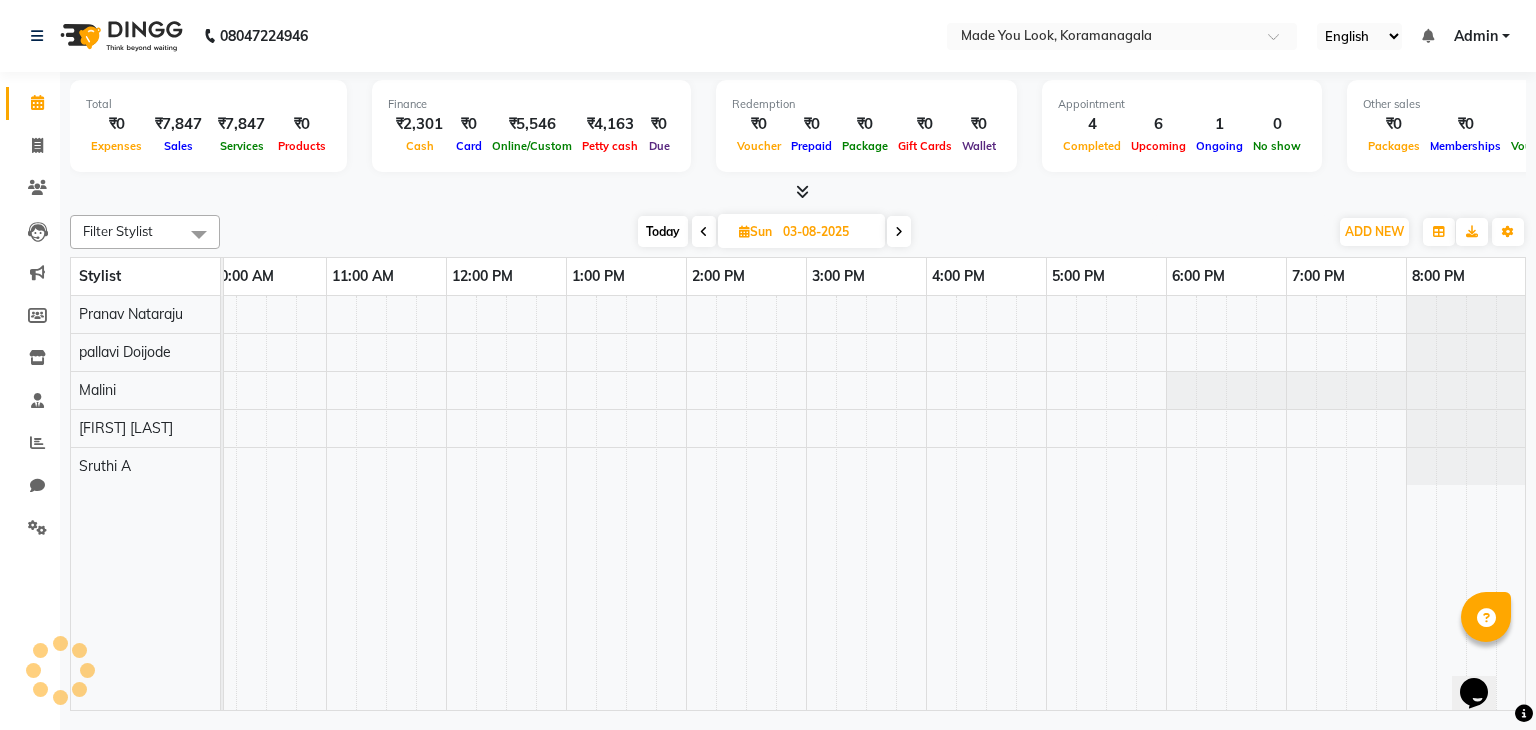 scroll, scrollTop: 0, scrollLeft: 258, axis: horizontal 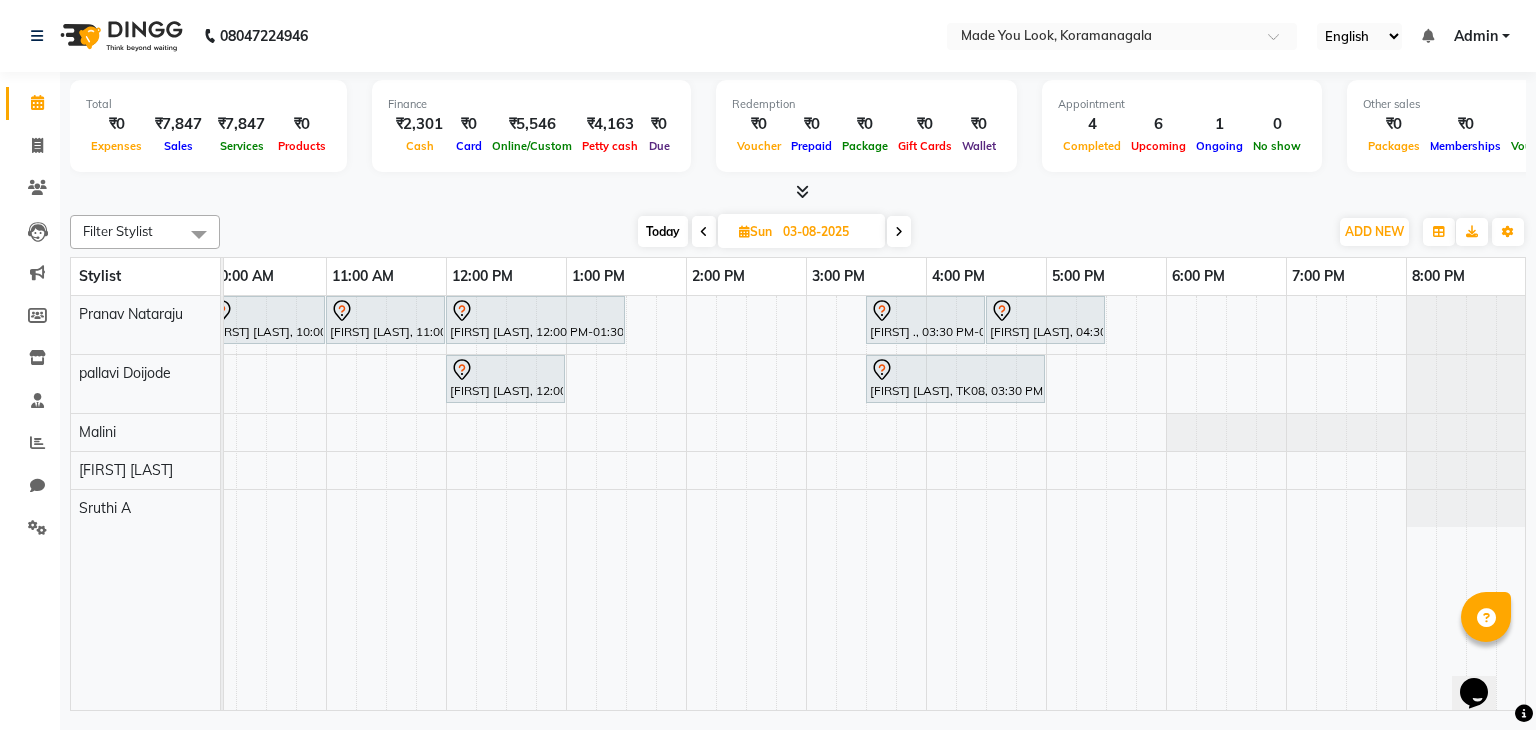 click on "Today" at bounding box center (663, 231) 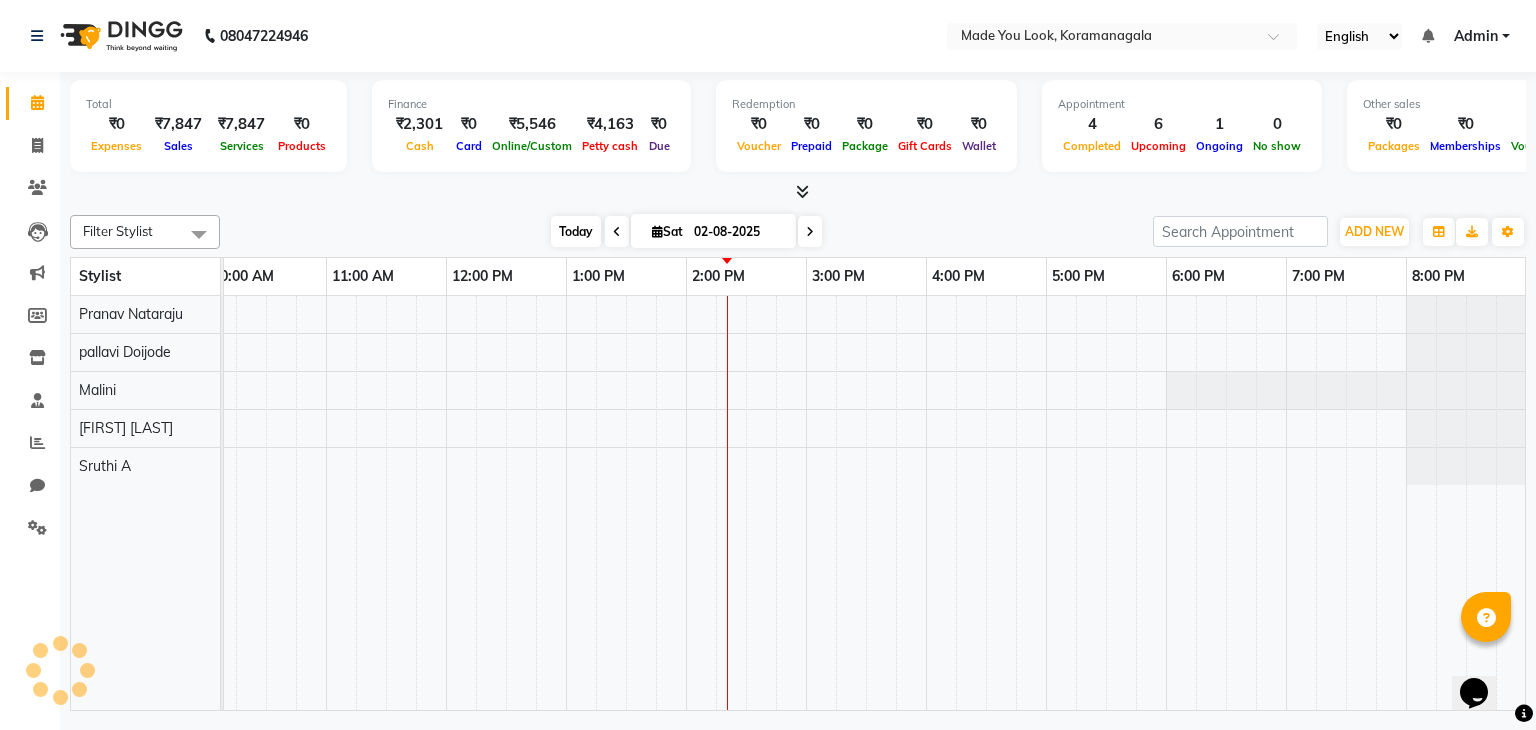 scroll, scrollTop: 0, scrollLeft: 258, axis: horizontal 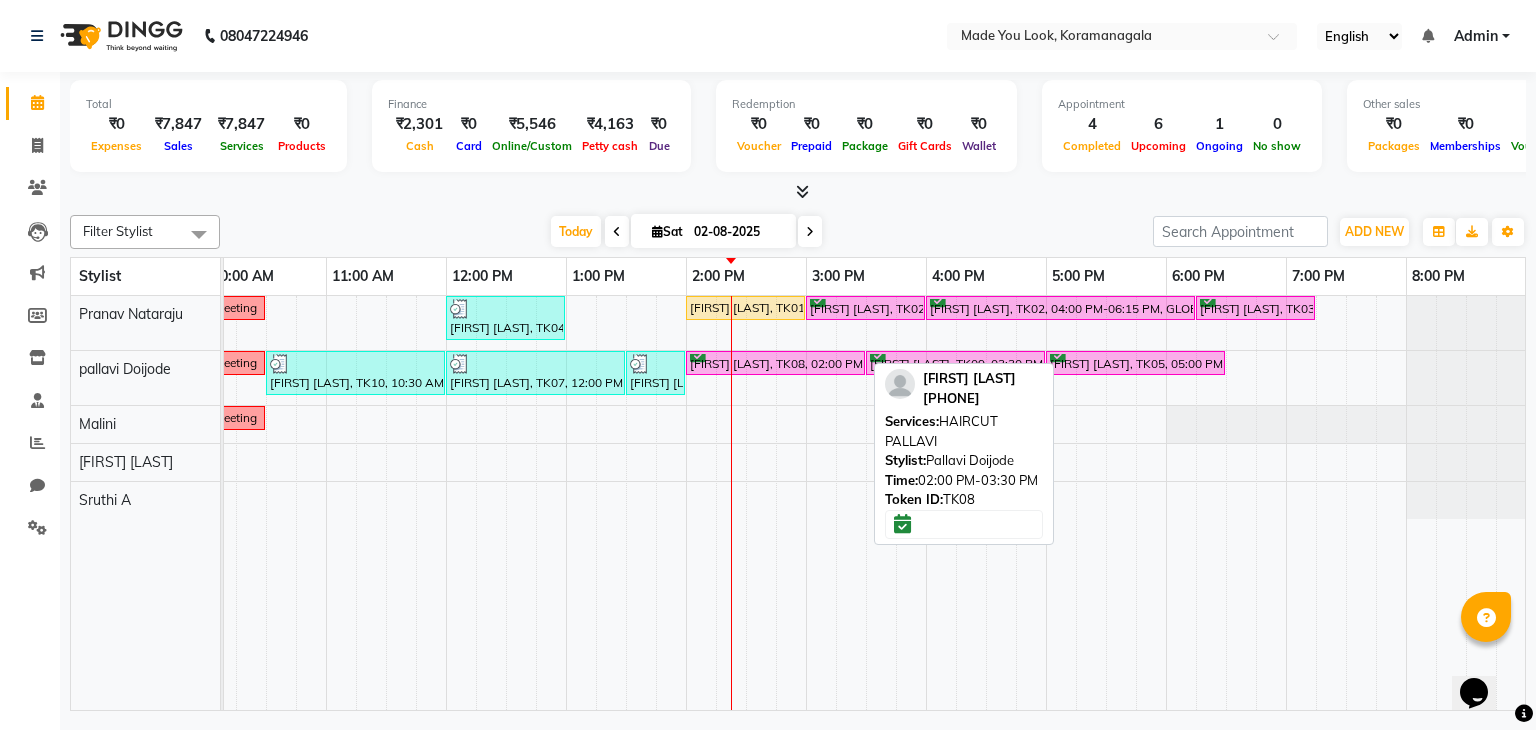 click on "[FIRST] [LAST], TK08, 02:00 PM-03:30 PM, HAIRCUT [NAME]" at bounding box center (775, 363) 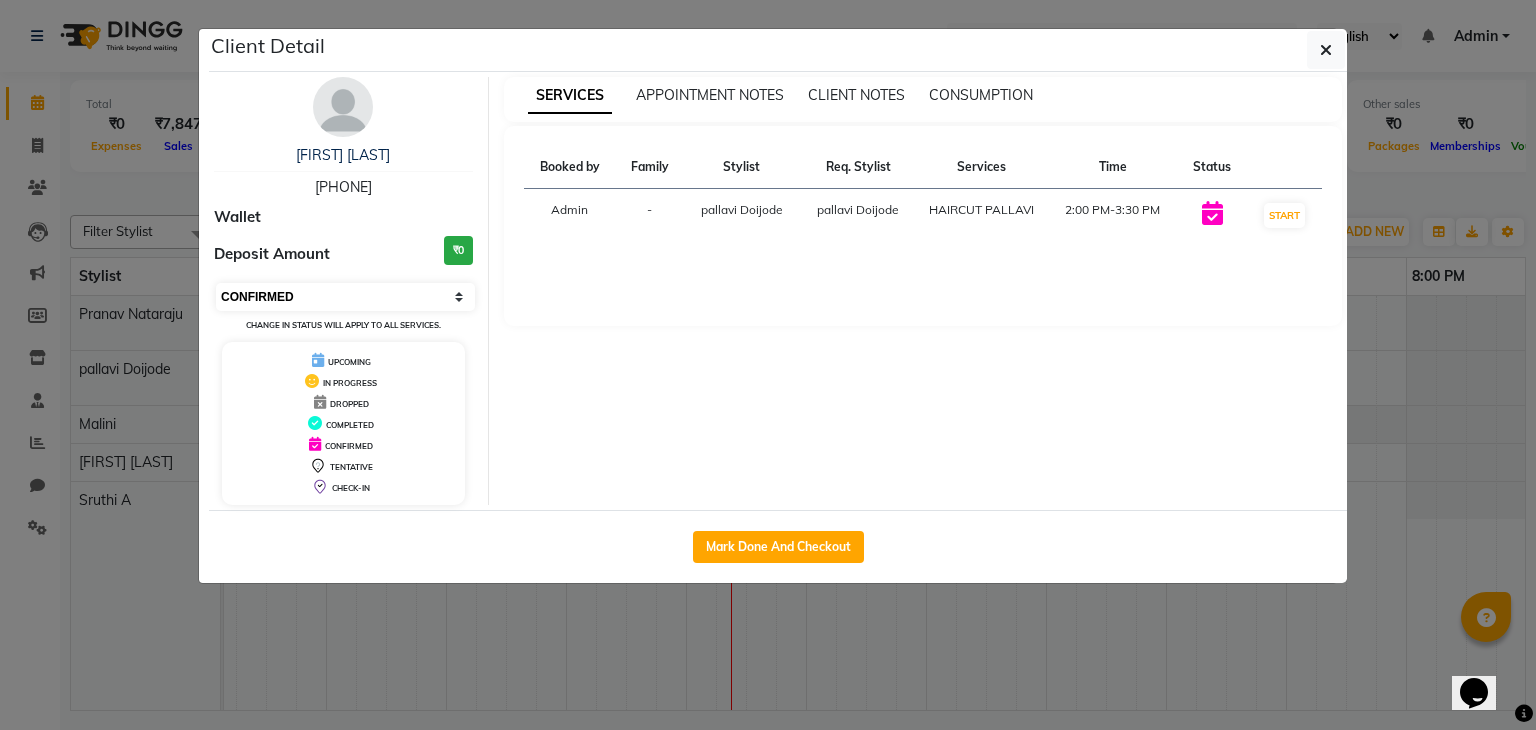 click on "Select IN SERVICE CONFIRMED TENTATIVE CHECK IN MARK DONE DROPPED UPCOMING" at bounding box center [345, 297] 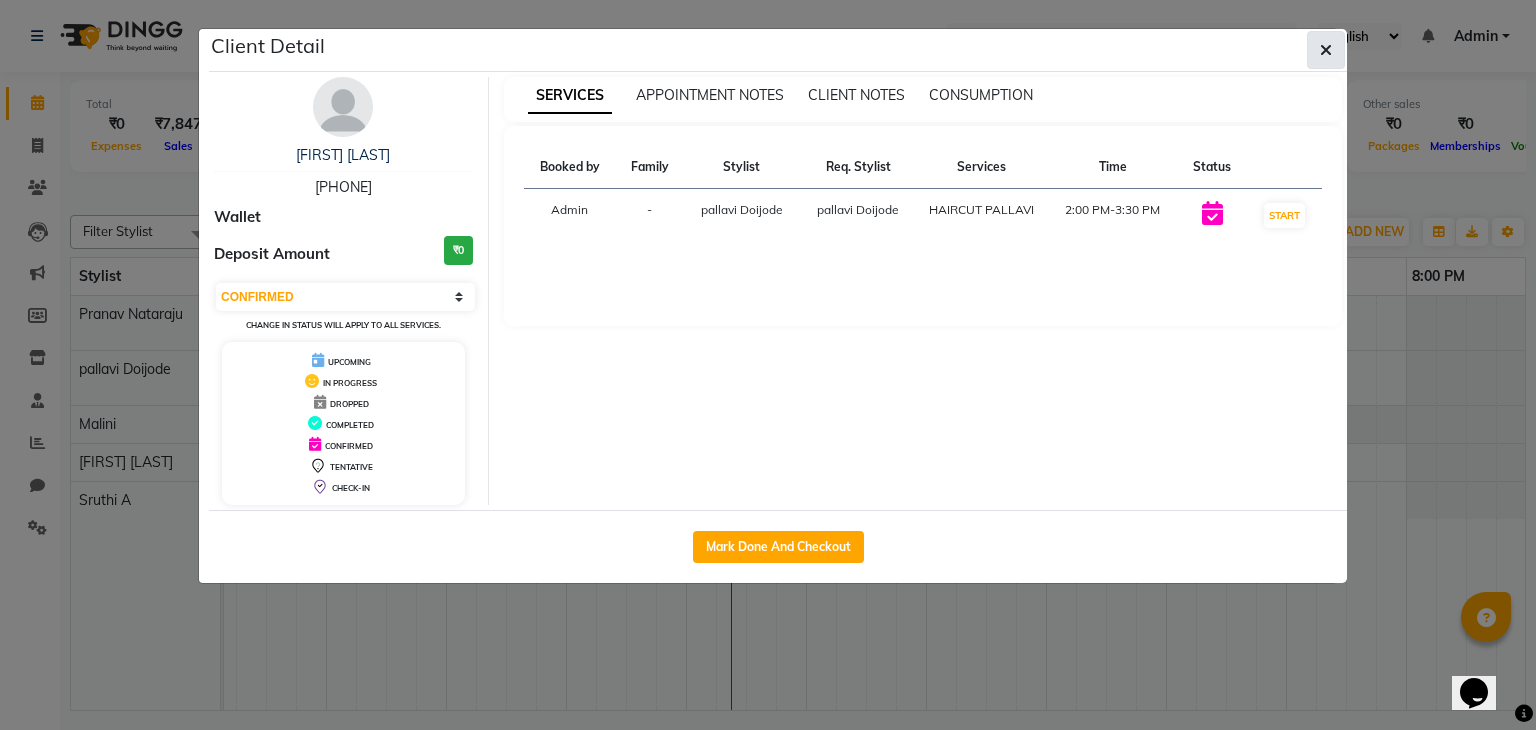 click 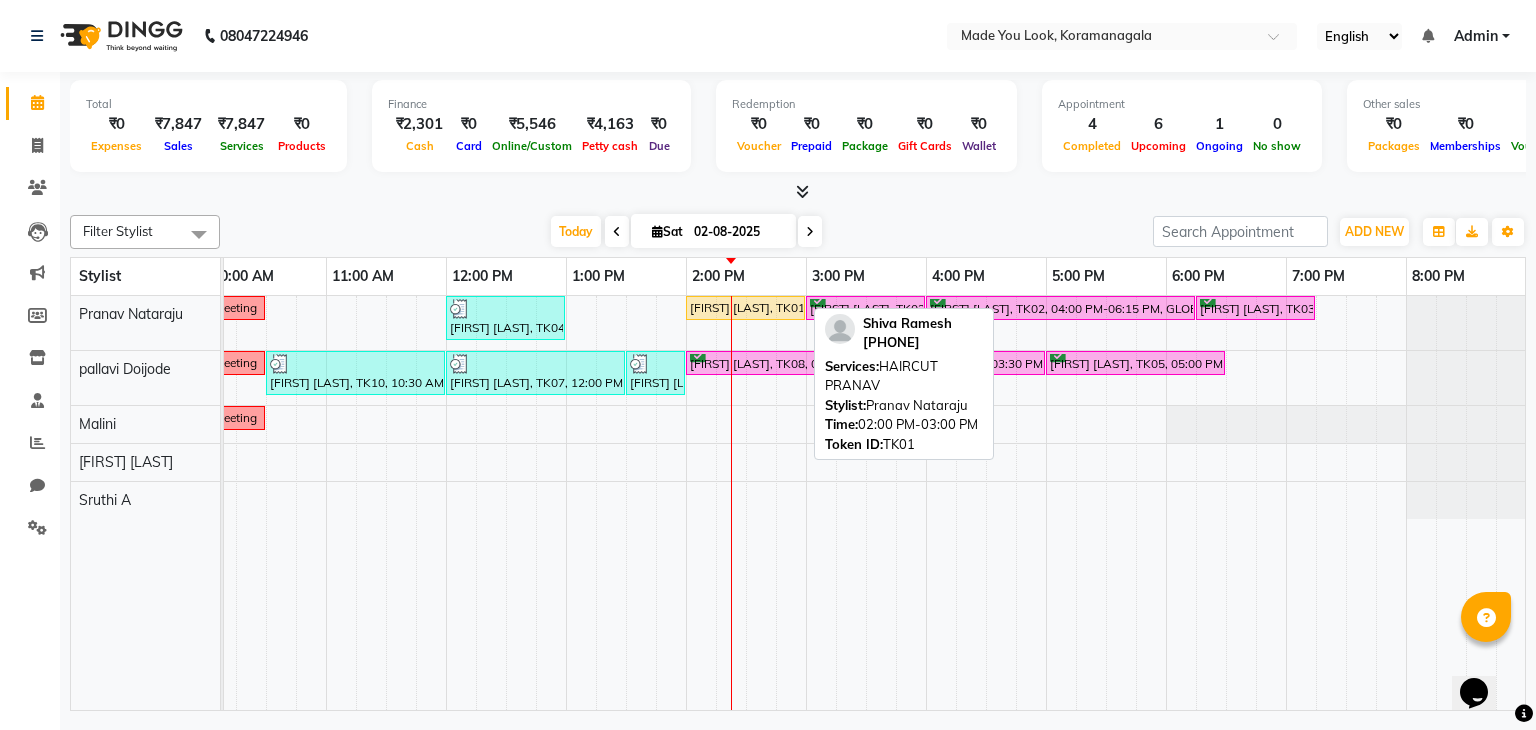 click on "[FIRST] [LAST], TK01, 02:00 PM-03:00 PM, HAIRCUT [NAME]" at bounding box center [745, 308] 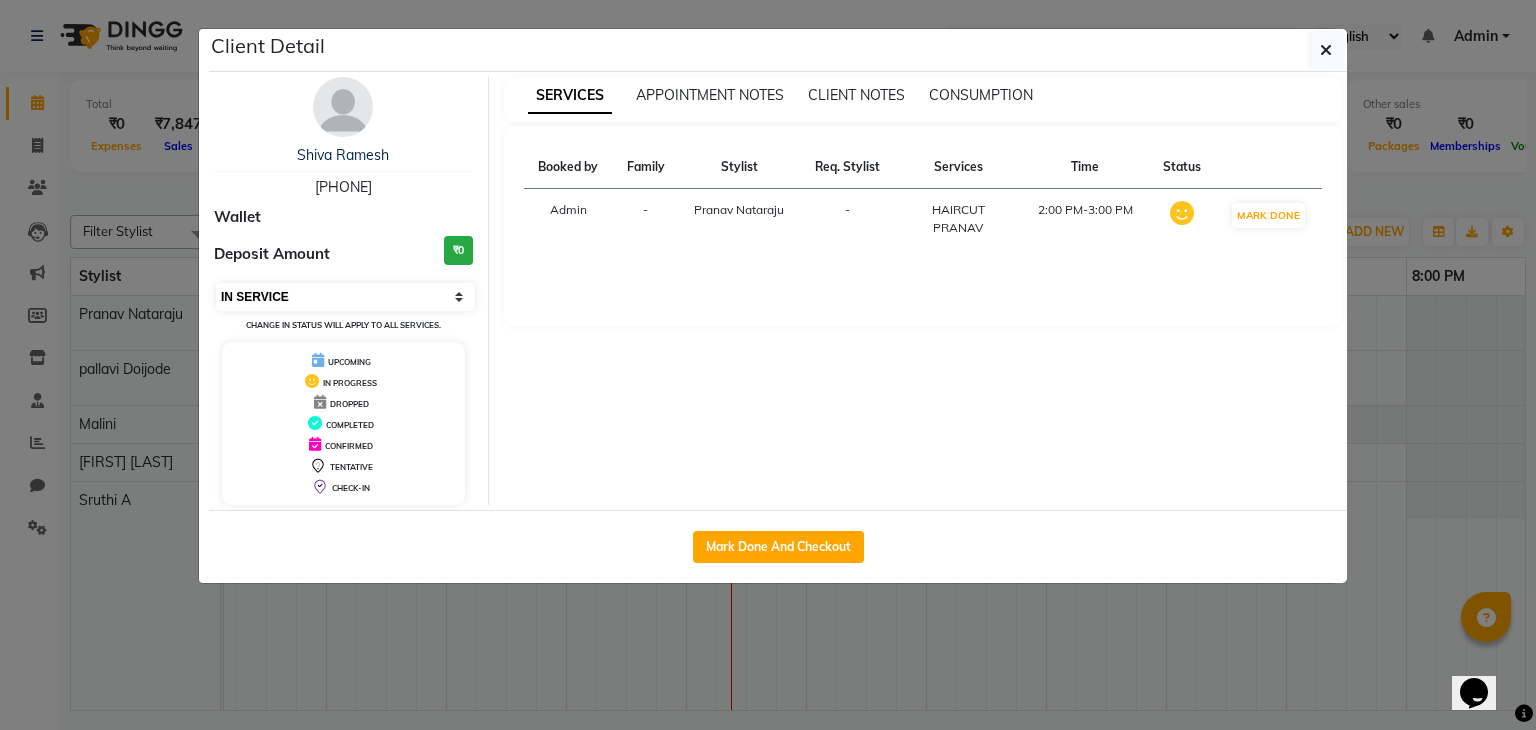 click on "Select IN SERVICE CONFIRMED TENTATIVE CHECK IN MARK DONE DROPPED UPCOMING" at bounding box center [345, 297] 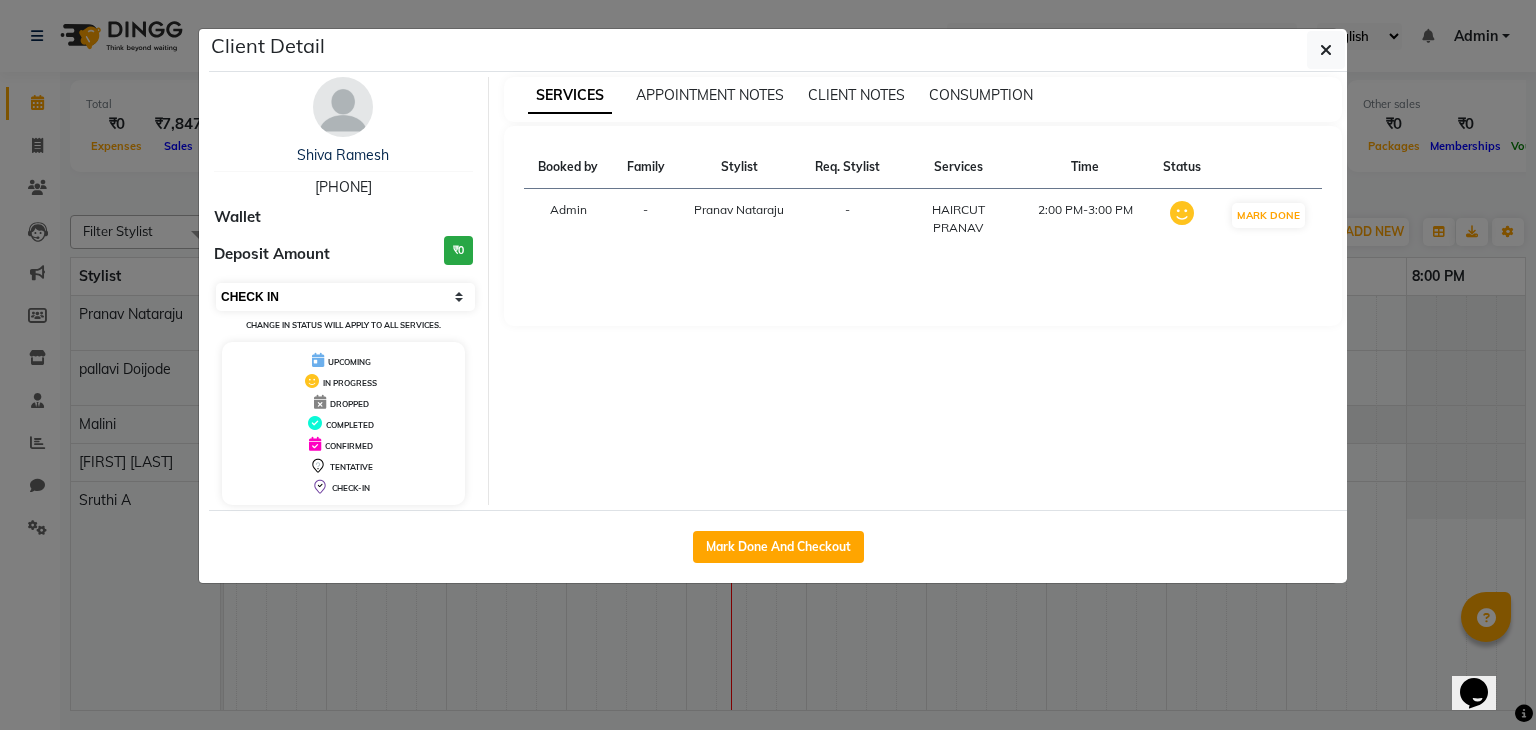 click on "Select IN SERVICE CONFIRMED TENTATIVE CHECK IN MARK DONE DROPPED UPCOMING" at bounding box center [345, 297] 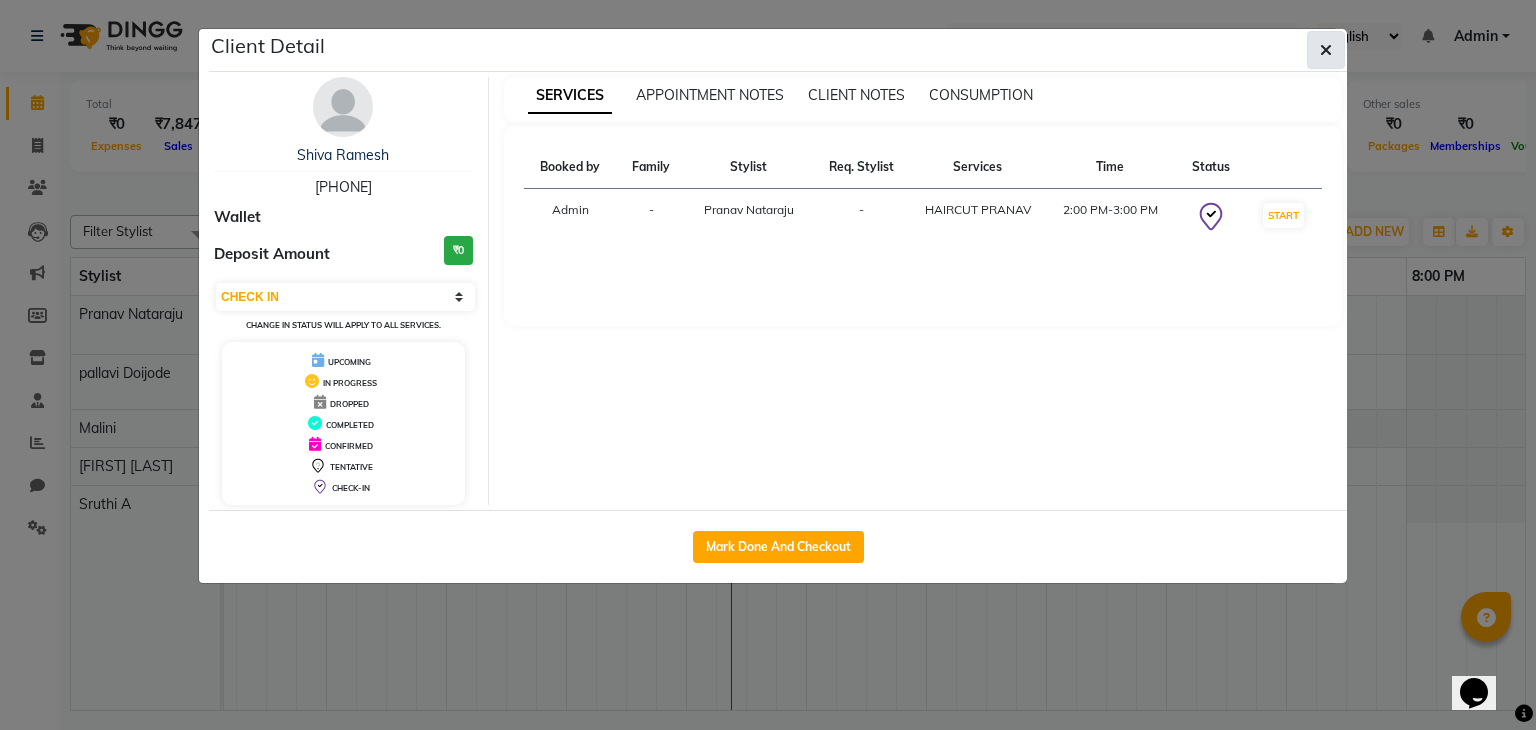 click 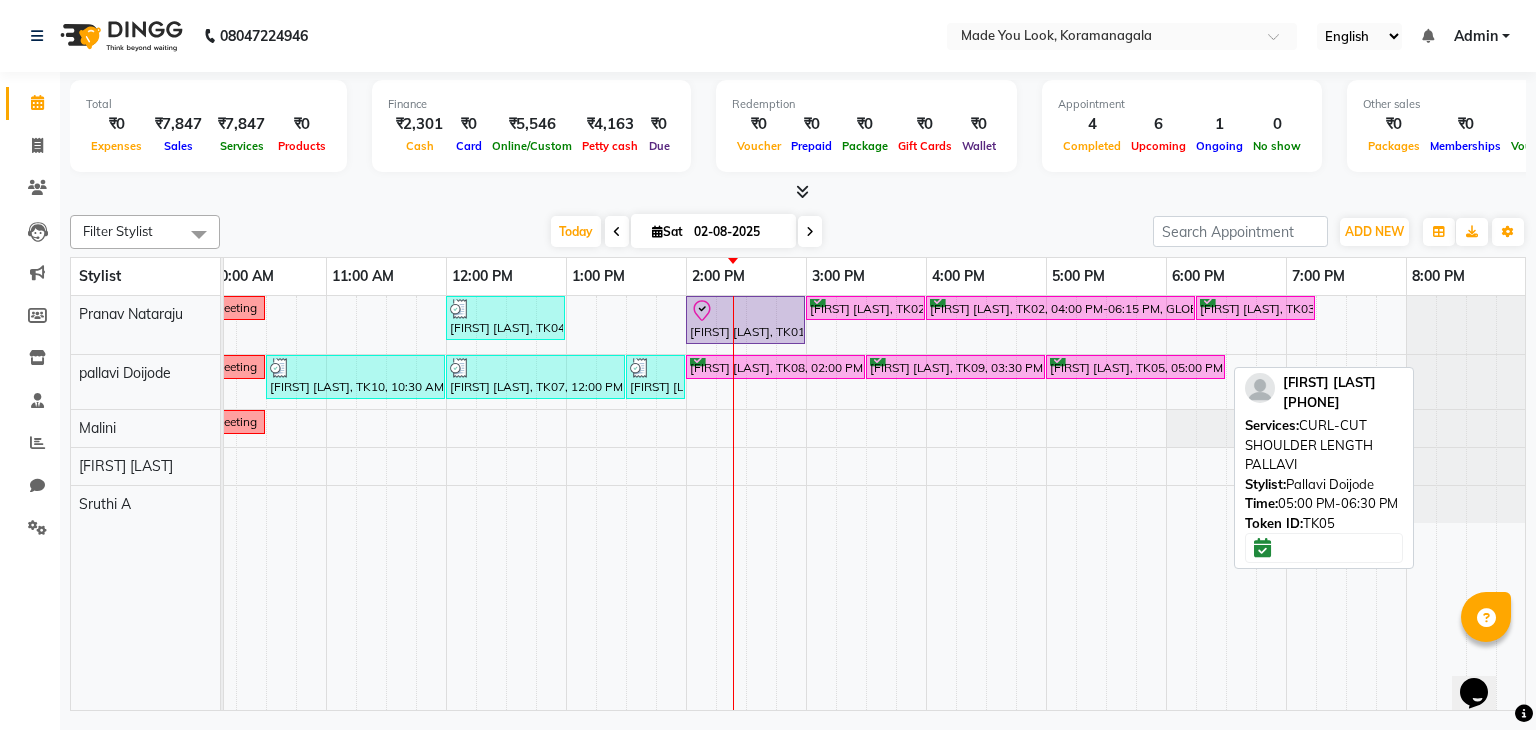 click on "[FIRST] [LAST], TK05, 05:00 PM-06:30 PM, CURL-CUT SHOULDER LENGTH PALLAVI" at bounding box center [1135, 367] 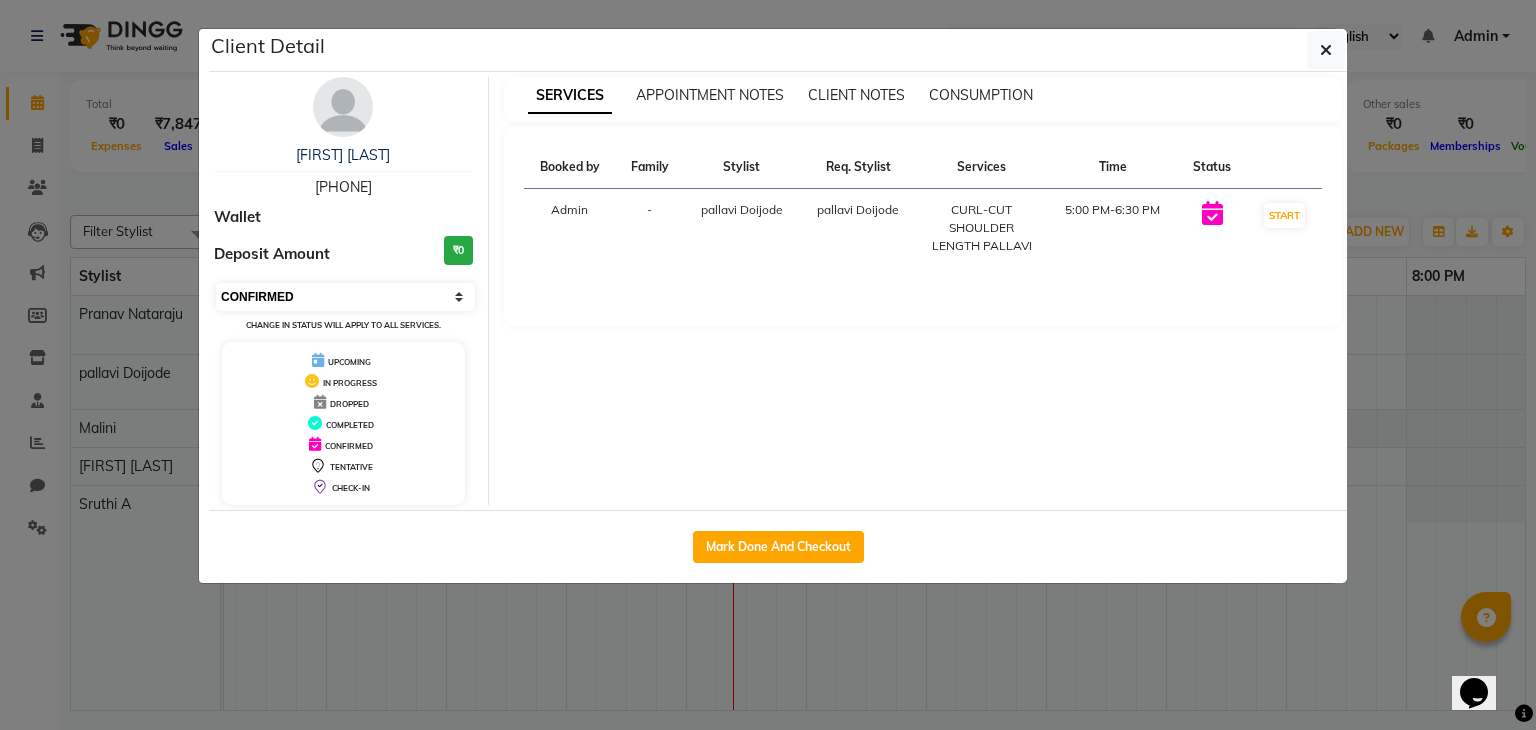 click on "Select IN SERVICE CONFIRMED TENTATIVE CHECK IN MARK DONE DROPPED UPCOMING" at bounding box center [345, 297] 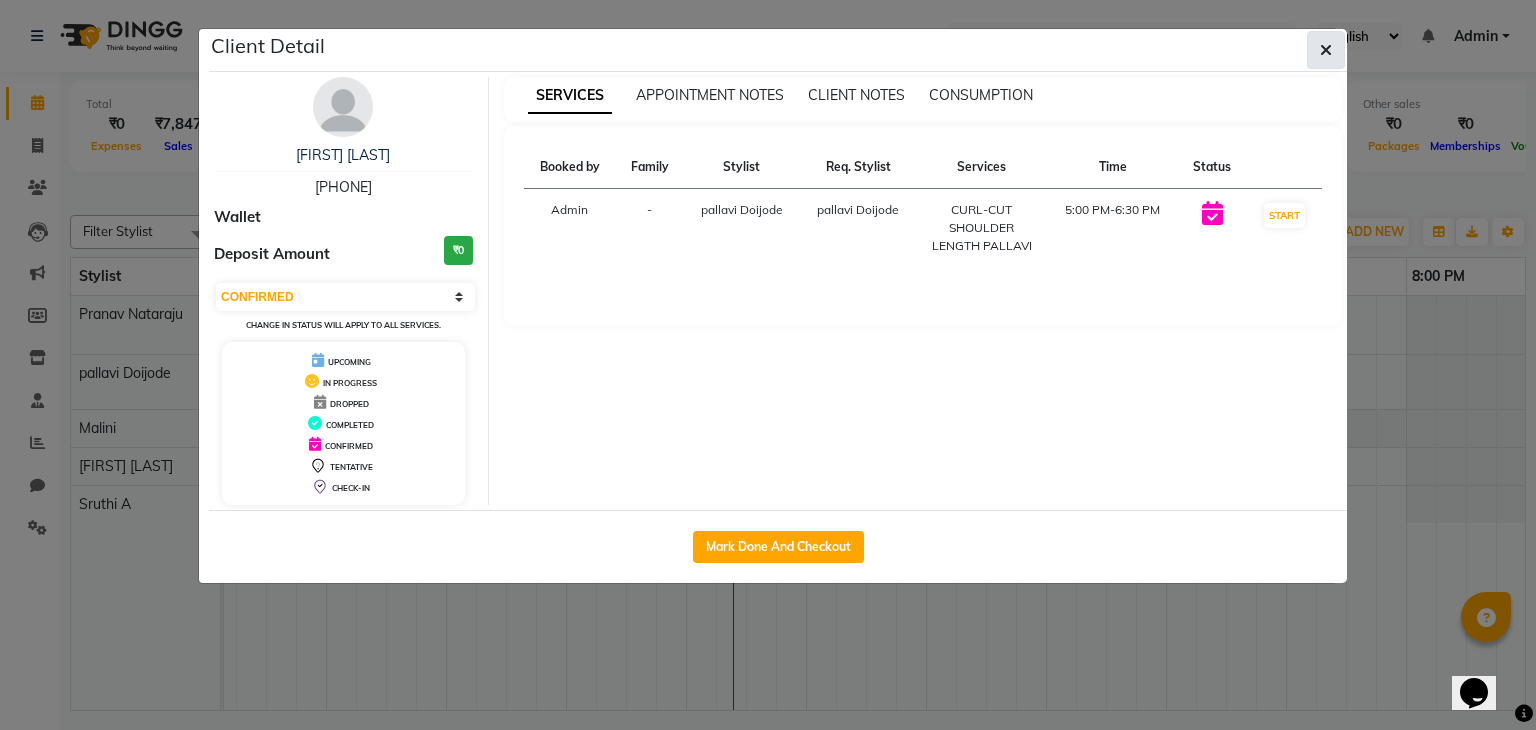 click 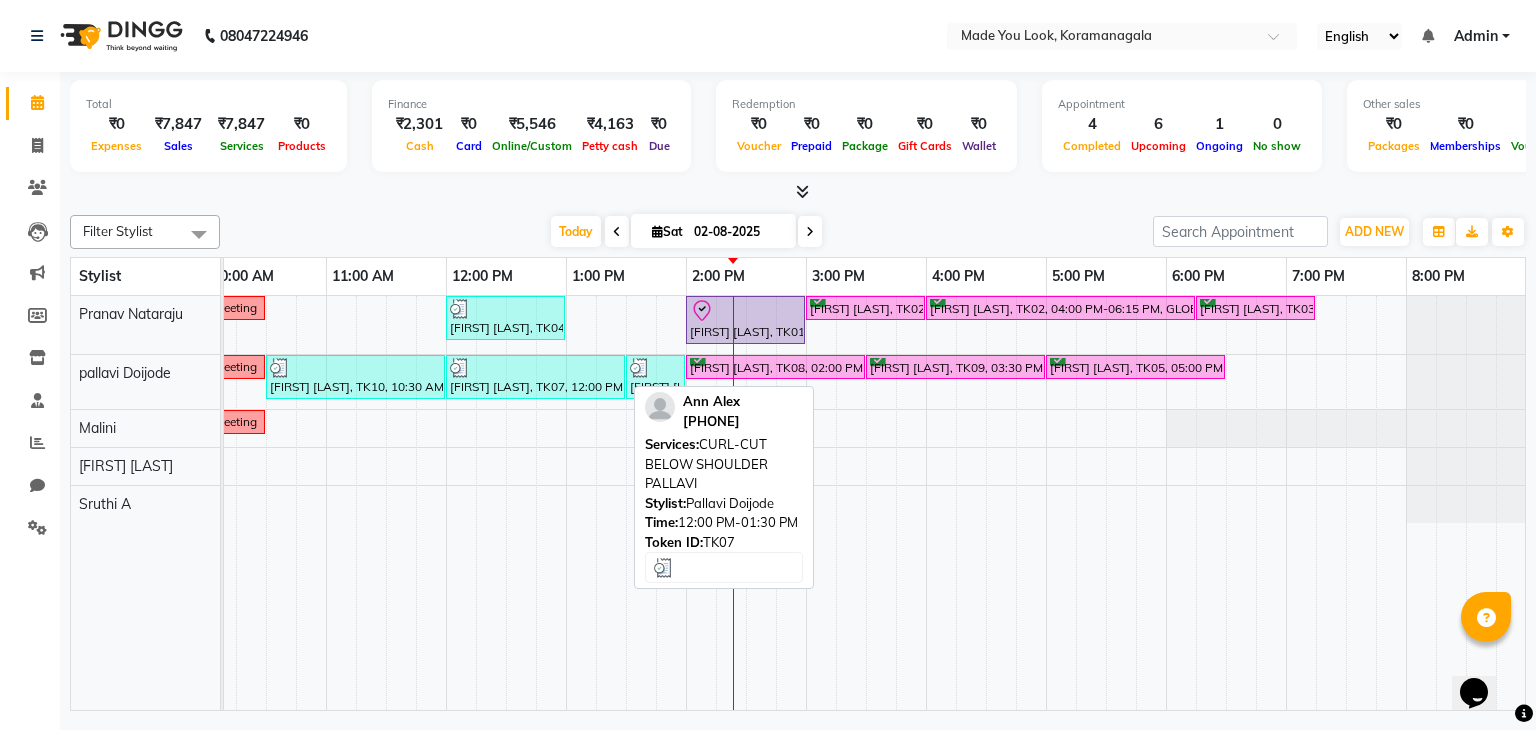 click at bounding box center (535, 368) 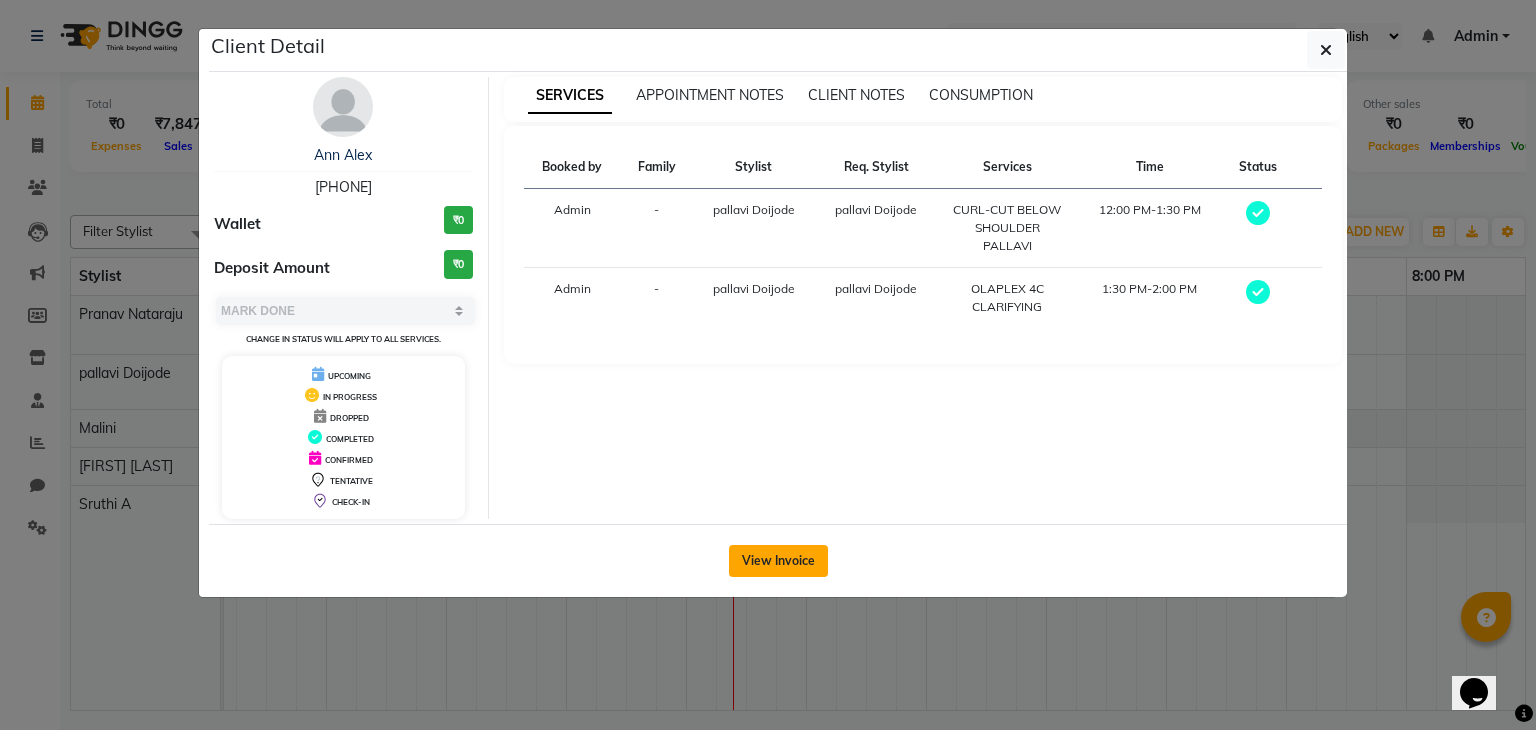 click on "View Invoice" 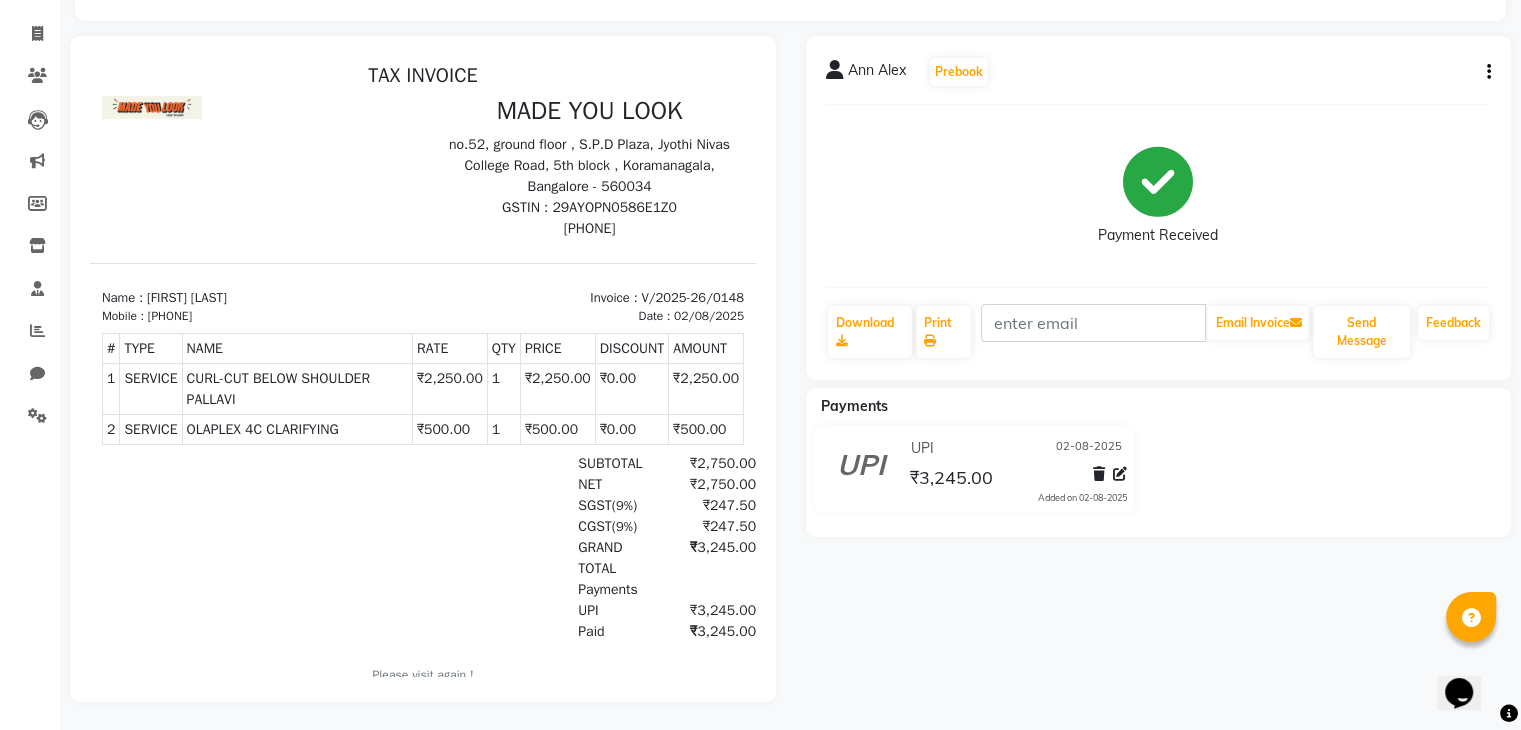 scroll, scrollTop: 128, scrollLeft: 0, axis: vertical 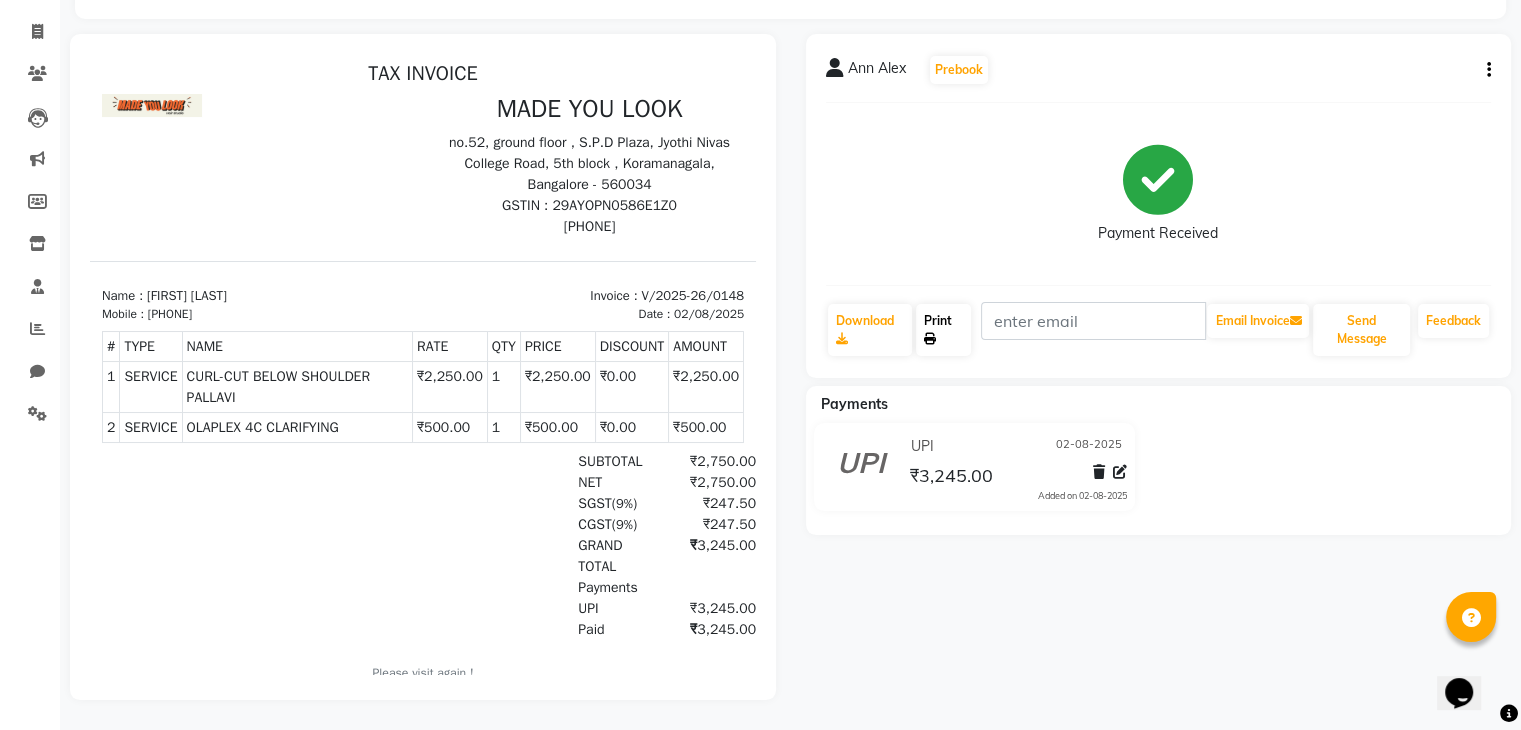 click on "Print" 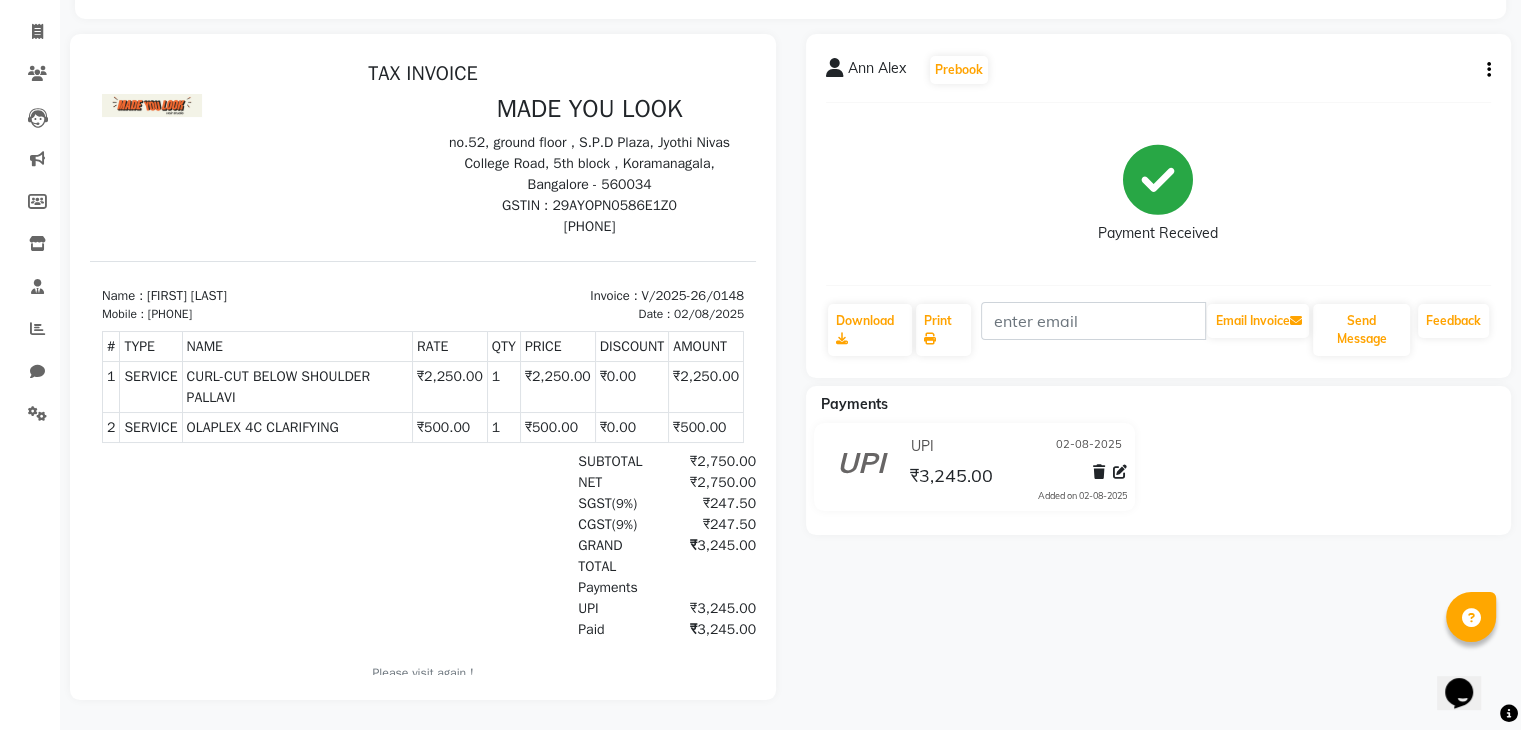 click 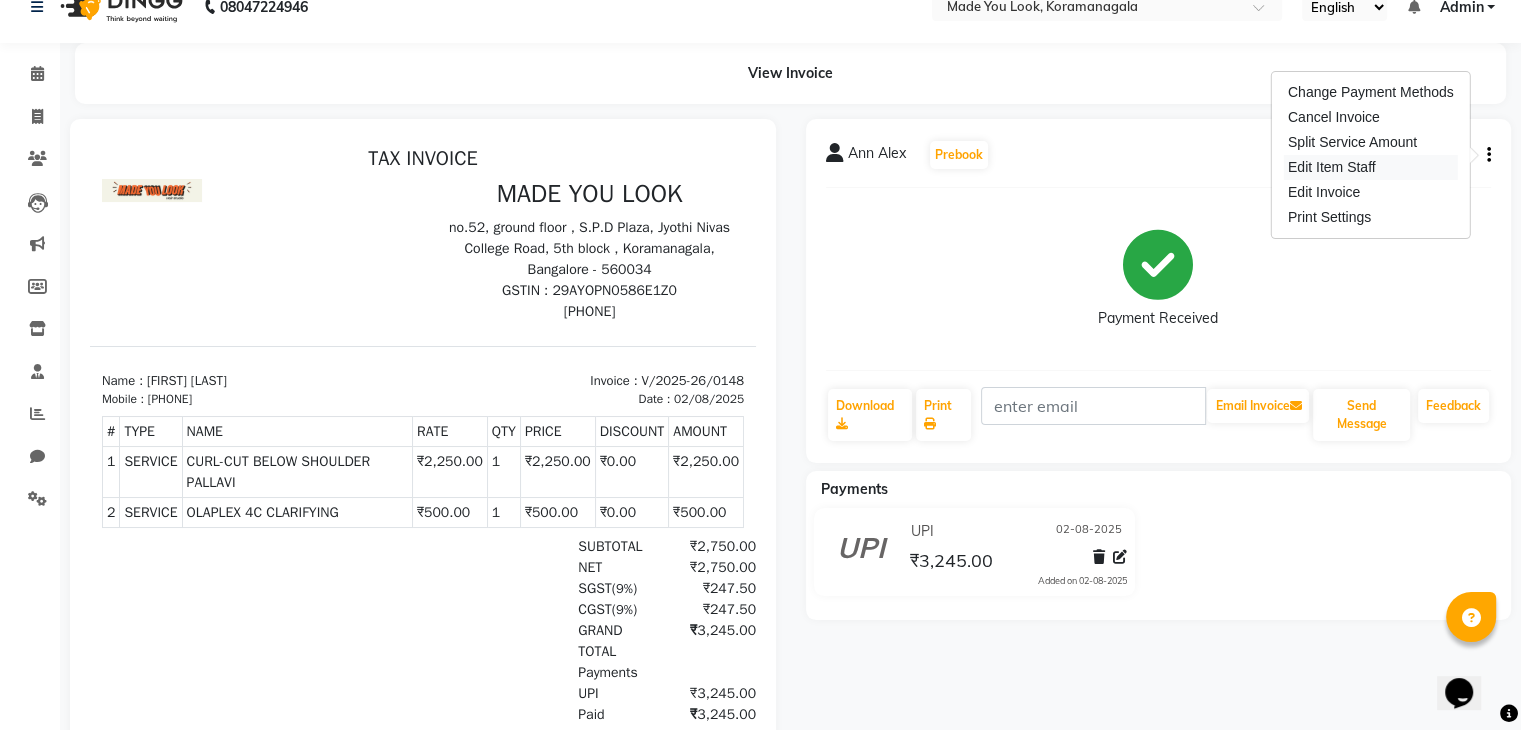 scroll, scrollTop: 0, scrollLeft: 0, axis: both 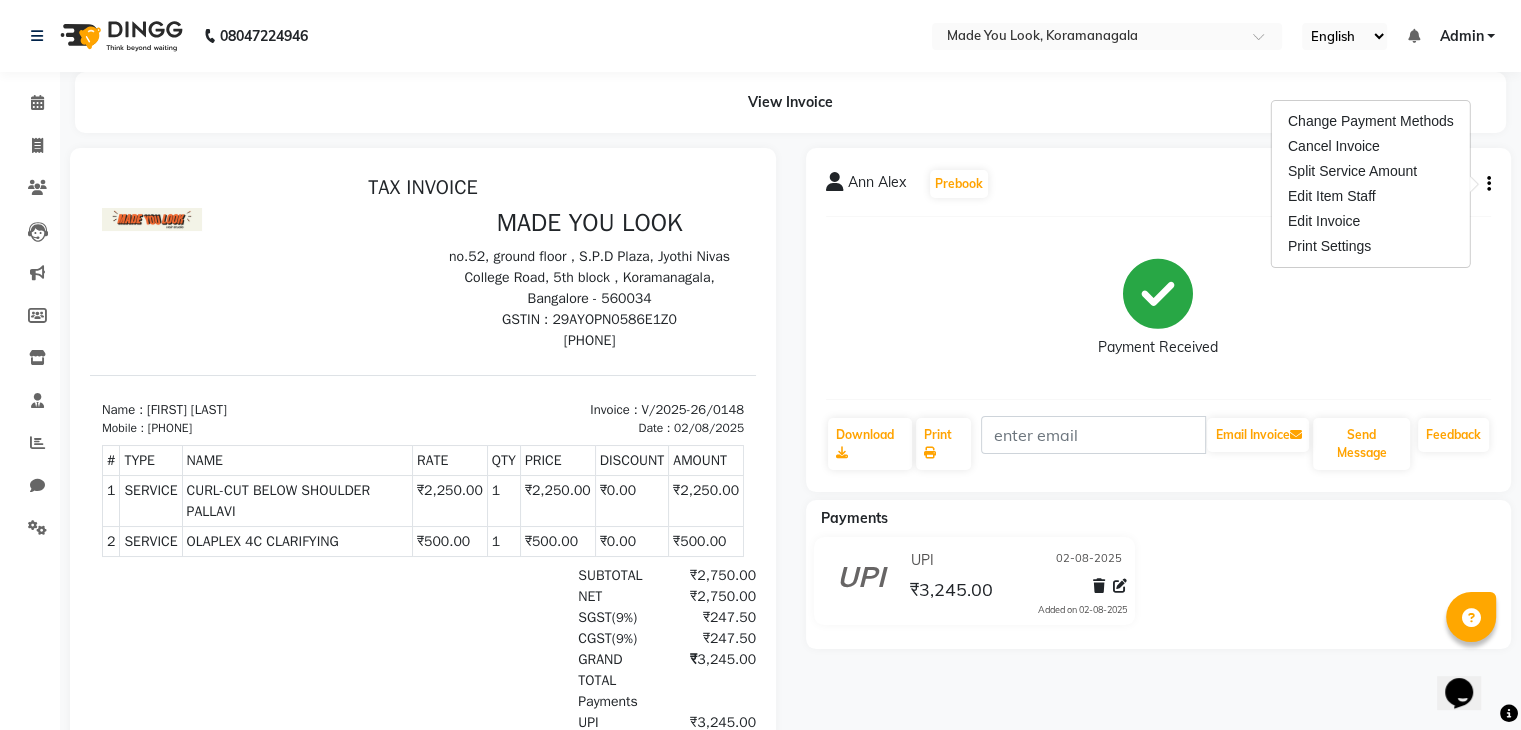click on "Payment Received" 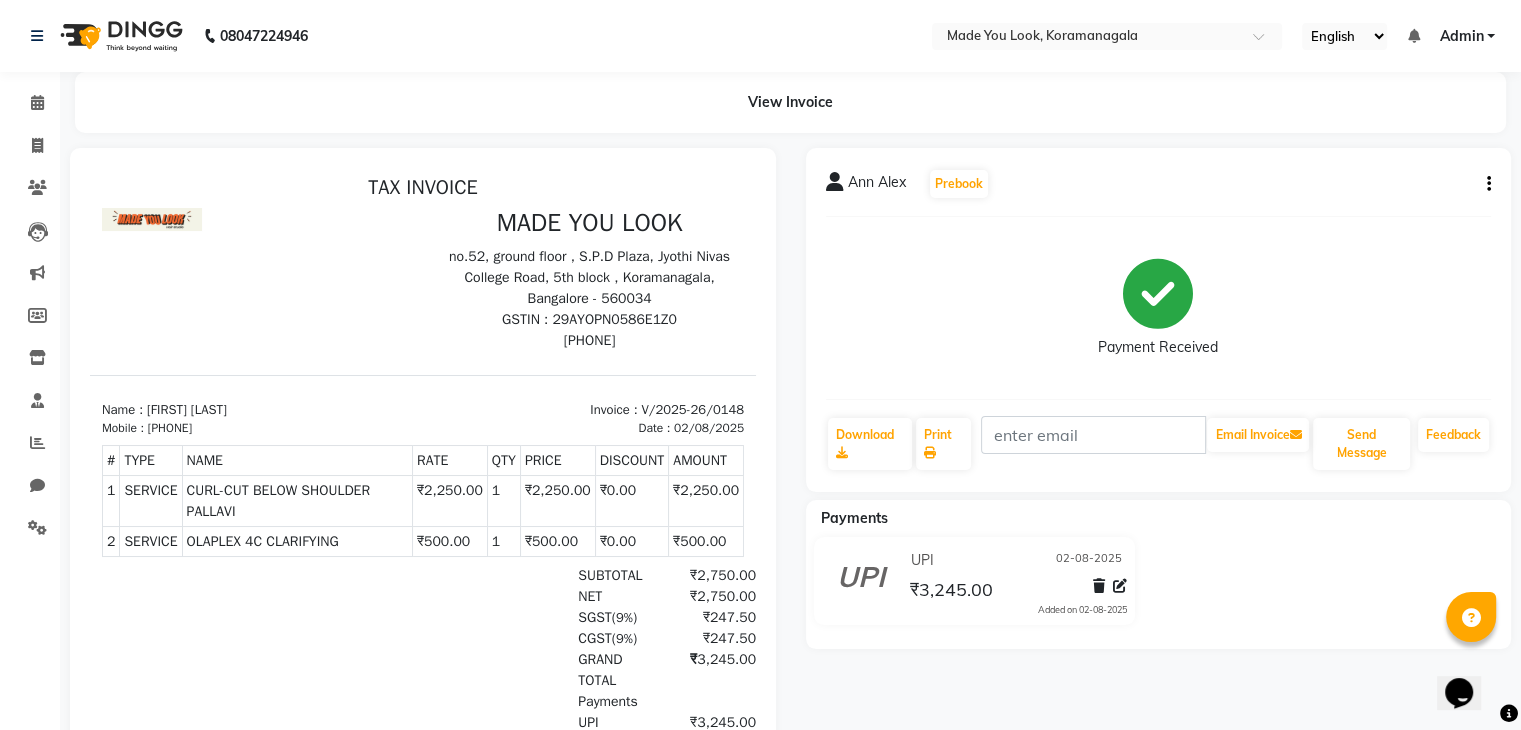 scroll, scrollTop: 128, scrollLeft: 0, axis: vertical 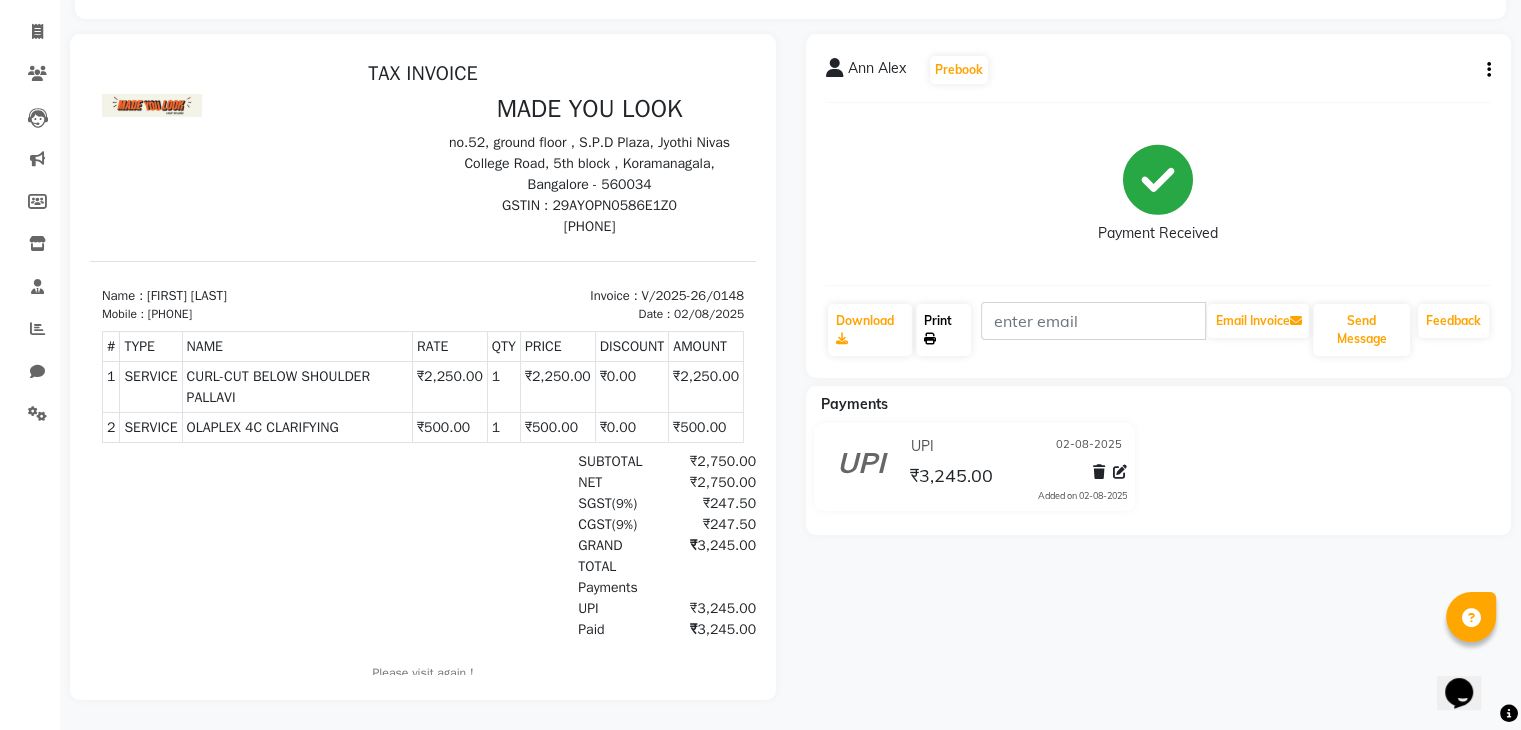 click on "Print" 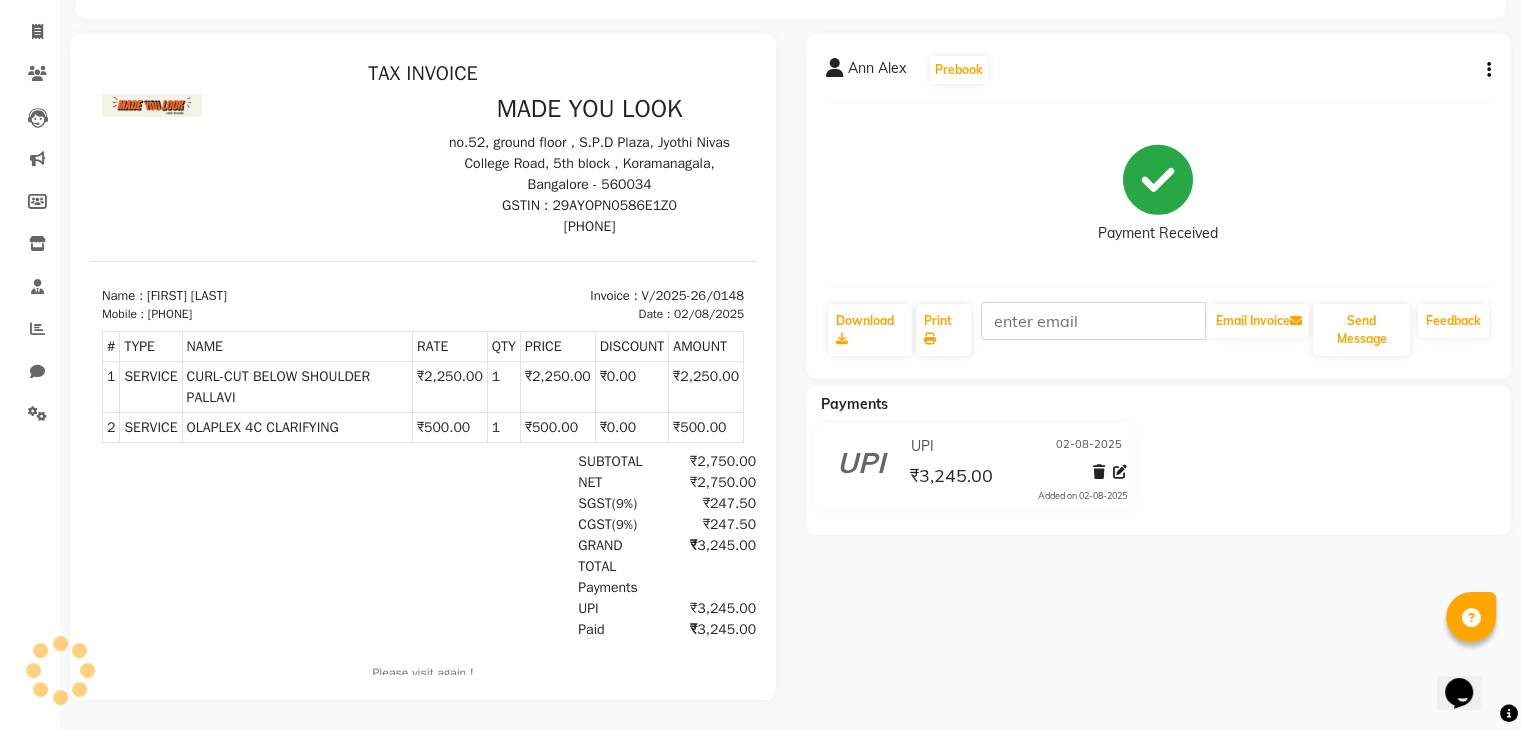 click at bounding box center (256, 165) 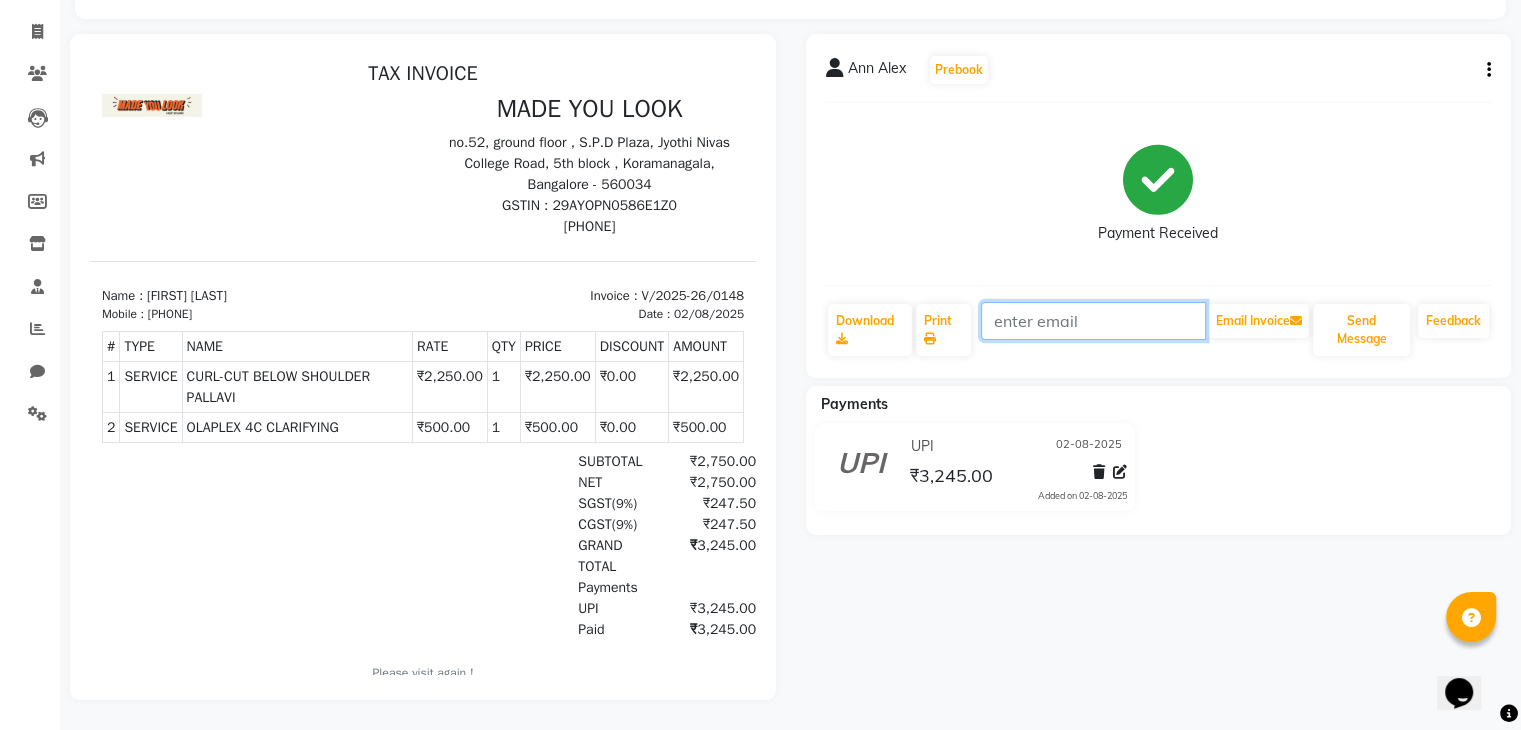 click 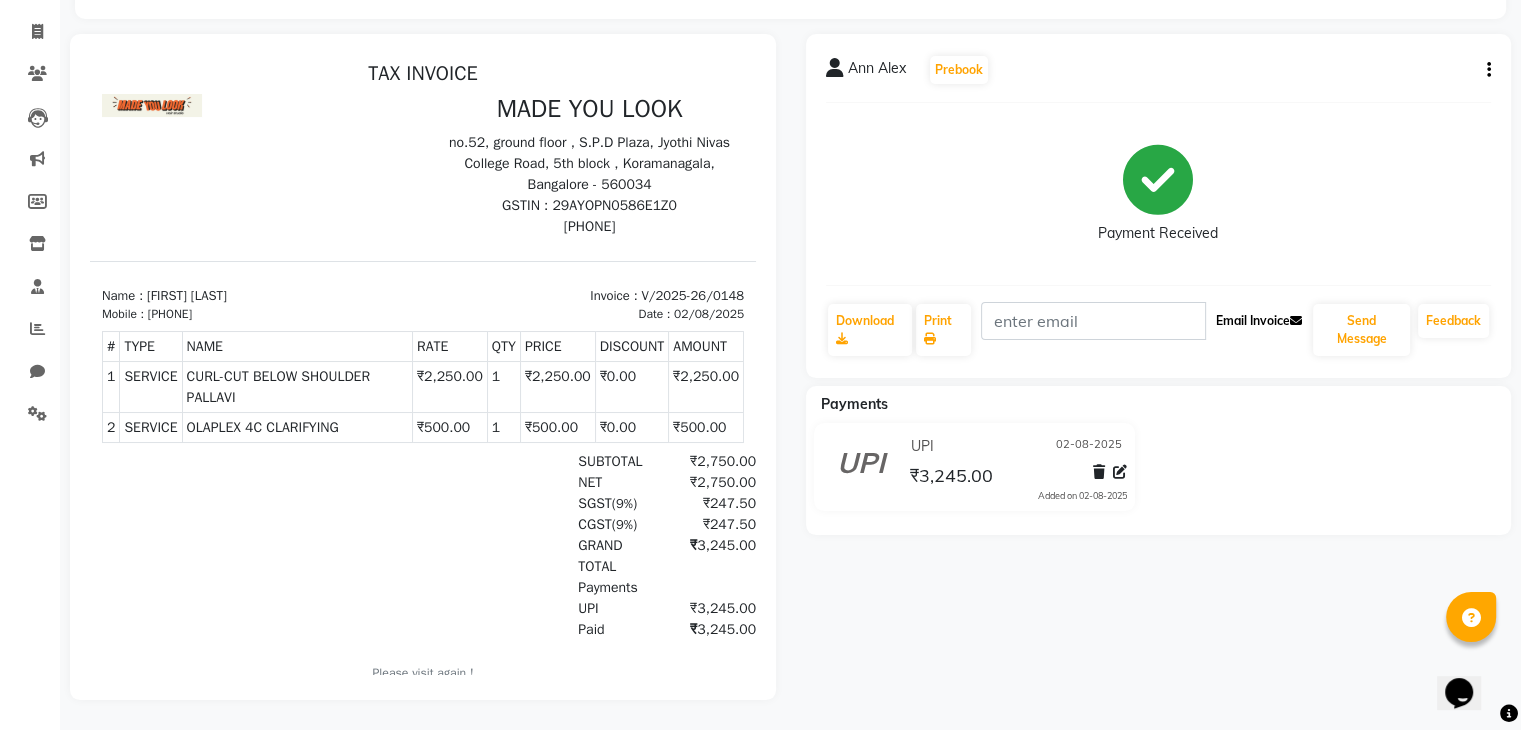 click on "Email Invoice" 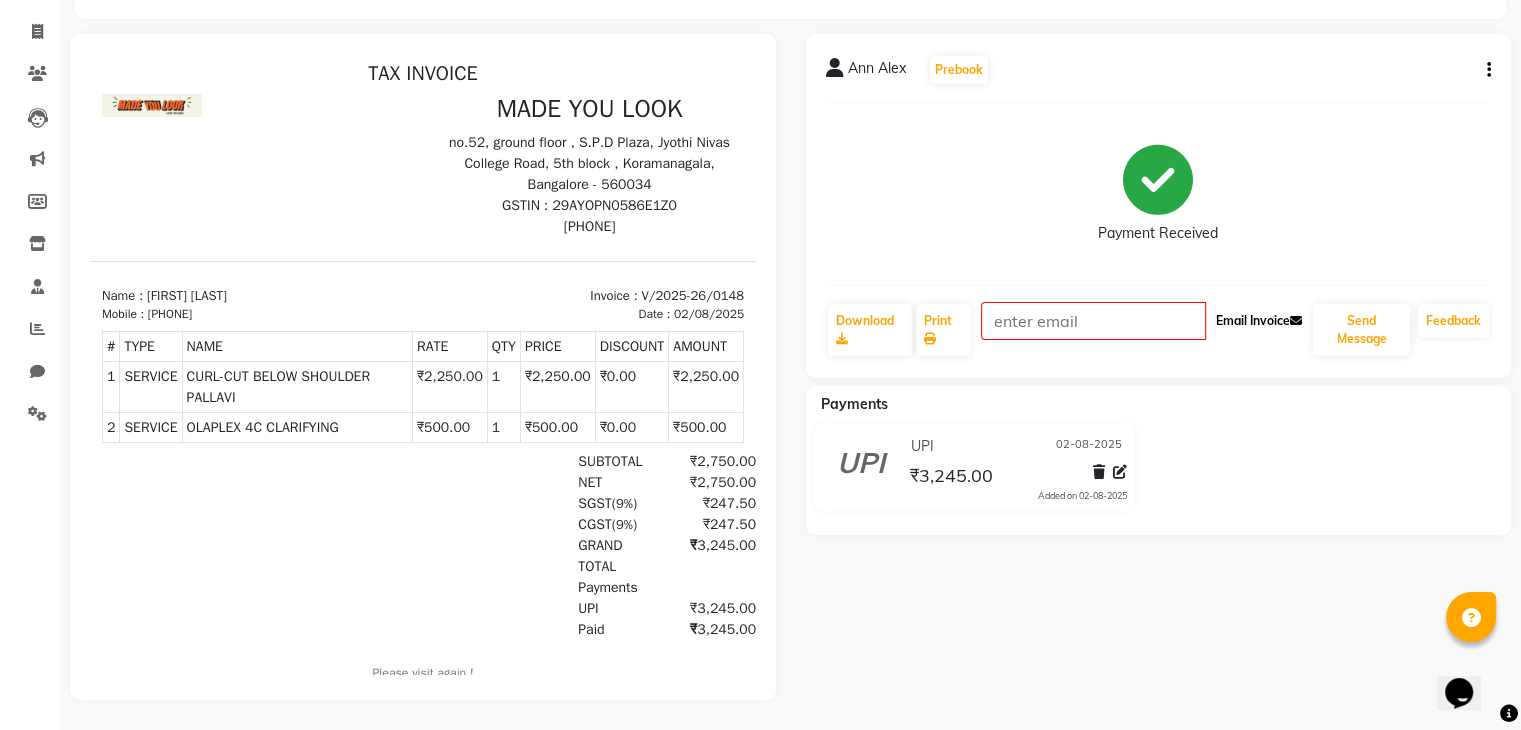 click on "Email Invoice" 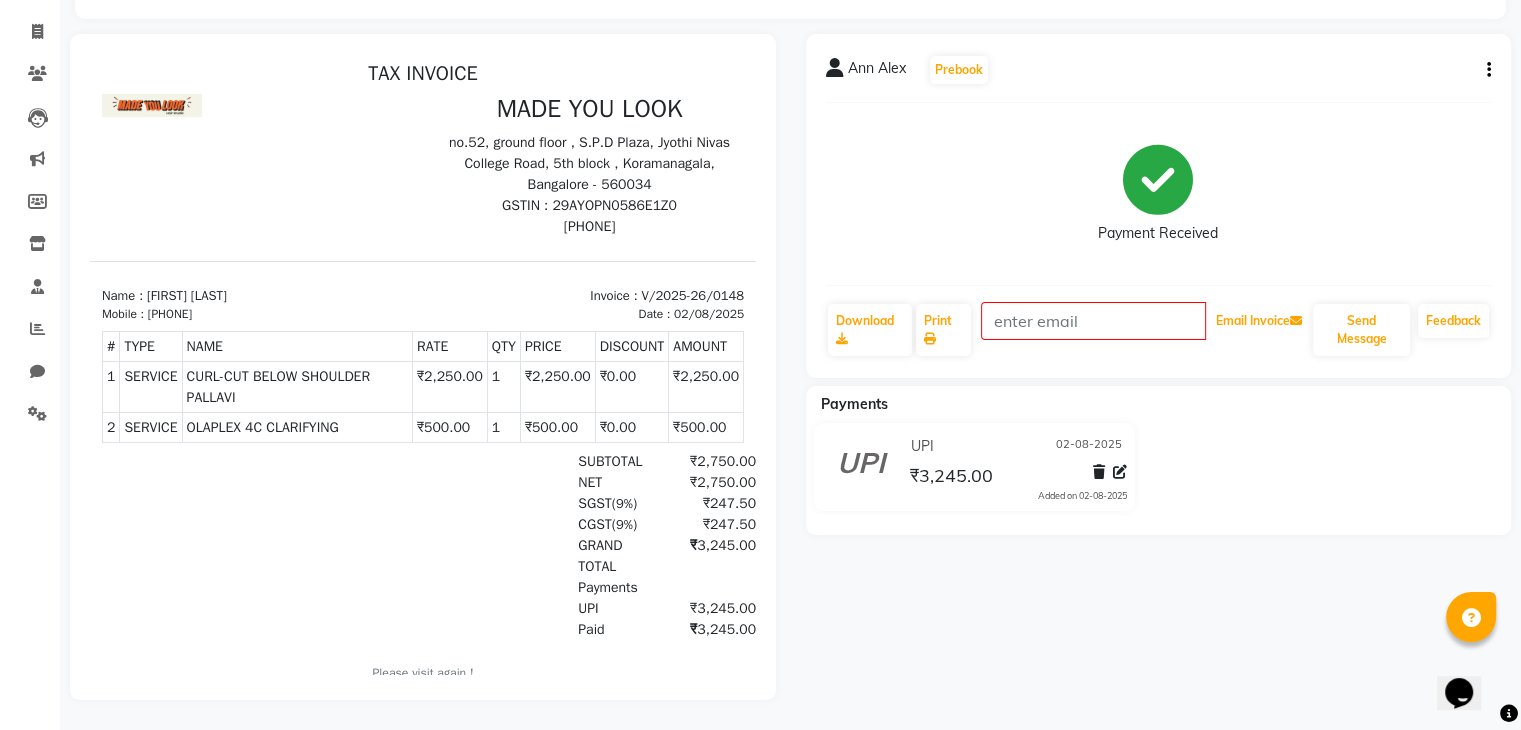 drag, startPoint x: 1249, startPoint y: 307, endPoint x: 1220, endPoint y: 333, distance: 38.948685 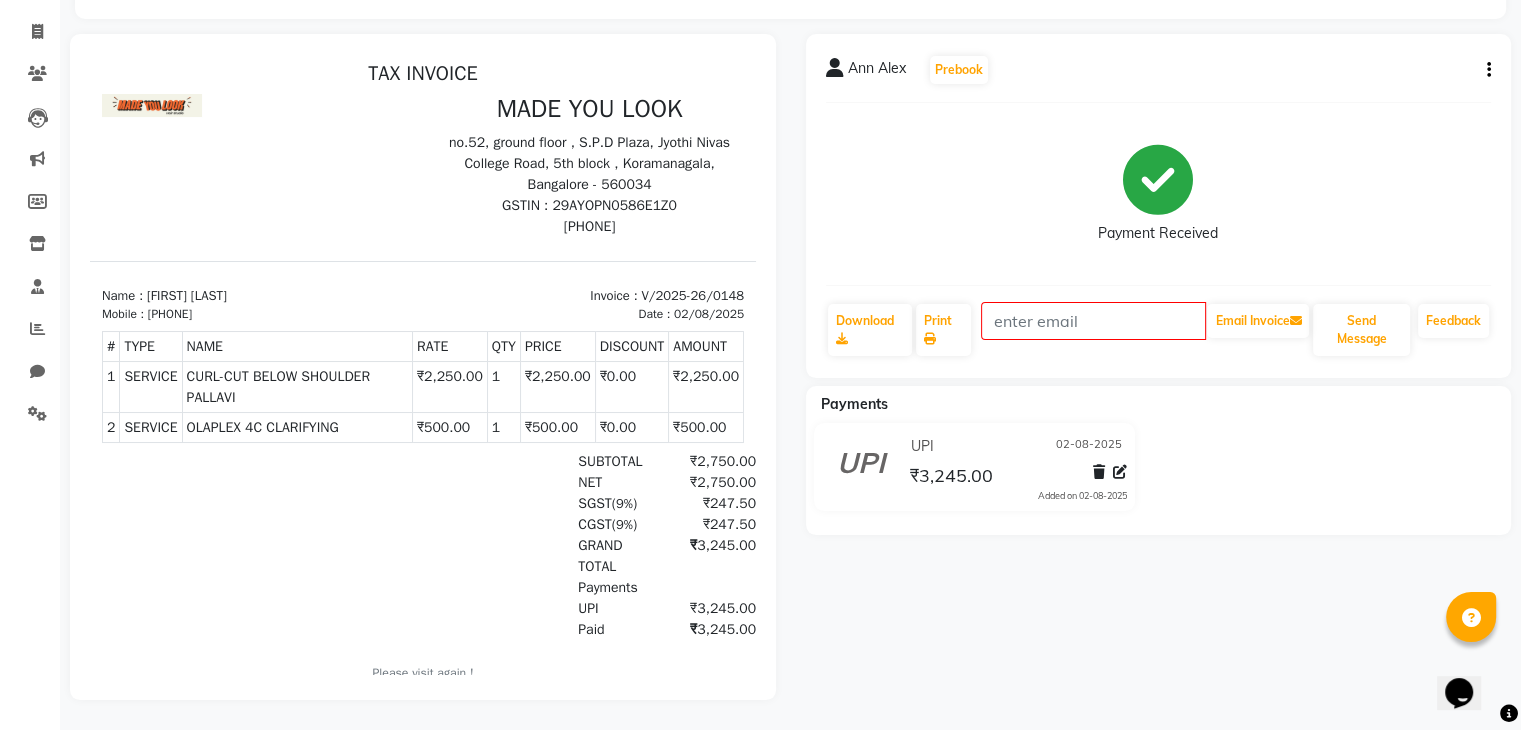 click on "Email Invoice" 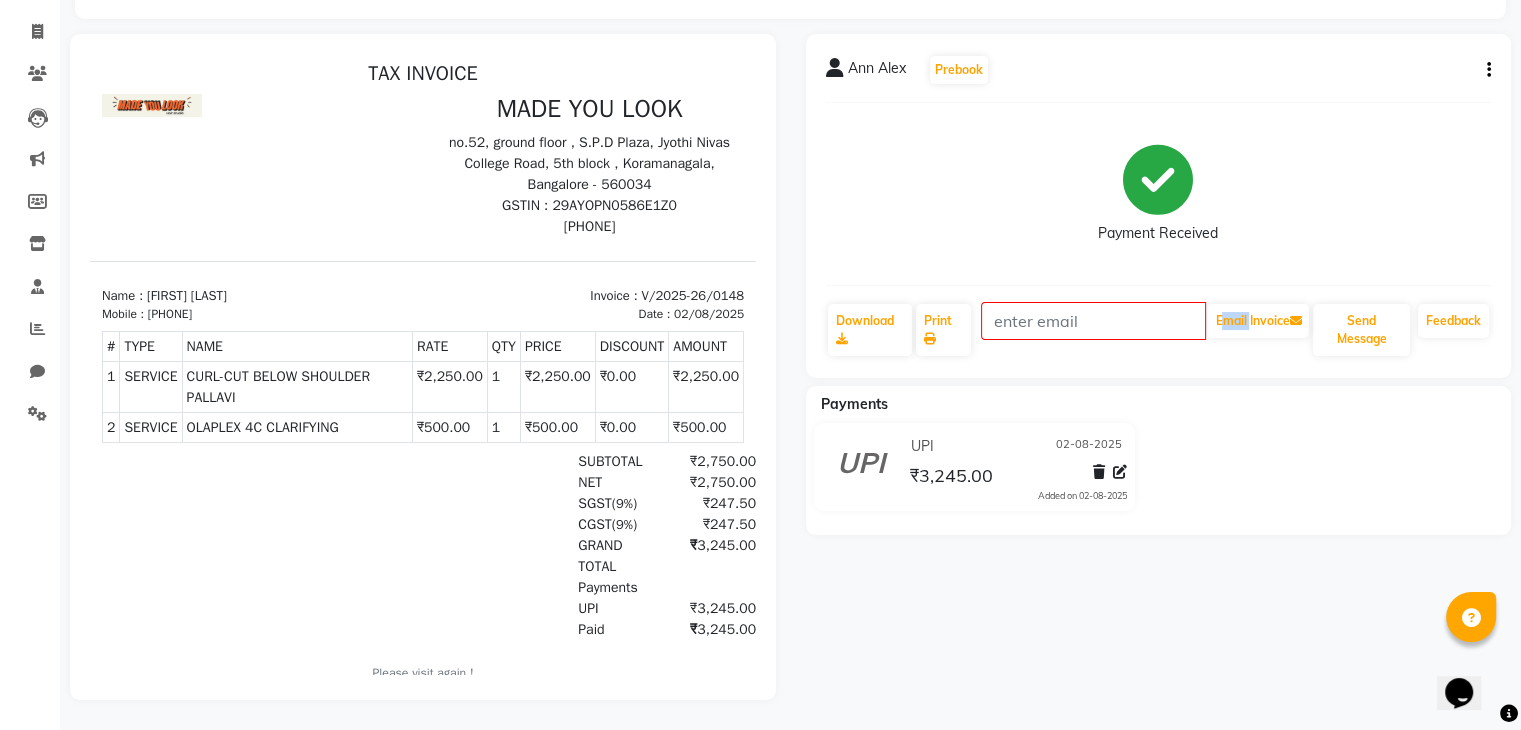 click on "Email Invoice" 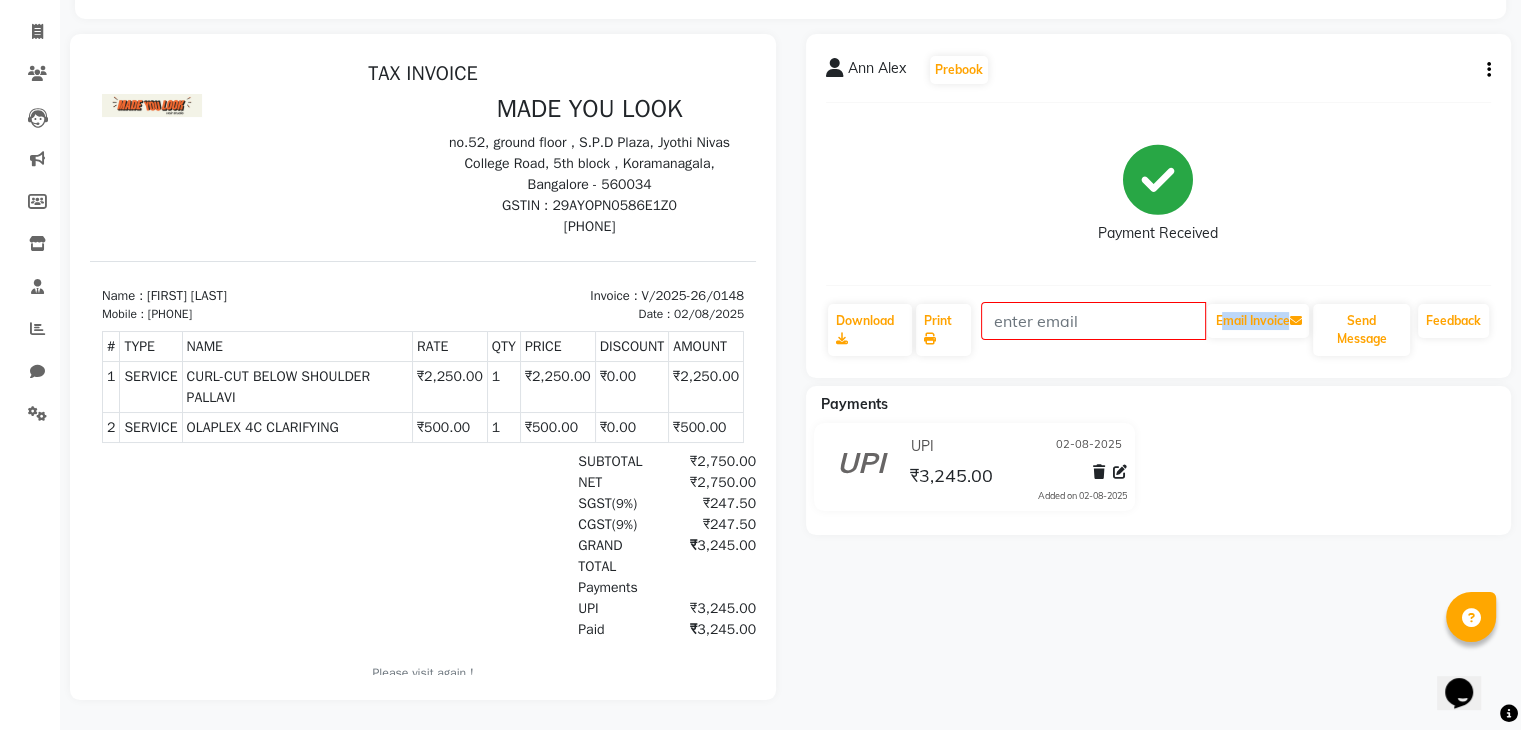 click on "Email Invoice" 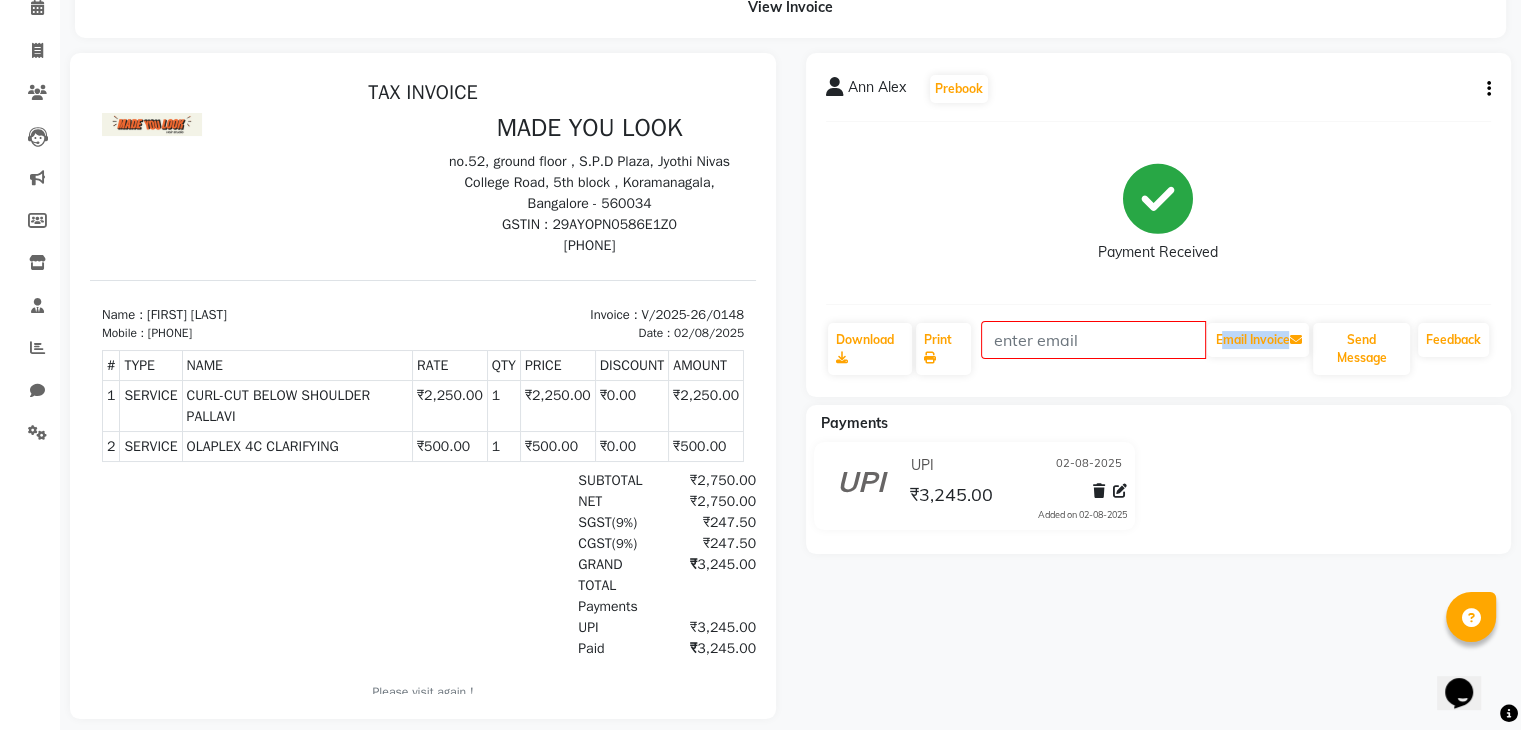 scroll, scrollTop: 92, scrollLeft: 0, axis: vertical 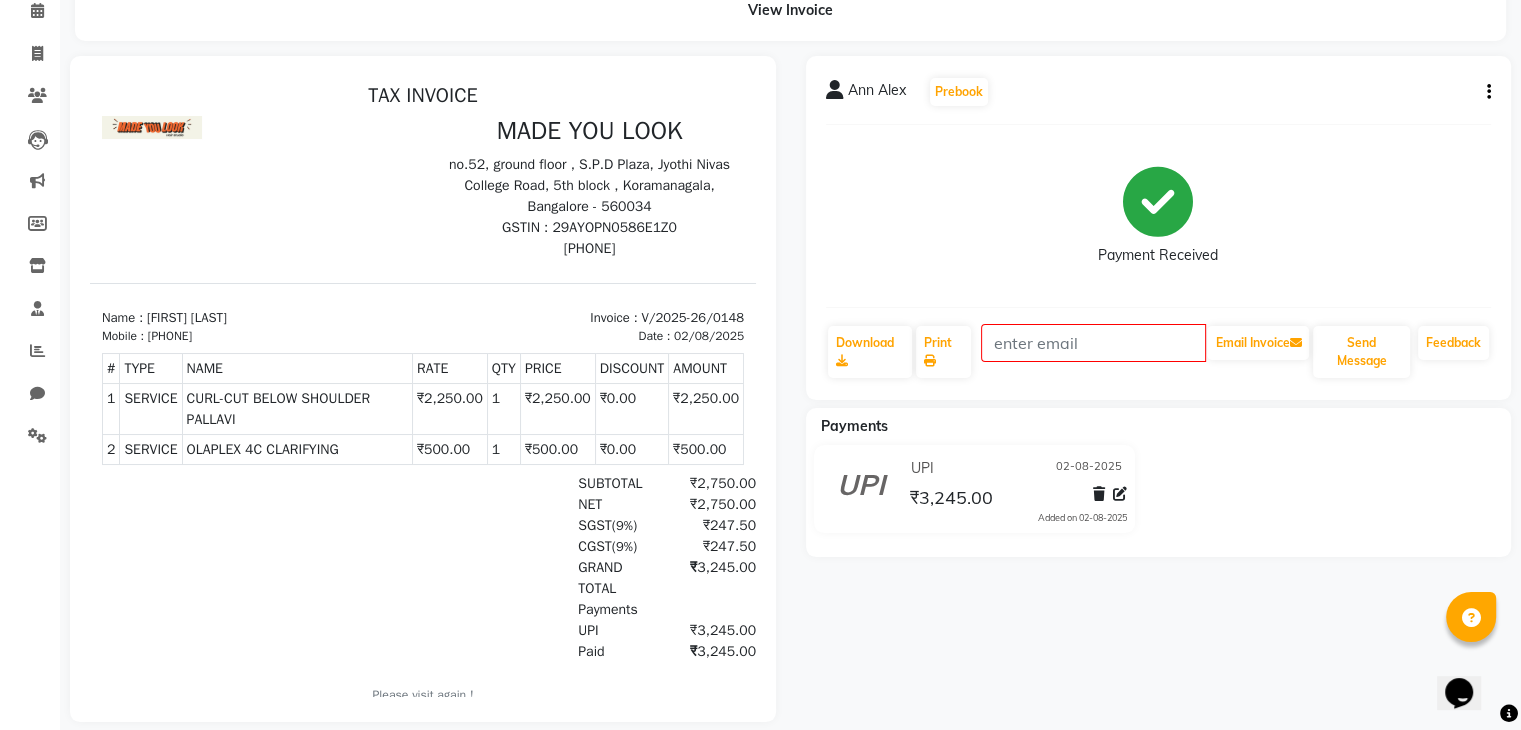 click on "UPI 02-08-2025 ₹3,245.00  Added on 02-08-2025" 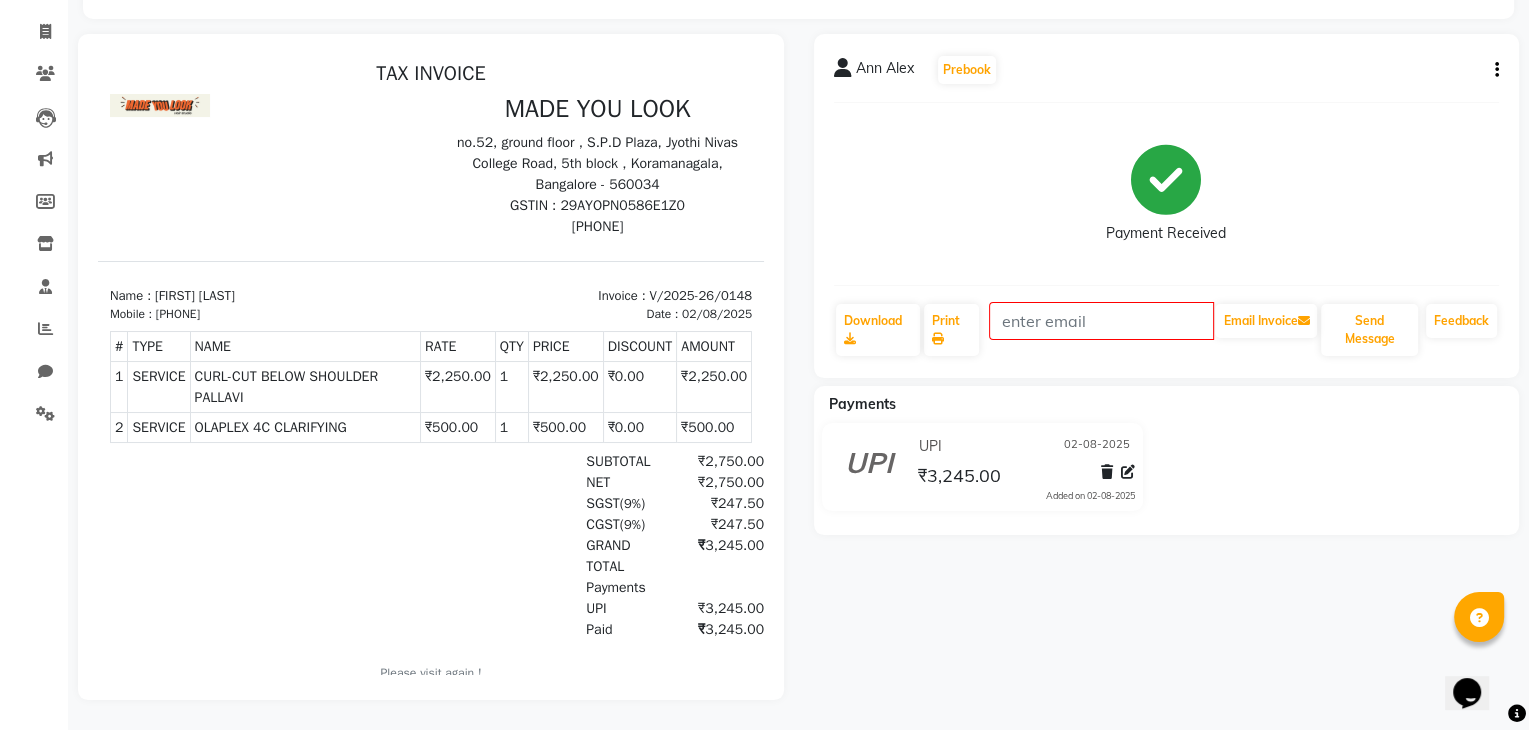 scroll, scrollTop: 0, scrollLeft: 0, axis: both 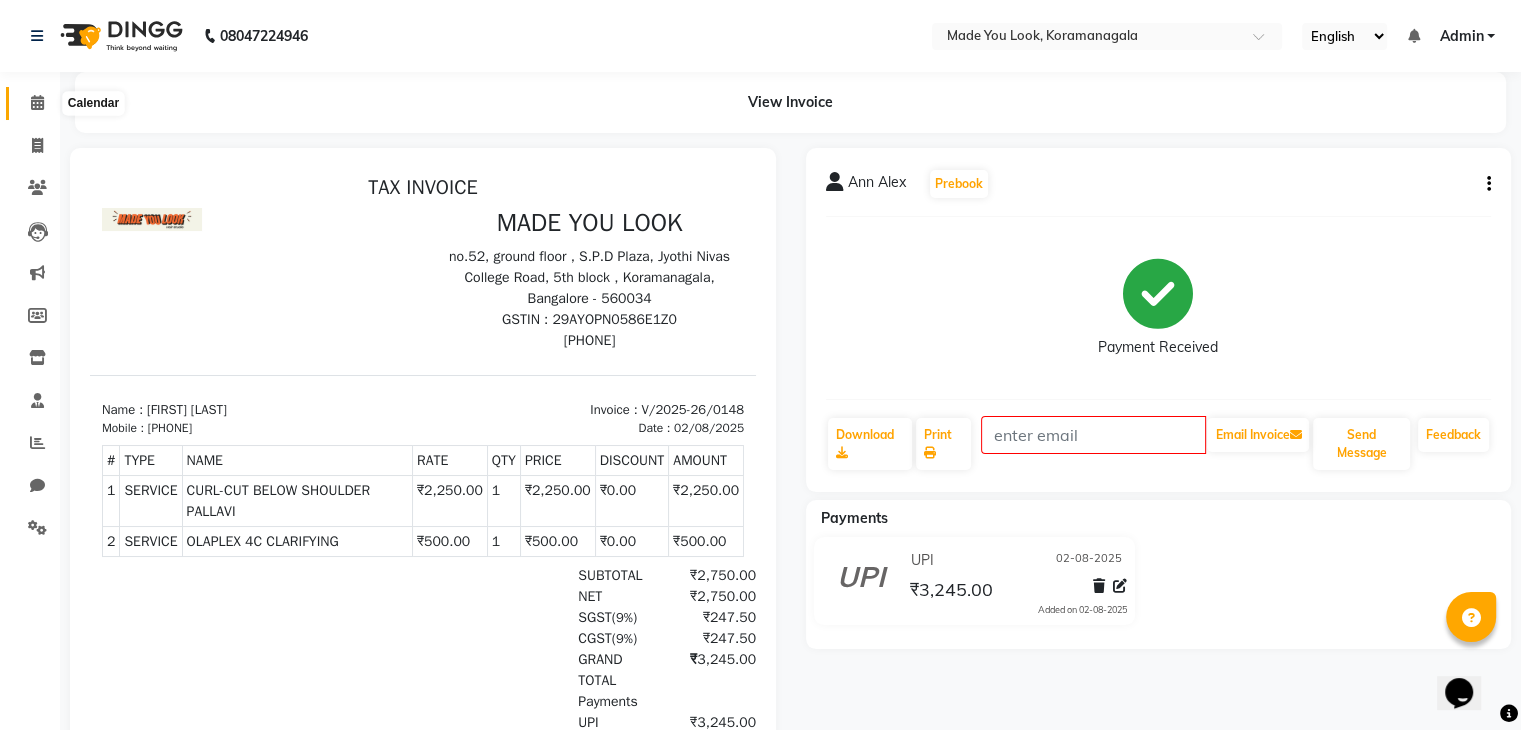 click 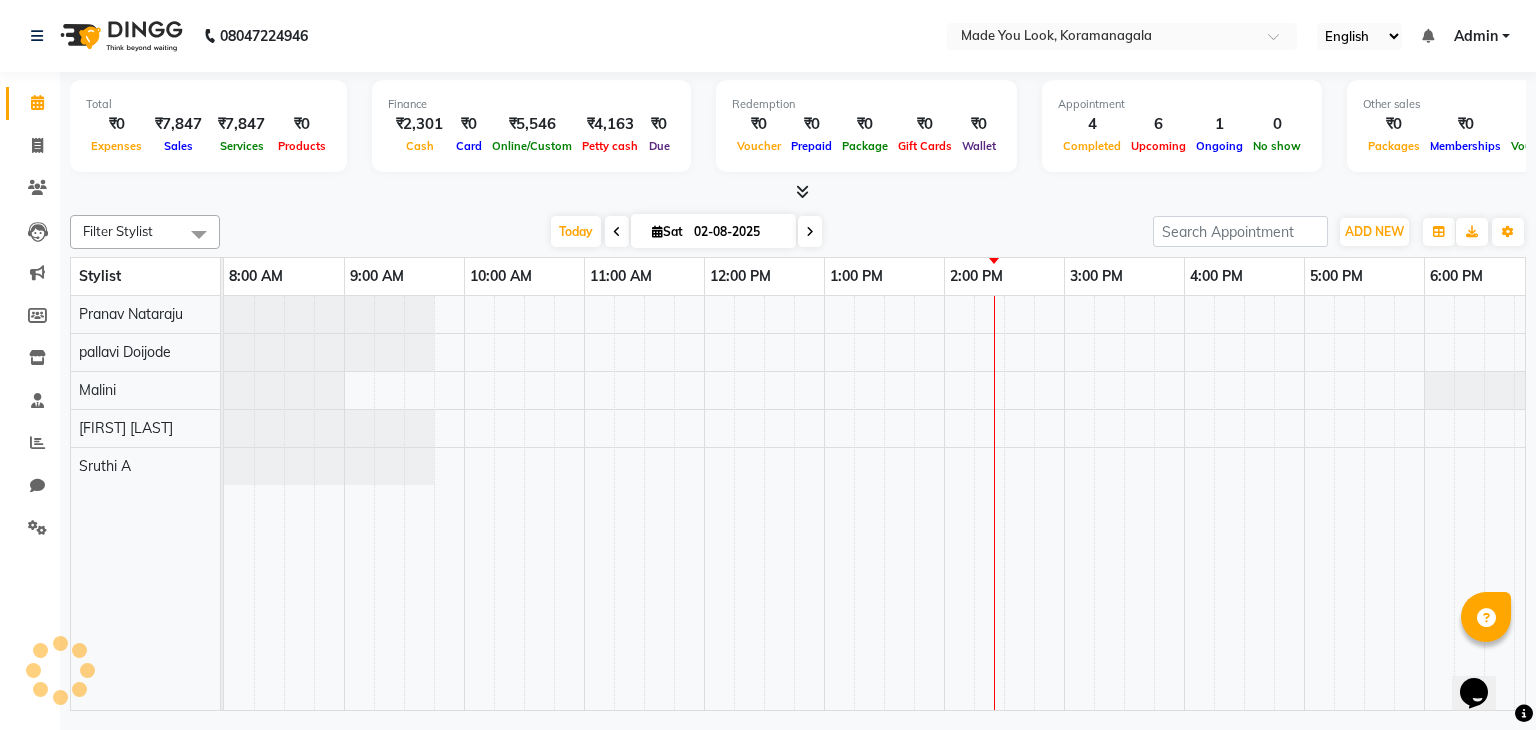 scroll, scrollTop: 0, scrollLeft: 0, axis: both 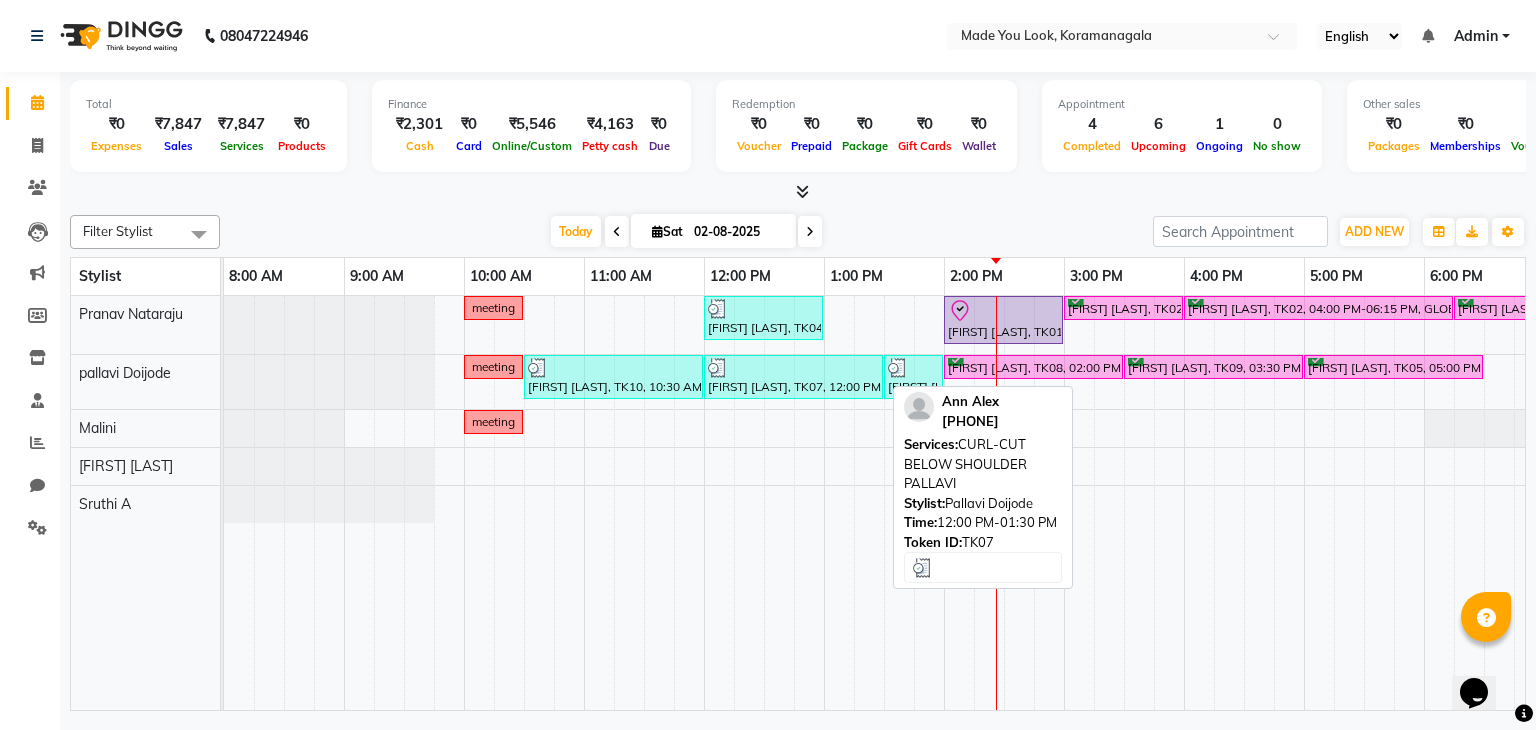 click on "[FIRST] [LAST], TK07, 12:00 PM-01:30 PM, CURL-CUT BELOW SHOULDER [NAME]" at bounding box center [793, 377] 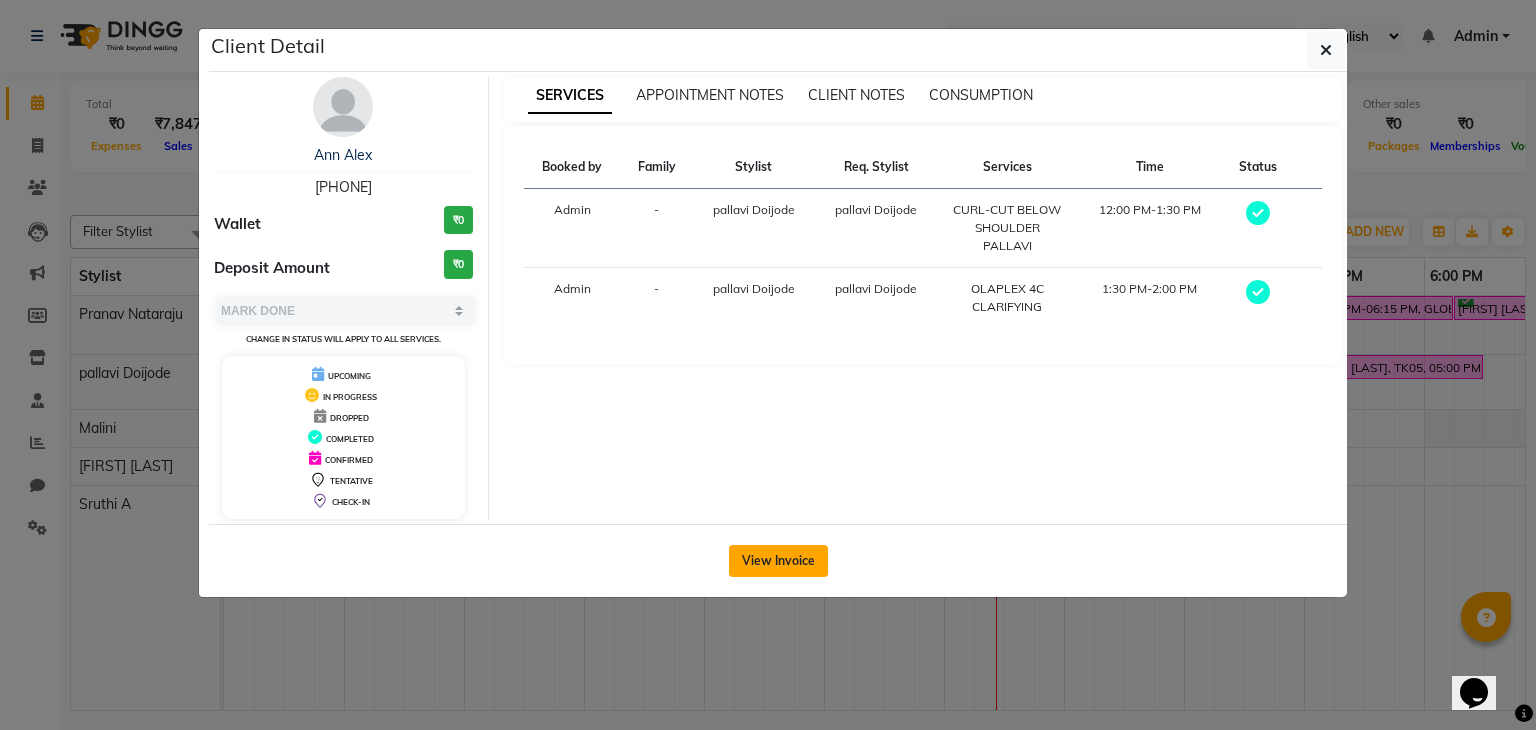 click on "View Invoice" 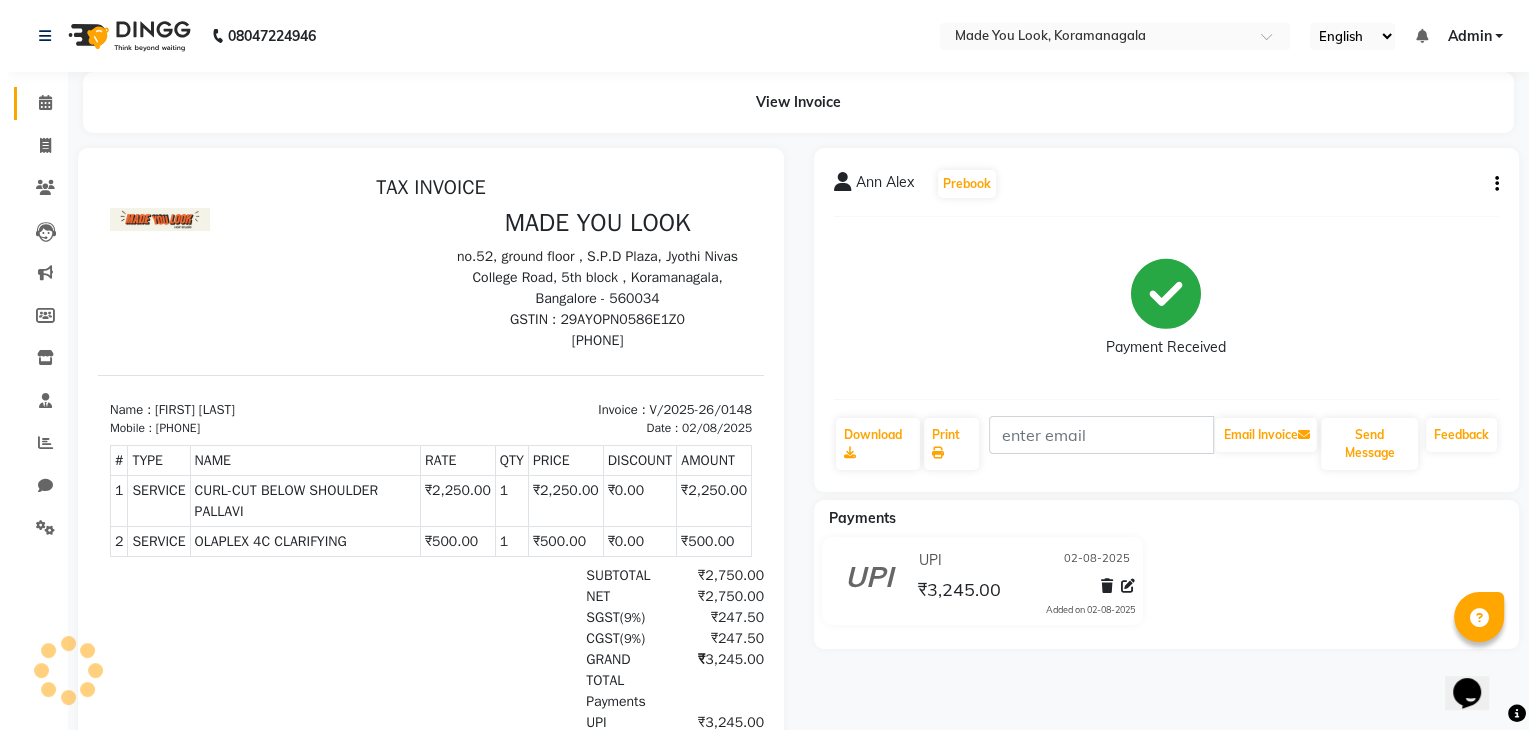 scroll, scrollTop: 0, scrollLeft: 0, axis: both 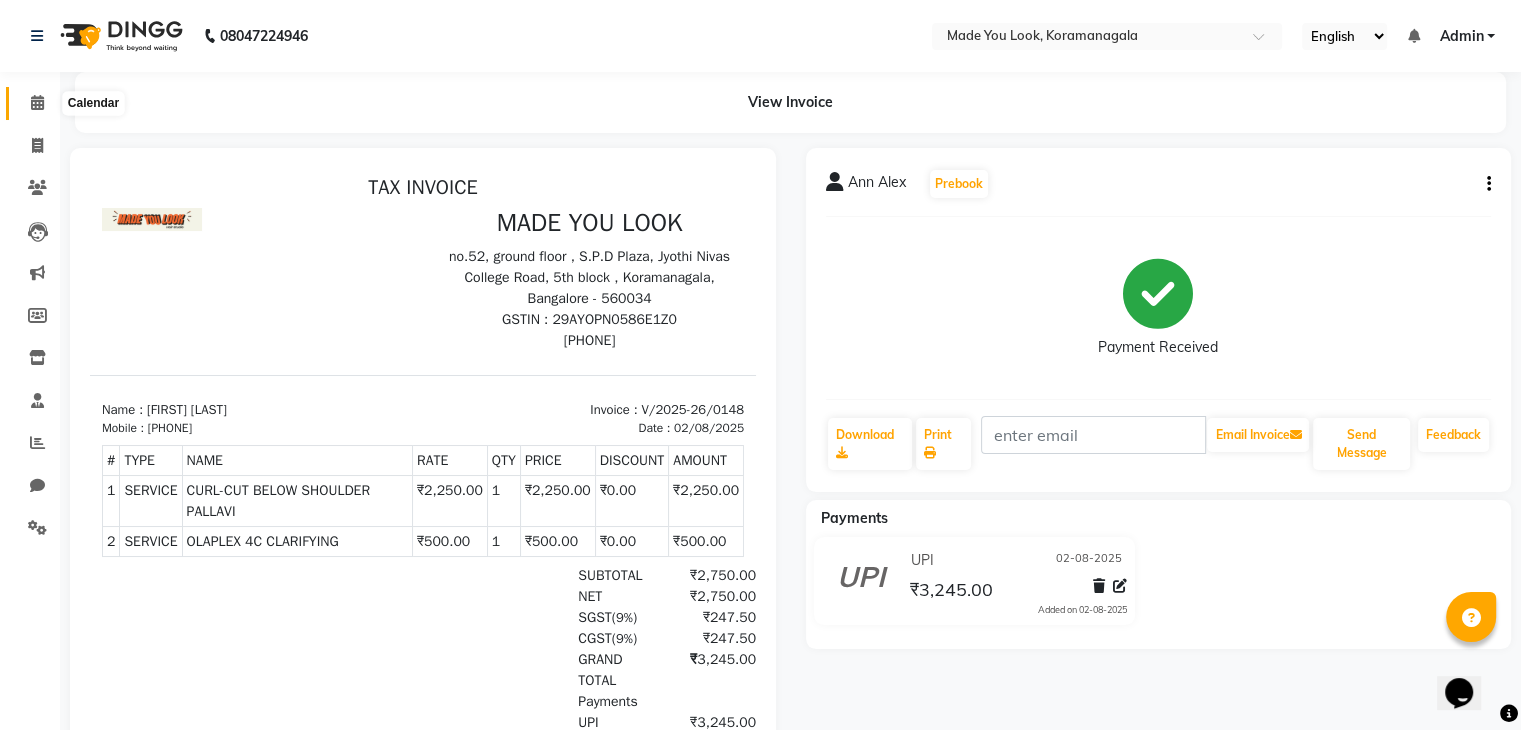 click 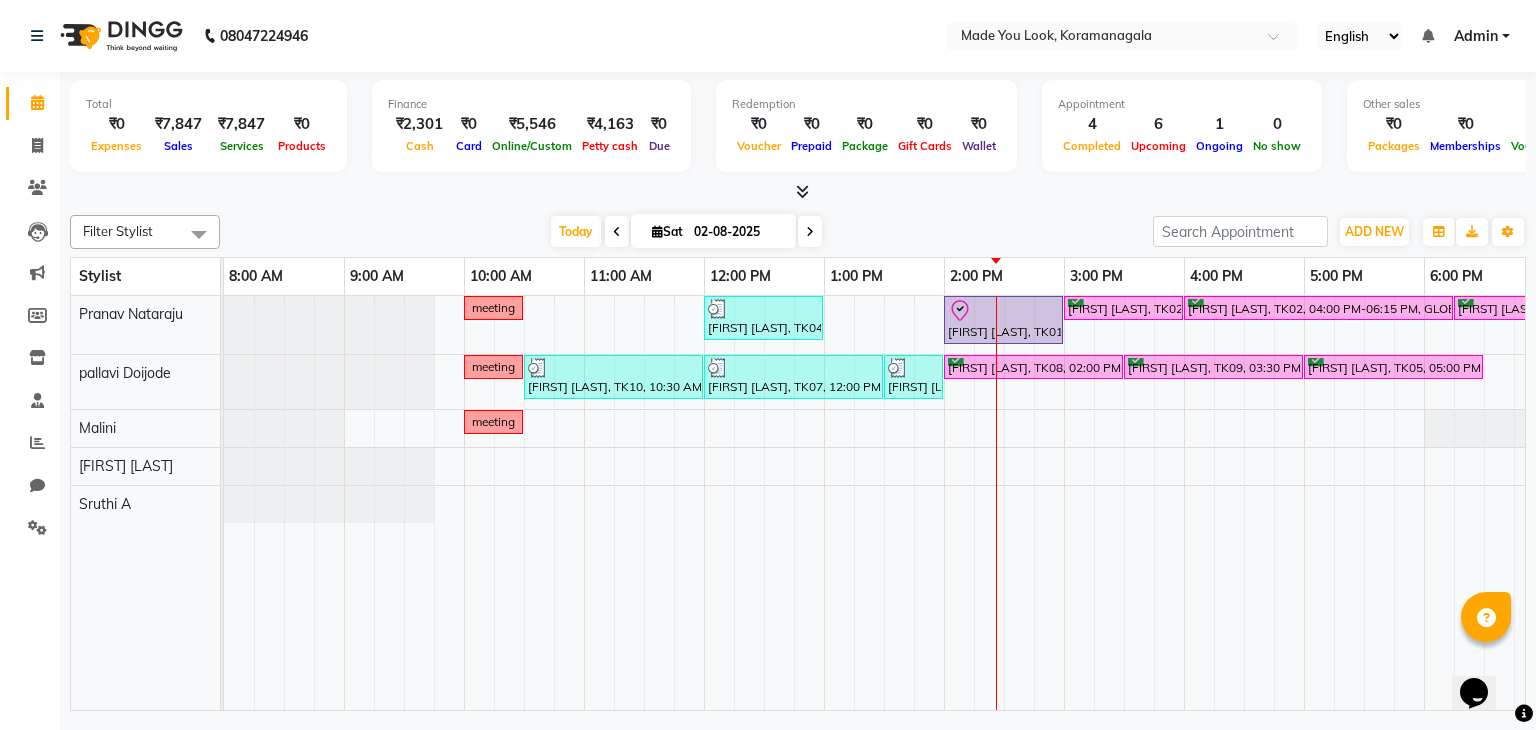 scroll, scrollTop: 0, scrollLeft: 140, axis: horizontal 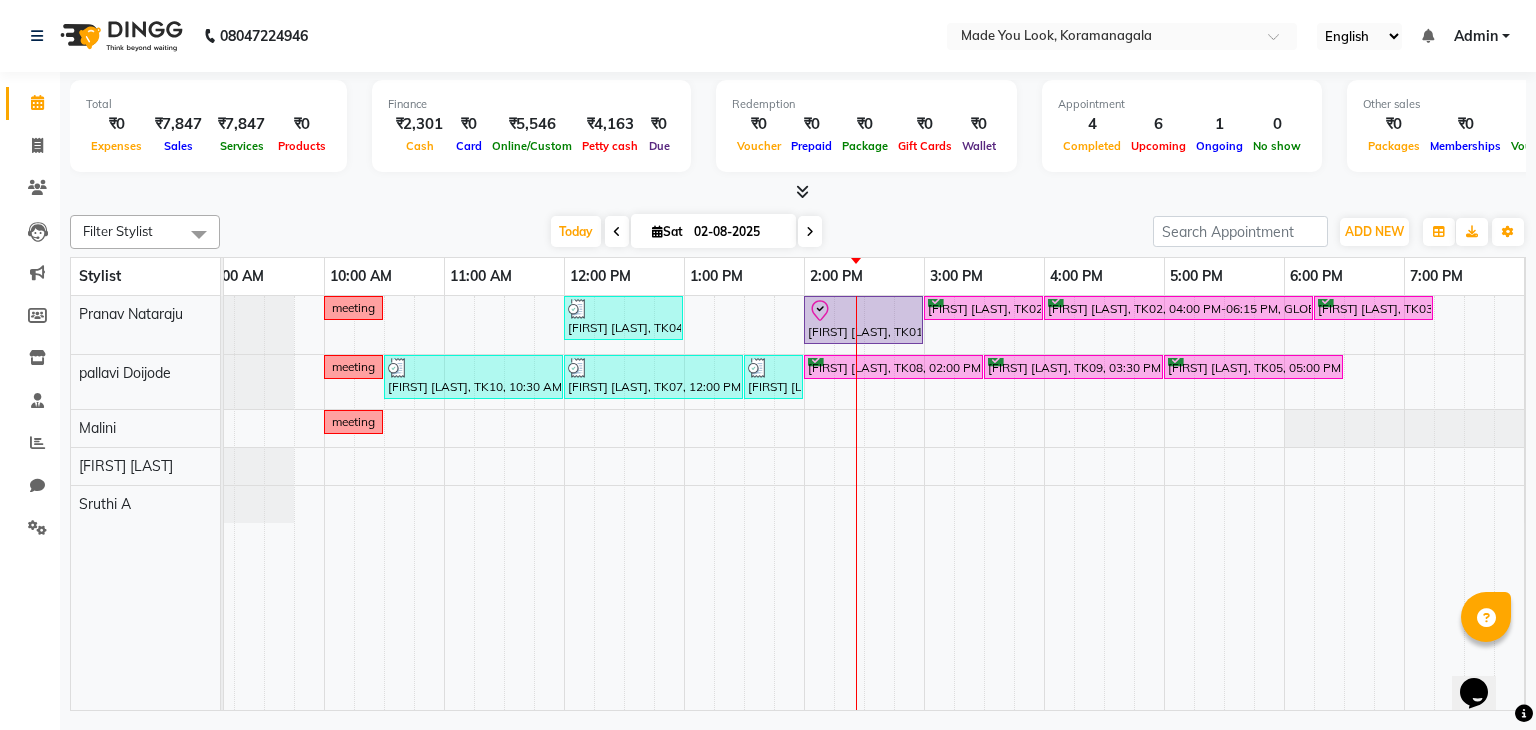 click at bounding box center (810, 232) 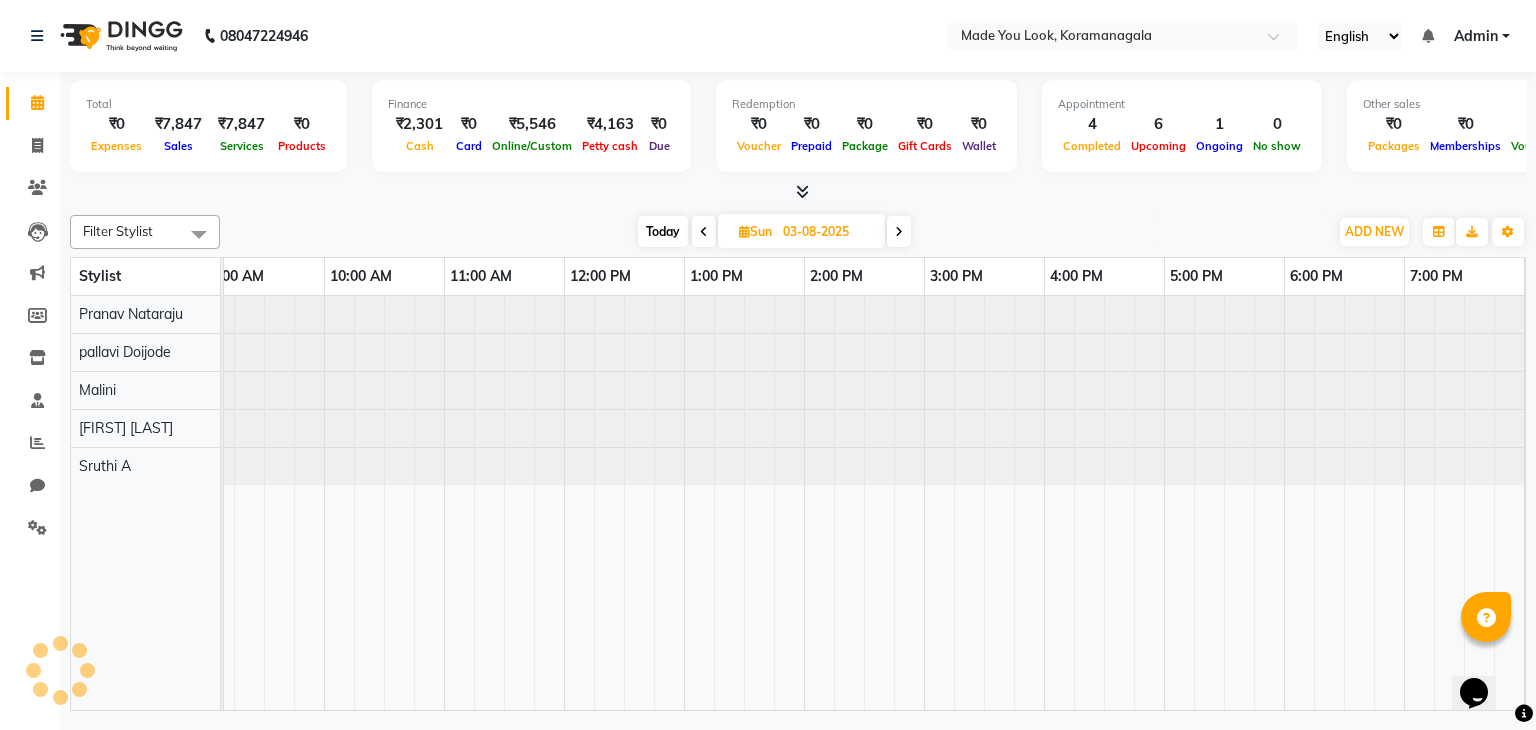 scroll, scrollTop: 0, scrollLeft: 258, axis: horizontal 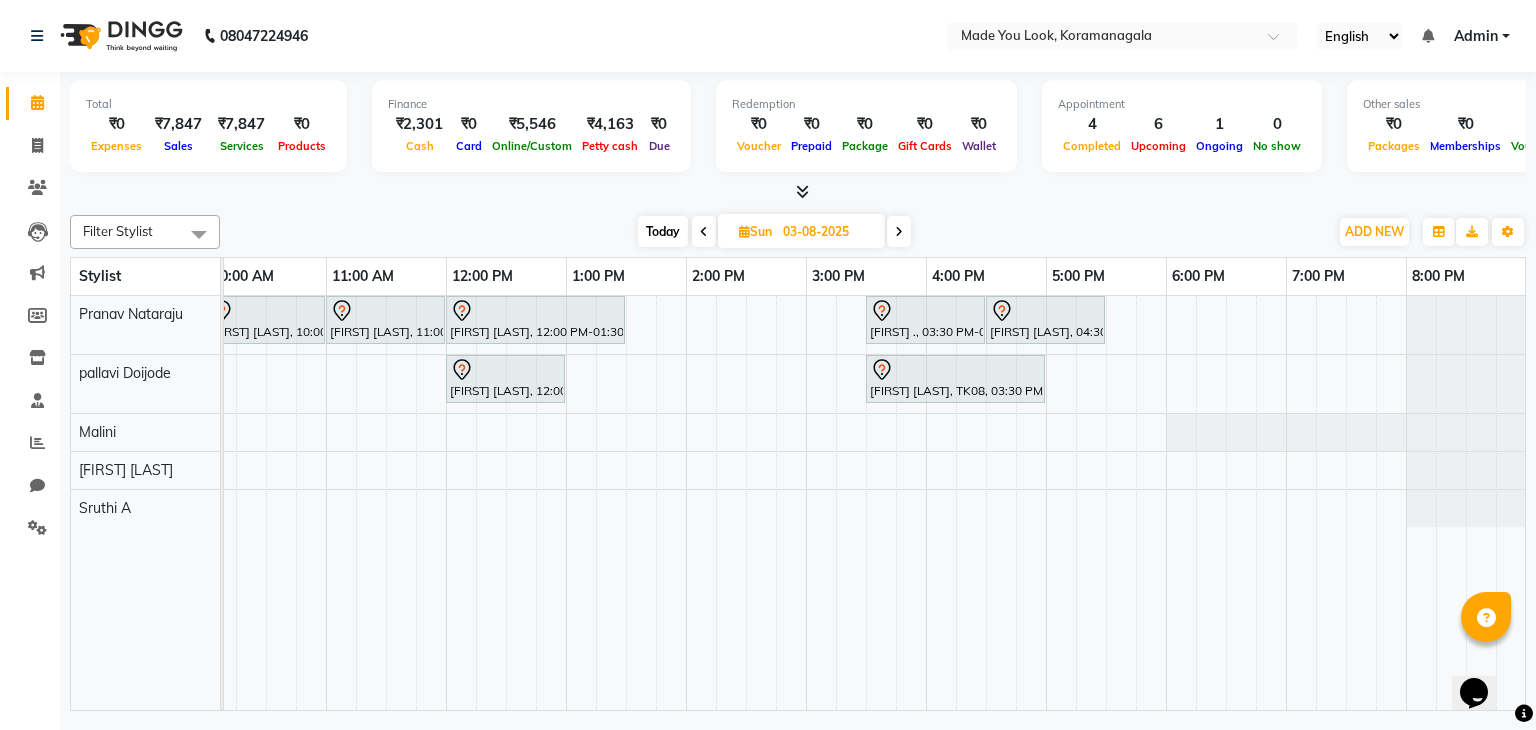 click at bounding box center (899, 231) 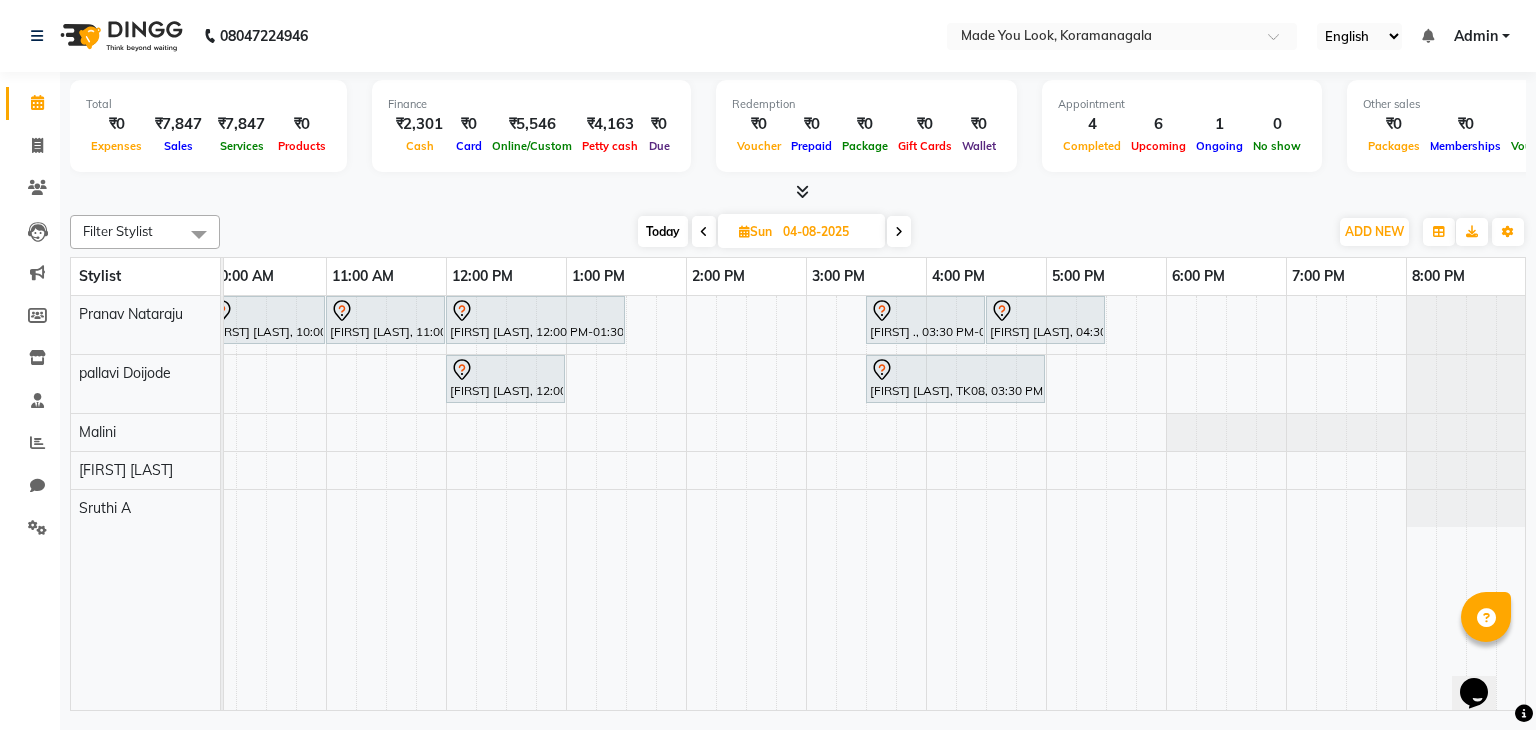 scroll, scrollTop: 0, scrollLeft: 0, axis: both 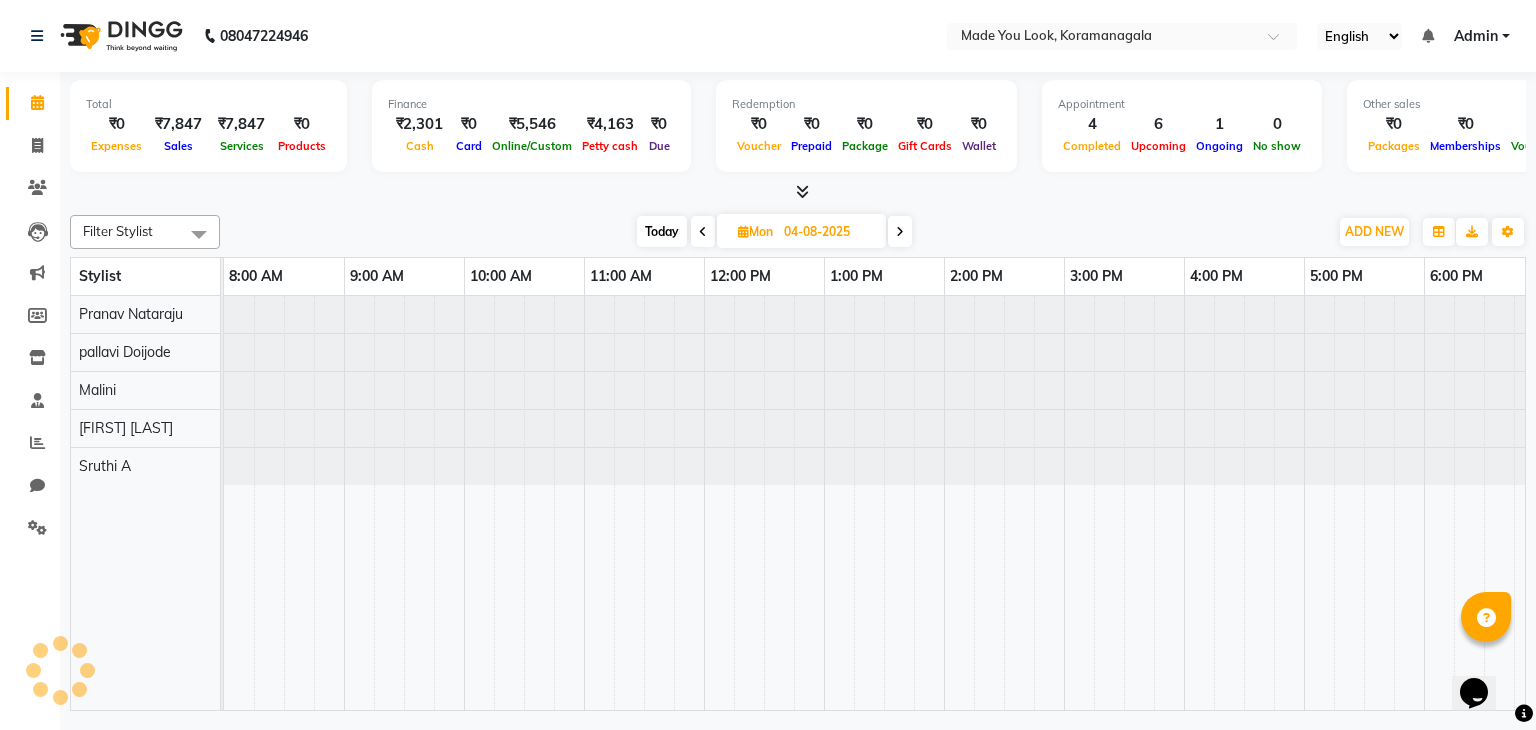 click at bounding box center [900, 231] 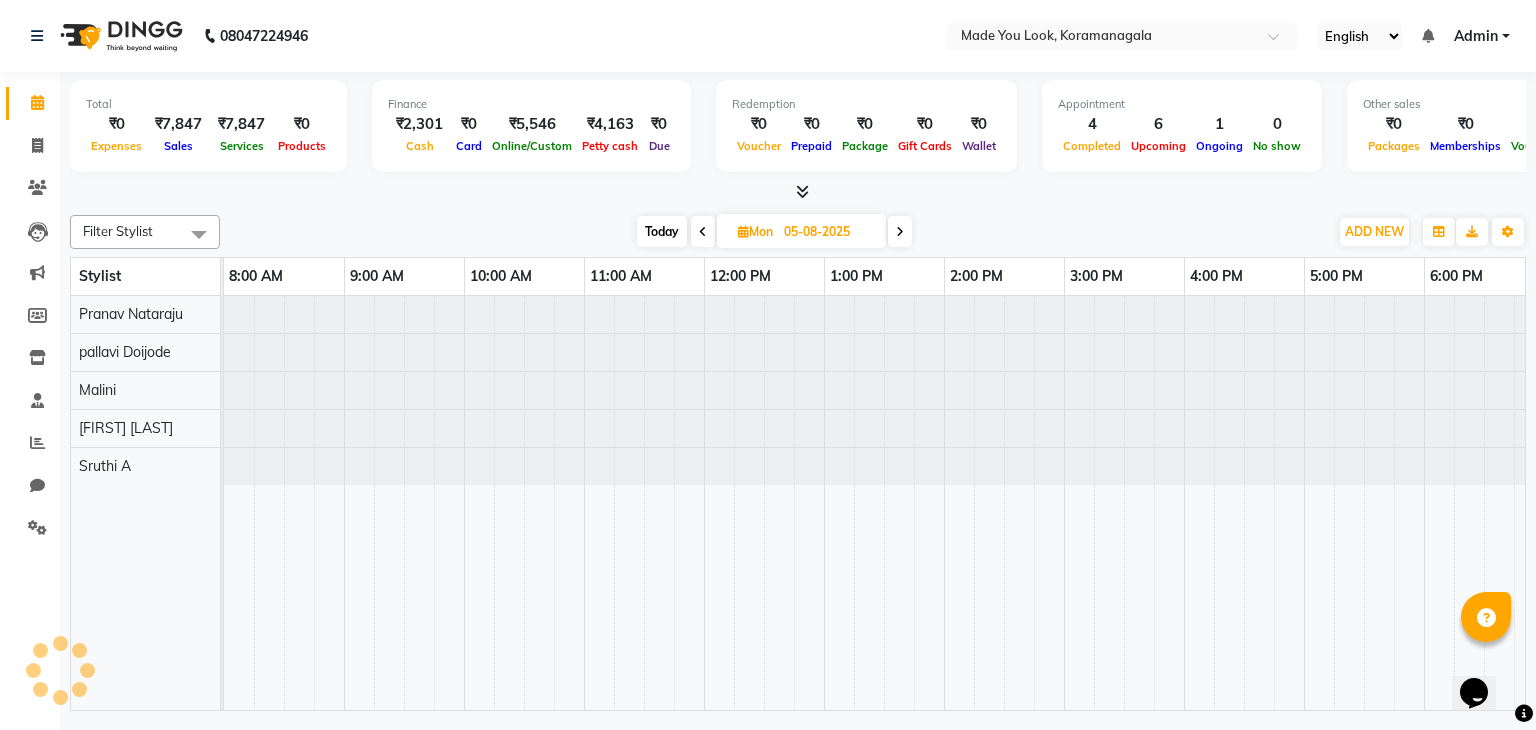 scroll, scrollTop: 0, scrollLeft: 258, axis: horizontal 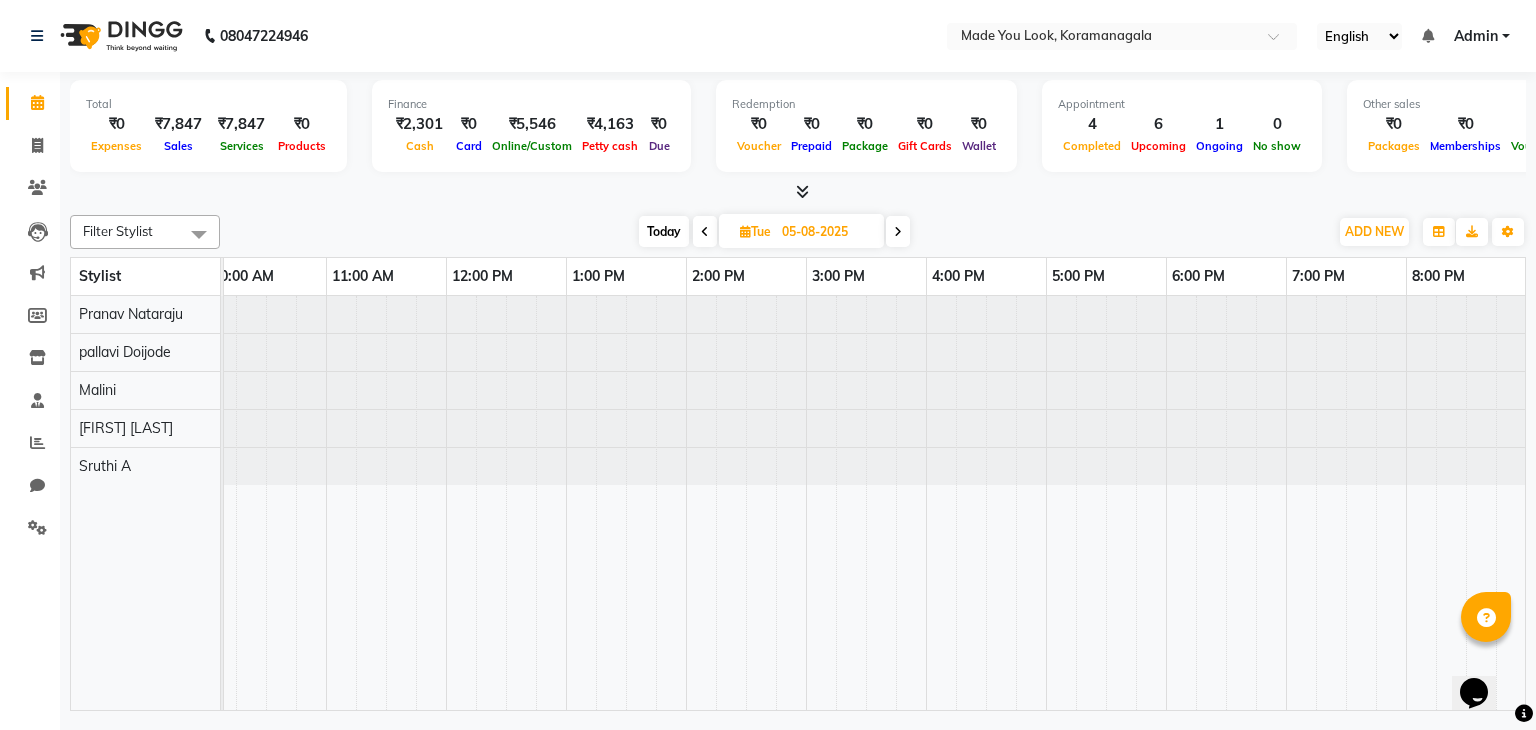 click on "Today" at bounding box center (664, 231) 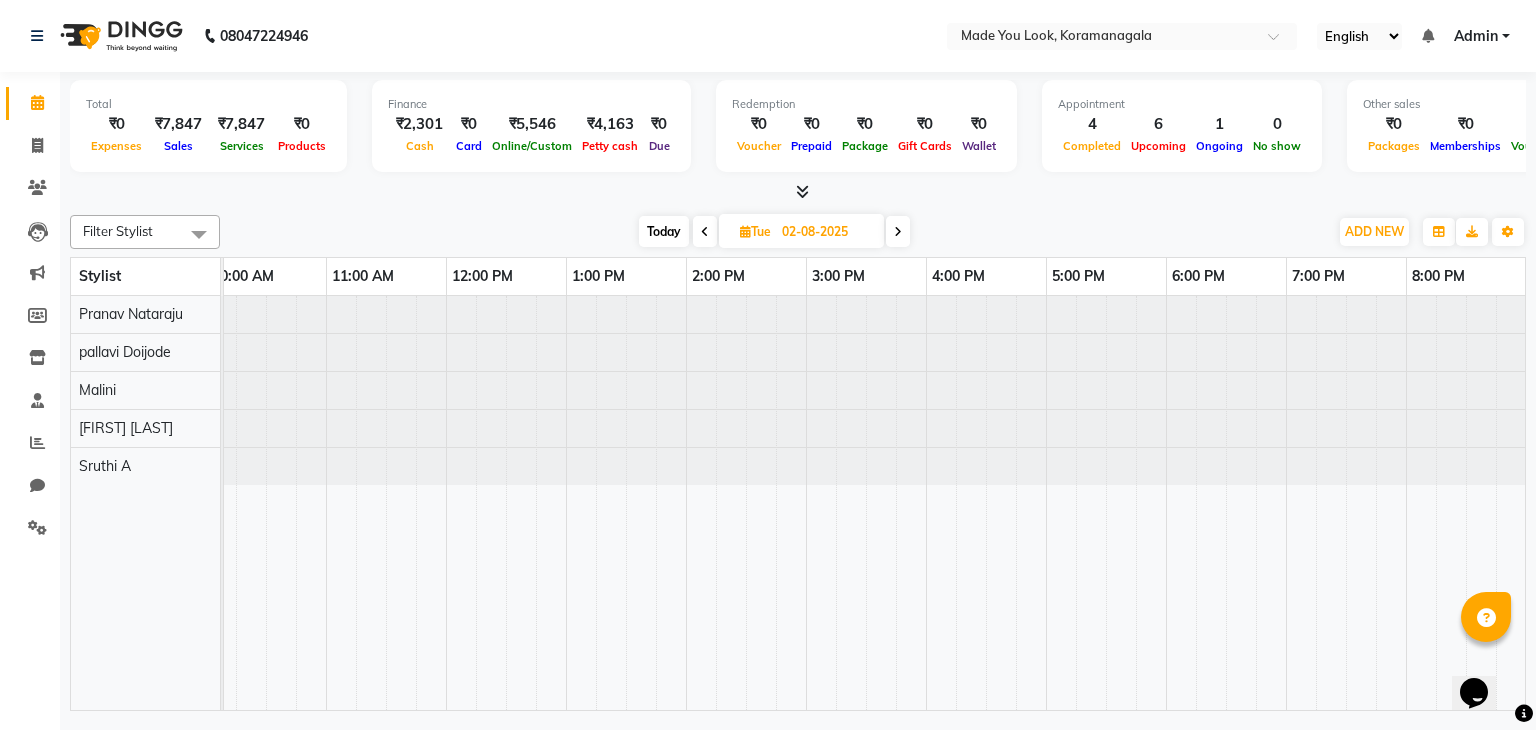 scroll, scrollTop: 0, scrollLeft: 258, axis: horizontal 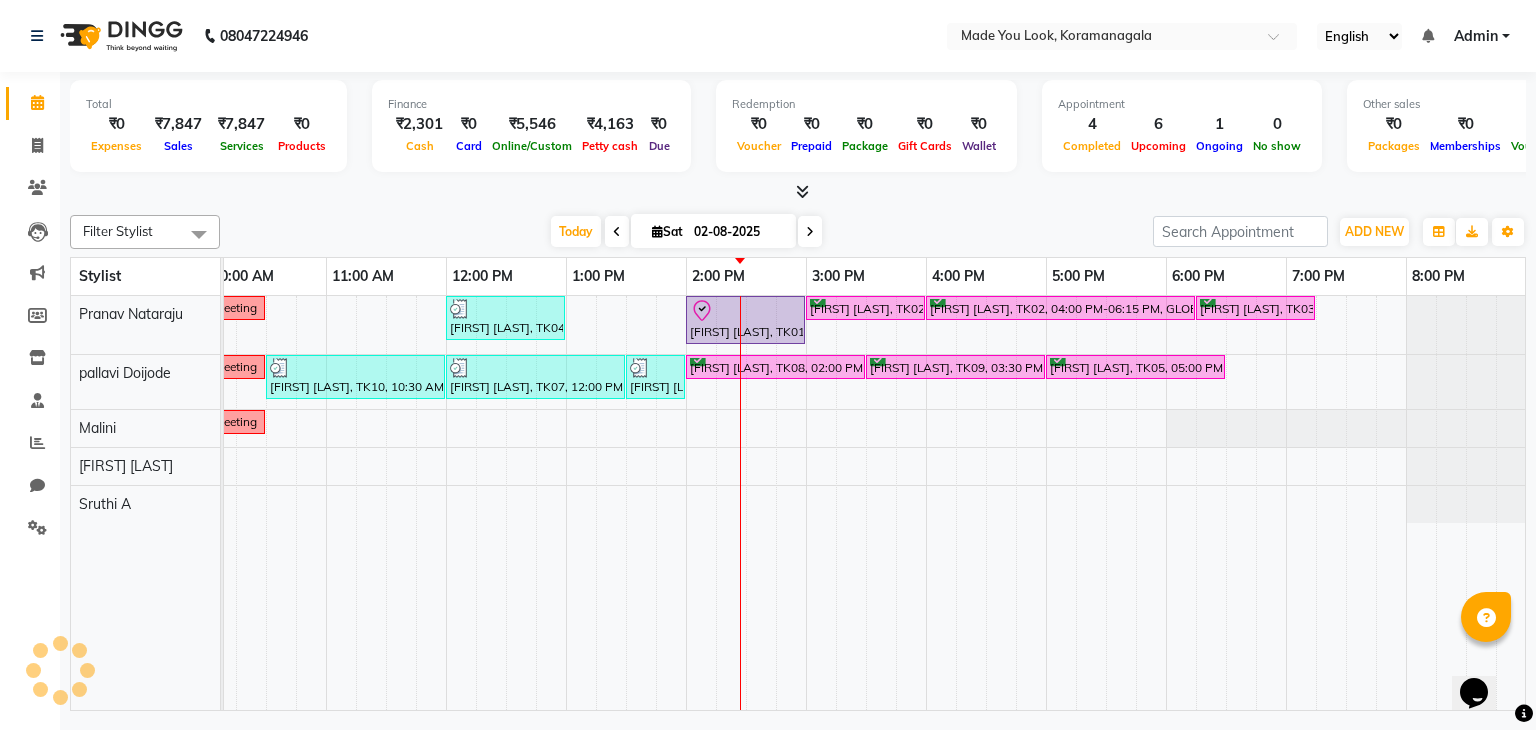 click at bounding box center (810, 231) 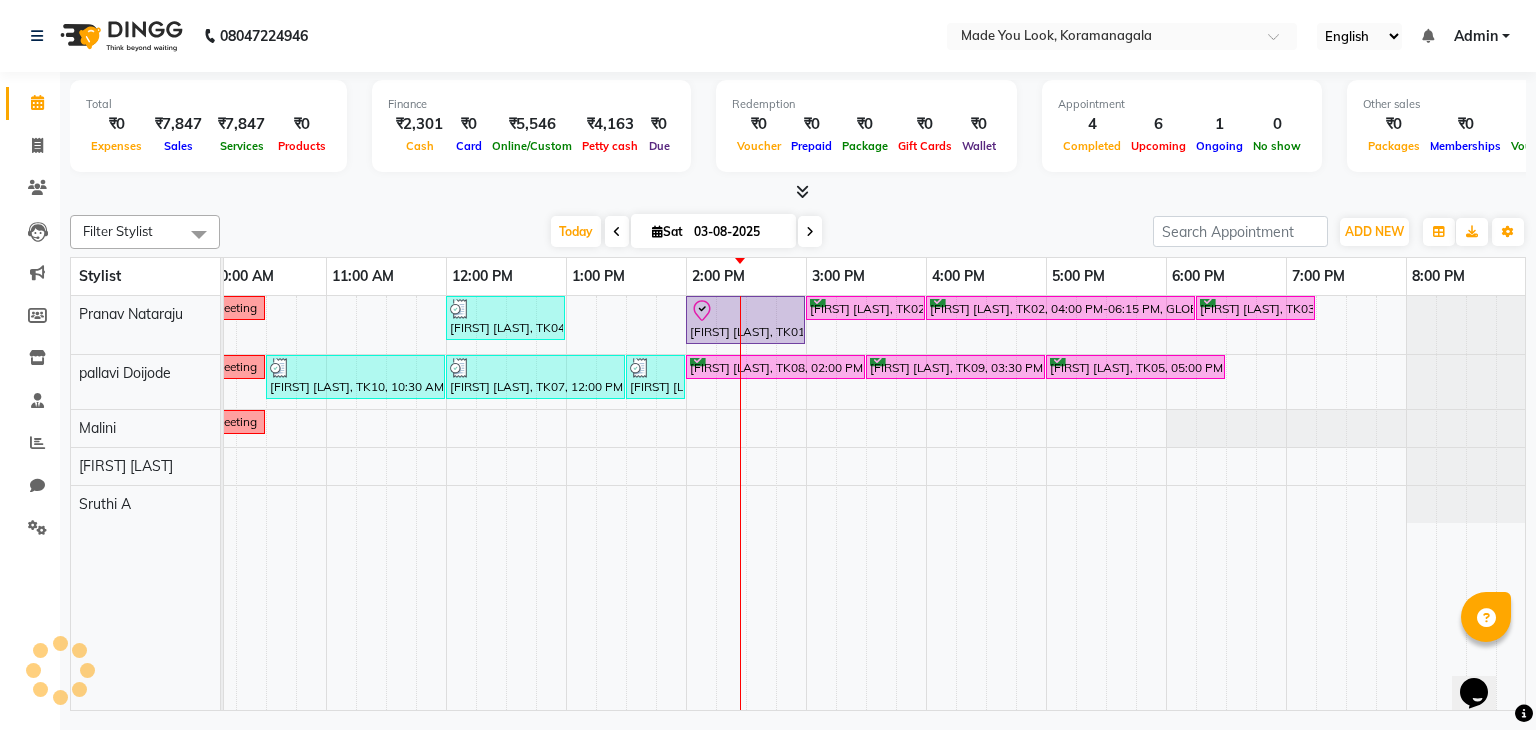 scroll, scrollTop: 0, scrollLeft: 258, axis: horizontal 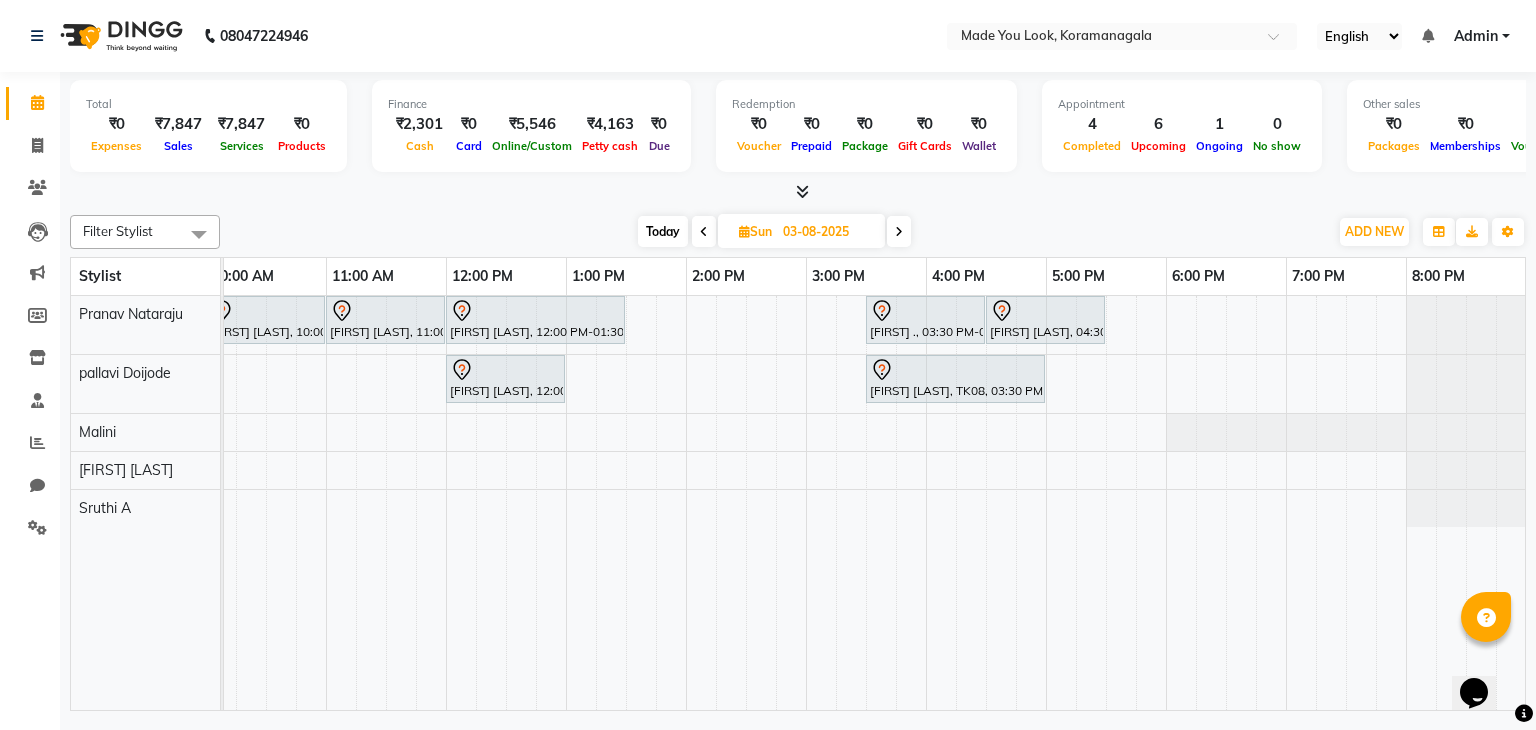 click on "Today" at bounding box center (663, 231) 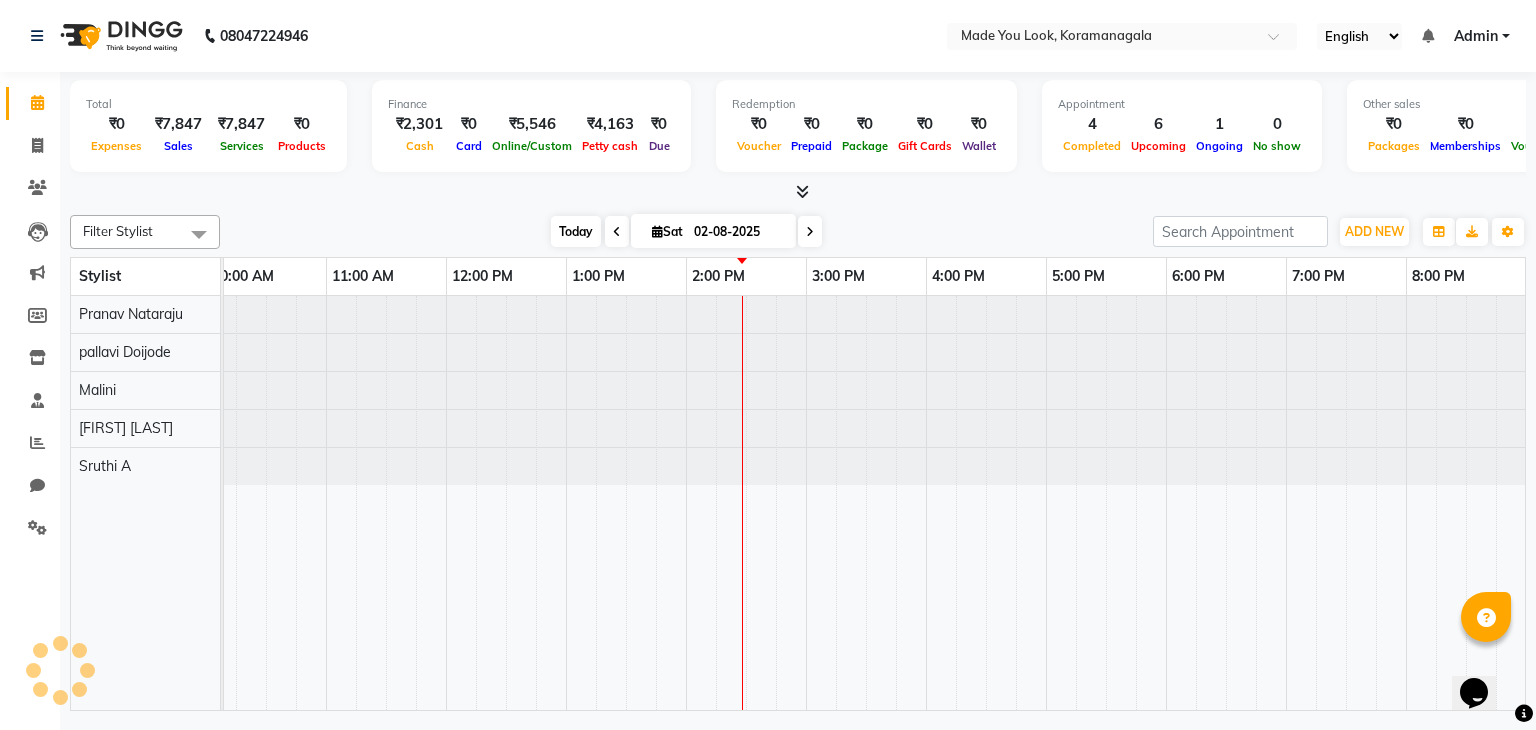 scroll, scrollTop: 0, scrollLeft: 258, axis: horizontal 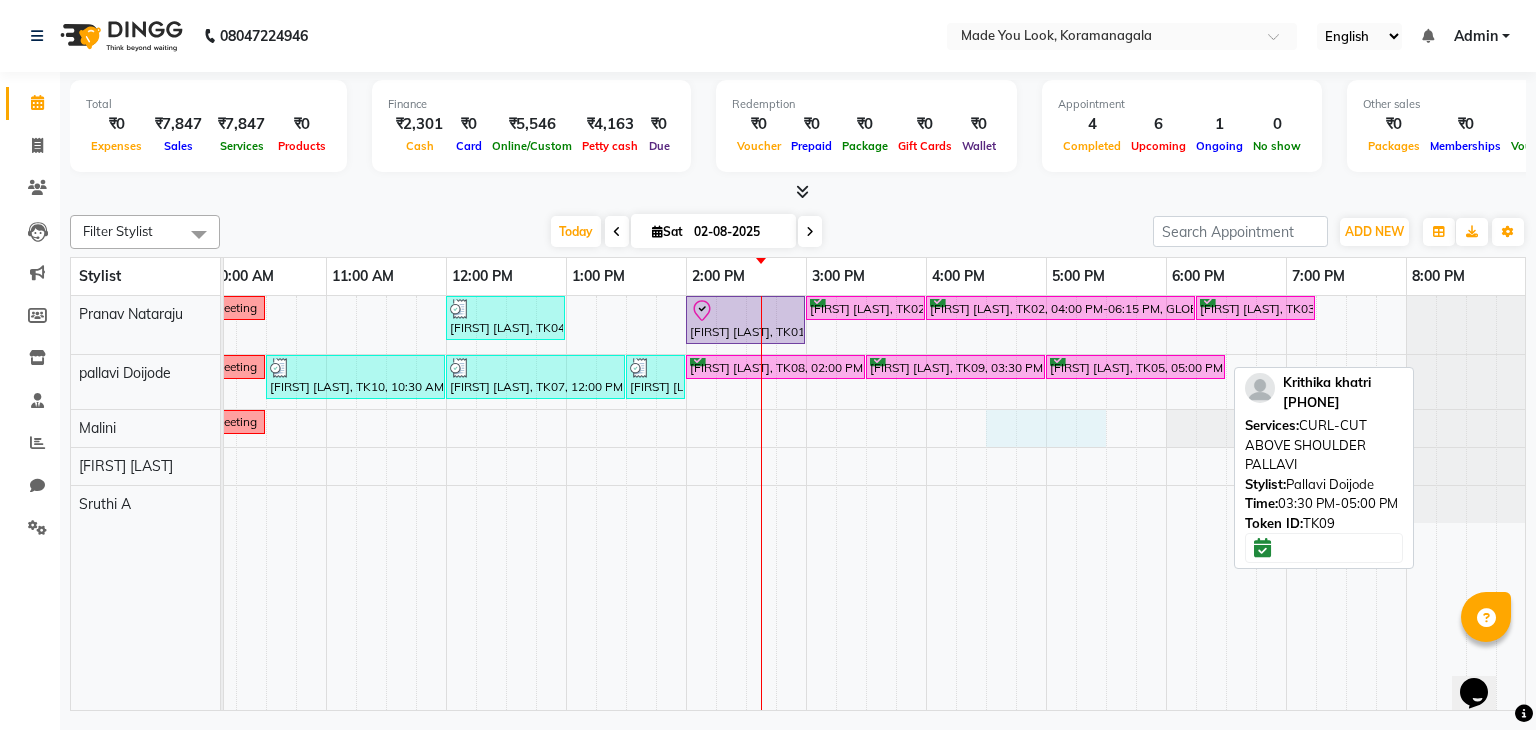 drag, startPoint x: 1087, startPoint y: 409, endPoint x: 996, endPoint y: 369, distance: 99.40322 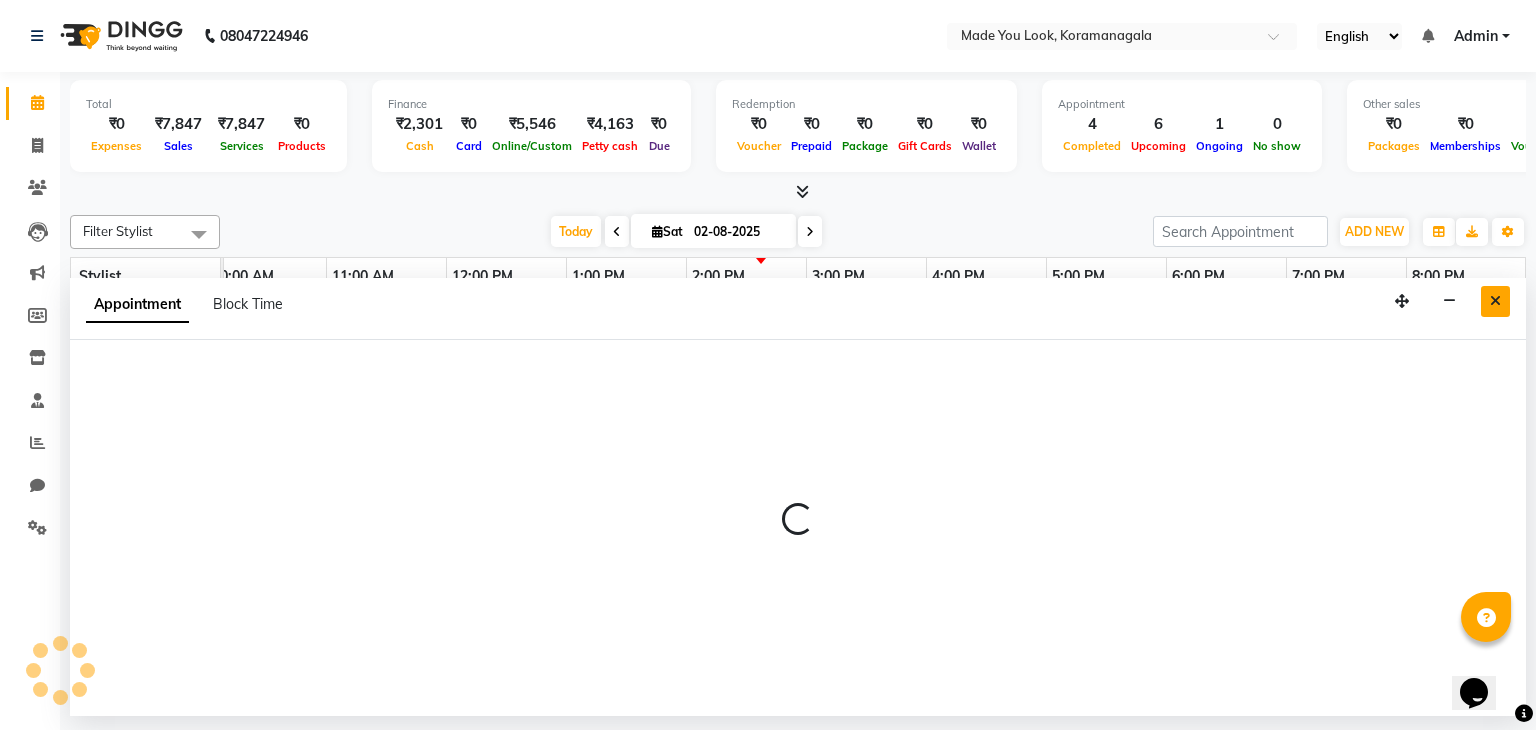 click at bounding box center [1495, 301] 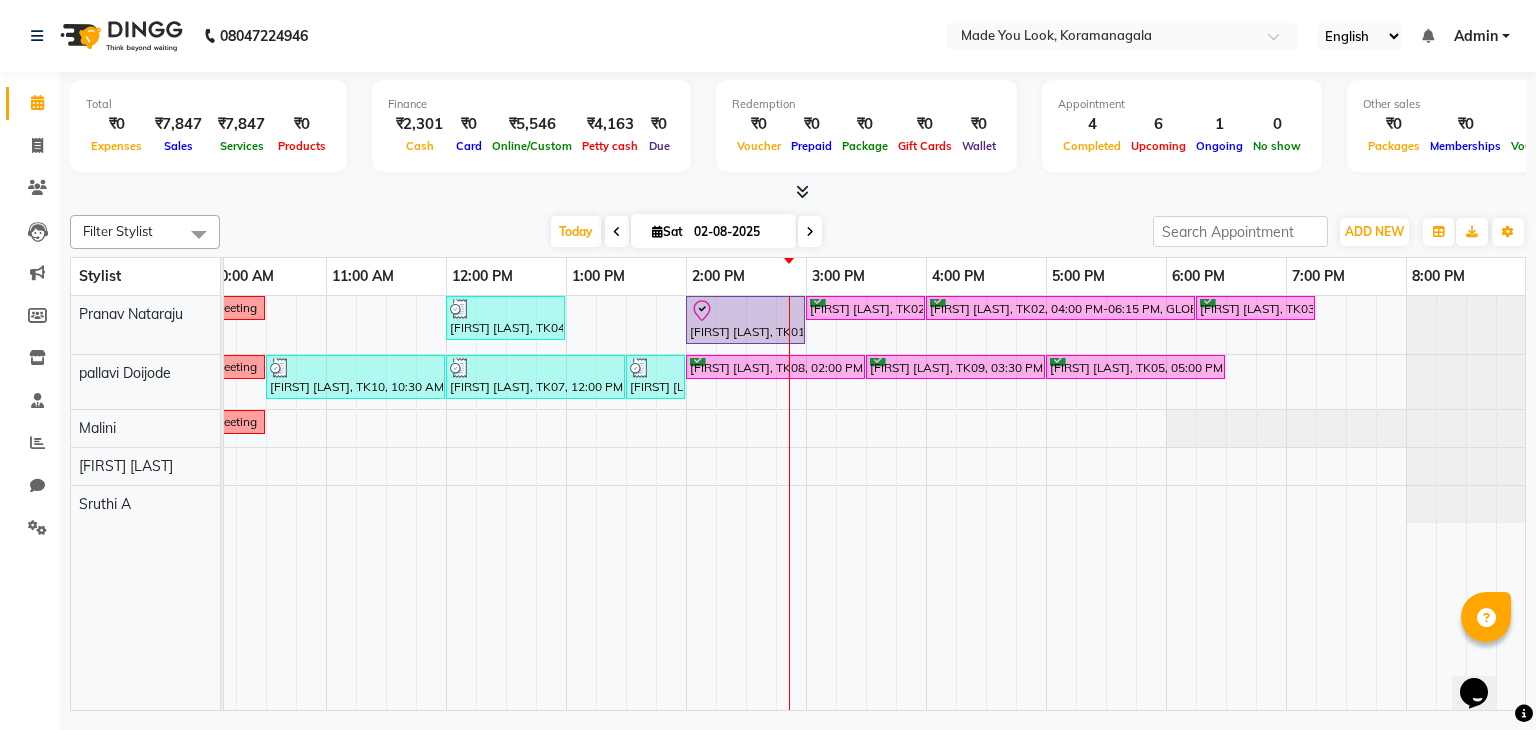 click at bounding box center [810, 231] 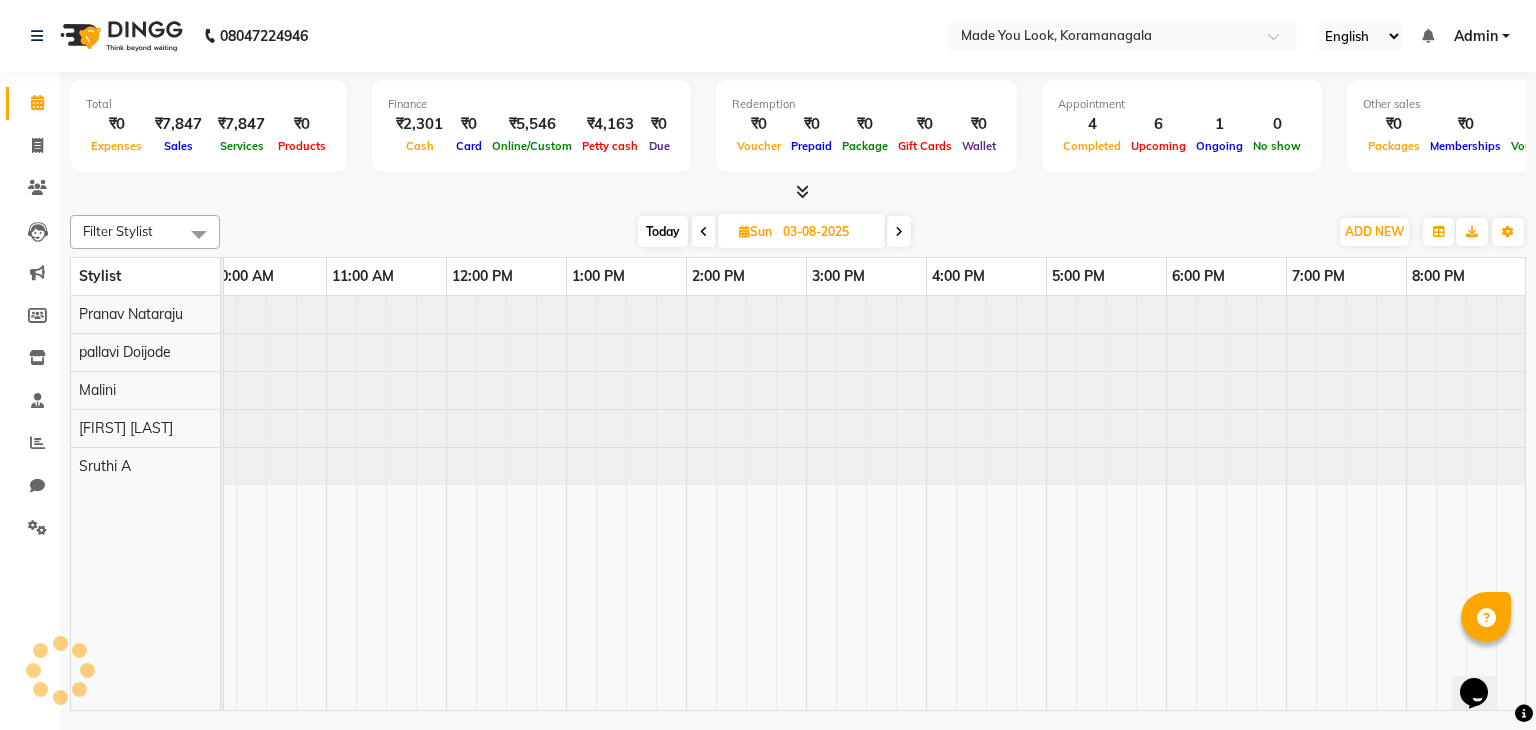 scroll, scrollTop: 0, scrollLeft: 0, axis: both 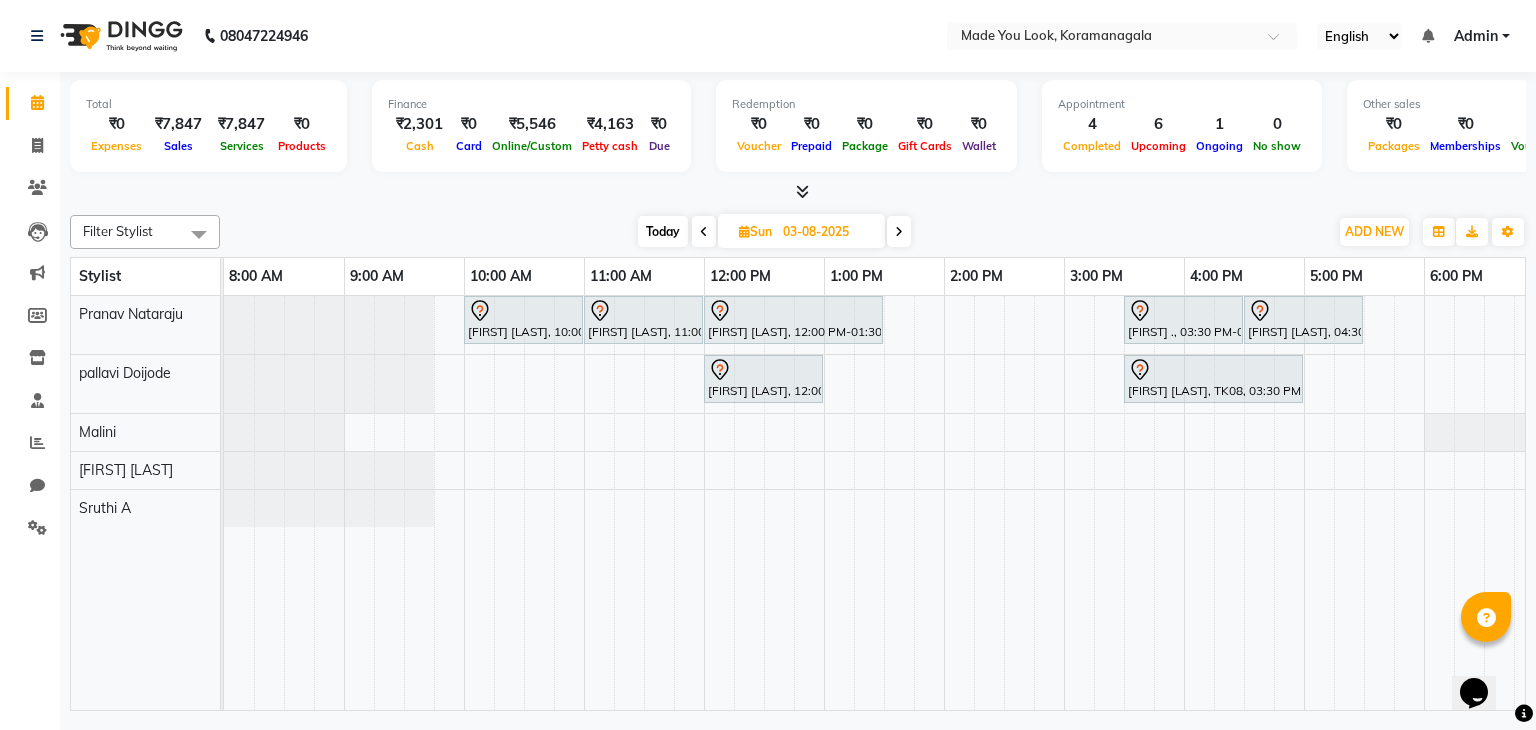 click on "Today" at bounding box center [663, 231] 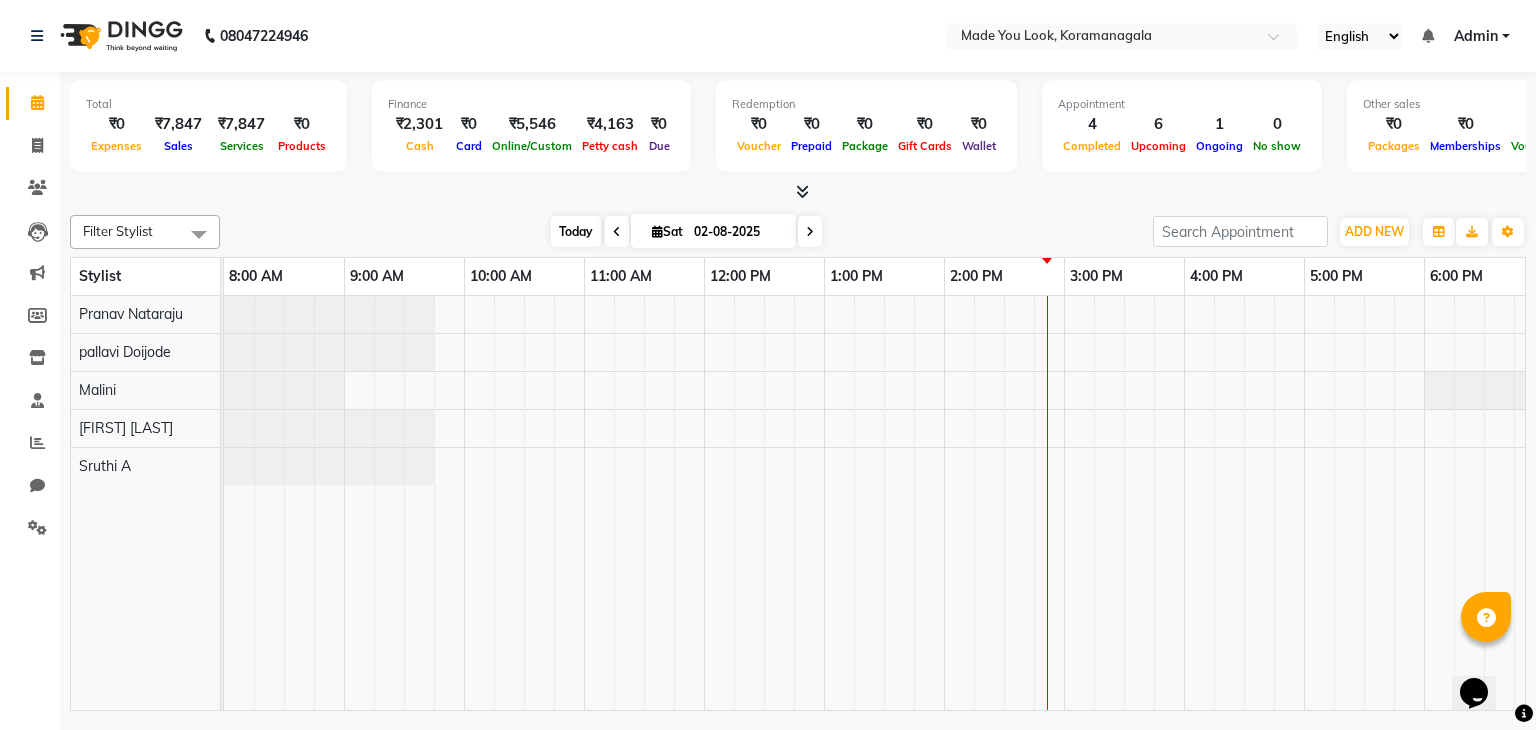 scroll, scrollTop: 0, scrollLeft: 258, axis: horizontal 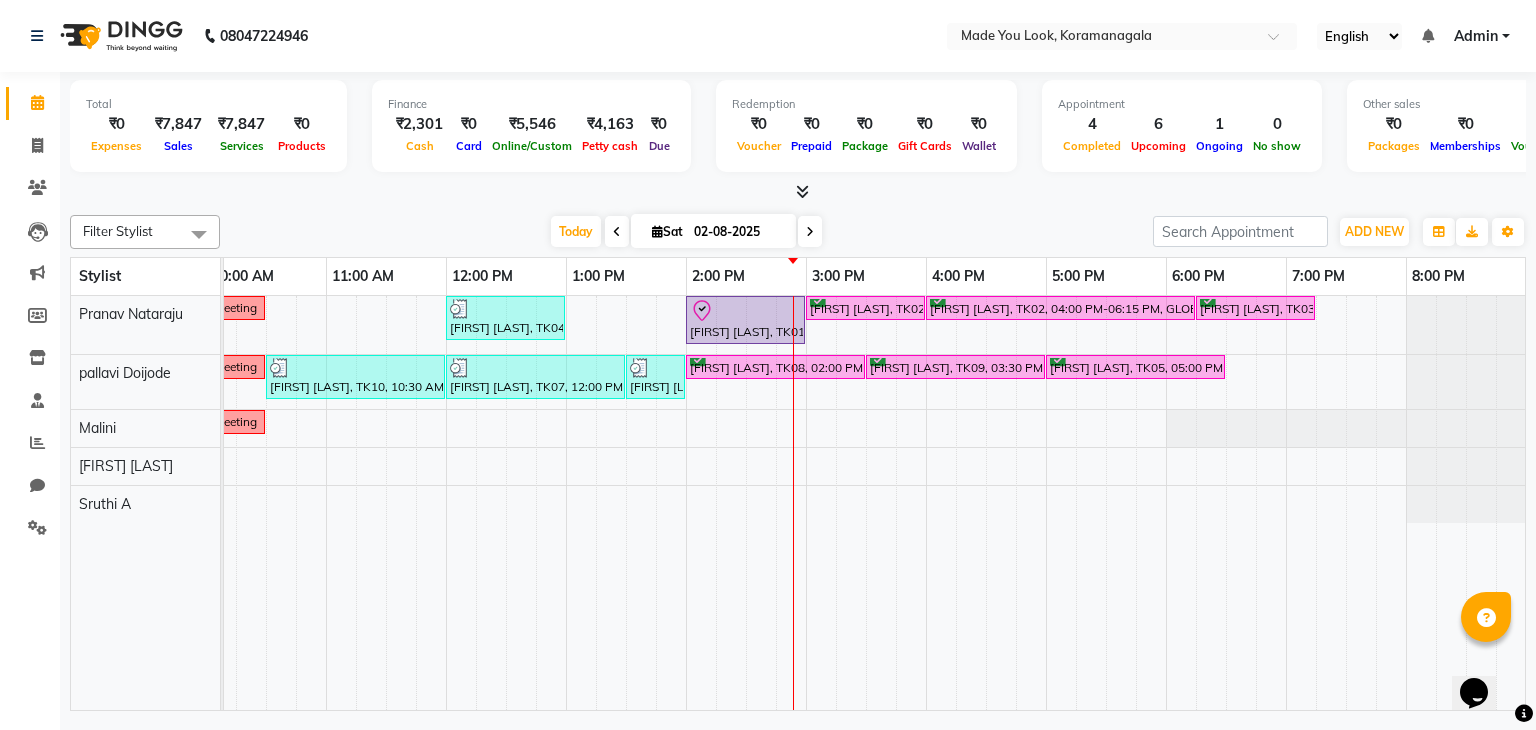 click at bounding box center (810, 232) 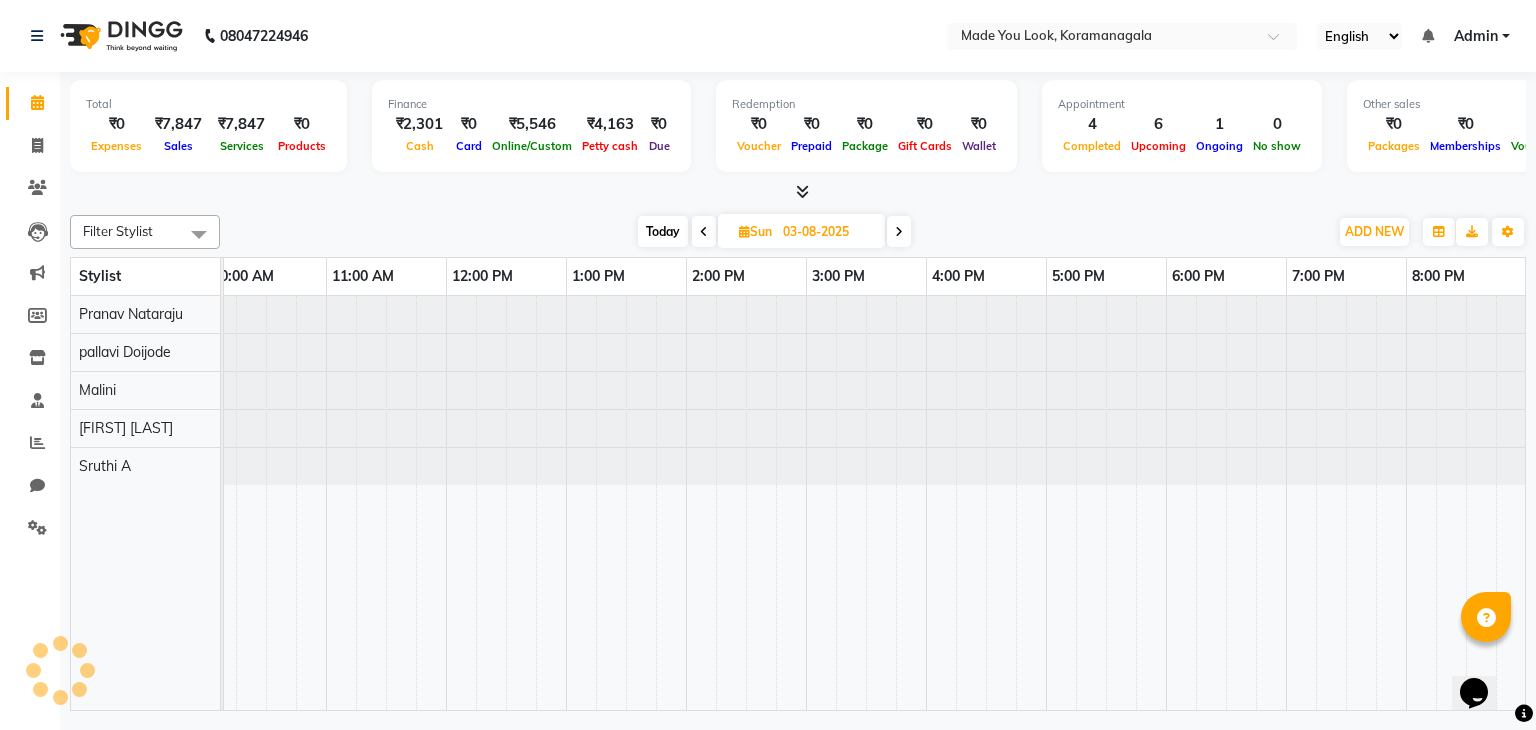 scroll, scrollTop: 0, scrollLeft: 0, axis: both 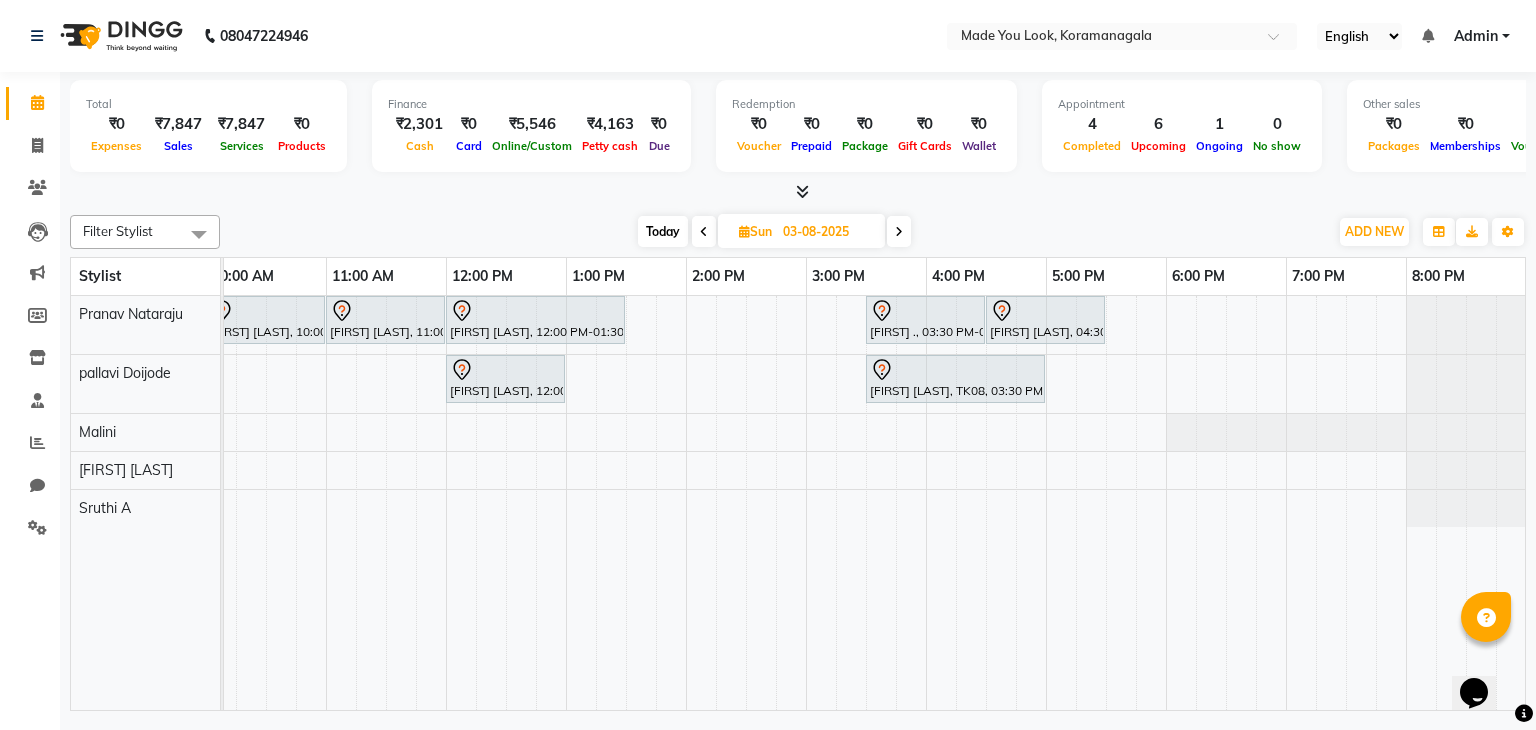 click at bounding box center (704, 232) 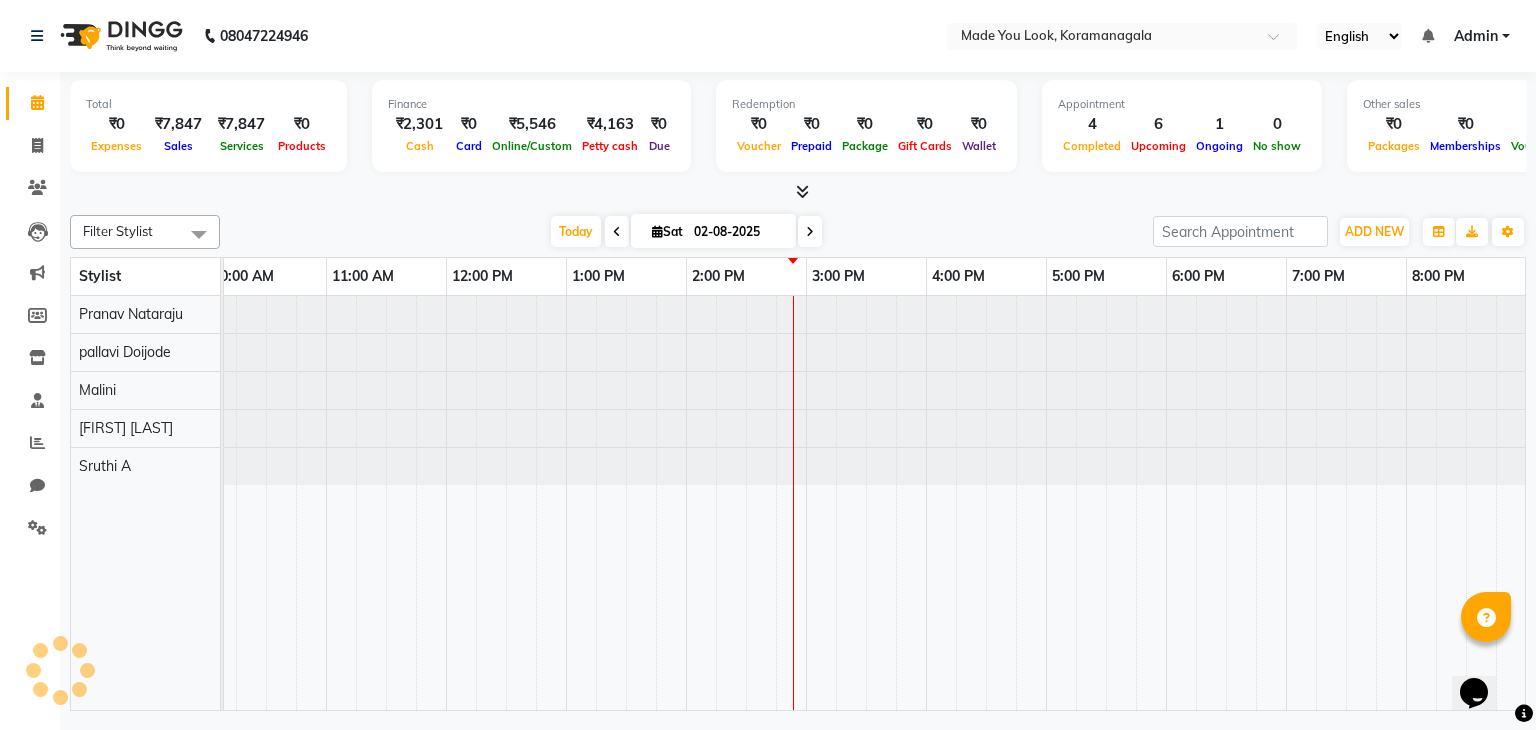 scroll, scrollTop: 0, scrollLeft: 258, axis: horizontal 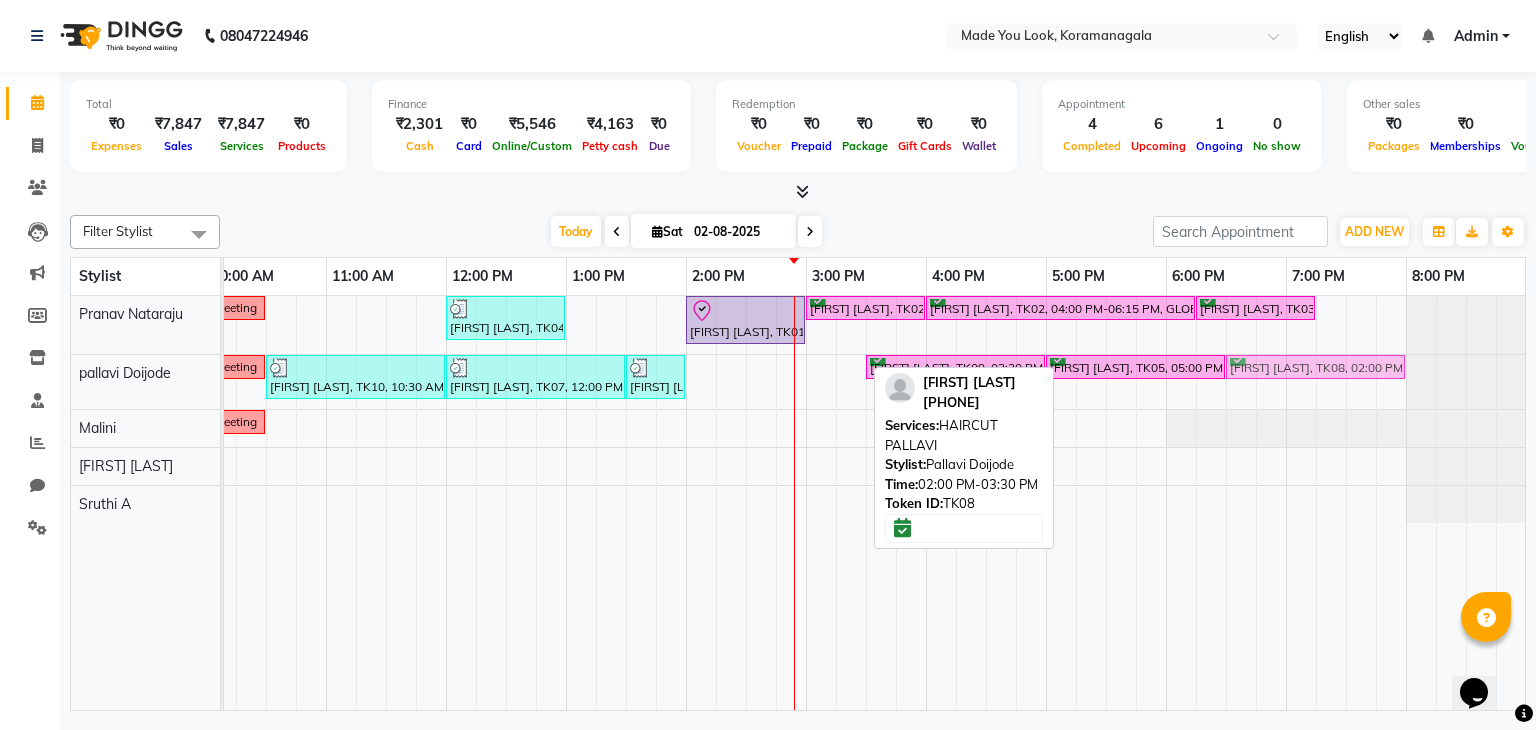 drag, startPoint x: 741, startPoint y: 367, endPoint x: 1278, endPoint y: 382, distance: 537.2095 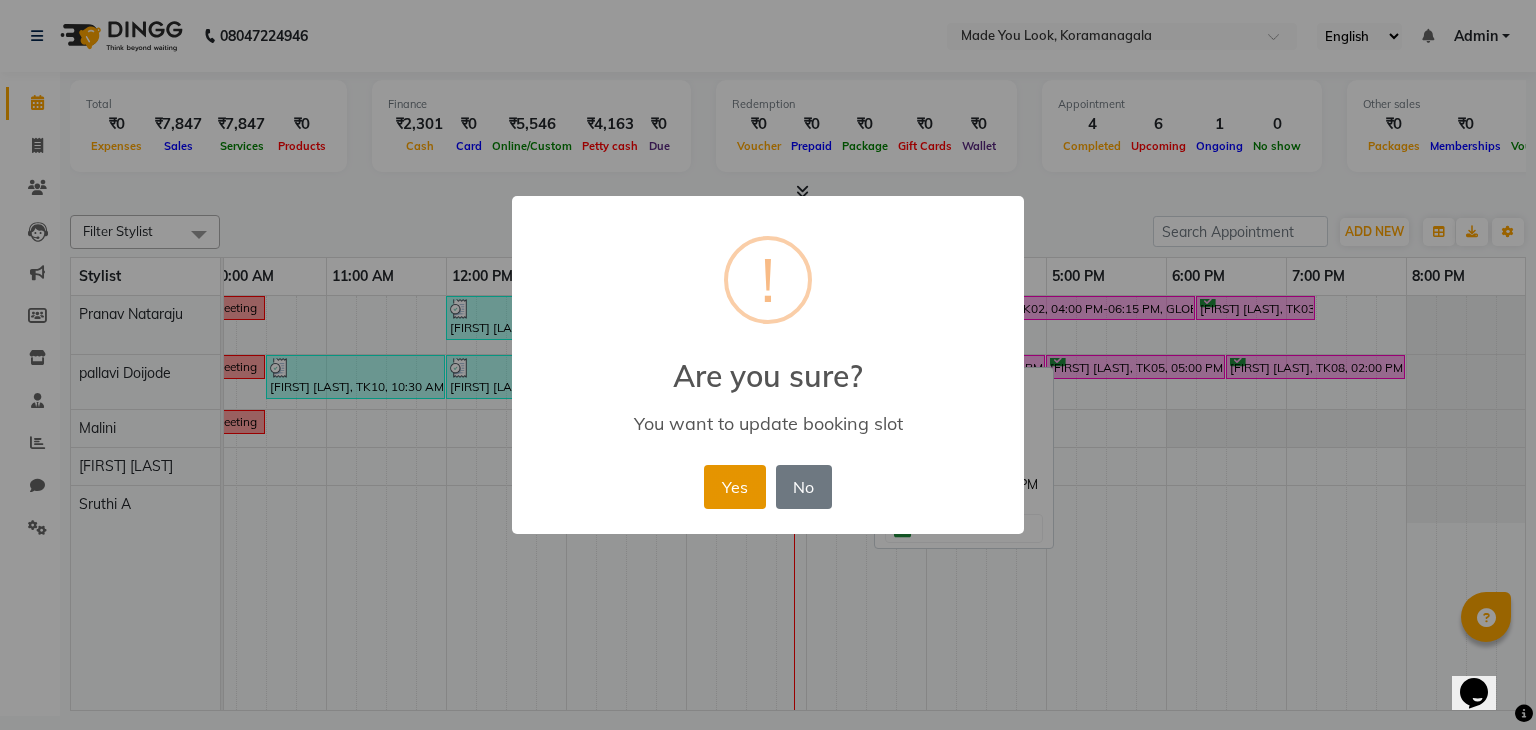 click on "Yes" at bounding box center [734, 487] 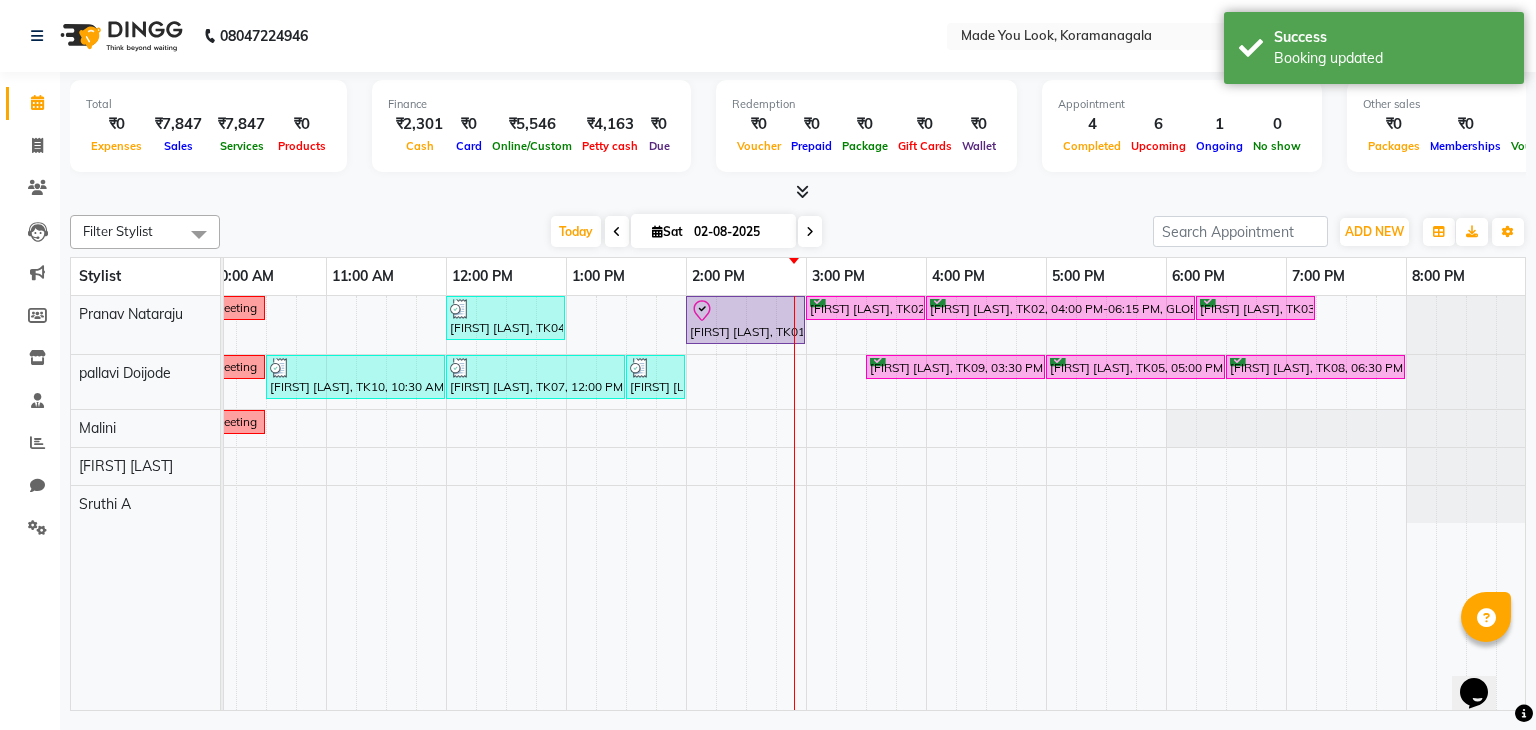 click at bounding box center [810, 231] 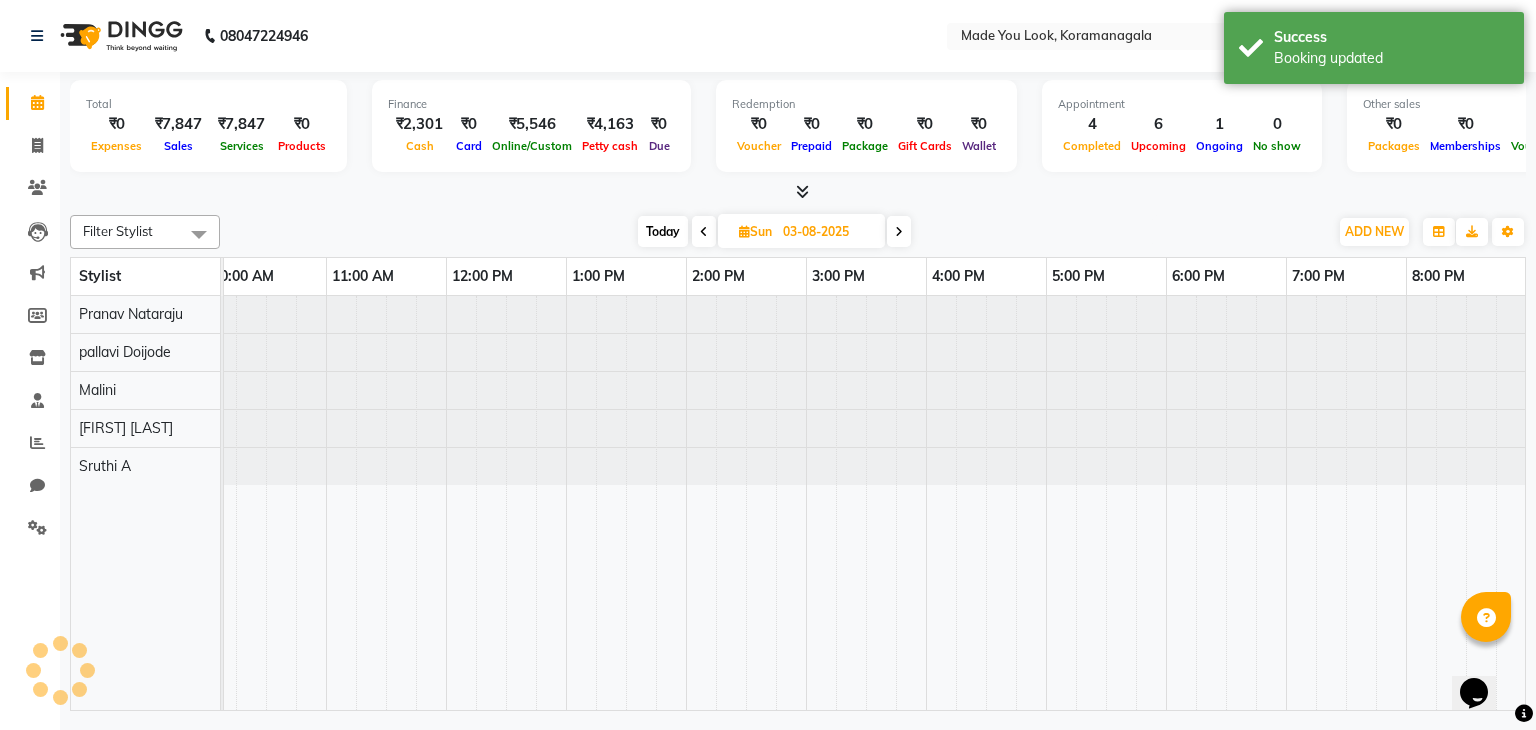 scroll, scrollTop: 0, scrollLeft: 0, axis: both 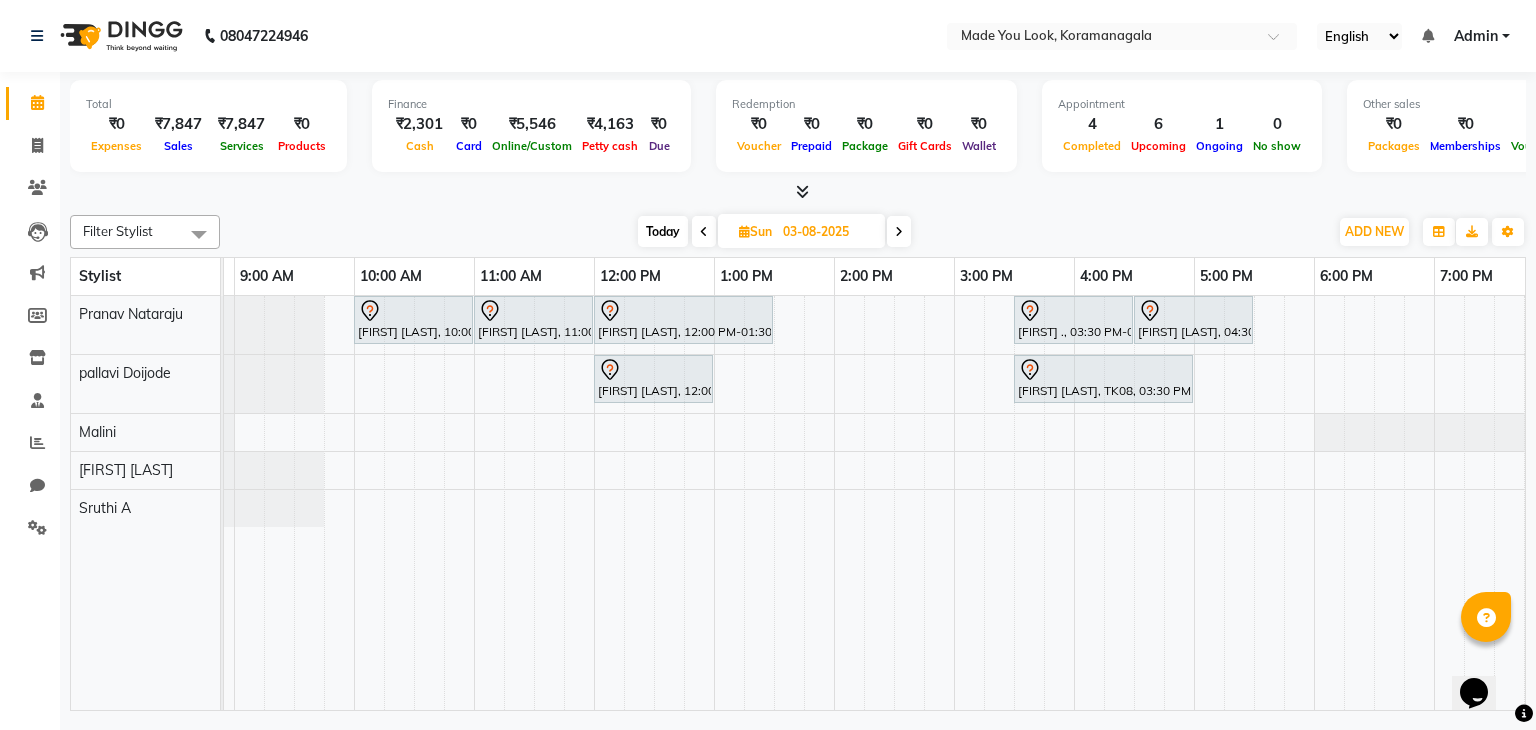click on "[FIRST] [LAST], 10:00 AM-11:00 AM, HAIRCUT [NAME]             [FIRST] [LAST], 11:00 AM-12:00 PM, HAIRCUT [NAME]             [FIRST] [LAST], 12:00 PM-01:30 PM, CURL-CUT ABOVE SHOULDER [NAME]             [FIRST] [LAST], 03:30 PM-04:30 PM, HAIRCUT [NAME]             [FIRST] [LAST], 04:30 PM-05:30 PM, HAIRCUT [NAME]             [FIRST] [LAST], 12:00 PM-01:00 PM, HAIRCUT [NAME]             [FIRST] [LAST], 01:30 PM-03:00 PM, CURL-CUT ABOVE SHOULDER [NAME]             [FIRST] [LAST], 03:30 PM-05:00 PM, HAIRCUT [NAME]" at bounding box center [894, 503] 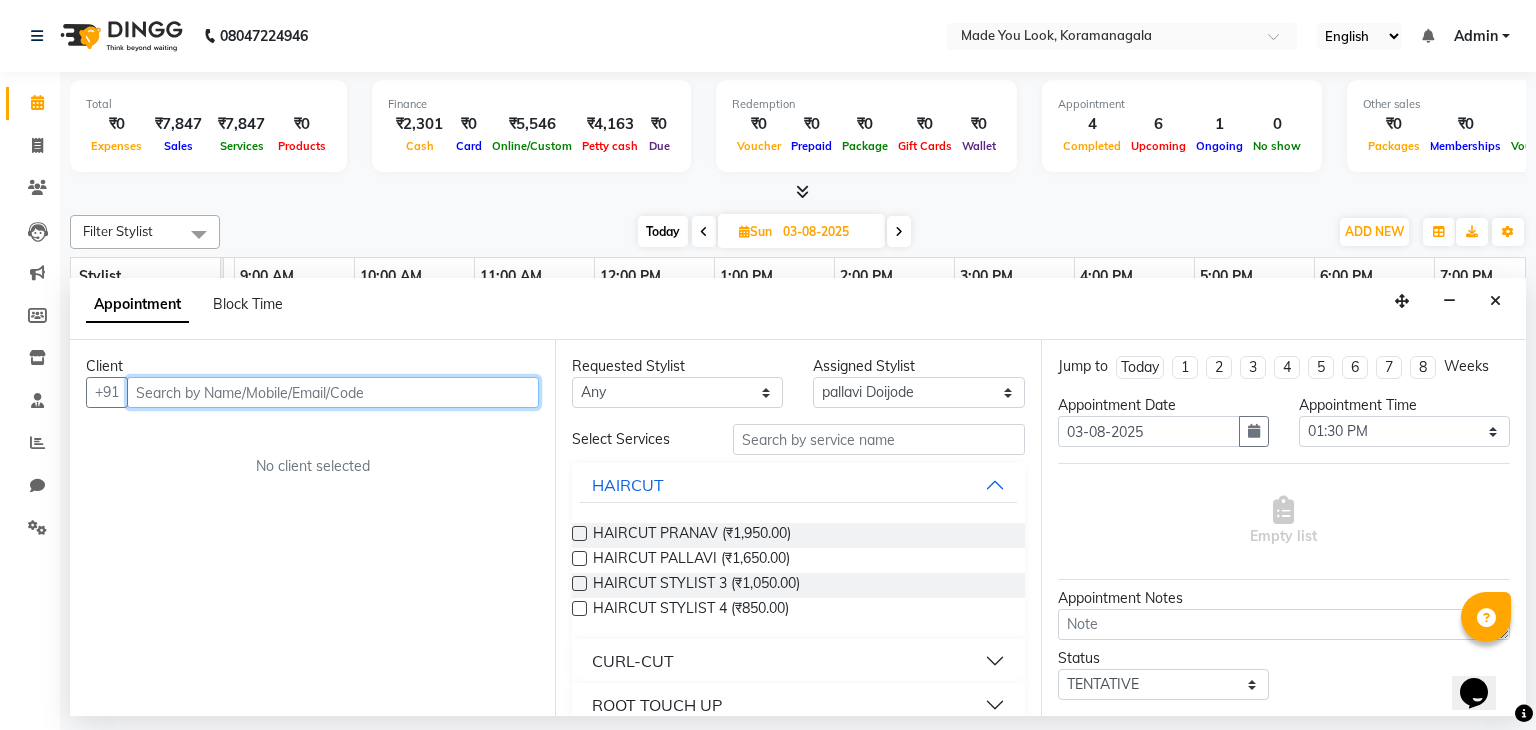 click at bounding box center (333, 392) 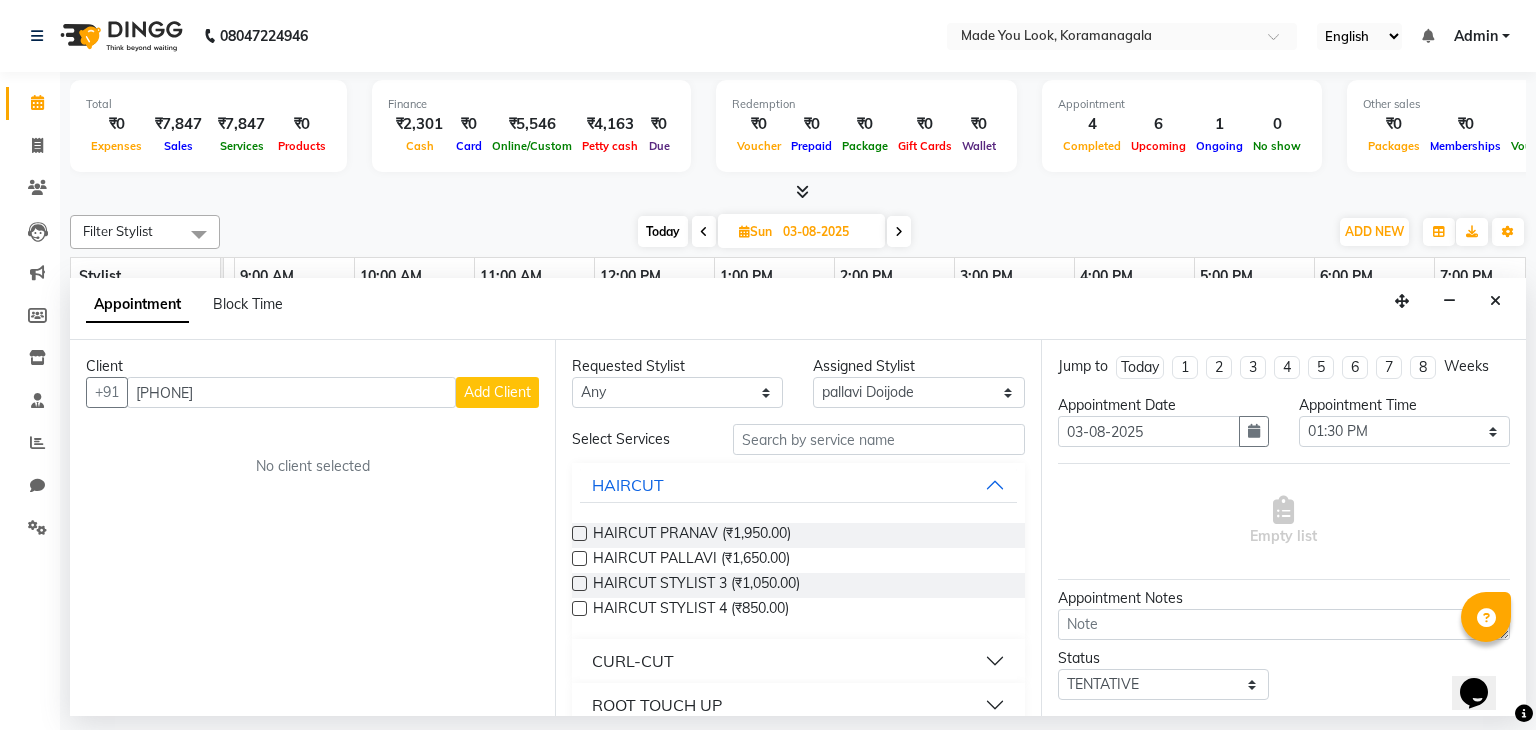 click on "Add Client" at bounding box center (497, 392) 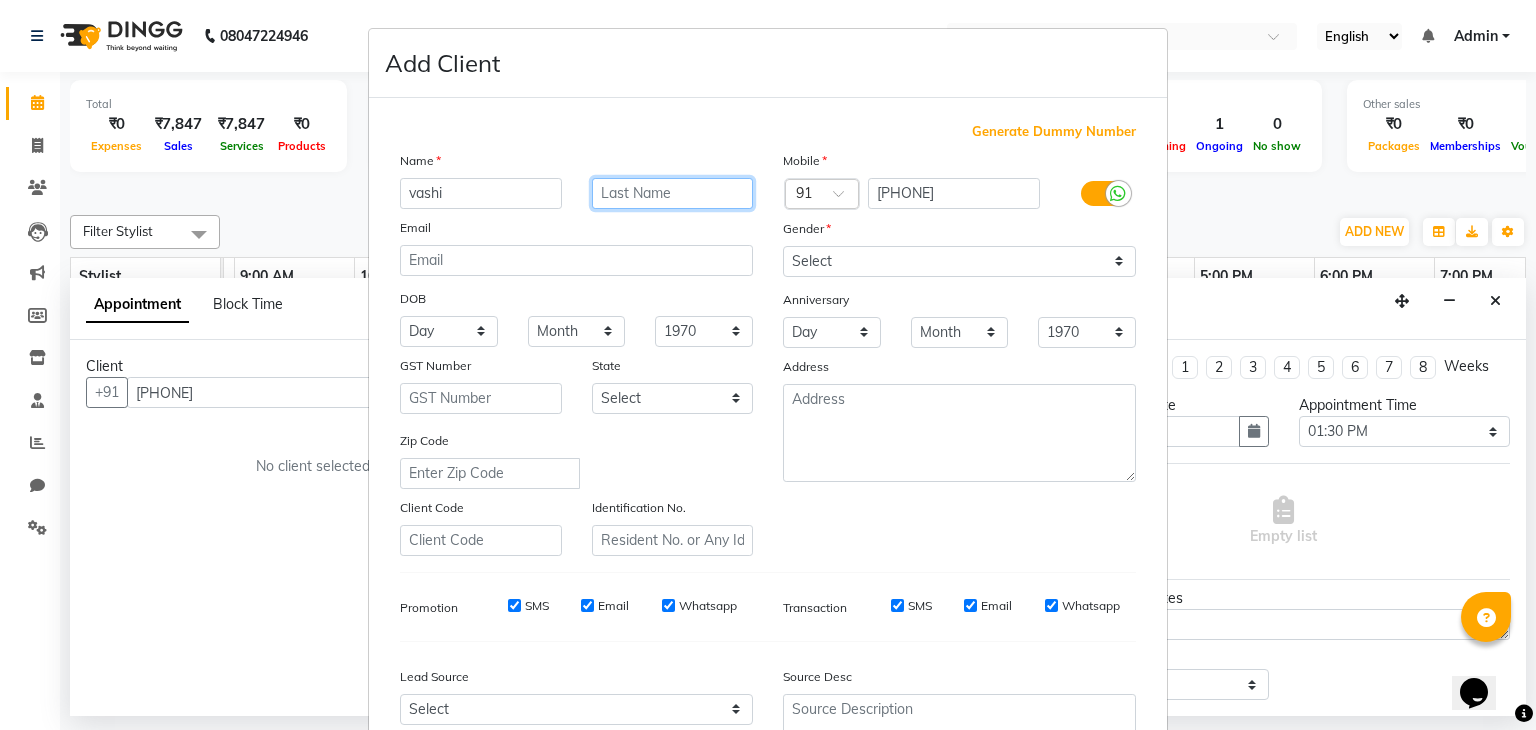 click at bounding box center (673, 193) 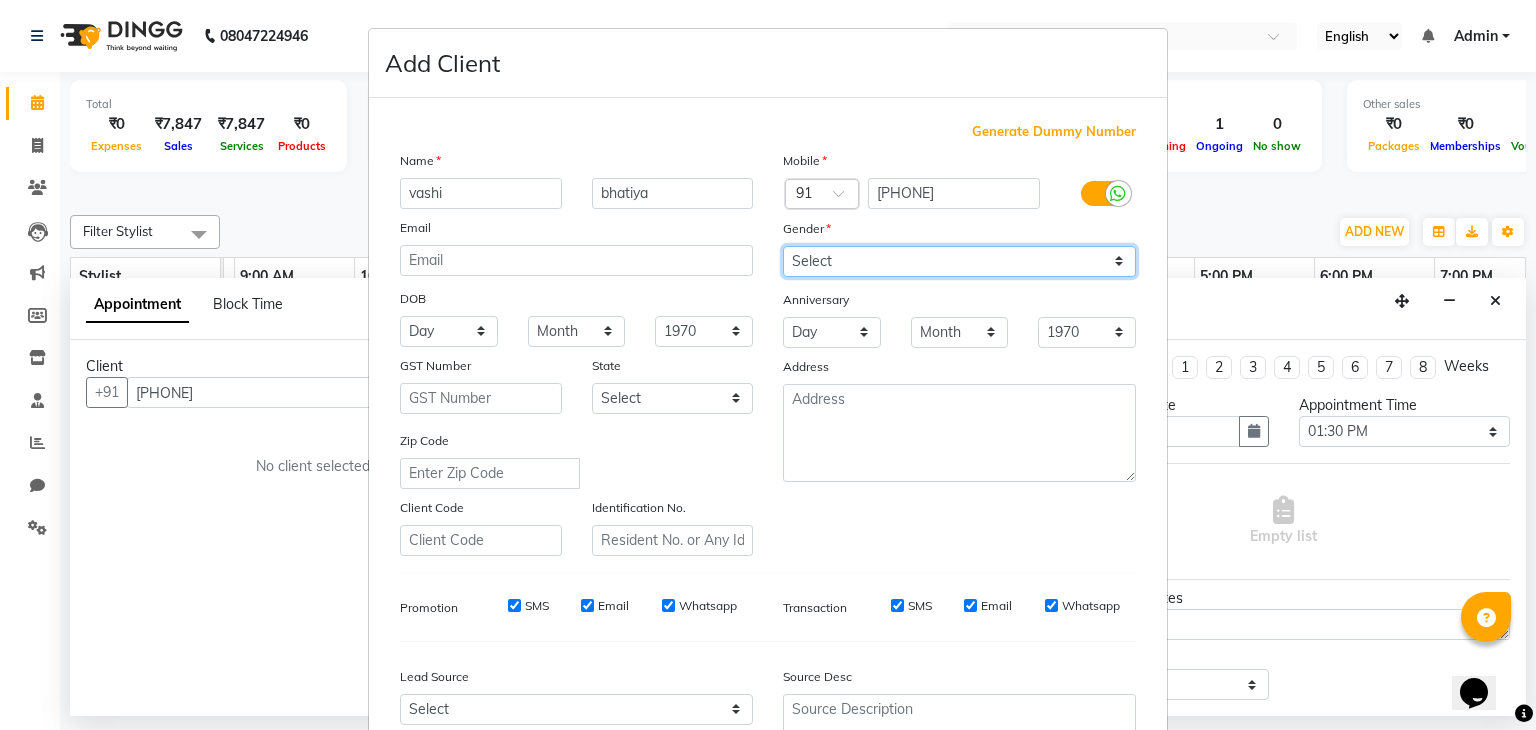 click on "Select Male Female Other Prefer Not To Say" at bounding box center [959, 261] 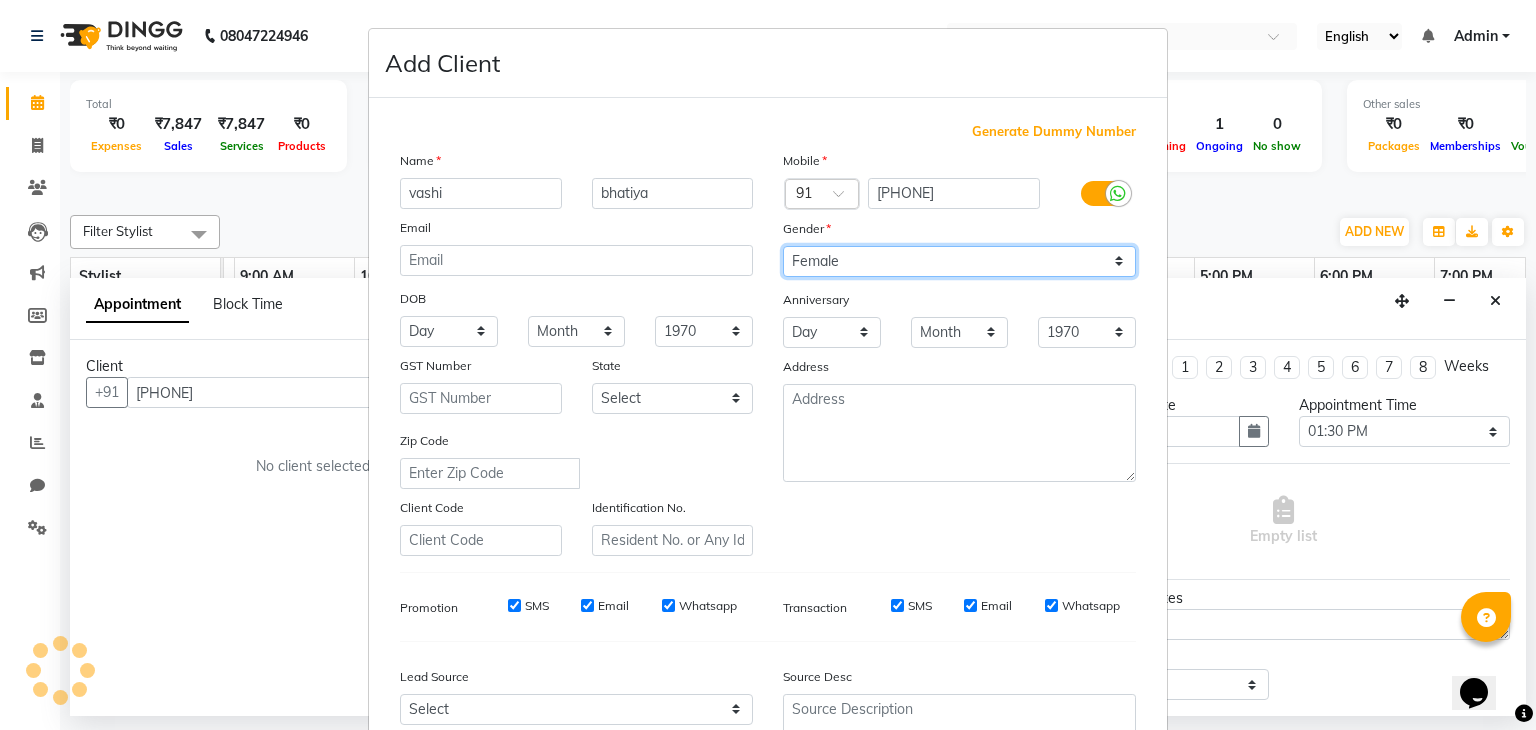 click on "Select Male Female Other Prefer Not To Say" at bounding box center (959, 261) 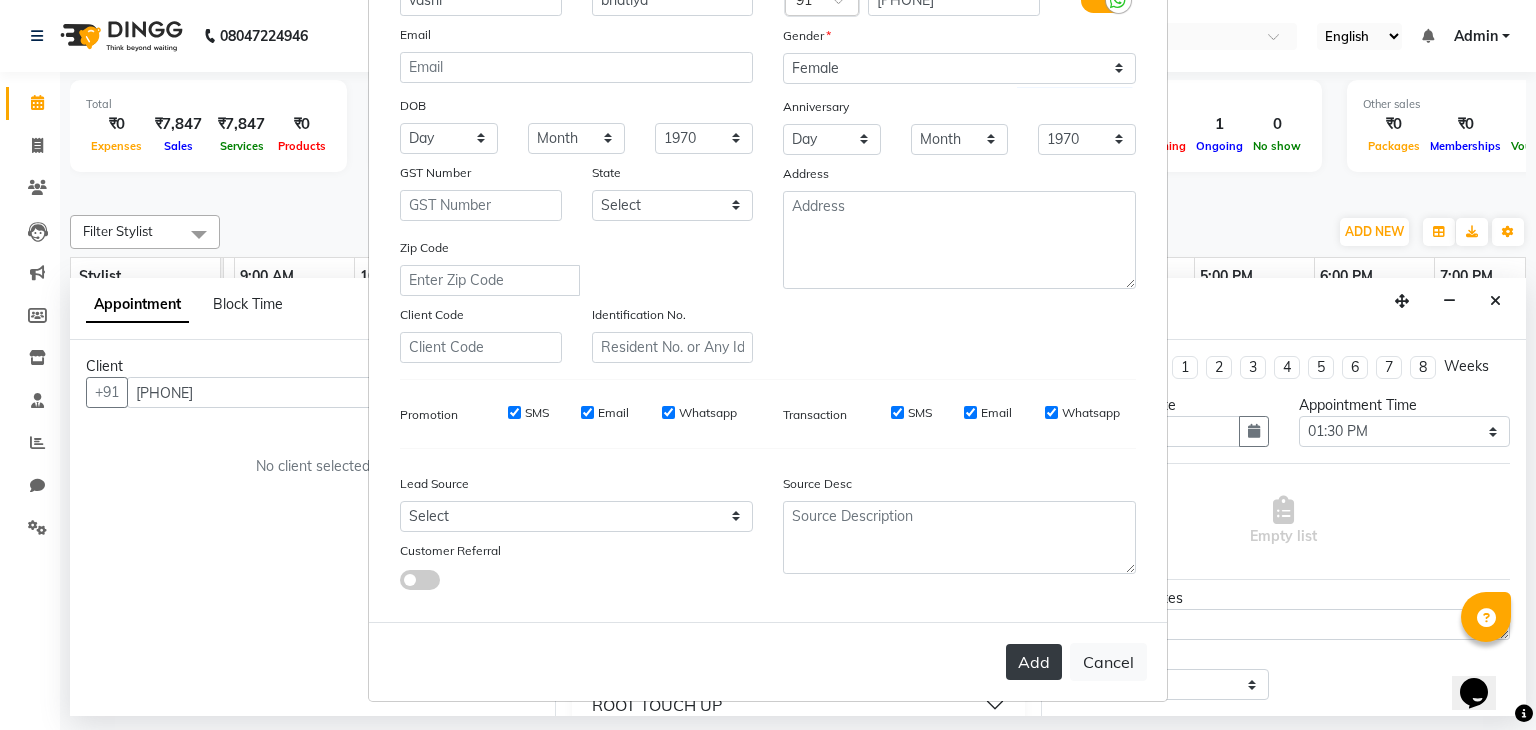 click on "Add" at bounding box center (1034, 662) 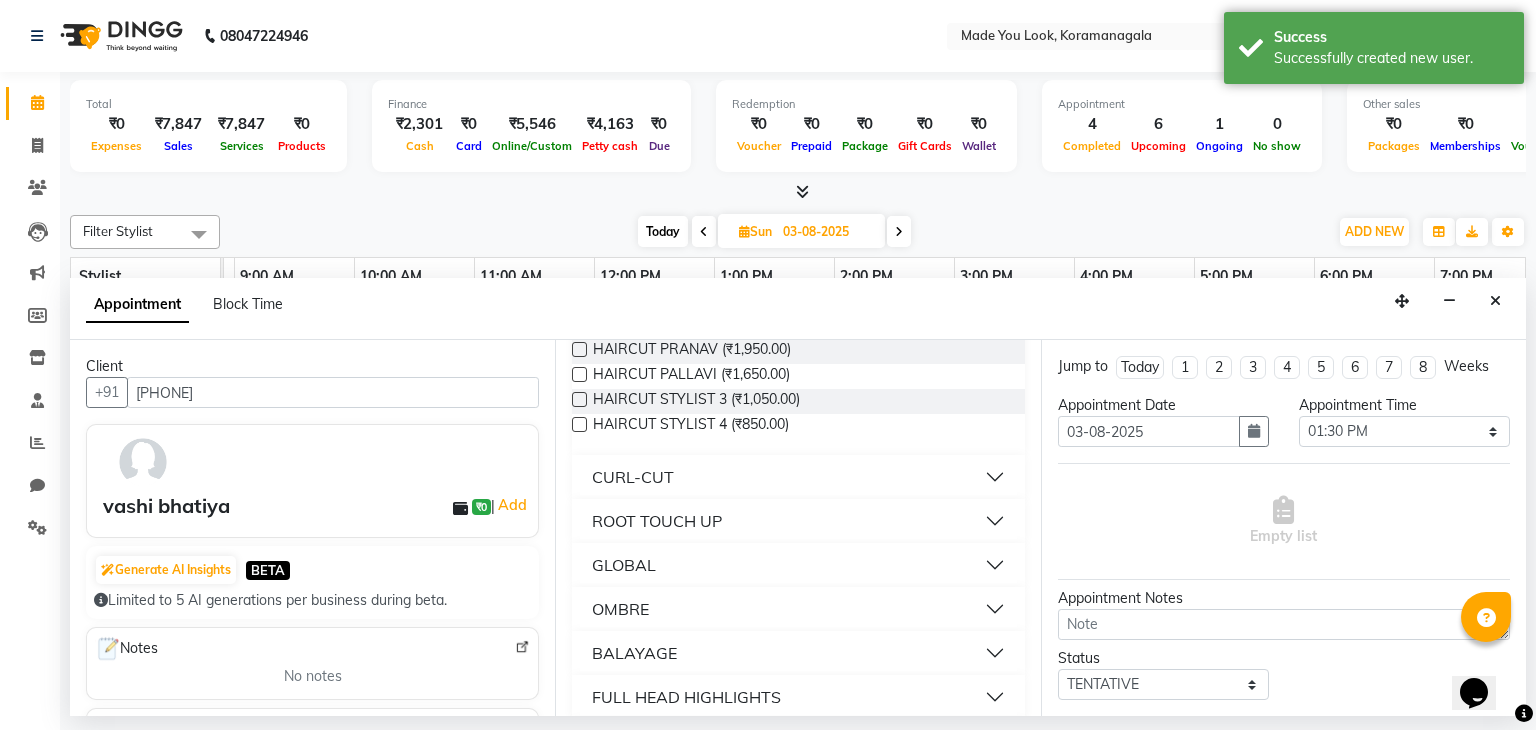 scroll, scrollTop: 188, scrollLeft: 0, axis: vertical 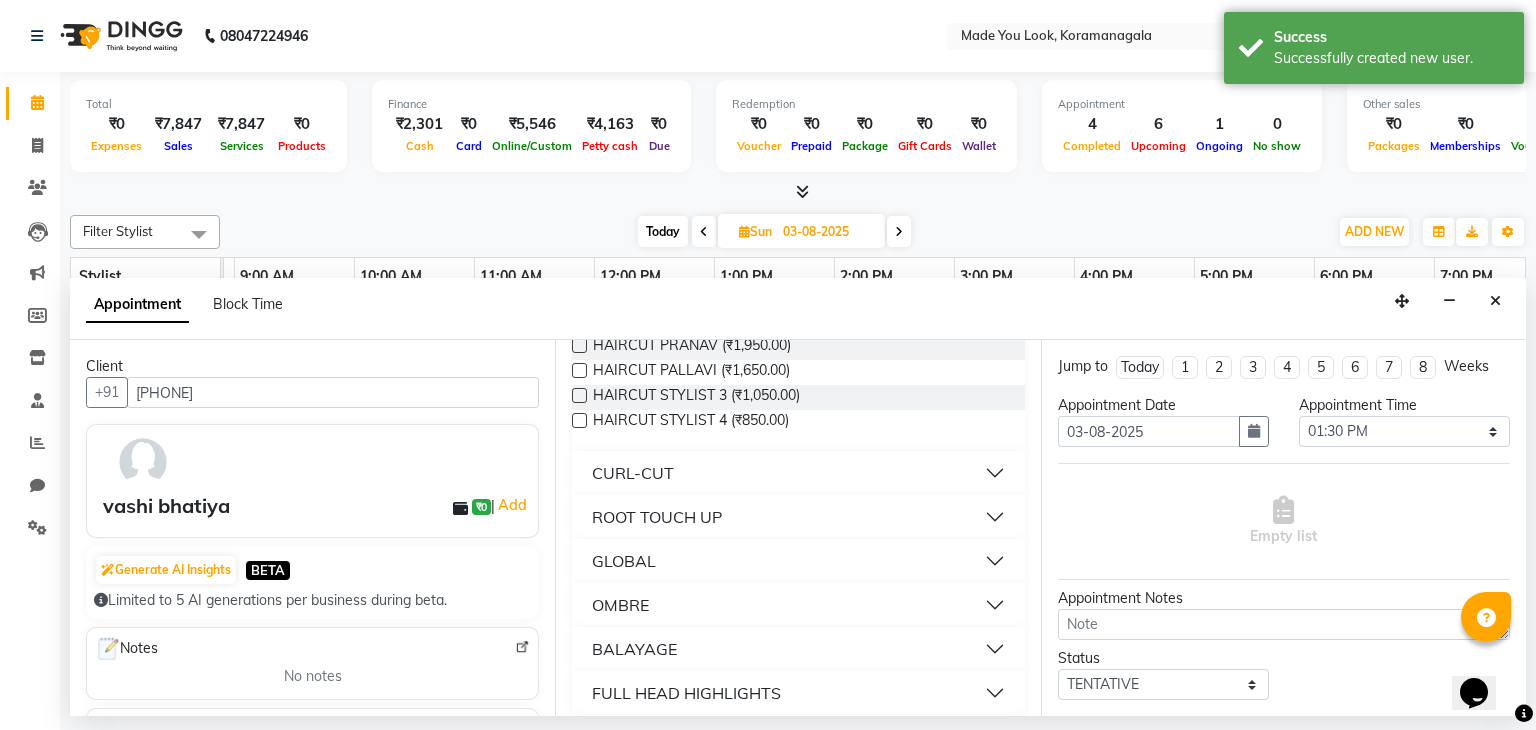 click on "CURL-CUT" at bounding box center (798, 473) 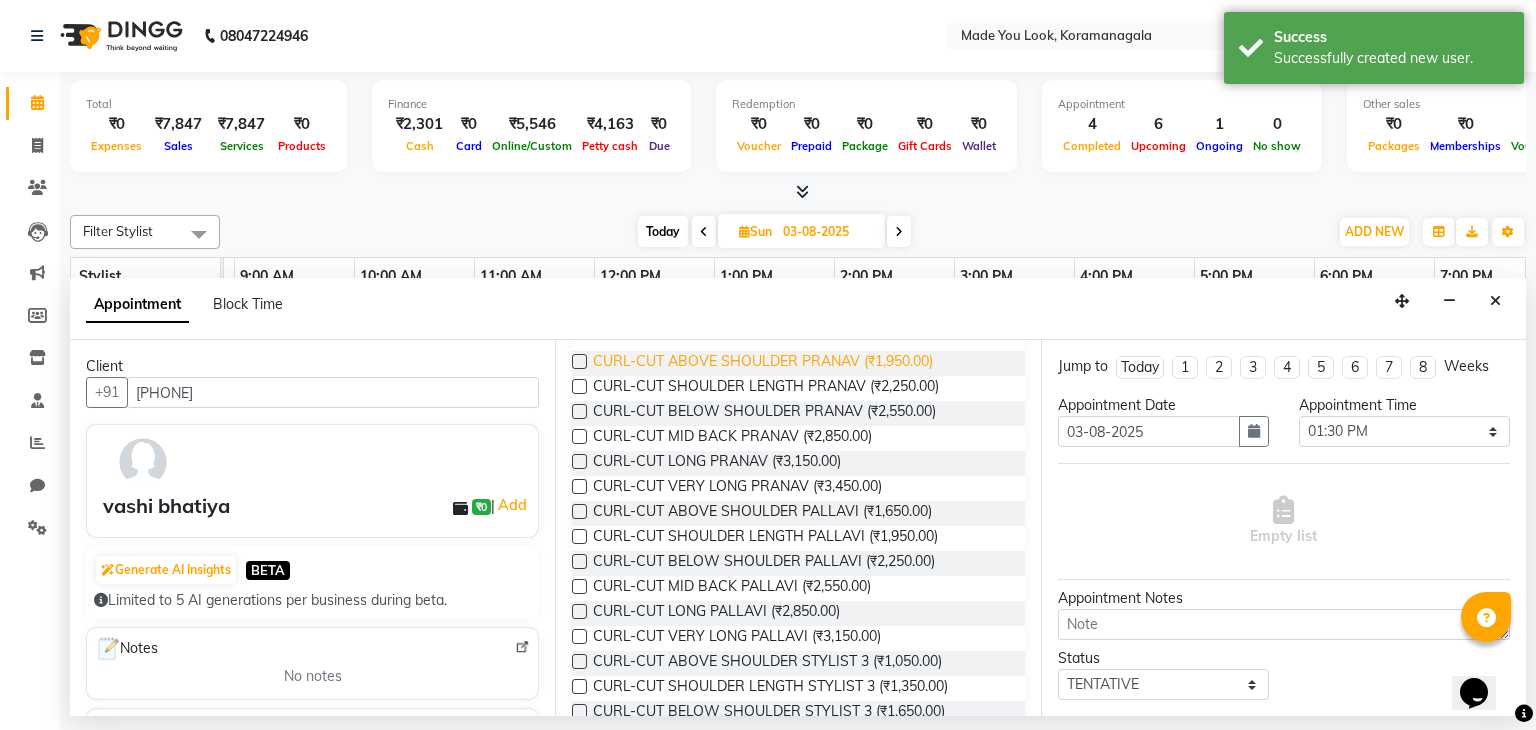 scroll, scrollTop: 350, scrollLeft: 0, axis: vertical 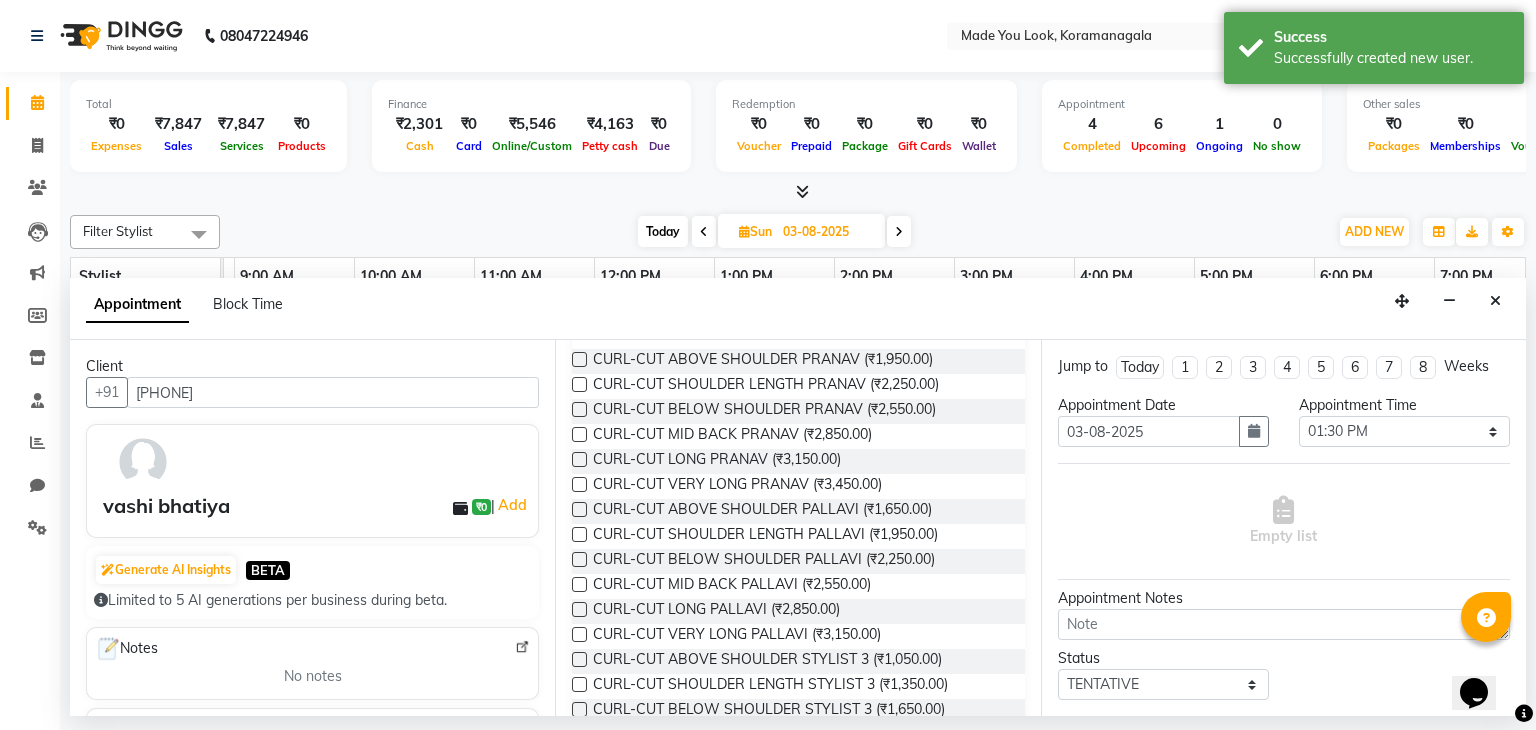 click at bounding box center (579, 509) 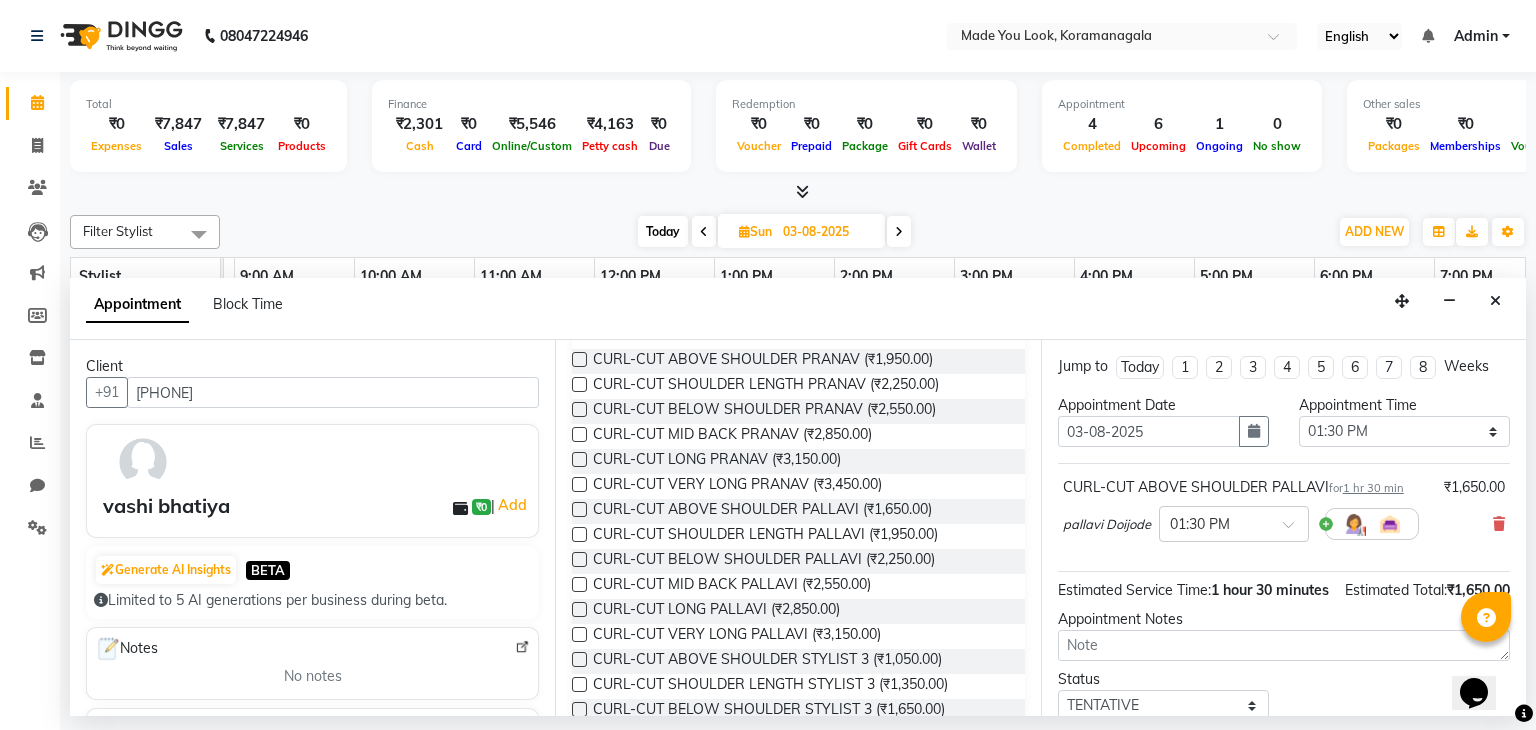 scroll, scrollTop: 151, scrollLeft: 0, axis: vertical 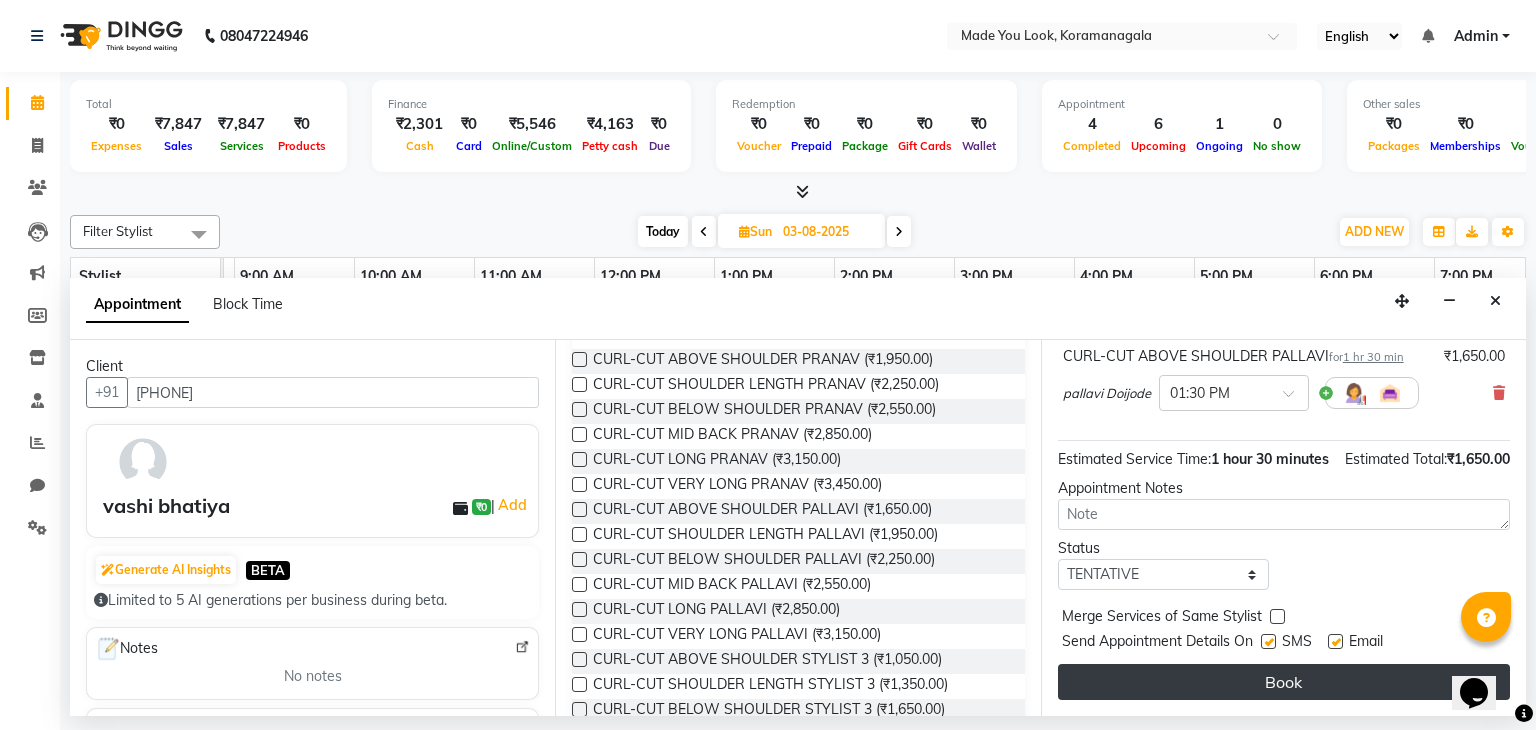 click on "Book" at bounding box center (1284, 682) 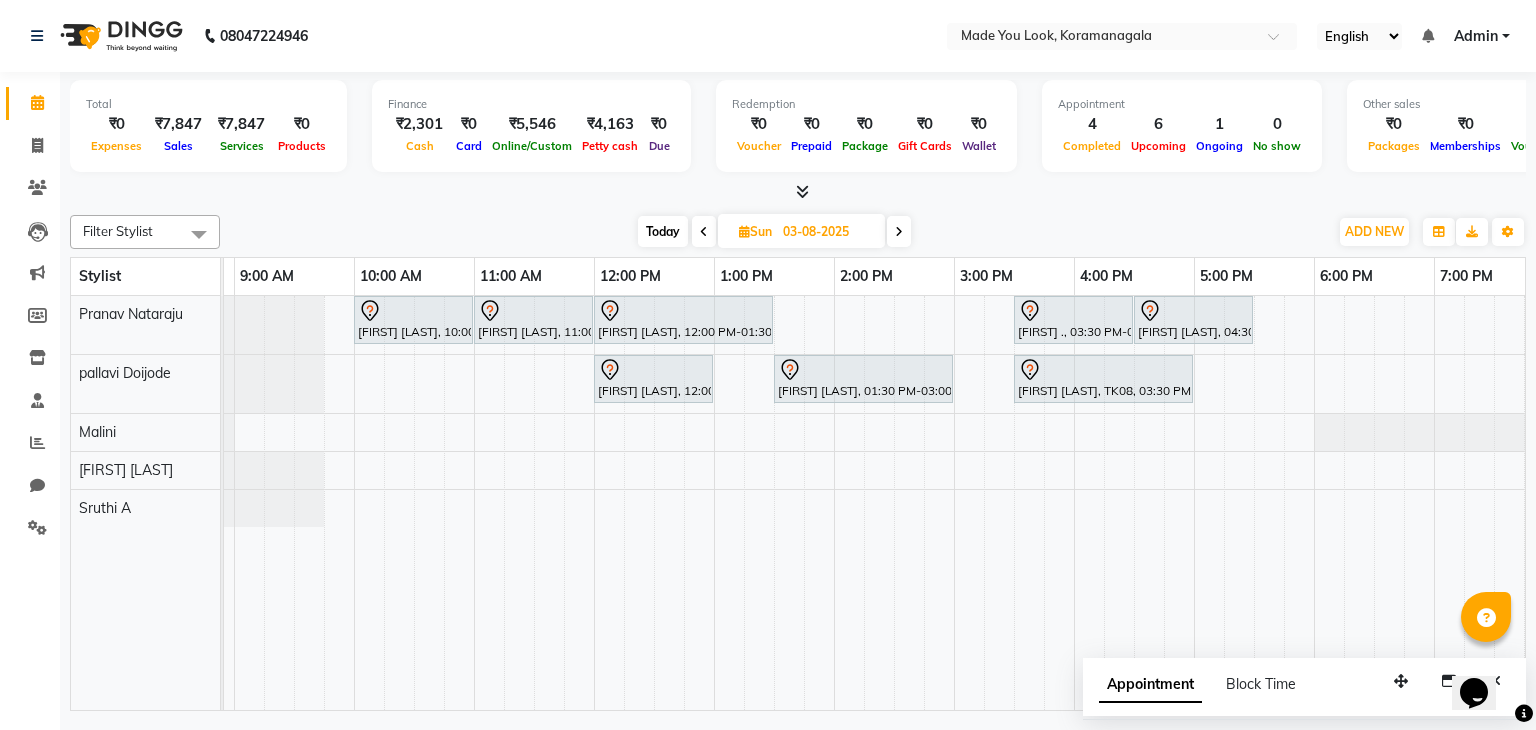 click at bounding box center [704, 232] 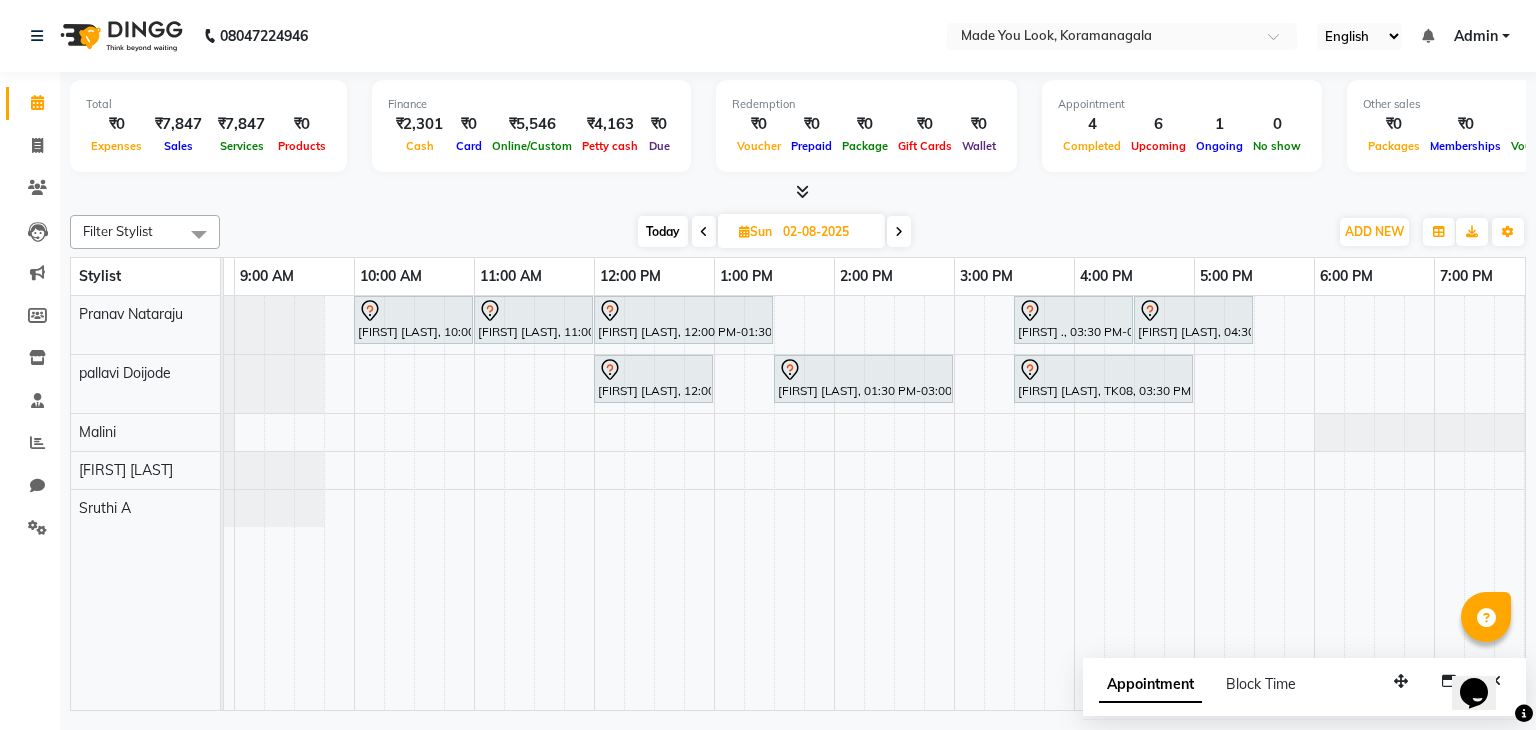 scroll, scrollTop: 0, scrollLeft: 258, axis: horizontal 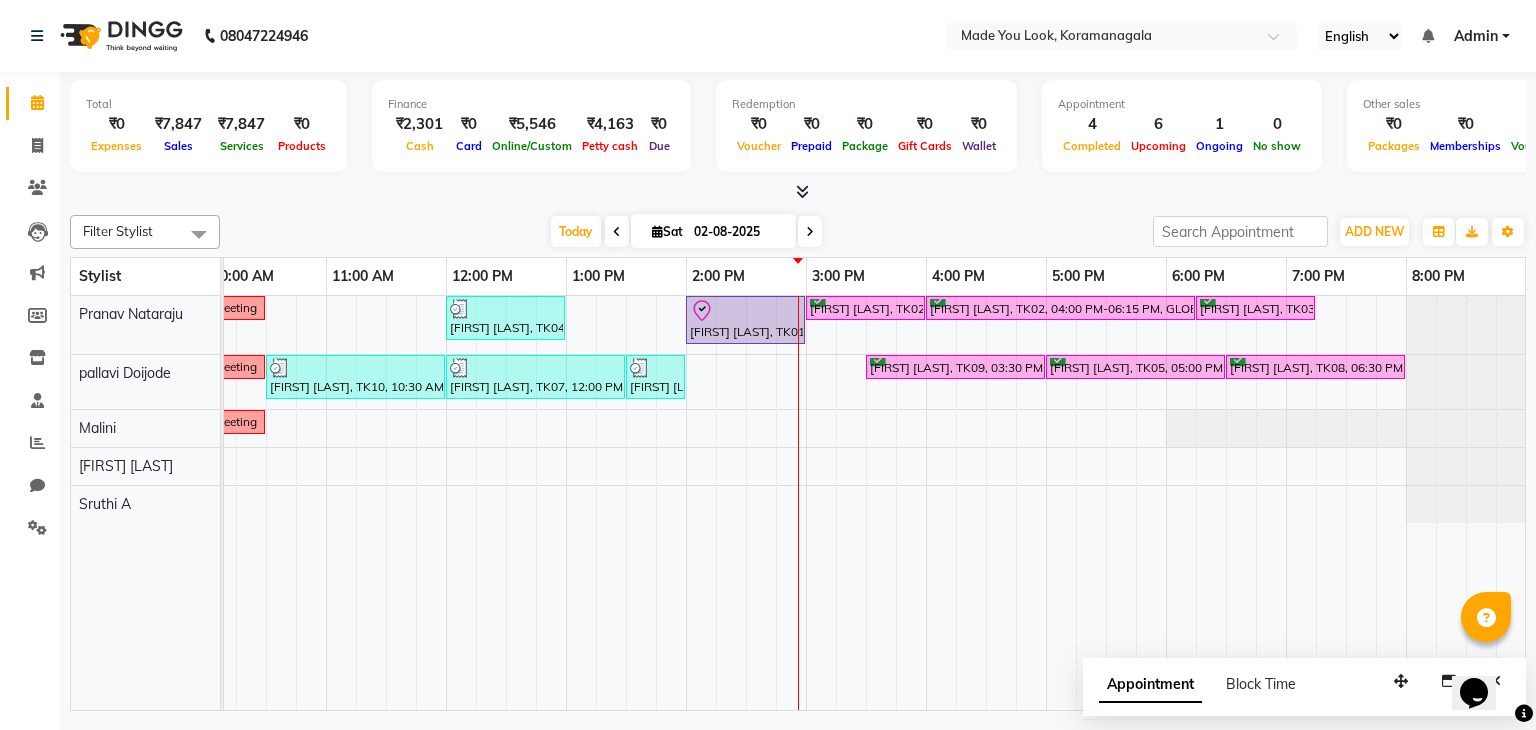click at bounding box center [810, 231] 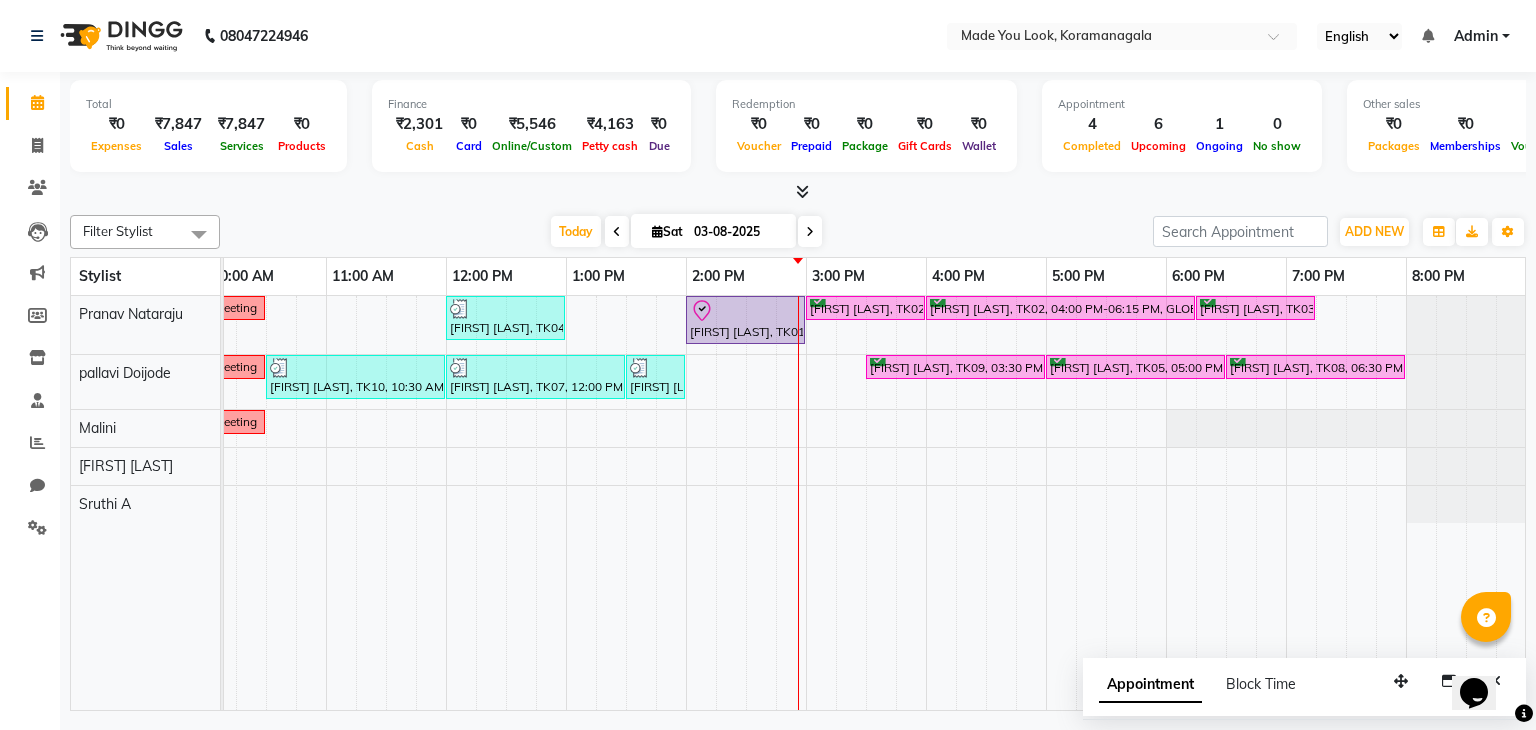 scroll, scrollTop: 0, scrollLeft: 0, axis: both 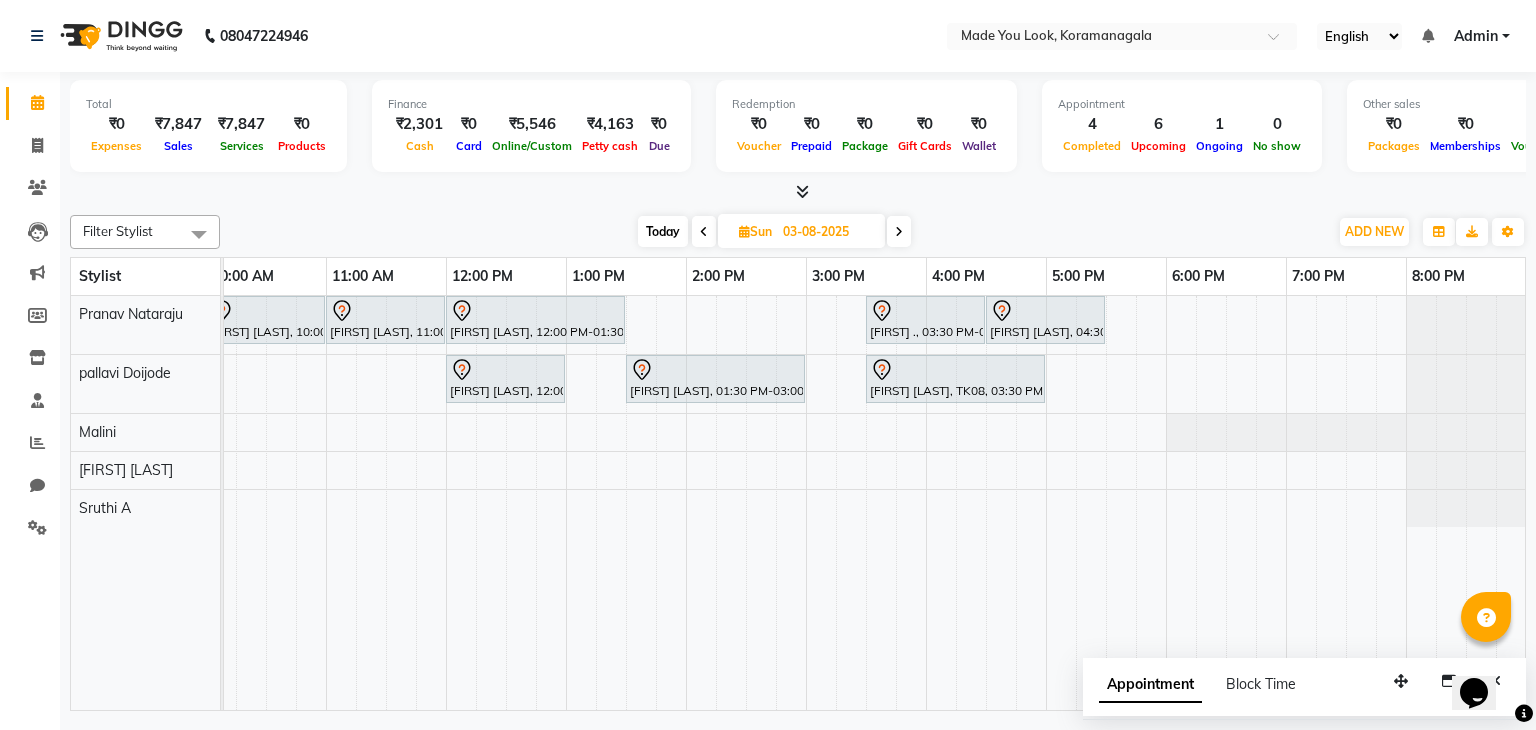 click at bounding box center (704, 231) 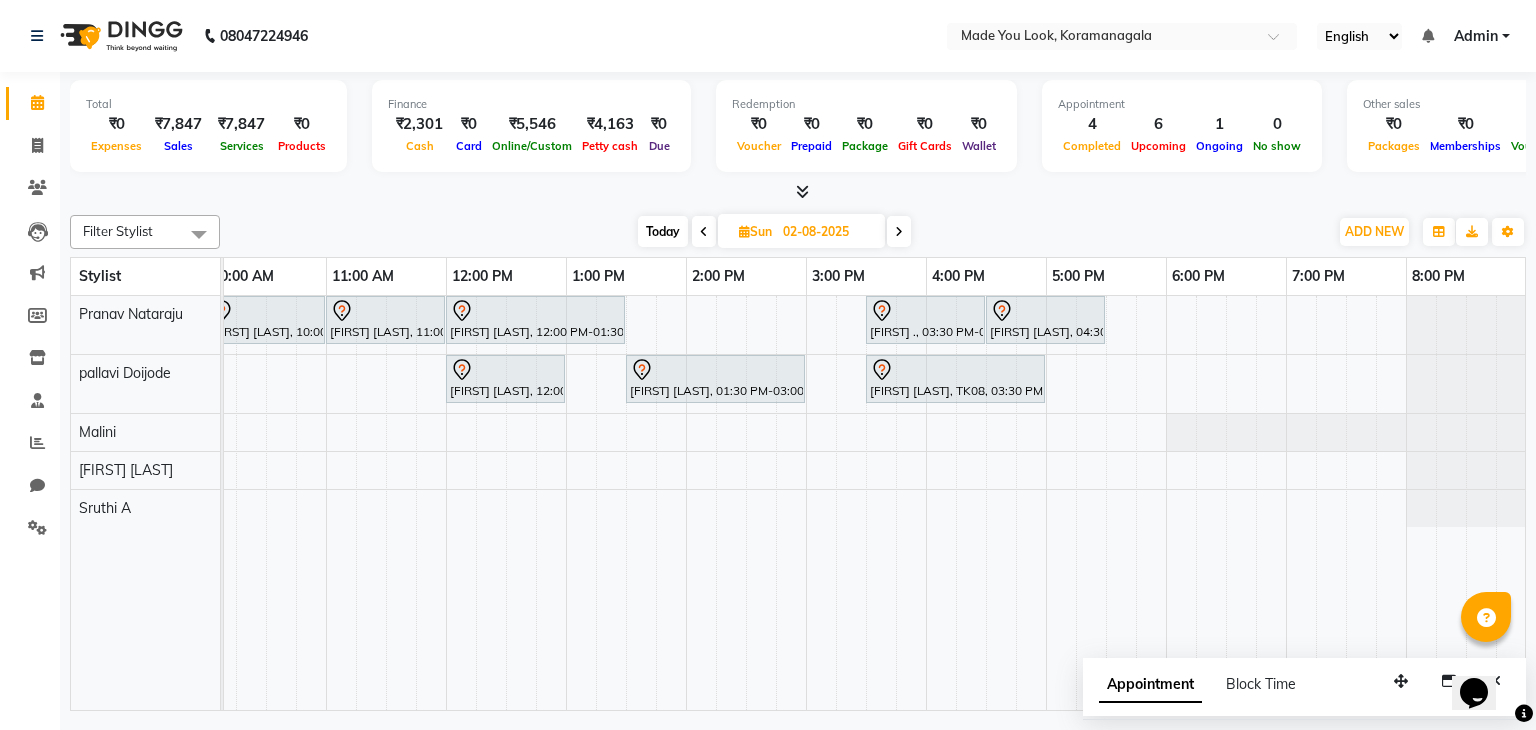 scroll, scrollTop: 0, scrollLeft: 0, axis: both 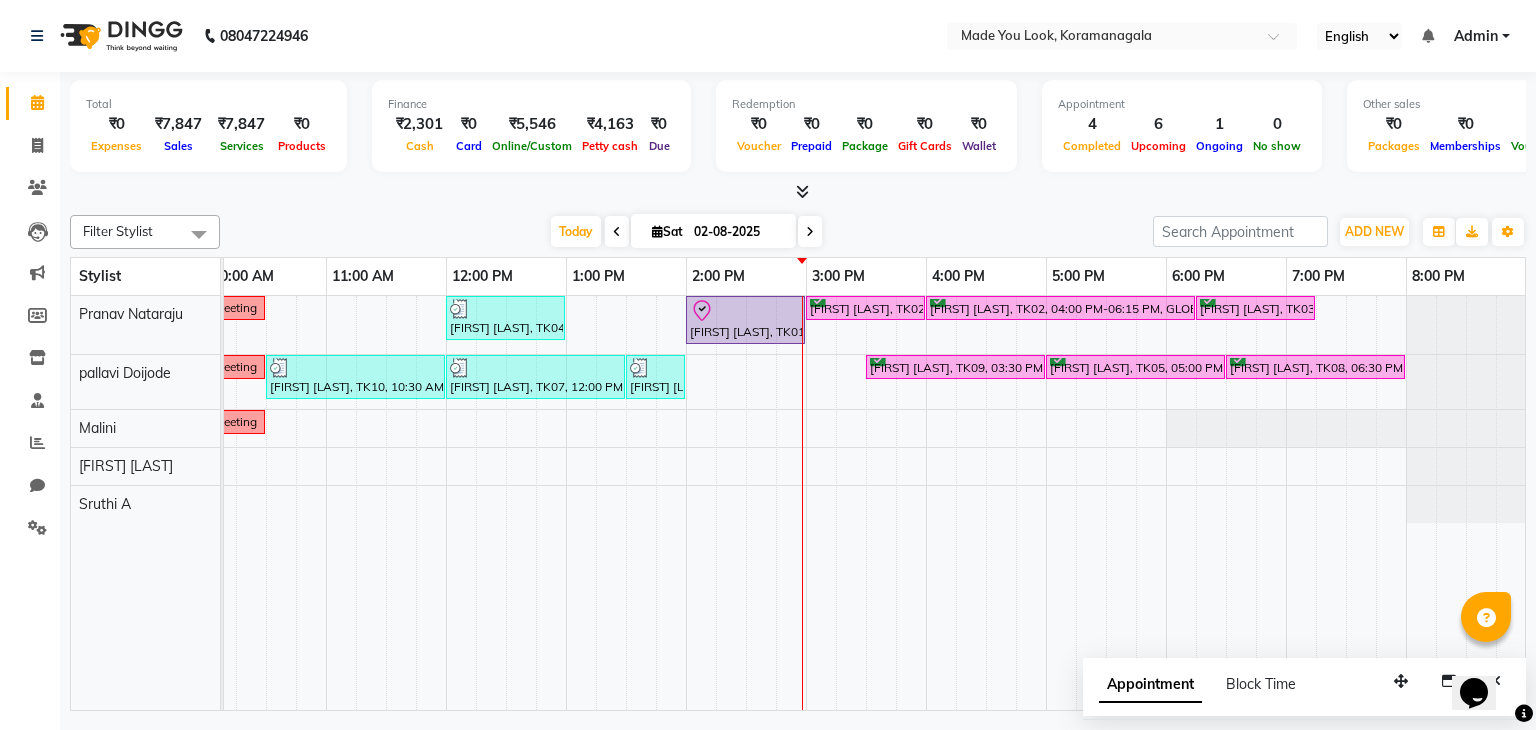 click at bounding box center [810, 232] 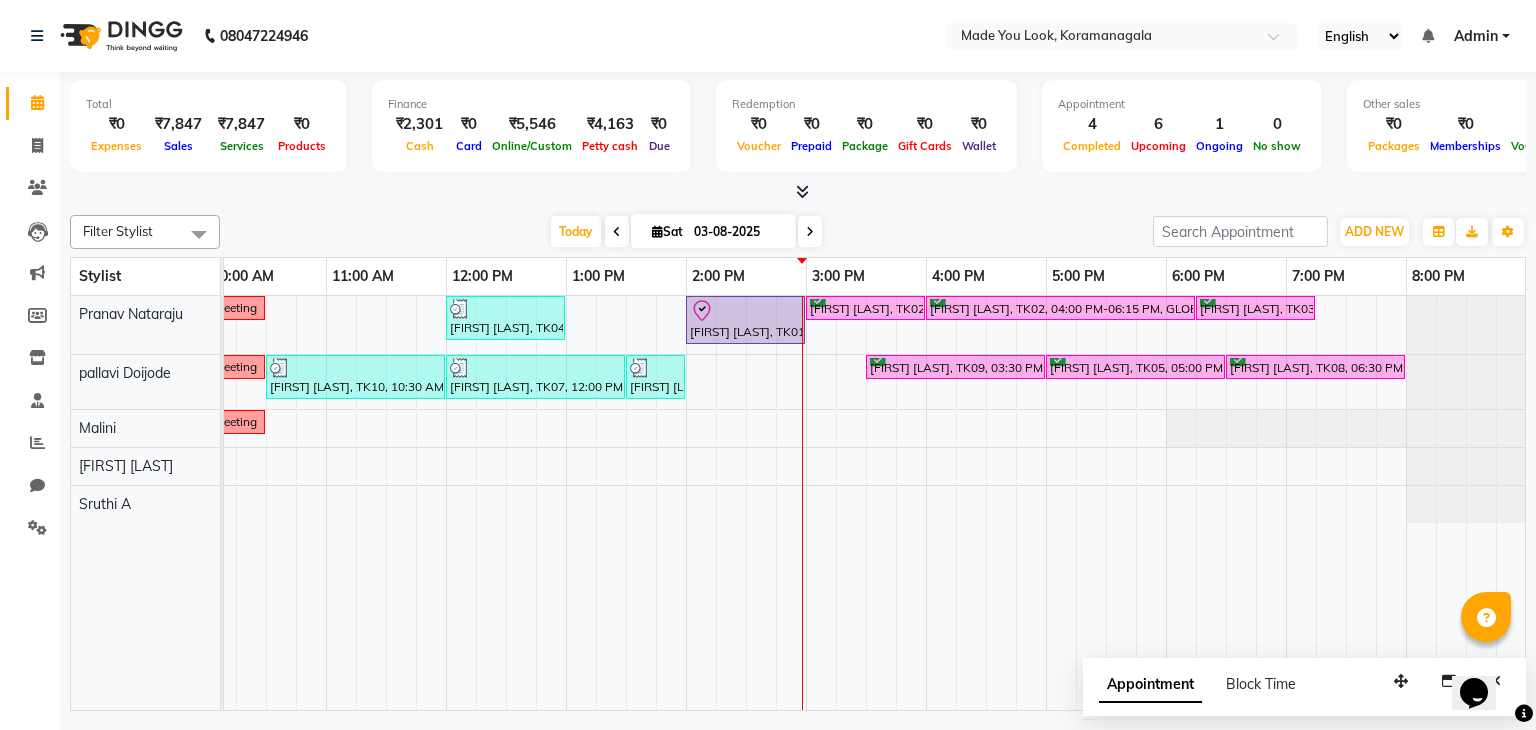 scroll, scrollTop: 0, scrollLeft: 0, axis: both 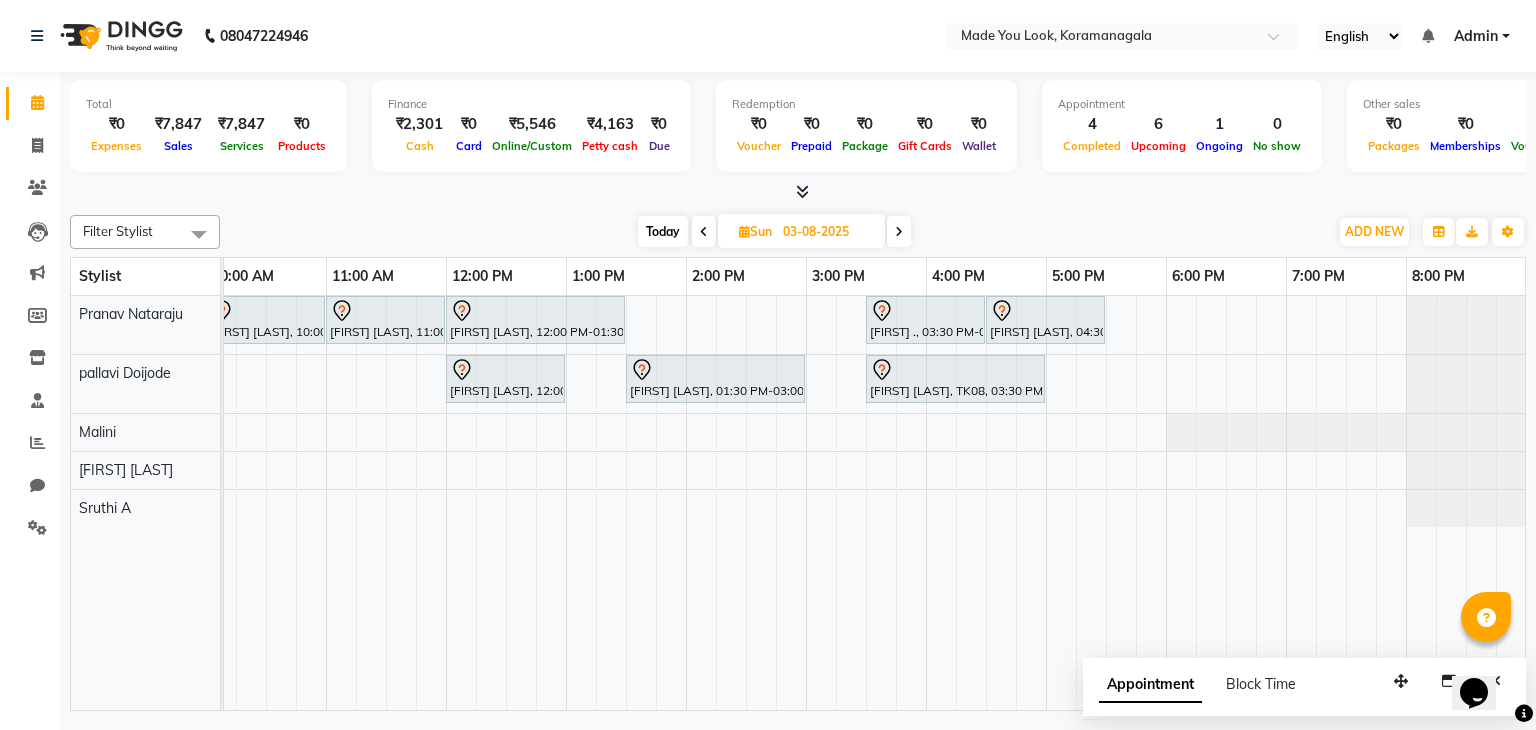 click at bounding box center [704, 231] 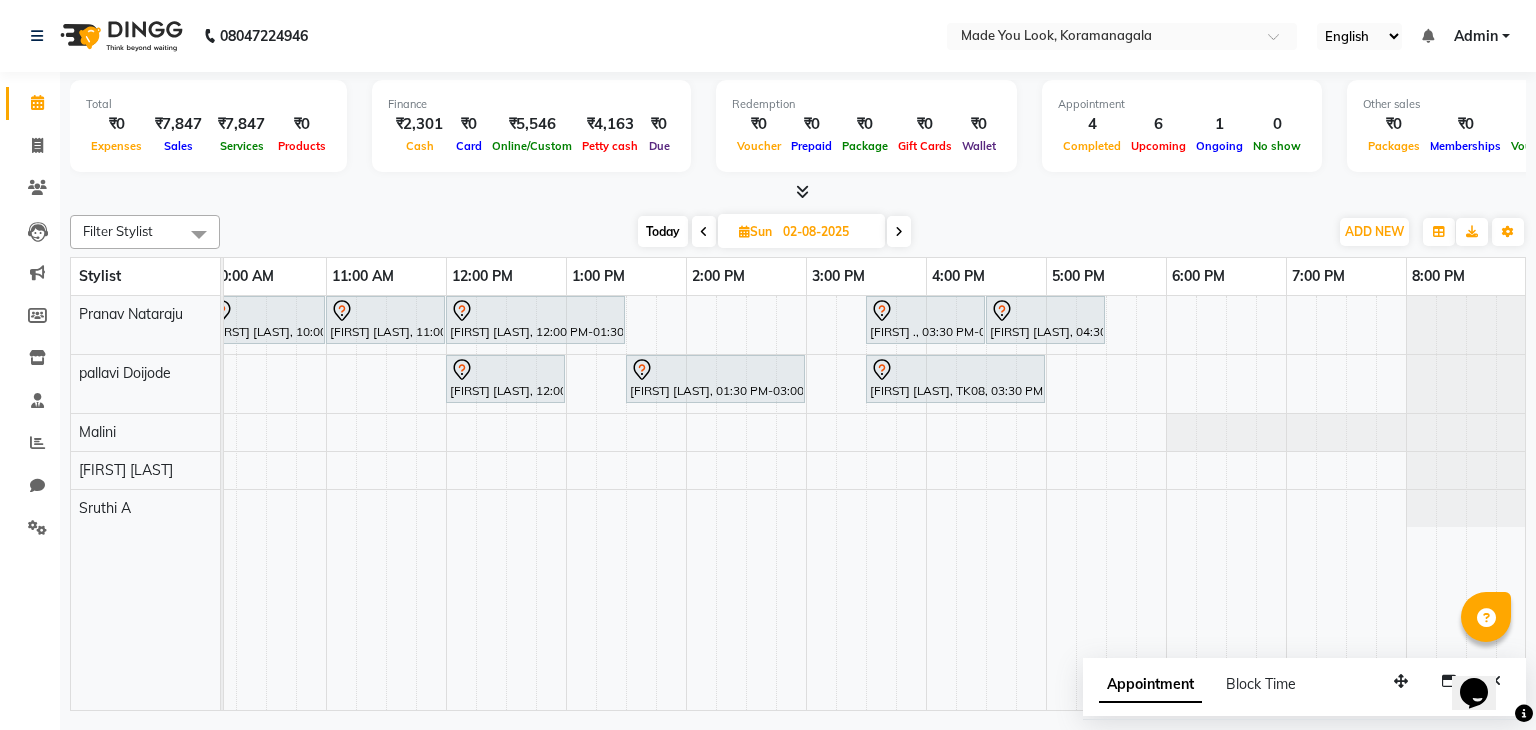 scroll, scrollTop: 0, scrollLeft: 0, axis: both 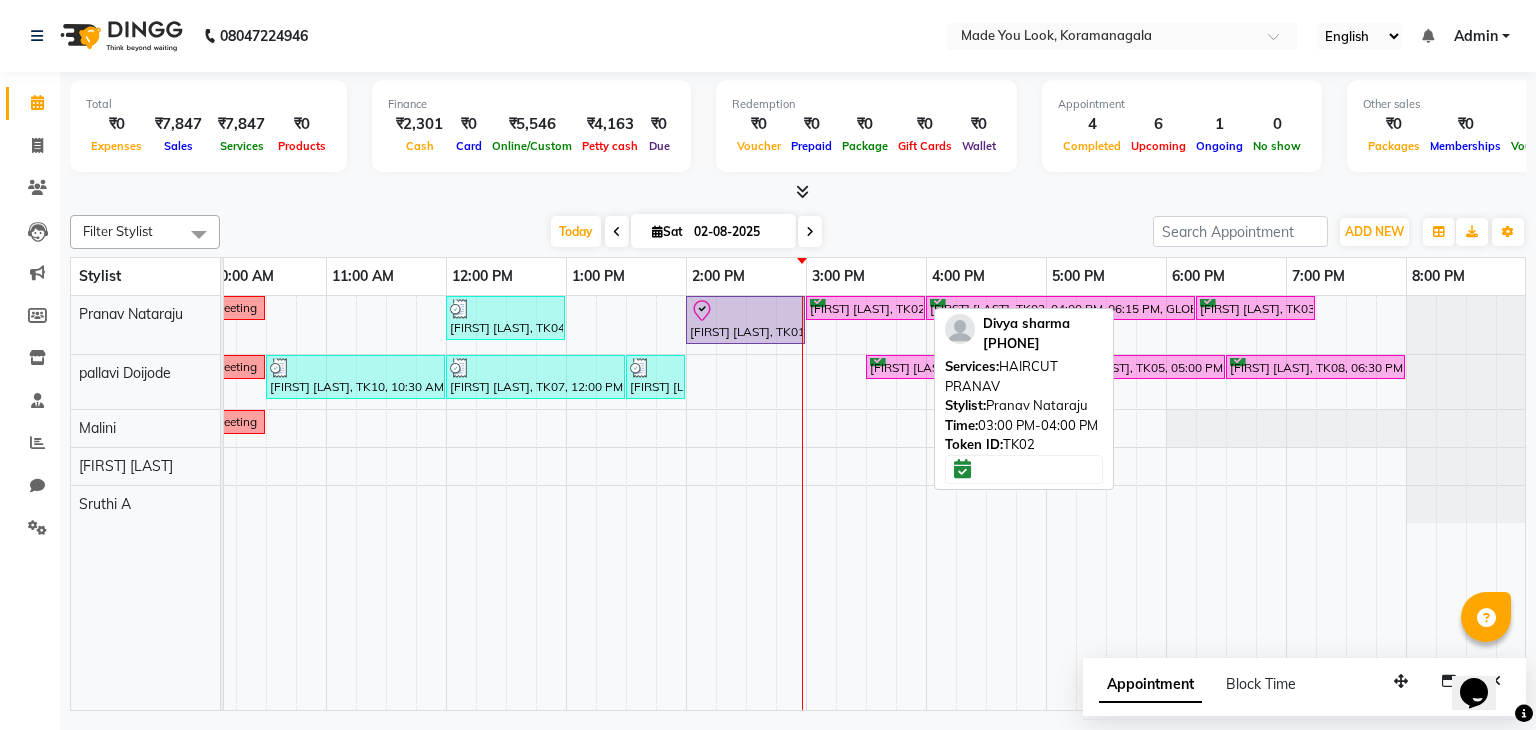 click on "[FIRST] [LAST], TK02, 03:00 PM-04:00 PM, HAIRCUT [NAME]" at bounding box center [865, 308] 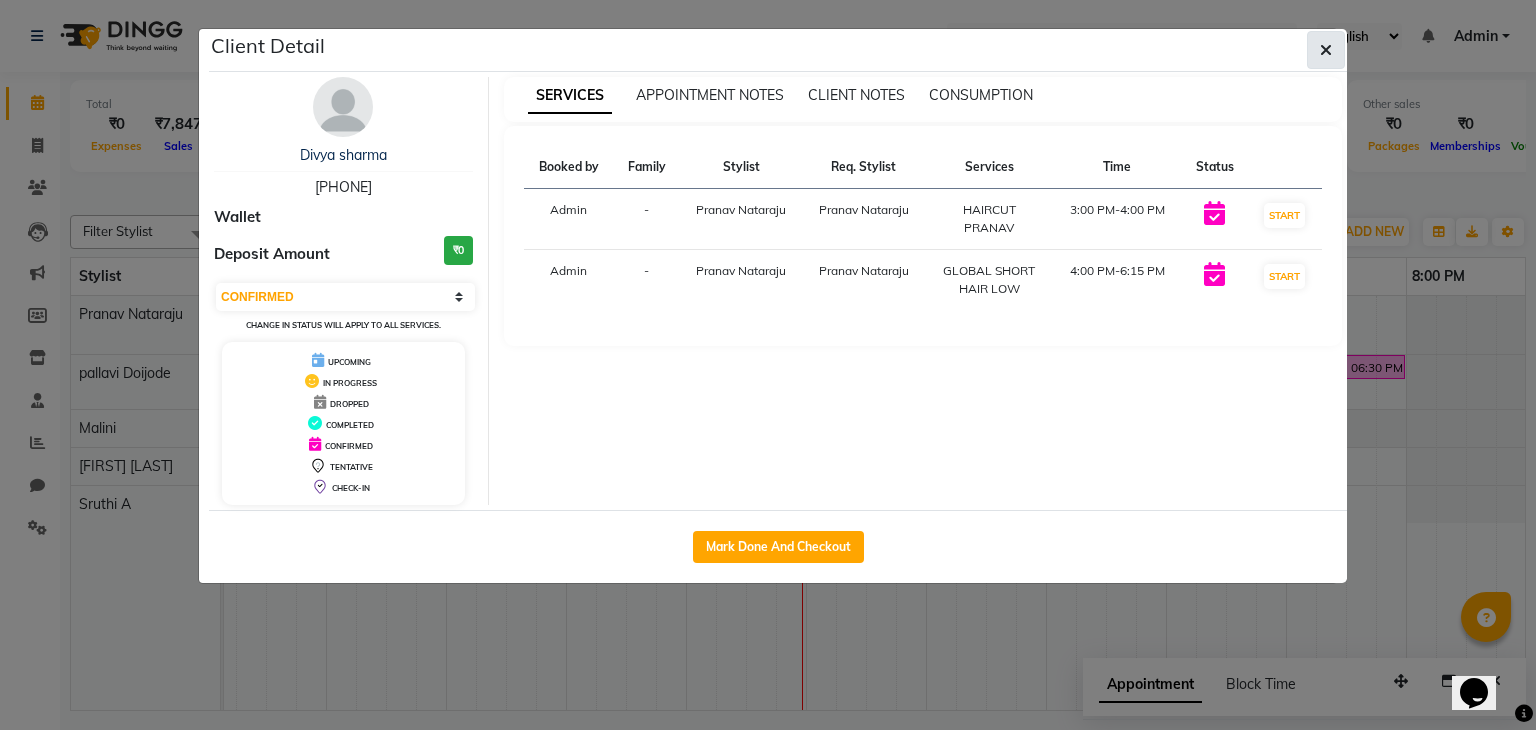 click 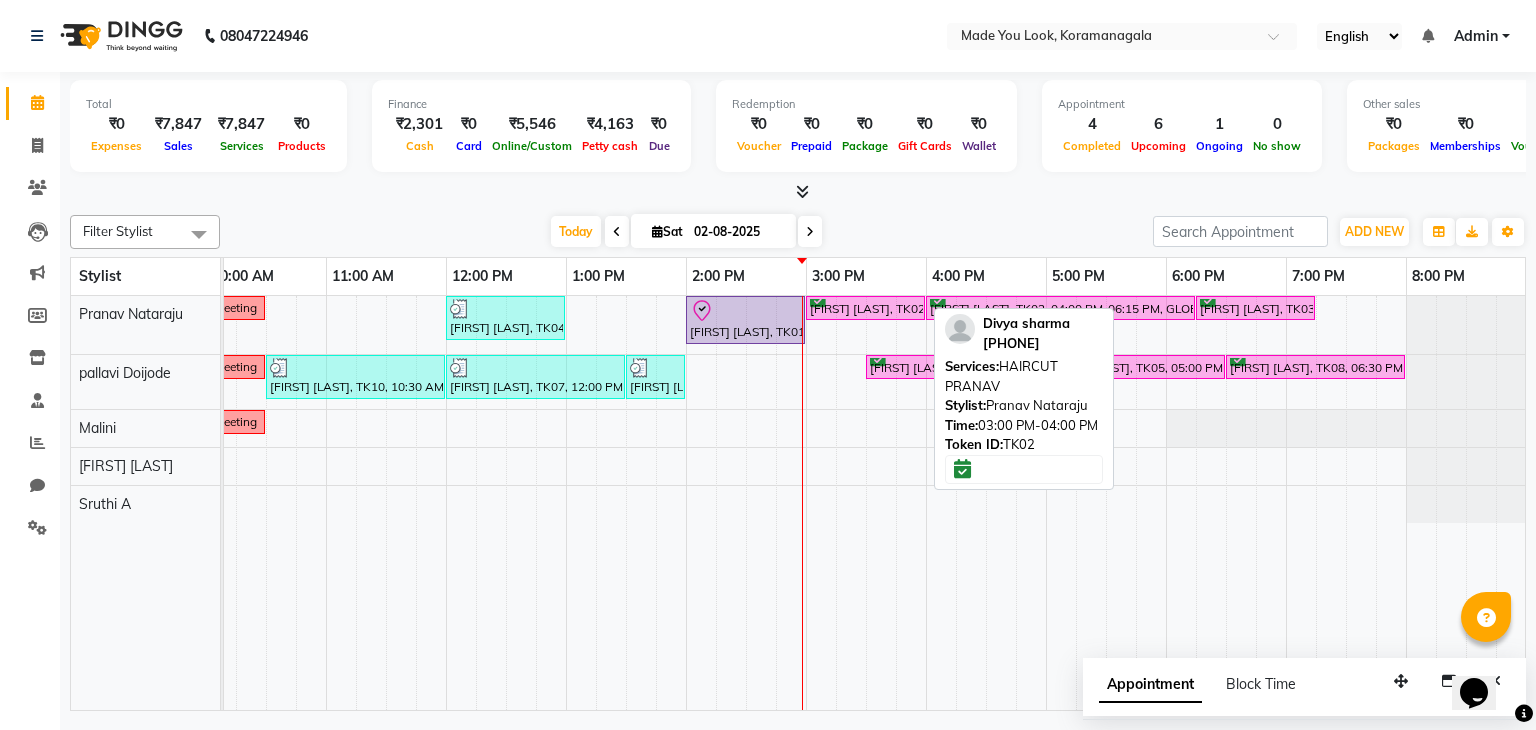 click on "[FIRST] [LAST], TK02, 03:00 PM-04:00 PM, HAIRCUT [NAME]" at bounding box center (865, 308) 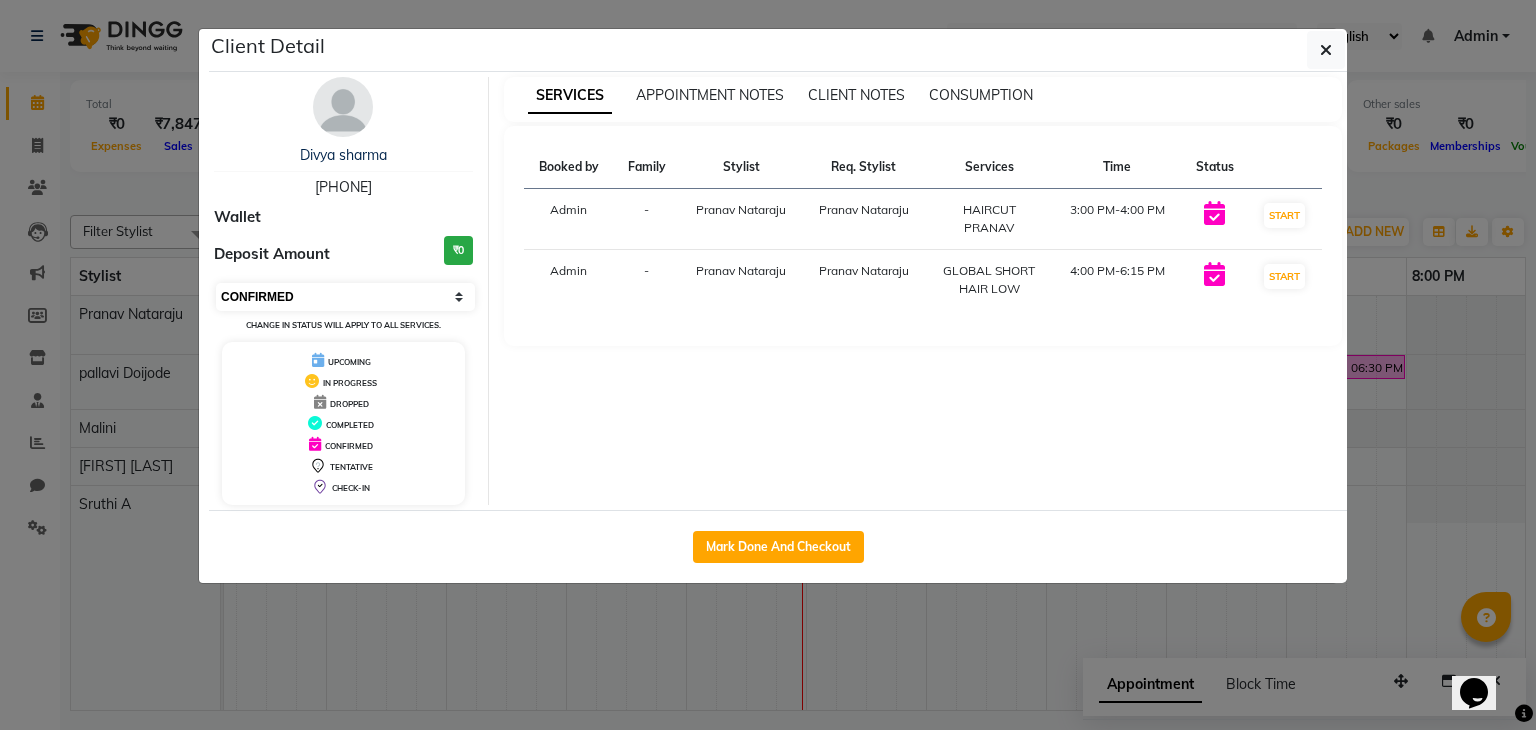 click on "Select IN SERVICE CONFIRMED TENTATIVE CHECK IN MARK DONE DROPPED UPCOMING" at bounding box center (345, 297) 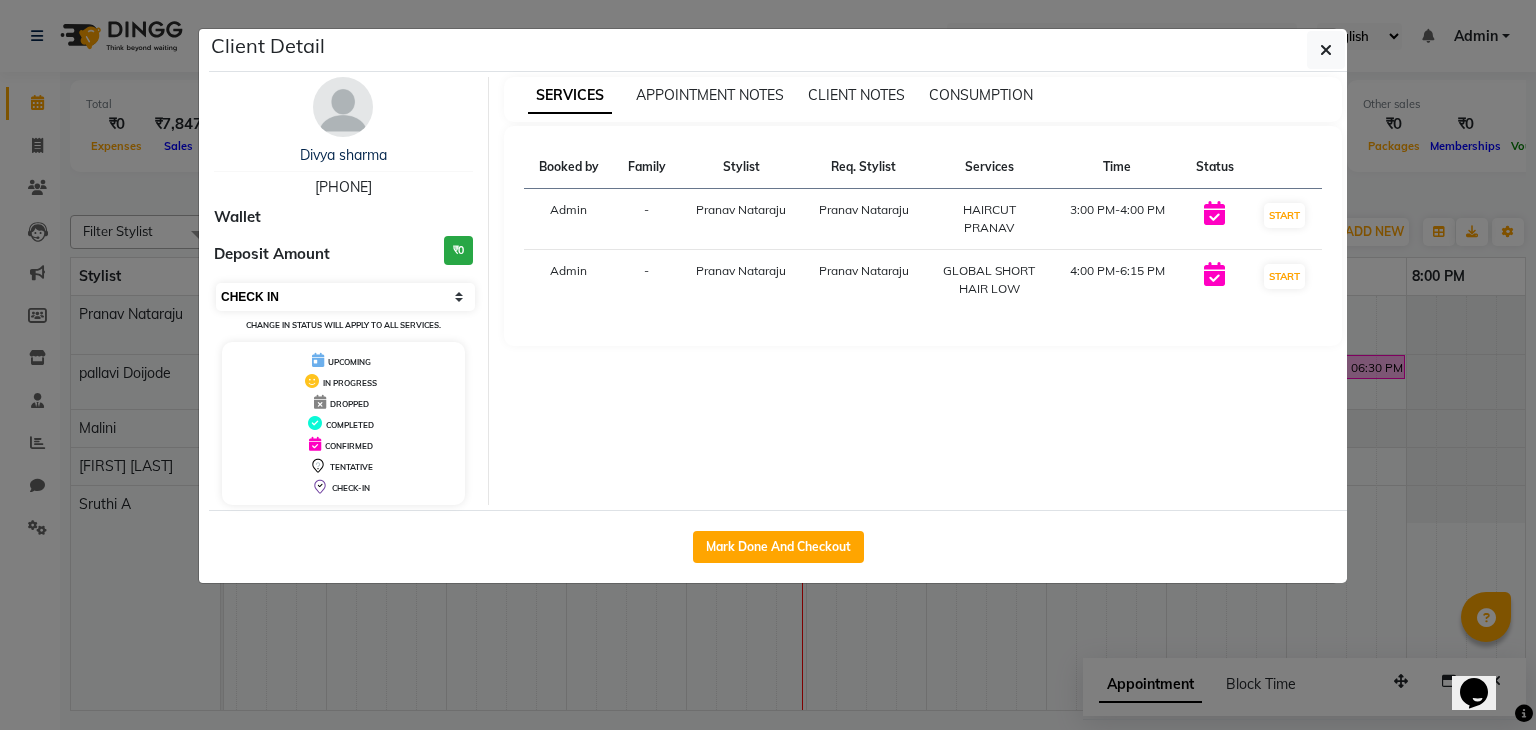 click on "Select IN SERVICE CONFIRMED TENTATIVE CHECK IN MARK DONE DROPPED UPCOMING" at bounding box center (345, 297) 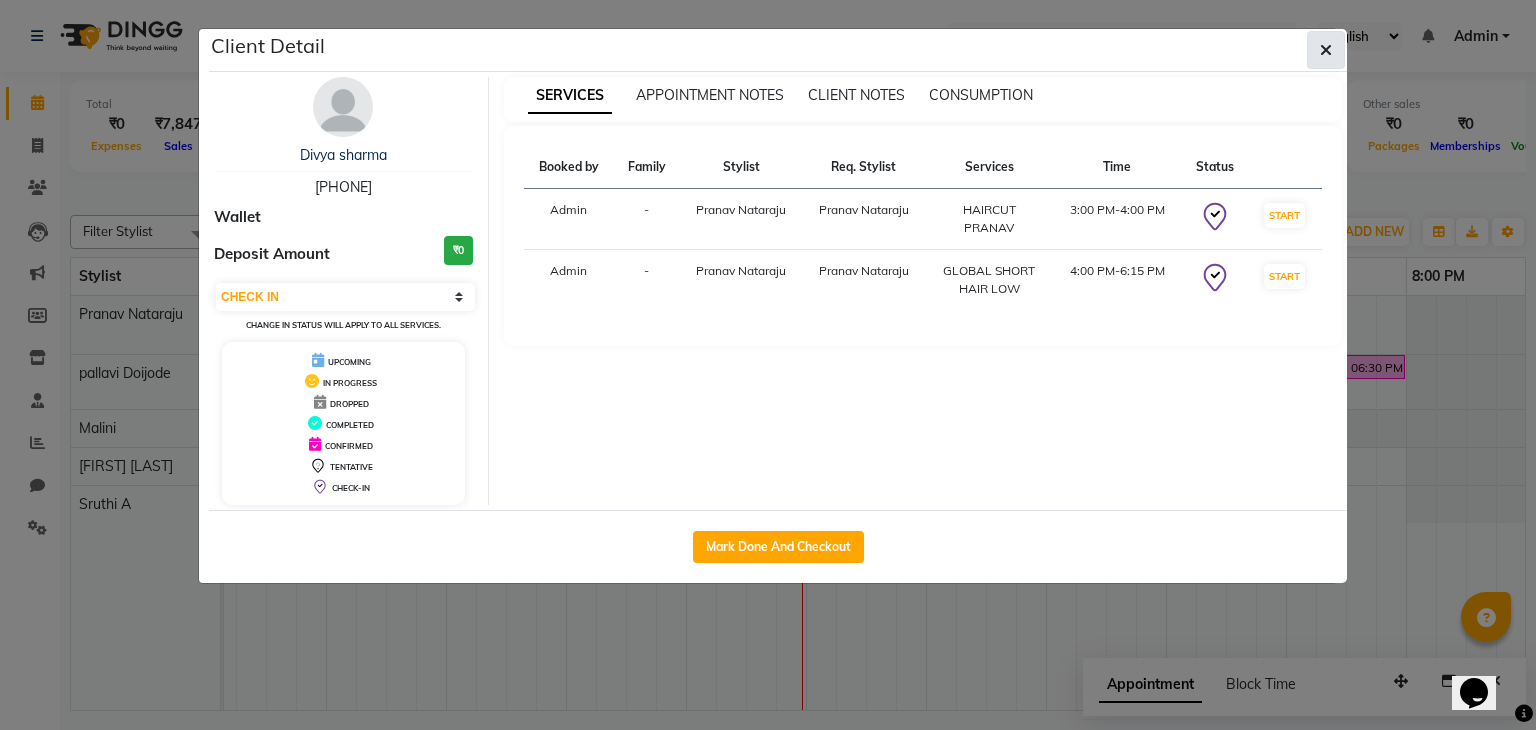 click 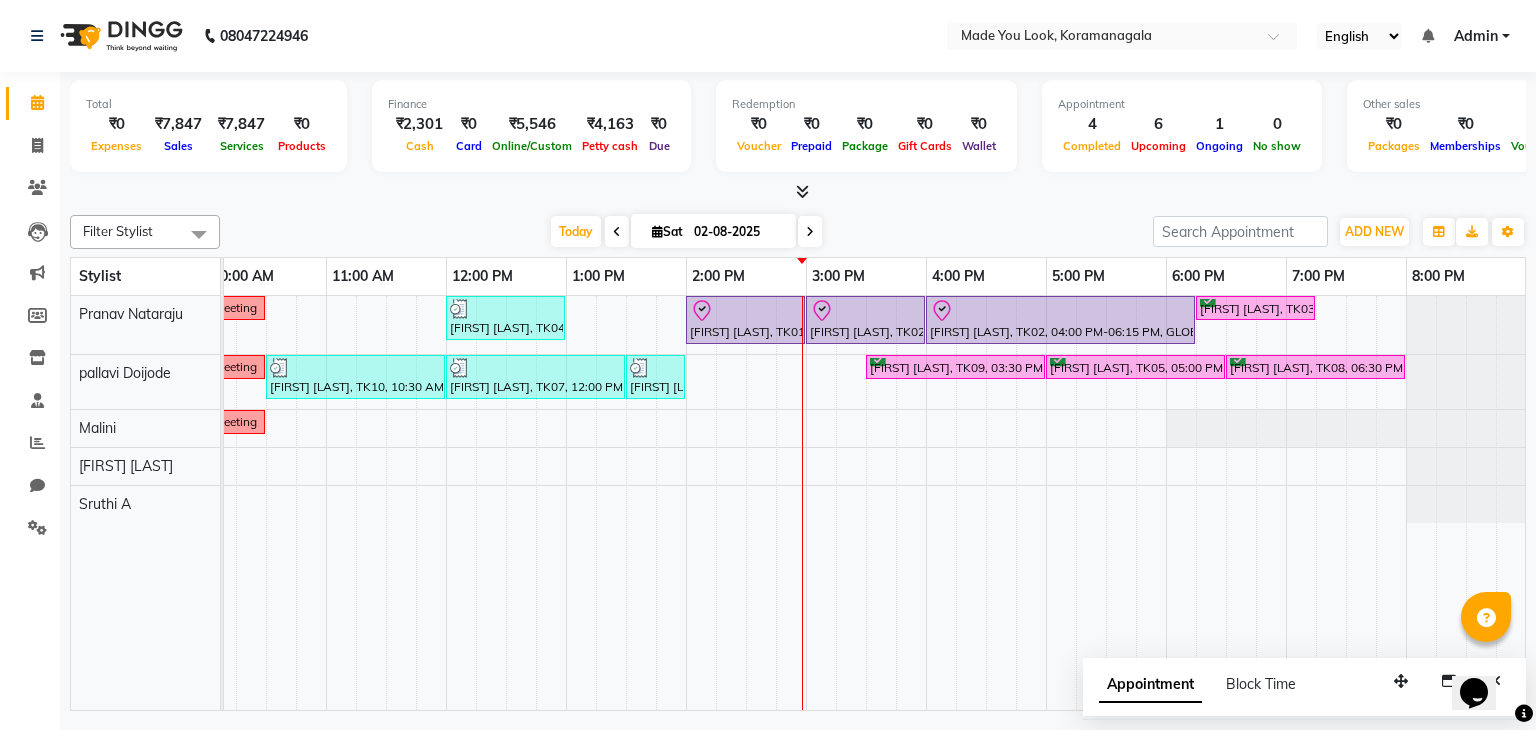 click at bounding box center (810, 231) 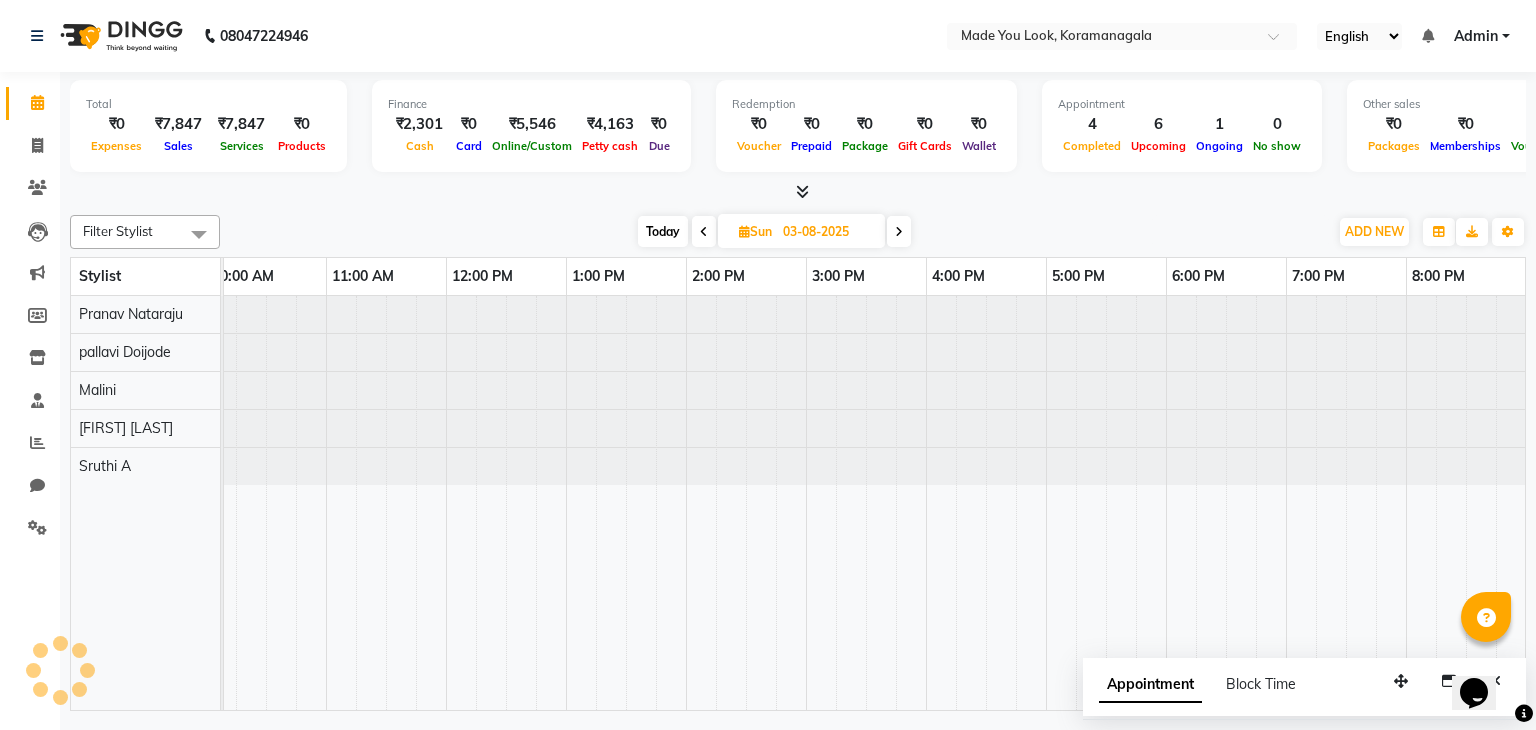 scroll, scrollTop: 0, scrollLeft: 0, axis: both 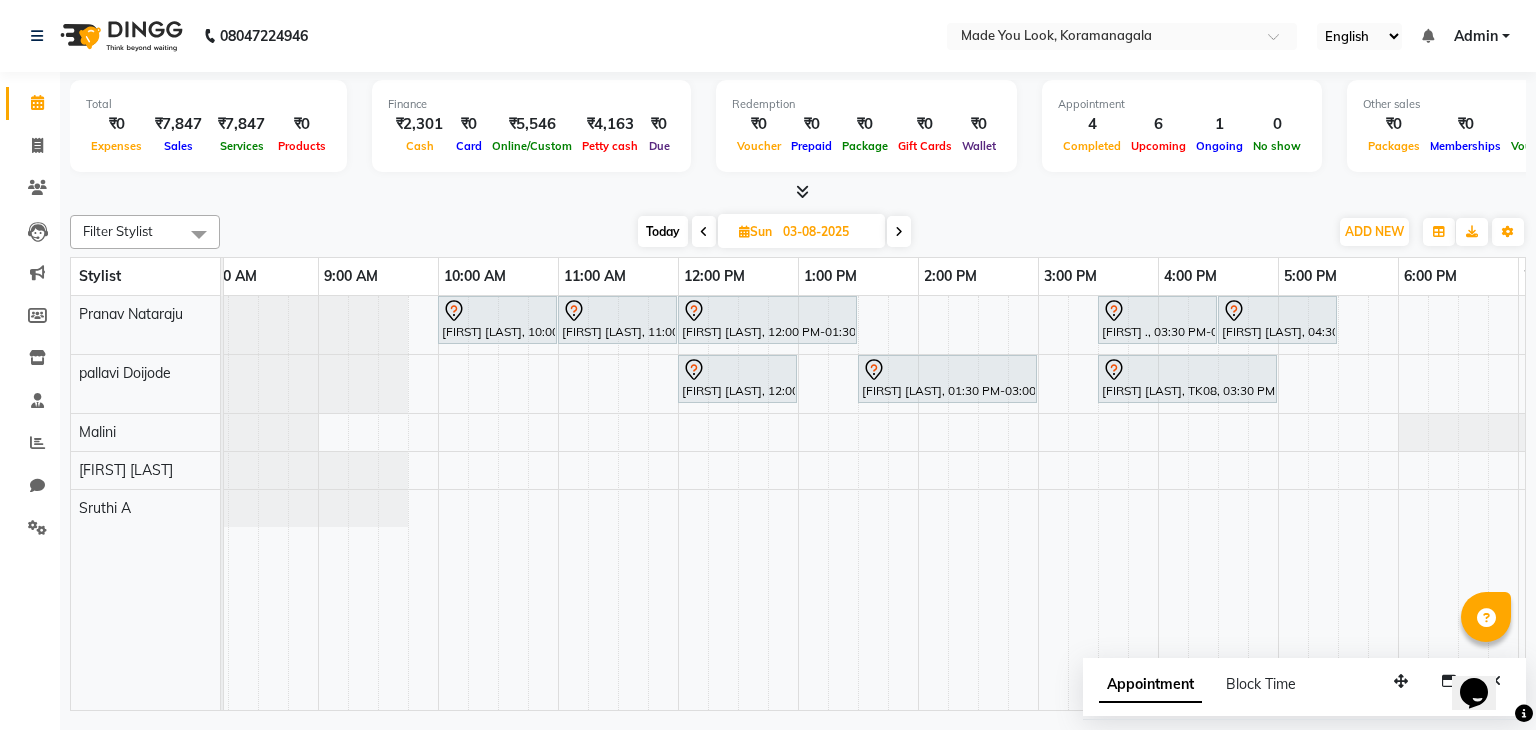 click on "Today" at bounding box center [663, 231] 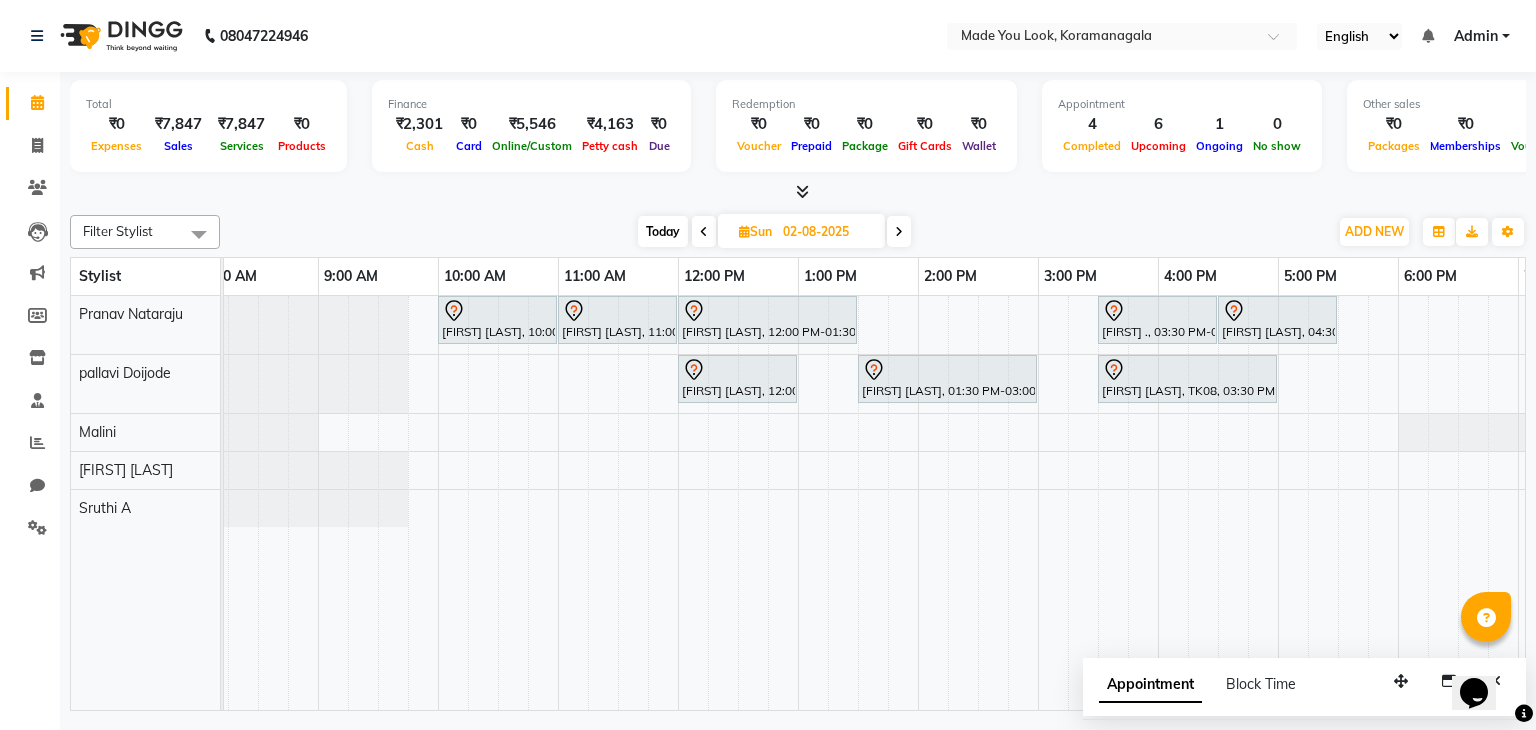 scroll, scrollTop: 0, scrollLeft: 0, axis: both 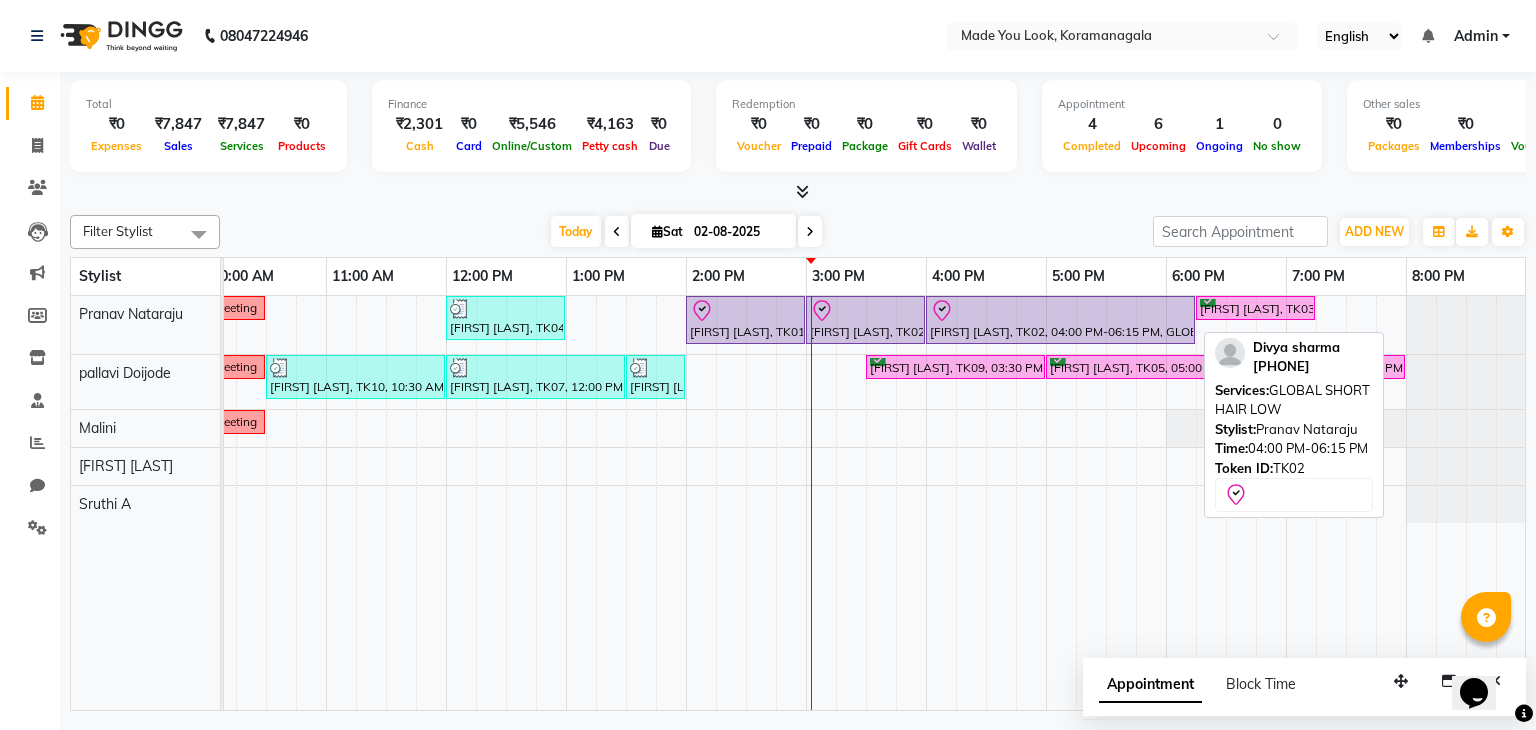 click on "[FIRST] [LAST], TK02, 04:00 PM-06:15 PM, GLOBAL SHORT HAIR LOW" at bounding box center (1060, 320) 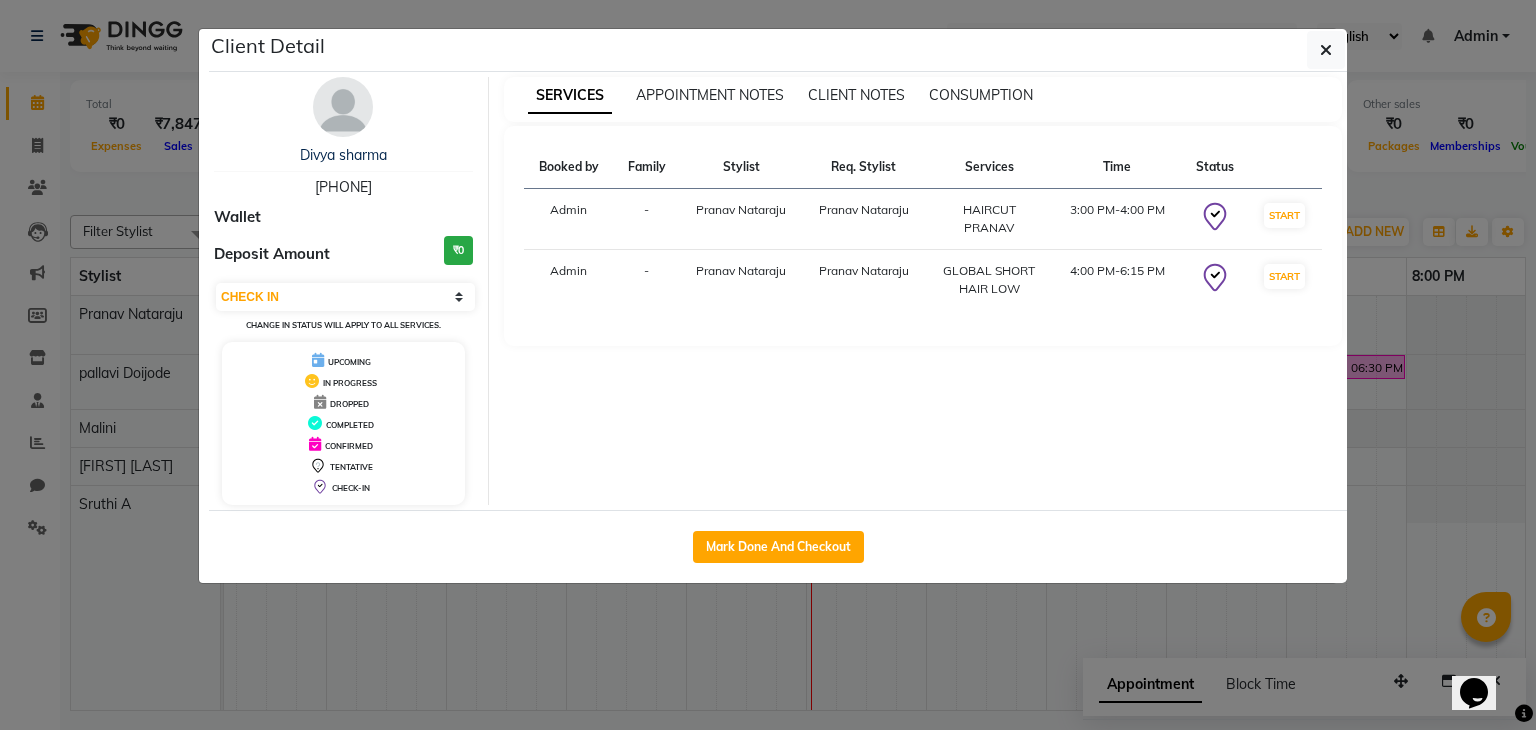 click on "Booked by Family Stylist Req. Stylist Services Time Status  Admin  - Pranav Nataraju  Pranav Nataraju   HAIRCUT PRANAV   3:00 PM-4:00 PM   START   Admin  - Pranav Nataraju  Pranav Nataraju   GLOBAL SHORT HAIR LOW   4:00 PM-6:15 PM   START" at bounding box center (923, 236) 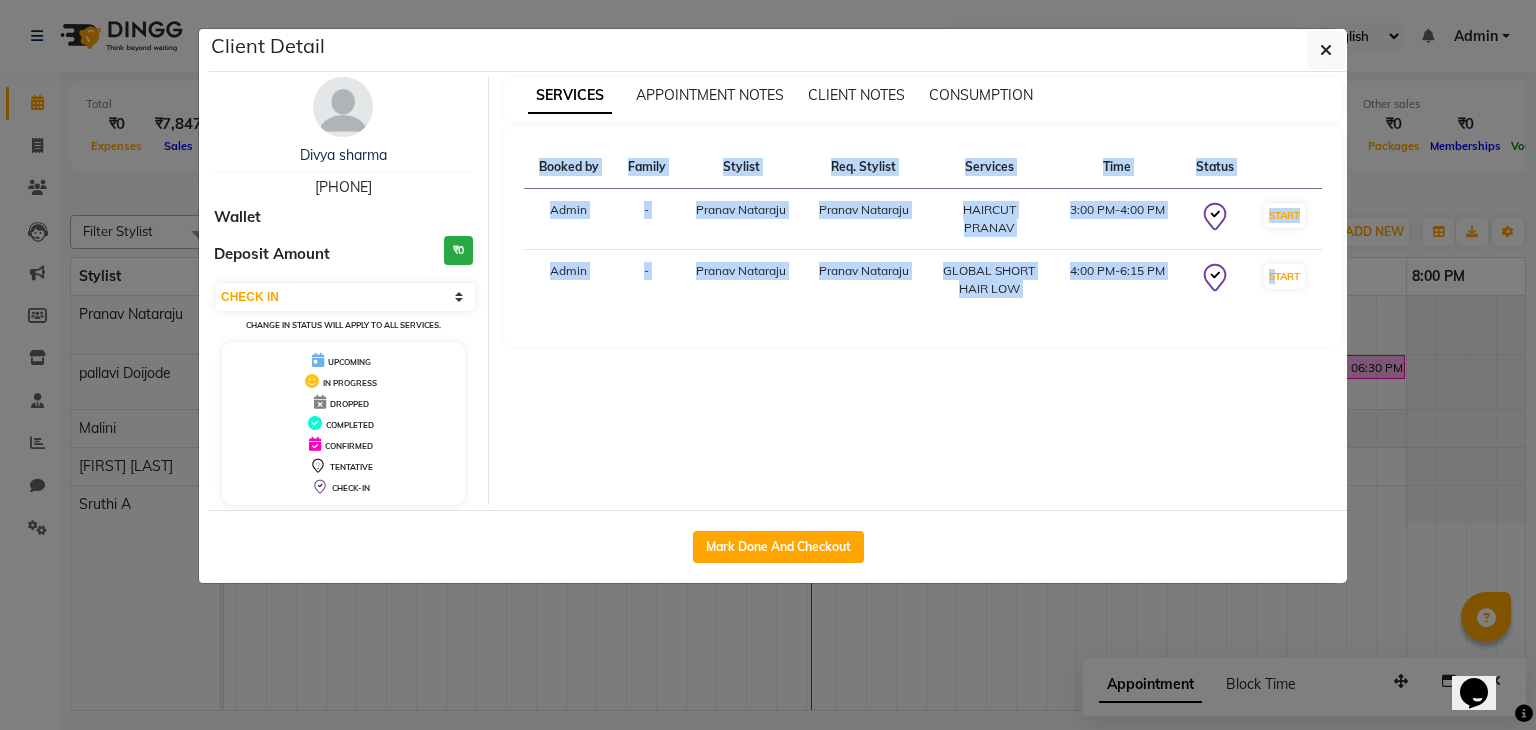 click on "Booked by Family Stylist Req. Stylist Services Time Status  Admin  - Pranav Nataraju  Pranav Nataraju   HAIRCUT PRANAV   3:00 PM-4:00 PM   START   Admin  - Pranav Nataraju  Pranav Nataraju   GLOBAL SHORT HAIR LOW   4:00 PM-6:15 PM   START" at bounding box center (923, 236) 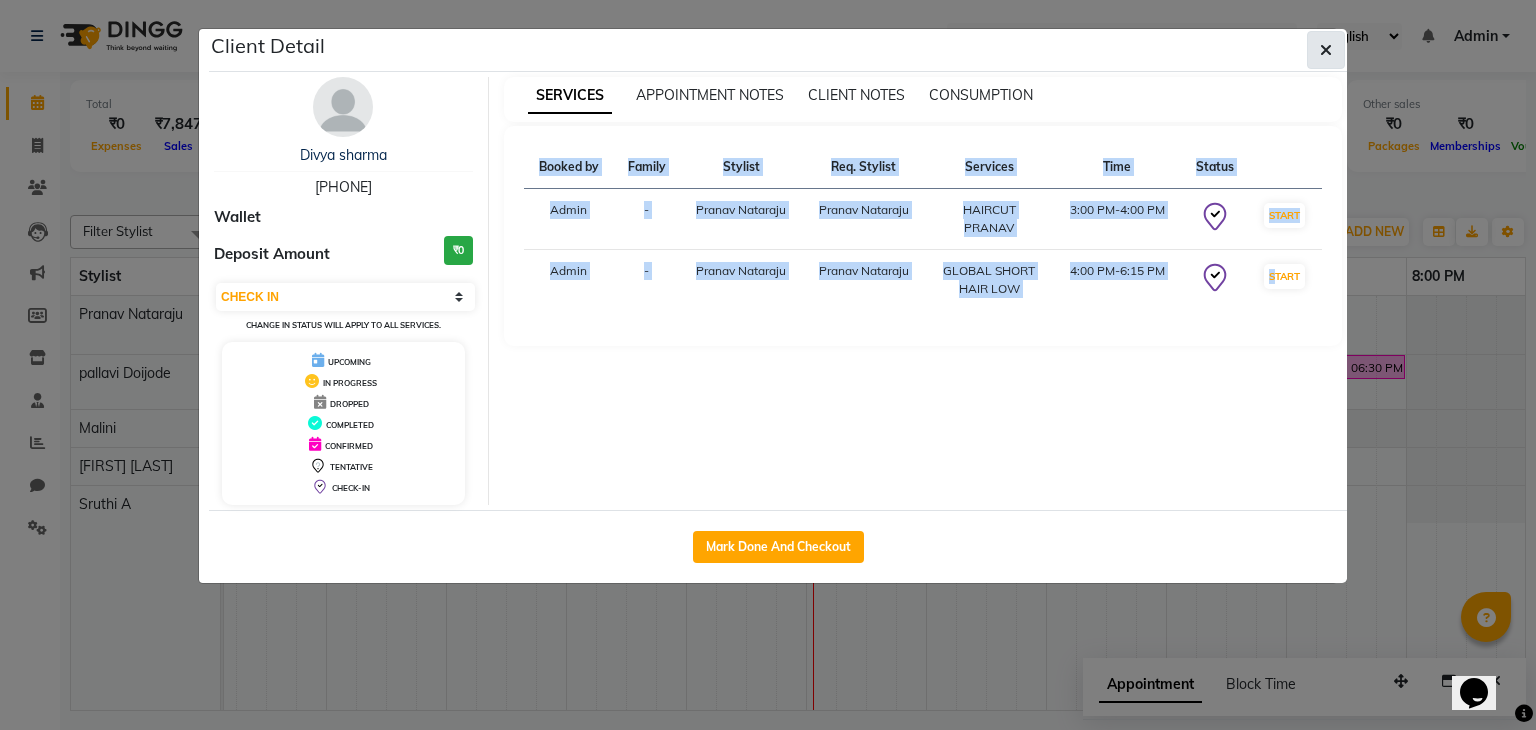 click 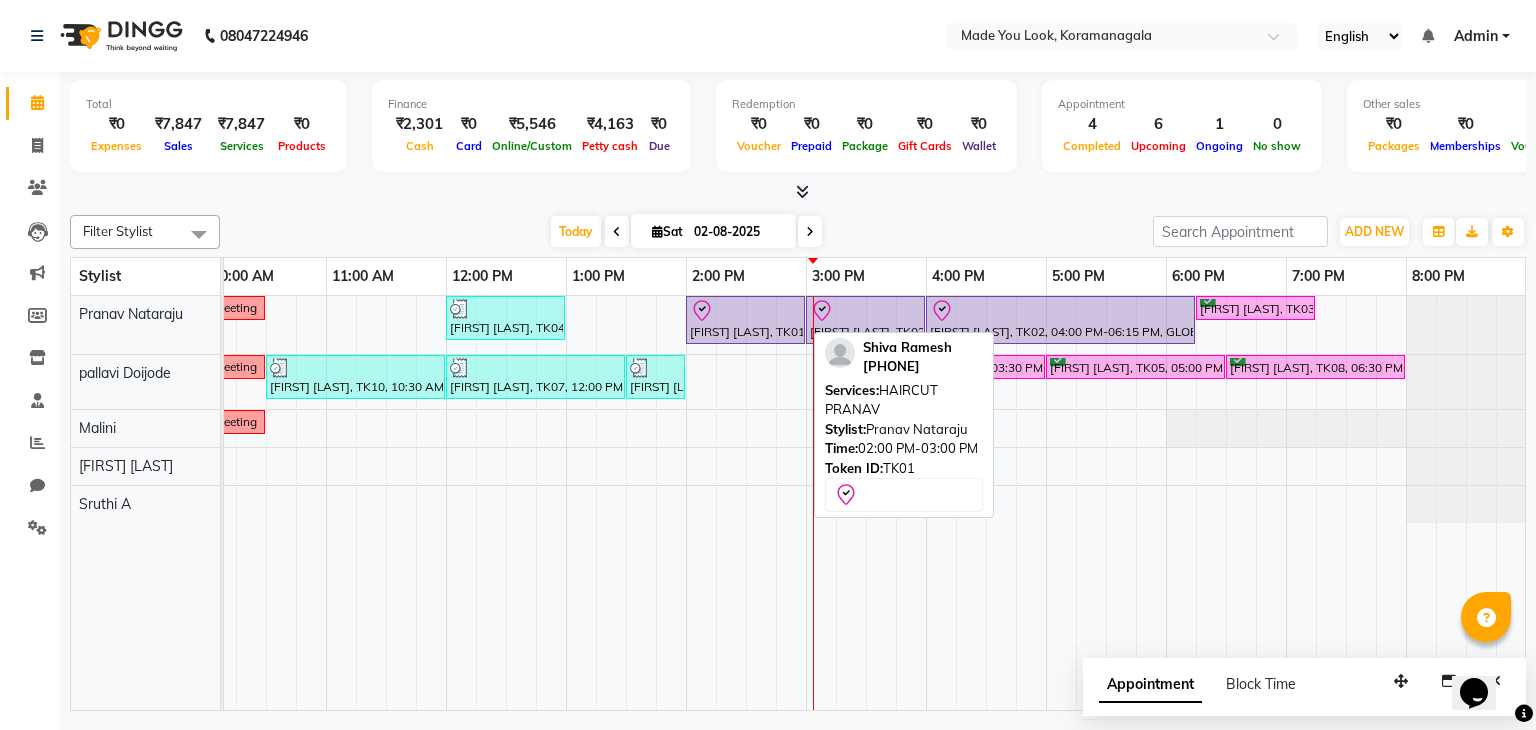 click at bounding box center (745, 311) 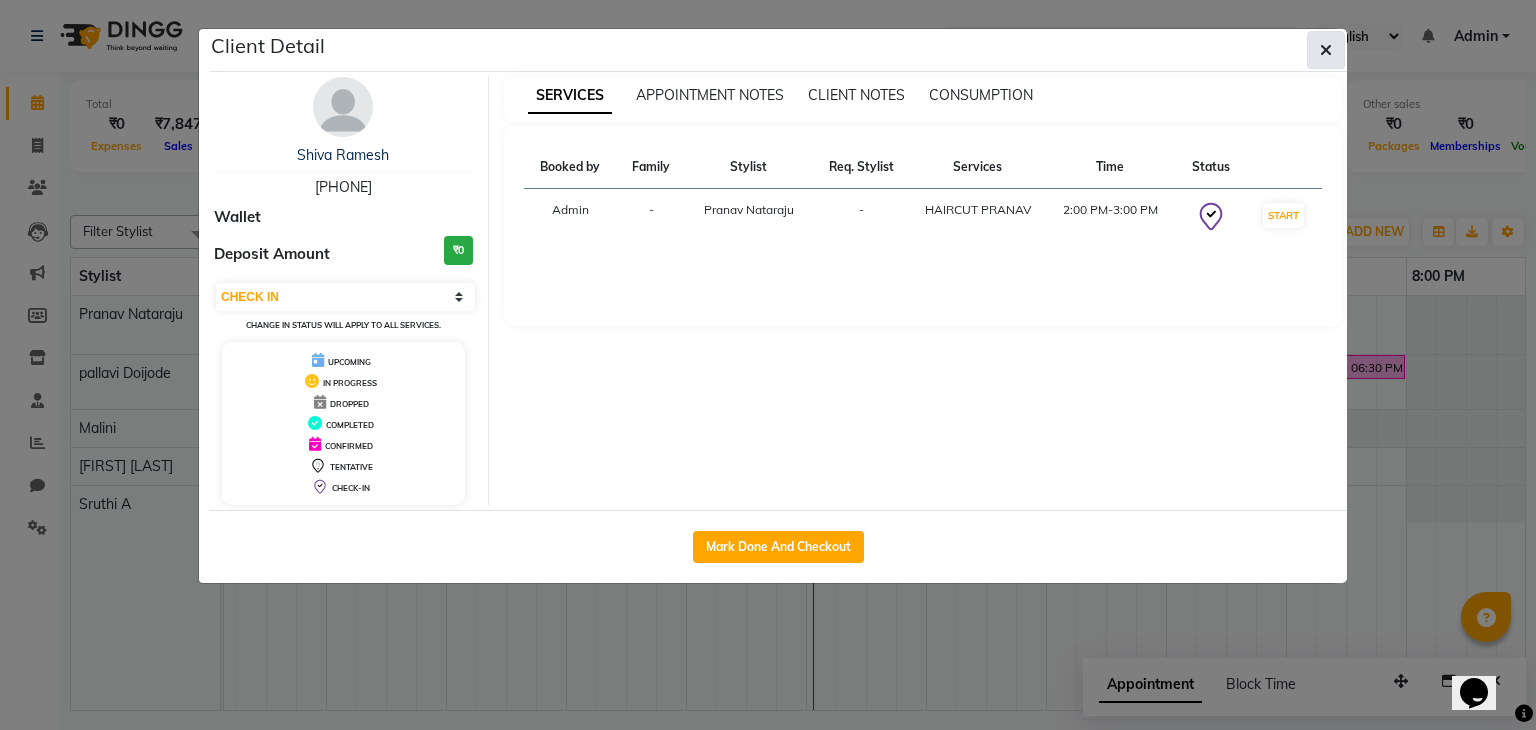 click 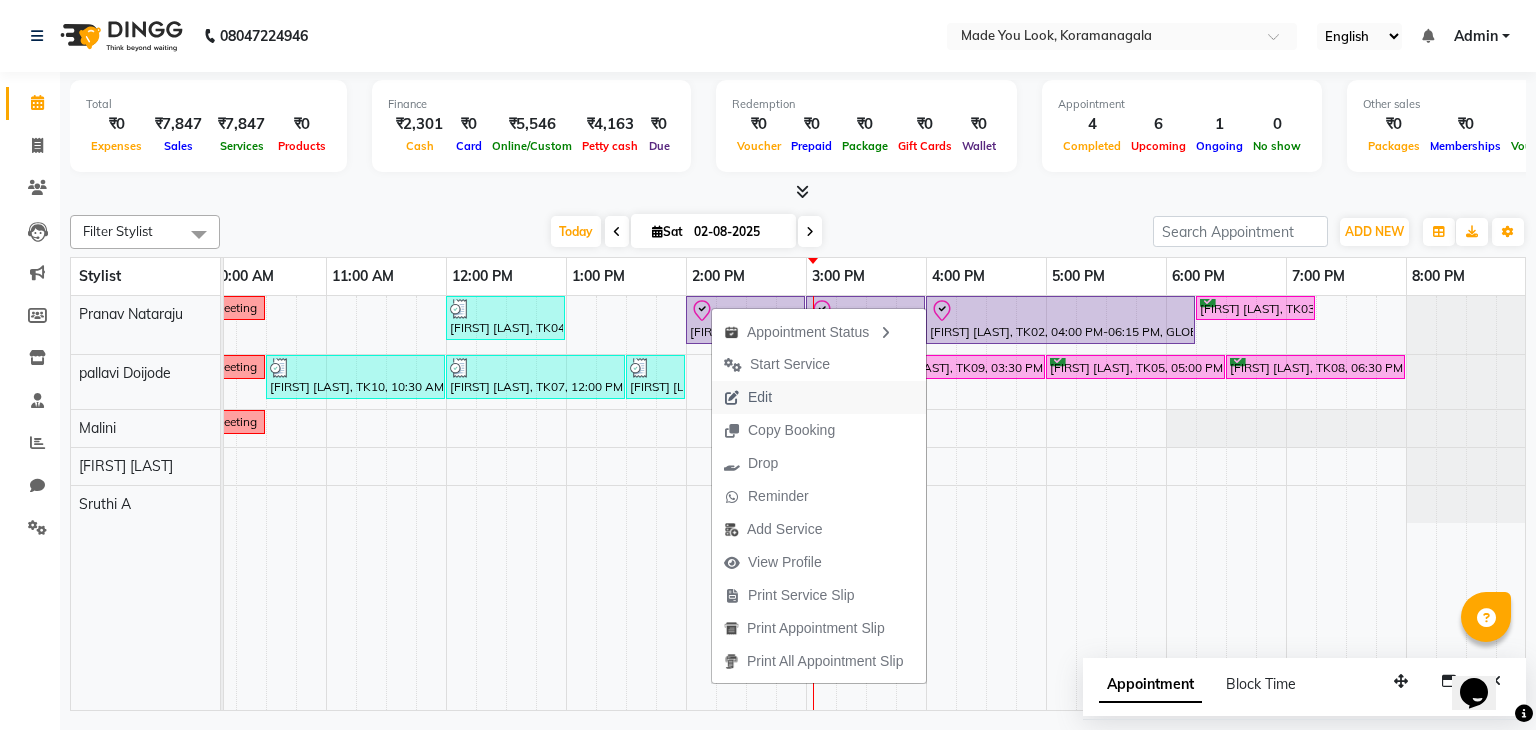 click on "Edit" at bounding box center [819, 397] 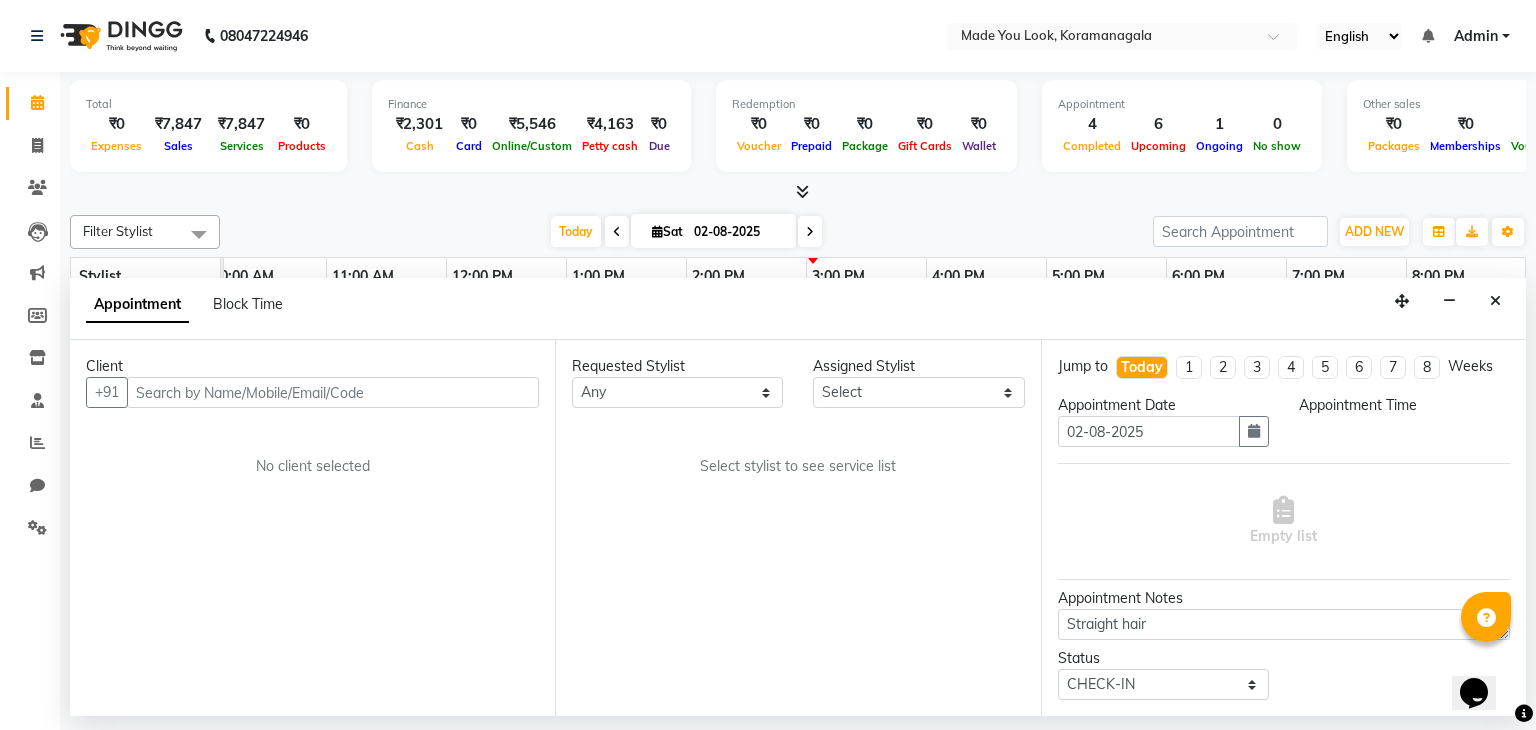 scroll, scrollTop: 0, scrollLeft: 0, axis: both 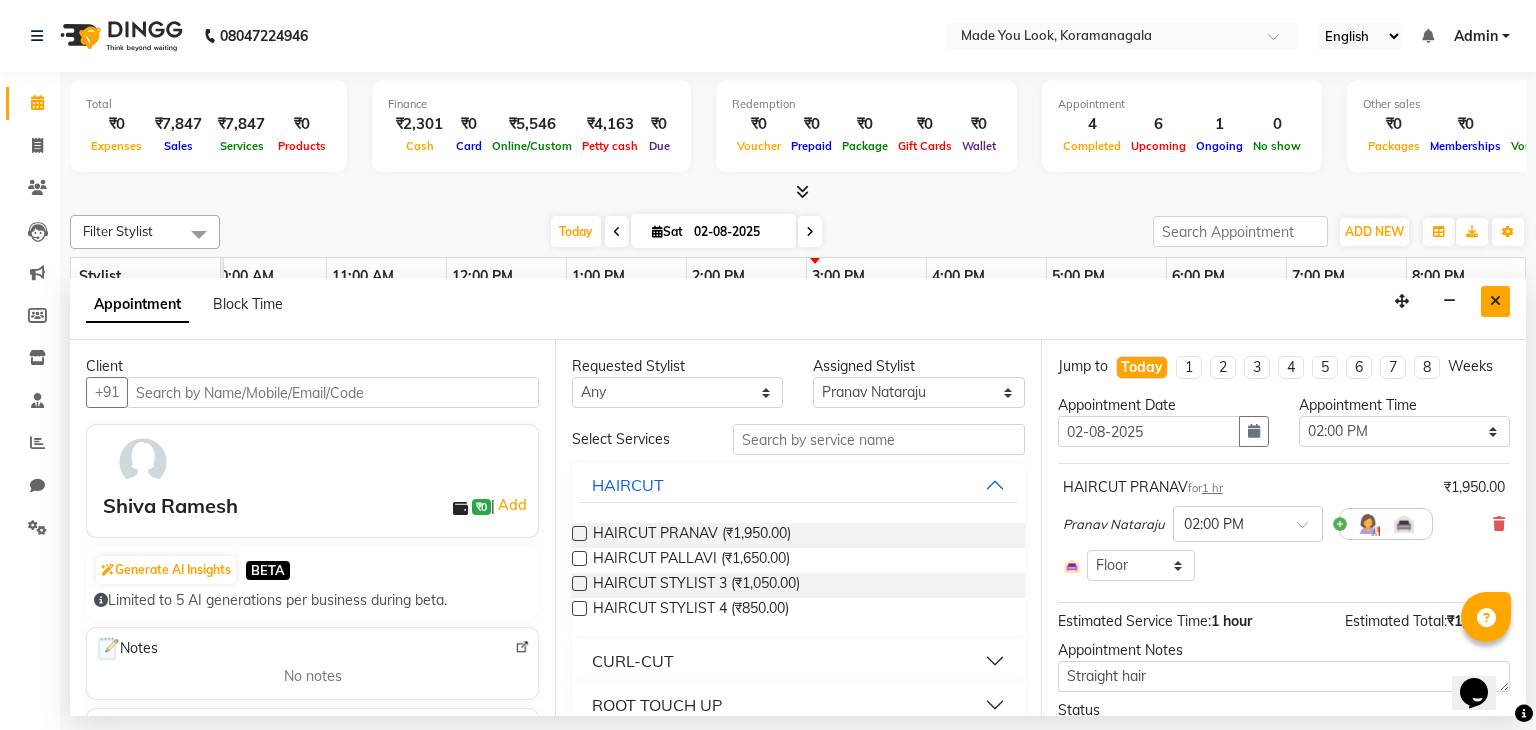 click at bounding box center (1495, 301) 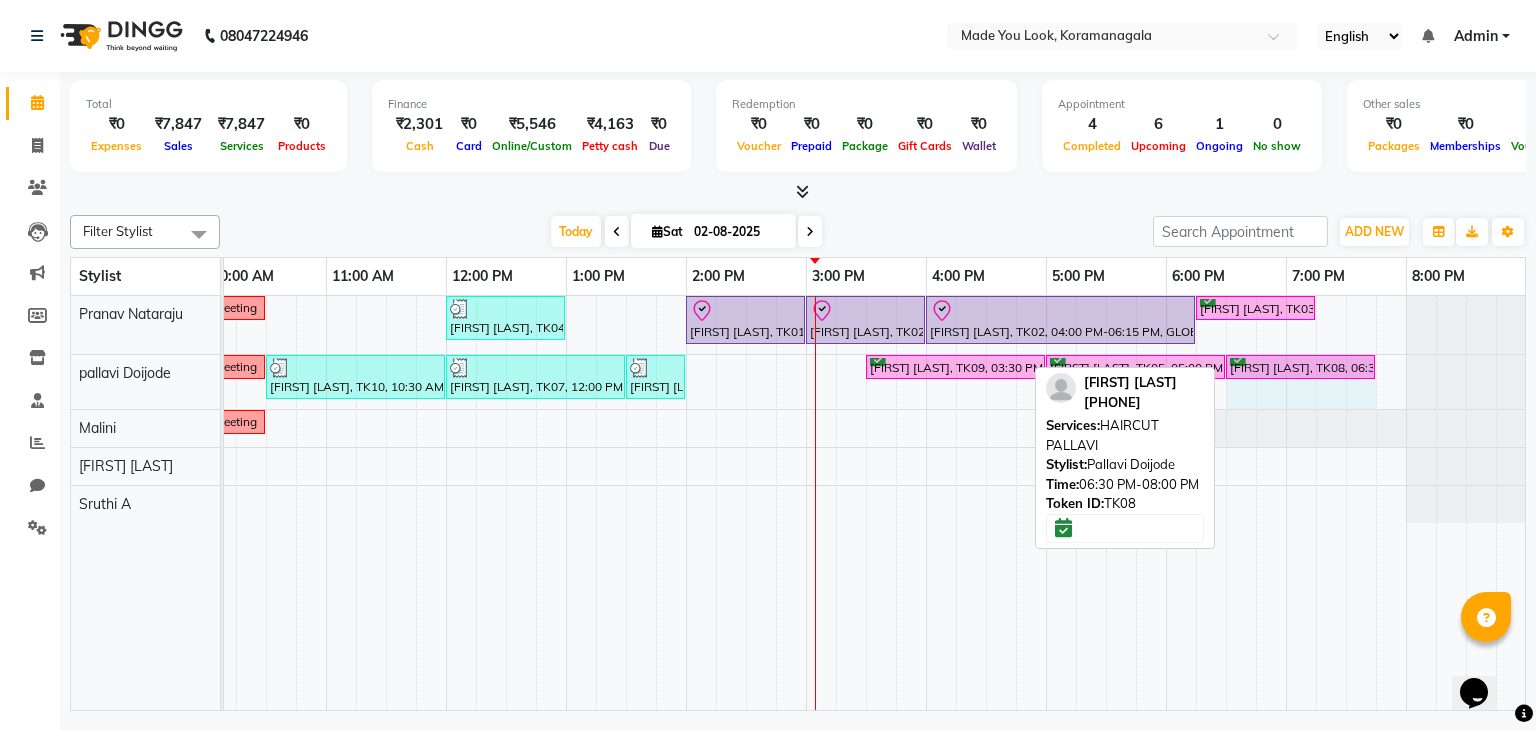 drag, startPoint x: 1401, startPoint y: 366, endPoint x: 1349, endPoint y: 369, distance: 52.086468 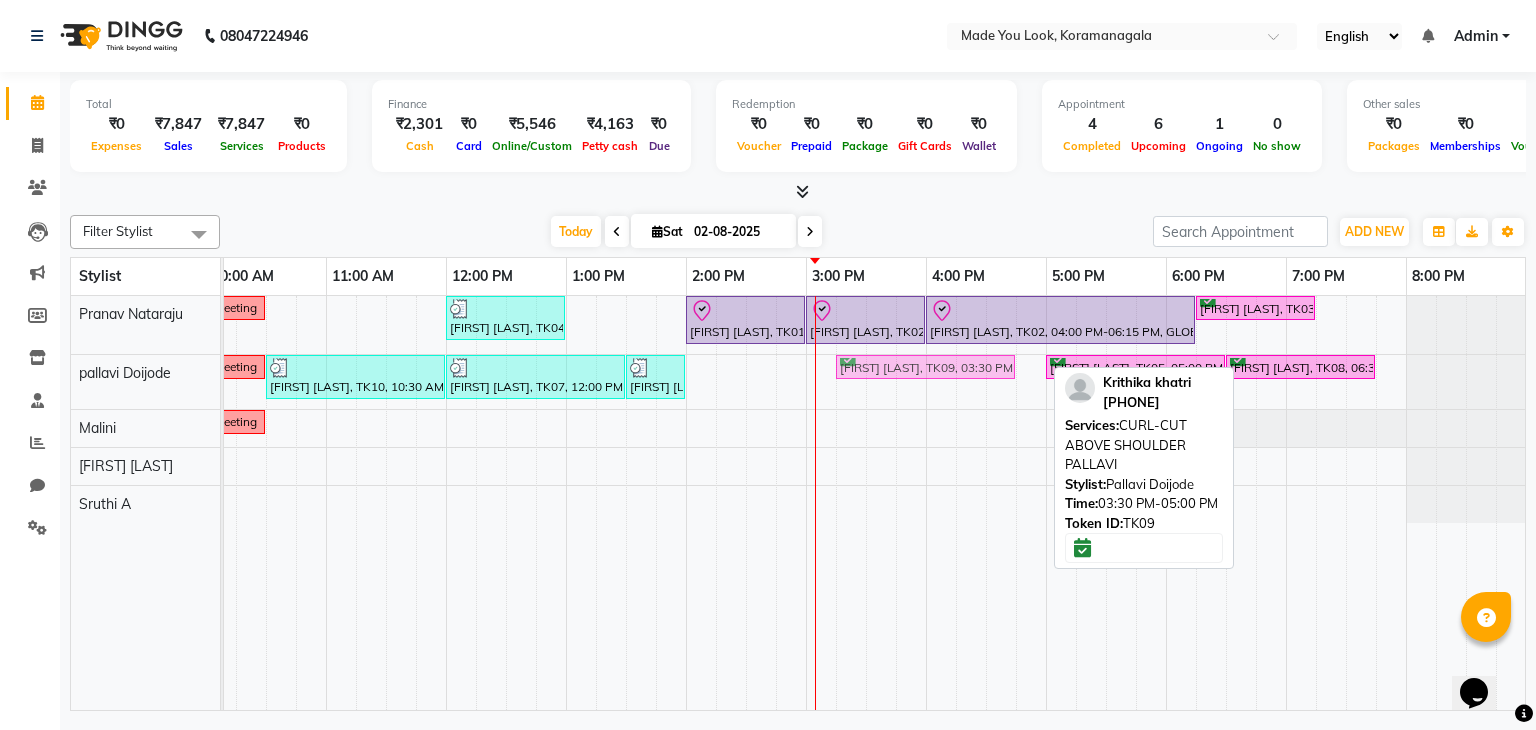 drag, startPoint x: 948, startPoint y: 367, endPoint x: 910, endPoint y: 367, distance: 38 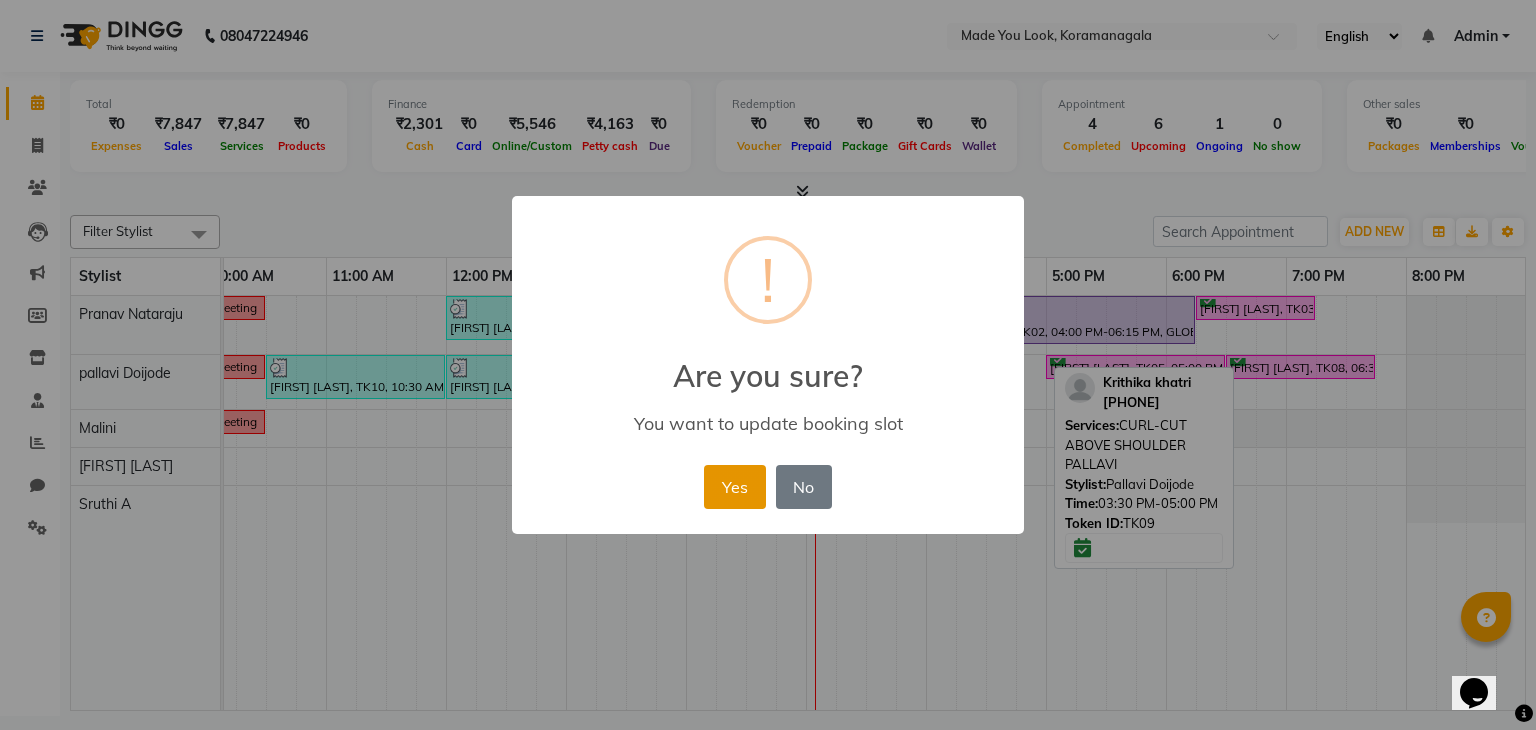 click on "Yes" at bounding box center (734, 487) 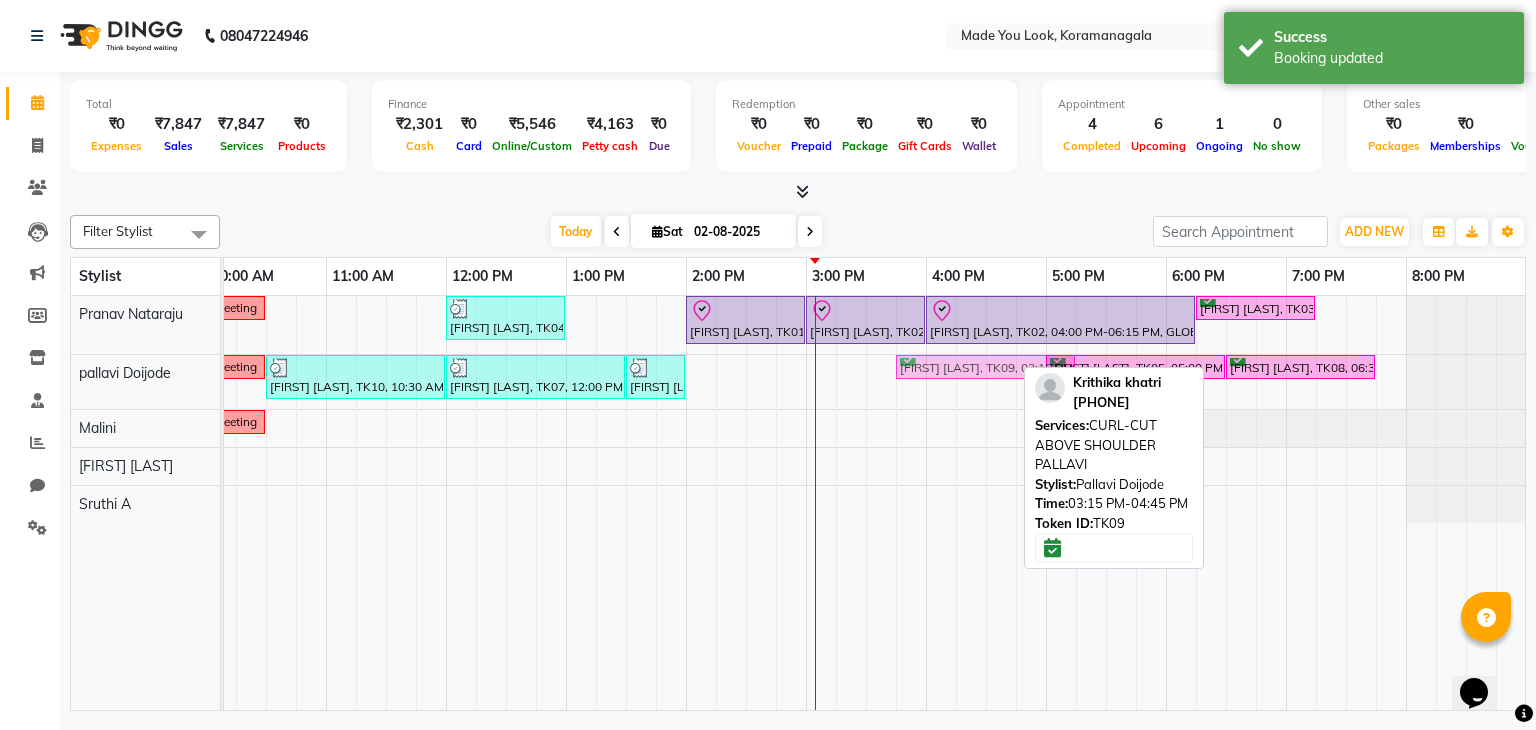 drag, startPoint x: 940, startPoint y: 363, endPoint x: 993, endPoint y: 367, distance: 53.15073 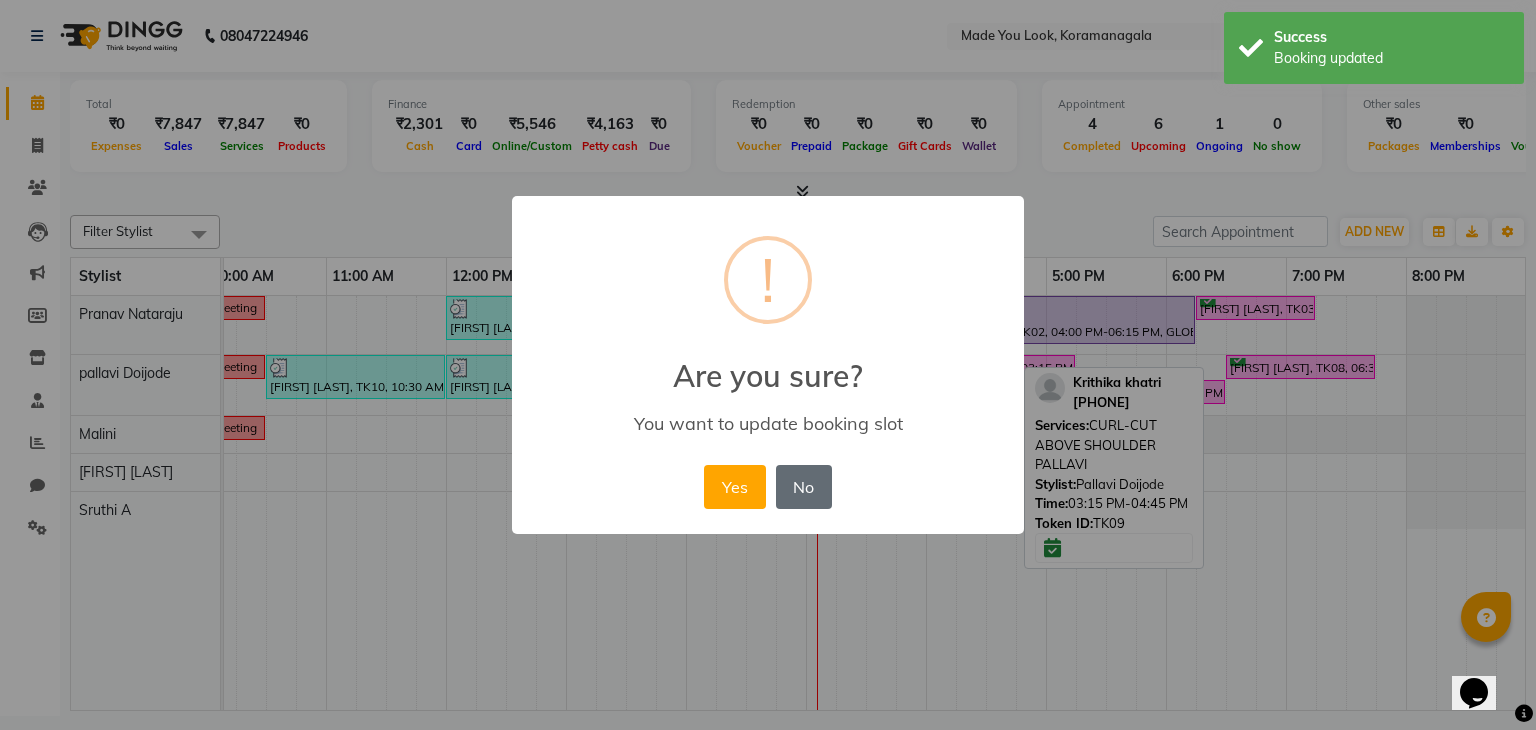 click on "No" at bounding box center [804, 487] 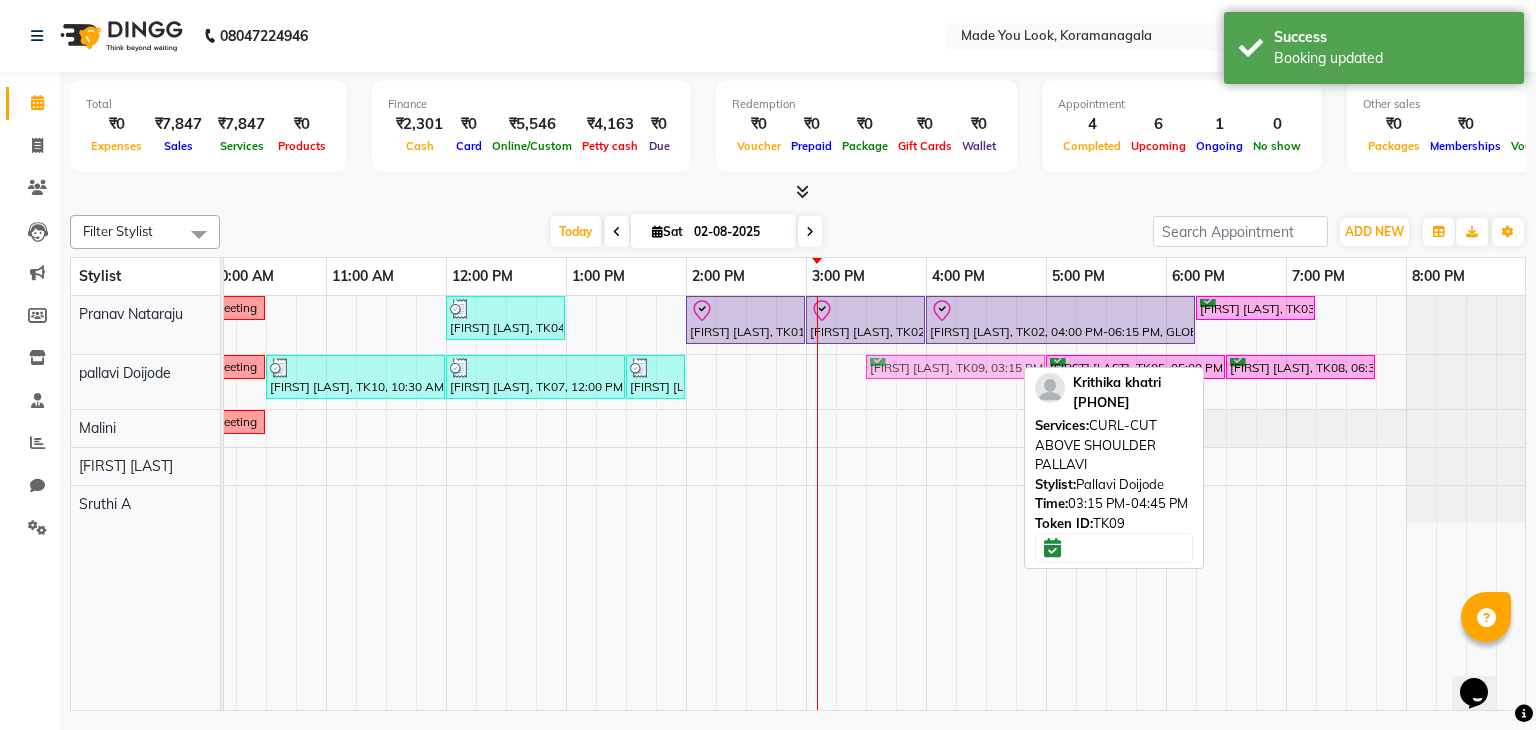 drag, startPoint x: 960, startPoint y: 361, endPoint x: 987, endPoint y: 363, distance: 27.073973 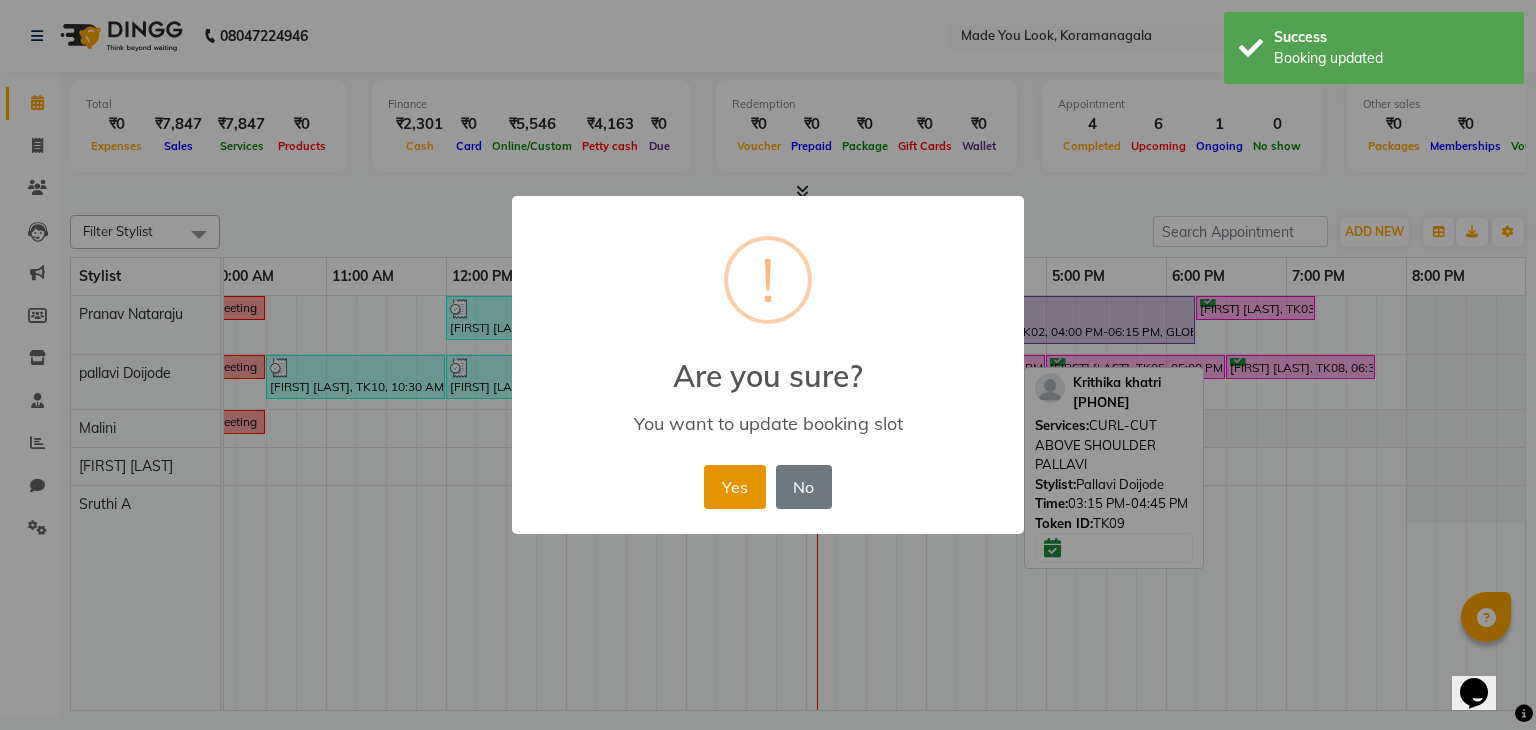 click on "Yes" at bounding box center (734, 487) 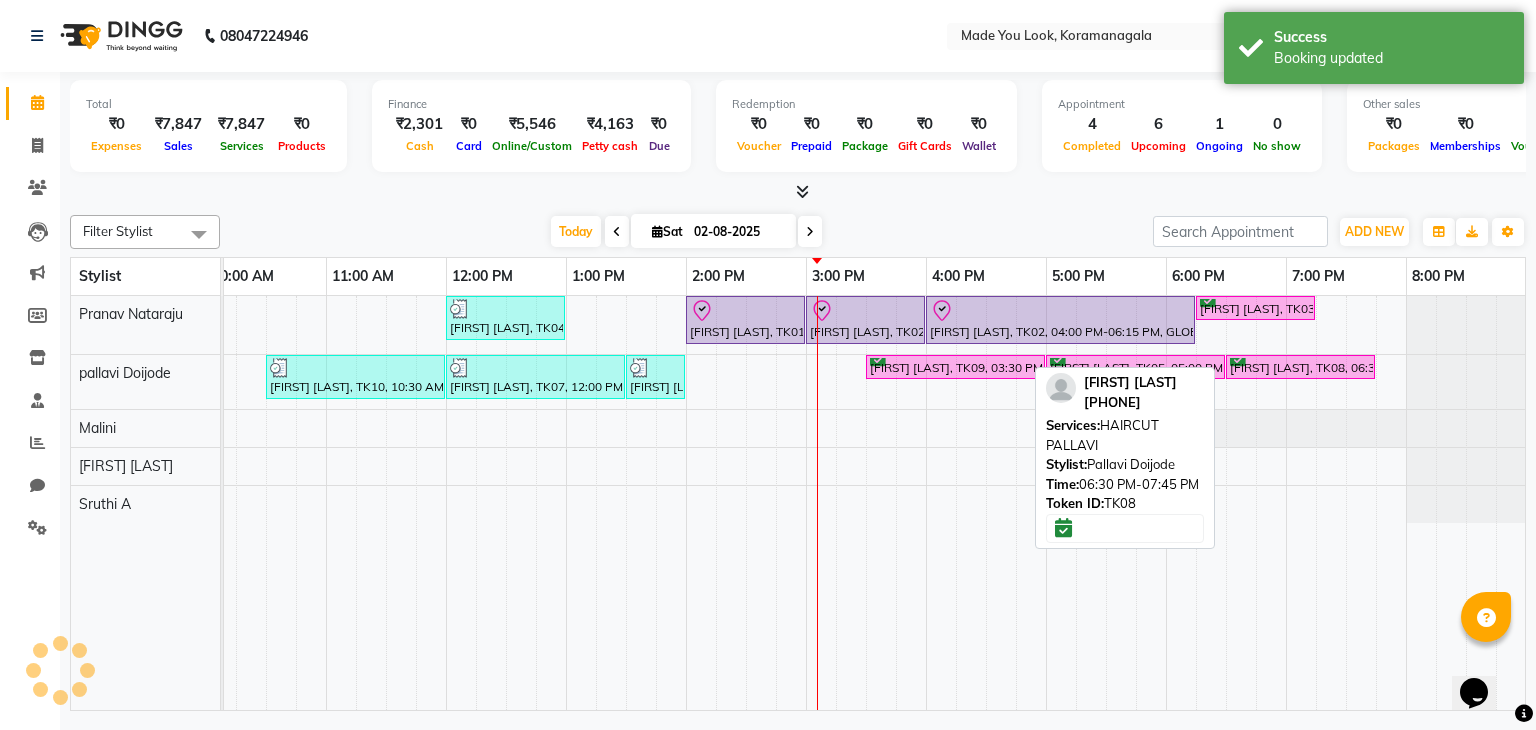 click on "[FIRST] [LAST], TK08, 06:30 PM-07:45 PM, HAIRCUT PALLAVI" at bounding box center (1300, 367) 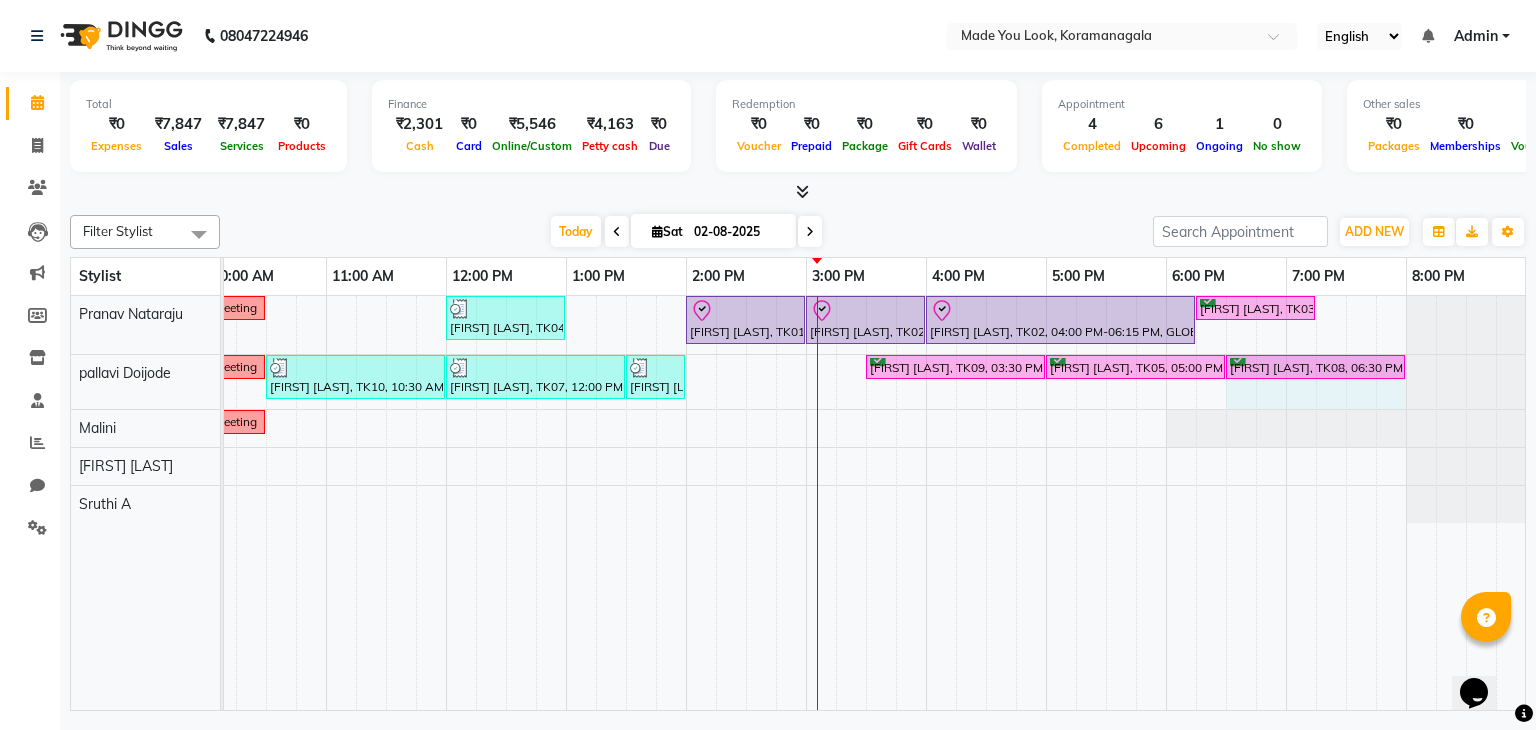 click on "meeting      [FIRST] [LAST], TK10, 10:30 AM-12:00 PM, CURL-CUT SHOULDER LENGTH [NAME]     [FIRST] [LAST], TK07, 12:00 PM-01:30 PM, CURL-CUT BELOW SHOULDER [NAME]     [FIRST] [LAST], TK07, 01:30 PM-02:00 PM,  OLAPLEX 4C CLARIFYING     [FIRST] [LAST], TK09, 03:30 PM-05:00 PM, CURL-CUT ABOVE SHOULDER [NAME]     [FIRST] [LAST], TK05, 05:00 PM-06:30 PM, CURL-CUT SHOULDER LENGTH [NAME]     [FIRST] [LAST], TK08, 06:30 PM-07:45 PM, HAIRCUT [NAME]     [FIRST] [LAST], TK08, 06:30 PM-07:45 PM, HAIRCUT [NAME]" at bounding box center [-34, 382] 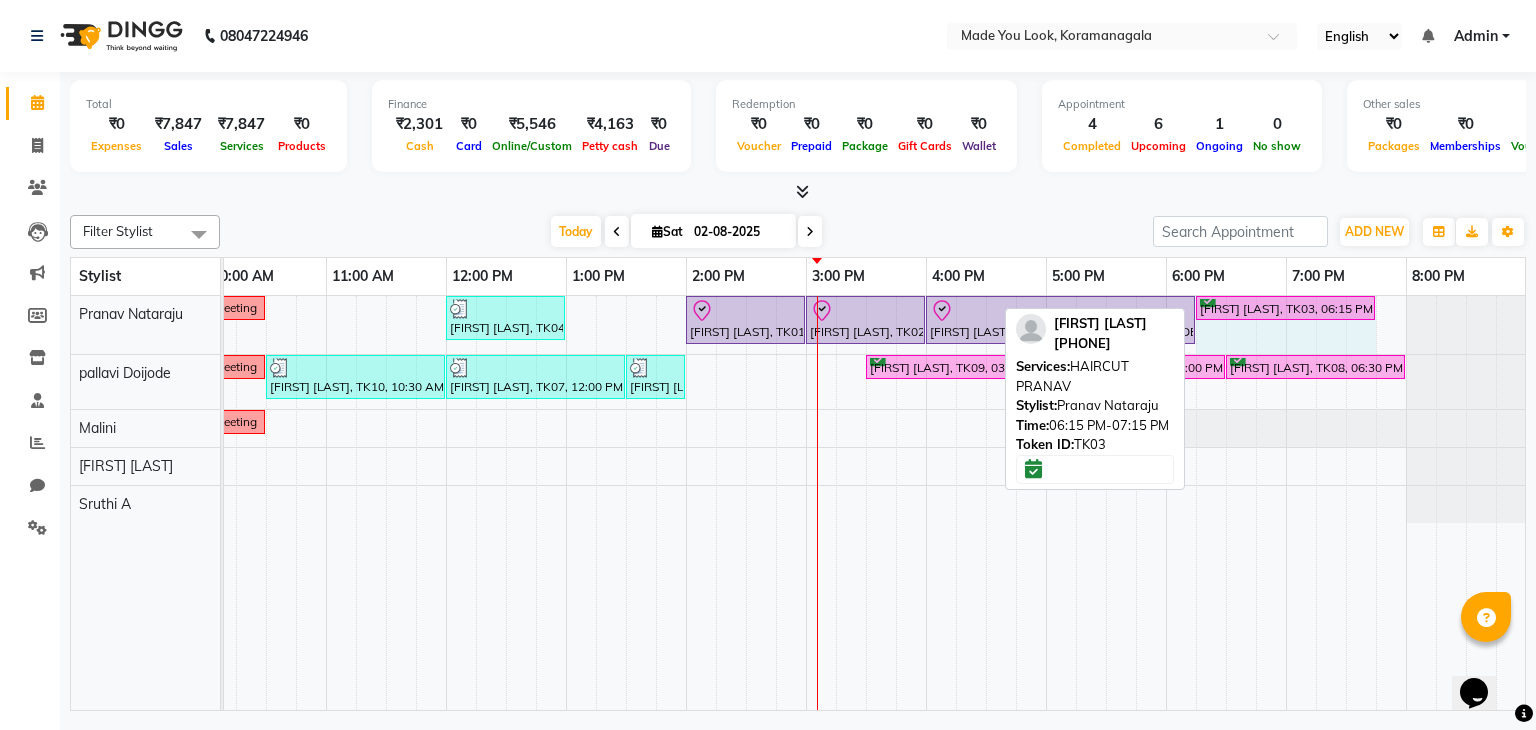 click on "meeting      [FIRST] [LAST], TK04, 12:00 PM-01:00 PM, HAIRCUT [NAME]
[FIRST] [LAST], TK01, 02:00 PM-03:00 PM, HAIRCUT [NAME]
[FIRST] [LAST], TK02, 03:00 PM-04:00 PM, HAIRCUT [NAME]
[FIRST] [LAST], TK02, 04:00 PM-06:15 PM, GLOBAL SHORT HAIR LOW     [FIRST] [LAST], TK03, 06:15 PM-07:15 PM, HAIRCUT [NAME]     [FIRST] [LAST], TK03, 06:15 PM-07:15 PM, HAIRCUT [NAME]" at bounding box center [-34, 325] 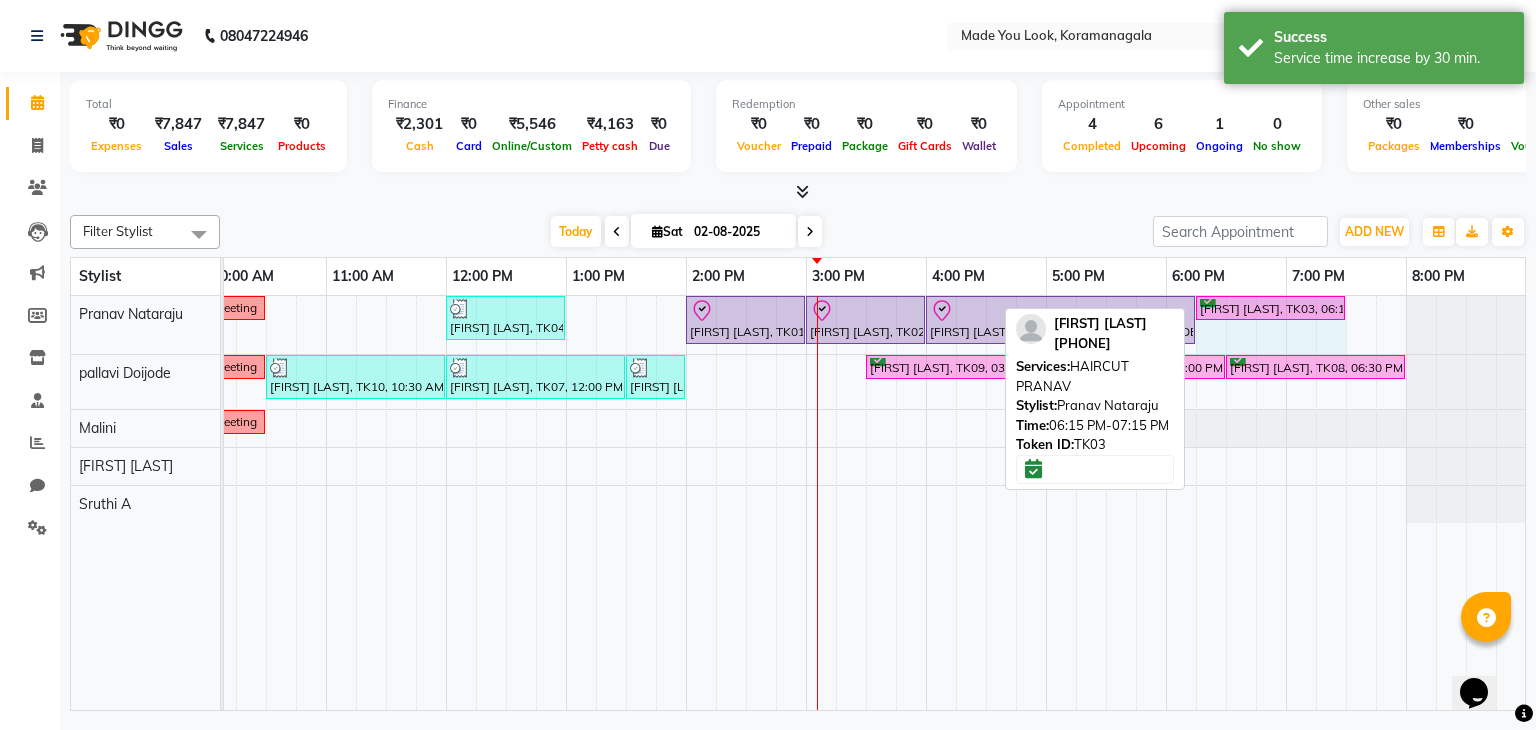 drag, startPoint x: 1373, startPoint y: 303, endPoint x: 1345, endPoint y: 305, distance: 28.071337 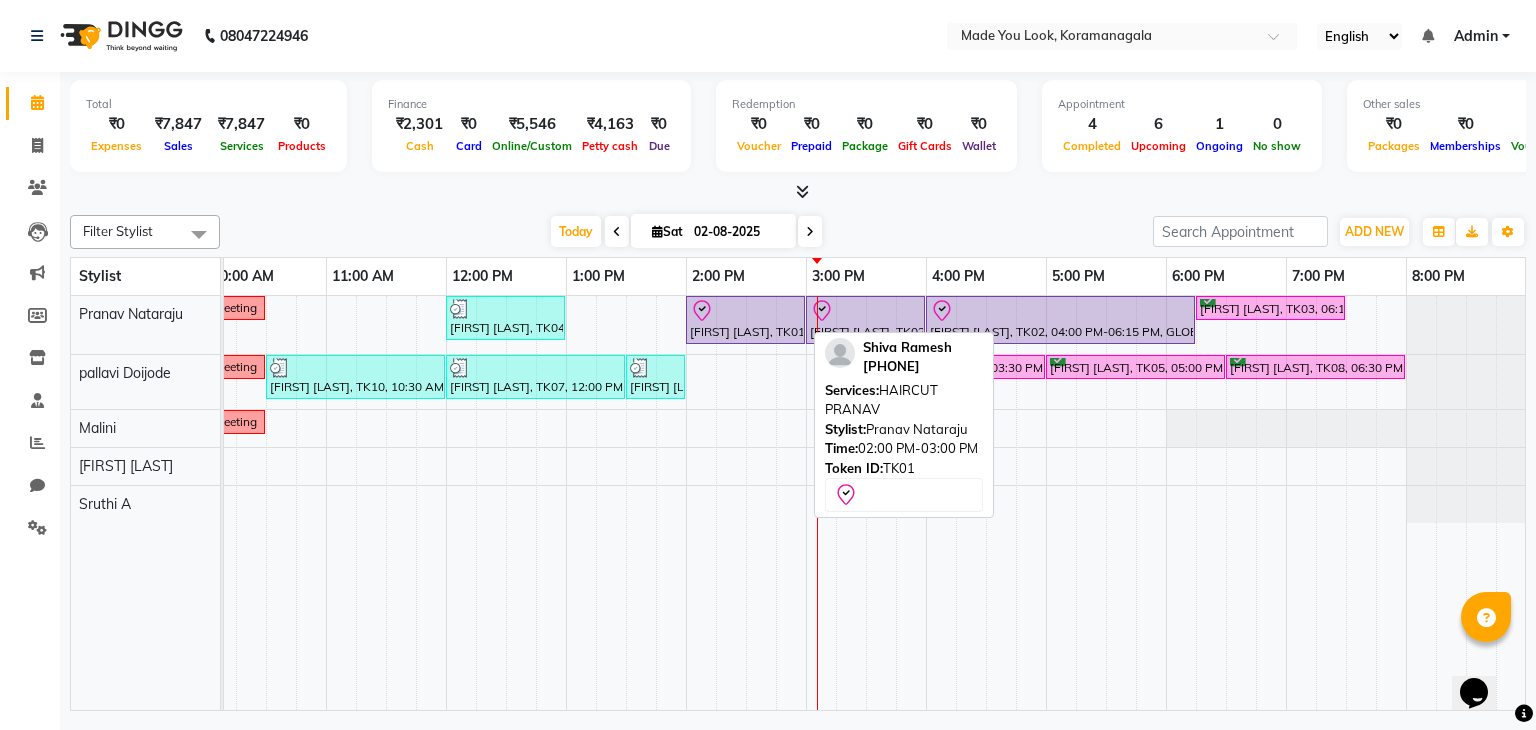 click at bounding box center (745, 311) 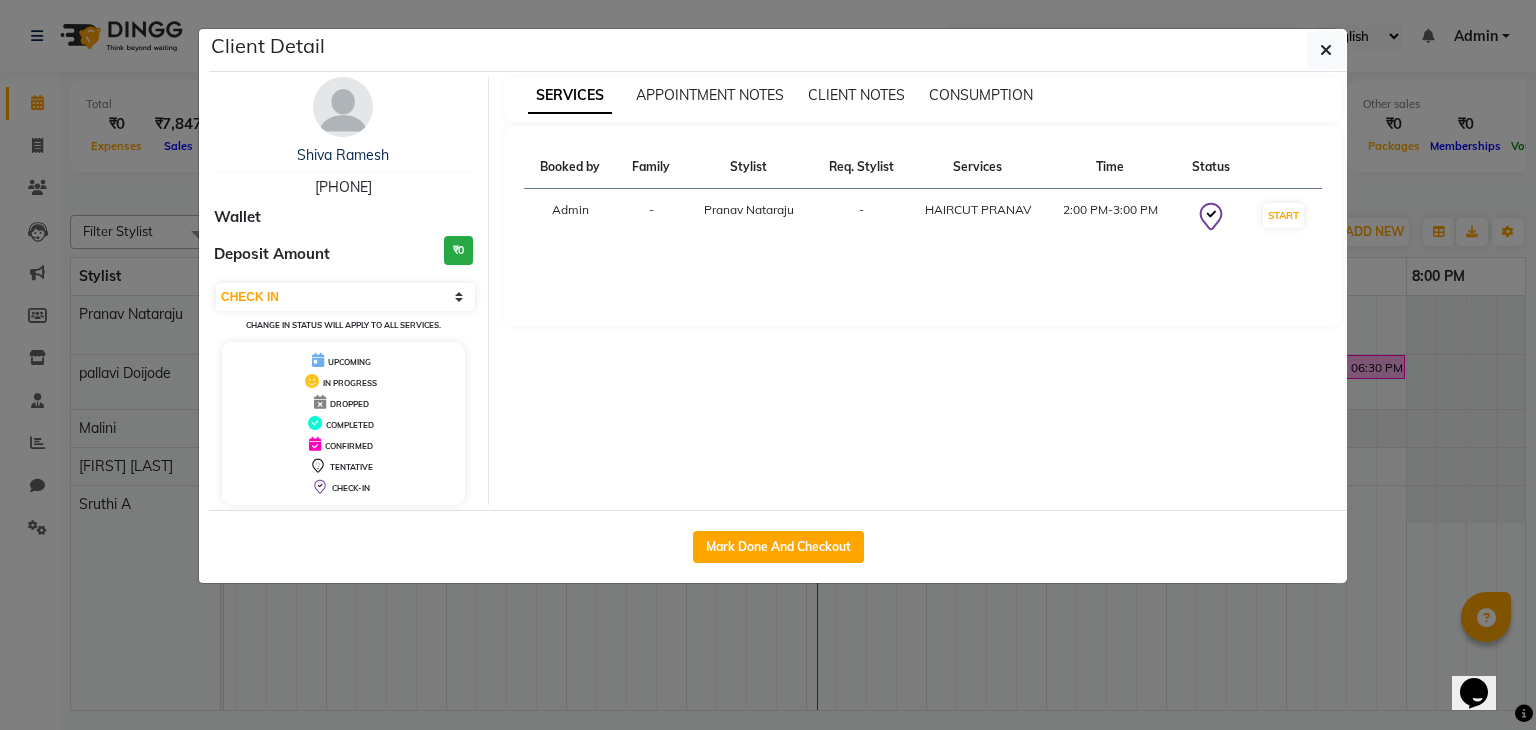 click 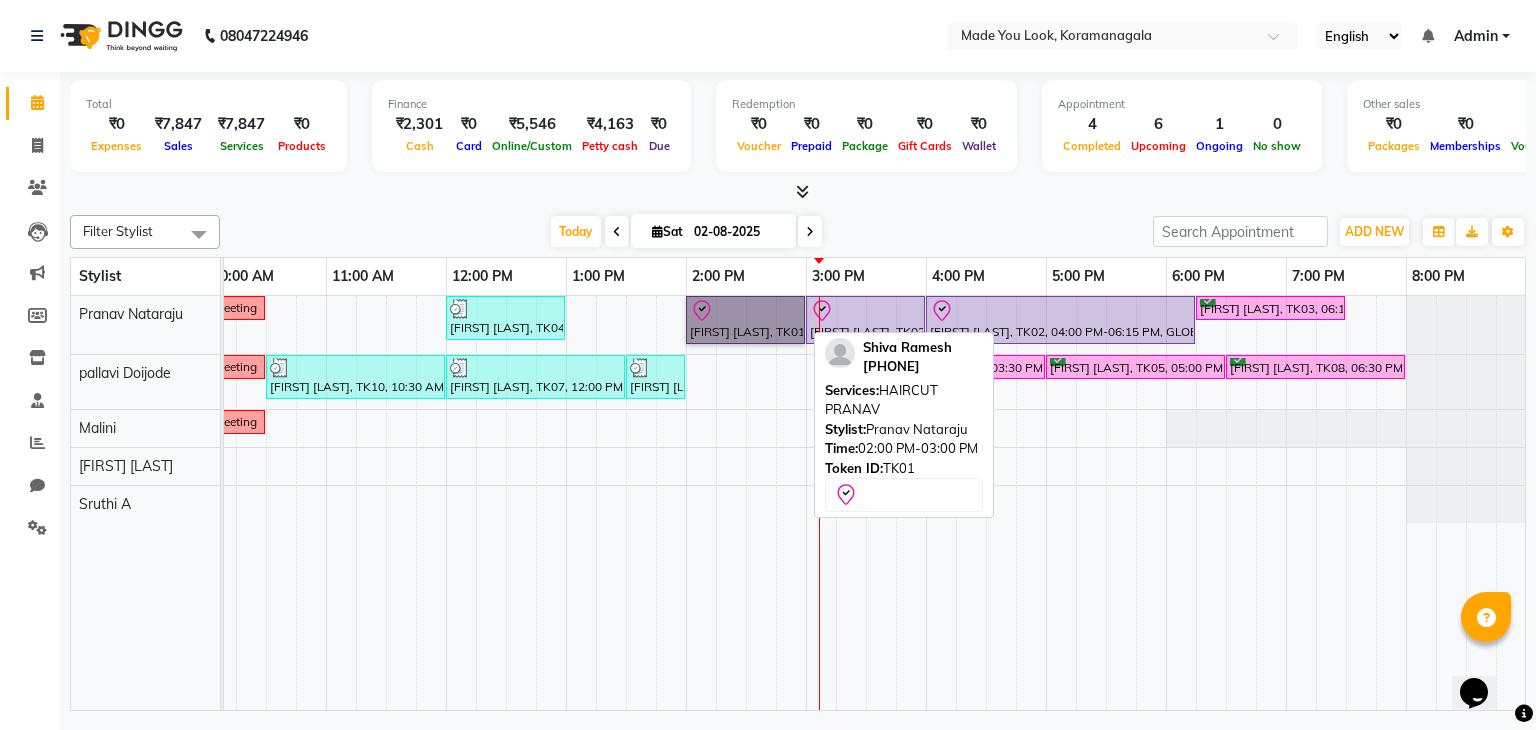 drag, startPoint x: 730, startPoint y: 321, endPoint x: 824, endPoint y: 289, distance: 99.29753 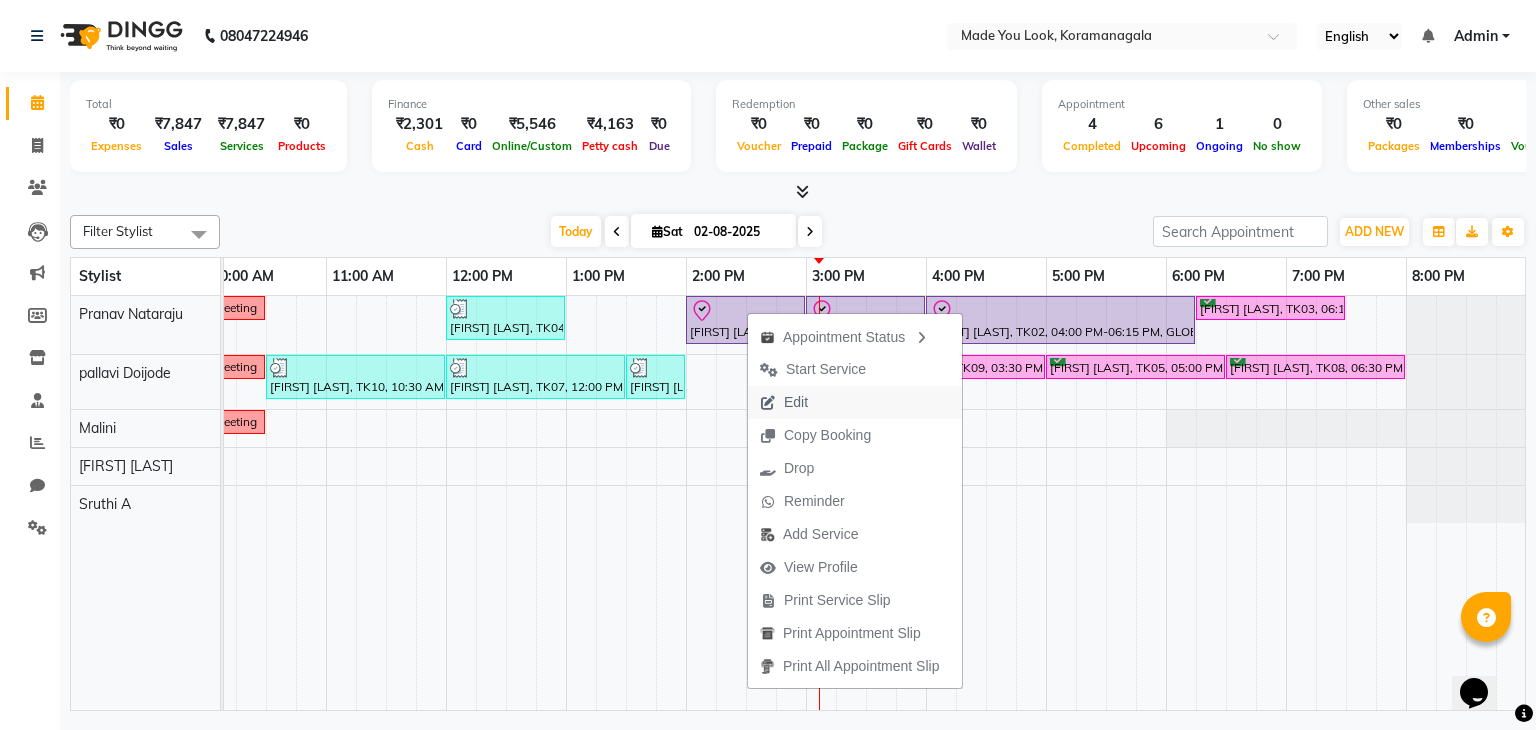 click on "Edit" at bounding box center [784, 402] 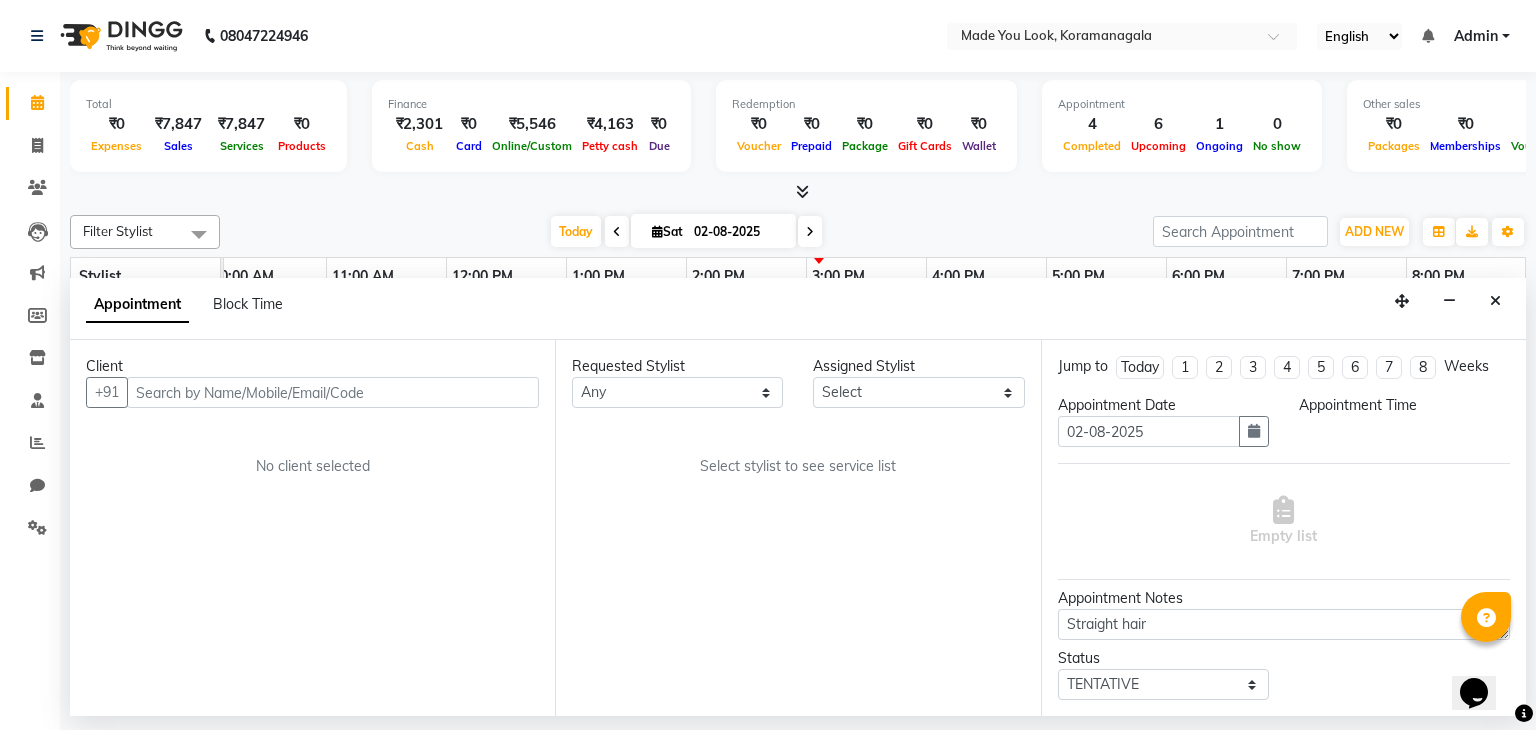 scroll, scrollTop: 0, scrollLeft: 0, axis: both 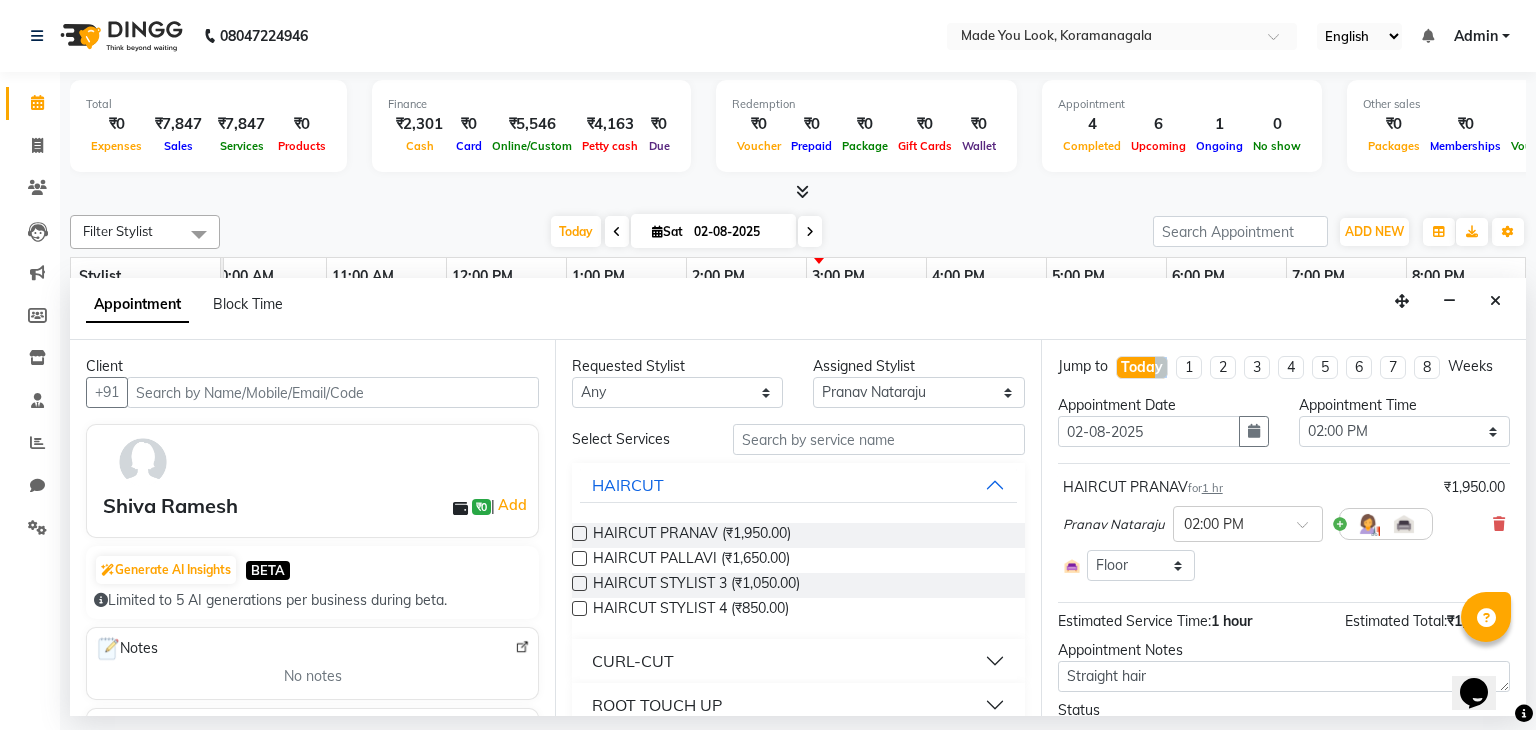 drag, startPoint x: 1176, startPoint y: 391, endPoint x: 1196, endPoint y: 382, distance: 21.931713 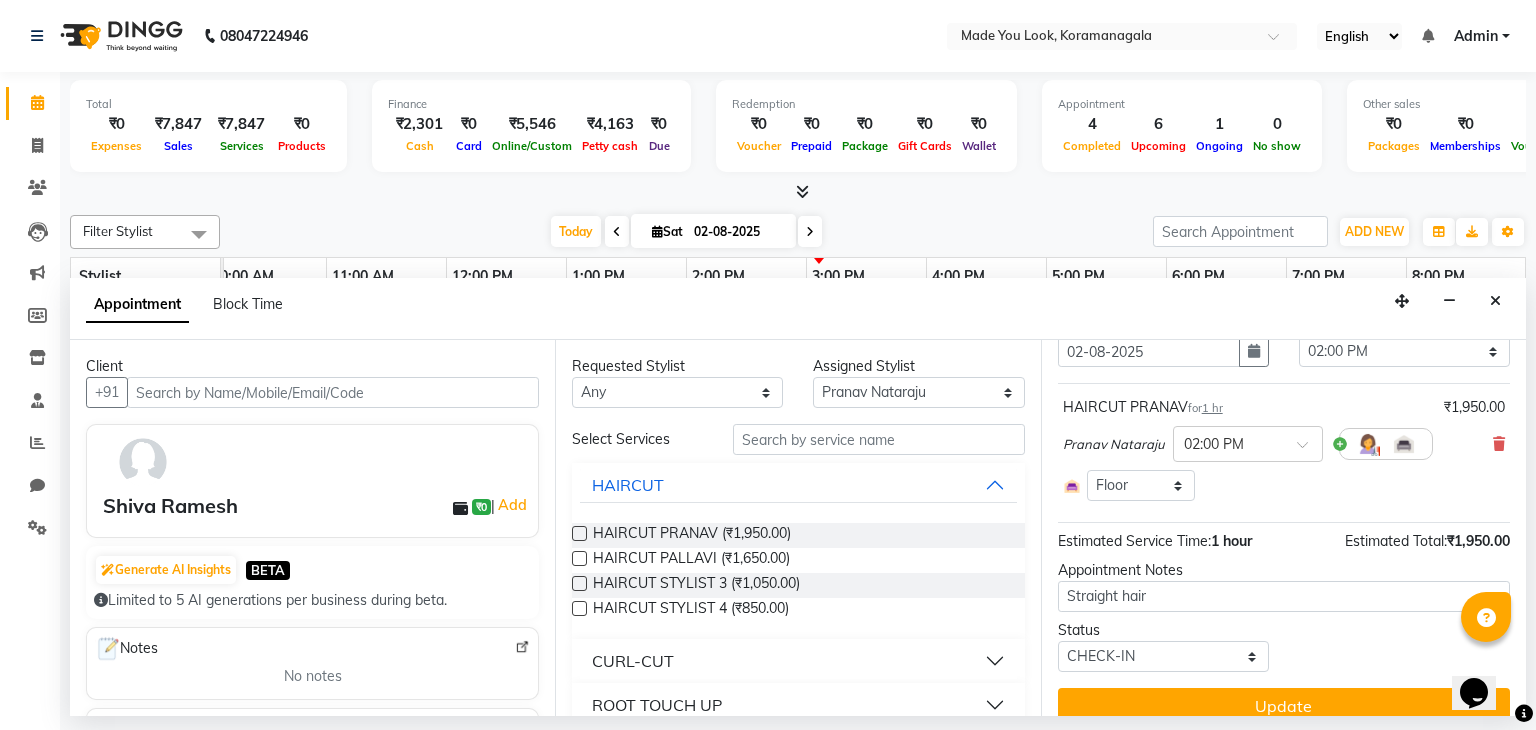 scroll, scrollTop: 103, scrollLeft: 0, axis: vertical 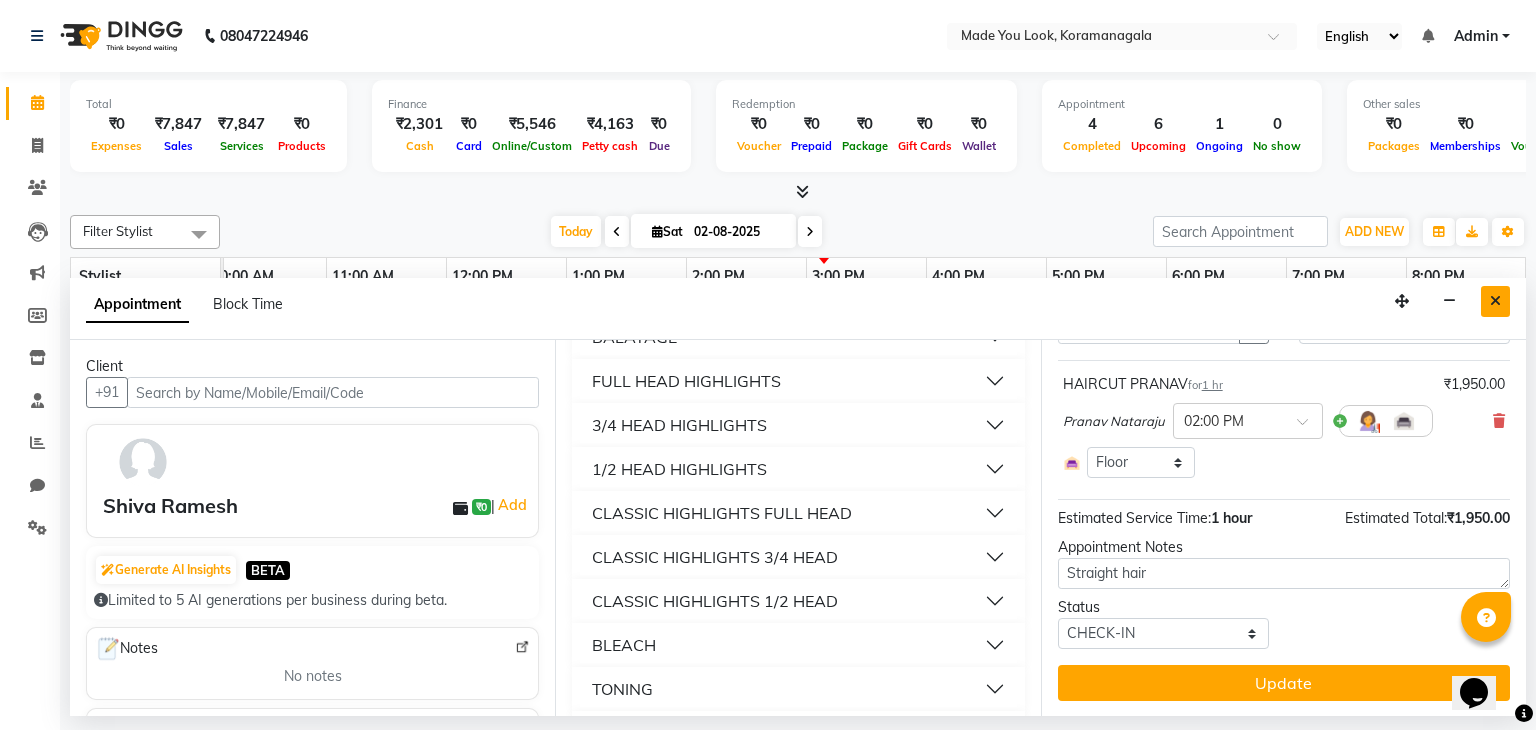 click at bounding box center (1495, 301) 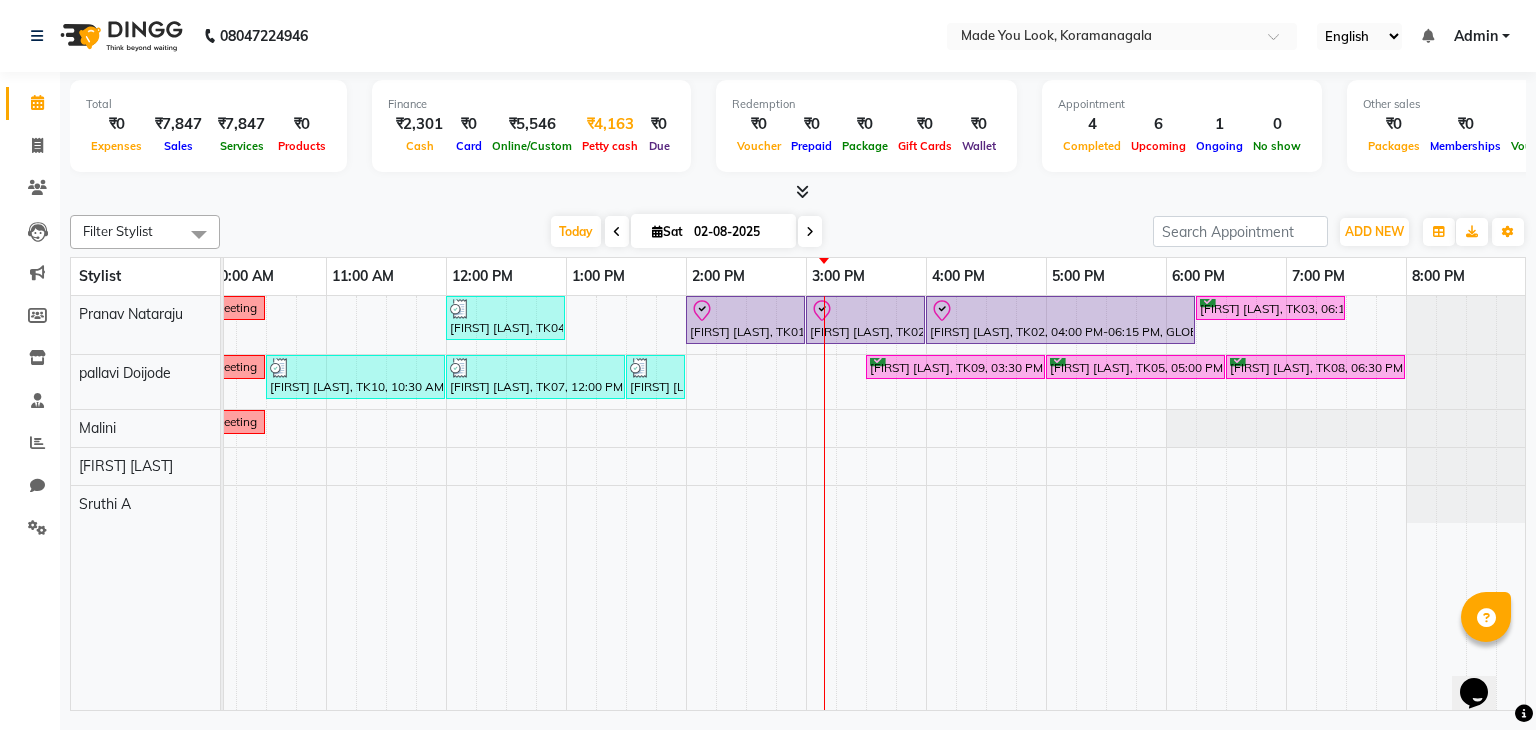 click on "₹4,163" at bounding box center [610, 124] 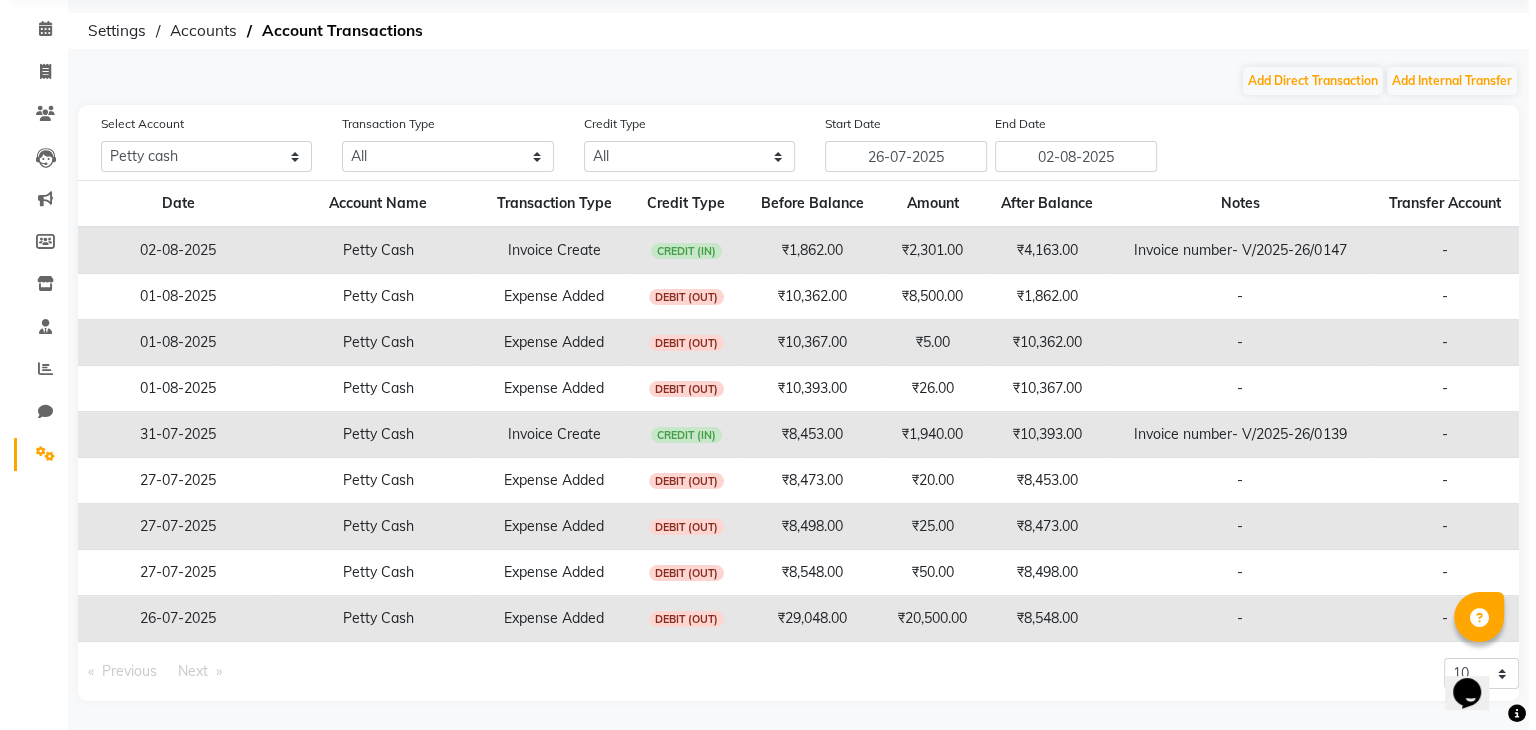 scroll, scrollTop: 0, scrollLeft: 0, axis: both 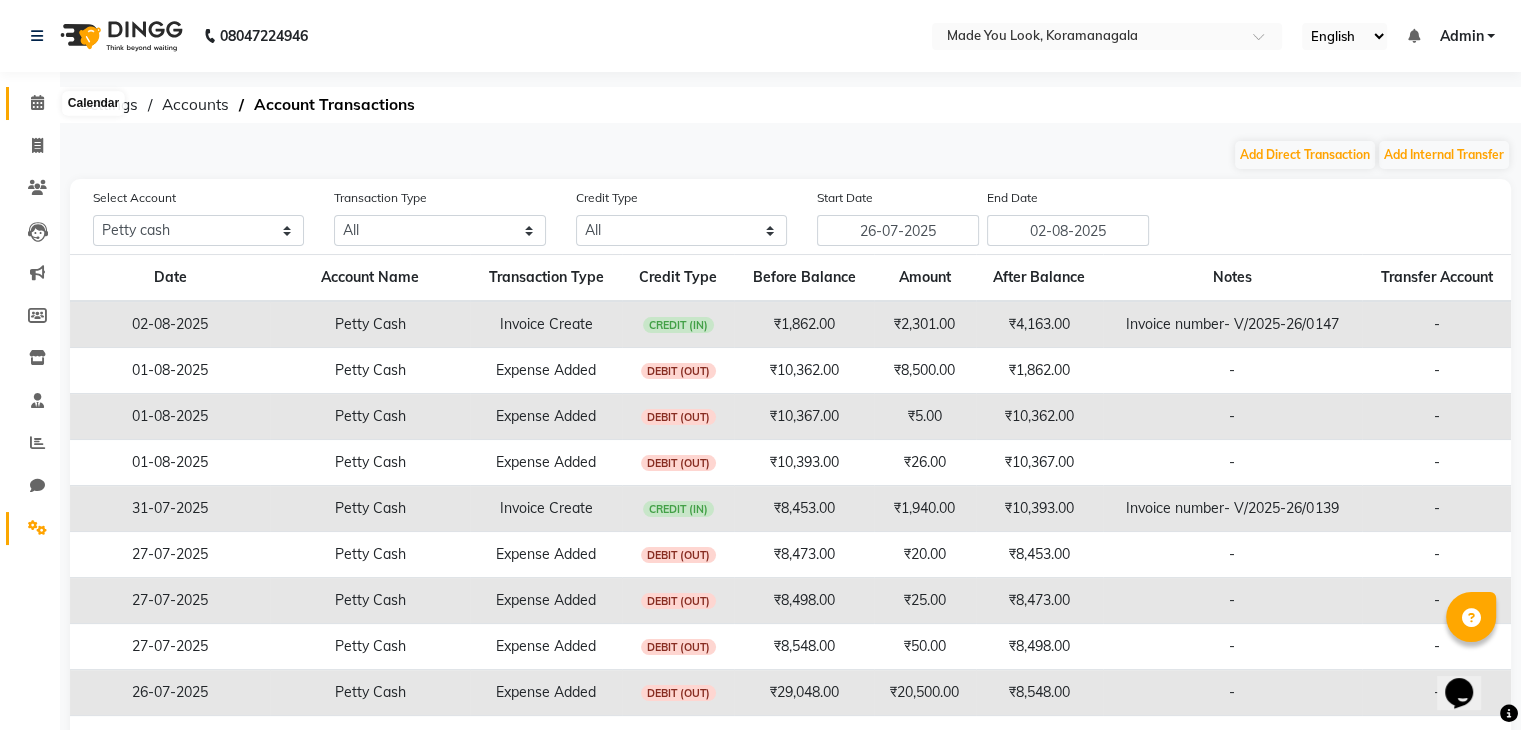 click 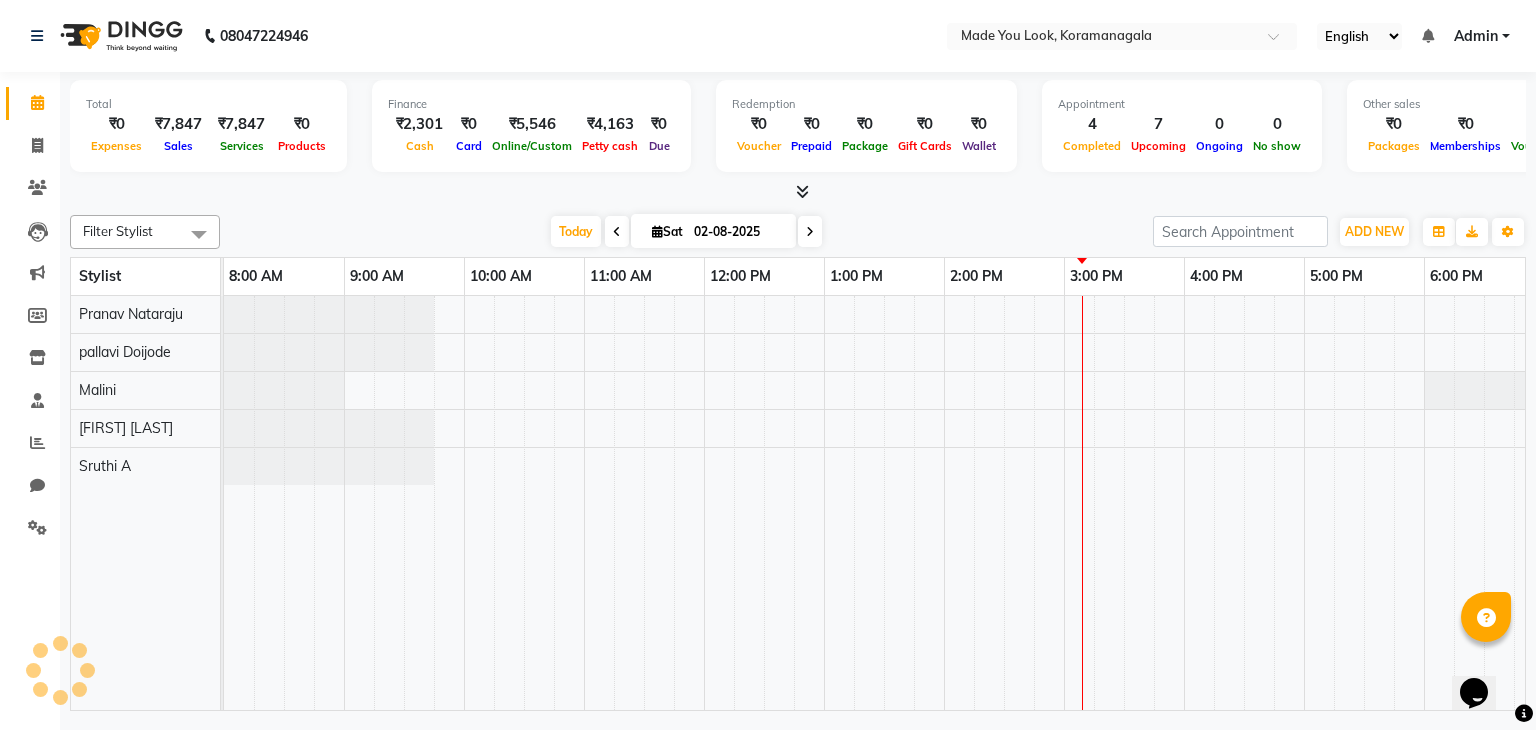 scroll, scrollTop: 0, scrollLeft: 0, axis: both 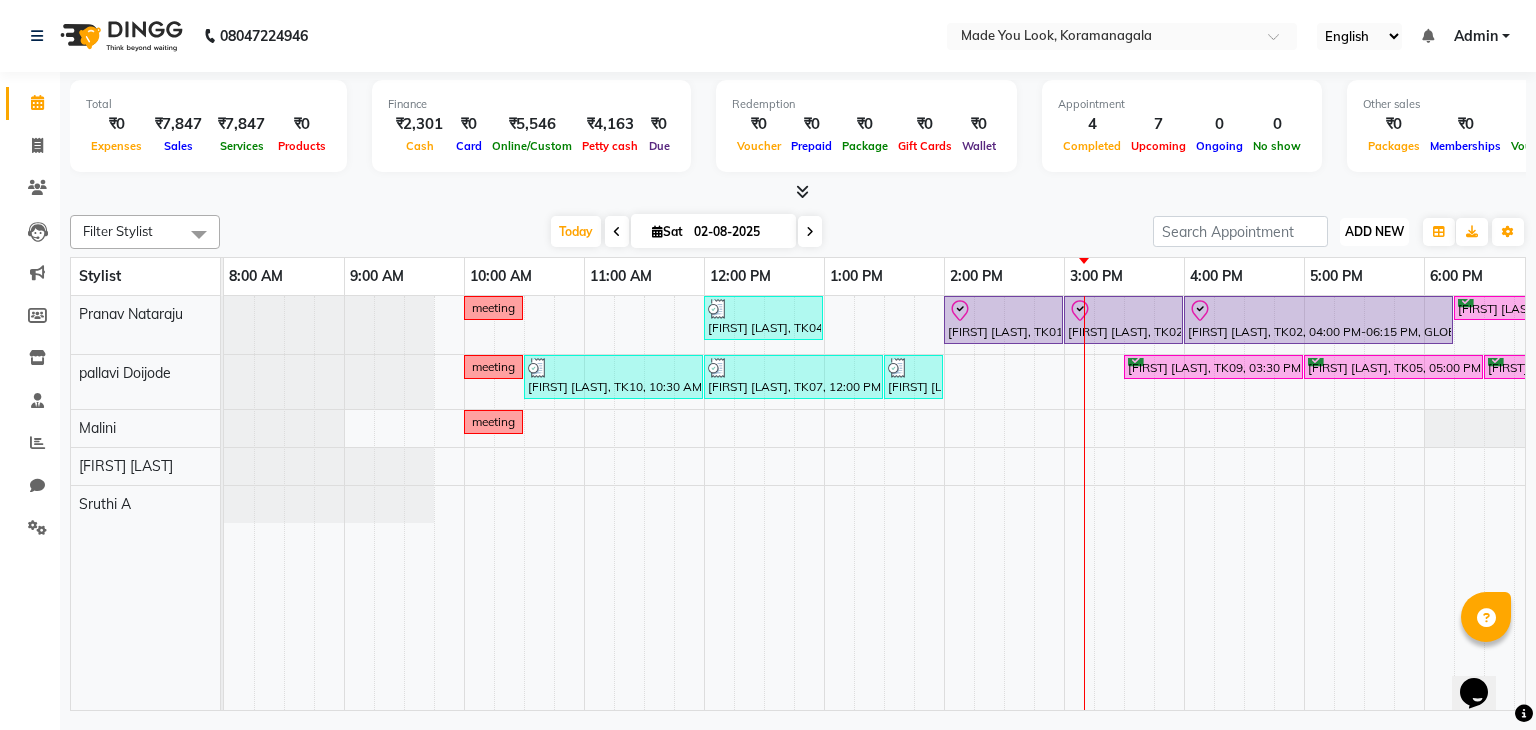 click on "ADD NEW Toggle Dropdown" at bounding box center [1374, 232] 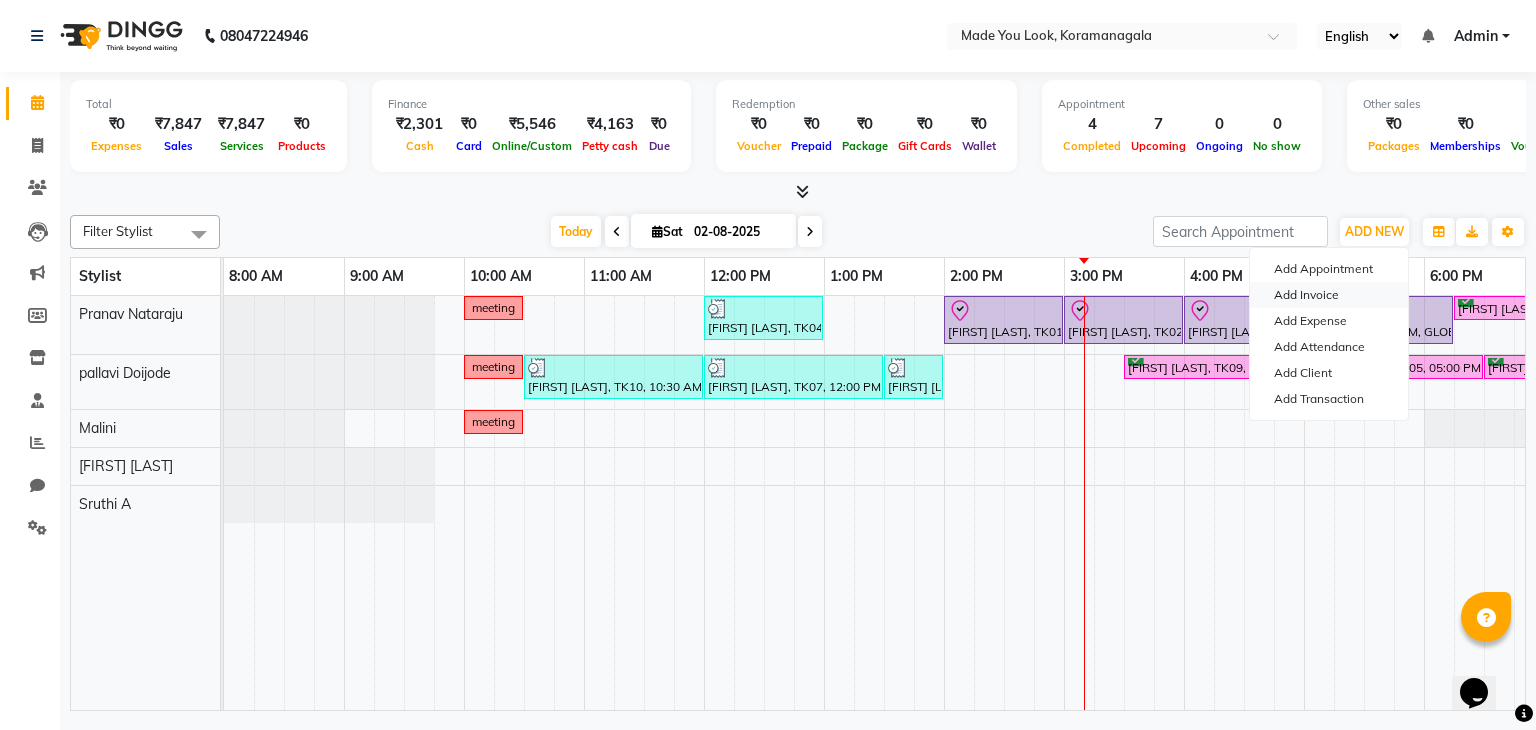 click on "Add Invoice" at bounding box center [1329, 295] 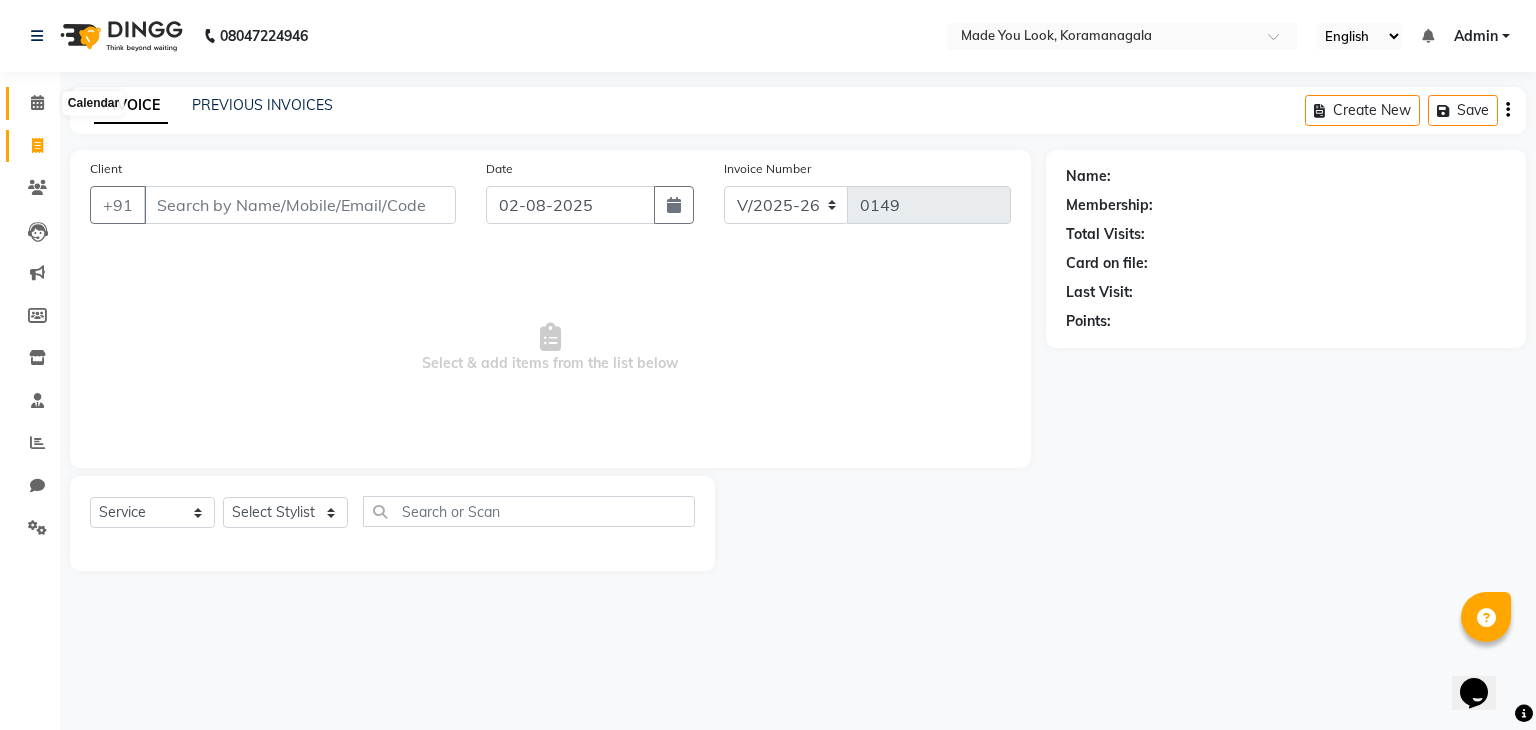 click 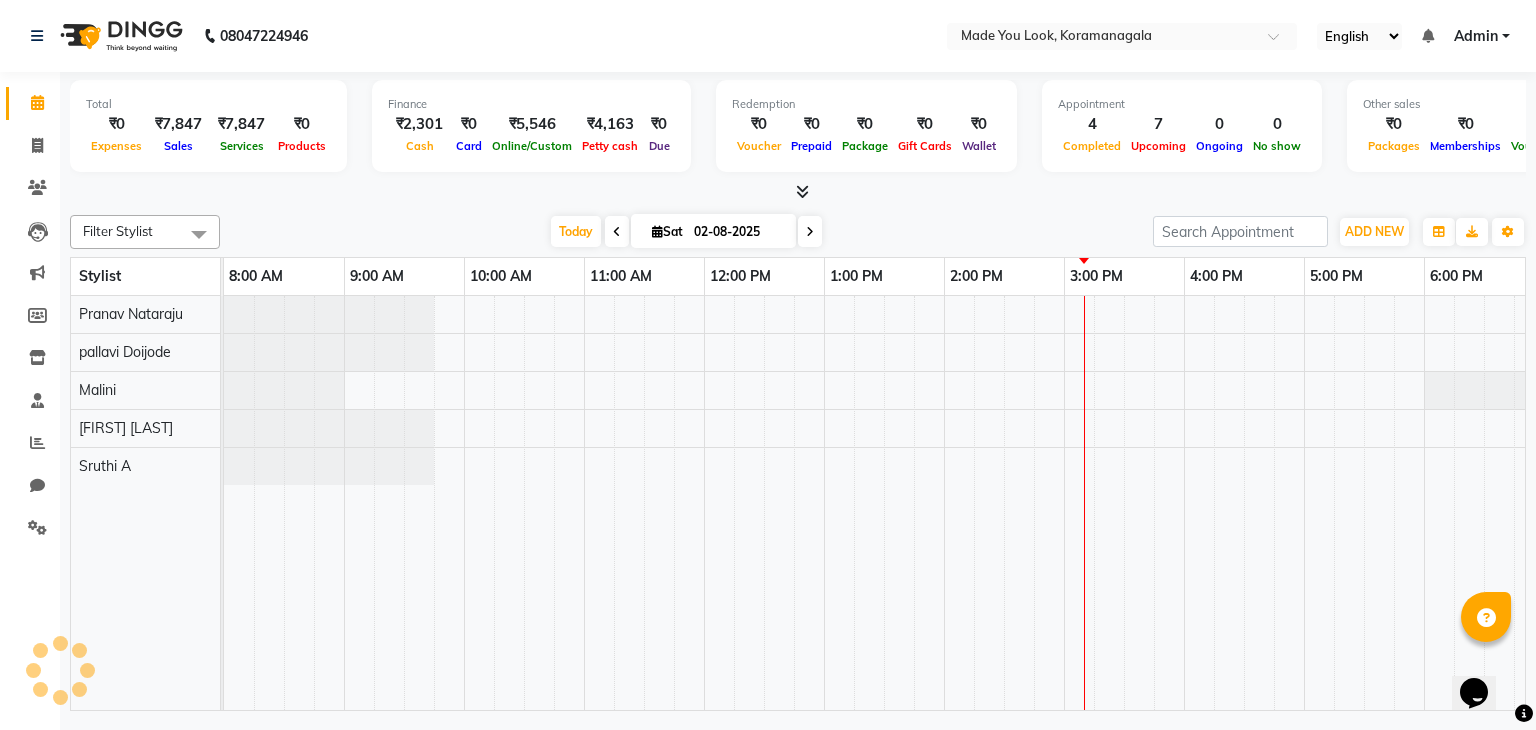 scroll, scrollTop: 0, scrollLeft: 0, axis: both 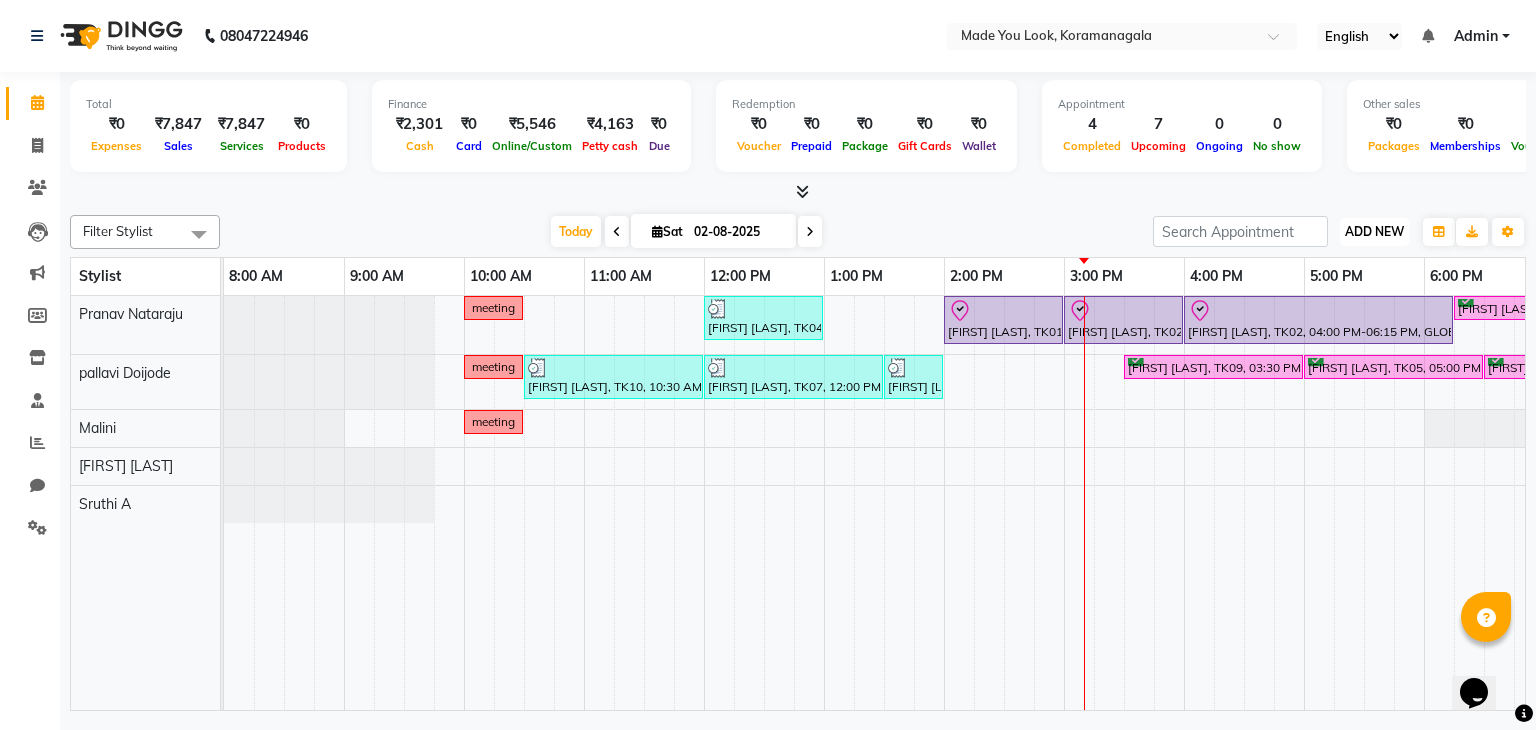 click on "ADD NEW" at bounding box center (1374, 231) 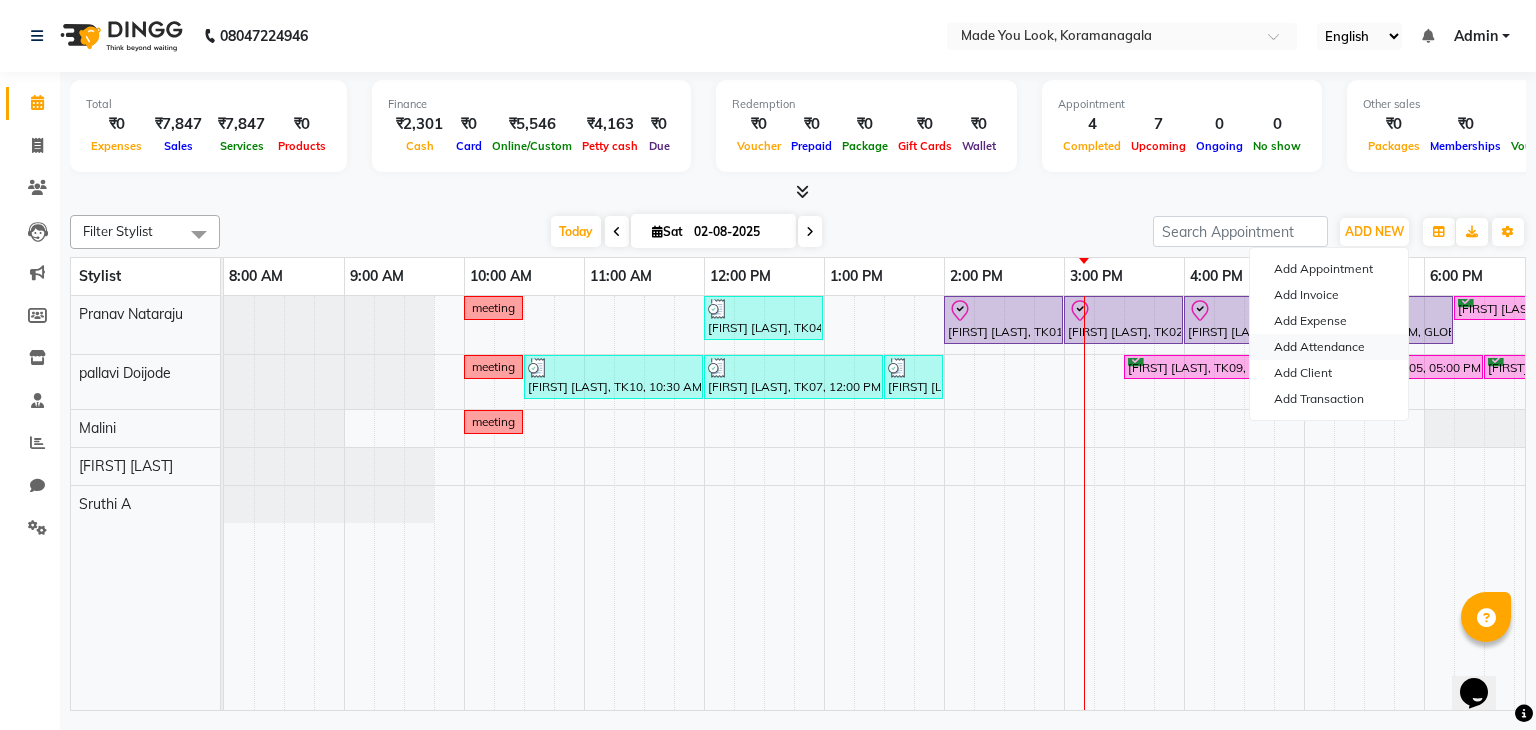 click on "Add Attendance" at bounding box center [1329, 347] 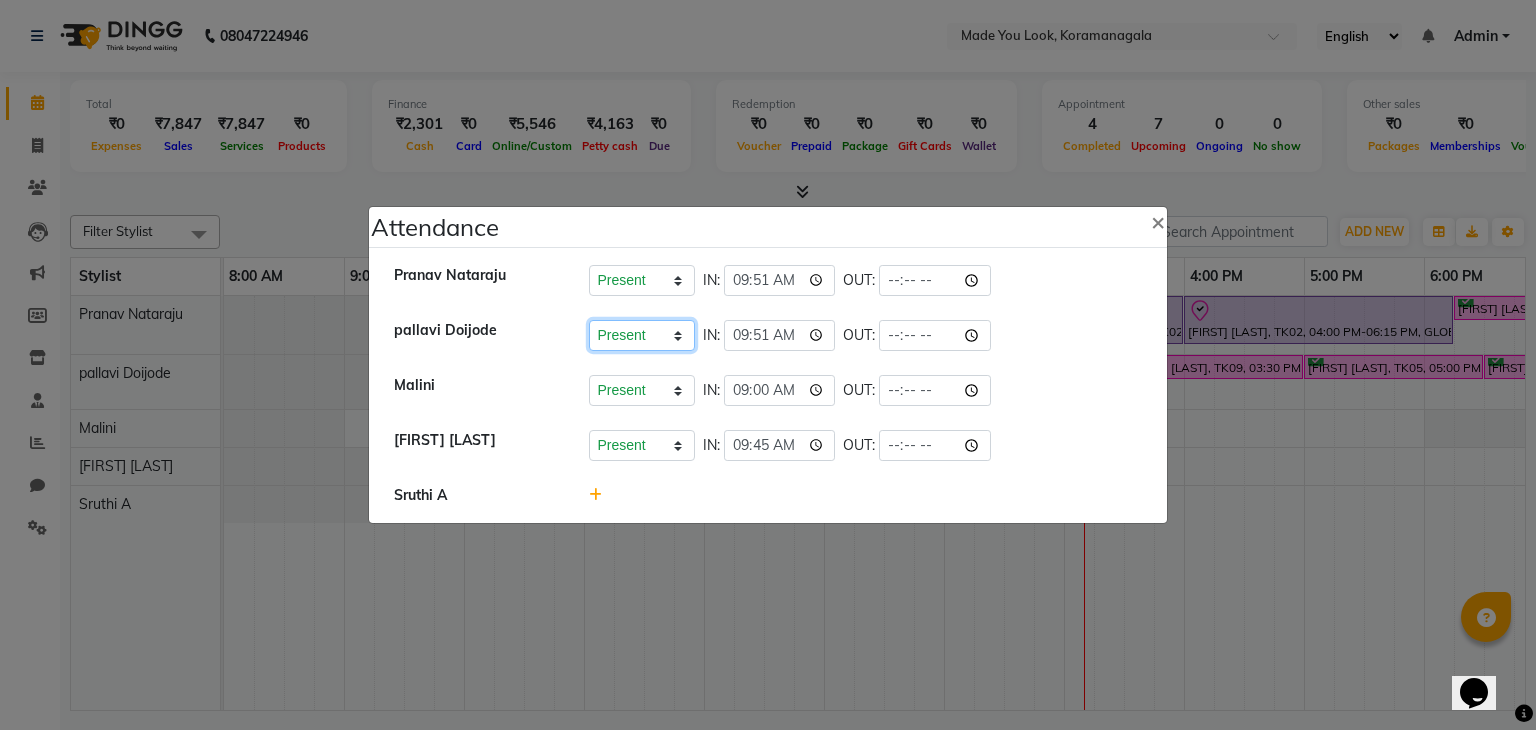click on "Present   Absent   Late   Half Day   Weekly Off" 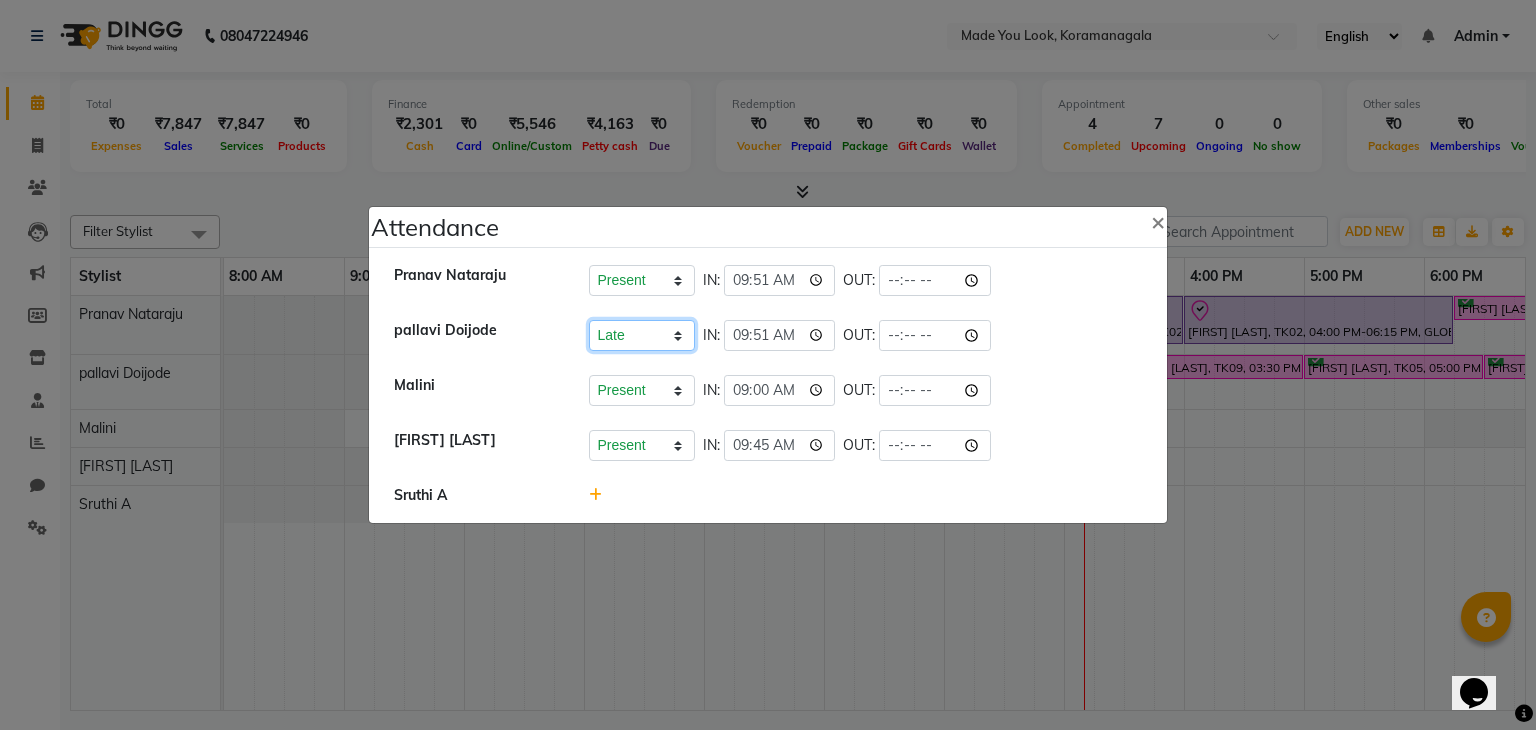 click on "Present   Absent   Late   Half Day   Weekly Off" 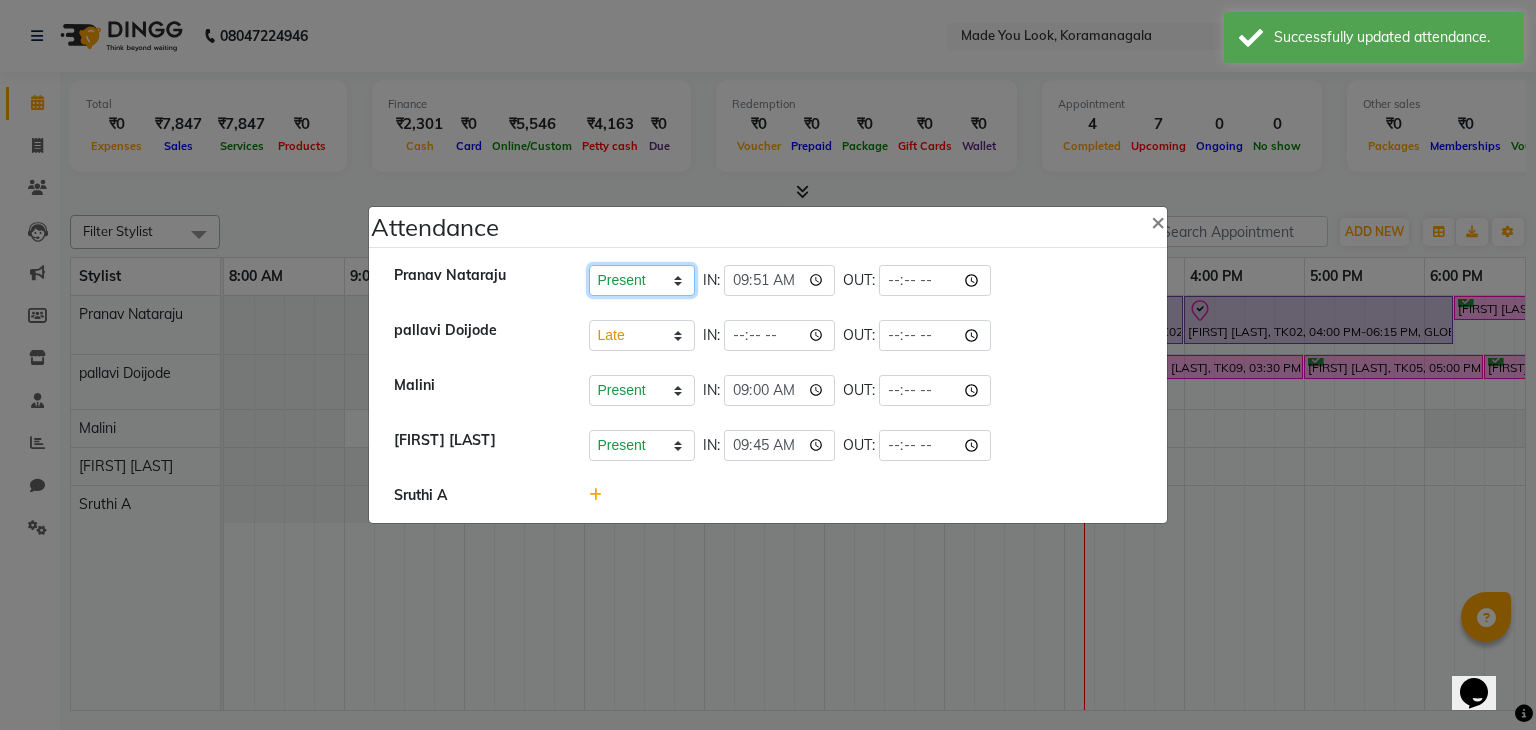 click on "Present   Absent   Late   Half Day   Weekly Off" 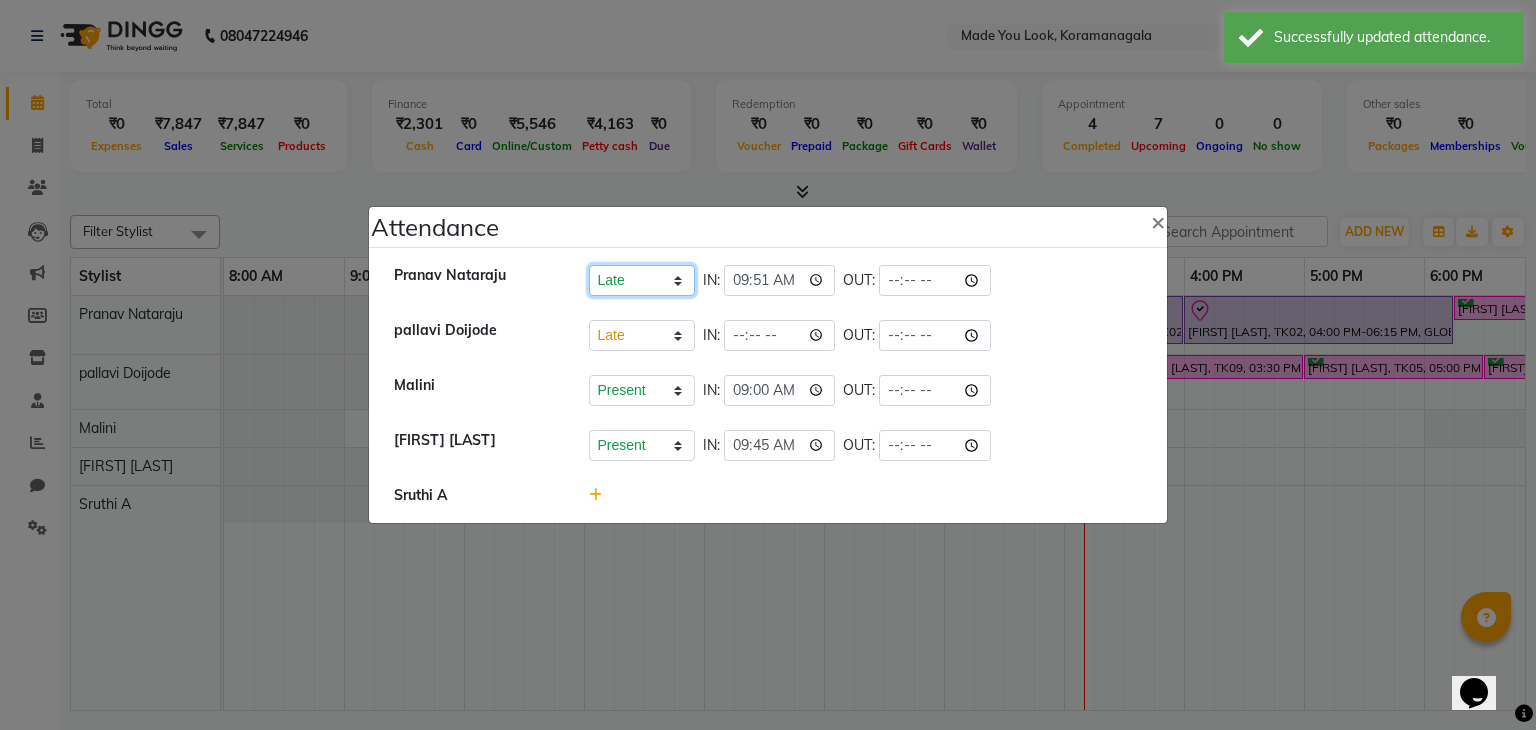 click on "Present   Absent   Late   Half Day   Weekly Off" 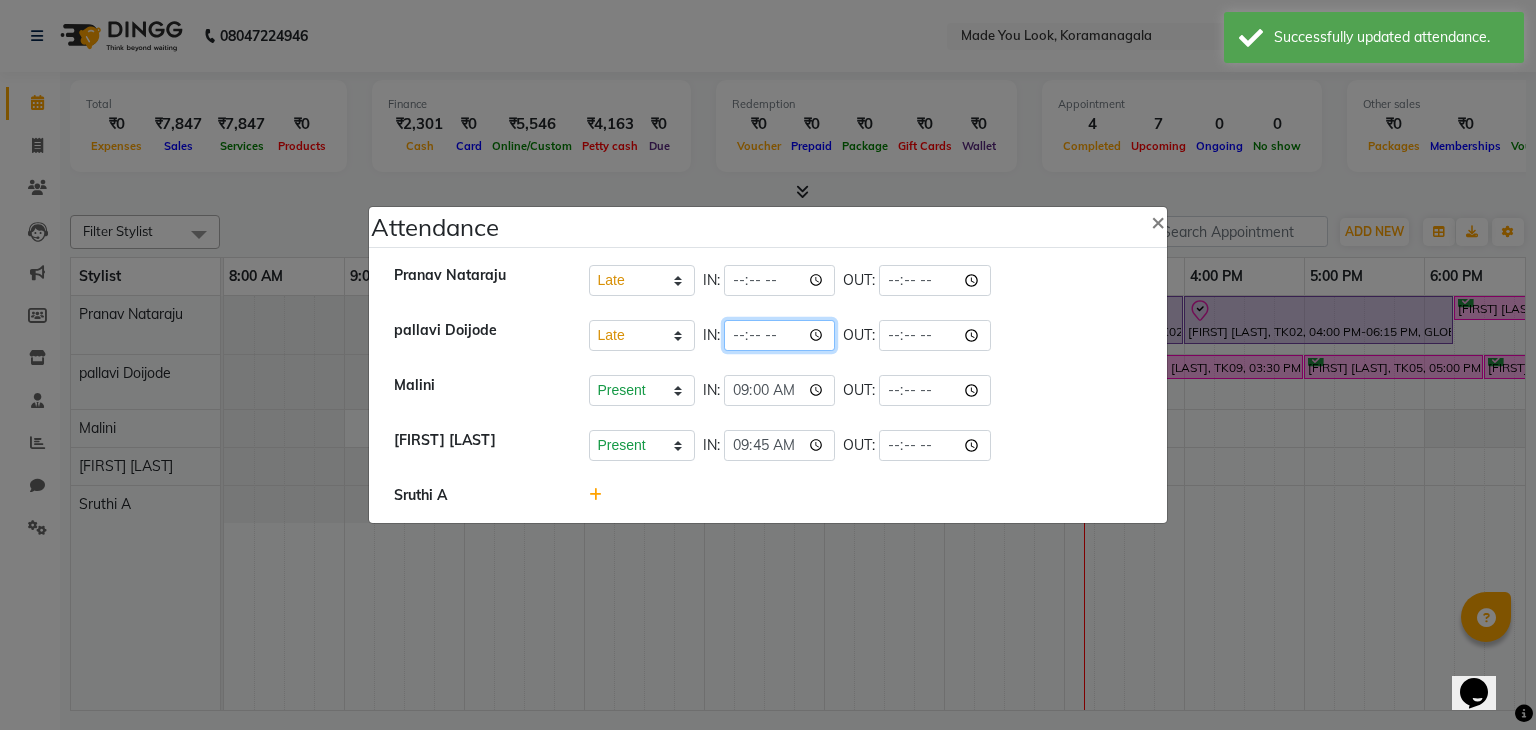click 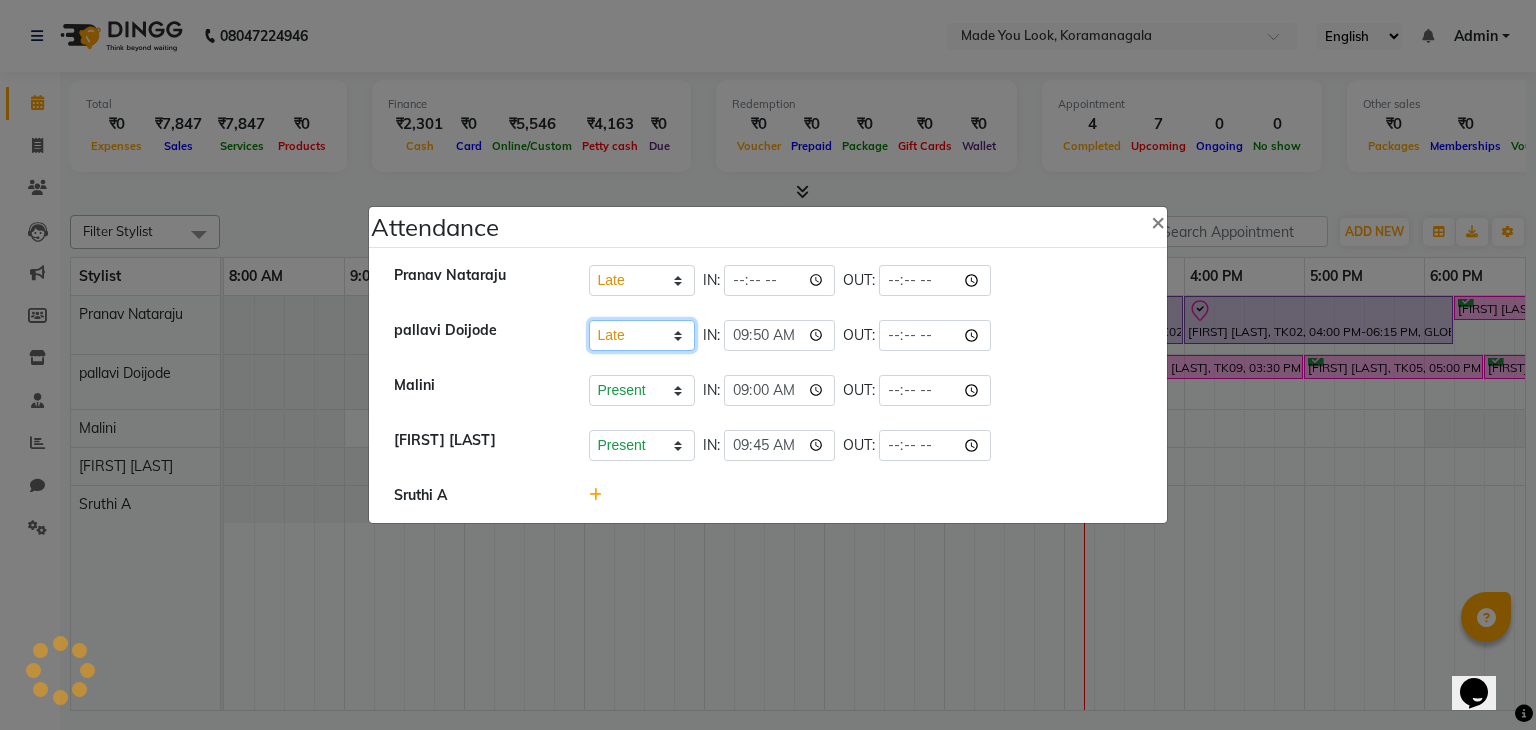 click on "Present   Absent   Late   Half Day   Weekly Off" 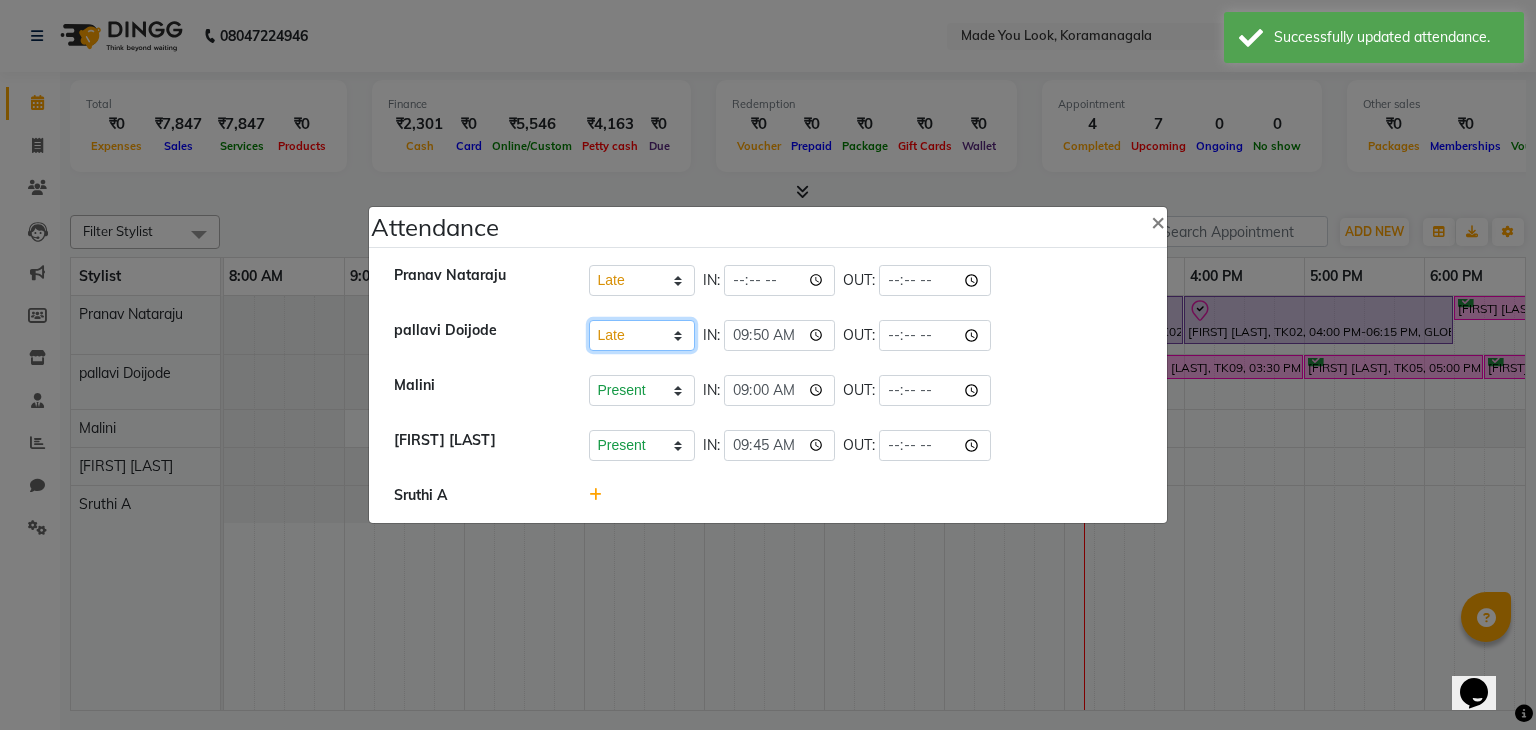 click on "Present   Absent   Late   Half Day   Weekly Off" 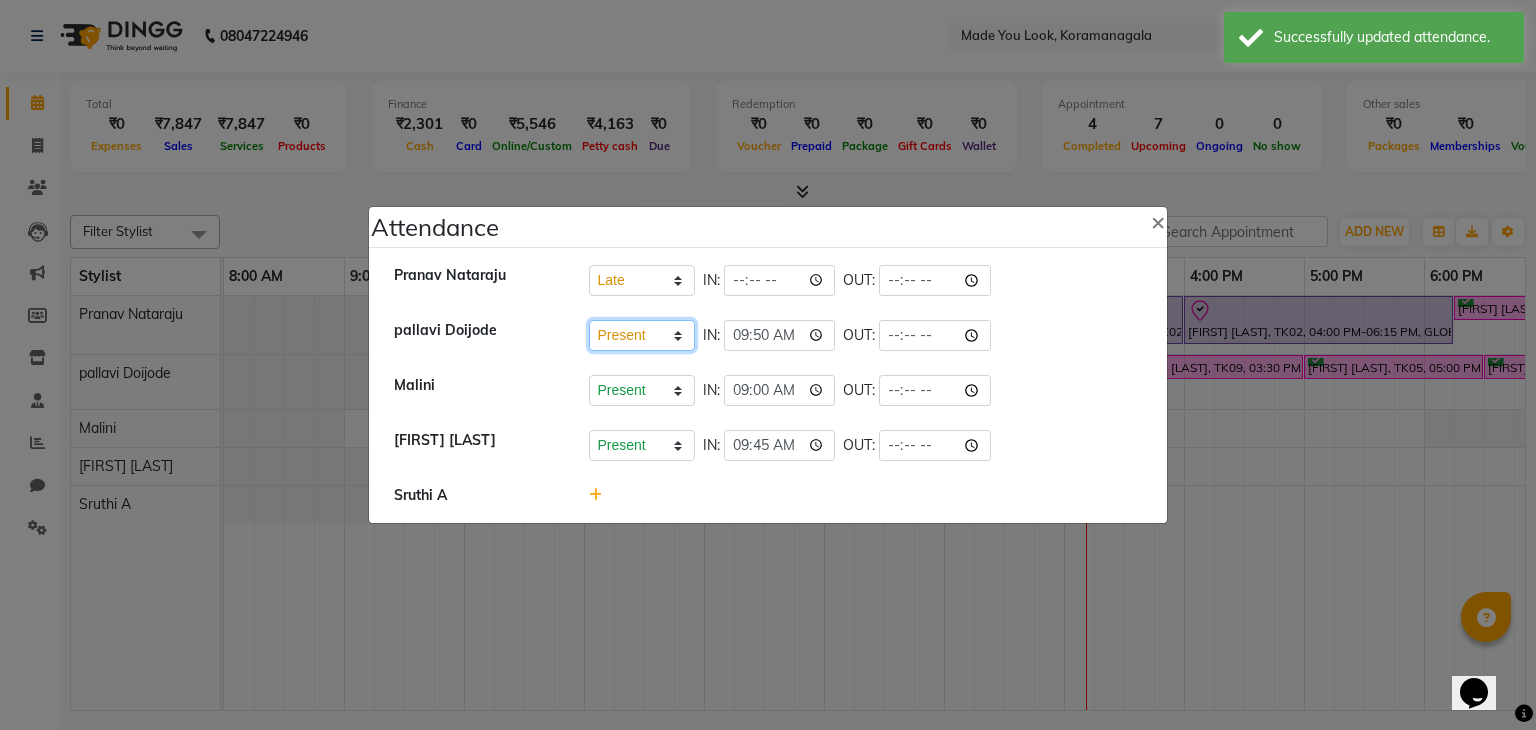 click on "Present   Absent   Late   Half Day   Weekly Off" 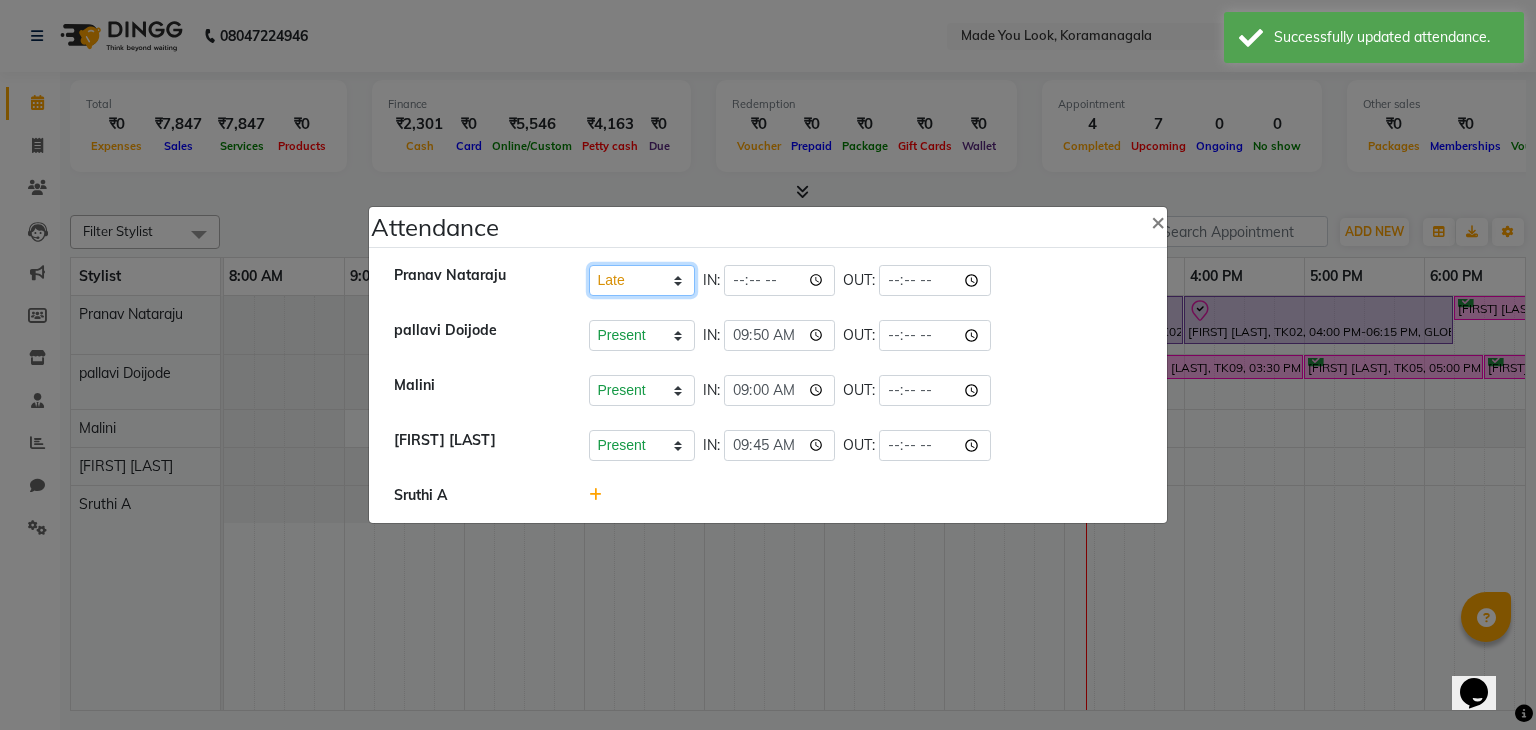 click on "Present   Absent   Late   Half Day   Weekly Off" 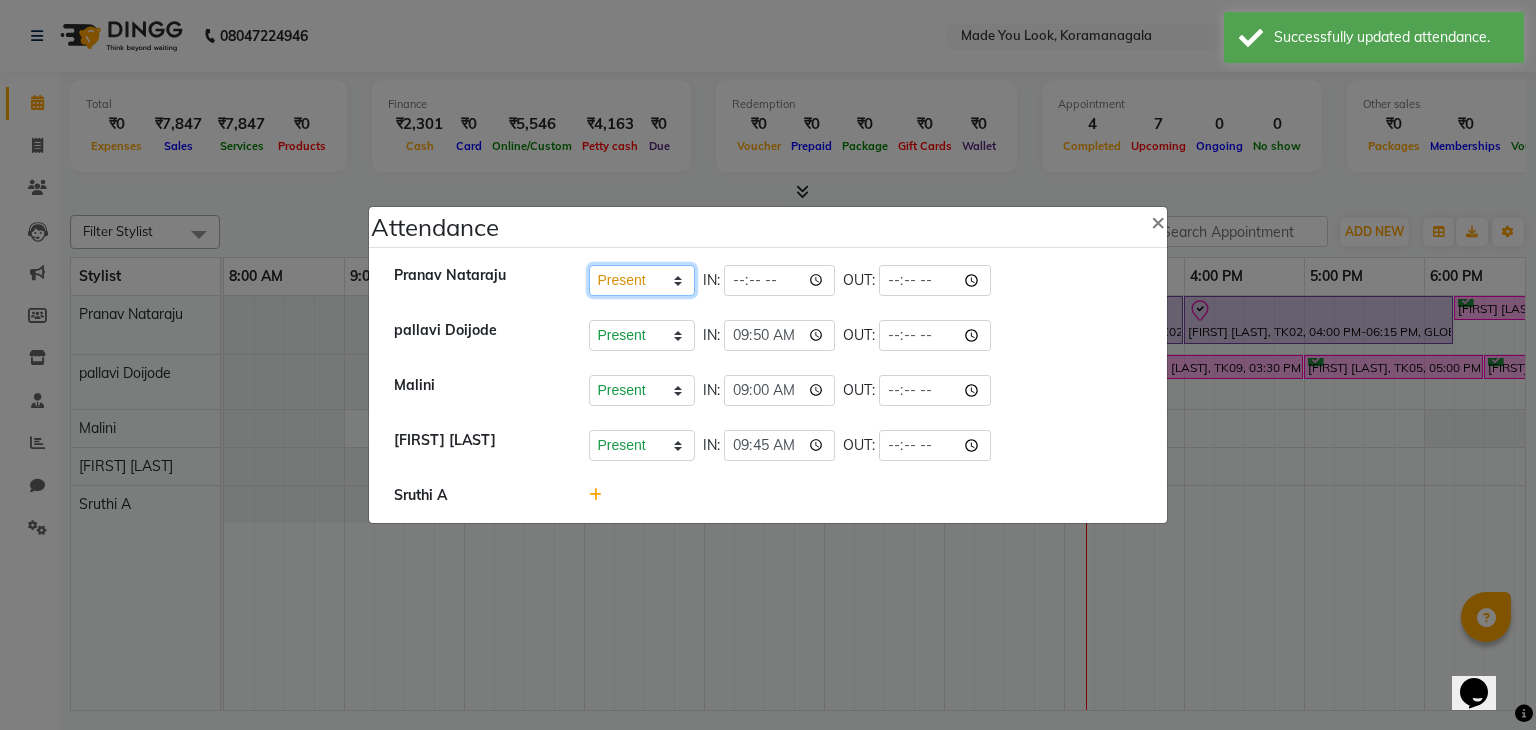 click on "Present   Absent   Late   Half Day   Weekly Off" 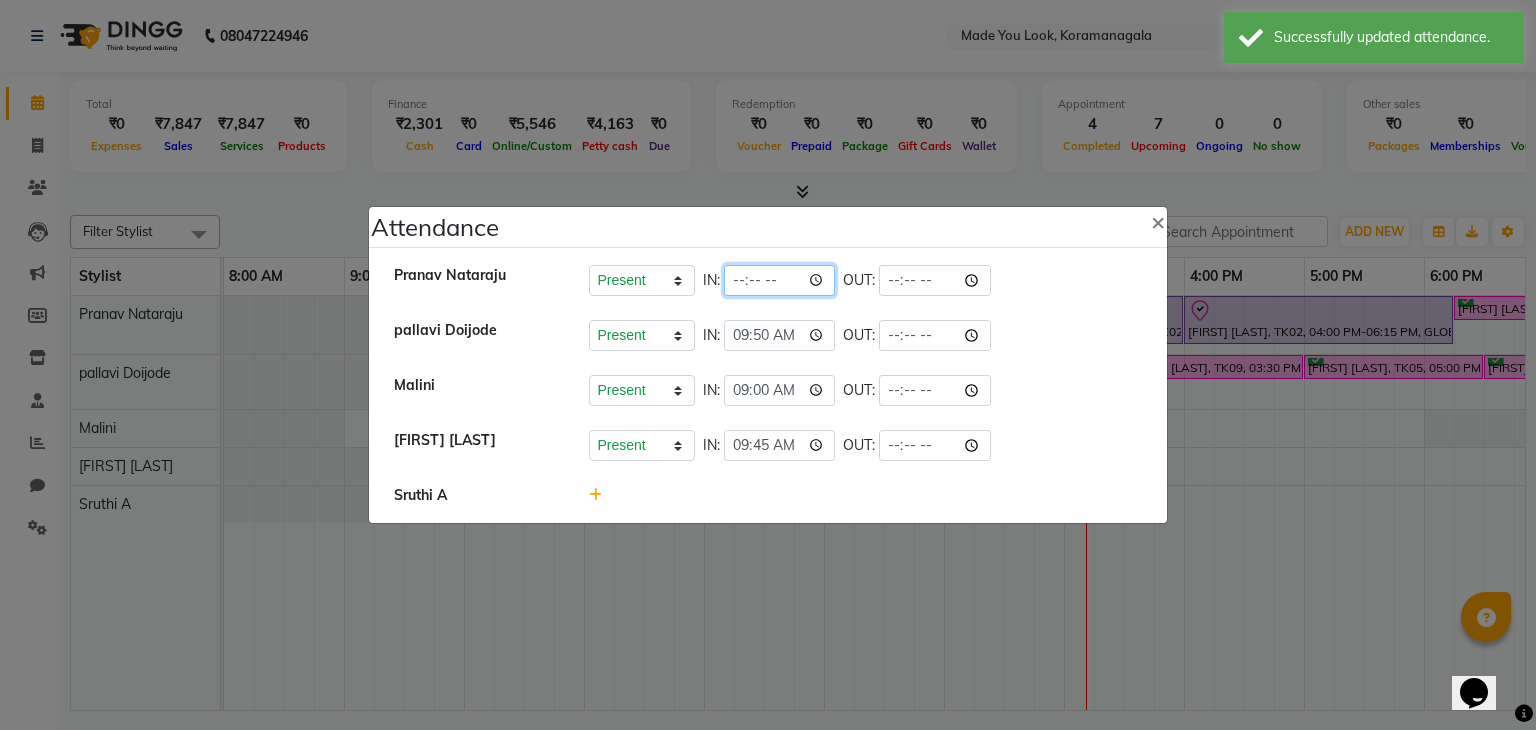 click 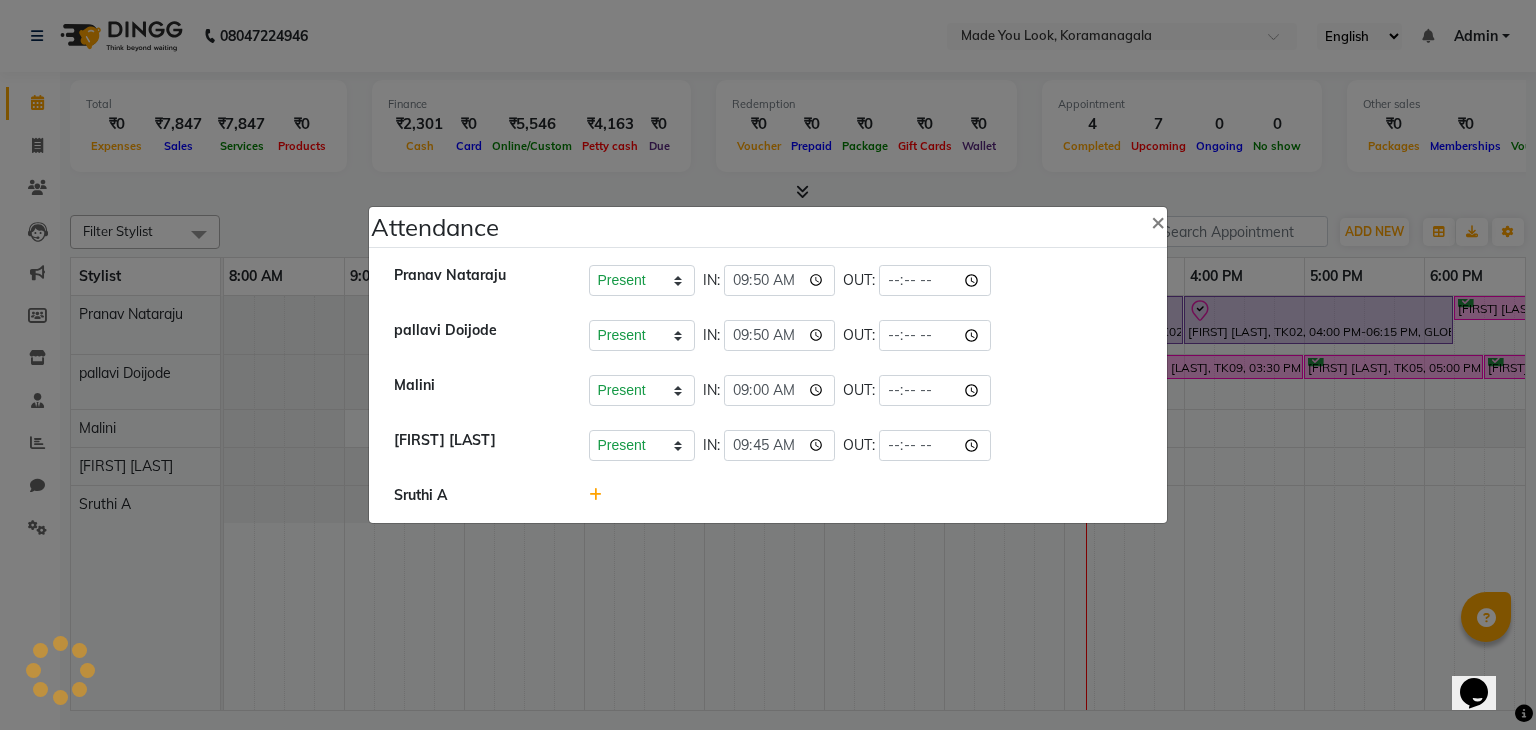 click on "Malini   Present   Absent   Late   Half Day   Weekly Off  IN:  09:00 OUT:" 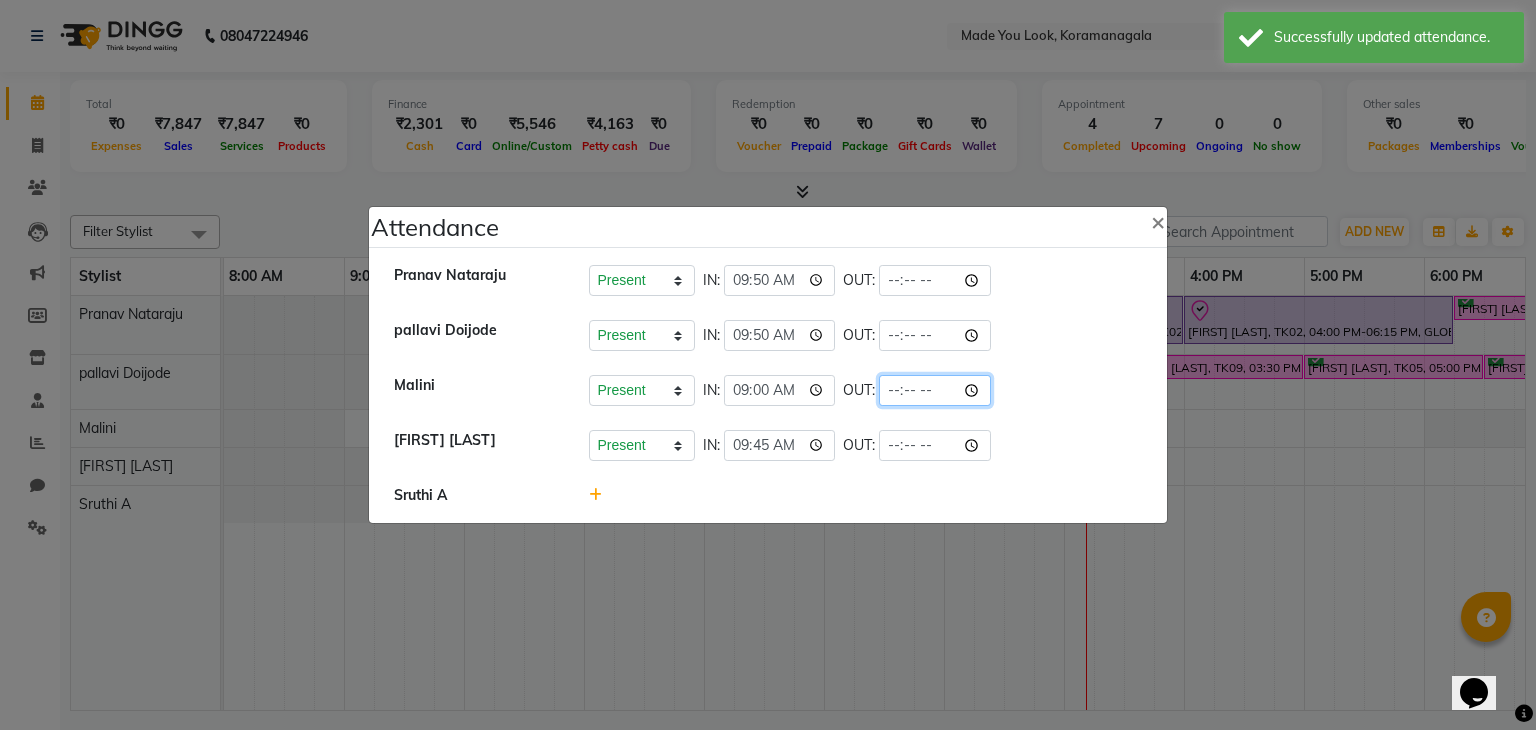 click 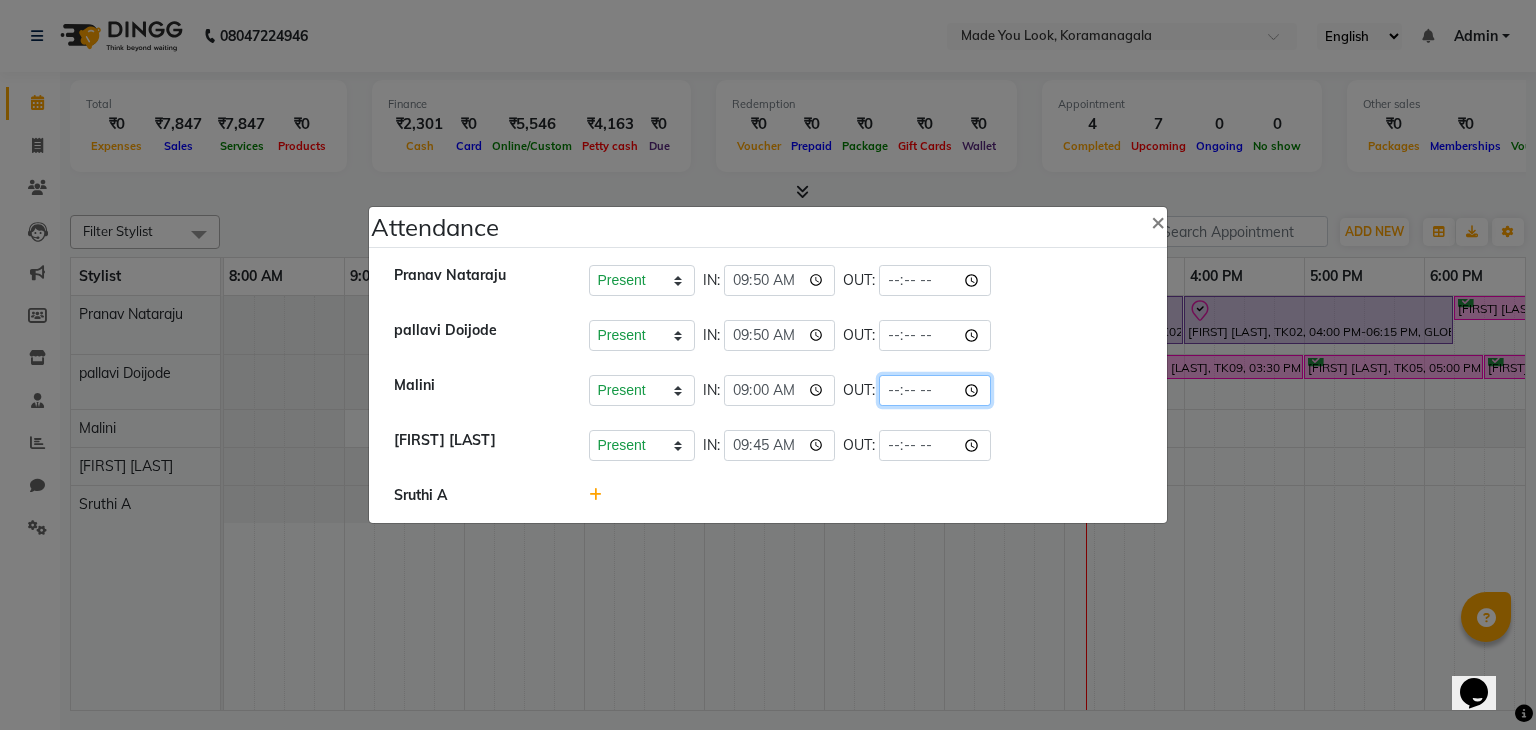 click 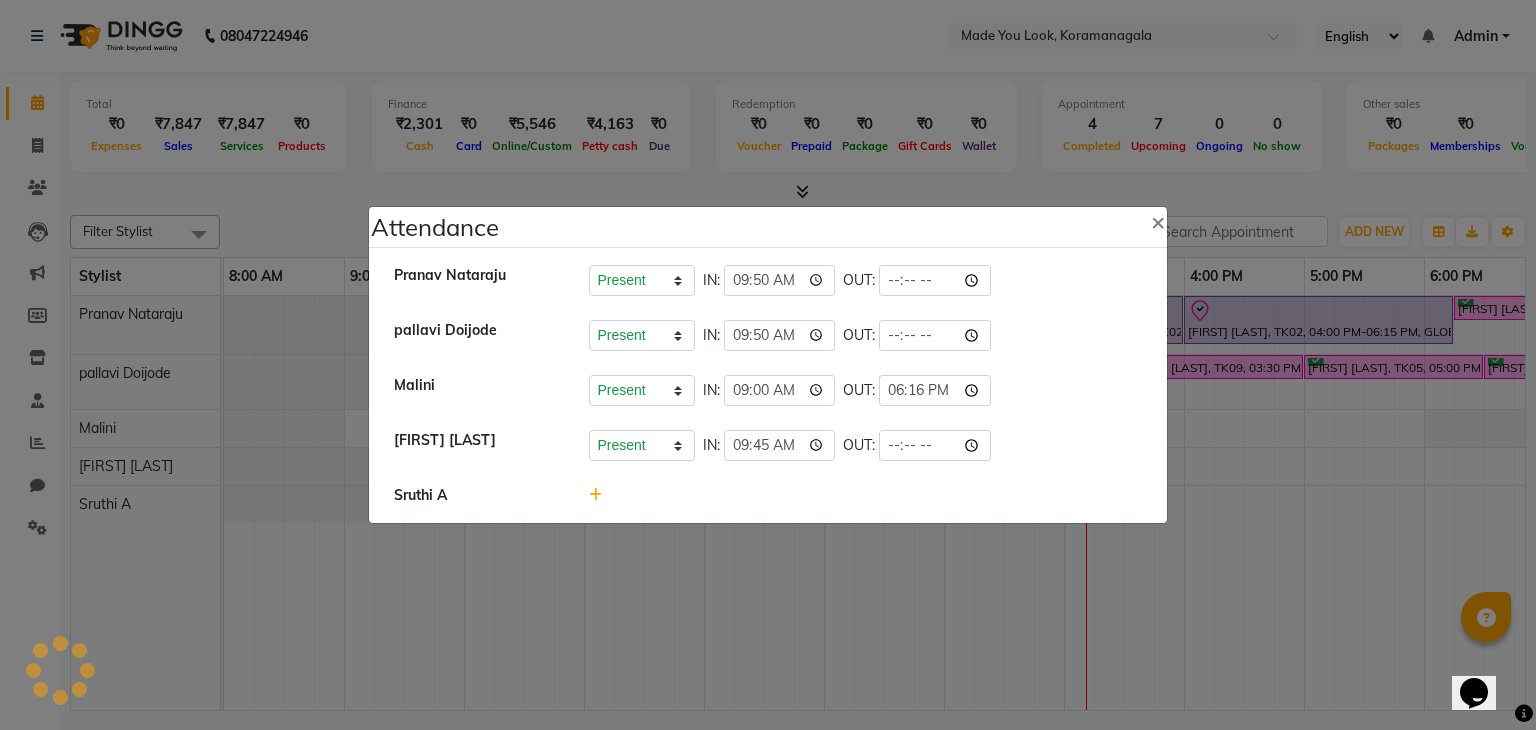 click on "[NAME]   Present   Absent   Late   Half Day   Weekly Off  IN:  09:50 OUT:" 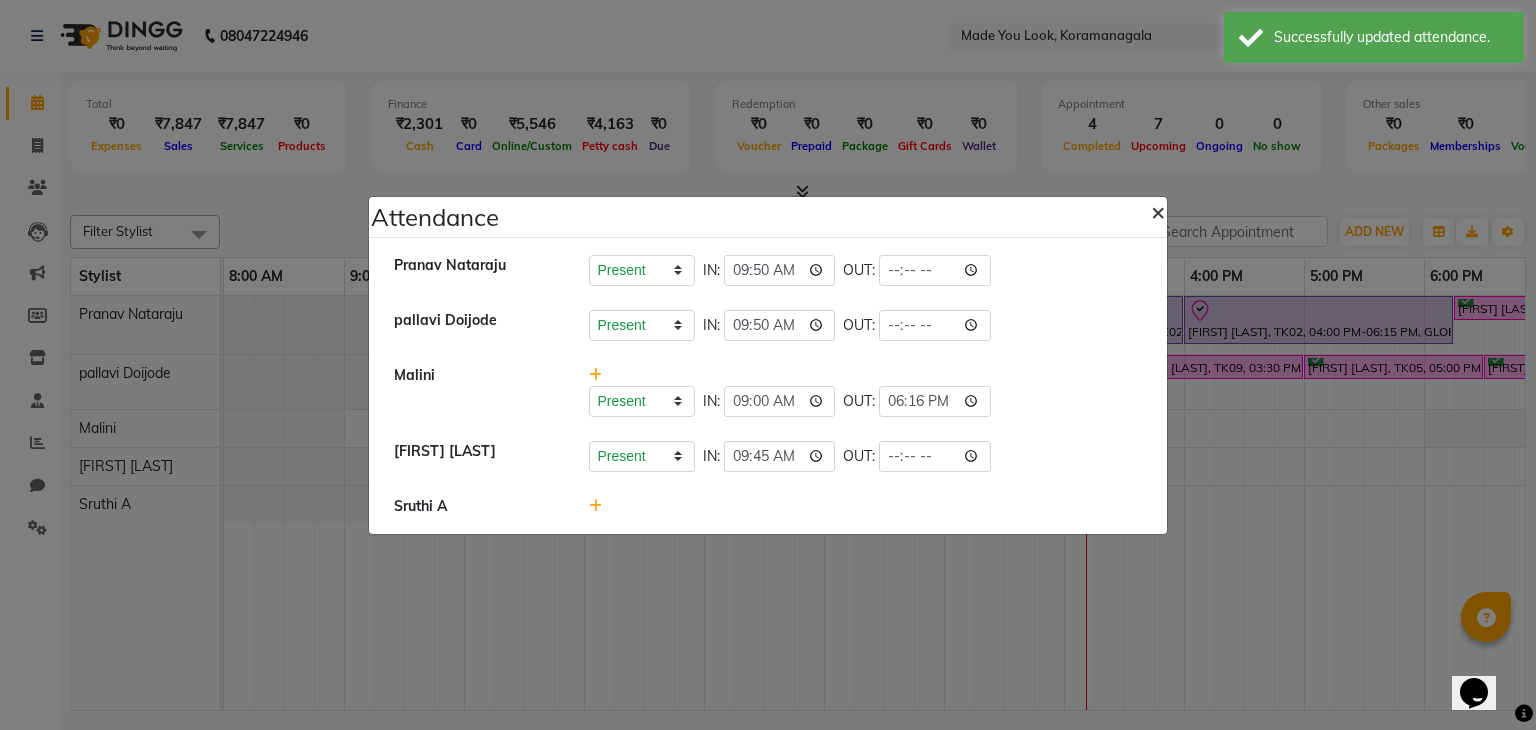 click on "×" 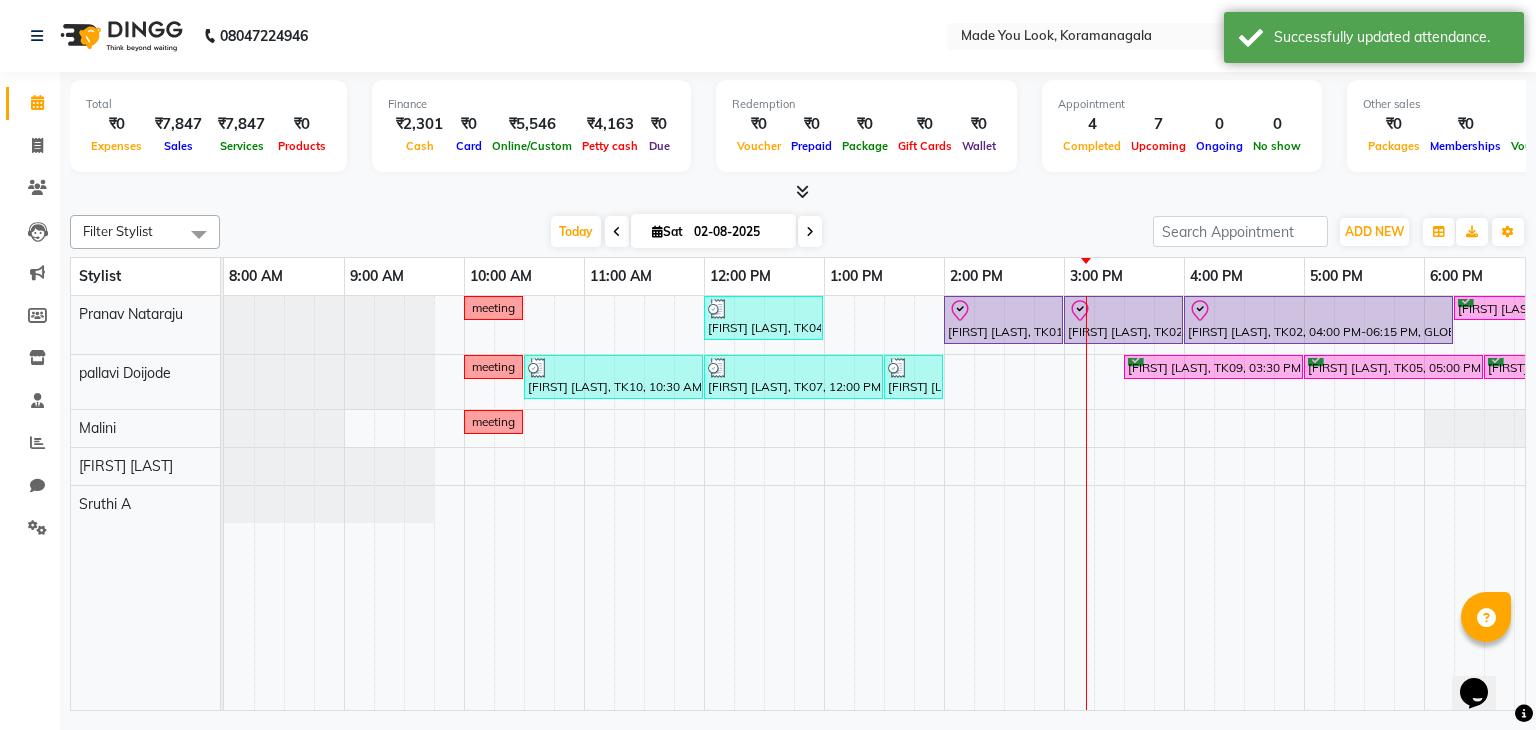 click at bounding box center [617, 232] 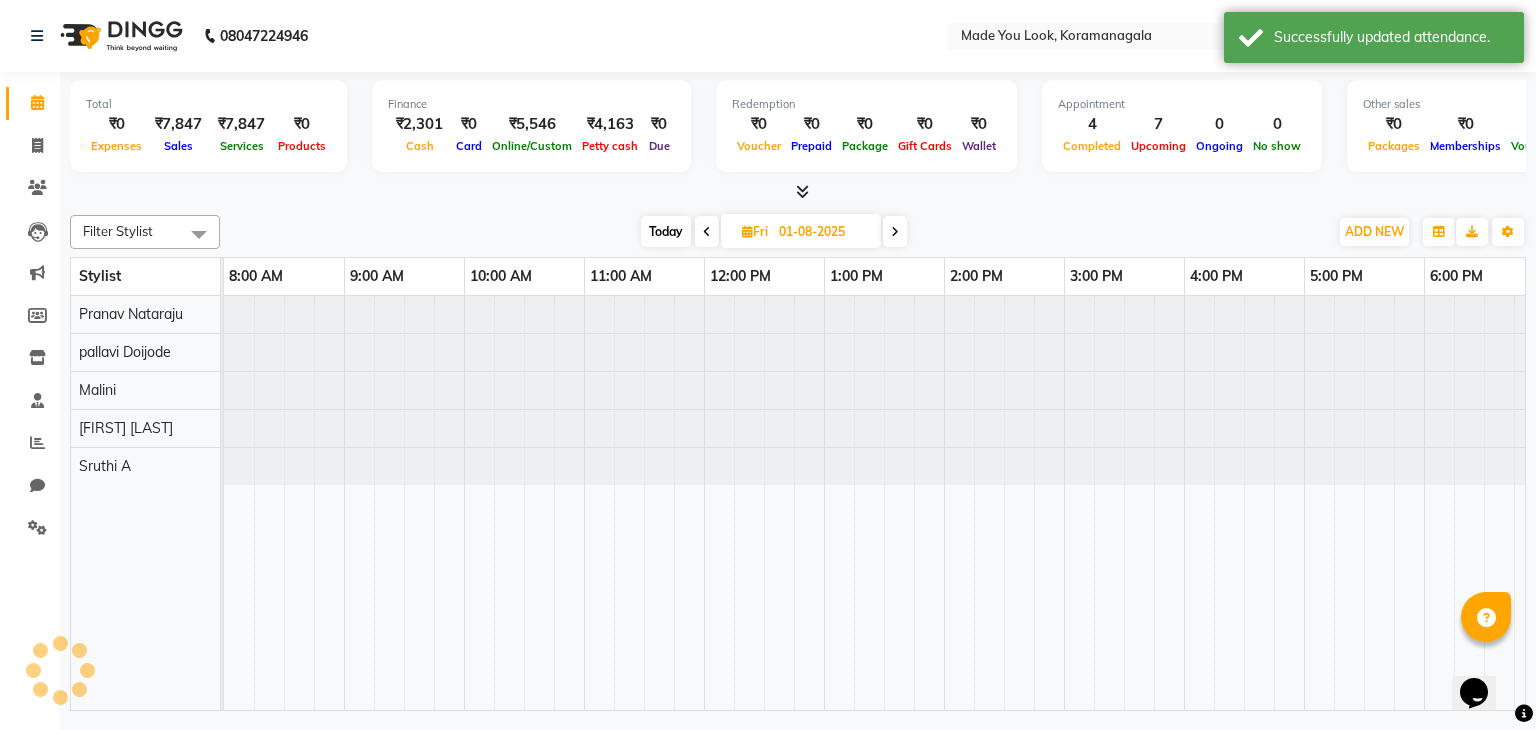 scroll, scrollTop: 0, scrollLeft: 258, axis: horizontal 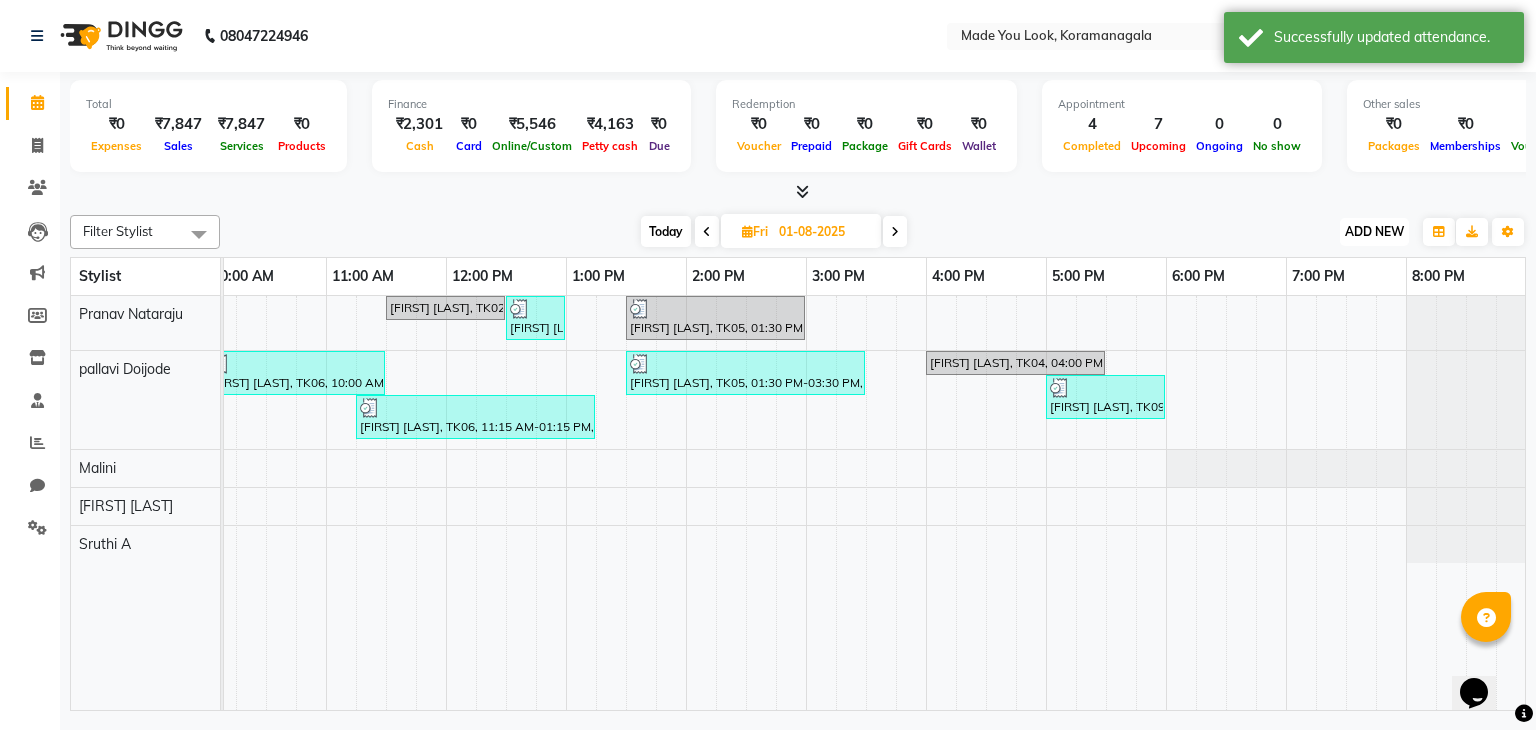 click on "ADD NEW" at bounding box center (1374, 231) 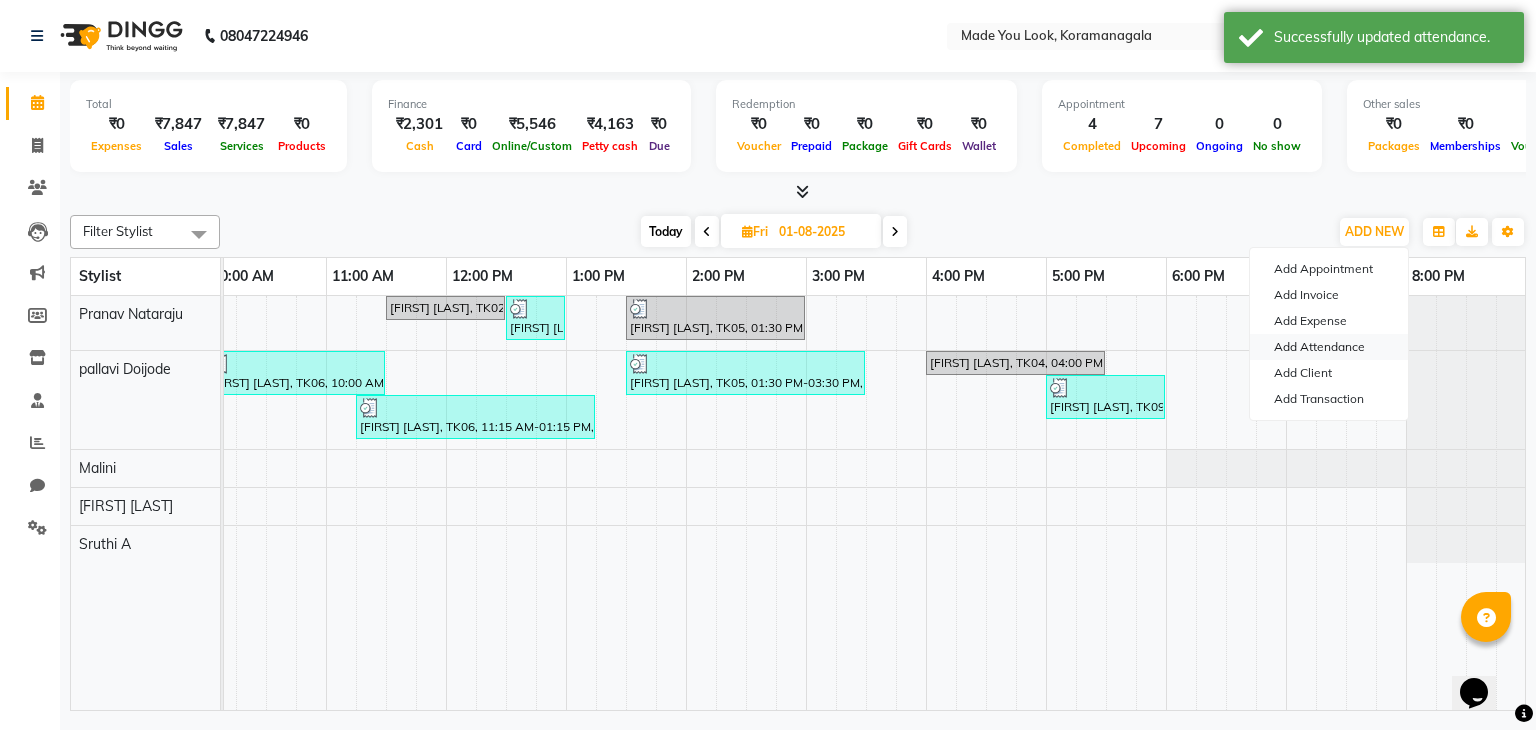 click on "Add Attendance" at bounding box center (1329, 347) 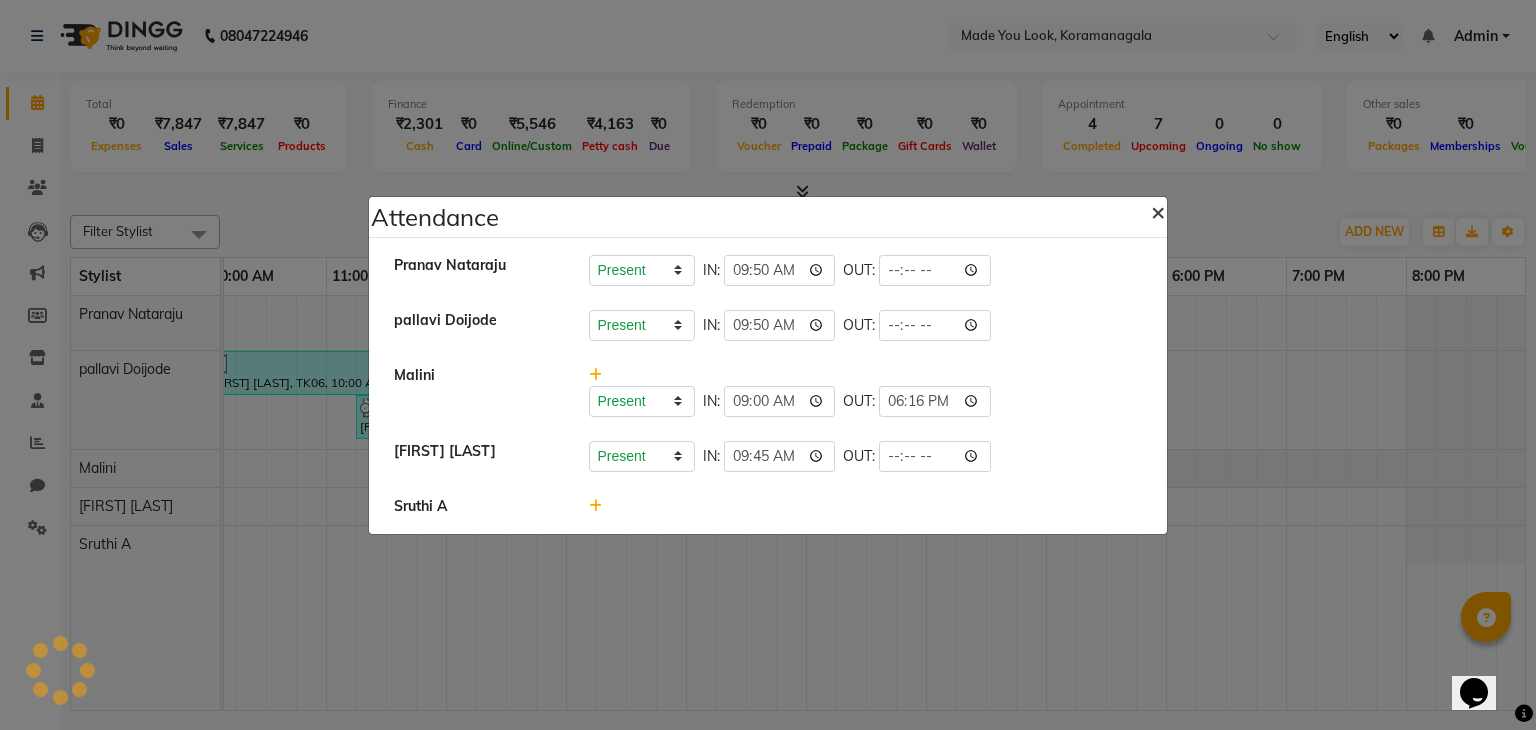 click on "×" 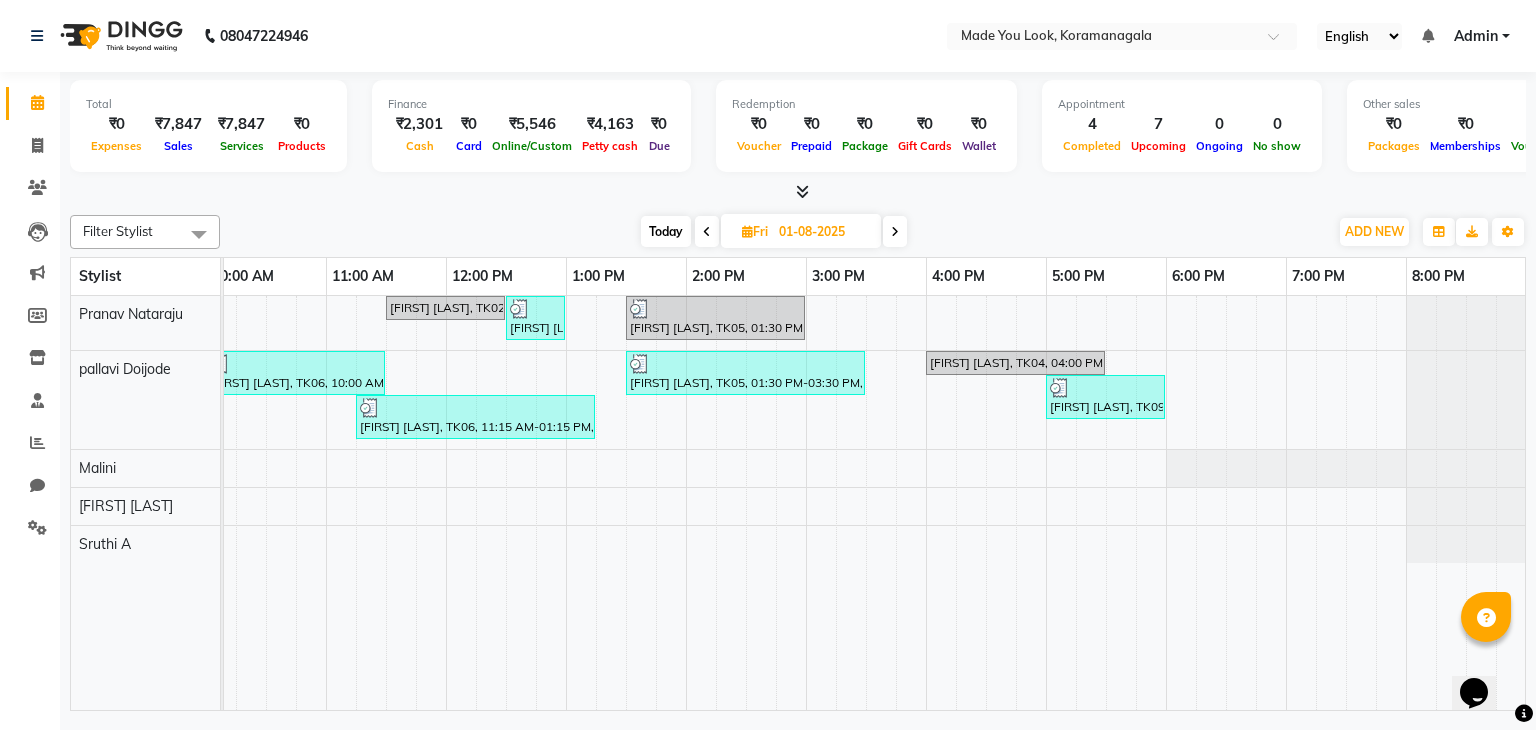 click on "Today" at bounding box center (666, 231) 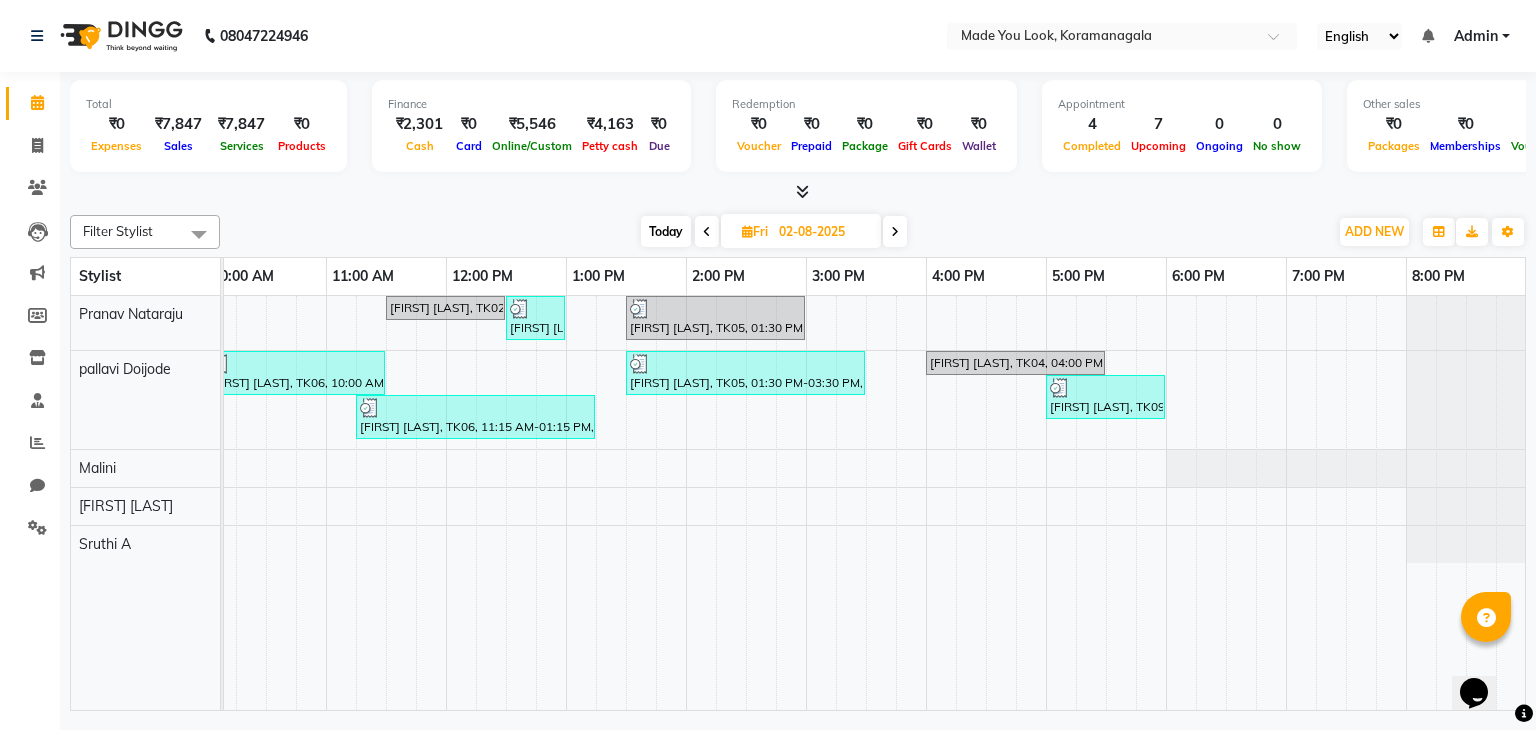 scroll, scrollTop: 0, scrollLeft: 0, axis: both 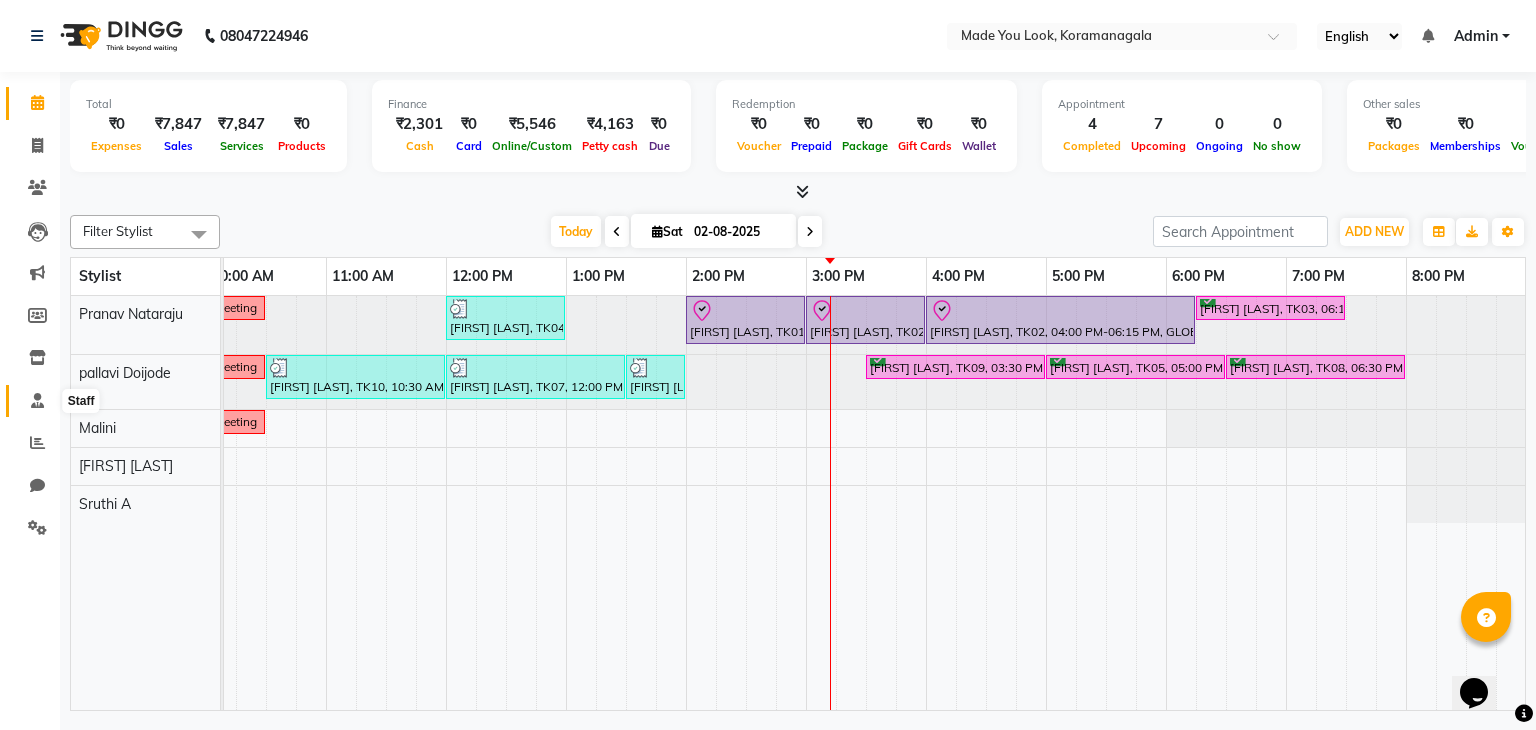 click 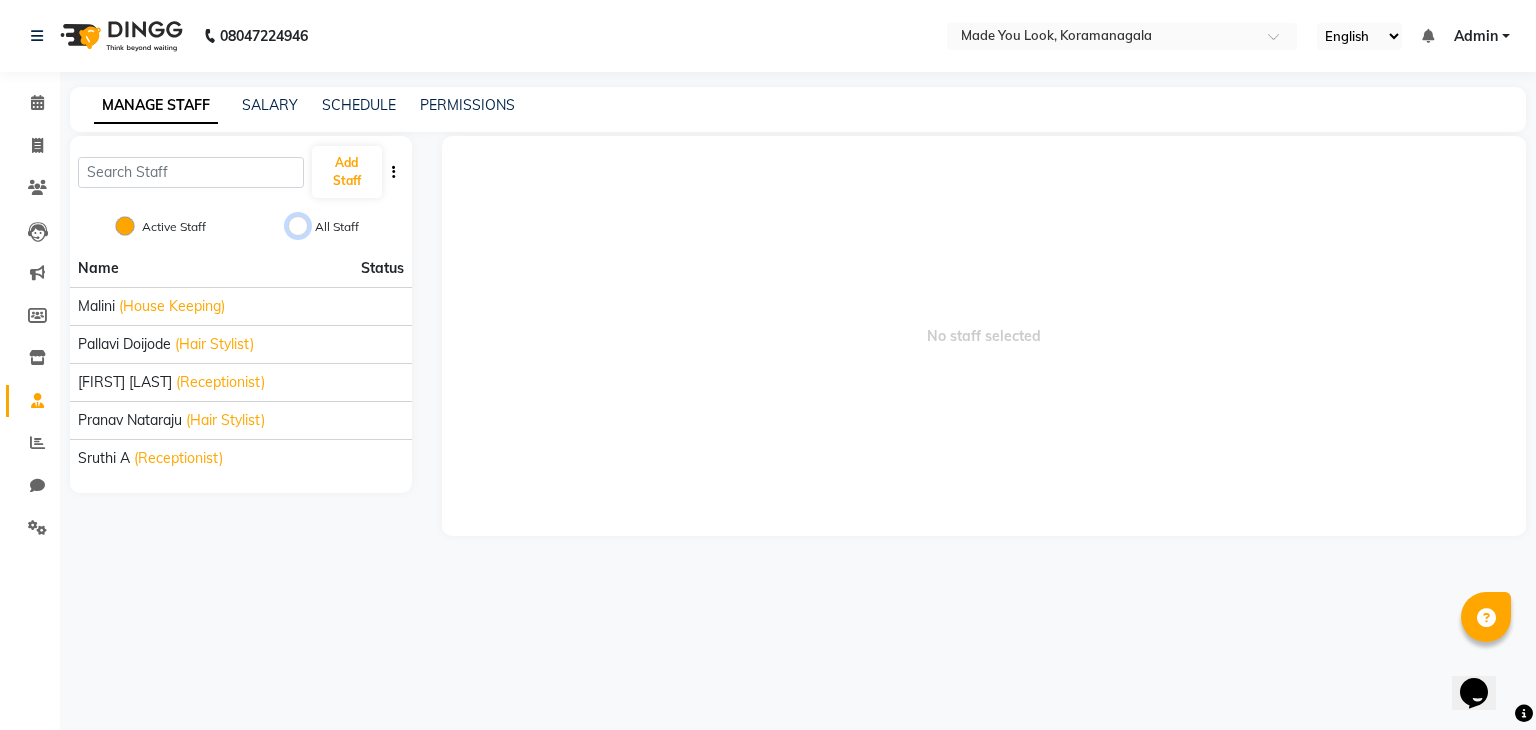 click on "All Staff" 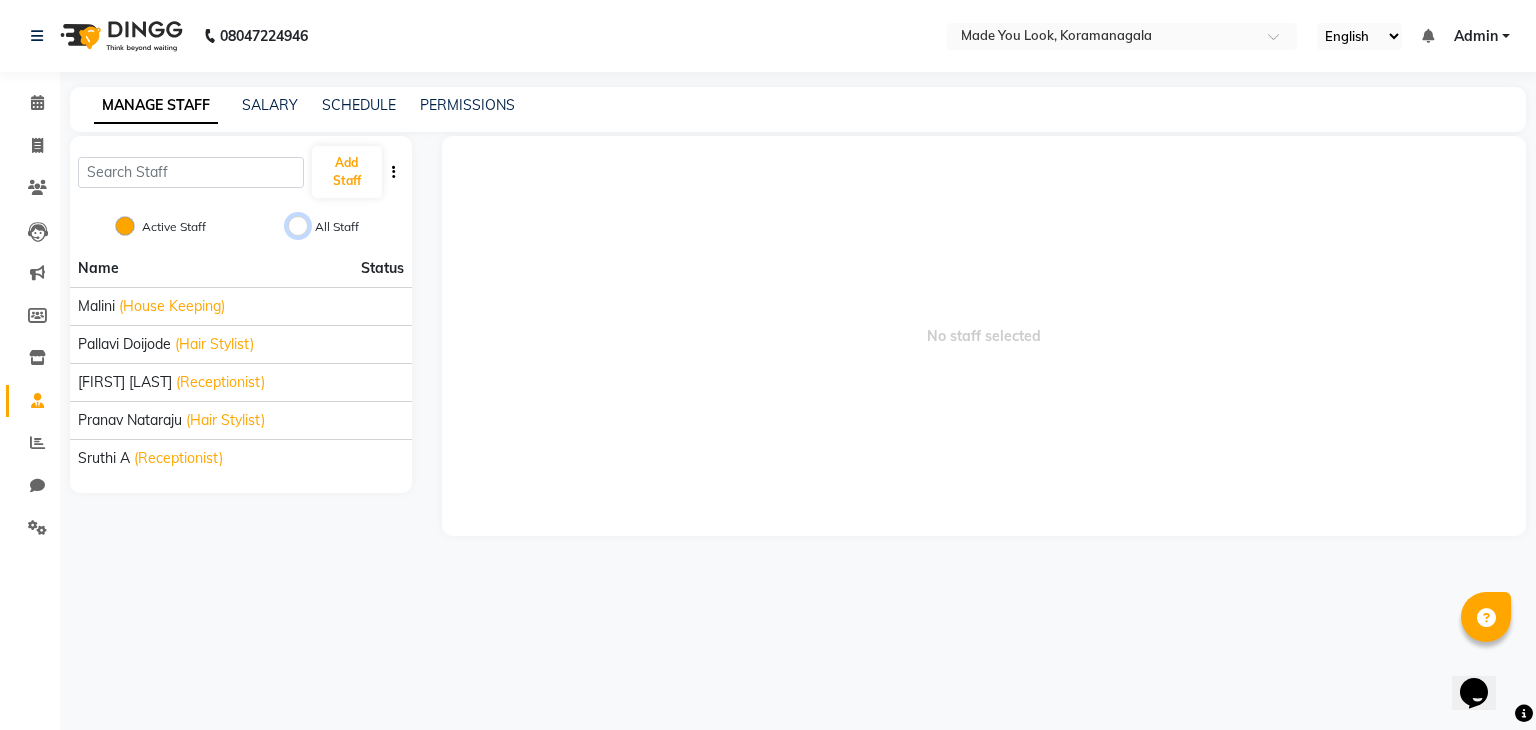click on "All Staff" 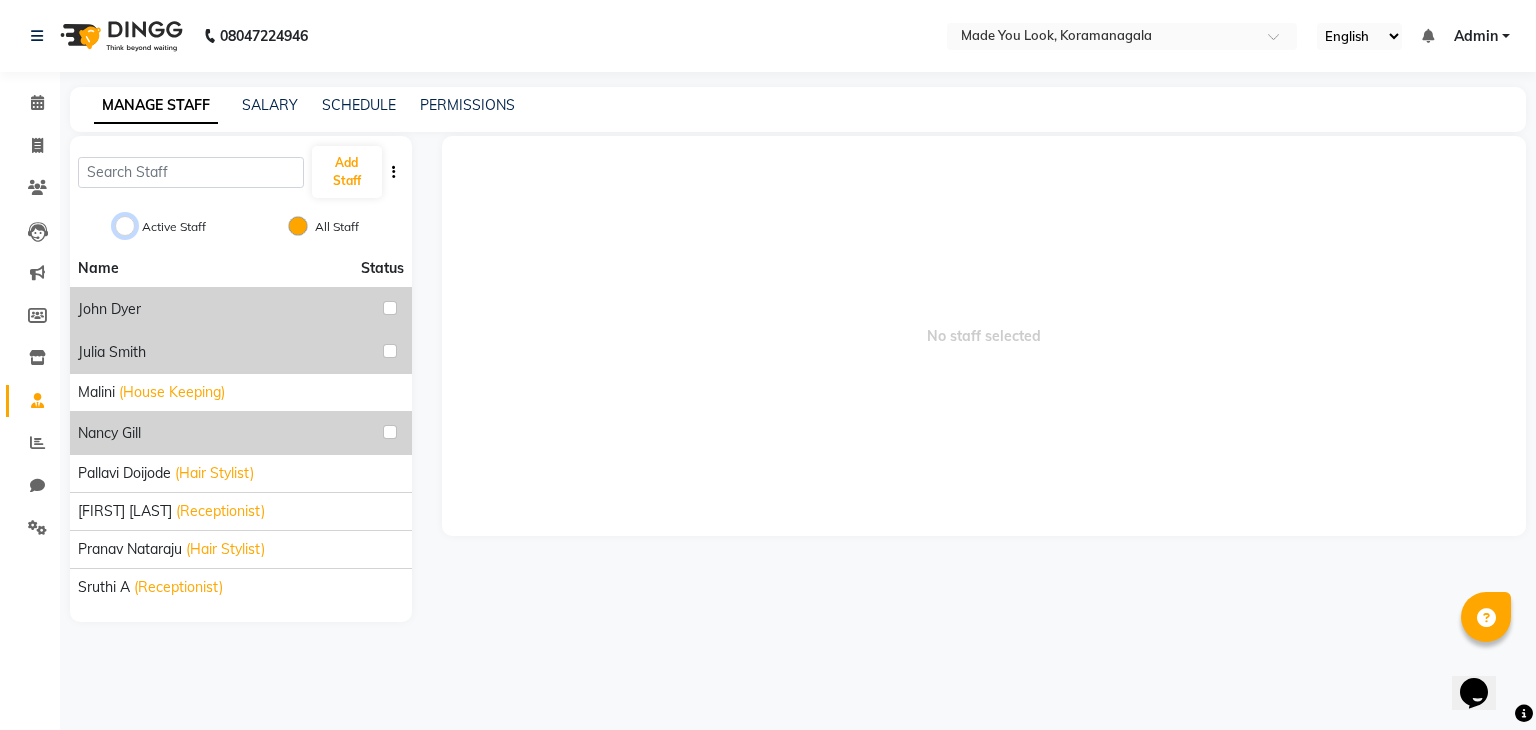 click on "Active Staff" at bounding box center [125, 226] 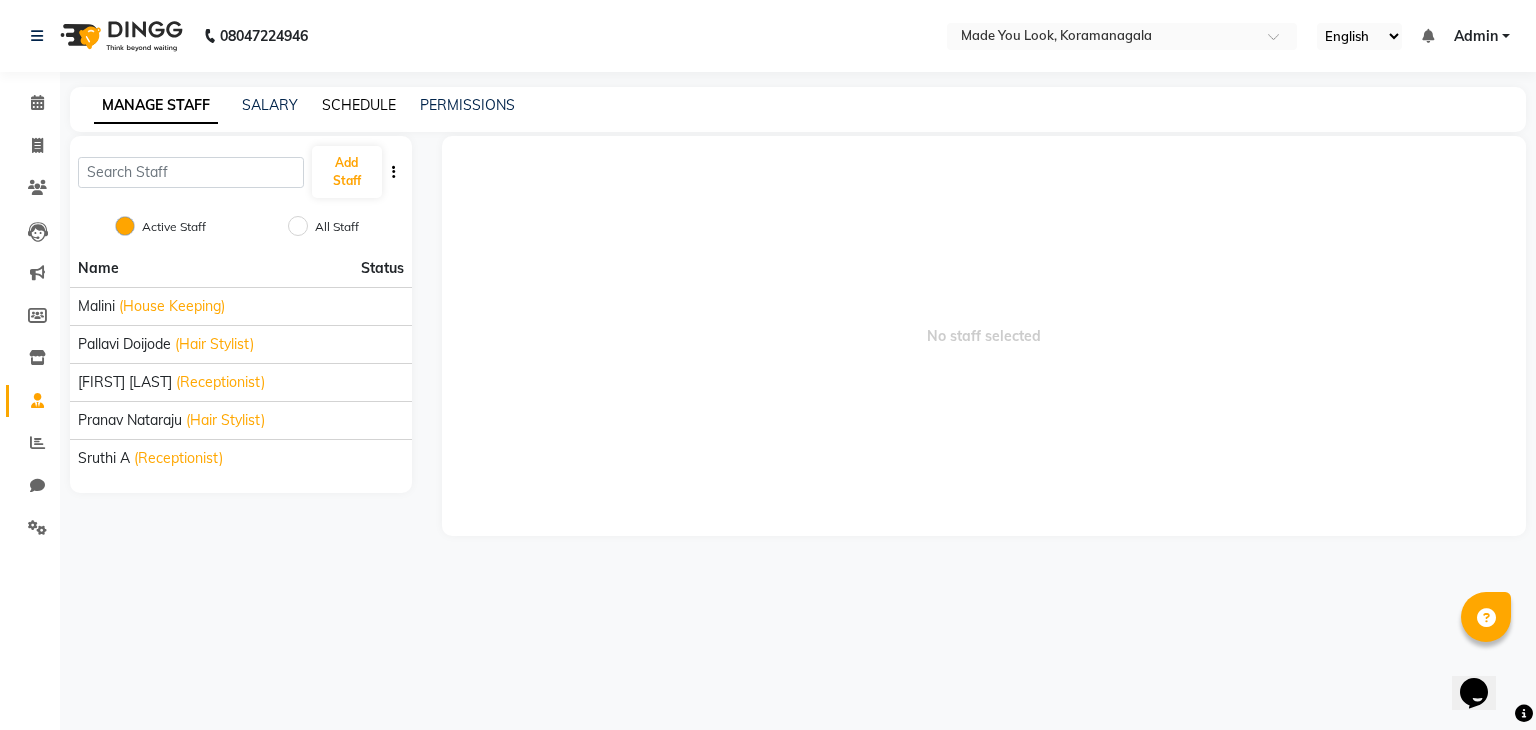 click on "SCHEDULE" 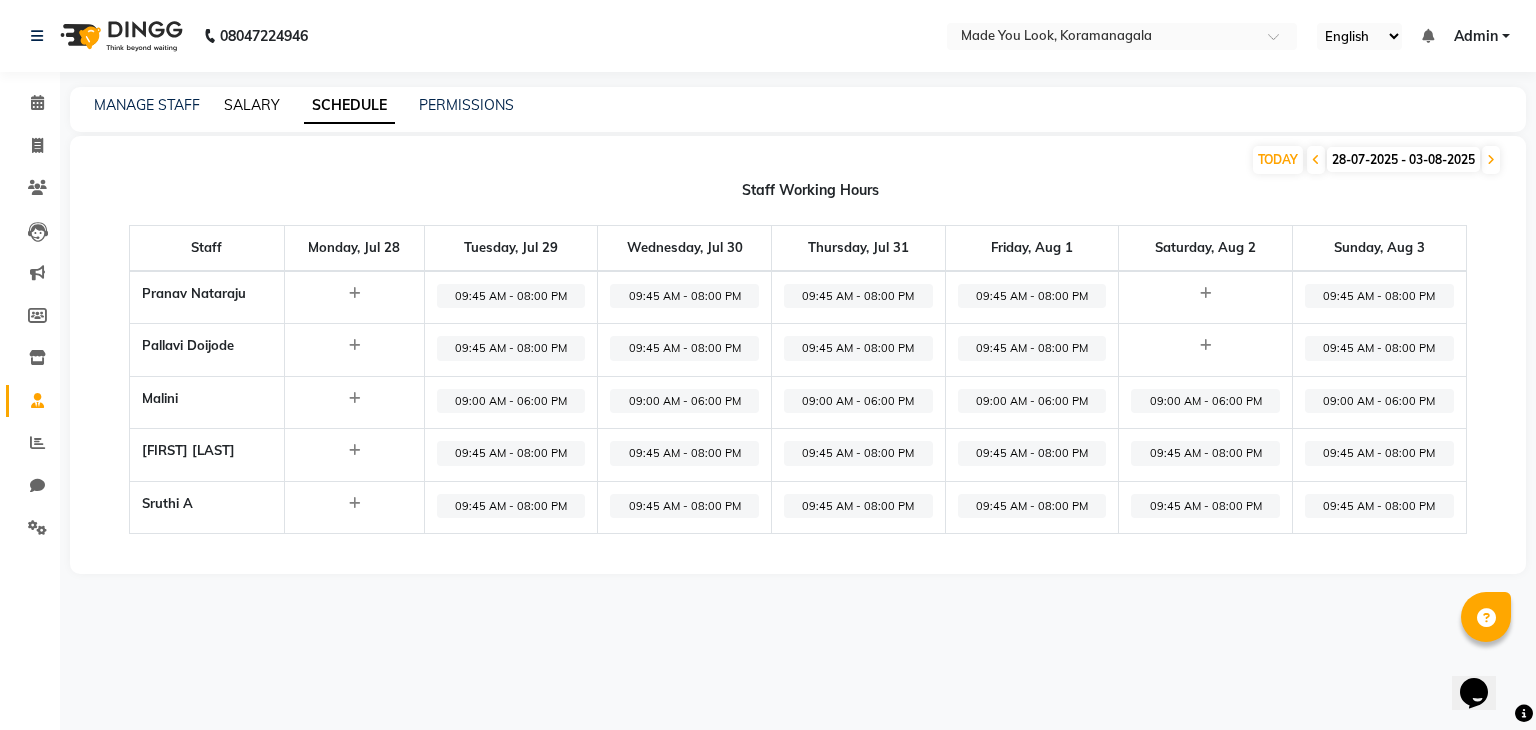 click on "SALARY" 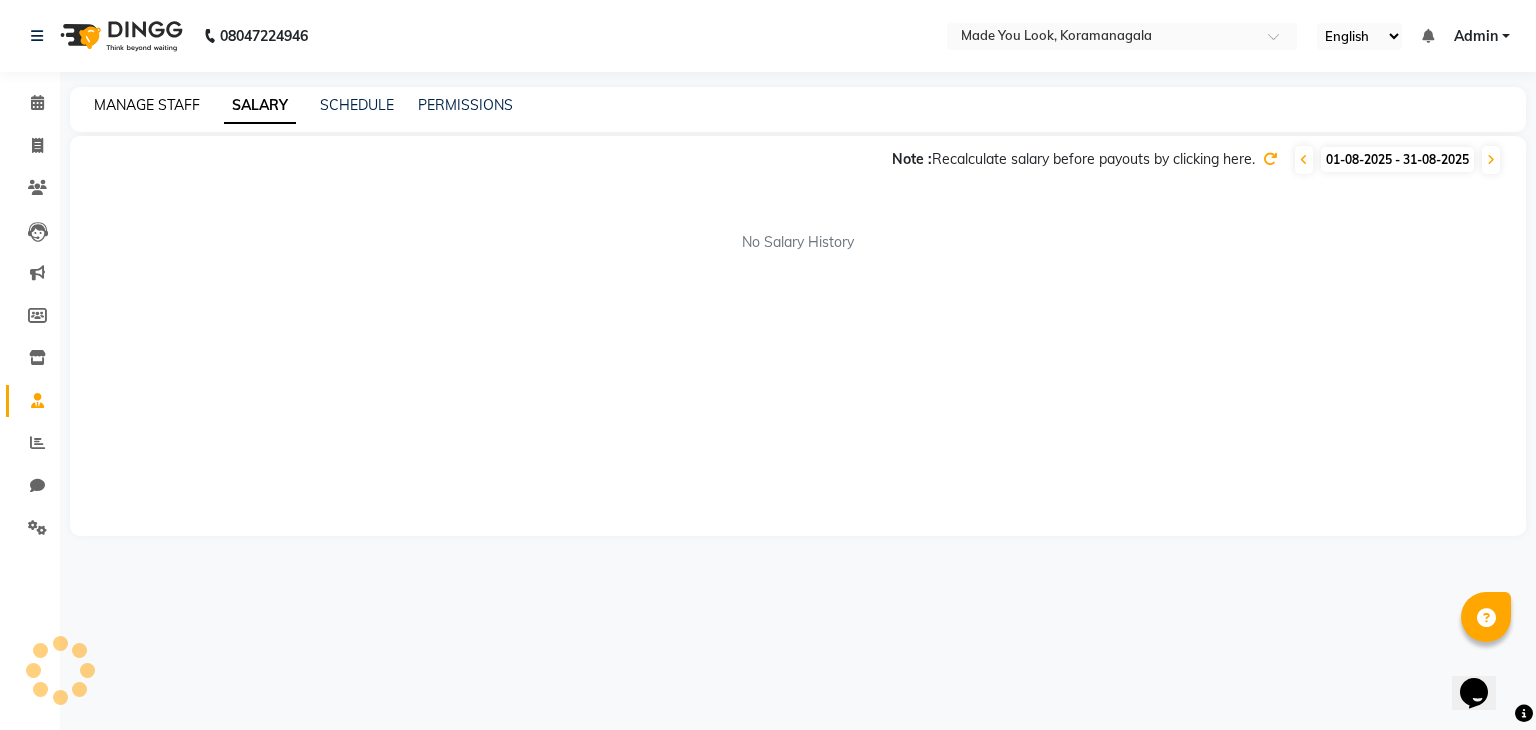 click on "MANAGE STAFF" 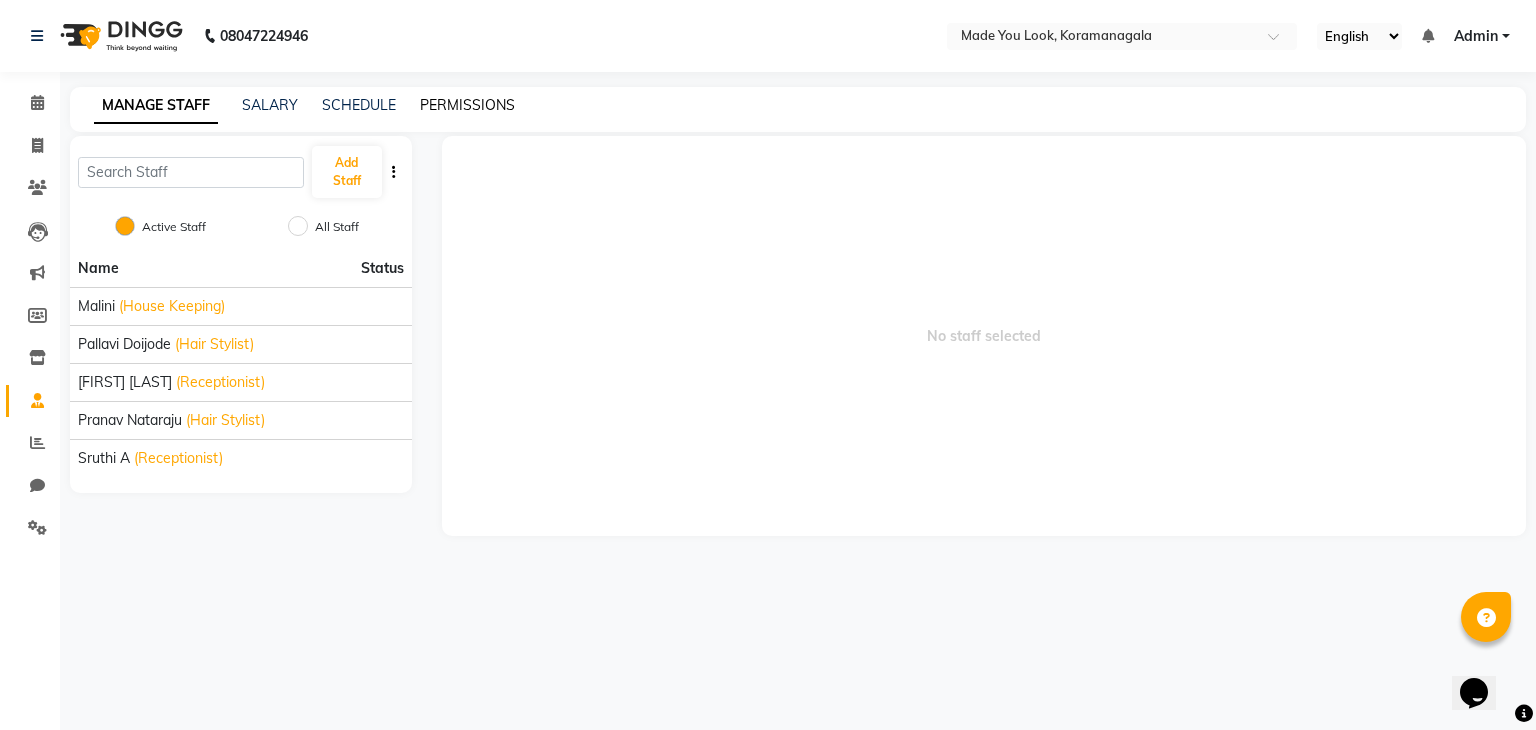click on "PERMISSIONS" 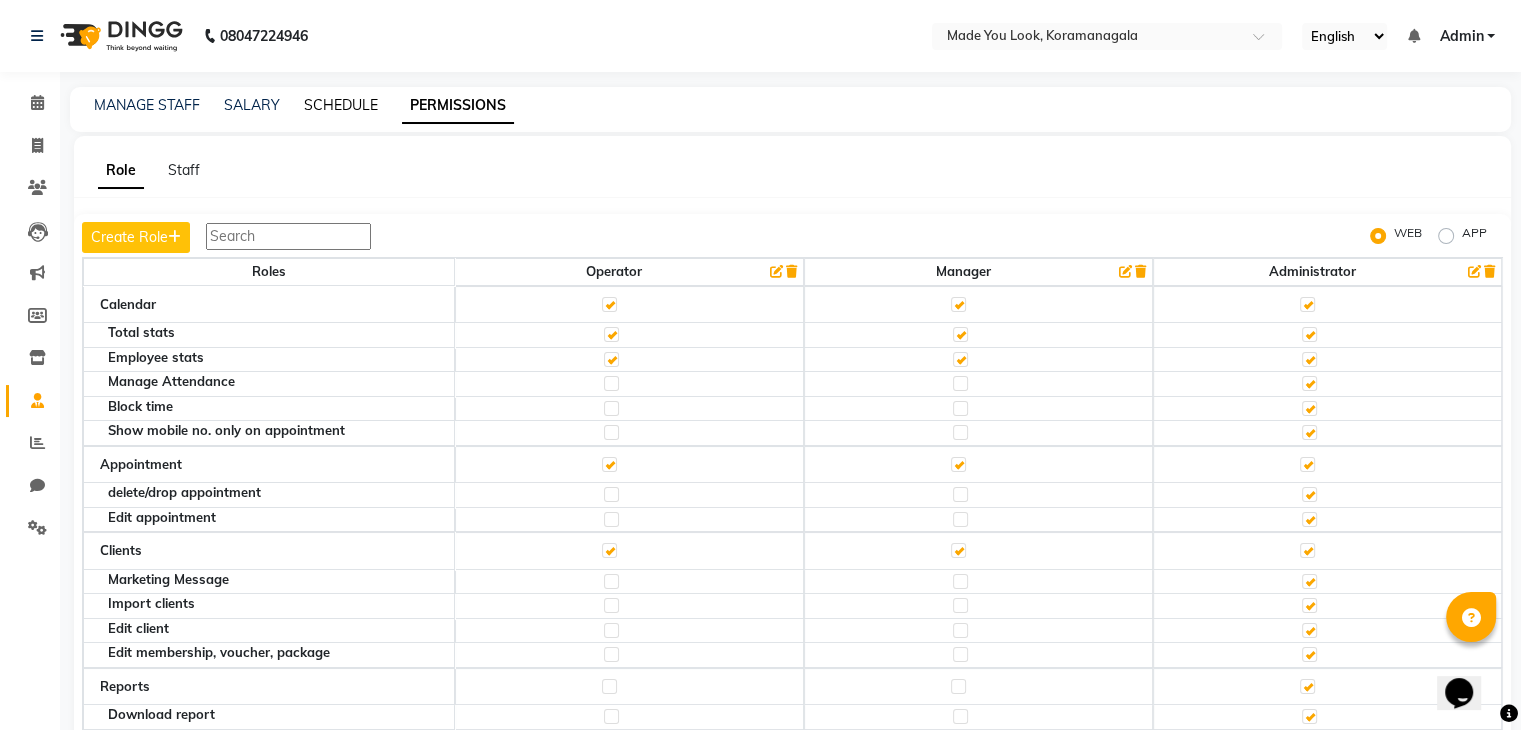 click on "SCHEDULE" 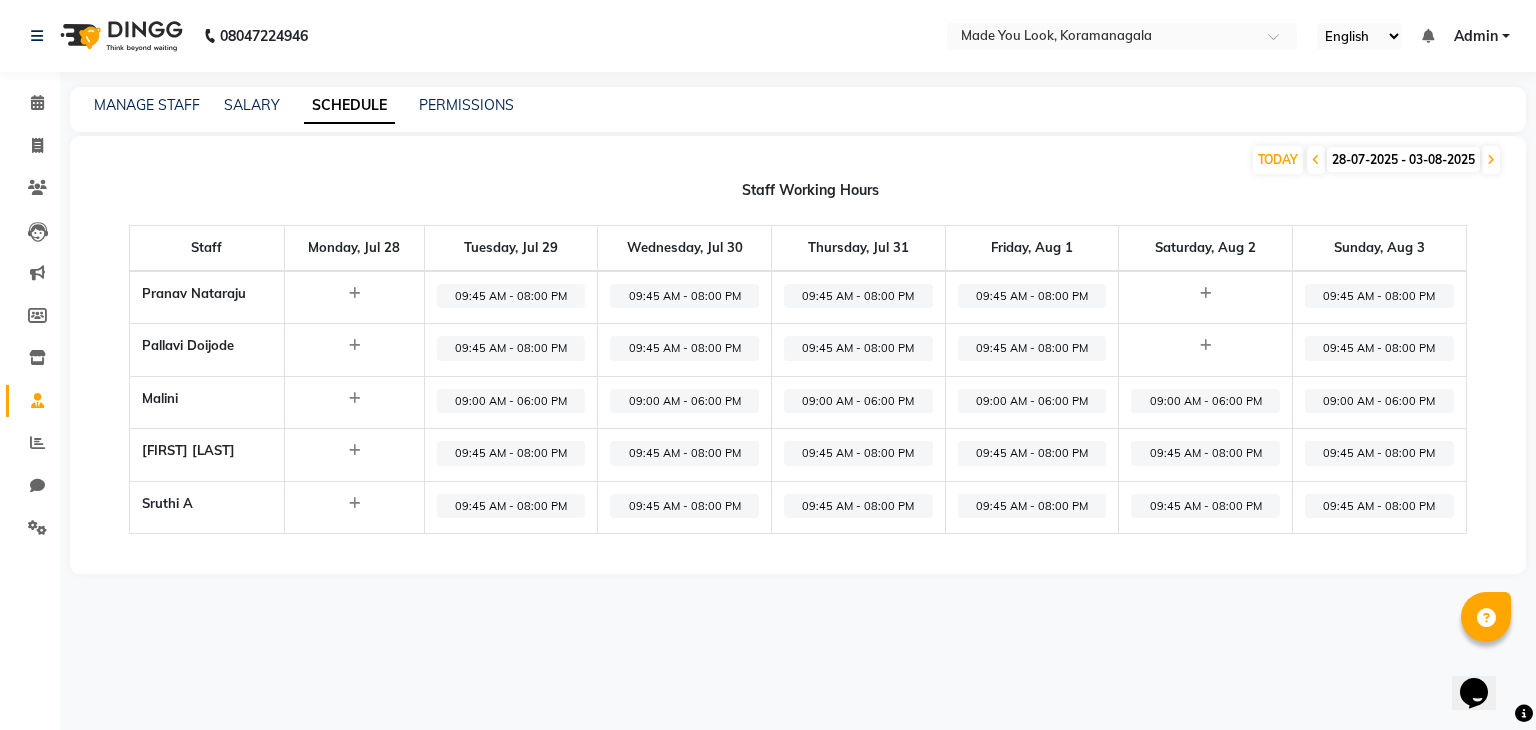 click 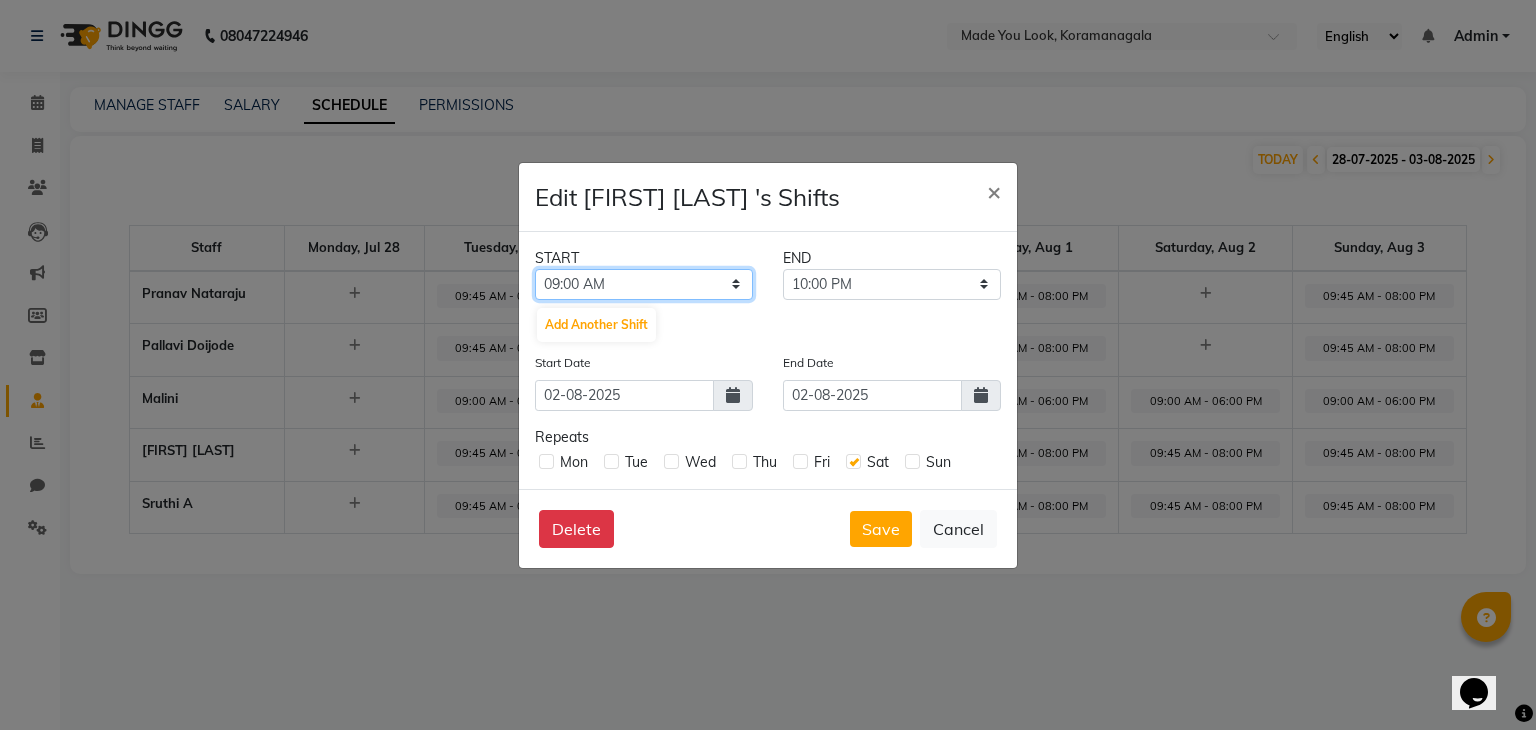 click on "12:00 AM 12:15 AM 12:30 AM 12:45 AM 01:00 AM 01:15 AM 01:30 AM 01:45 AM 02:00 AM 02:15 AM 02:30 AM 02:45 AM 03:00 AM 03:15 AM 03:30 AM 03:45 AM 04:00 AM 04:15 AM 04:30 AM 04:45 AM 05:00 AM 05:15 AM 05:30 AM 05:45 AM 06:00 AM 06:15 AM 06:30 AM 06:45 AM 07:00 AM 07:15 AM 07:30 AM 07:45 AM 08:00 AM 08:15 AM 08:30 AM 08:45 AM 09:00 AM 09:15 AM 09:30 AM 09:45 AM 10:00 AM 10:15 AM 10:30 AM 10:45 AM 11:00 AM 11:15 AM 11:30 AM 11:45 AM 12:00 PM 12:15 PM 12:30 PM 12:45 PM 01:00 PM 01:15 PM 01:30 PM 01:45 PM 02:00 PM 02:15 PM 02:30 PM 02:45 PM 03:00 PM 03:15 PM 03:30 PM 03:45 PM 04:00 PM 04:15 PM 04:30 PM 04:45 PM 05:00 PM 05:15 PM 05:30 PM 05:45 PM 06:00 PM 06:15 PM 06:30 PM 06:45 PM 07:00 PM 07:15 PM 07:30 PM 07:45 PM 08:00 PM 08:15 PM 08:30 PM 08:45 PM 09:00 PM 09:15 PM 09:30 PM 09:45 PM 10:00 PM 10:15 PM 10:30 PM 10:45 PM 11:00 PM 11:15 PM 11:30 PM 11:45 PM" 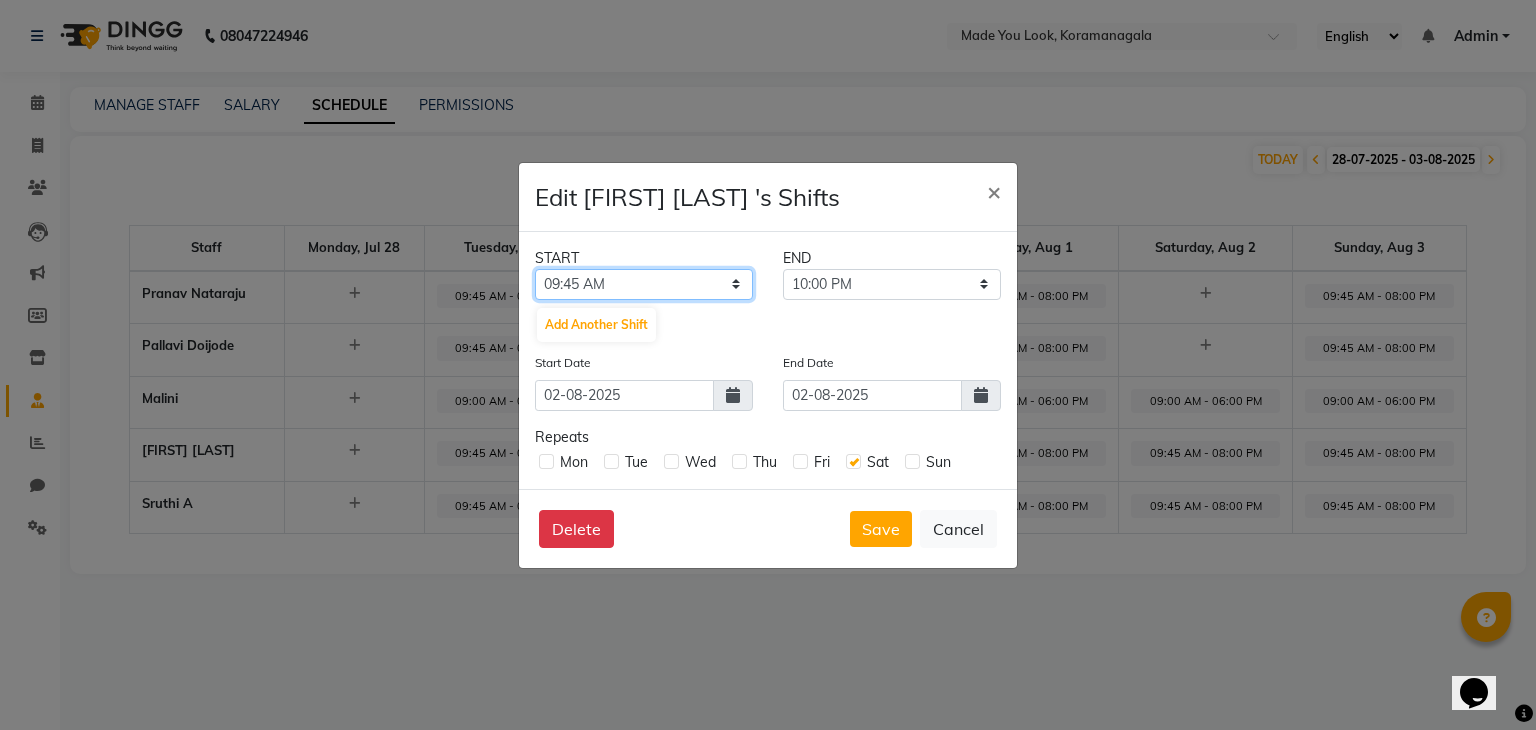 click on "12:00 AM 12:15 AM 12:30 AM 12:45 AM 01:00 AM 01:15 AM 01:30 AM 01:45 AM 02:00 AM 02:15 AM 02:30 AM 02:45 AM 03:00 AM 03:15 AM 03:30 AM 03:45 AM 04:00 AM 04:15 AM 04:30 AM 04:45 AM 05:00 AM 05:15 AM 05:30 AM 05:45 AM 06:00 AM 06:15 AM 06:30 AM 06:45 AM 07:00 AM 07:15 AM 07:30 AM 07:45 AM 08:00 AM 08:15 AM 08:30 AM 08:45 AM 09:00 AM 09:15 AM 09:30 AM 09:45 AM 10:00 AM 10:15 AM 10:30 AM 10:45 AM 11:00 AM 11:15 AM 11:30 AM 11:45 AM 12:00 PM 12:15 PM 12:30 PM 12:45 PM 01:00 PM 01:15 PM 01:30 PM 01:45 PM 02:00 PM 02:15 PM 02:30 PM 02:45 PM 03:00 PM 03:15 PM 03:30 PM 03:45 PM 04:00 PM 04:15 PM 04:30 PM 04:45 PM 05:00 PM 05:15 PM 05:30 PM 05:45 PM 06:00 PM 06:15 PM 06:30 PM 06:45 PM 07:00 PM 07:15 PM 07:30 PM 07:45 PM 08:00 PM 08:15 PM 08:30 PM 08:45 PM 09:00 PM 09:15 PM 09:30 PM 09:45 PM 10:00 PM 10:15 PM 10:30 PM 10:45 PM 11:00 PM 11:15 PM 11:30 PM 11:45 PM" 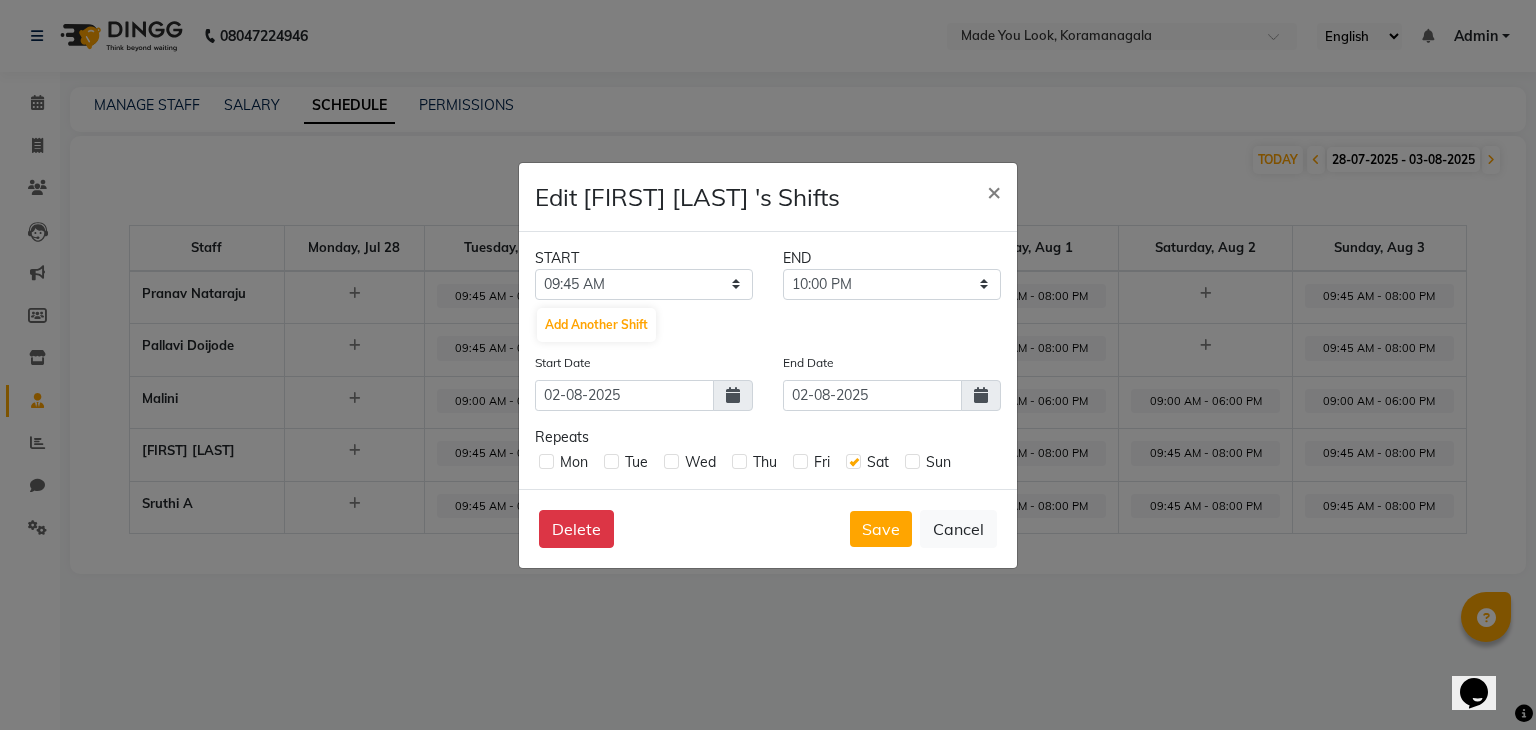 drag, startPoint x: 820, startPoint y: 266, endPoint x: 816, endPoint y: 278, distance: 12.649111 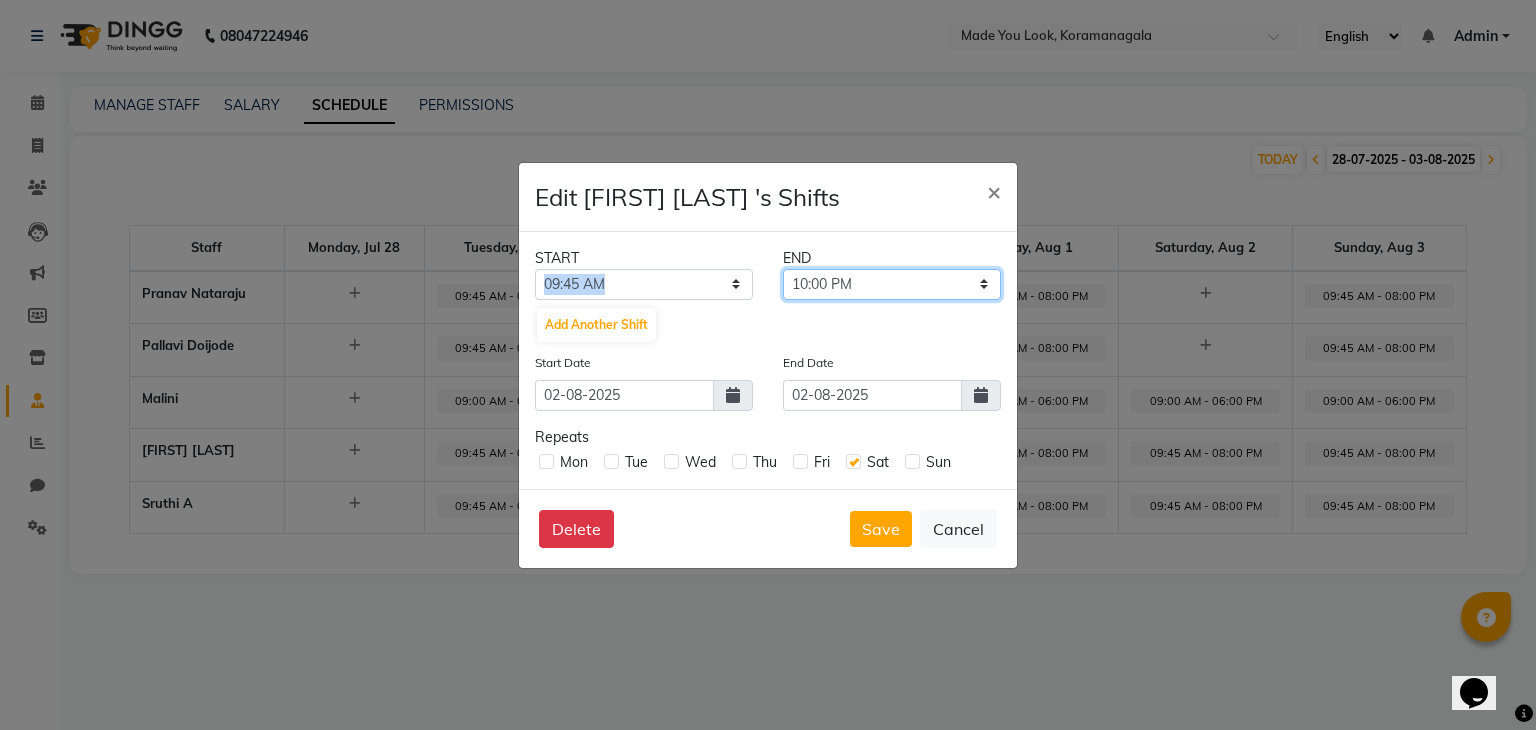 click on "10:00 AM 10:15 AM 10:30 AM 10:45 AM 11:00 AM 11:15 AM 11:30 AM 11:45 AM 12:00 PM 12:15 PM 12:30 PM 12:45 PM 01:00 PM 01:15 PM 01:30 PM 01:45 PM 02:00 PM 02:15 PM 02:30 PM 02:45 PM 03:00 PM 03:15 PM 03:30 PM 03:45 PM 04:00 PM 04:15 PM 04:30 PM 04:45 PM 05:00 PM 05:15 PM 05:30 PM 05:45 PM 06:00 PM 06:15 PM 06:30 PM 06:45 PM 07:00 PM 07:15 PM 07:30 PM 07:45 PM 08:00 PM 08:15 PM 08:30 PM 08:45 PM 09:00 PM 09:15 PM 09:30 PM 09:45 PM 10:00 PM 10:15 PM 10:30 PM 10:45 PM 11:00 PM 11:15 PM 11:30 PM 11:45 PM" 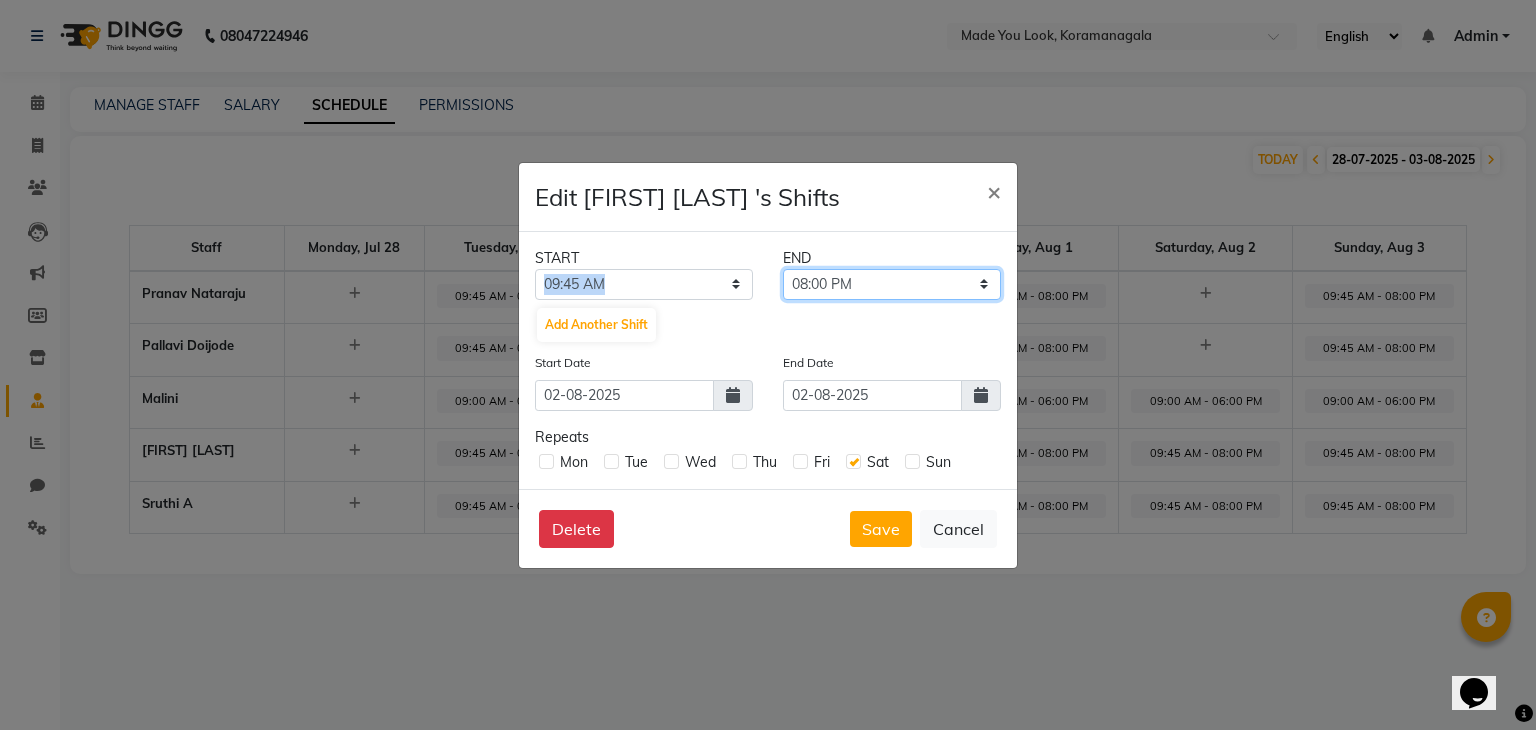 click on "10:00 AM 10:15 AM 10:30 AM 10:45 AM 11:00 AM 11:15 AM 11:30 AM 11:45 AM 12:00 PM 12:15 PM 12:30 PM 12:45 PM 01:00 PM 01:15 PM 01:30 PM 01:45 PM 02:00 PM 02:15 PM 02:30 PM 02:45 PM 03:00 PM 03:15 PM 03:30 PM 03:45 PM 04:00 PM 04:15 PM 04:30 PM 04:45 PM 05:00 PM 05:15 PM 05:30 PM 05:45 PM 06:00 PM 06:15 PM 06:30 PM 06:45 PM 07:00 PM 07:15 PM 07:30 PM 07:45 PM 08:00 PM 08:15 PM 08:30 PM 08:45 PM 09:00 PM 09:15 PM 09:30 PM 09:45 PM 10:00 PM 10:15 PM 10:30 PM 10:45 PM 11:00 PM 11:15 PM 11:30 PM 11:45 PM" 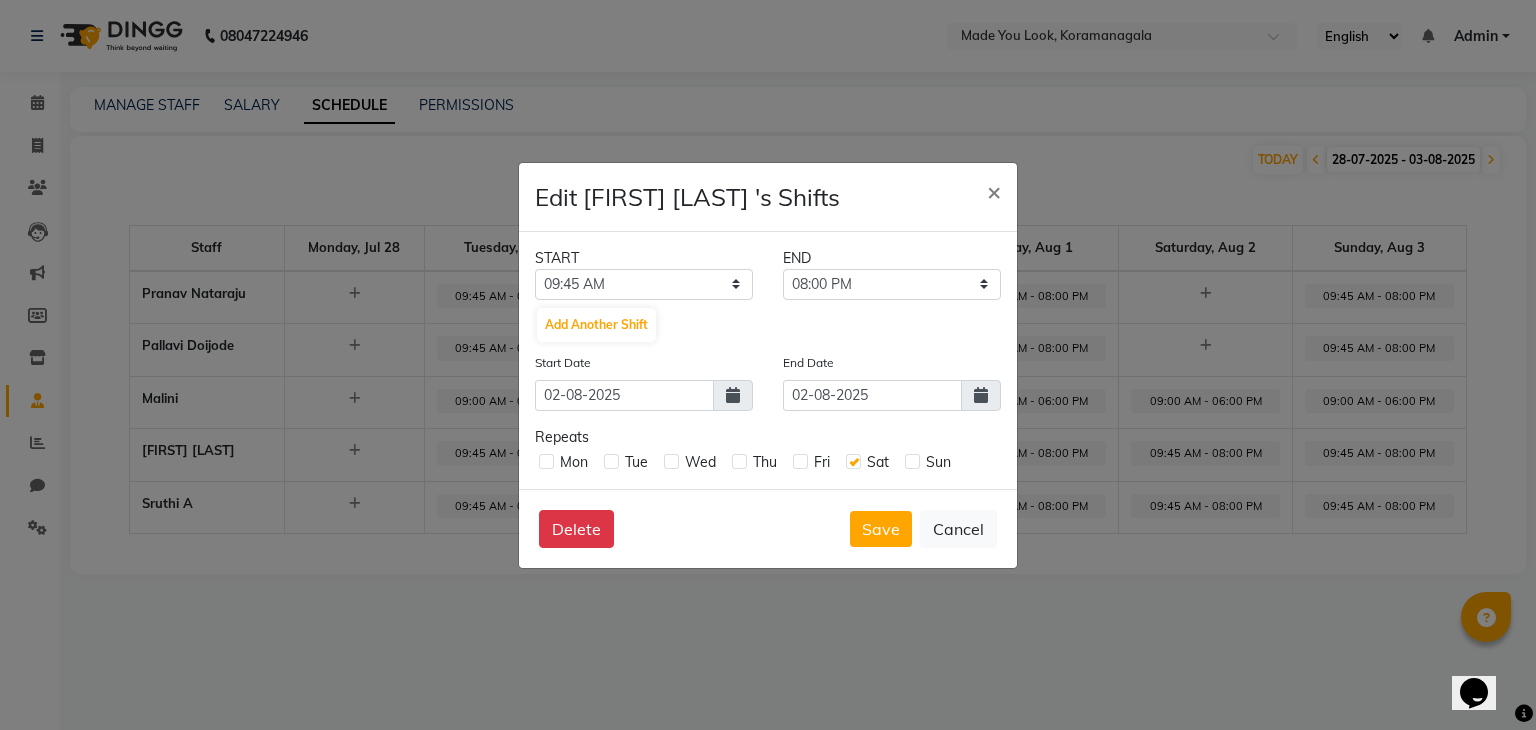click 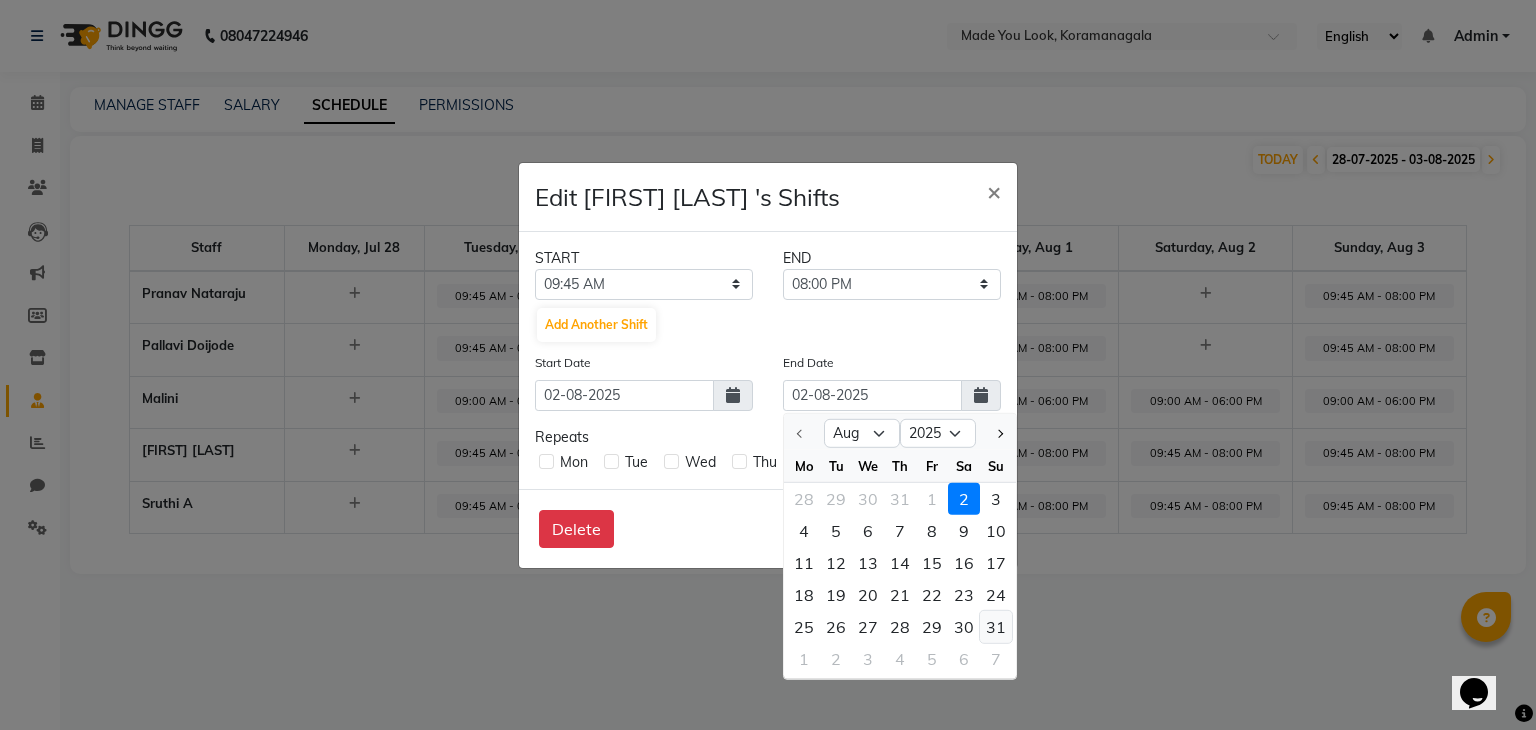 click on "31" 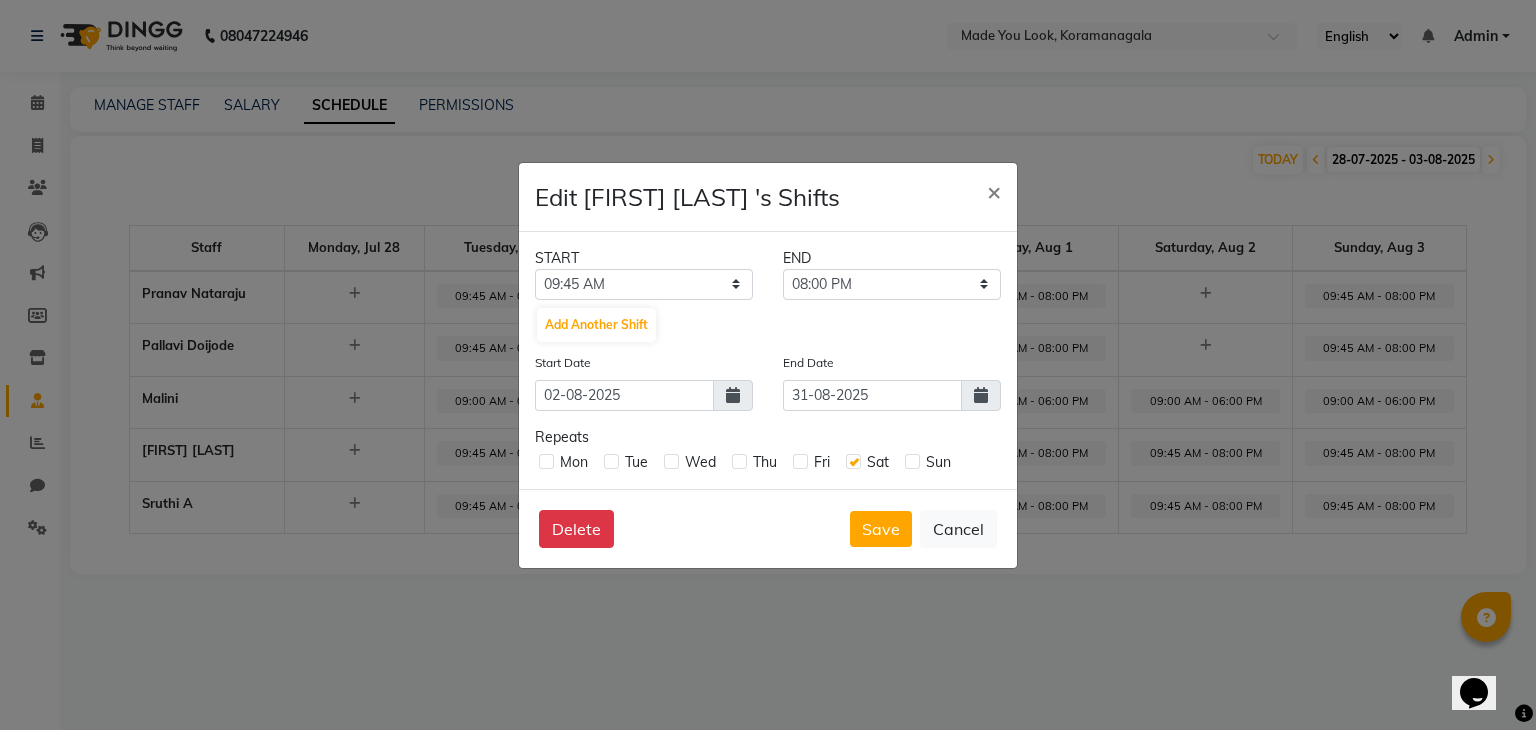 click 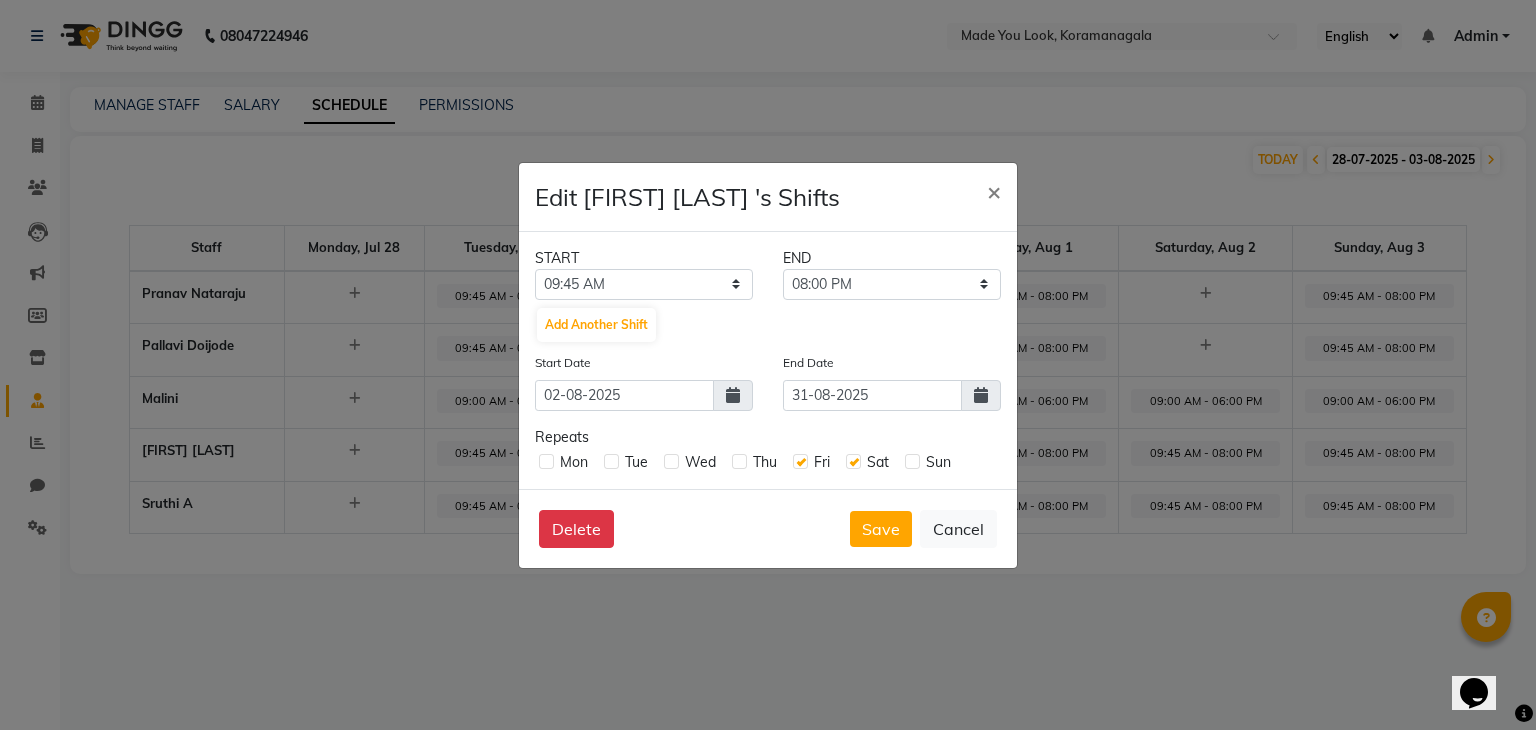 click 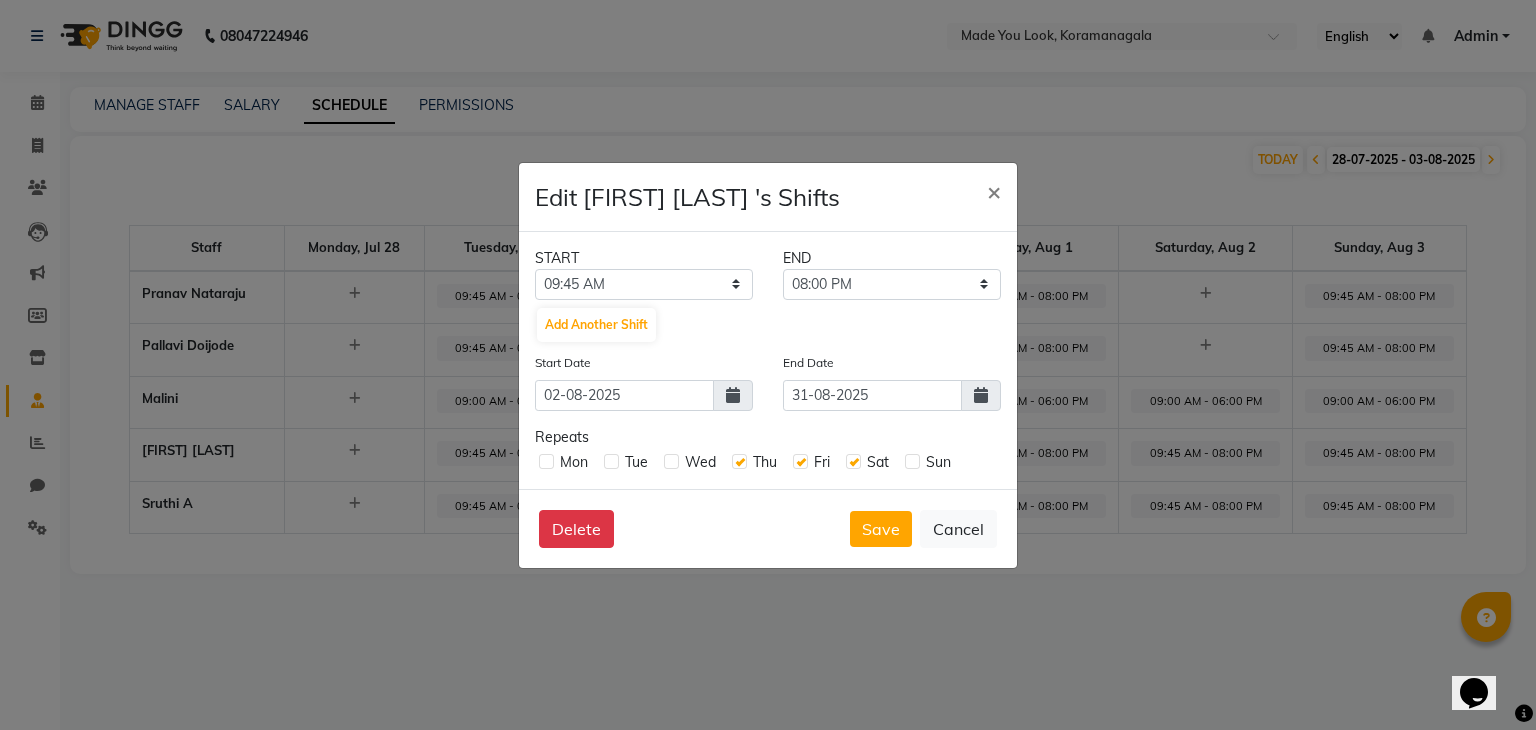 click 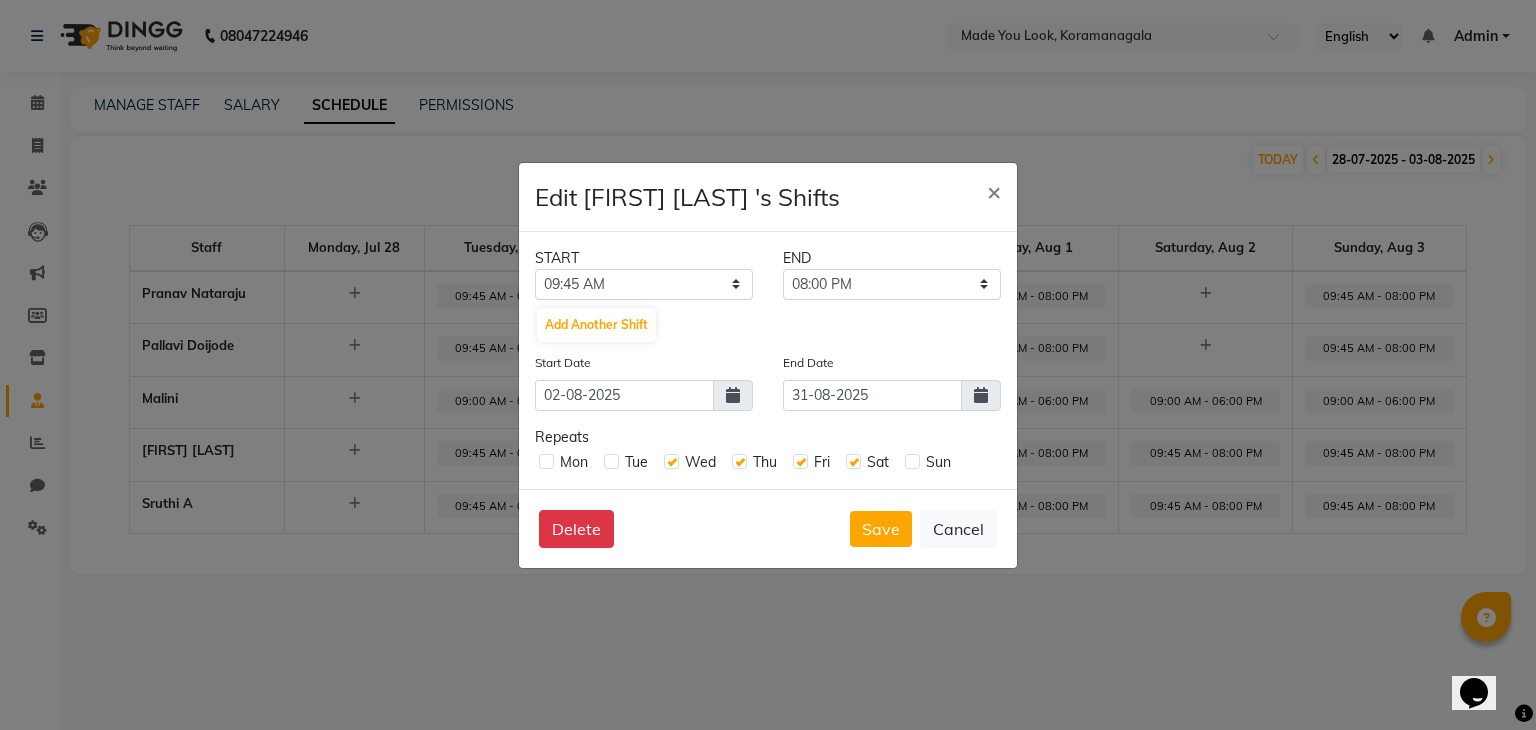 click 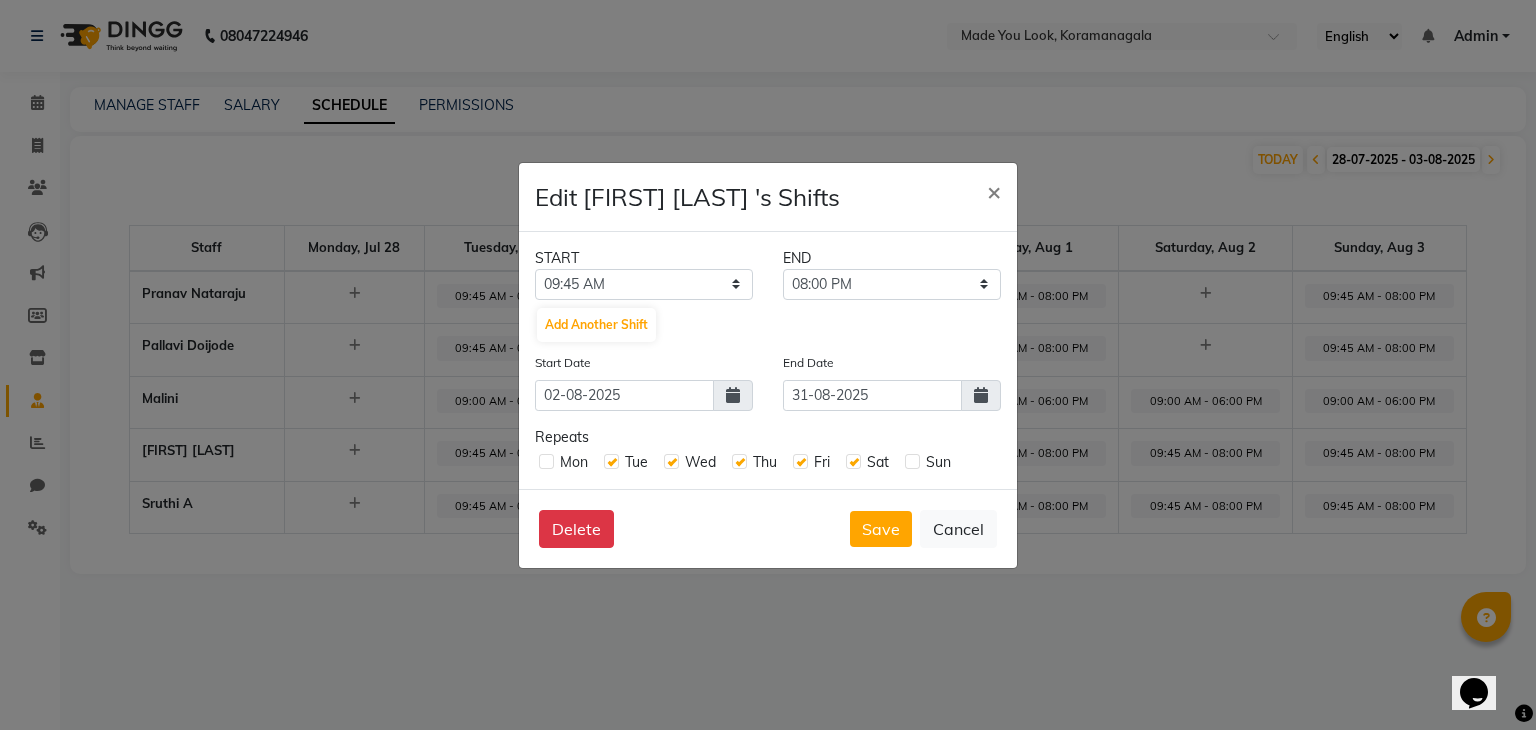 click 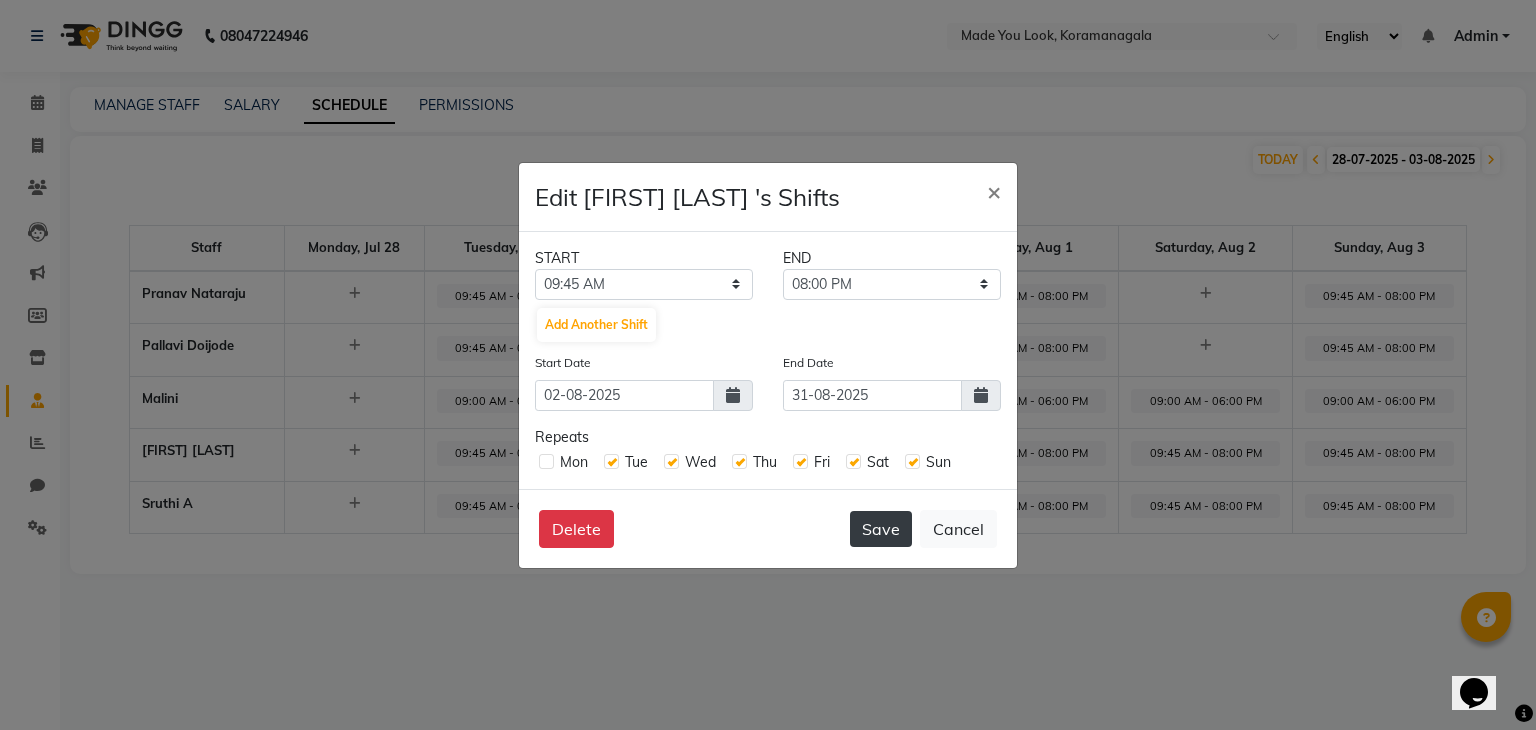 click on "Save" 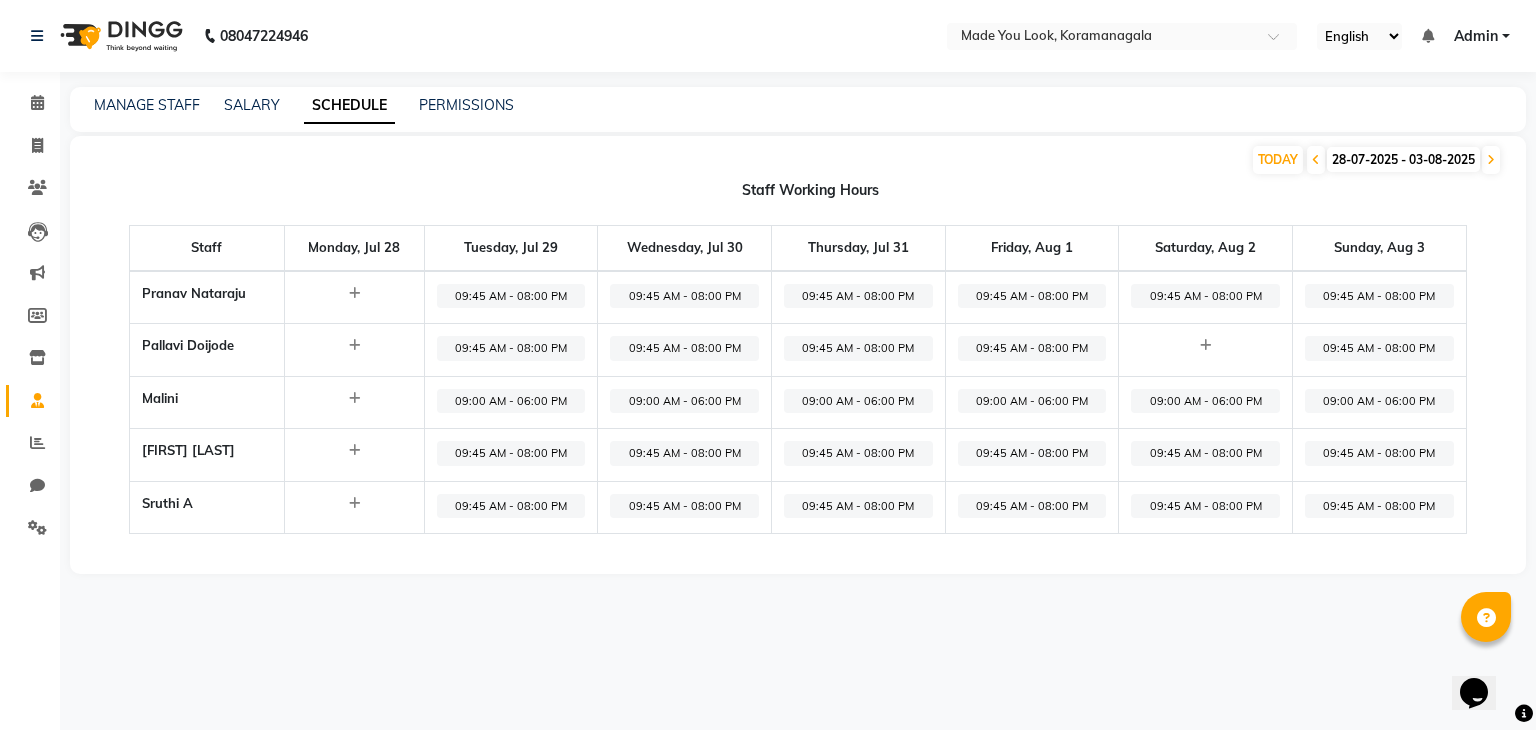 click 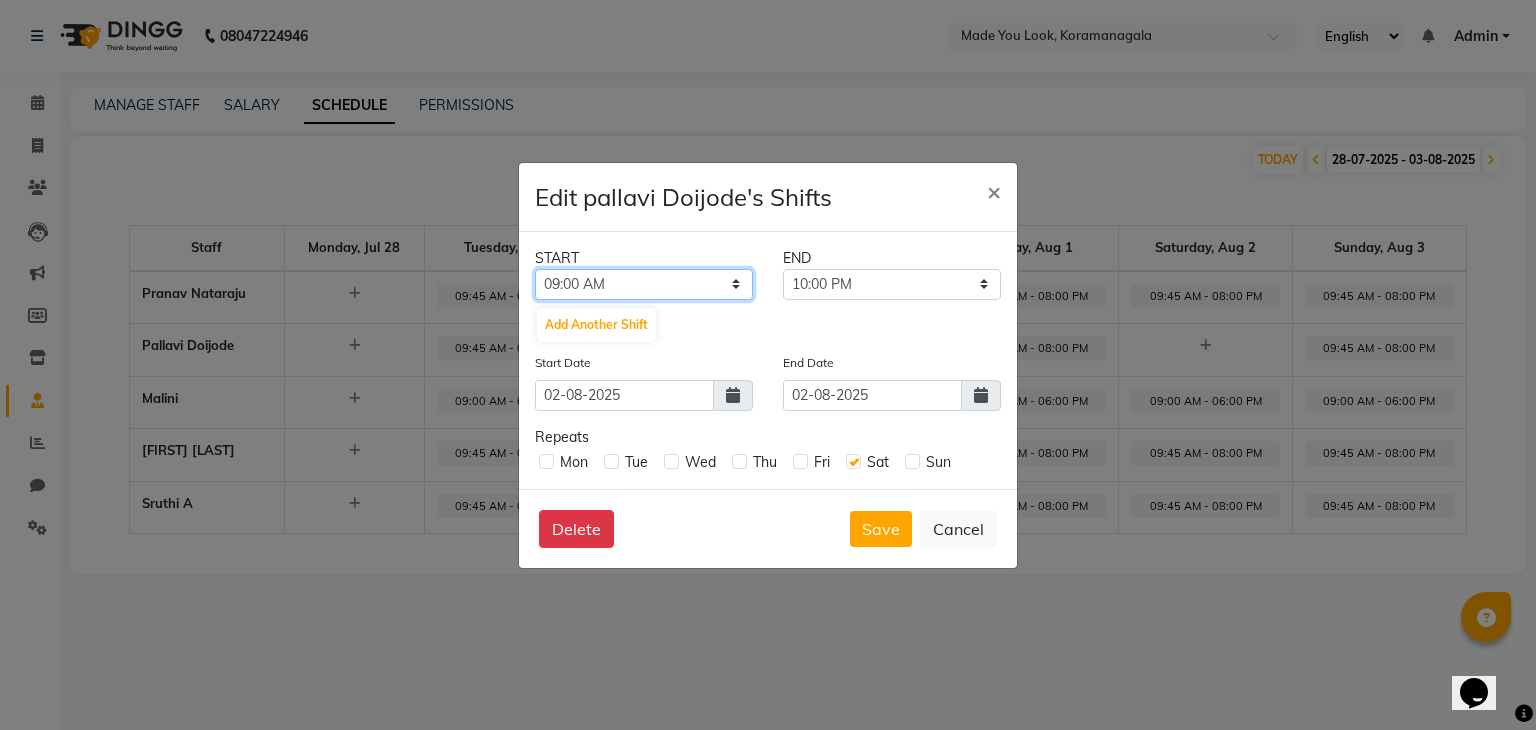 click on "12:00 AM 12:15 AM 12:30 AM 12:45 AM 01:00 AM 01:15 AM 01:30 AM 01:45 AM 02:00 AM 02:15 AM 02:30 AM 02:45 AM 03:00 AM 03:15 AM 03:30 AM 03:45 AM 04:00 AM 04:15 AM 04:30 AM 04:45 AM 05:00 AM 05:15 AM 05:30 AM 05:45 AM 06:00 AM 06:15 AM 06:30 AM 06:45 AM 07:00 AM 07:15 AM 07:30 AM 07:45 AM 08:00 AM 08:15 AM 08:30 AM 08:45 AM 09:00 AM 09:15 AM 09:30 AM 09:45 AM 10:00 AM 10:15 AM 10:30 AM 10:45 AM 11:00 AM 11:15 AM 11:30 AM 11:45 AM 12:00 PM 12:15 PM 12:30 PM 12:45 PM 01:00 PM 01:15 PM 01:30 PM 01:45 PM 02:00 PM 02:15 PM 02:30 PM 02:45 PM 03:00 PM 03:15 PM 03:30 PM 03:45 PM 04:00 PM 04:15 PM 04:30 PM 04:45 PM 05:00 PM 05:15 PM 05:30 PM 05:45 PM 06:00 PM 06:15 PM 06:30 PM 06:45 PM 07:00 PM 07:15 PM 07:30 PM 07:45 PM 08:00 PM 08:15 PM 08:30 PM 08:45 PM 09:00 PM 09:15 PM 09:30 PM 09:45 PM 10:00 PM 10:15 PM 10:30 PM 10:45 PM 11:00 PM 11:15 PM 11:30 PM 11:45 PM" 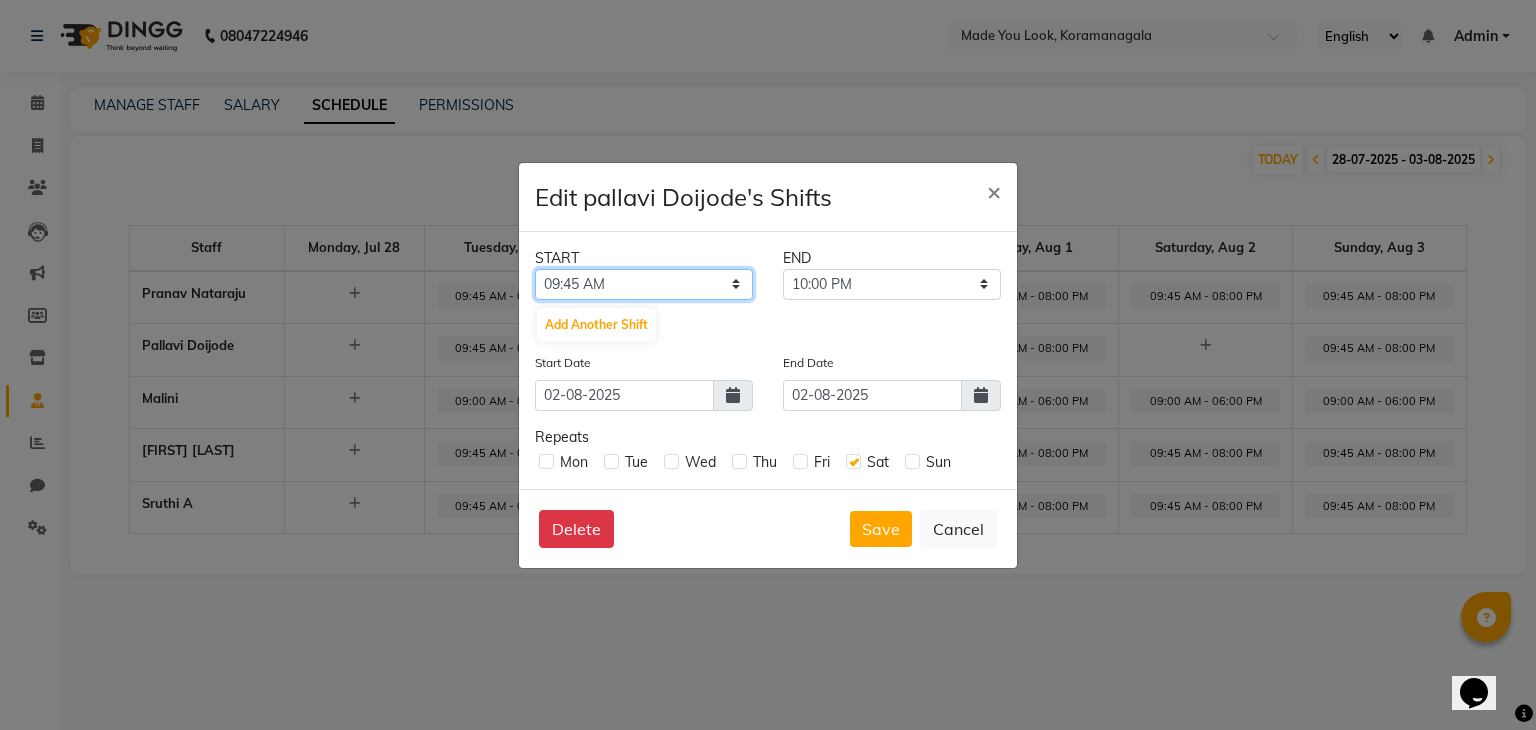 click on "12:00 AM 12:15 AM 12:30 AM 12:45 AM 01:00 AM 01:15 AM 01:30 AM 01:45 AM 02:00 AM 02:15 AM 02:30 AM 02:45 AM 03:00 AM 03:15 AM 03:30 AM 03:45 AM 04:00 AM 04:15 AM 04:30 AM 04:45 AM 05:00 AM 05:15 AM 05:30 AM 05:45 AM 06:00 AM 06:15 AM 06:30 AM 06:45 AM 07:00 AM 07:15 AM 07:30 AM 07:45 AM 08:00 AM 08:15 AM 08:30 AM 08:45 AM 09:00 AM 09:15 AM 09:30 AM 09:45 AM 10:00 AM 10:15 AM 10:30 AM 10:45 AM 11:00 AM 11:15 AM 11:30 AM 11:45 AM 12:00 PM 12:15 PM 12:30 PM 12:45 PM 01:00 PM 01:15 PM 01:30 PM 01:45 PM 02:00 PM 02:15 PM 02:30 PM 02:45 PM 03:00 PM 03:15 PM 03:30 PM 03:45 PM 04:00 PM 04:15 PM 04:30 PM 04:45 PM 05:00 PM 05:15 PM 05:30 PM 05:45 PM 06:00 PM 06:15 PM 06:30 PM 06:45 PM 07:00 PM 07:15 PM 07:30 PM 07:45 PM 08:00 PM 08:15 PM 08:30 PM 08:45 PM 09:00 PM 09:15 PM 09:30 PM 09:45 PM 10:00 PM 10:15 PM 10:30 PM 10:45 PM 11:00 PM 11:15 PM 11:30 PM 11:45 PM" 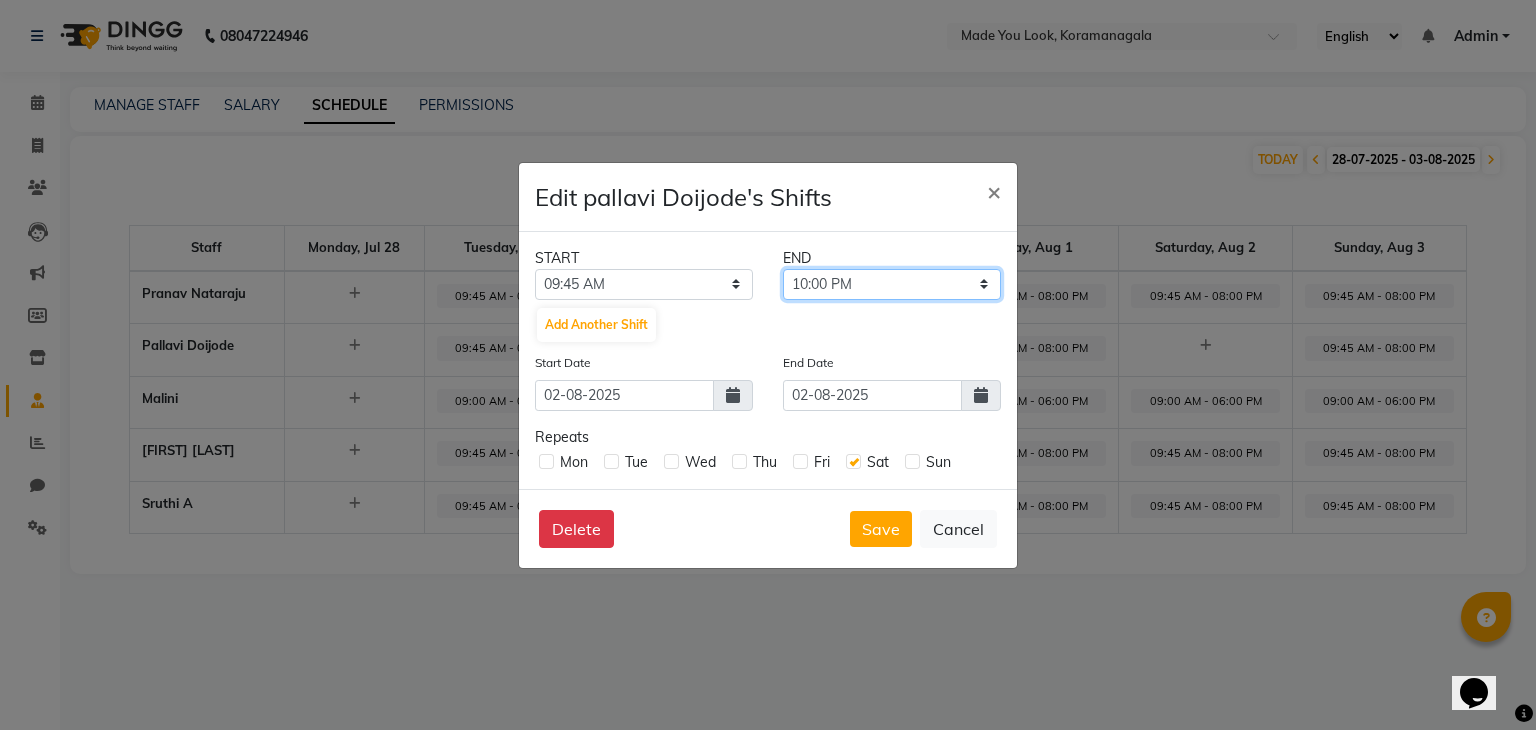 click on "10:00 AM 10:15 AM 10:30 AM 10:45 AM 11:00 AM 11:15 AM 11:30 AM 11:45 AM 12:00 PM 12:15 PM 12:30 PM 12:45 PM 01:00 PM 01:15 PM 01:30 PM 01:45 PM 02:00 PM 02:15 PM 02:30 PM 02:45 PM 03:00 PM 03:15 PM 03:30 PM 03:45 PM 04:00 PM 04:15 PM 04:30 PM 04:45 PM 05:00 PM 05:15 PM 05:30 PM 05:45 PM 06:00 PM 06:15 PM 06:30 PM 06:45 PM 07:00 PM 07:15 PM 07:30 PM 07:45 PM 08:00 PM 08:15 PM 08:30 PM 08:45 PM 09:00 PM 09:15 PM 09:30 PM 09:45 PM 10:00 PM 10:15 PM 10:30 PM 10:45 PM 11:00 PM 11:15 PM 11:30 PM 11:45 PM" 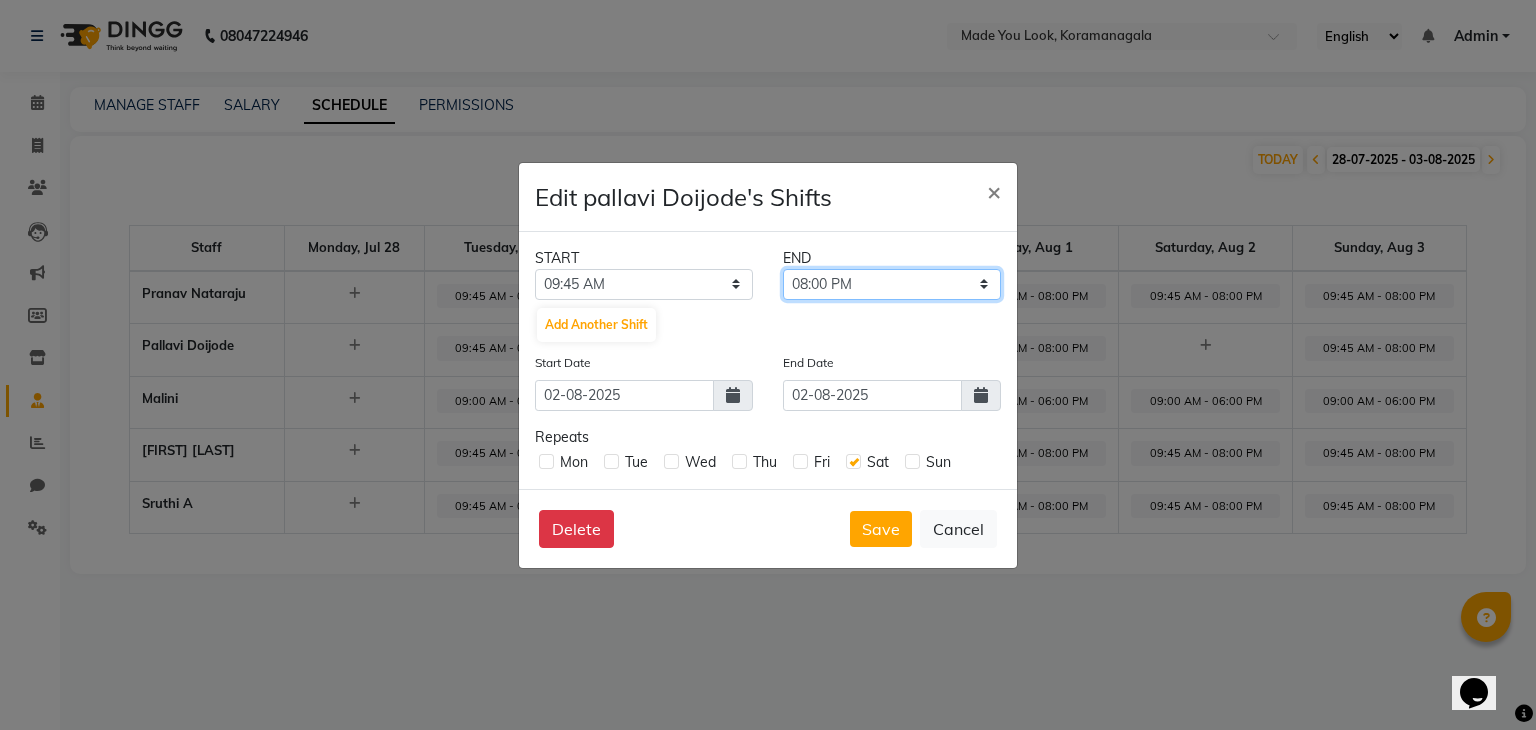 click on "10:00 AM 10:15 AM 10:30 AM 10:45 AM 11:00 AM 11:15 AM 11:30 AM 11:45 AM 12:00 PM 12:15 PM 12:30 PM 12:45 PM 01:00 PM 01:15 PM 01:30 PM 01:45 PM 02:00 PM 02:15 PM 02:30 PM 02:45 PM 03:00 PM 03:15 PM 03:30 PM 03:45 PM 04:00 PM 04:15 PM 04:30 PM 04:45 PM 05:00 PM 05:15 PM 05:30 PM 05:45 PM 06:00 PM 06:15 PM 06:30 PM 06:45 PM 07:00 PM 07:15 PM 07:30 PM 07:45 PM 08:00 PM 08:15 PM 08:30 PM 08:45 PM 09:00 PM 09:15 PM 09:30 PM 09:45 PM 10:00 PM 10:15 PM 10:30 PM 10:45 PM 11:00 PM 11:15 PM 11:30 PM 11:45 PM" 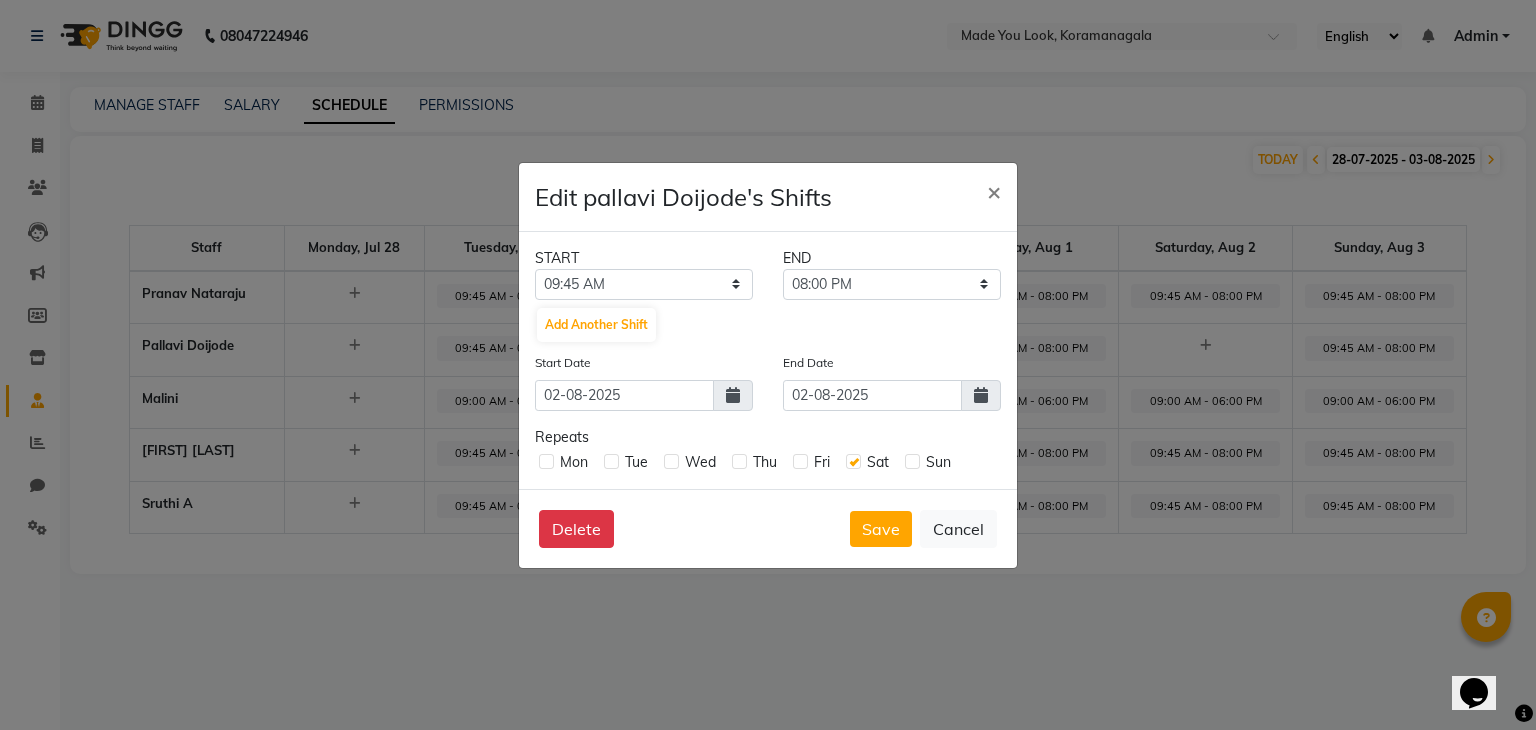 click 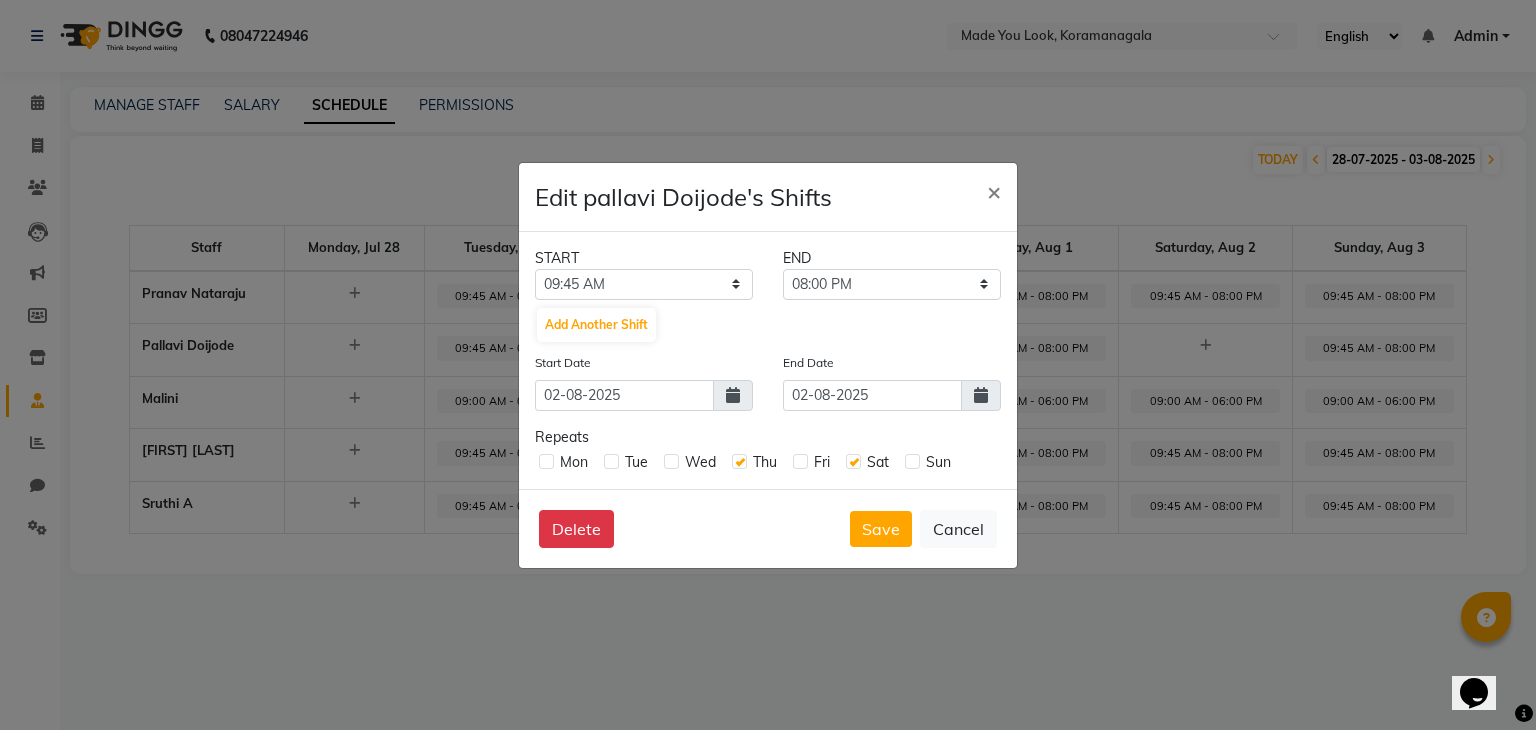 click 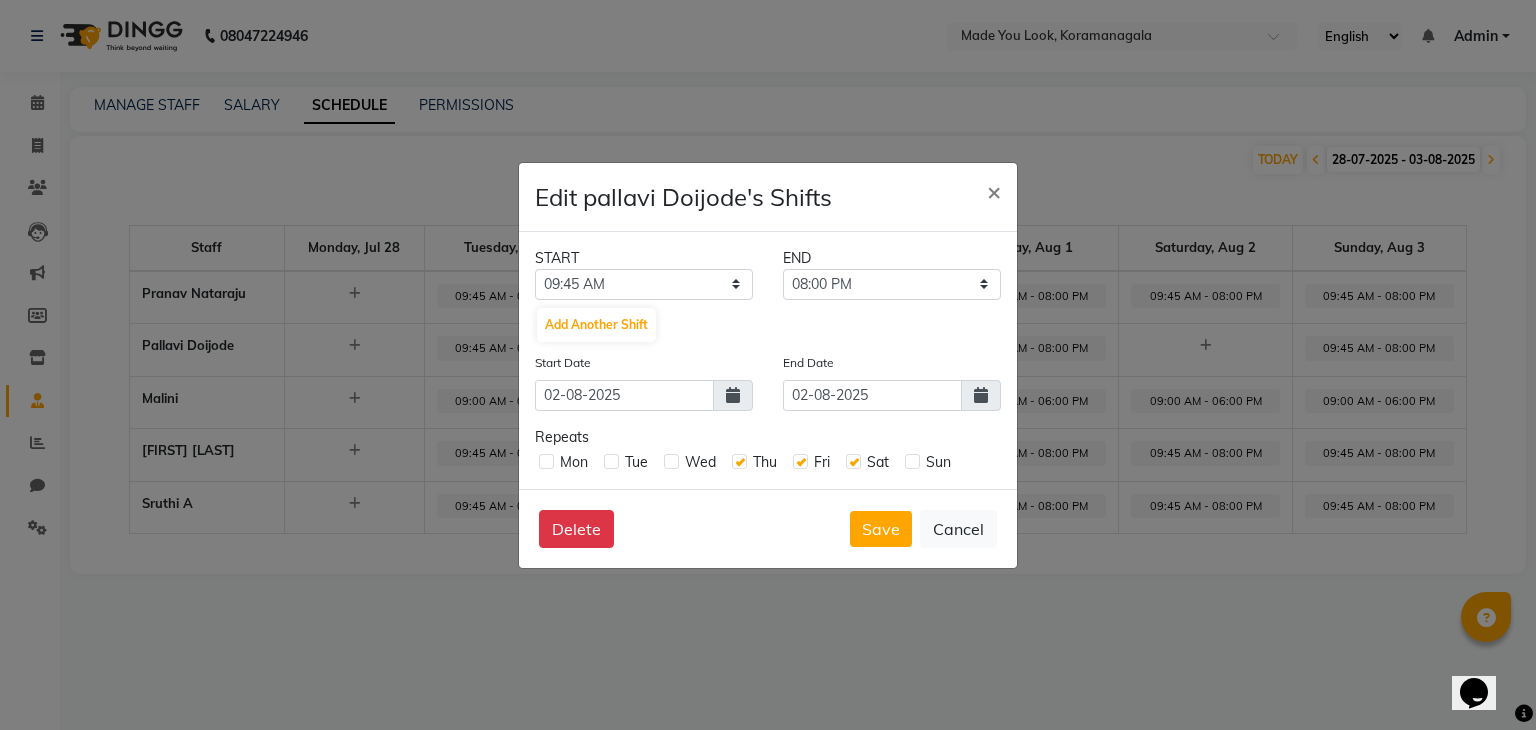 click on "Sun" 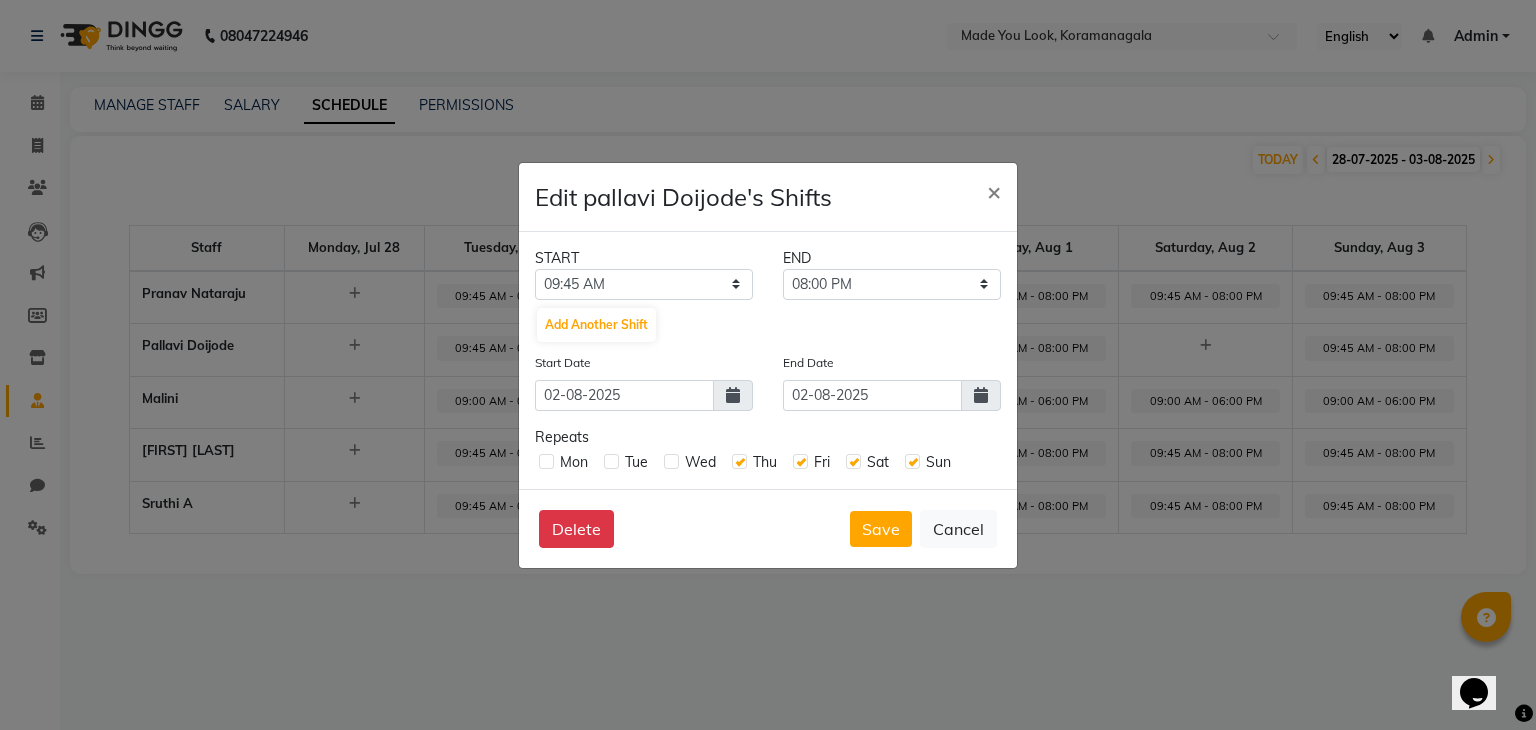 click 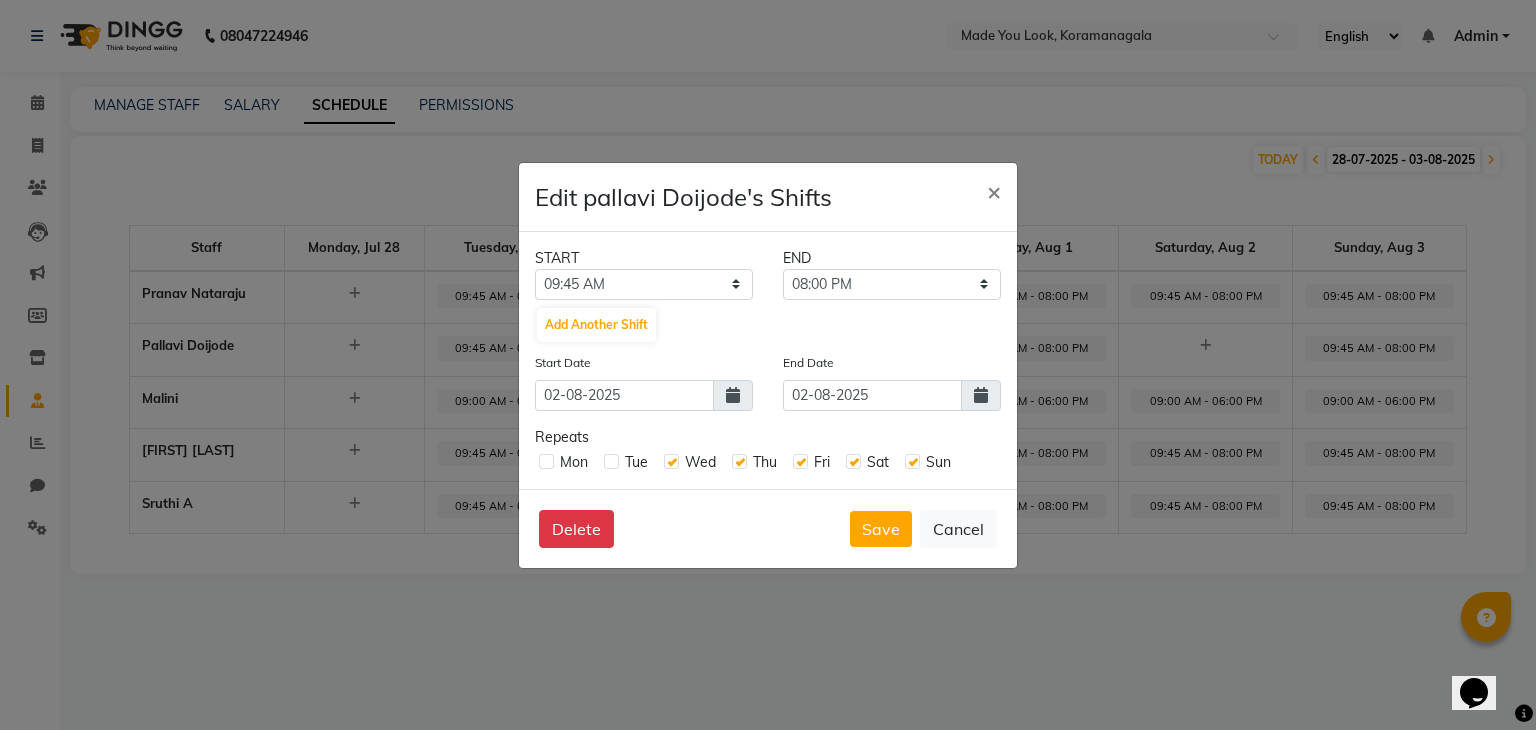 click 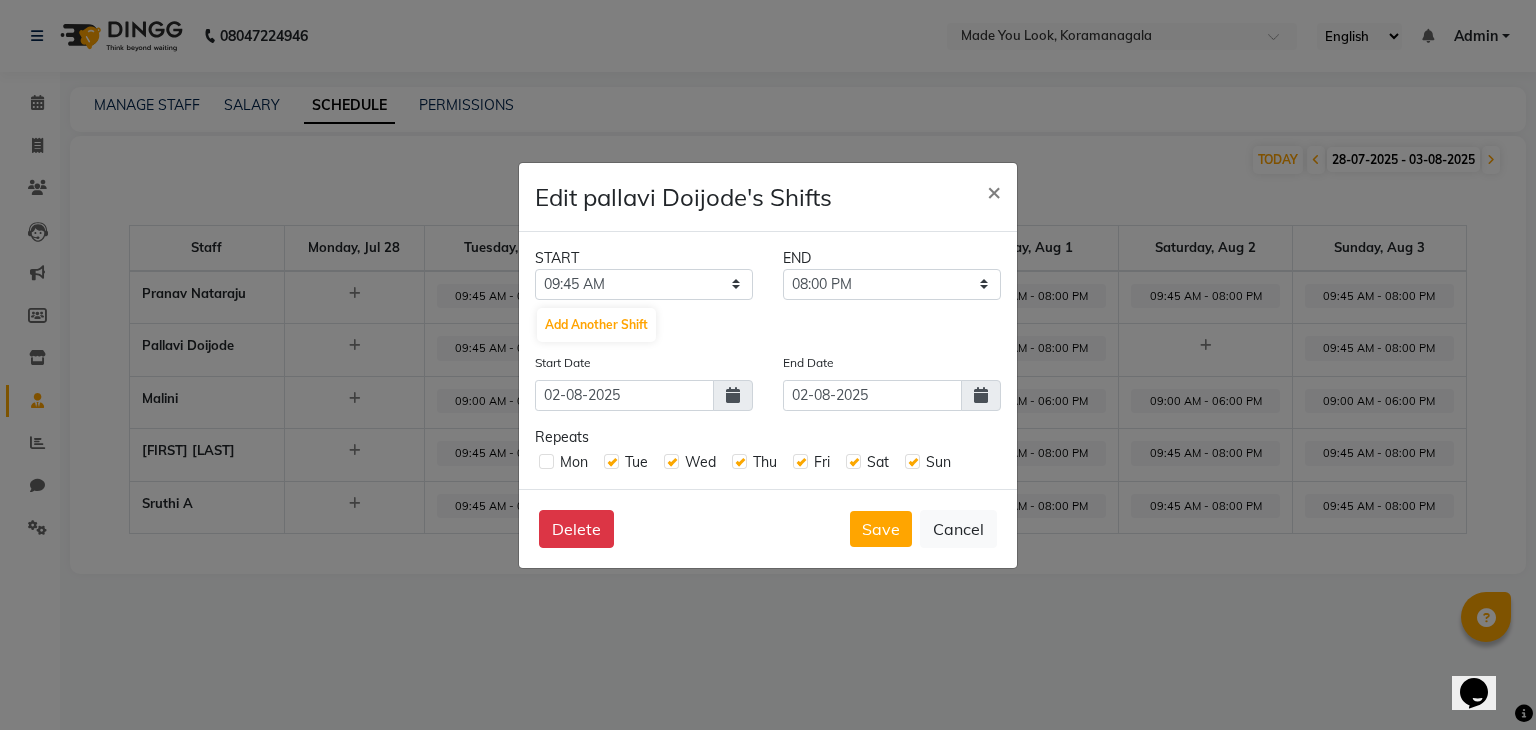 click 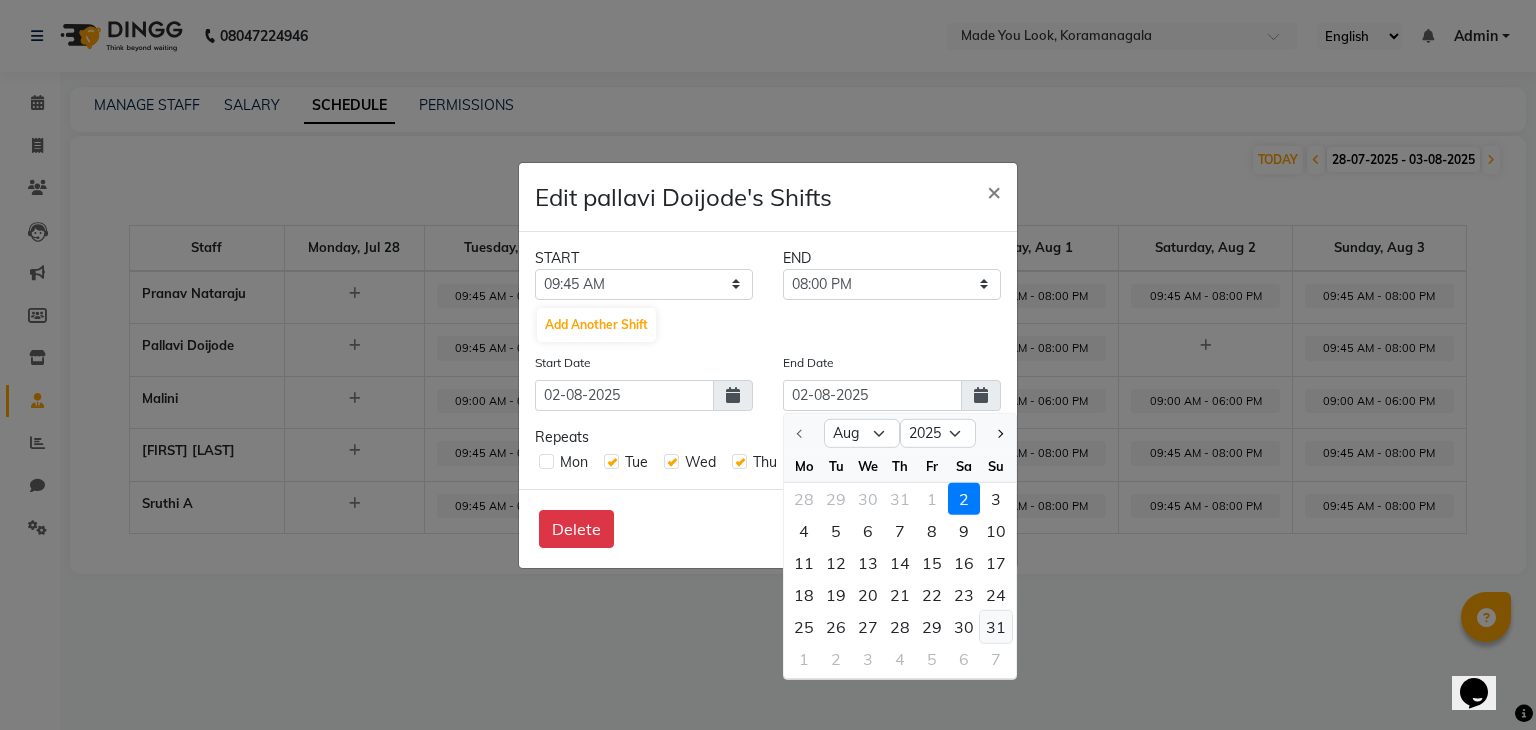 click on "31" 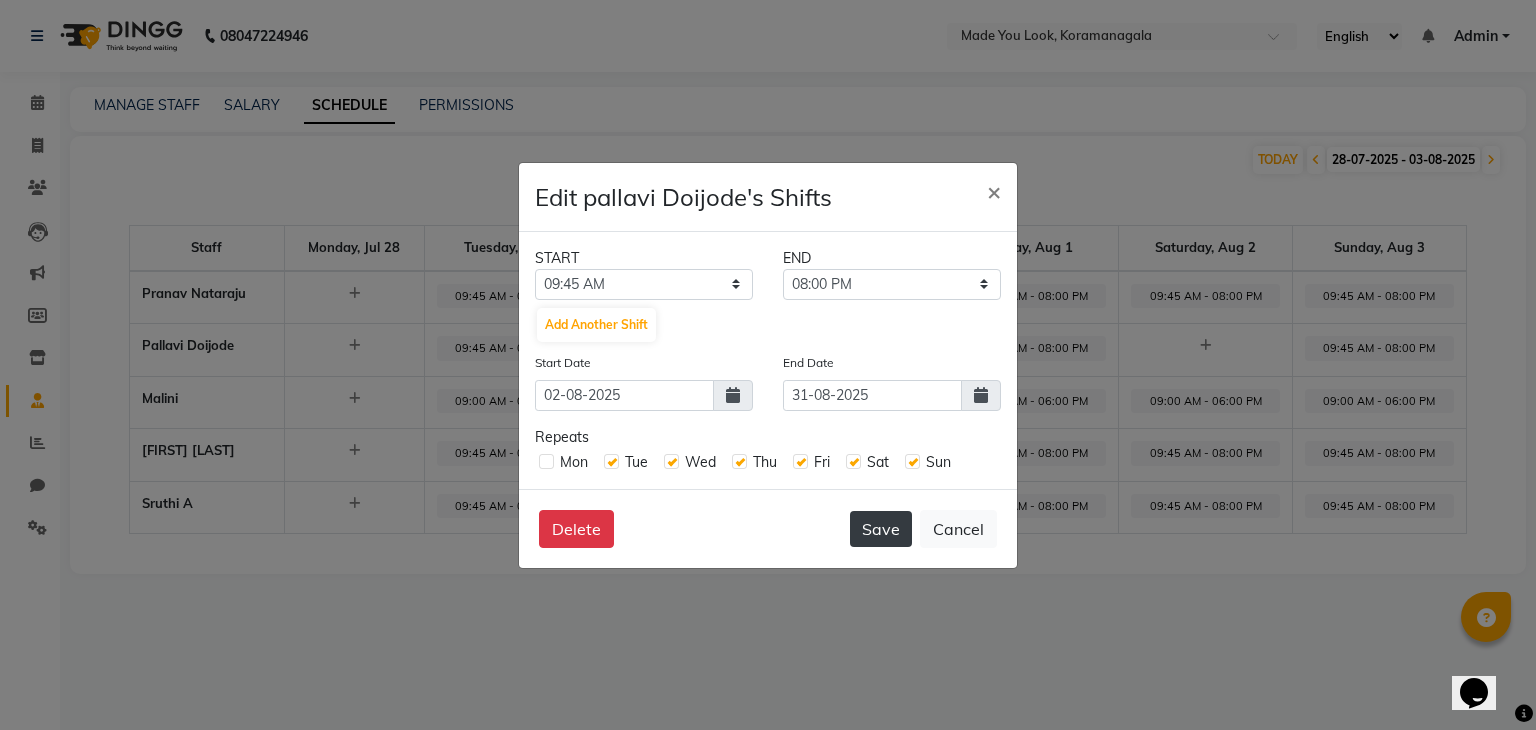 click on "Save" 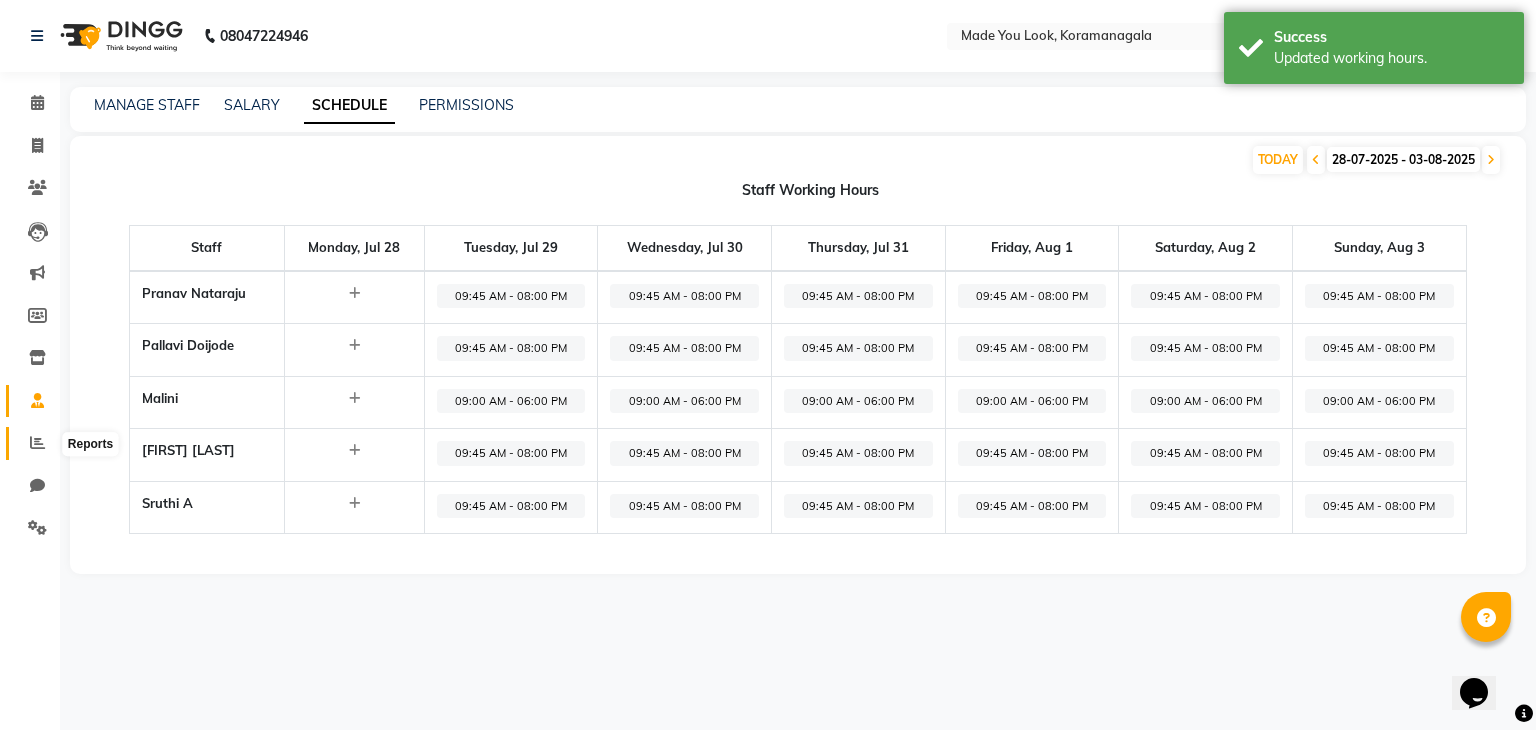 click 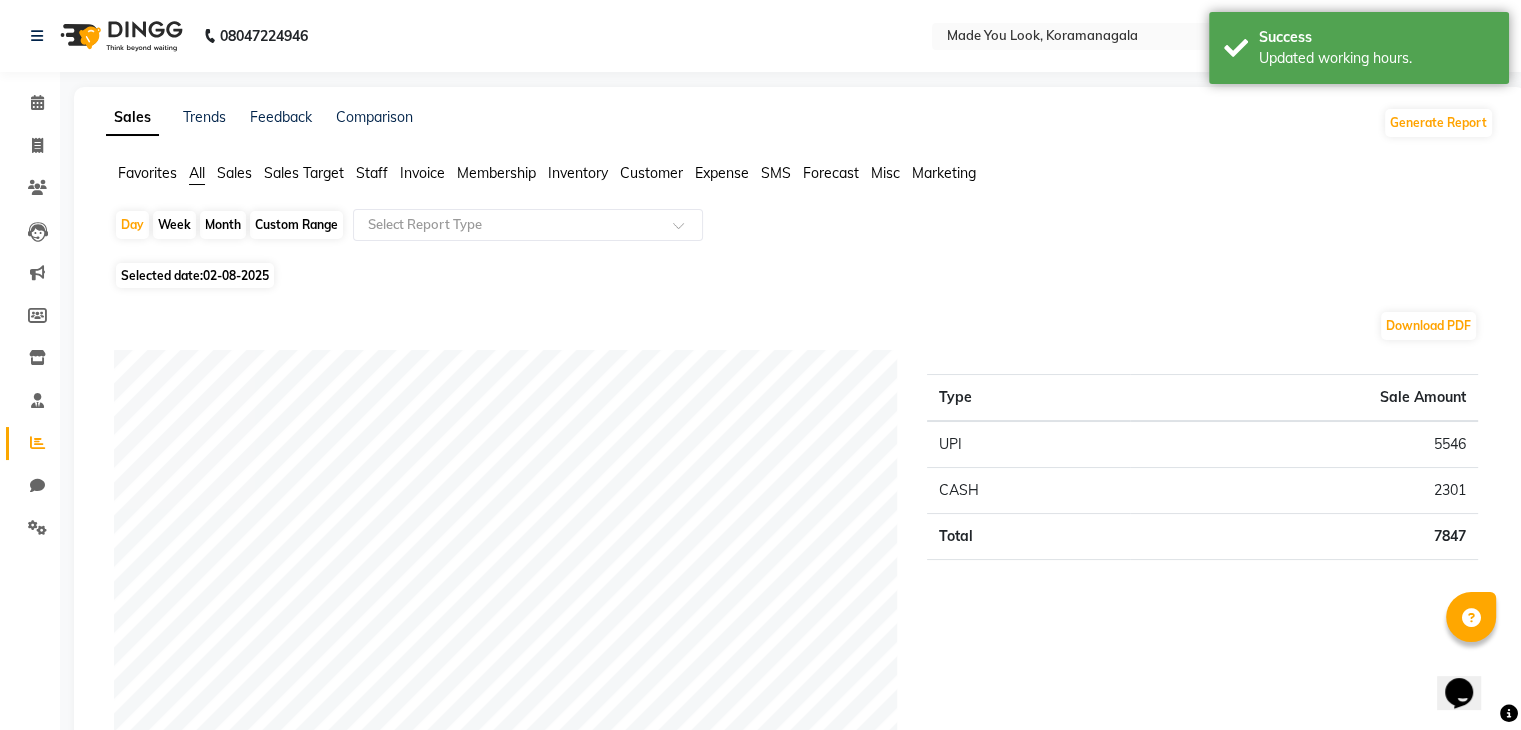 click on "Staff" 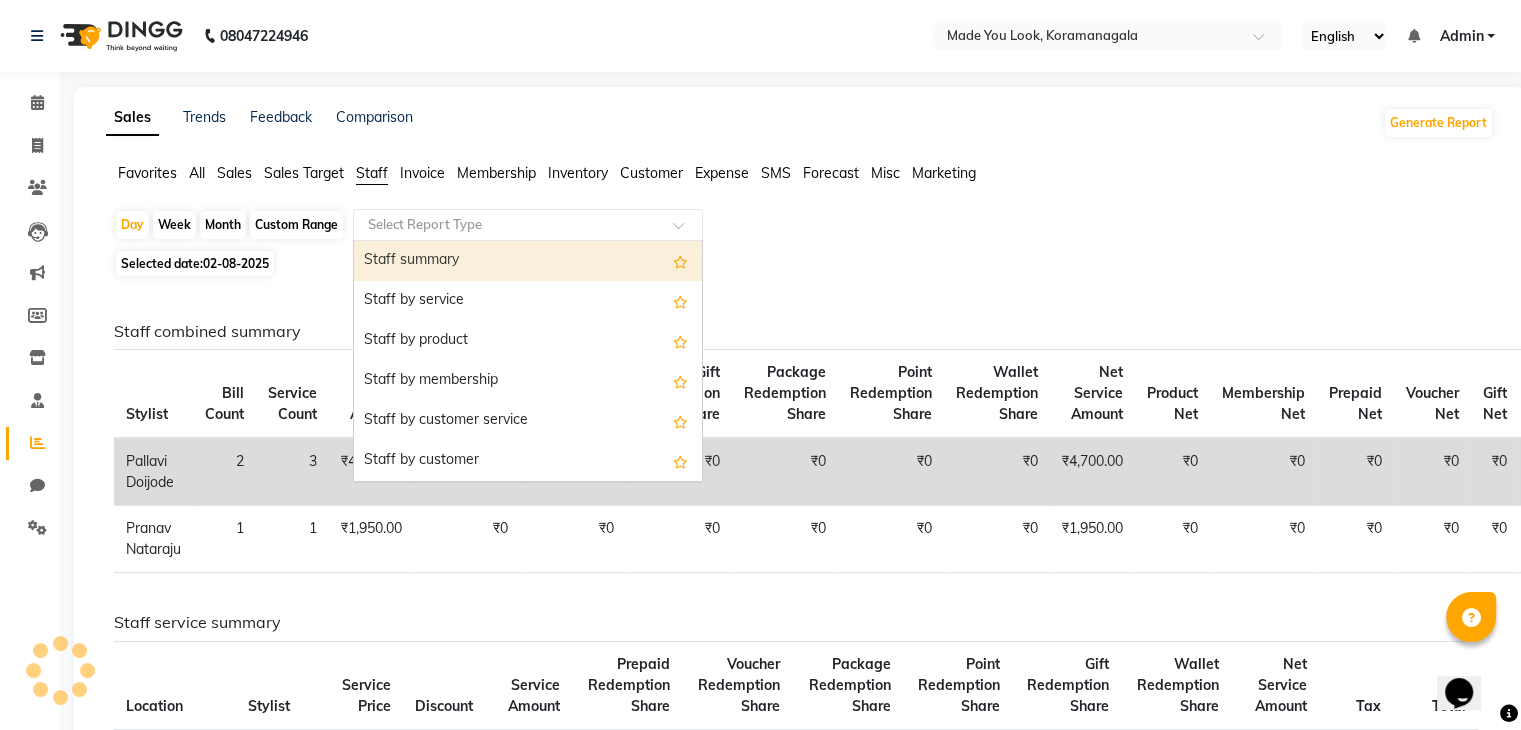 click 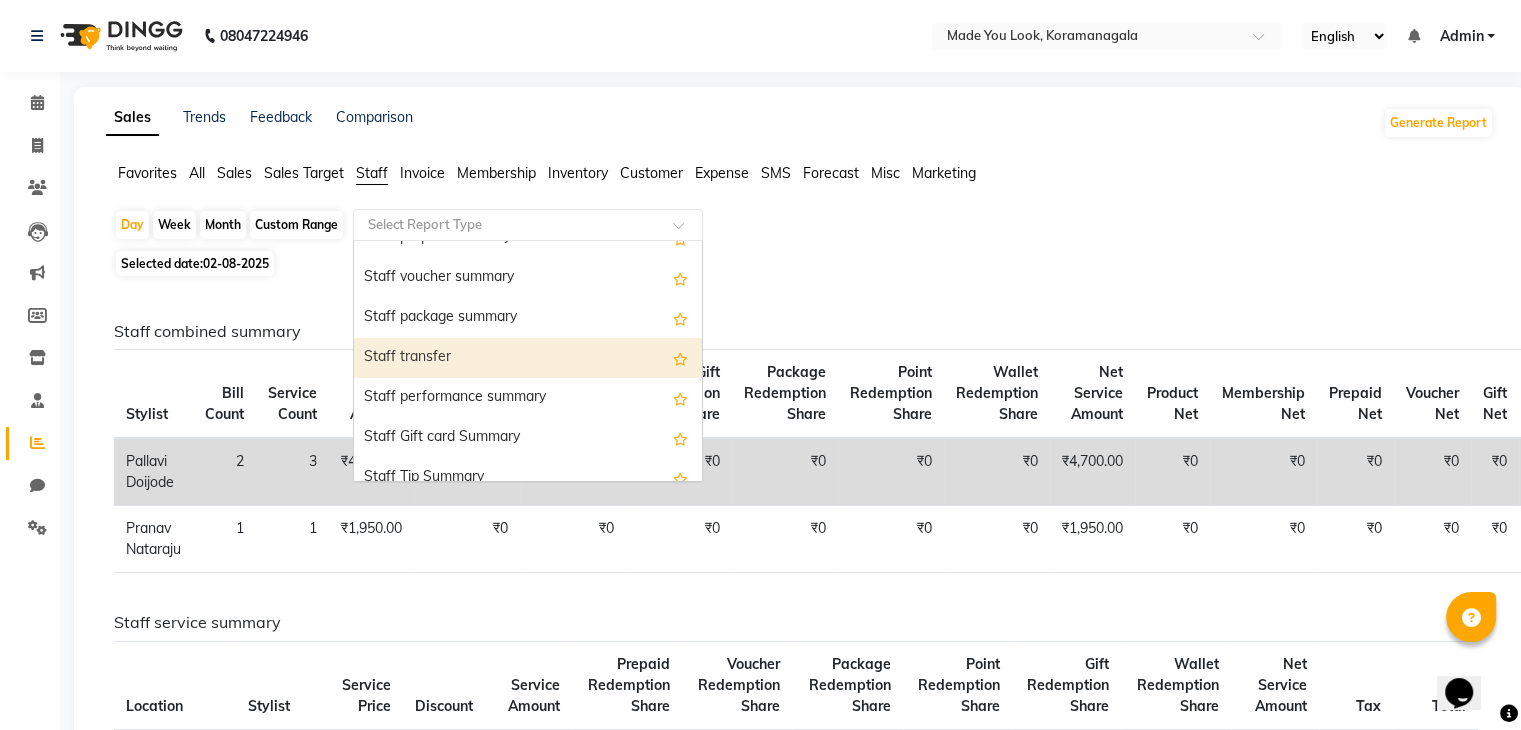 scroll, scrollTop: 640, scrollLeft: 0, axis: vertical 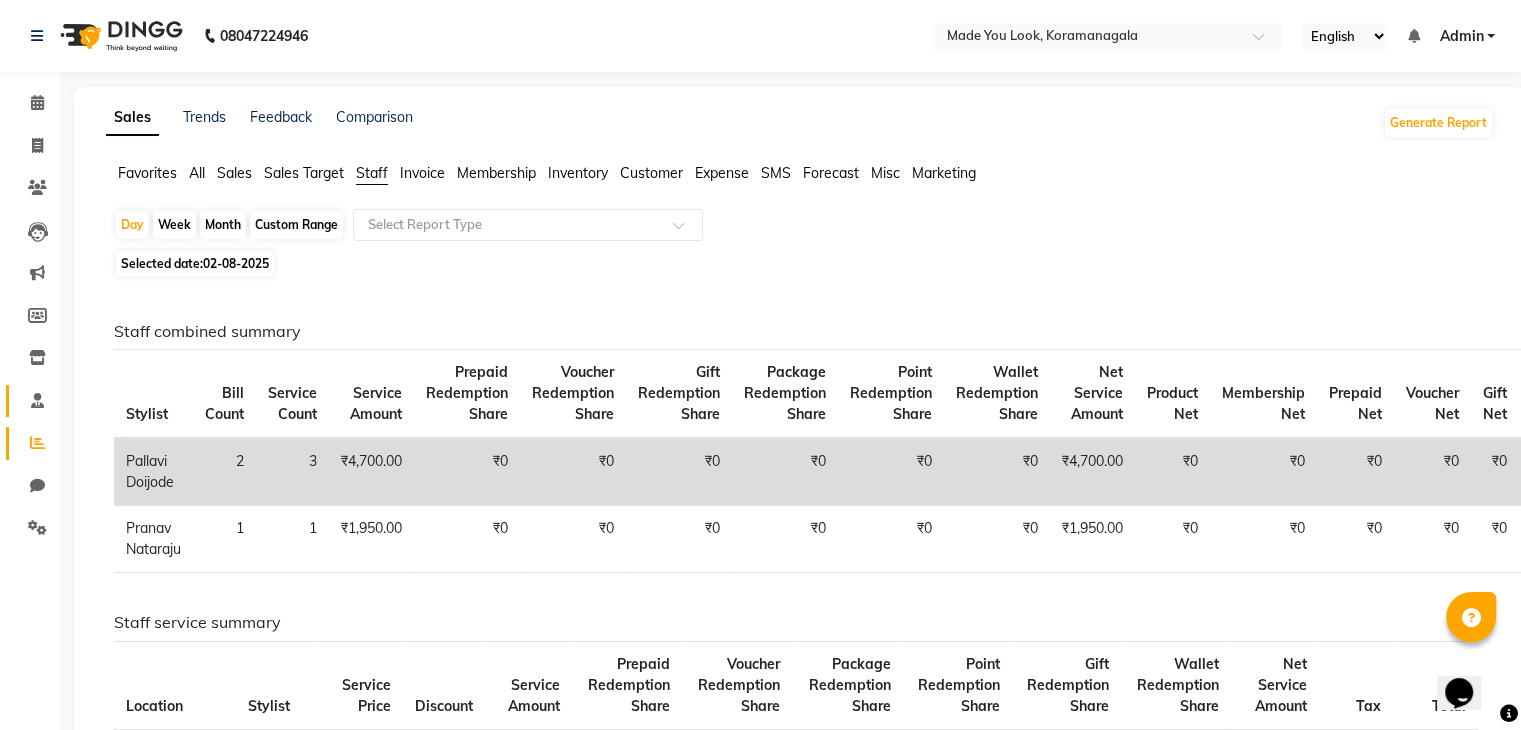 click on "Staff" 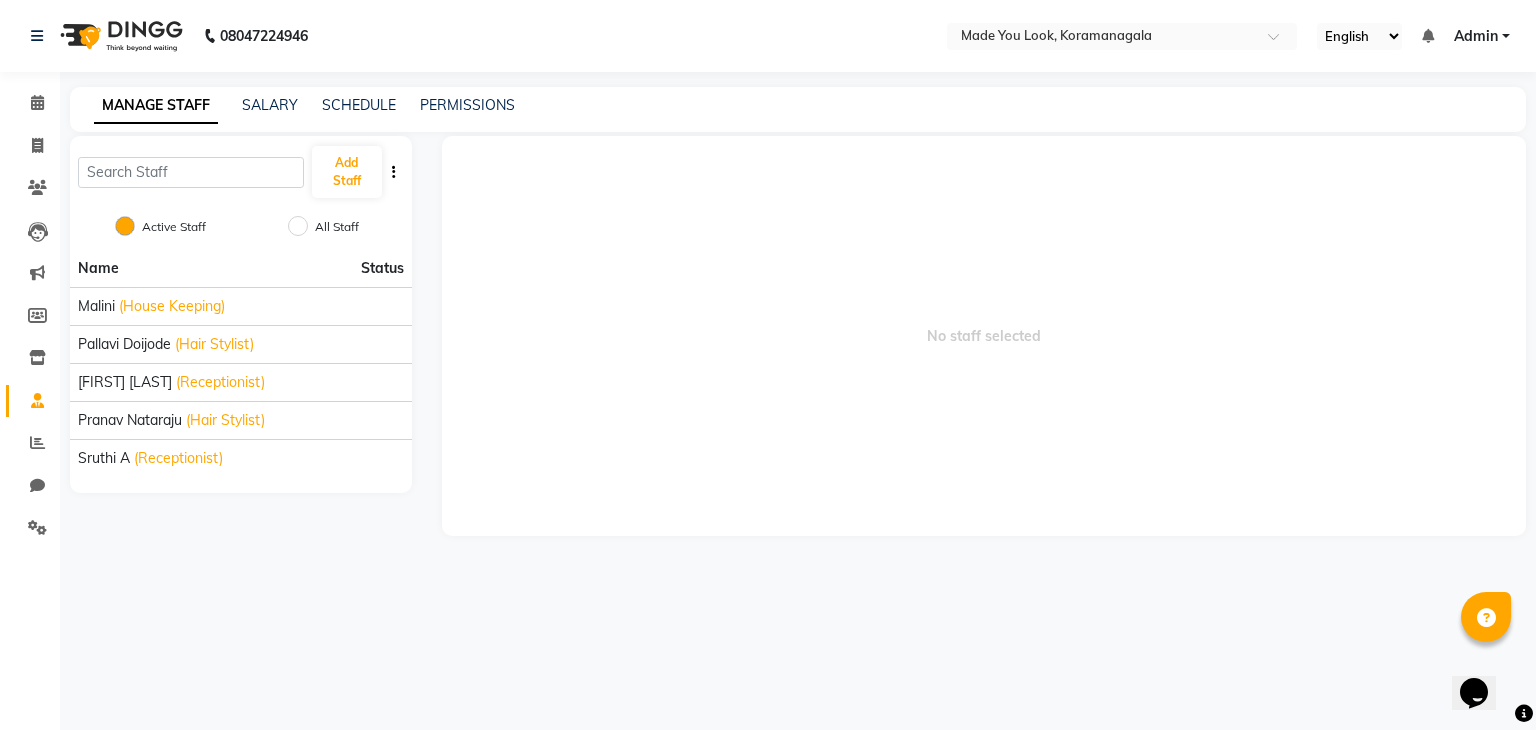 click 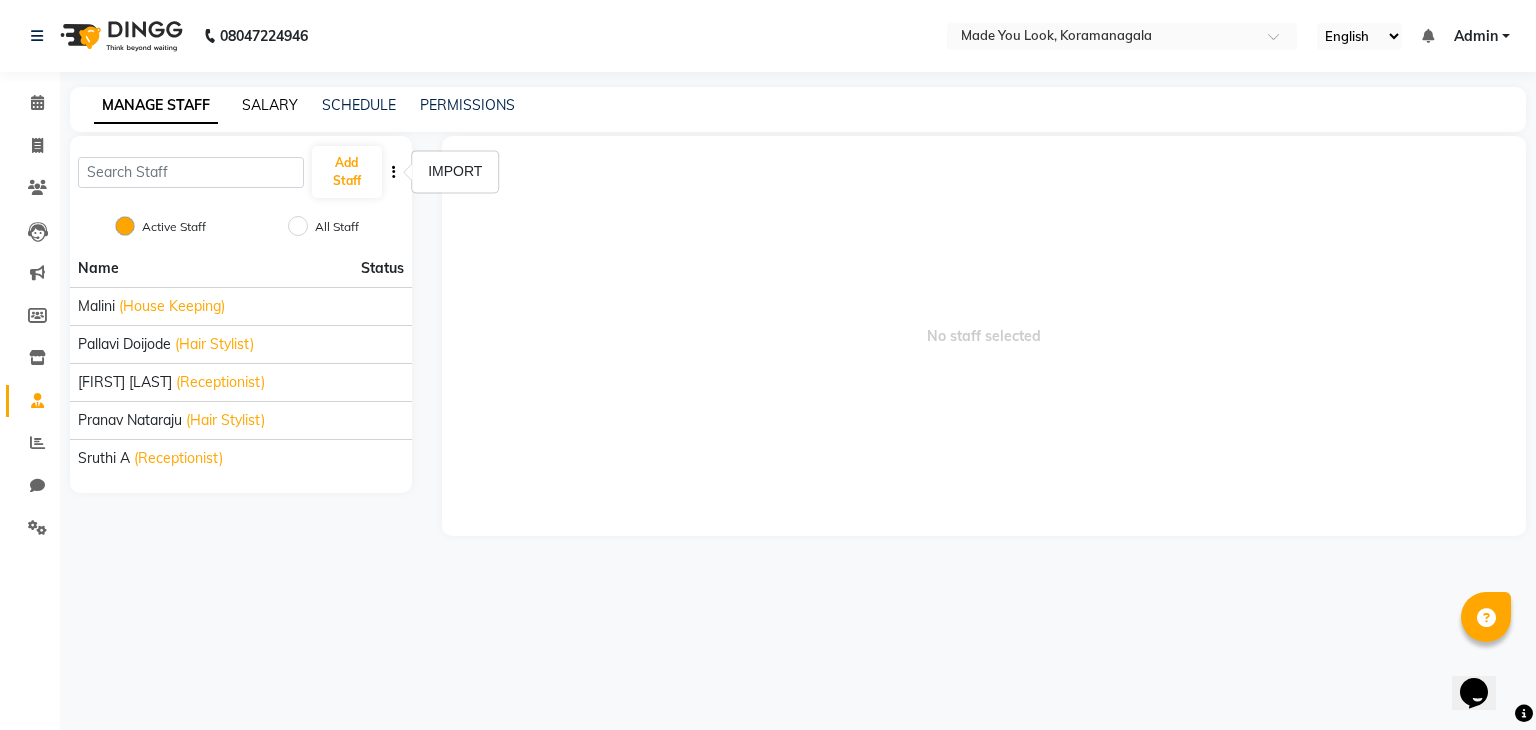 click on "SALARY" 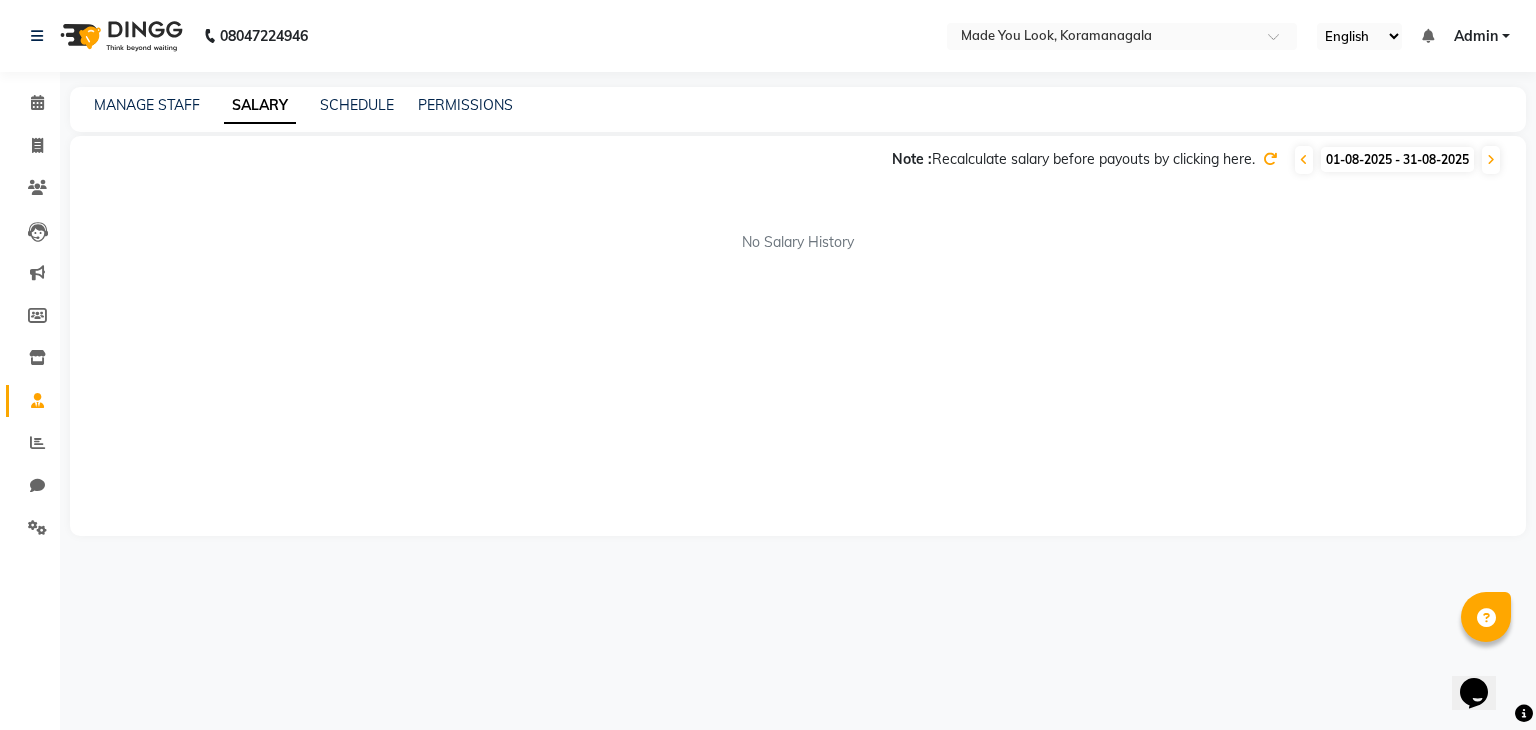click on "MANAGE STAFF SALARY SCHEDULE PERMISSIONS" 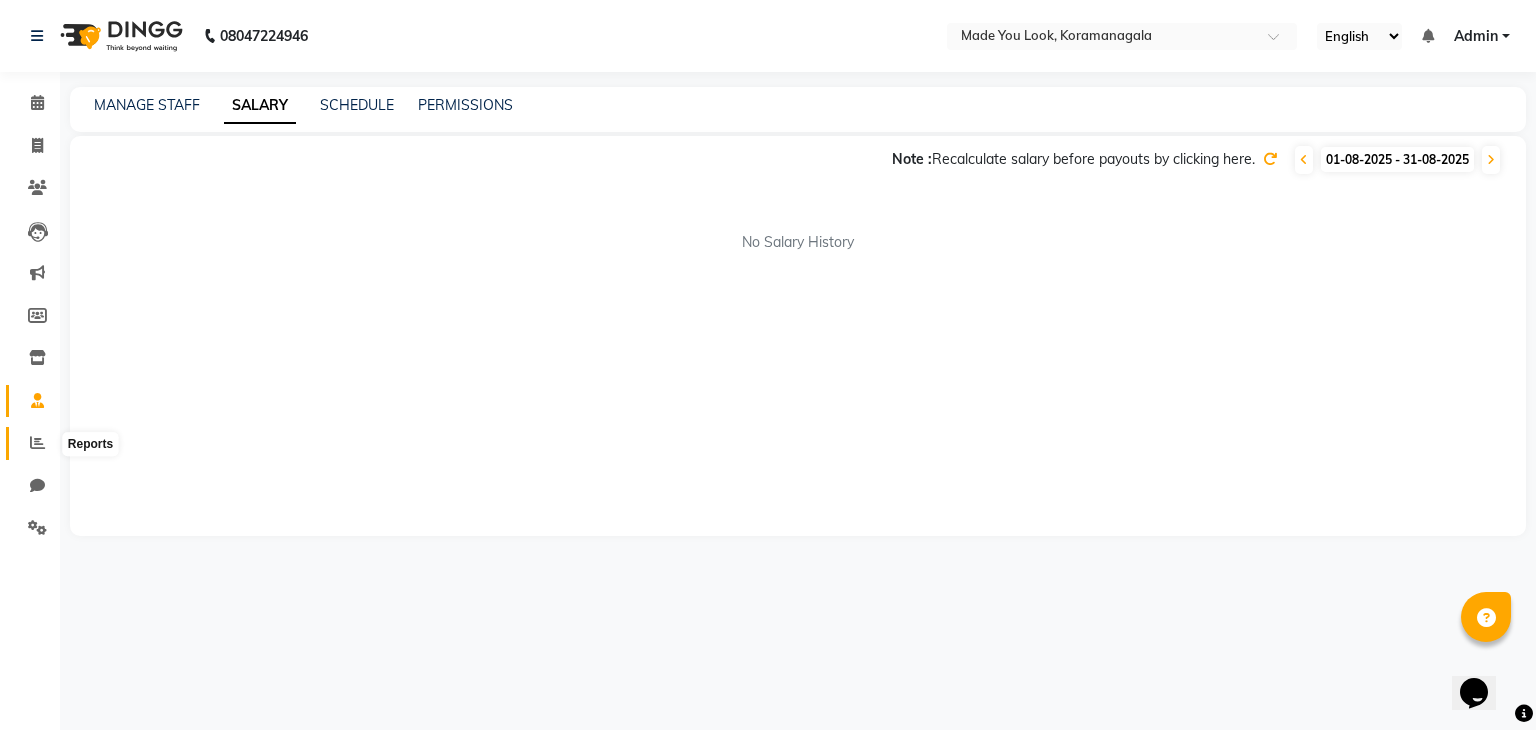 click 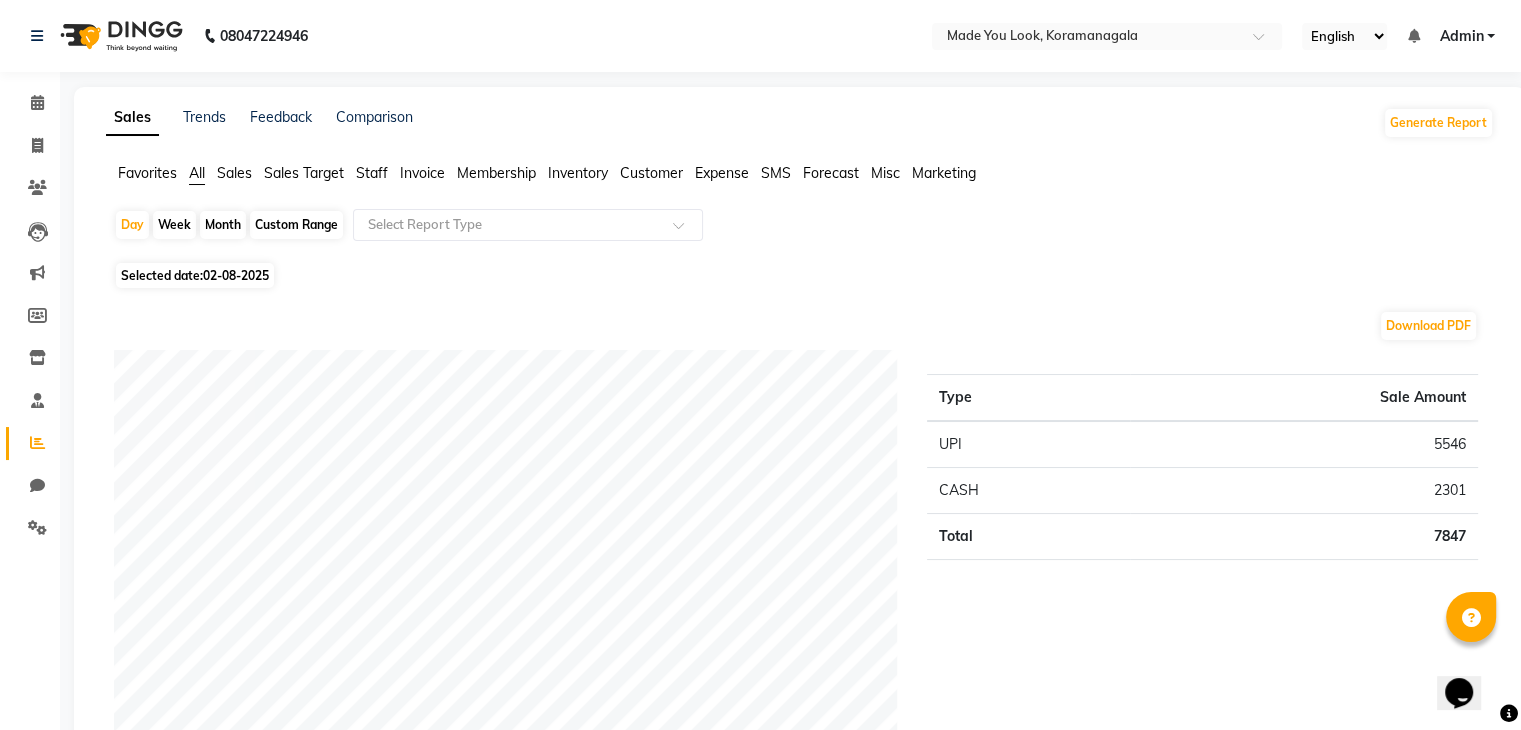 click on "Sales" 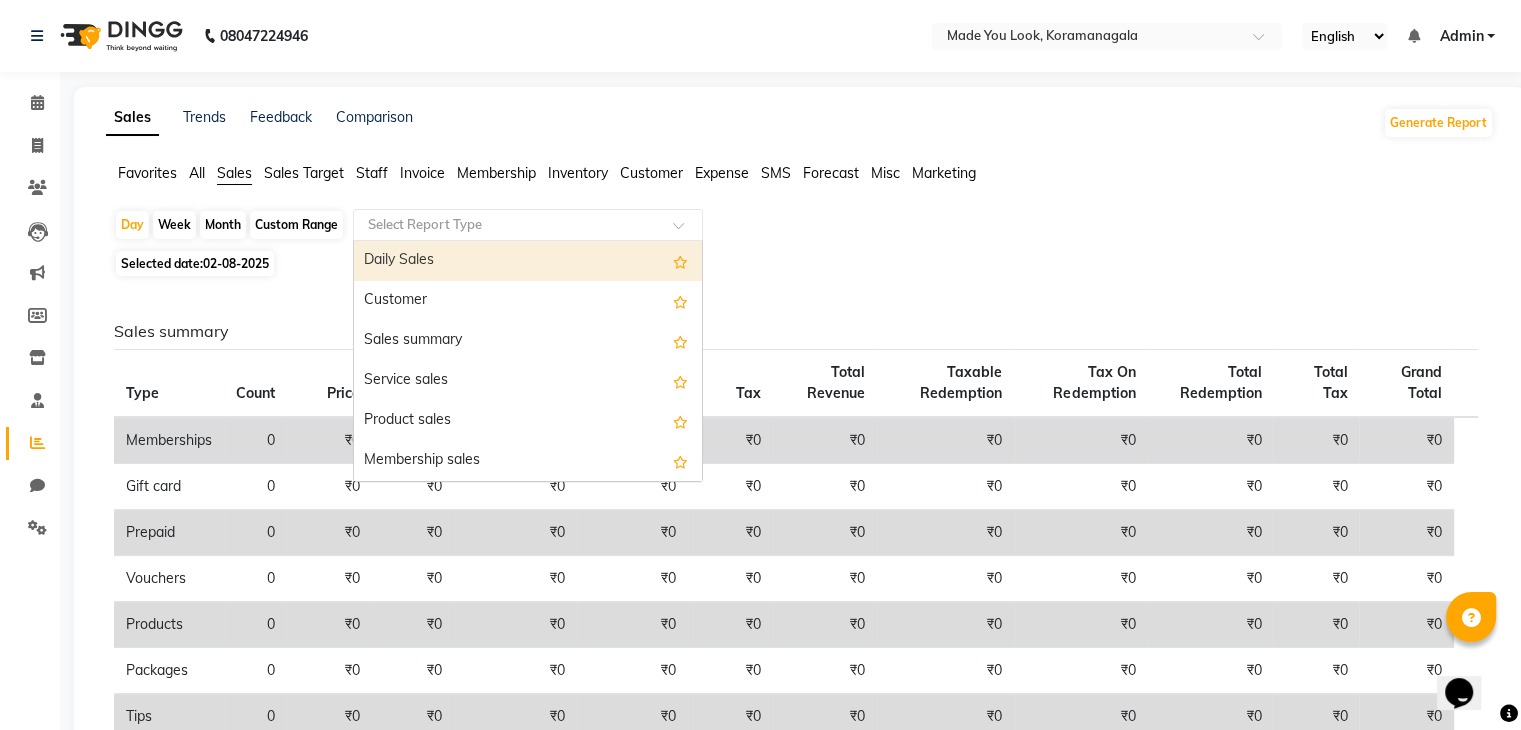 click 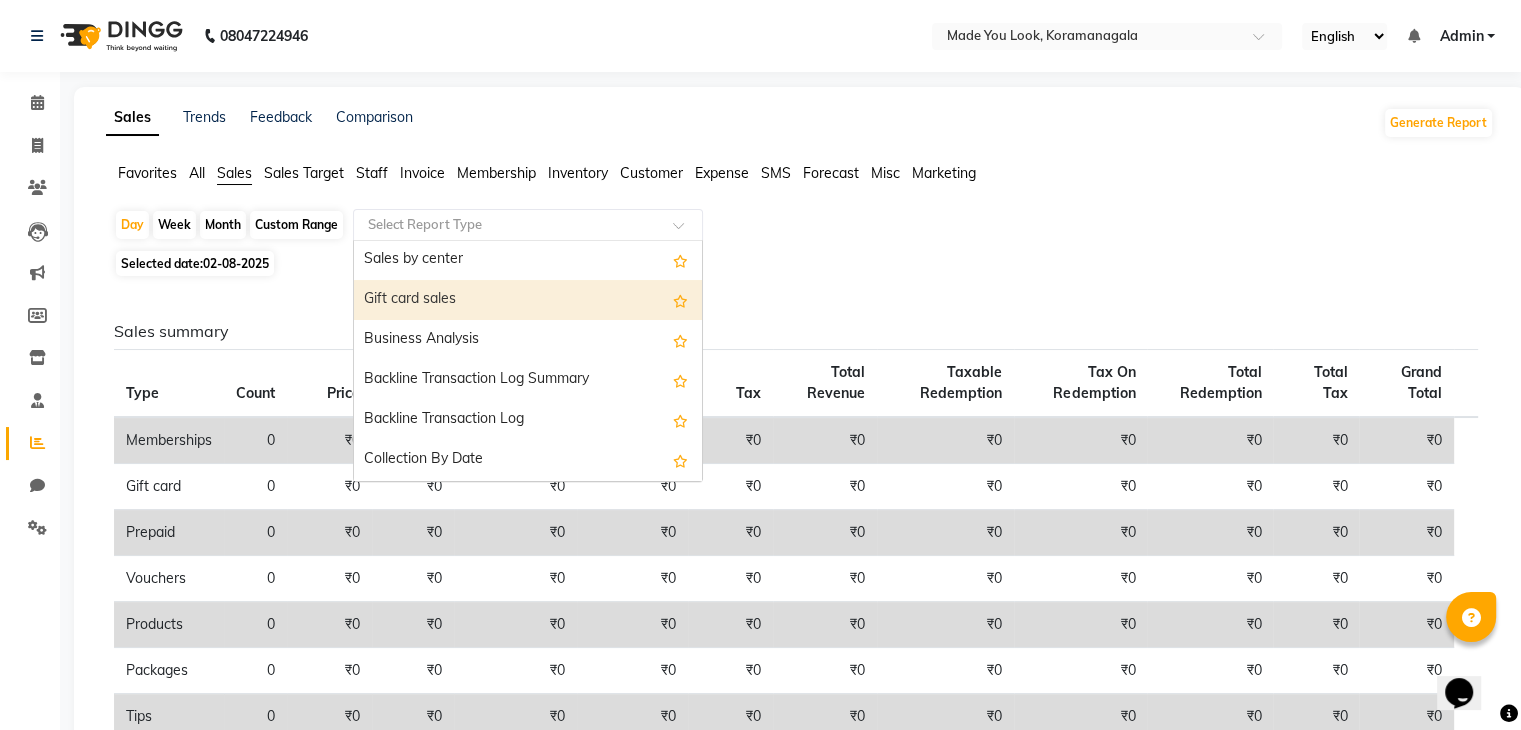 scroll, scrollTop: 480, scrollLeft: 0, axis: vertical 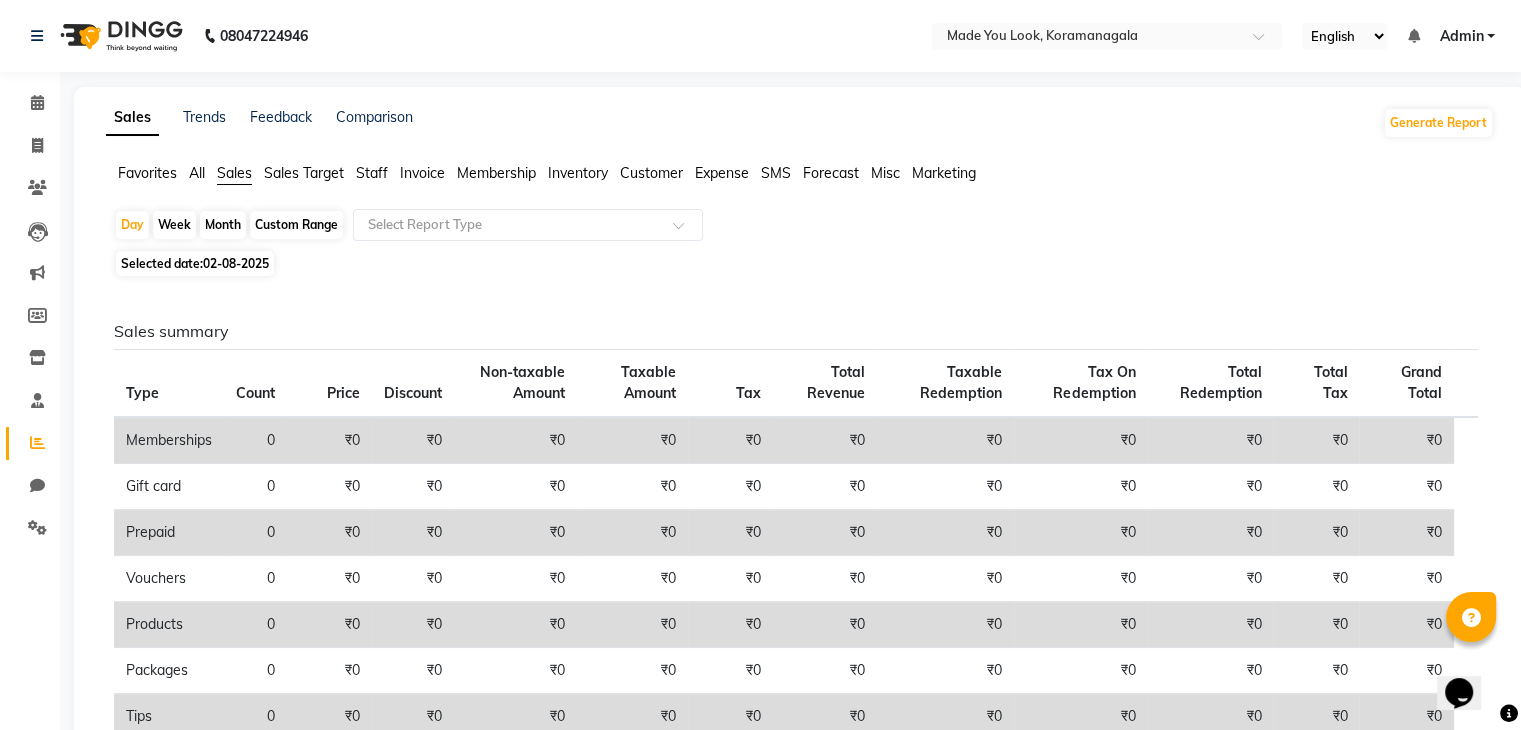 click on "Sales Target" 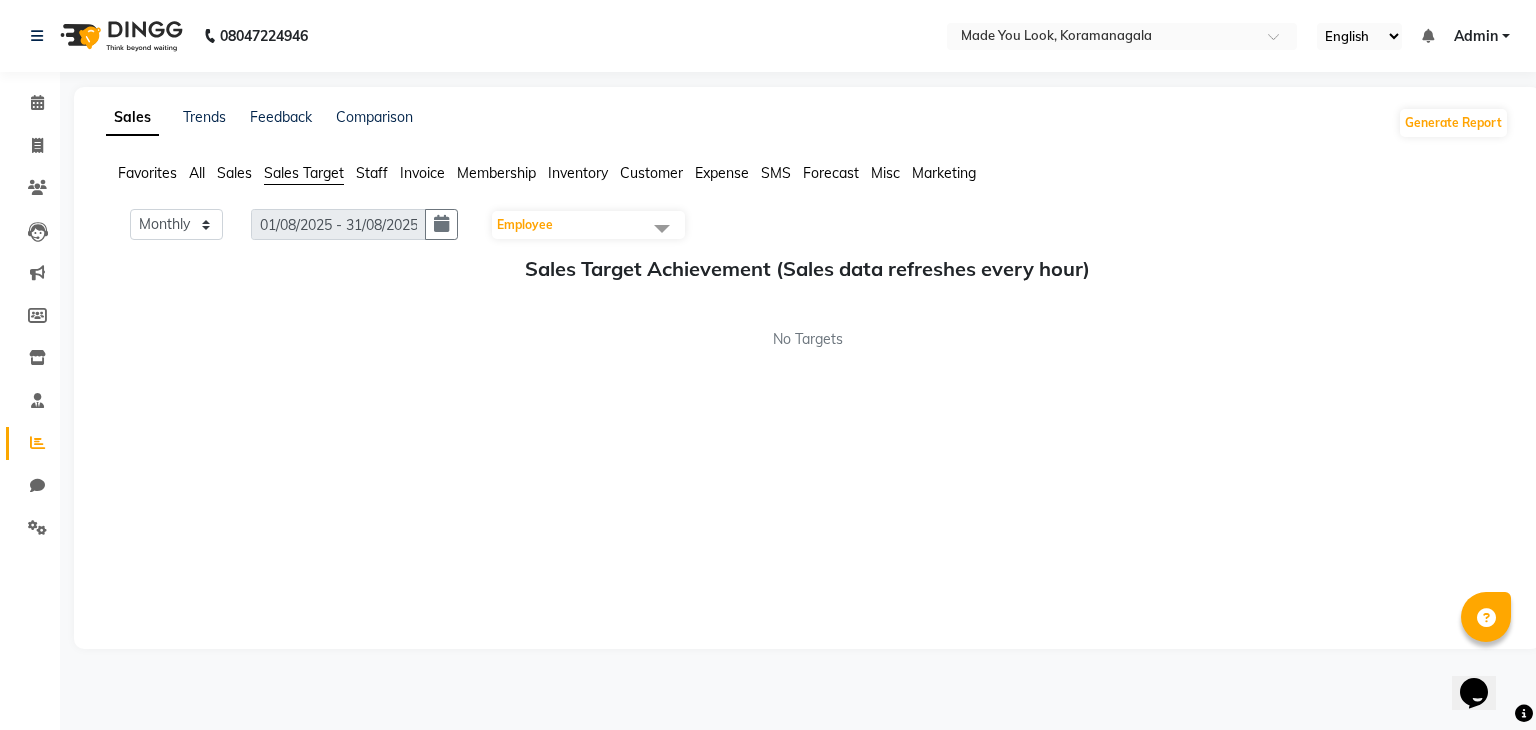 click on "Staff" 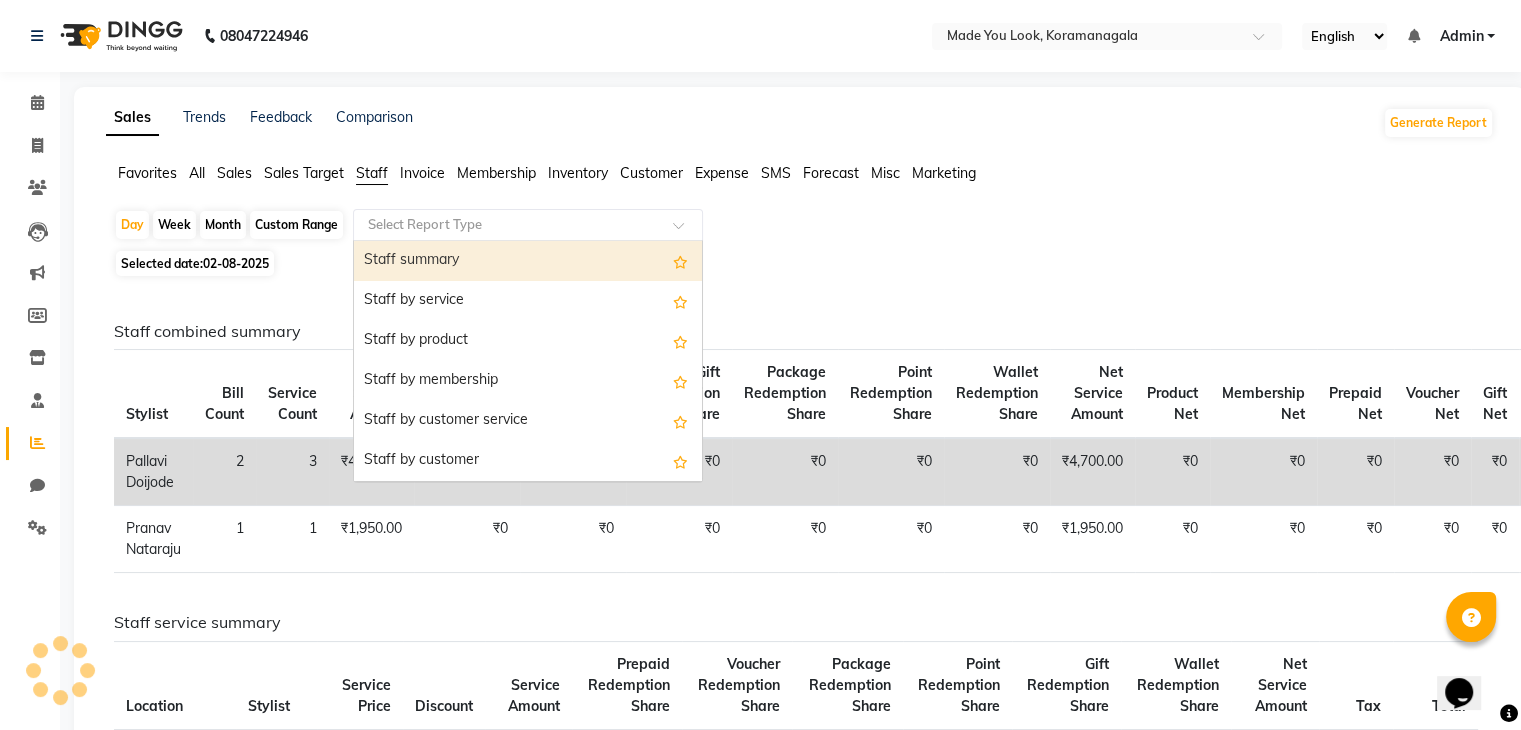 click 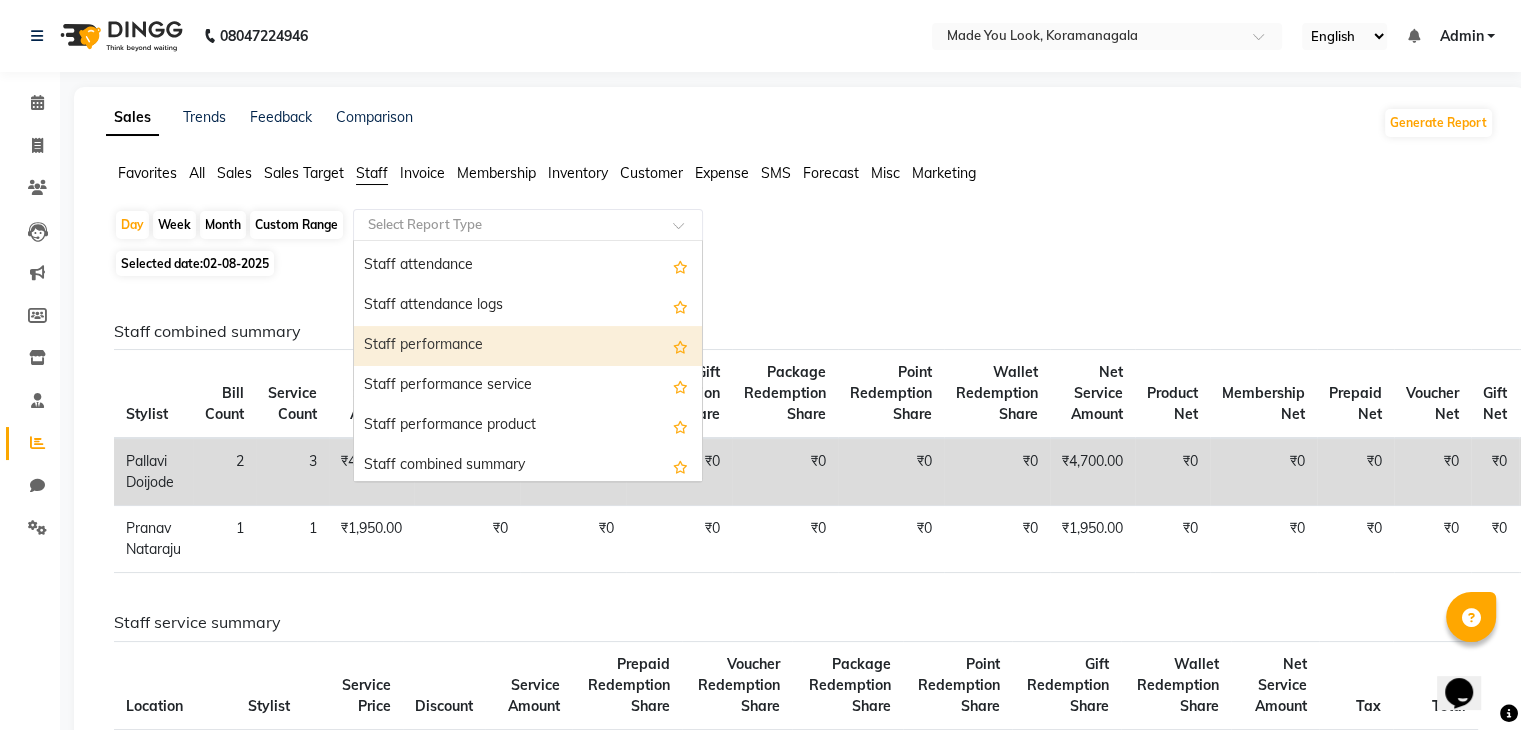 scroll, scrollTop: 200, scrollLeft: 0, axis: vertical 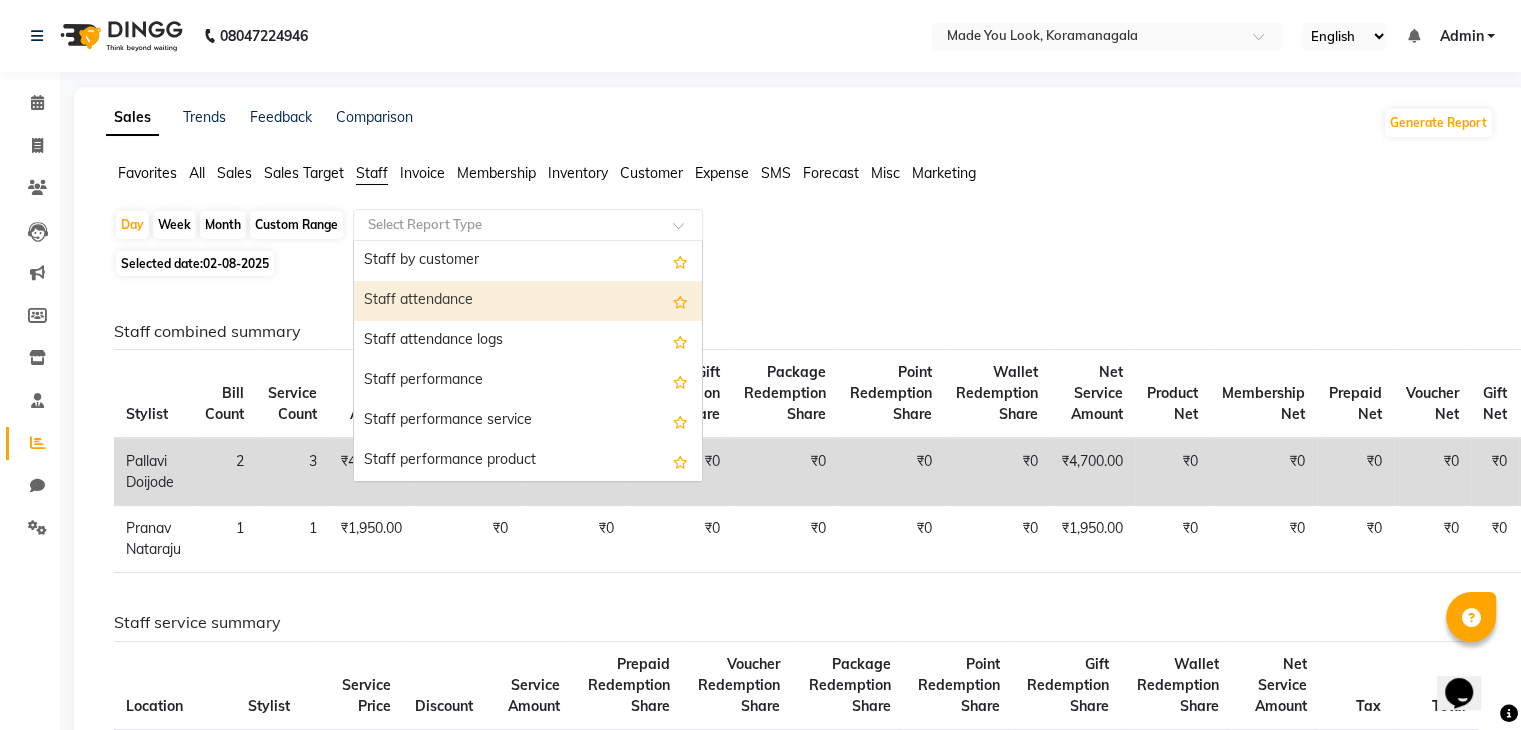 click on "Staff attendance" at bounding box center [528, 301] 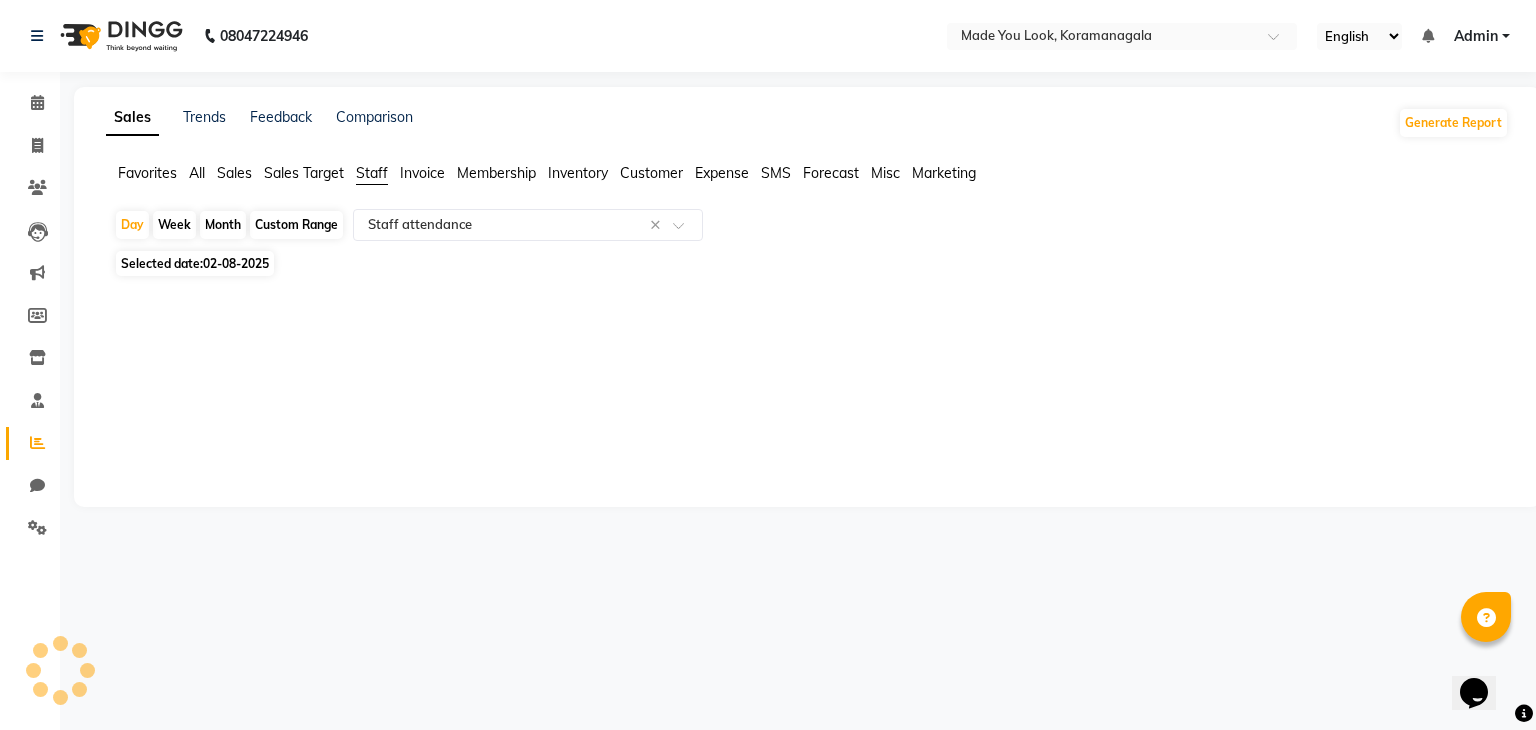 click on "02-08-2025" 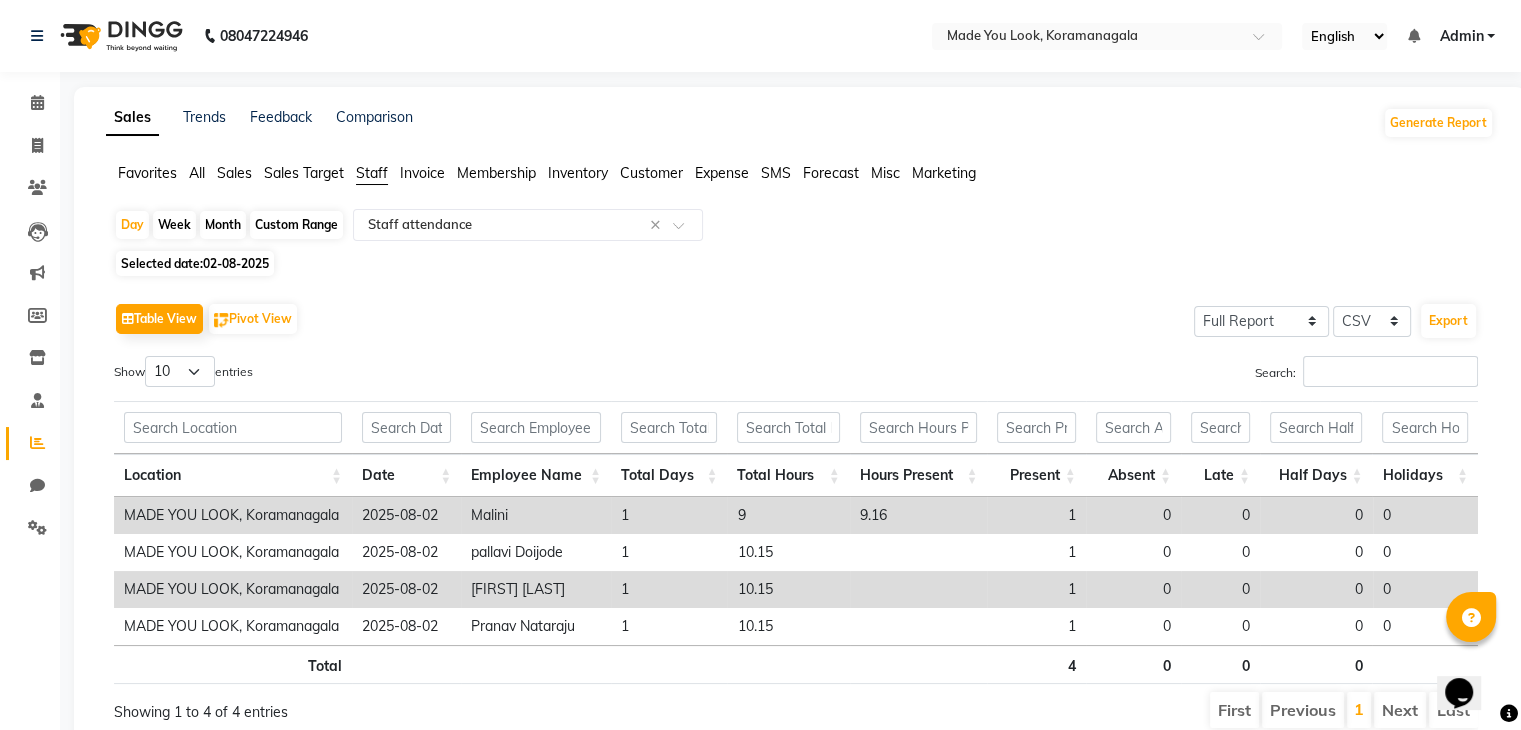 click on "Selected date:  02-08-2025" 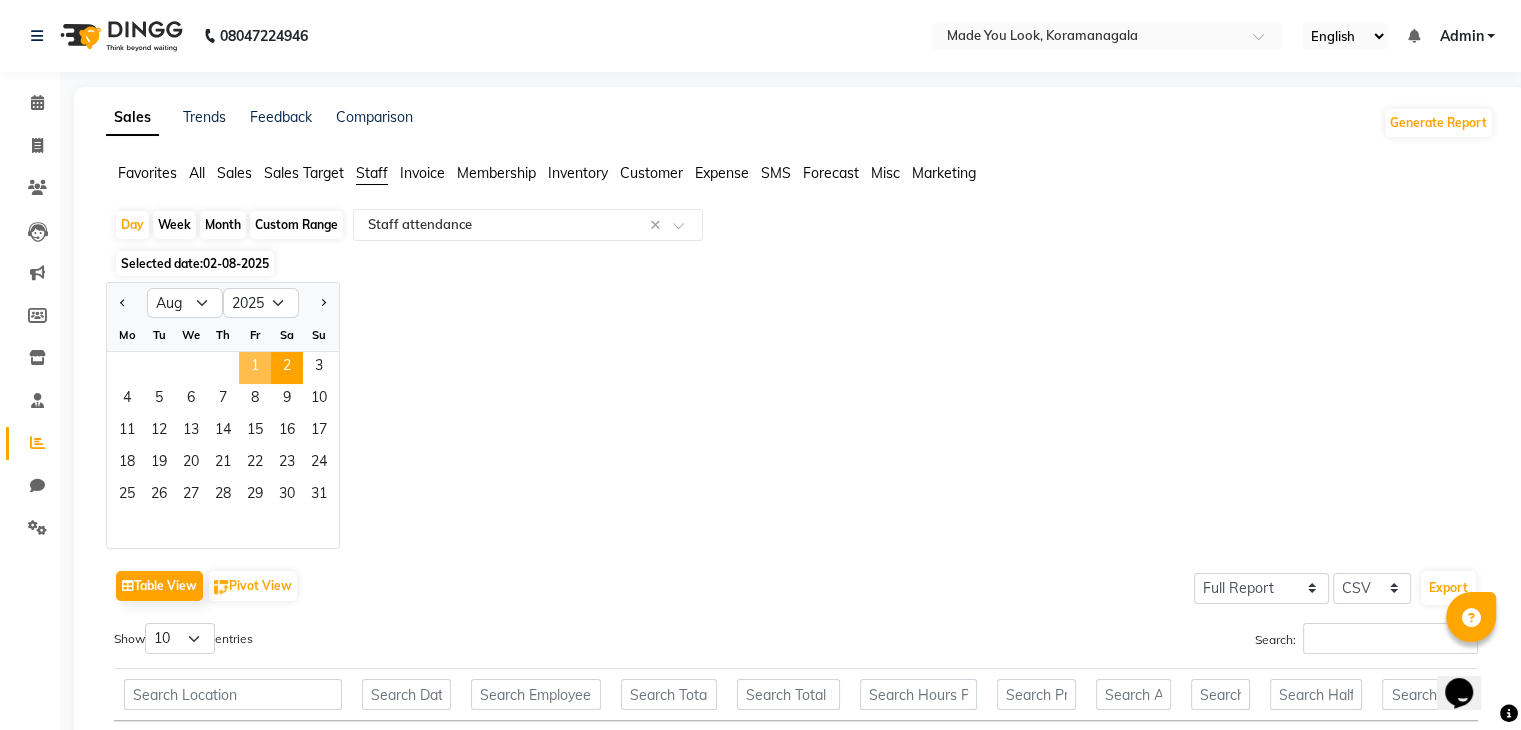 click on "1" 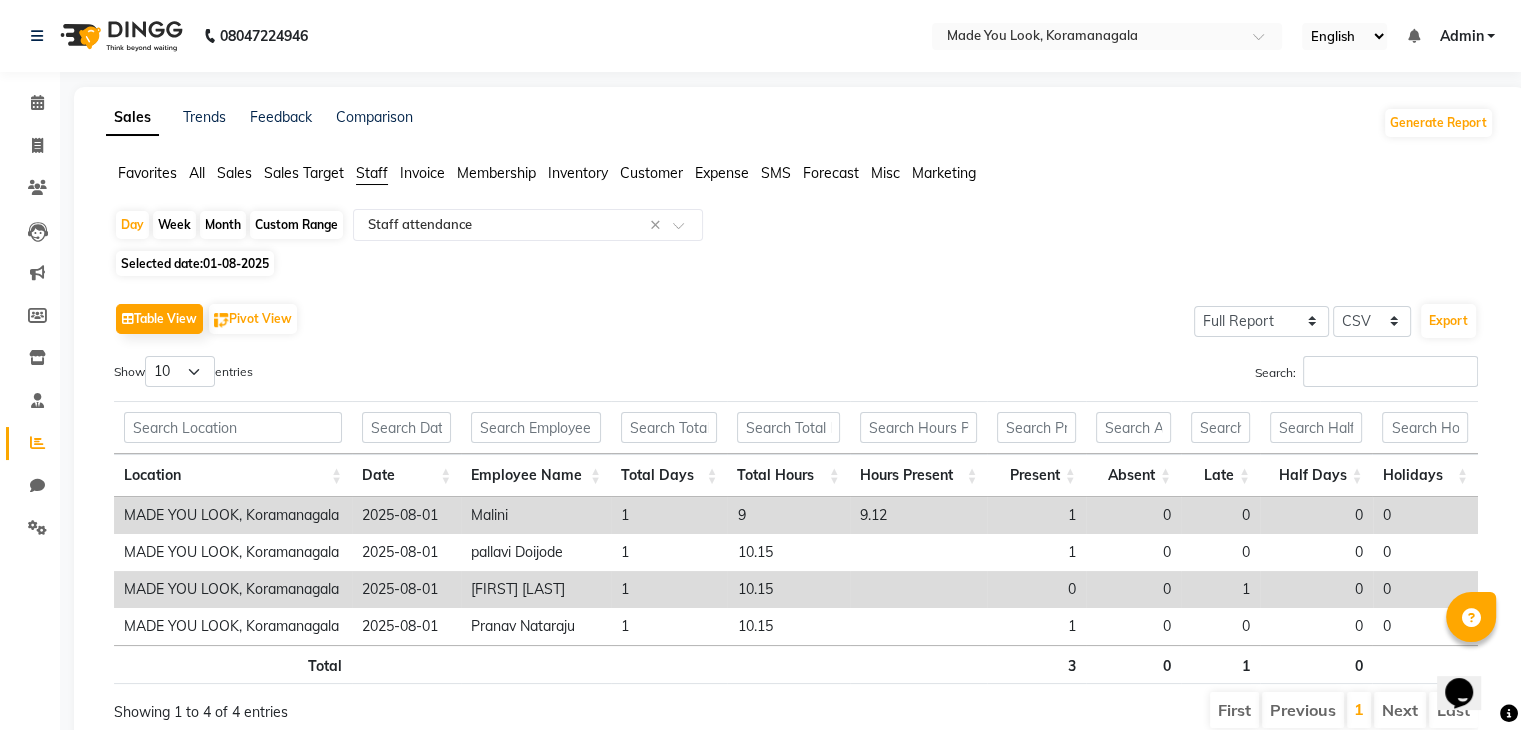 scroll, scrollTop: 80, scrollLeft: 0, axis: vertical 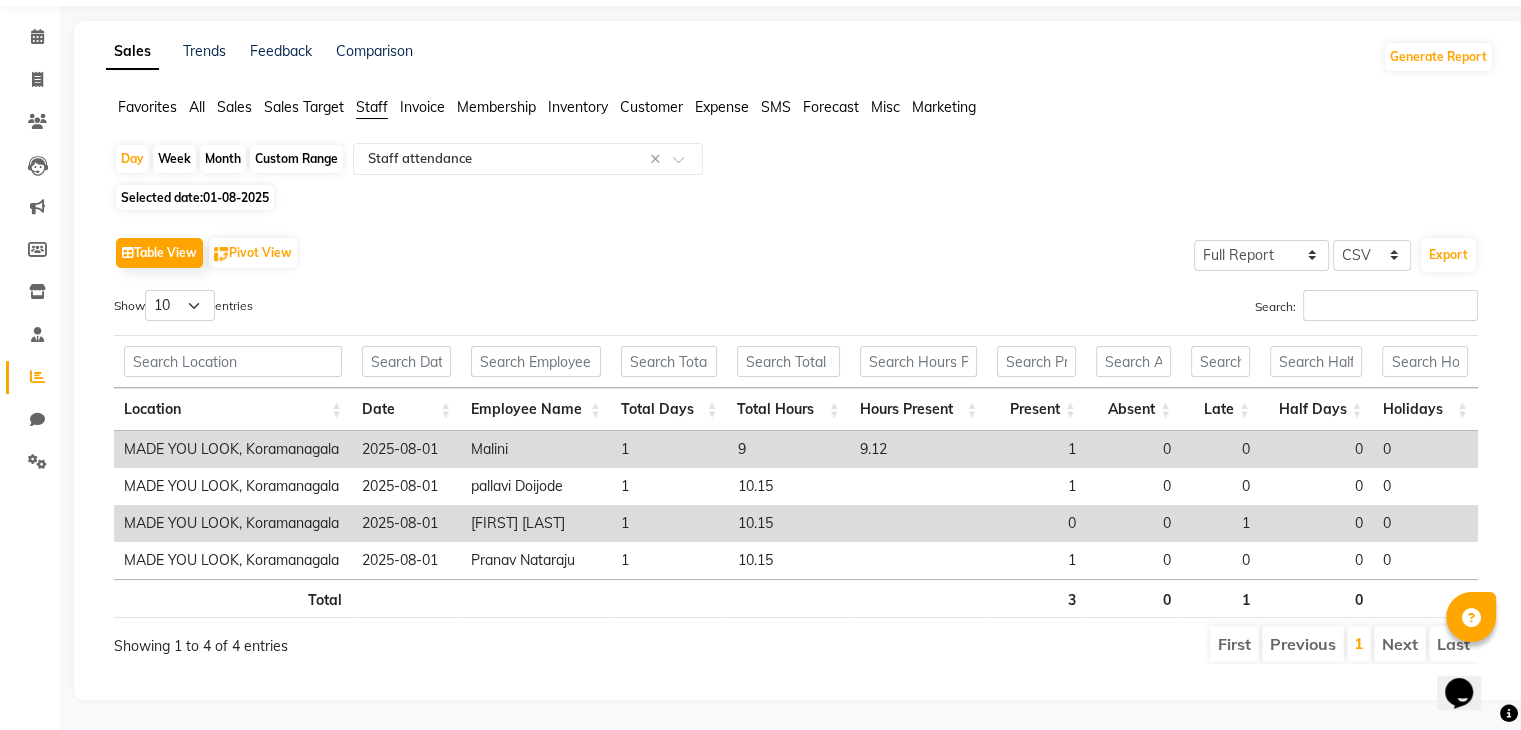 click at bounding box center (919, 523) 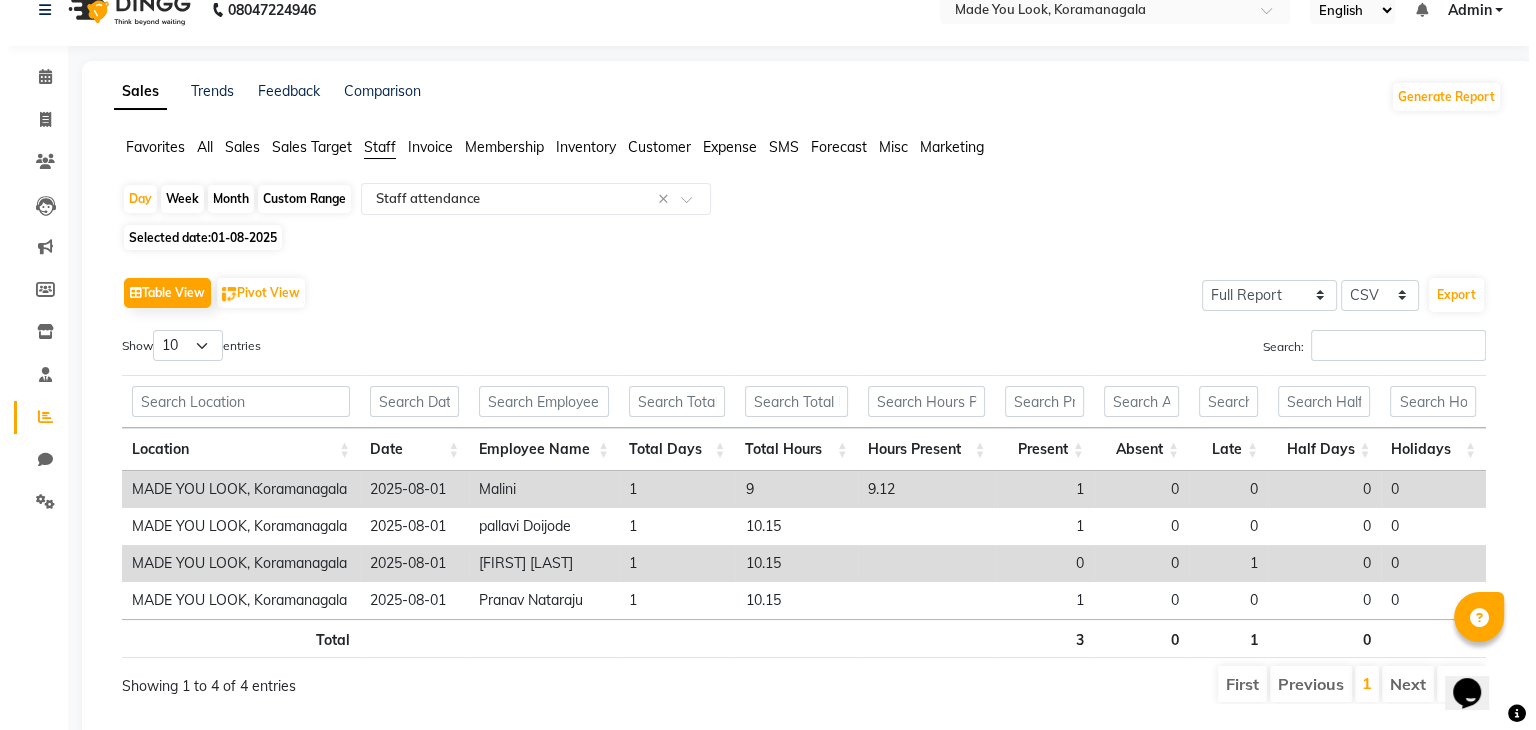scroll, scrollTop: 0, scrollLeft: 0, axis: both 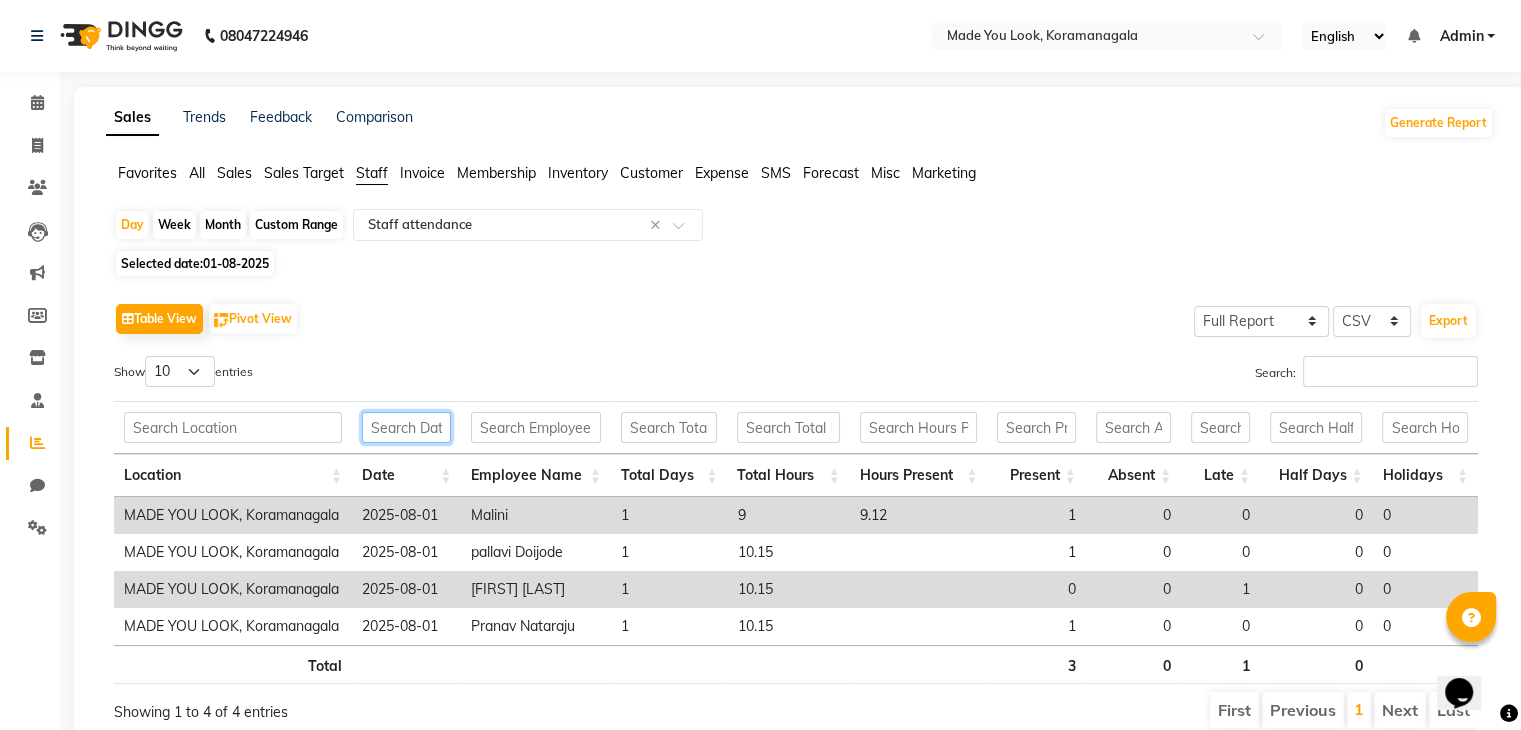 click at bounding box center (406, 427) 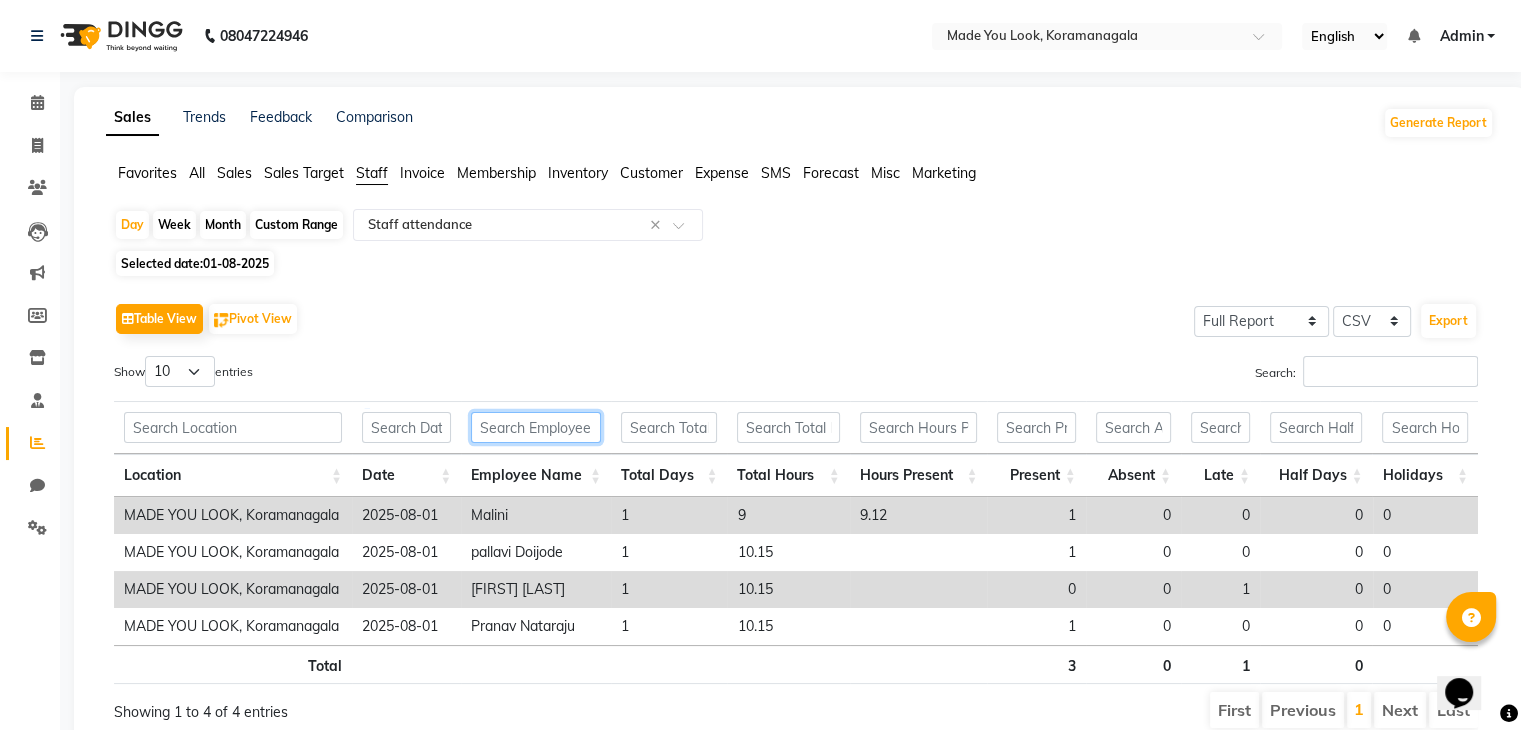 click at bounding box center (536, 427) 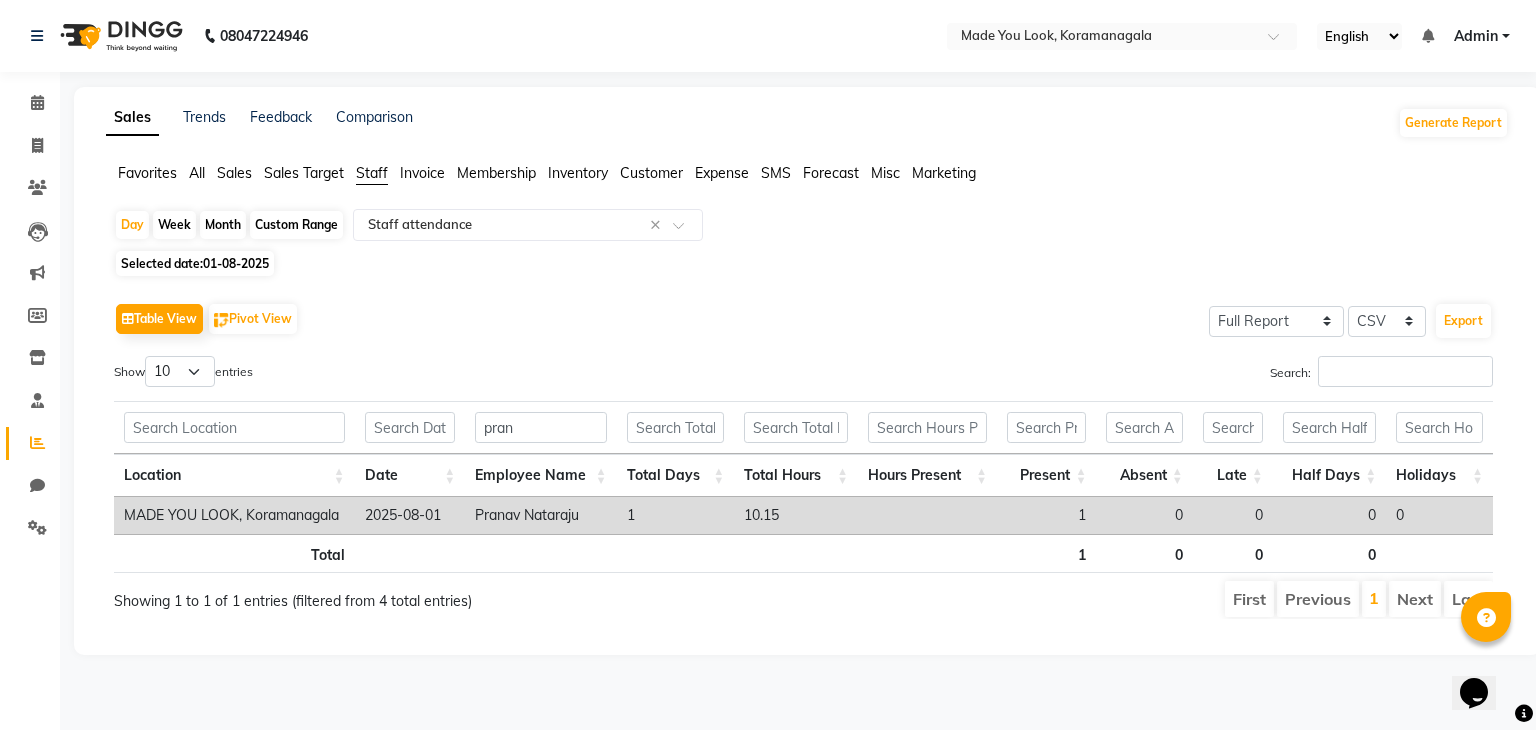 click on "Hours Present" at bounding box center (927, 475) 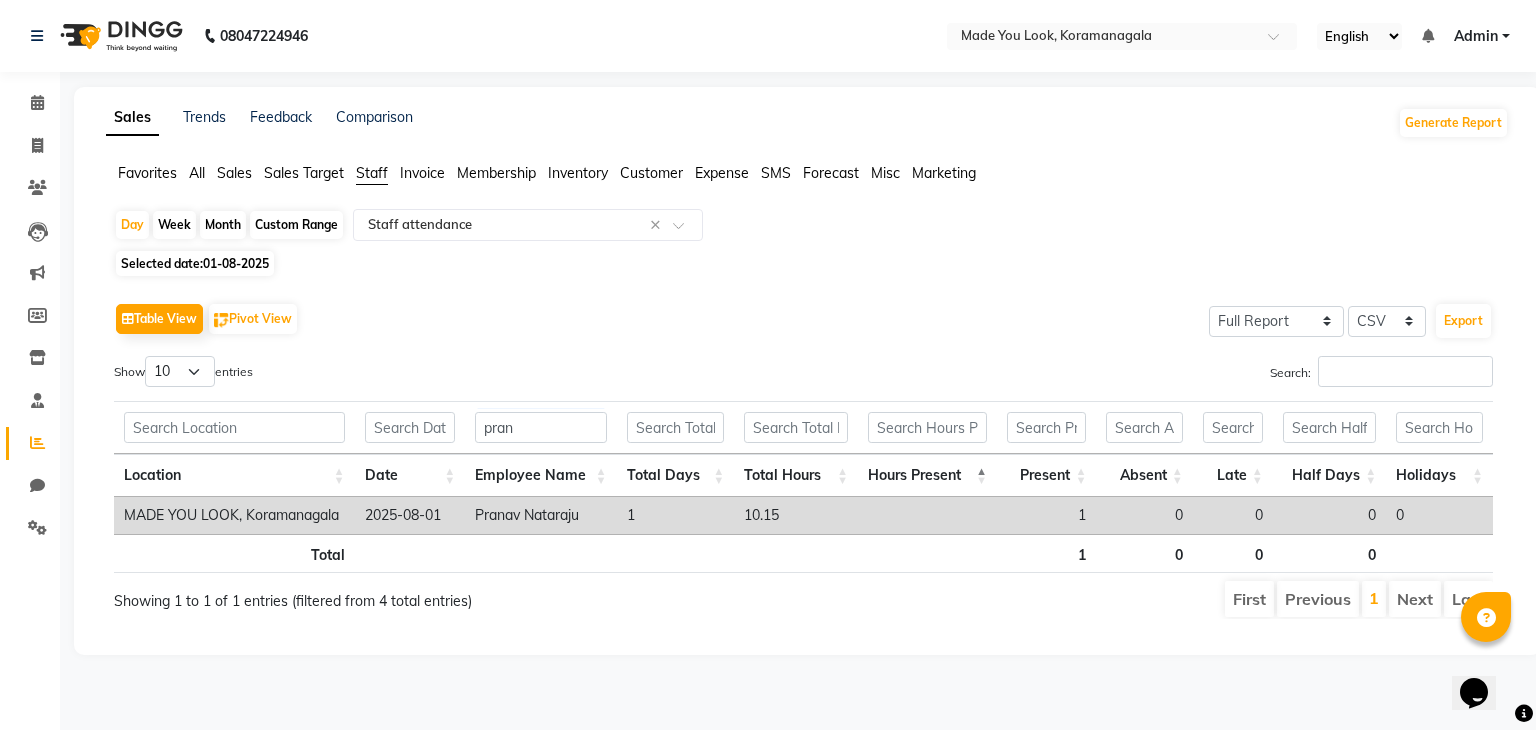 click at bounding box center [927, 515] 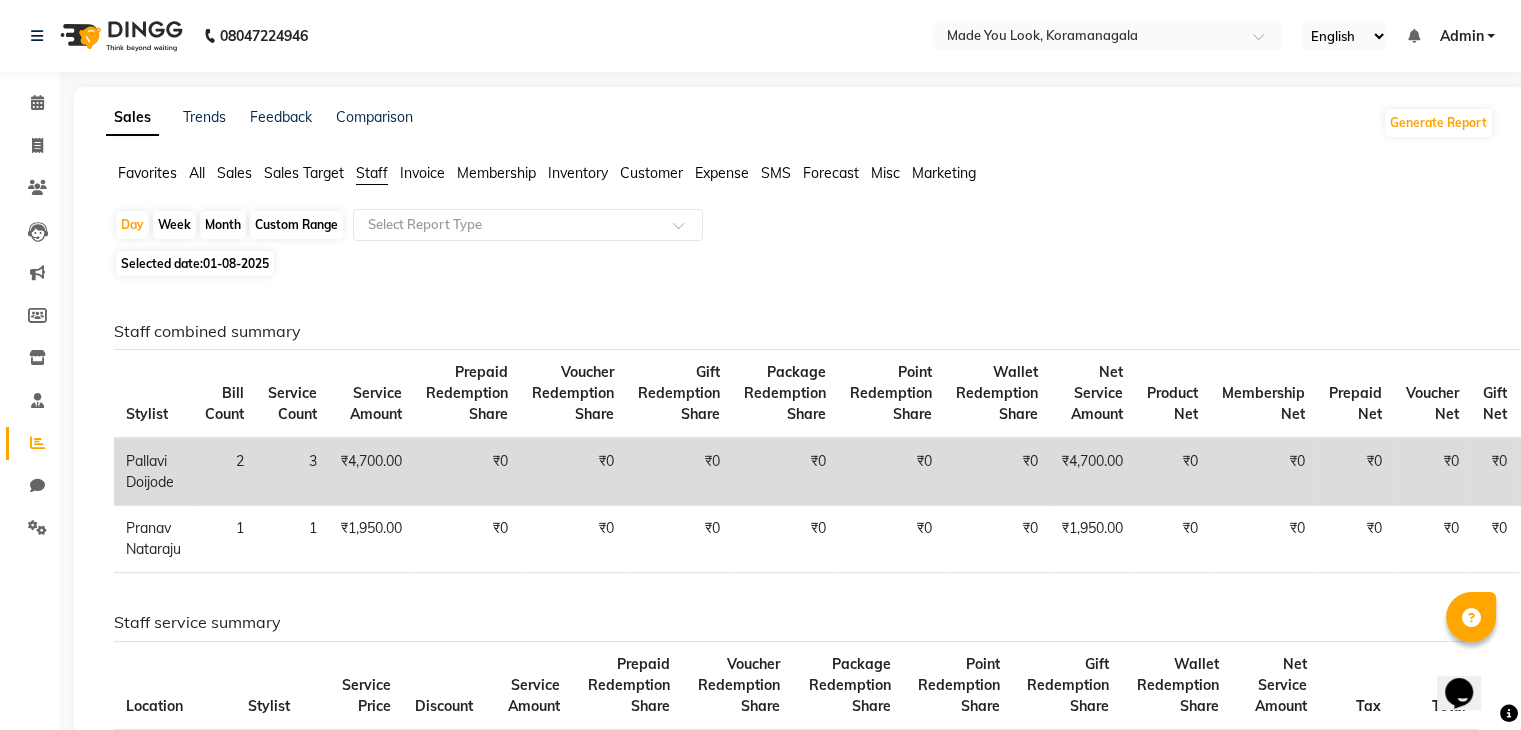 click on "Selected date:  01-08-2025" 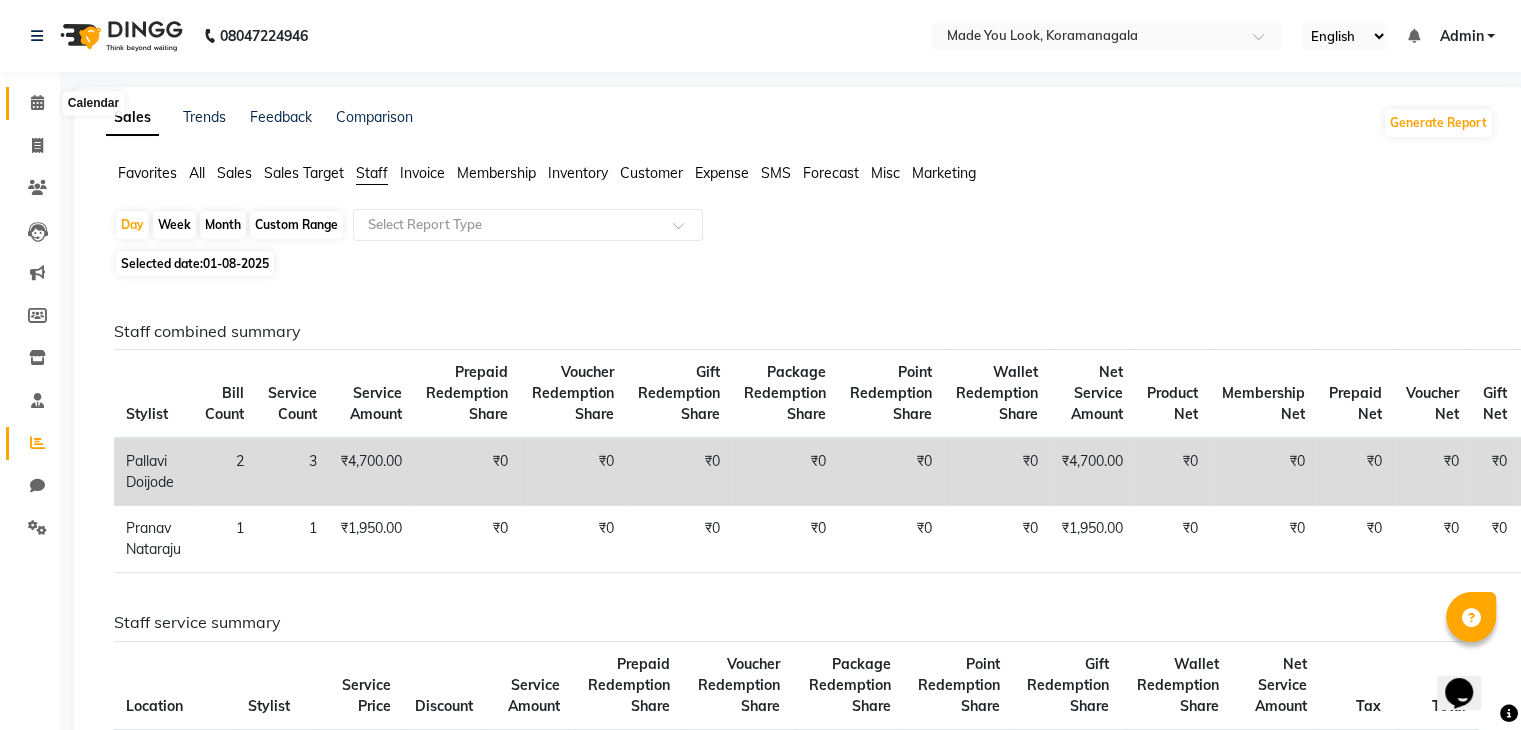 click 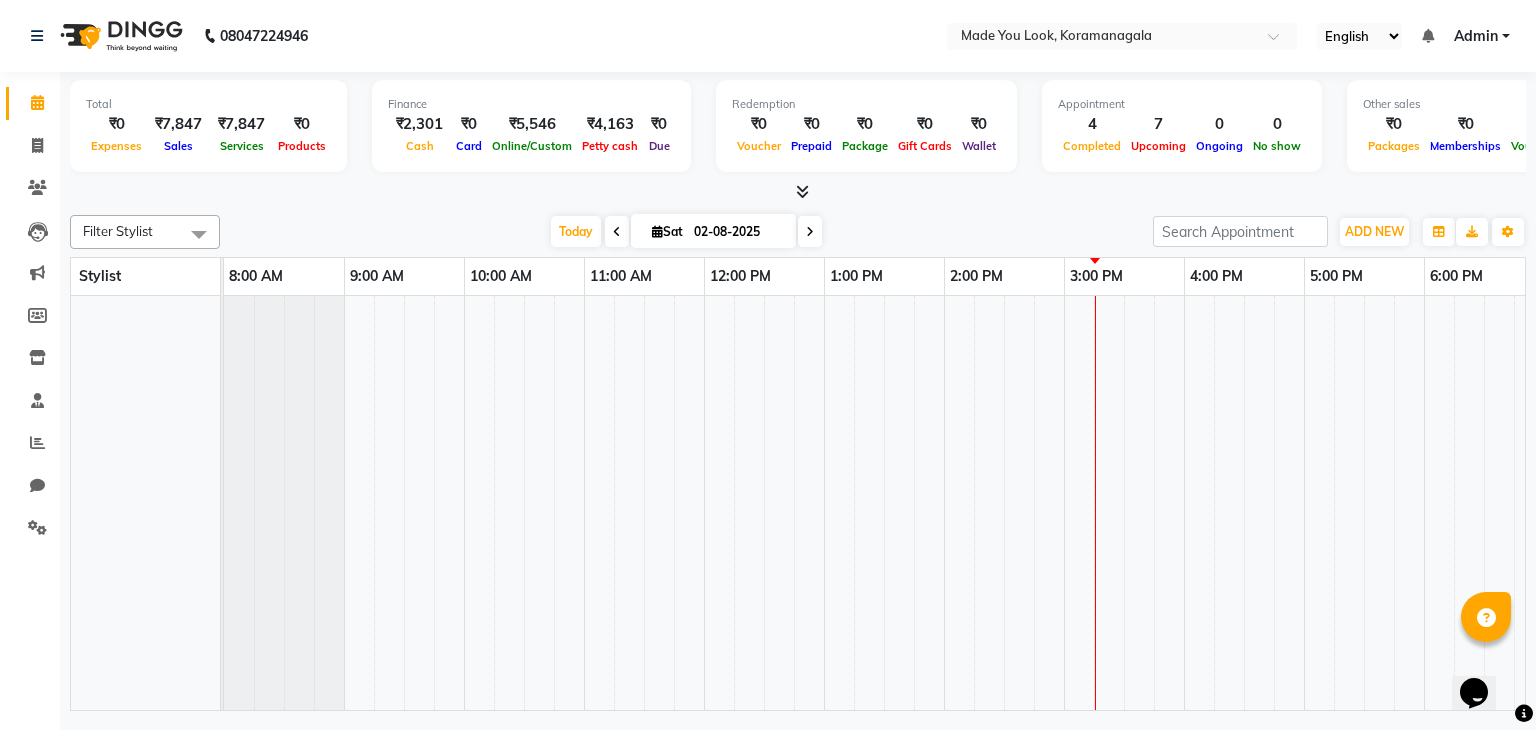 scroll, scrollTop: 0, scrollLeft: 258, axis: horizontal 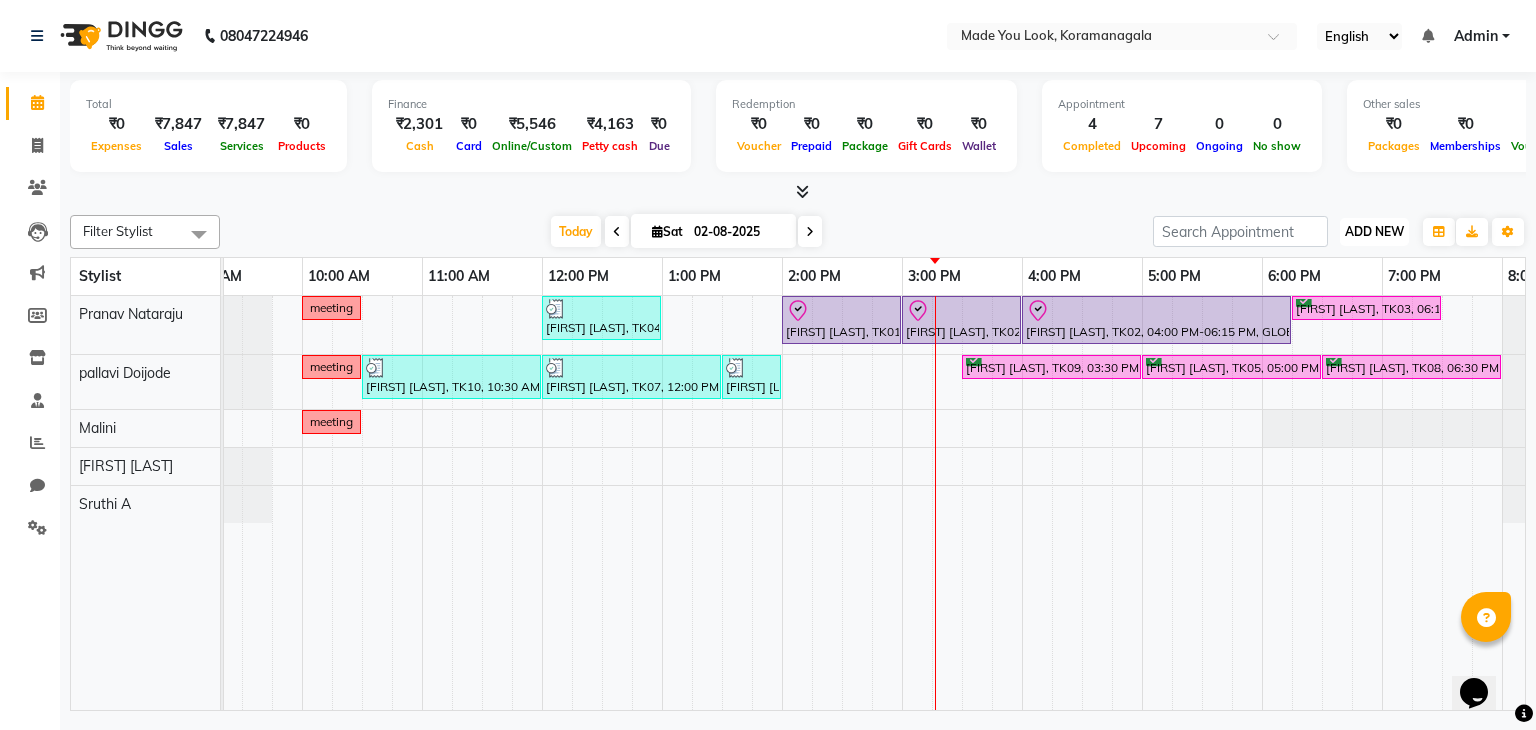 click on "ADD NEW" at bounding box center (1374, 231) 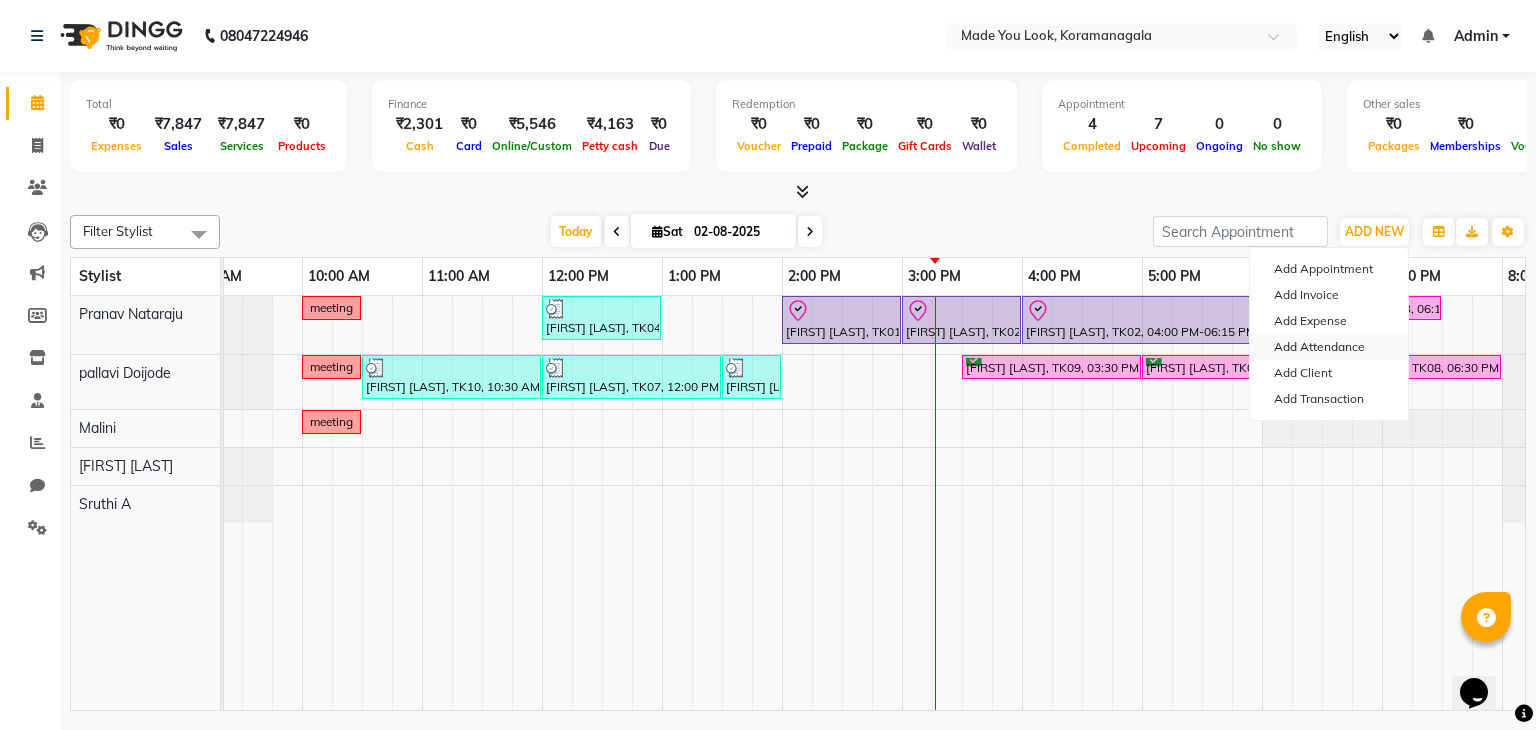 click on "Add Attendance" at bounding box center [1329, 347] 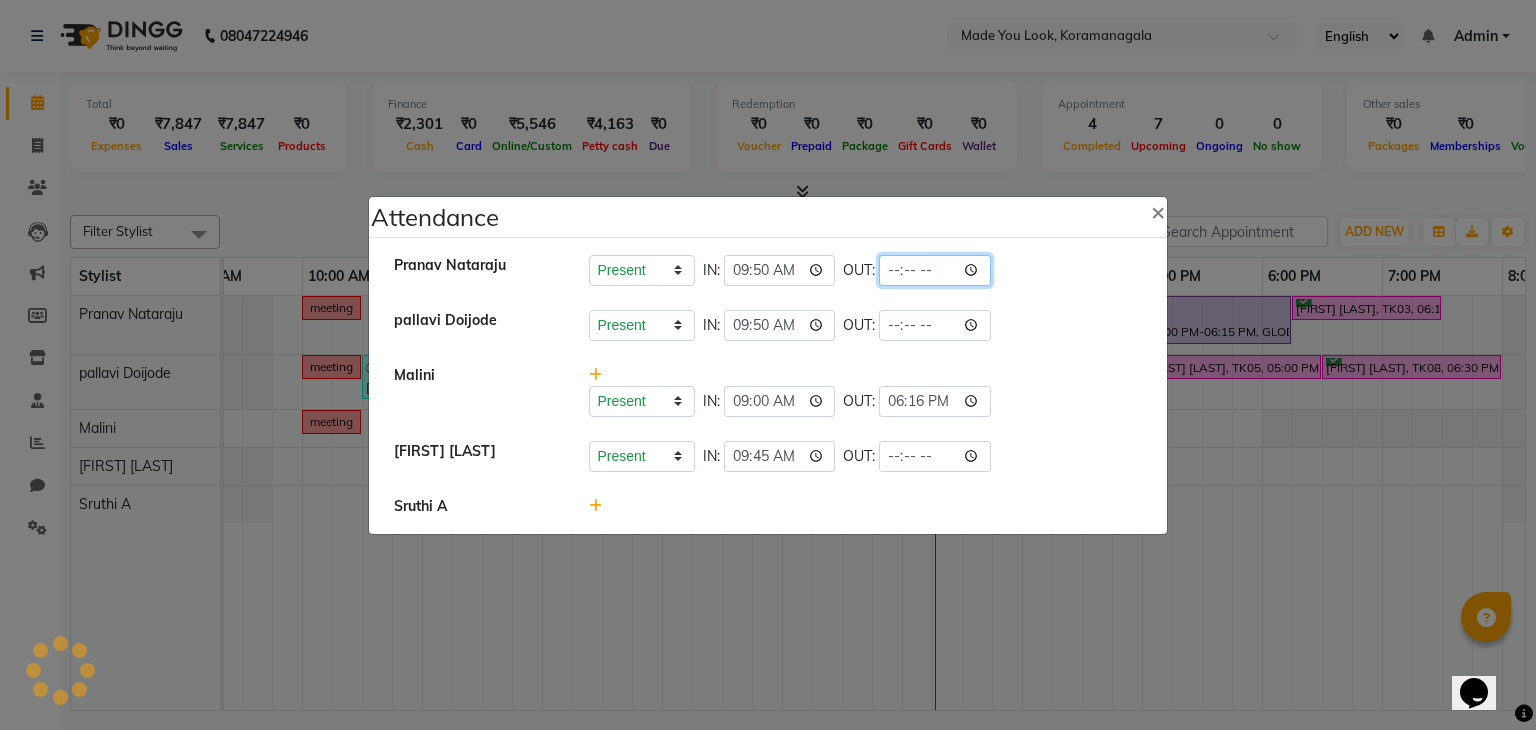 click 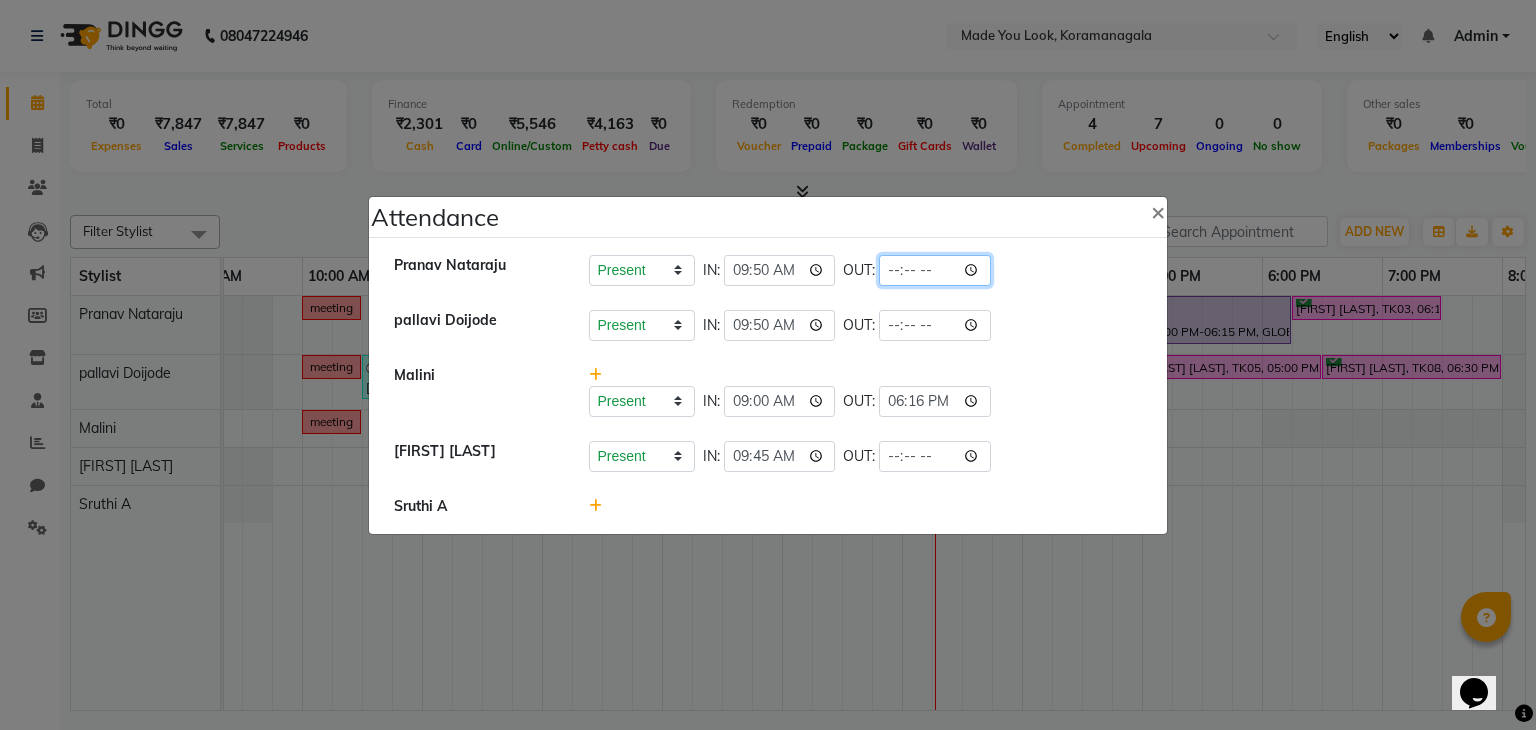 click 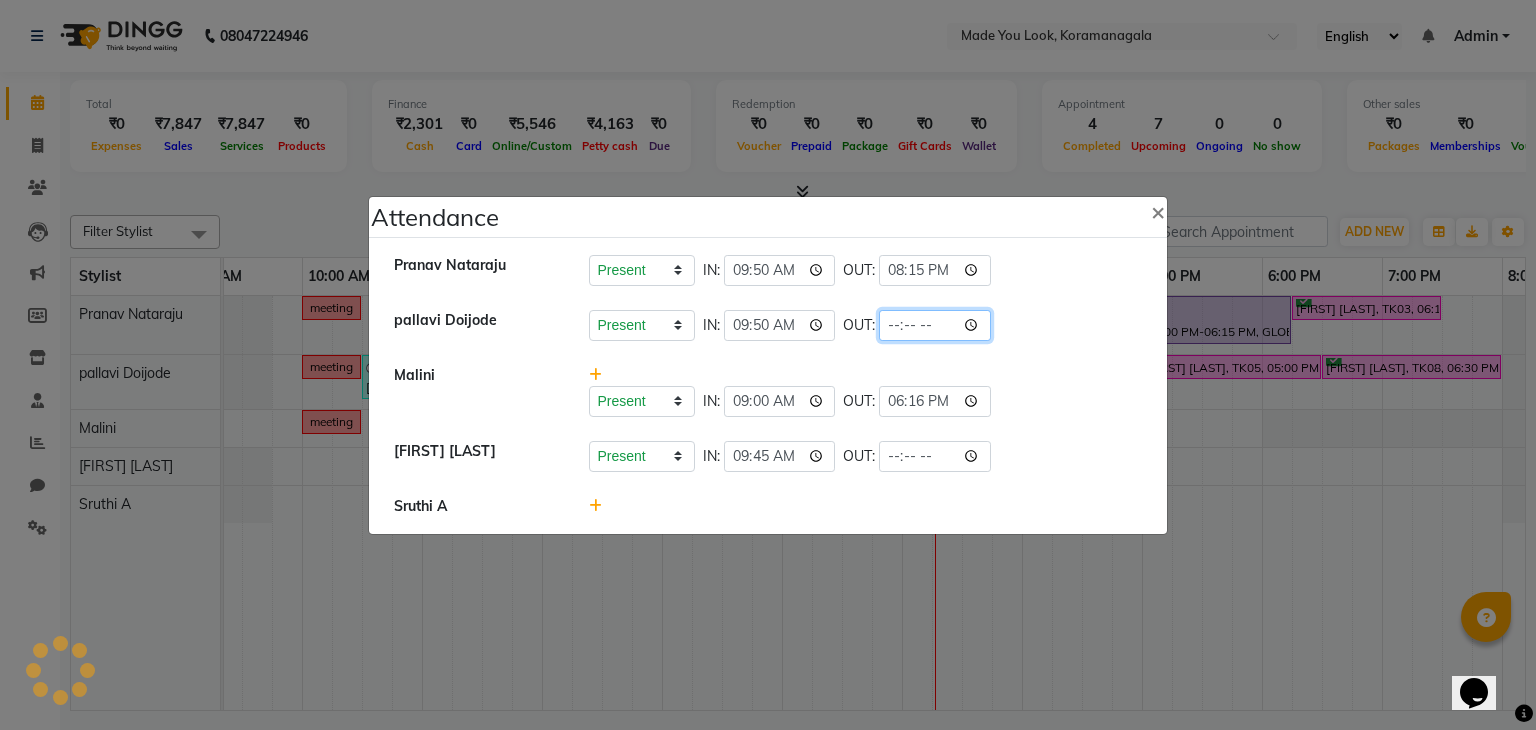 click 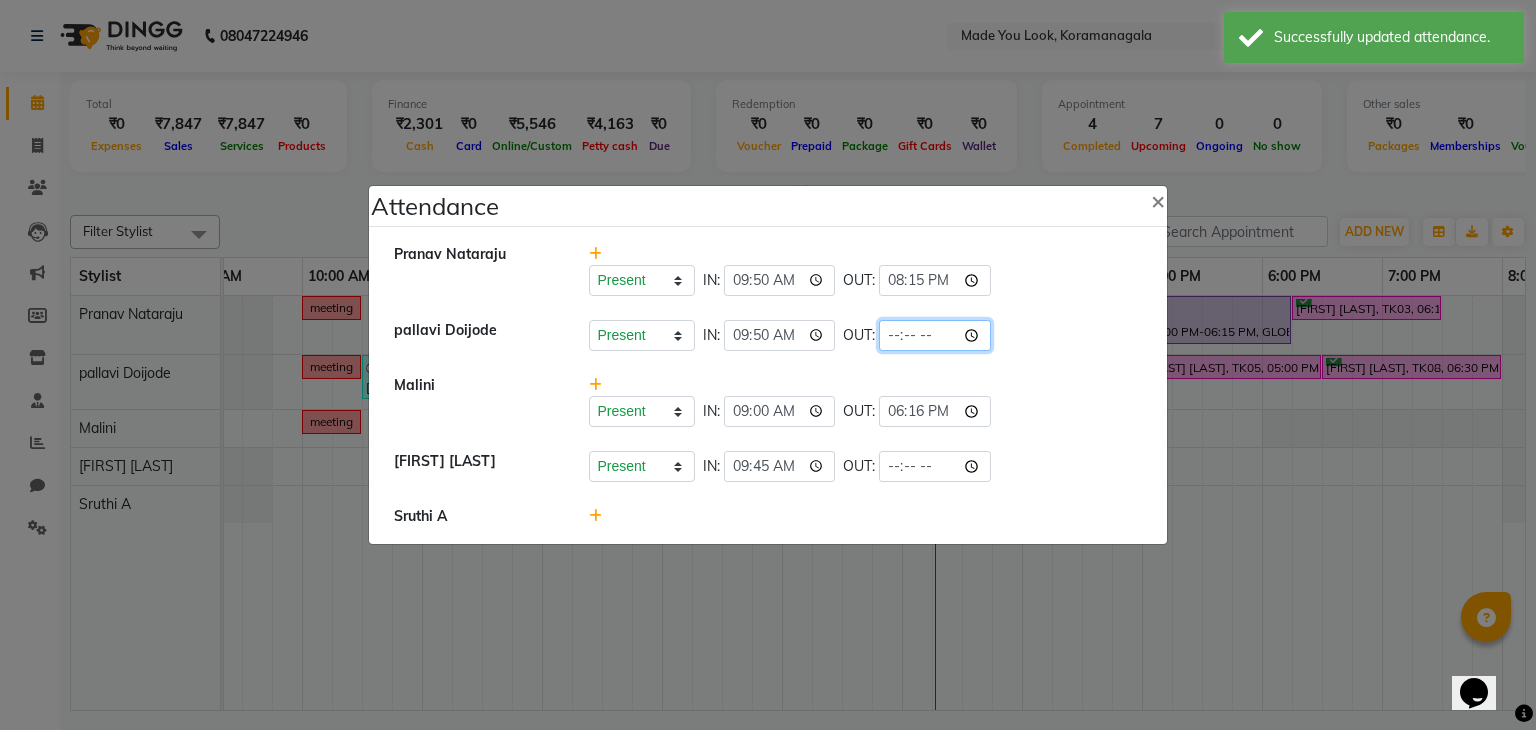 click 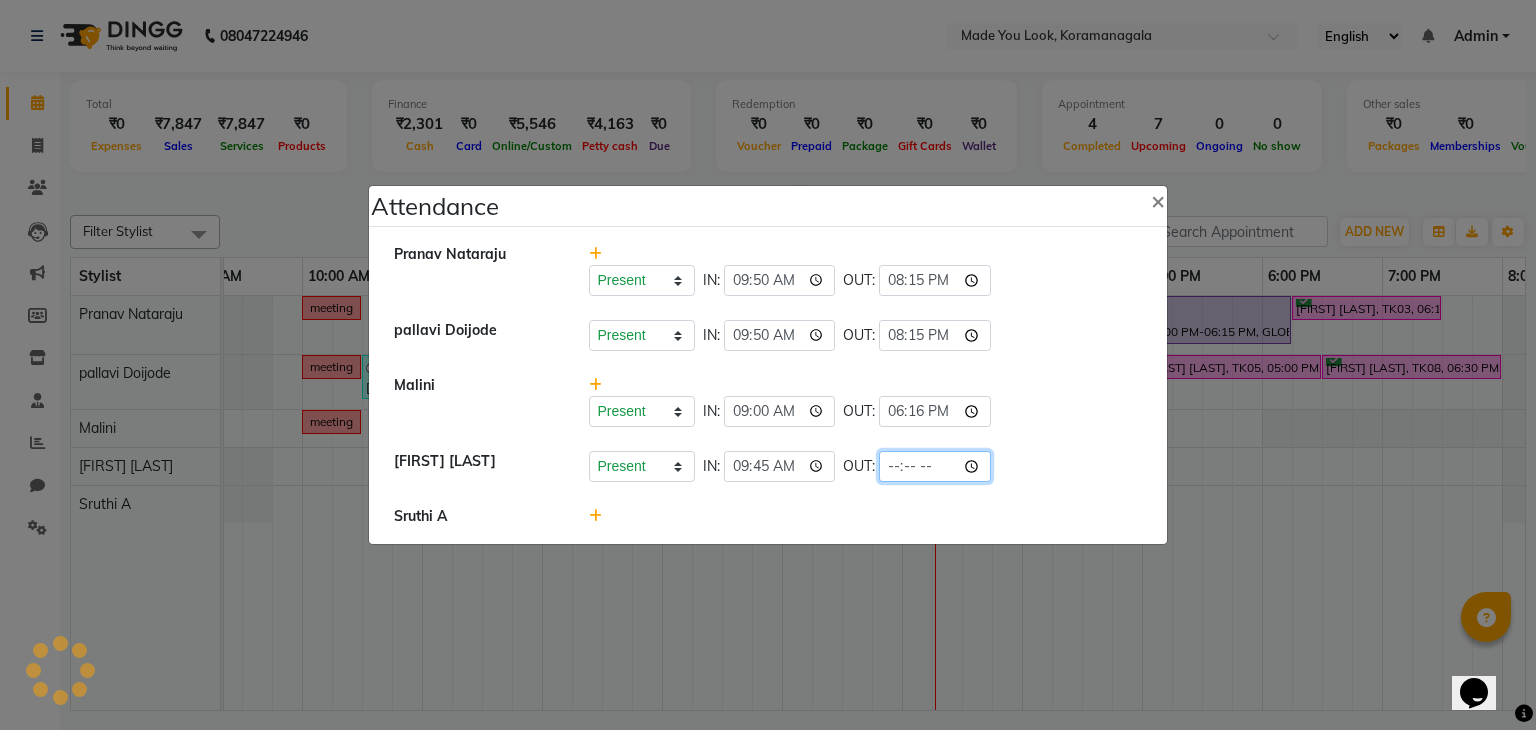 click 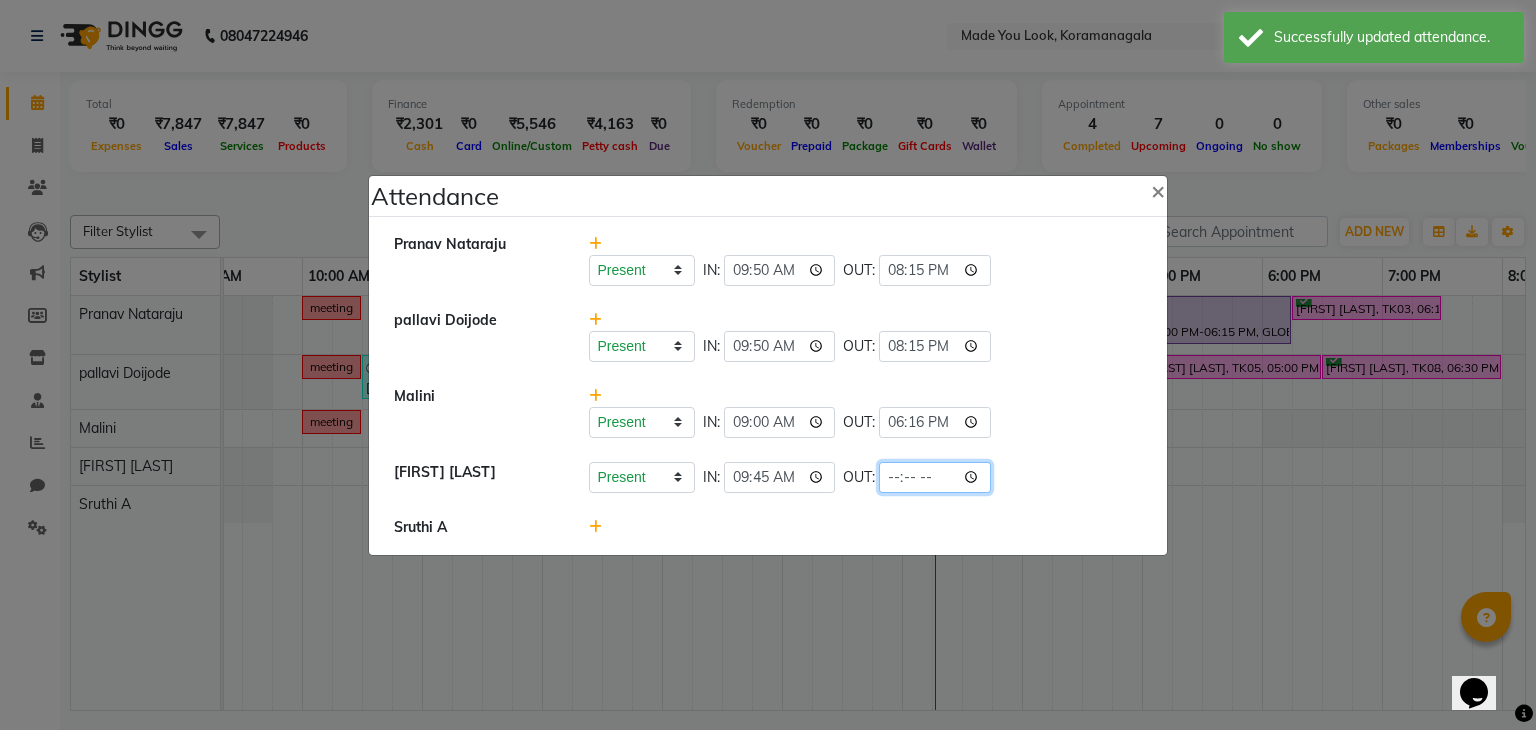 click 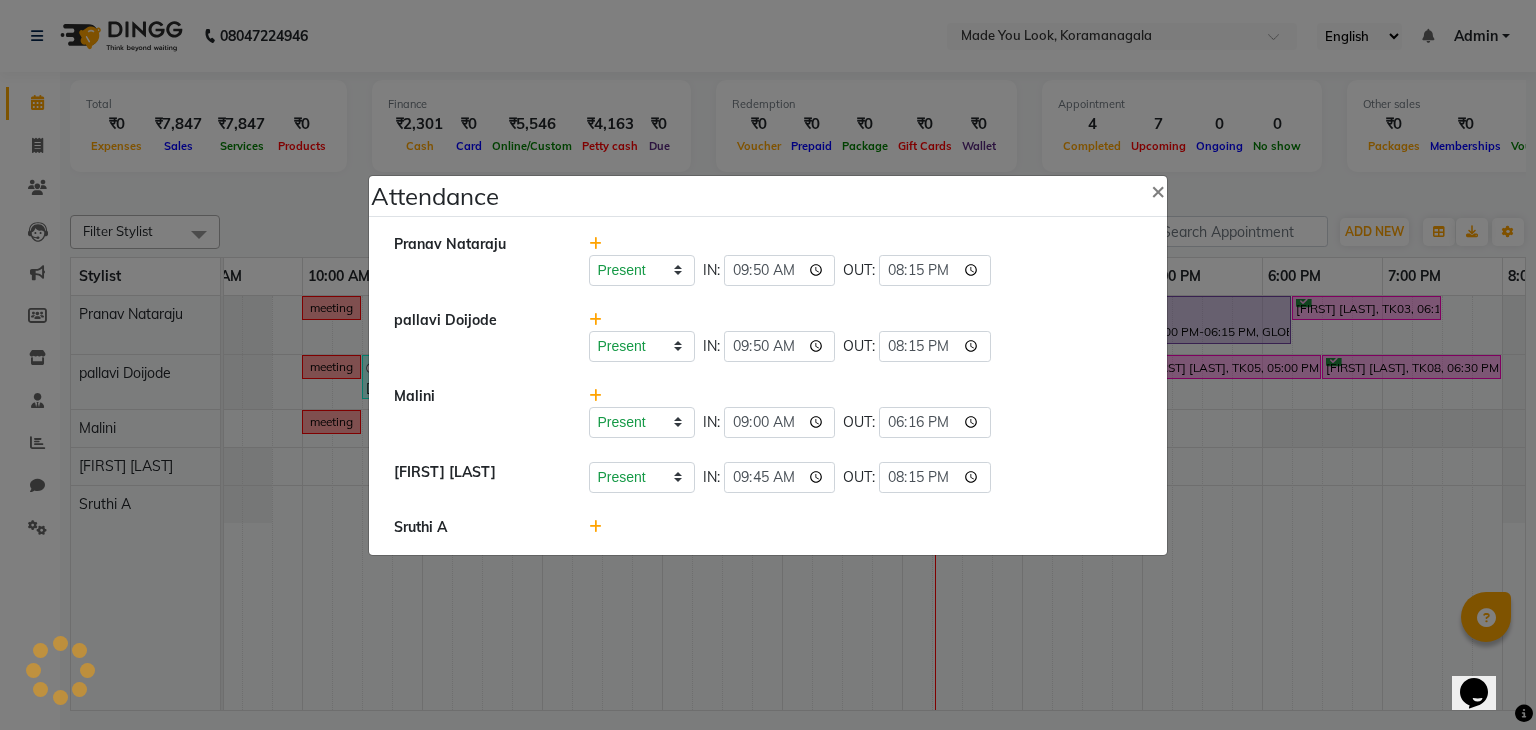 click on "Present   Absent   Late   Half Day   Weekly Off  IN:  09:00 OUT:  18:16" 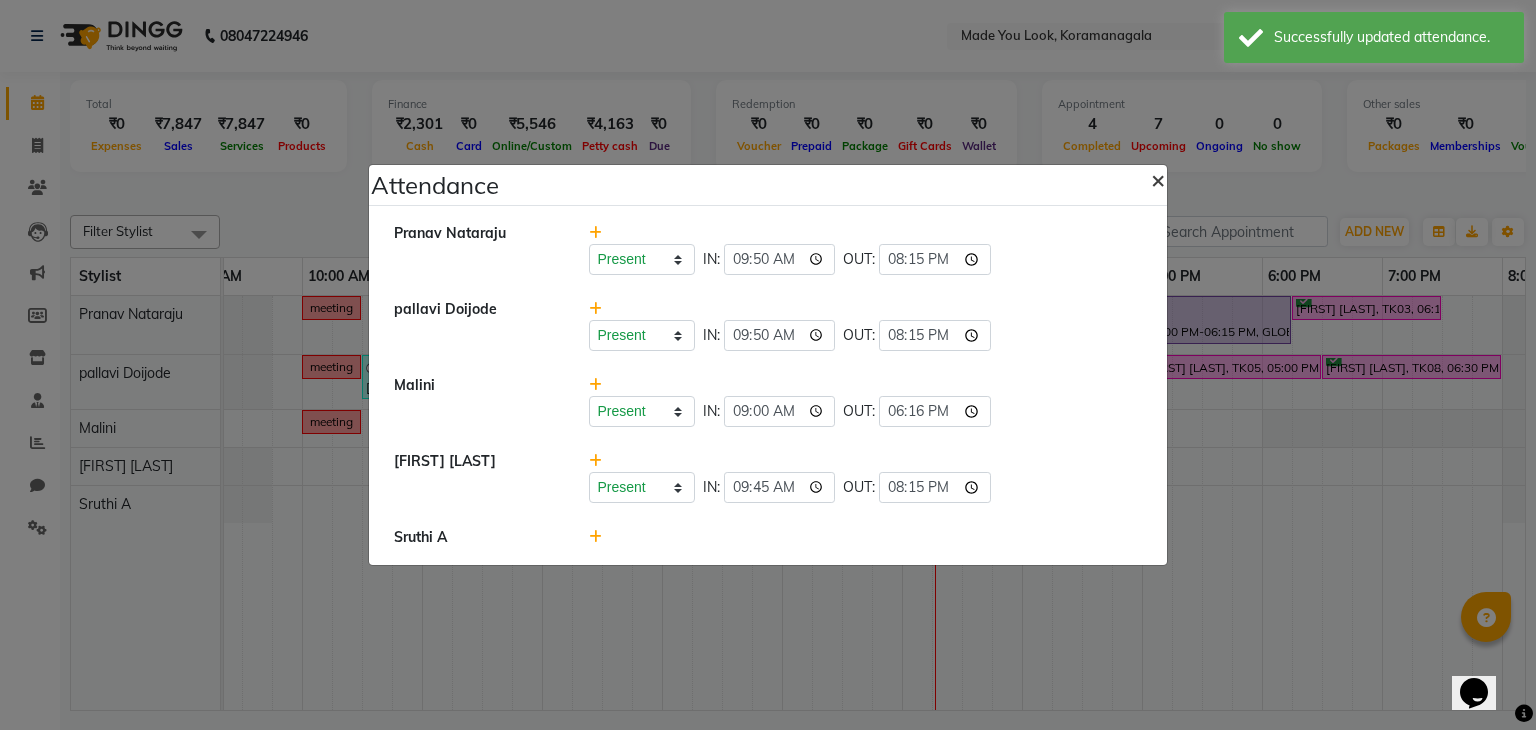 click on "×" 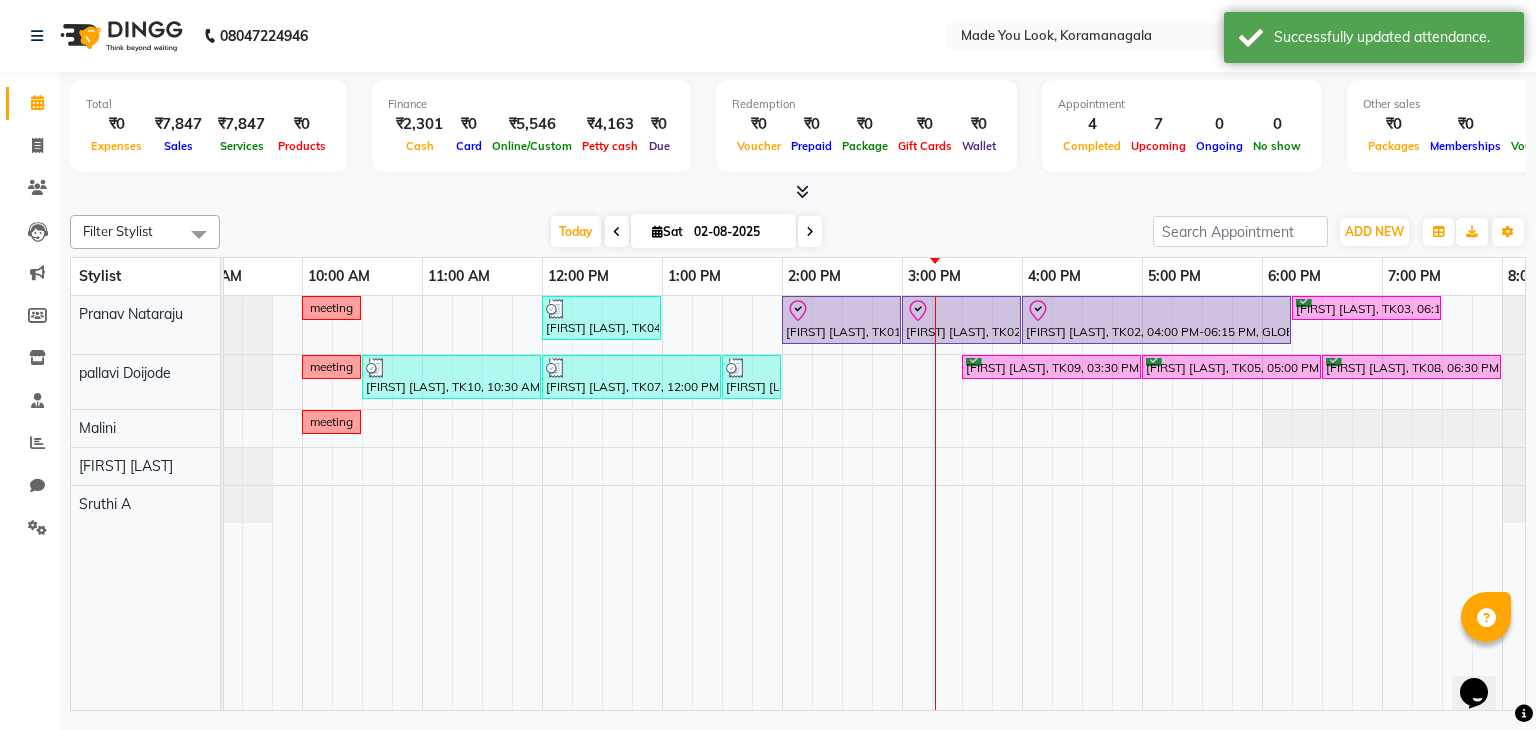 scroll, scrollTop: 0, scrollLeft: 161, axis: horizontal 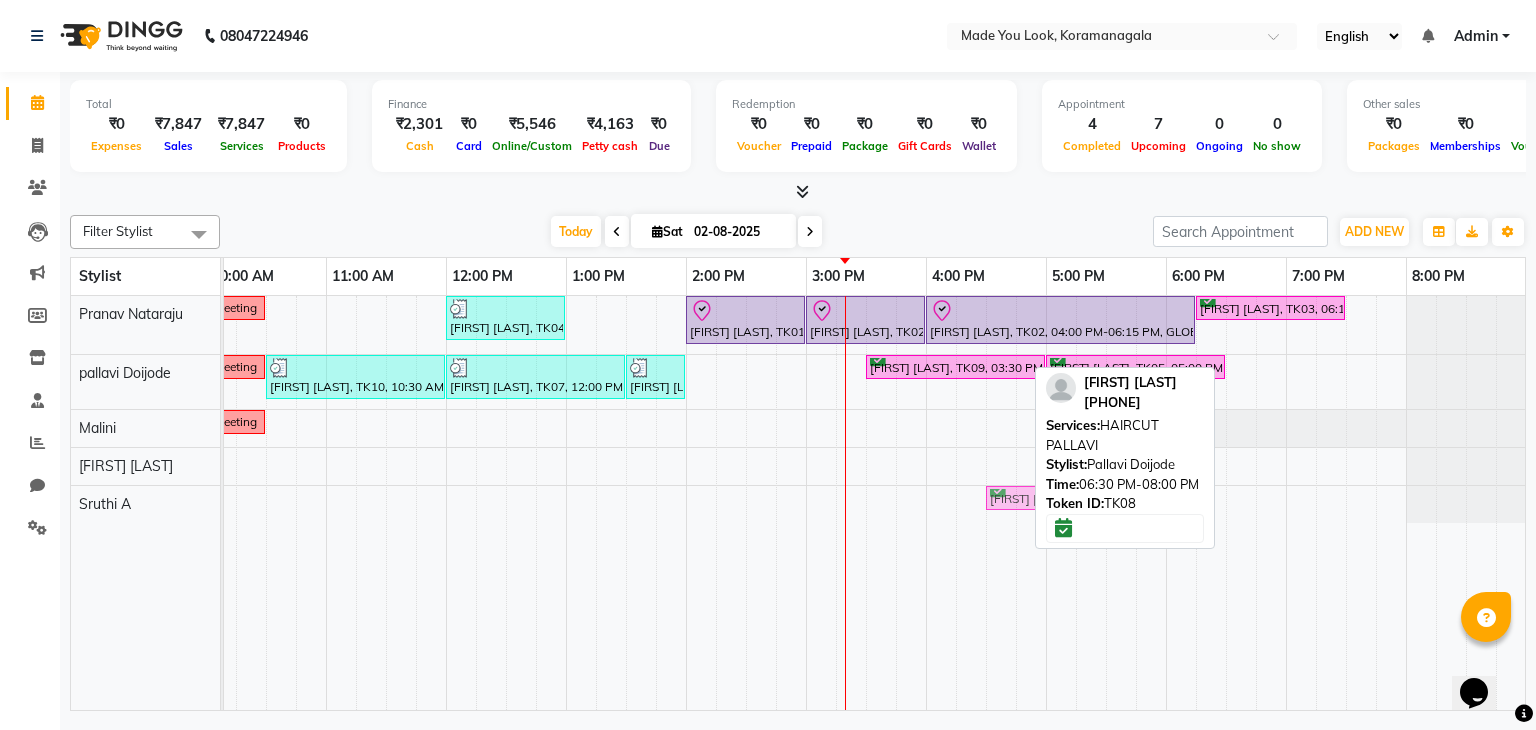 drag, startPoint x: 1291, startPoint y: 361, endPoint x: 959, endPoint y: 497, distance: 358.7757 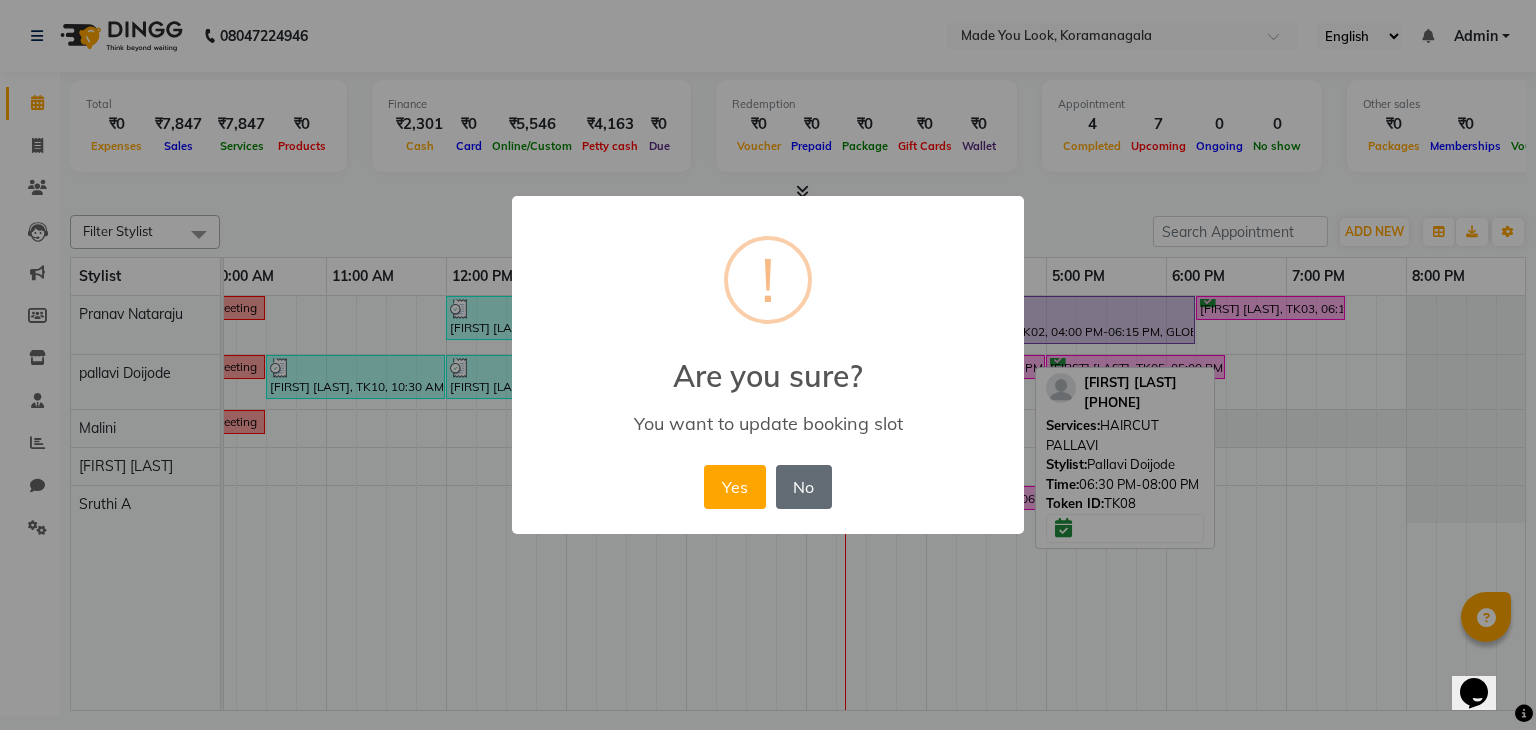 click on "No" at bounding box center [804, 487] 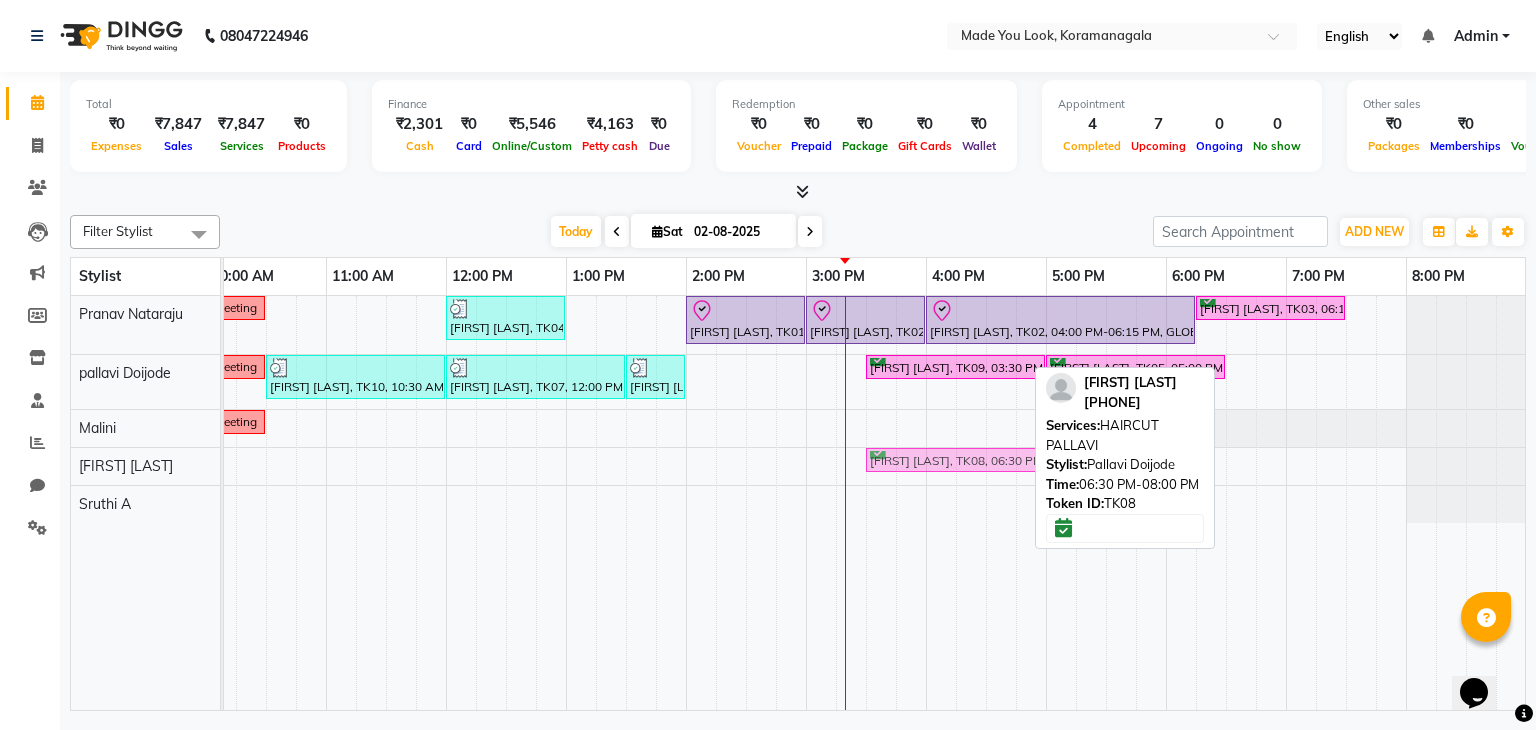 drag, startPoint x: 1322, startPoint y: 364, endPoint x: 884, endPoint y: 468, distance: 450.17773 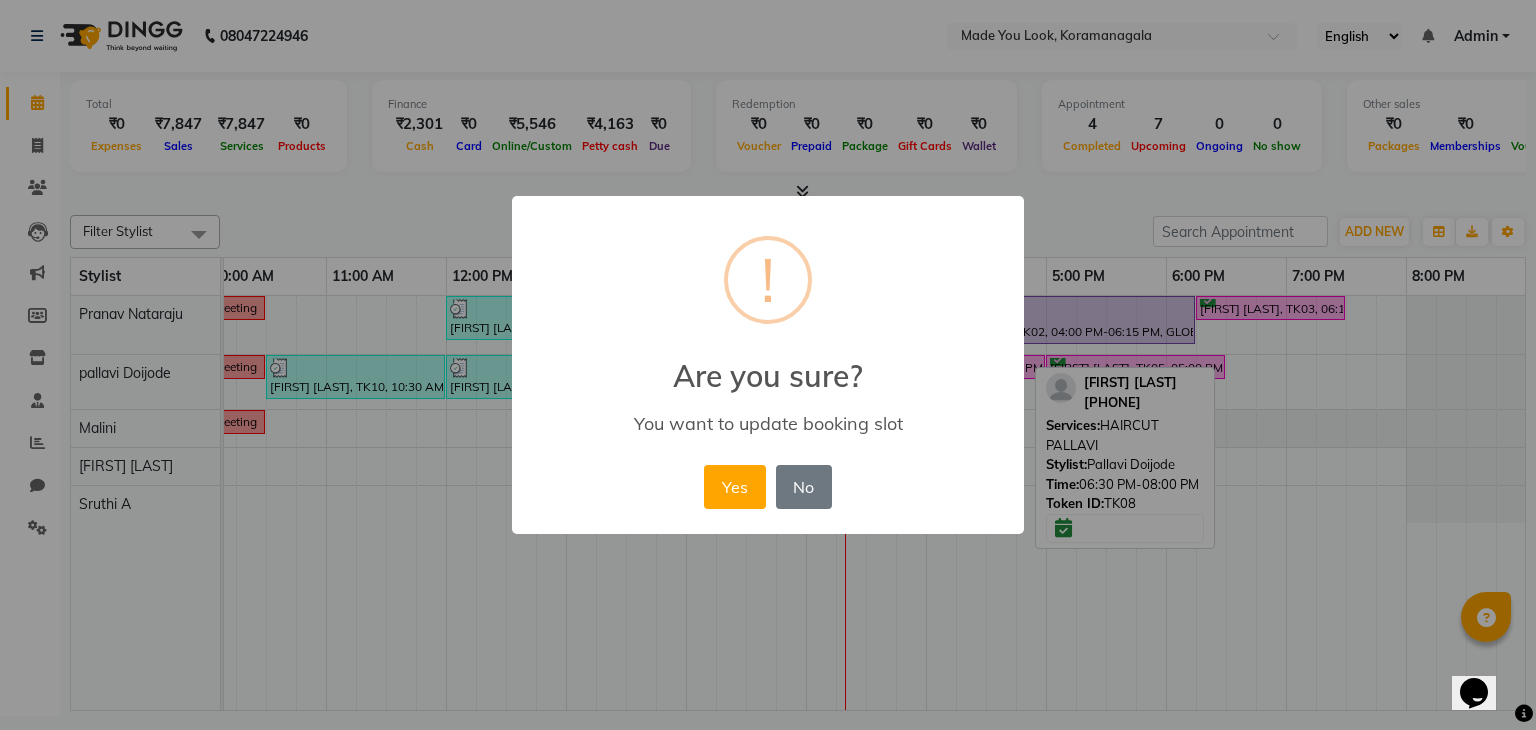 click on "Yes No No" at bounding box center (767, 487) 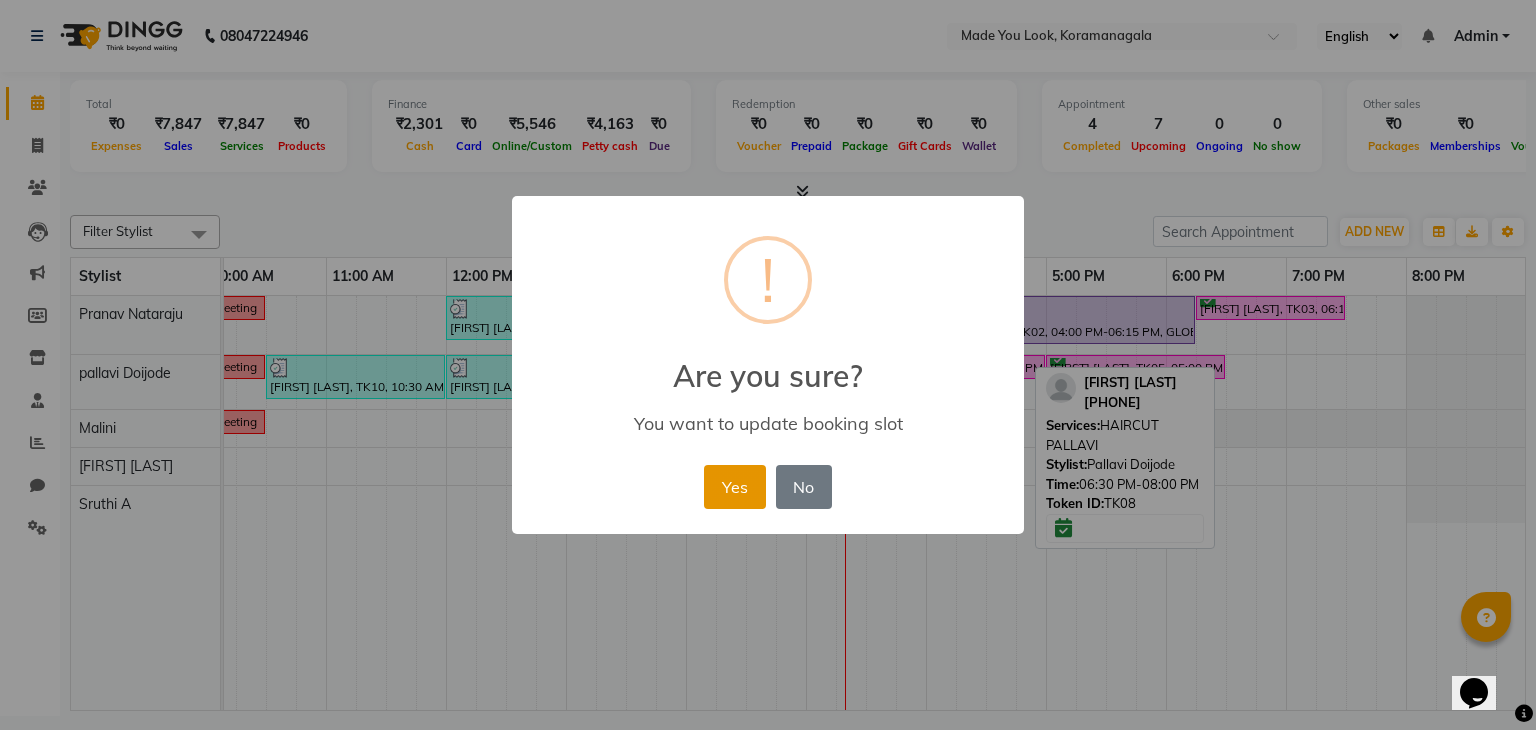 click on "Yes" at bounding box center (734, 487) 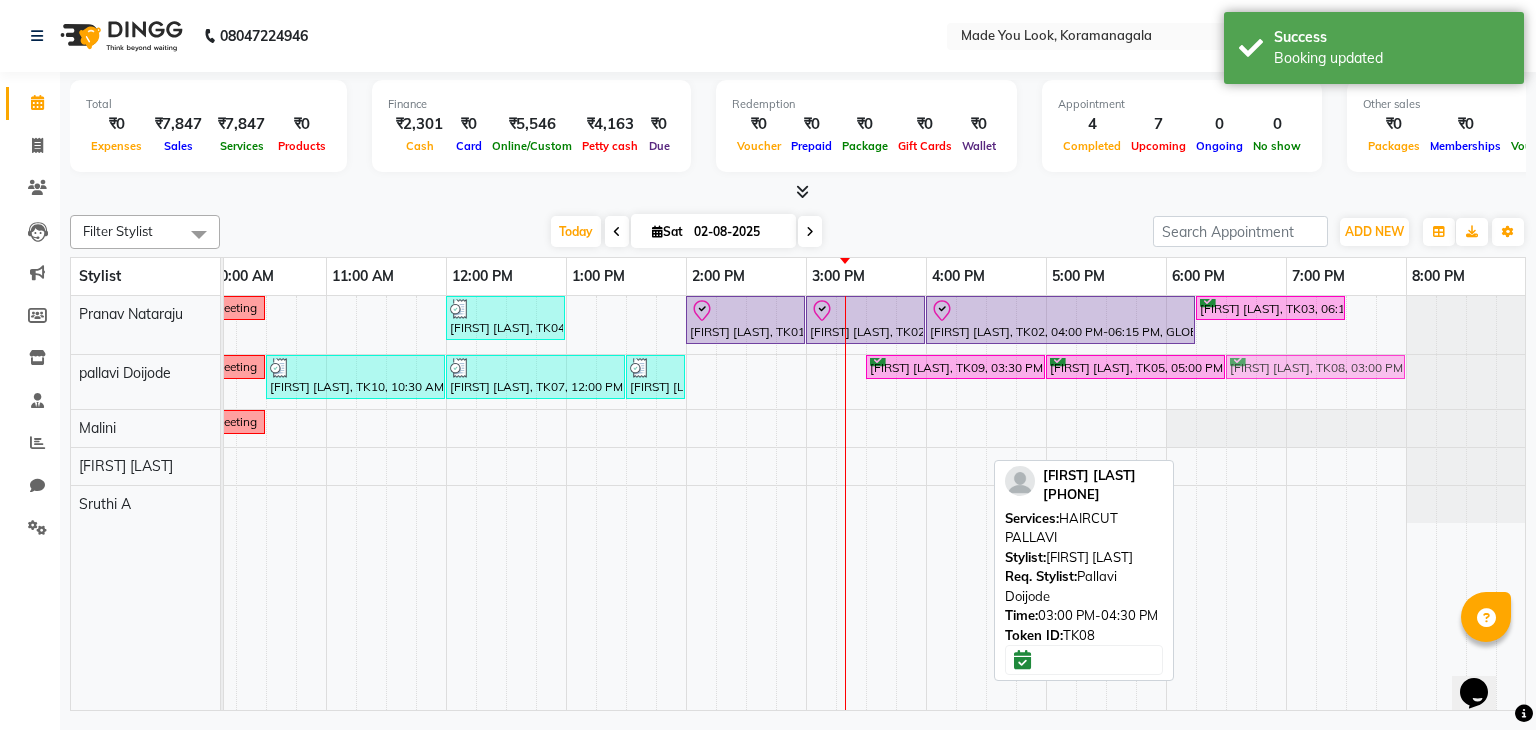 drag, startPoint x: 831, startPoint y: 463, endPoint x: 1257, endPoint y: 361, distance: 438.0411 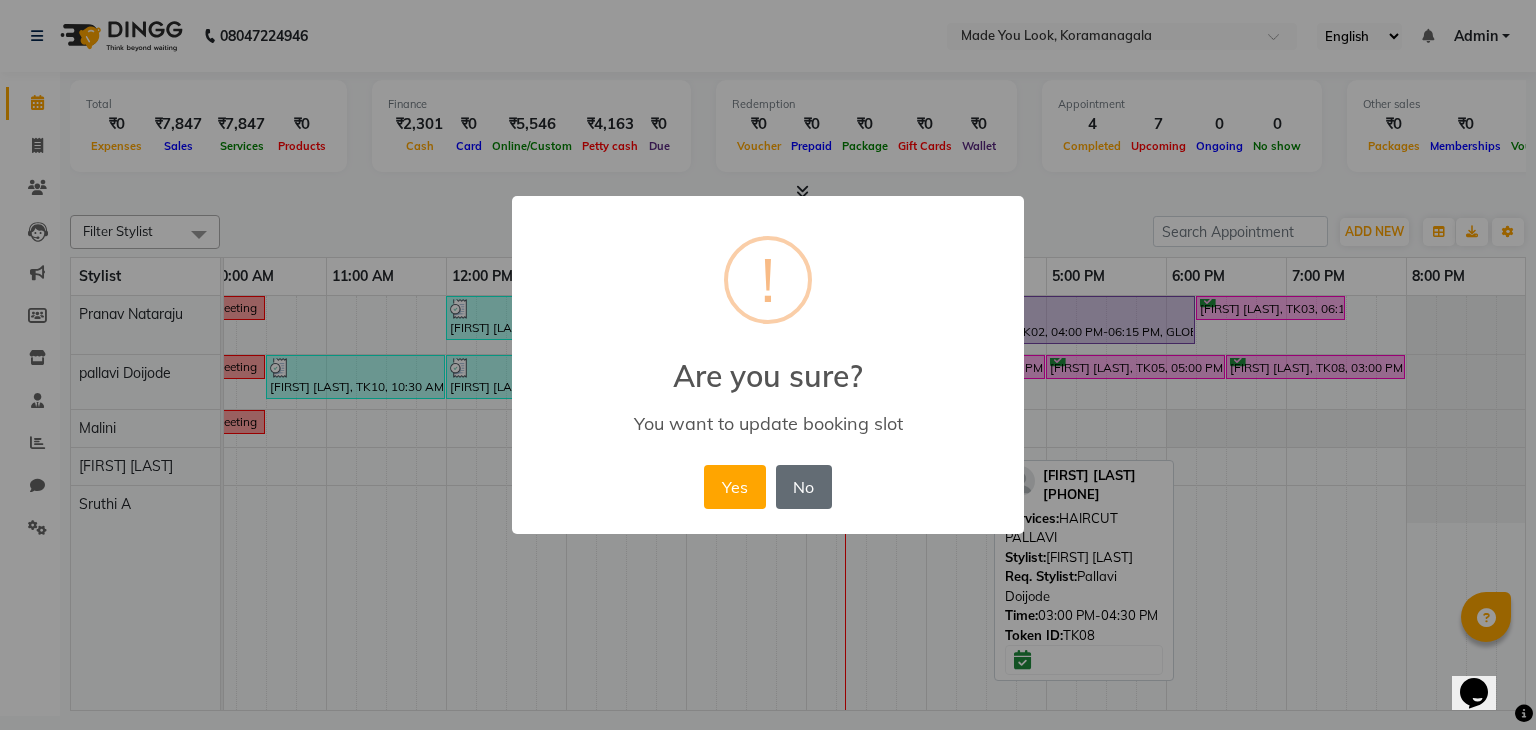 click on "No" at bounding box center (804, 487) 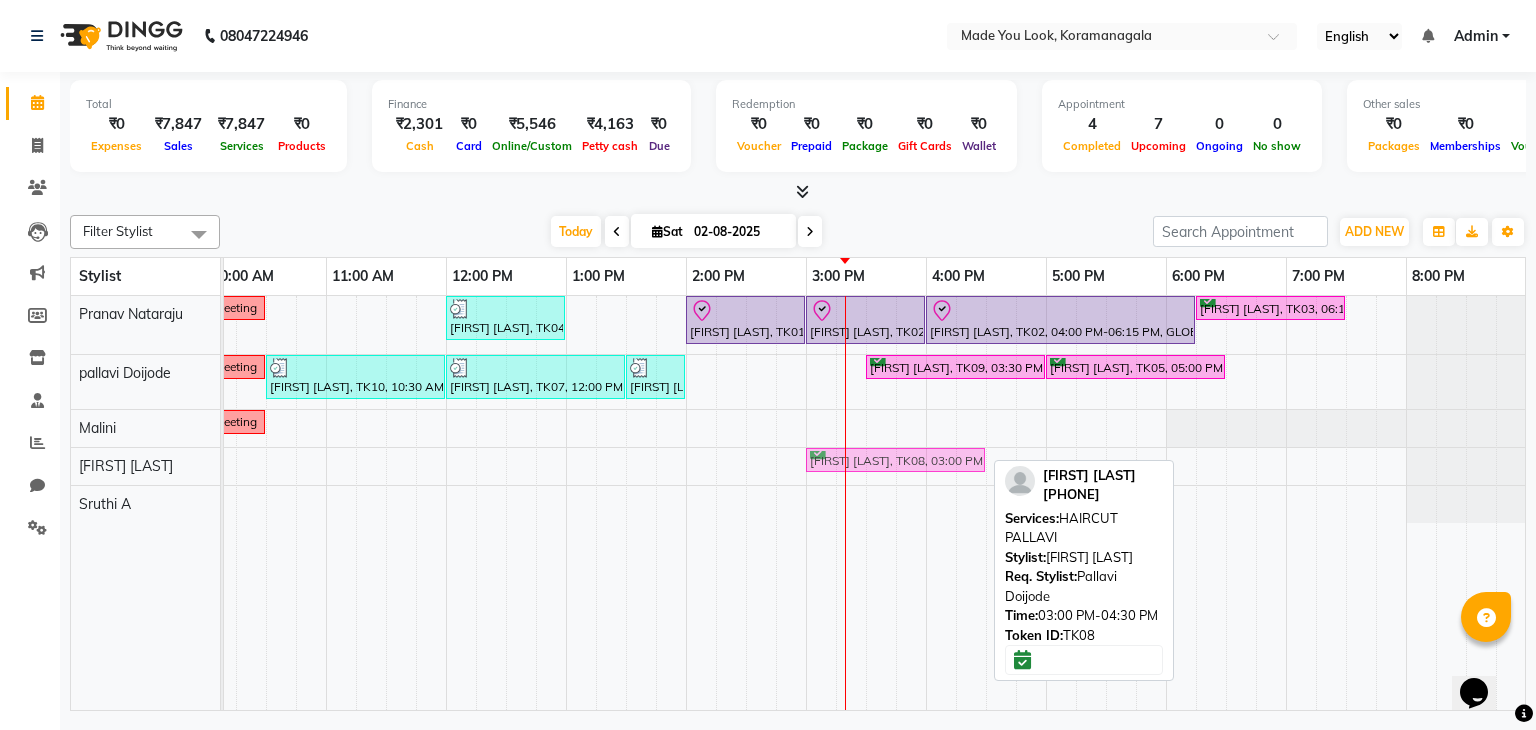 drag, startPoint x: 885, startPoint y: 447, endPoint x: 883, endPoint y: 457, distance: 10.198039 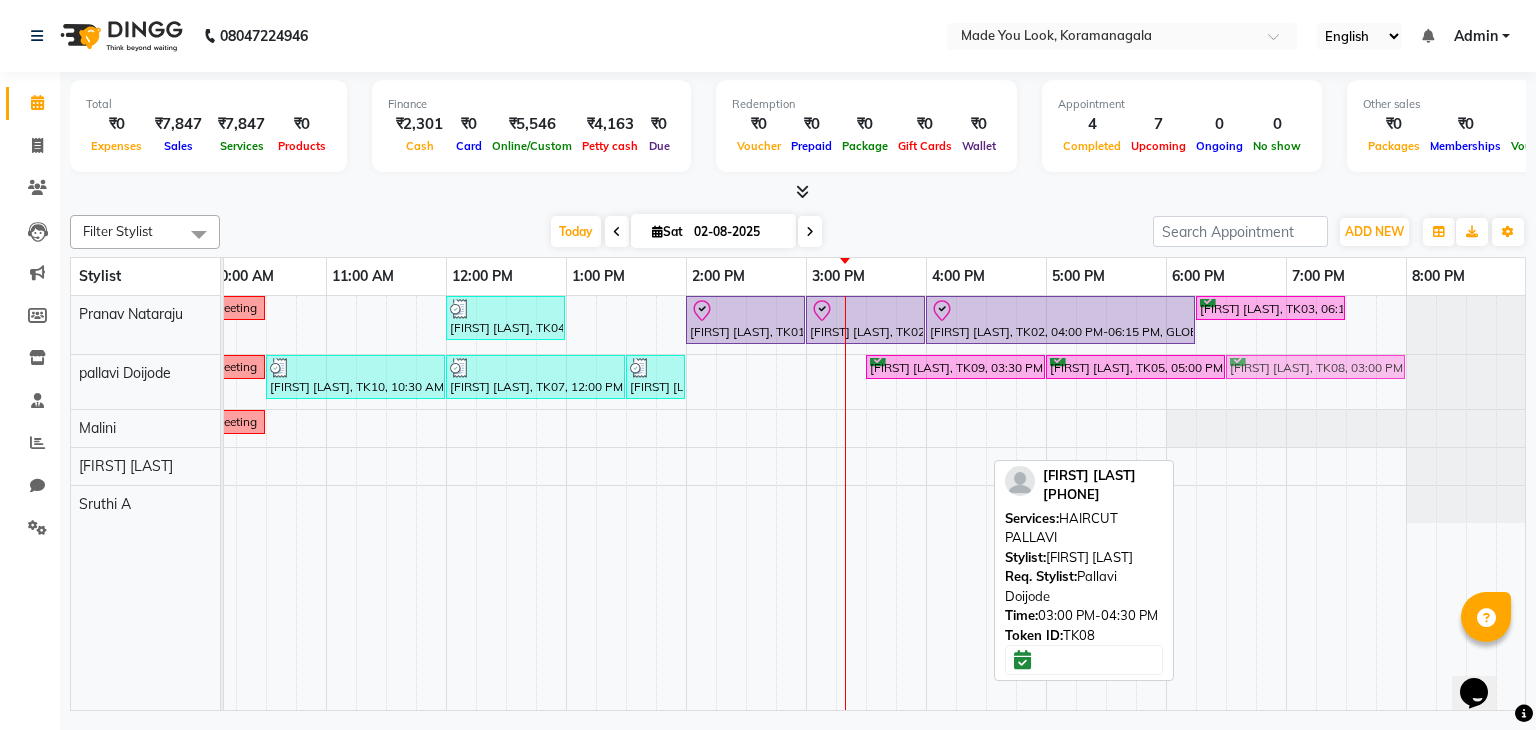 drag, startPoint x: 883, startPoint y: 457, endPoint x: 1288, endPoint y: 354, distance: 417.89233 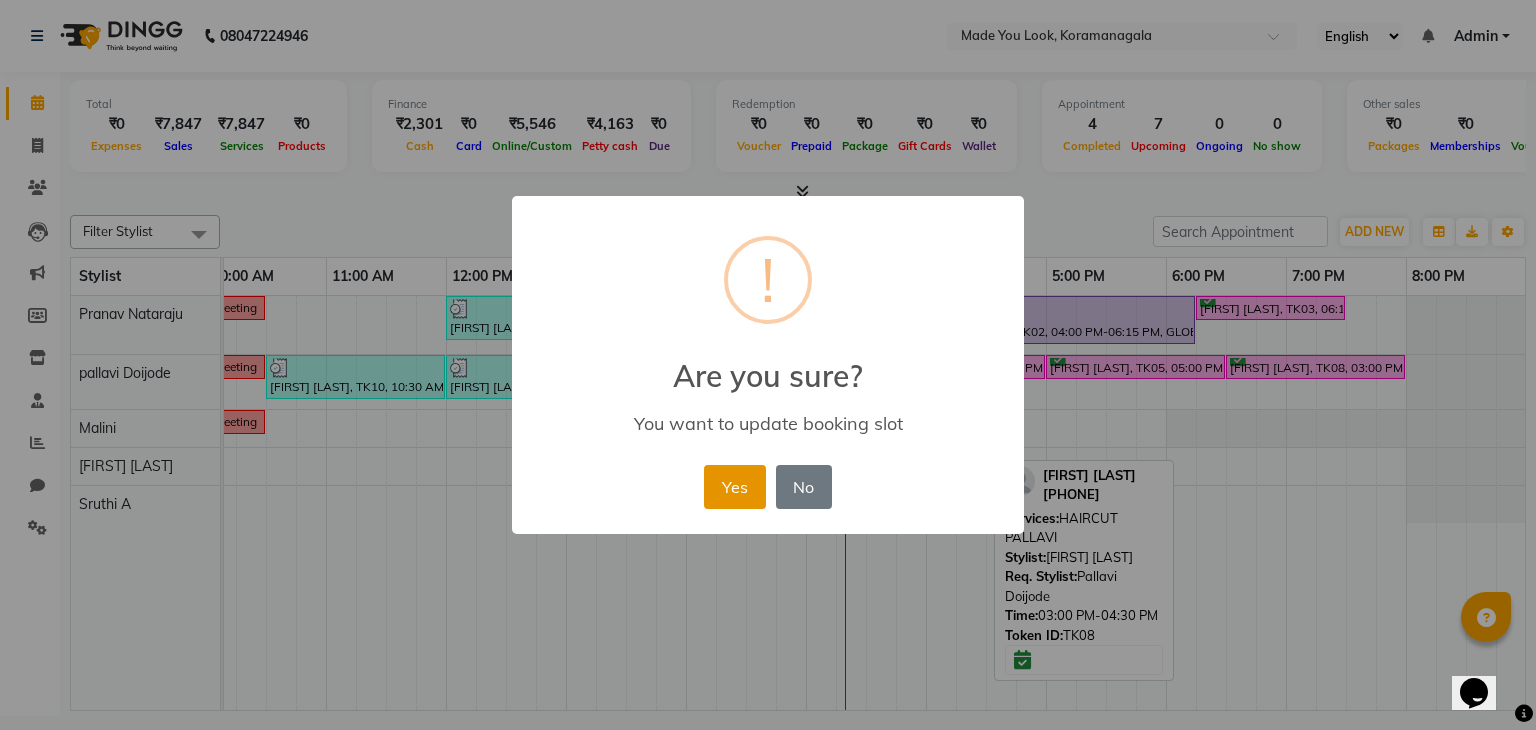 click on "Yes" at bounding box center (734, 487) 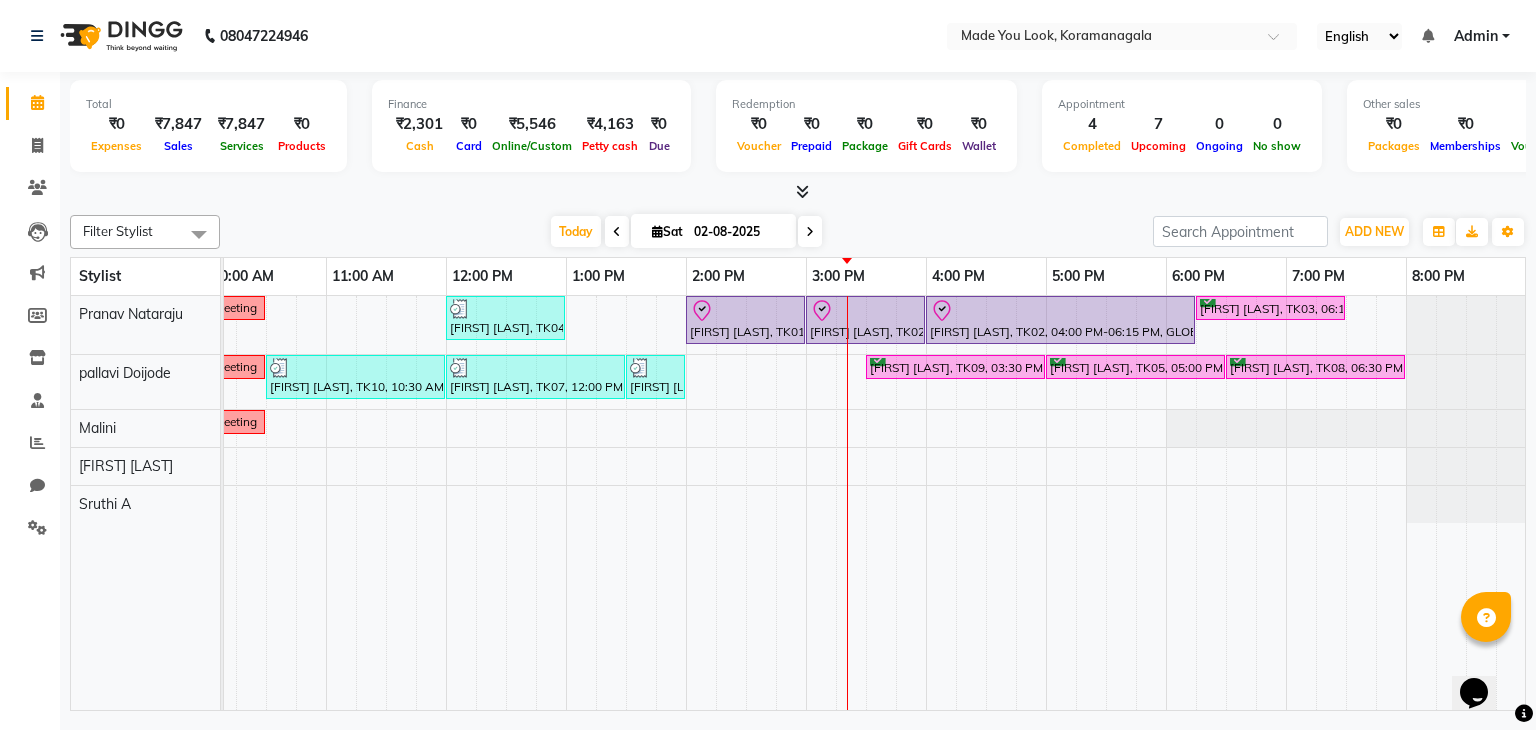 click at bounding box center [810, 231] 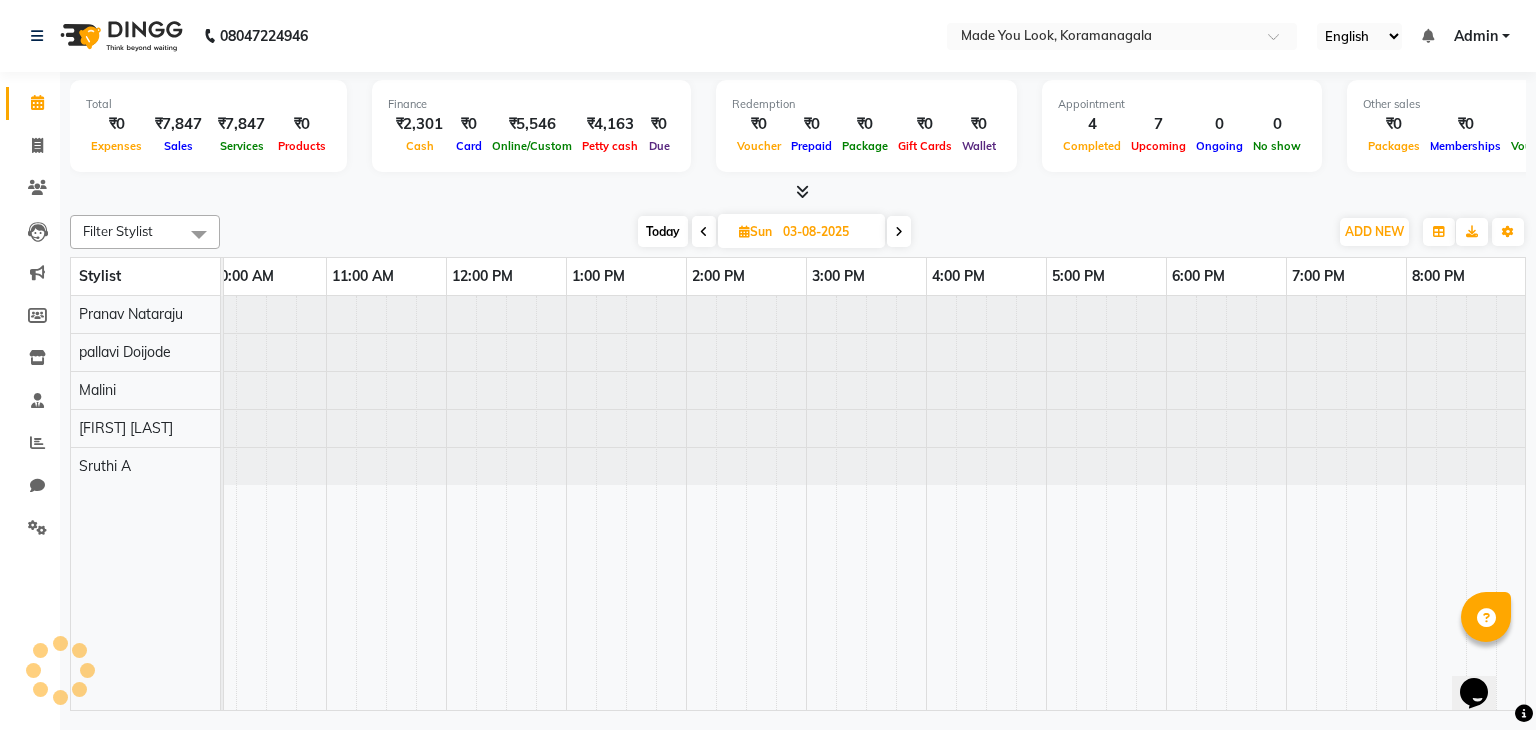 scroll, scrollTop: 0, scrollLeft: 0, axis: both 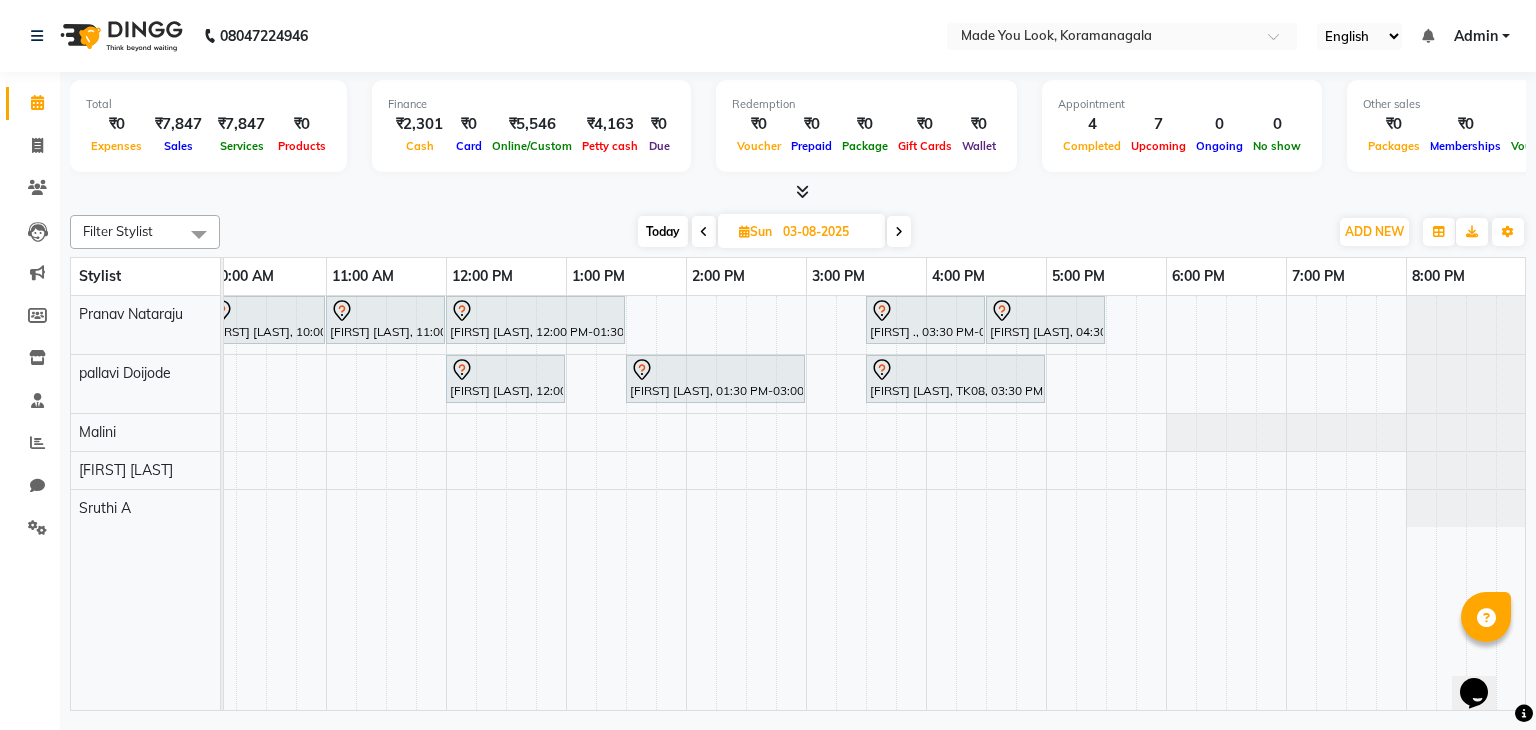click on "Today" at bounding box center (663, 231) 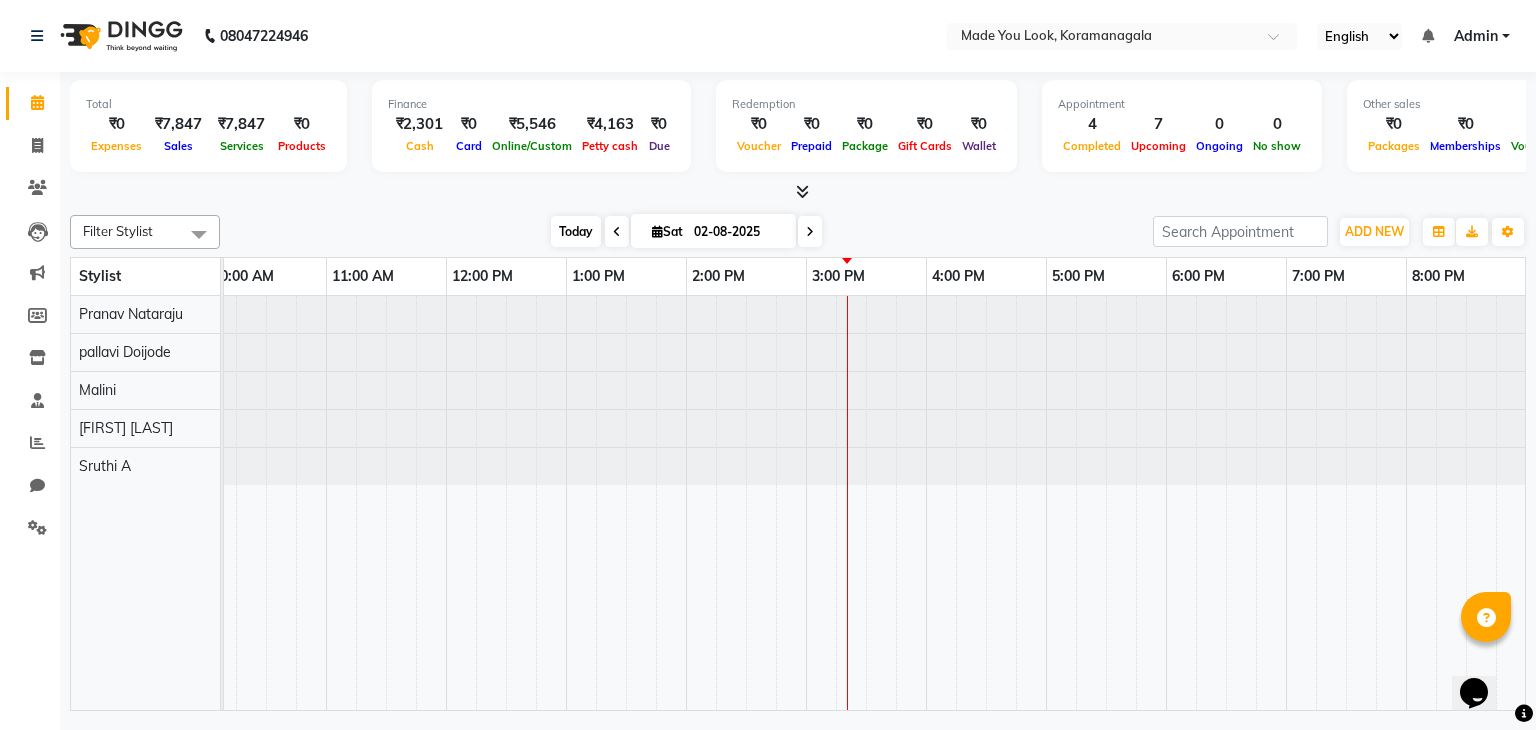 scroll, scrollTop: 0, scrollLeft: 0, axis: both 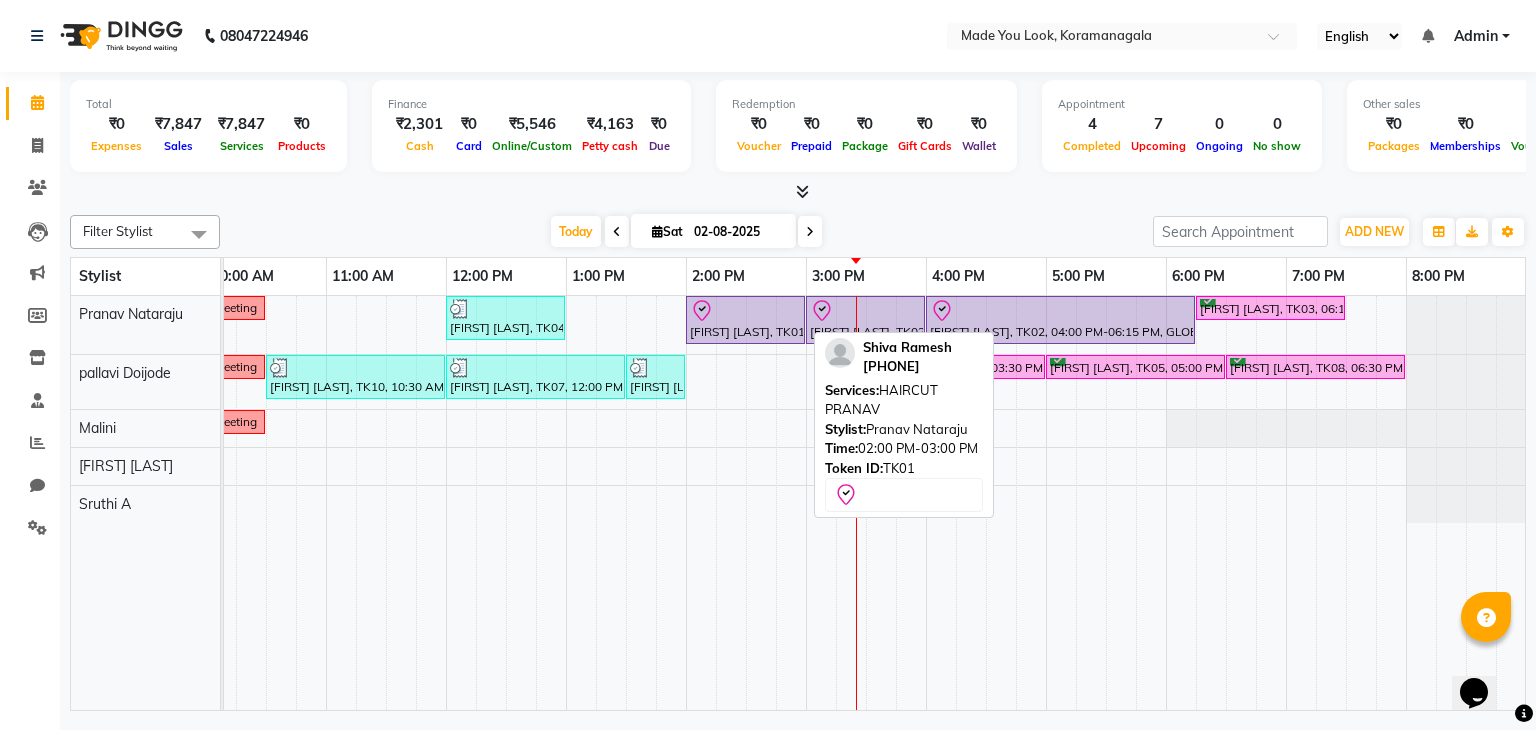 click at bounding box center [745, 311] 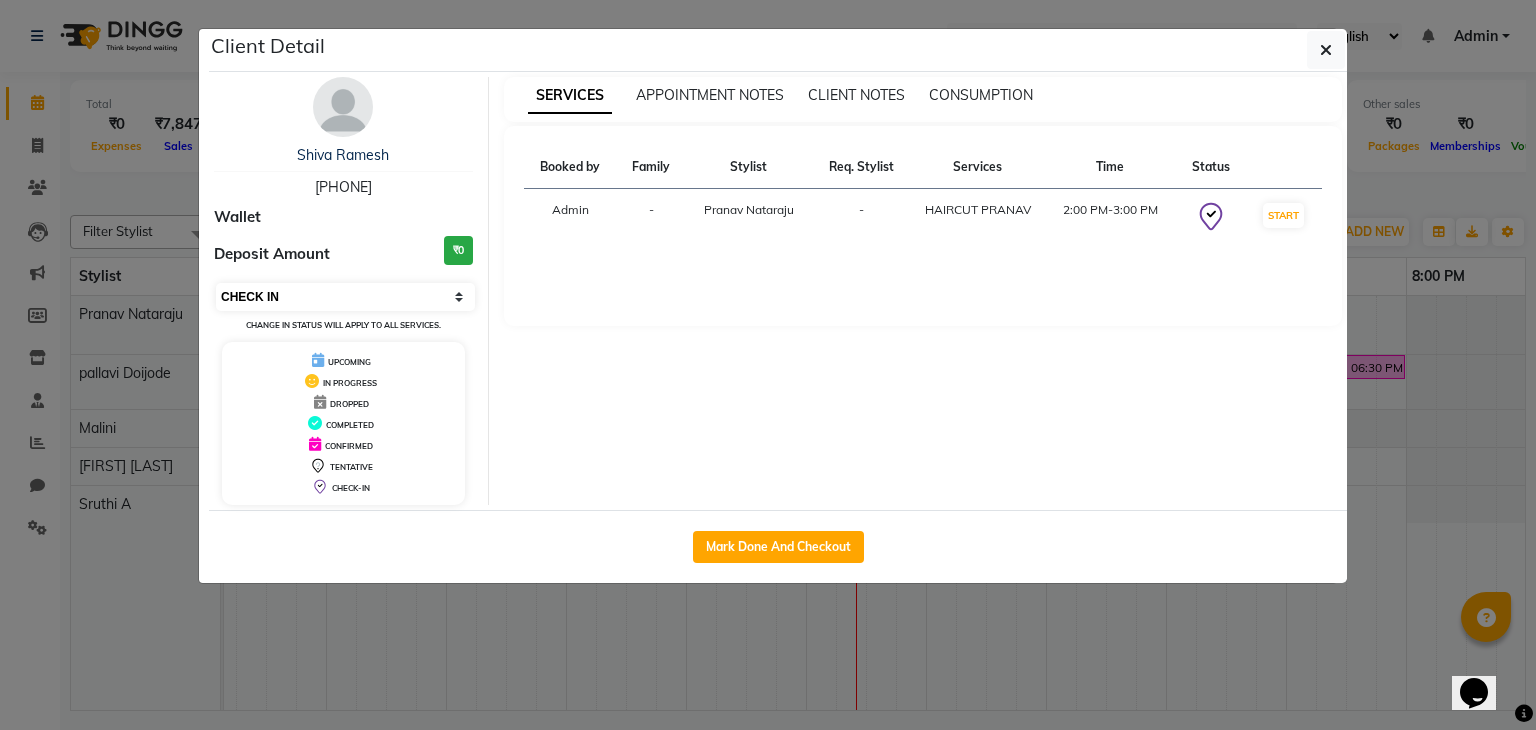 click on "Select IN SERVICE CONFIRMED TENTATIVE CHECK IN MARK DONE DROPPED UPCOMING" at bounding box center (345, 297) 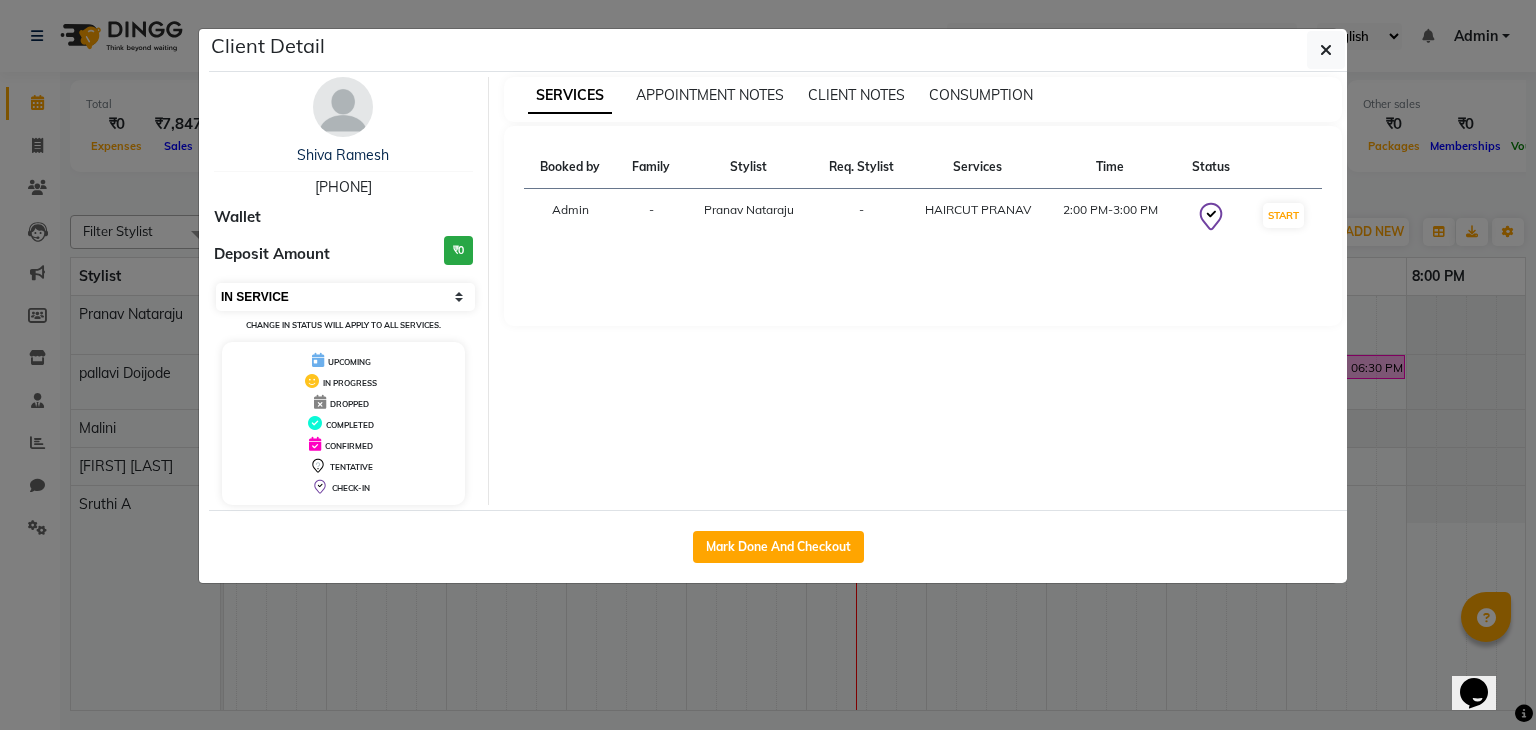 click on "Select IN SERVICE CONFIRMED TENTATIVE CHECK IN MARK DONE DROPPED UPCOMING" at bounding box center (345, 297) 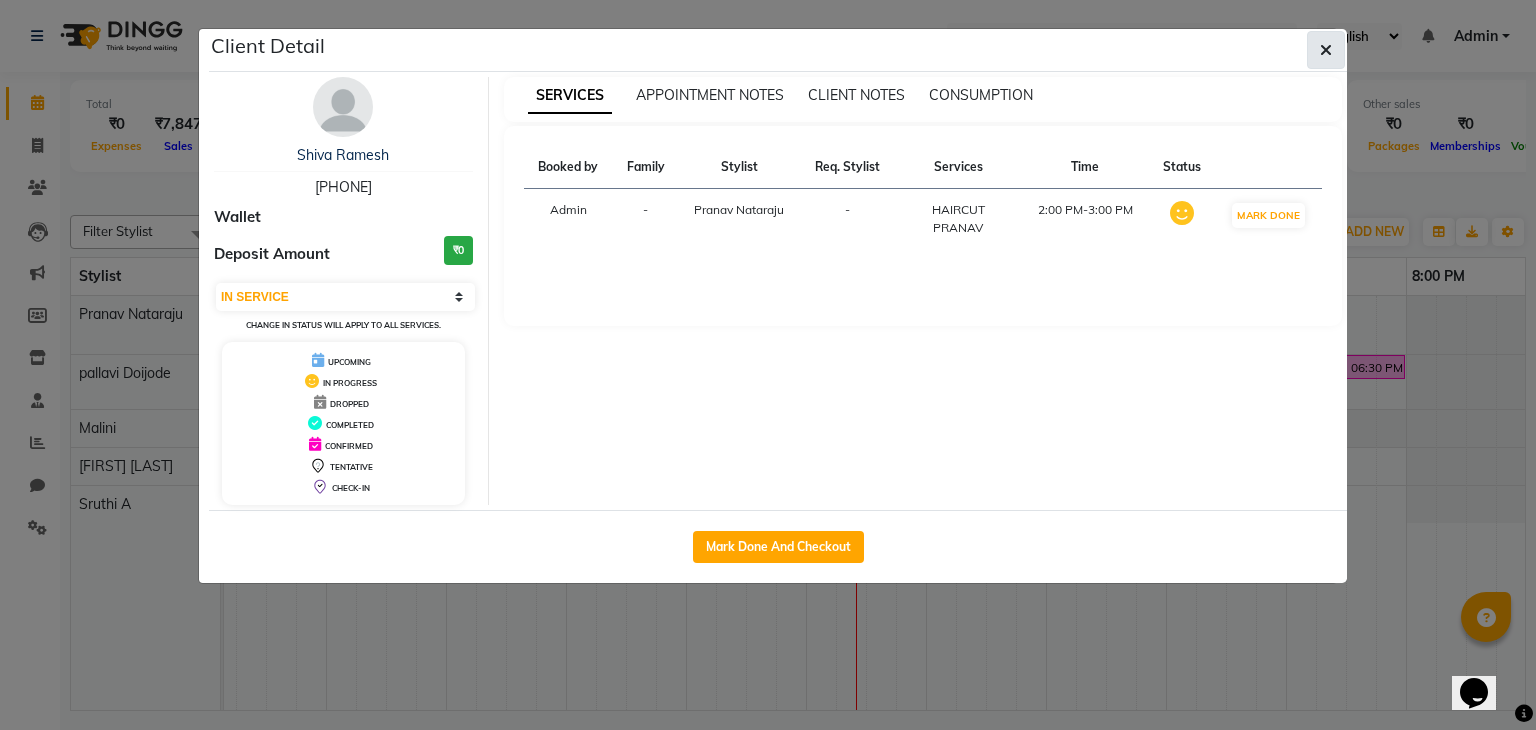 click 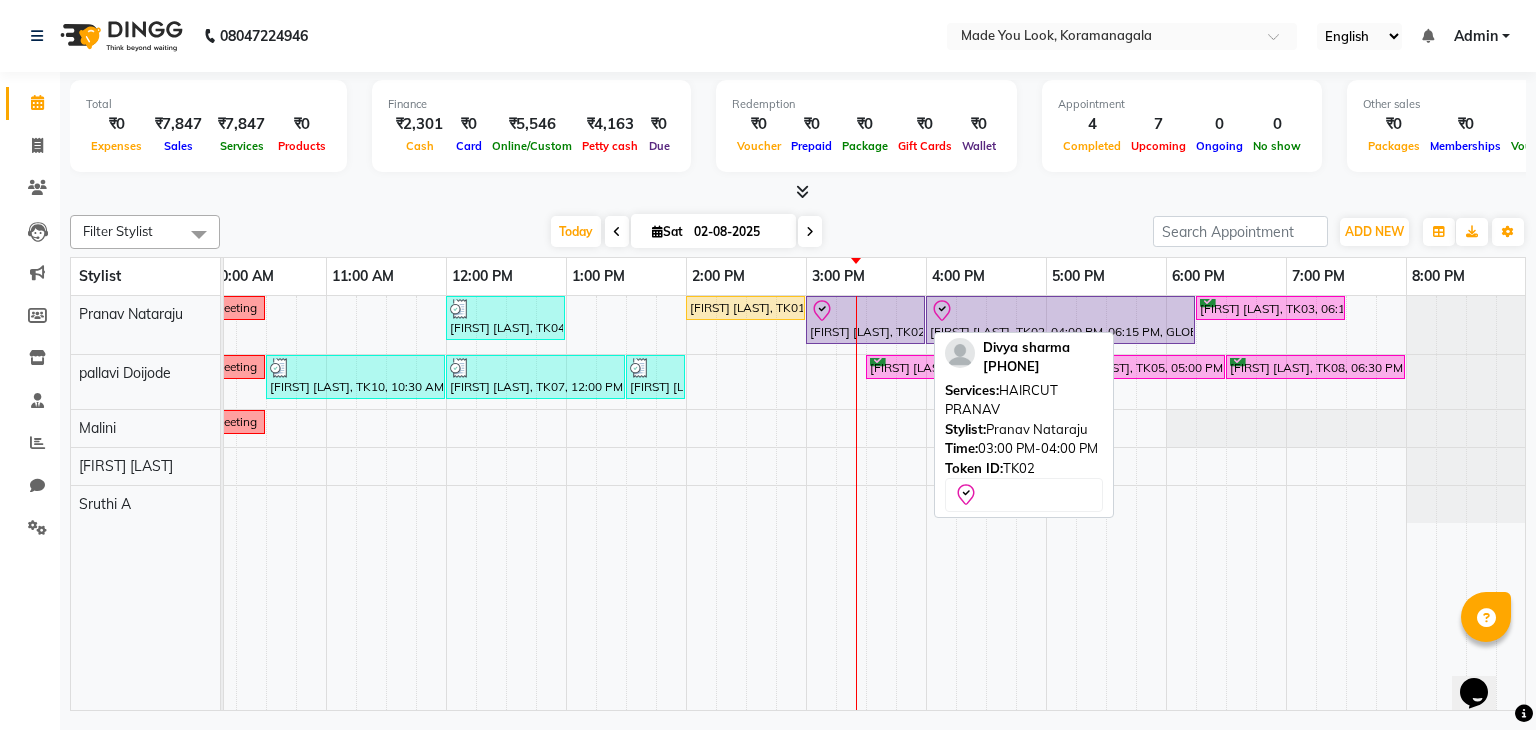 click on "[FIRST] [LAST], TK02, 03:00 PM-04:00 PM, HAIRCUT [NAME]" at bounding box center [865, 320] 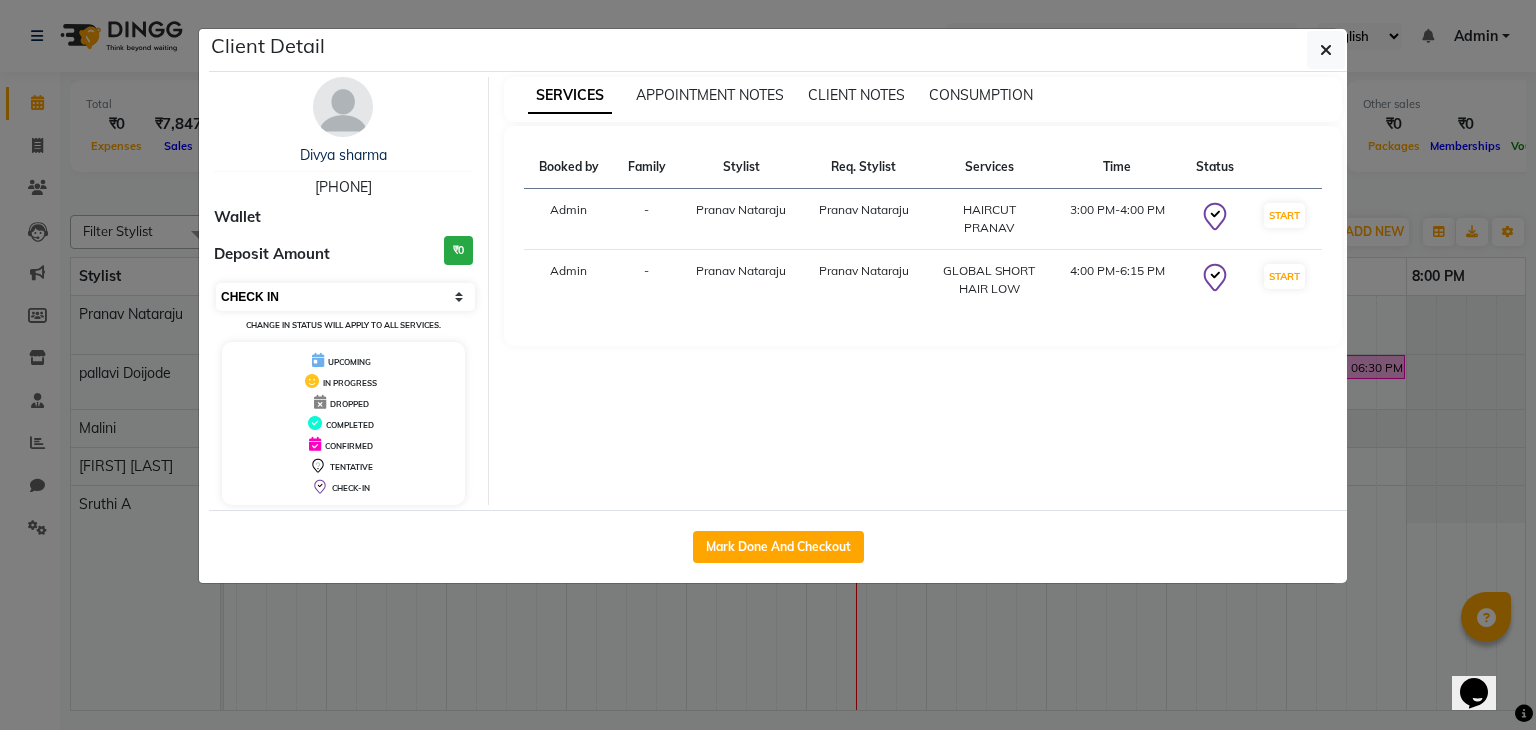 click on "Select IN SERVICE CONFIRMED TENTATIVE CHECK IN MARK DONE DROPPED UPCOMING" at bounding box center (345, 297) 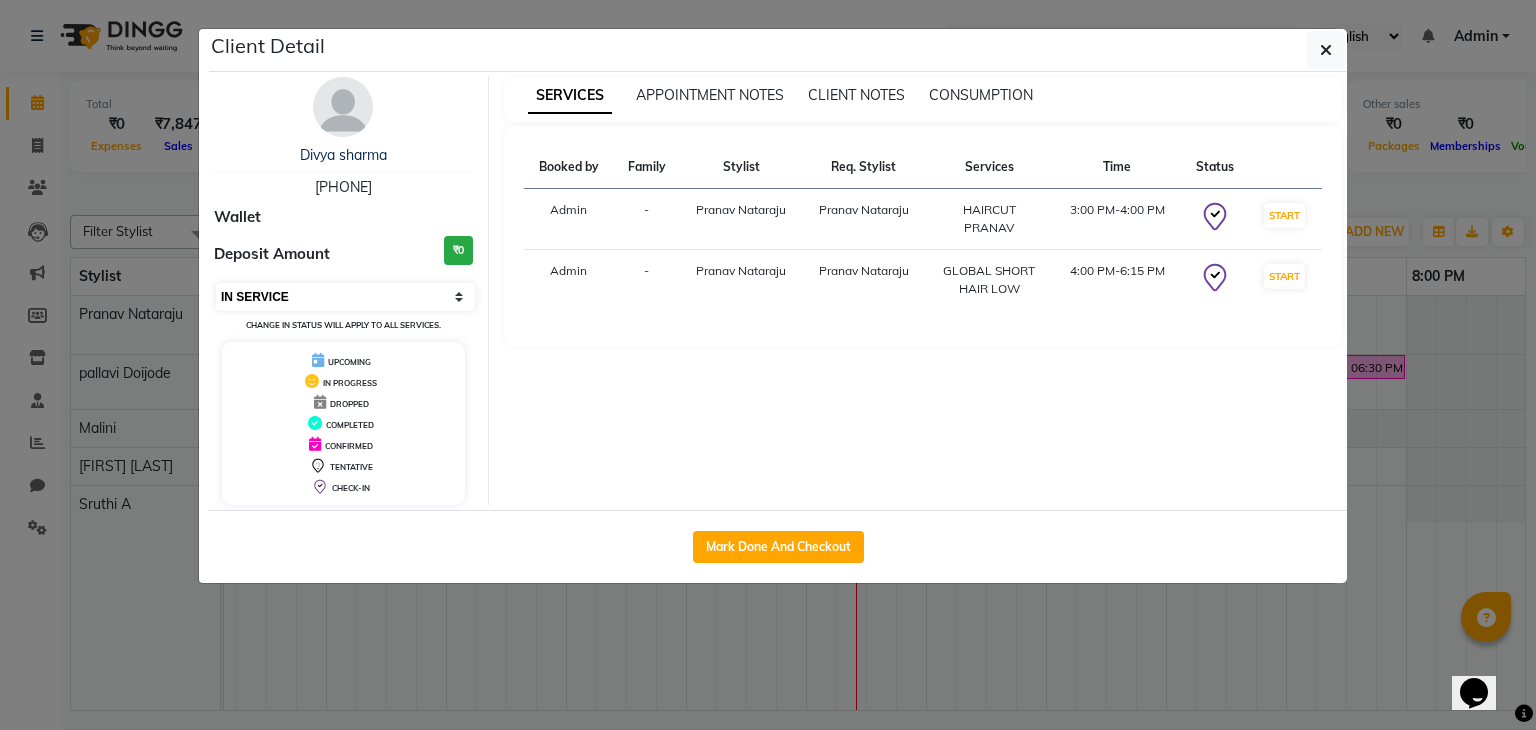 click on "Select IN SERVICE CONFIRMED TENTATIVE CHECK IN MARK DONE DROPPED UPCOMING" at bounding box center [345, 297] 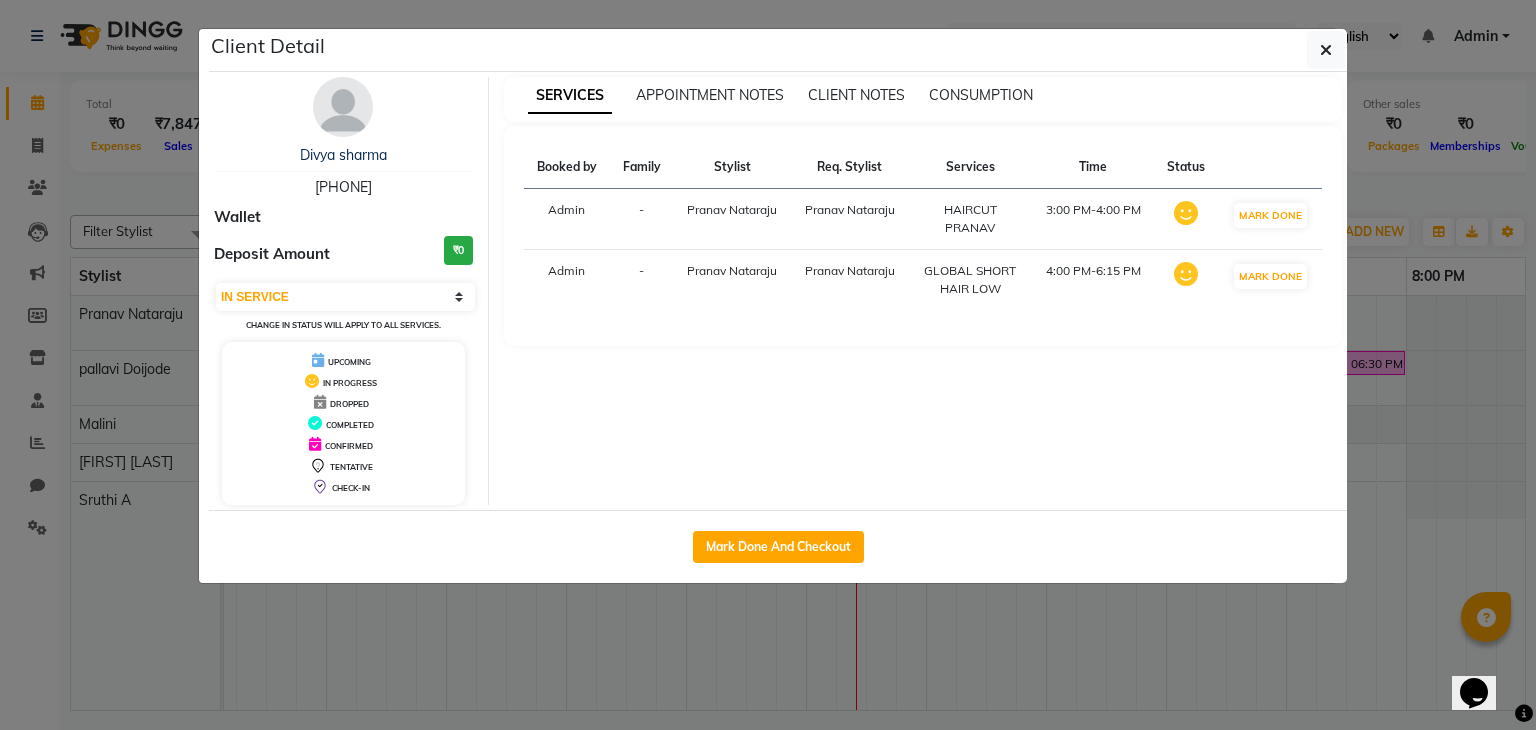 click on "Client Detail" 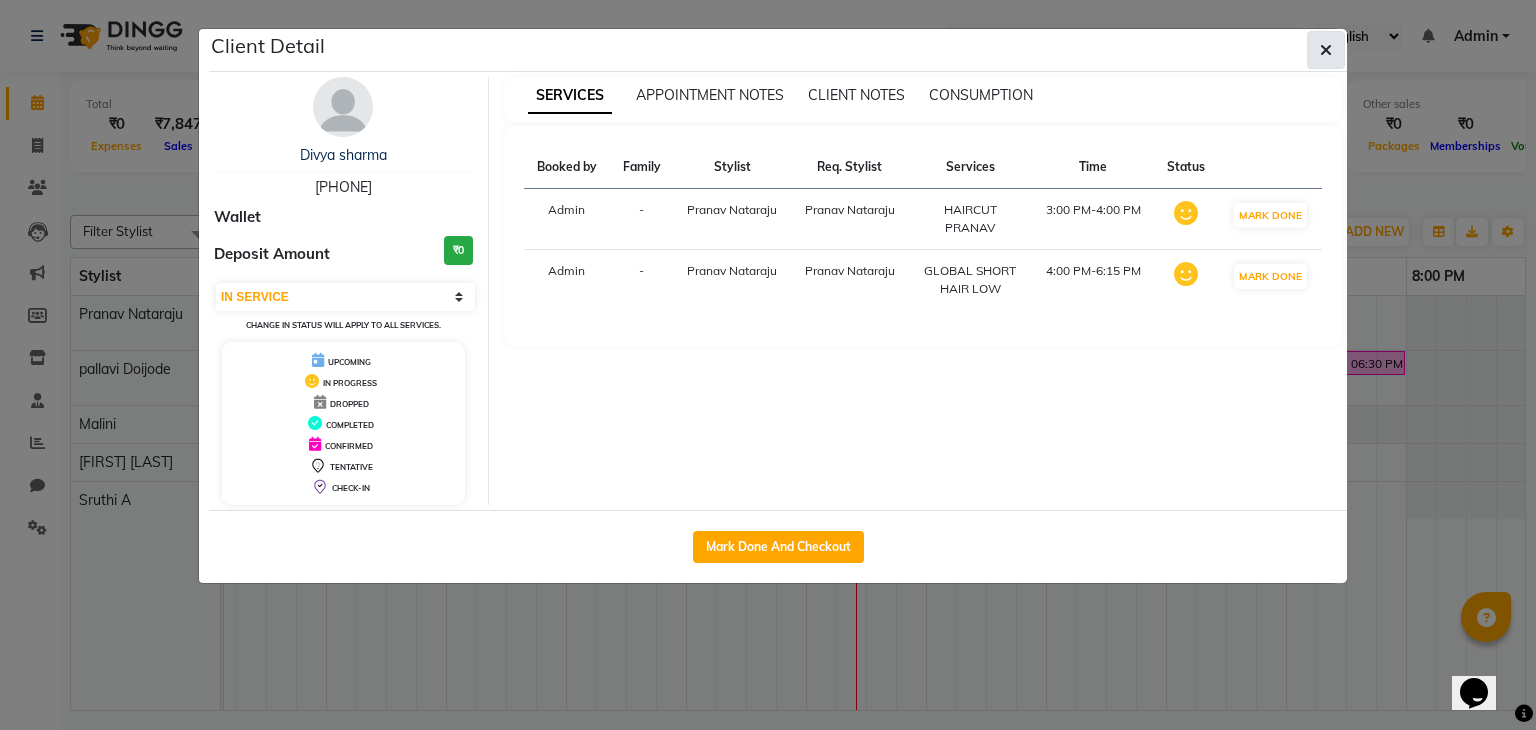 click 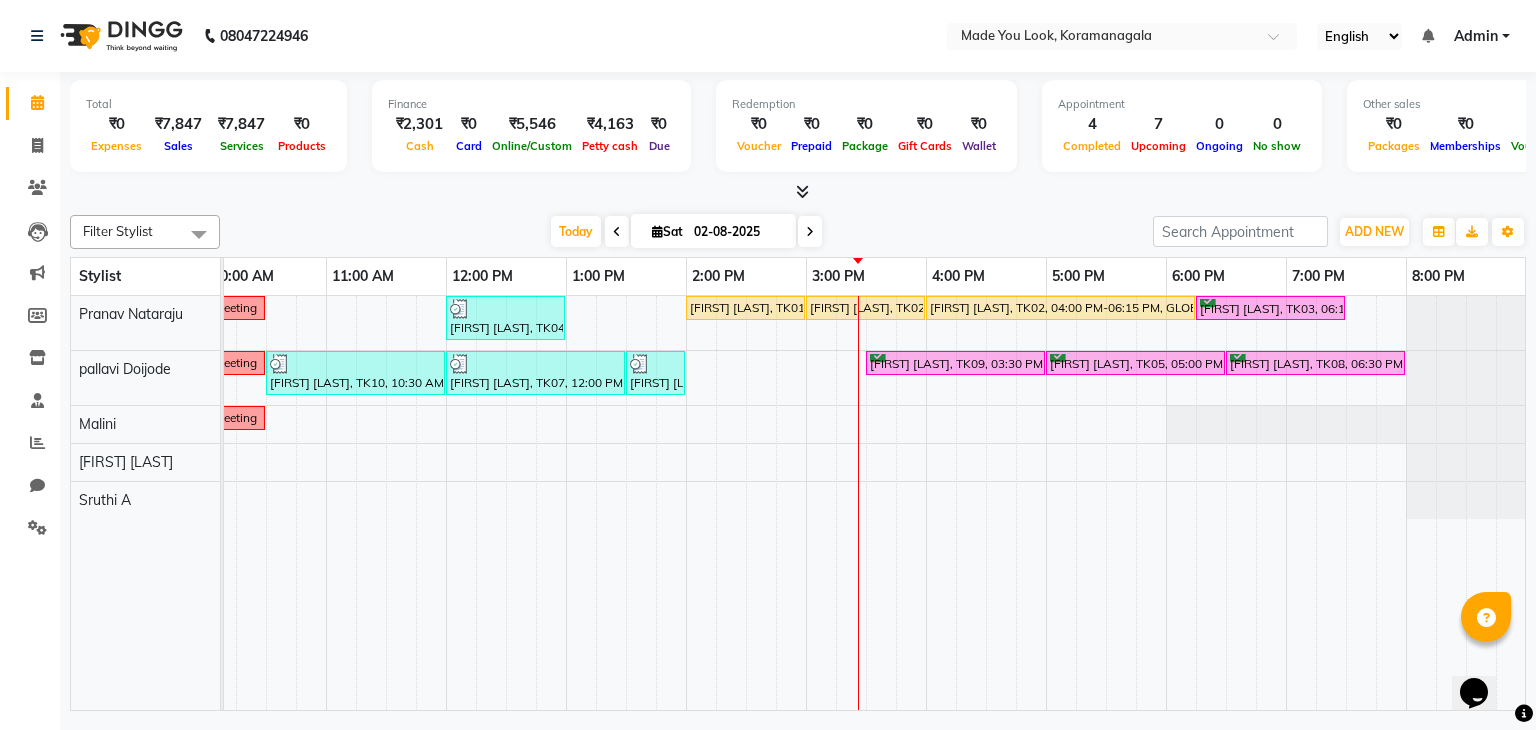 scroll, scrollTop: 0, scrollLeft: 224, axis: horizontal 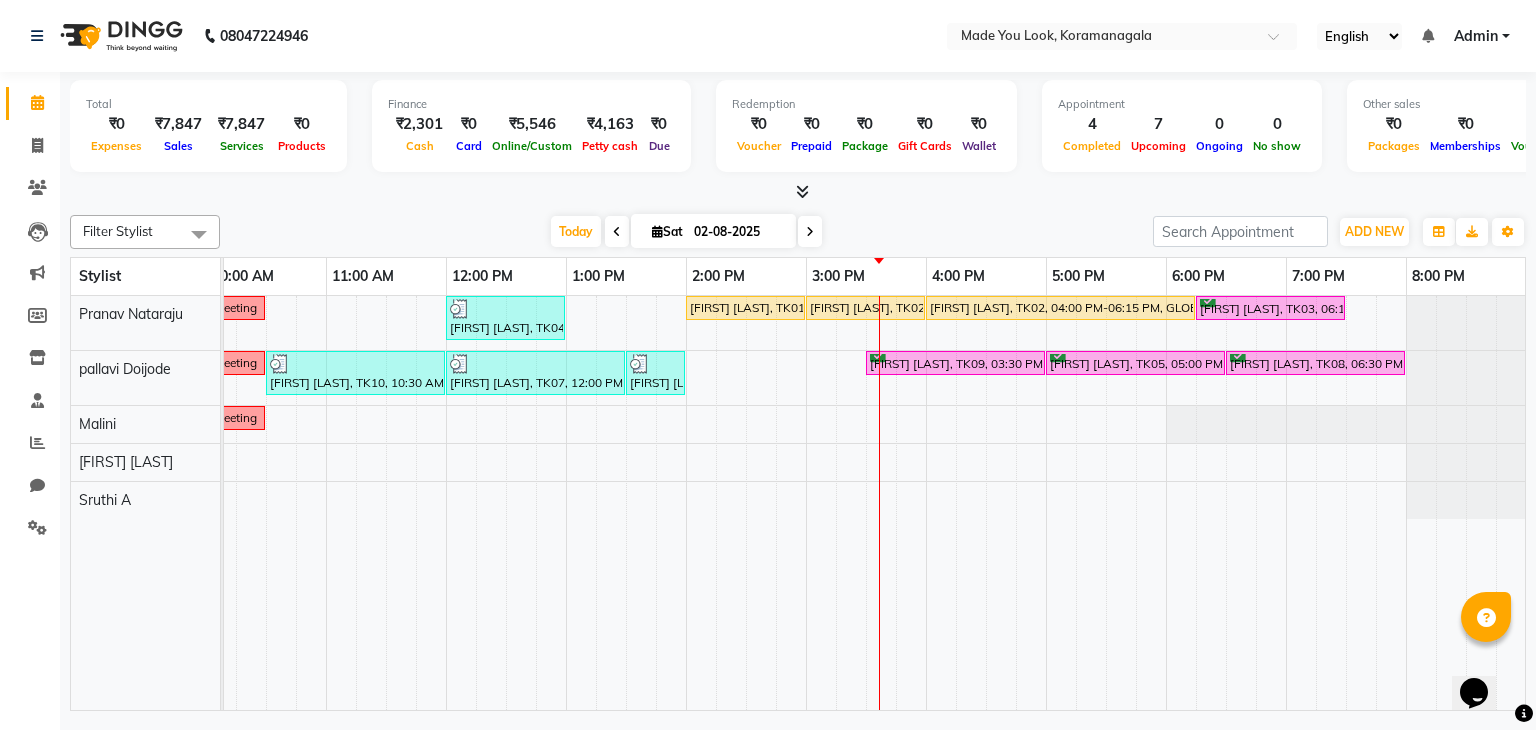 click at bounding box center [810, 232] 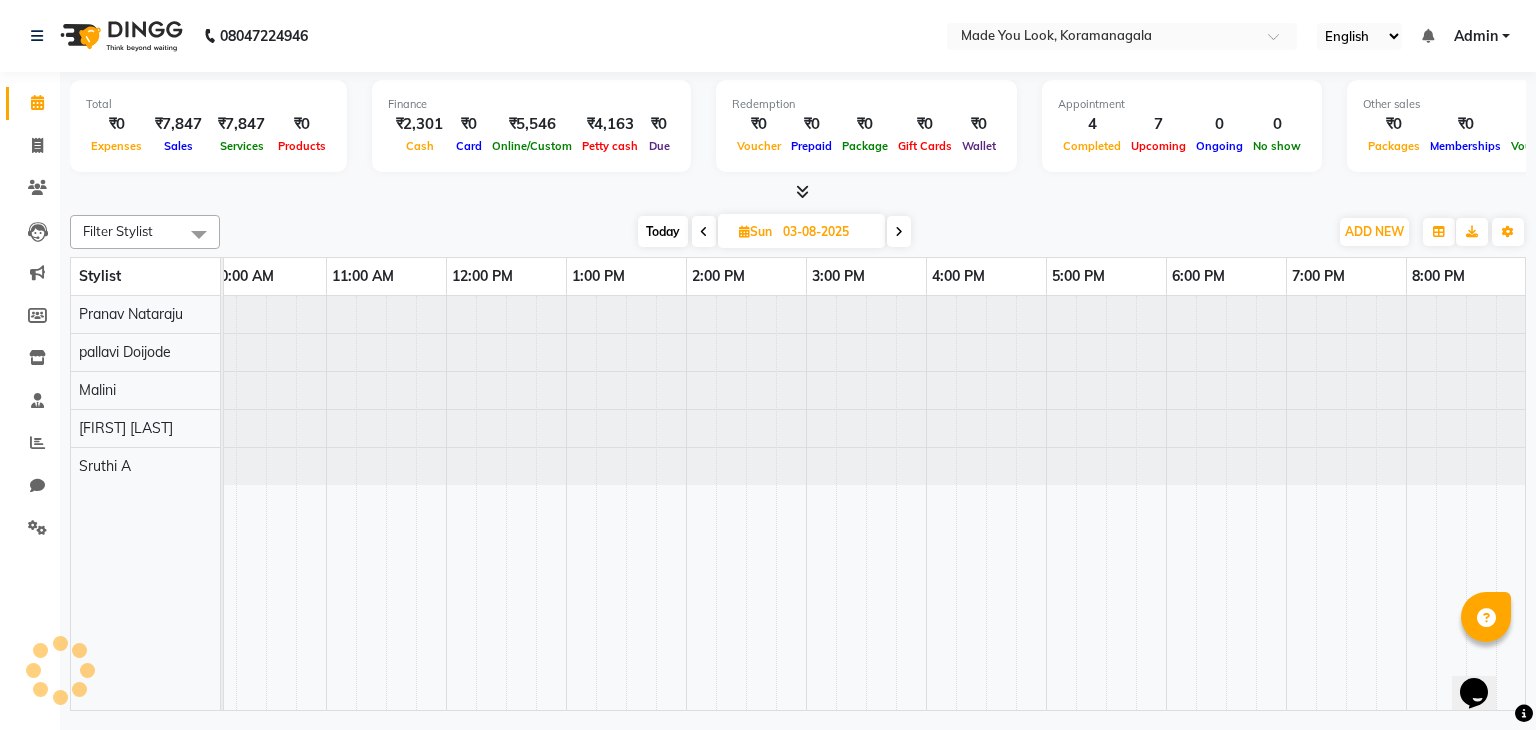 scroll, scrollTop: 0, scrollLeft: 0, axis: both 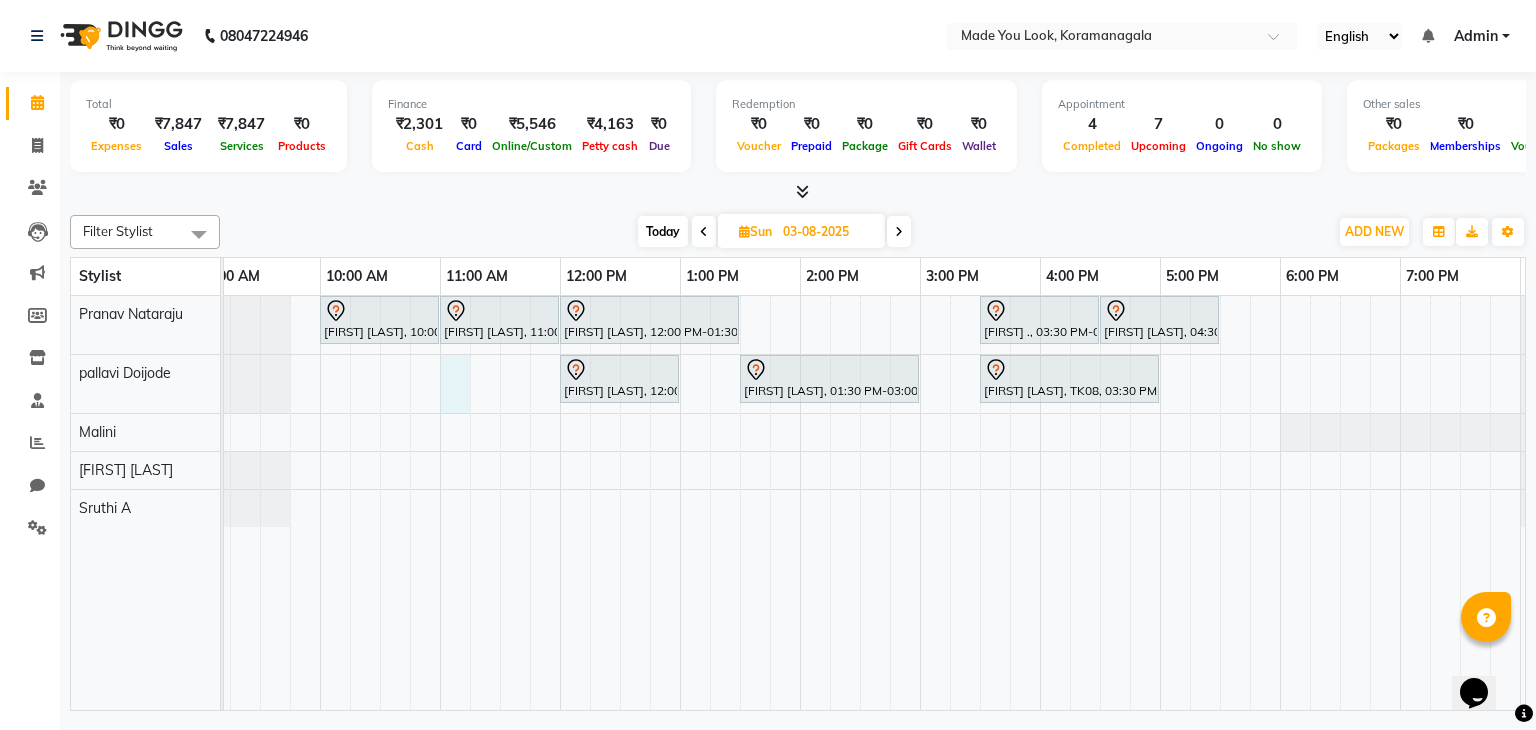 click on "[FIRST] [LAST], 10:00 AM-11:00 AM, HAIRCUT [NAME]             [FIRST] [LAST], 11:00 AM-12:00 PM, HAIRCUT [NAME]             [FIRST] [LAST], 12:00 PM-01:30 PM, CURL-CUT ABOVE SHOULDER [NAME]             [FIRST] [LAST], 03:30 PM-04:30 PM, HAIRCUT [NAME]             [FIRST] [LAST], 04:30 PM-05:30 PM, HAIRCUT [NAME]             [FIRST] [LAST], 12:00 PM-01:00 PM, HAIRCUT [NAME]             [FIRST] [LAST], 01:30 PM-03:00 PM, CURL-CUT ABOVE SHOULDER [NAME]             [FIRST] [LAST], 03:30 PM-05:00 PM, HAIRCUT [NAME]" at bounding box center (860, 503) 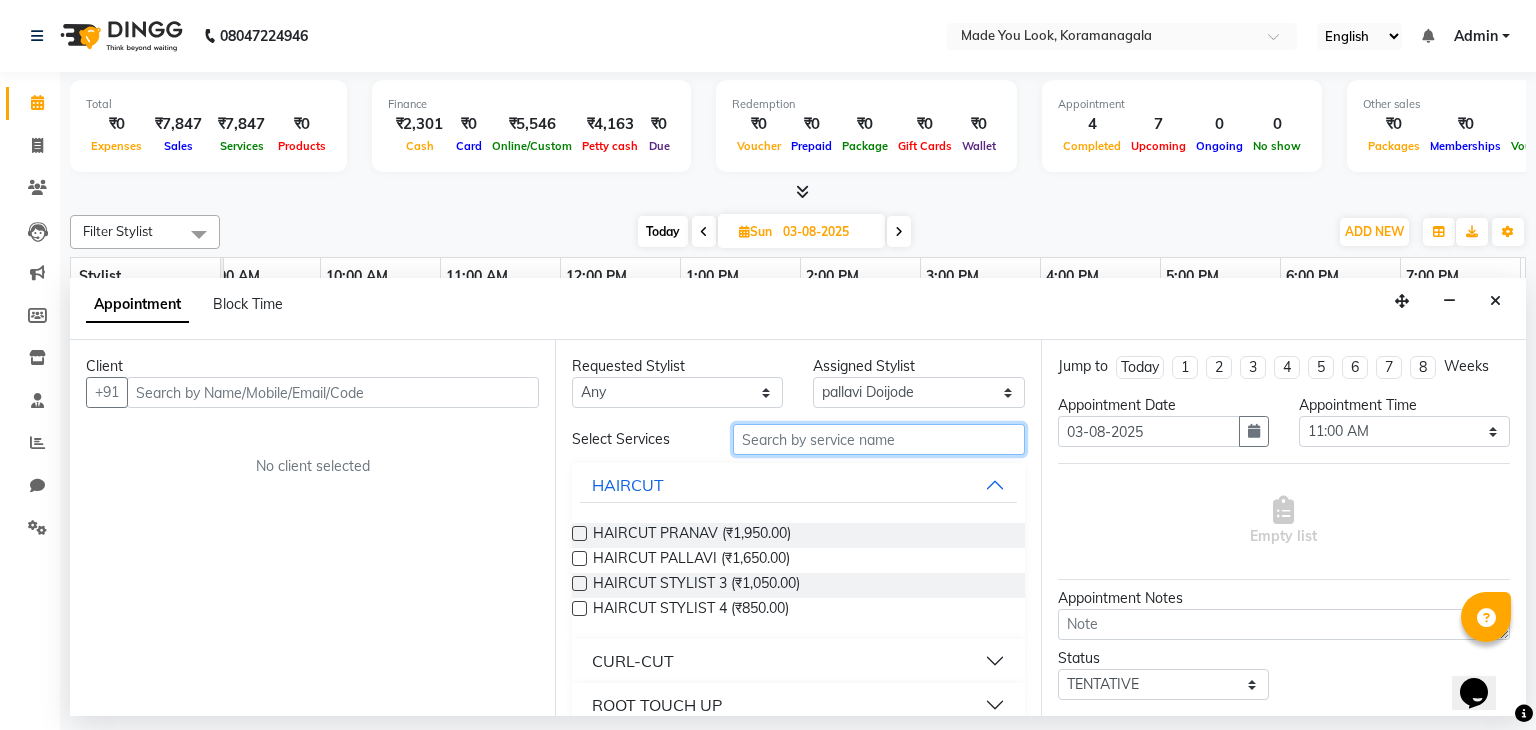 click at bounding box center (879, 439) 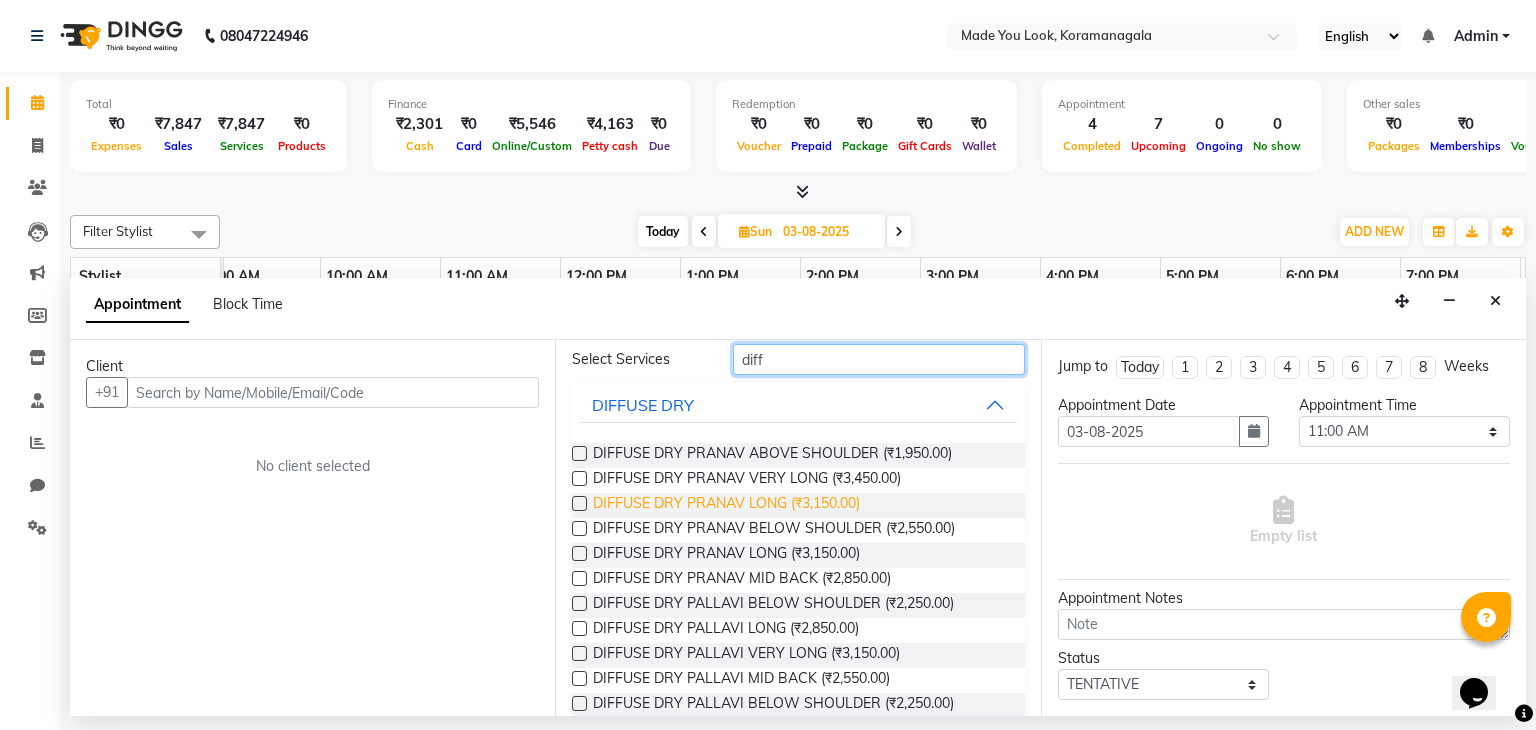 scroll, scrollTop: 82, scrollLeft: 0, axis: vertical 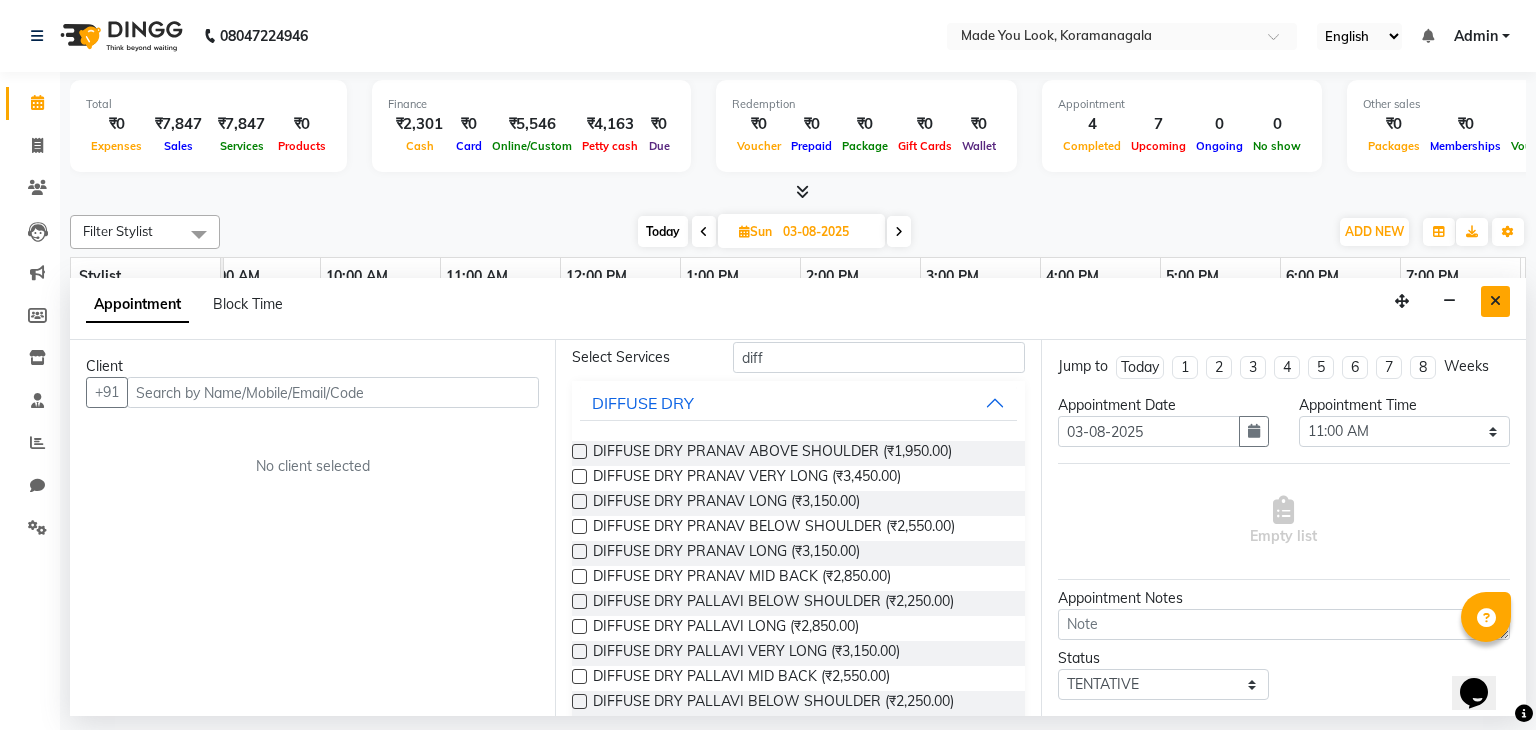 click at bounding box center (1495, 301) 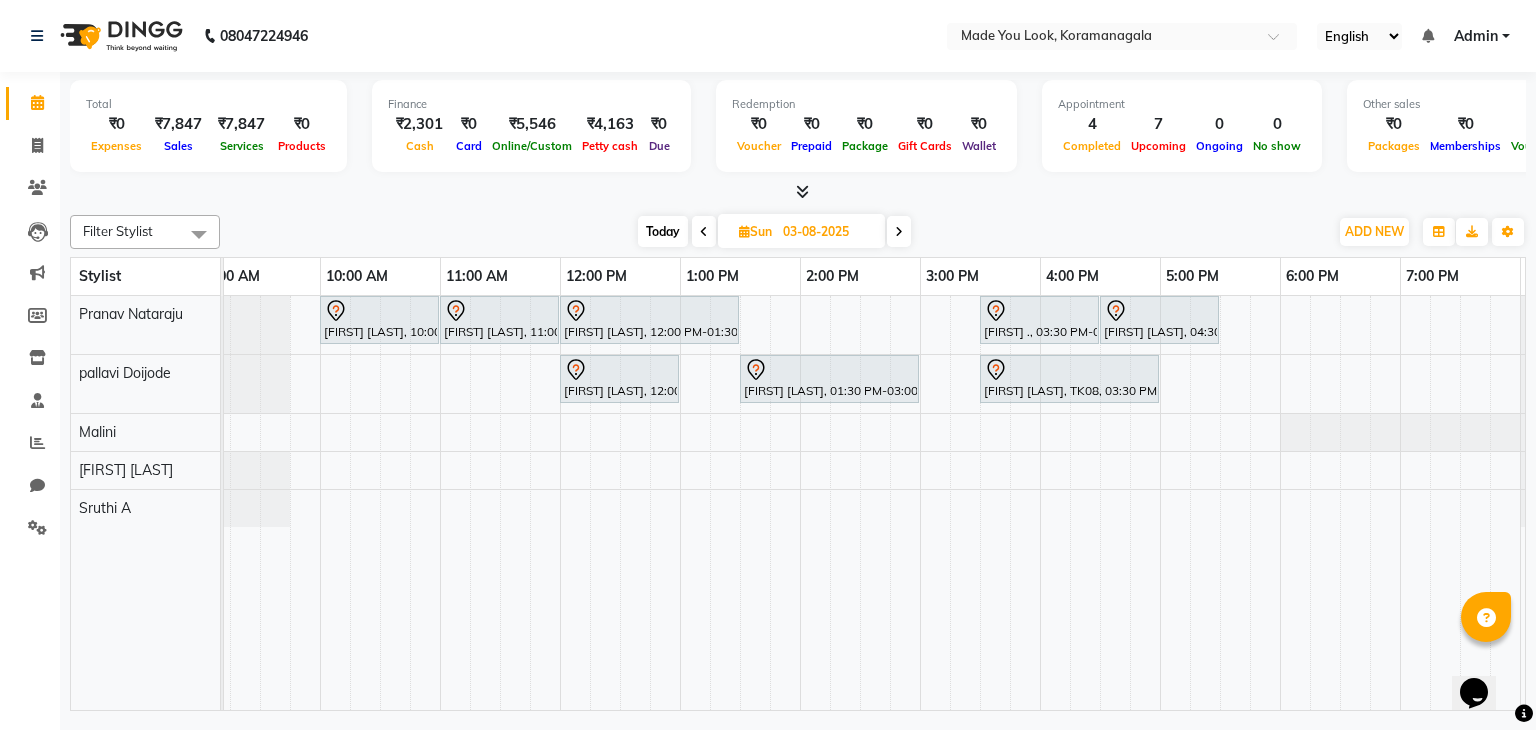 scroll, scrollTop: 0, scrollLeft: 165, axis: horizontal 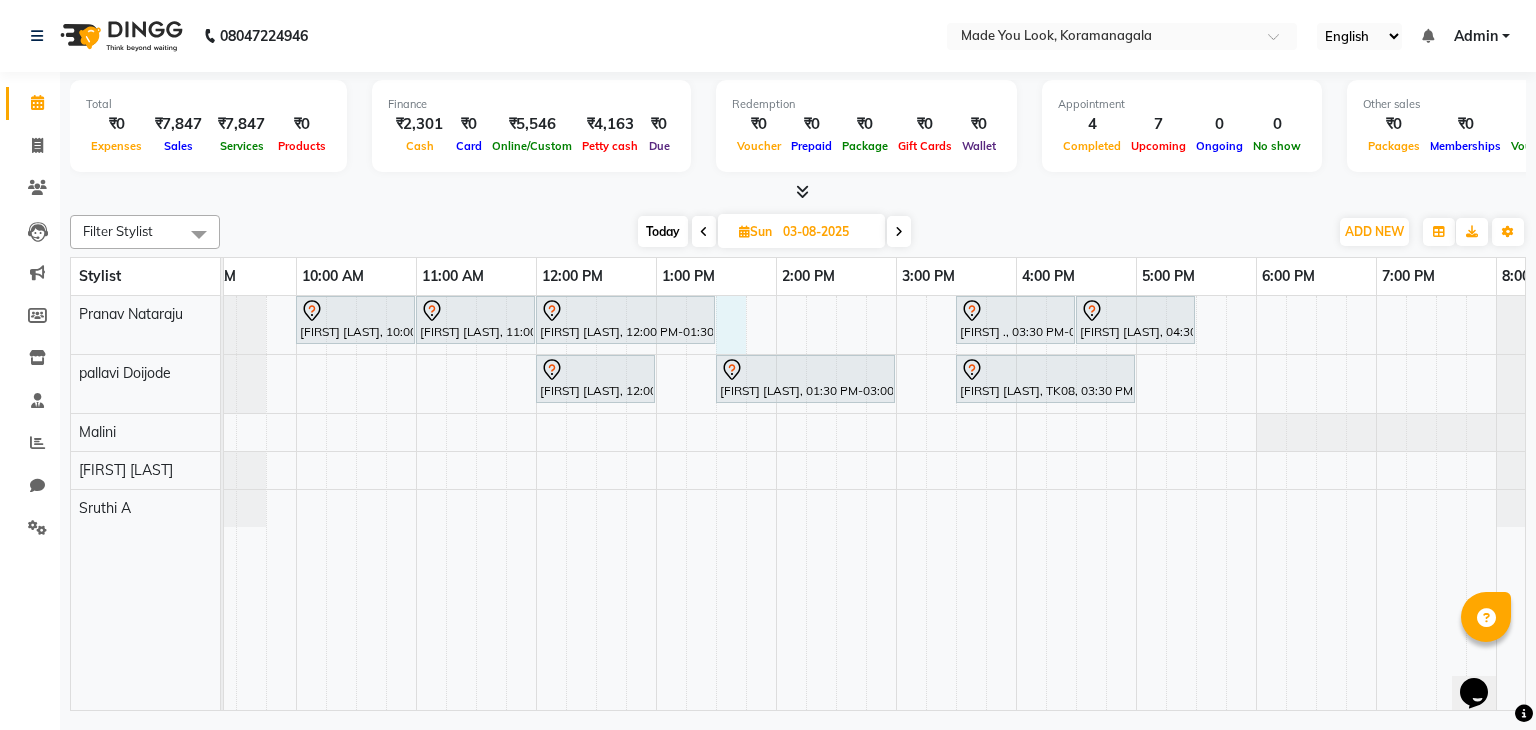 click on "[FIRST] [LAST], 10:00 AM-11:00 AM, HAIRCUT [NAME]             [FIRST] [LAST], 11:00 AM-12:00 PM, HAIRCUT [NAME]             [FIRST] [LAST], 12:00 PM-01:30 PM, CURL-CUT ABOVE SHOULDER [NAME]             [FIRST] [LAST], 03:30 PM-04:30 PM, HAIRCUT [NAME]             [FIRST] [LAST], 04:30 PM-05:30 PM, HAIRCUT [NAME]             [FIRST] [LAST], 12:00 PM-01:00 PM, HAIRCUT [NAME]             [FIRST] [LAST], 01:30 PM-03:00 PM, CURL-CUT ABOVE SHOULDER [NAME]             [FIRST] [LAST], 03:30 PM-05:00 PM, HAIRCUT [NAME]" at bounding box center (836, 503) 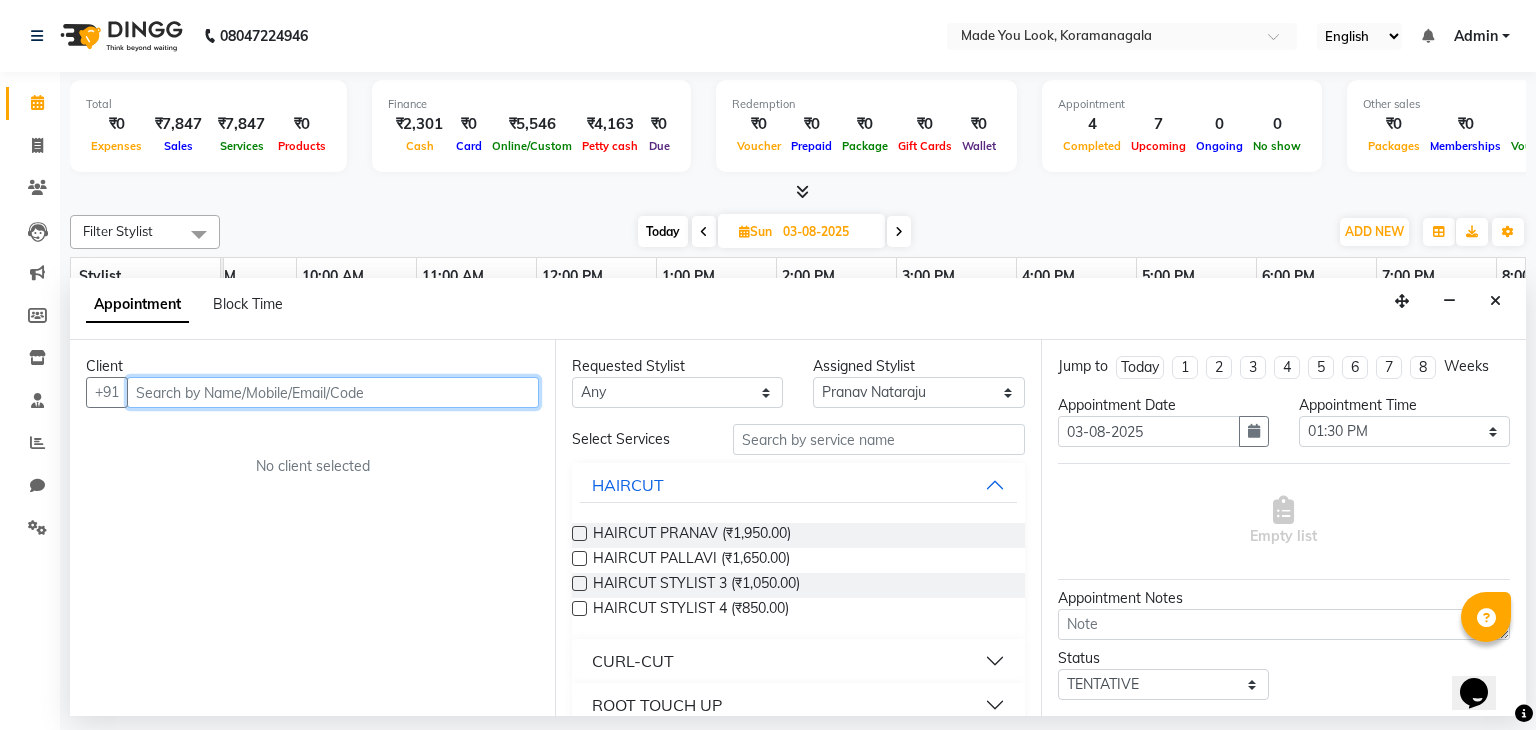 click at bounding box center [333, 392] 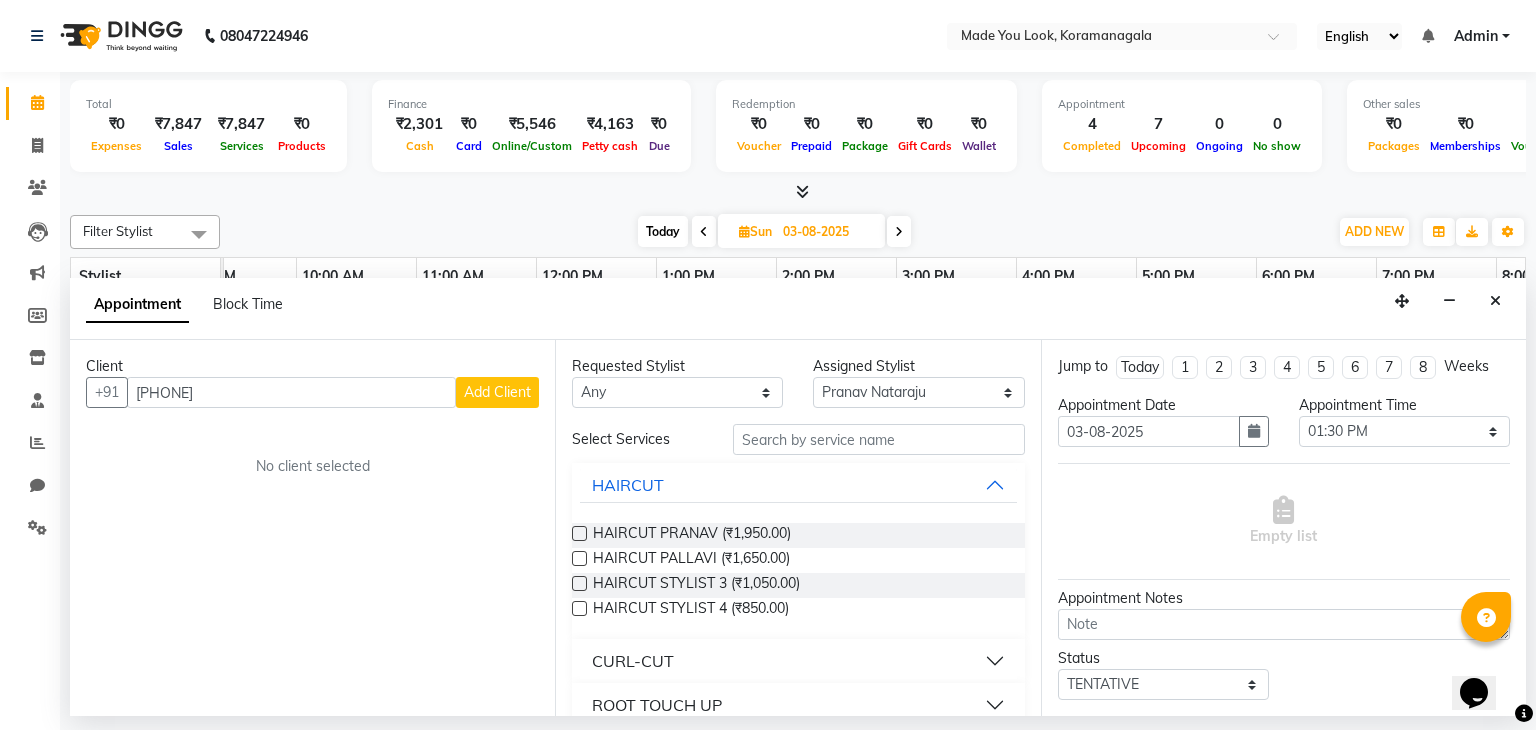 click on "Add Client" at bounding box center [497, 392] 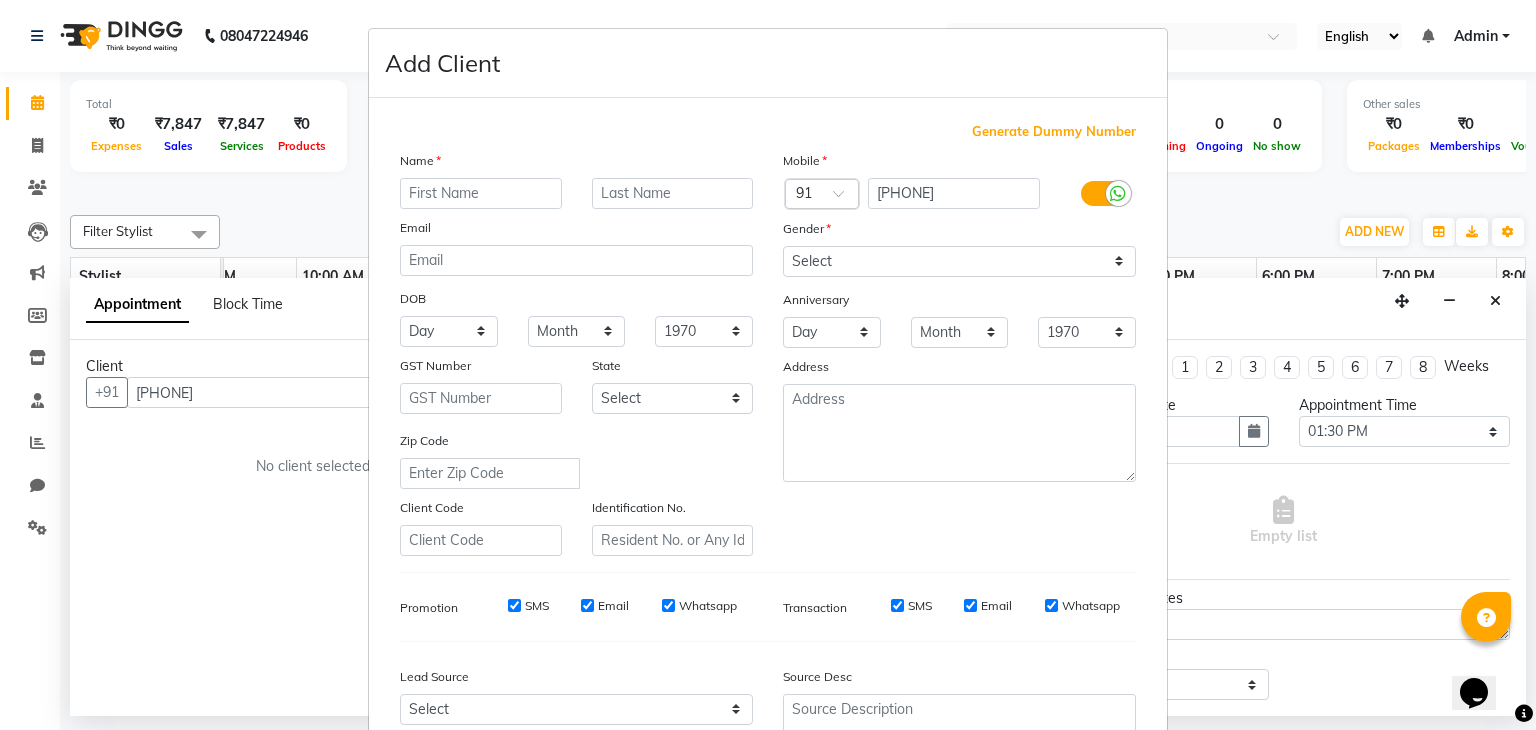 click at bounding box center (481, 193) 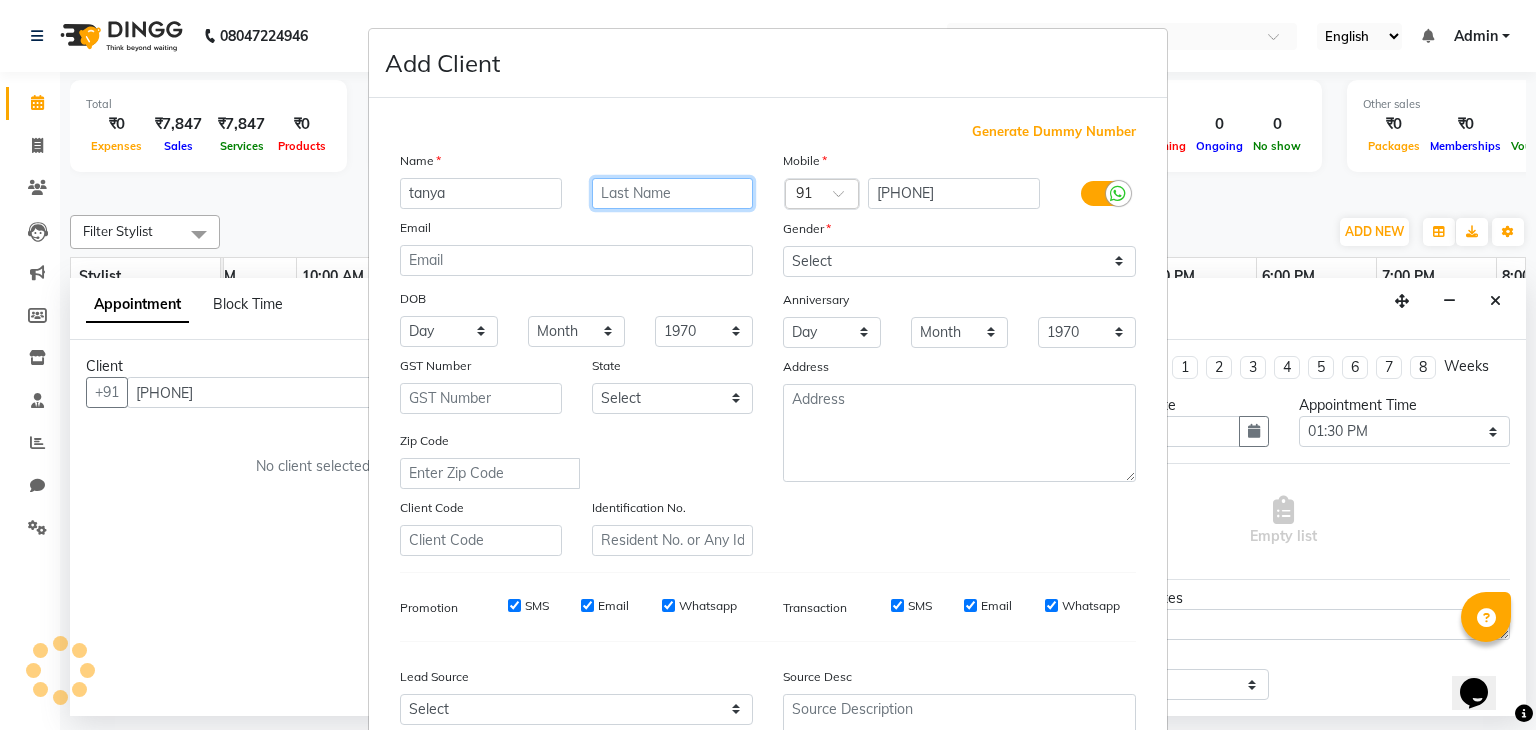 click at bounding box center (673, 193) 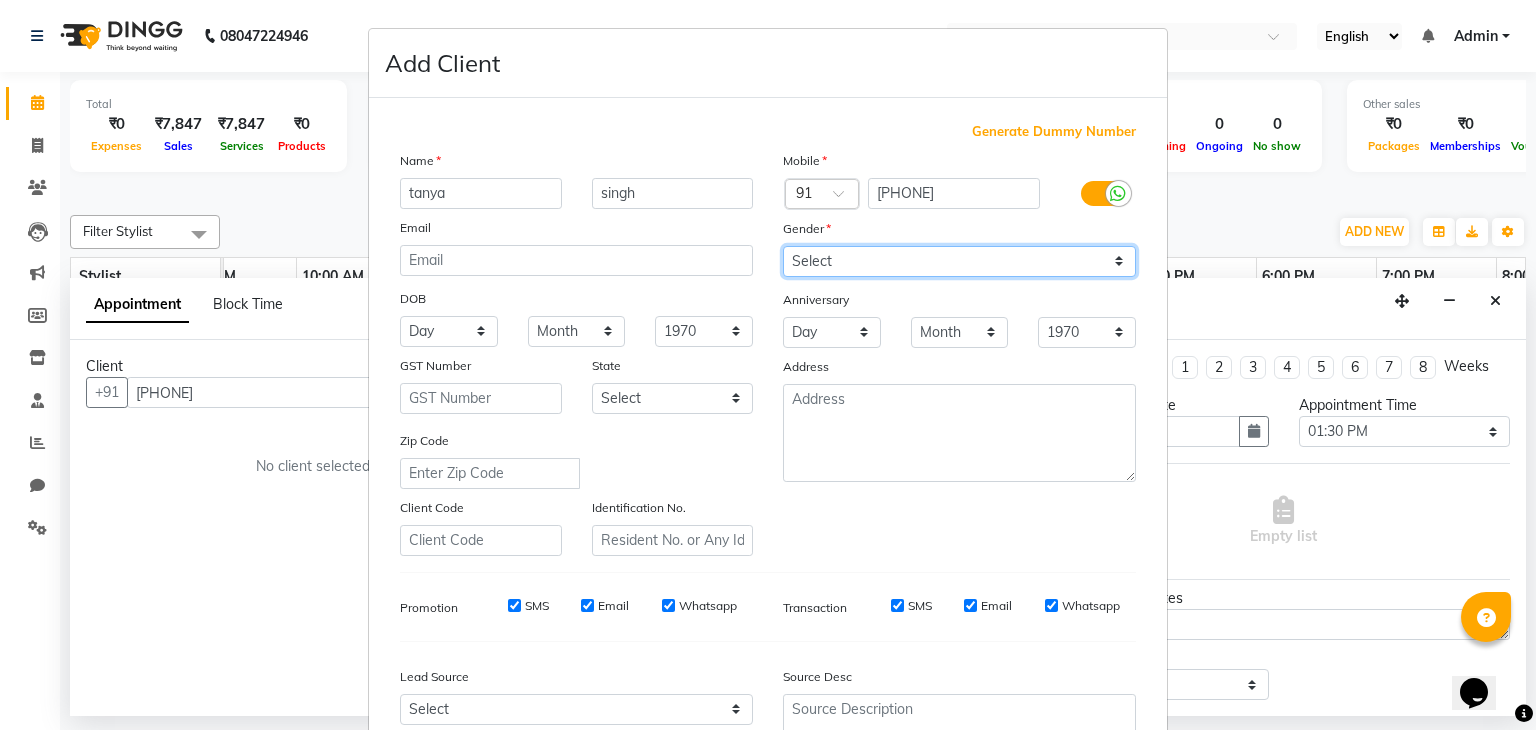 click on "Select Male Female Other Prefer Not To Say" at bounding box center [959, 261] 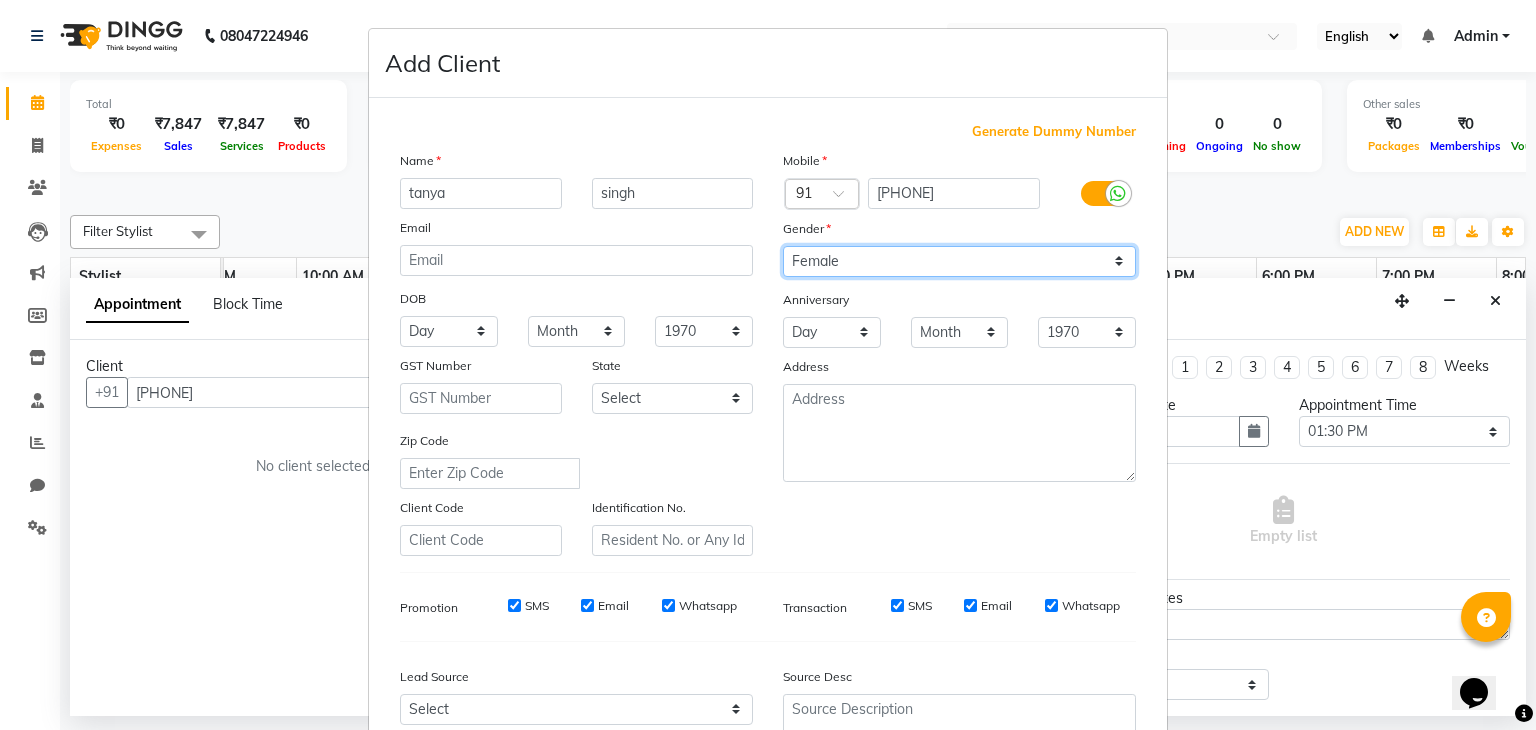 click on "Select Male Female Other Prefer Not To Say" at bounding box center [959, 261] 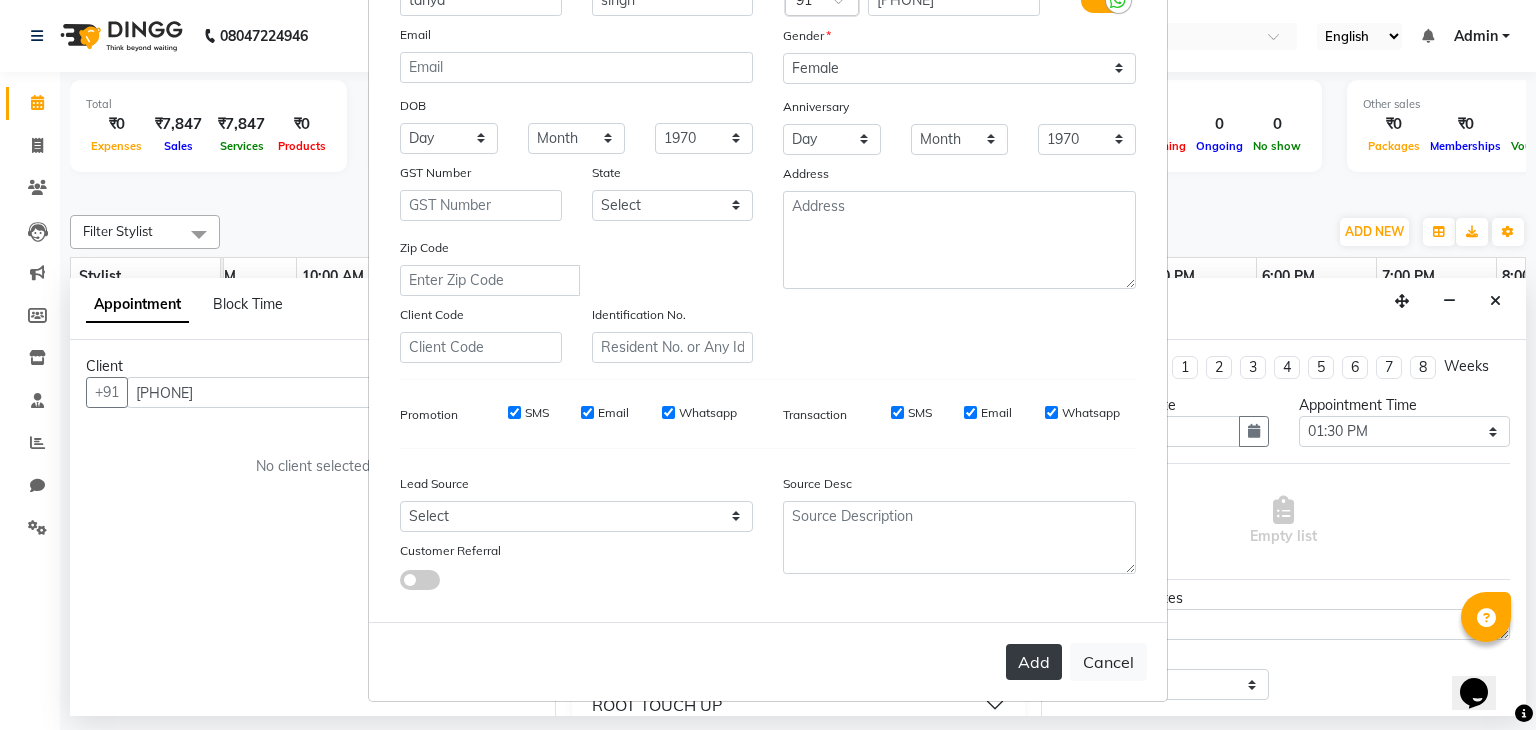 click on "Add" at bounding box center [1034, 662] 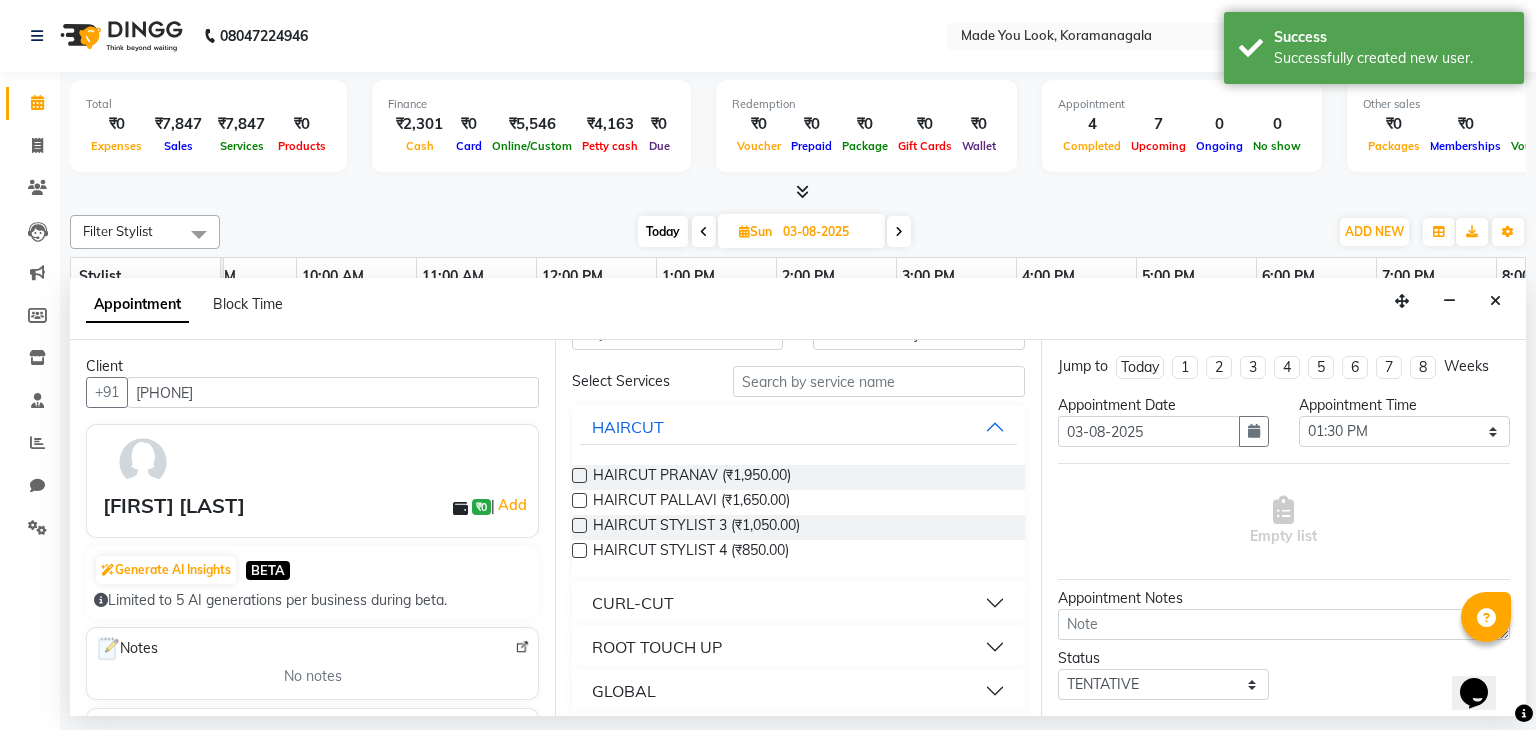 scroll, scrollTop: 59, scrollLeft: 0, axis: vertical 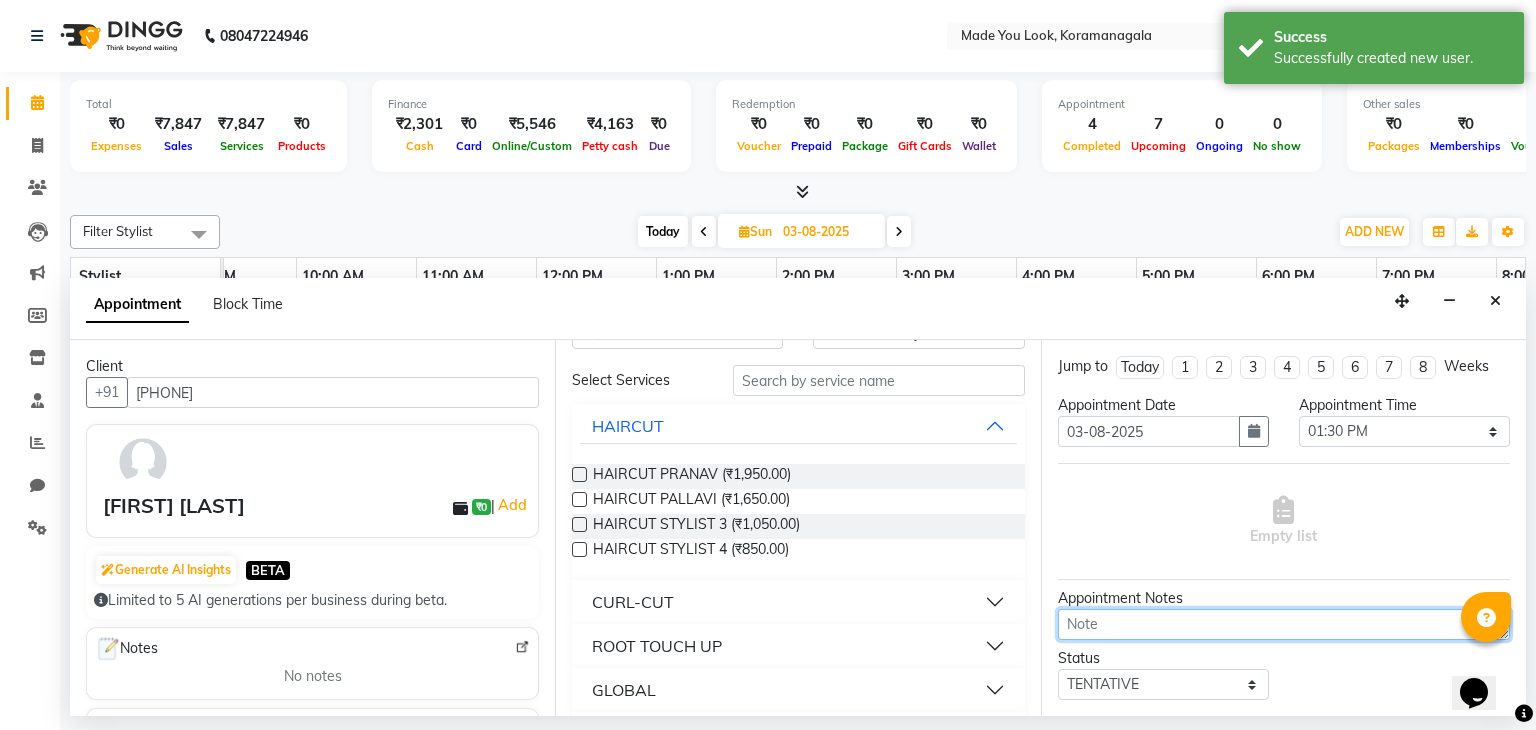 click at bounding box center [1284, 624] 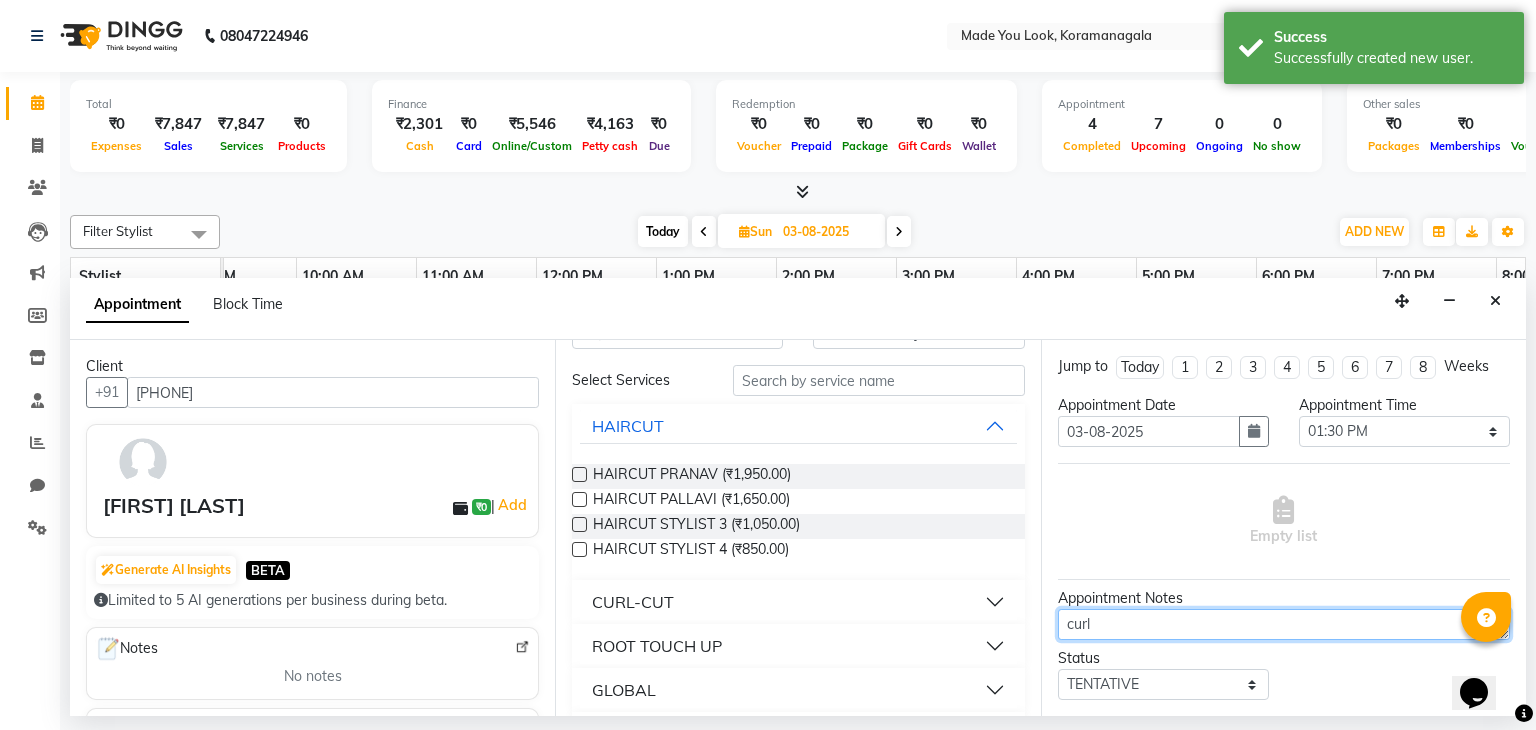 scroll, scrollTop: 109, scrollLeft: 0, axis: vertical 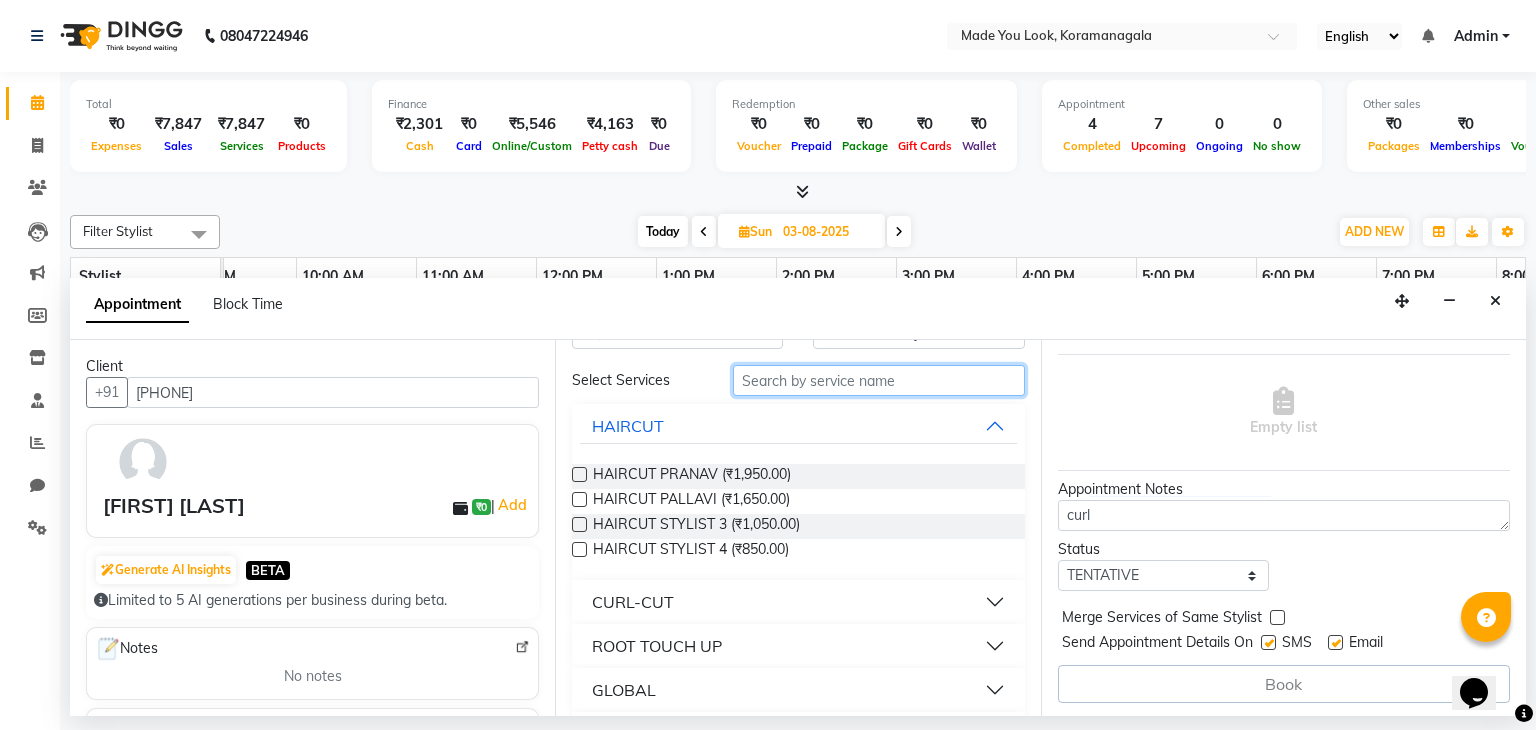 click at bounding box center (879, 380) 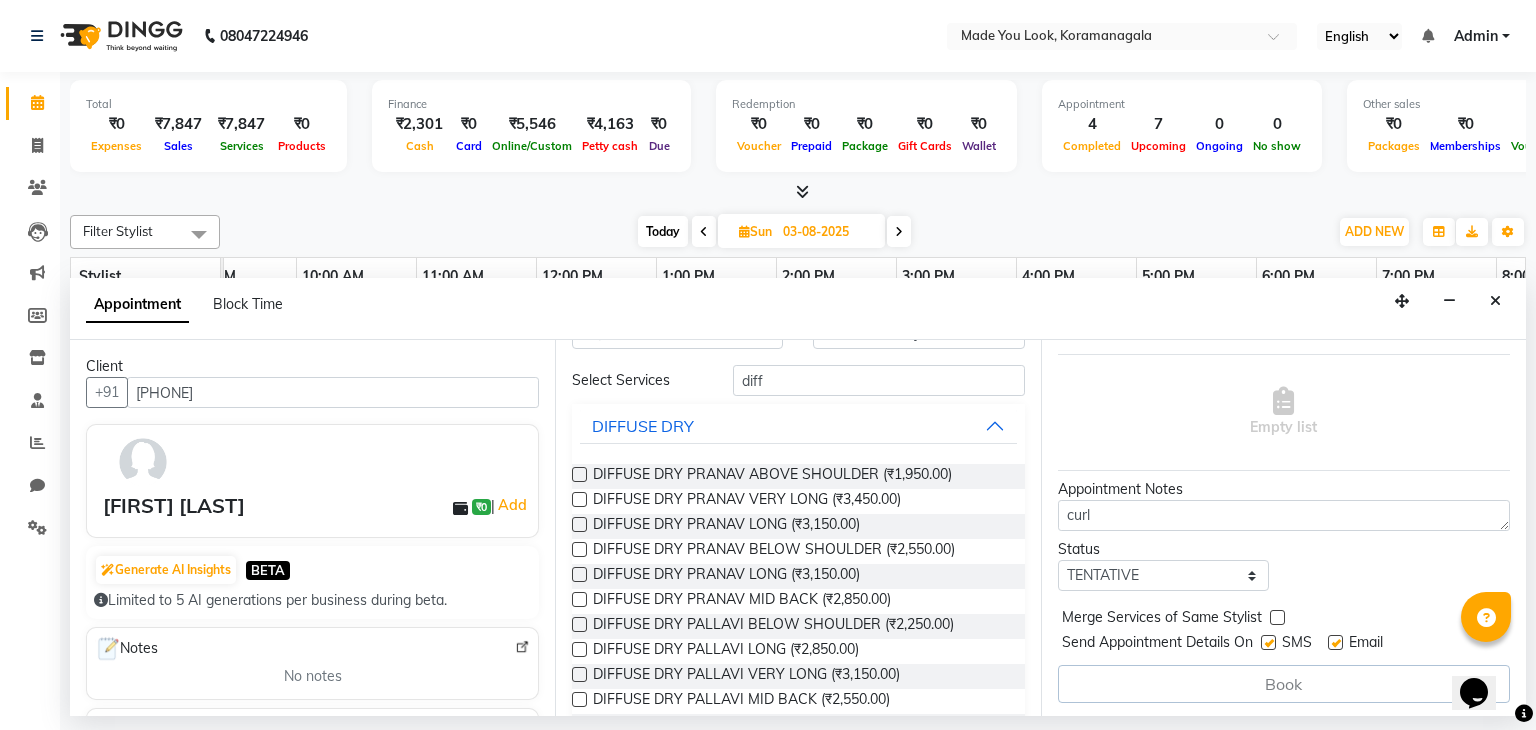 click at bounding box center (579, 549) 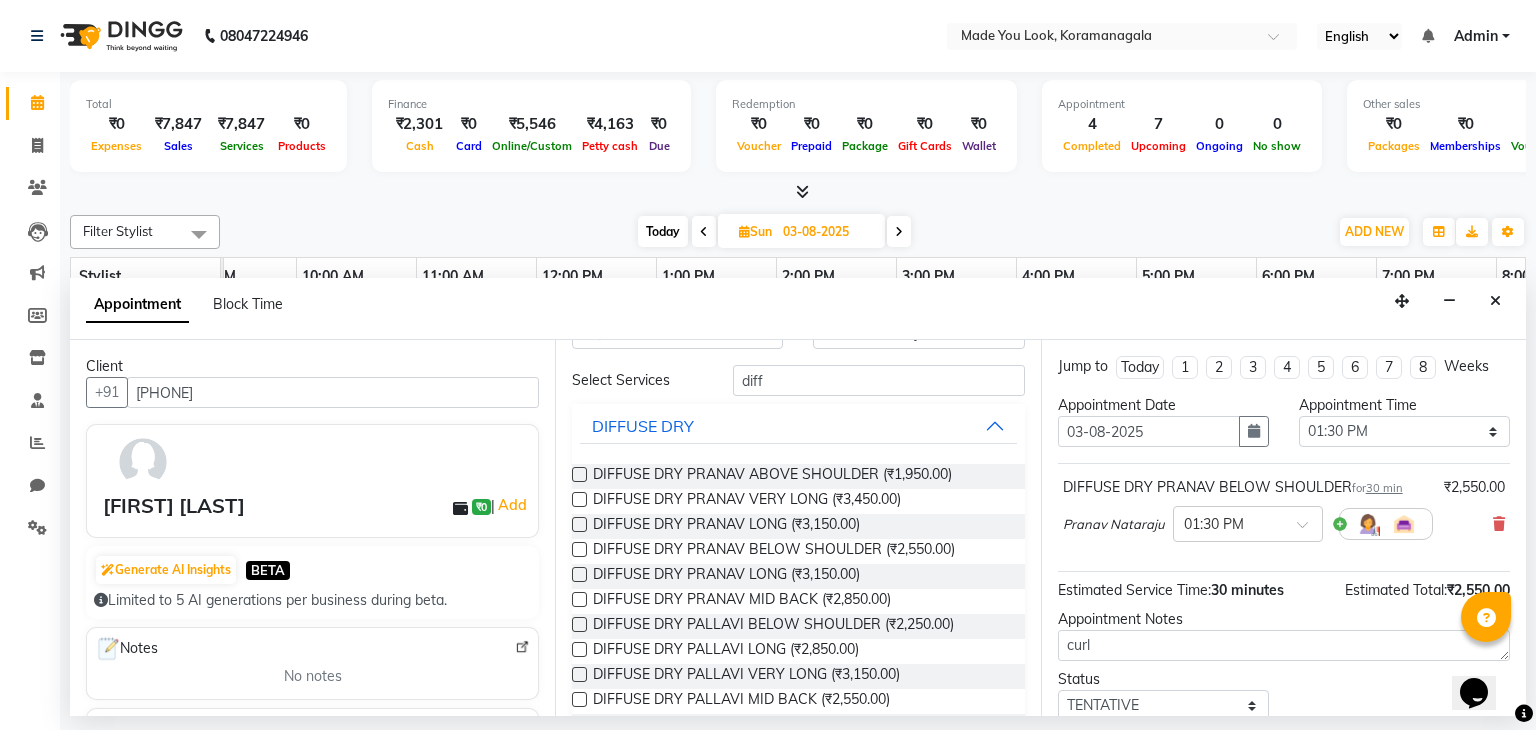 scroll, scrollTop: 130, scrollLeft: 0, axis: vertical 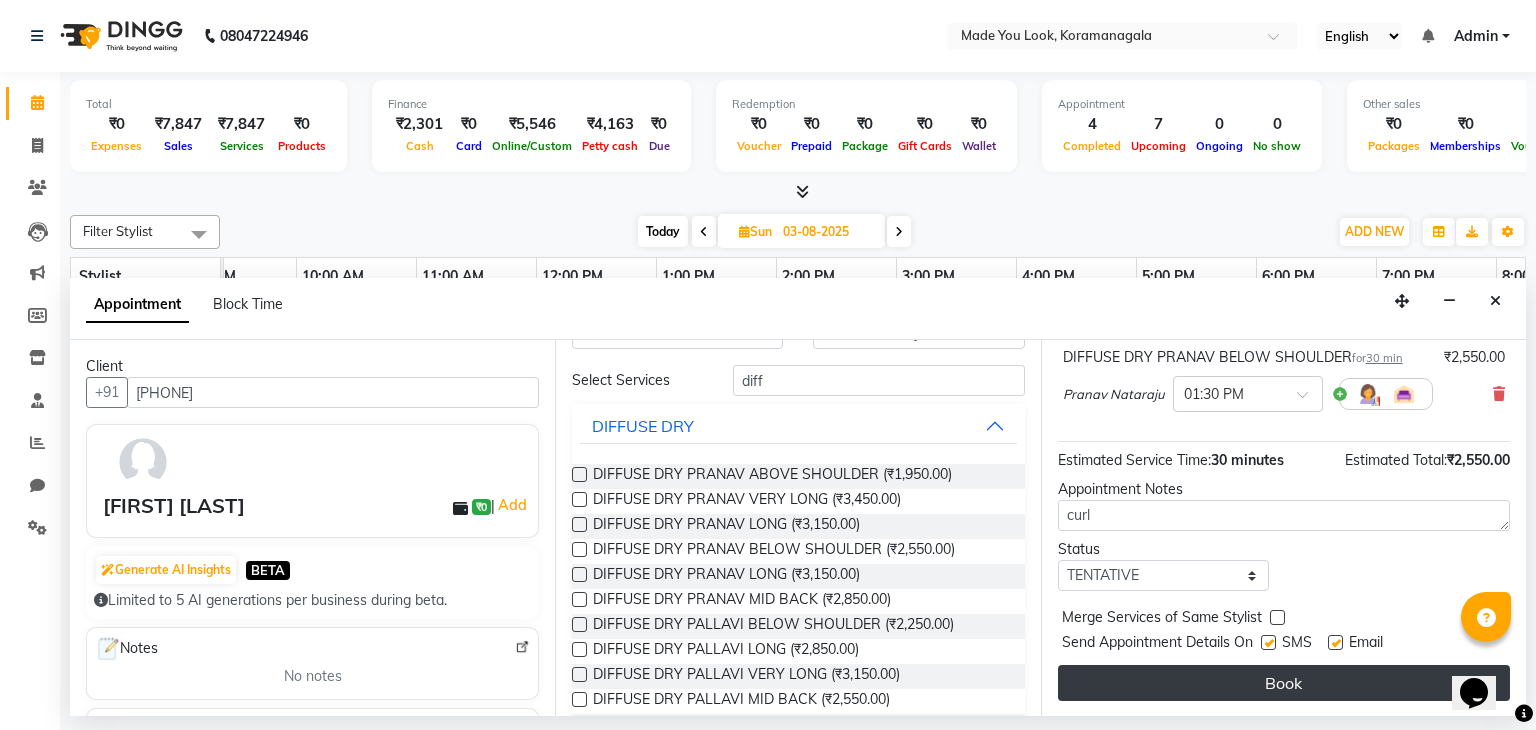 click on "Book" at bounding box center [1284, 683] 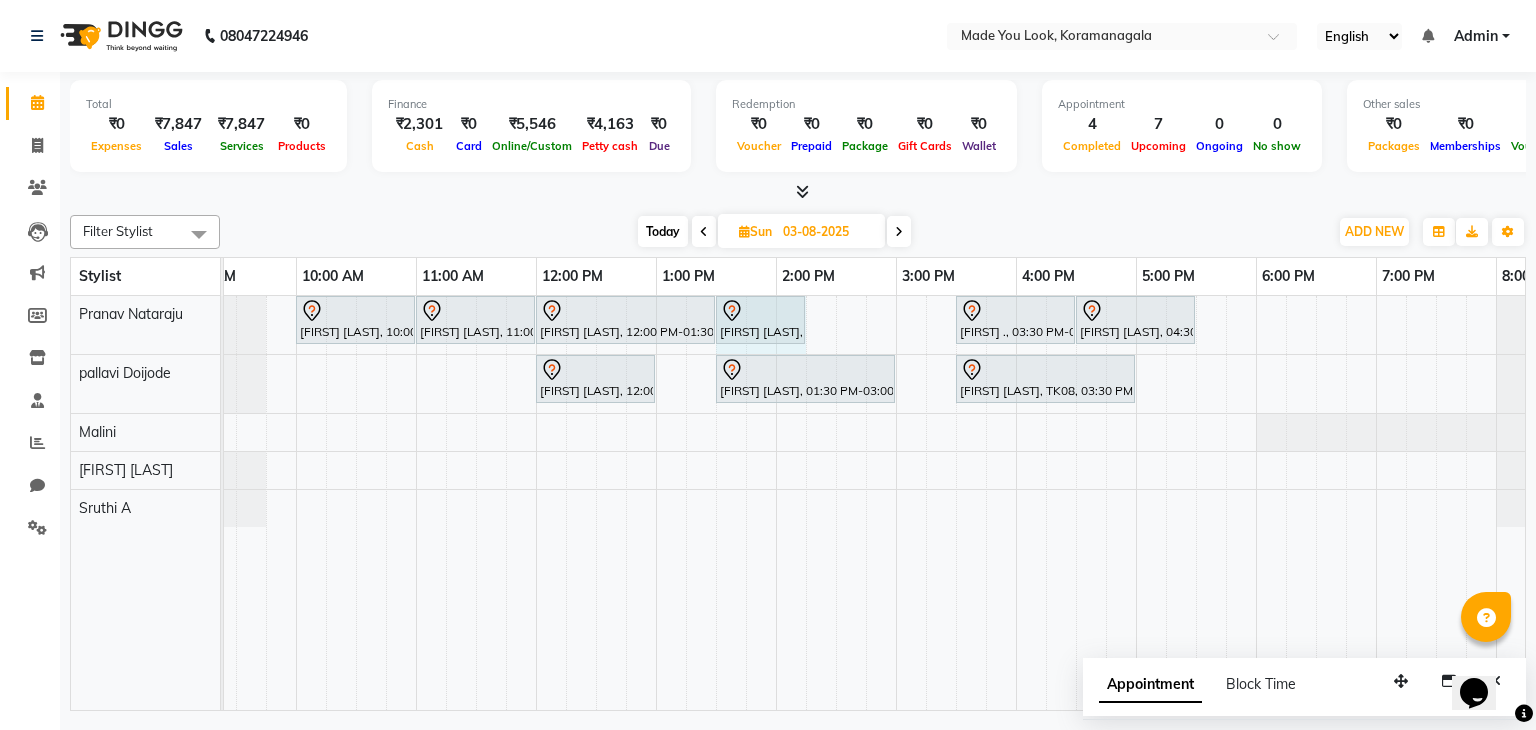 drag, startPoint x: 770, startPoint y: 316, endPoint x: 789, endPoint y: 304, distance: 22.472204 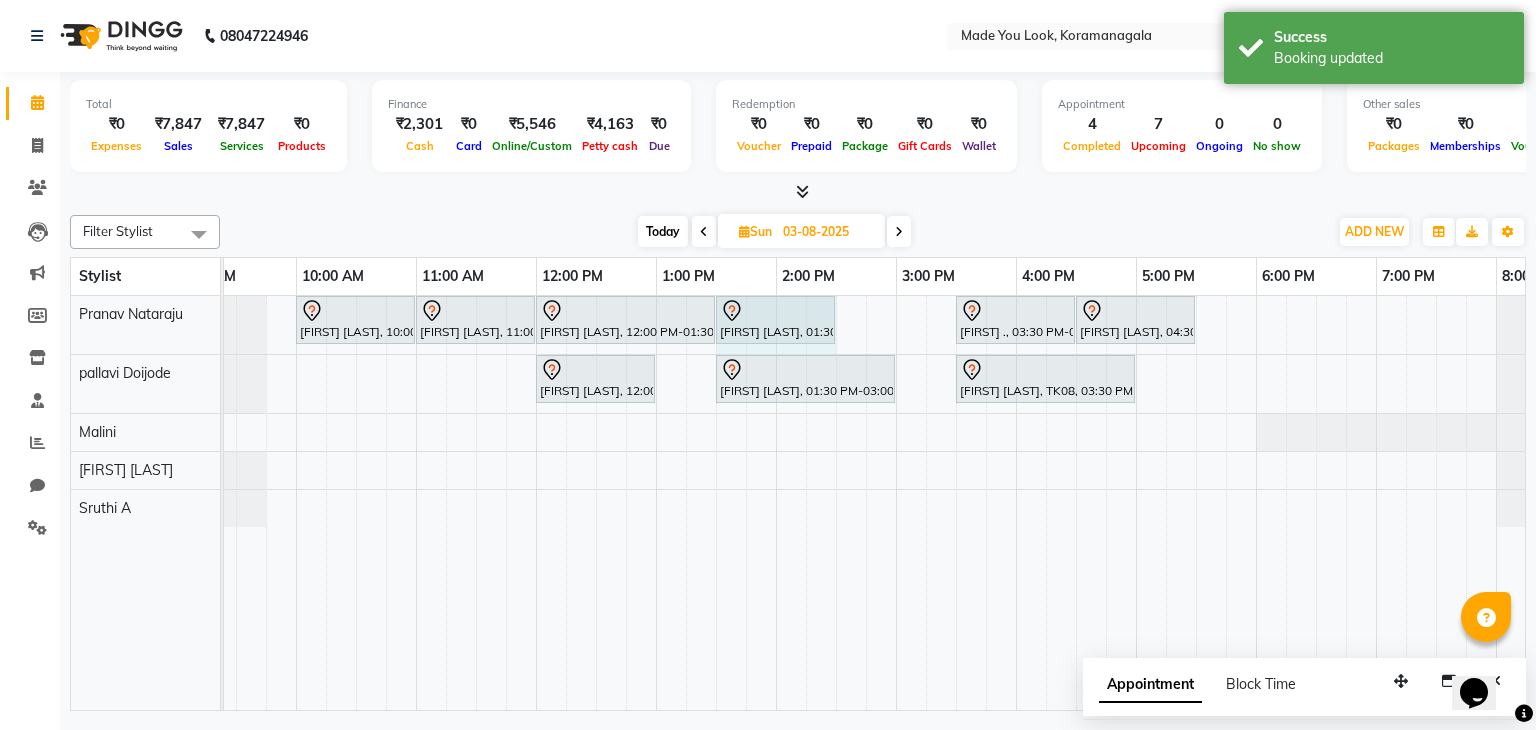 drag, startPoint x: 801, startPoint y: 319, endPoint x: 824, endPoint y: 313, distance: 23.769728 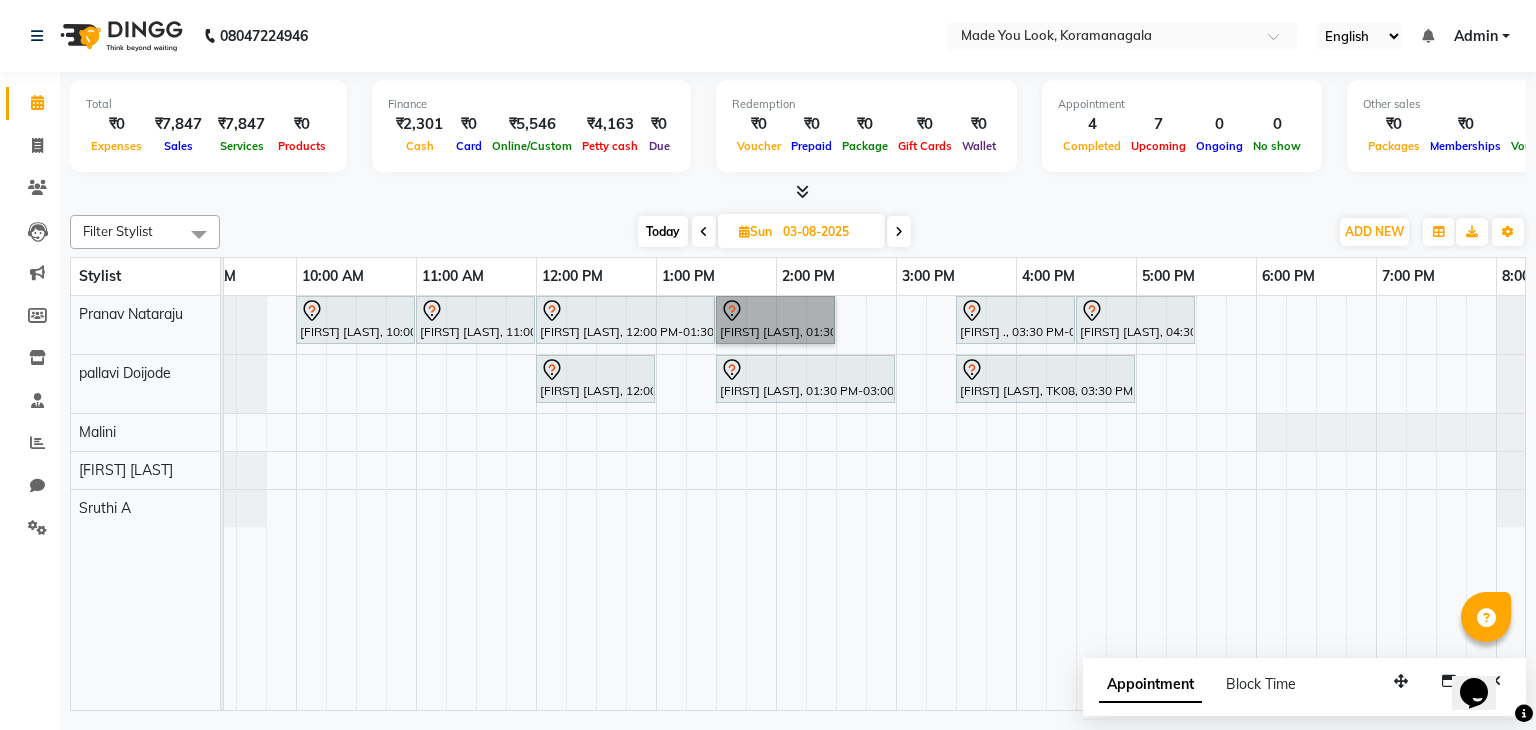 scroll, scrollTop: 0, scrollLeft: 241, axis: horizontal 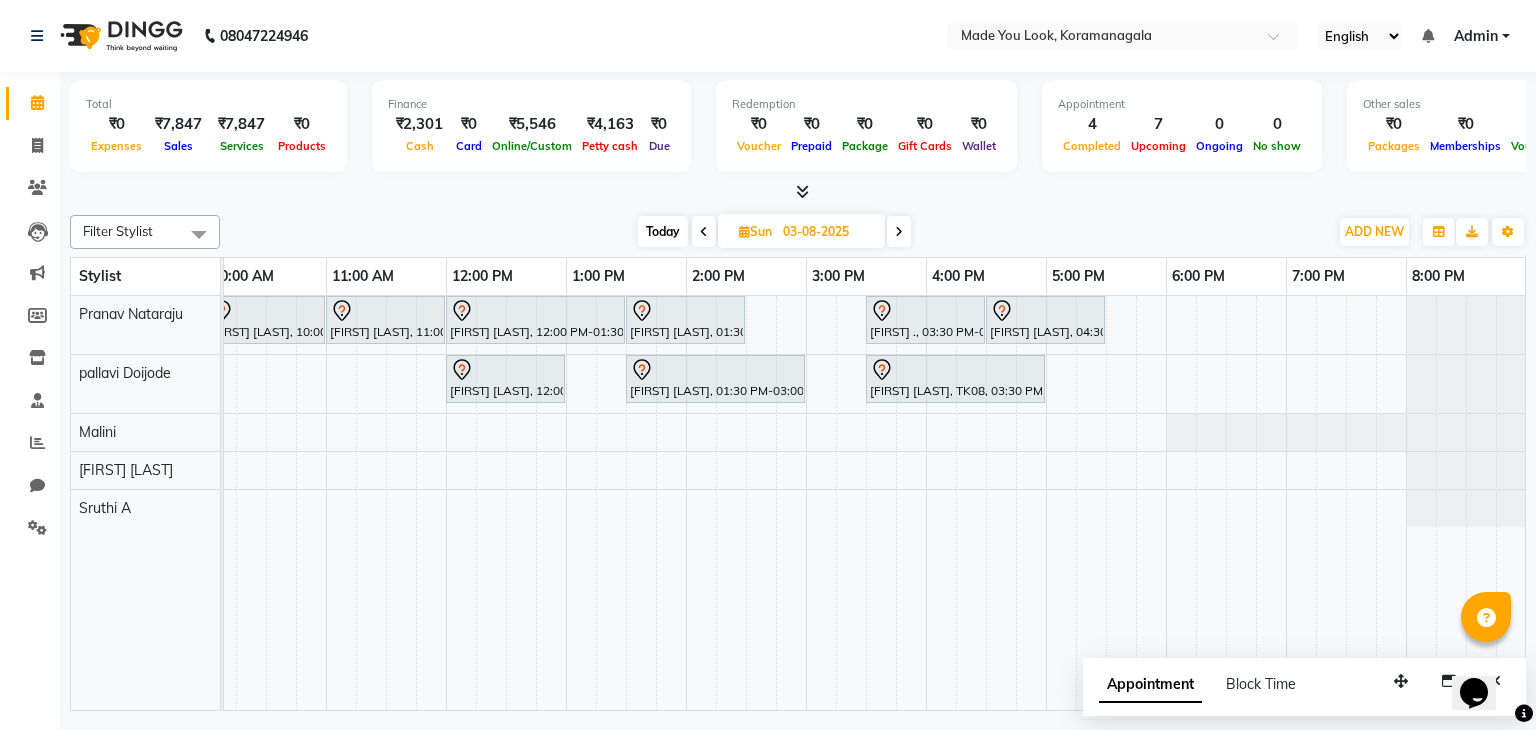 click at bounding box center (704, 232) 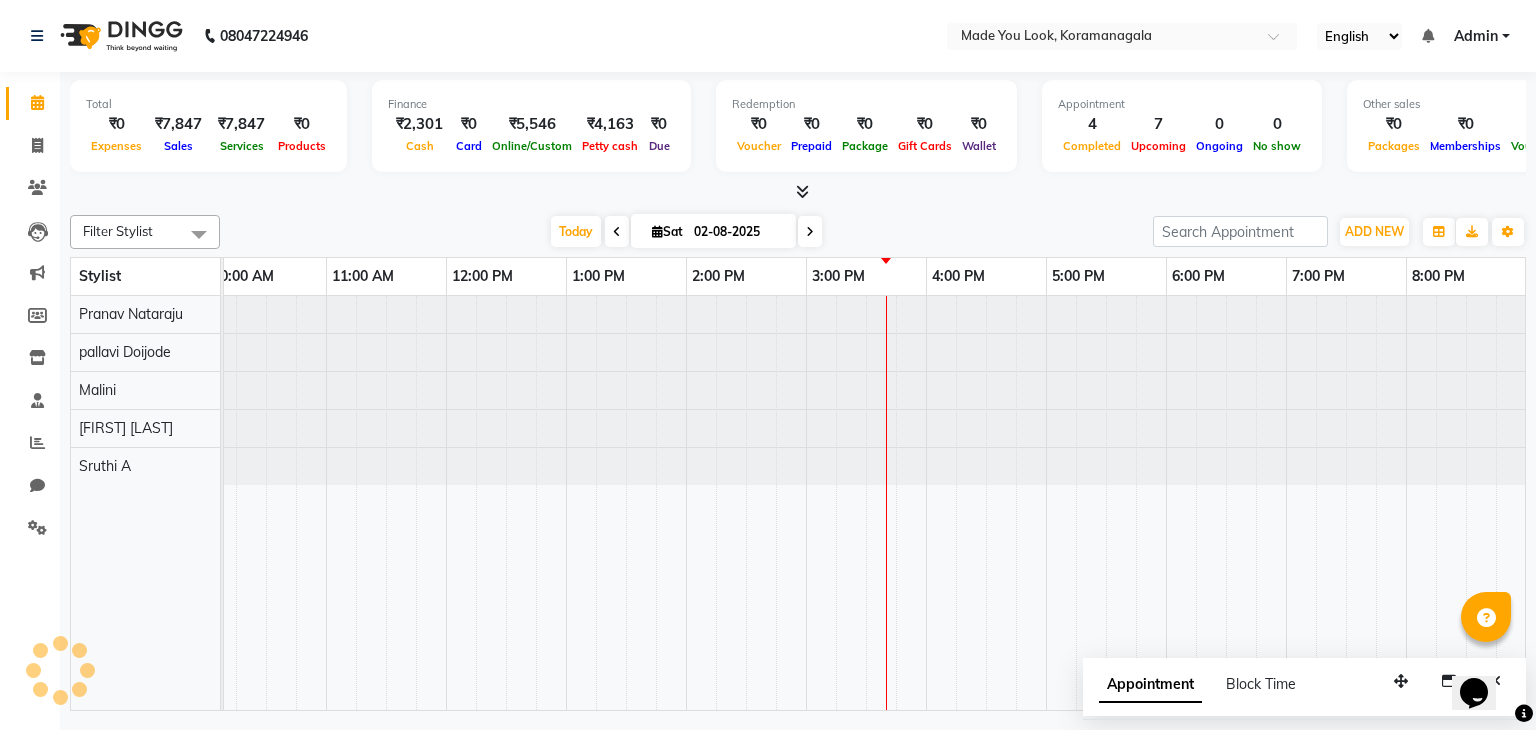 scroll, scrollTop: 0, scrollLeft: 0, axis: both 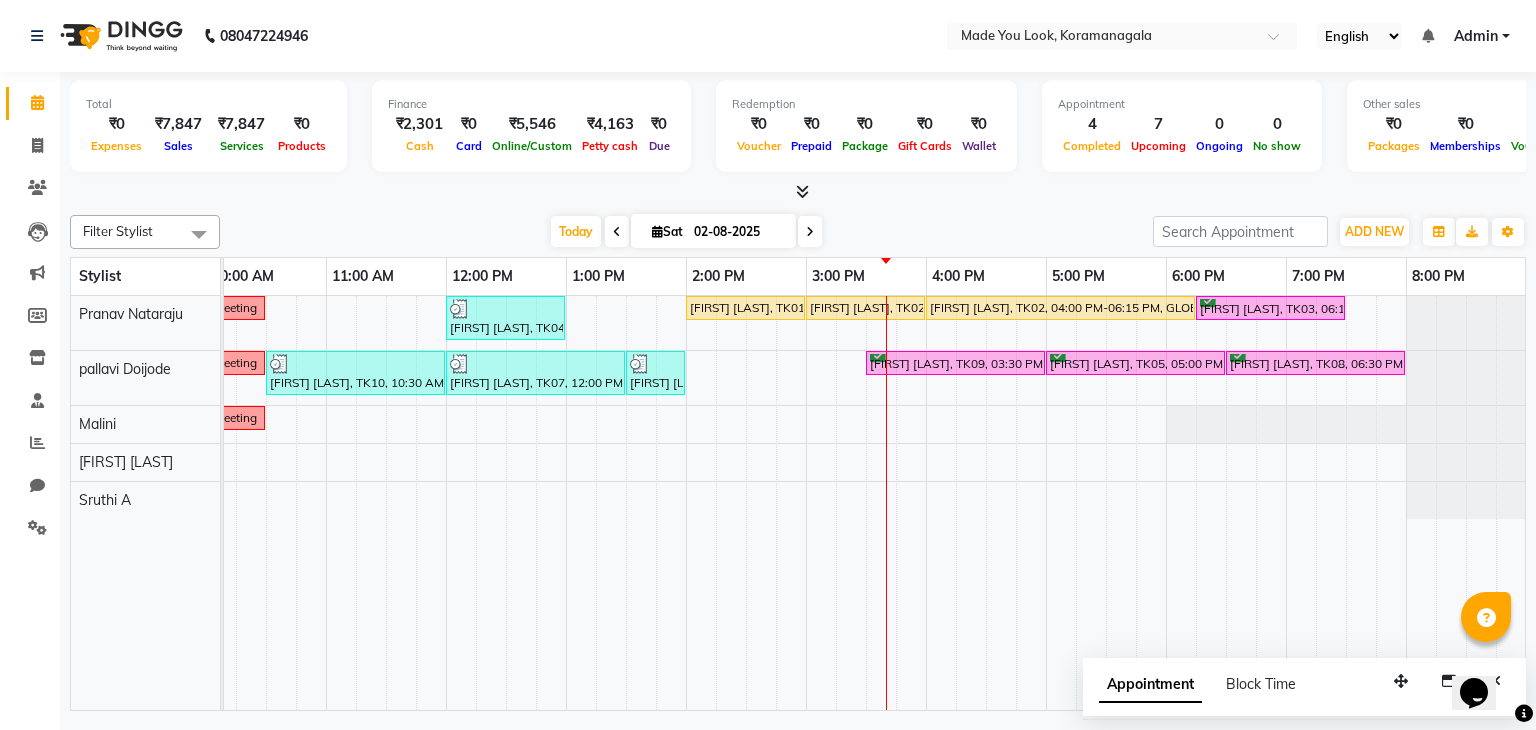 click at bounding box center (810, 231) 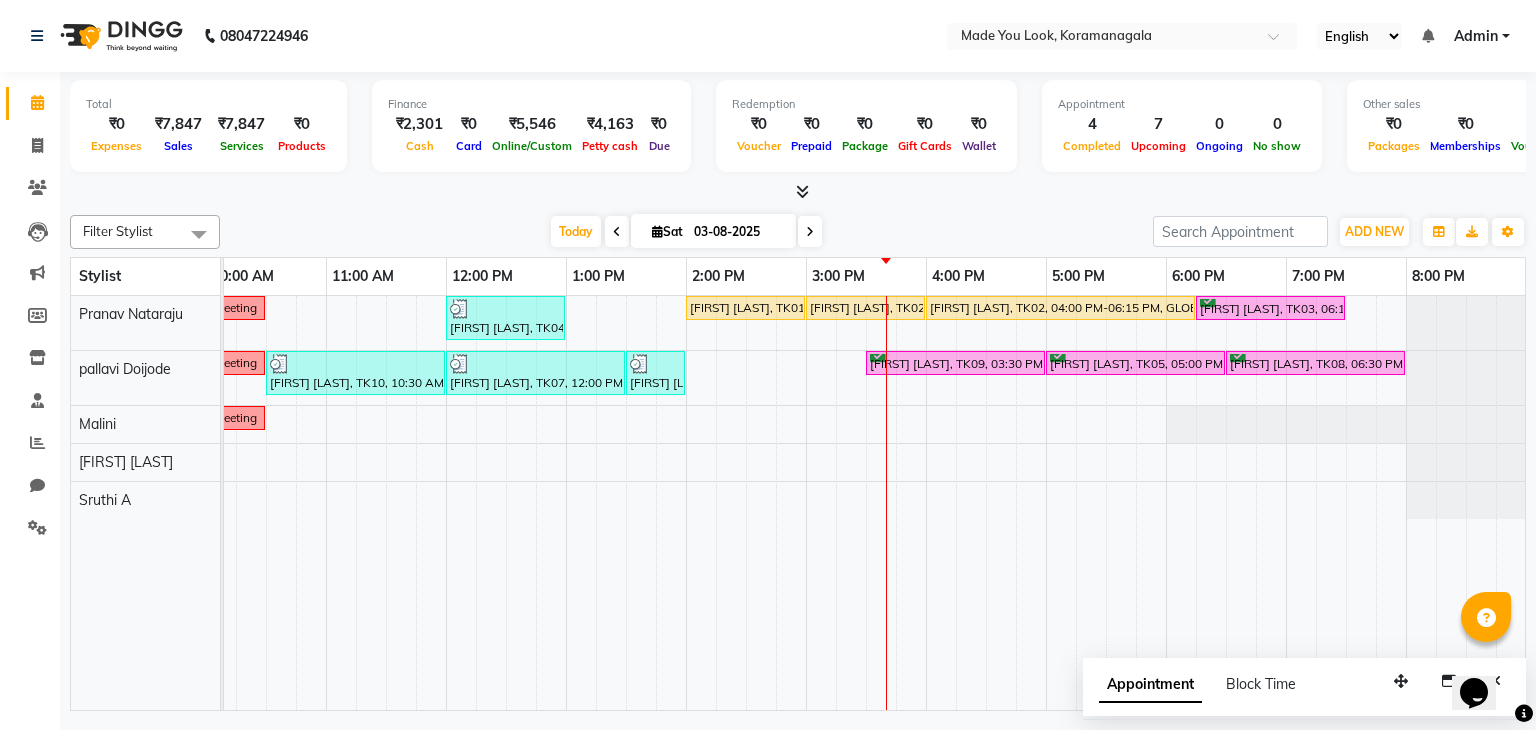 scroll, scrollTop: 0, scrollLeft: 0, axis: both 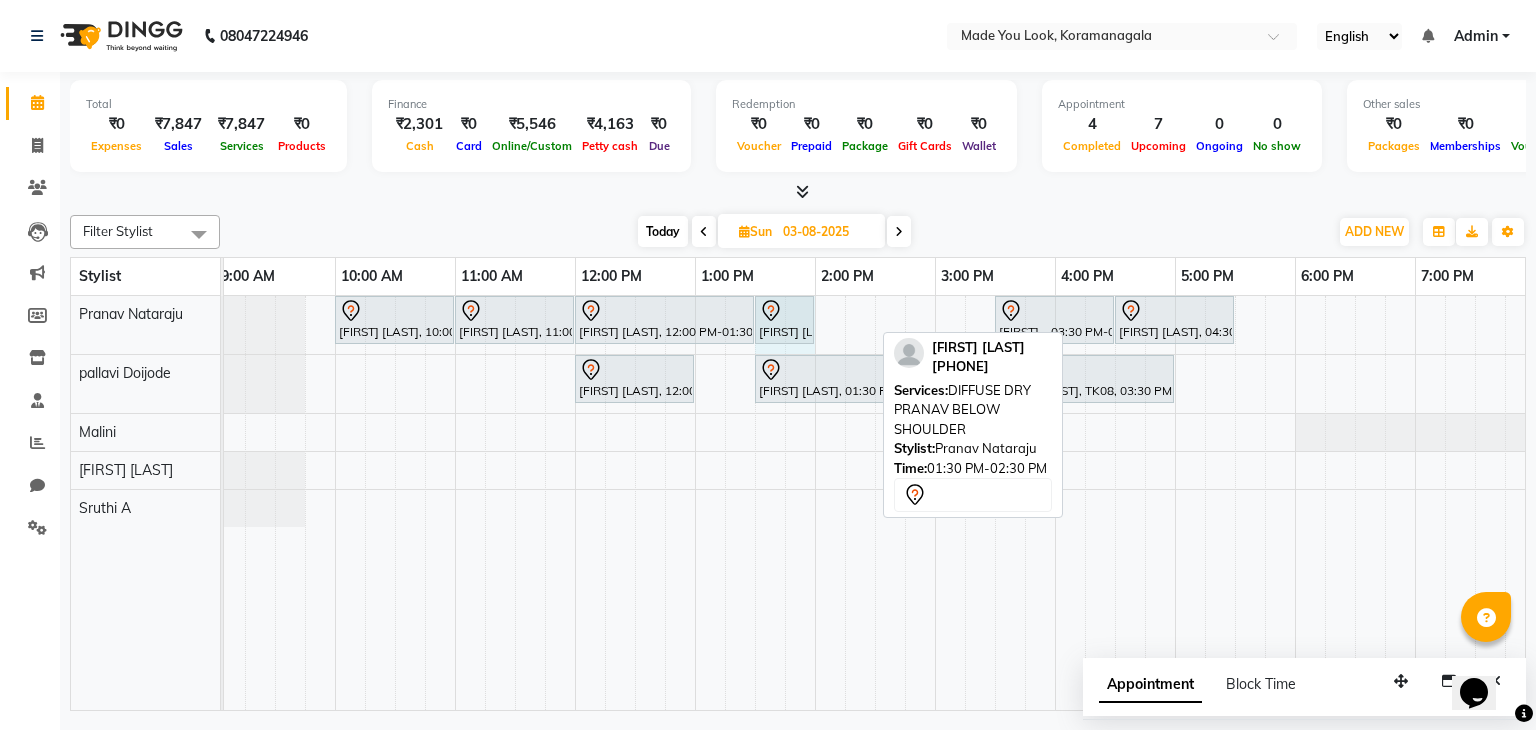 drag, startPoint x: 872, startPoint y: 316, endPoint x: 795, endPoint y: 324, distance: 77.41447 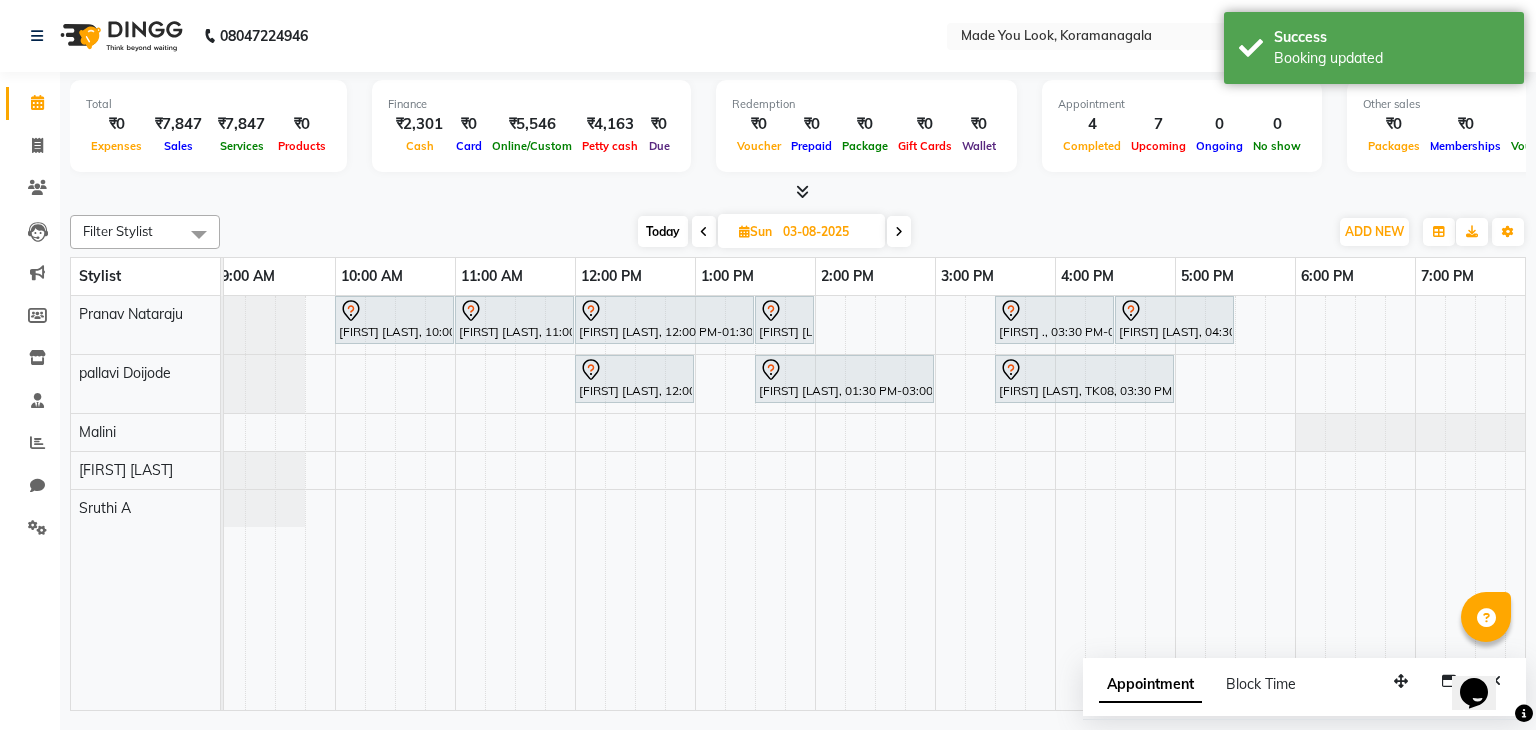 click on "Today" at bounding box center (663, 231) 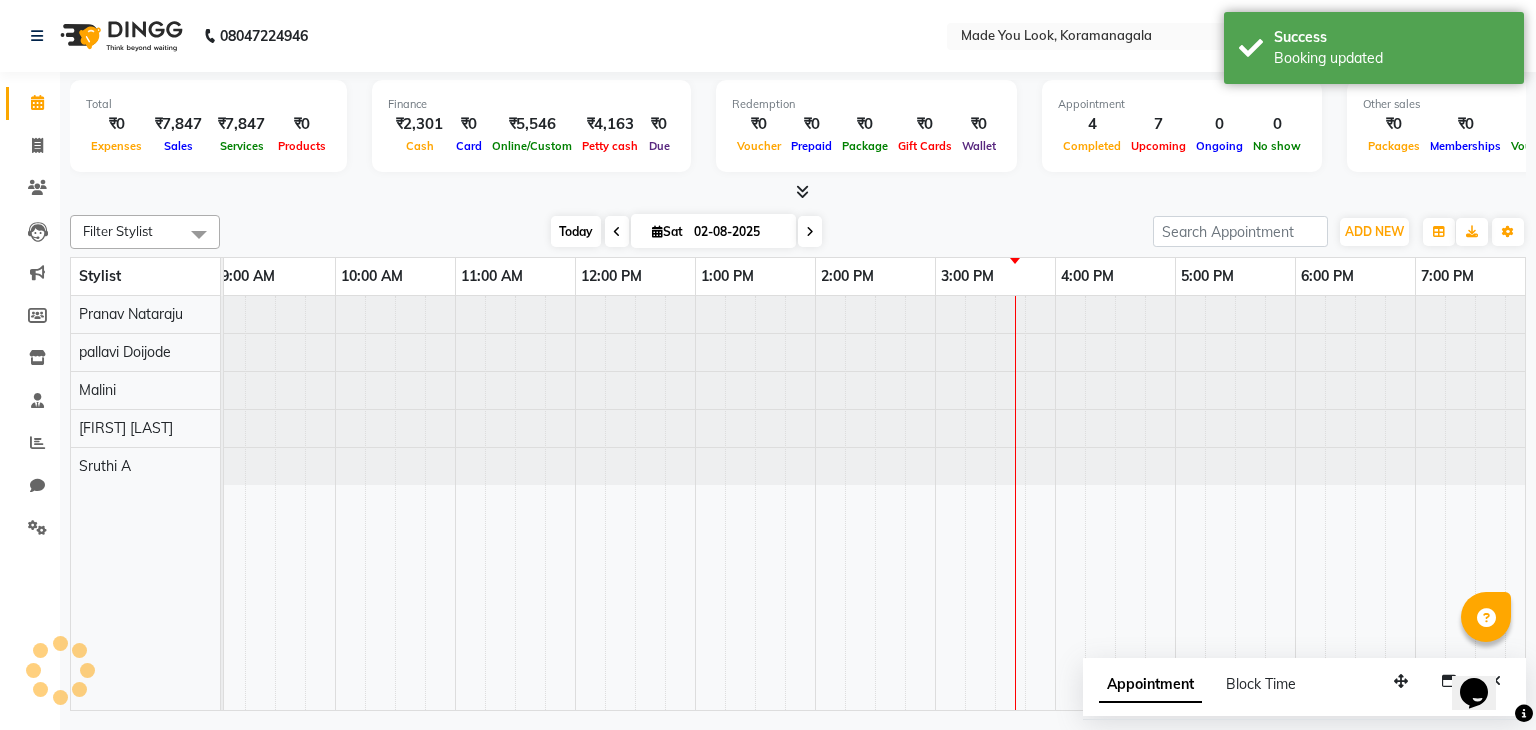 scroll, scrollTop: 0, scrollLeft: 0, axis: both 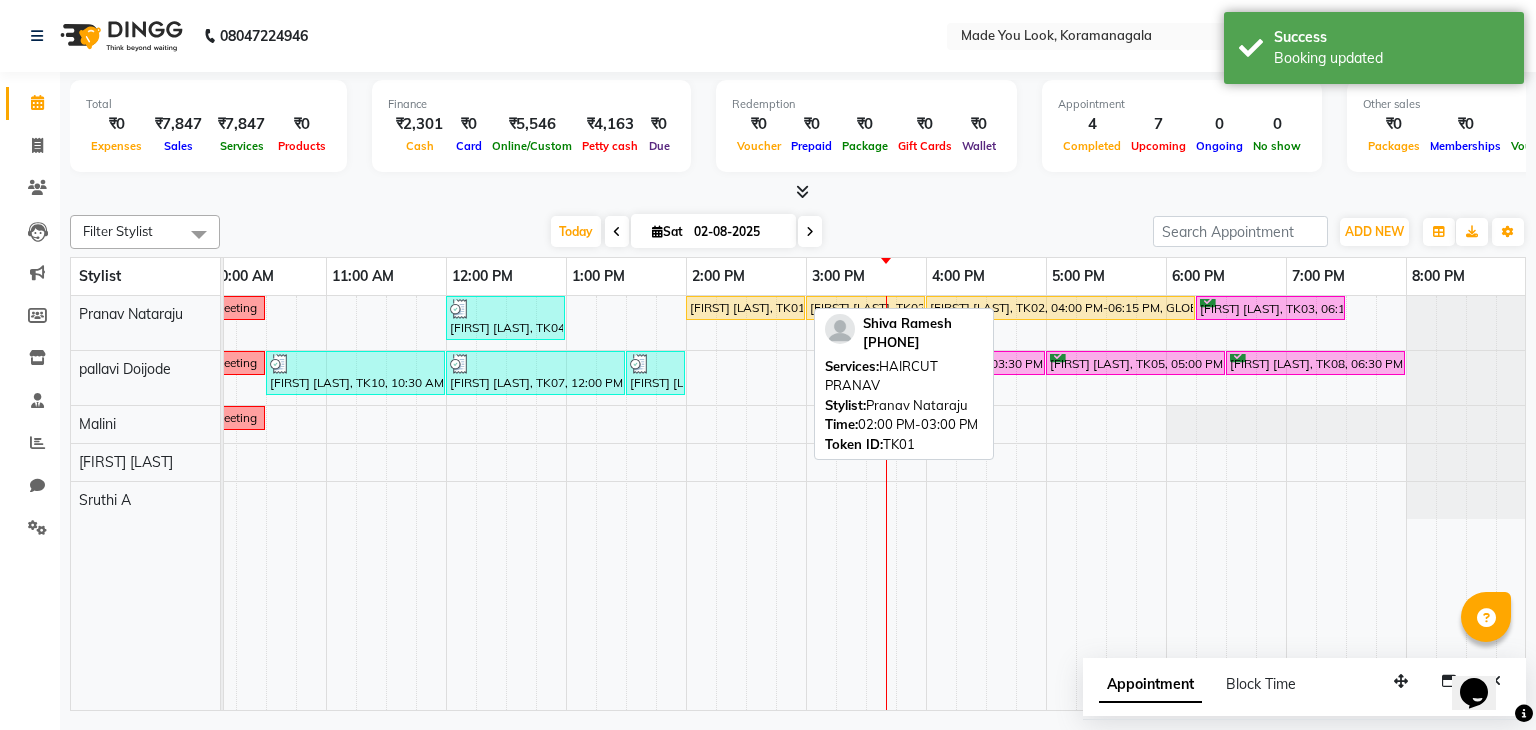 click on "[FIRST] [LAST], TK01, 02:00 PM-03:00 PM, HAIRCUT [NAME]" at bounding box center [745, 308] 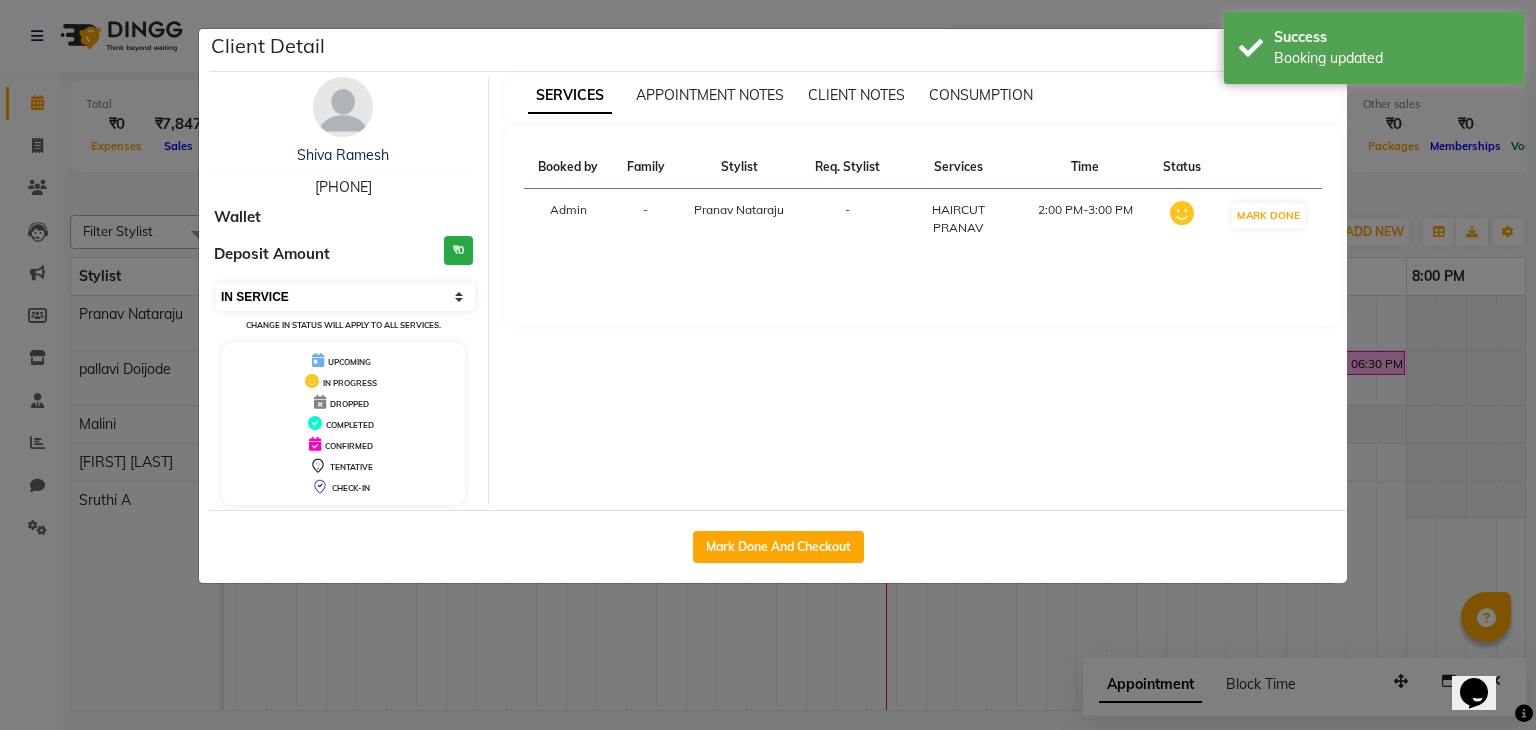 click on "Select IN SERVICE CONFIRMED TENTATIVE CHECK IN MARK DONE DROPPED UPCOMING" at bounding box center (345, 297) 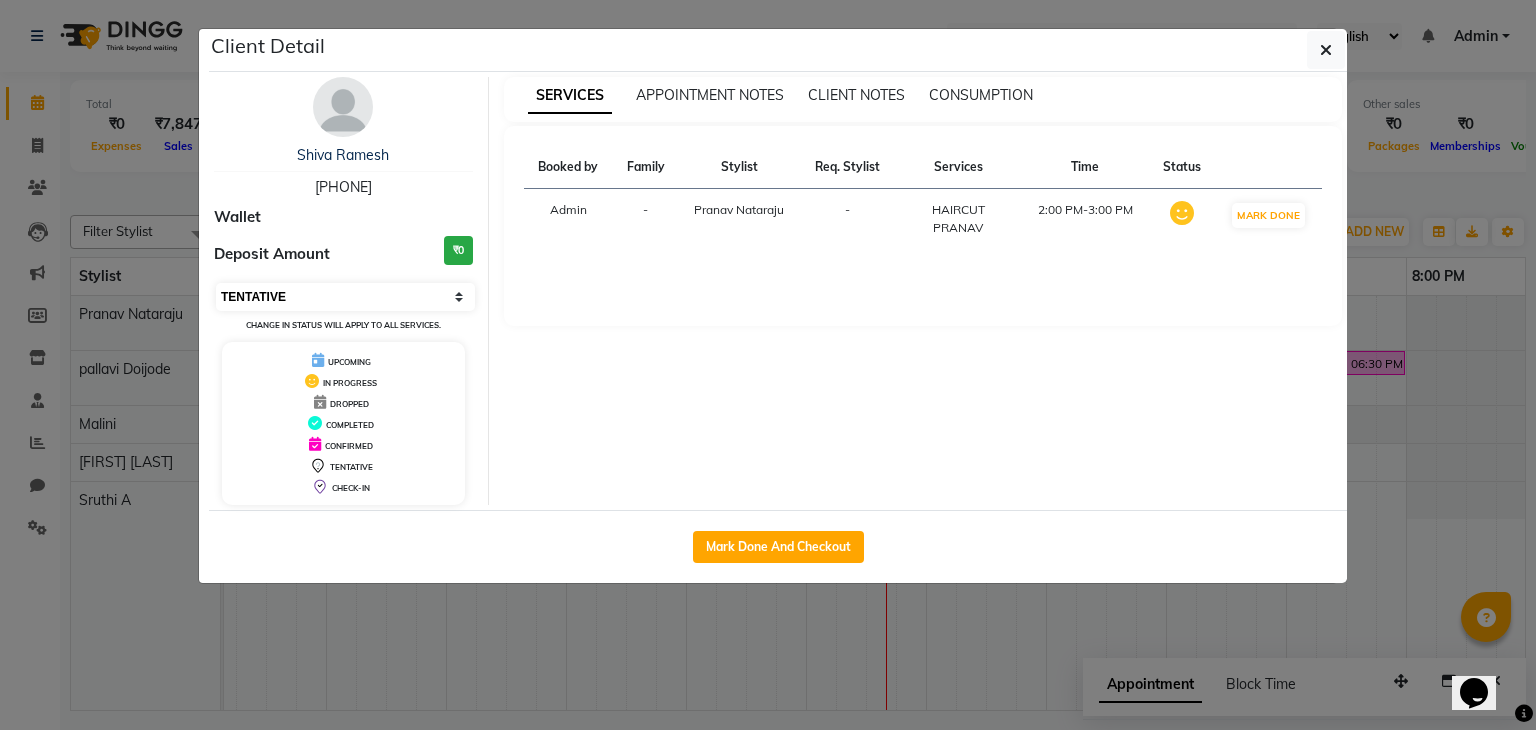click on "Select IN SERVICE CONFIRMED TENTATIVE CHECK IN MARK DONE DROPPED UPCOMING" at bounding box center [345, 297] 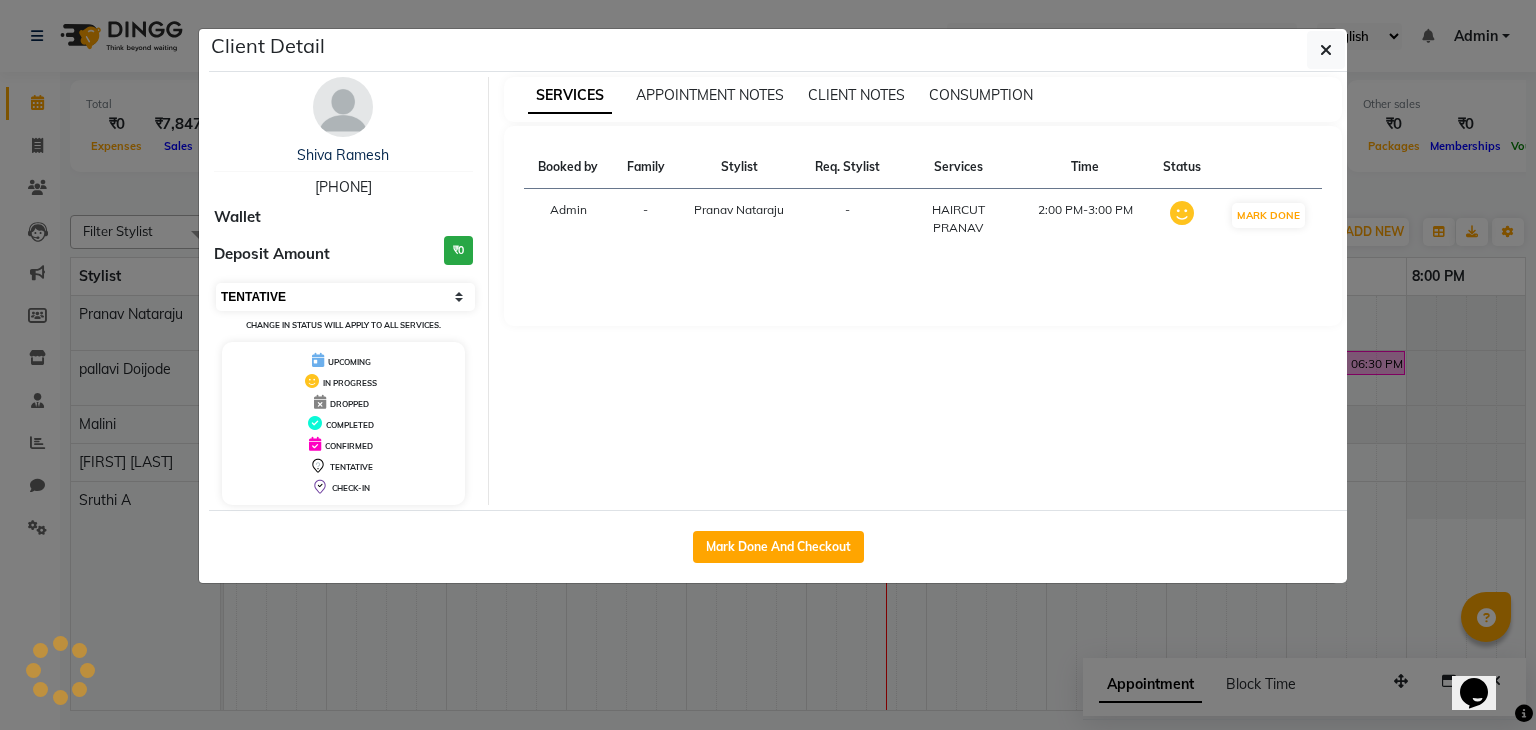 click on "Select IN SERVICE CONFIRMED TENTATIVE CHECK IN MARK DONE DROPPED UPCOMING" at bounding box center [345, 297] 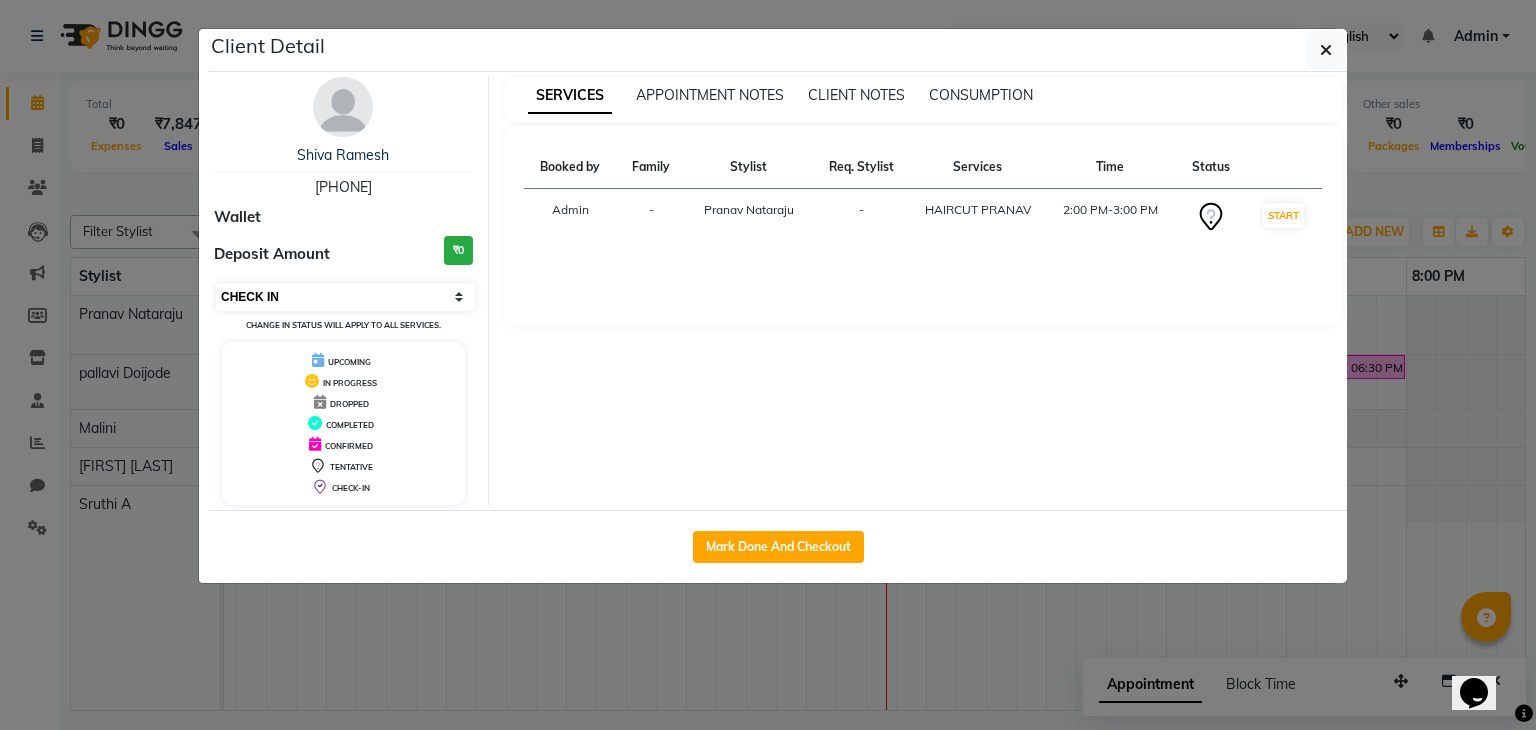 click on "Select IN SERVICE CONFIRMED TENTATIVE CHECK IN MARK DONE DROPPED UPCOMING" at bounding box center (345, 297) 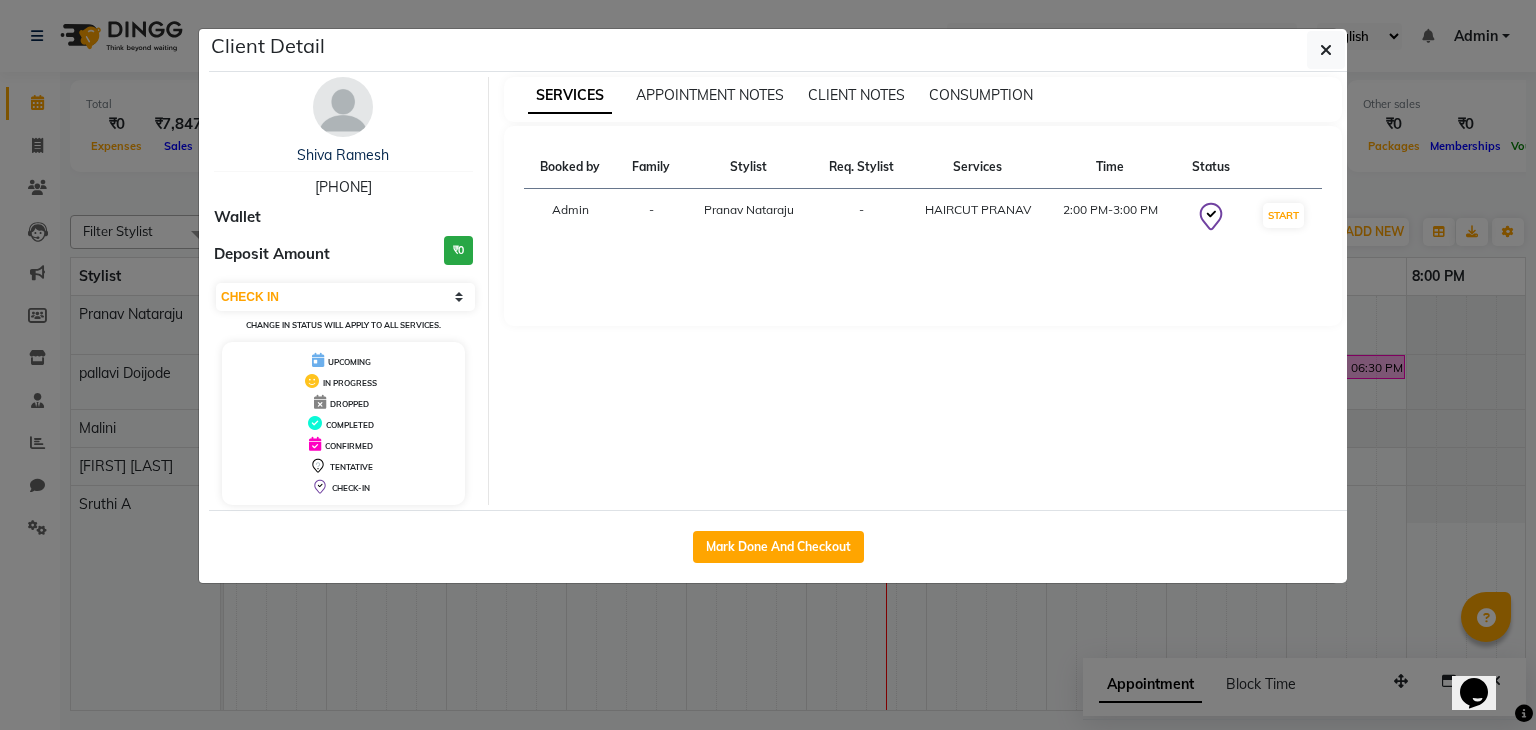 click on "Client Detail" 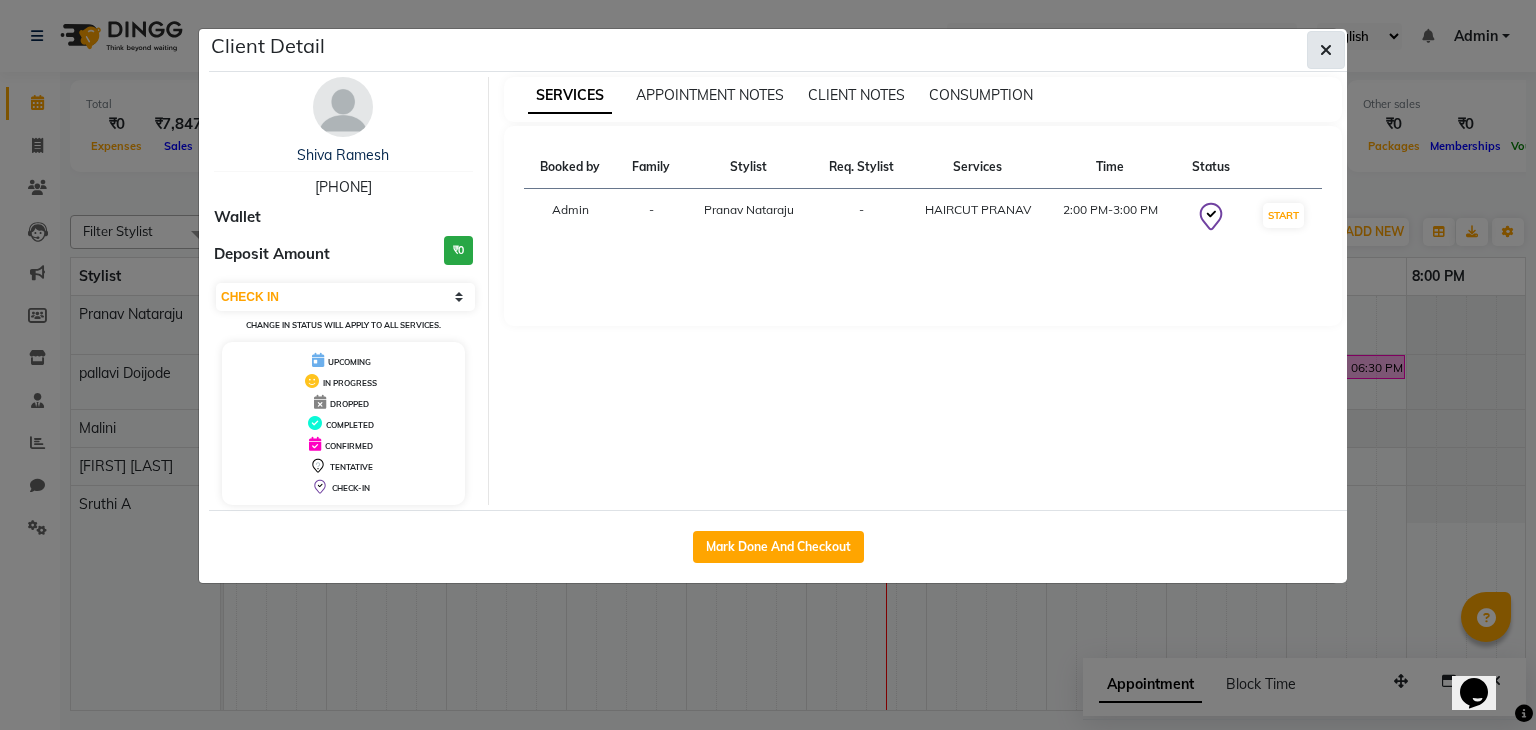 click 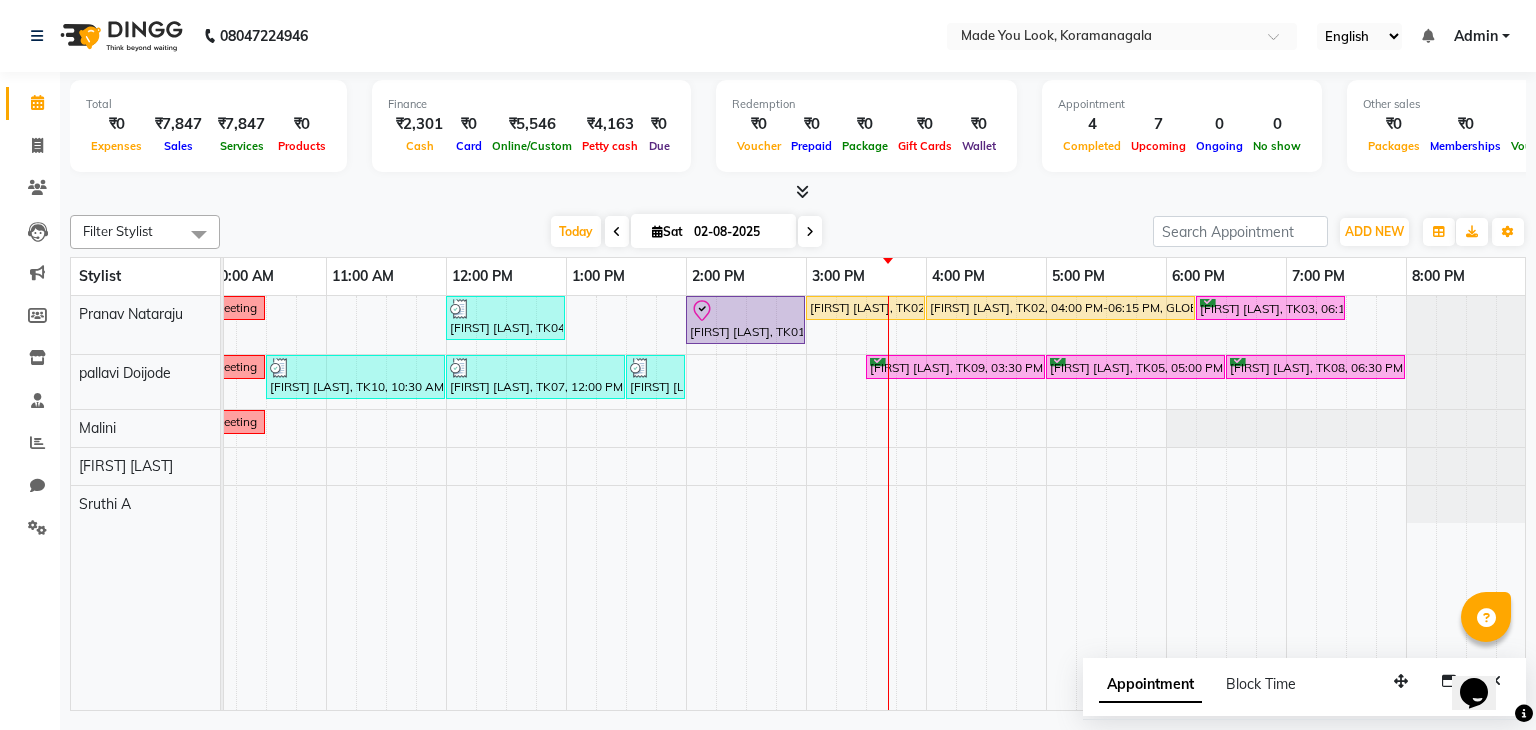 click at bounding box center [810, 231] 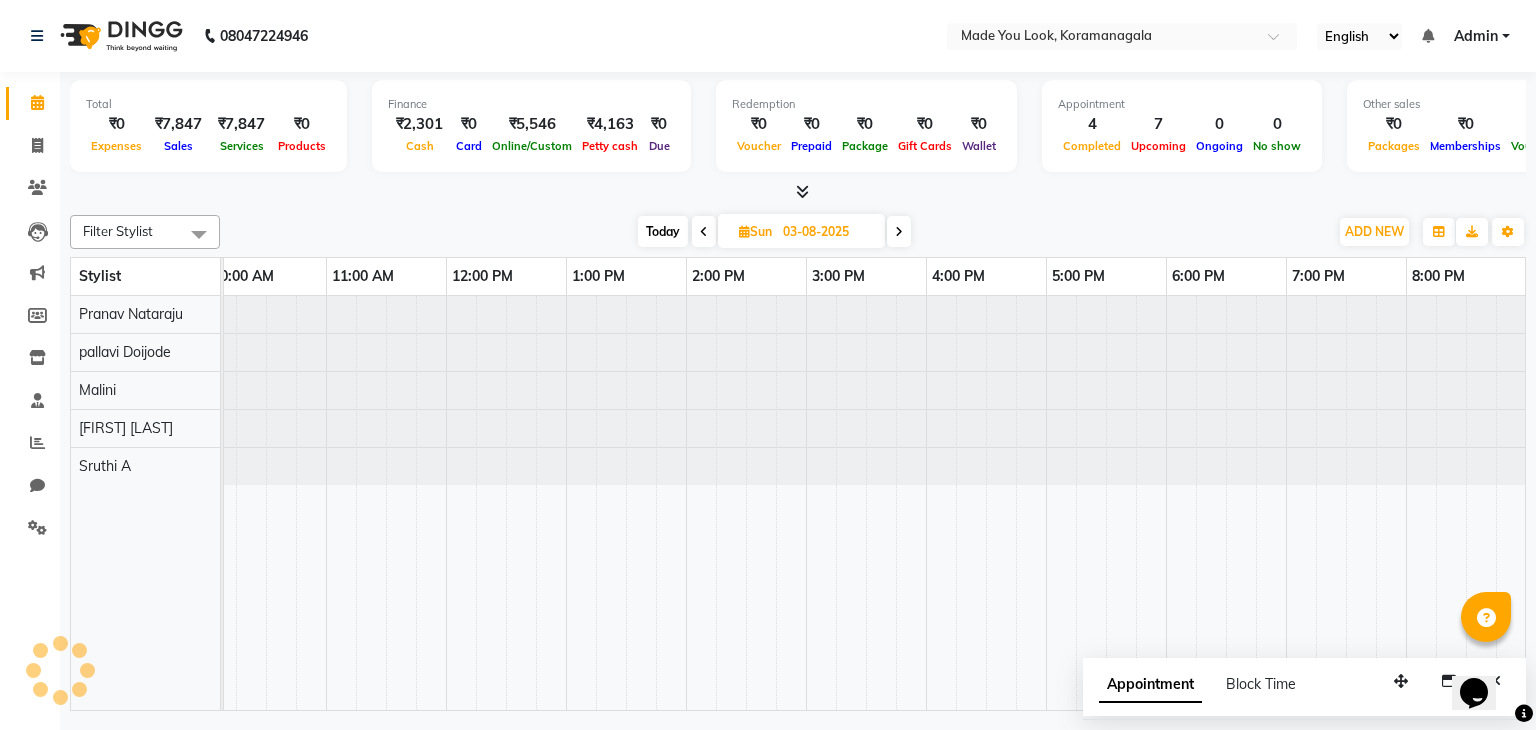 scroll, scrollTop: 0, scrollLeft: 0, axis: both 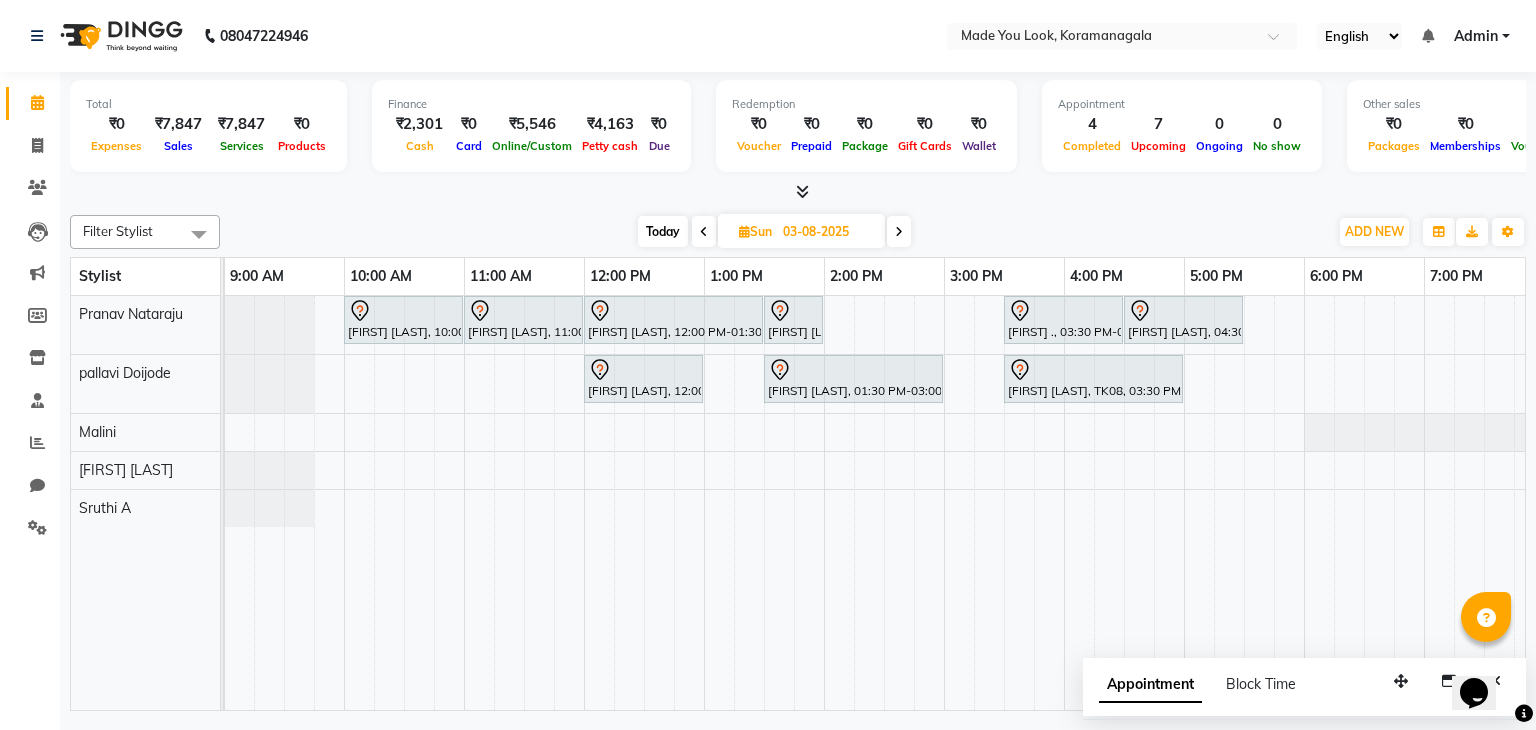 click on "Today" at bounding box center (663, 231) 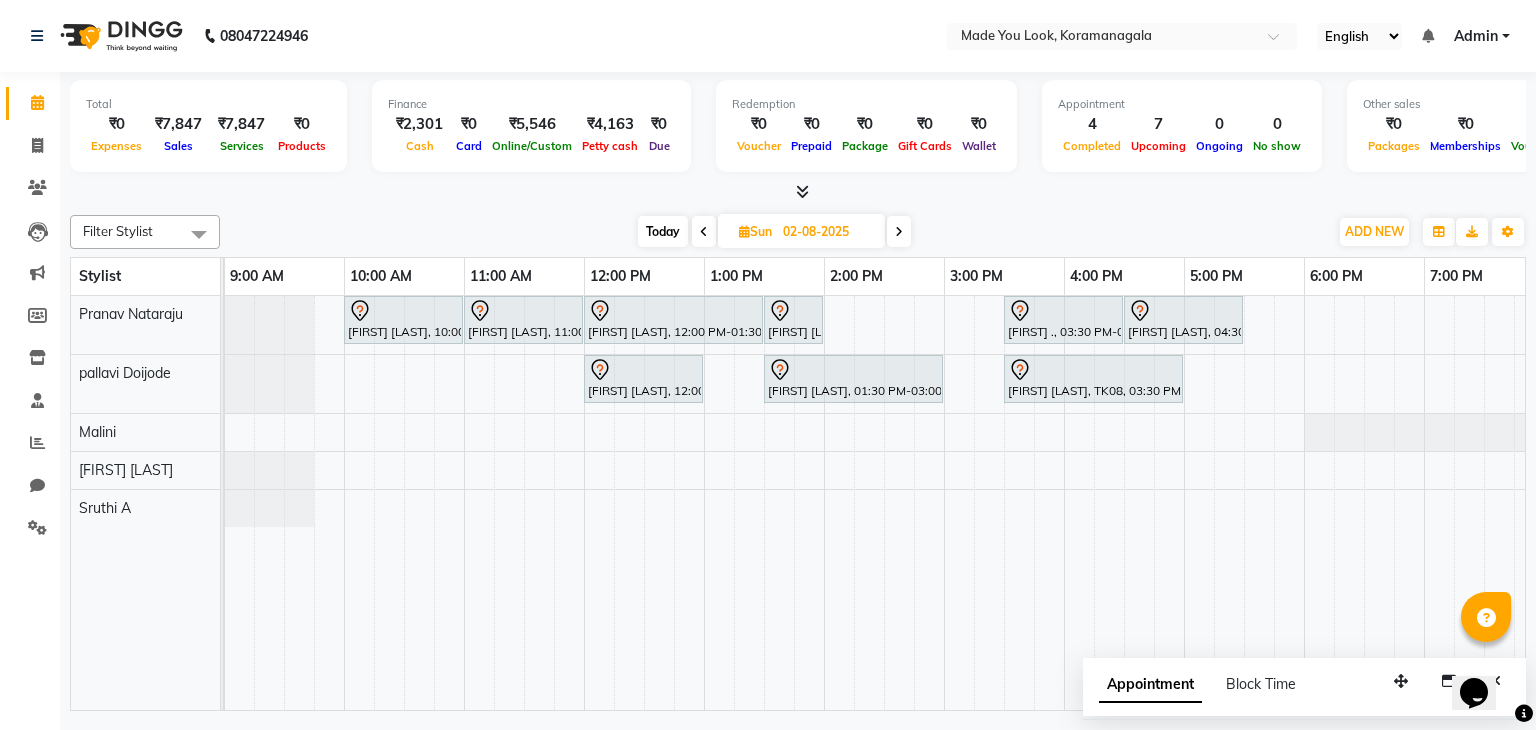 scroll, scrollTop: 0, scrollLeft: 258, axis: horizontal 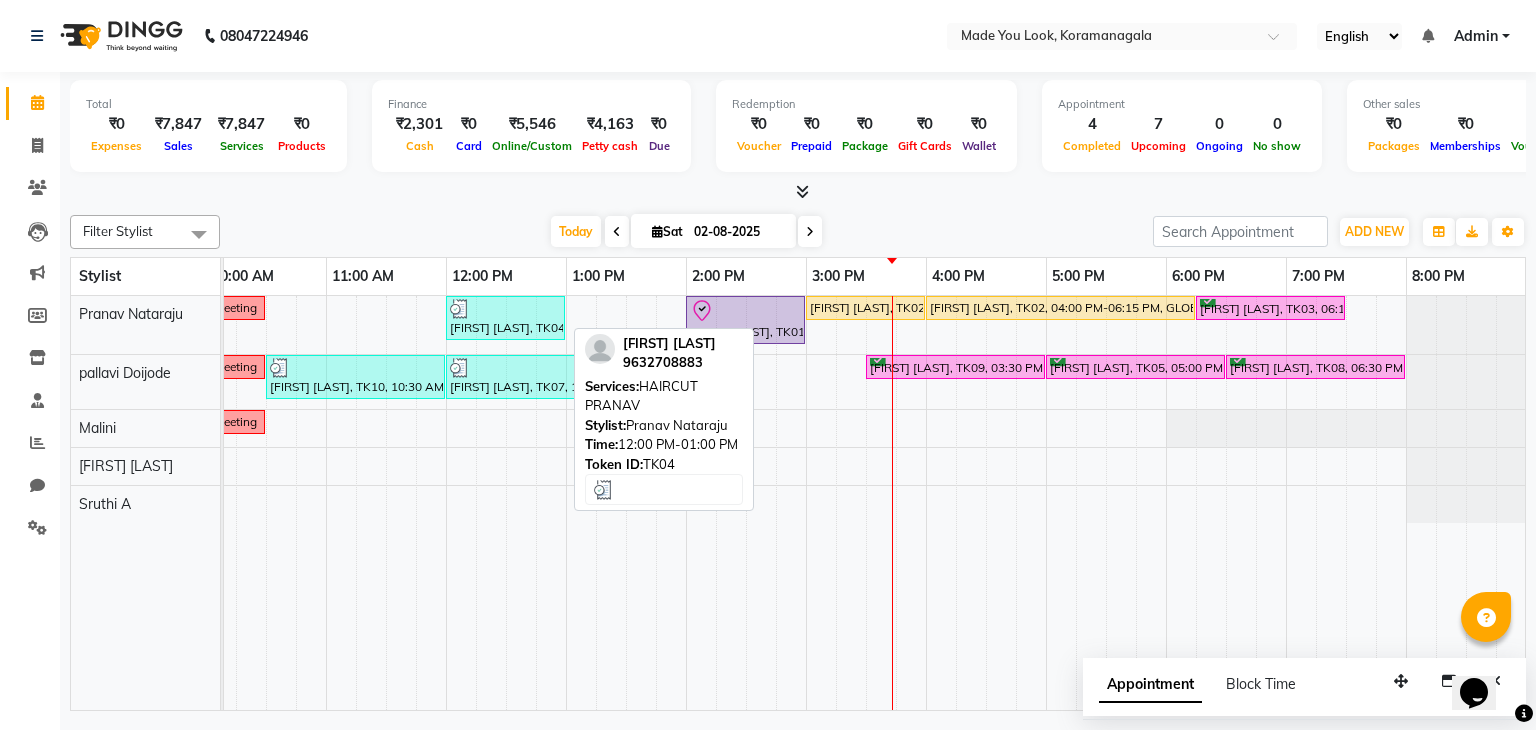 click on "[FIRST] [LAST], TK04, 12:00 PM-01:00 PM, HAIRCUT PRANAV" at bounding box center (505, 318) 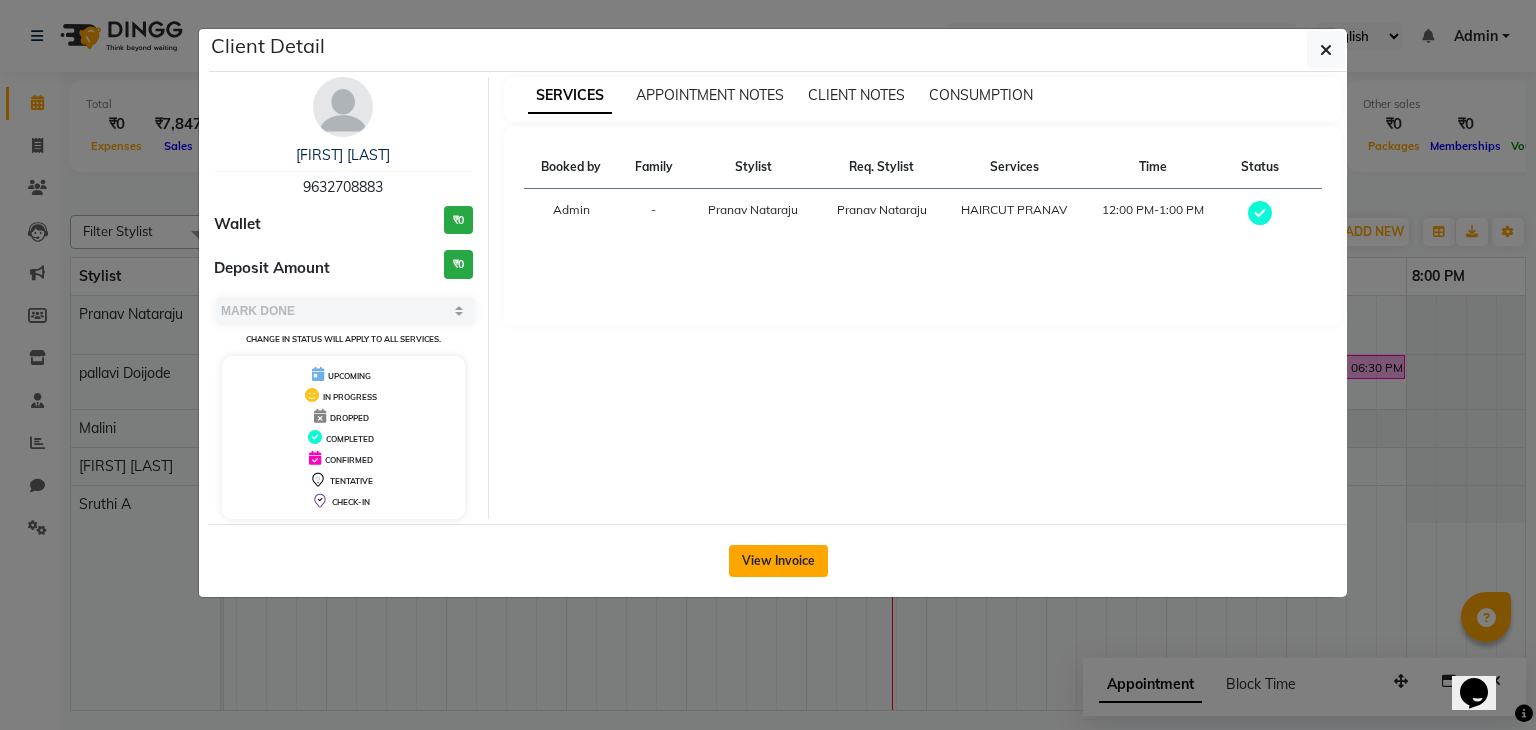 click on "View Invoice" 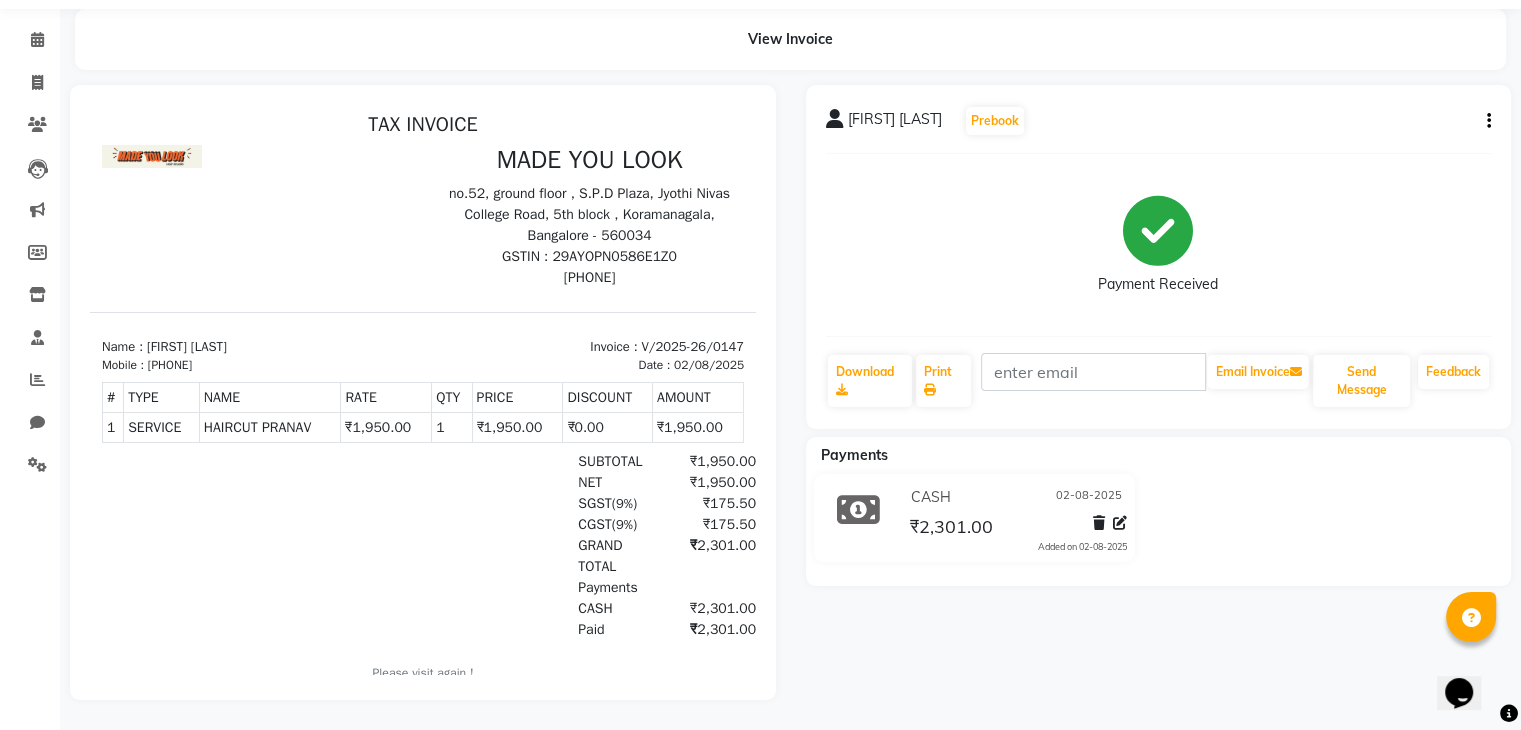 scroll, scrollTop: 77, scrollLeft: 0, axis: vertical 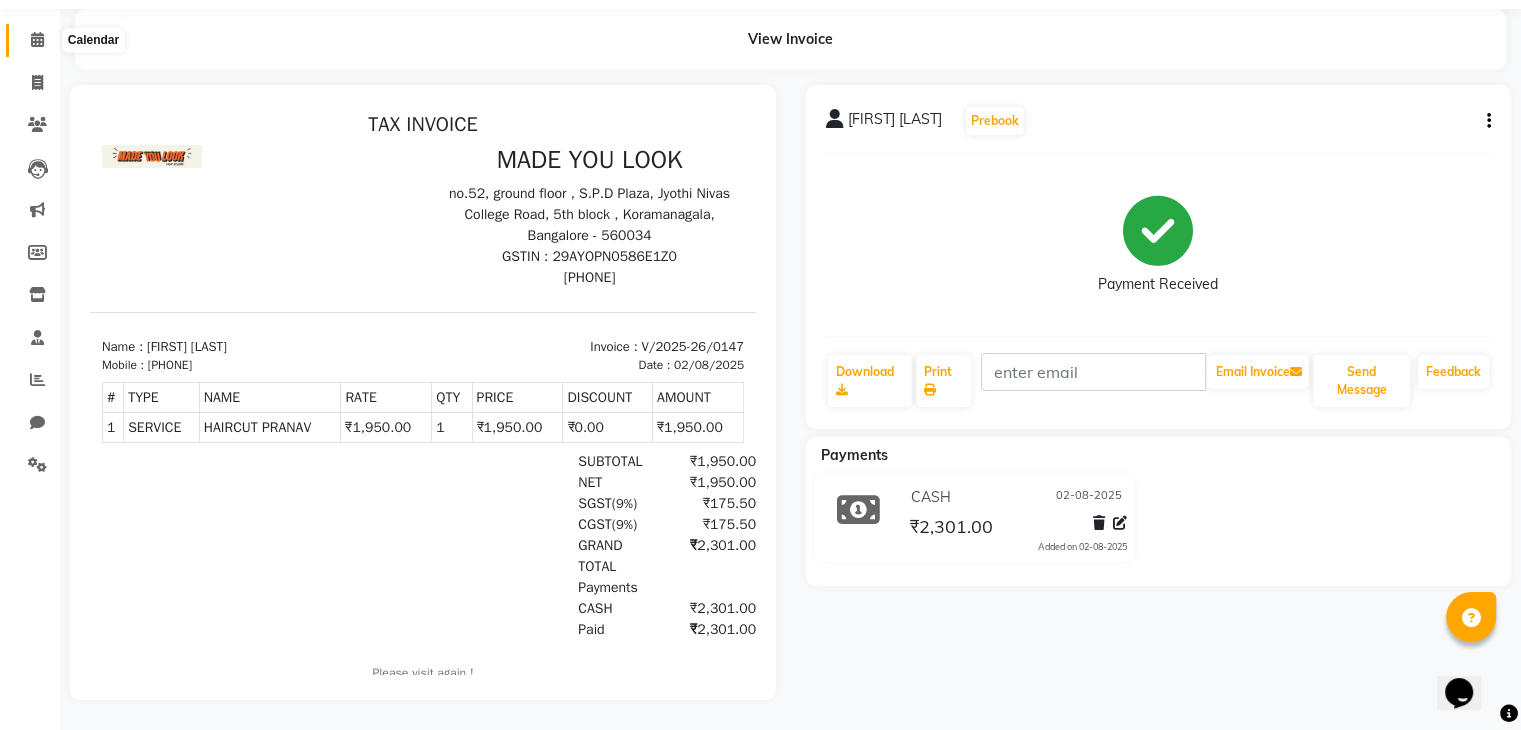 click 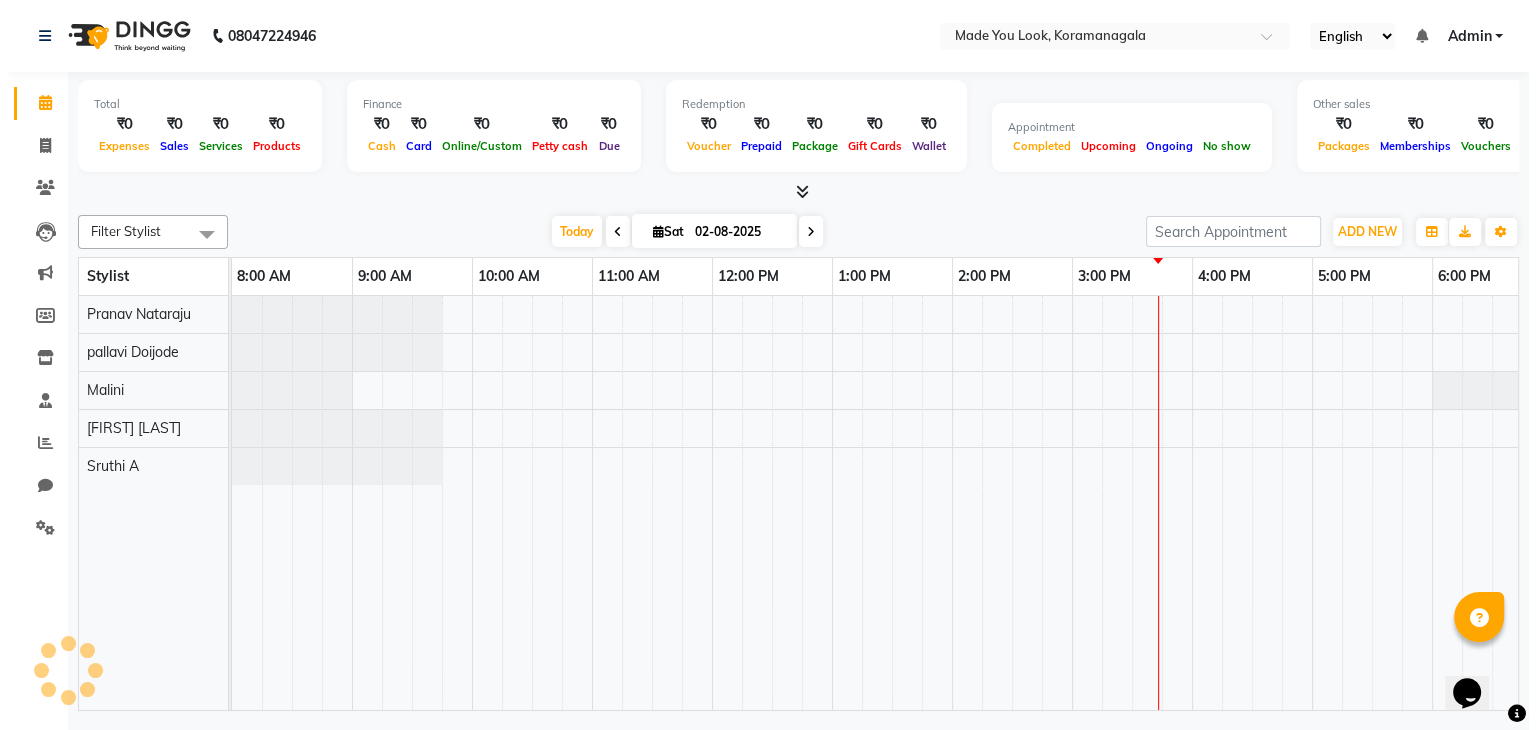scroll, scrollTop: 0, scrollLeft: 0, axis: both 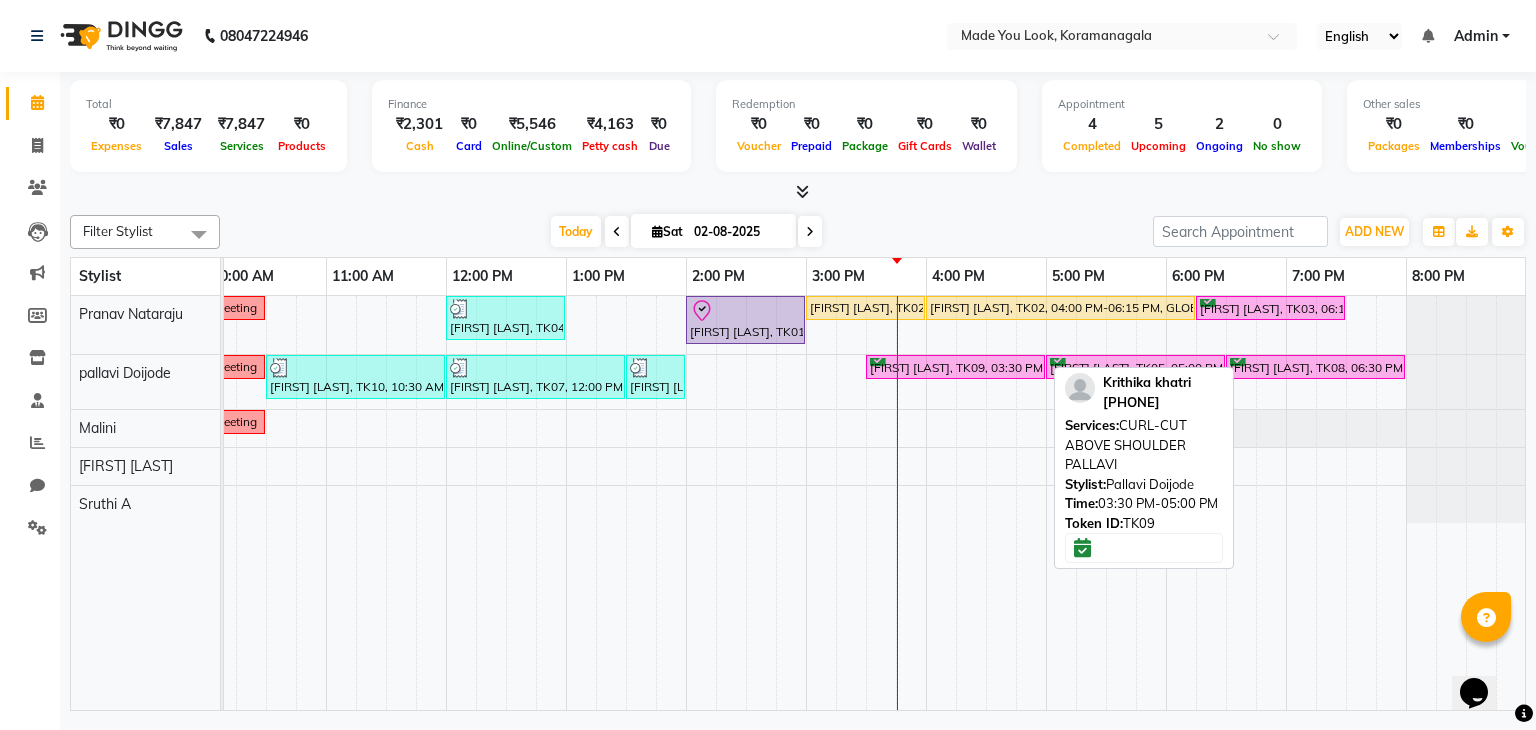click on "[FIRST] [LAST], TK09, 03:30 PM-05:00 PM, CURL-CUT ABOVE SHOULDER [NAME]" at bounding box center [955, 367] 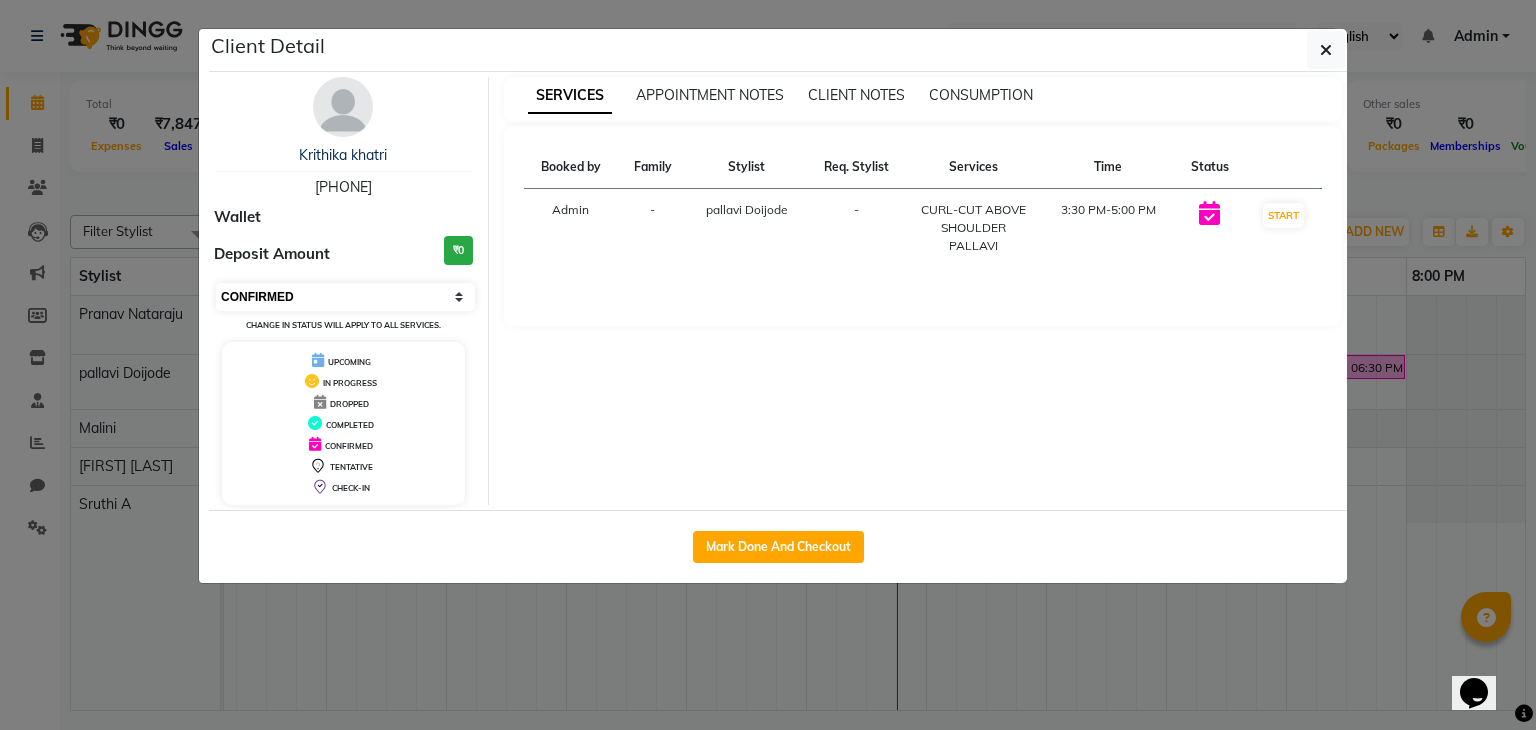click on "Select IN SERVICE CONFIRMED TENTATIVE CHECK IN MARK DONE DROPPED UPCOMING" at bounding box center (345, 297) 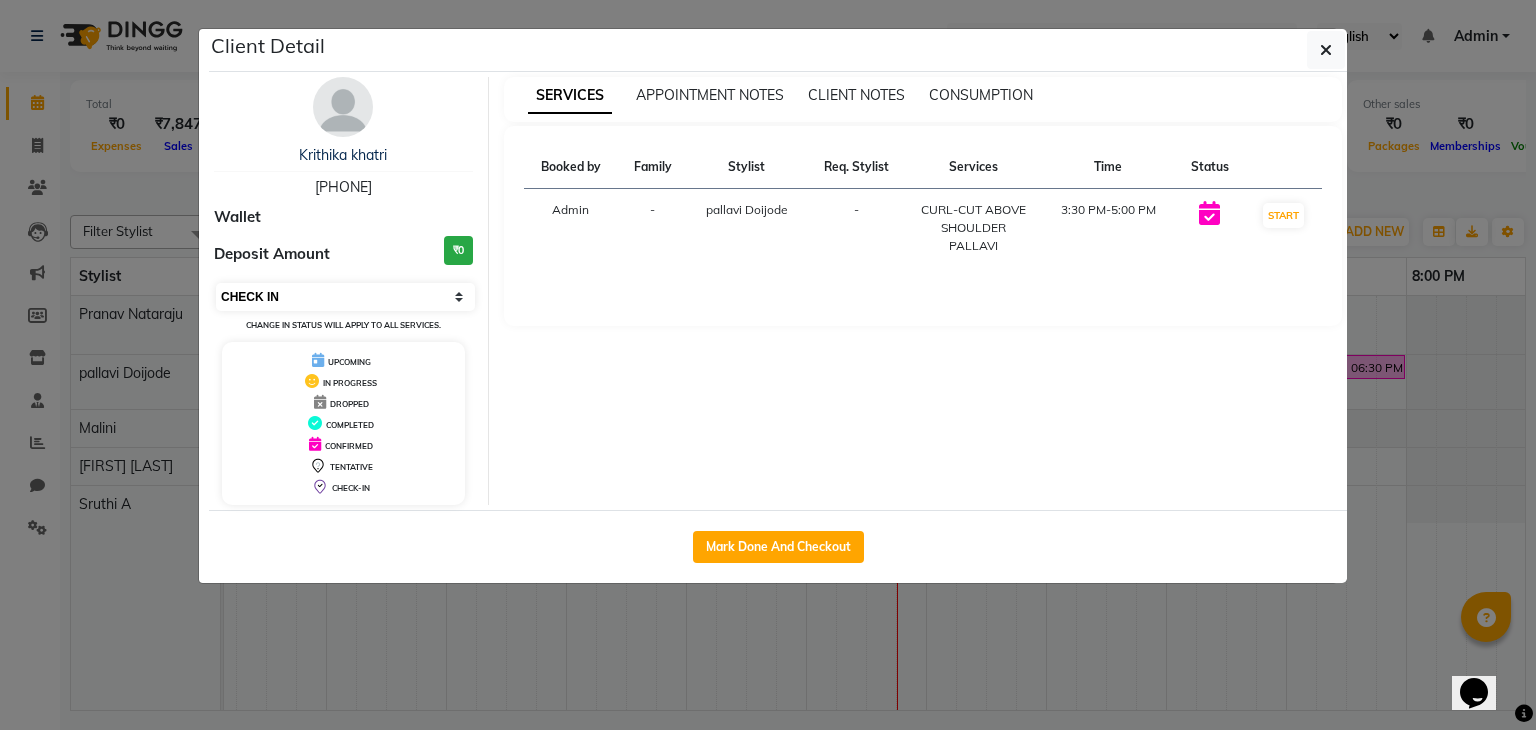 click on "Select IN SERVICE CONFIRMED TENTATIVE CHECK IN MARK DONE DROPPED UPCOMING" at bounding box center (345, 297) 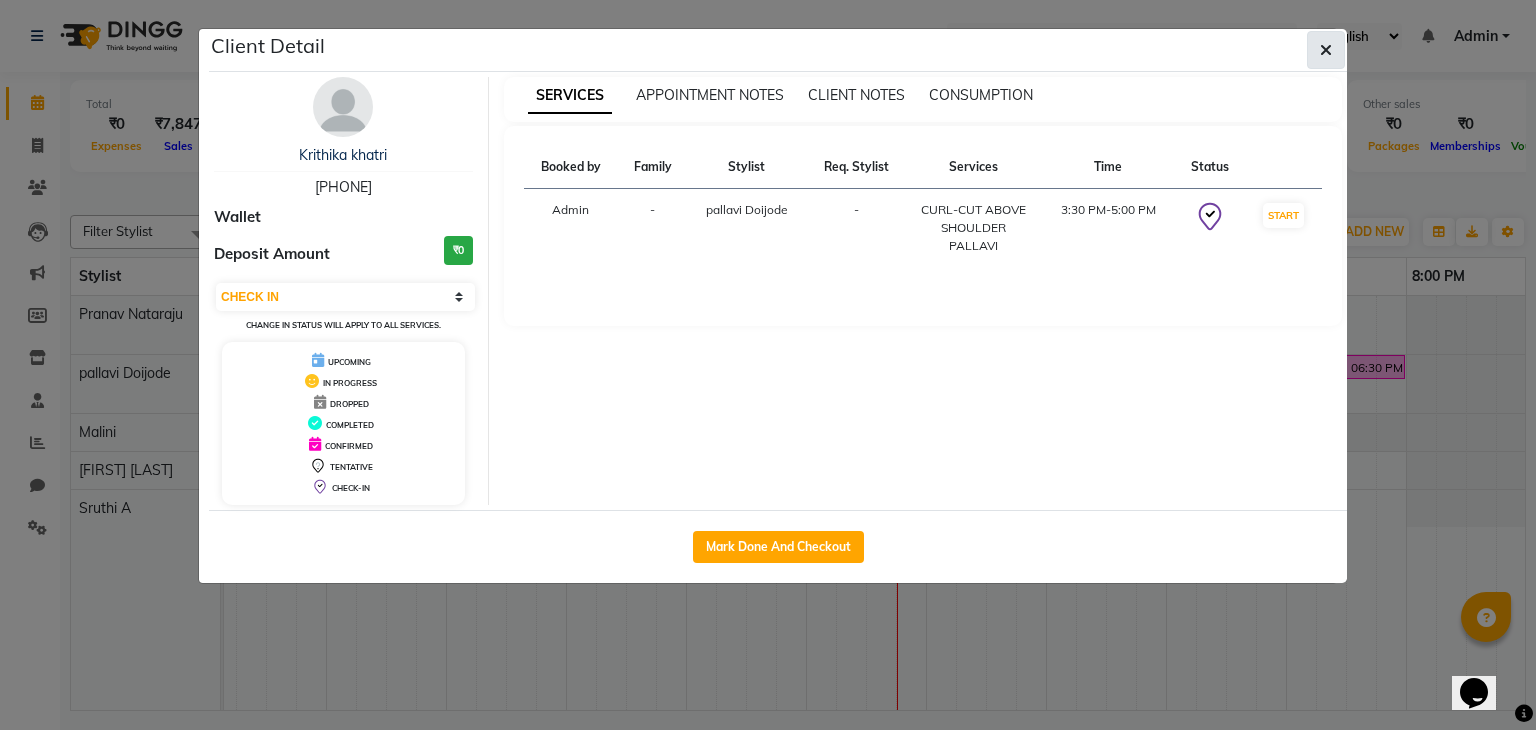 click 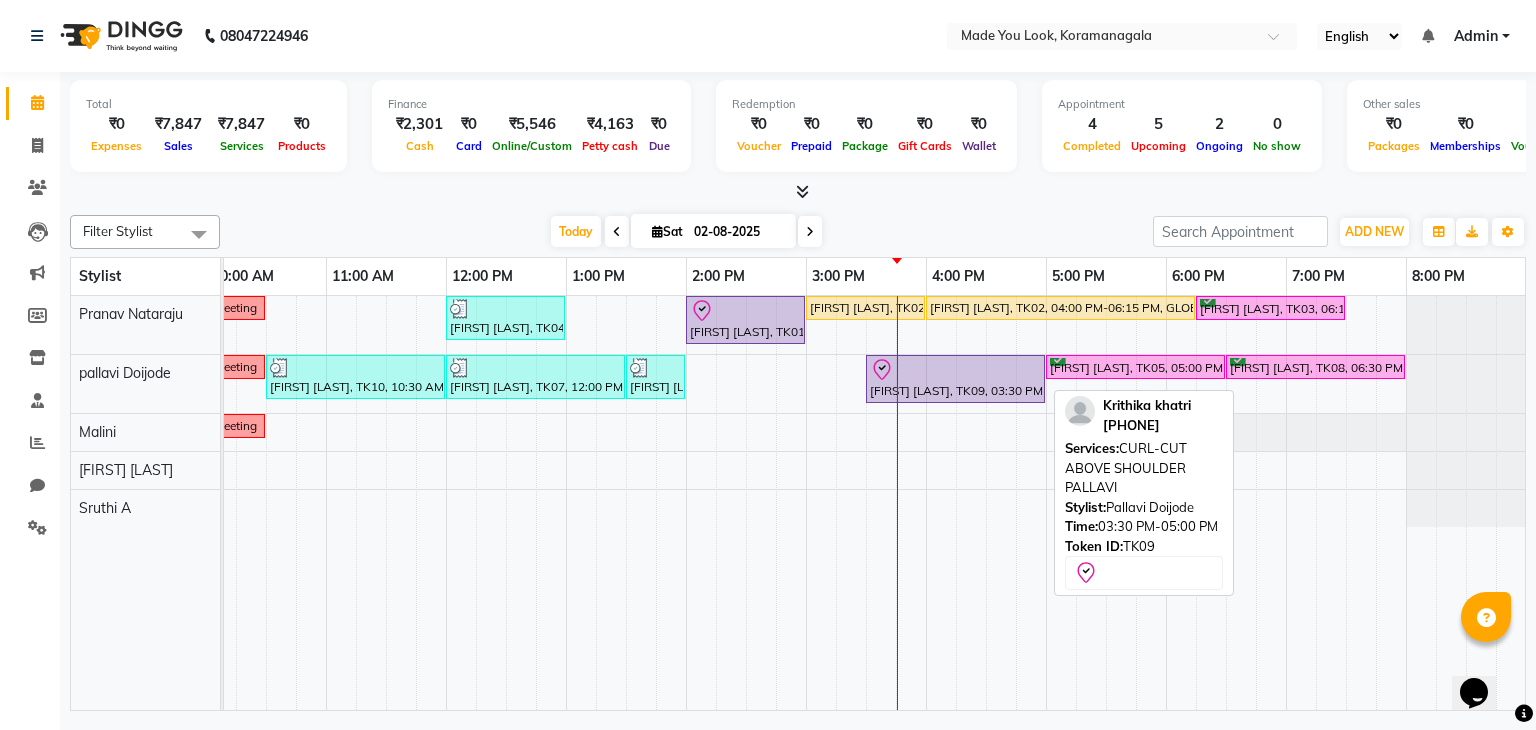 click at bounding box center (955, 370) 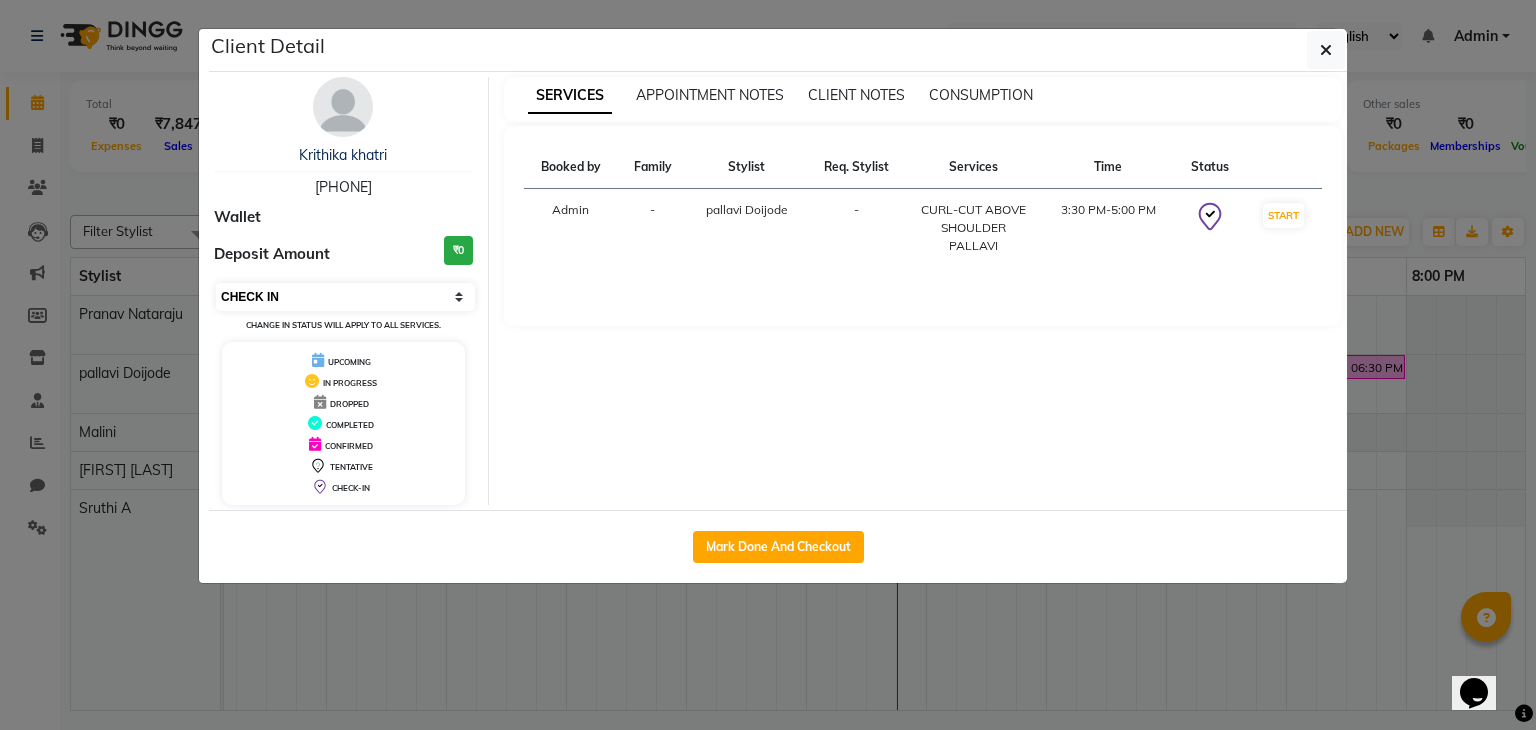 click on "Select IN SERVICE CONFIRMED TENTATIVE CHECK IN MARK DONE DROPPED UPCOMING" at bounding box center [345, 297] 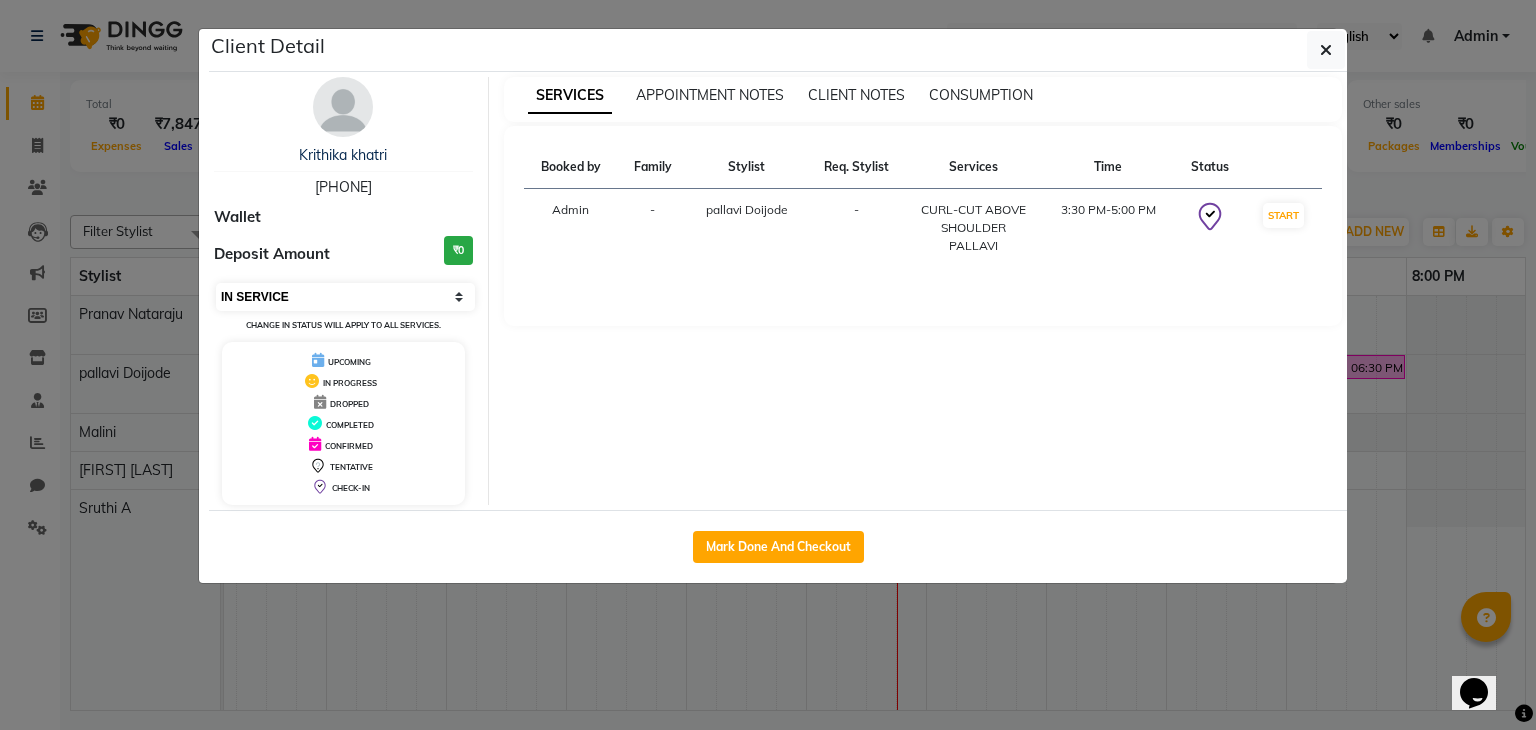 click on "Select IN SERVICE CONFIRMED TENTATIVE CHECK IN MARK DONE DROPPED UPCOMING" at bounding box center [345, 297] 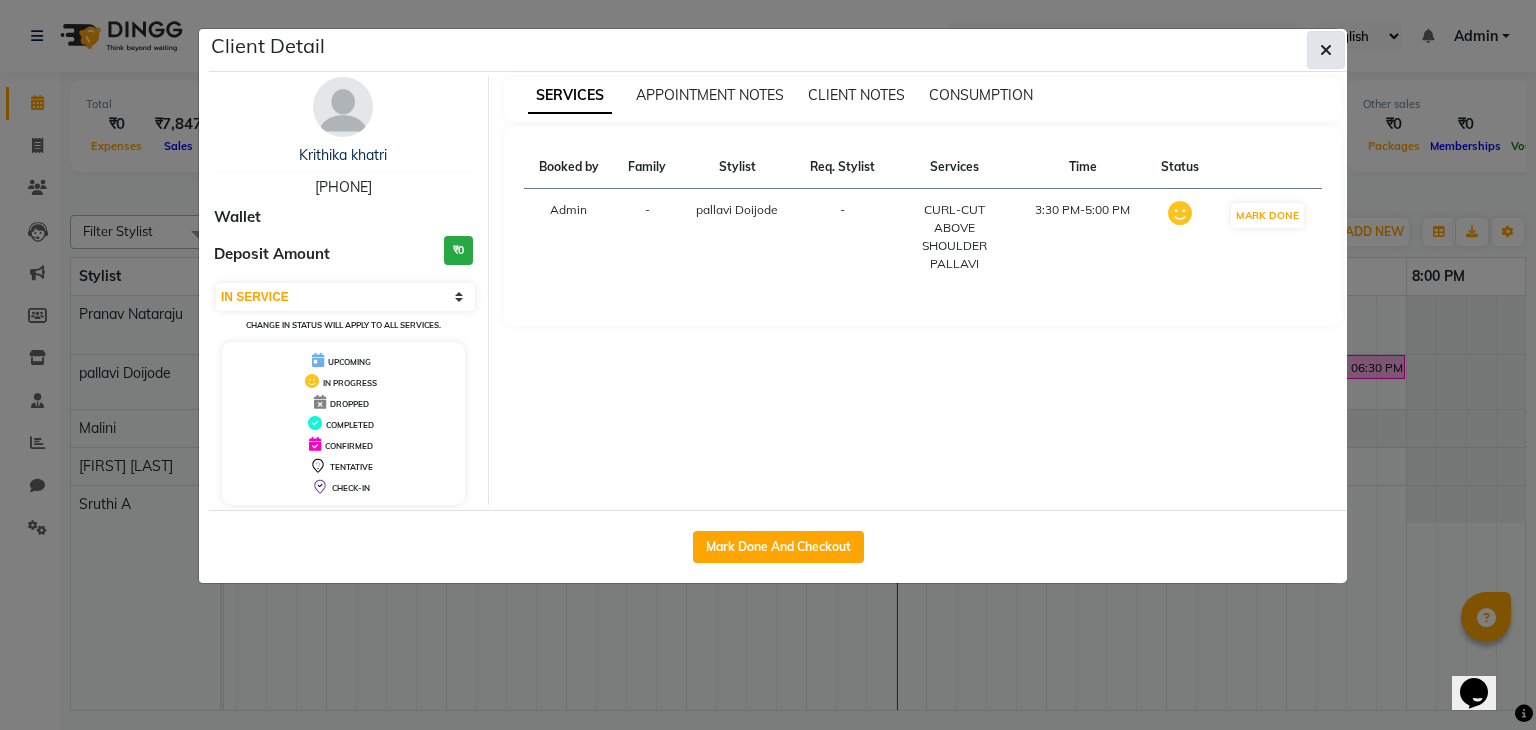 click 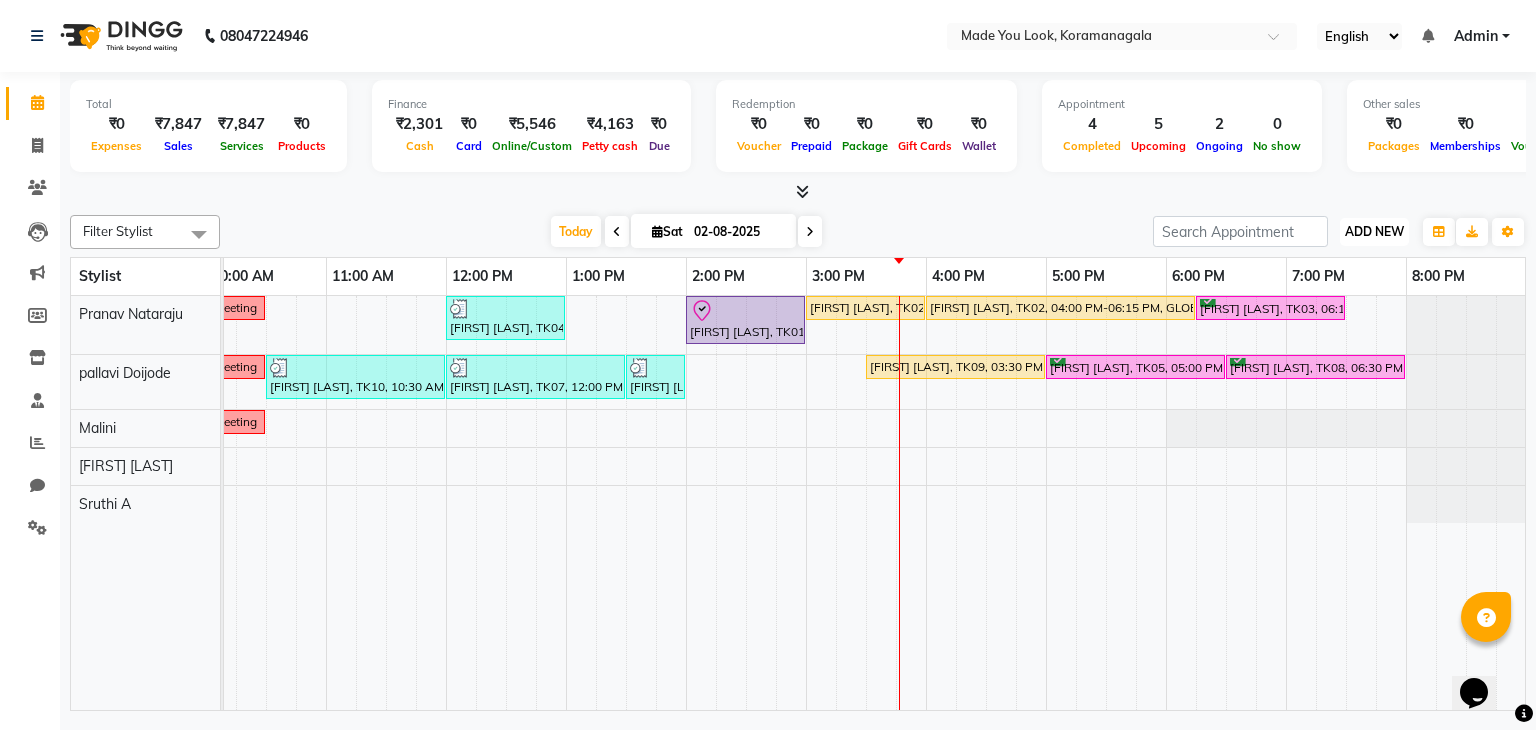 click on "ADD NEW" at bounding box center [1374, 231] 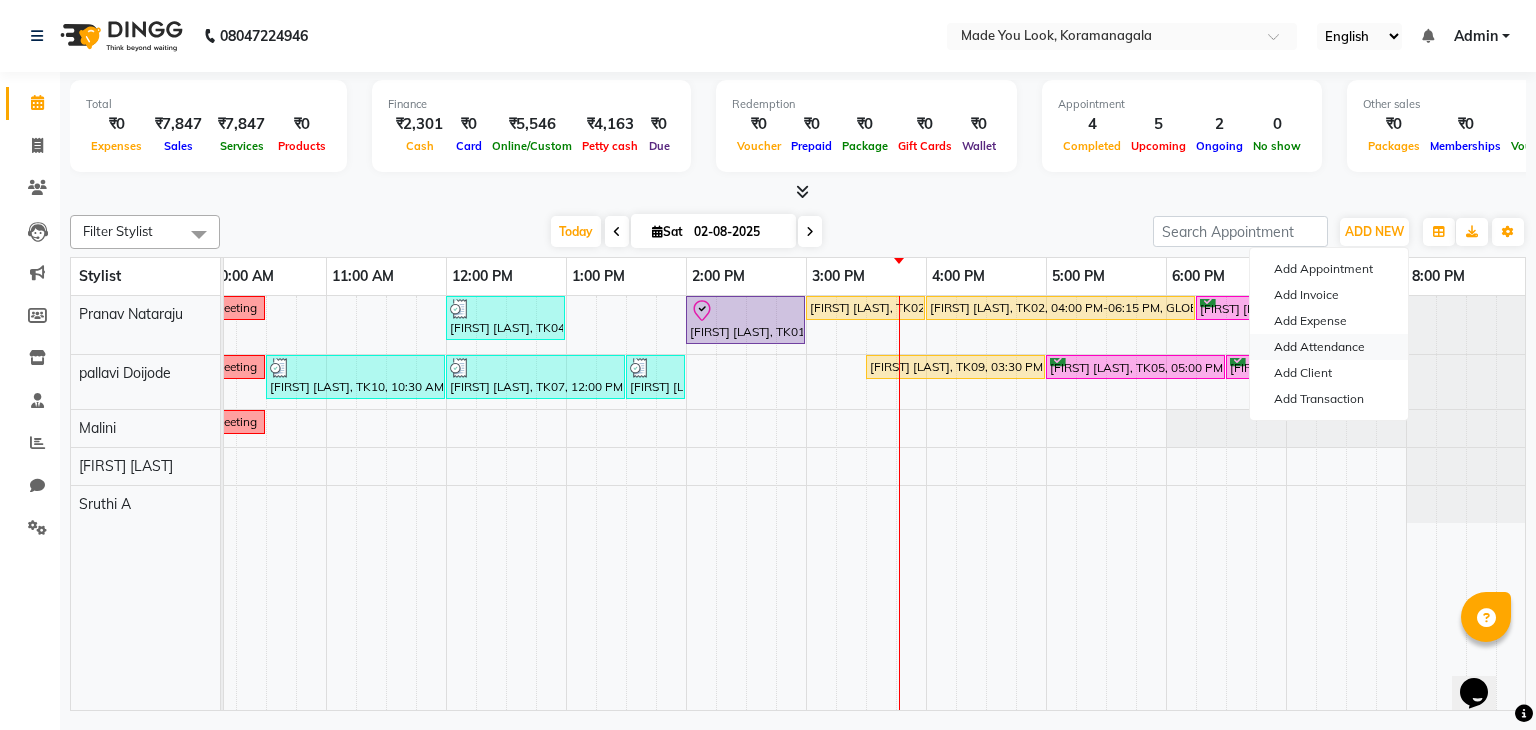 click on "Add Attendance" at bounding box center [1329, 347] 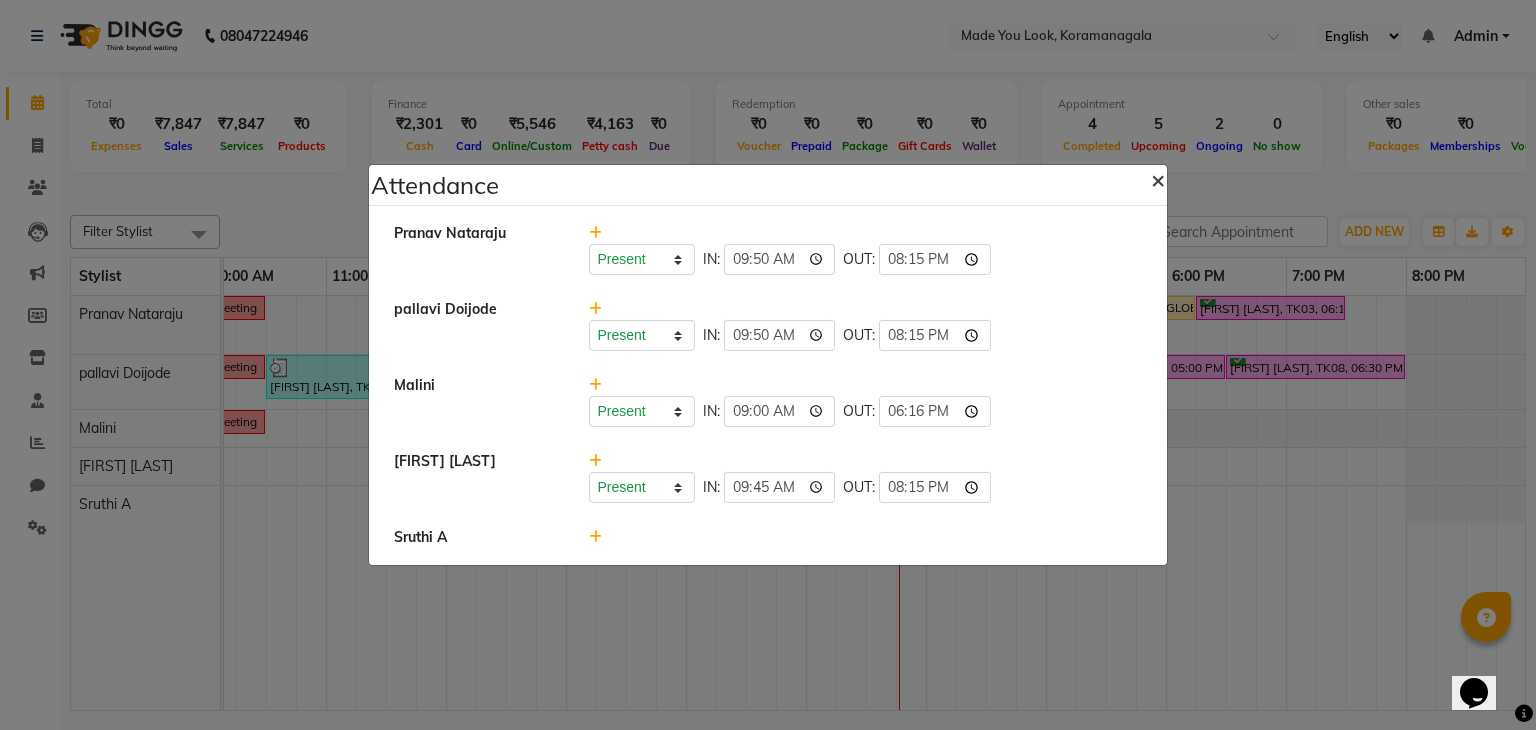 click on "×" 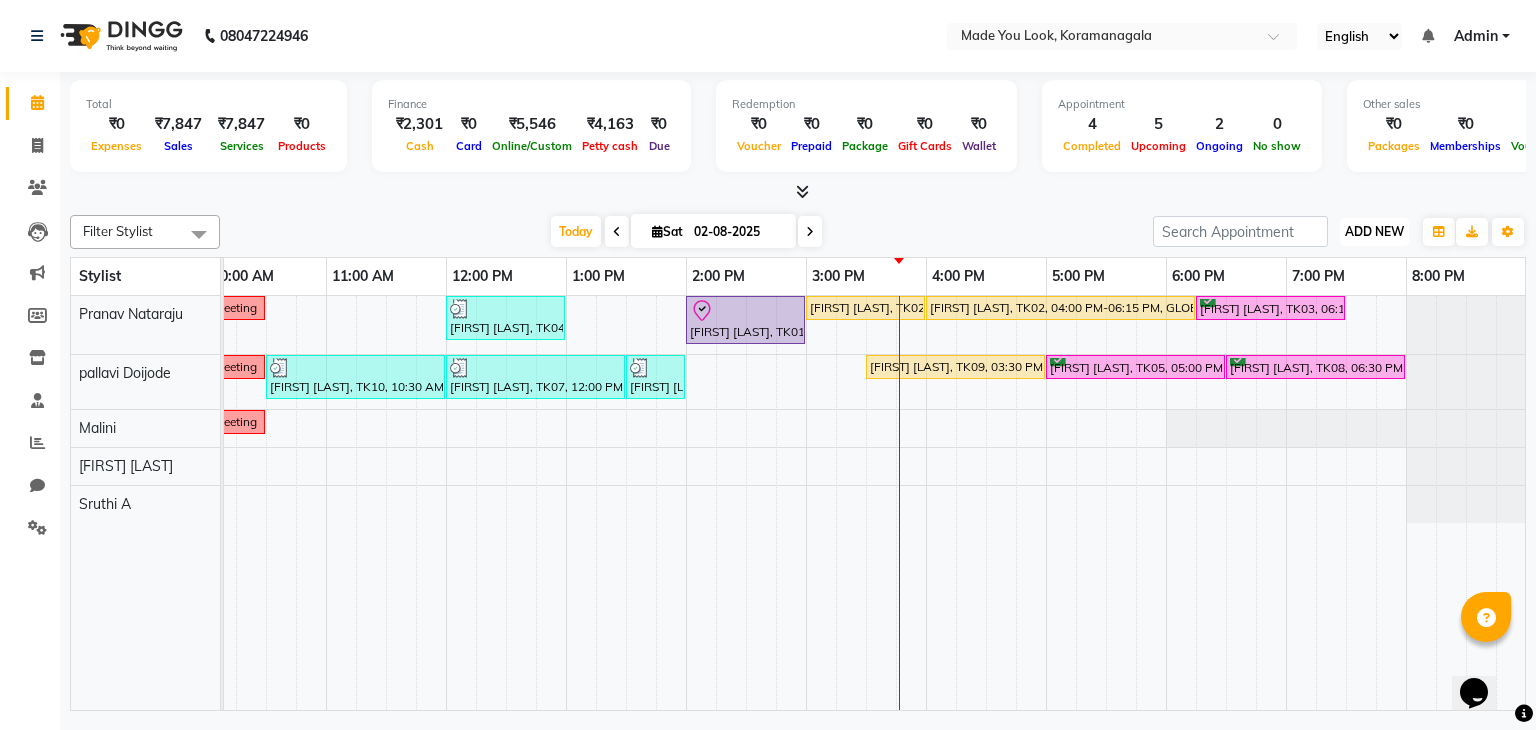 click on "ADD NEW" at bounding box center (1374, 231) 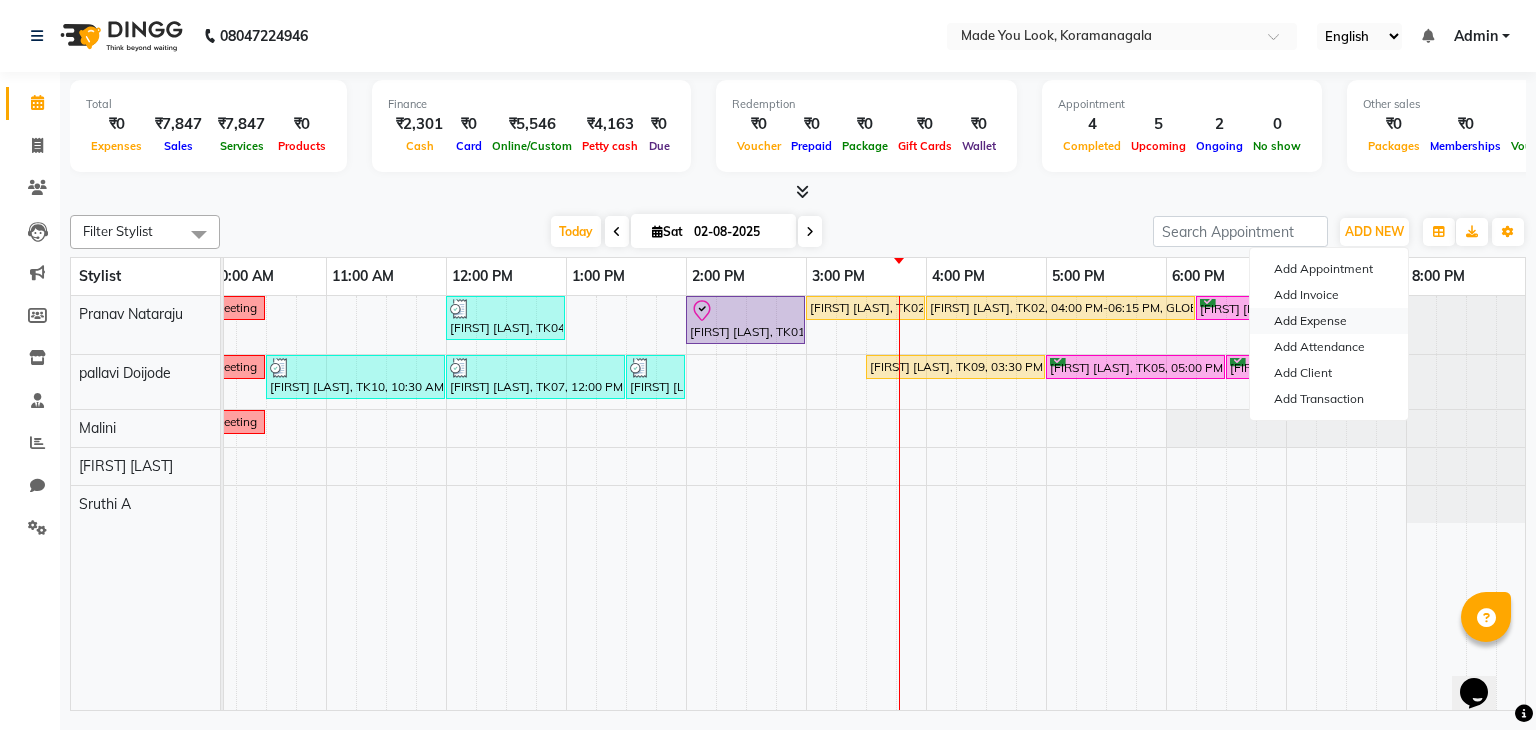 click on "Add Expense" at bounding box center [1329, 321] 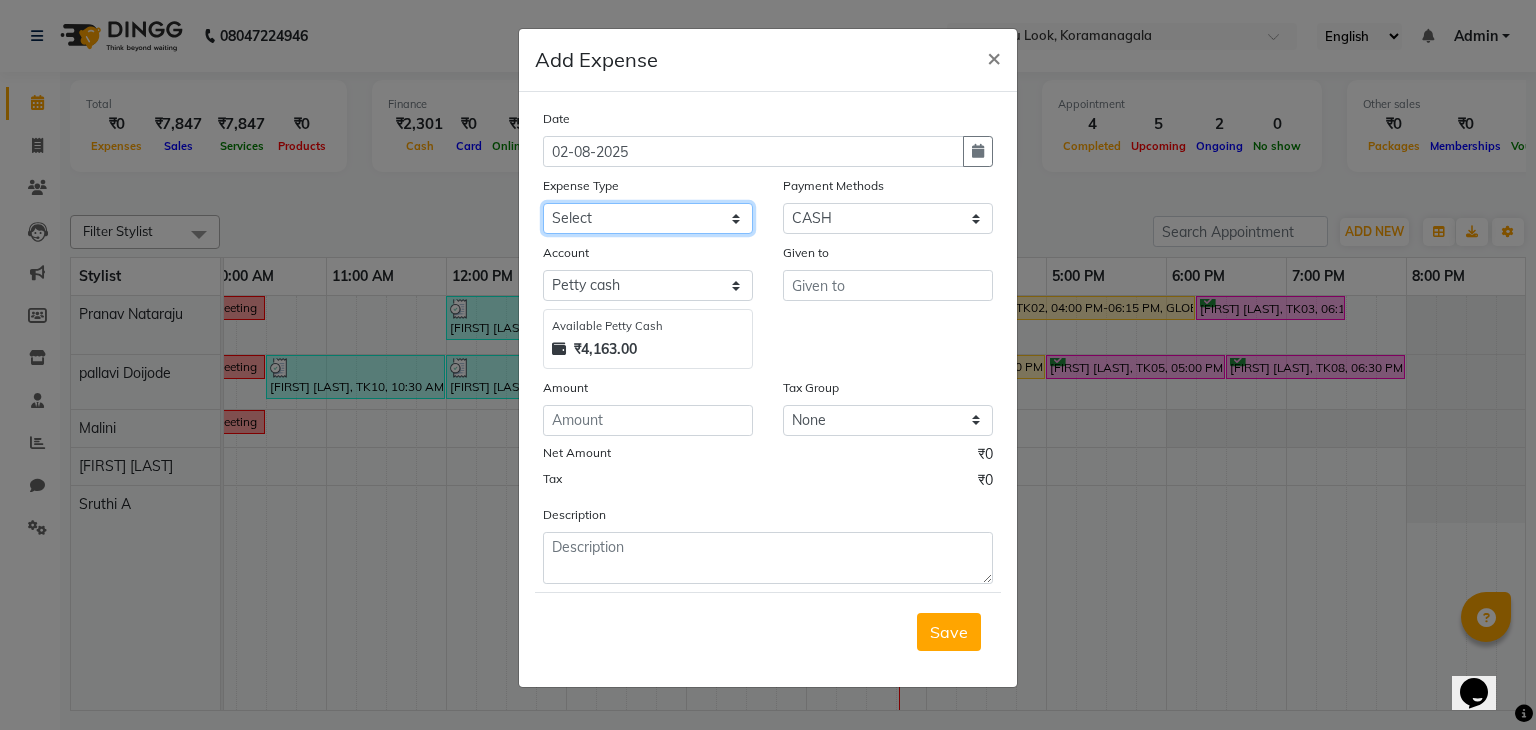 click on "Select Advance Salary Bank charges Car maintenance  Cash transfer to bank Cash transfer to hub Client Snacks Clinical charges Equipment Fuel Govt fee Incentive Insurance International purchase Loan Repayment Maintenance Marketing Miscellaneous MRA Other Pantry Product Rent Salary Staff Snacks Tax Tea & Refreshment Utilities" 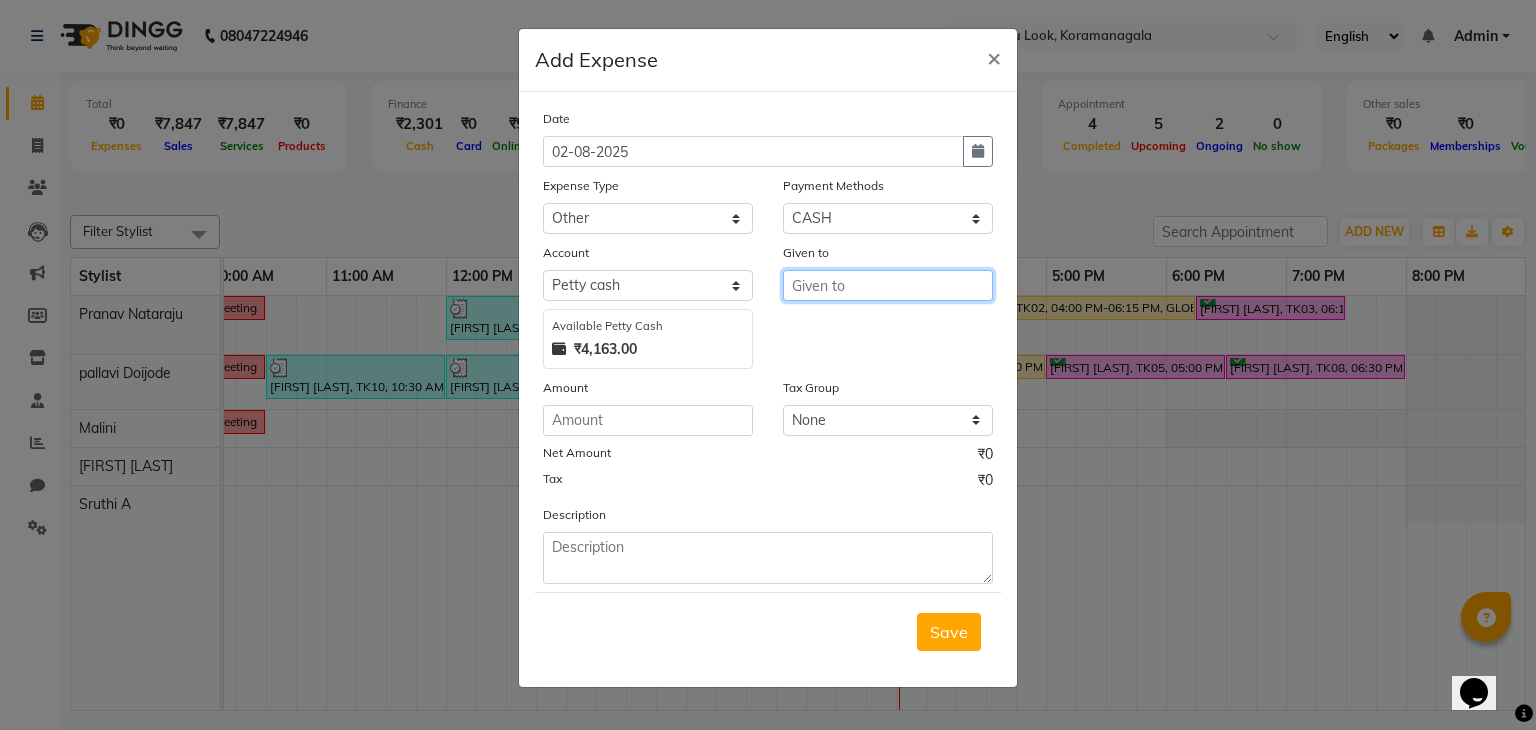 click at bounding box center [888, 285] 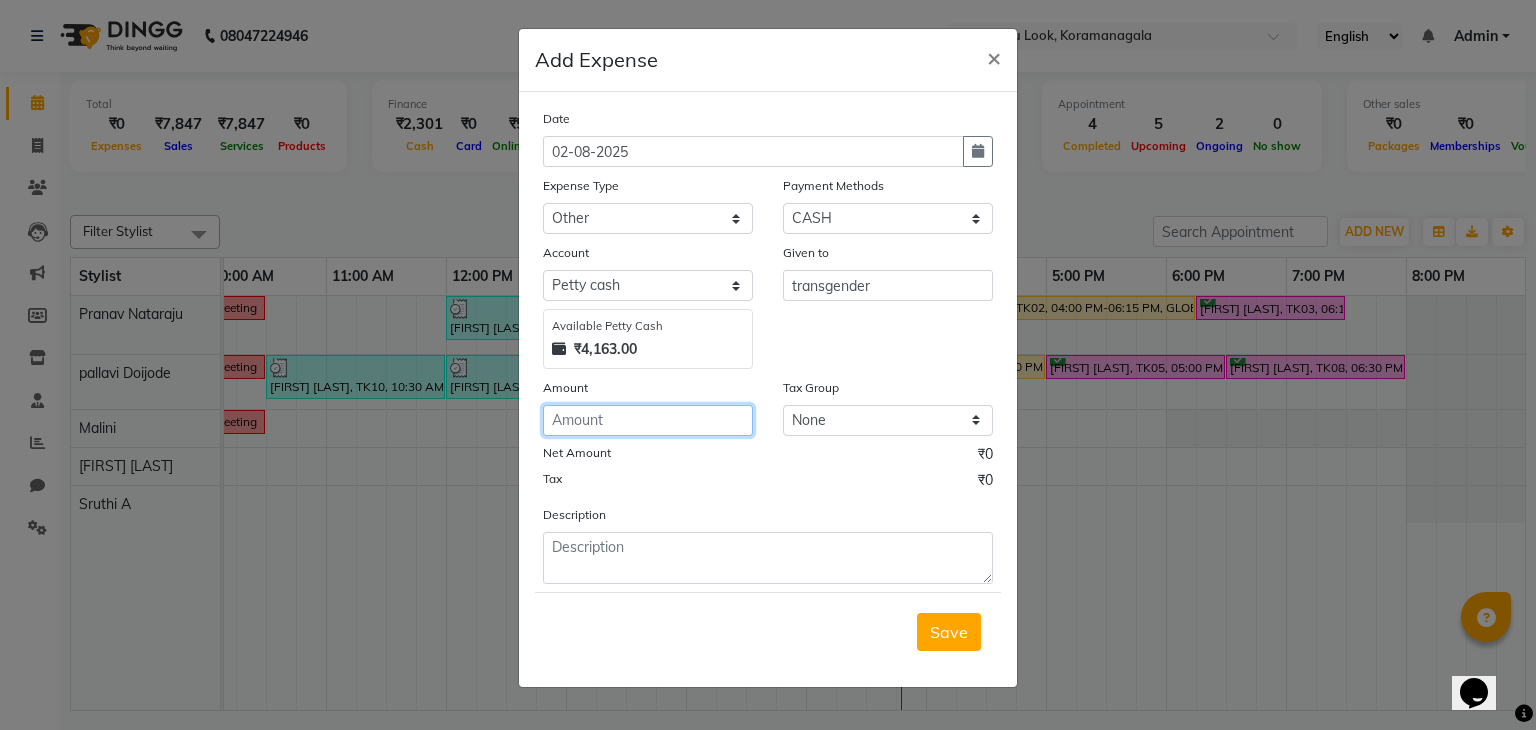 click 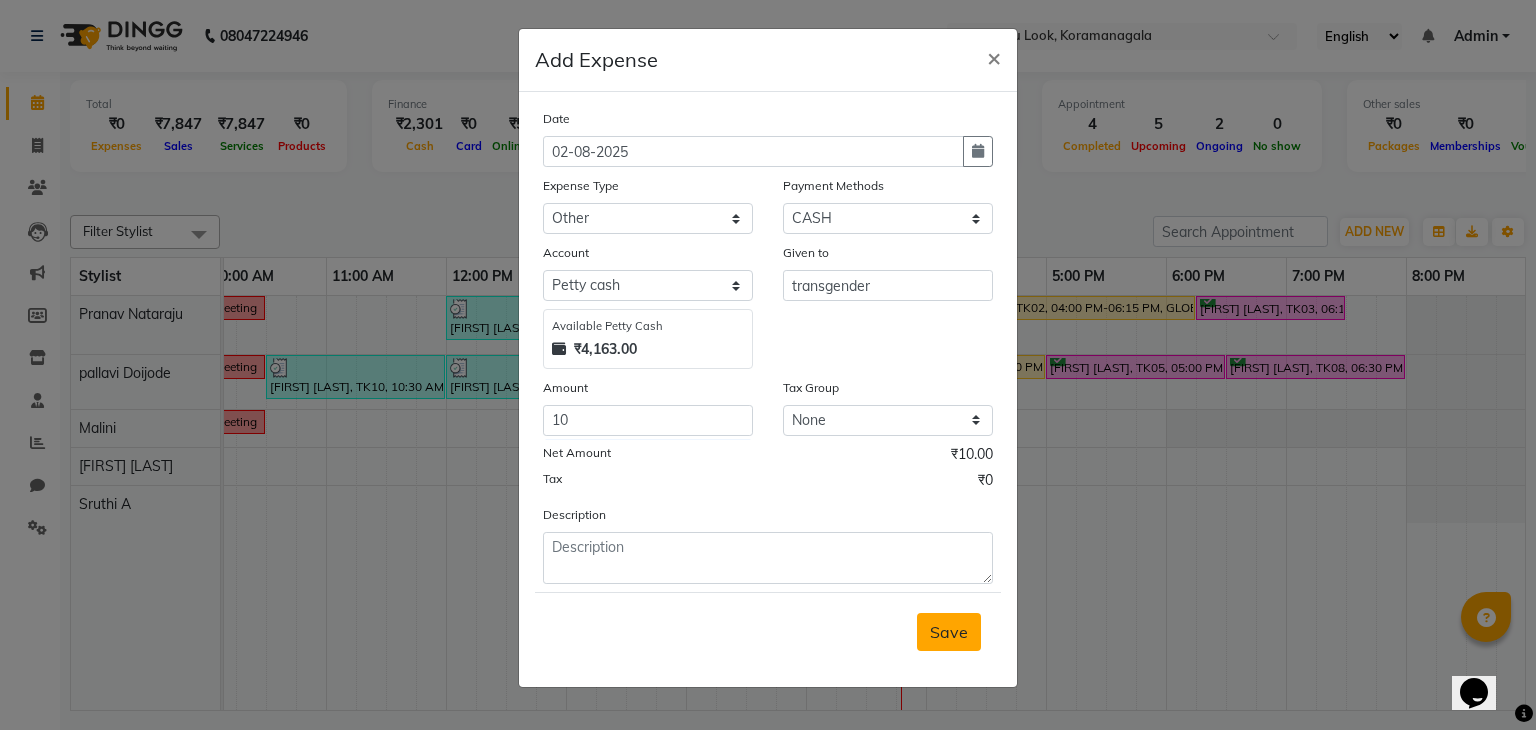 click on "Save" at bounding box center [949, 632] 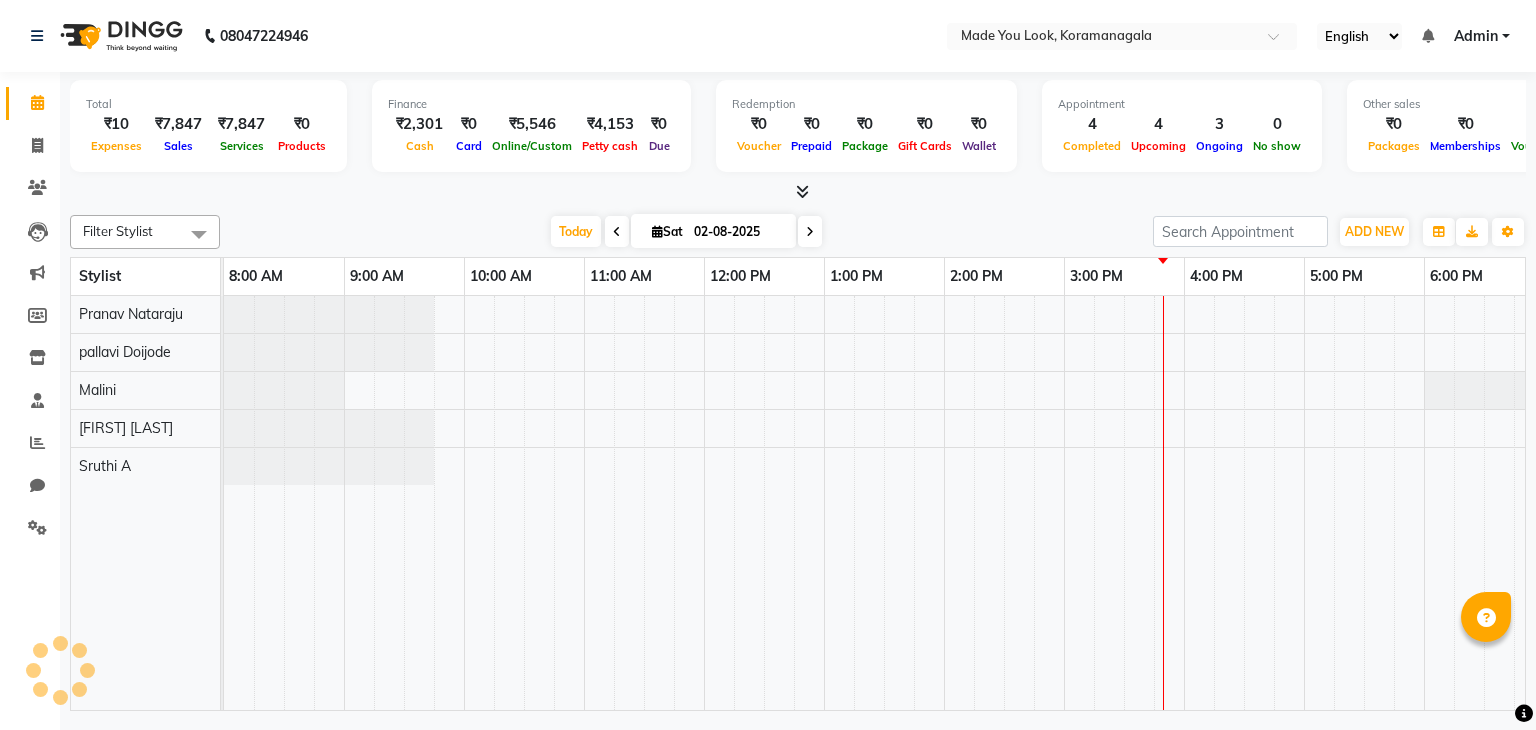 scroll, scrollTop: 0, scrollLeft: 0, axis: both 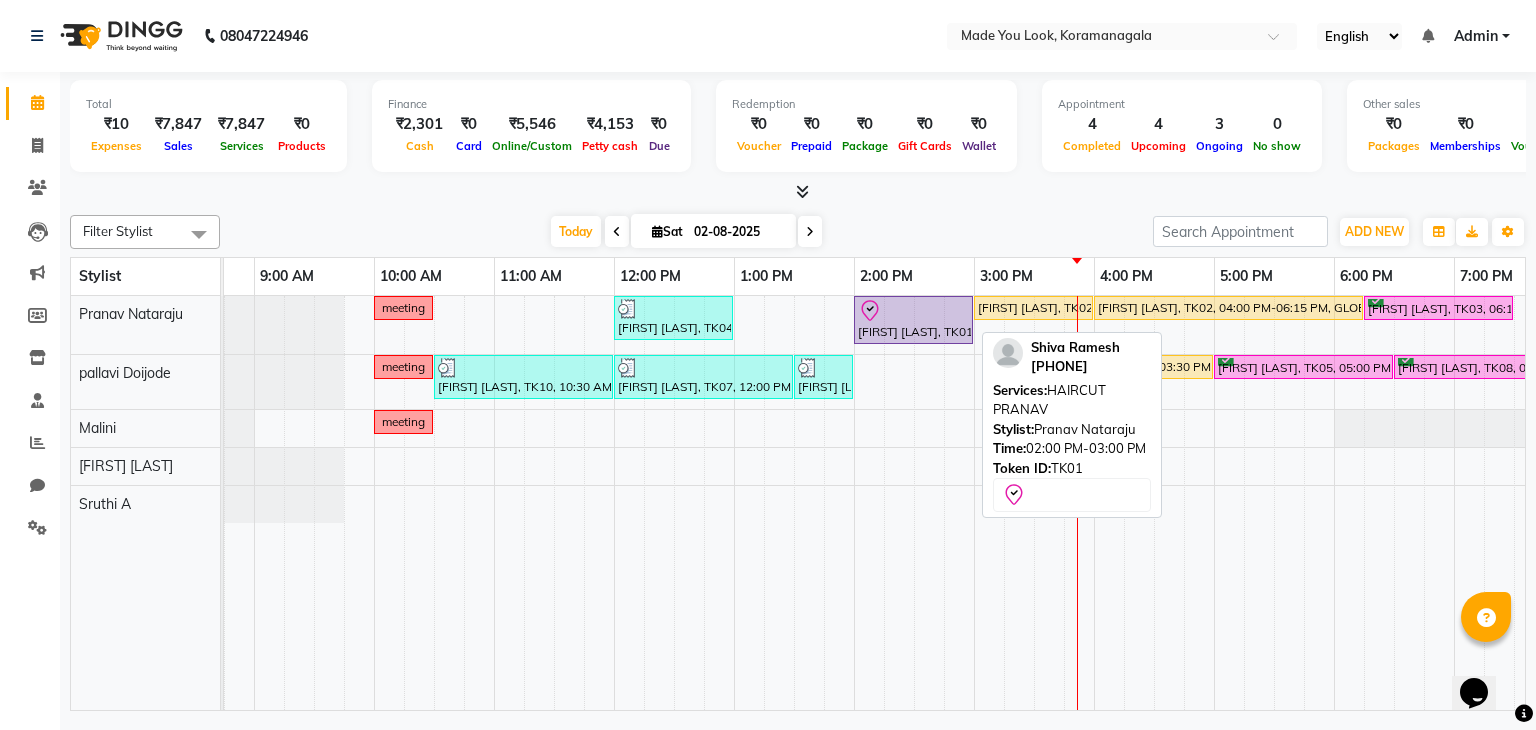 click on "[FIRST] [LAST], TK01, 02:00 PM-03:00 PM, HAIRCUT [FIRST]" at bounding box center (913, 320) 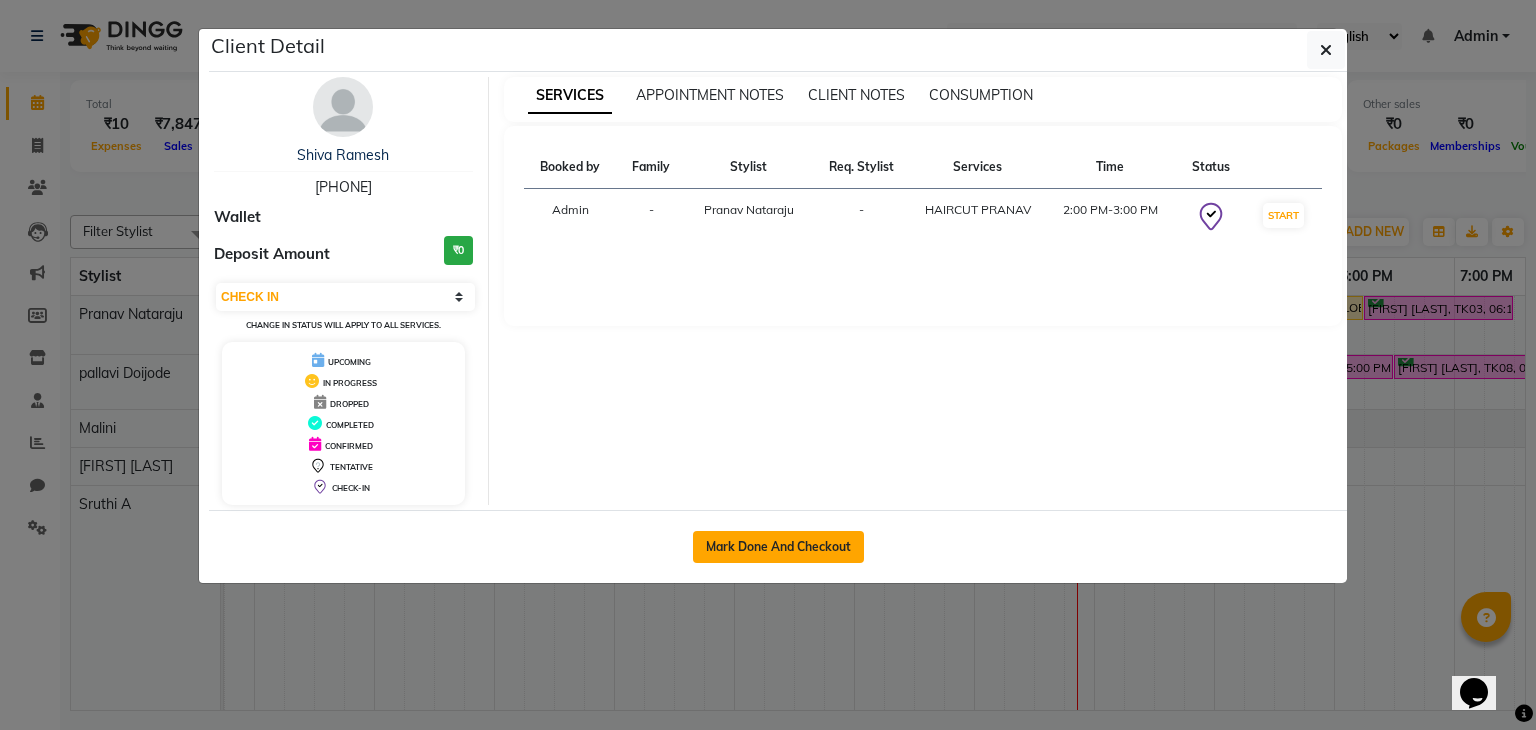 click on "Mark Done And Checkout" 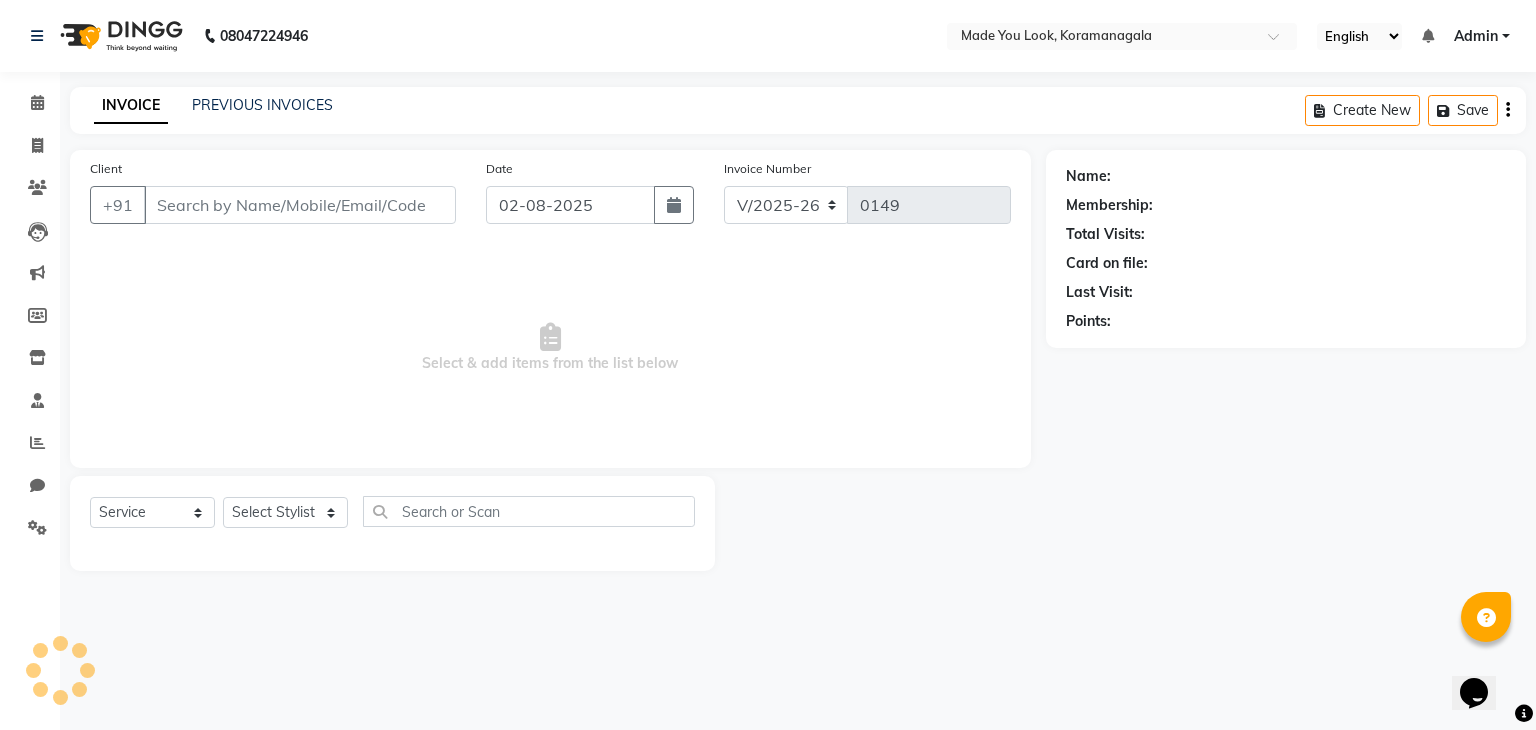 type on "[PHONE]" 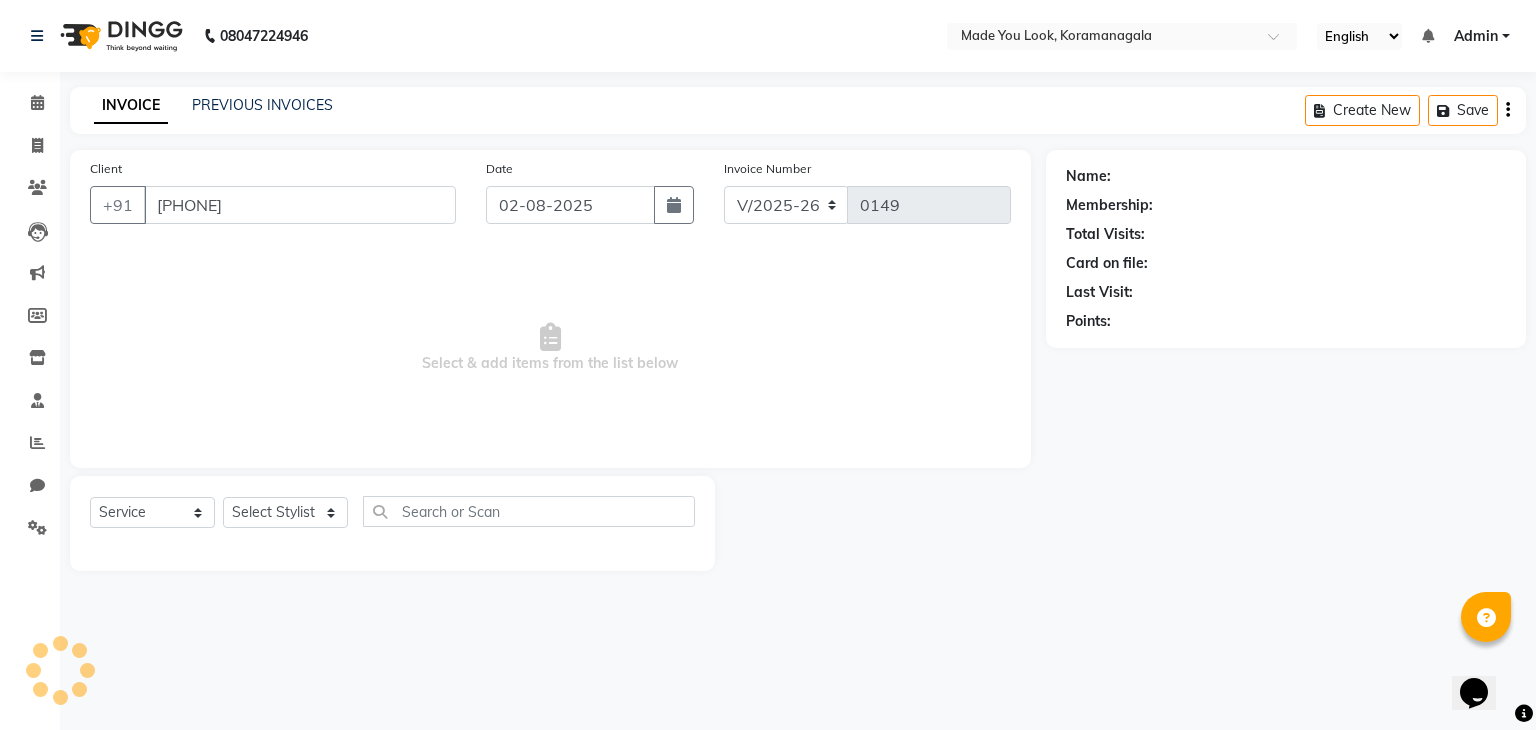 select on "83312" 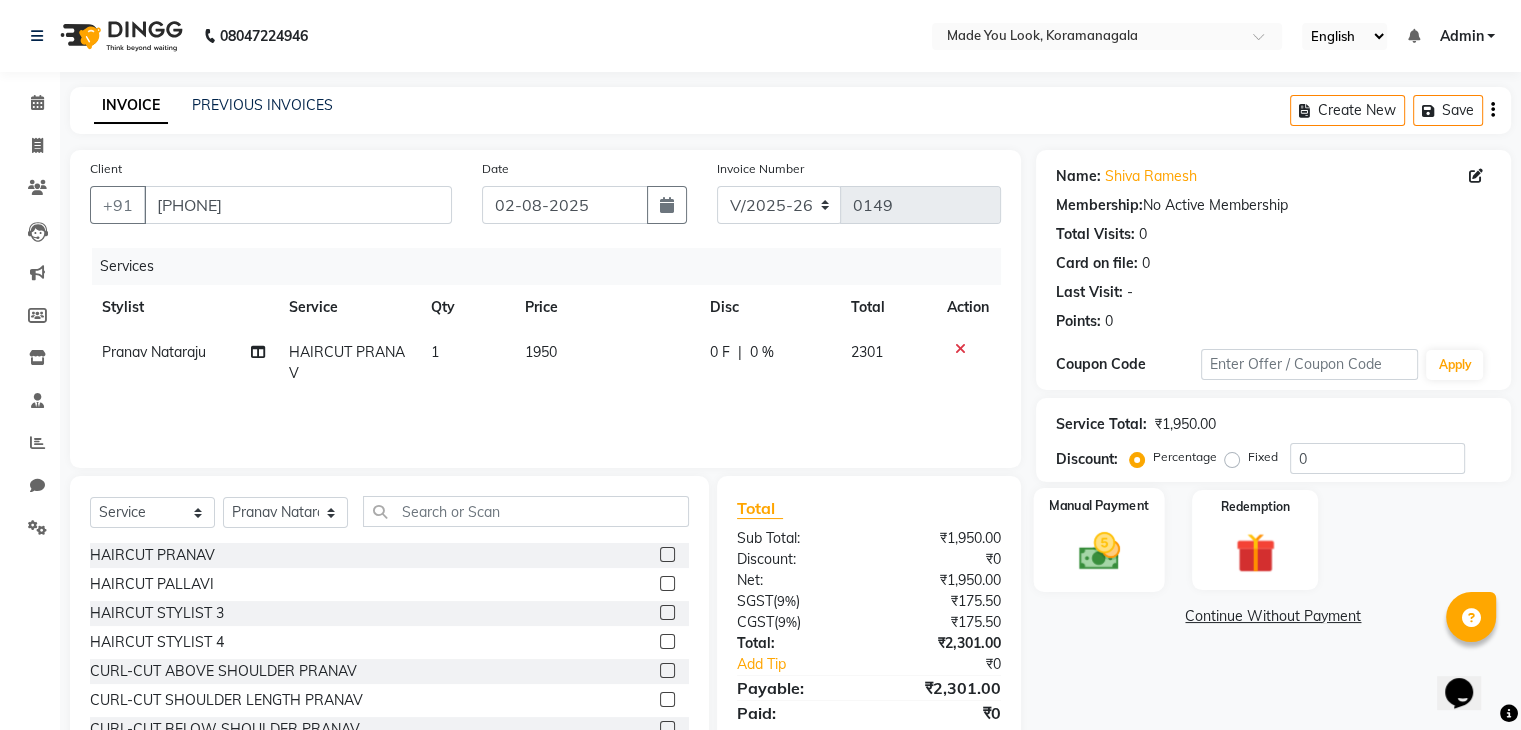 click 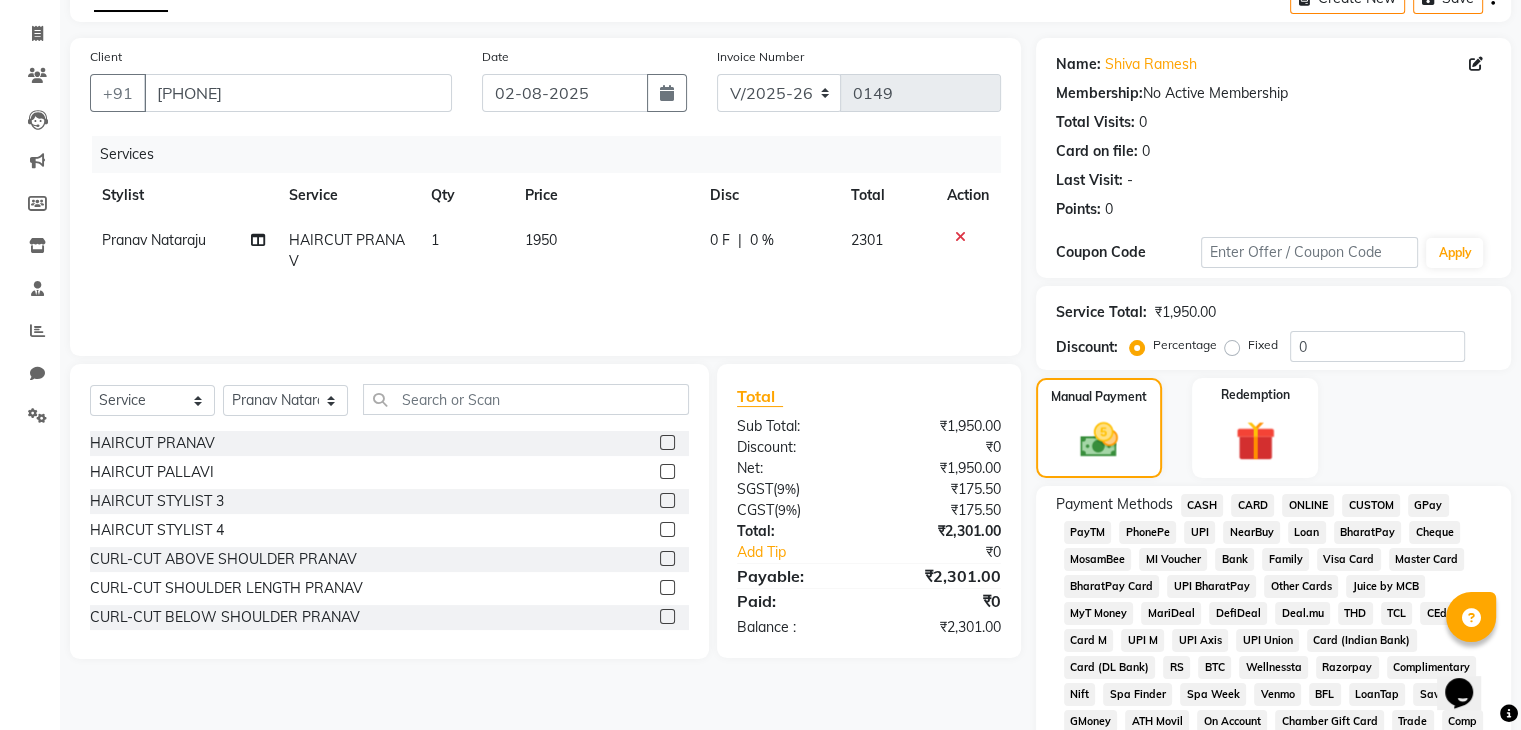 scroll, scrollTop: 116, scrollLeft: 0, axis: vertical 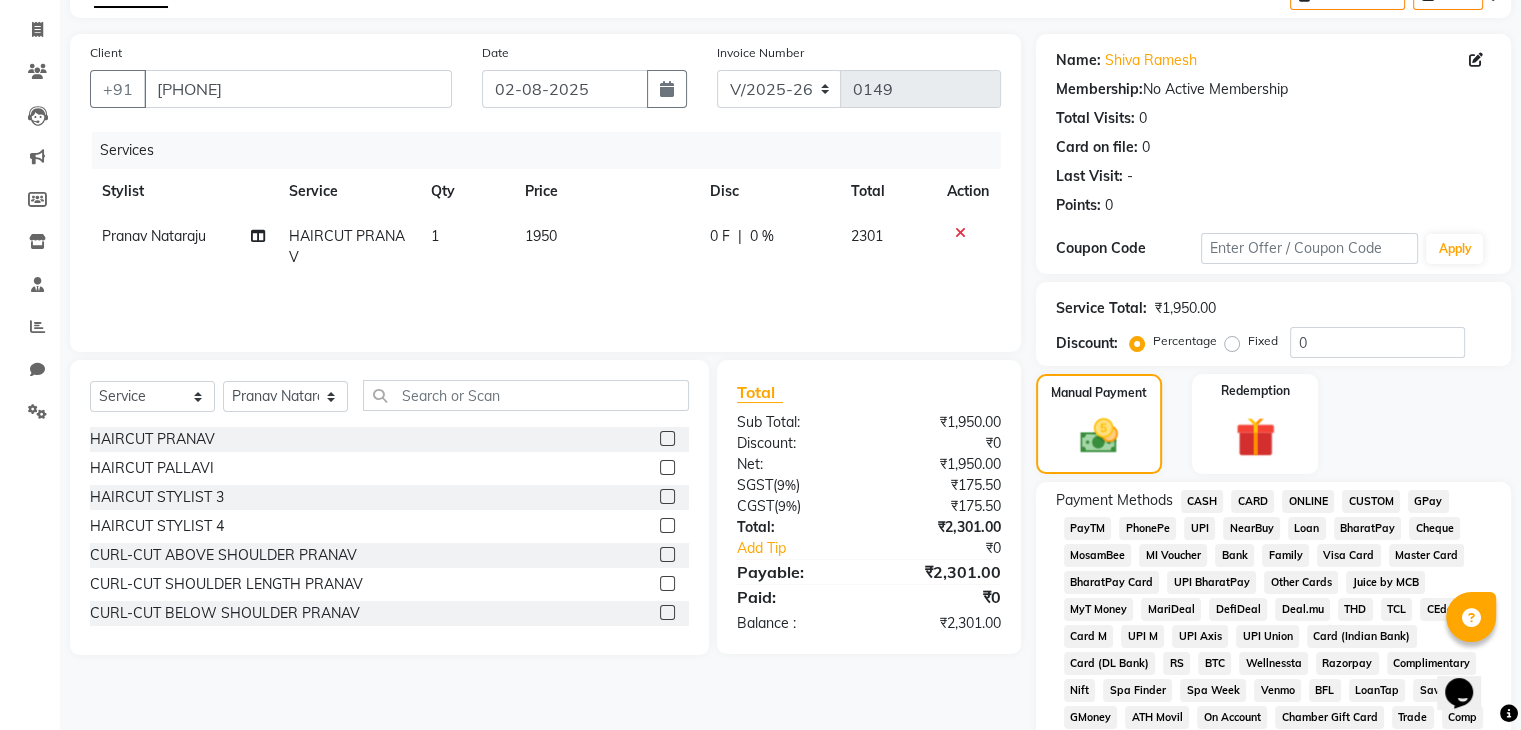 click on "UPI" 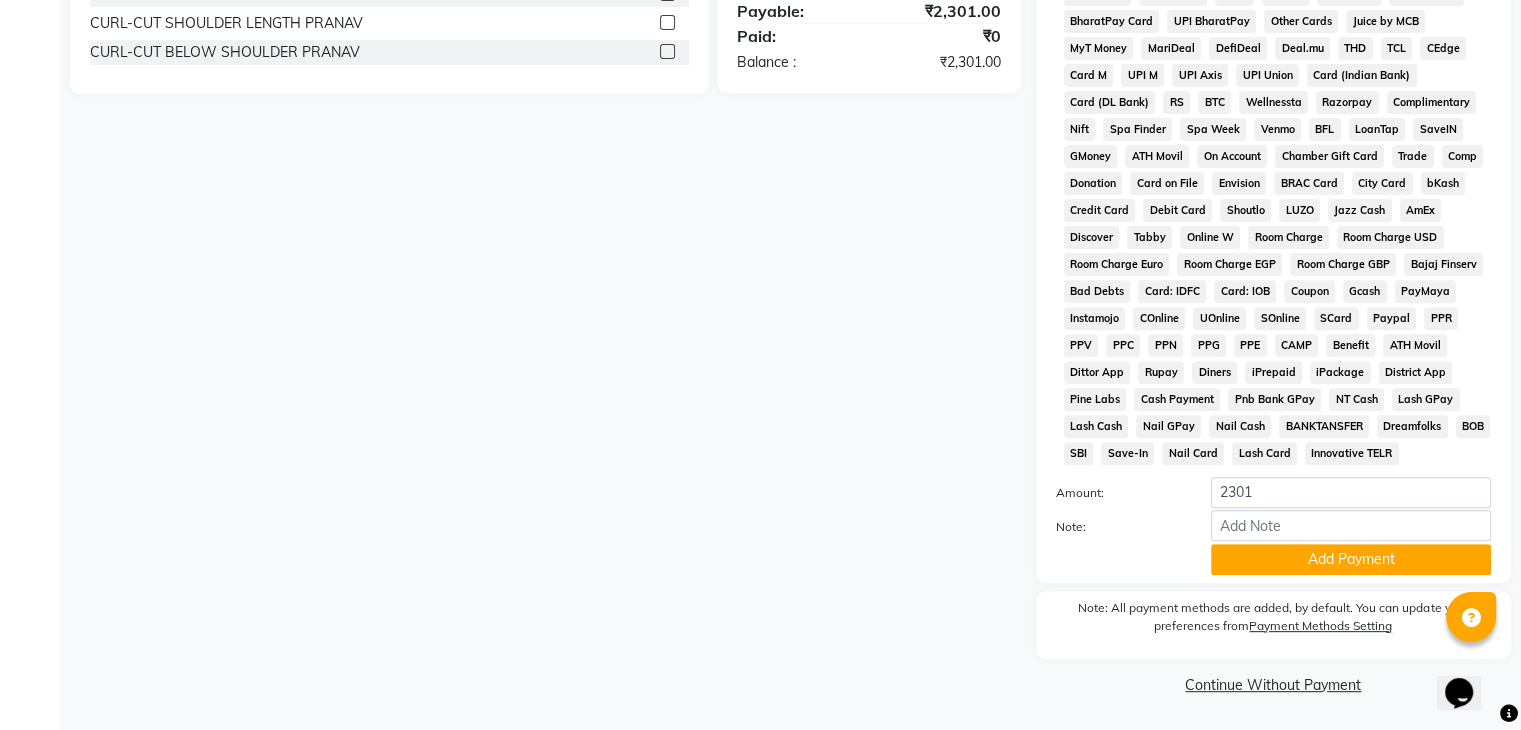 scroll, scrollTop: 693, scrollLeft: 0, axis: vertical 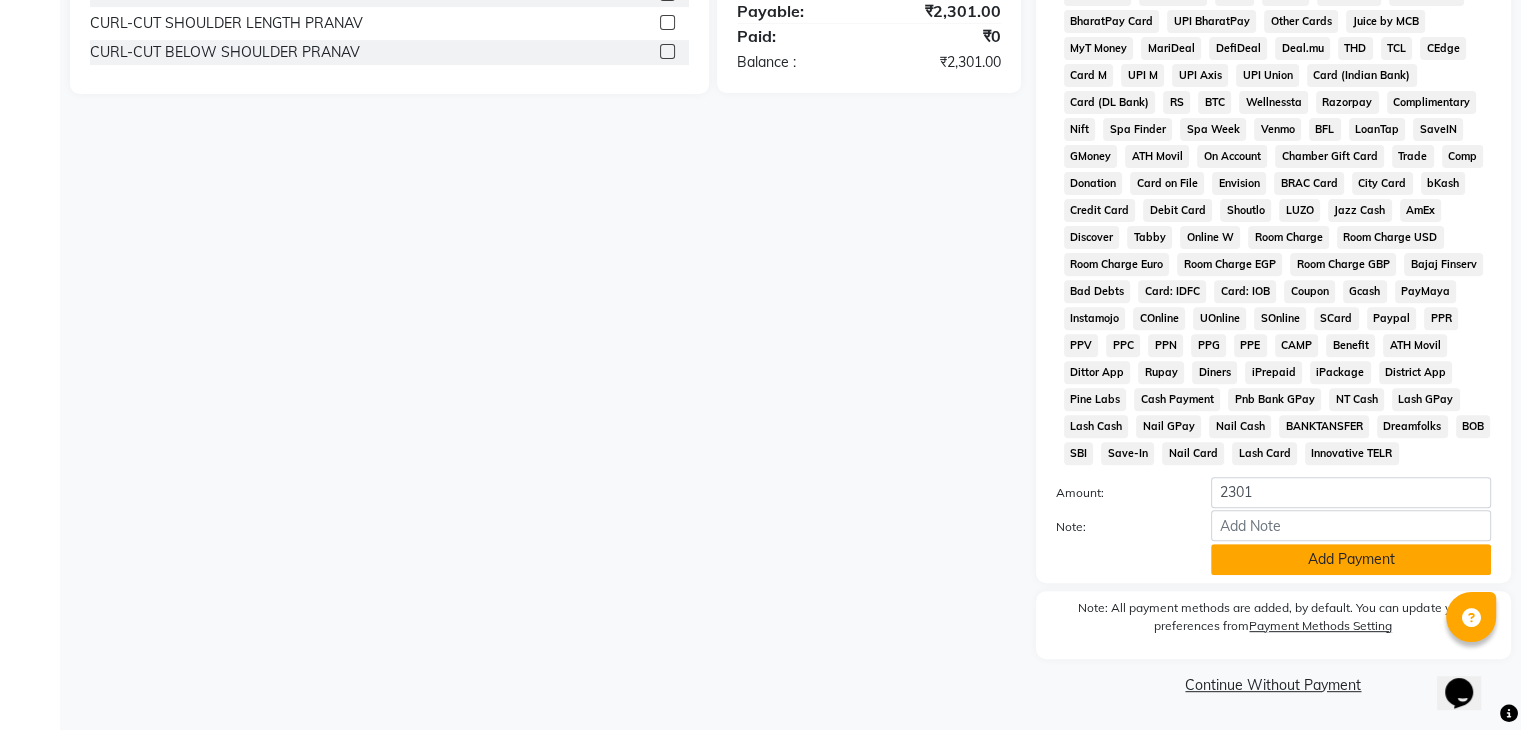 click on "Add Payment" 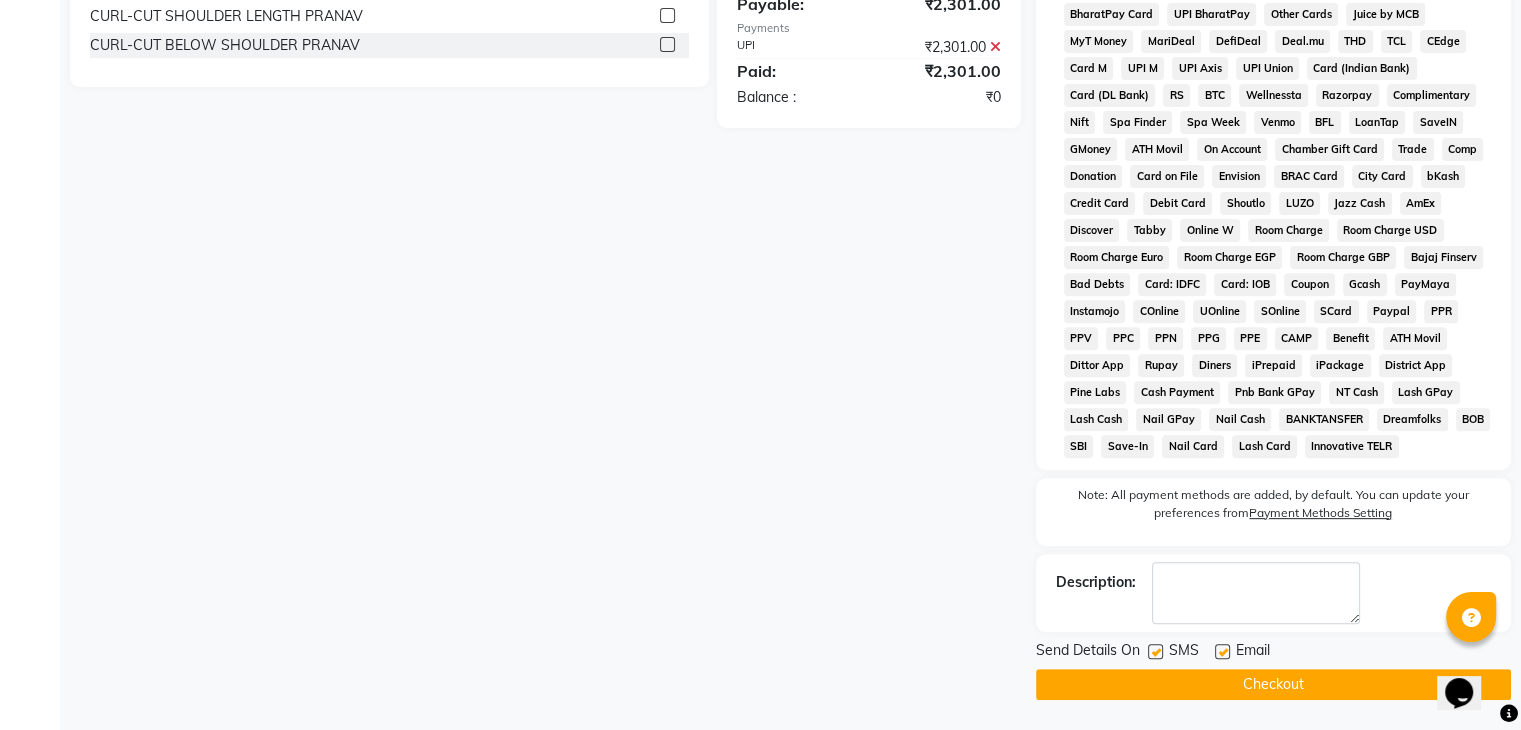 click on "Checkout" 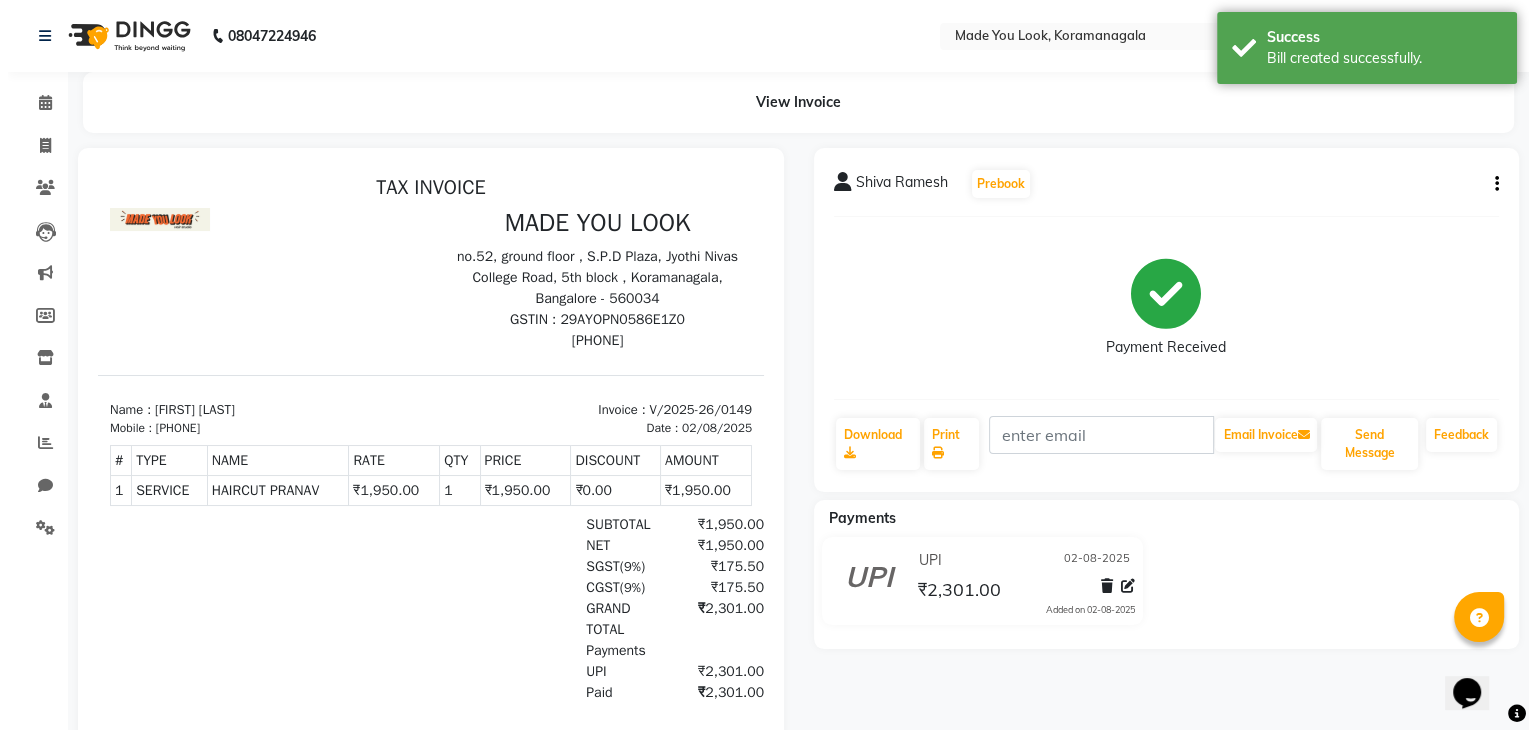 scroll, scrollTop: 0, scrollLeft: 0, axis: both 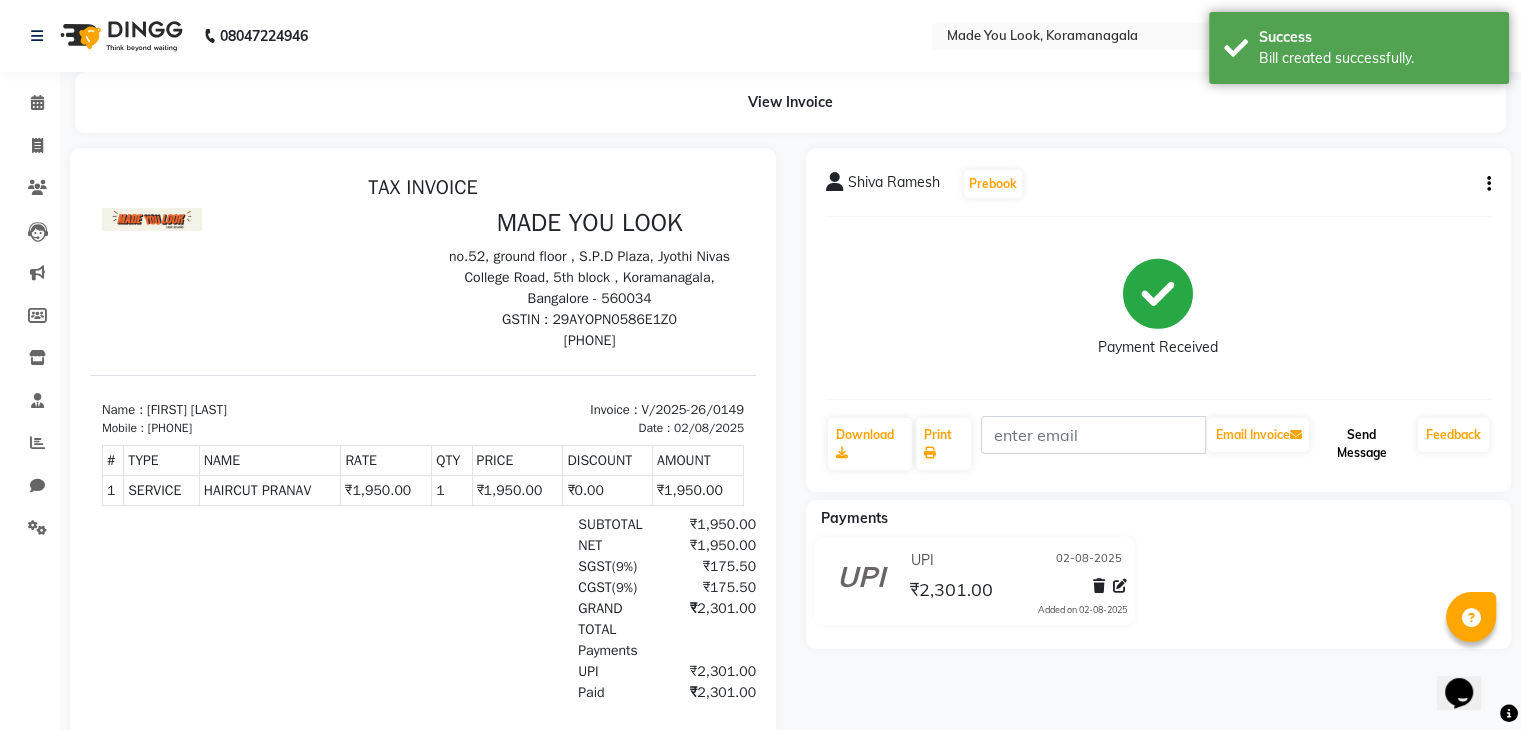 click on "Send Message" 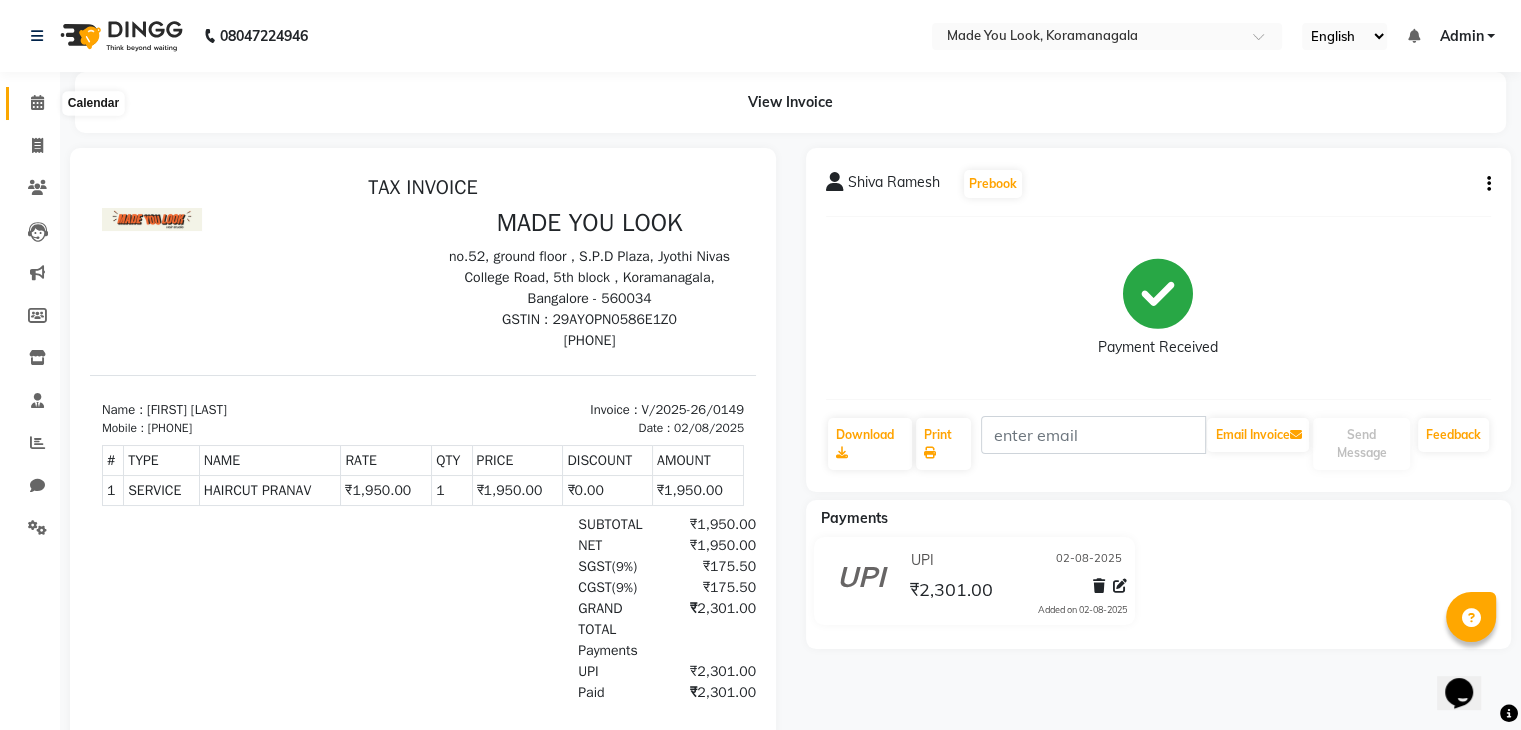 click 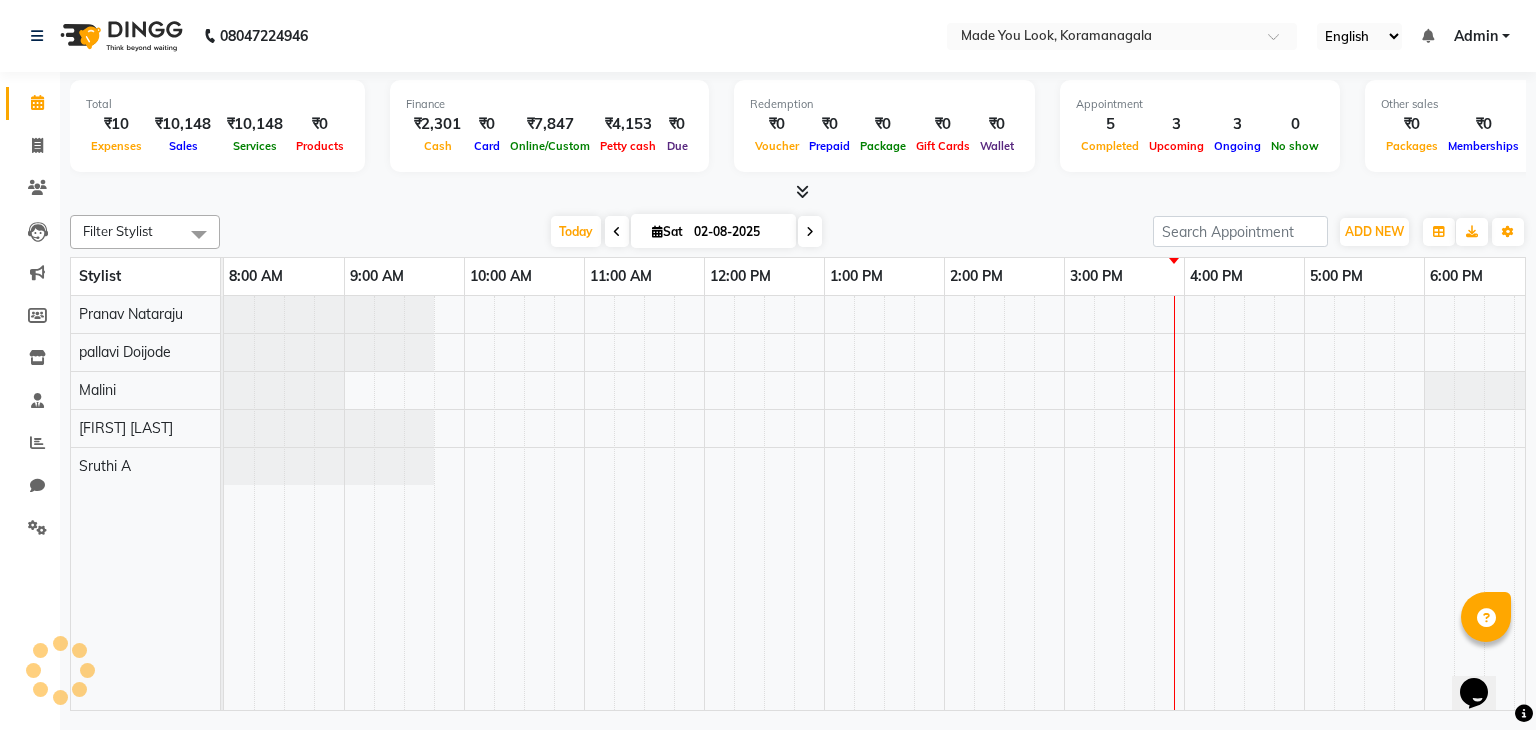 scroll, scrollTop: 0, scrollLeft: 0, axis: both 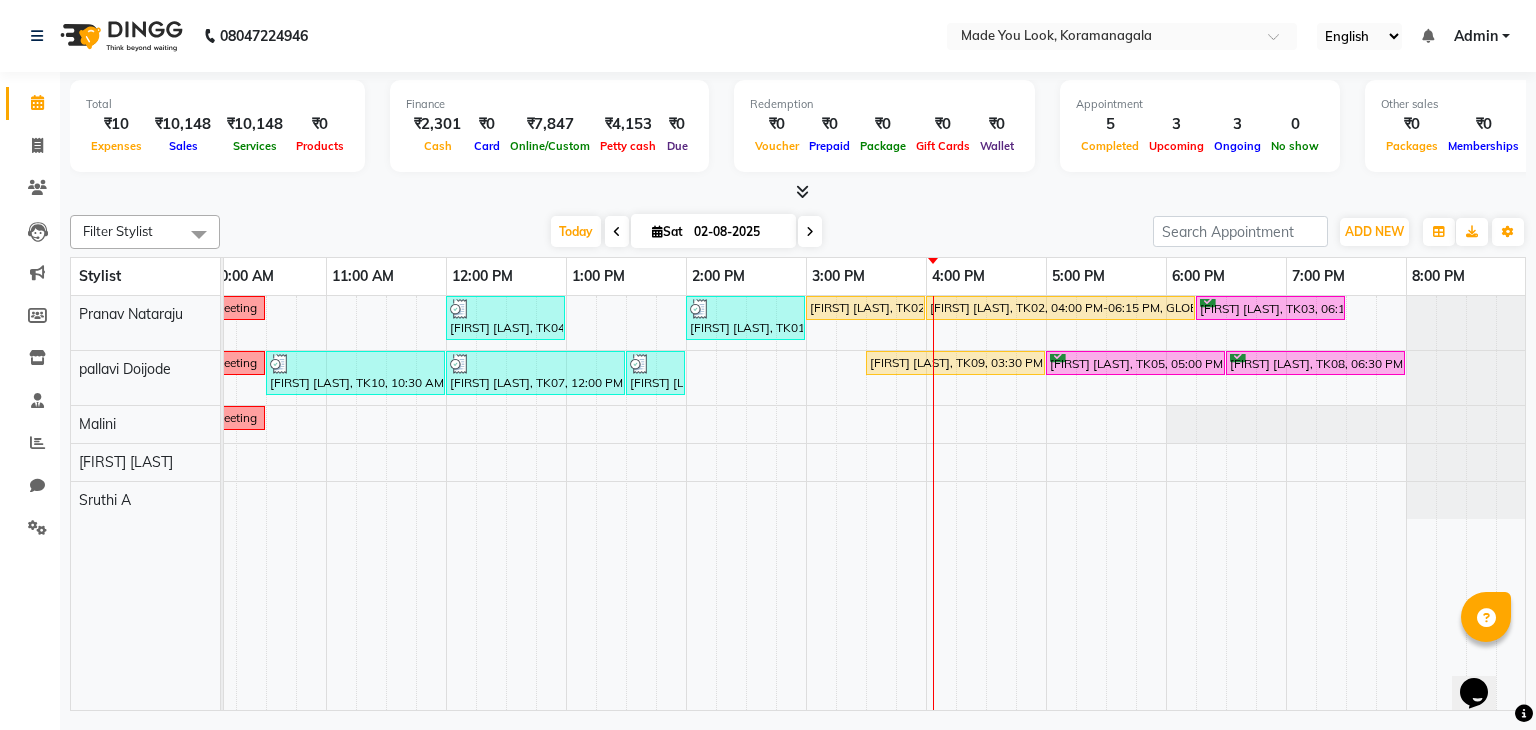 click at bounding box center (810, 231) 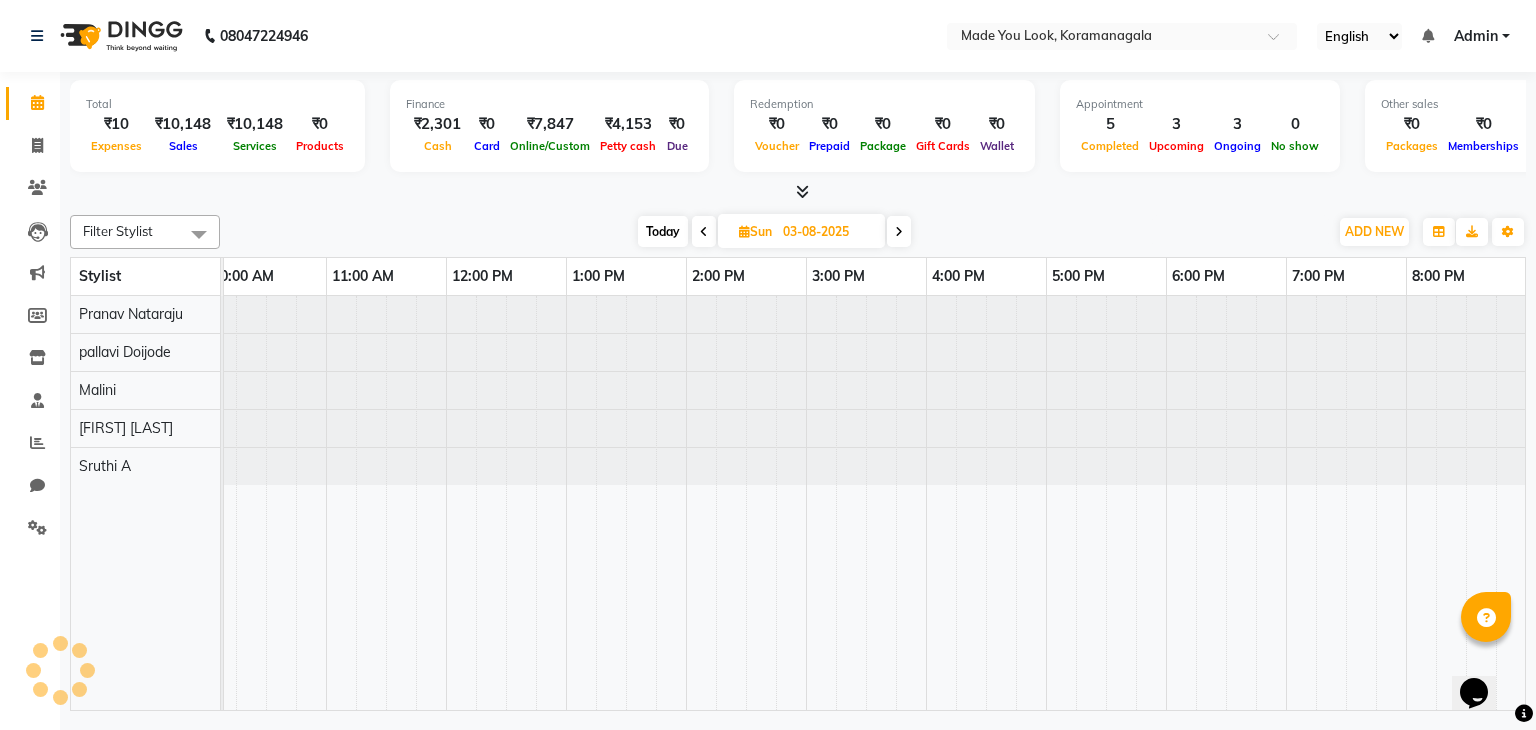 scroll, scrollTop: 0, scrollLeft: 0, axis: both 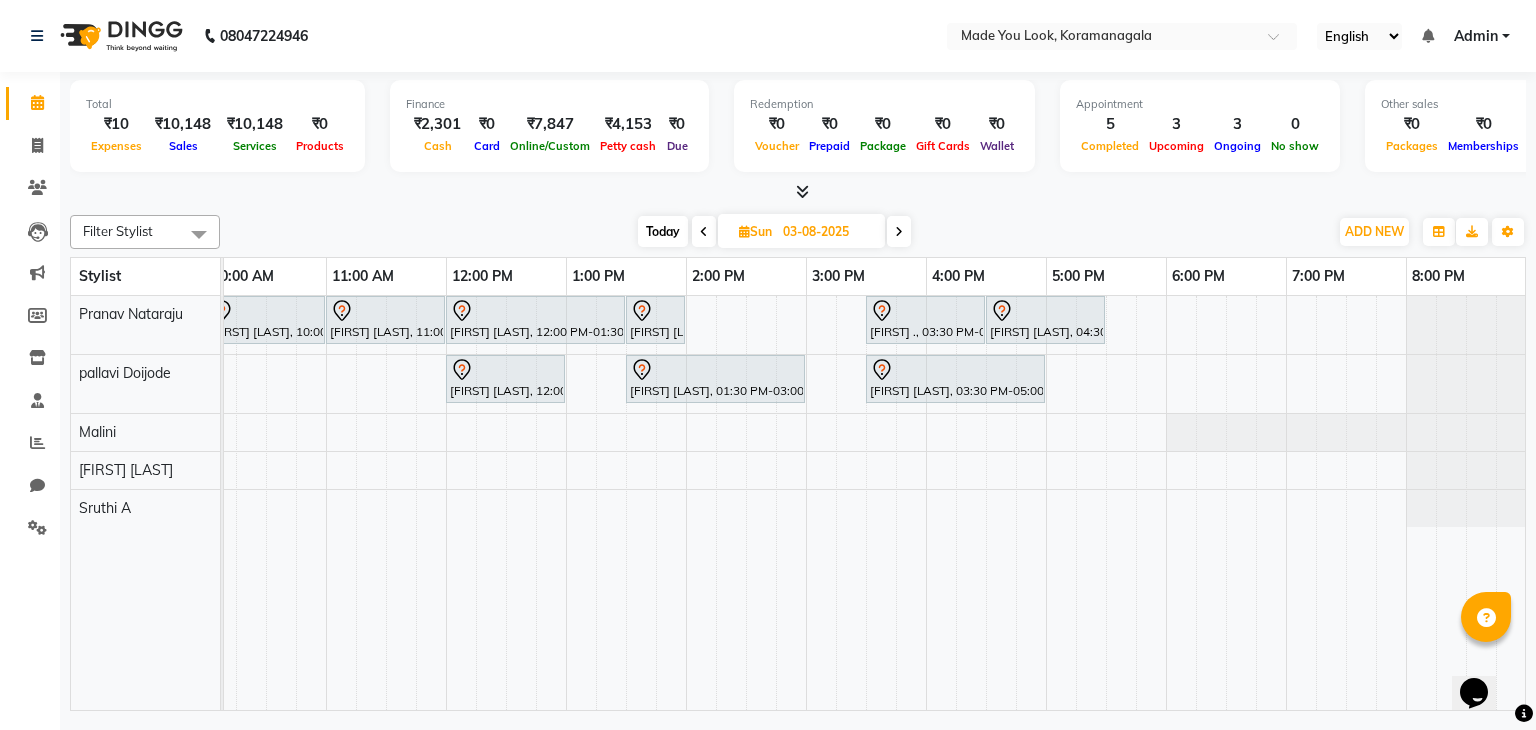 click on "Today" at bounding box center [663, 231] 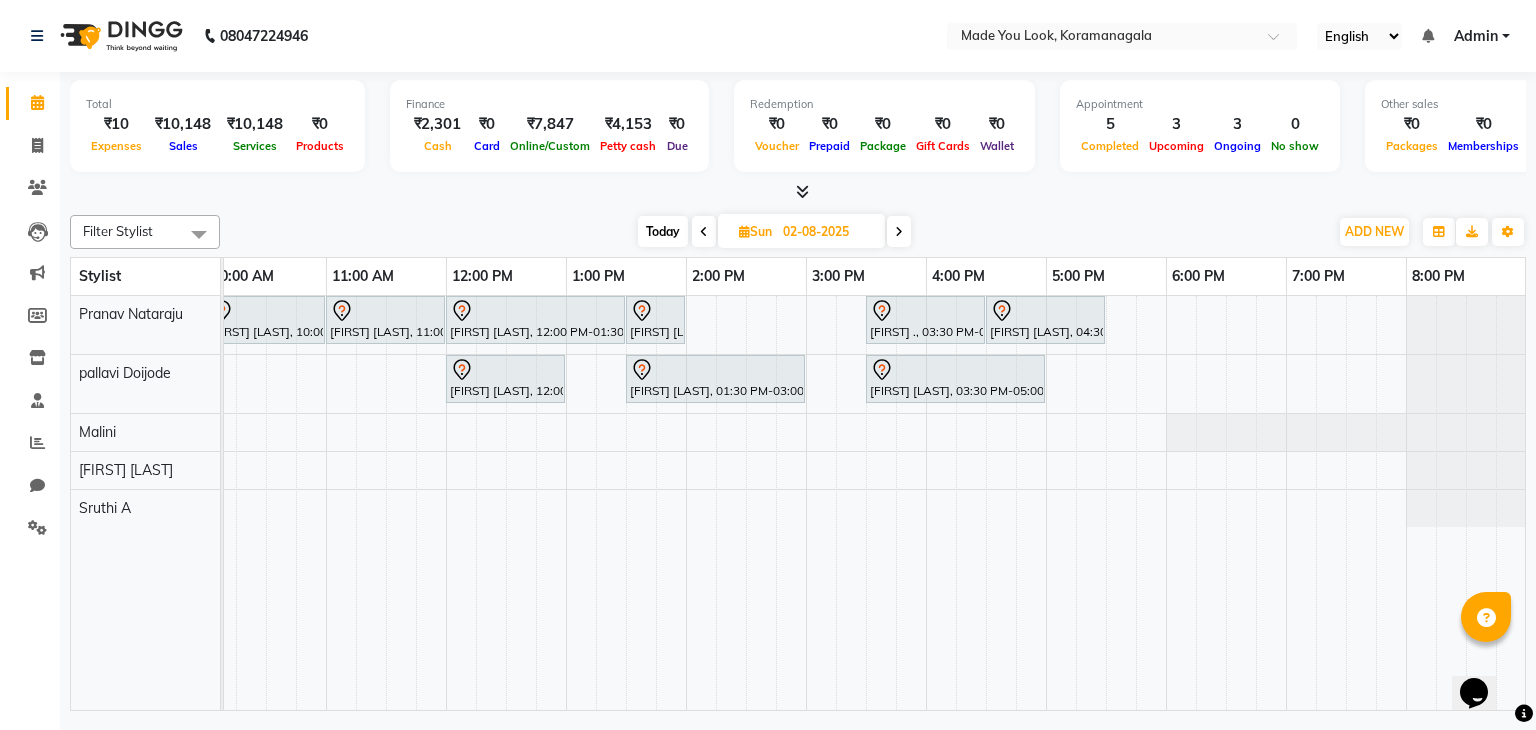 scroll, scrollTop: 0, scrollLeft: 0, axis: both 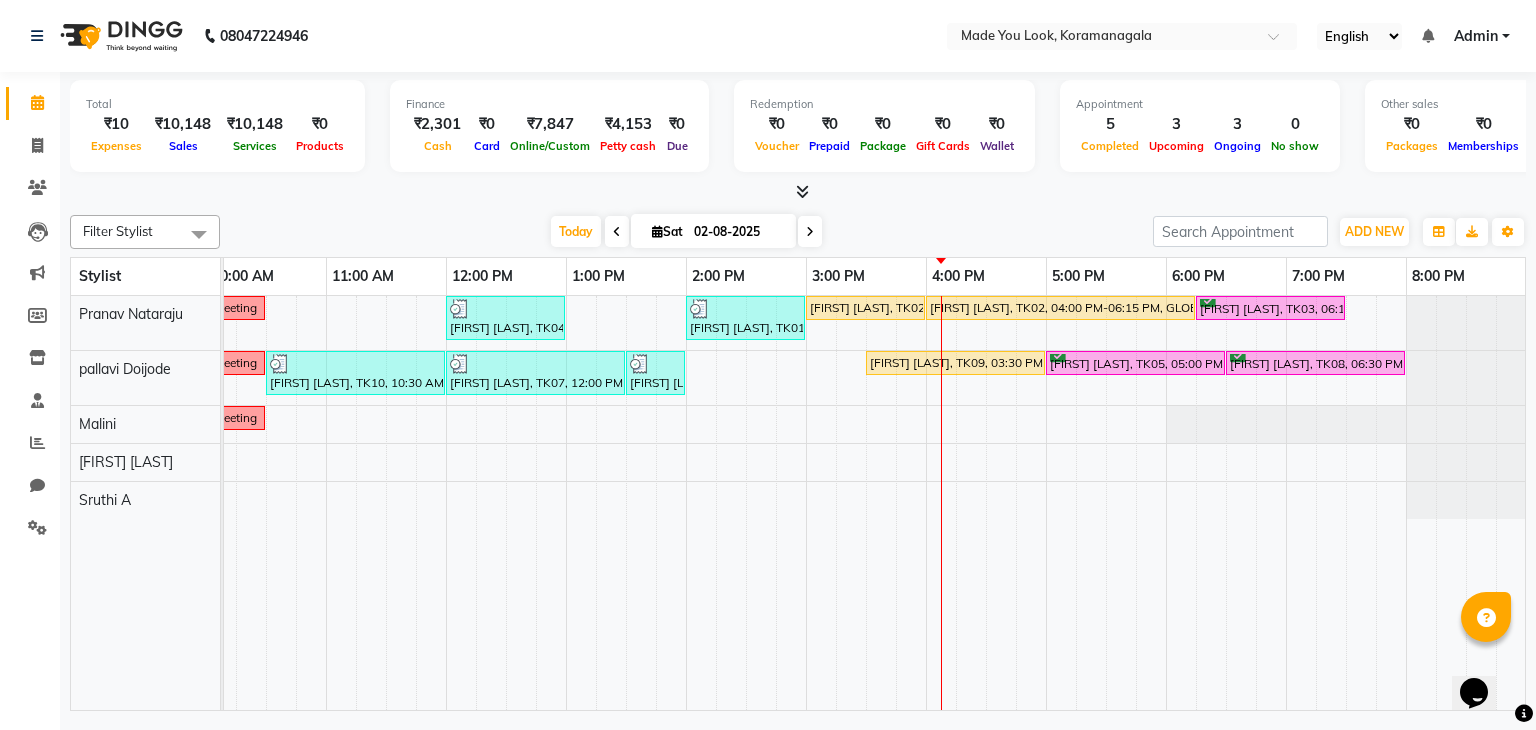 click at bounding box center (810, 231) 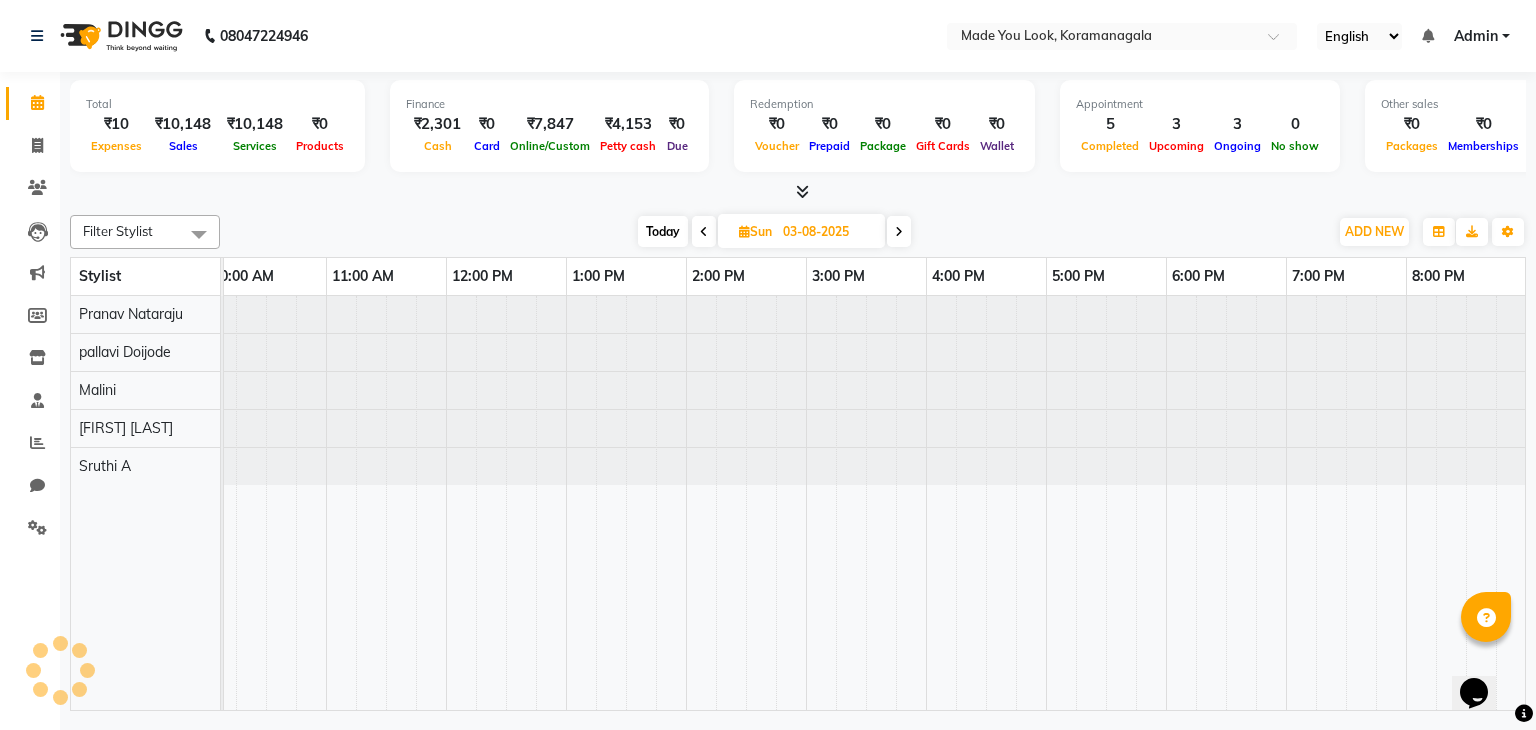 scroll, scrollTop: 0, scrollLeft: 0, axis: both 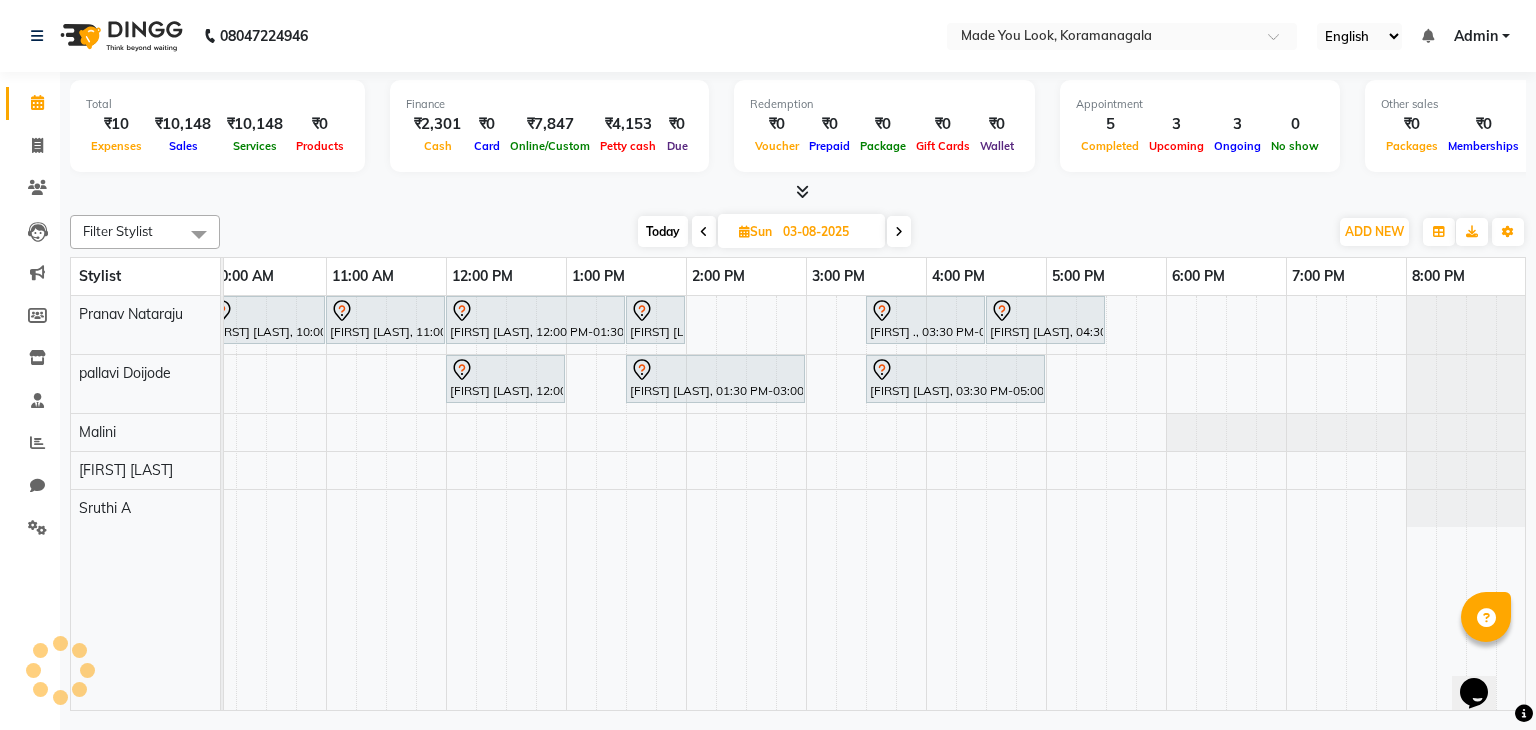click at bounding box center (899, 231) 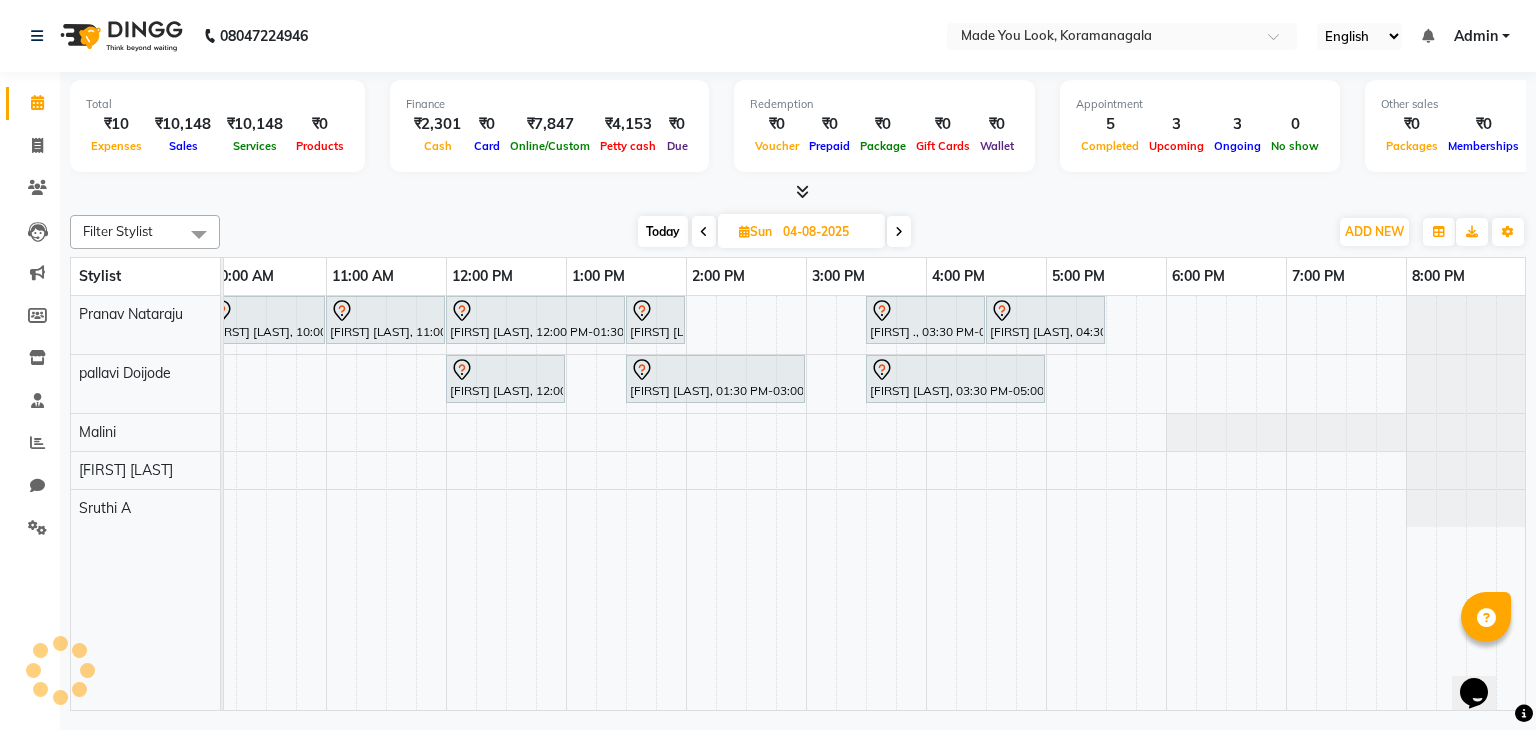 scroll, scrollTop: 0, scrollLeft: 0, axis: both 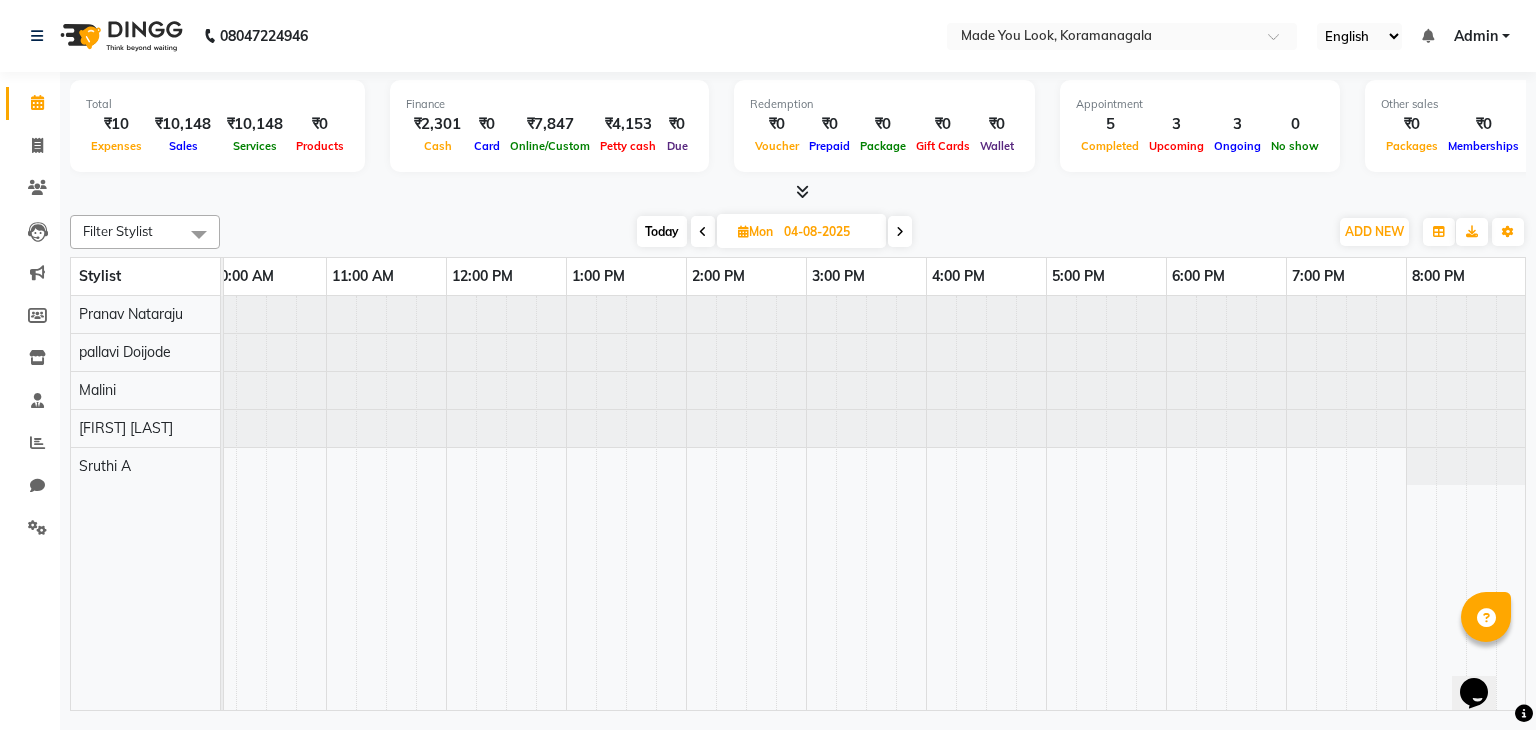 click at bounding box center (900, 231) 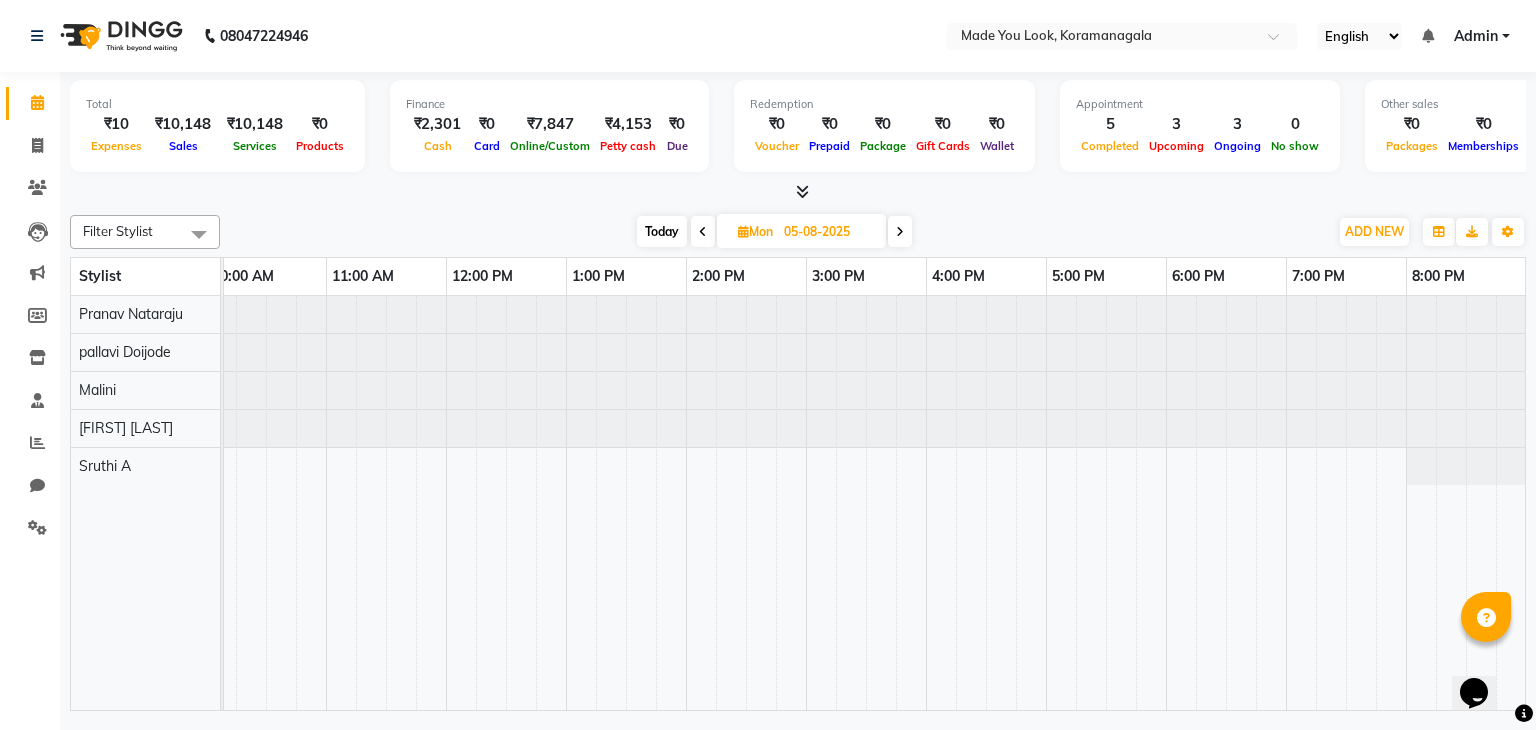 scroll, scrollTop: 0, scrollLeft: 0, axis: both 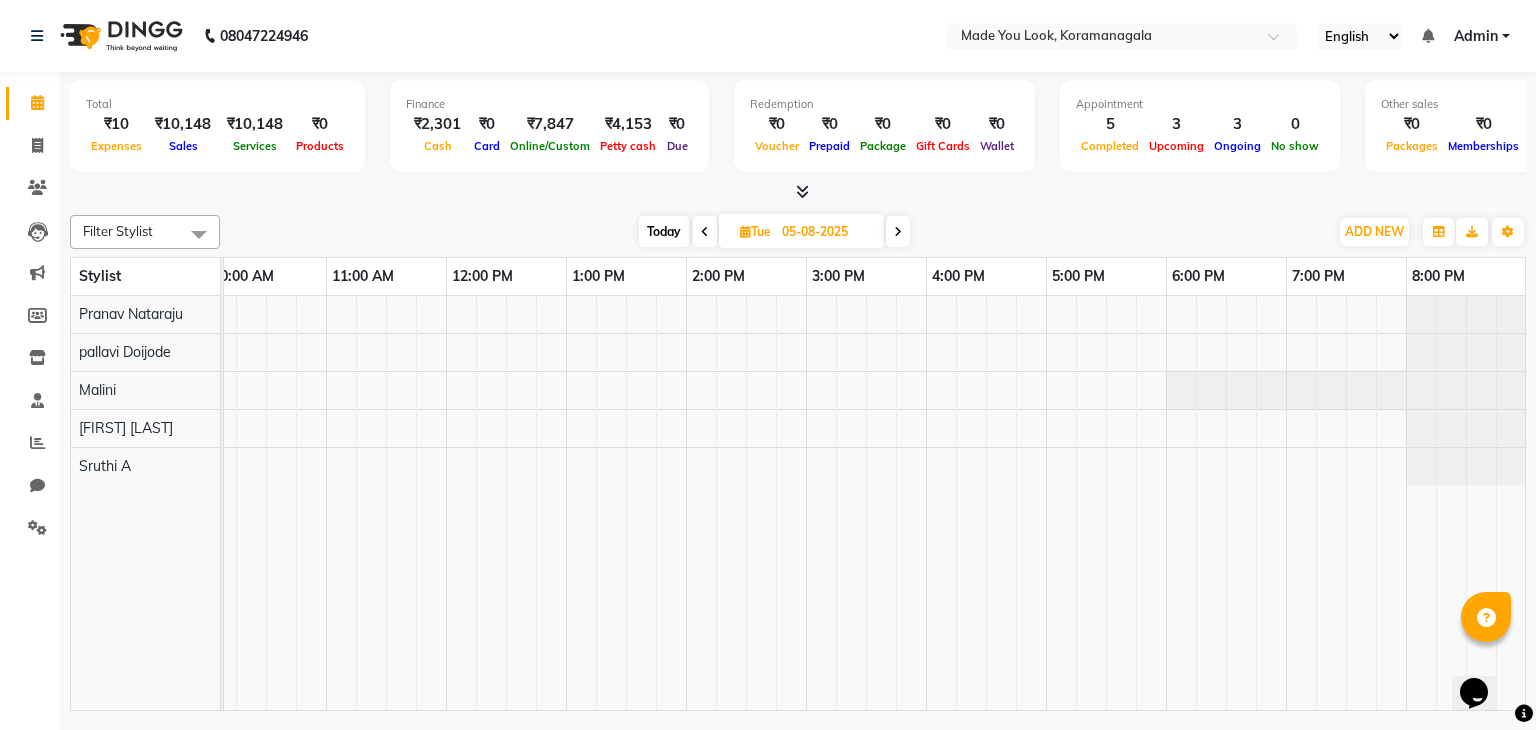 click at bounding box center [898, 232] 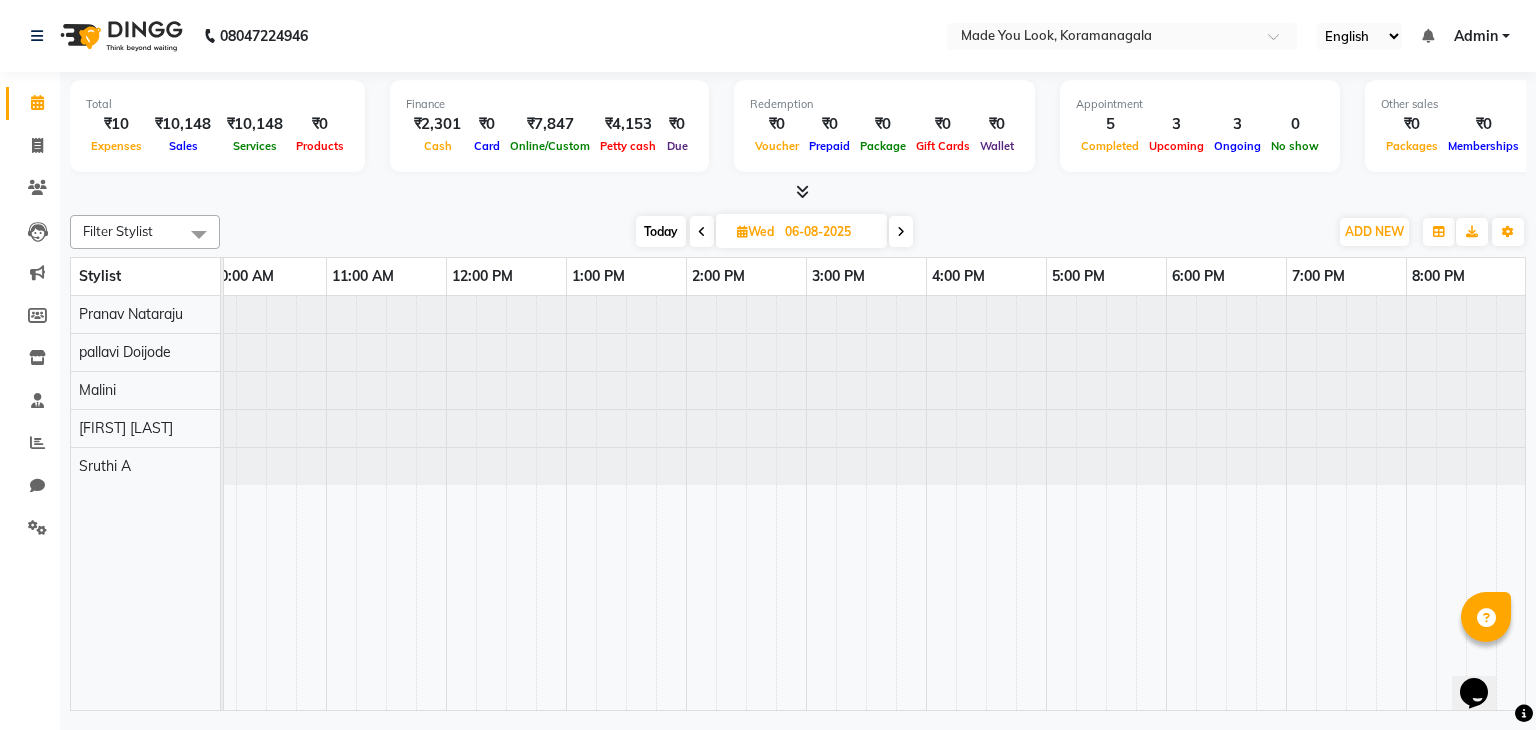 scroll, scrollTop: 0, scrollLeft: 0, axis: both 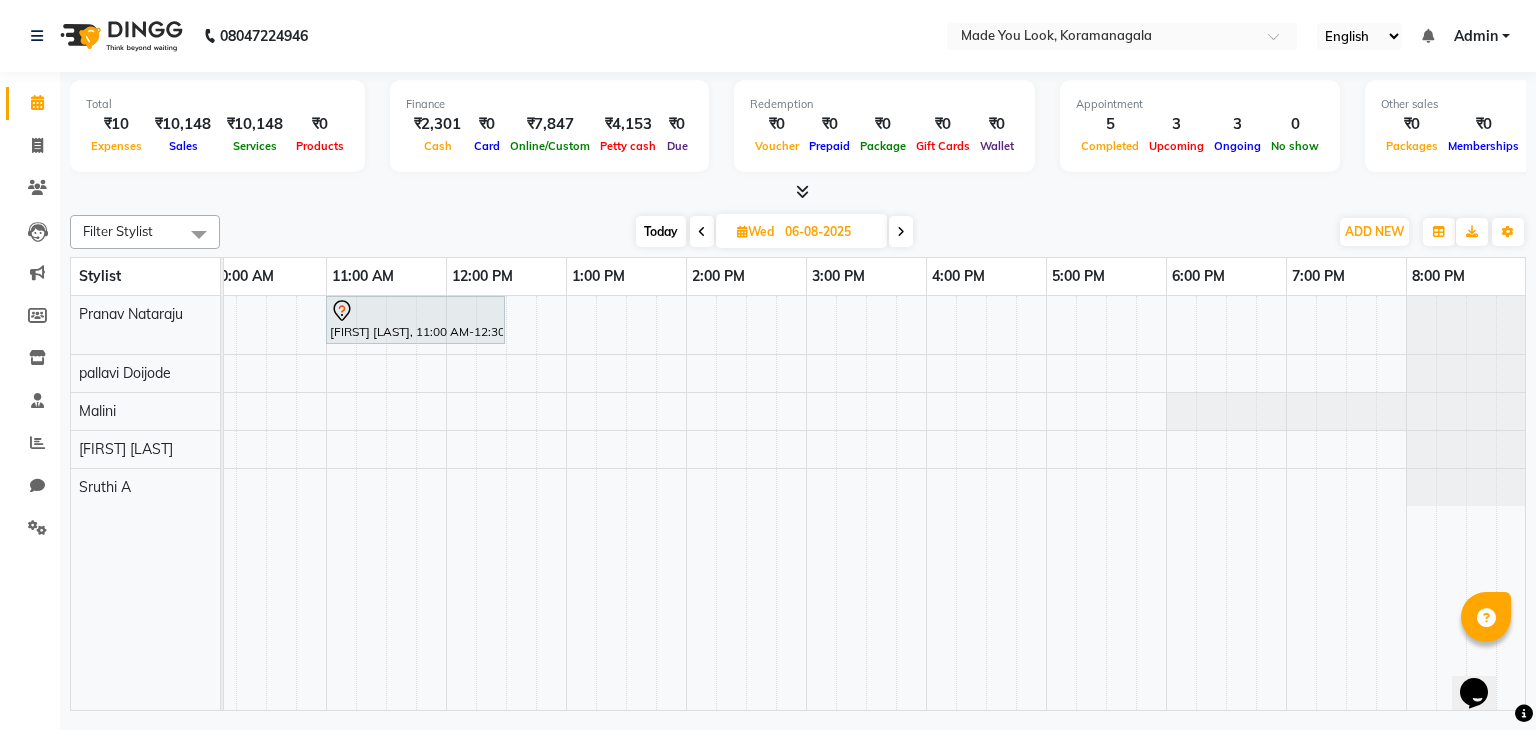 click at bounding box center (901, 231) 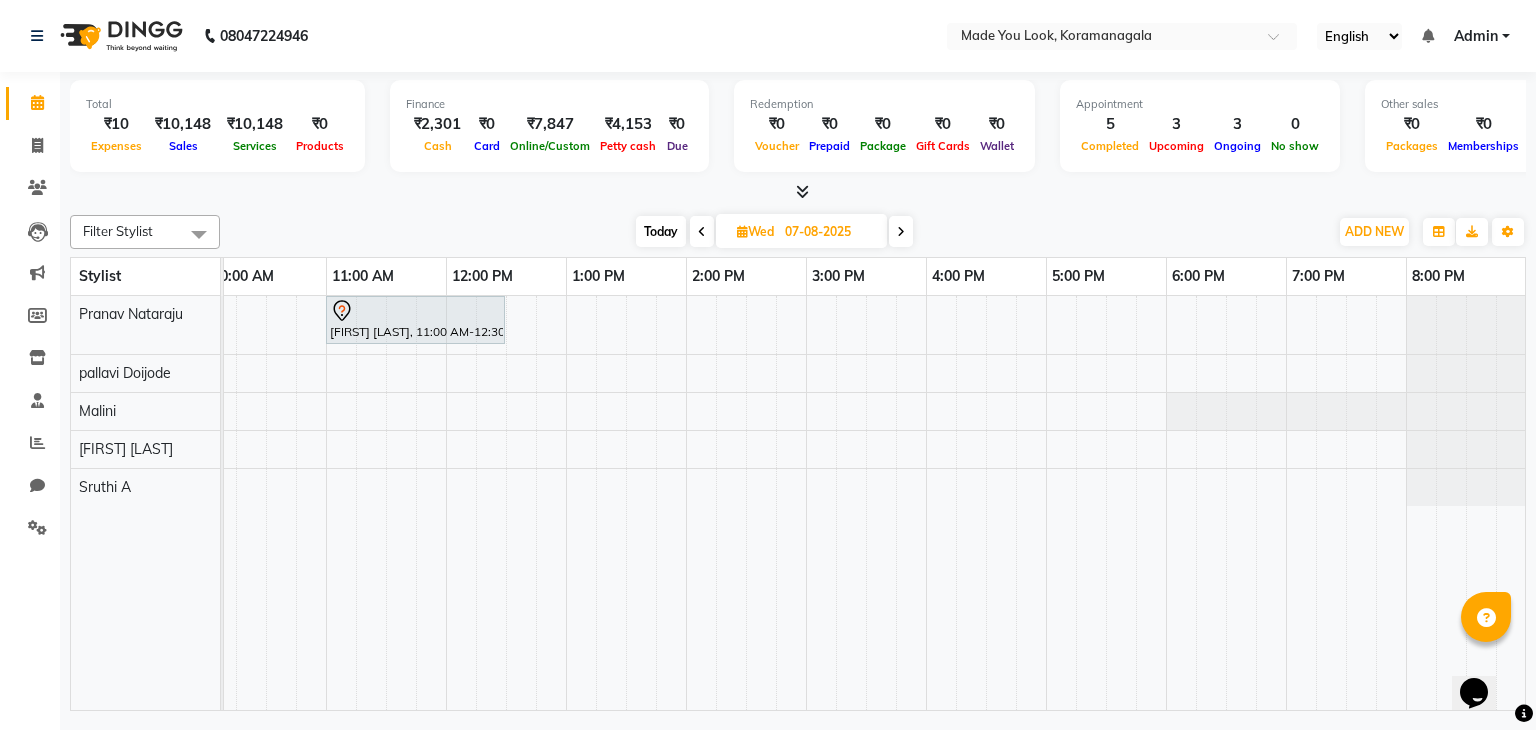 scroll, scrollTop: 0, scrollLeft: 0, axis: both 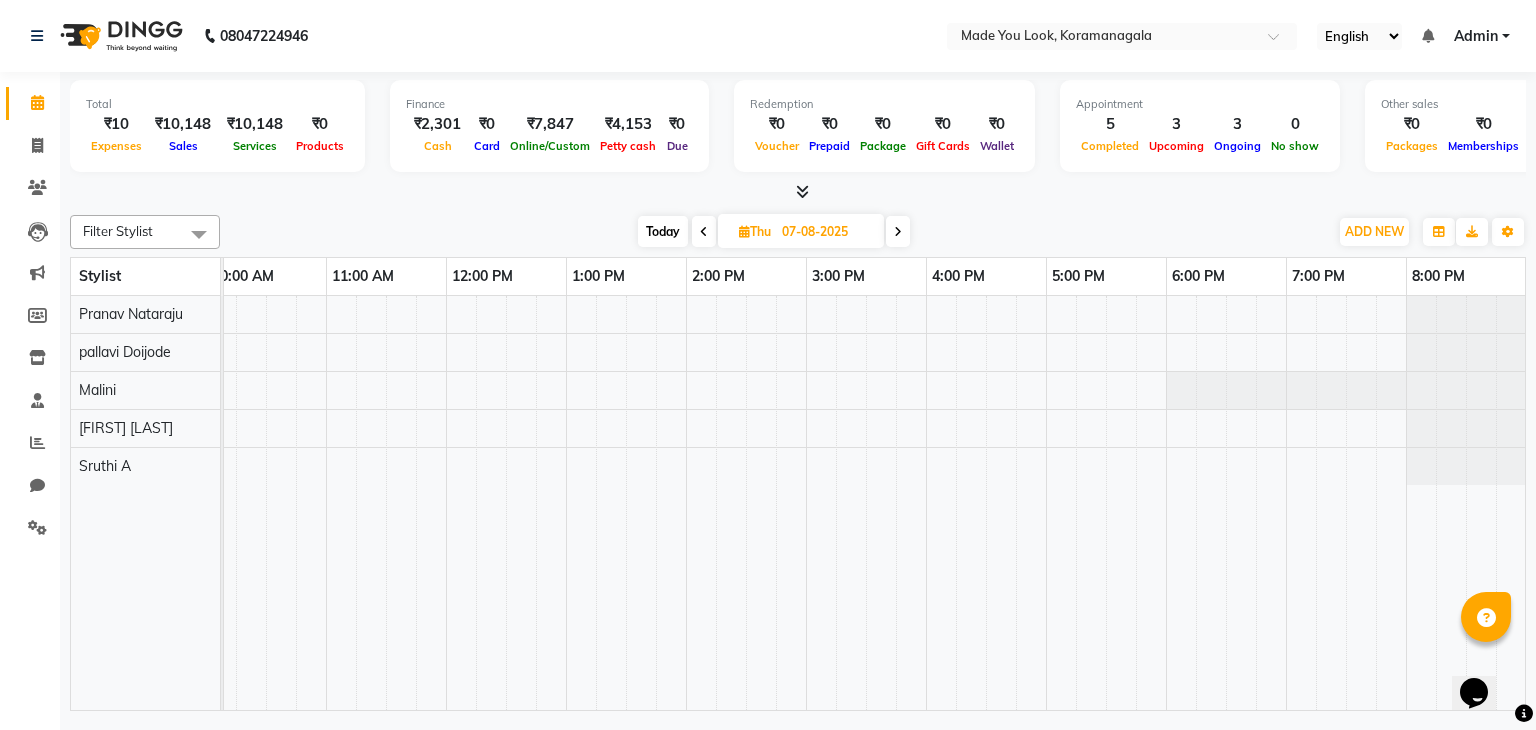 click at bounding box center [898, 232] 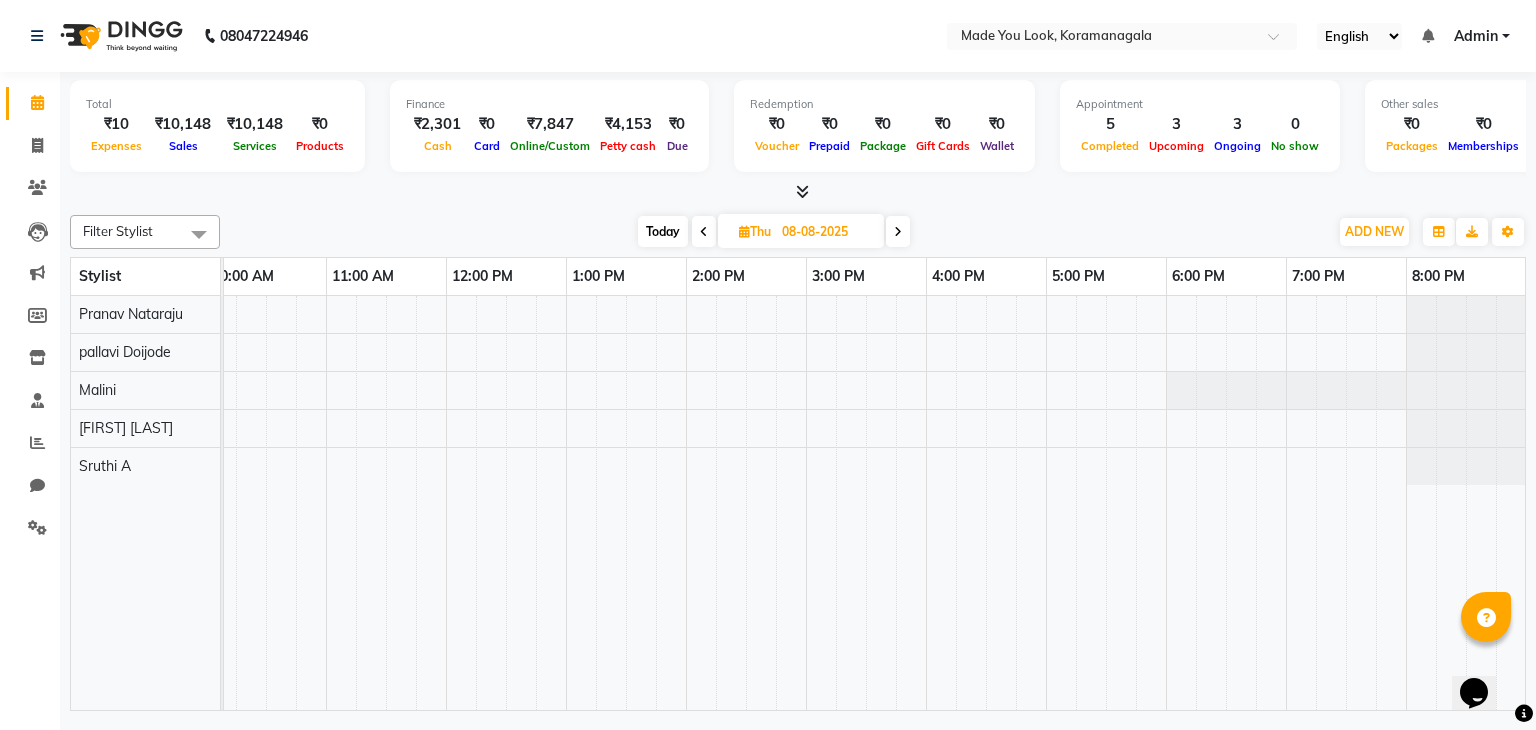 scroll, scrollTop: 0, scrollLeft: 0, axis: both 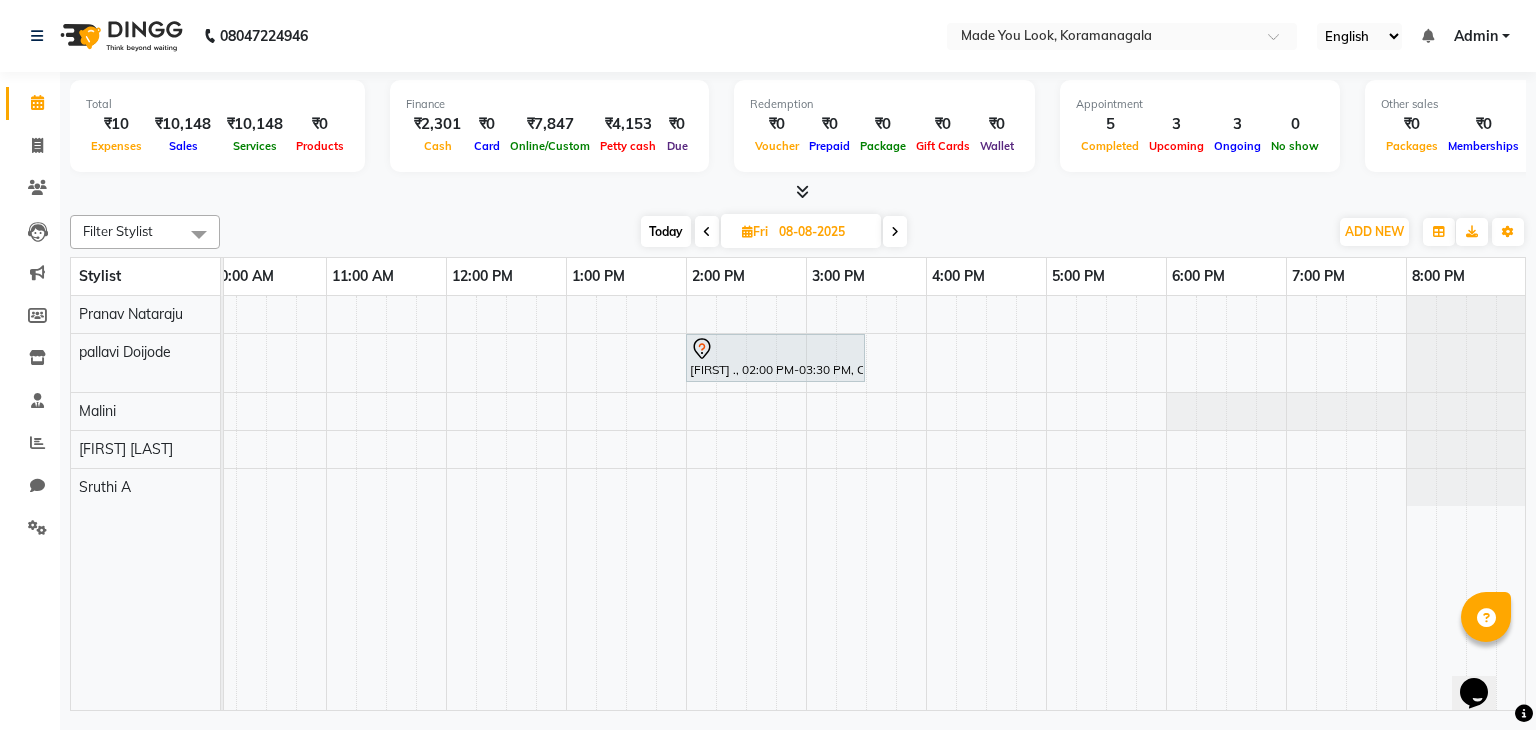 click at bounding box center [895, 232] 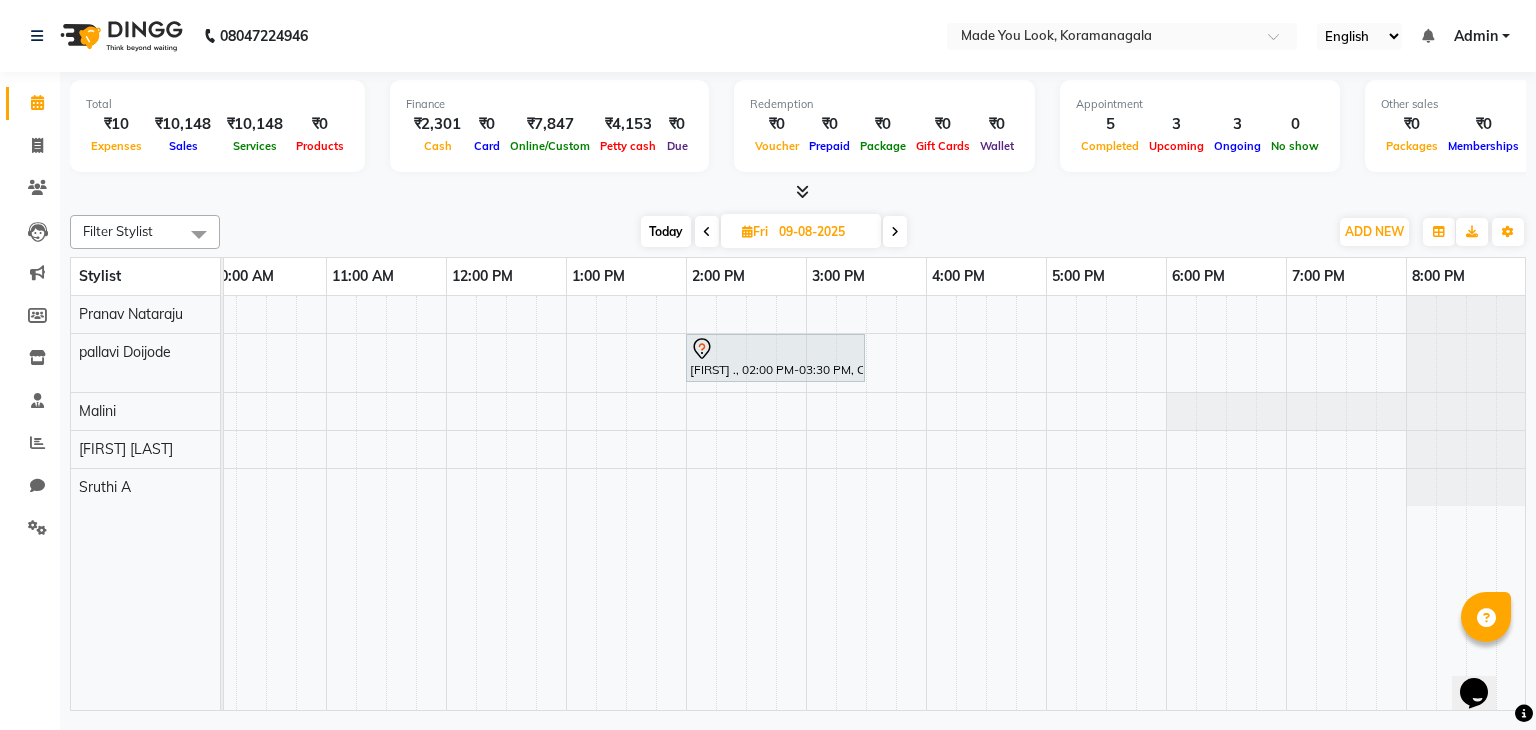 scroll, scrollTop: 0, scrollLeft: 0, axis: both 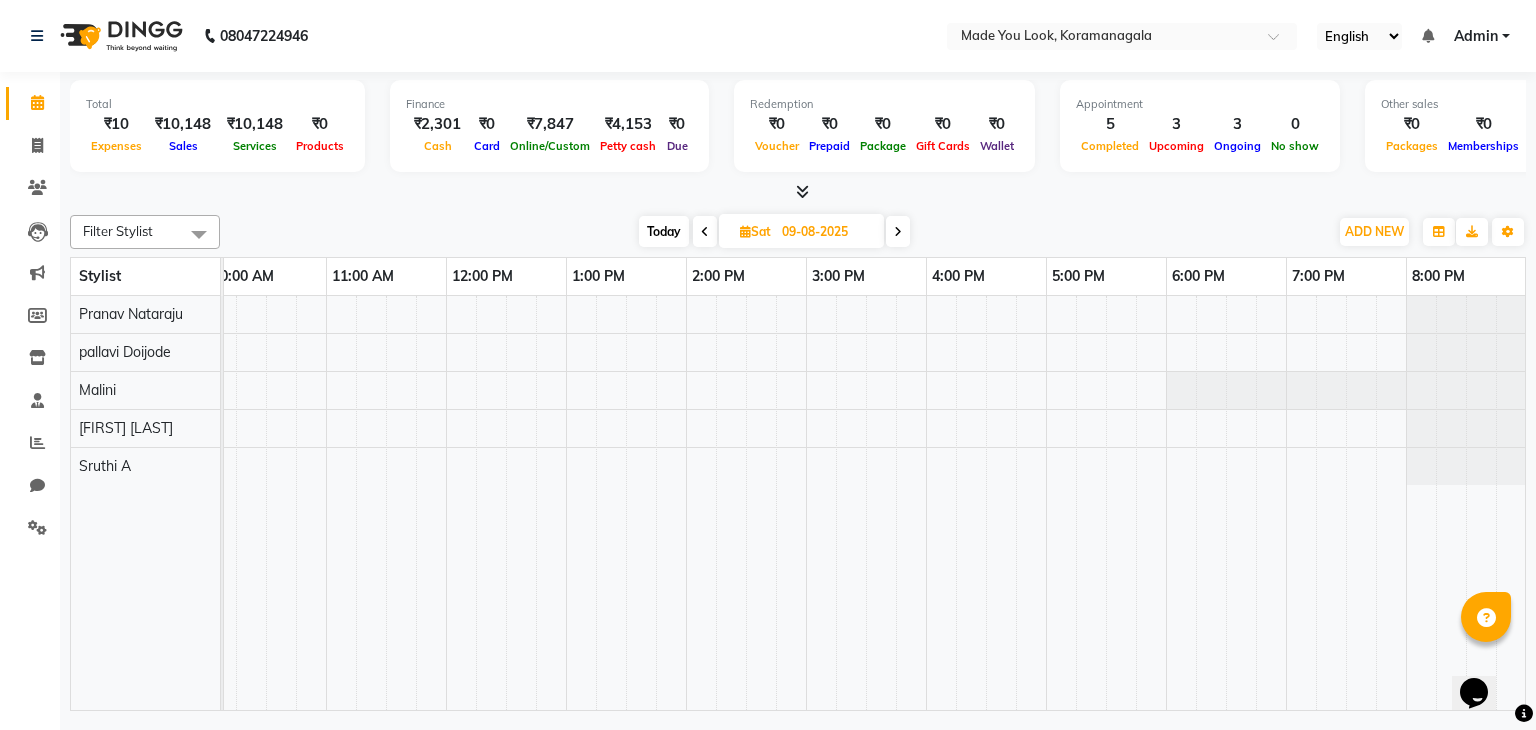 click at bounding box center [898, 232] 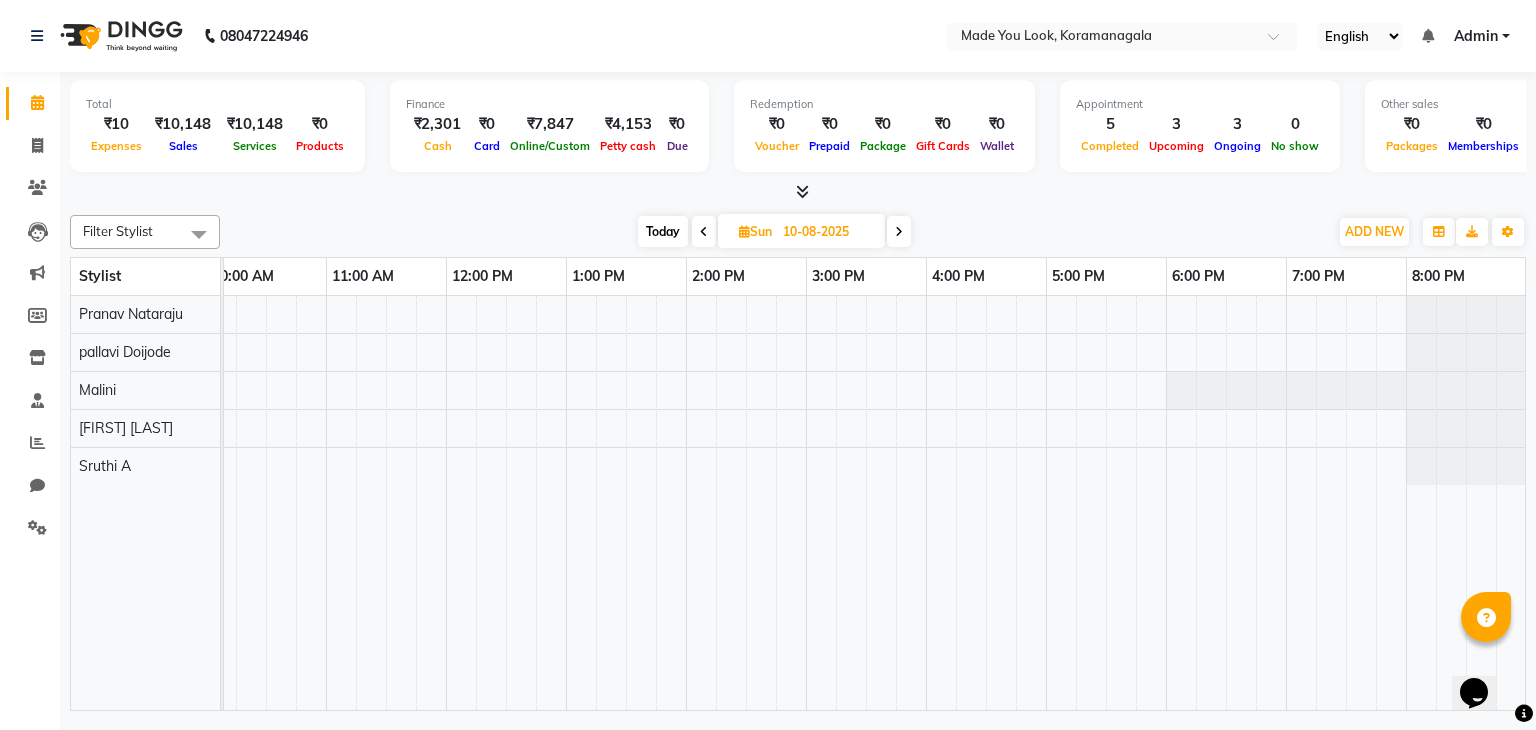 click at bounding box center [704, 231] 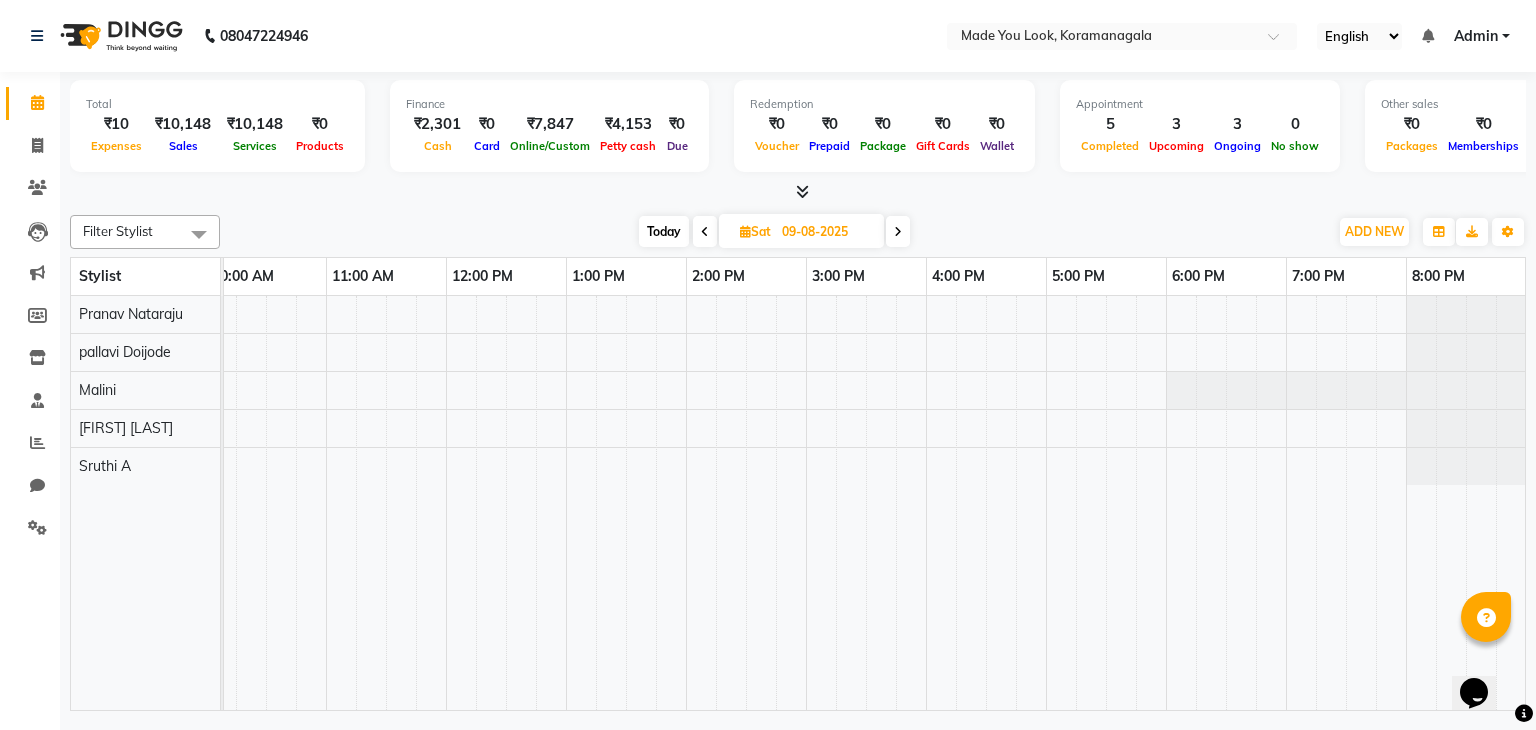 click at bounding box center [705, 231] 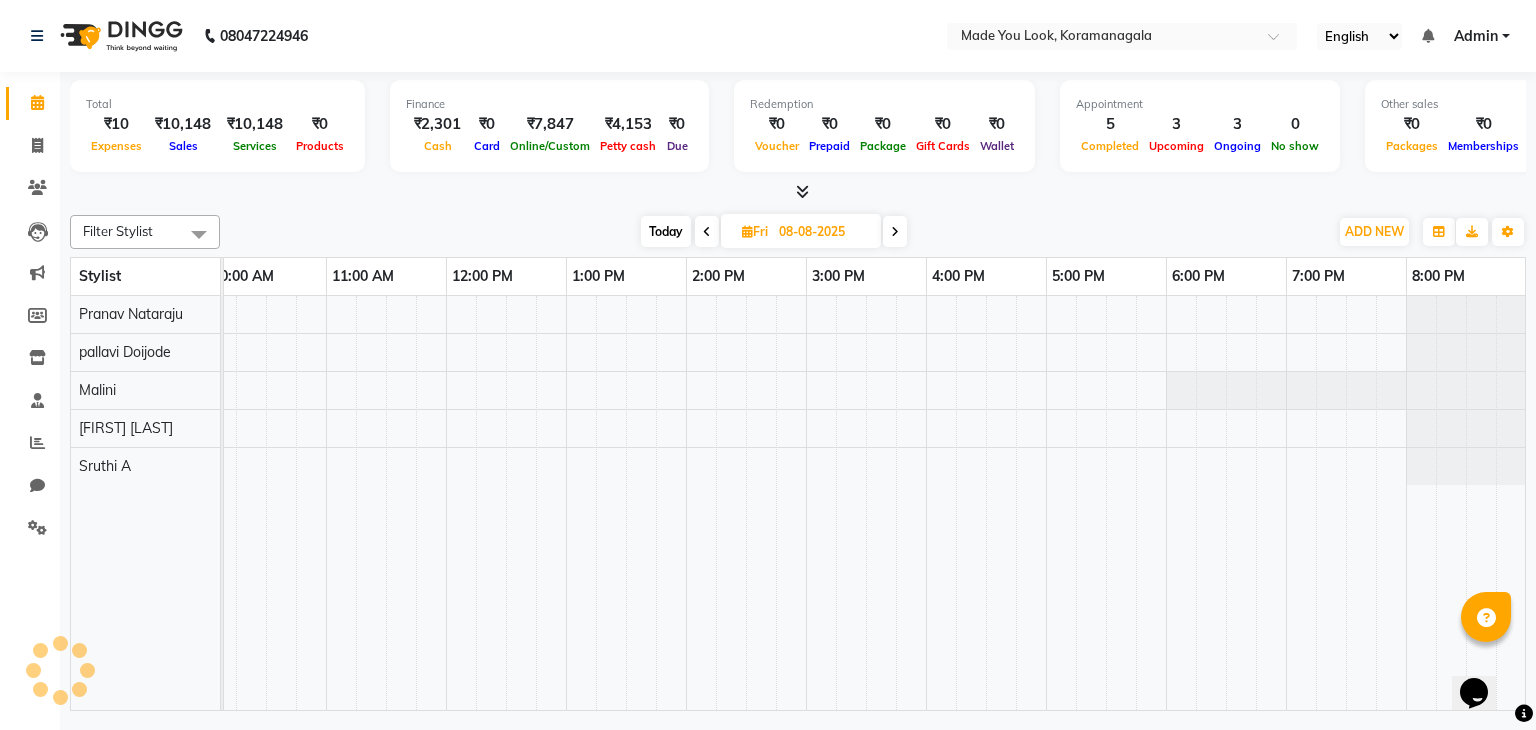 click at bounding box center (707, 231) 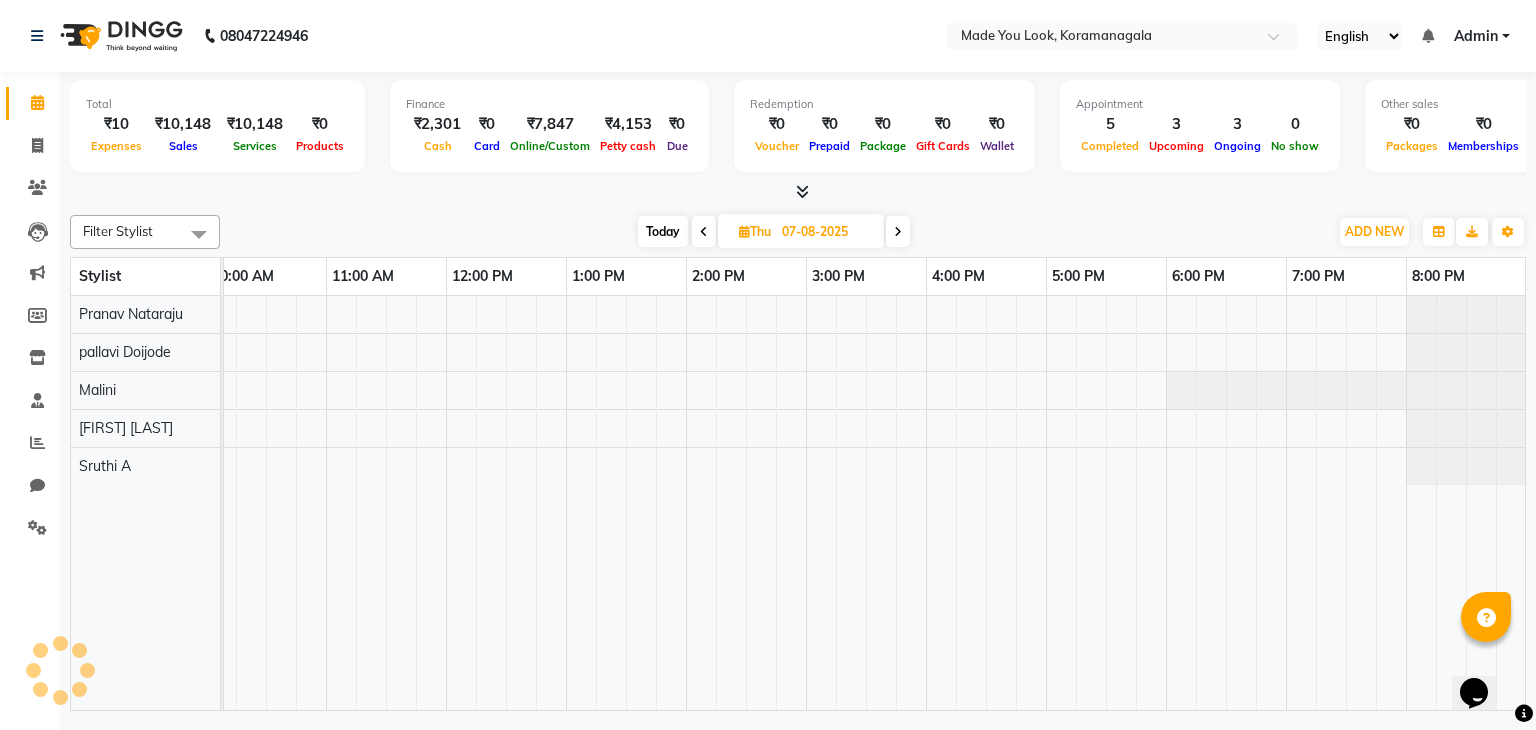 click at bounding box center [704, 231] 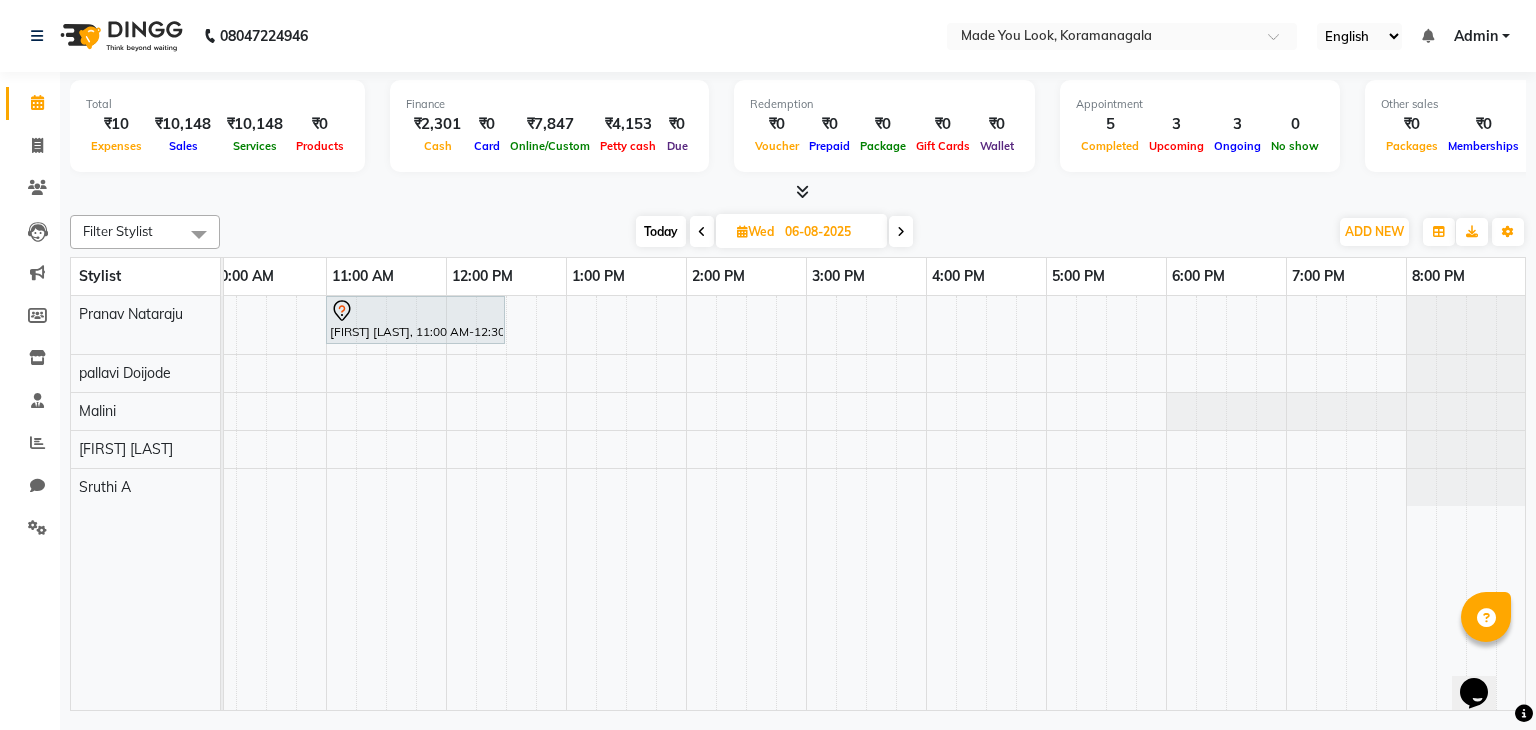 click at bounding box center [702, 231] 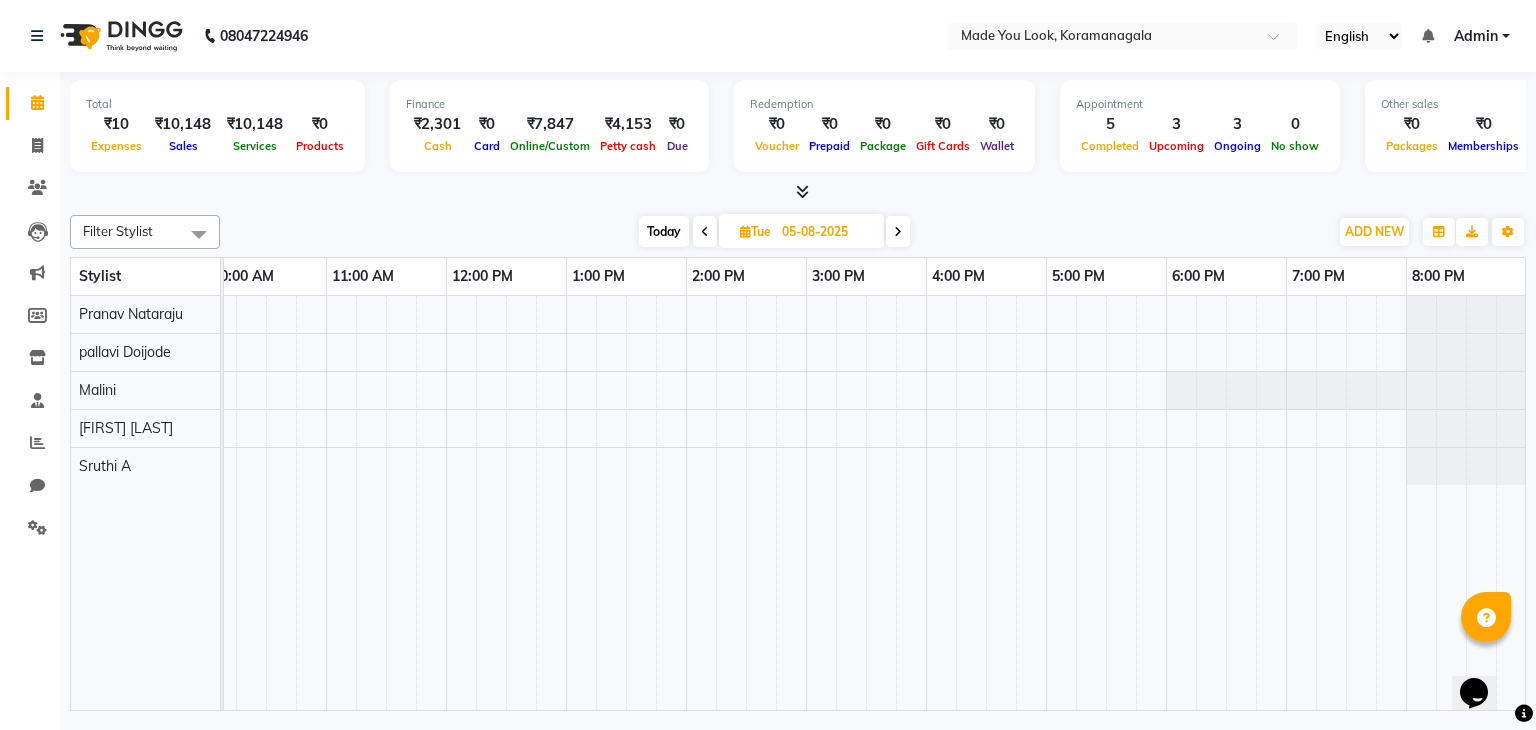 click at bounding box center (705, 231) 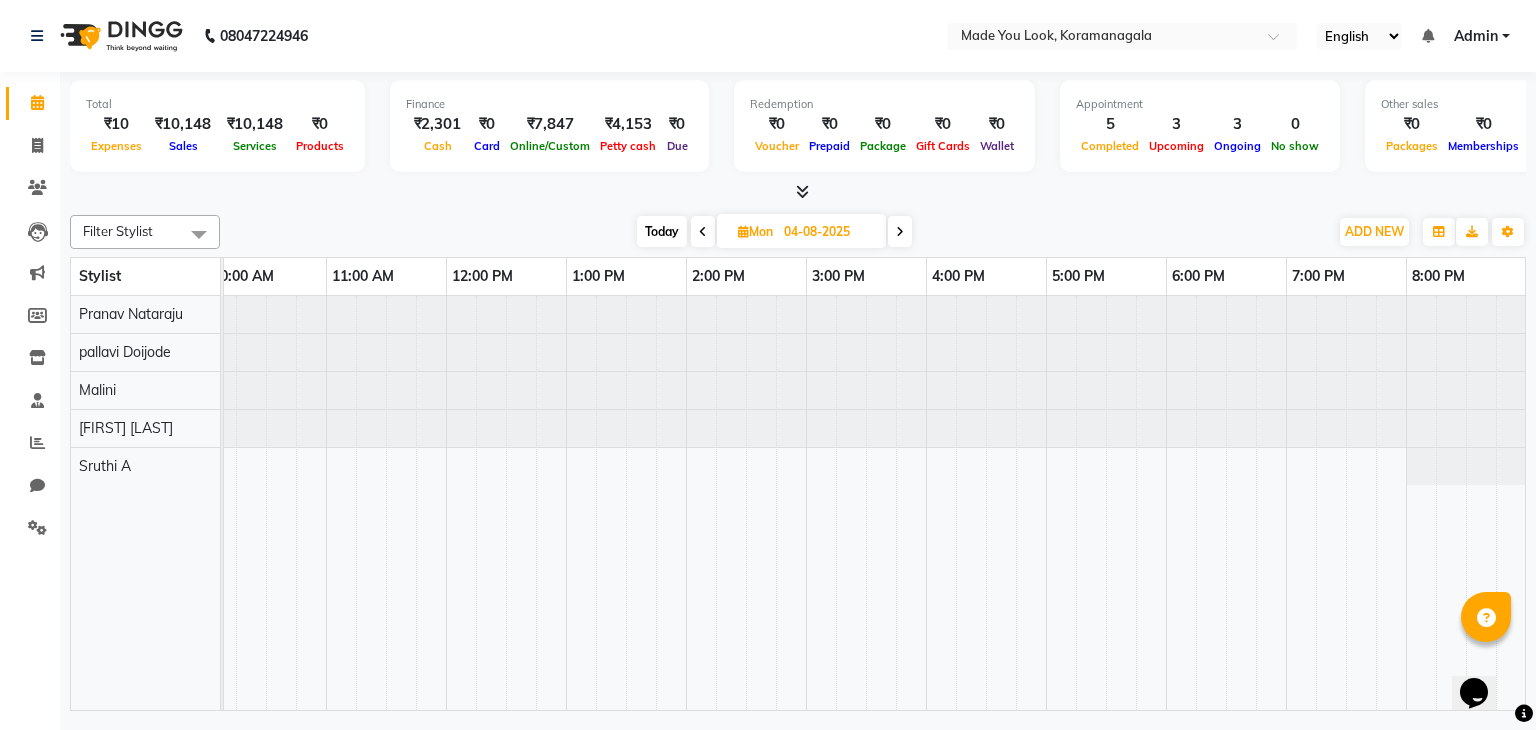 click at bounding box center [703, 231] 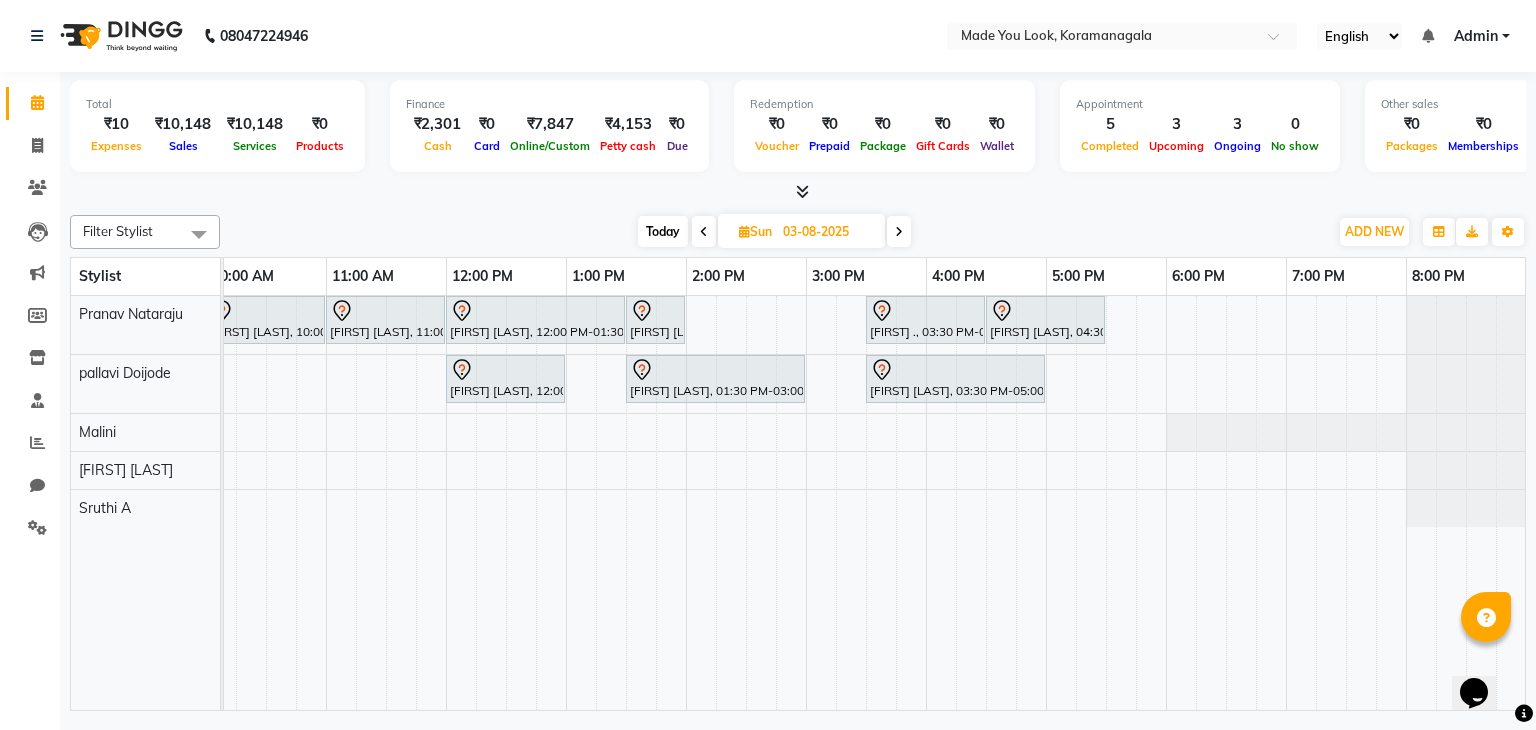 click at bounding box center [704, 231] 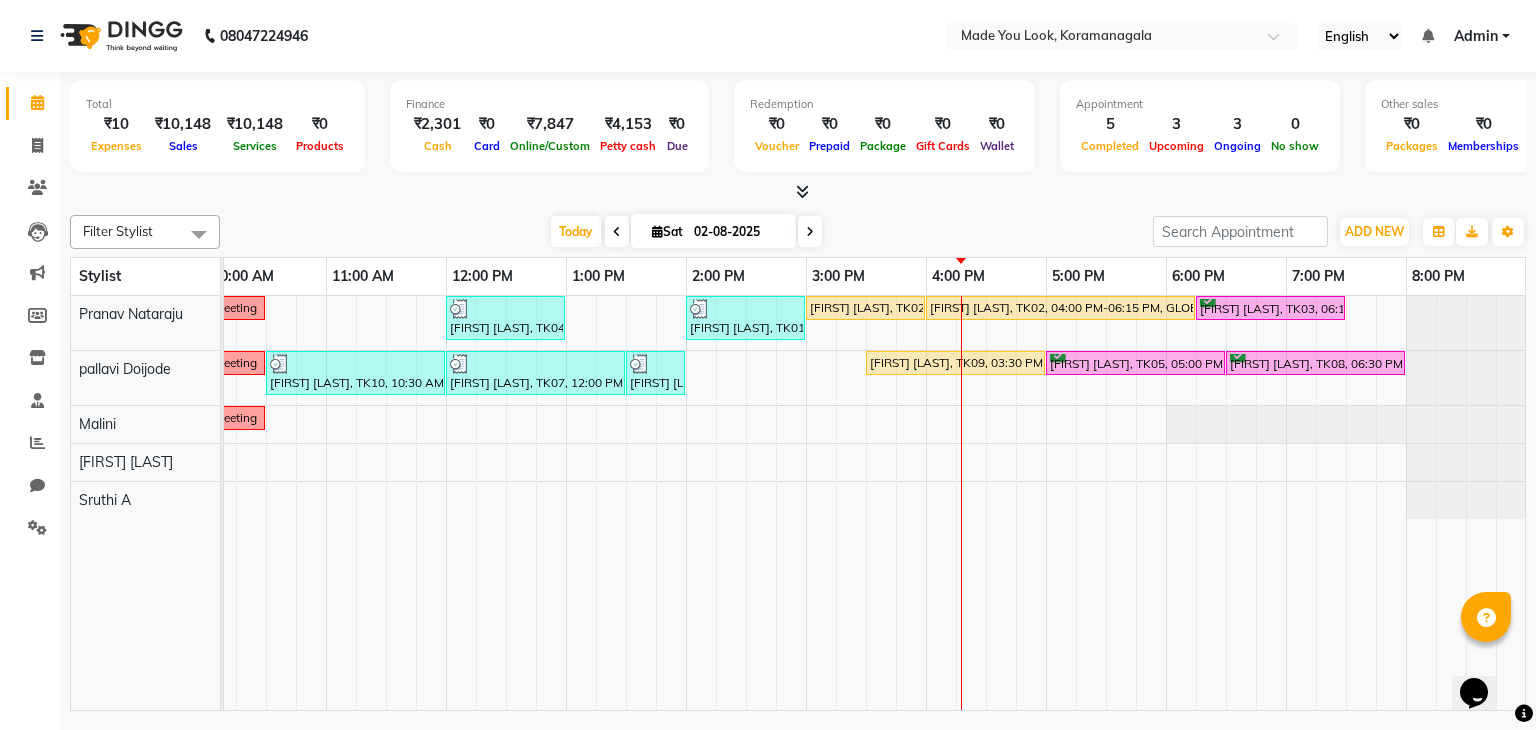 drag, startPoint x: 1370, startPoint y: 429, endPoint x: 1363, endPoint y: 478, distance: 49.497475 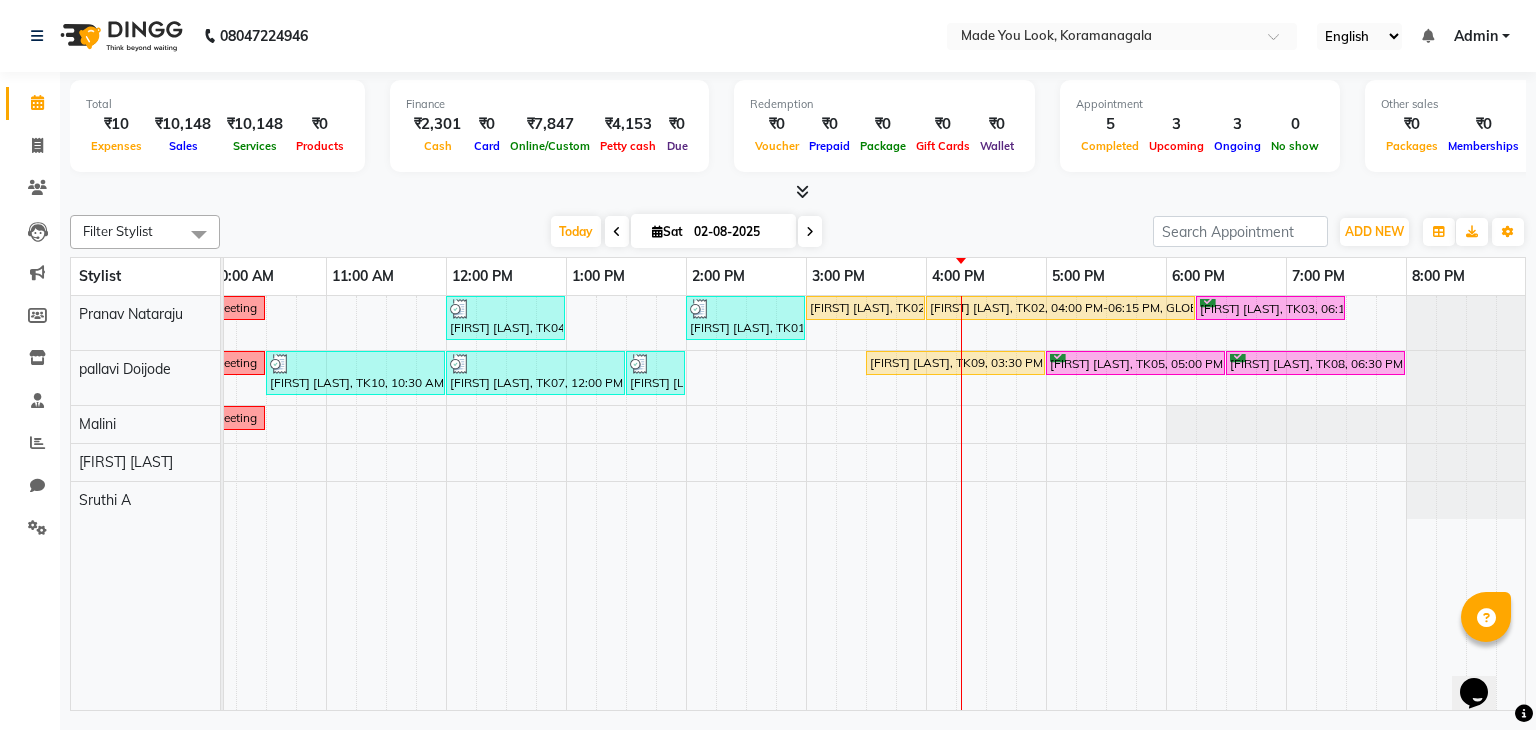 scroll, scrollTop: 0, scrollLeft: 0, axis: both 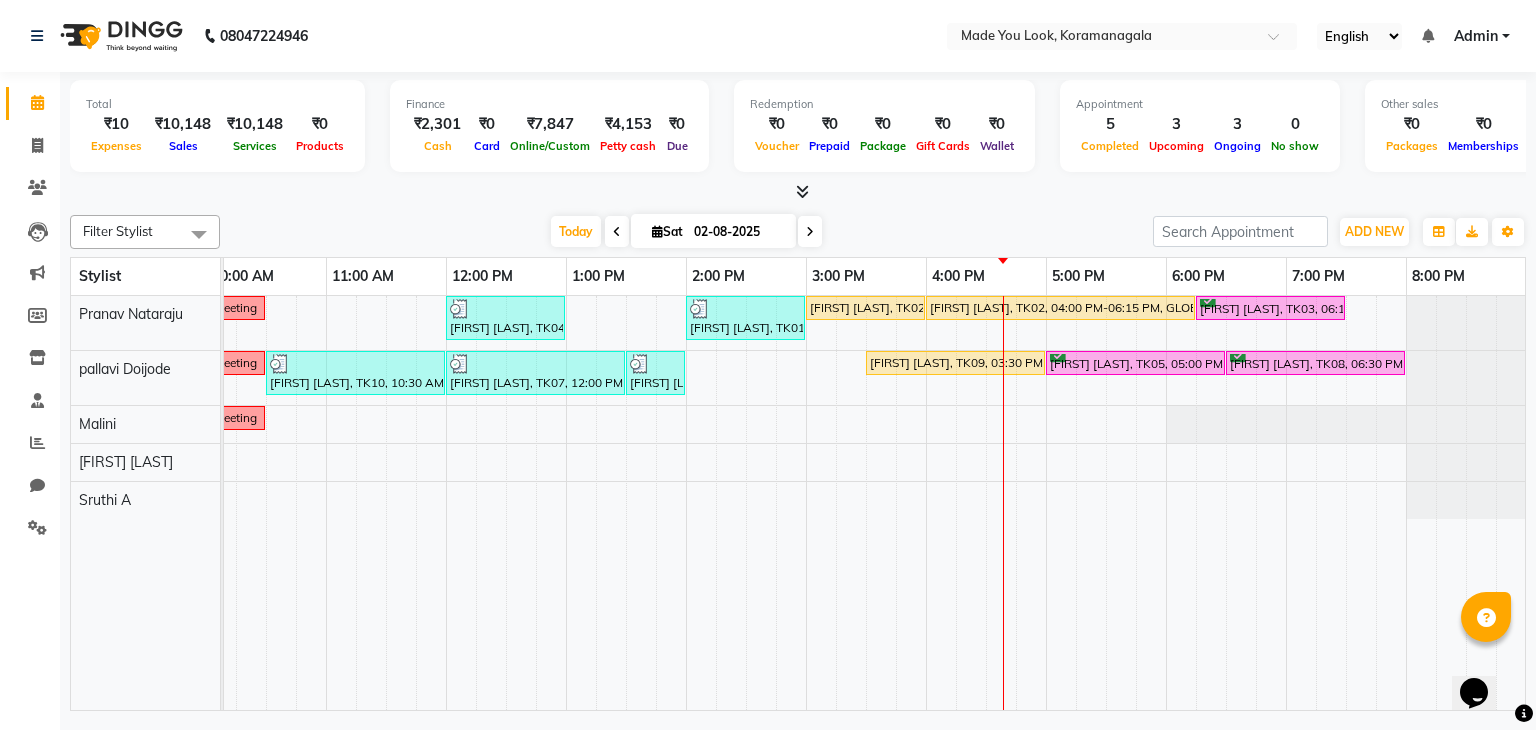 click at bounding box center (810, 231) 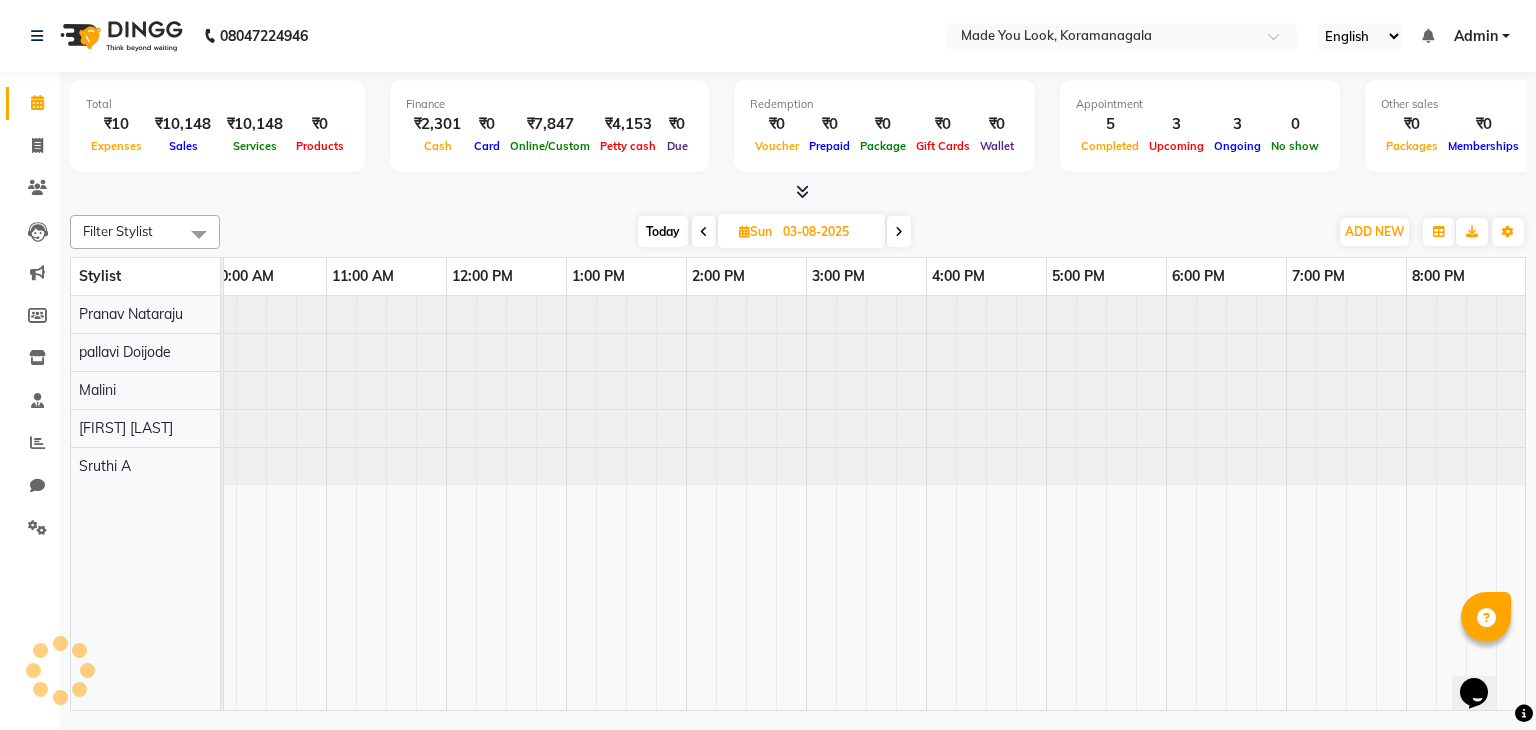 scroll, scrollTop: 0, scrollLeft: 0, axis: both 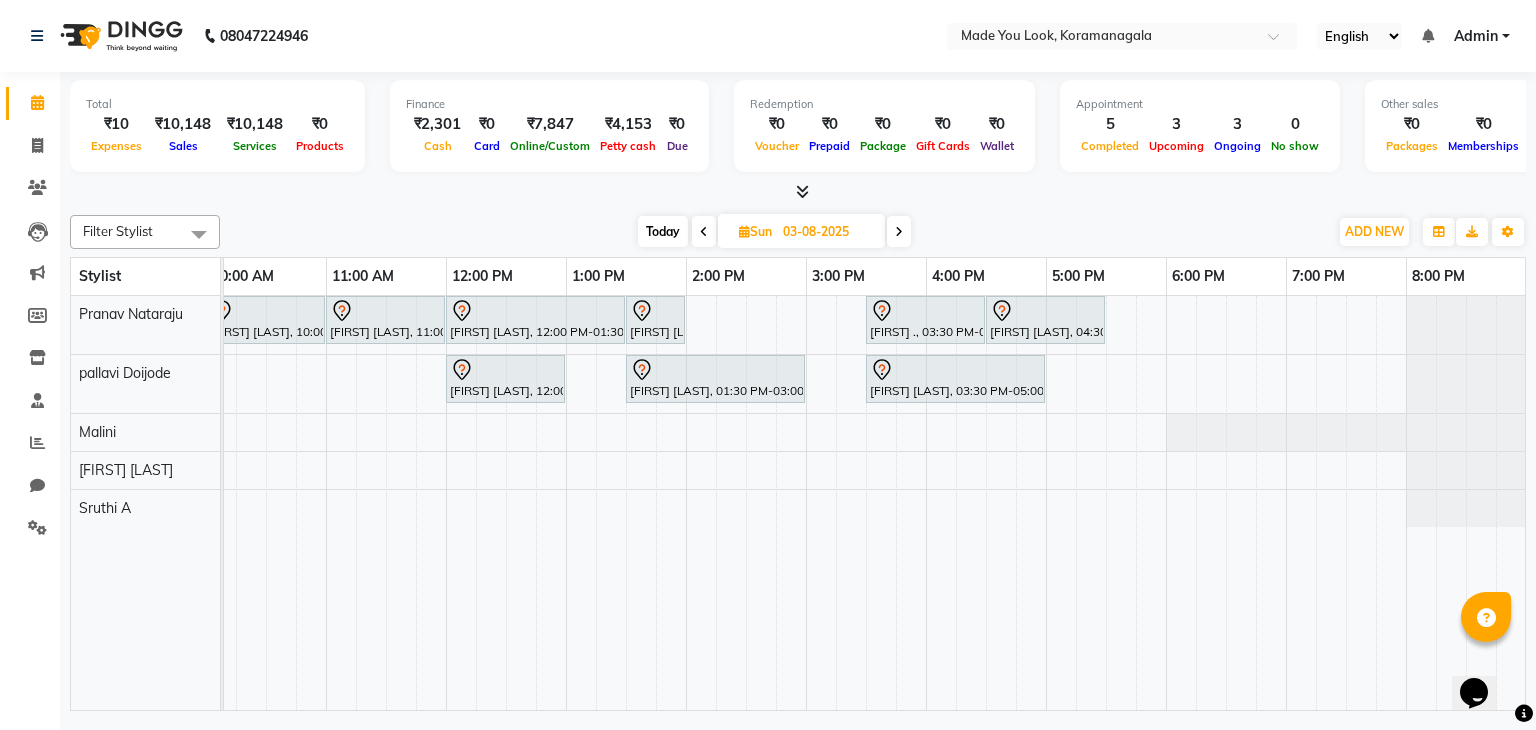 click at bounding box center [899, 231] 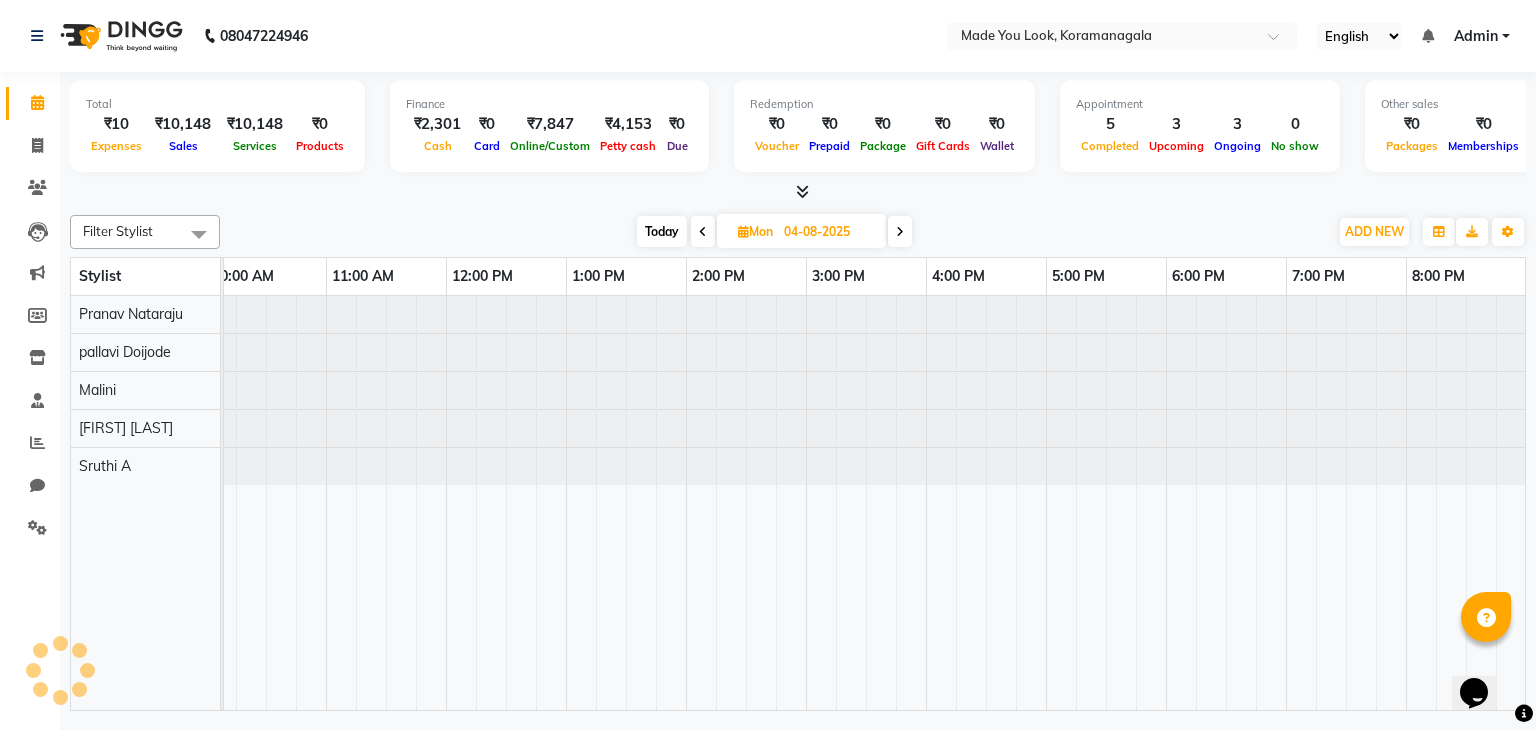 scroll, scrollTop: 0, scrollLeft: 0, axis: both 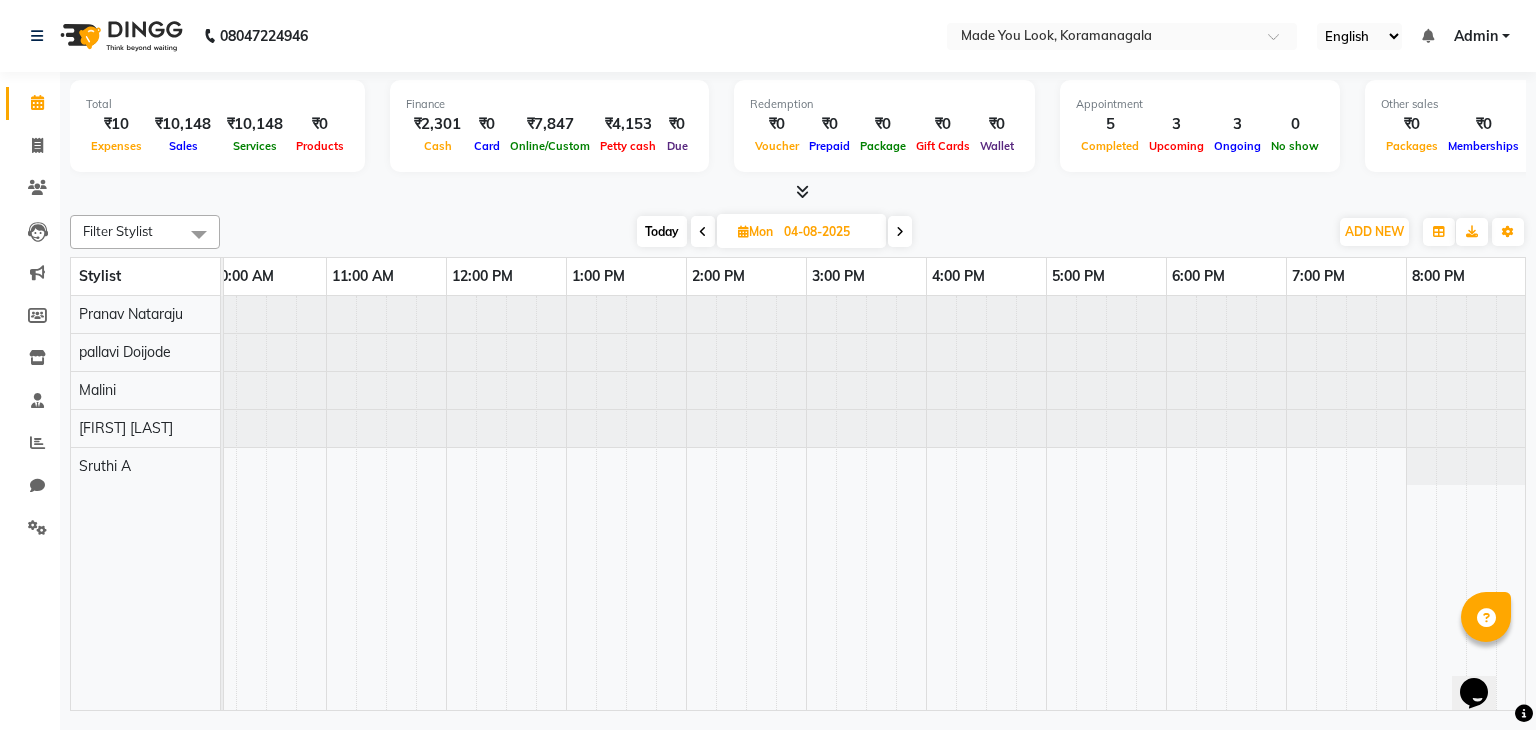 click at bounding box center (900, 231) 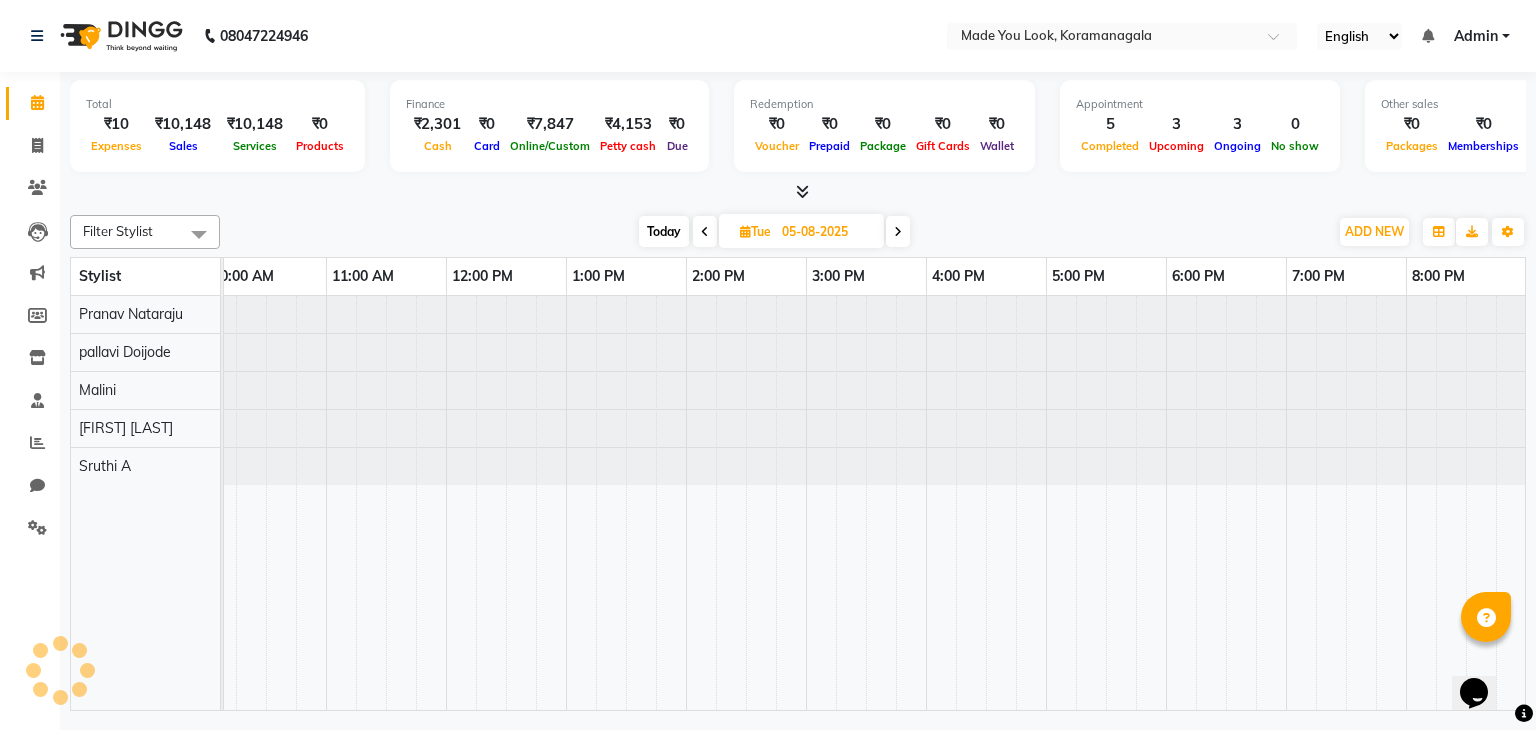 scroll, scrollTop: 0, scrollLeft: 0, axis: both 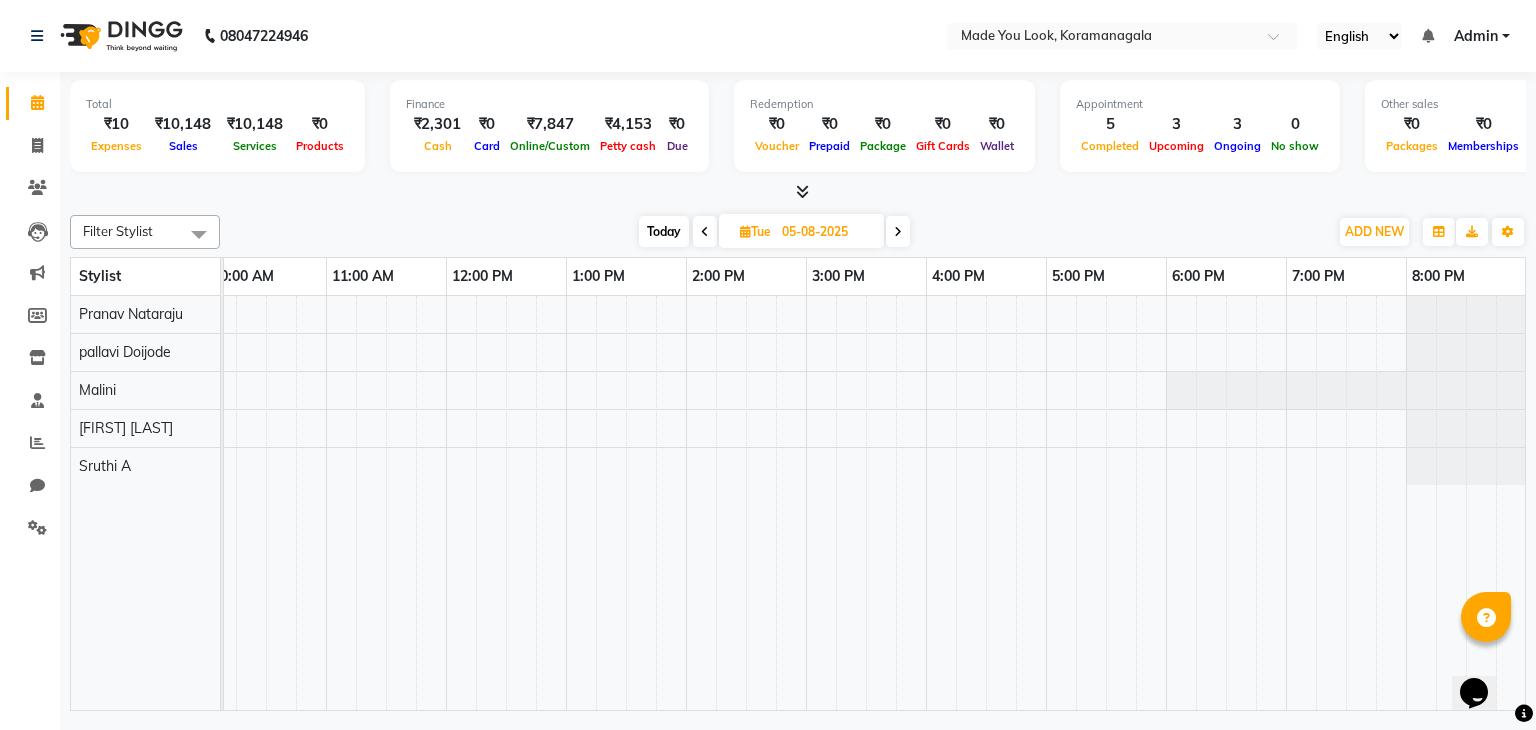click on "Today" at bounding box center (664, 231) 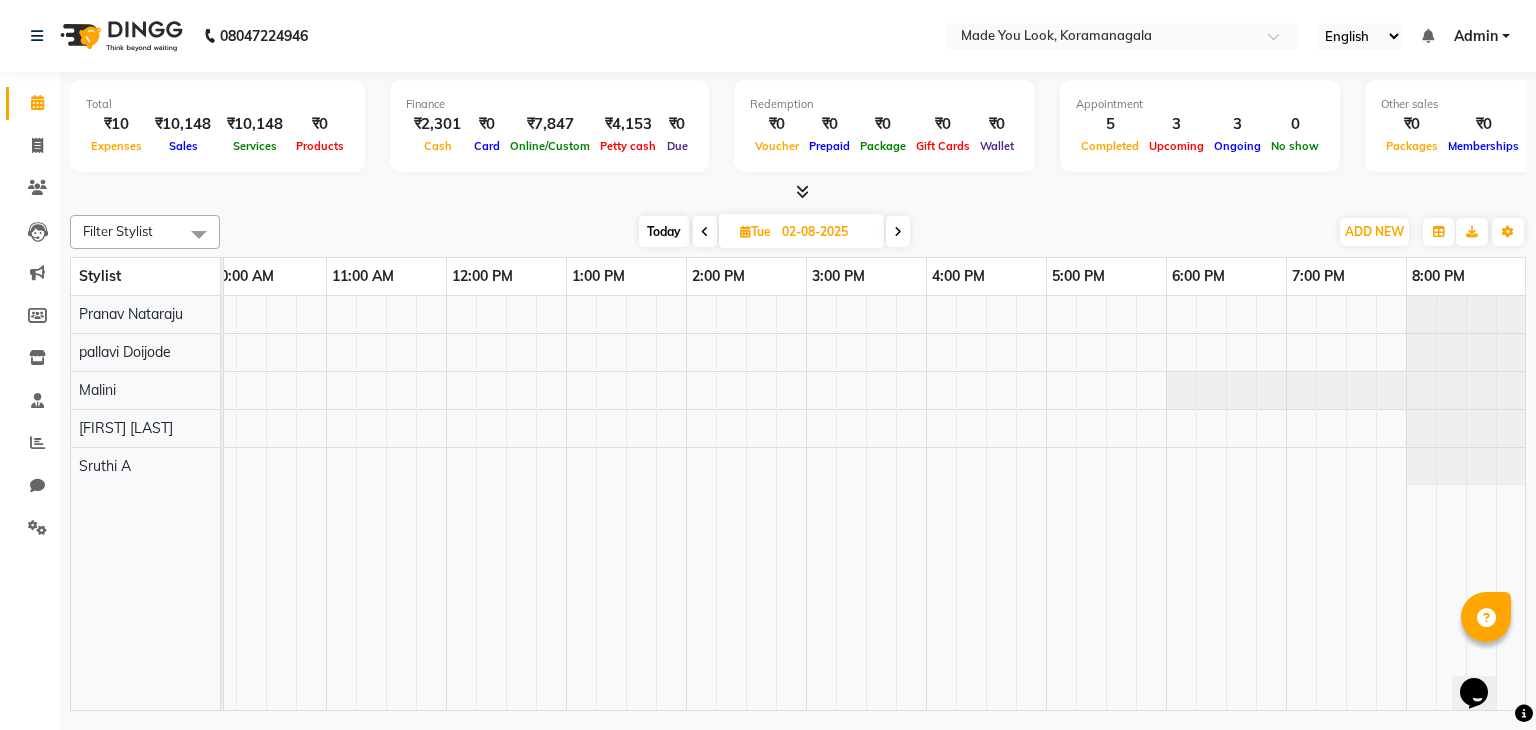 scroll, scrollTop: 0, scrollLeft: 0, axis: both 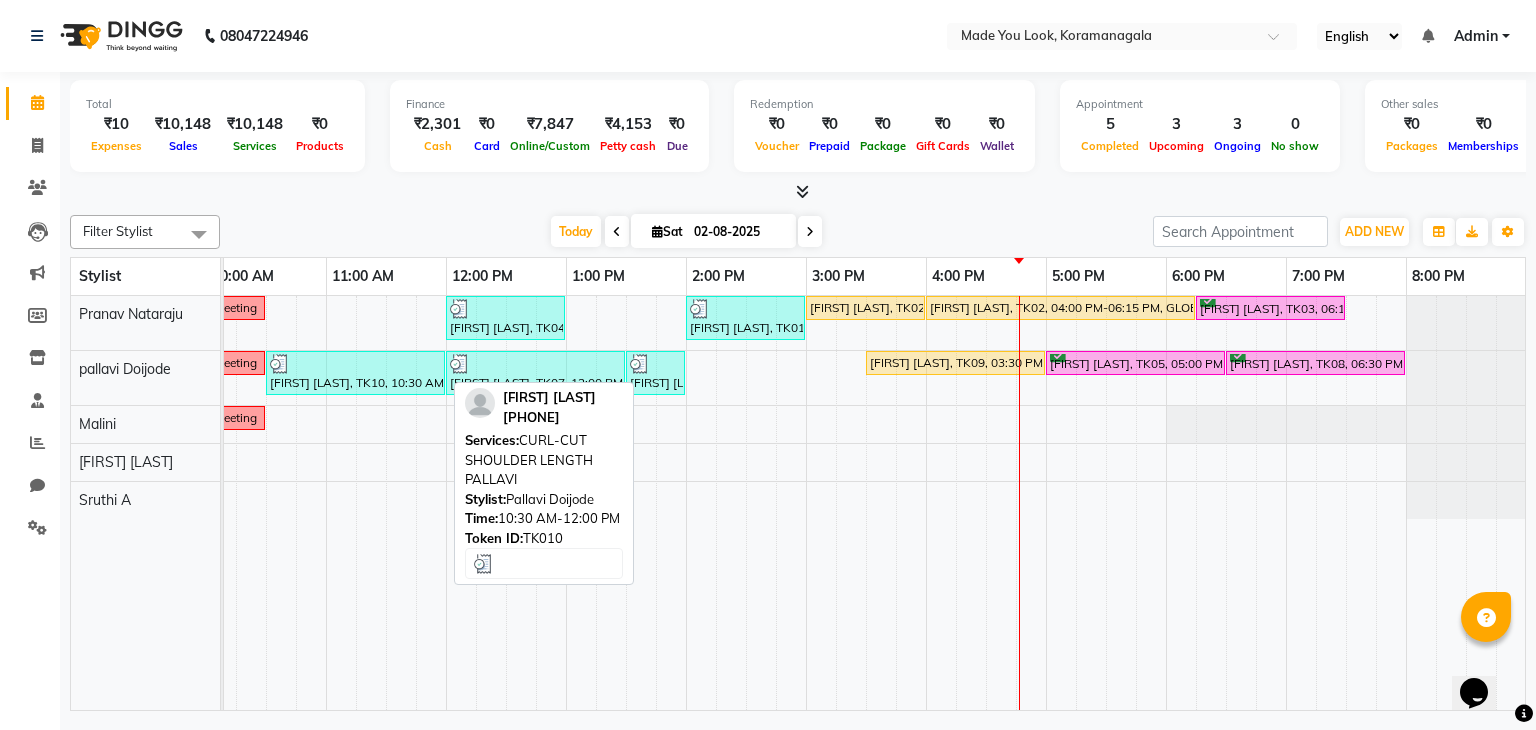 click on "[FIRST] [LAST], TK10, 10:30 AM-12:00 PM, CURL-CUT SHOULDER LENGTH [NAME]" at bounding box center (355, 373) 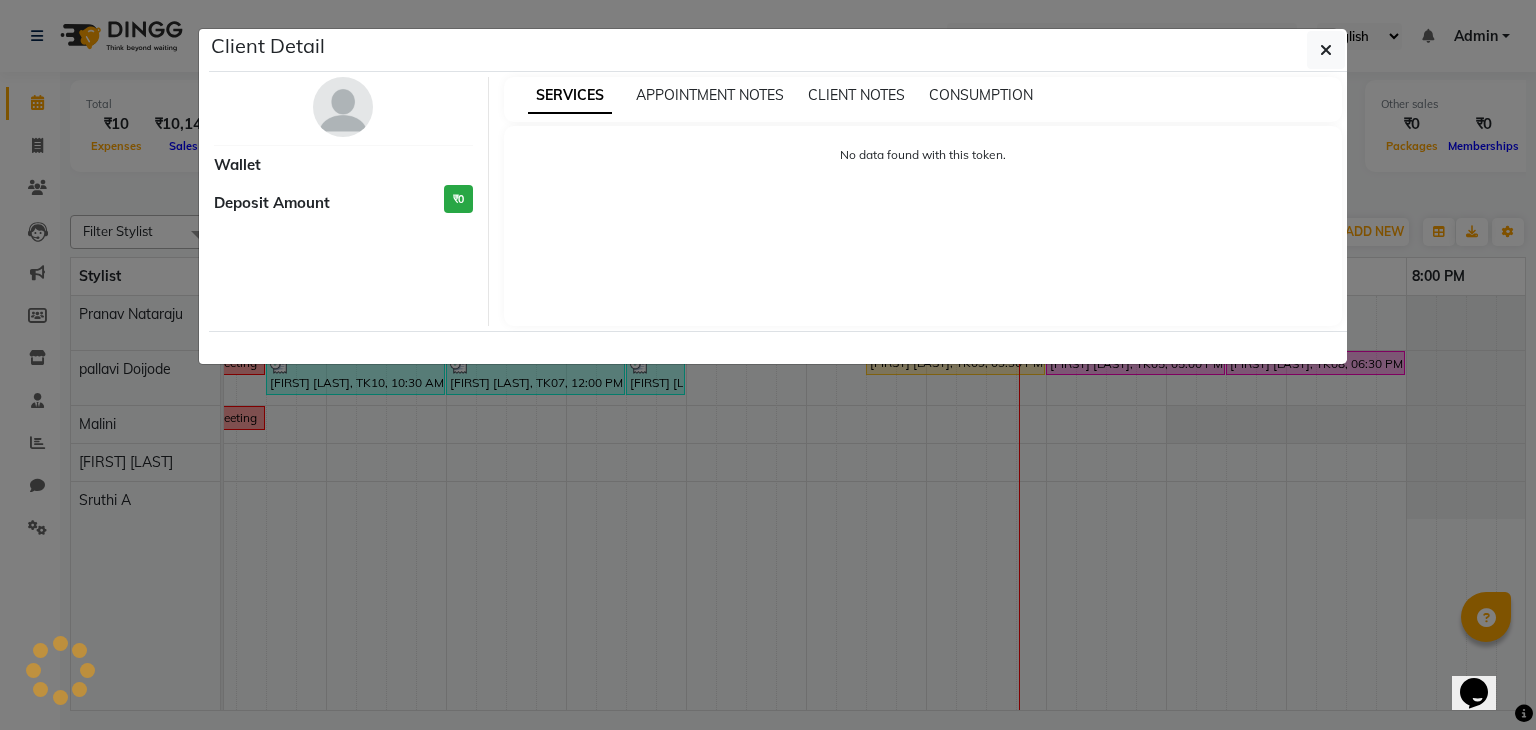 select on "3" 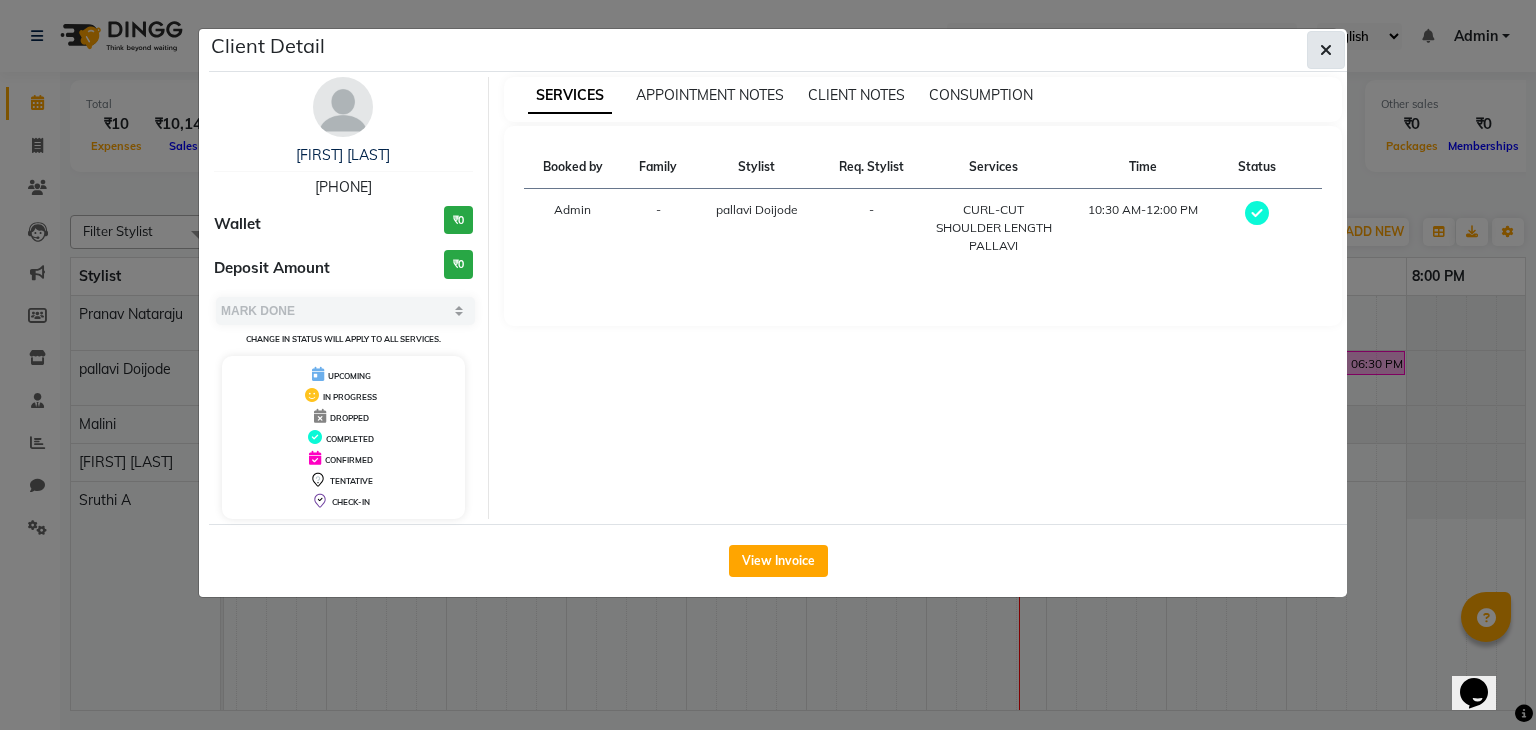 click 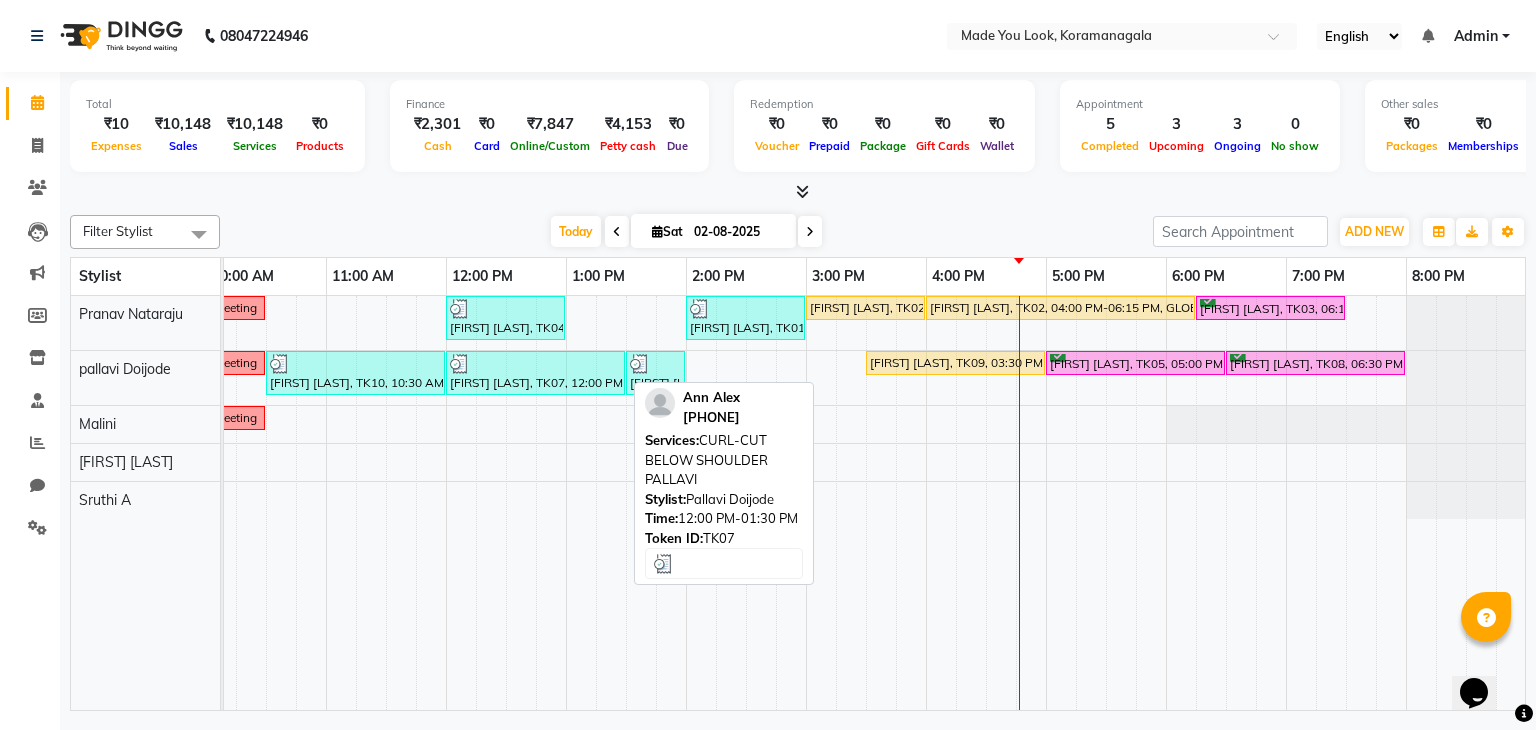 click at bounding box center (535, 364) 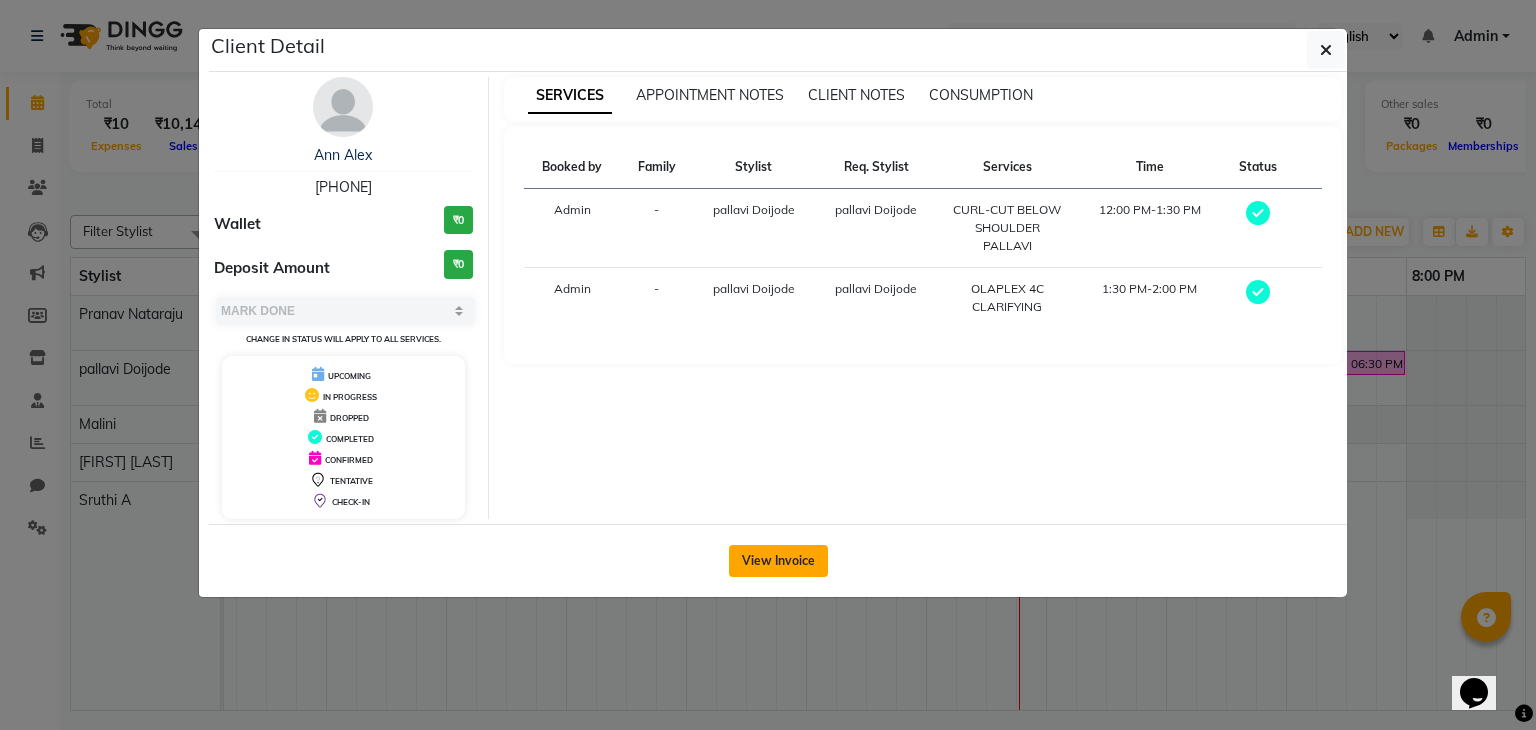 click on "View Invoice" 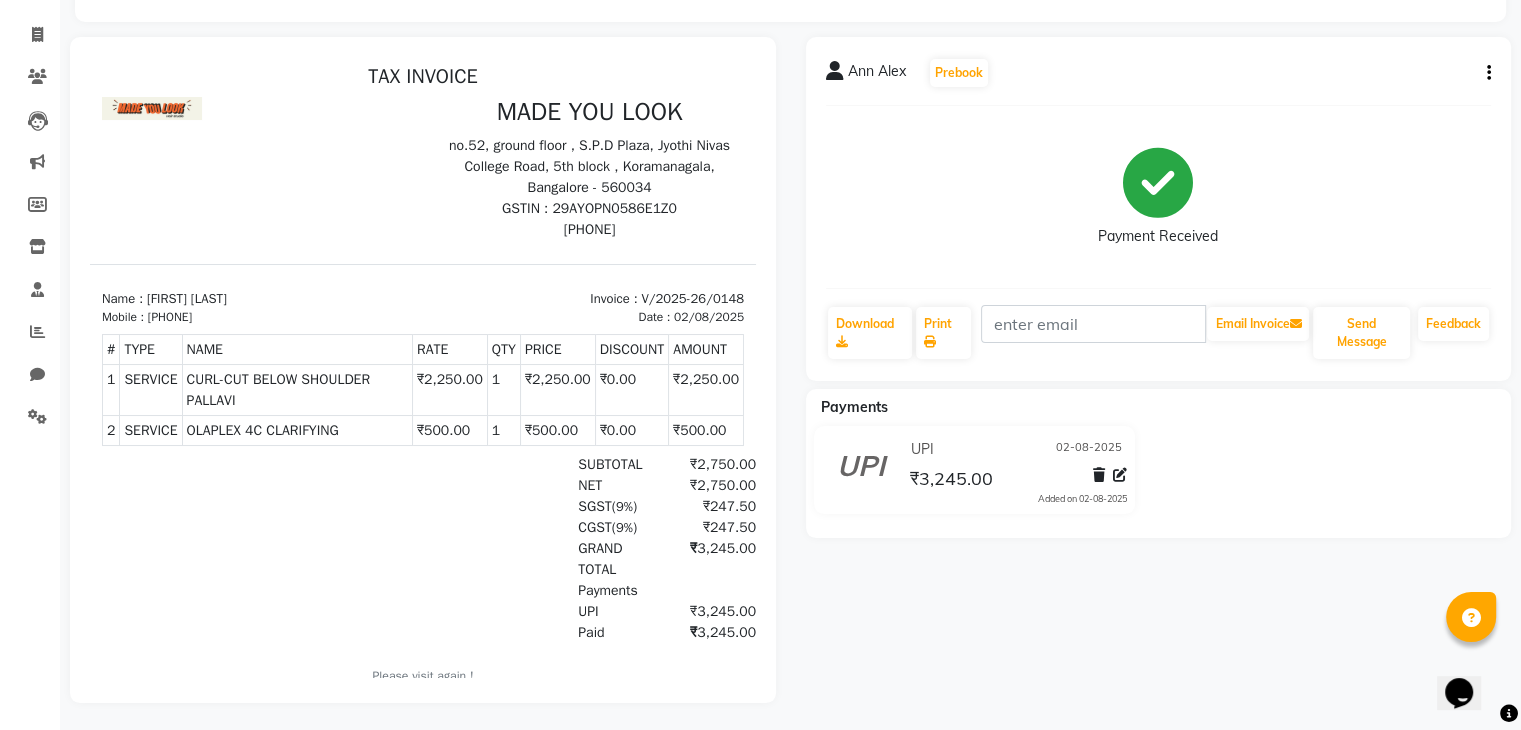 scroll, scrollTop: 112, scrollLeft: 0, axis: vertical 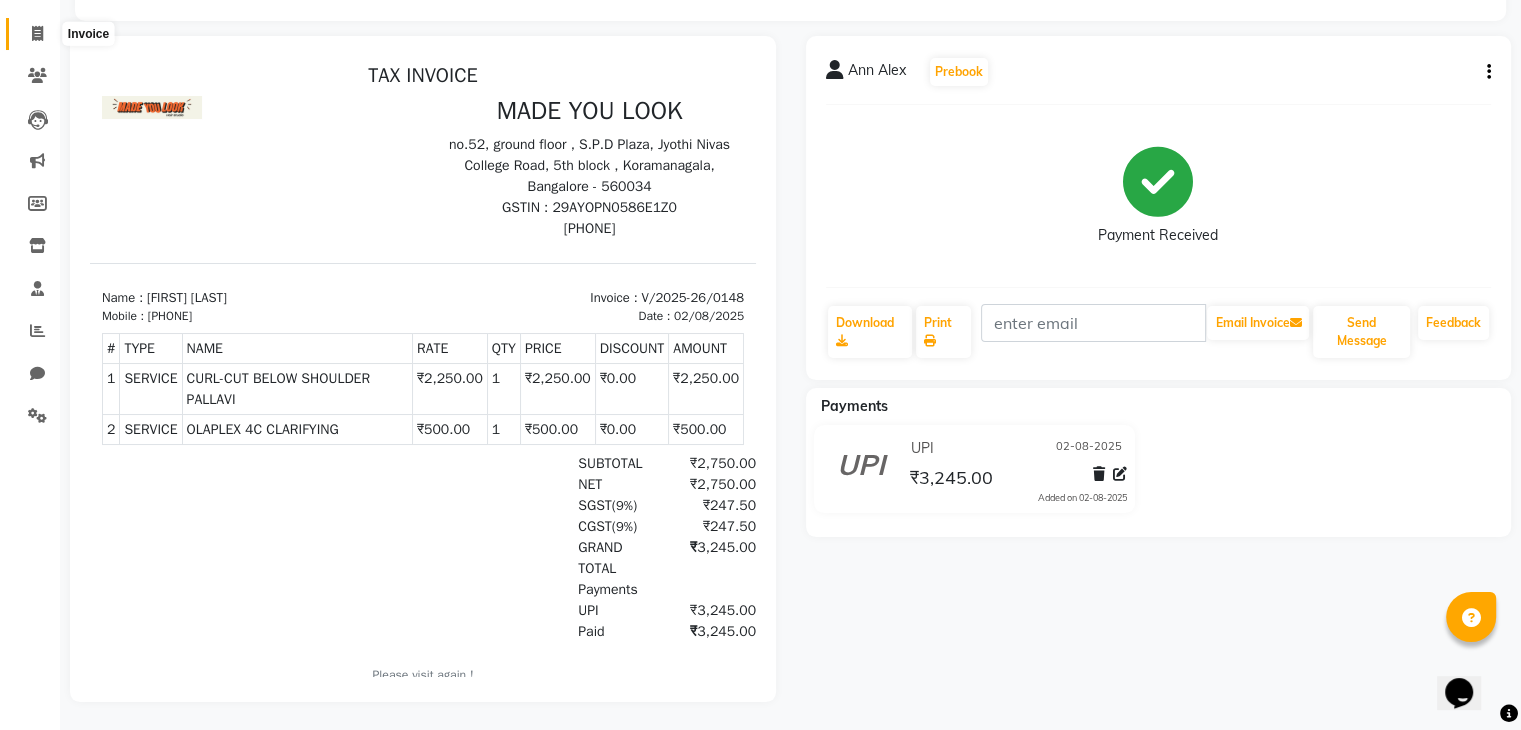click 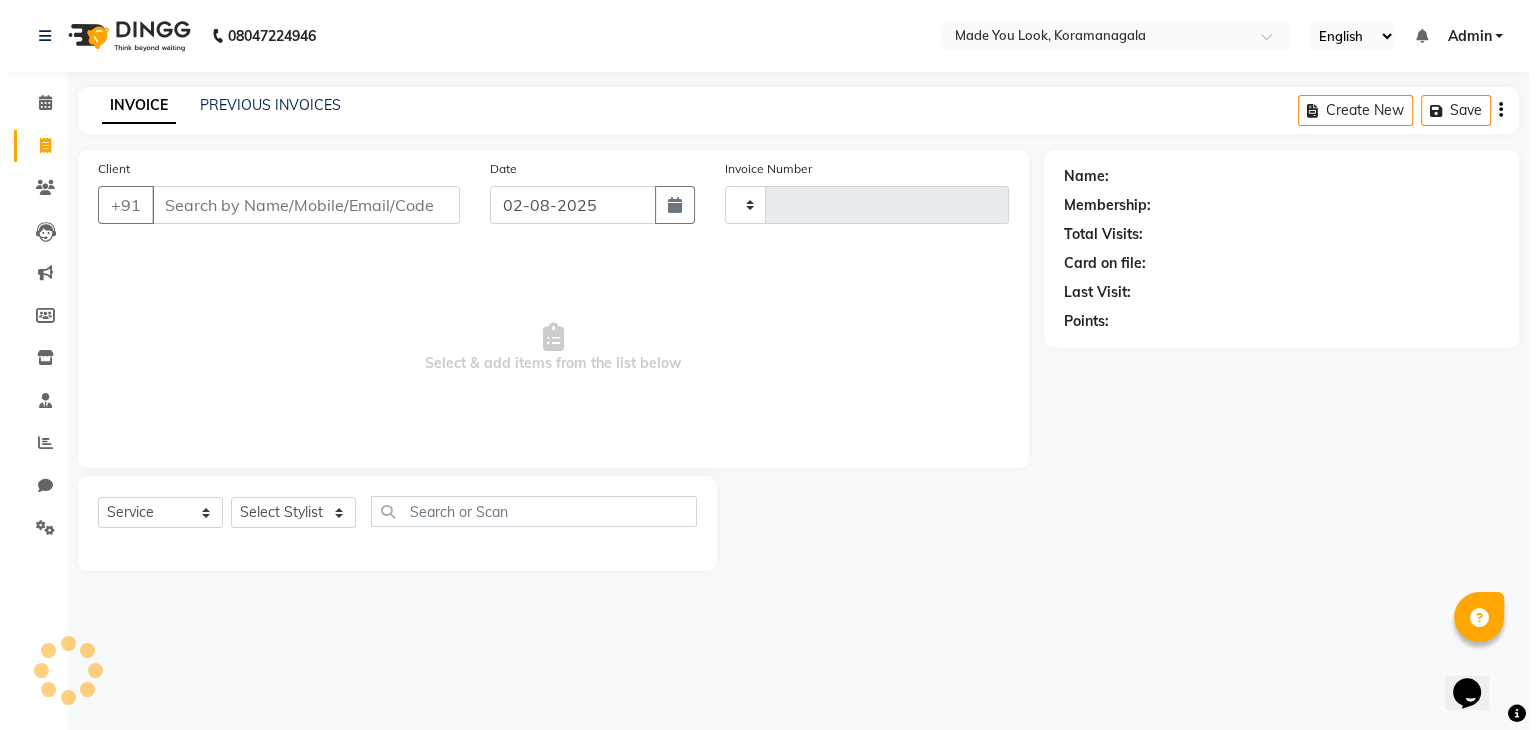 scroll, scrollTop: 0, scrollLeft: 0, axis: both 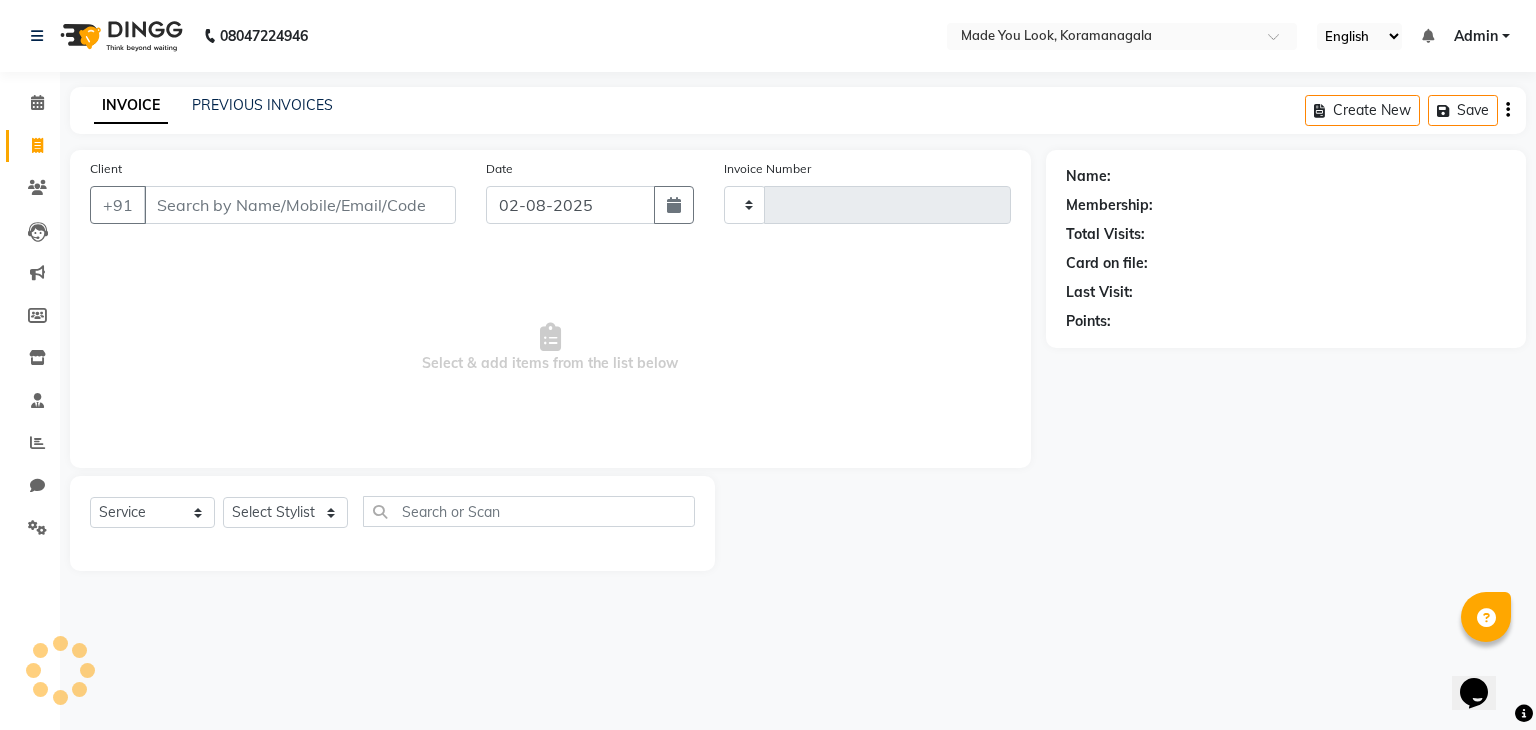 type on "0150" 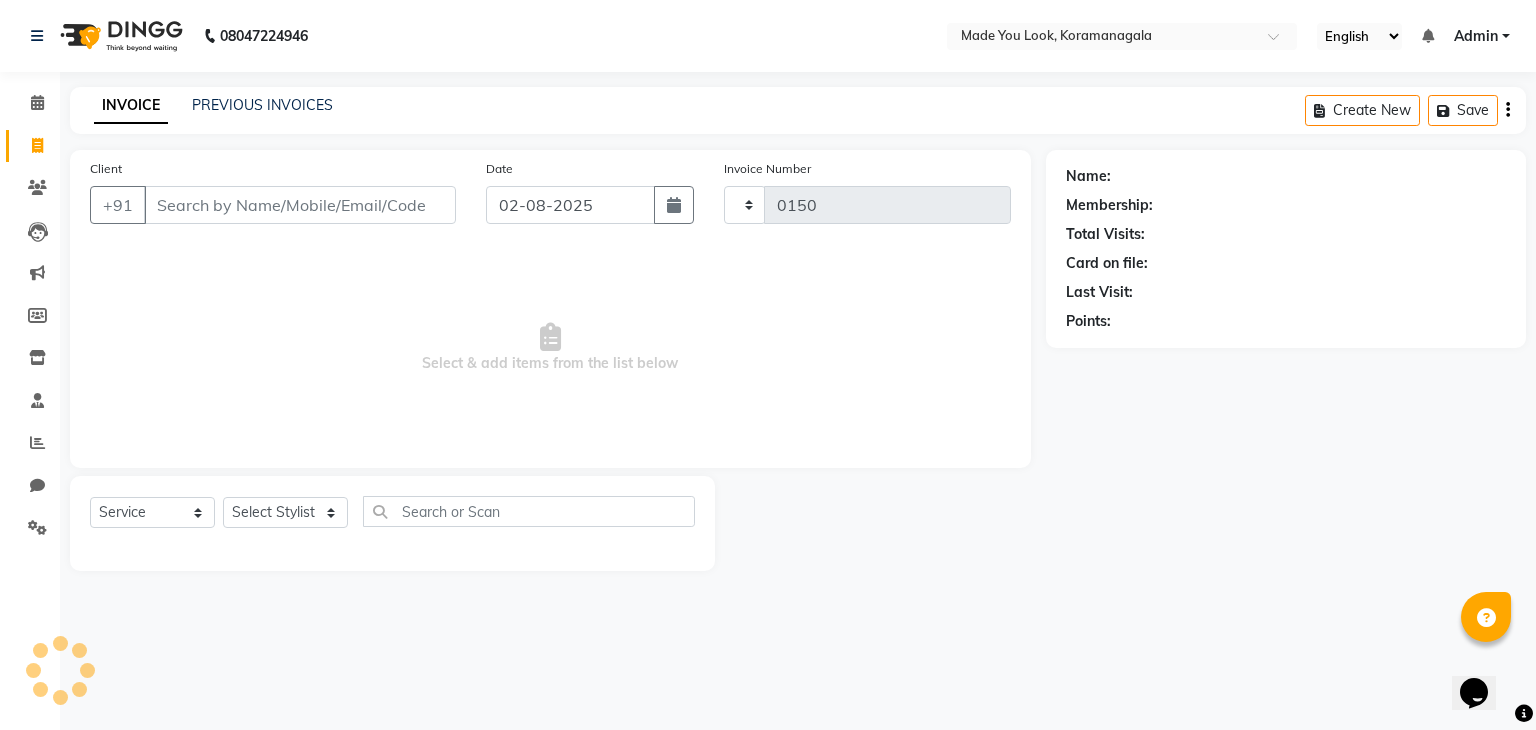 select on "8181" 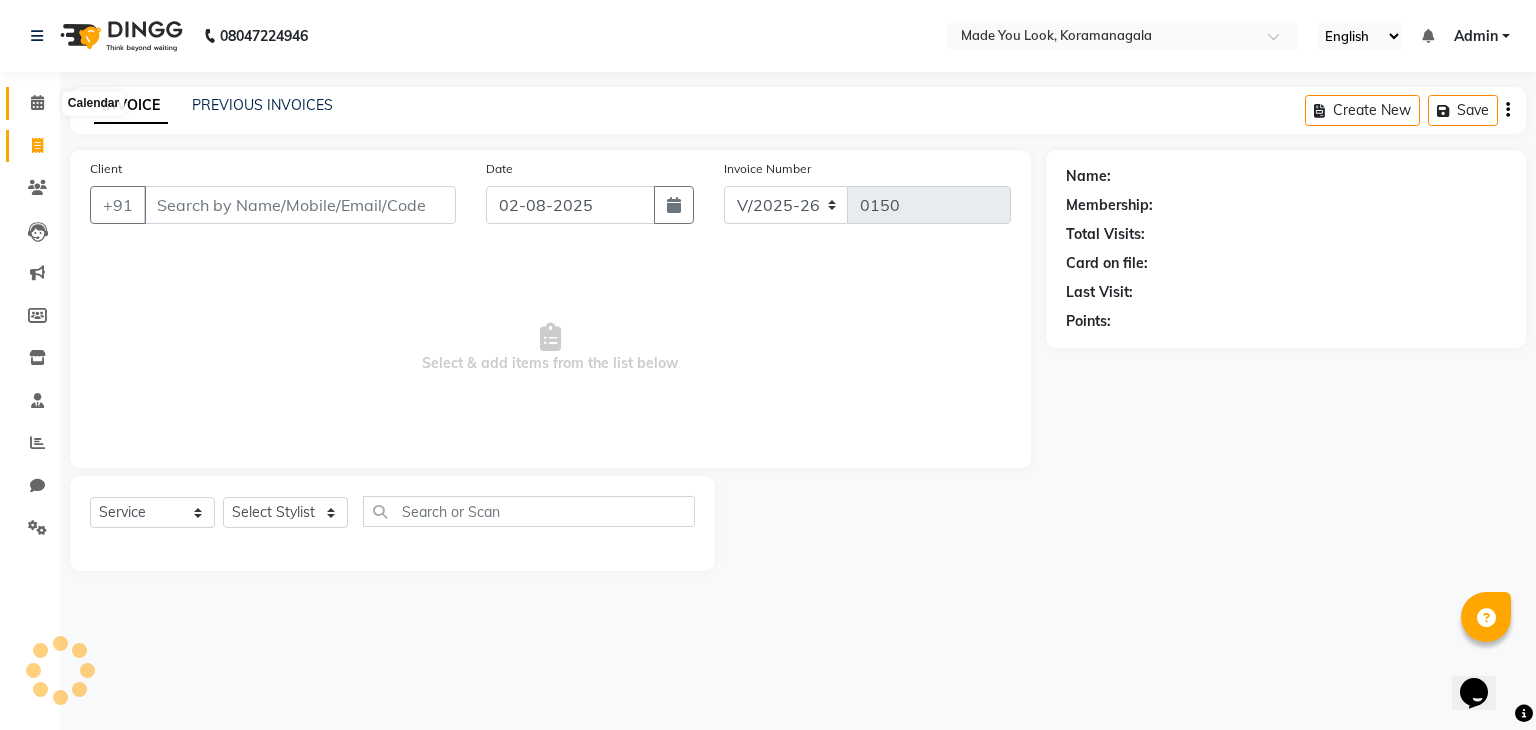 click 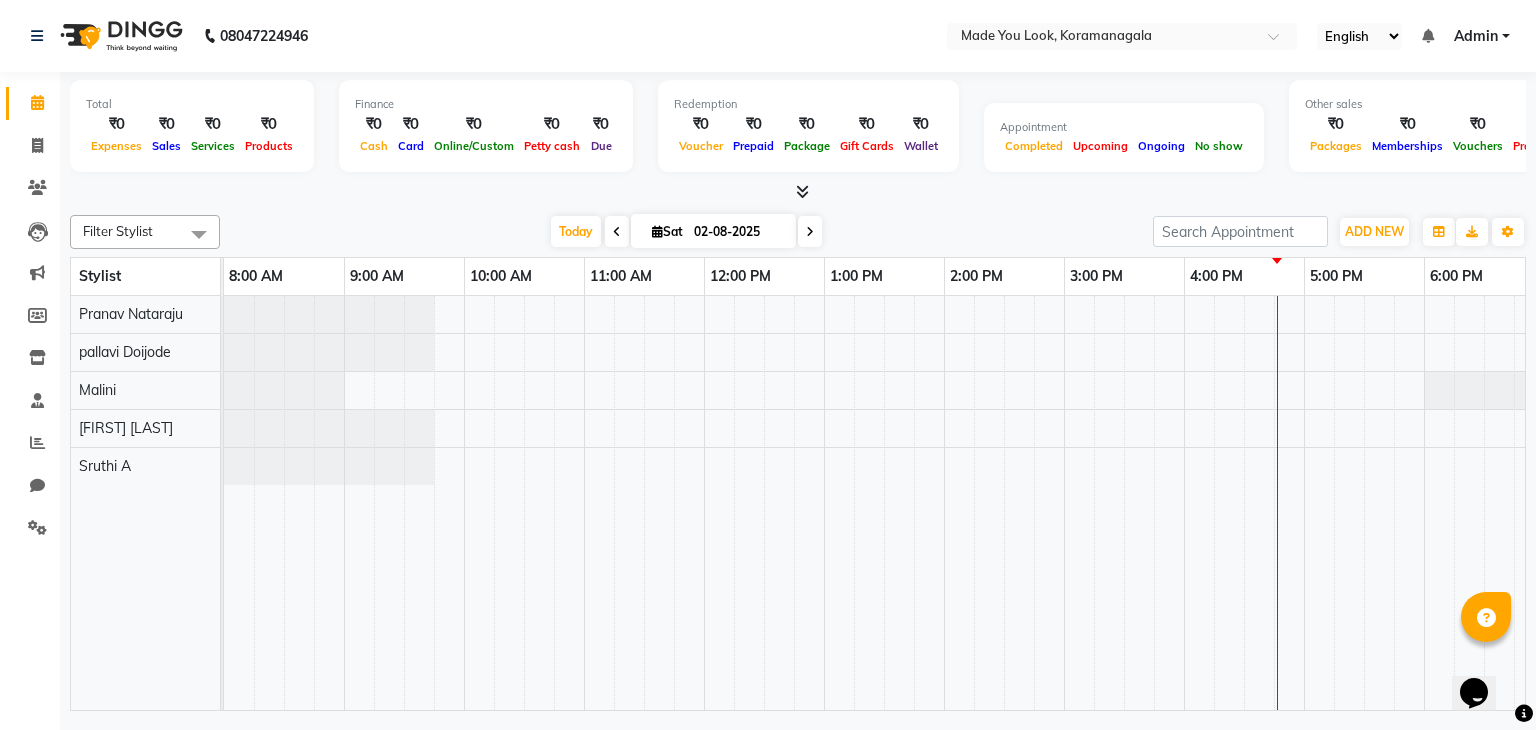 scroll, scrollTop: 0, scrollLeft: 0, axis: both 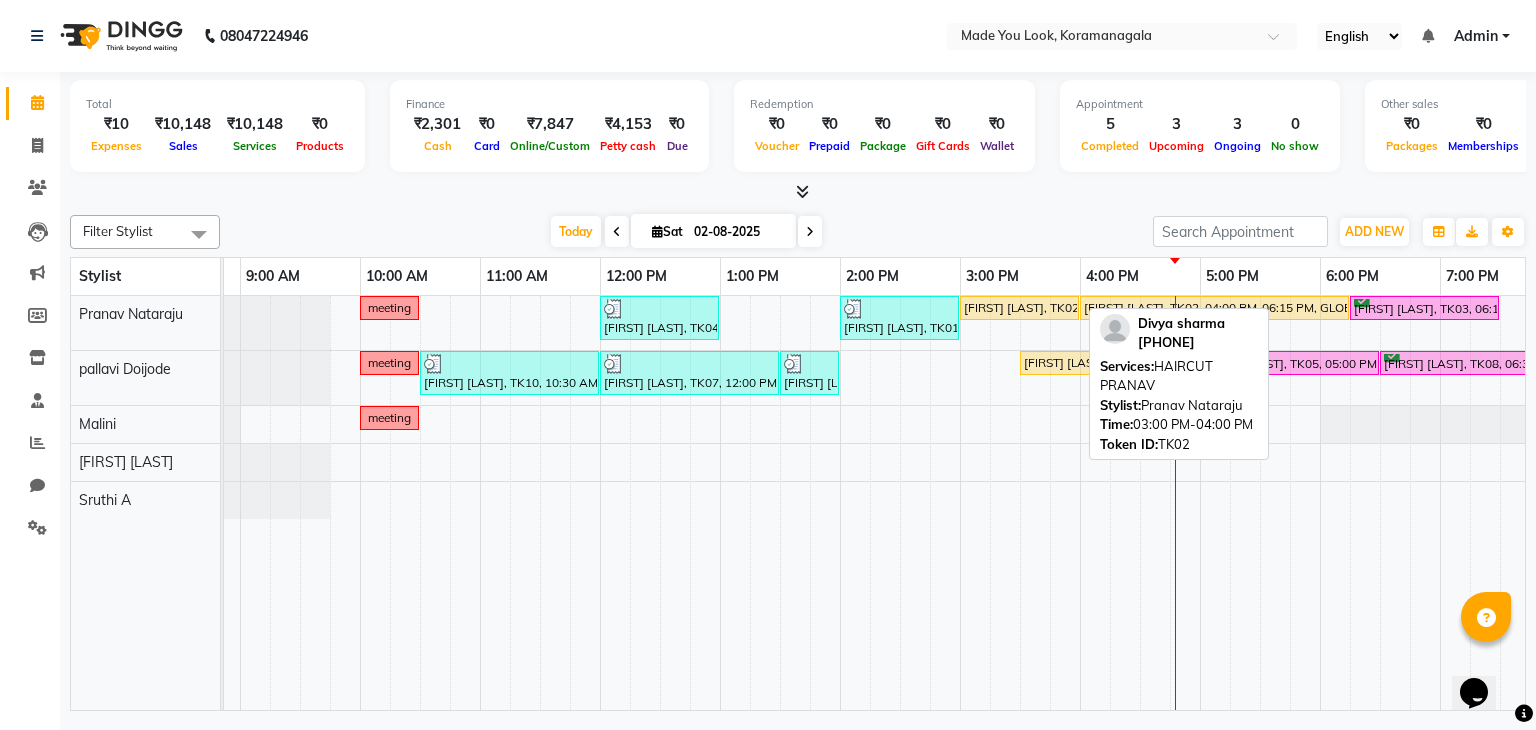 click on "[FIRST] [LAST], TK02, 03:00 PM-04:00 PM, HAIRCUT [NAME]" at bounding box center [1019, 308] 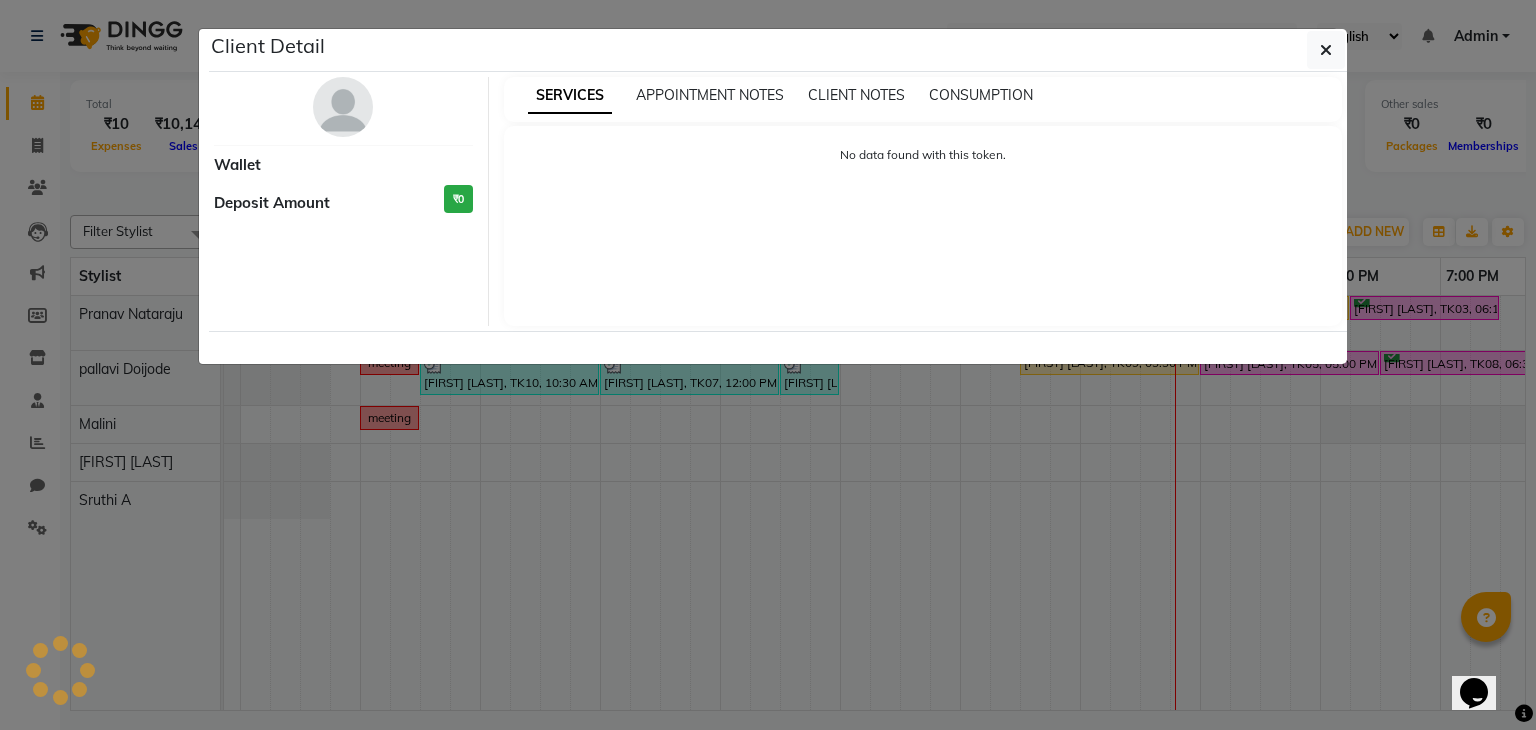 select on "1" 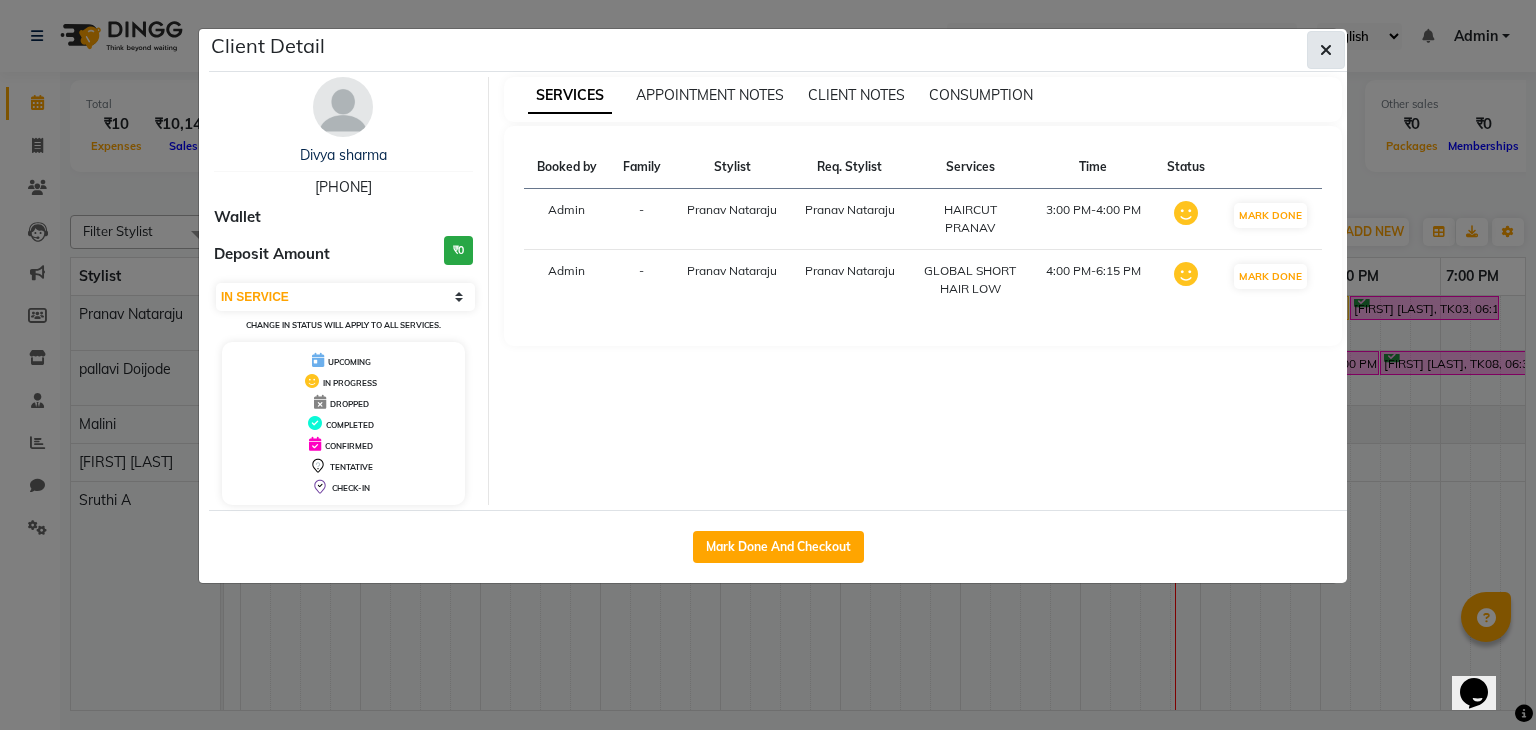 click 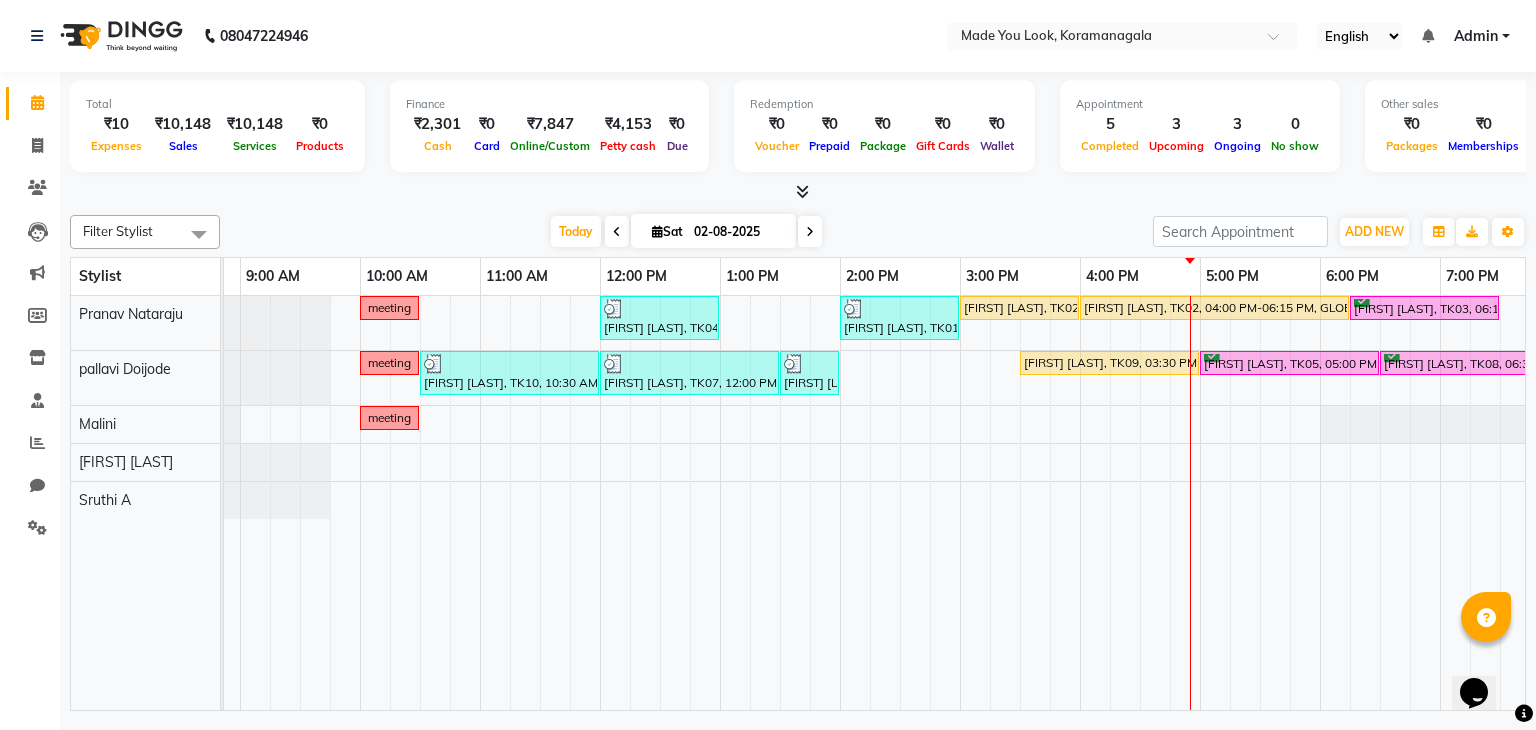 scroll, scrollTop: 0, scrollLeft: 258, axis: horizontal 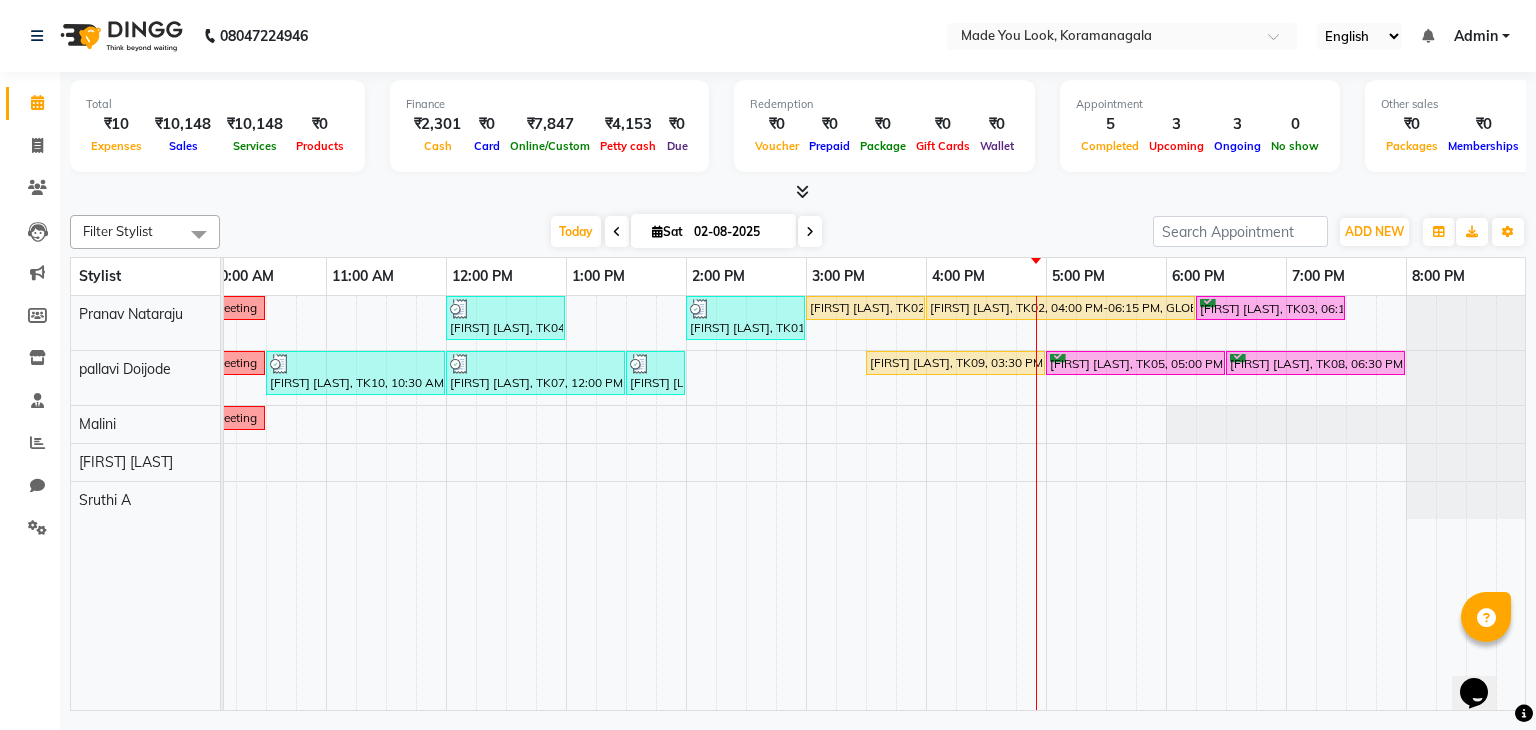 click at bounding box center (810, 231) 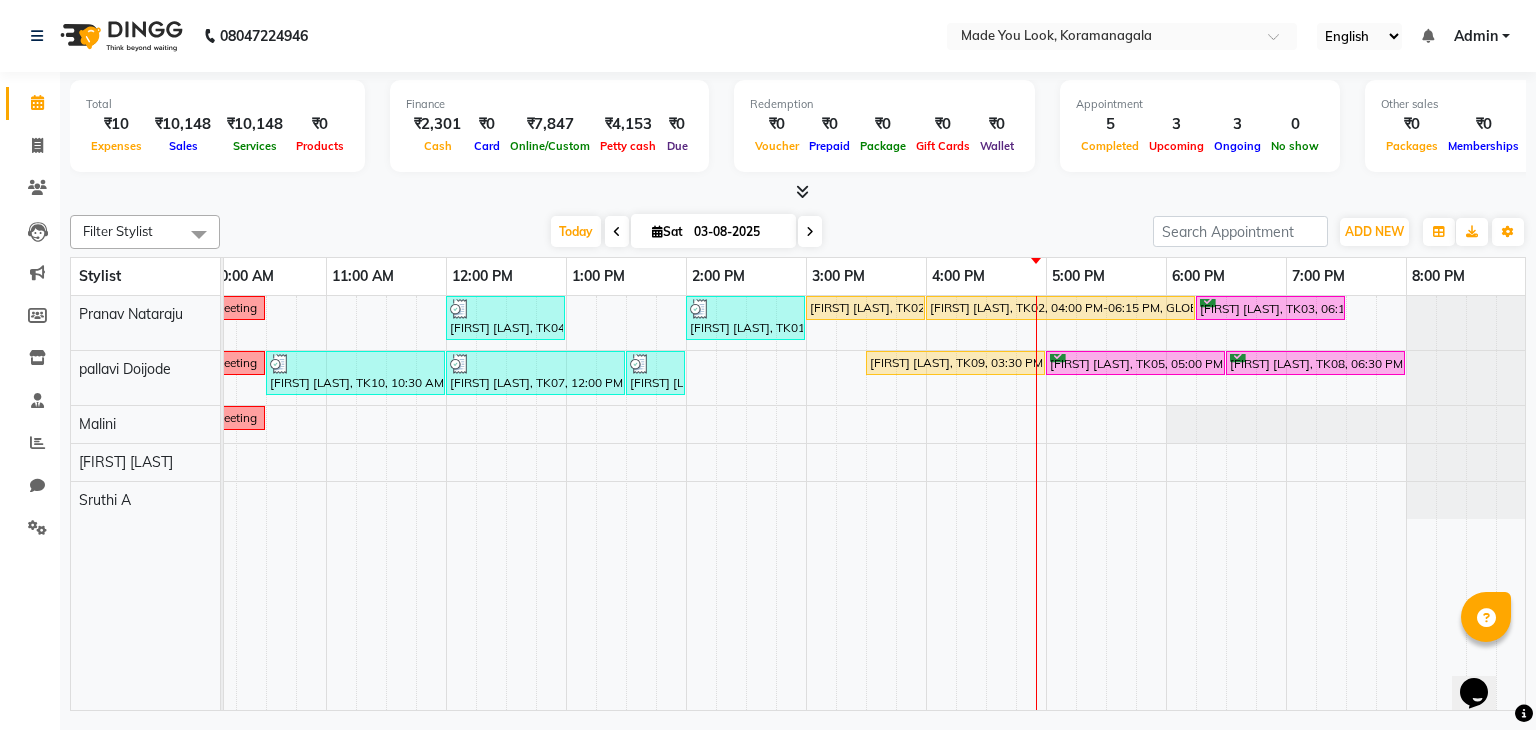 scroll, scrollTop: 0, scrollLeft: 258, axis: horizontal 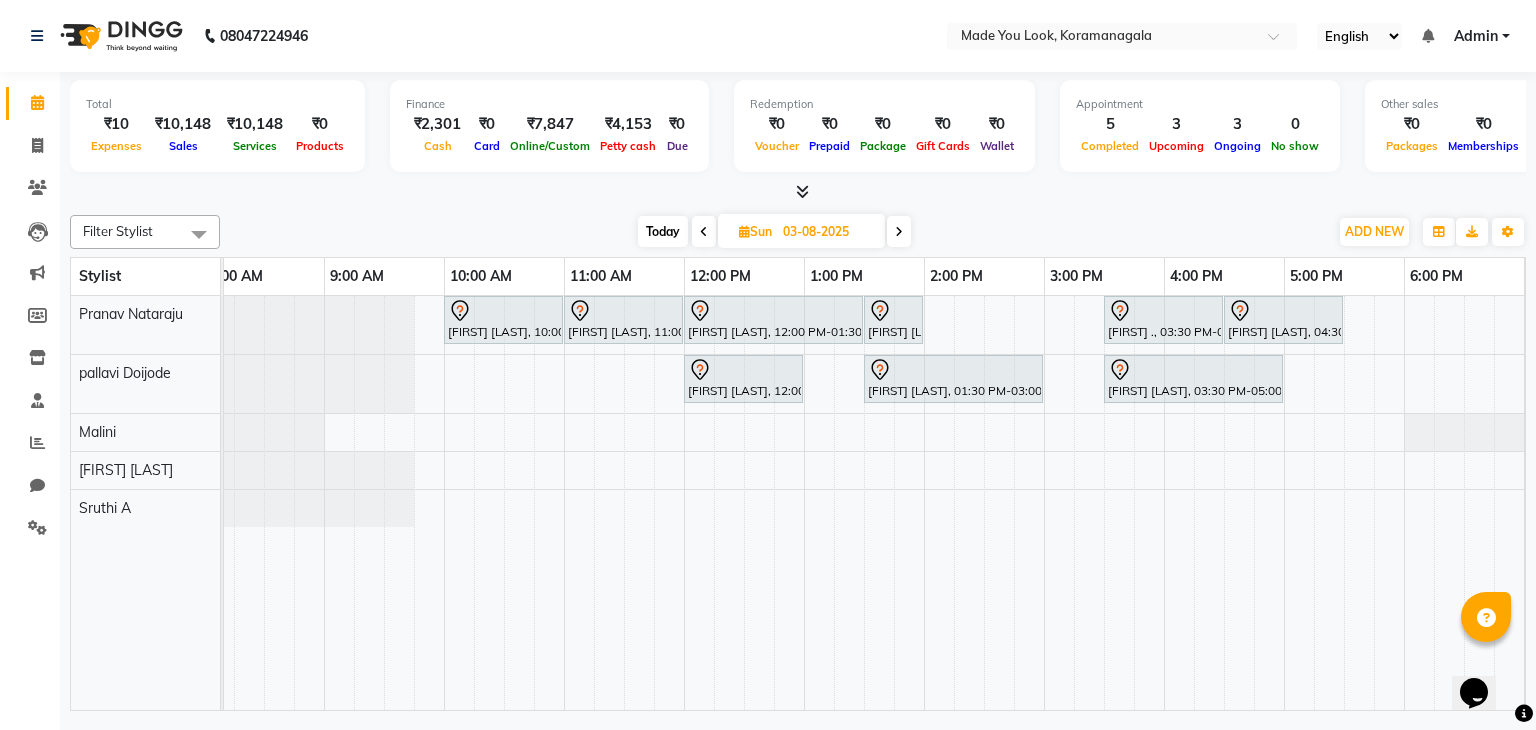 click on "Today" at bounding box center (663, 231) 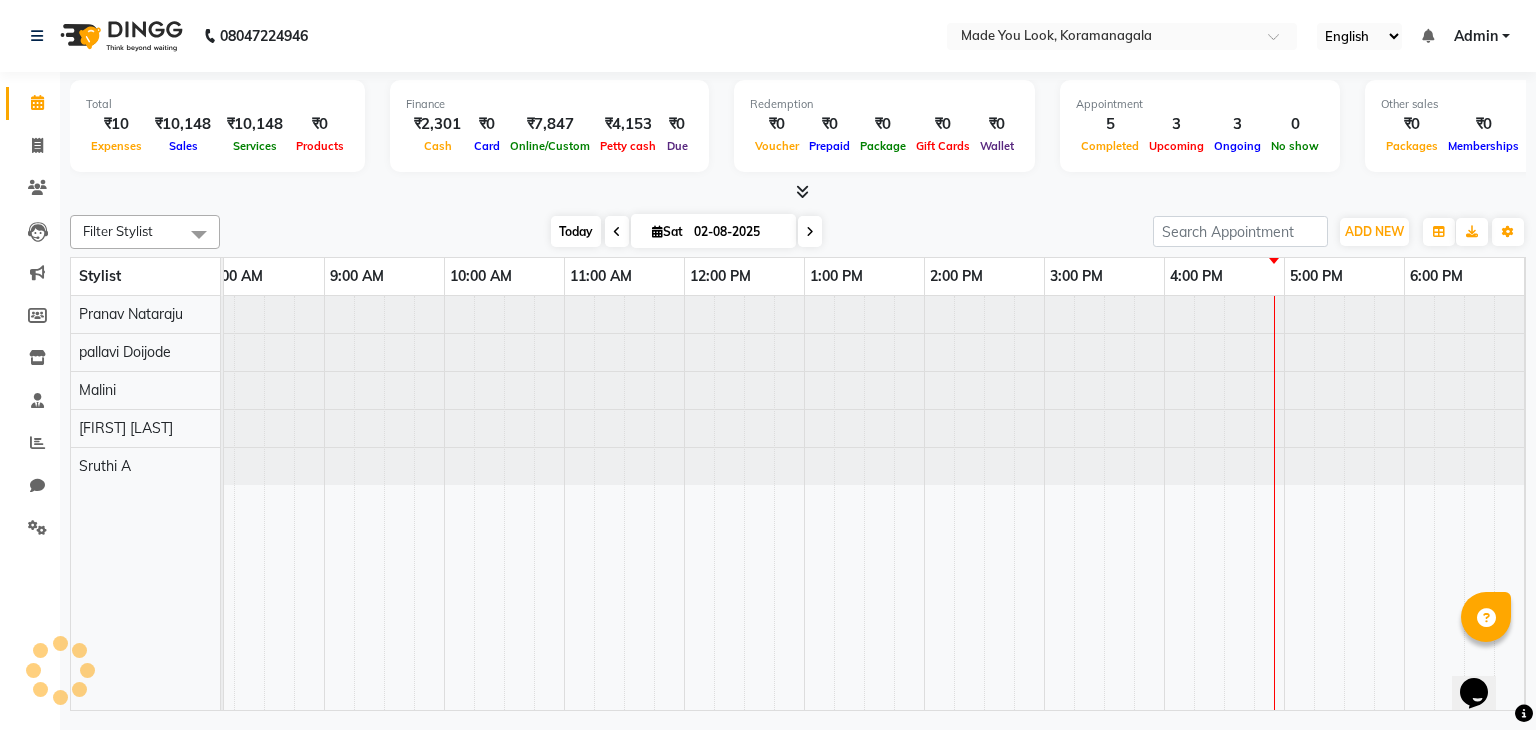 scroll, scrollTop: 0, scrollLeft: 0, axis: both 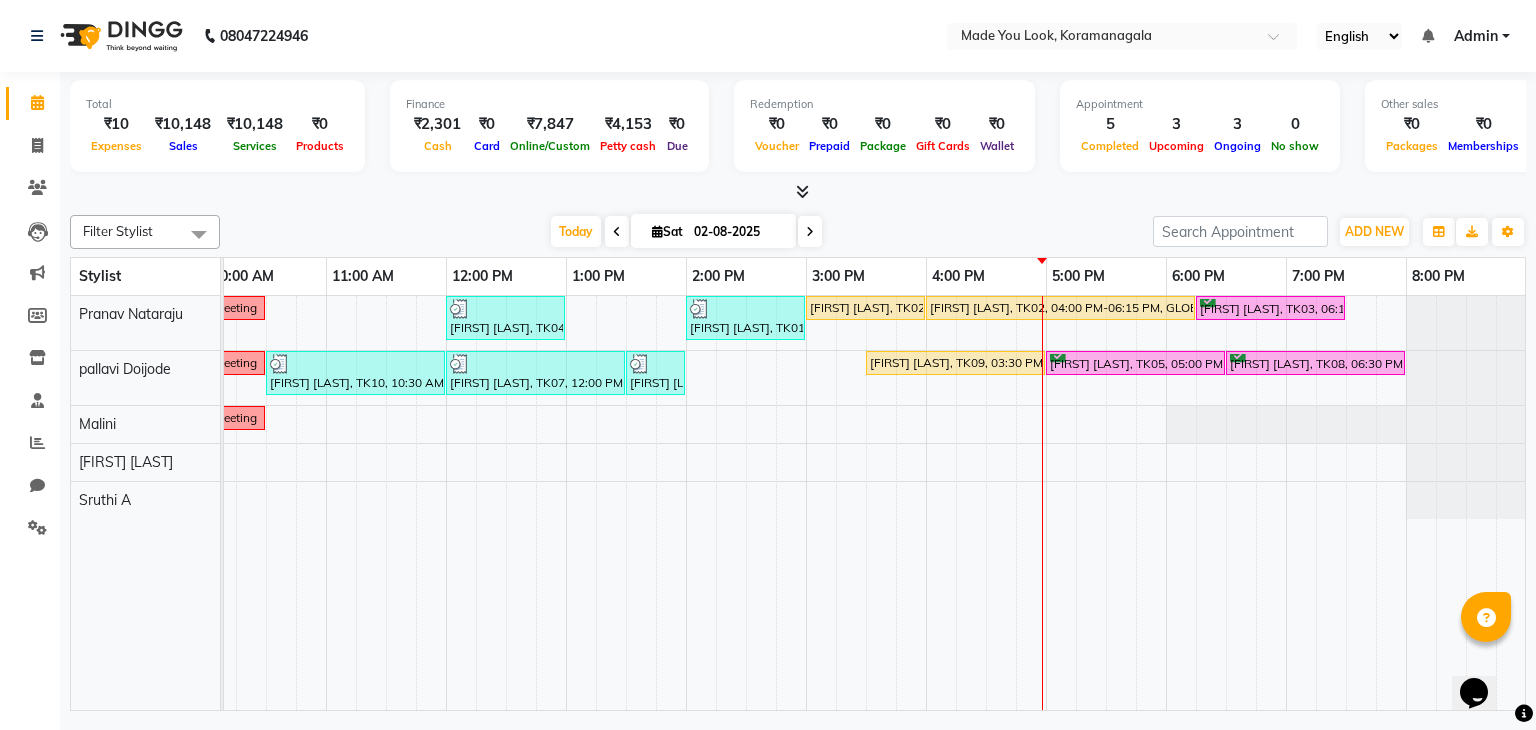 click at bounding box center [810, 232] 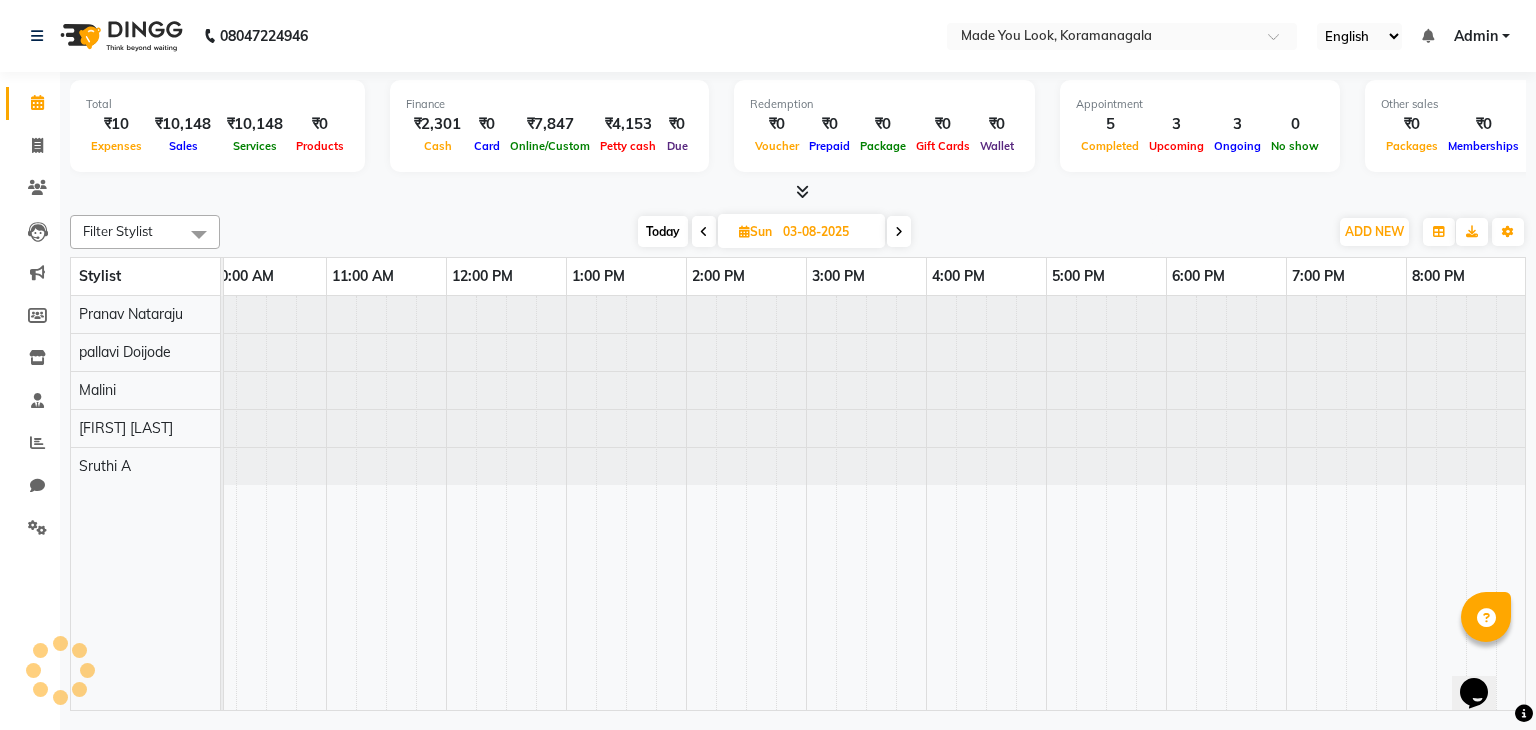 scroll, scrollTop: 0, scrollLeft: 0, axis: both 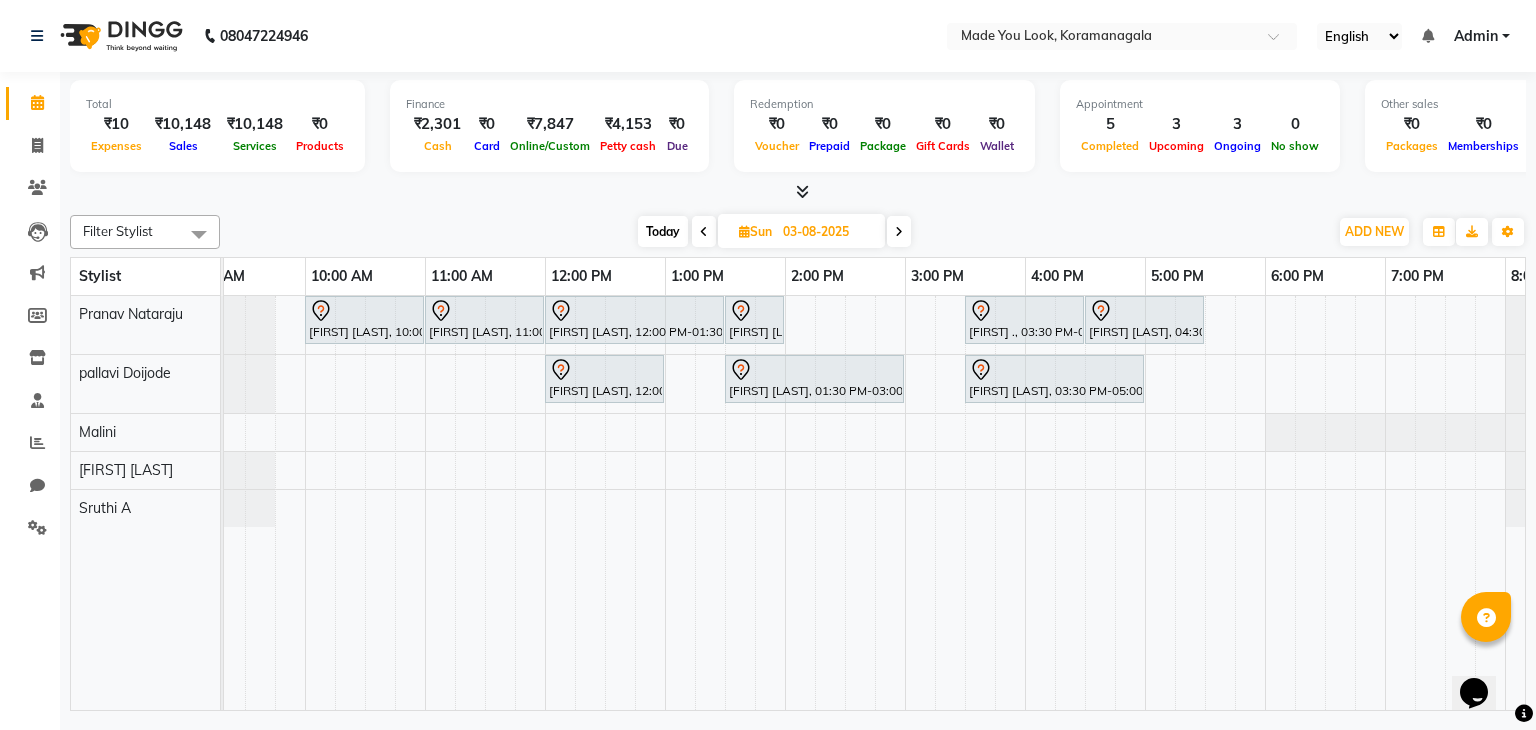 click on "Today" at bounding box center [663, 231] 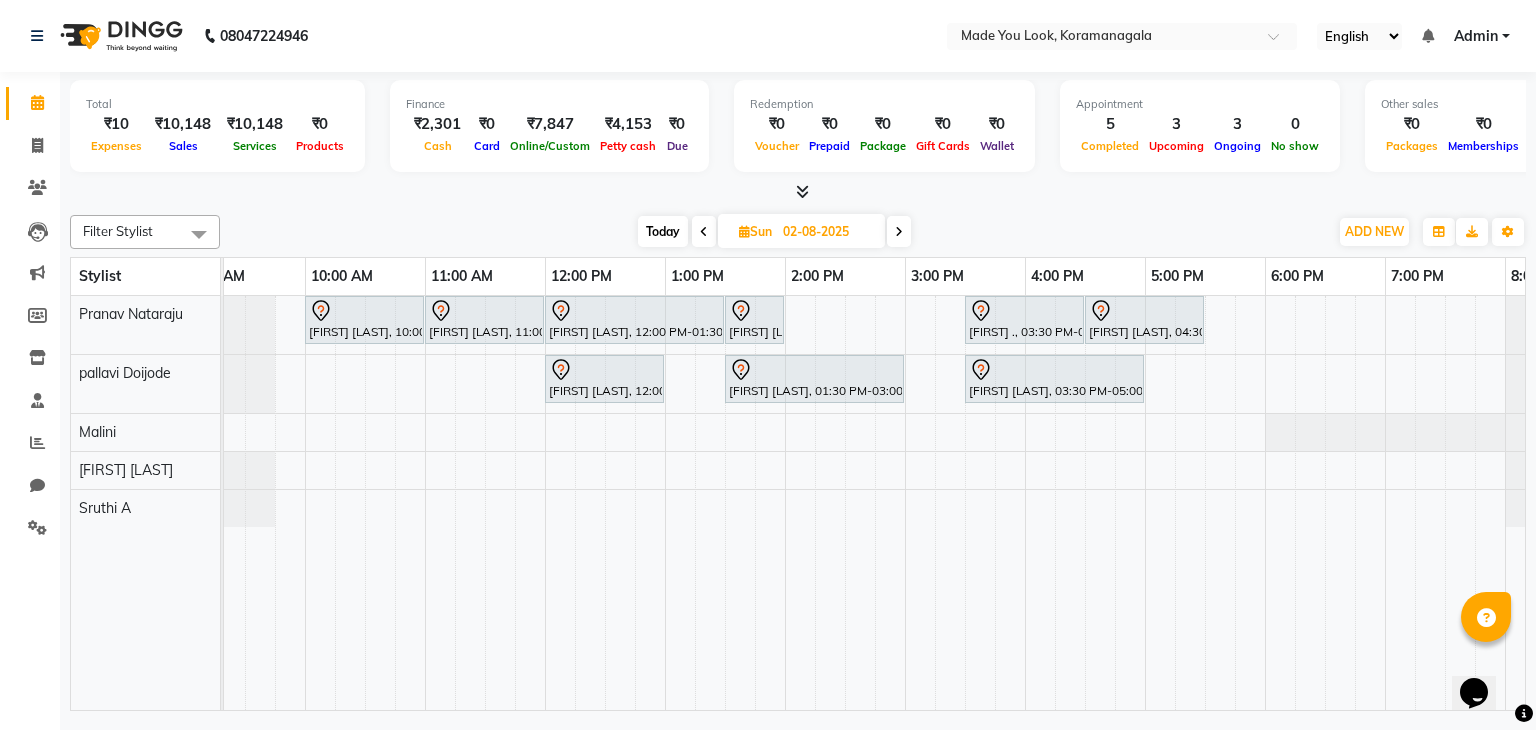 scroll, scrollTop: 0, scrollLeft: 0, axis: both 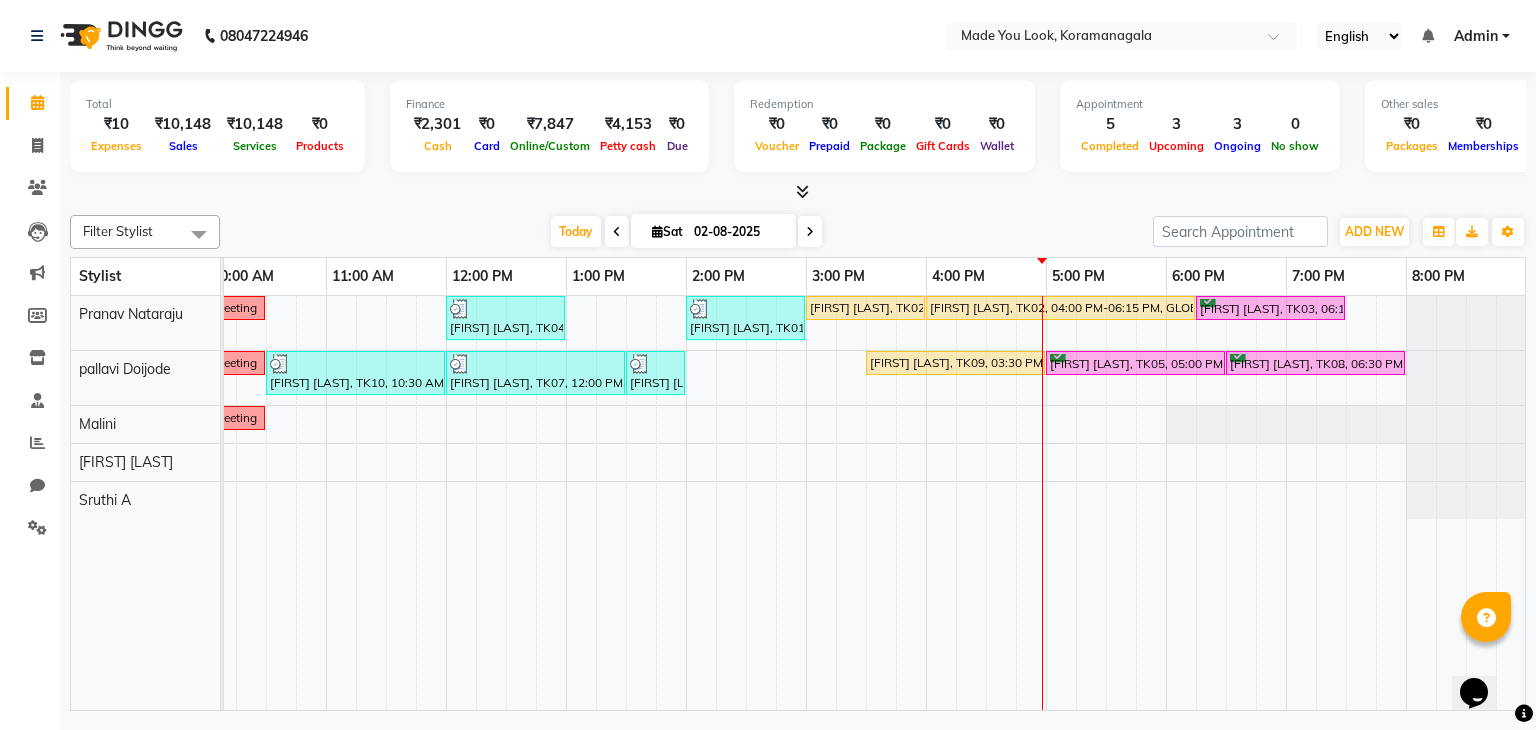 click at bounding box center (810, 232) 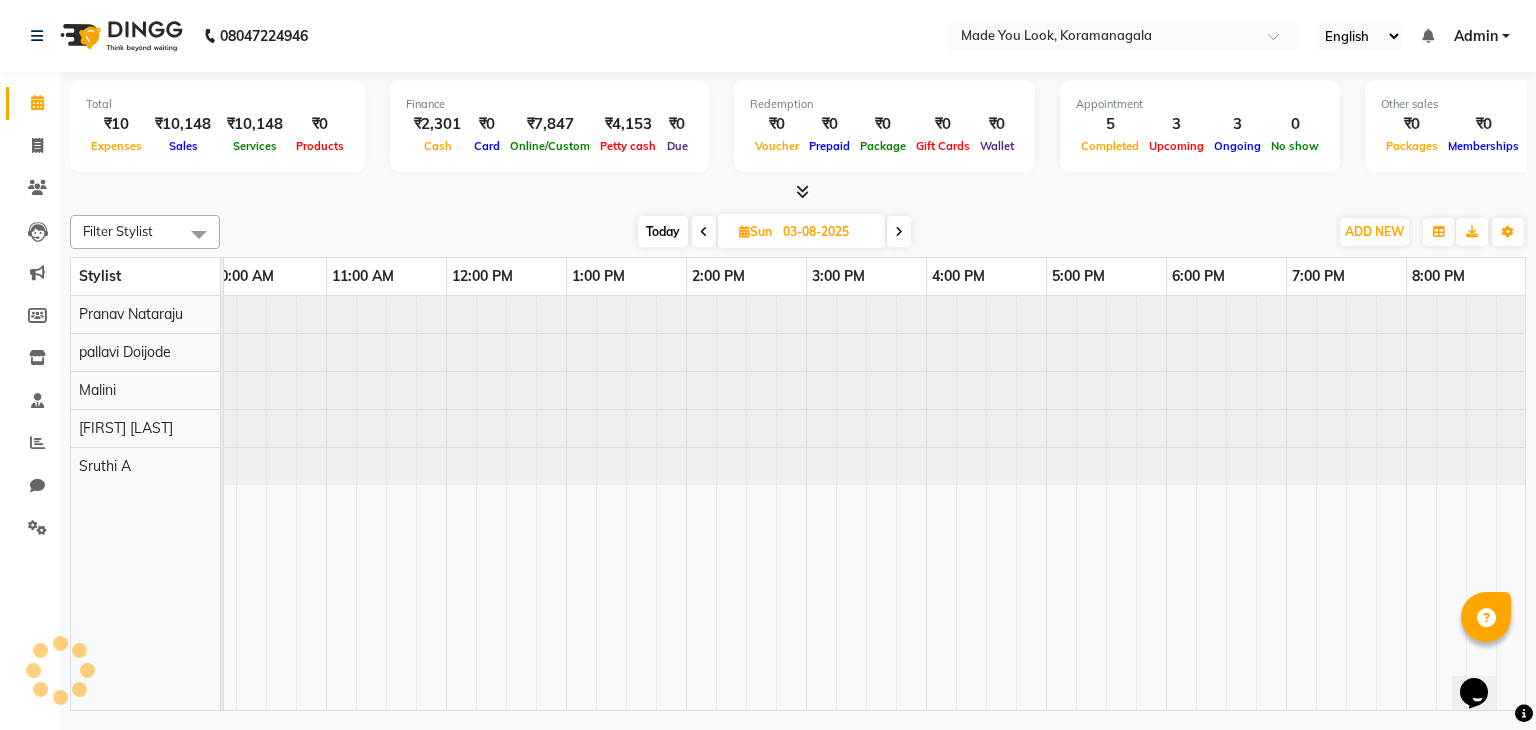 scroll, scrollTop: 0, scrollLeft: 0, axis: both 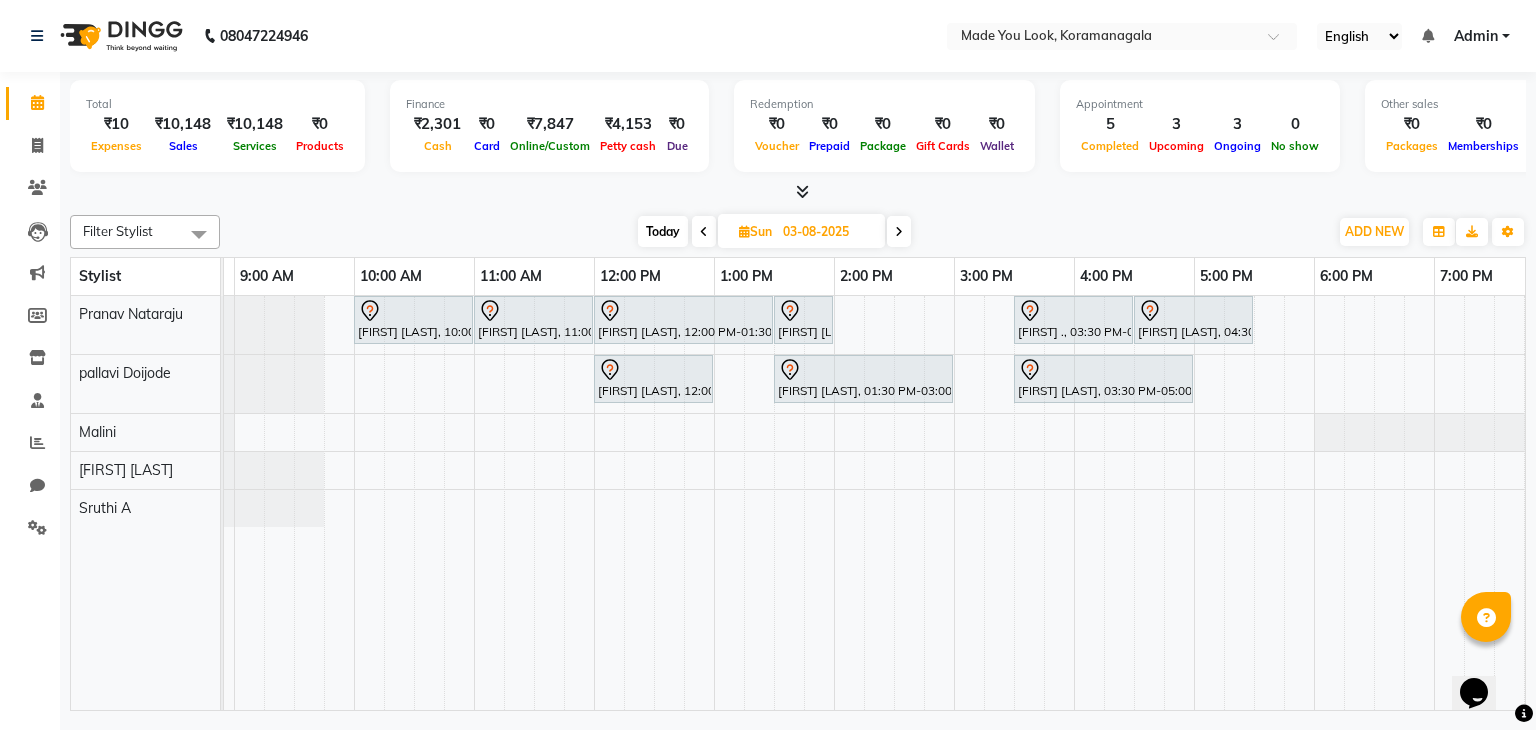 click on "Today" at bounding box center (663, 231) 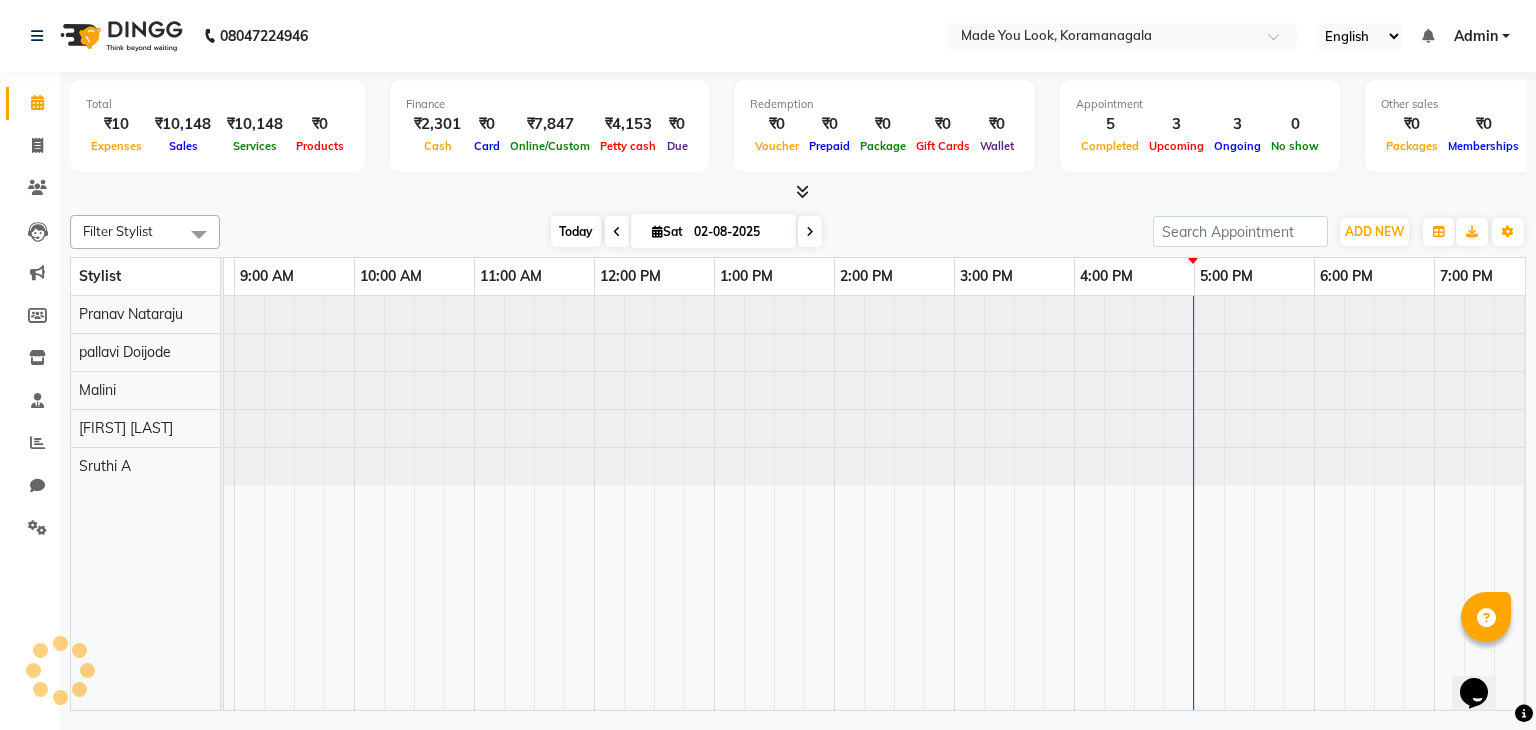 scroll, scrollTop: 0, scrollLeft: 0, axis: both 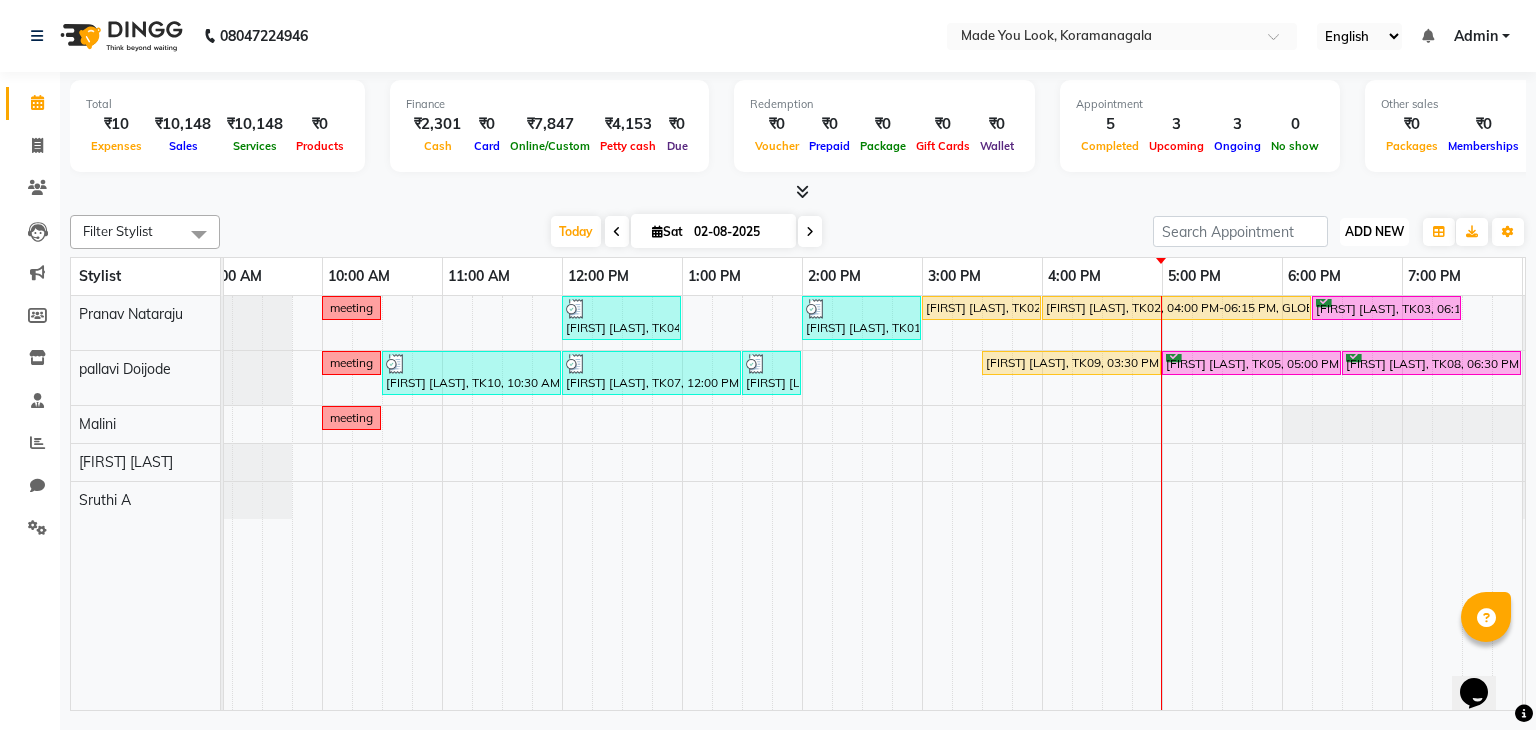 click on "ADD NEW" at bounding box center [1374, 231] 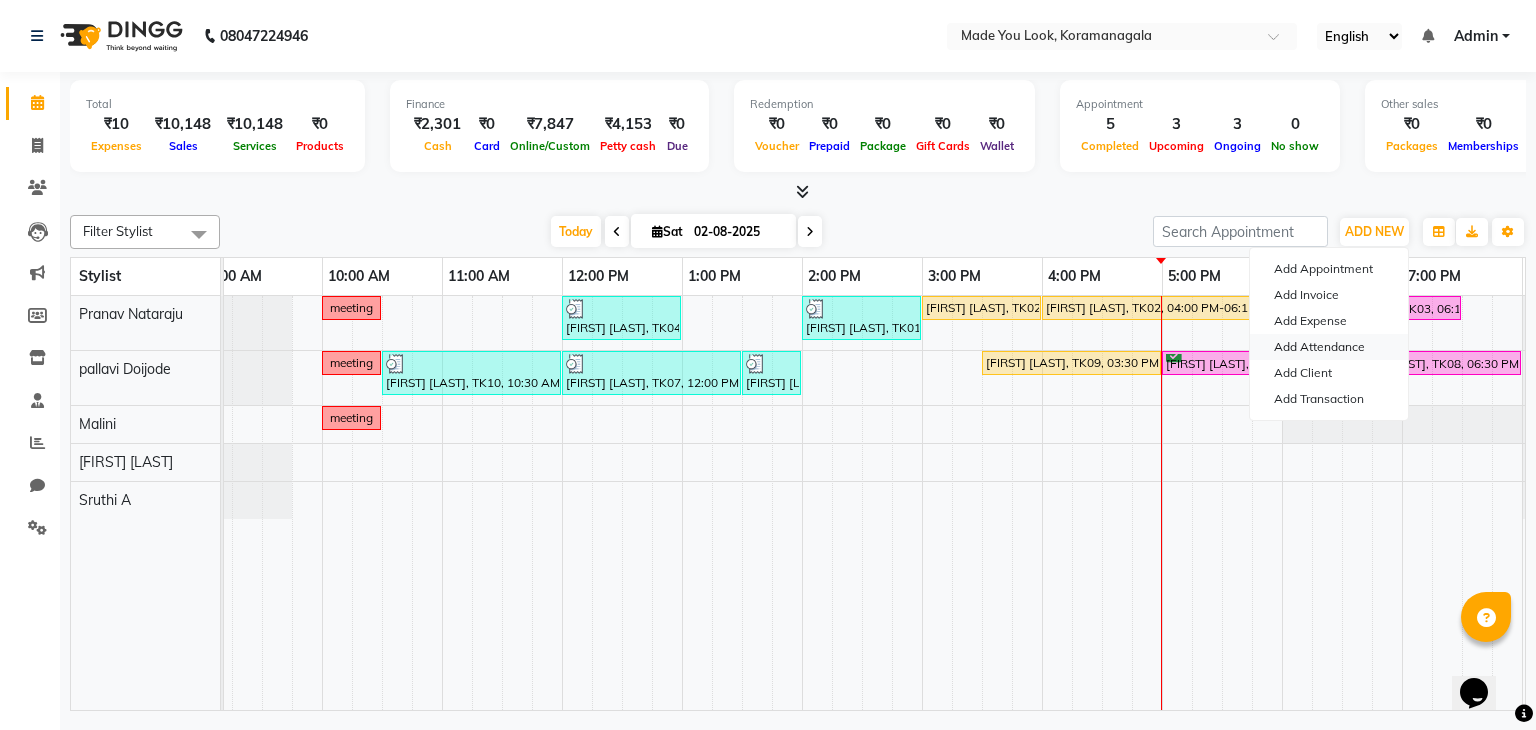 click on "Add Attendance" at bounding box center (1329, 347) 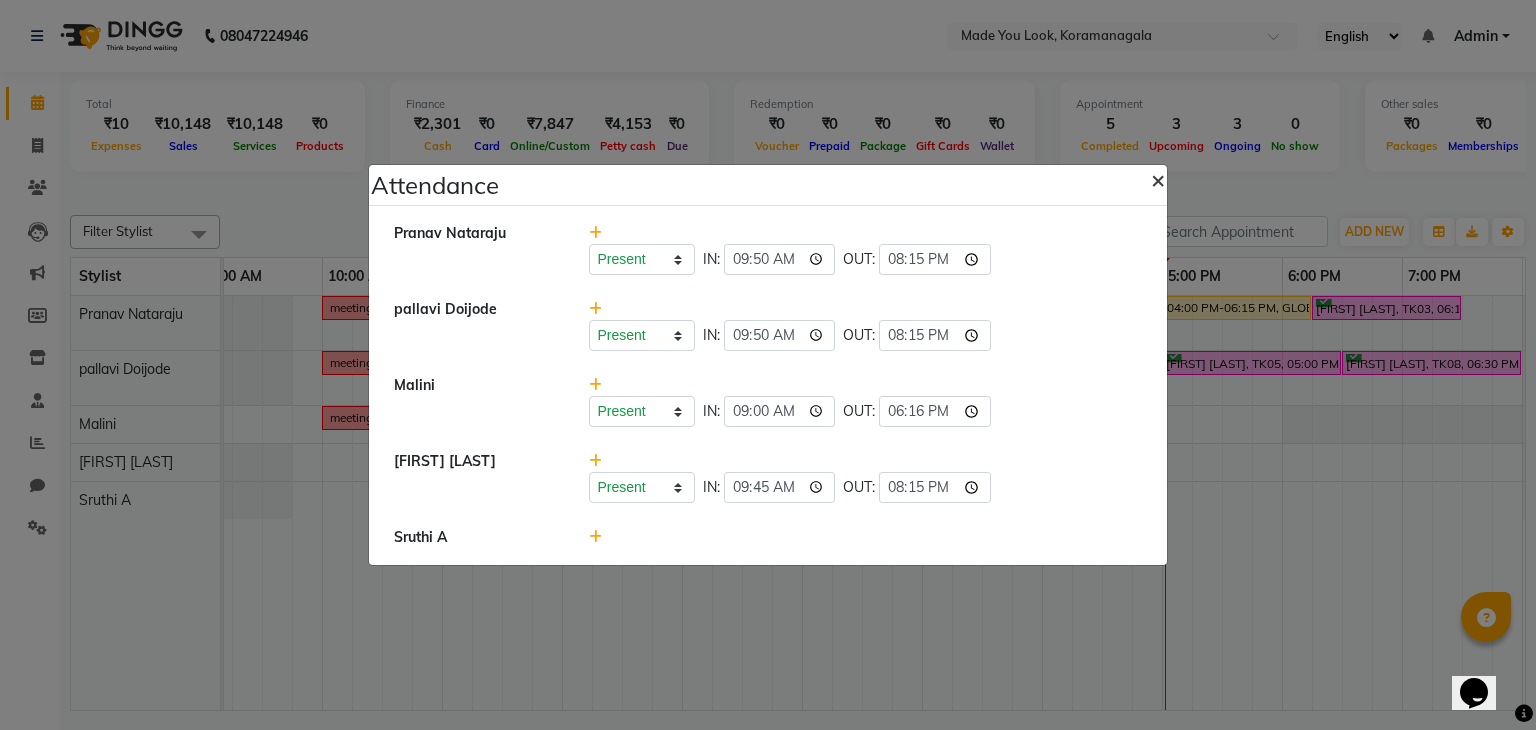 click on "×" 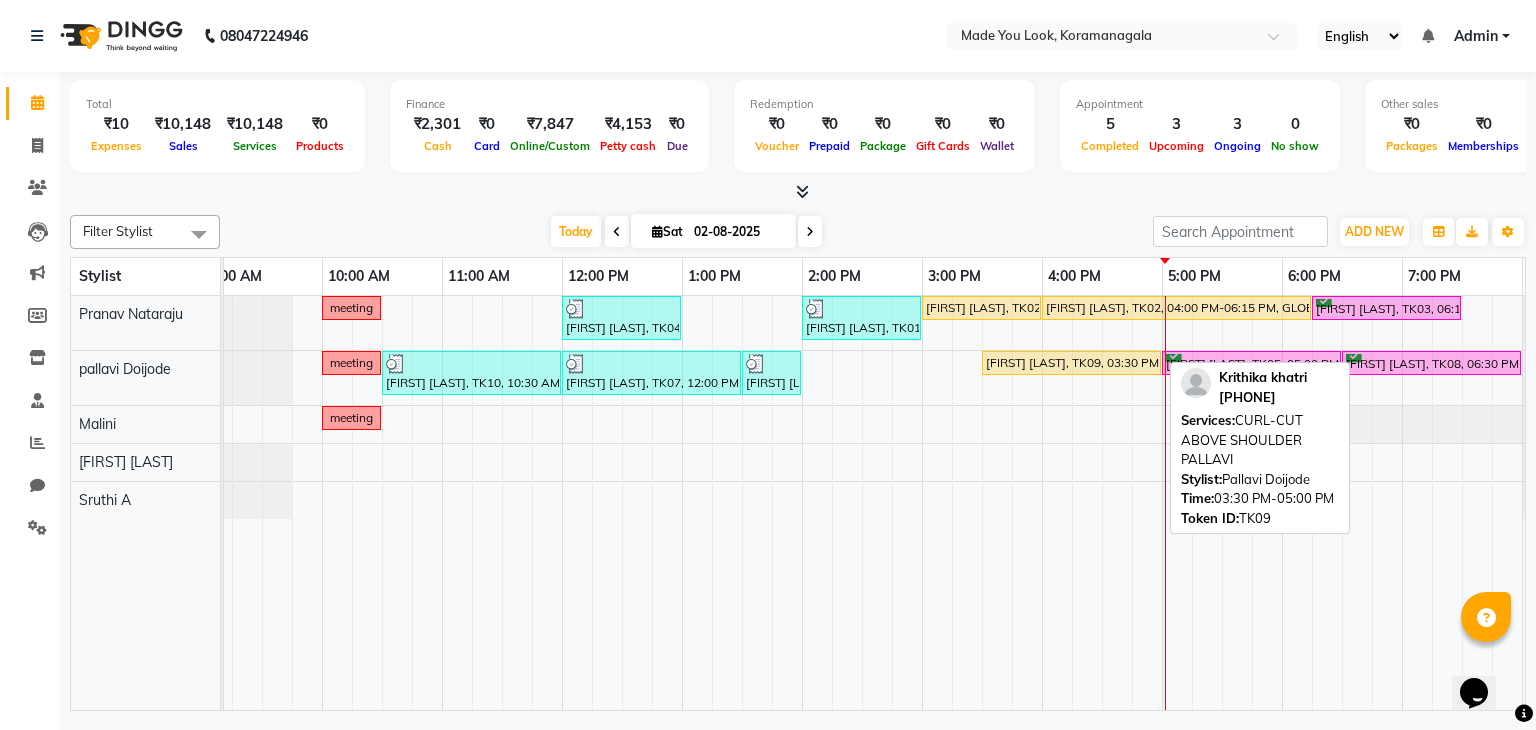 scroll, scrollTop: 0, scrollLeft: 258, axis: horizontal 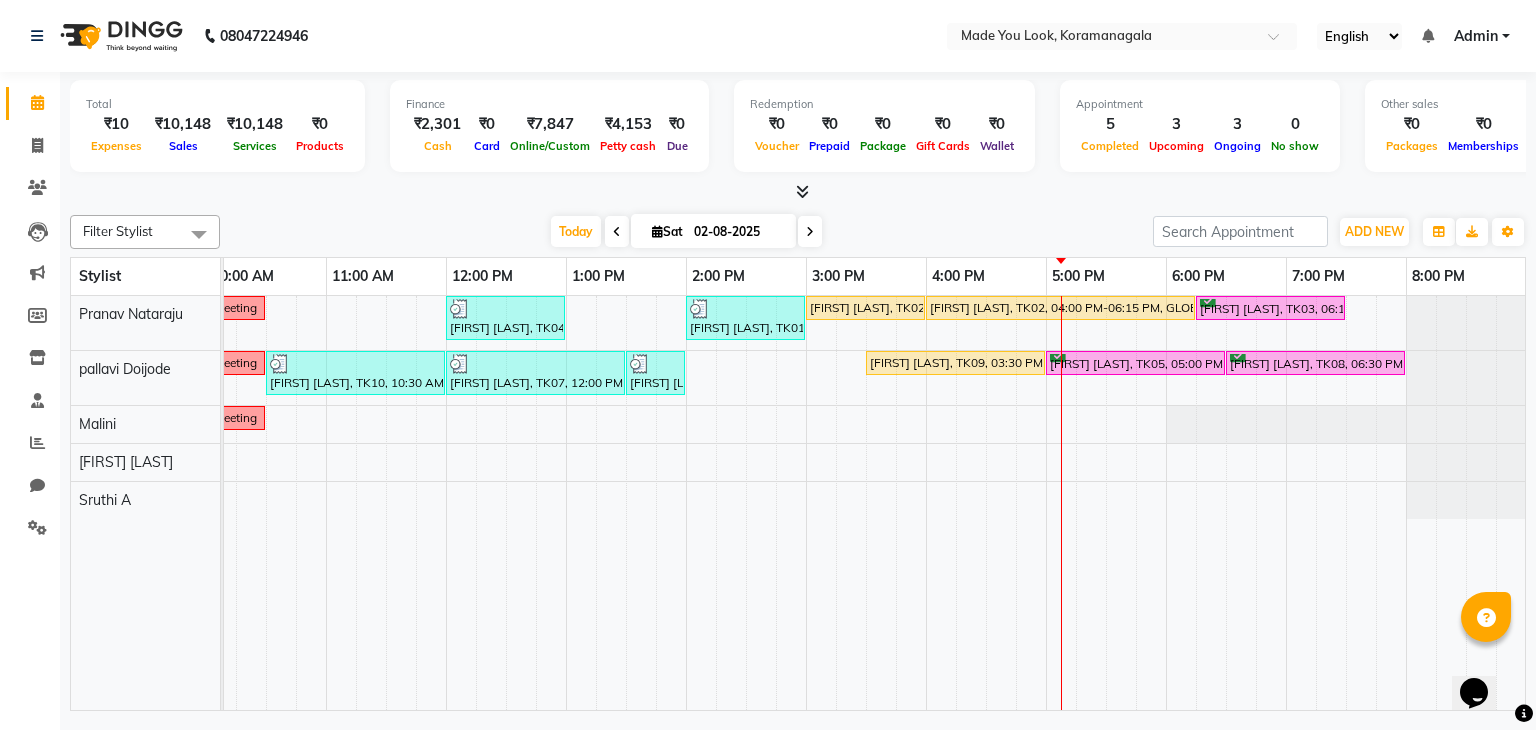 click at bounding box center (810, 231) 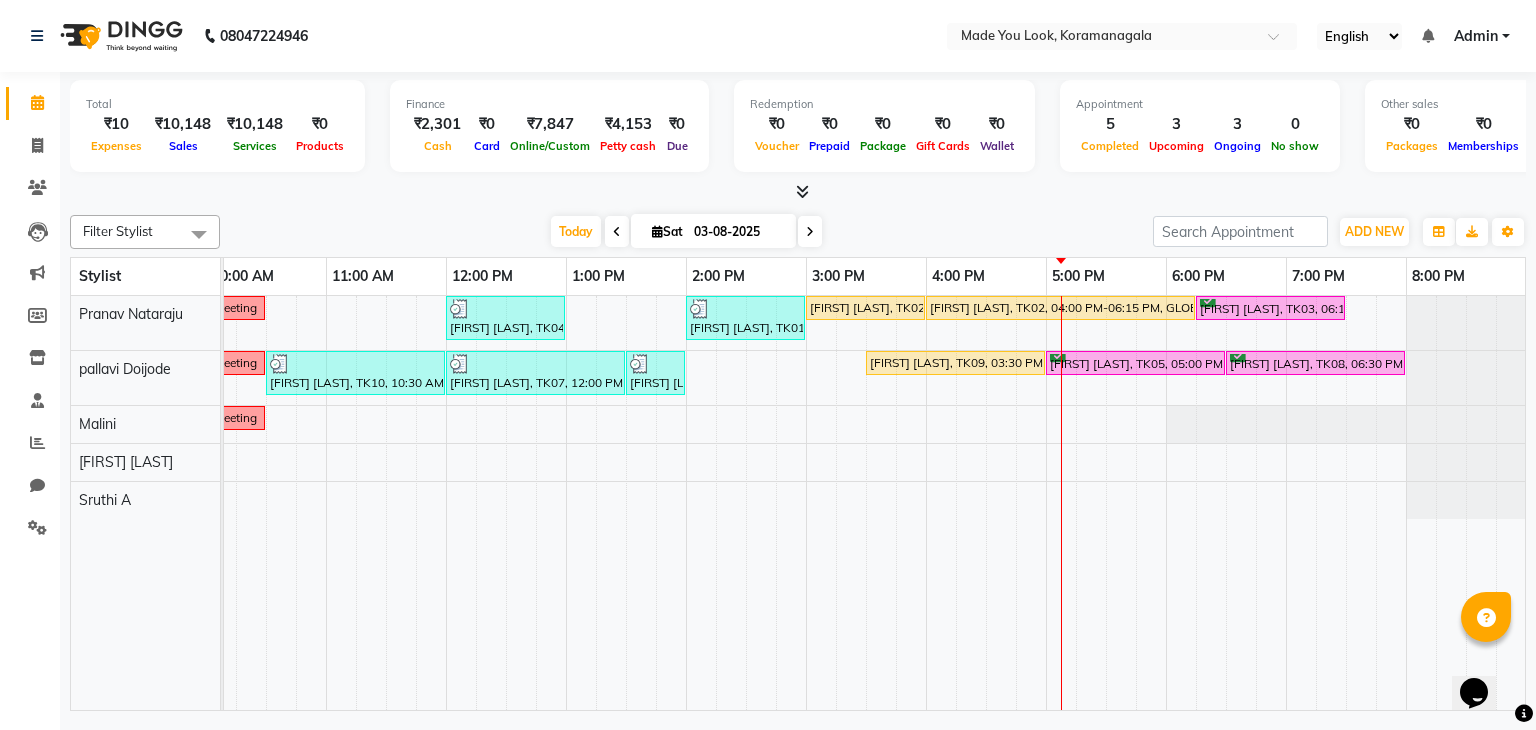 scroll, scrollTop: 0, scrollLeft: 0, axis: both 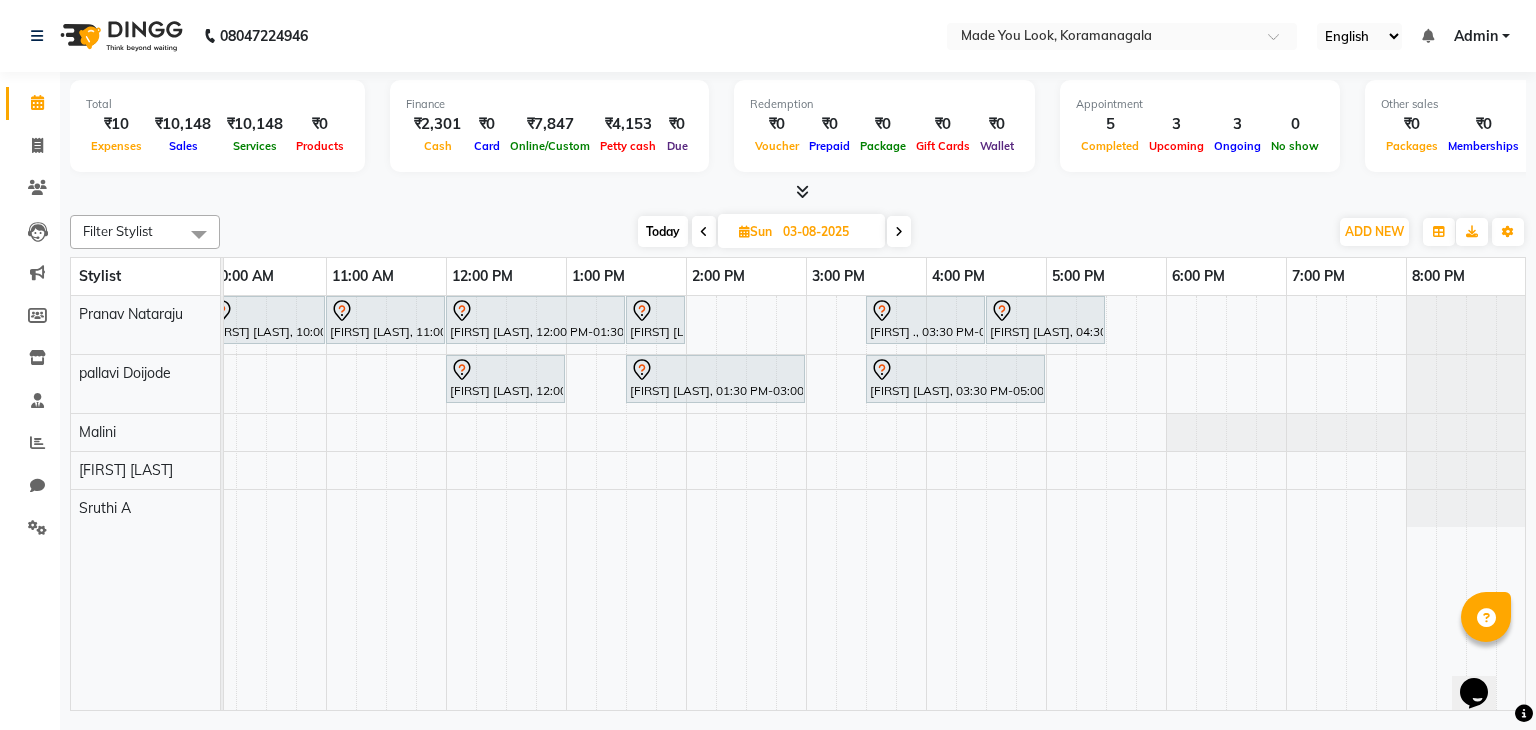 click at bounding box center [899, 231] 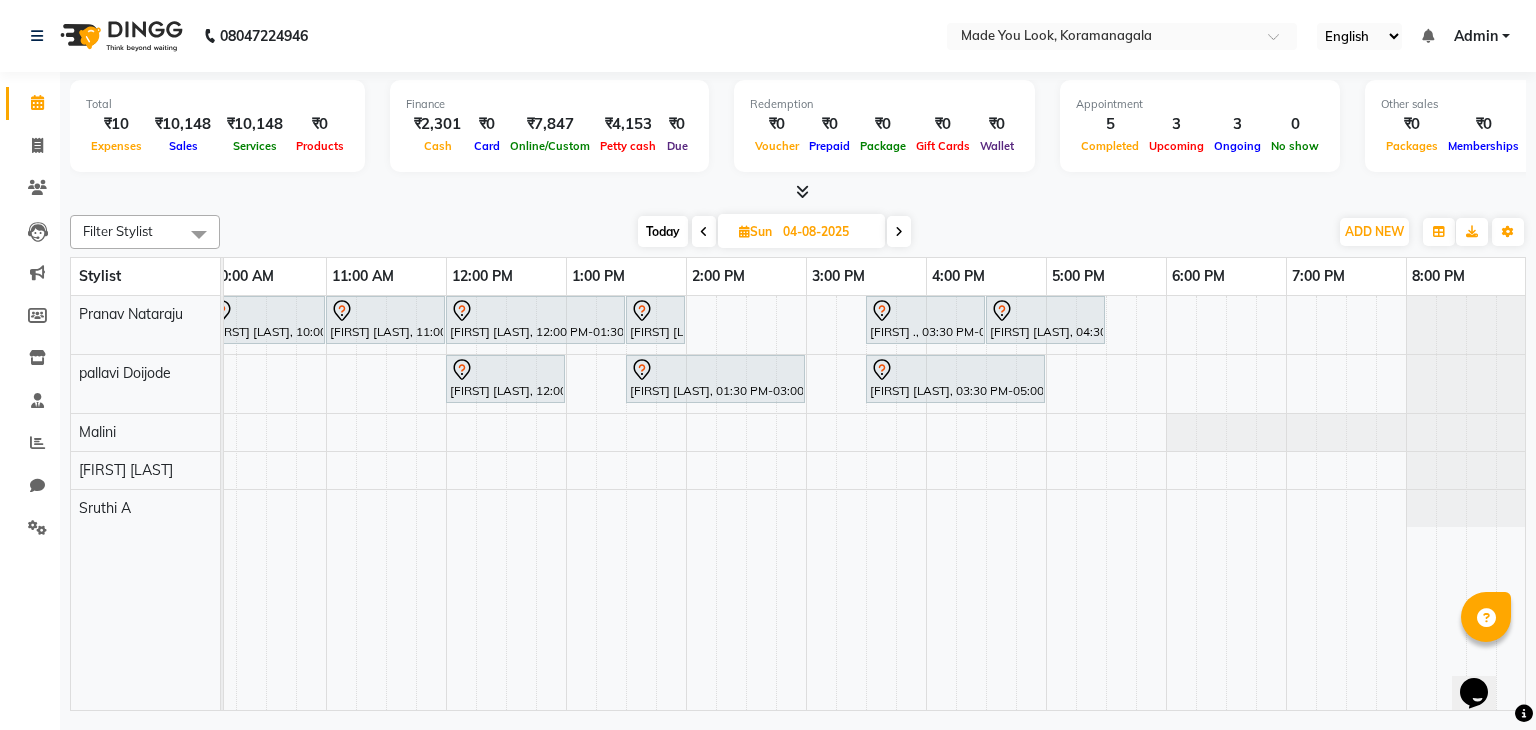 scroll, scrollTop: 0, scrollLeft: 0, axis: both 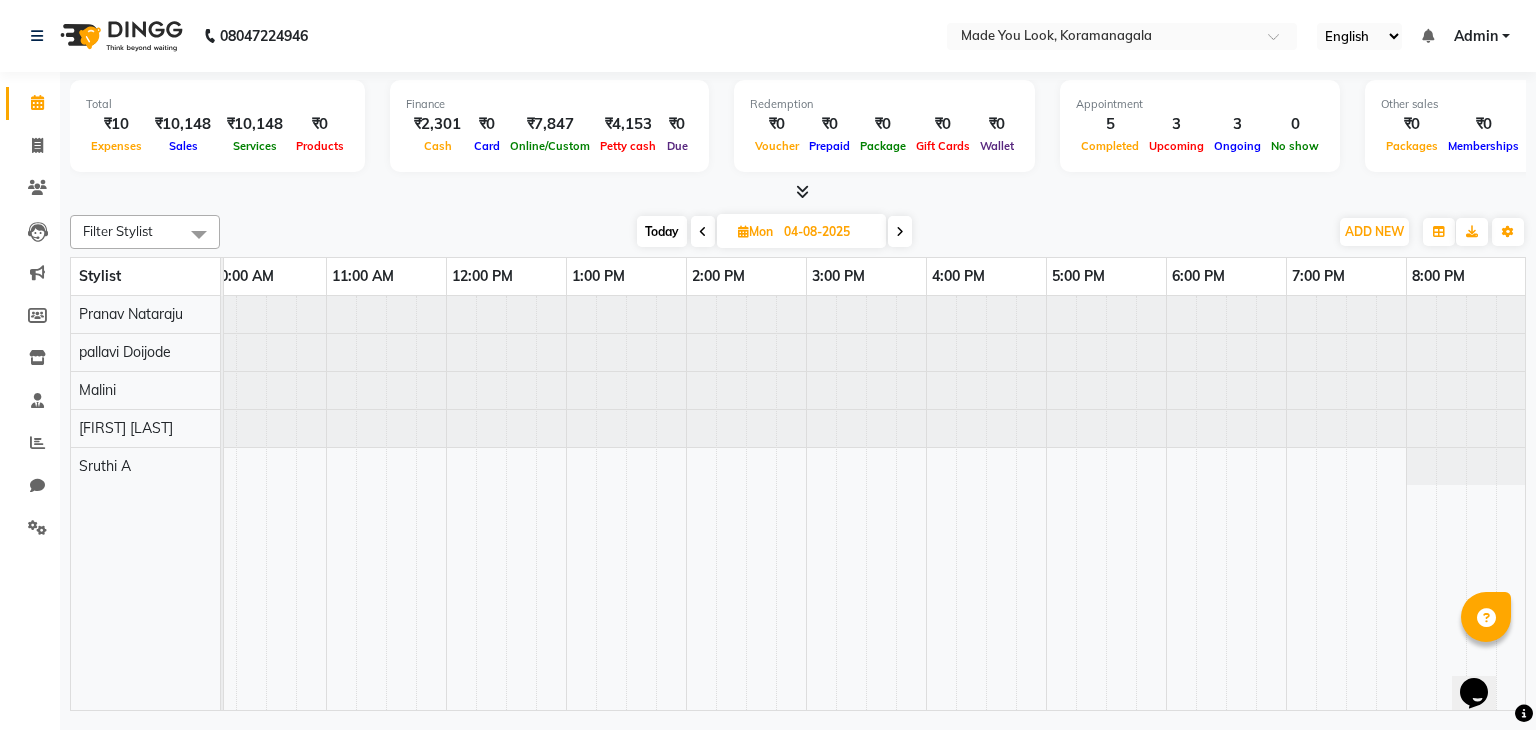 click at bounding box center [900, 231] 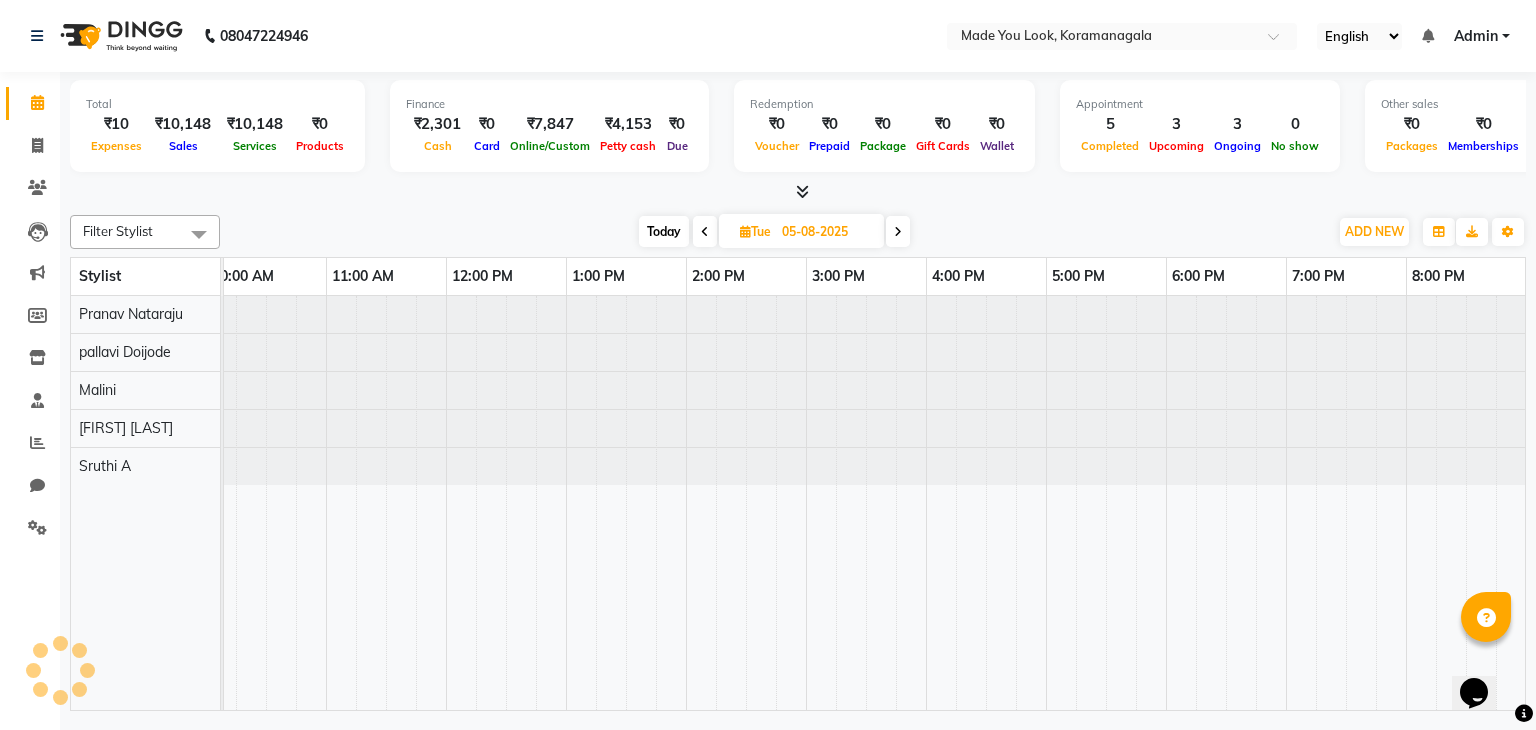 scroll, scrollTop: 0, scrollLeft: 0, axis: both 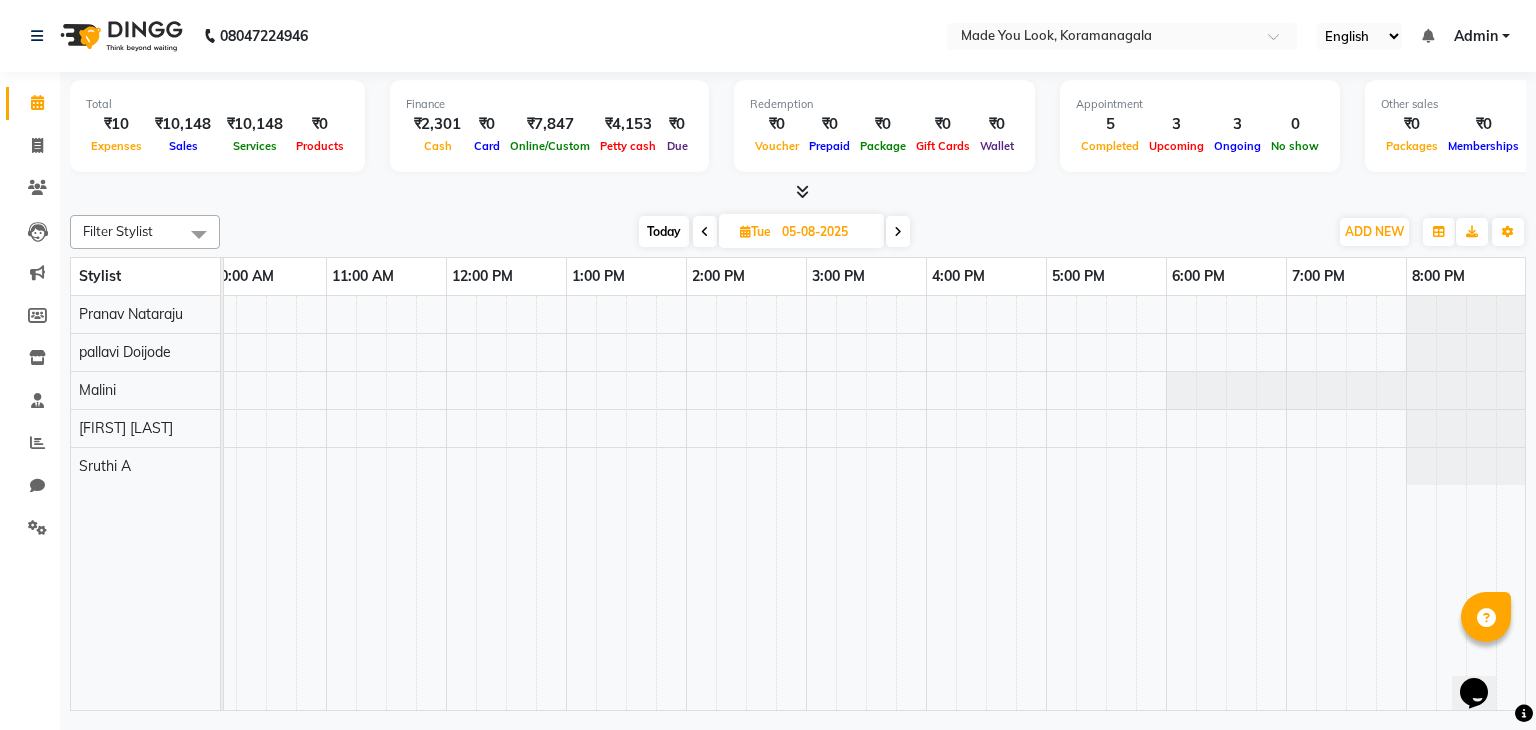 click on "Today" at bounding box center (664, 231) 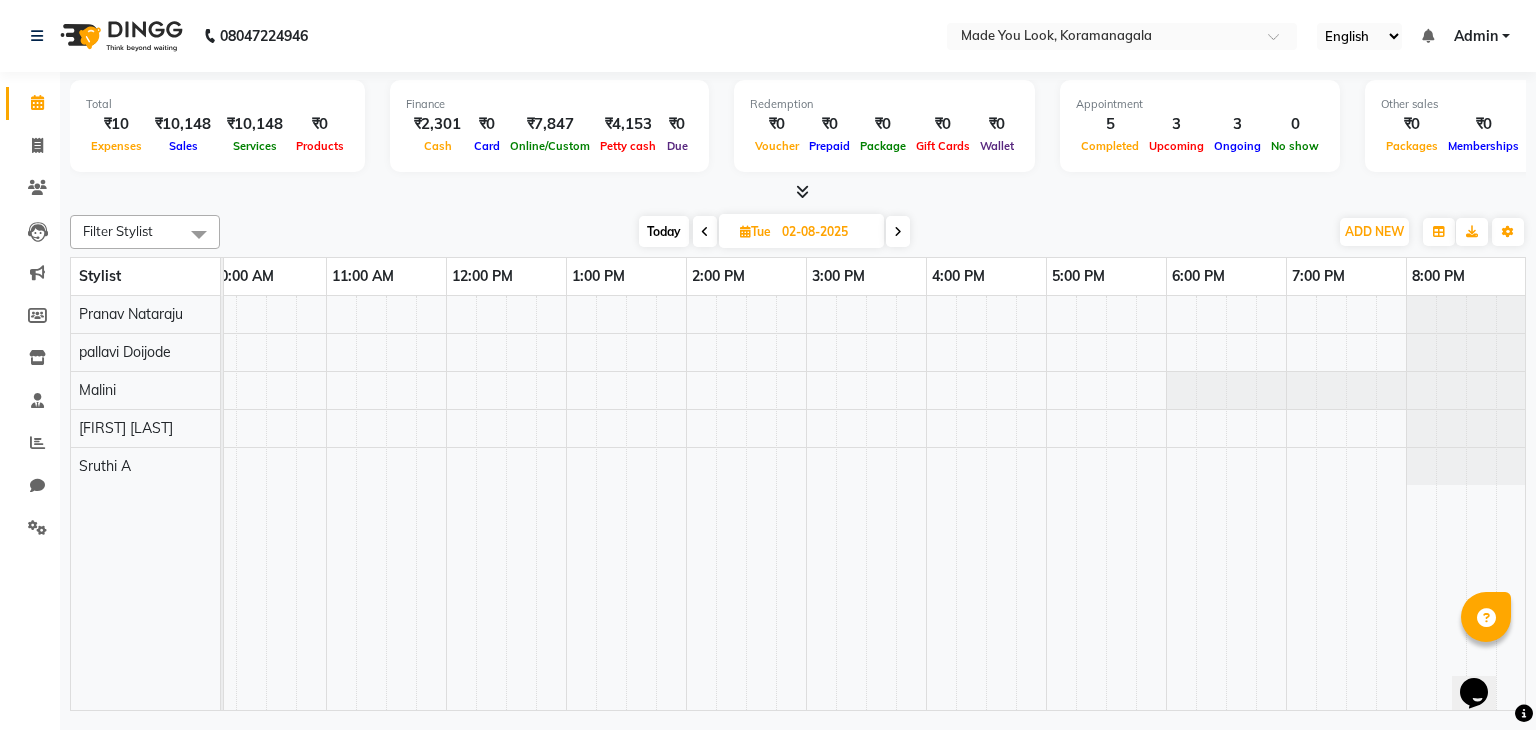 scroll, scrollTop: 0, scrollLeft: 258, axis: horizontal 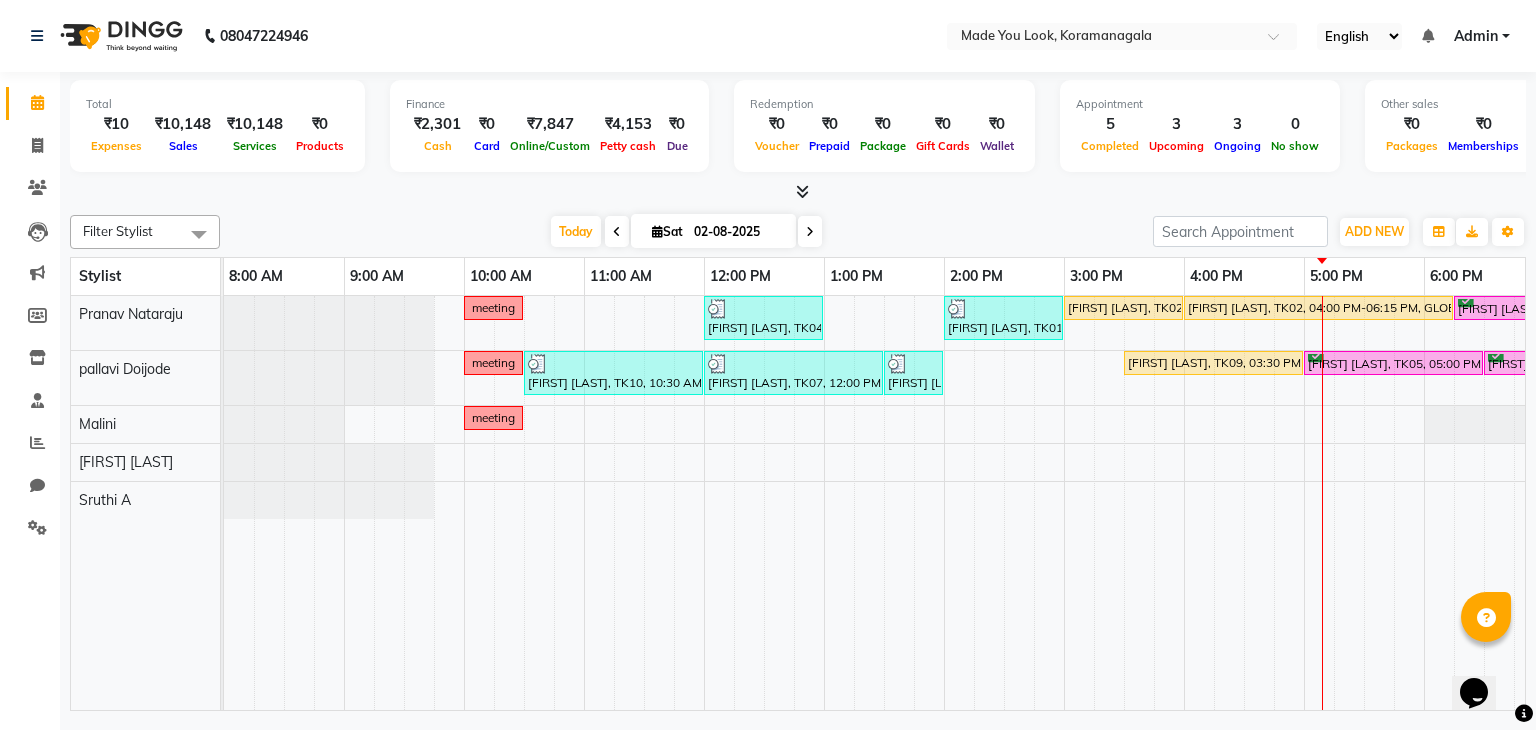 select on "service" 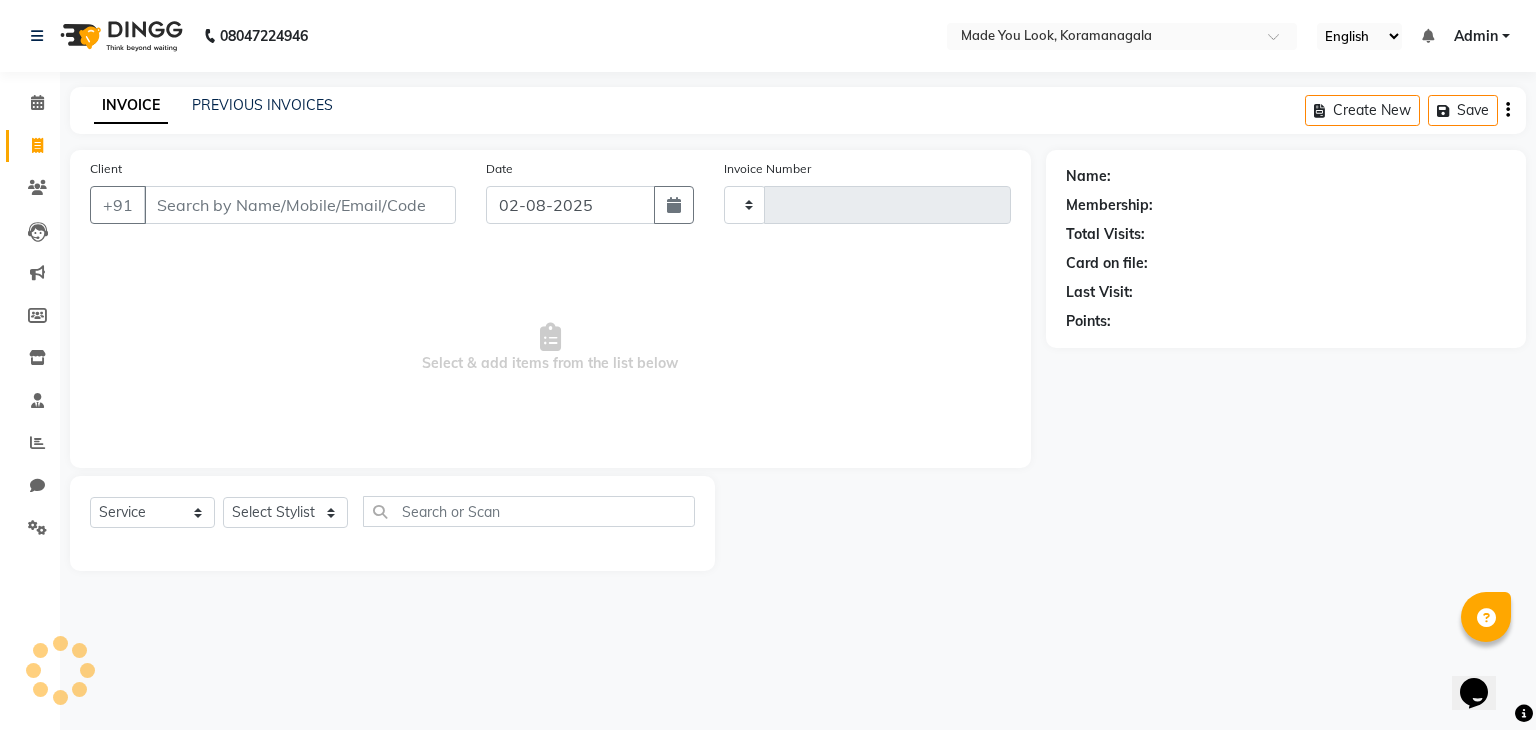 type on "0150" 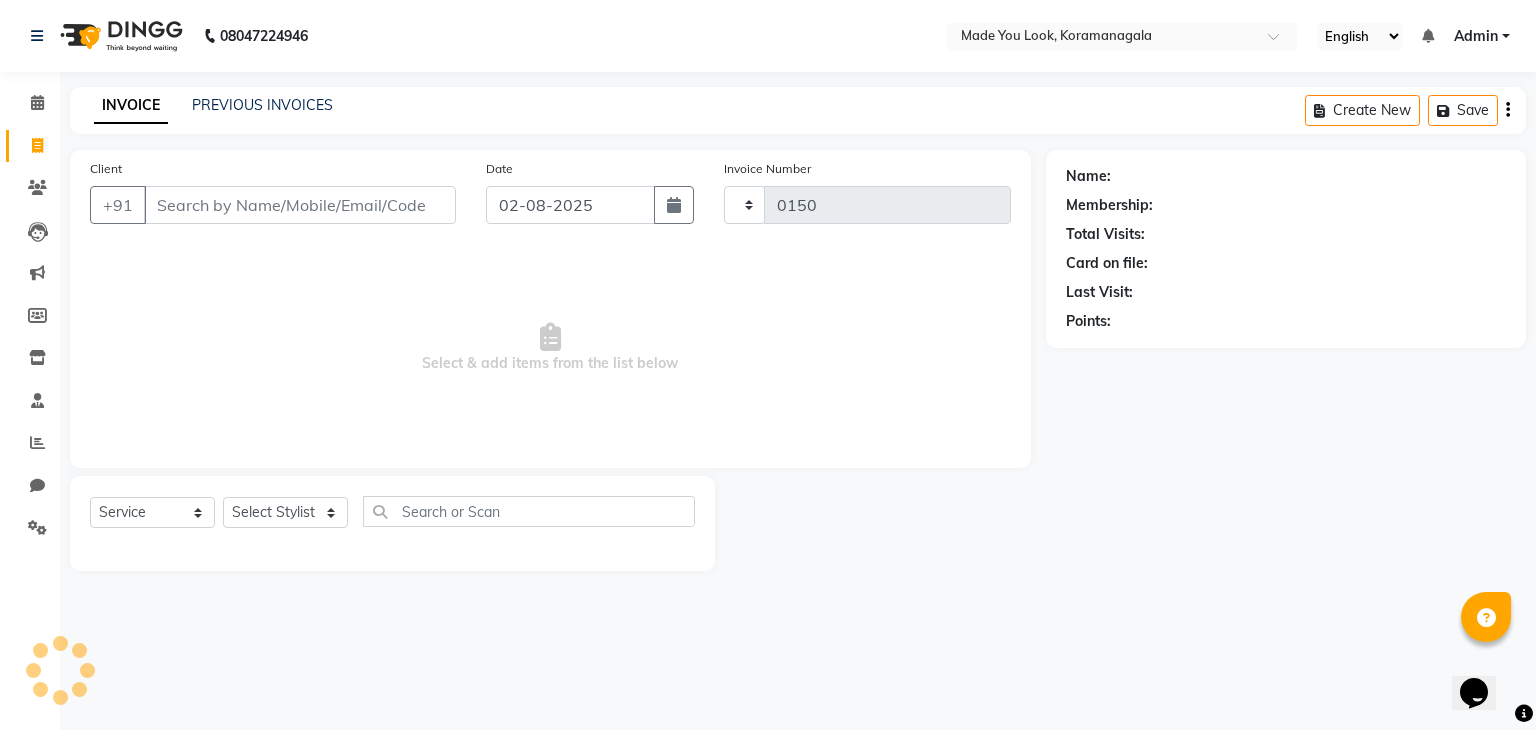 select on "8181" 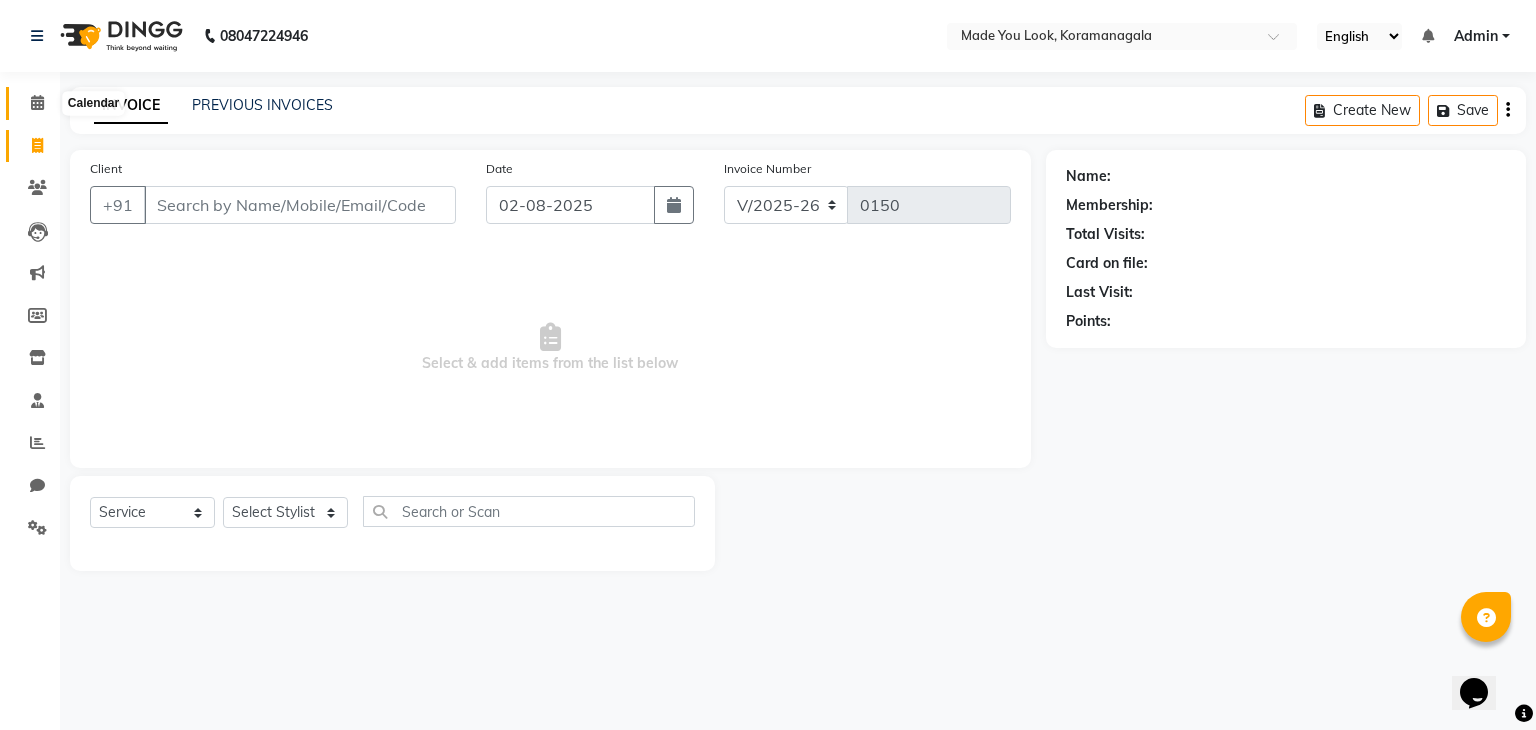 click 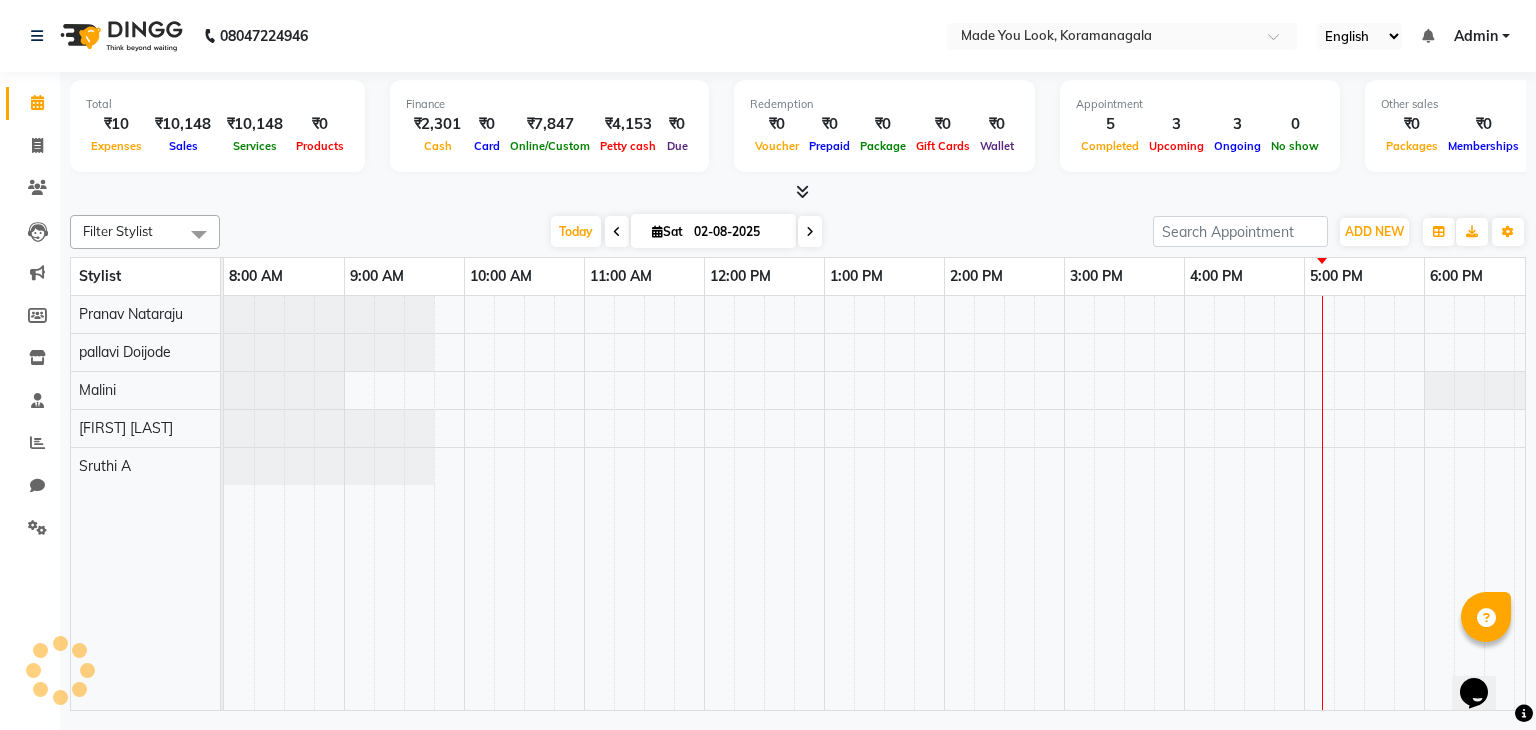scroll, scrollTop: 0, scrollLeft: 0, axis: both 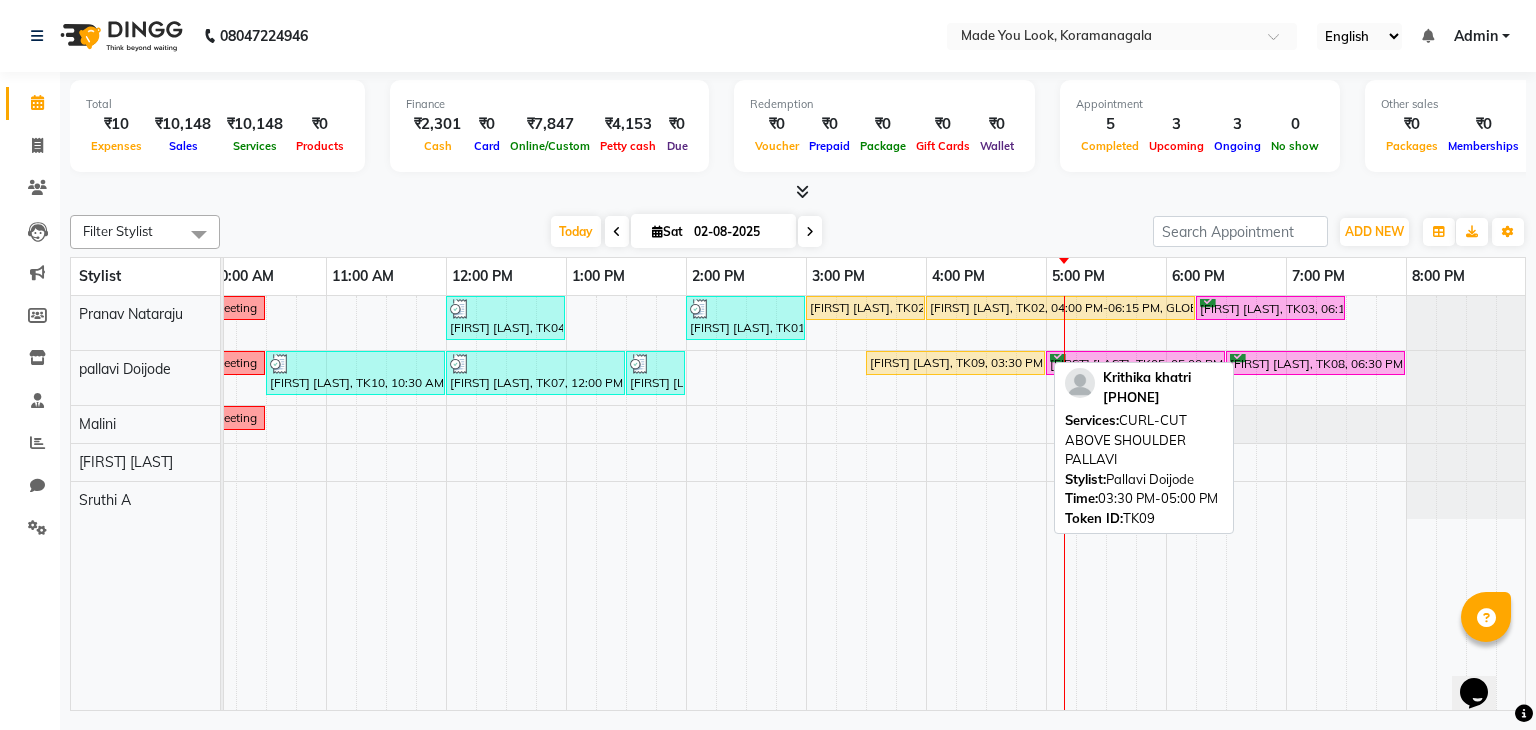 click on "[FIRST] [LAST], TK09, 03:30 PM-05:00 PM, CURL-CUT ABOVE SHOULDER [NAME]" at bounding box center (955, 363) 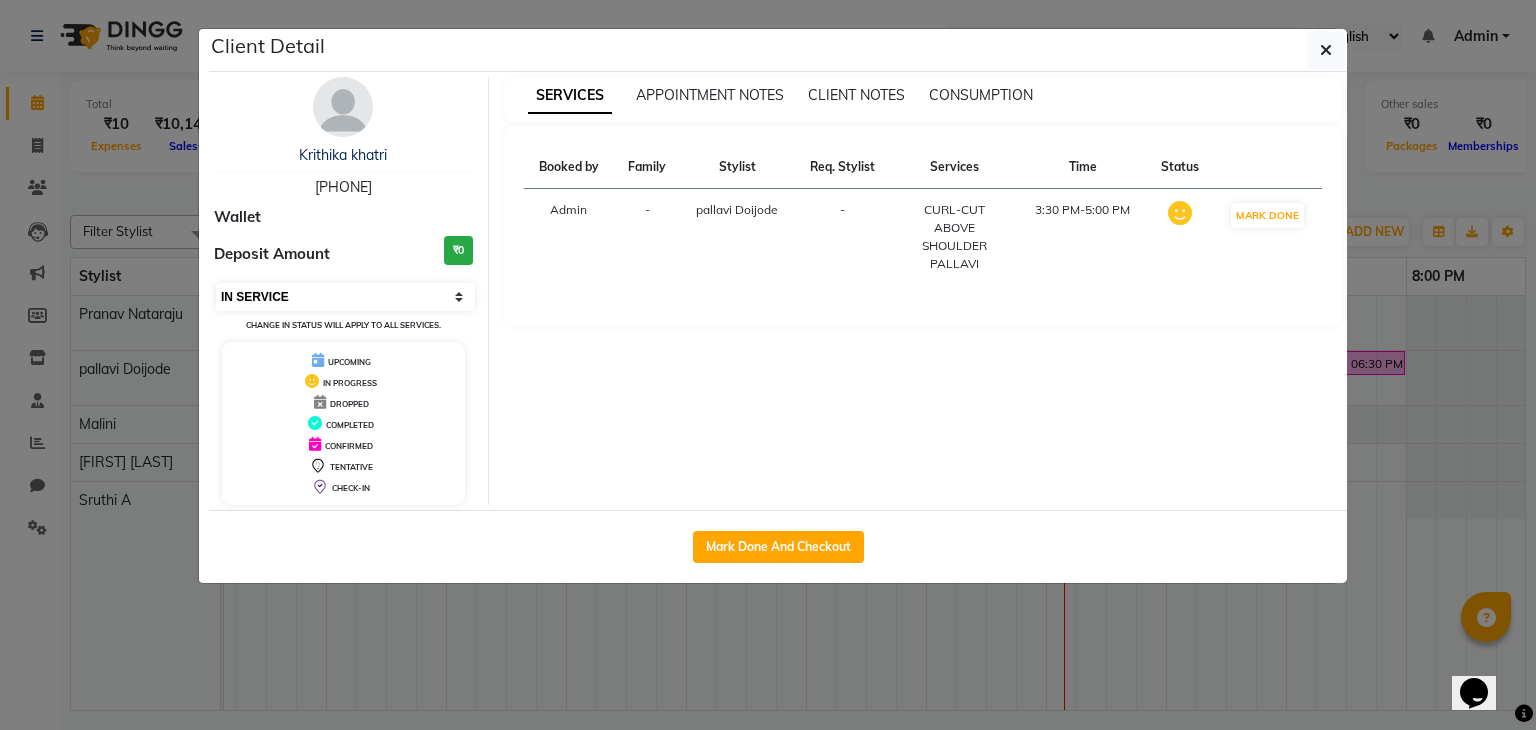 click on "Select IN SERVICE CONFIRMED TENTATIVE CHECK IN MARK DONE DROPPED UPCOMING" at bounding box center [345, 297] 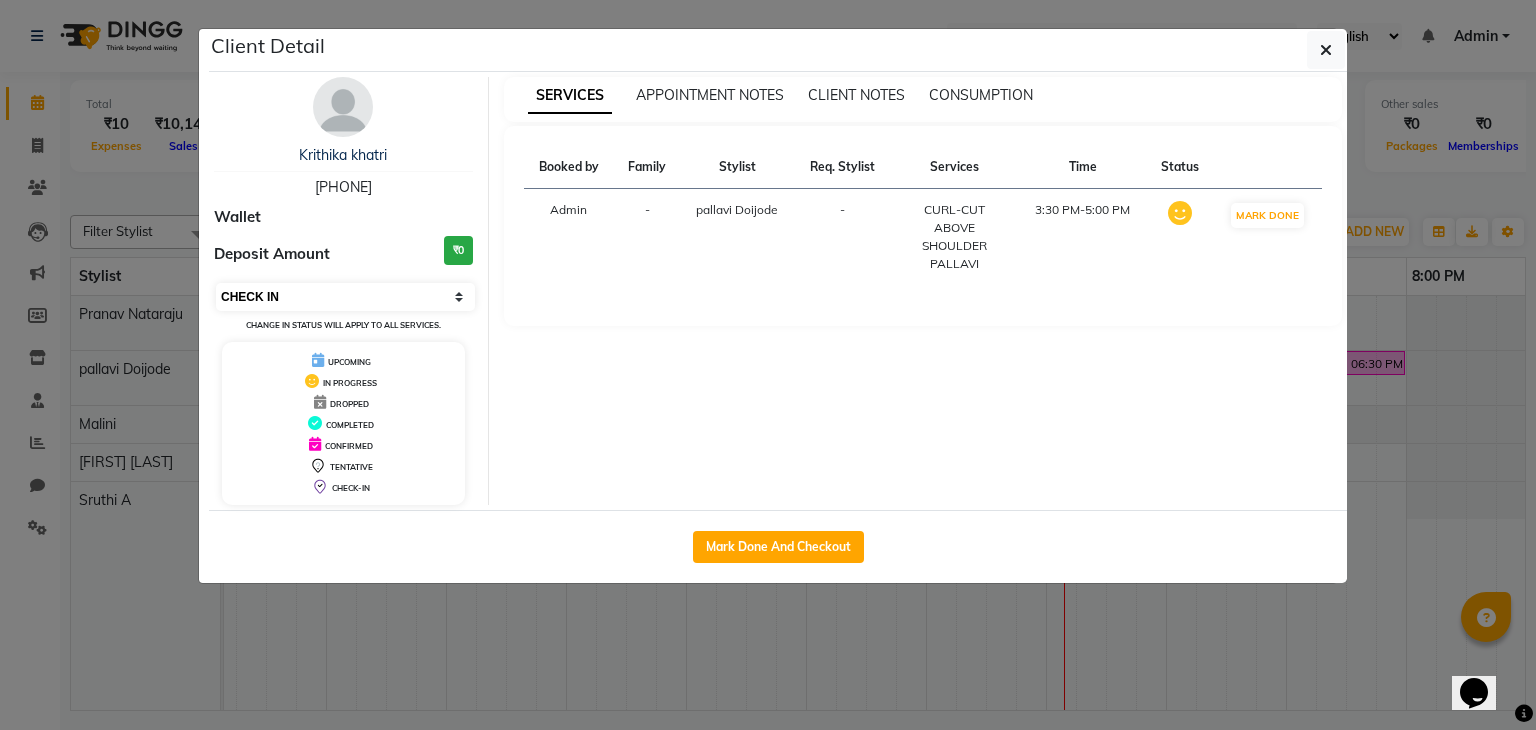 click on "Select IN SERVICE CONFIRMED TENTATIVE CHECK IN MARK DONE DROPPED UPCOMING" at bounding box center (345, 297) 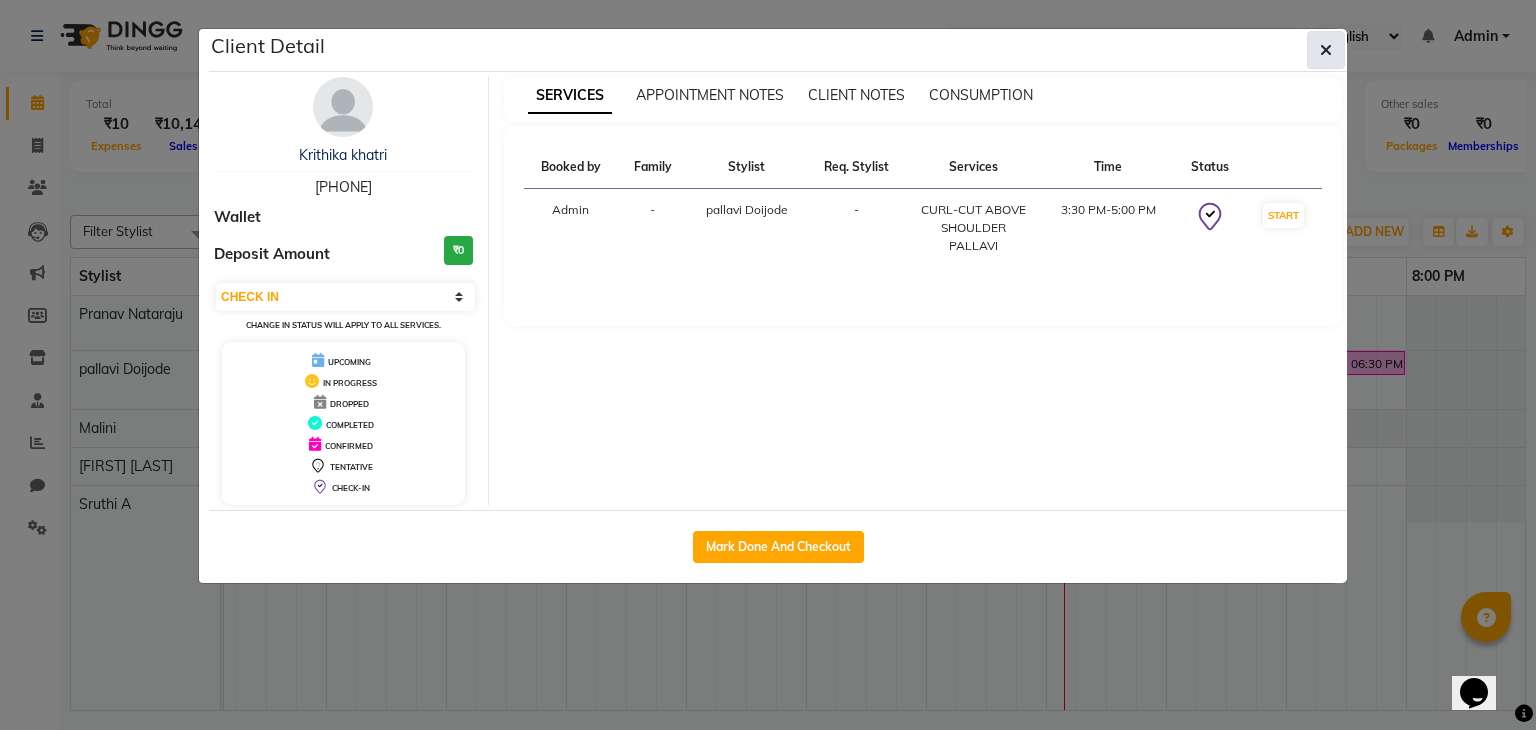 click 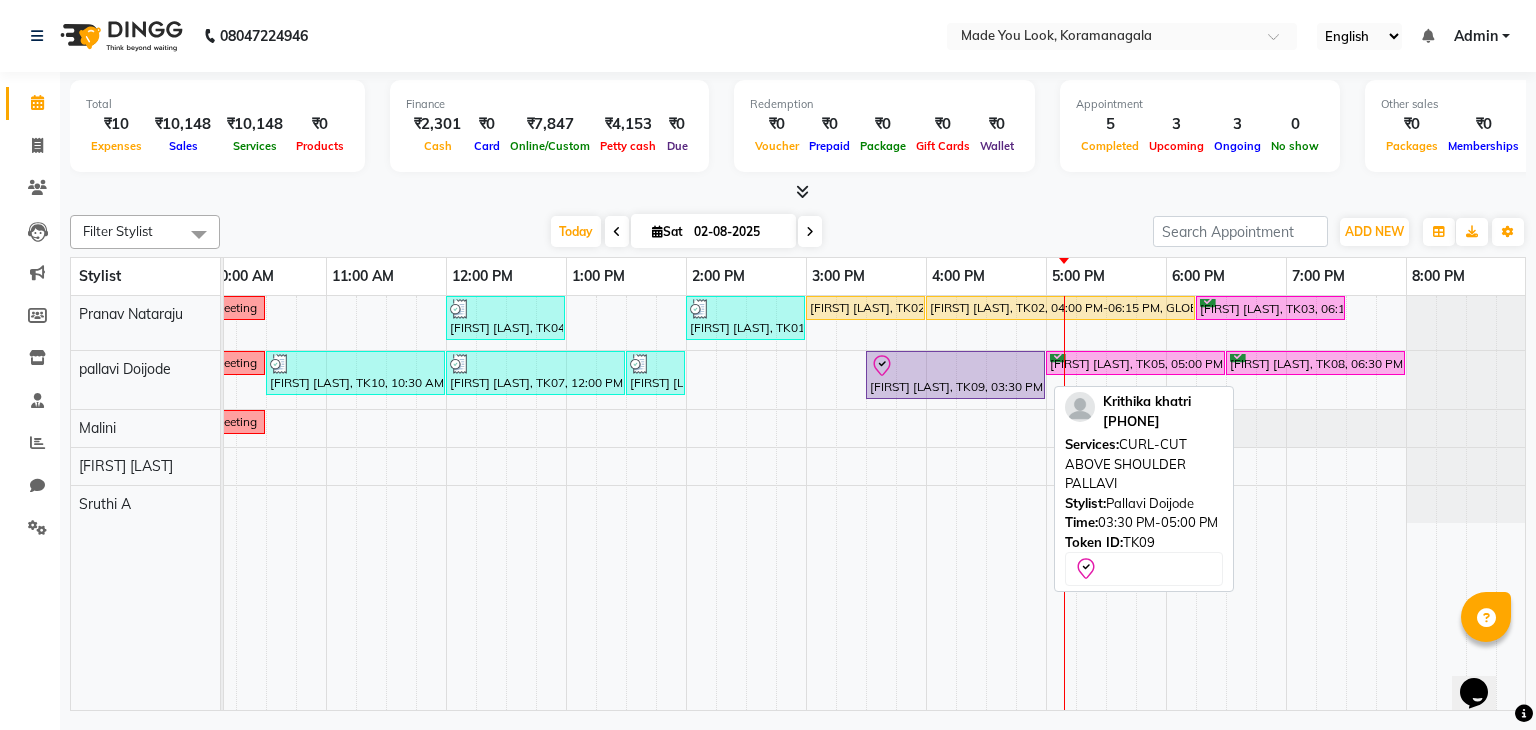 click on "[FIRST] [LAST], TK09, 03:30 PM-05:00 PM, CURL-CUT ABOVE SHOULDER [NAME]" at bounding box center (955, 375) 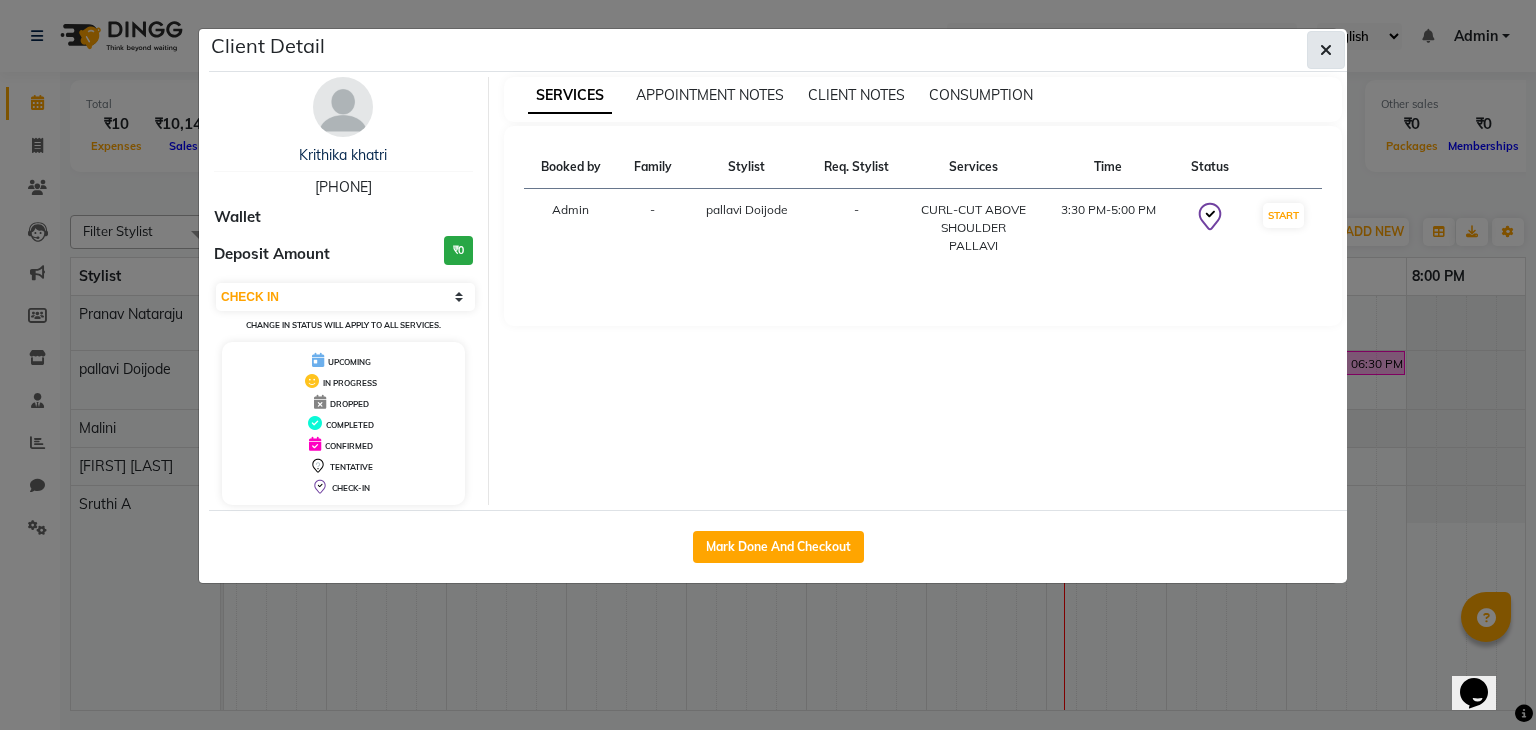 click 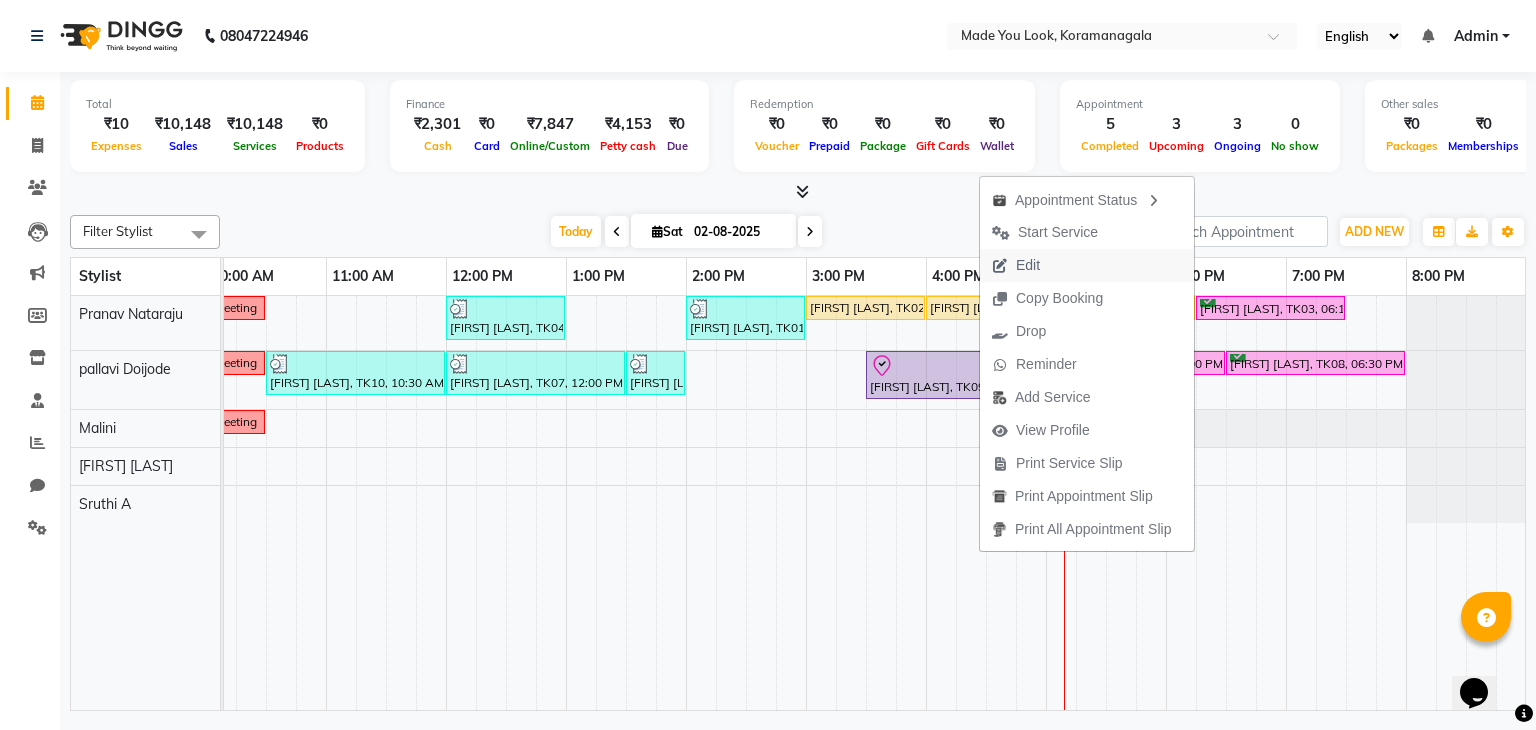 click at bounding box center [1000, 266] 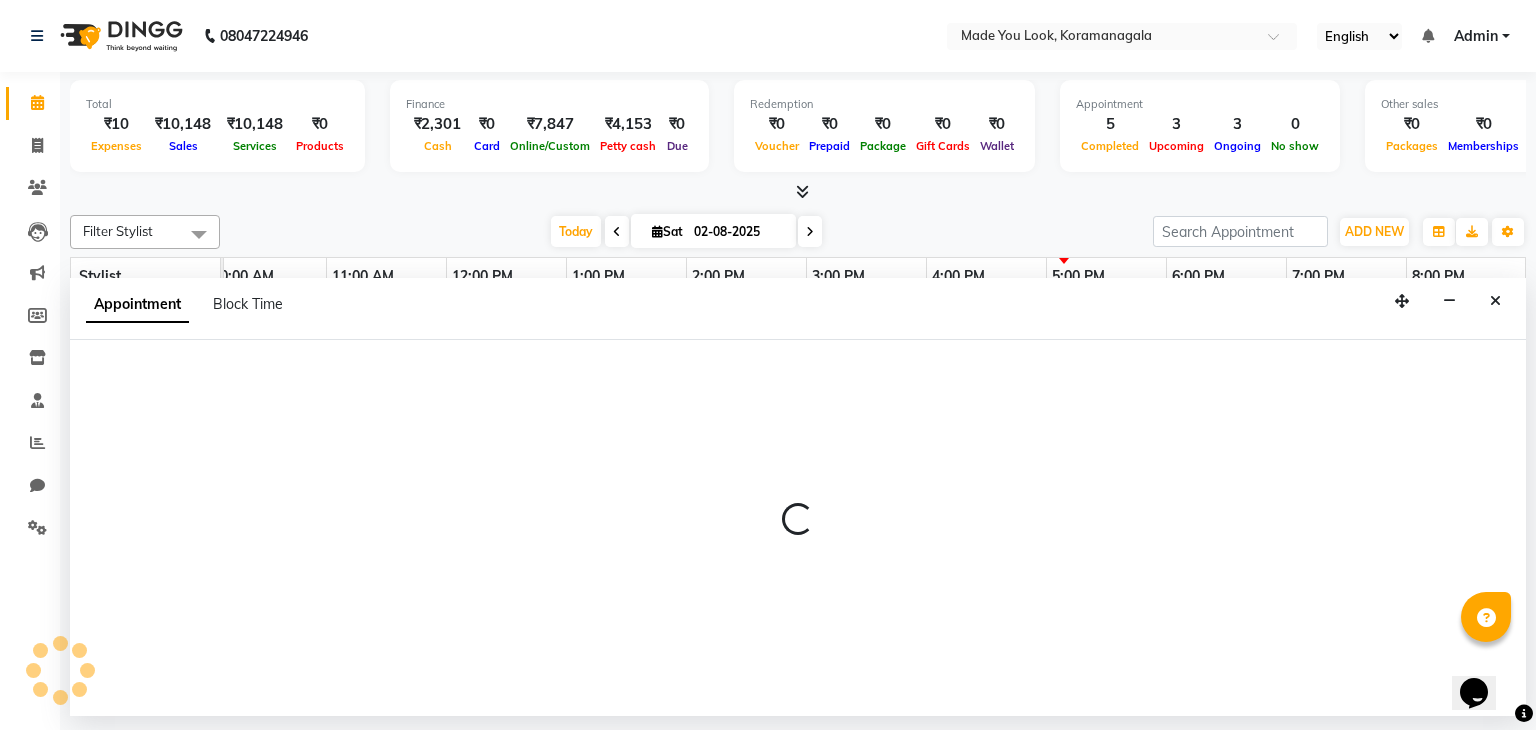 select on "tentative" 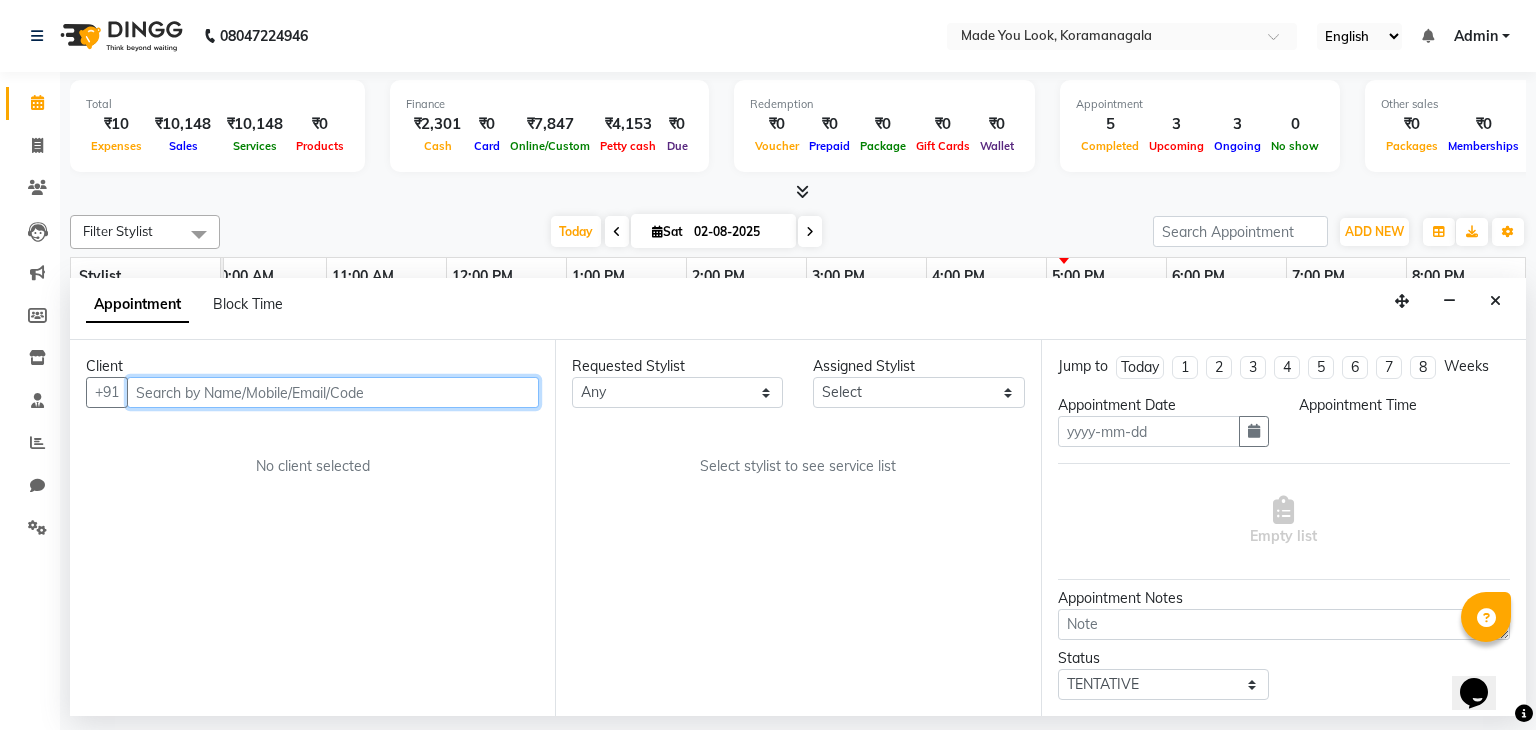 type on "02-08-2025" 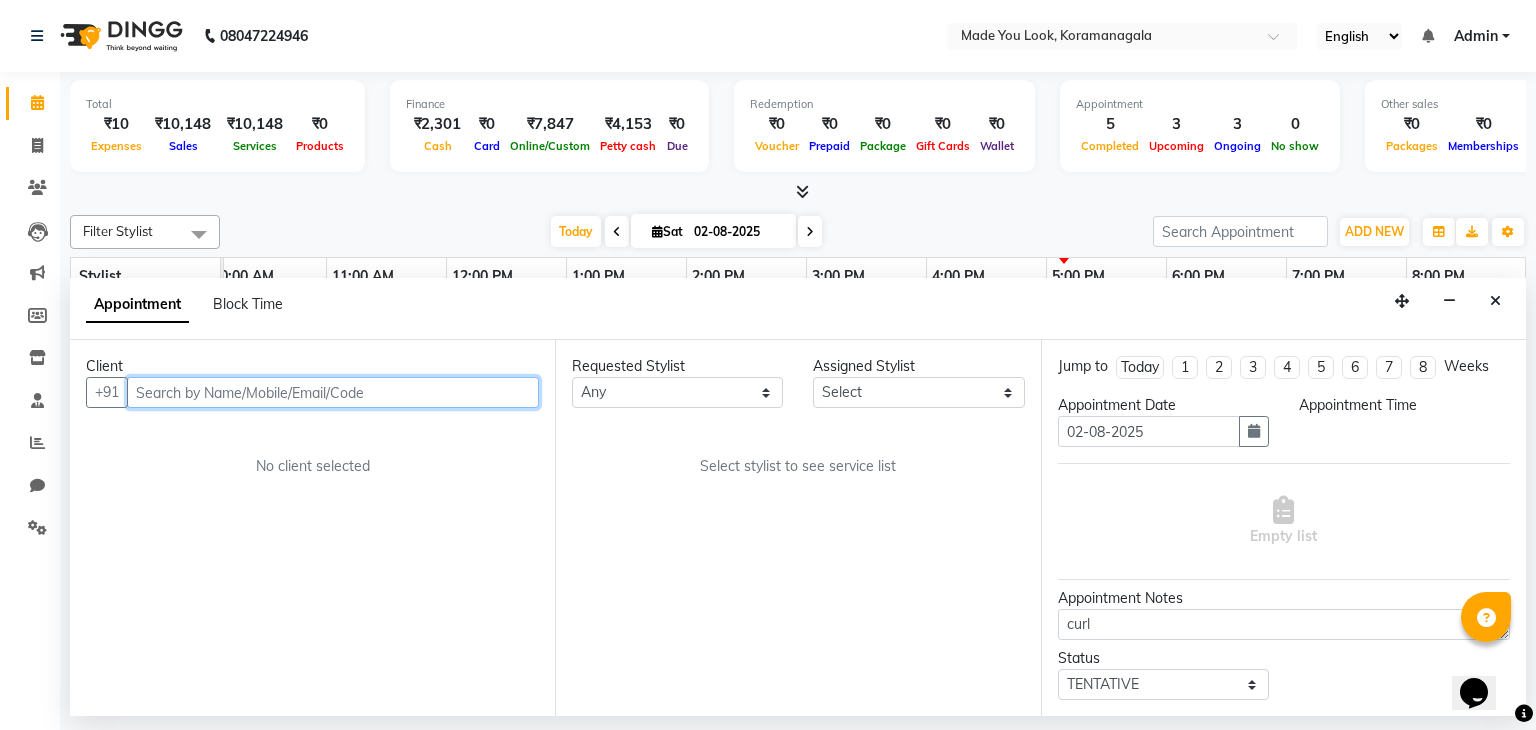 scroll, scrollTop: 0, scrollLeft: 258, axis: horizontal 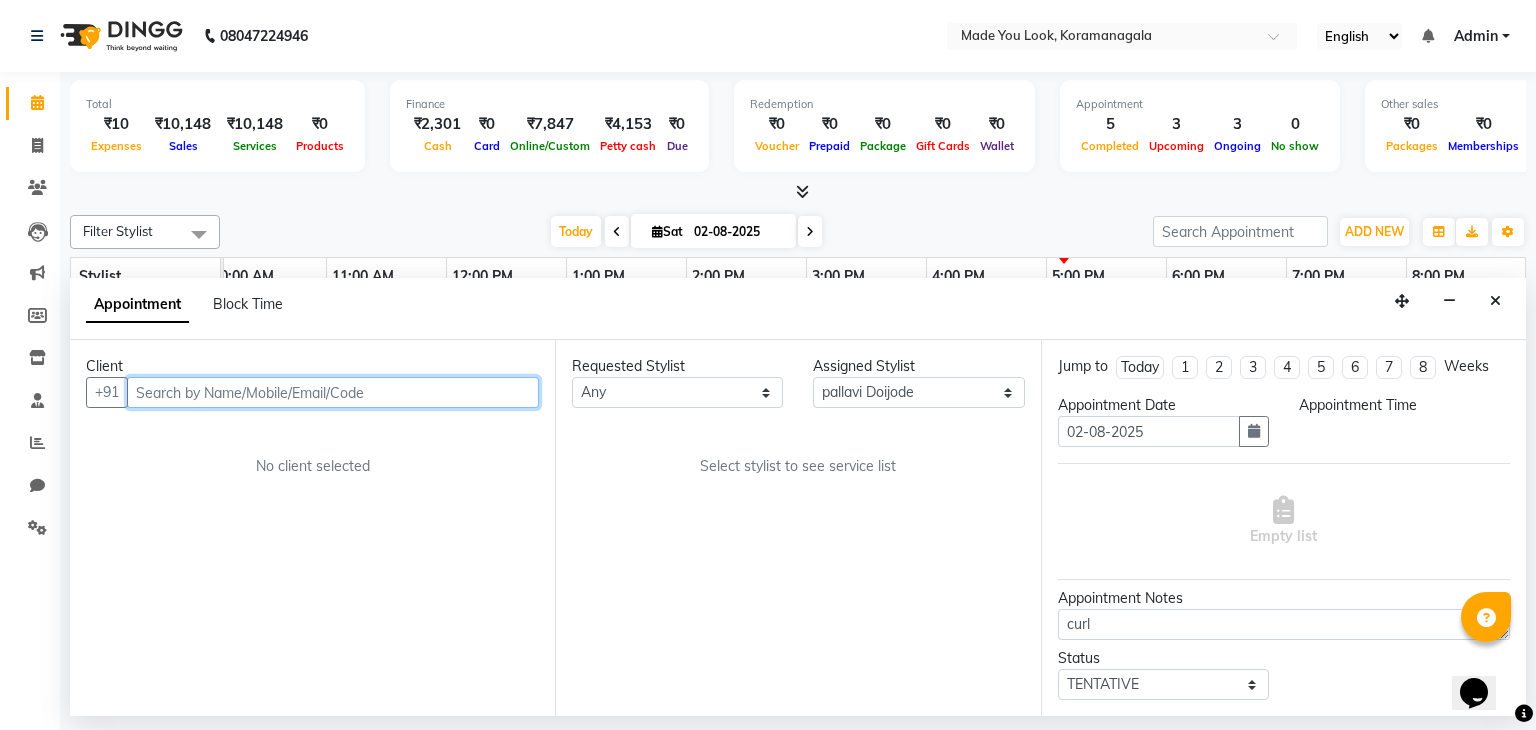 select on "check-in" 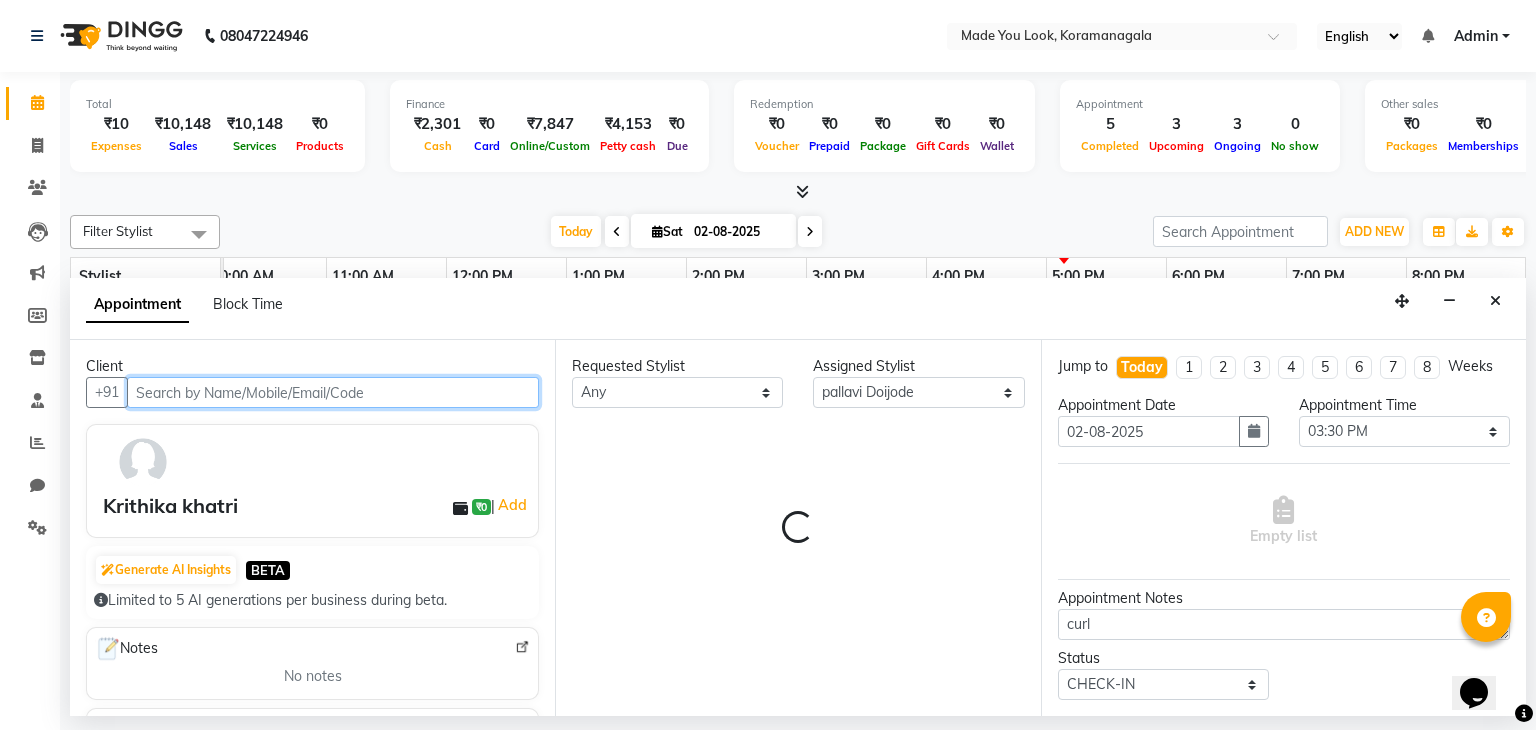 select on "4108" 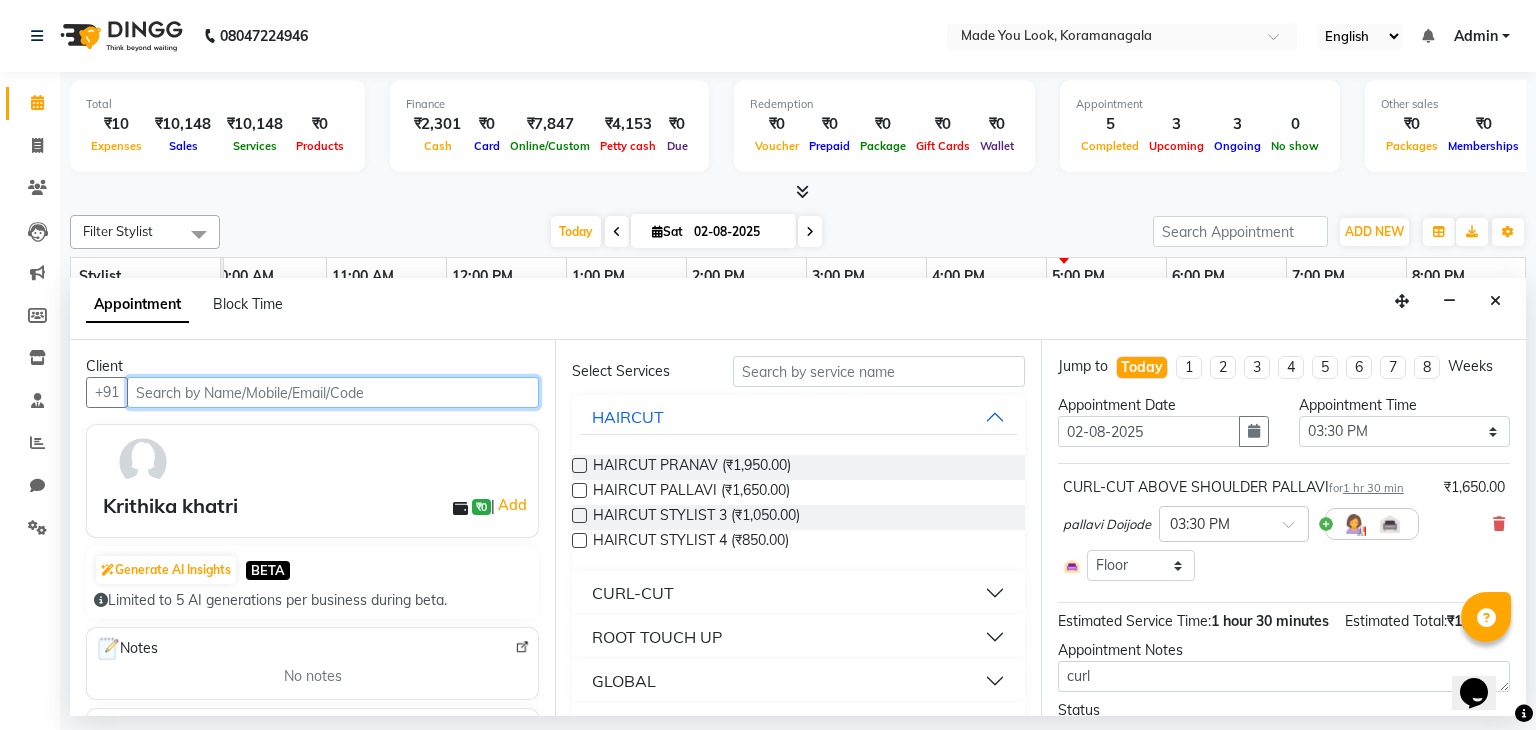 scroll, scrollTop: 200, scrollLeft: 0, axis: vertical 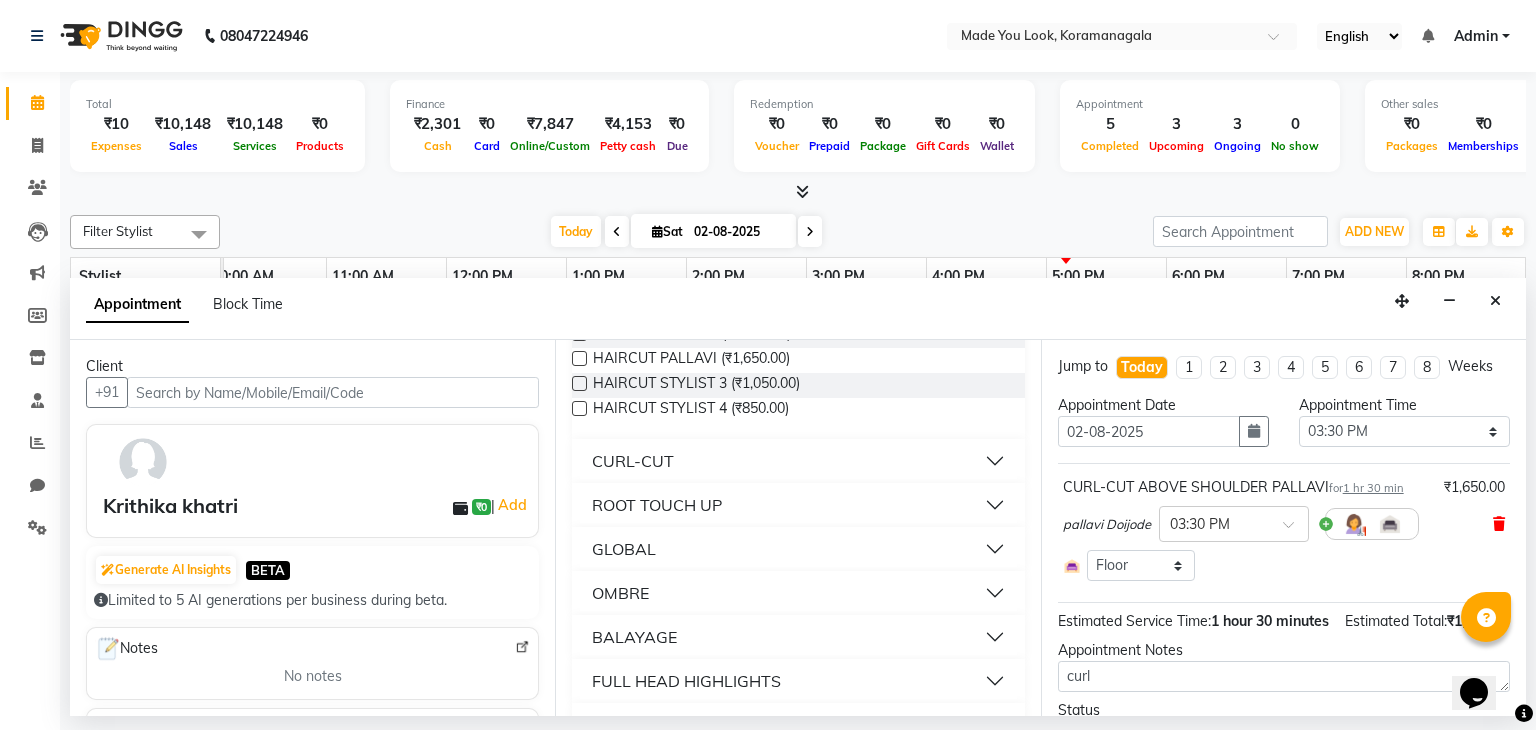 click at bounding box center [1499, 524] 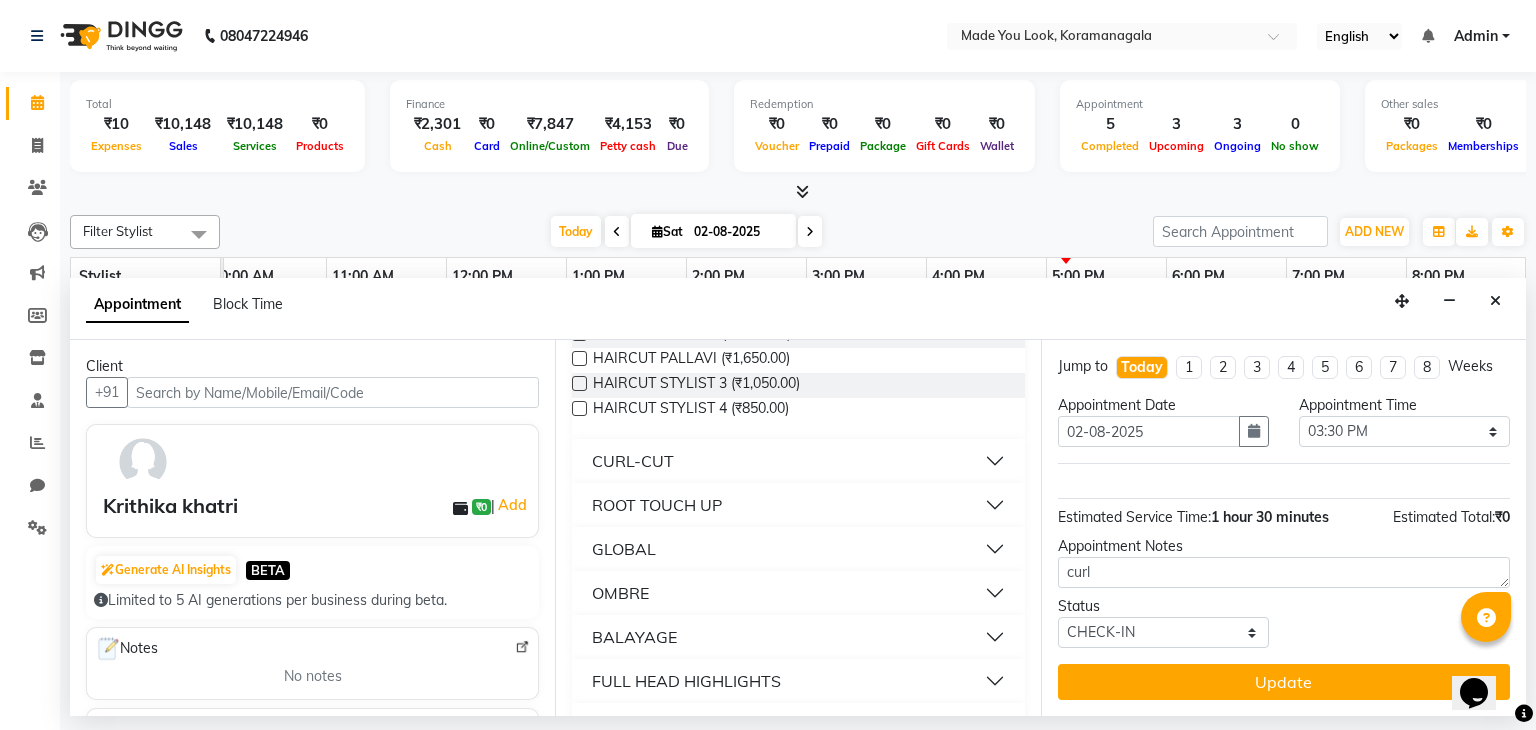 scroll, scrollTop: 100, scrollLeft: 0, axis: vertical 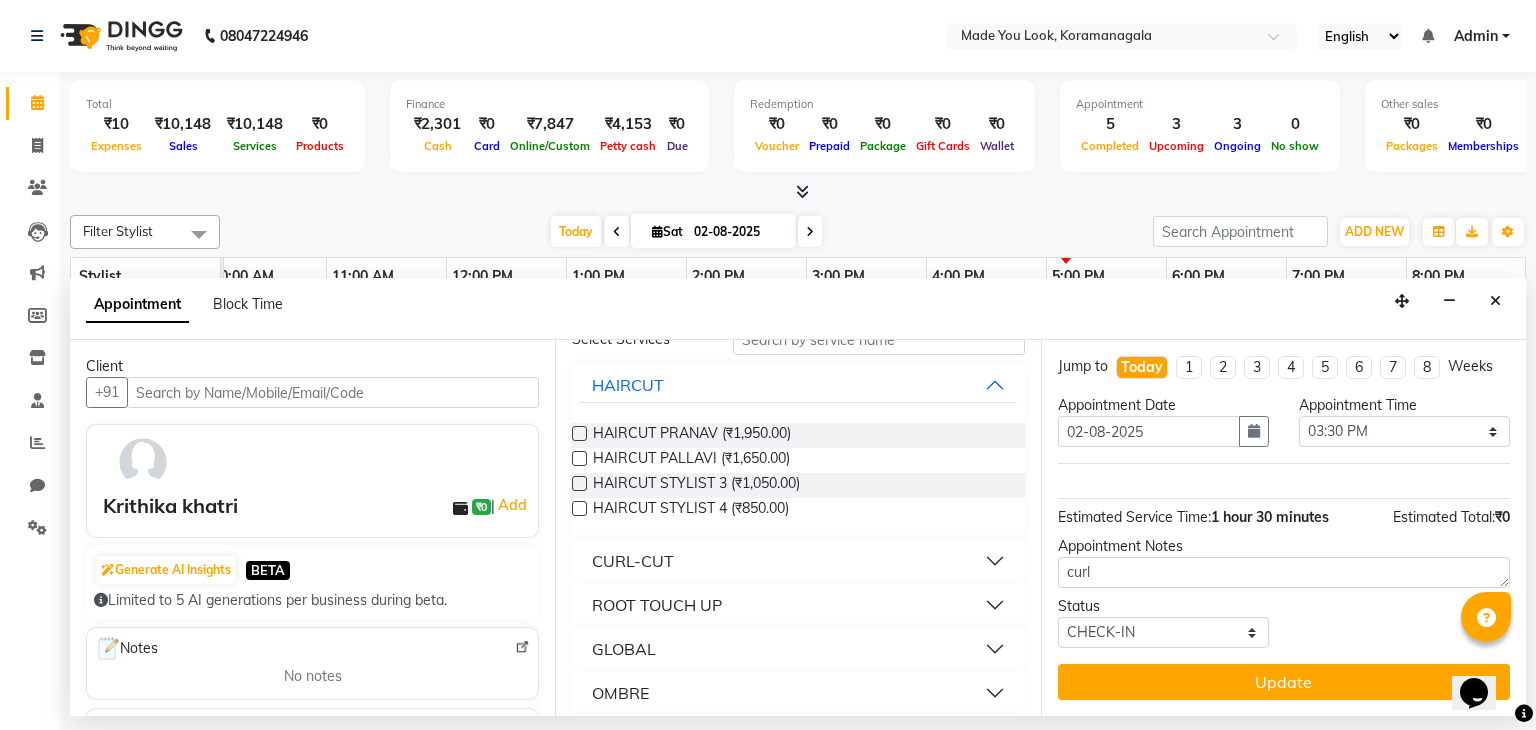 click on "CURL-CUT" at bounding box center [798, 561] 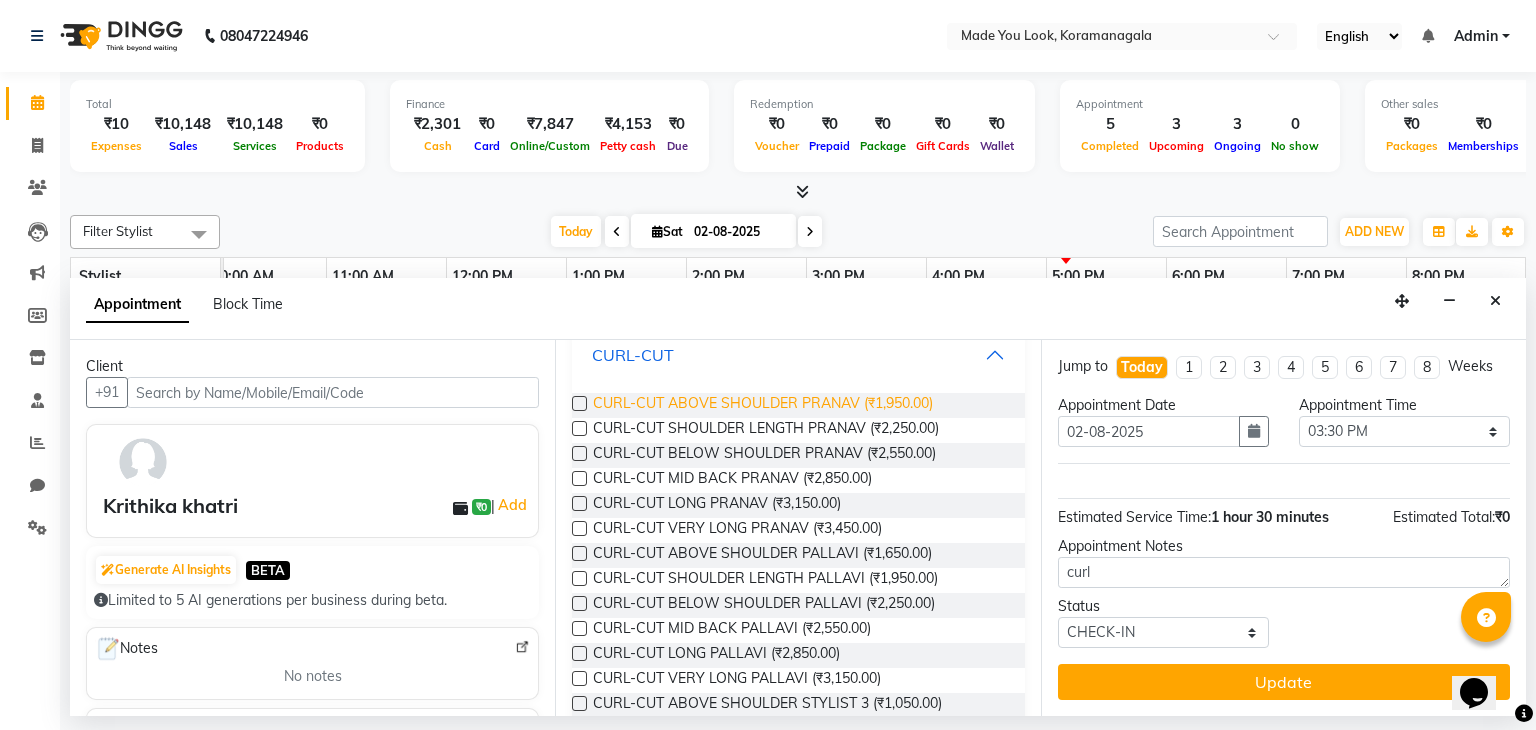scroll, scrollTop: 400, scrollLeft: 0, axis: vertical 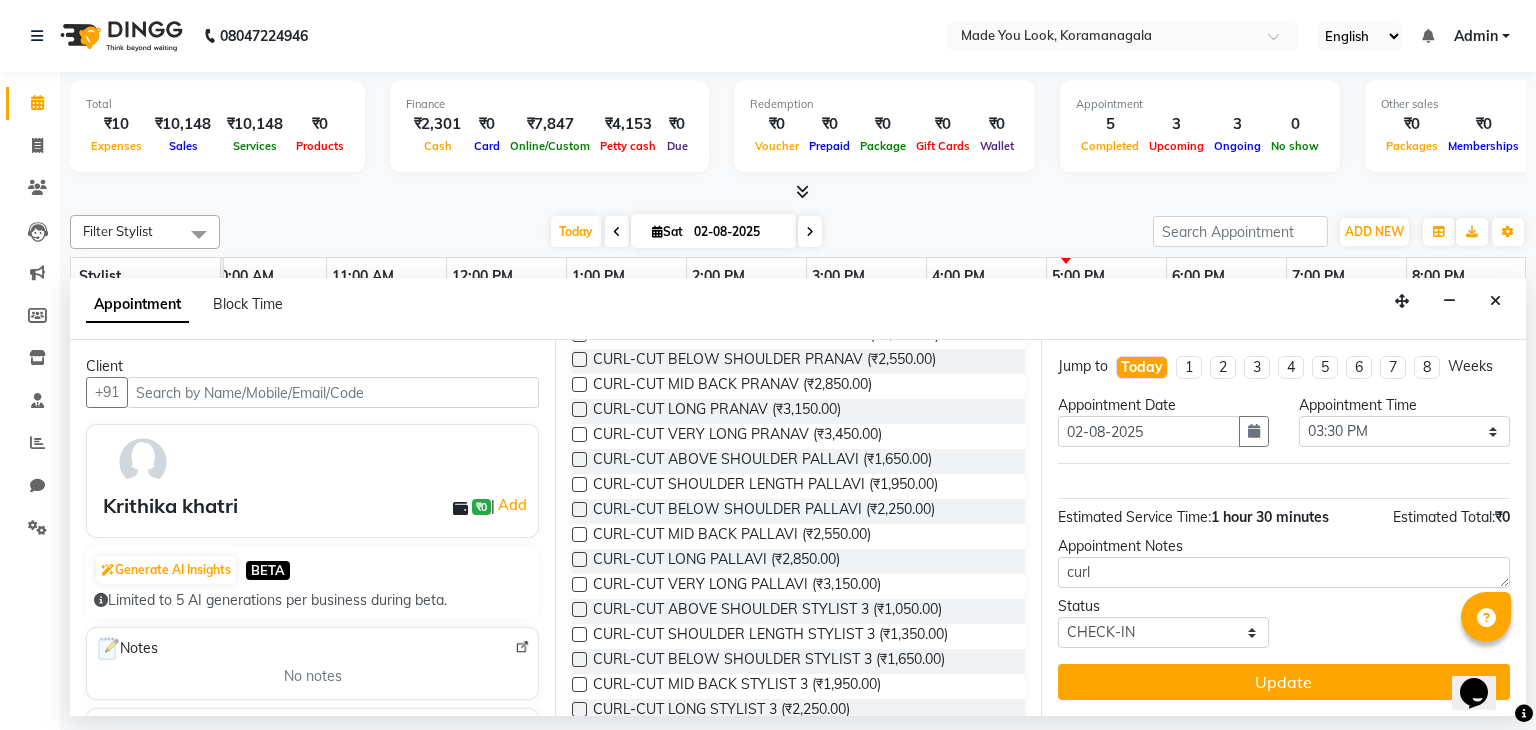 click at bounding box center [579, 509] 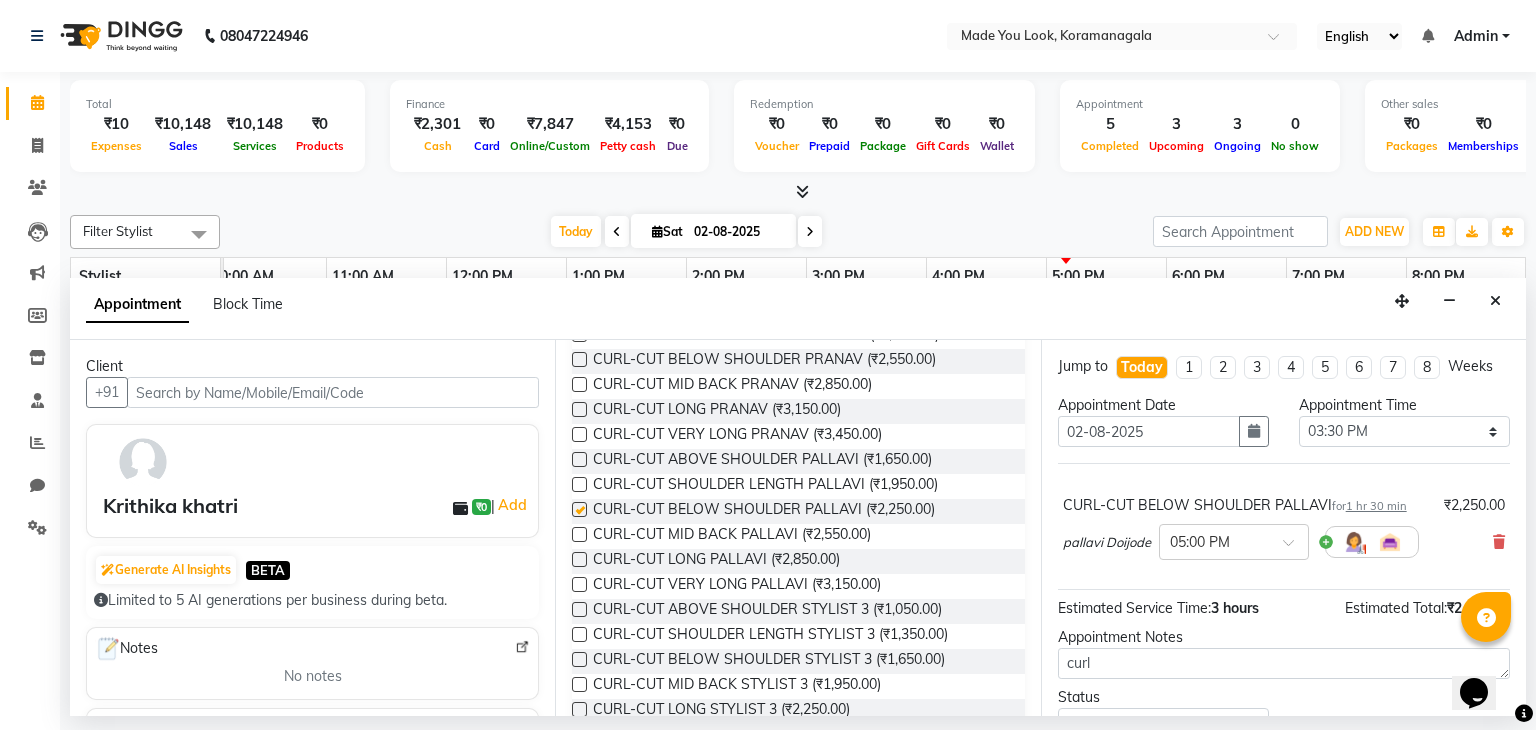 checkbox on "false" 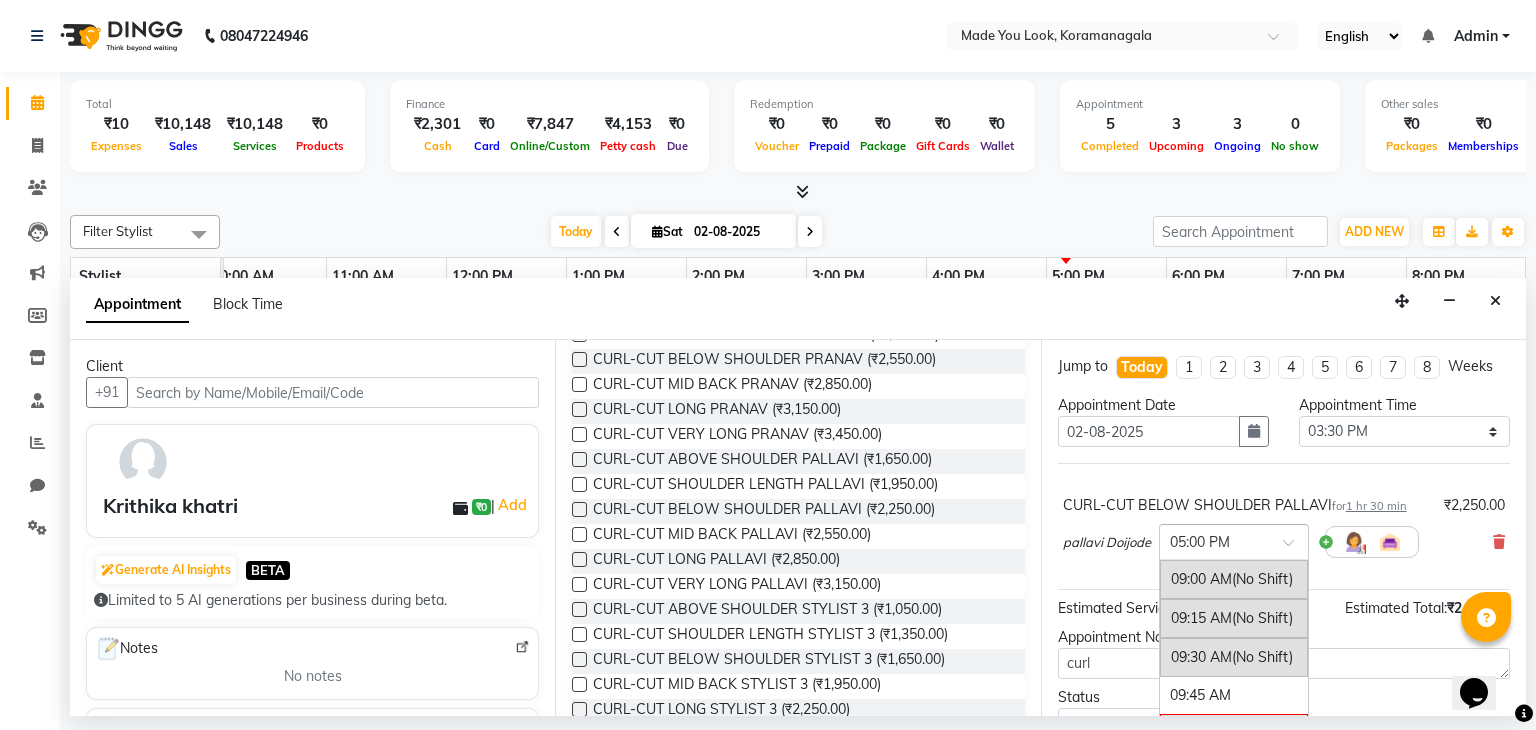 scroll, scrollTop: 1214, scrollLeft: 0, axis: vertical 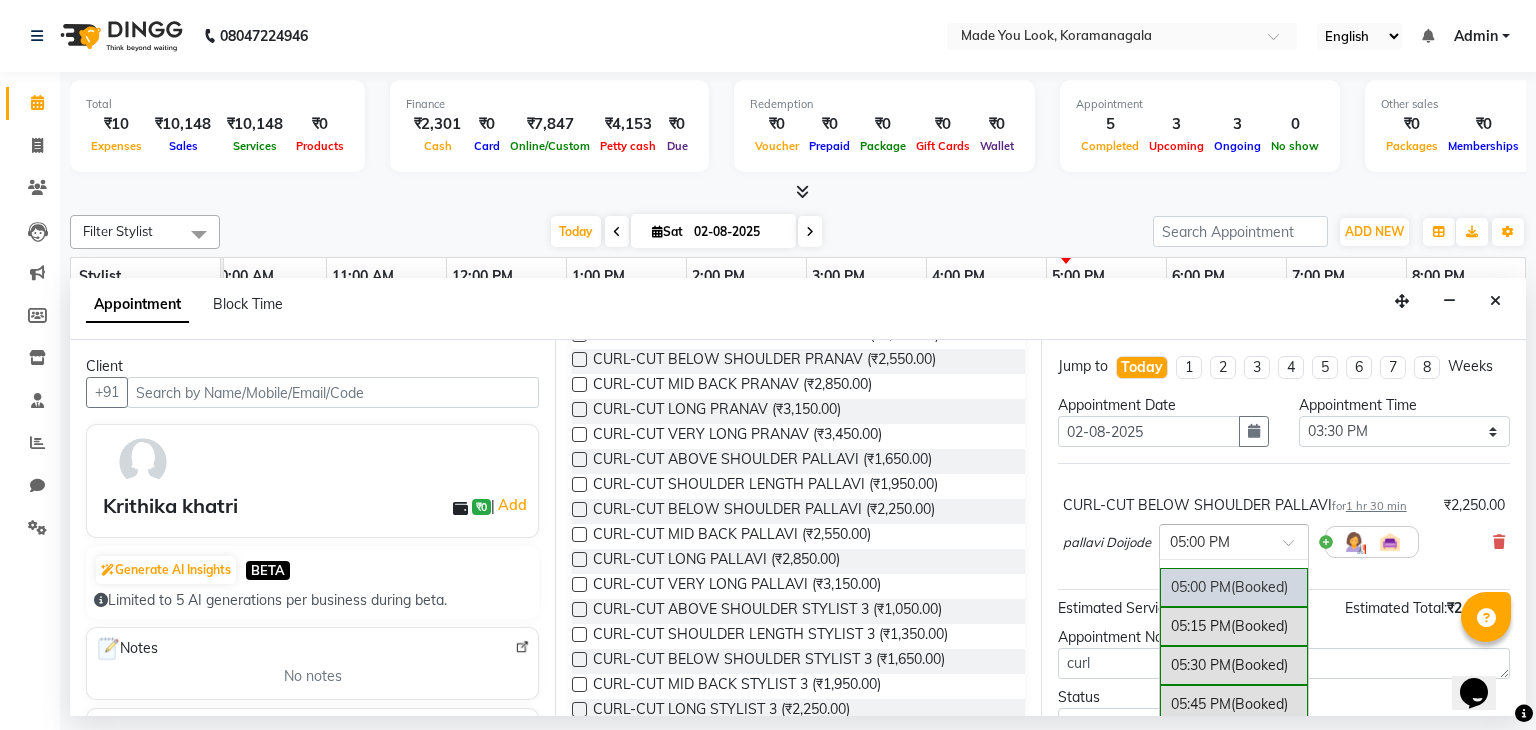 click at bounding box center [1214, 540] 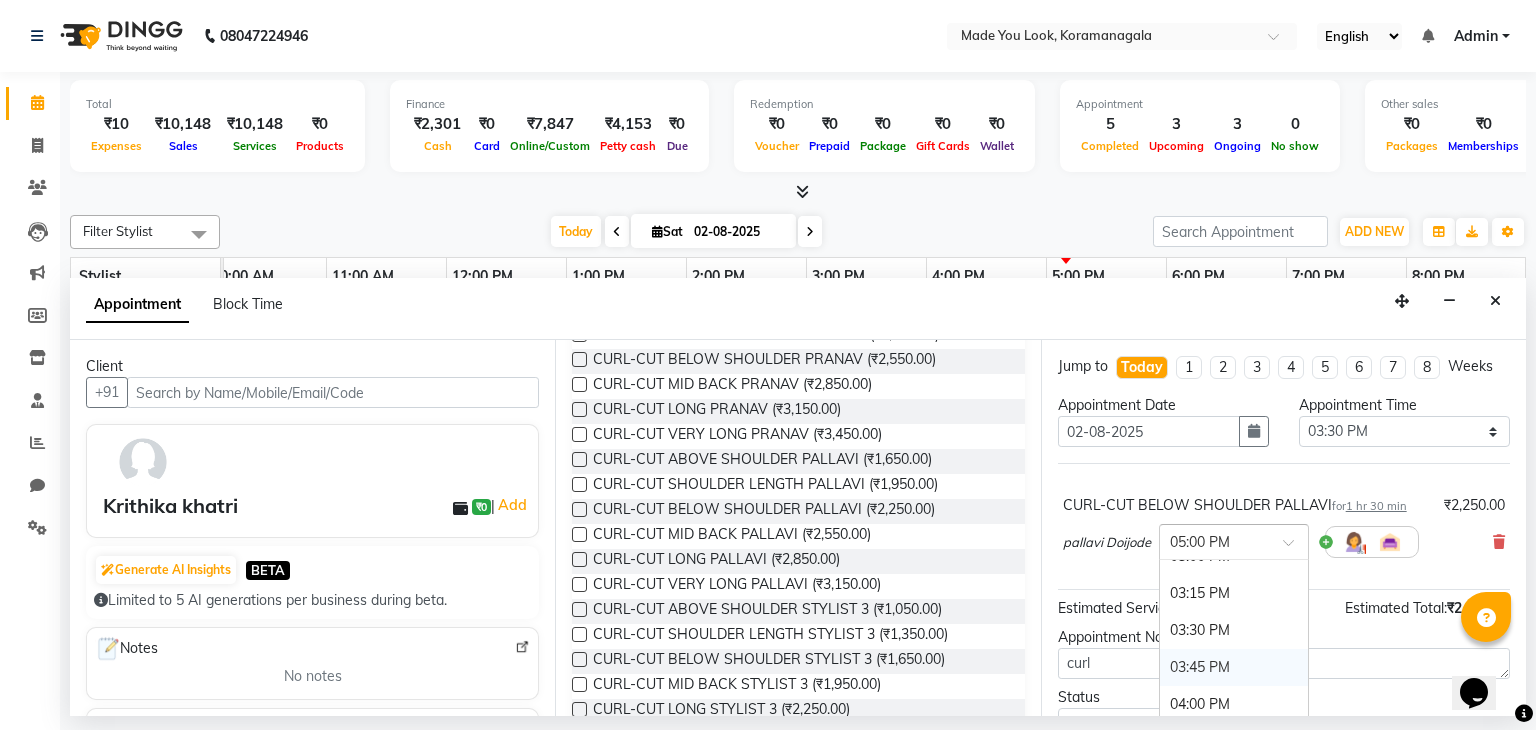 scroll, scrollTop: 914, scrollLeft: 0, axis: vertical 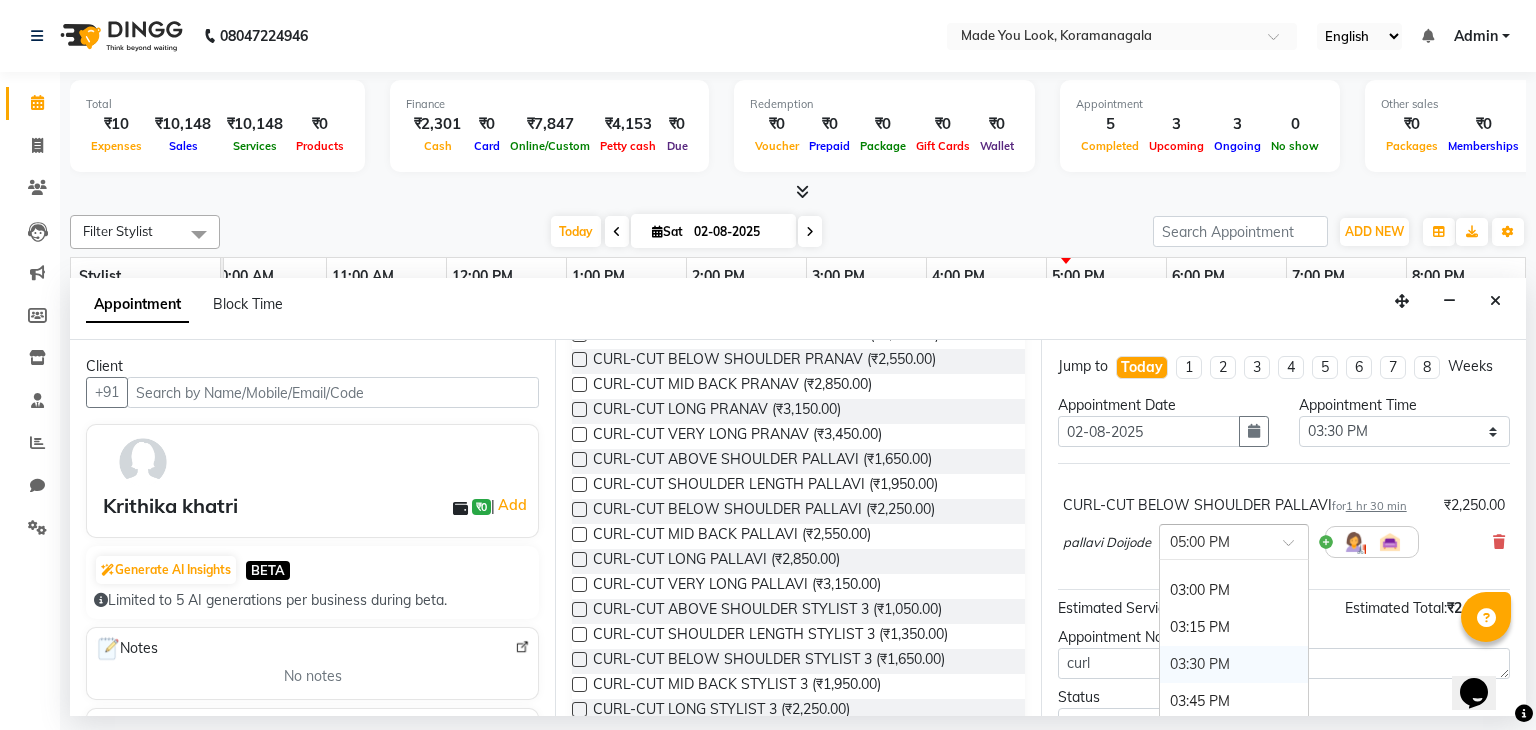 click on "03:30 PM" at bounding box center (1234, 664) 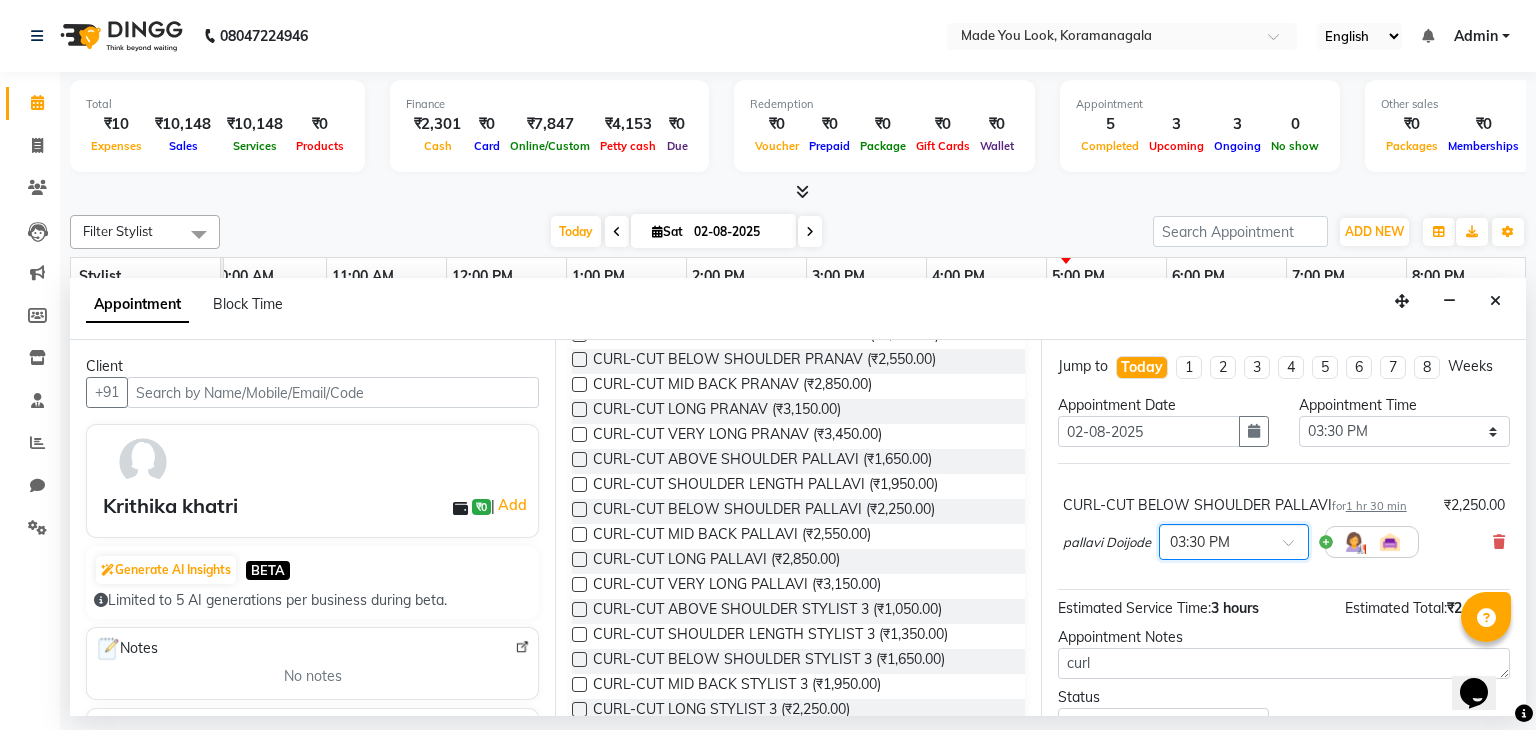 scroll, scrollTop: 90, scrollLeft: 0, axis: vertical 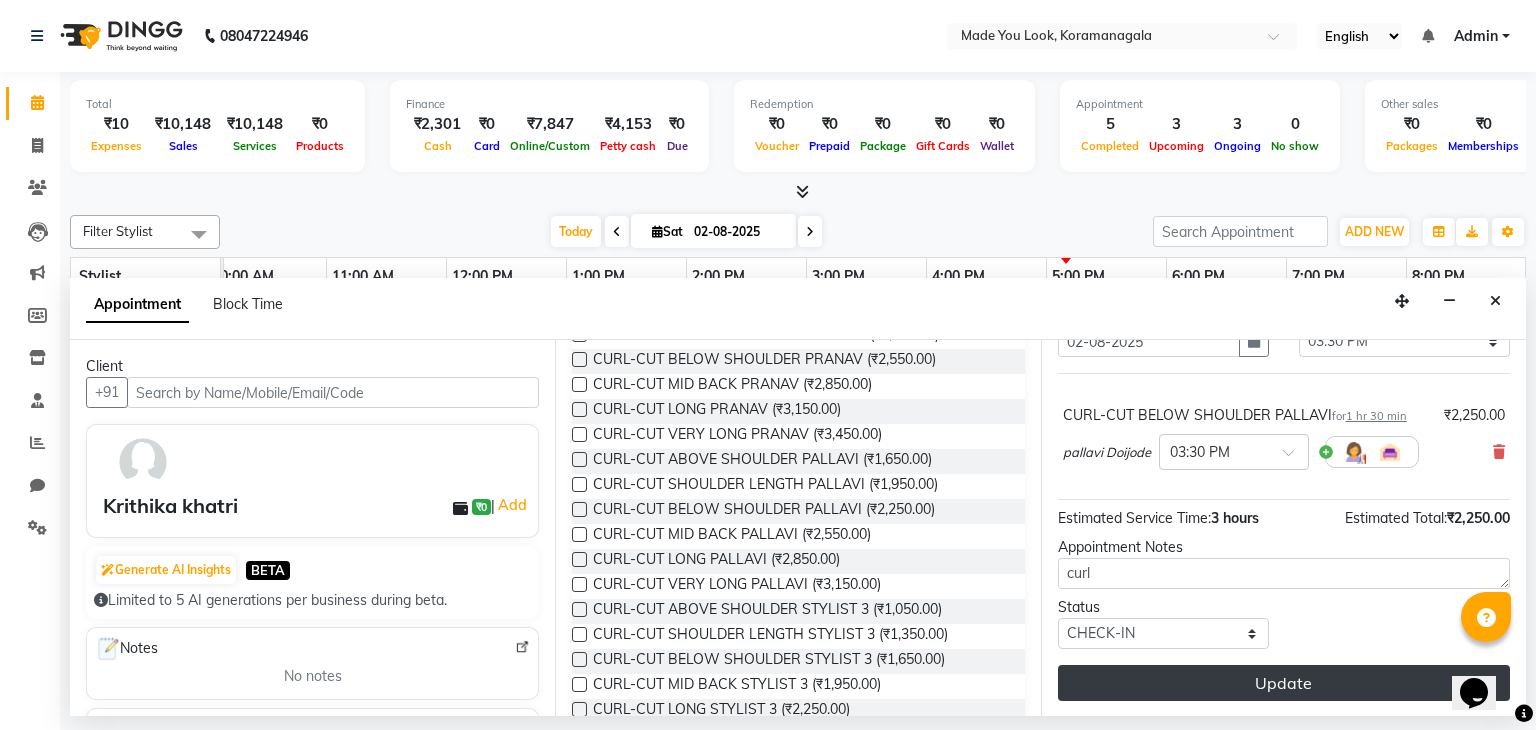 click on "Update" at bounding box center [1284, 683] 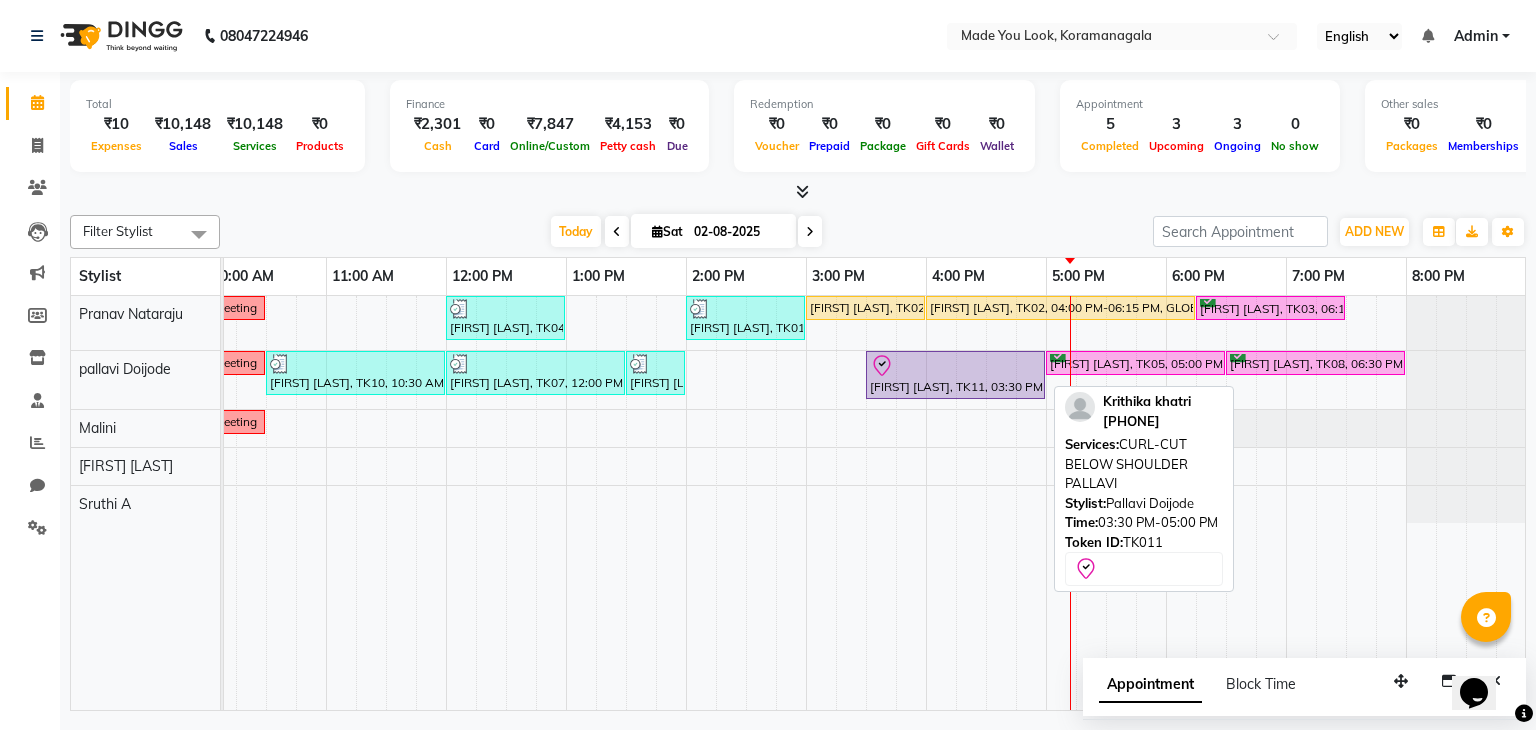 click at bounding box center (955, 366) 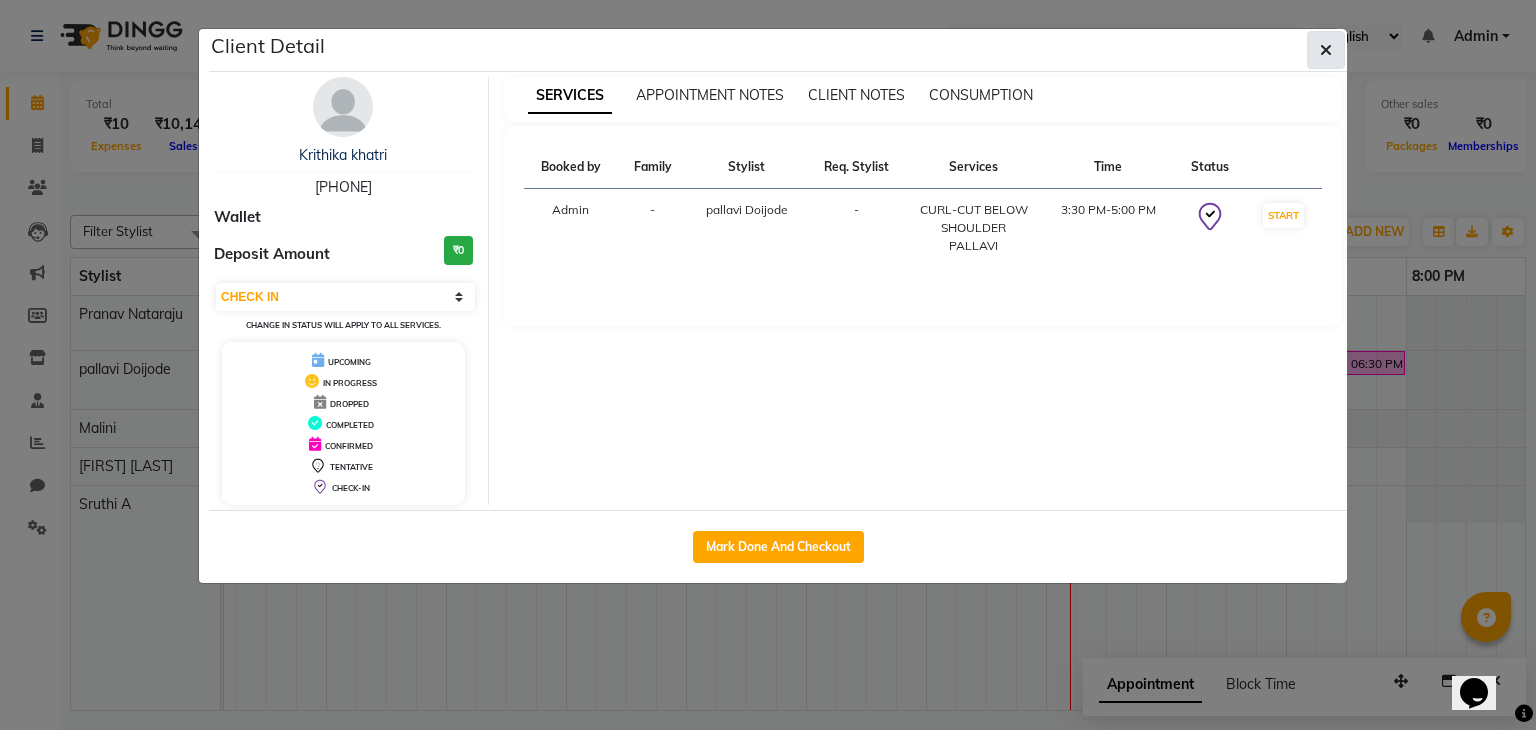 click 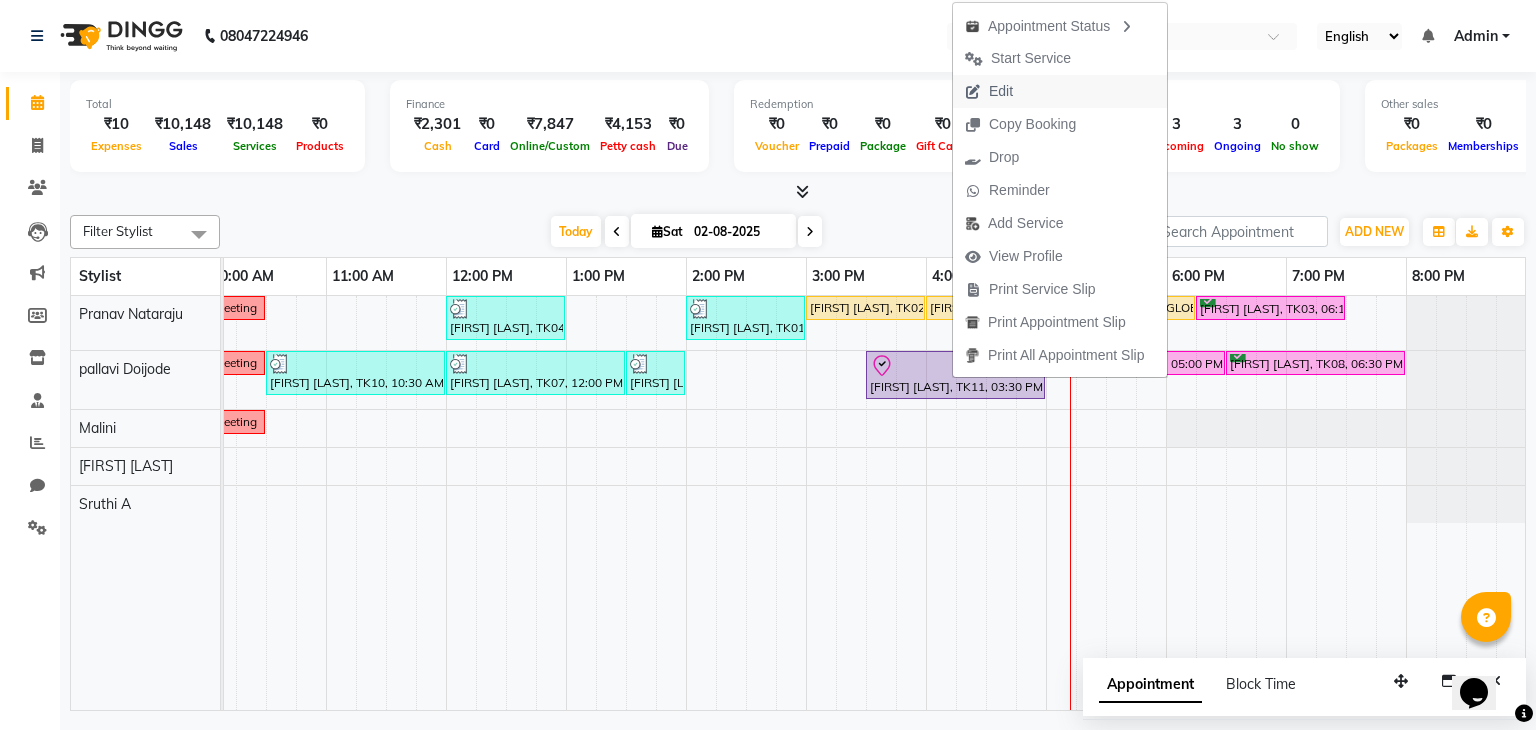 click on "Edit" at bounding box center [1060, 91] 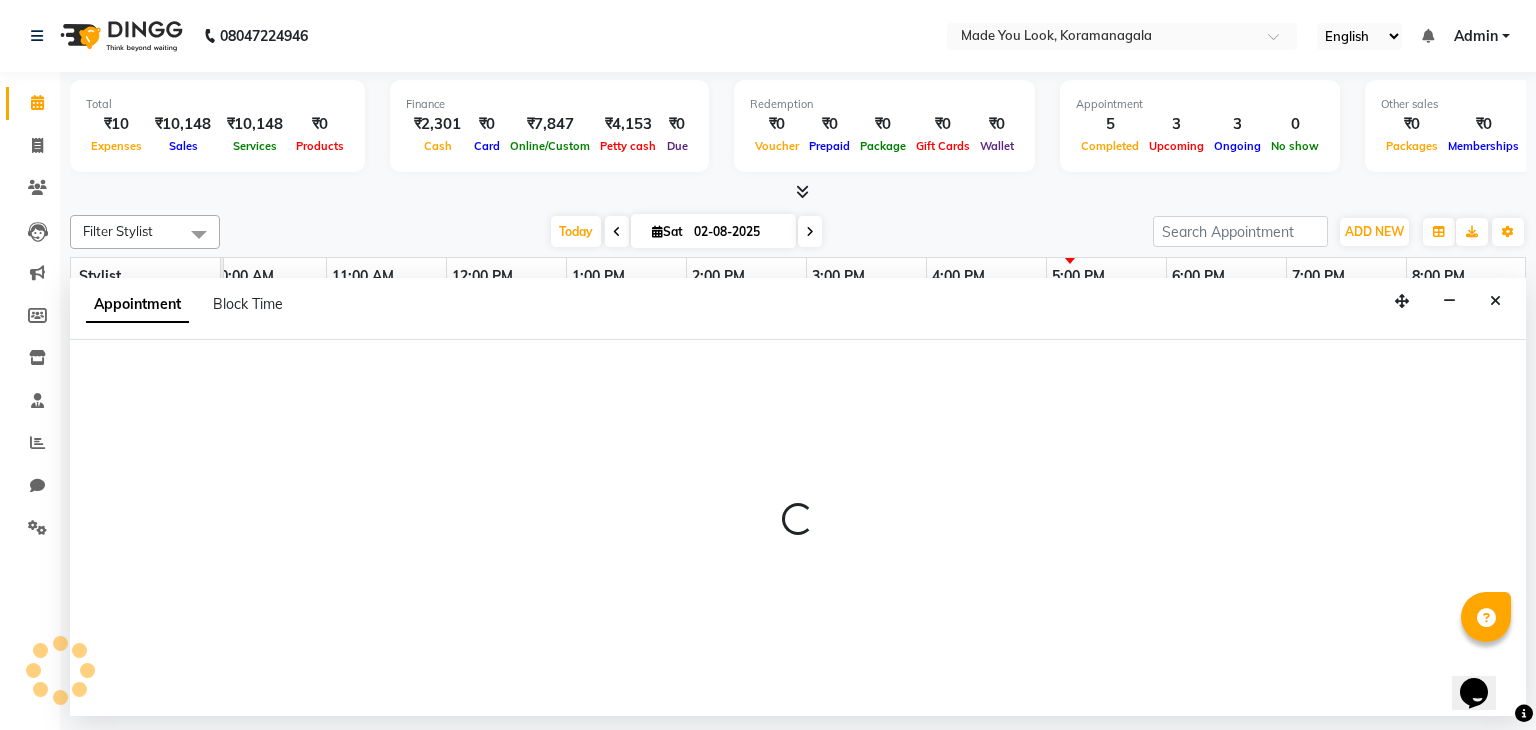 select on "check-in" 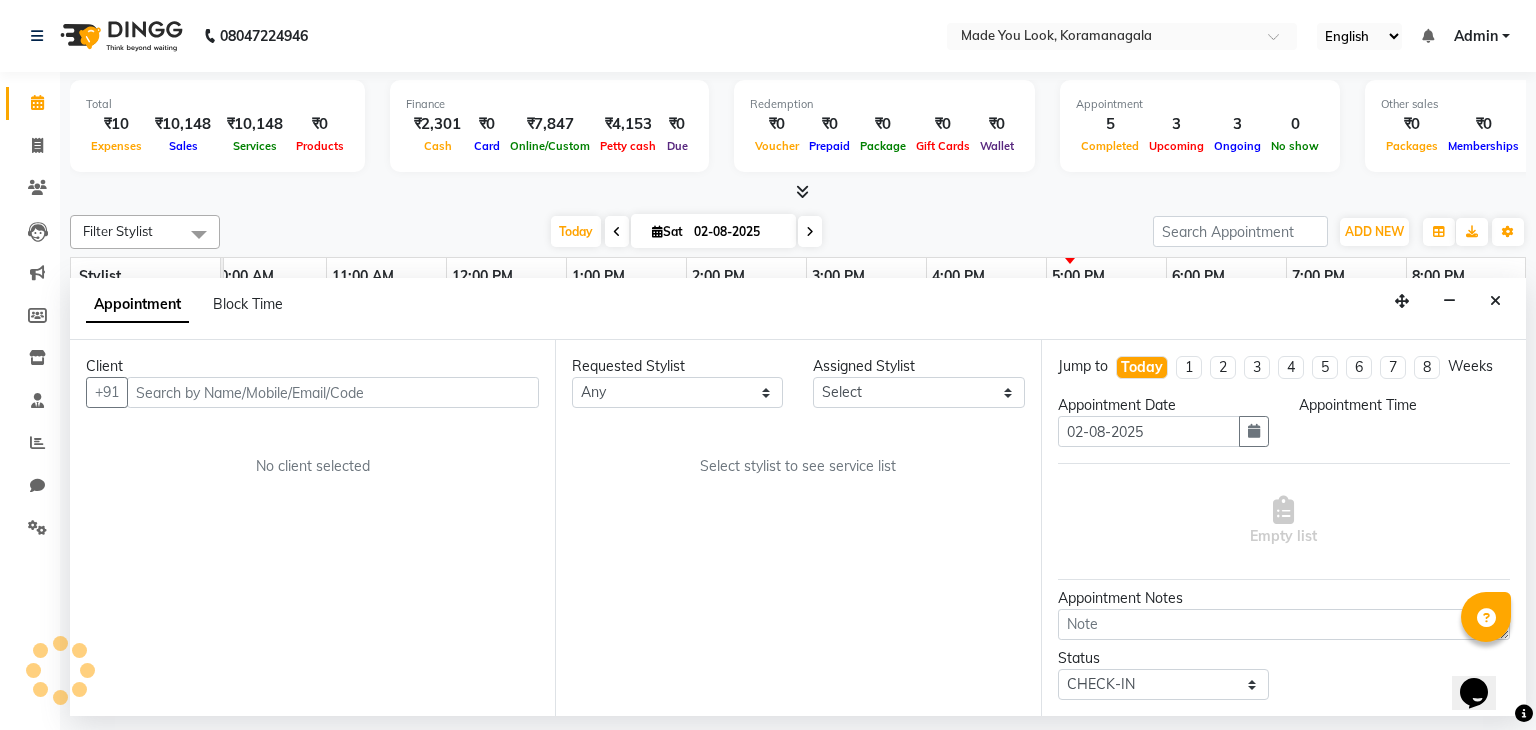 select on "83313" 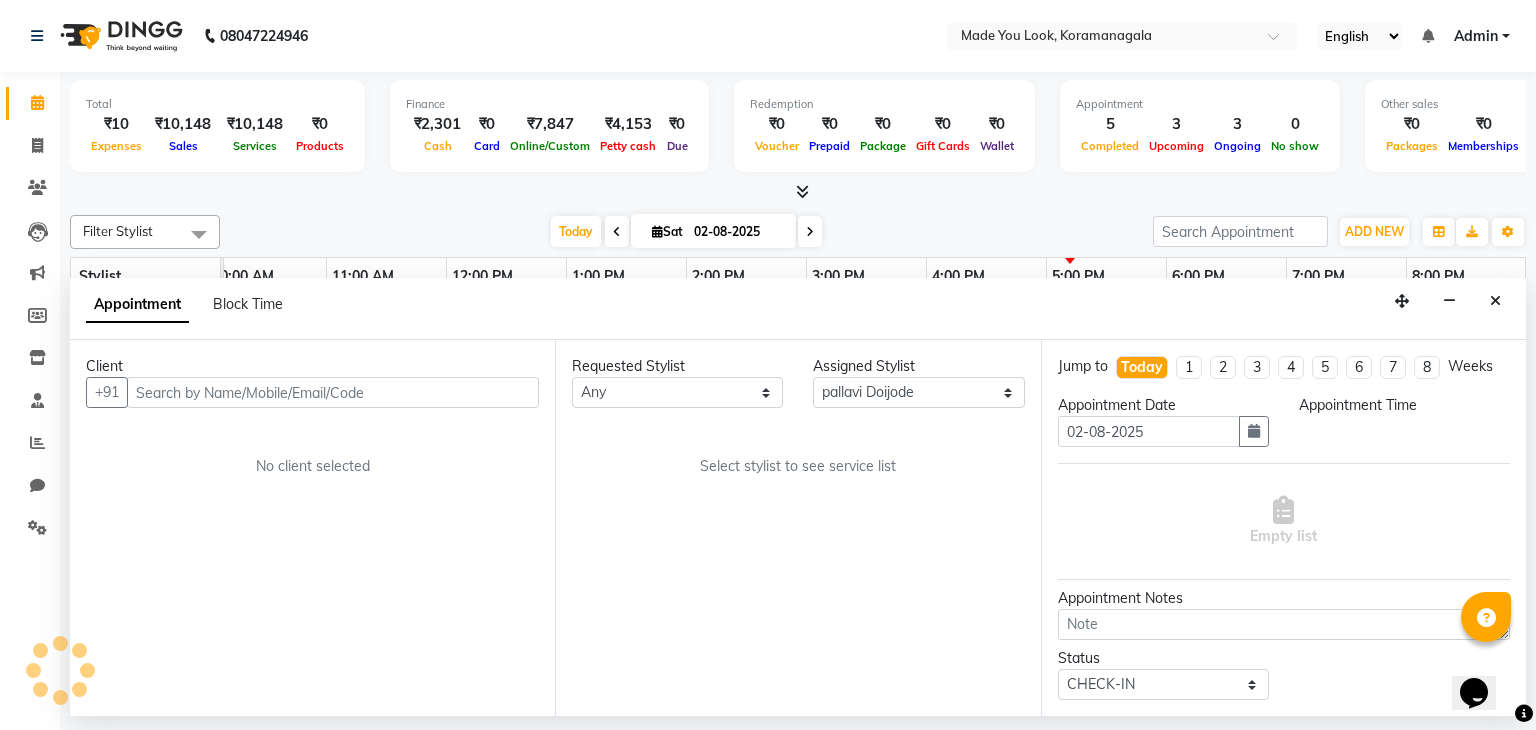 scroll, scrollTop: 0, scrollLeft: 258, axis: horizontal 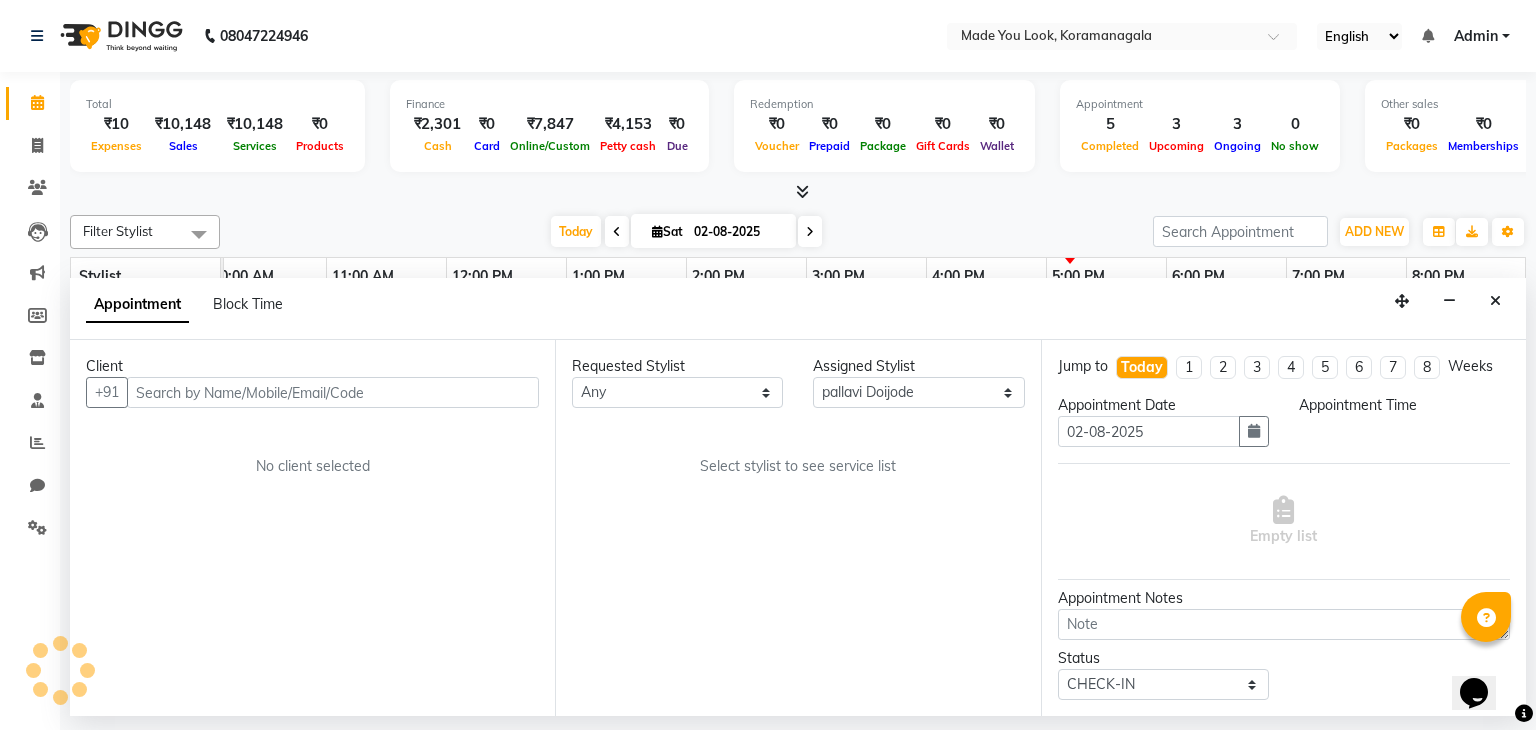 select on "930" 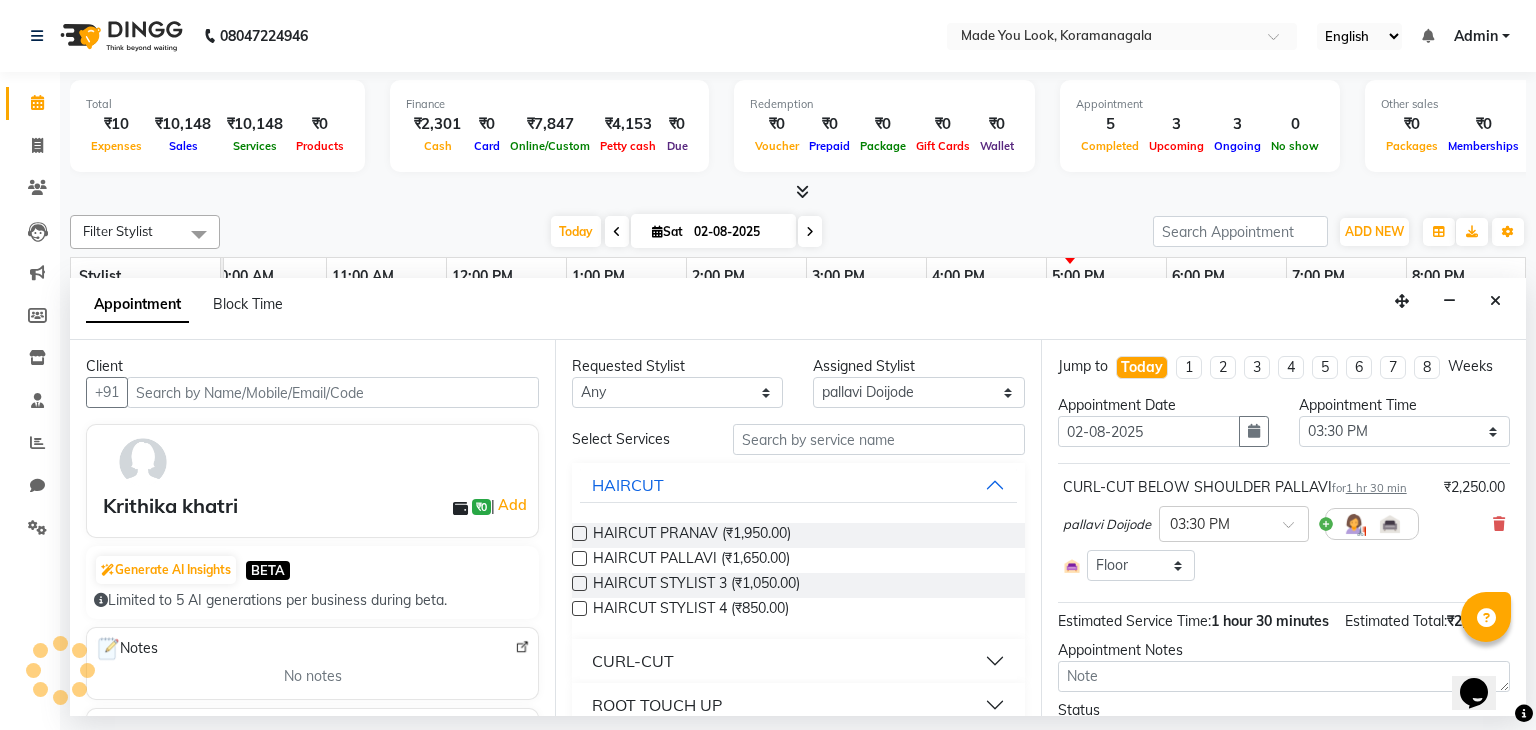scroll, scrollTop: 0, scrollLeft: 258, axis: horizontal 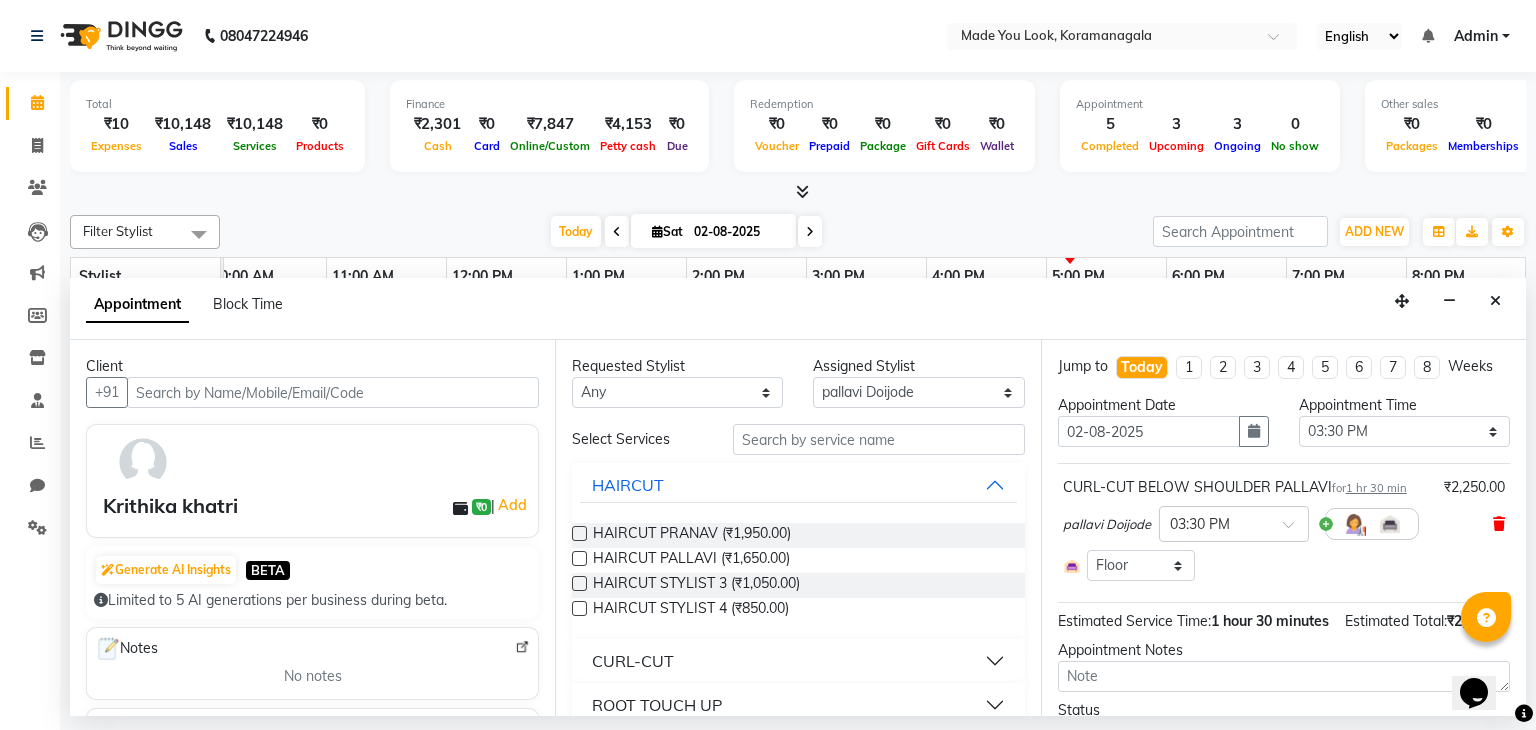 click at bounding box center (1499, 524) 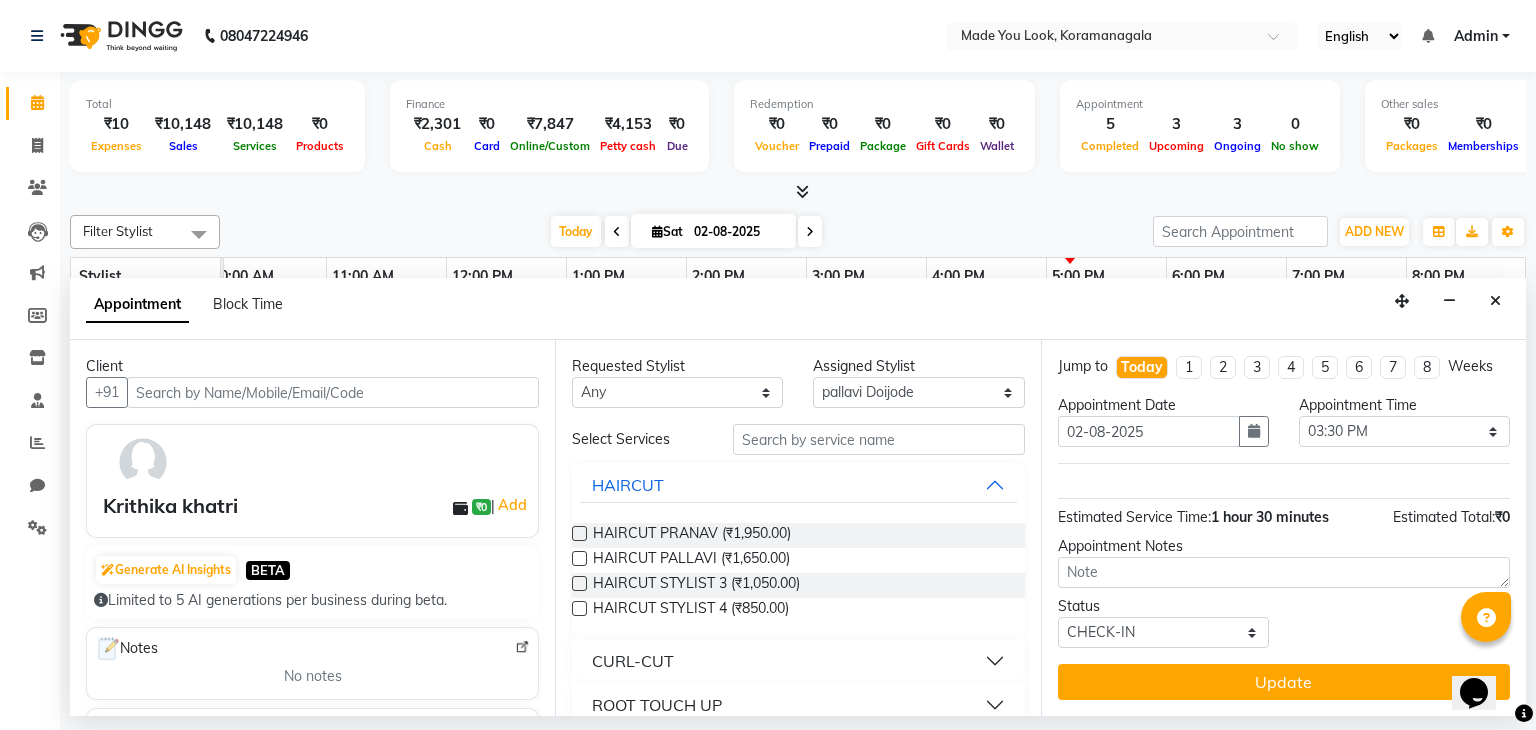 click on "CURL-CUT" at bounding box center [633, 661] 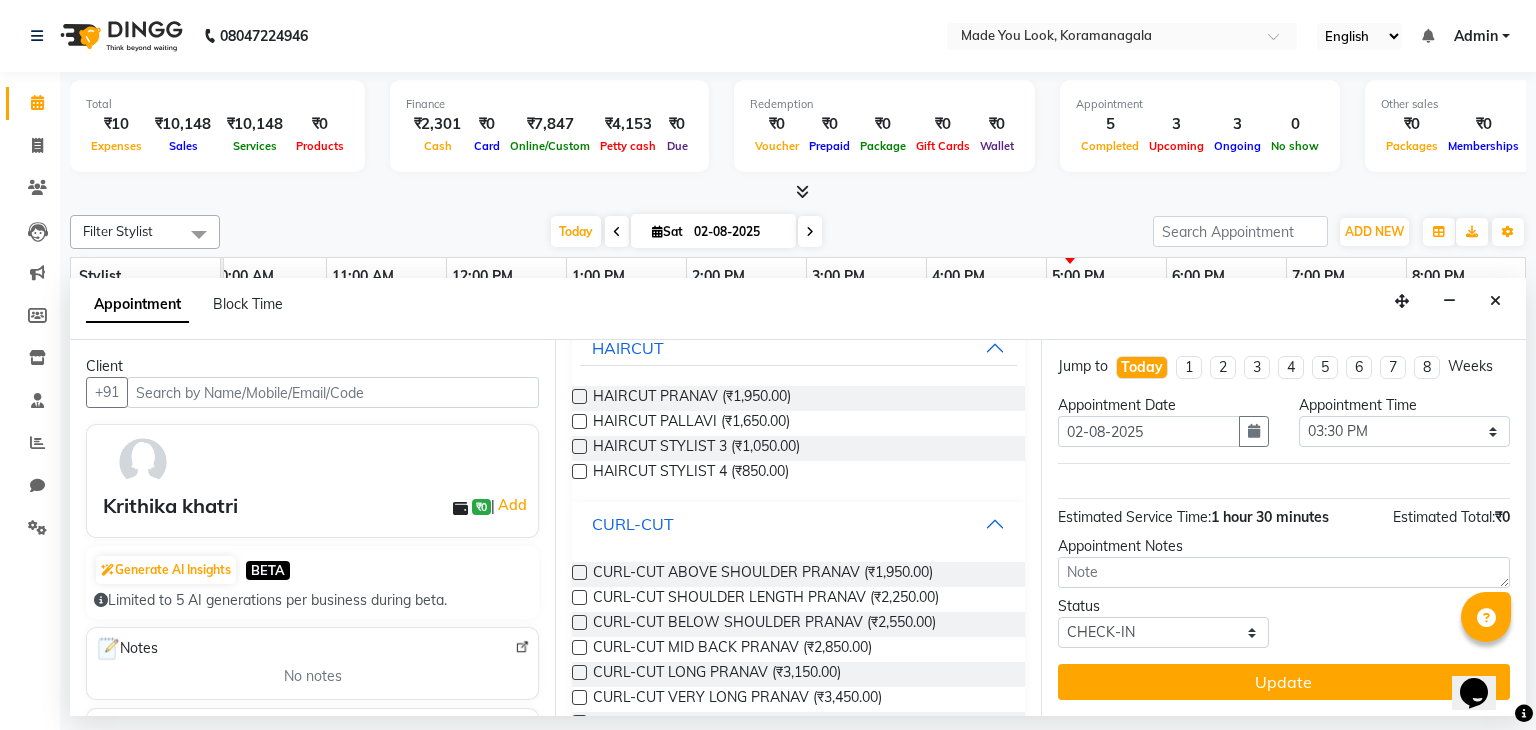 scroll, scrollTop: 300, scrollLeft: 0, axis: vertical 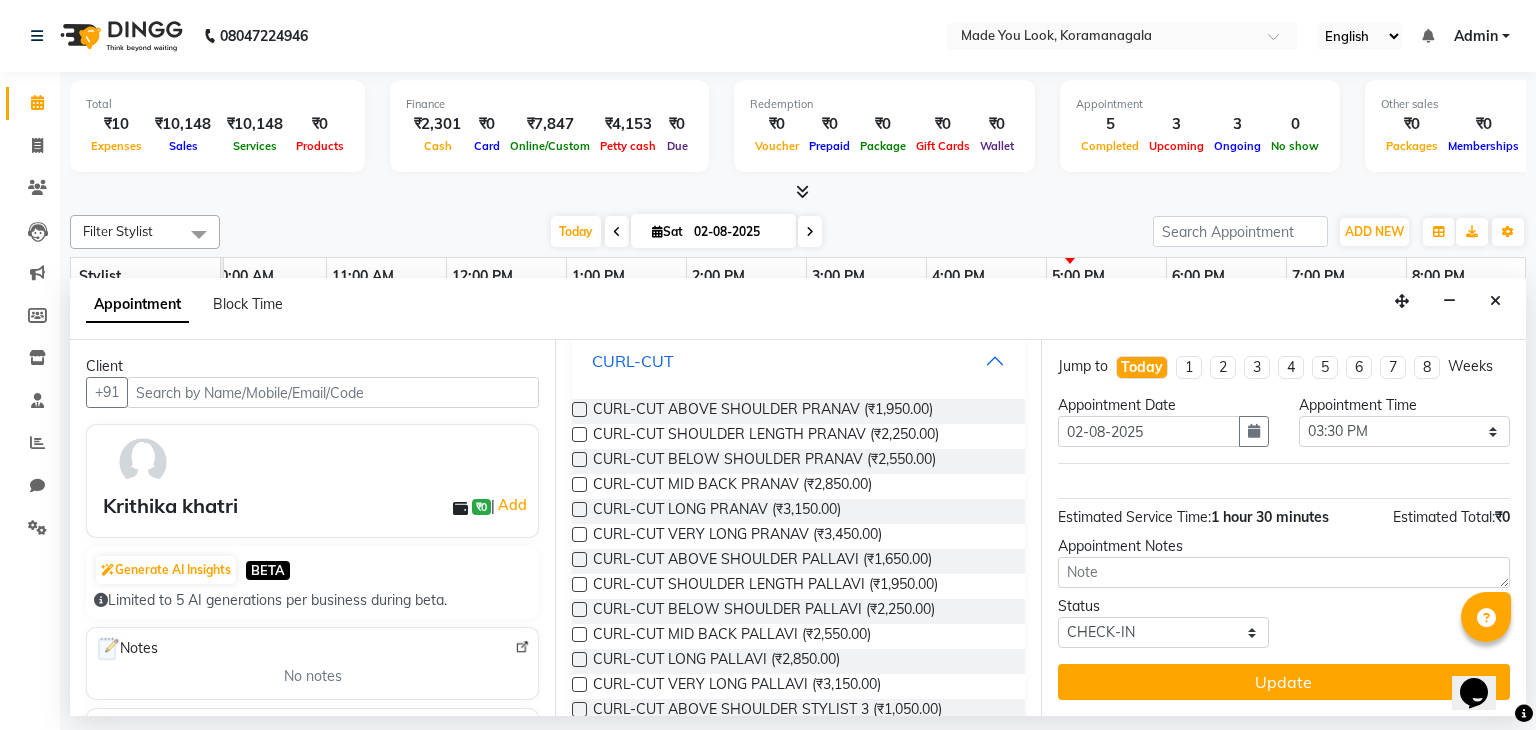 type 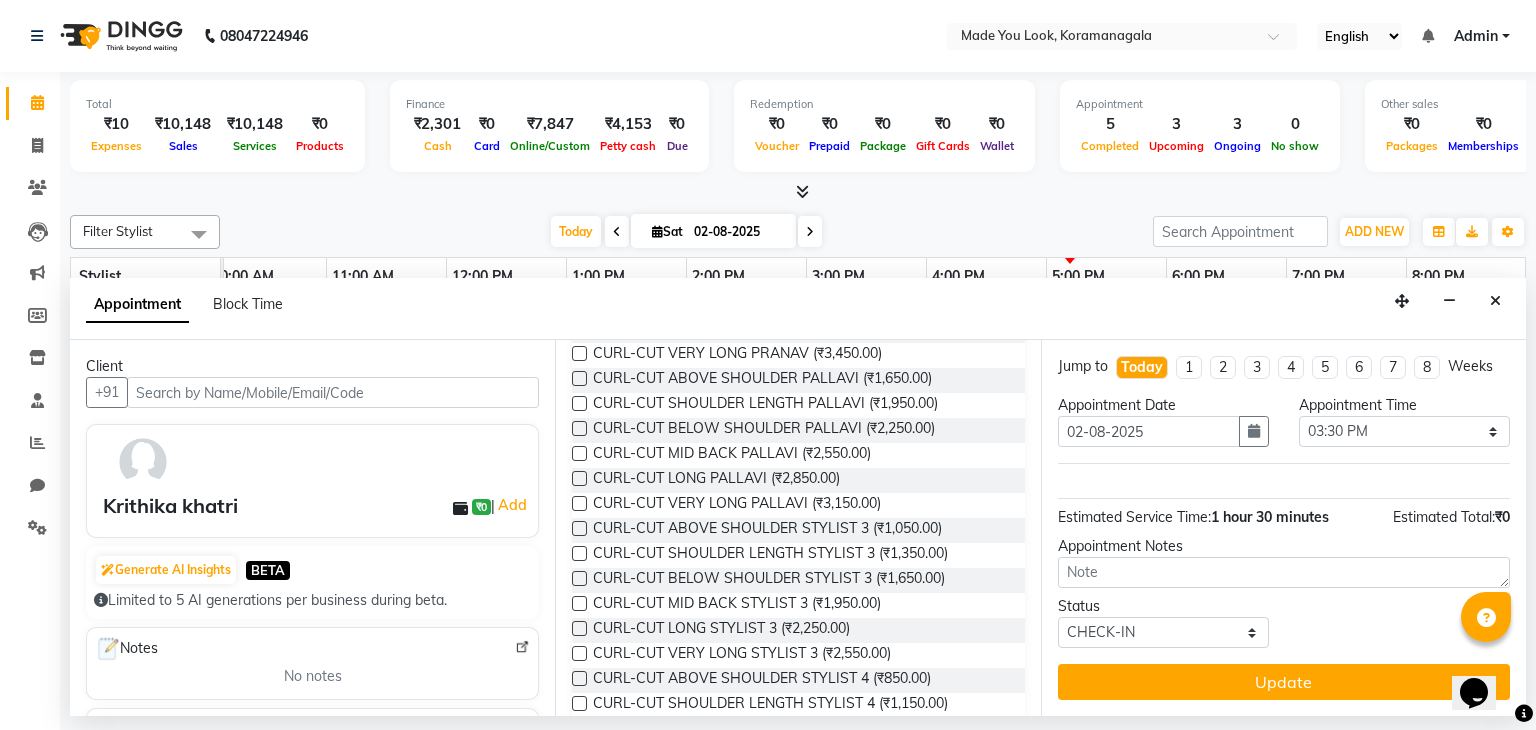 scroll, scrollTop: 500, scrollLeft: 0, axis: vertical 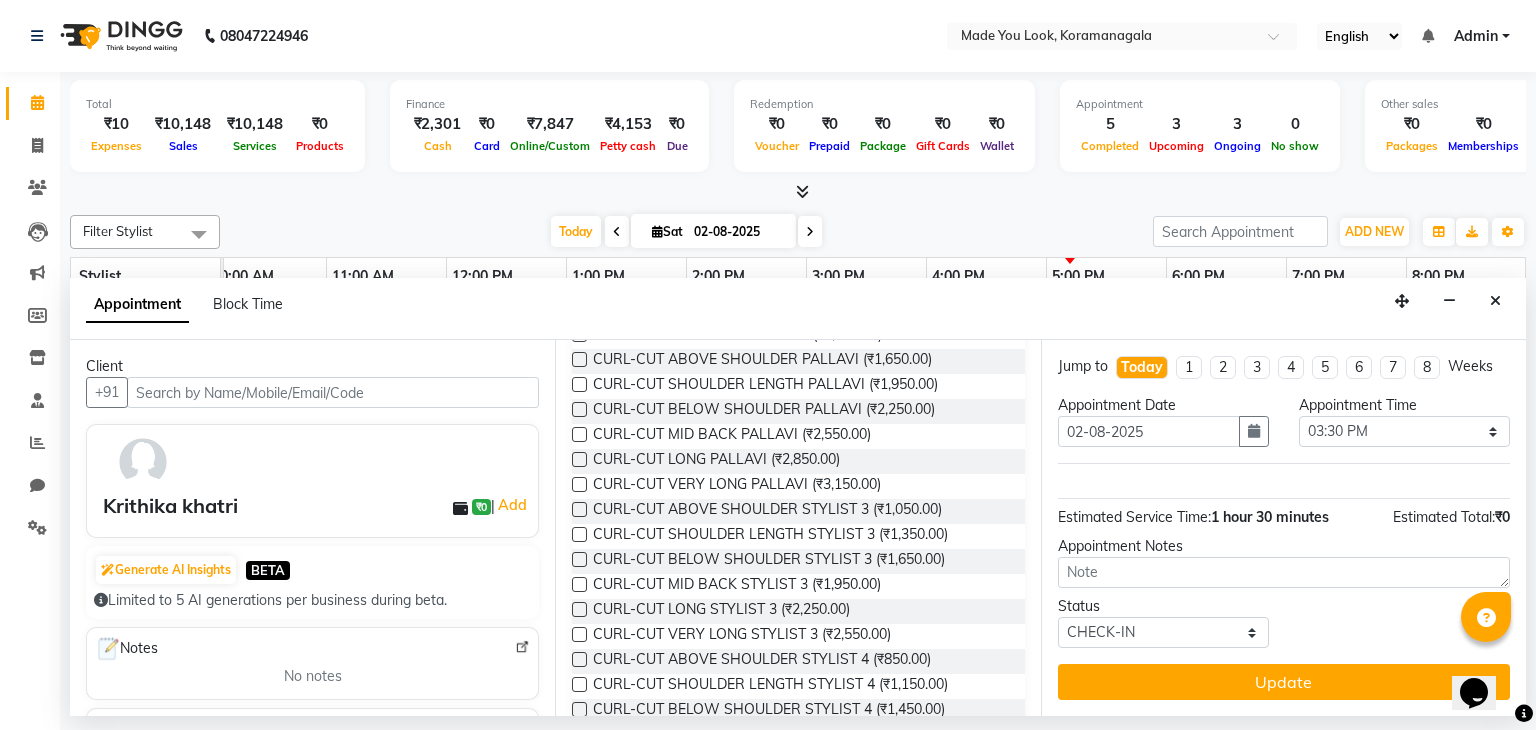 click at bounding box center [579, 384] 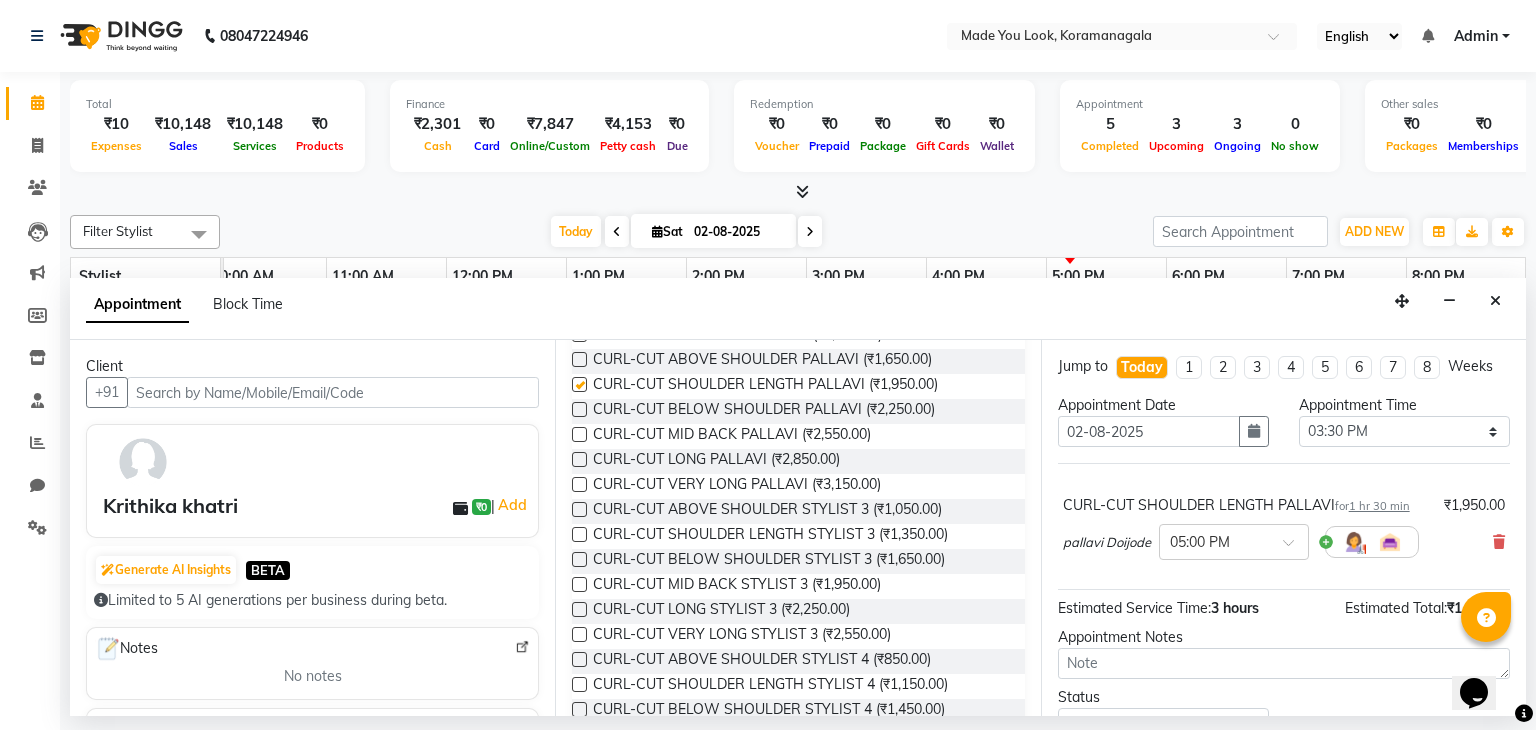 checkbox on "false" 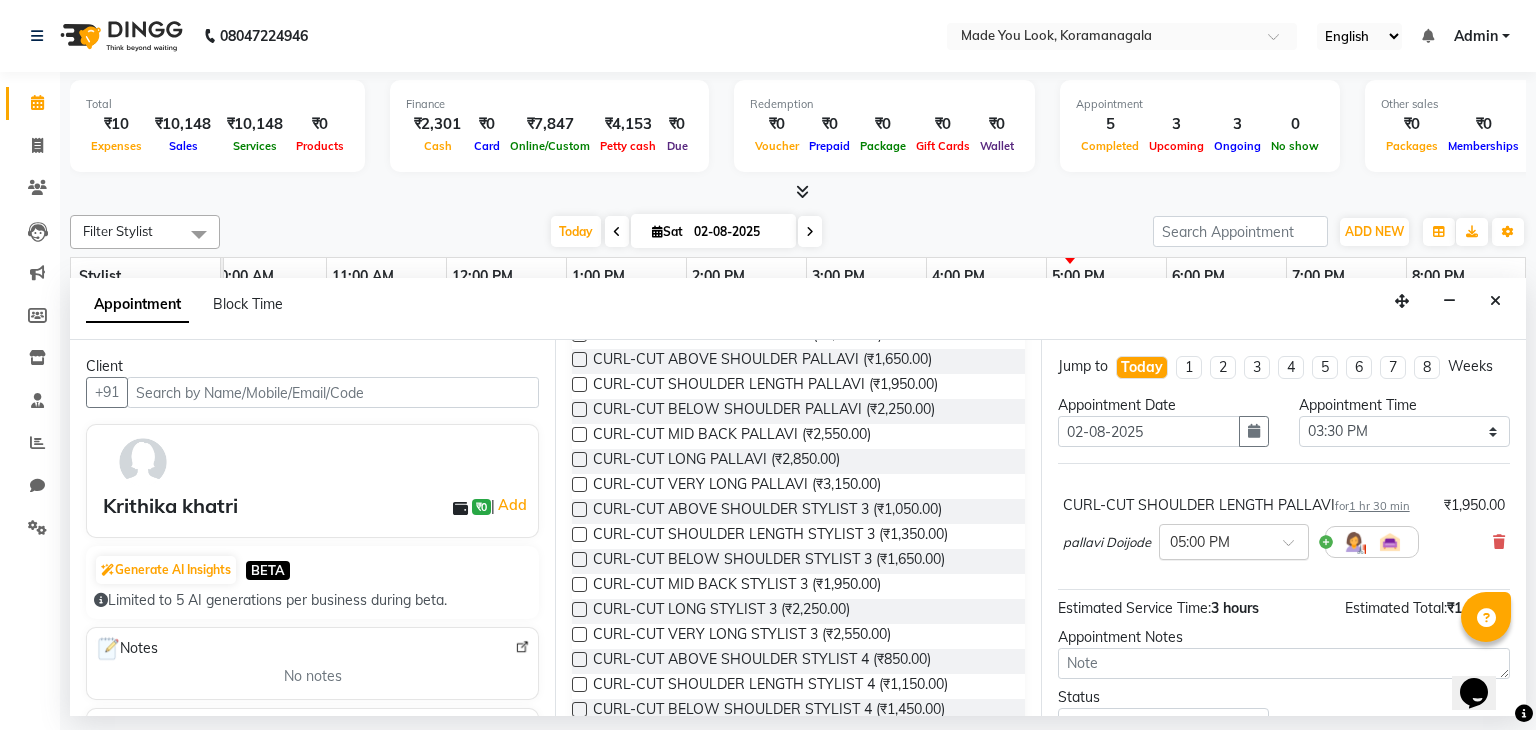 click at bounding box center [1214, 540] 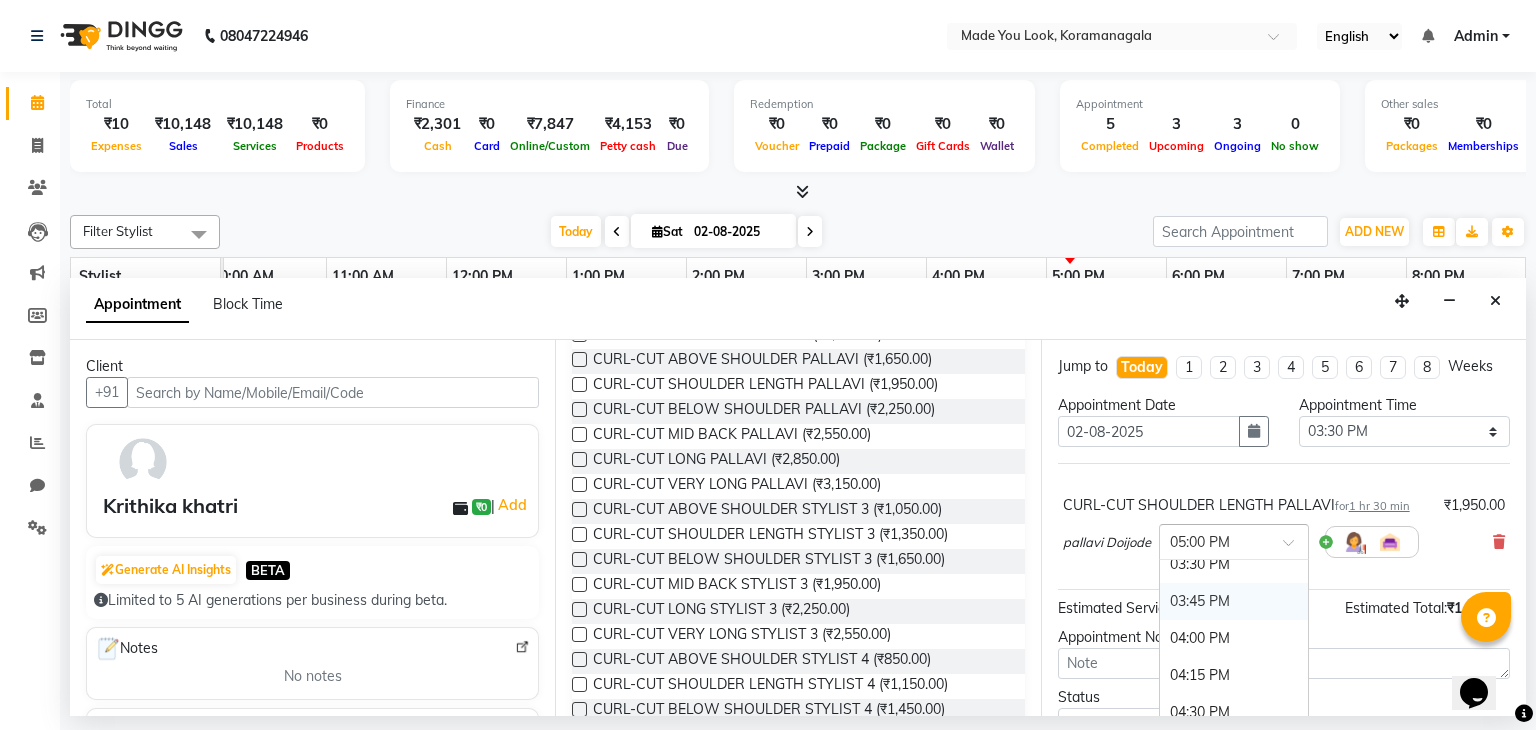 scroll, scrollTop: 914, scrollLeft: 0, axis: vertical 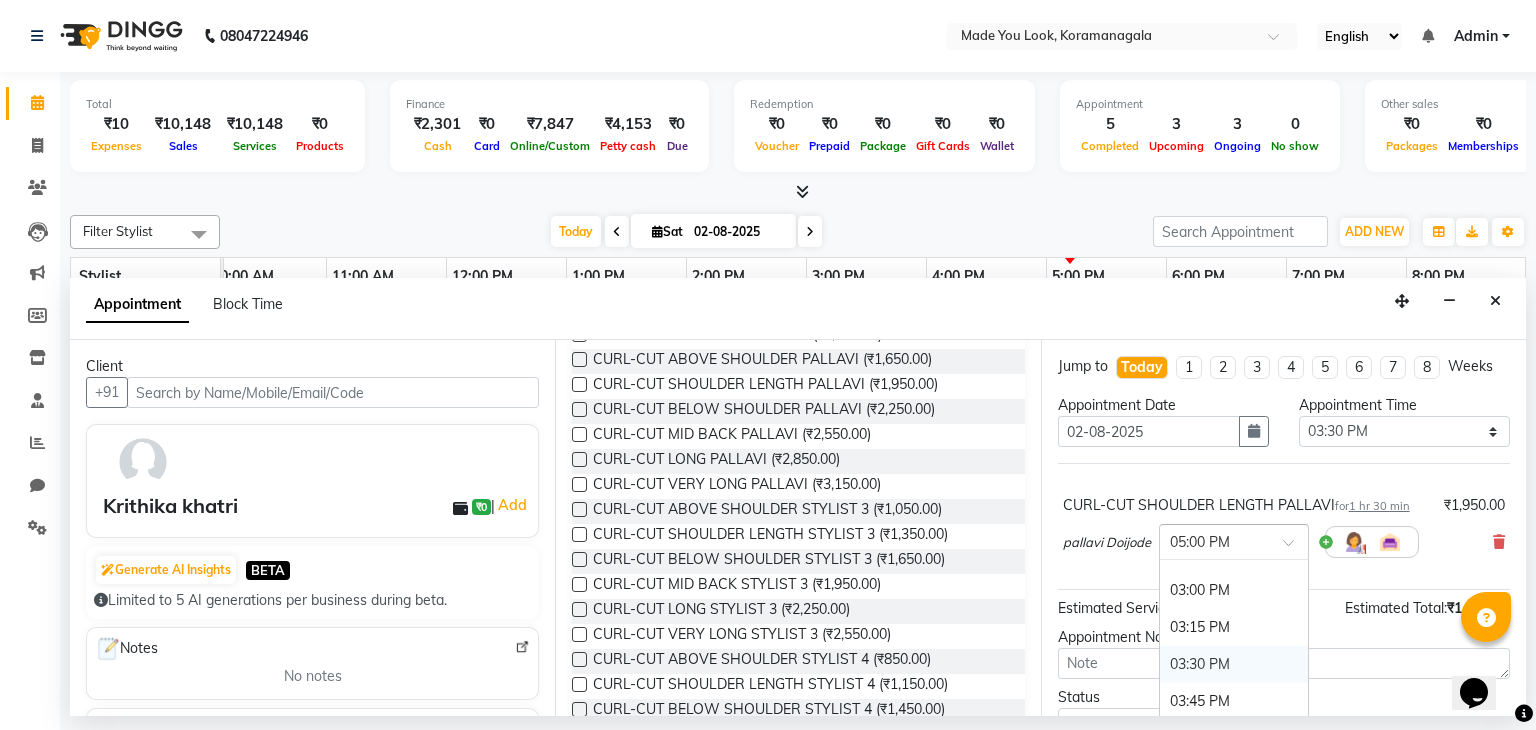 click on "03:30 PM" at bounding box center (1234, 664) 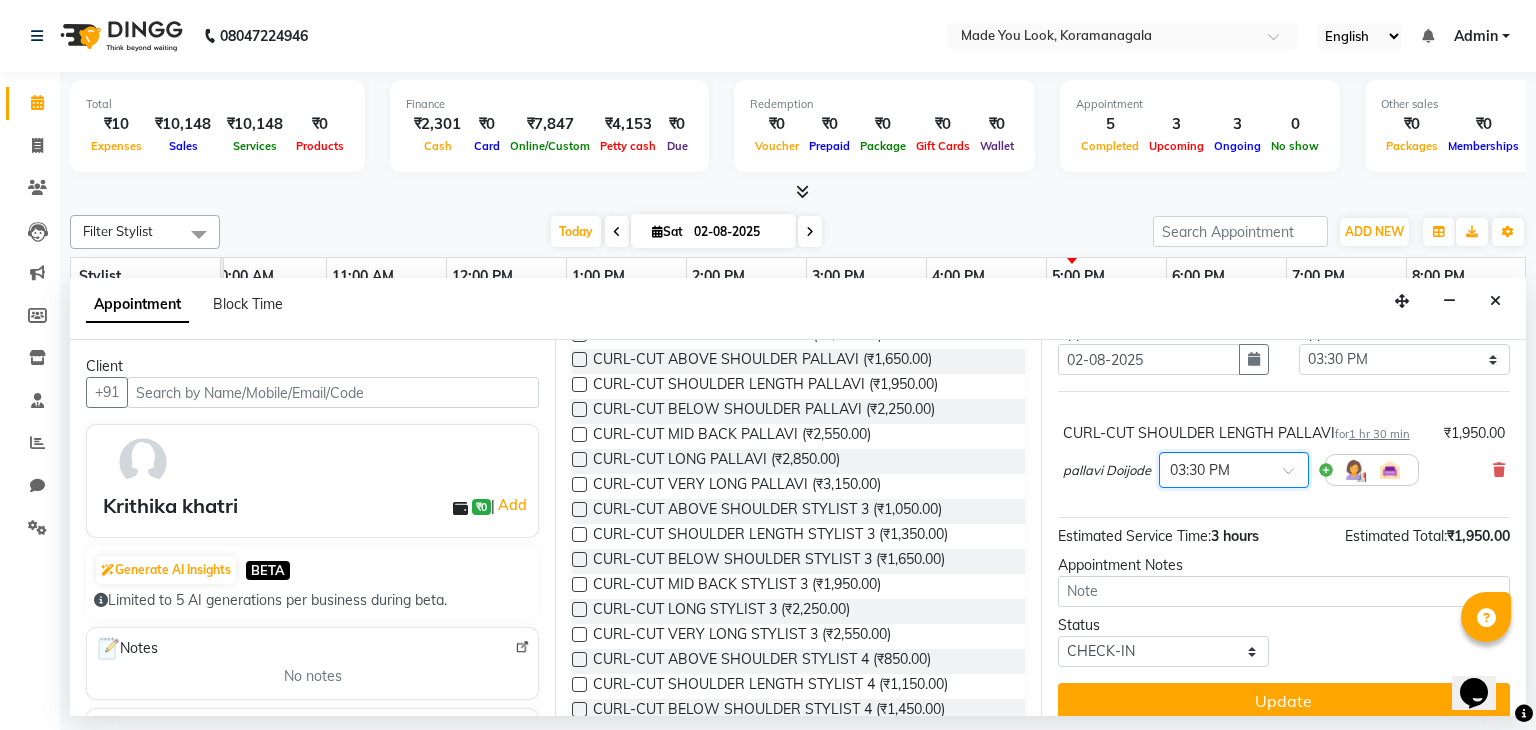 scroll, scrollTop: 90, scrollLeft: 0, axis: vertical 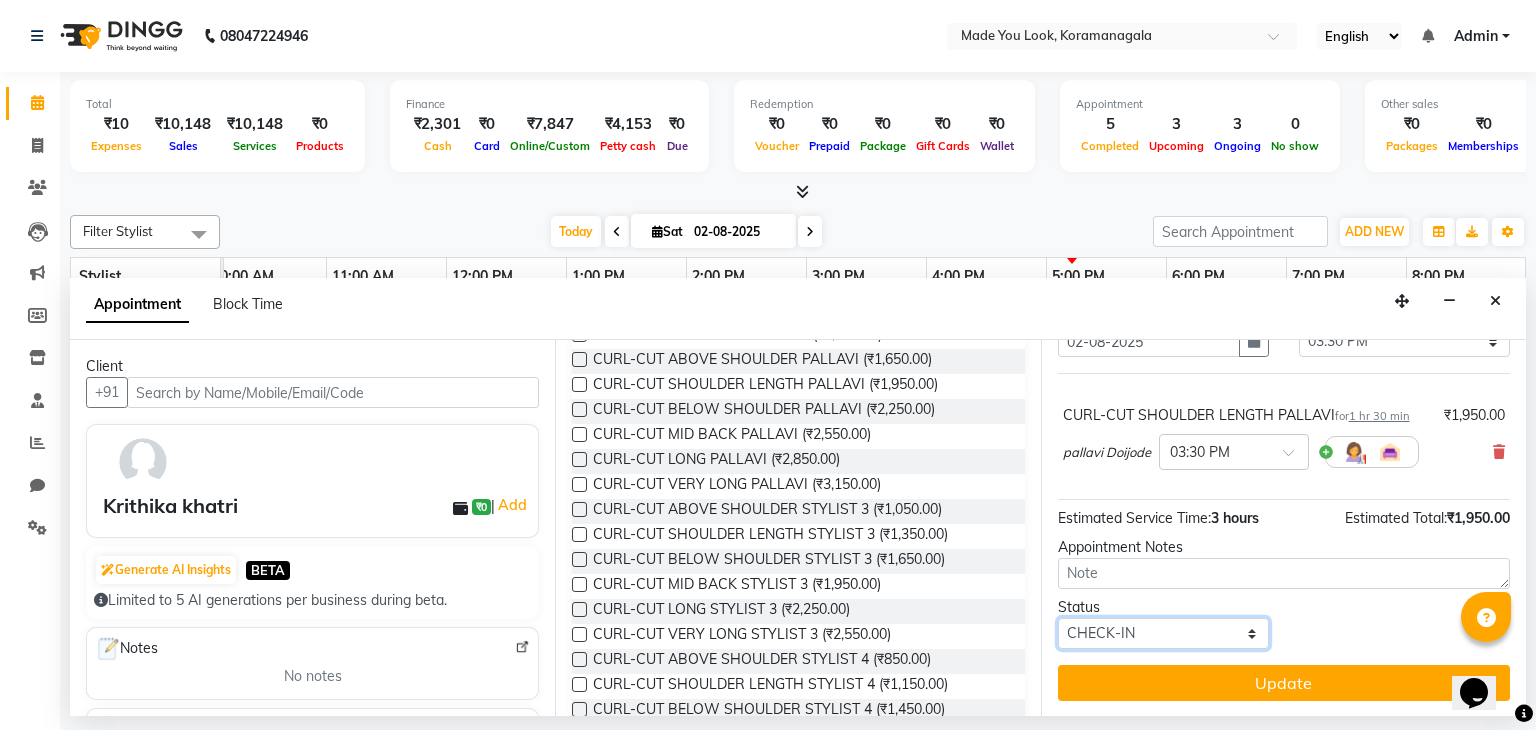 click on "Select TENTATIVE CONFIRM CHECK-IN UPCOMING" at bounding box center (1163, 633) 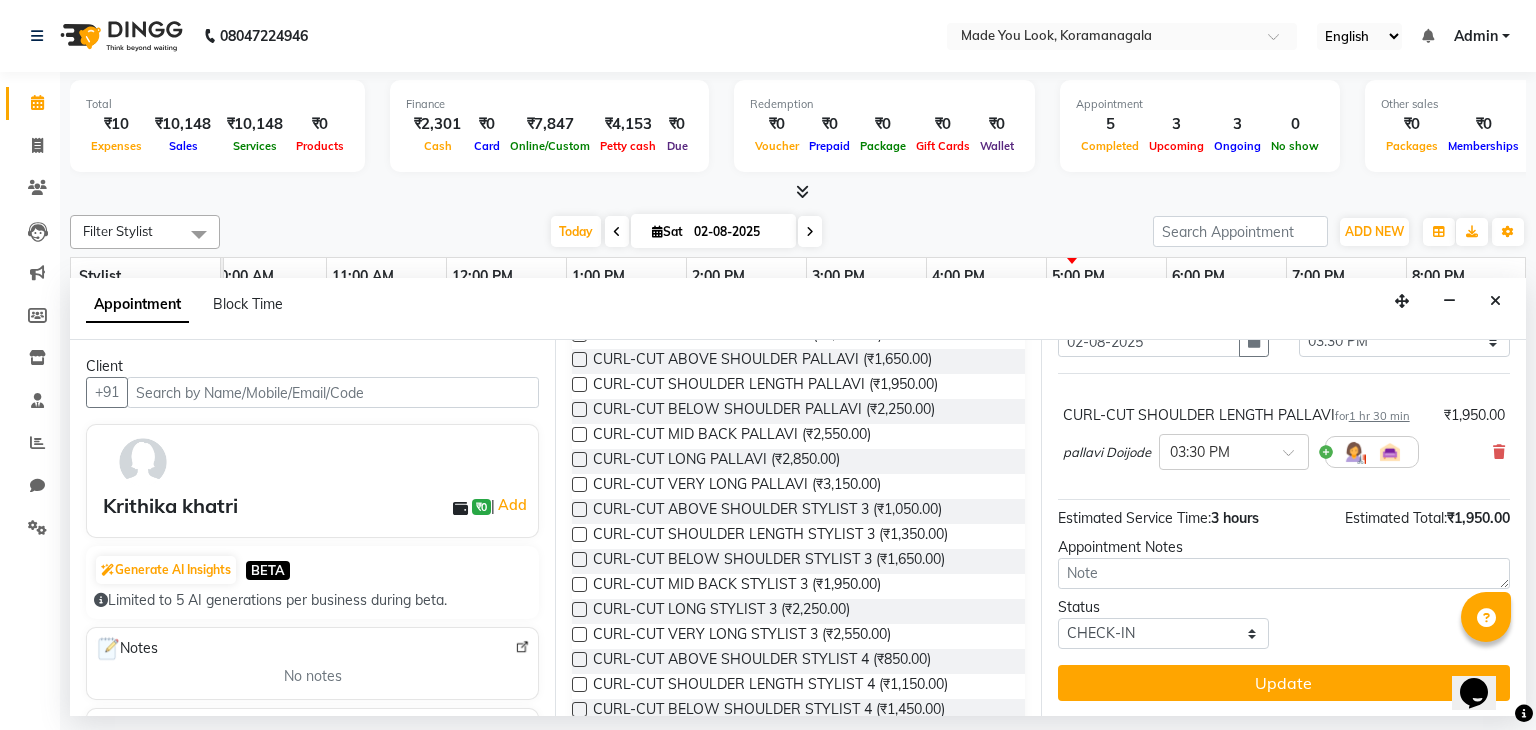 click on "Status Select TENTATIVE CONFIRM CHECK-IN UPCOMING" at bounding box center (1284, 623) 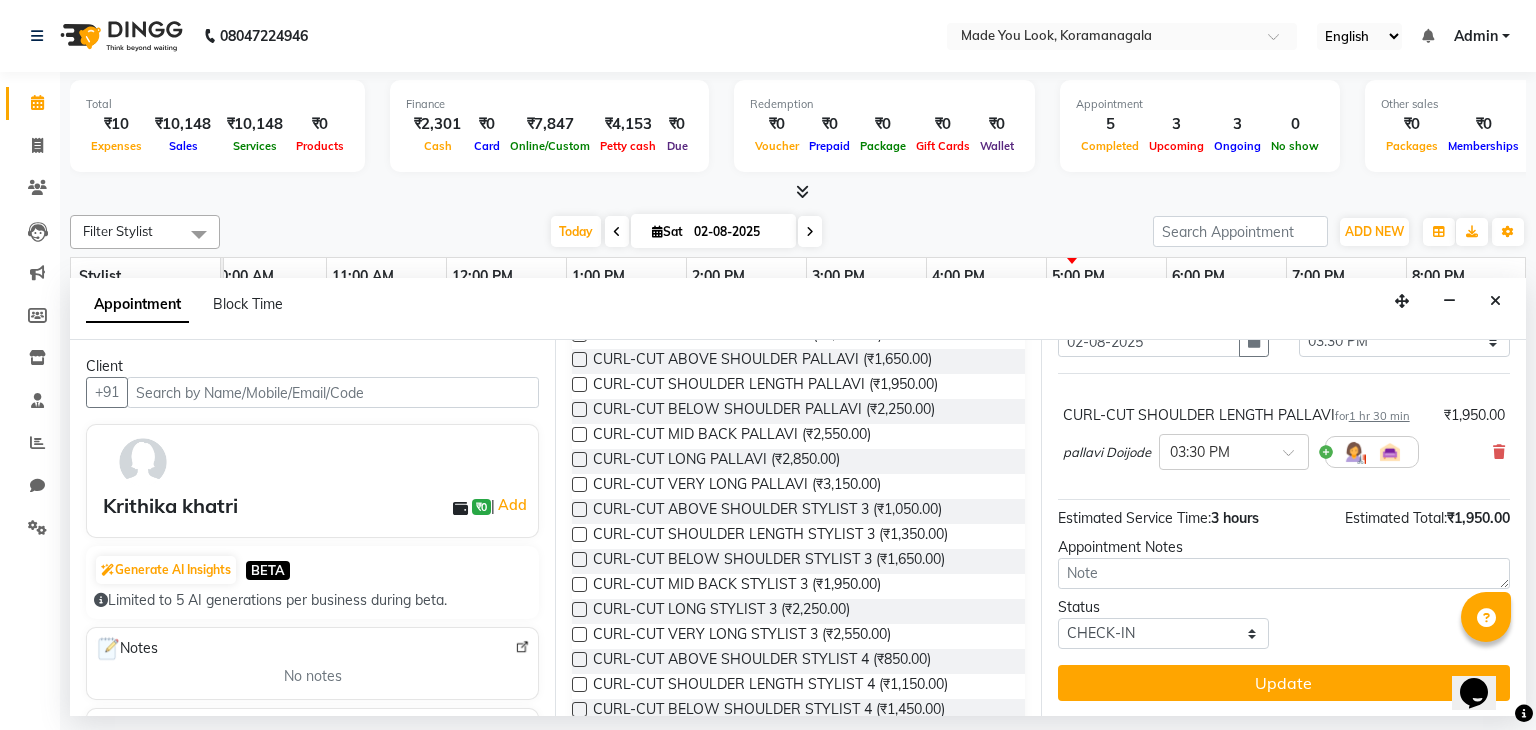 click on "Status Select TENTATIVE CONFIRM CHECK-IN UPCOMING" at bounding box center [1163, 623] 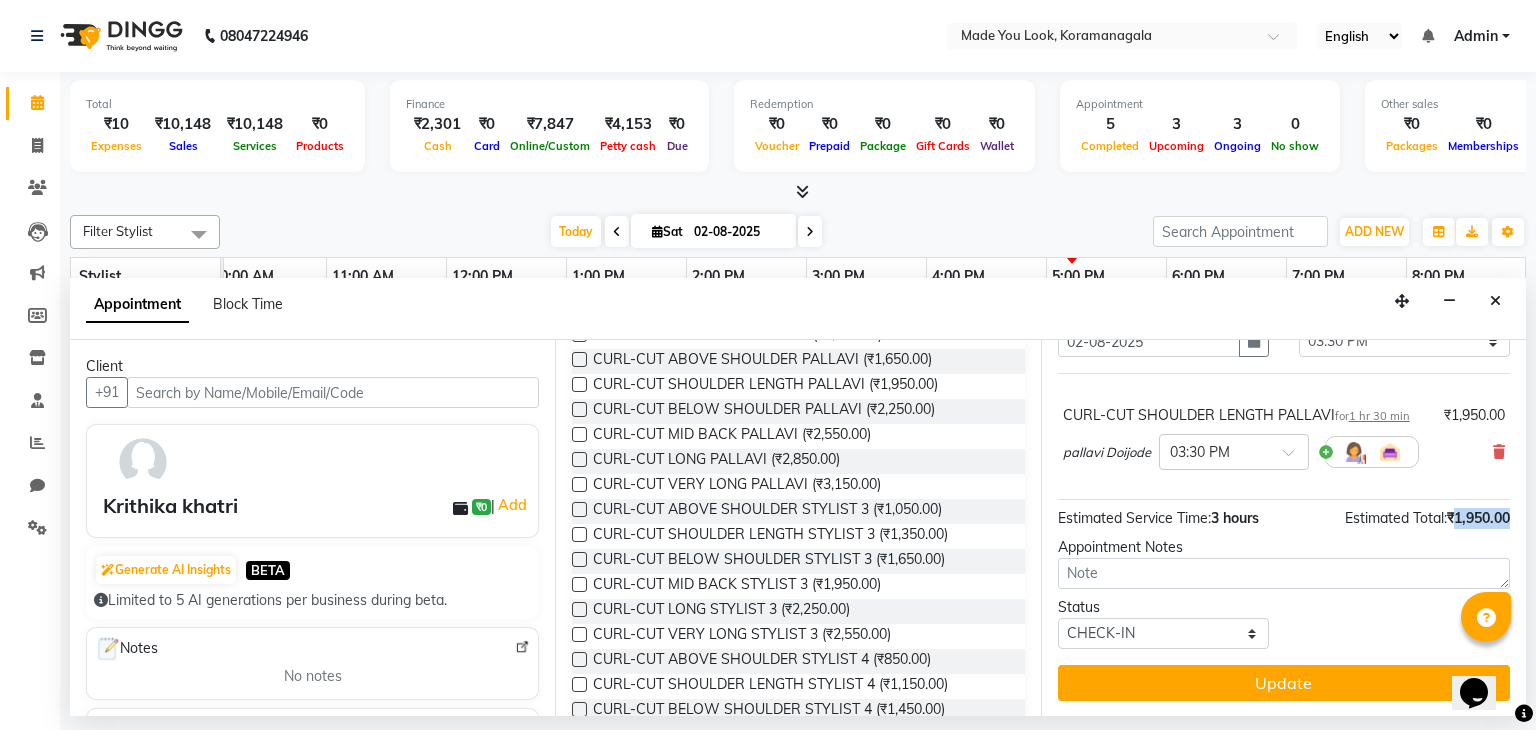 drag, startPoint x: 1440, startPoint y: 518, endPoint x: 1504, endPoint y: 506, distance: 65.11528 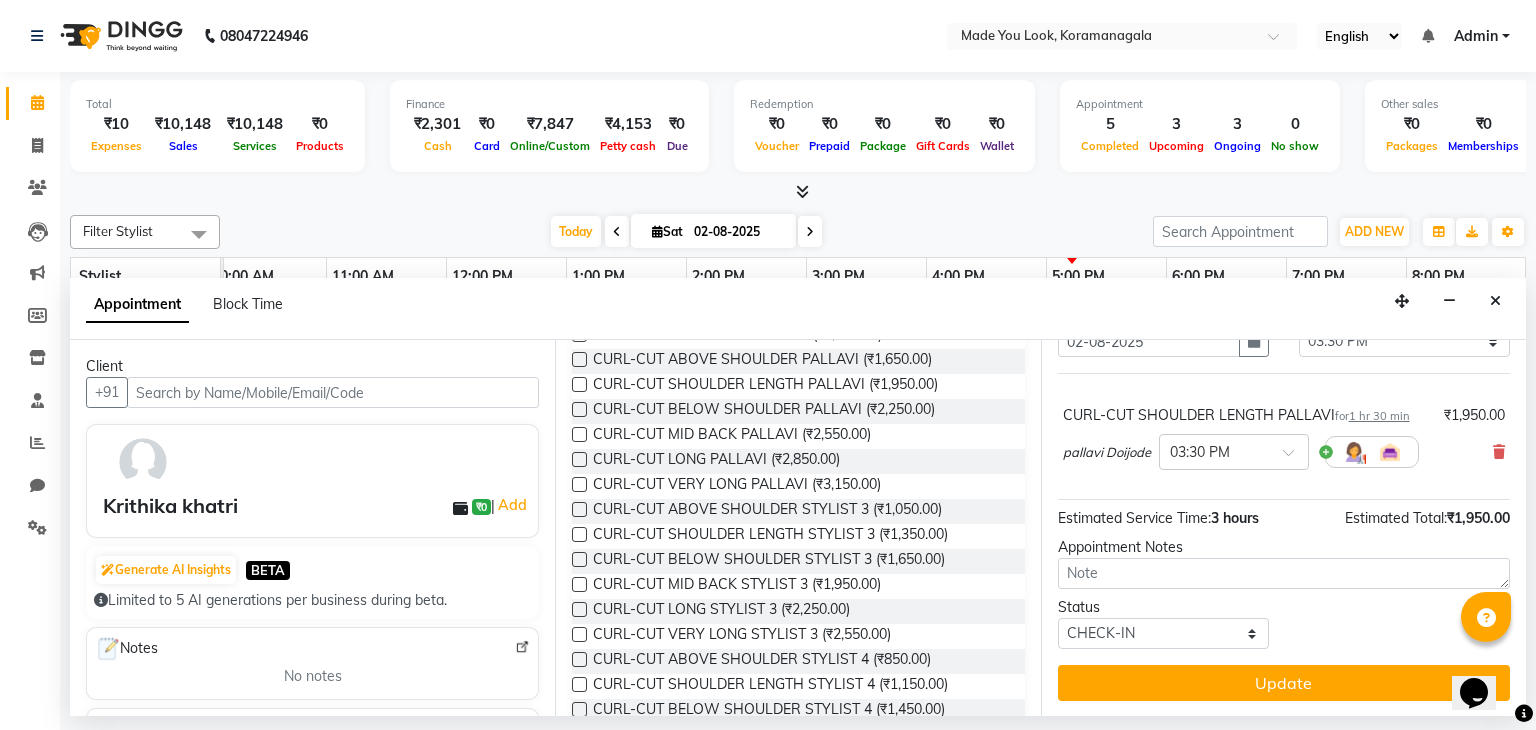 click on "Estimated Service Time:" at bounding box center [1134, 518] 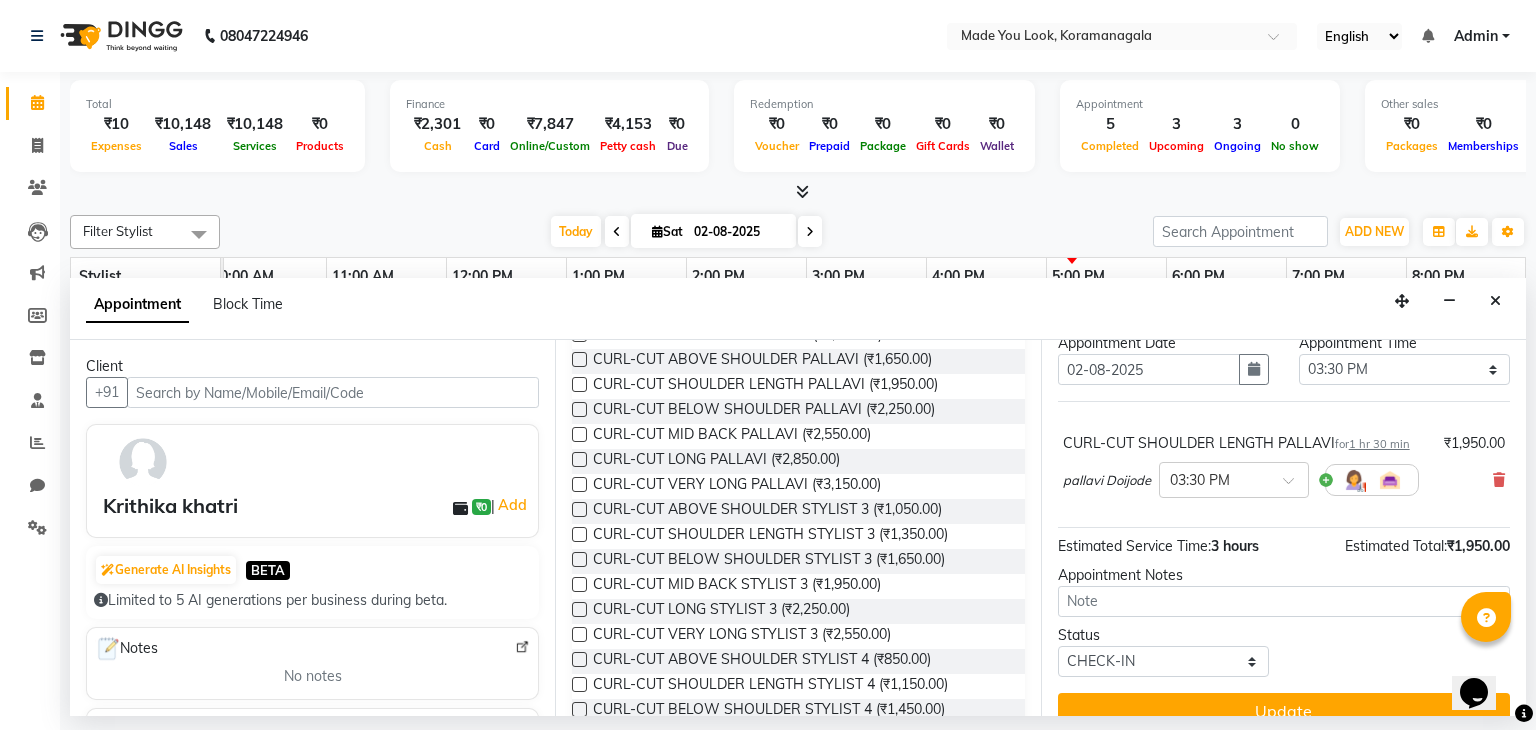 scroll, scrollTop: 90, scrollLeft: 0, axis: vertical 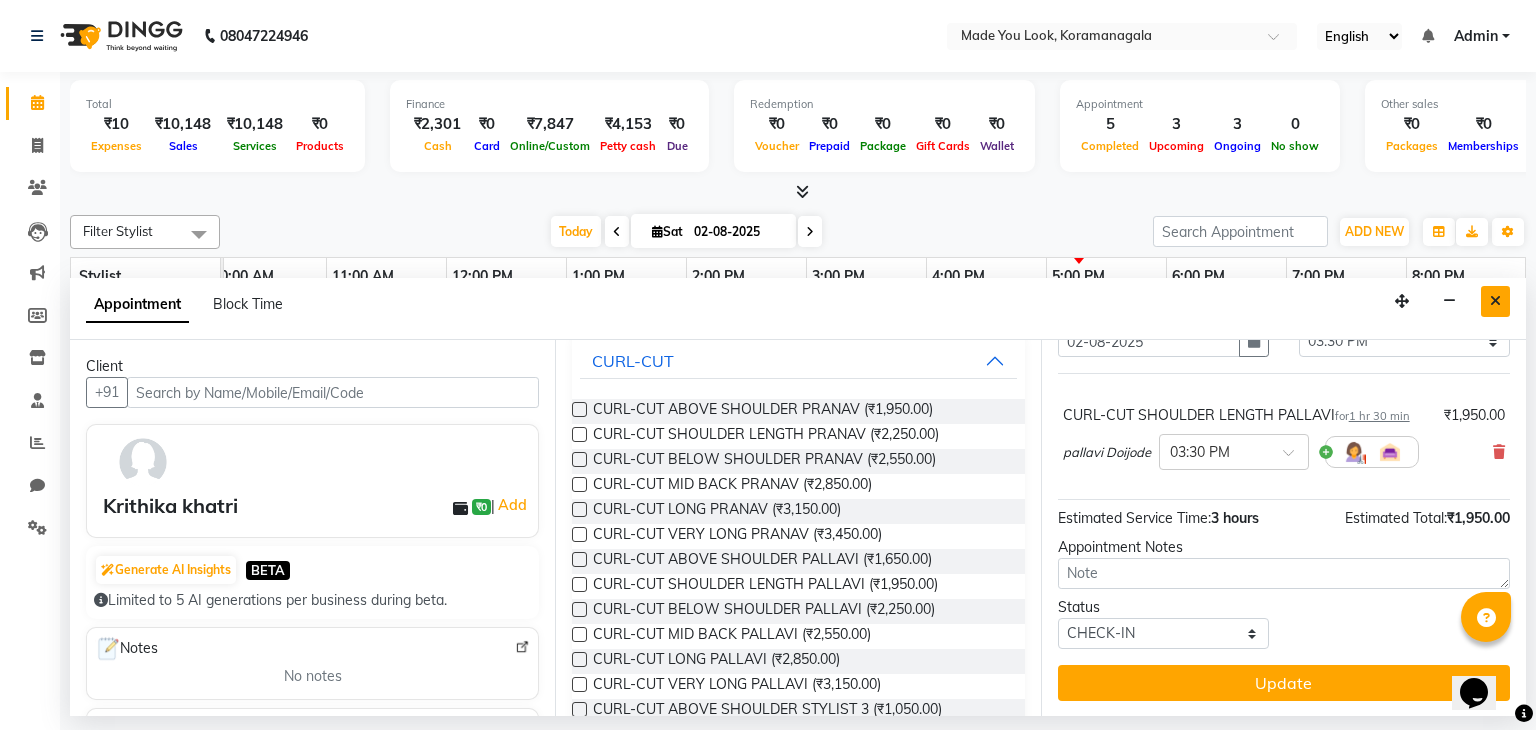 click at bounding box center [1495, 301] 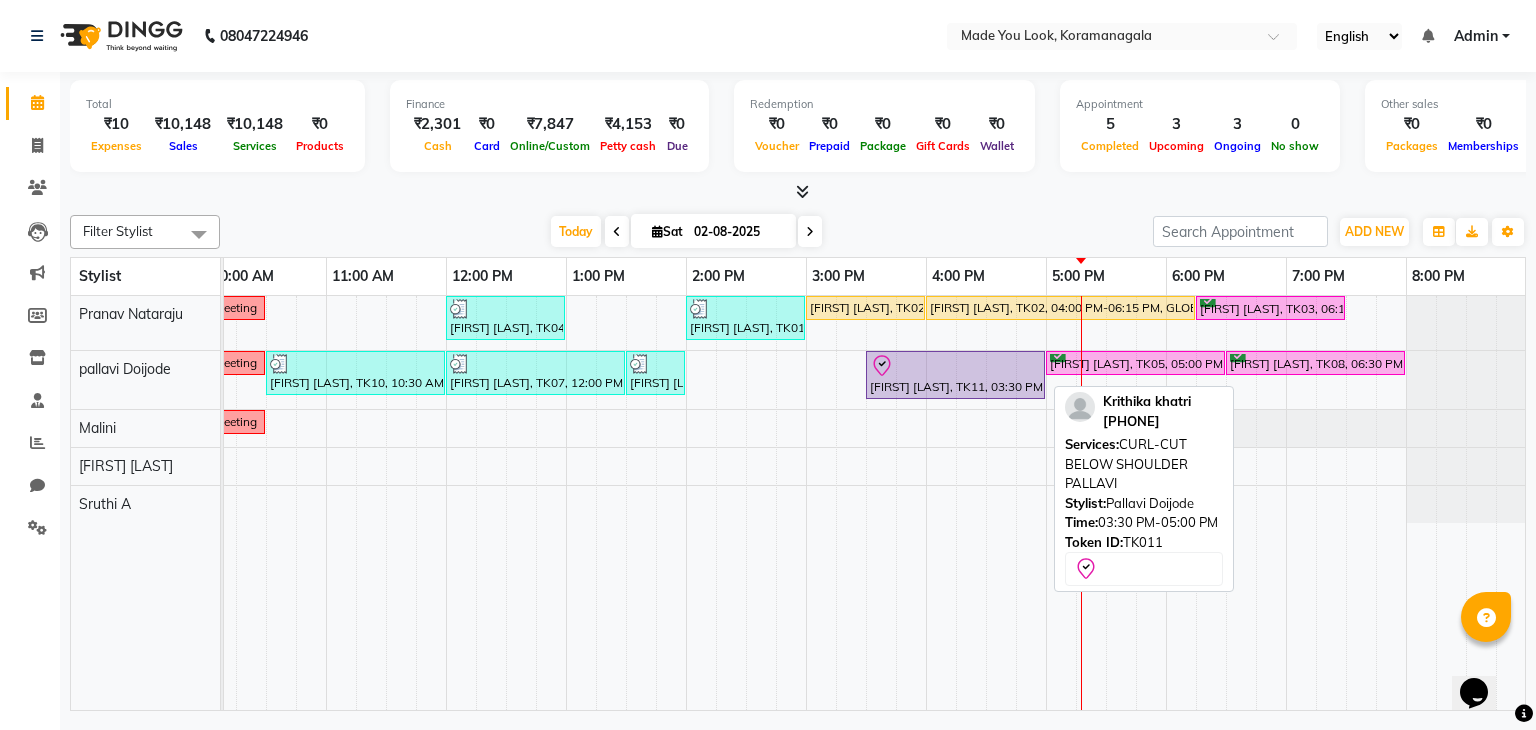 click at bounding box center [955, 366] 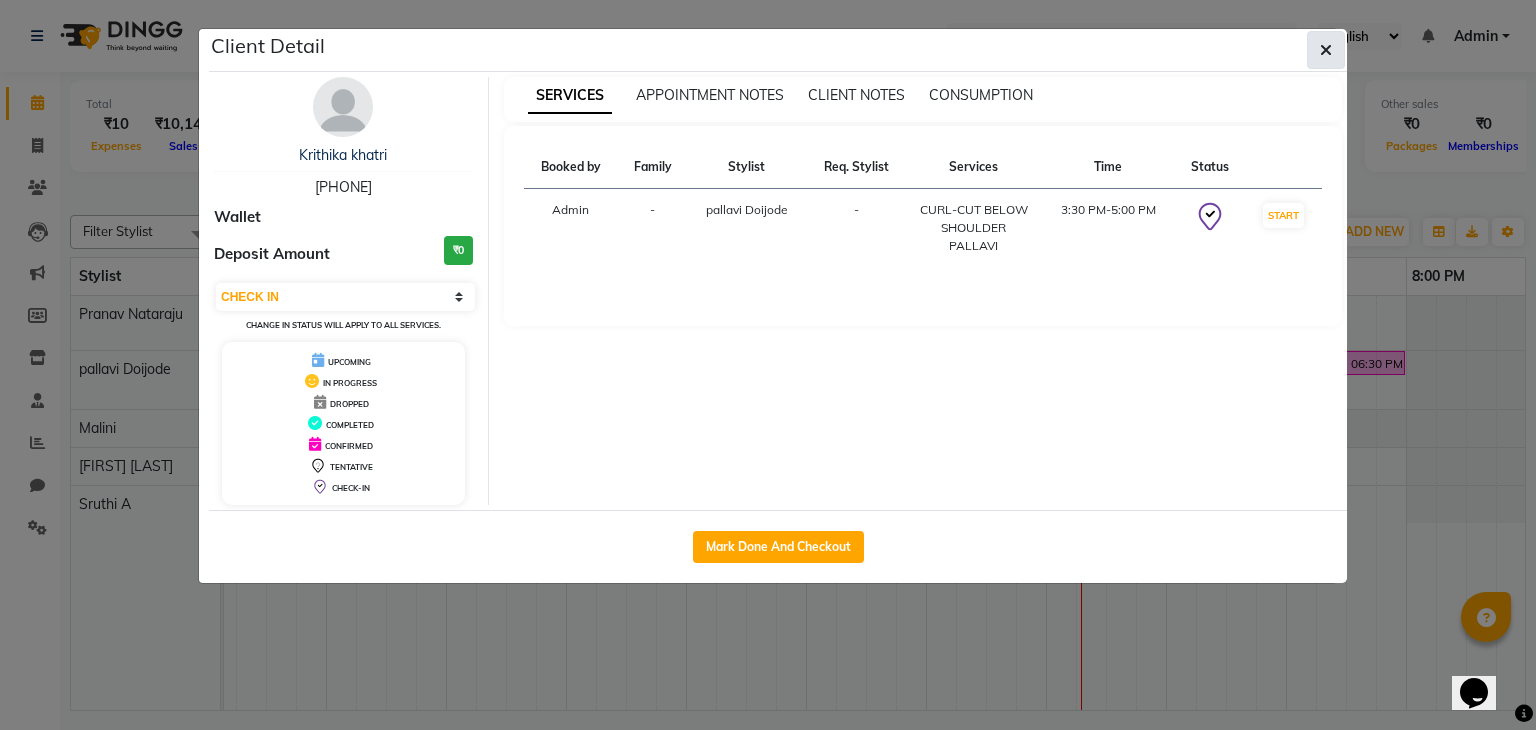 click 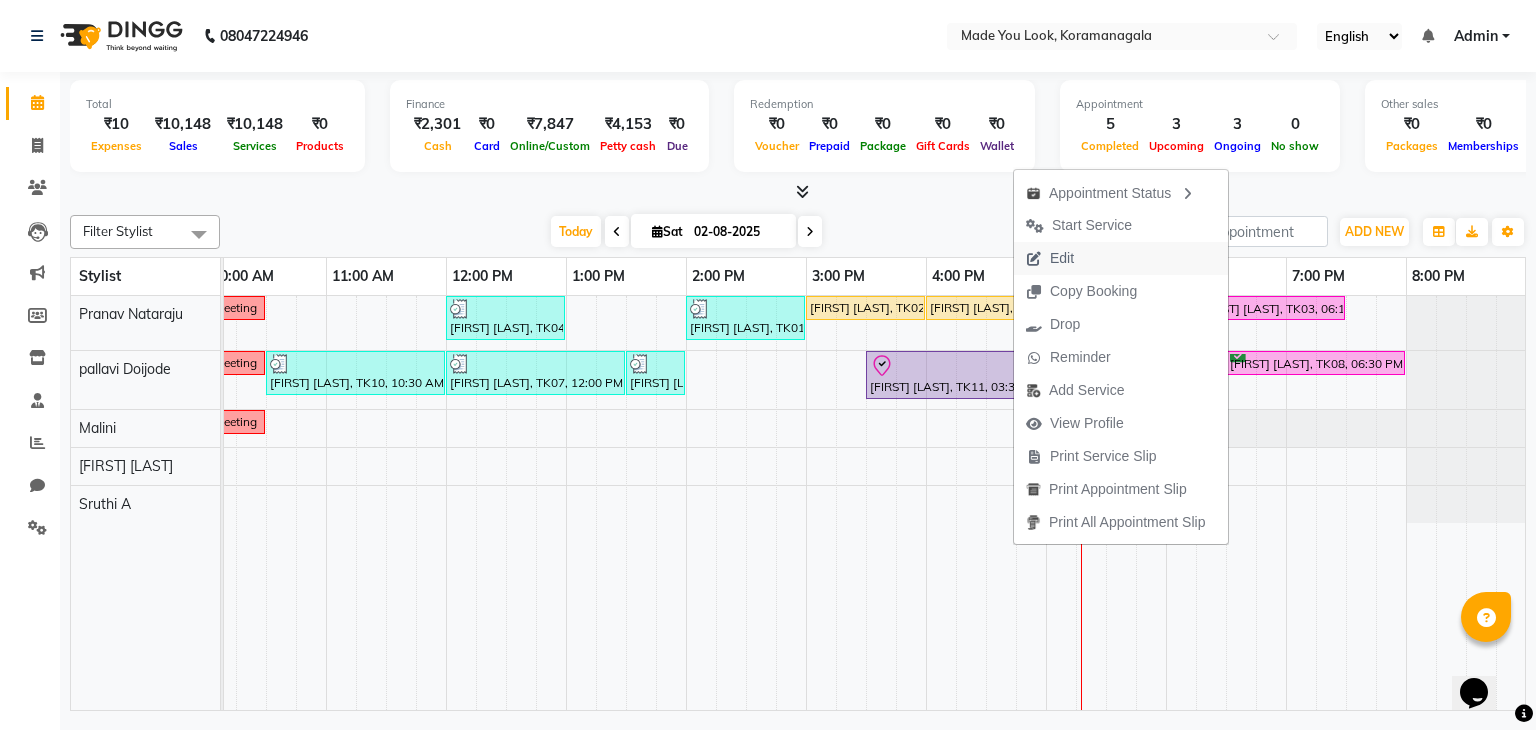 click on "Edit" at bounding box center (1062, 258) 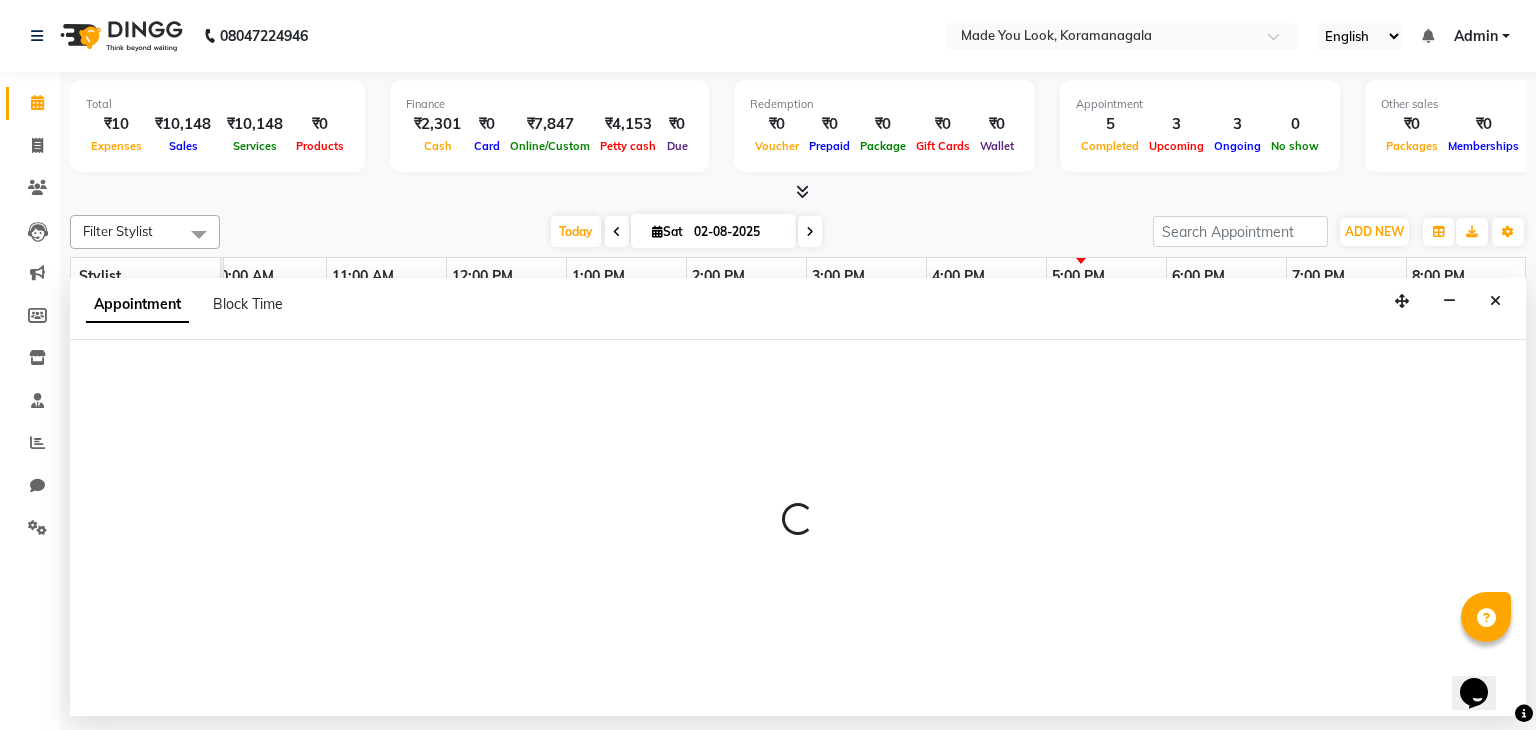 select on "tentative" 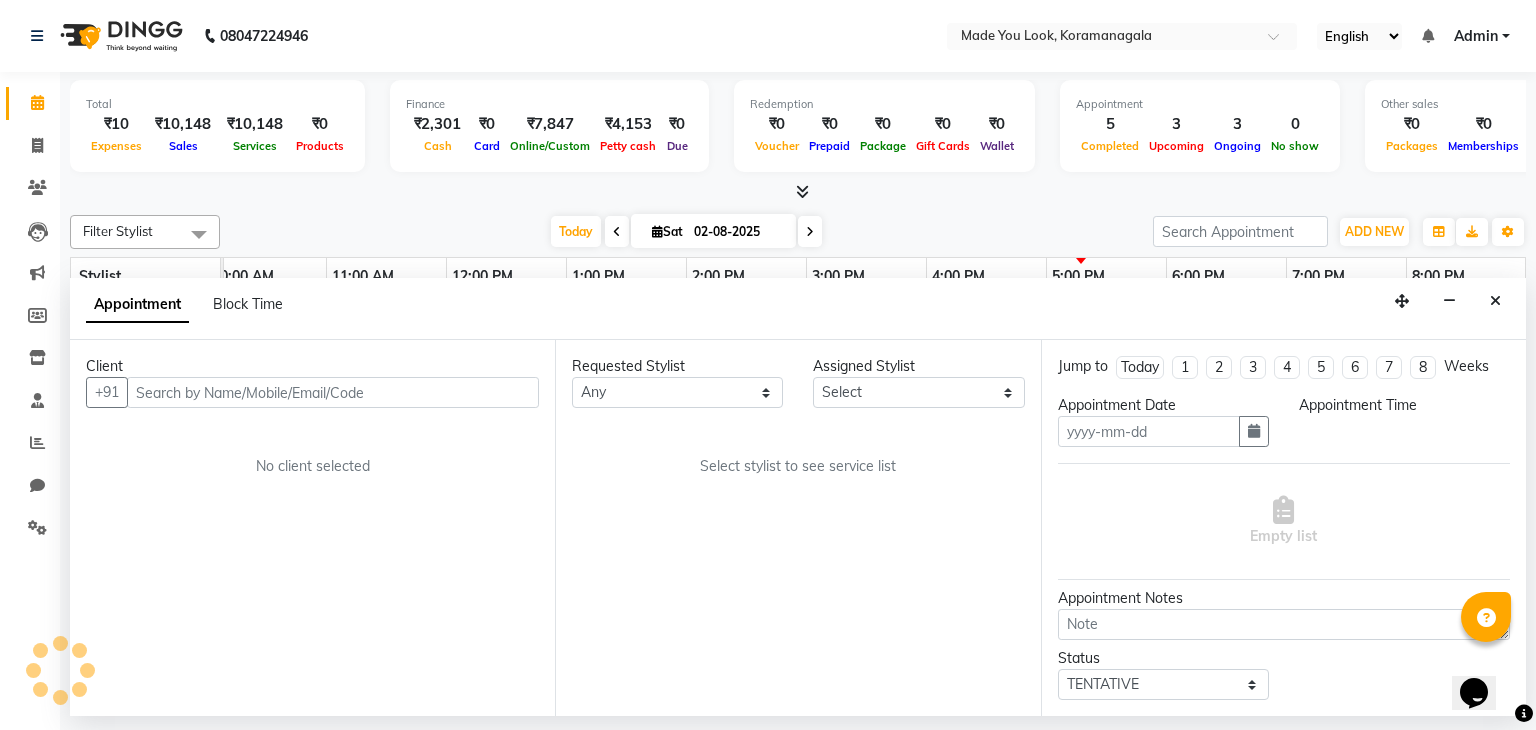 type on "02-08-2025" 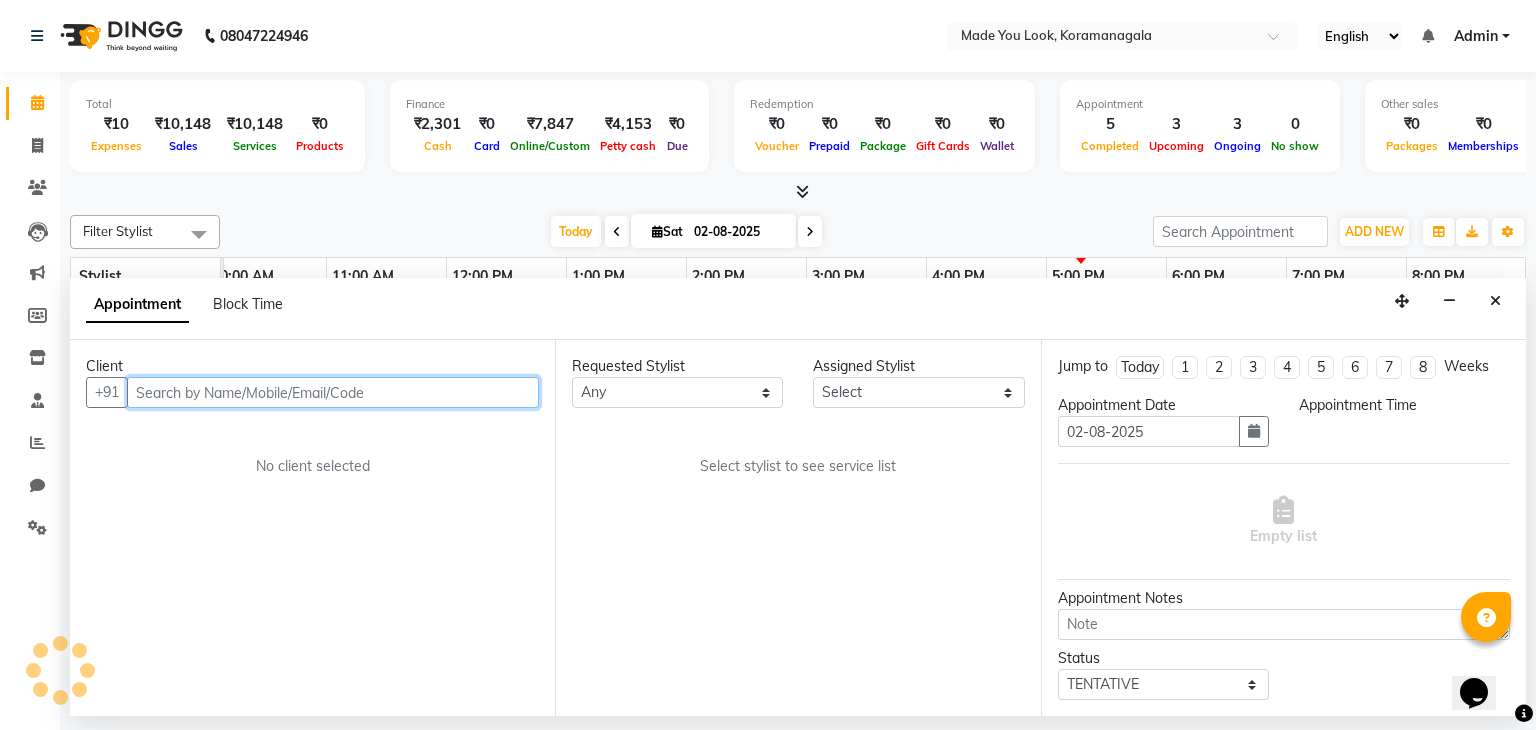 scroll, scrollTop: 0, scrollLeft: 0, axis: both 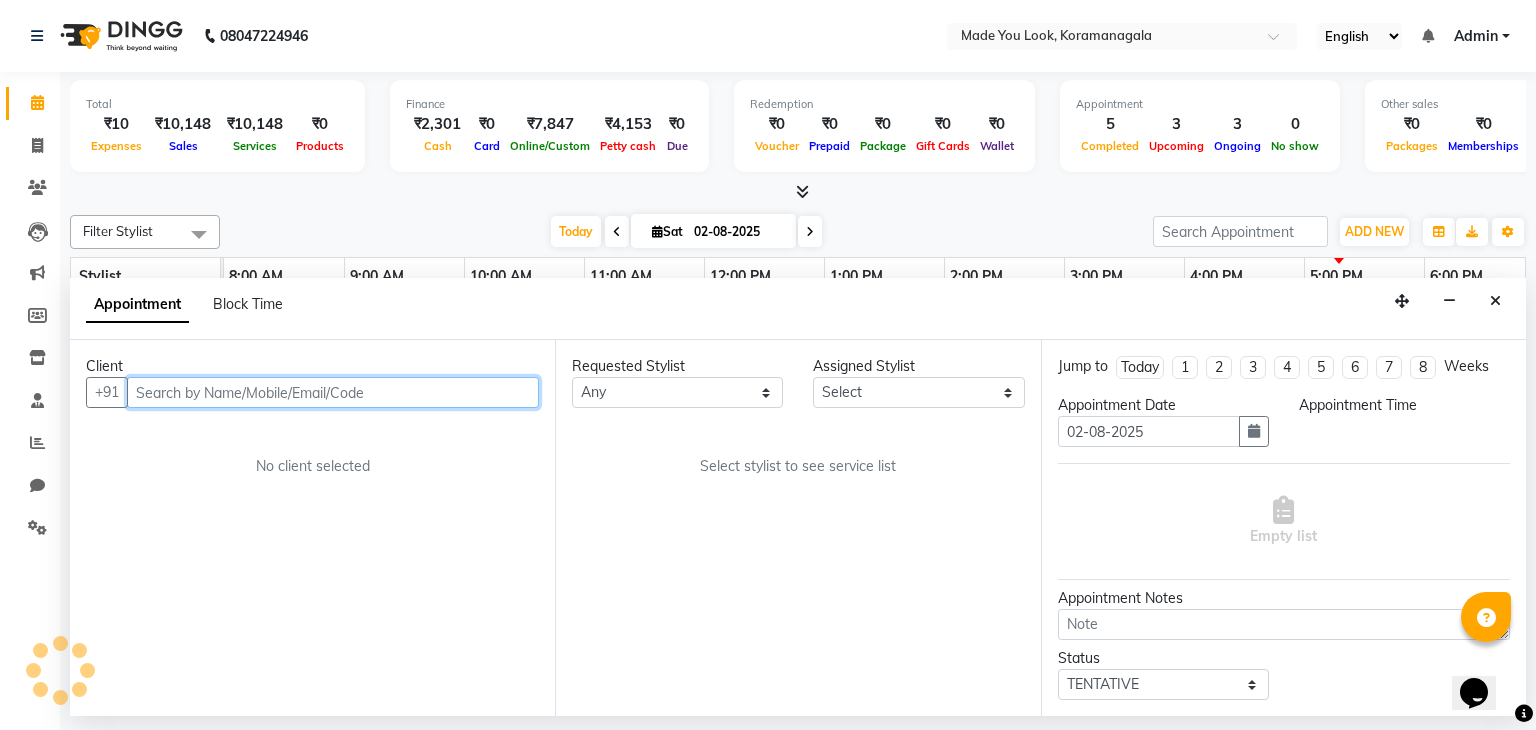 select on "83313" 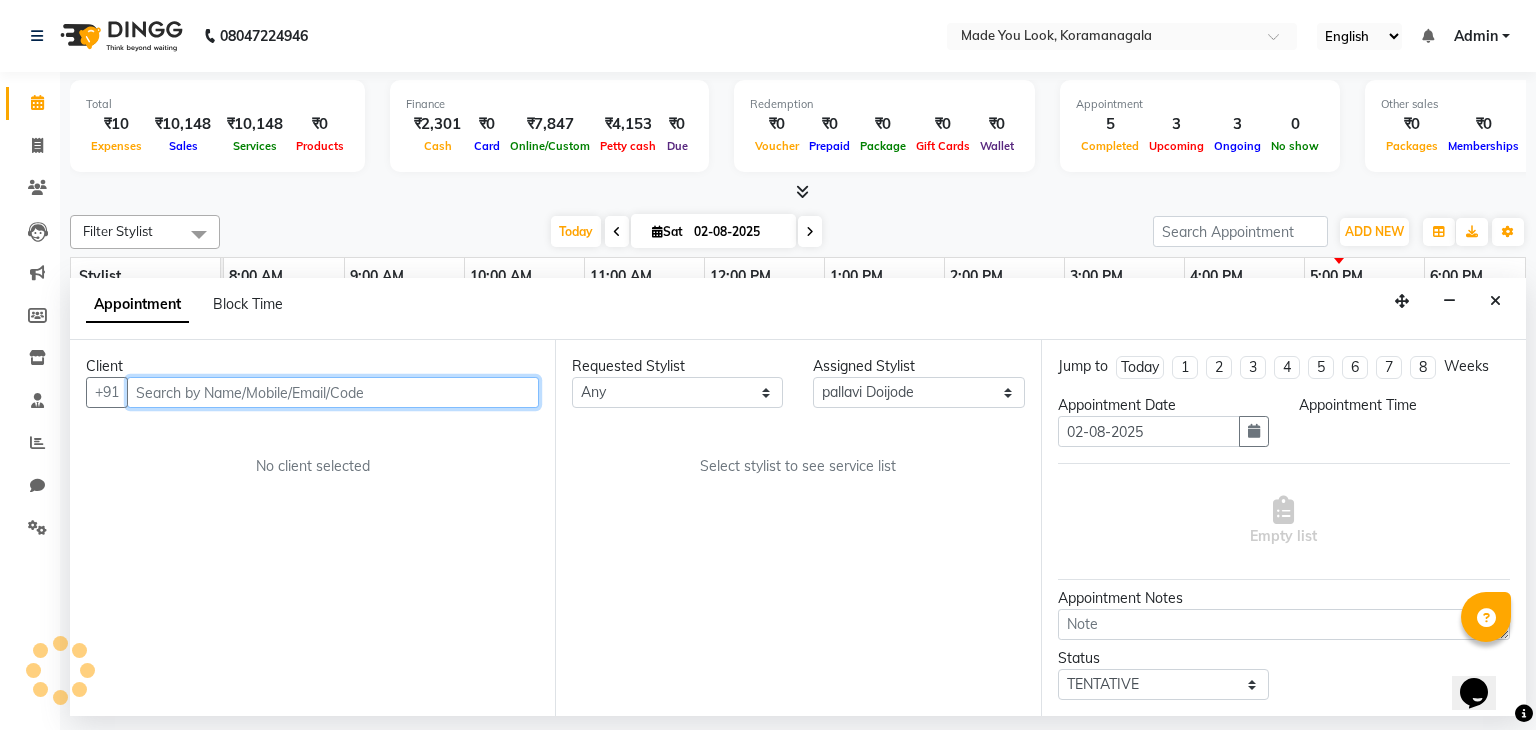 select on "check-in" 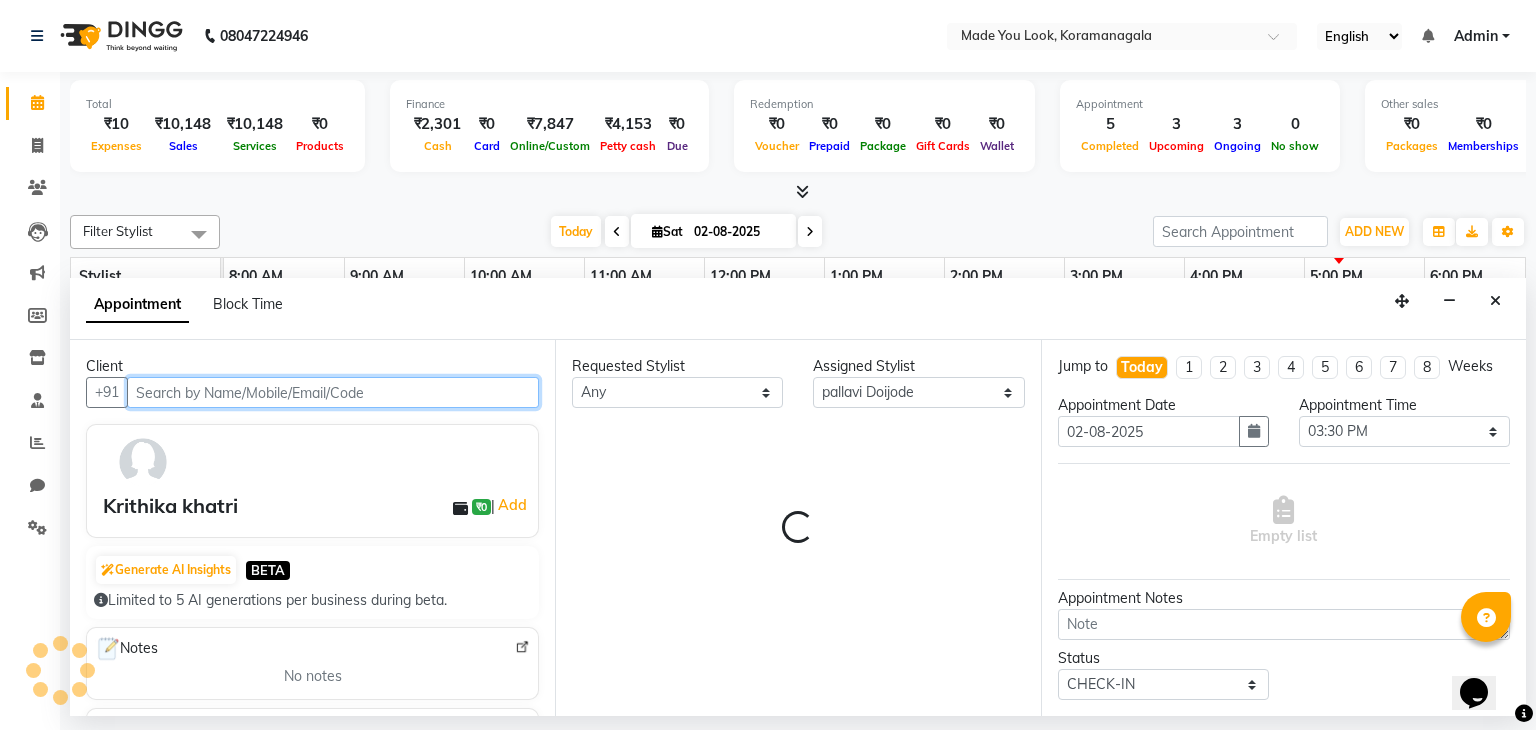 select on "4108" 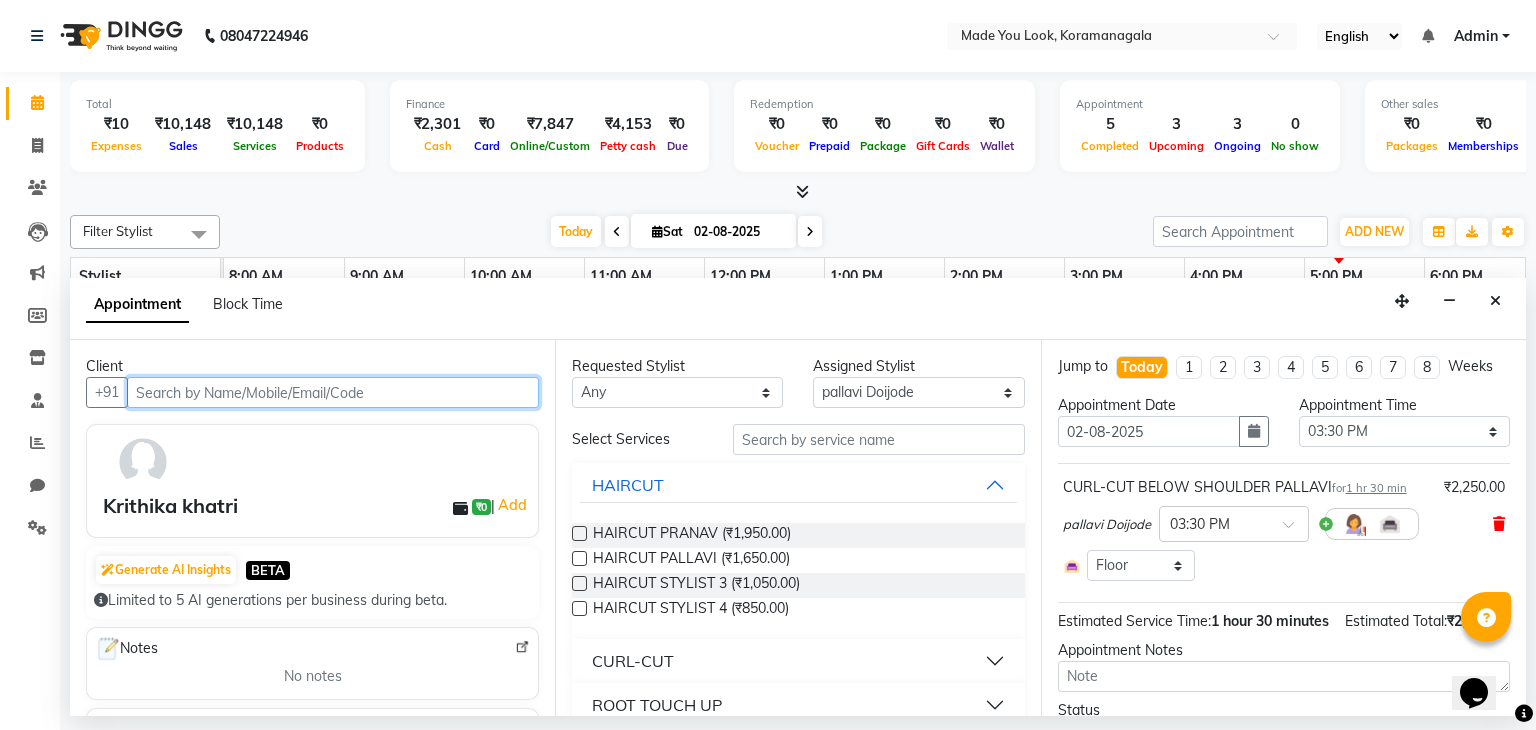 scroll, scrollTop: 0, scrollLeft: 258, axis: horizontal 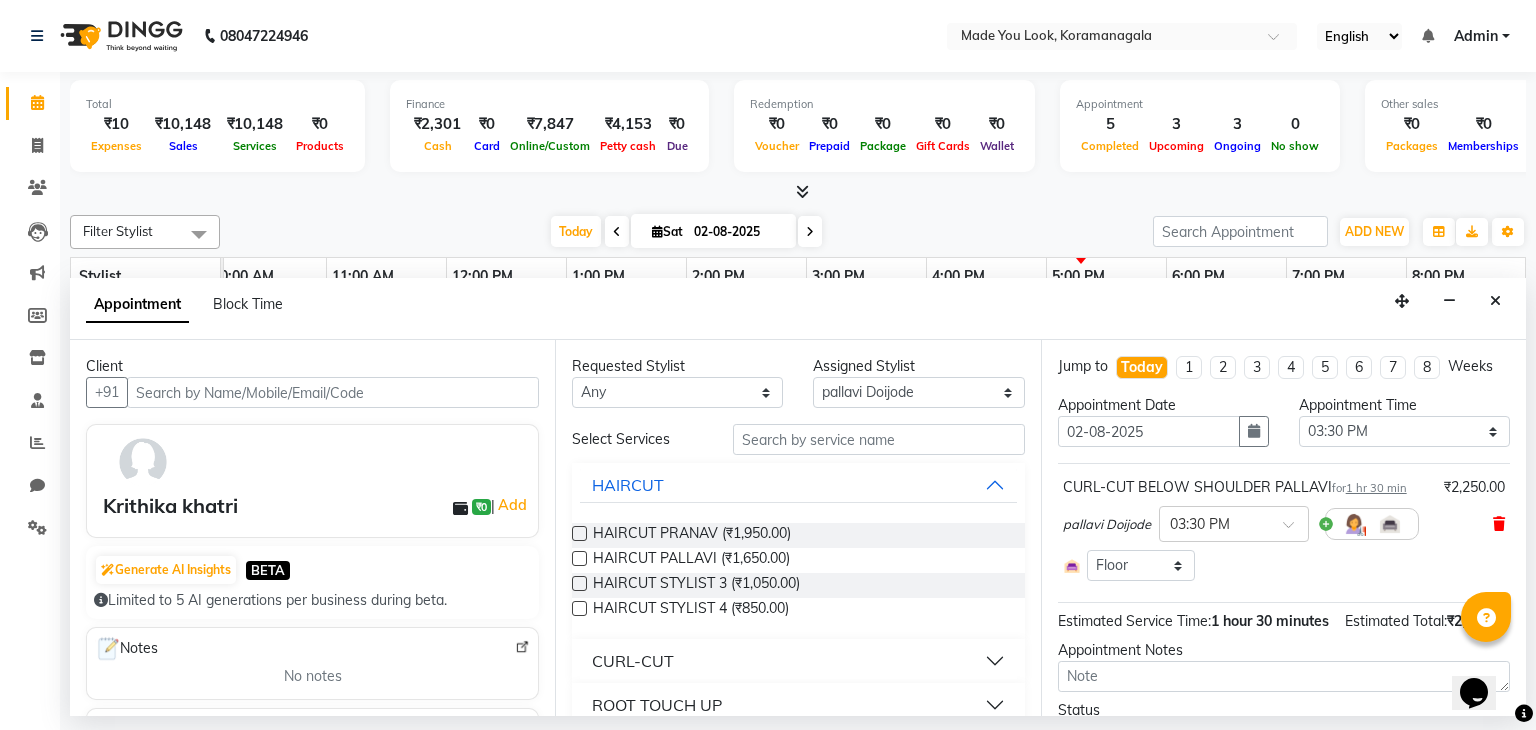 click at bounding box center [1499, 524] 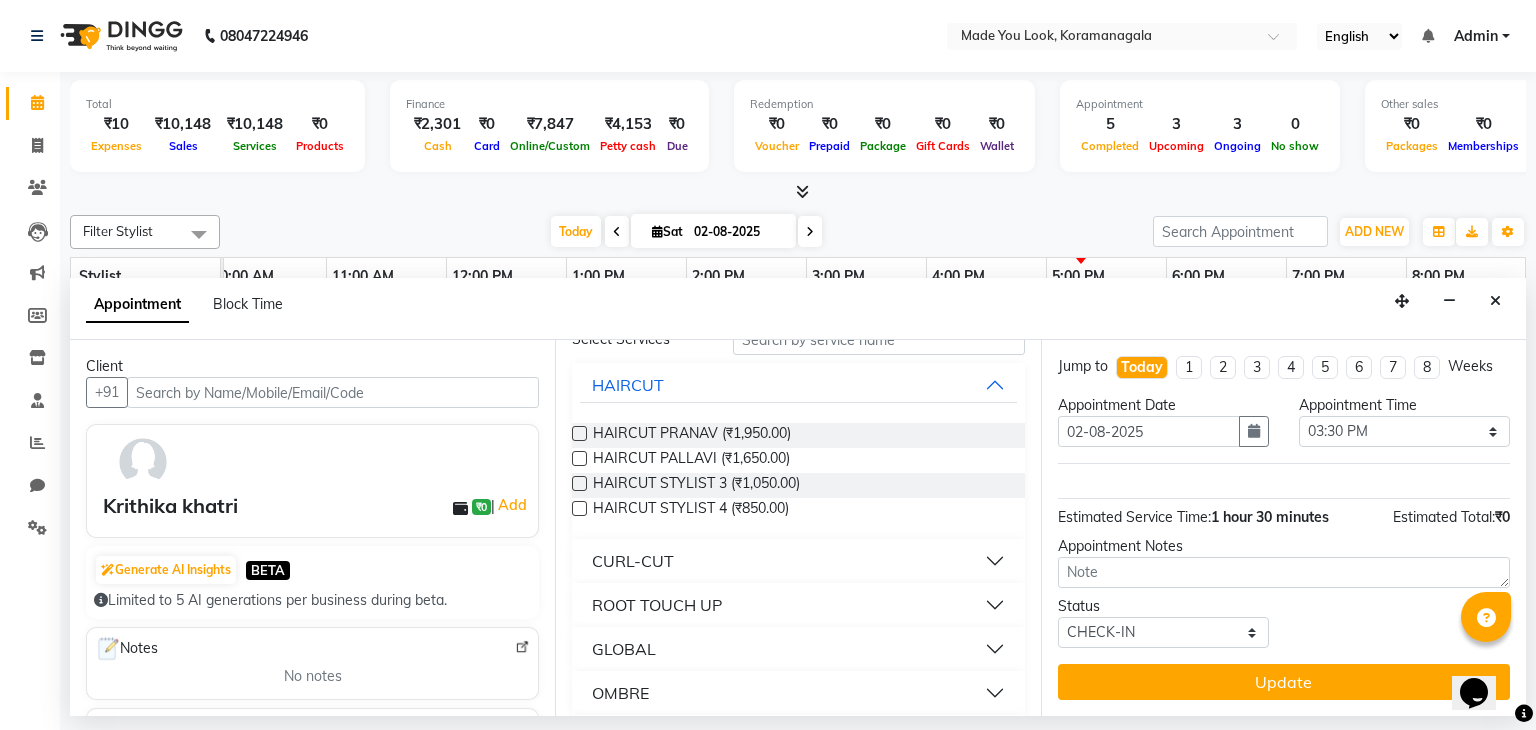 scroll, scrollTop: 200, scrollLeft: 0, axis: vertical 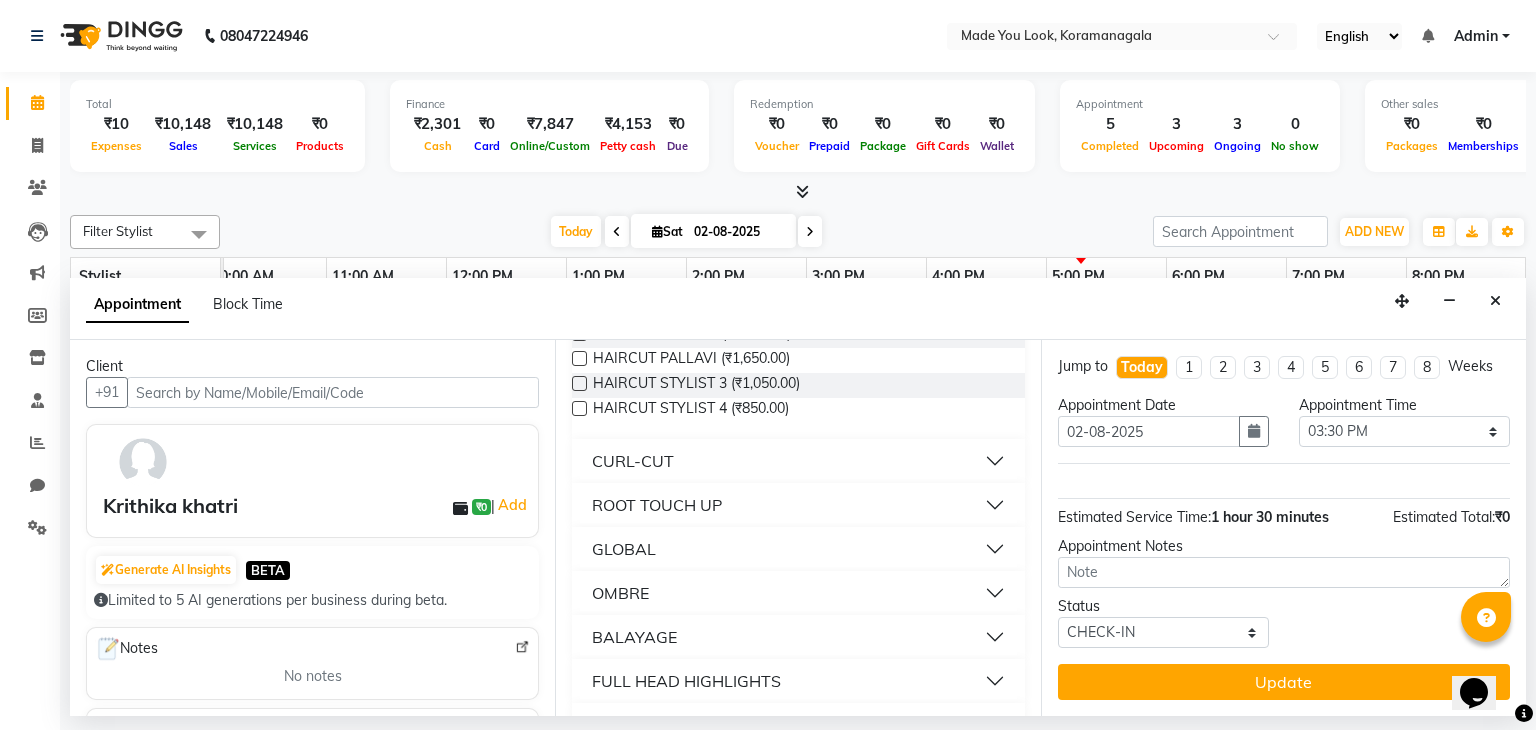 click on "CURL-CUT" at bounding box center (798, 461) 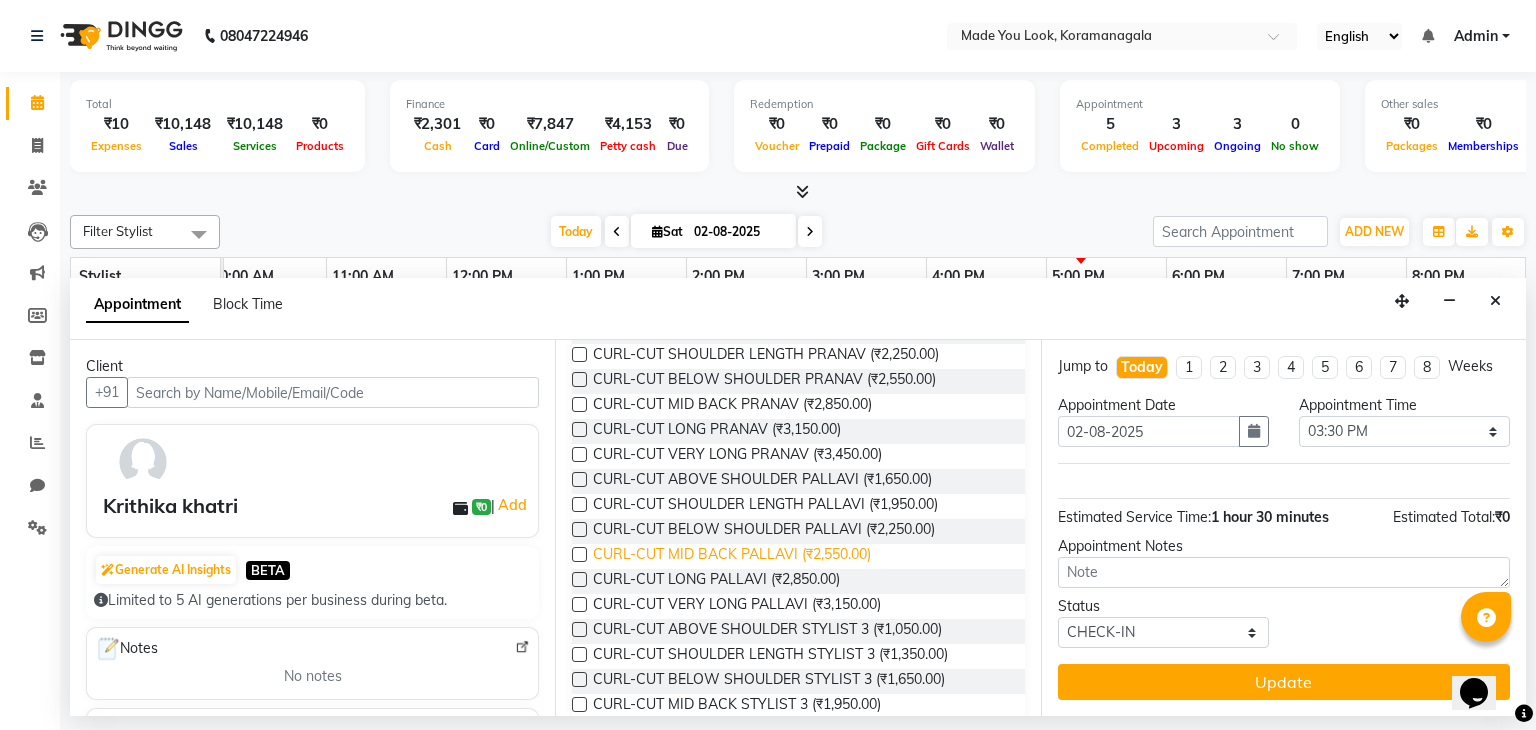 scroll, scrollTop: 400, scrollLeft: 0, axis: vertical 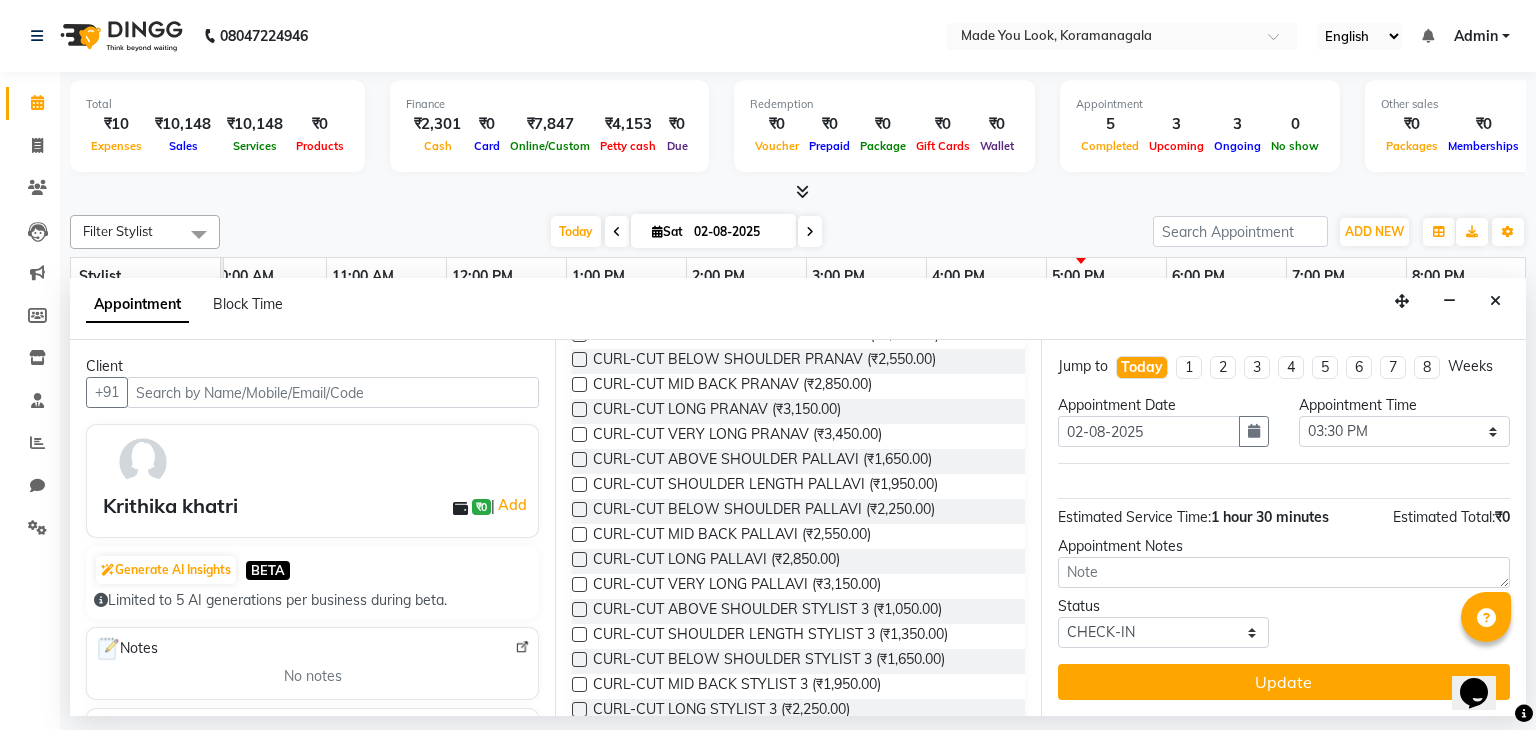 click at bounding box center [579, 484] 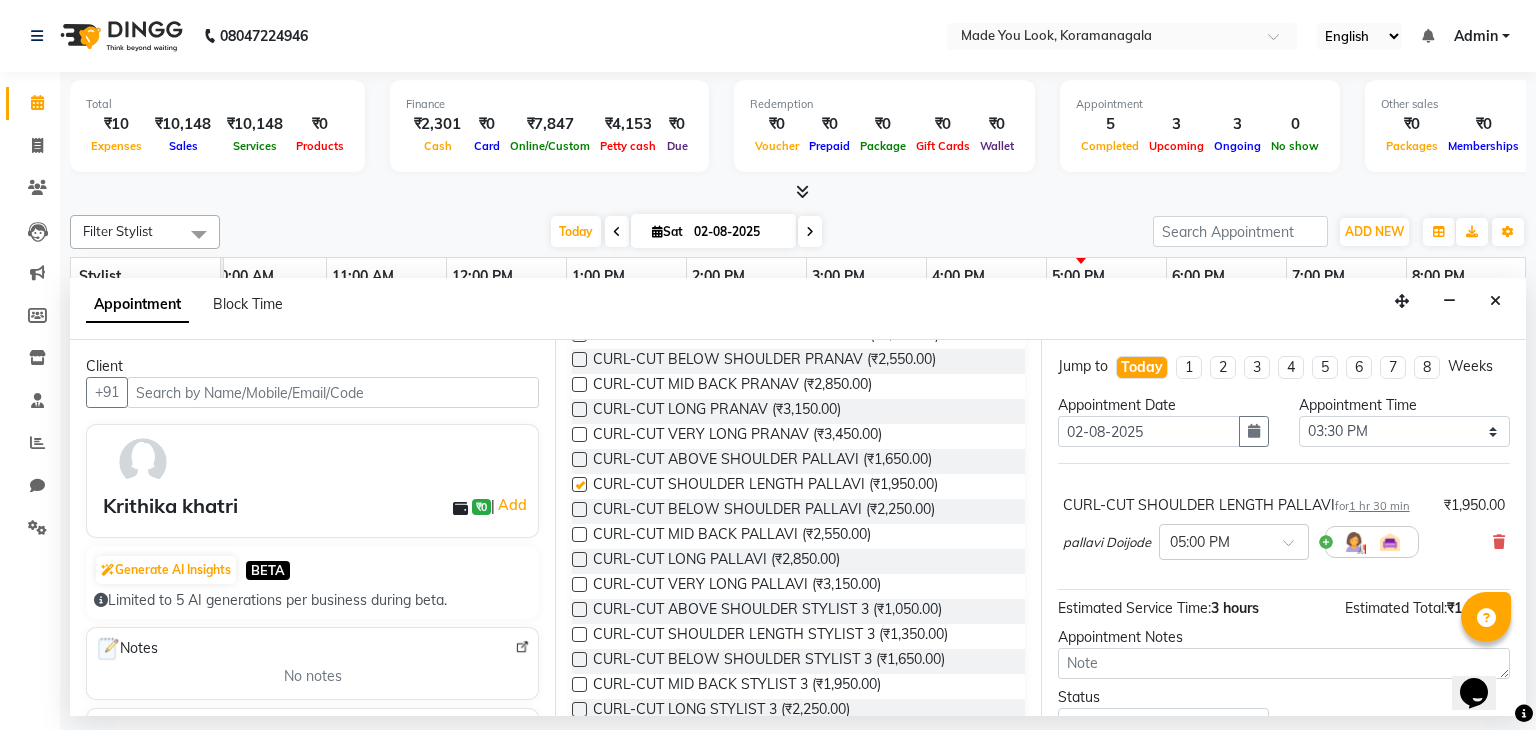 checkbox on "false" 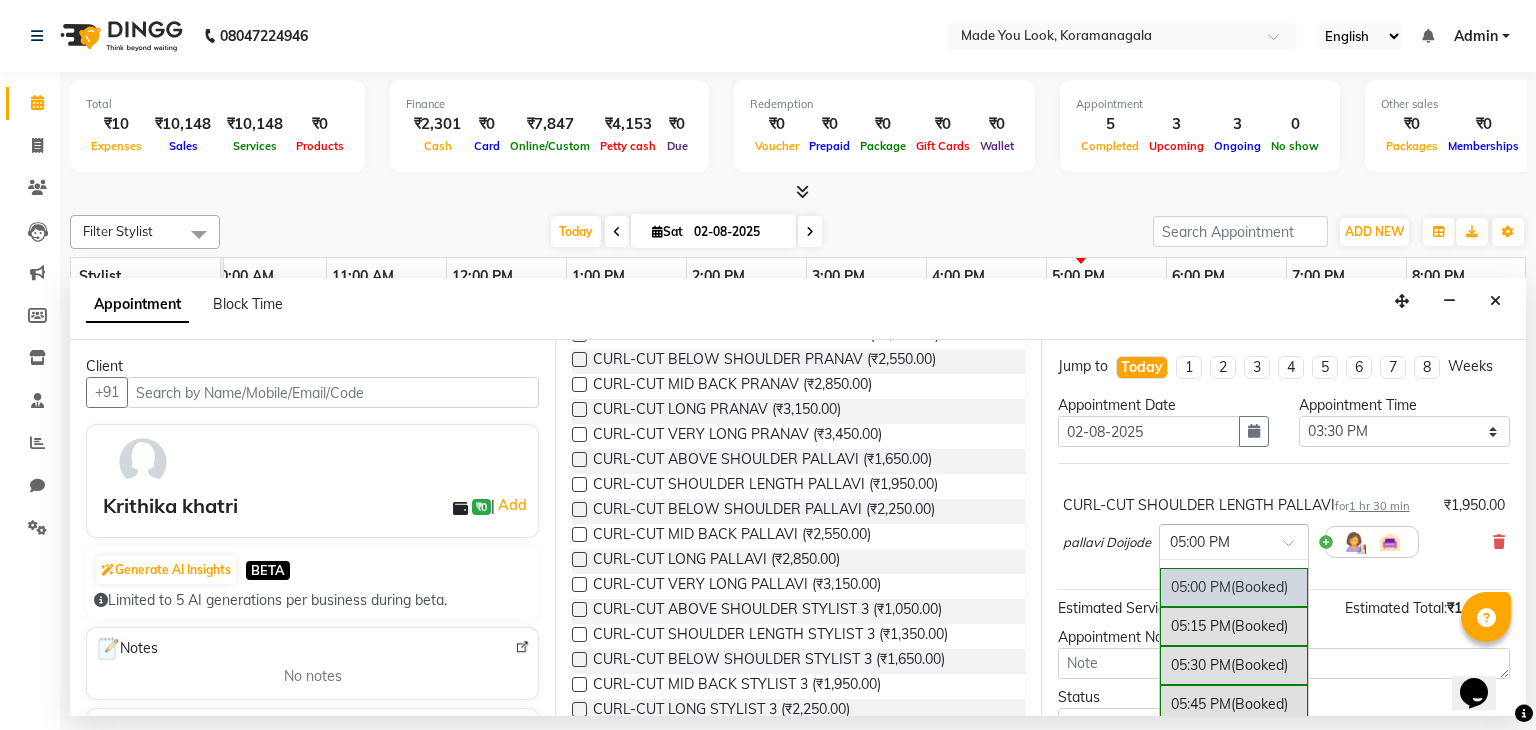 click at bounding box center [1214, 540] 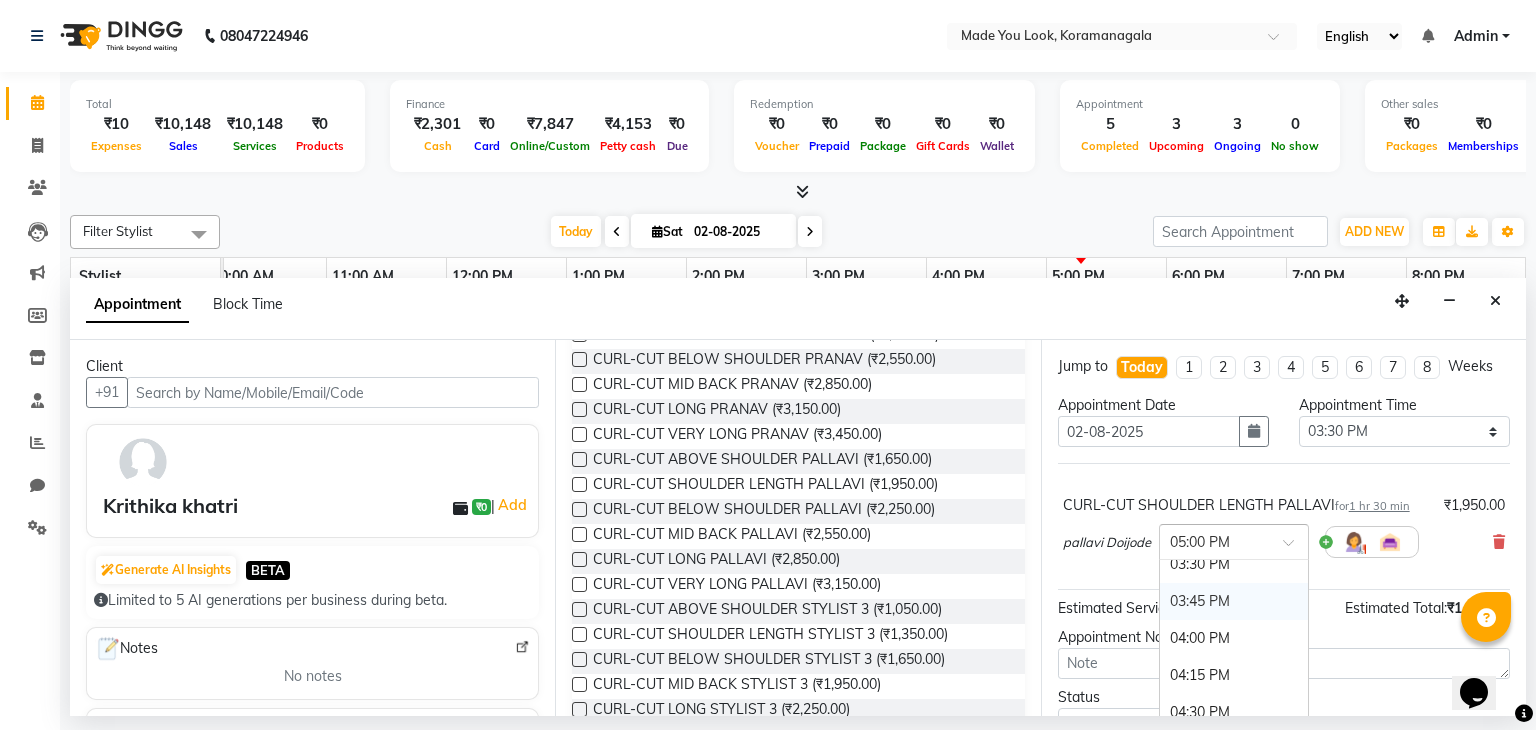 scroll, scrollTop: 914, scrollLeft: 0, axis: vertical 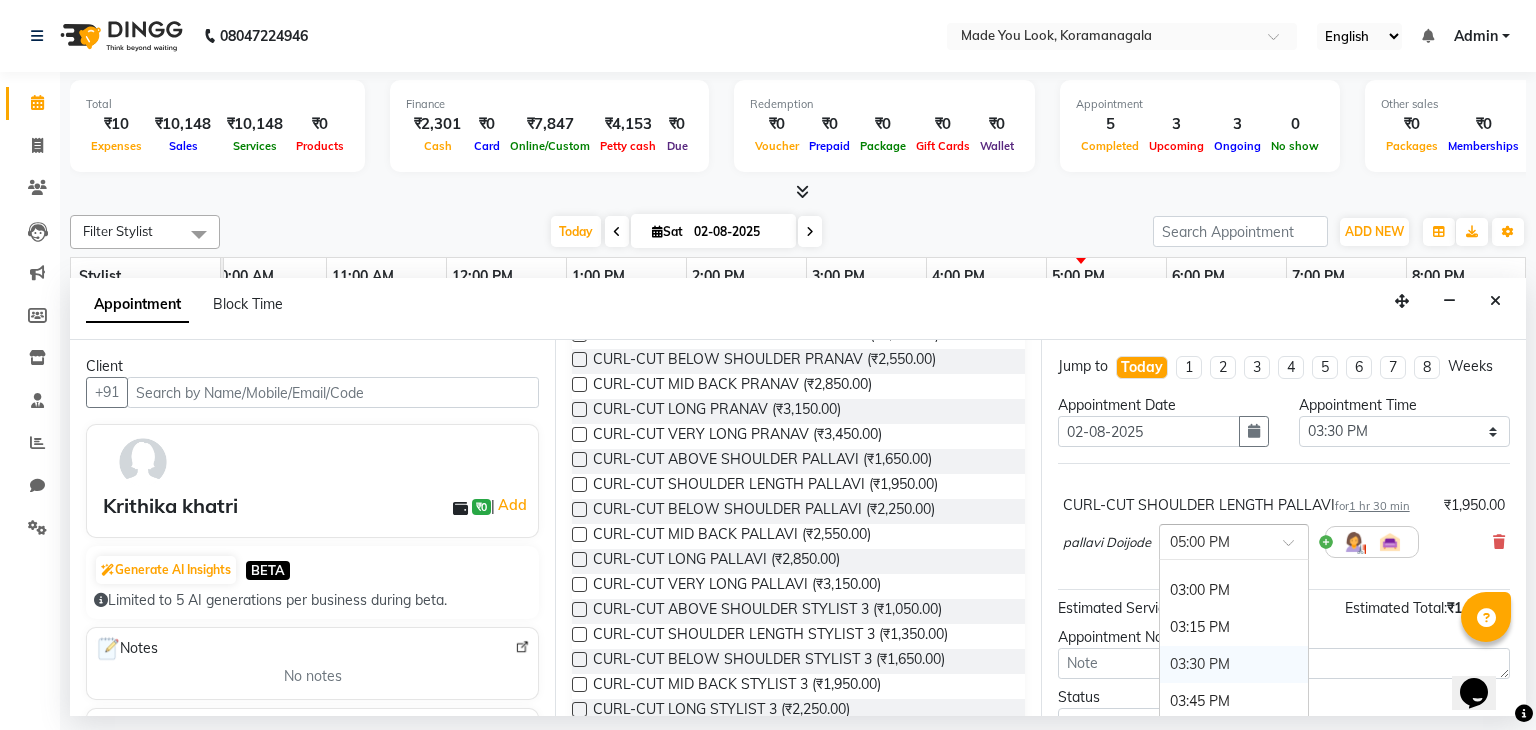 click on "03:30 PM" at bounding box center (1234, 664) 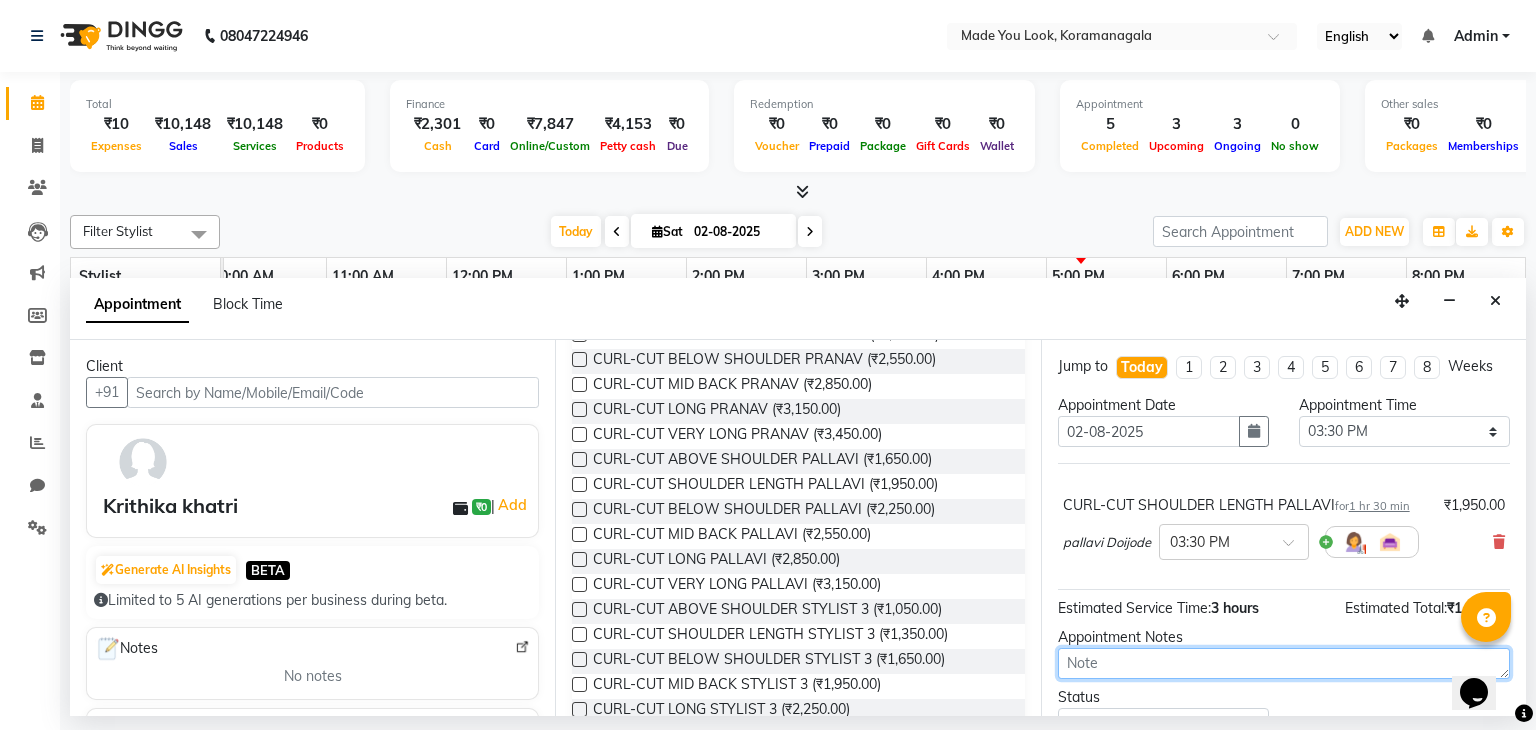 click at bounding box center (1284, 663) 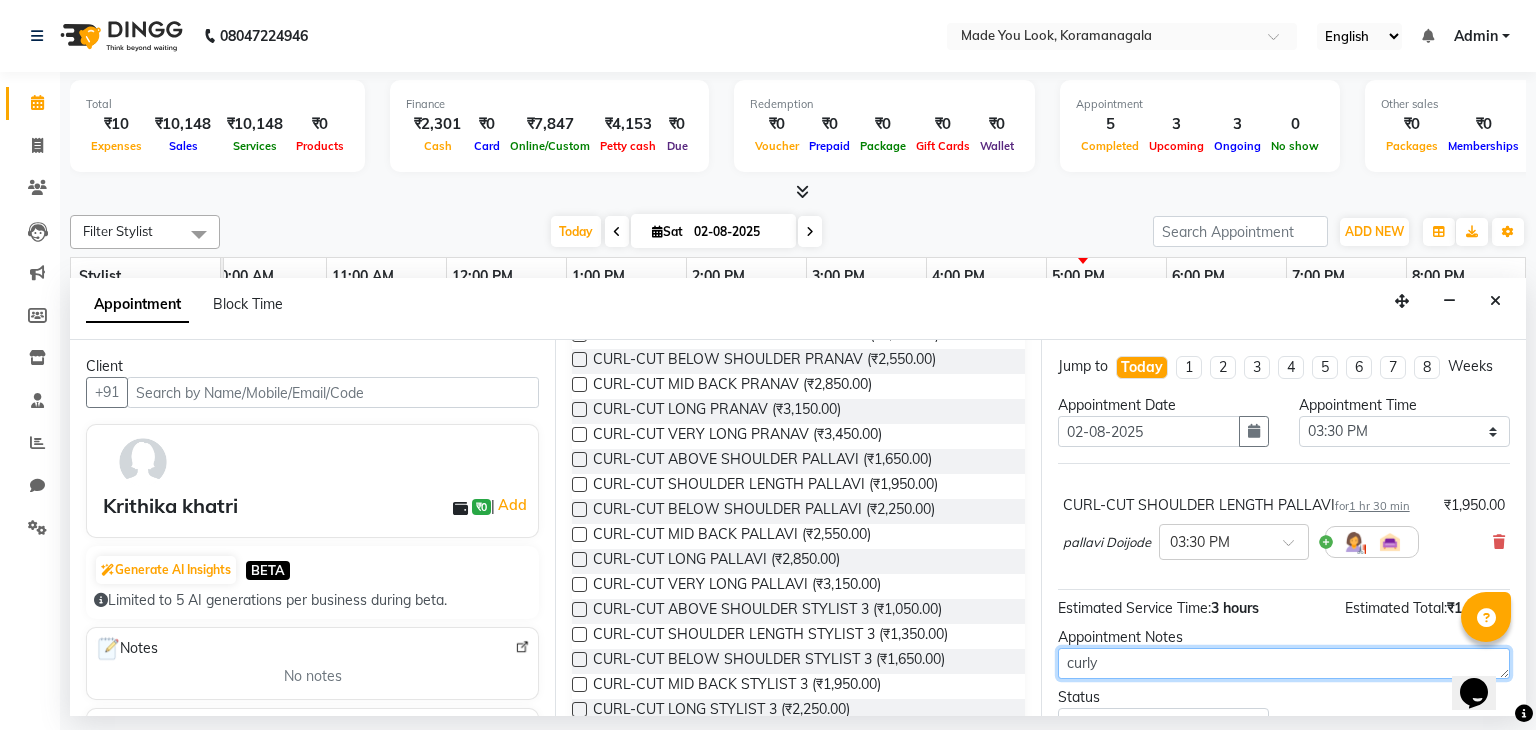 scroll, scrollTop: 90, scrollLeft: 0, axis: vertical 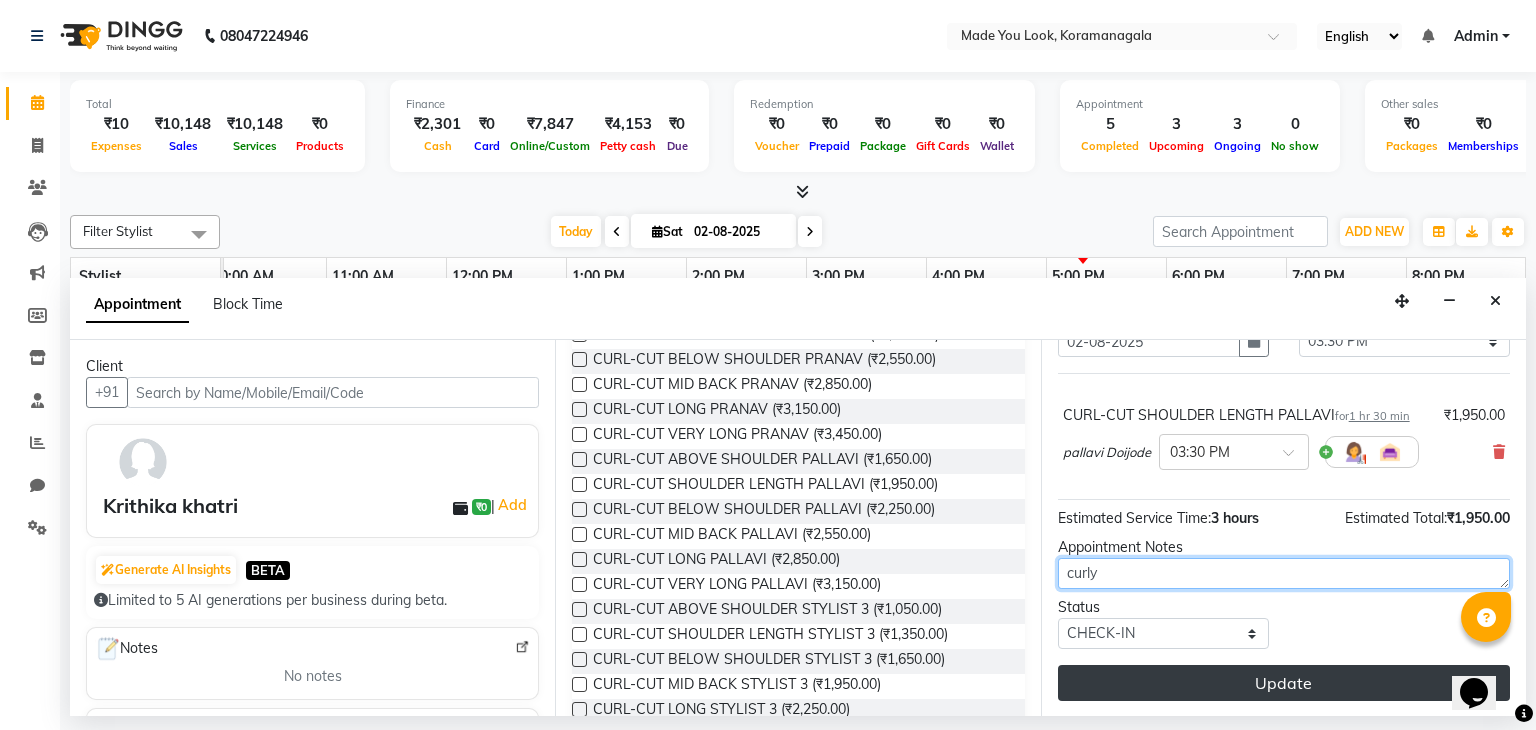 type on "curly" 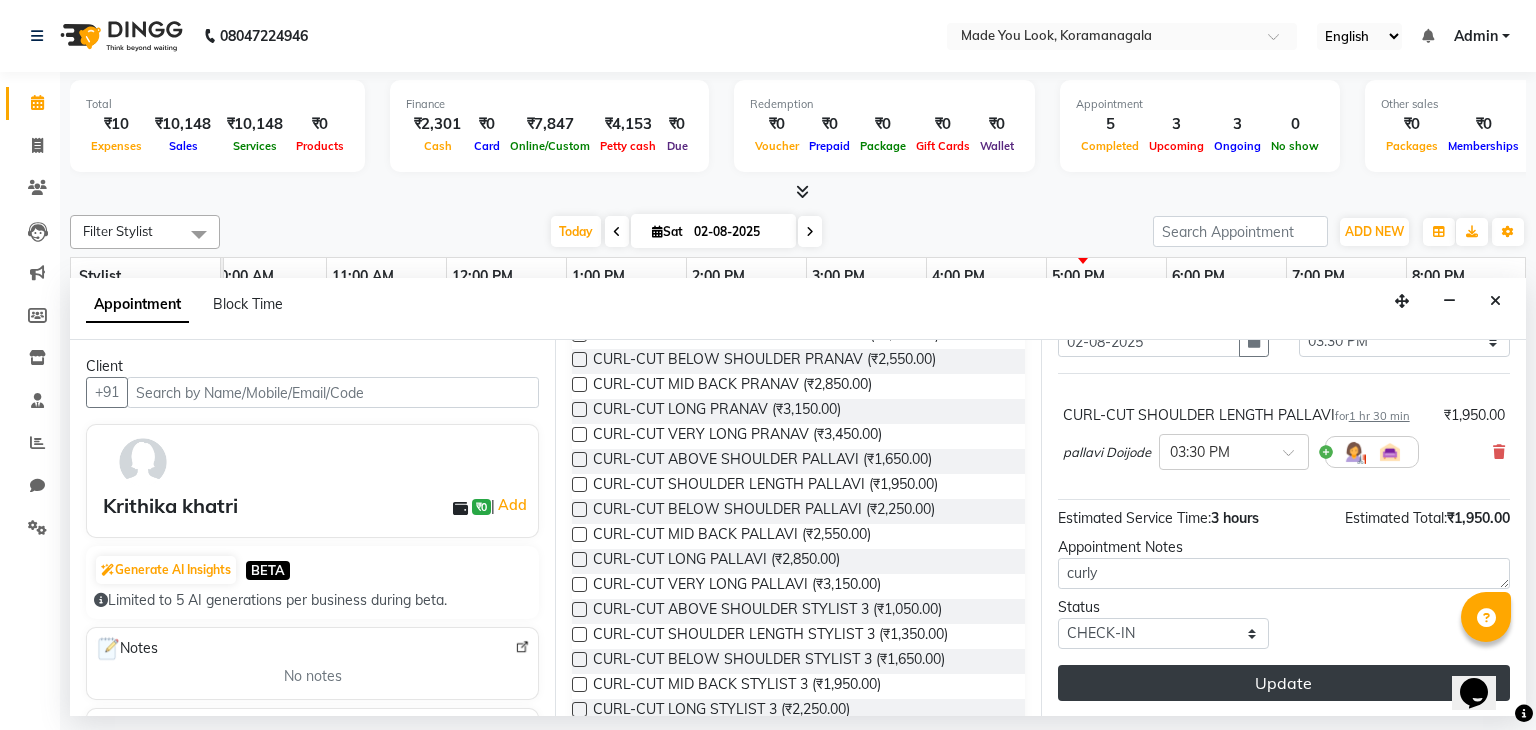 click on "Update" at bounding box center [1284, 683] 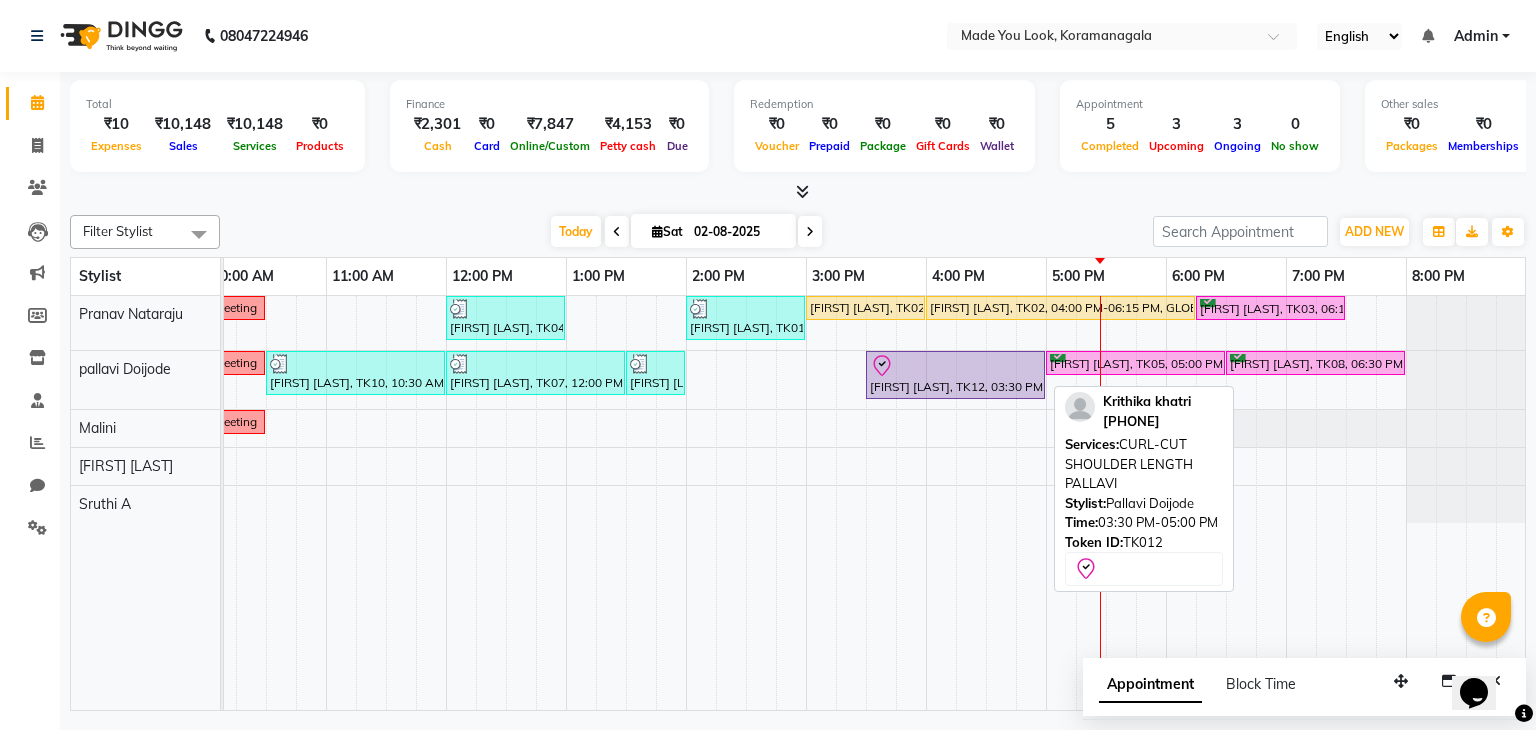 click on "Krithika khatri, TK12, 03:30 PM-05:00 PM, CURL-CUT SHOULDER LENGTH PALLAVI" at bounding box center [955, 375] 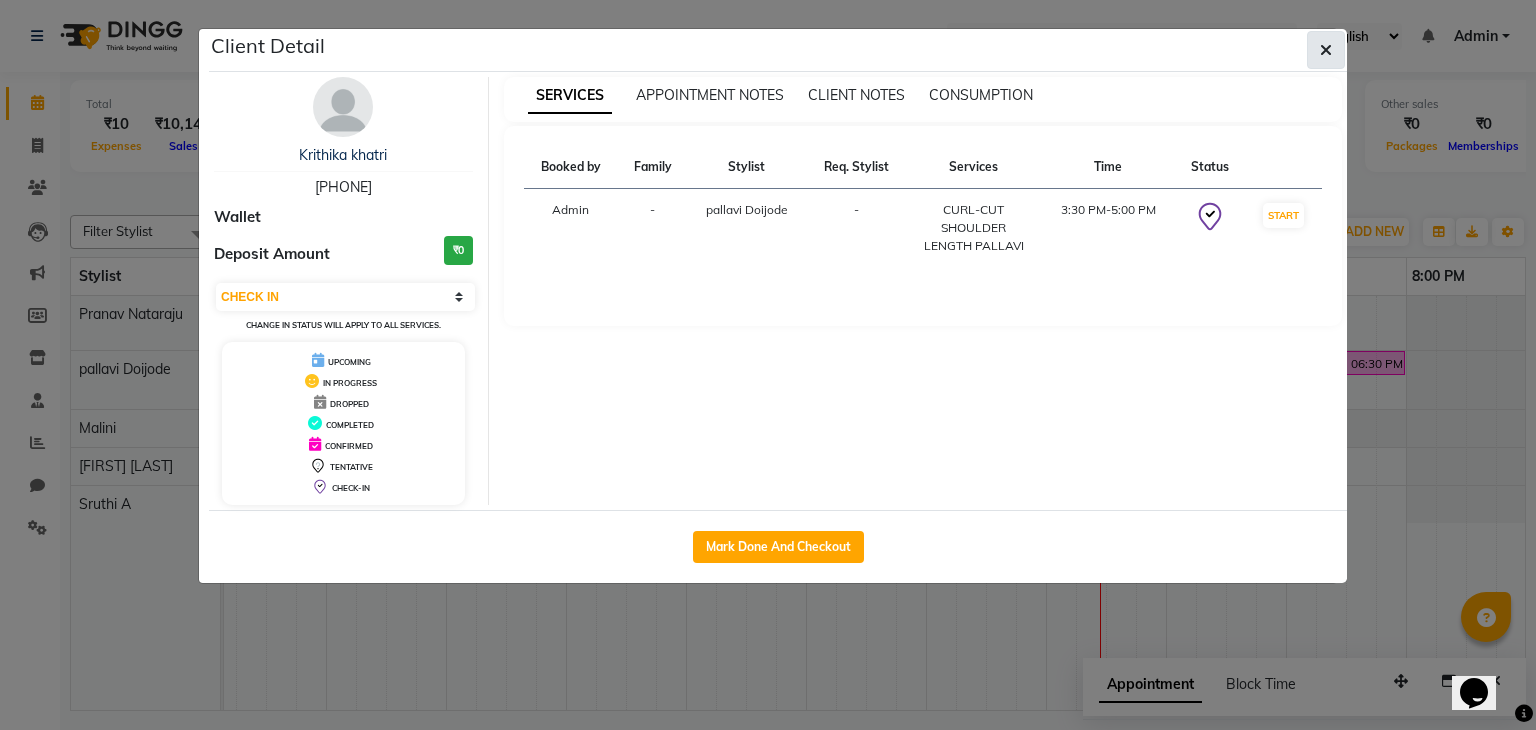 click 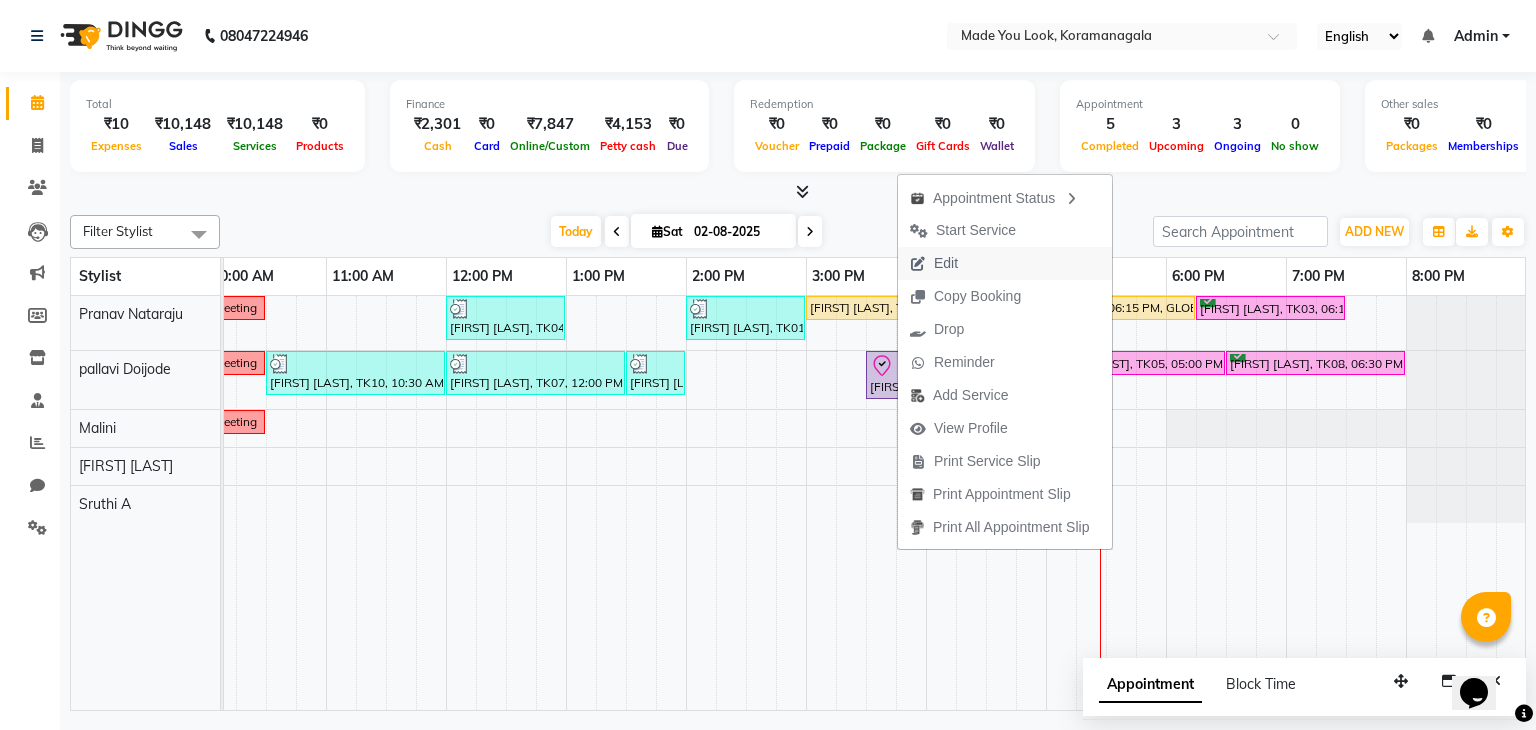click on "Edit" at bounding box center [946, 263] 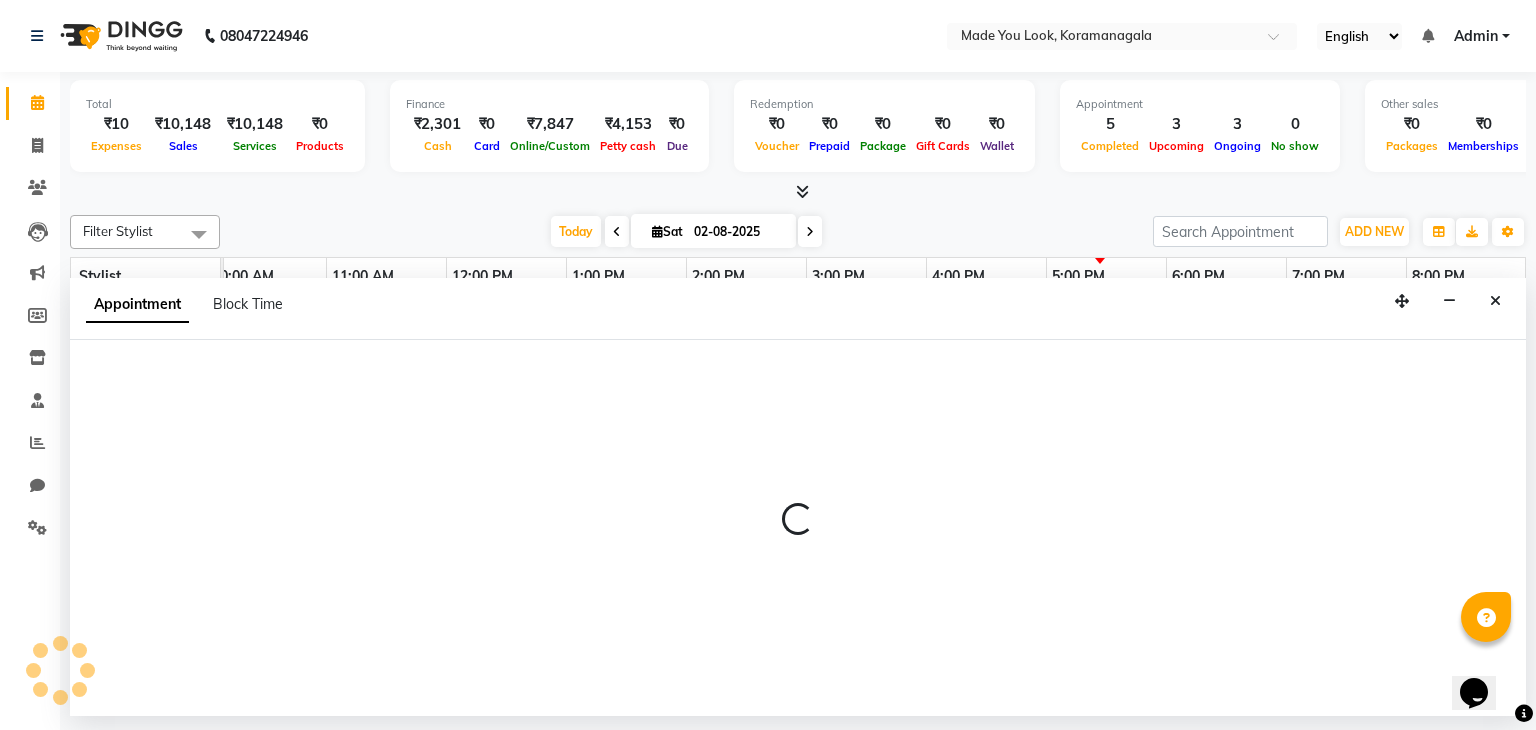 select on "tentative" 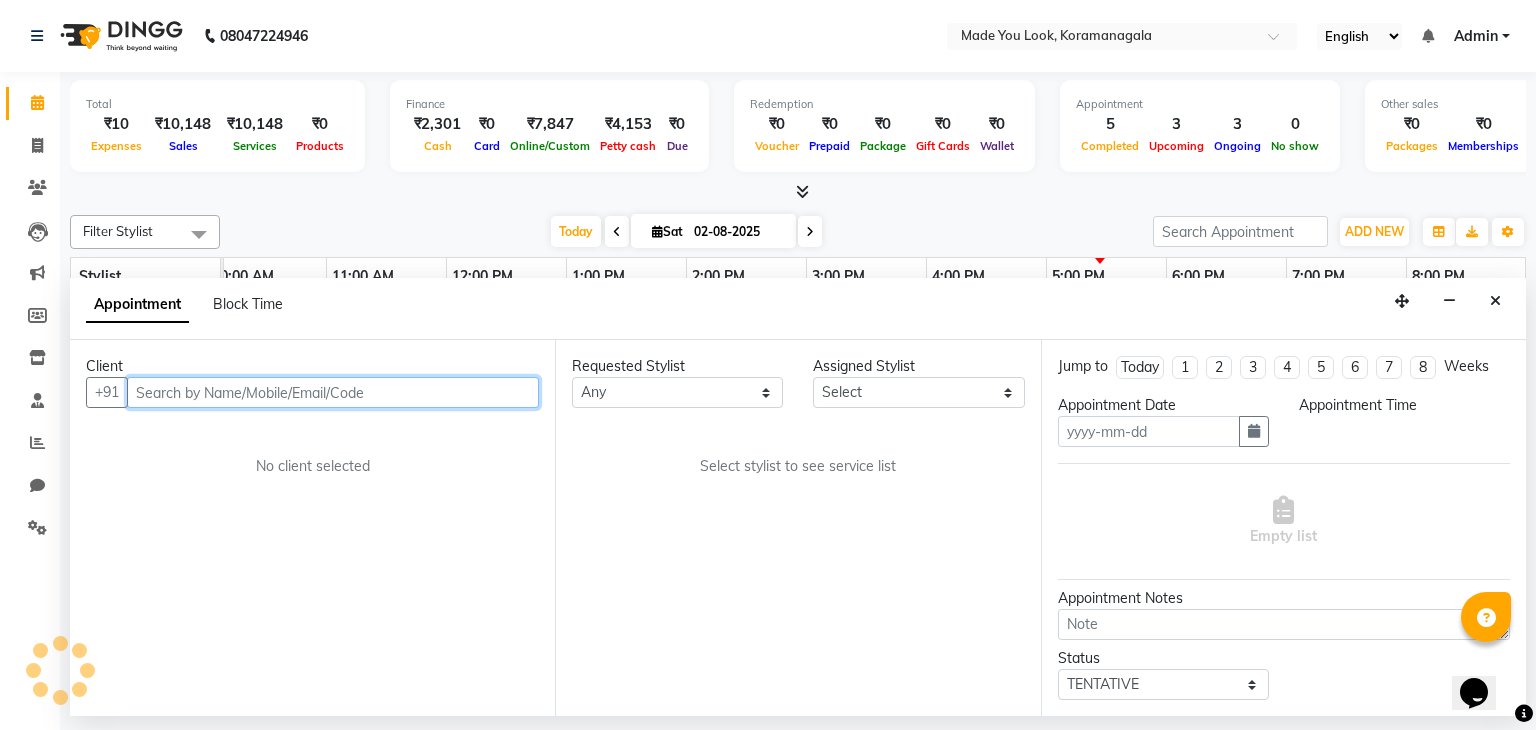 type on "02-08-2025" 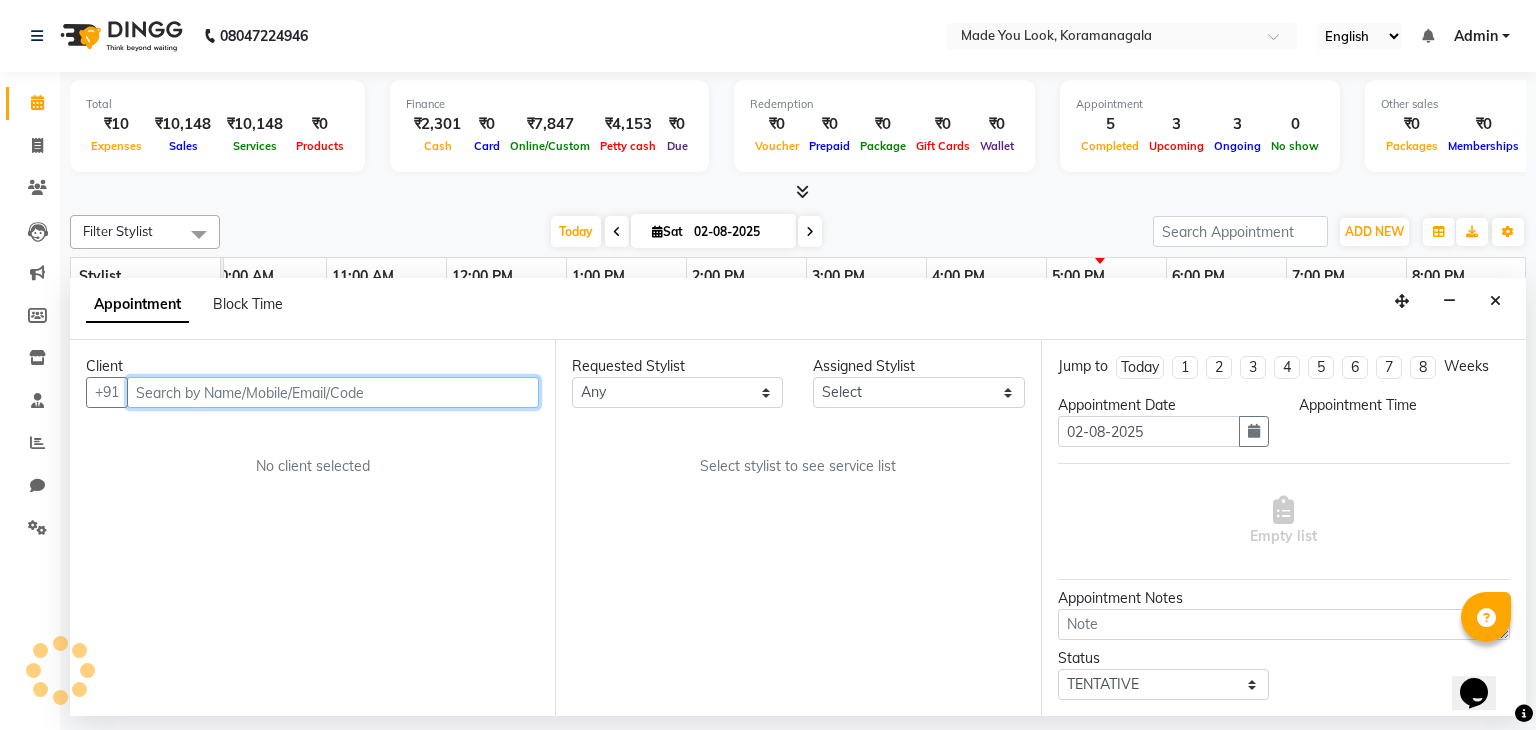 scroll, scrollTop: 0, scrollLeft: 258, axis: horizontal 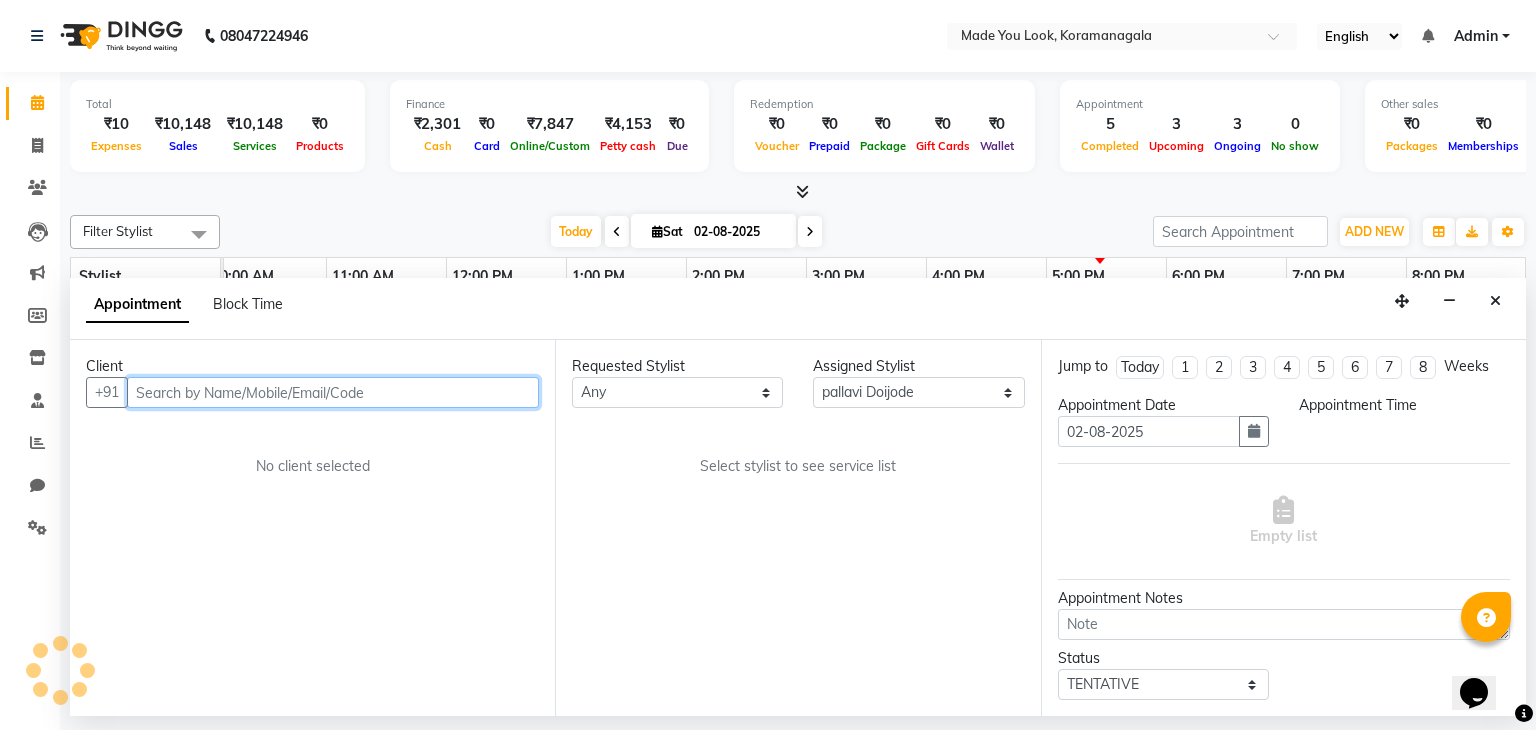 select on "check-in" 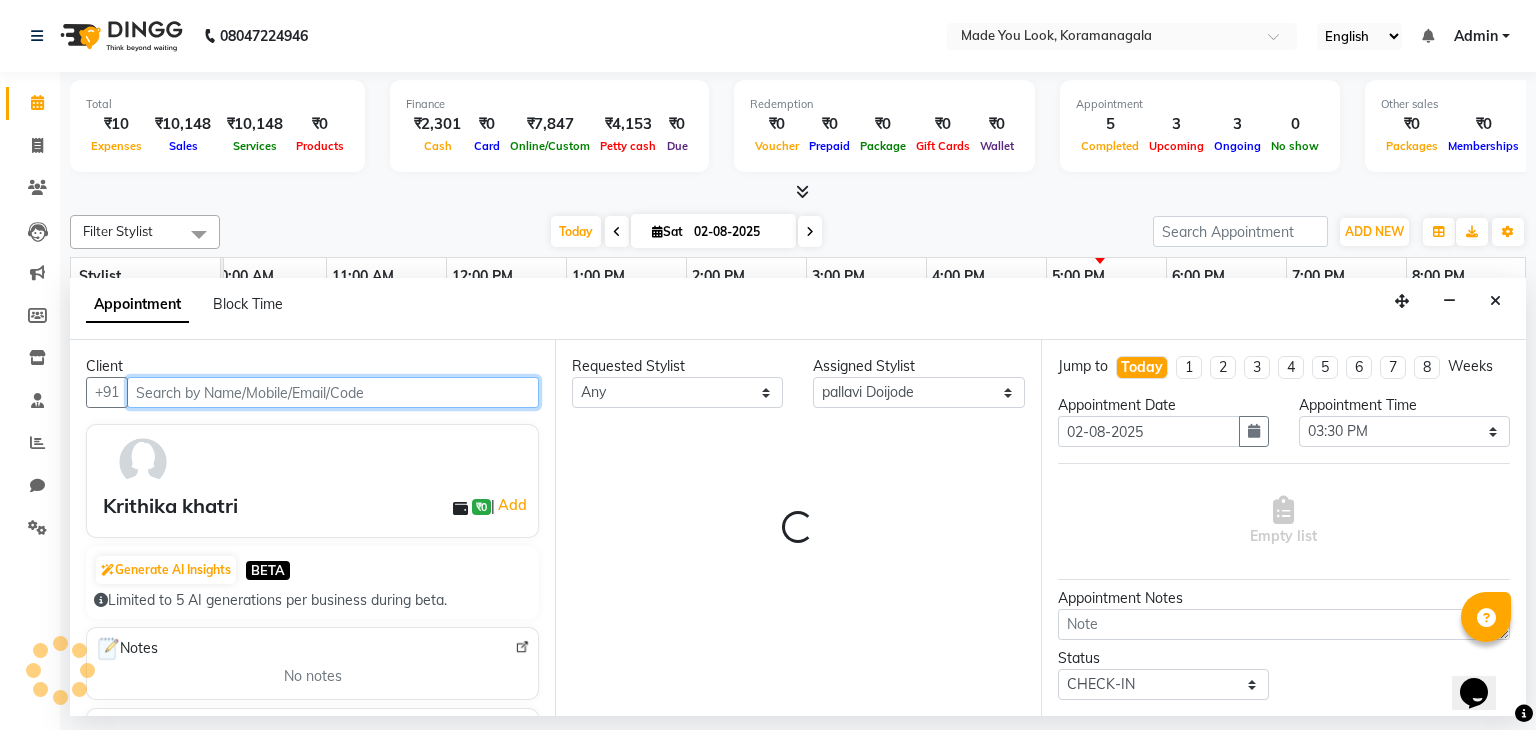 select on "4108" 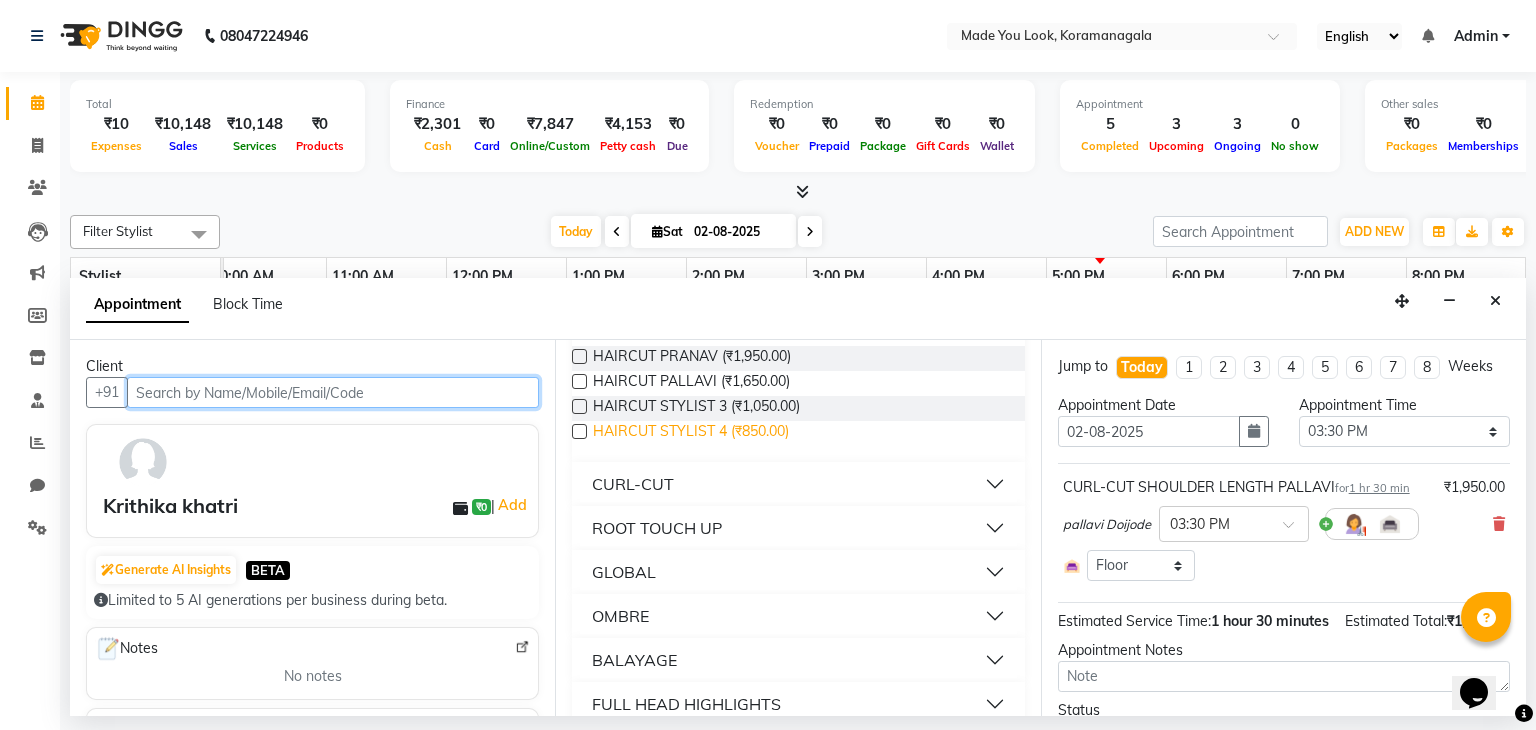 scroll, scrollTop: 200, scrollLeft: 0, axis: vertical 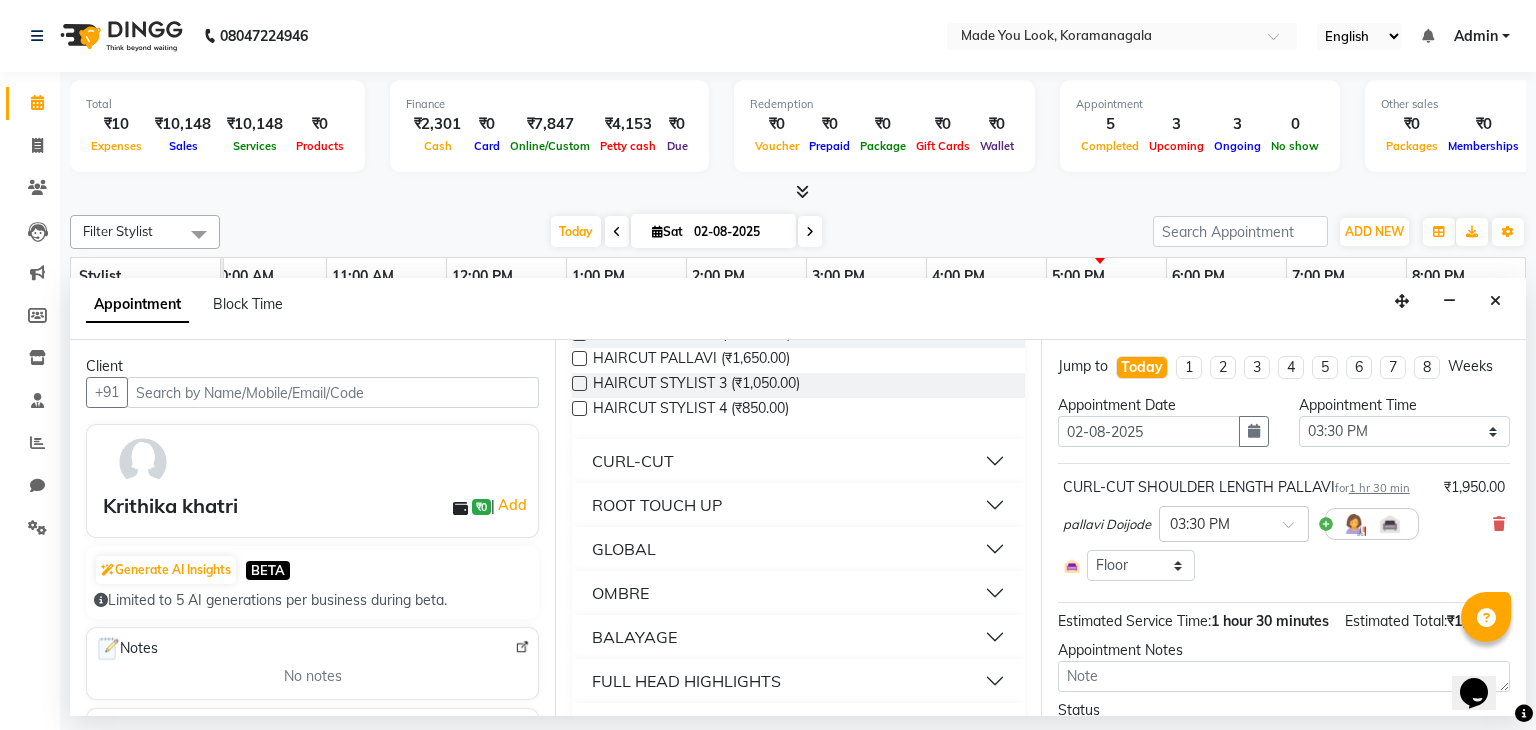 click on "CURL-CUT" at bounding box center (798, 461) 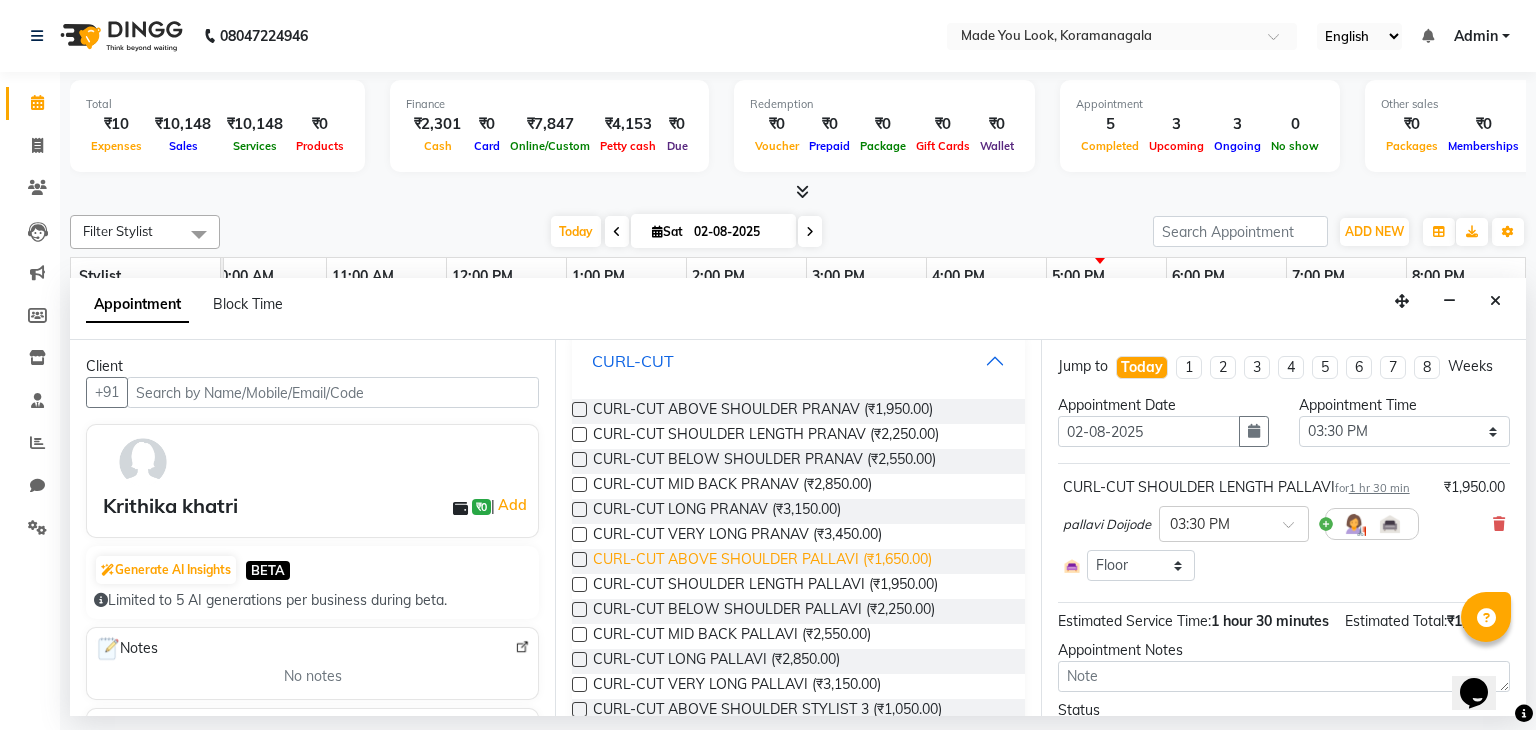 scroll, scrollTop: 200, scrollLeft: 0, axis: vertical 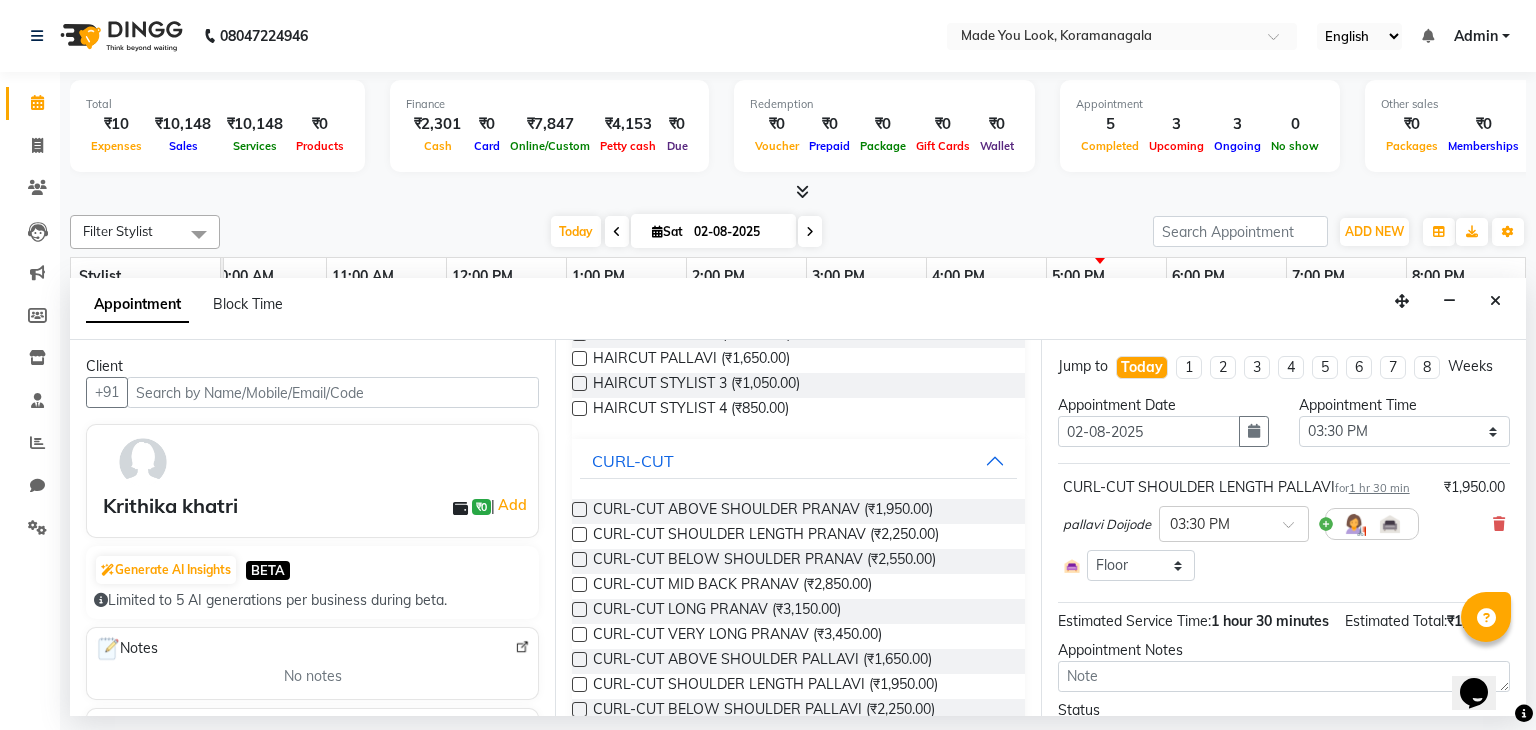 click at bounding box center [579, 534] 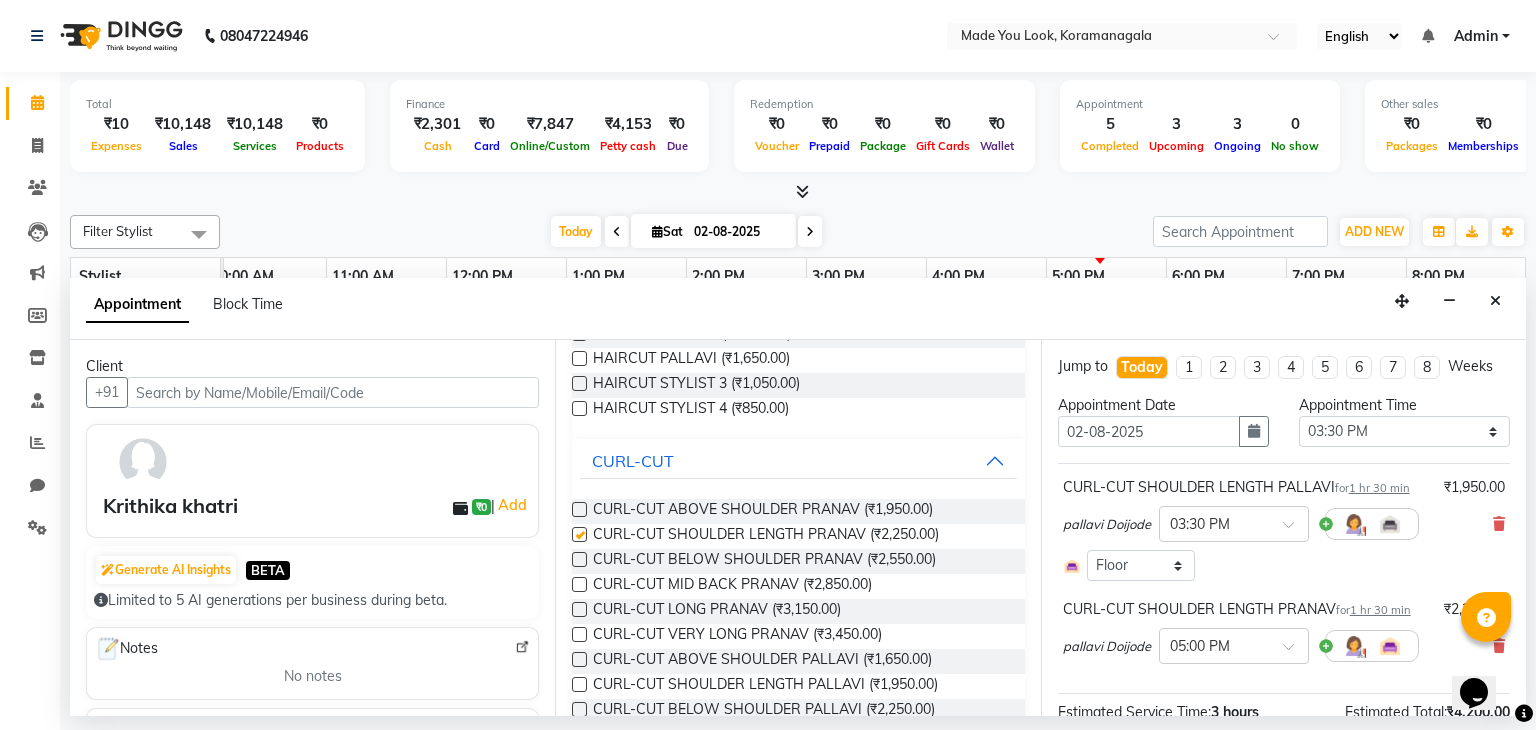 checkbox on "false" 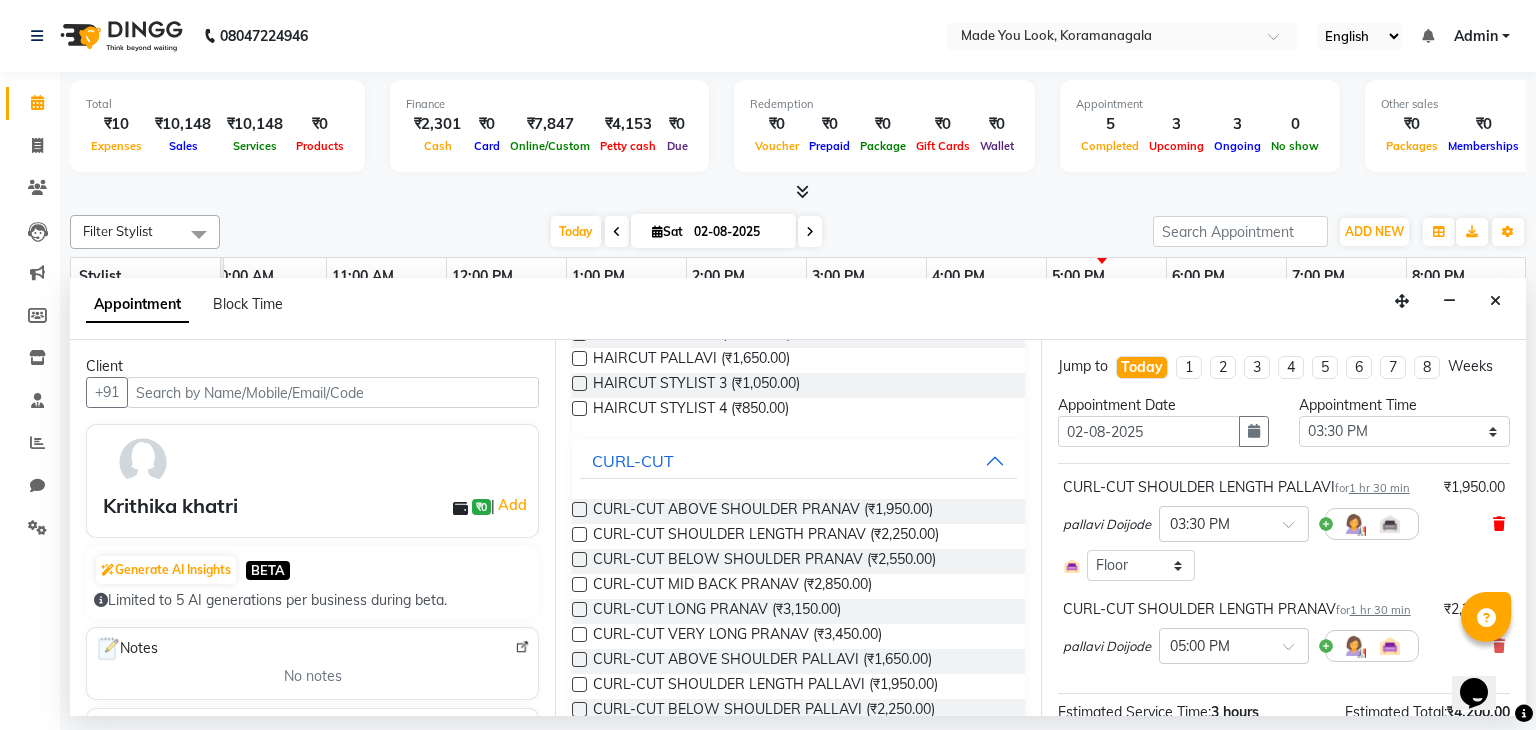 click at bounding box center [1499, 524] 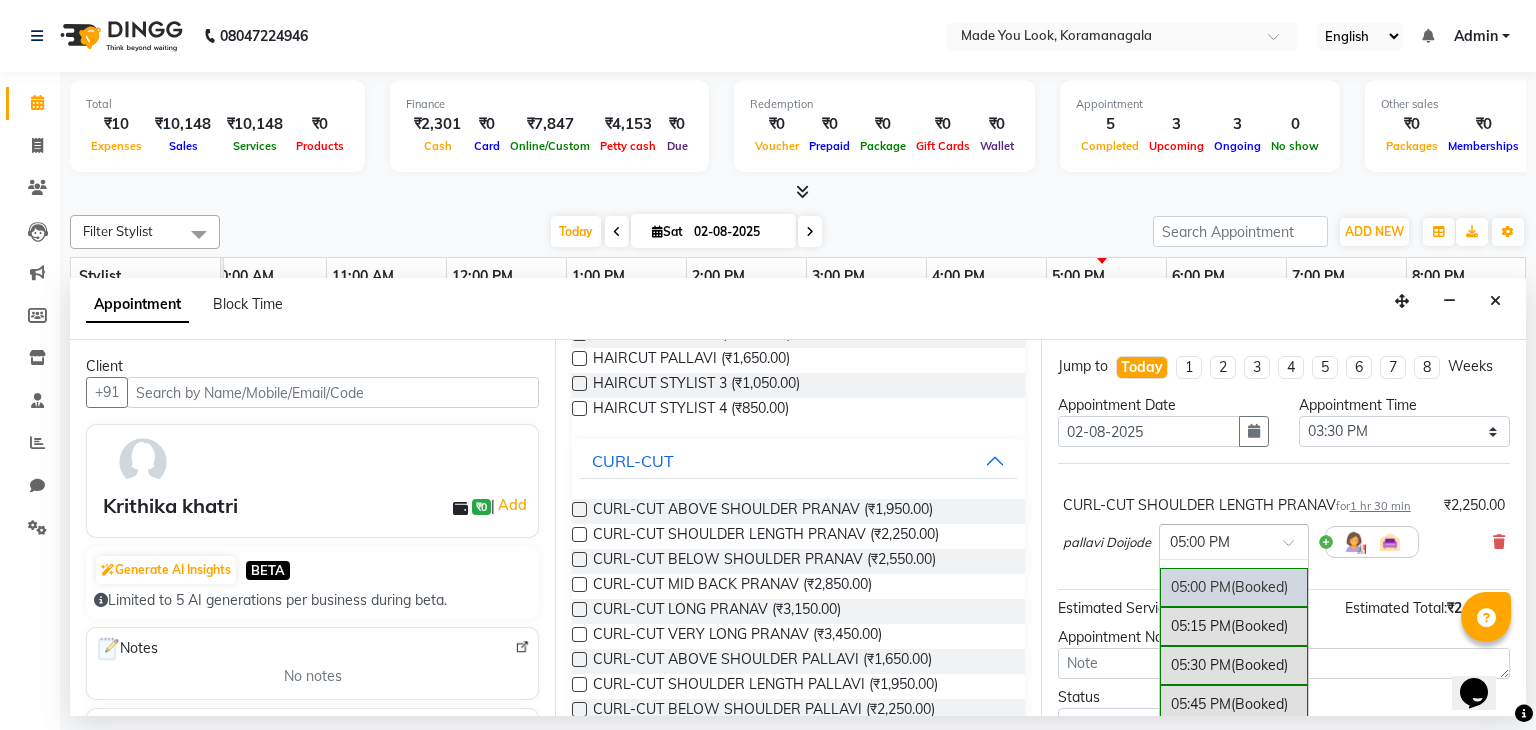click on "× 05:00 PM" at bounding box center [1234, 542] 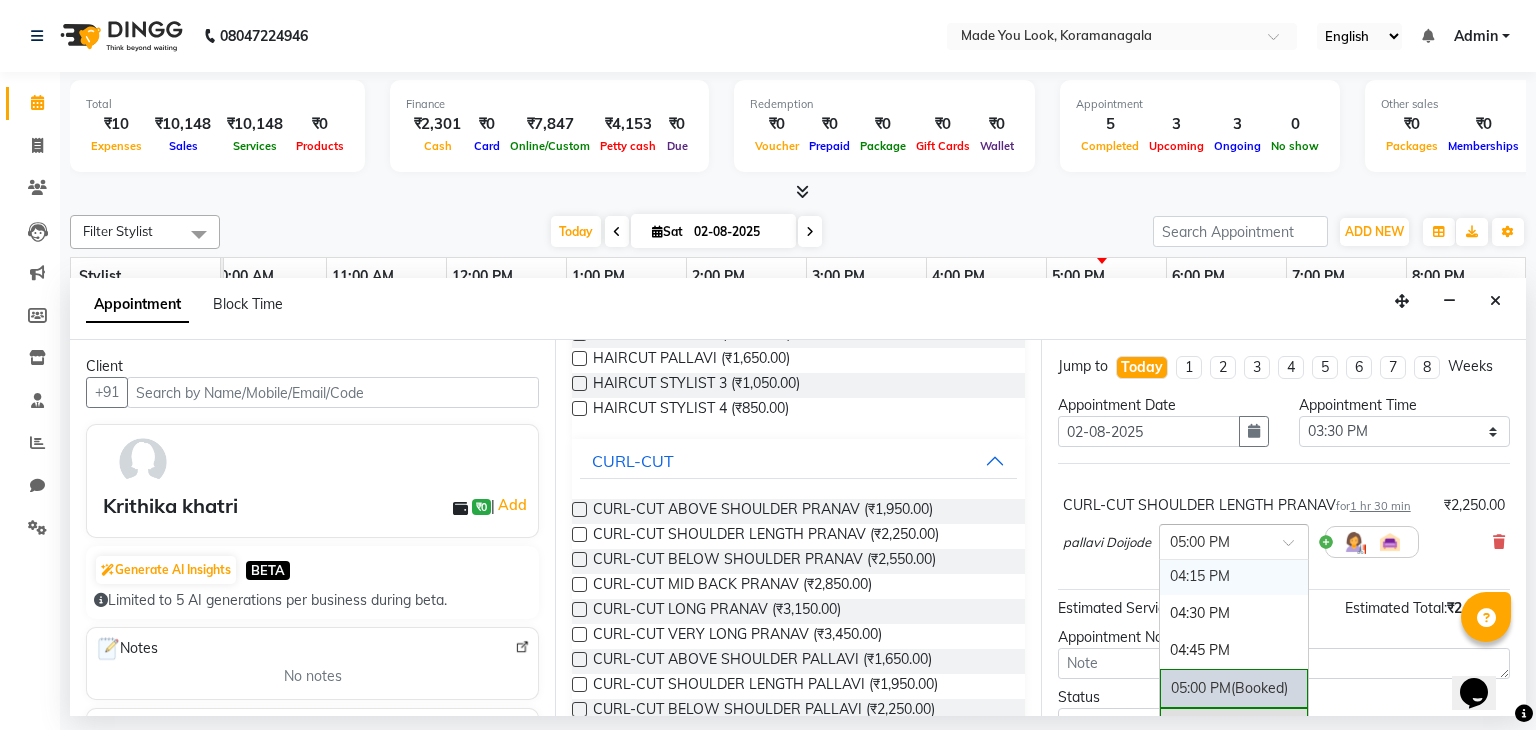 scroll, scrollTop: 914, scrollLeft: 0, axis: vertical 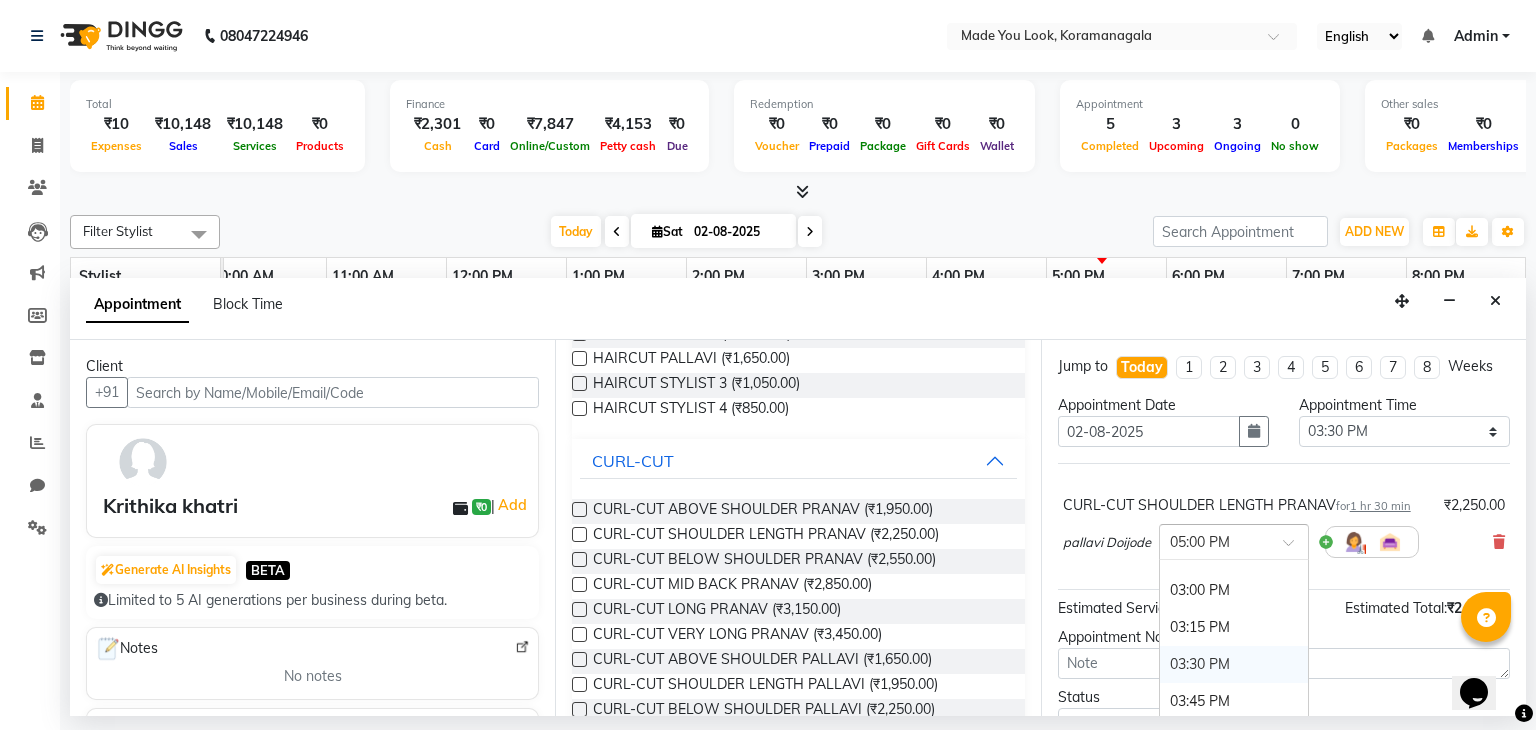 click on "03:30 PM" at bounding box center (1234, 664) 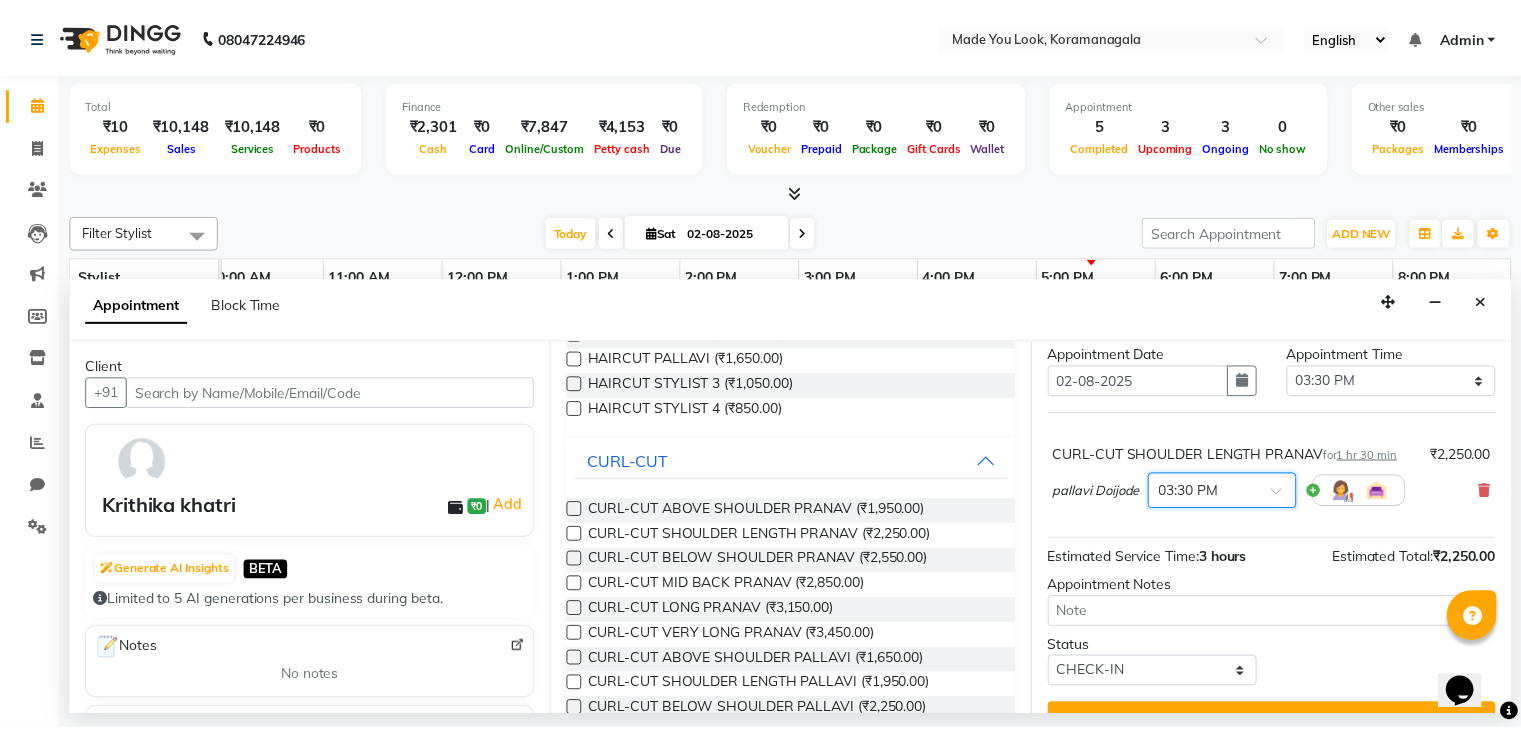 scroll, scrollTop: 90, scrollLeft: 0, axis: vertical 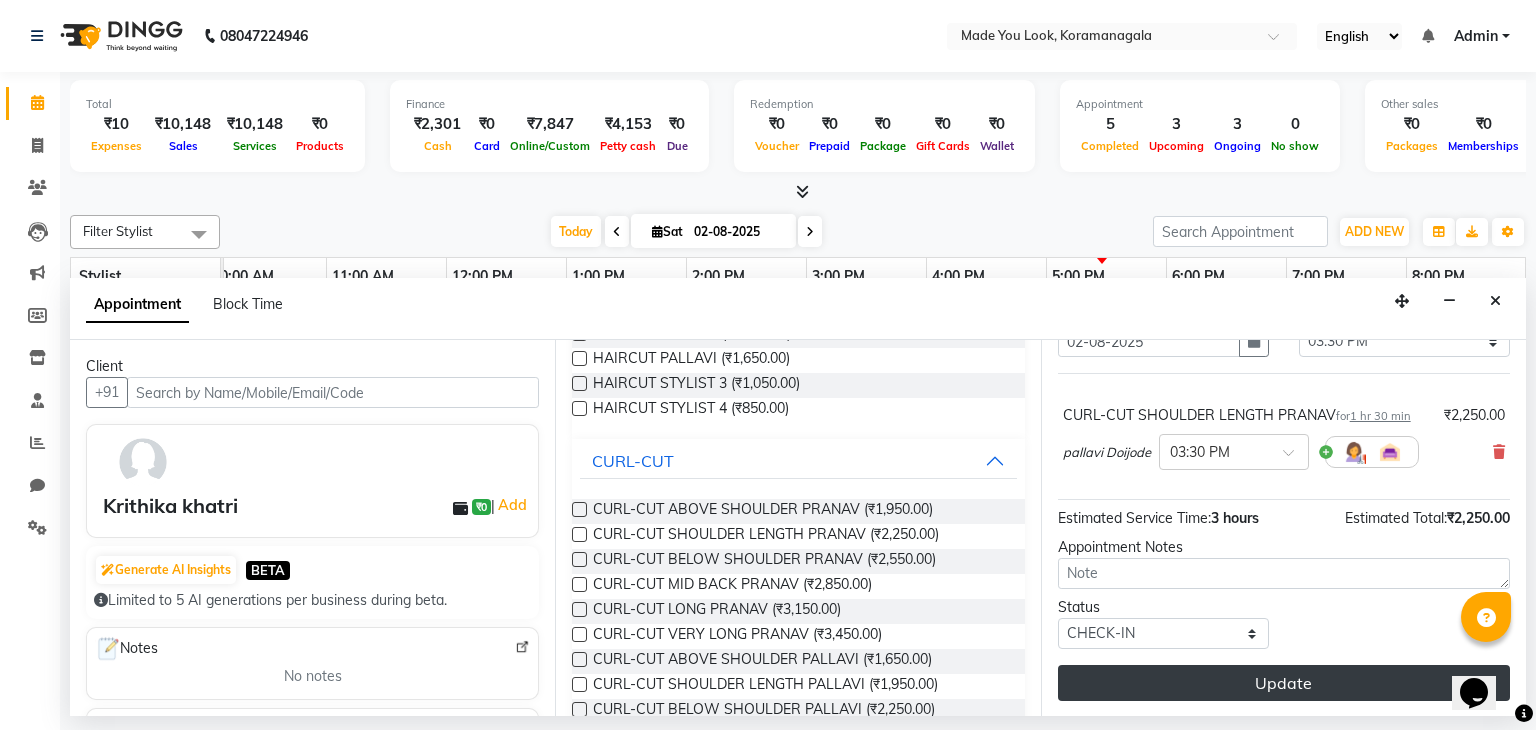 click on "Update" at bounding box center (1284, 683) 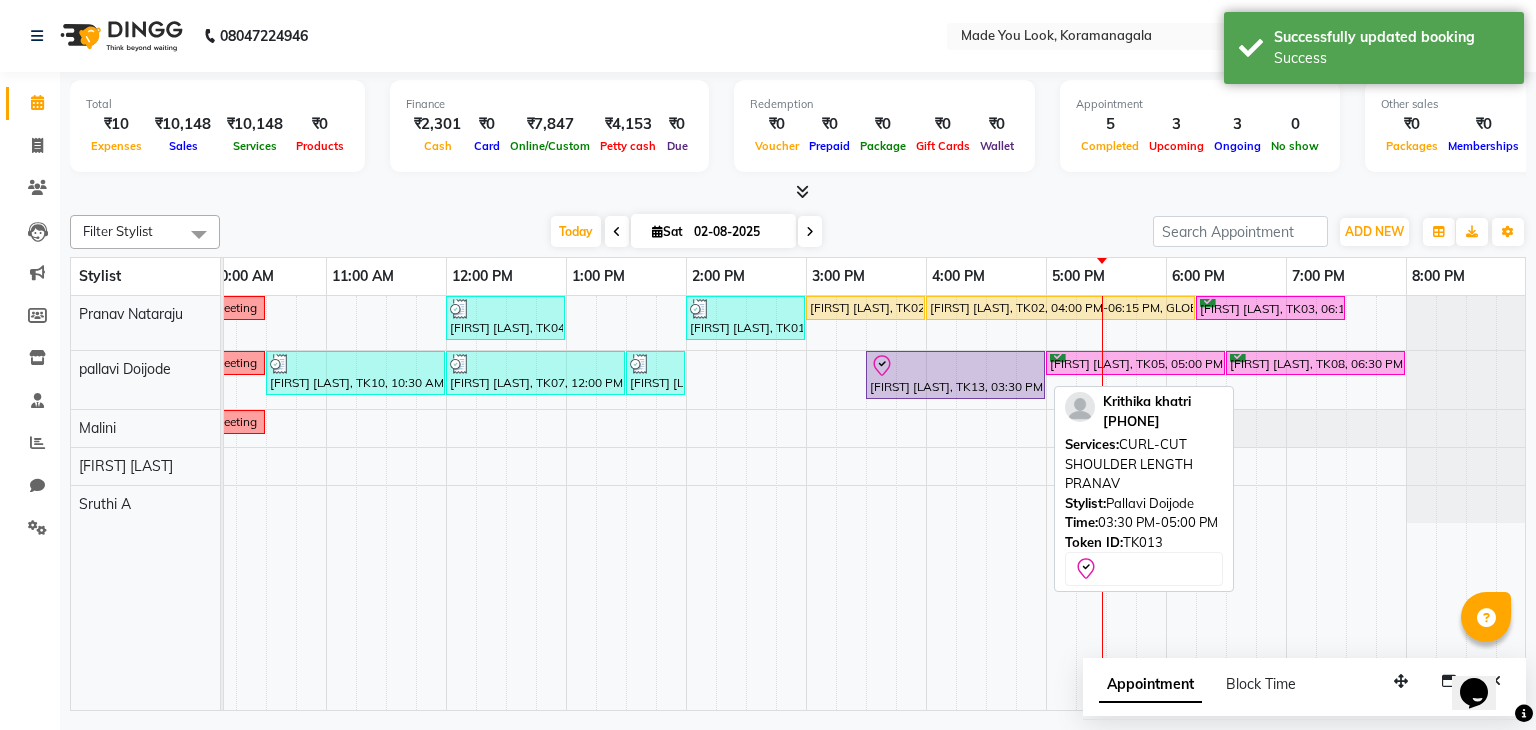 click at bounding box center [955, 366] 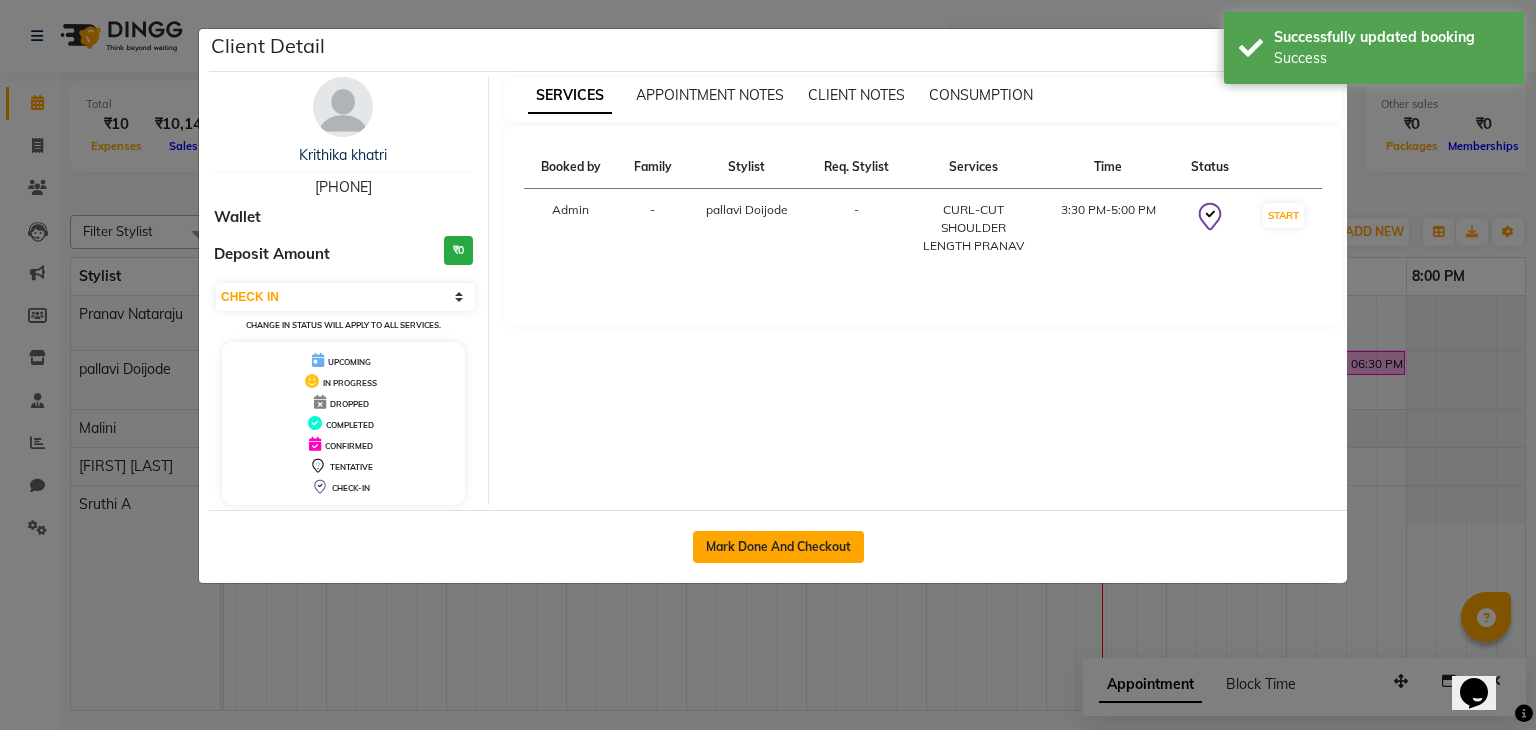 click on "Mark Done And Checkout" 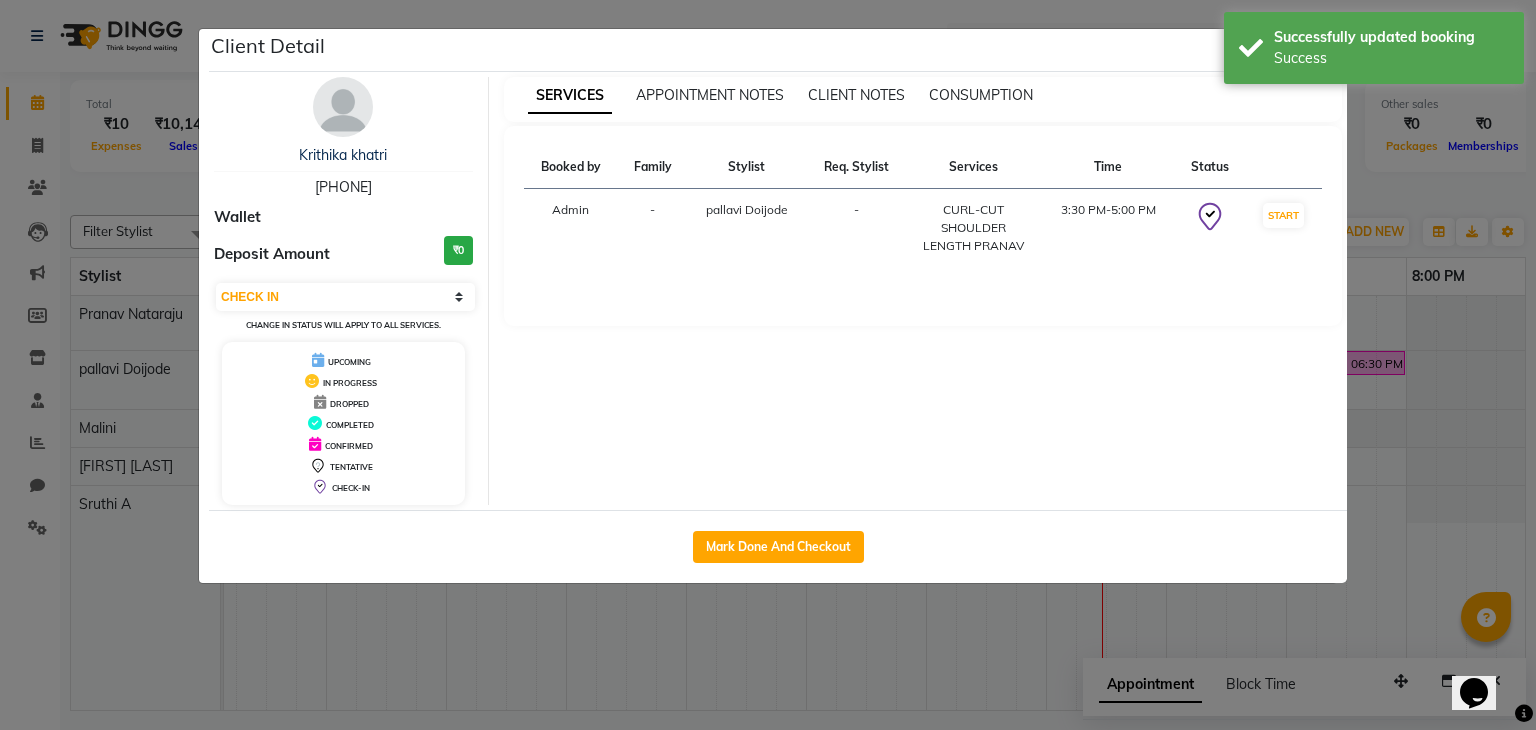 select on "8181" 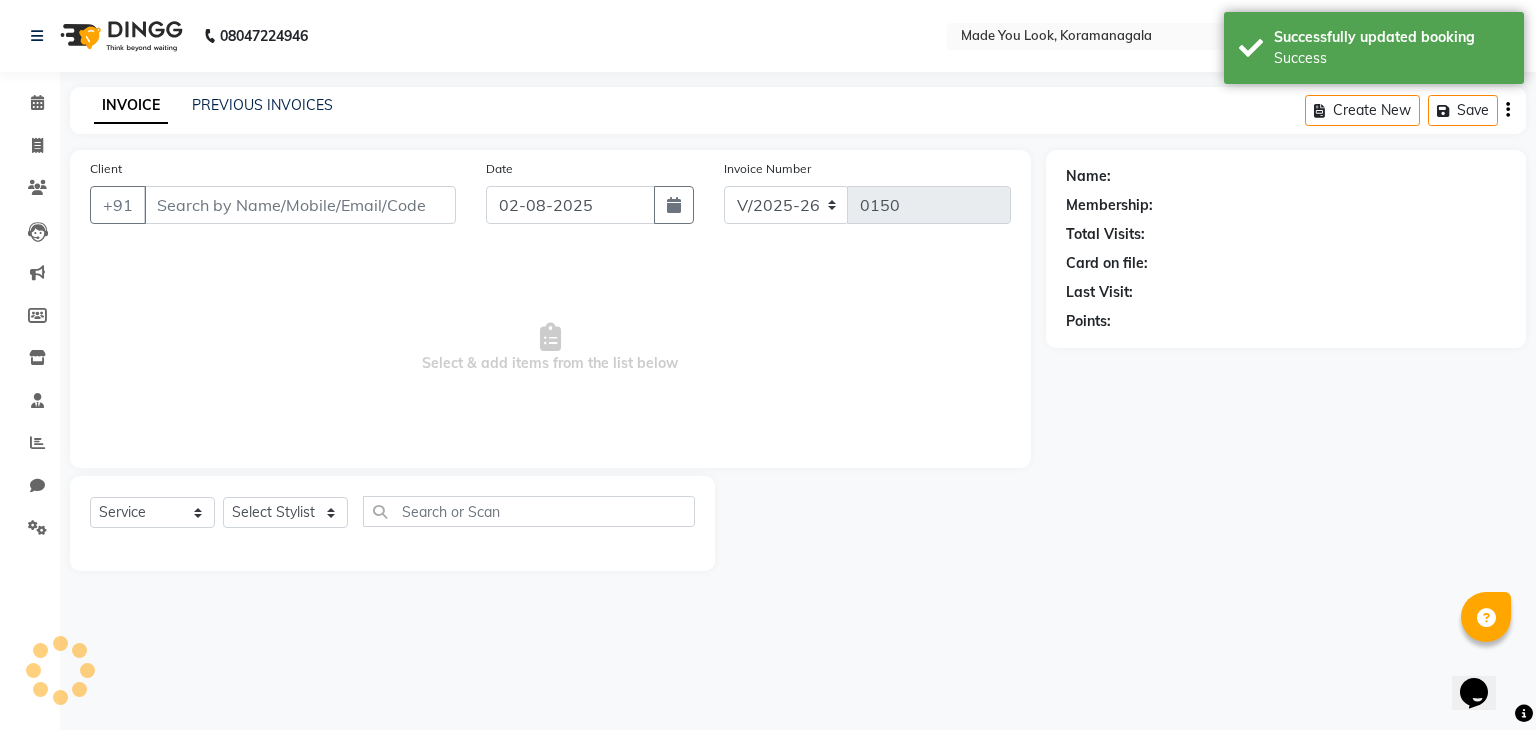 type on "[PHONE]" 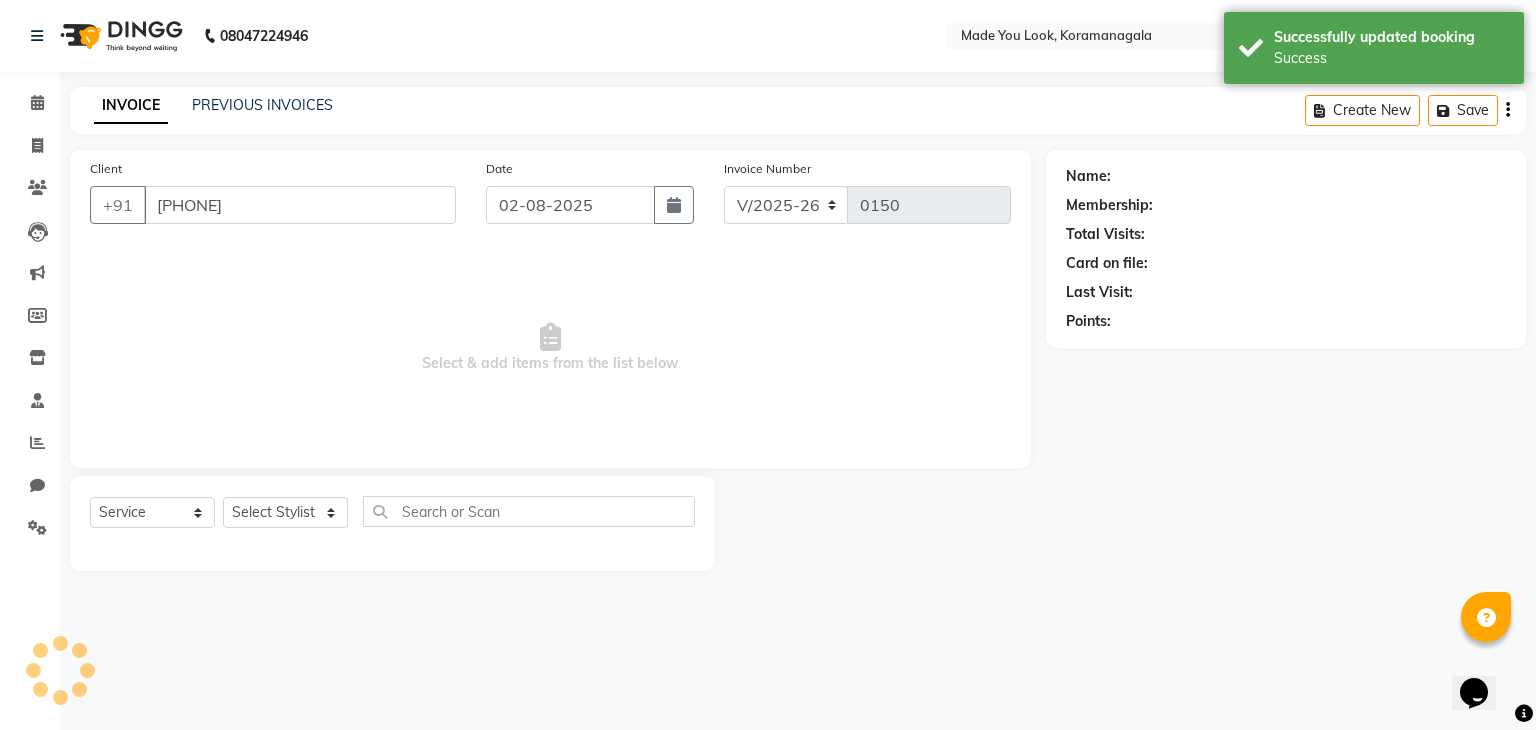 select on "83313" 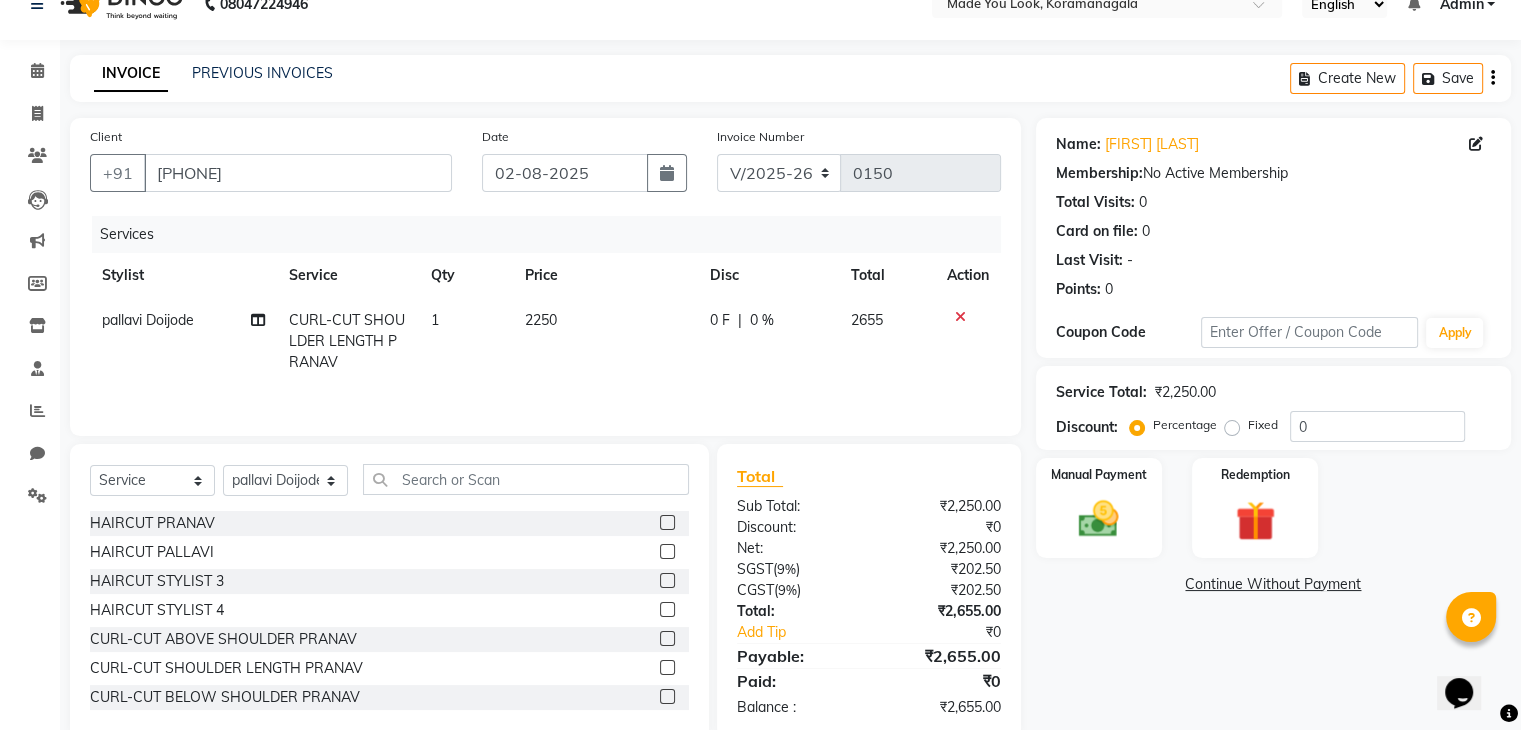 scroll, scrollTop: 0, scrollLeft: 0, axis: both 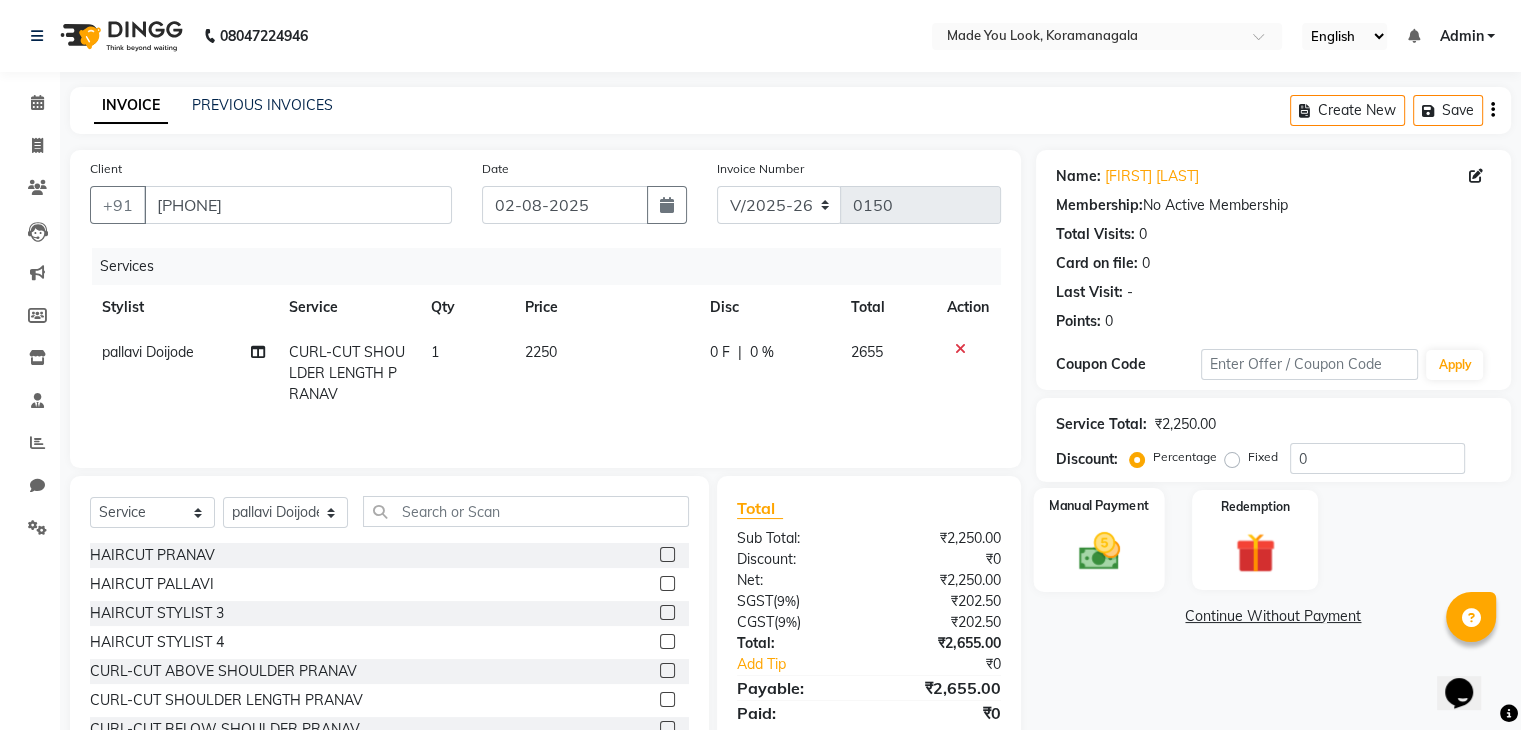 click 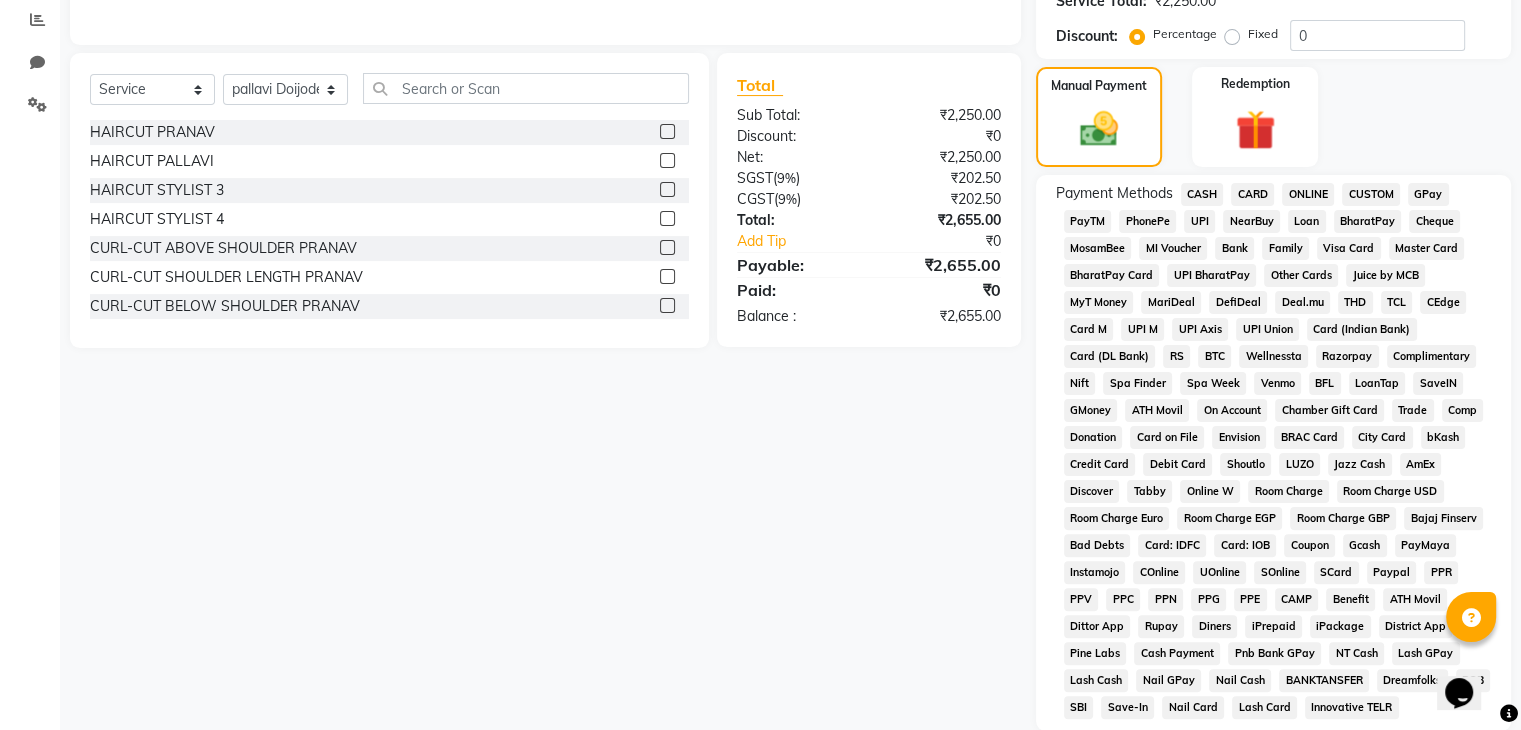 scroll, scrollTop: 424, scrollLeft: 0, axis: vertical 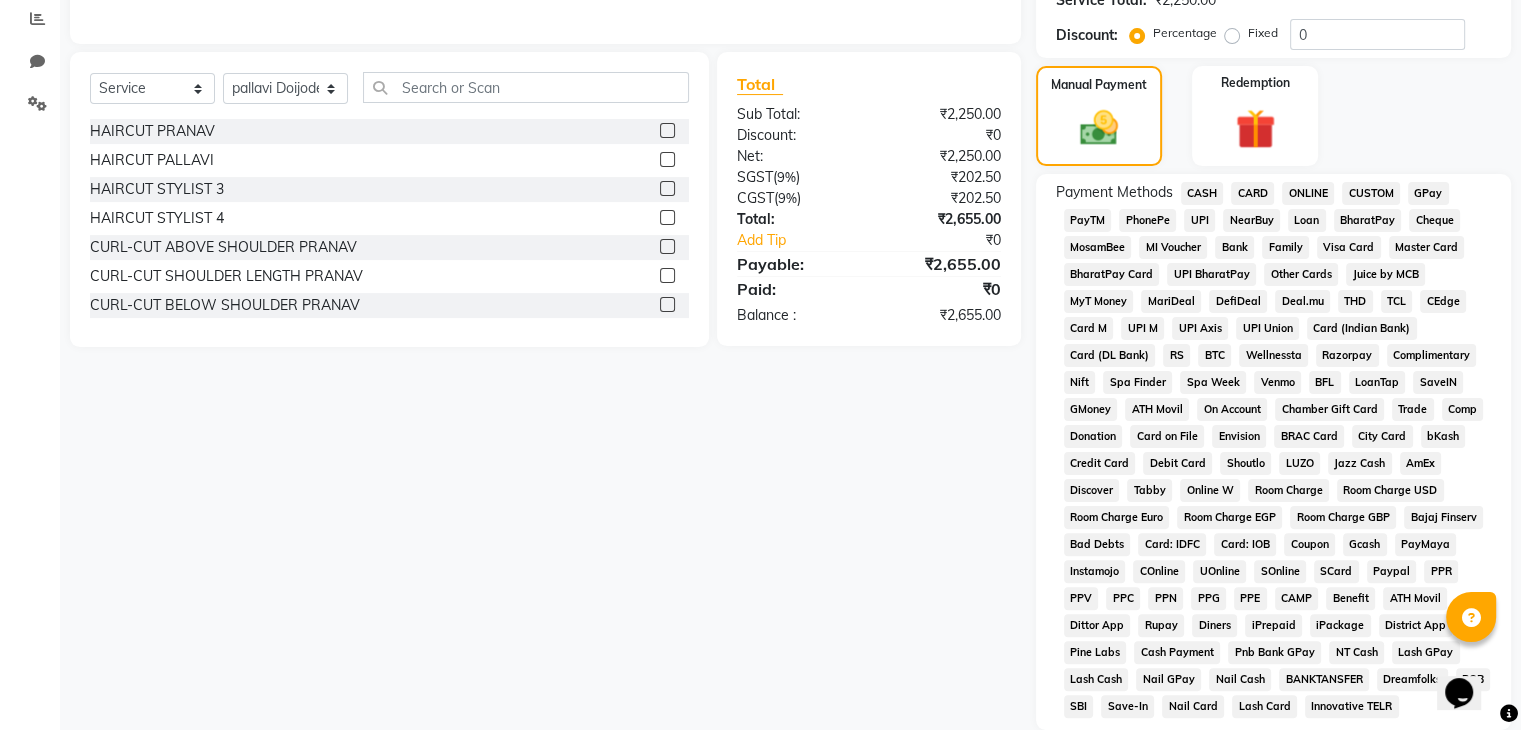 click on "CARD" 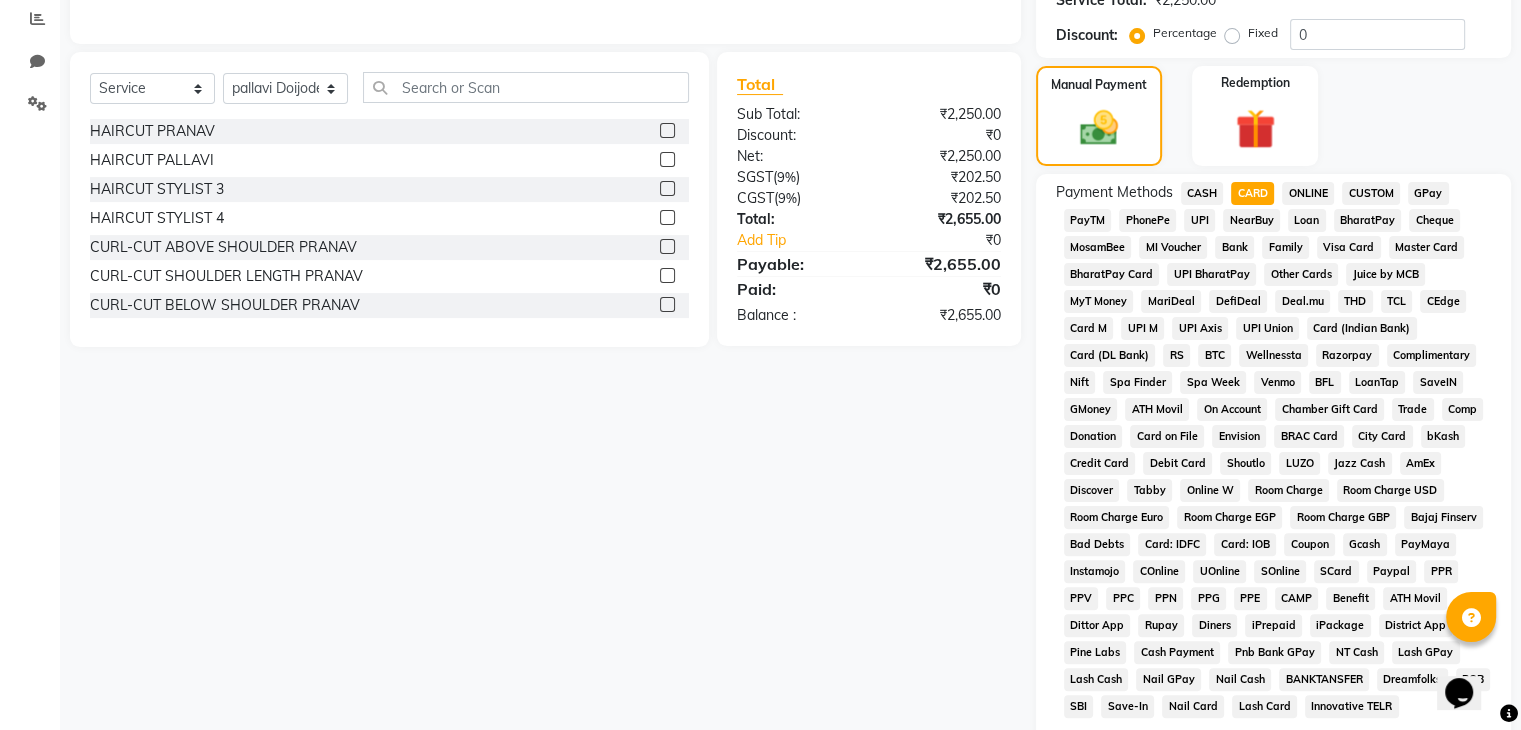 scroll, scrollTop: 693, scrollLeft: 0, axis: vertical 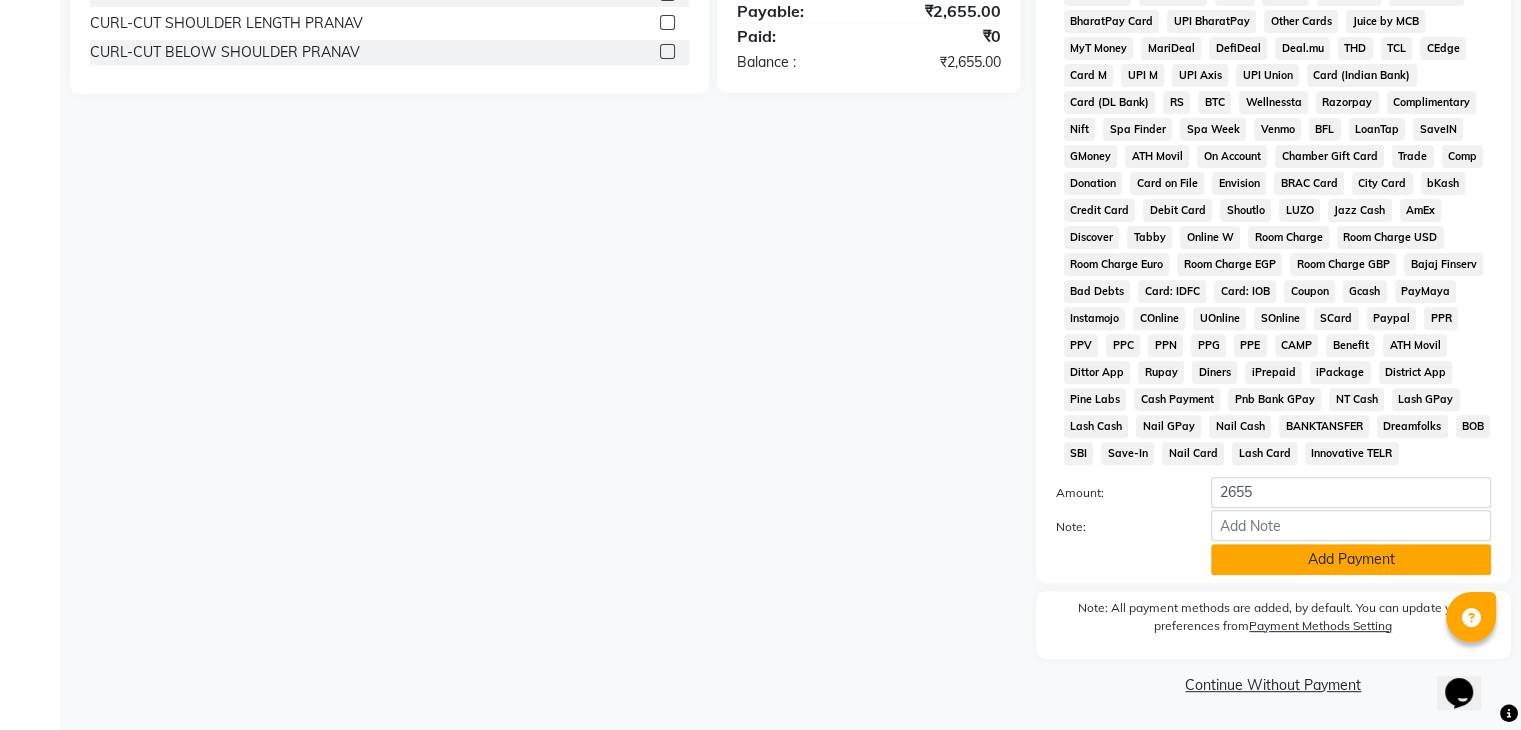 click on "Add Payment" 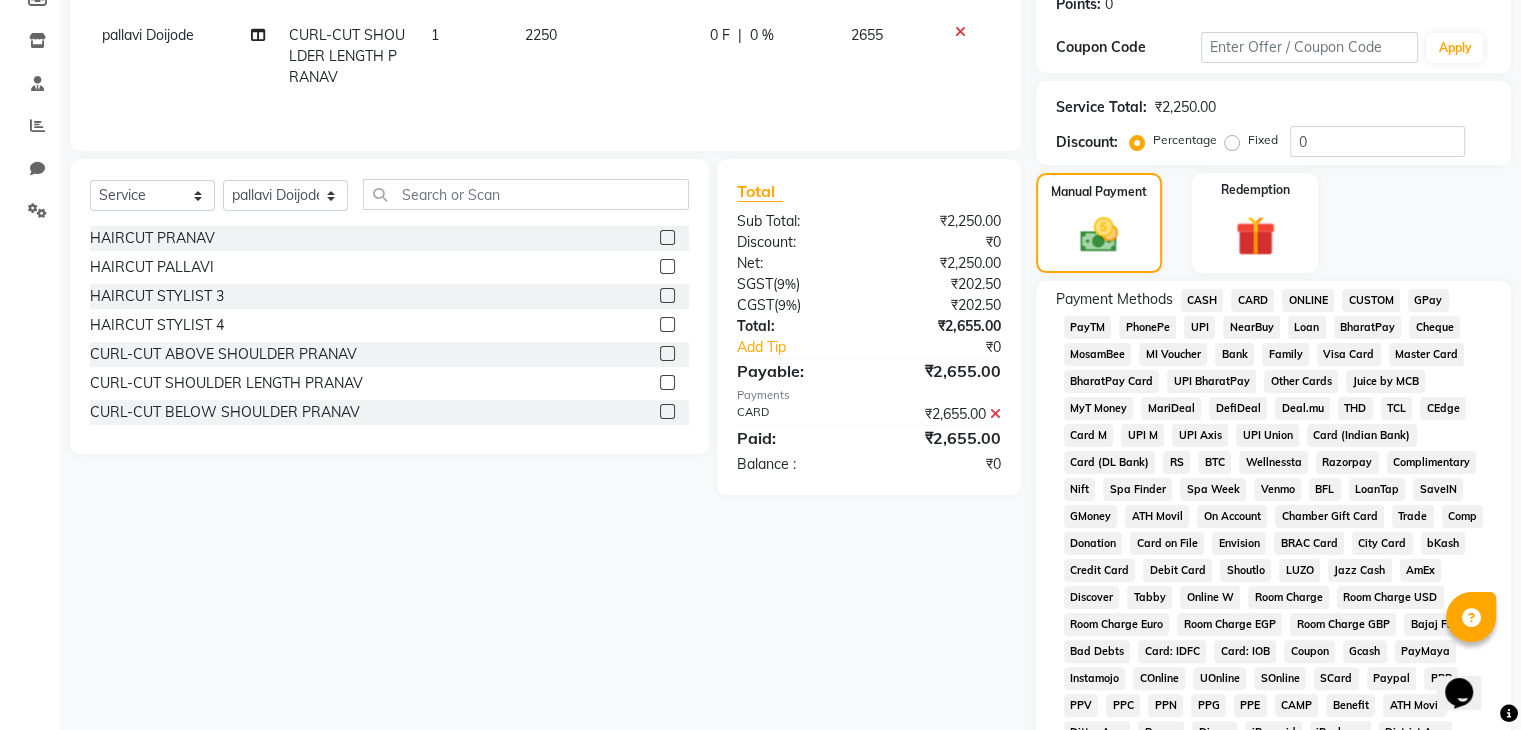 scroll, scrollTop: 699, scrollLeft: 0, axis: vertical 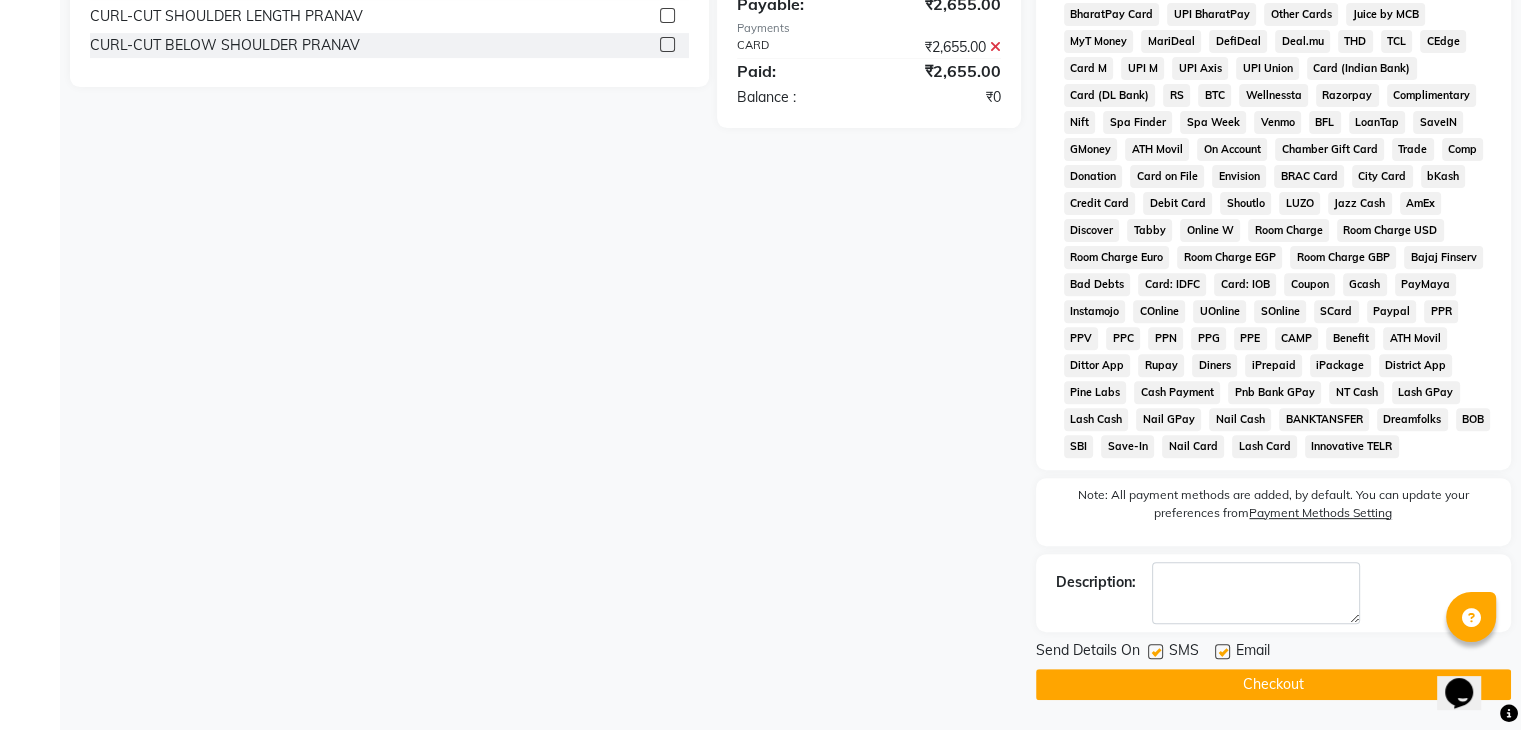 click on "Checkout" 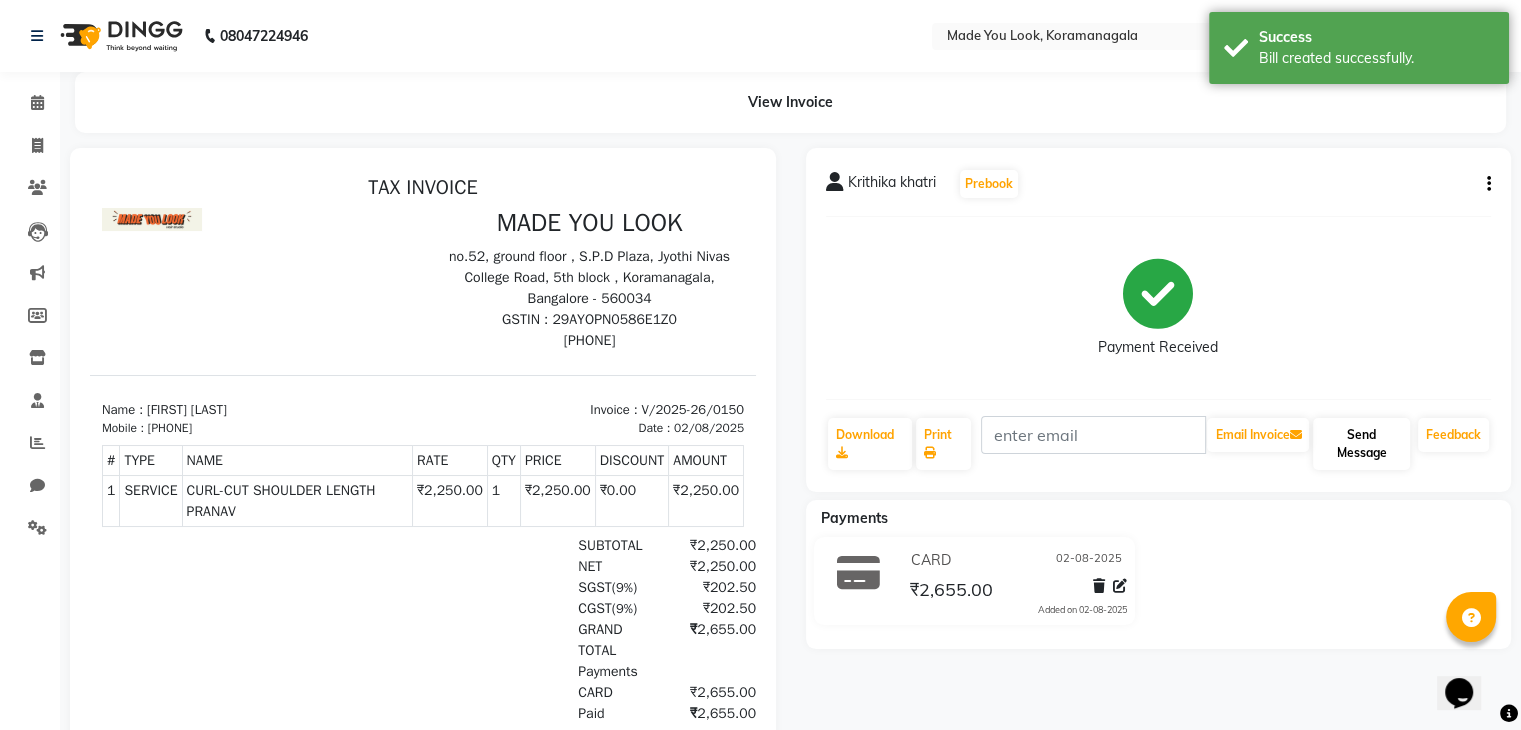 scroll, scrollTop: 0, scrollLeft: 0, axis: both 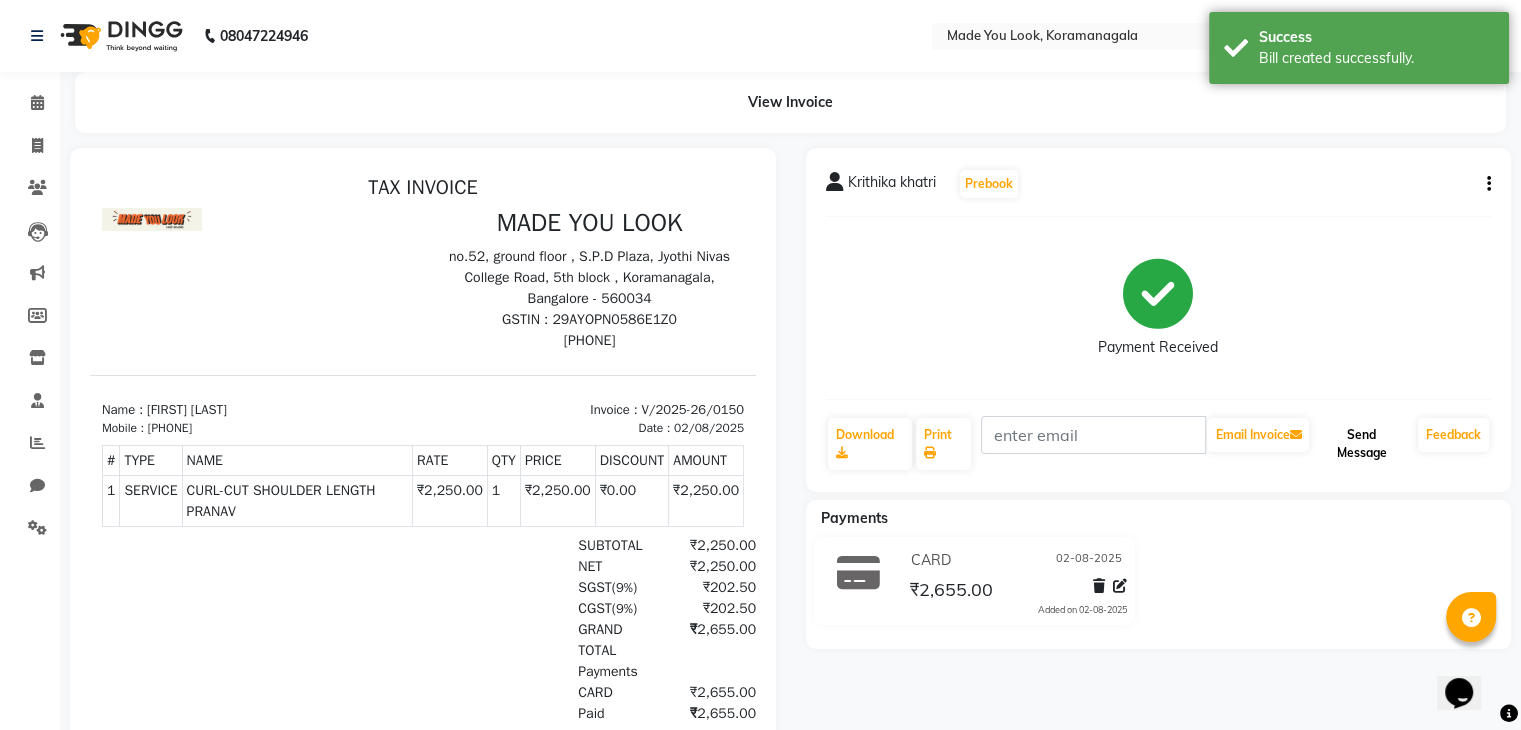 click on "Send Message" 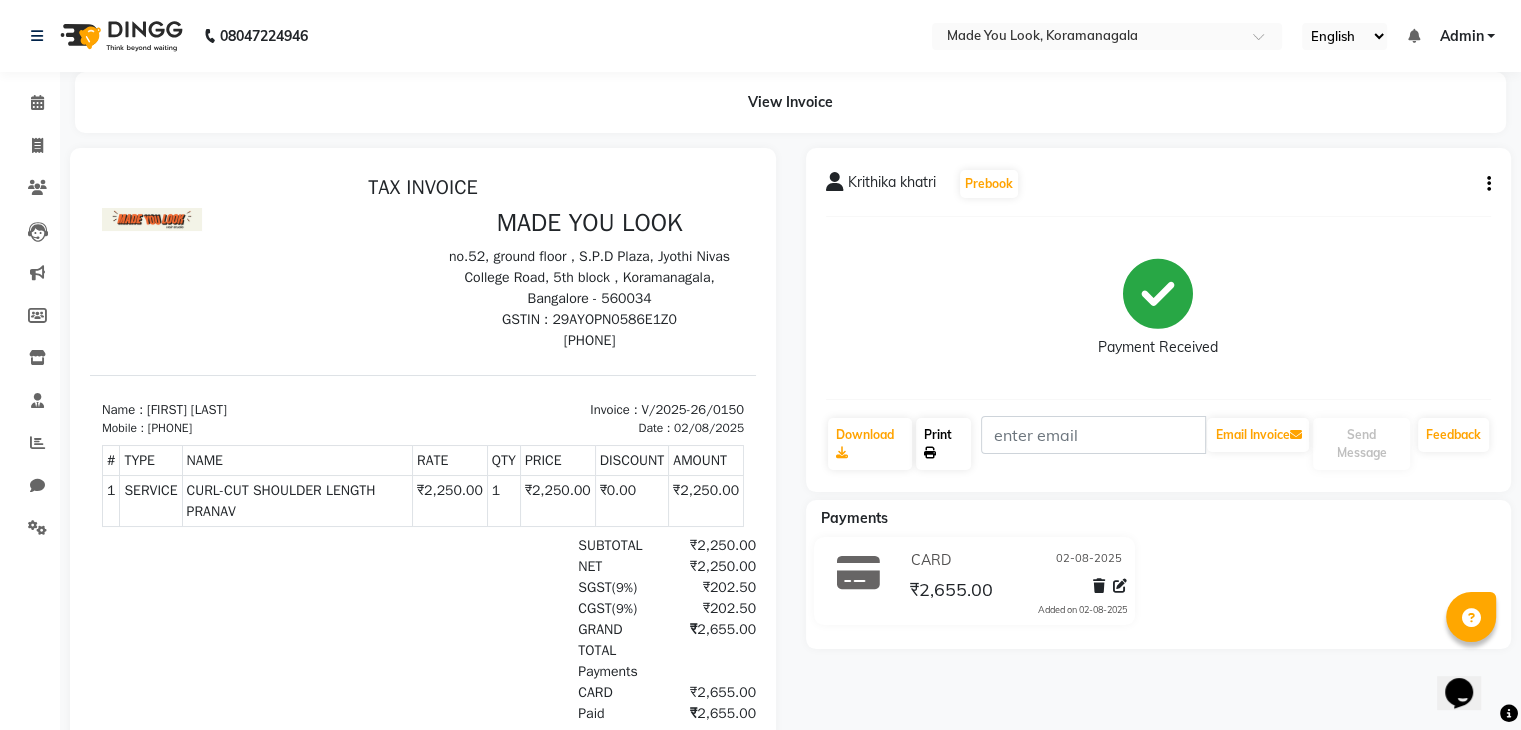 click on "Print" 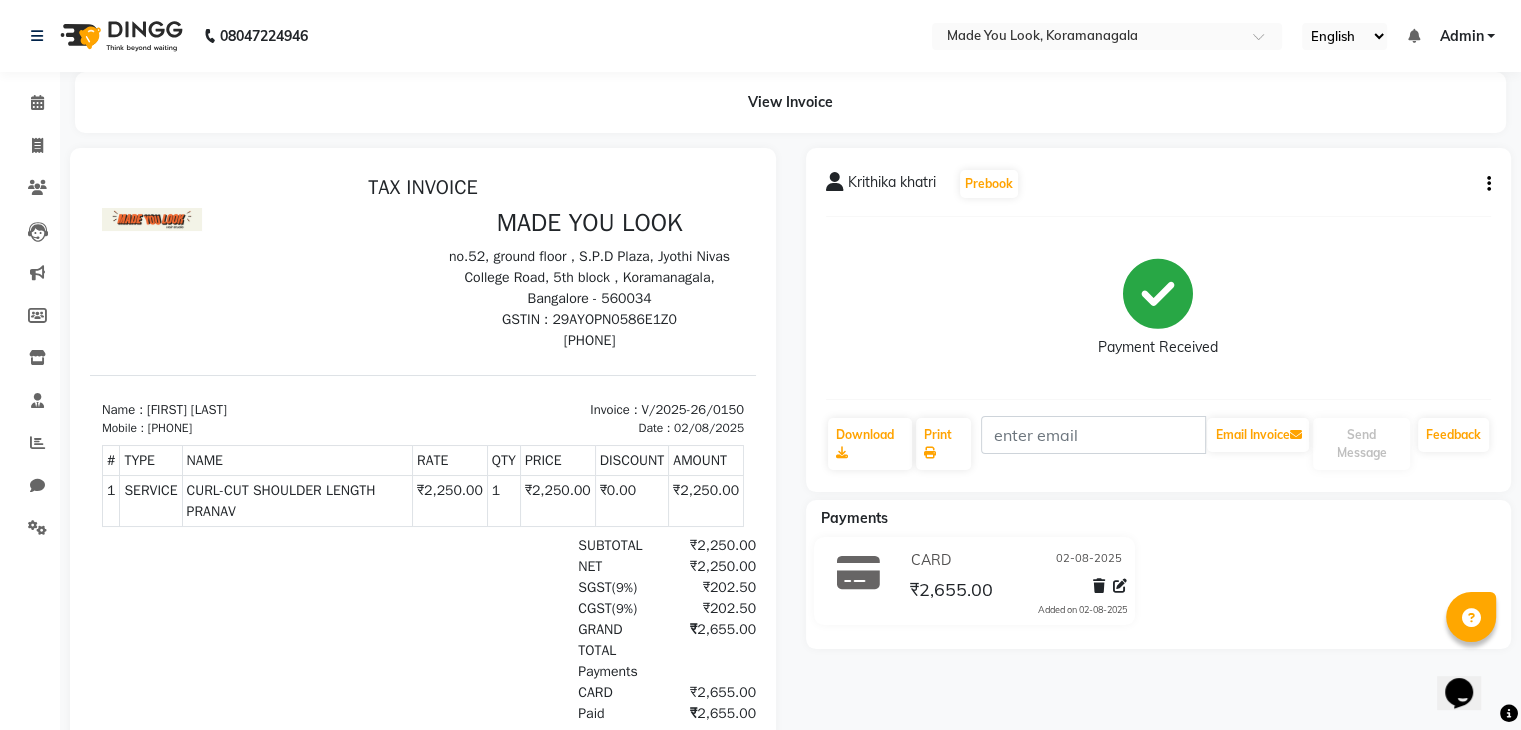select on "service" 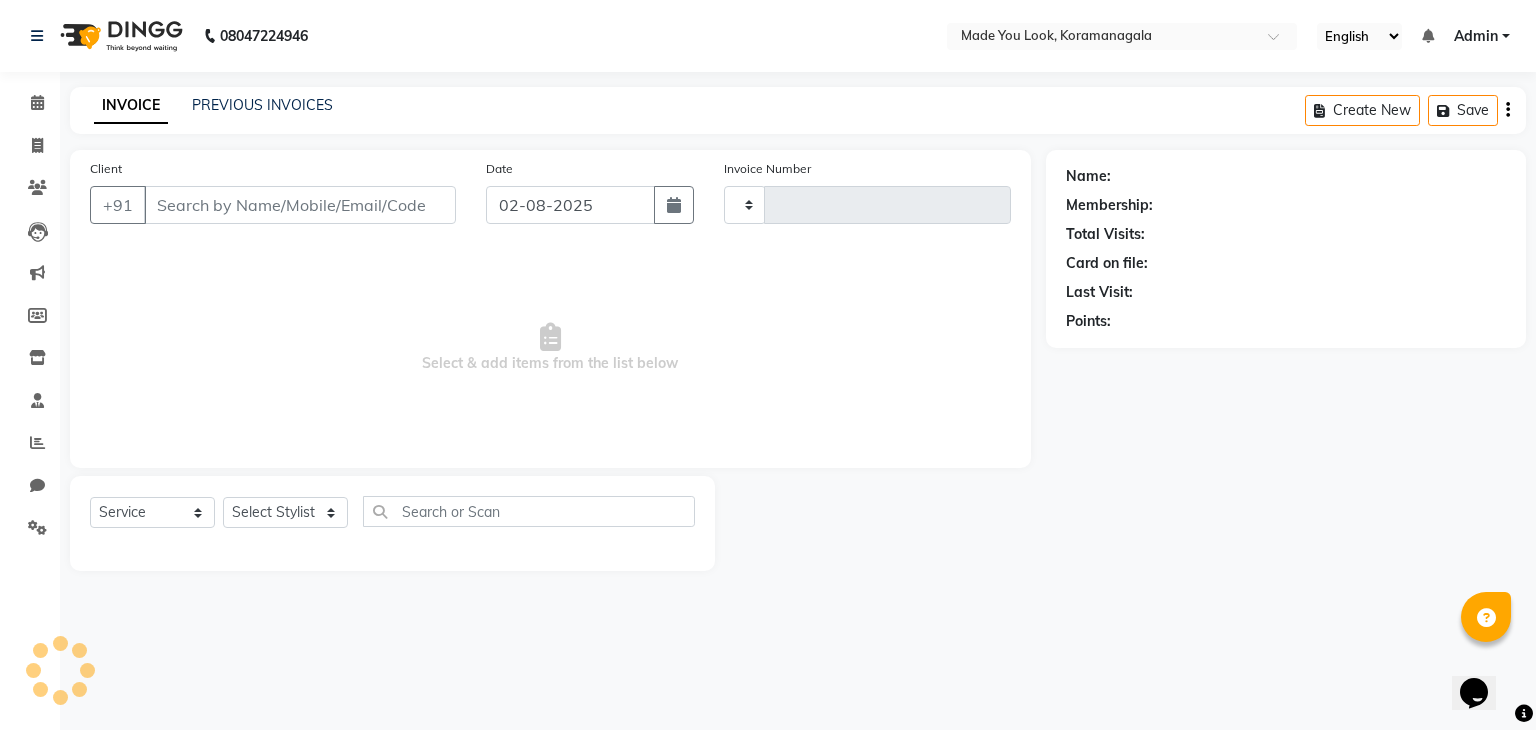 type on "0151" 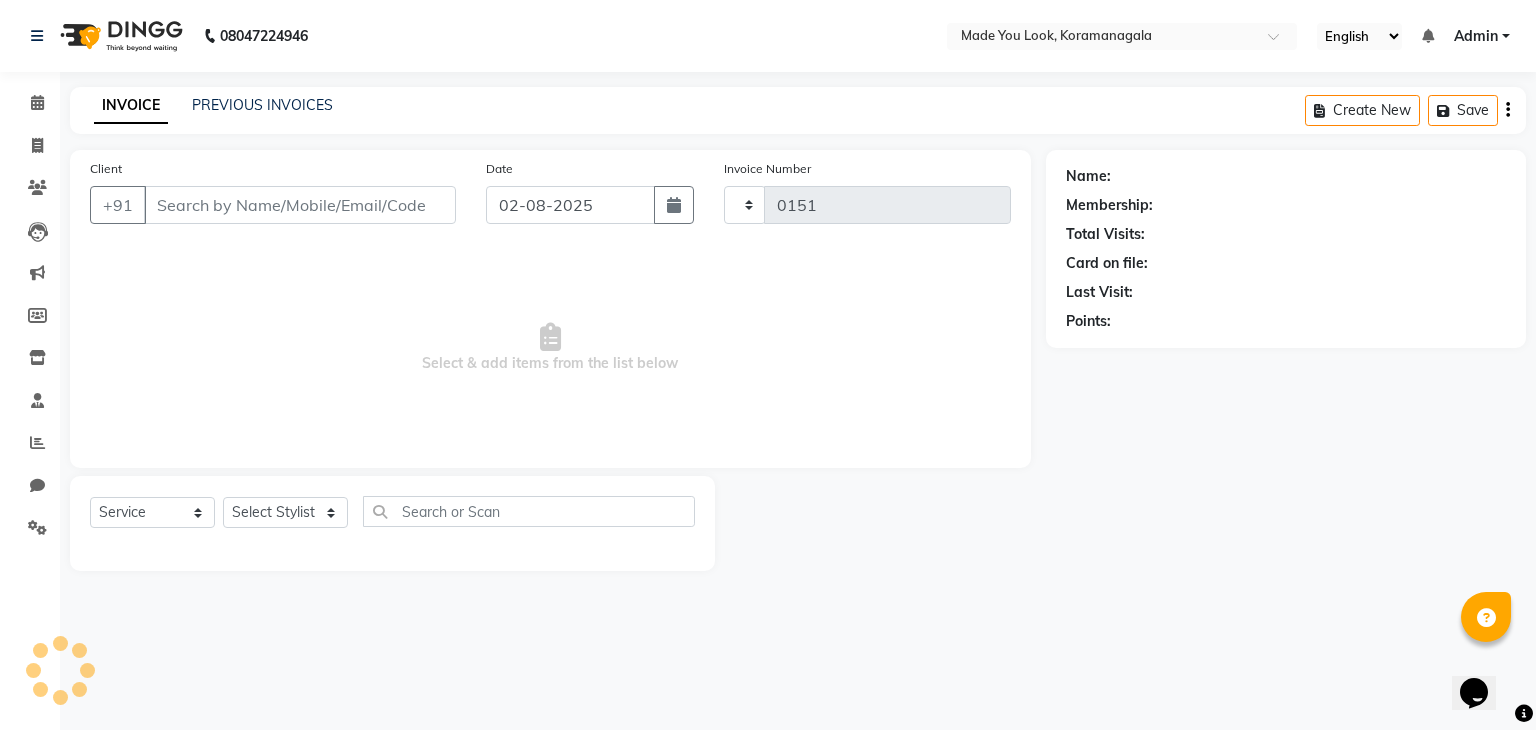 select on "8181" 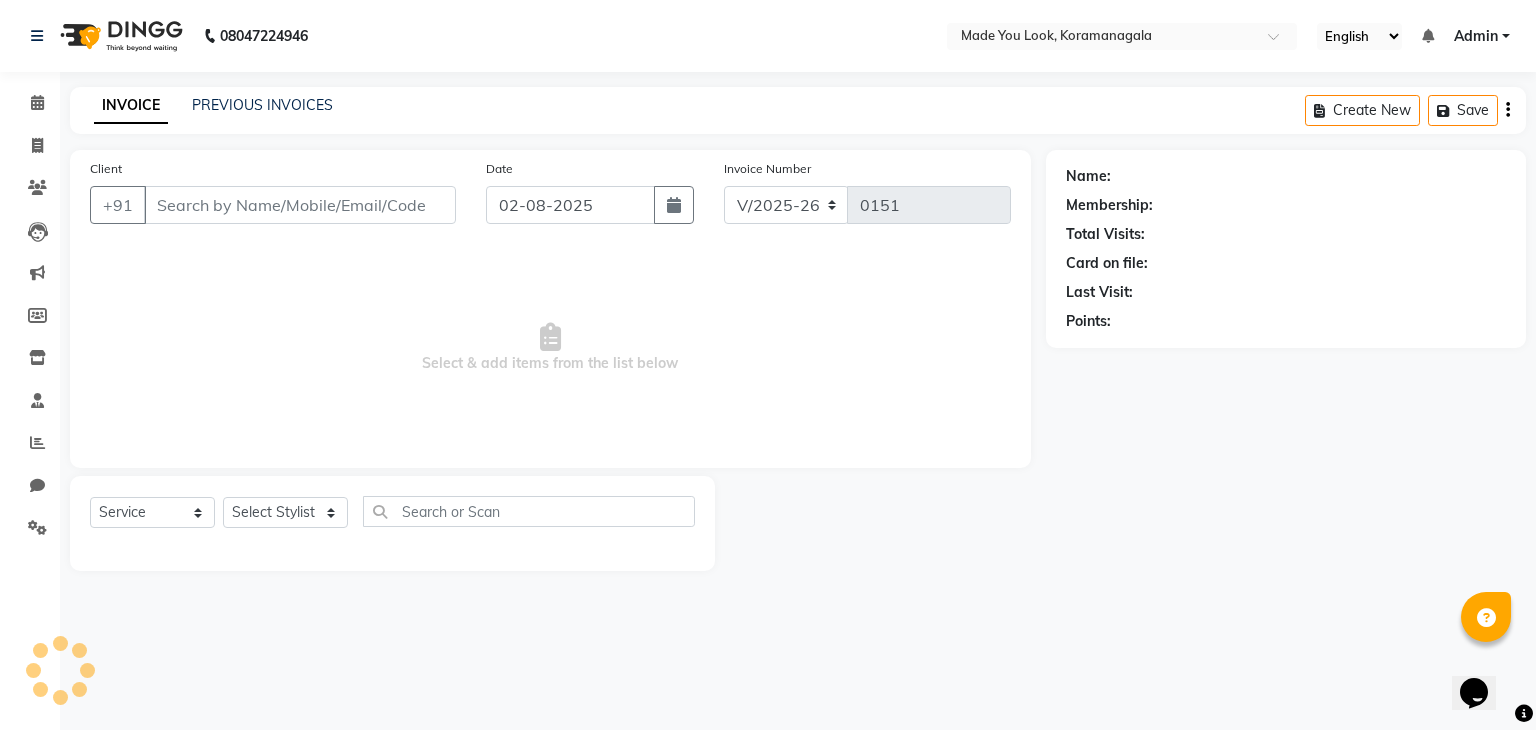 type on "[PHONE]" 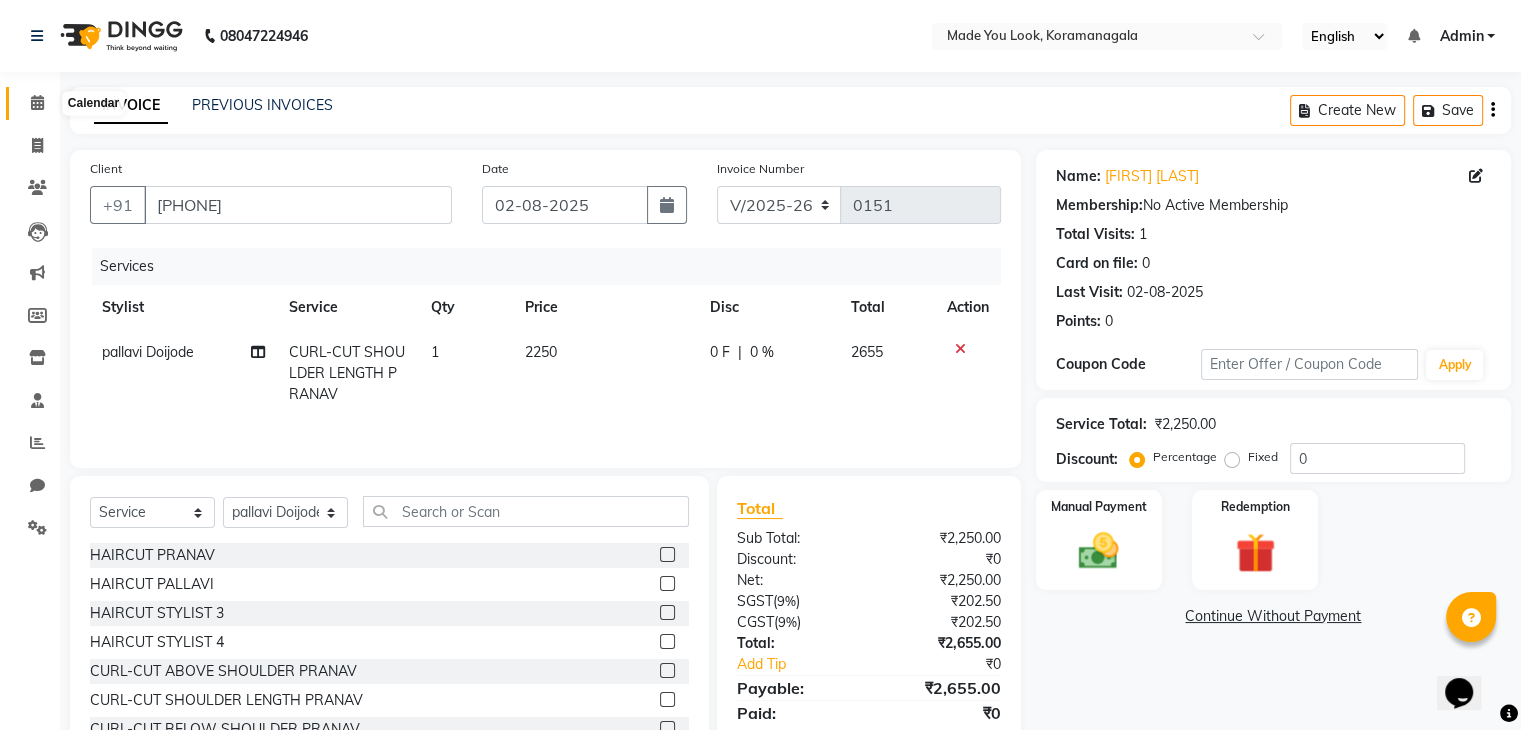 click 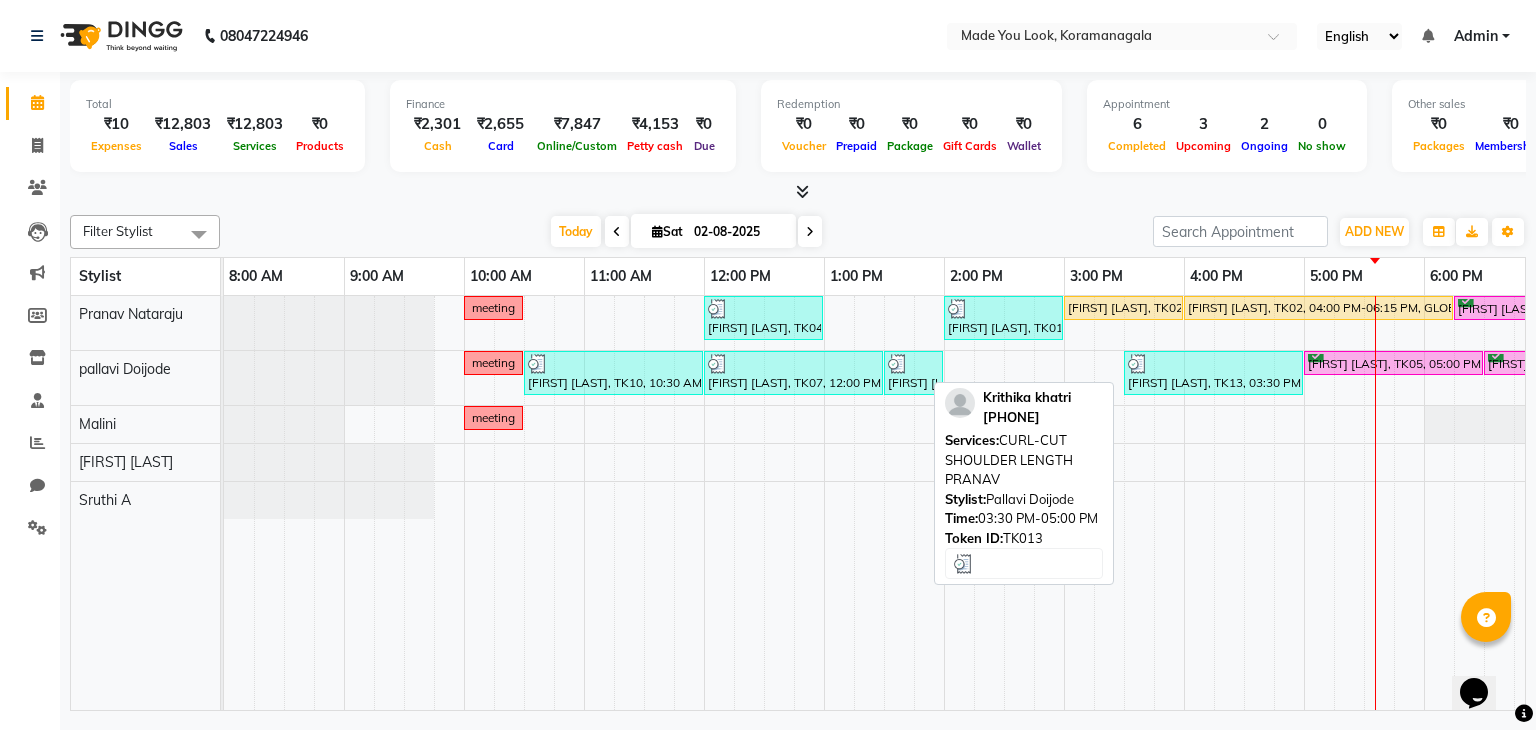 click on "Krithika khatri, TK13, 03:30 PM-05:00 PM, CURL-CUT SHOULDER LENGTH PRANAV" at bounding box center [1213, 373] 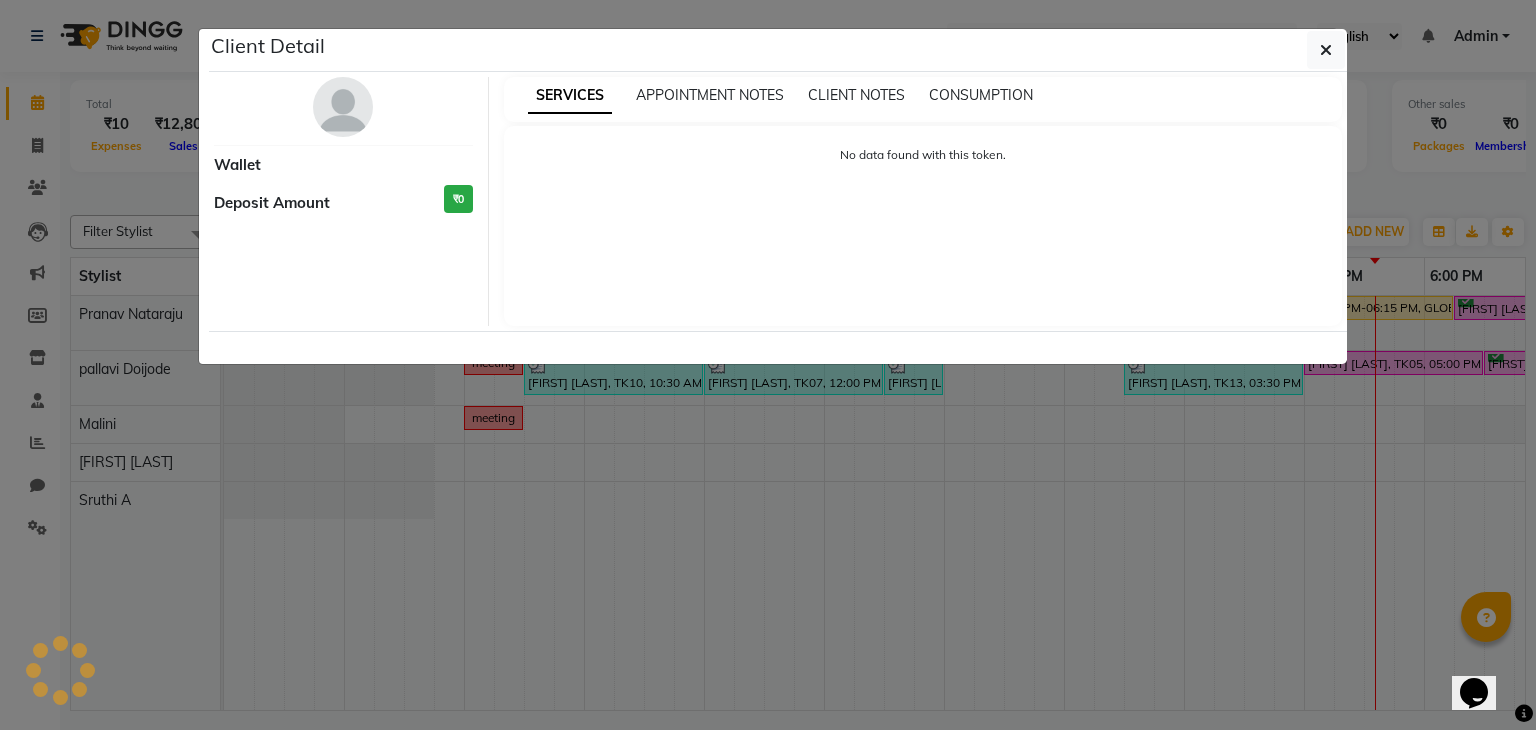 select on "3" 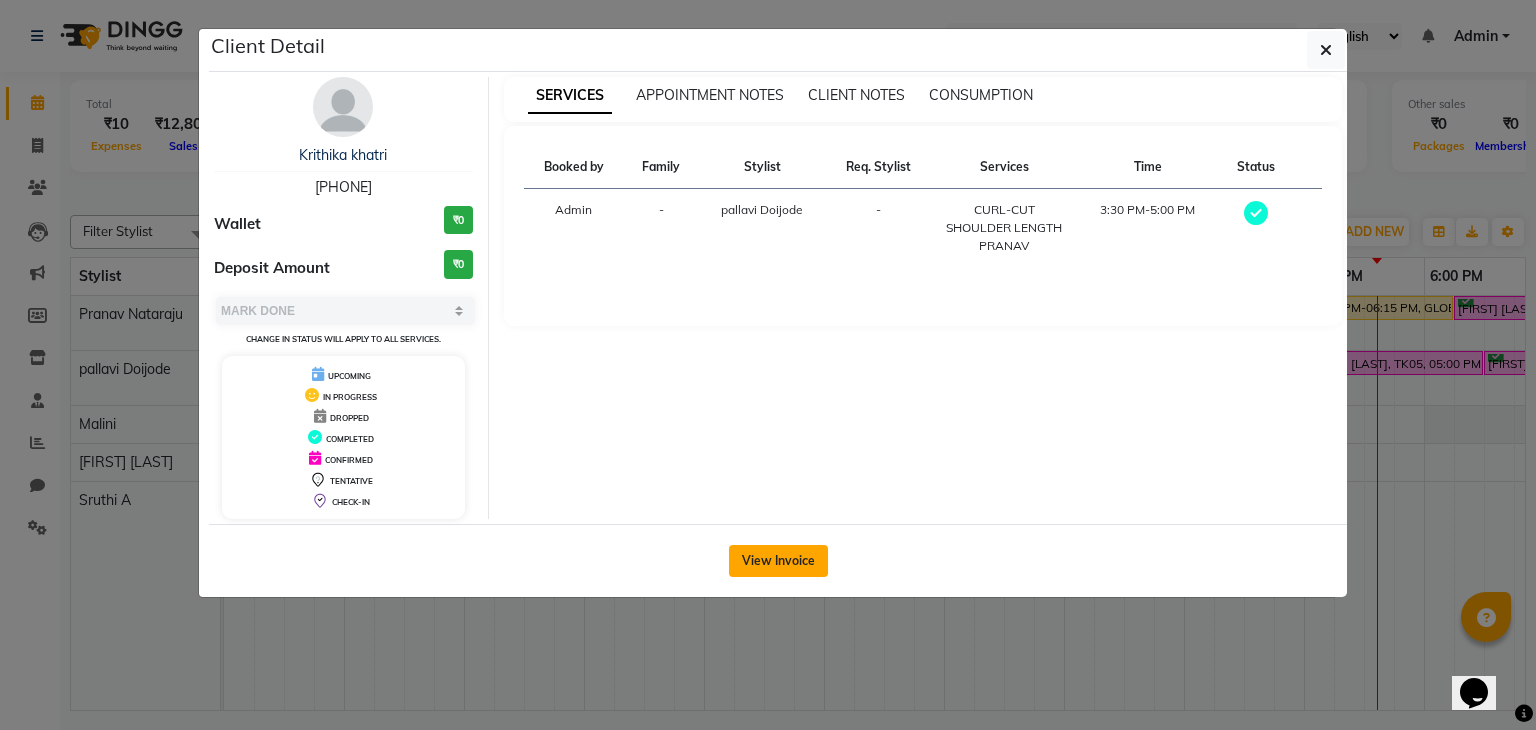 click on "View Invoice" 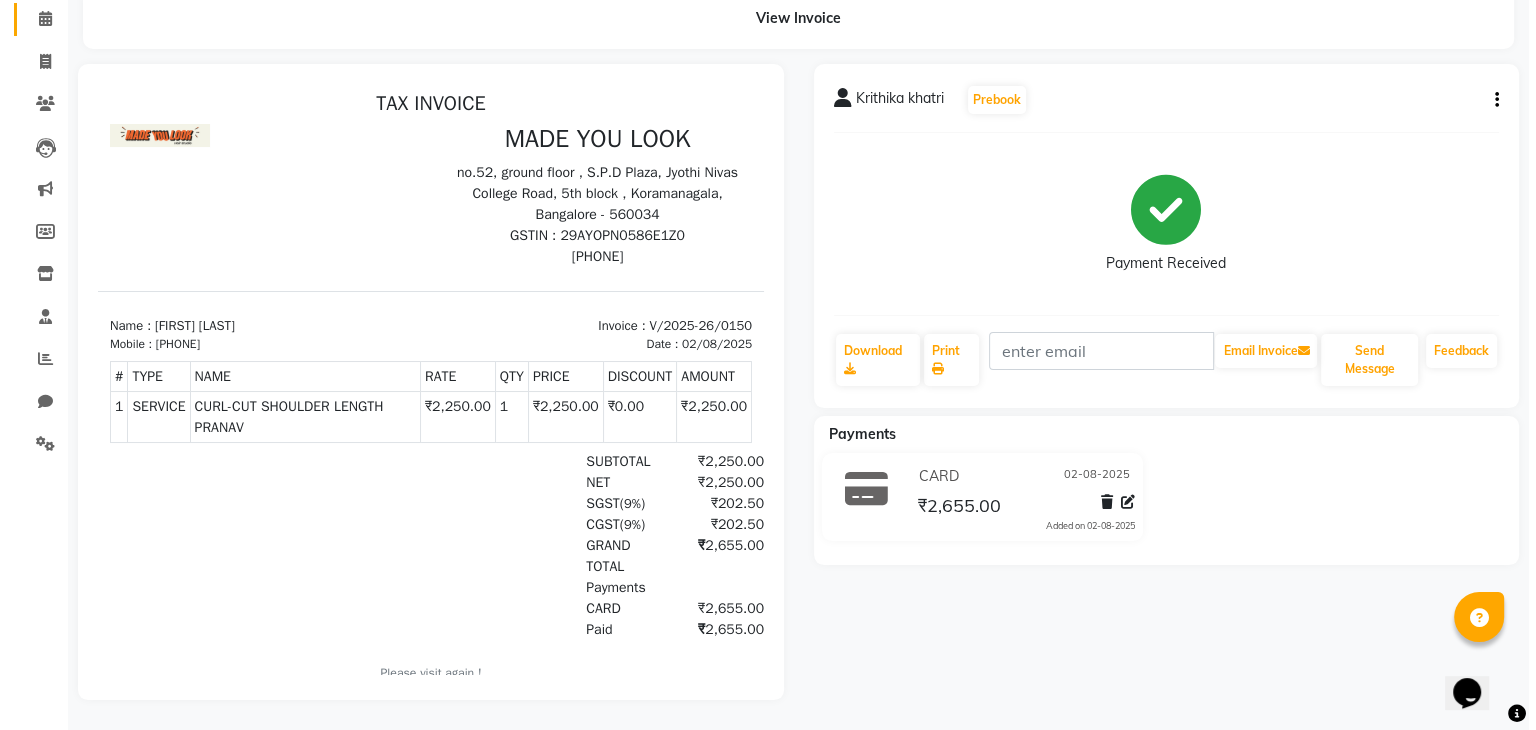 scroll, scrollTop: 0, scrollLeft: 0, axis: both 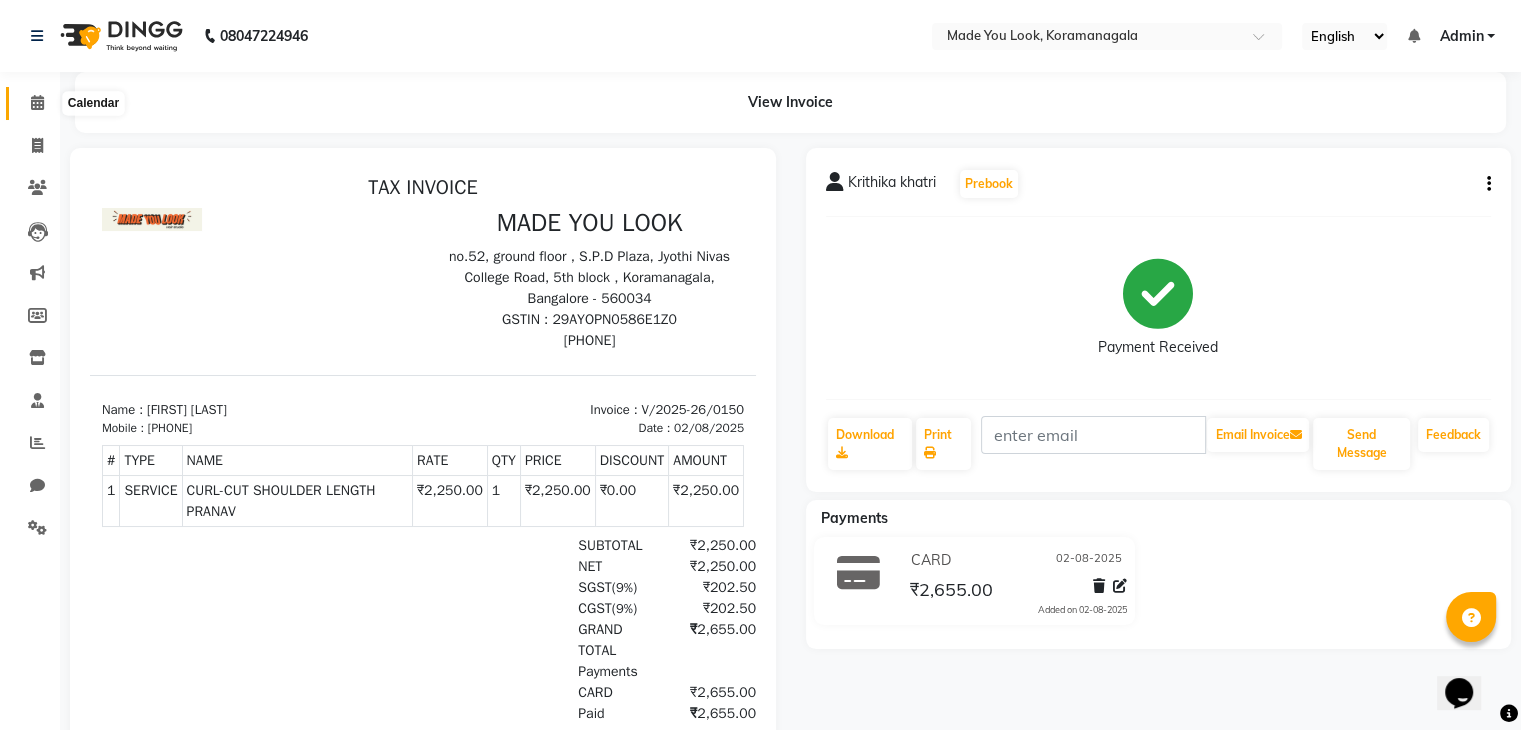 click 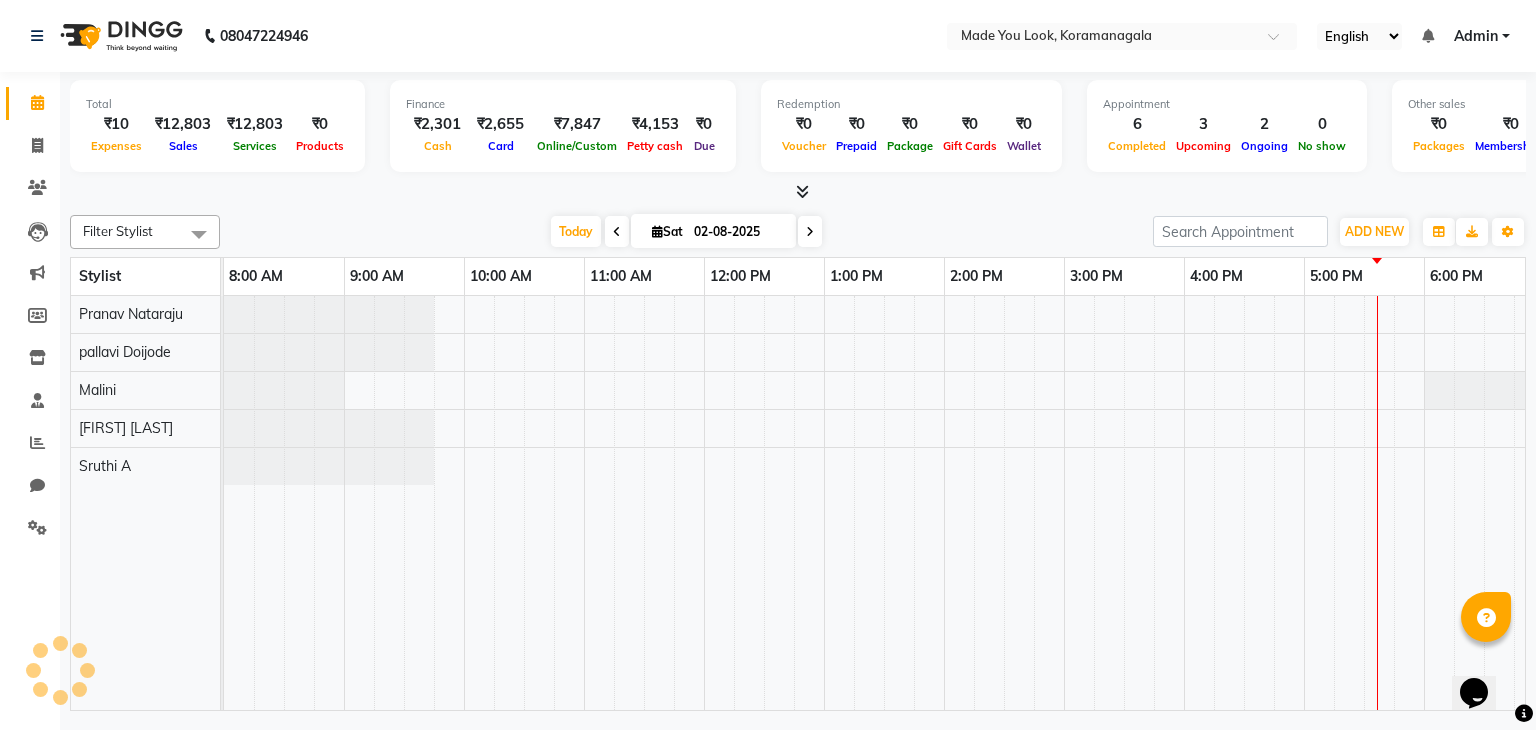 scroll, scrollTop: 0, scrollLeft: 0, axis: both 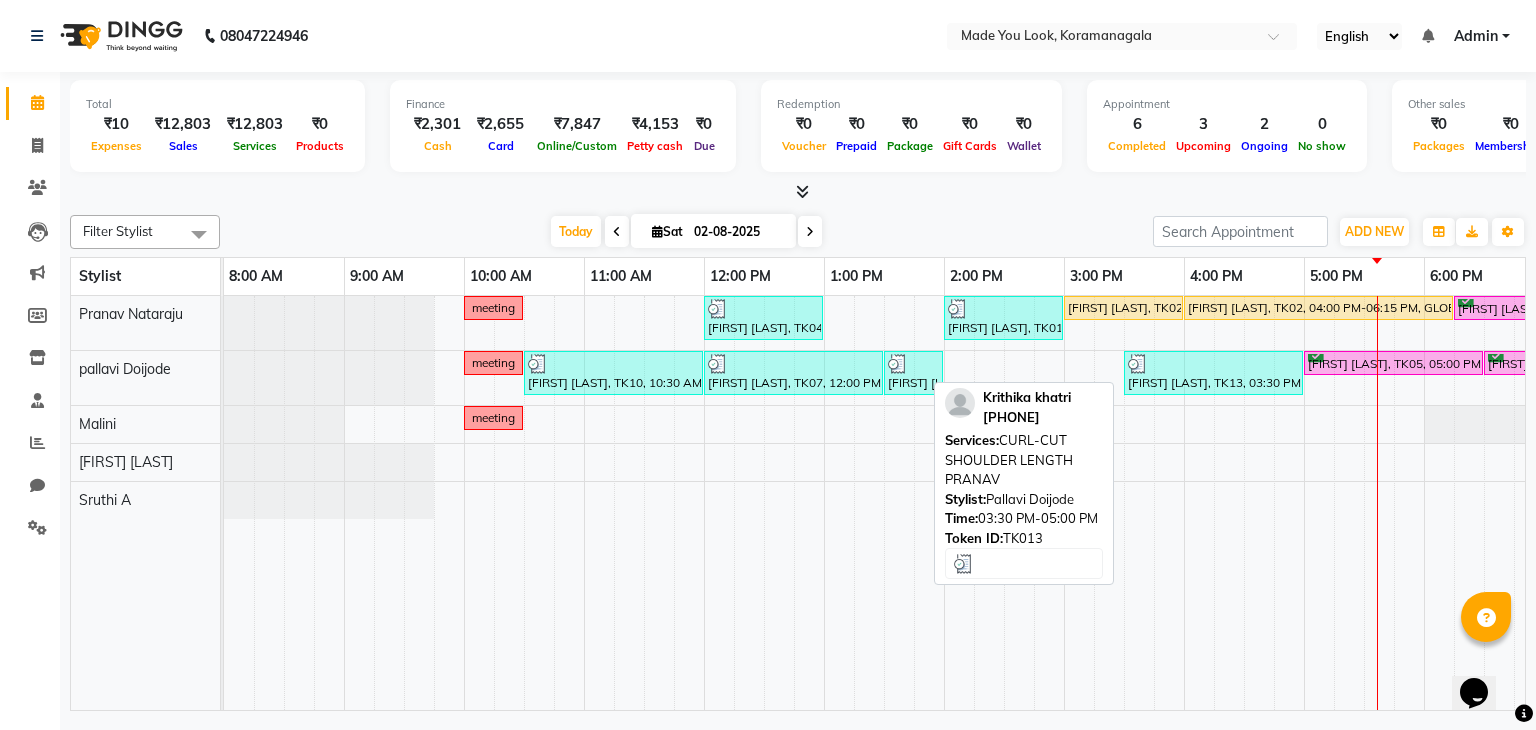 click at bounding box center (1213, 364) 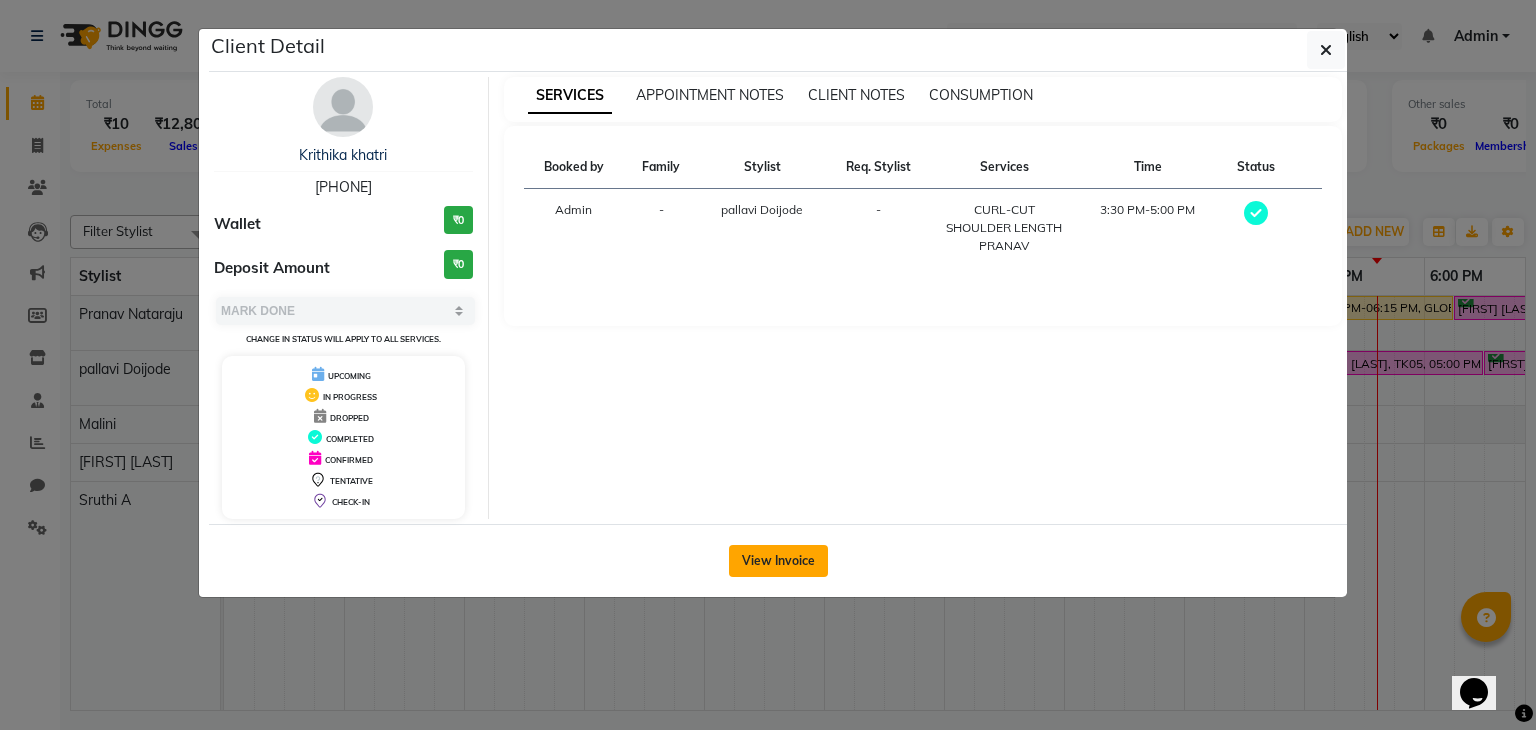 click on "View Invoice" 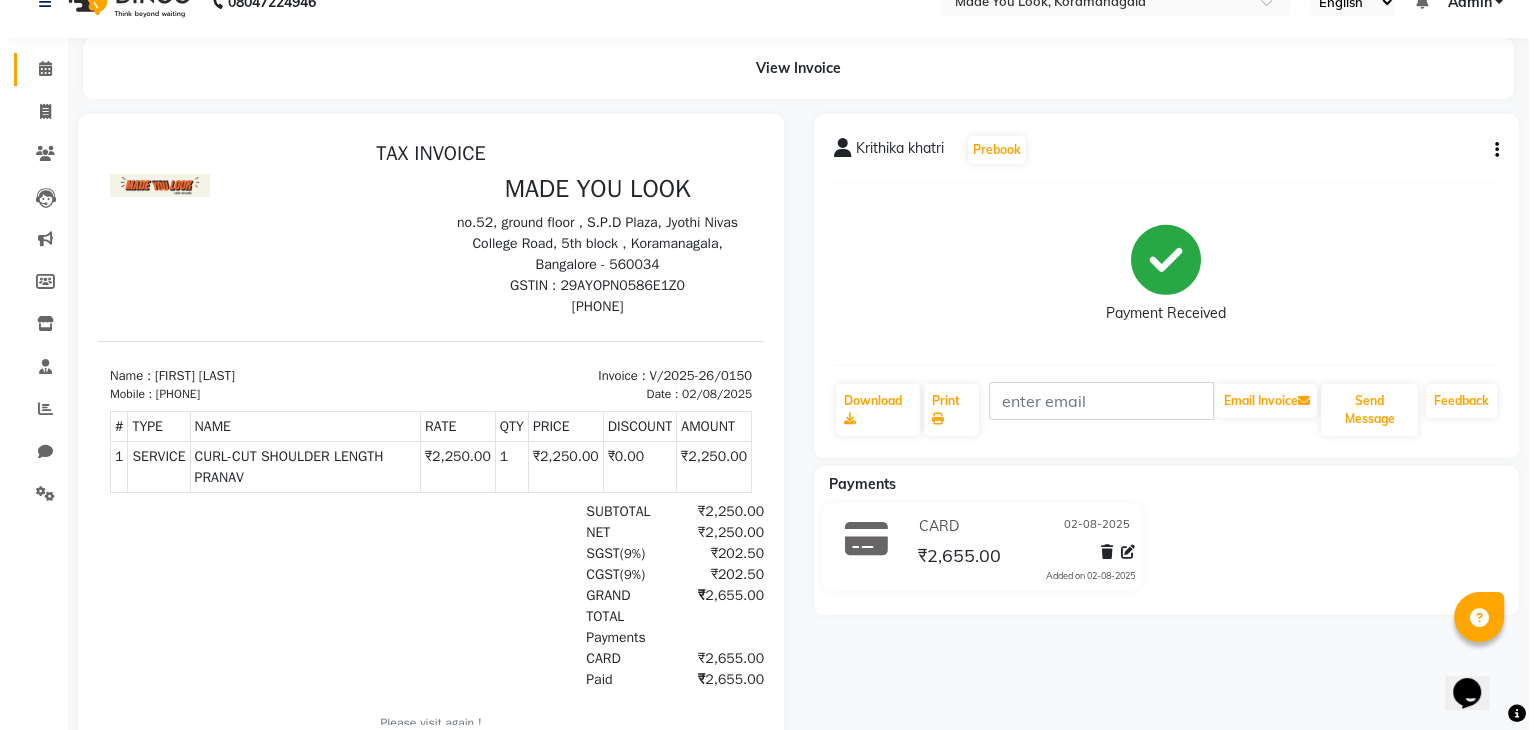 scroll, scrollTop: 0, scrollLeft: 0, axis: both 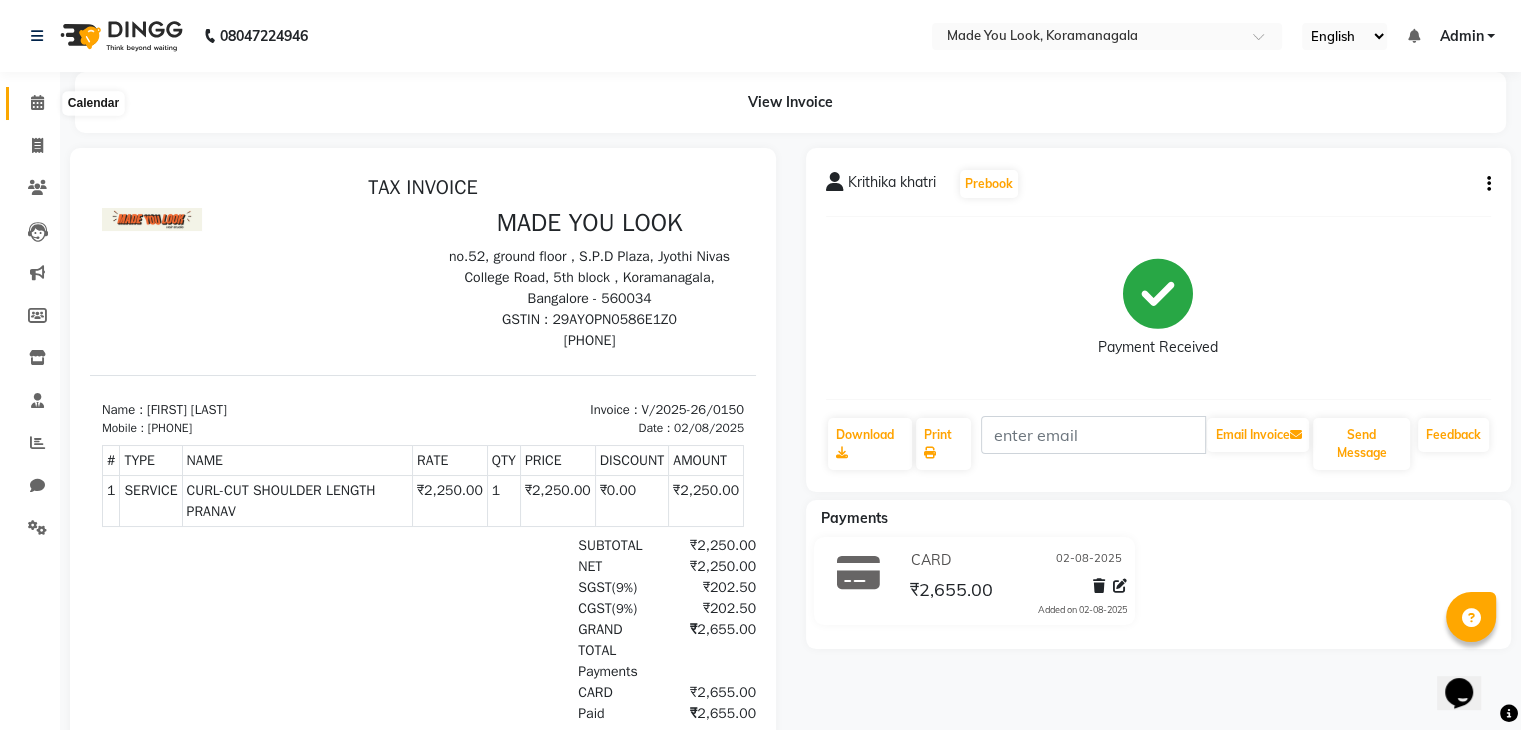 click 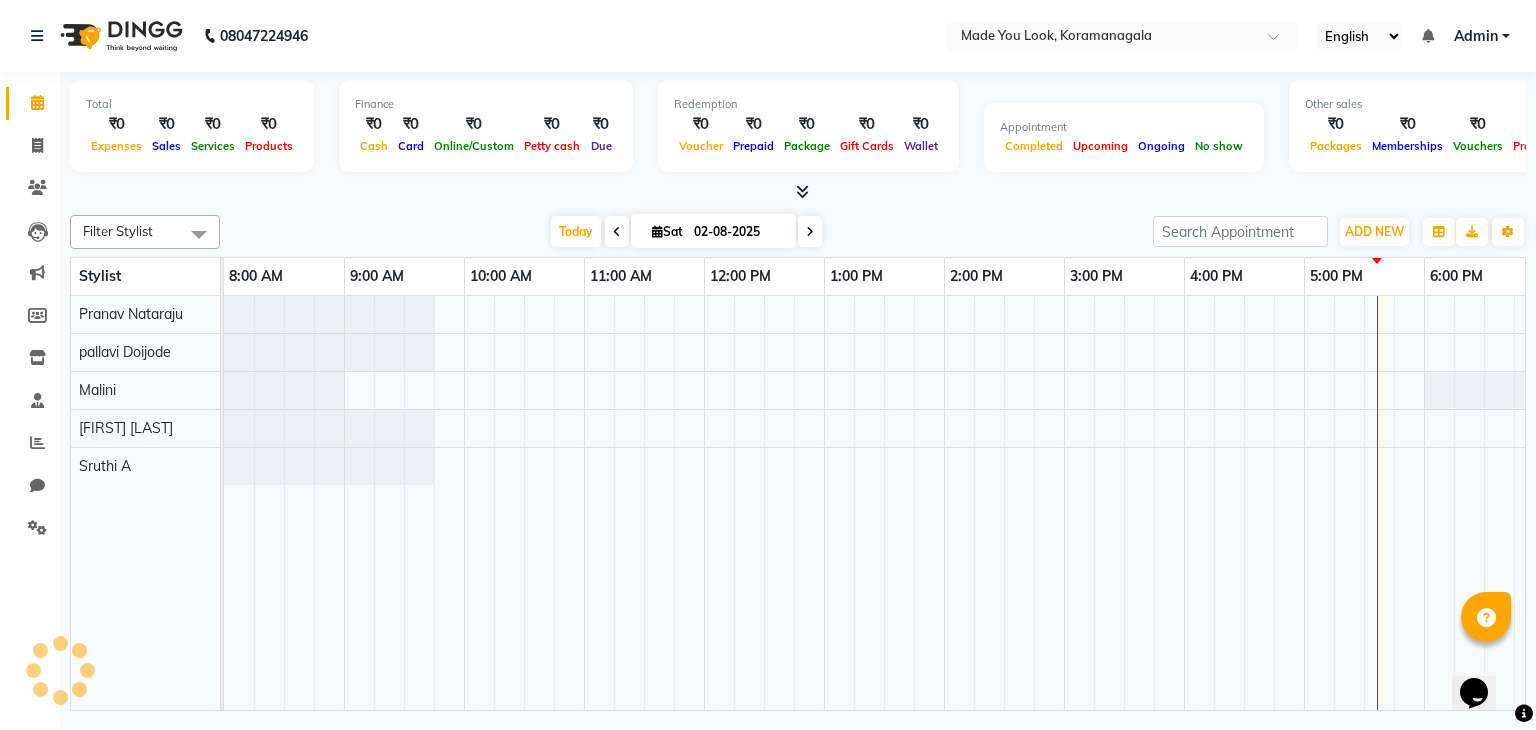 scroll, scrollTop: 0, scrollLeft: 258, axis: horizontal 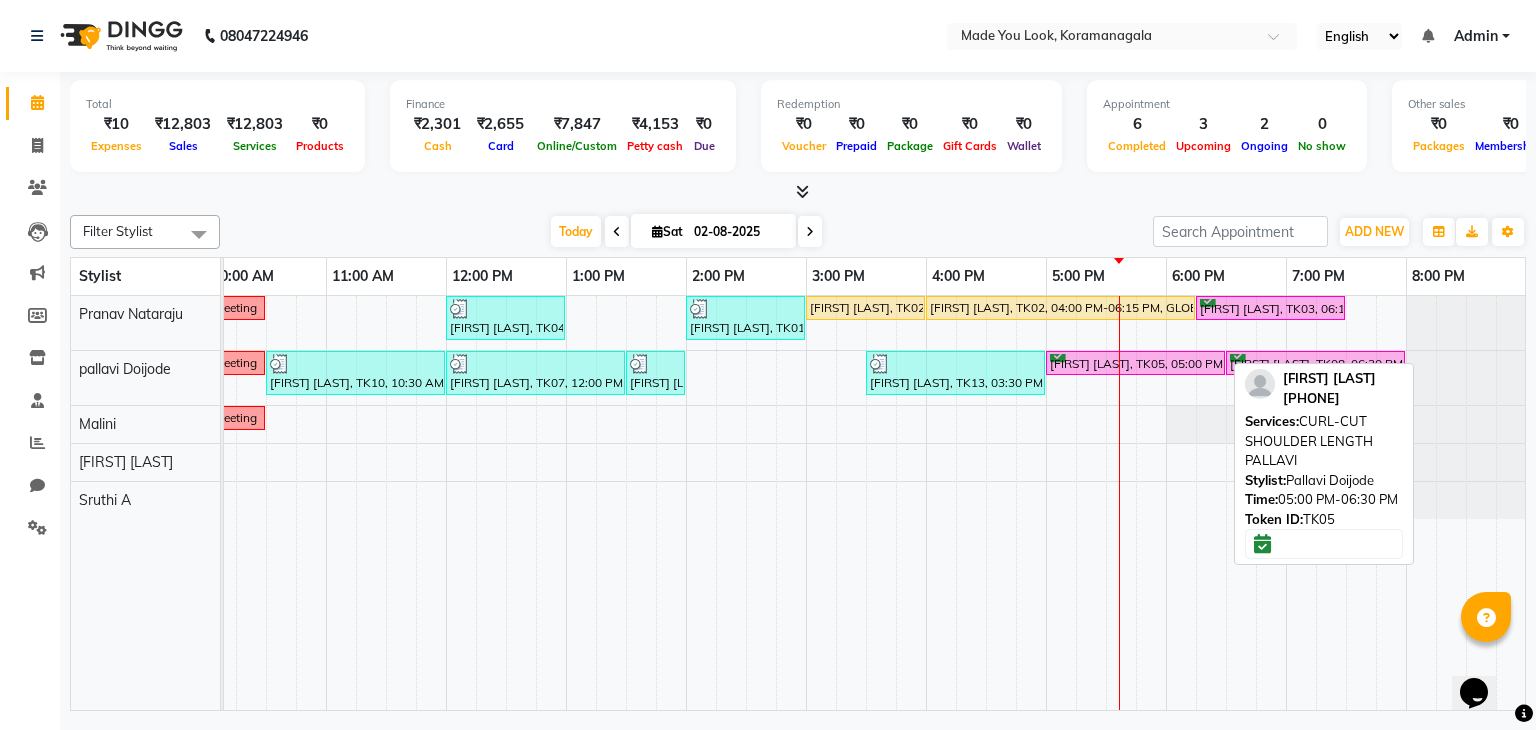 click on "[FIRST] [LAST], TK05, 05:00 PM-06:30 PM, CURL-CUT SHOULDER LENGTH PALLAVI" at bounding box center (1135, 363) 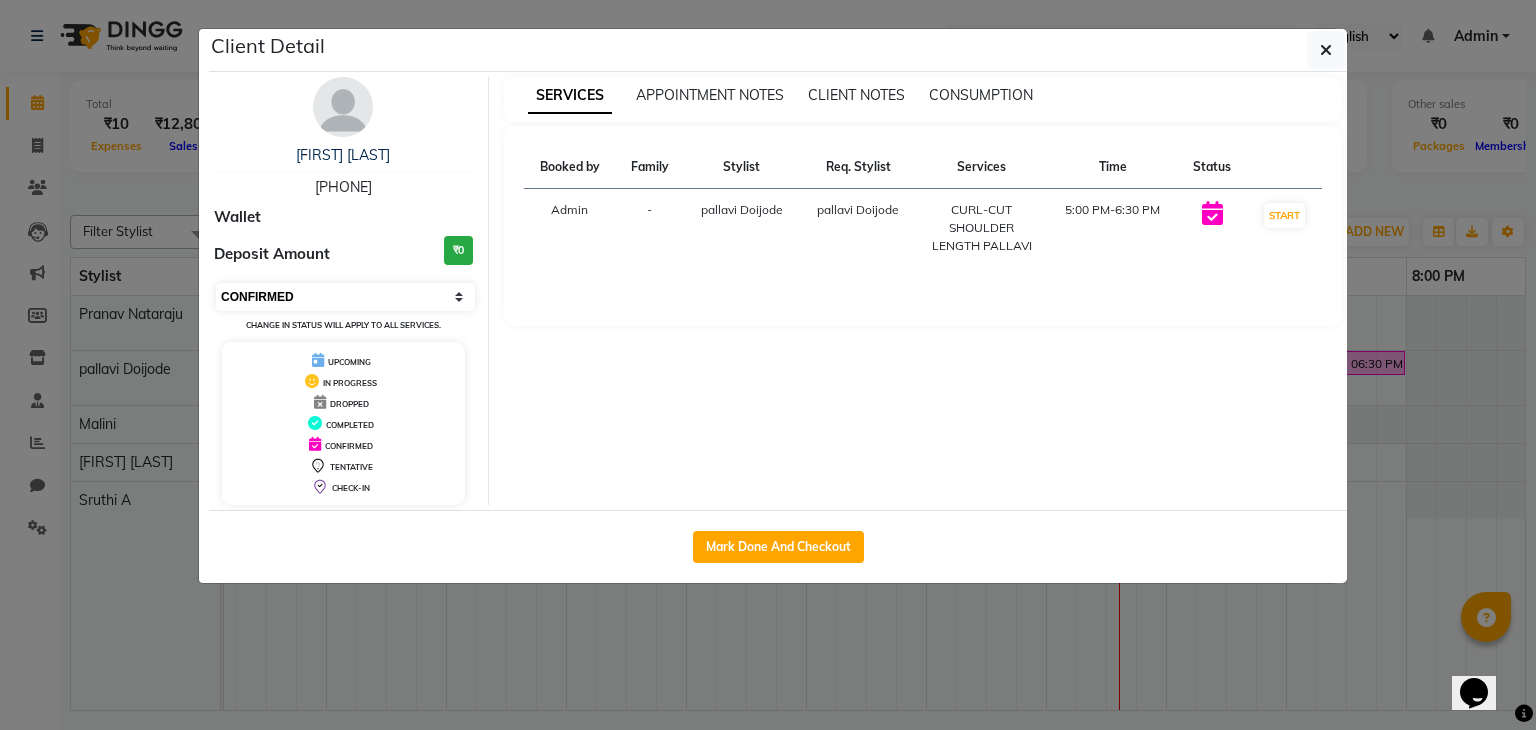 click on "Select IN SERVICE CONFIRMED TENTATIVE CHECK IN MARK DONE DROPPED UPCOMING" at bounding box center (345, 297) 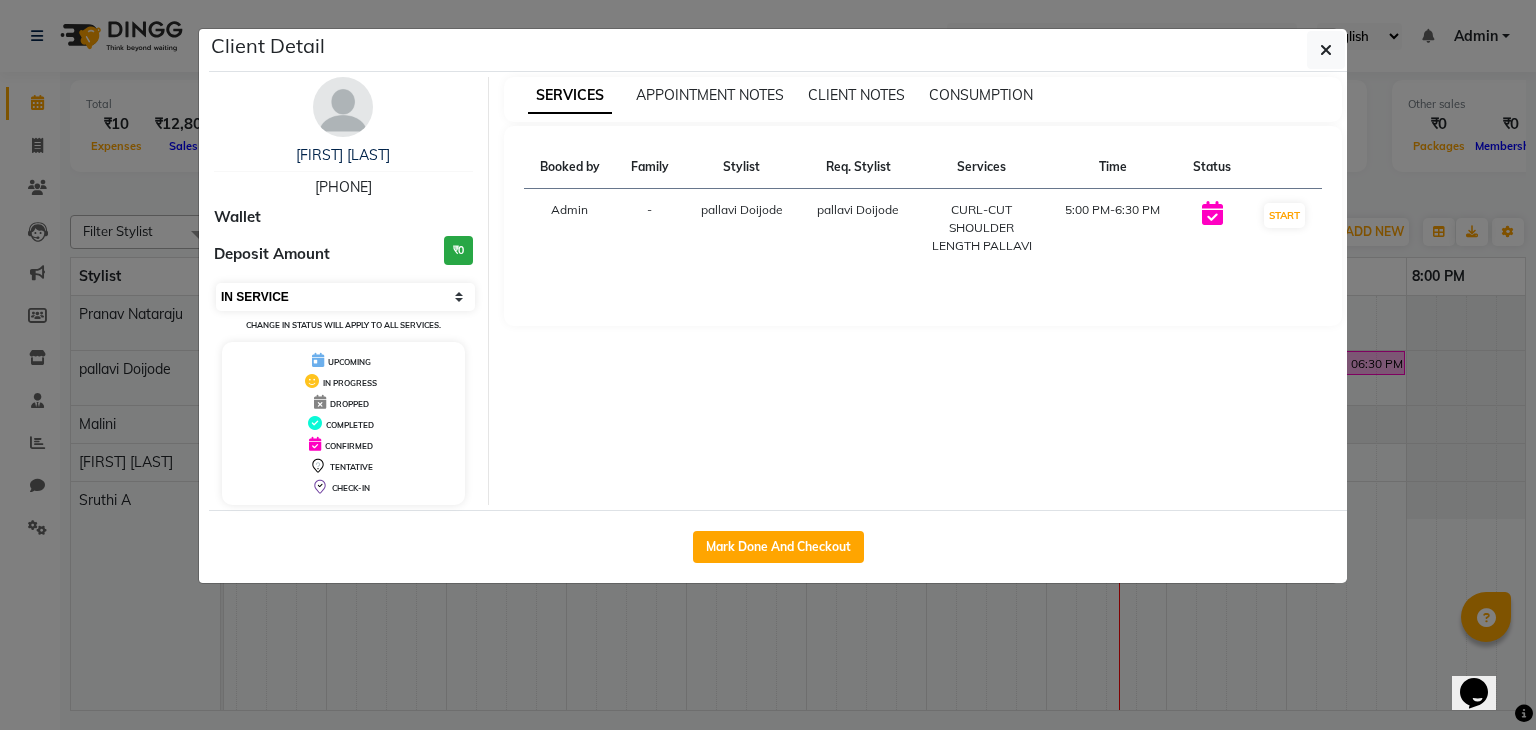 click on "Select IN SERVICE CONFIRMED TENTATIVE CHECK IN MARK DONE DROPPED UPCOMING" at bounding box center (345, 297) 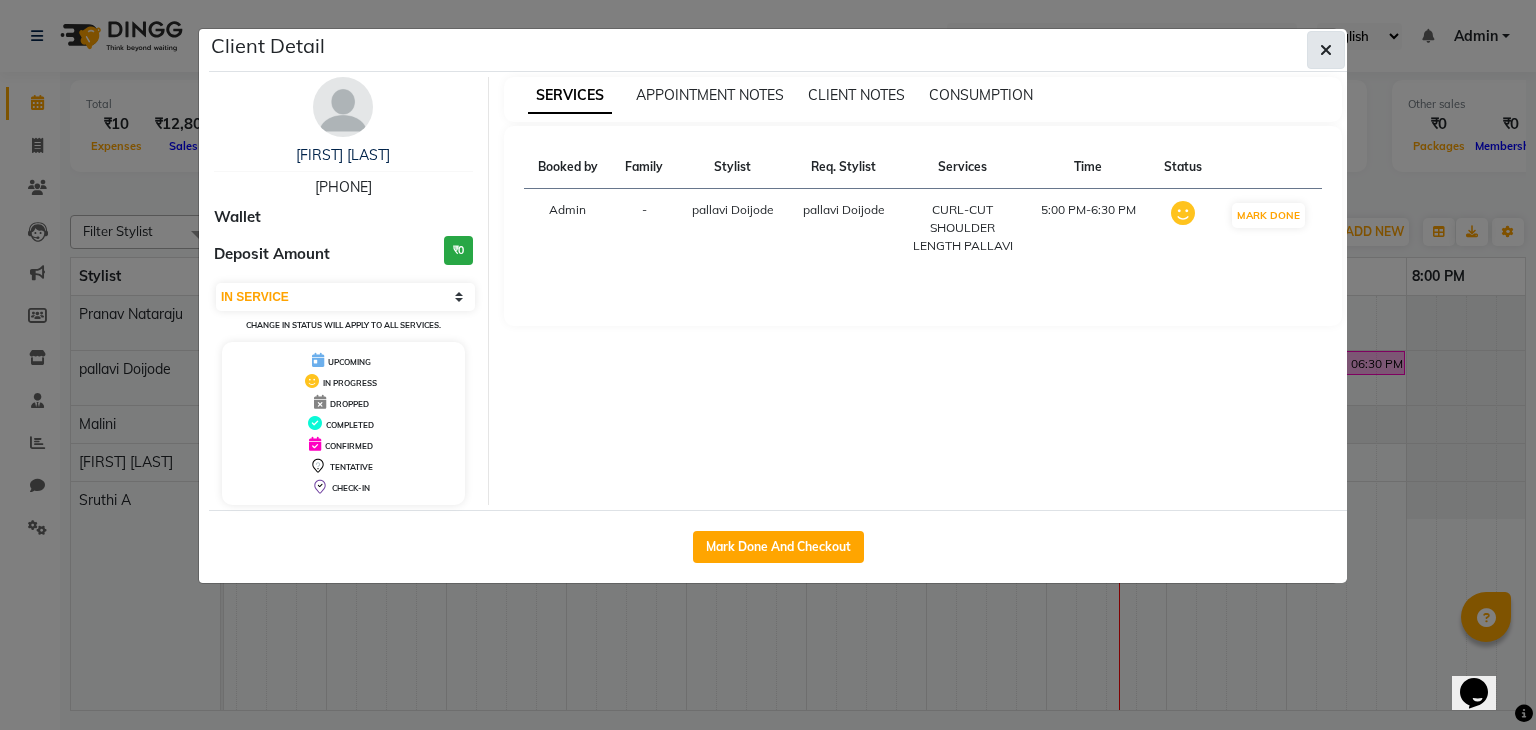 click 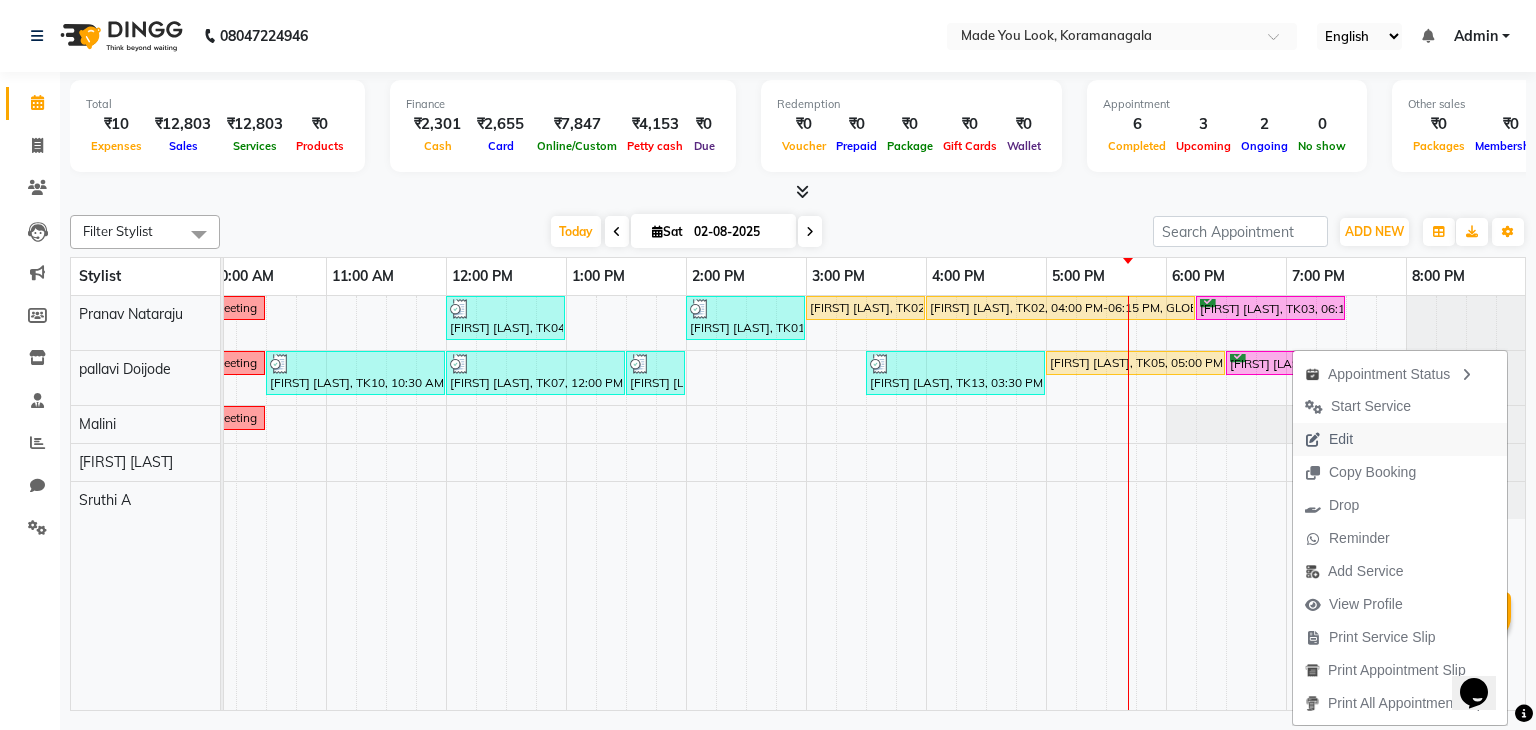 click on "Edit" at bounding box center (1341, 439) 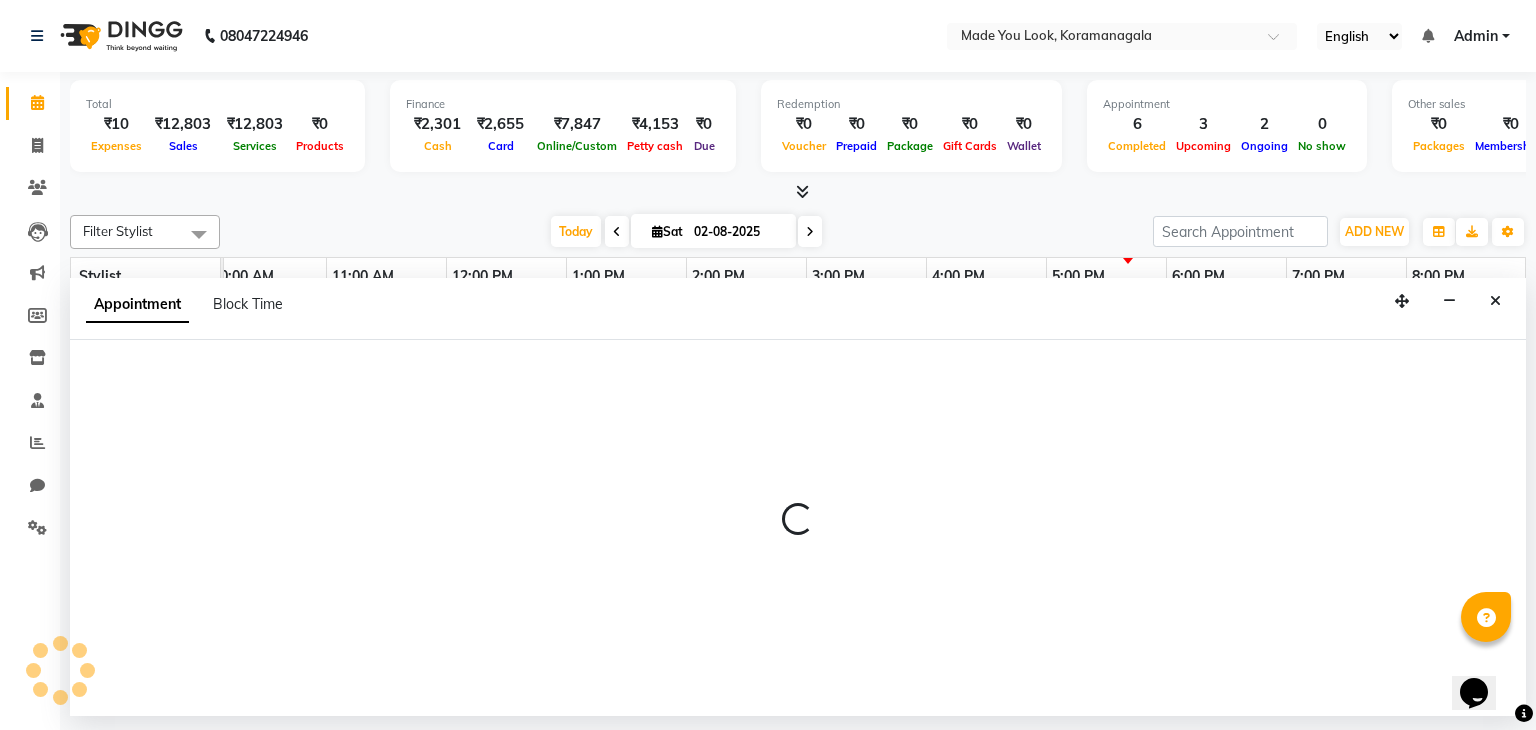 select on "confirm booking" 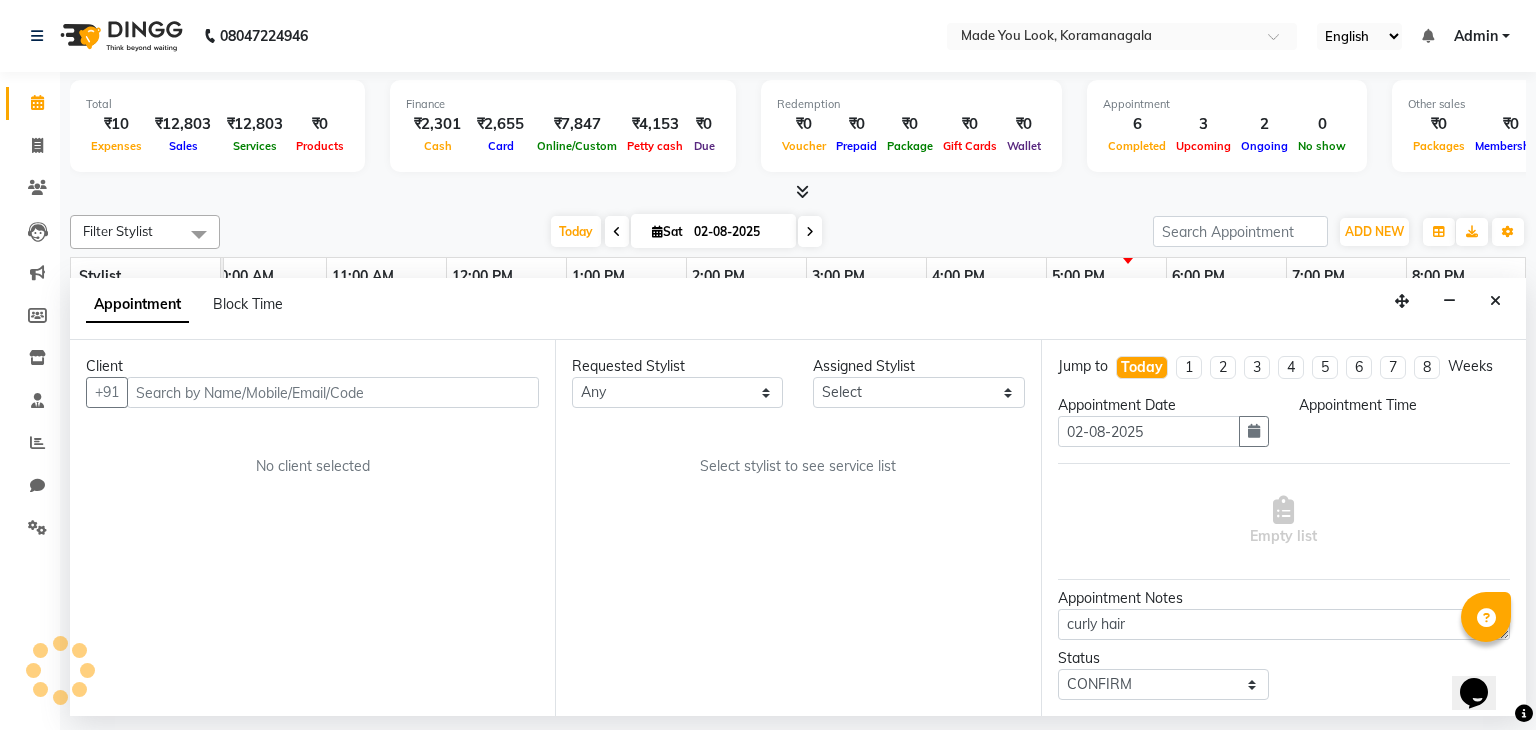 scroll, scrollTop: 0, scrollLeft: 0, axis: both 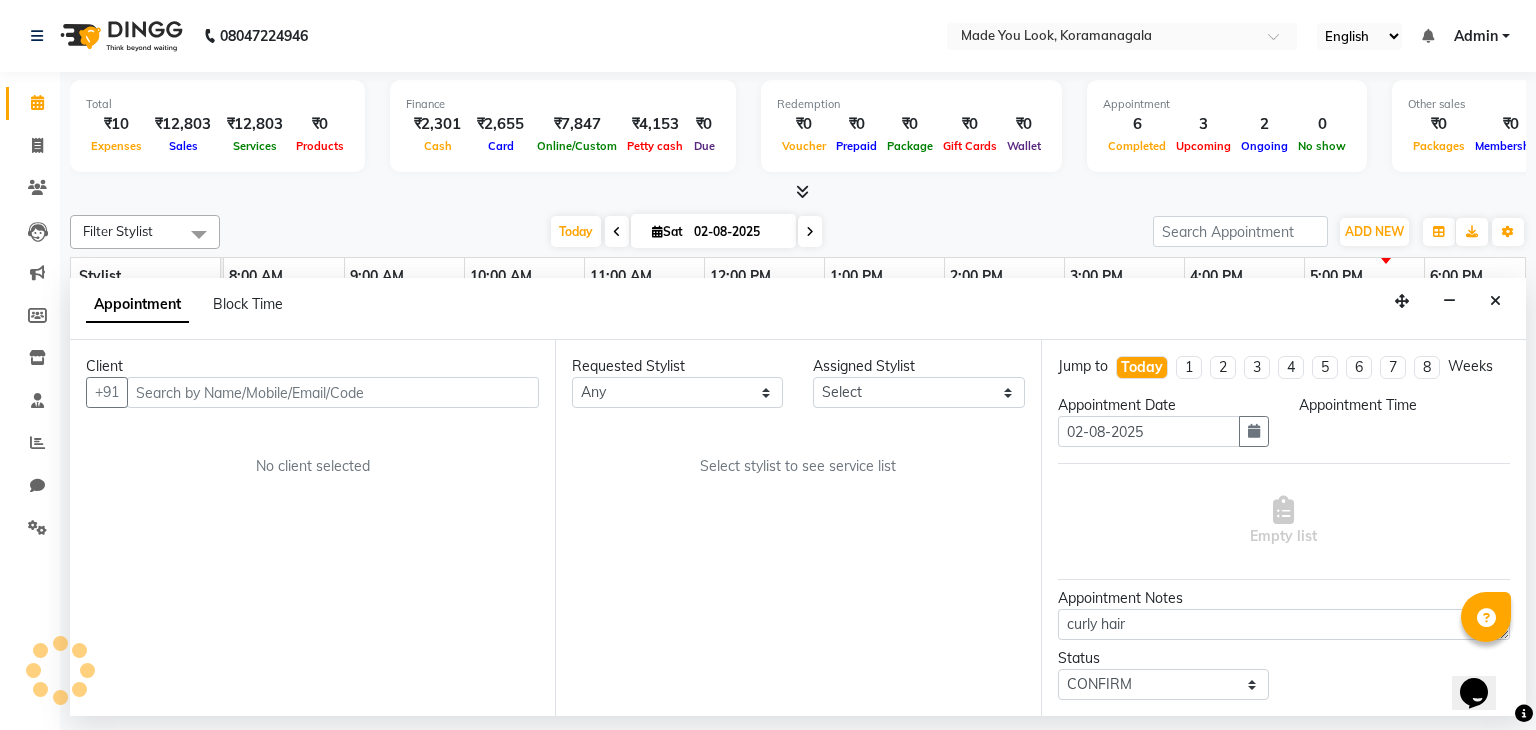 select on "83313" 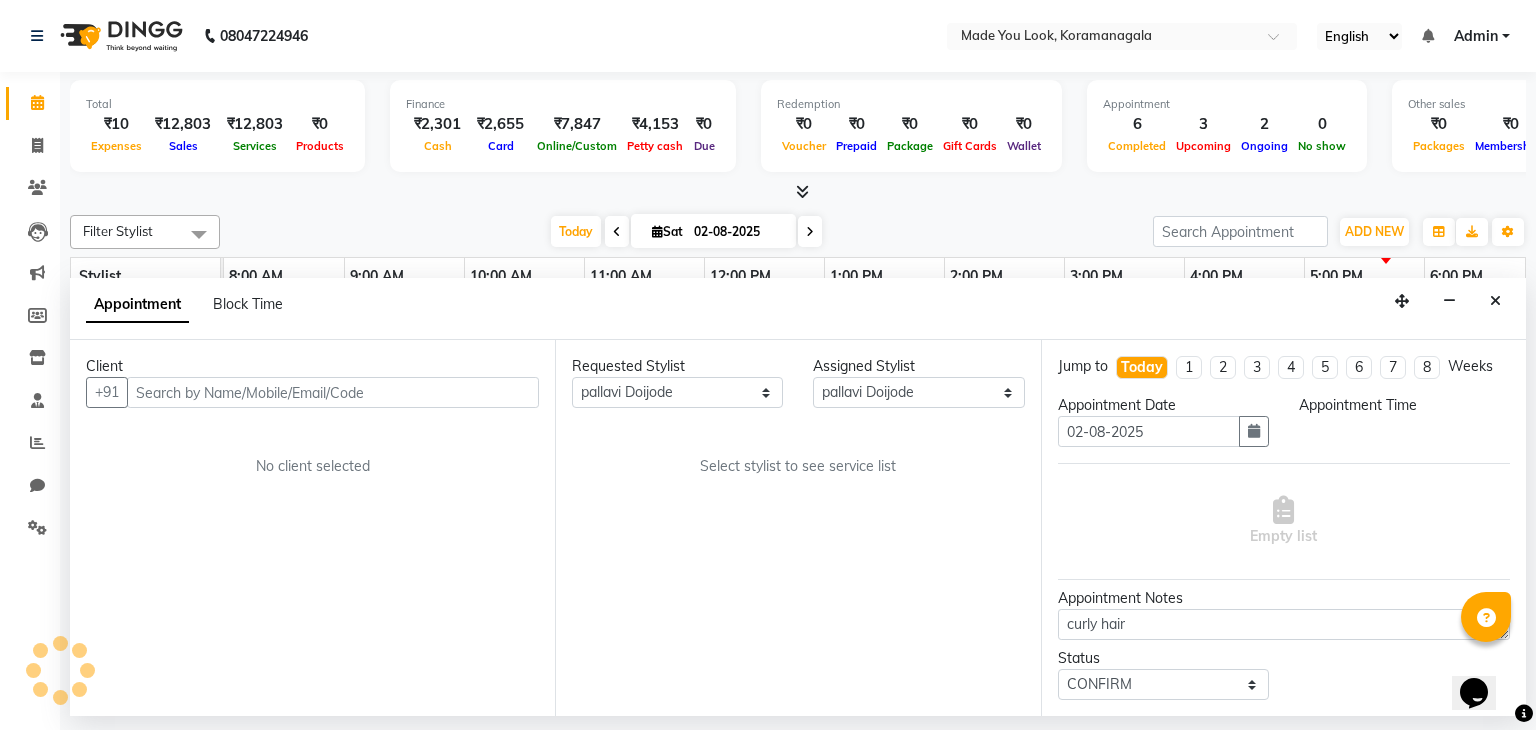 select on "1110" 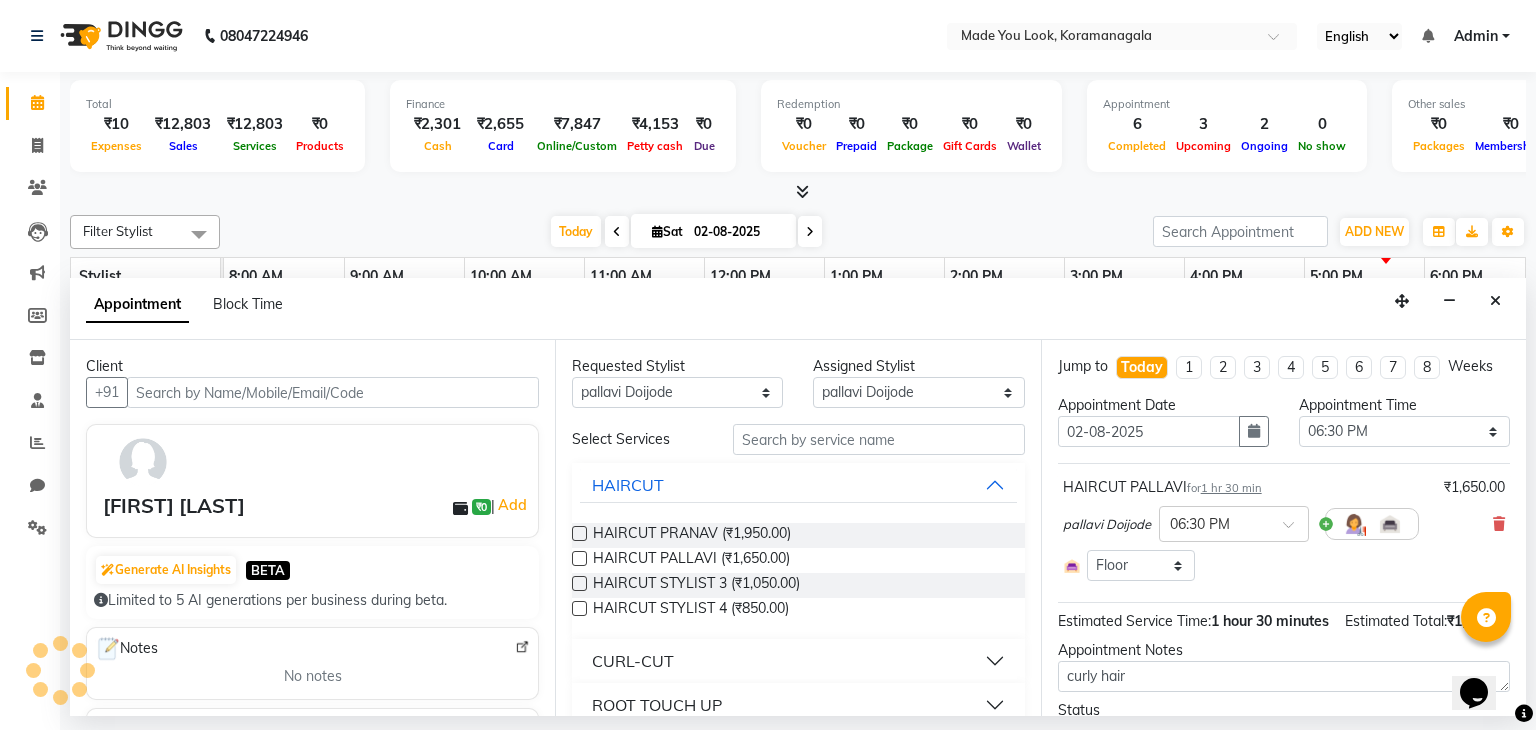 scroll, scrollTop: 0, scrollLeft: 258, axis: horizontal 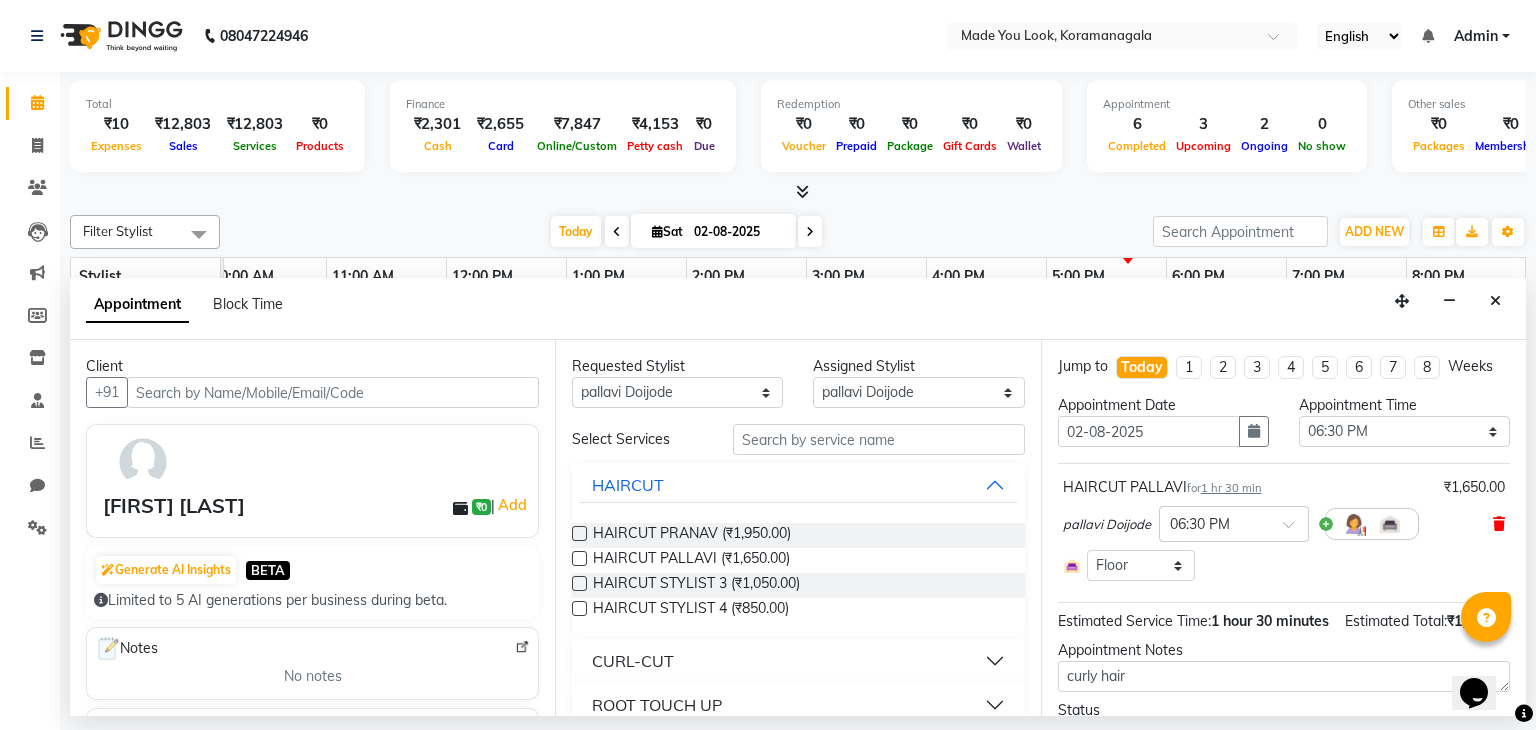 click at bounding box center [1499, 524] 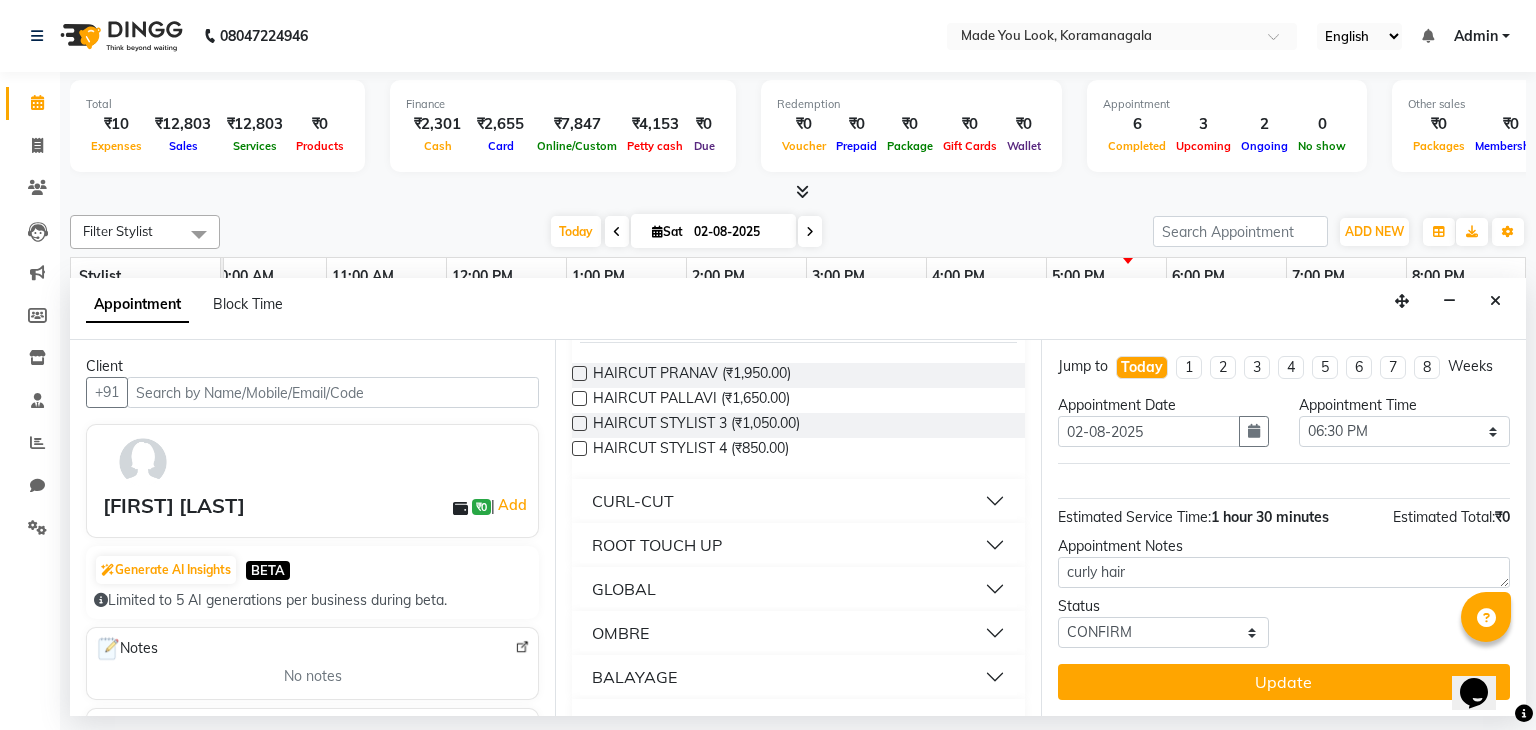 scroll, scrollTop: 162, scrollLeft: 0, axis: vertical 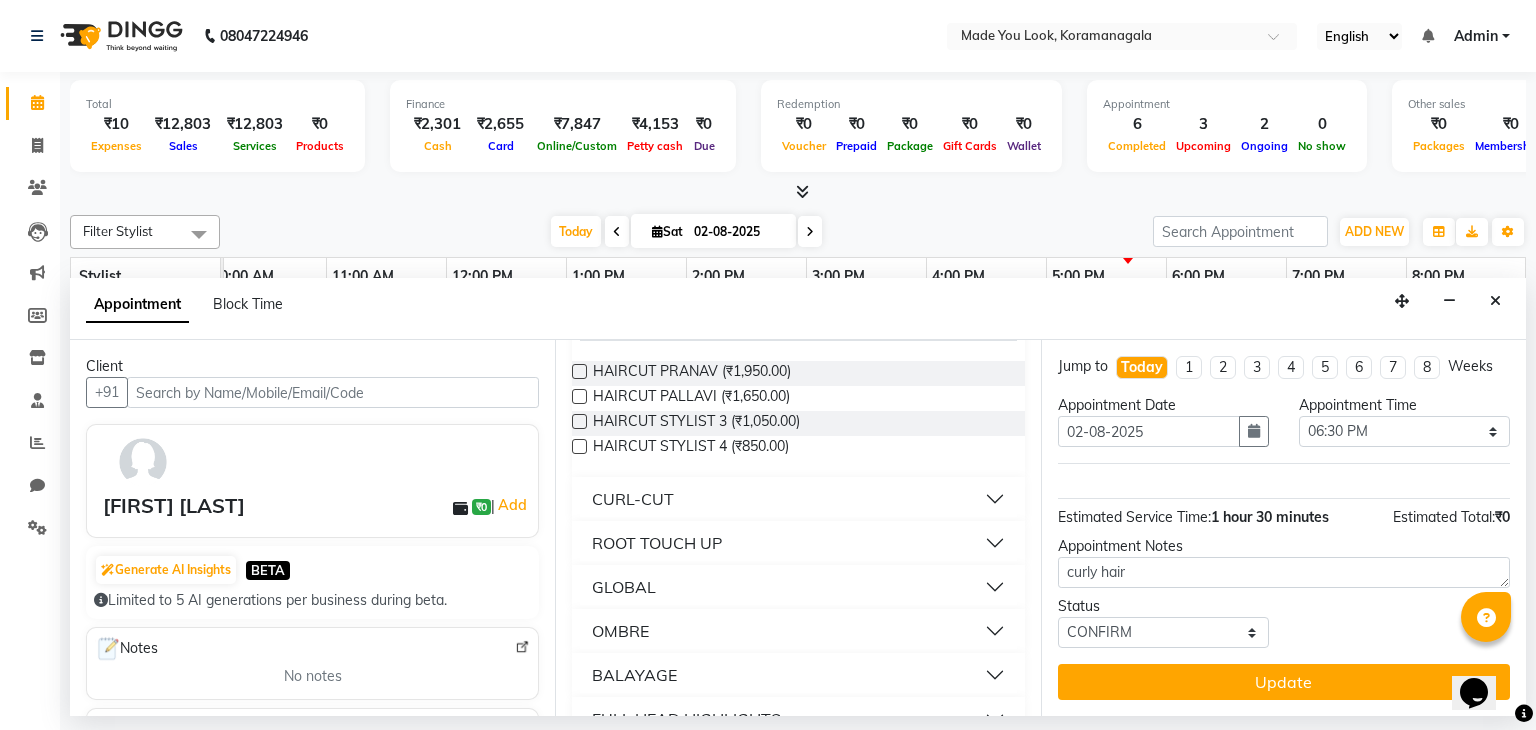 click on "CURL-CUT" at bounding box center (798, 499) 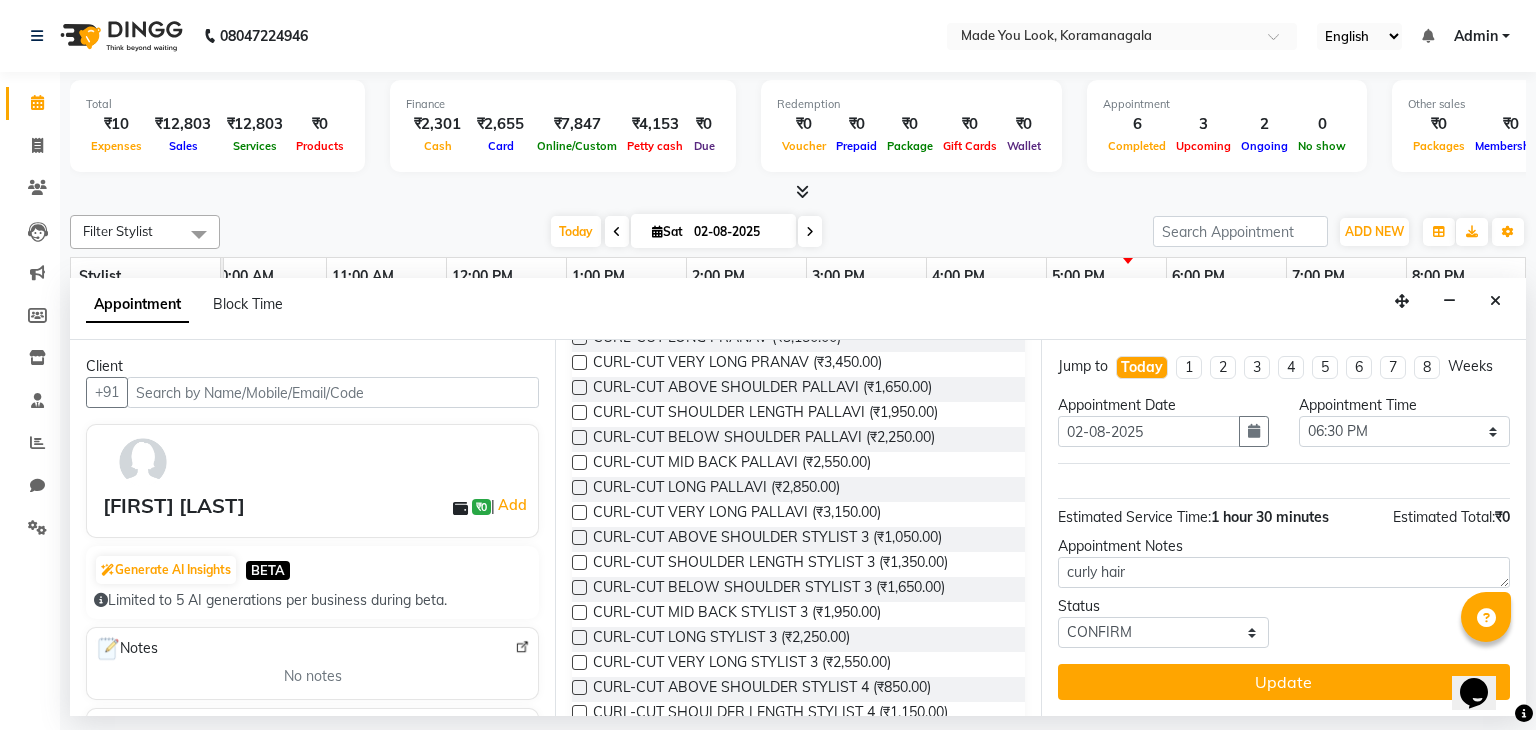 scroll, scrollTop: 364, scrollLeft: 0, axis: vertical 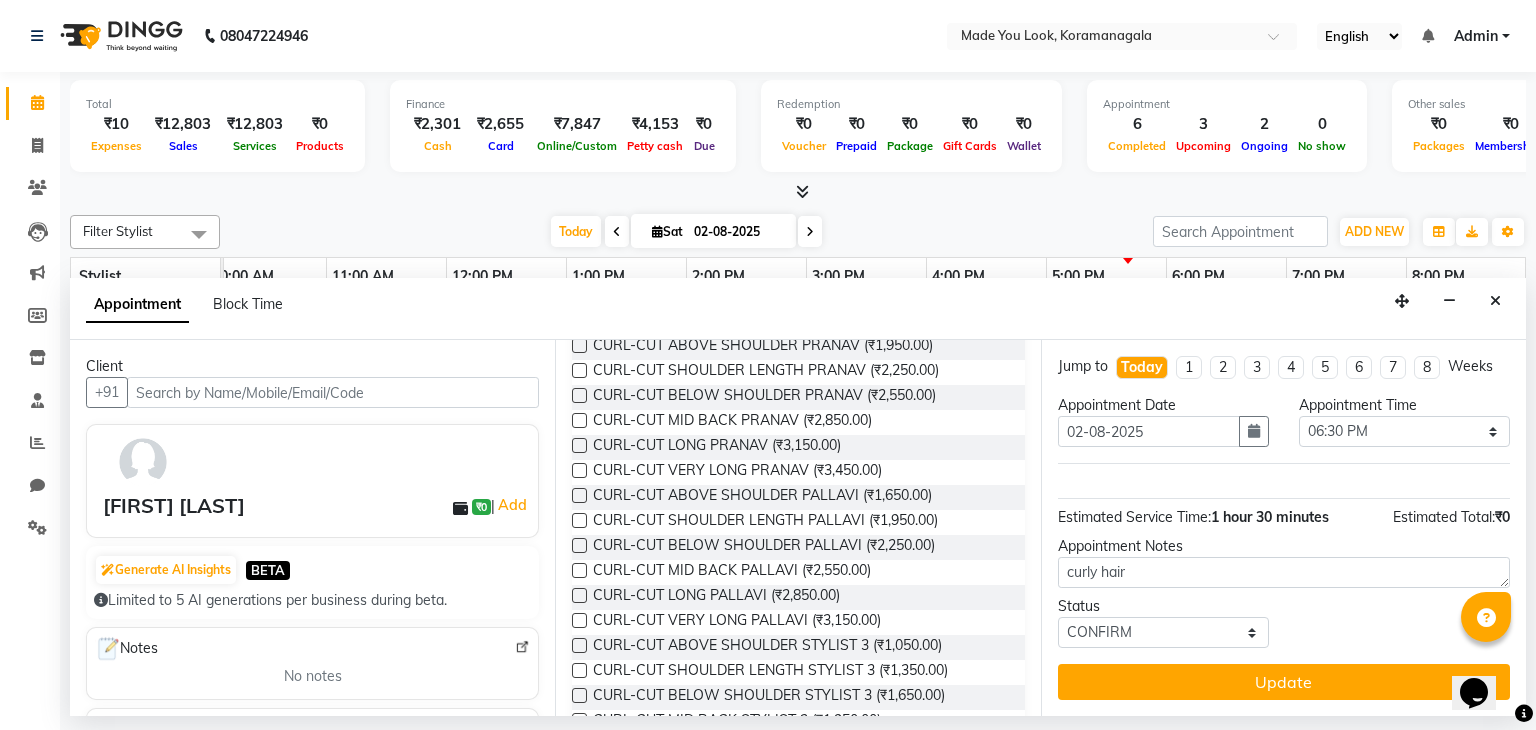 click at bounding box center (579, 495) 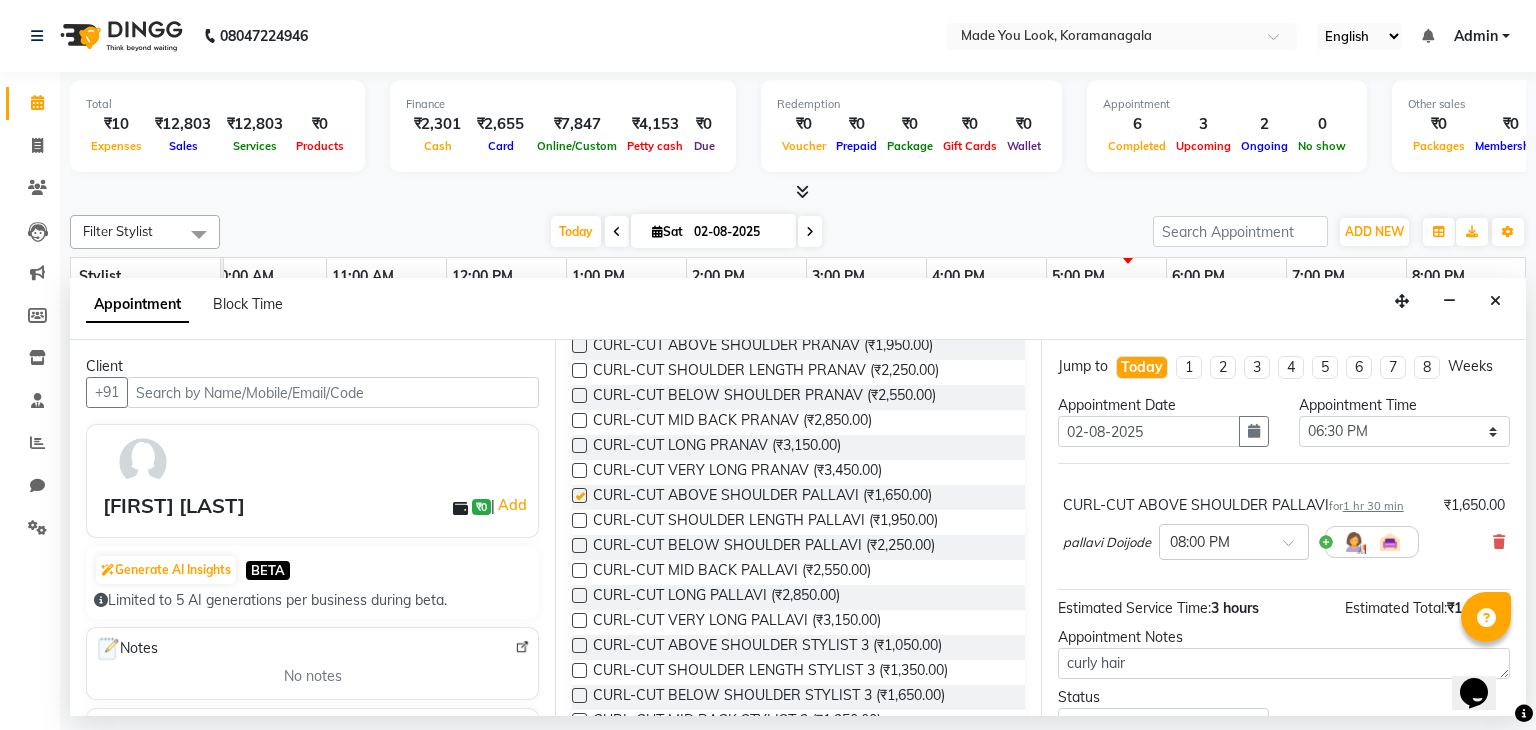 checkbox on "false" 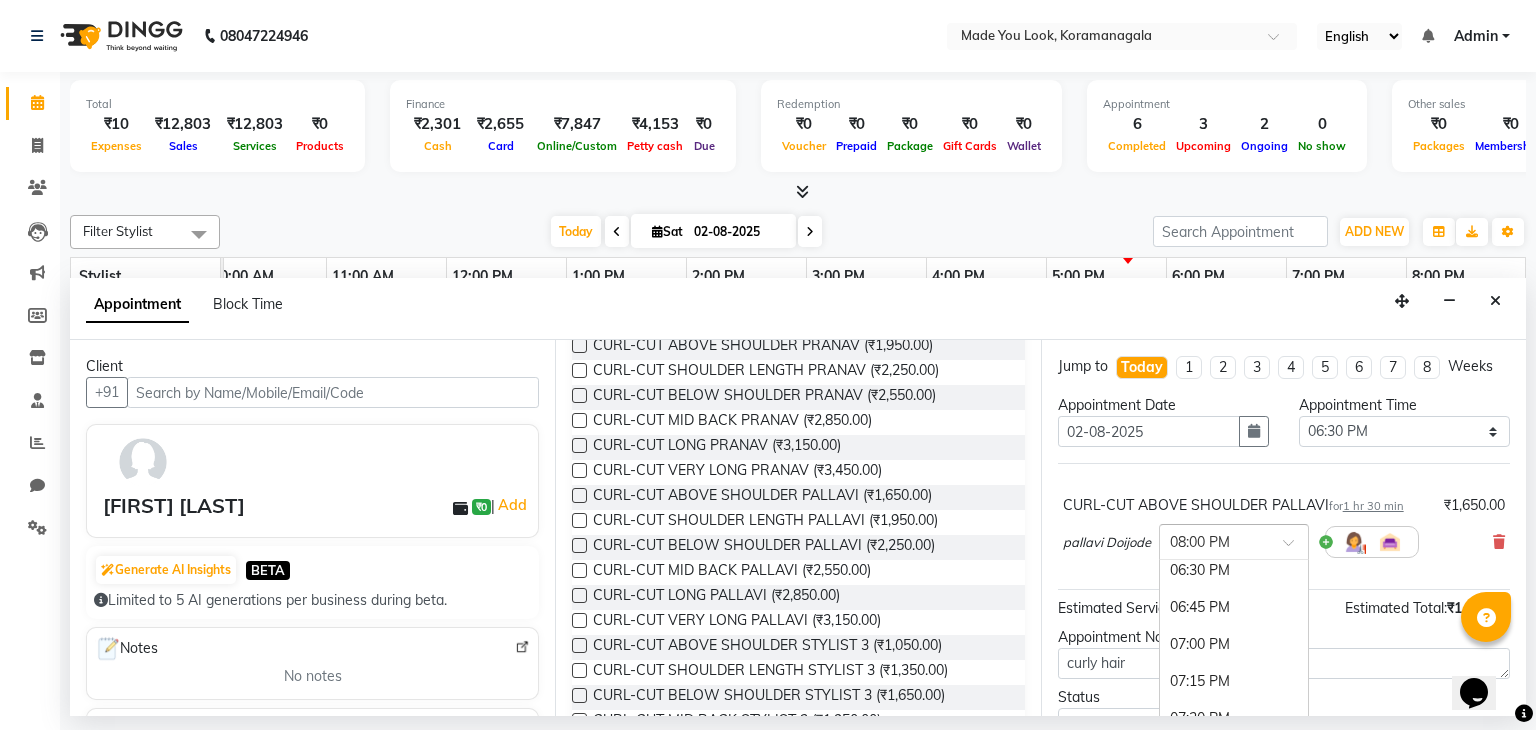 click at bounding box center (1214, 540) 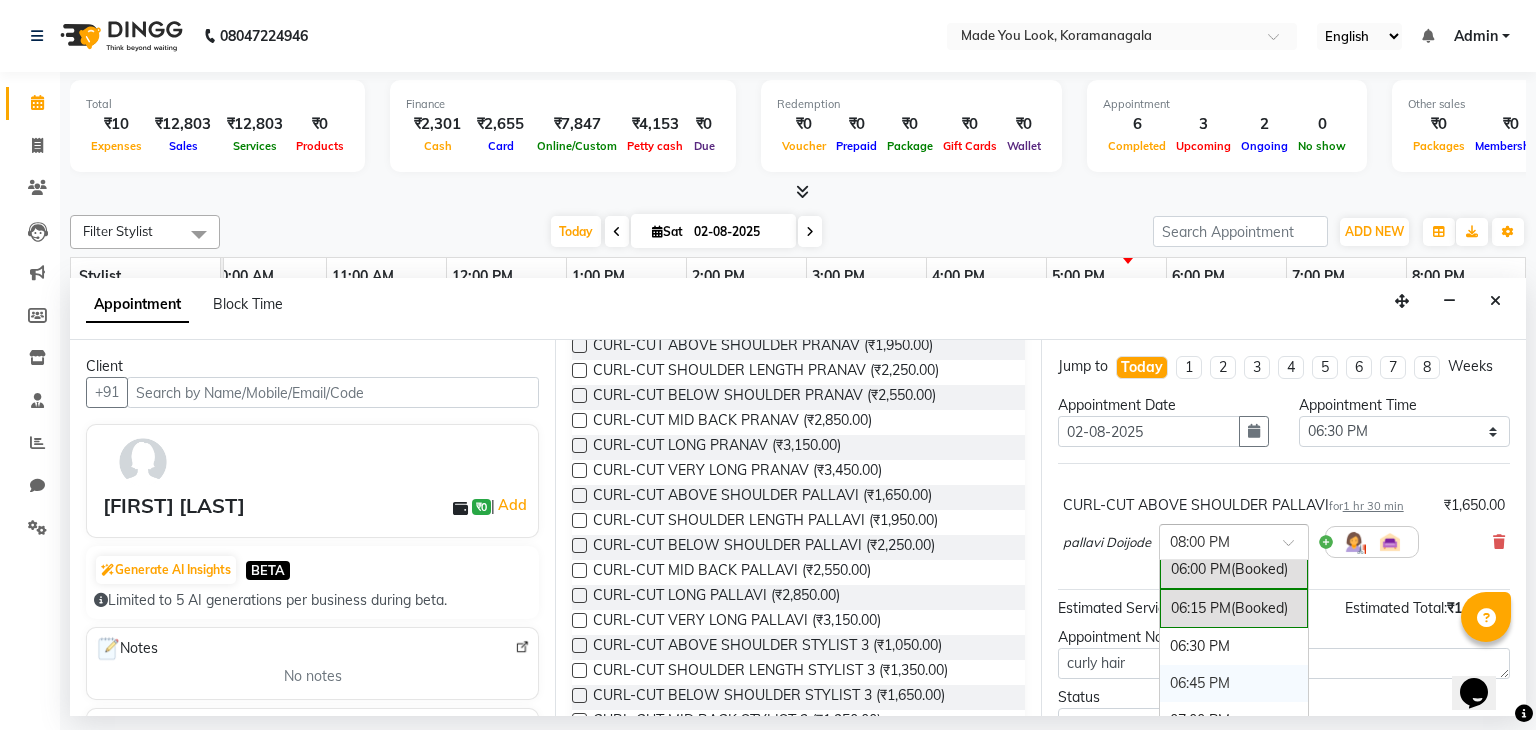 scroll, scrollTop: 1400, scrollLeft: 0, axis: vertical 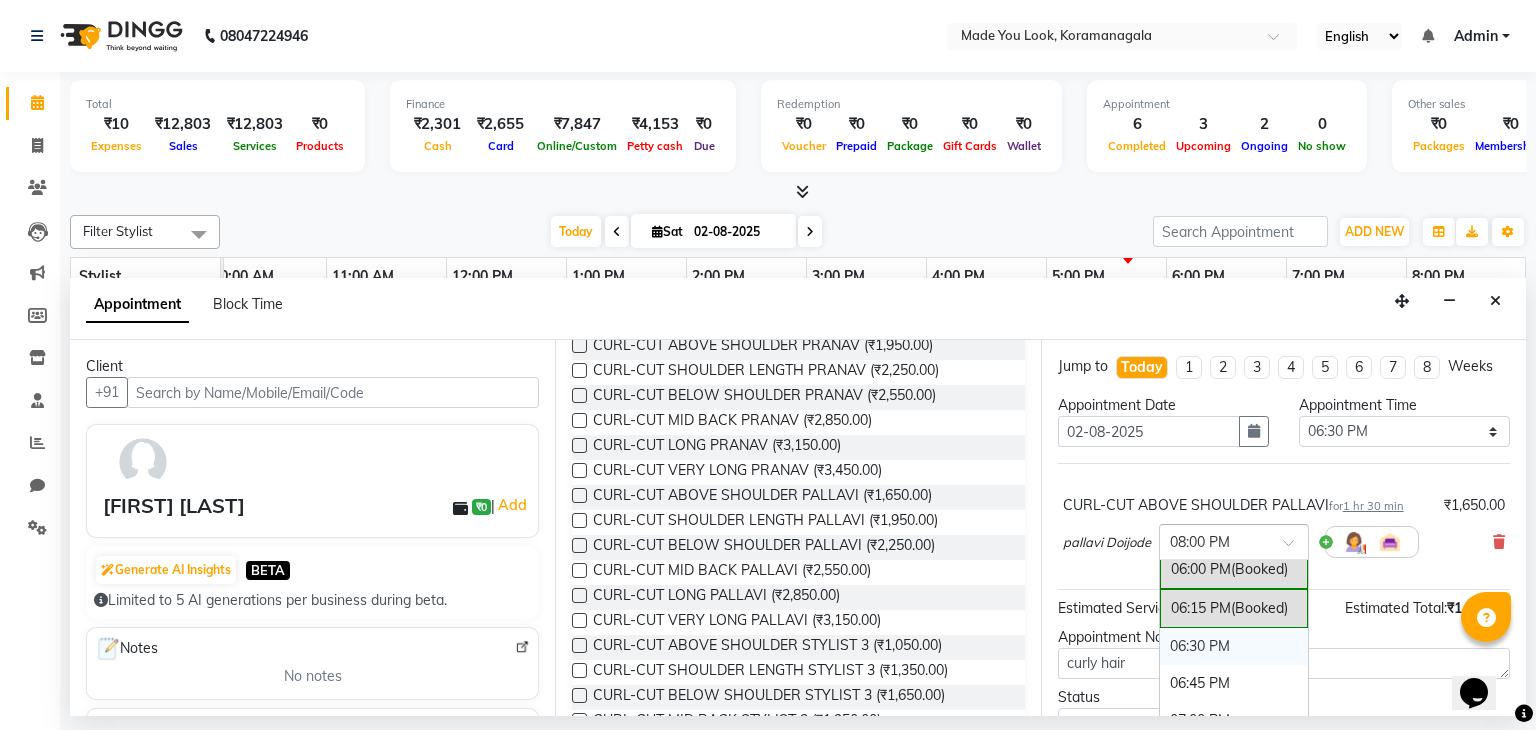 click on "06:30 PM" at bounding box center (1234, 646) 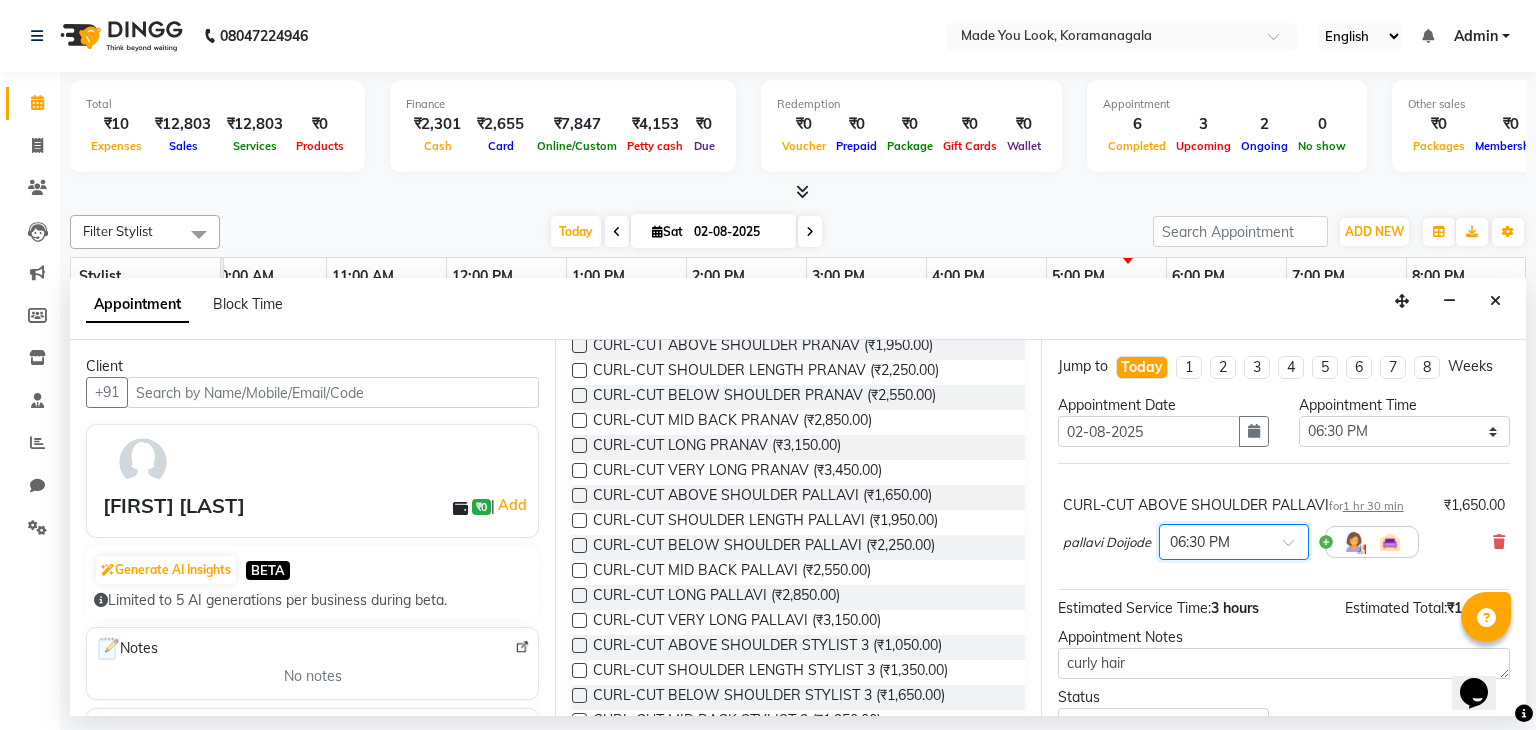 scroll, scrollTop: 90, scrollLeft: 0, axis: vertical 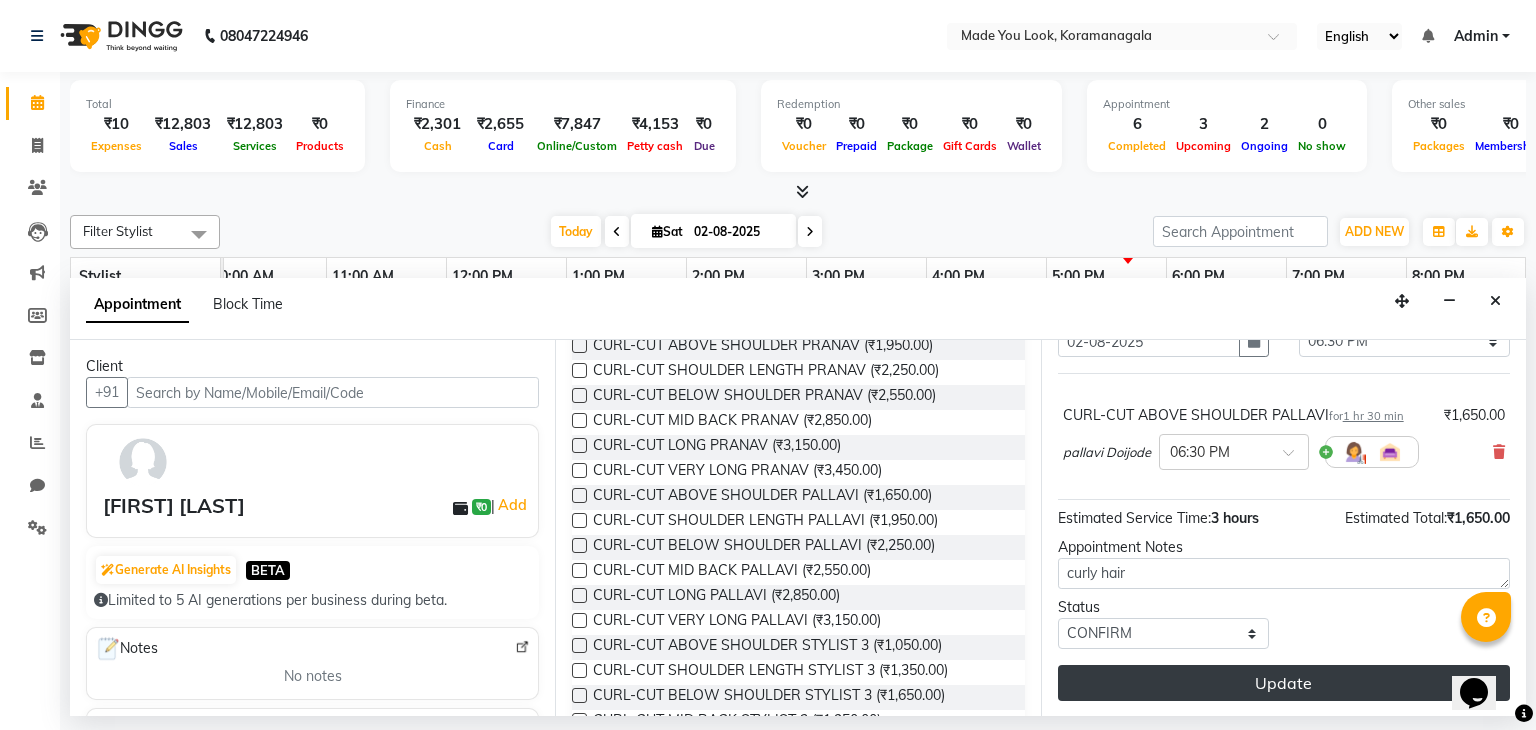 click on "Update" at bounding box center [1284, 683] 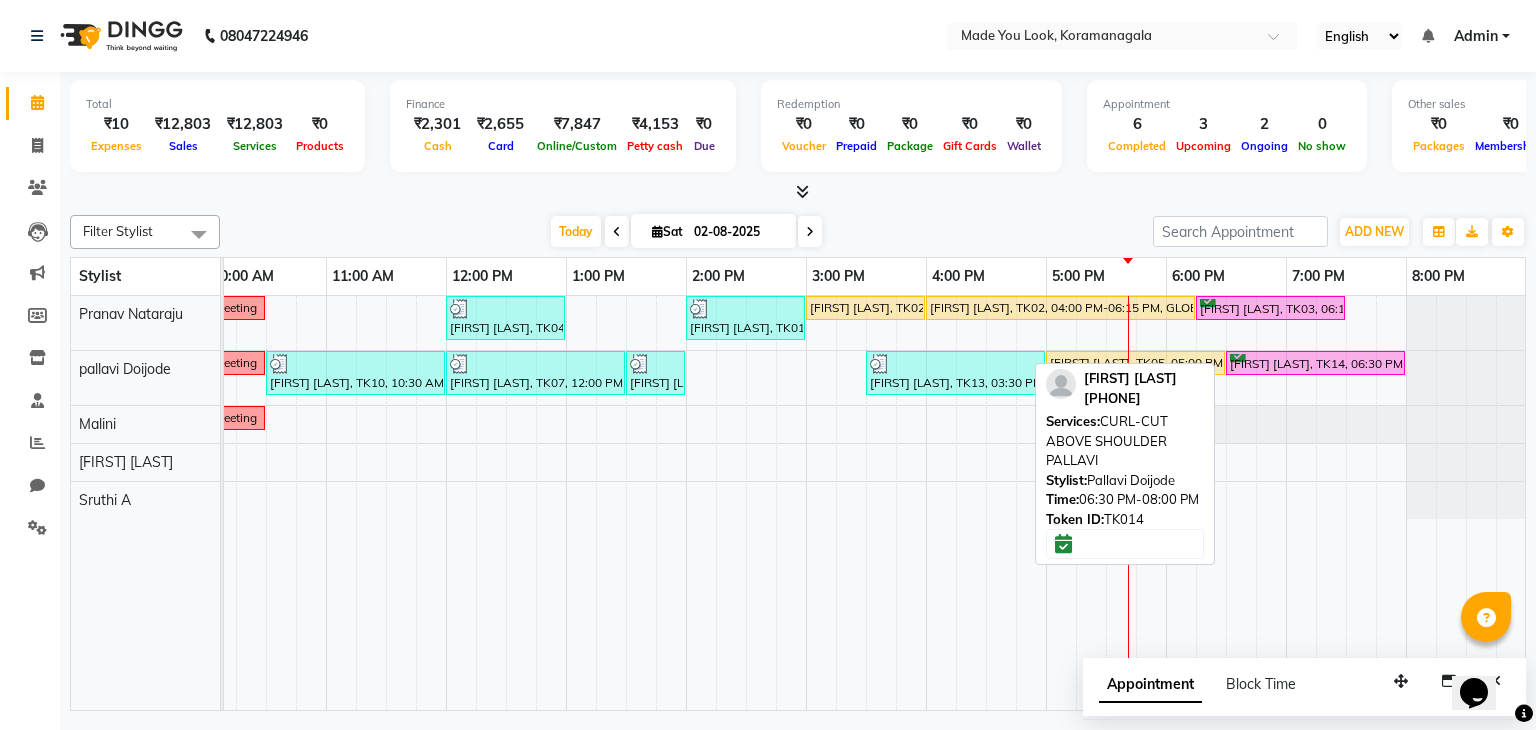 click on "Akshaya pradeep, TK14, 06:30 PM-08:00 PM, CURL-CUT ABOVE SHOULDER PALLAVI" at bounding box center (1315, 363) 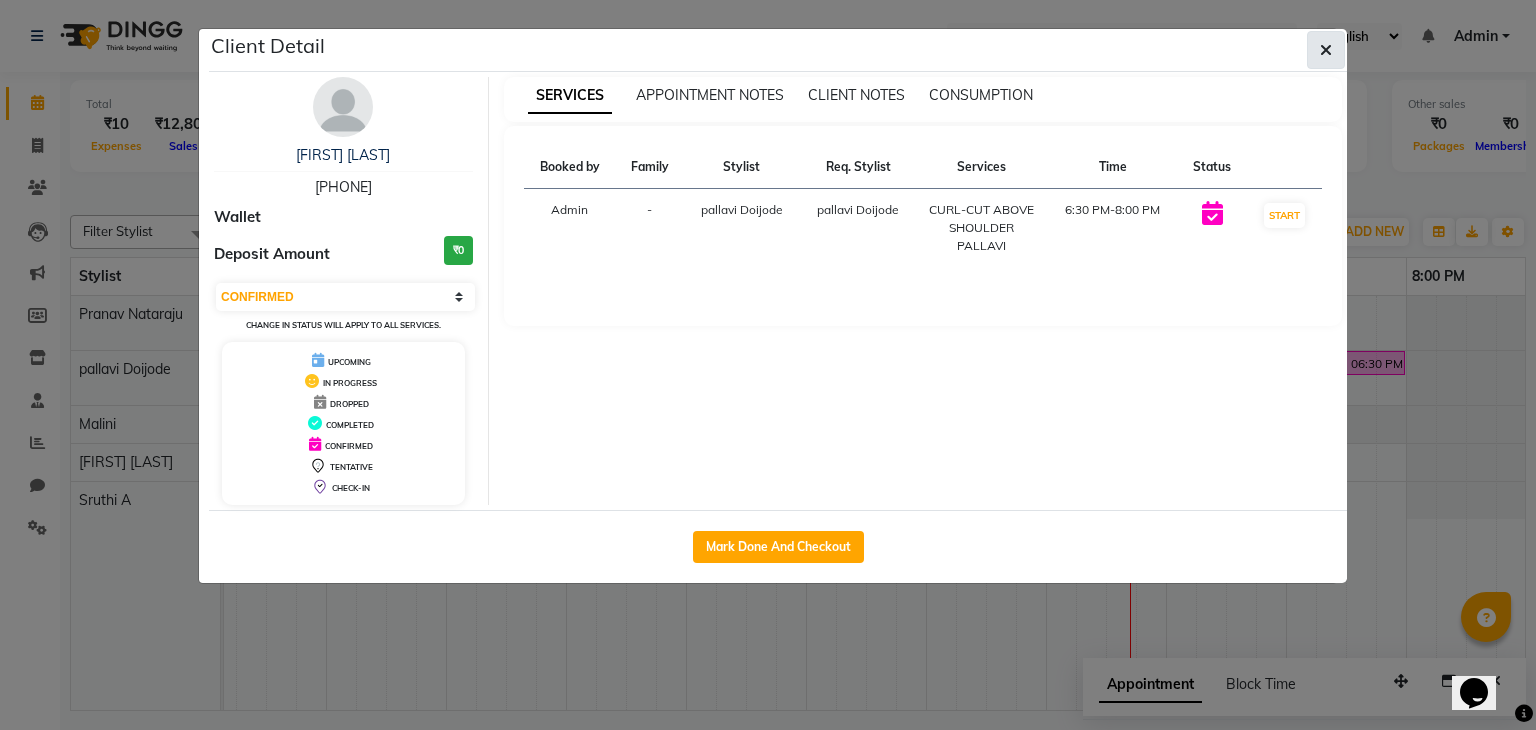 click 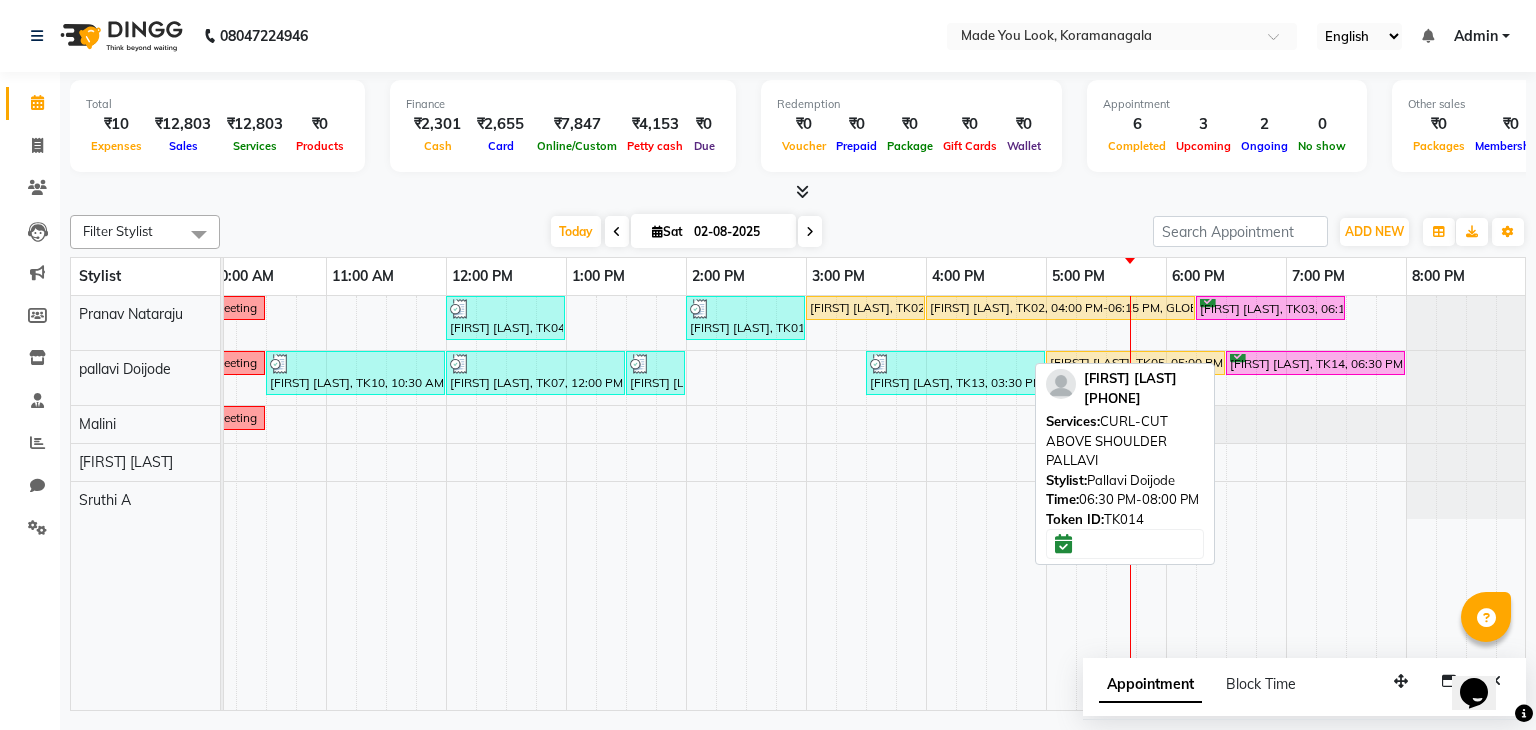 click on "Akshaya pradeep, TK14, 06:30 PM-08:00 PM, CURL-CUT ABOVE SHOULDER PALLAVI" at bounding box center (1315, 363) 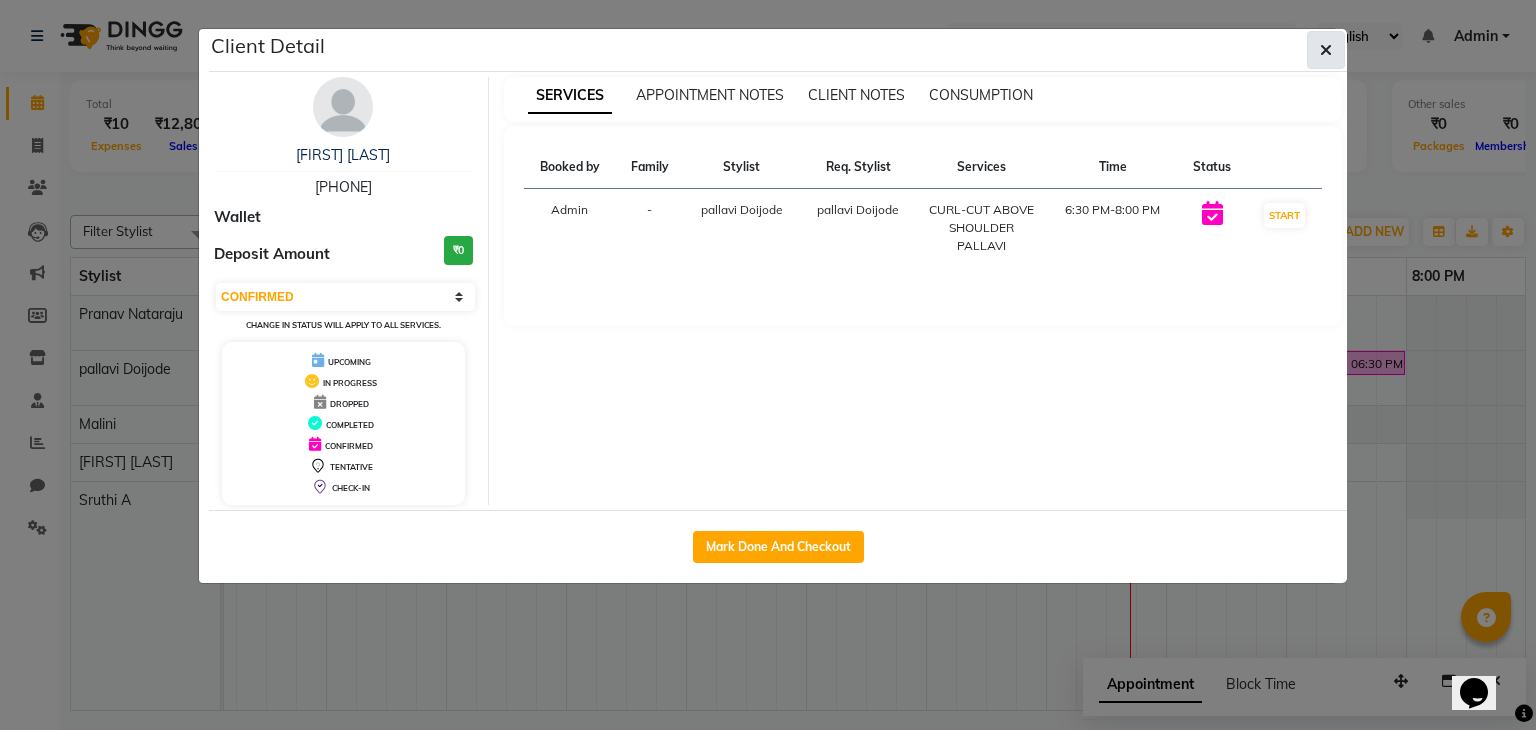 click 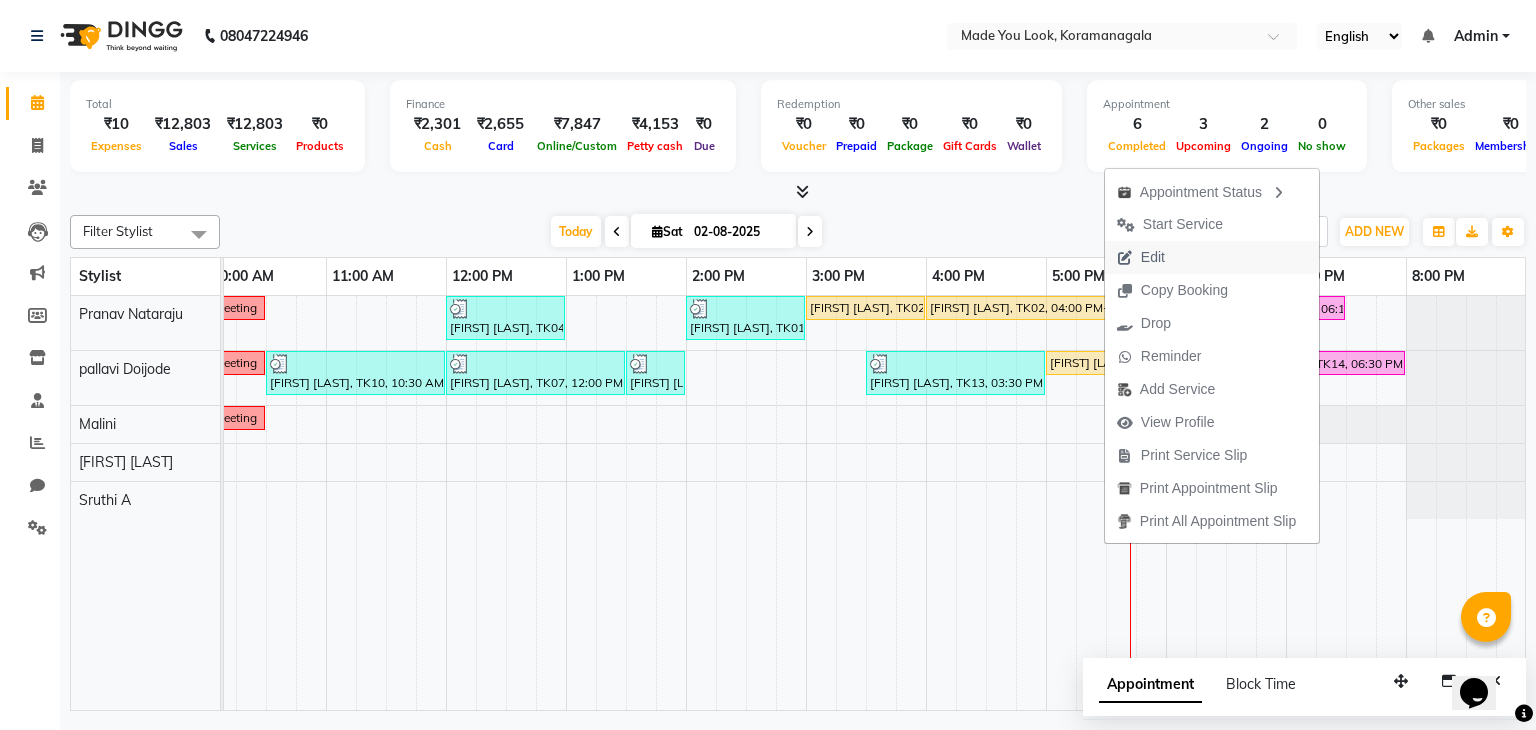 click on "Edit" at bounding box center [1212, 257] 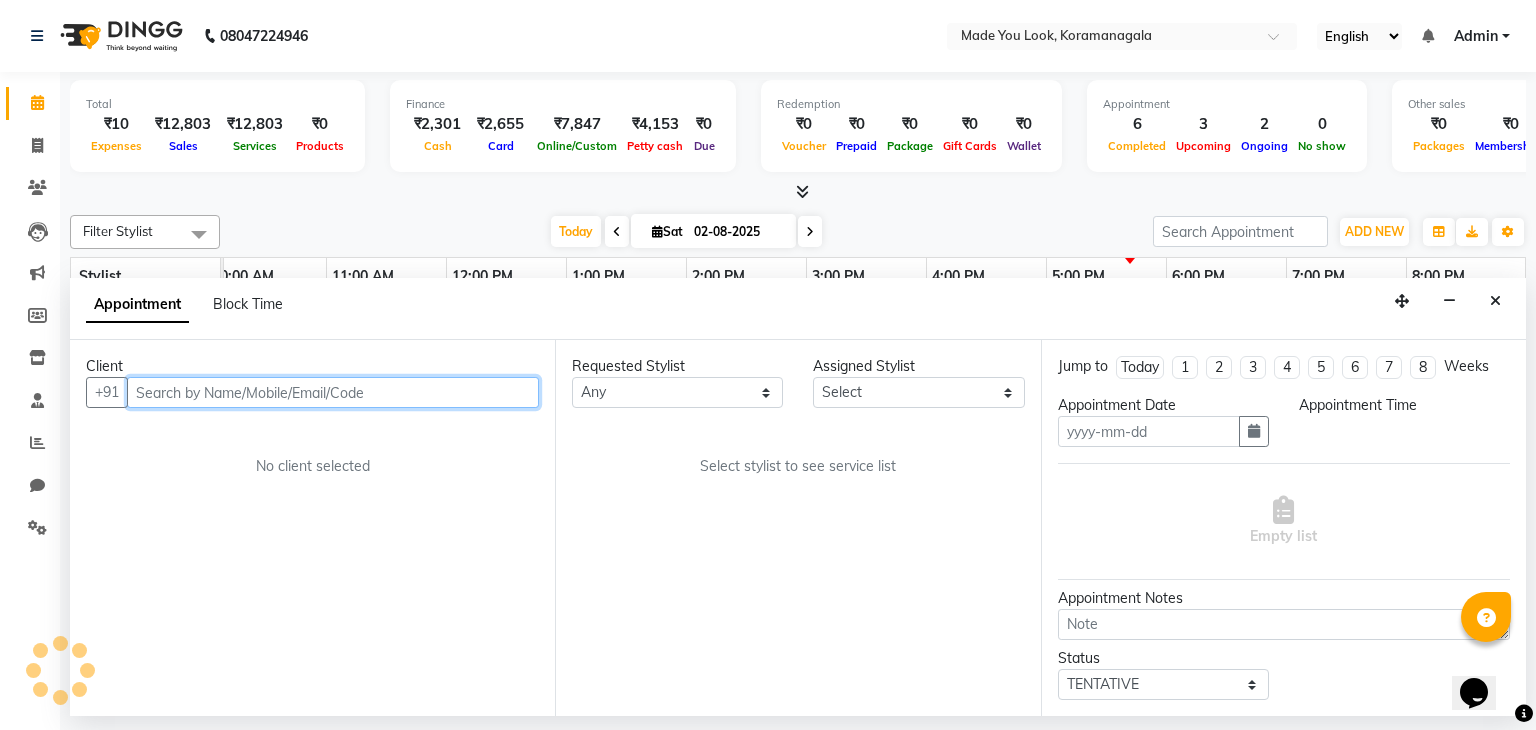 type on "02-08-2025" 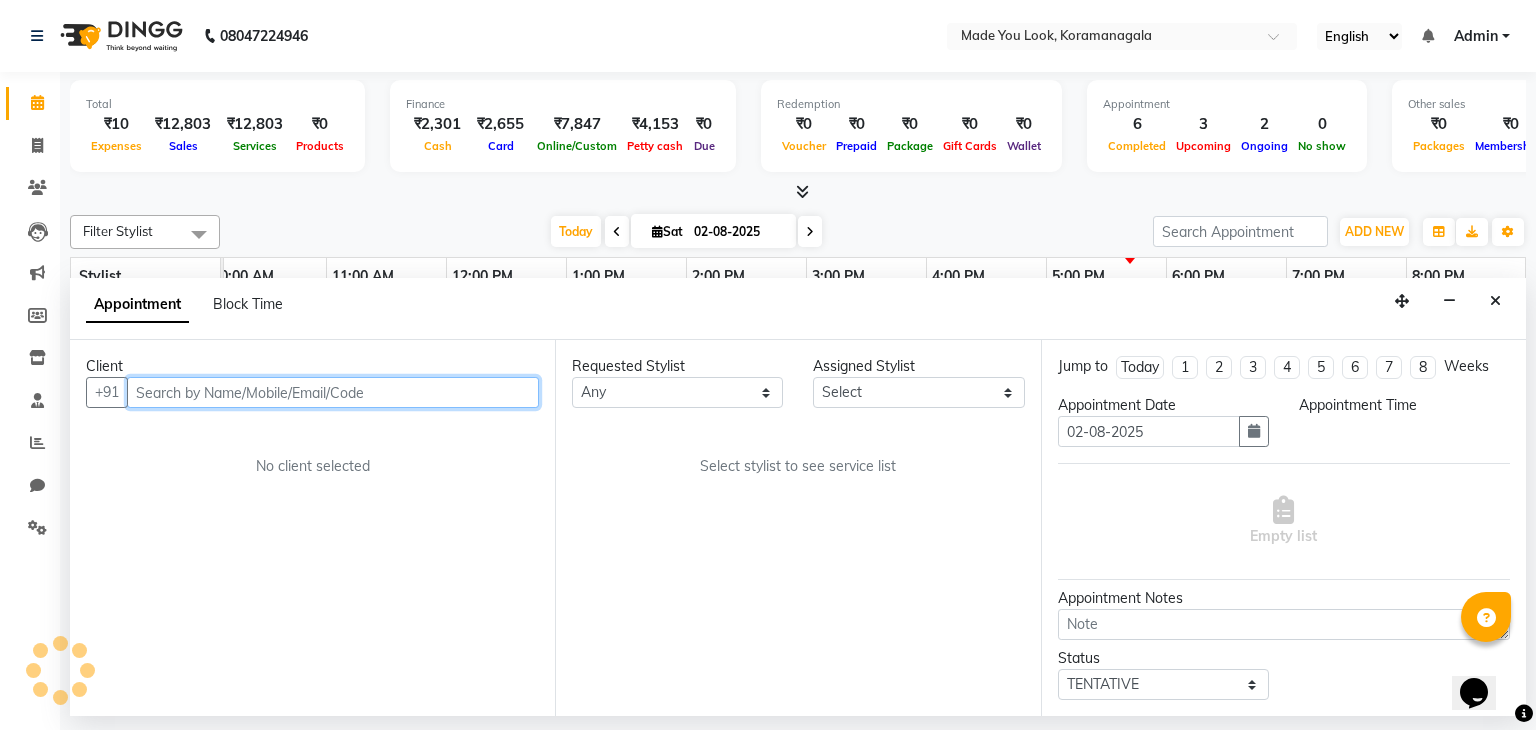 scroll, scrollTop: 0, scrollLeft: 258, axis: horizontal 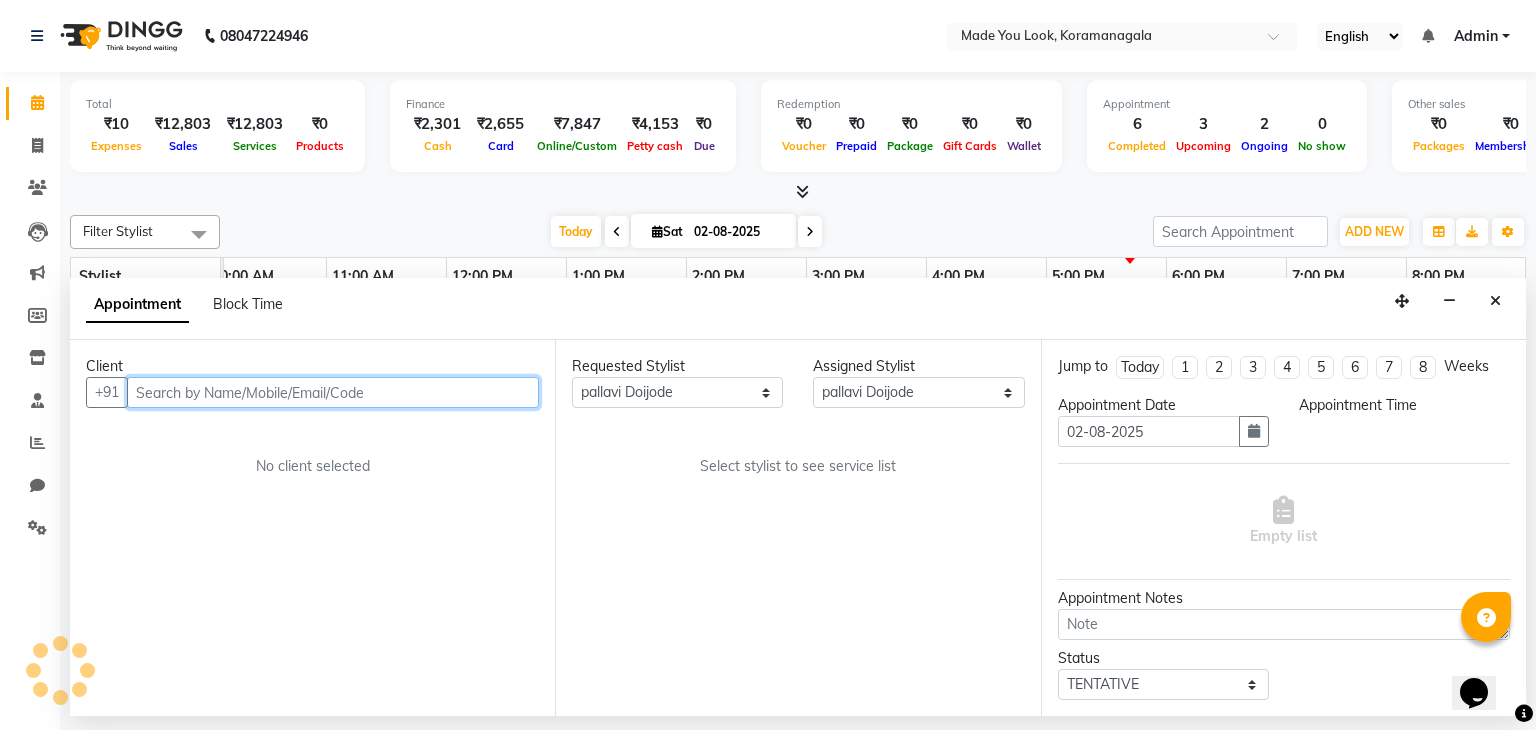select on "confirm booking" 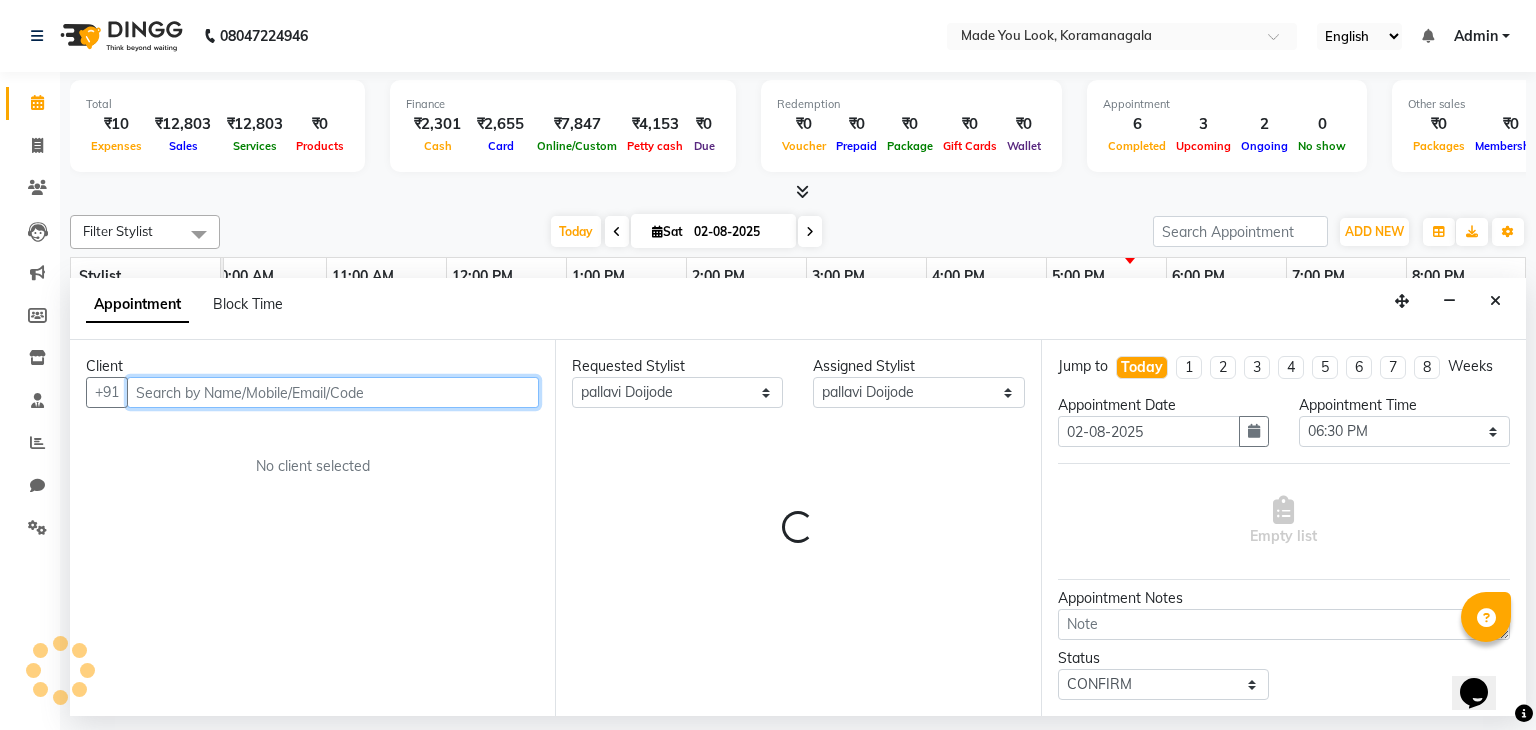 select on "4108" 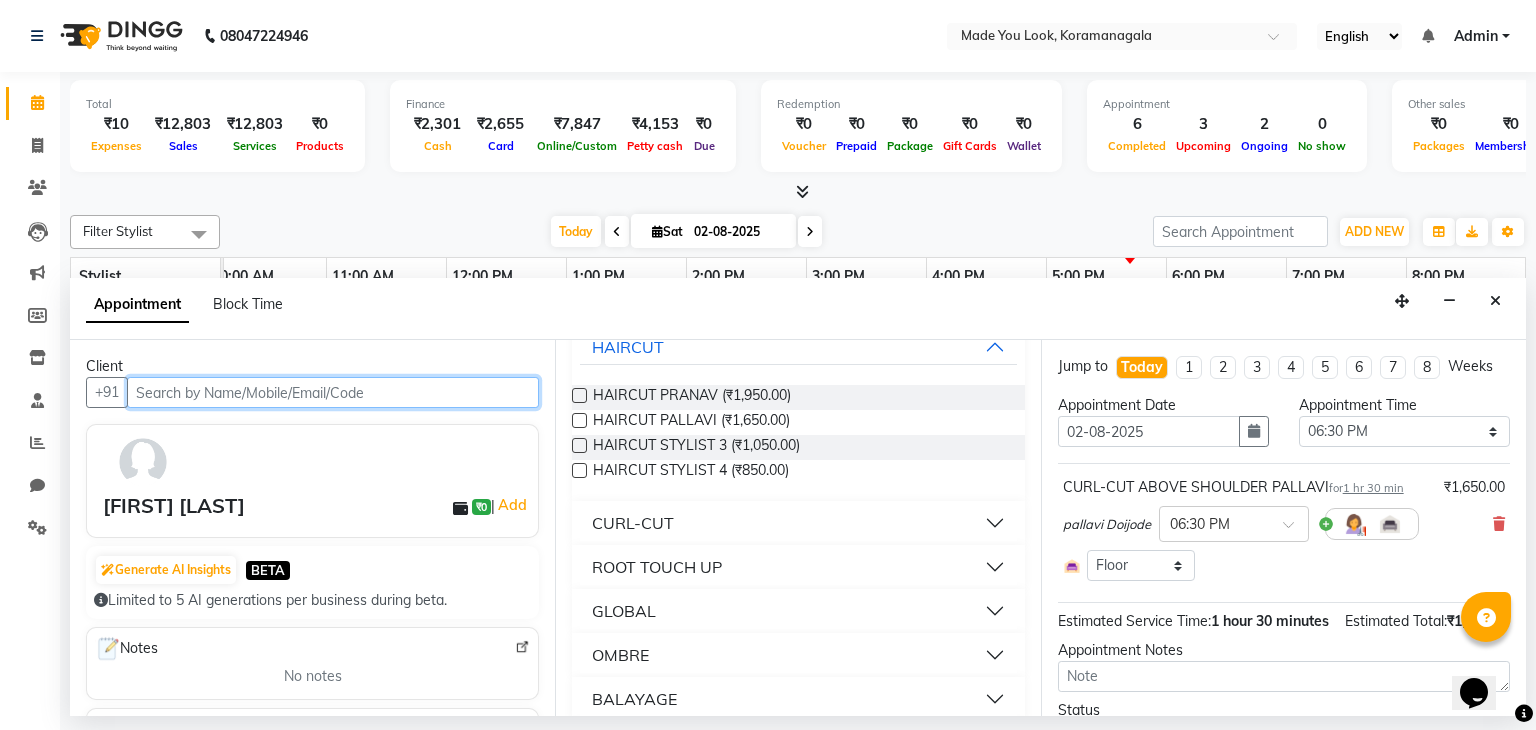 scroll, scrollTop: 139, scrollLeft: 0, axis: vertical 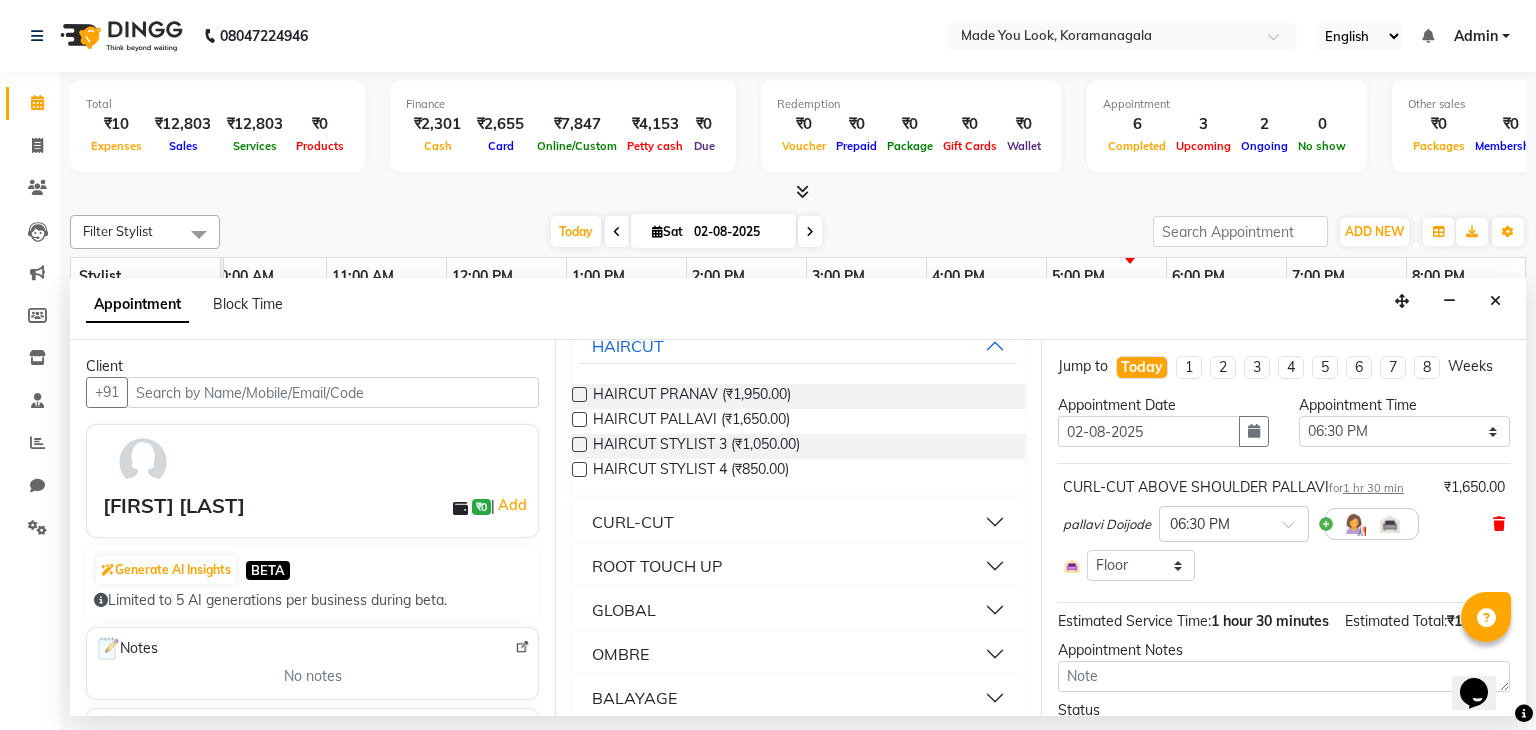 click at bounding box center [1499, 524] 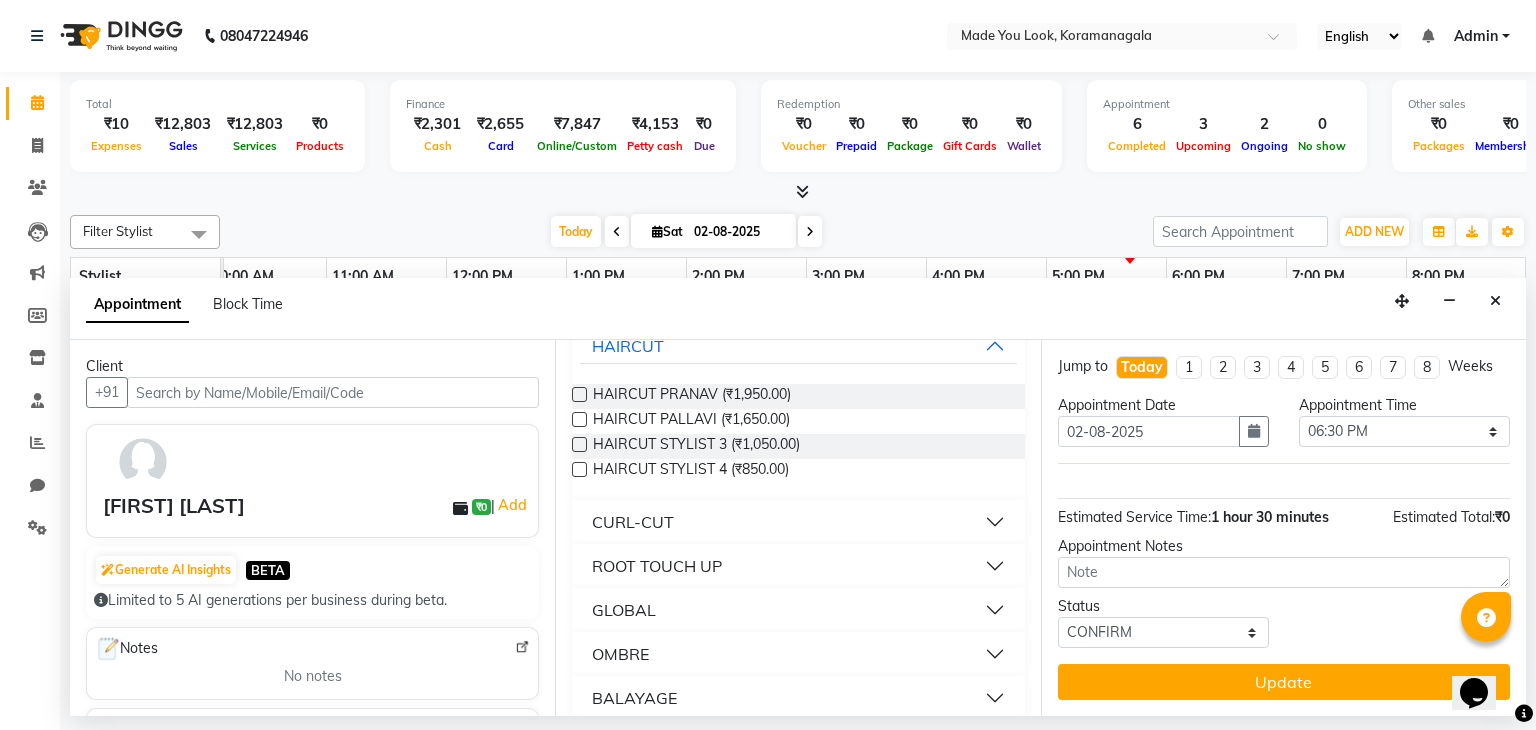 click on "CURL-CUT" at bounding box center [798, 522] 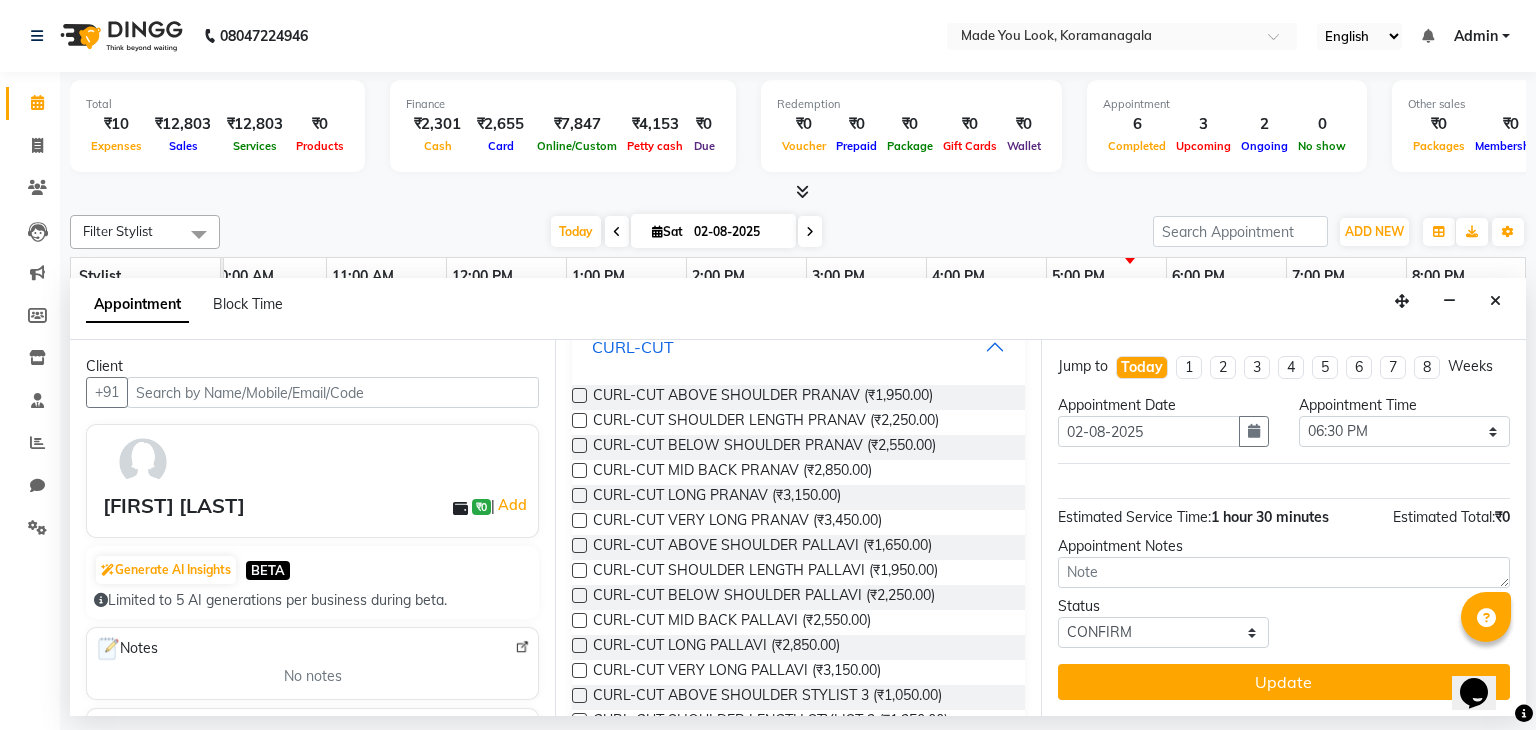 scroll, scrollTop: 315, scrollLeft: 0, axis: vertical 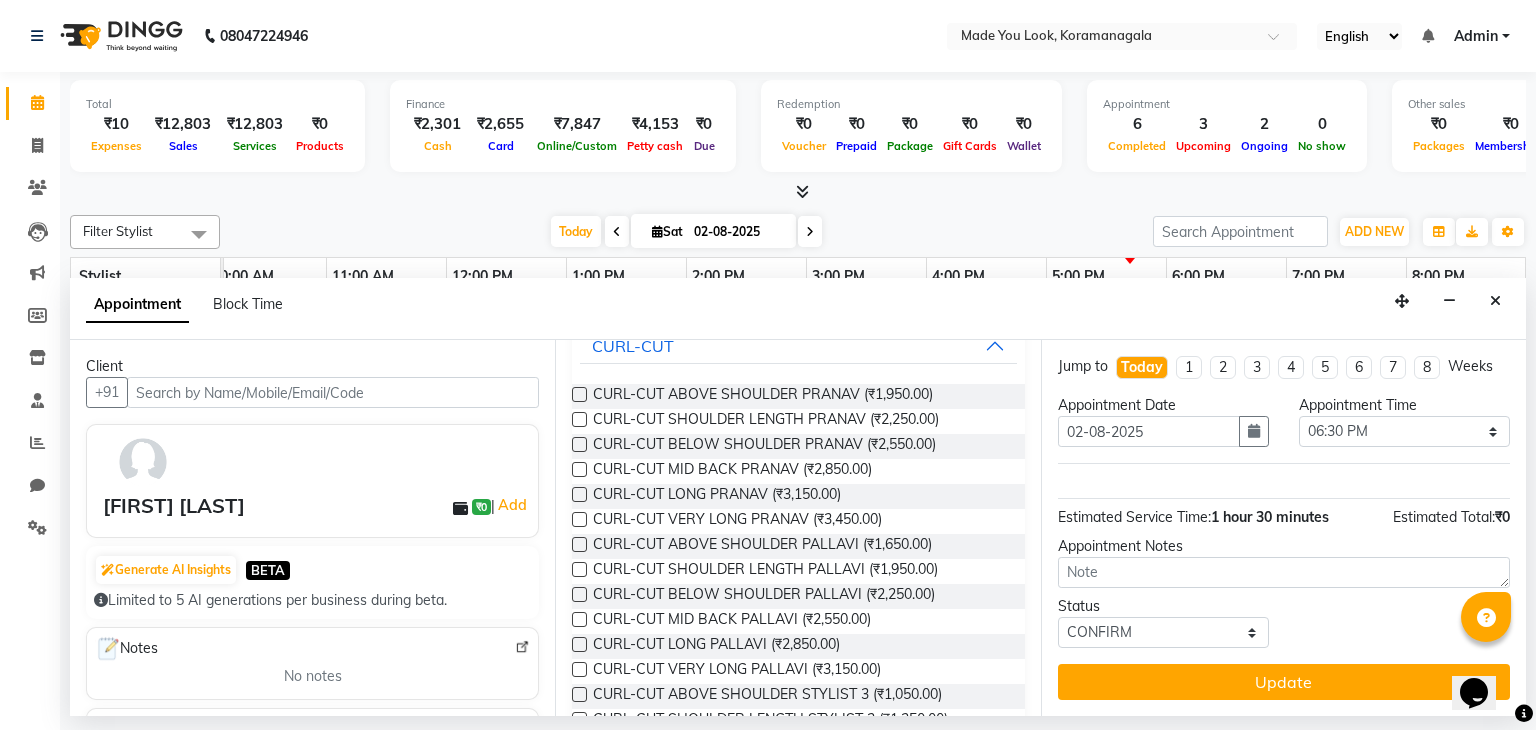 click at bounding box center [579, 569] 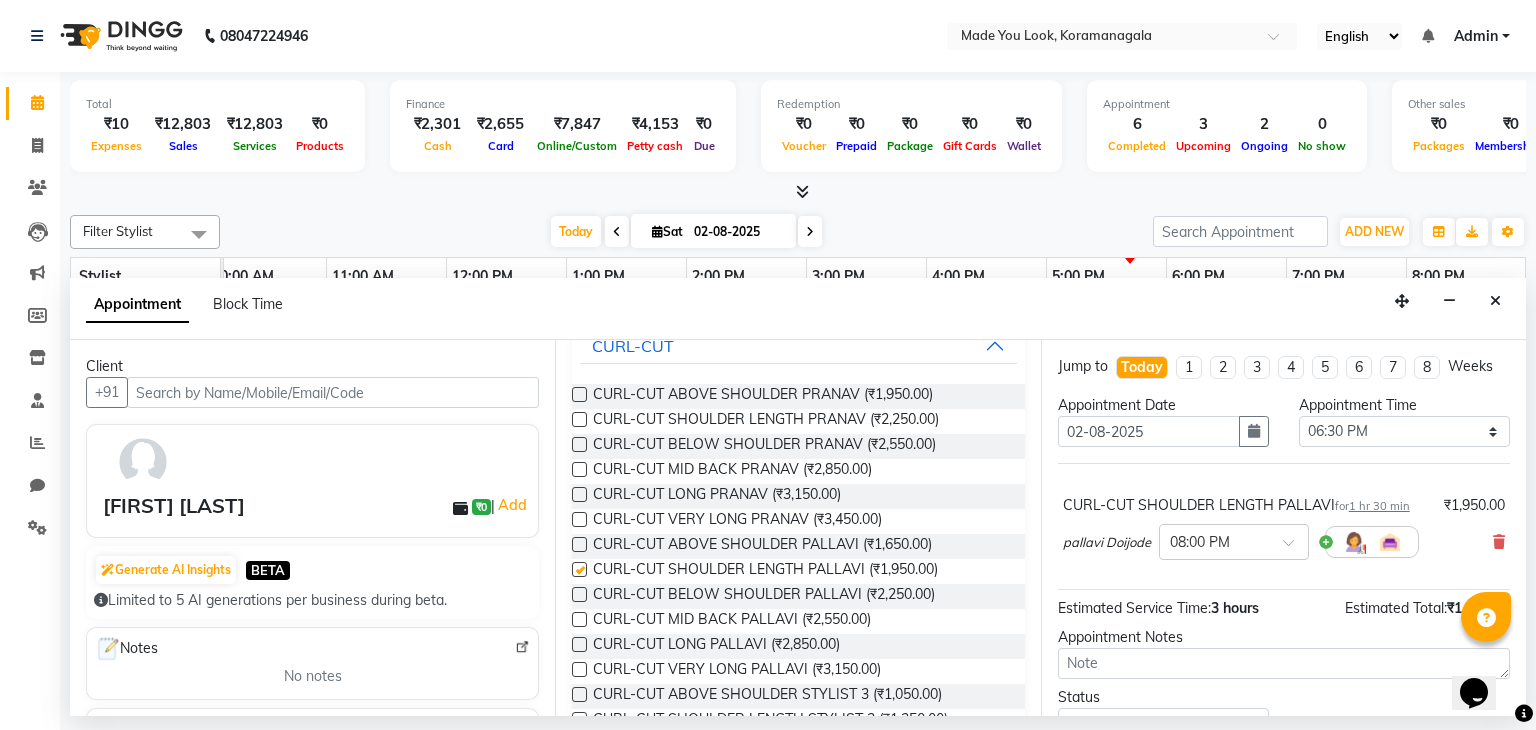 checkbox on "false" 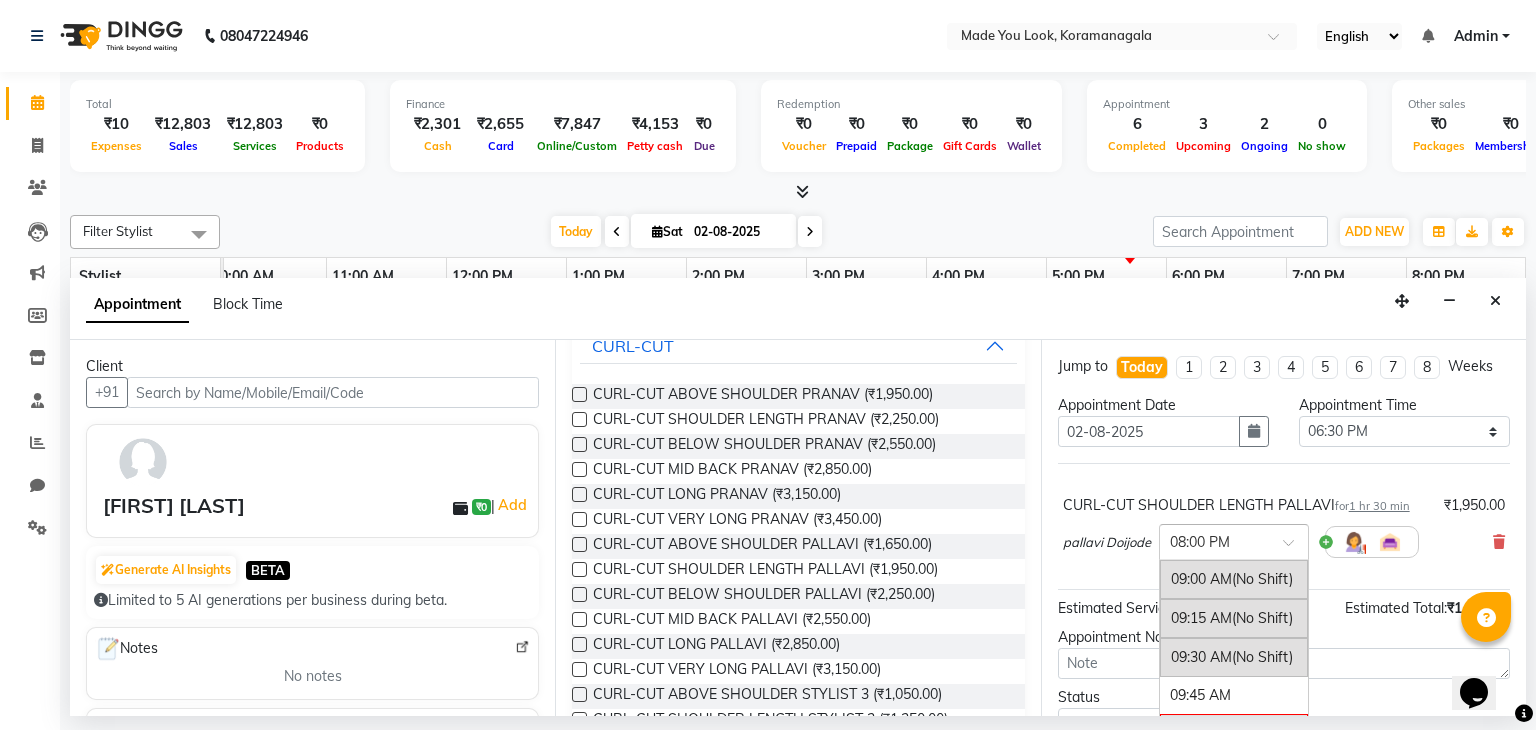 click at bounding box center (1234, 540) 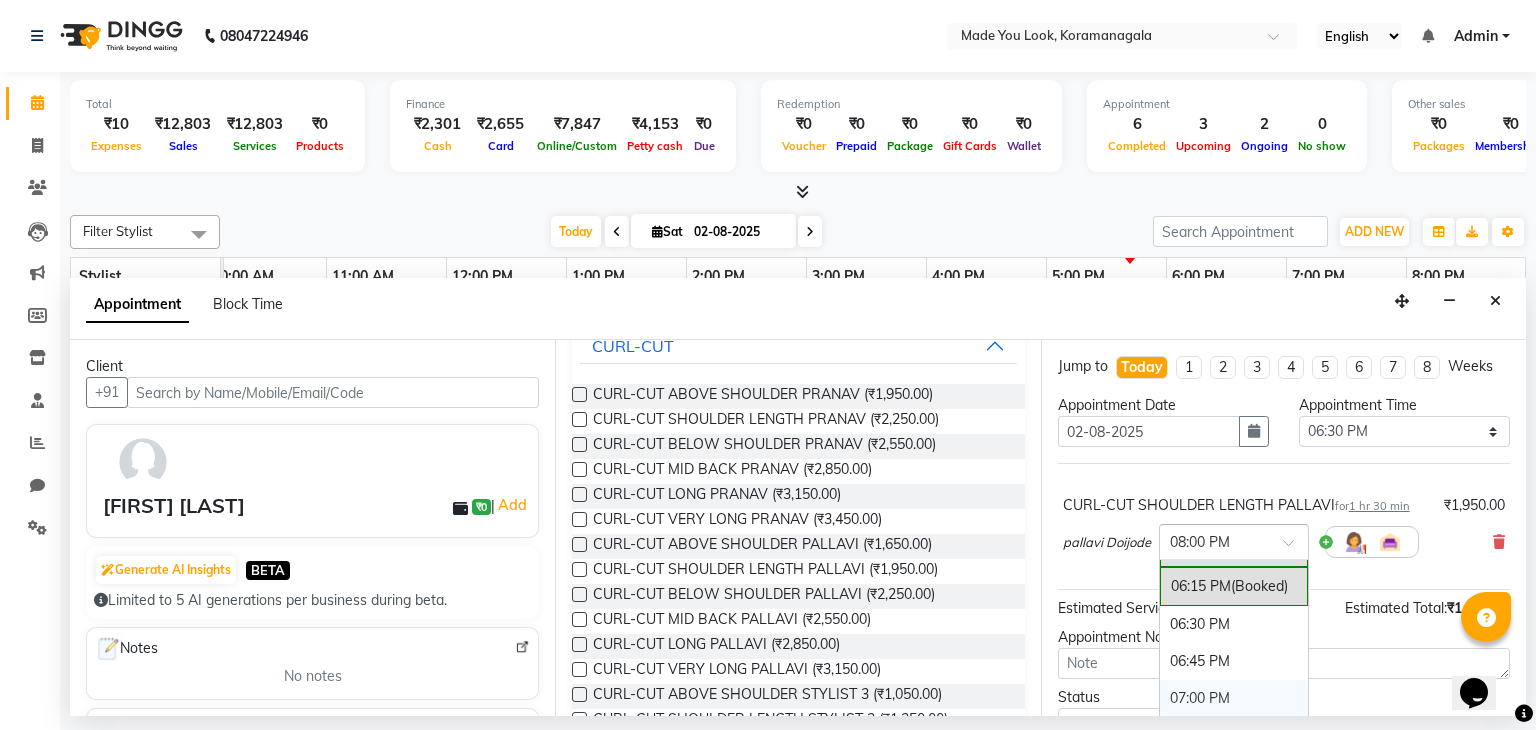 scroll, scrollTop: 1416, scrollLeft: 0, axis: vertical 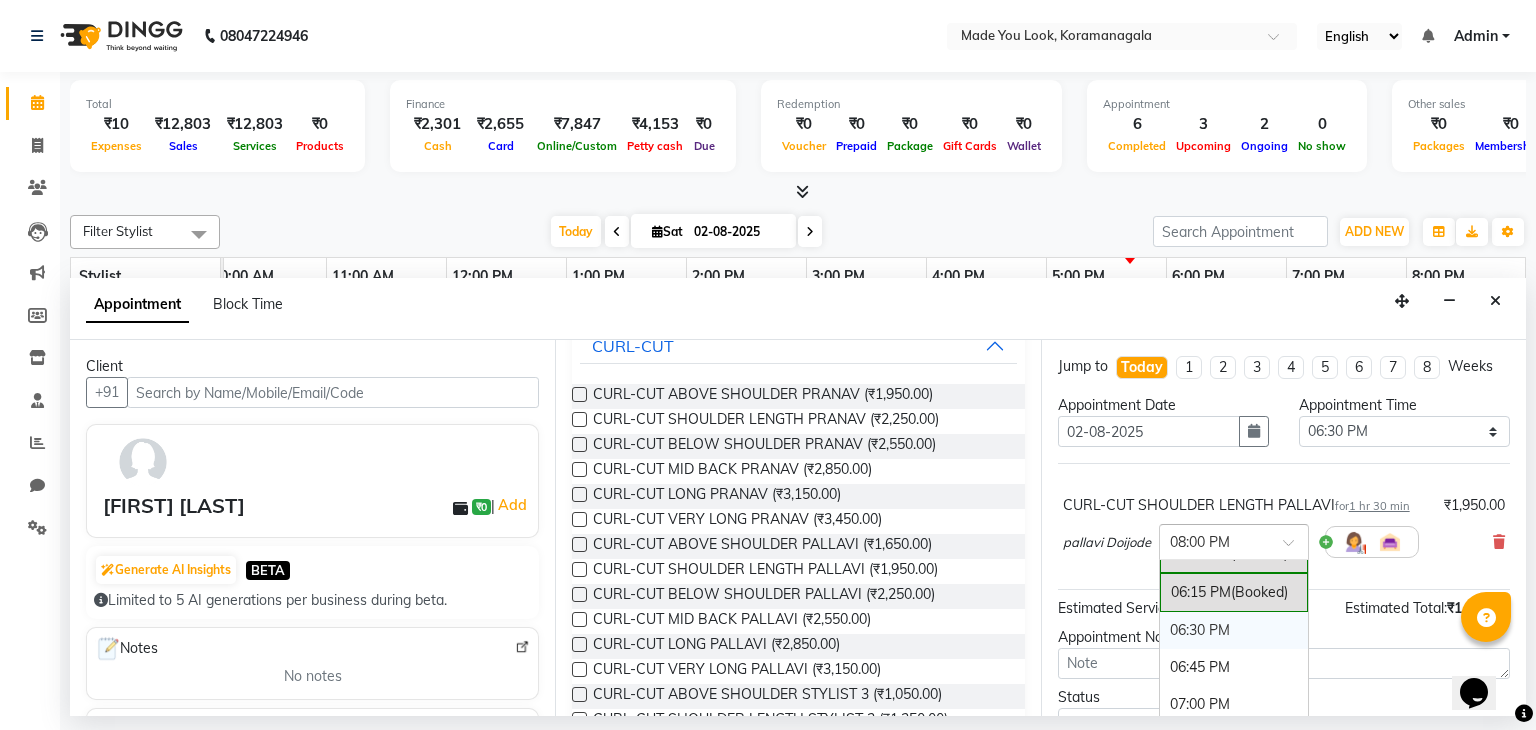 click on "06:30 PM" at bounding box center [1234, 630] 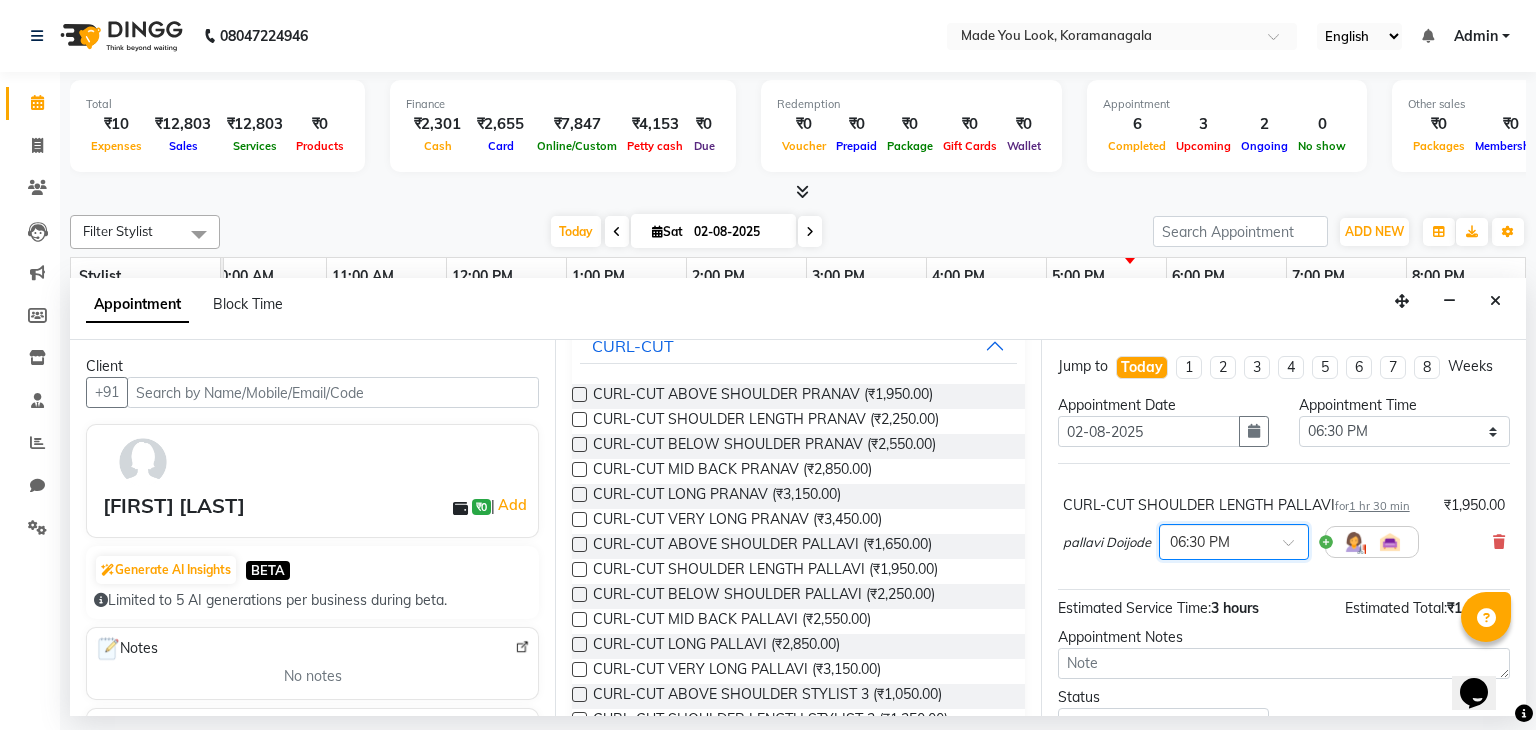 scroll, scrollTop: 90, scrollLeft: 0, axis: vertical 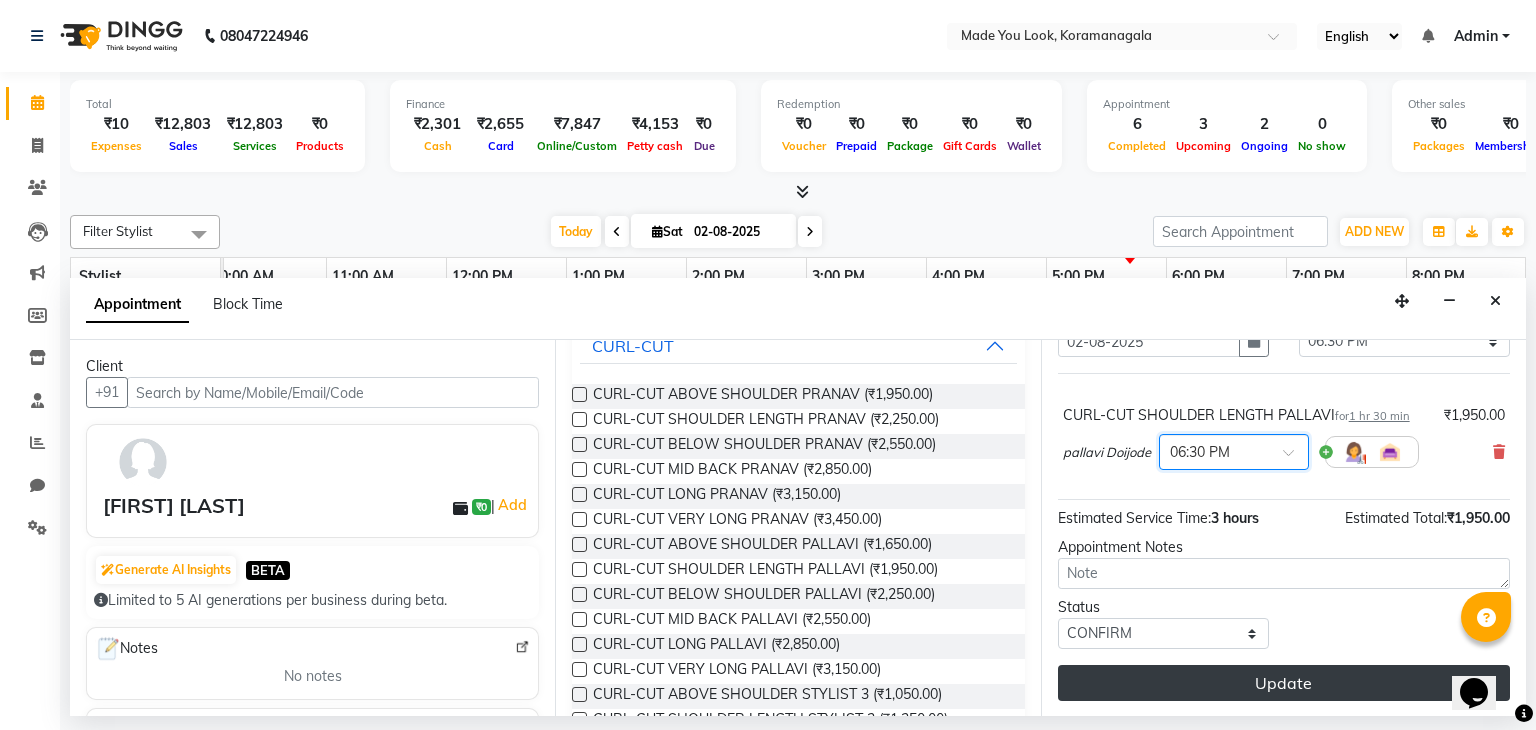 click on "Update" at bounding box center (1284, 683) 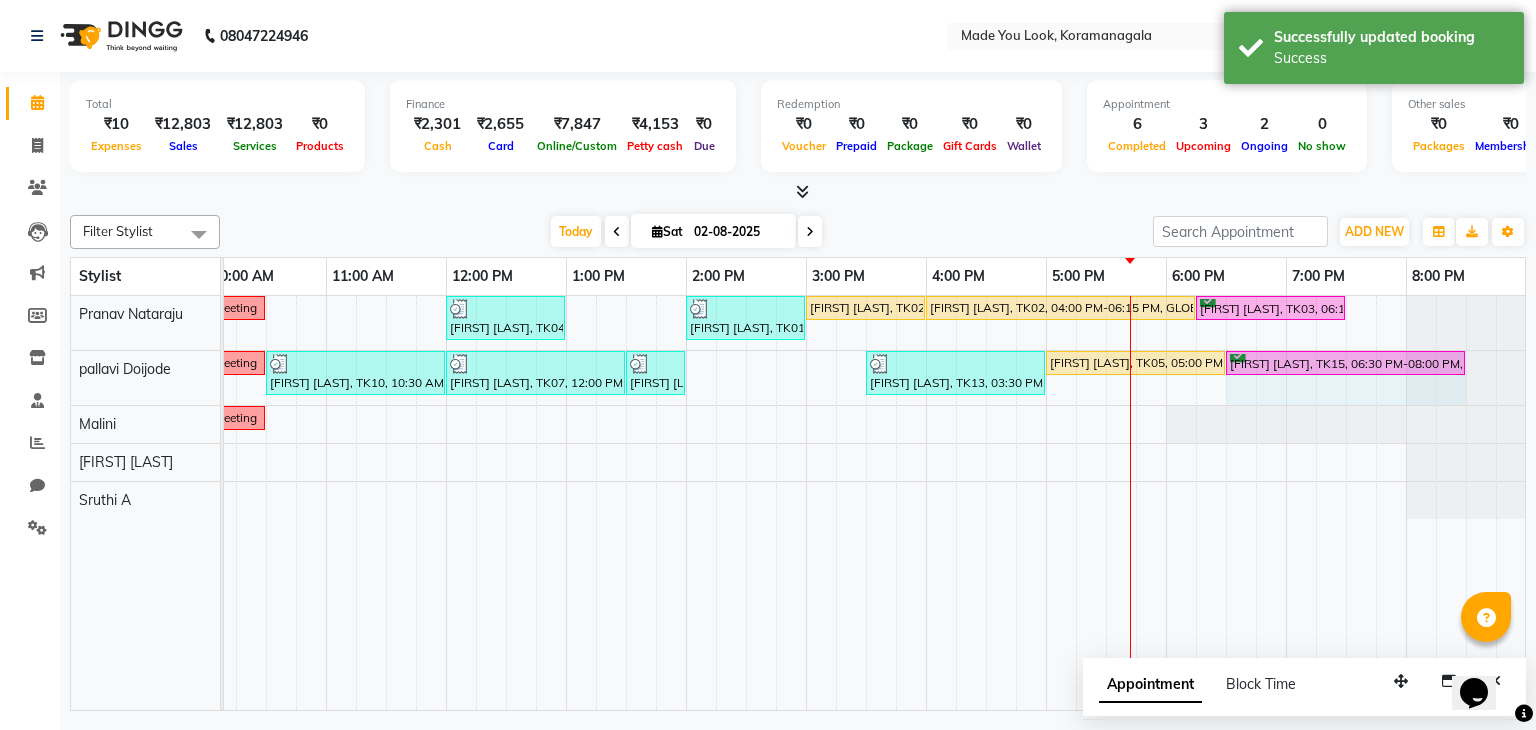 click on "meeting      Sibi Nandana, TK10, 10:30 AM-12:00 PM, CURL-CUT SHOULDER LENGTH PALLAVI     Ann Alex, TK07, 12:00 PM-01:30 PM, CURL-CUT BELOW SHOULDER PALLAVI     Ann Alex, TK07, 01:30 PM-02:00 PM,  OLAPLEX 4C CLARIFYING     Krithika khatri, TK13, 03:30 PM-05:00 PM, CURL-CUT SHOULDER LENGTH PRANAV    Rizwana P, TK05, 05:00 PM-06:30 PM, CURL-CUT SHOULDER LENGTH PALLAVI     Akshaya pradeep, TK15, 06:30 PM-08:00 PM, CURL-CUT SHOULDER LENGTH PALLAVI     Akshaya pradeep, TK15, 06:30 PM-08:00 PM, CURL-CUT SHOULDER LENGTH PALLAVI" at bounding box center (-34, 378) 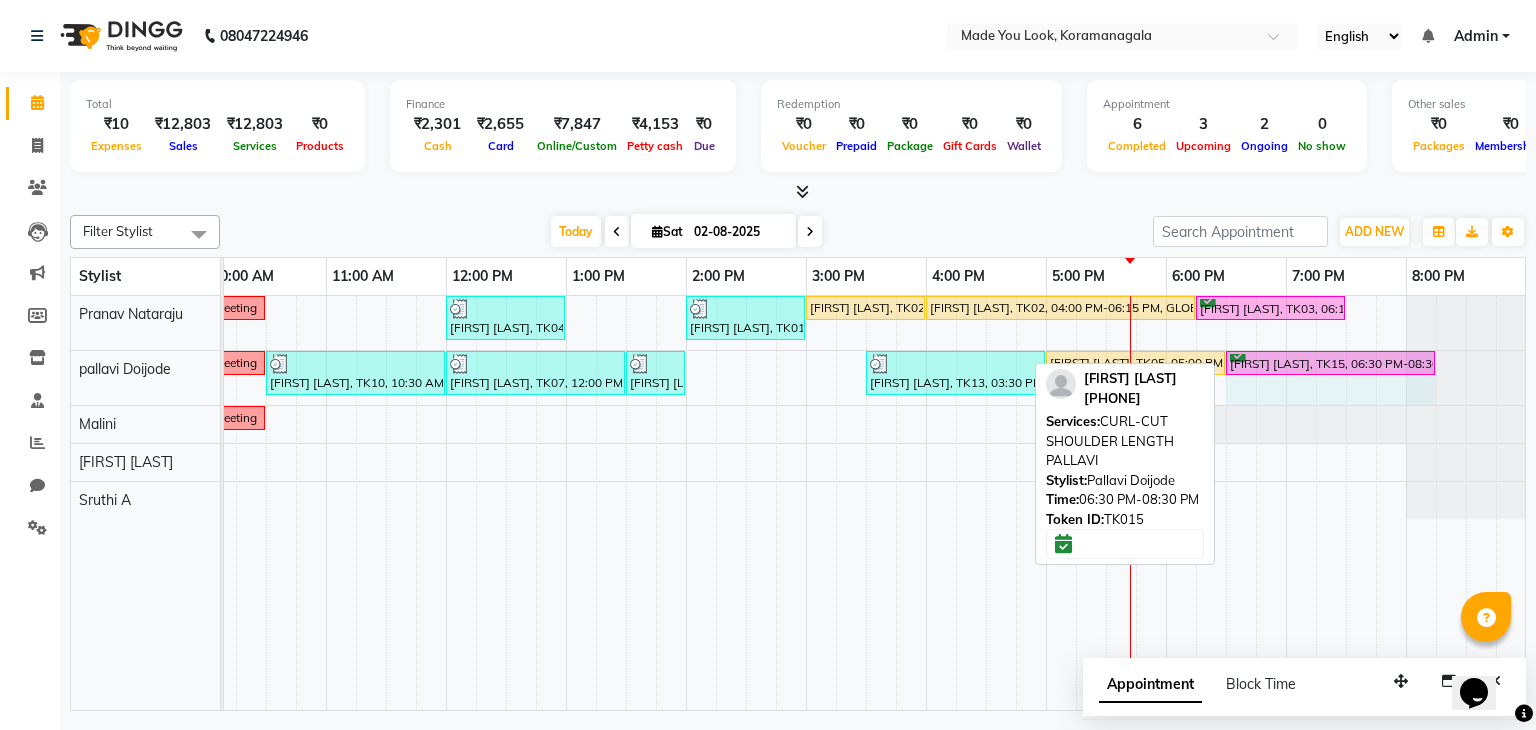drag, startPoint x: 1464, startPoint y: 362, endPoint x: 1406, endPoint y: 358, distance: 58.137768 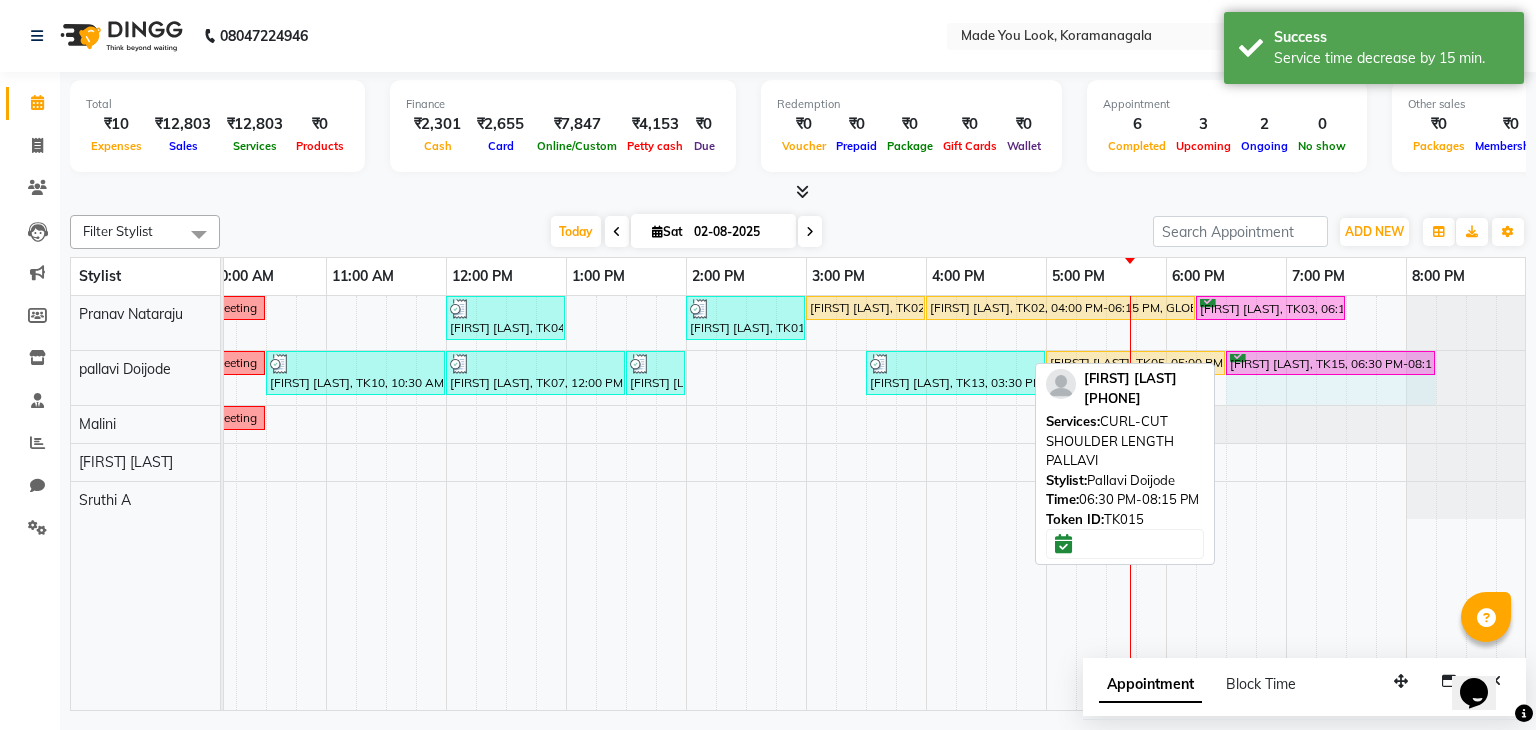 click on "meeting      Sibi Nandana, TK10, 10:30 AM-12:00 PM, CURL-CUT SHOULDER LENGTH PALLAVI     Ann Alex, TK07, 12:00 PM-01:30 PM, CURL-CUT BELOW SHOULDER PALLAVI     Ann Alex, TK07, 01:30 PM-02:00 PM,  OLAPLEX 4C CLARIFYING     Krithika khatri, TK13, 03:30 PM-05:00 PM, CURL-CUT SHOULDER LENGTH PRANAV    Rizwana P, TK05, 05:00 PM-06:30 PM, CURL-CUT SHOULDER LENGTH PALLAVI     Akshaya pradeep, TK15, 06:30 PM-08:15 PM, CURL-CUT SHOULDER LENGTH PALLAVI     Akshaya pradeep, TK15, 06:30 PM-08:15 PM, CURL-CUT SHOULDER LENGTH PALLAVI" at bounding box center (-34, 378) 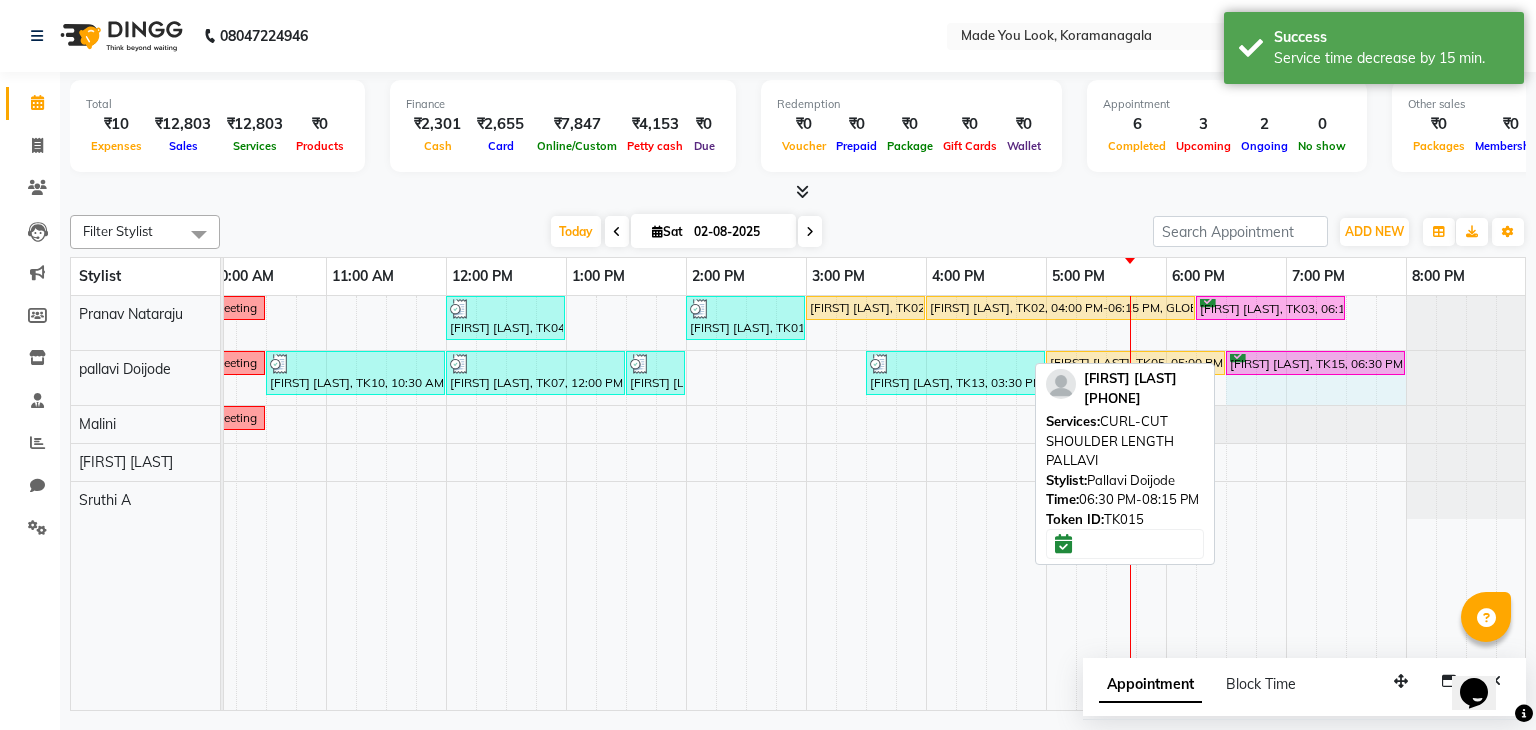 drag, startPoint x: 1435, startPoint y: 357, endPoint x: 1405, endPoint y: 361, distance: 30.265491 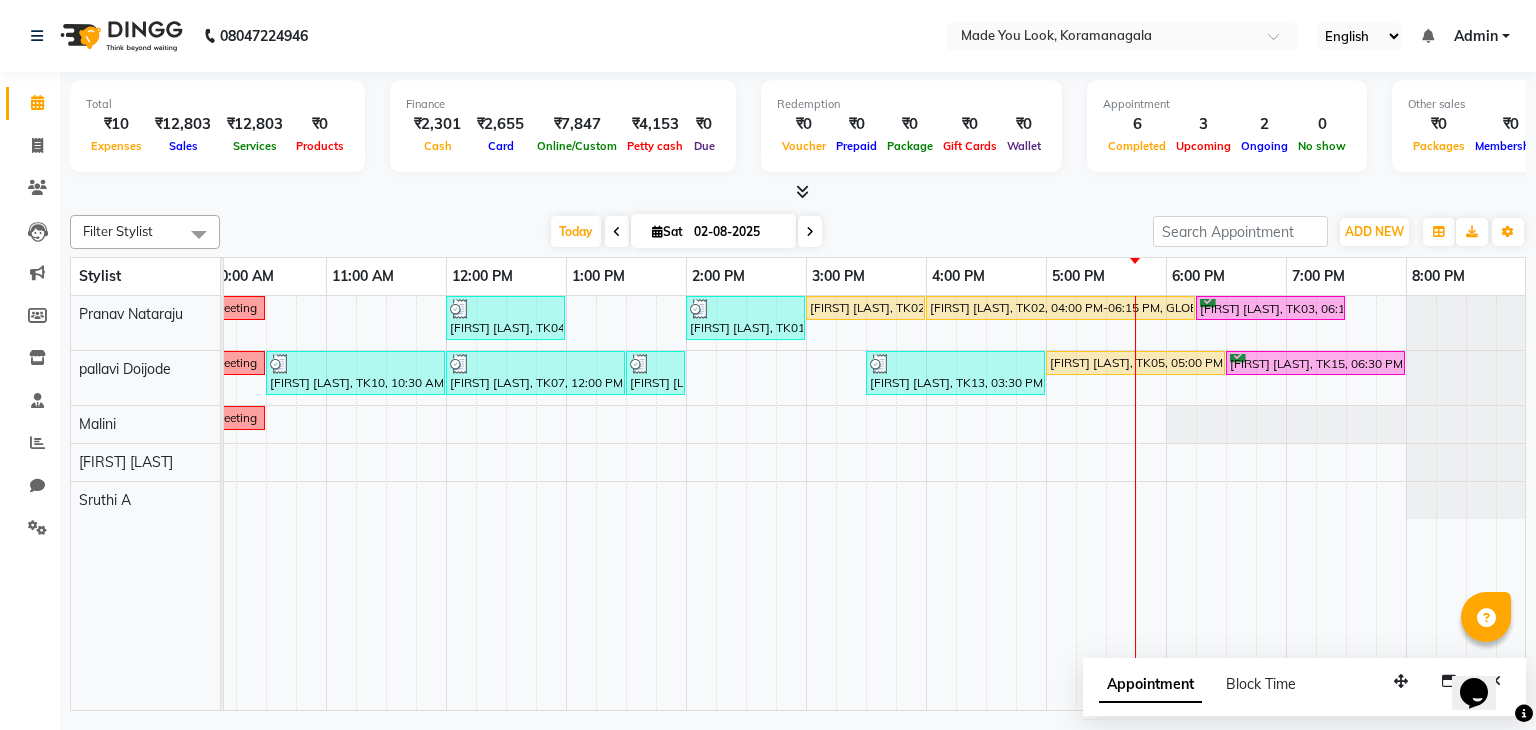 click at bounding box center [810, 232] 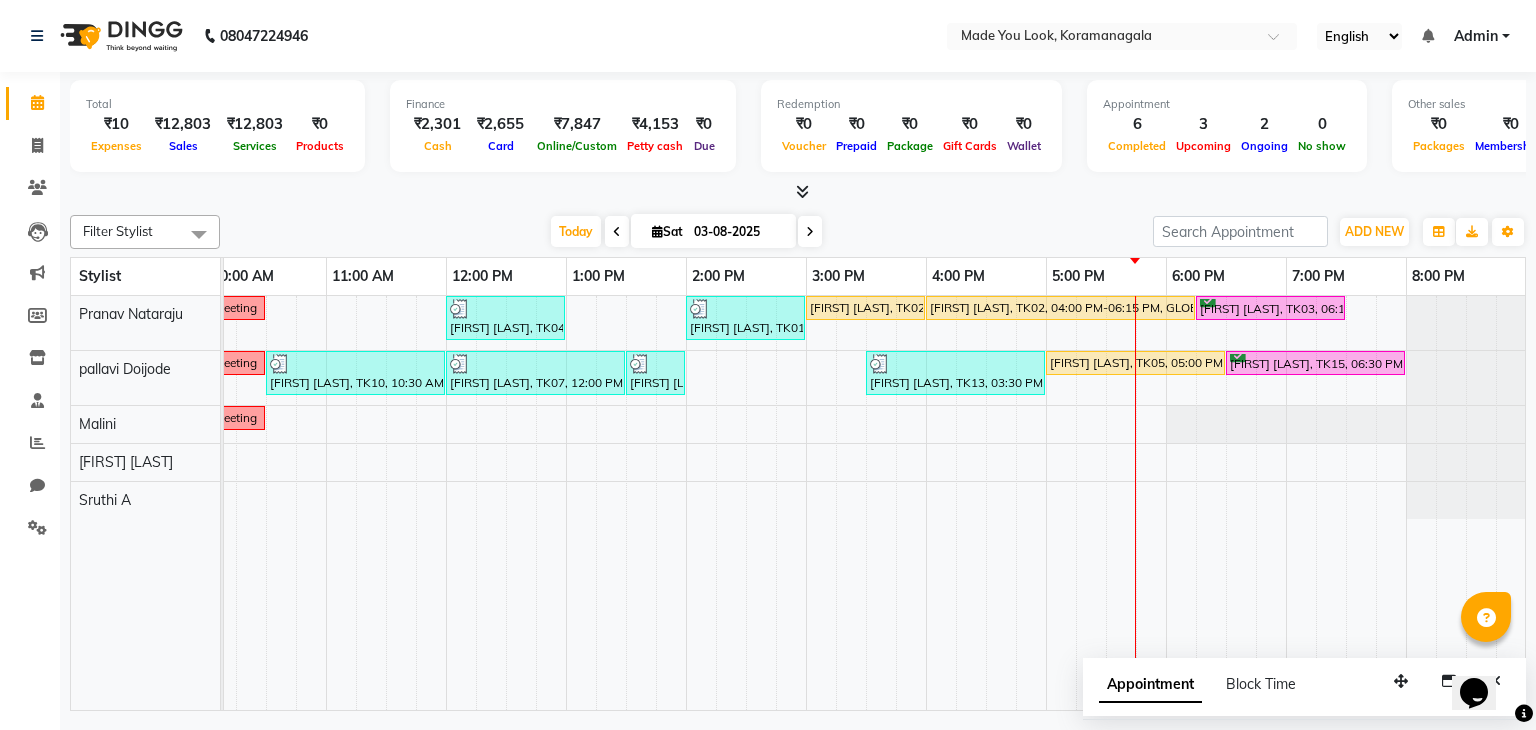 scroll, scrollTop: 0, scrollLeft: 0, axis: both 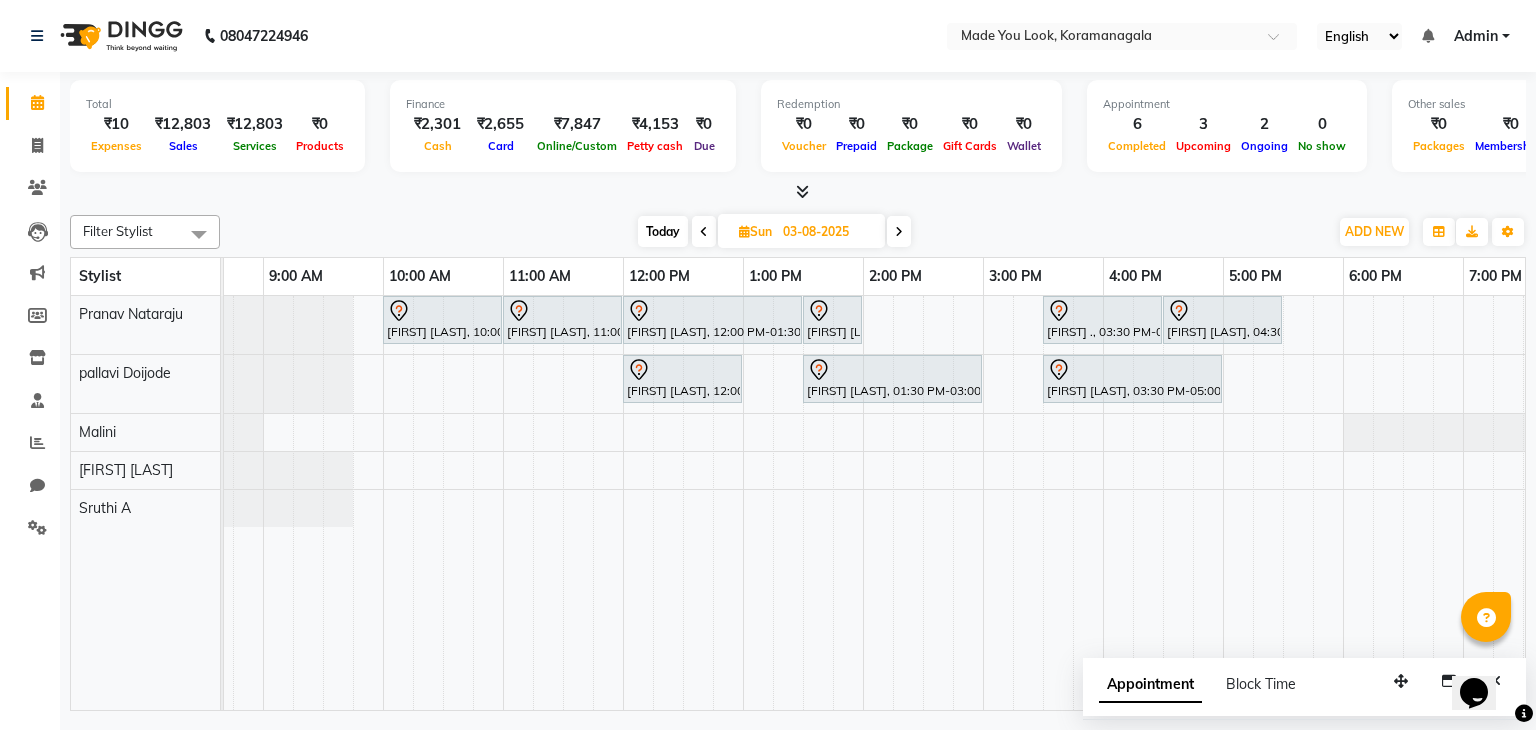 click at bounding box center (704, 232) 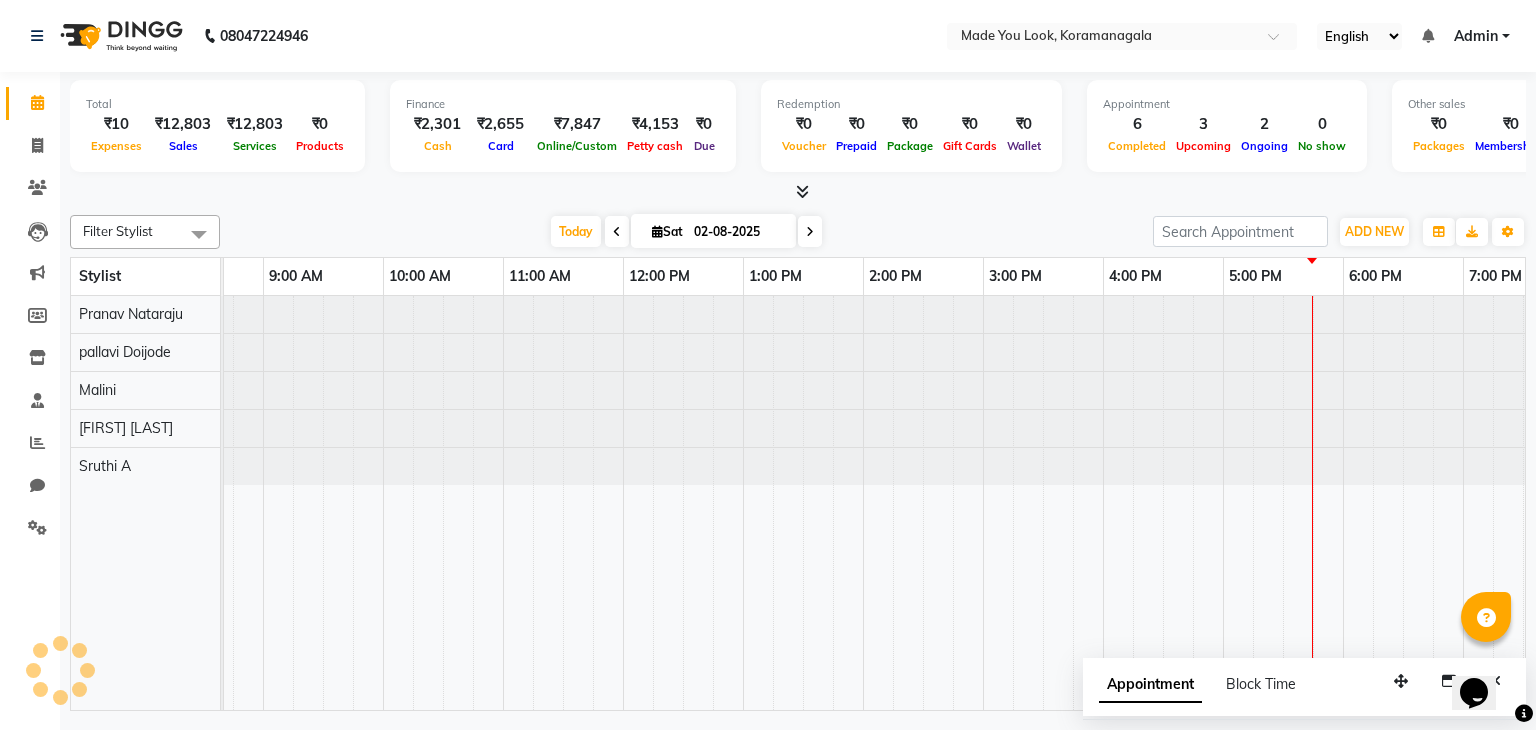scroll, scrollTop: 0, scrollLeft: 258, axis: horizontal 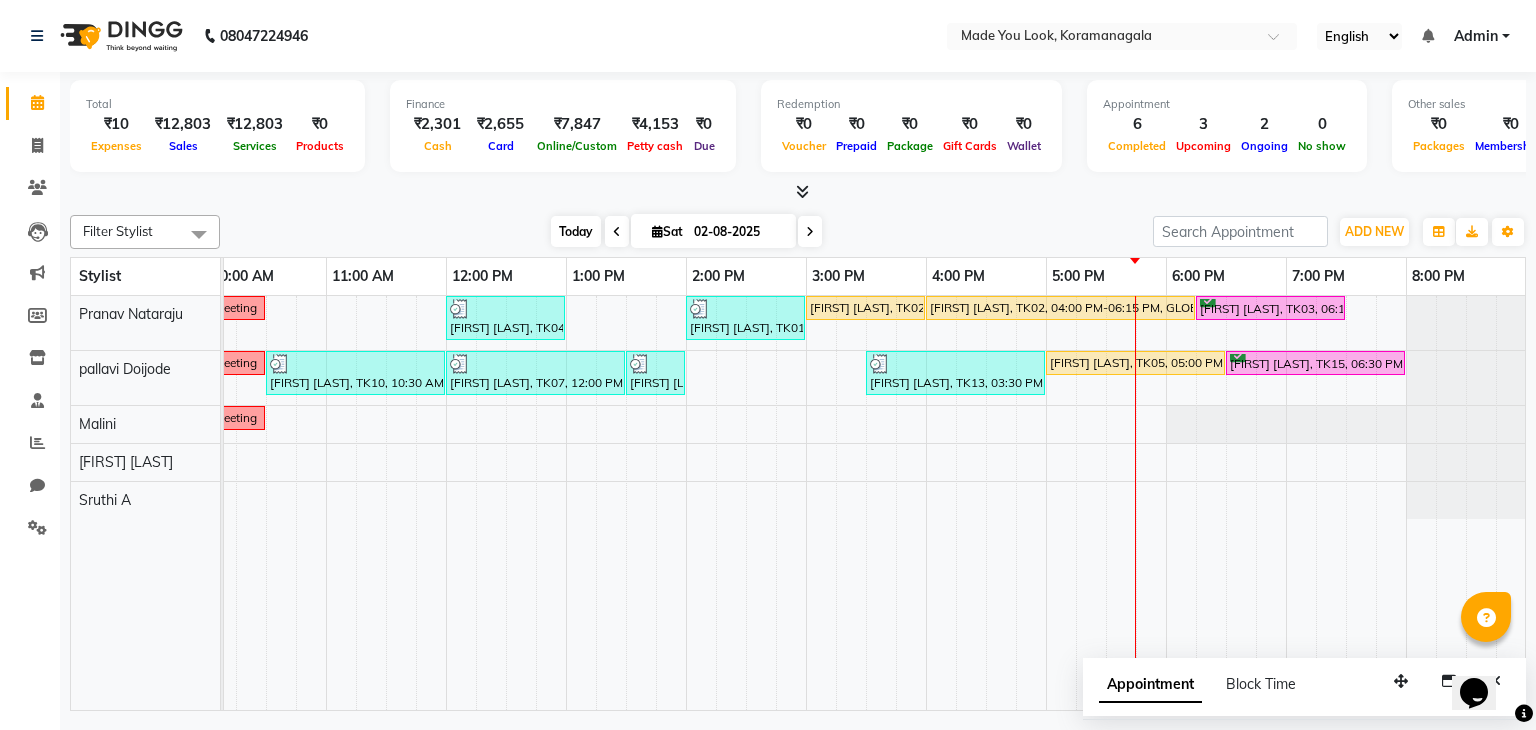 click on "Today" at bounding box center (576, 231) 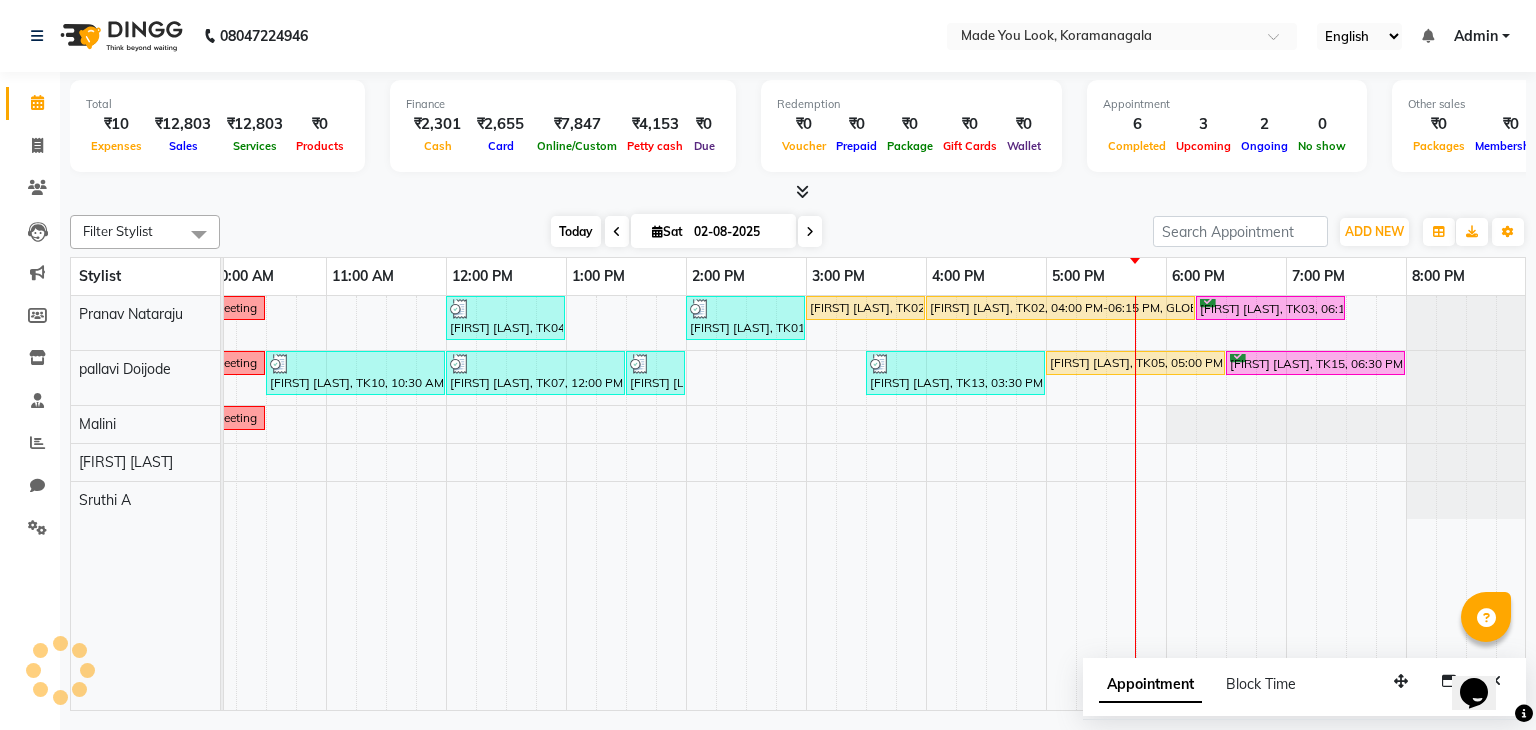 scroll, scrollTop: 0, scrollLeft: 258, axis: horizontal 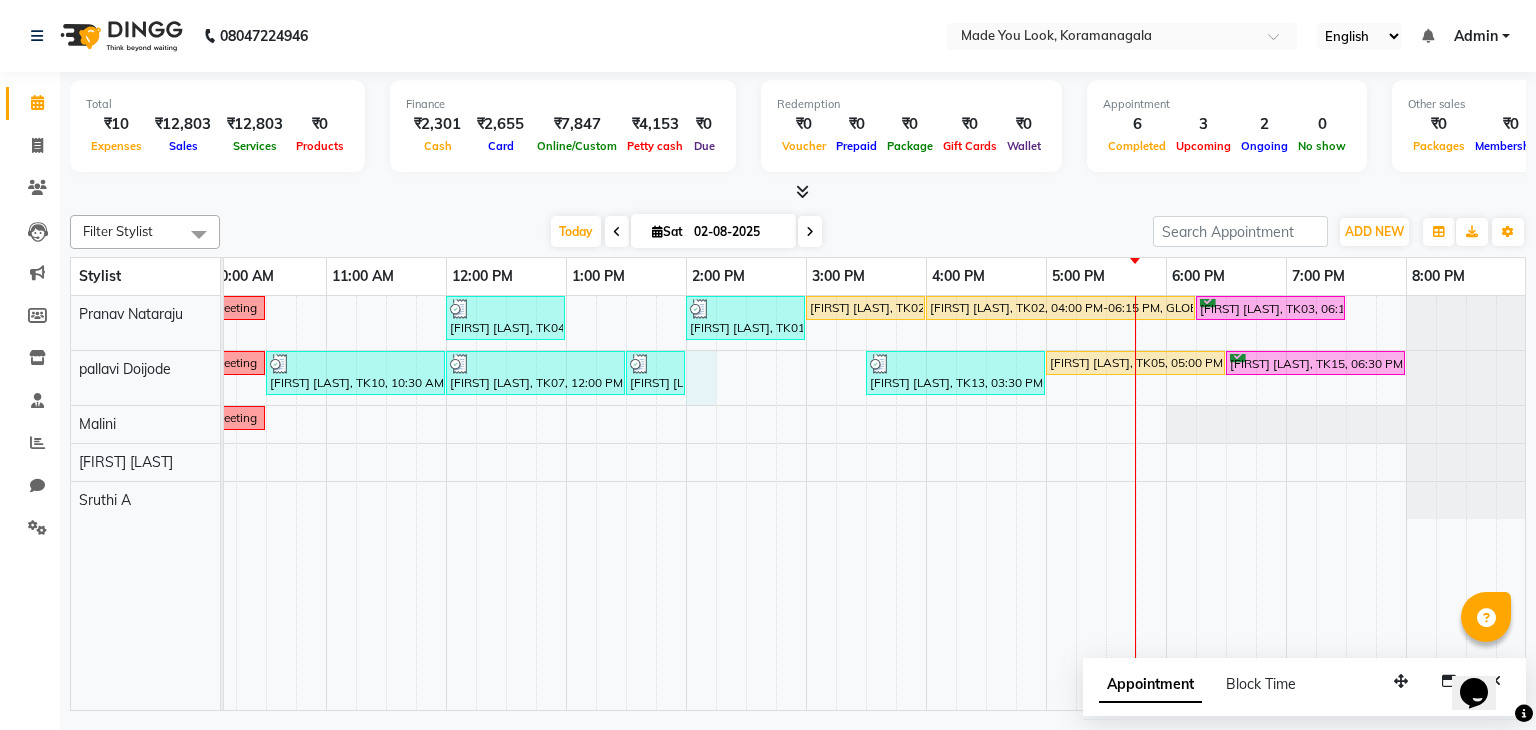 click on "meeting      Amrutha raju, TK04, 12:00 PM-01:00 PM, HAIRCUT PRANAV     Shiva Ramesh, TK01, 02:00 PM-03:00 PM, HAIRCUT PRANAV    Divya sharma, TK02, 03:00 PM-04:00 PM, HAIRCUT PRANAV    Divya sharma, TK02, 04:00 PM-06:15 PM, GLOBAL SHORT HAIR LOW     Harish Ramanadhan, TK03, 06:15 PM-07:30 PM, HAIRCUT PRANAV  meeting      Sibi Nandana, TK10, 10:30 AM-12:00 PM, CURL-CUT SHOULDER LENGTH PALLAVI     Ann Alex, TK07, 12:00 PM-01:30 PM, CURL-CUT BELOW SHOULDER PALLAVI     Ann Alex, TK07, 01:30 PM-02:00 PM,  OLAPLEX 4C CLARIFYING     Krithika khatri, TK13, 03:30 PM-05:00 PM, CURL-CUT SHOULDER LENGTH PRANAV    Rizwana P, TK05, 05:00 PM-06:30 PM, CURL-CUT SHOULDER LENGTH PALLAVI     Akshaya pradeep, TK15, 06:30 PM-08:00 PM, CURL-CUT SHOULDER LENGTH PALLAVI  meeting" at bounding box center (746, 503) 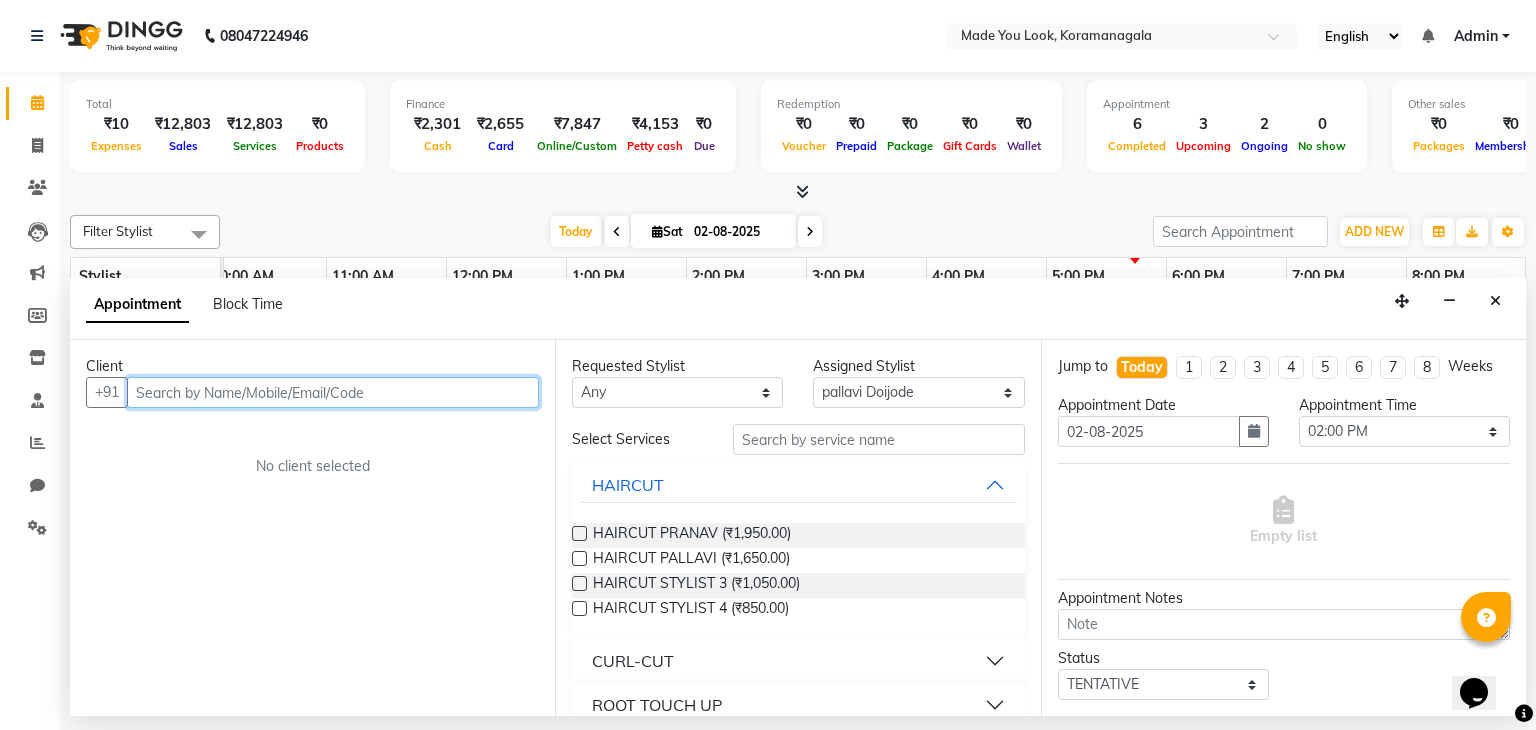 click at bounding box center [333, 392] 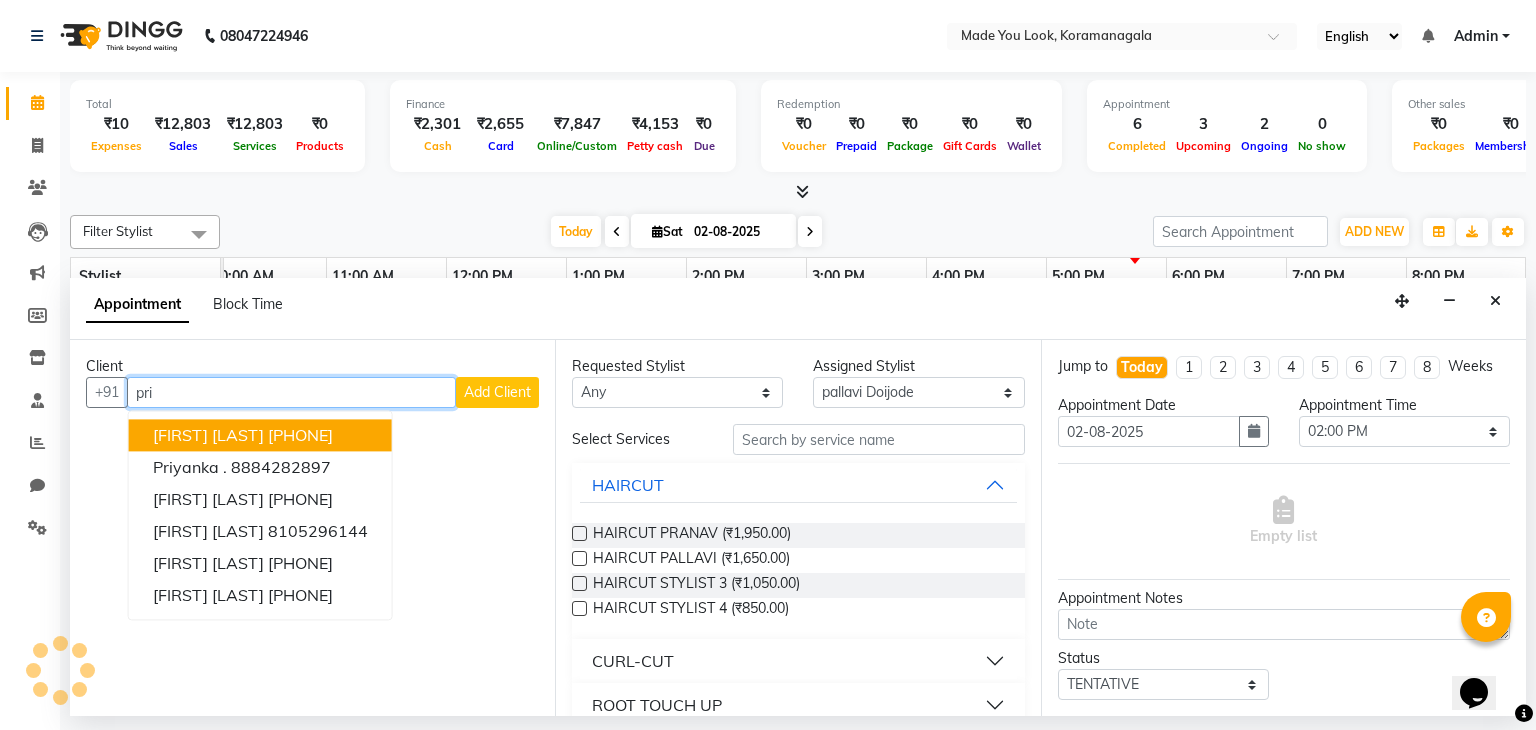 click on "pri" at bounding box center (291, 392) 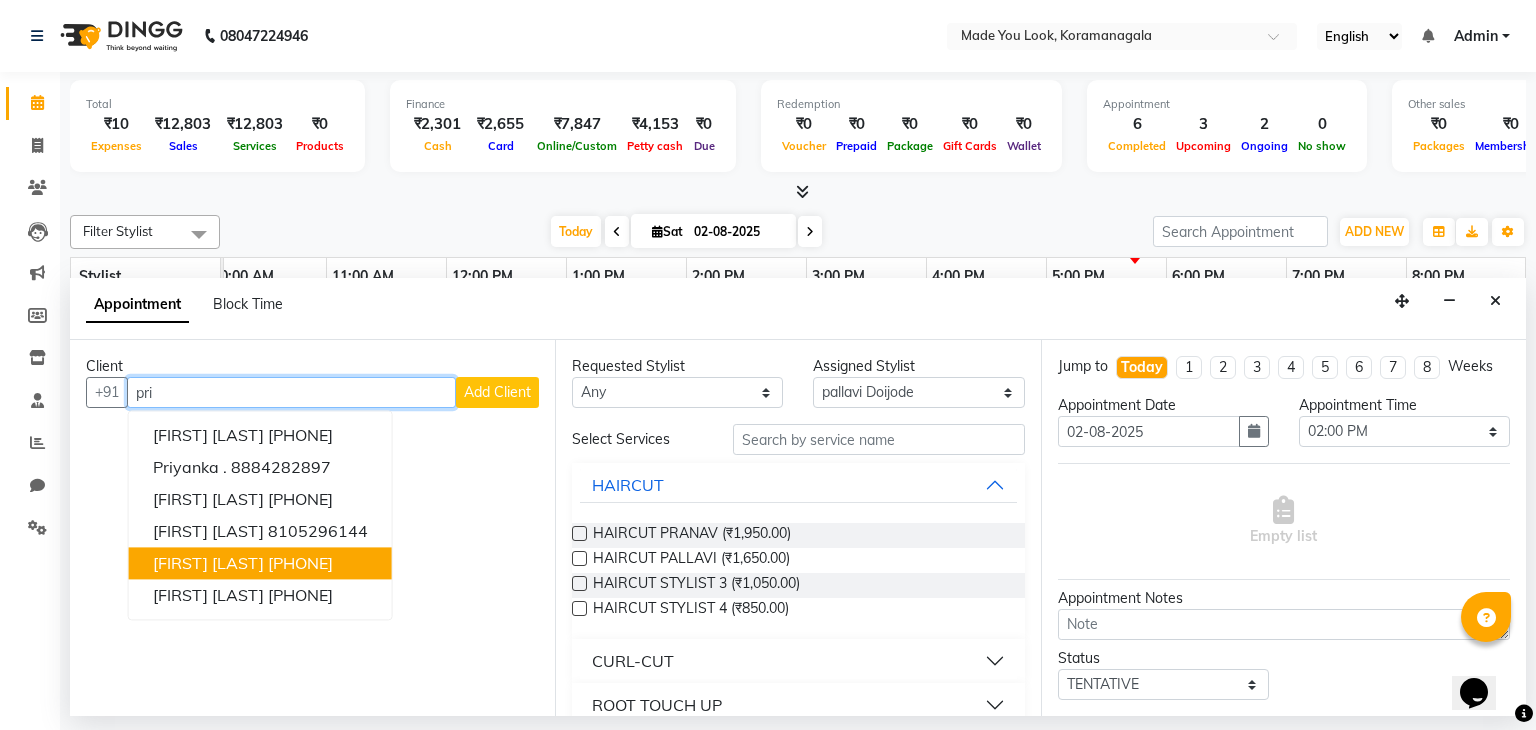 click on "priyanka daro  9164170932" at bounding box center [260, 564] 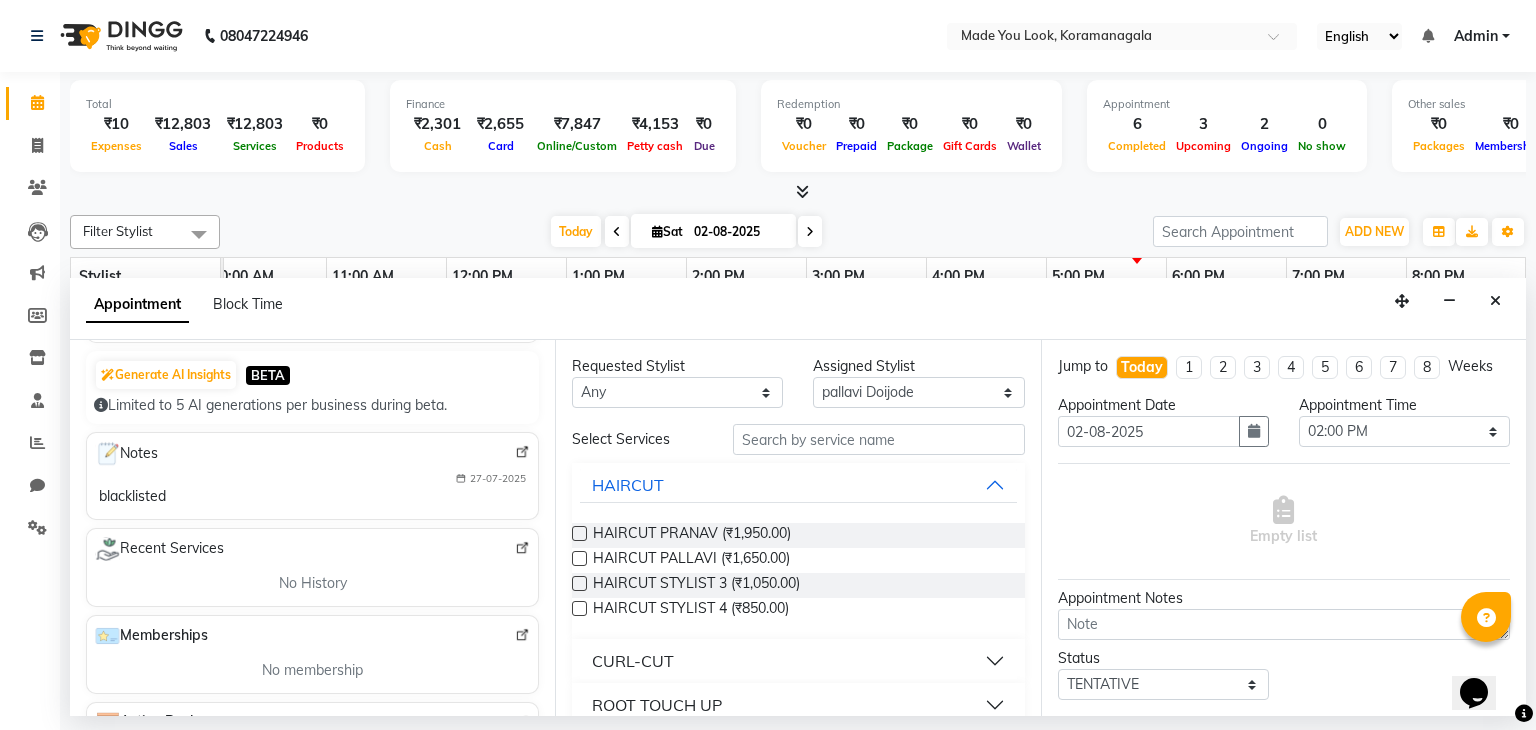 scroll, scrollTop: 187, scrollLeft: 0, axis: vertical 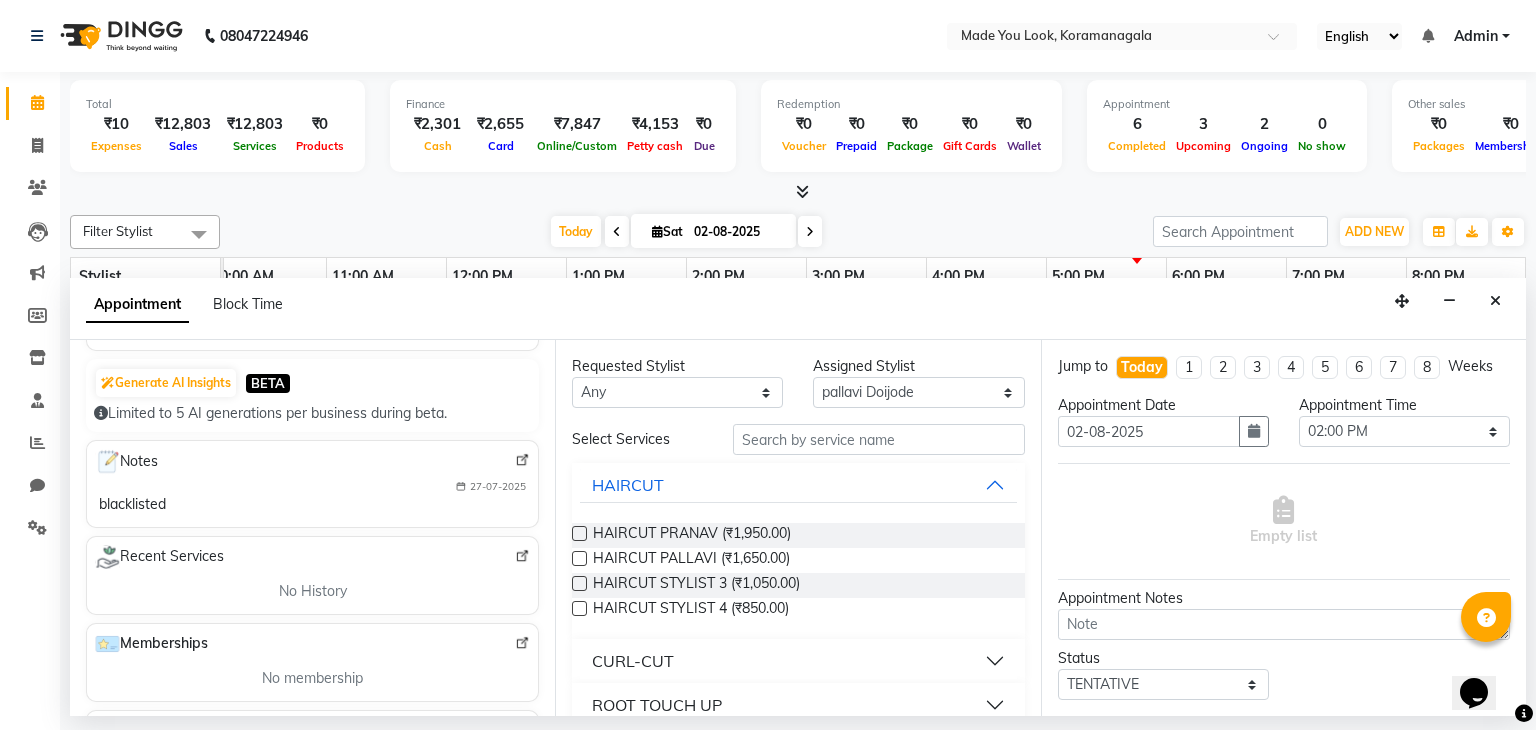type on "9164170932" 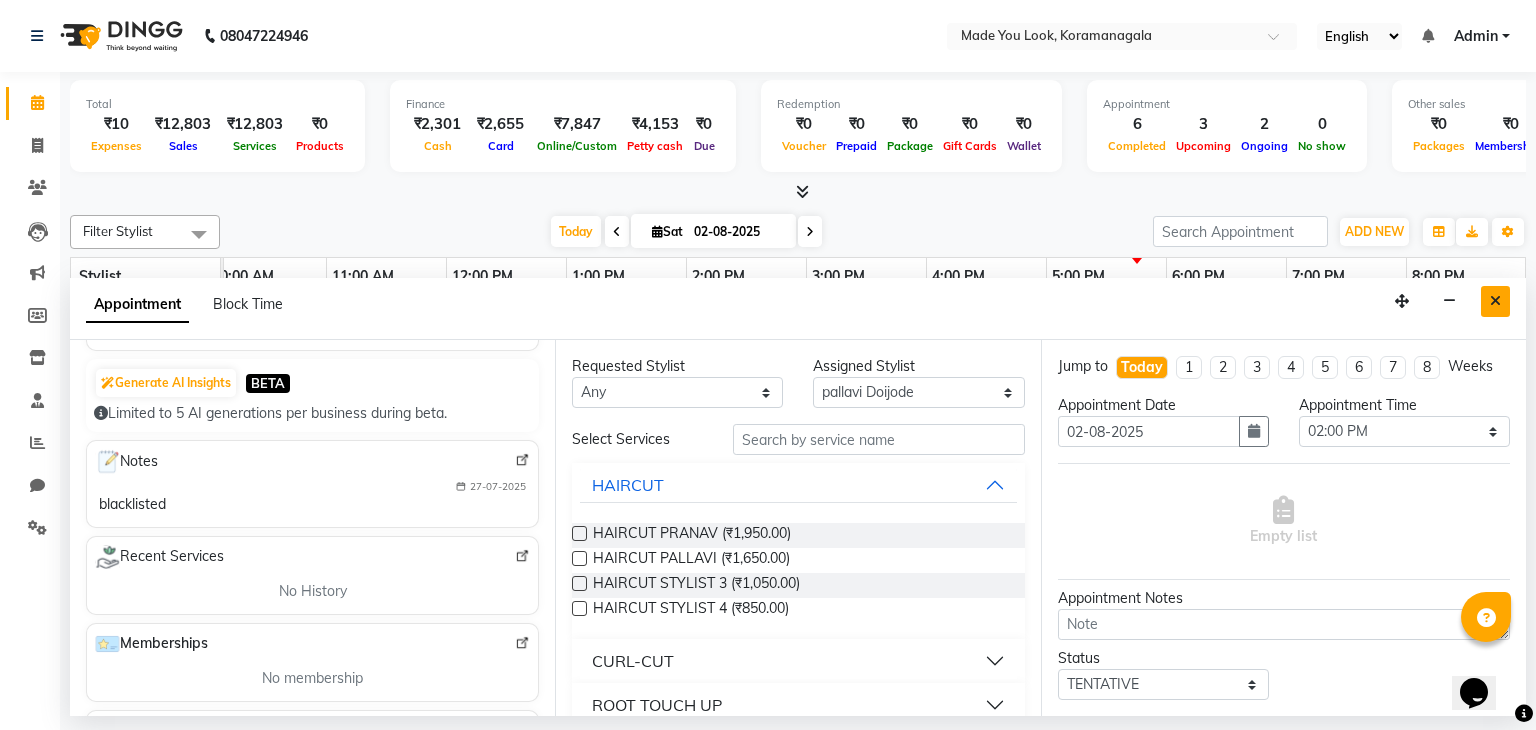 click at bounding box center [1495, 301] 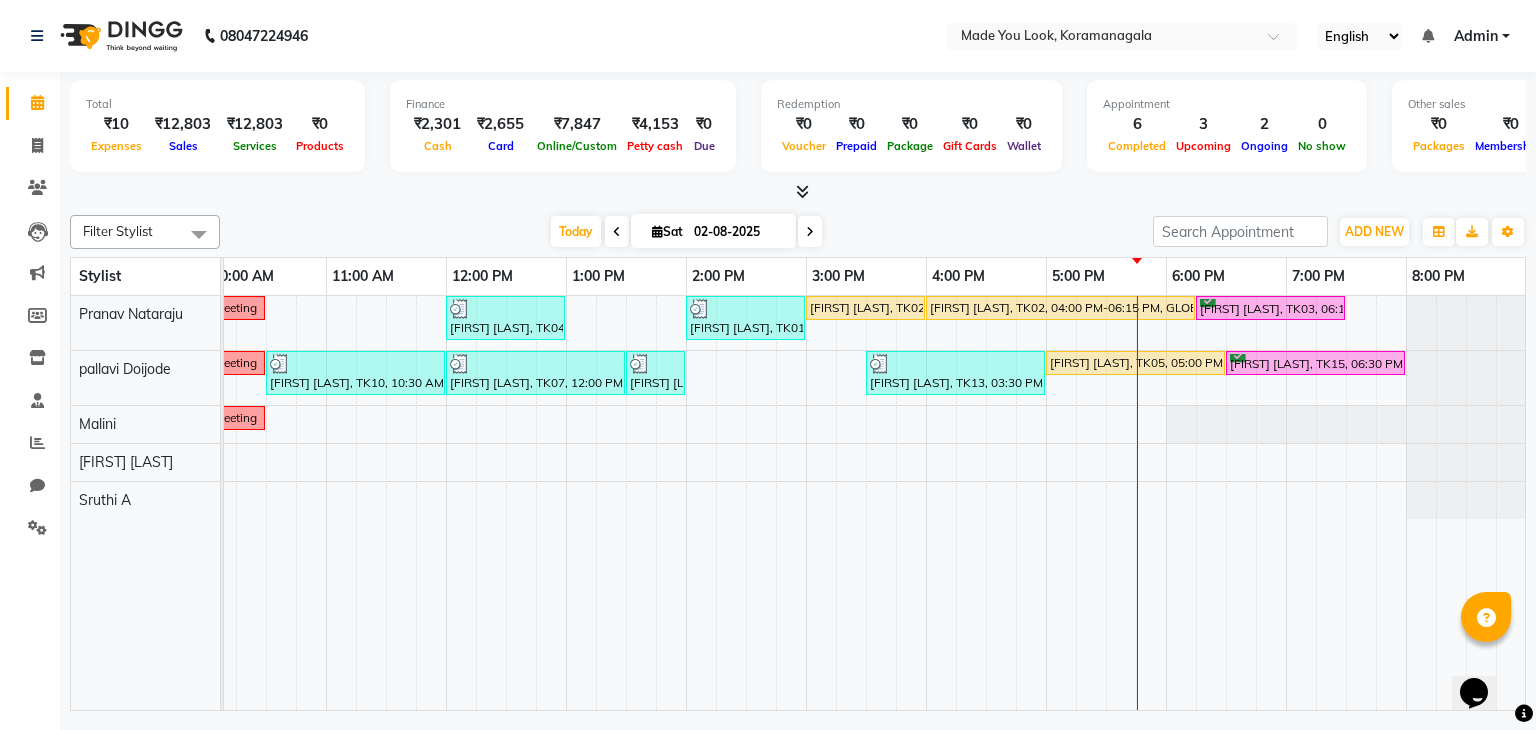 click at bounding box center (617, 232) 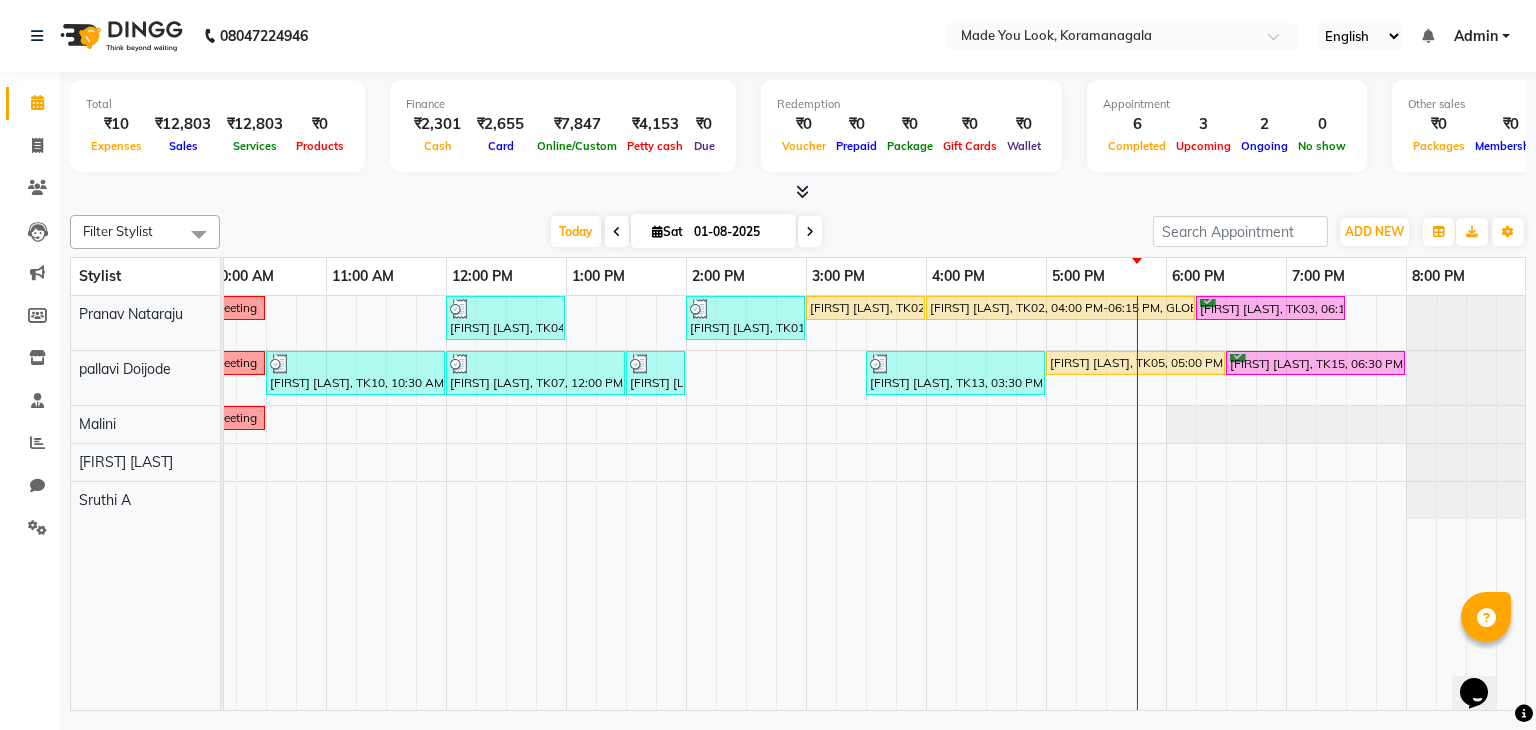 scroll, scrollTop: 0, scrollLeft: 0, axis: both 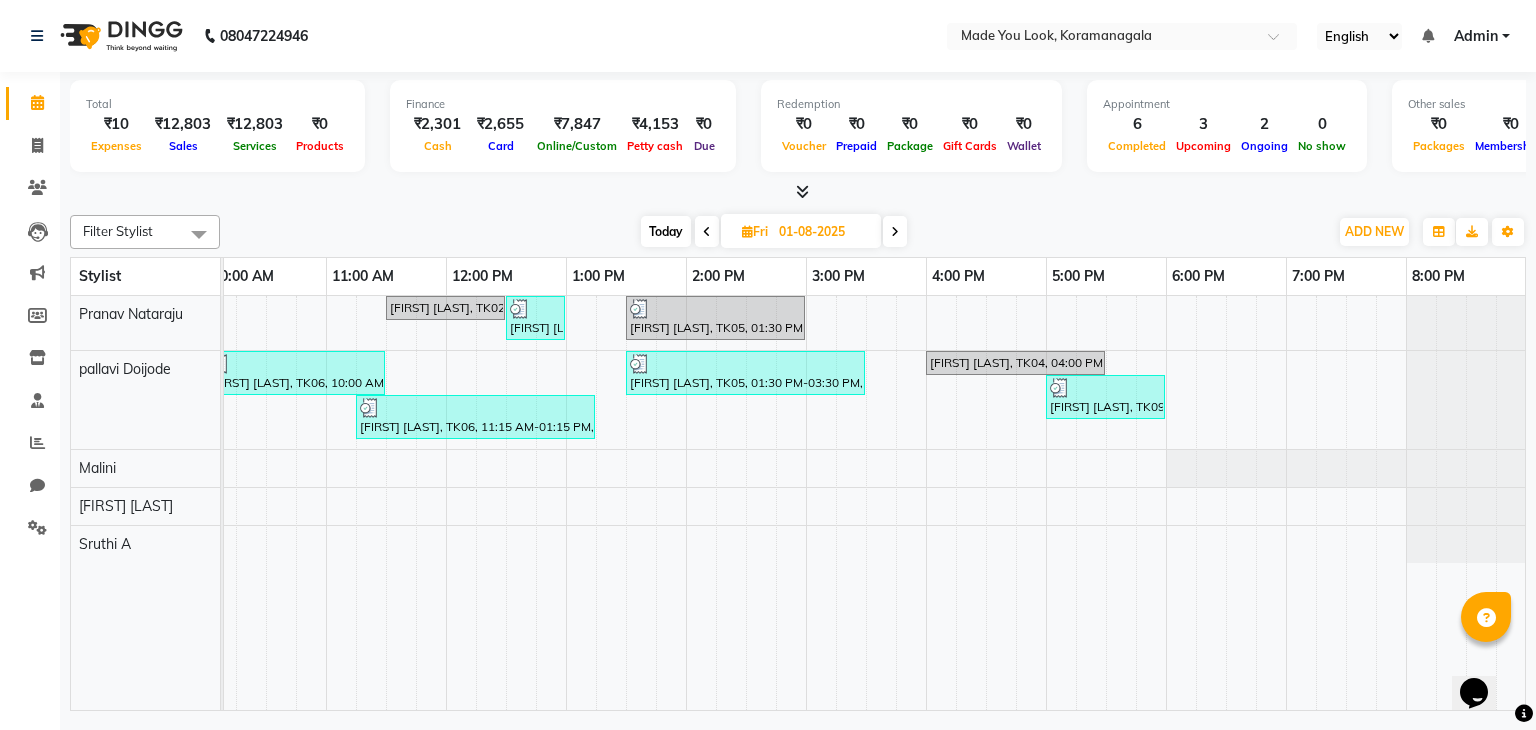 click at bounding box center [707, 231] 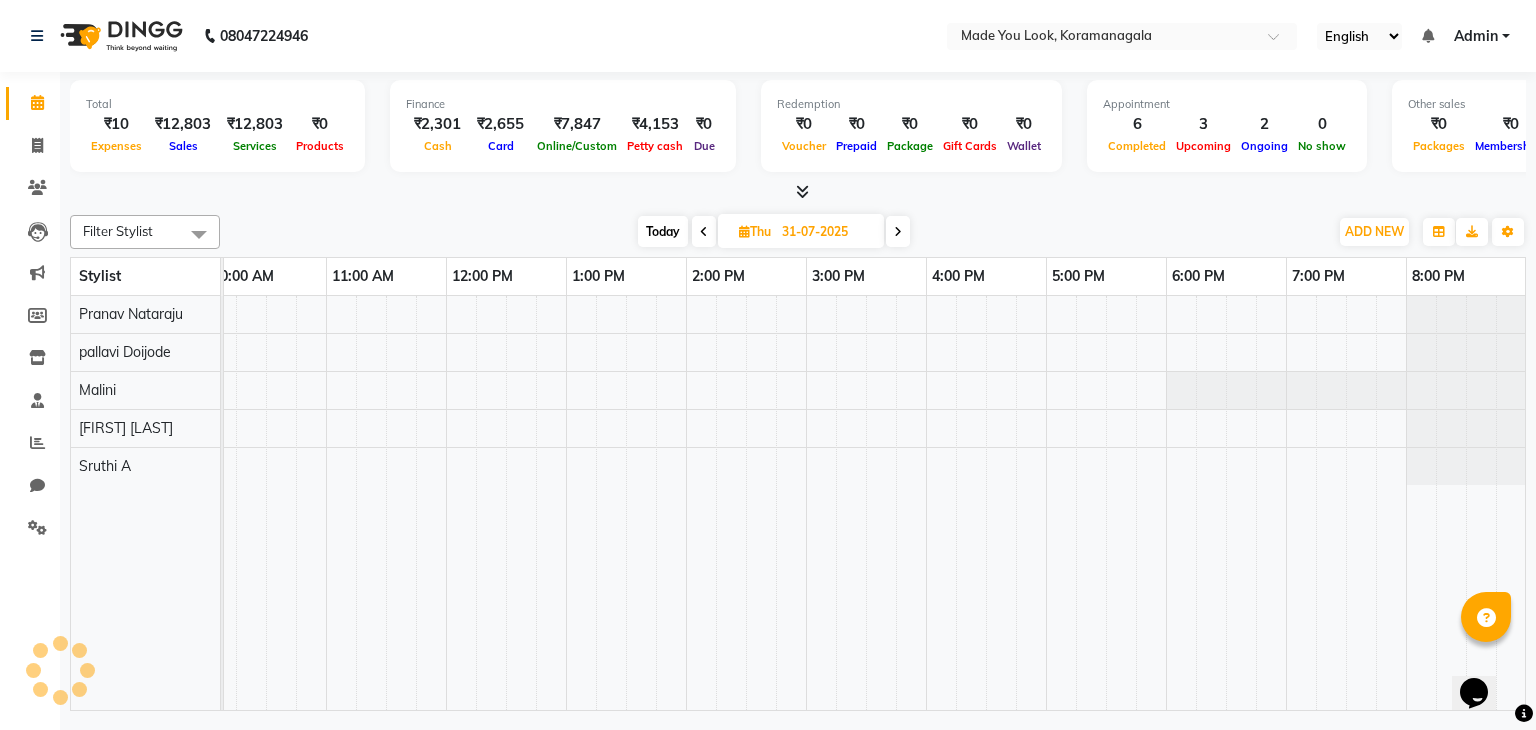 scroll, scrollTop: 0, scrollLeft: 258, axis: horizontal 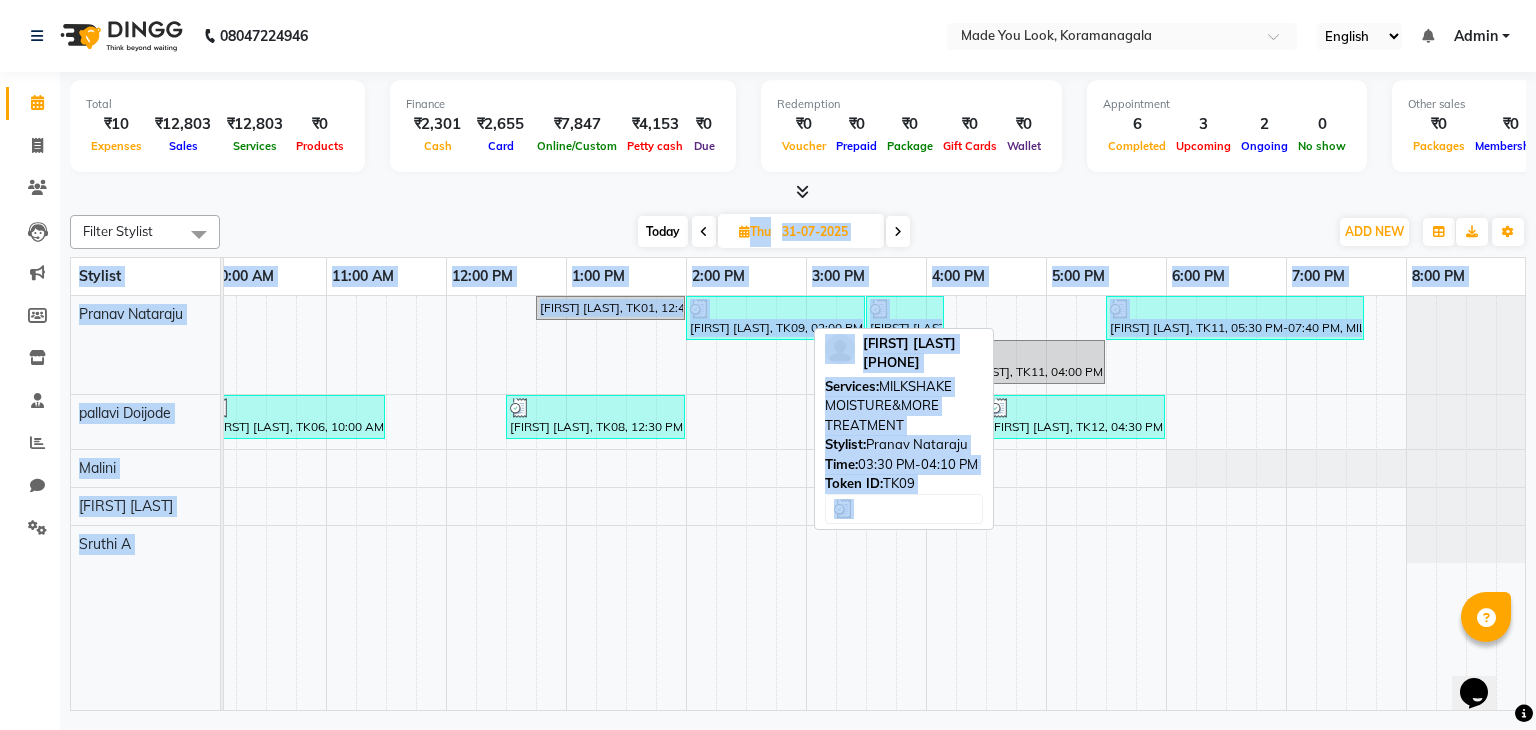 drag, startPoint x: 705, startPoint y: 221, endPoint x: 957, endPoint y: 364, distance: 289.74643 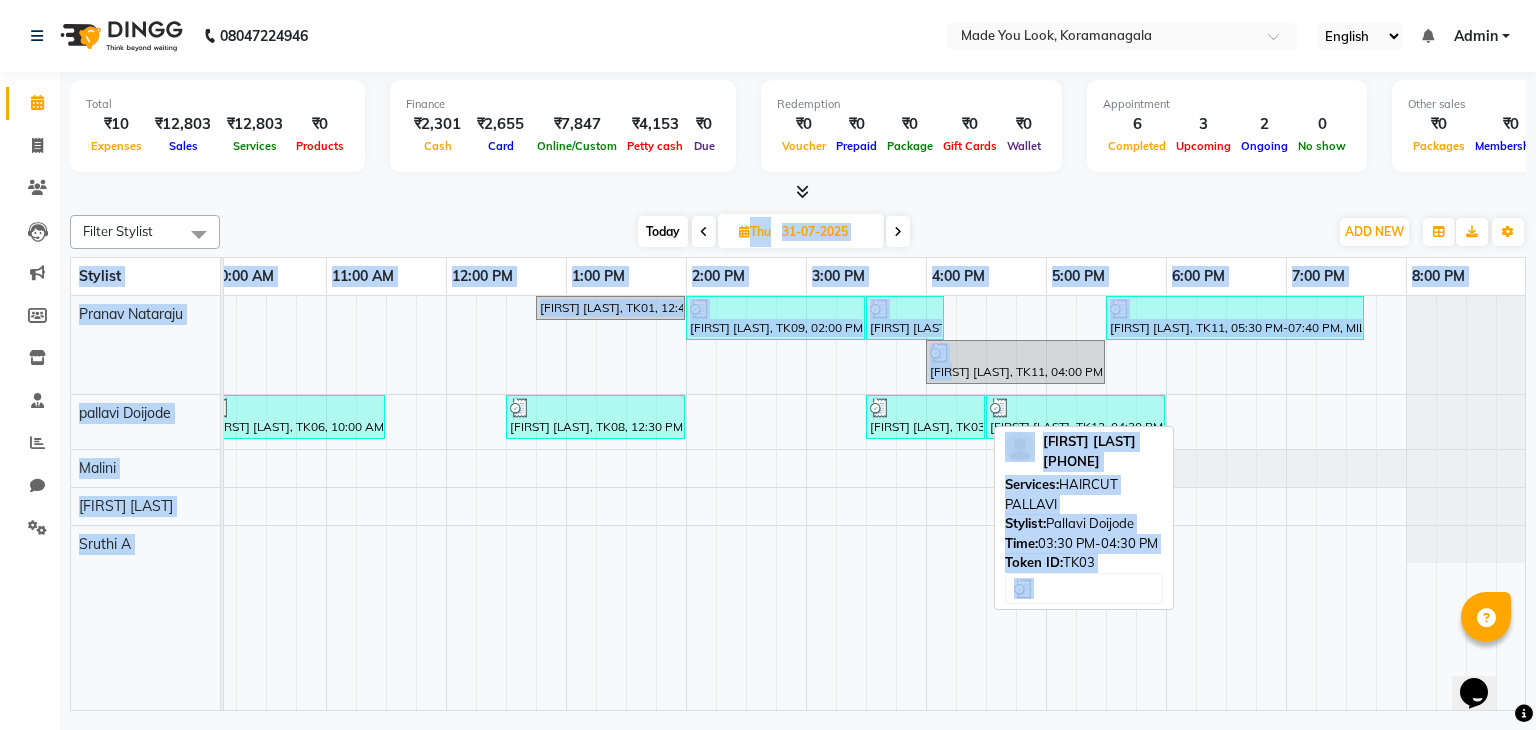 click on "Harish Mangalore, TK03, 03:30 PM-04:30 PM, HAIRCUT PALLAVI" at bounding box center (925, 417) 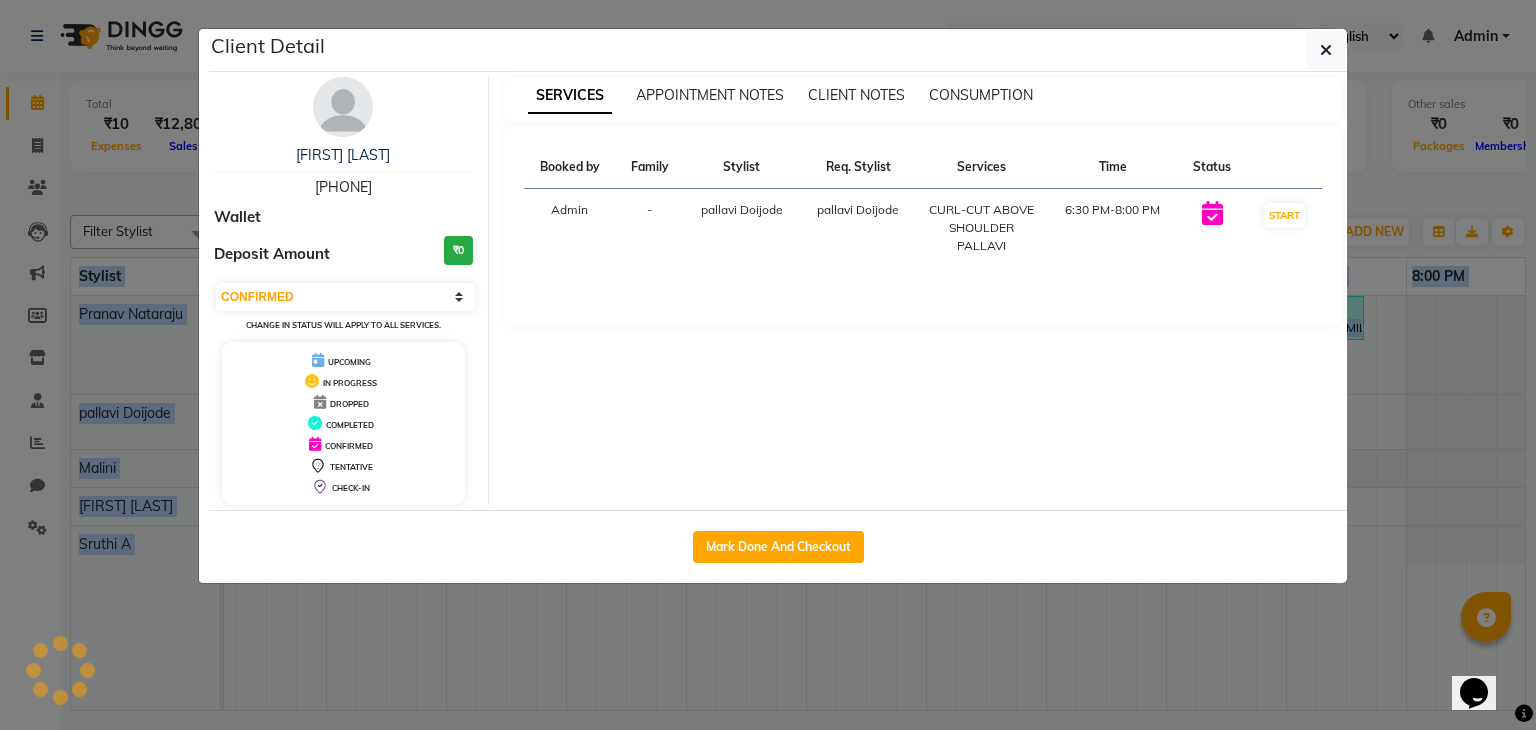 select on "3" 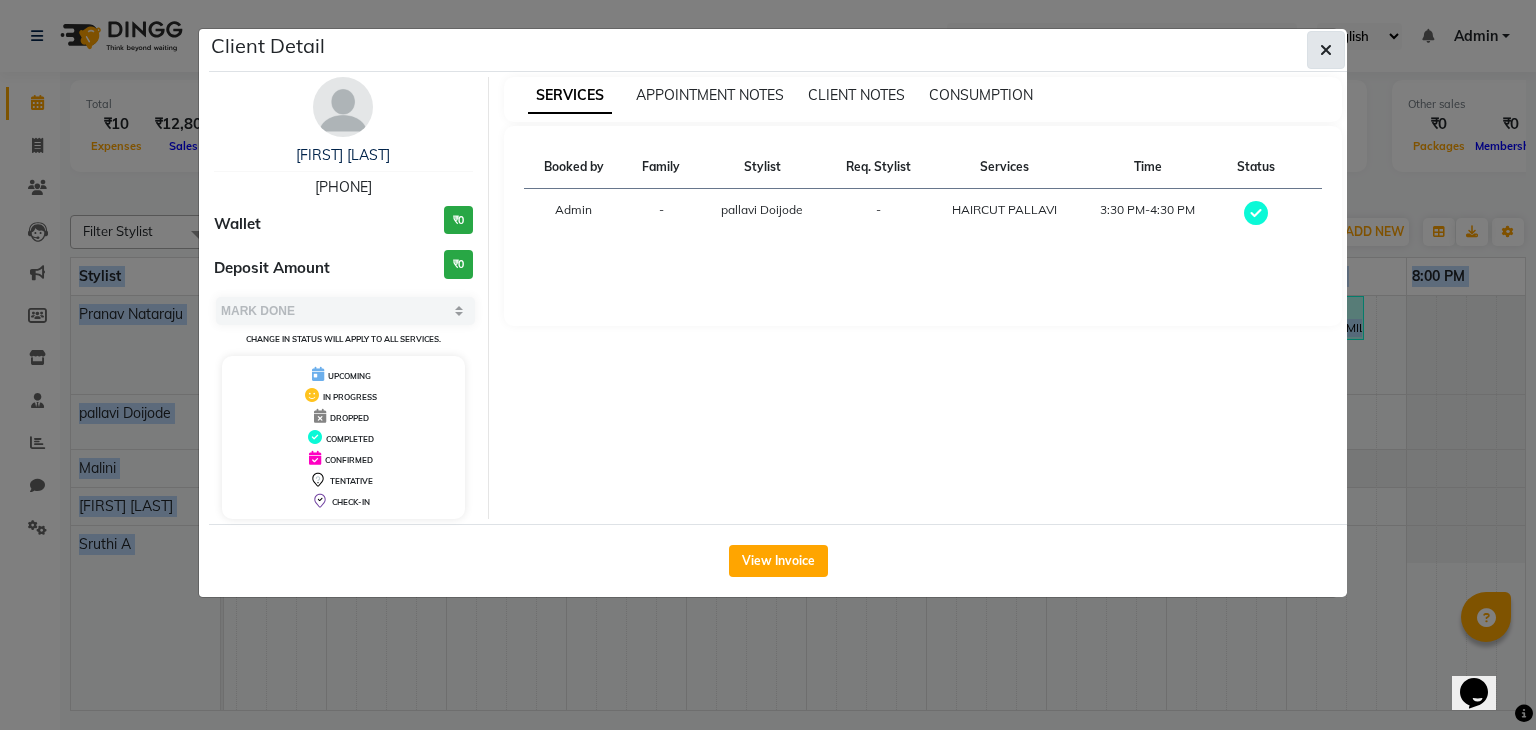 click 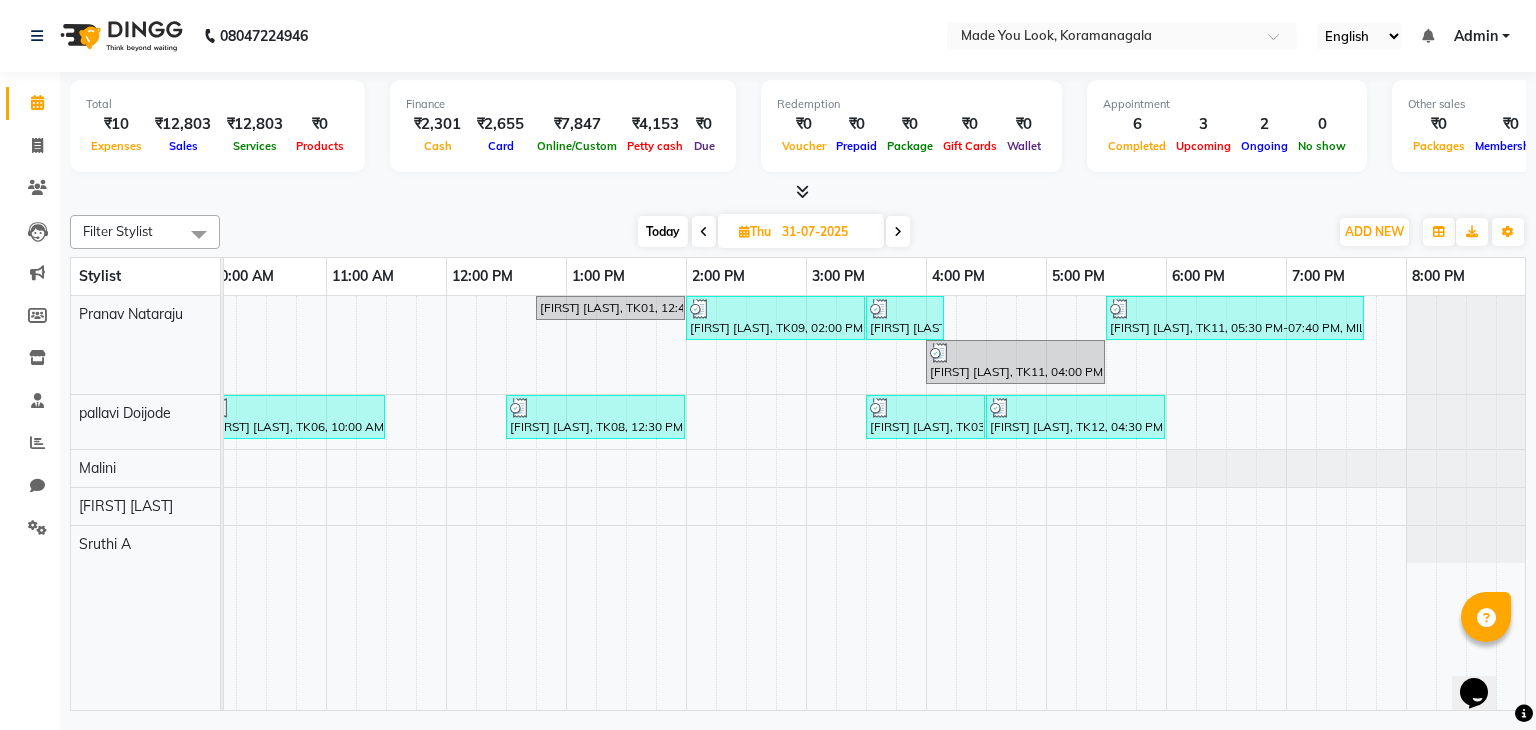 click at bounding box center [798, 192] 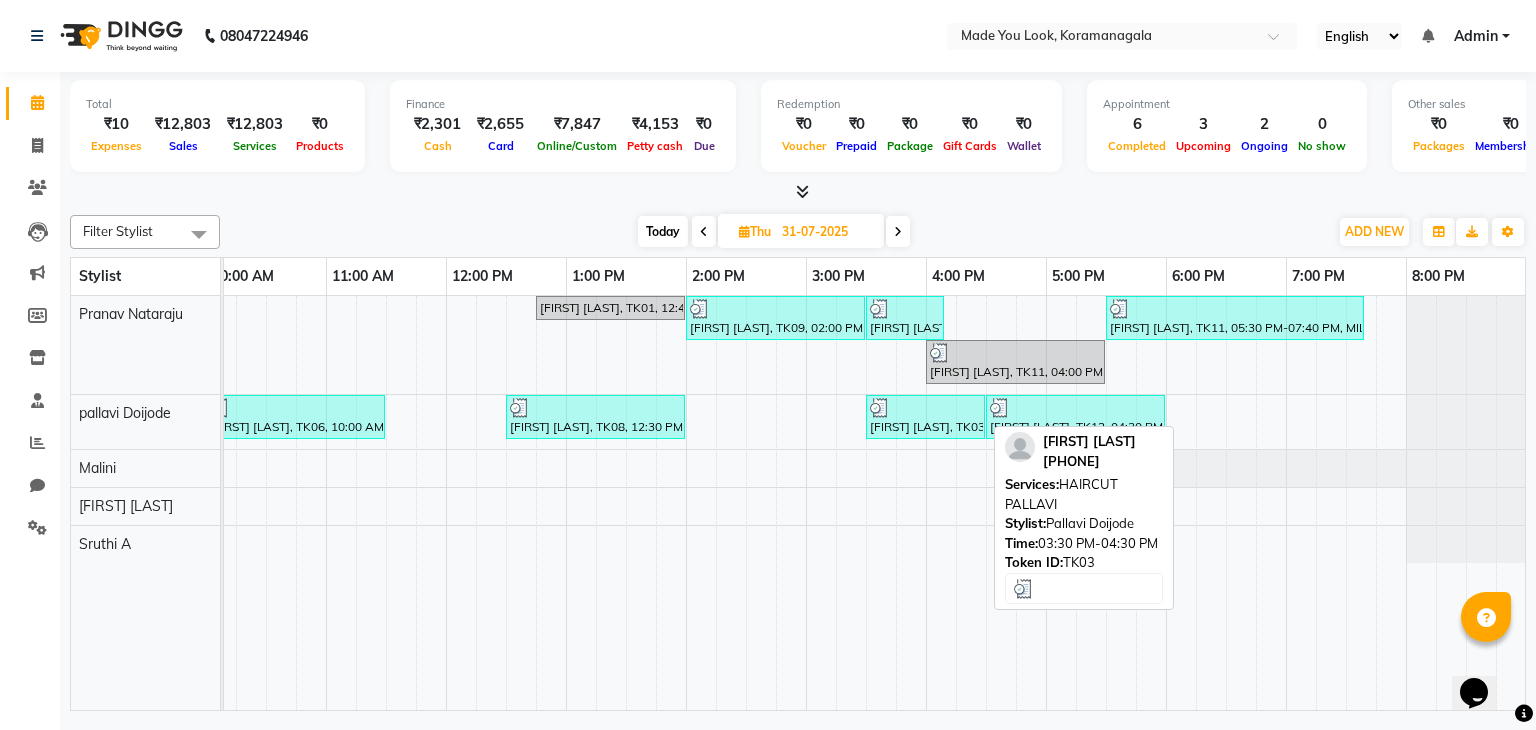 click on "Harish Mangalore, TK03, 03:30 PM-04:30 PM, HAIRCUT PALLAVI" at bounding box center [925, 417] 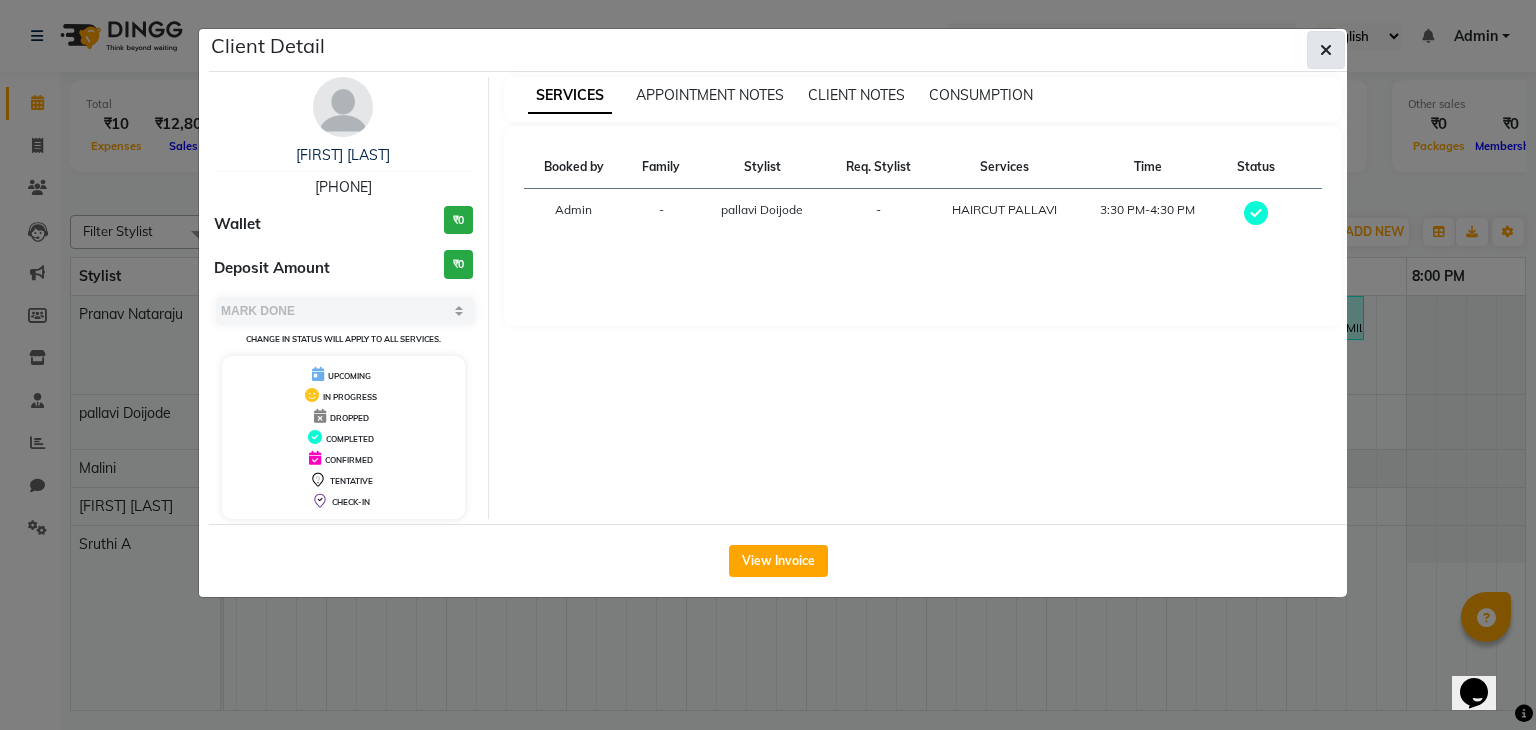 click 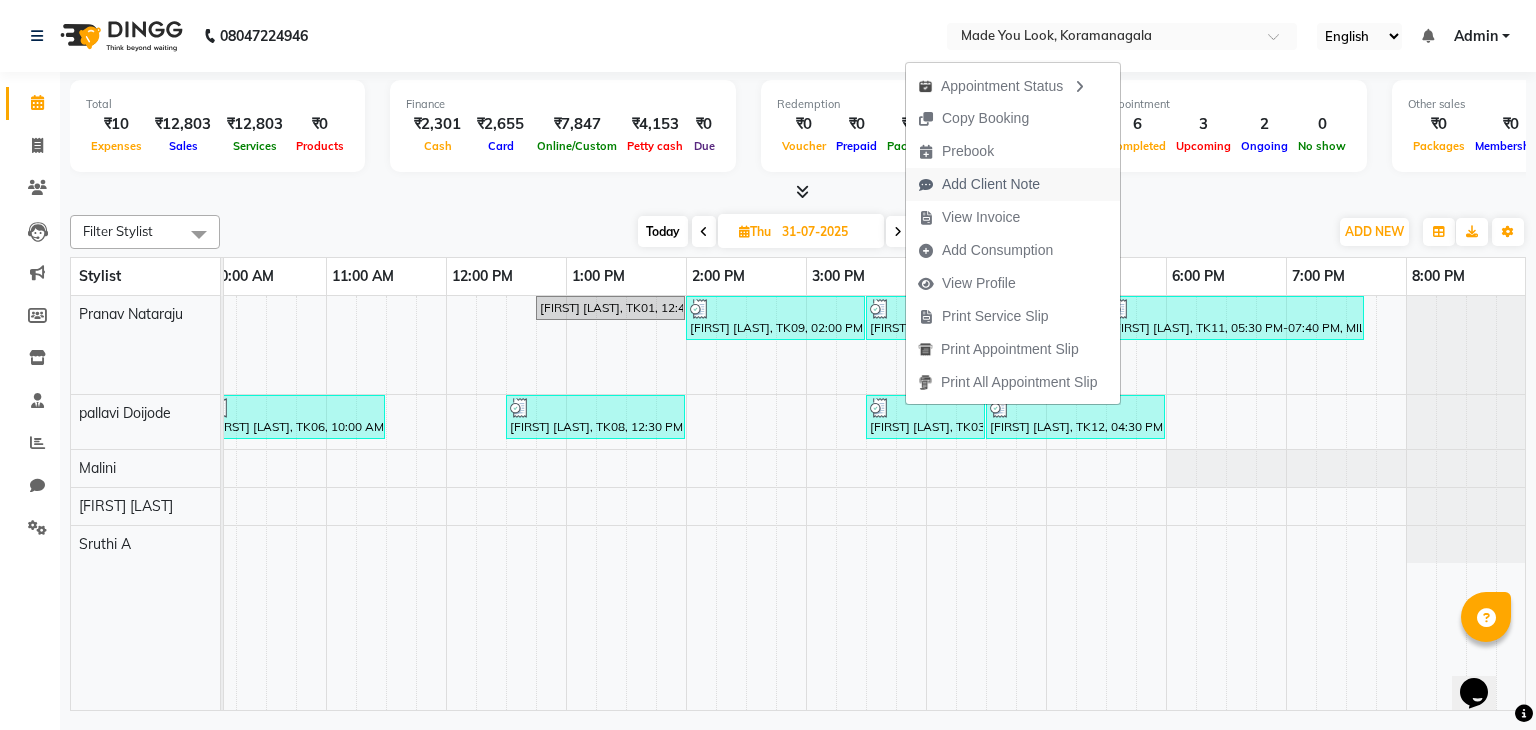 click on "Add Client Note" at bounding box center [991, 184] 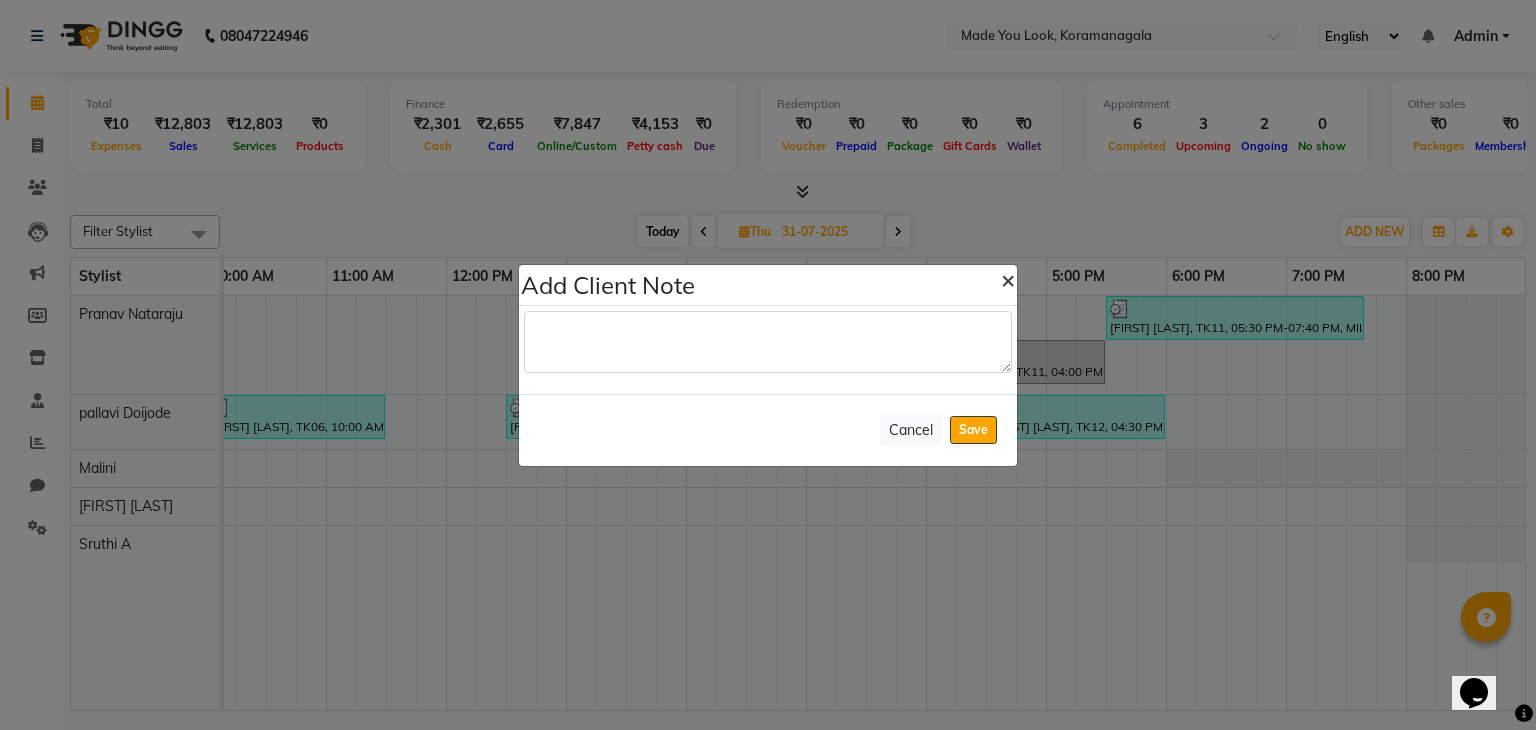 click on "×" 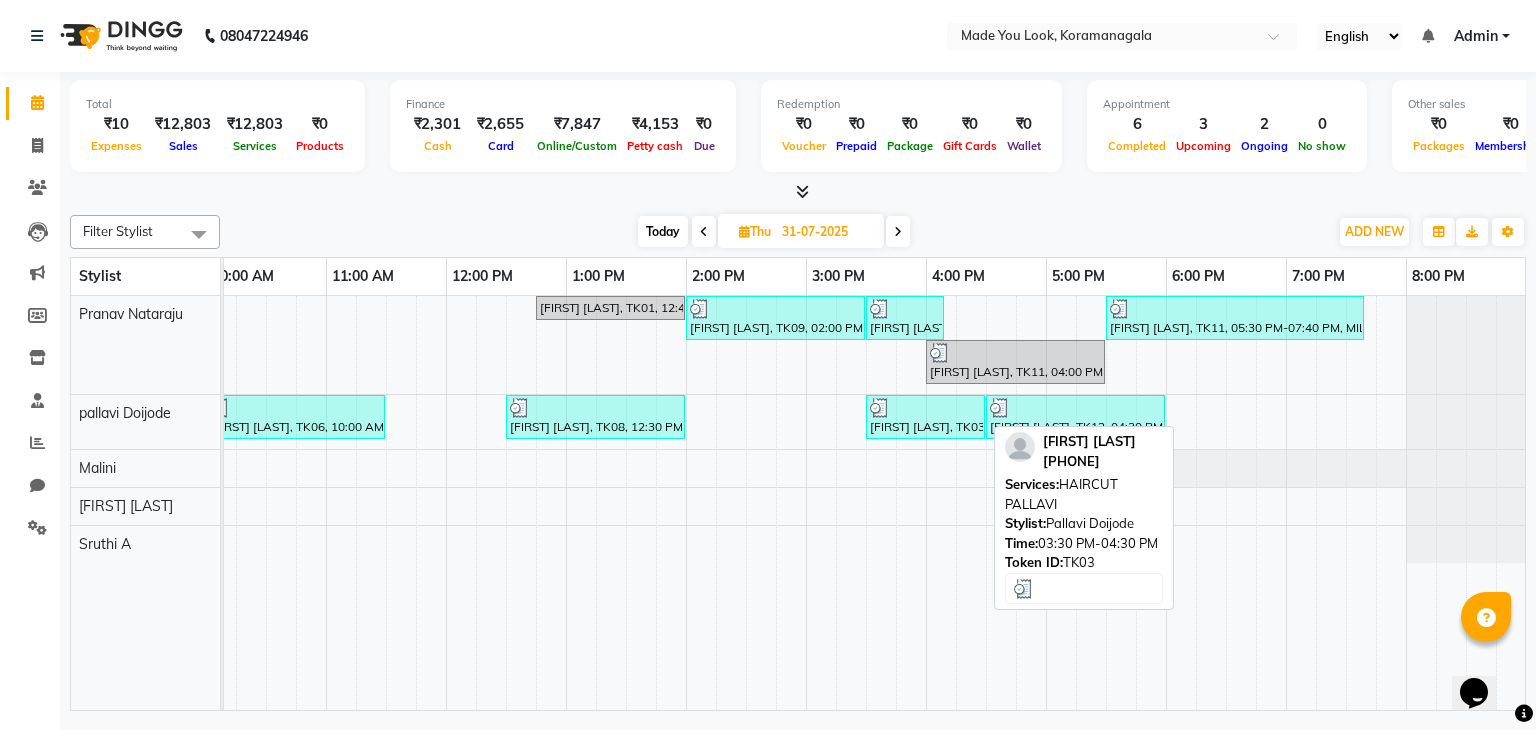 click on "Harish Mangalore, TK03, 03:30 PM-04:30 PM, HAIRCUT PALLAVI" at bounding box center [925, 417] 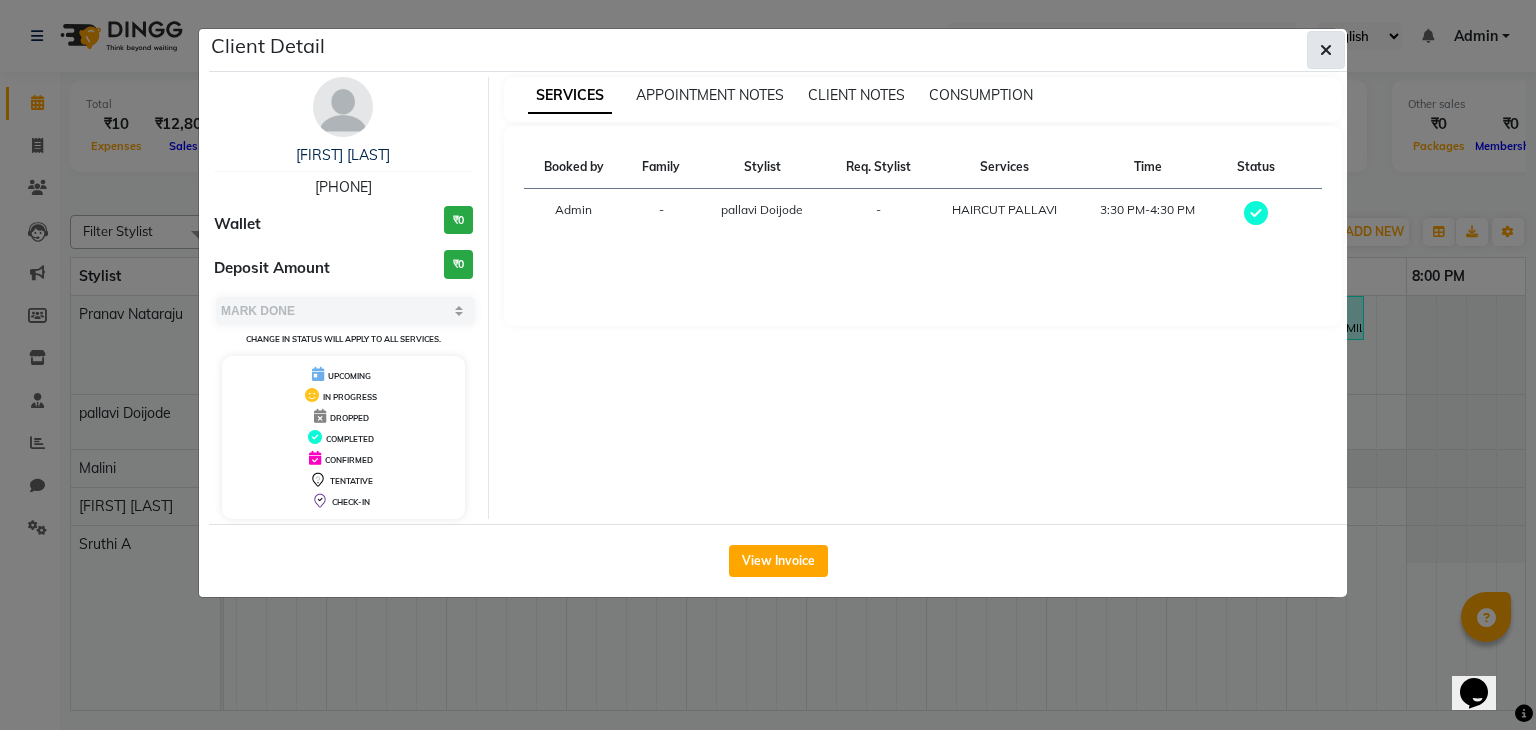 click 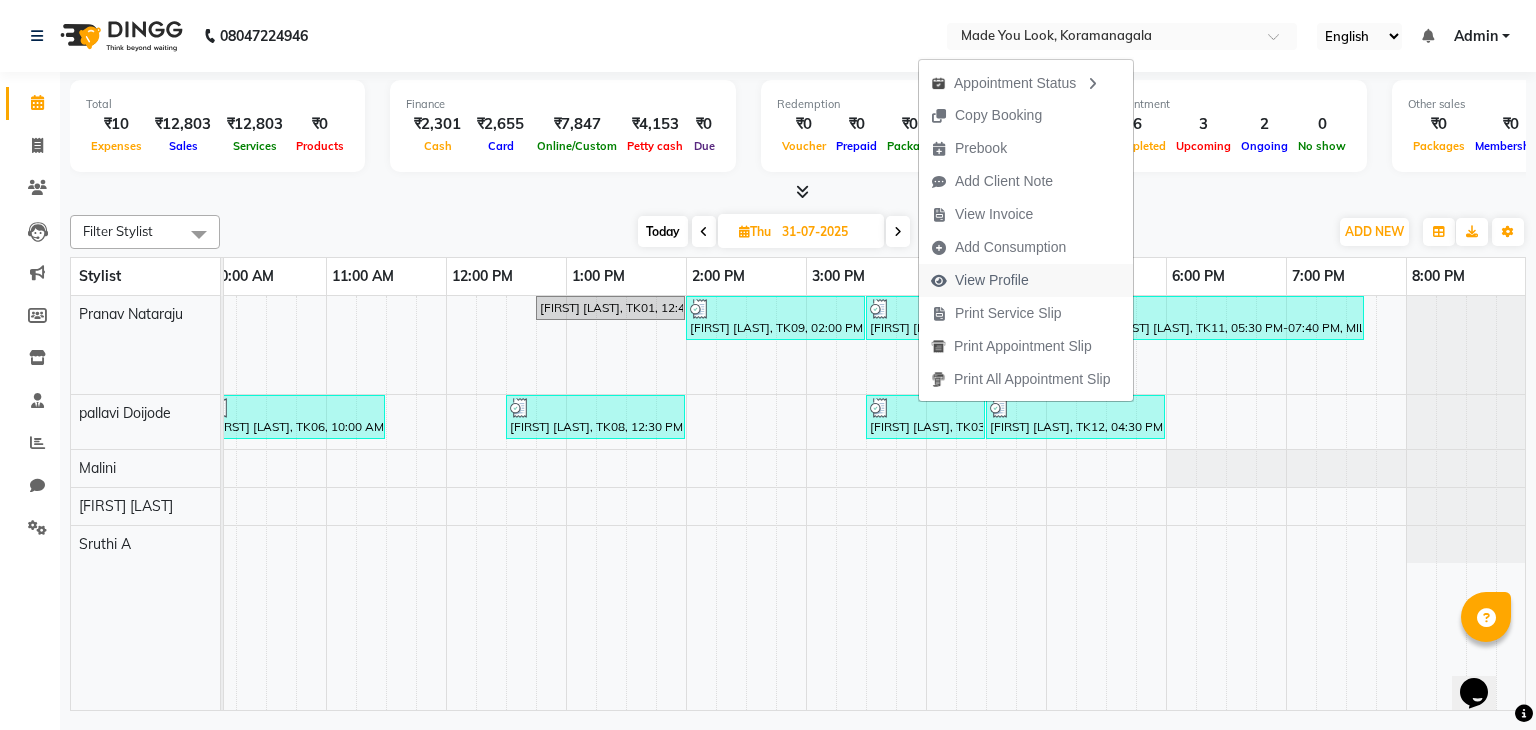 click on "View Profile" at bounding box center [992, 280] 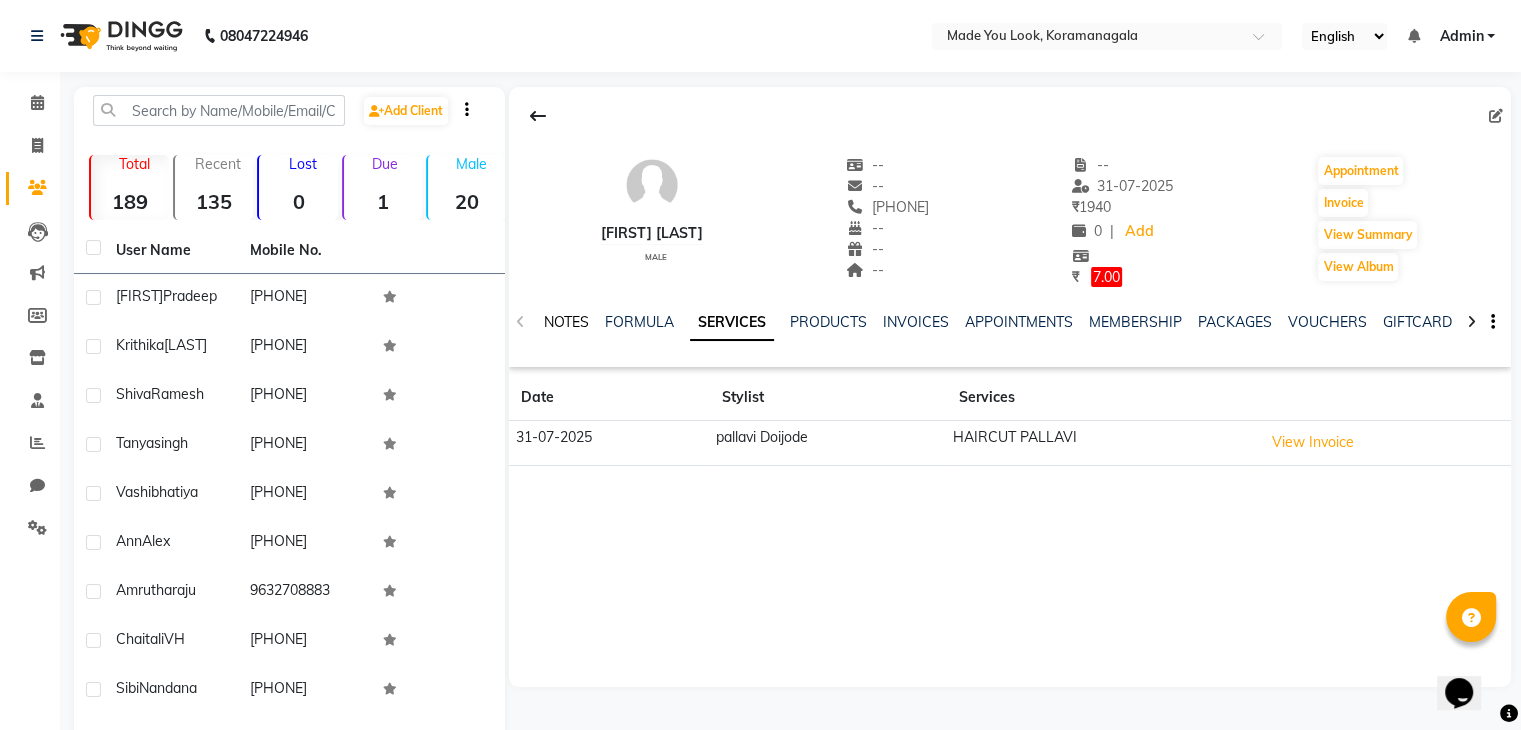 click on "NOTES" 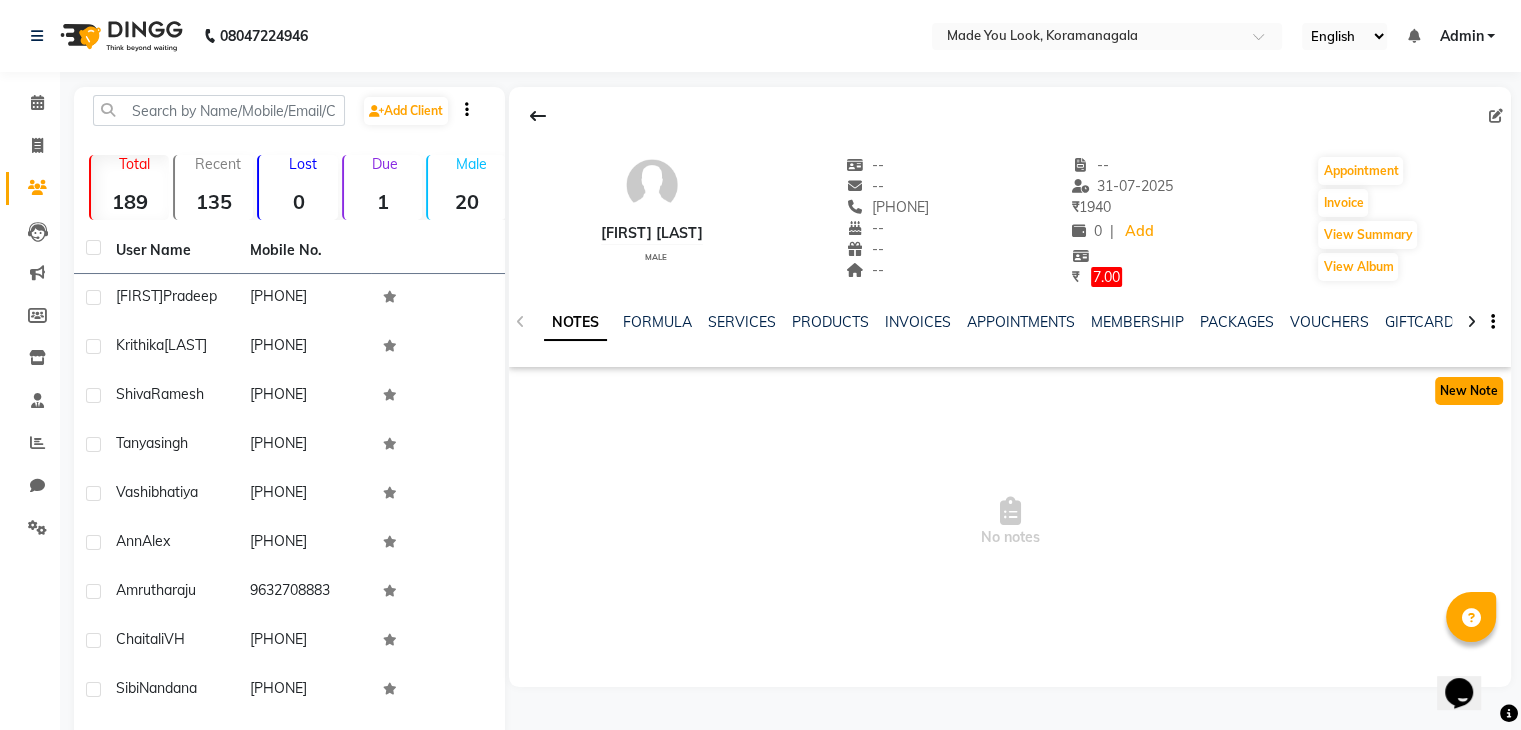 click on "New Note" 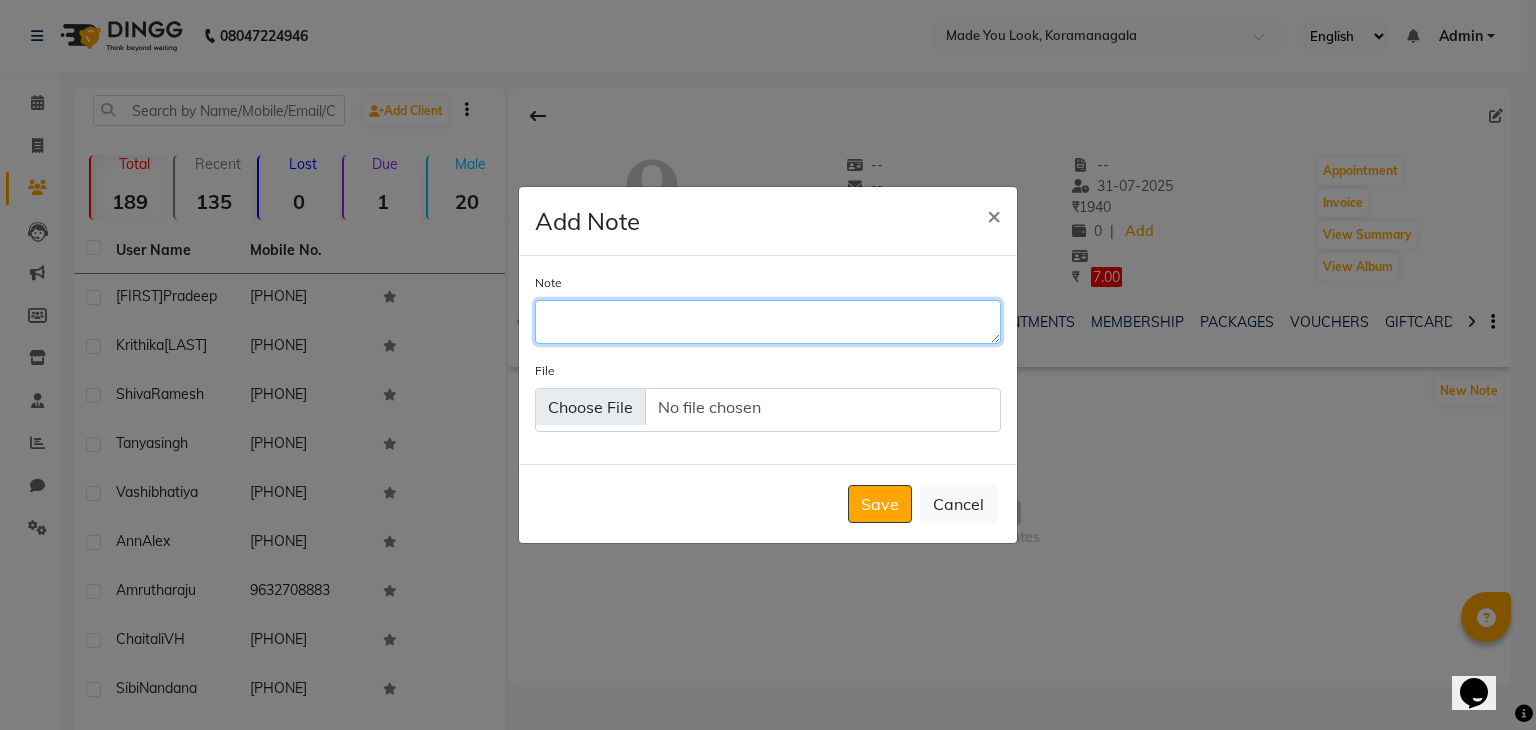 click on "Note" at bounding box center (768, 322) 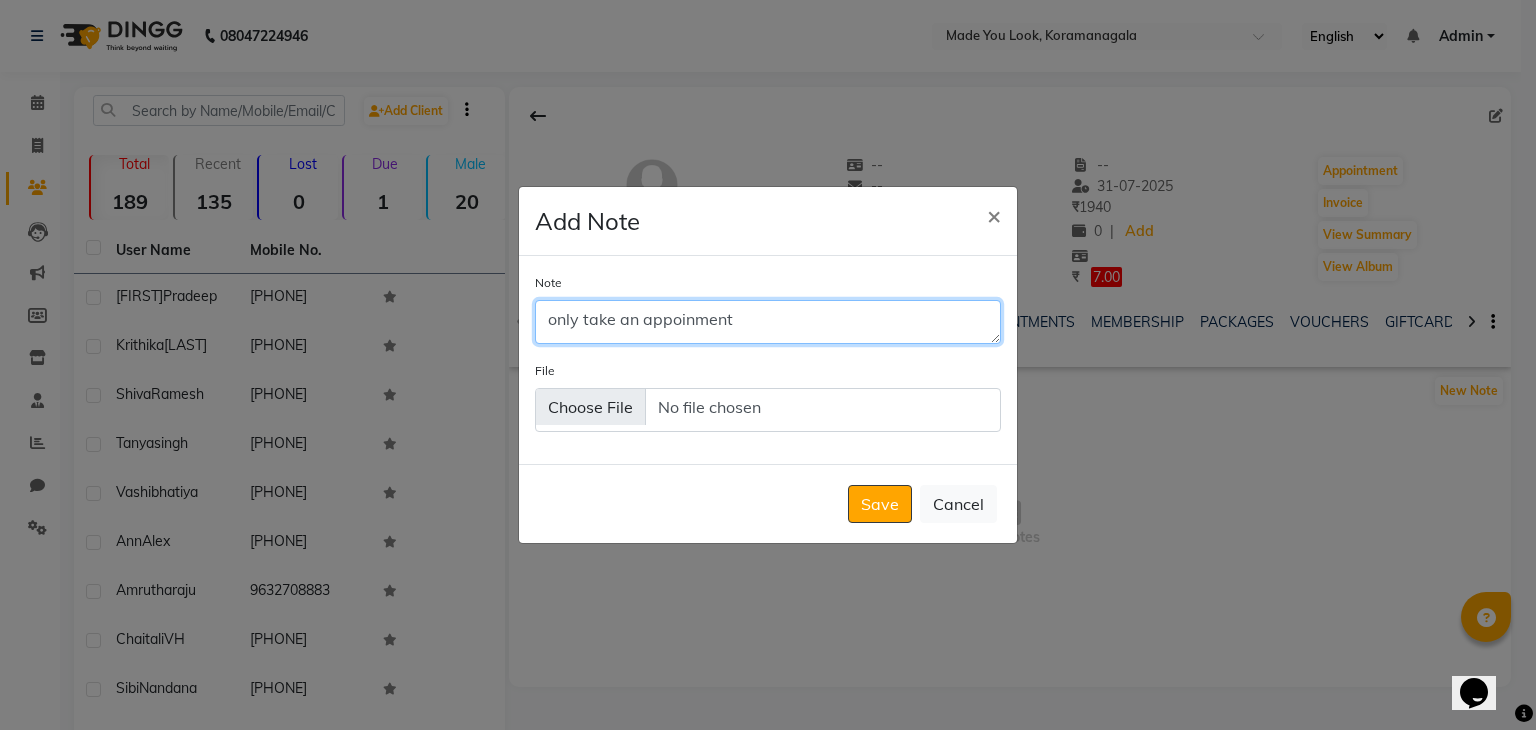click on "only take an appoinment" at bounding box center [768, 322] 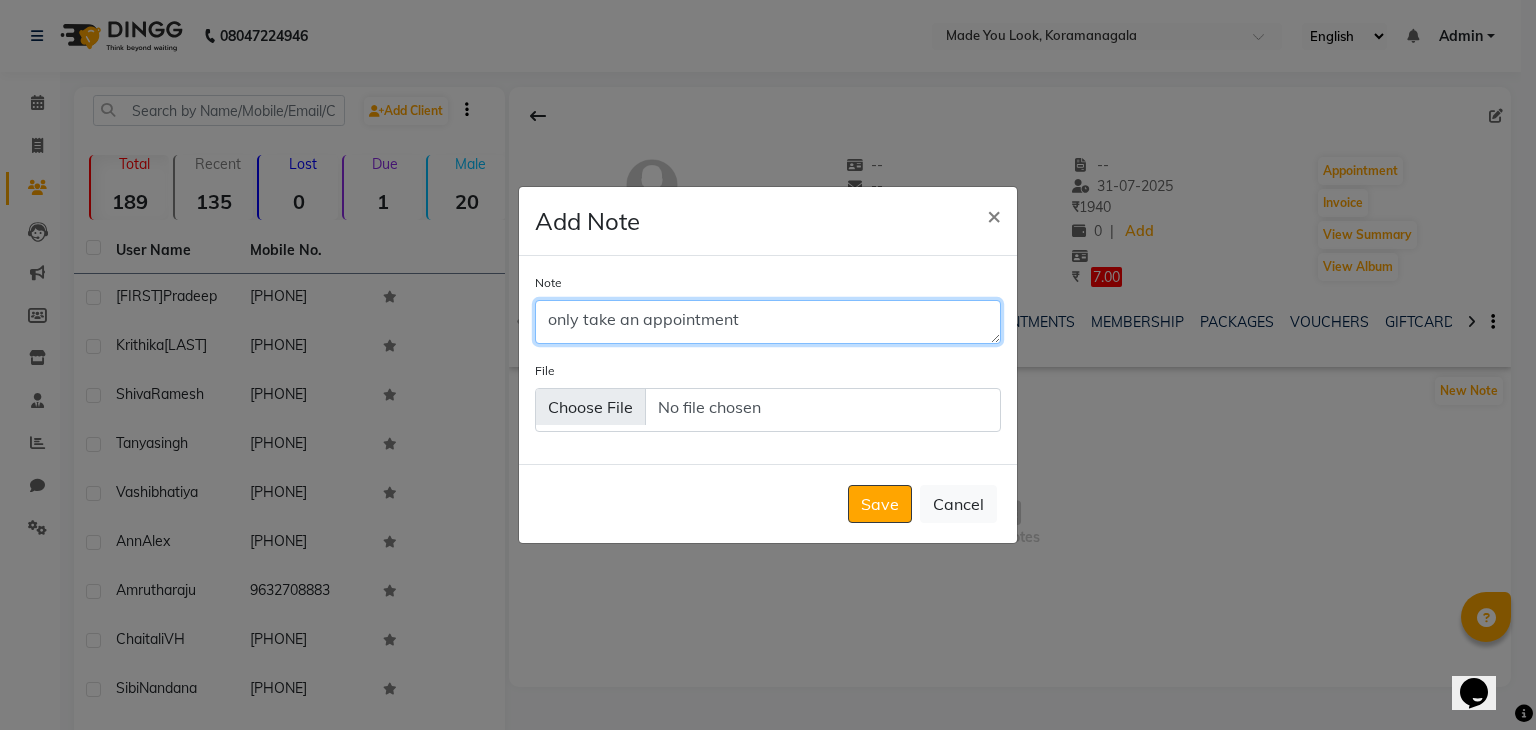 click on "only take an appointment" at bounding box center (768, 322) 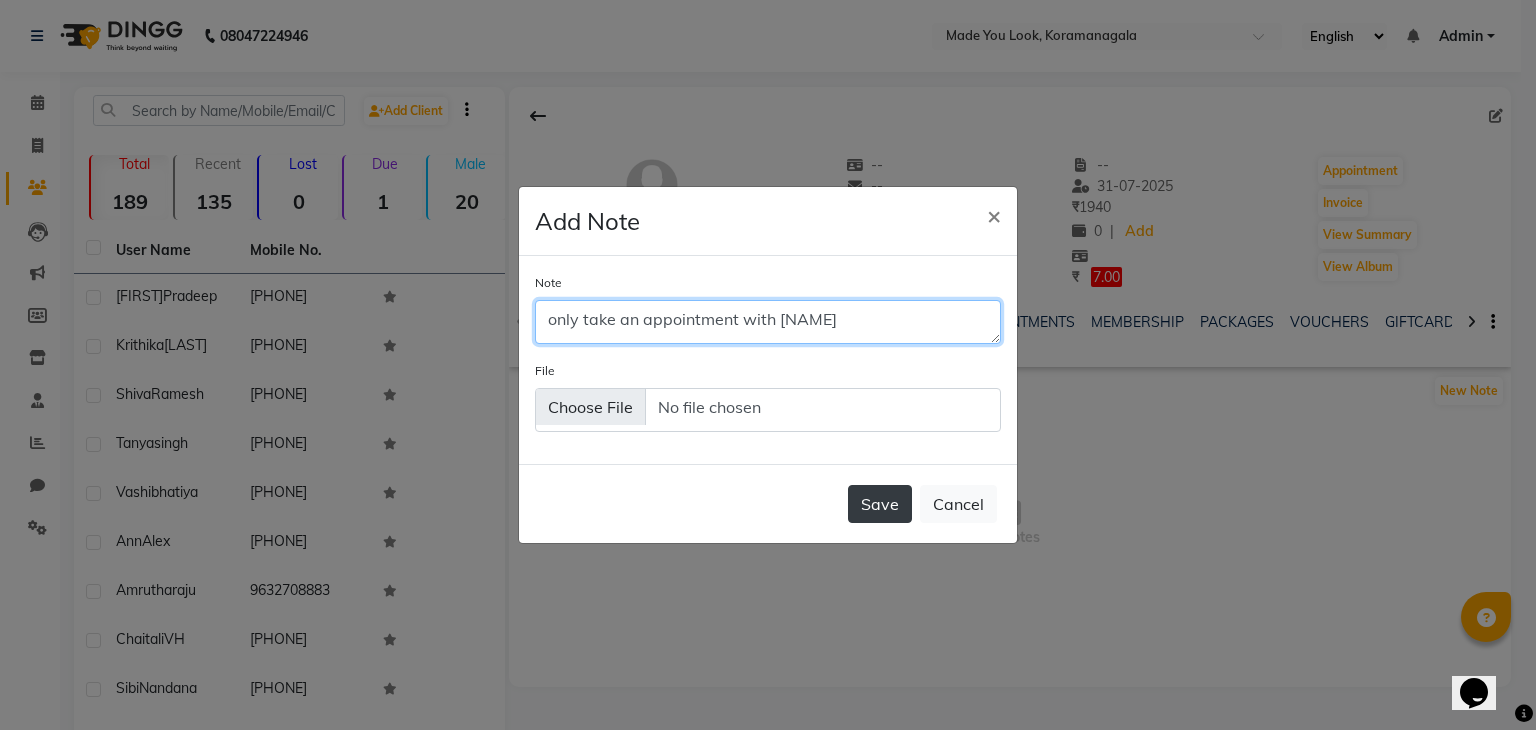 type on "only take an appointment with pranav" 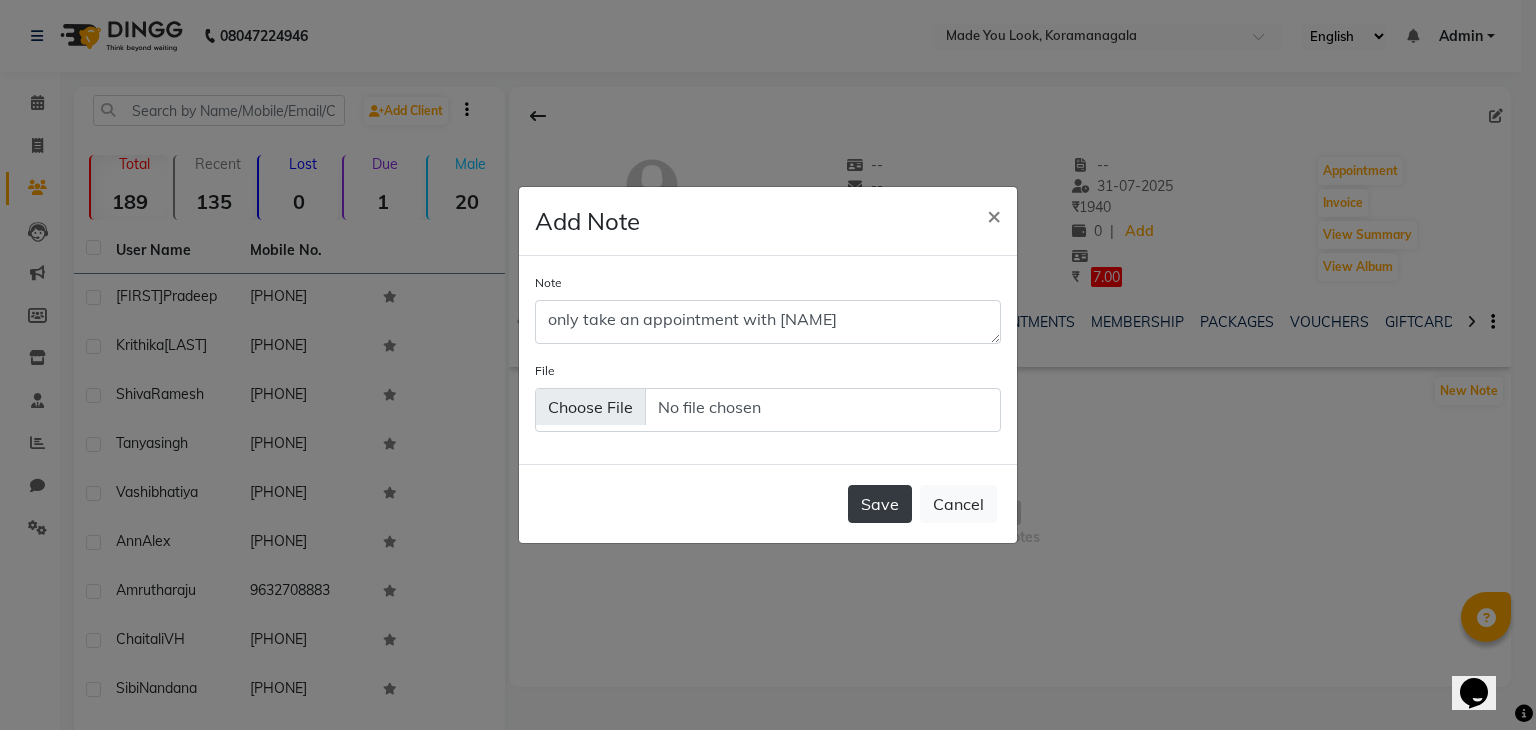click on "Save" 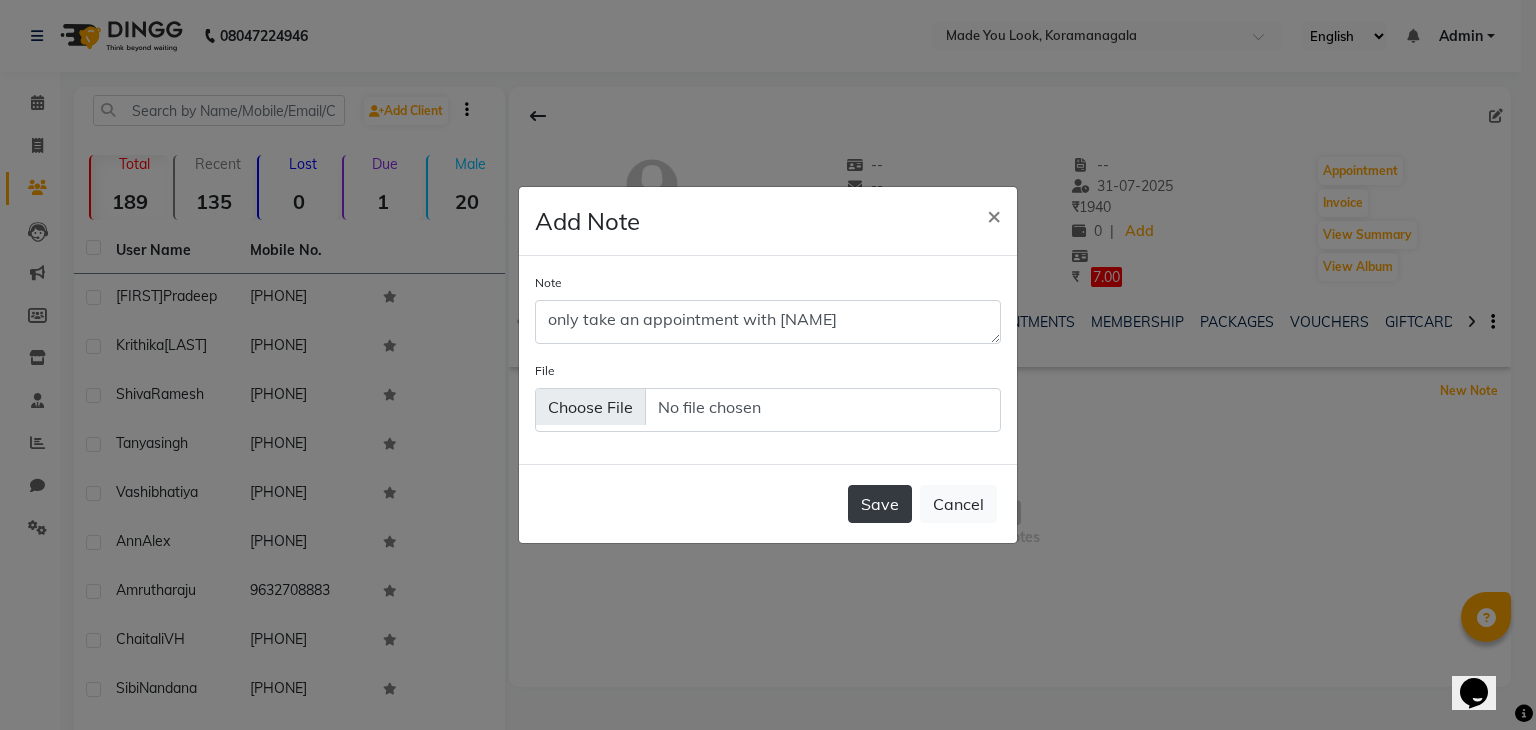 type 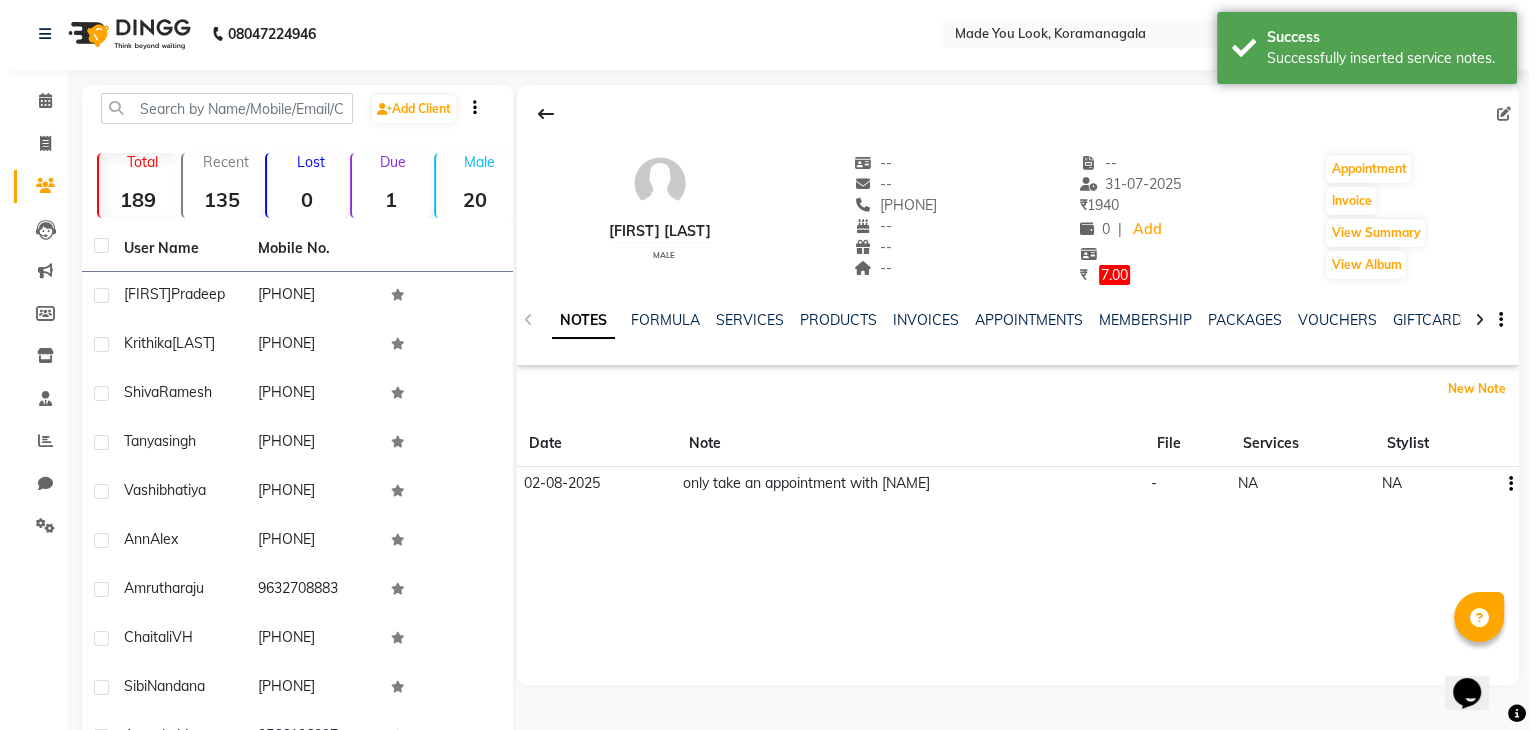 scroll, scrollTop: 0, scrollLeft: 0, axis: both 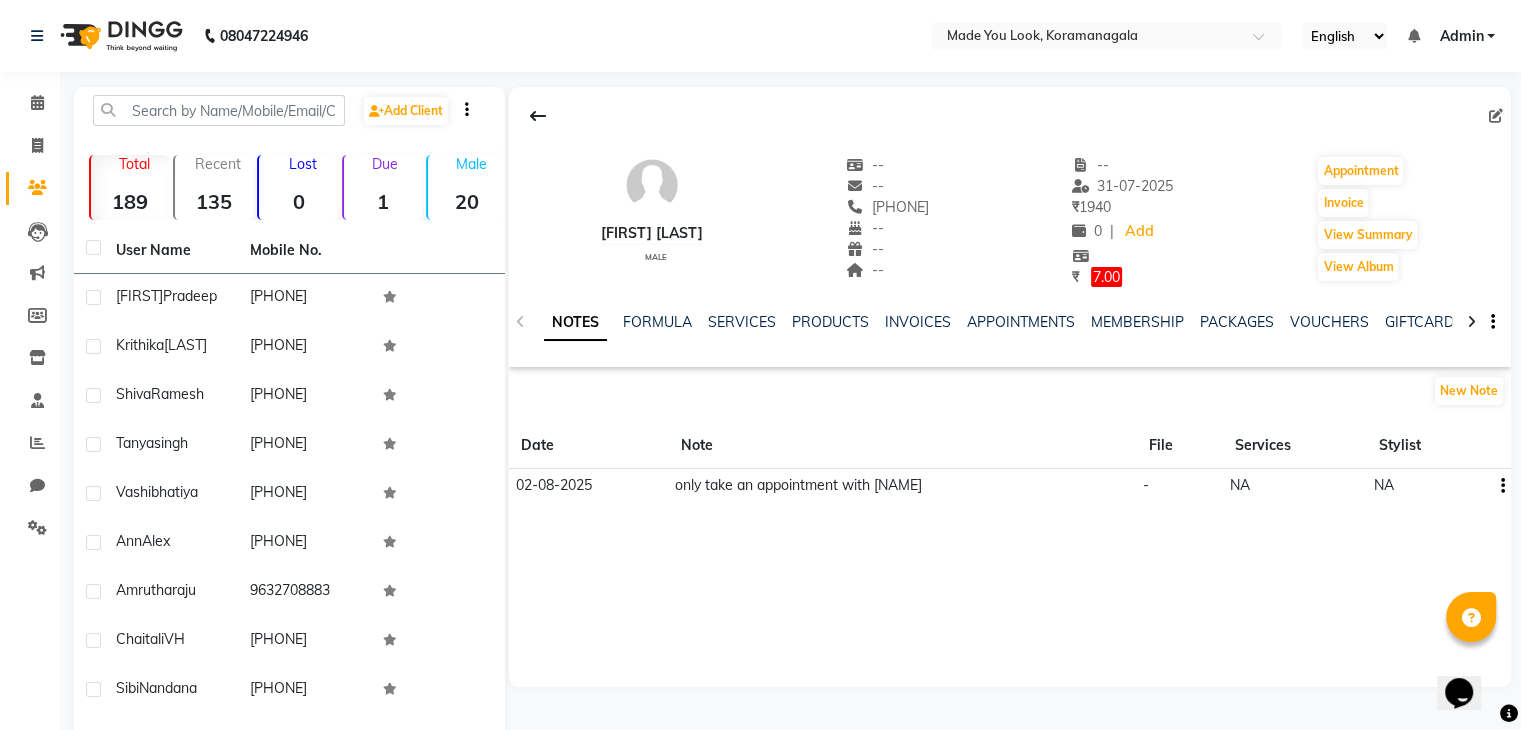 drag, startPoint x: 1152, startPoint y: 205, endPoint x: 1049, endPoint y: 217, distance: 103.69667 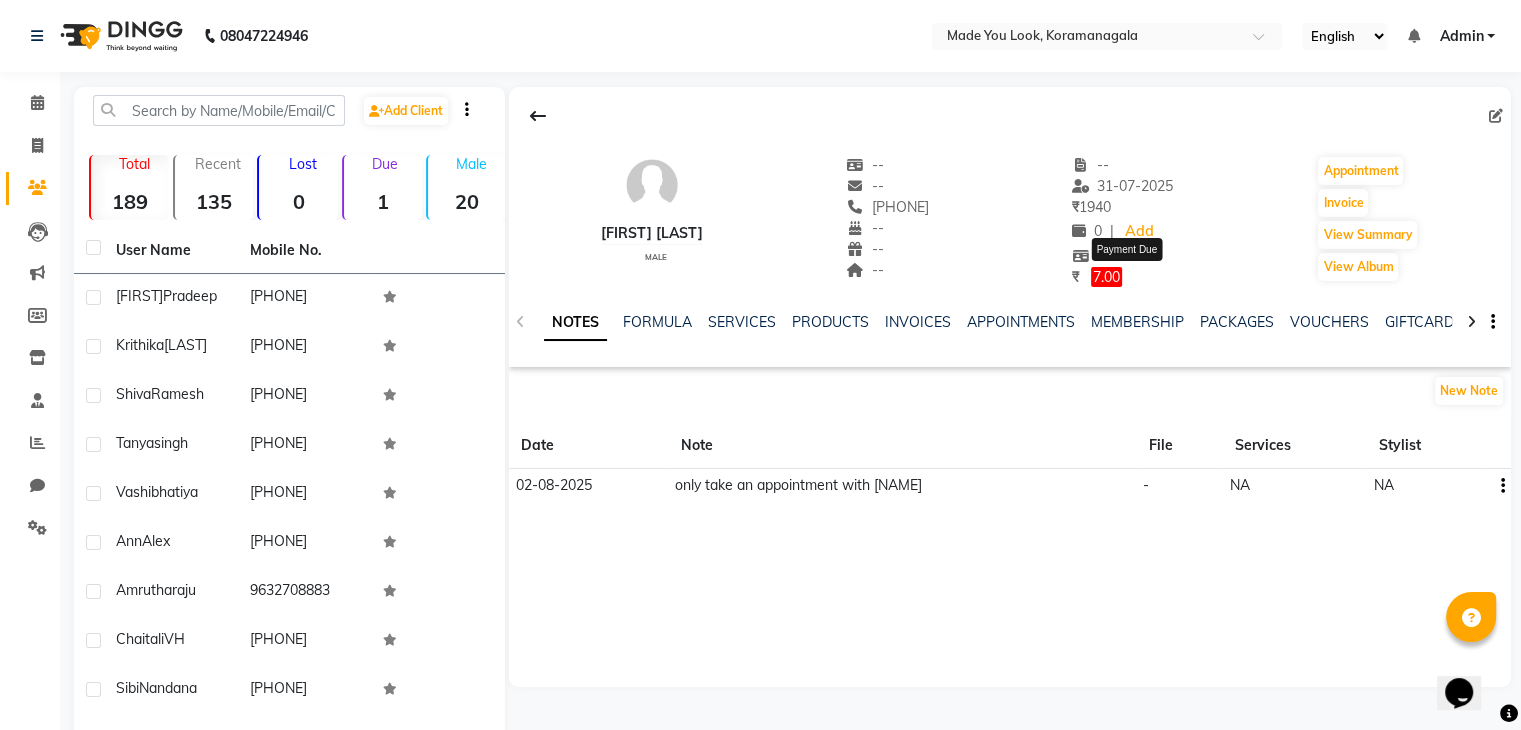 click on "7.00" 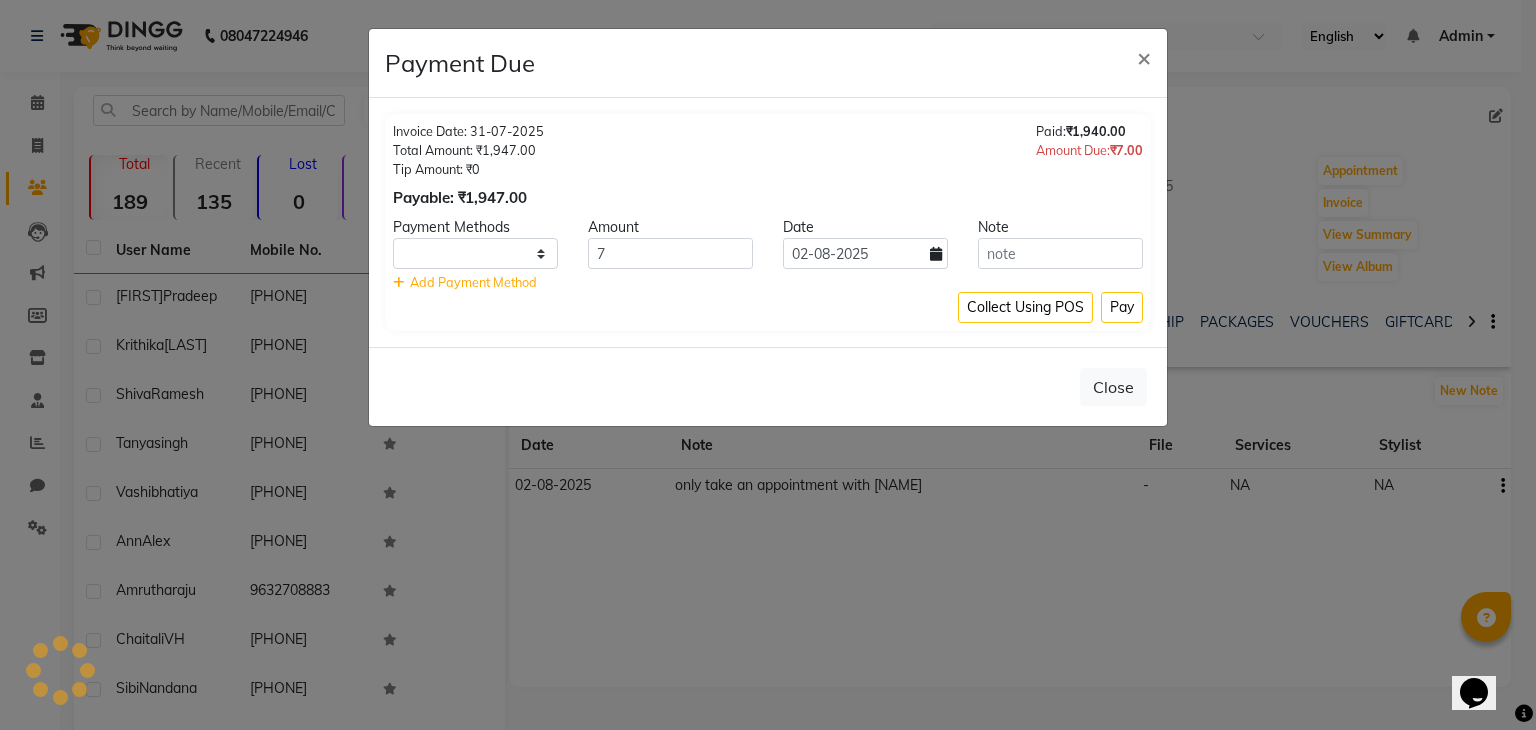 select on "1" 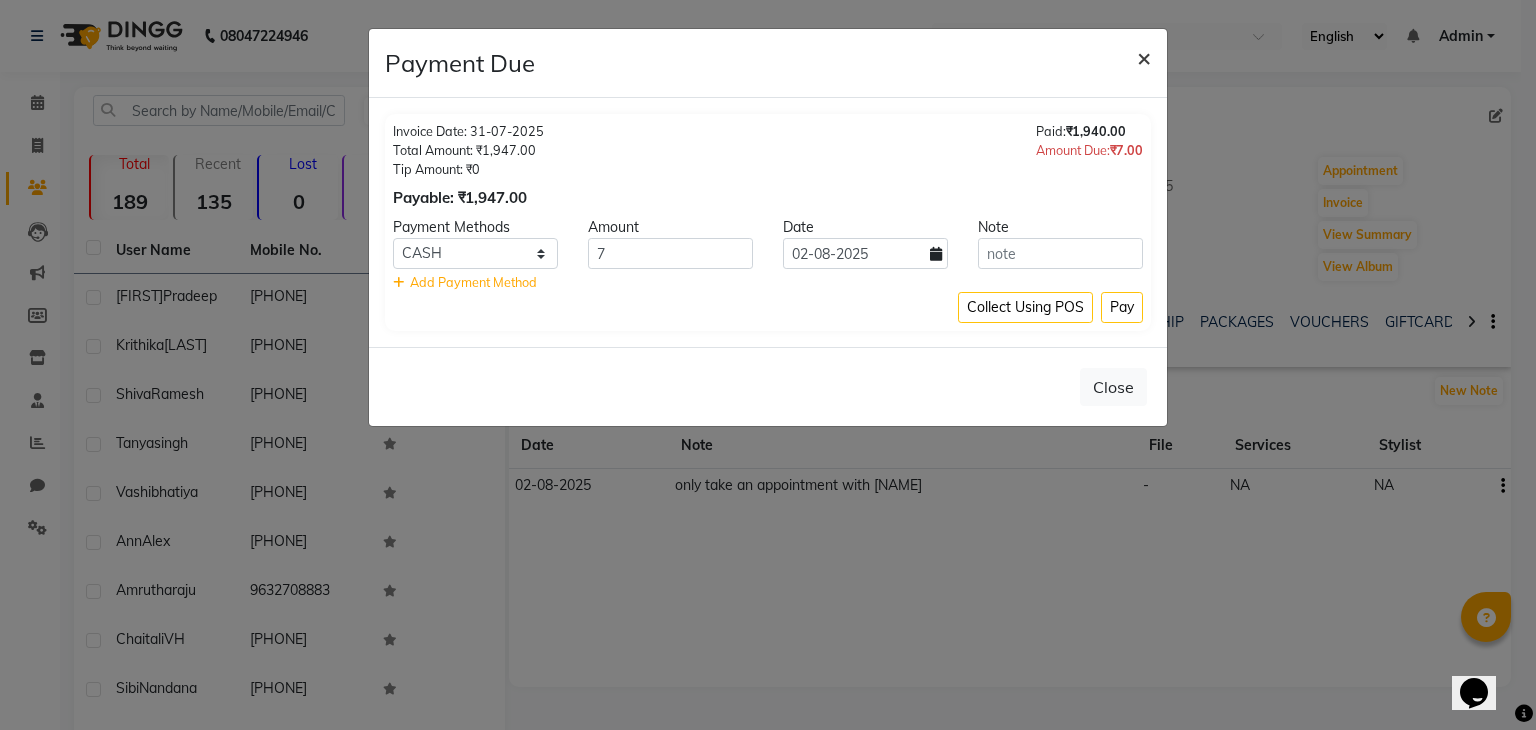 click on "×" 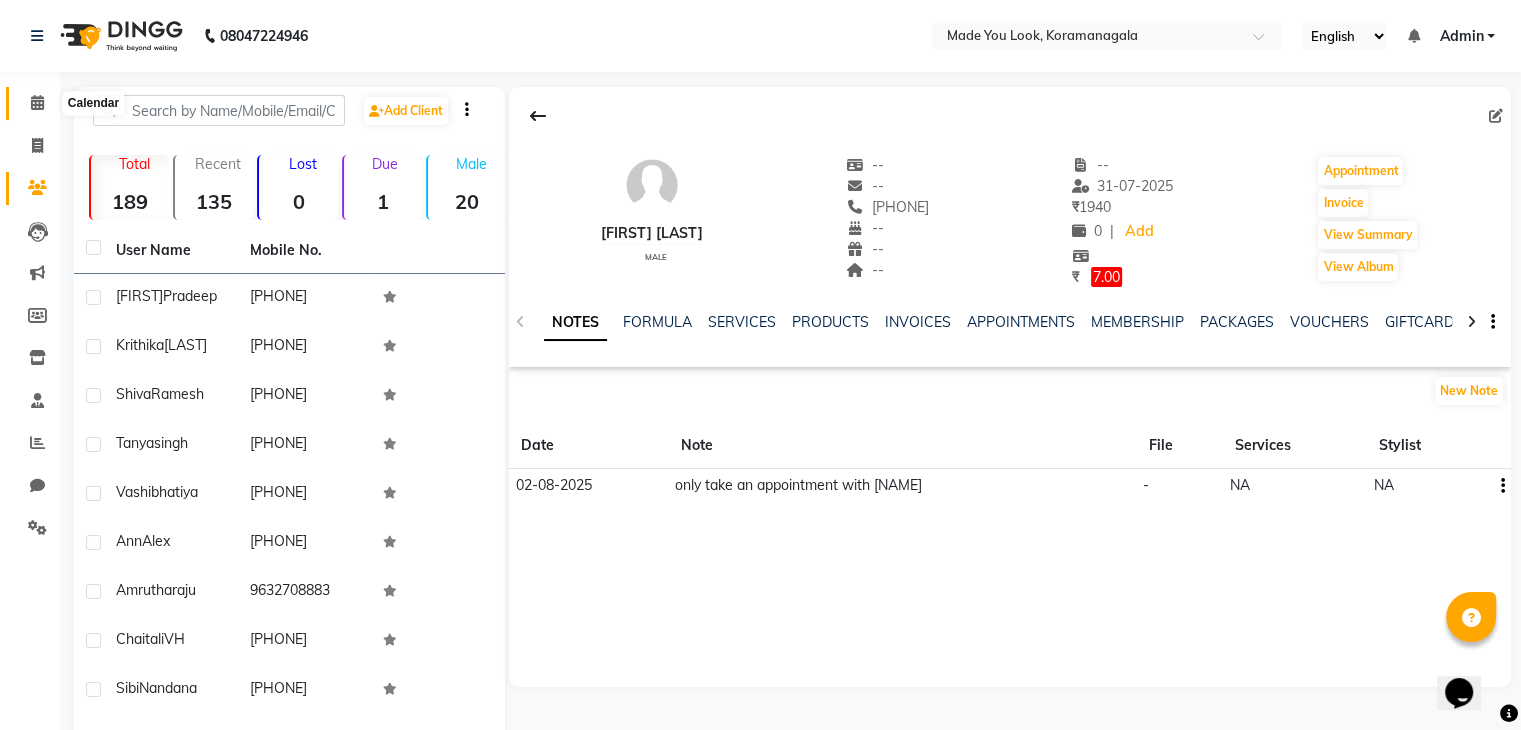 click 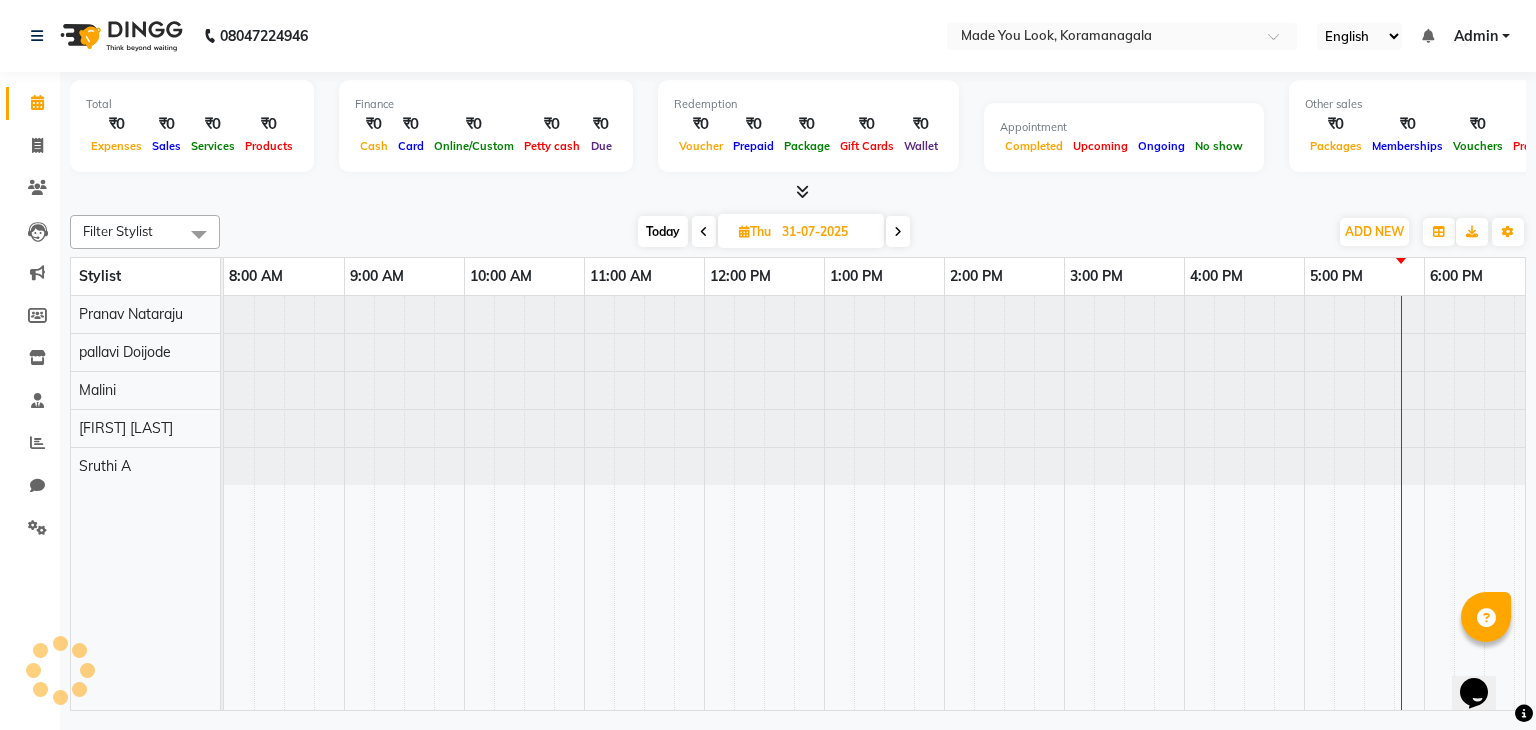 scroll, scrollTop: 0, scrollLeft: 0, axis: both 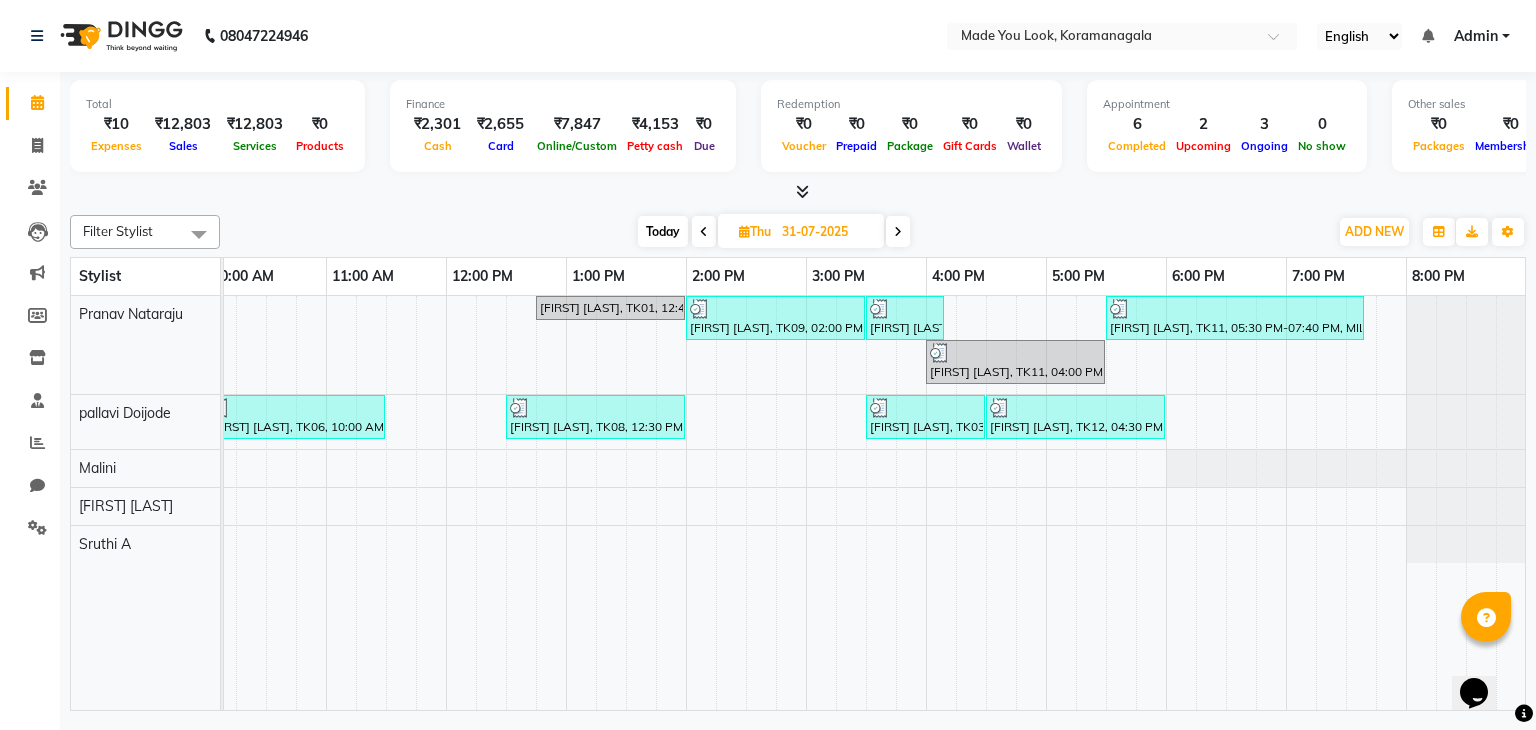 click at bounding box center [898, 231] 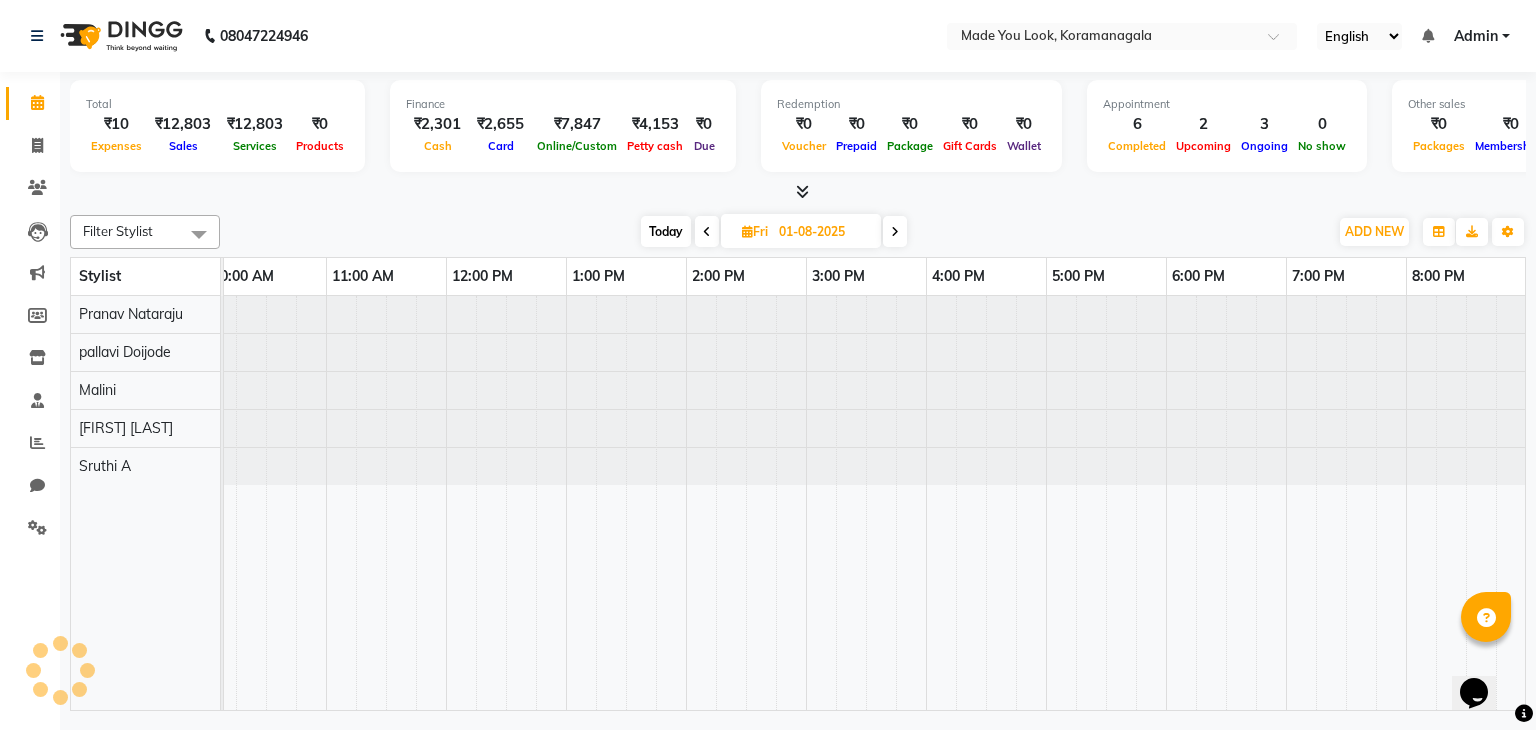 scroll, scrollTop: 0, scrollLeft: 258, axis: horizontal 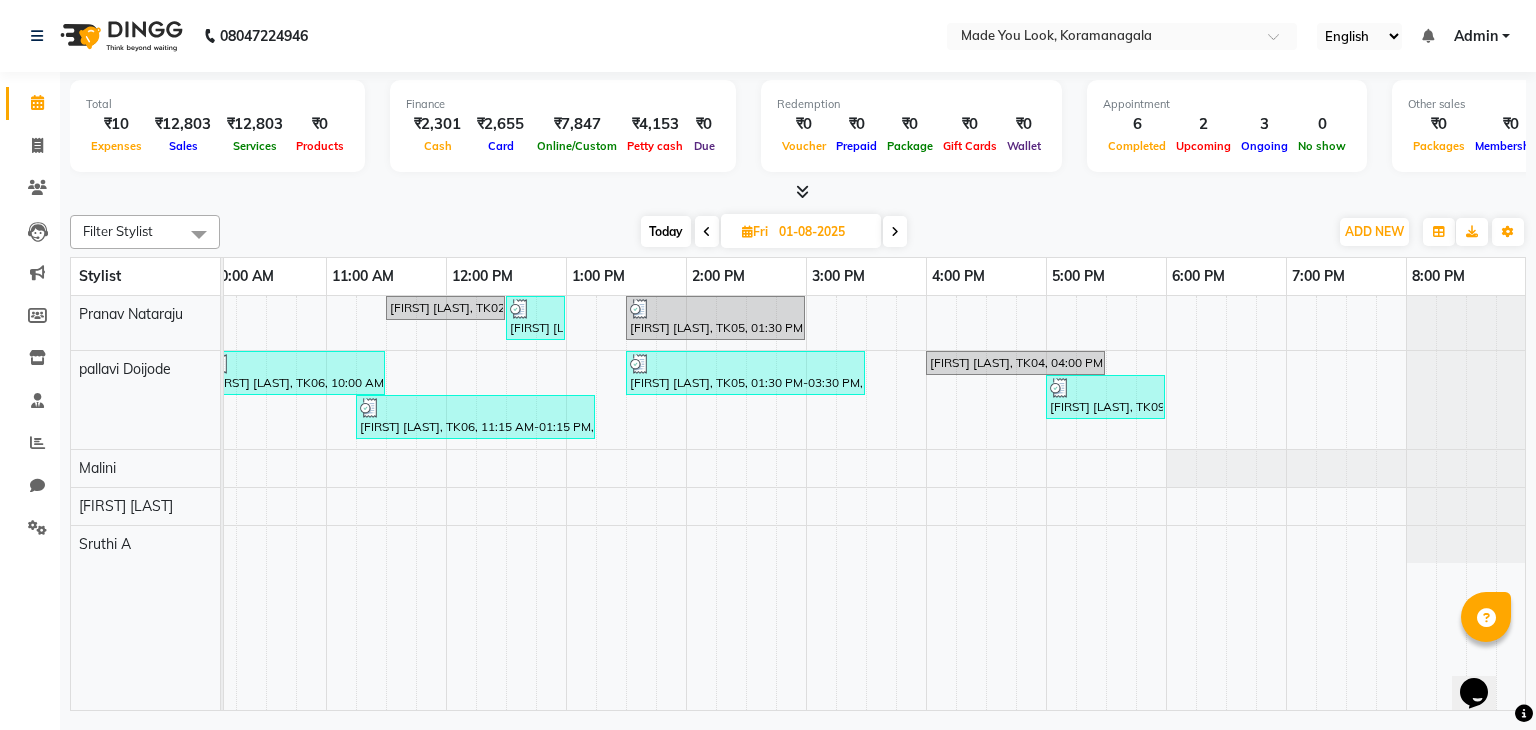 click at bounding box center (895, 231) 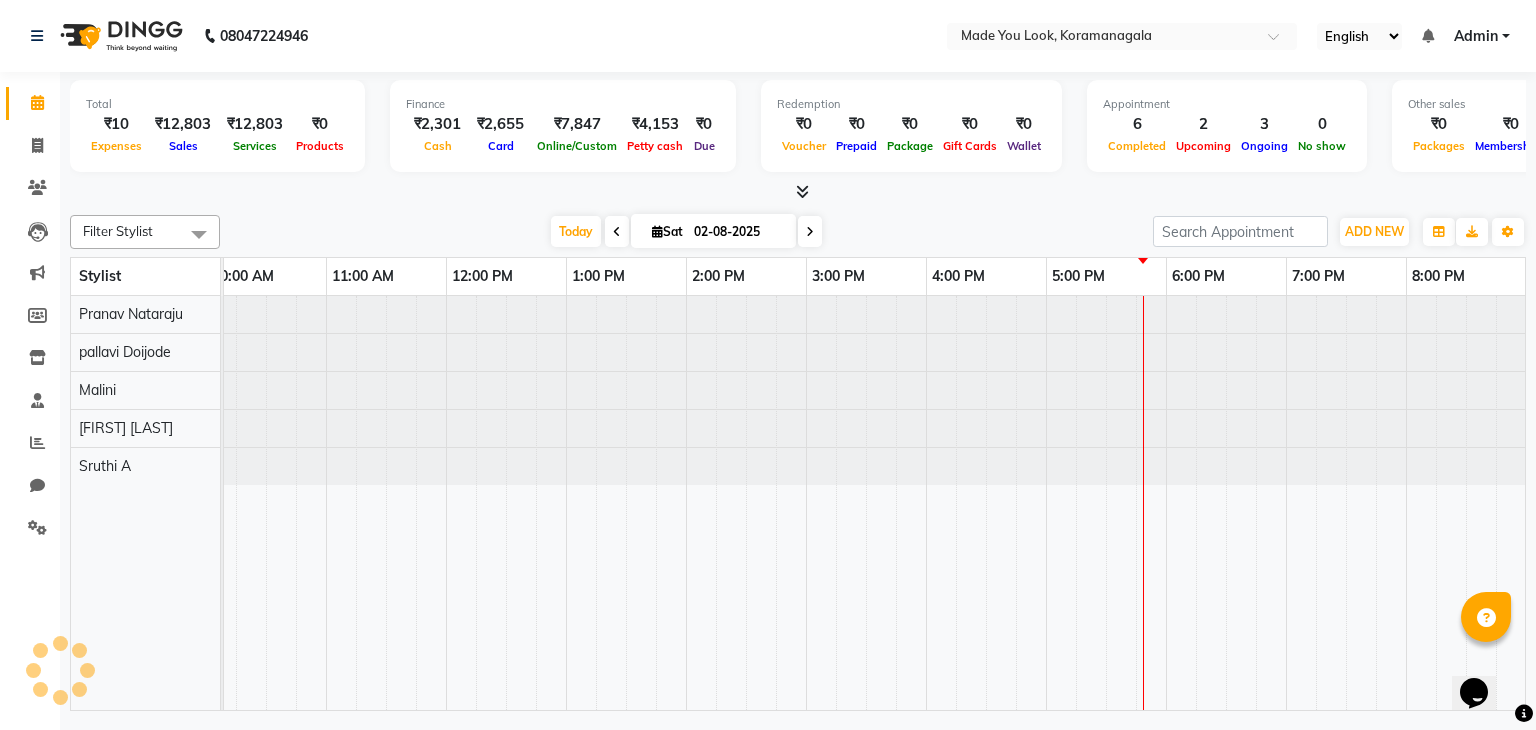 scroll, scrollTop: 0, scrollLeft: 258, axis: horizontal 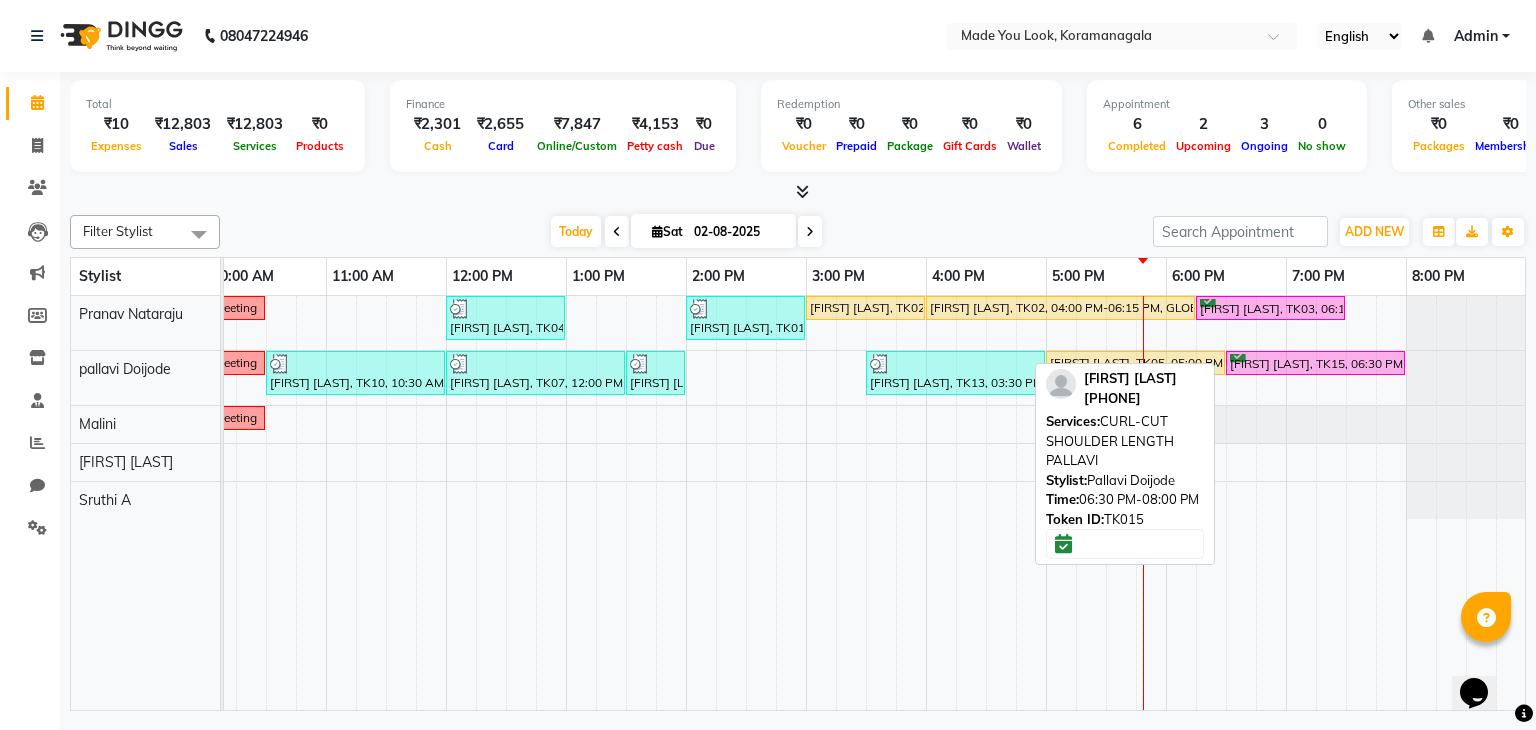 click on "Akshaya pradeep, TK15, 06:30 PM-08:00 PM, CURL-CUT SHOULDER LENGTH PALLAVI" at bounding box center (1315, 363) 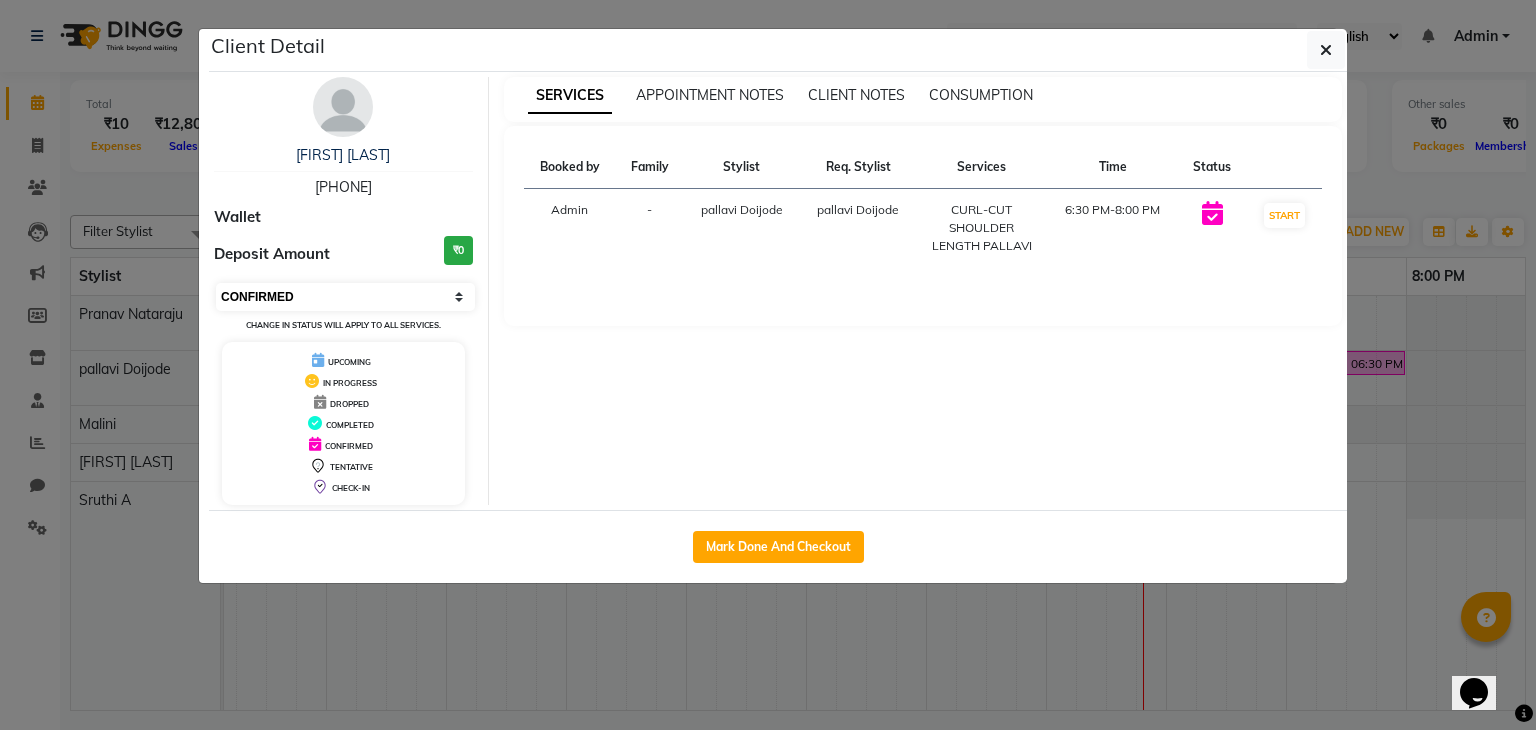 click on "Select IN SERVICE CONFIRMED TENTATIVE CHECK IN MARK DONE DROPPED UPCOMING" at bounding box center (345, 297) 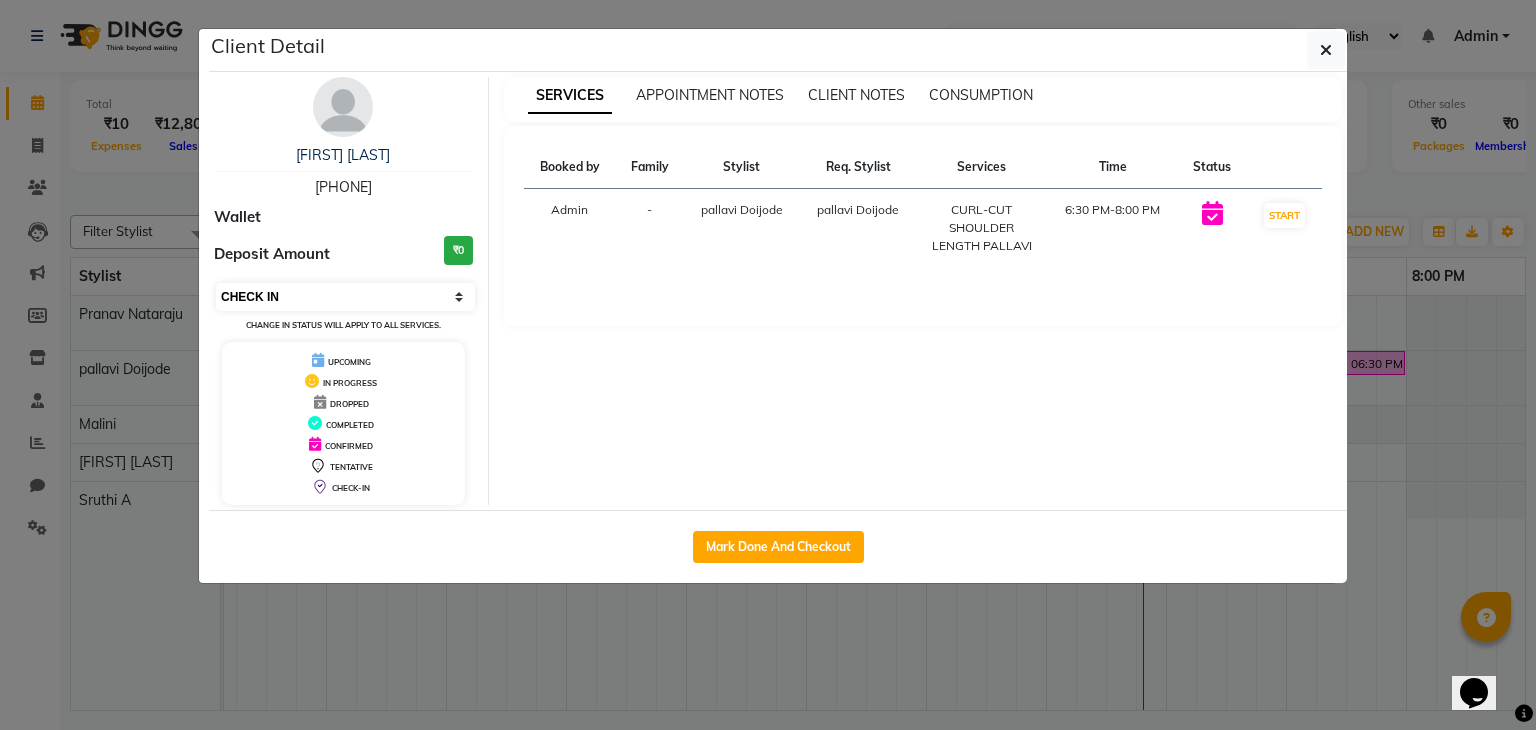click on "Select IN SERVICE CONFIRMED TENTATIVE CHECK IN MARK DONE DROPPED UPCOMING" at bounding box center [345, 297] 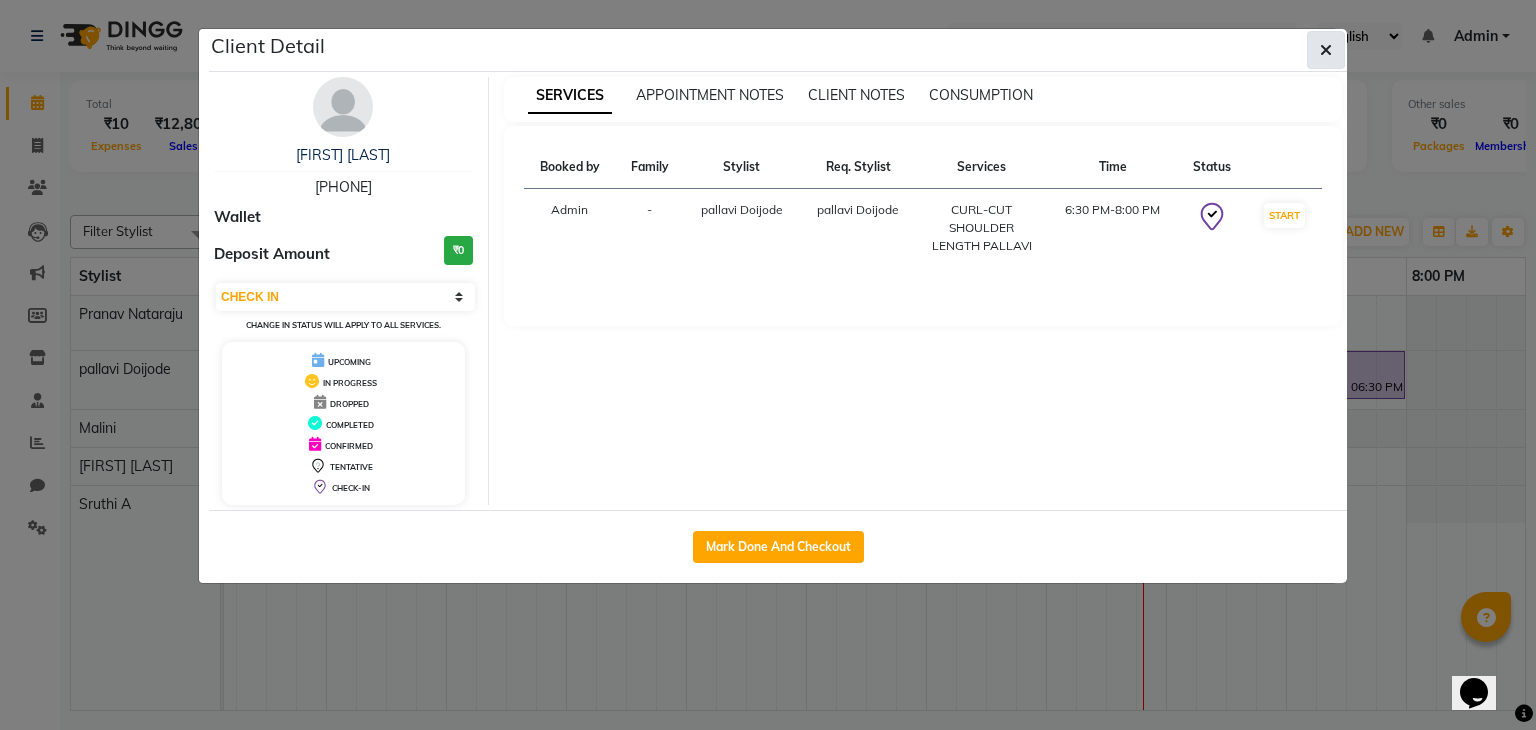 click 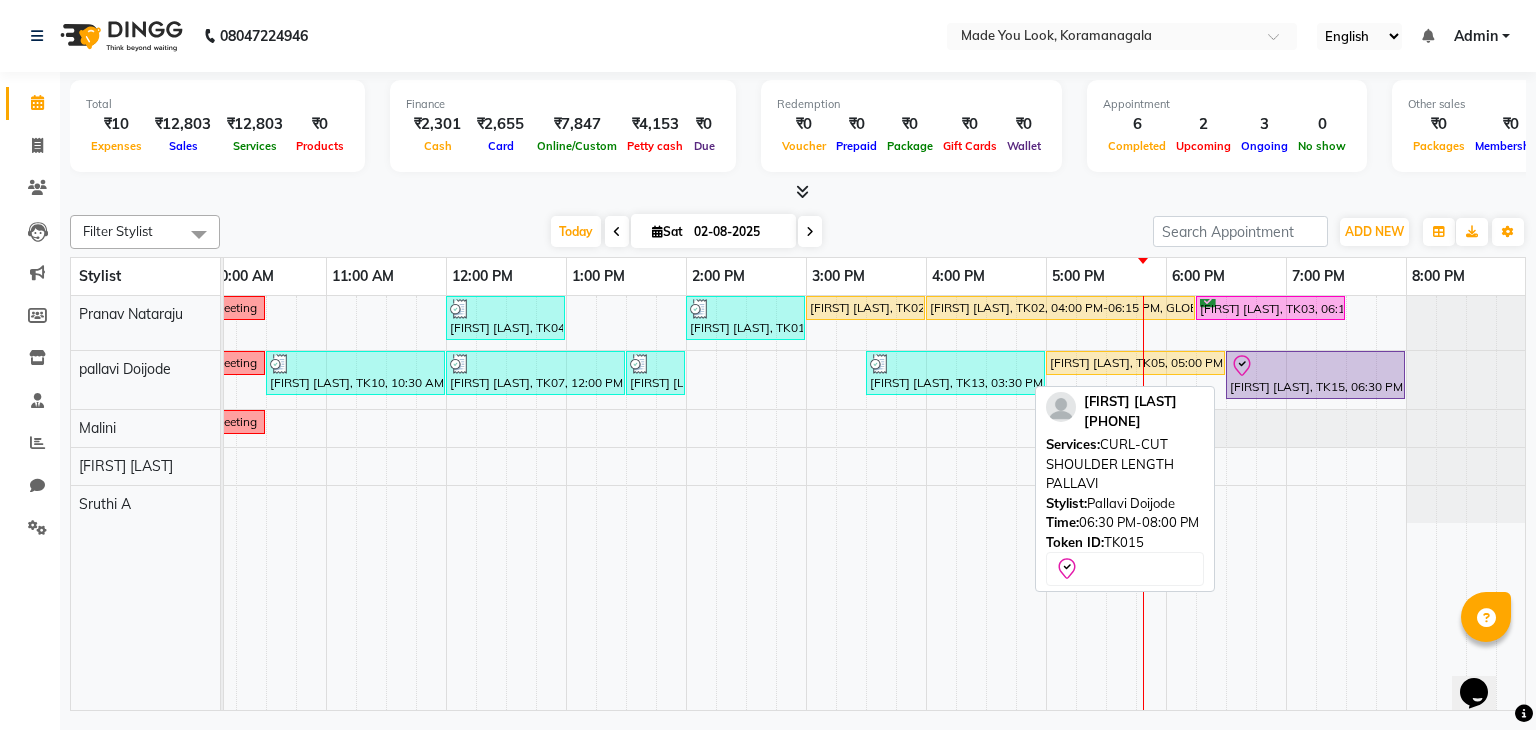 click on "Akshaya pradeep, TK15, 06:30 PM-08:00 PM, CURL-CUT SHOULDER LENGTH PALLAVI" at bounding box center [1315, 375] 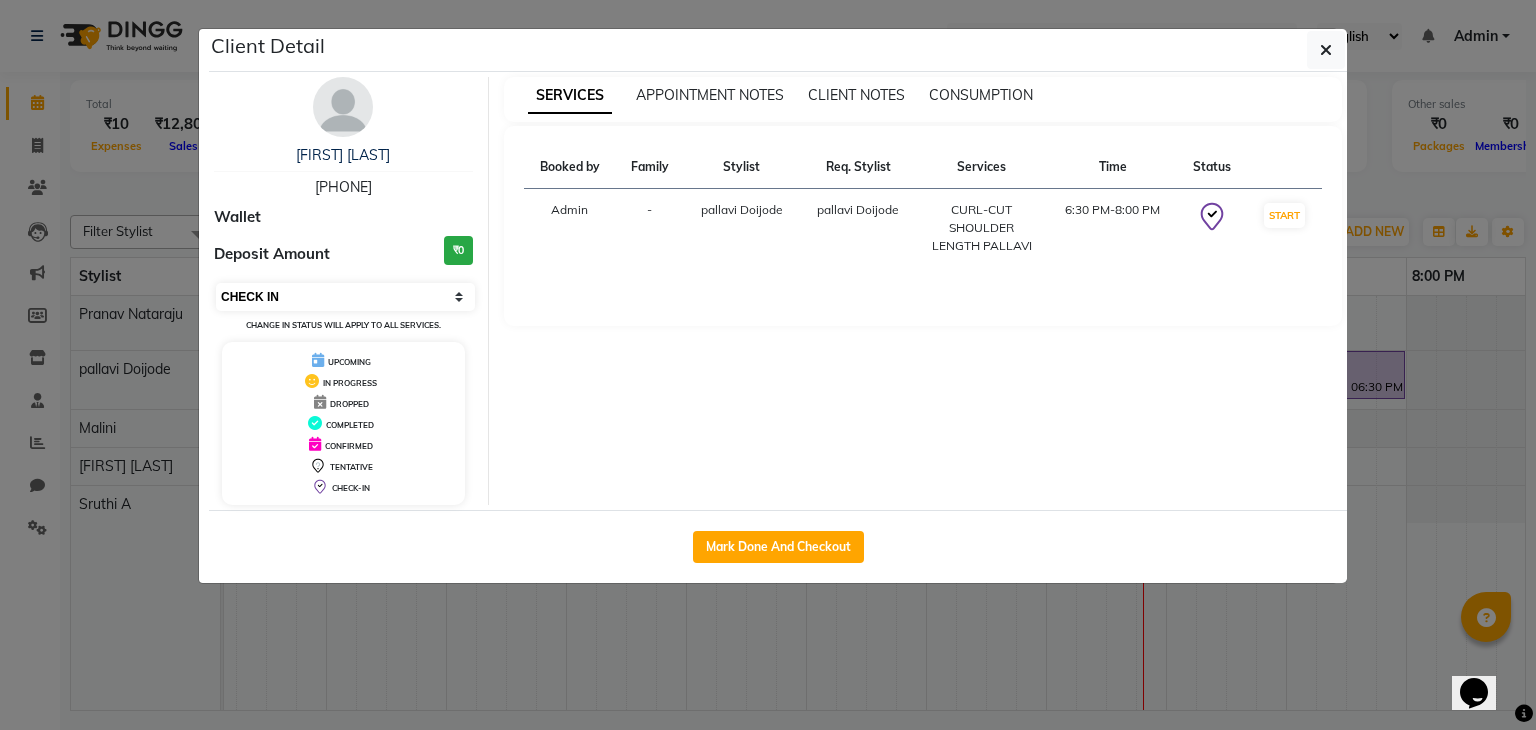 drag, startPoint x: 396, startPoint y: 290, endPoint x: 387, endPoint y: 308, distance: 20.12461 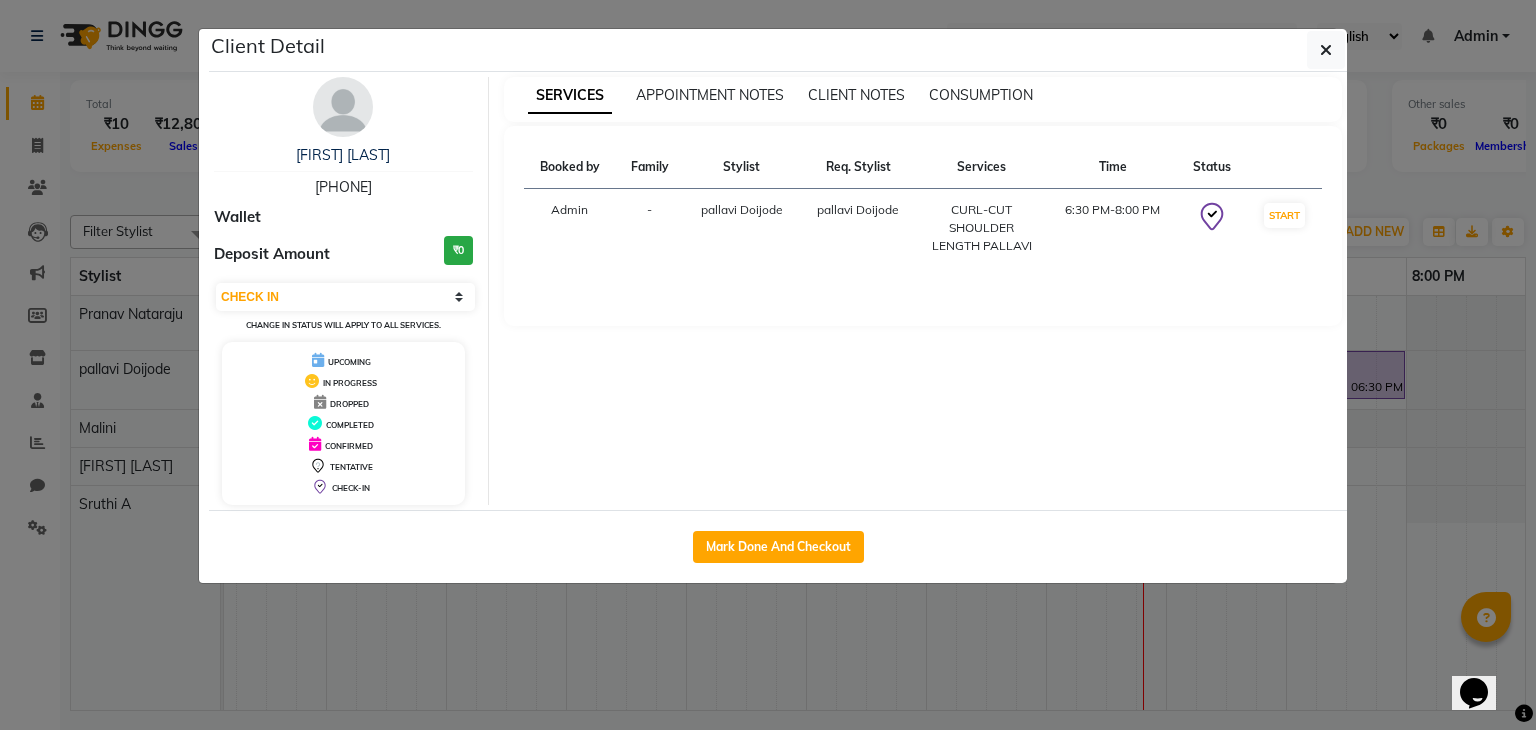 select on "6" 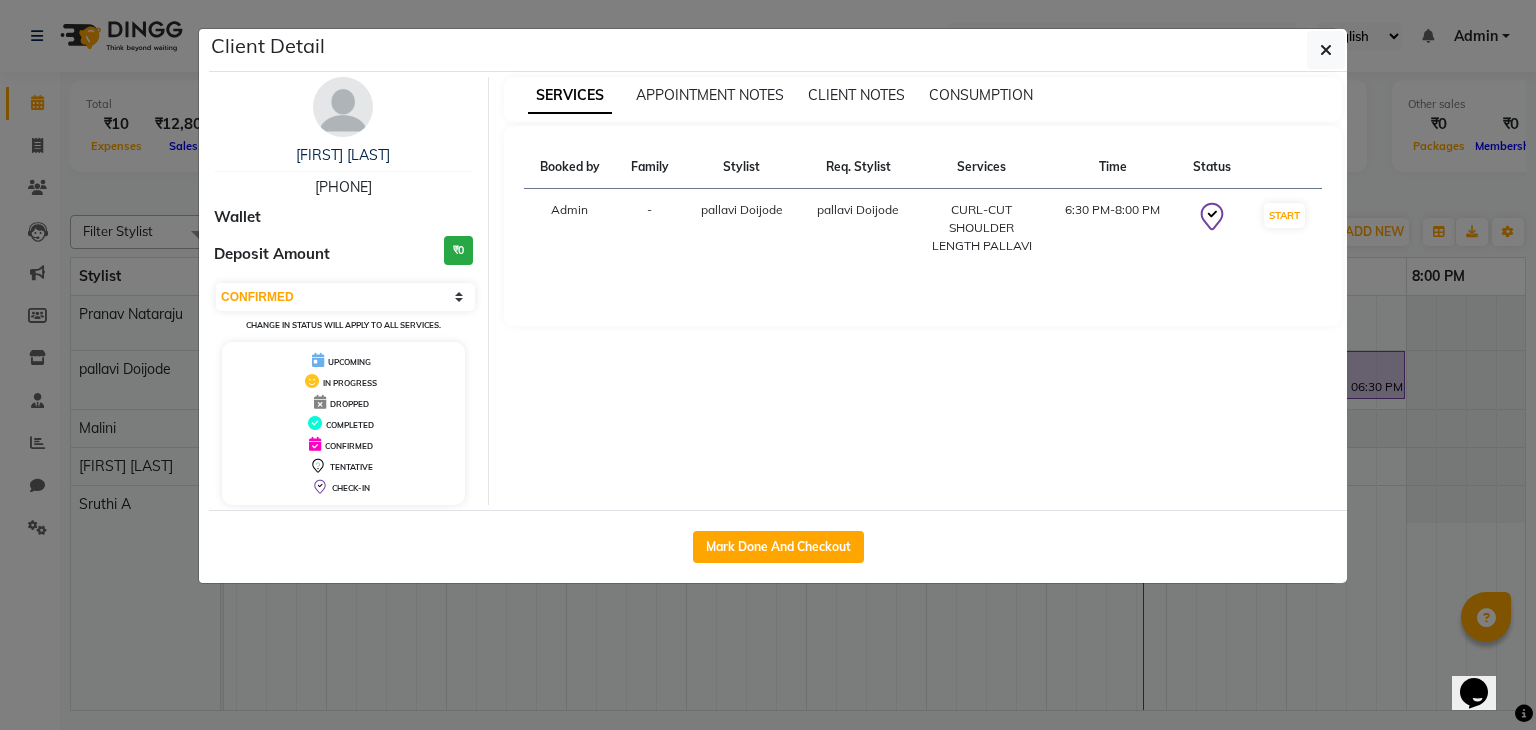 click on "Select IN SERVICE CONFIRMED TENTATIVE CHECK IN MARK DONE DROPPED UPCOMING" at bounding box center (345, 297) 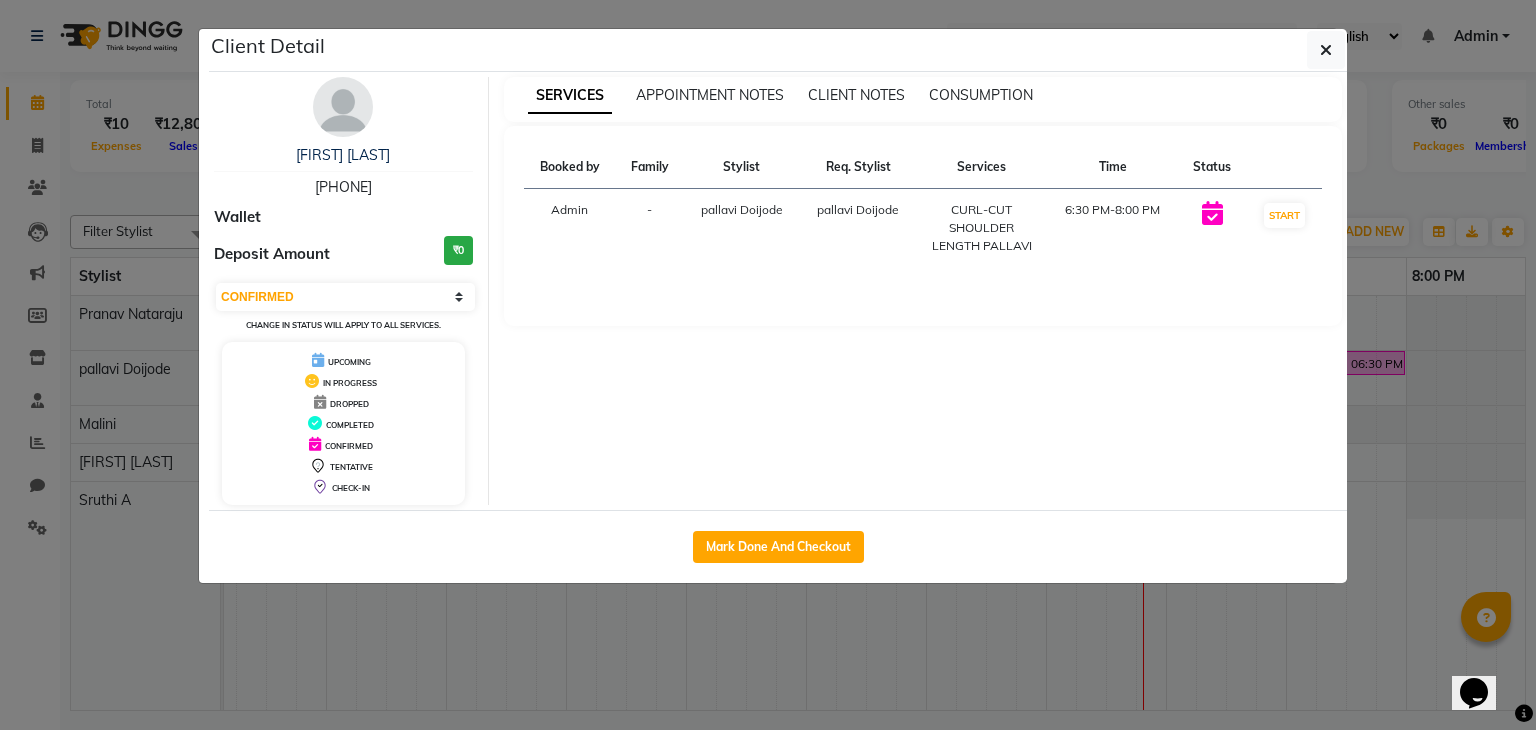 drag, startPoint x: 1319, startPoint y: 44, endPoint x: 1328, endPoint y: 425, distance: 381.1063 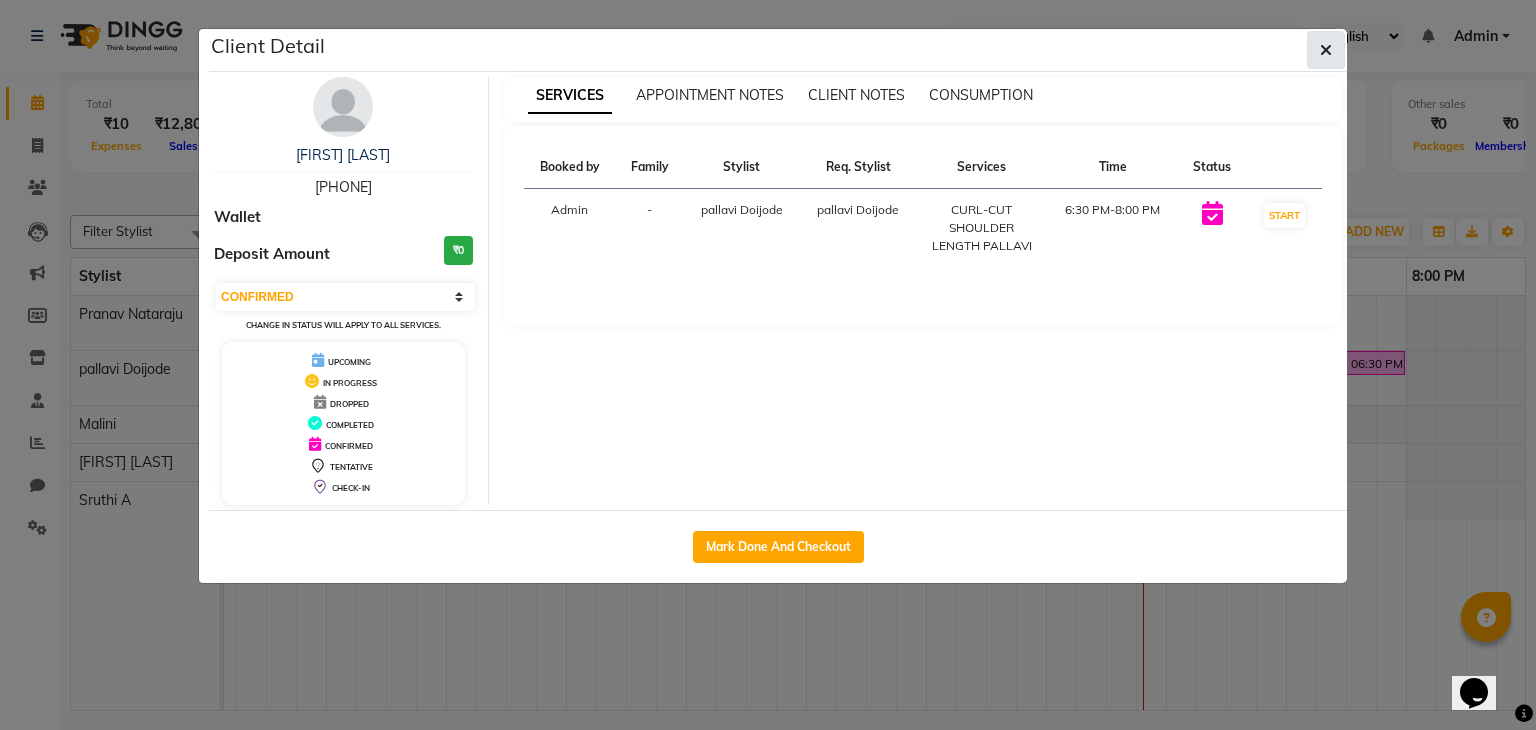 drag, startPoint x: 1308, startPoint y: 49, endPoint x: 1316, endPoint y: 42, distance: 10.630146 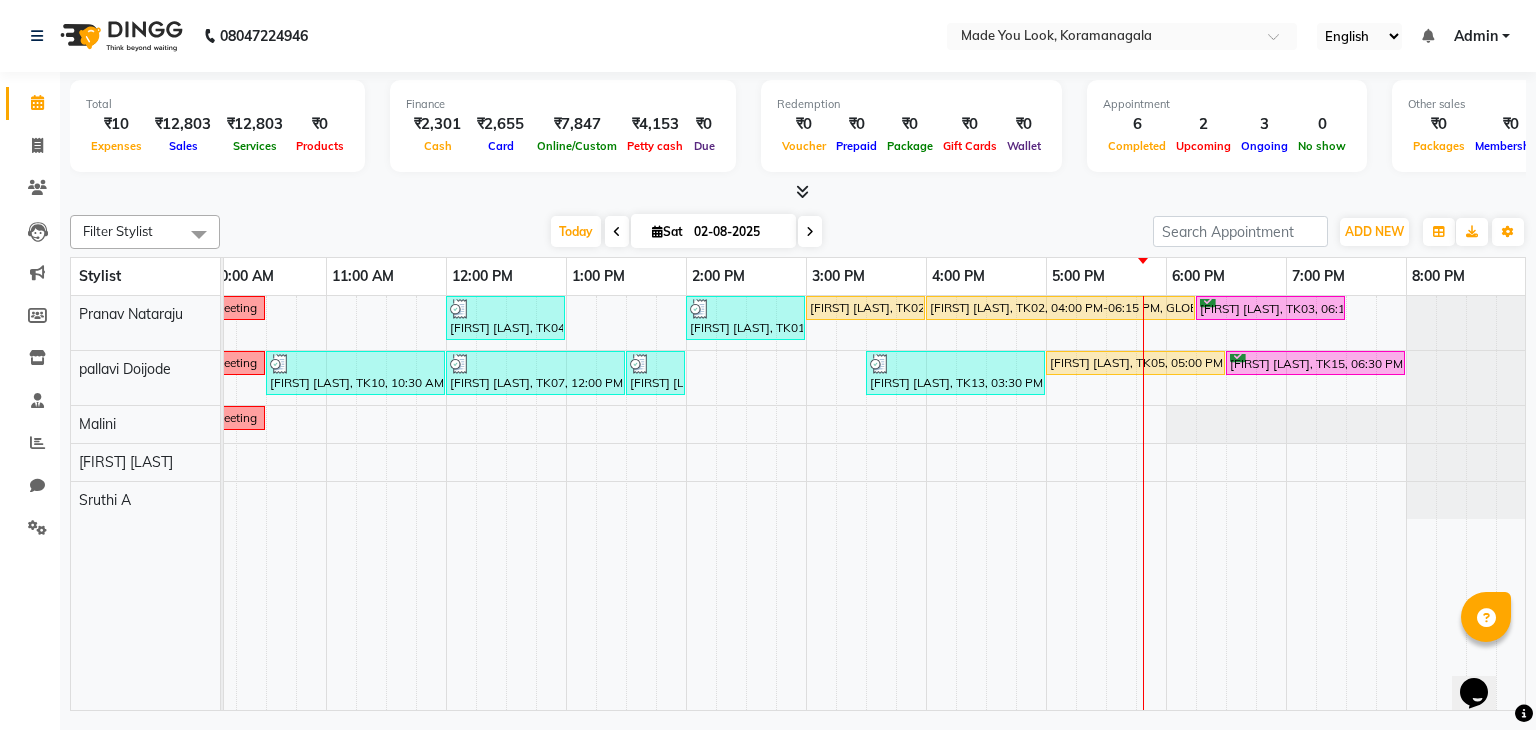 drag, startPoint x: 1102, startPoint y: 486, endPoint x: 1106, endPoint y: 467, distance: 19.416489 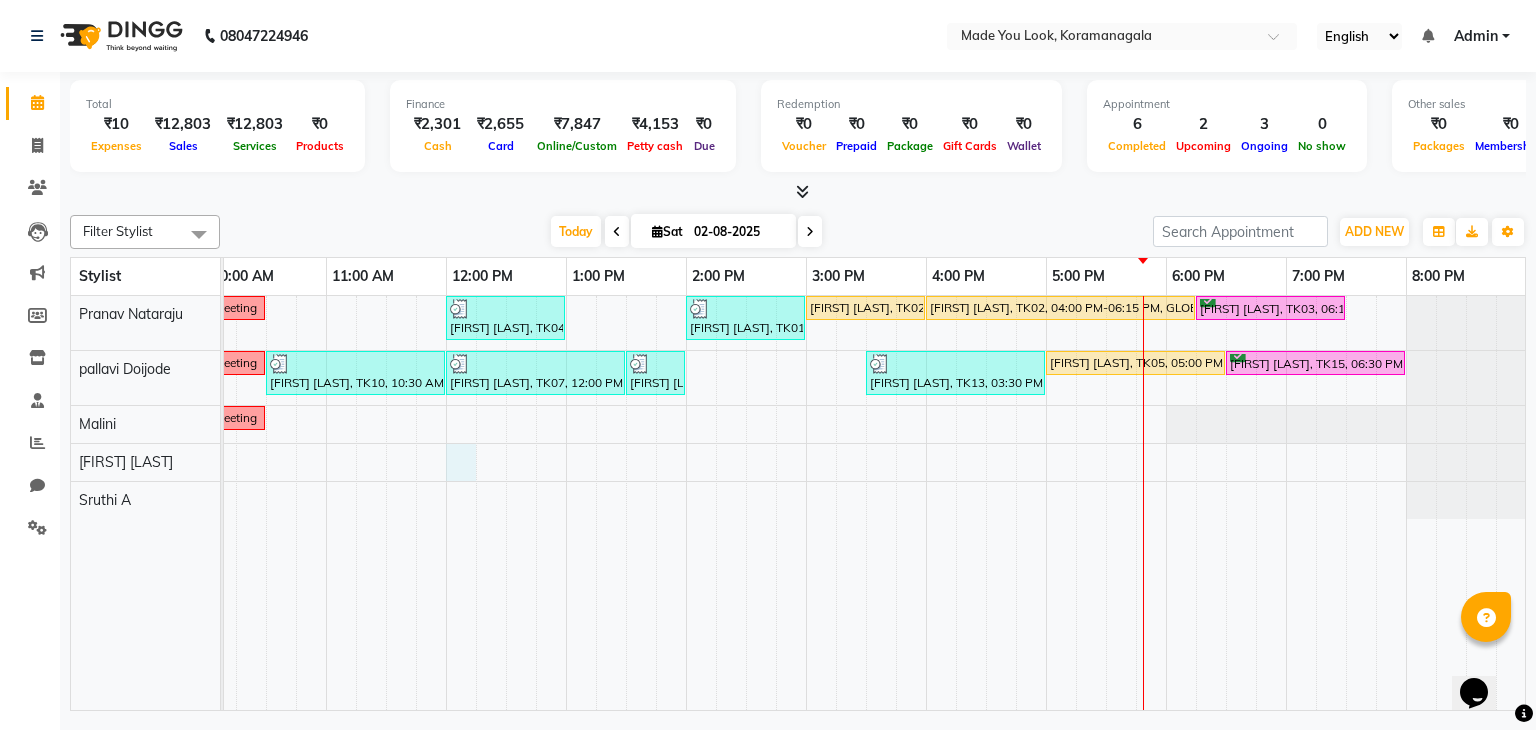 click on "meeting      Amrutha raju, TK04, 12:00 PM-01:00 PM, HAIRCUT PRANAV     Shiva Ramesh, TK01, 02:00 PM-03:00 PM, HAIRCUT PRANAV    Divya sharma, TK02, 03:00 PM-04:00 PM, HAIRCUT PRANAV    Divya sharma, TK02, 04:00 PM-06:15 PM, GLOBAL SHORT HAIR LOW     Harish Ramanadhan, TK03, 06:15 PM-07:30 PM, HAIRCUT PRANAV  meeting      Sibi Nandana, TK10, 10:30 AM-12:00 PM, CURL-CUT SHOULDER LENGTH PALLAVI     Ann Alex, TK07, 12:00 PM-01:30 PM, CURL-CUT BELOW SHOULDER PALLAVI     Ann Alex, TK07, 01:30 PM-02:00 PM,  OLAPLEX 4C CLARIFYING     Krithika khatri, TK13, 03:30 PM-05:00 PM, CURL-CUT SHOULDER LENGTH PRANAV    Rizwana P, TK05, 05:00 PM-06:30 PM, CURL-CUT SHOULDER LENGTH PALLAVI     Akshaya pradeep, TK15, 06:30 PM-08:00 PM, CURL-CUT SHOULDER LENGTH PALLAVI  meeting" at bounding box center [746, 503] 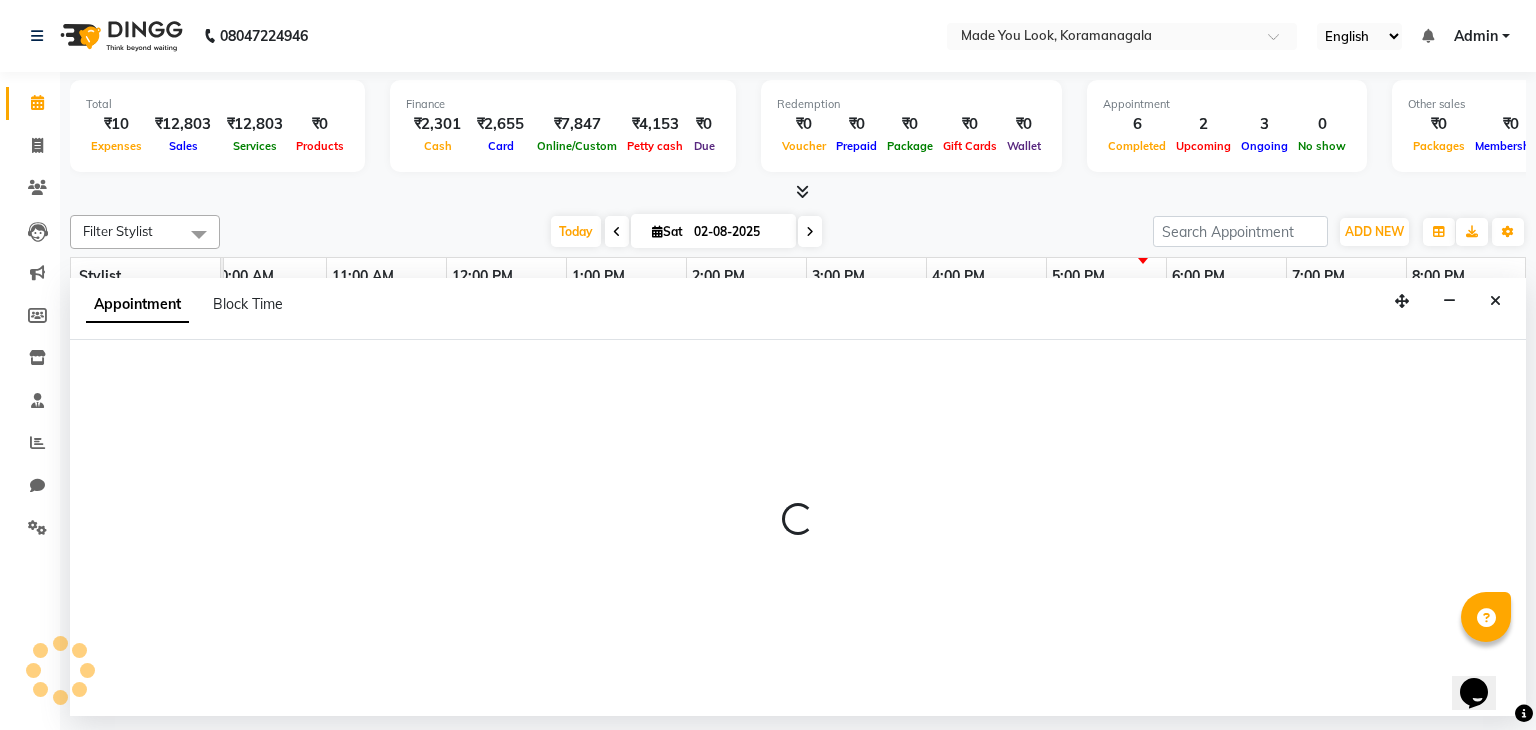 select on "84244" 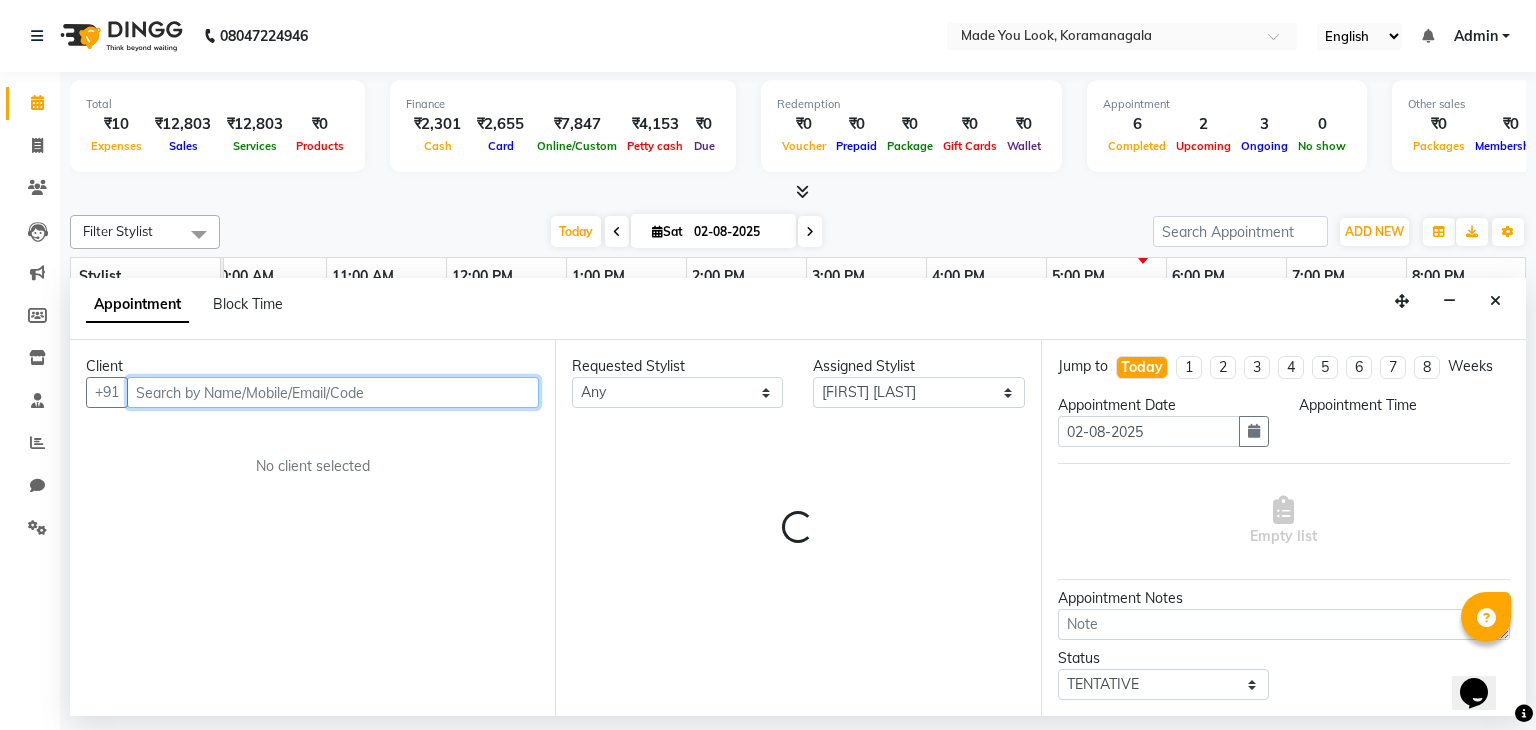 select on "720" 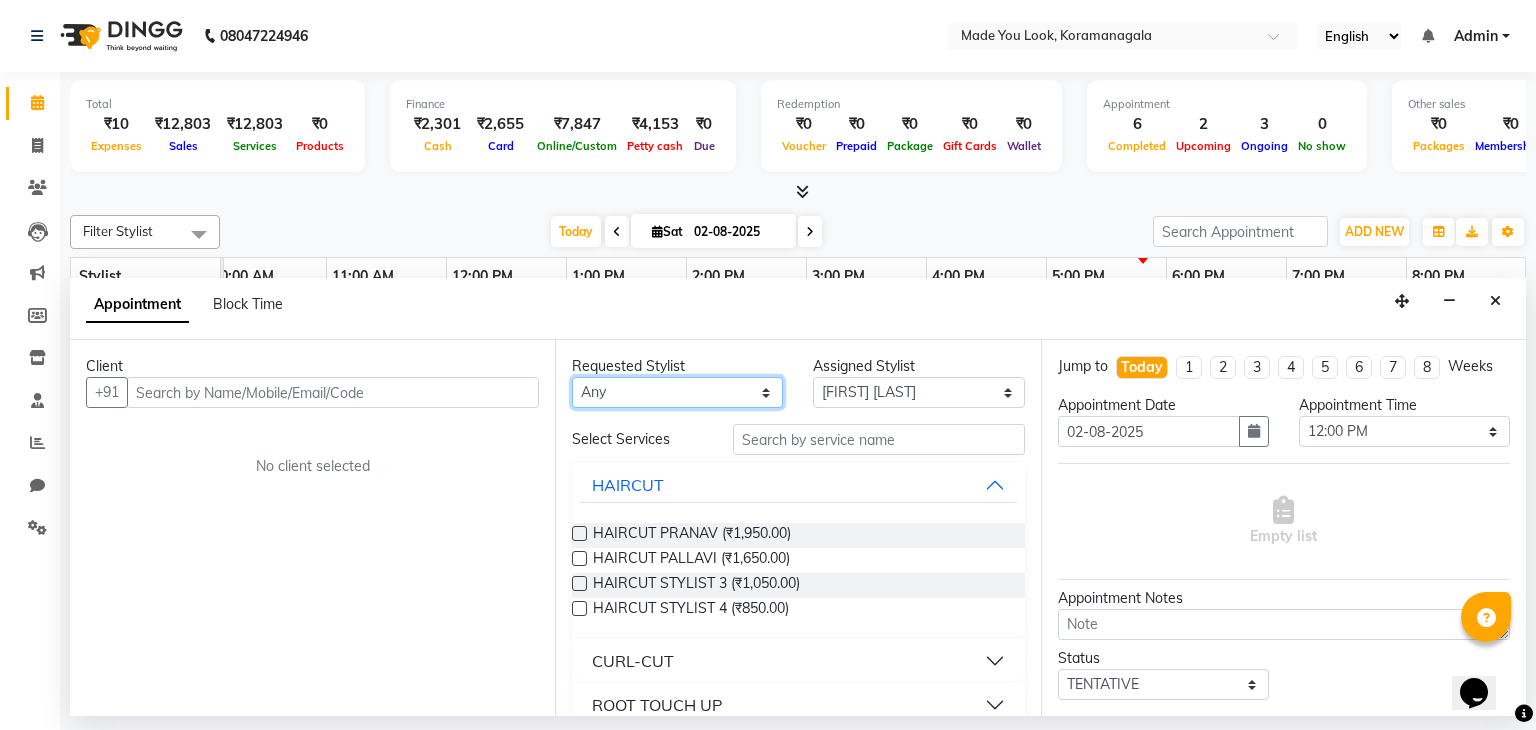 click on "Any Malini pallavi Doijode Pavithra Devi Pranav Nataraju  Sruthi A" at bounding box center (677, 392) 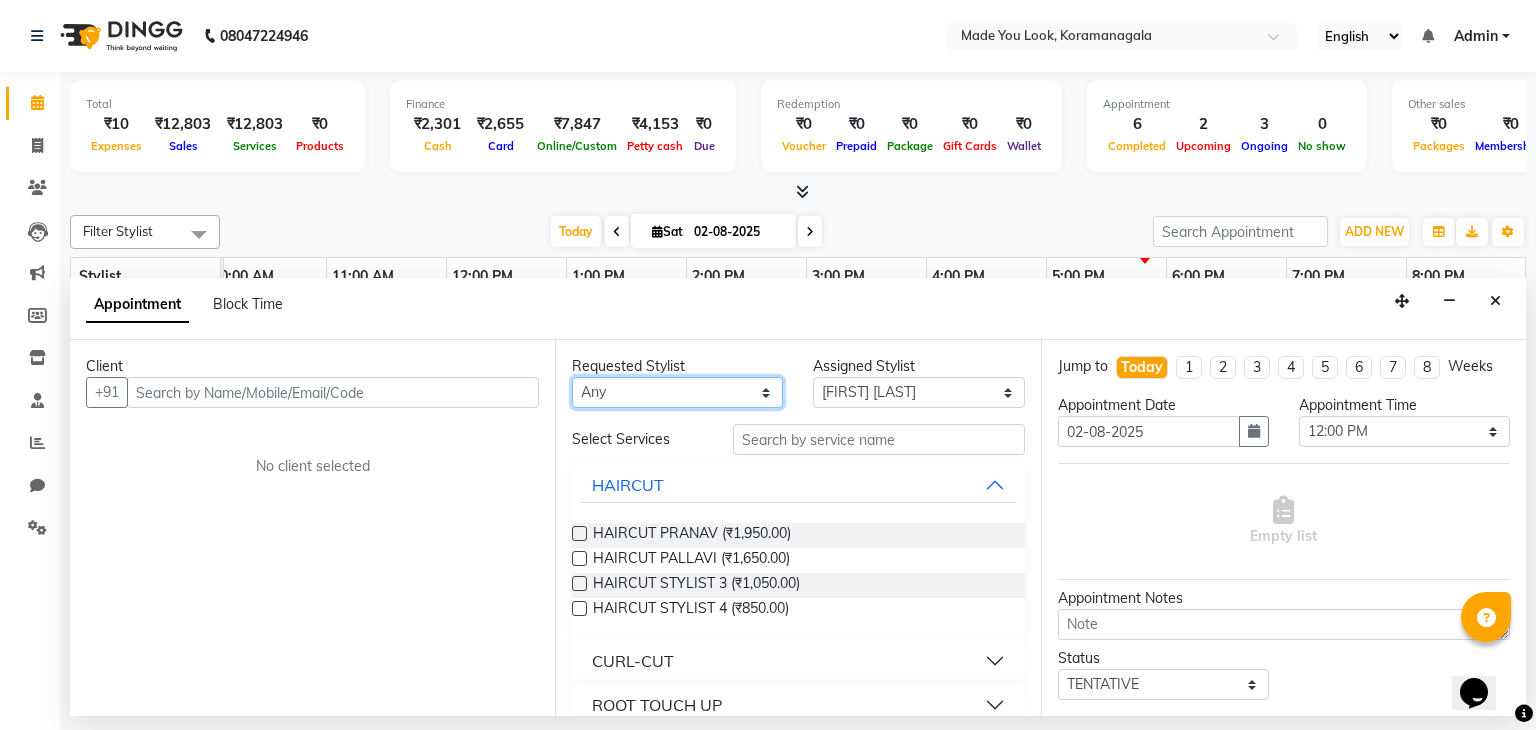select on "84244" 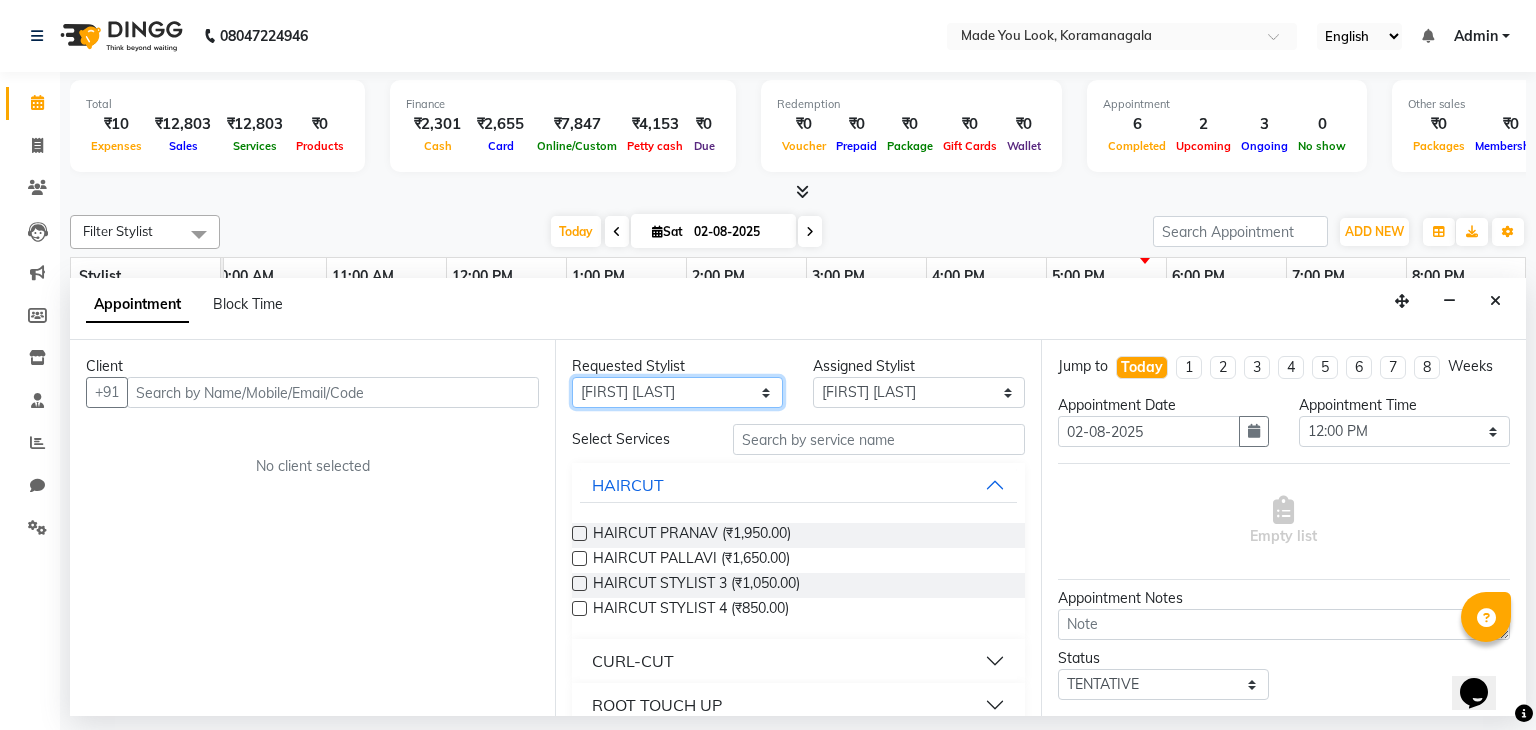 click on "Any Malini pallavi Doijode Pavithra Devi Pranav Nataraju  Sruthi A" at bounding box center [677, 392] 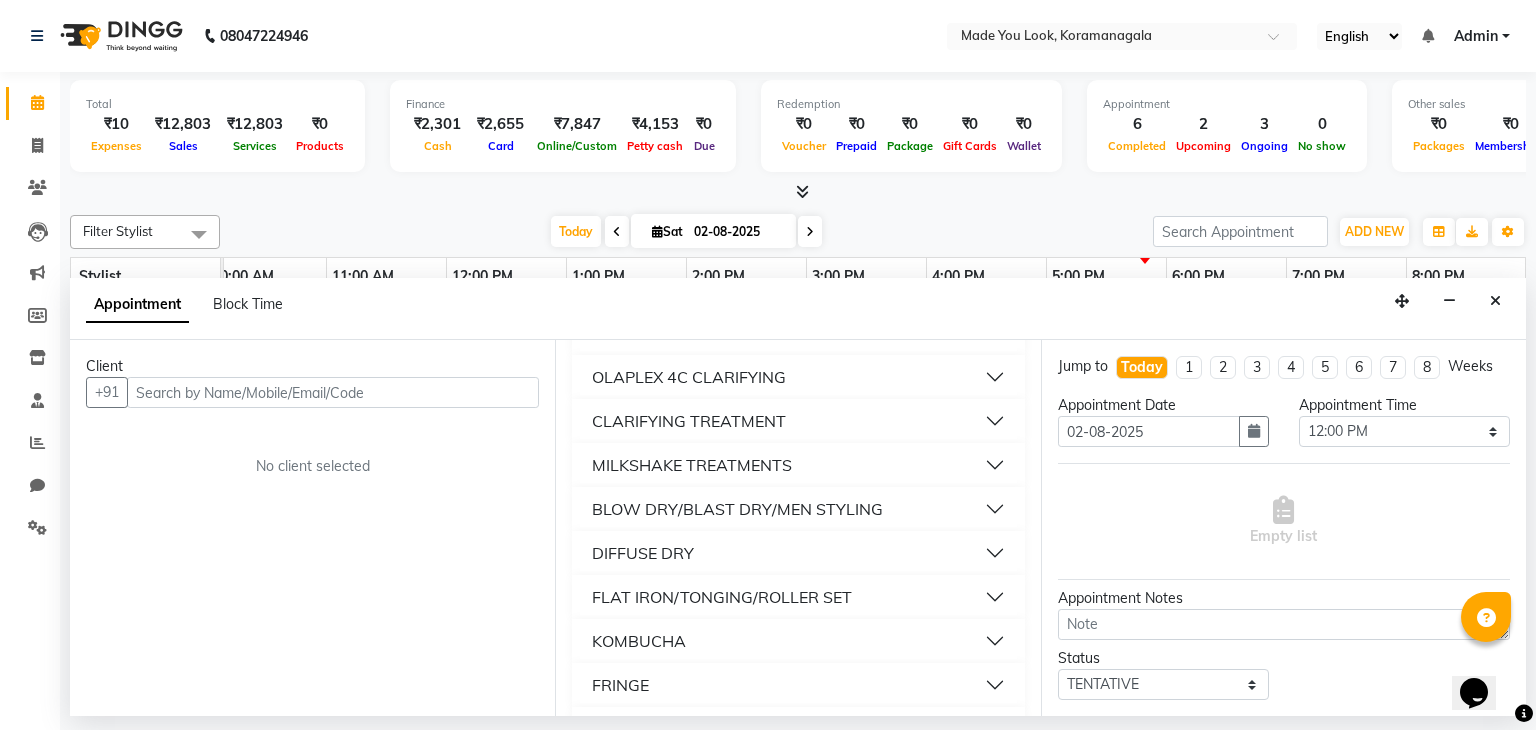 scroll, scrollTop: 1171, scrollLeft: 0, axis: vertical 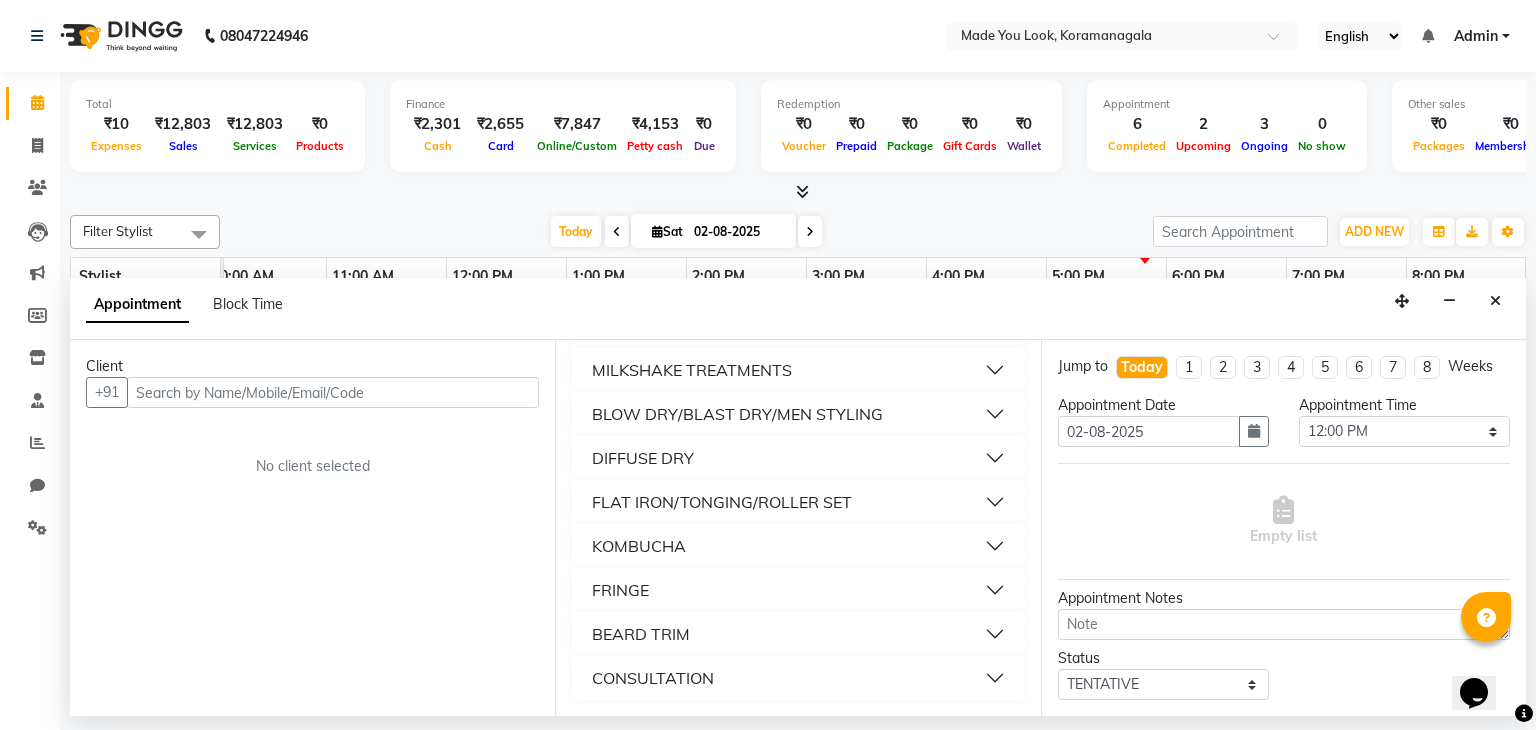 drag, startPoint x: 734, startPoint y: 473, endPoint x: 940, endPoint y: 461, distance: 206.34921 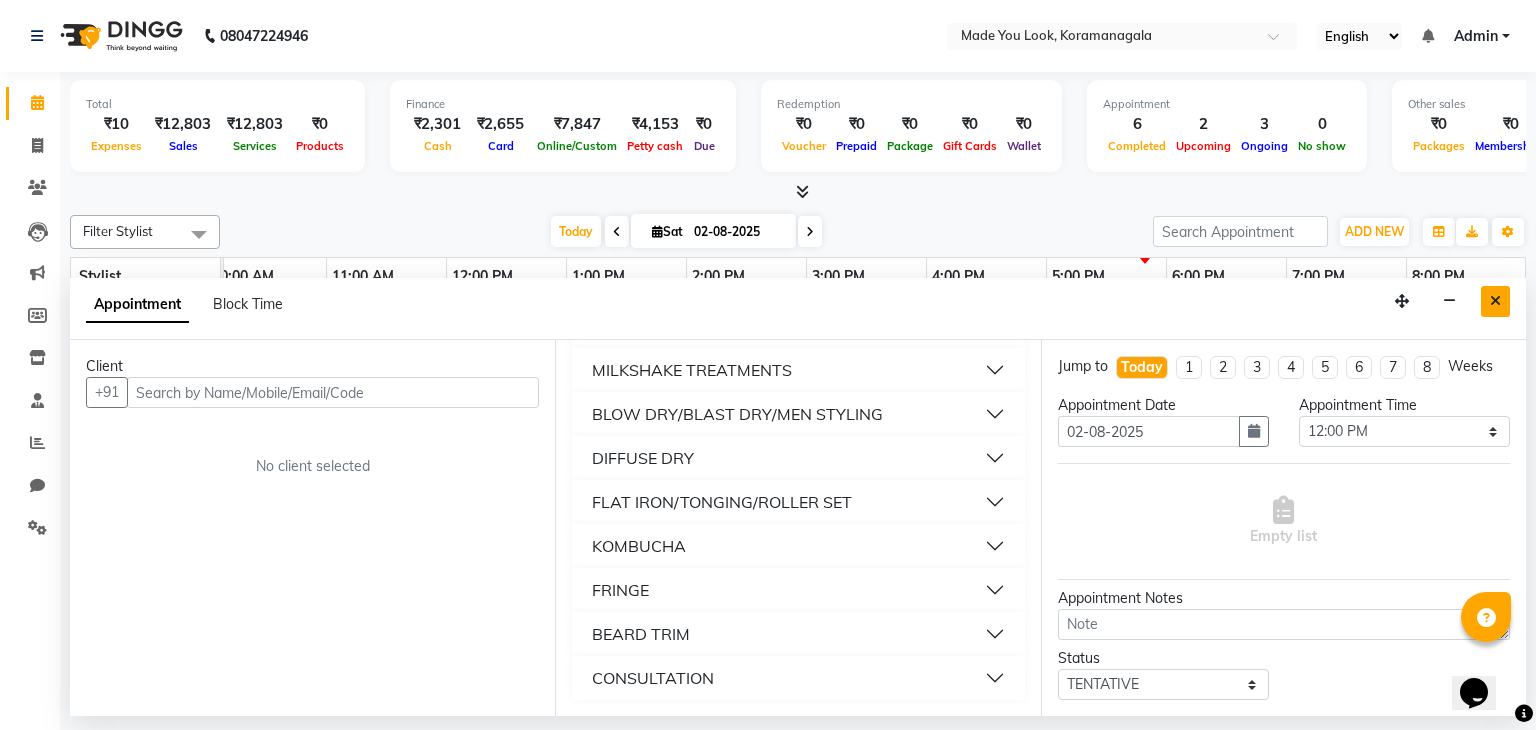 click at bounding box center (1495, 301) 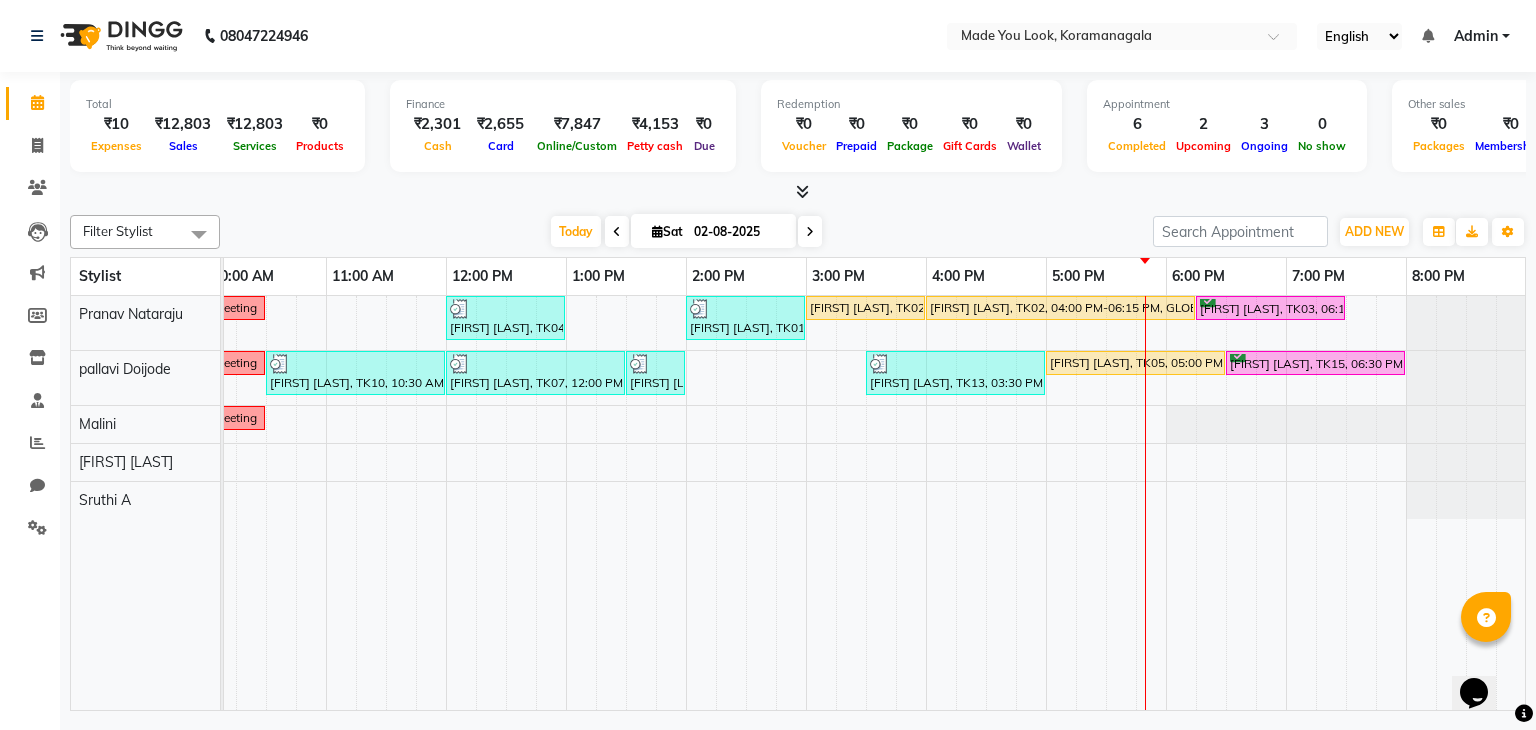 scroll, scrollTop: 0, scrollLeft: 196, axis: horizontal 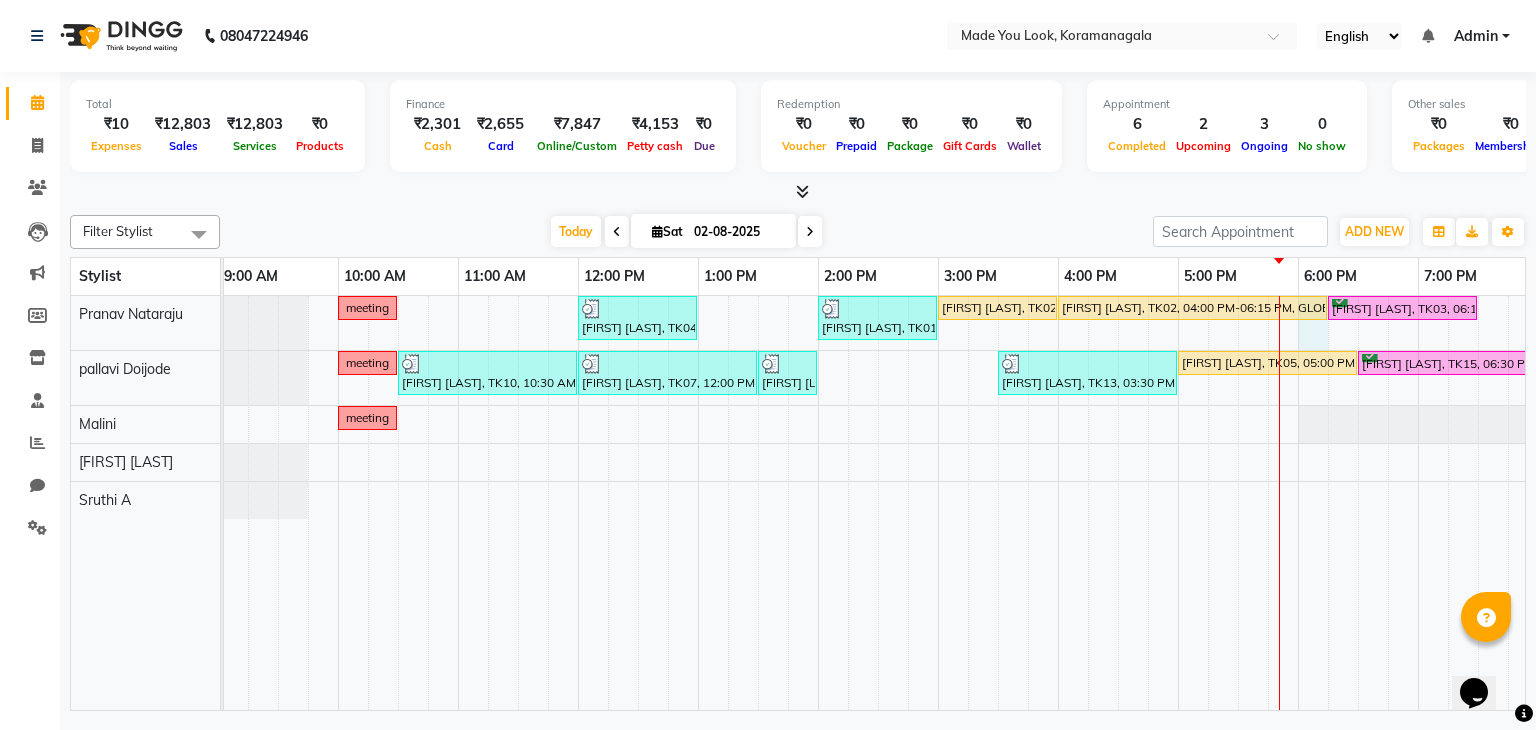 click on "meeting      Amrutha raju, TK04, 12:00 PM-01:00 PM, HAIRCUT PRANAV     Shiva Ramesh, TK01, 02:00 PM-03:00 PM, HAIRCUT PRANAV    Divya sharma, TK02, 03:00 PM-04:00 PM, HAIRCUT PRANAV    Divya sharma, TK02, 04:00 PM-06:15 PM, GLOBAL SHORT HAIR LOW     Harish Ramanadhan, TK03, 06:15 PM-07:30 PM, HAIRCUT PRANAV  meeting      Sibi Nandana, TK10, 10:30 AM-12:00 PM, CURL-CUT SHOULDER LENGTH PALLAVI     Ann Alex, TK07, 12:00 PM-01:30 PM, CURL-CUT BELOW SHOULDER PALLAVI     Ann Alex, TK07, 01:30 PM-02:00 PM,  OLAPLEX 4C CLARIFYING     Krithika khatri, TK13, 03:30 PM-05:00 PM, CURL-CUT SHOULDER LENGTH PRANAV    Rizwana P, TK05, 05:00 PM-06:30 PM, CURL-CUT SHOULDER LENGTH PALLAVI     Akshaya pradeep, TK15, 06:30 PM-08:00 PM, CURL-CUT SHOULDER LENGTH PALLAVI  meeting" at bounding box center (878, 503) 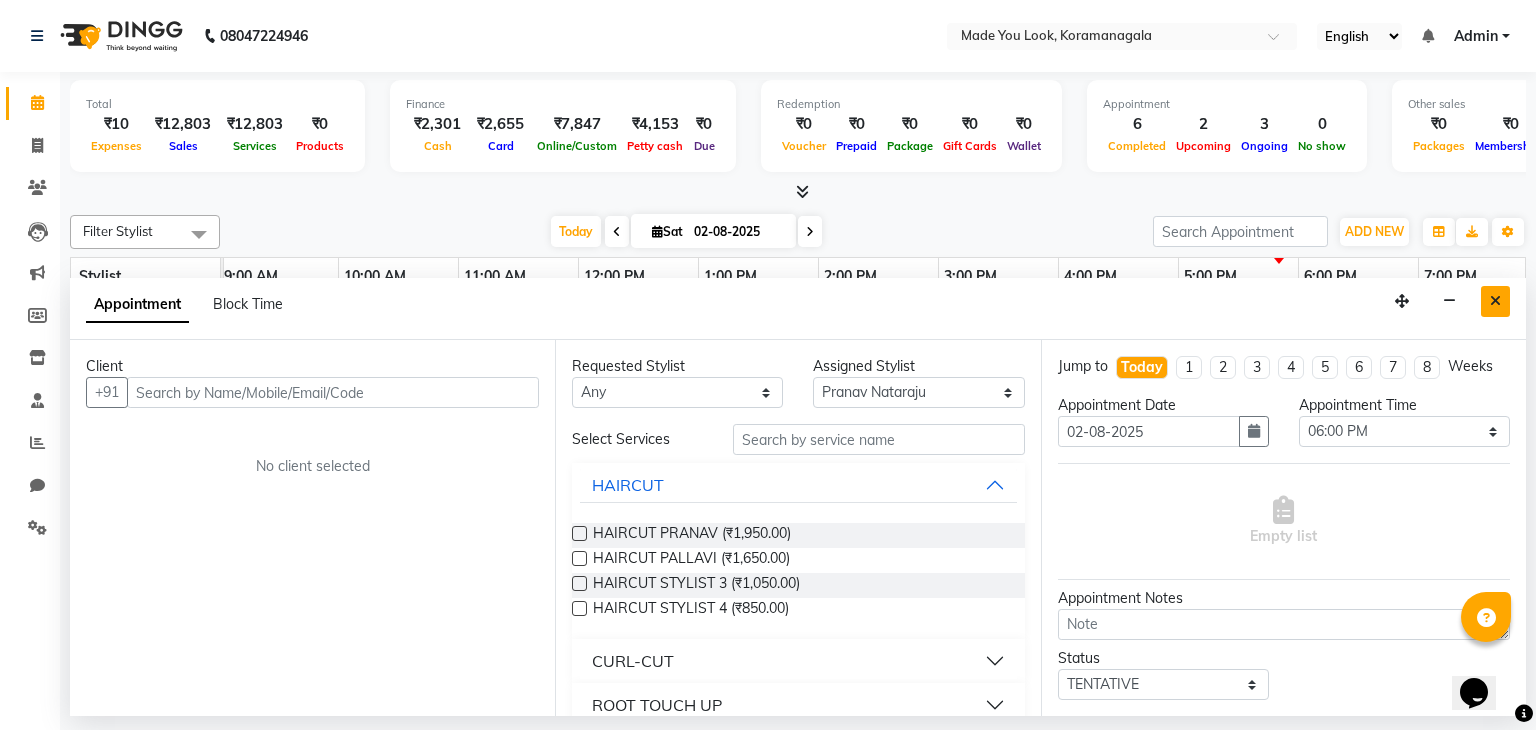 click at bounding box center [1495, 301] 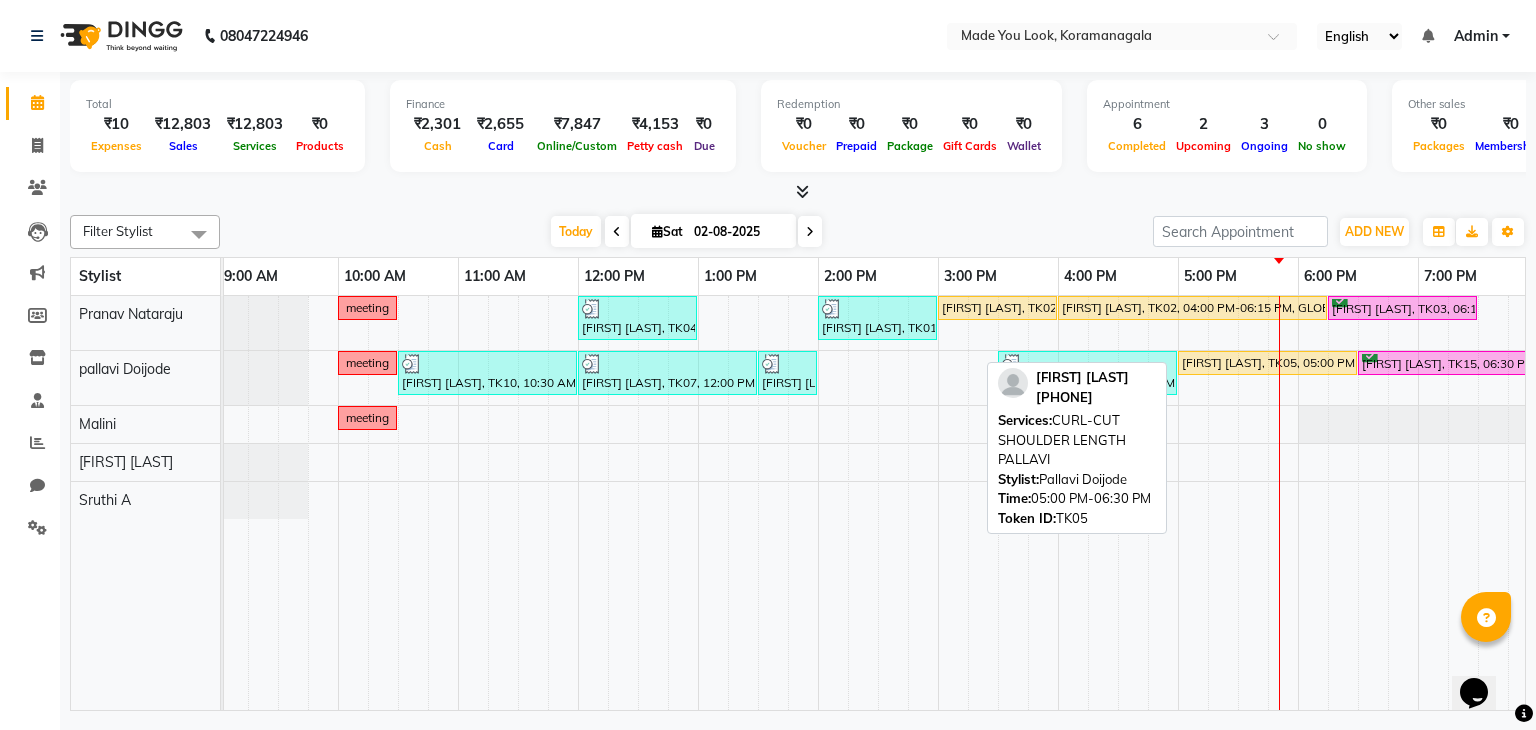 scroll, scrollTop: 0, scrollLeft: 245, axis: horizontal 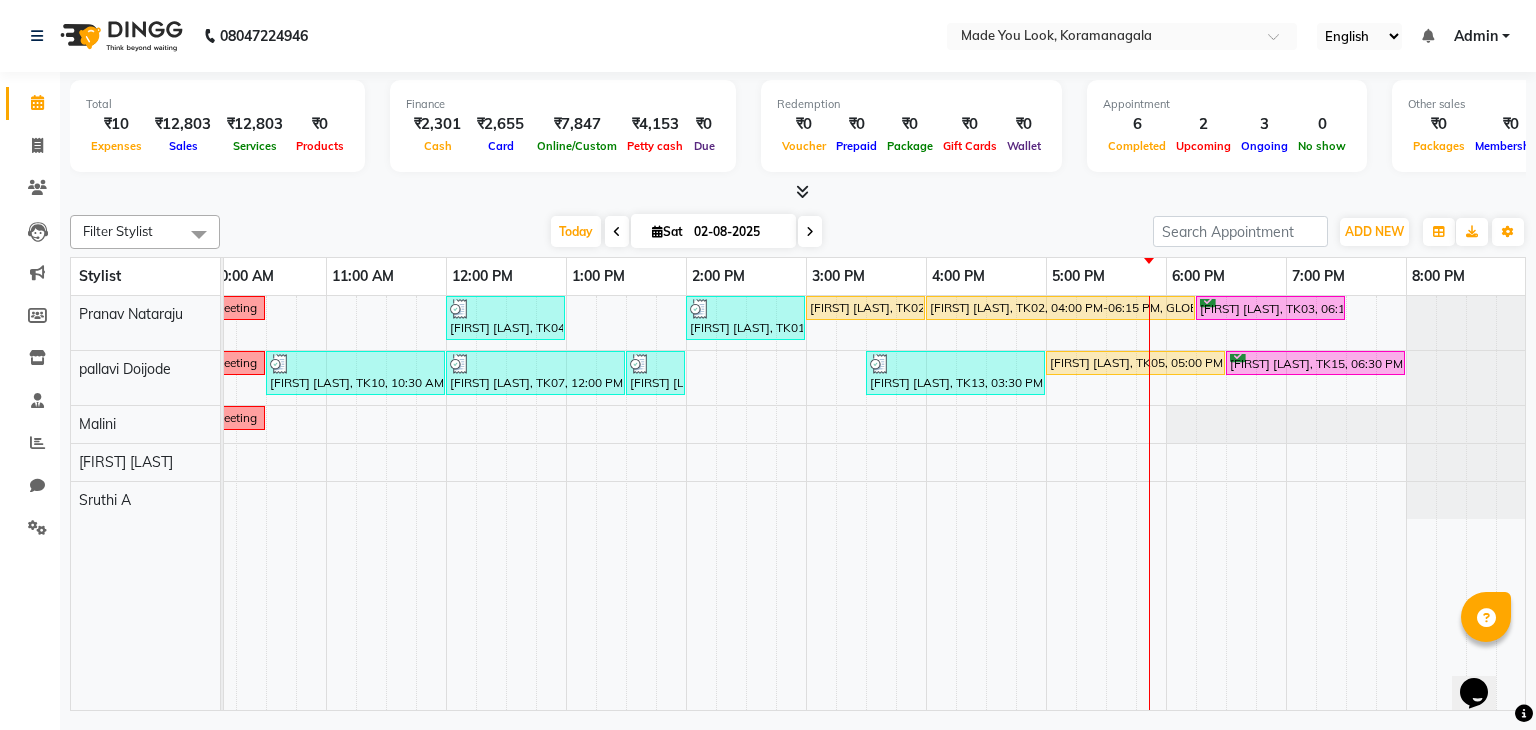 click at bounding box center [810, 232] 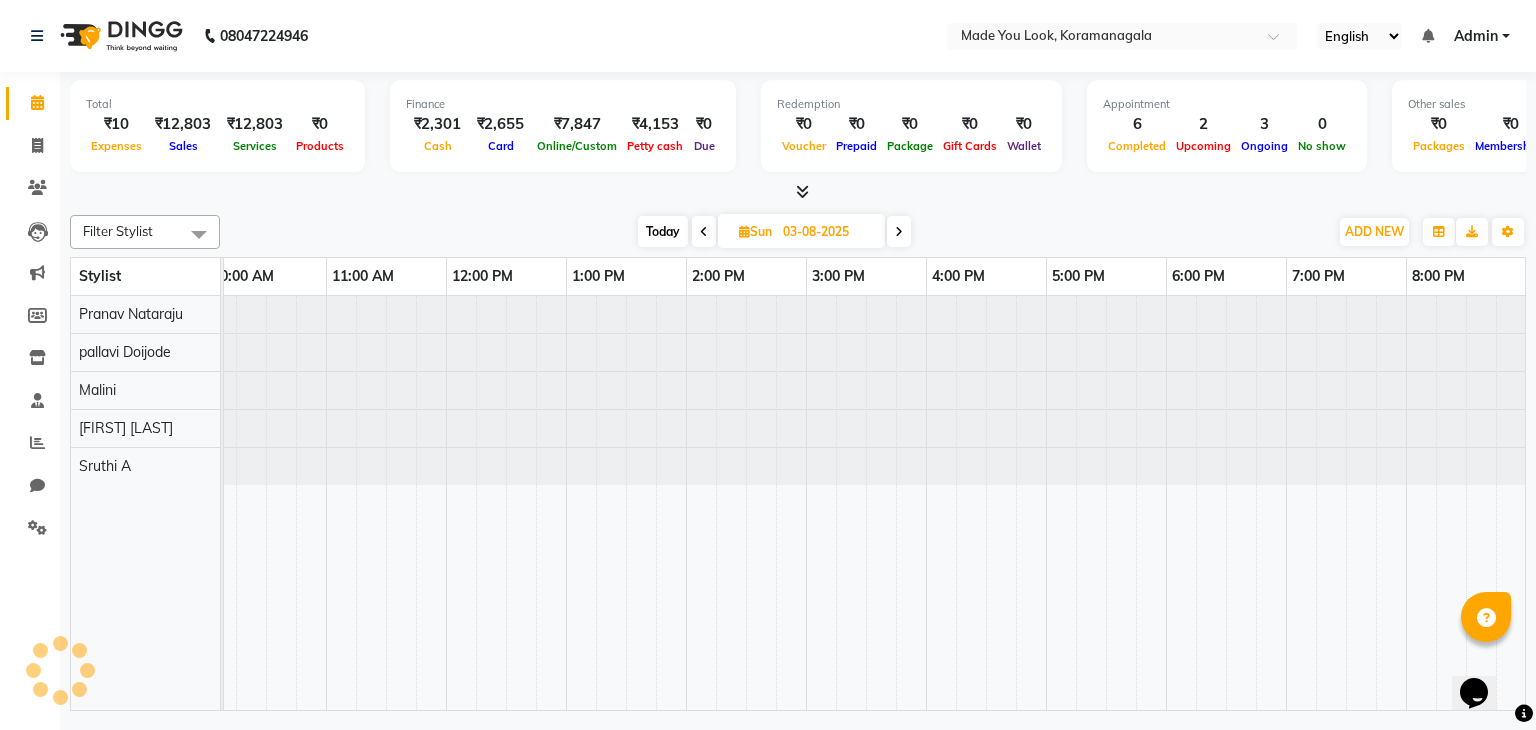 scroll, scrollTop: 0, scrollLeft: 0, axis: both 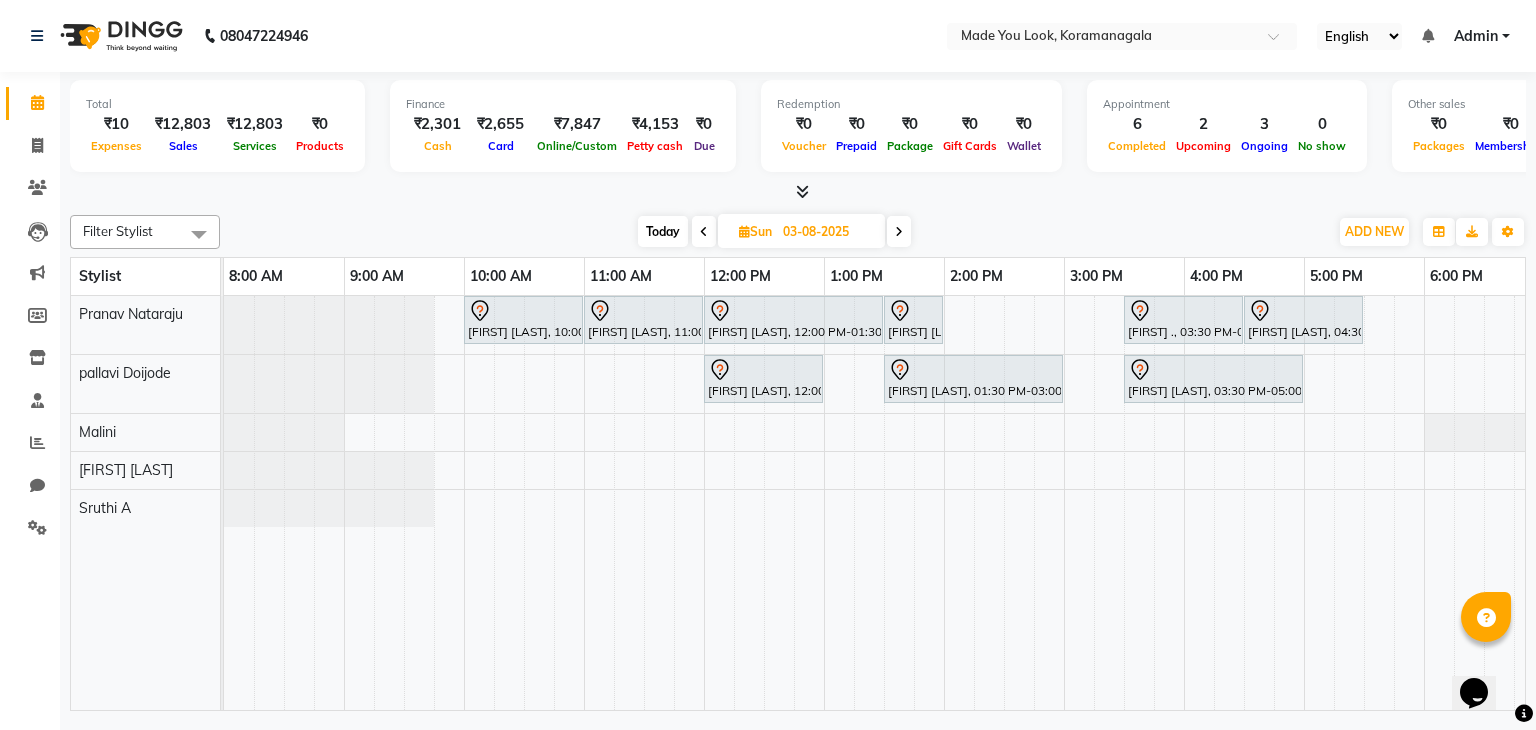 click on "Today" at bounding box center [663, 231] 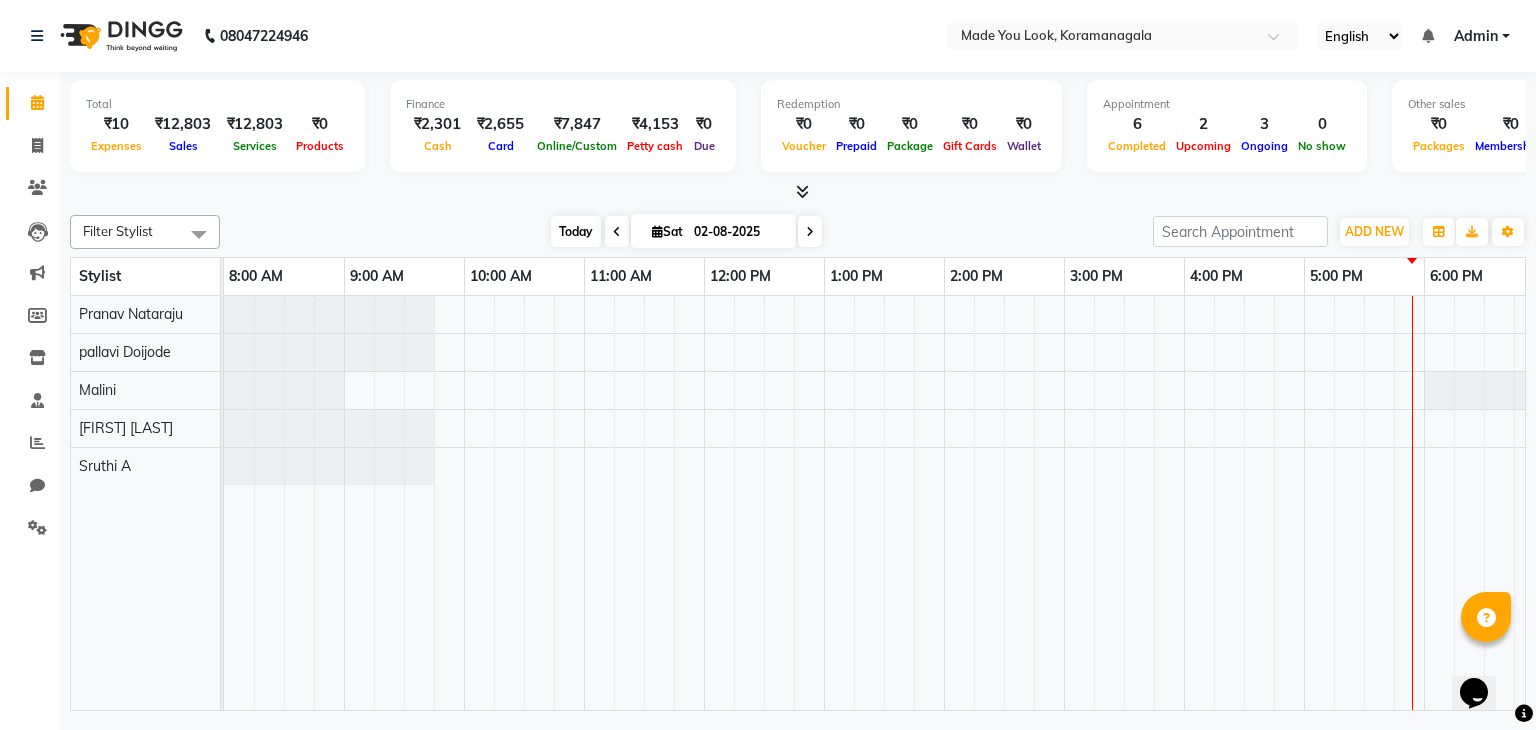 scroll, scrollTop: 0, scrollLeft: 258, axis: horizontal 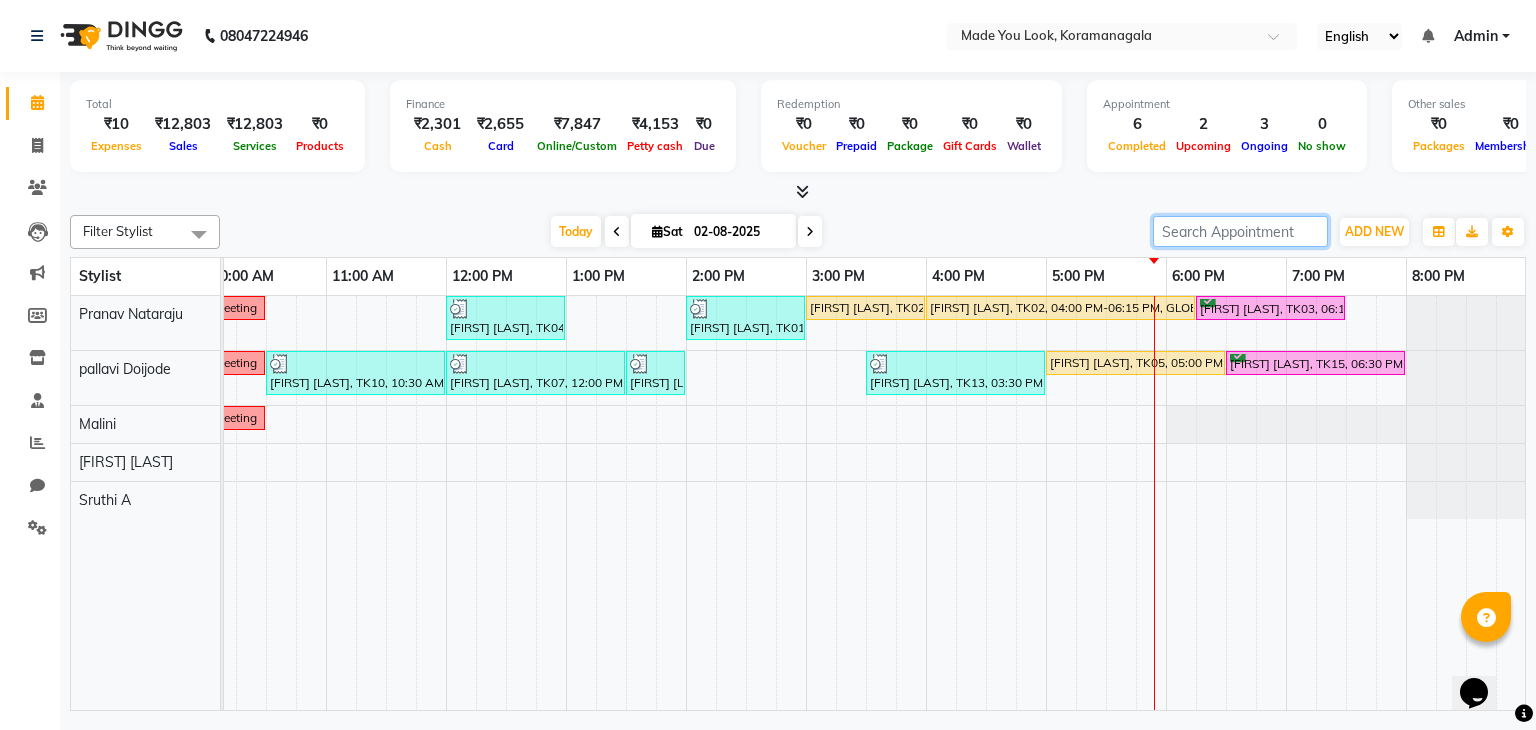 click at bounding box center [1240, 231] 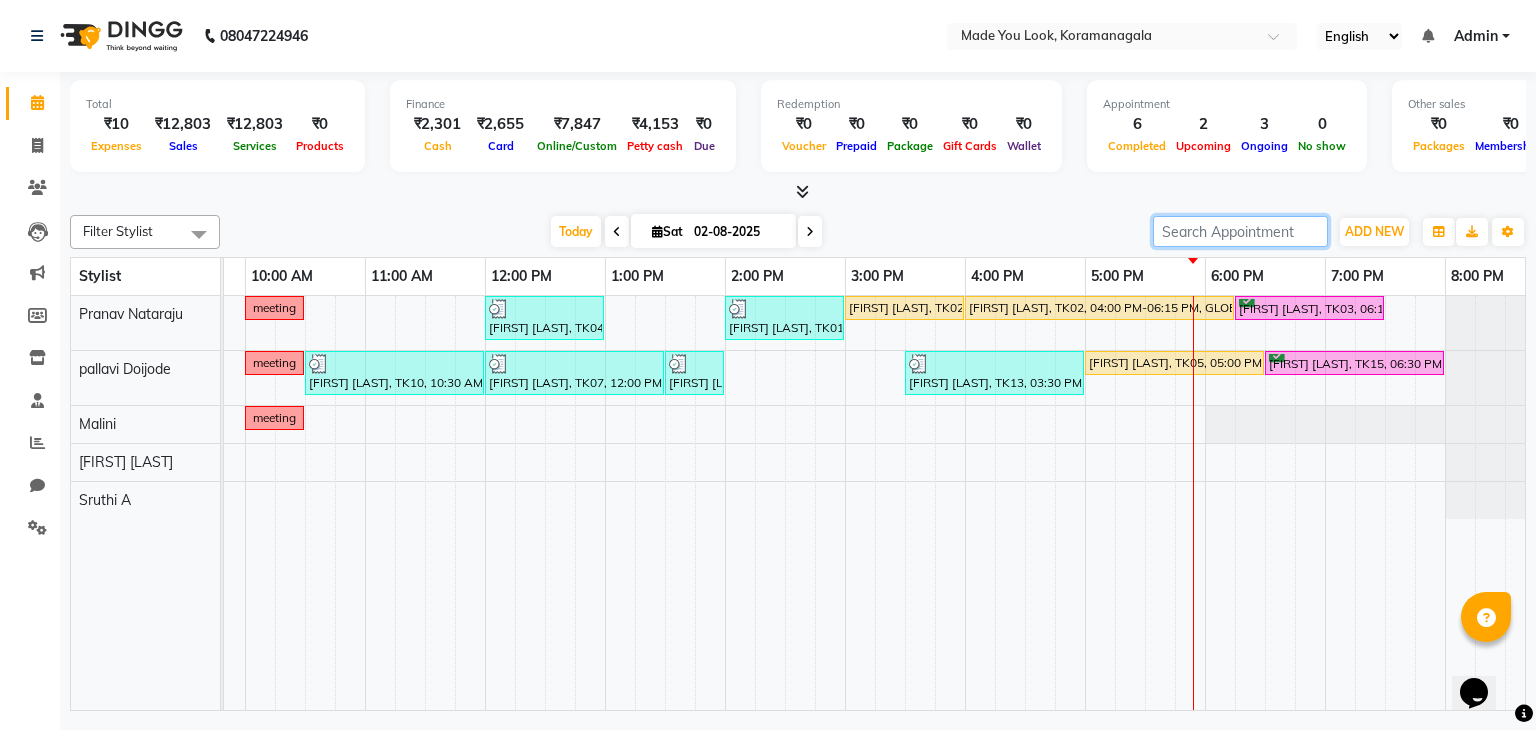 scroll, scrollTop: 0, scrollLeft: 201, axis: horizontal 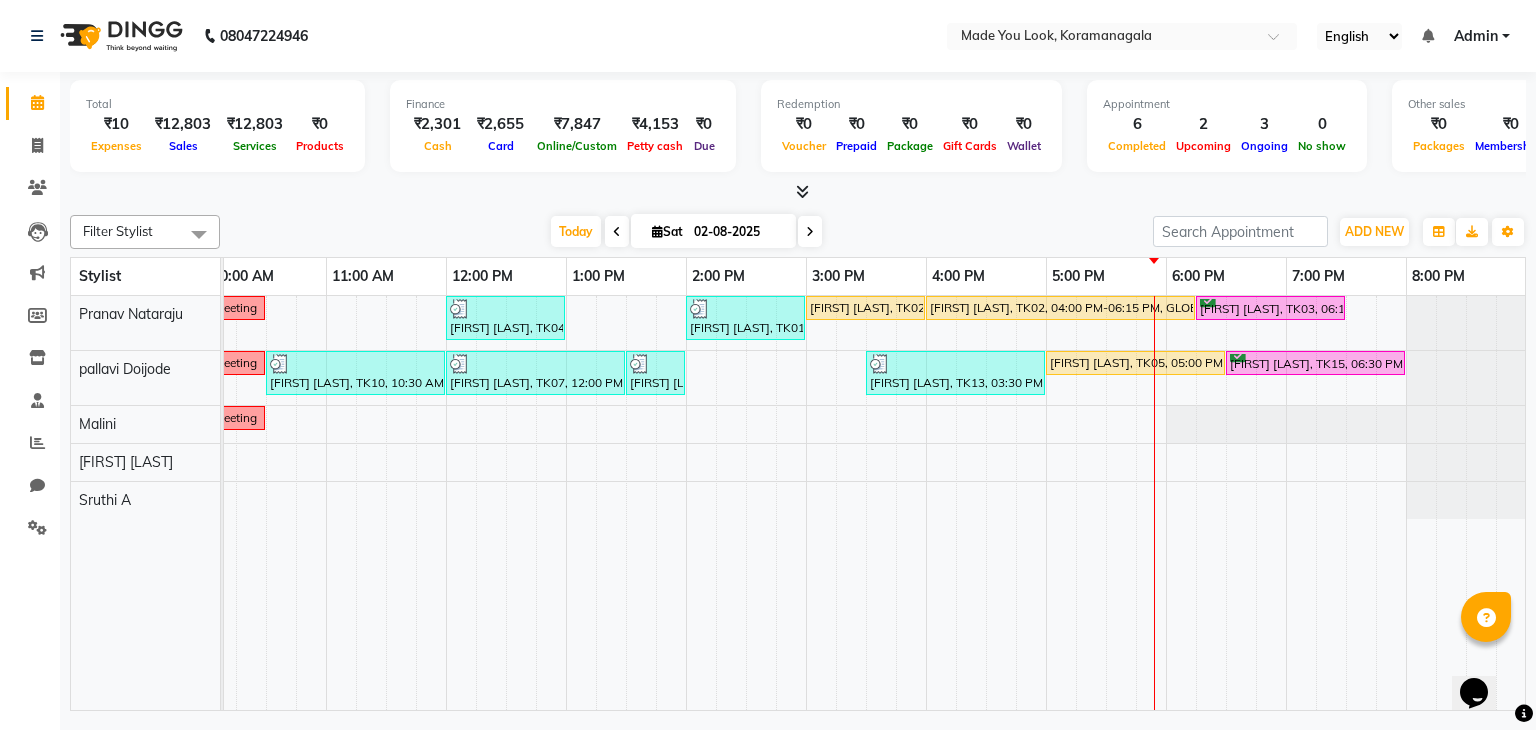 drag, startPoint x: 868, startPoint y: 505, endPoint x: 839, endPoint y: 197, distance: 309.36224 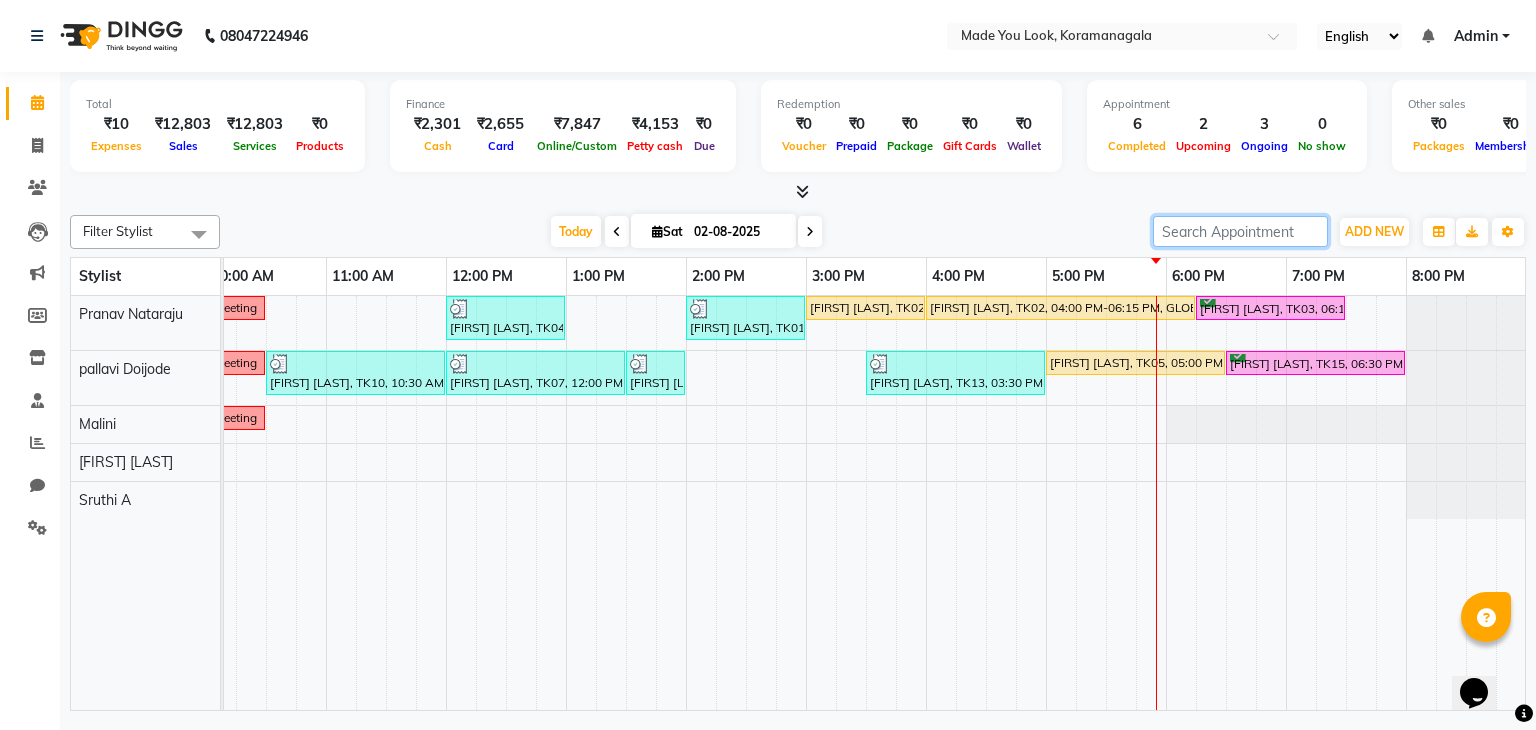 click at bounding box center (1240, 231) 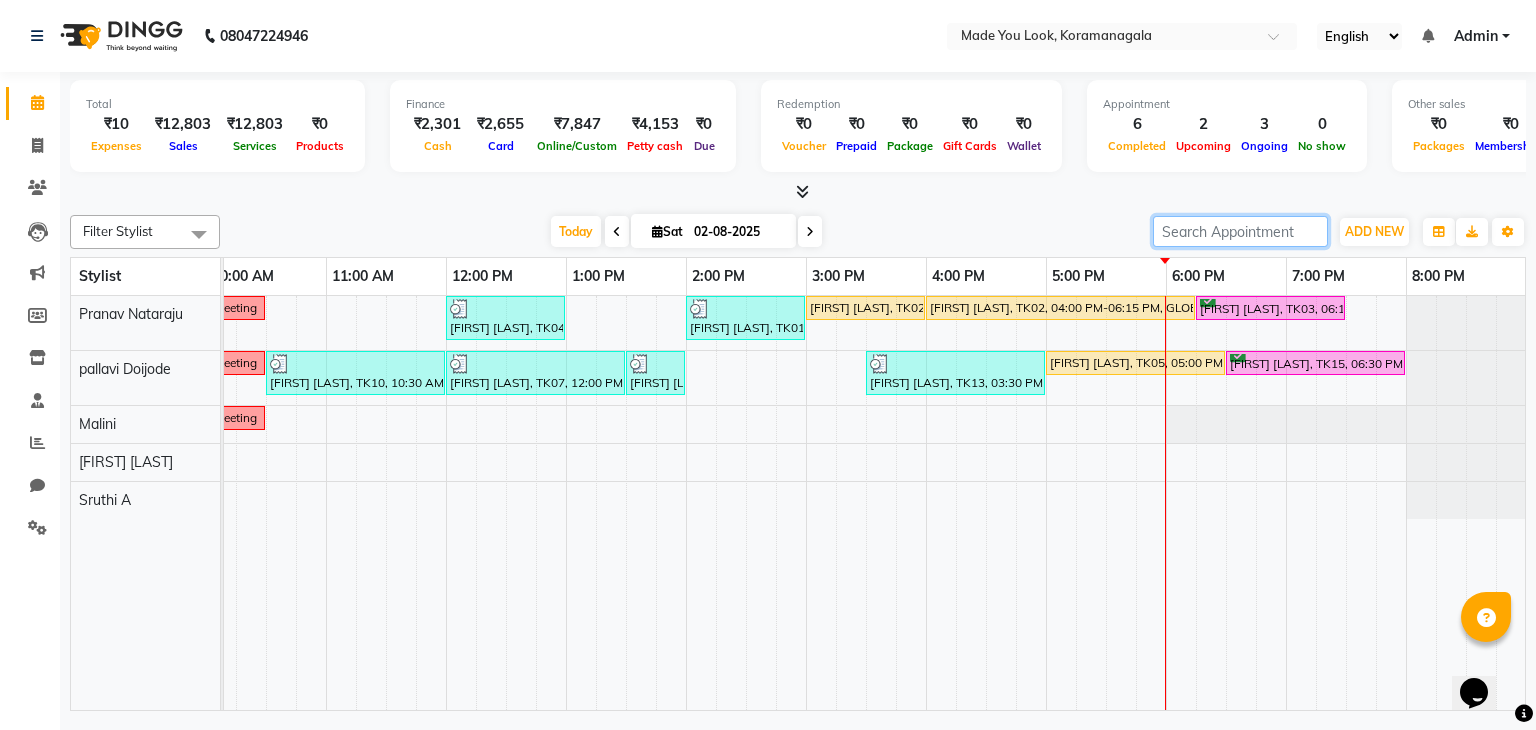 scroll, scrollTop: 0, scrollLeft: 252, axis: horizontal 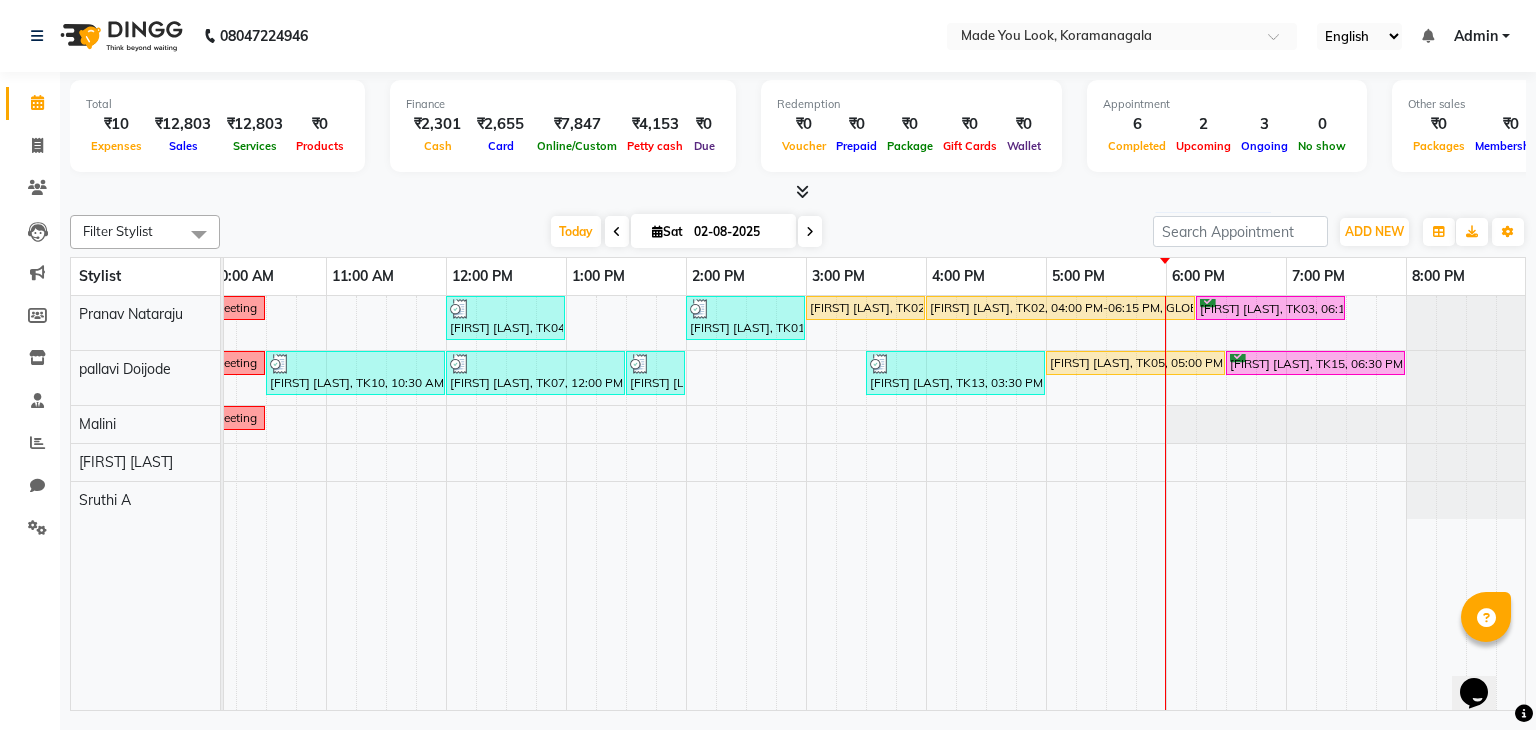 drag, startPoint x: 800, startPoint y: 129, endPoint x: 850, endPoint y: 101, distance: 57.306194 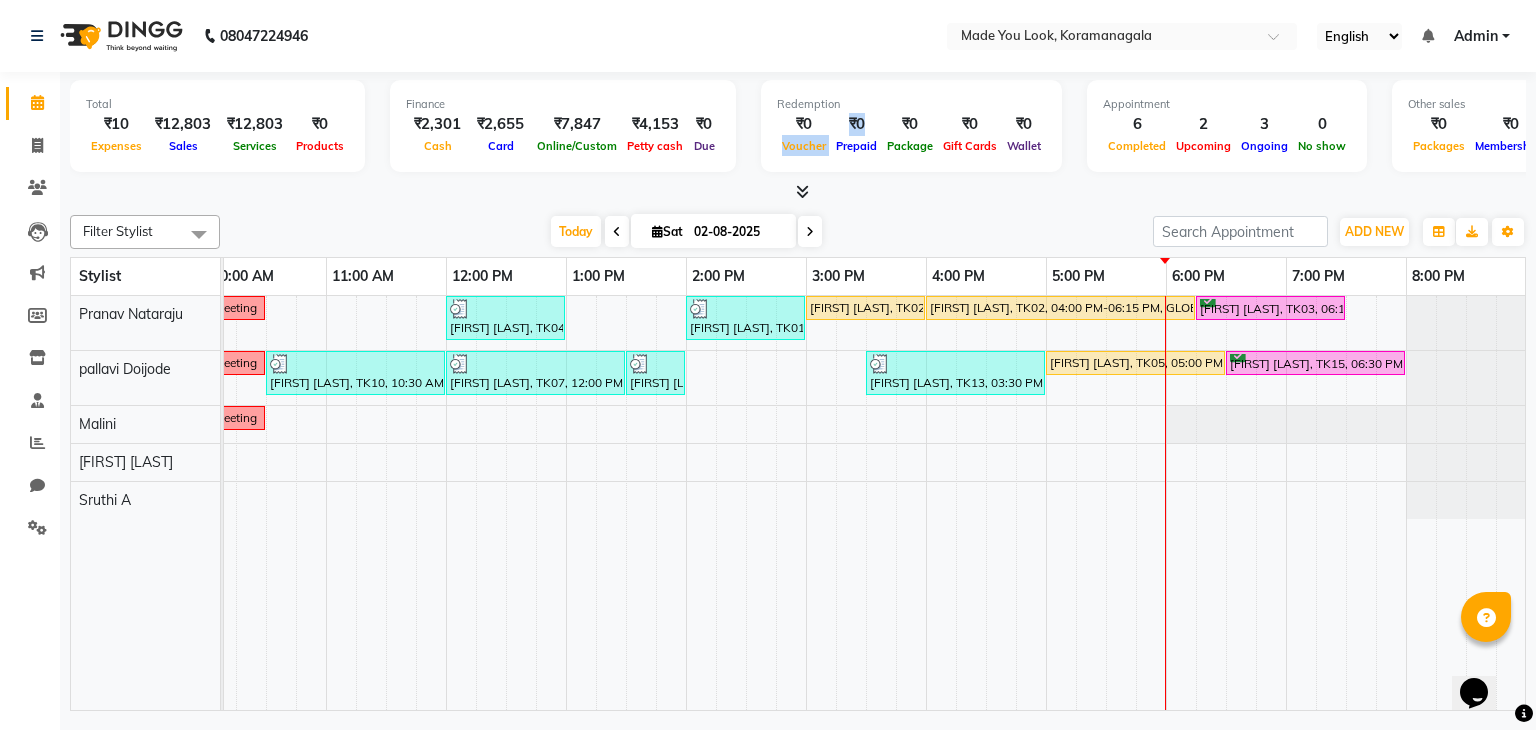 drag, startPoint x: 867, startPoint y: 114, endPoint x: 821, endPoint y: 132, distance: 49.396355 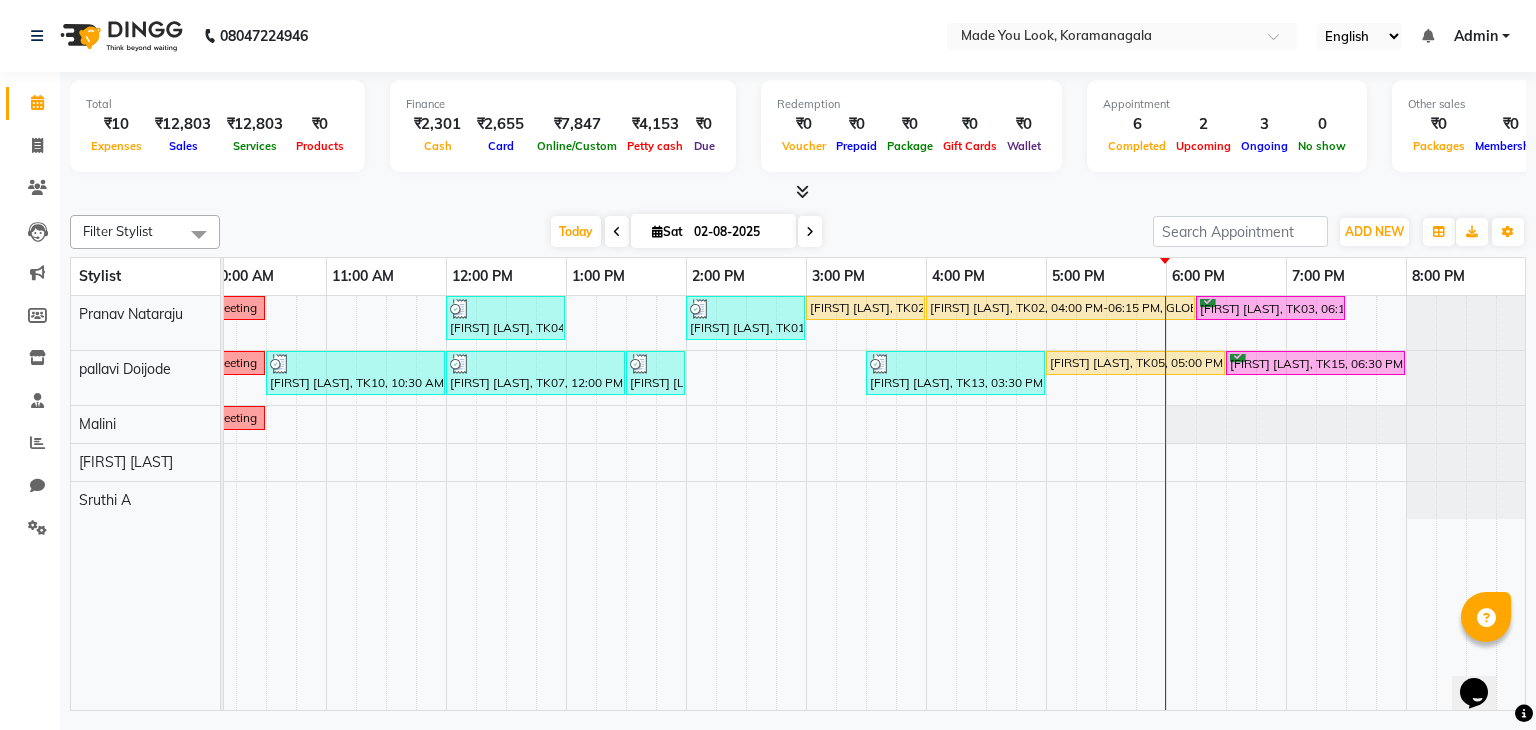 click on "₹0" at bounding box center (804, 124) 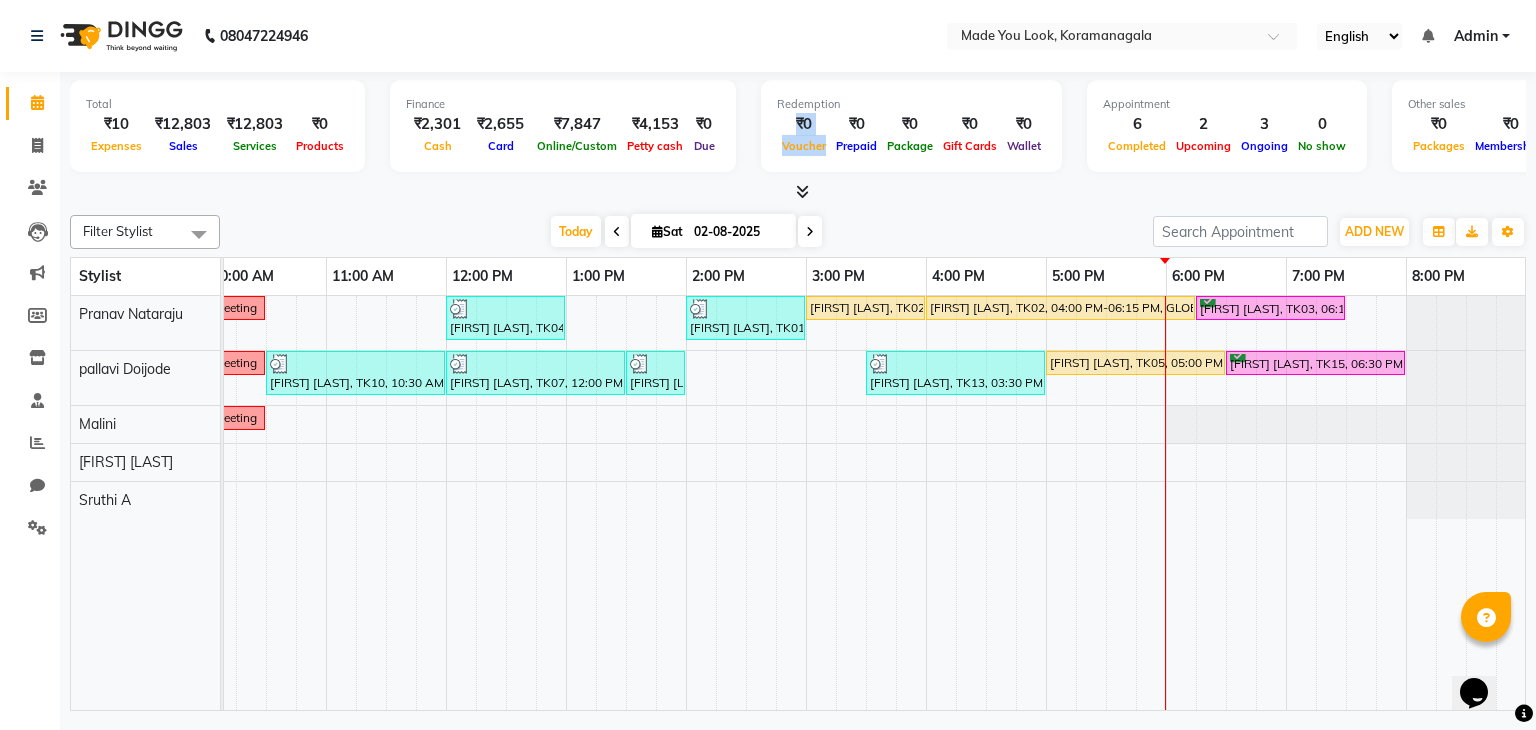 drag, startPoint x: 798, startPoint y: 120, endPoint x: 837, endPoint y: 114, distance: 39.45884 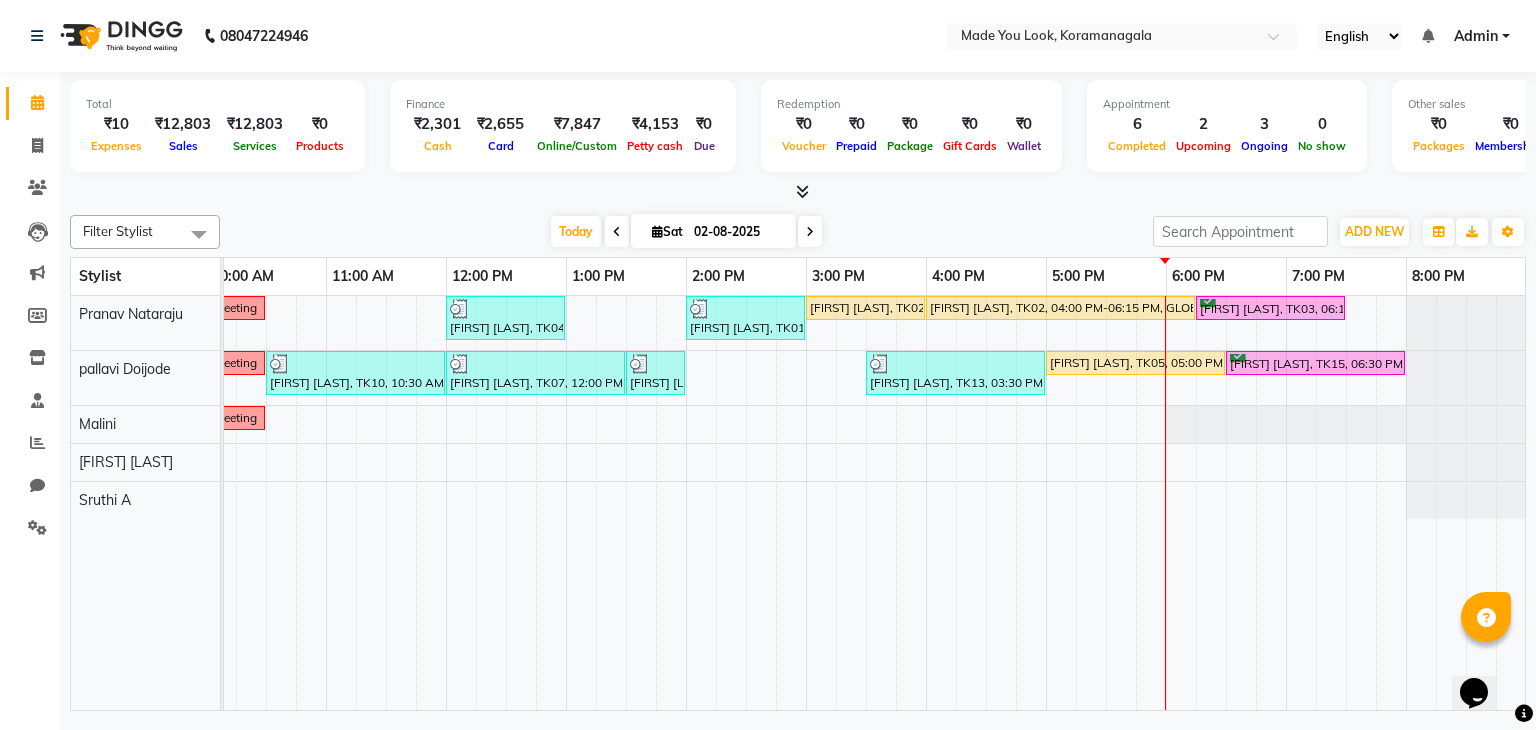 drag, startPoint x: 852, startPoint y: 111, endPoint x: 871, endPoint y: 113, distance: 19.104973 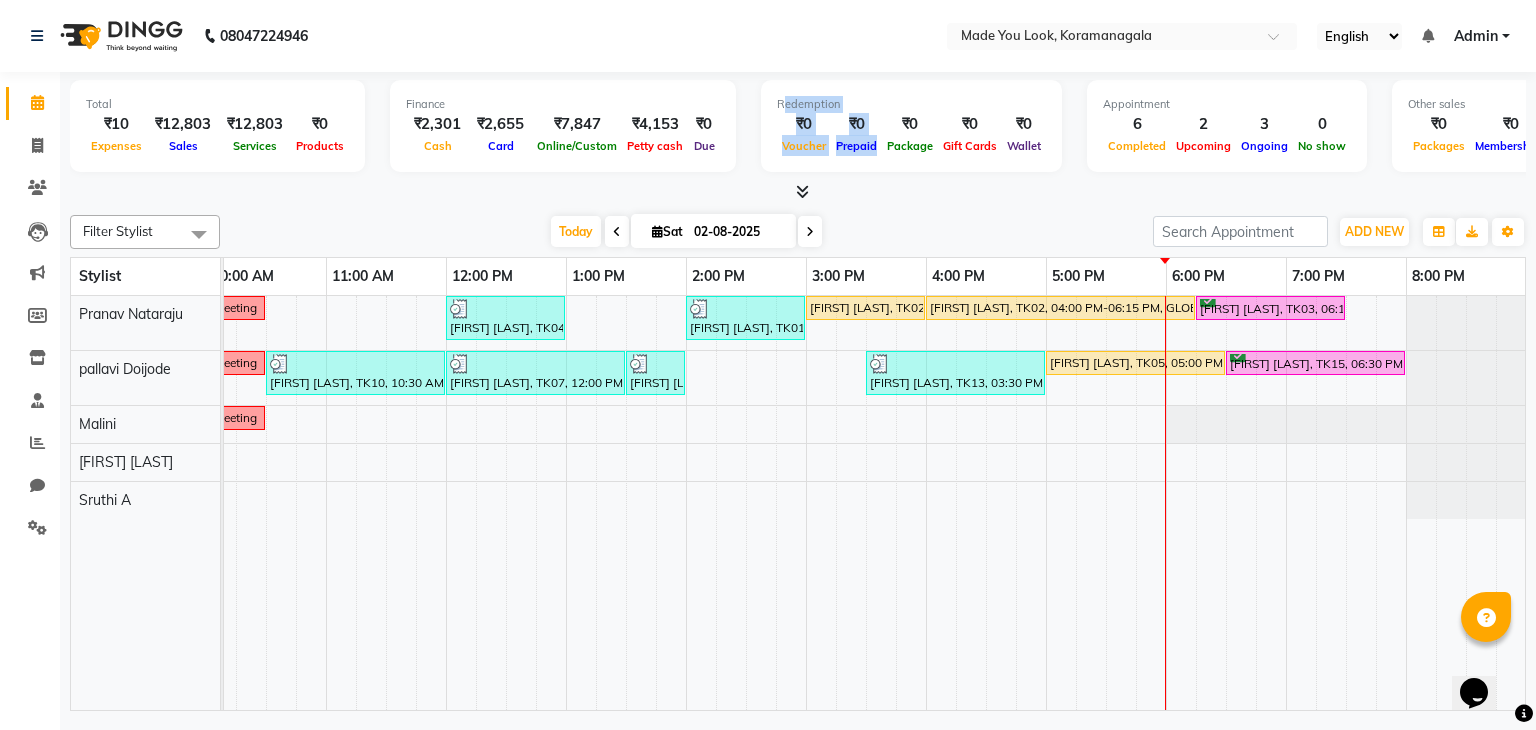 drag, startPoint x: 897, startPoint y: 116, endPoint x: 1027, endPoint y: 76, distance: 136.01471 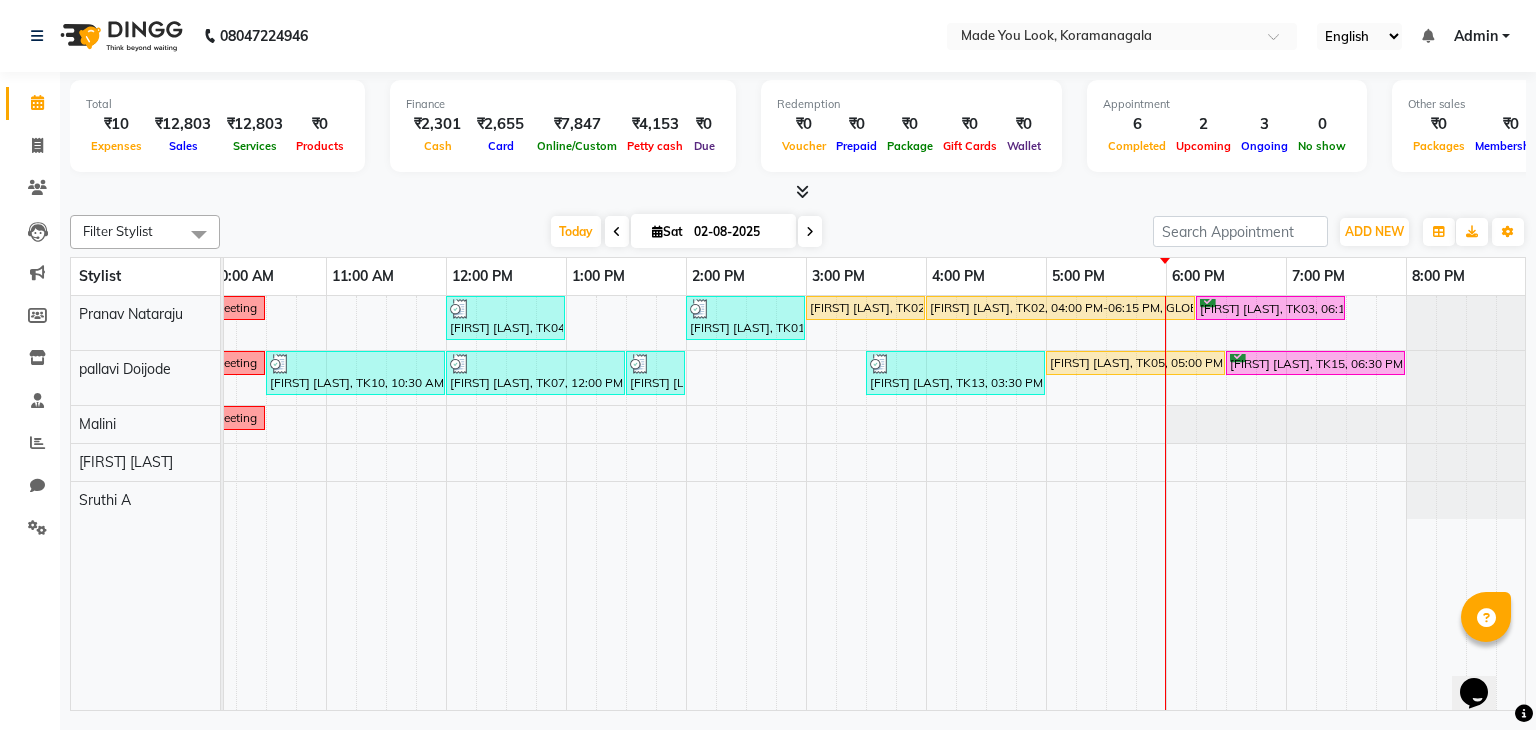 click on "₹0" at bounding box center (804, 124) 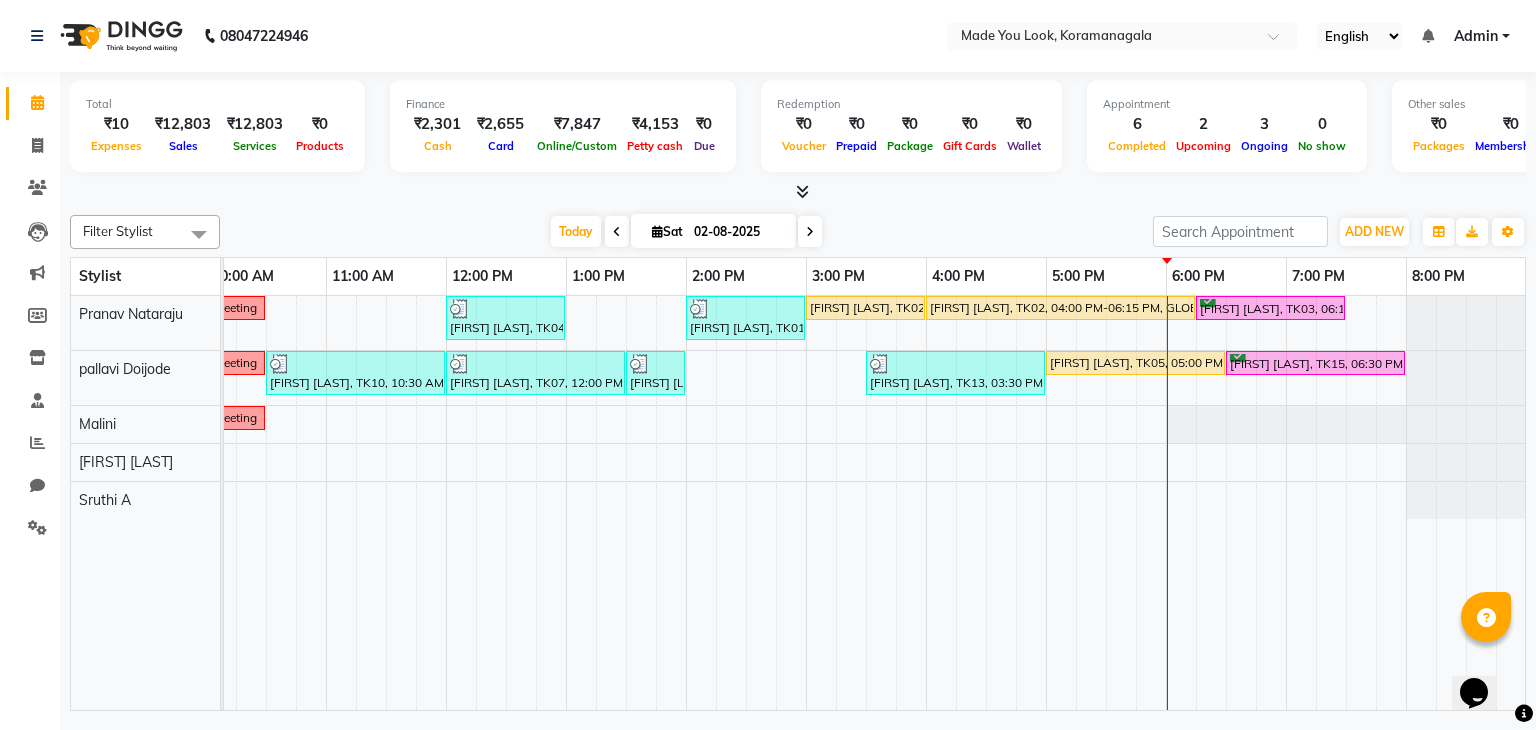 drag, startPoint x: 795, startPoint y: 113, endPoint x: 952, endPoint y: 90, distance: 158.67577 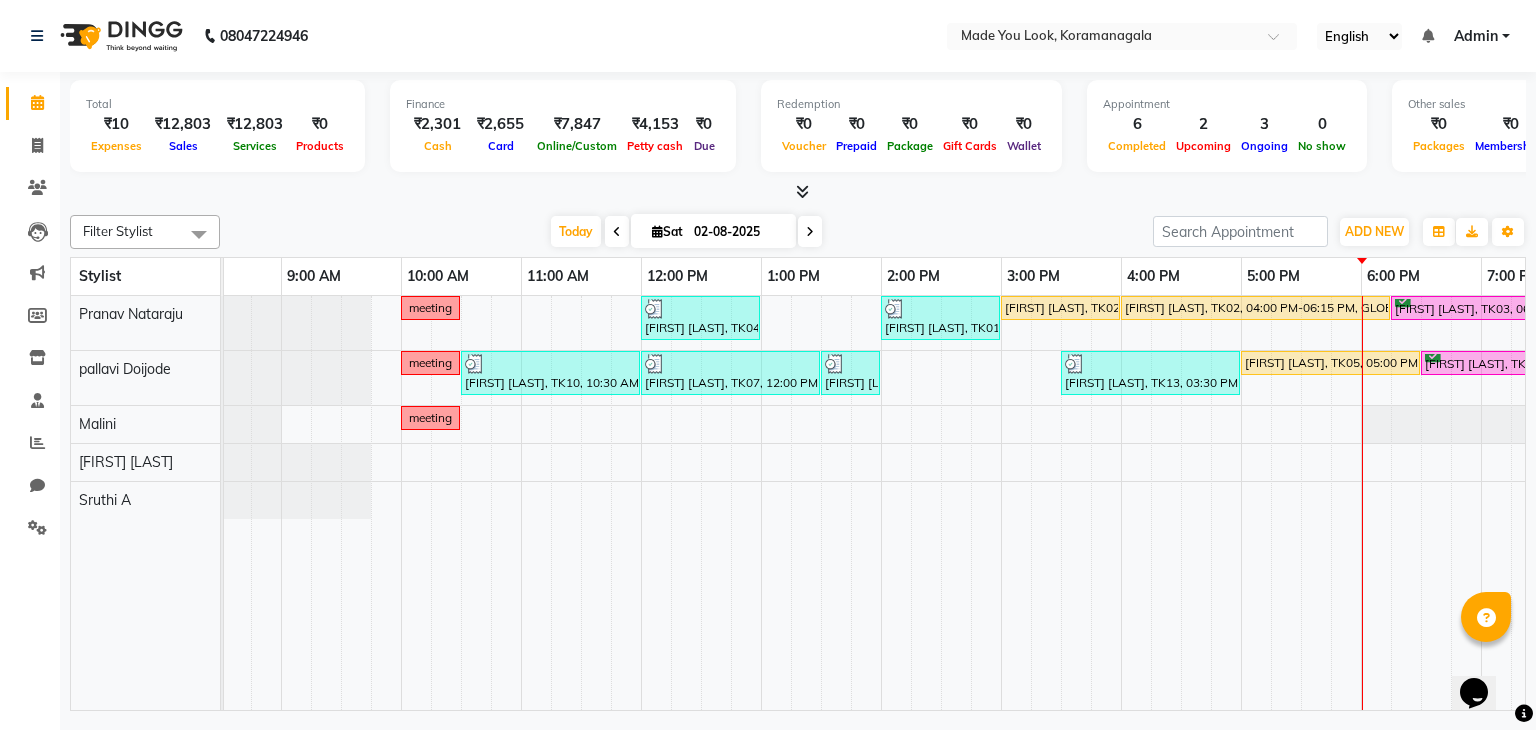 scroll, scrollTop: 0, scrollLeft: 0, axis: both 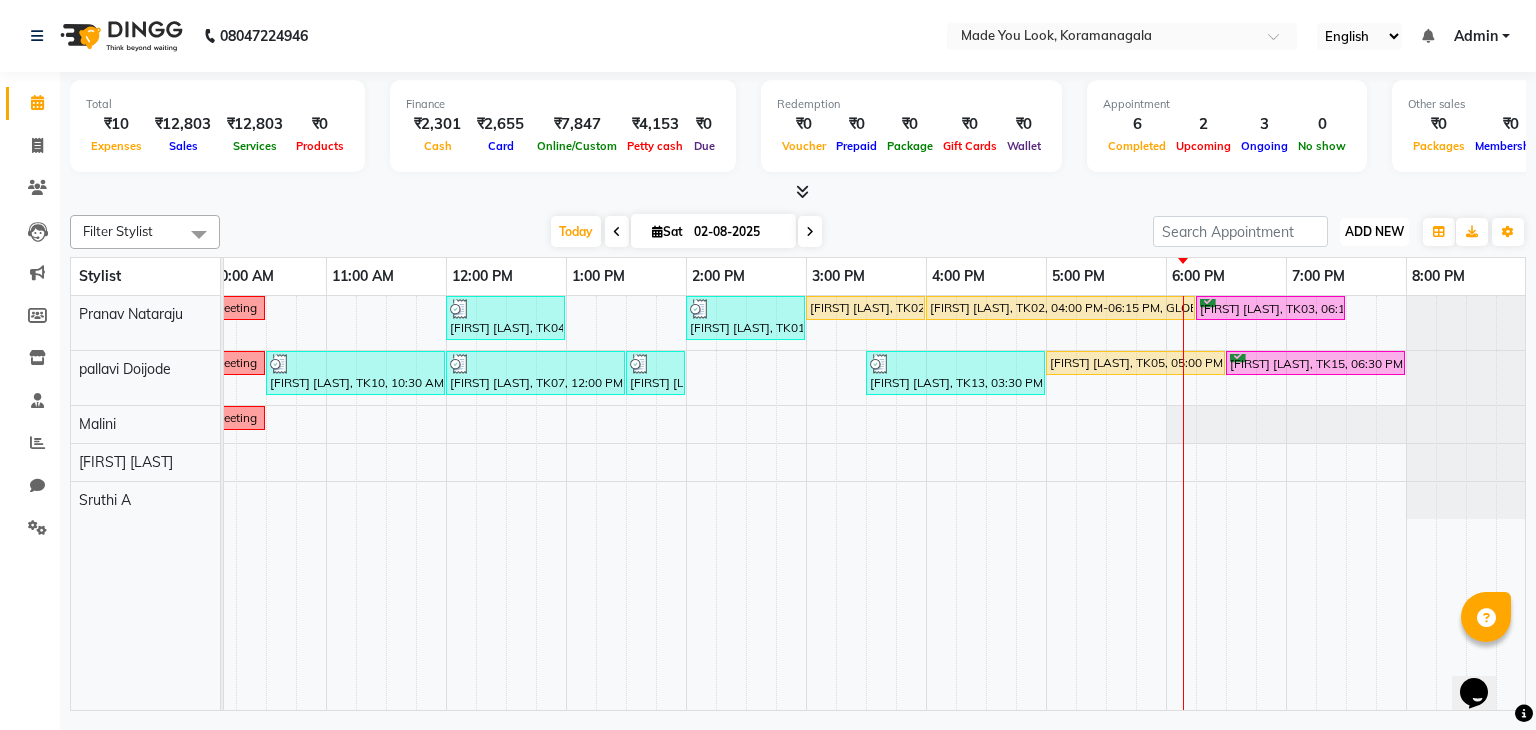 click on "ADD NEW Toggle Dropdown" at bounding box center [1374, 232] 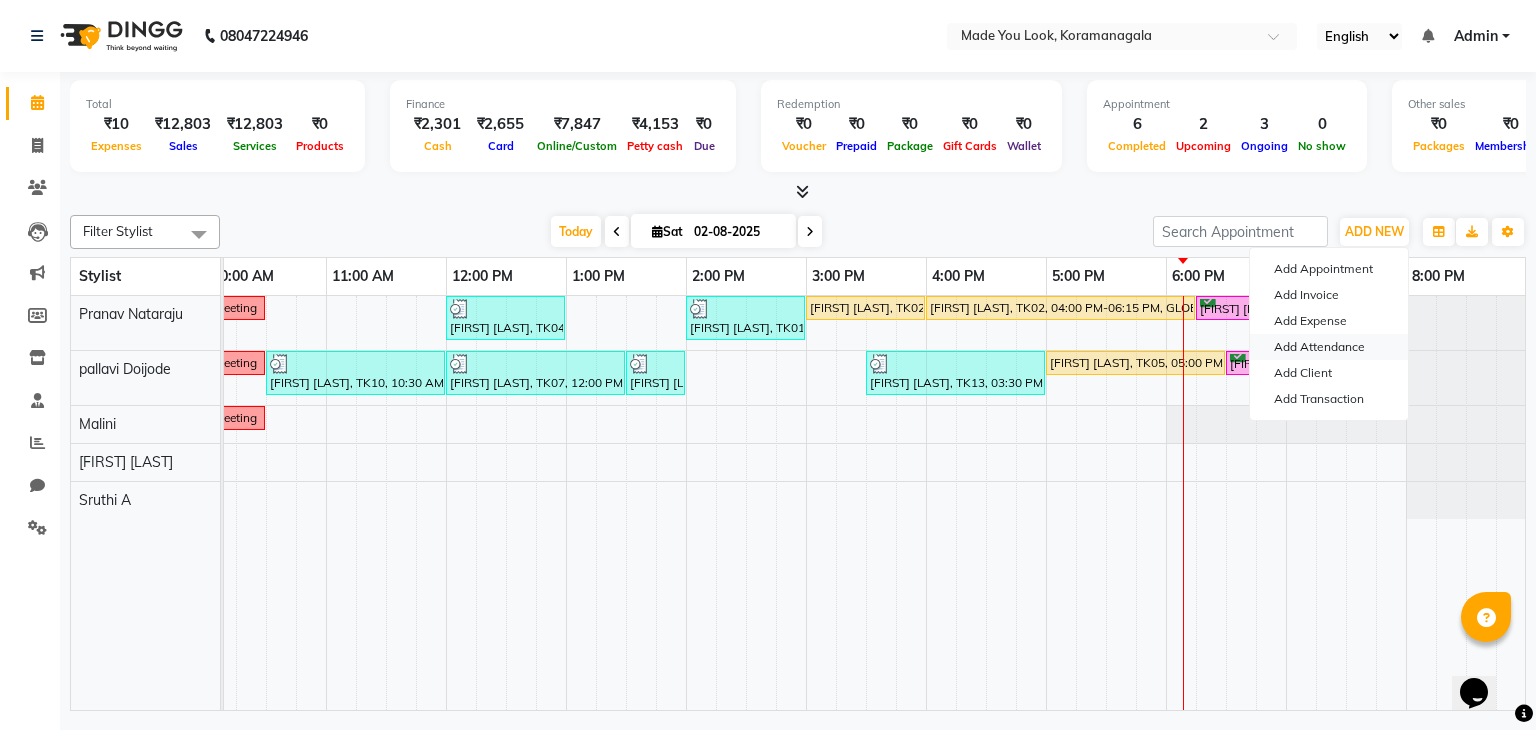click on "Add Attendance" at bounding box center [1329, 347] 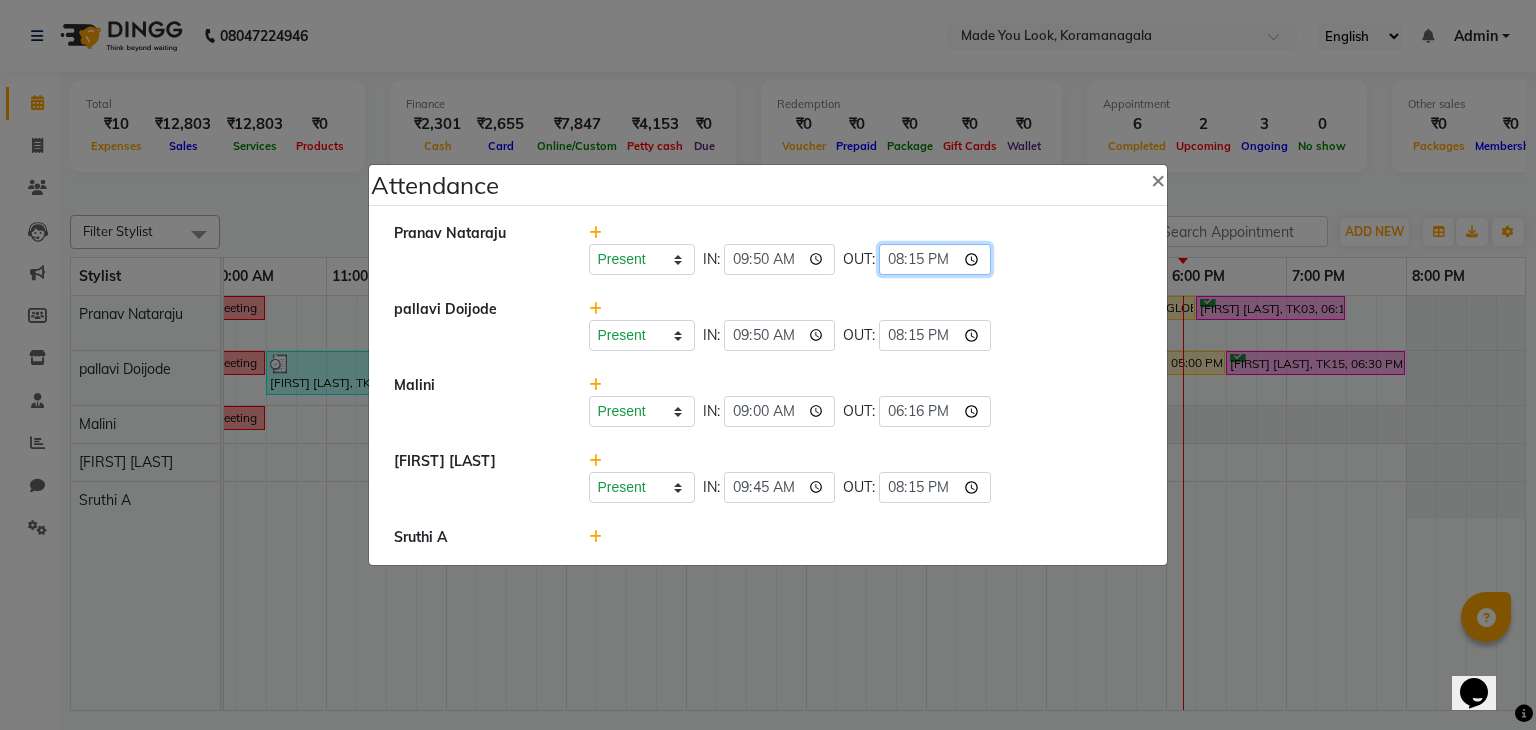 click on "20:15" 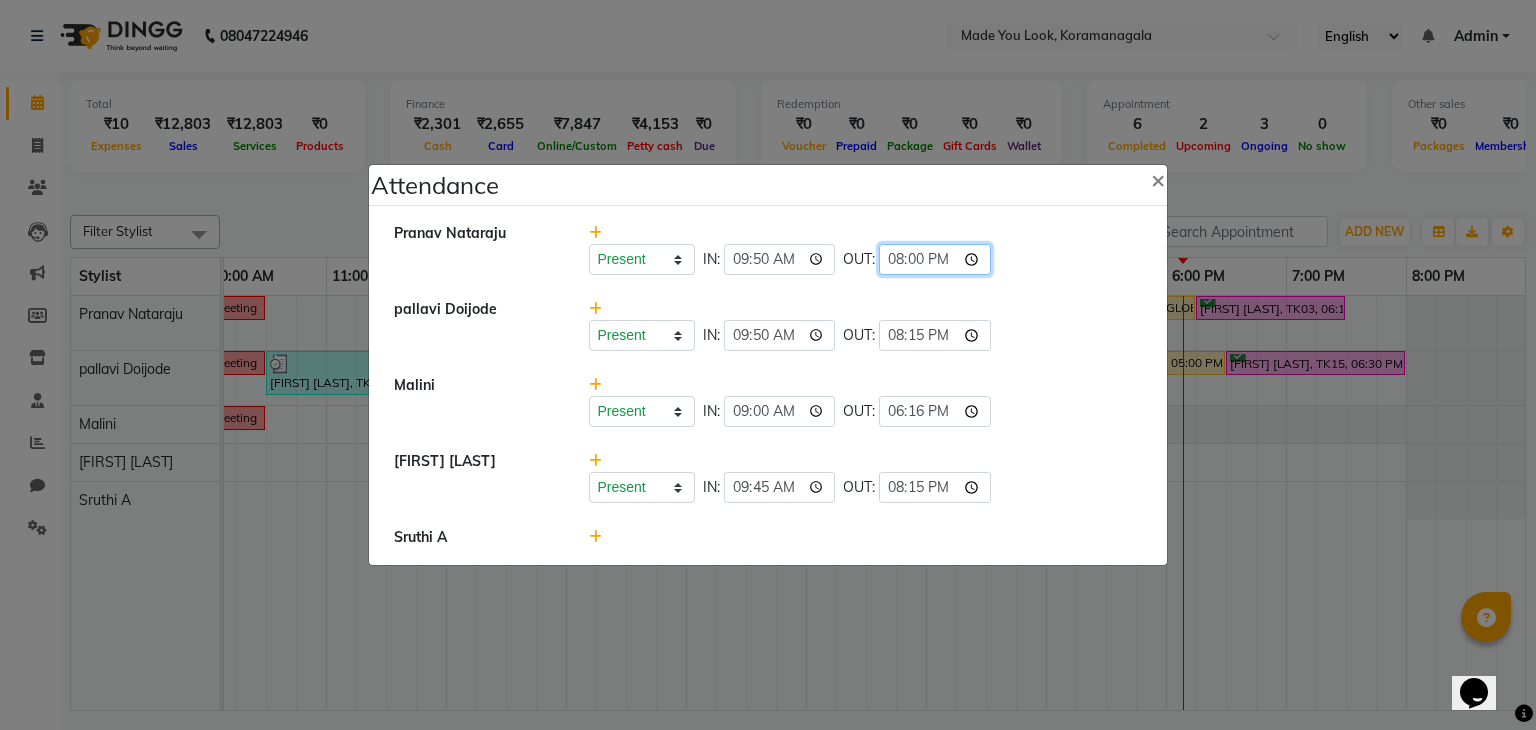 type on "20:02" 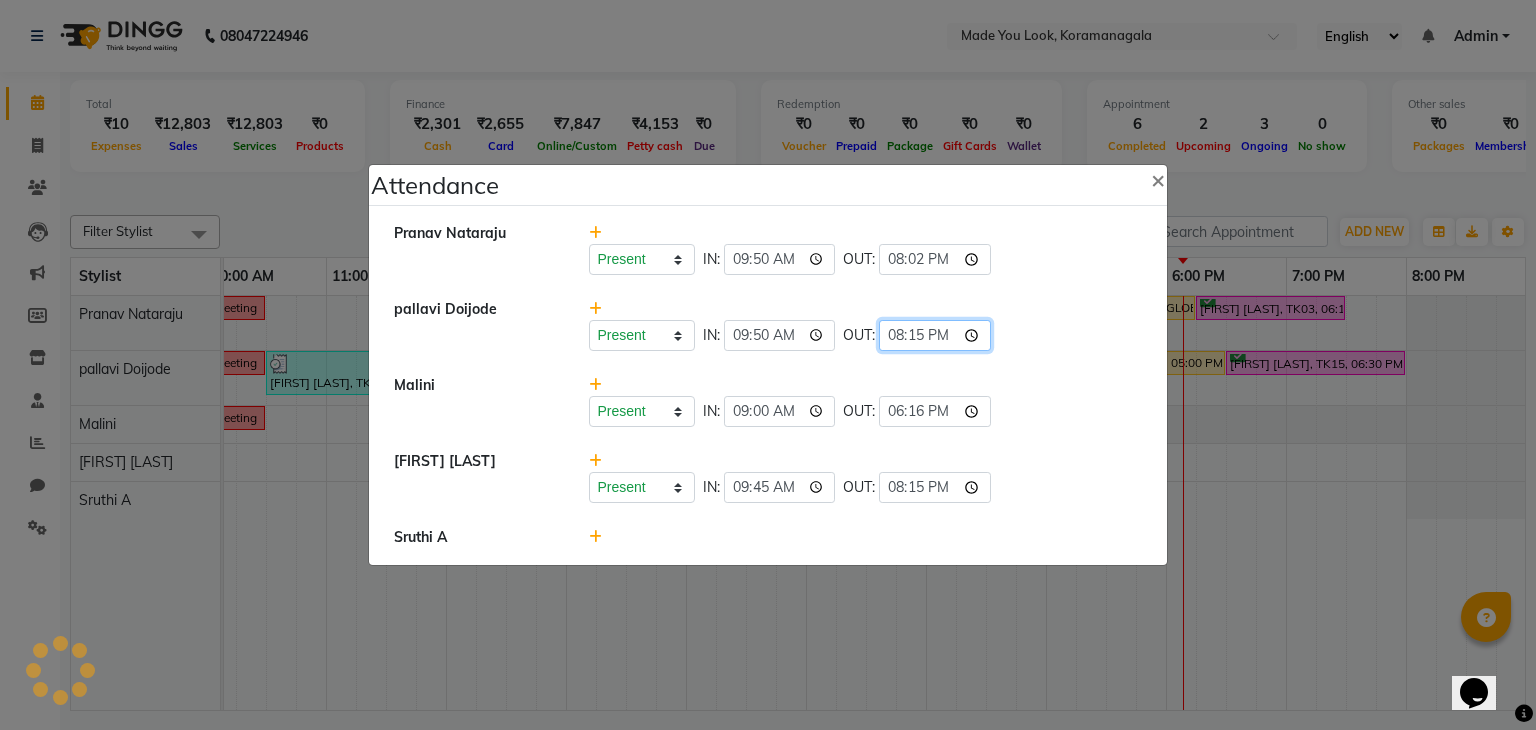 click on "20:15" 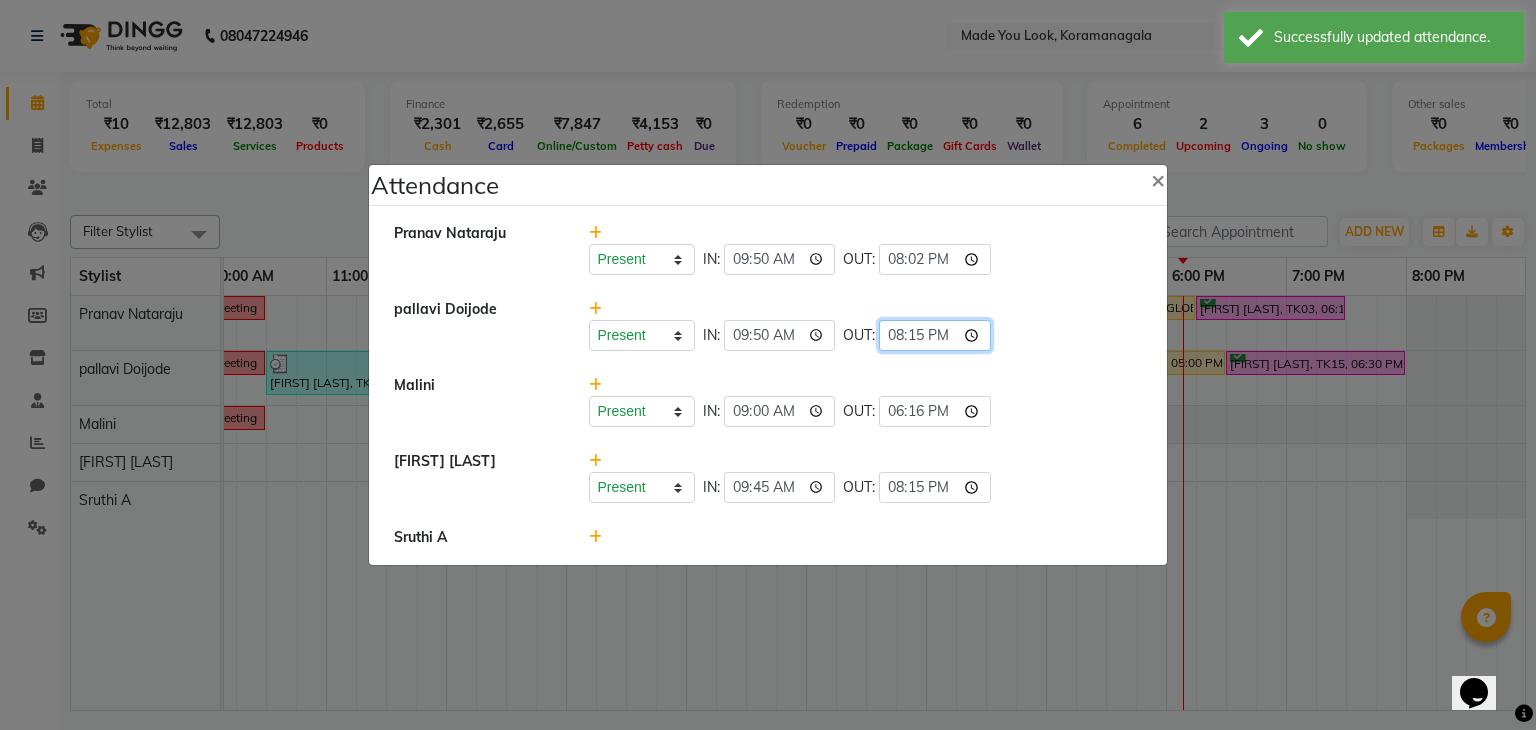 click on "20:15" 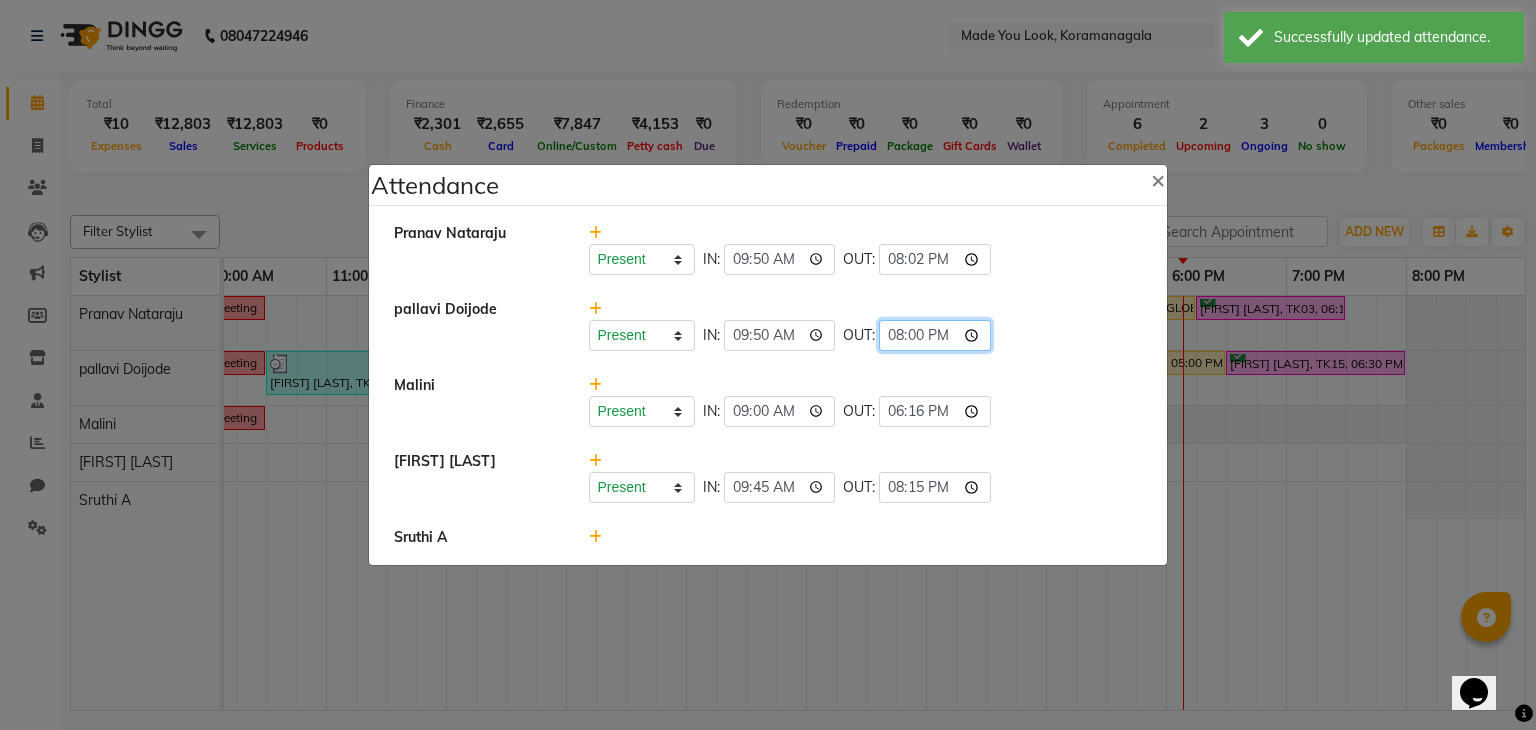 type on "20:02" 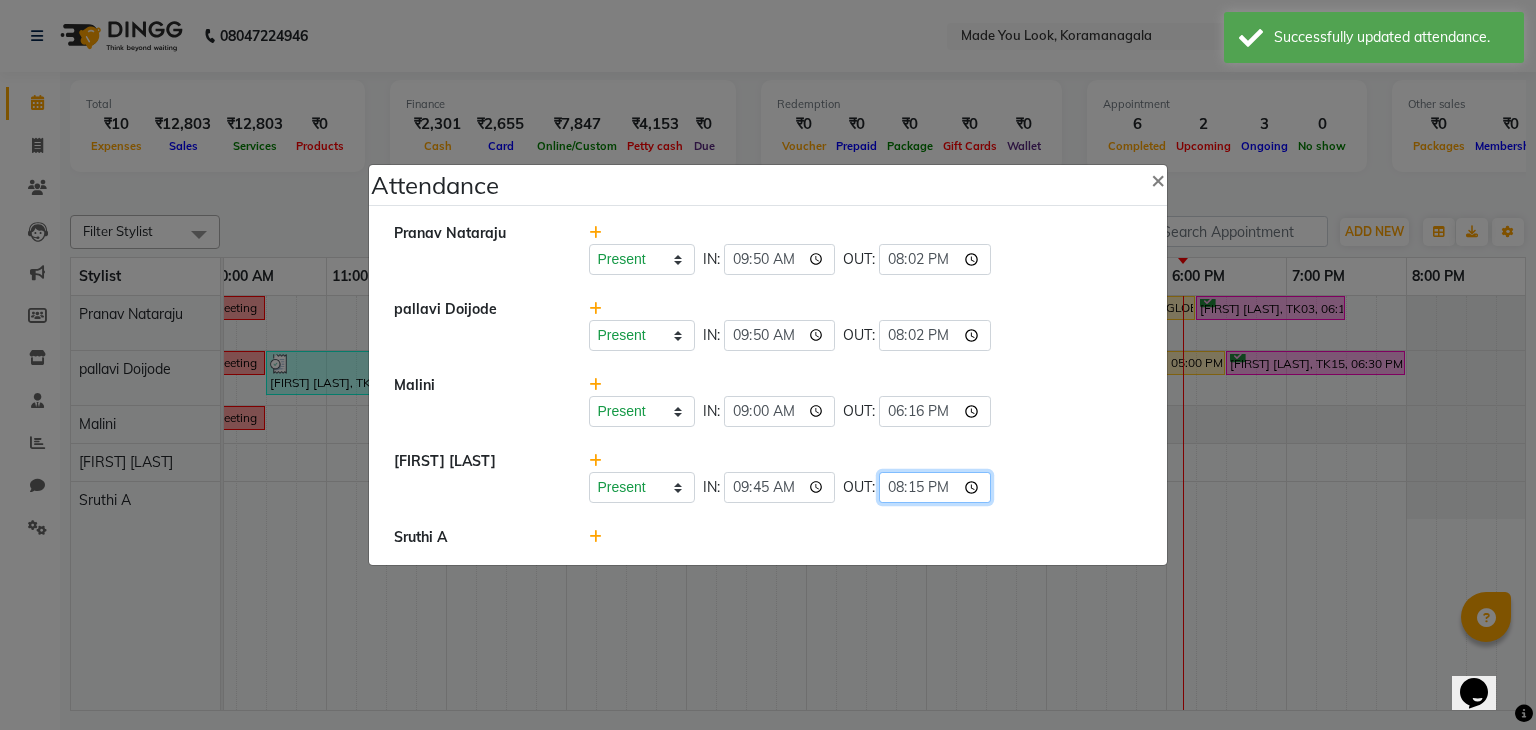 click on "20:15" 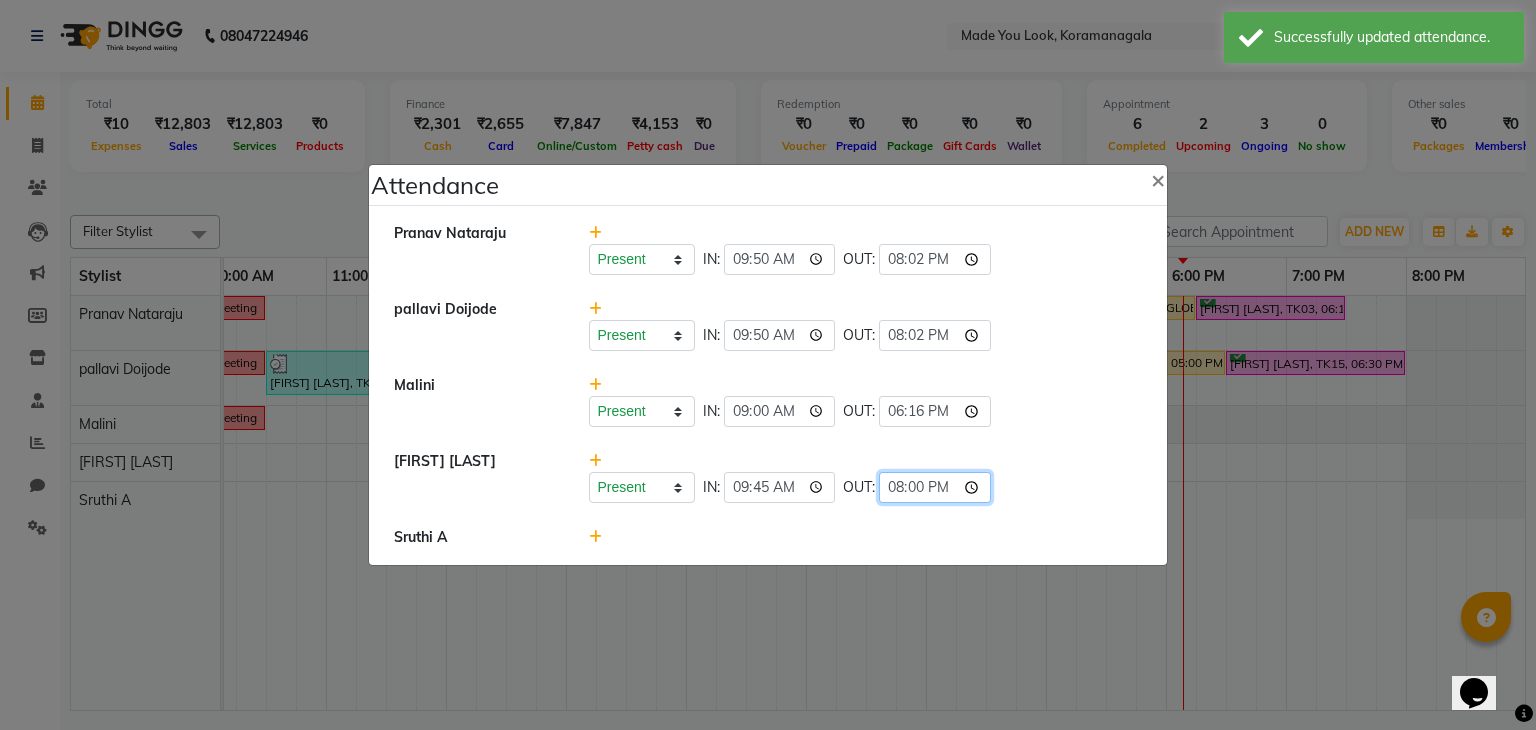 type on "20:02" 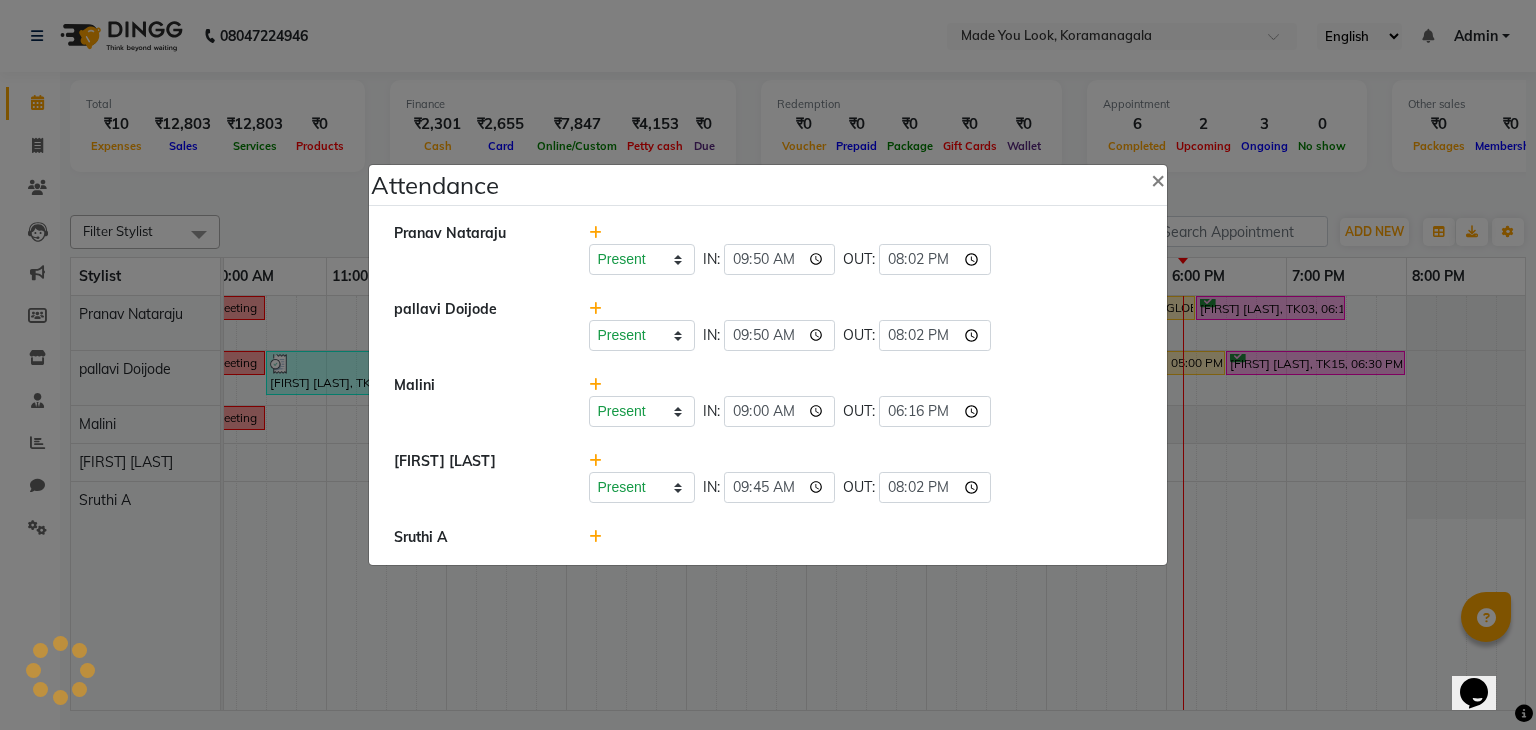 click on "Present   Absent   Late   Half Day   Weekly Off  IN:  09:45 OUT:  20:02" 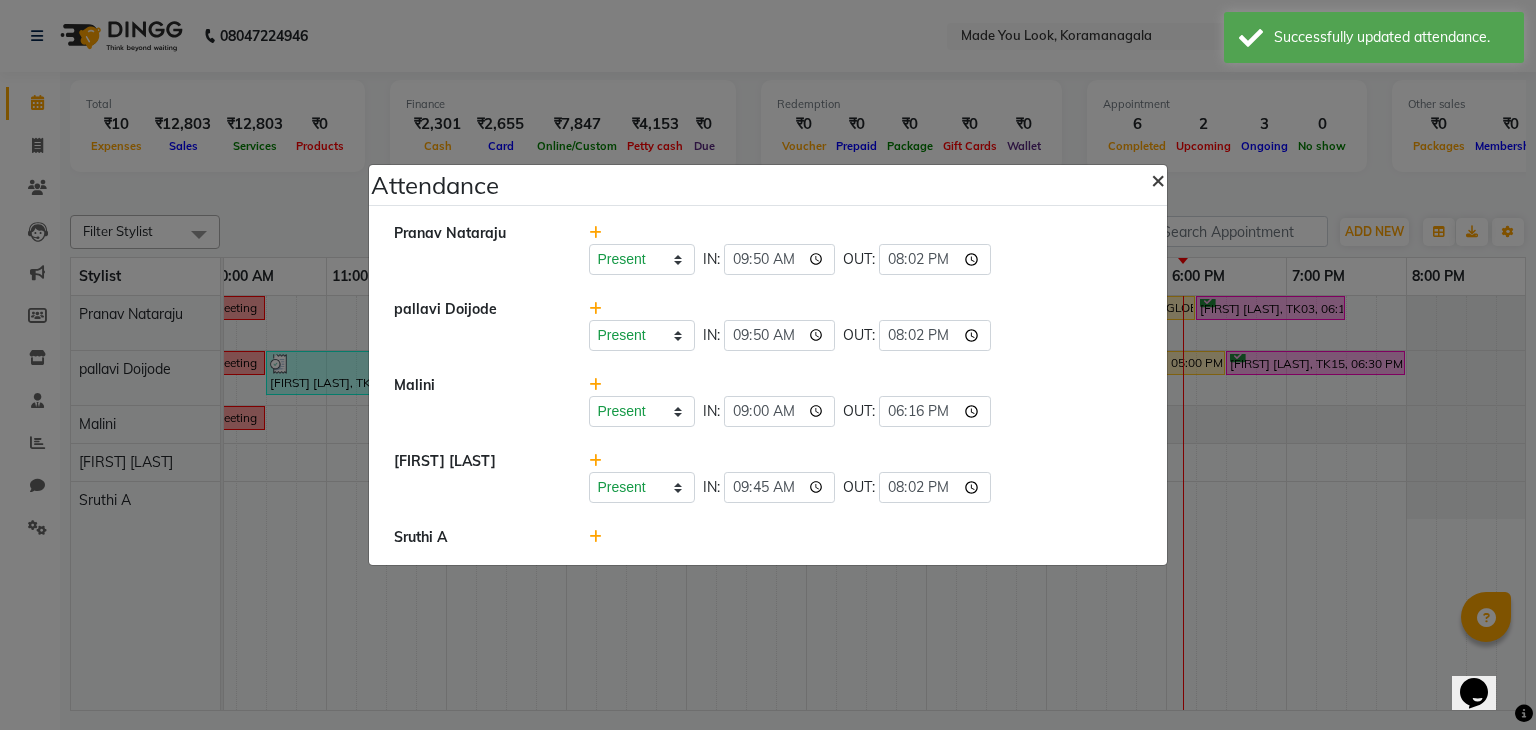 click on "×" 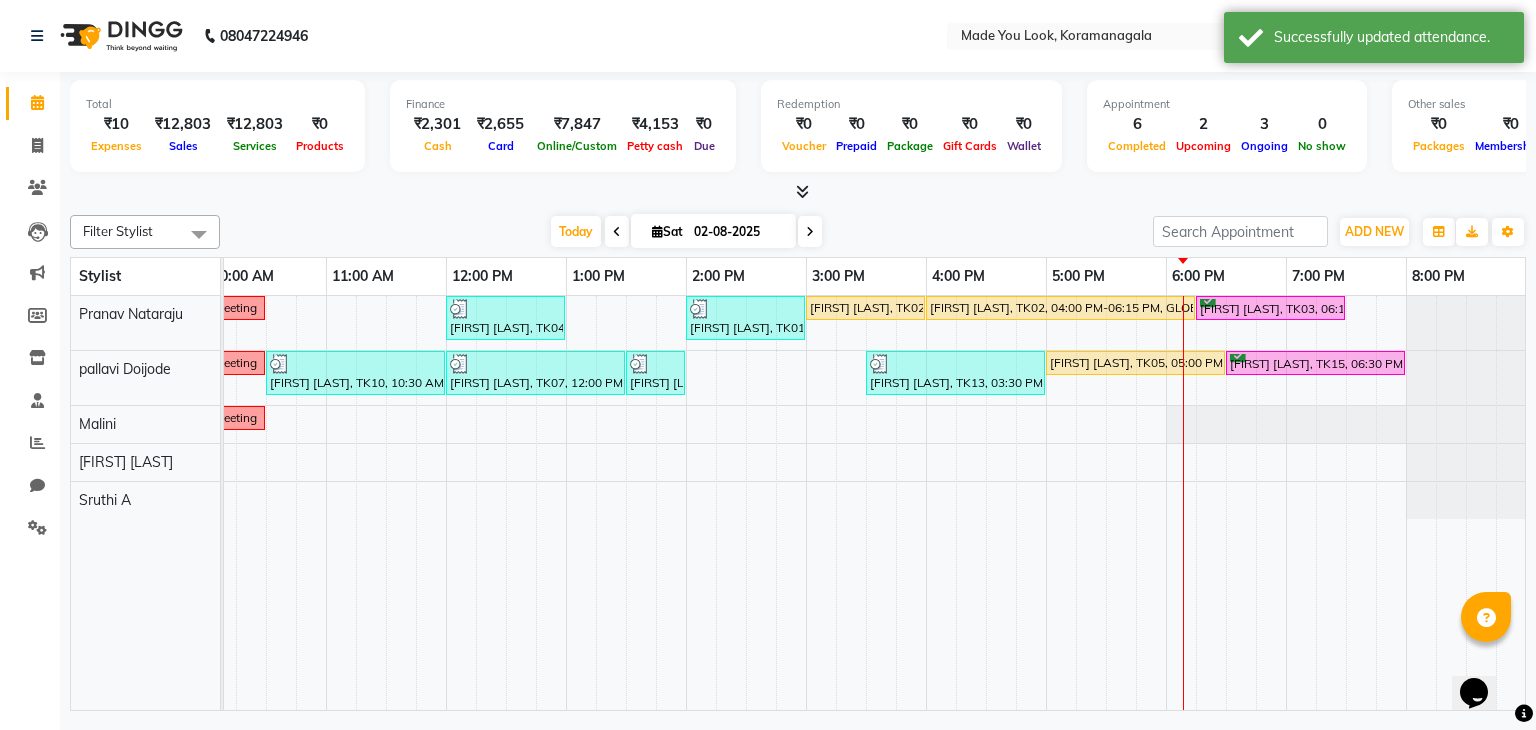 scroll, scrollTop: 0, scrollLeft: 95, axis: horizontal 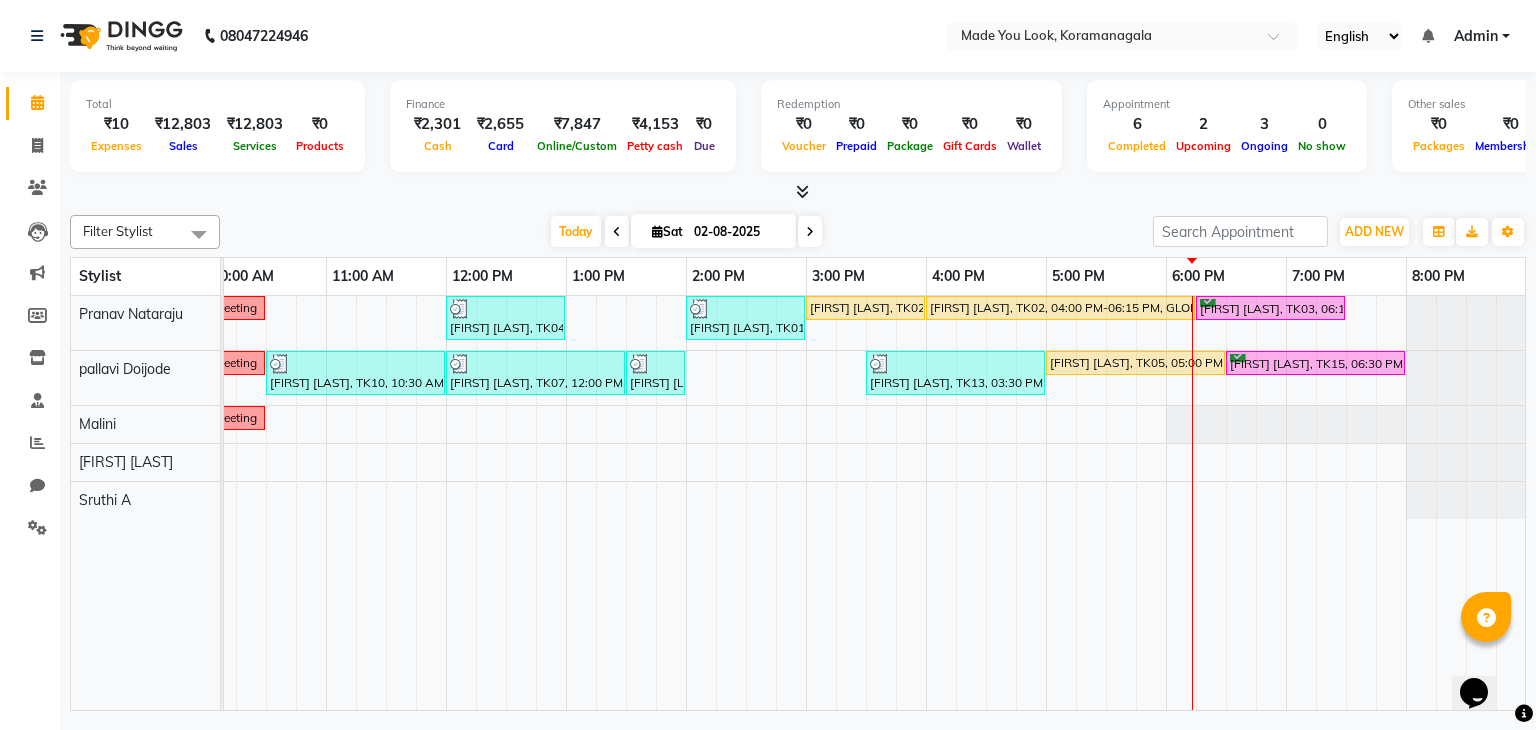 click at bounding box center (810, 231) 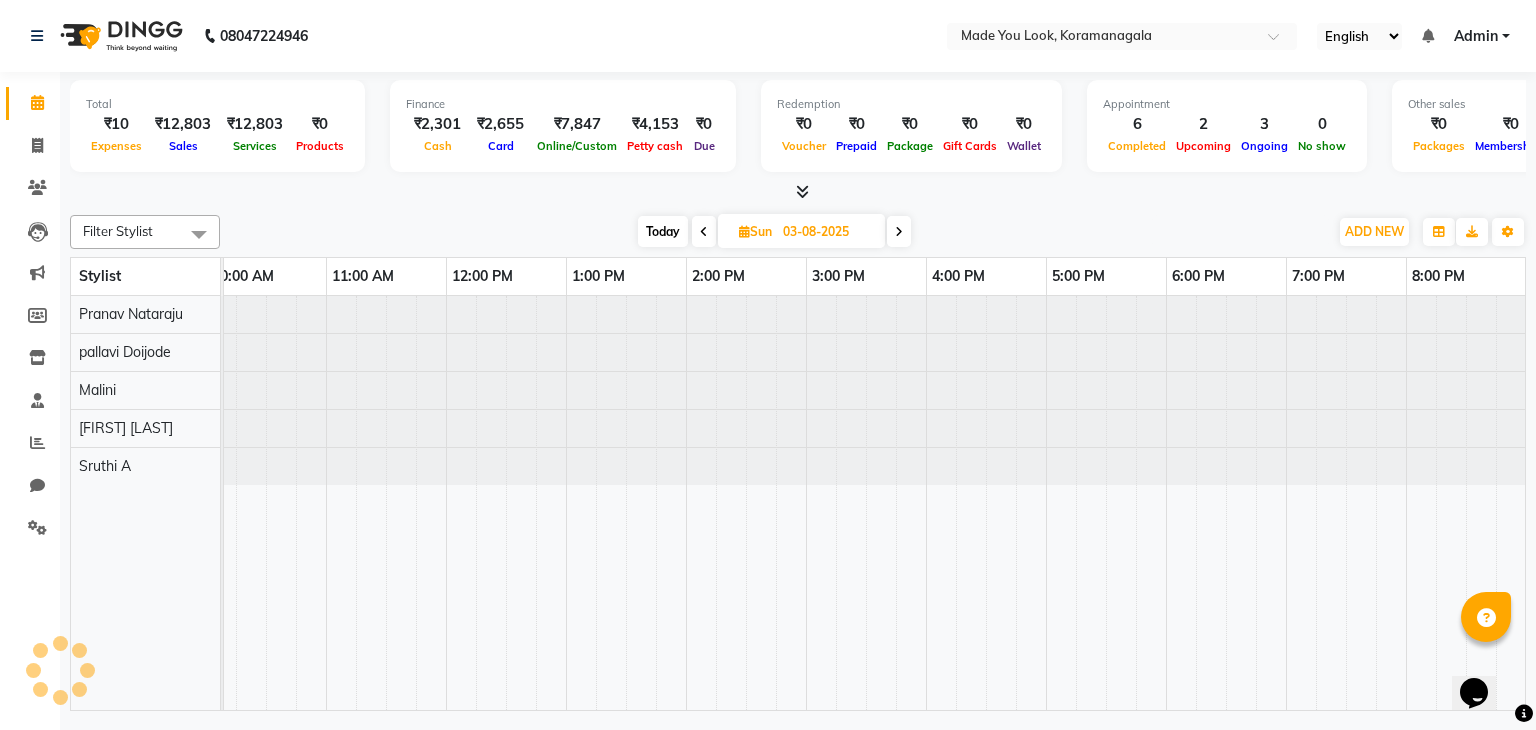 scroll, scrollTop: 0, scrollLeft: 0, axis: both 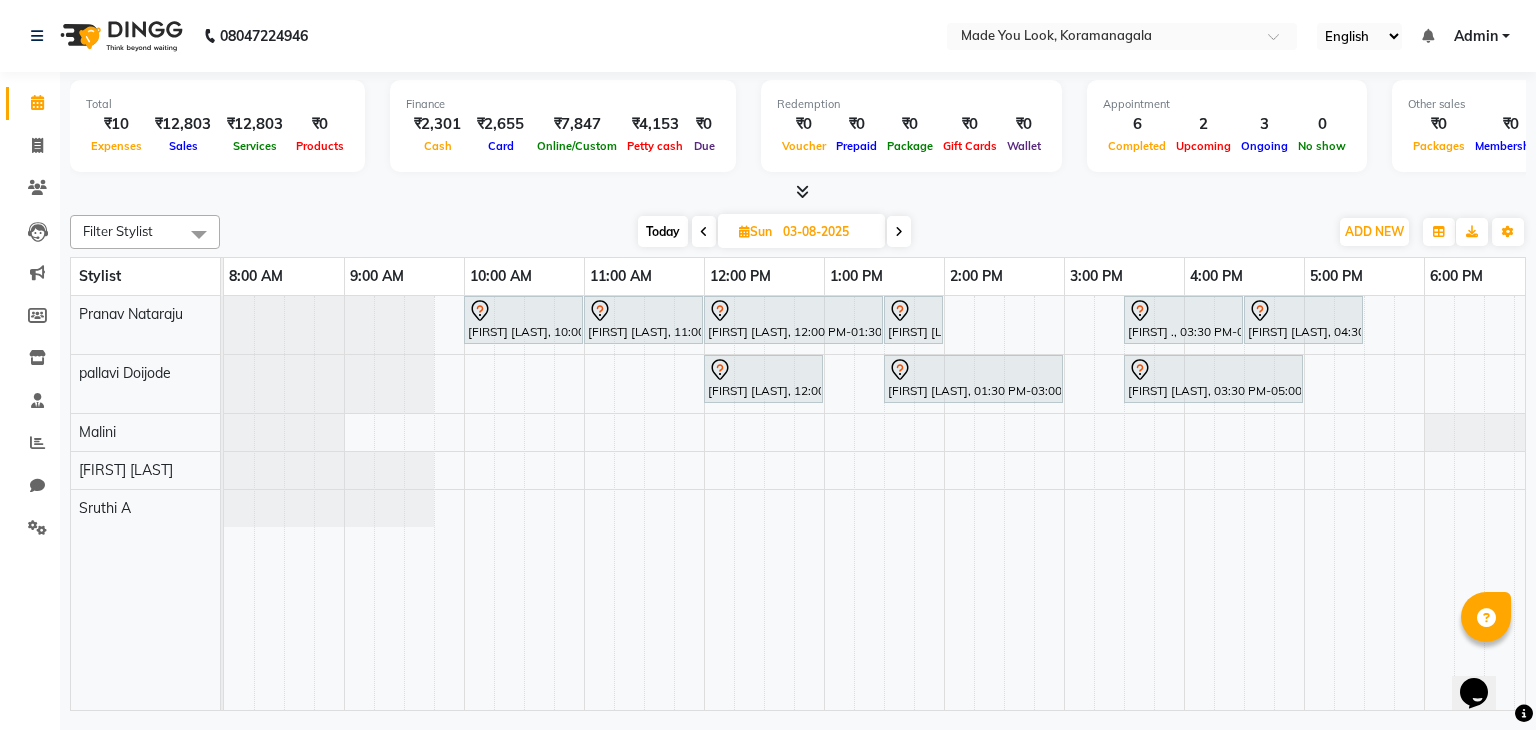 click on "Today" at bounding box center [663, 231] 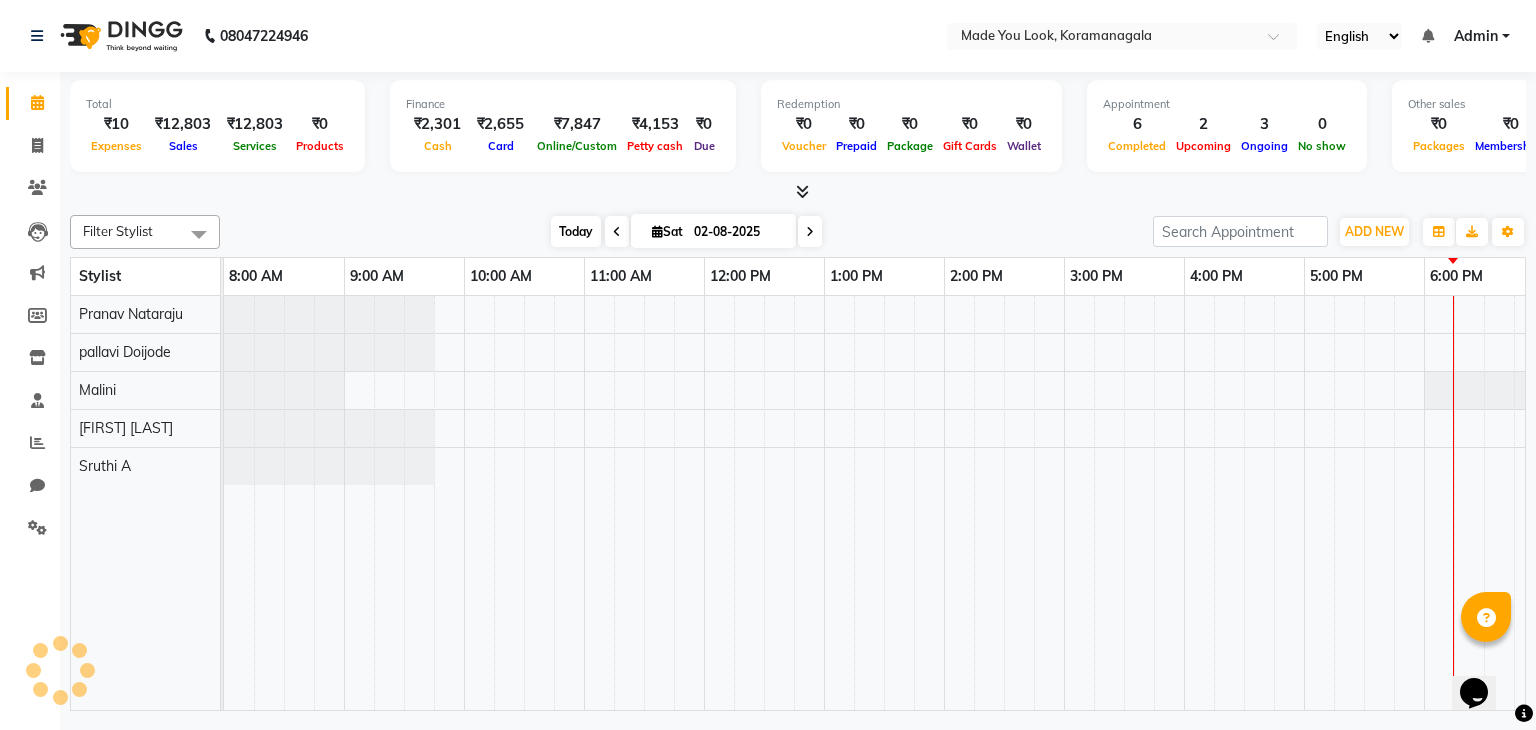 scroll, scrollTop: 0, scrollLeft: 258, axis: horizontal 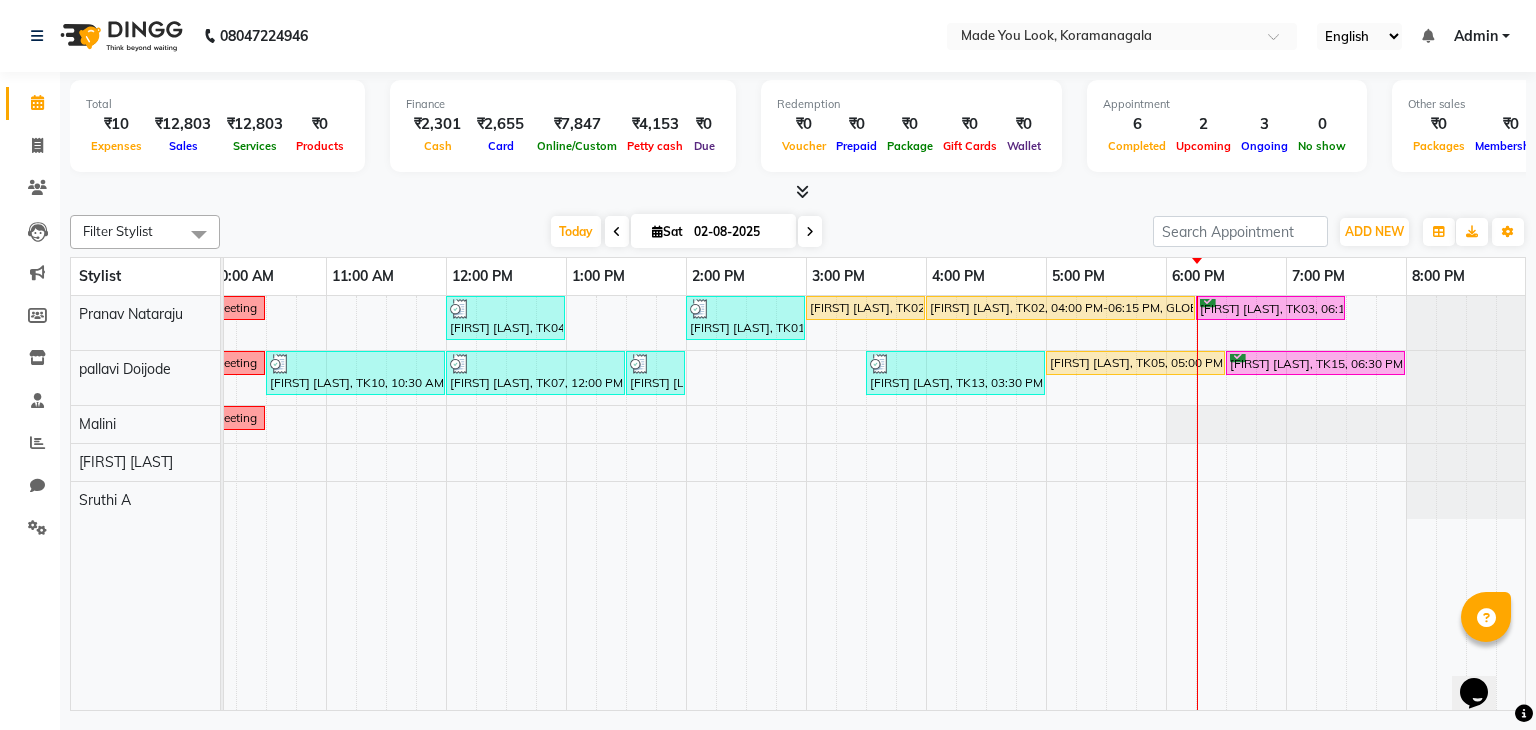 click at bounding box center (810, 232) 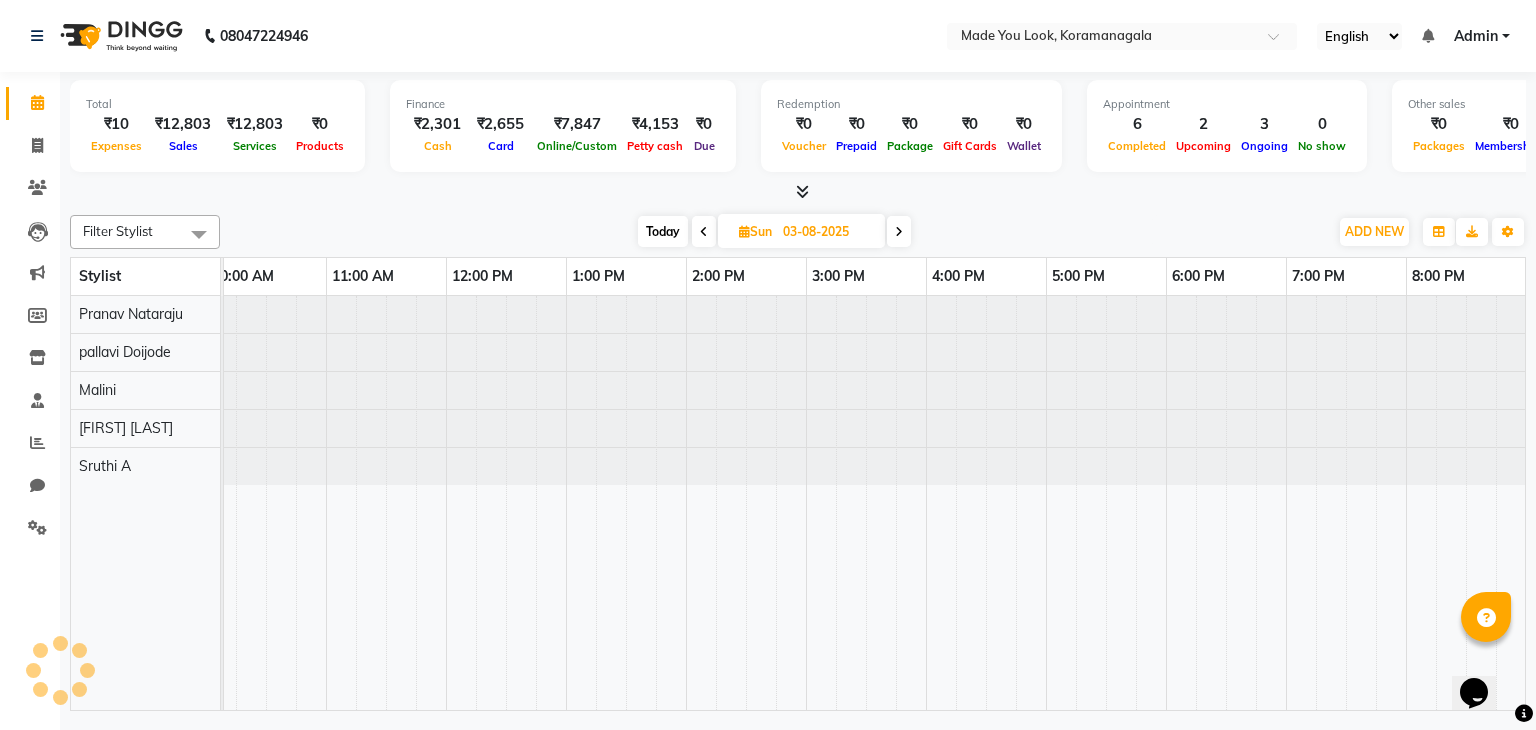 scroll, scrollTop: 0, scrollLeft: 0, axis: both 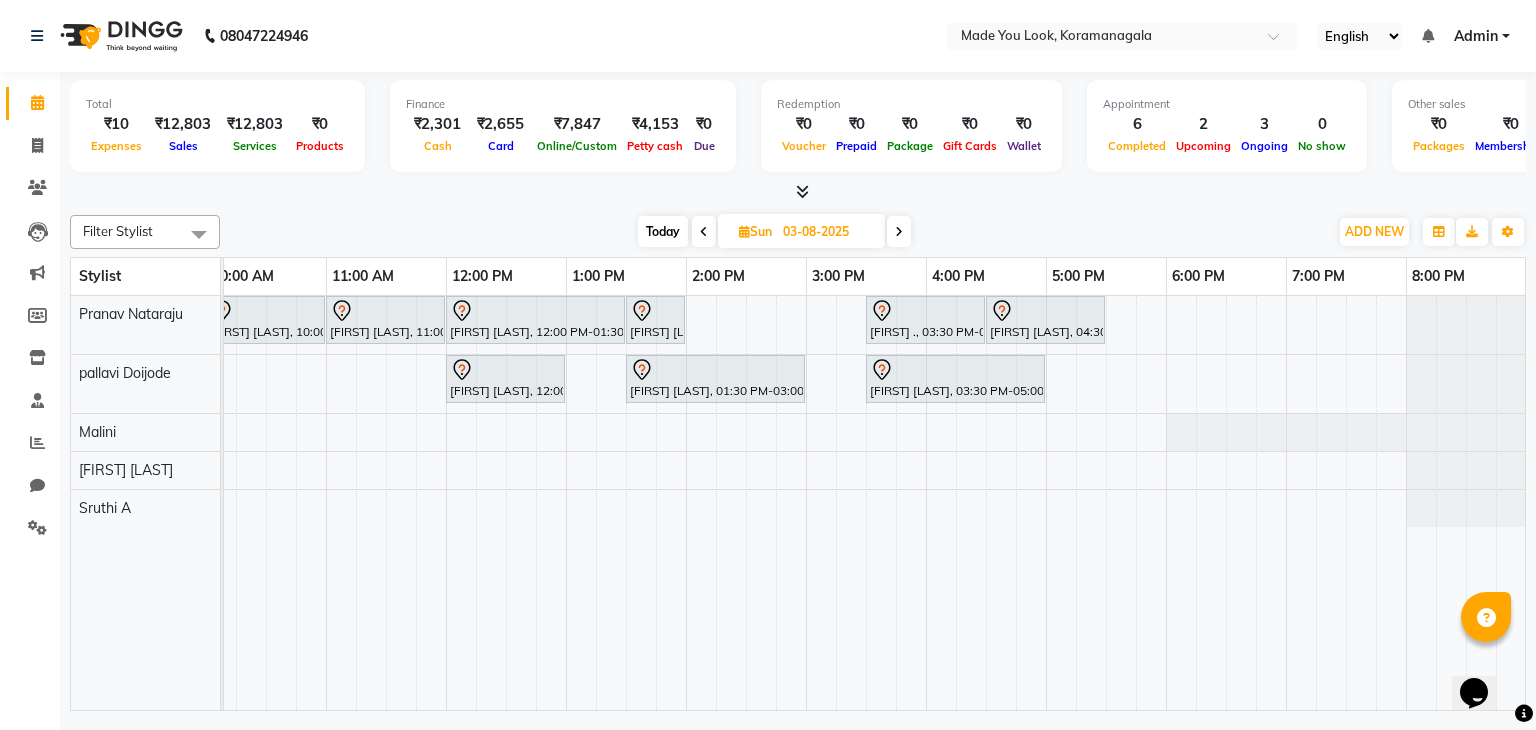 click on "Today" at bounding box center [663, 231] 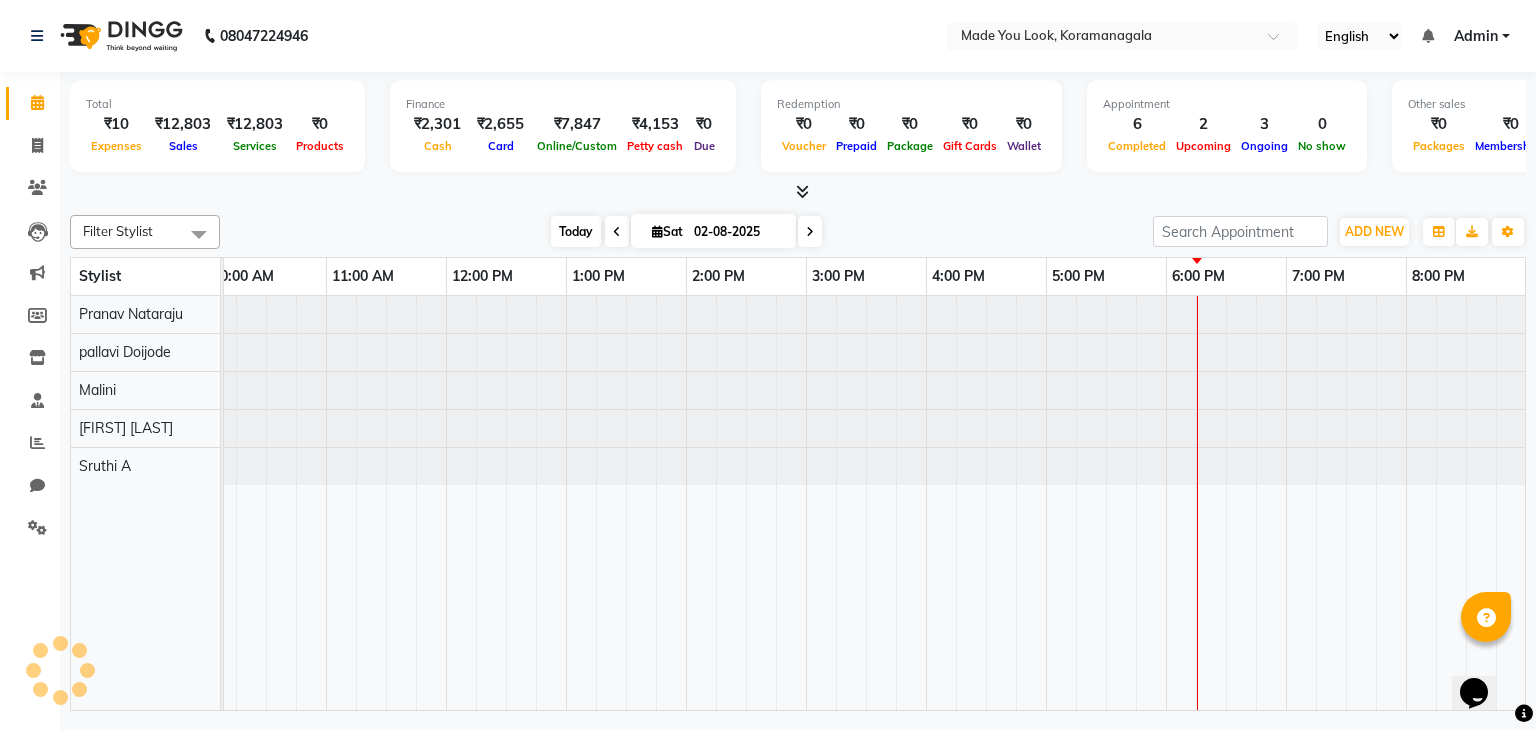 scroll, scrollTop: 0, scrollLeft: 0, axis: both 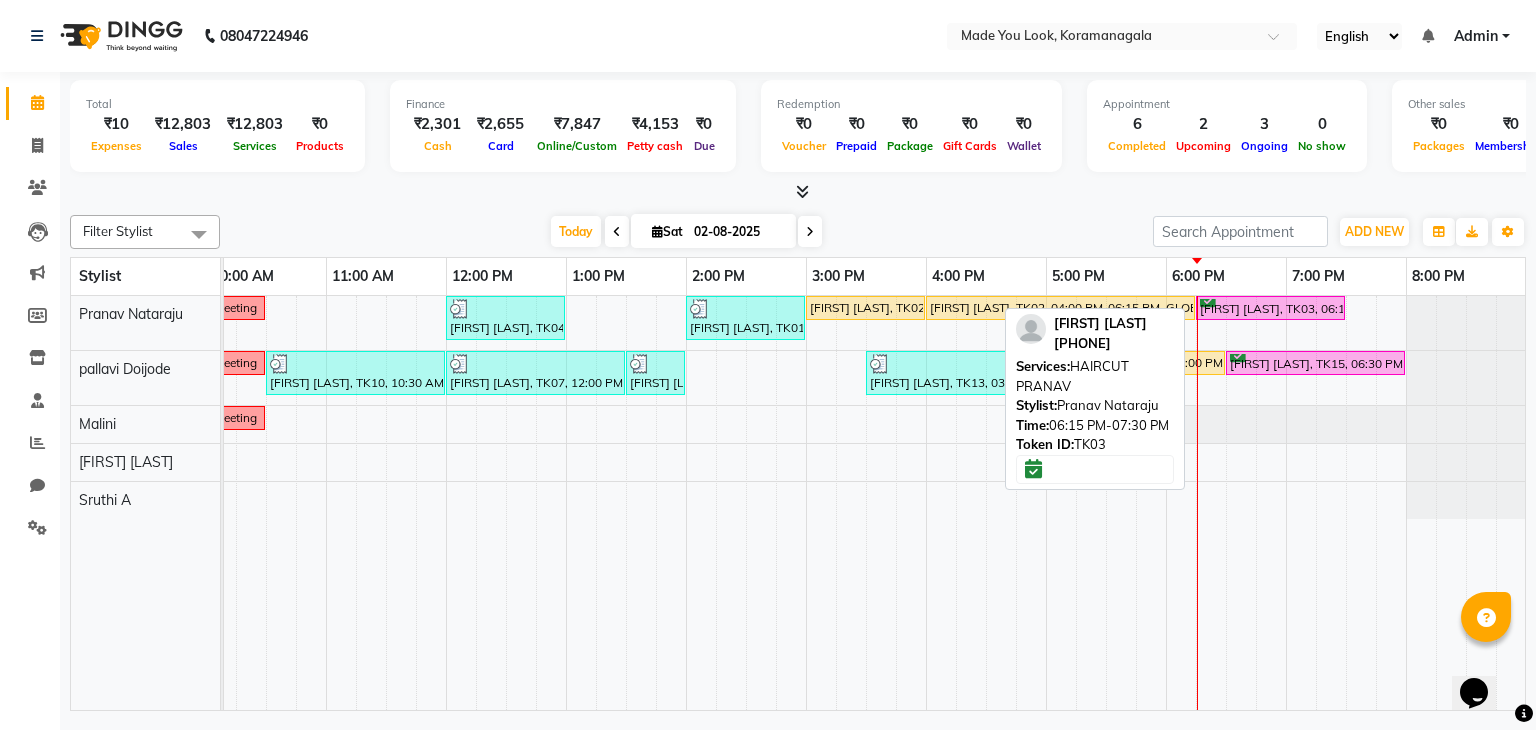 click on "[FIRST] [LAST], TK03, 06:15 PM-07:30 PM, HAIRCUT PRANAV" at bounding box center (1270, 308) 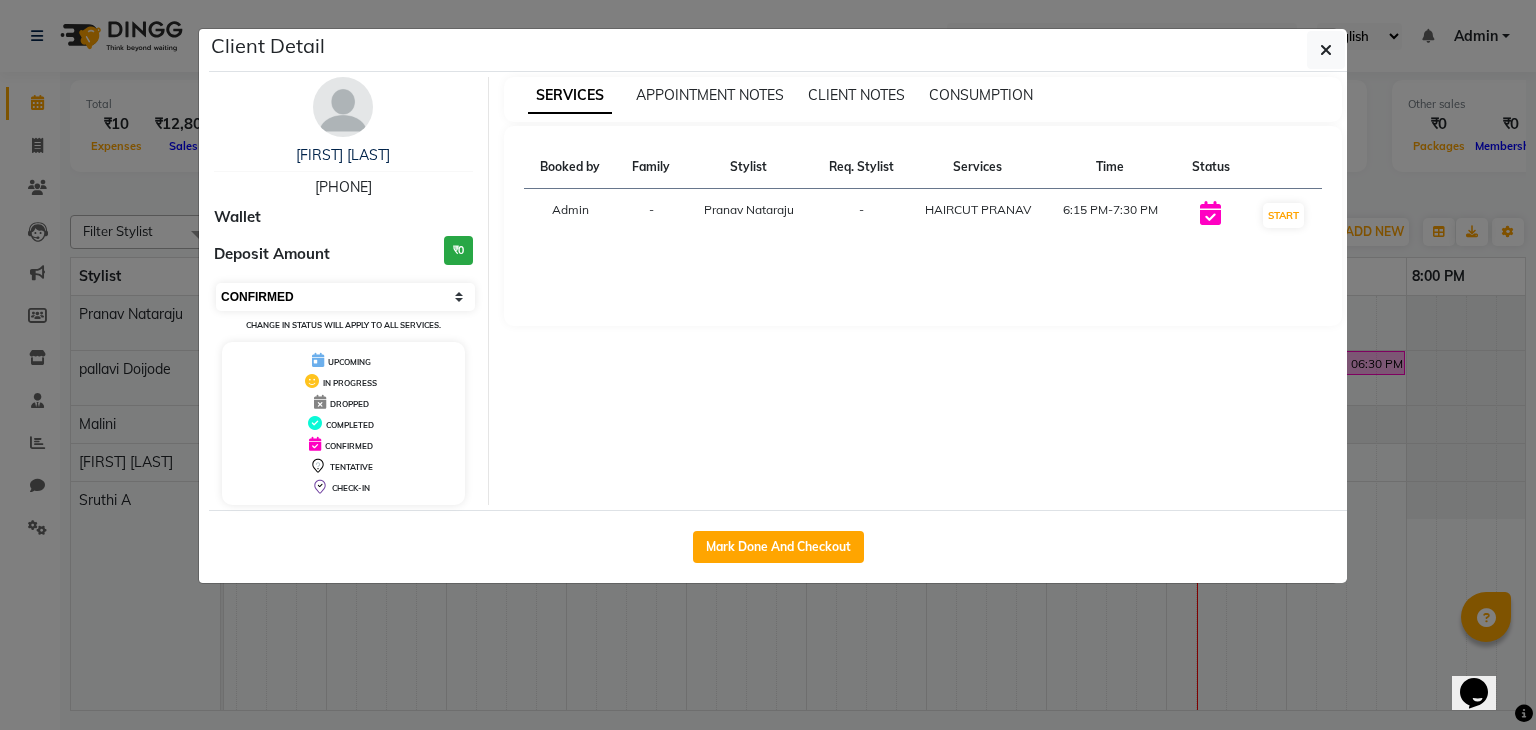 click on "Select IN SERVICE CONFIRMED TENTATIVE CHECK IN MARK DONE DROPPED UPCOMING" at bounding box center (345, 297) 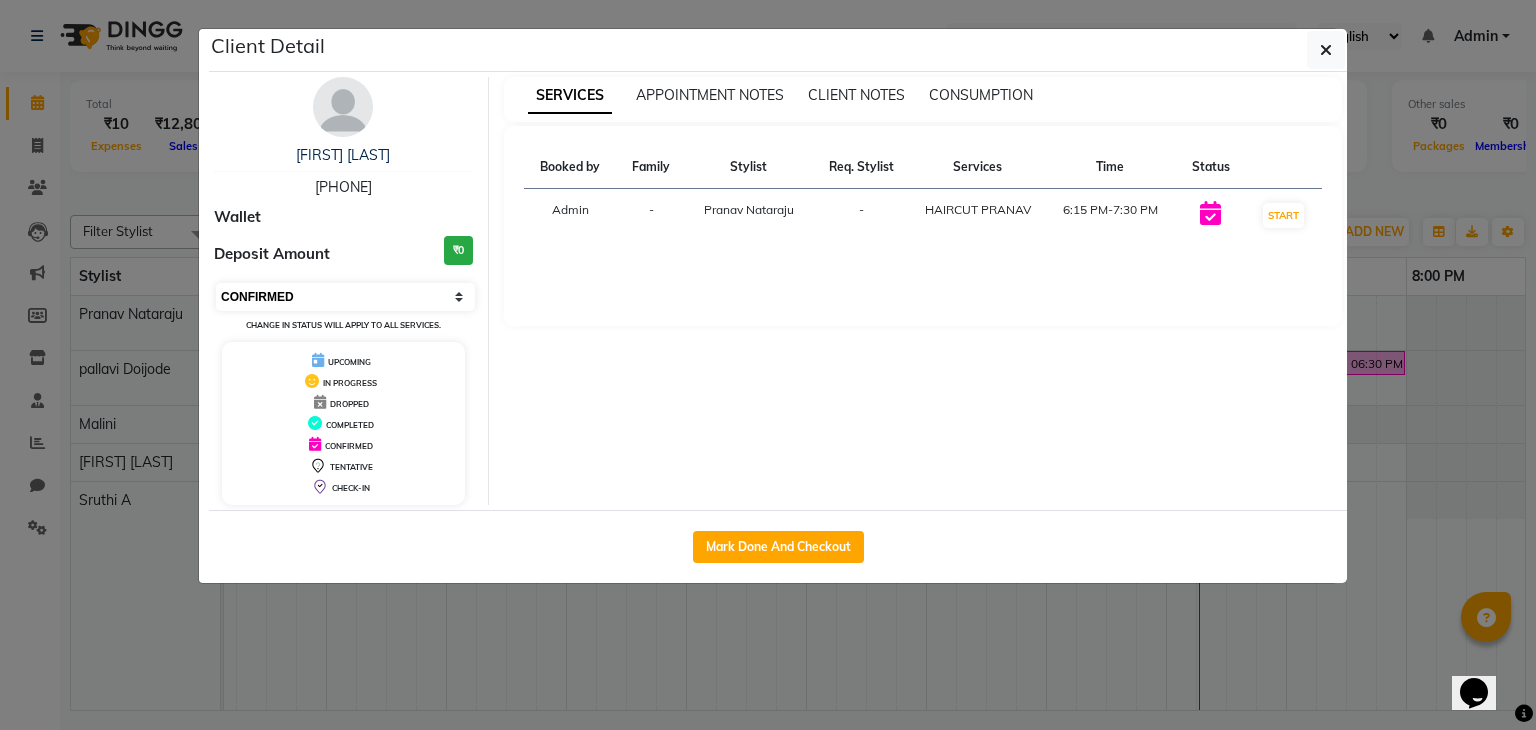 select on "8" 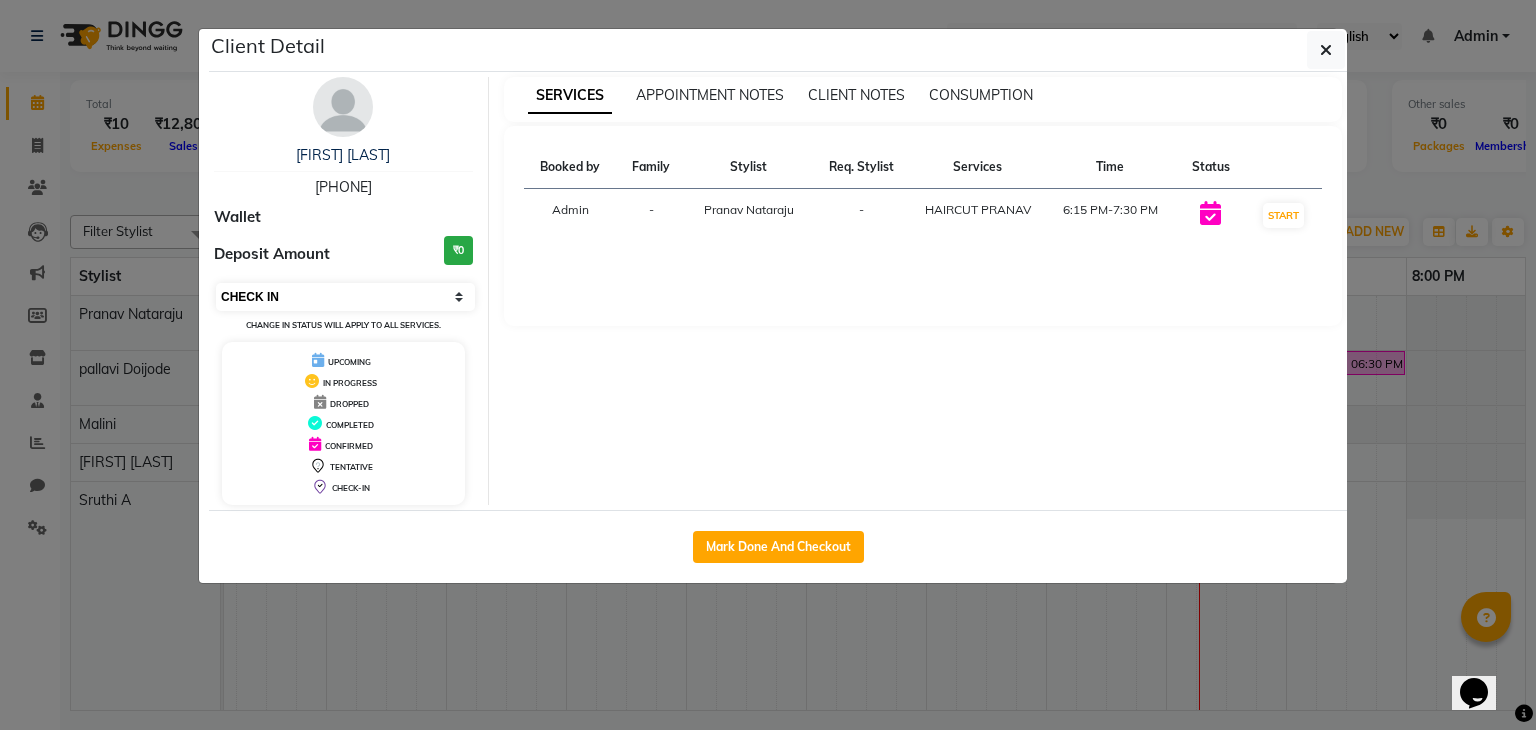 click on "Select IN SERVICE CONFIRMED TENTATIVE CHECK IN MARK DONE DROPPED UPCOMING" at bounding box center (345, 297) 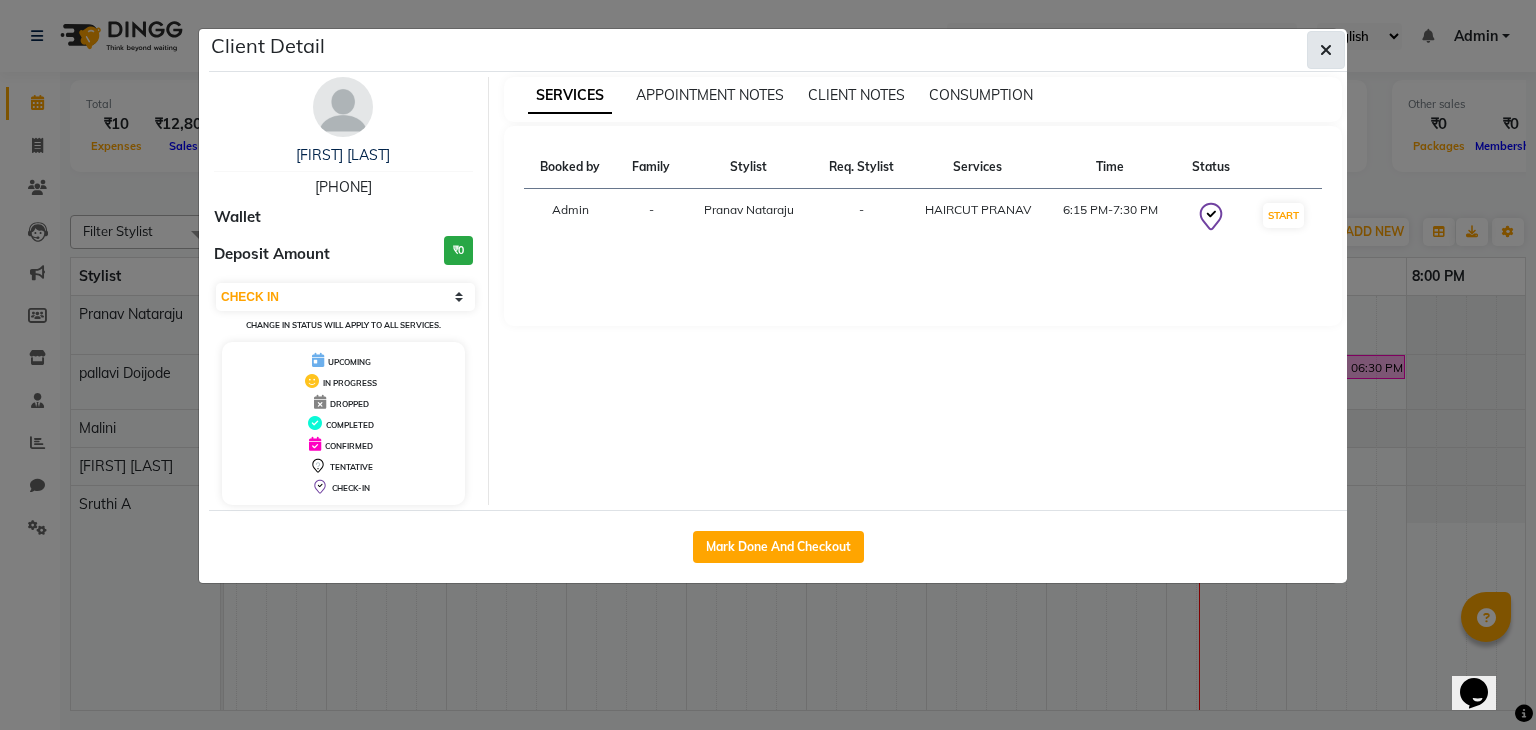 click 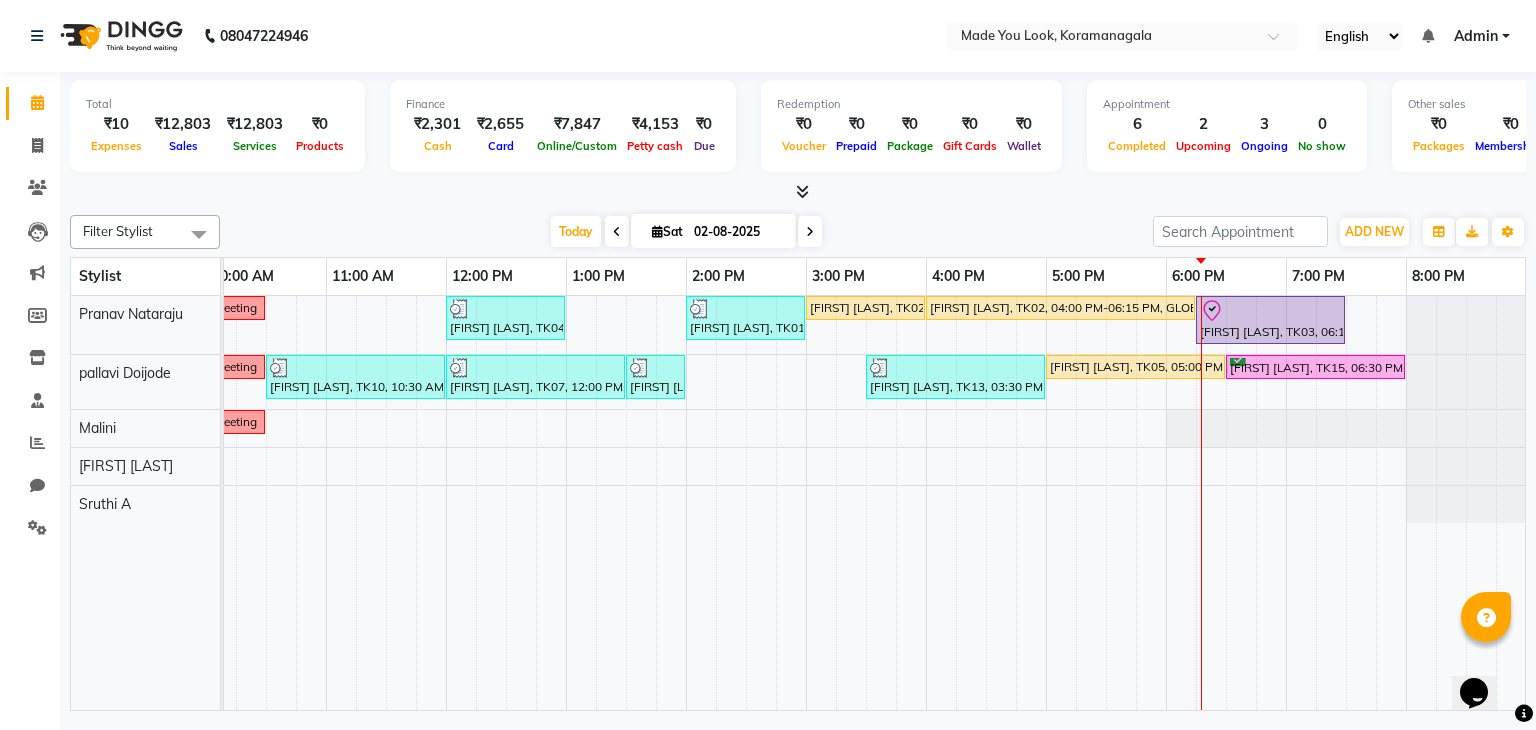 click at bounding box center (810, 231) 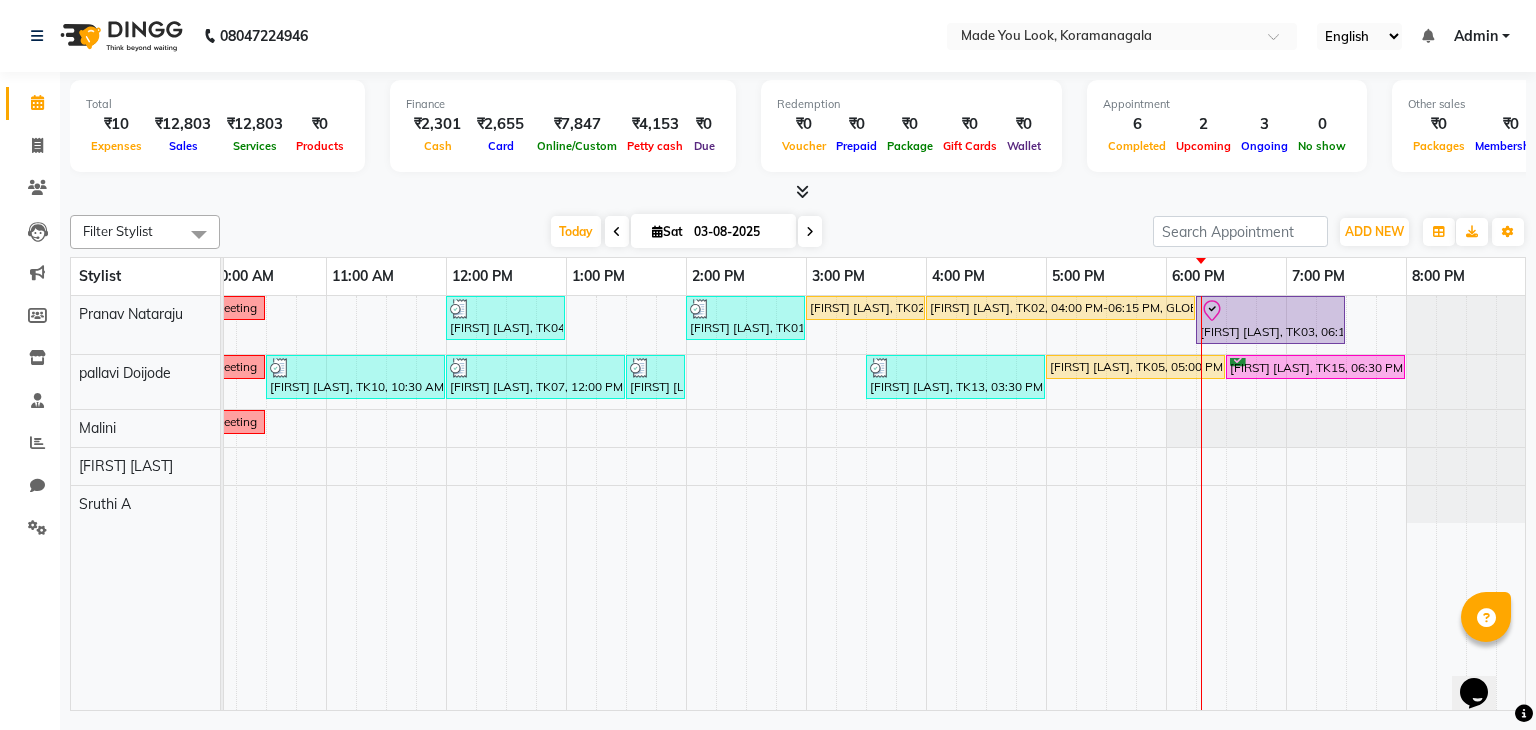 scroll, scrollTop: 0, scrollLeft: 0, axis: both 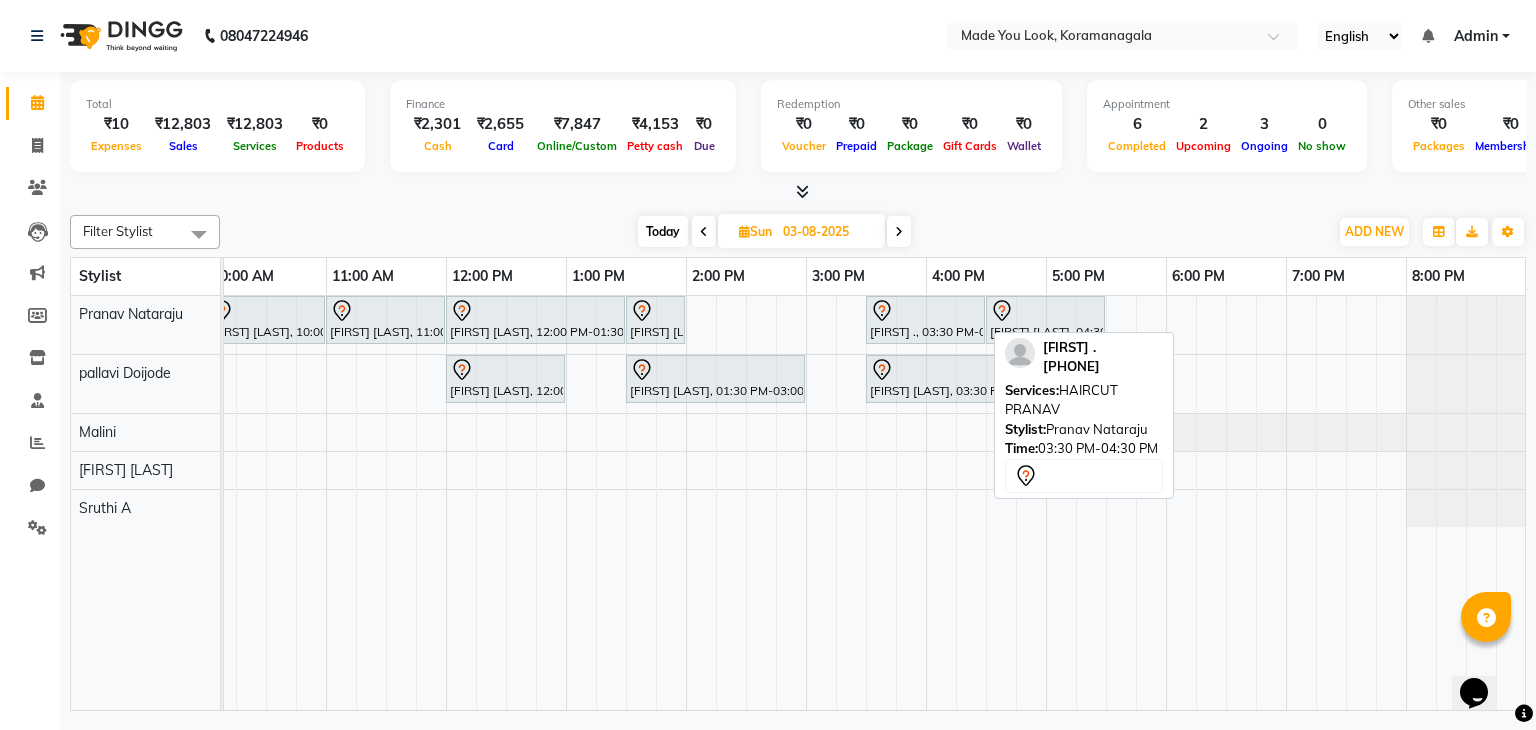 click on "[FIRST] ., 03:30 PM-04:30 PM, HAIRCUT PRANAV" at bounding box center [925, 320] 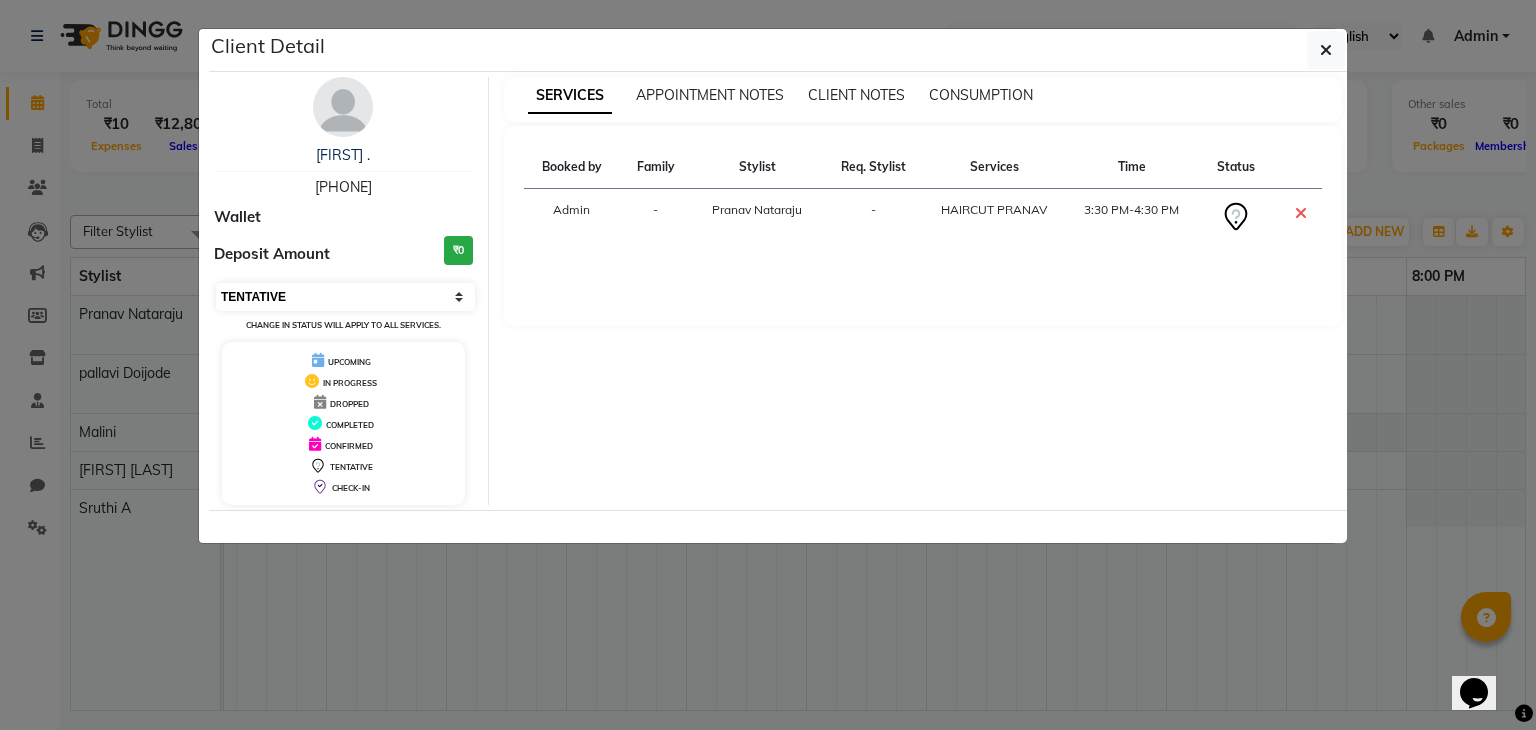 click on "Select CONFIRMED TENTATIVE" at bounding box center (345, 297) 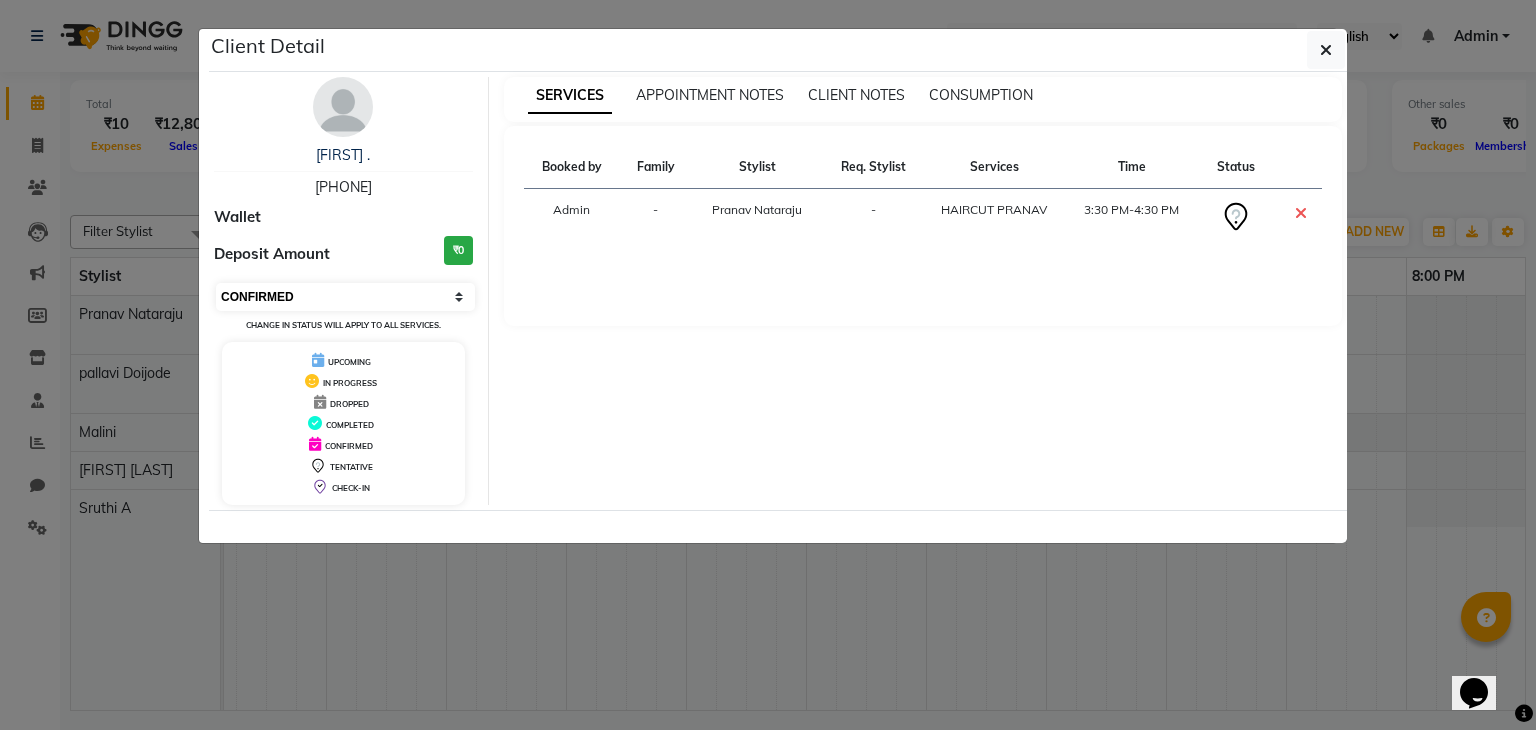 click on "Select CONFIRMED TENTATIVE" at bounding box center [345, 297] 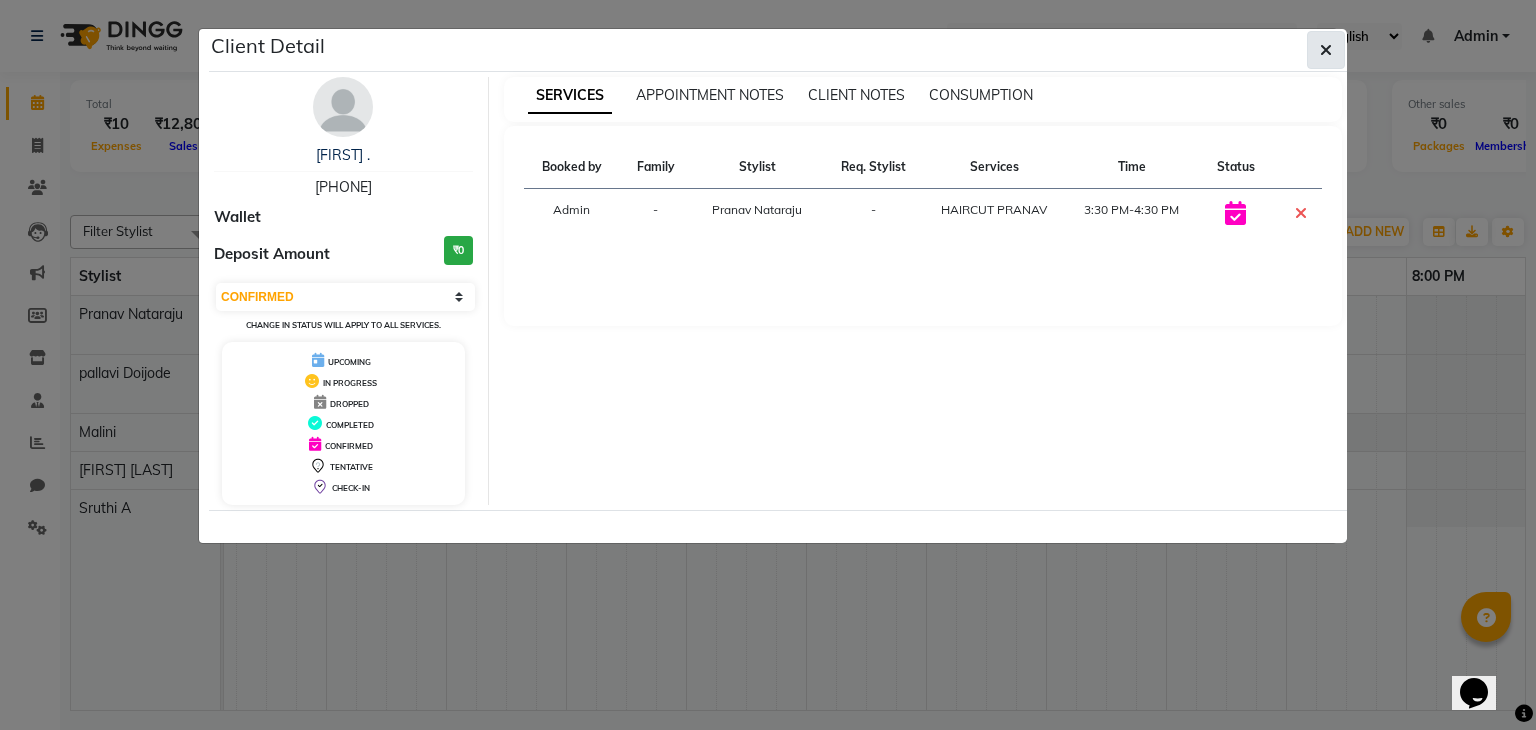 click 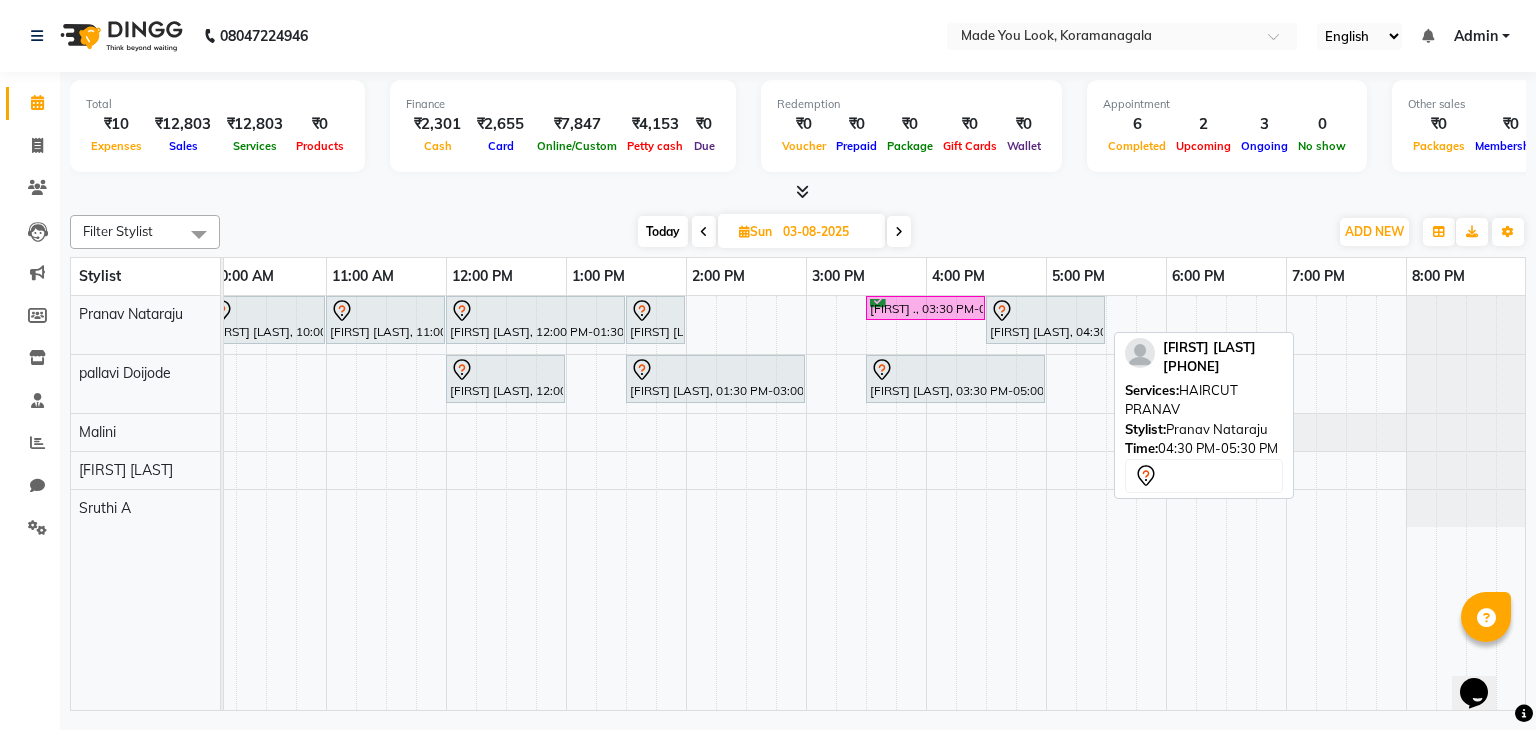 click at bounding box center [1045, 311] 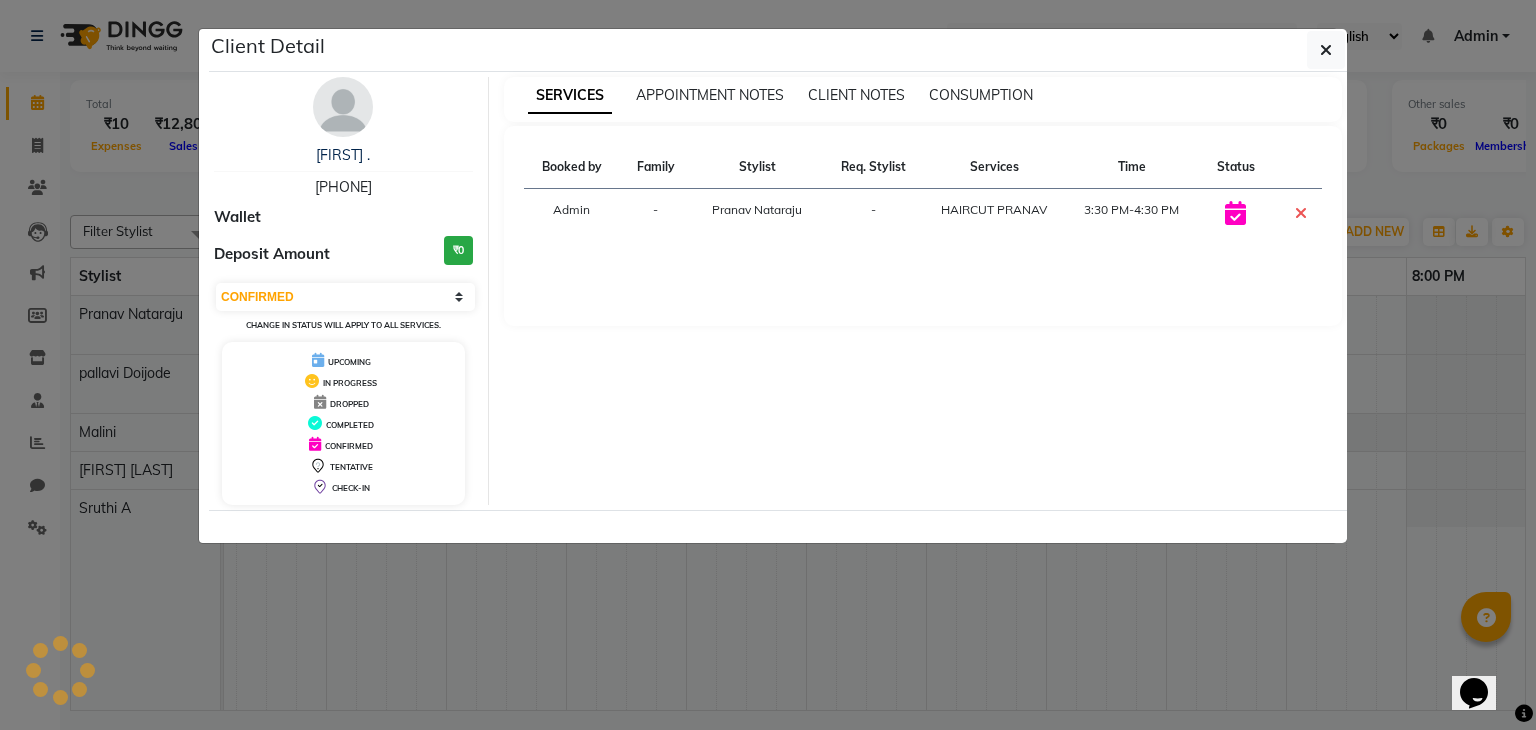 select on "7" 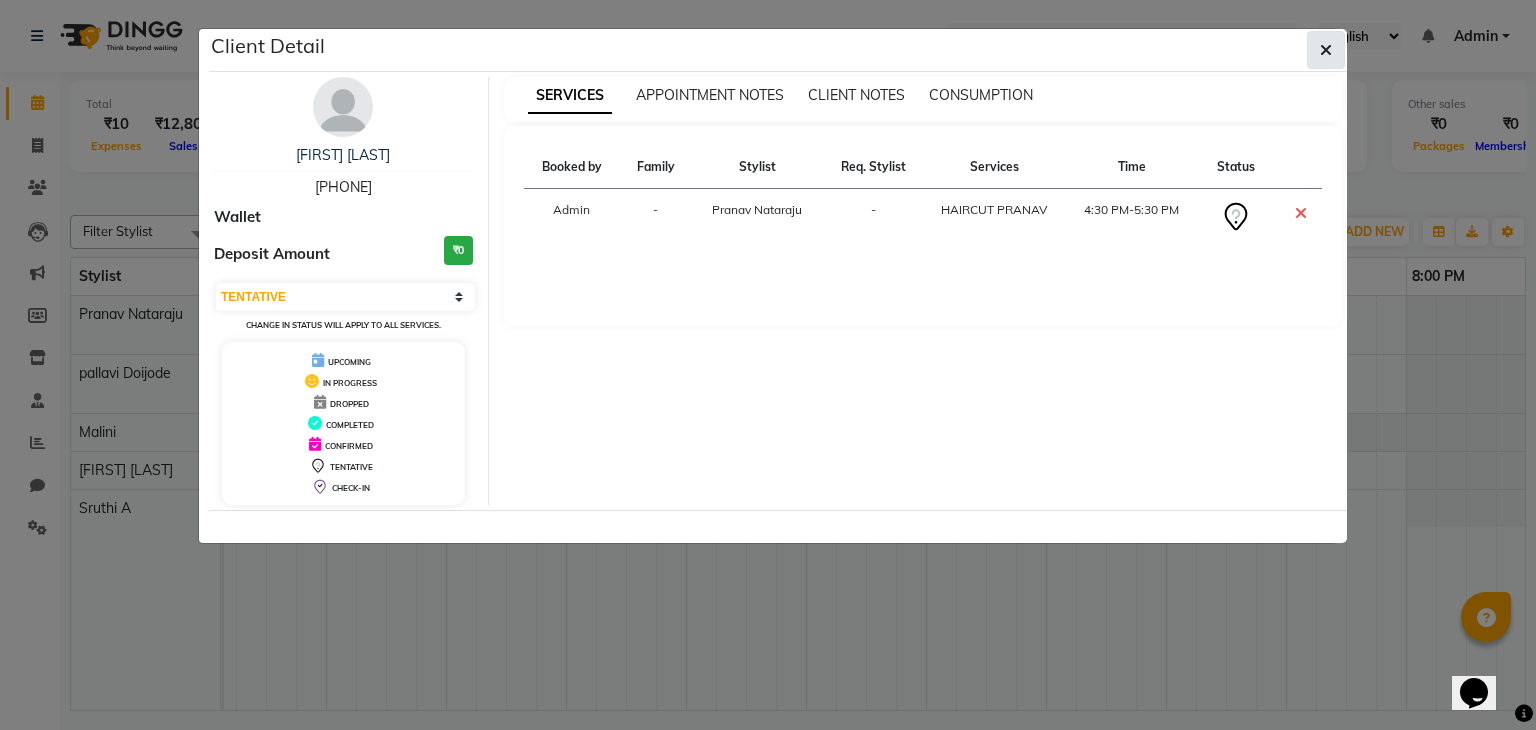 click 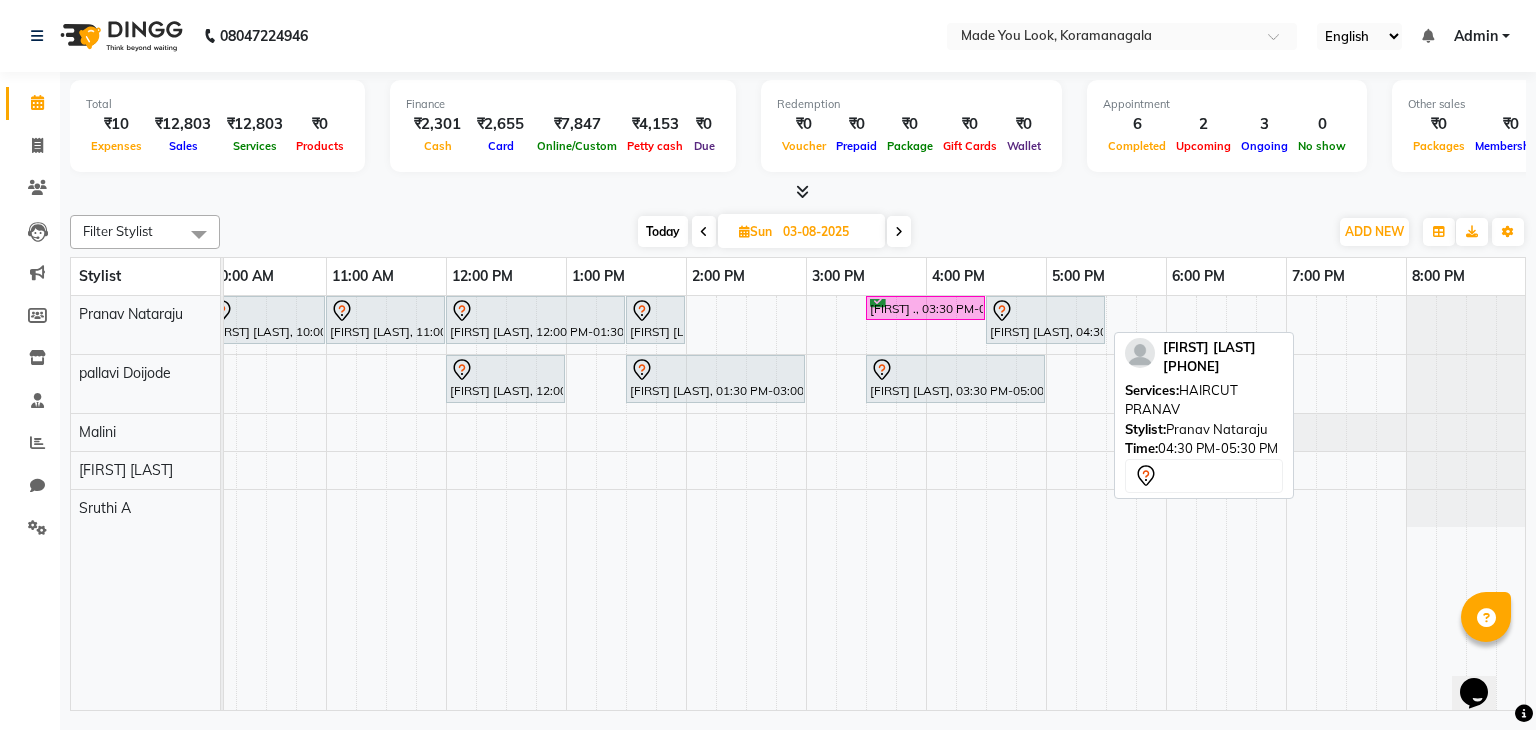 scroll, scrollTop: 0, scrollLeft: 229, axis: horizontal 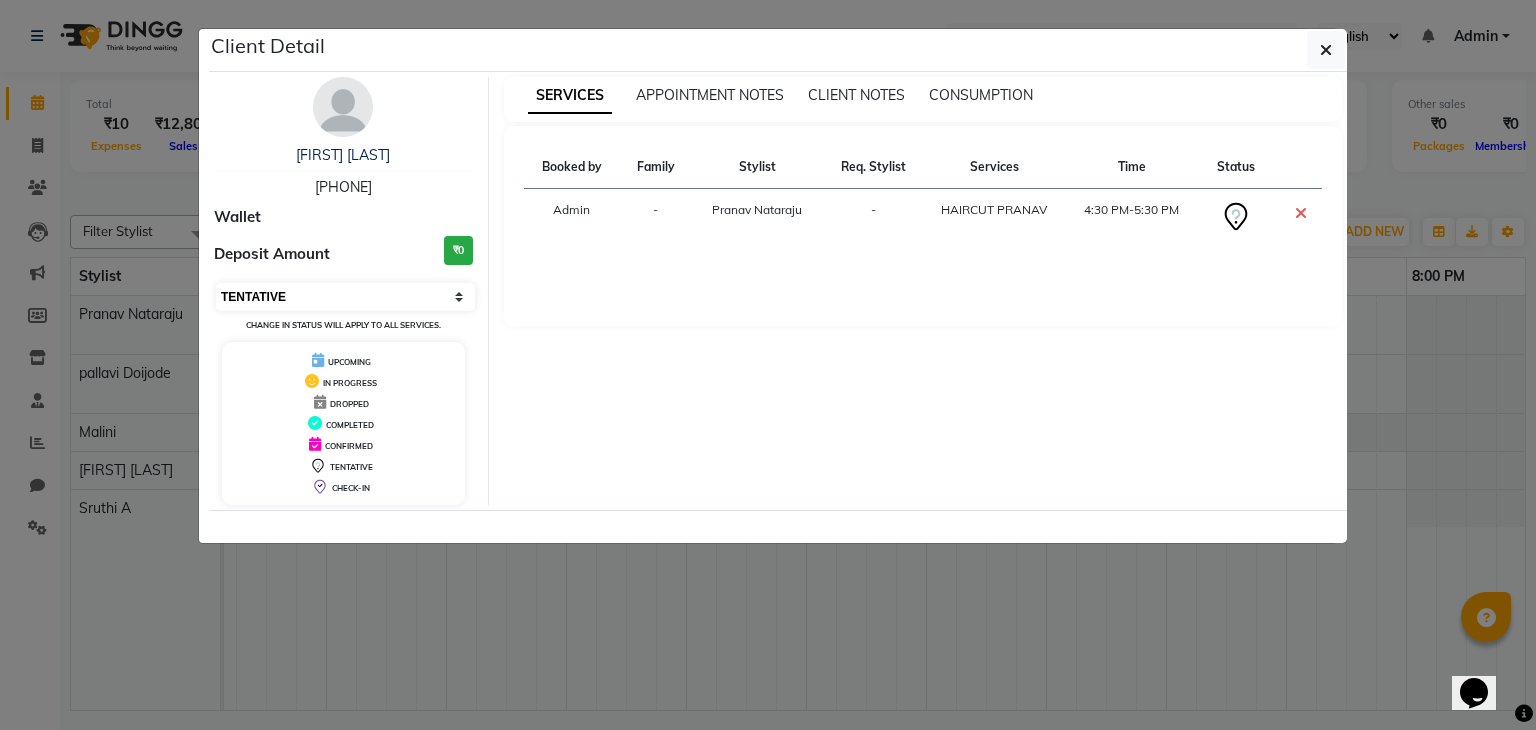 click on "Select CONFIRMED TENTATIVE" at bounding box center (345, 297) 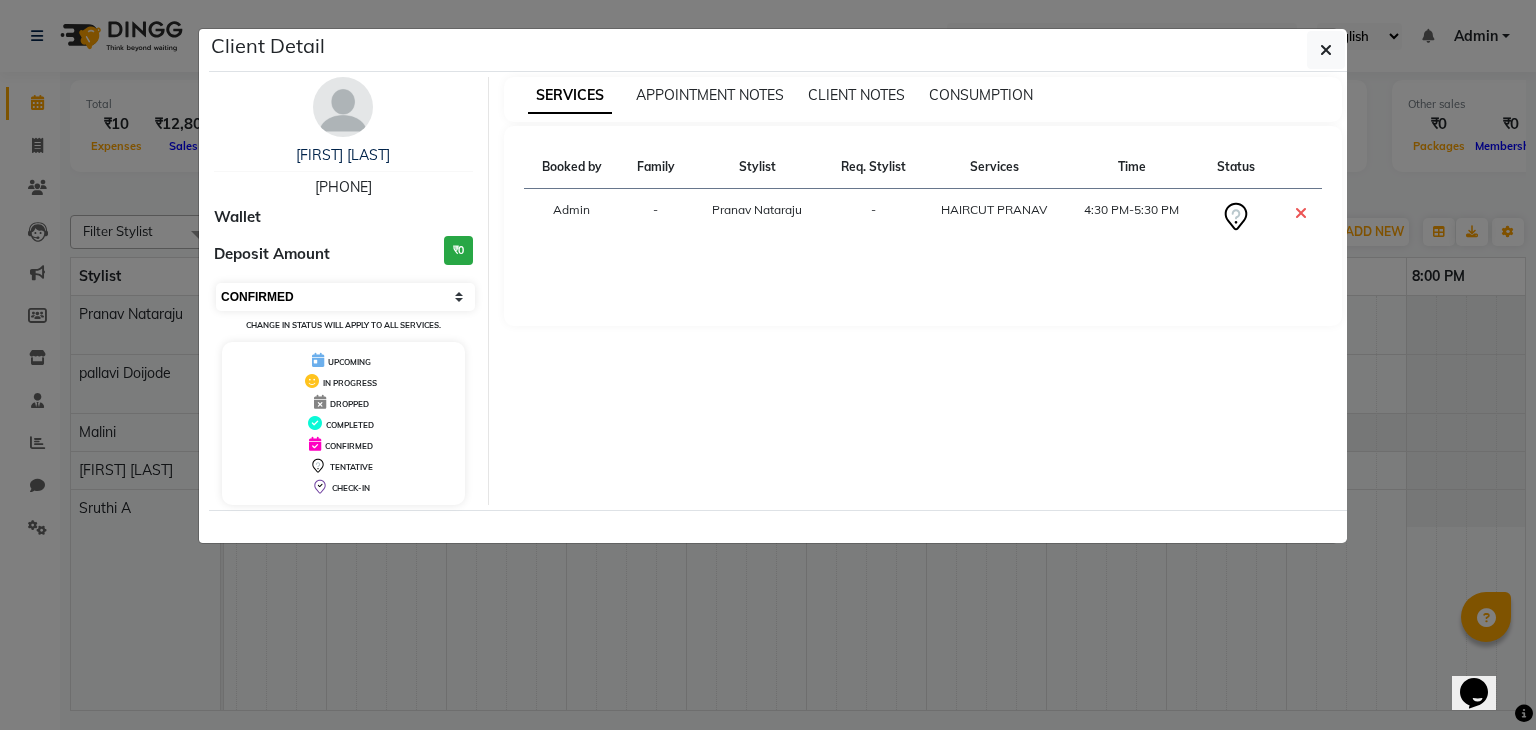 click on "Select CONFIRMED TENTATIVE" at bounding box center [345, 297] 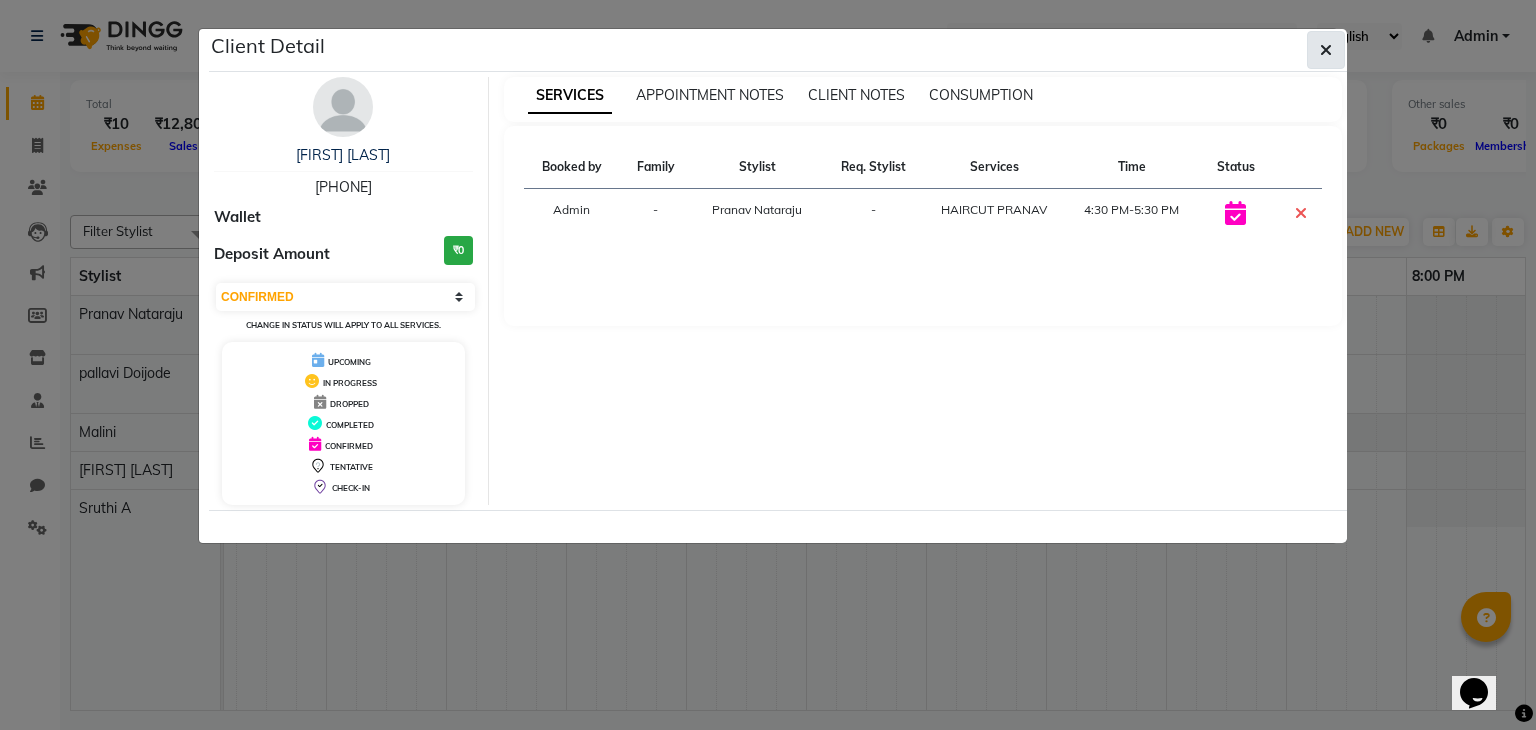 click 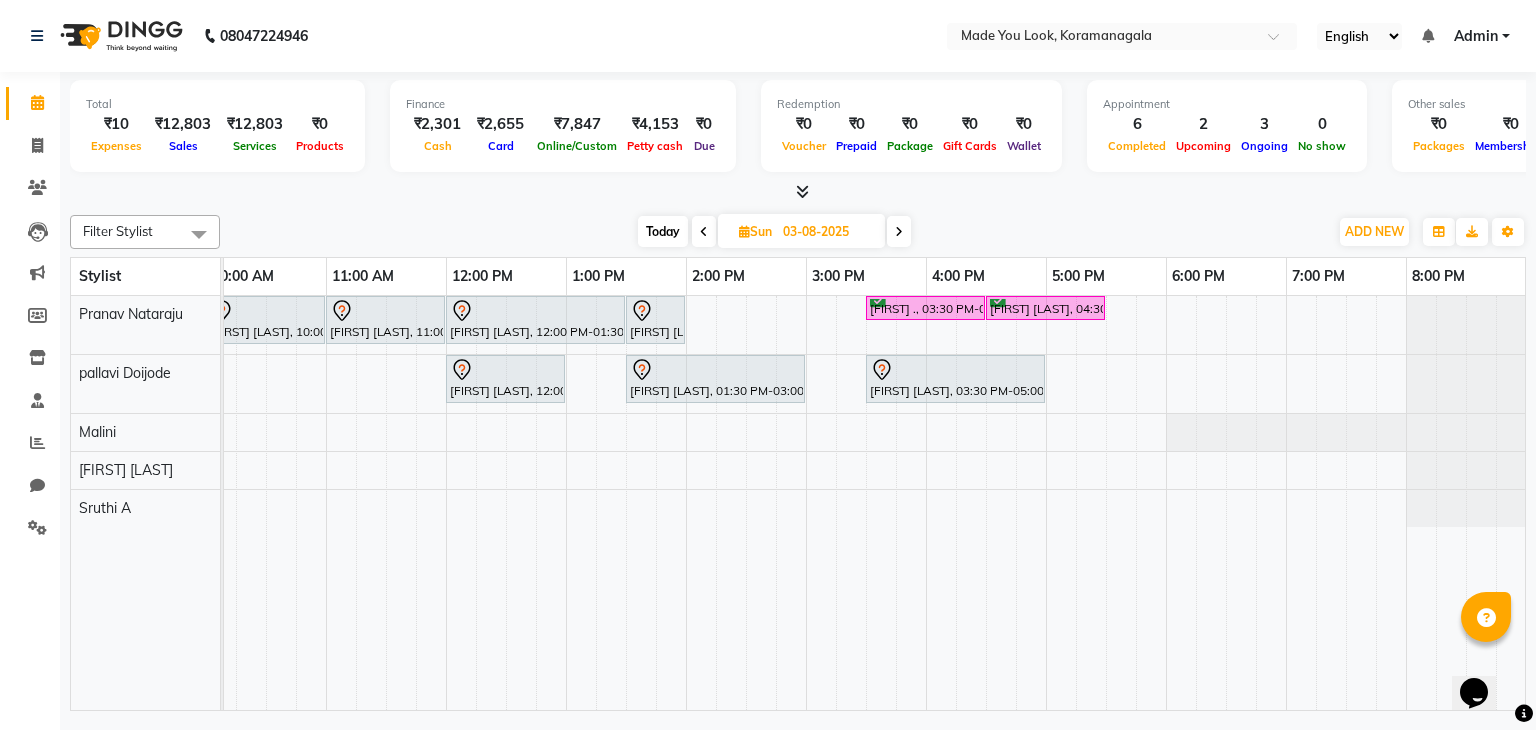 scroll, scrollTop: 0, scrollLeft: 144, axis: horizontal 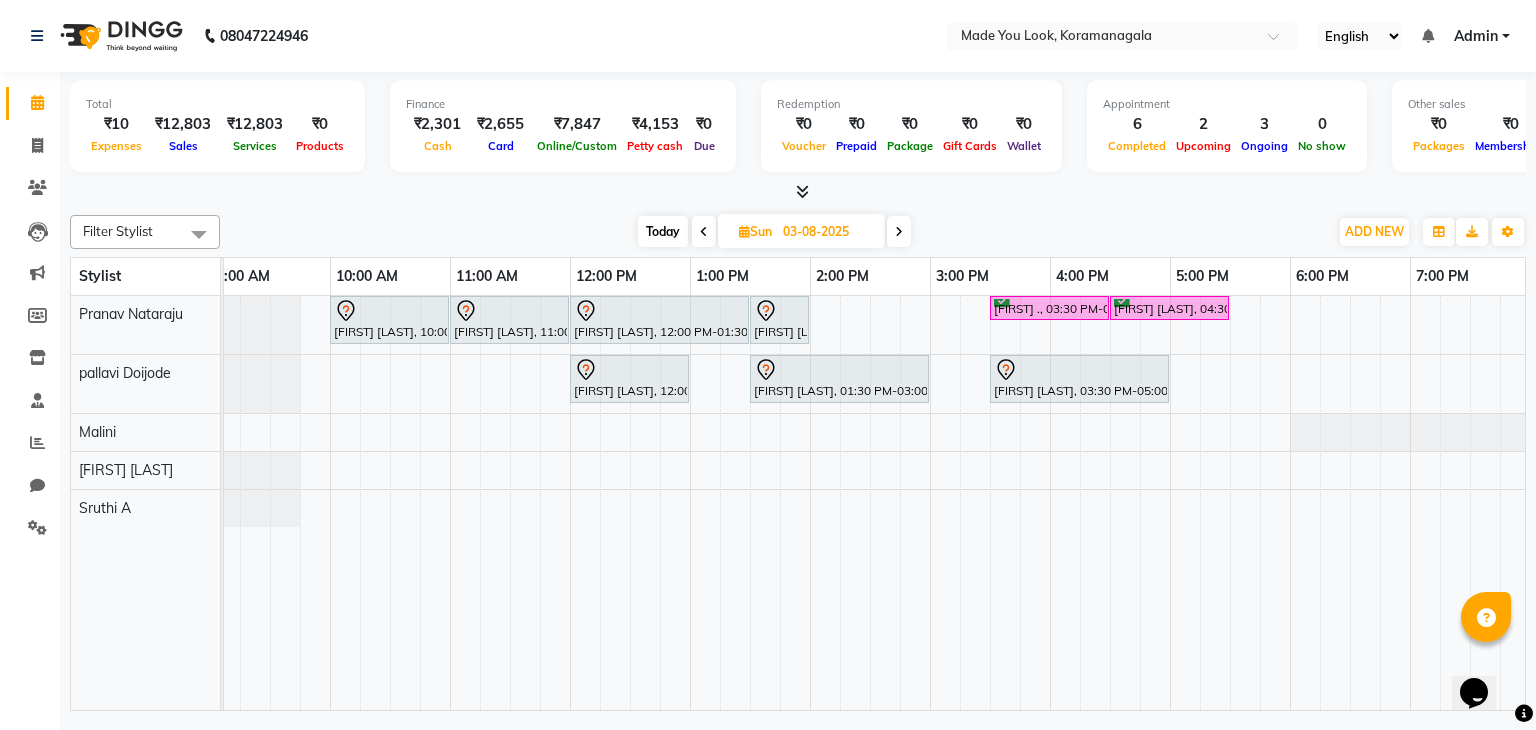 click on "Today" at bounding box center [663, 231] 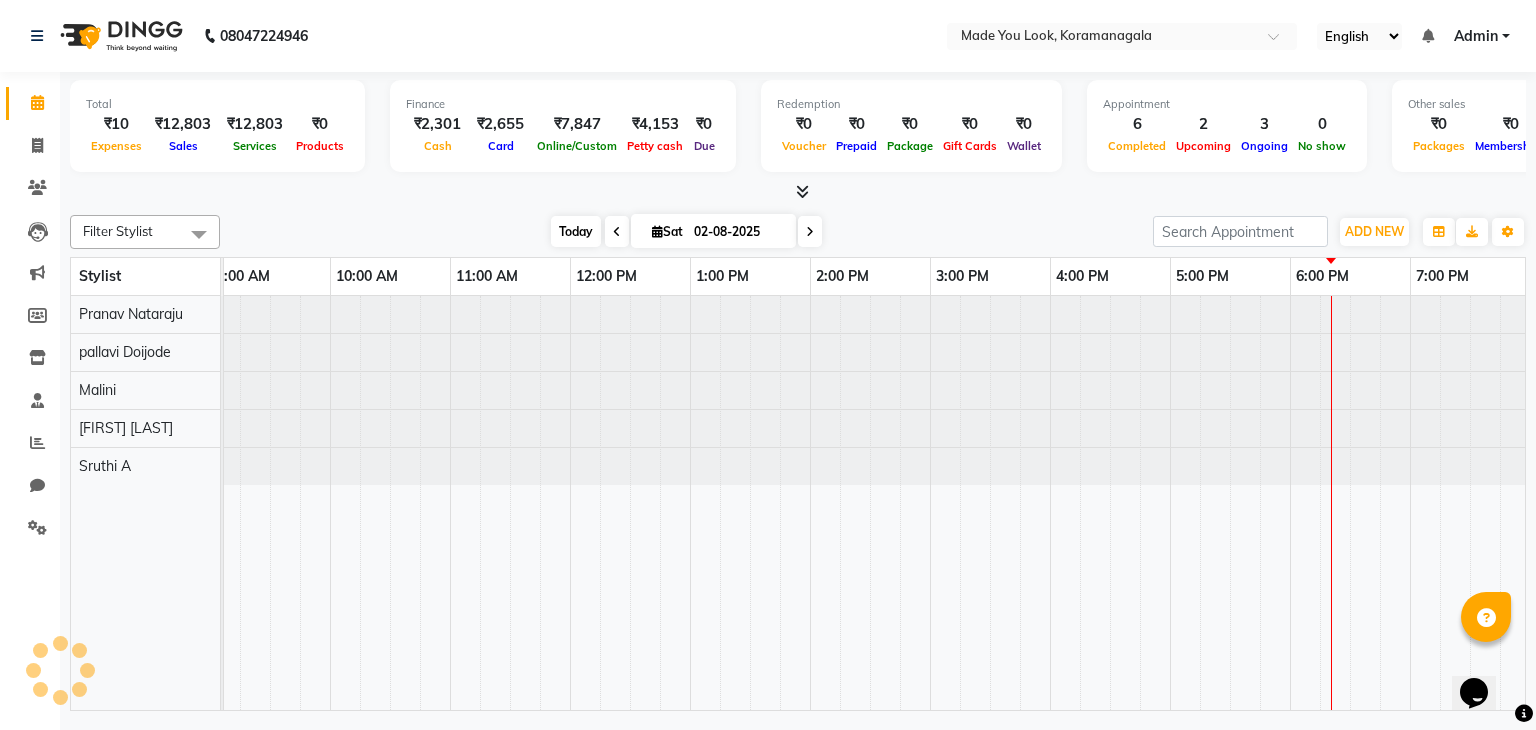 scroll, scrollTop: 0, scrollLeft: 0, axis: both 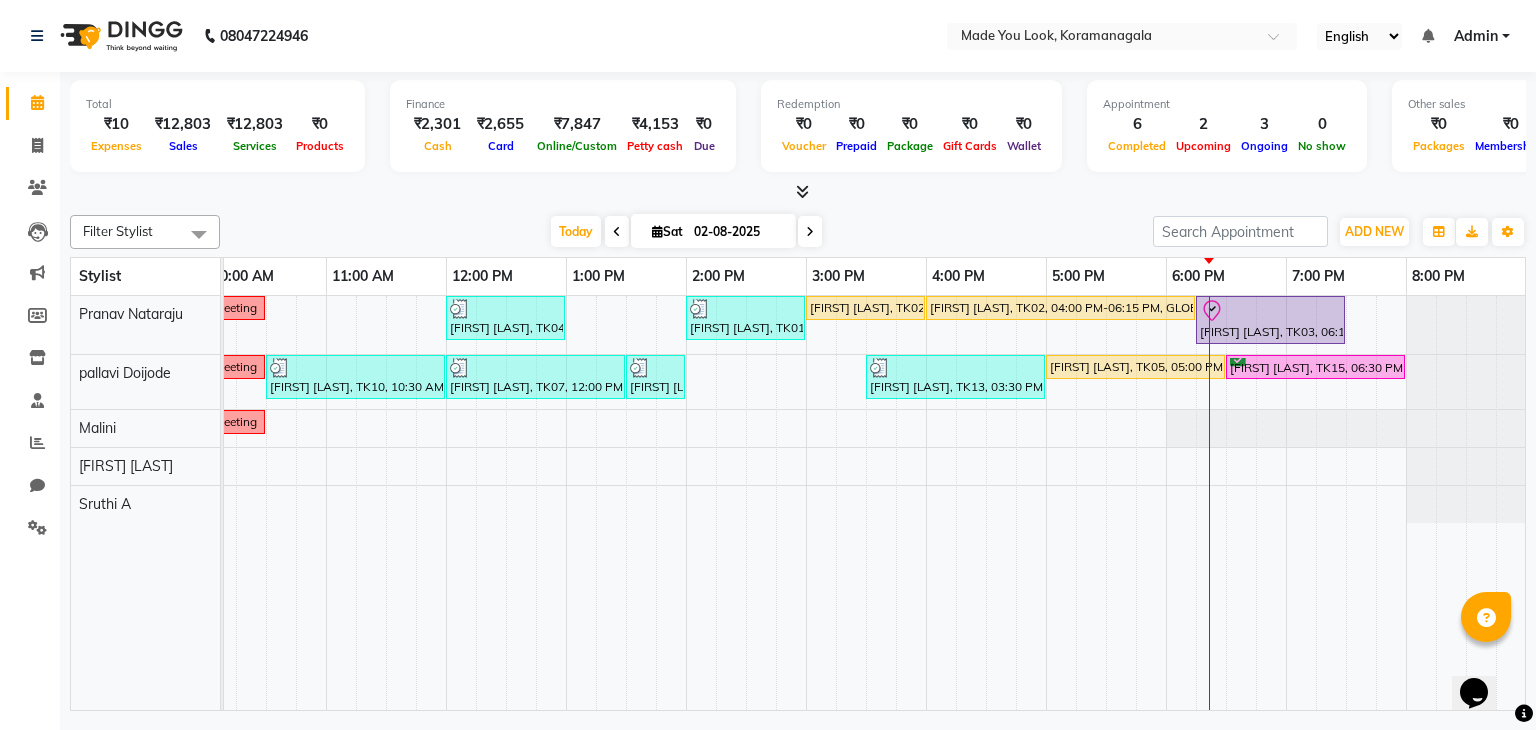 click at bounding box center [810, 232] 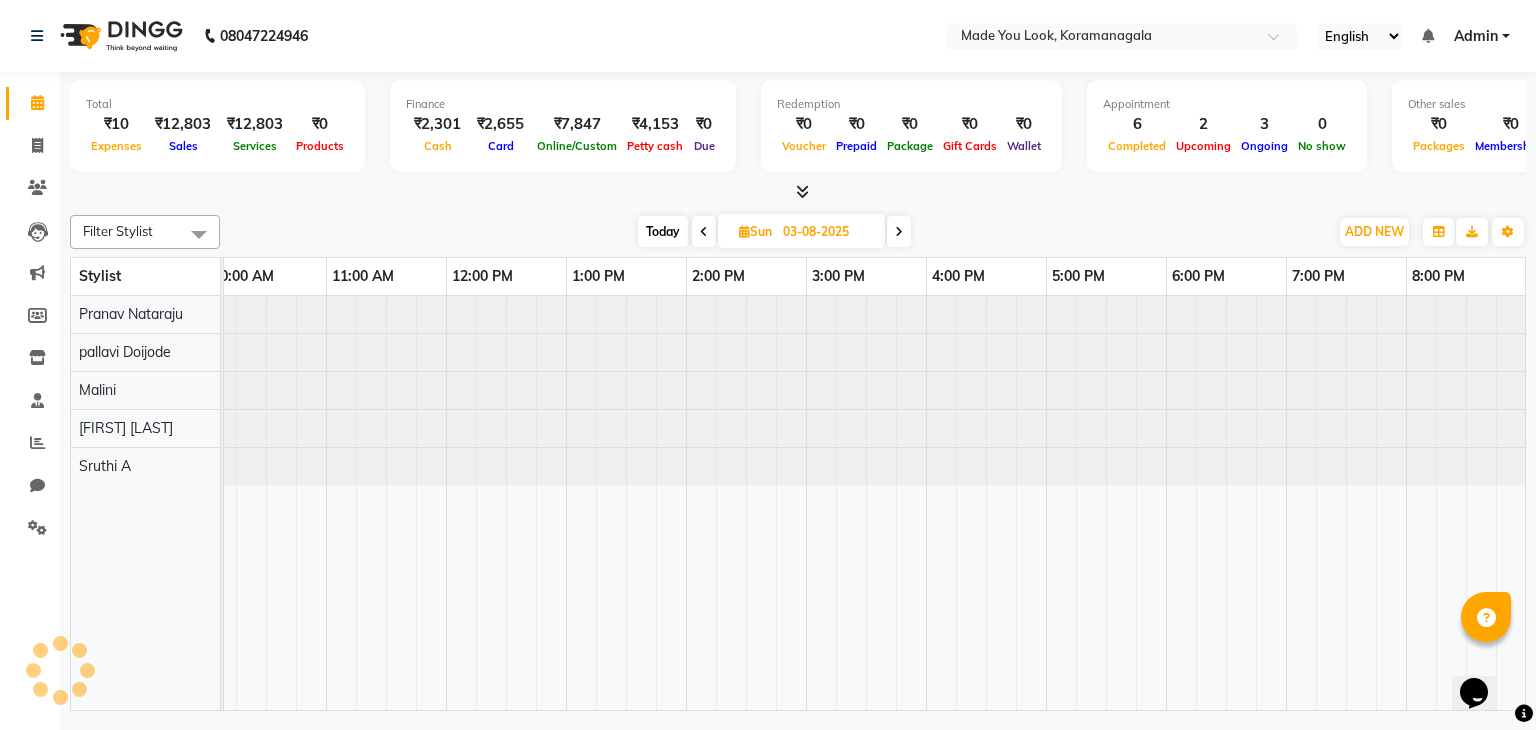 scroll, scrollTop: 0, scrollLeft: 0, axis: both 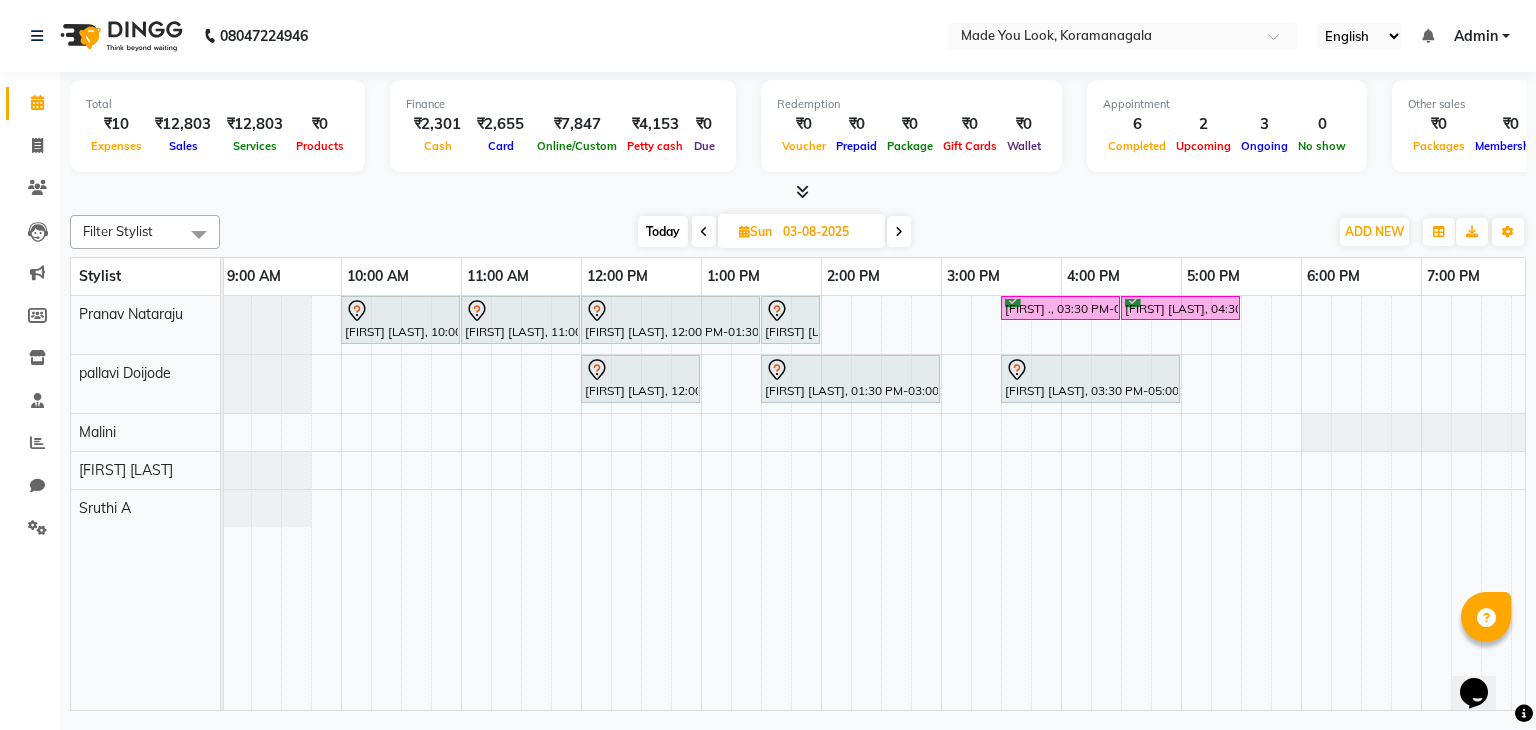 click on "Today" at bounding box center (663, 231) 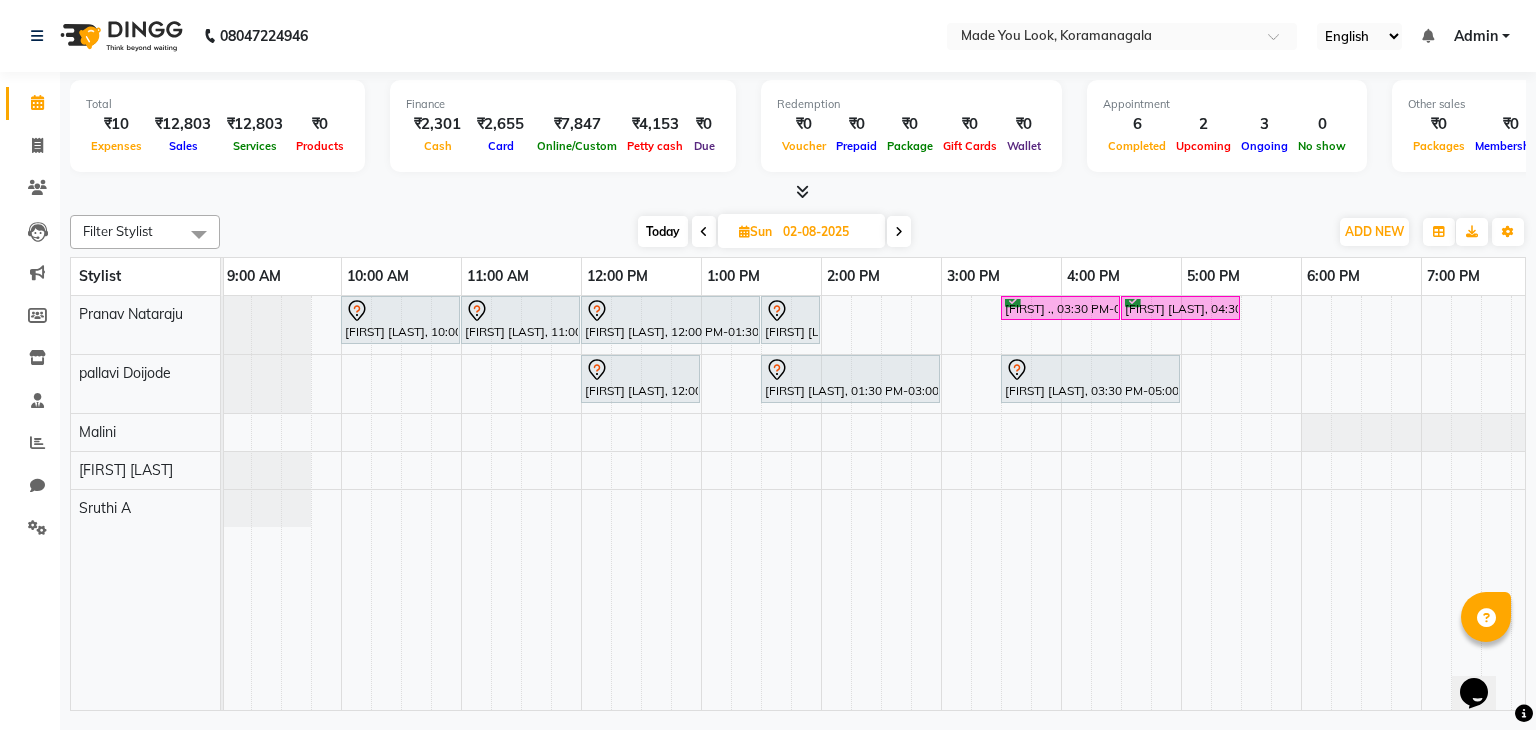 scroll, scrollTop: 0, scrollLeft: 0, axis: both 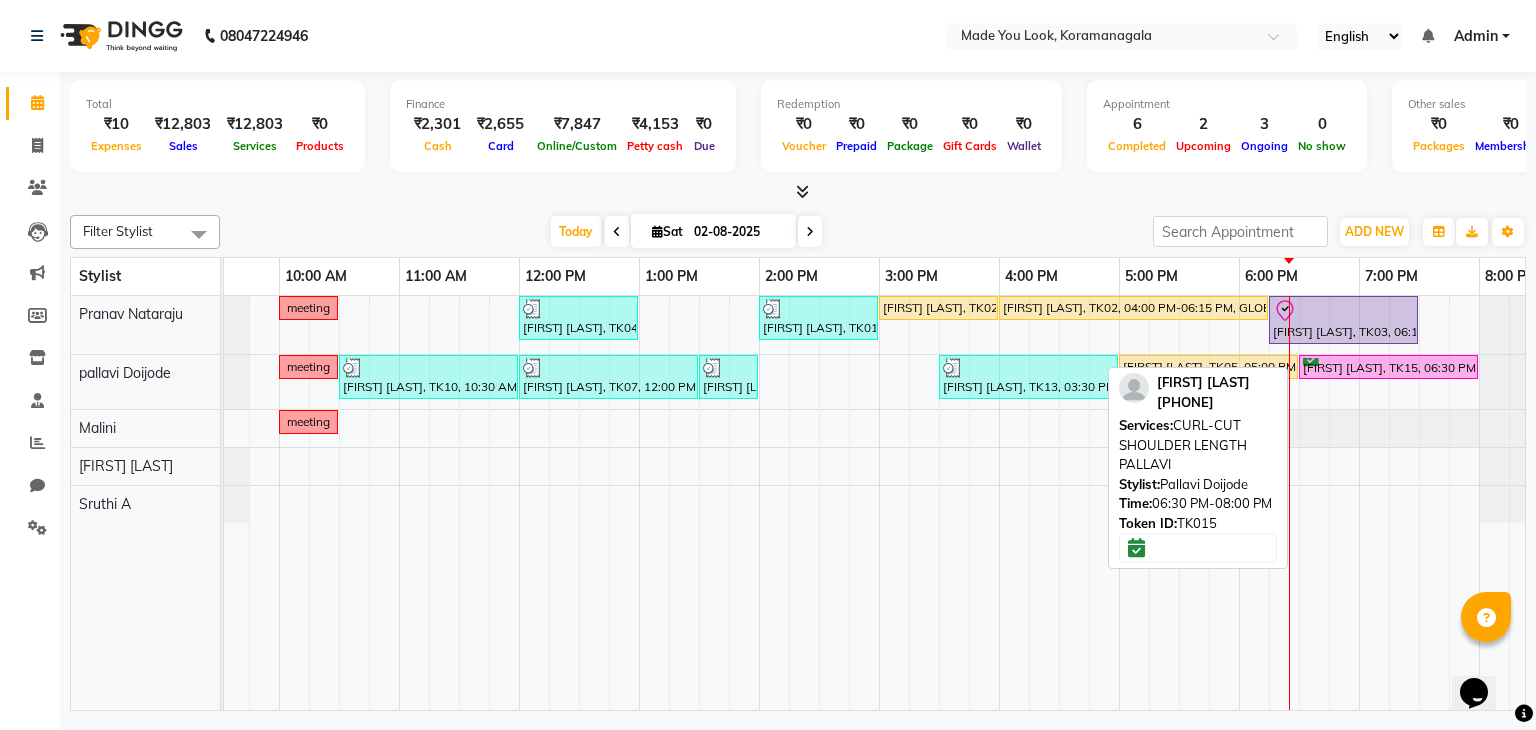 click on "Akshaya pradeep, TK15, 06:30 PM-08:00 PM, CURL-CUT SHOULDER LENGTH PALLAVI" at bounding box center [1388, 367] 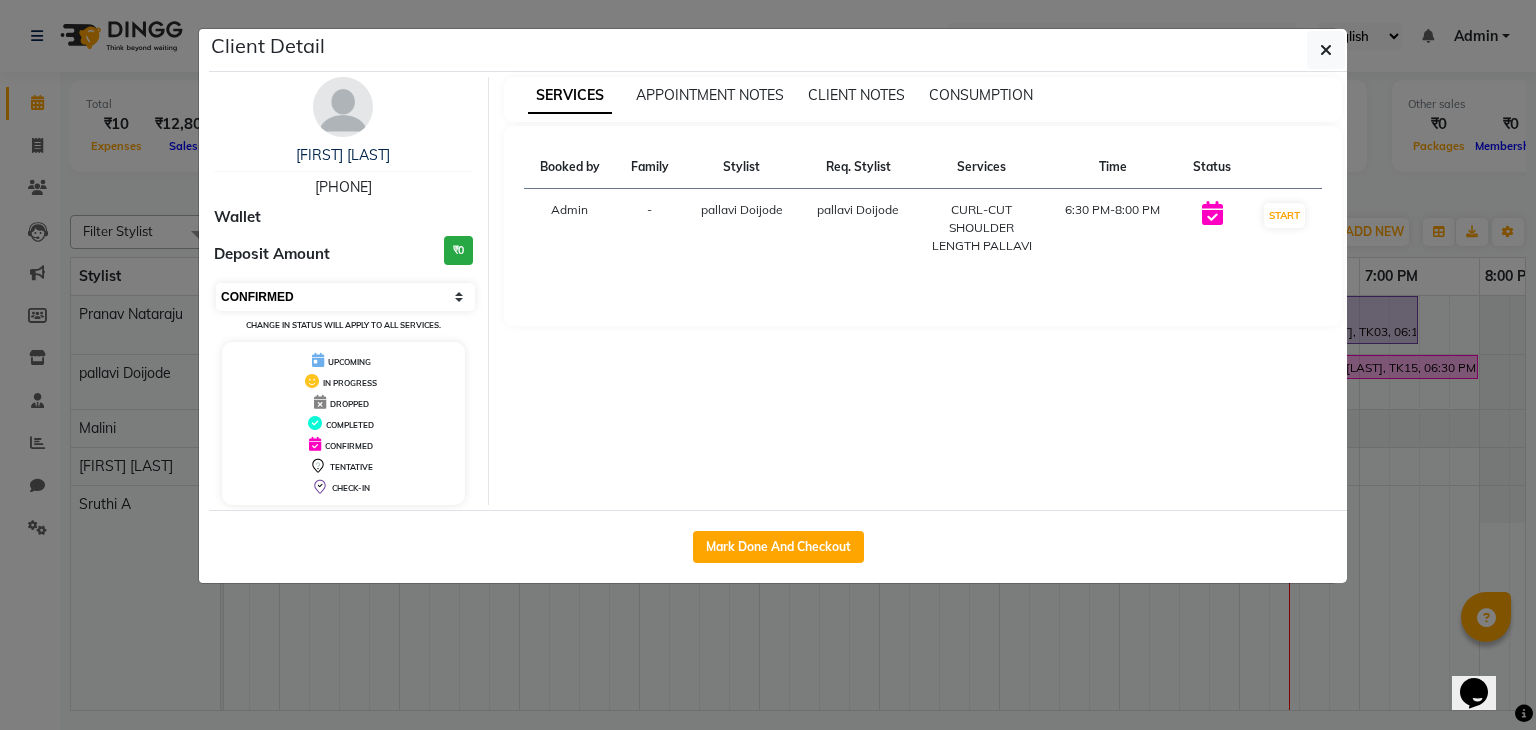 click on "Select IN SERVICE CONFIRMED TENTATIVE CHECK IN MARK DONE DROPPED UPCOMING" at bounding box center [345, 297] 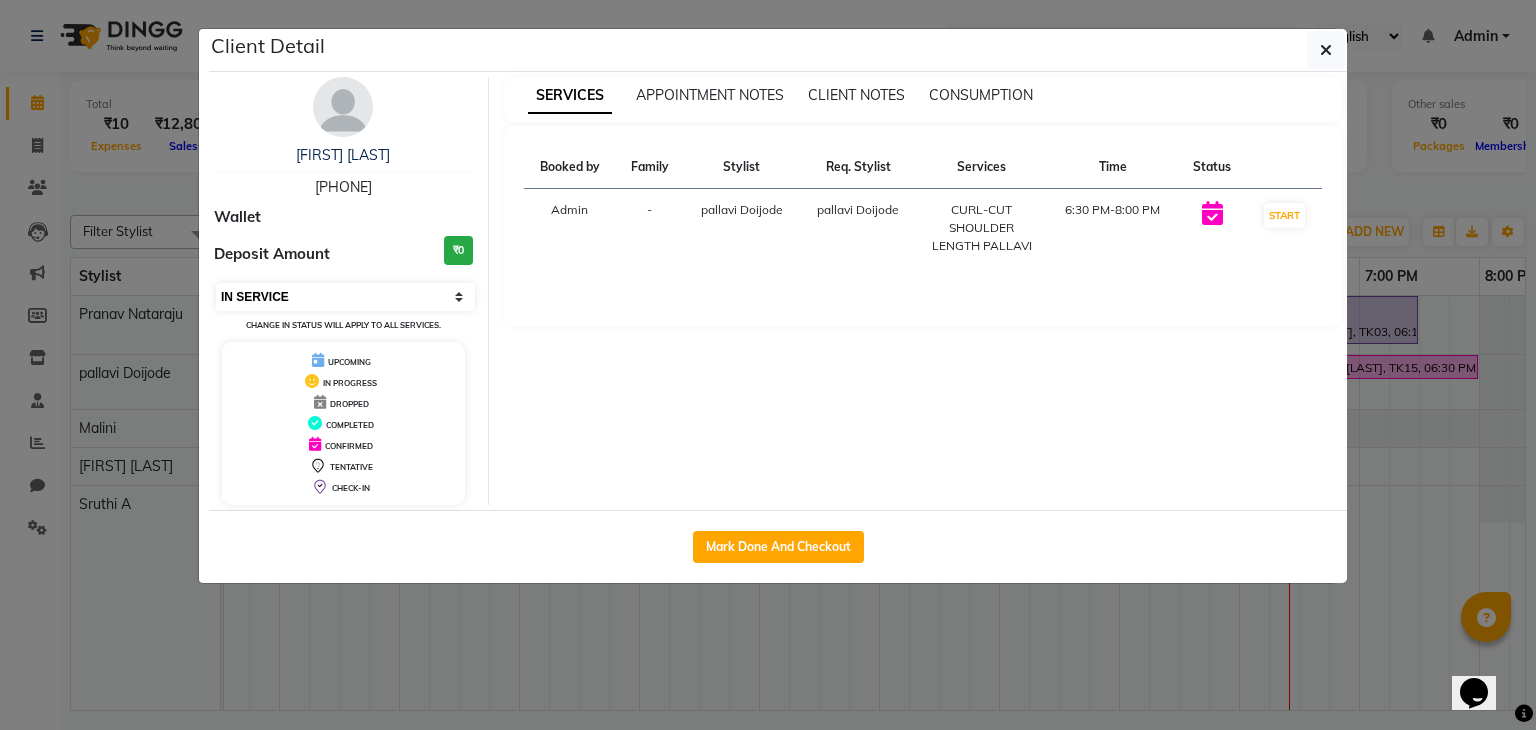 click on "Select IN SERVICE CONFIRMED TENTATIVE CHECK IN MARK DONE DROPPED UPCOMING" at bounding box center [345, 297] 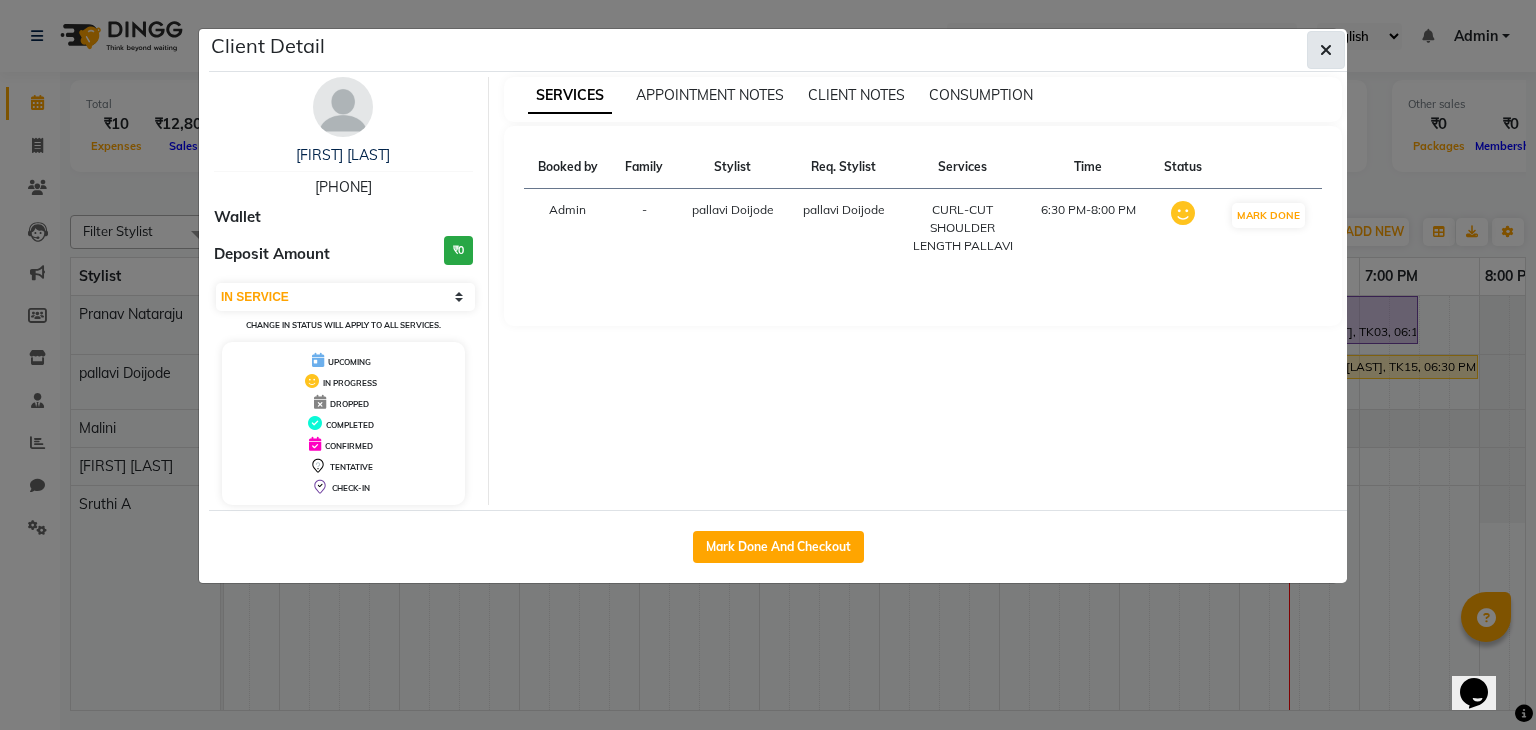 click 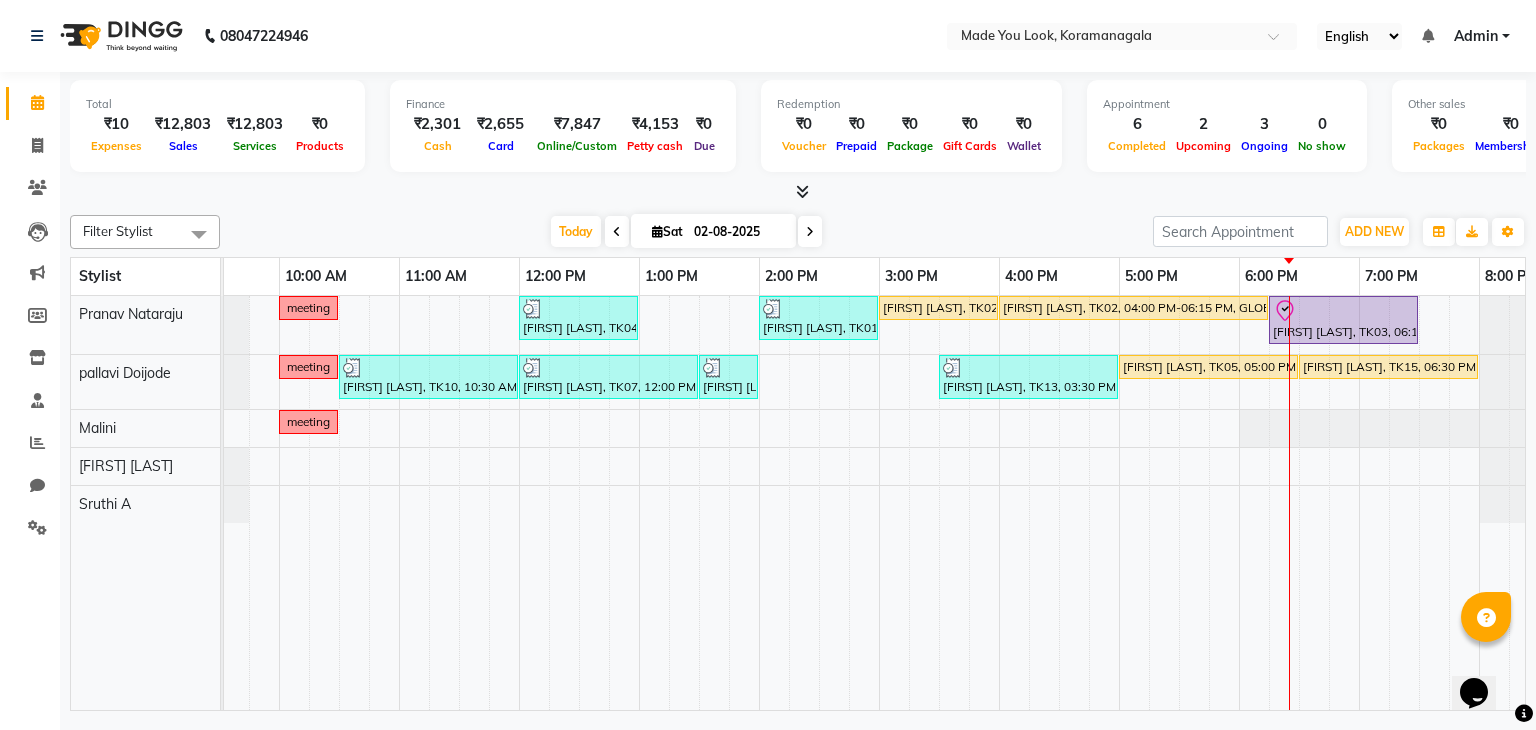 scroll, scrollTop: 0, scrollLeft: 224, axis: horizontal 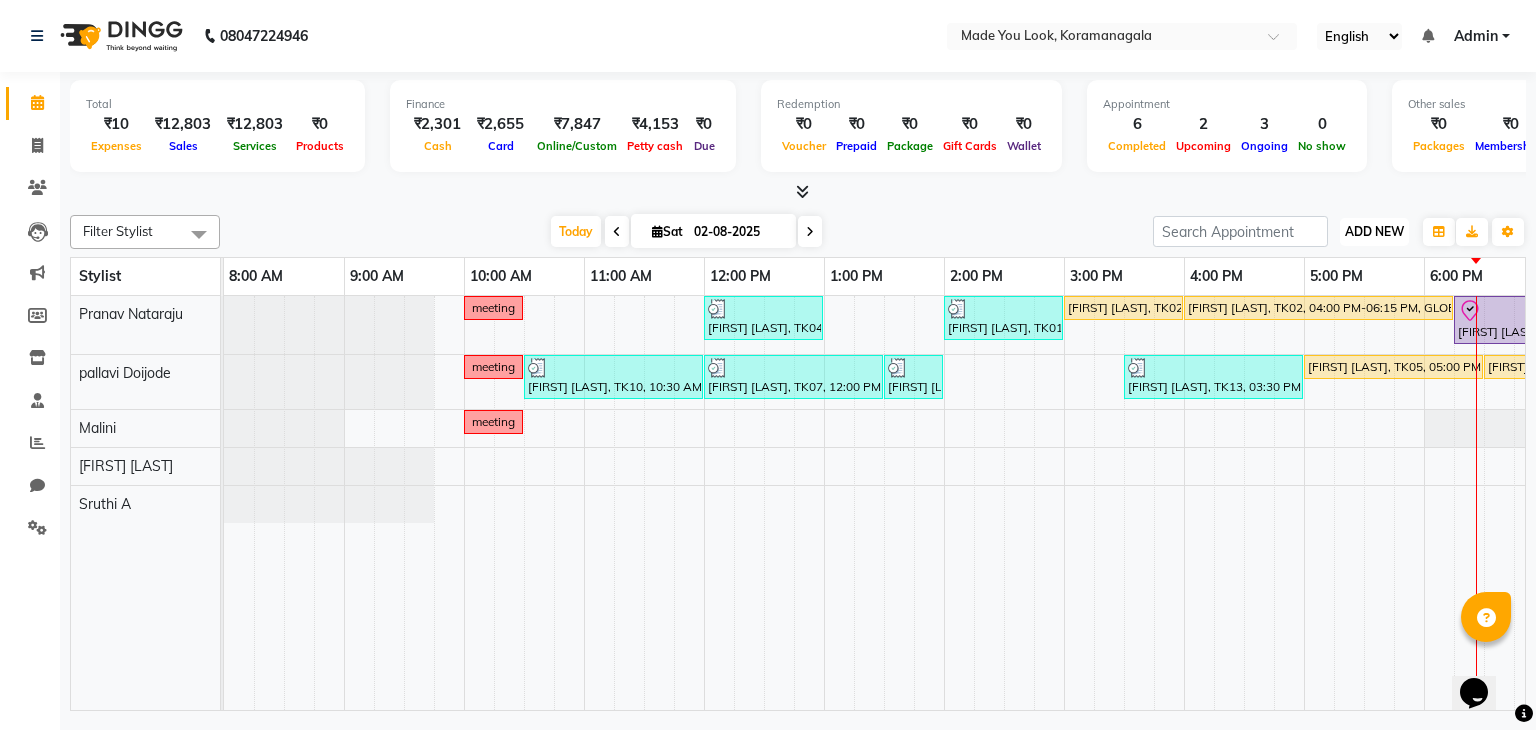 click on "ADD NEW" at bounding box center [1374, 231] 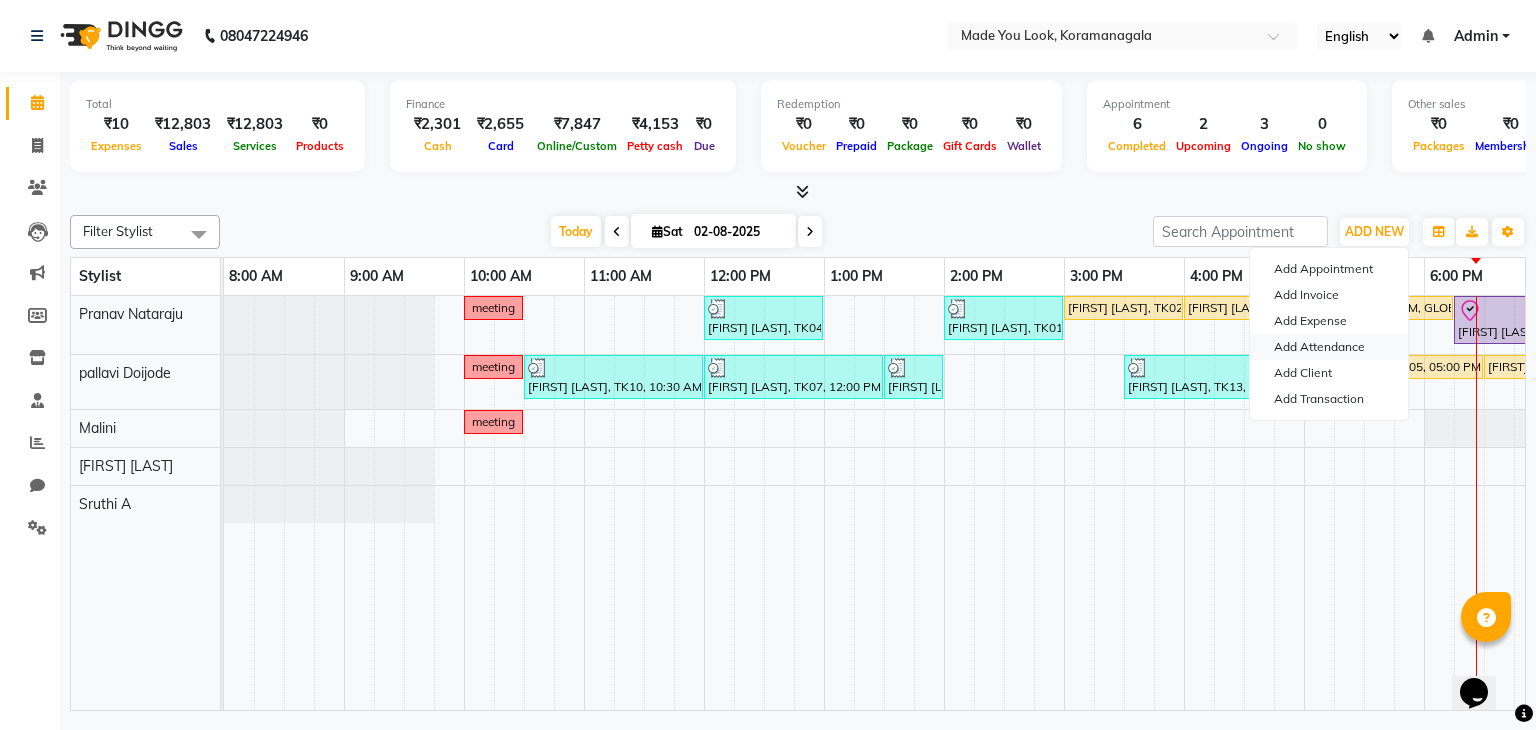 click on "Add Attendance" at bounding box center [1329, 347] 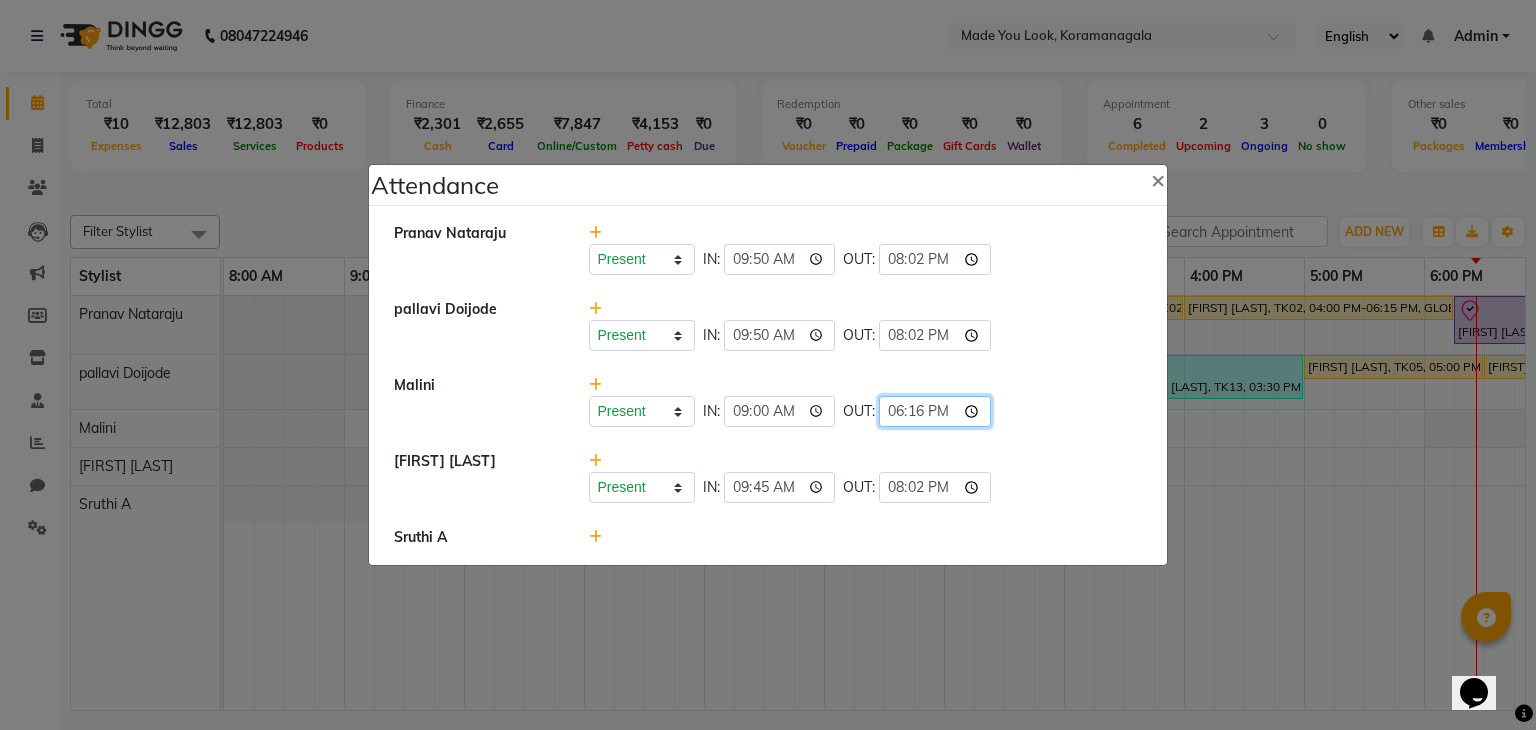 click on "18:16" 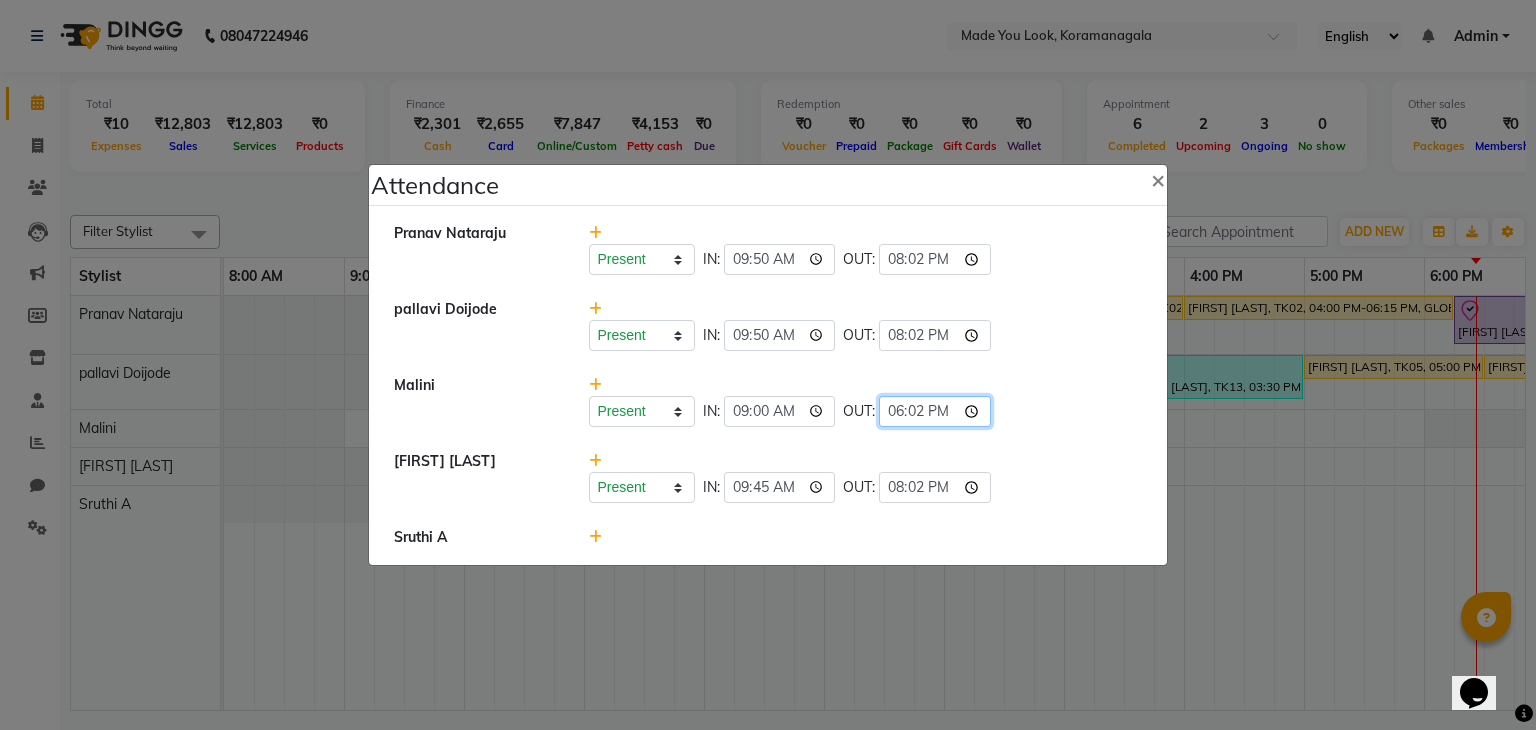 type on "18:27" 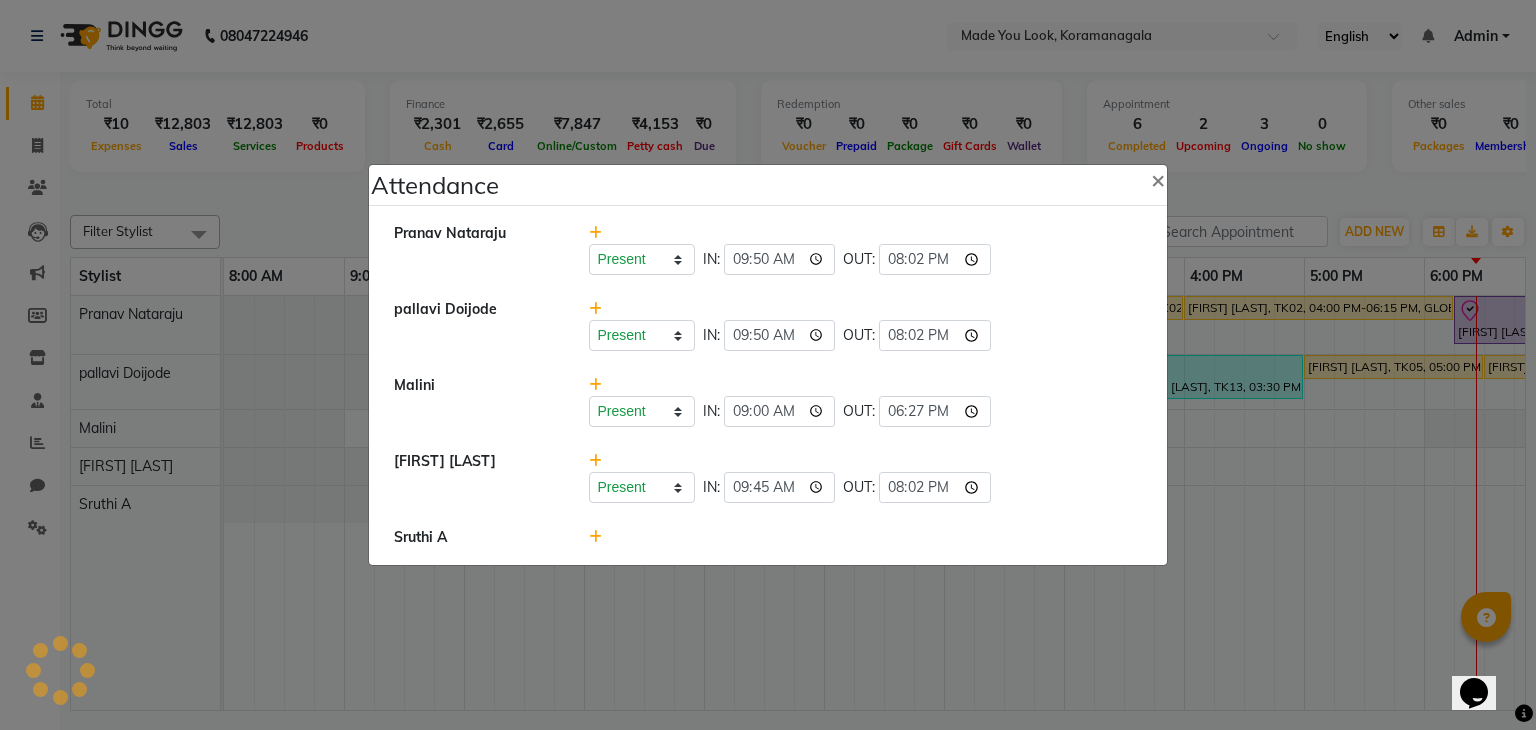 click on "Malini   Present   Absent   Late   Half Day   Weekly Off  IN:  09:00 OUT:  18:27" 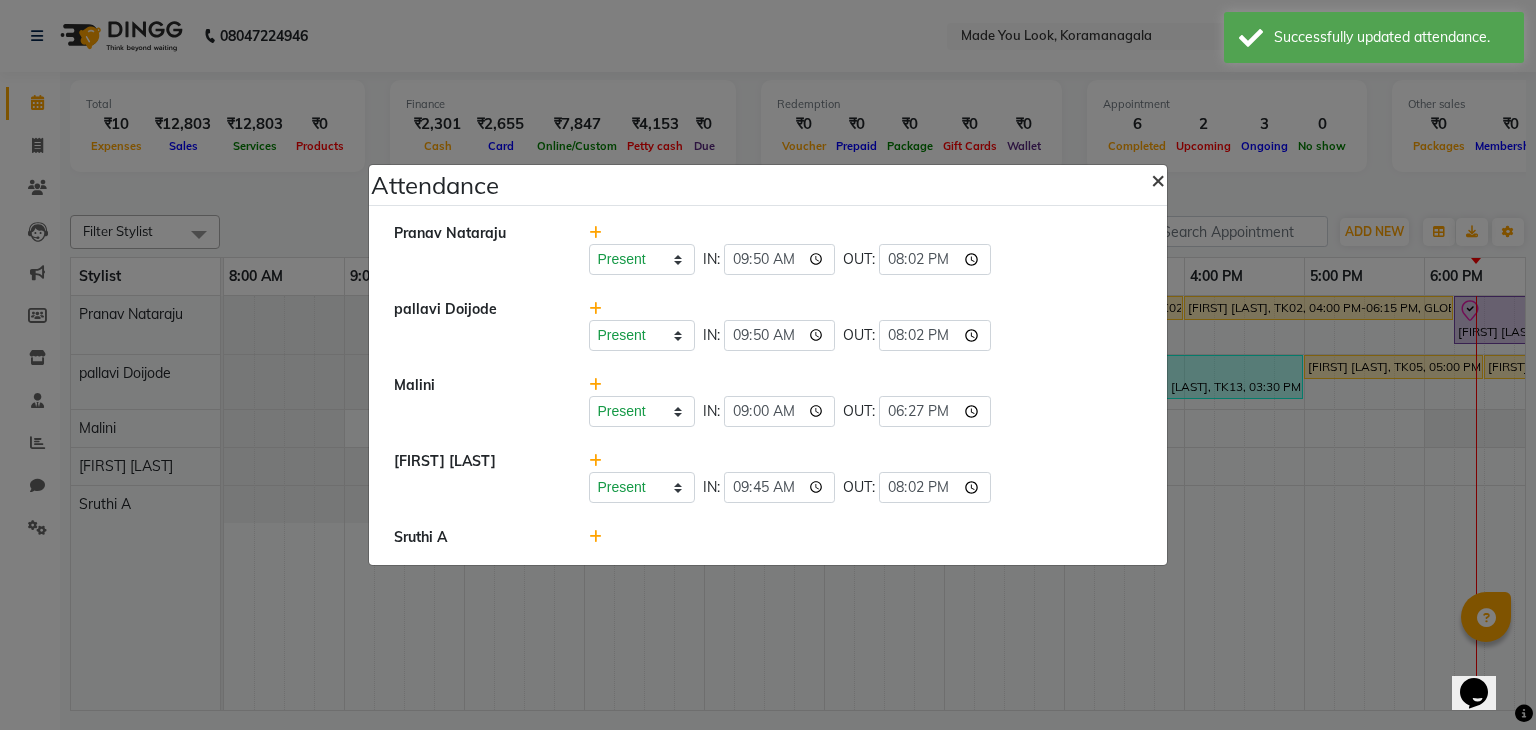 click on "×" 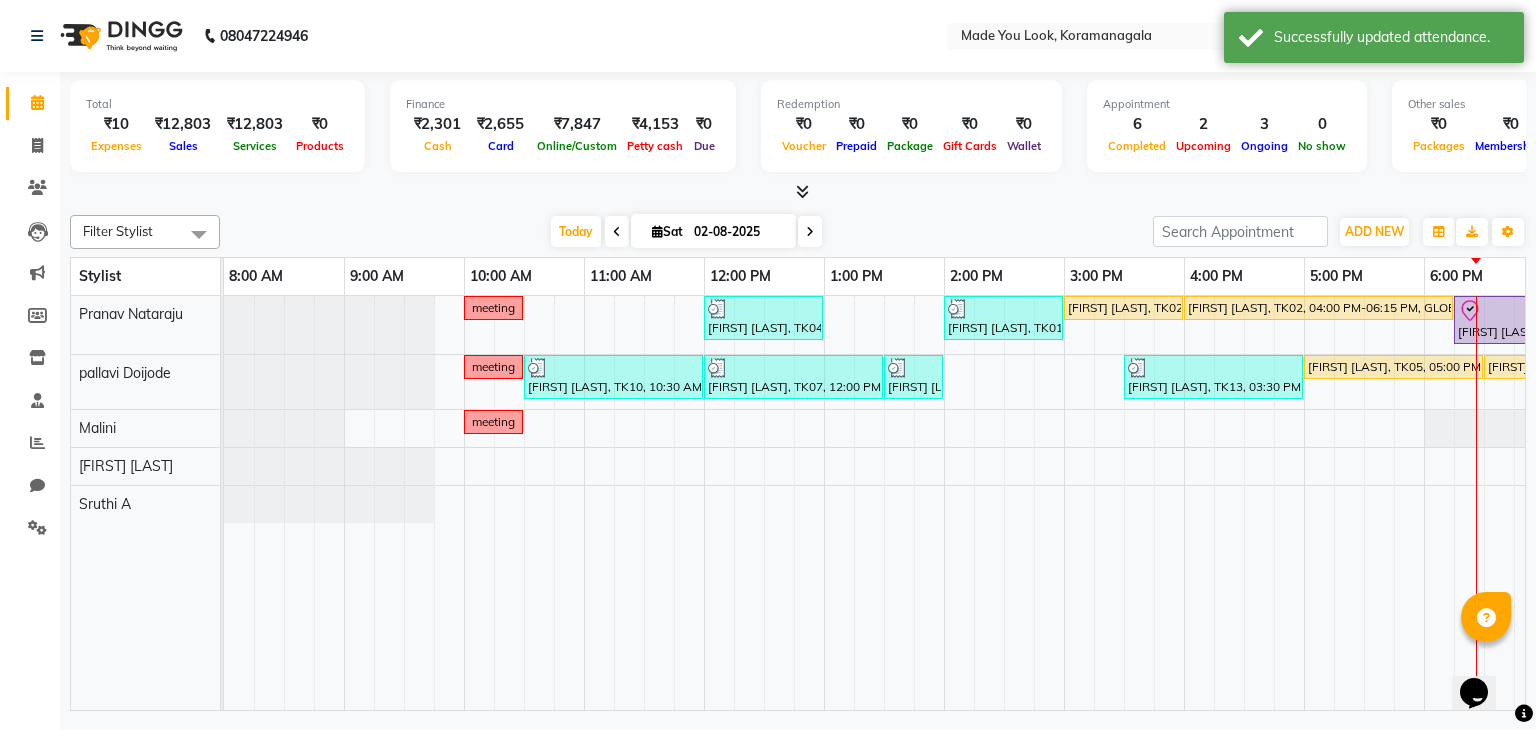 scroll, scrollTop: 0, scrollLeft: 258, axis: horizontal 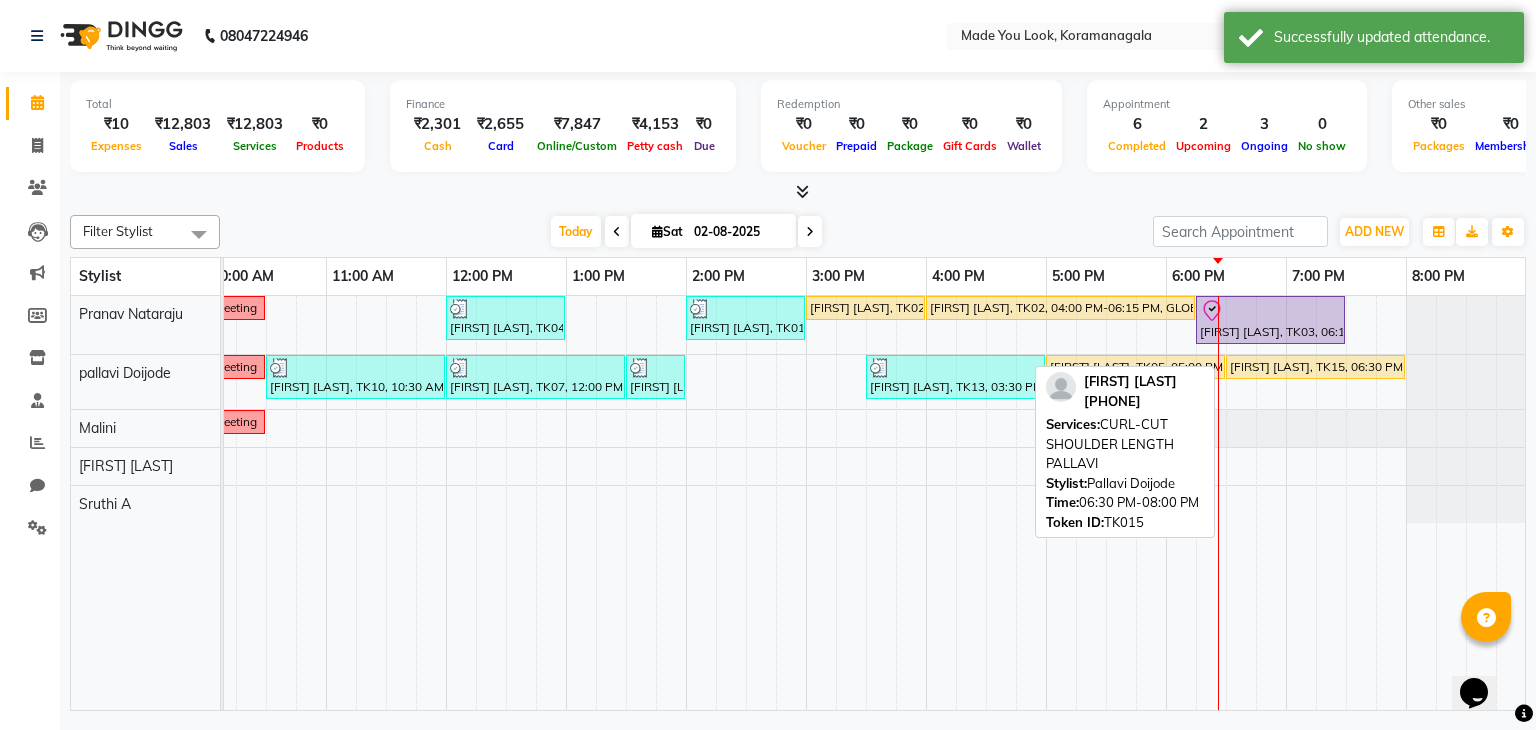 click on "Akshaya pradeep, TK15, 06:30 PM-08:00 PM, CURL-CUT SHOULDER LENGTH PALLAVI" at bounding box center [1315, 367] 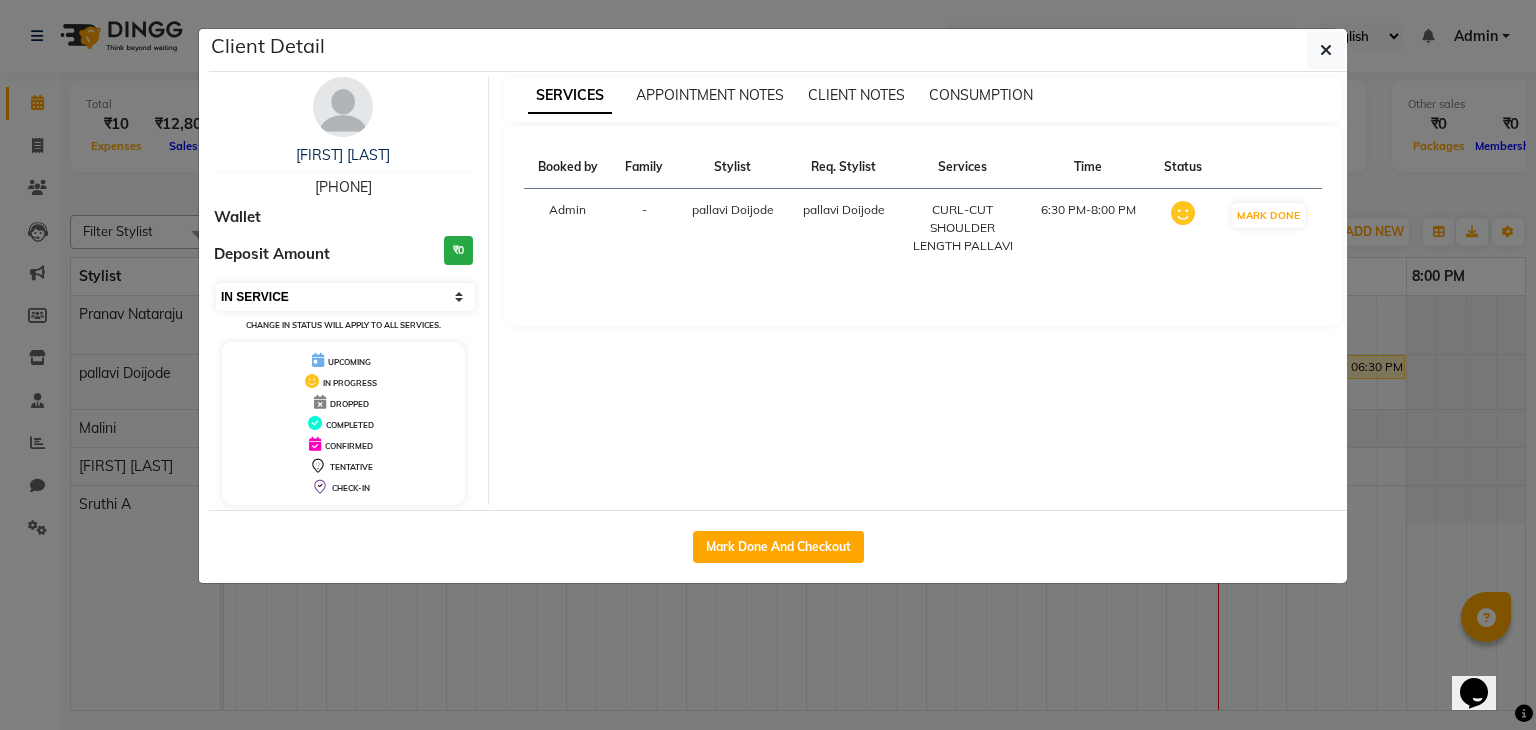 click on "Select IN SERVICE CONFIRMED TENTATIVE CHECK IN MARK DONE DROPPED UPCOMING" at bounding box center [345, 297] 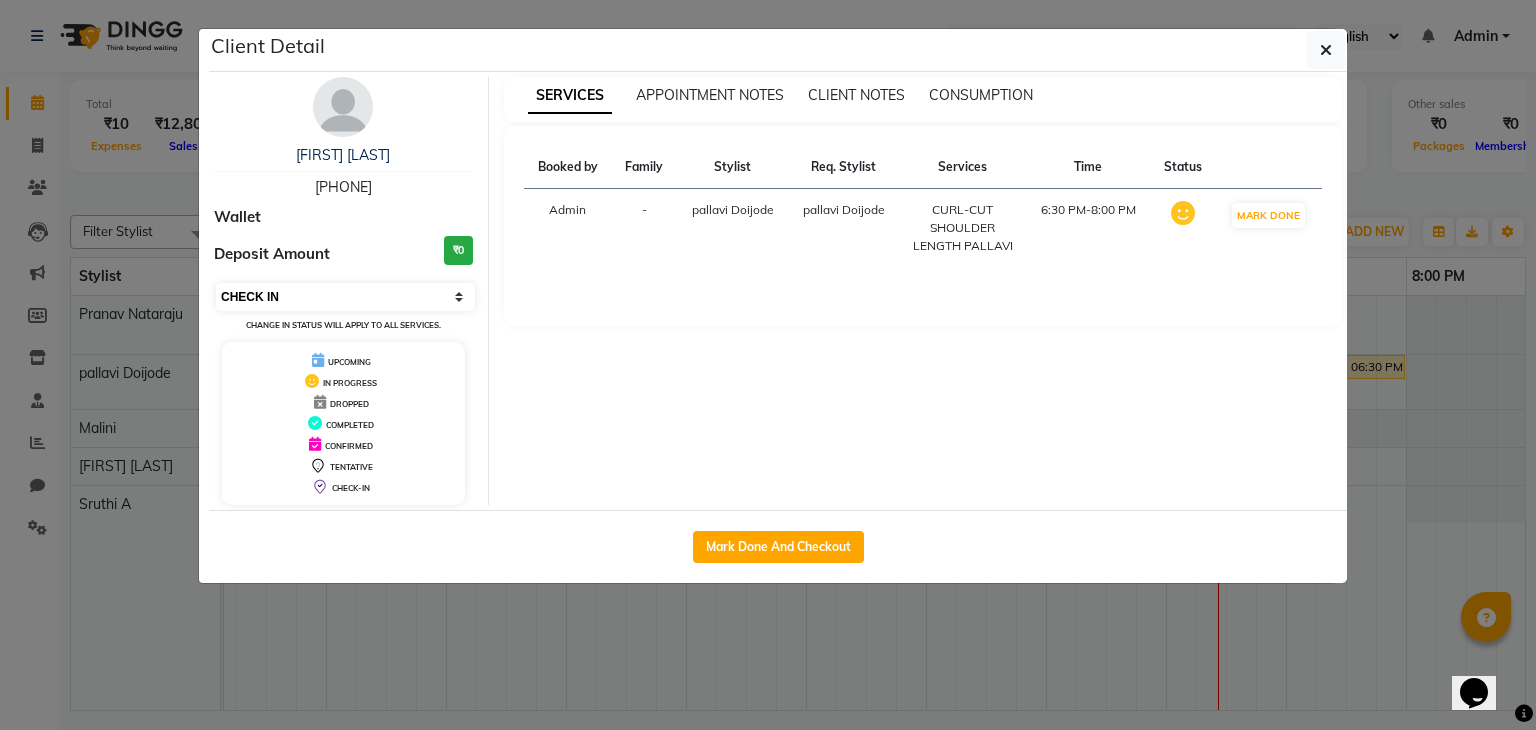 click on "Select IN SERVICE CONFIRMED TENTATIVE CHECK IN MARK DONE DROPPED UPCOMING" at bounding box center (345, 297) 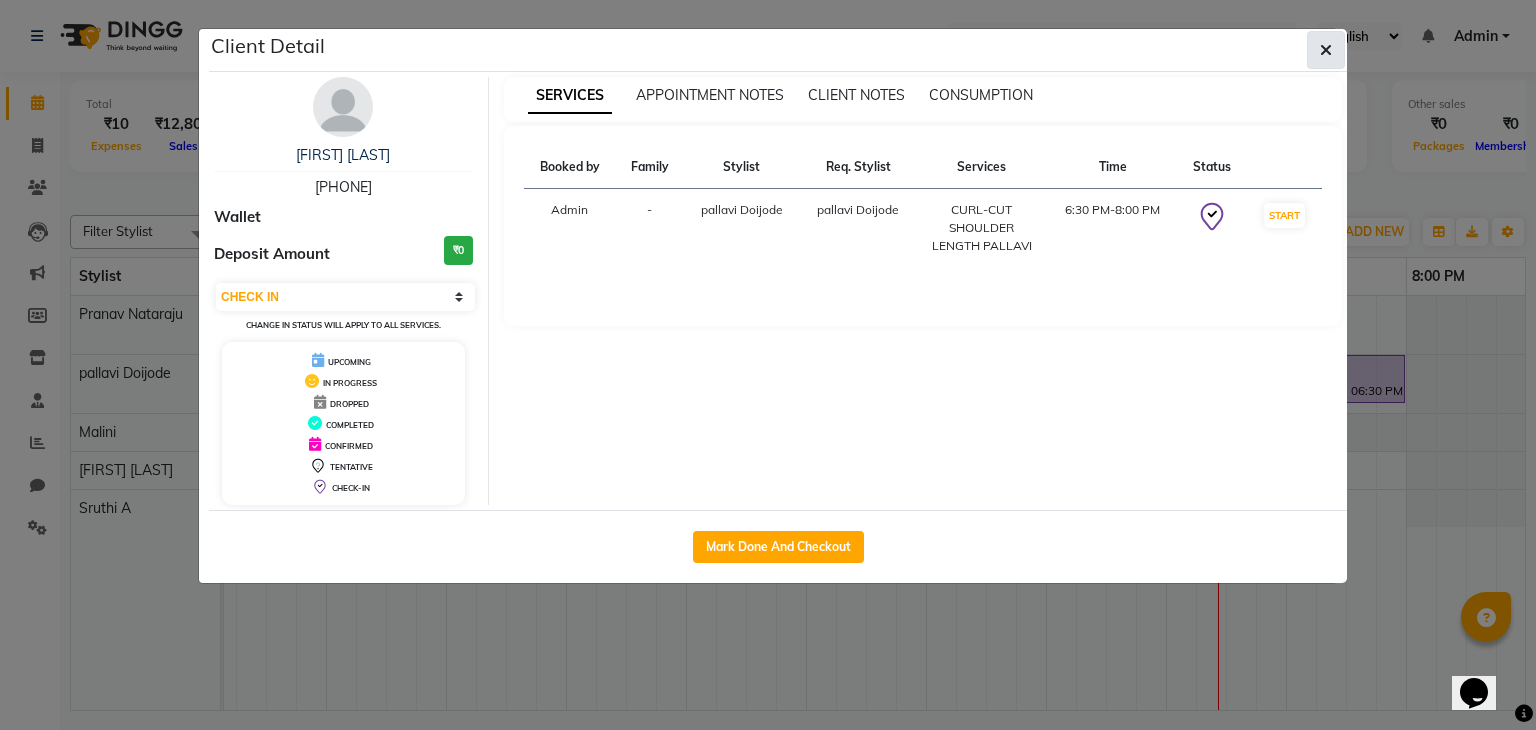 click 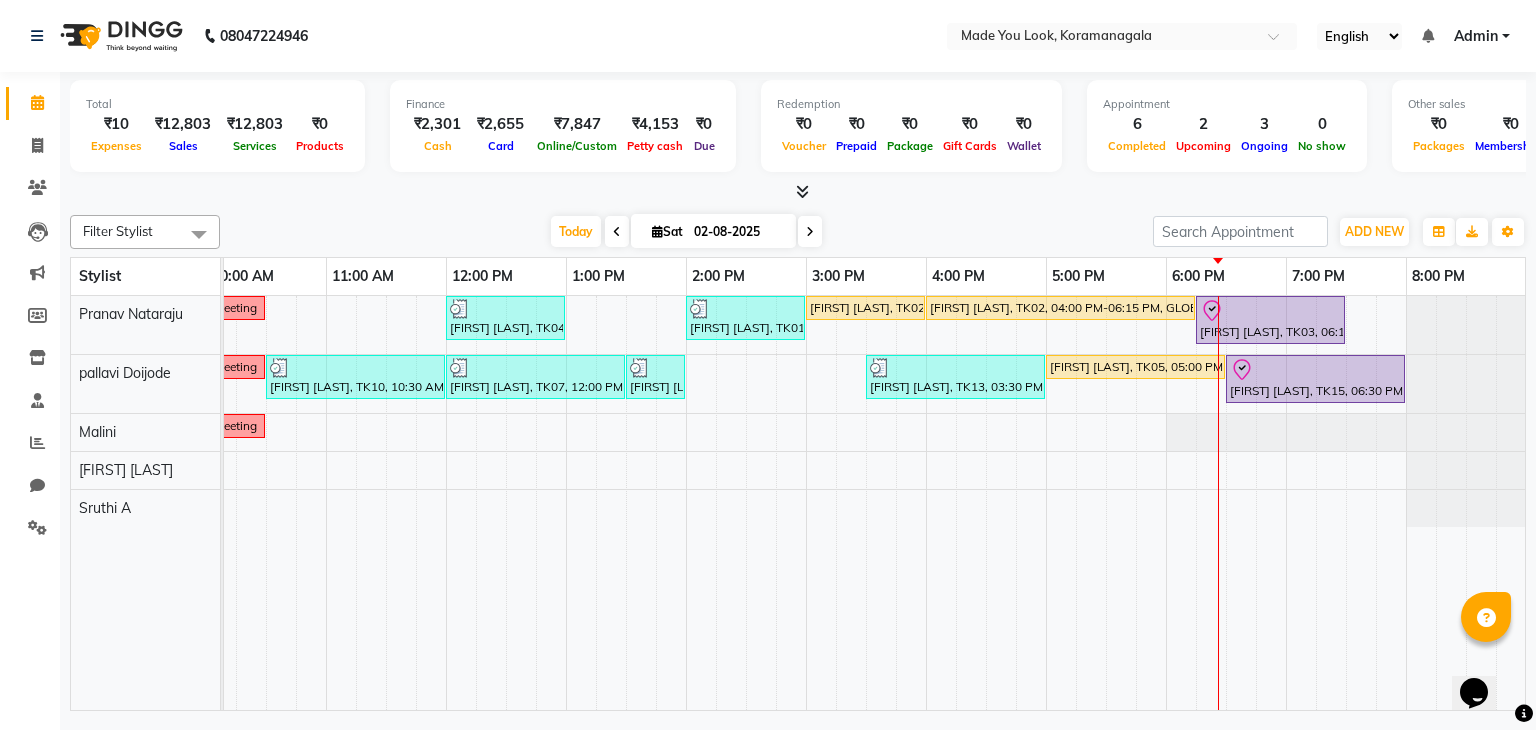 drag, startPoint x: 0, startPoint y: 637, endPoint x: 564, endPoint y: 776, distance: 580.87604 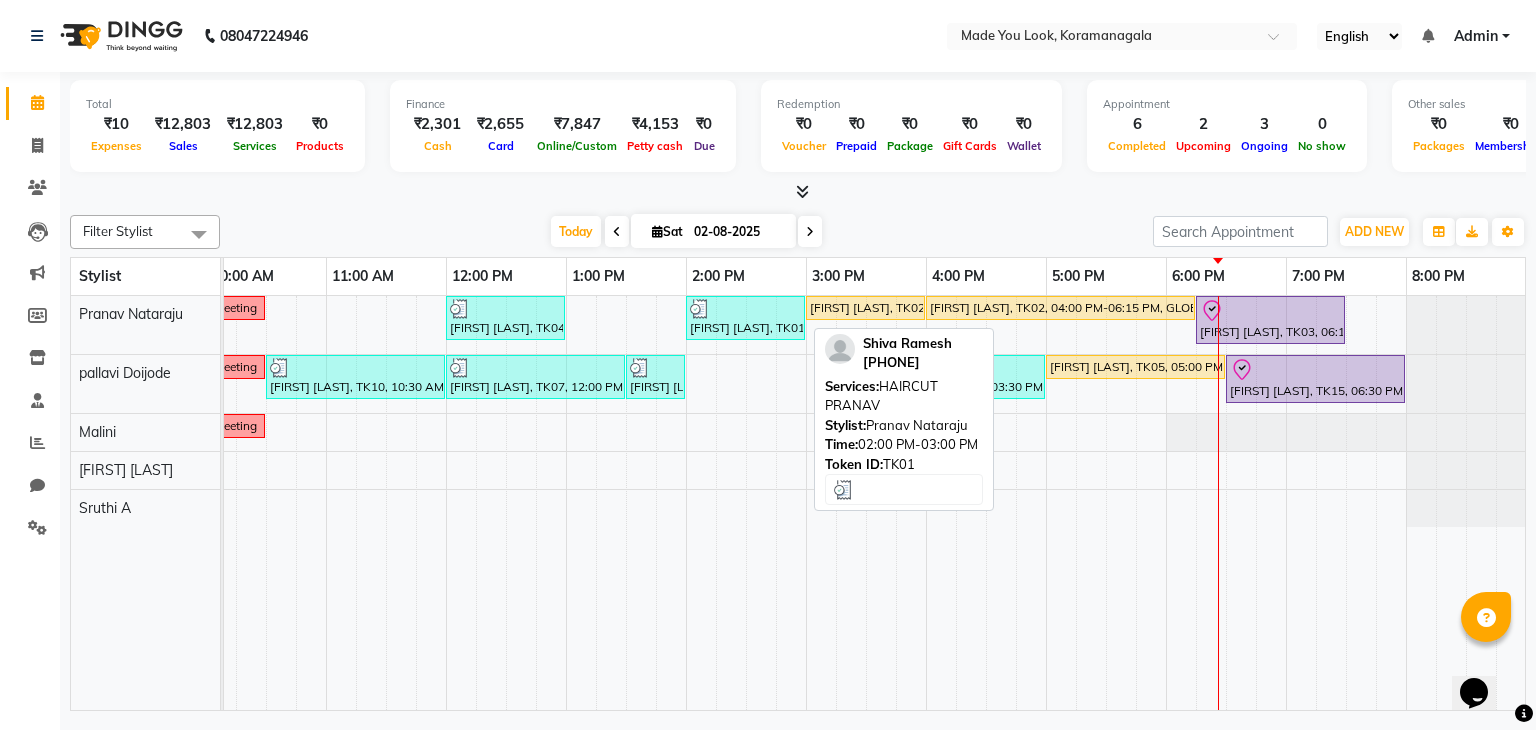 click at bounding box center (745, 309) 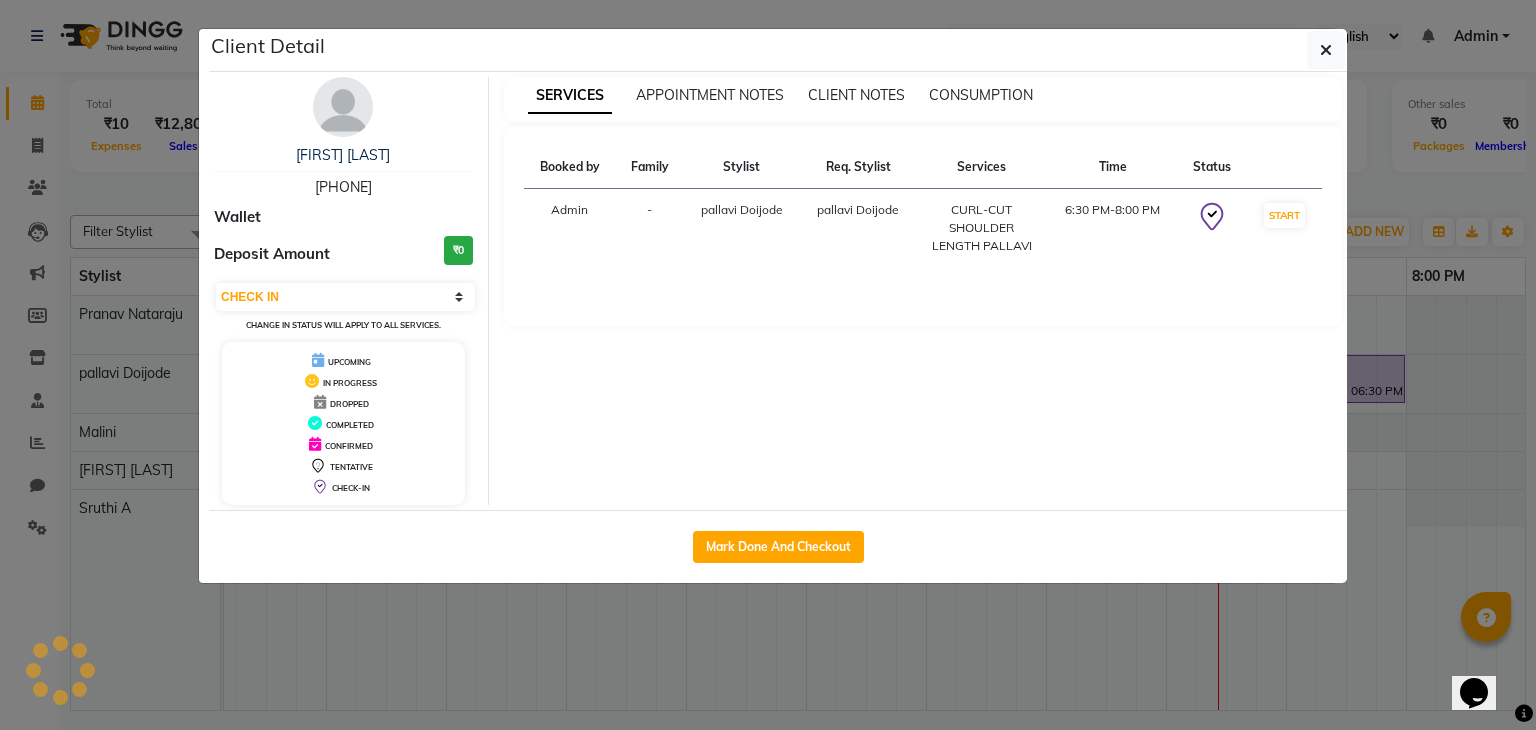 select on "3" 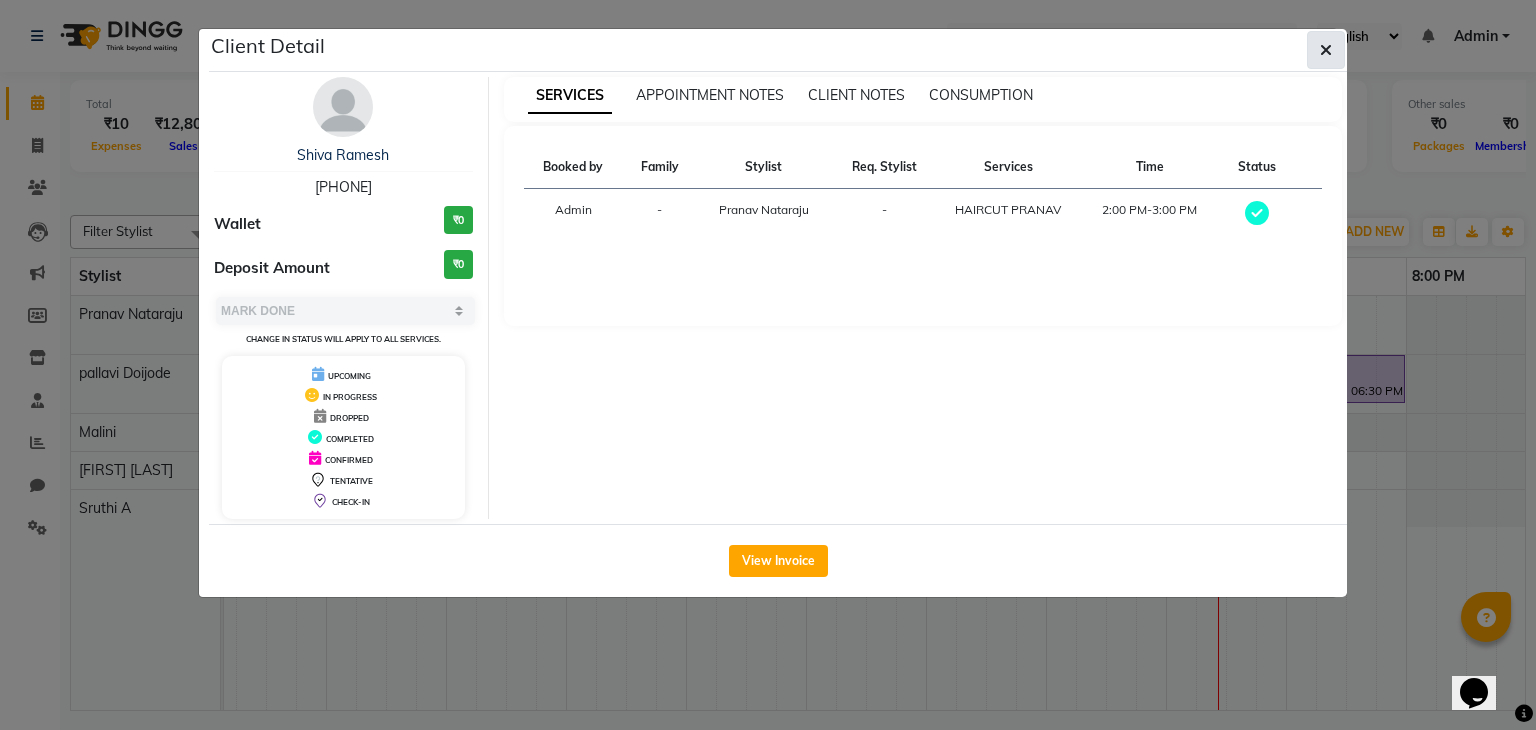 click 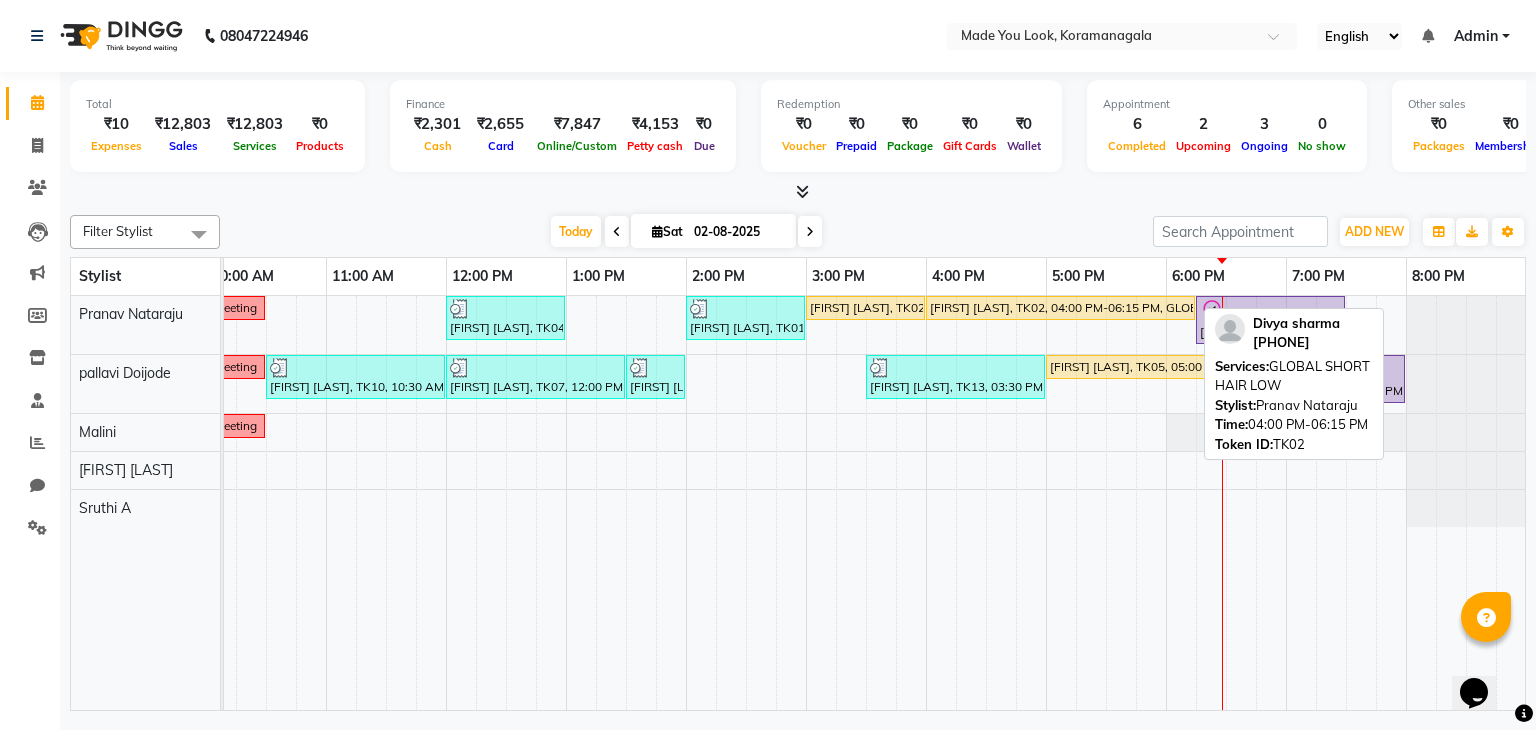 click on "[FIRST] [LAST], TK02, 04:00 PM-06:15 PM, GLOBAL SHORT HAIR LOW" at bounding box center (1060, 308) 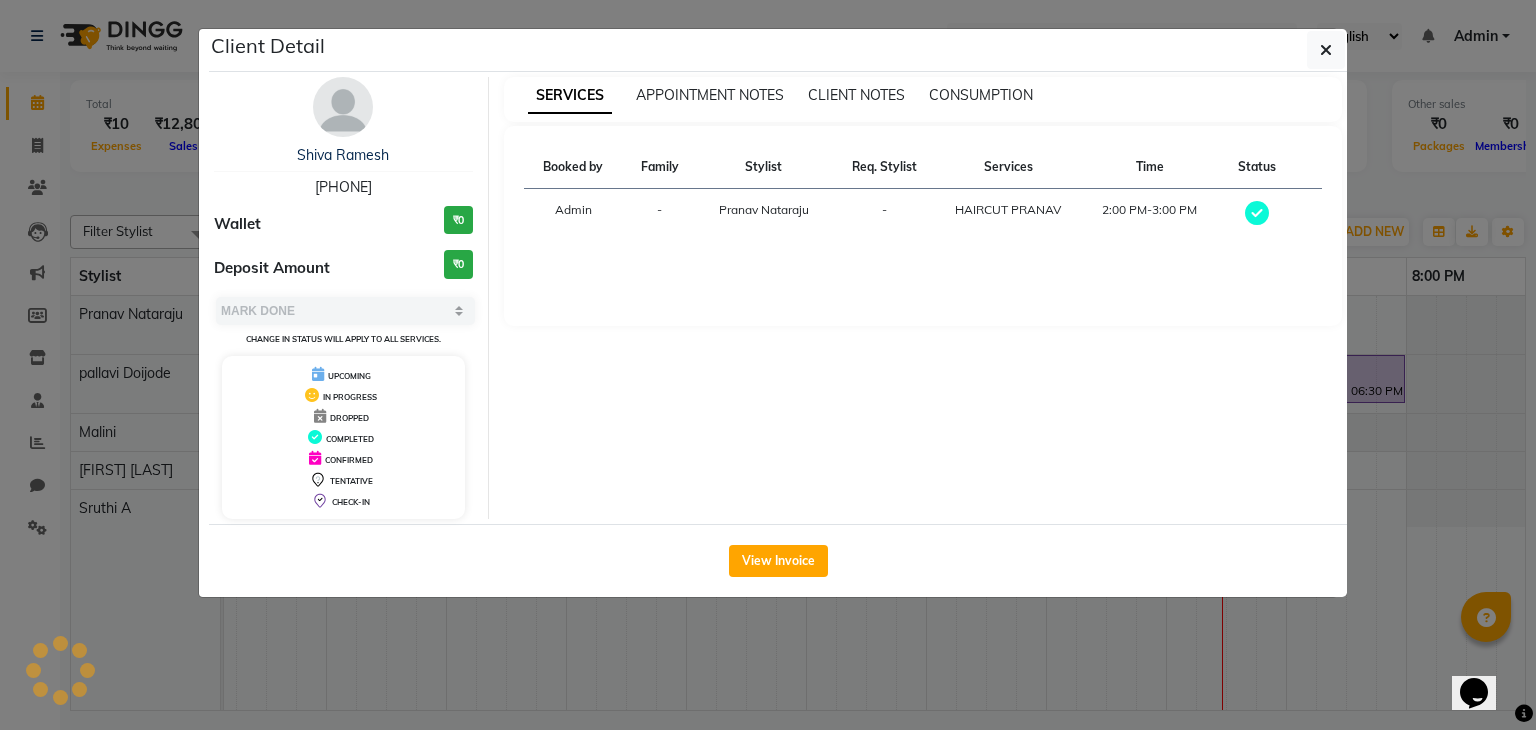 select on "1" 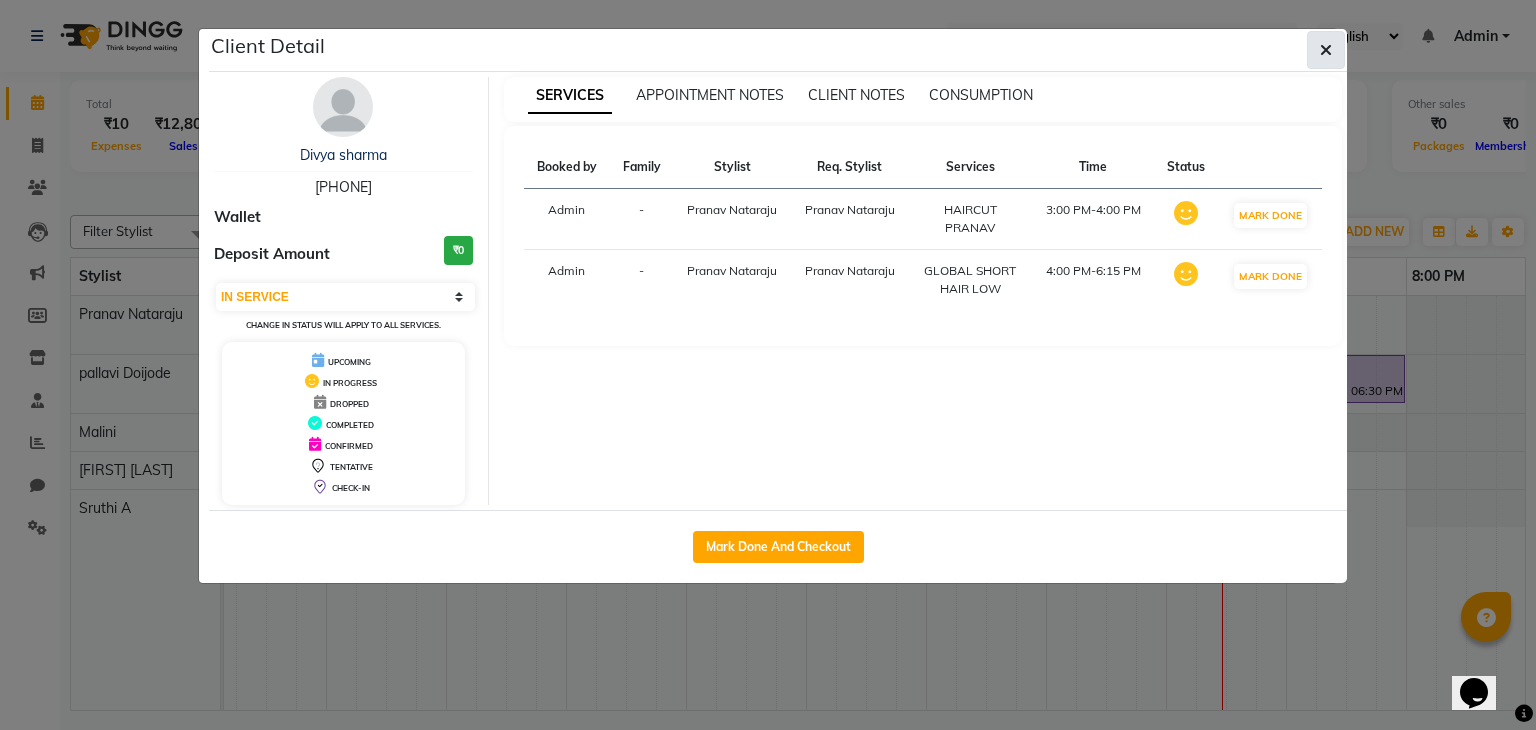 click 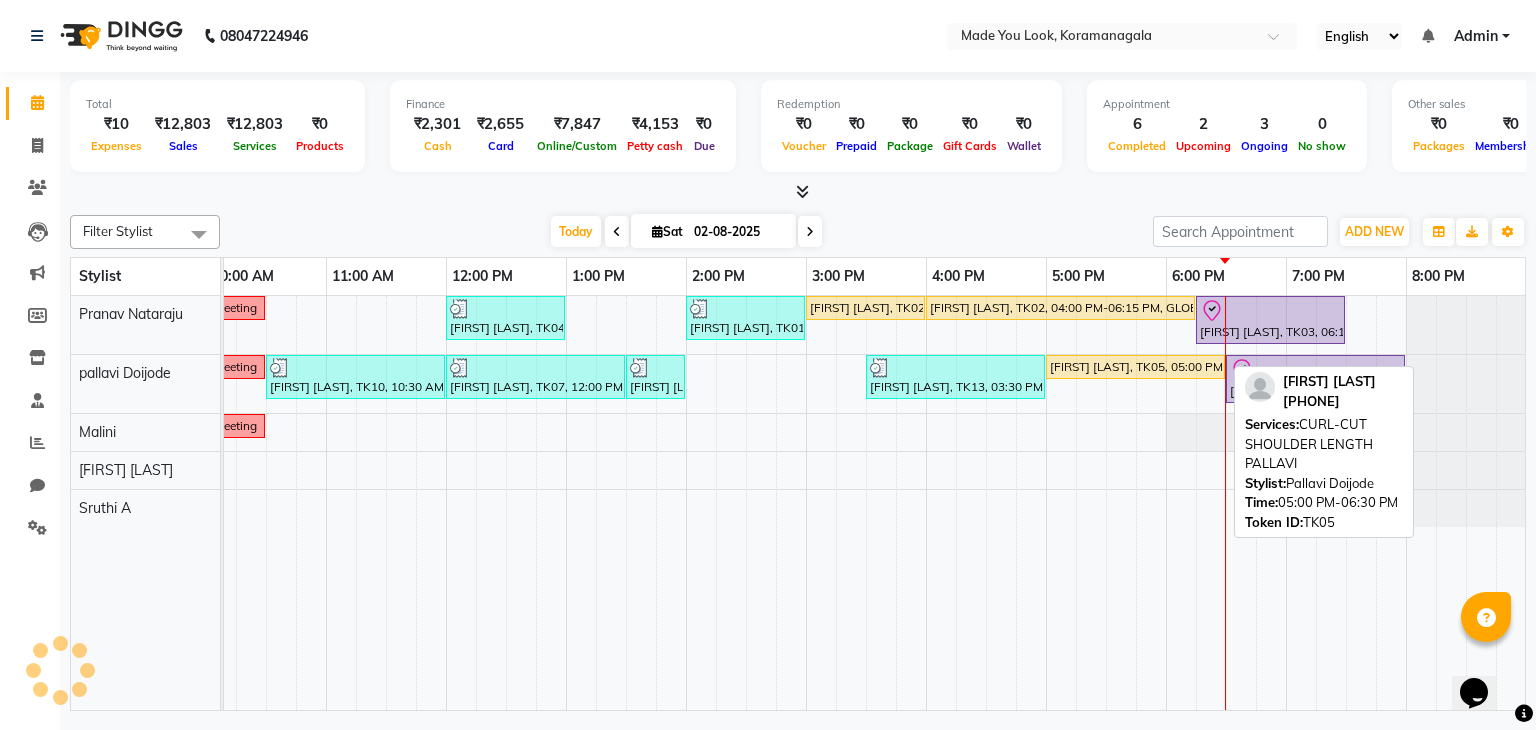 click on "[FIRST] [LAST], TK05, 05:00 PM-06:30 PM, CURL-CUT SHOULDER LENGTH PALLAVI" at bounding box center (1135, 367) 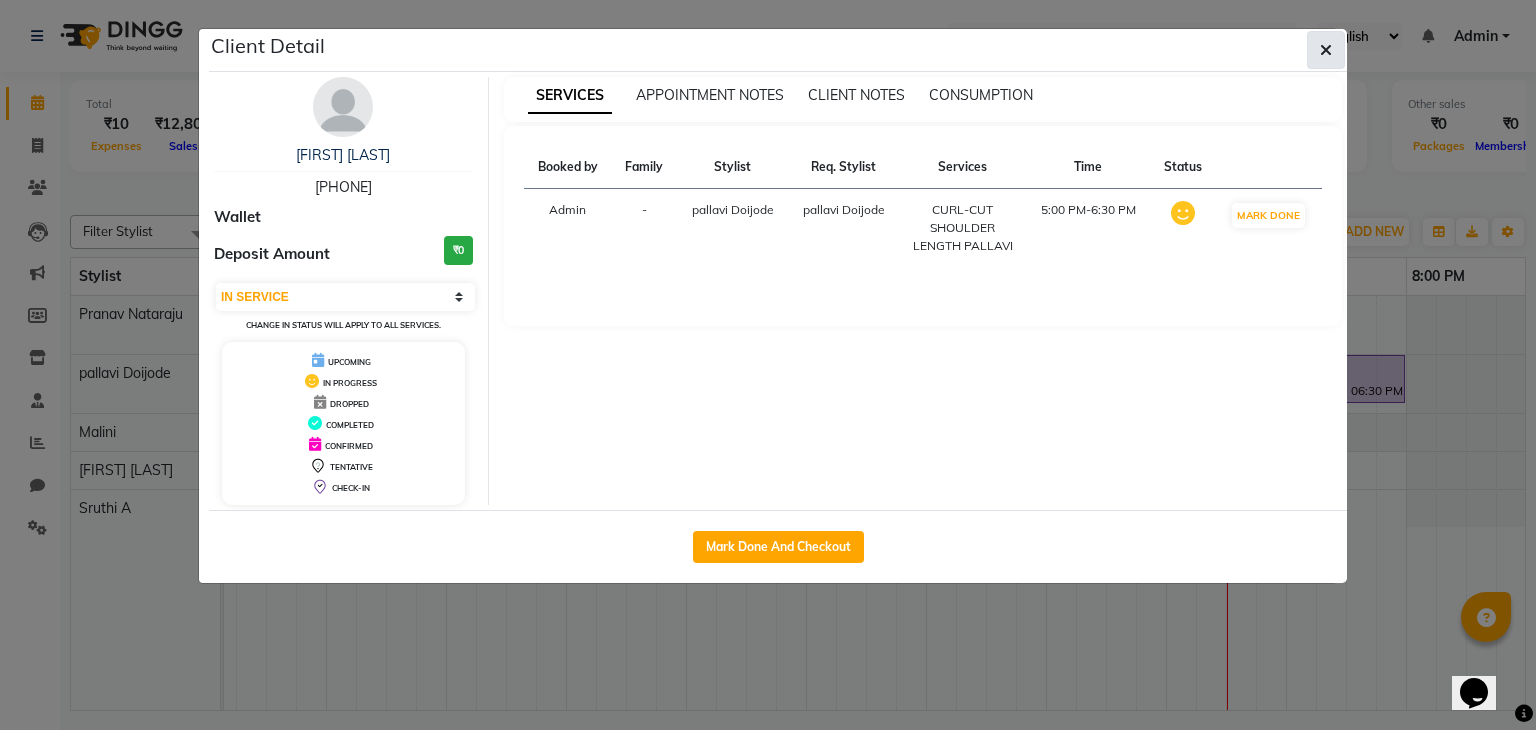 click 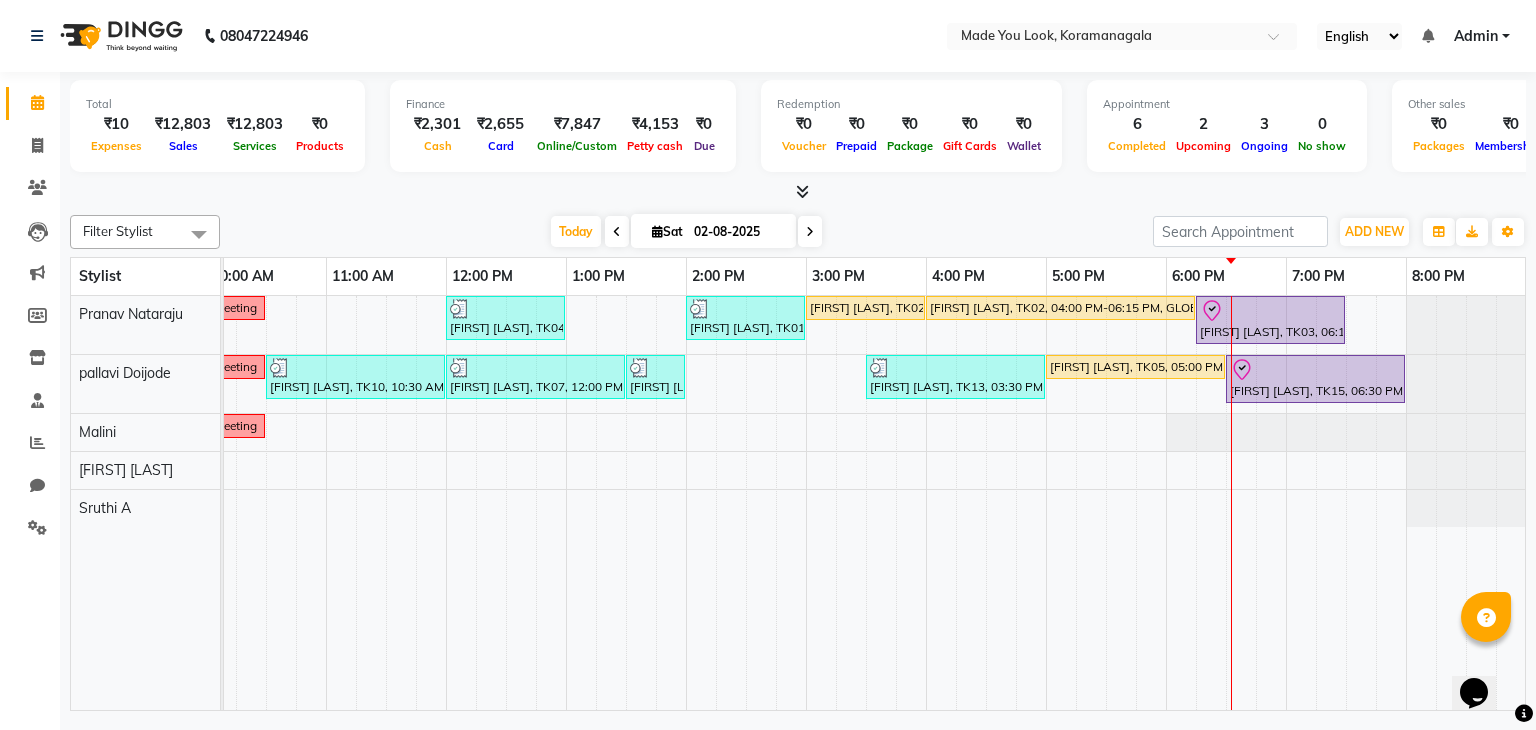 click at bounding box center [798, 192] 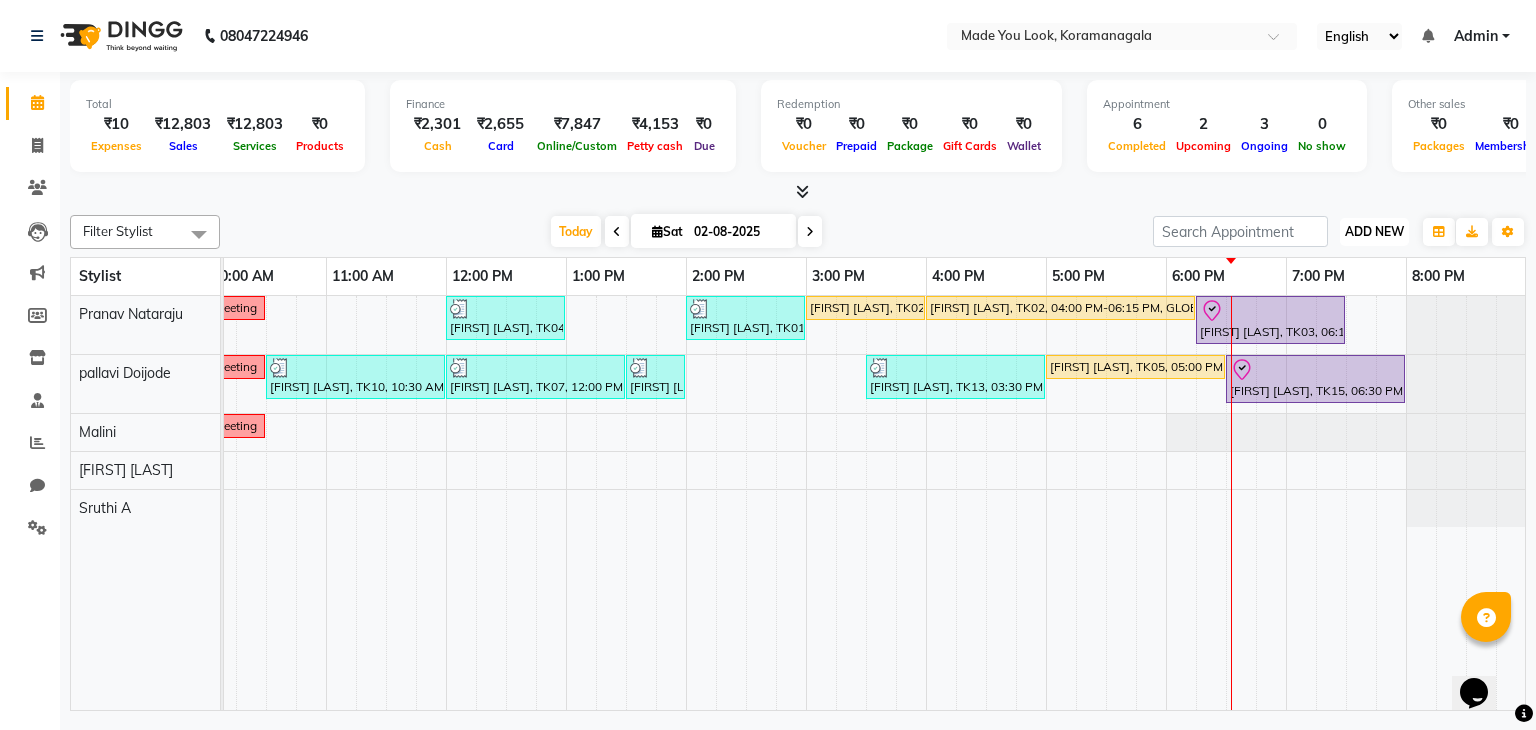 click on "ADD NEW" at bounding box center [1374, 231] 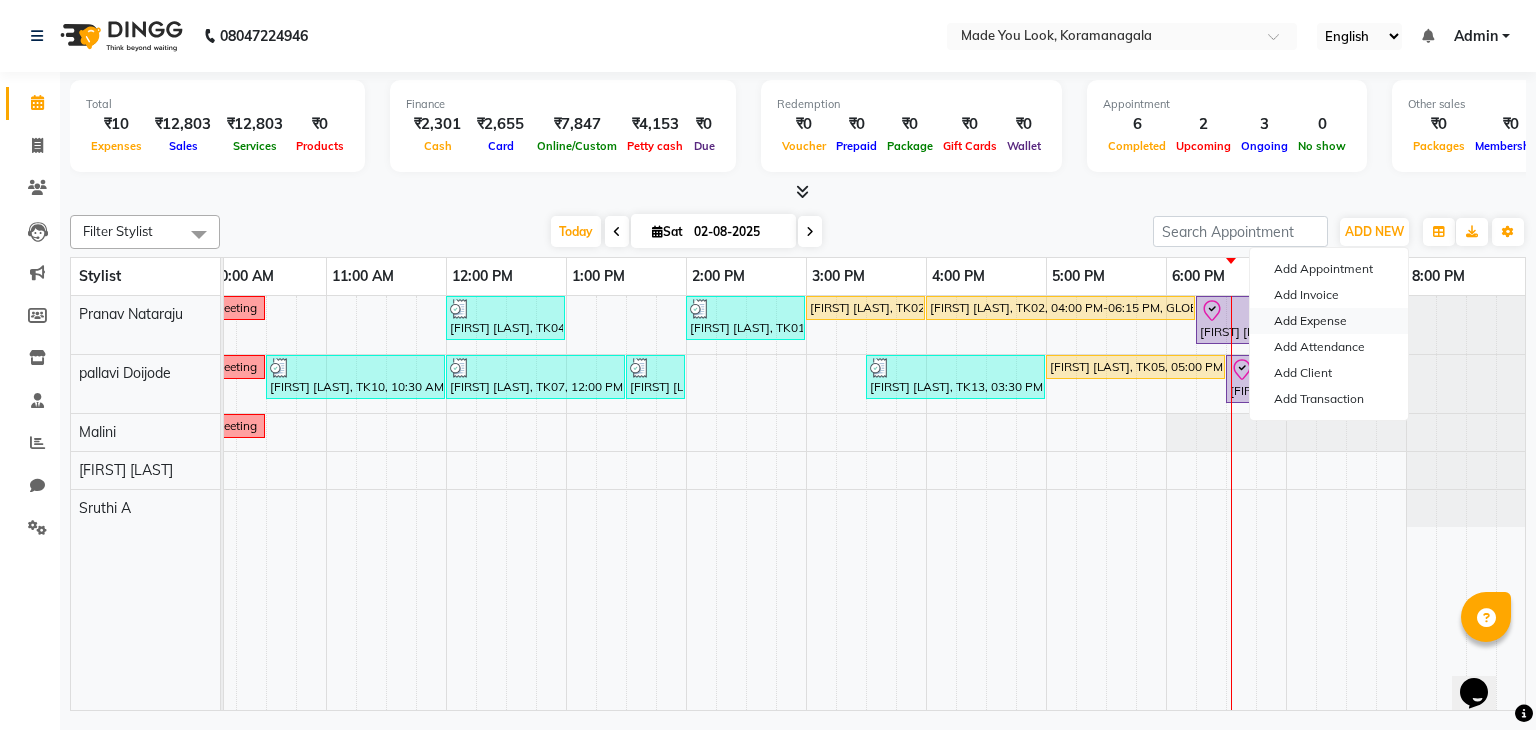 click on "Add Expense" at bounding box center [1329, 321] 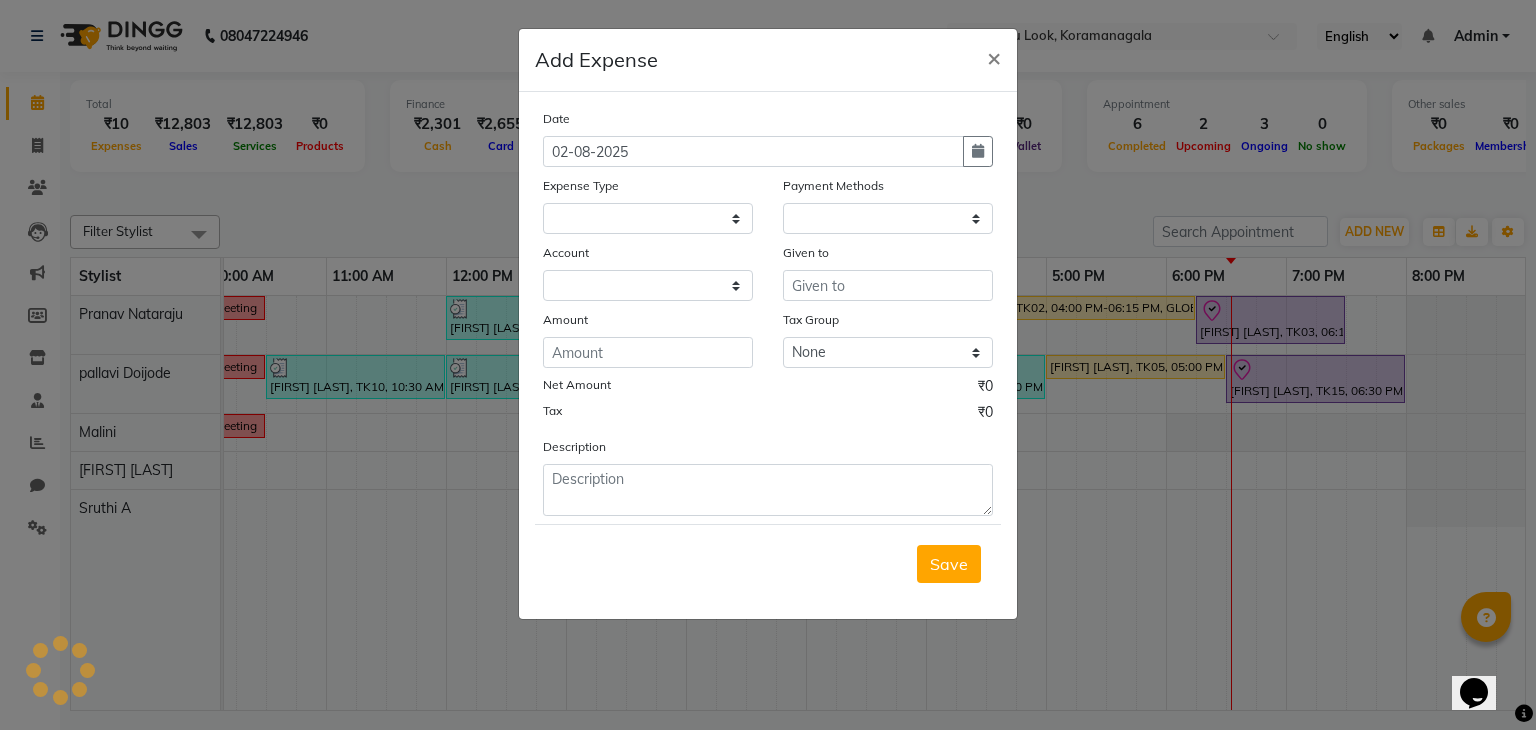 select on "1" 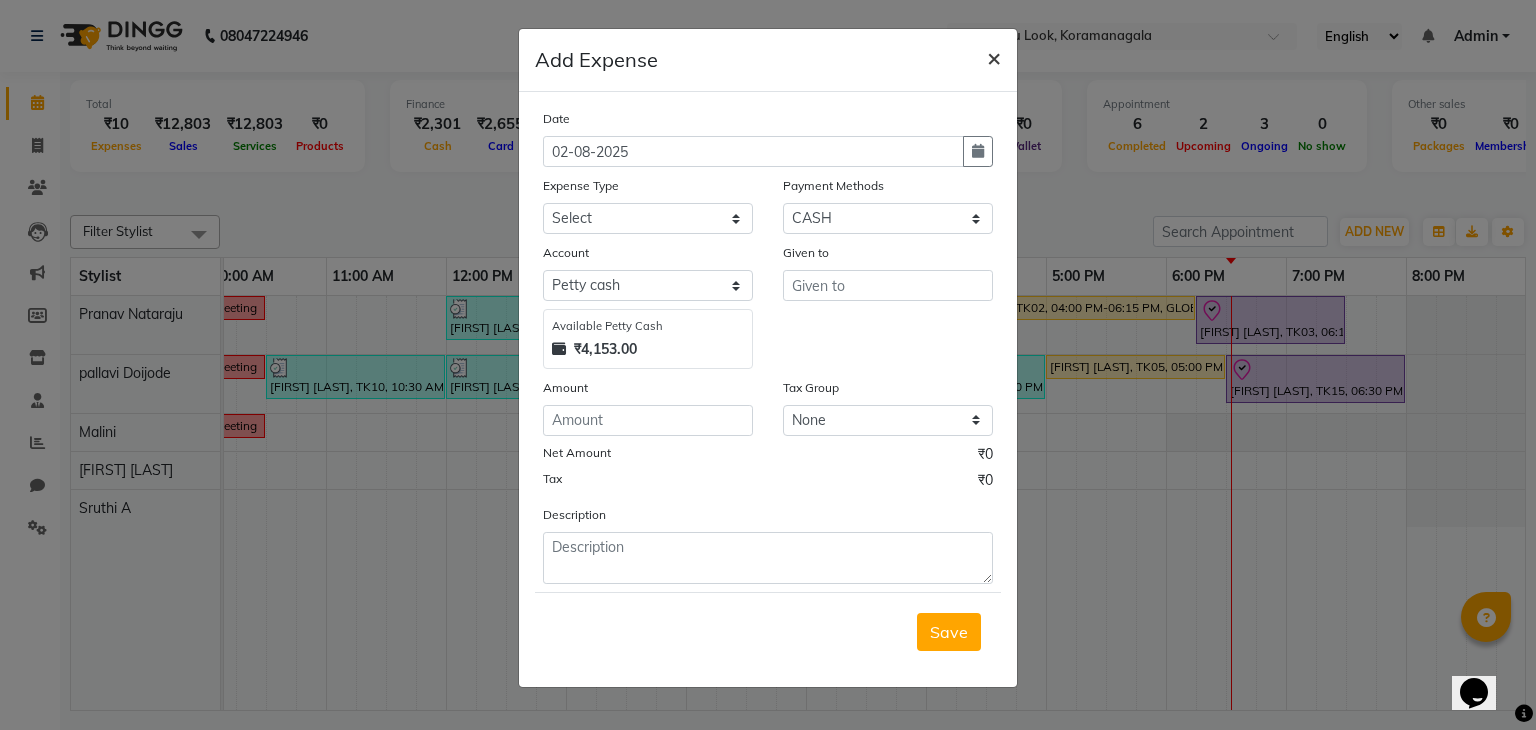 click on "×" 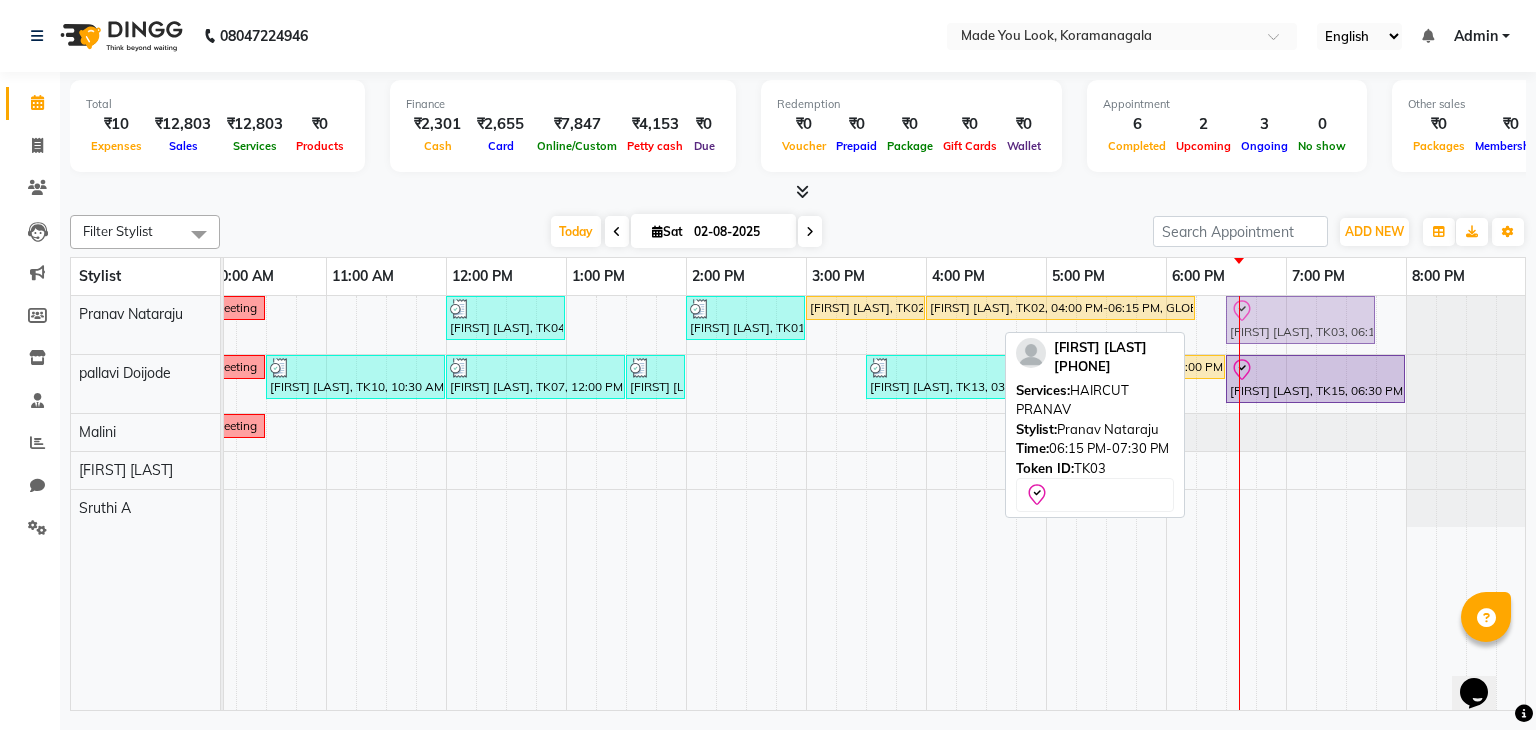 drag, startPoint x: 1269, startPoint y: 308, endPoint x: 1298, endPoint y: 308, distance: 29 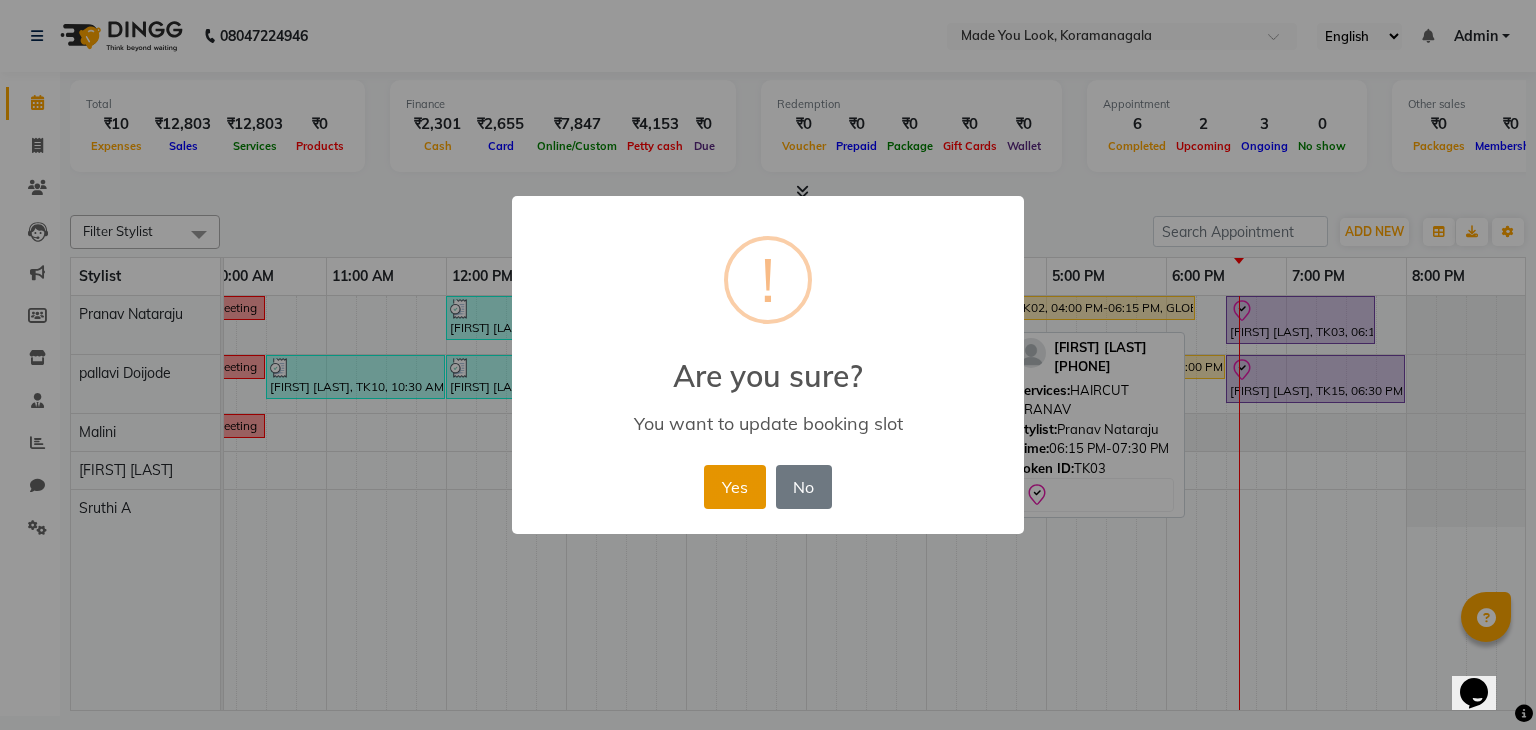 click on "Yes" at bounding box center (734, 487) 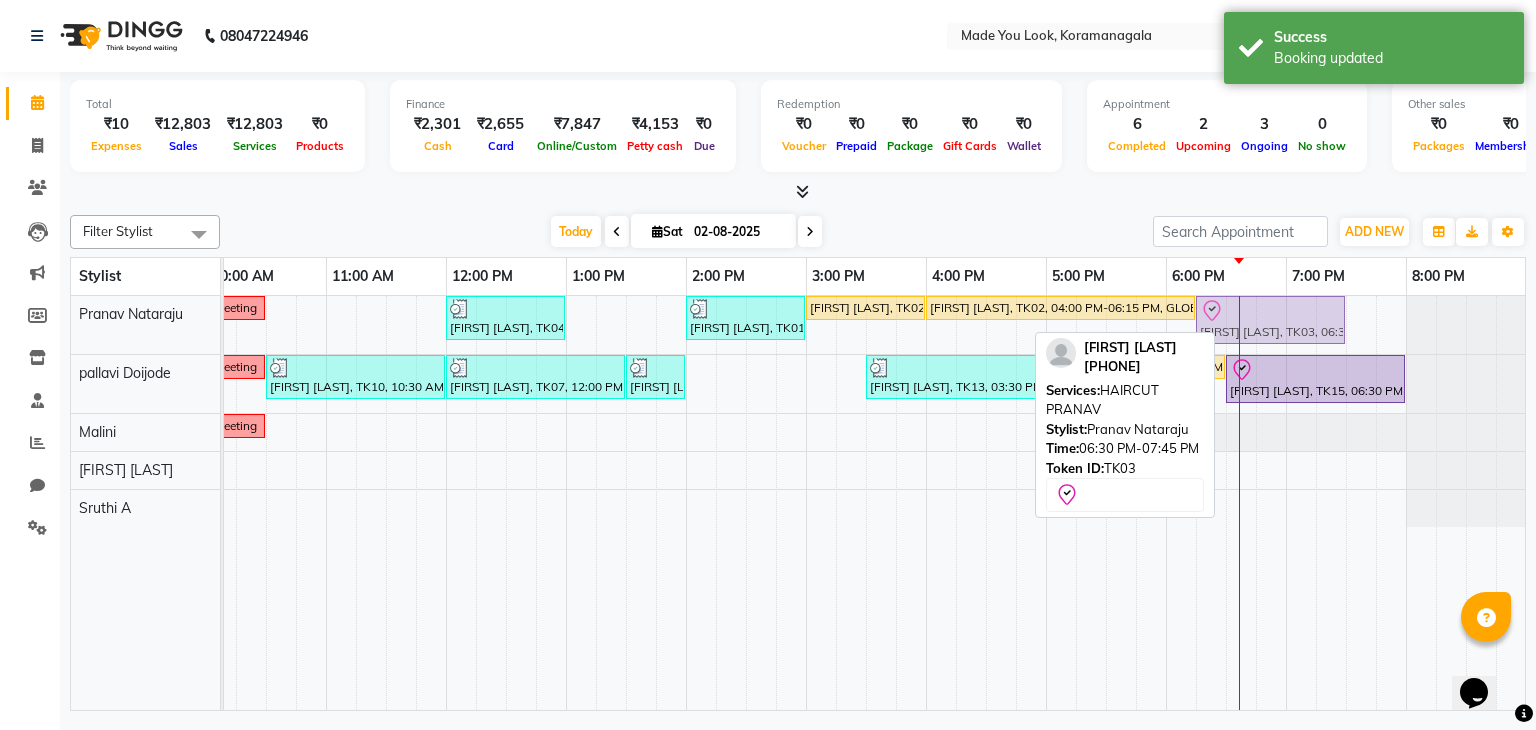 drag, startPoint x: 1247, startPoint y: 308, endPoint x: 1224, endPoint y: 309, distance: 23.021729 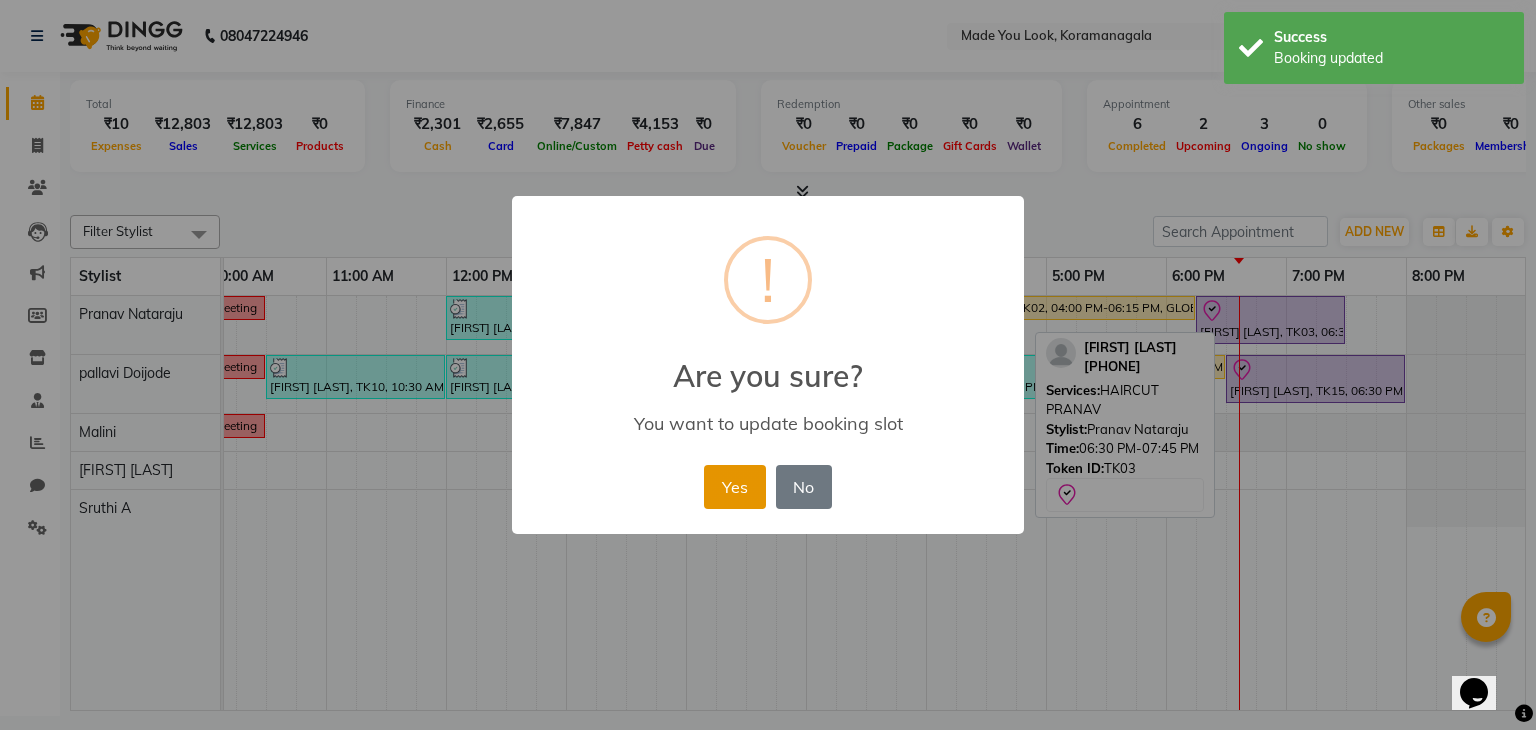 drag, startPoint x: 725, startPoint y: 486, endPoint x: 736, endPoint y: 477, distance: 14.21267 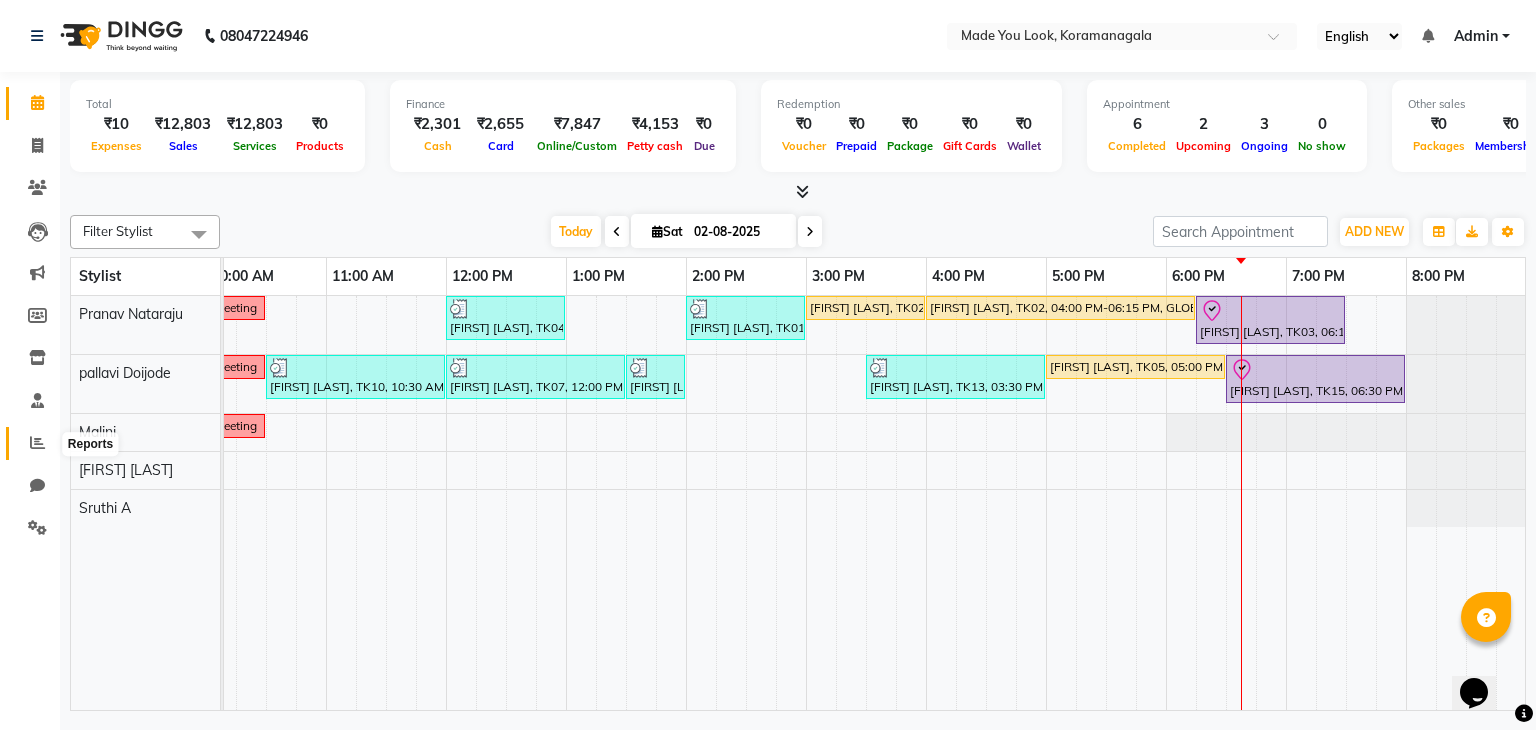 click 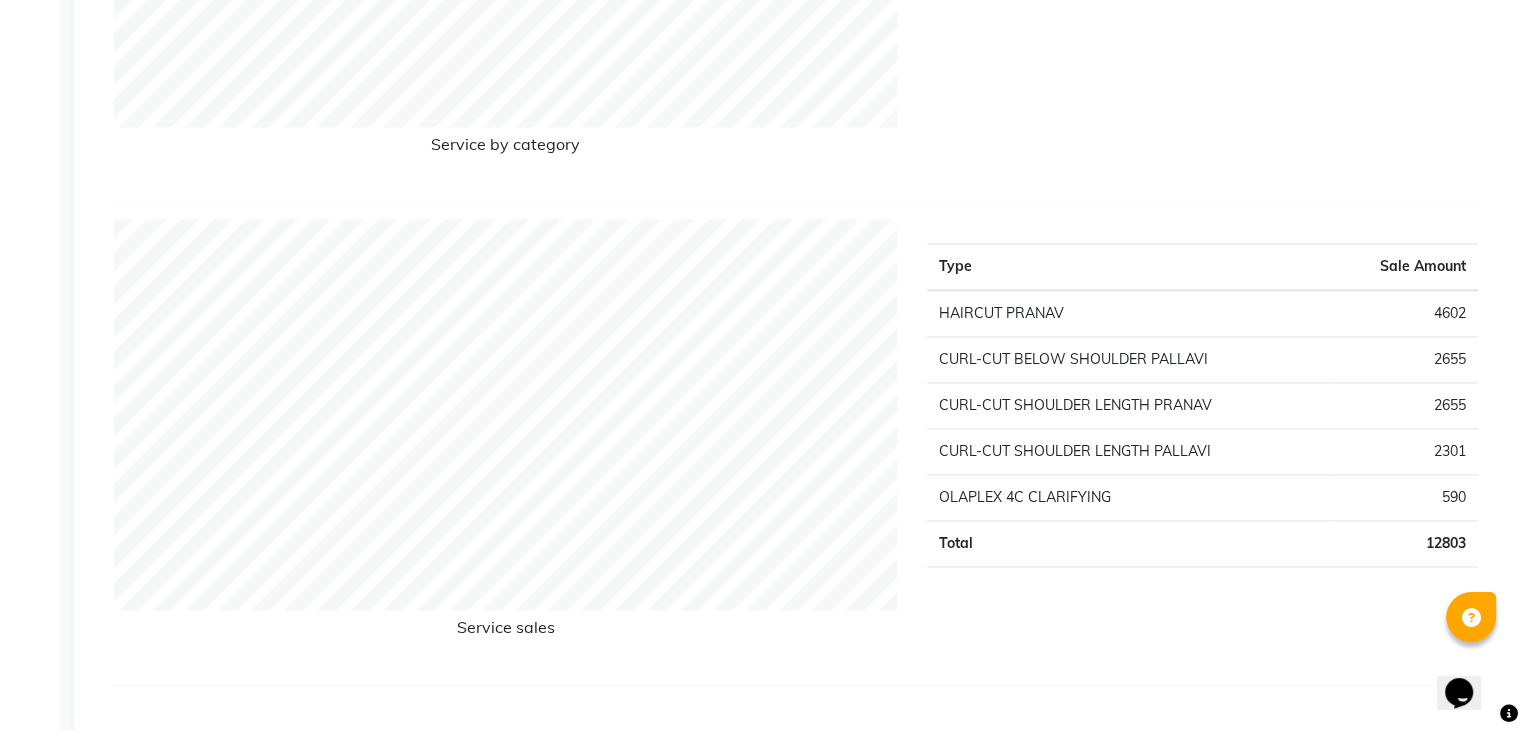 scroll, scrollTop: 2680, scrollLeft: 0, axis: vertical 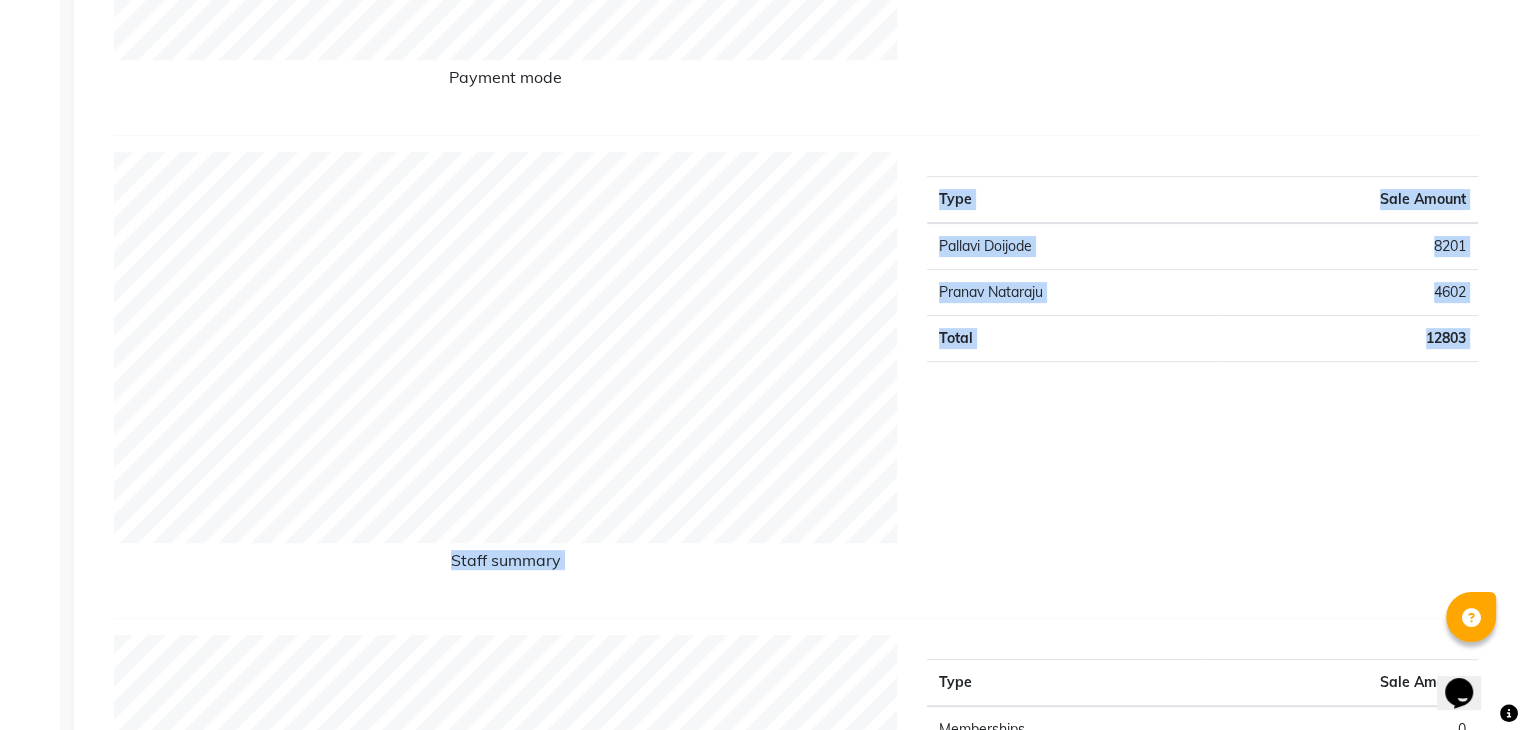 click on "Payment mode Type Sale Amount UPI 7847 CARD 2655 CASH 2301 Total 12803 Staff summary Type Sale Amount Pallavi Doijode 8201 Pranav Nataraju  4602 Total 12803 Sales summary Type Sale Amount Memberships 0 Gift card 0 Prepaid 0 Vouchers 0 Products 0 Packages 0 Tips 0 Services 12803 Fee 0 Total 12803 Expense by type Type Sale Amount Other 10 Total 10 Service by category Type Sale Amount CURL-CUT  7611 HAIRCUT 4602 OLAPLEX 4C CLARIFYING 590 Total 12803 Service sales Type Sale Amount HAIRCUT PRANAV 4602 CURL-CUT BELOW SHOULDER PALLAVI 2655 CURL-CUT SHOULDER LENGTH PRANAV 2655 CURL-CUT SHOULDER LENGTH PALLAVI 2301  OLAPLEX 4C CLARIFYING 590 Total 12803" 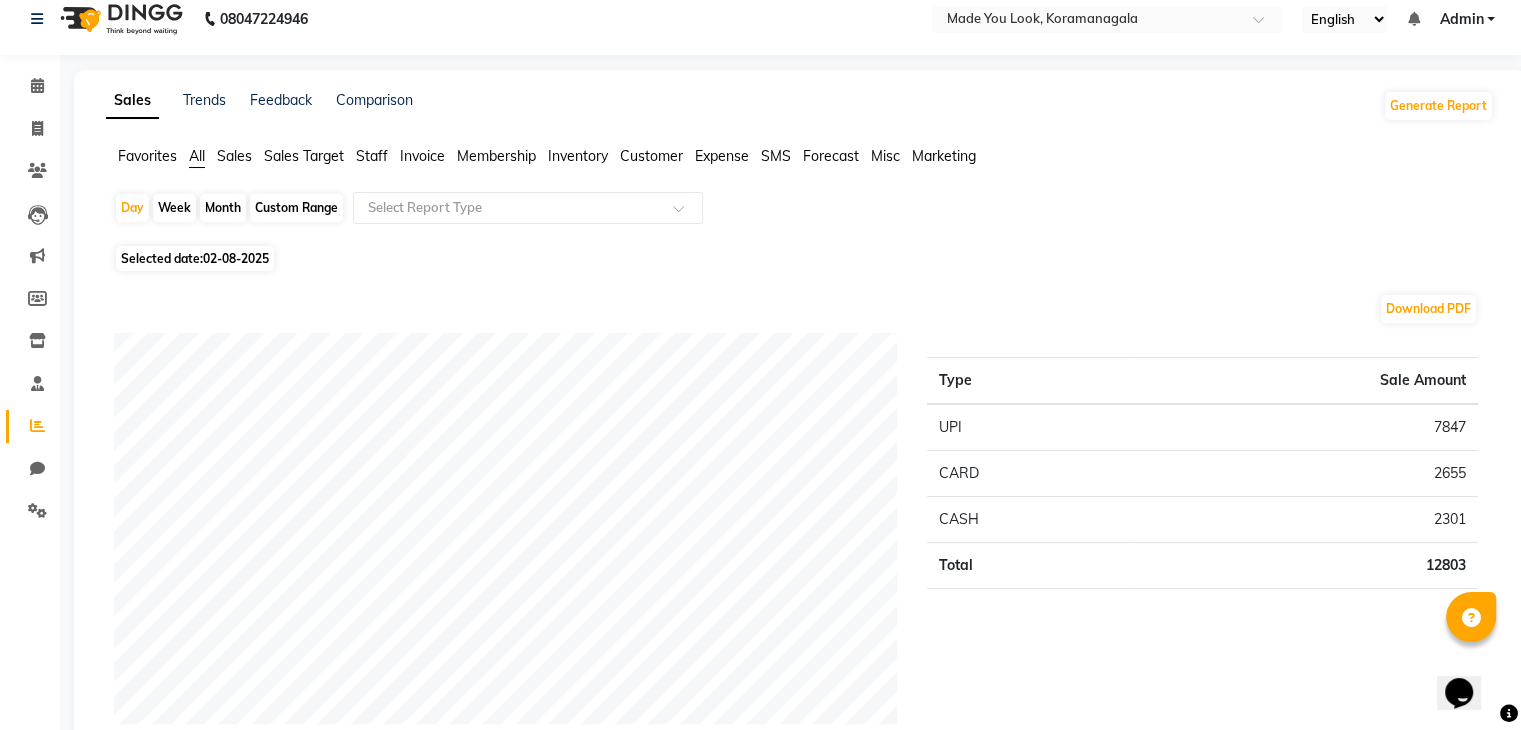 scroll, scrollTop: 0, scrollLeft: 0, axis: both 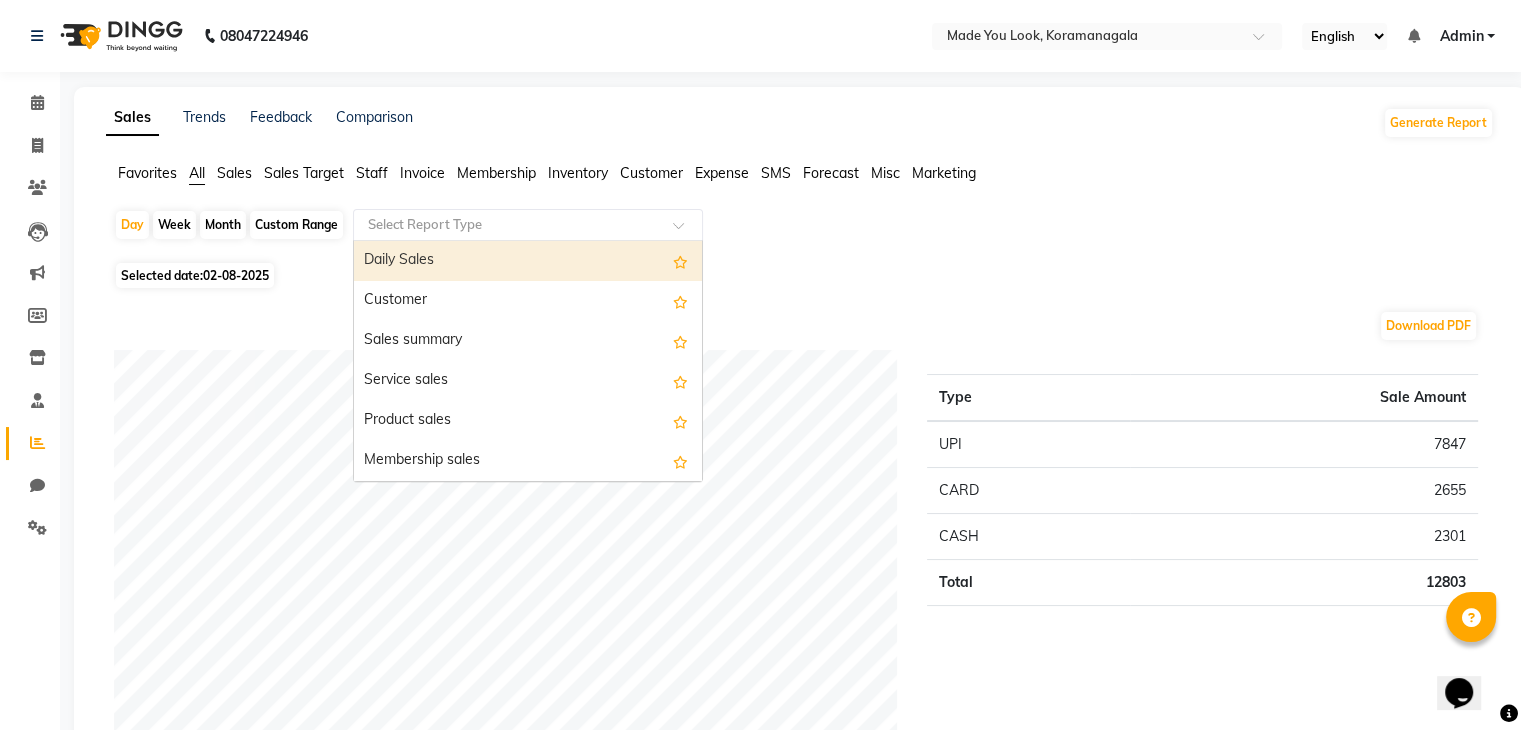 click 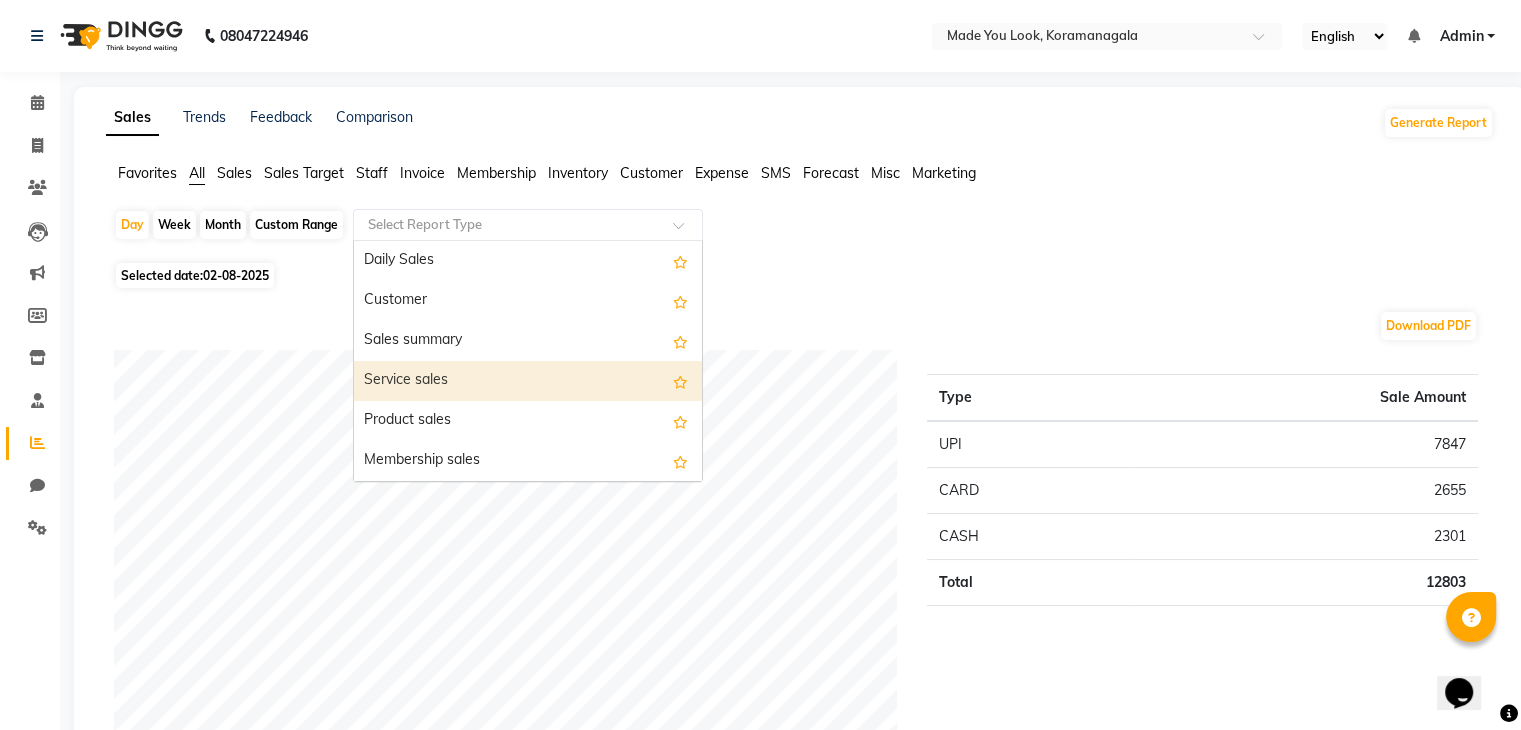 click on "Service sales" at bounding box center [528, 381] 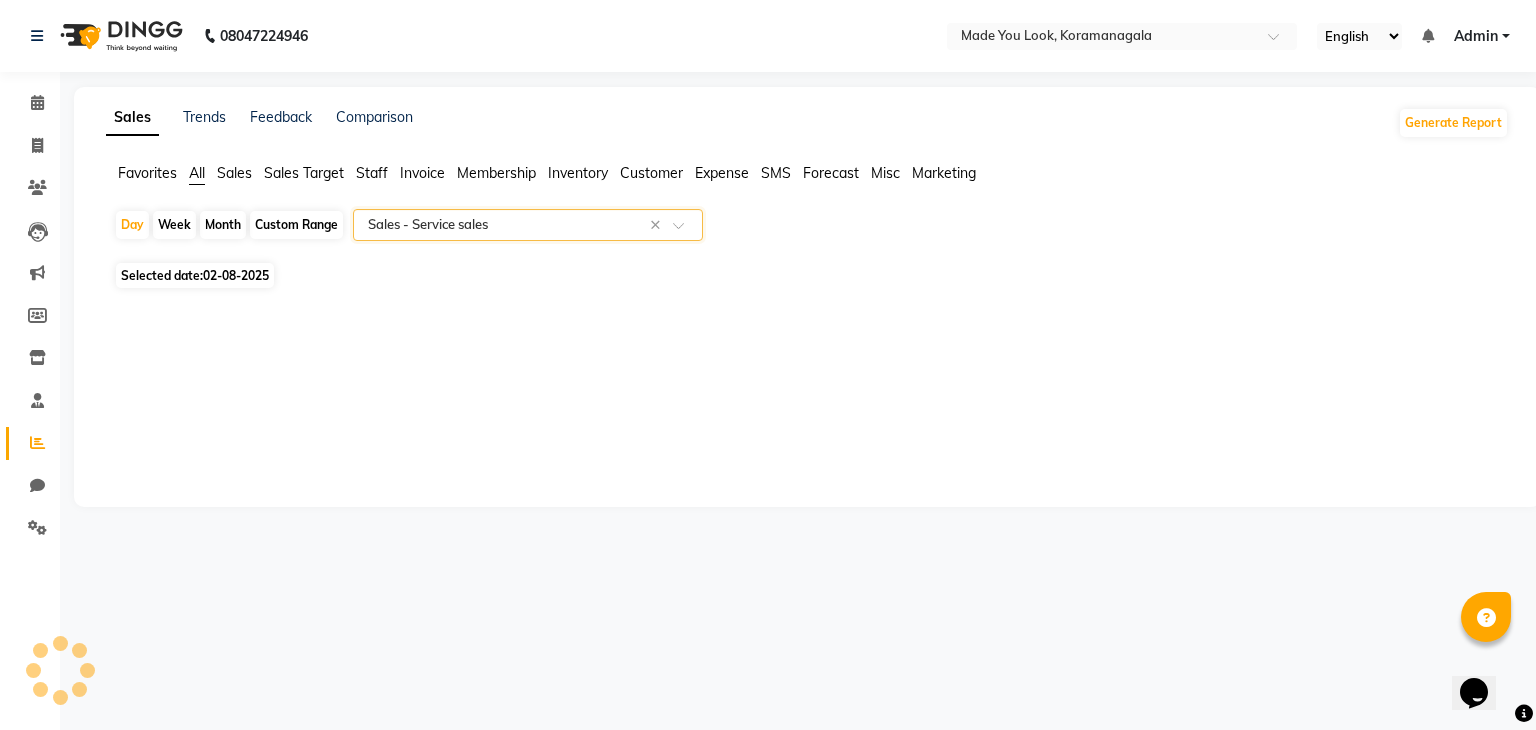 select on "full_report" 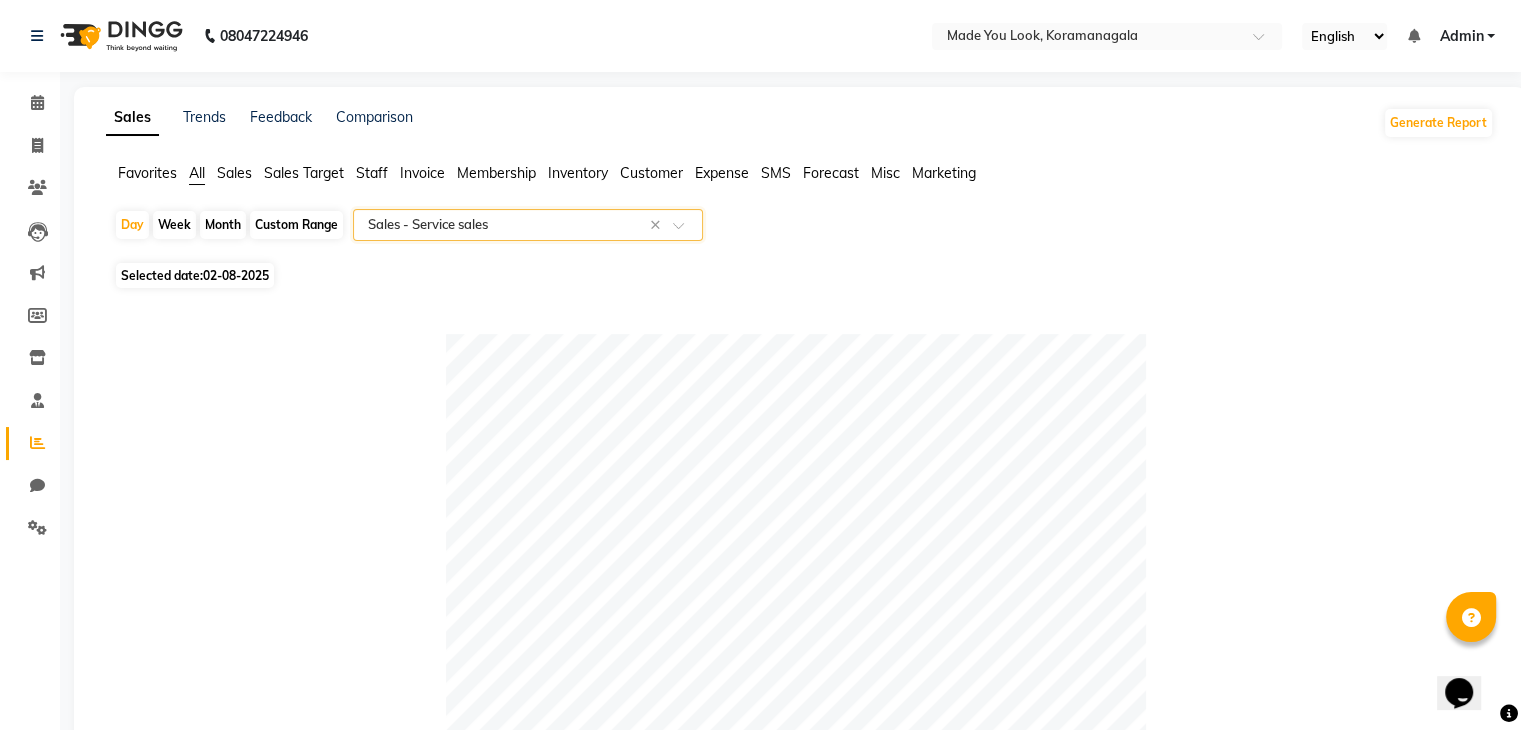 scroll, scrollTop: 100, scrollLeft: 0, axis: vertical 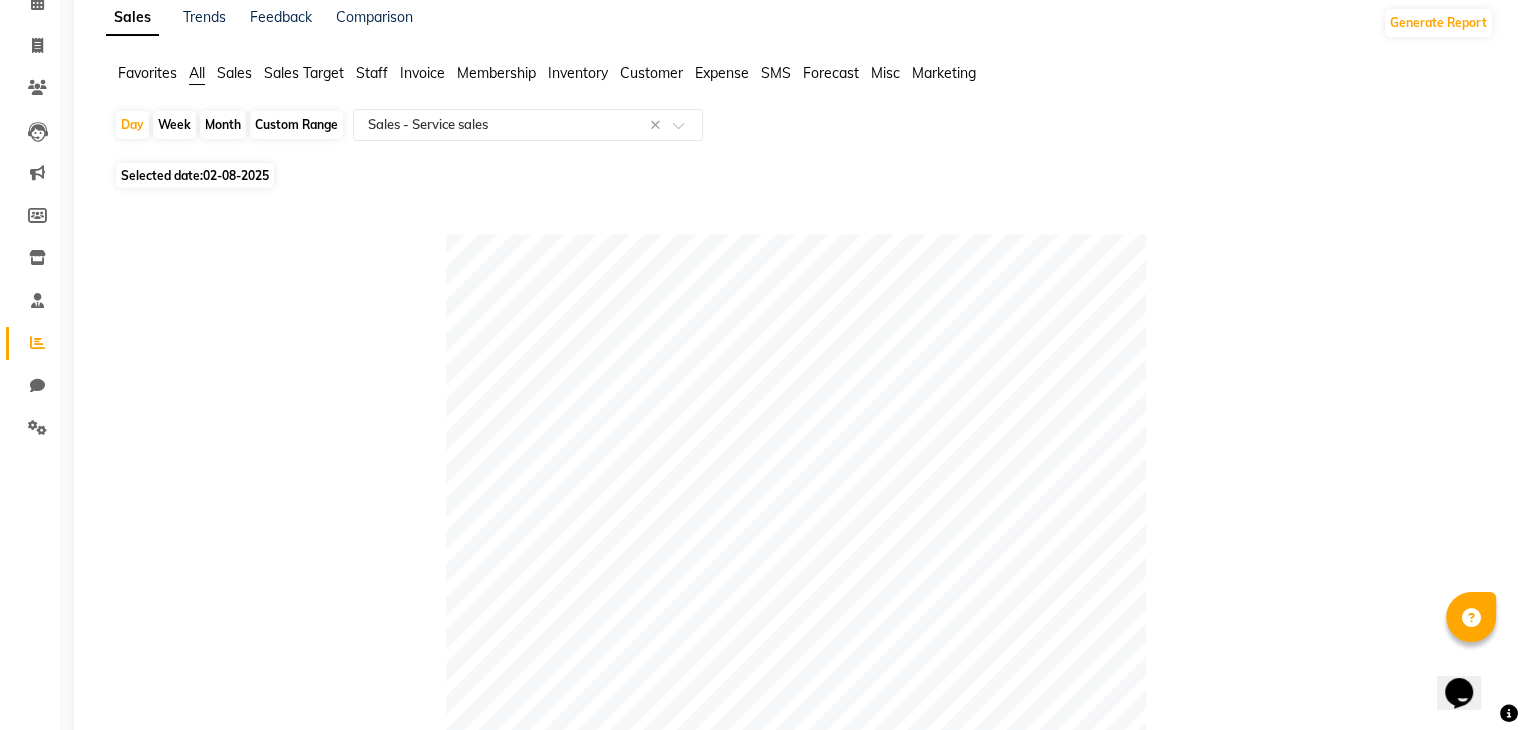 click on "Favorites" 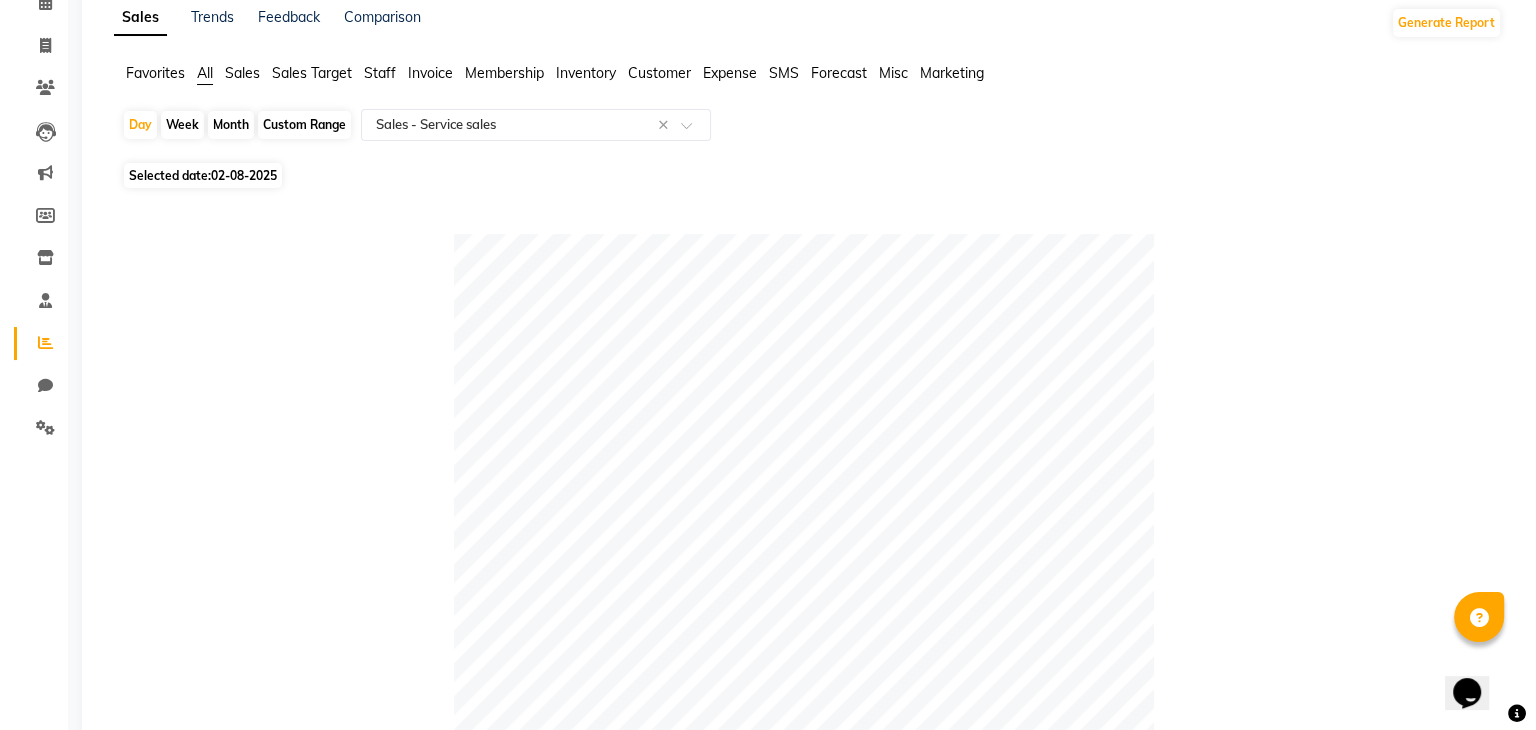 scroll, scrollTop: 0, scrollLeft: 0, axis: both 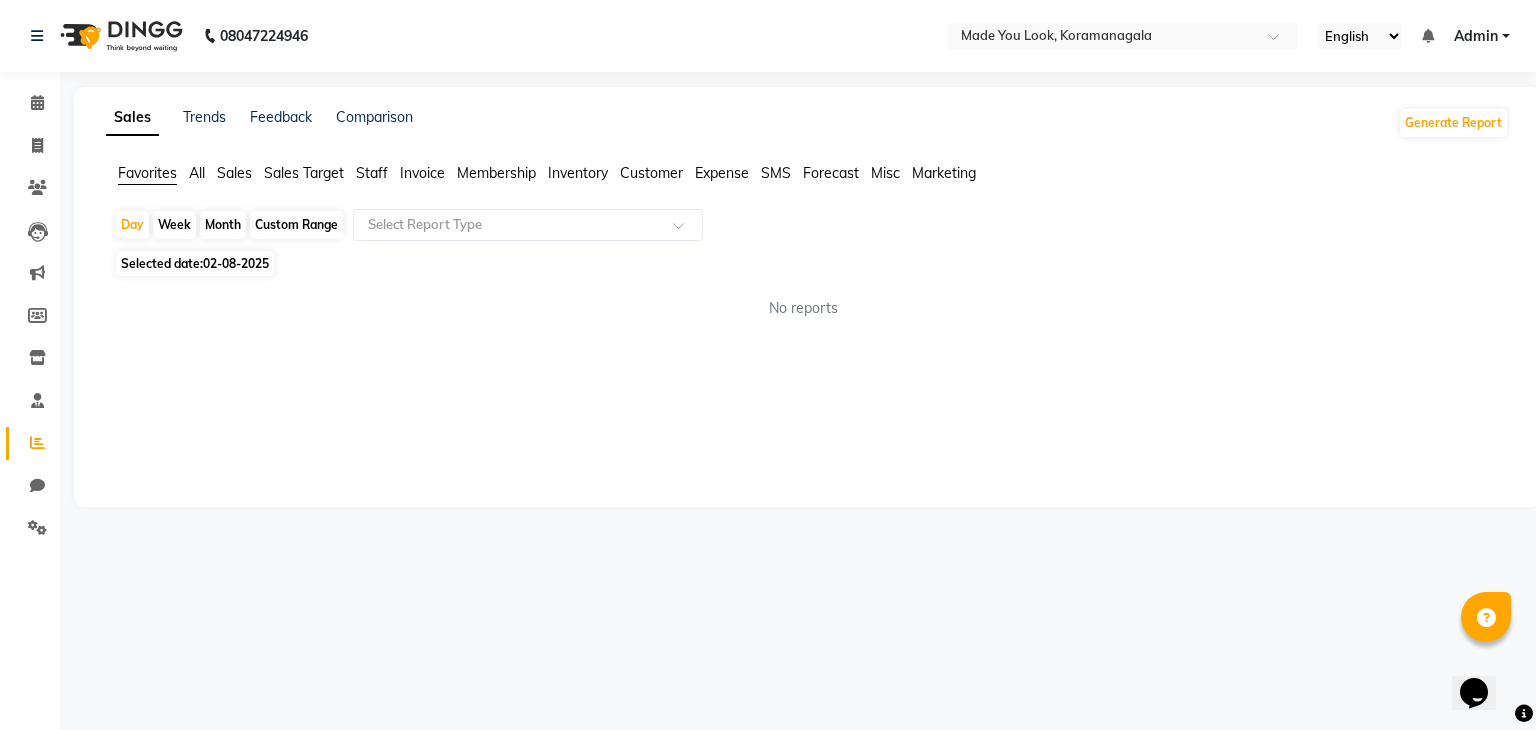 click on "Calendar" 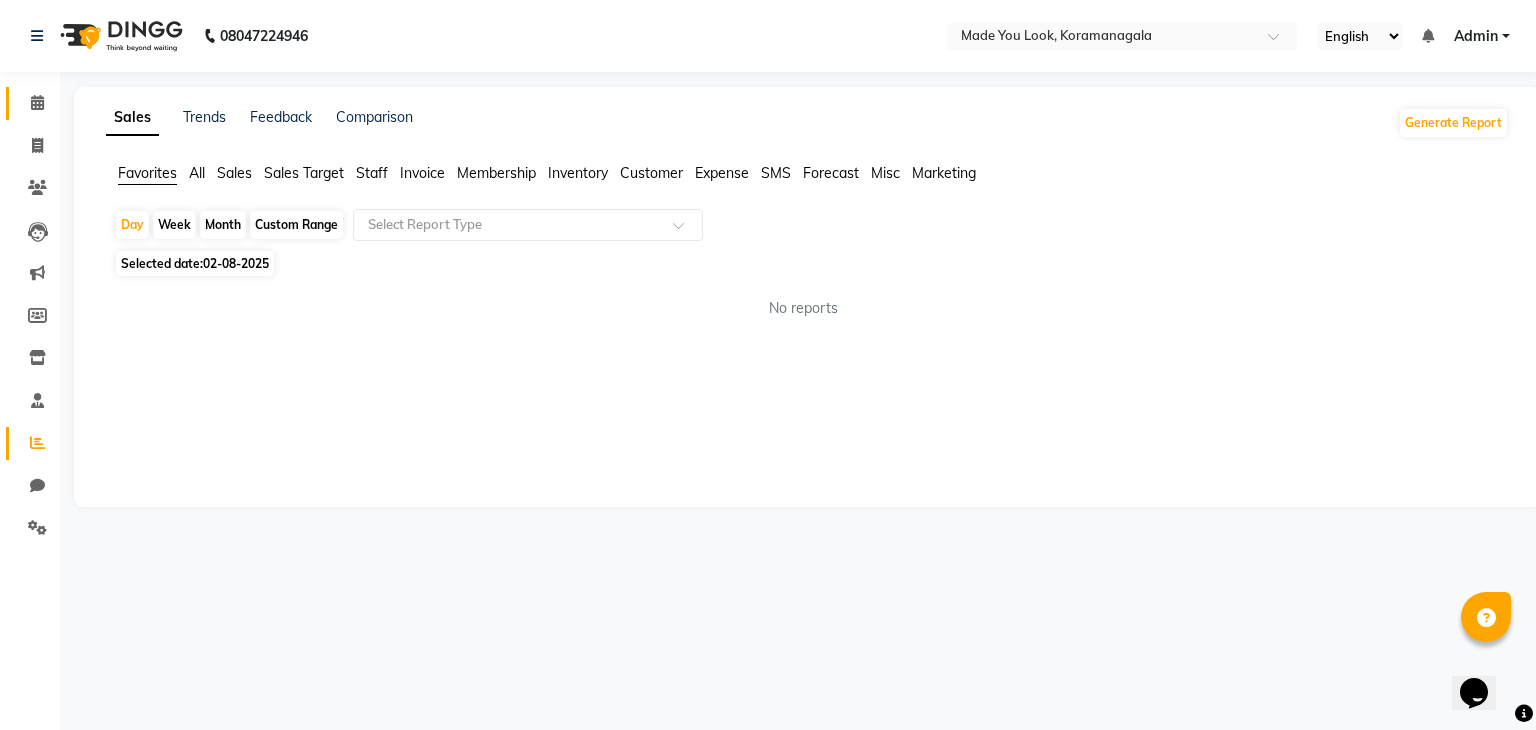 click on "Calendar" 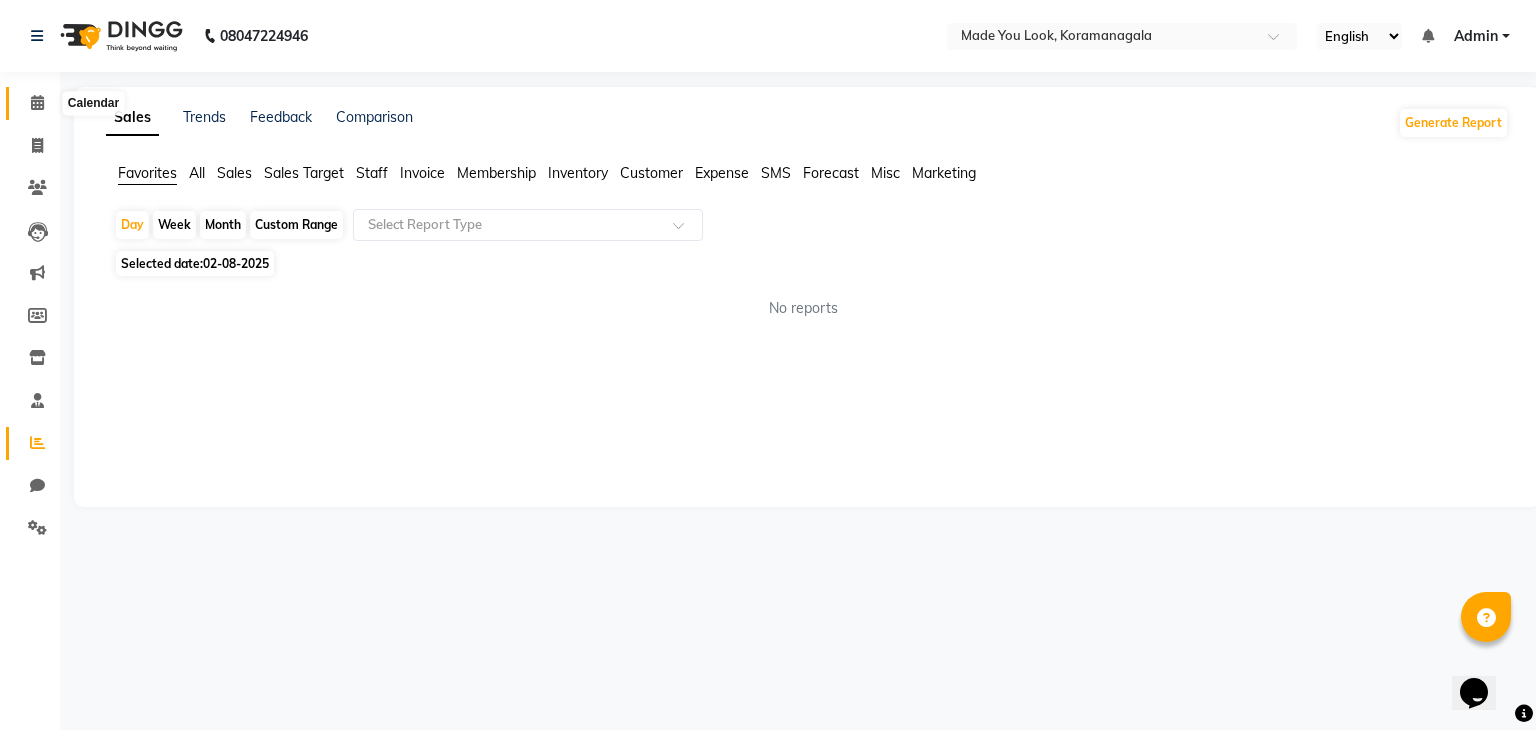 click 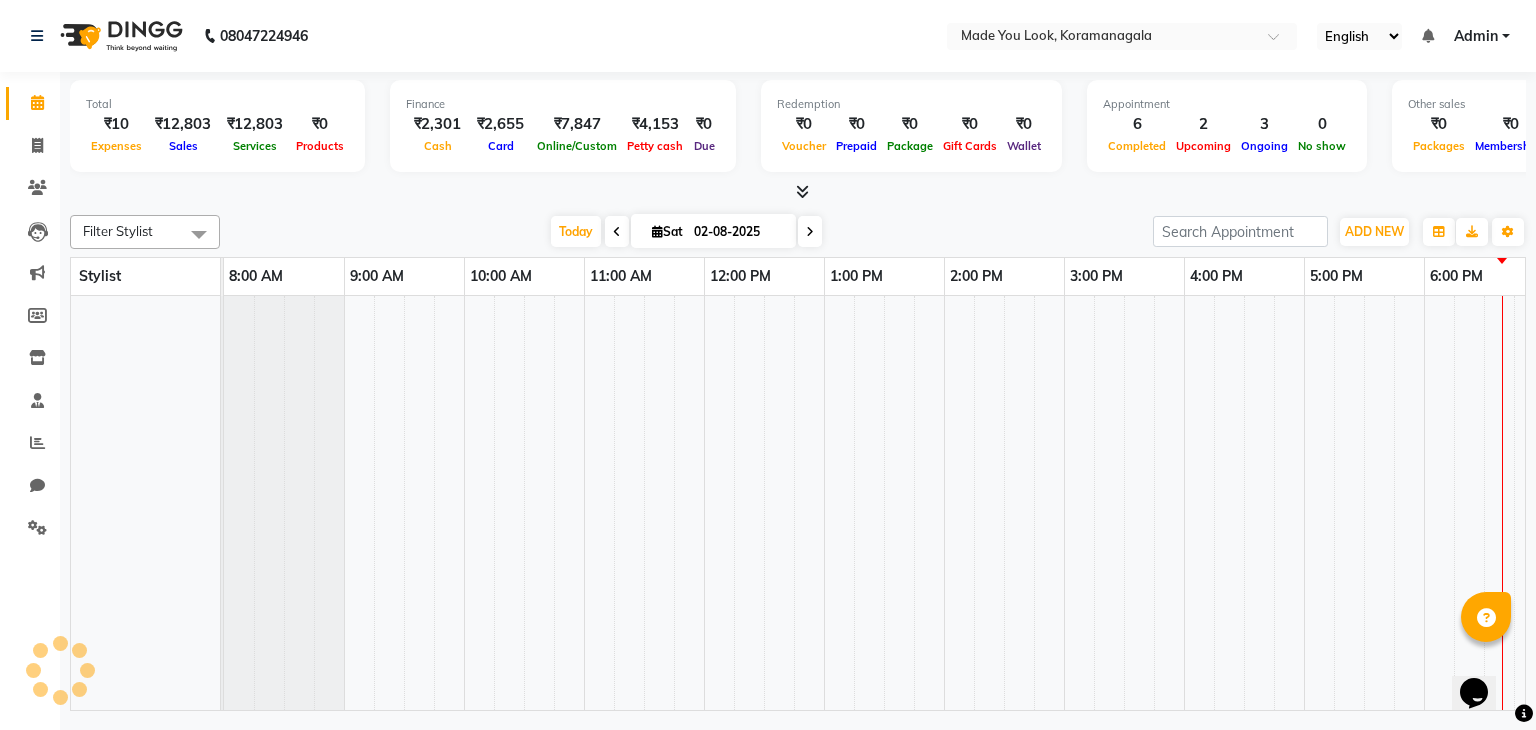 scroll, scrollTop: 0, scrollLeft: 0, axis: both 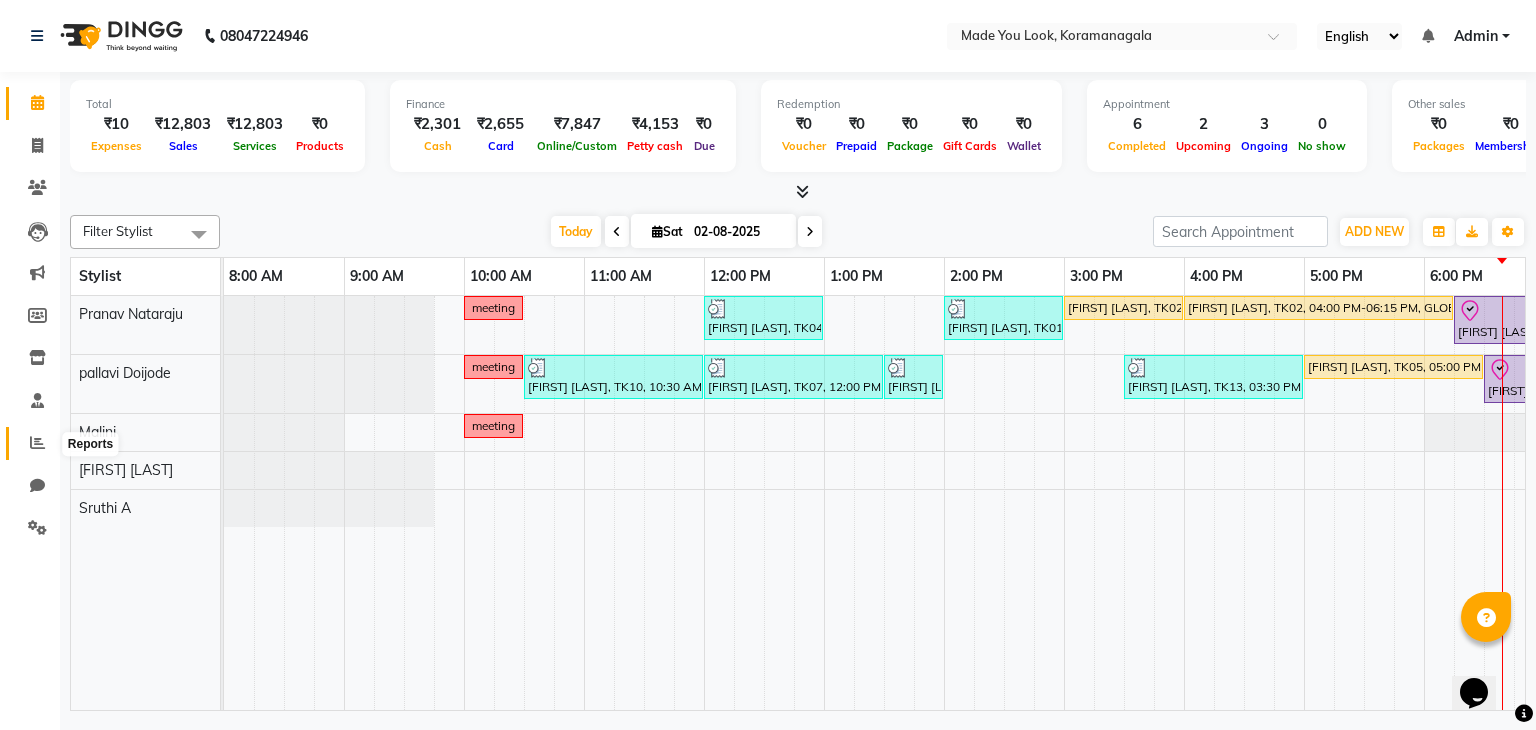 click 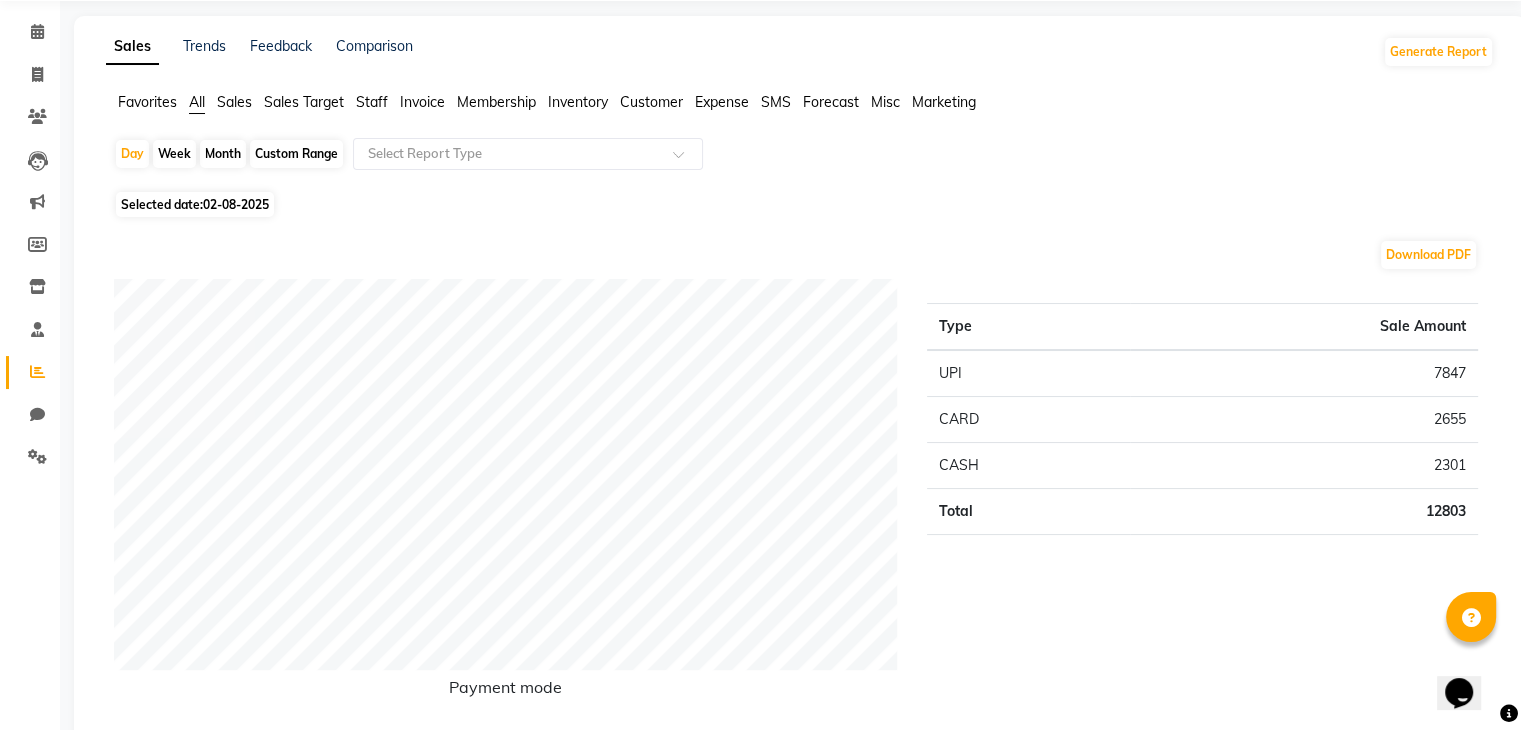 scroll, scrollTop: 0, scrollLeft: 0, axis: both 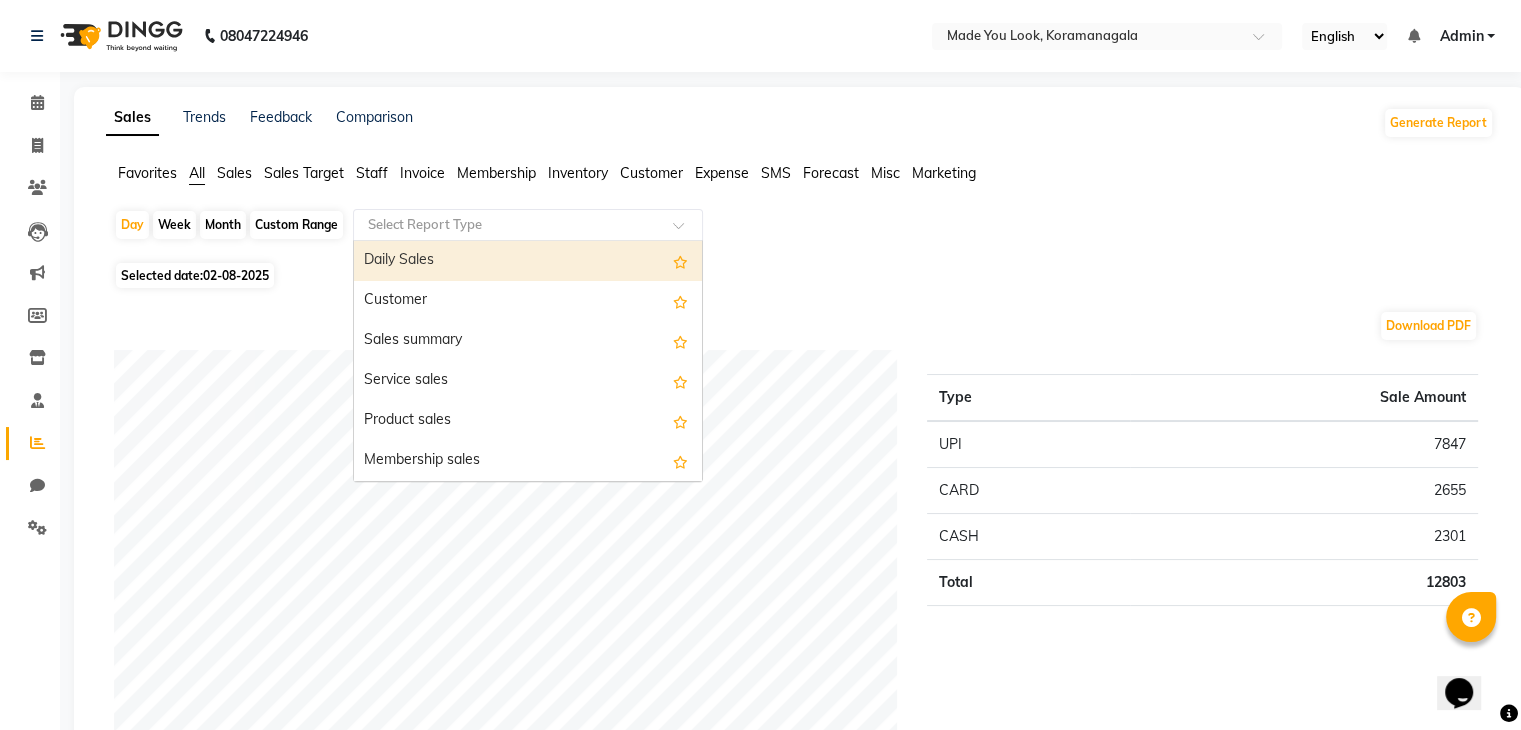 click 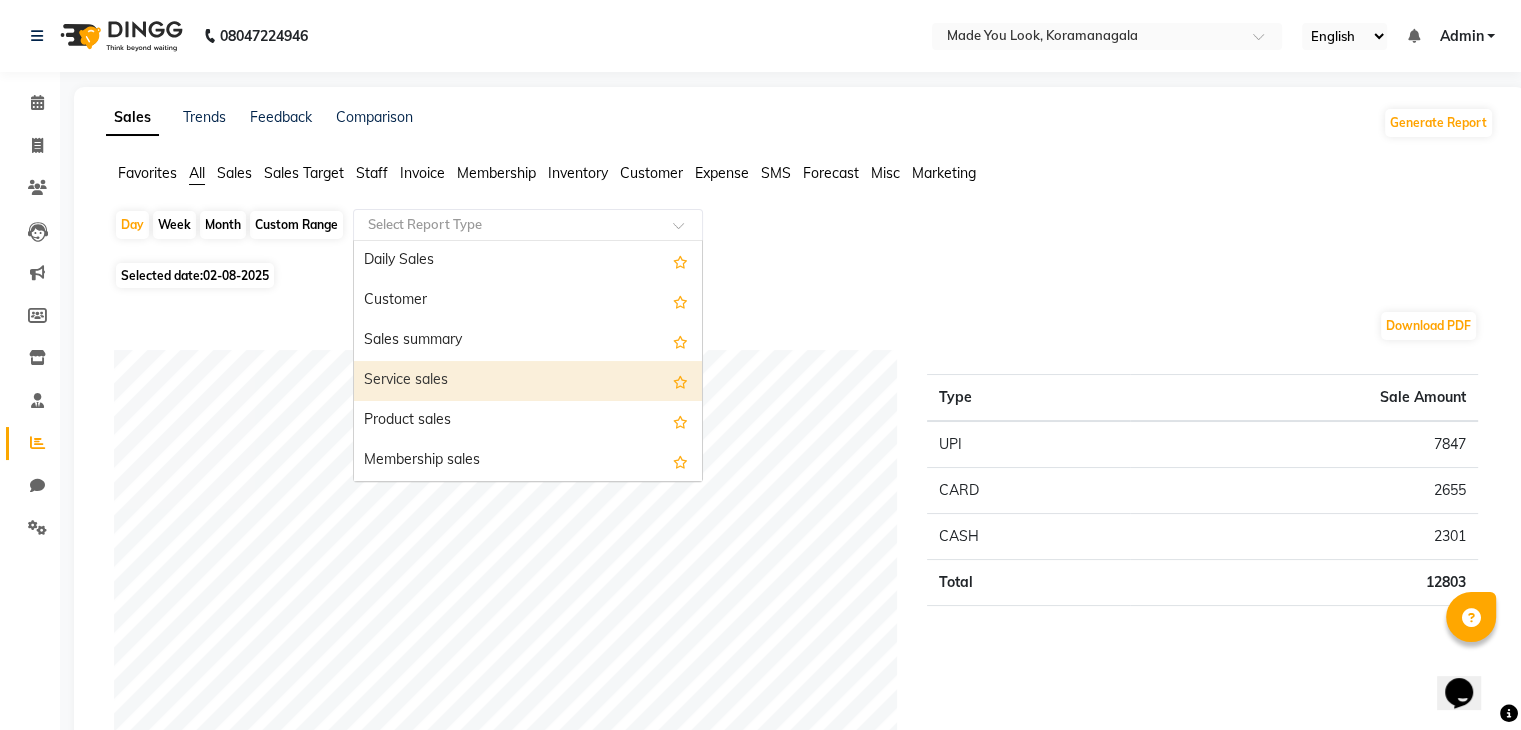 click on "Service sales" at bounding box center (528, 381) 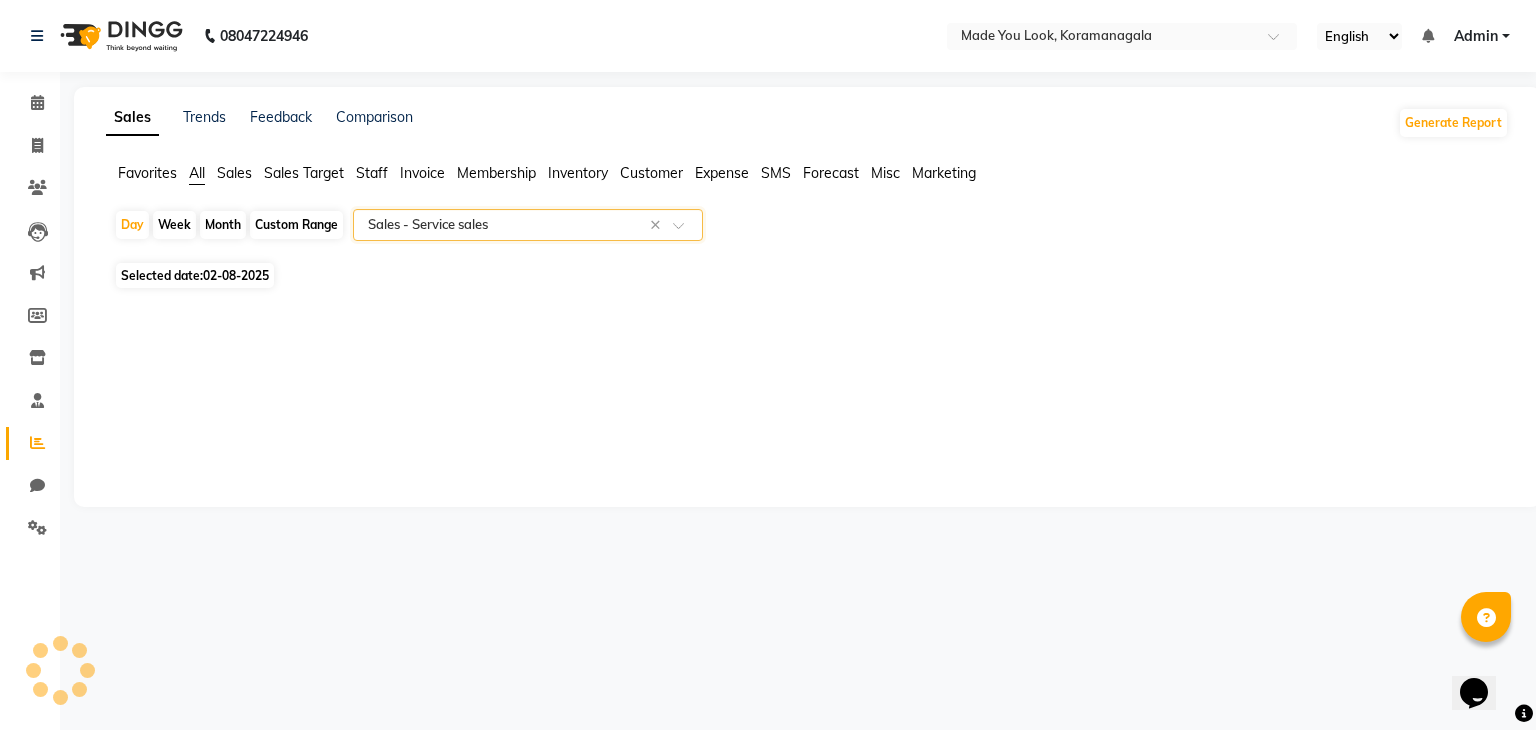 select on "full_report" 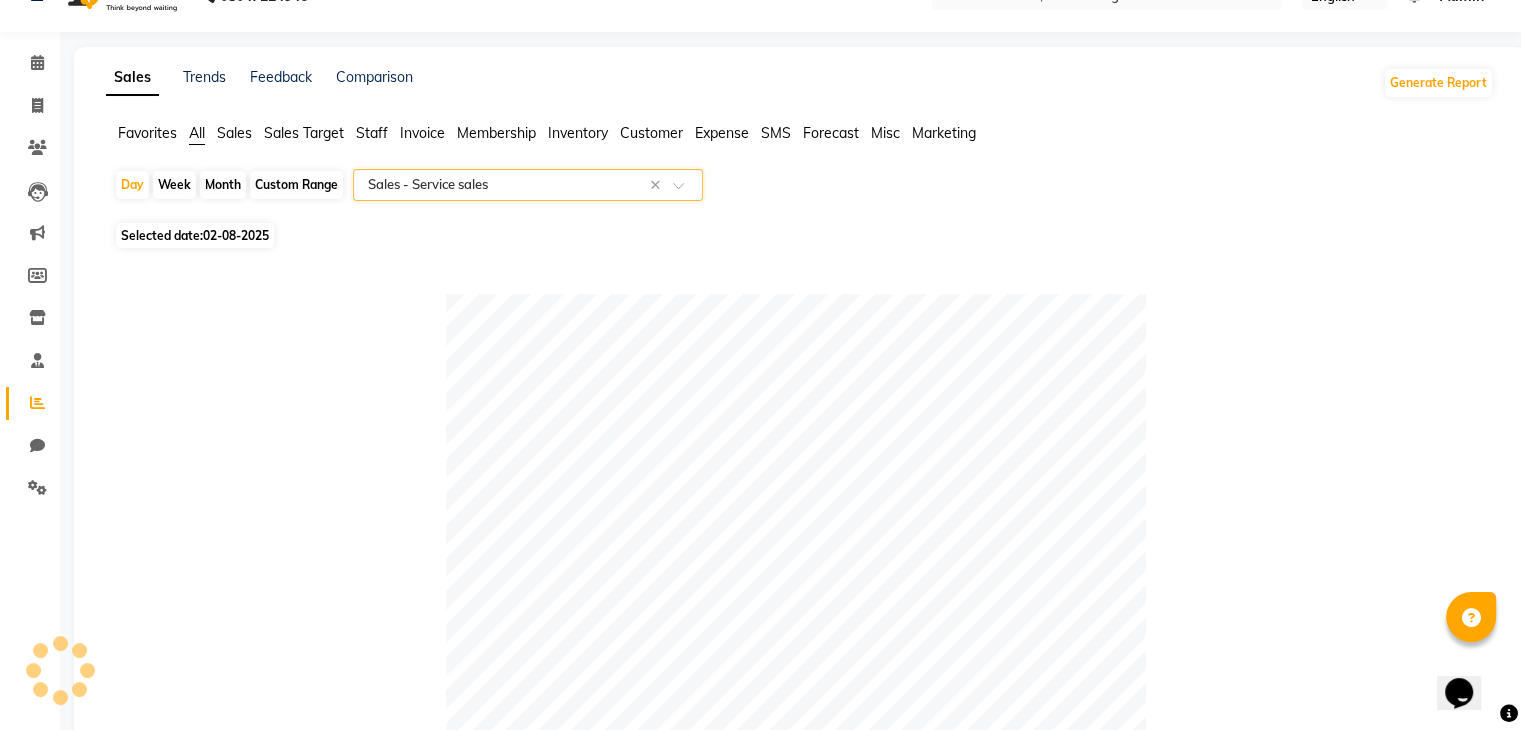 scroll, scrollTop: 0, scrollLeft: 0, axis: both 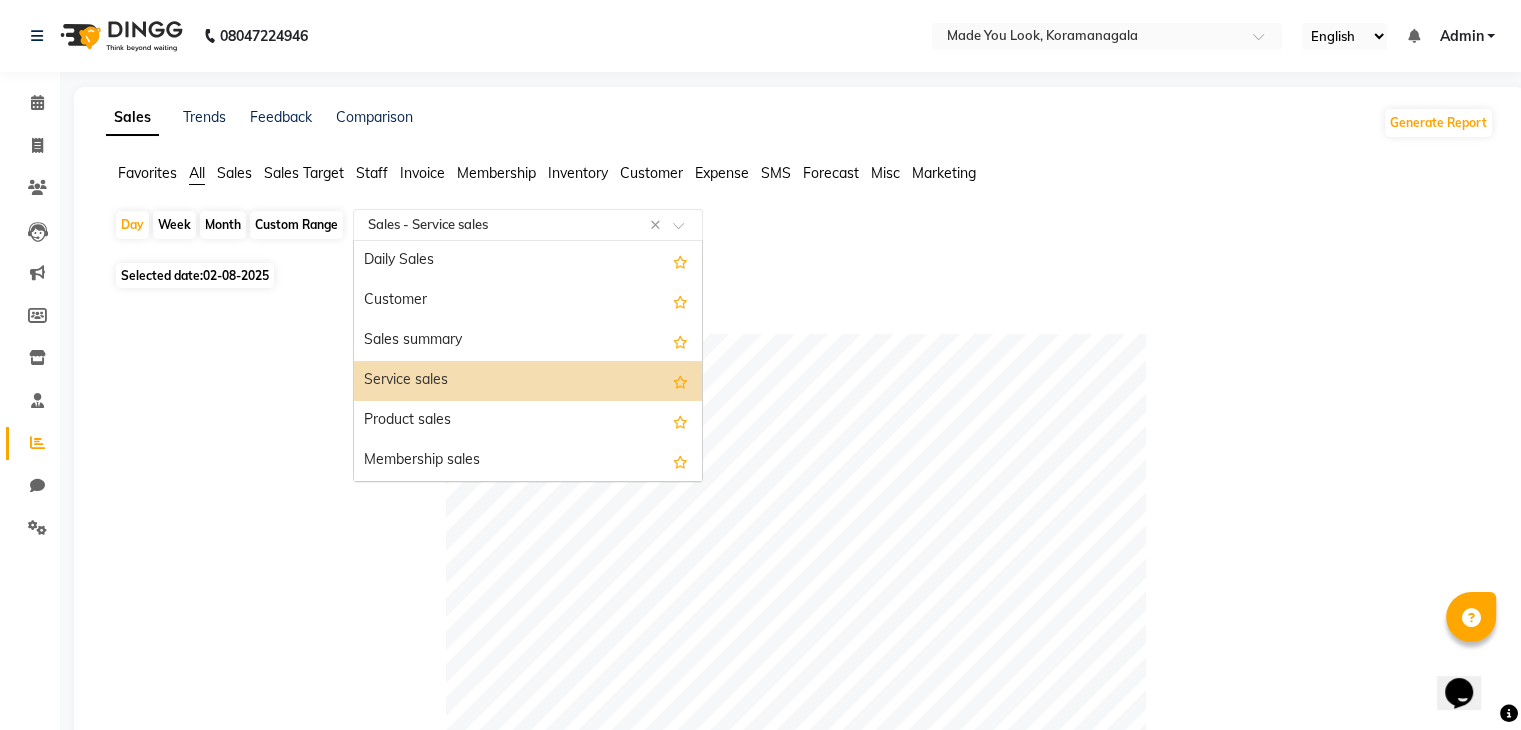 click 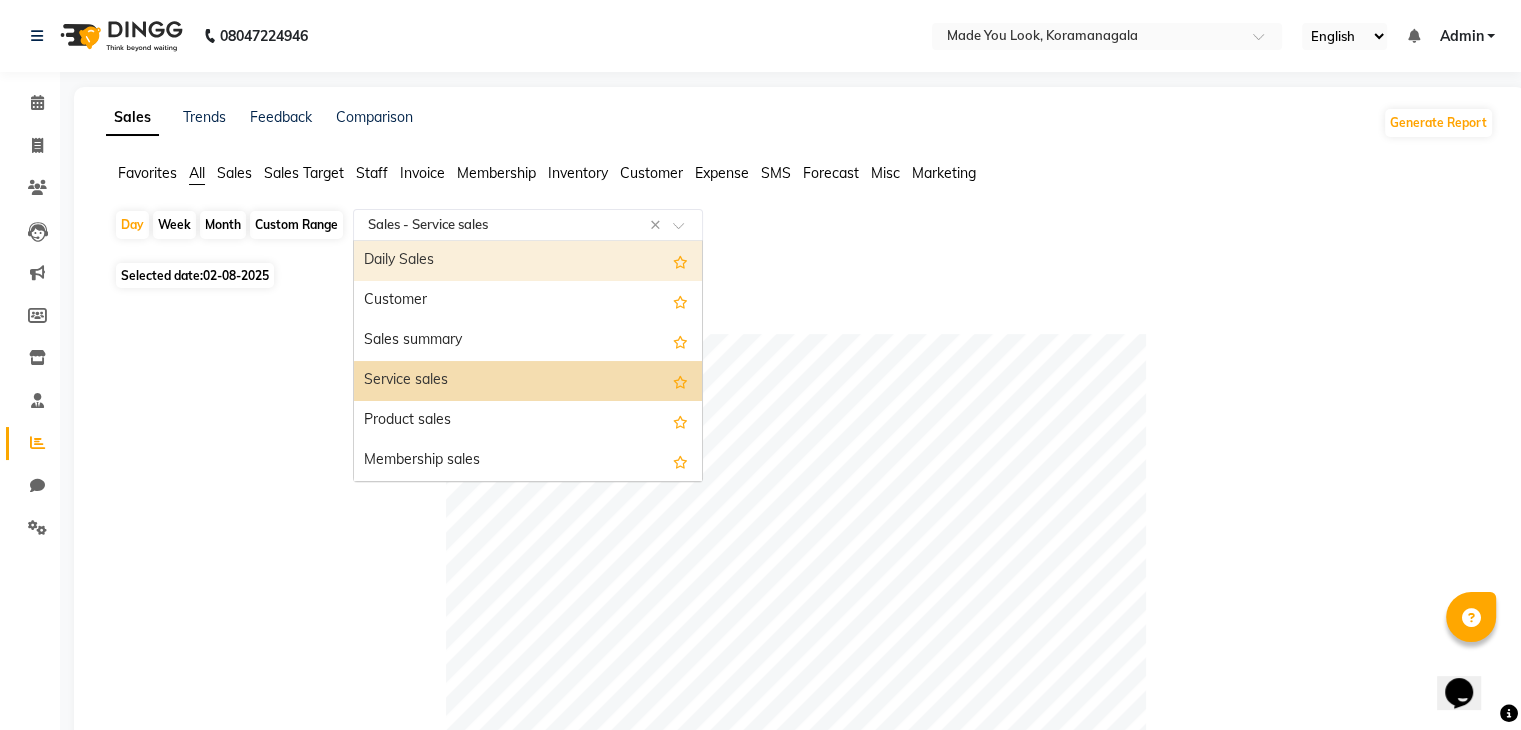 click on "Daily Sales" at bounding box center (528, 261) 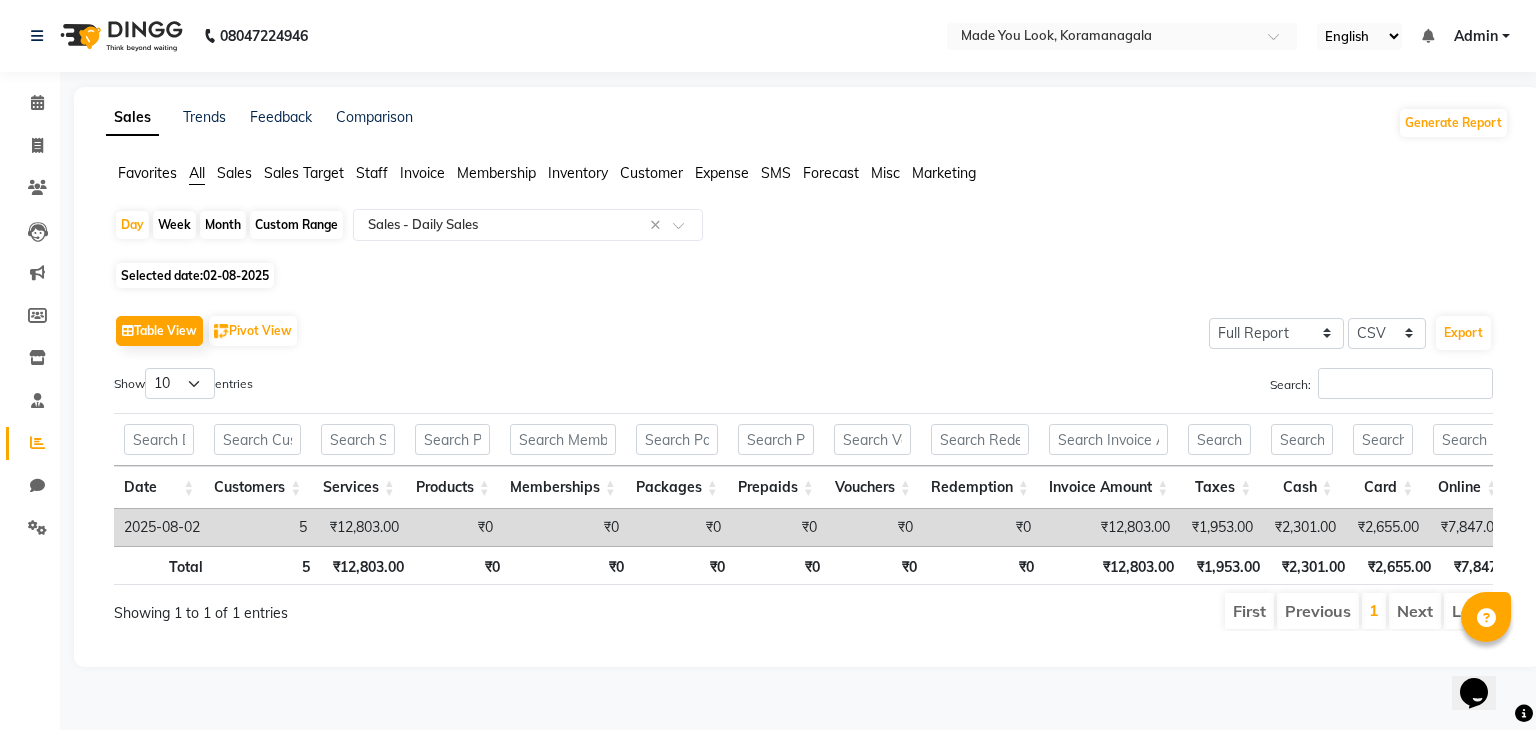 click on "Sales" 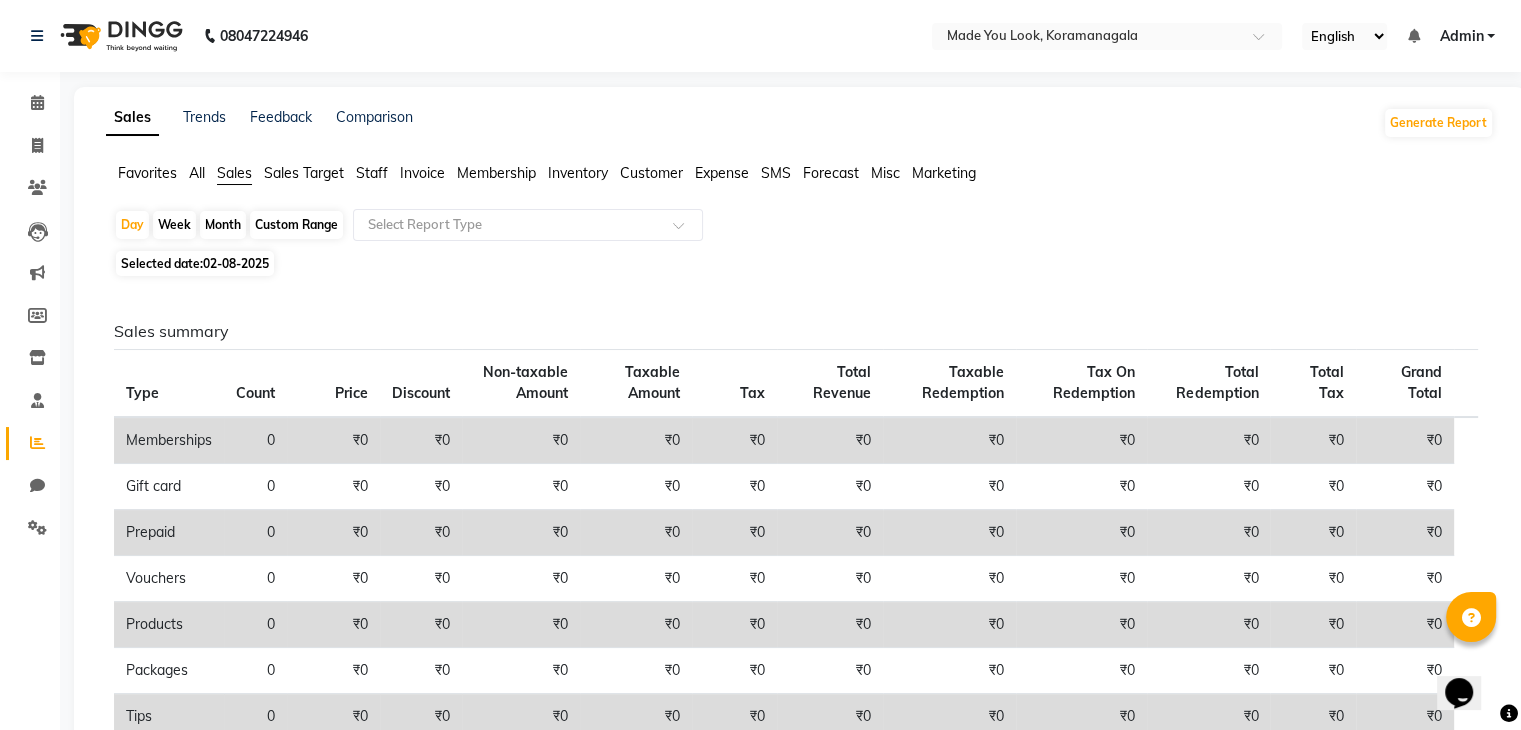 click on "Favorites All Sales Sales Target Staff Invoice Membership Inventory Customer Expense SMS Forecast Misc Marketing" 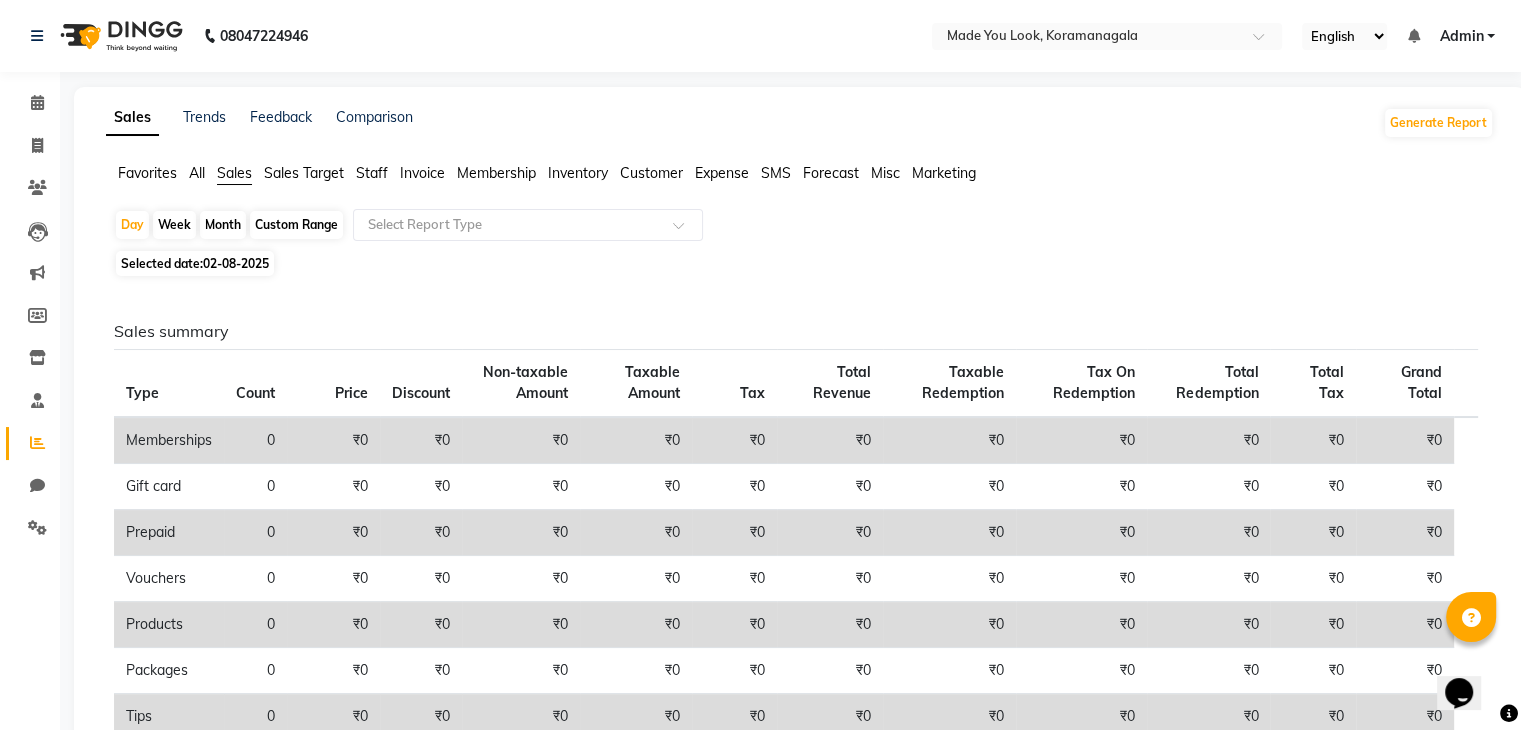 click on "Favorites All Sales Sales Target Staff Invoice Membership Inventory Customer Expense SMS Forecast Misc Marketing" 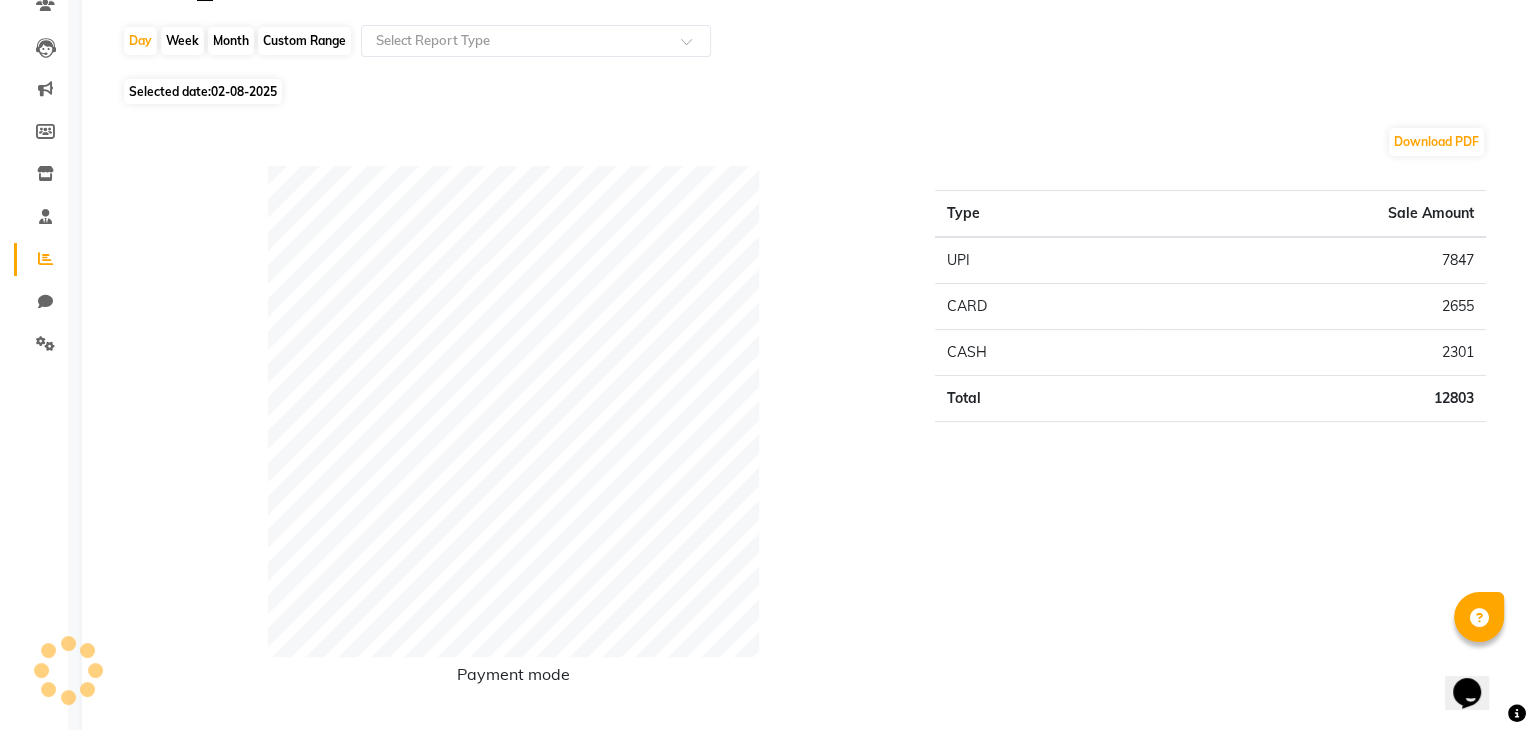 scroll, scrollTop: 0, scrollLeft: 0, axis: both 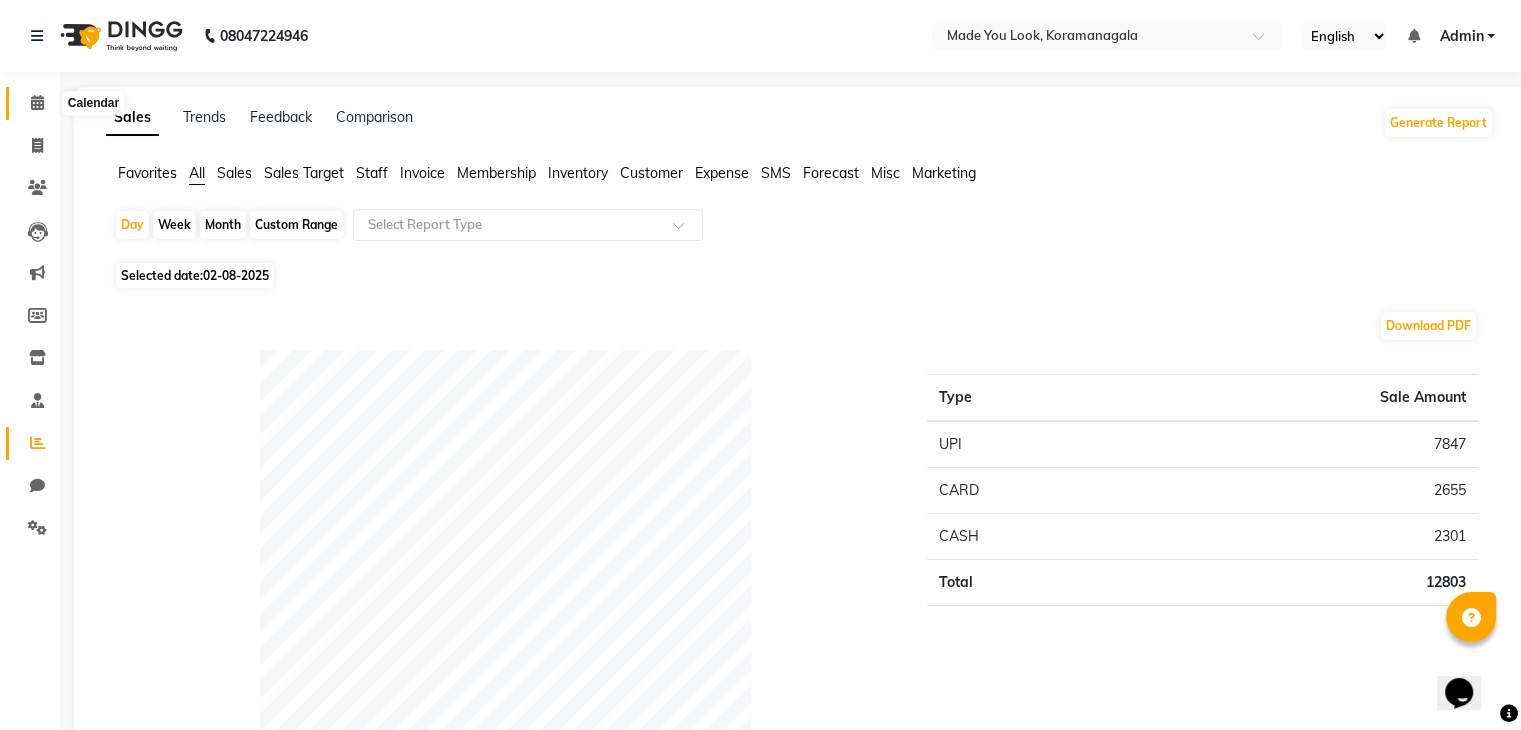 click 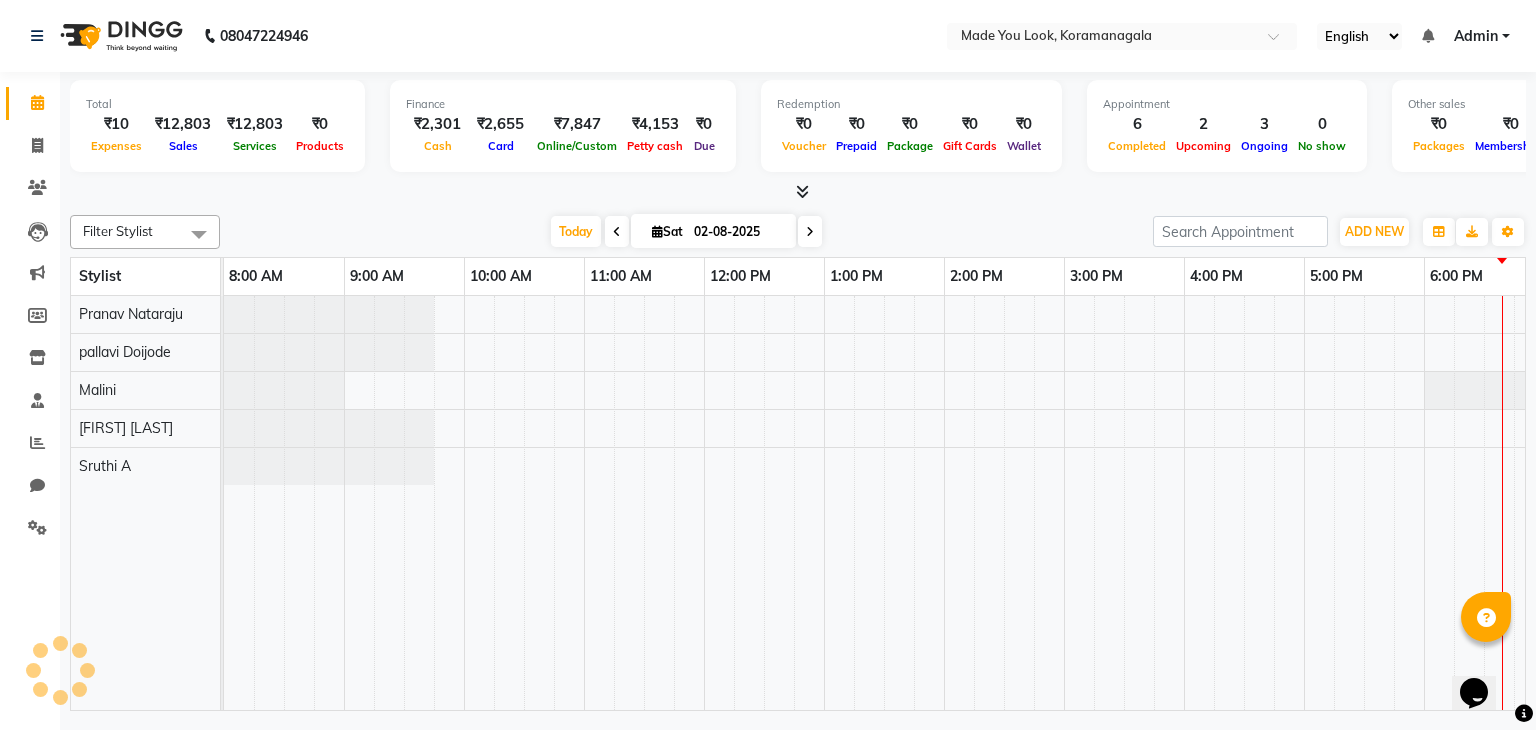 scroll, scrollTop: 0, scrollLeft: 0, axis: both 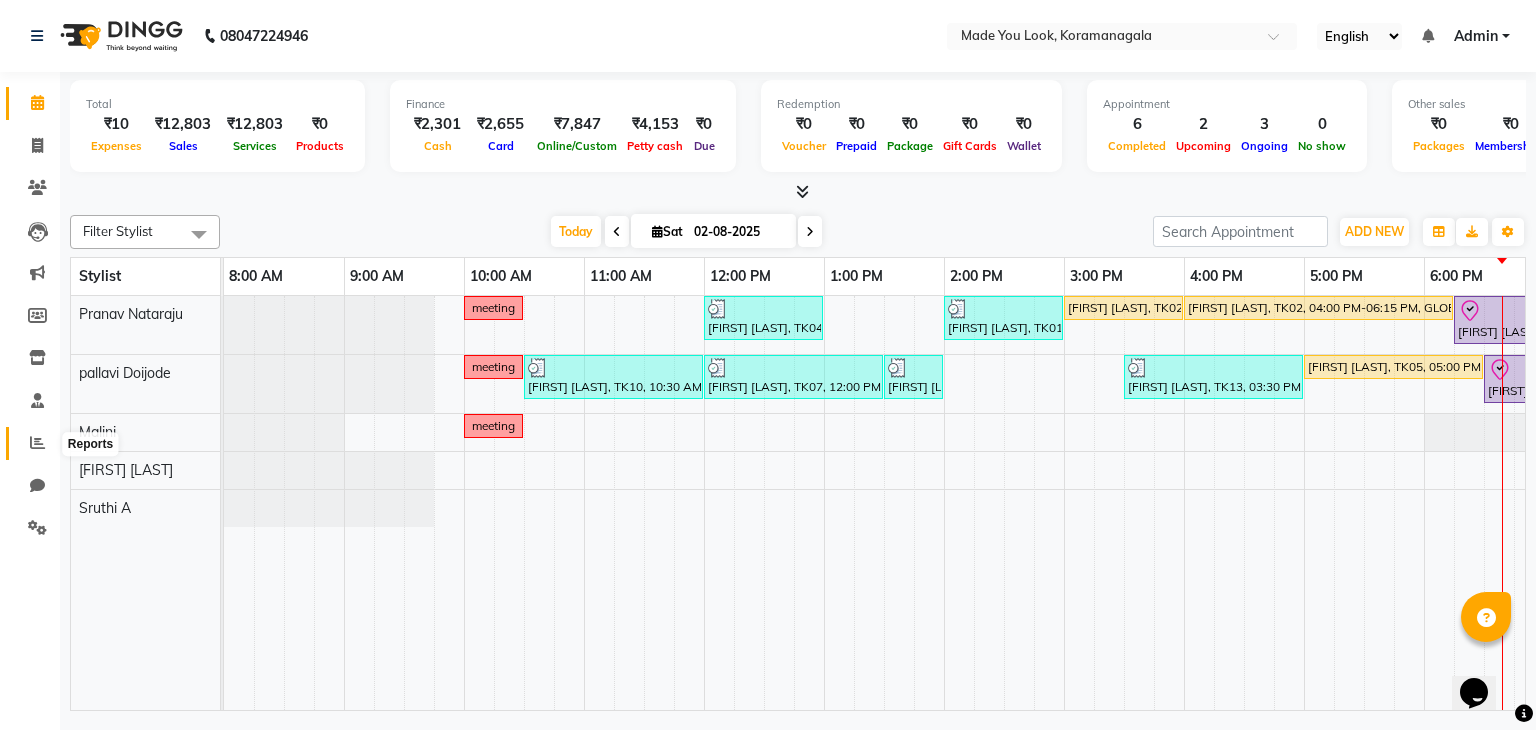 click 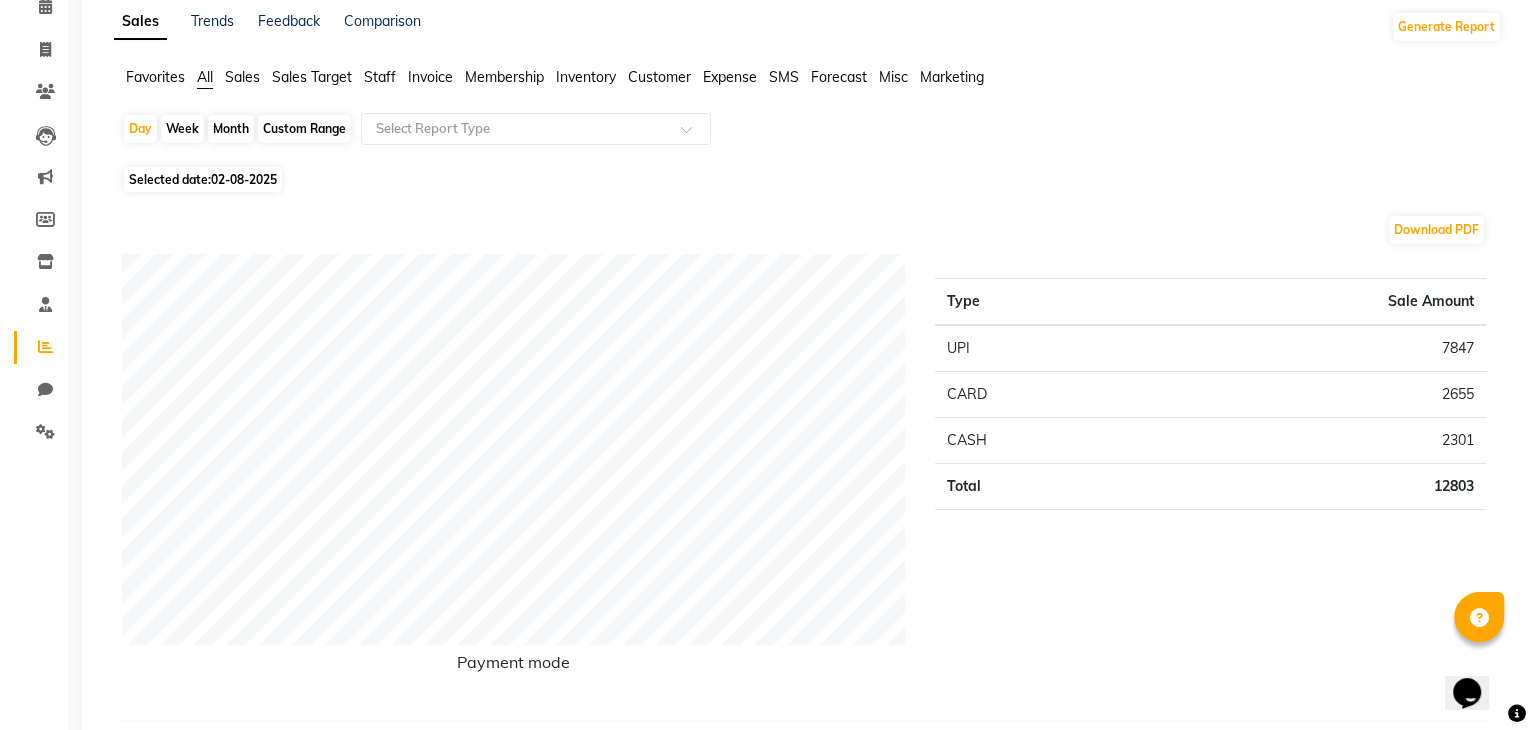 scroll, scrollTop: 0, scrollLeft: 0, axis: both 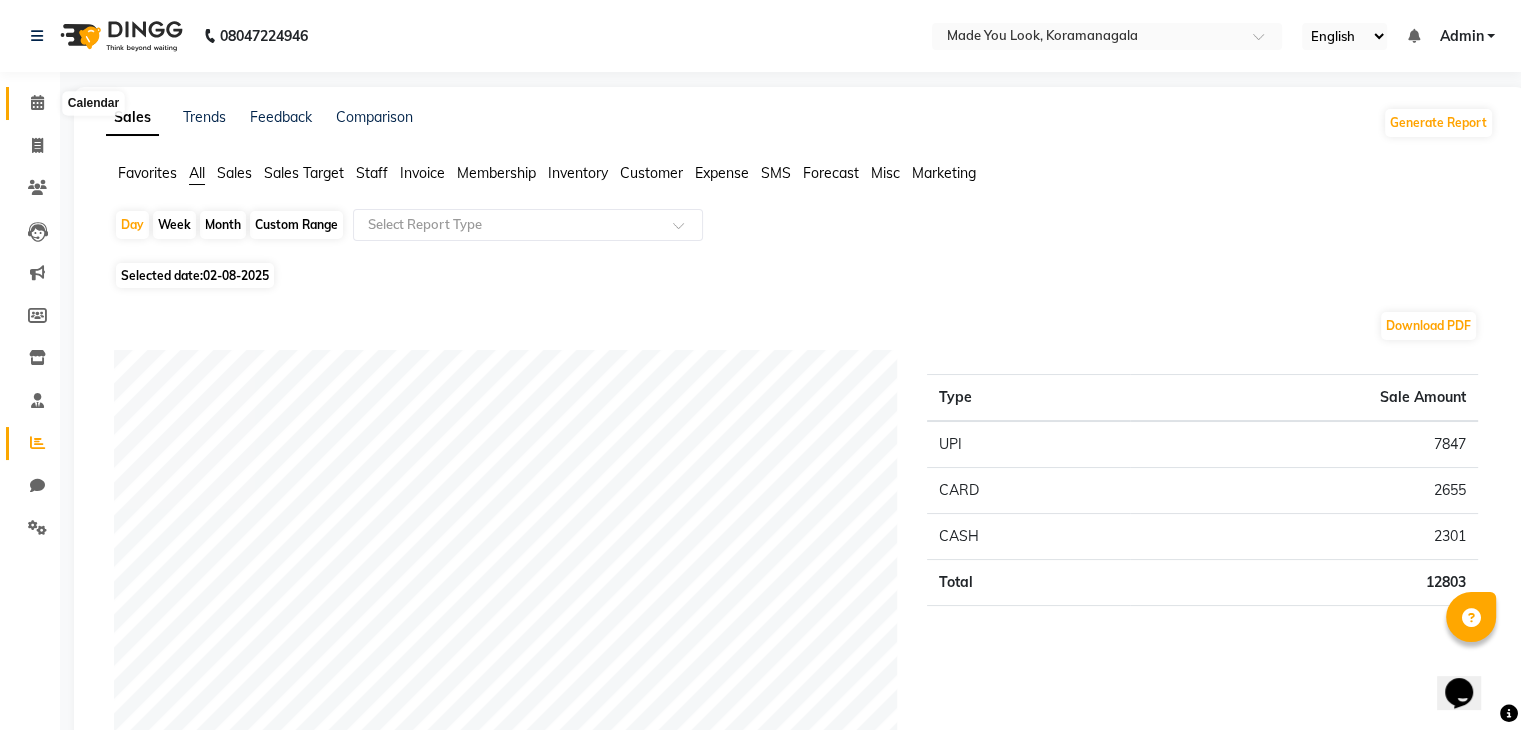drag, startPoint x: 38, startPoint y: 93, endPoint x: 56, endPoint y: 100, distance: 19.313208 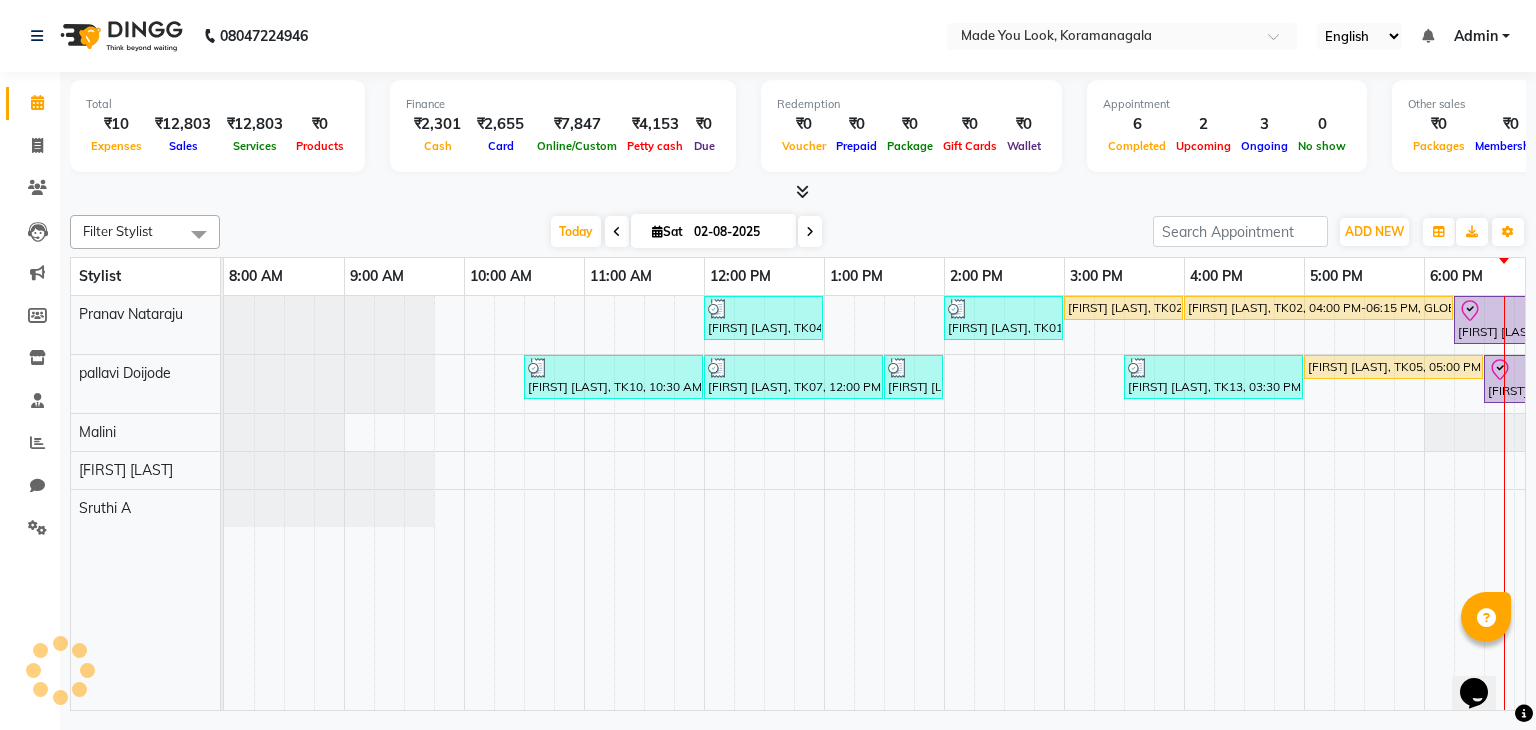 scroll, scrollTop: 0, scrollLeft: 0, axis: both 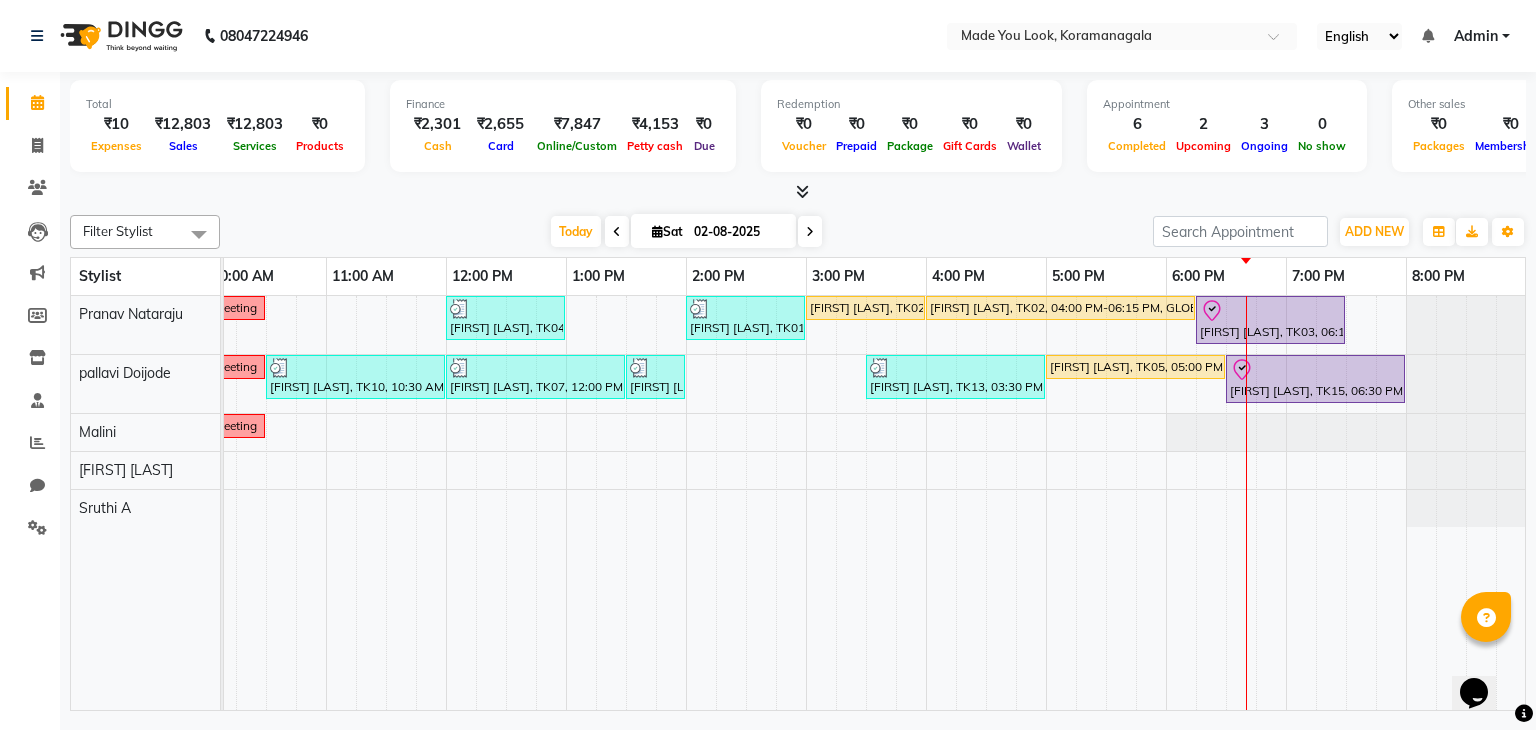 drag, startPoint x: 392, startPoint y: 709, endPoint x: 852, endPoint y: 637, distance: 465.60068 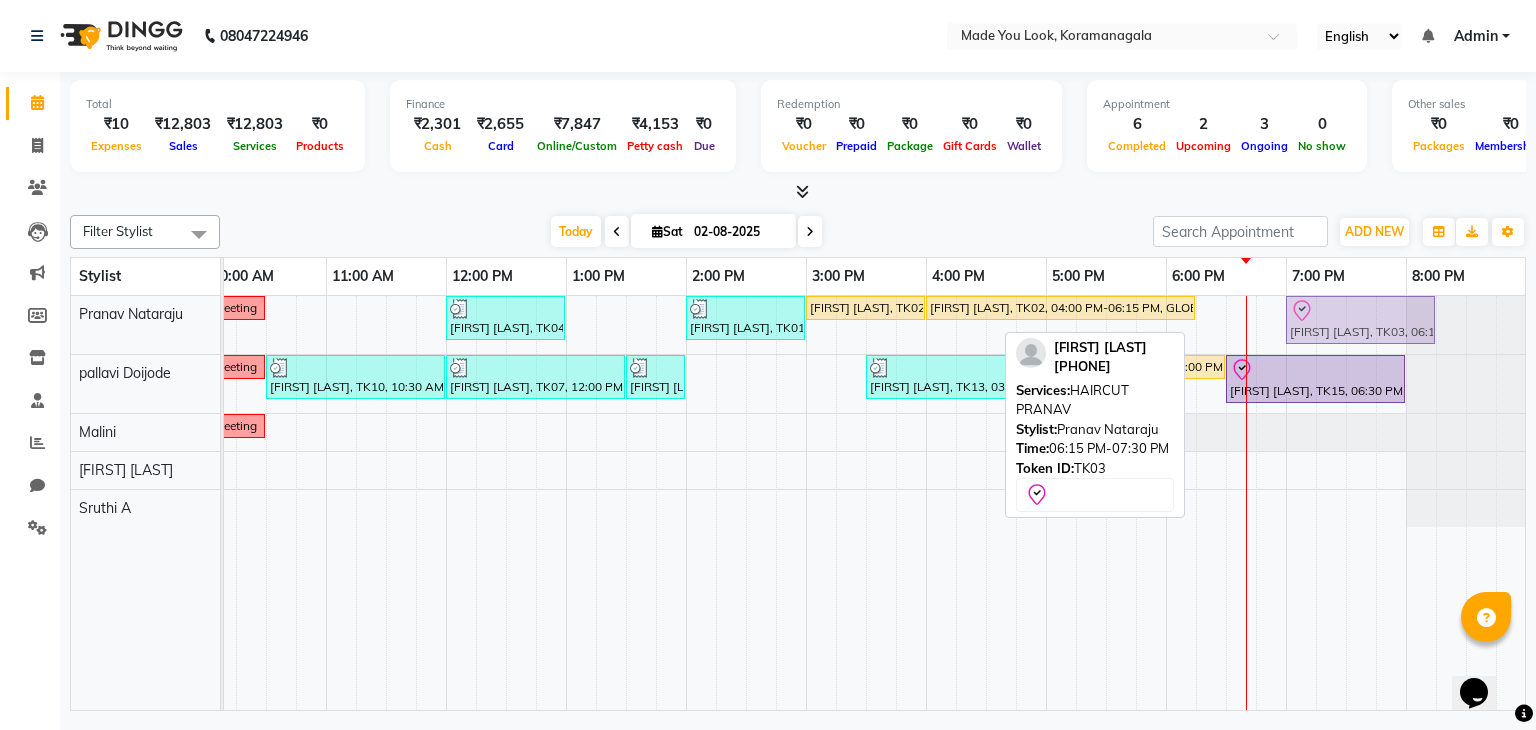 drag, startPoint x: 1251, startPoint y: 313, endPoint x: 1348, endPoint y: 305, distance: 97.32934 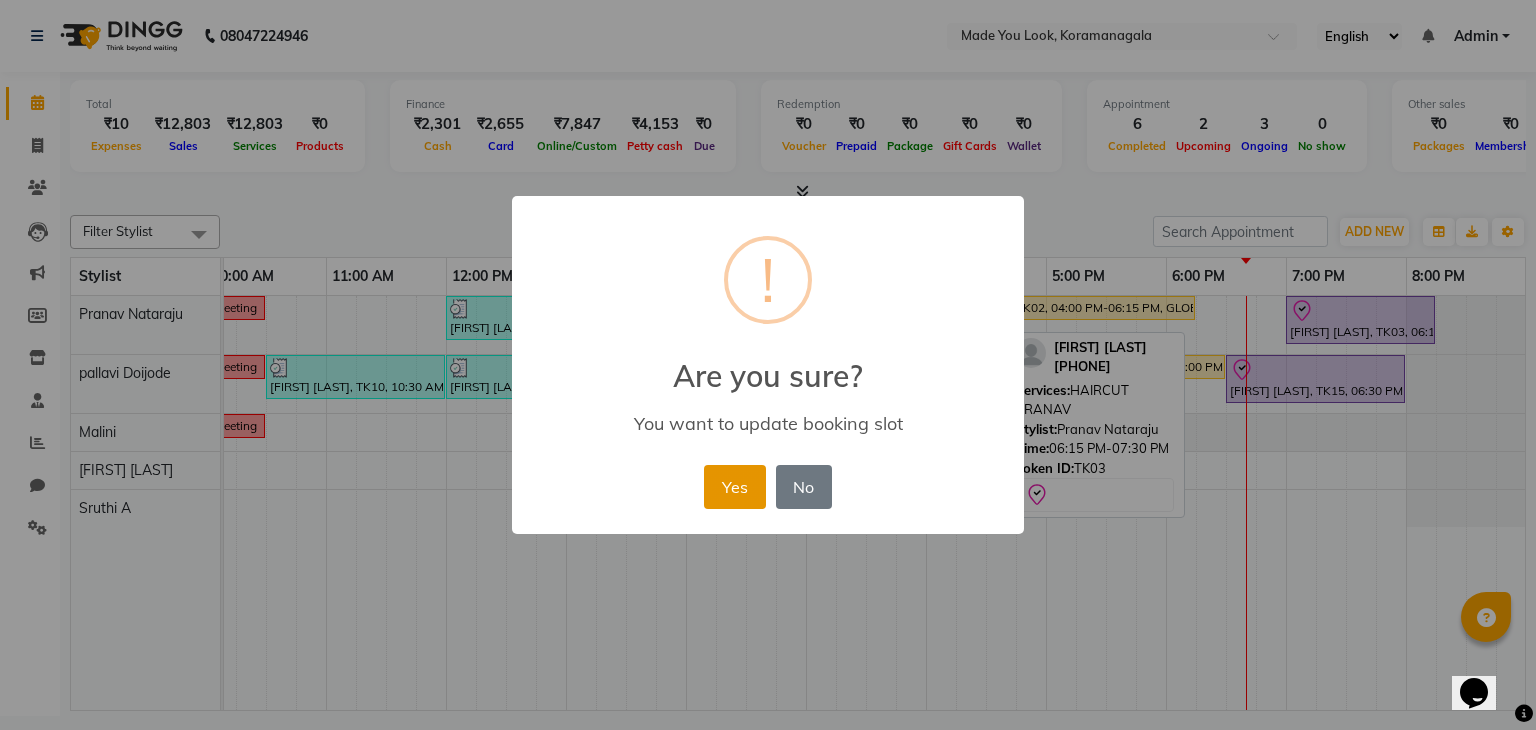 click on "Yes" at bounding box center [734, 487] 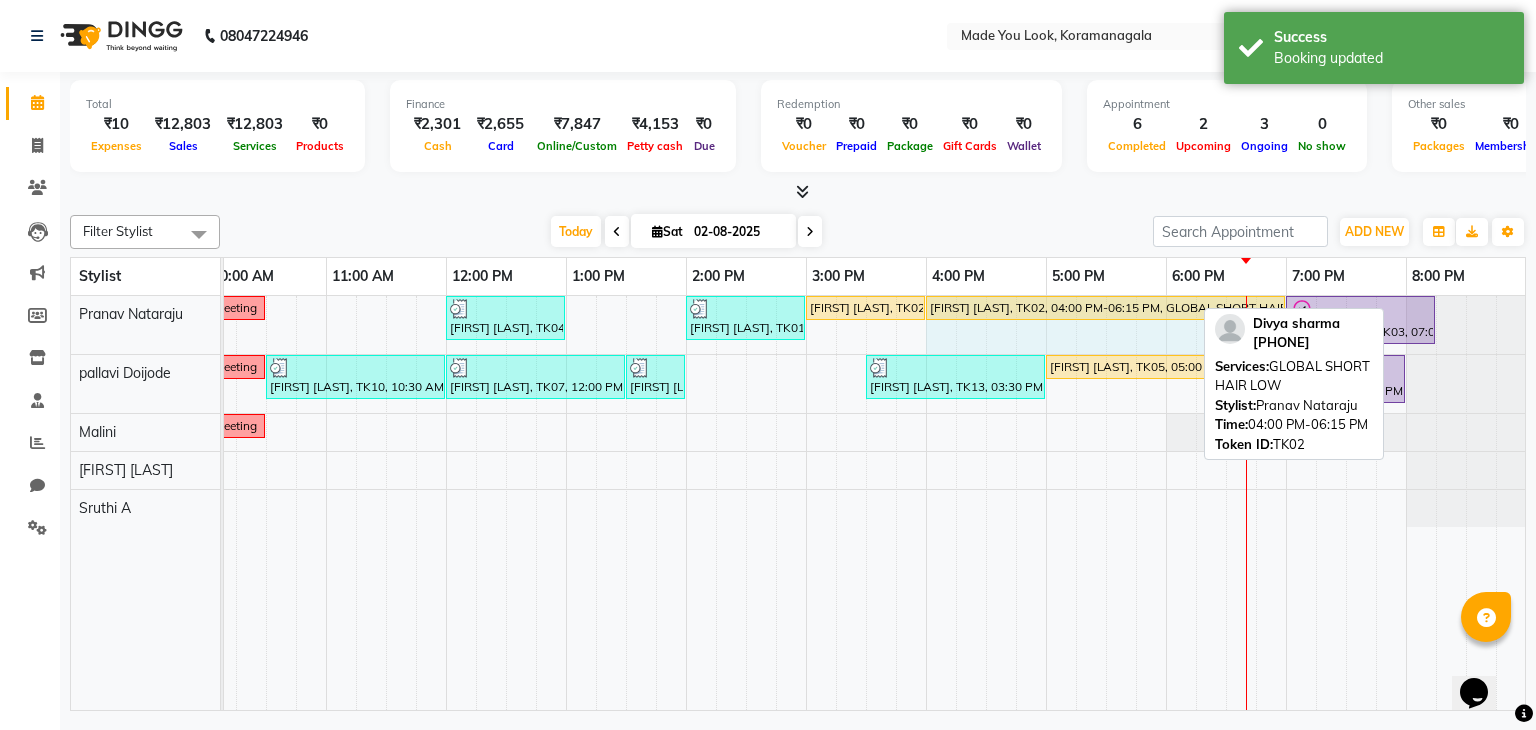 drag, startPoint x: 1189, startPoint y: 303, endPoint x: 1267, endPoint y: 303, distance: 78 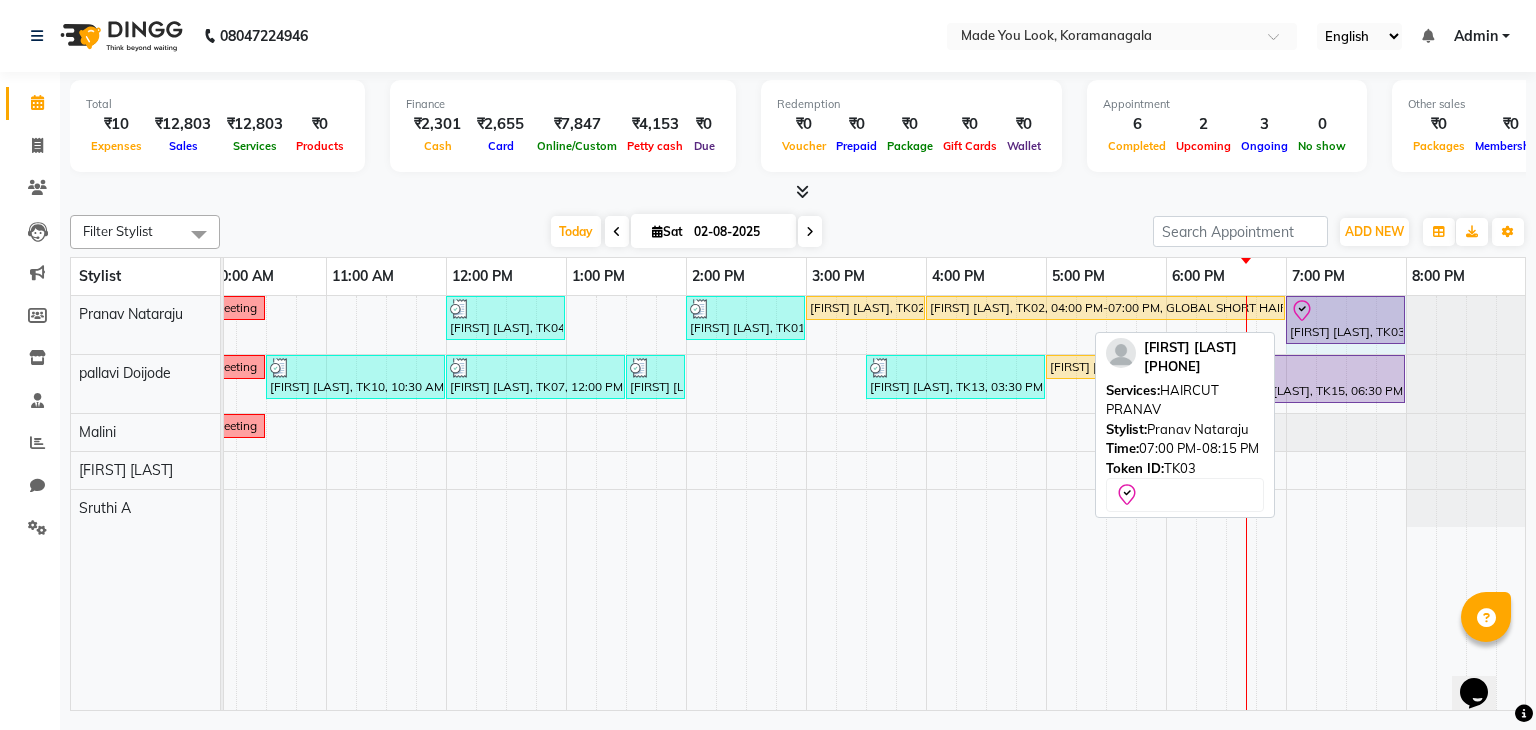 drag, startPoint x: 1429, startPoint y: 314, endPoint x: 1389, endPoint y: 314, distance: 40 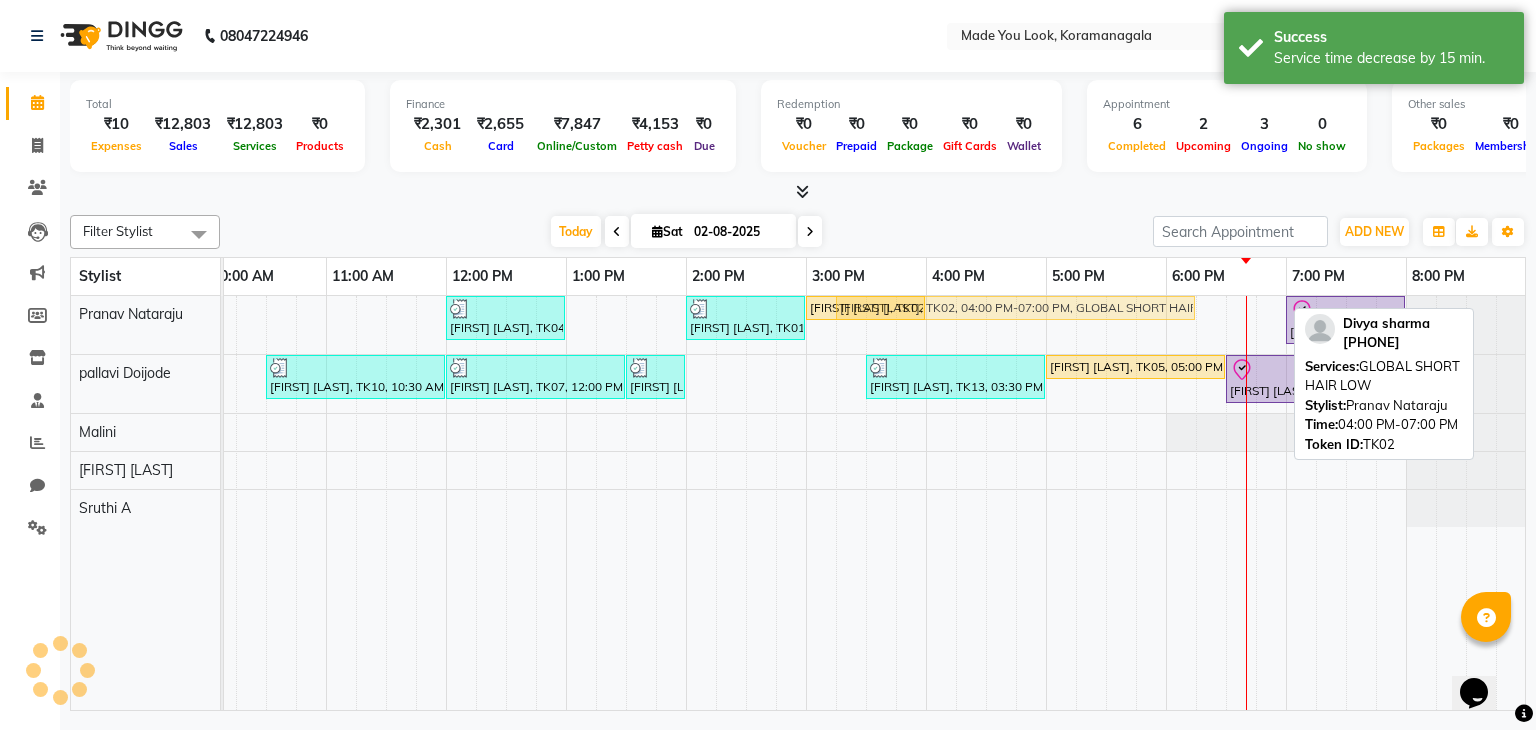 click on "Amrutha raju, TK04, 12:00 PM-01:00 PM, HAIRCUT PRANAV     Shiva Ramesh, TK01, 02:00 PM-03:00 PM, HAIRCUT PRANAV    Divya sharma, TK02, 03:00 PM-04:00 PM, HAIRCUT PRANAV    Divya sharma, TK02, 04:00 PM-07:00 PM, GLOBAL SHORT HAIR LOW
Harish Ramanadhan, TK03, 07:00 PM-08:00 PM, HAIRCUT PRANAV    Divya sharma, TK02, 04:00 PM-07:00 PM, GLOBAL SHORT HAIR LOW     Sibi Nandana, TK10, 10:30 AM-12:00 PM, CURL-CUT SHOULDER LENGTH PALLAVI     Ann Alex, TK07, 12:00 PM-01:30 PM, CURL-CUT BELOW SHOULDER PALLAVI     Ann Alex, TK07, 01:30 PM-02:00 PM,  OLAPLEX 4C CLARIFYING     Krithika khatri, TK13, 03:30 PM-05:00 PM, CURL-CUT SHOULDER LENGTH PRANAV    Rizwana P, TK05, 05:00 PM-06:30 PM, CURL-CUT SHOULDER LENGTH PALLAVI
Akshaya pradeep, TK15, 06:30 PM-08:00 PM, CURL-CUT SHOULDER LENGTH PALLAVI" at bounding box center [746, 411] 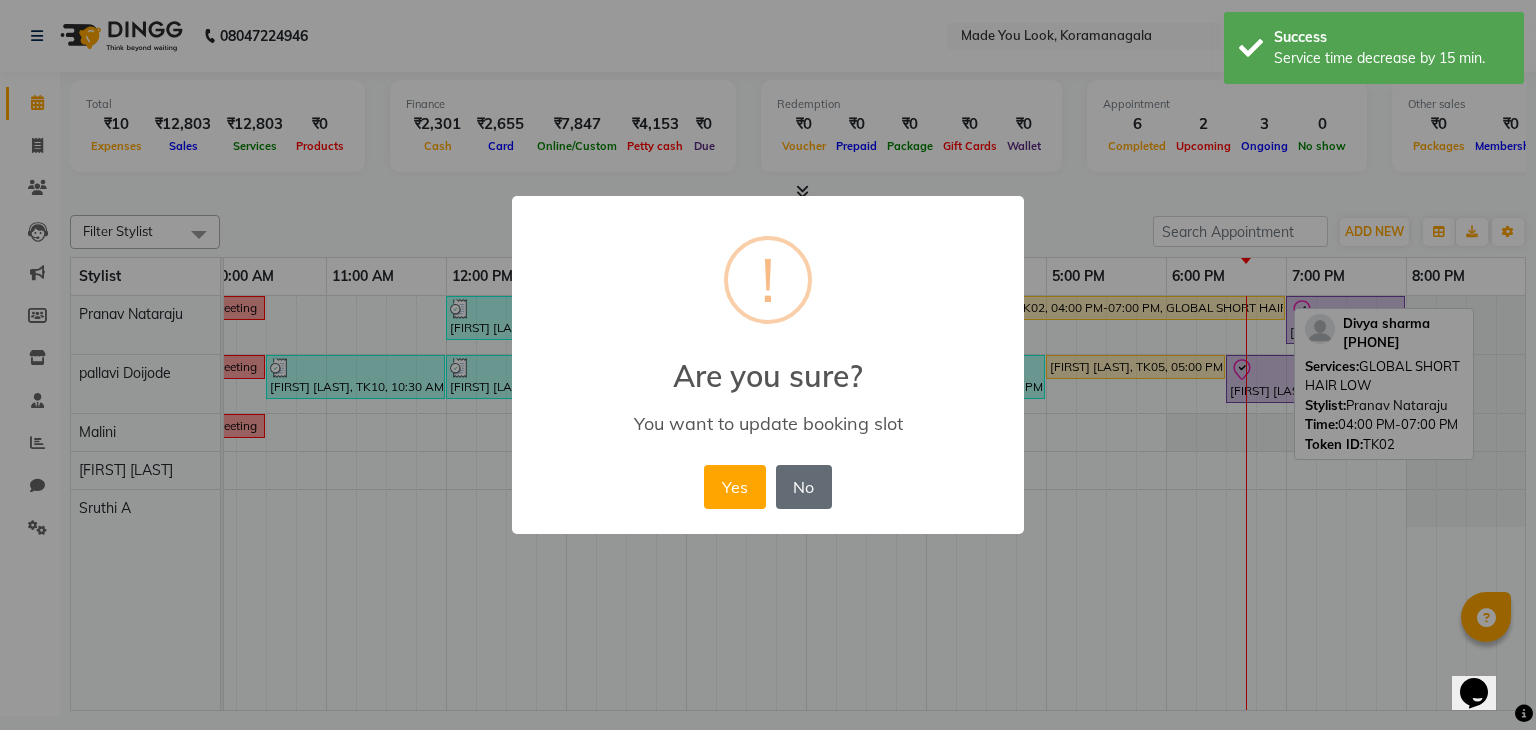 click on "No" at bounding box center [804, 487] 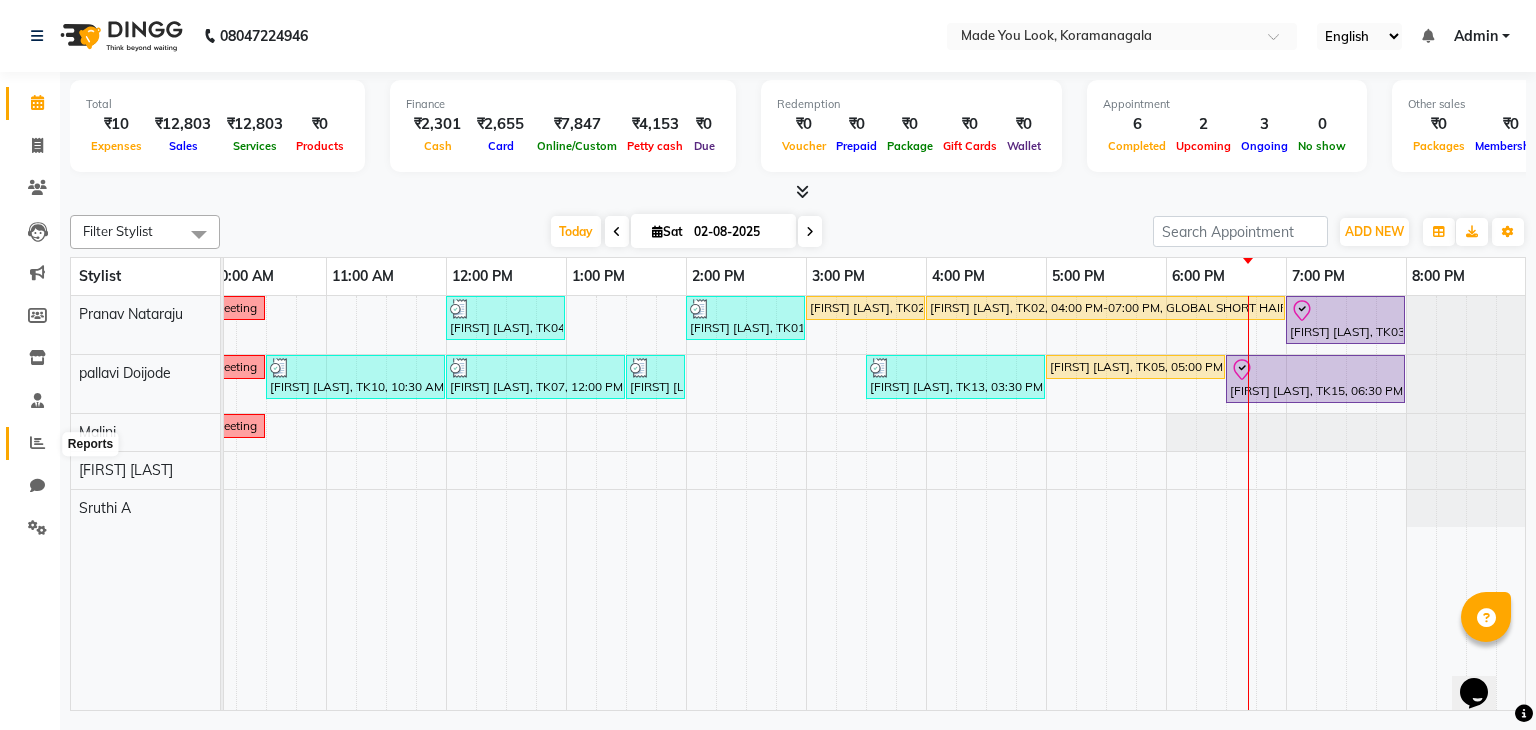 drag, startPoint x: 50, startPoint y: 442, endPoint x: 44, endPoint y: 428, distance: 15.231546 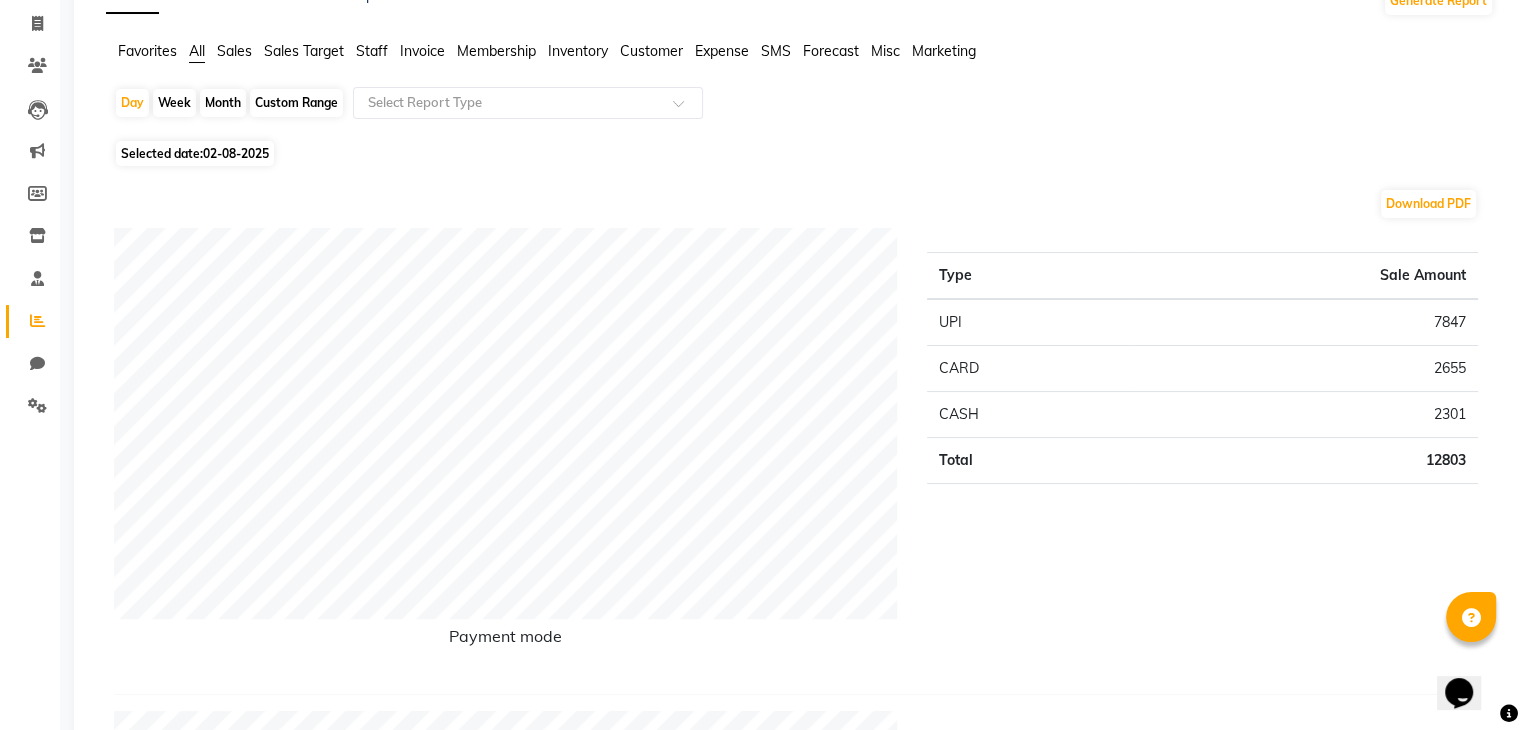 scroll, scrollTop: 0, scrollLeft: 0, axis: both 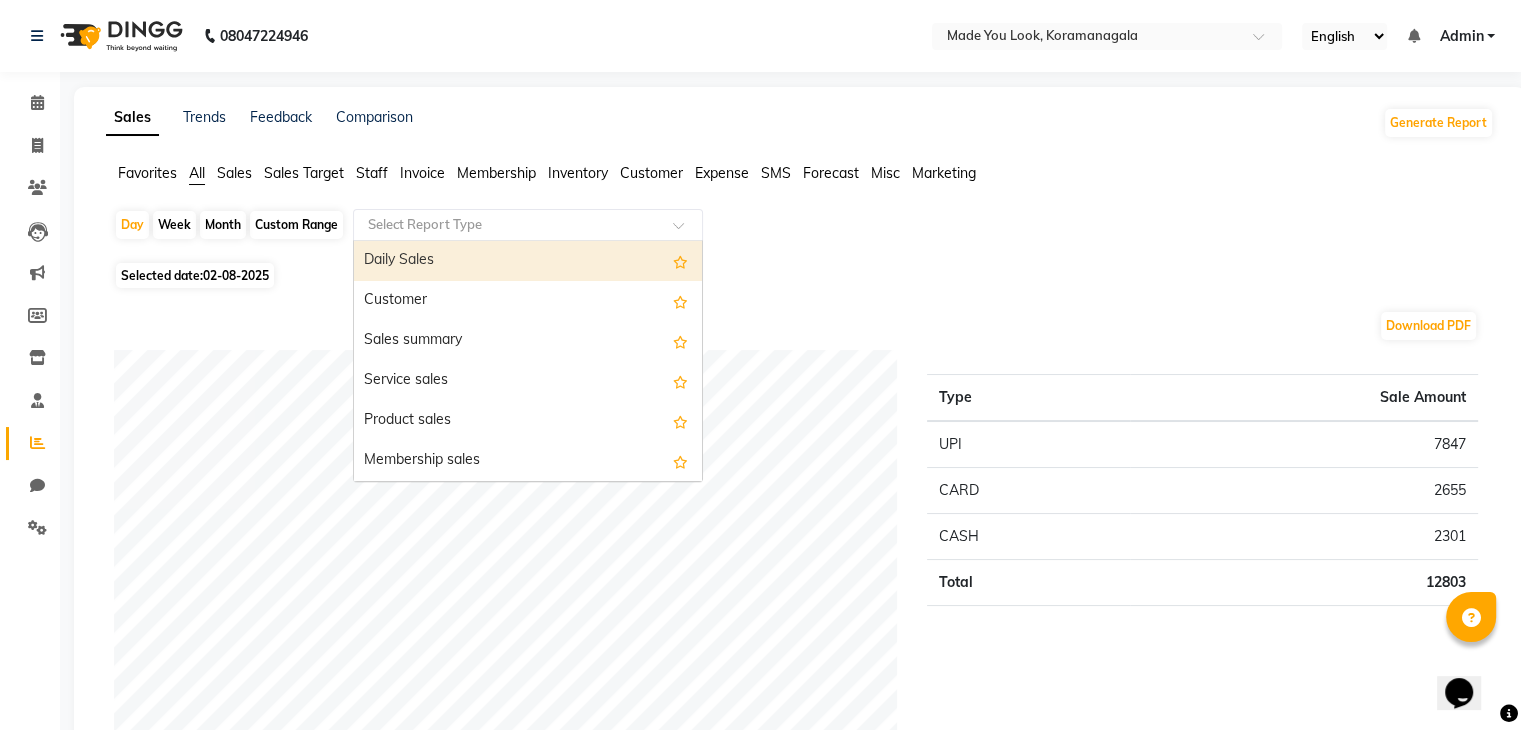 click 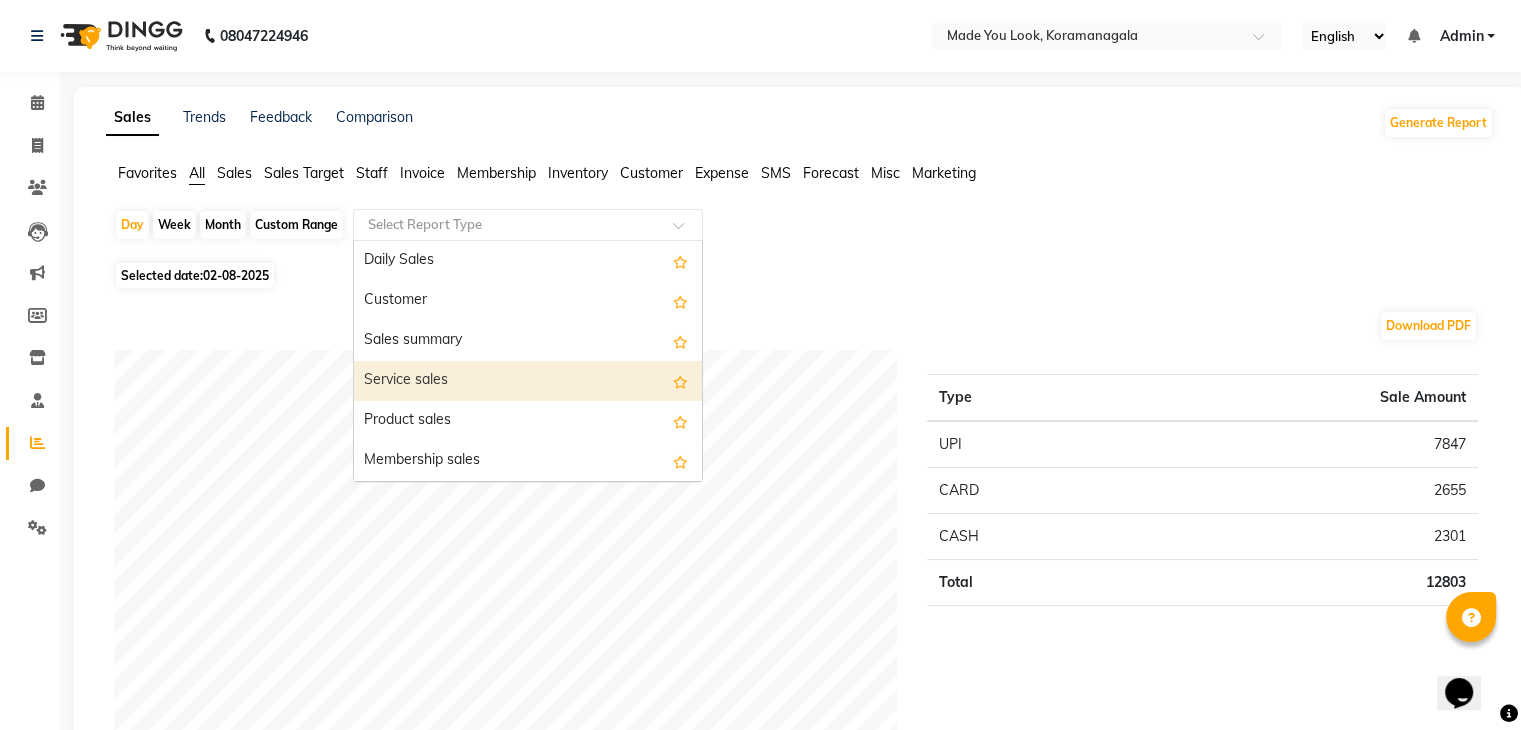 click on "Service sales" at bounding box center [528, 381] 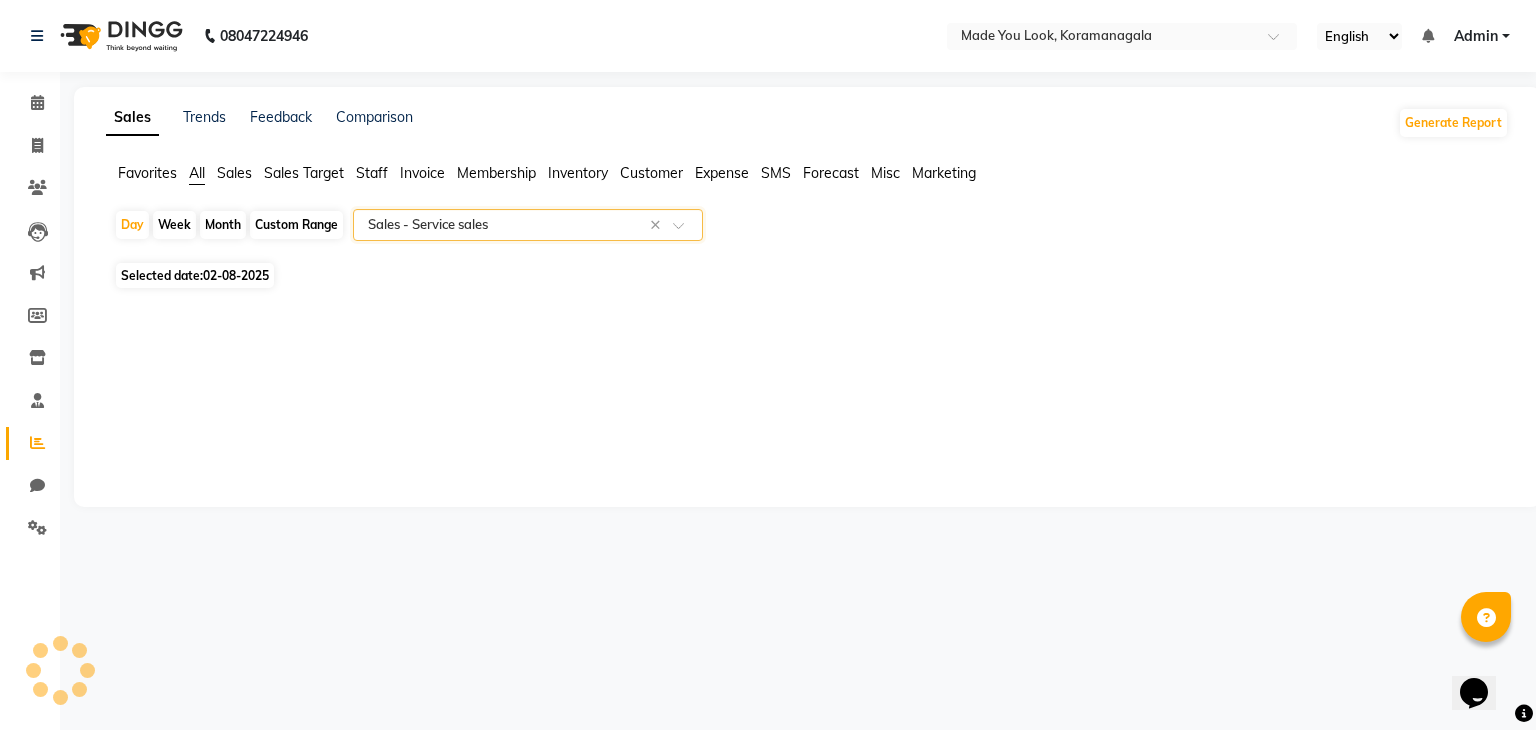 select on "full_report" 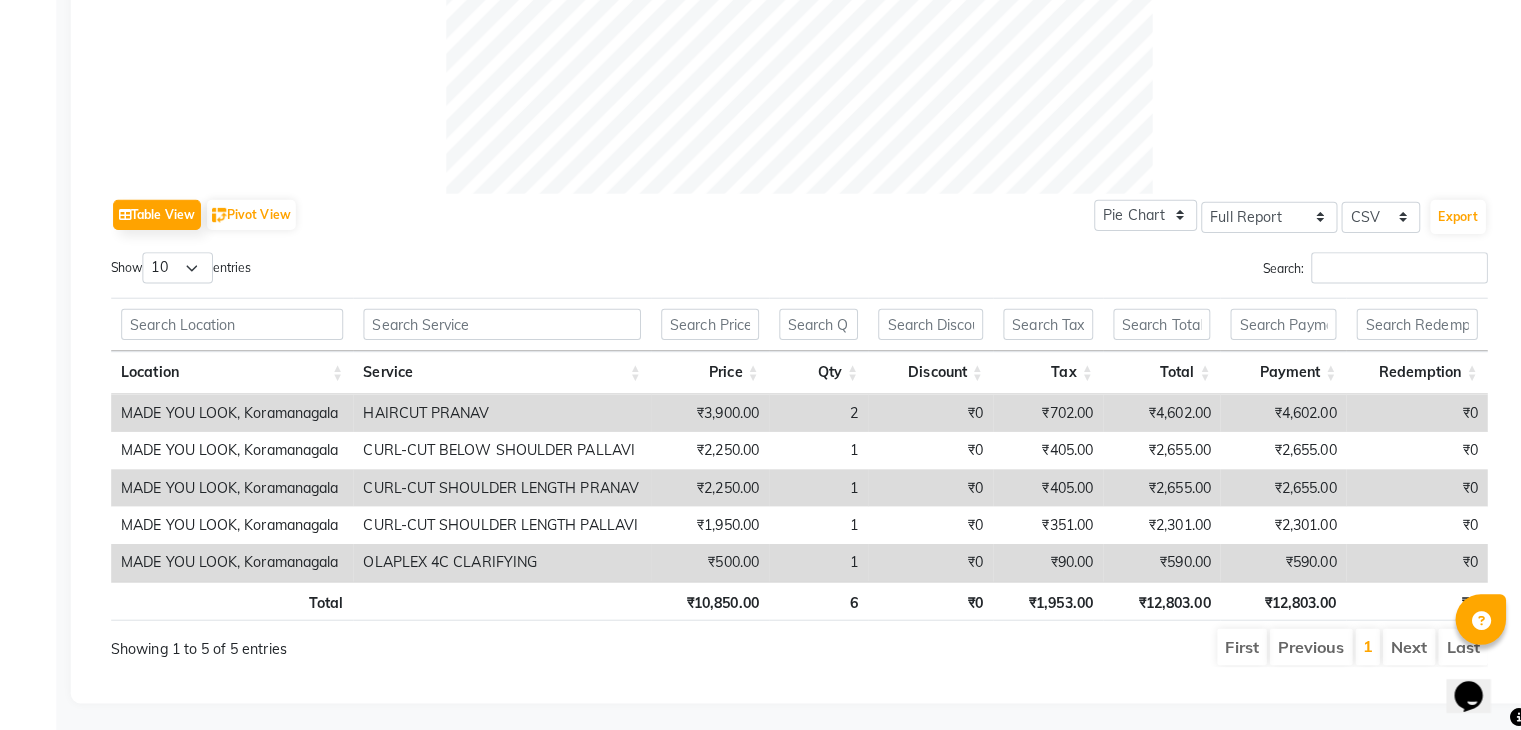 scroll, scrollTop: 852, scrollLeft: 0, axis: vertical 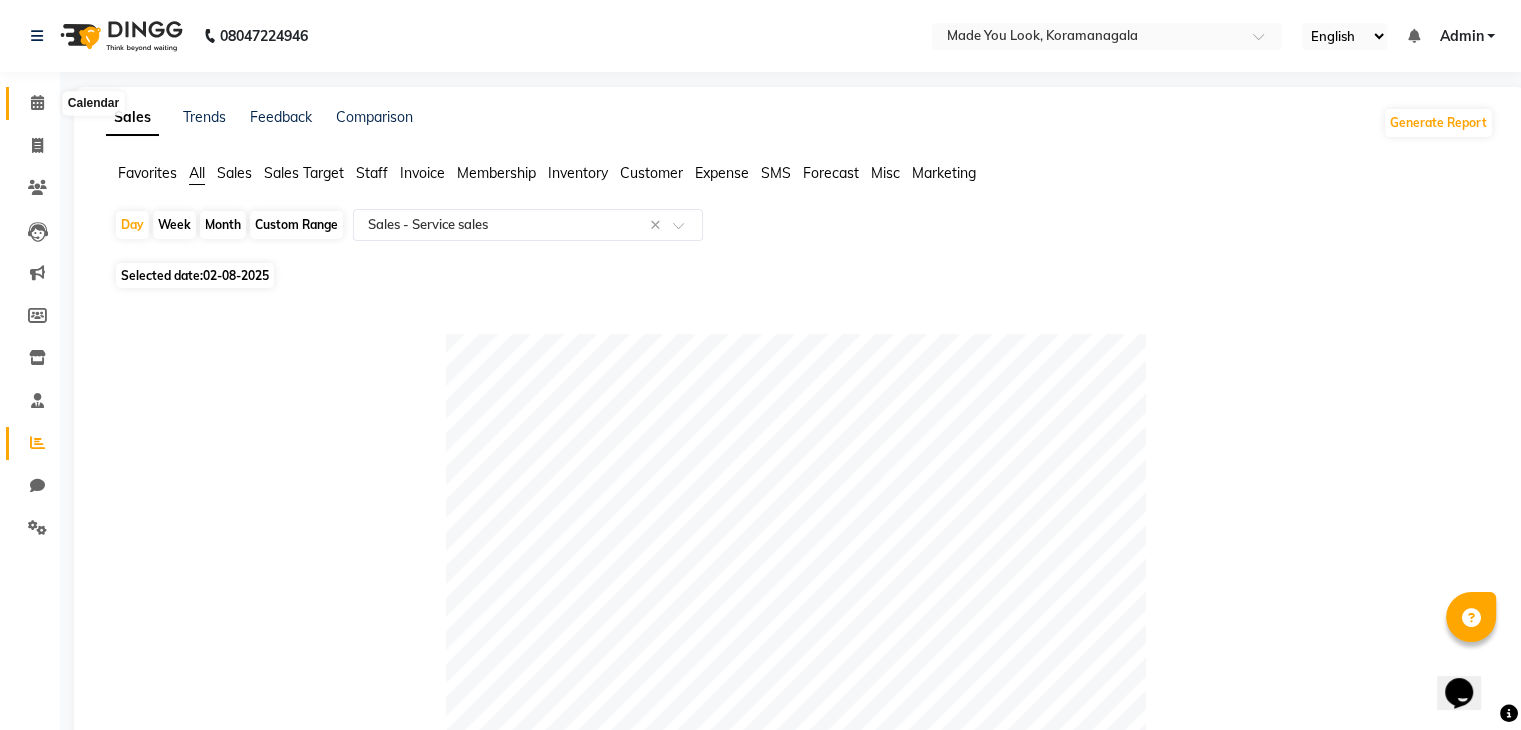 click 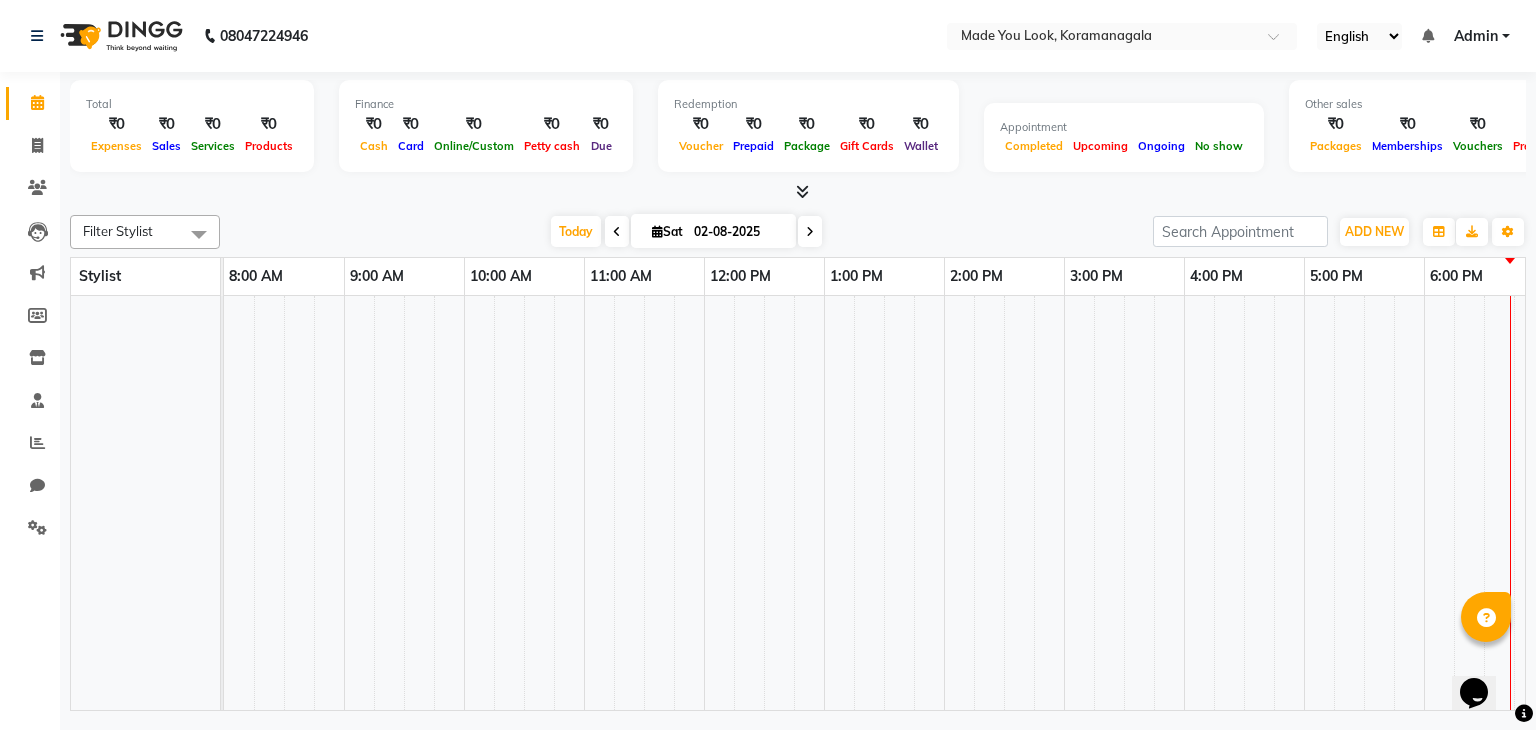 scroll, scrollTop: 0, scrollLeft: 0, axis: both 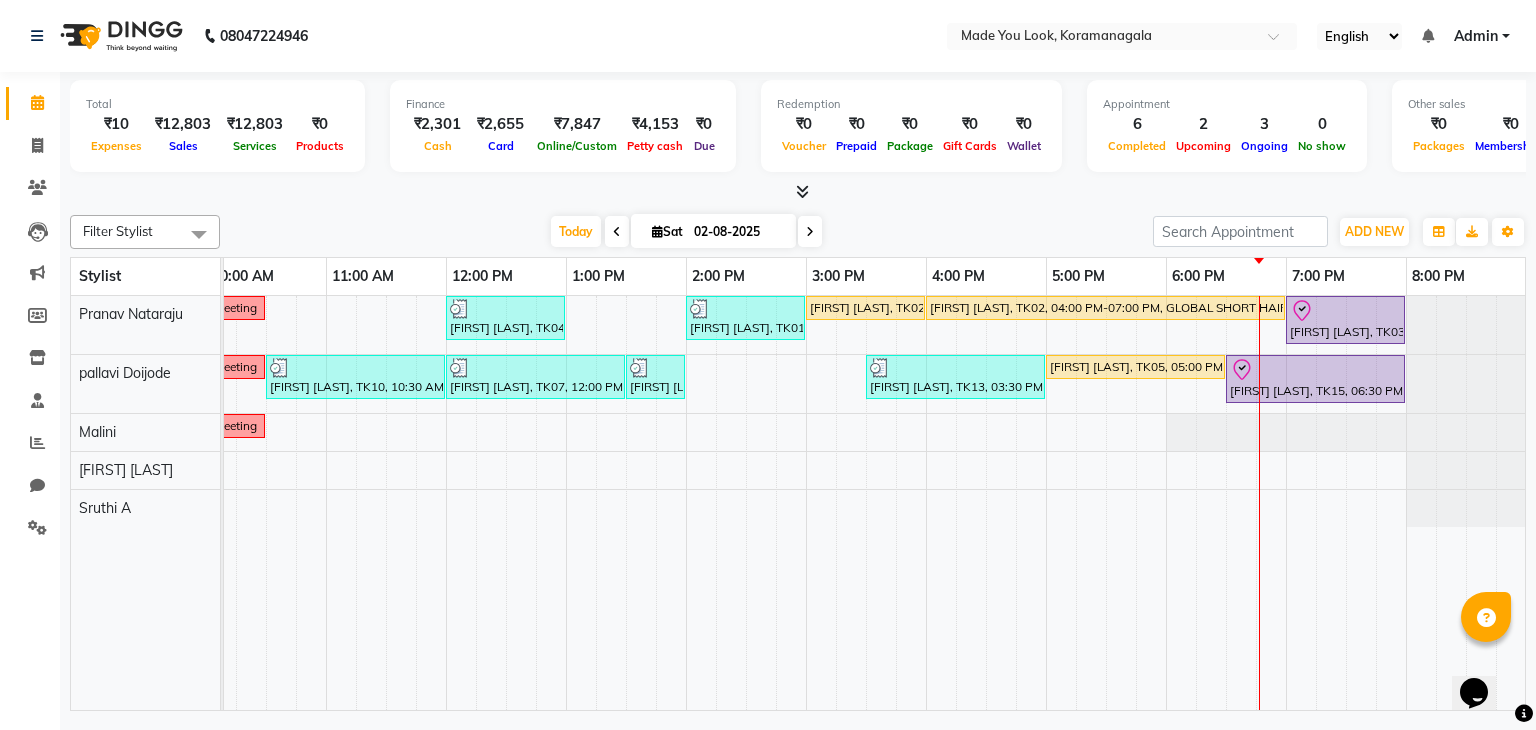 click at bounding box center (617, 231) 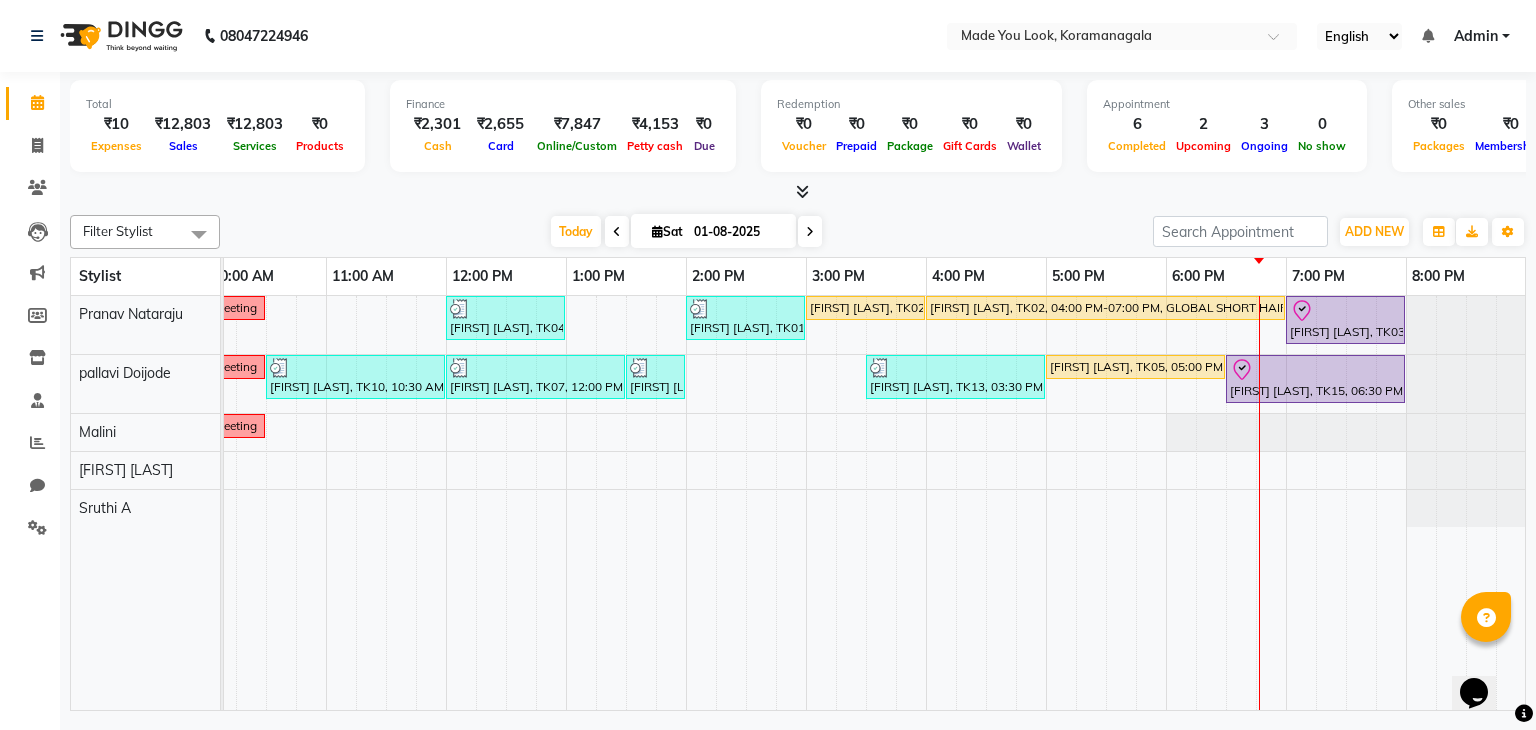 scroll, scrollTop: 0, scrollLeft: 0, axis: both 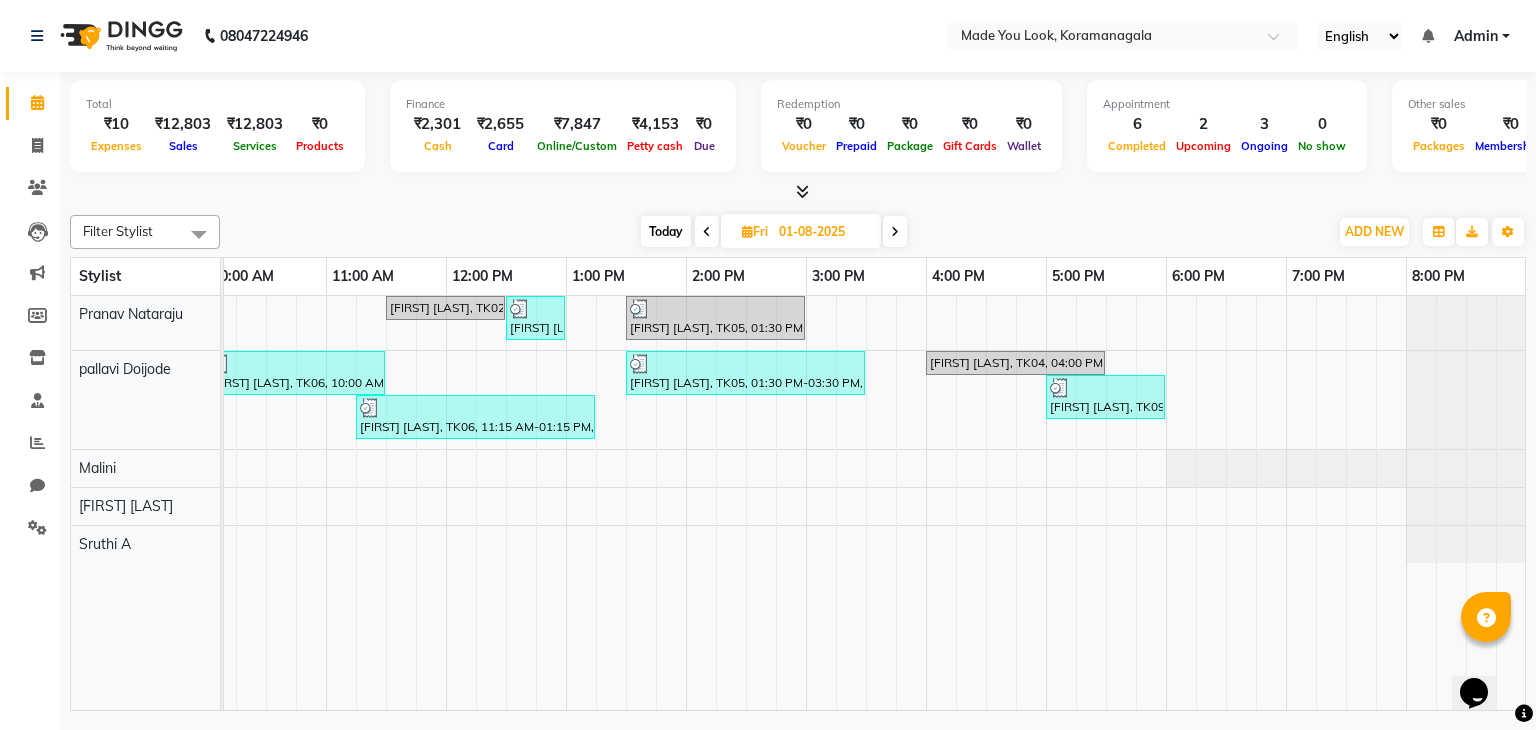 click at bounding box center [895, 231] 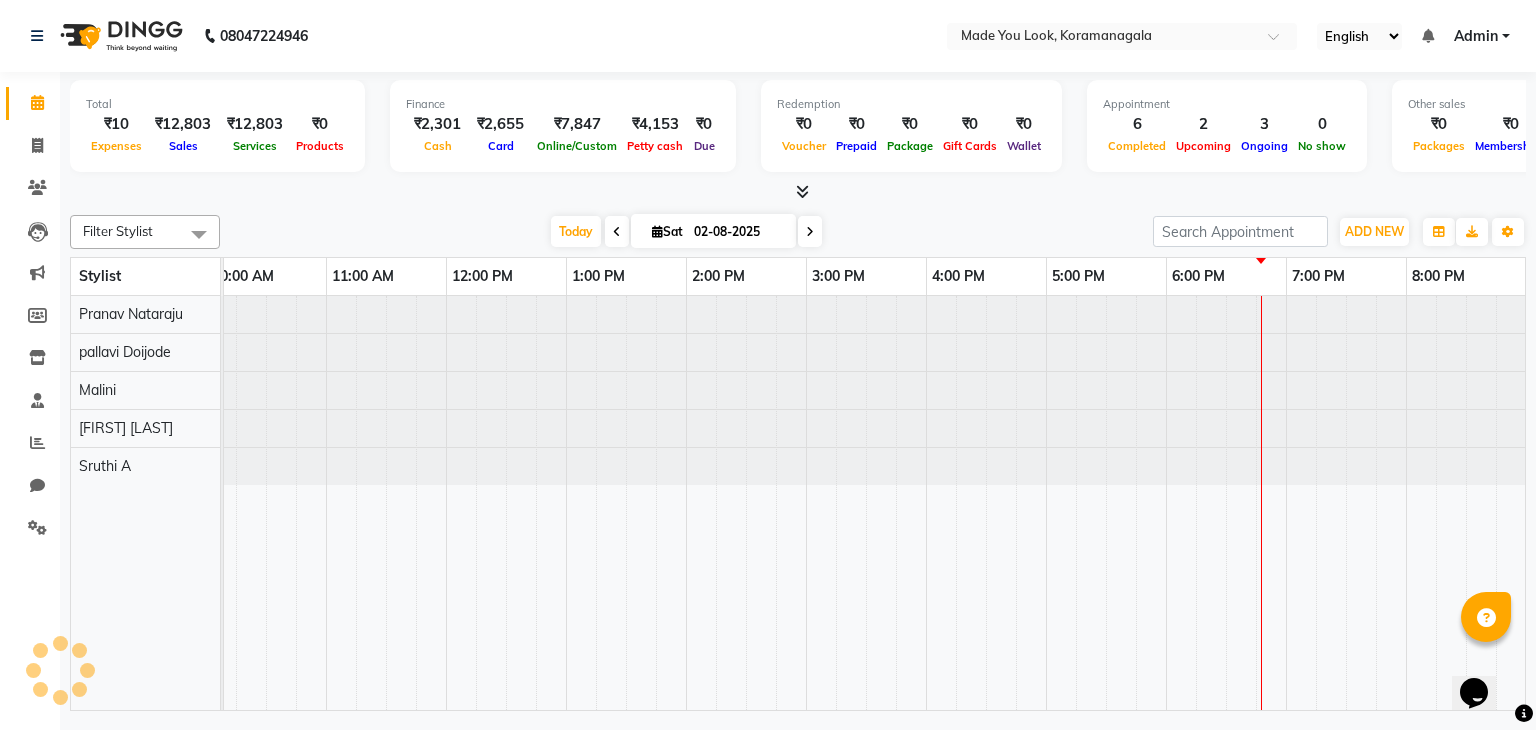 scroll, scrollTop: 0, scrollLeft: 258, axis: horizontal 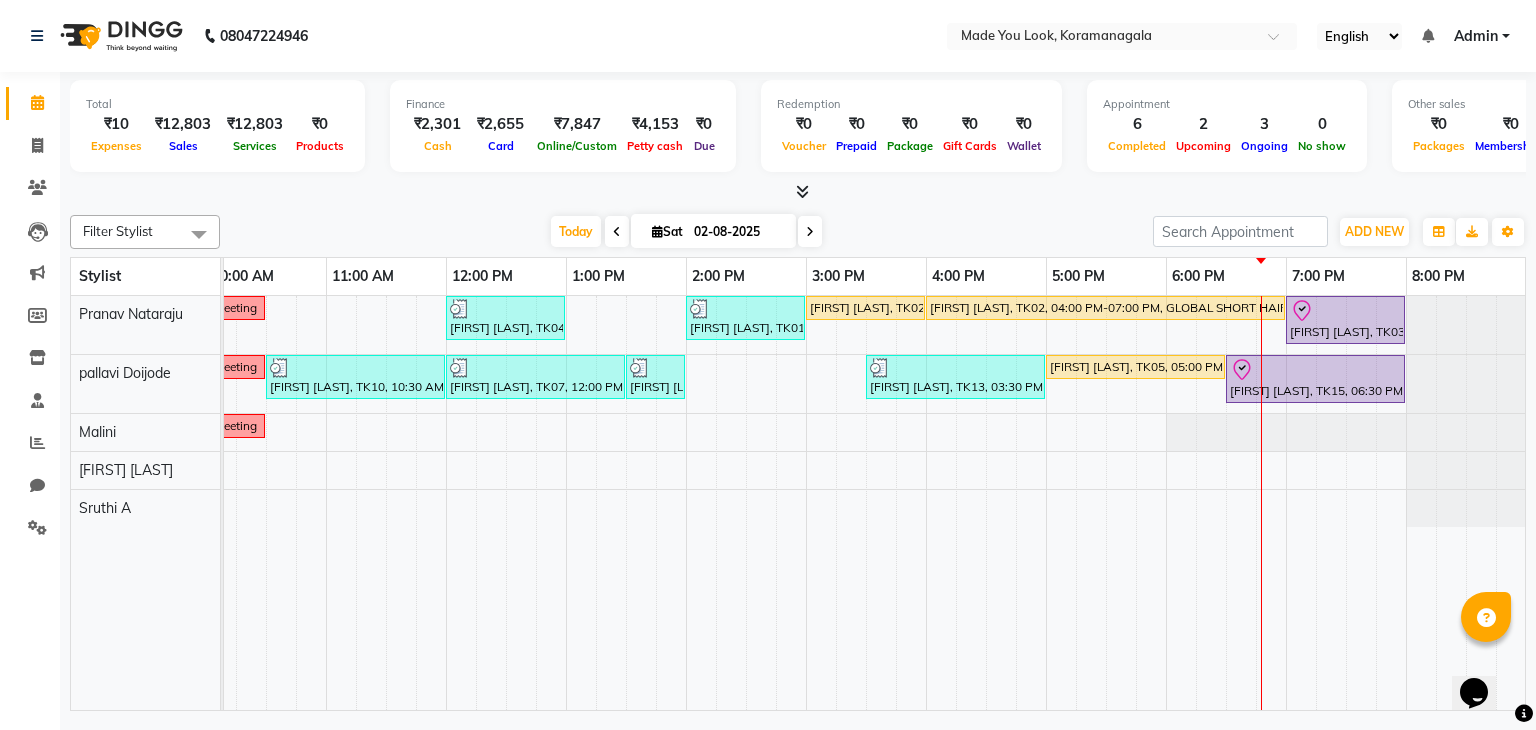 click at bounding box center [617, 231] 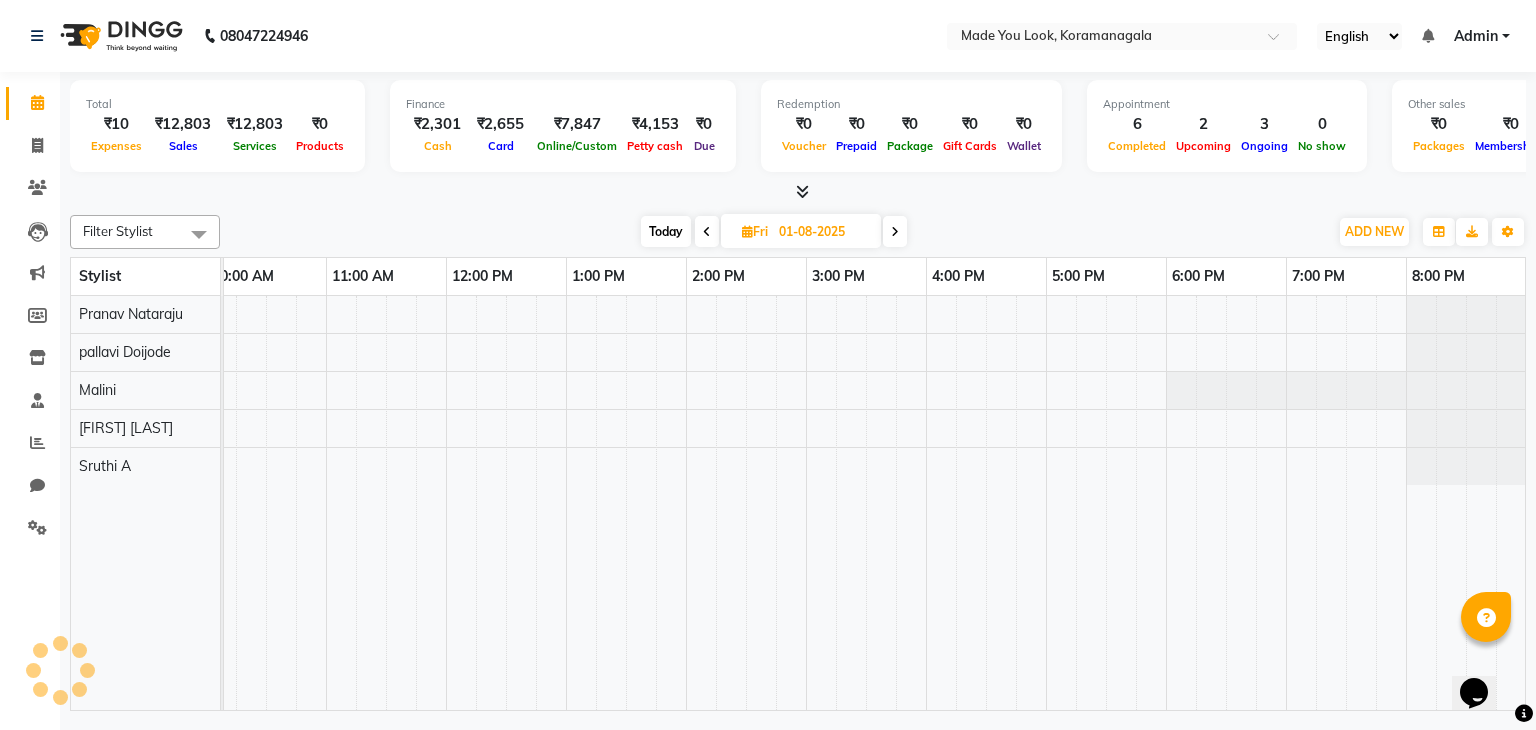 scroll, scrollTop: 0, scrollLeft: 258, axis: horizontal 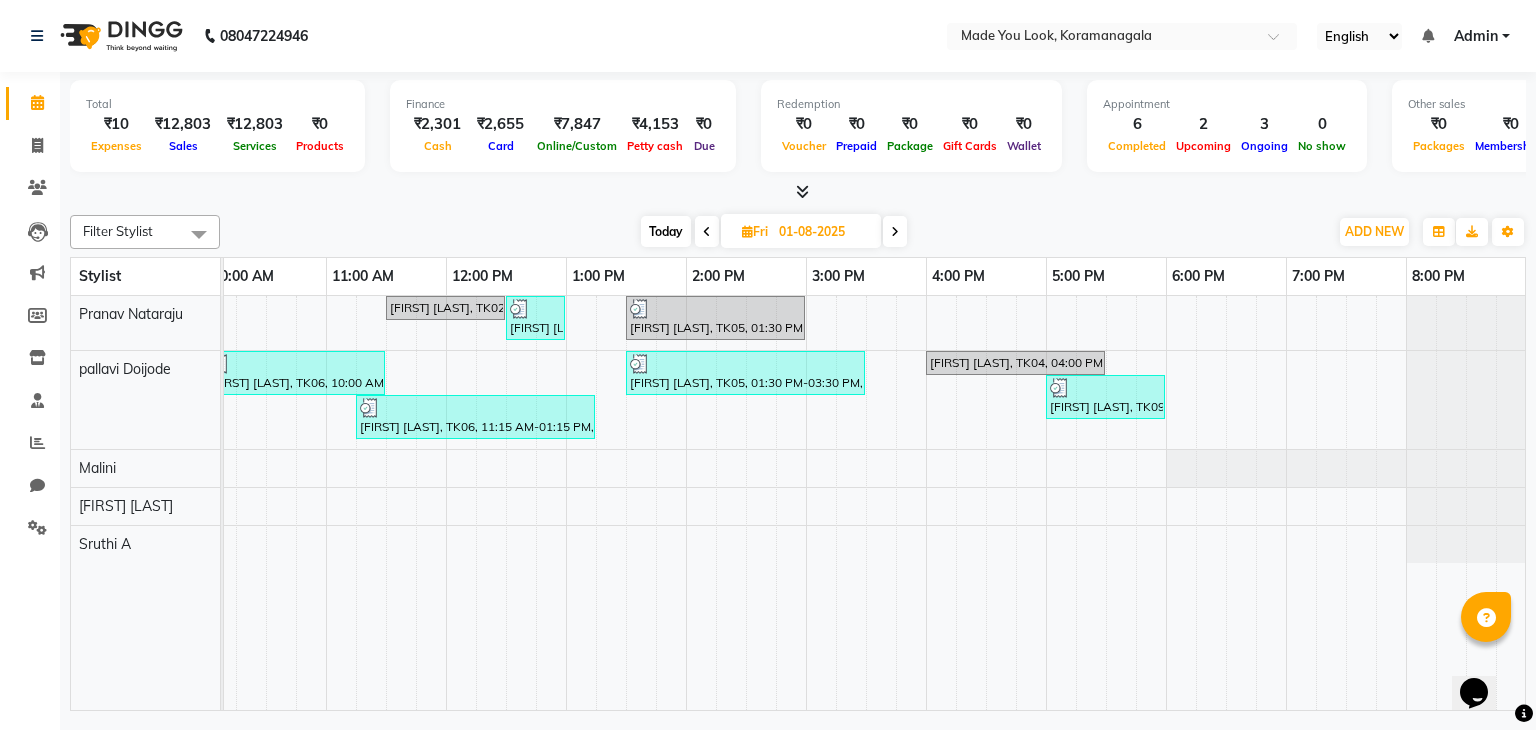 click at bounding box center (707, 232) 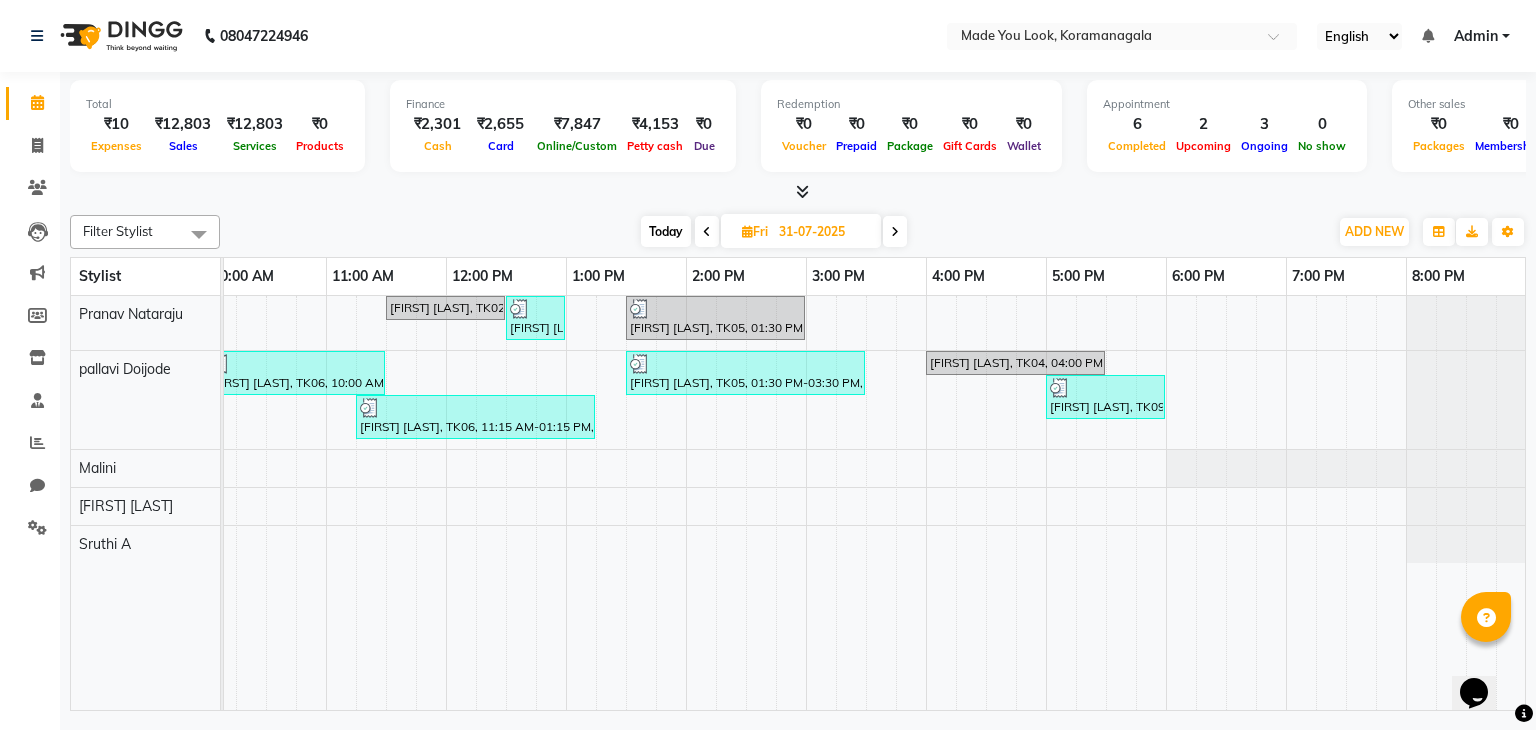 scroll, scrollTop: 0, scrollLeft: 0, axis: both 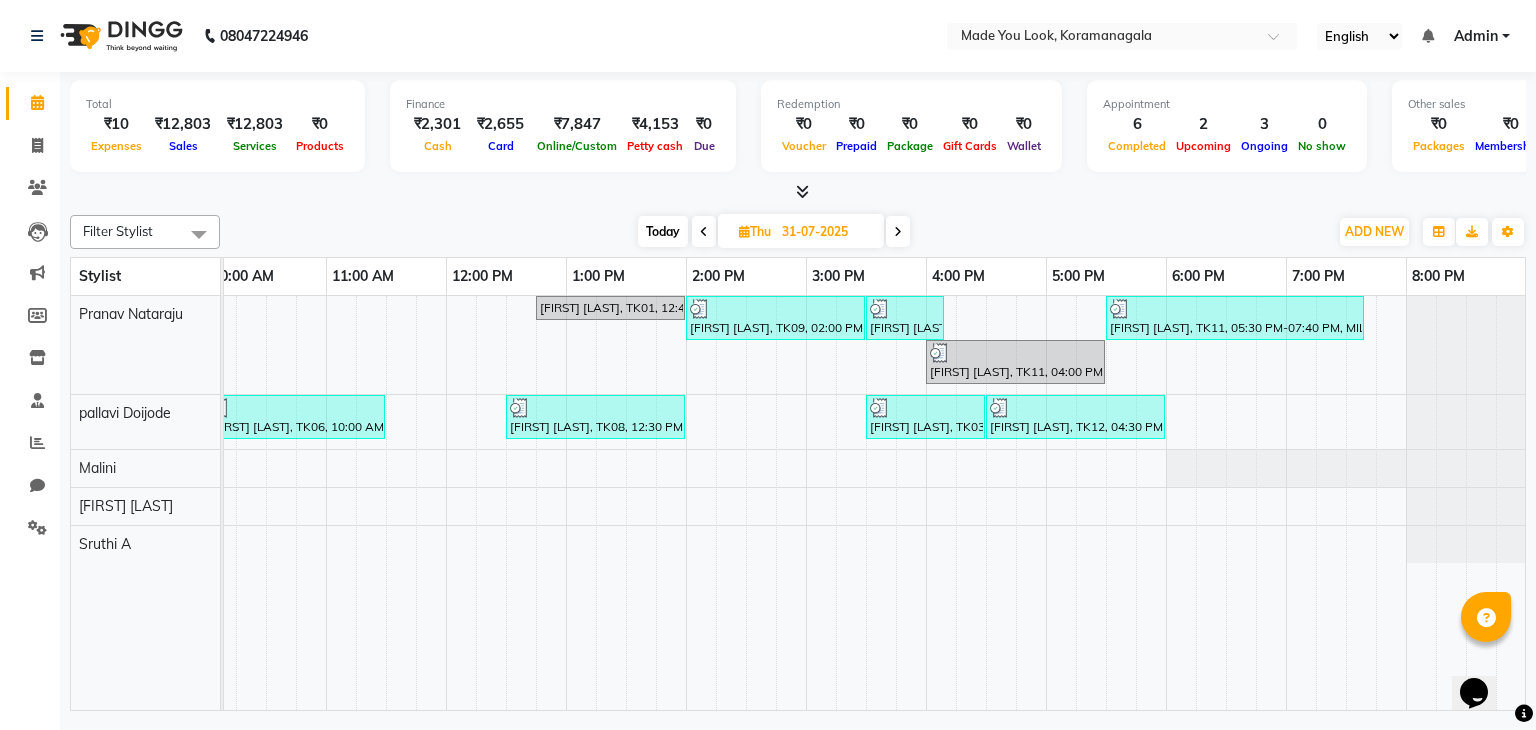 click at bounding box center [898, 231] 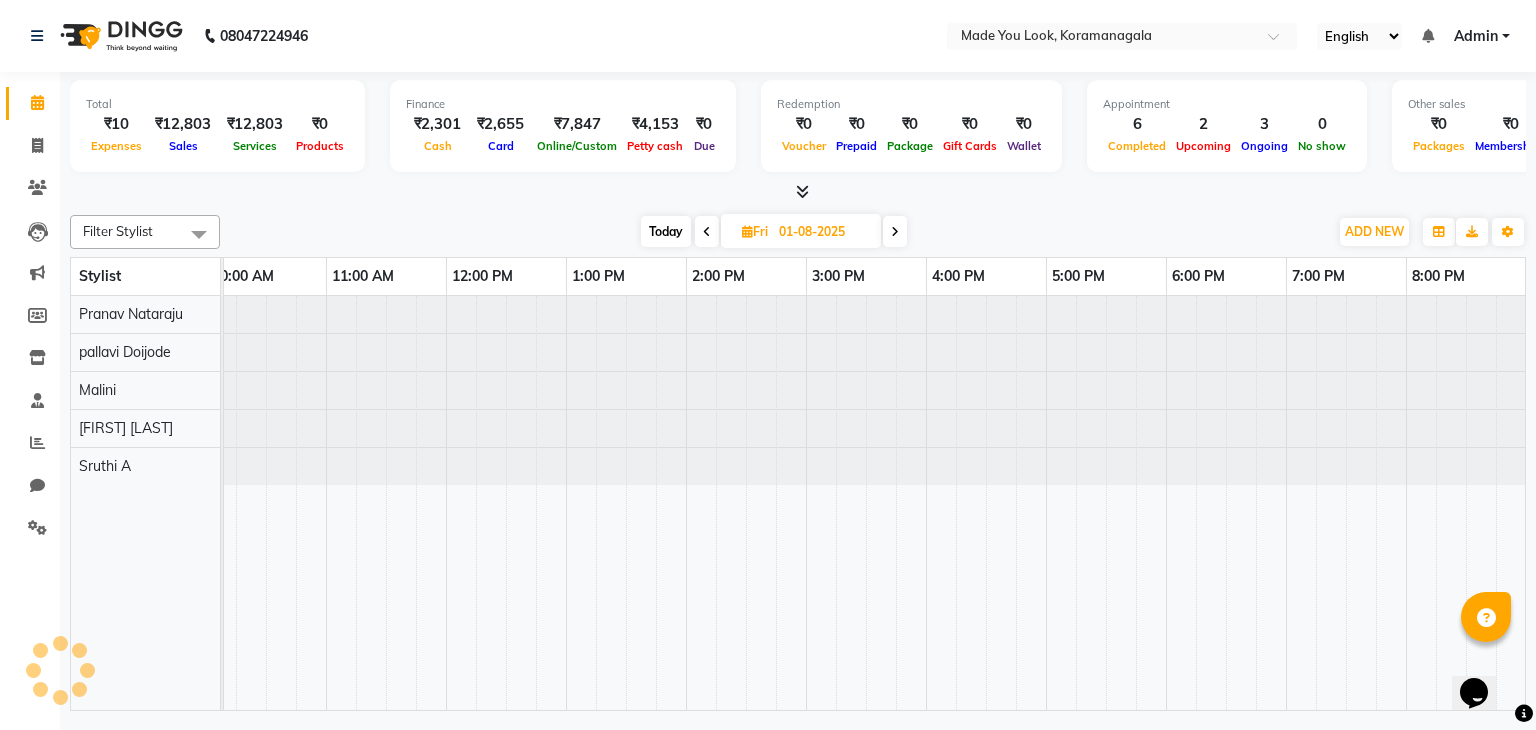 scroll, scrollTop: 0, scrollLeft: 0, axis: both 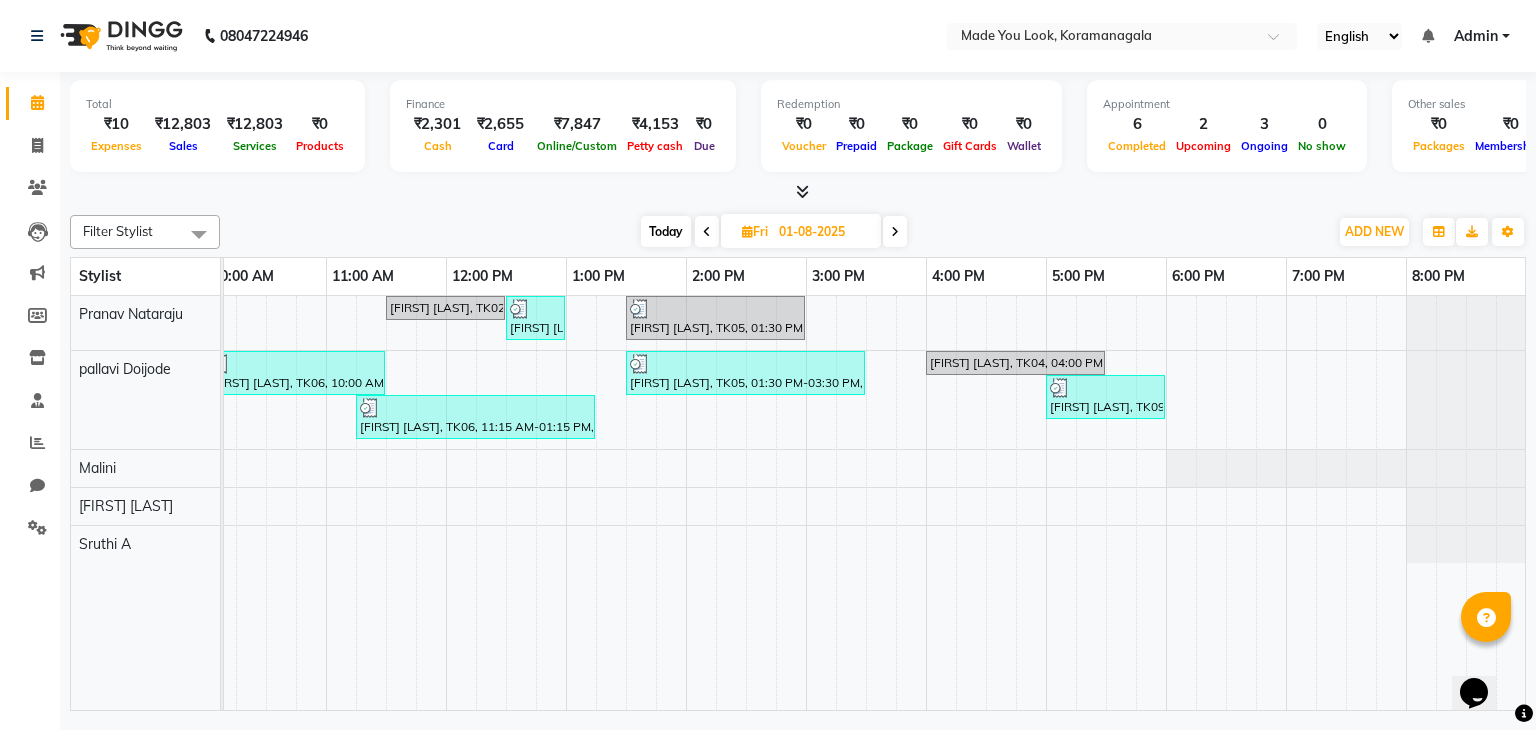 click at bounding box center (895, 231) 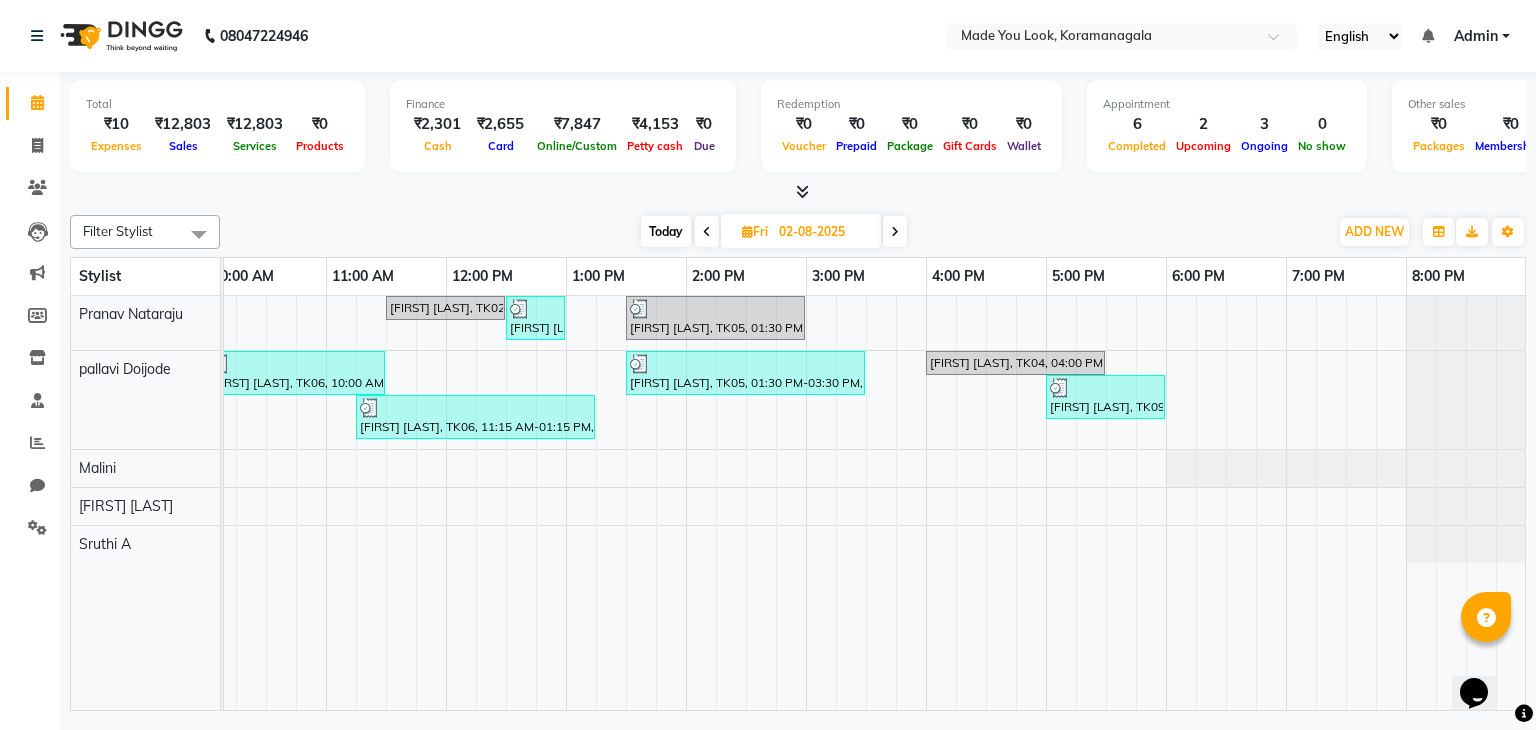 scroll, scrollTop: 0, scrollLeft: 0, axis: both 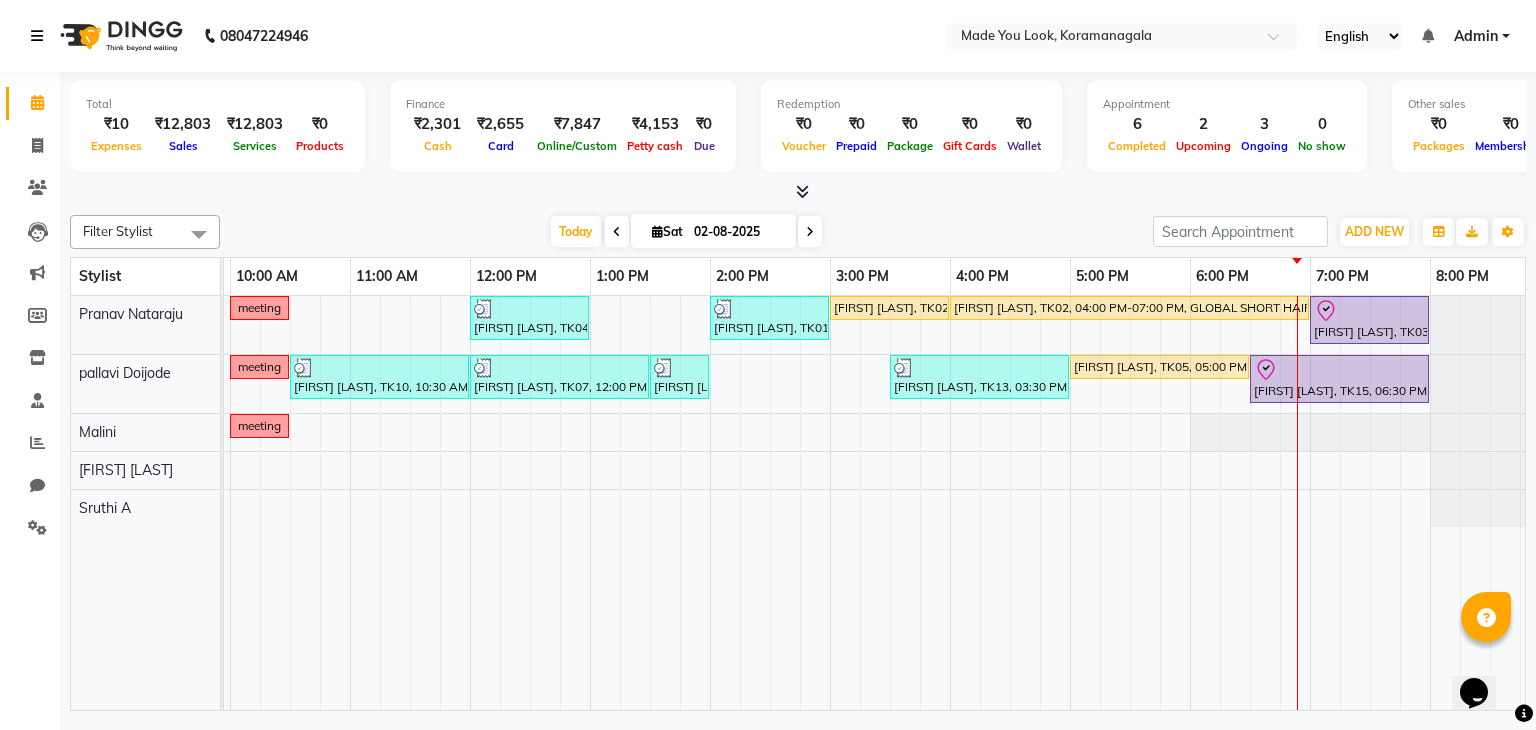 click at bounding box center [41, 36] 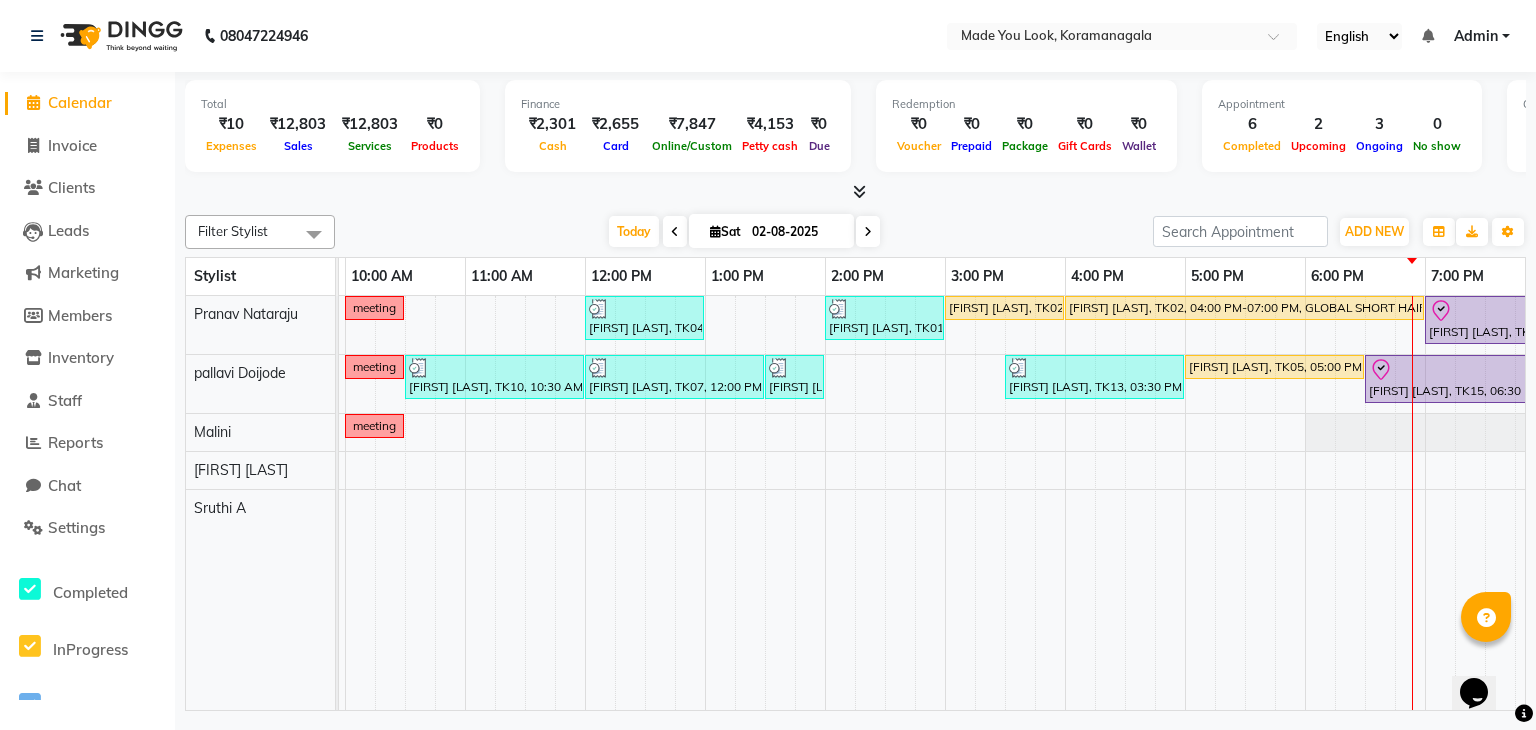 click on "Filter Stylist Select All Malini pallavi Doijode Pavithra Devi Pranav Nataraju  Sruthi A Today  Sat 02-08-2025 Toggle Dropdown Add Appointment Add Invoice Add Expense Add Attendance Add Client Add Transaction Toggle Dropdown Add Appointment Add Invoice Add Expense Add Attendance Add Client ADD NEW Toggle Dropdown Add Appointment Add Invoice Add Expense Add Attendance Add Client Add Transaction Filter Stylist Select All Malini pallavi Doijode Pavithra Devi Pranav Nataraju  Sruthi A Group By  Staff View   Room View  View as Vertical  Vertical - Week View  Horizontal  Horizontal - Week View  List  Toggle Dropdown Calendar Settings Manage Tags   Arrange Stylists   Reset Stylists  Full Screen  Show Available Stylist  Appointment Form Zoom 100%" at bounding box center (855, 232) 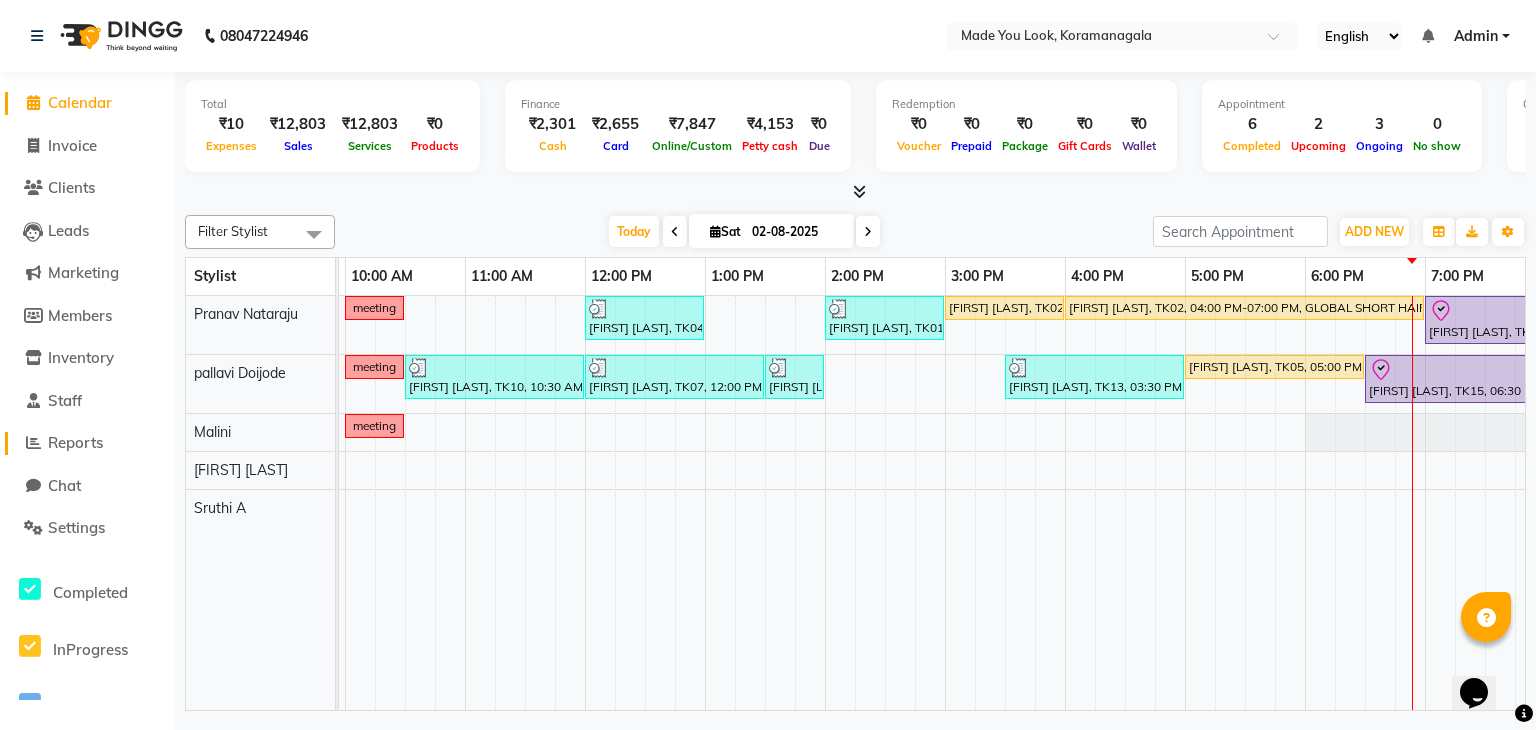 click on "Reports" 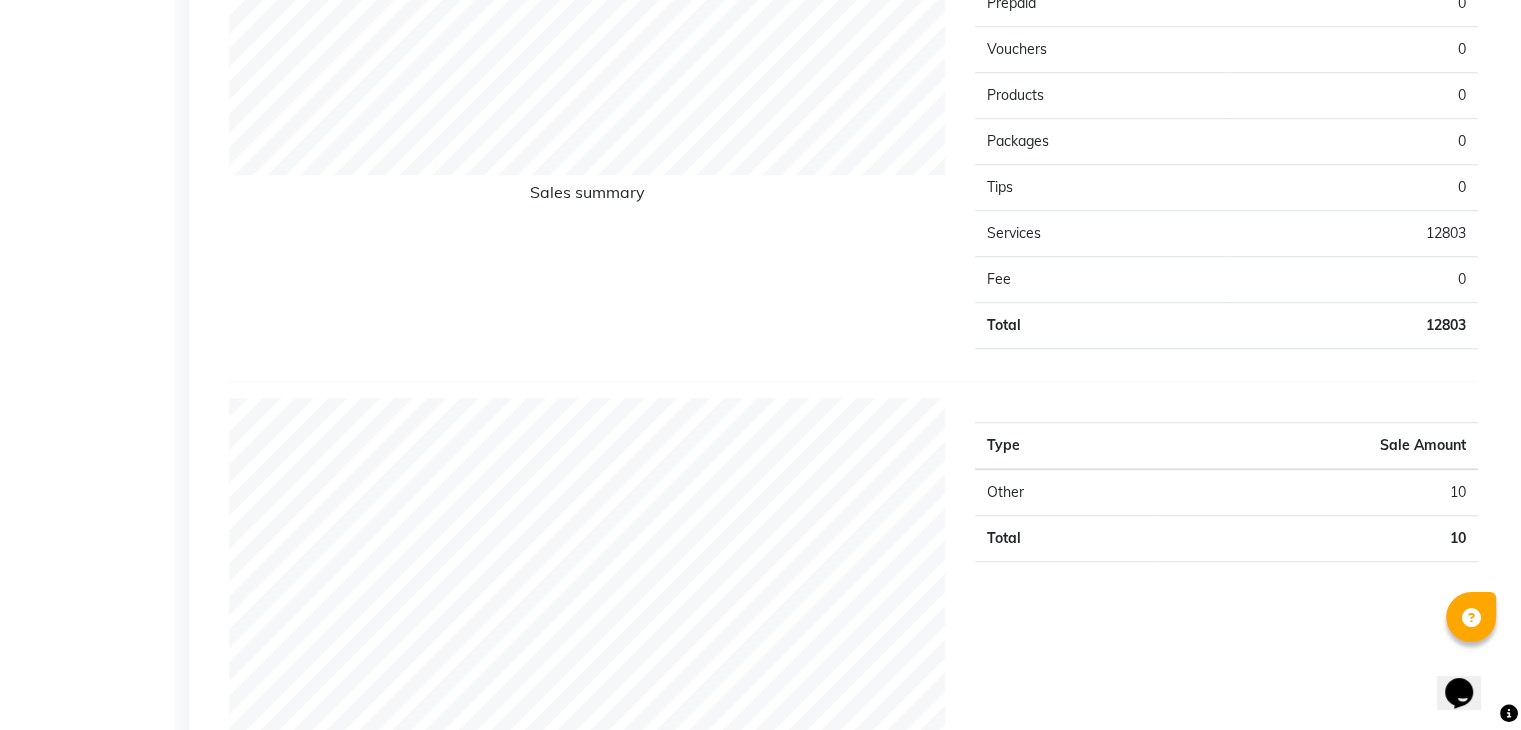 scroll, scrollTop: 1314, scrollLeft: 0, axis: vertical 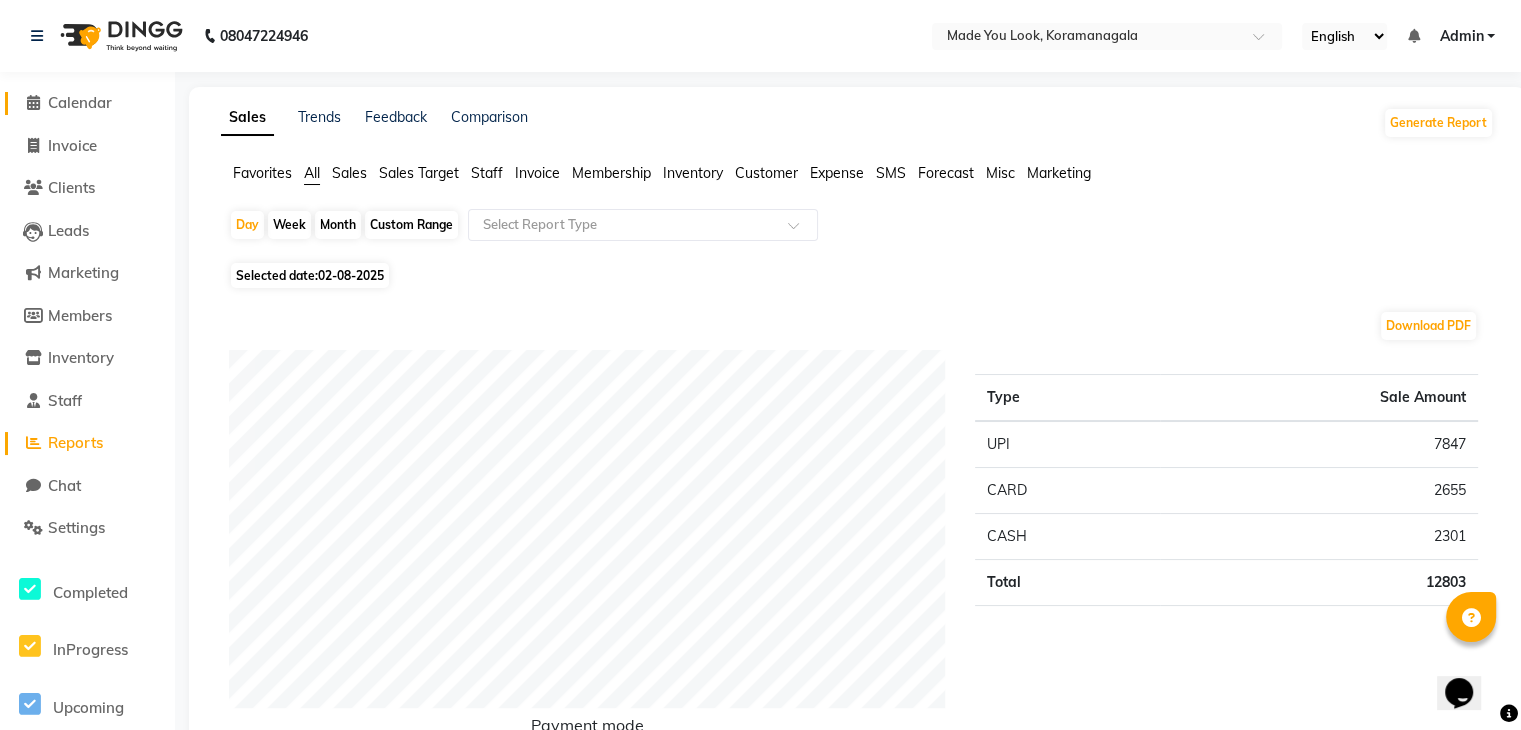 click 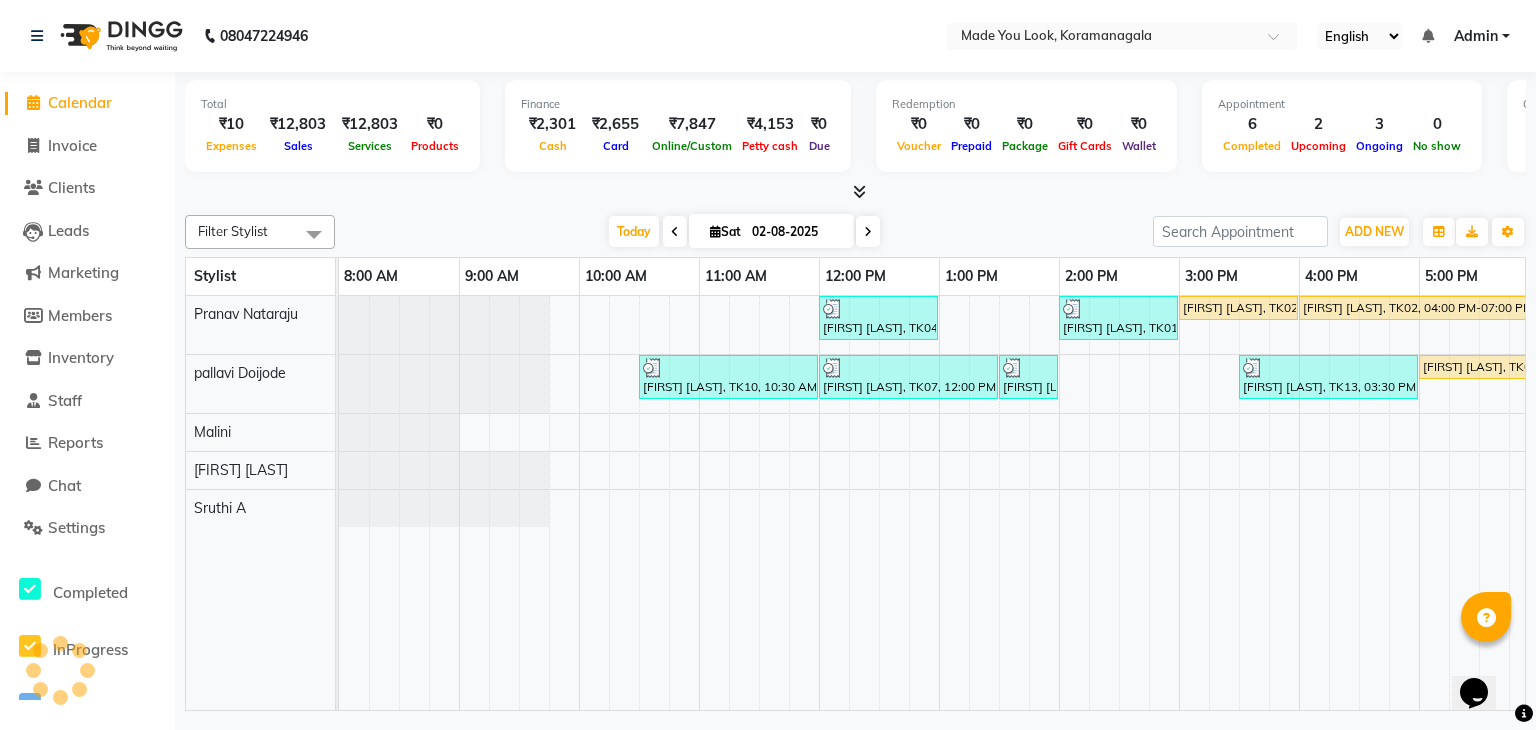 scroll, scrollTop: 0, scrollLeft: 0, axis: both 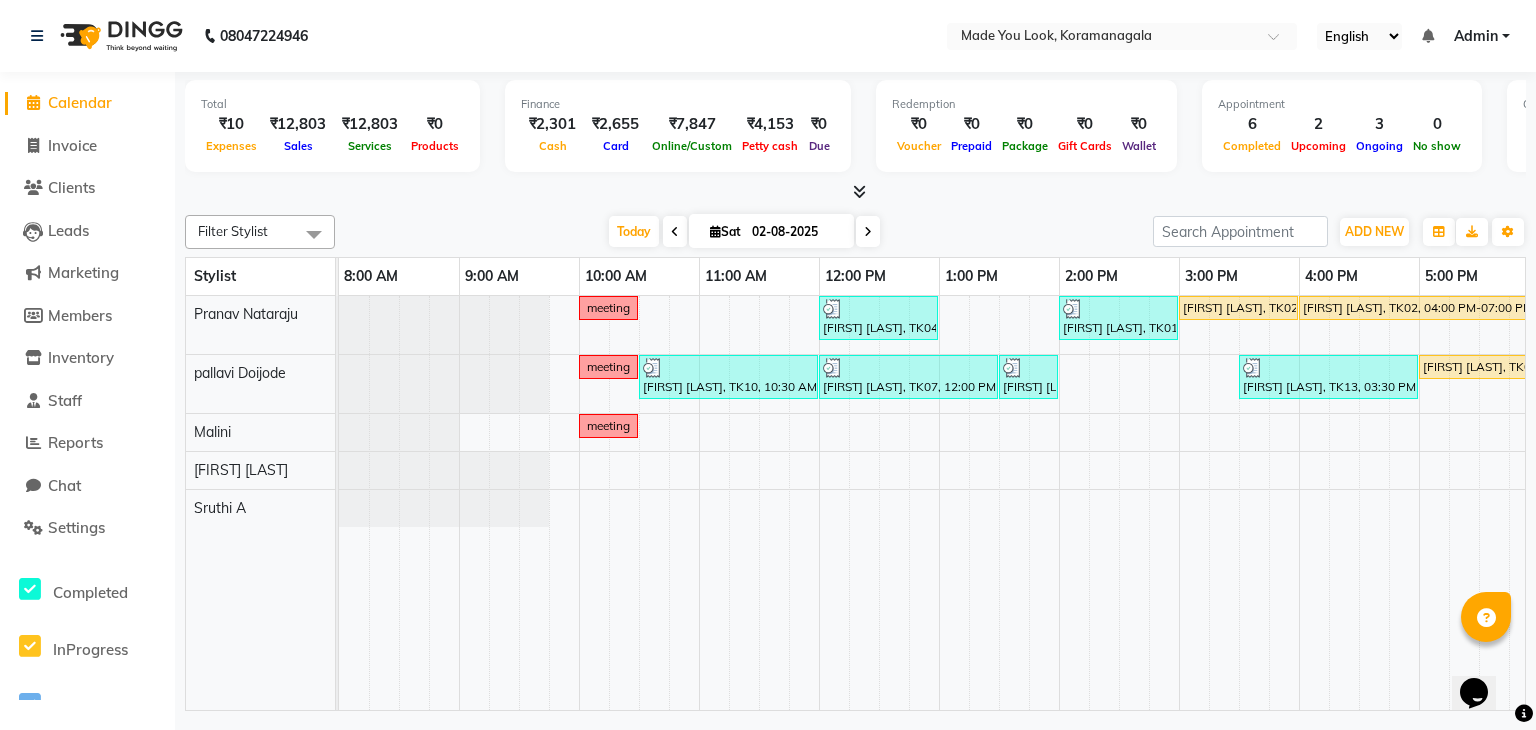 click 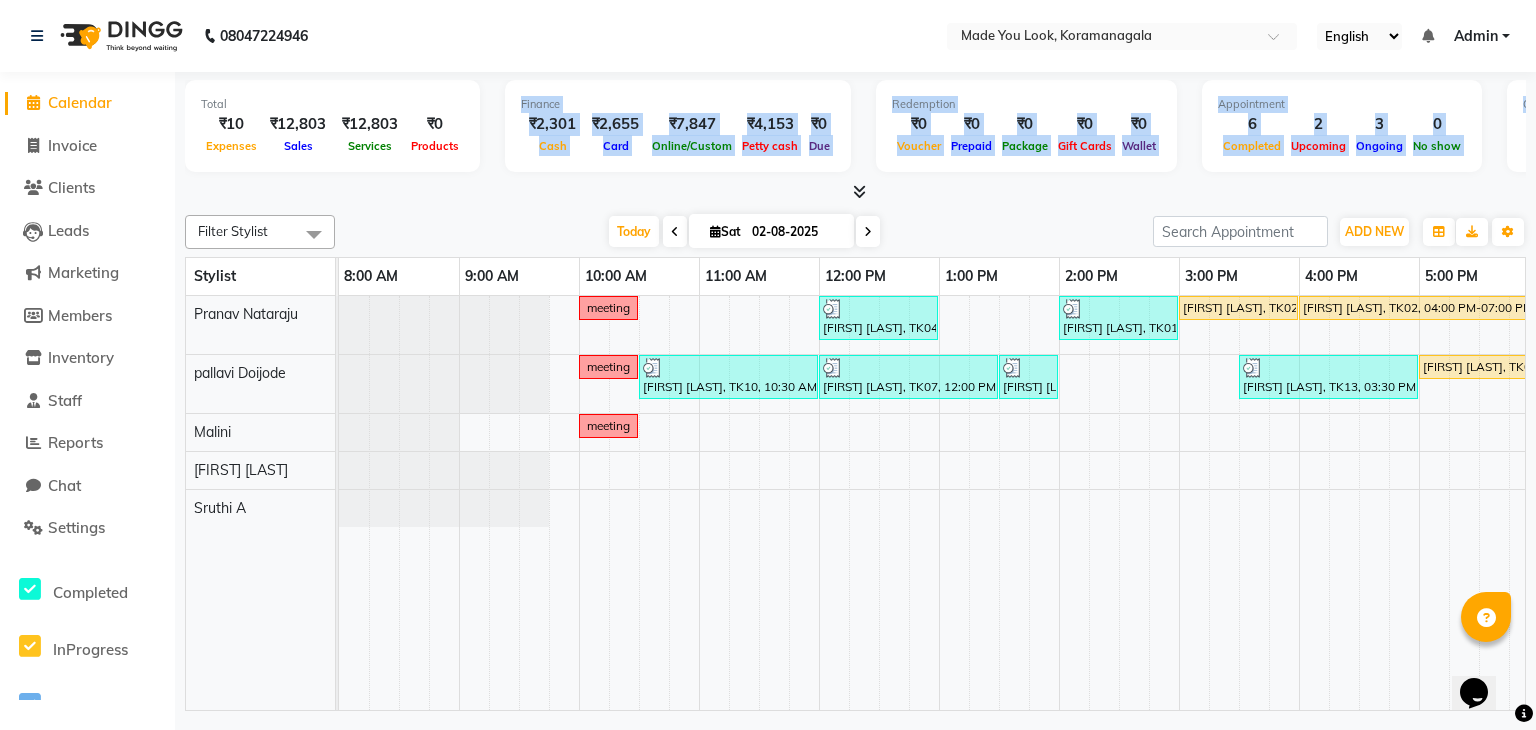 click on "Total  ₹10  Expenses ₹12,803  Sales ₹12,803  Services ₹0  Products Finance  ₹2,301  Cash ₹2,655  Card ₹7,847  Online/Custom ₹4,153 Petty cash ₹0 Due  Redemption  ₹0 Voucher ₹0 Prepaid ₹0 Package ₹0  Gift Cards ₹0  Wallet  Appointment  6 Completed 2 Upcoming 3 Ongoing 0 No show  Other sales  ₹0  Packages ₹0  Memberships ₹0  Vouchers ₹0  Prepaids ₹0  Gift Cards" at bounding box center (855, 137) 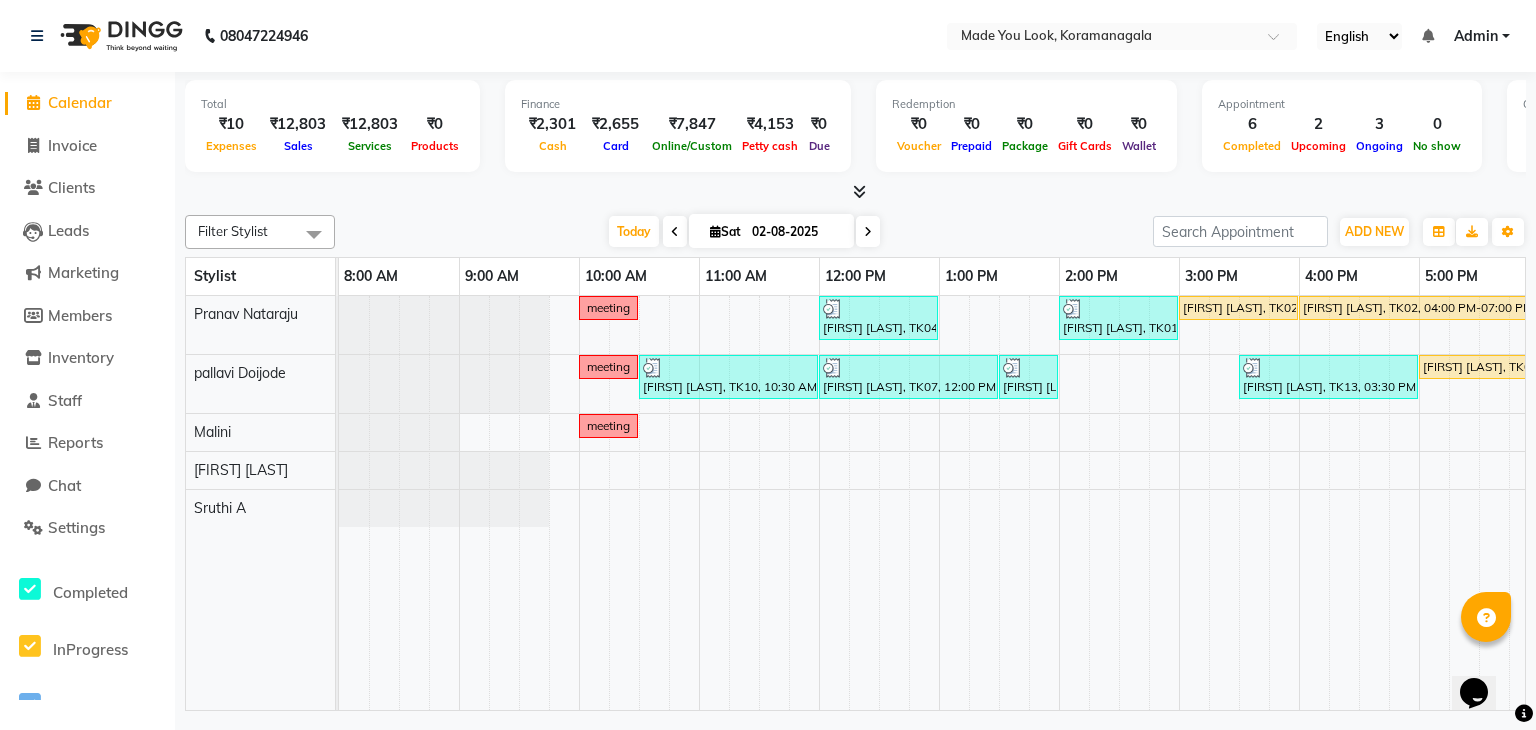 click on "Filter Stylist Select All Malini pallavi Doijode Pavithra Devi Pranav Nataraju  Sruthi A Today  Sat 02-08-2025 Toggle Dropdown Add Appointment Add Invoice Add Expense Add Attendance Add Client Add Transaction Toggle Dropdown Add Appointment Add Invoice Add Expense Add Attendance Add Client ADD NEW Toggle Dropdown Add Appointment Add Invoice Add Expense Add Attendance Add Client Add Transaction Filter Stylist Select All Malini pallavi Doijode Pavithra Devi Pranav Nataraju  Sruthi A Group By  Staff View   Room View  View as Vertical  Vertical - Week View  Horizontal  Horizontal - Week View  List  Toggle Dropdown Calendar Settings Manage Tags   Arrange Stylists   Reset Stylists  Full Screen  Show Available Stylist  Appointment Form Zoom 100% Stylist 8:00 AM 9:00 AM 10:00 AM 11:00 AM 12:00 PM 1:00 PM 2:00 PM 3:00 PM 4:00 PM 5:00 PM 6:00 PM 7:00 PM 8:00 PM Pranav Nataraju  pallavi Doijode Malini Pavithra Devi Sruthi A  meeting      Amrutha raju, TK04, 12:00 PM-01:00 PM, HAIRCUT PRANAV" 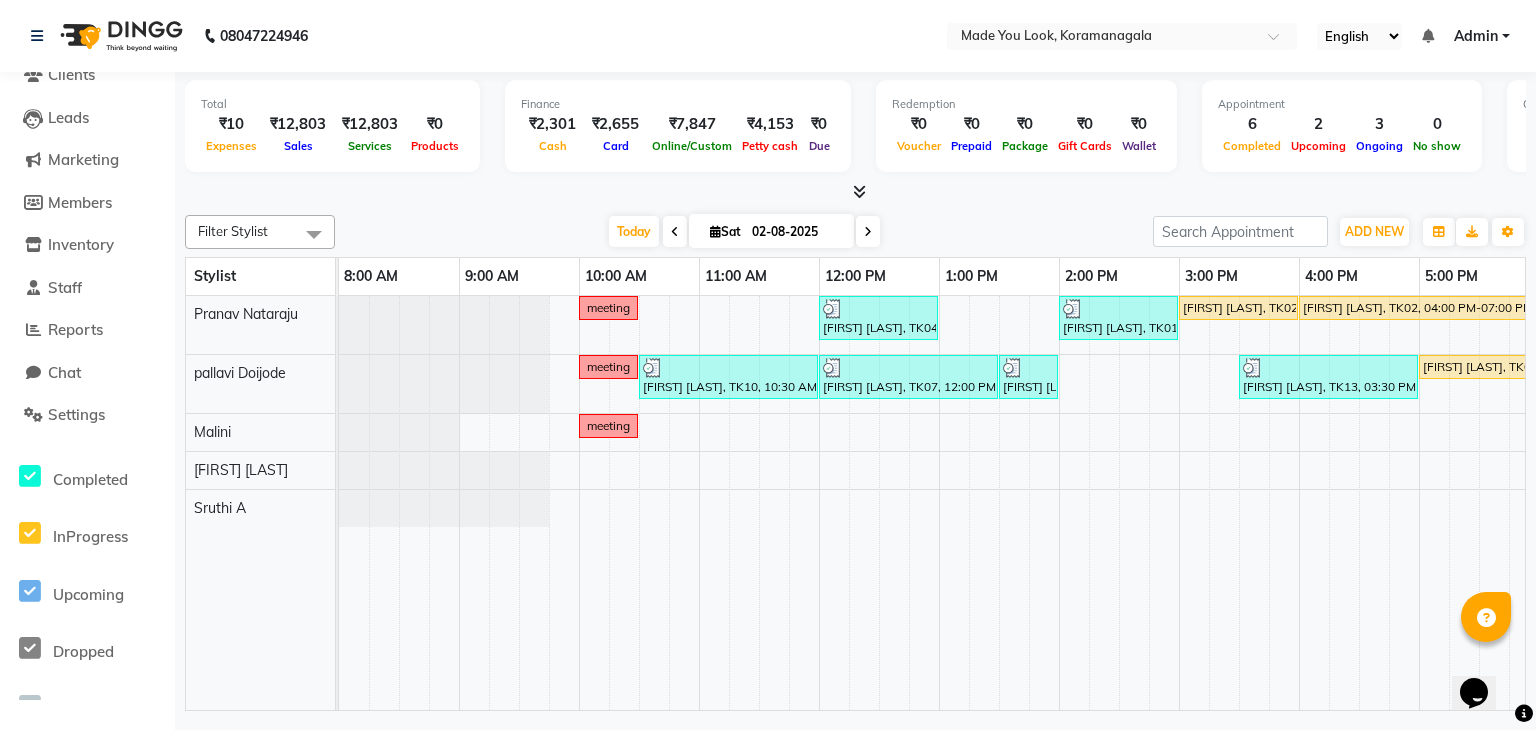 scroll, scrollTop: 0, scrollLeft: 0, axis: both 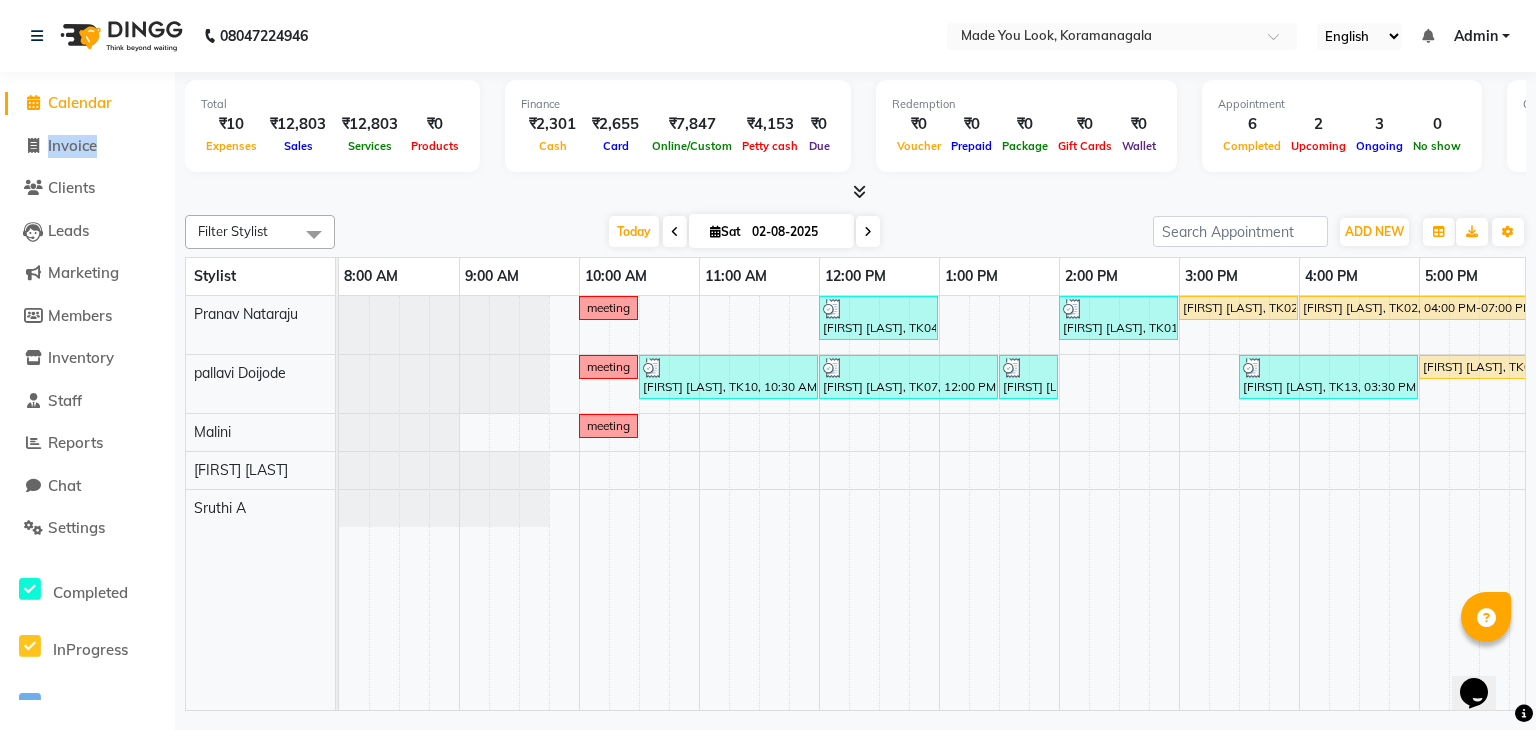 drag, startPoint x: 48, startPoint y: 161, endPoint x: 80, endPoint y: 165, distance: 32.24903 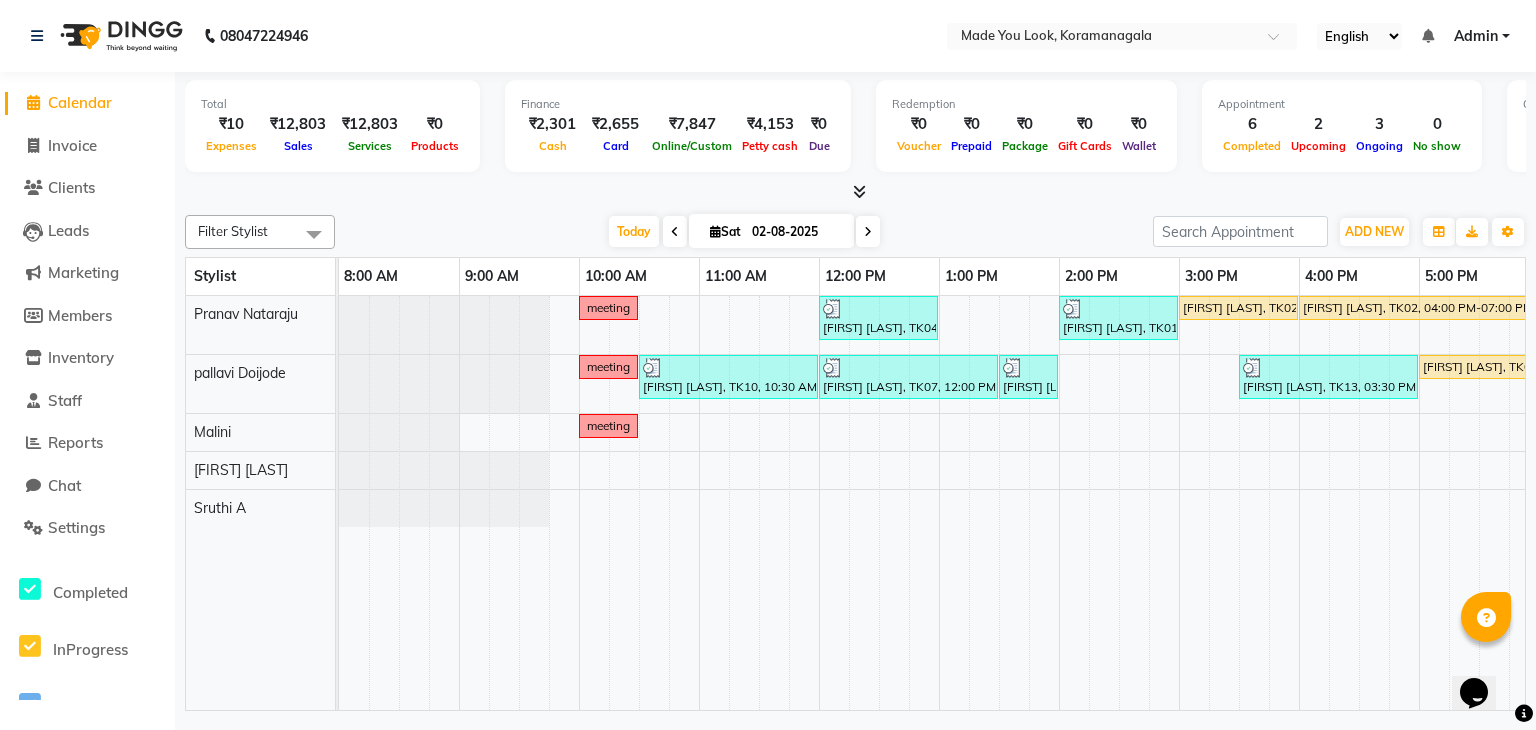 click on "Clients" 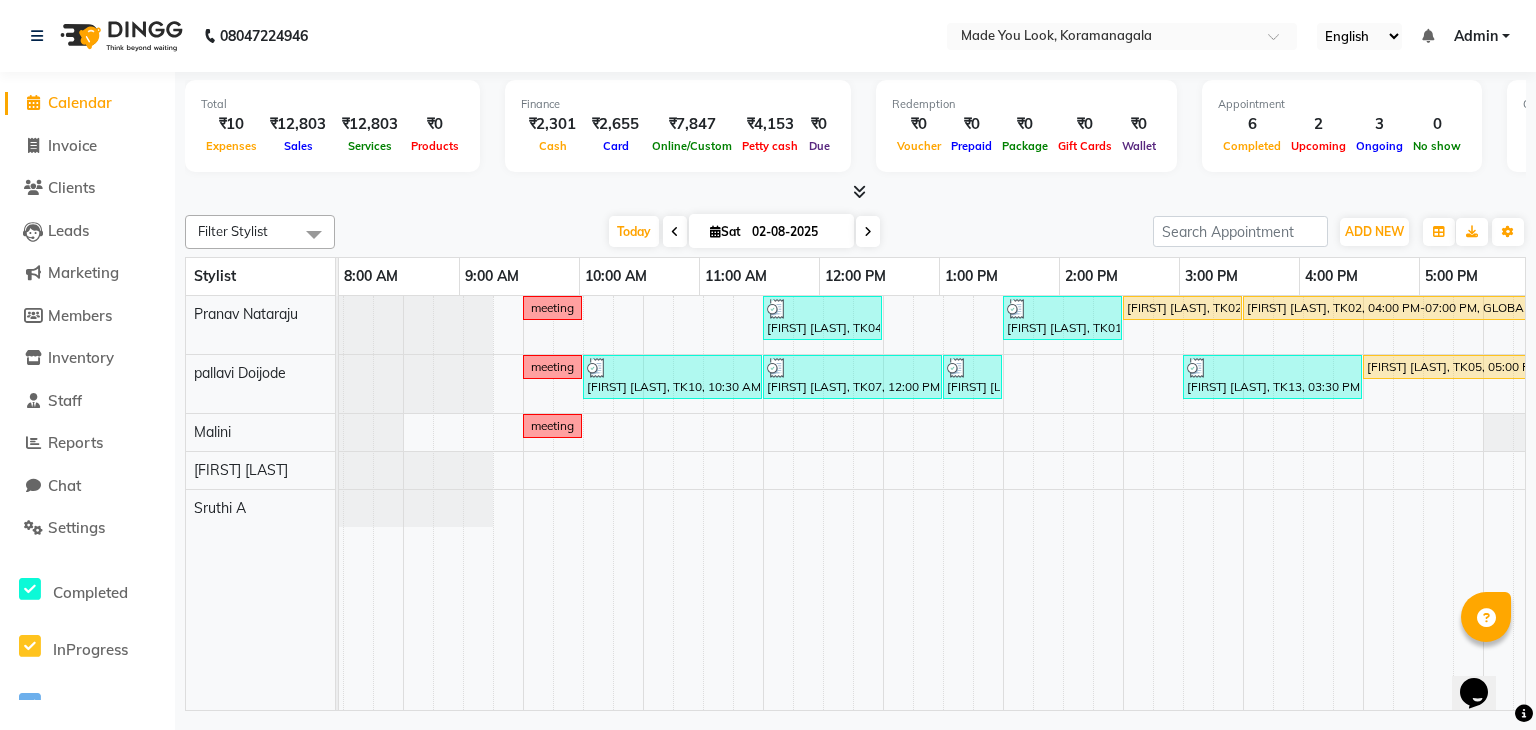 scroll, scrollTop: 0, scrollLeft: 56, axis: horizontal 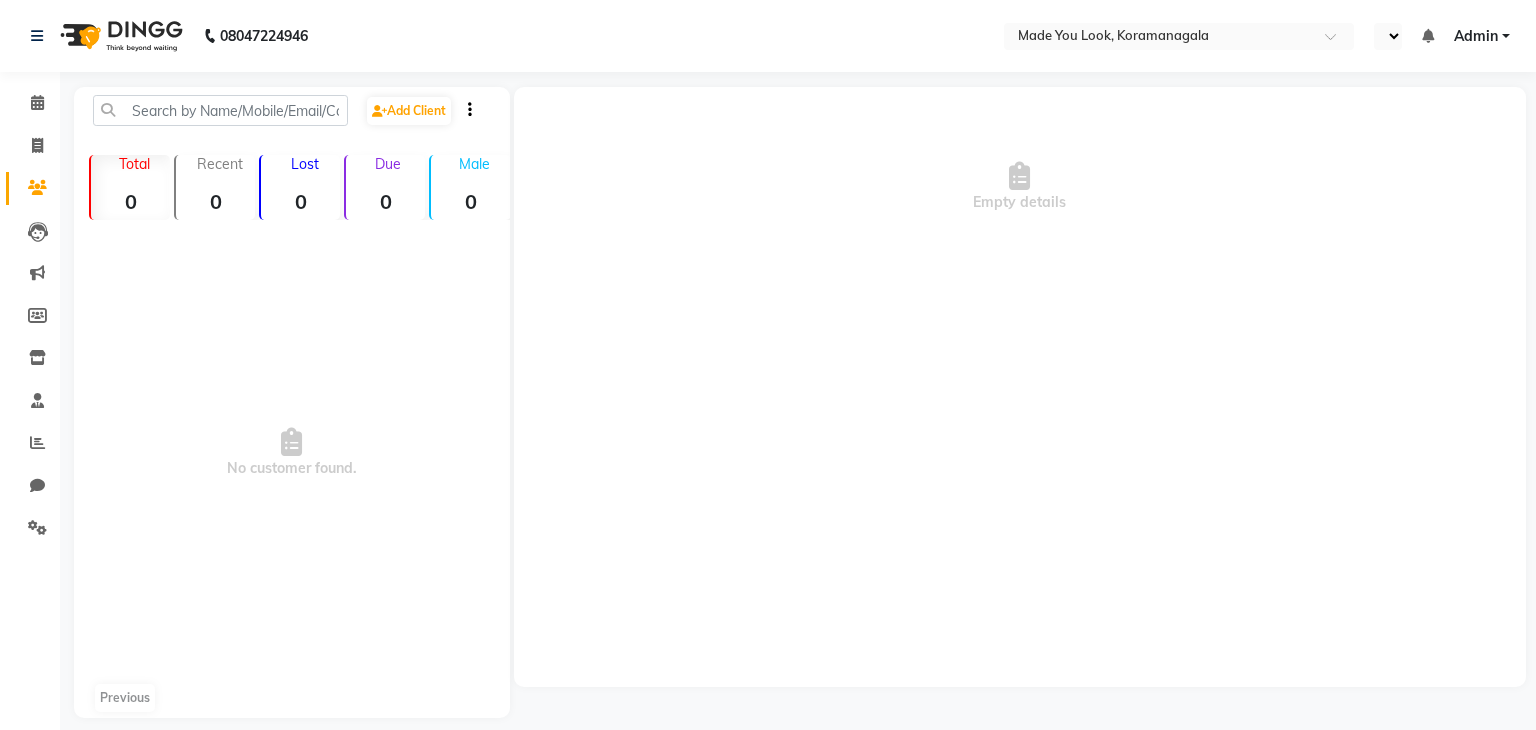 select on "en" 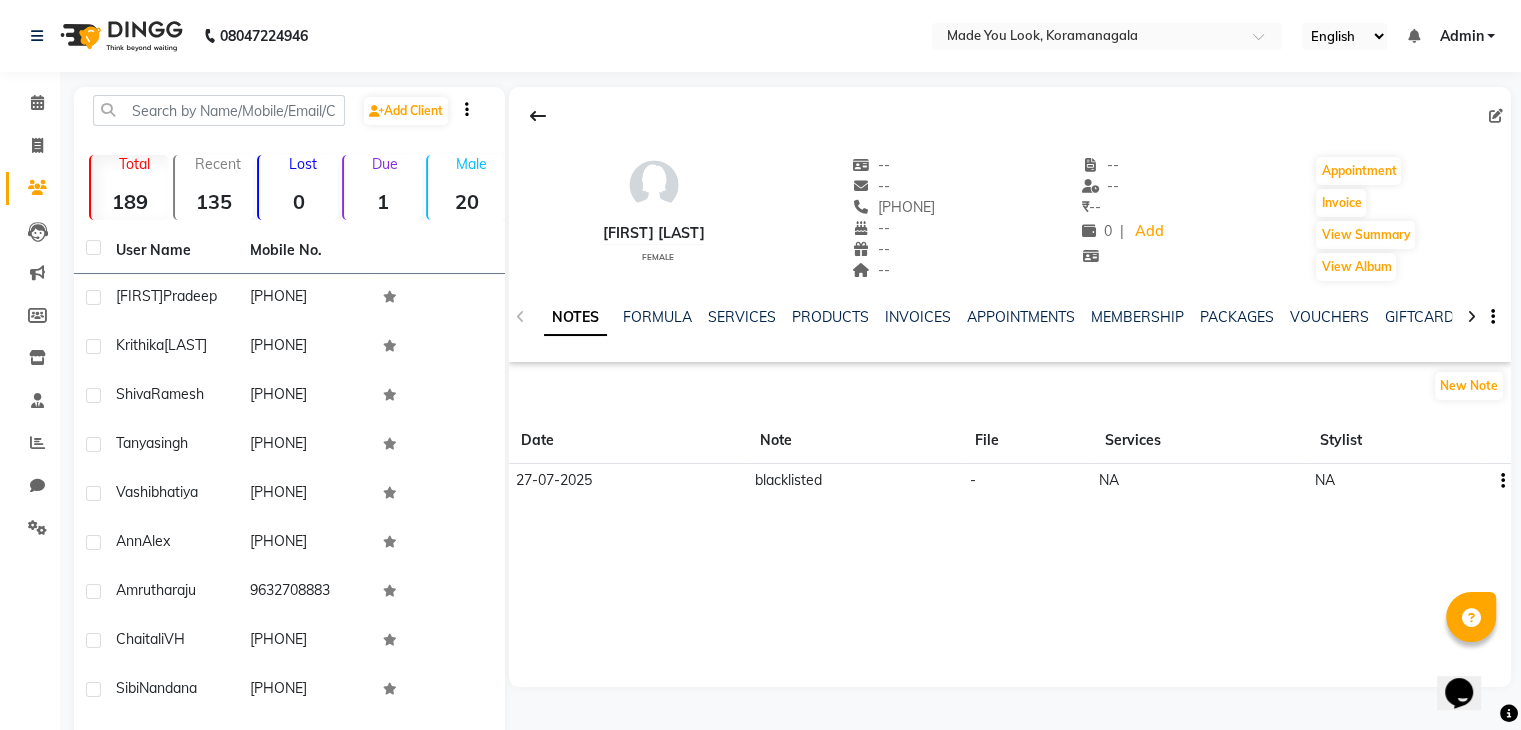 scroll, scrollTop: 0, scrollLeft: 0, axis: both 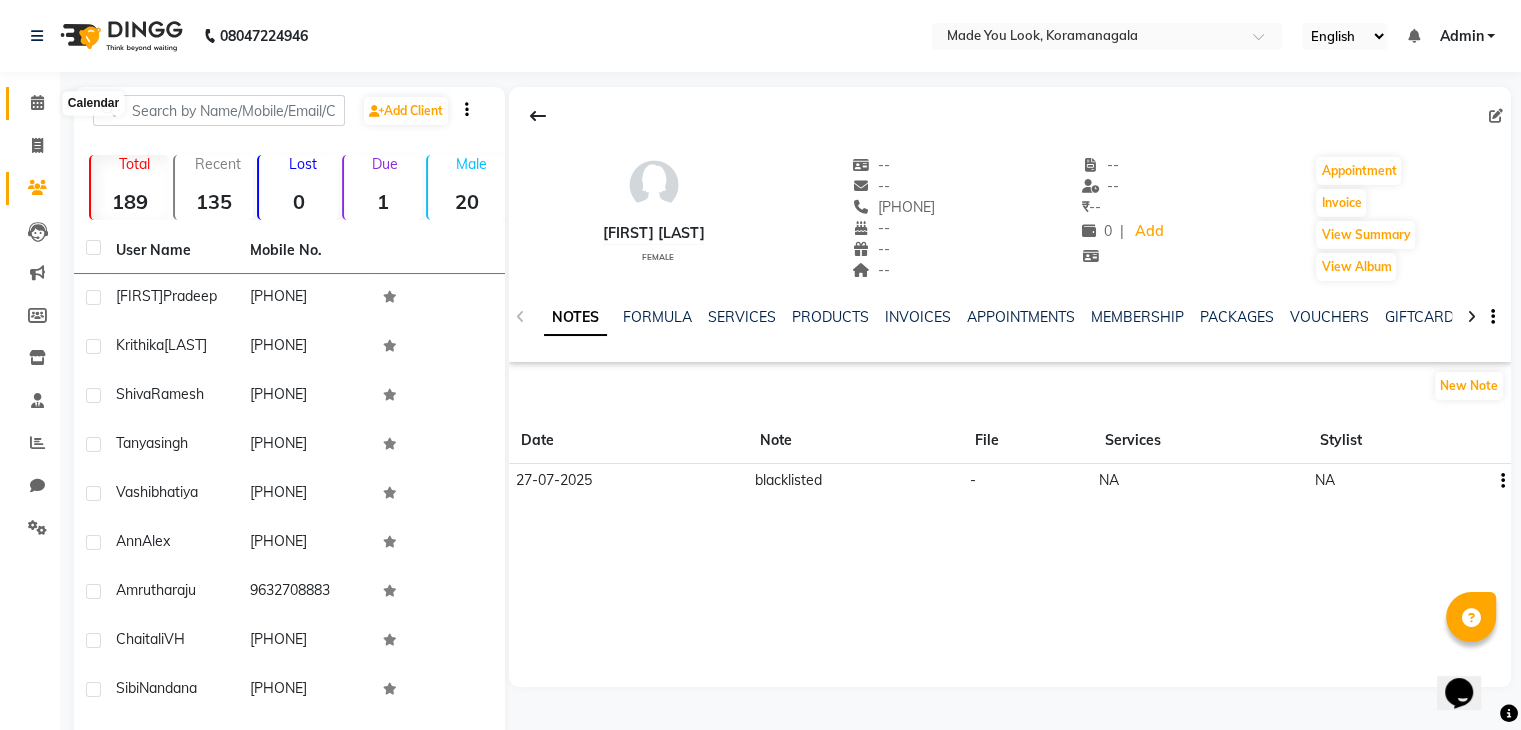 click 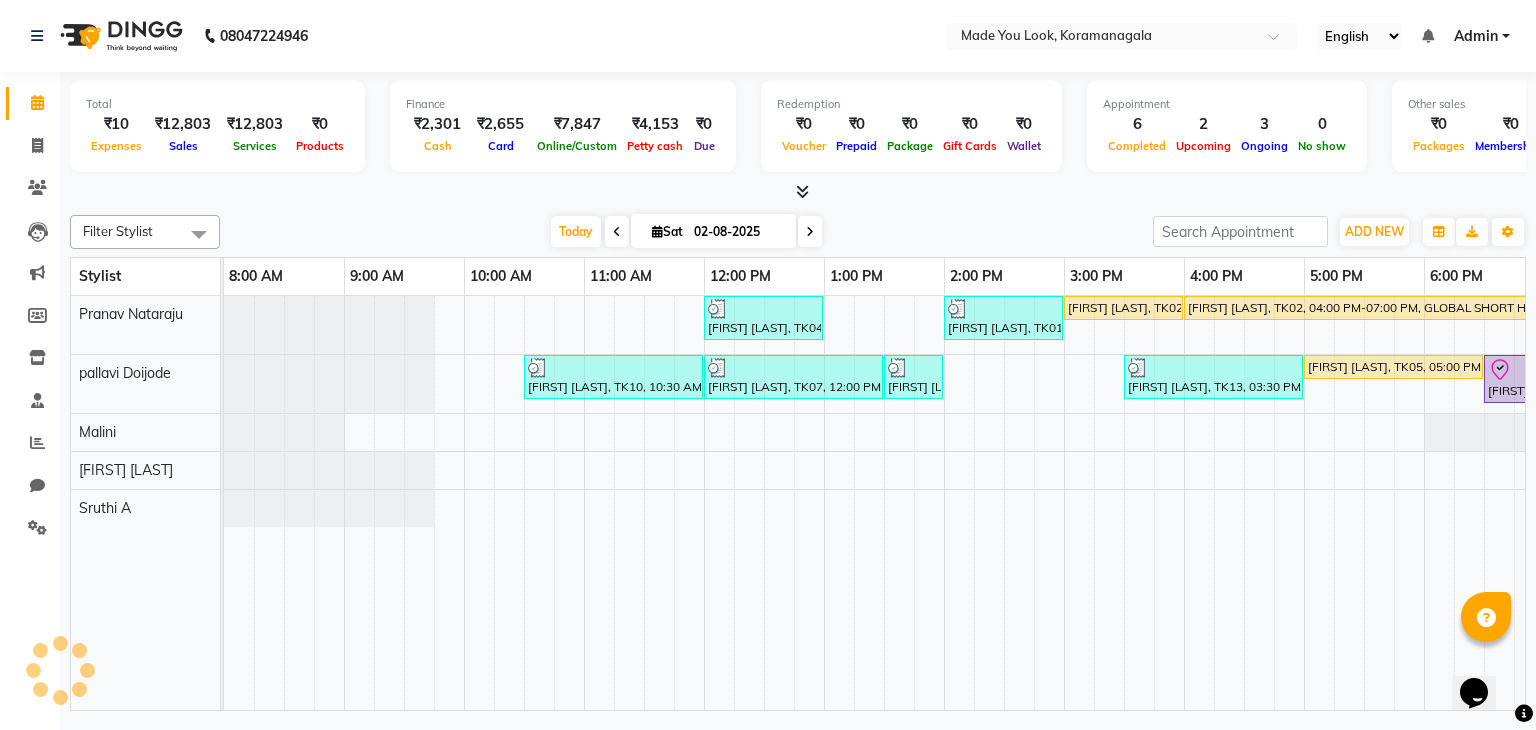 scroll, scrollTop: 0, scrollLeft: 0, axis: both 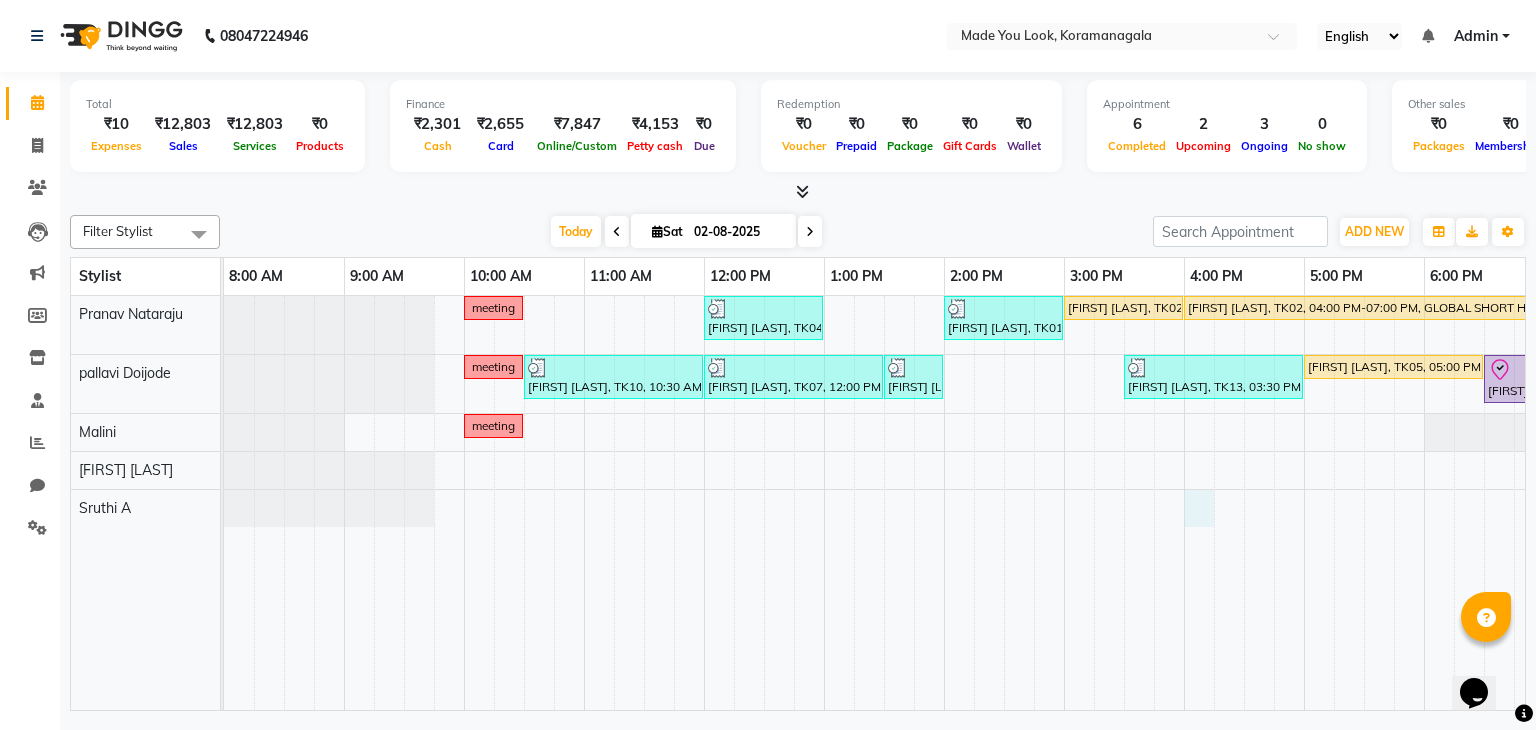 drag, startPoint x: 1205, startPoint y: 515, endPoint x: 852, endPoint y: 258, distance: 436.644 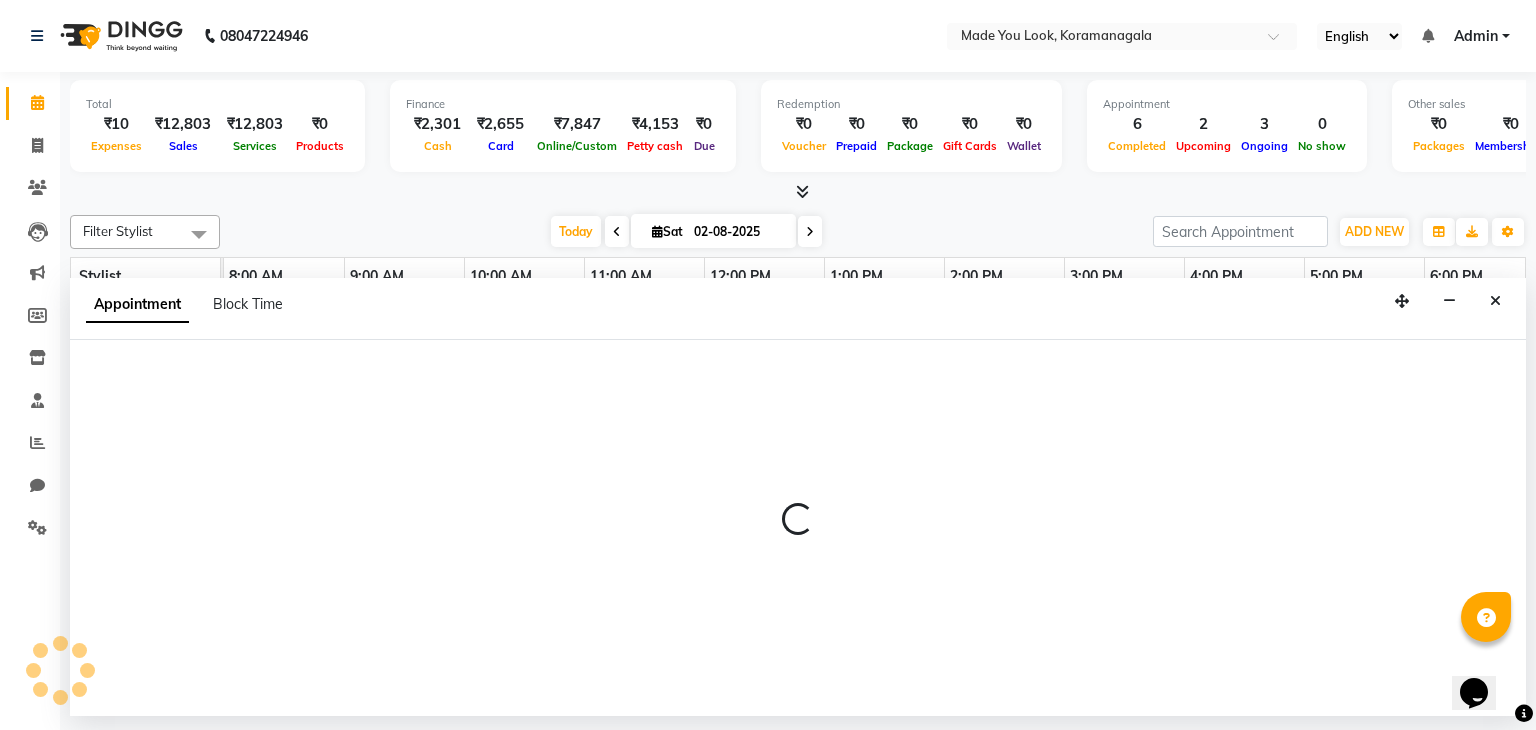 select on "84414" 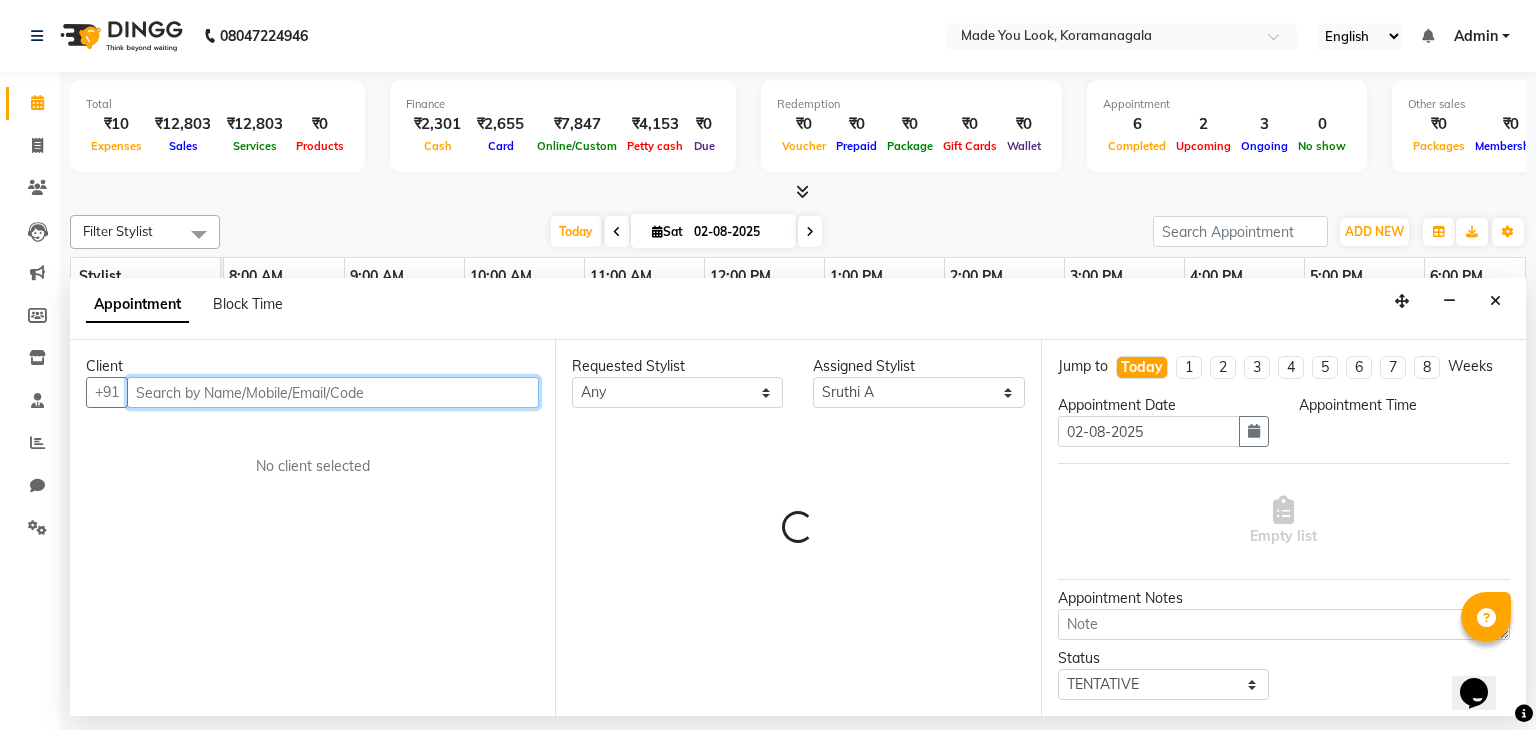 select on "810" 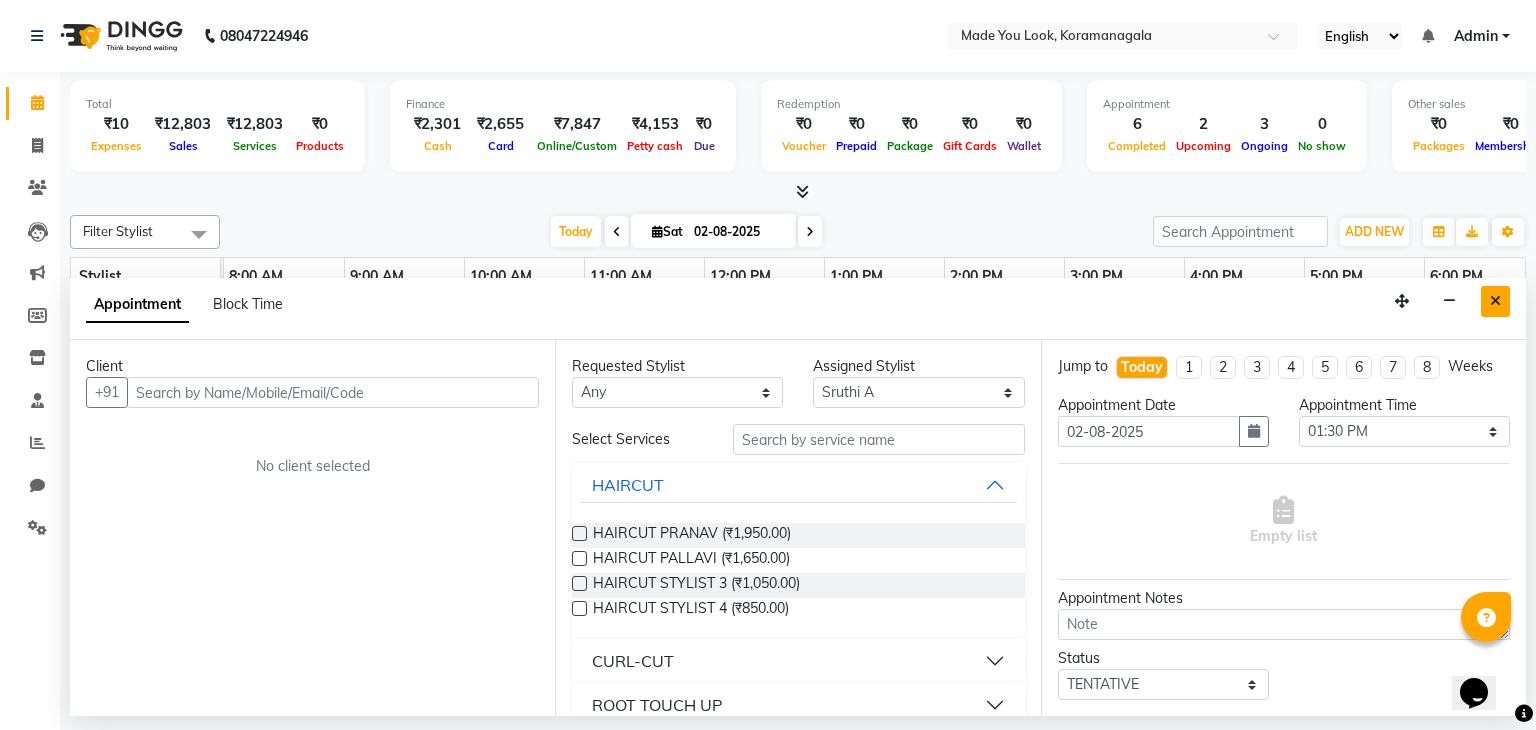 click at bounding box center (1495, 301) 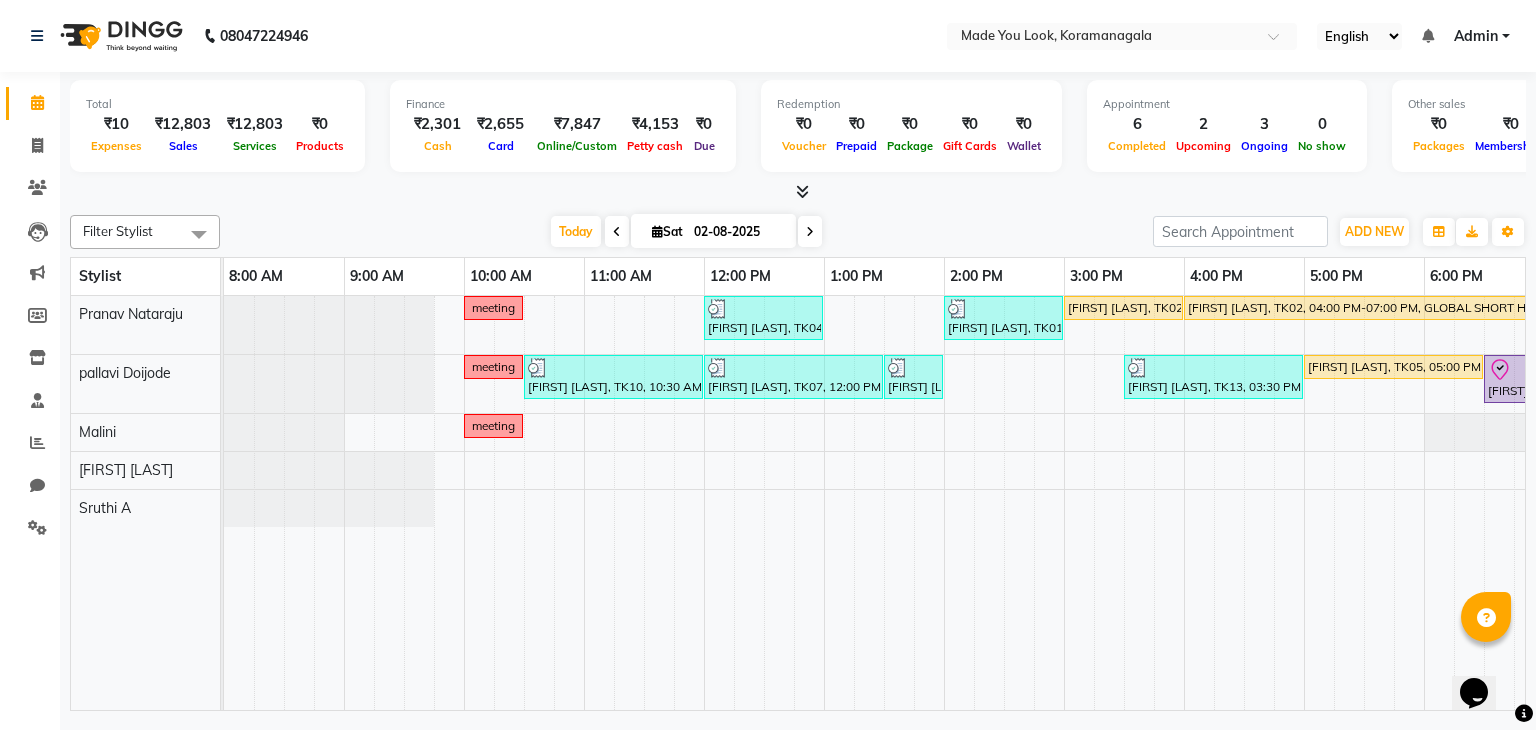 scroll, scrollTop: 0, scrollLeft: 64, axis: horizontal 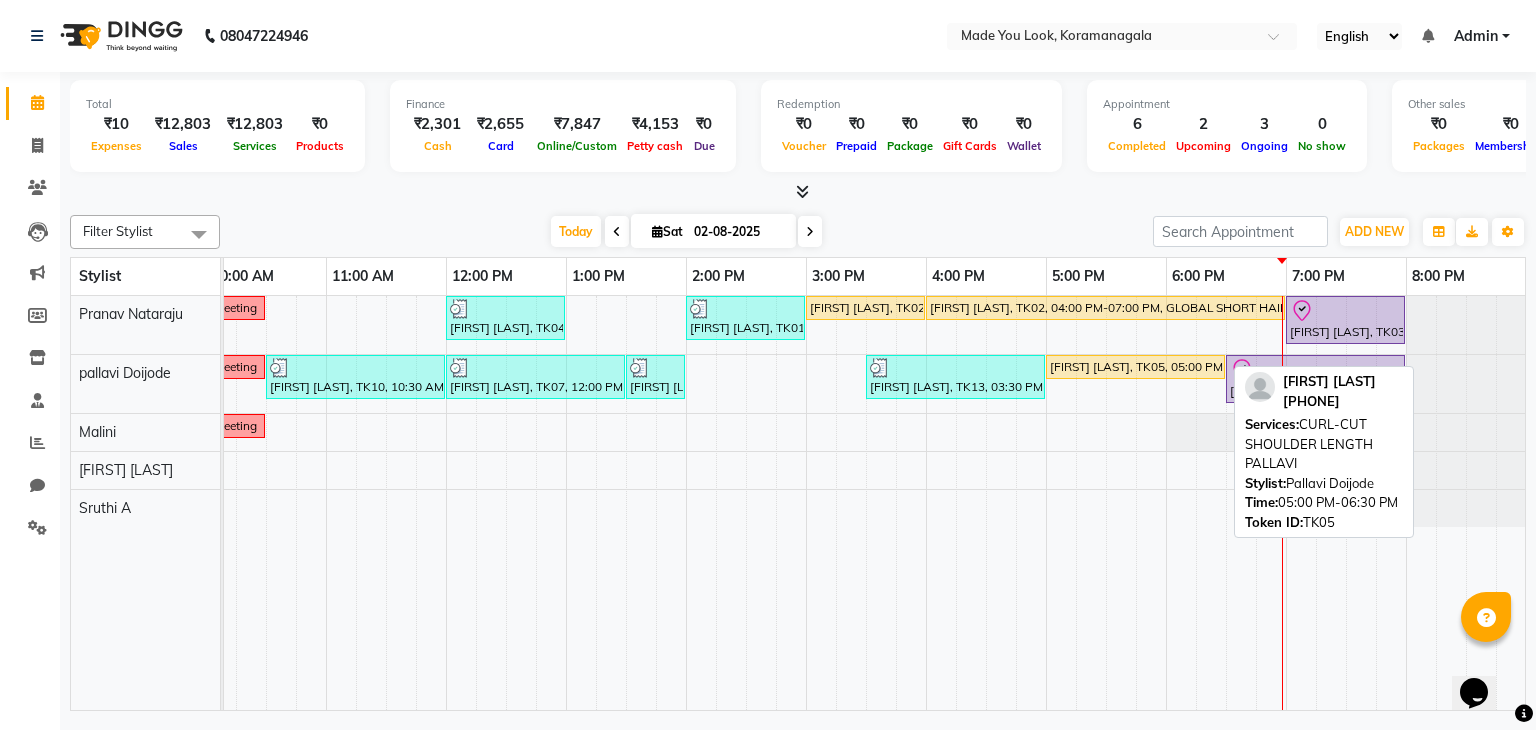click on "[FIRST] [LAST], TK05, 05:00 PM-06:30 PM, CURL-CUT SHOULDER LENGTH PALLAVI" at bounding box center (1135, 367) 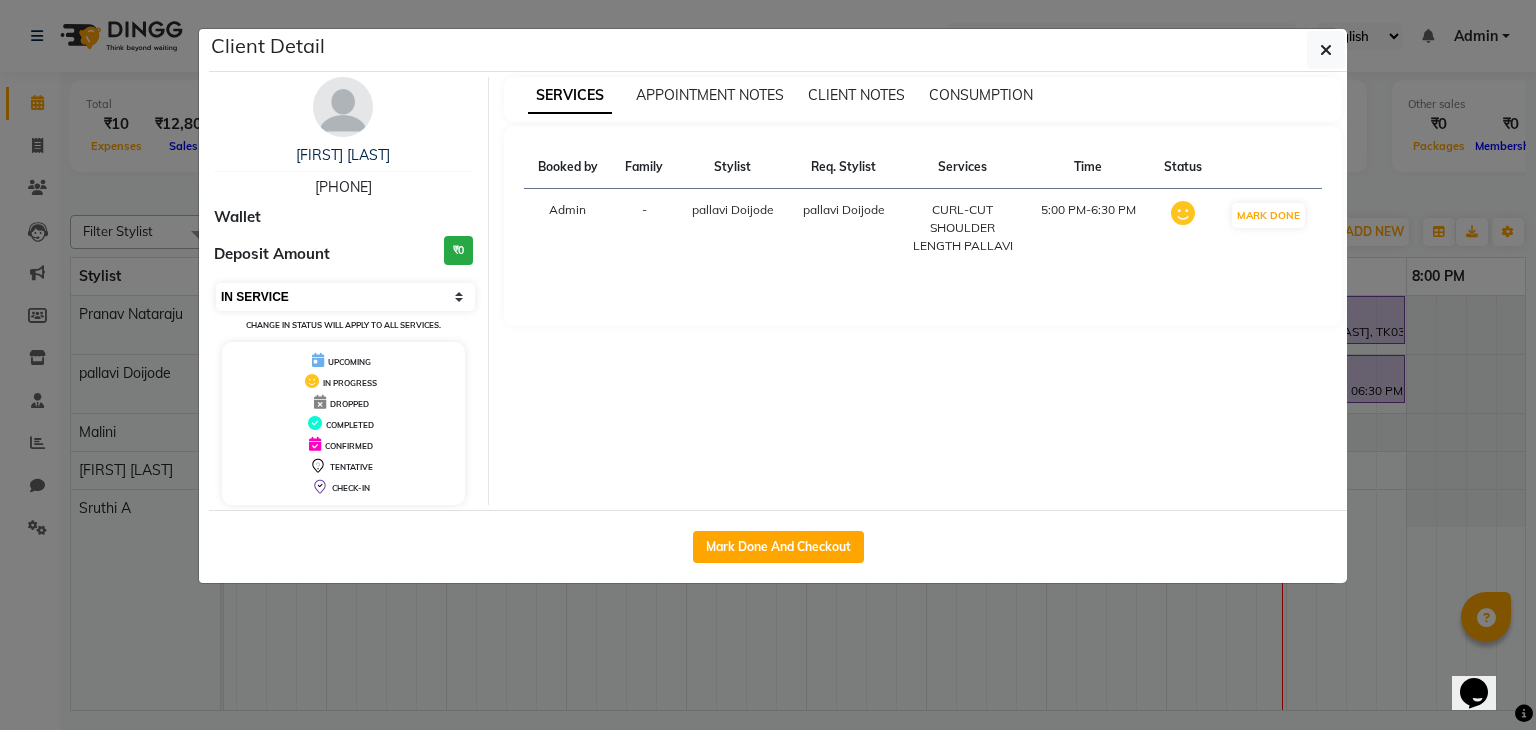 click on "Select IN SERVICE CONFIRMED TENTATIVE CHECK IN MARK DONE DROPPED UPCOMING" at bounding box center [345, 297] 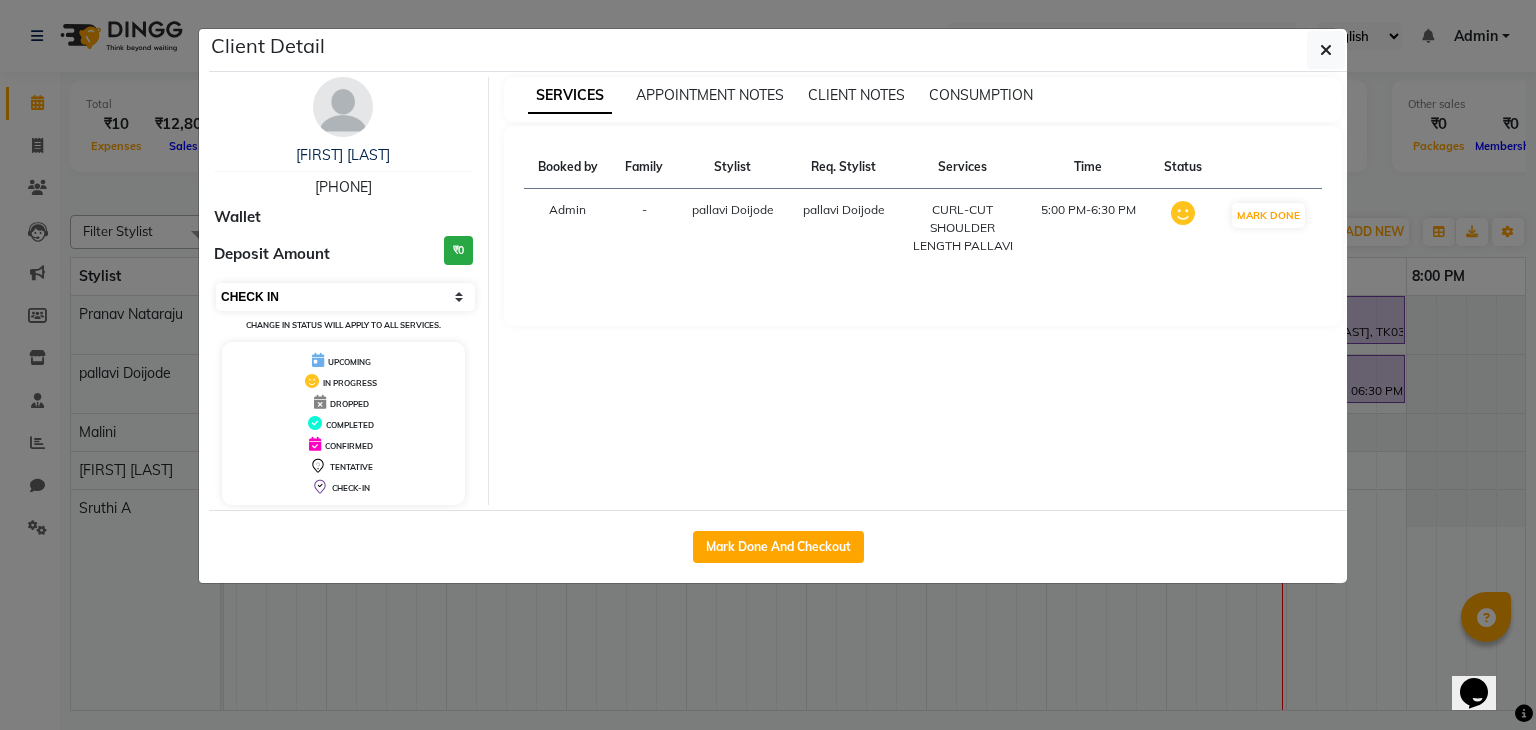 click on "Select IN SERVICE CONFIRMED TENTATIVE CHECK IN MARK DONE DROPPED UPCOMING" at bounding box center (345, 297) 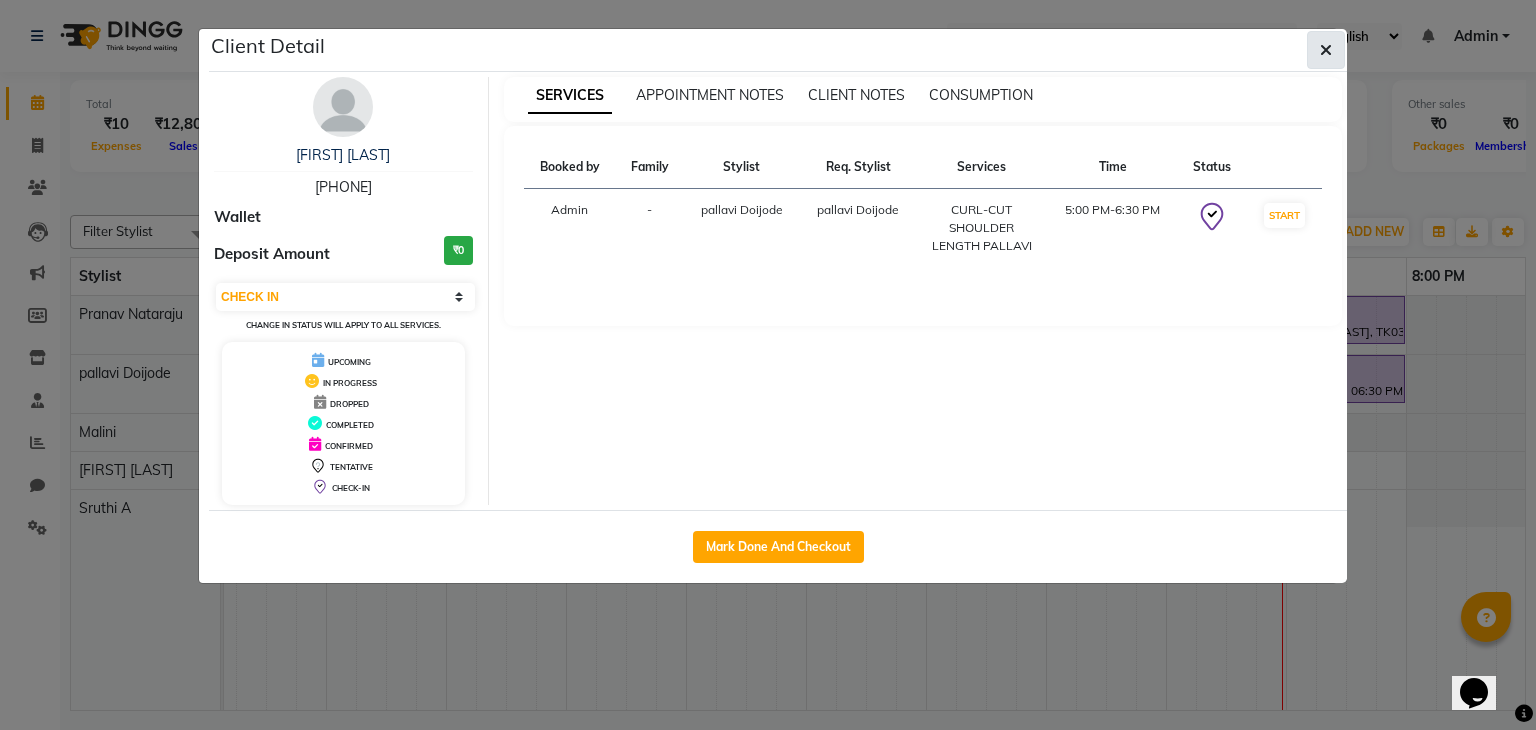 click 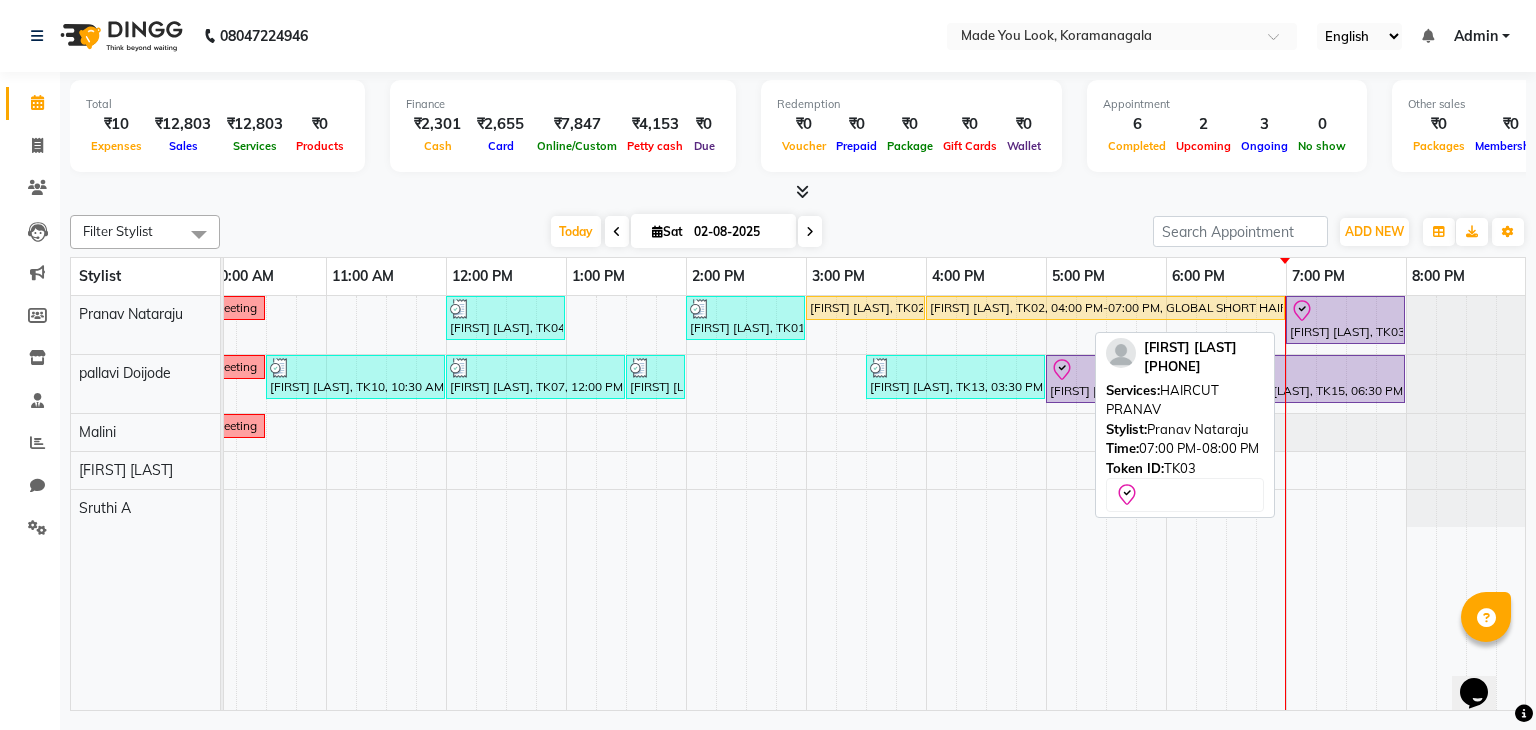 click on "Harish Ramanadhan, TK03, 07:00 PM-08:00 PM, HAIRCUT PRANAV" at bounding box center (1345, 320) 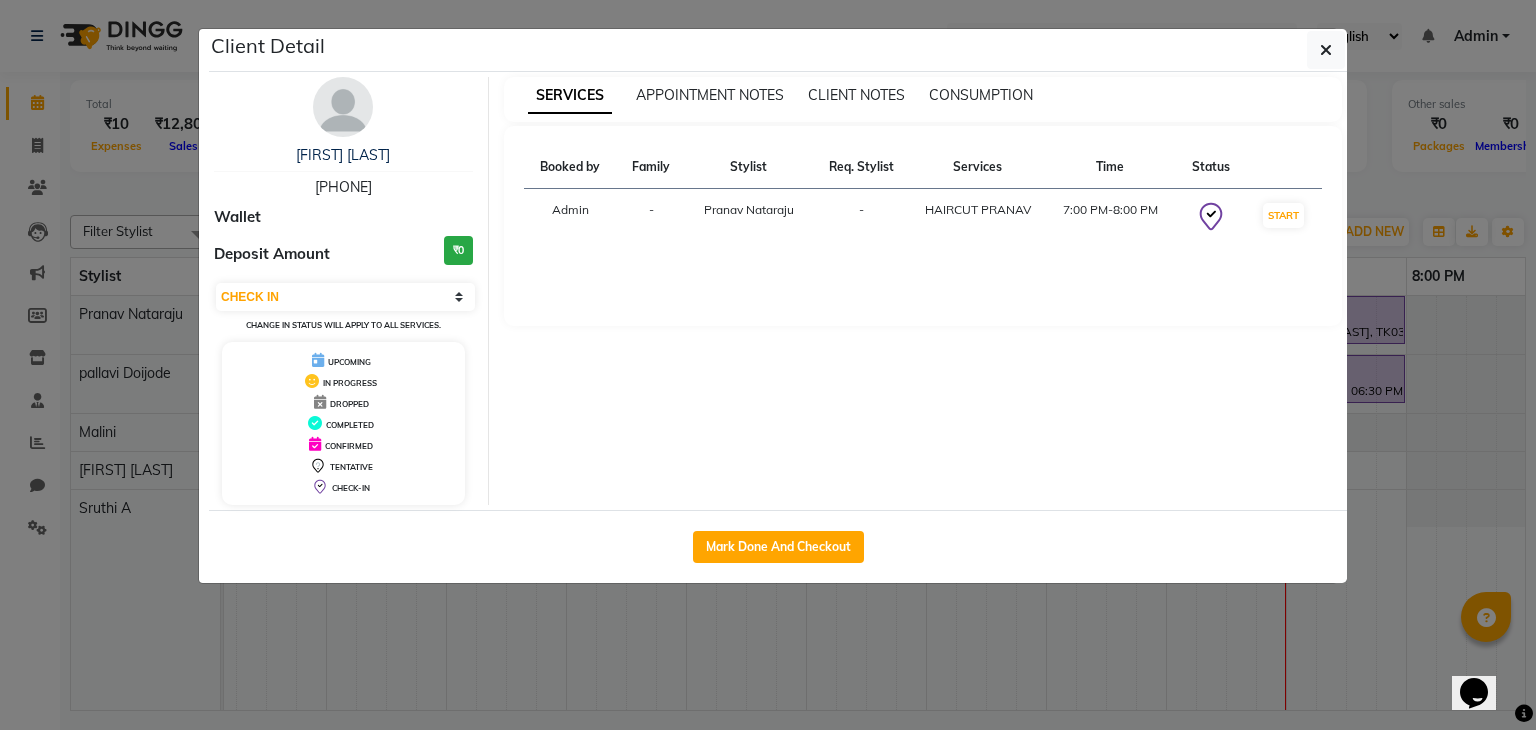 click on "Deposit Amount  ₹0" at bounding box center [343, 254] 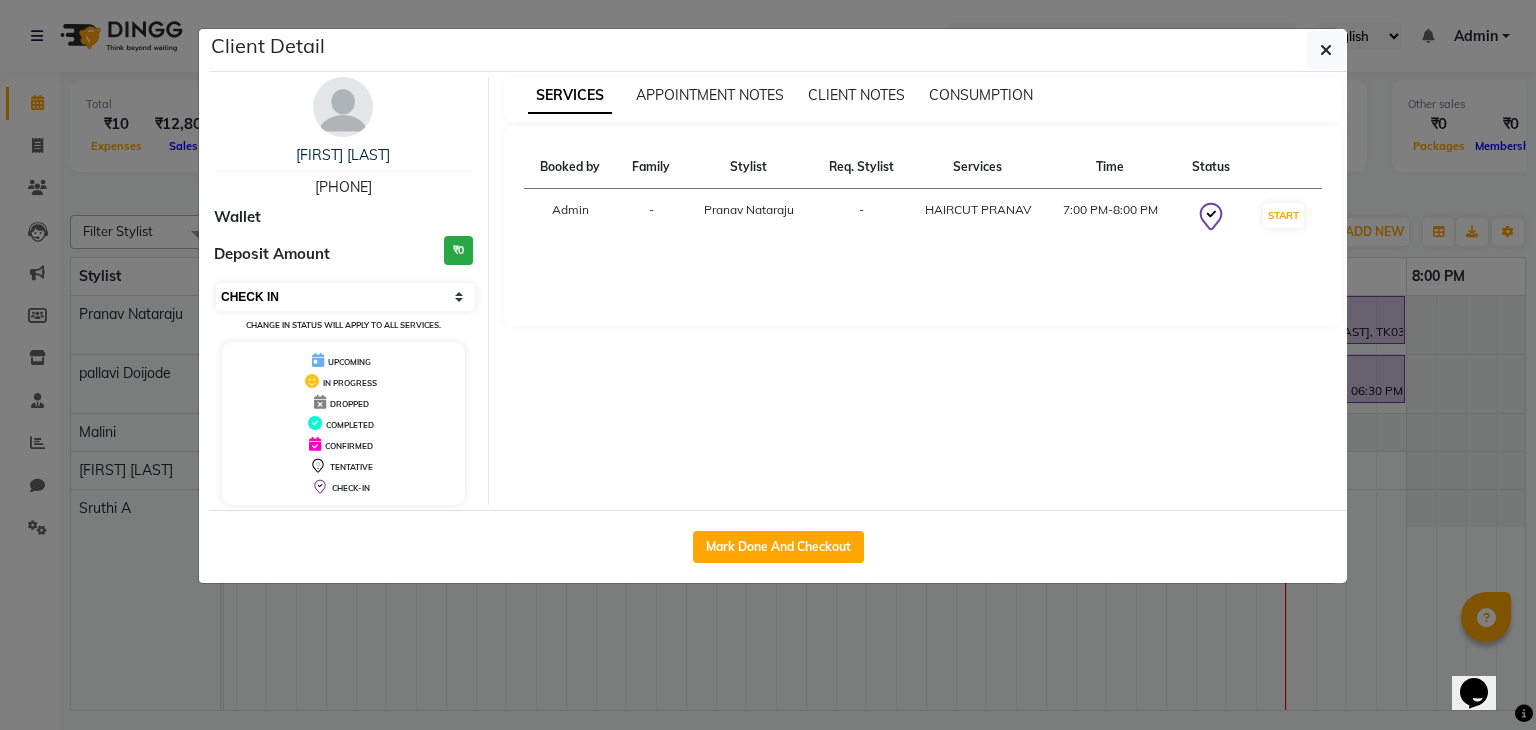 click on "Select IN SERVICE CONFIRMED TENTATIVE CHECK IN MARK DONE DROPPED UPCOMING" at bounding box center (345, 297) 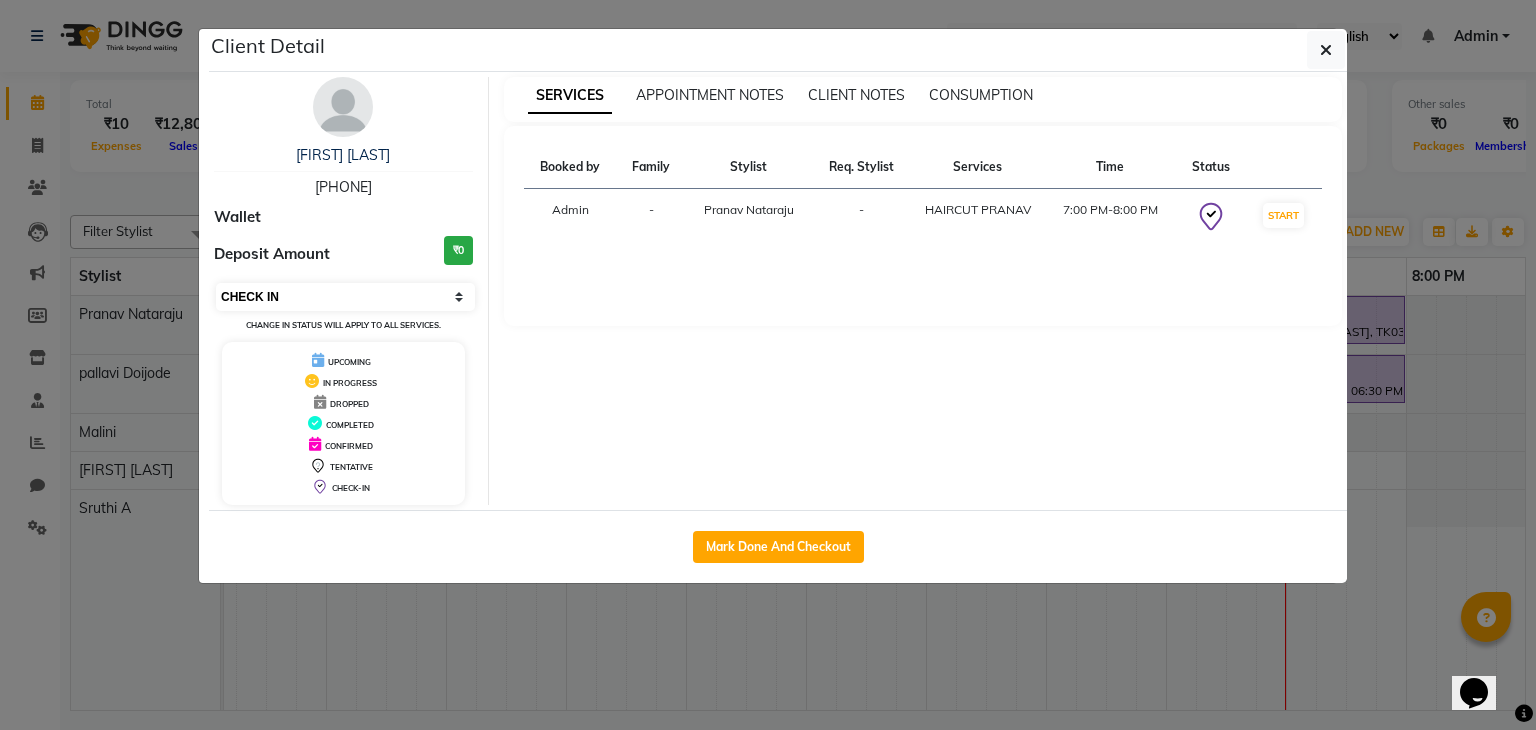 select on "1" 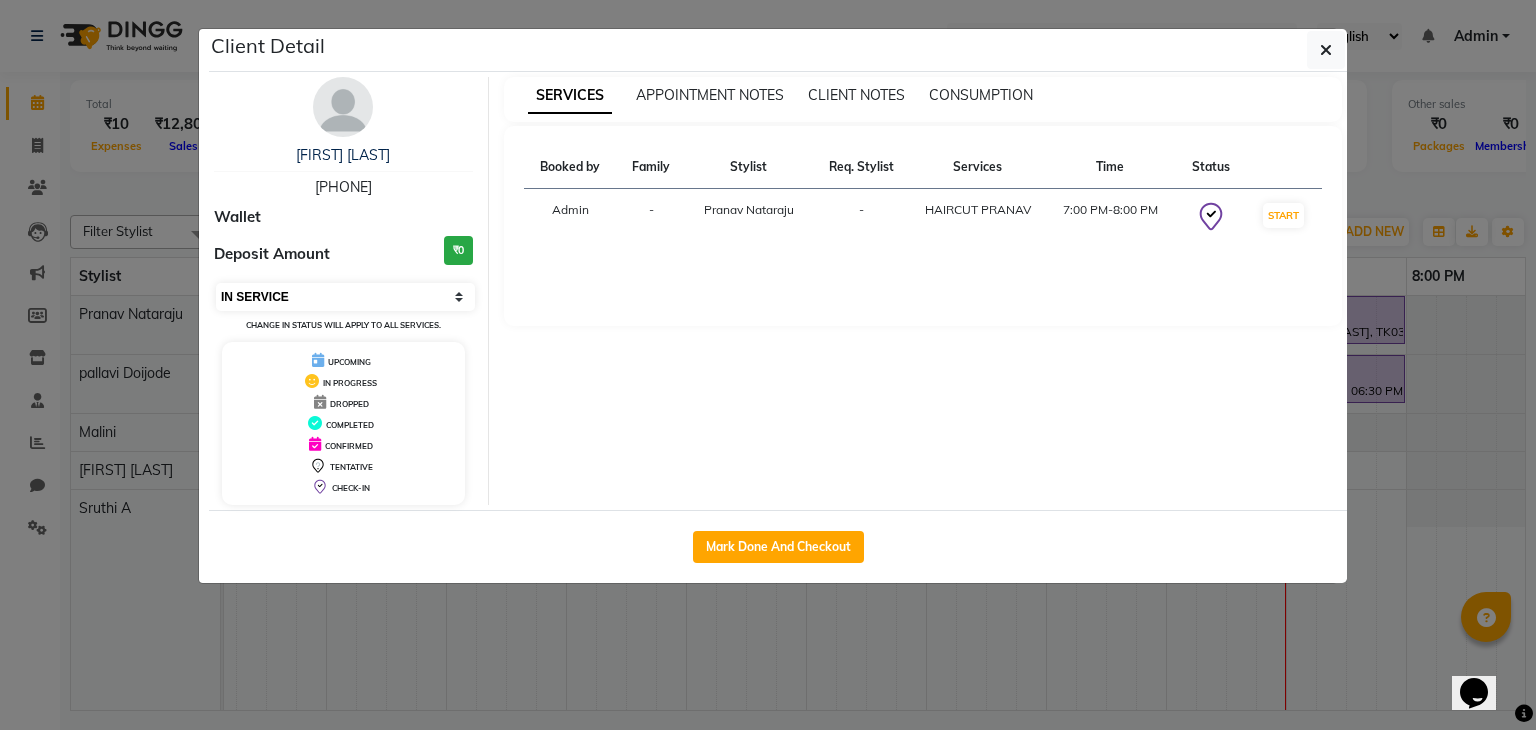 click on "Select IN SERVICE CONFIRMED TENTATIVE CHECK IN MARK DONE DROPPED UPCOMING" at bounding box center (345, 297) 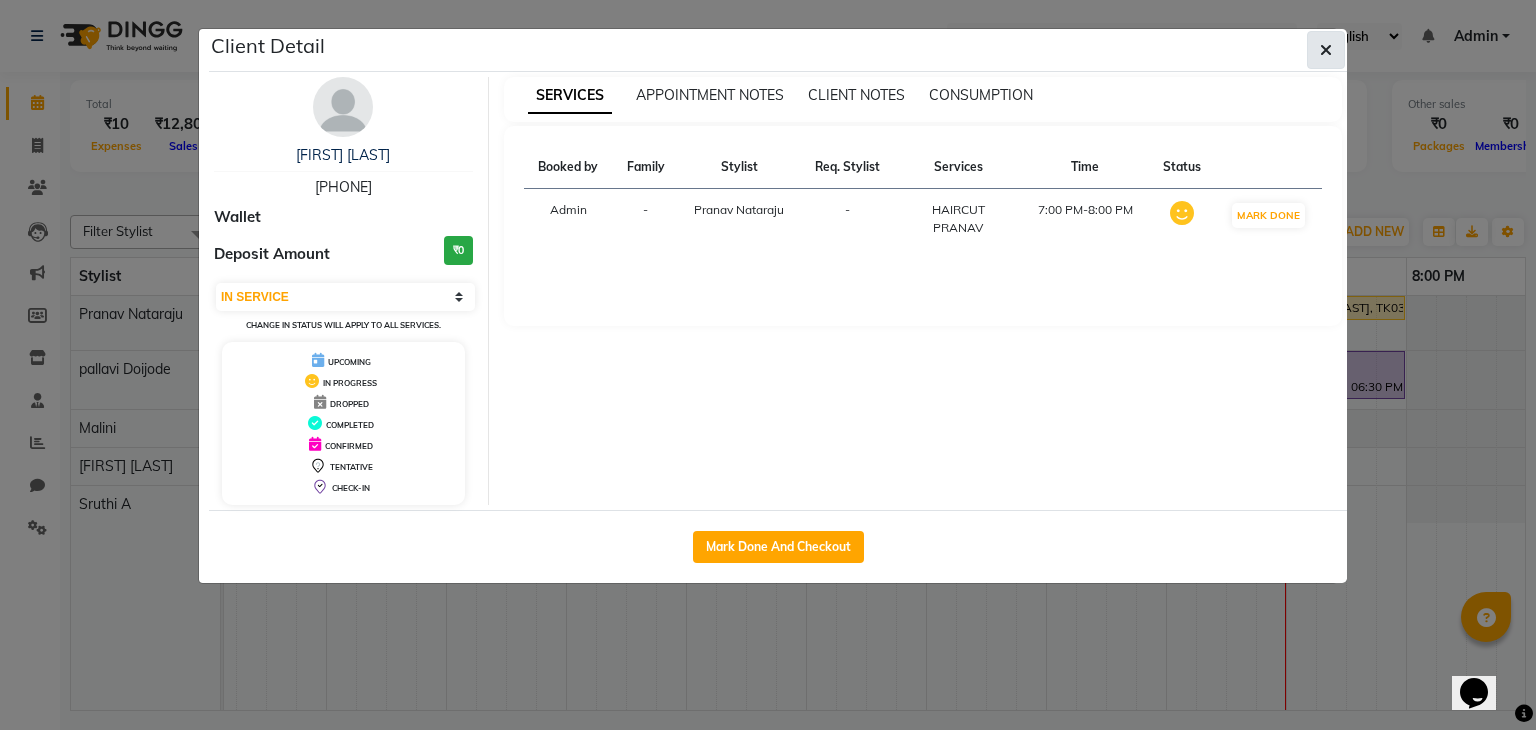 click 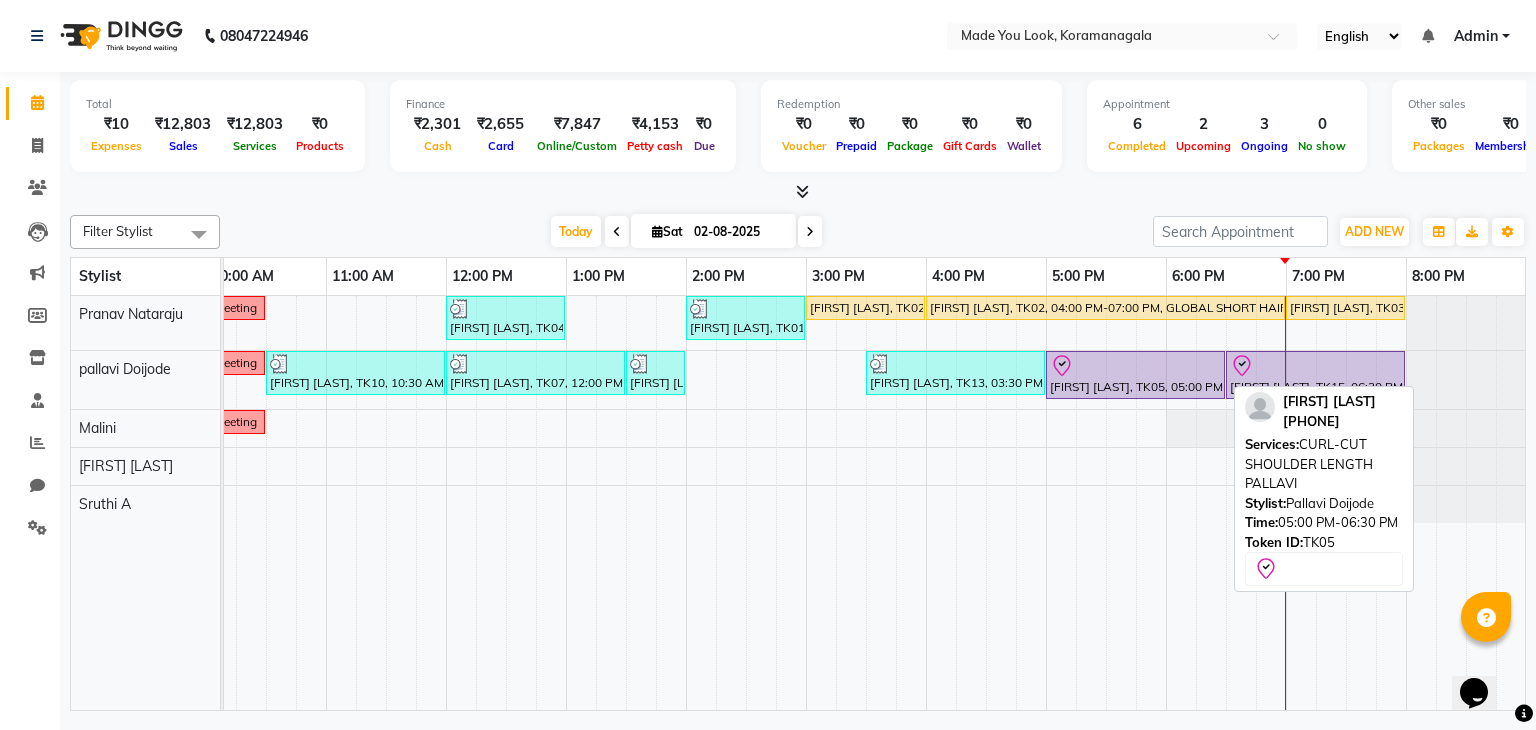 click on "meeting      Sibi Nandana, TK10, 10:30 AM-12:00 PM, CURL-CUT SHOULDER LENGTH PALLAVI     Ann Alex, TK07, 12:00 PM-01:30 PM, CURL-CUT BELOW SHOULDER PALLAVI     Ann Alex, TK07, 01:30 PM-02:00 PM,  OLAPLEX 4C CLARIFYING     Krithika khatri, TK13, 03:30 PM-05:00 PM, CURL-CUT SHOULDER LENGTH PRANAV
Rizwana P, TK05, 05:00 PM-06:30 PM, CURL-CUT SHOULDER LENGTH PALLAVI
Akshaya pradeep, TK15, 06:30 PM-08:00 PM, CURL-CUT SHOULDER LENGTH PALLAVI" at bounding box center (-34, 380) 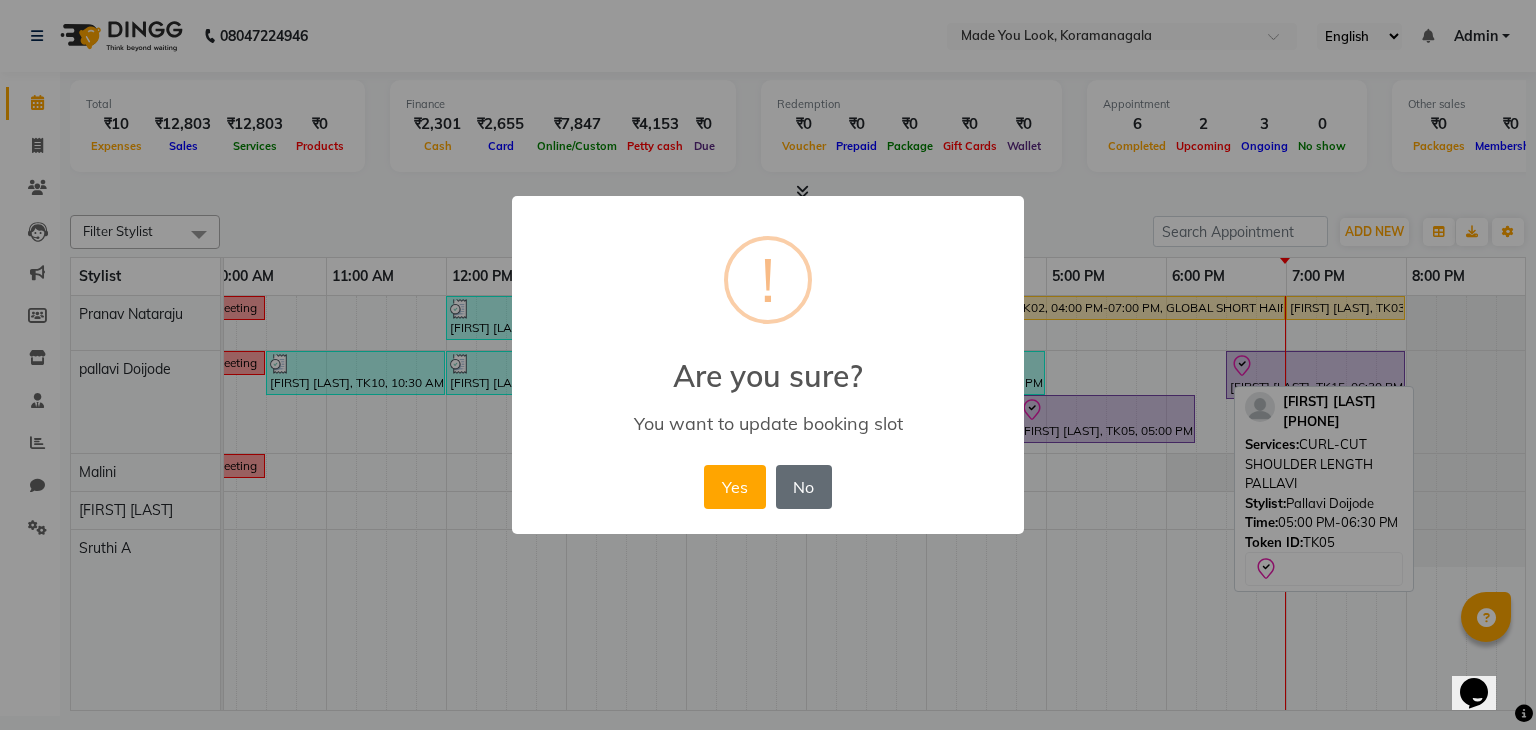 click on "No" at bounding box center (804, 487) 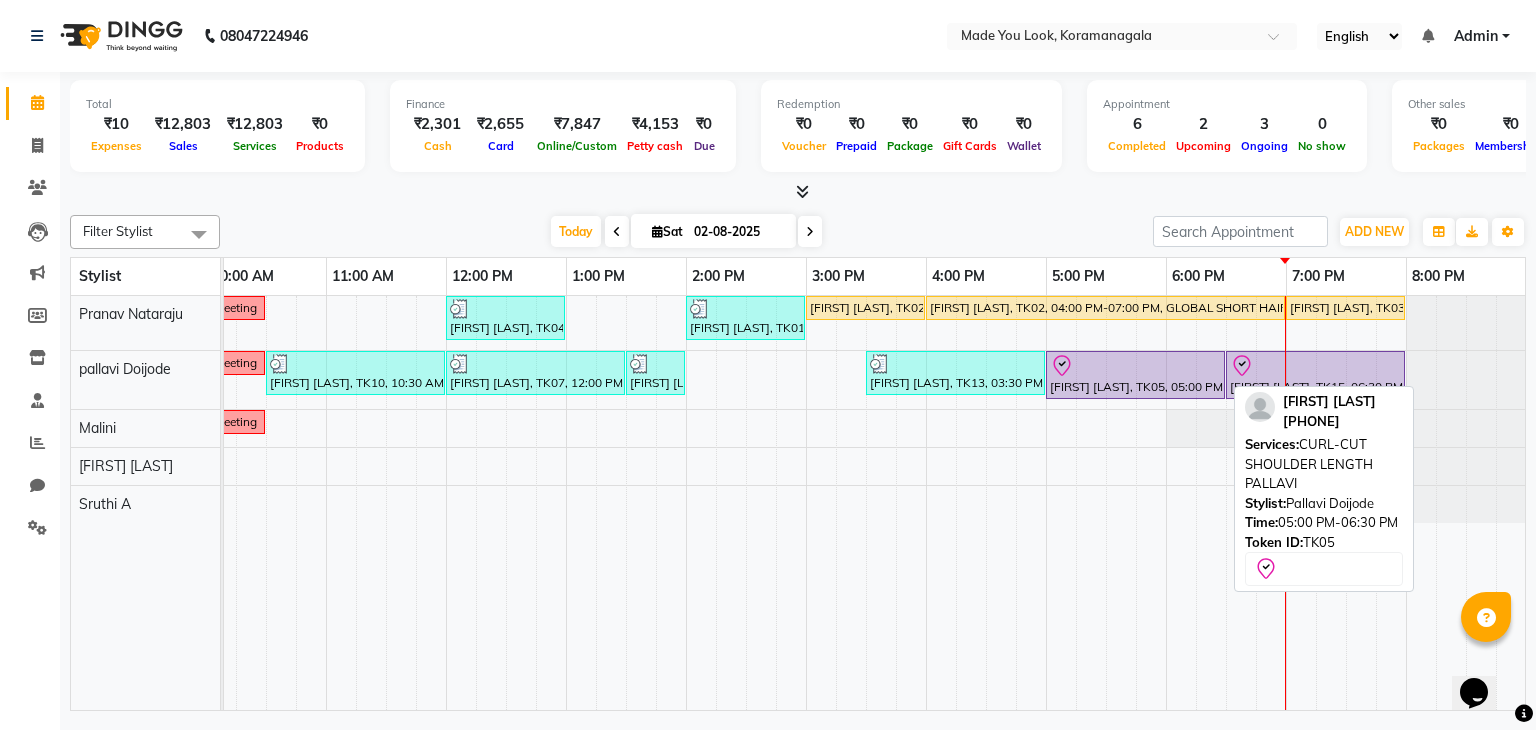 click at bounding box center (1135, 366) 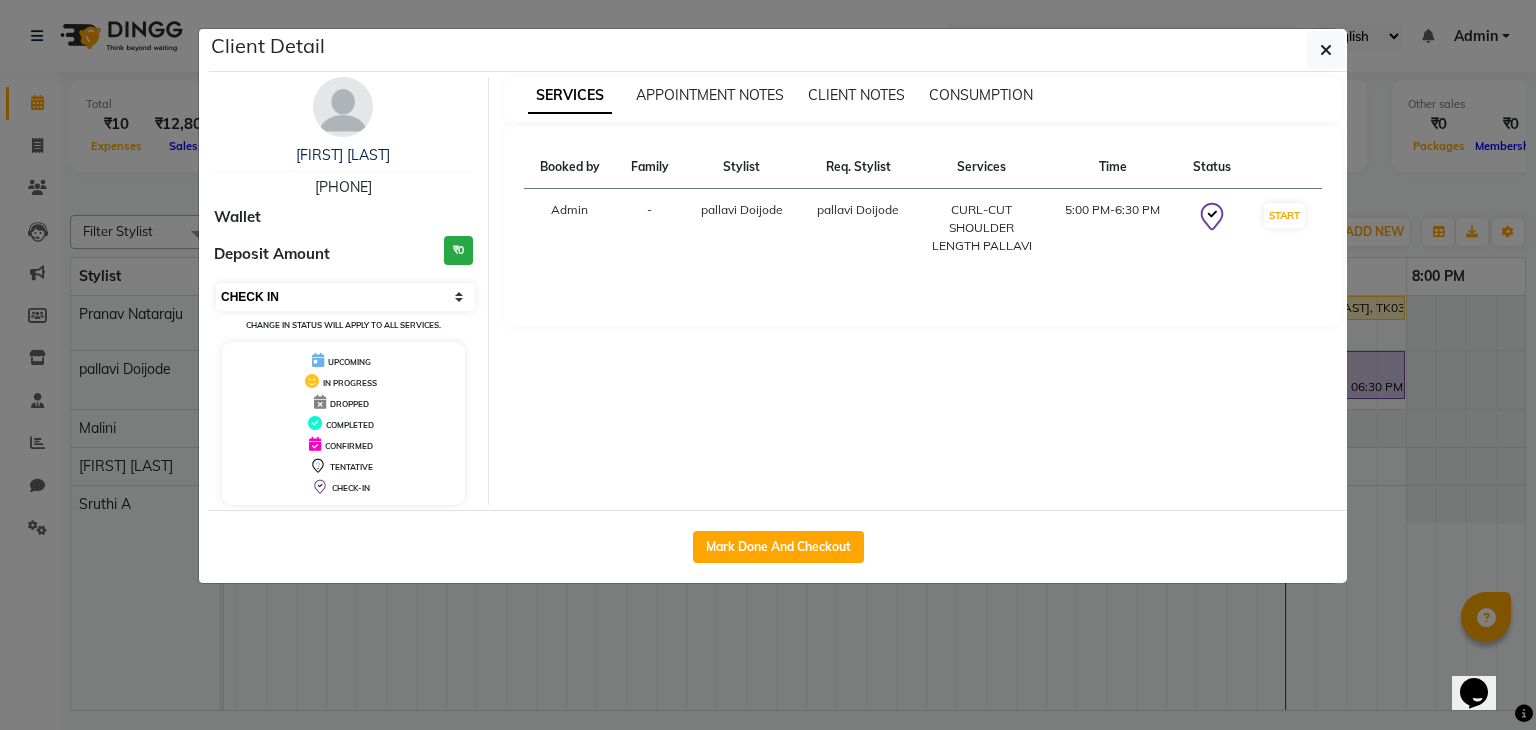 click on "Select IN SERVICE CONFIRMED TENTATIVE CHECK IN MARK DONE DROPPED UPCOMING" at bounding box center [345, 297] 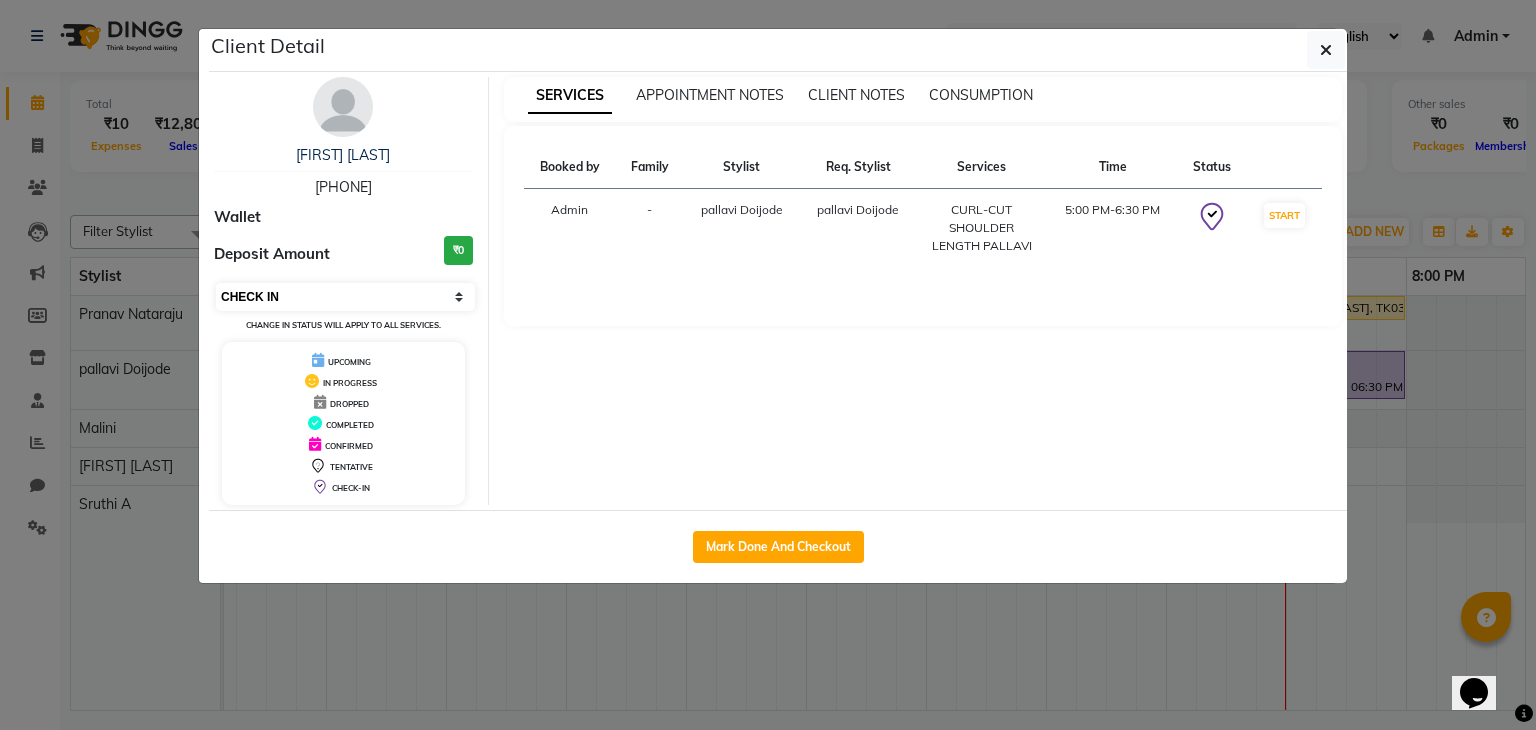 select on "1" 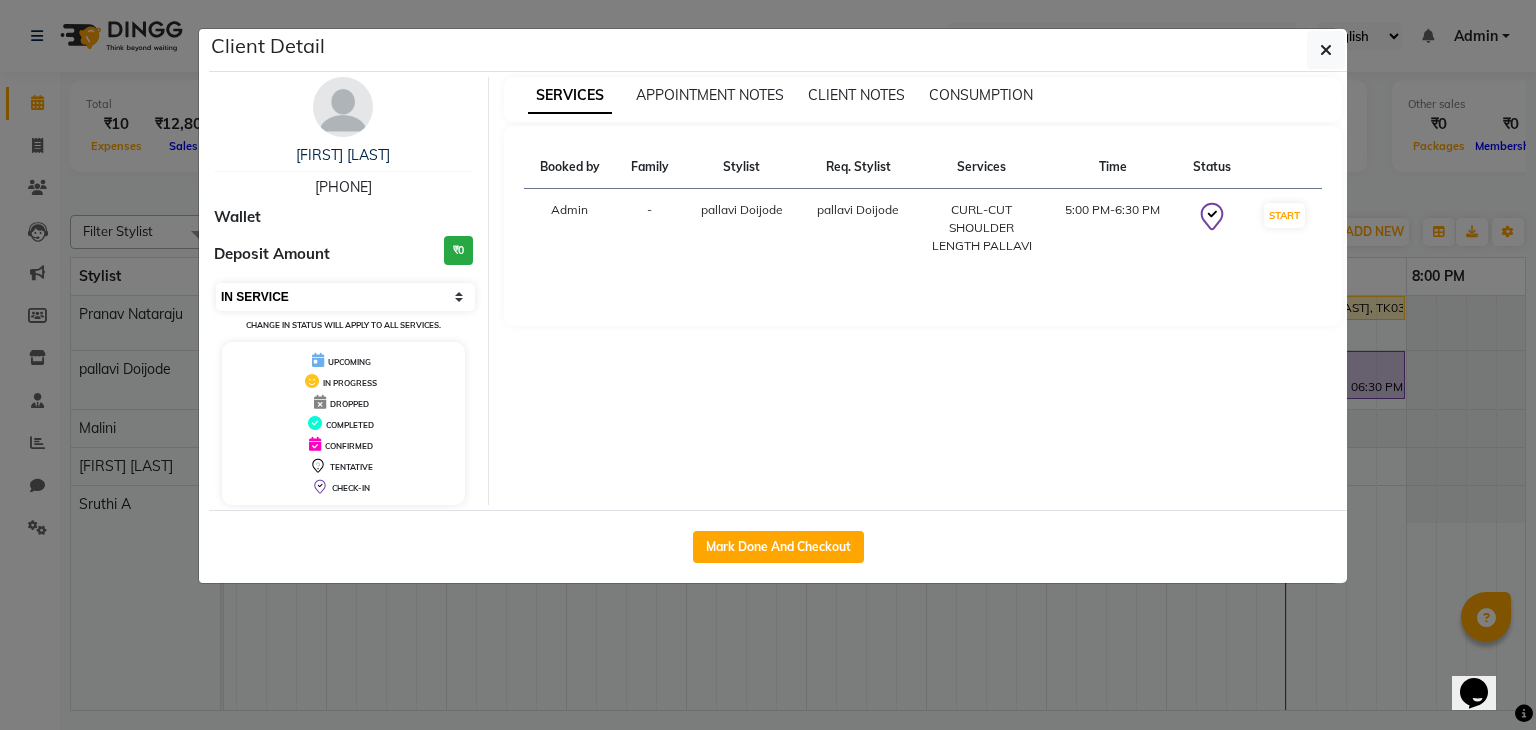 click on "Select IN SERVICE CONFIRMED TENTATIVE CHECK IN MARK DONE DROPPED UPCOMING" at bounding box center [345, 297] 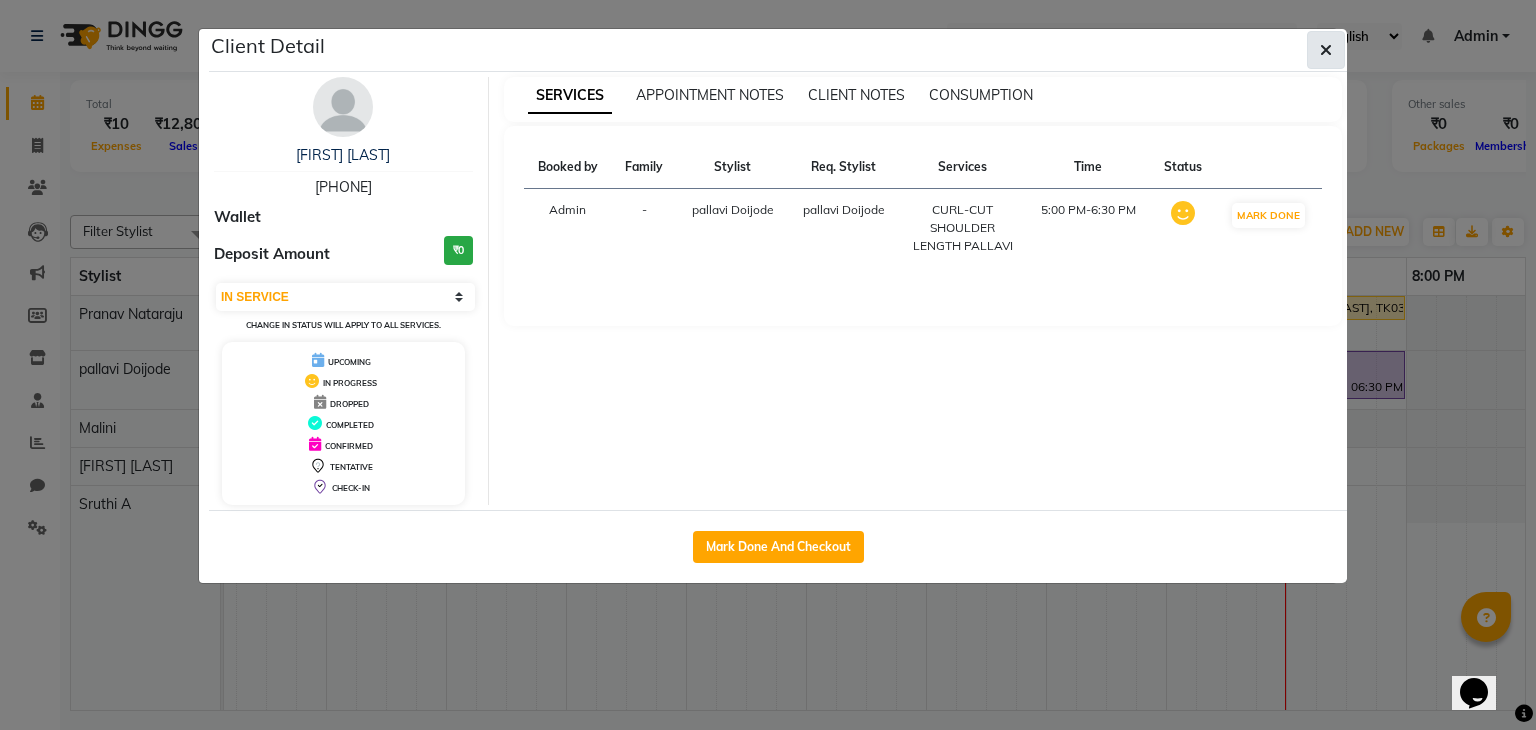 click 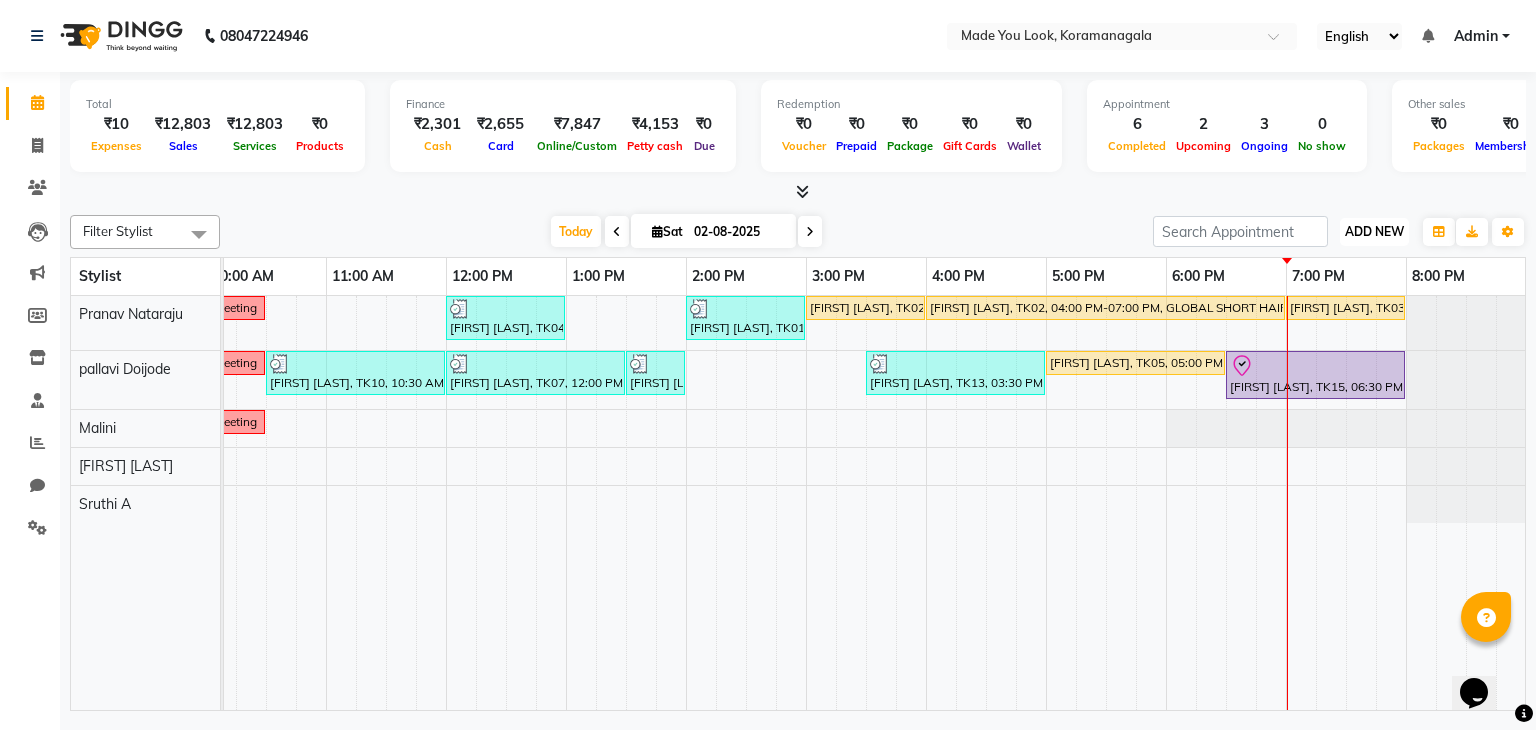 click on "ADD NEW Toggle Dropdown" at bounding box center [1374, 232] 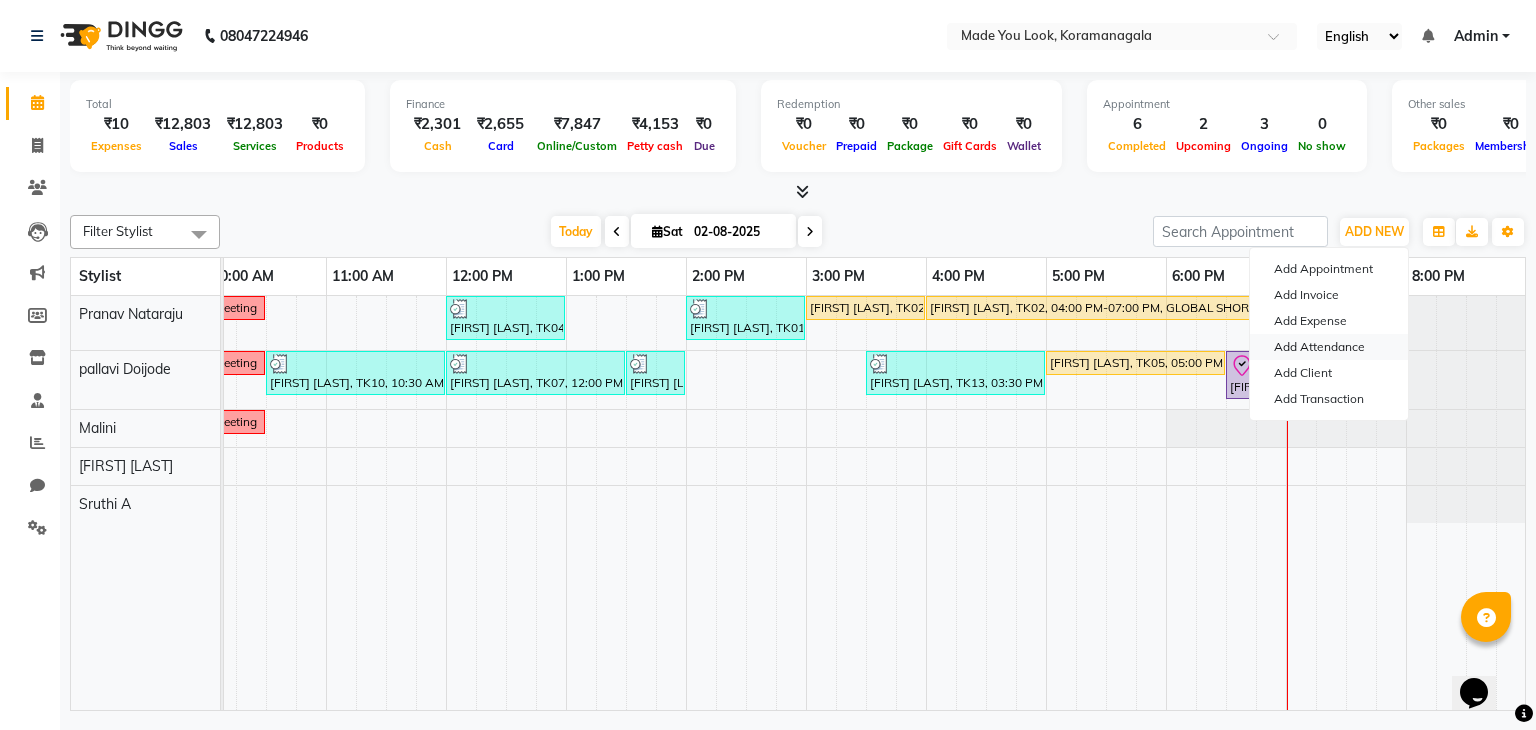 click on "Add Attendance" at bounding box center [1329, 347] 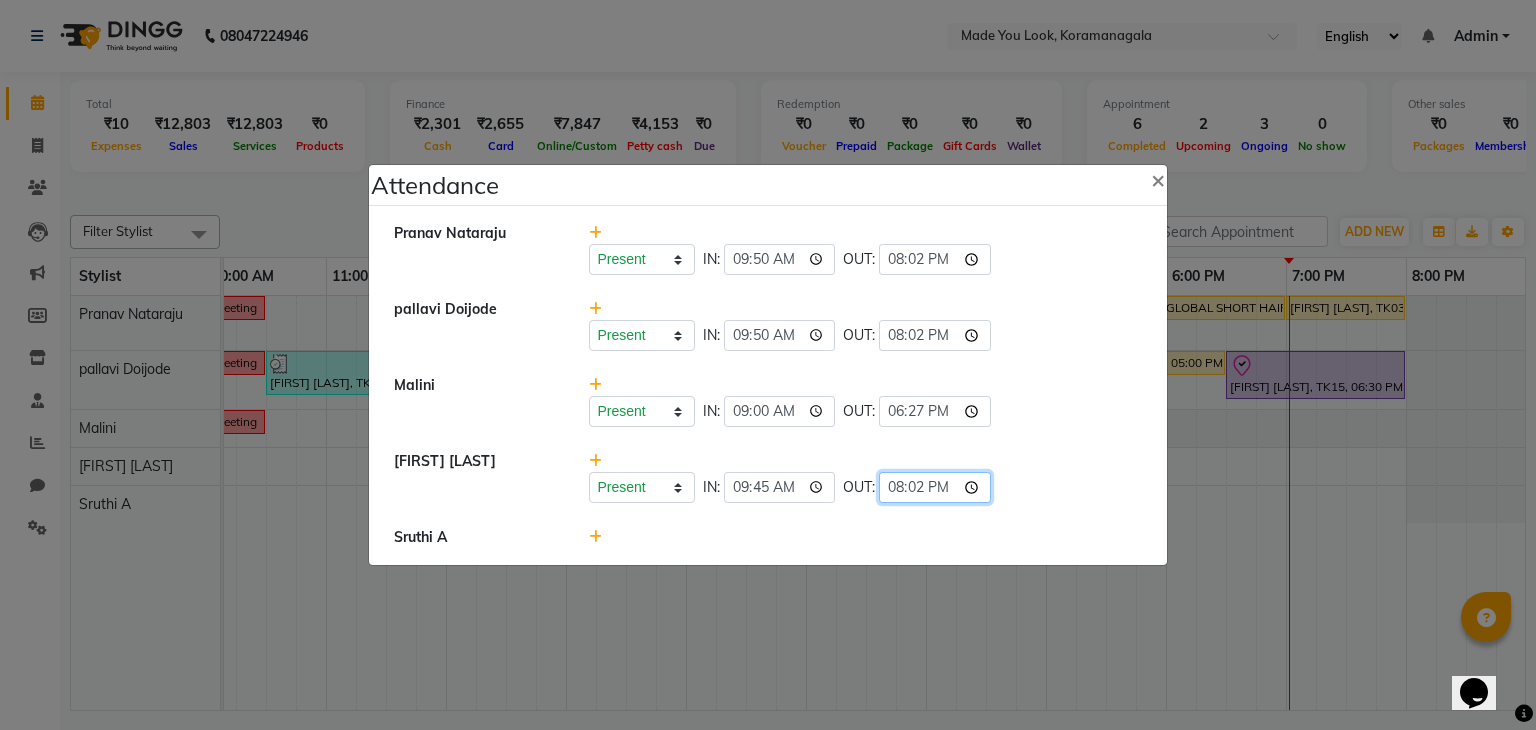 click on "20:02" 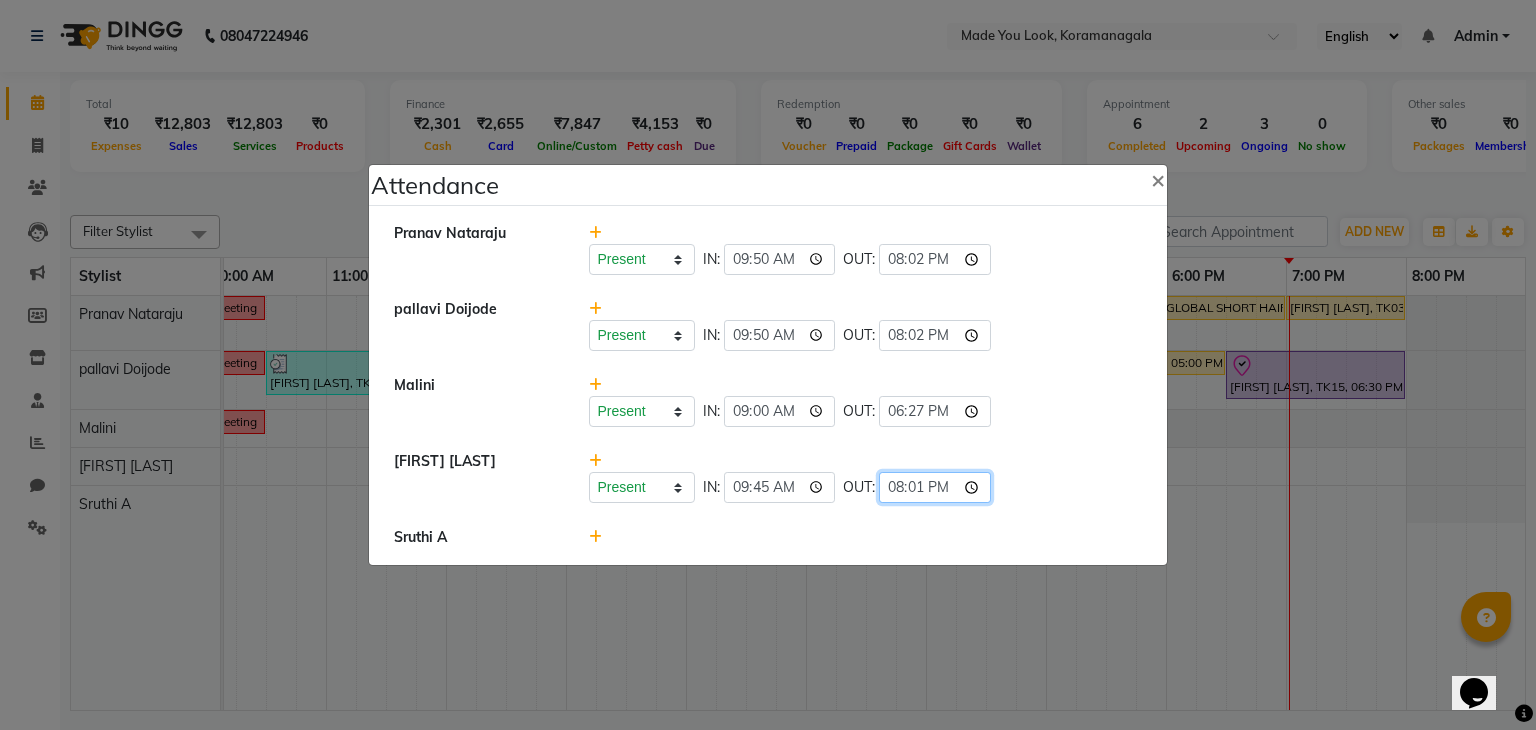 type on "20:10" 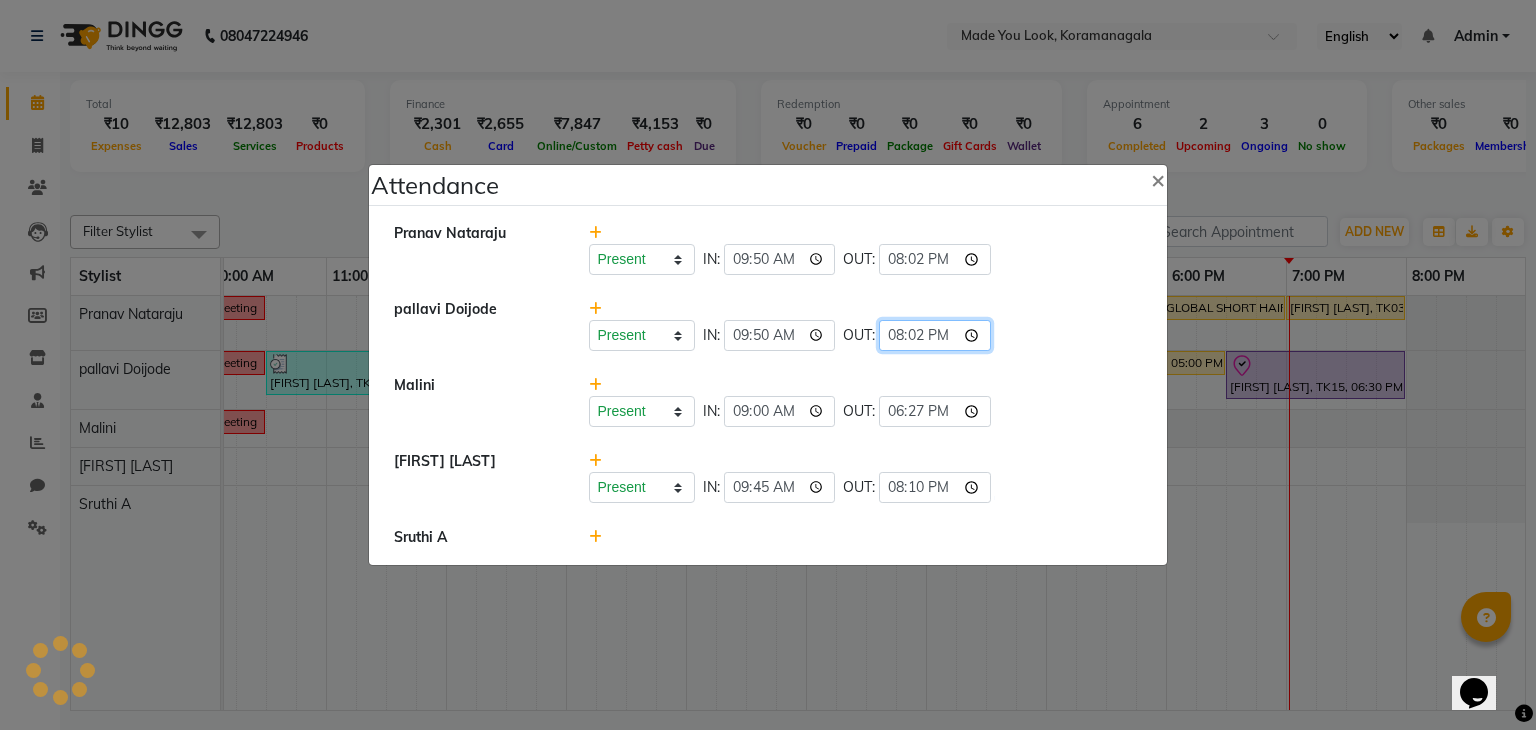 click on "20:02" 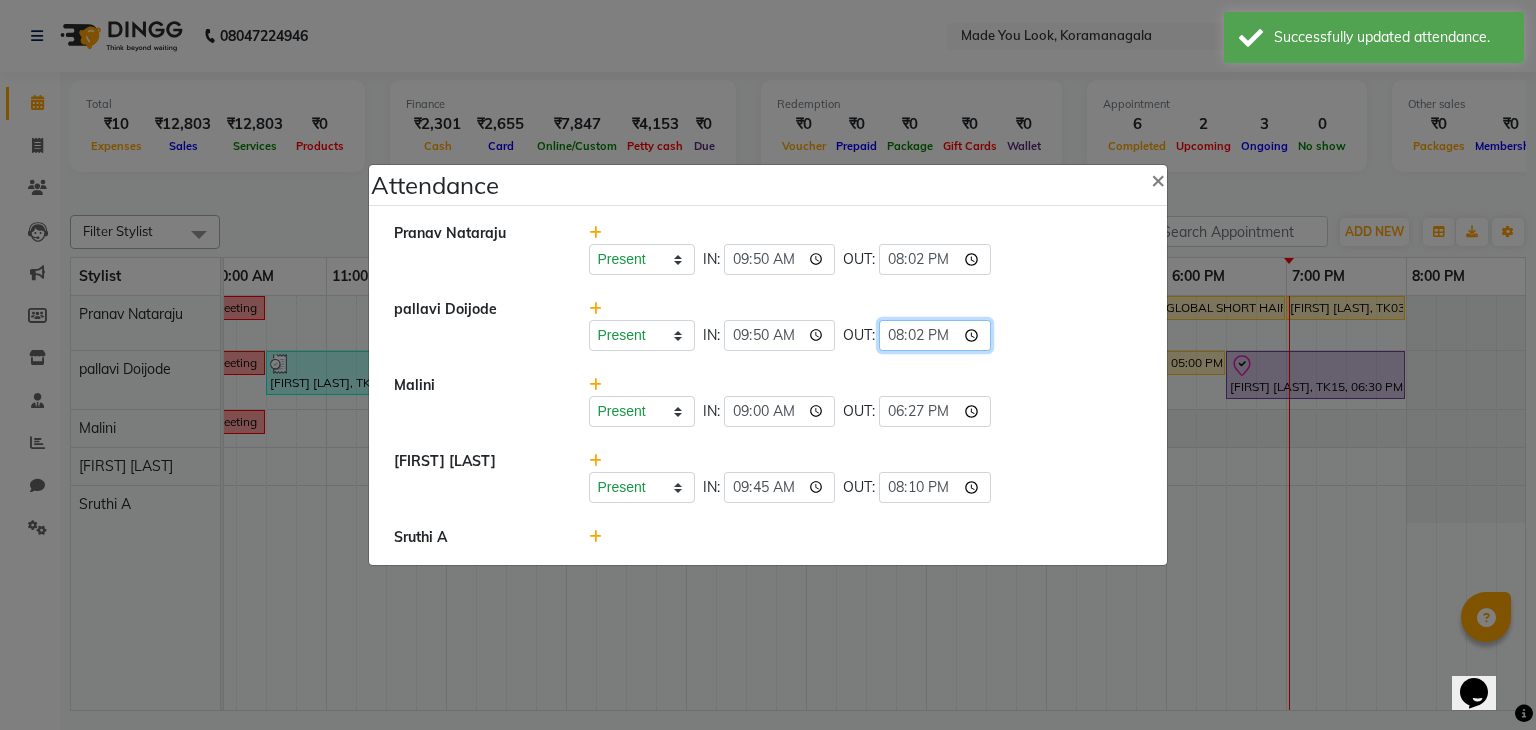 click on "20:02" 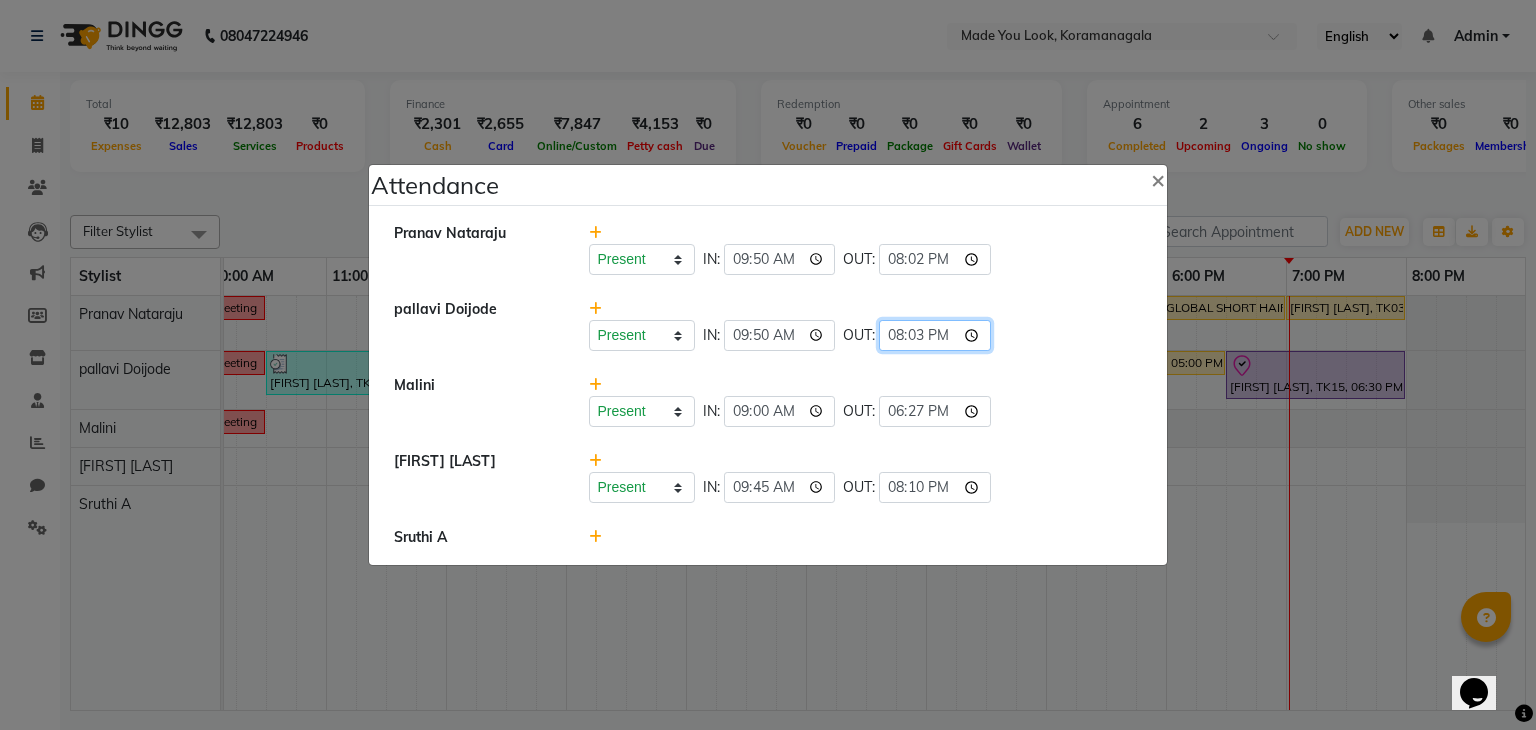type on "20:30" 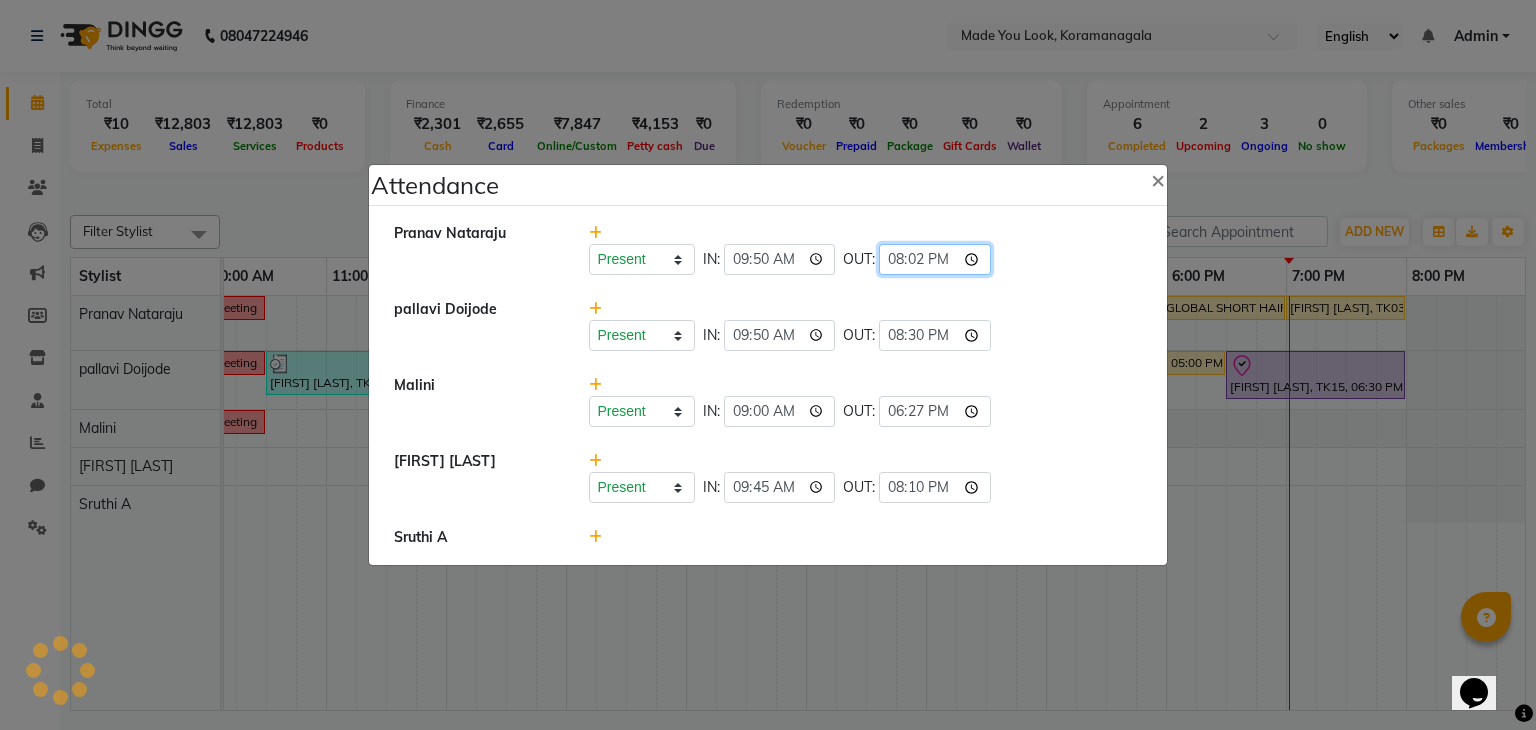click on "20:02" 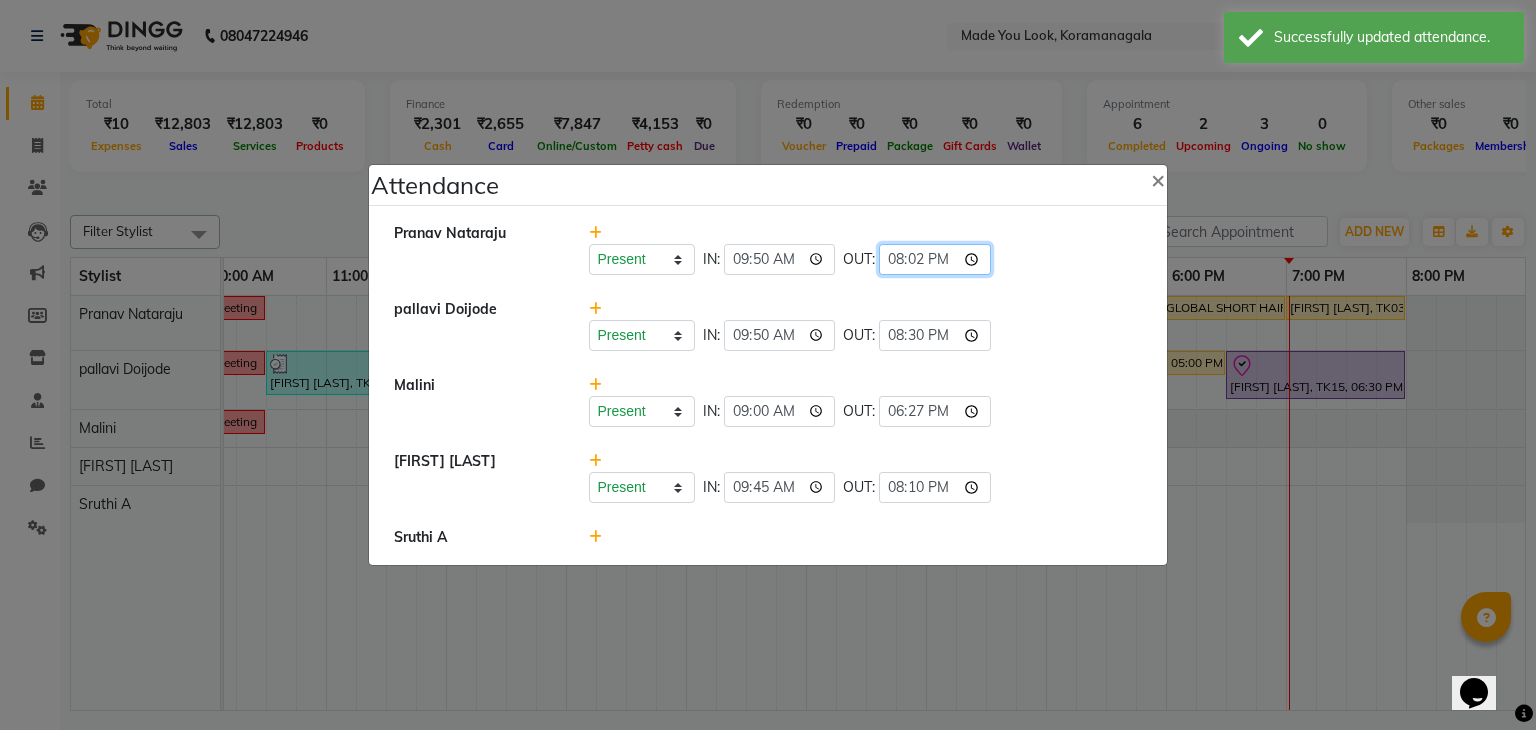click on "20:02" 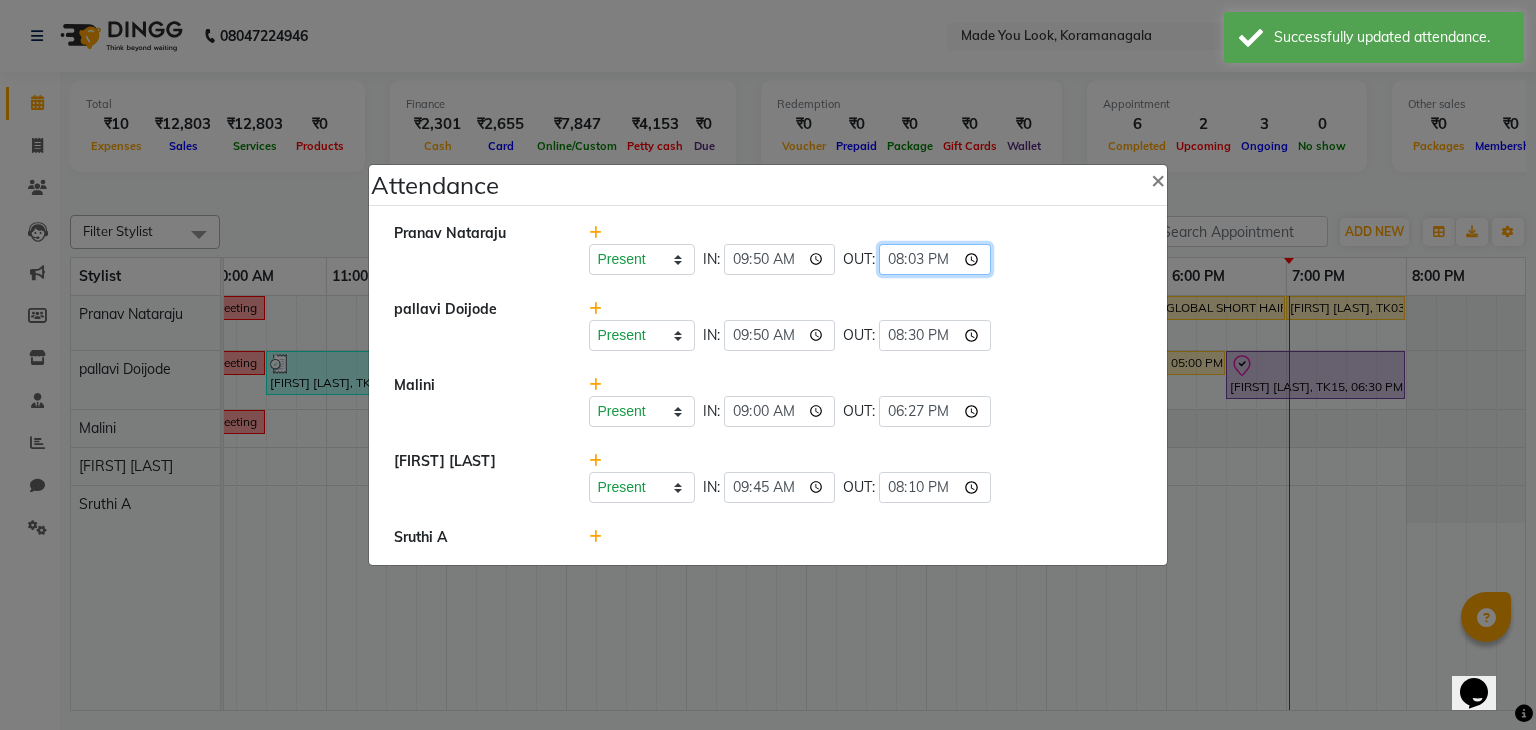 type on "20:30" 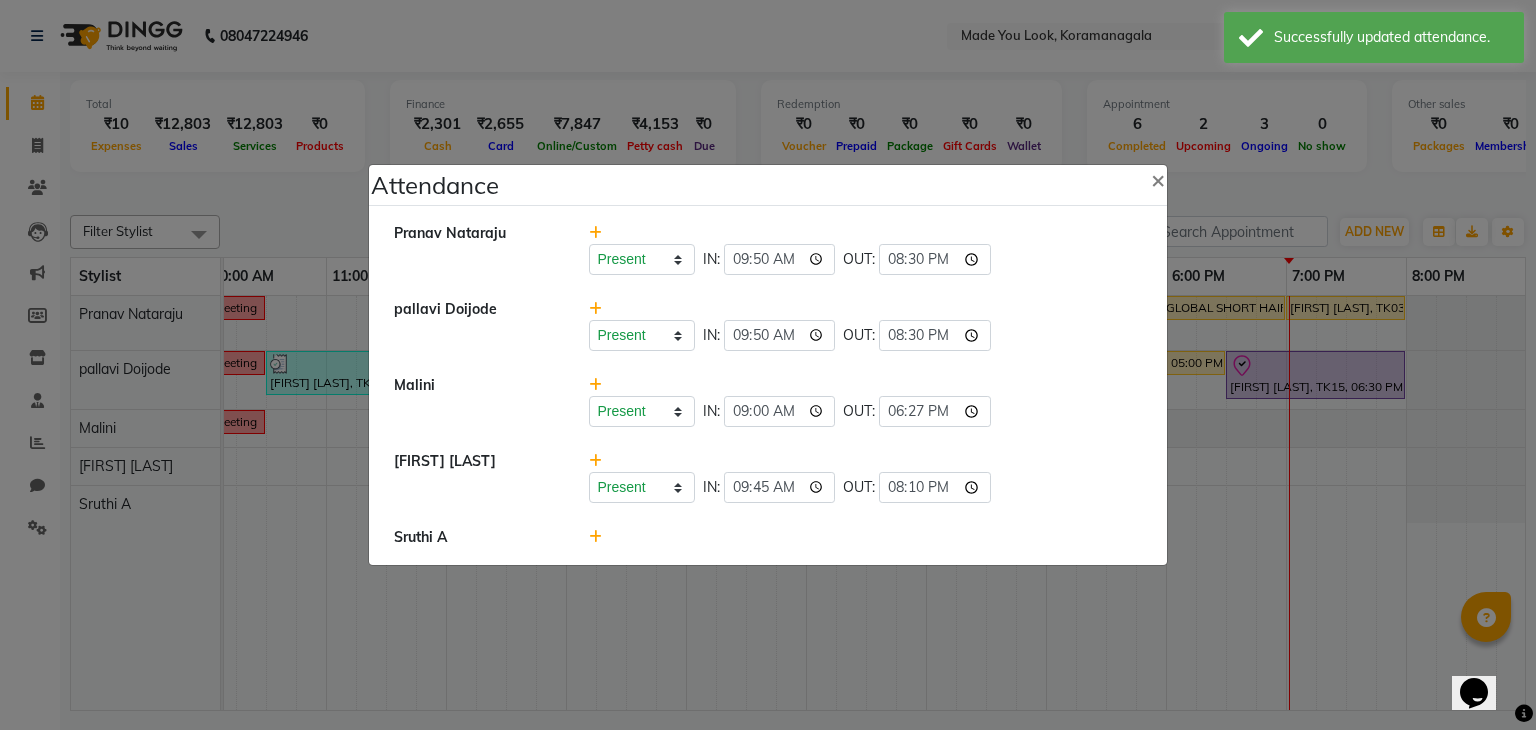 click on "Present   Absent   Late   Half Day   Weekly Off  IN:  09:50 OUT:  20:30" 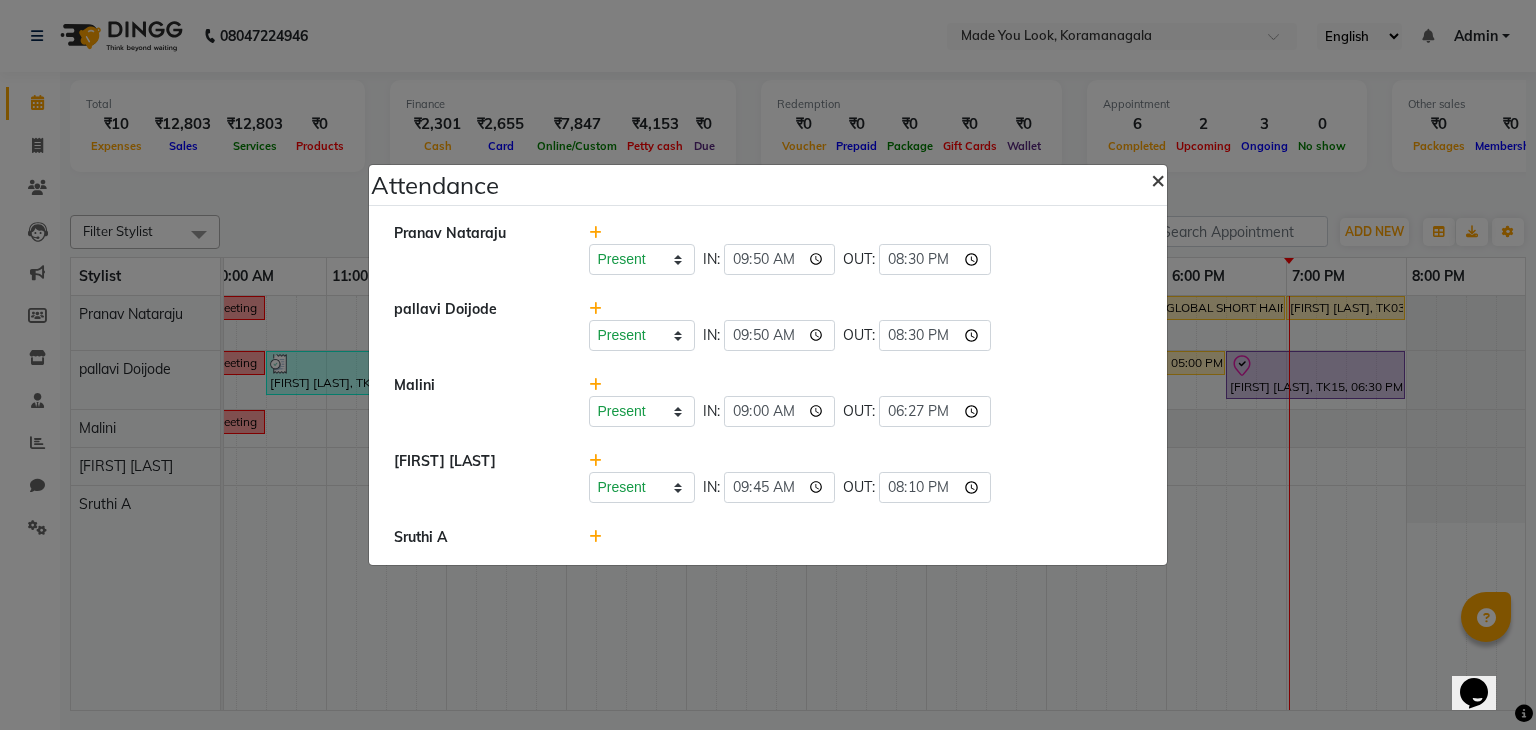 click on "×" 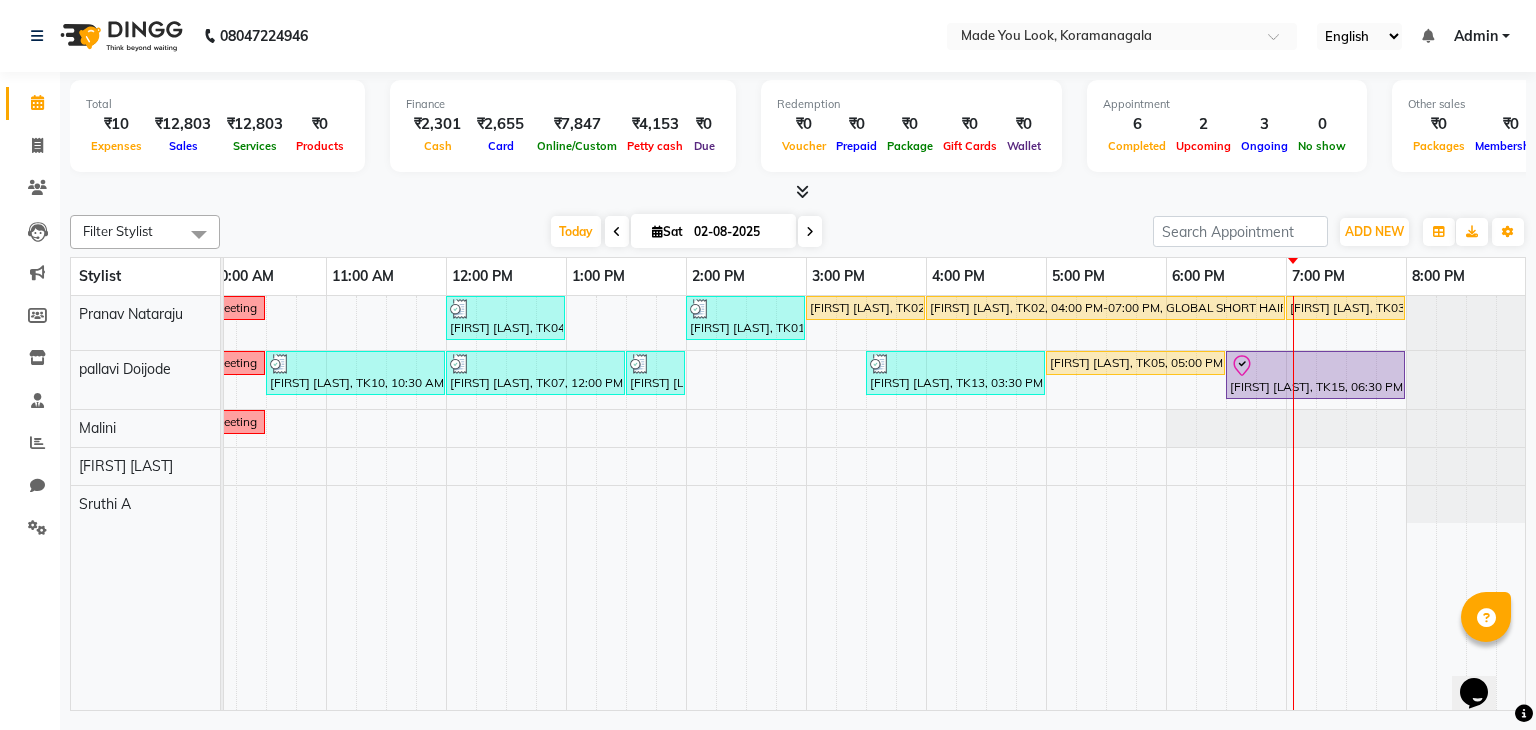 click at bounding box center [810, 231] 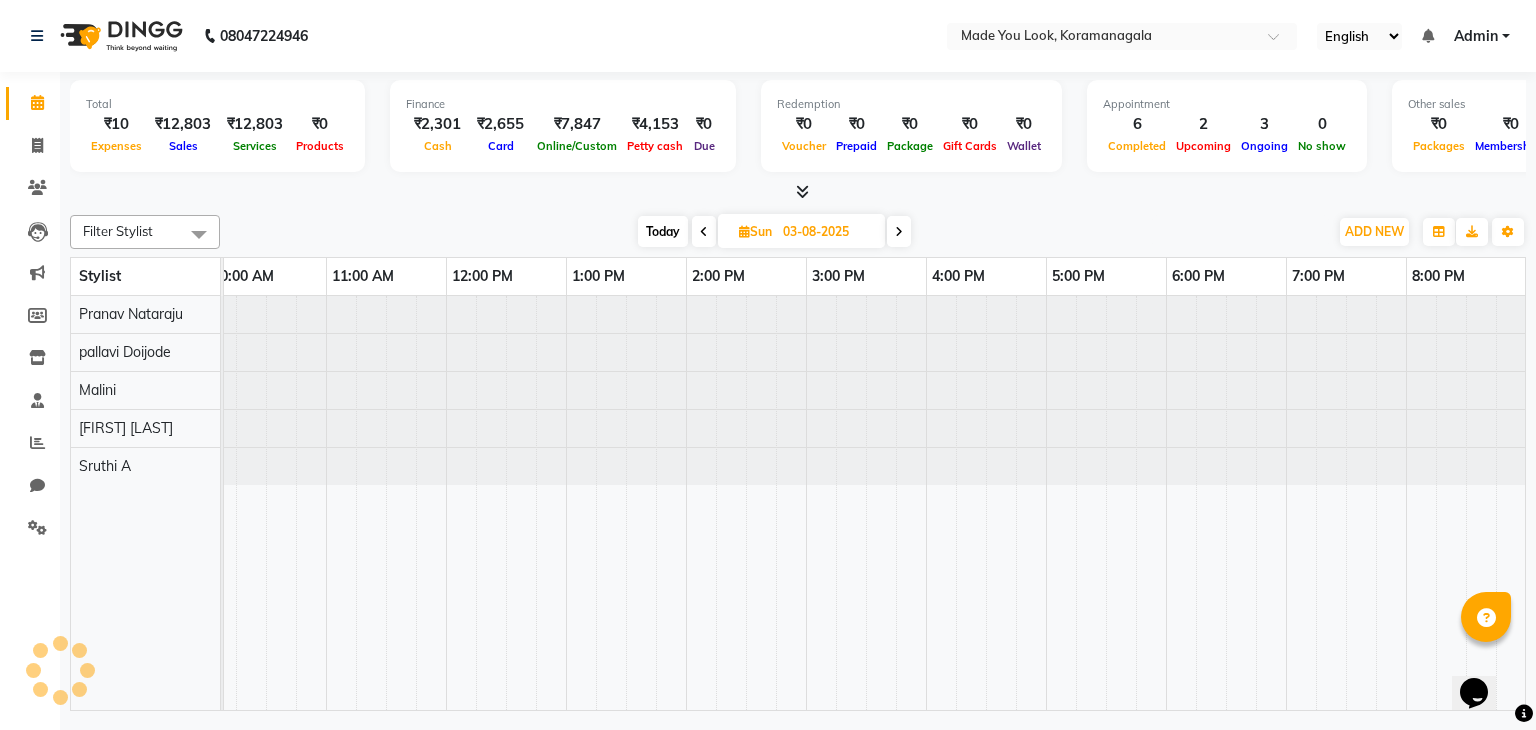 scroll, scrollTop: 0, scrollLeft: 0, axis: both 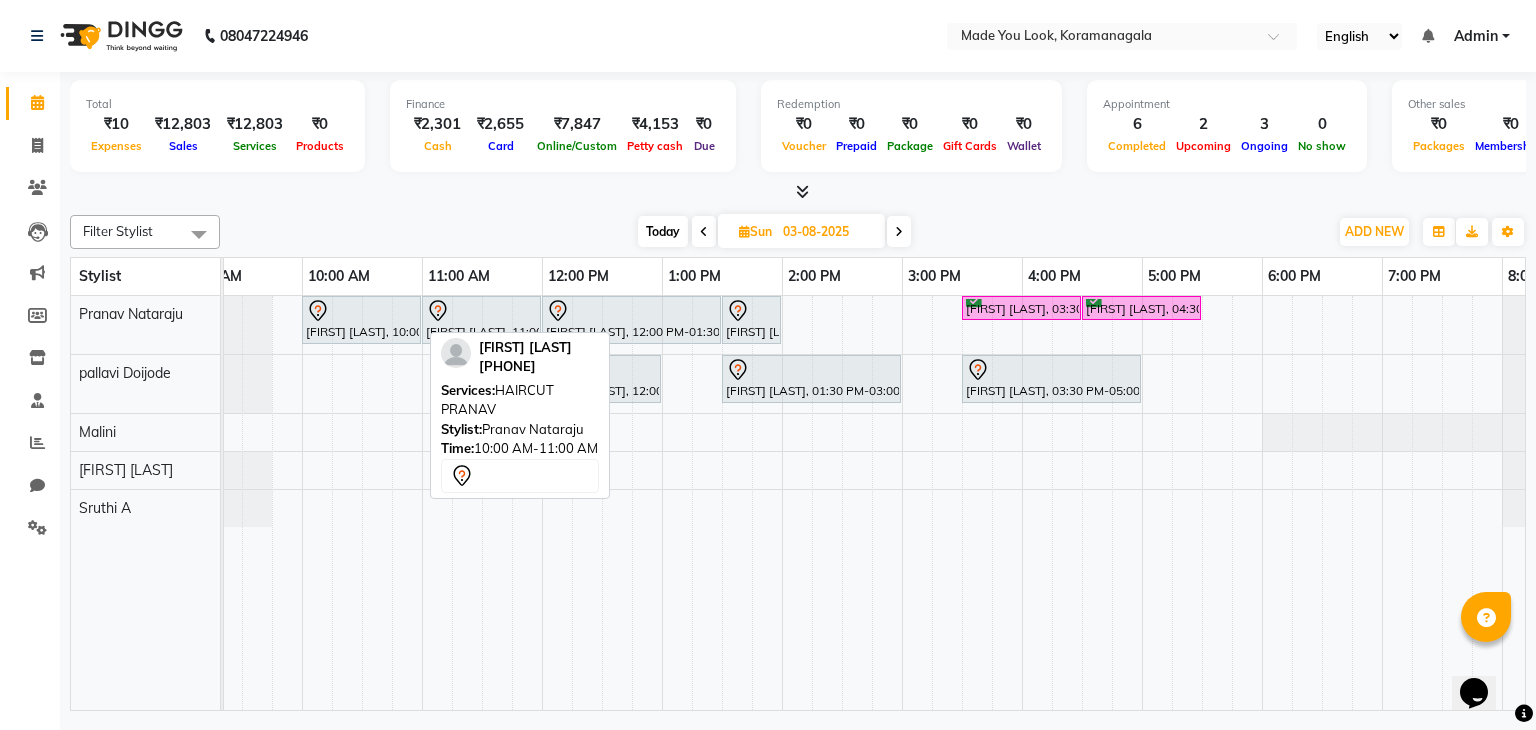 click on "[FIRST] [LAST], 10:00 AM-11:00 AM, HAIRCUT [NAME]" at bounding box center (361, 320) 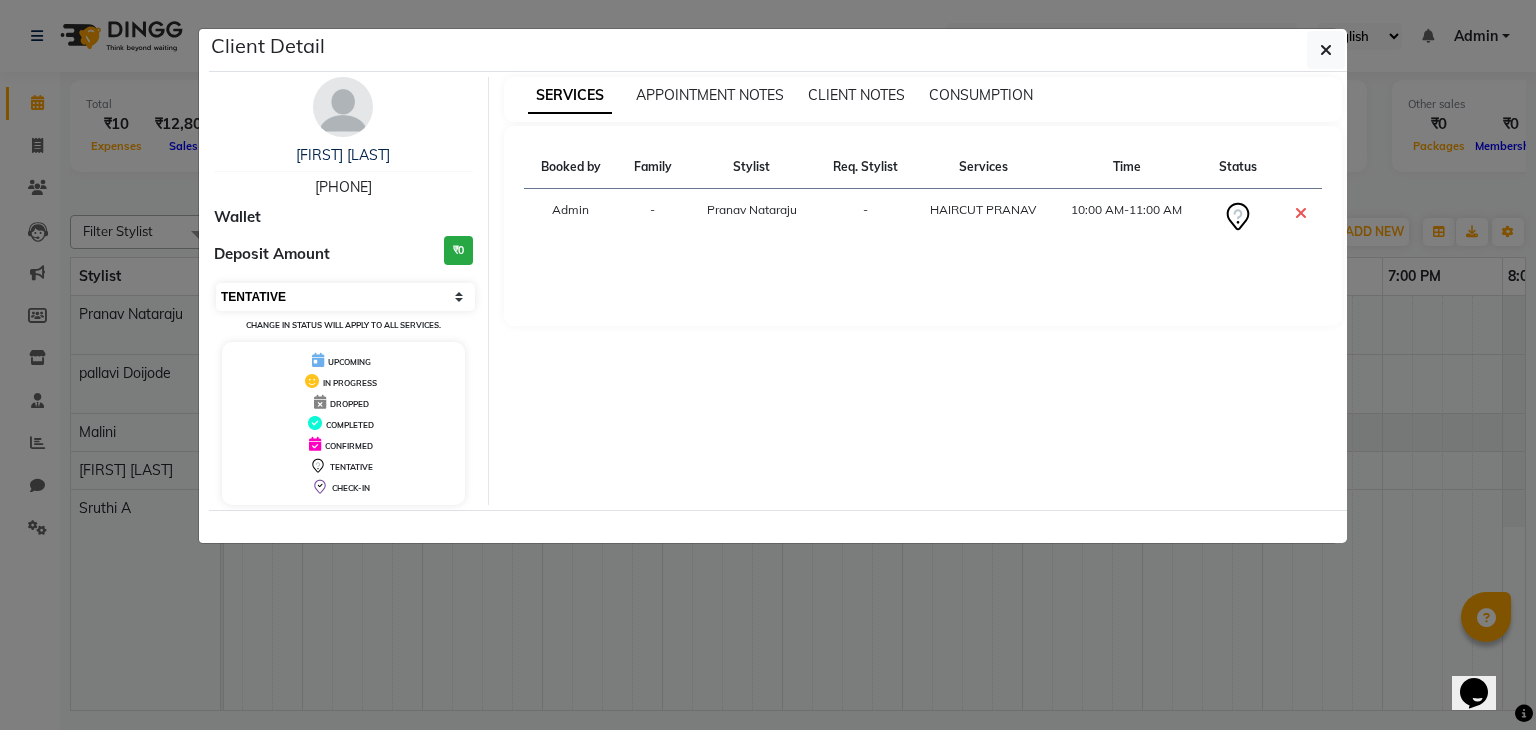 click on "Select CONFIRMED TENTATIVE" at bounding box center [345, 297] 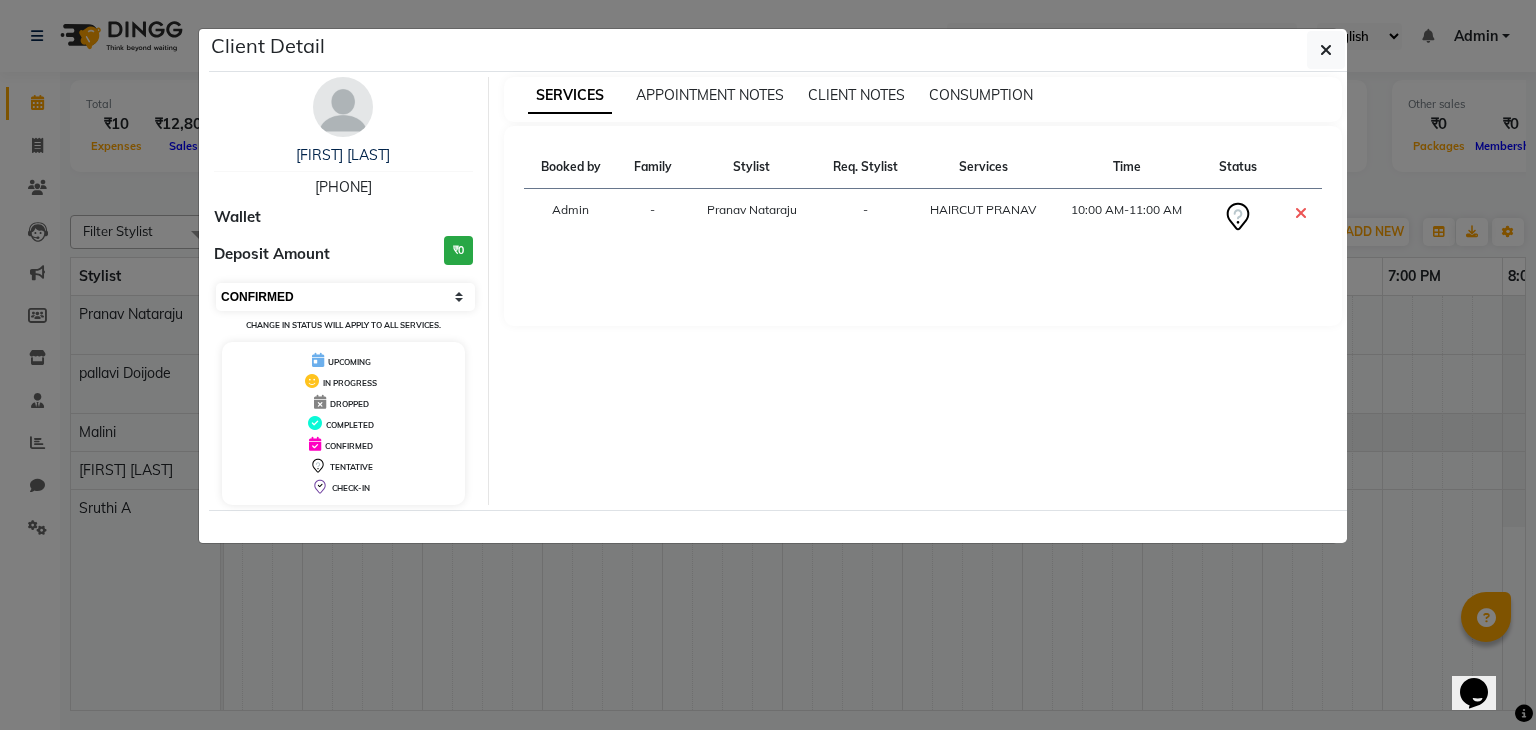 click on "Select CONFIRMED TENTATIVE" at bounding box center [345, 297] 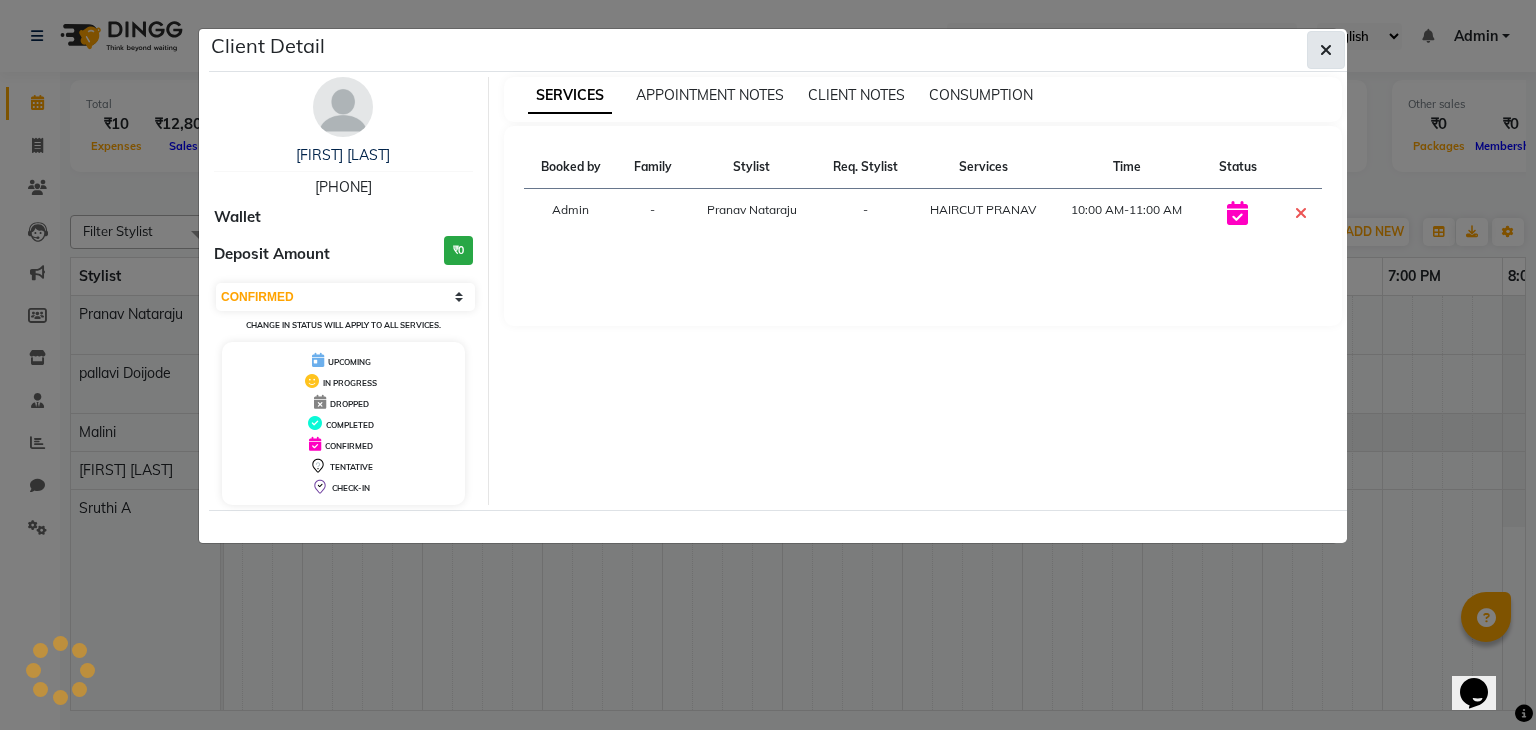click 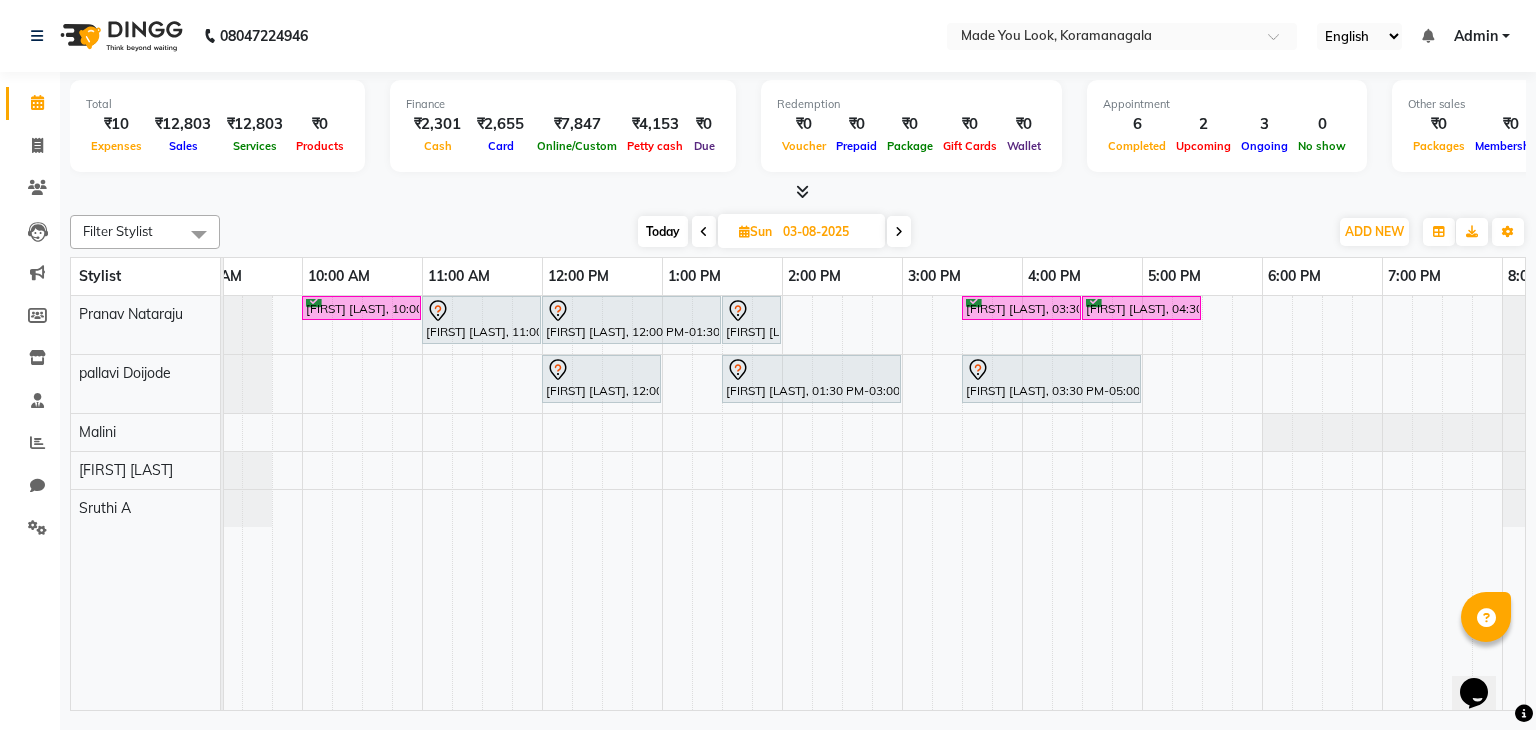 click on "Today" at bounding box center (663, 231) 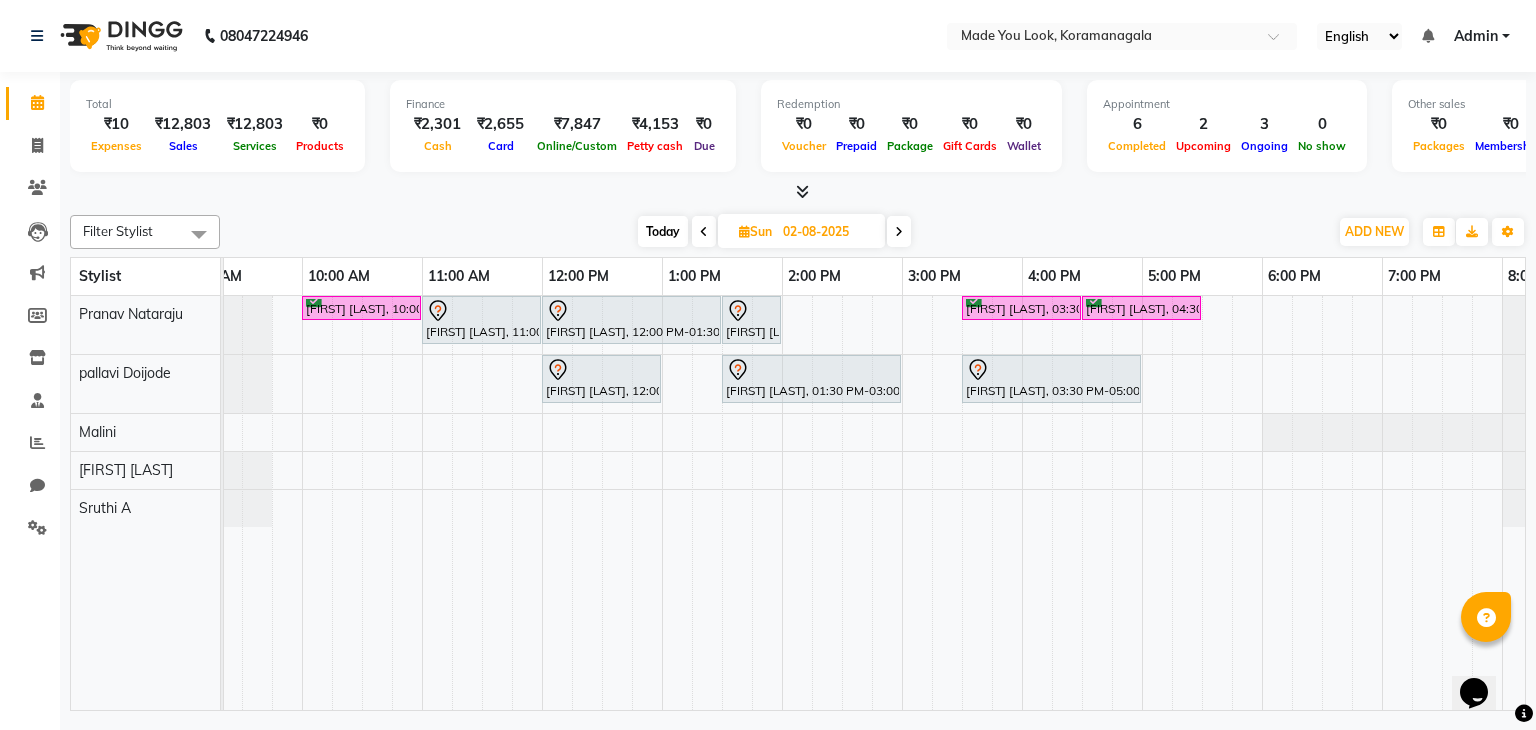scroll, scrollTop: 0, scrollLeft: 0, axis: both 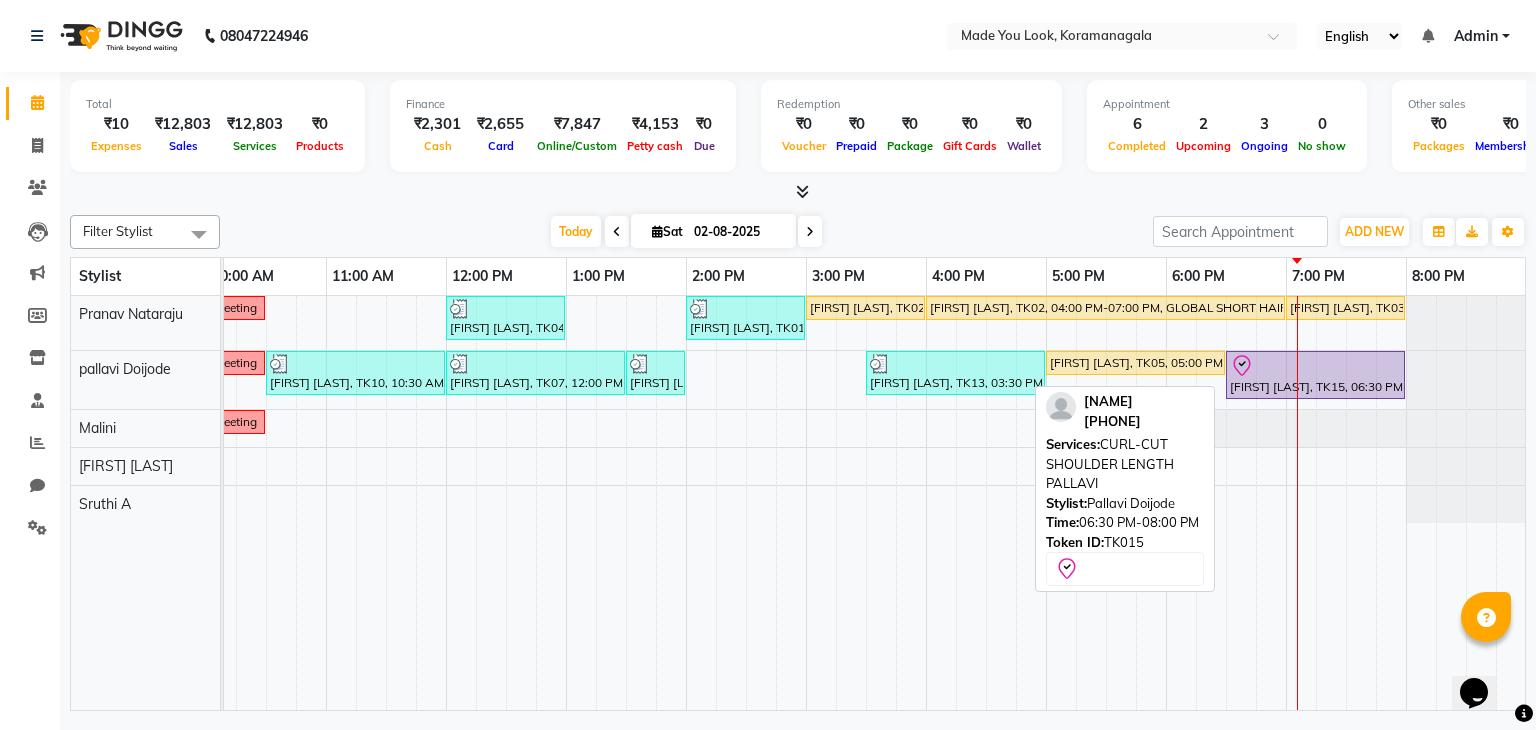 click 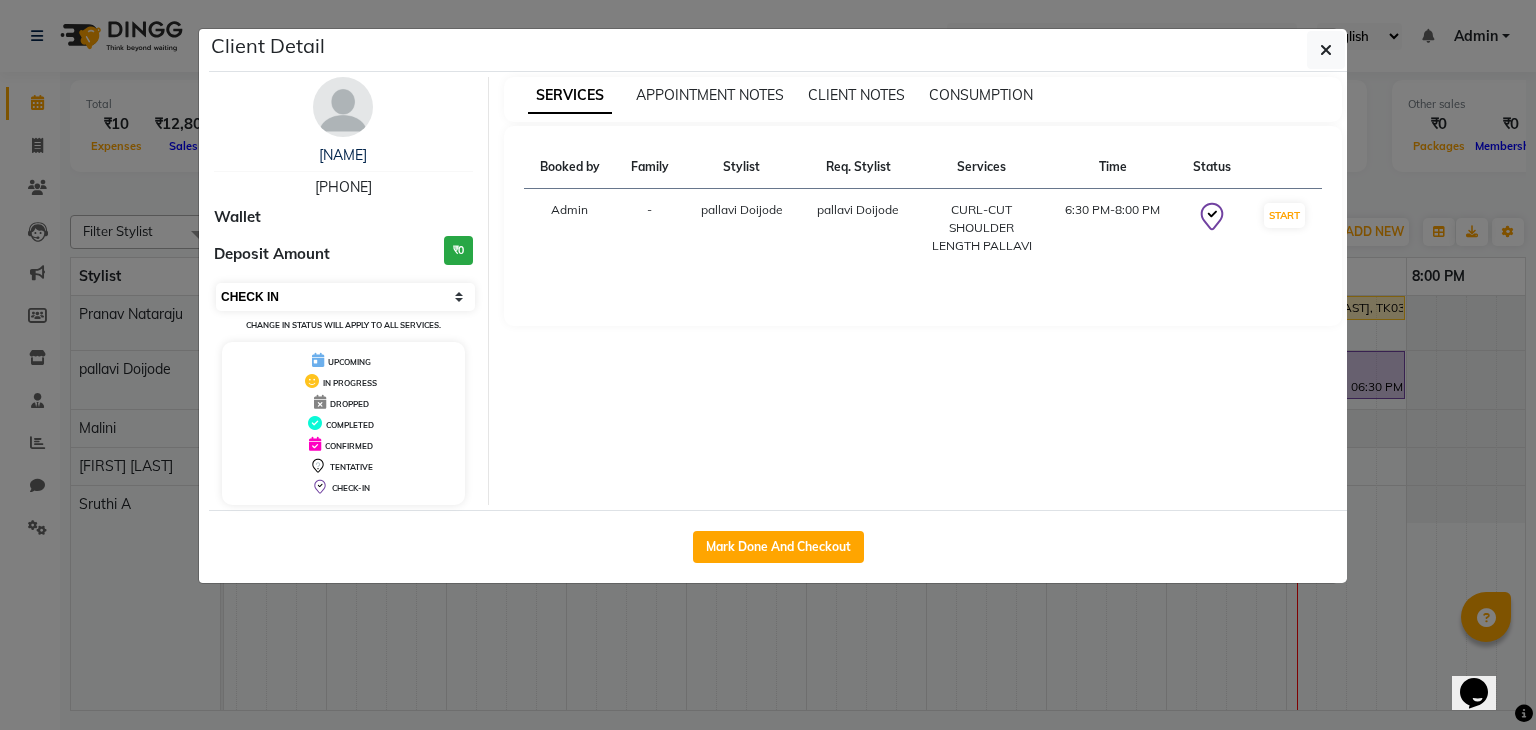 click on "Select IN SERVICE CONFIRMED TENTATIVE CHECK IN MARK DONE DROPPED UPCOMING" at bounding box center (345, 297) 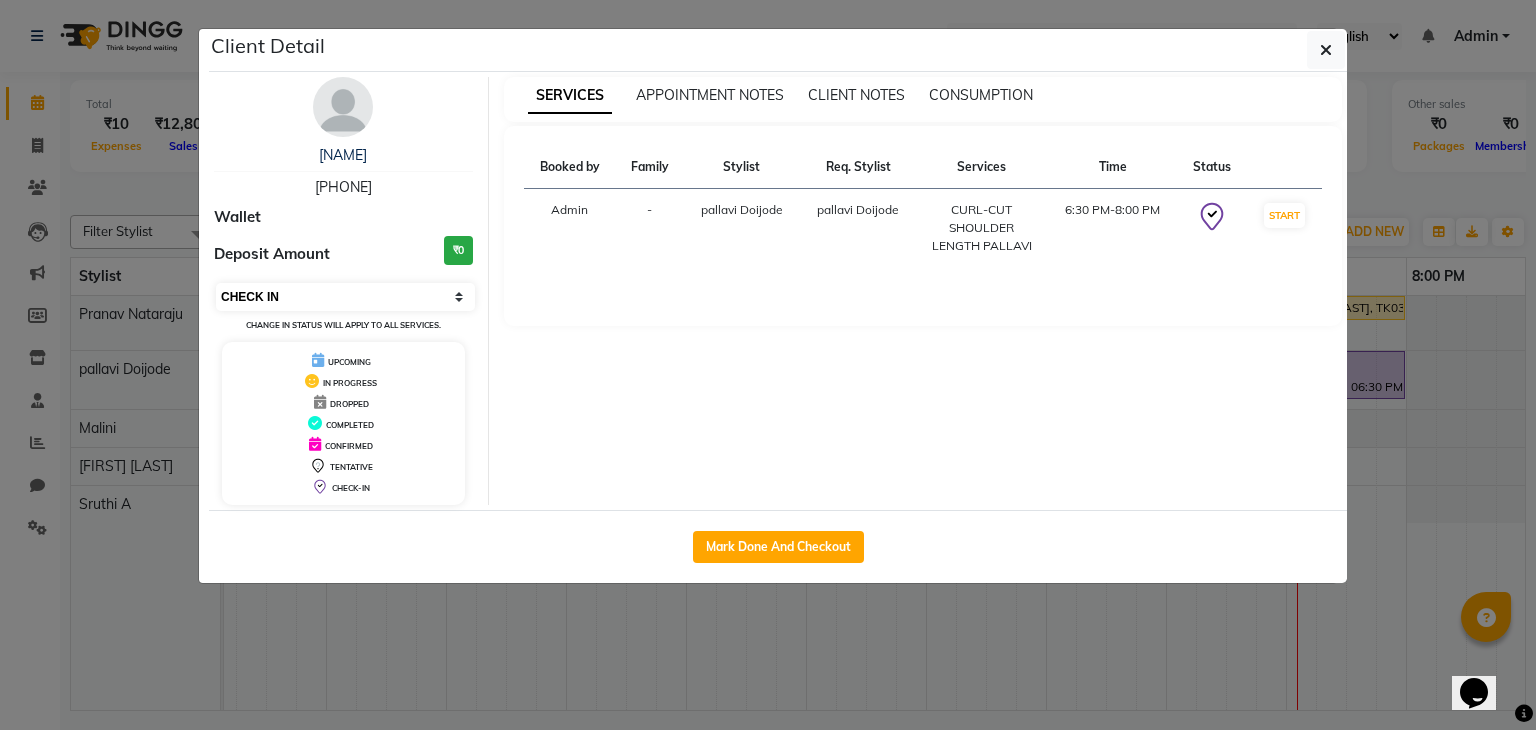 select on "1" 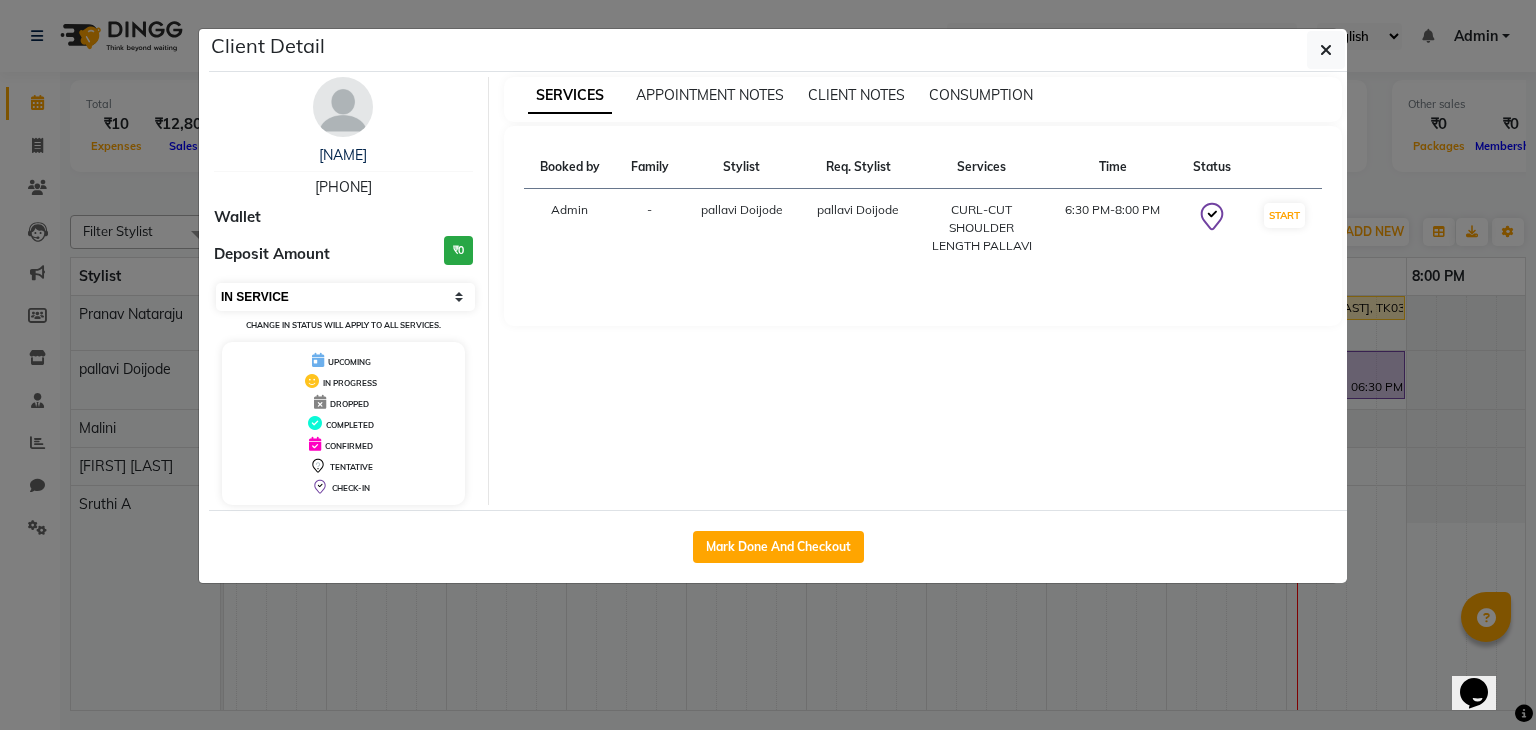click on "Select IN SERVICE CONFIRMED TENTATIVE CHECK IN MARK DONE DROPPED UPCOMING" at bounding box center [345, 297] 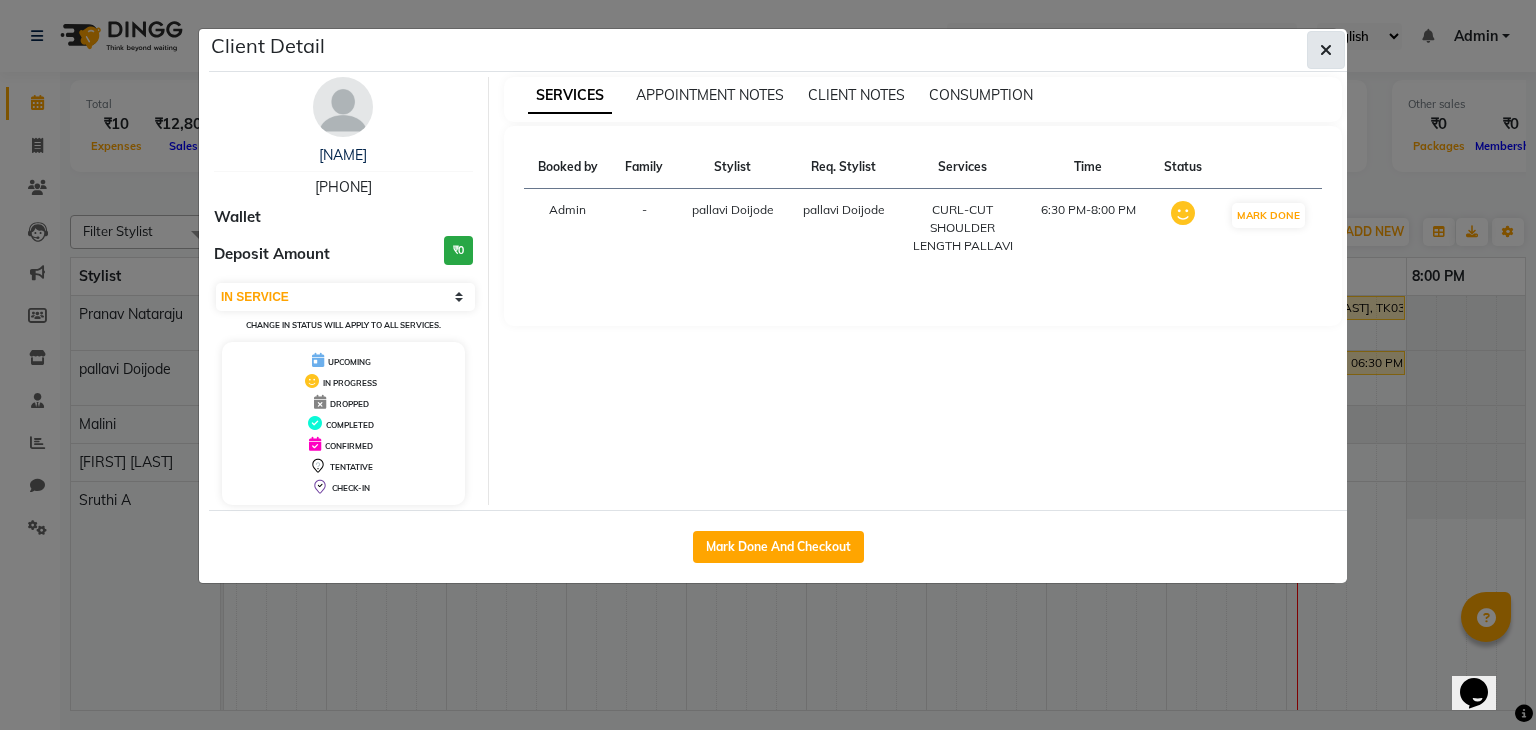 click 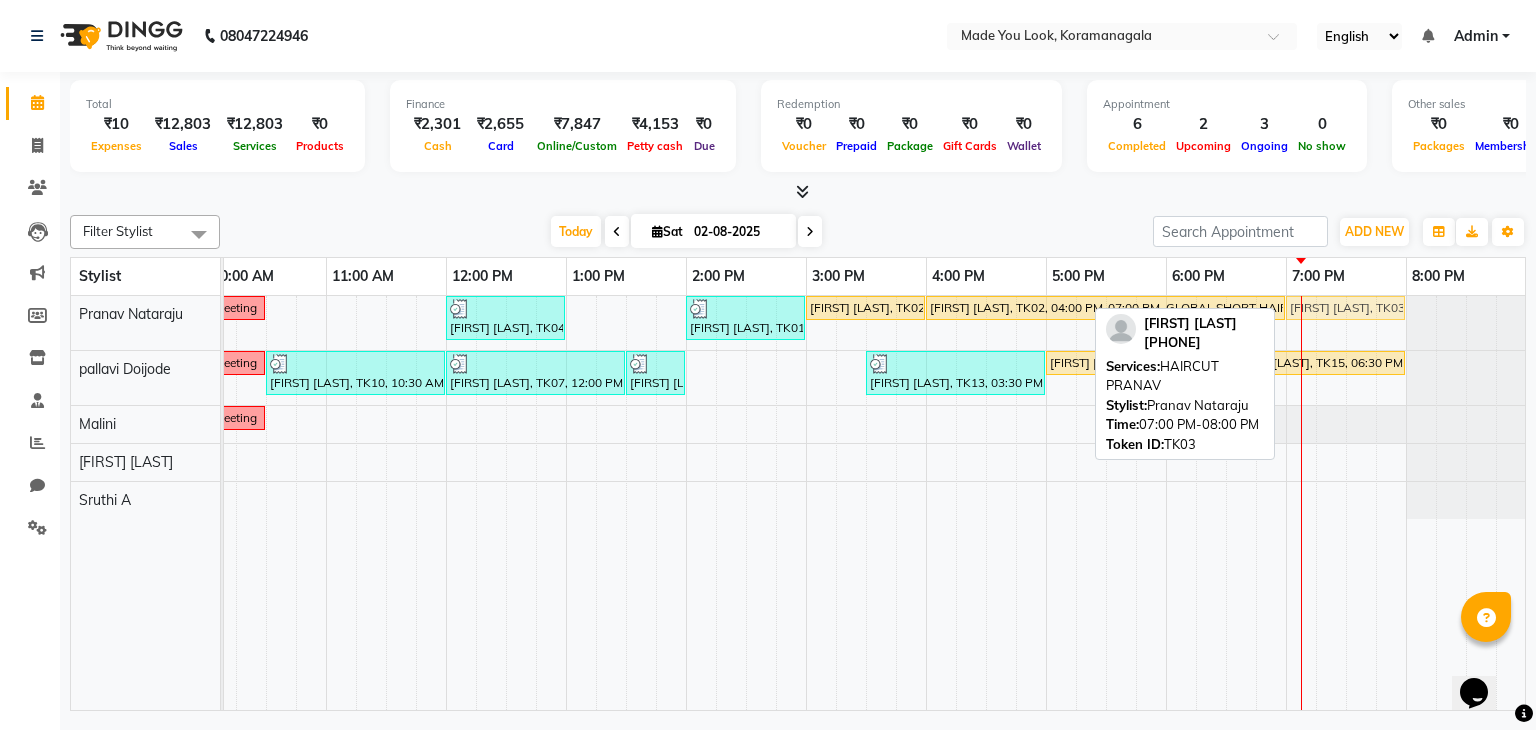 click on "meeting      Amrutha raju, TK04, 12:00 PM-01:00 PM, HAIRCUT PRANAV     Shiva Ramesh, TK01, 02:00 PM-03:00 PM, HAIRCUT PRANAV    Divya sharma, TK02, 03:00 PM-04:00 PM, HAIRCUT PRANAV    Divya sharma, TK02, 04:00 PM-07:00 PM, GLOBAL SHORT HAIR LOW    Harish Ramanadhan, TK03, 07:00 PM-08:00 PM, HAIRCUT PRANAV    Harish Ramanadhan, TK03, 07:00 PM-08:00 PM, HAIRCUT PRANAV" at bounding box center (-34, 323) 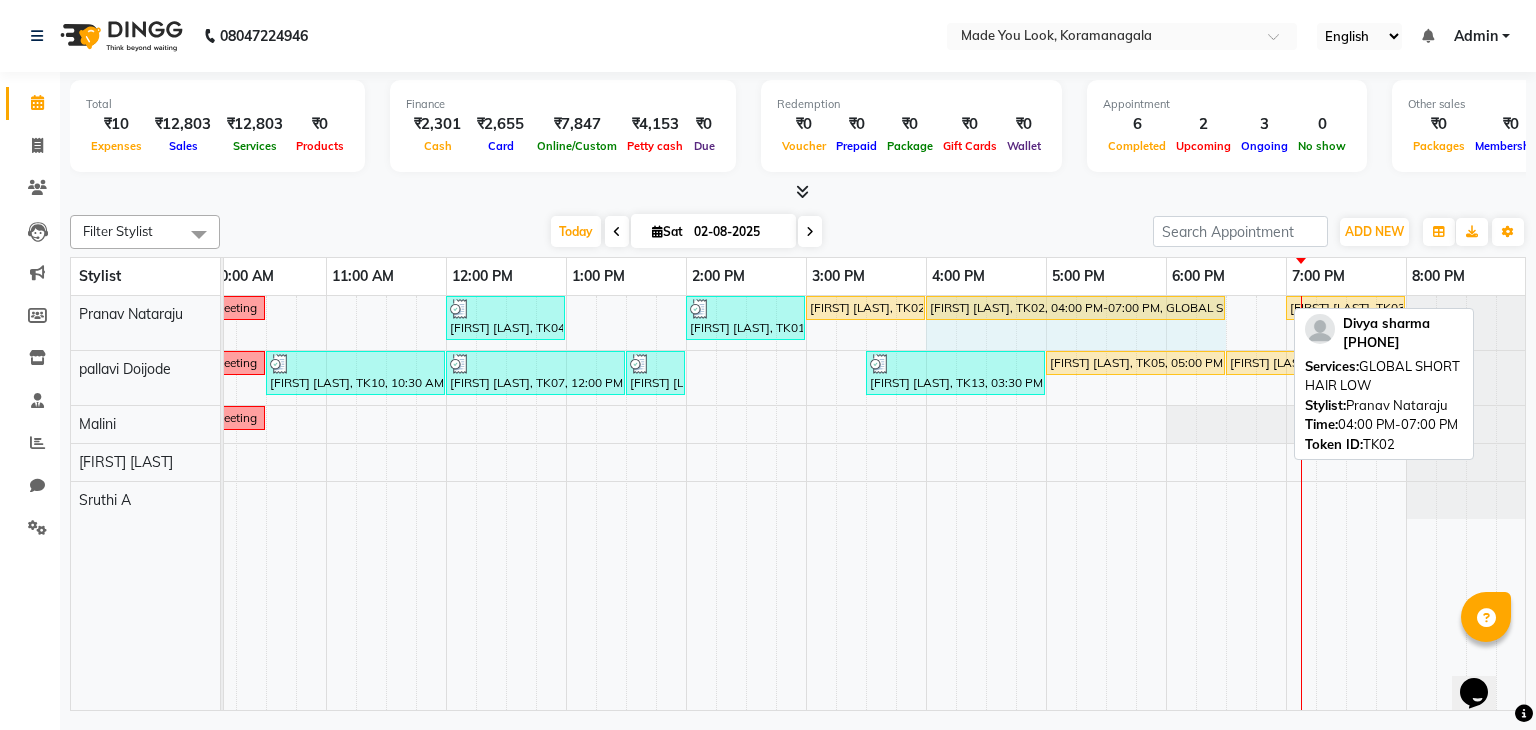 drag, startPoint x: 1280, startPoint y: 300, endPoint x: 1216, endPoint y: 313, distance: 65.30697 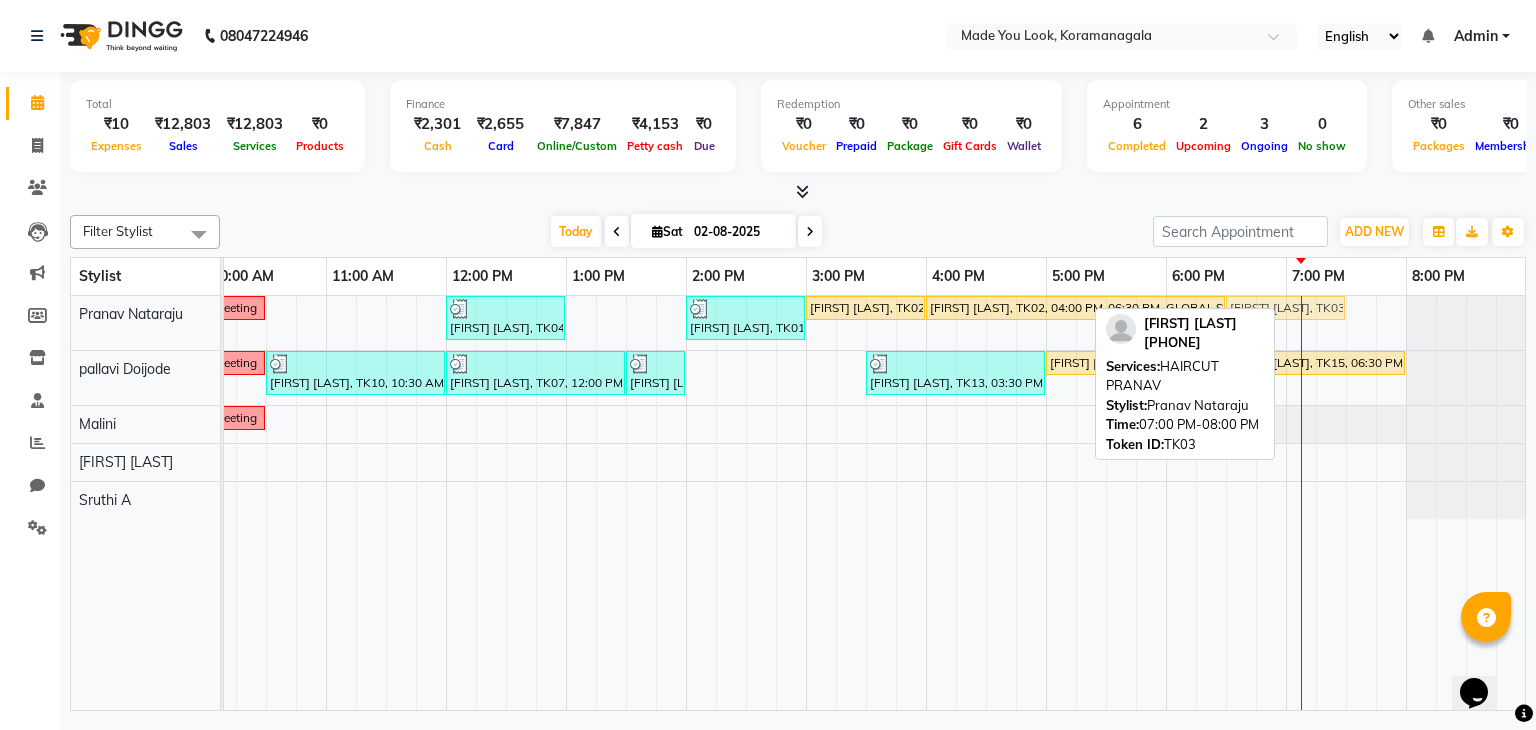 drag, startPoint x: 1311, startPoint y: 298, endPoint x: 1248, endPoint y: 313, distance: 64.7611 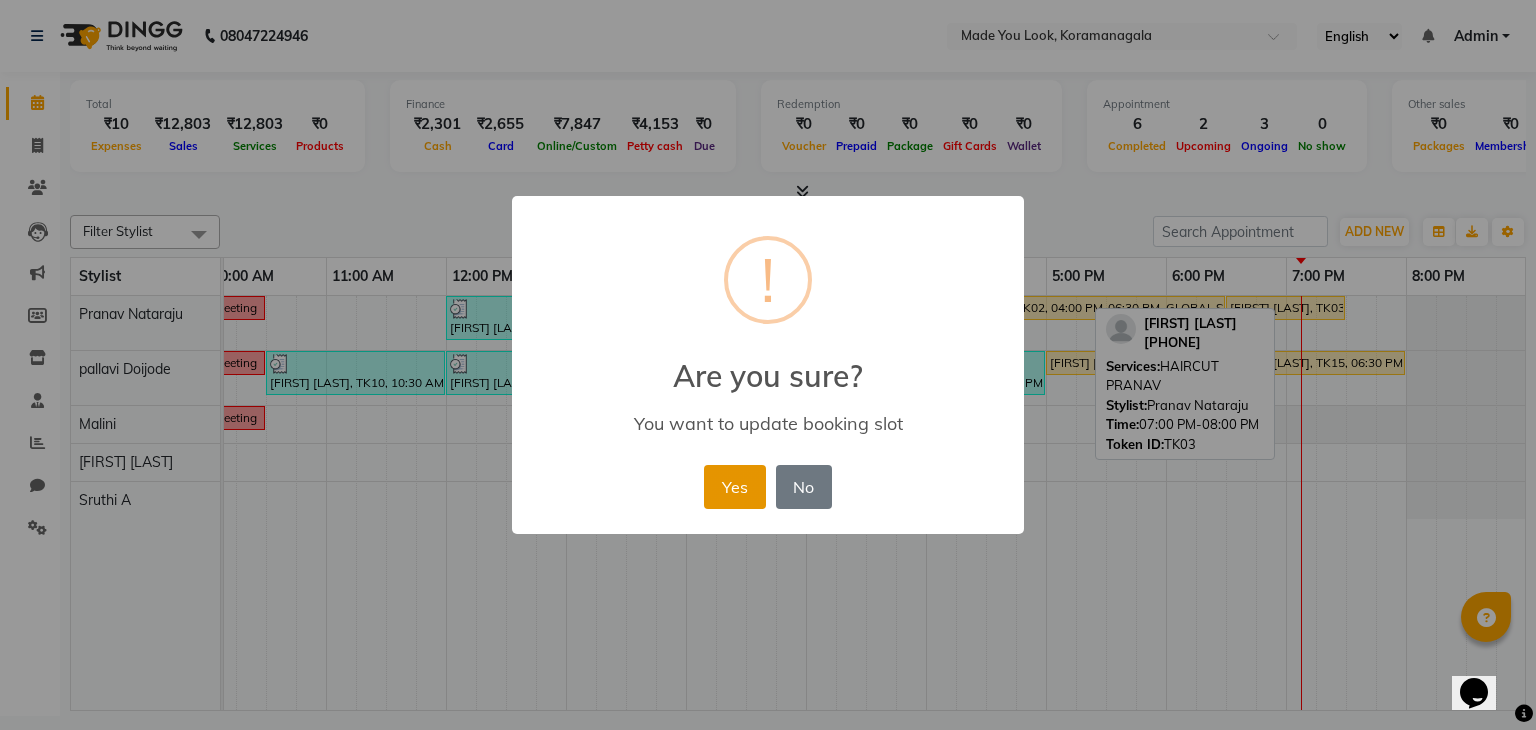 click on "Yes" at bounding box center [734, 487] 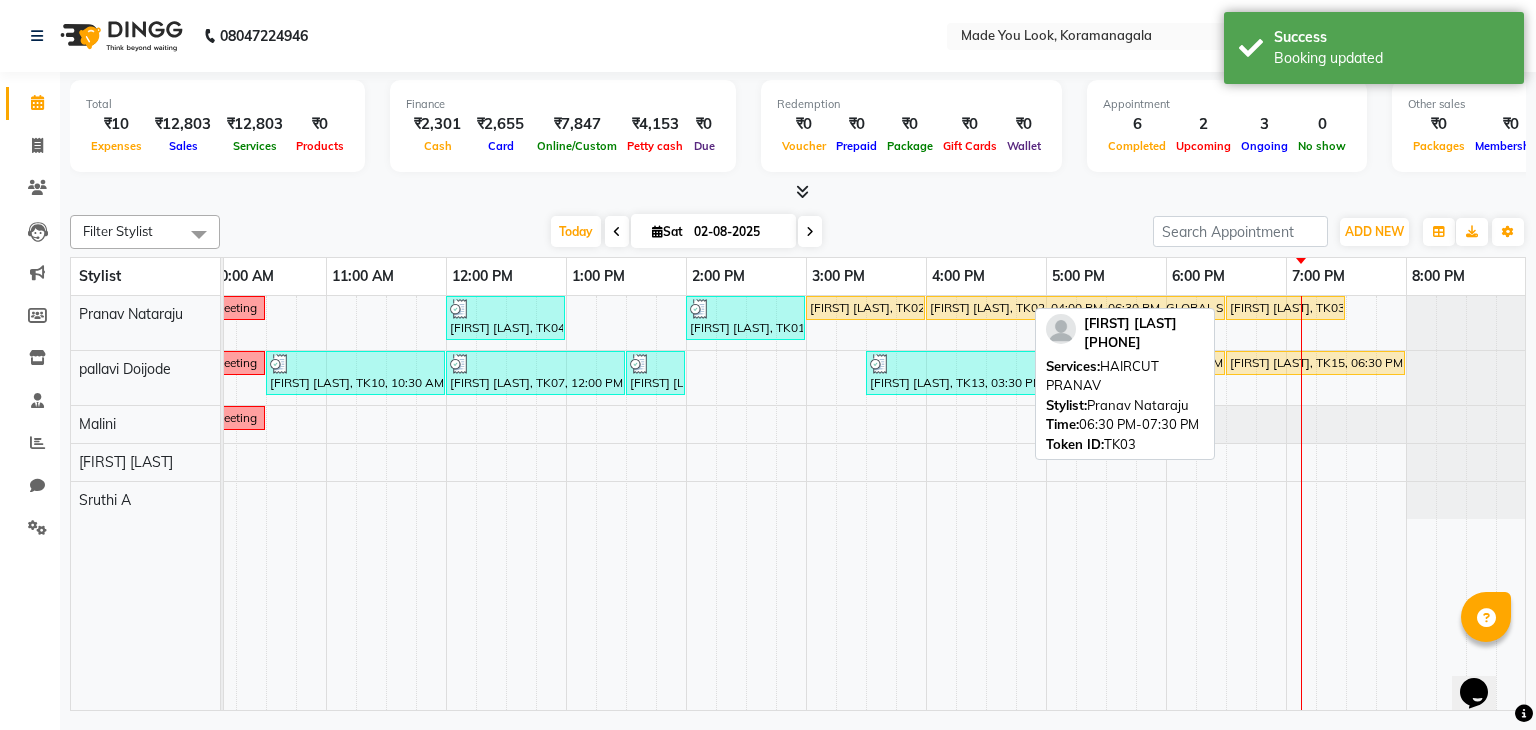 drag, startPoint x: 1339, startPoint y: 301, endPoint x: 1376, endPoint y: 291, distance: 38.327538 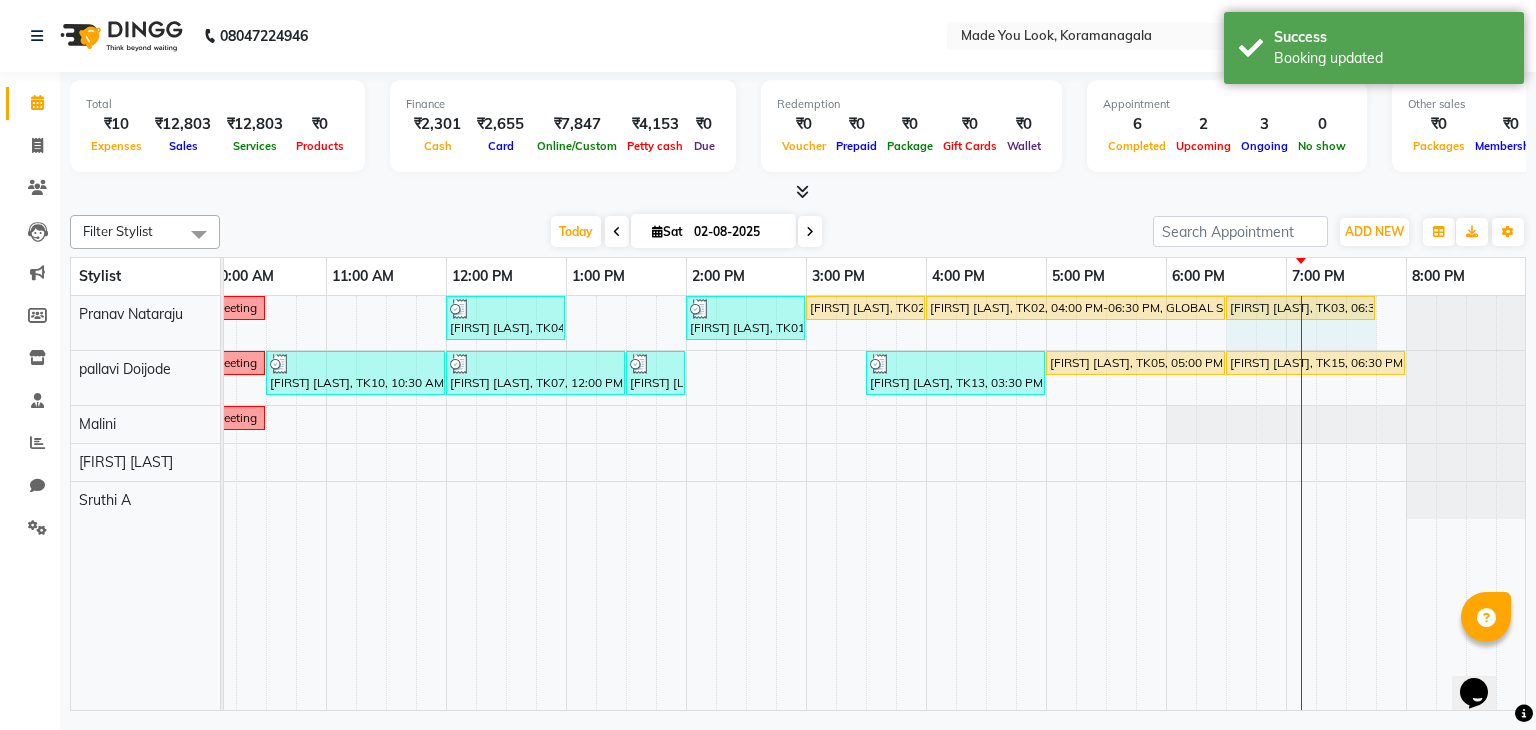 click on "meeting      Amrutha raju, TK04, 12:00 PM-01:00 PM, HAIRCUT PRANAV     Shiva Ramesh, TK01, 02:00 PM-03:00 PM, HAIRCUT PRANAV    Divya sharma, TK02, 03:00 PM-04:00 PM, HAIRCUT PRANAV    Divya sharma, TK02, 04:00 PM-06:30 PM, GLOBAL SHORT HAIR LOW    Harish Ramanadhan, TK03, 06:30 PM-07:30 PM, HAIRCUT PRANAV    Harish Ramanadhan, TK03, 06:30 PM-07:30 PM, HAIRCUT PRANAV" at bounding box center (-34, 323) 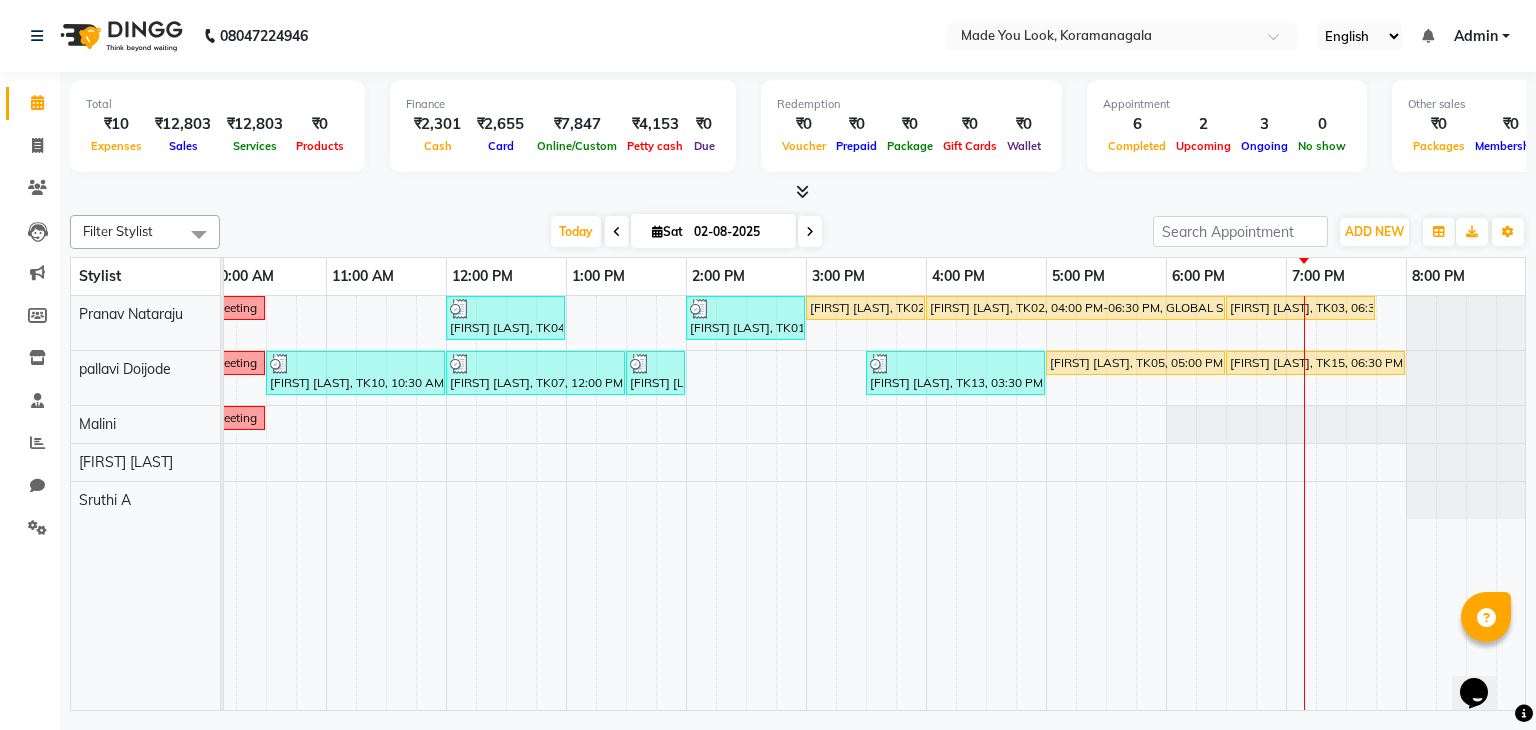 click at bounding box center (810, 231) 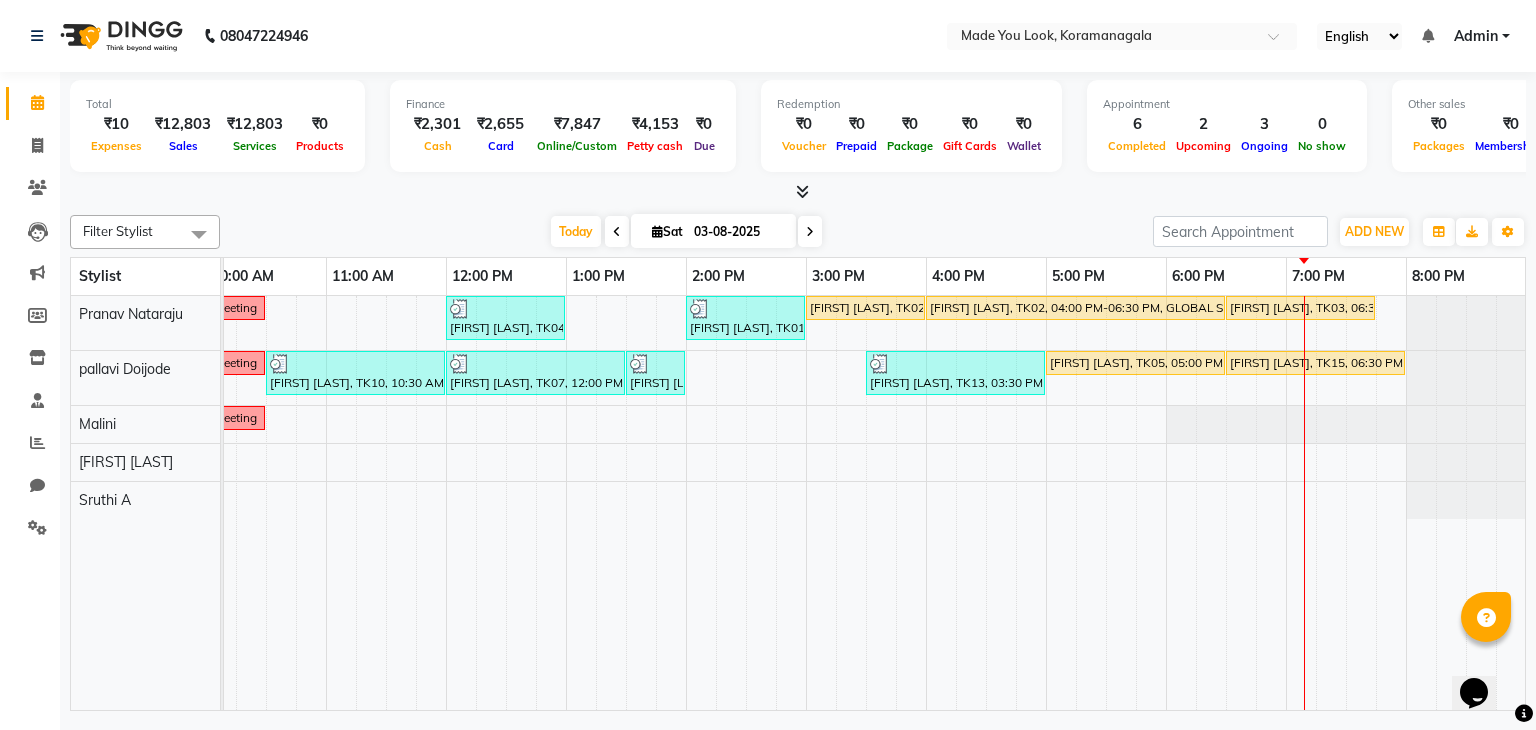 scroll, scrollTop: 0, scrollLeft: 0, axis: both 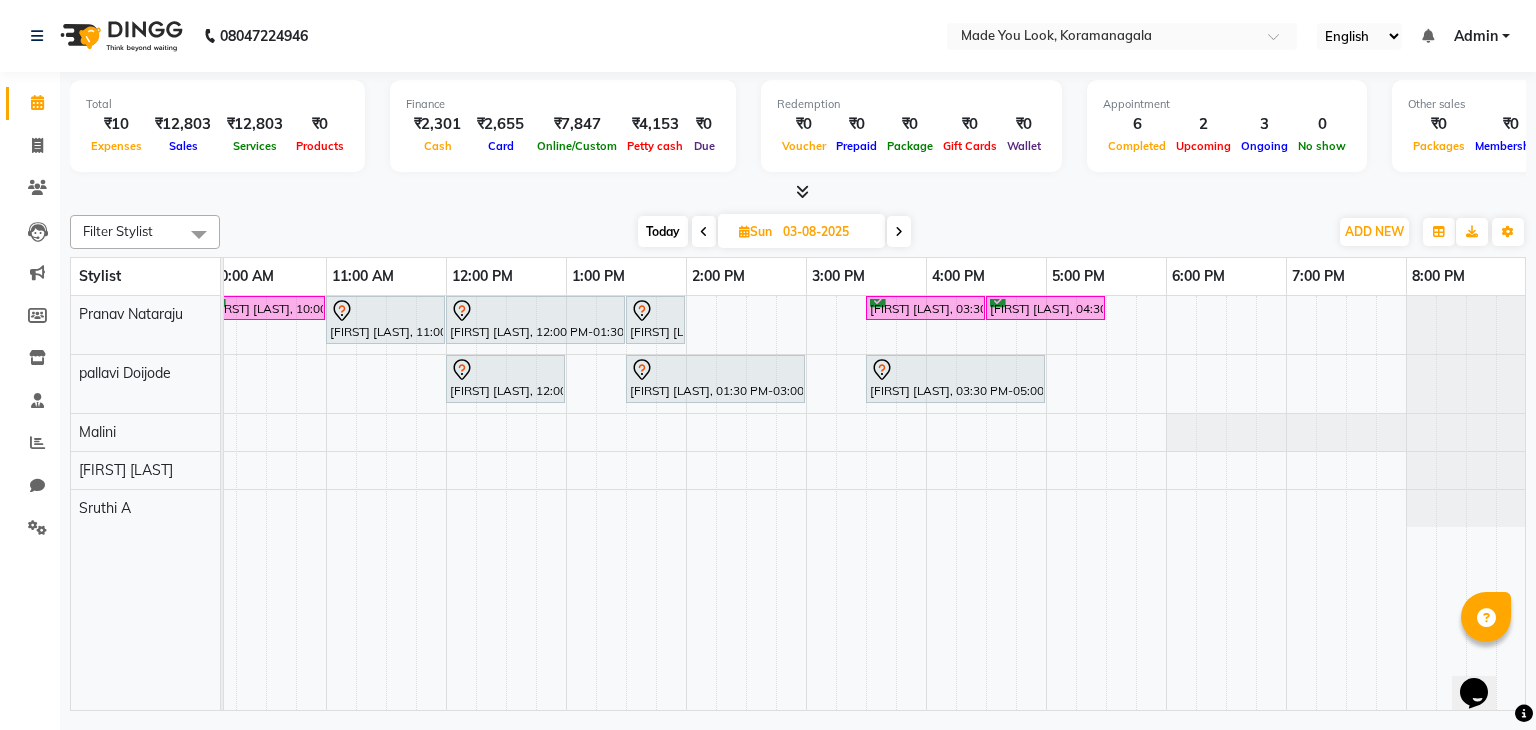click on "apoorva k, 10:00 AM-11:00 AM, HAIRCUT PRANAV             Amogha V, 11:00 AM-12:00 PM, HAIRCUT PRANAV             Chaitali VH, 12:00 PM-01:30 PM, CURL-CUT ABOVE SHOULDER PRANAV             tanya singh, 01:30 PM-02:00 PM, DIFFUSE DRY PRANAV BELOW SHOULDER     Ravina ., 03:30 PM-04:30 PM, HAIRCUT PRANAV     Deepthi Takral, 04:30 PM-05:30 PM, HAIRCUT PRANAV             Chaitali VH, 12:00 PM-01:00 PM, HAIRCUT PALLAVI             vashi bhatiya, 01:30 PM-03:00 PM, CURL-CUT ABOVE SHOULDER PALLAVI             jeanie jacob, 03:30 PM-05:00 PM, HAIRCUT PALLAVI" at bounding box center (874, 503) 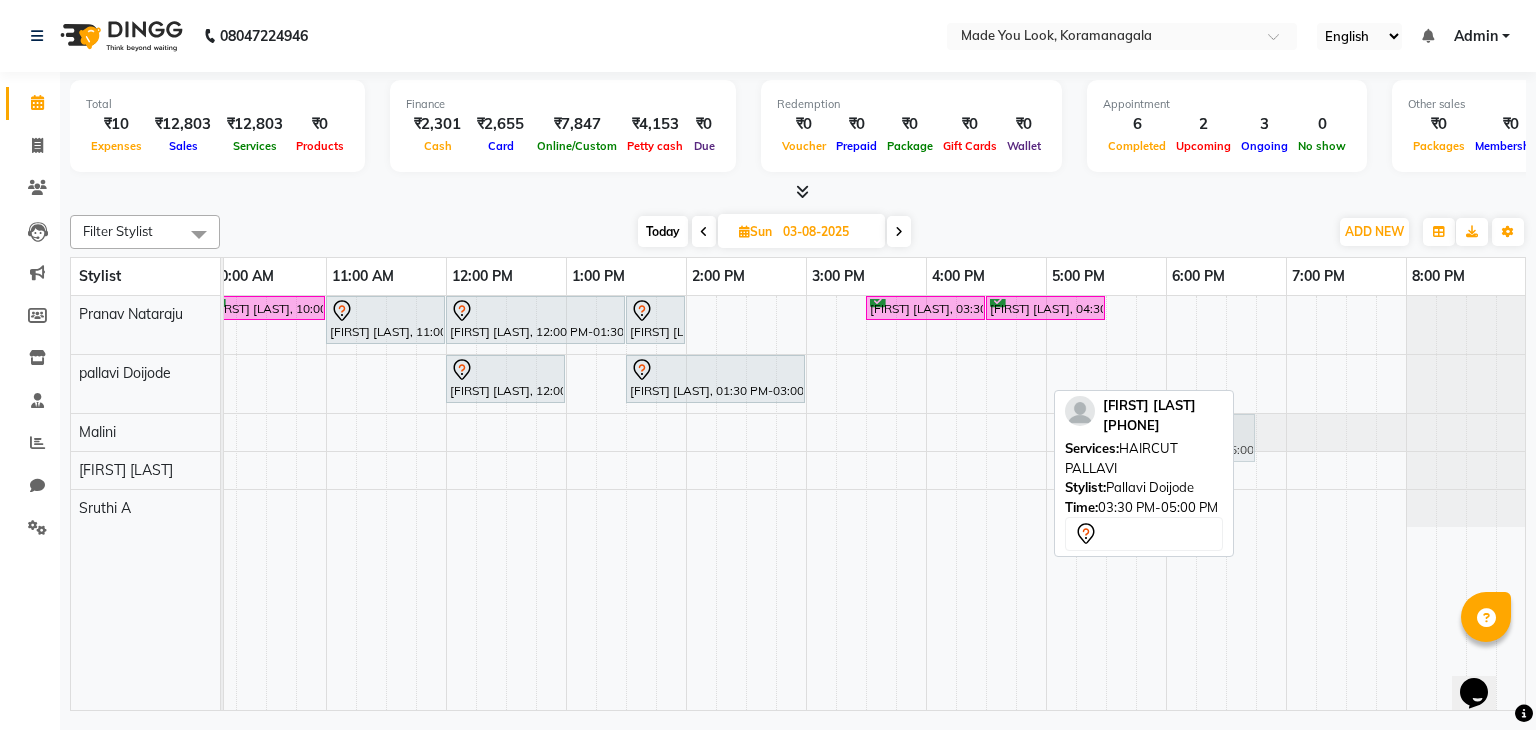 drag, startPoint x: 925, startPoint y: 373, endPoint x: 1183, endPoint y: 429, distance: 264.00757 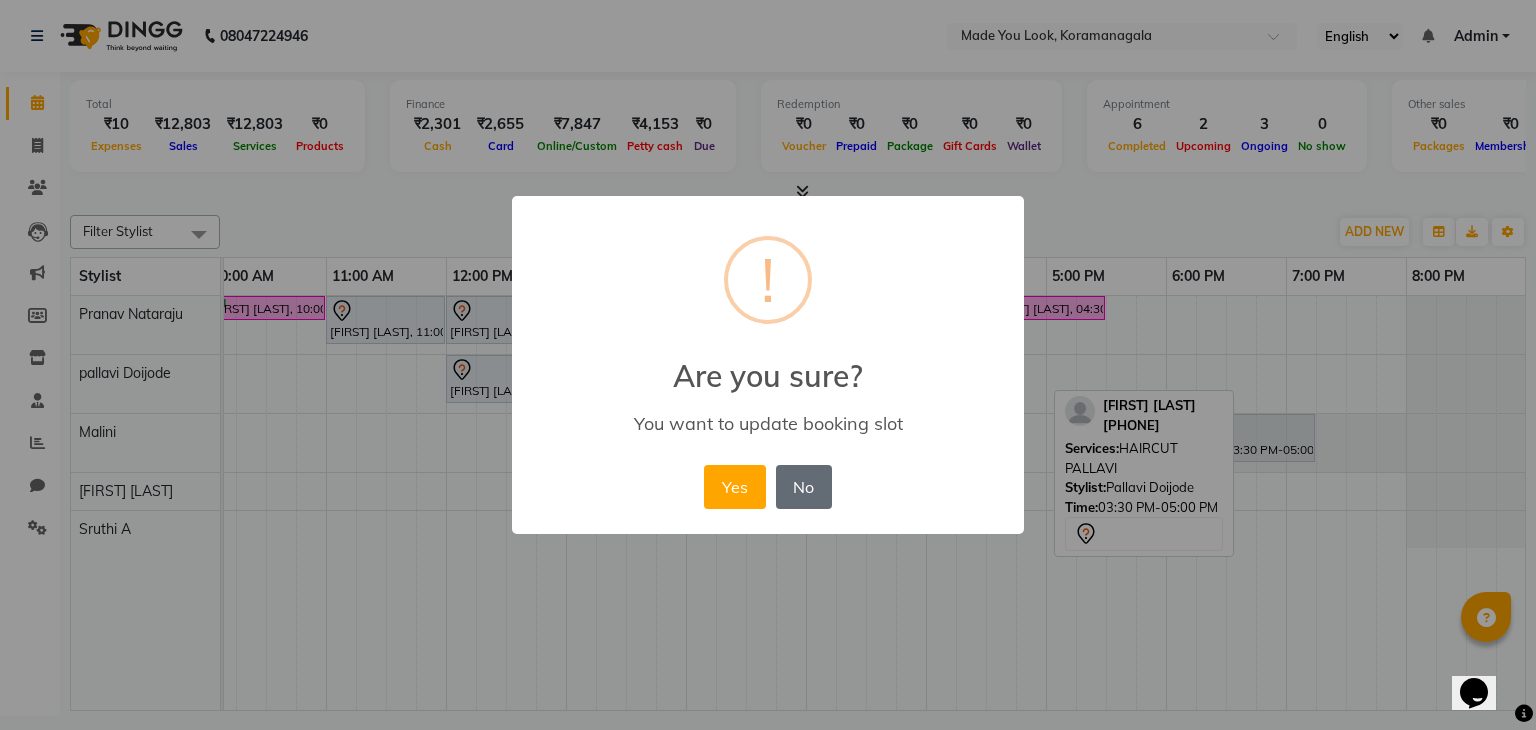 click on "No" at bounding box center (804, 487) 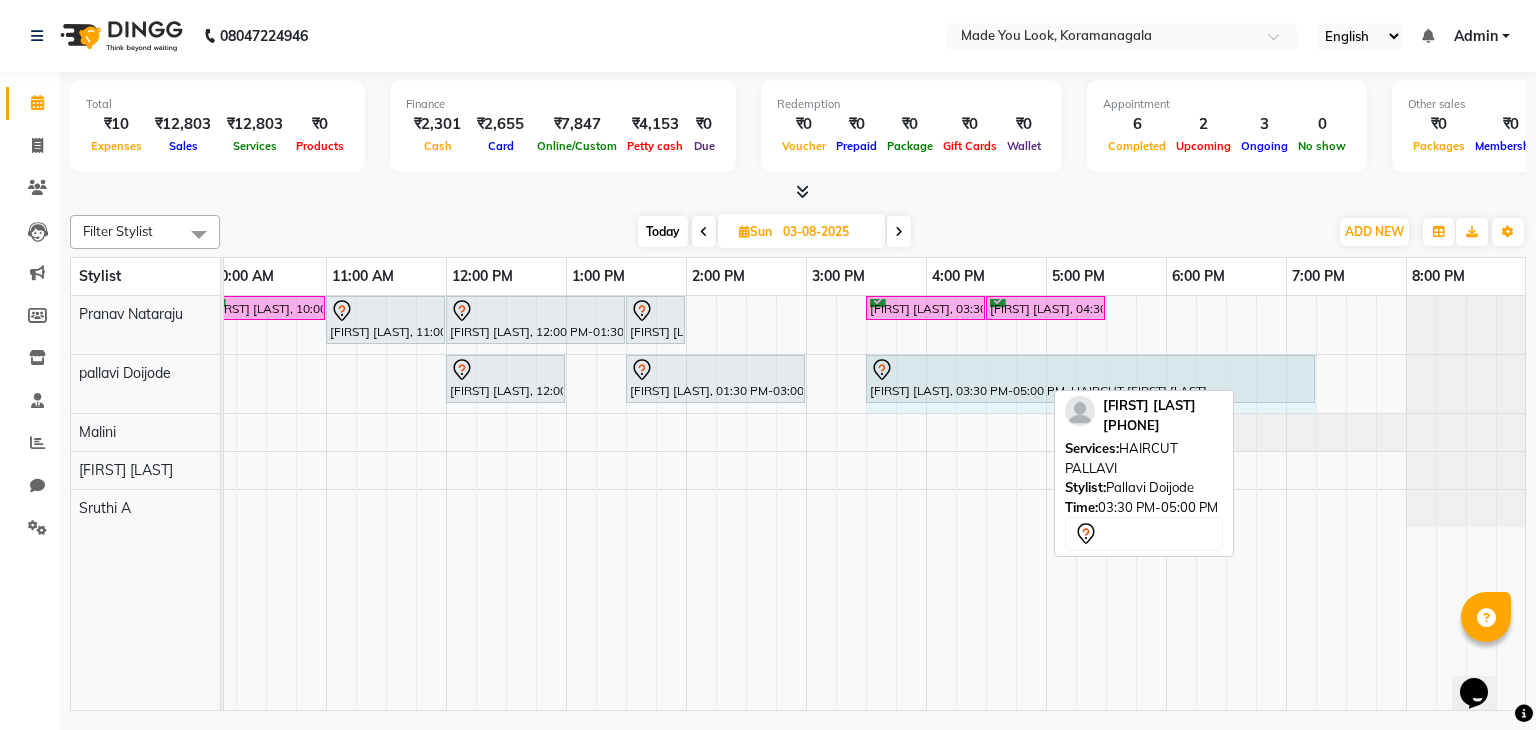 drag, startPoint x: 1043, startPoint y: 365, endPoint x: 1290, endPoint y: 307, distance: 253.71835 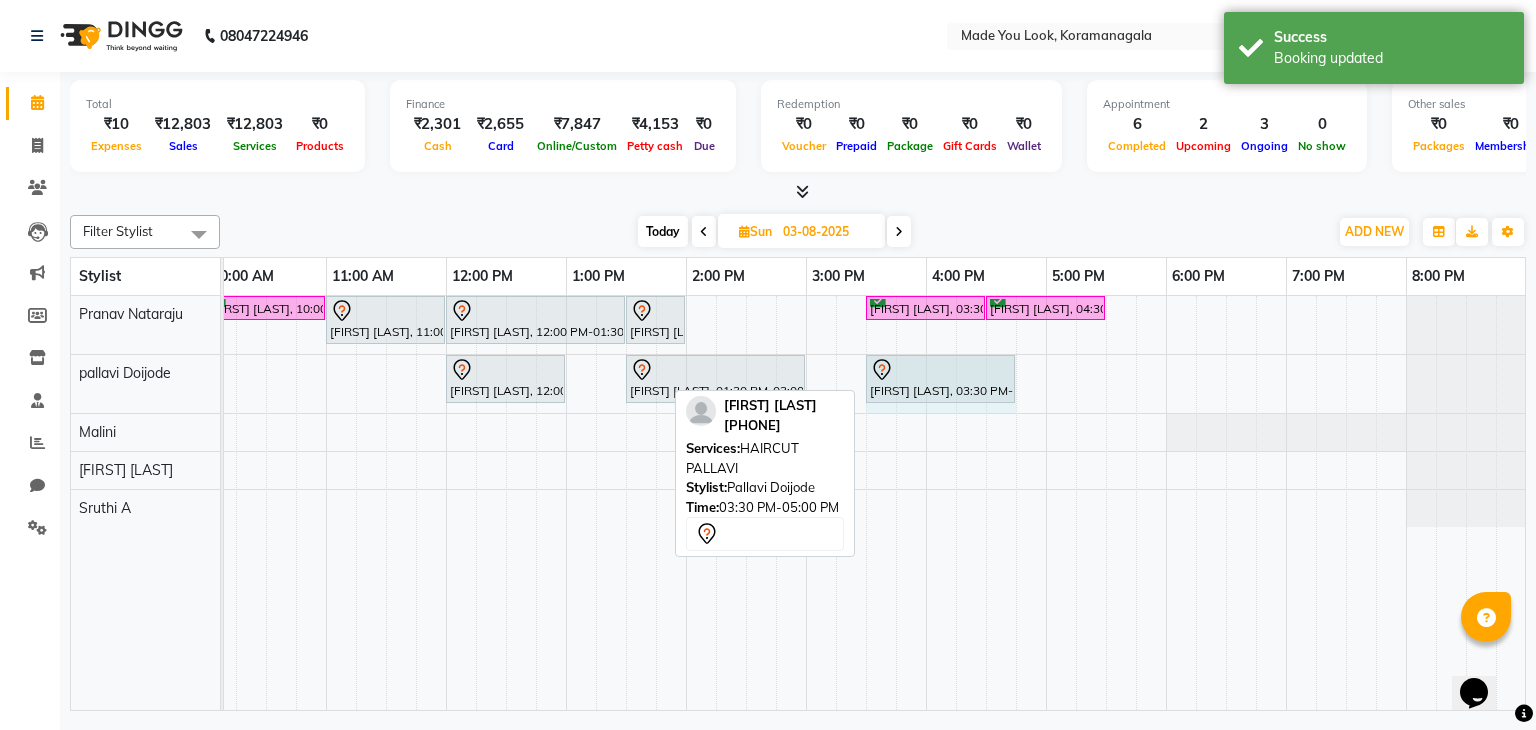 drag, startPoint x: 1309, startPoint y: 377, endPoint x: 997, endPoint y: 411, distance: 313.8471 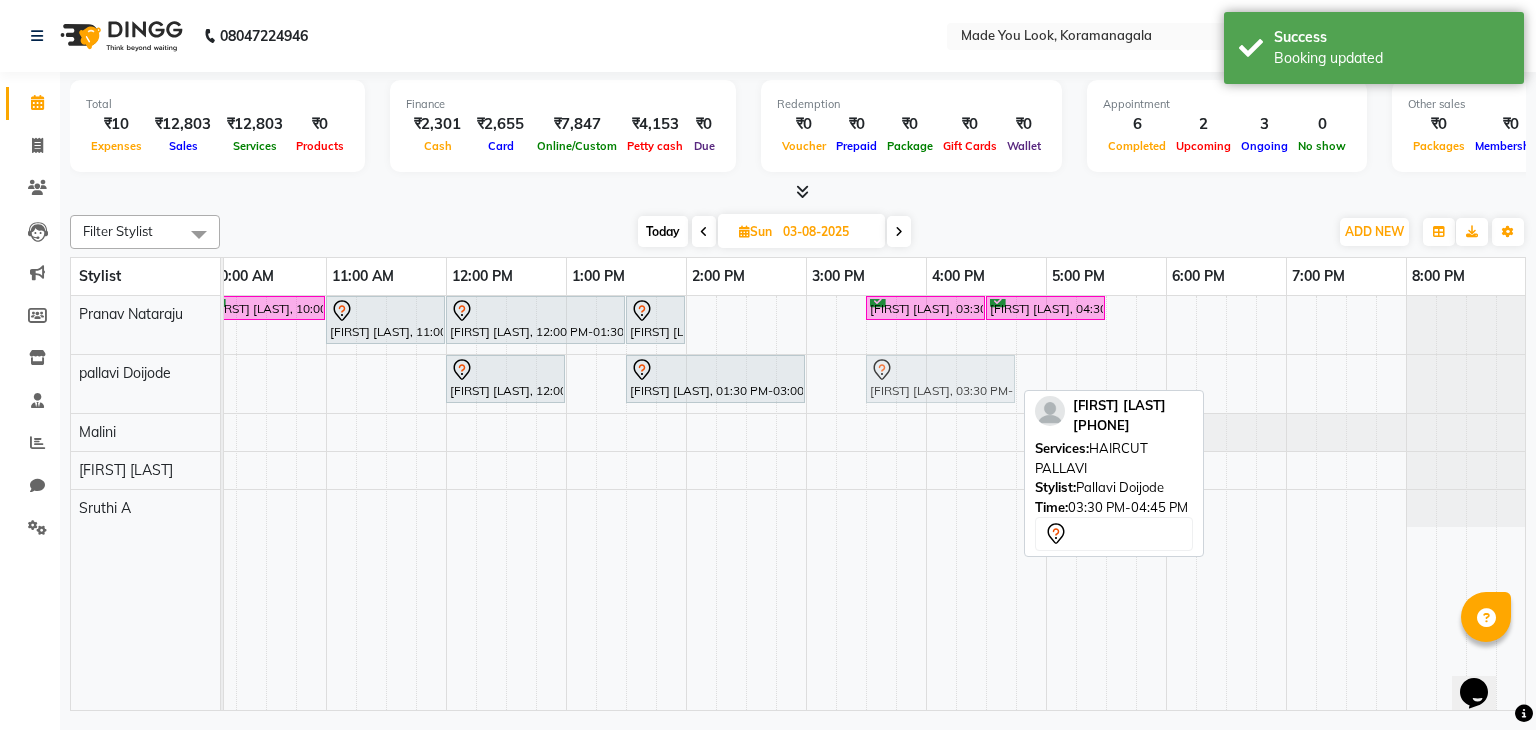 click on "Chaitali VH, 12:00 PM-01:00 PM, HAIRCUT PALLAVI             vashi bhatiya, 01:30 PM-03:00 PM, CURL-CUT ABOVE SHOULDER PALLAVI             jeanie jacob, 03:30 PM-04:45 PM, HAIRCUT PALLAVI             jeanie jacob, 03:30 PM-04:45 PM, HAIRCUT PALLAVI" at bounding box center (-34, 384) 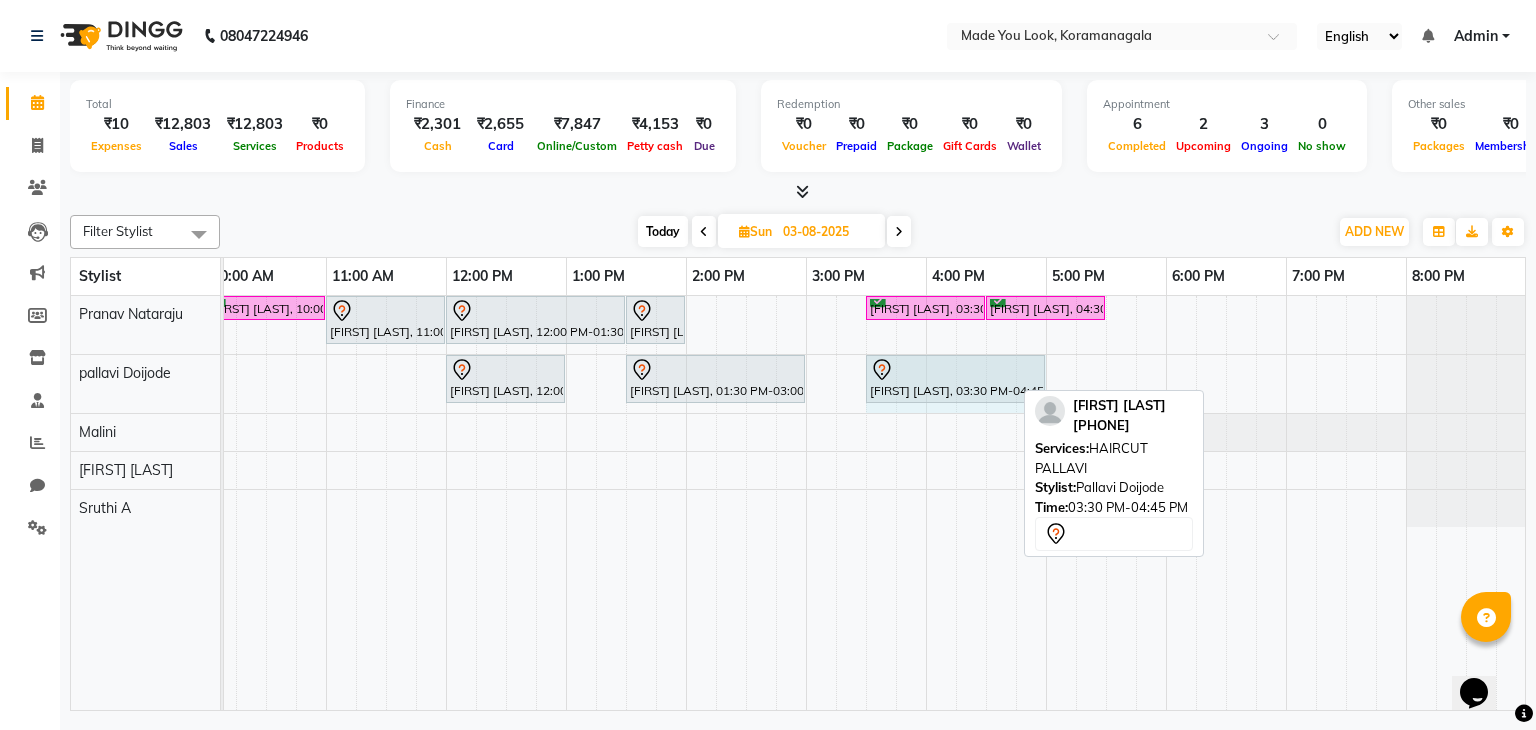 click on "Chaitali VH, 12:00 PM-01:00 PM, HAIRCUT PALLAVI             vashi bhatiya, 01:30 PM-03:00 PM, CURL-CUT ABOVE SHOULDER PALLAVI             jeanie jacob, 03:30 PM-04:45 PM, HAIRCUT PALLAVI             jeanie jacob, 03:30 PM-04:45 PM, HAIRCUT PALLAVI" at bounding box center (-34, 384) 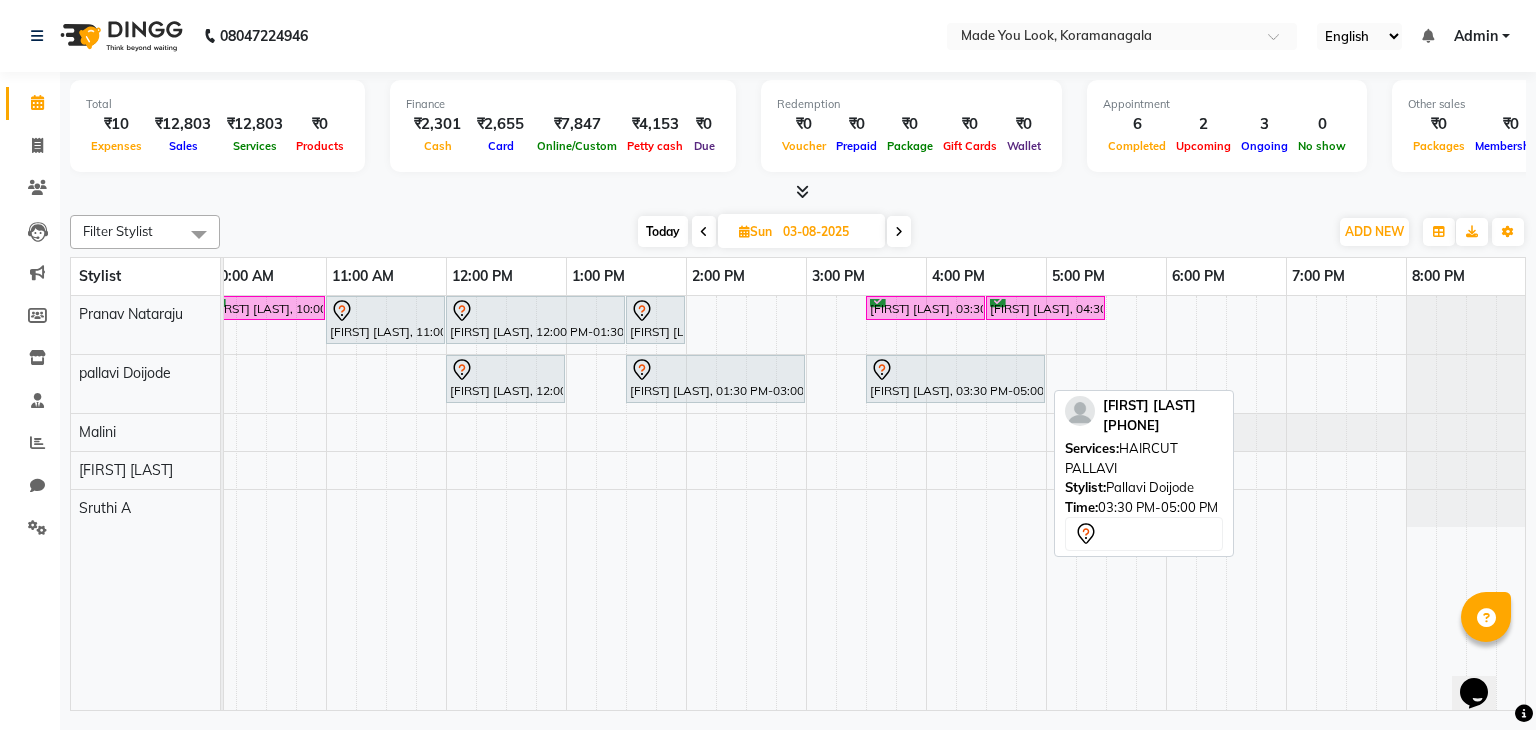 click at bounding box center (955, 370) 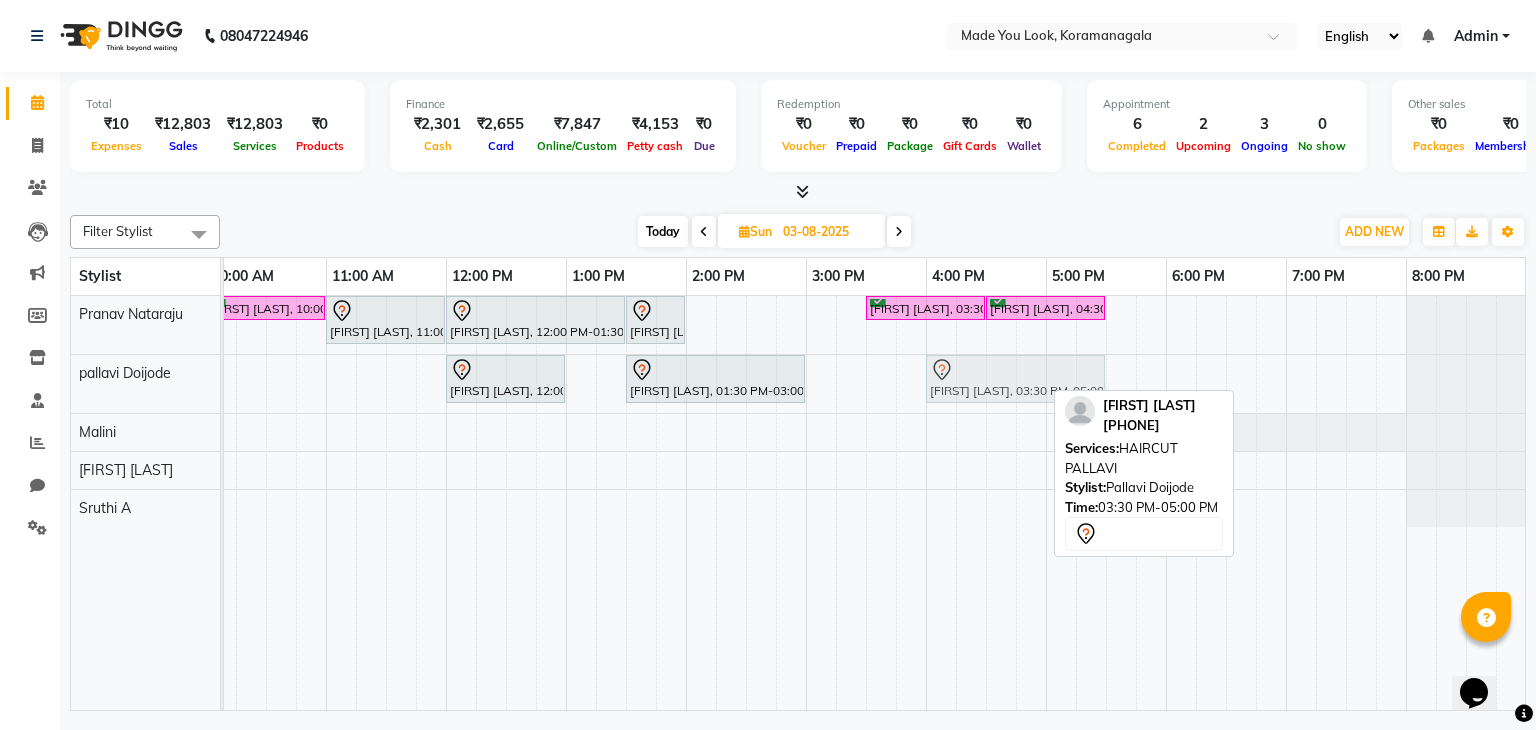 drag, startPoint x: 943, startPoint y: 371, endPoint x: 1003, endPoint y: 369, distance: 60.033325 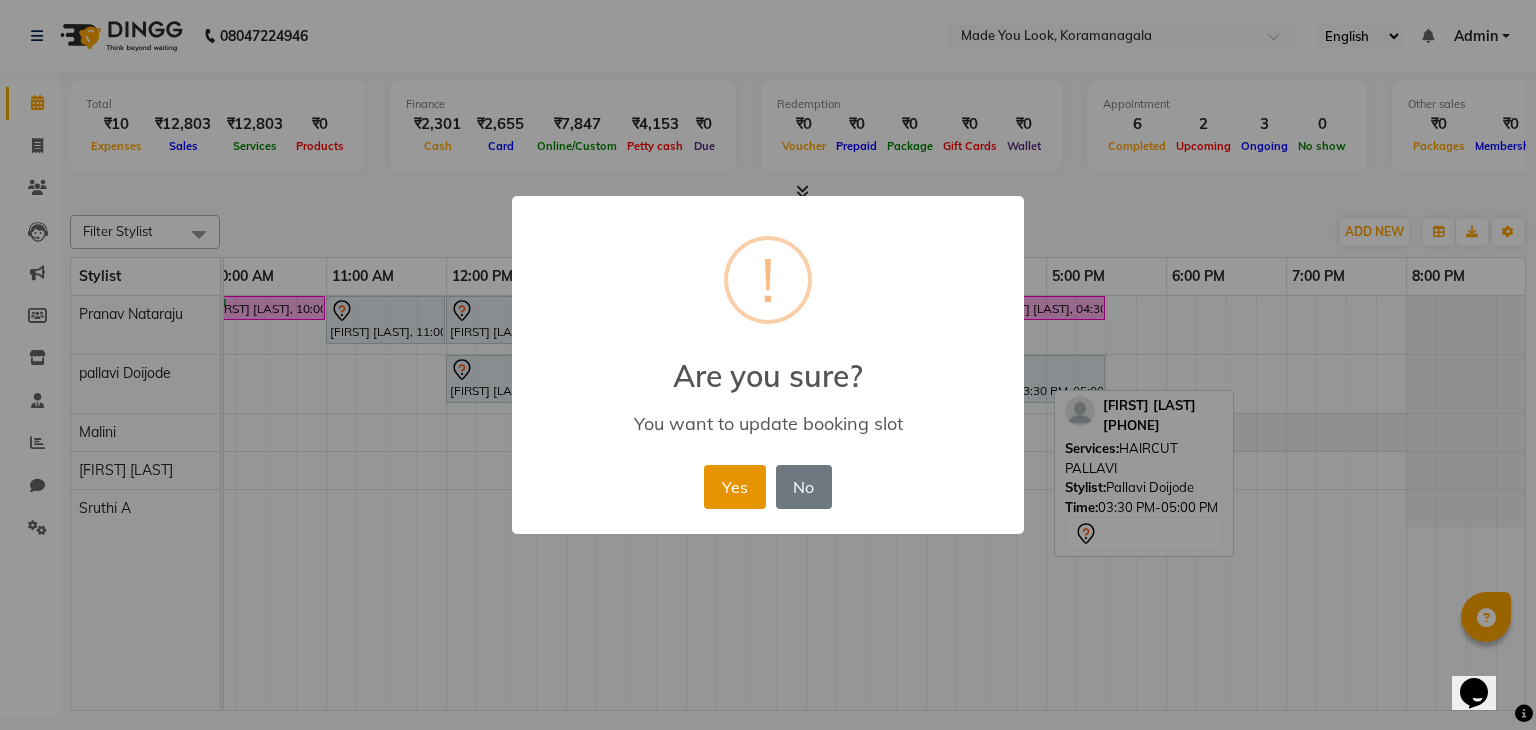 click on "Yes" at bounding box center [734, 487] 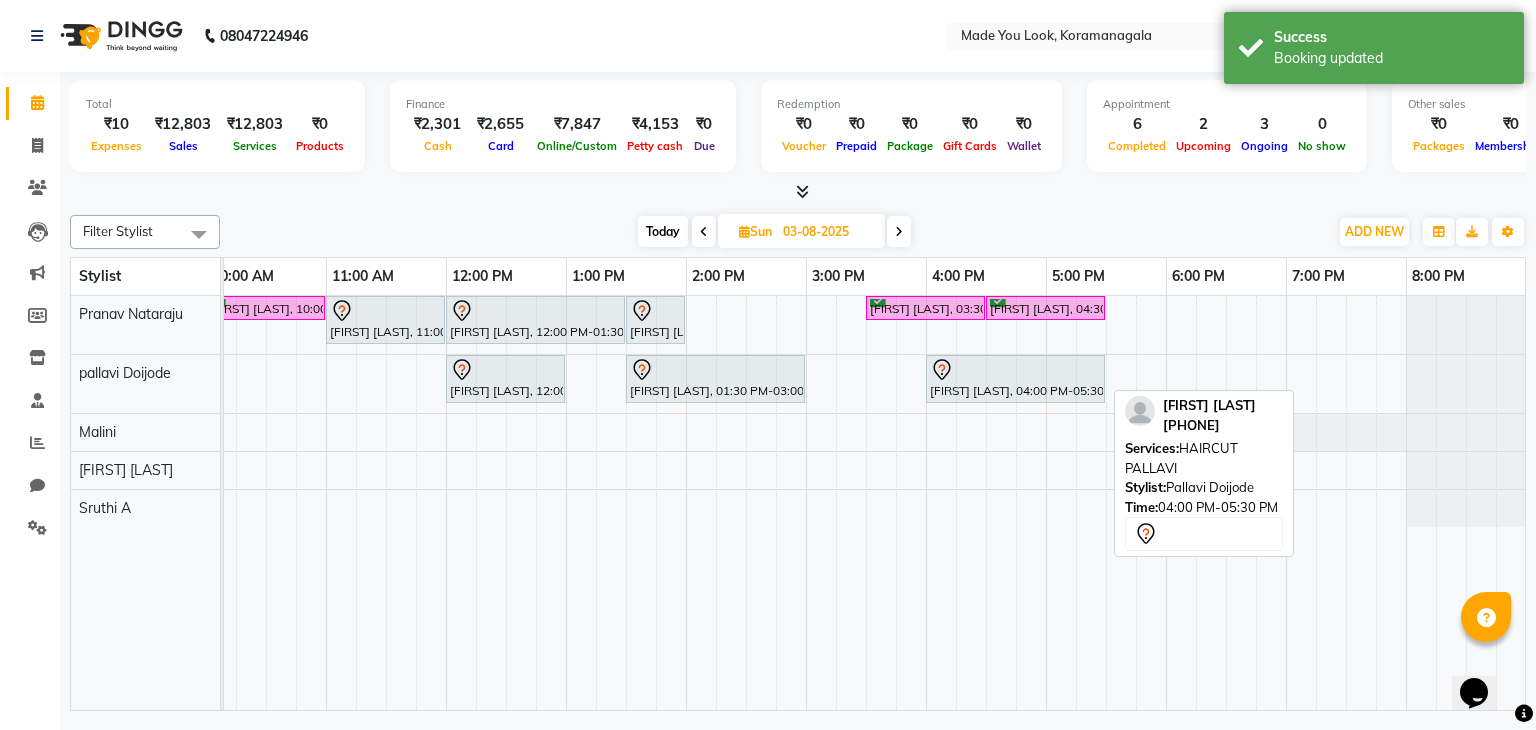 click on "jeanie jacob, 04:00 PM-05:30 PM, HAIRCUT PALLAVI" at bounding box center [1015, 379] 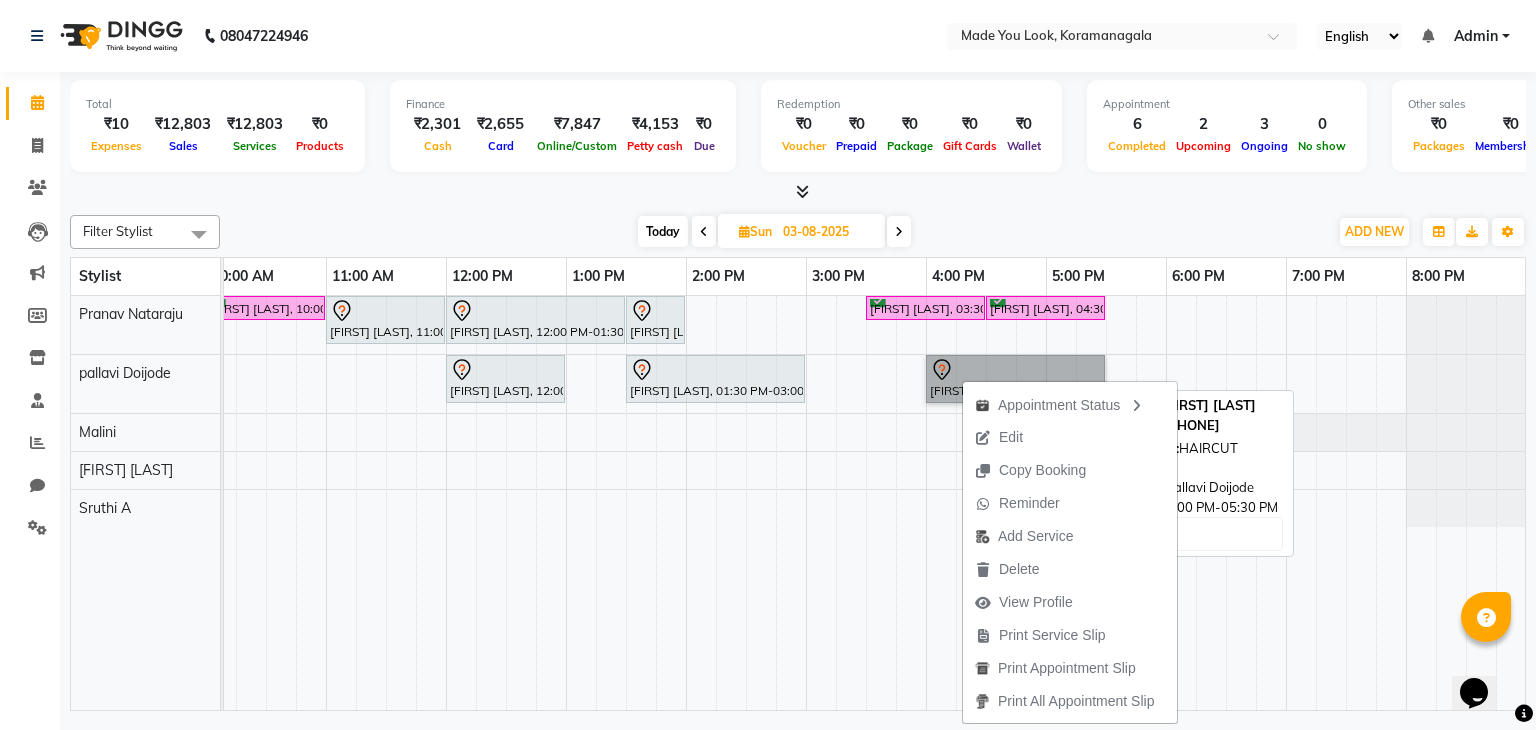 click on "jeanie jacob, 04:00 PM-05:30 PM, HAIRCUT PALLAVI" at bounding box center [1015, 379] 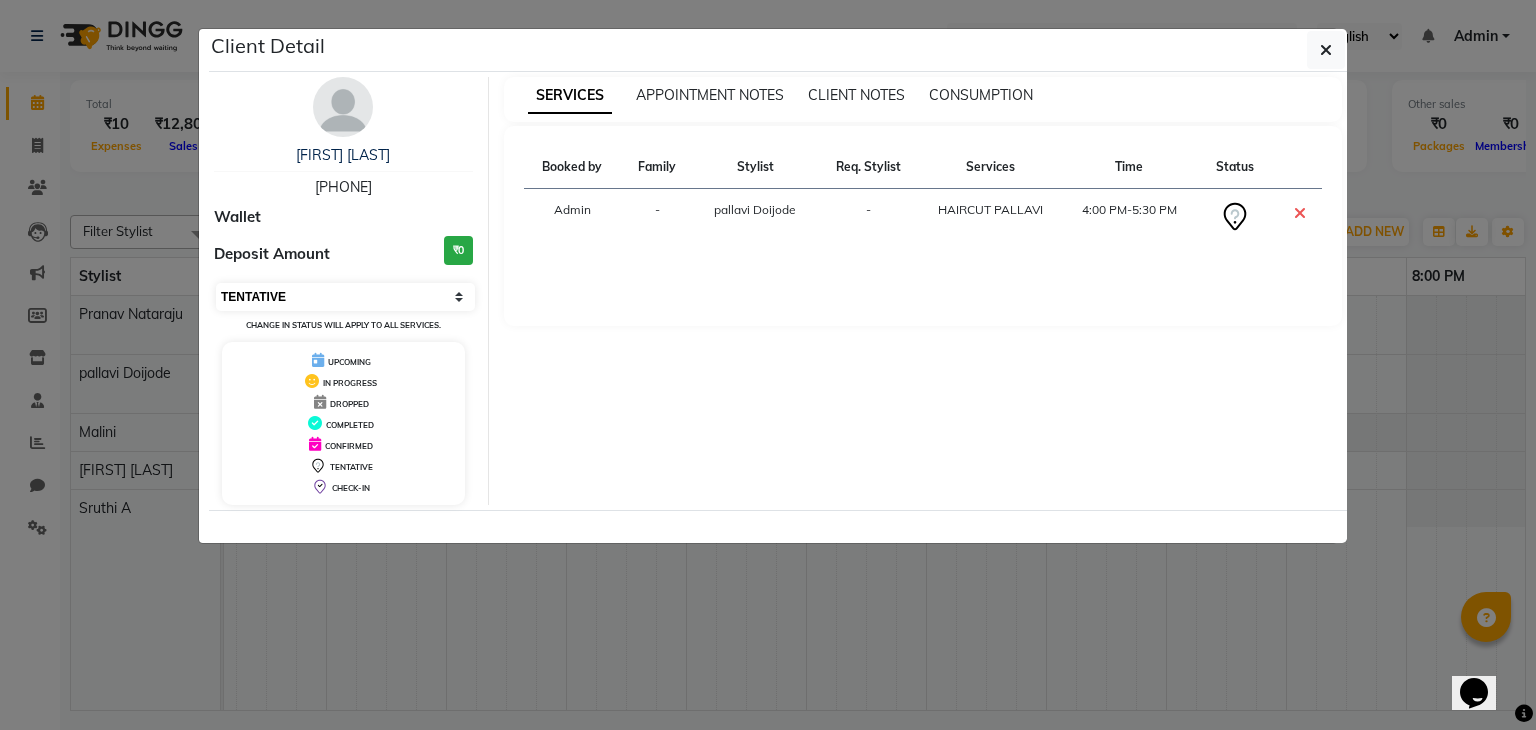 click on "Select CONFIRMED TENTATIVE" at bounding box center [345, 297] 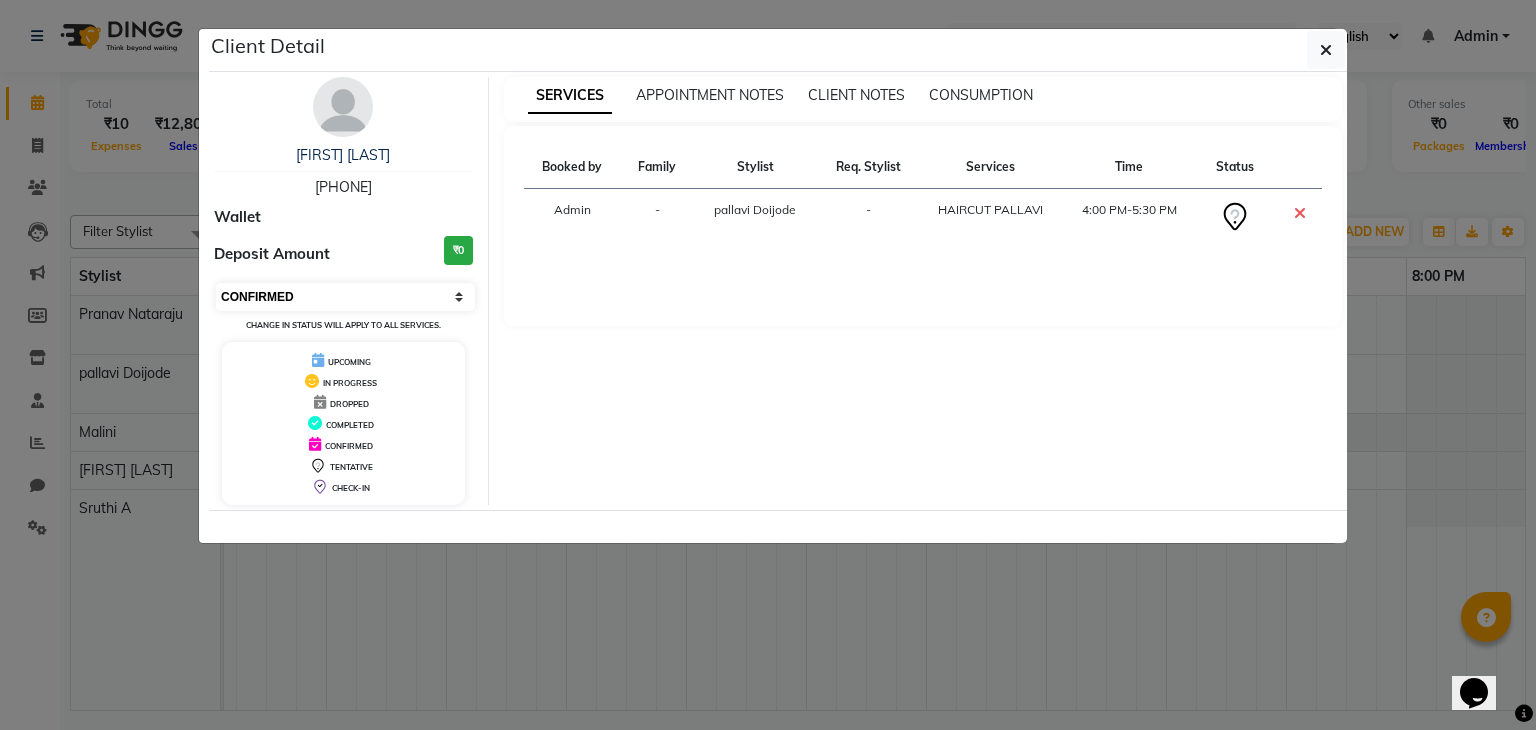 click on "Select CONFIRMED TENTATIVE" at bounding box center [345, 297] 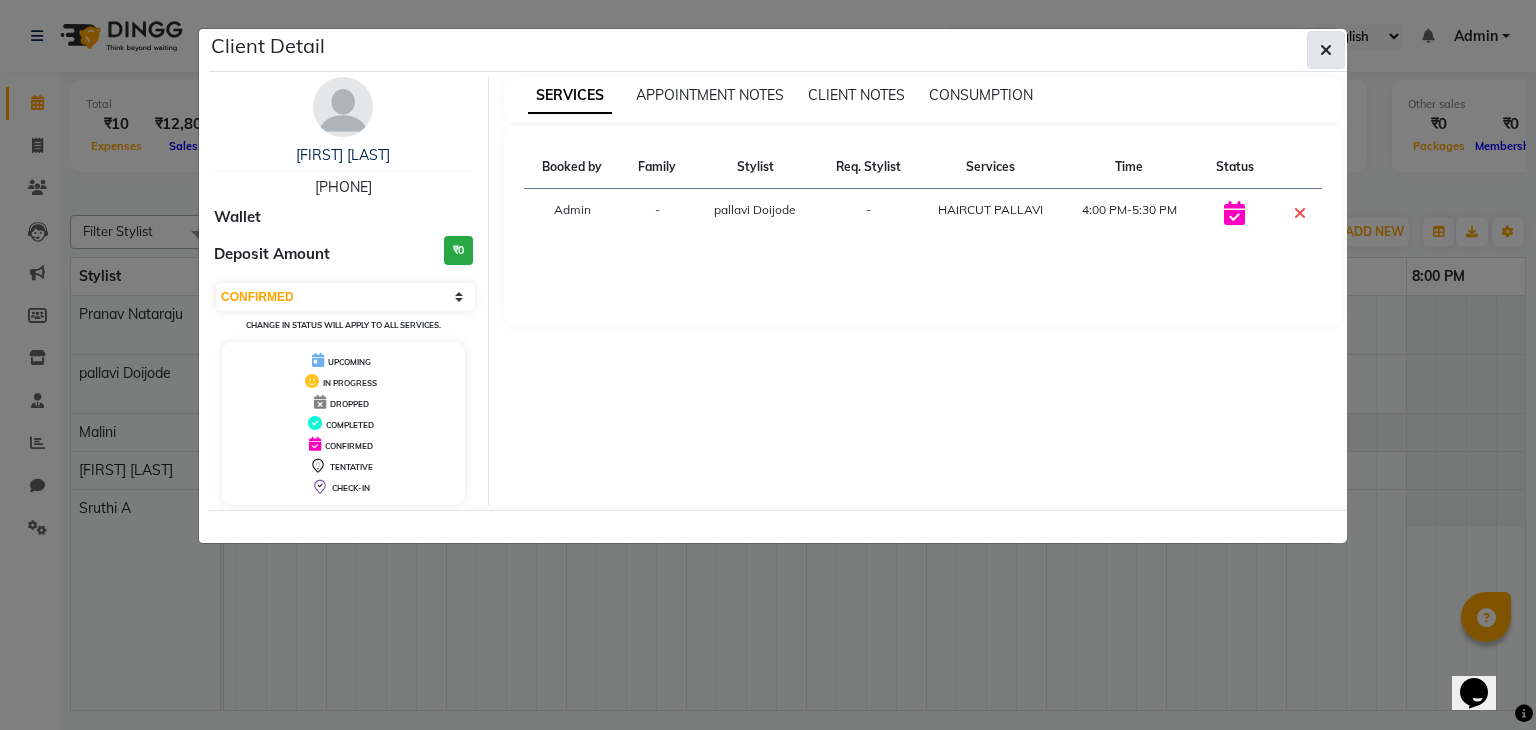 click 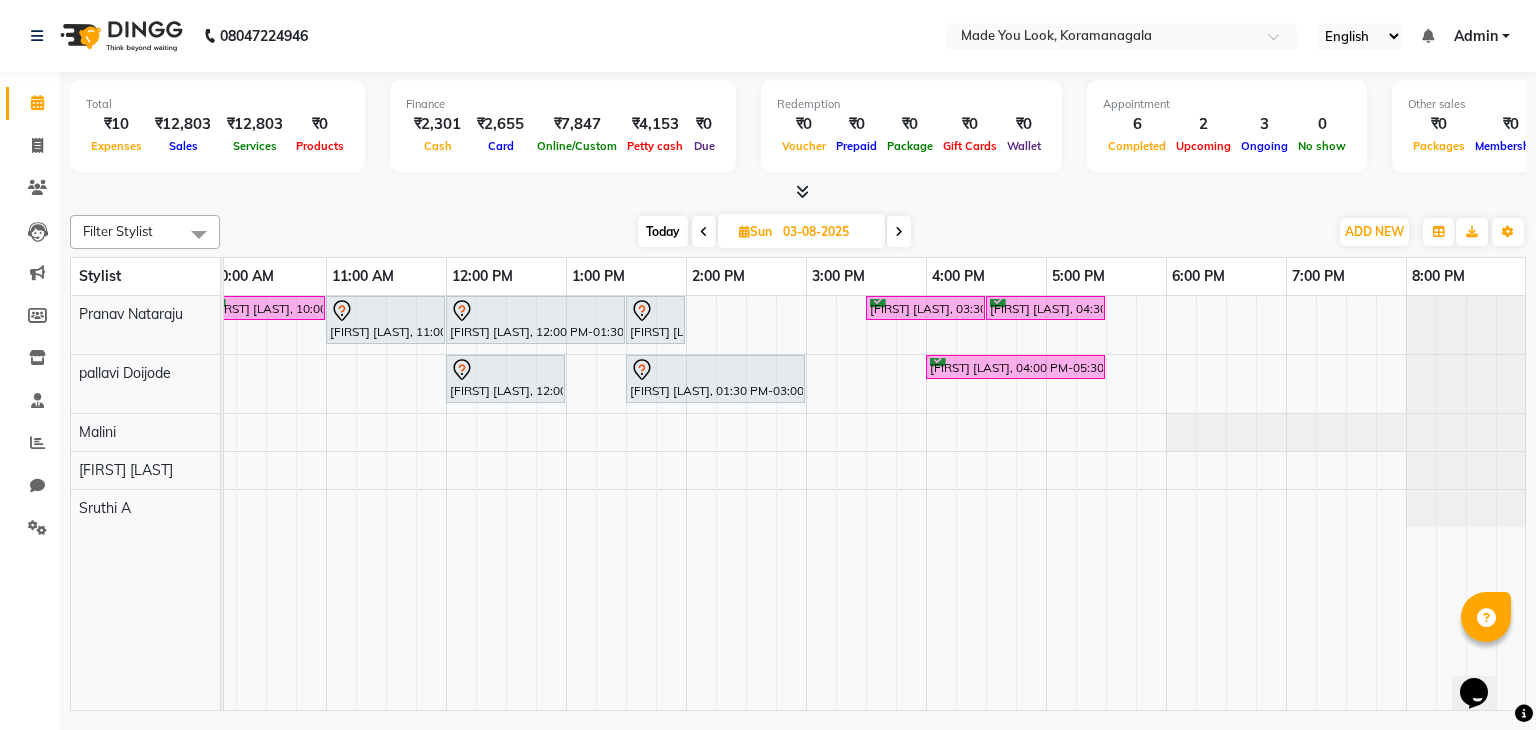 click on "Today" at bounding box center (663, 231) 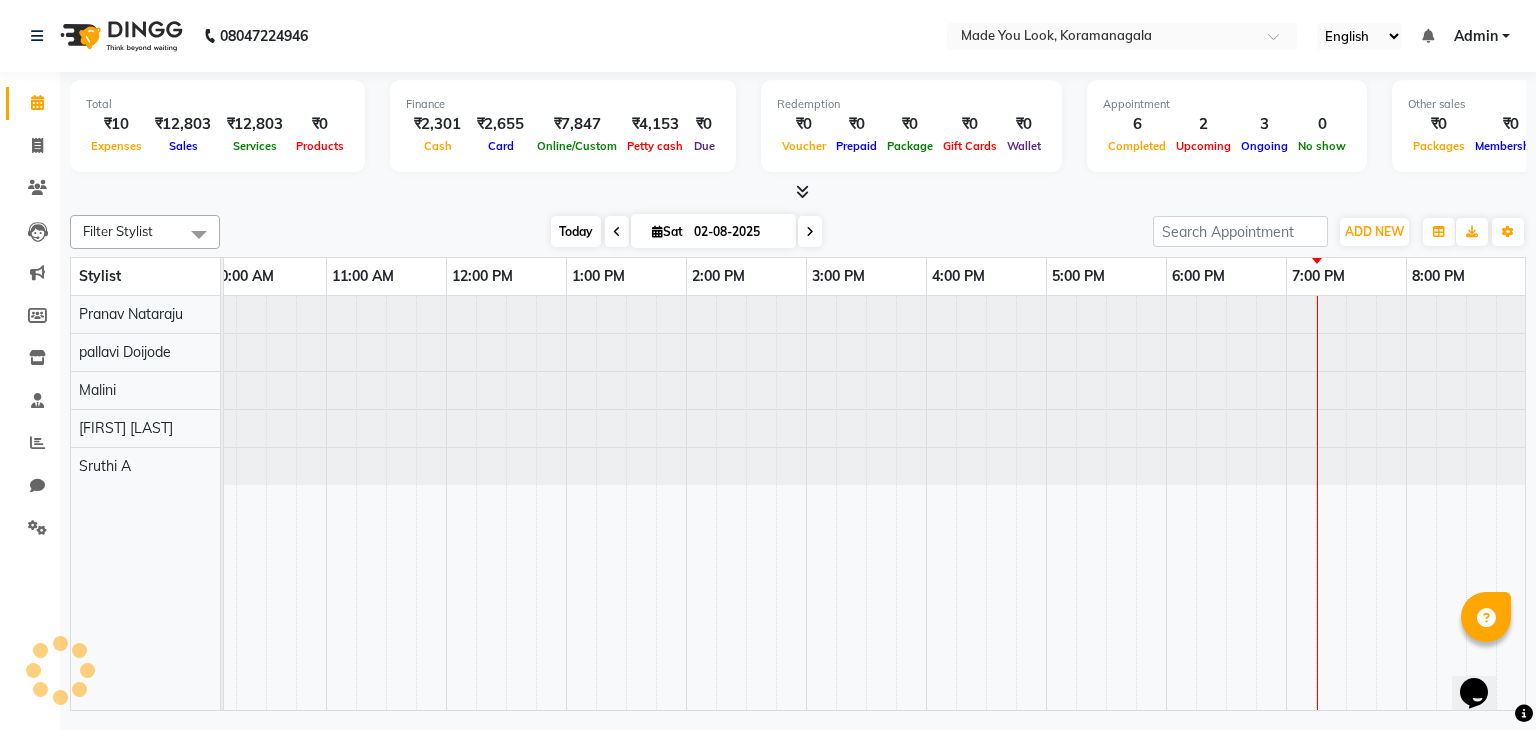 scroll, scrollTop: 0, scrollLeft: 0, axis: both 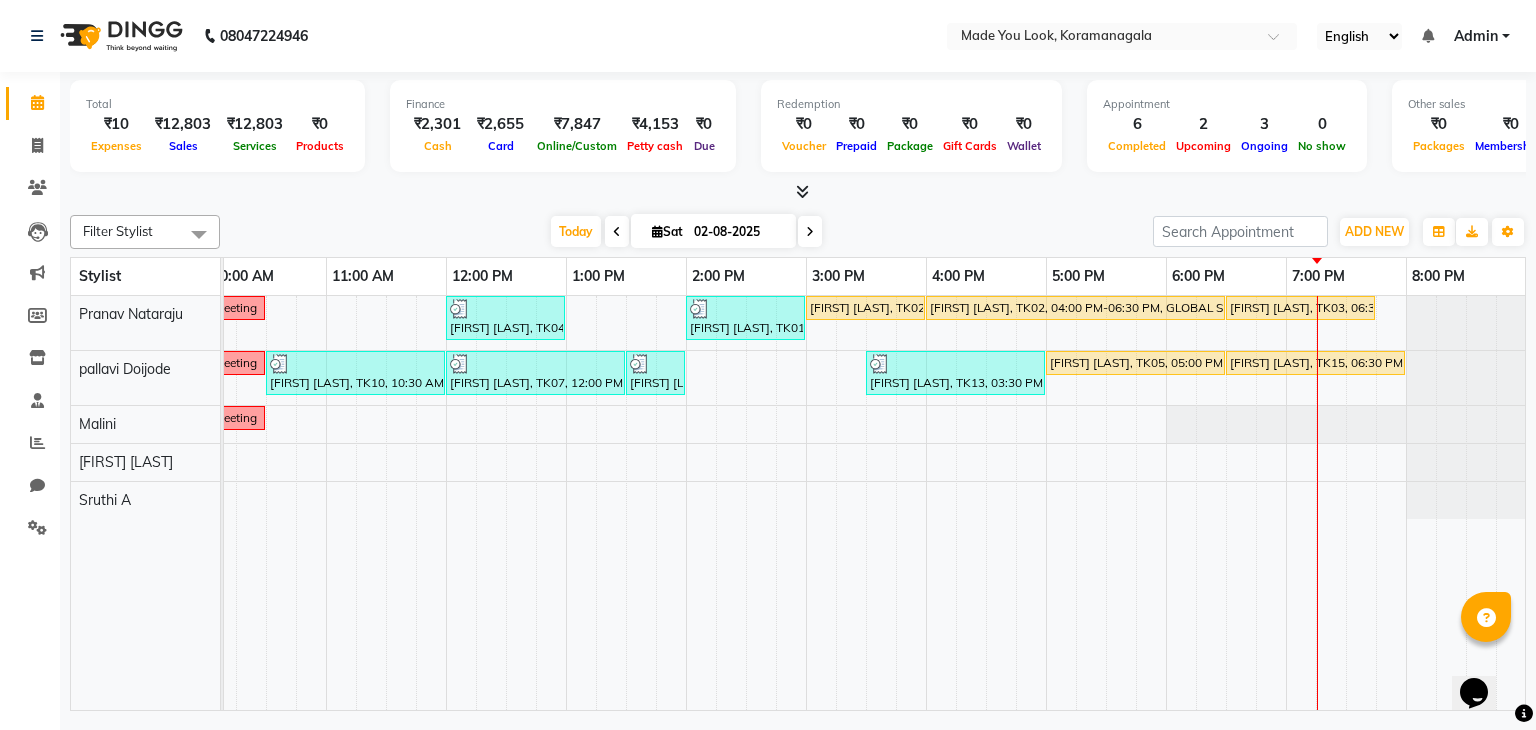 click at bounding box center [810, 231] 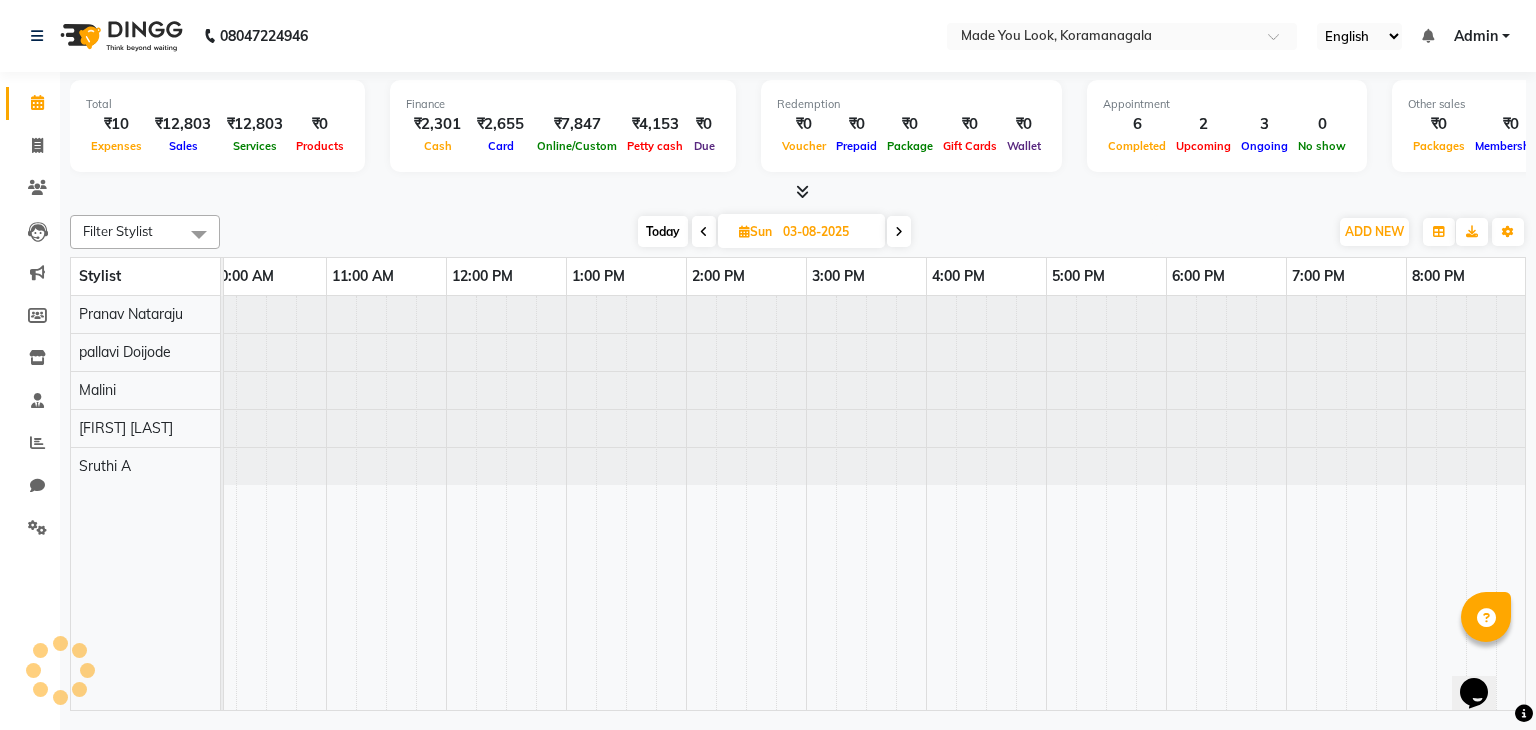 scroll, scrollTop: 0, scrollLeft: 0, axis: both 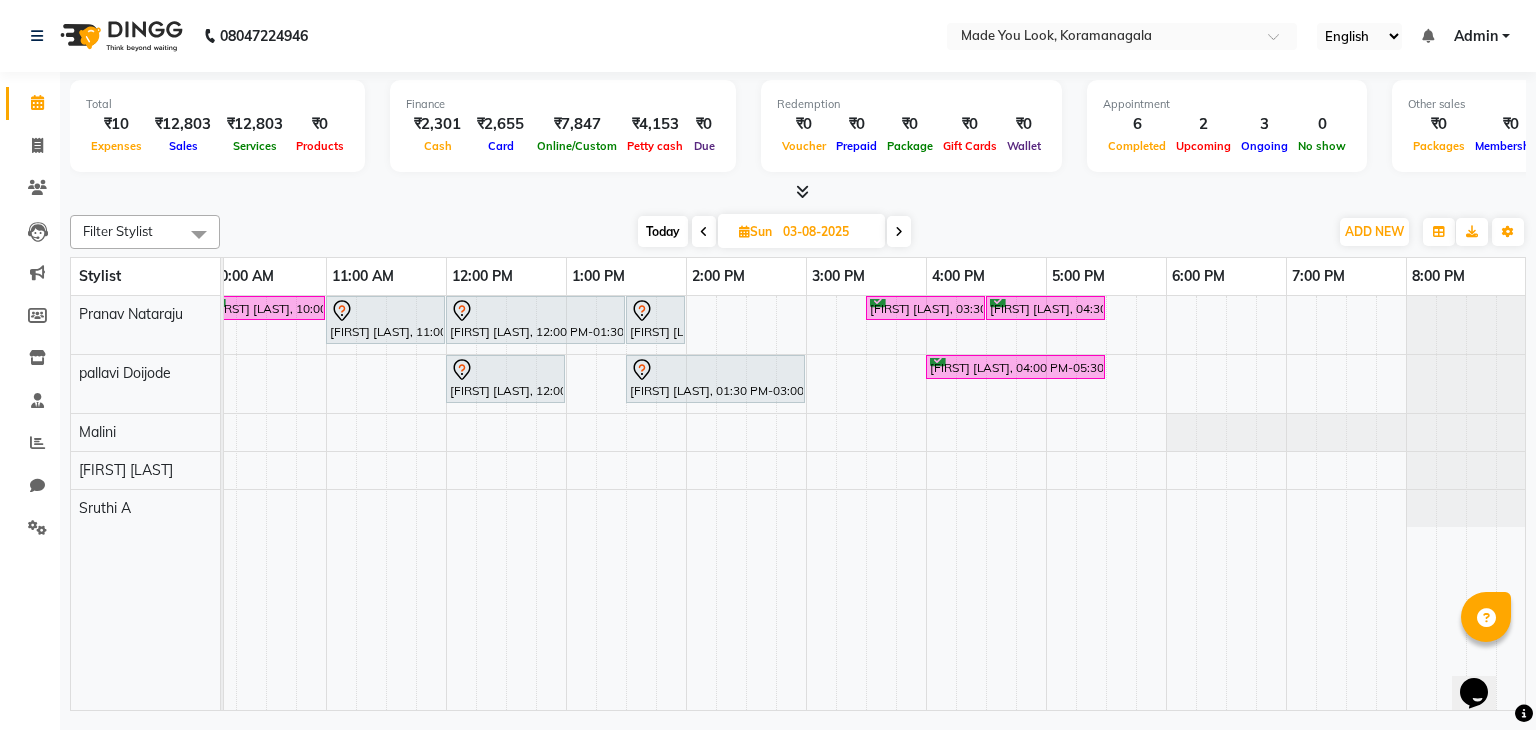 click on "Today" at bounding box center [663, 231] 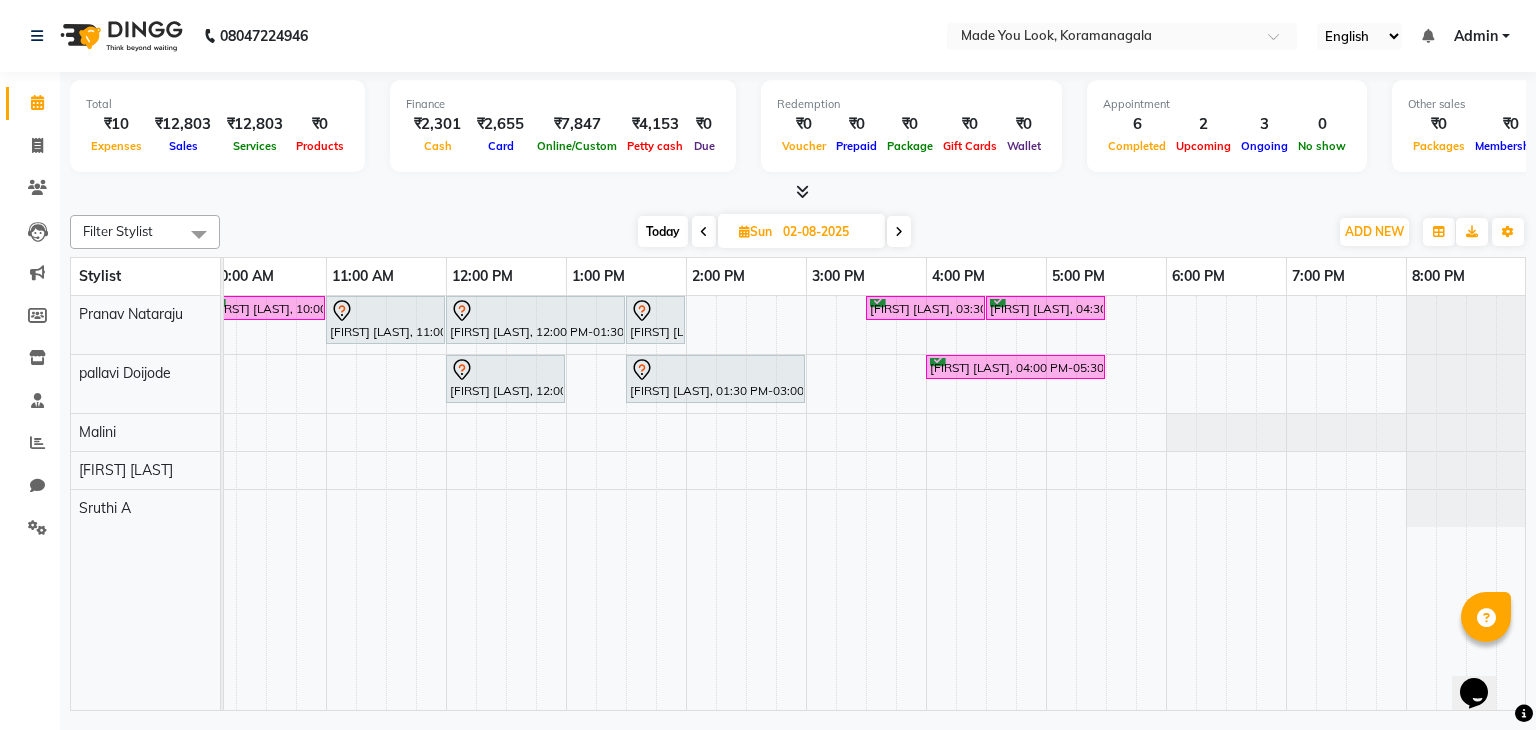scroll, scrollTop: 0, scrollLeft: 258, axis: horizontal 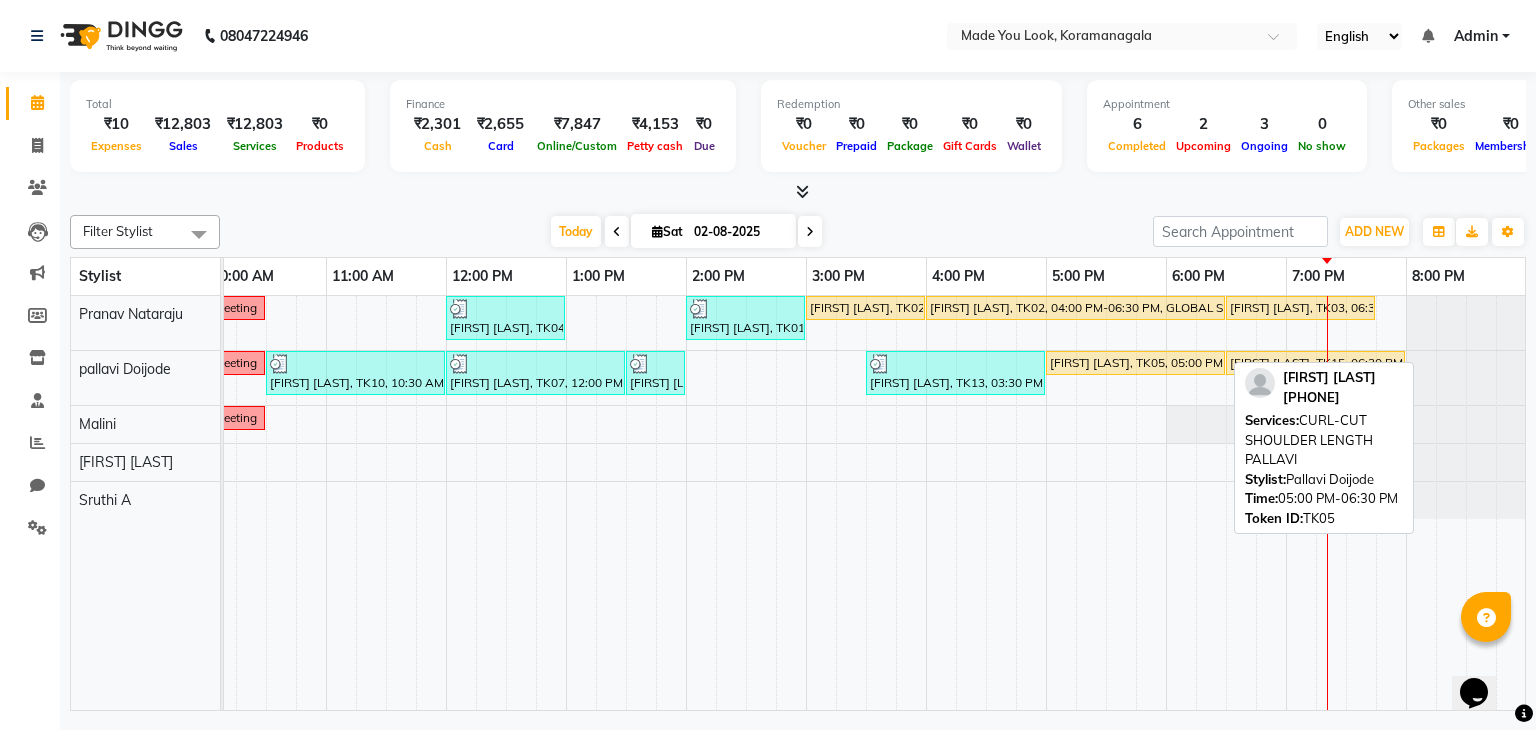 click on "[FIRST] [LAST], TK05, 05:00 PM-06:30 PM, CURL-CUT SHOULDER LENGTH PALLAVI" at bounding box center (1135, 363) 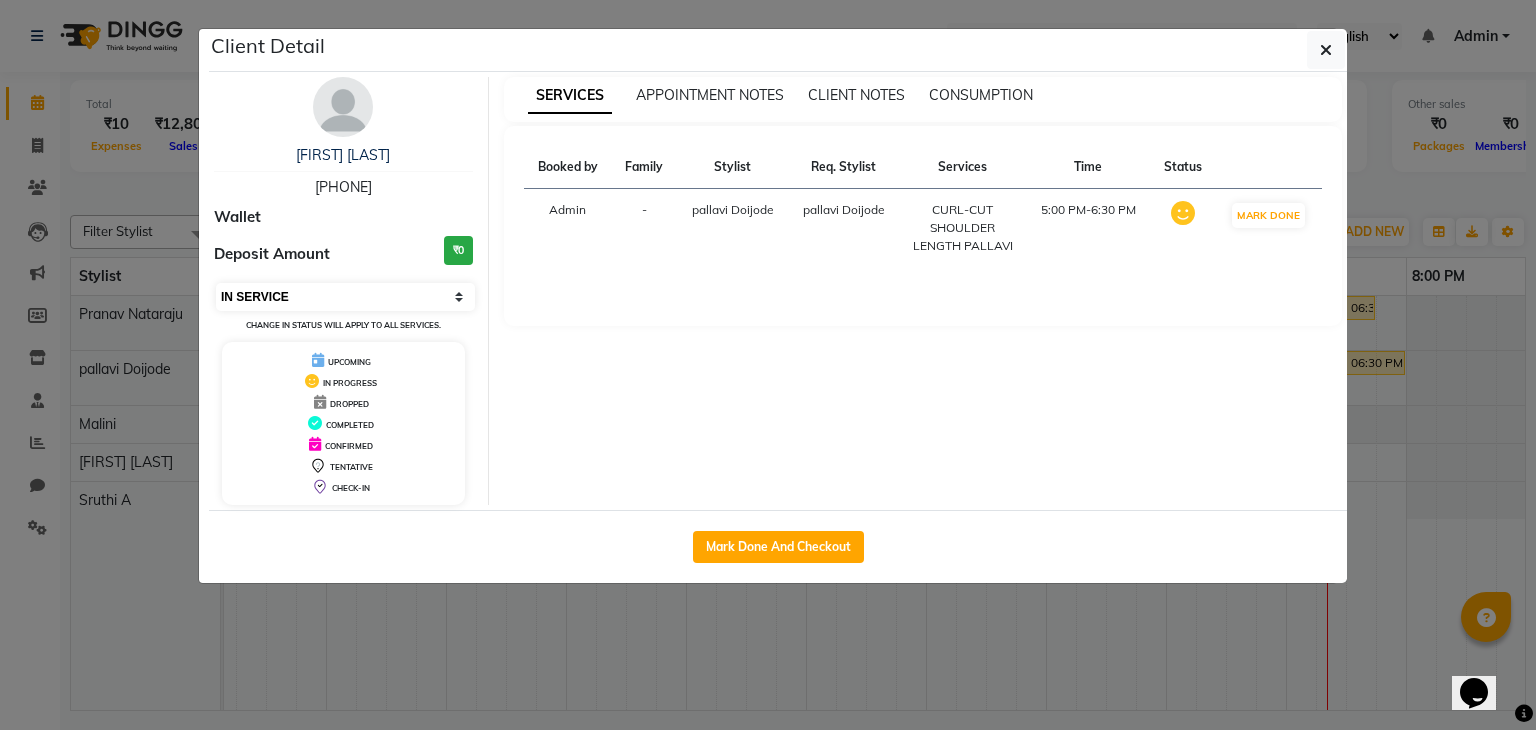 click on "Select IN SERVICE CONFIRMED TENTATIVE CHECK IN MARK DONE DROPPED UPCOMING" at bounding box center [345, 297] 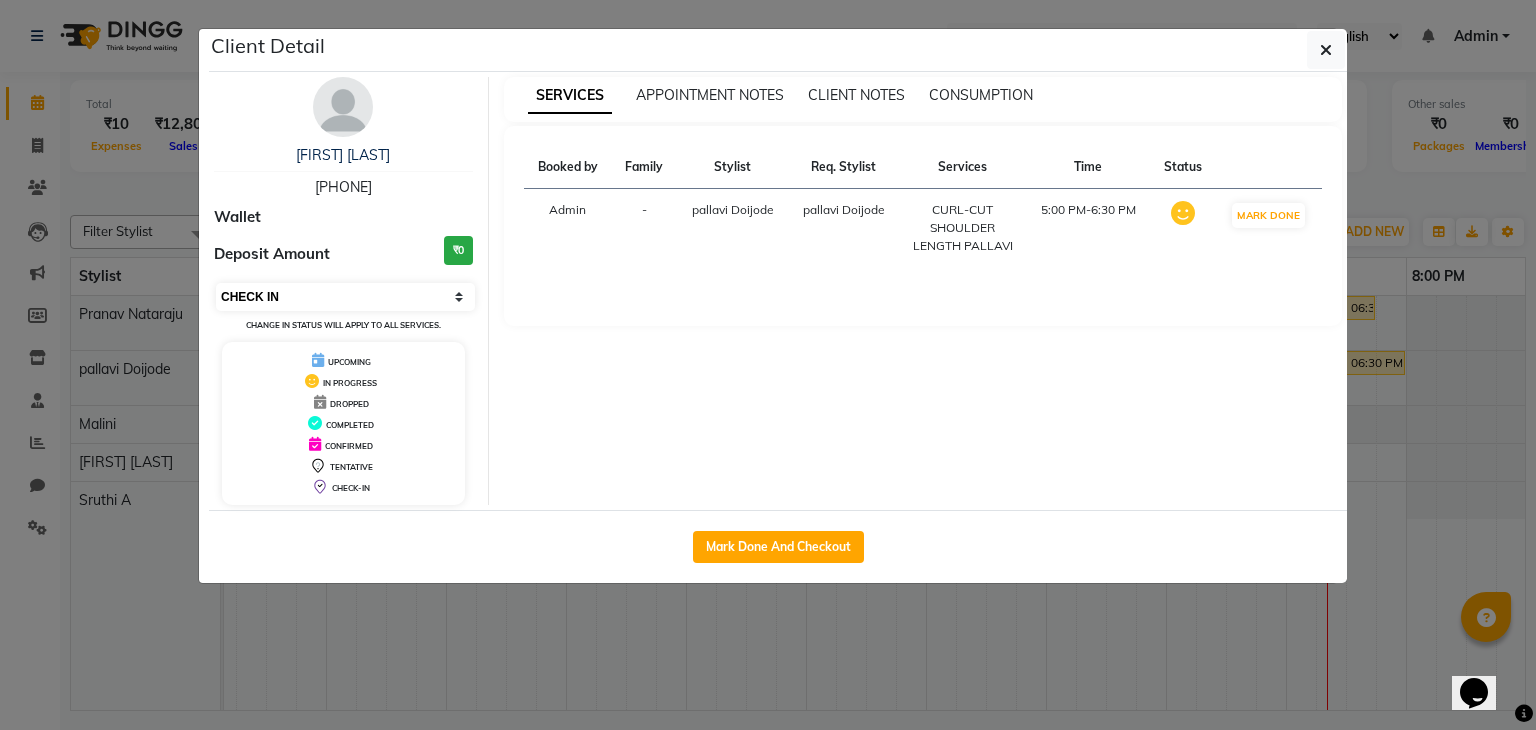 click on "Select IN SERVICE CONFIRMED TENTATIVE CHECK IN MARK DONE DROPPED UPCOMING" at bounding box center [345, 297] 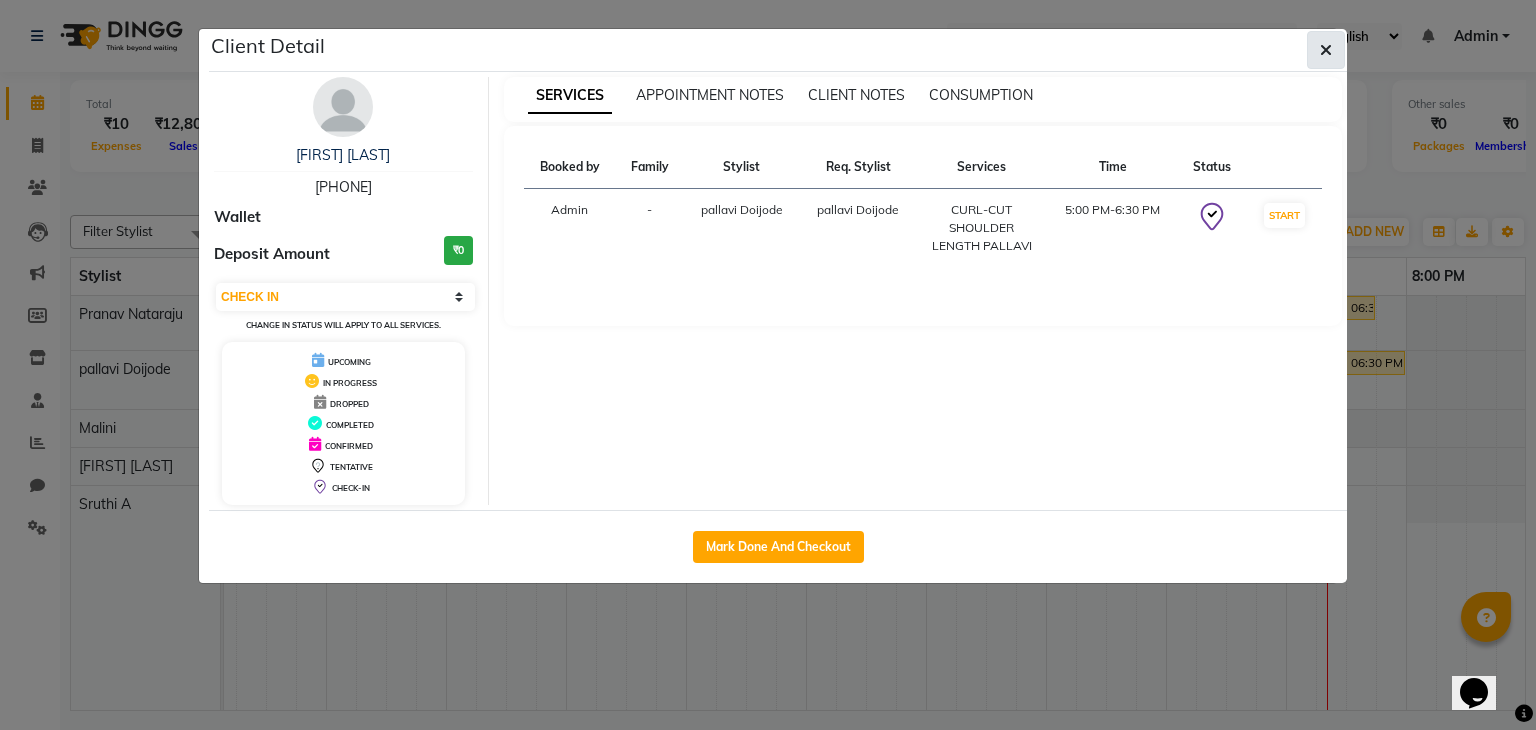 click 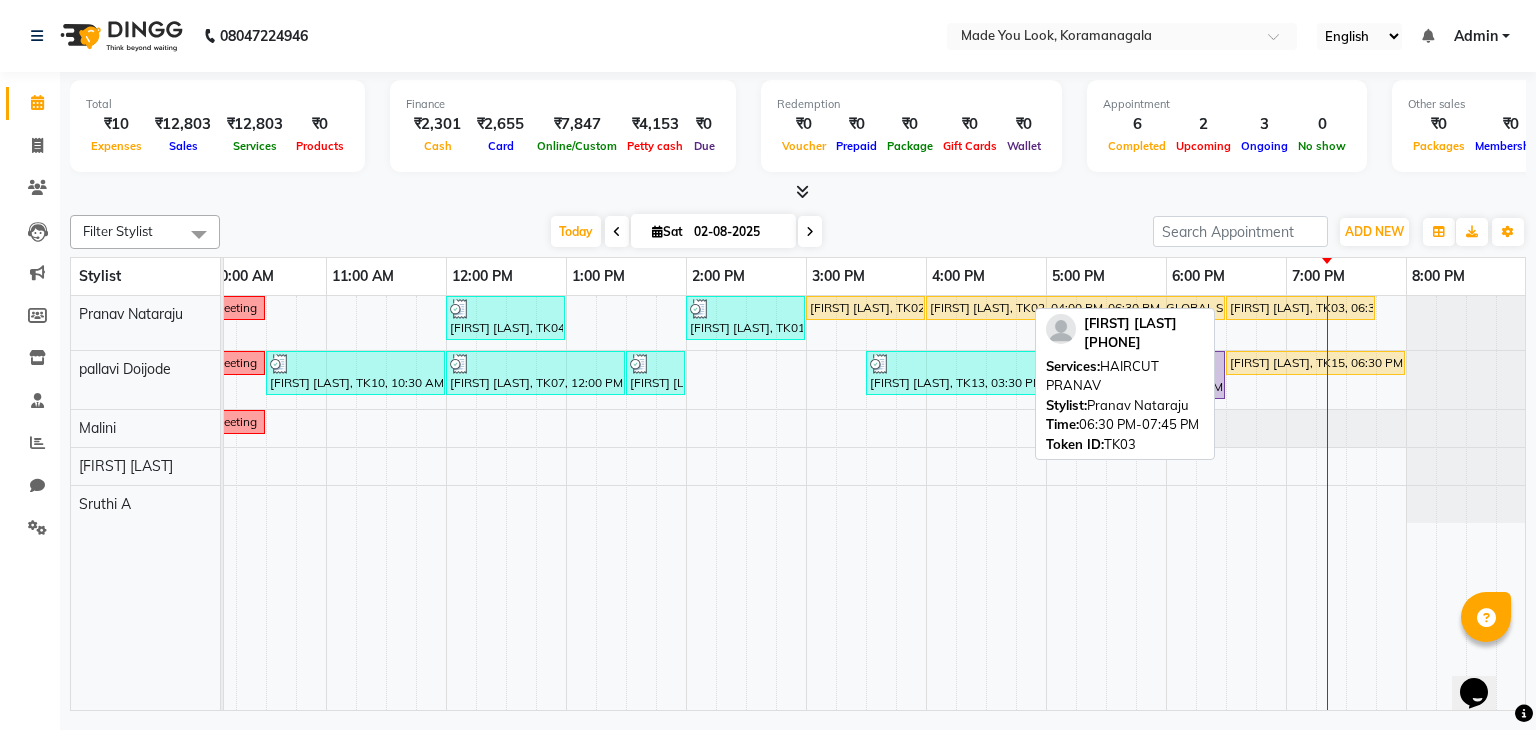 click on "Harish Ramanadhan, TK03, 06:30 PM-07:45 PM, HAIRCUT PRANAV" at bounding box center (1300, 308) 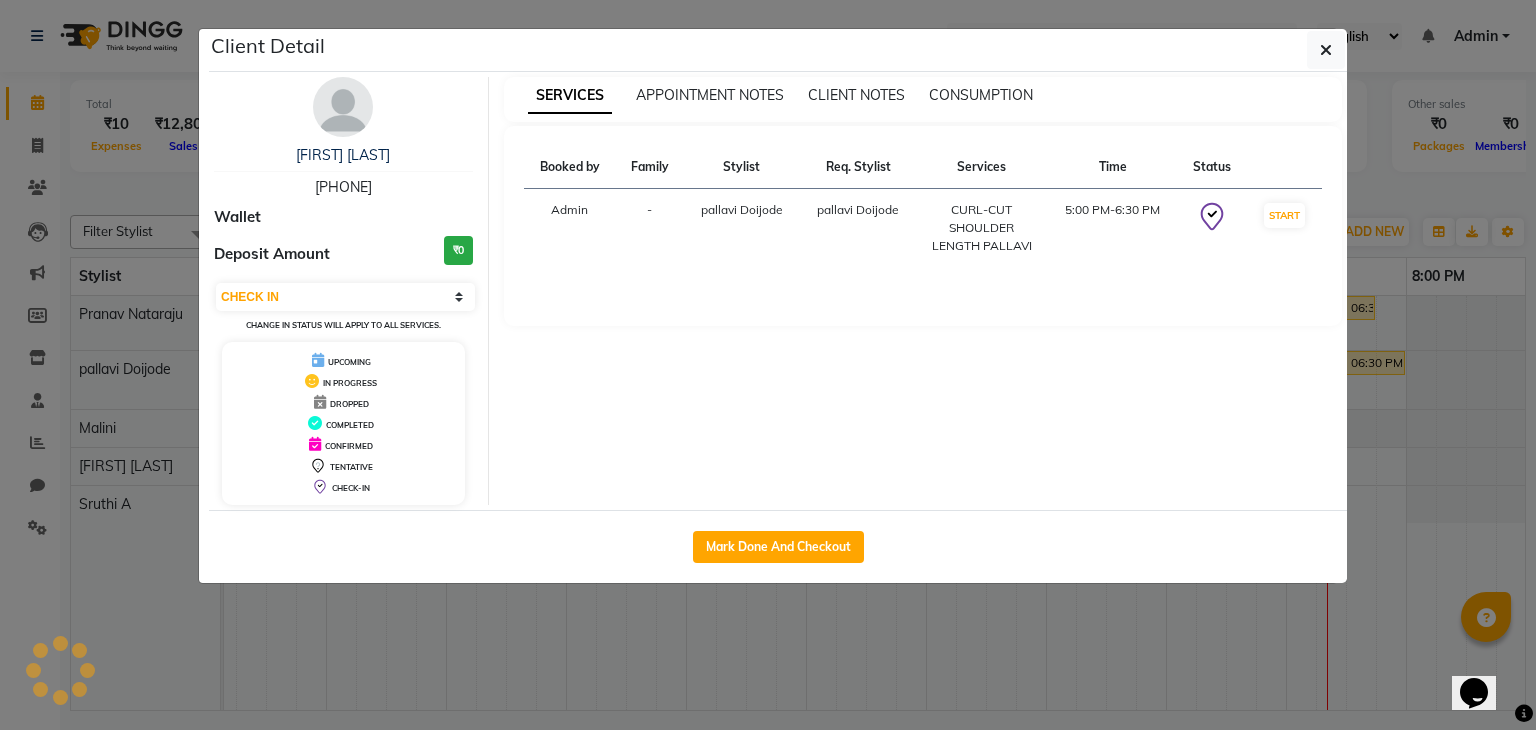 select on "1" 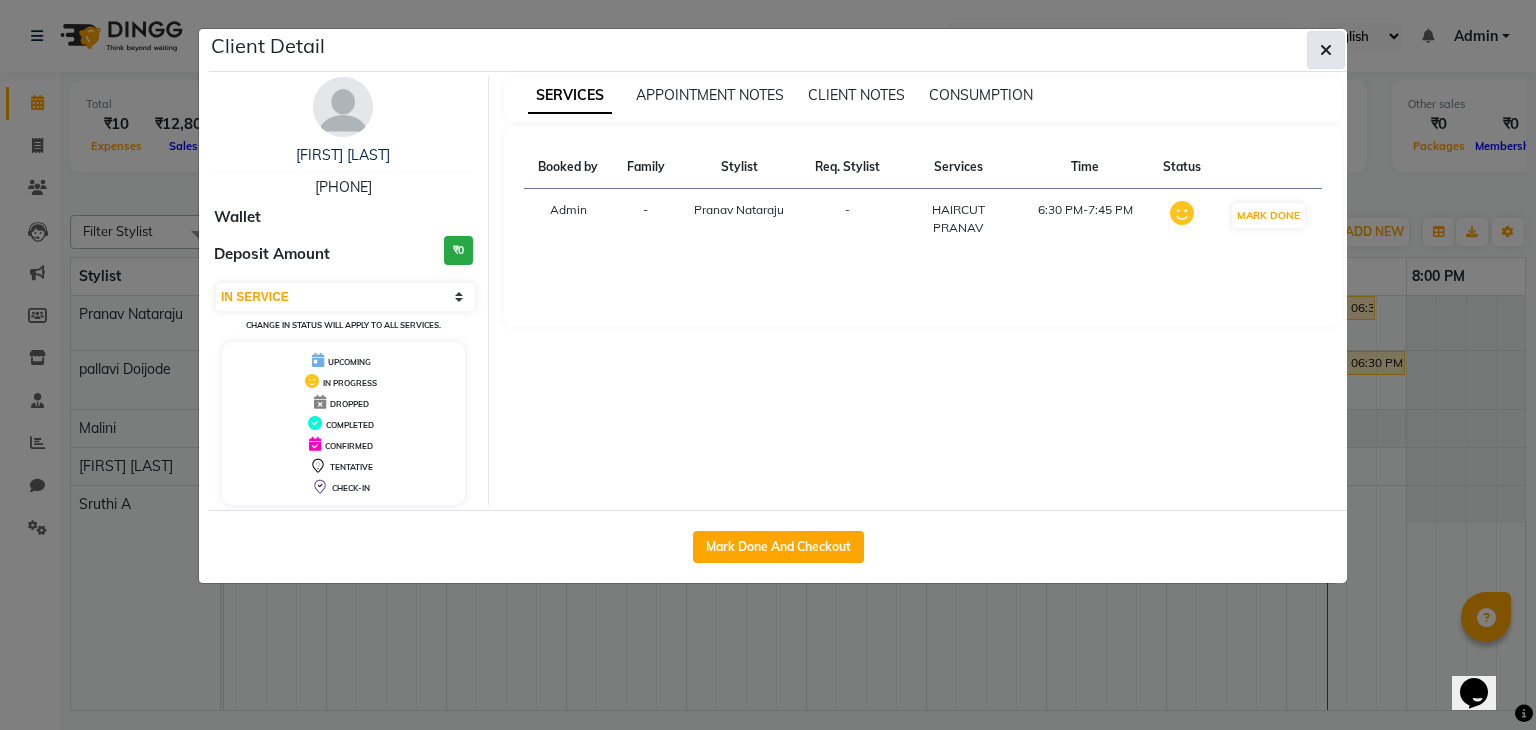 click 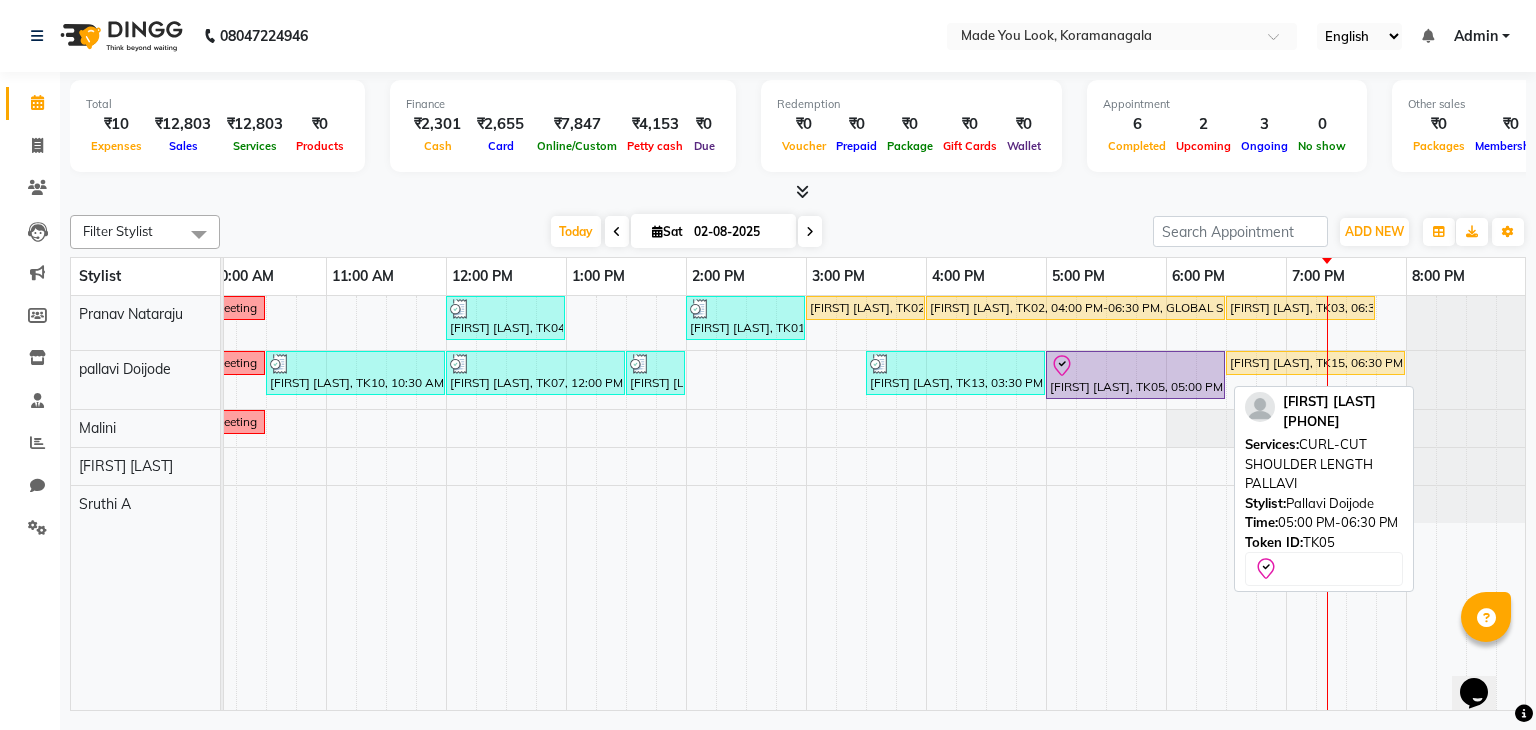 click at bounding box center [1135, 366] 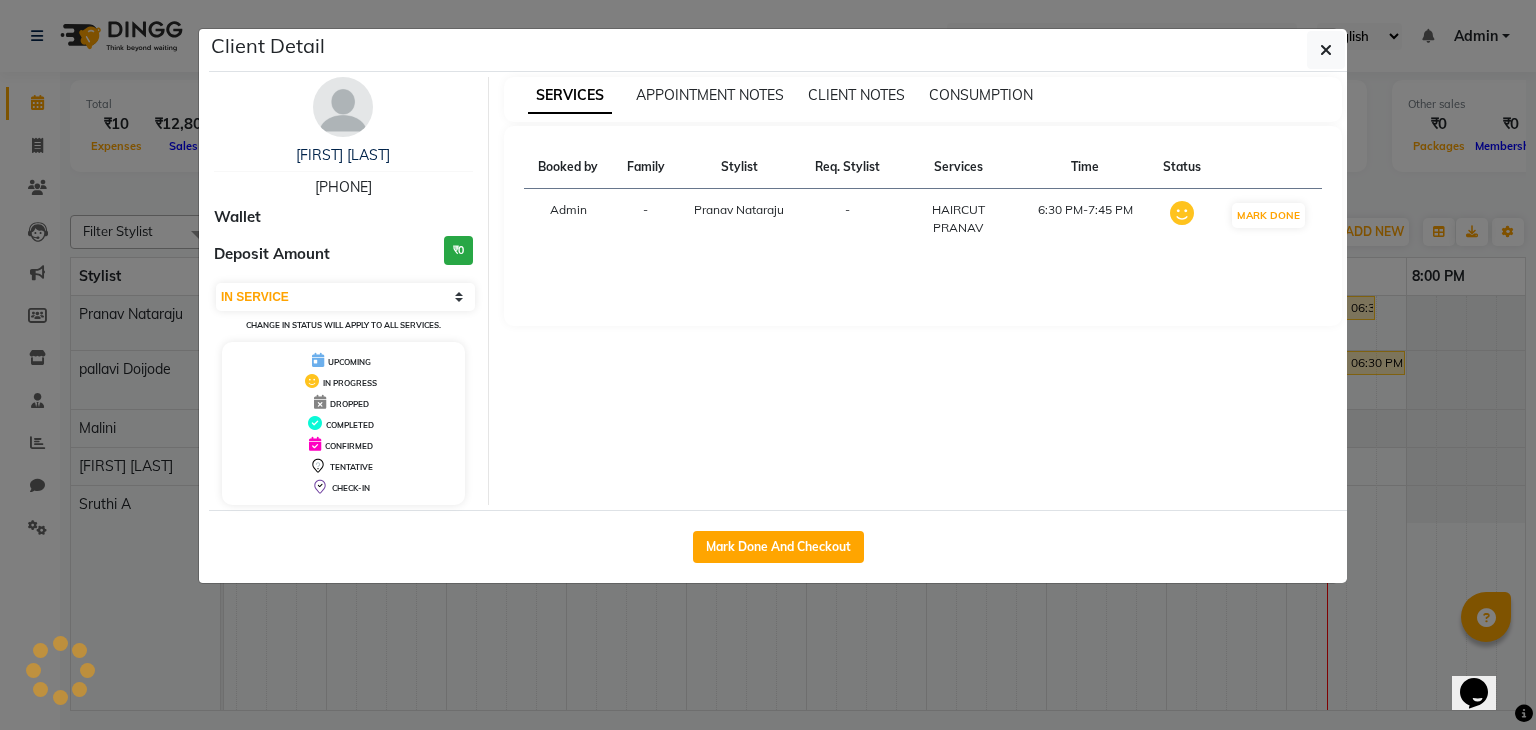 select on "8" 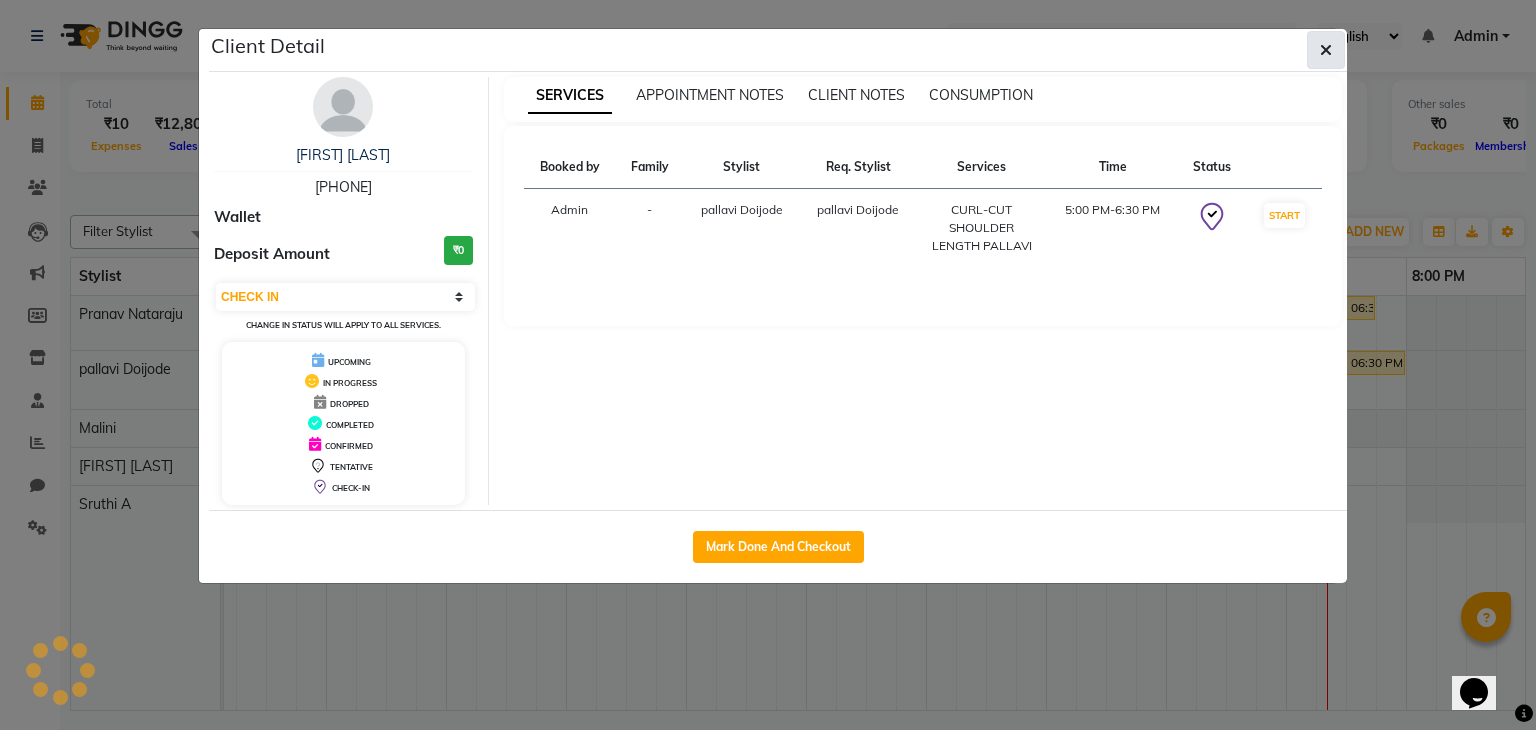 click 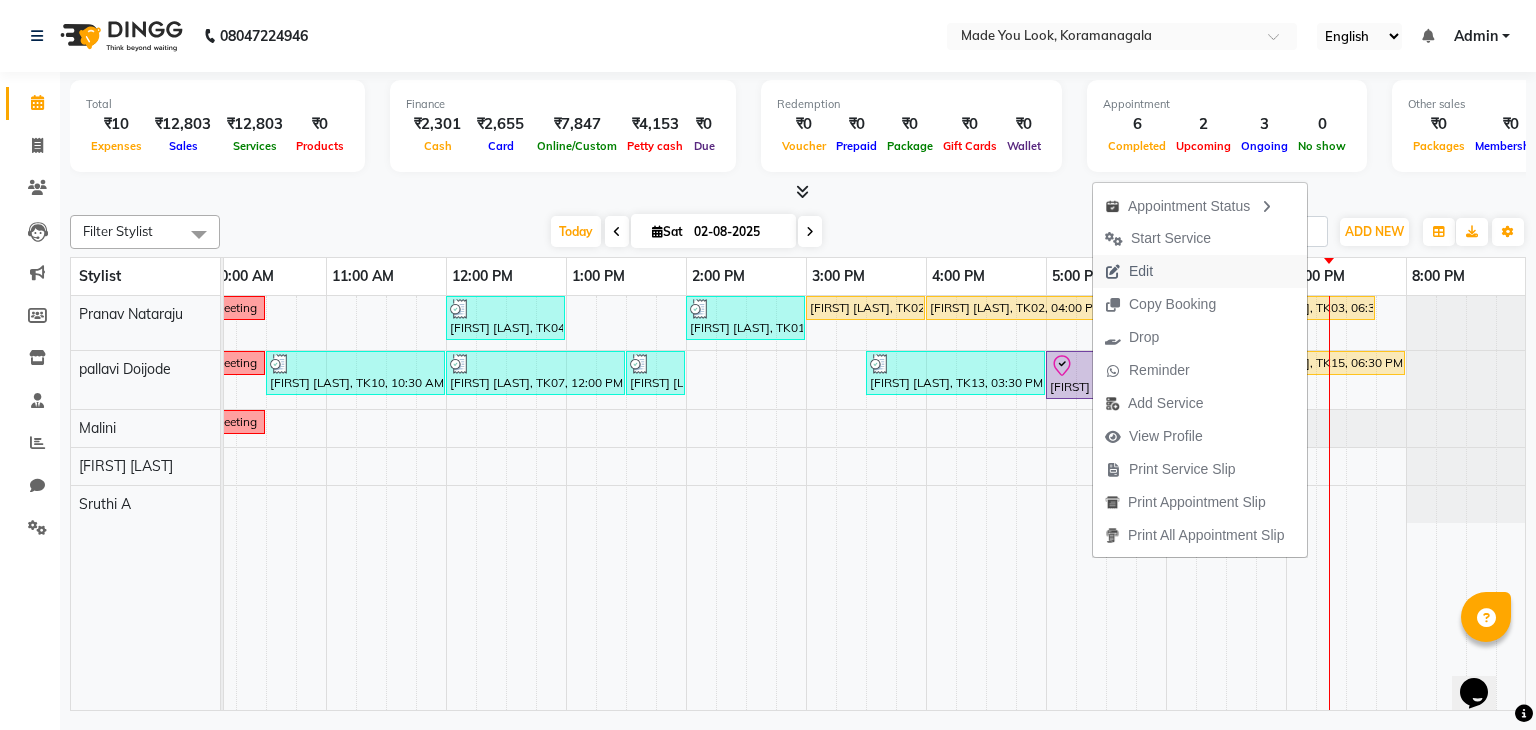 click at bounding box center (1113, 272) 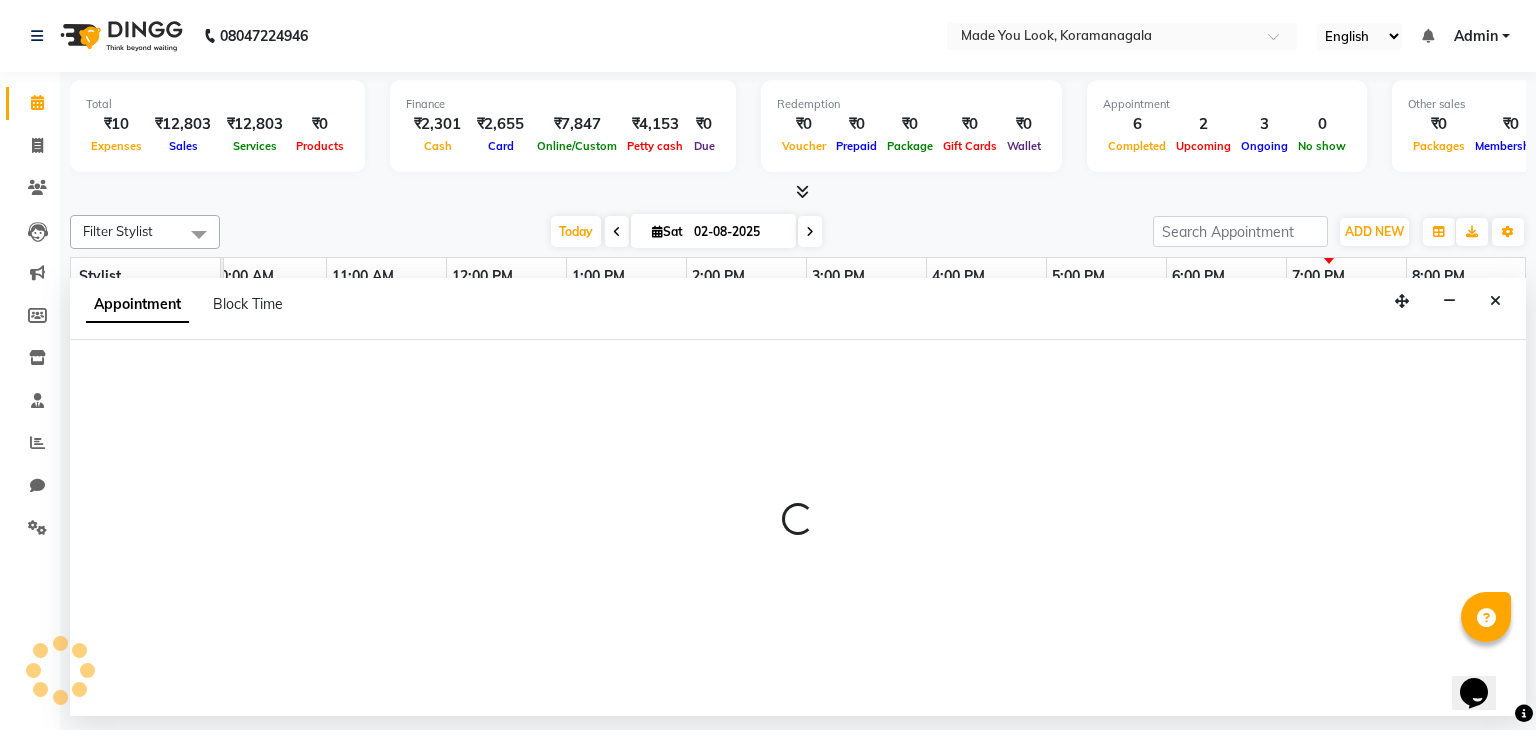 select on "tentative" 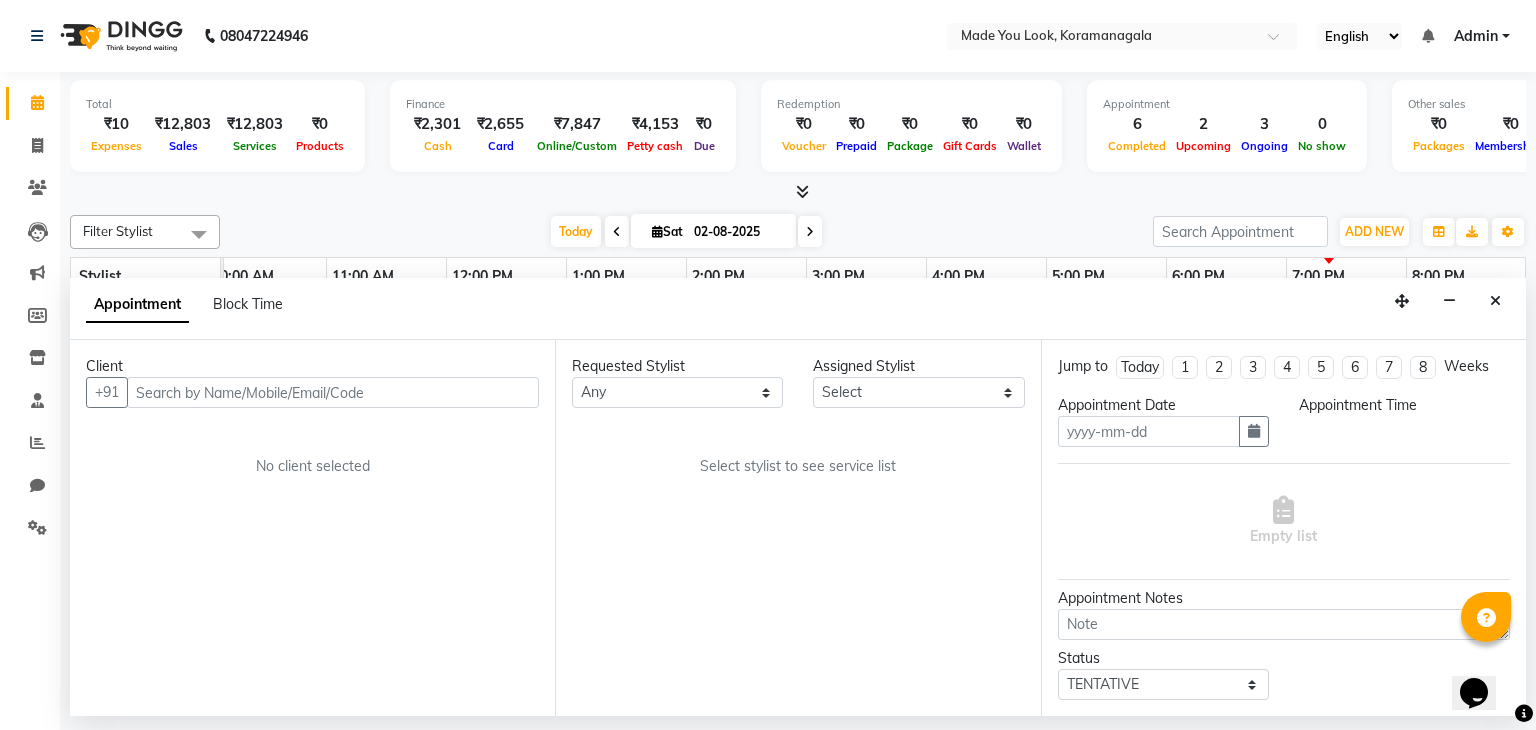 type on "02-08-2025" 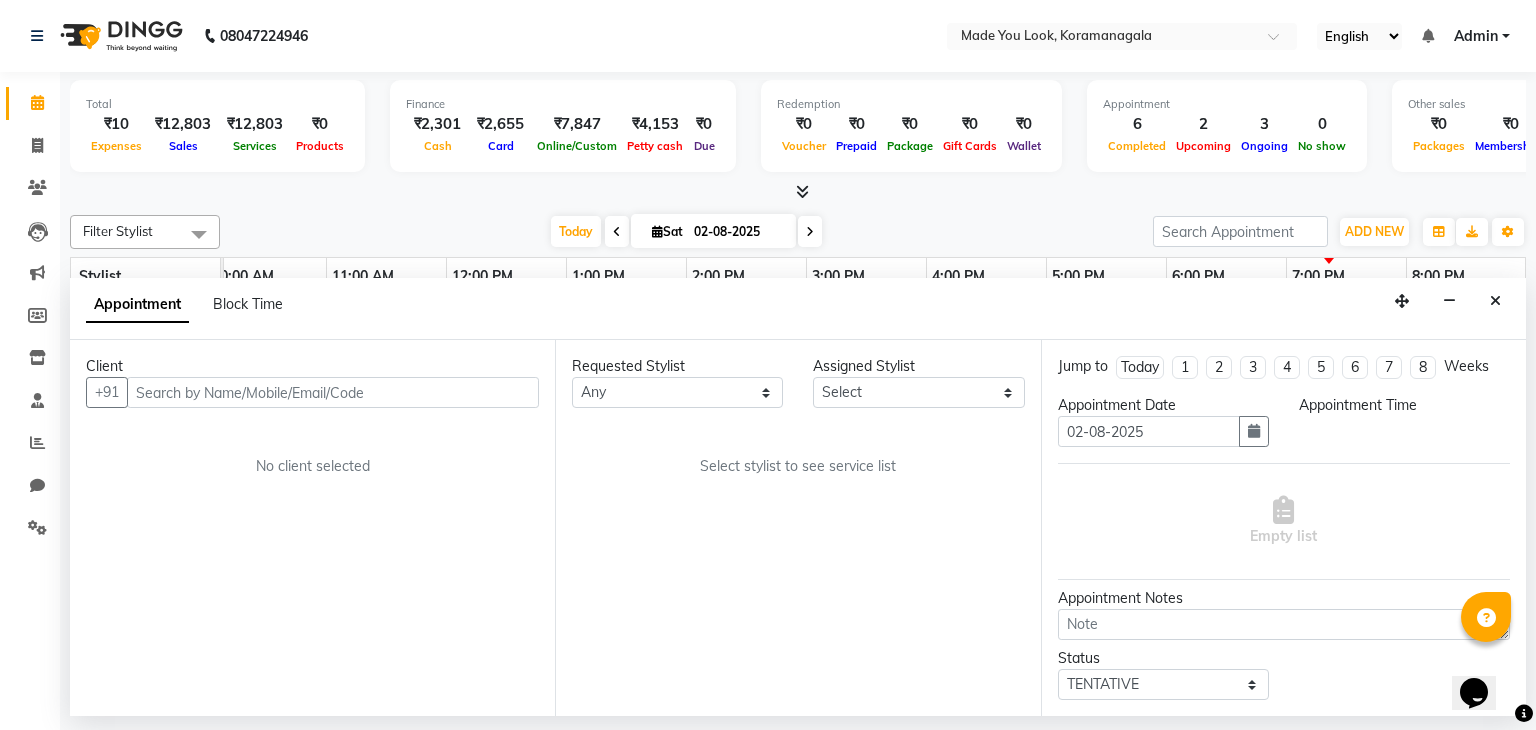 scroll, scrollTop: 0, scrollLeft: 0, axis: both 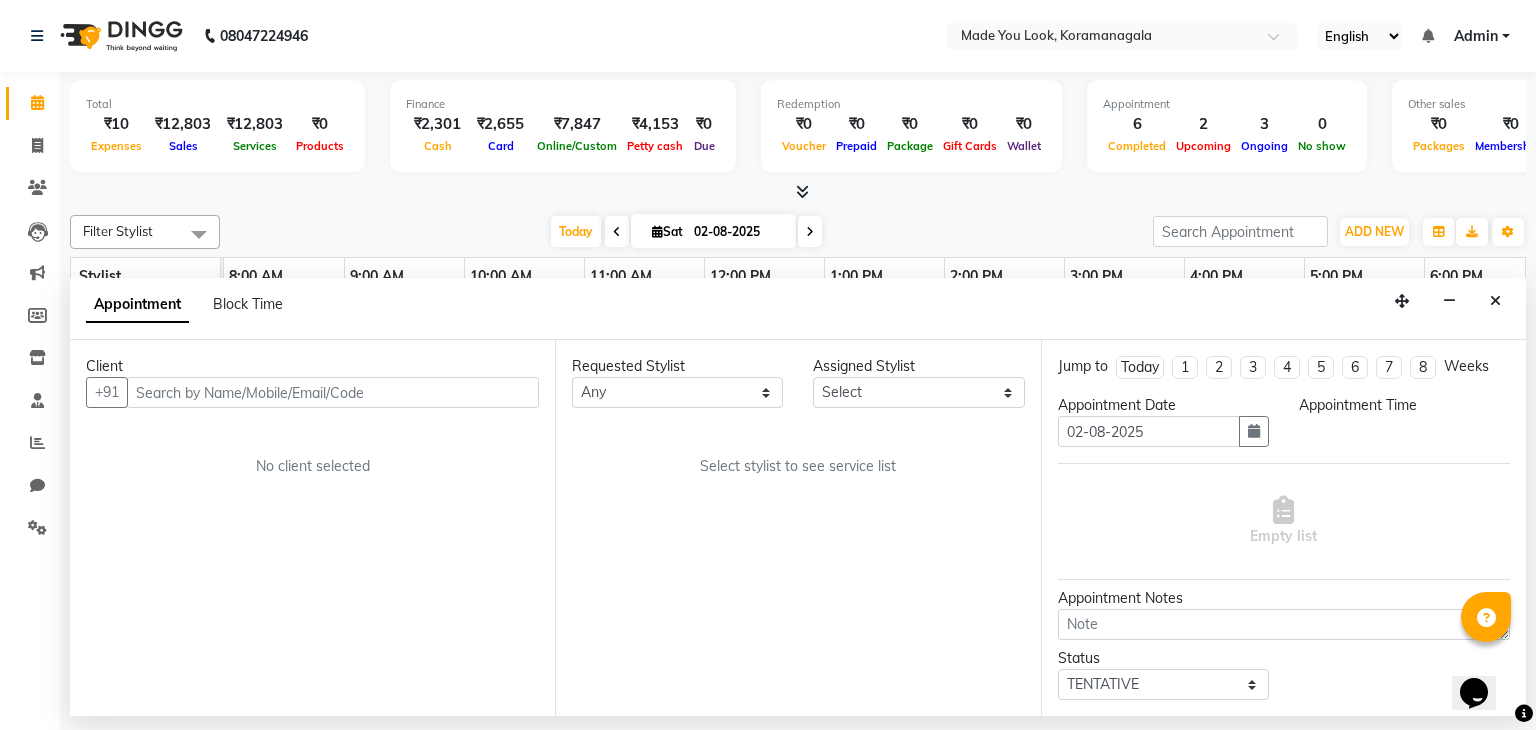 select on "83313" 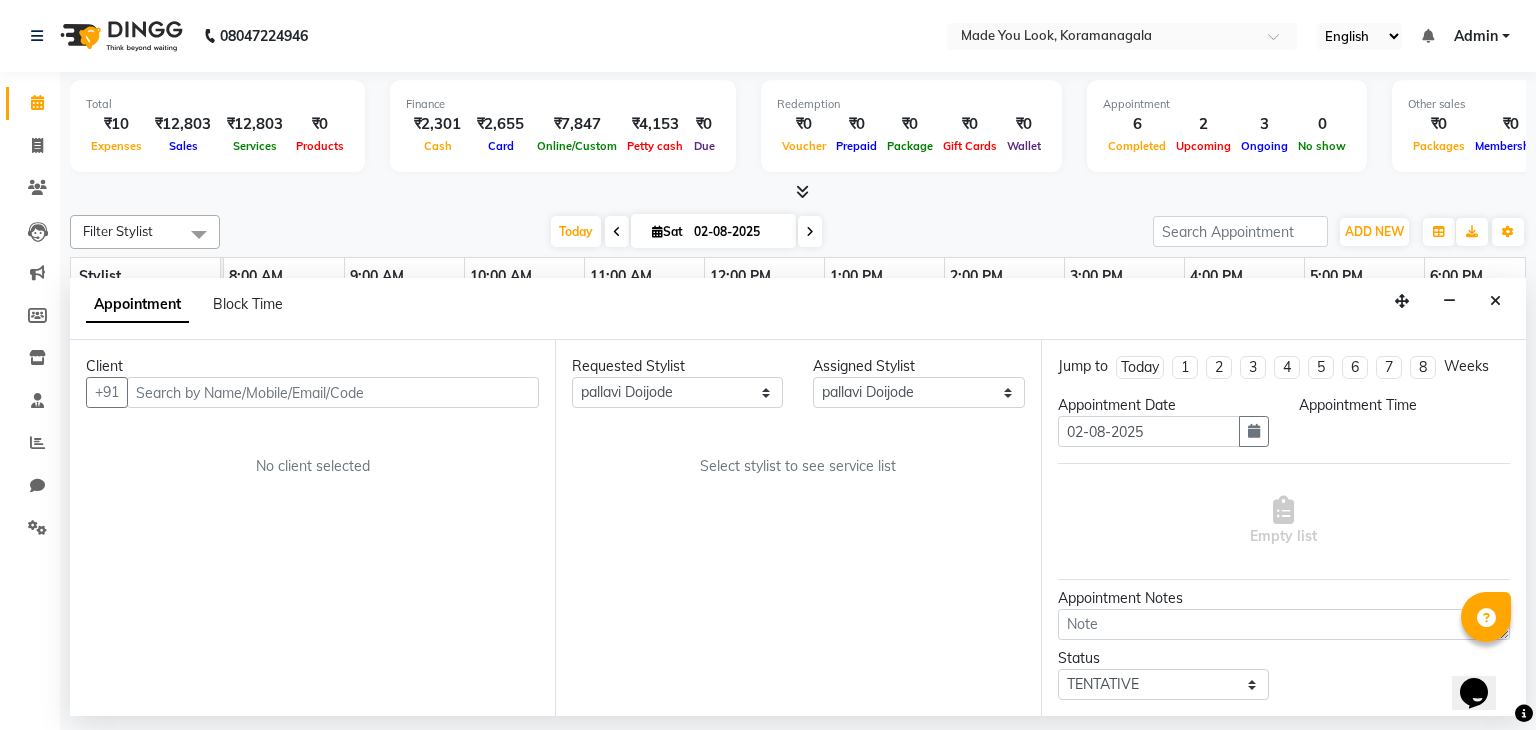 select on "check-in" 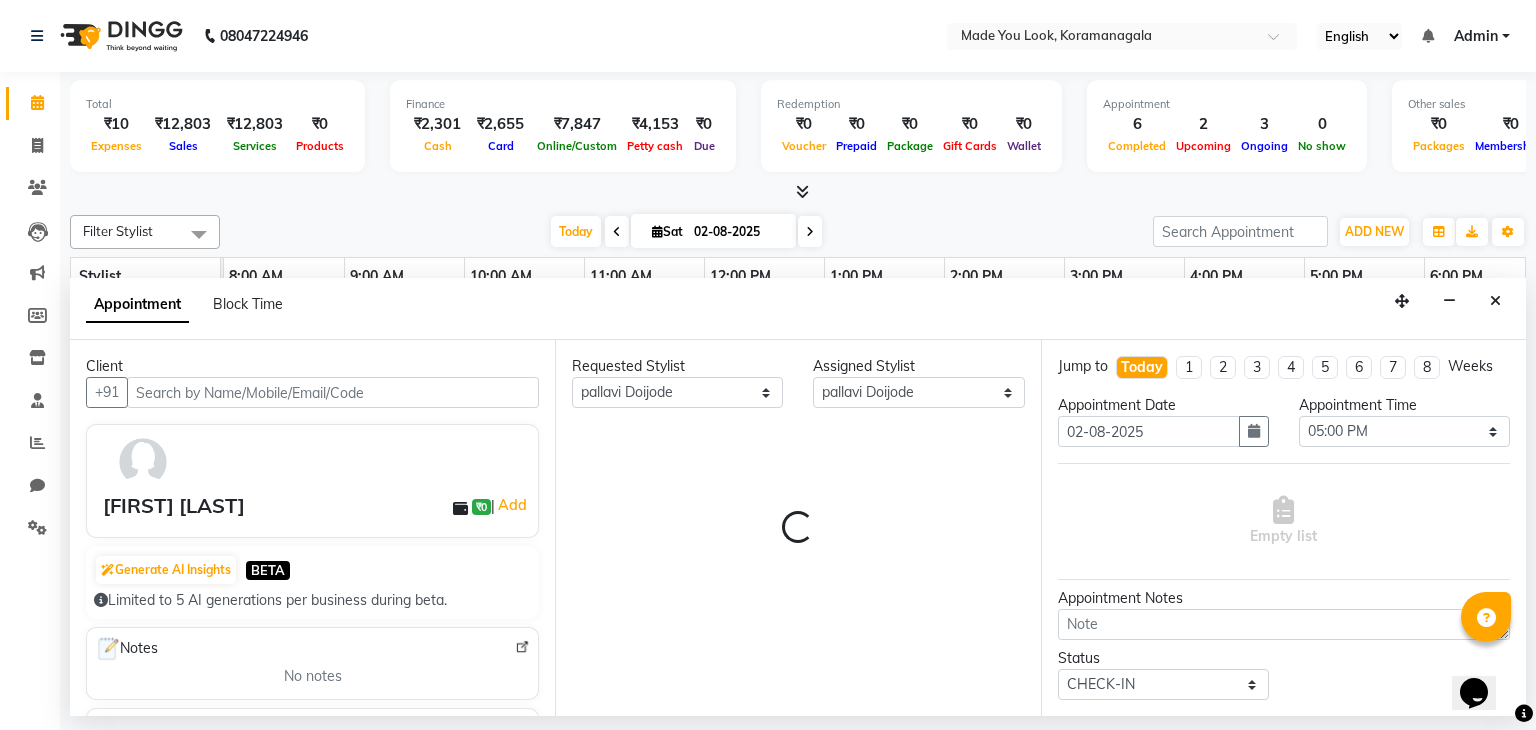 scroll, scrollTop: 0, scrollLeft: 258, axis: horizontal 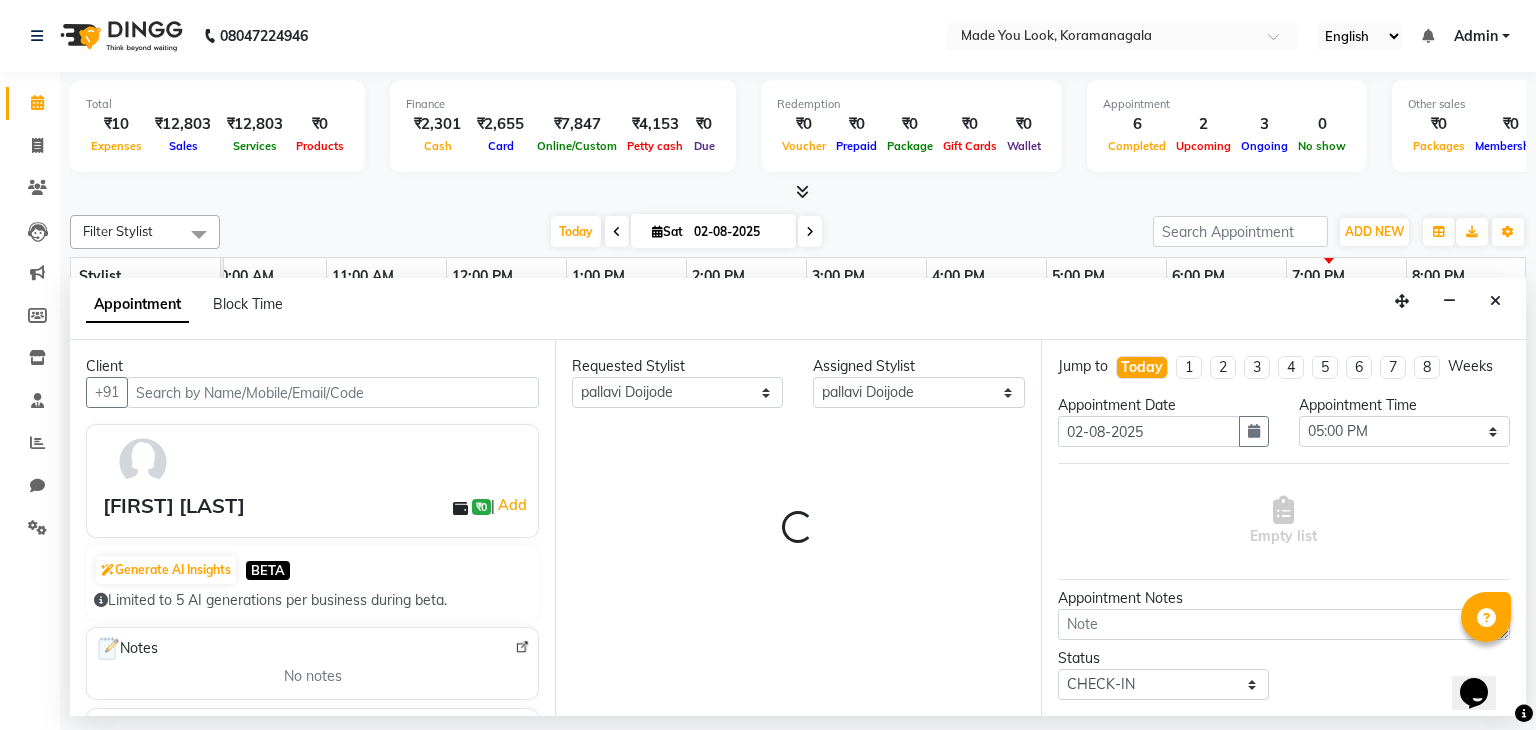 select on "4108" 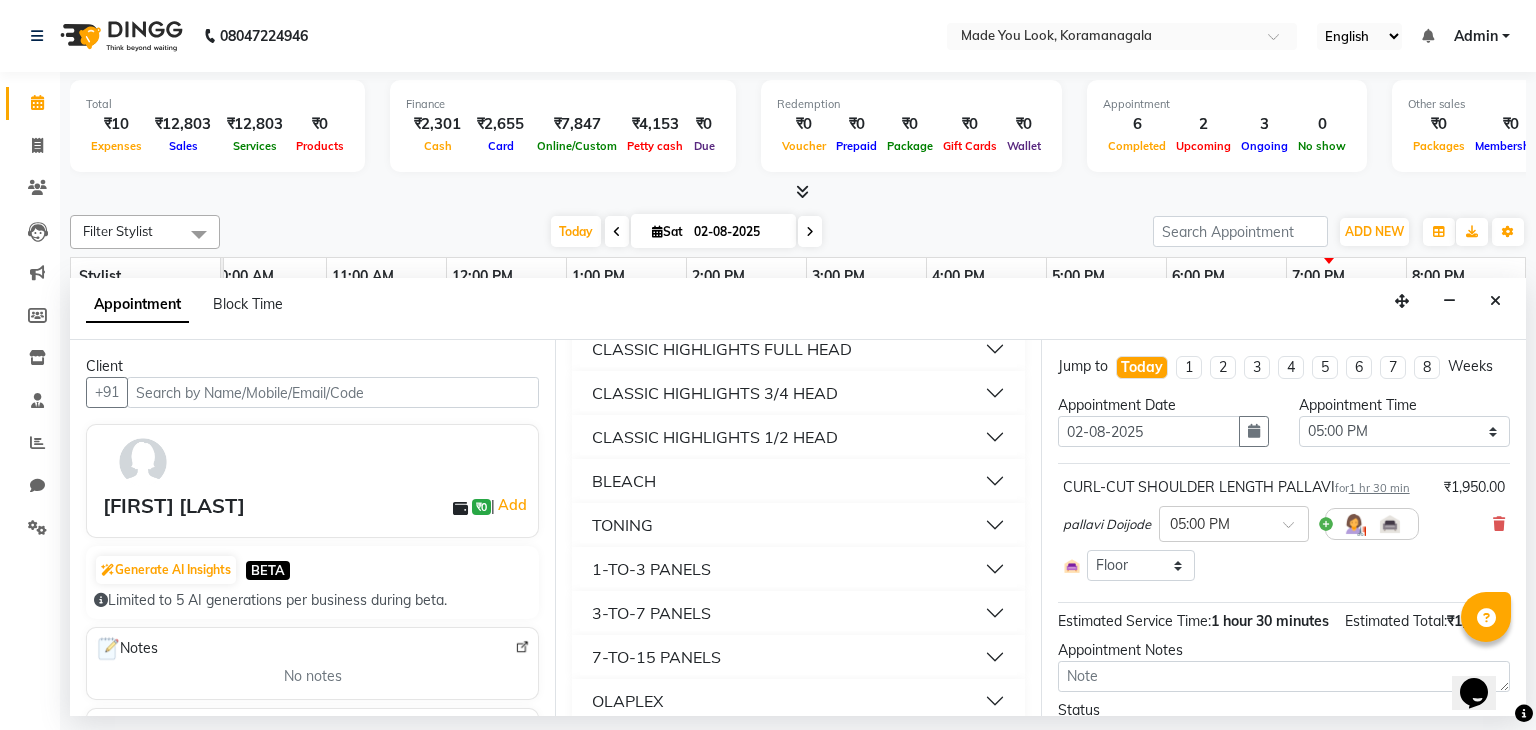 scroll, scrollTop: 800, scrollLeft: 0, axis: vertical 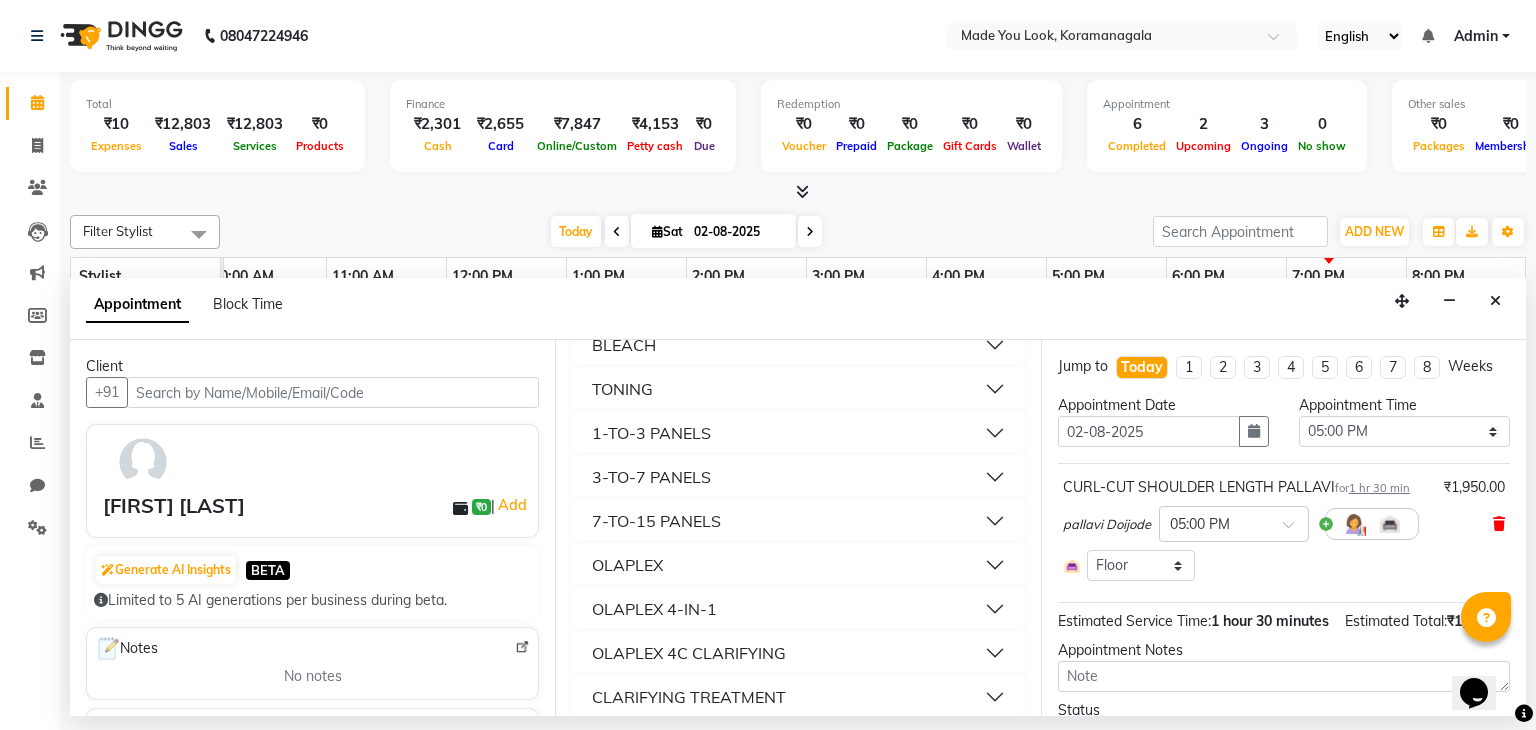 click at bounding box center (1499, 524) 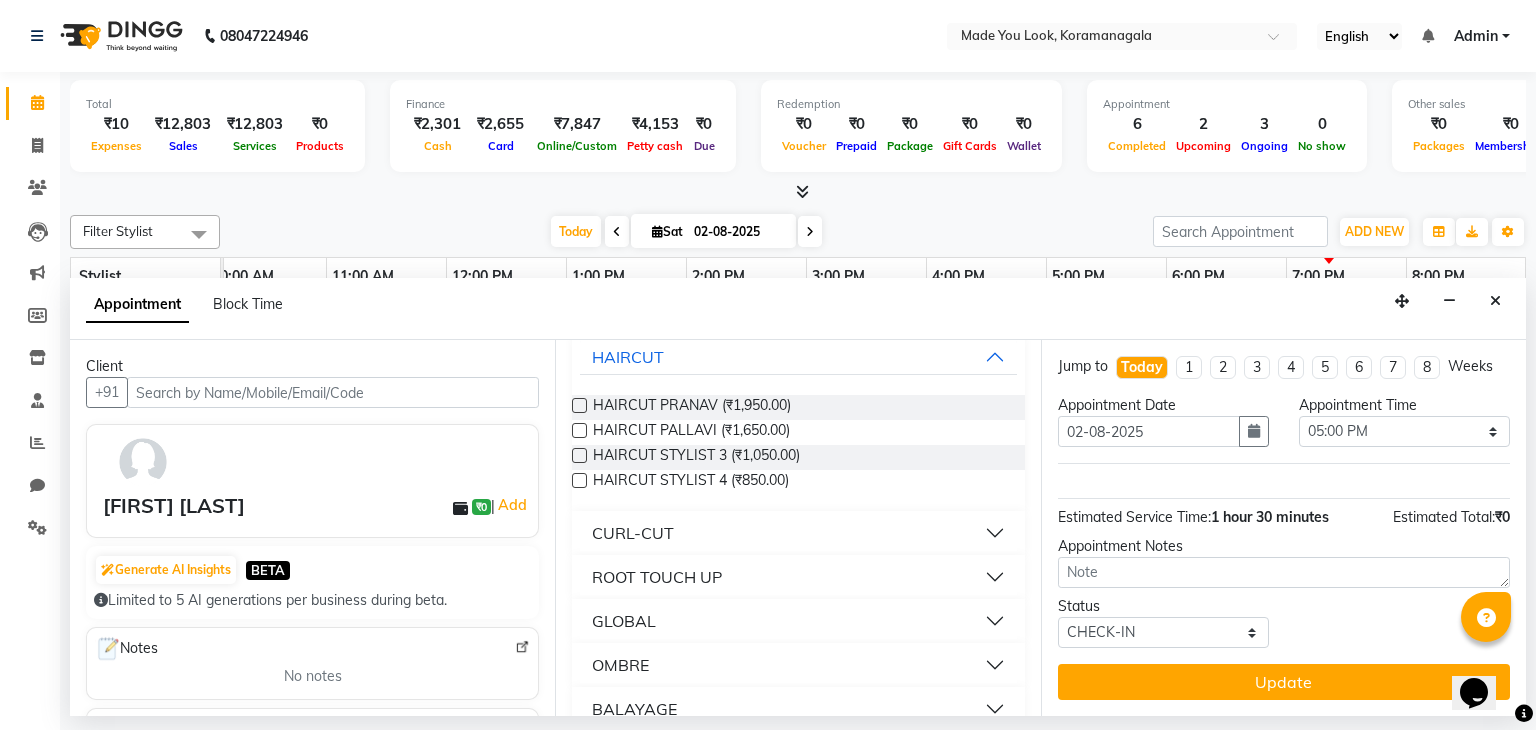 scroll, scrollTop: 100, scrollLeft: 0, axis: vertical 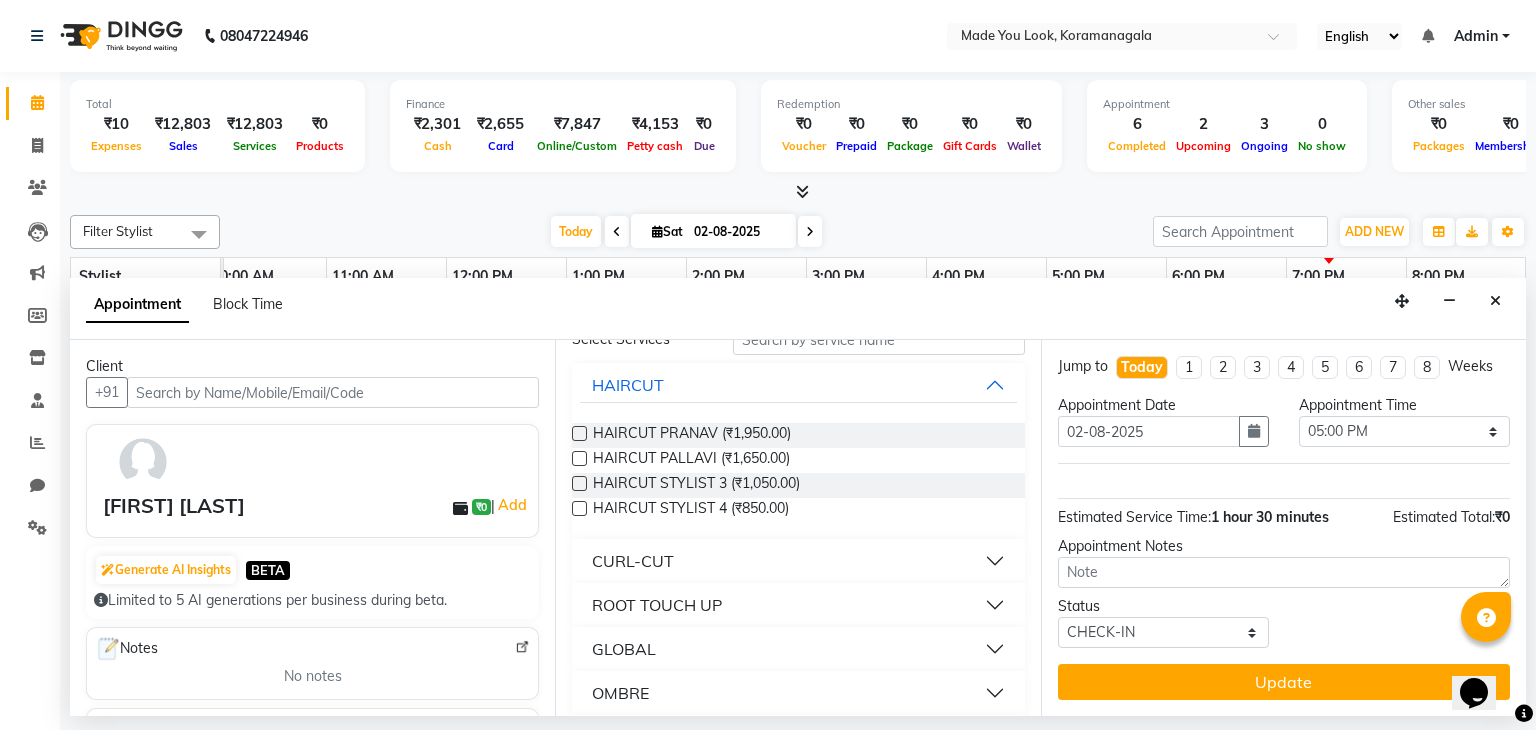 click on "CURL-CUT" at bounding box center (798, 561) 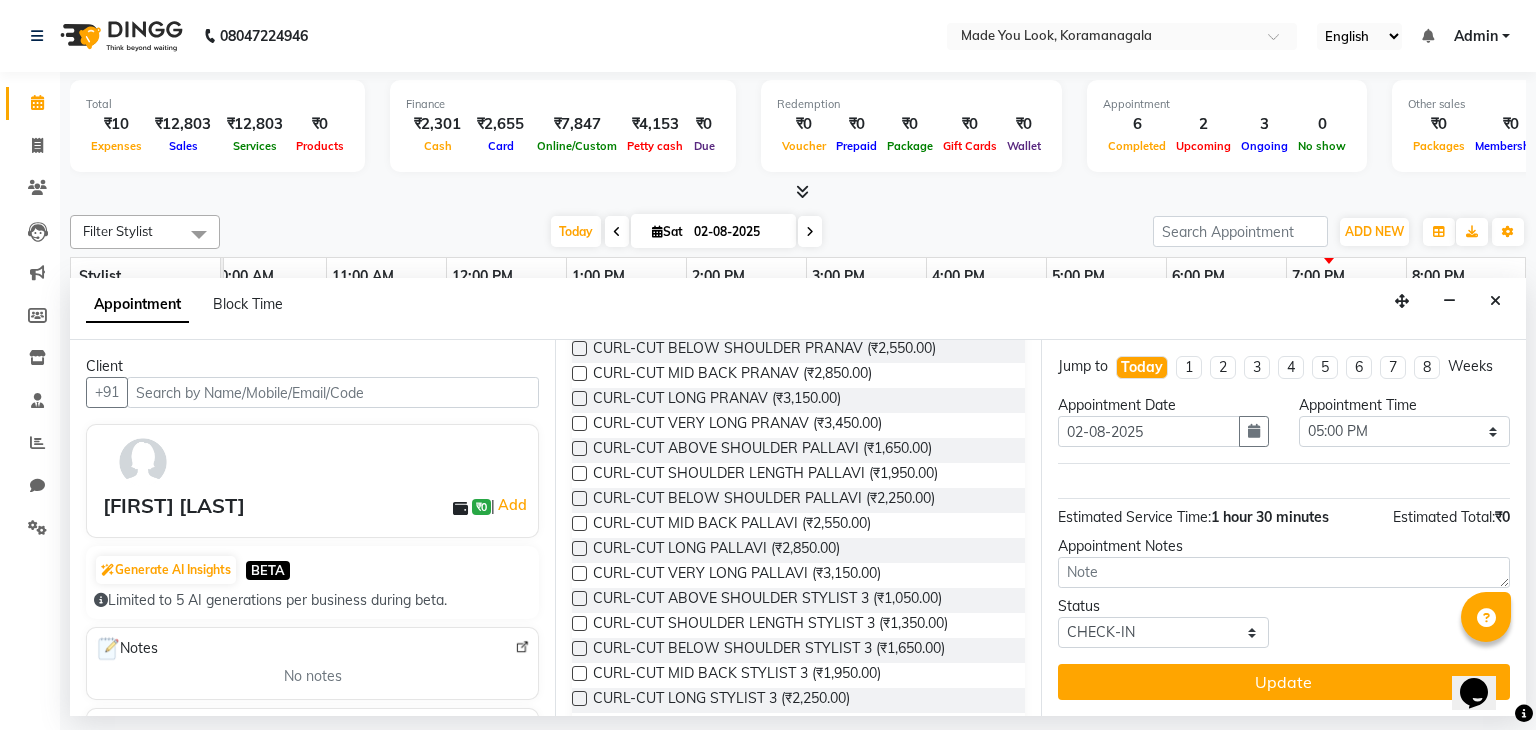 scroll, scrollTop: 500, scrollLeft: 0, axis: vertical 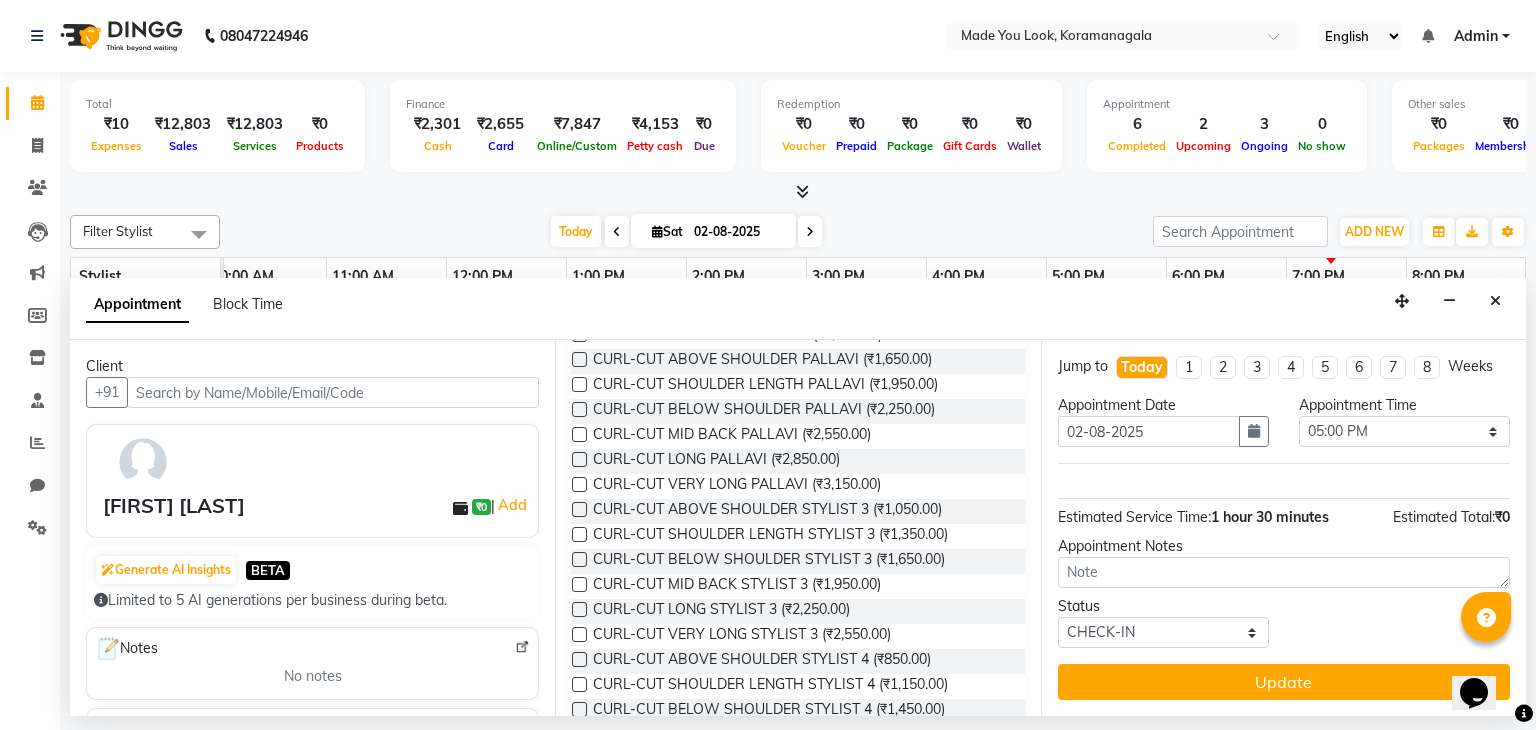 click at bounding box center [579, 434] 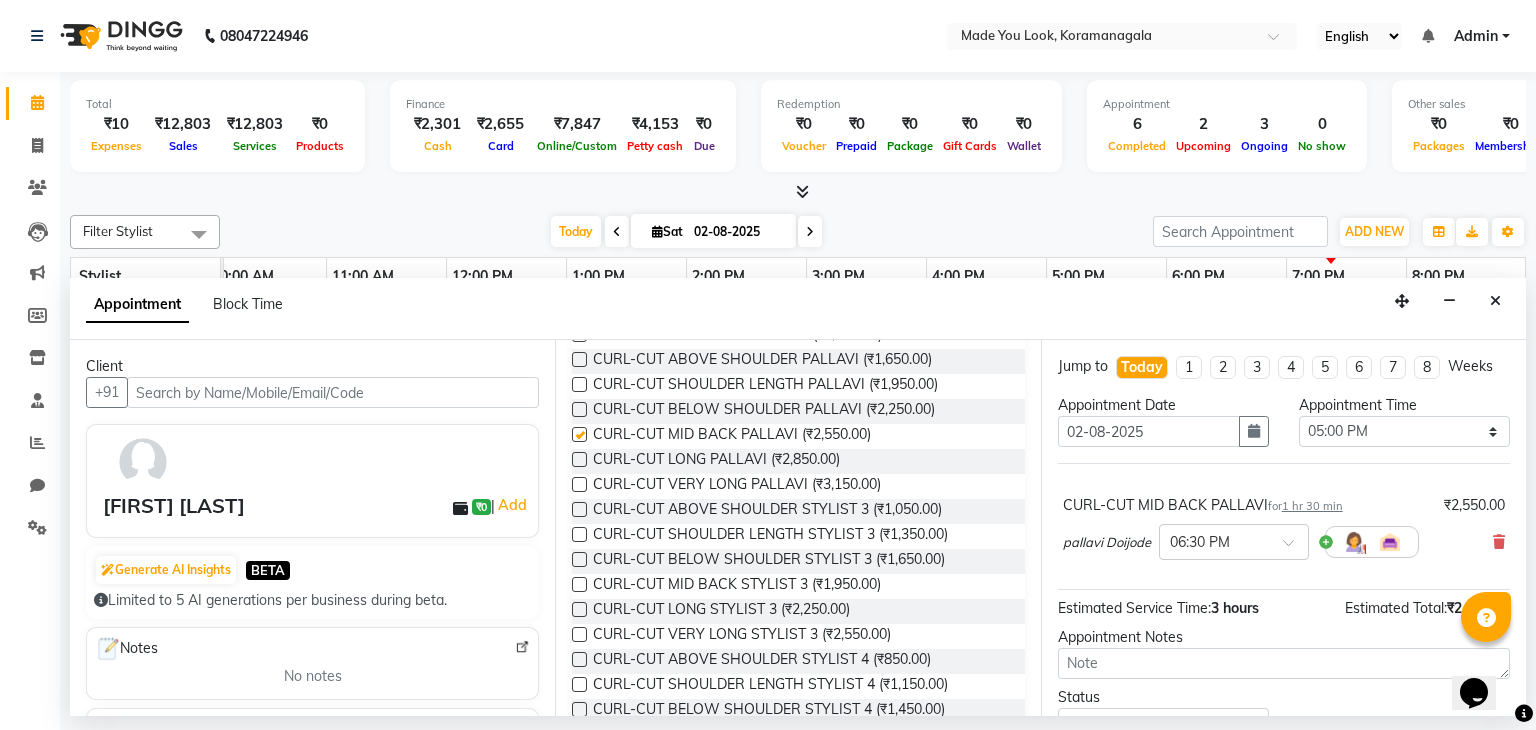 checkbox on "false" 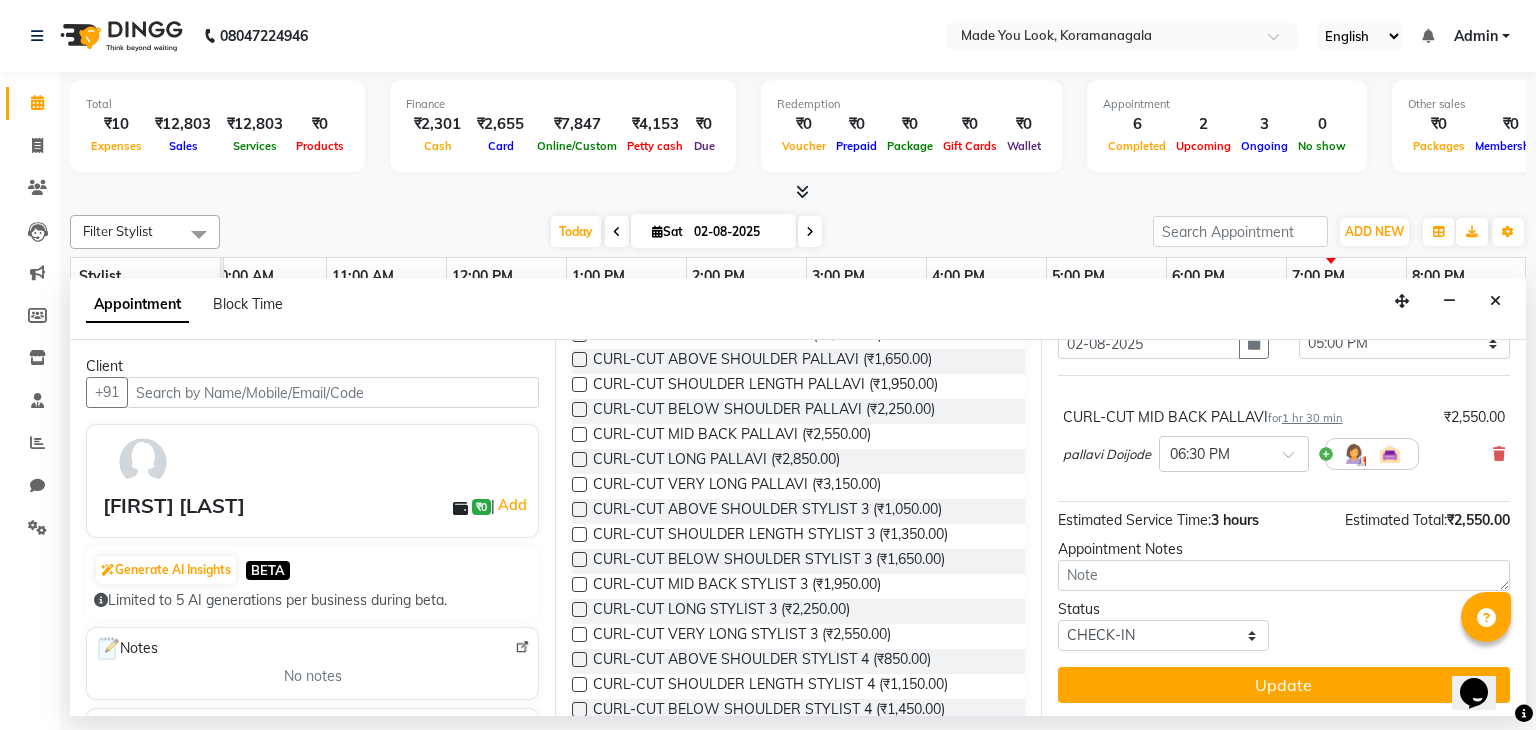 scroll, scrollTop: 90, scrollLeft: 0, axis: vertical 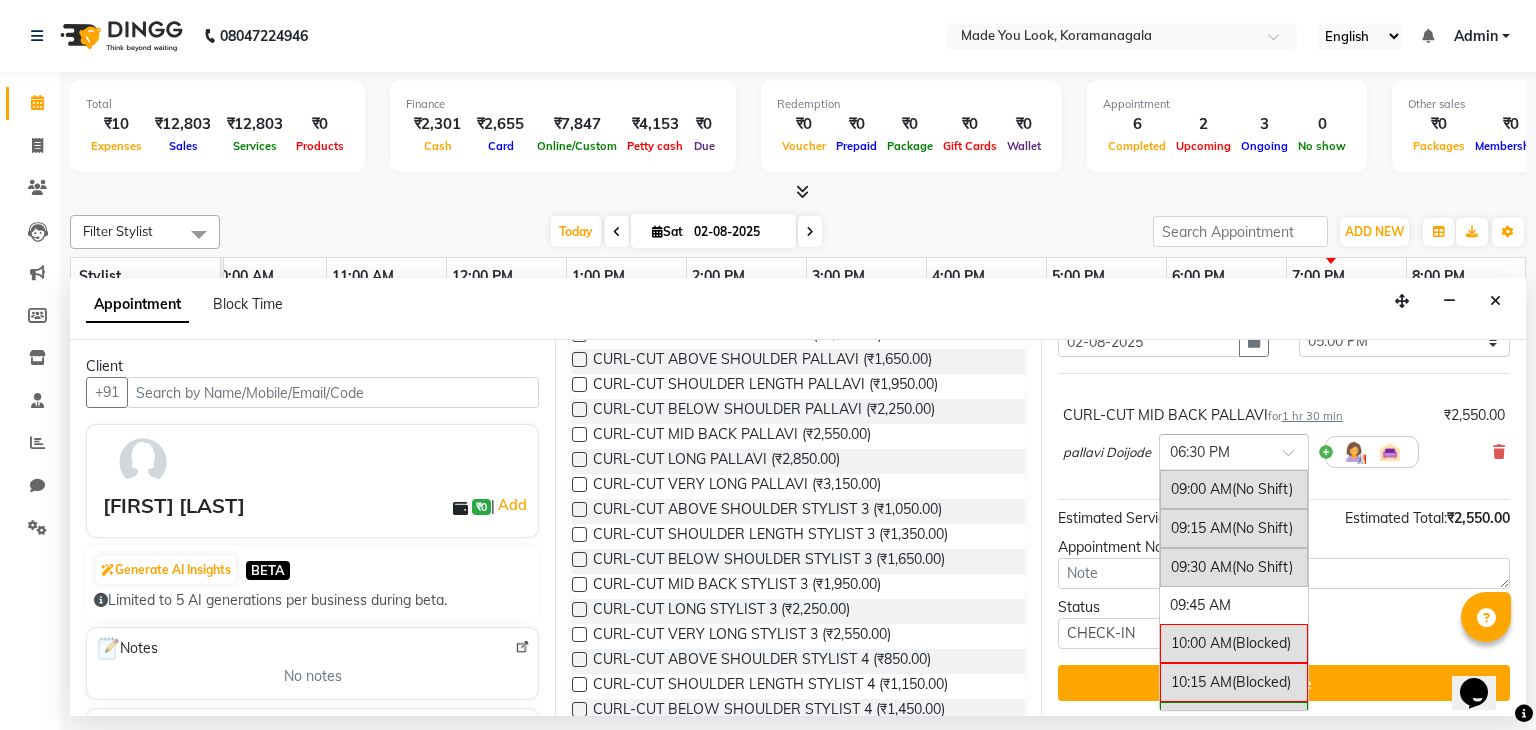 click at bounding box center (1234, 450) 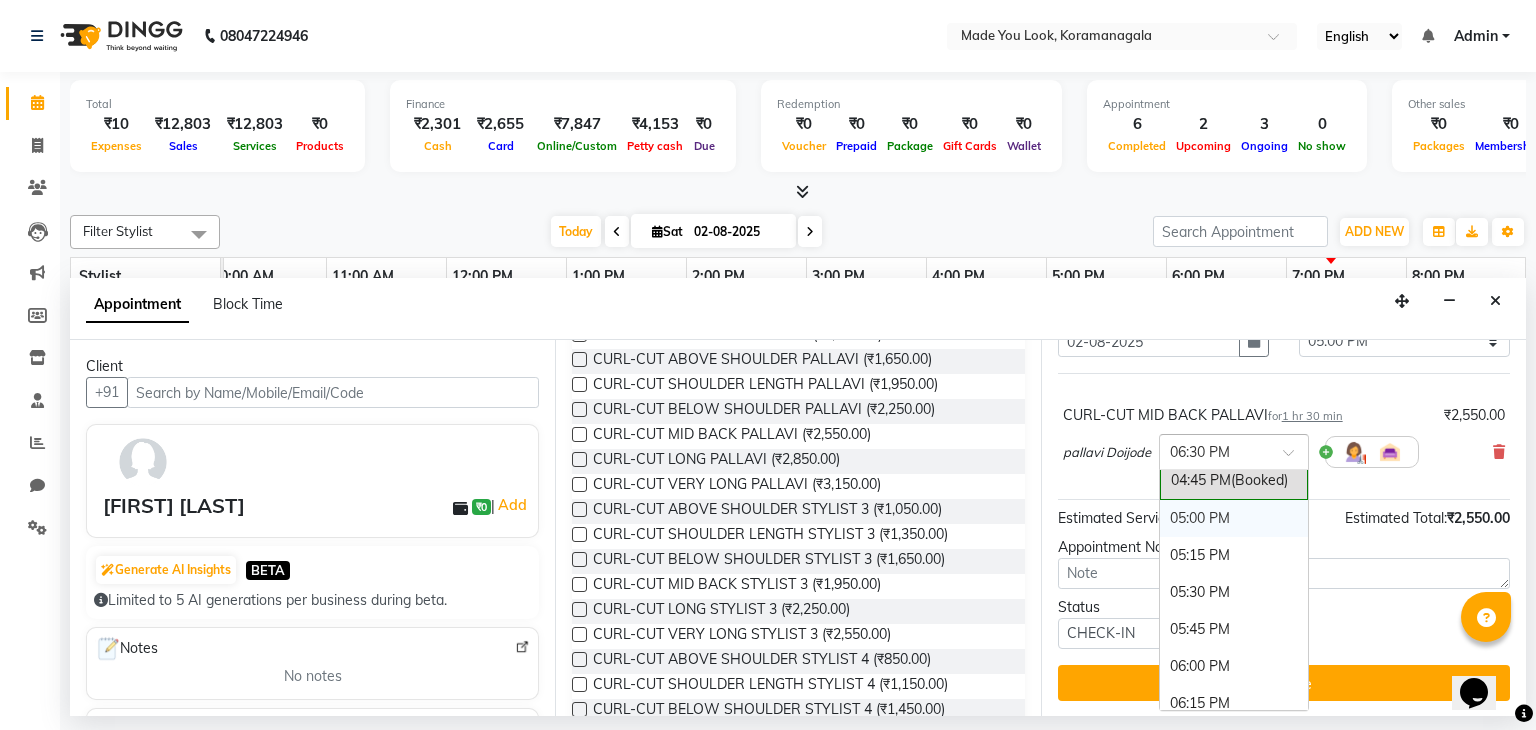 scroll, scrollTop: 1200, scrollLeft: 0, axis: vertical 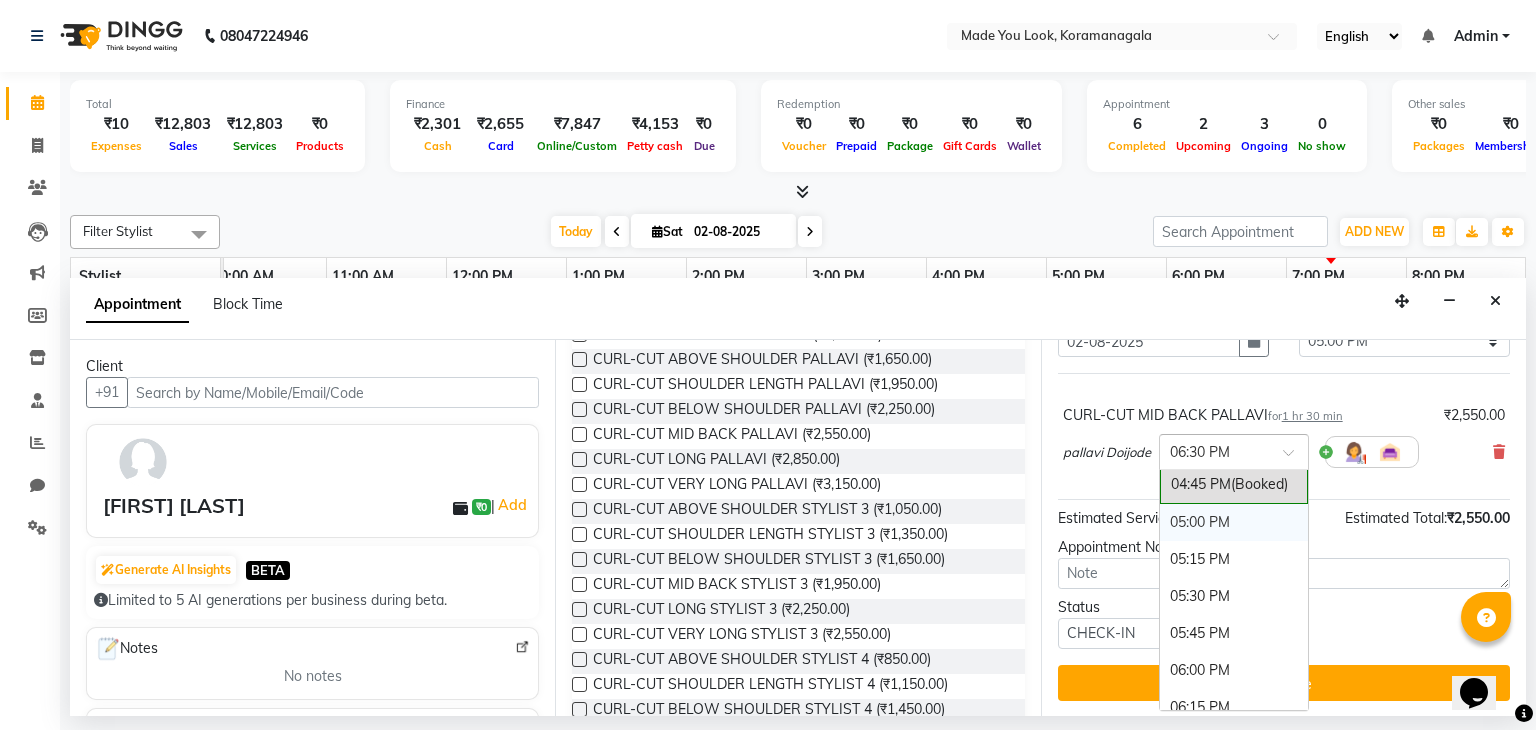 click on "05:00 PM" at bounding box center [1234, 522] 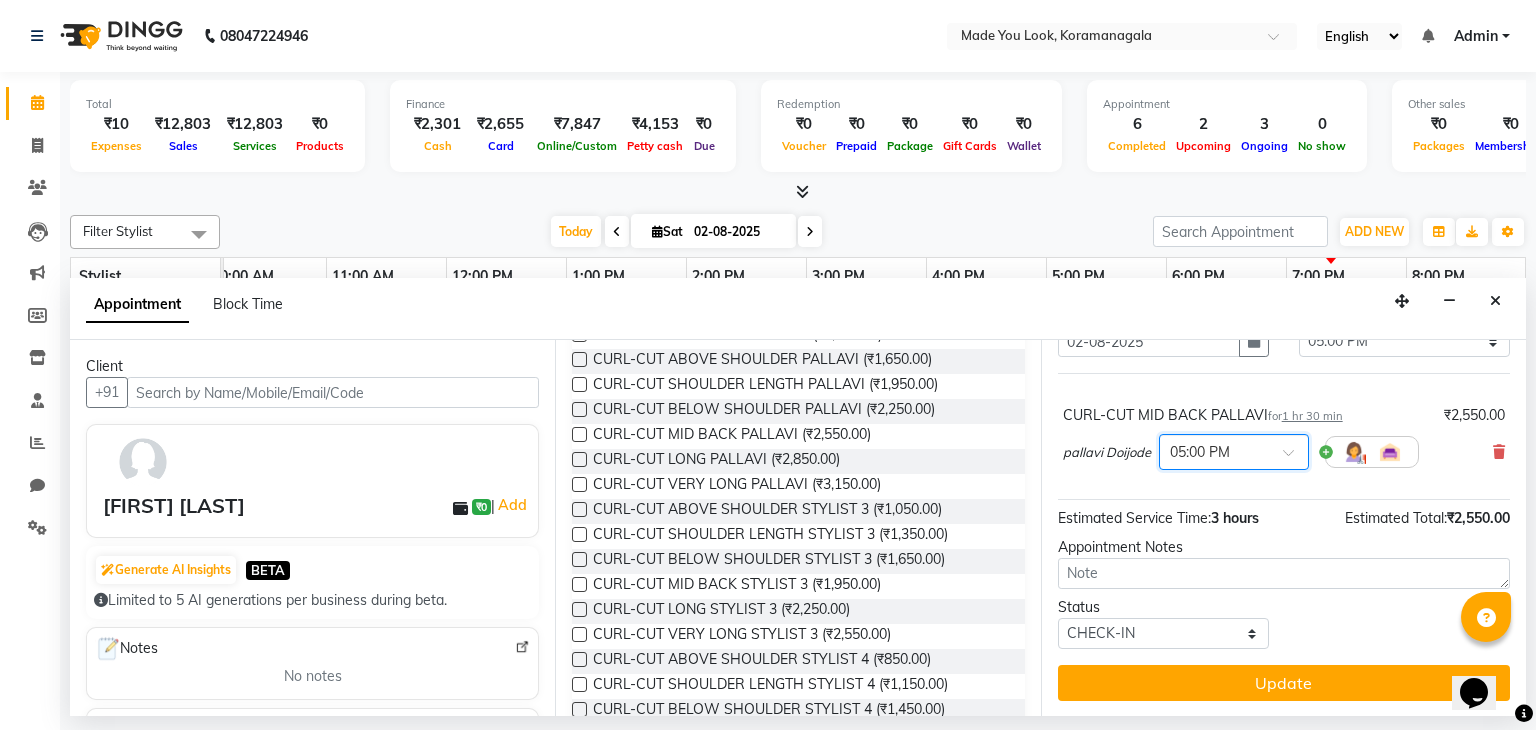 scroll, scrollTop: 90, scrollLeft: 0, axis: vertical 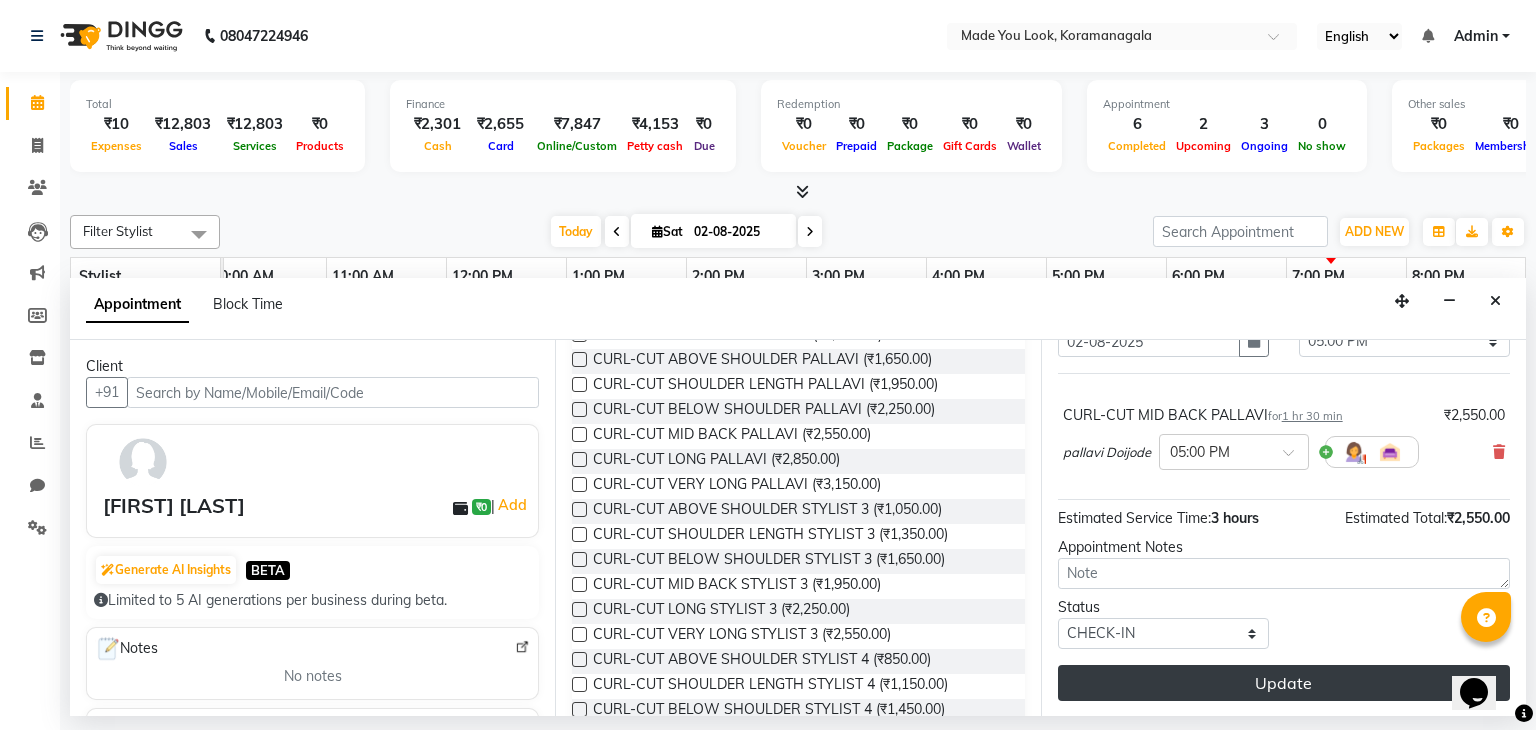 click on "Update" at bounding box center (1284, 683) 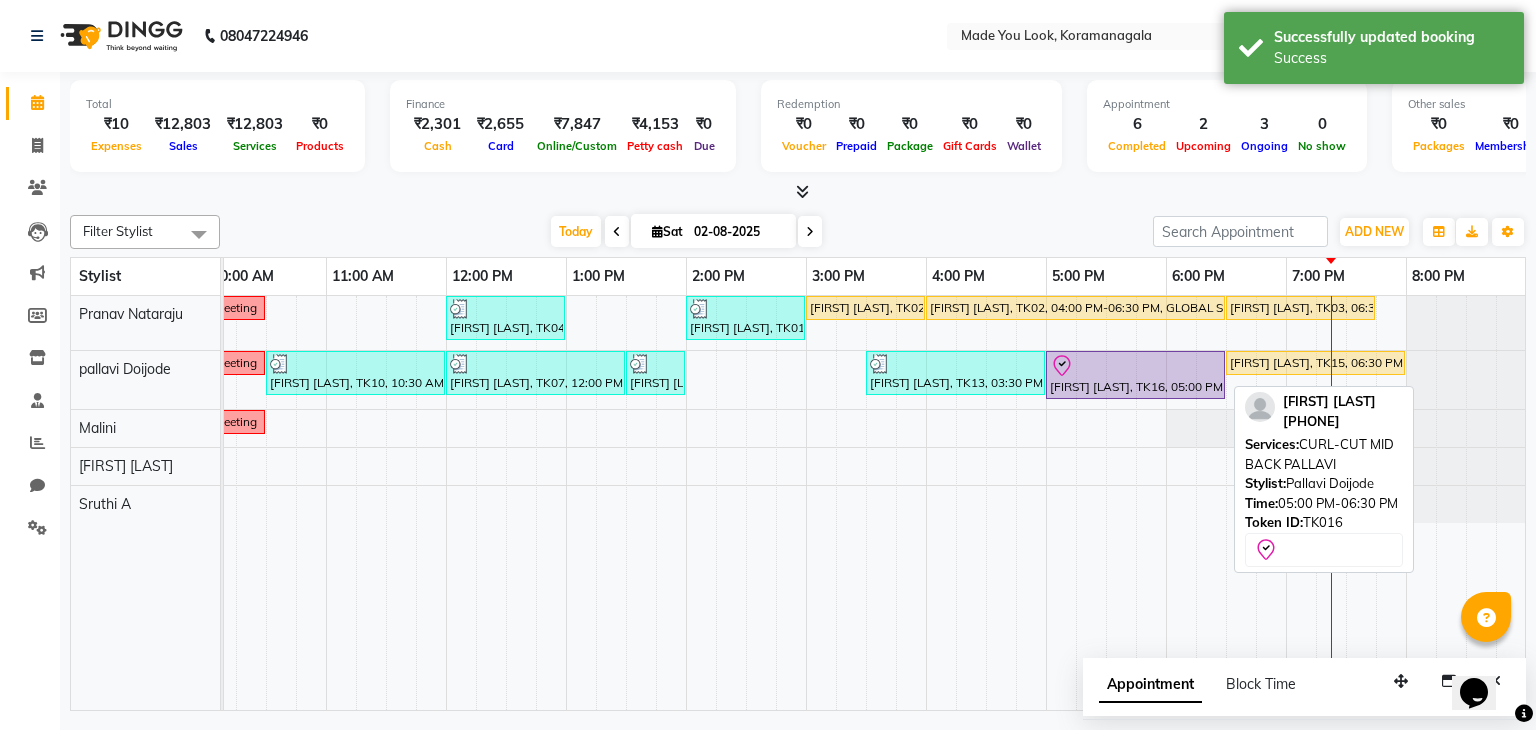 click on "Rizwana P, TK16, 05:00 PM-06:30 PM, CURL-CUT MID BACK PALLAVI" at bounding box center [1135, 375] 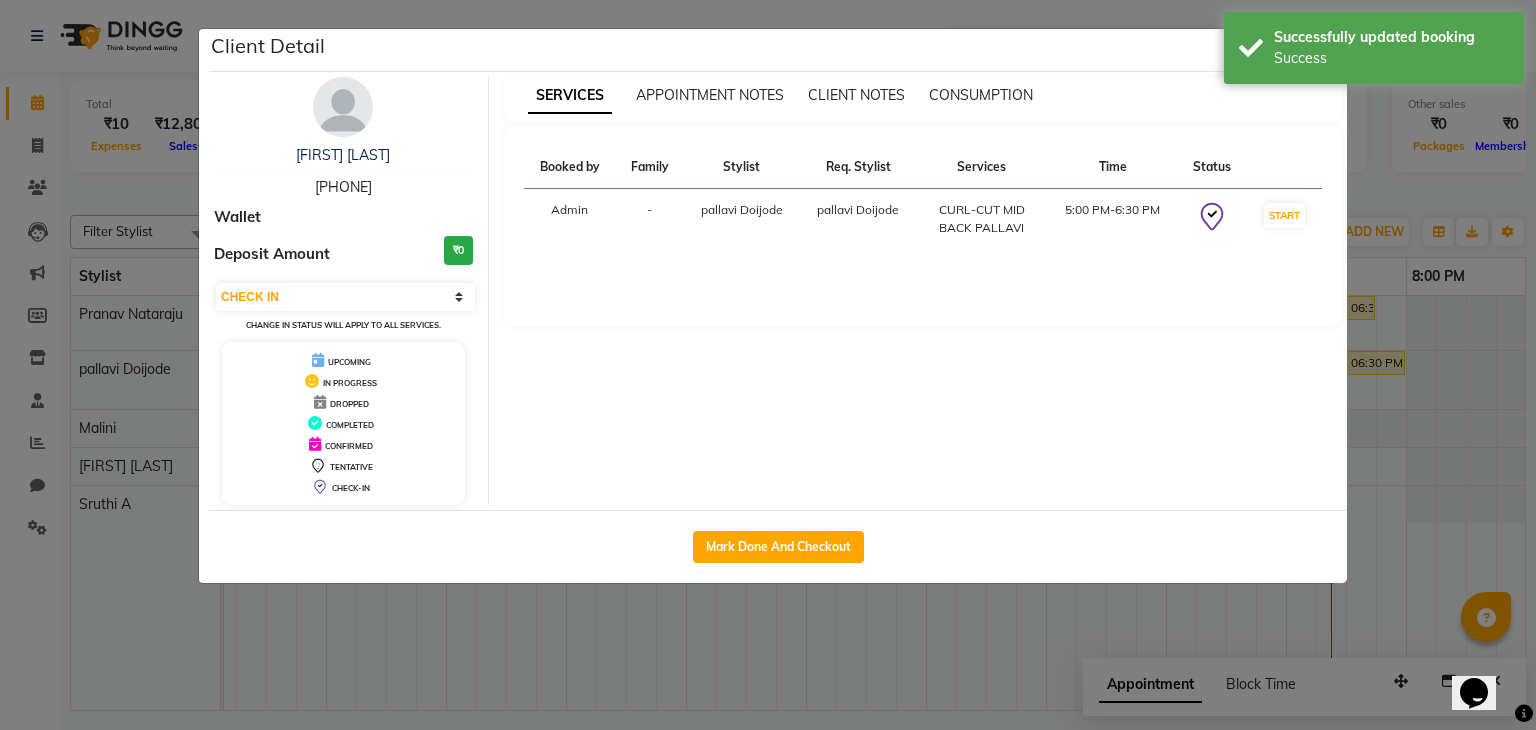 click on "SERVICES APPOINTMENT NOTES CLIENT NOTES CONSUMPTION Booked by Family Stylist Req. Stylist Services Time Status  Admin  - pallavi Doijode pallavi Doijode  CURL-CUT MID BACK PALLAVI   5:00 PM-6:30 PM   START" at bounding box center [923, 291] 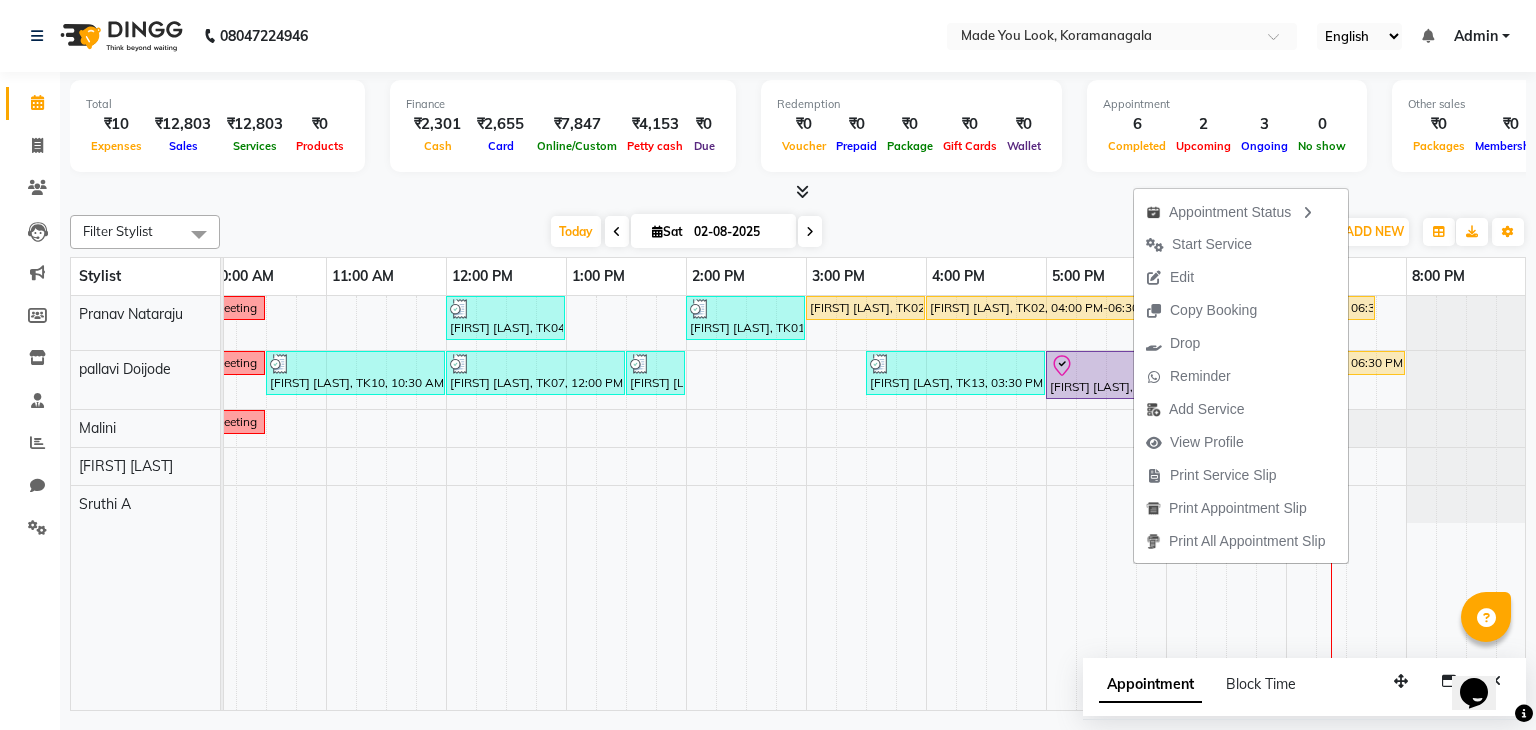 drag, startPoint x: 1188, startPoint y: 285, endPoint x: 1198, endPoint y: 288, distance: 10.440307 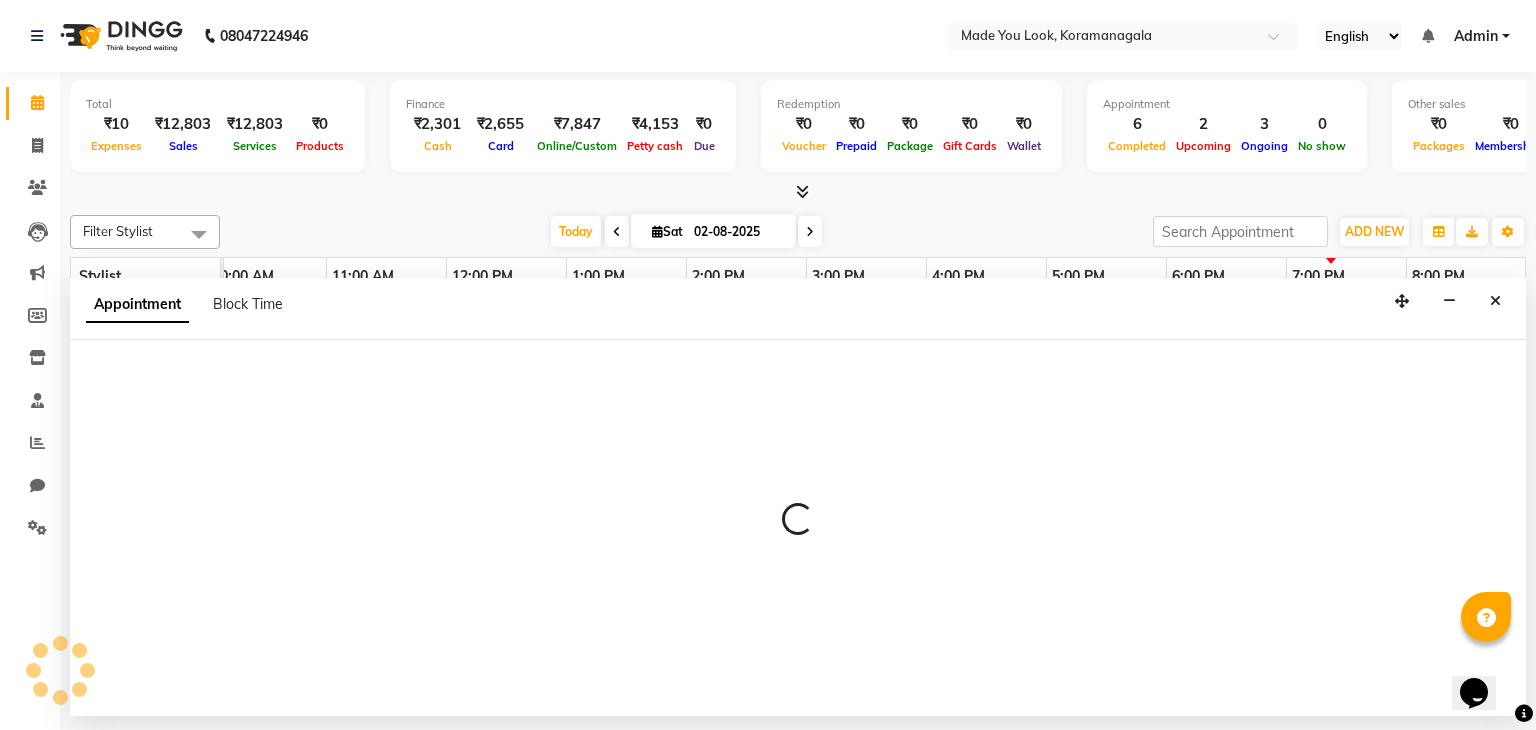 select on "1020" 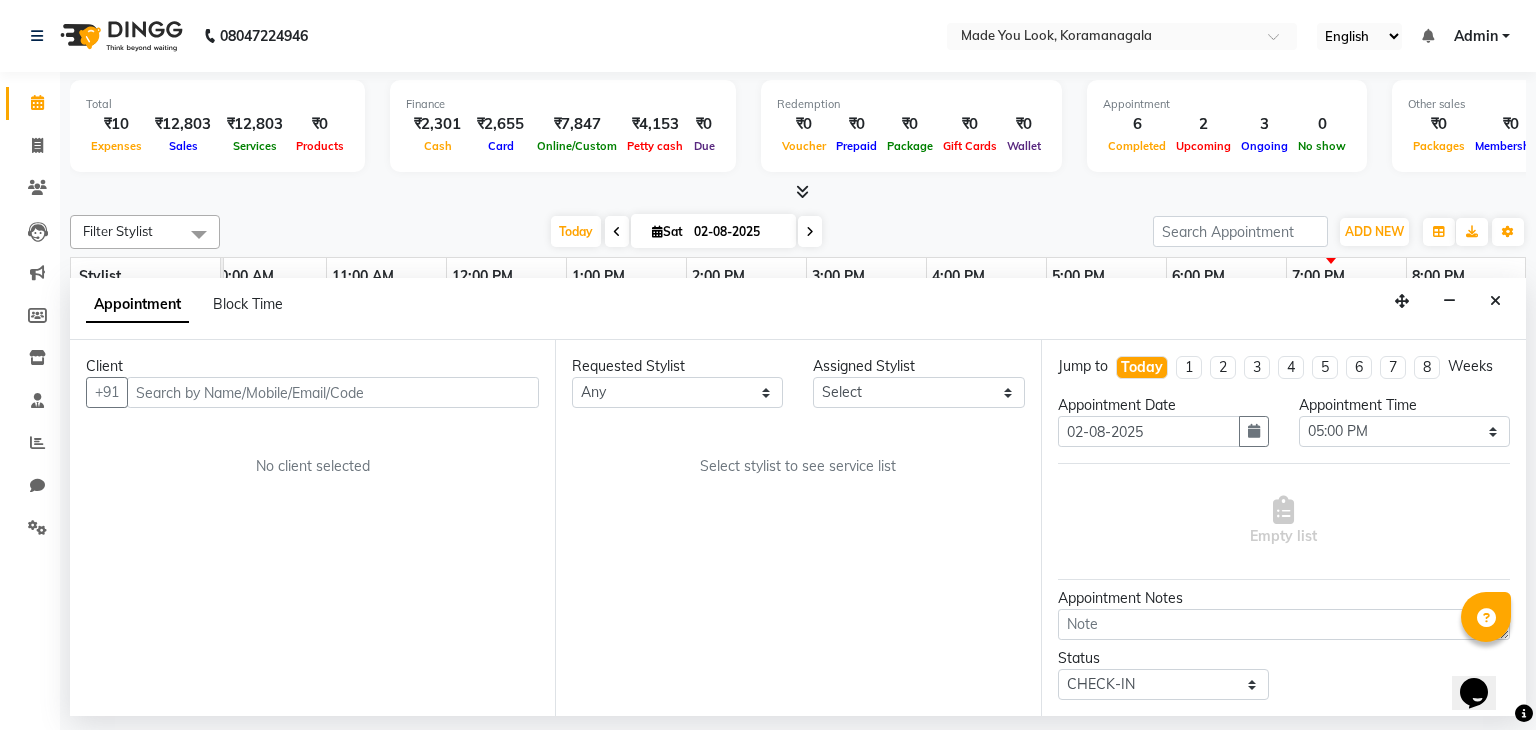scroll, scrollTop: 0, scrollLeft: 0, axis: both 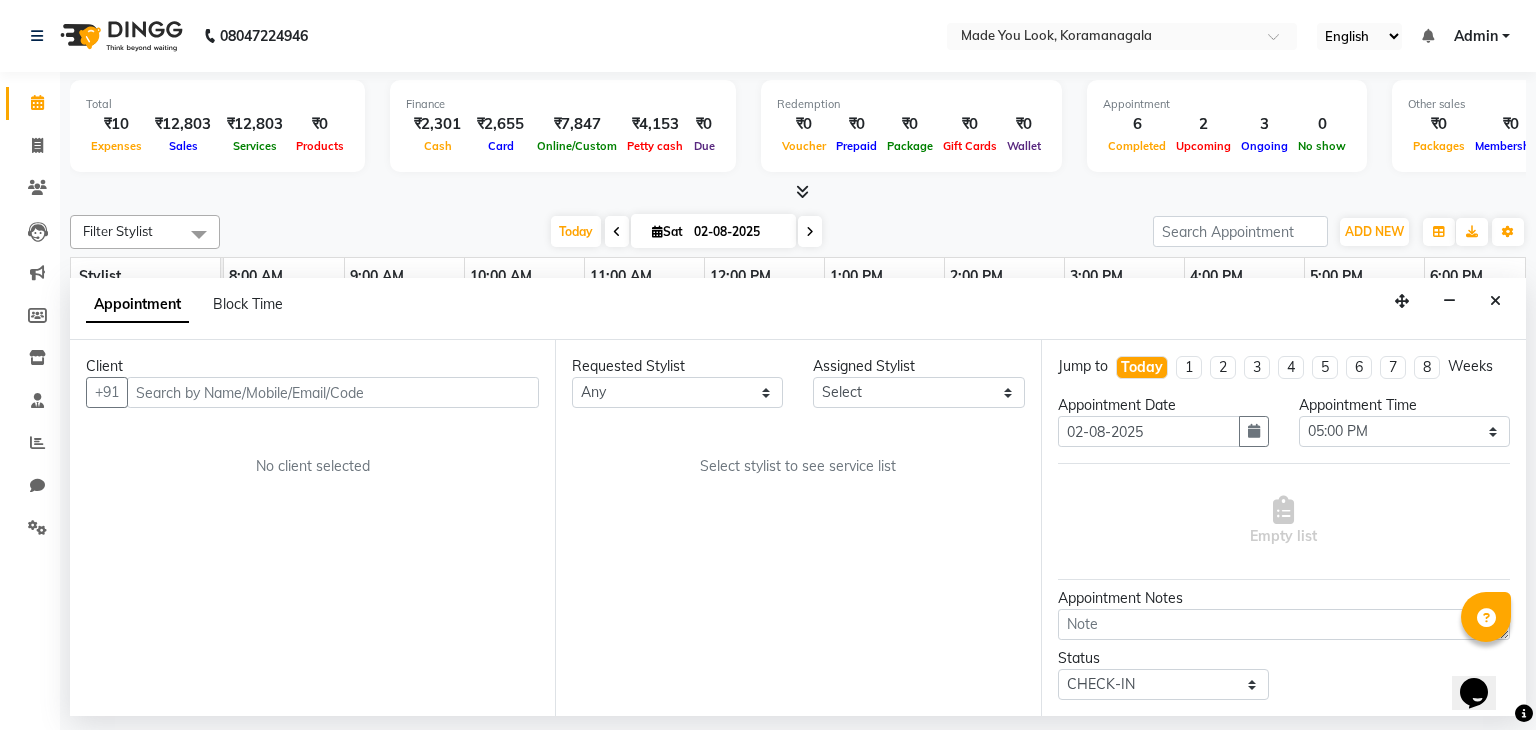 select on "83313" 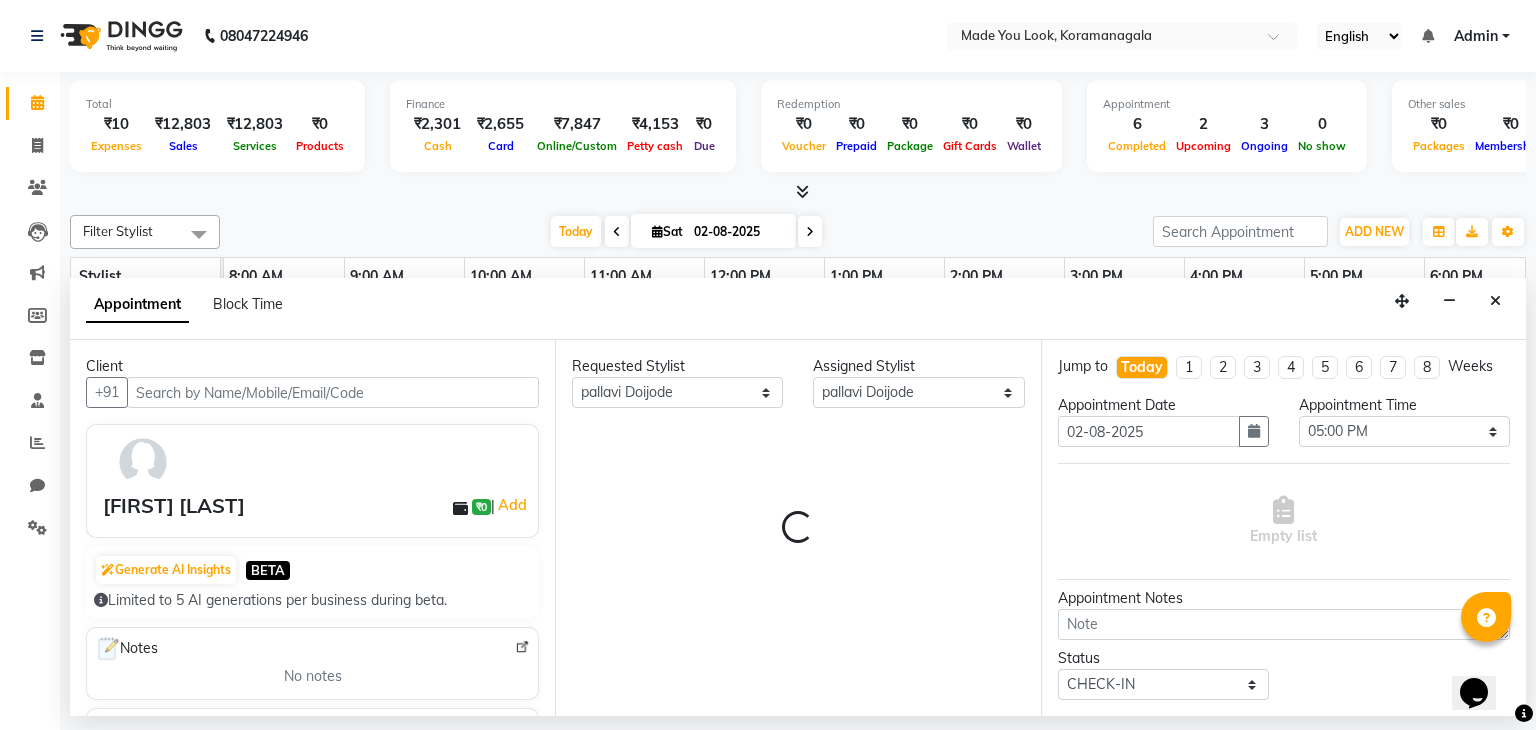 select on "4108" 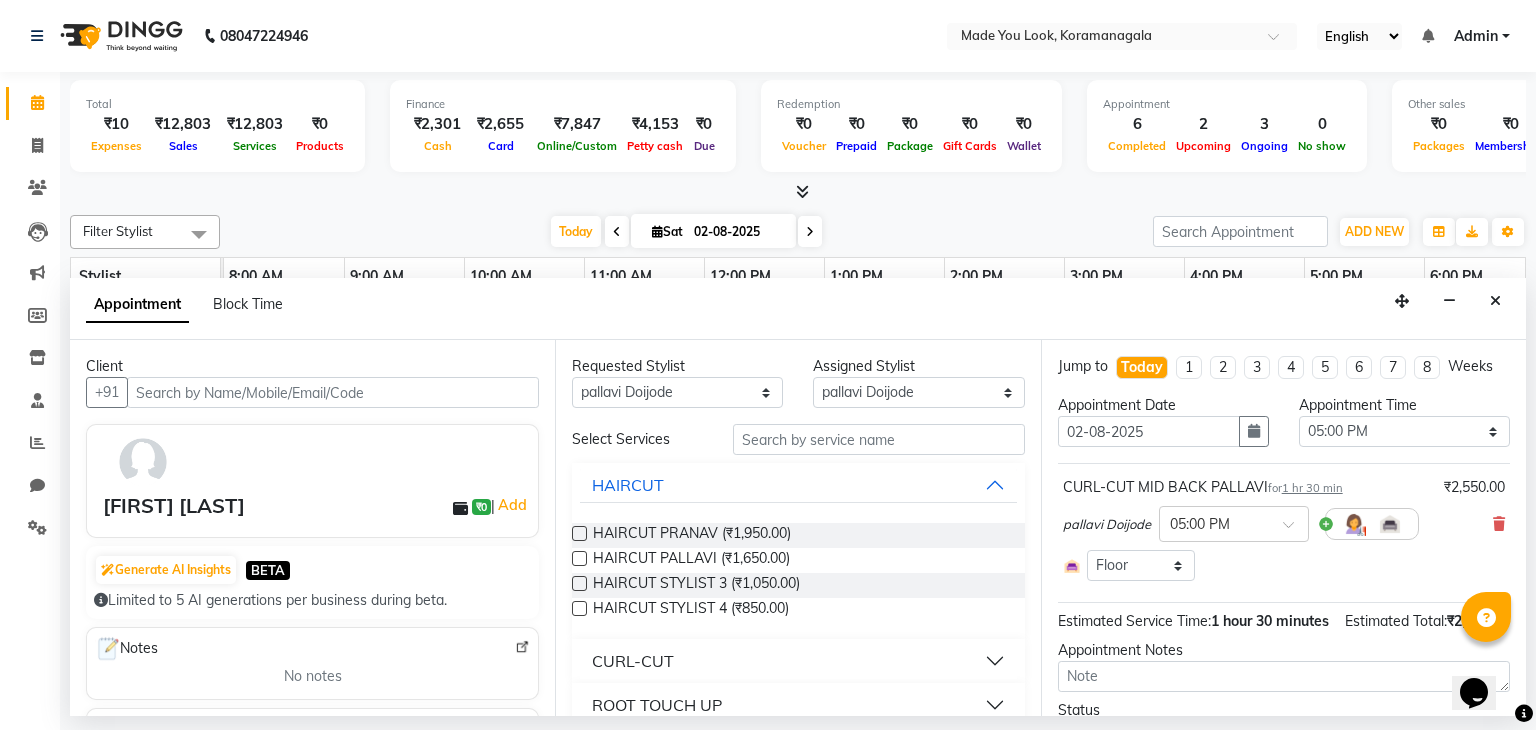 scroll, scrollTop: 0, scrollLeft: 258, axis: horizontal 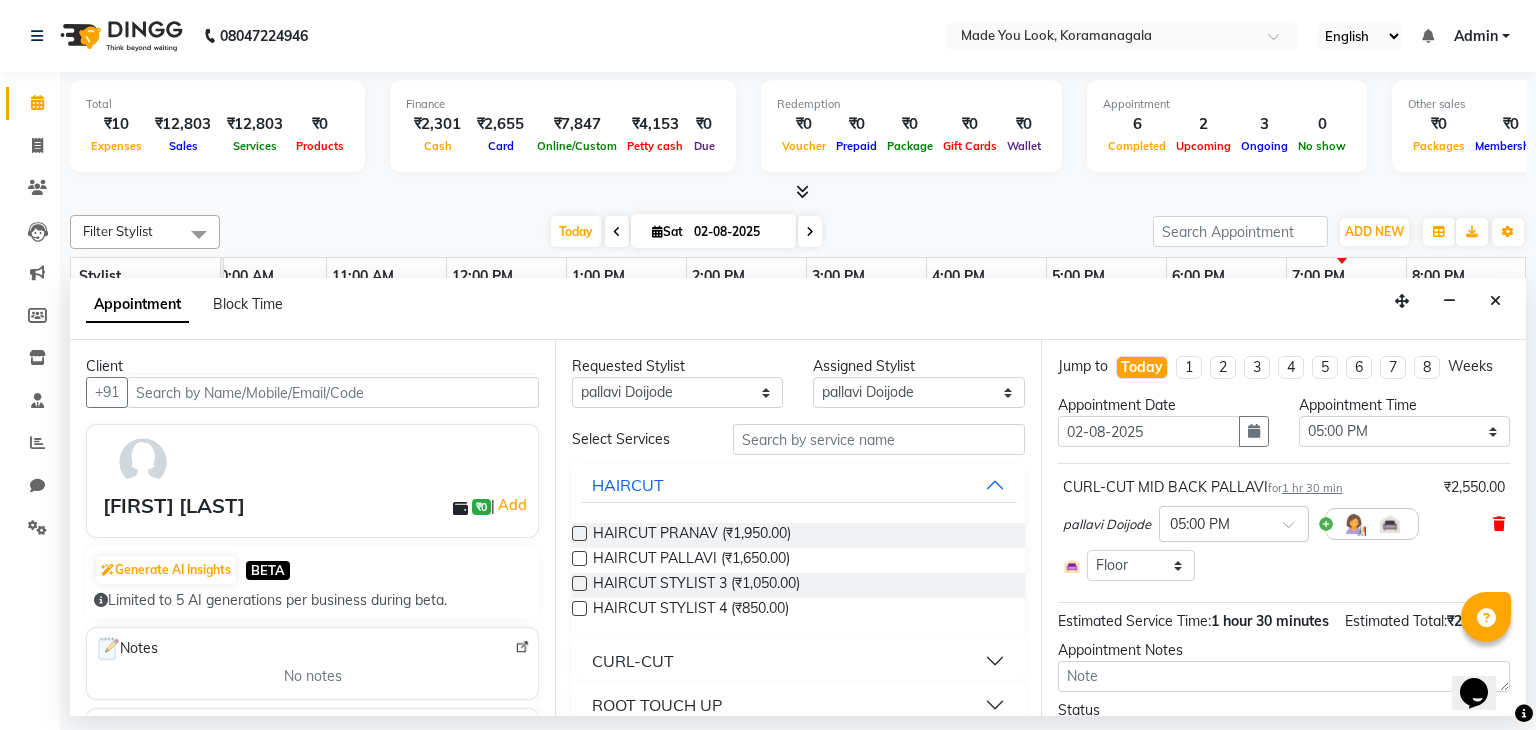 click at bounding box center [1499, 524] 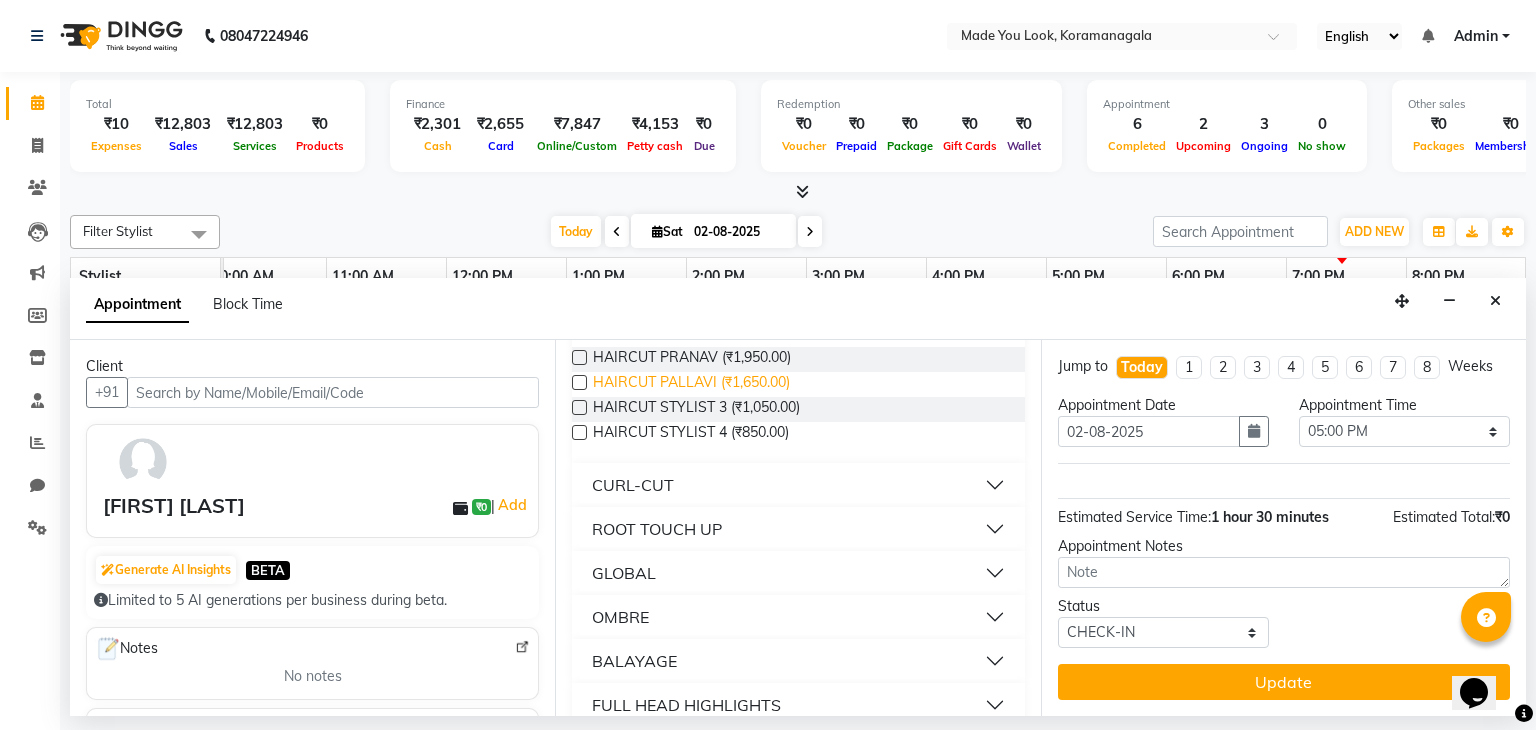 scroll, scrollTop: 200, scrollLeft: 0, axis: vertical 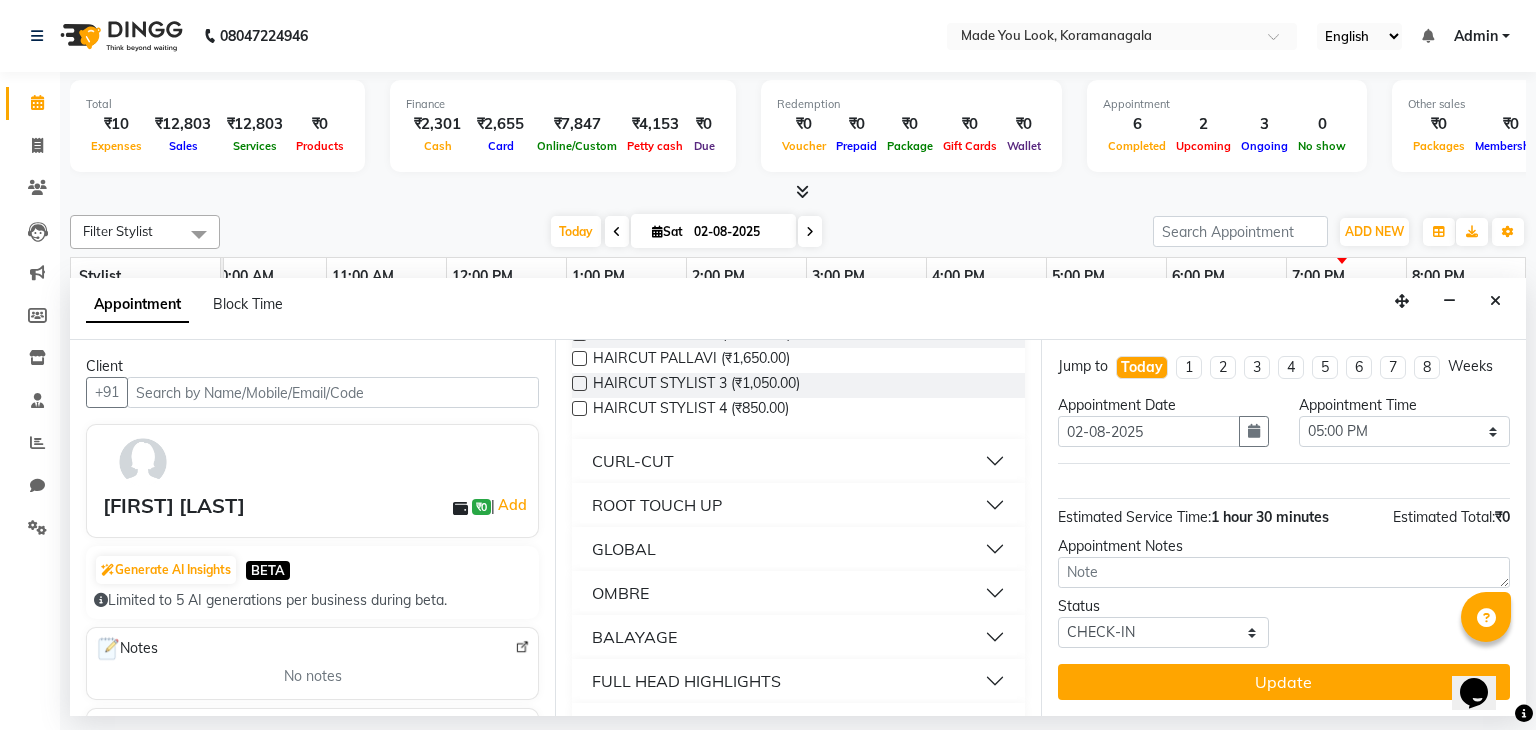 click on "CURL-CUT" at bounding box center (798, 461) 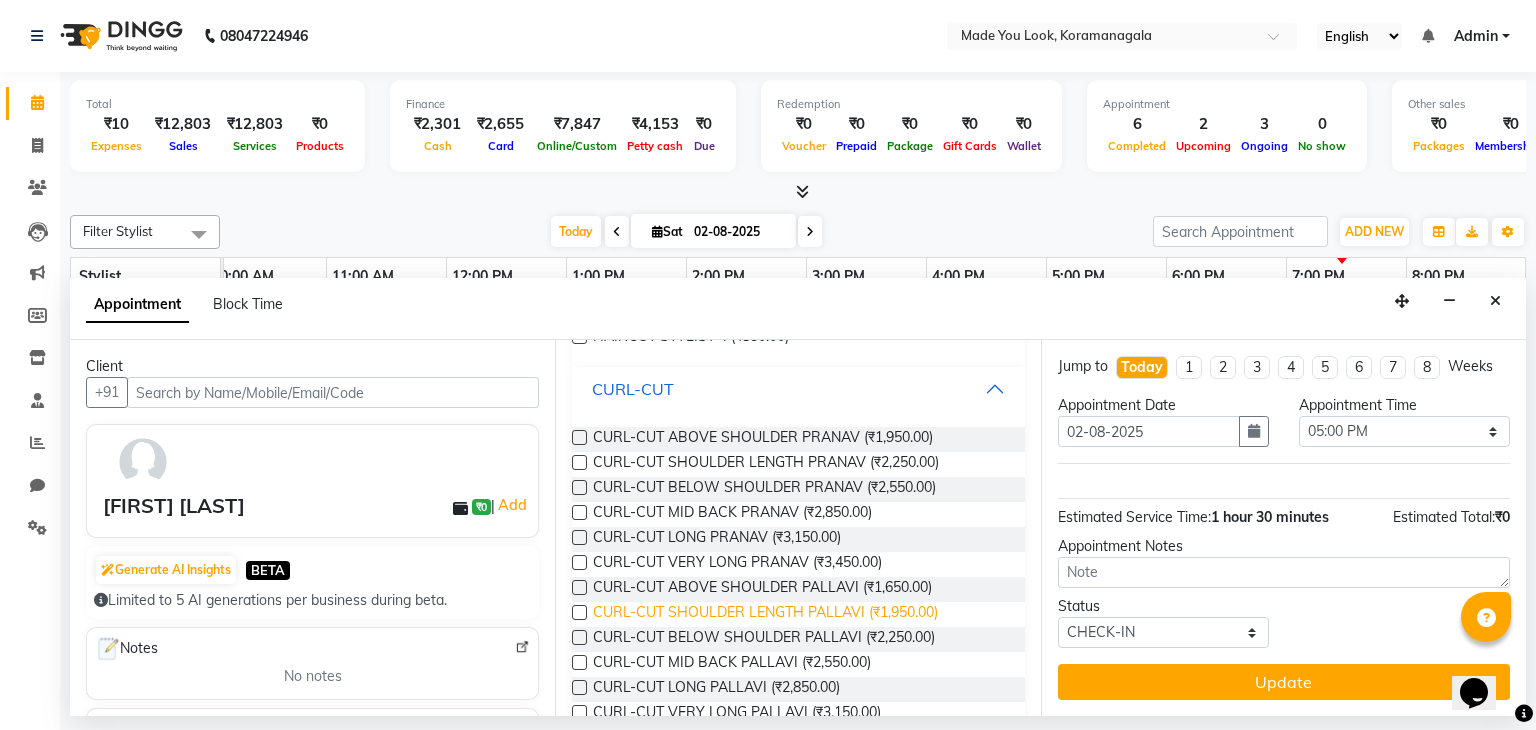 scroll, scrollTop: 300, scrollLeft: 0, axis: vertical 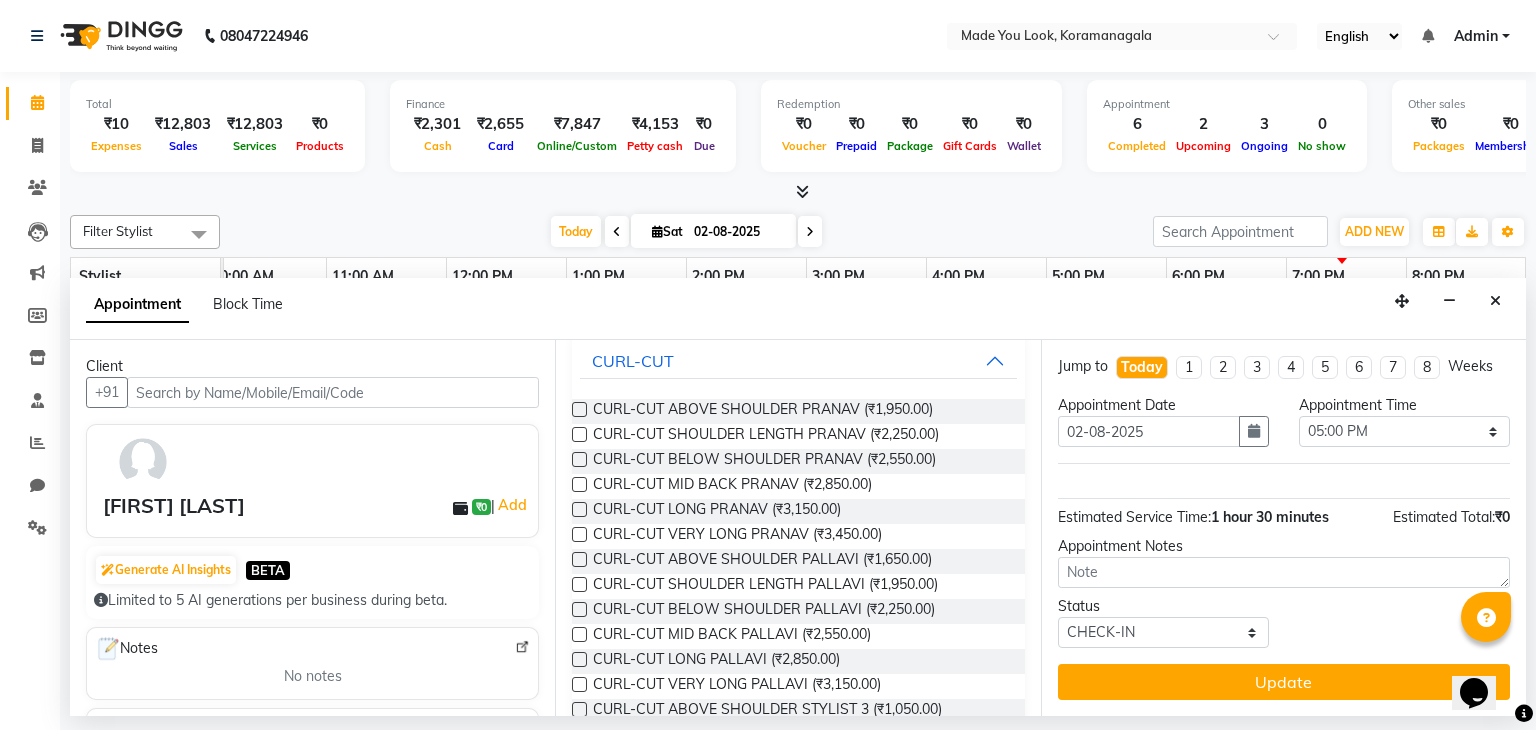 click on "CURL-CUT BELOW SHOULDER PALLAVI (₹2,250.00)" at bounding box center (798, 611) 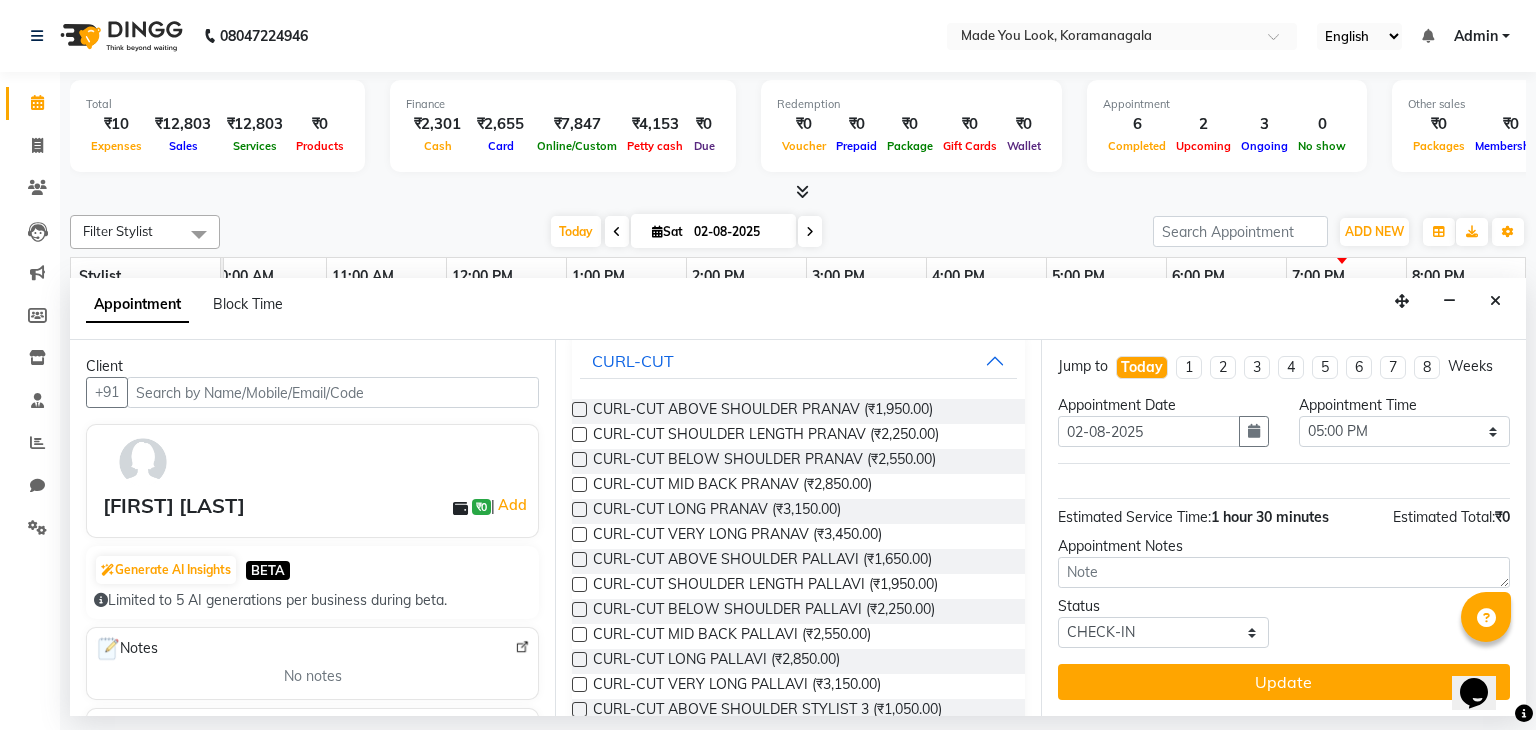 click at bounding box center (579, 609) 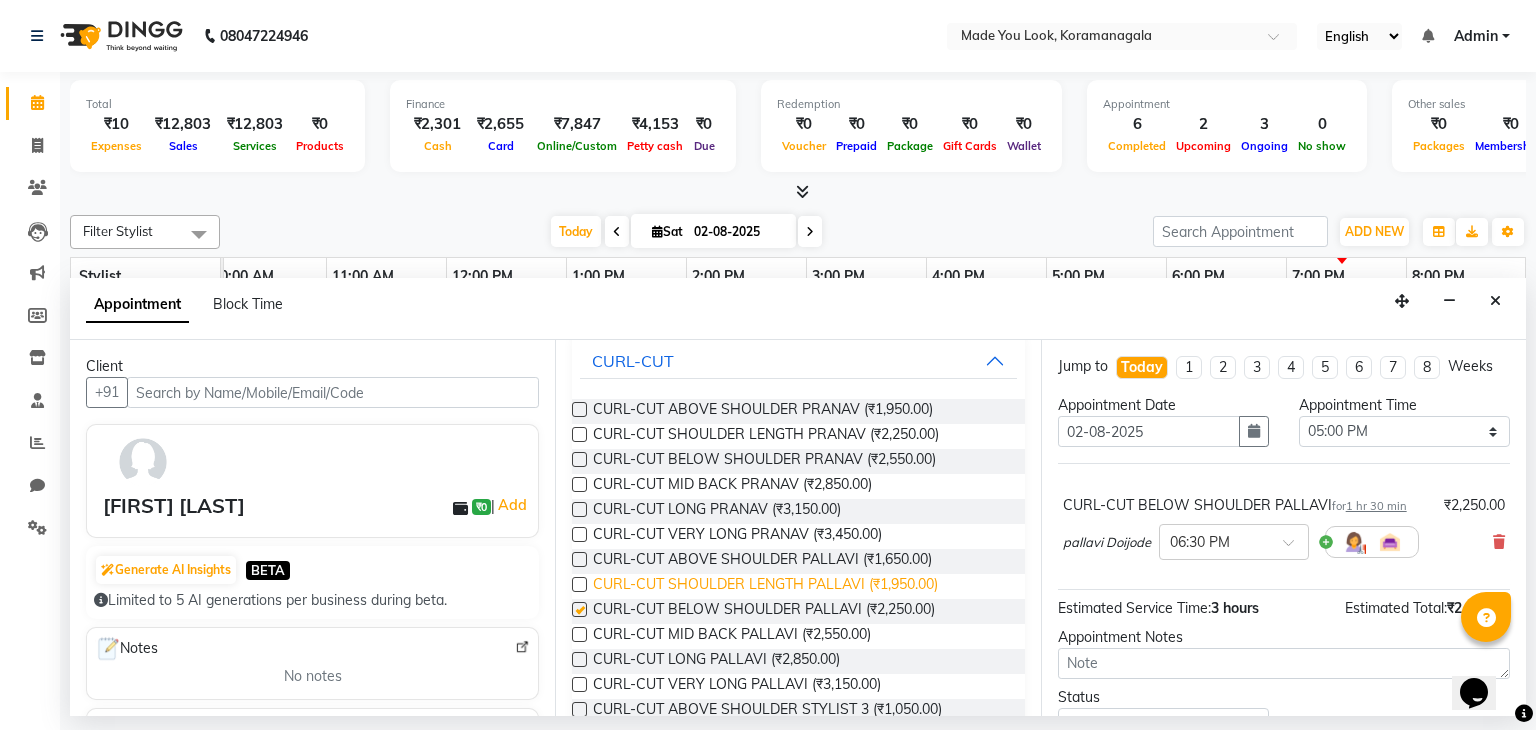 checkbox on "false" 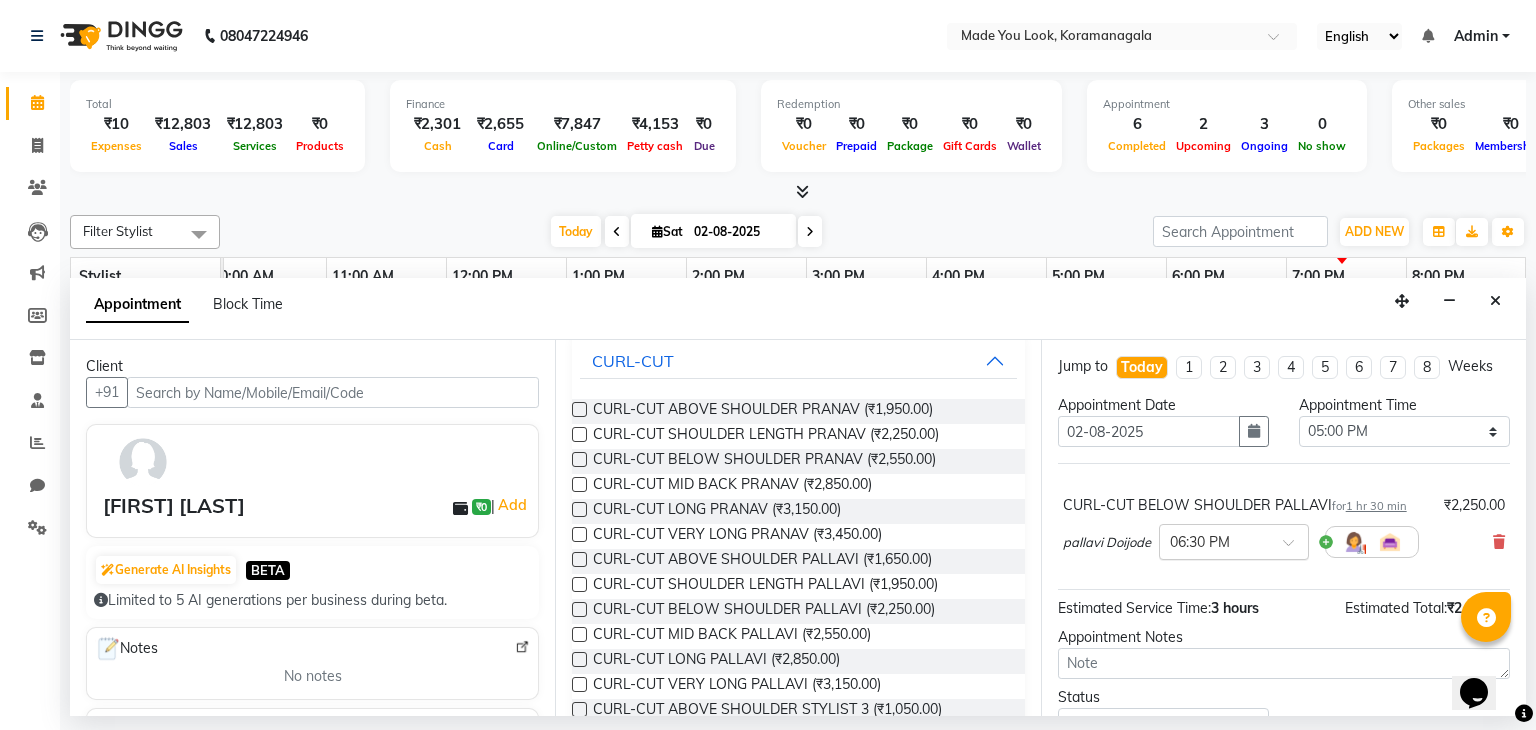 click at bounding box center (1214, 540) 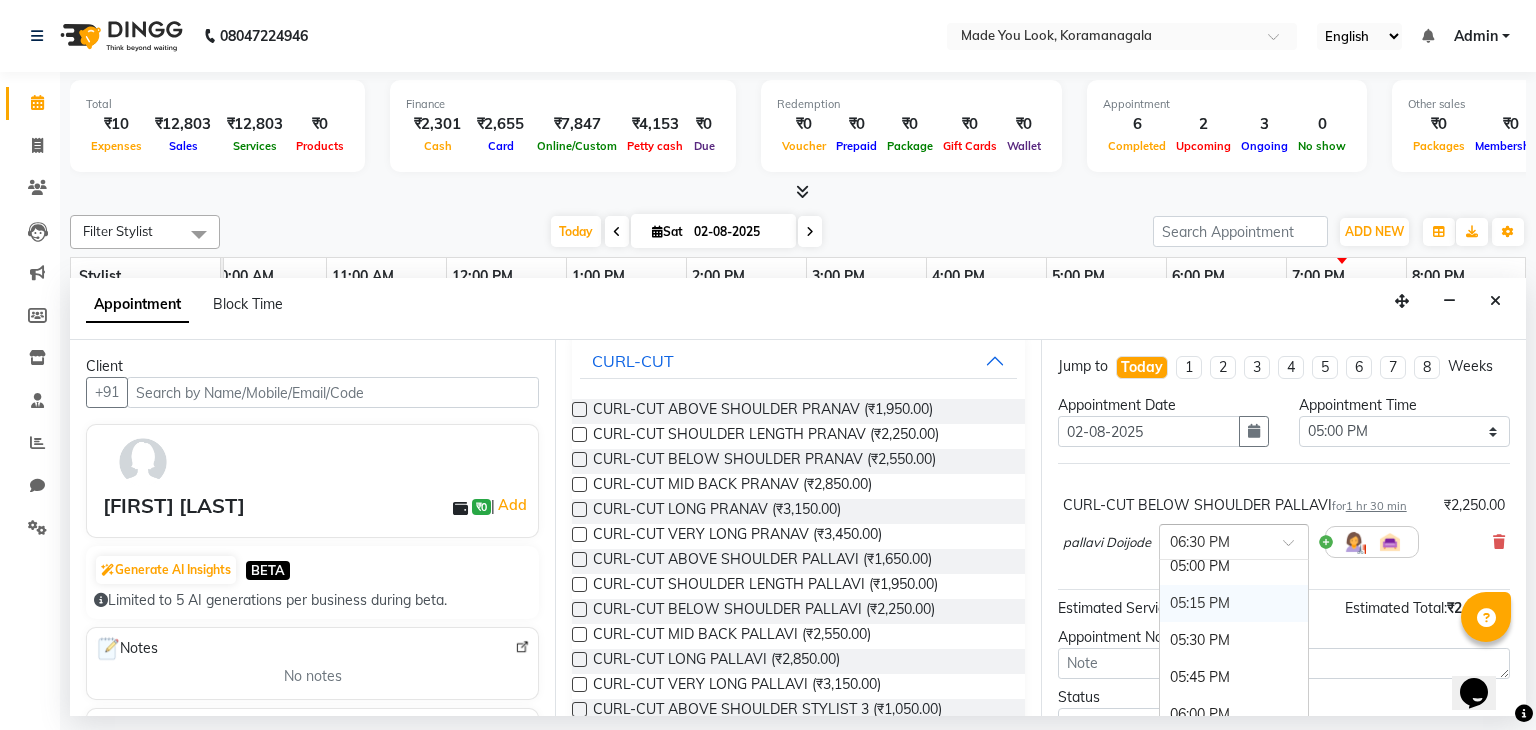 scroll, scrollTop: 1146, scrollLeft: 0, axis: vertical 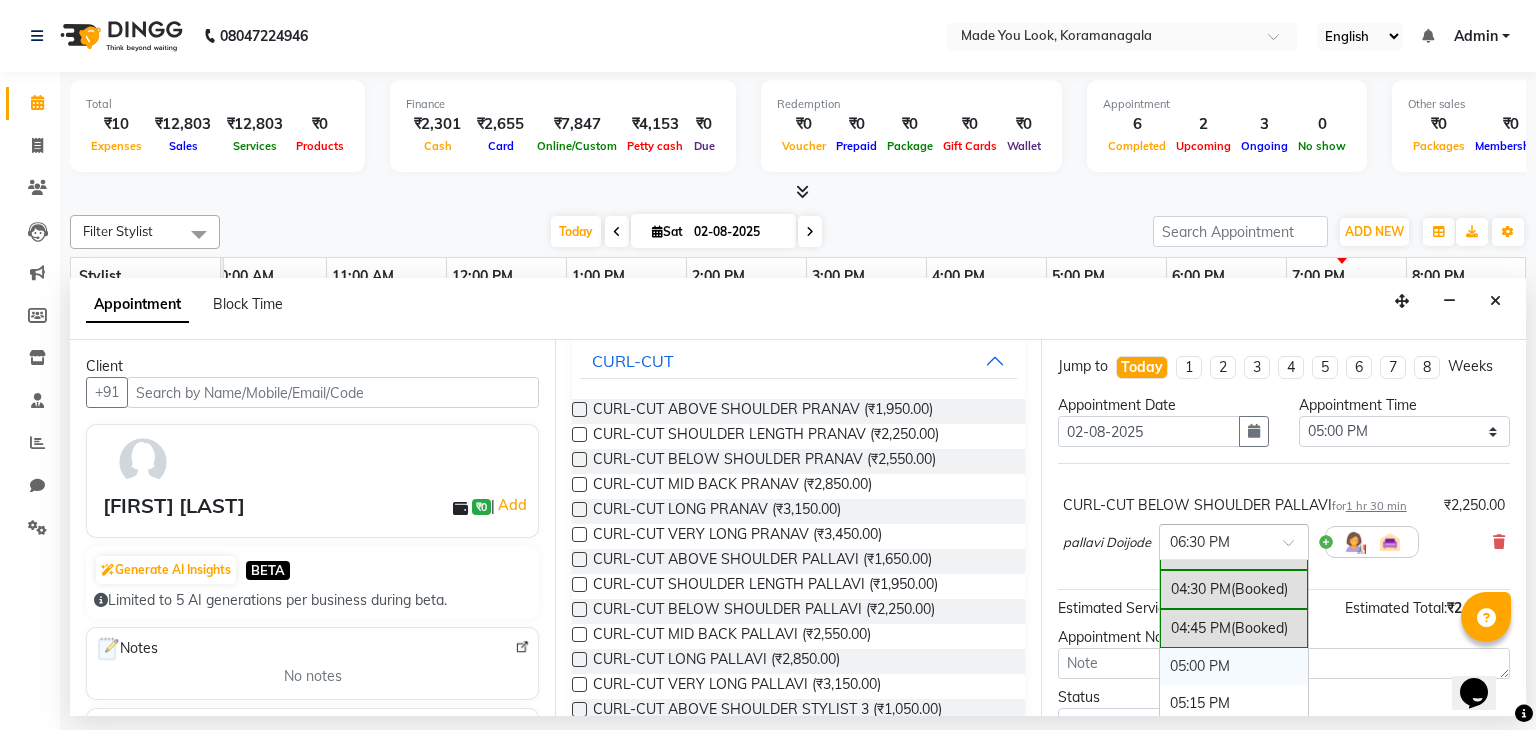 click on "05:00 PM" at bounding box center [1234, 666] 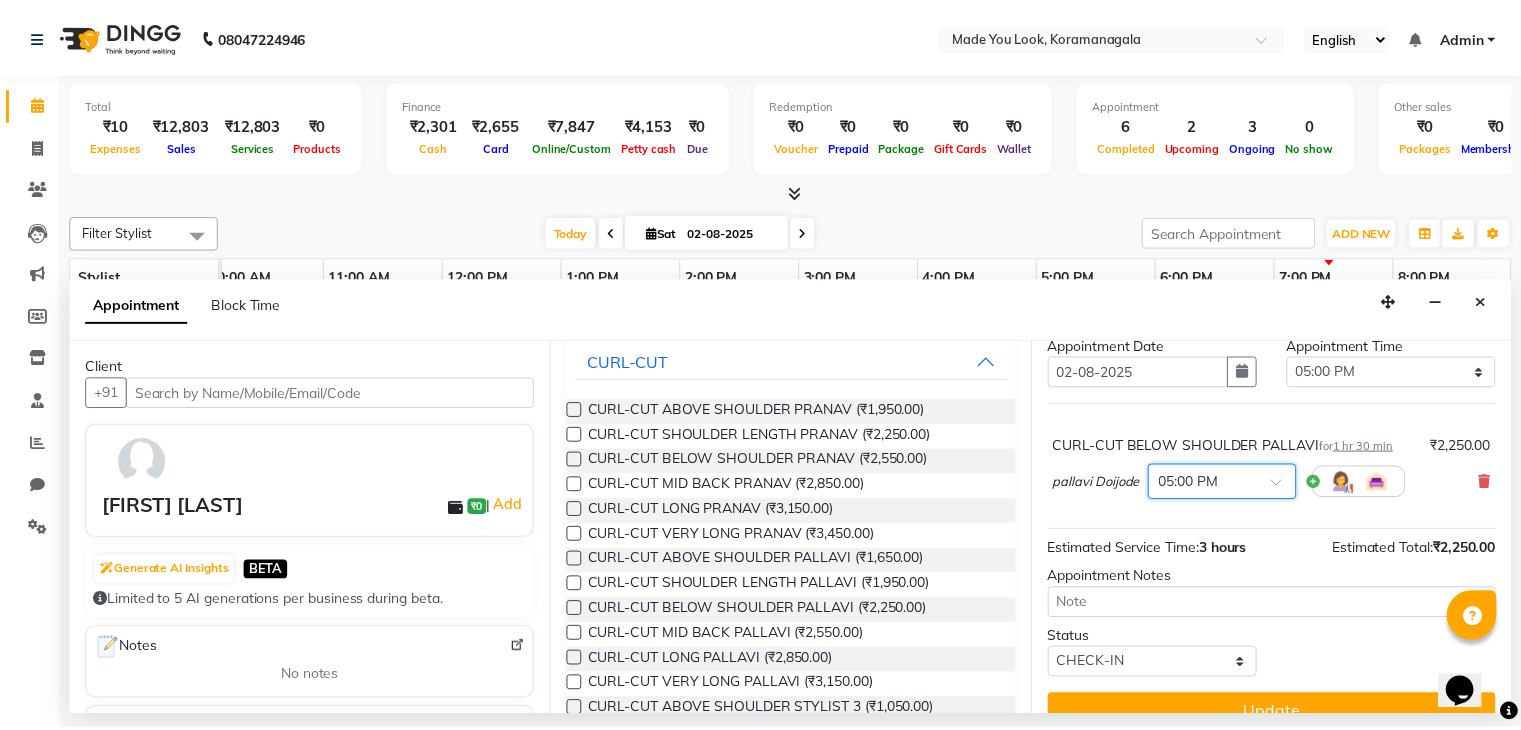 scroll, scrollTop: 90, scrollLeft: 0, axis: vertical 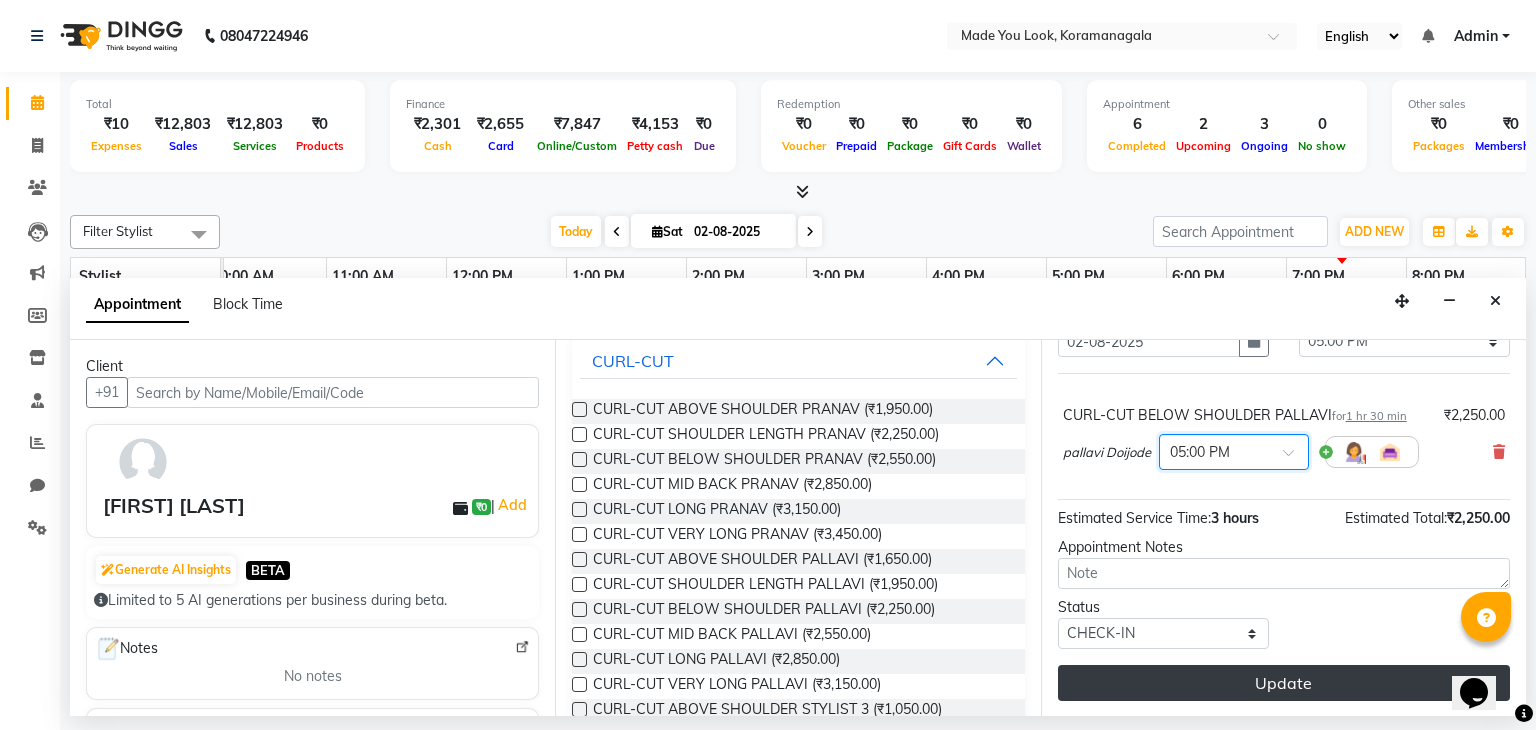 click on "Update" at bounding box center [1284, 683] 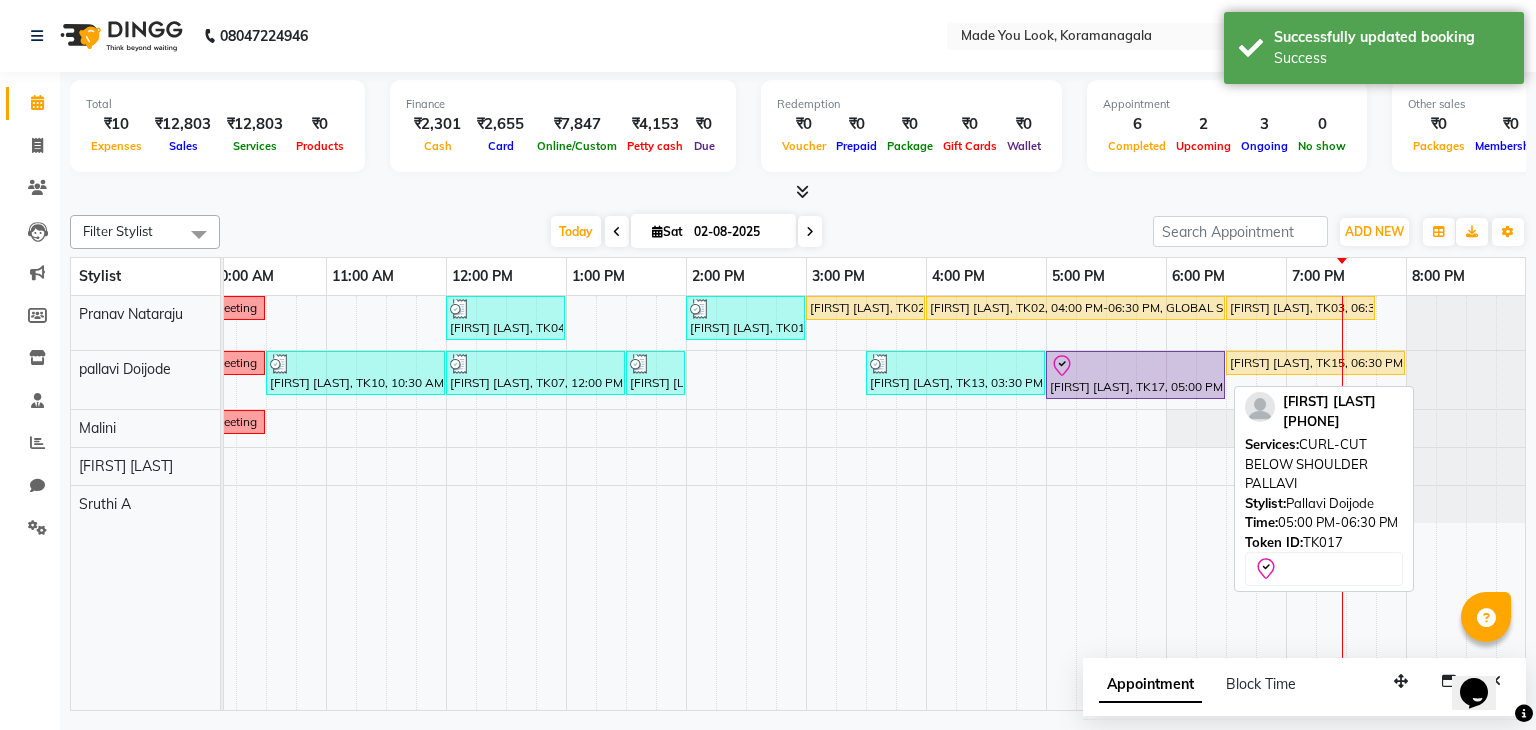 click on "Rizwana P, TK17, 05:00 PM-06:30 PM, CURL-CUT BELOW SHOULDER PALLAVI" at bounding box center [1135, 375] 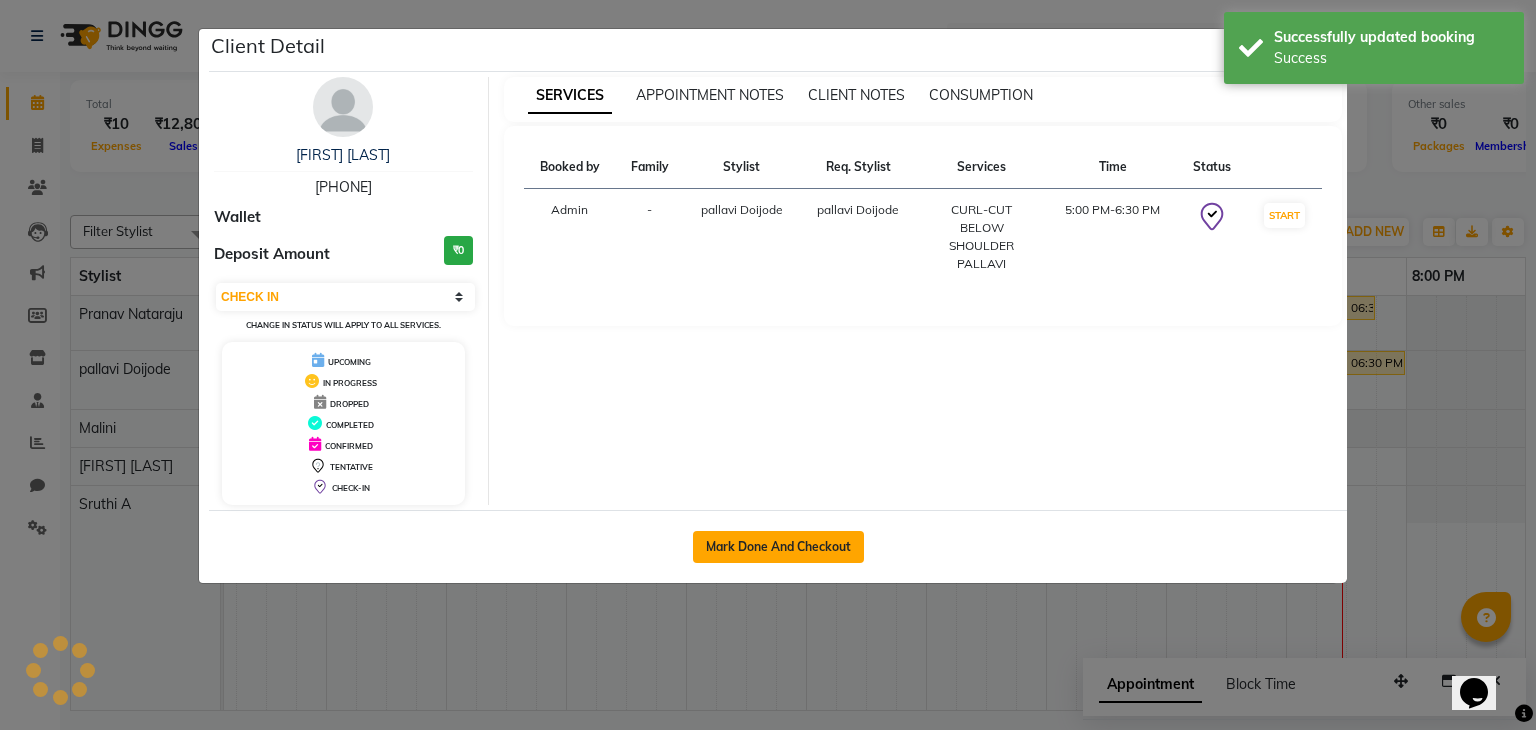 click on "Mark Done And Checkout" 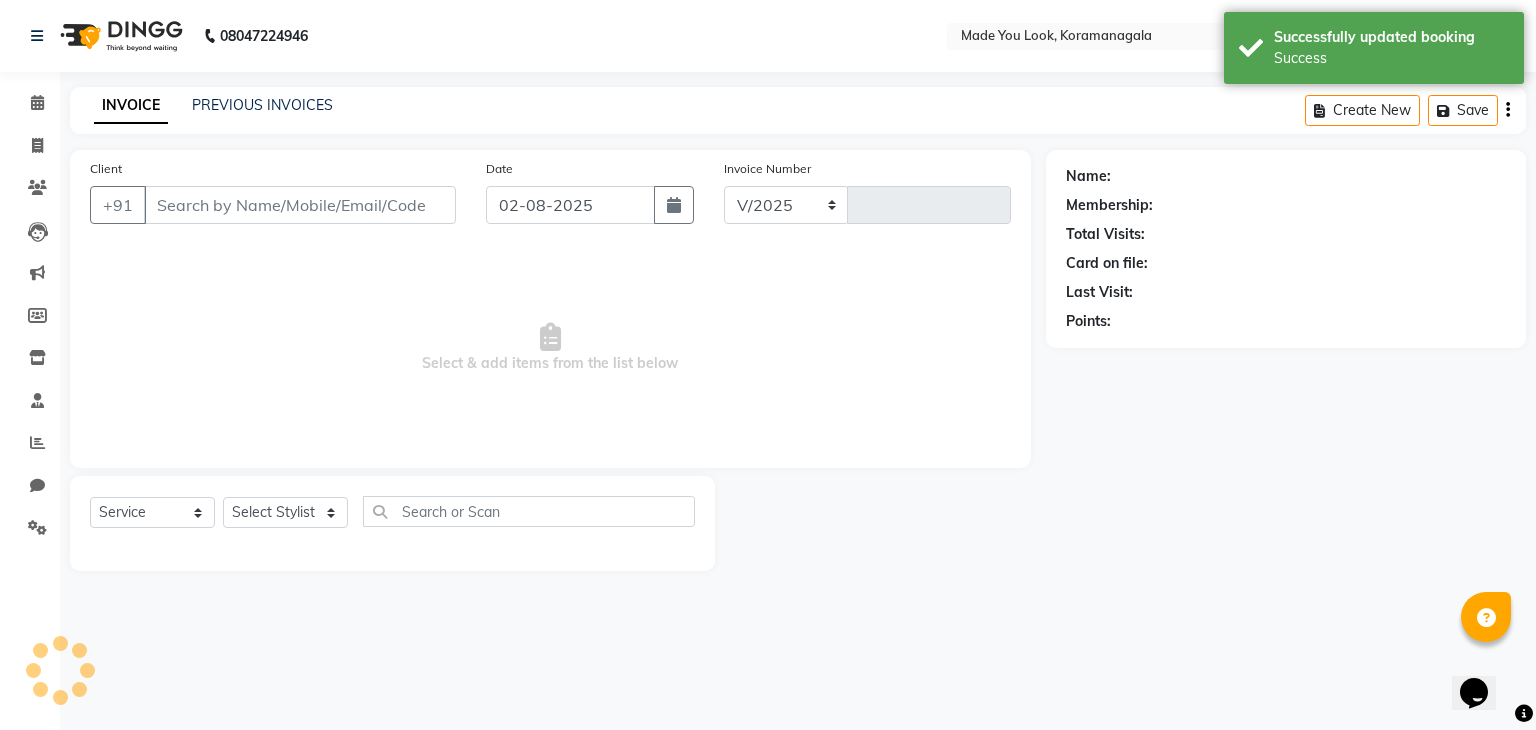 select on "8181" 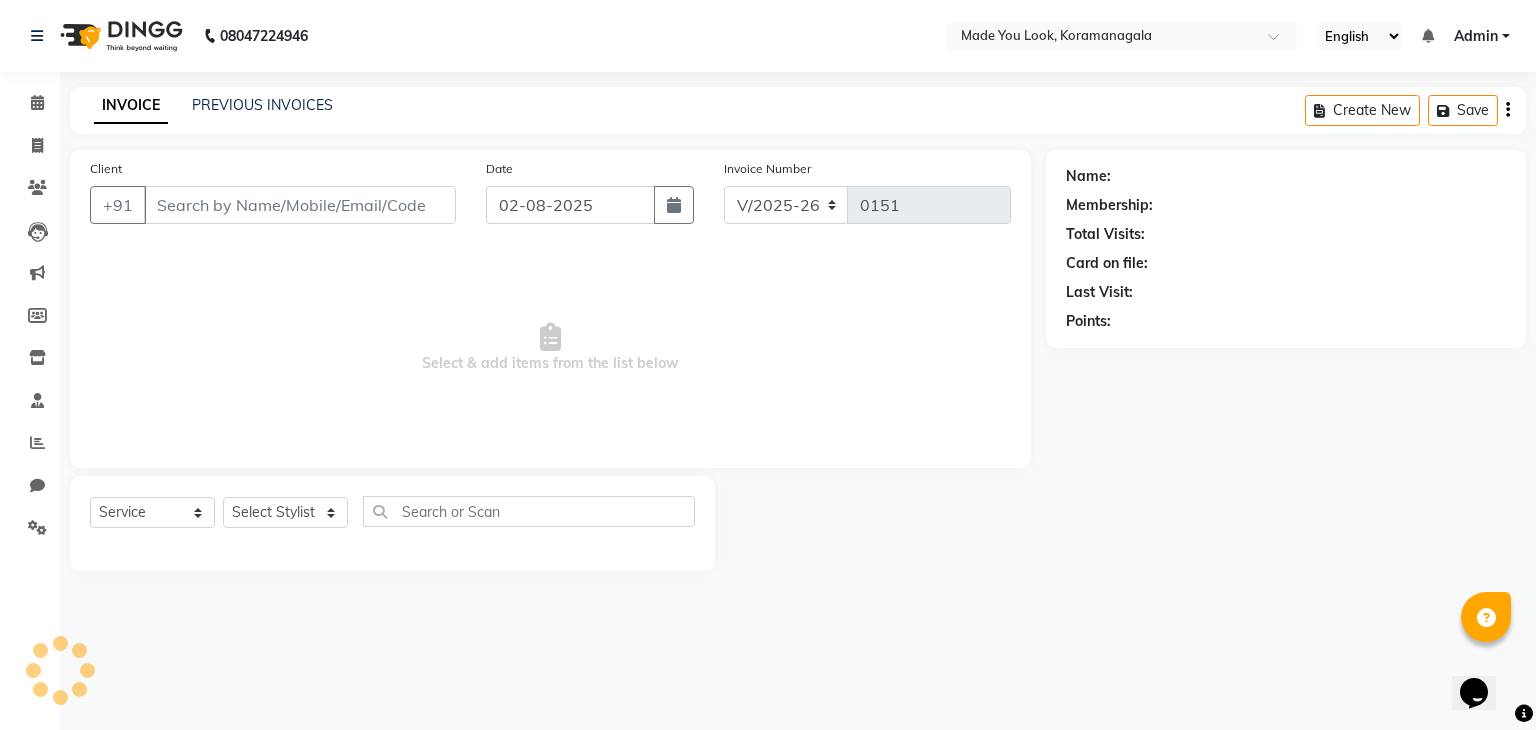 type on "[PHONE]" 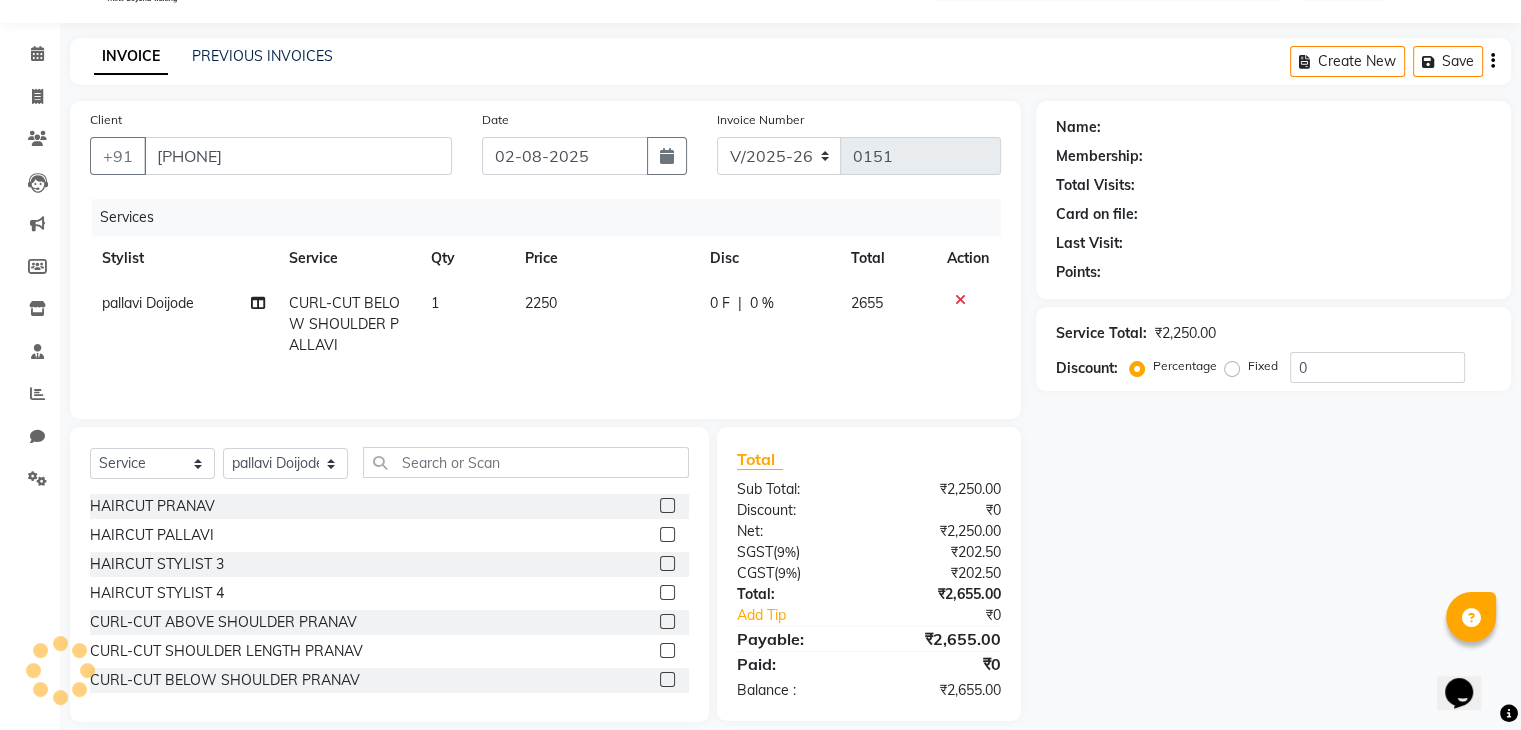 scroll, scrollTop: 72, scrollLeft: 0, axis: vertical 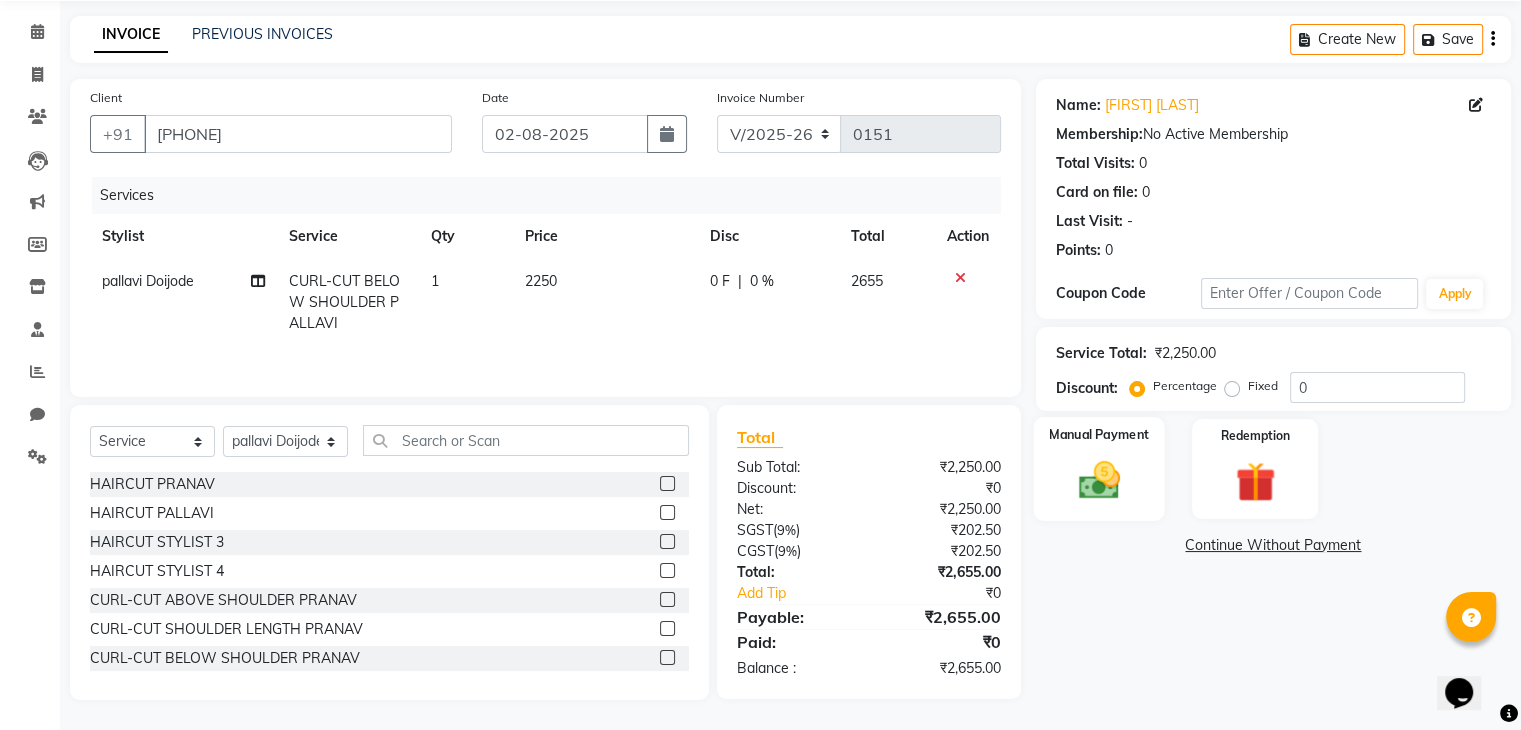 click on "Manual Payment" 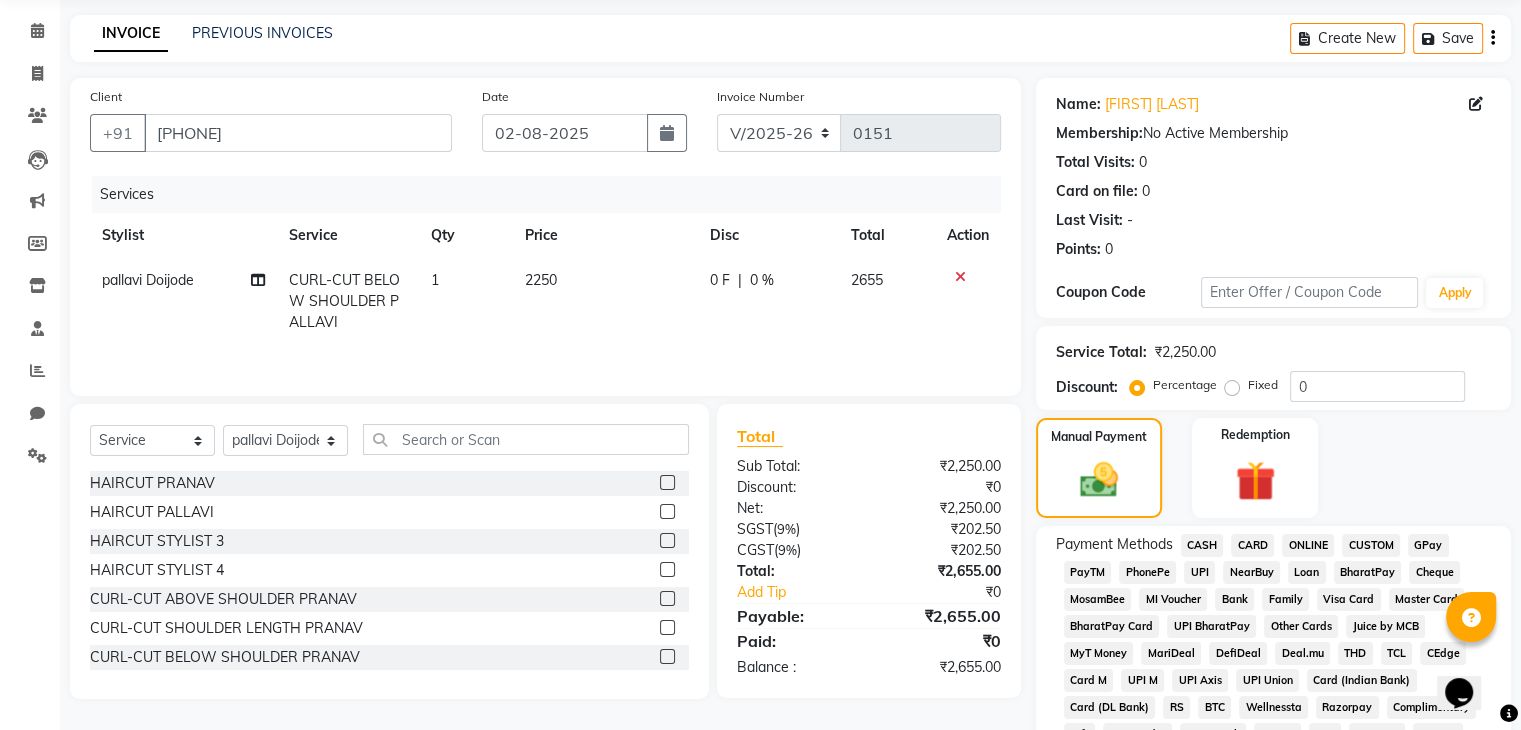 click on "UPI" 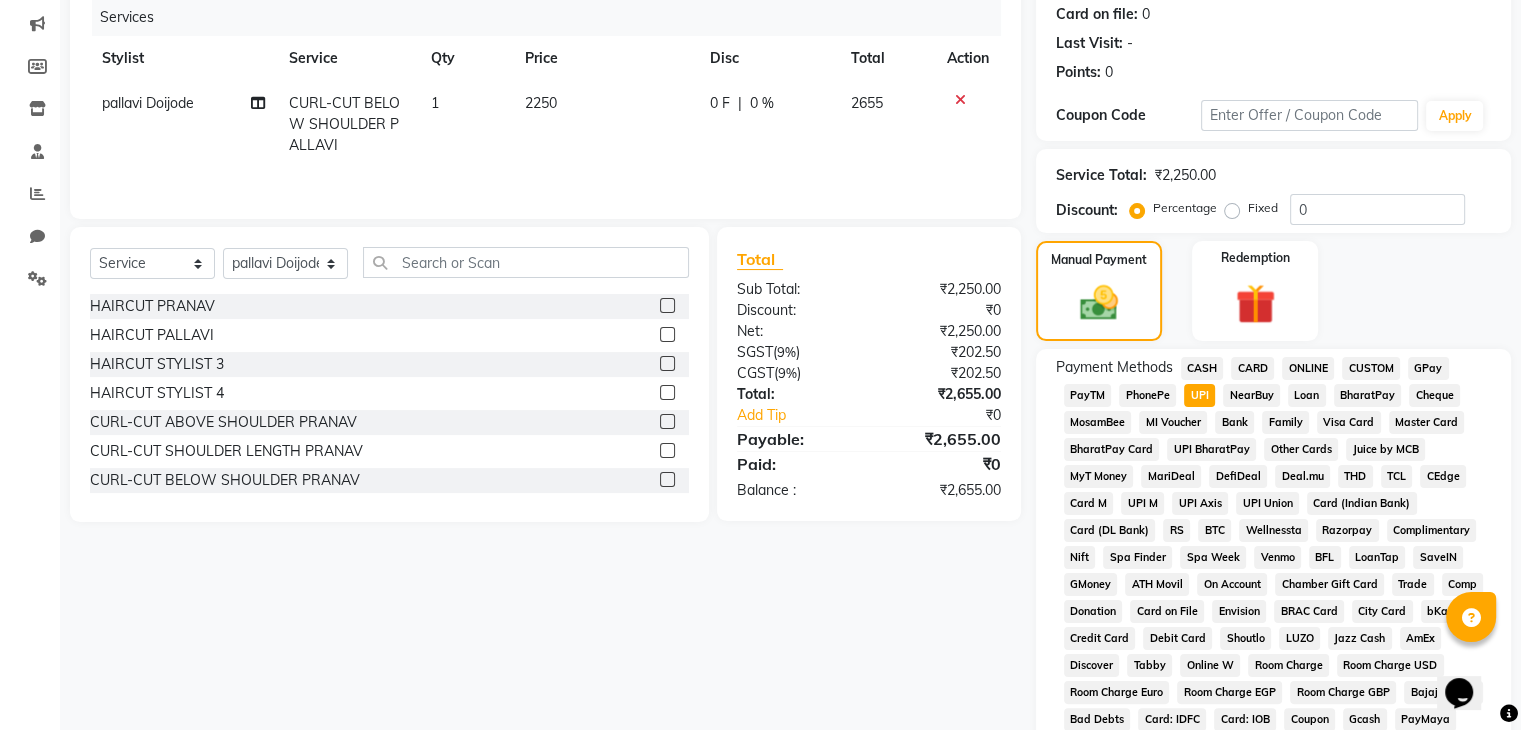 scroll, scrollTop: 693, scrollLeft: 0, axis: vertical 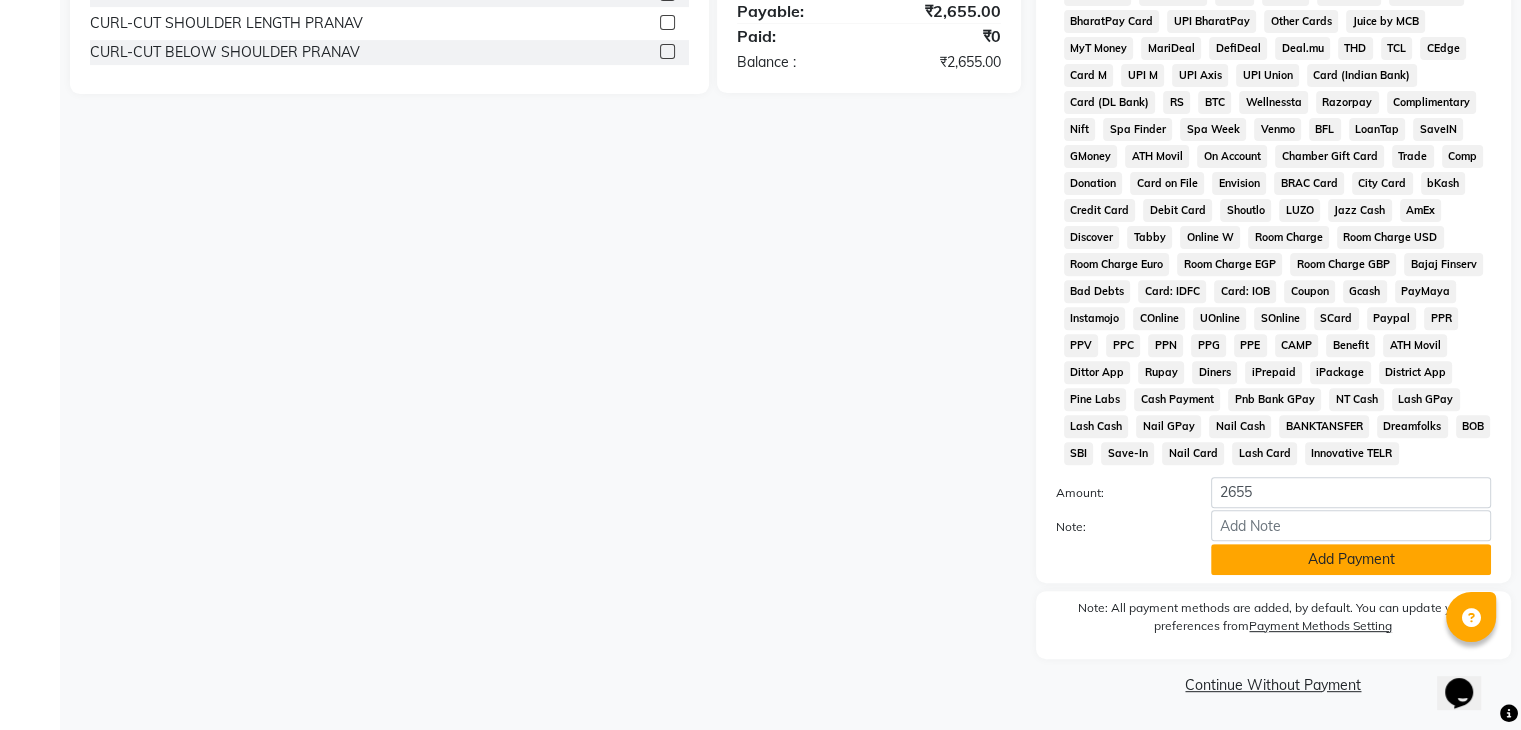 click on "Add Payment" 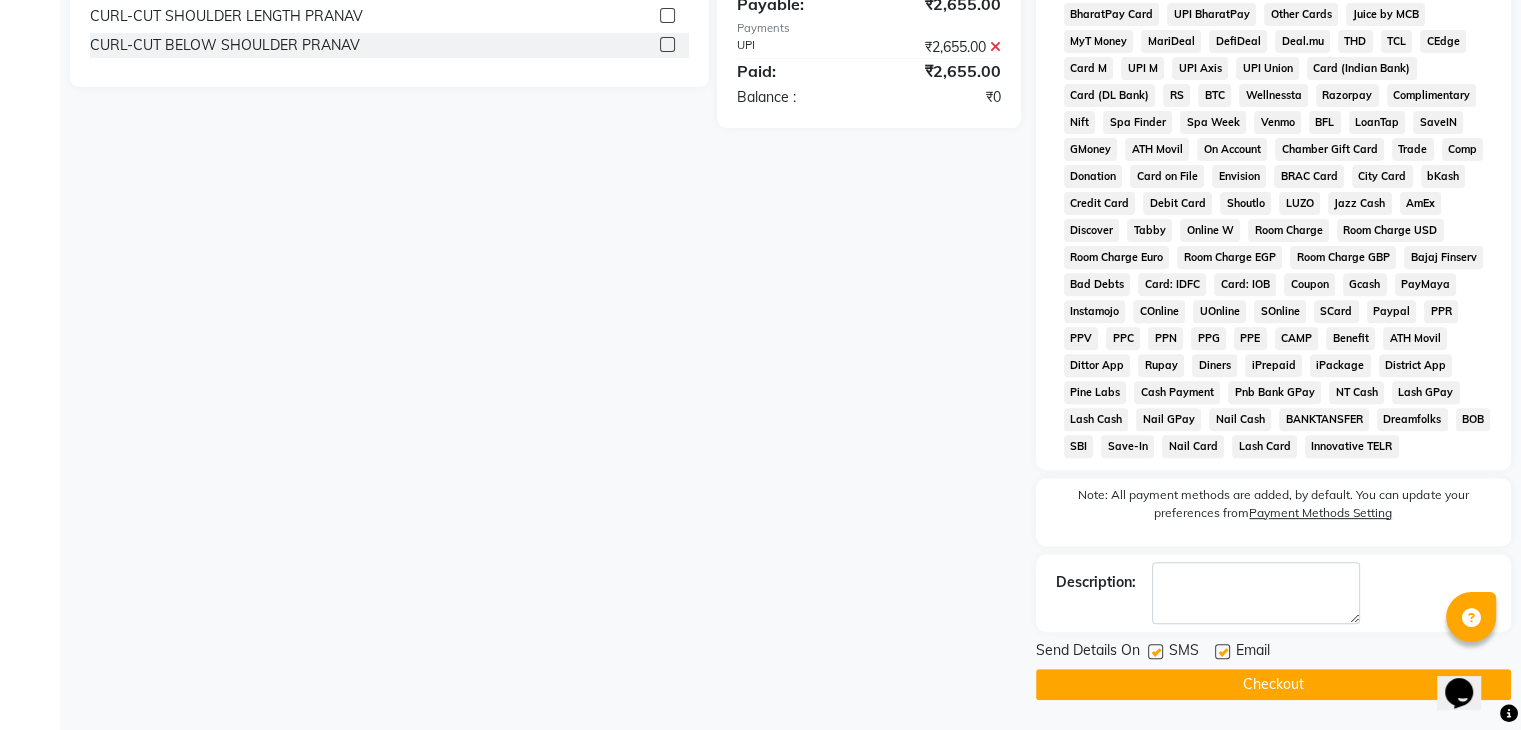 scroll, scrollTop: 699, scrollLeft: 0, axis: vertical 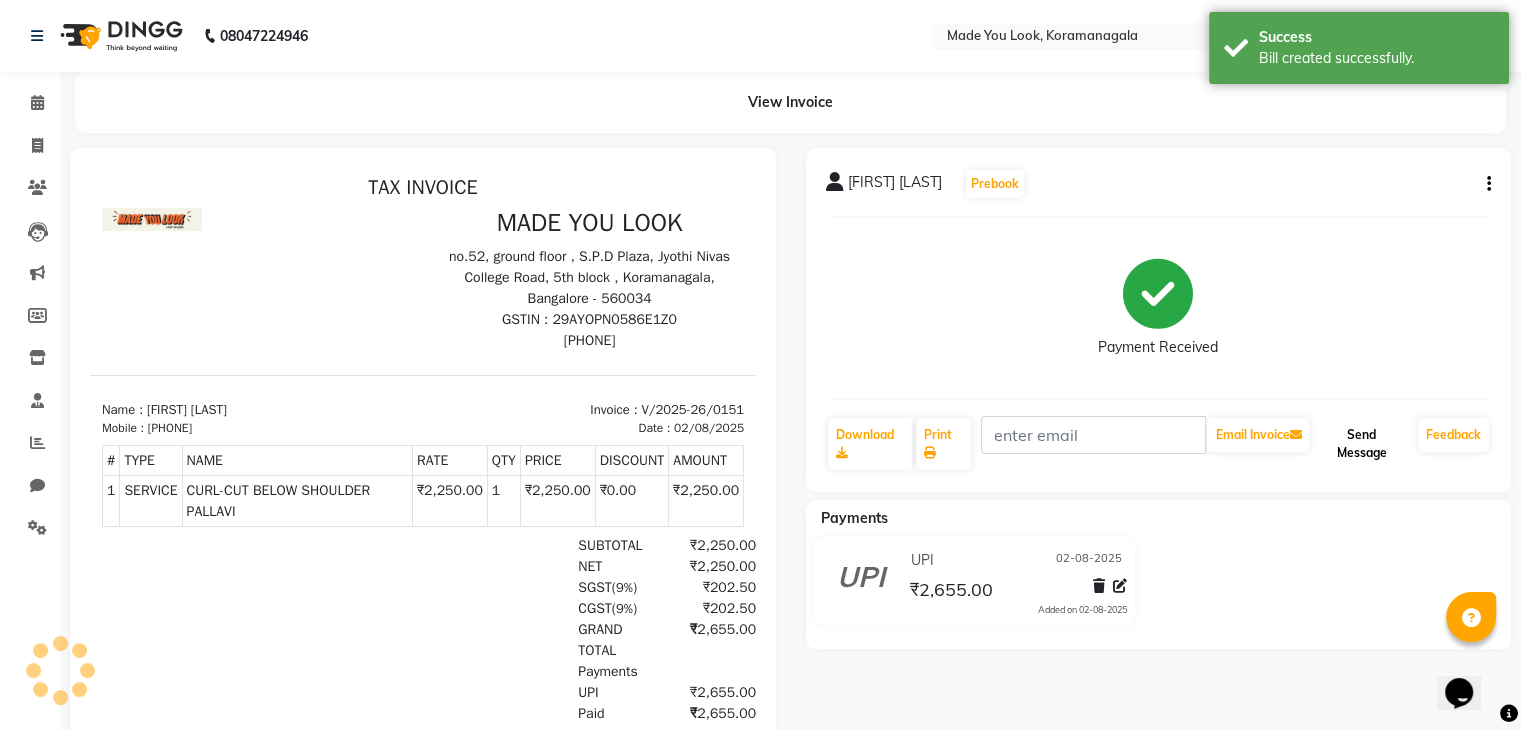 click on "Send Message" 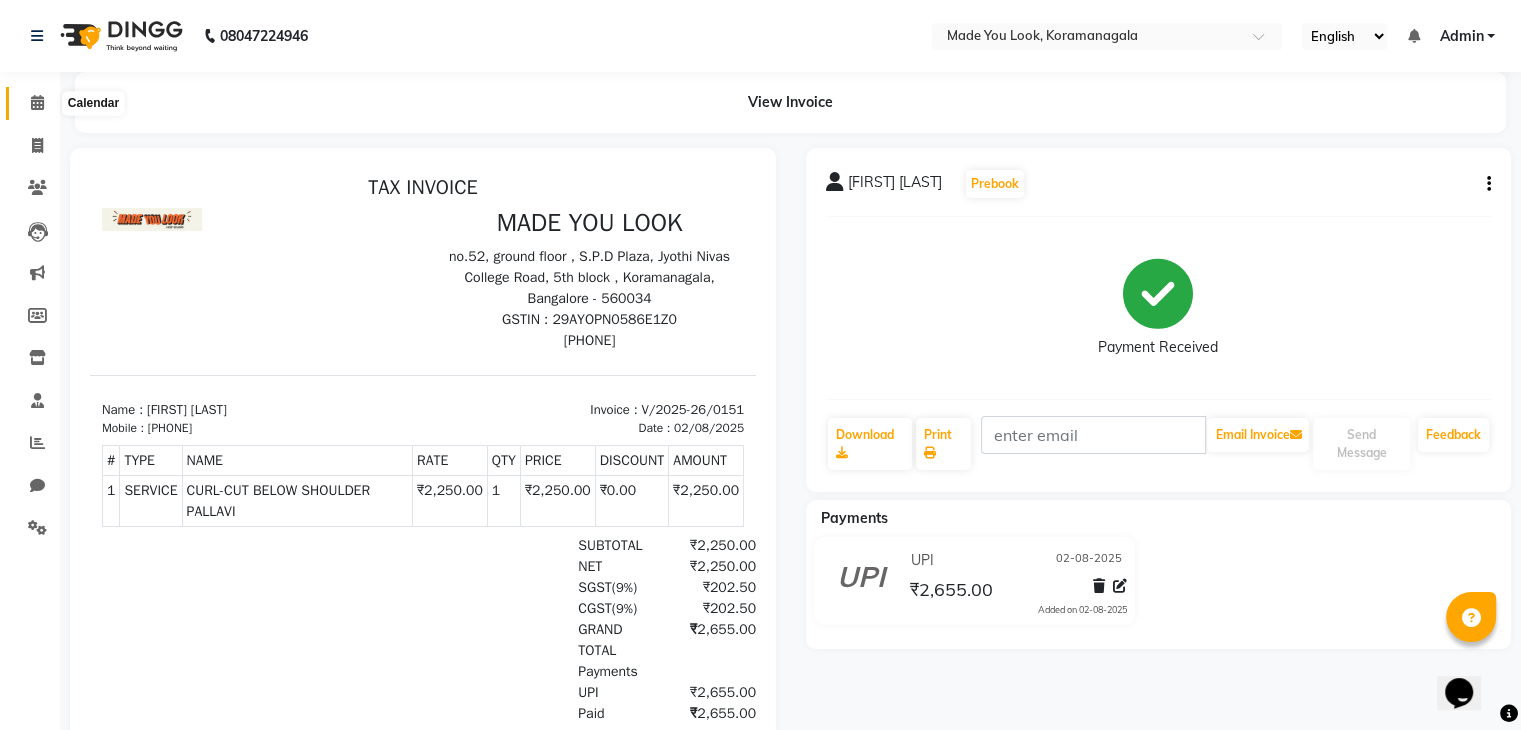 click 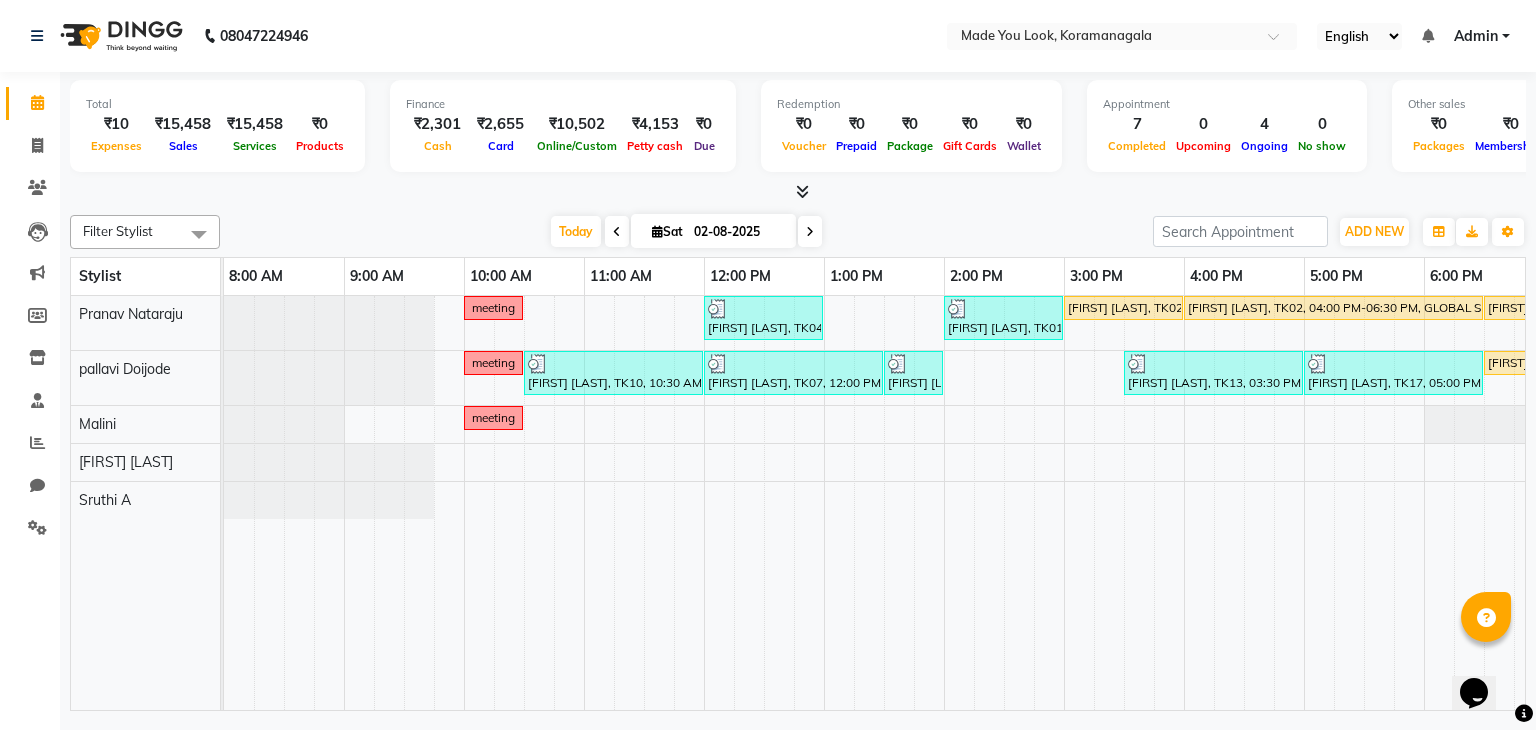 scroll, scrollTop: 0, scrollLeft: 1, axis: horizontal 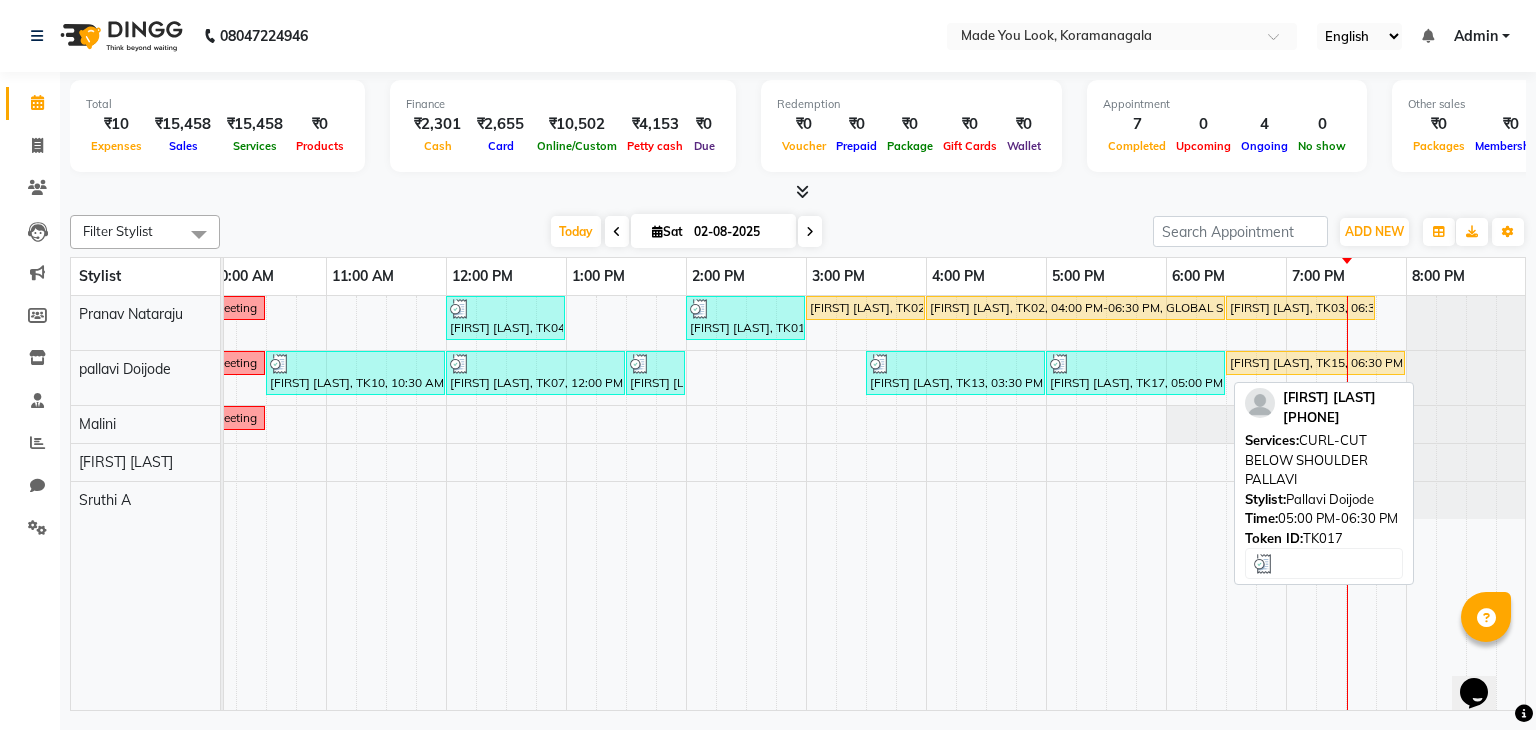 click at bounding box center (1135, 364) 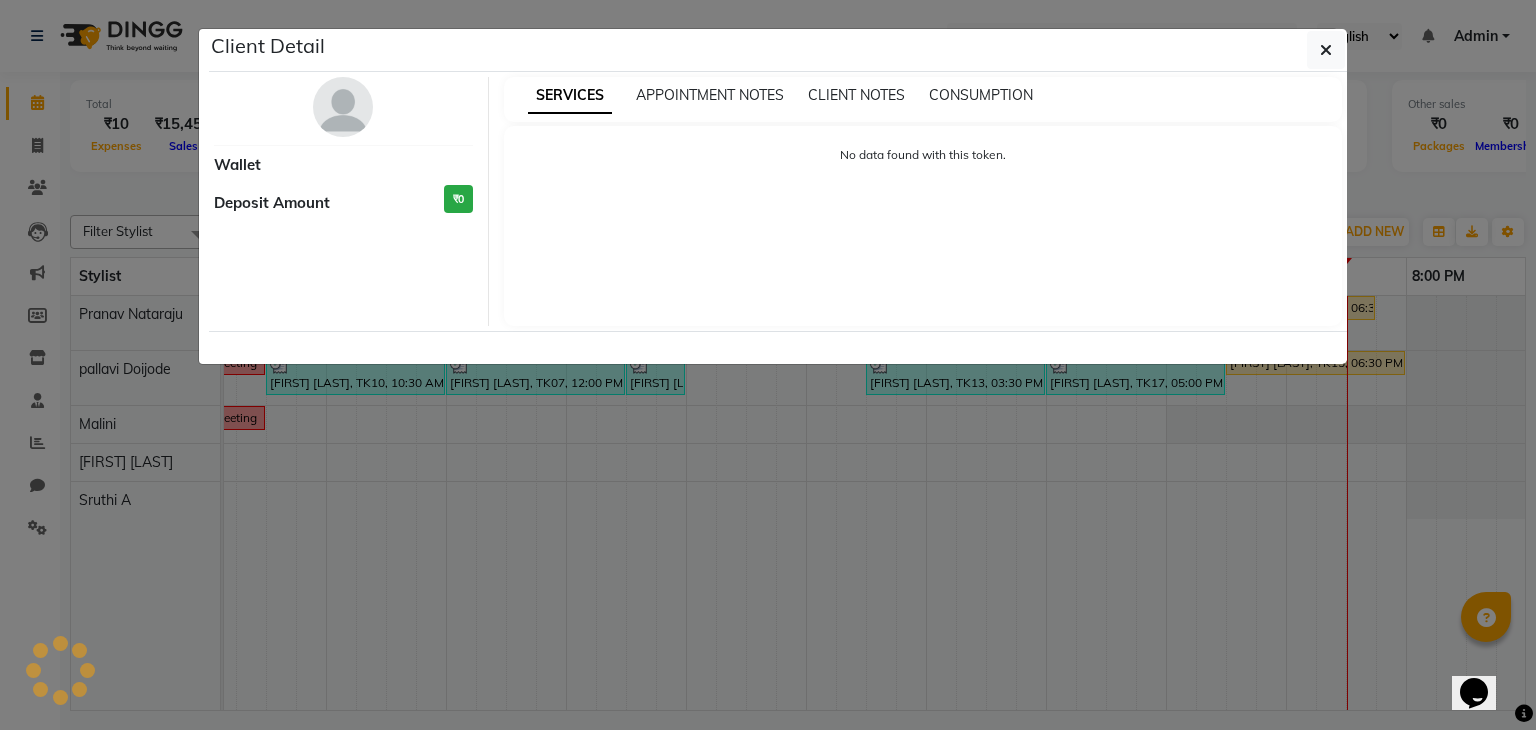 select on "3" 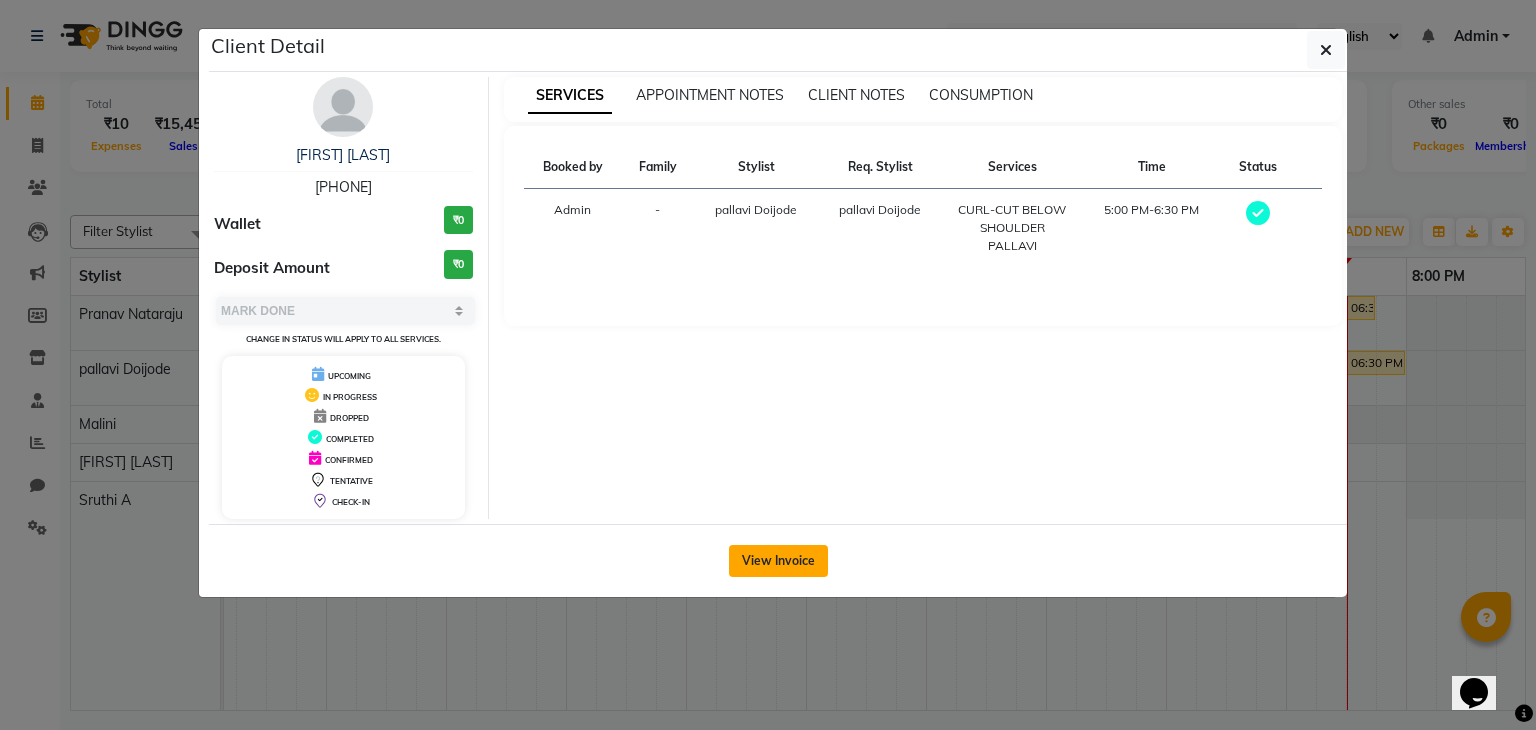 click on "View Invoice" 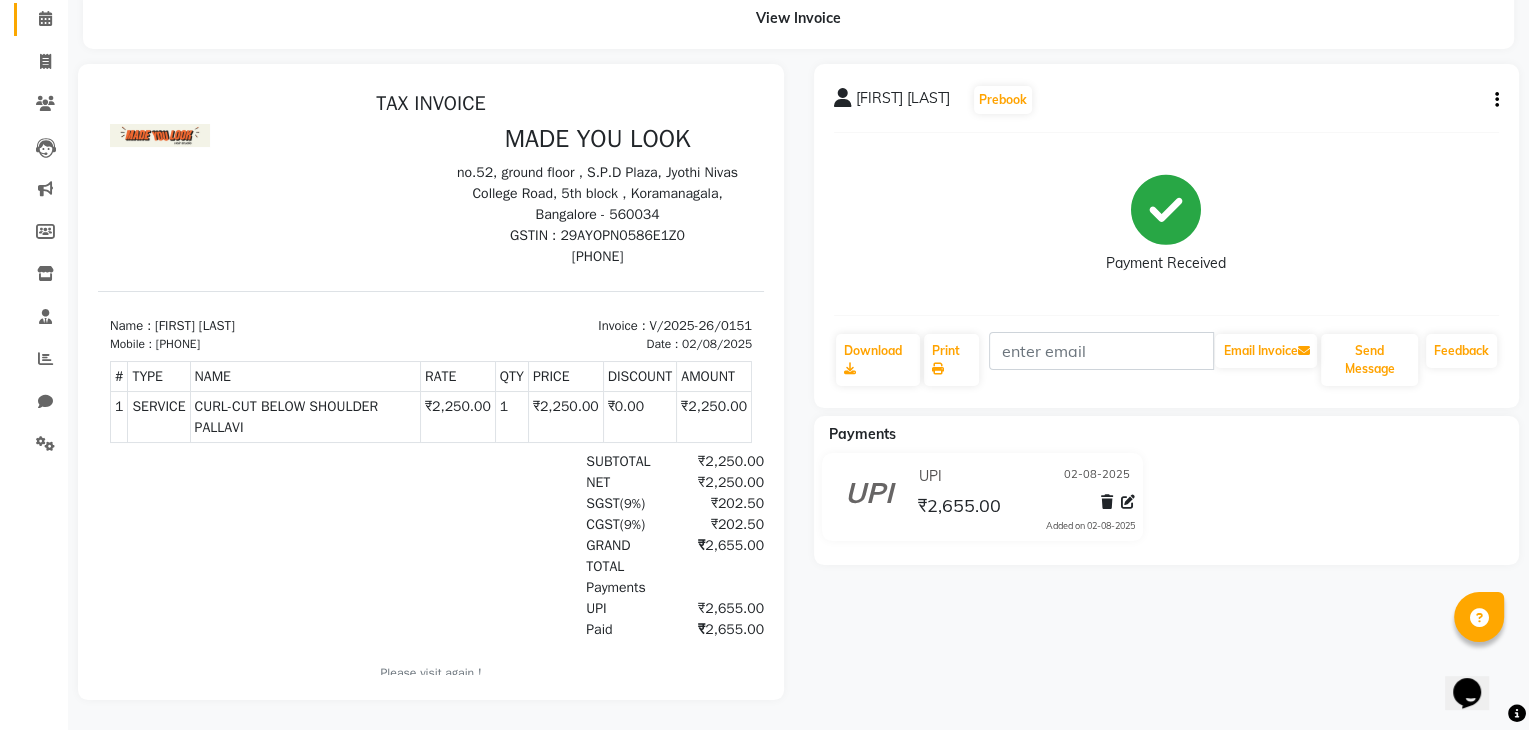 scroll, scrollTop: 0, scrollLeft: 0, axis: both 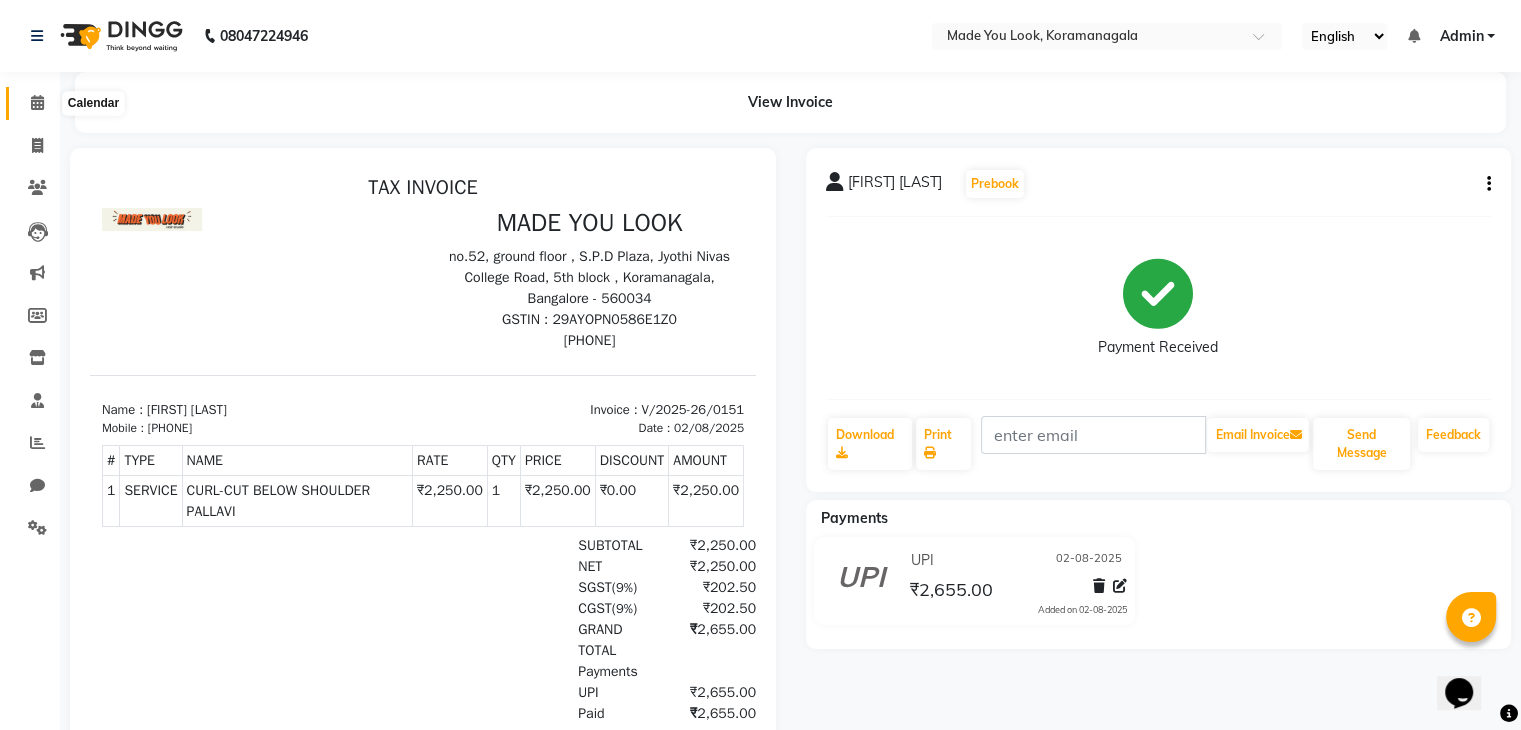 click 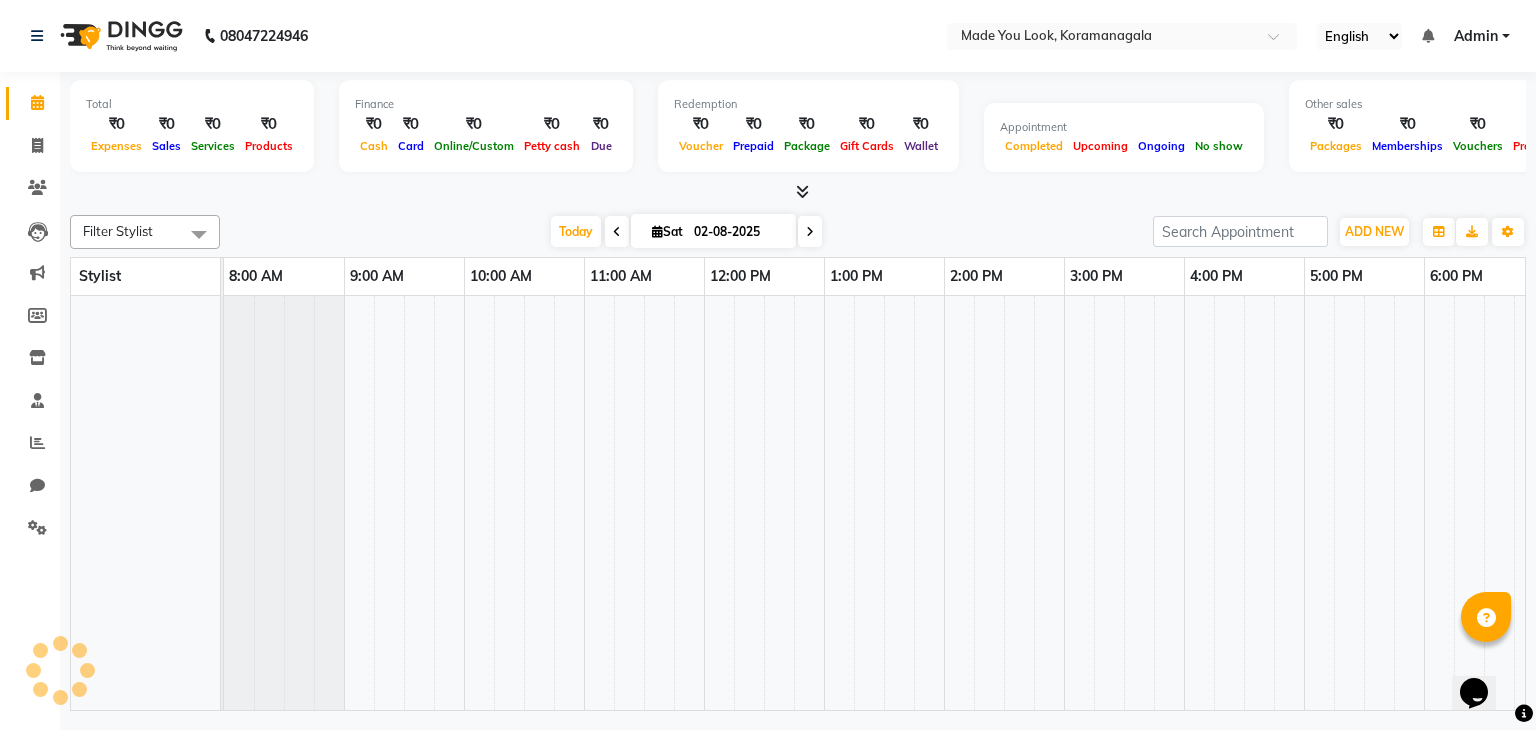scroll, scrollTop: 0, scrollLeft: 258, axis: horizontal 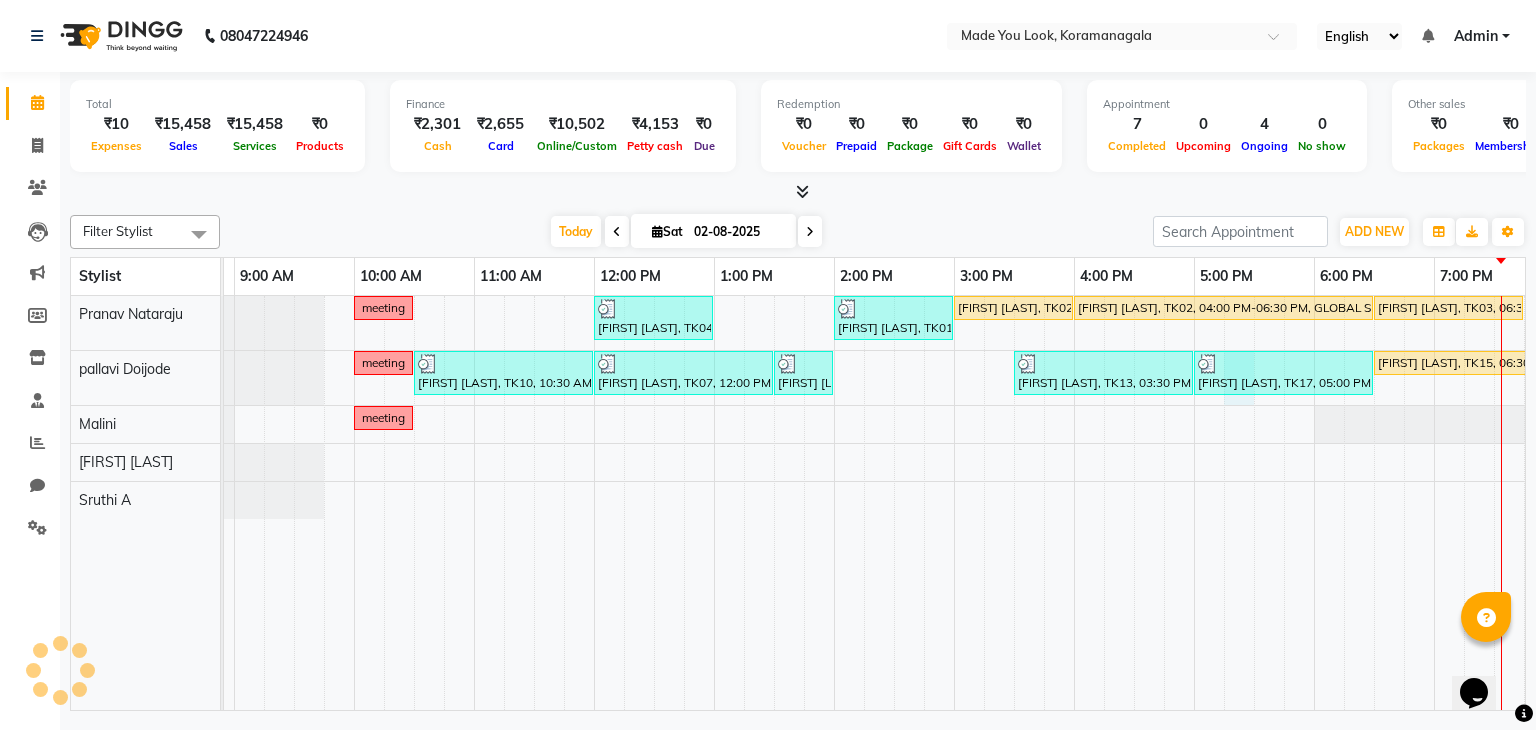 click on "meeting      Amrutha raju, TK04, 12:00 PM-01:00 PM, HAIRCUT PRANAV     Shiva Ramesh, TK01, 02:00 PM-03:00 PM, HAIRCUT PRANAV    Divya sharma, TK02, 03:00 PM-04:00 PM, HAIRCUT PRANAV    Divya sharma, TK02, 04:00 PM-06:30 PM, GLOBAL SHORT HAIR LOW    Harish Ramanadhan, TK03, 06:30 PM-07:45 PM, HAIRCUT PRANAV  meeting      Sibi Nandana, TK10, 10:30 AM-12:00 PM, CURL-CUT SHOULDER LENGTH PALLAVI     Ann Alex, TK07, 12:00 PM-01:30 PM, CURL-CUT BELOW SHOULDER PALLAVI     Ann Alex, TK07, 01:30 PM-02:00 PM,  OLAPLEX 4C CLARIFYING     Krithika khatri, TK13, 03:30 PM-05:00 PM, CURL-CUT SHOULDER LENGTH PRANAV     Rizwana P, TK17, 05:00 PM-06:30 PM, CURL-CUT BELOW SHOULDER PALLAVI    Akshaya pradeep, TK15, 06:30 PM-08:00 PM, CURL-CUT SHOULDER LENGTH PALLAVI  meeting" at bounding box center (894, 503) 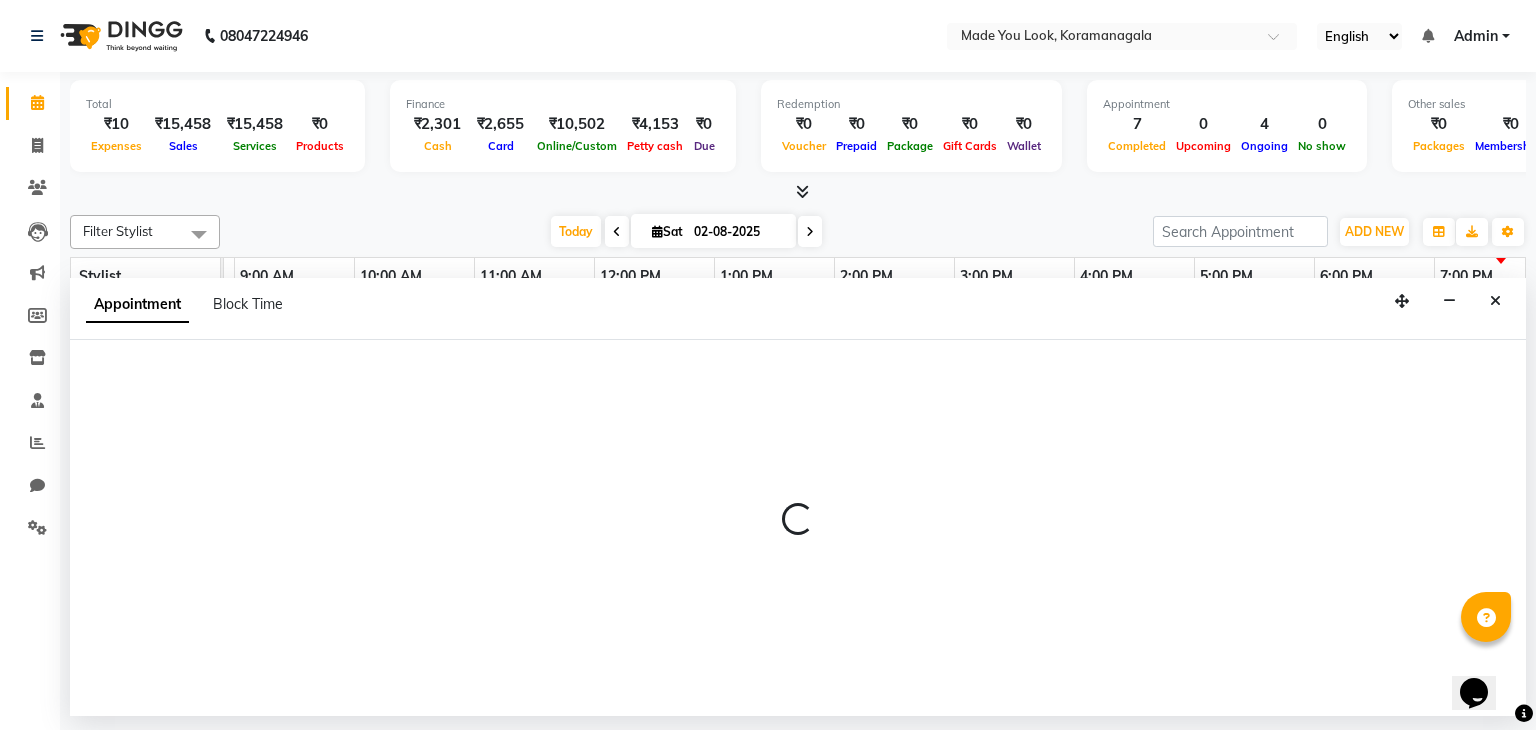 select on "83313" 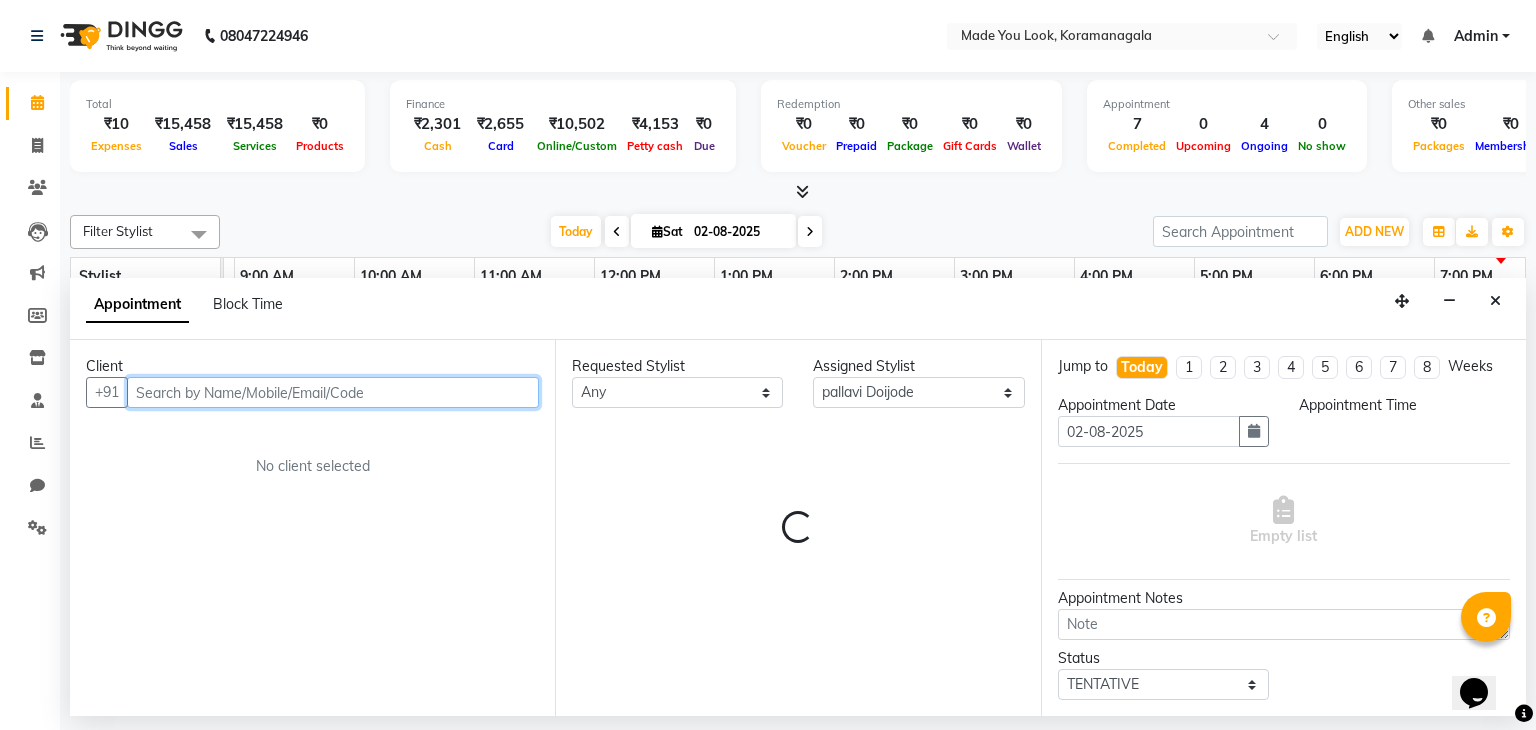 select on "1035" 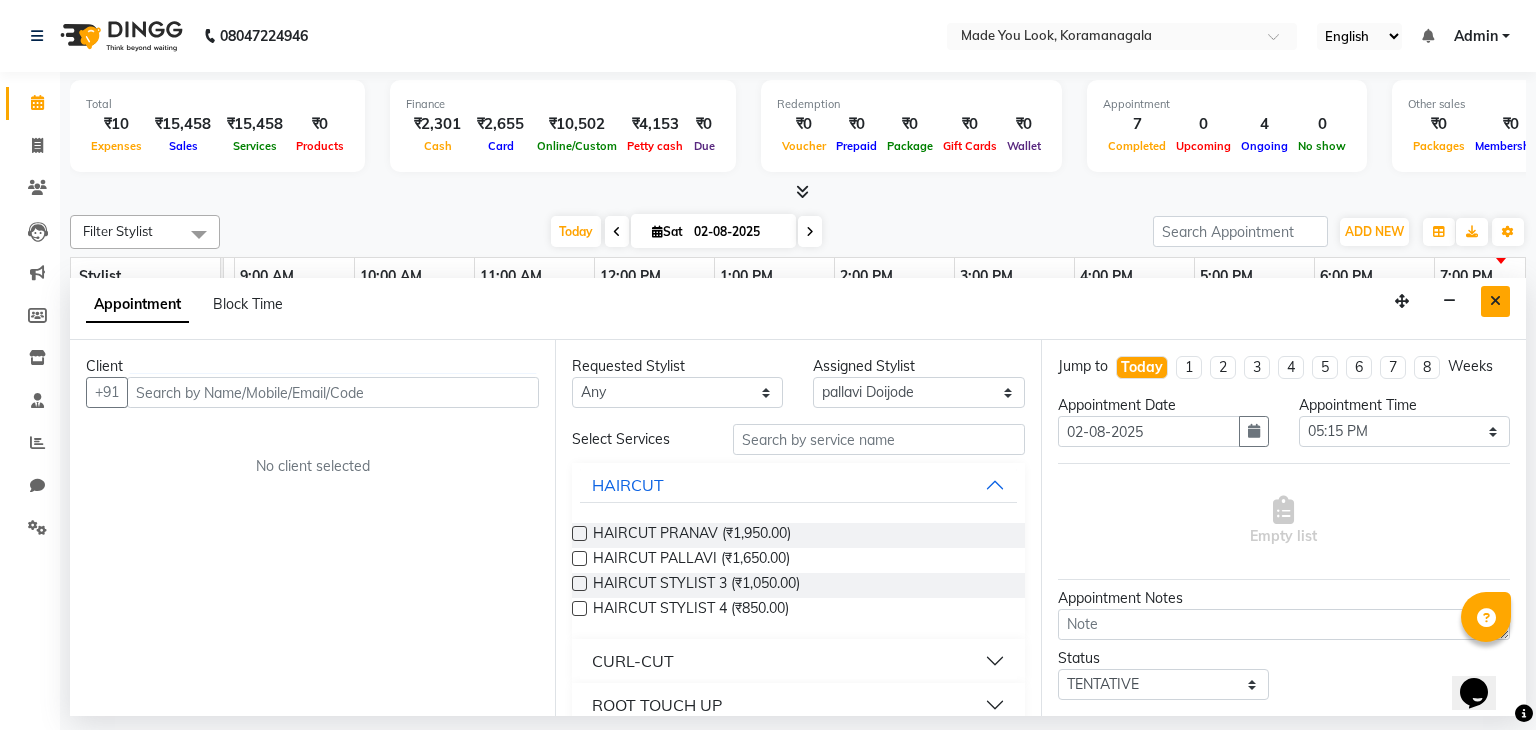 click at bounding box center [1495, 301] 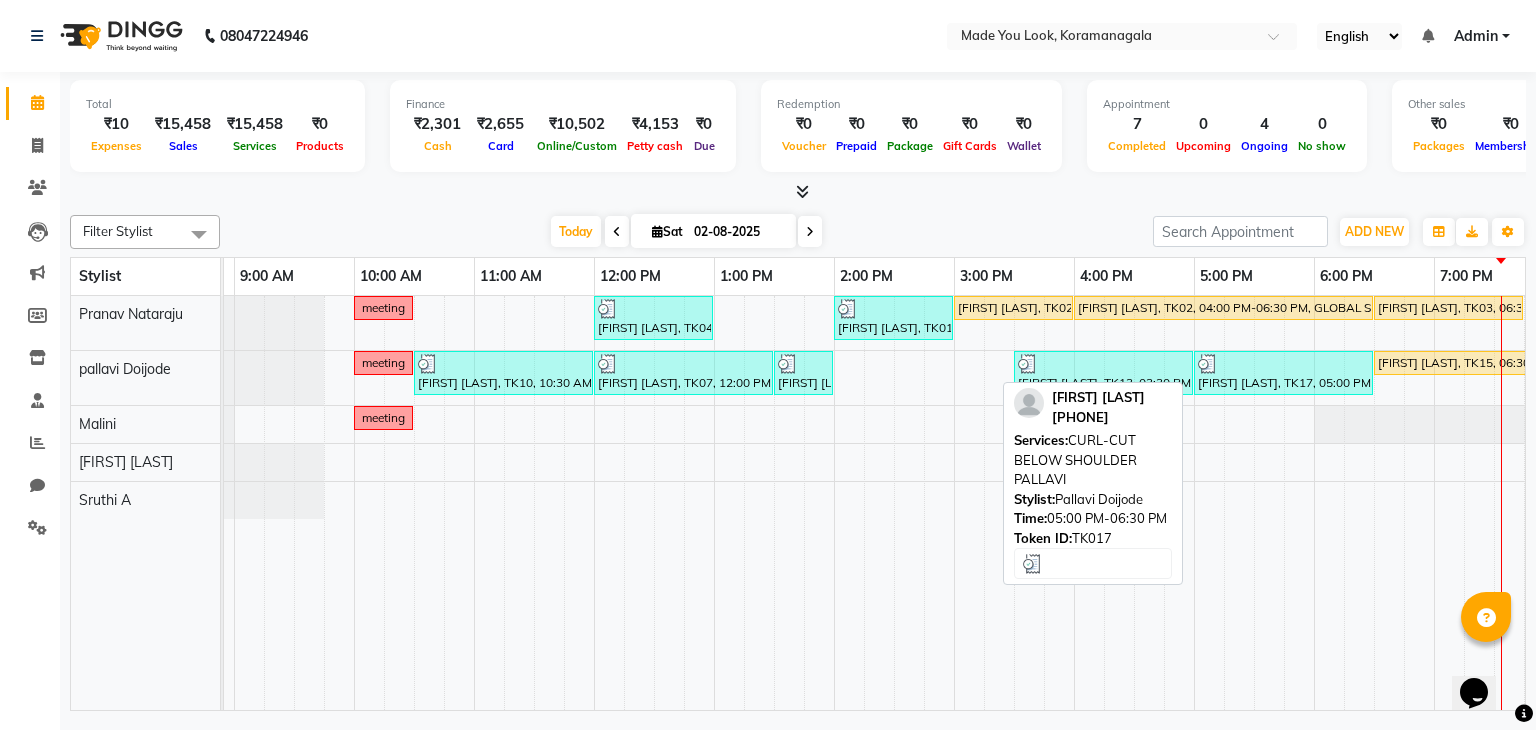 scroll, scrollTop: 0, scrollLeft: 242, axis: horizontal 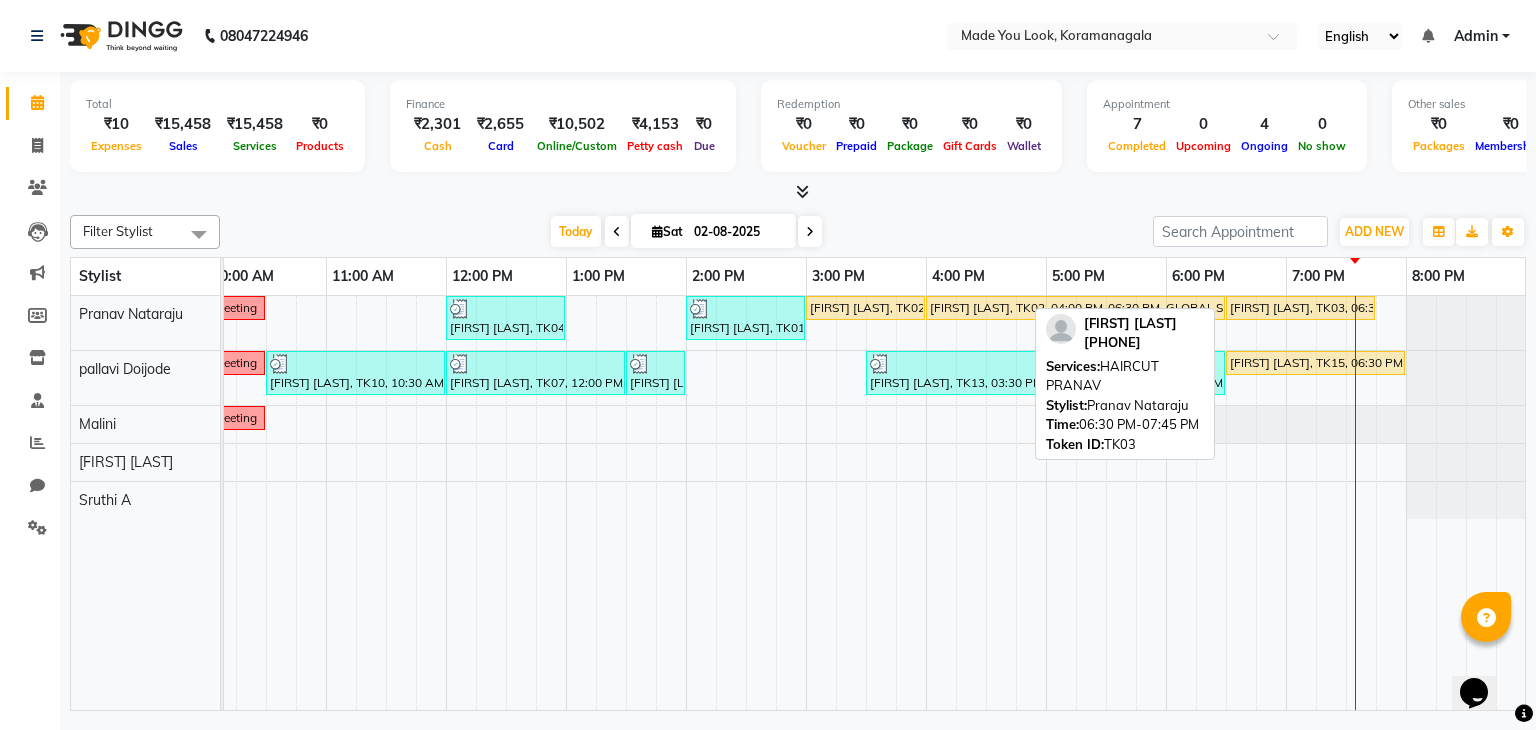 click on "Harish Ramanadhan, TK03, 06:30 PM-07:45 PM, HAIRCUT PRANAV" at bounding box center [1300, 308] 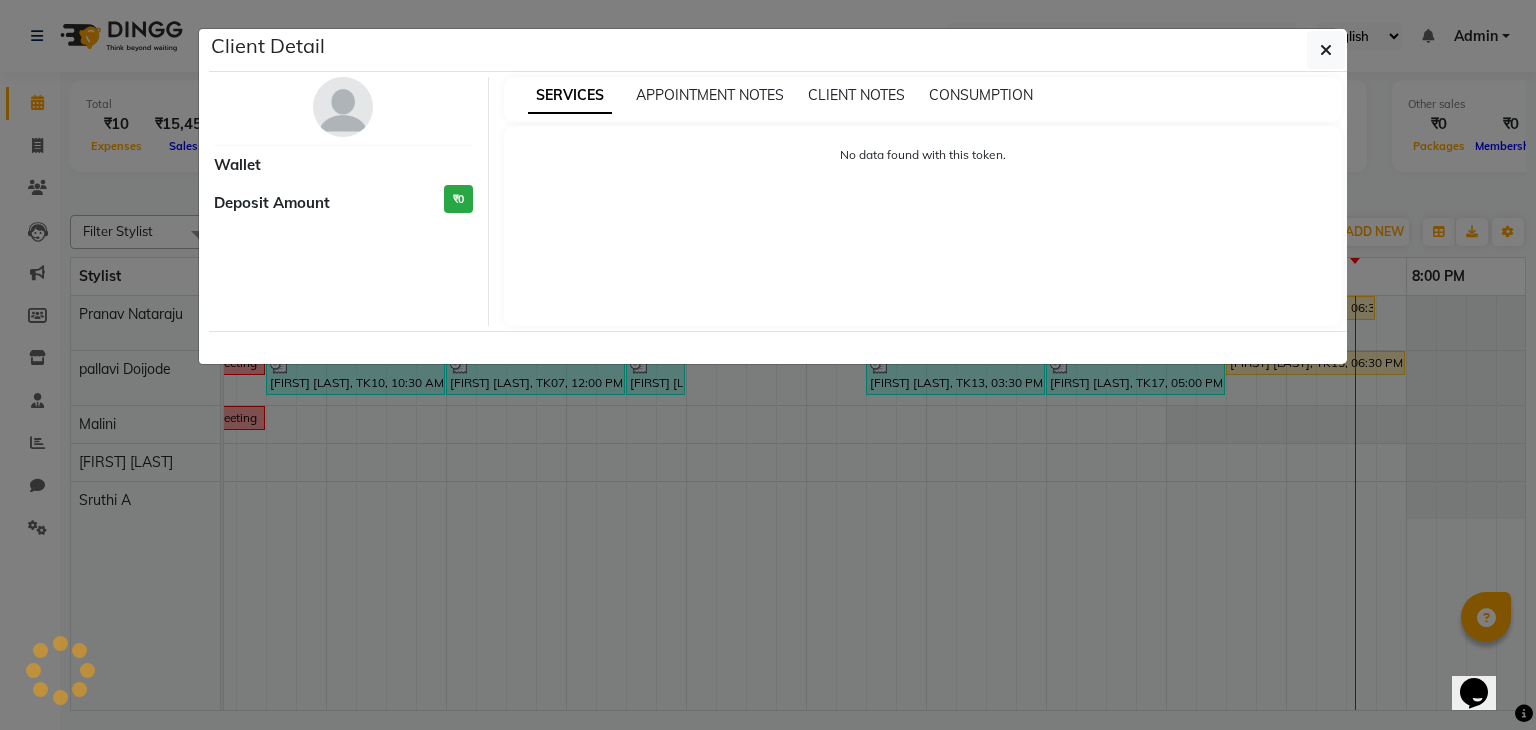 select on "1" 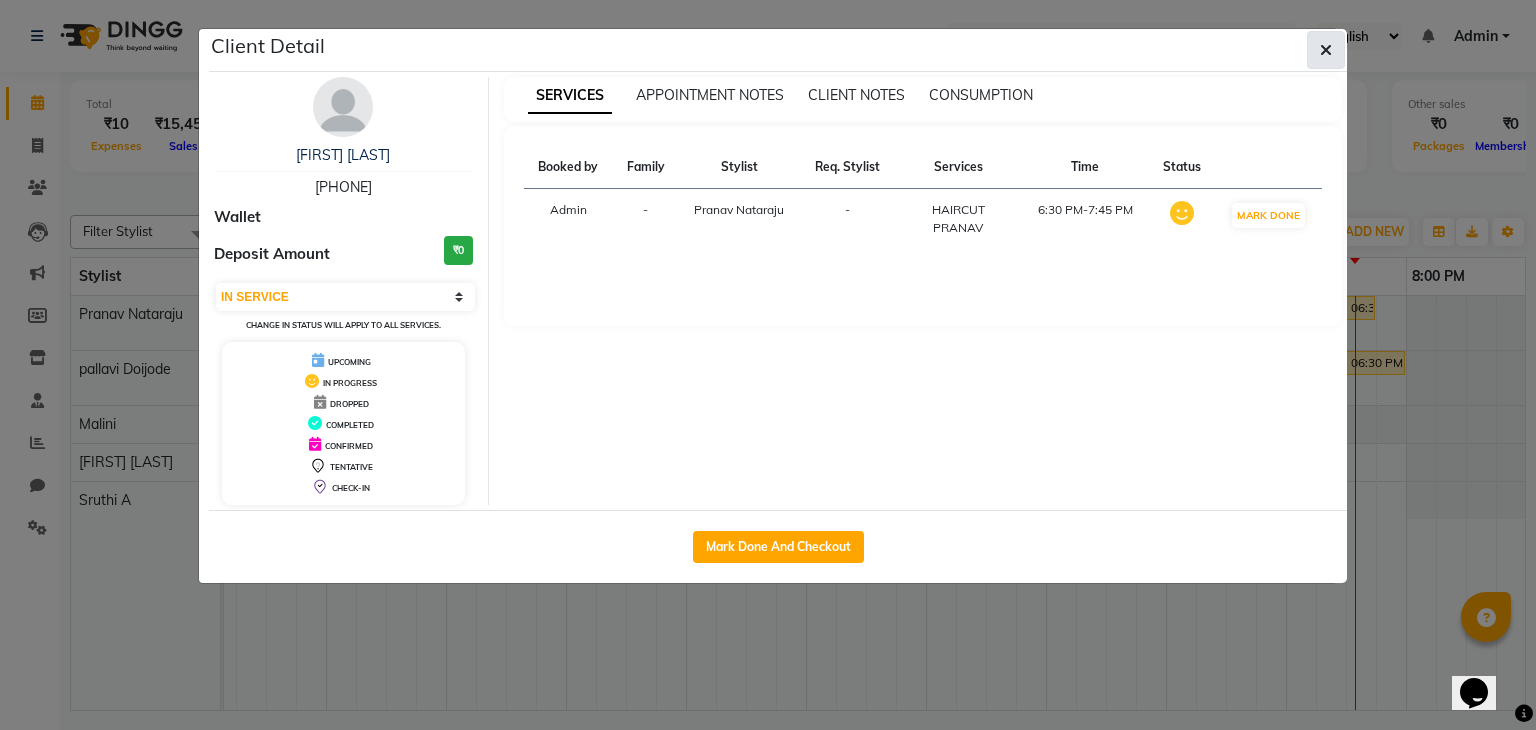click 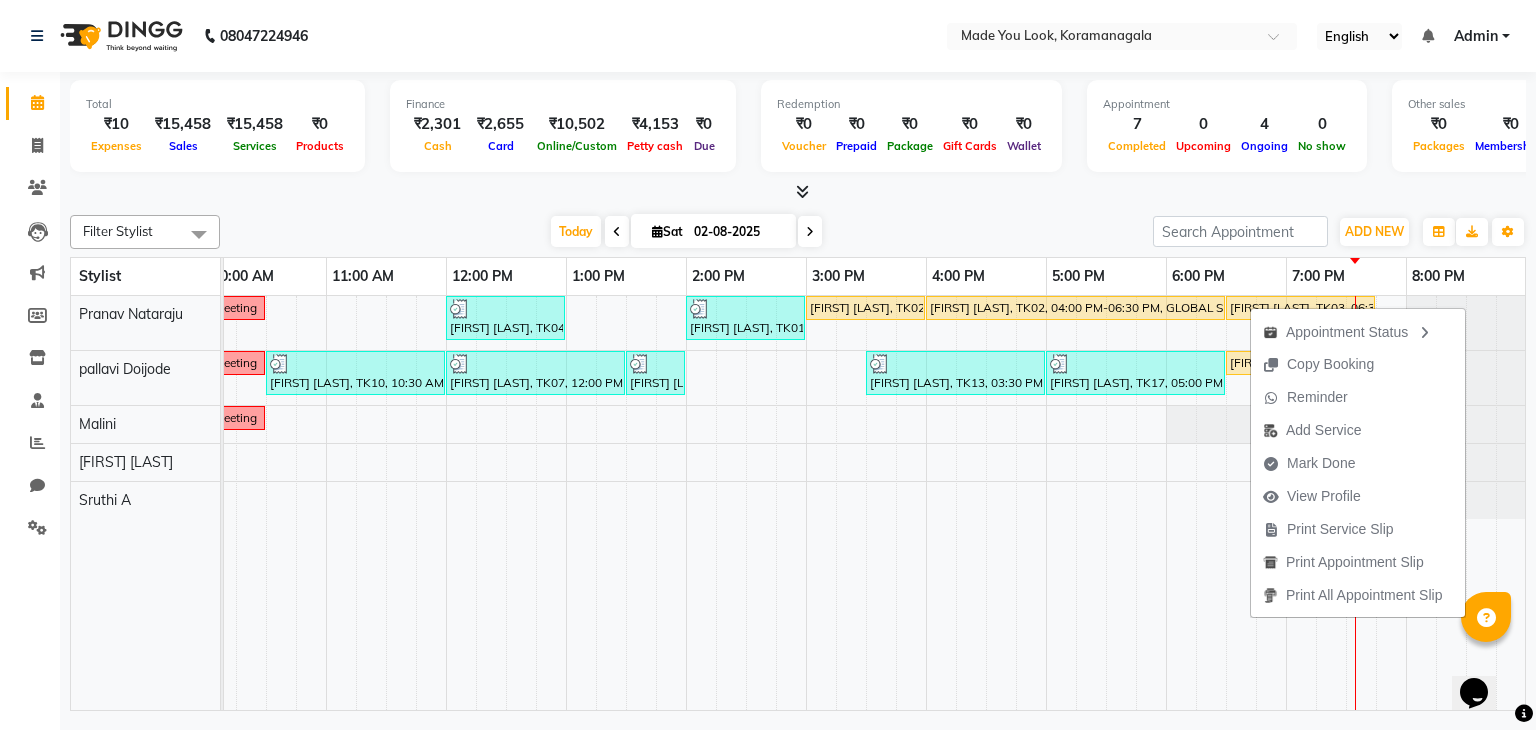click on "Filter Stylist Select All Malini pallavi Doijode Pavithra Devi Pranav Nataraju  Sruthi A Today  Sat 02-08-2025 Toggle Dropdown Add Appointment Add Invoice Add Expense Add Attendance Add Client Add Transaction Toggle Dropdown Add Appointment Add Invoice Add Expense Add Attendance Add Client ADD NEW Toggle Dropdown Add Appointment Add Invoice Add Expense Add Attendance Add Client Add Transaction Filter Stylist Select All Malini pallavi Doijode Pavithra Devi Pranav Nataraju  Sruthi A Group By  Staff View   Room View  View as Vertical  Vertical - Week View  Horizontal  Horizontal - Week View  List  Toggle Dropdown Calendar Settings Manage Tags   Arrange Stylists   Reset Stylists  Full Screen  Show Available Stylist  Appointment Form Zoom 100% Stylist 8:00 AM 9:00 AM 10:00 AM 11:00 AM 12:00 PM 1:00 PM 2:00 PM 3:00 PM 4:00 PM 5:00 PM 6:00 PM 7:00 PM 8:00 PM Pranav Nataraju  pallavi Doijode Malini Pavithra Devi Sruthi A  meeting      Amrutha raju, TK04, 12:00 PM-01:00 PM, HAIRCUT PRANAV               meeting" 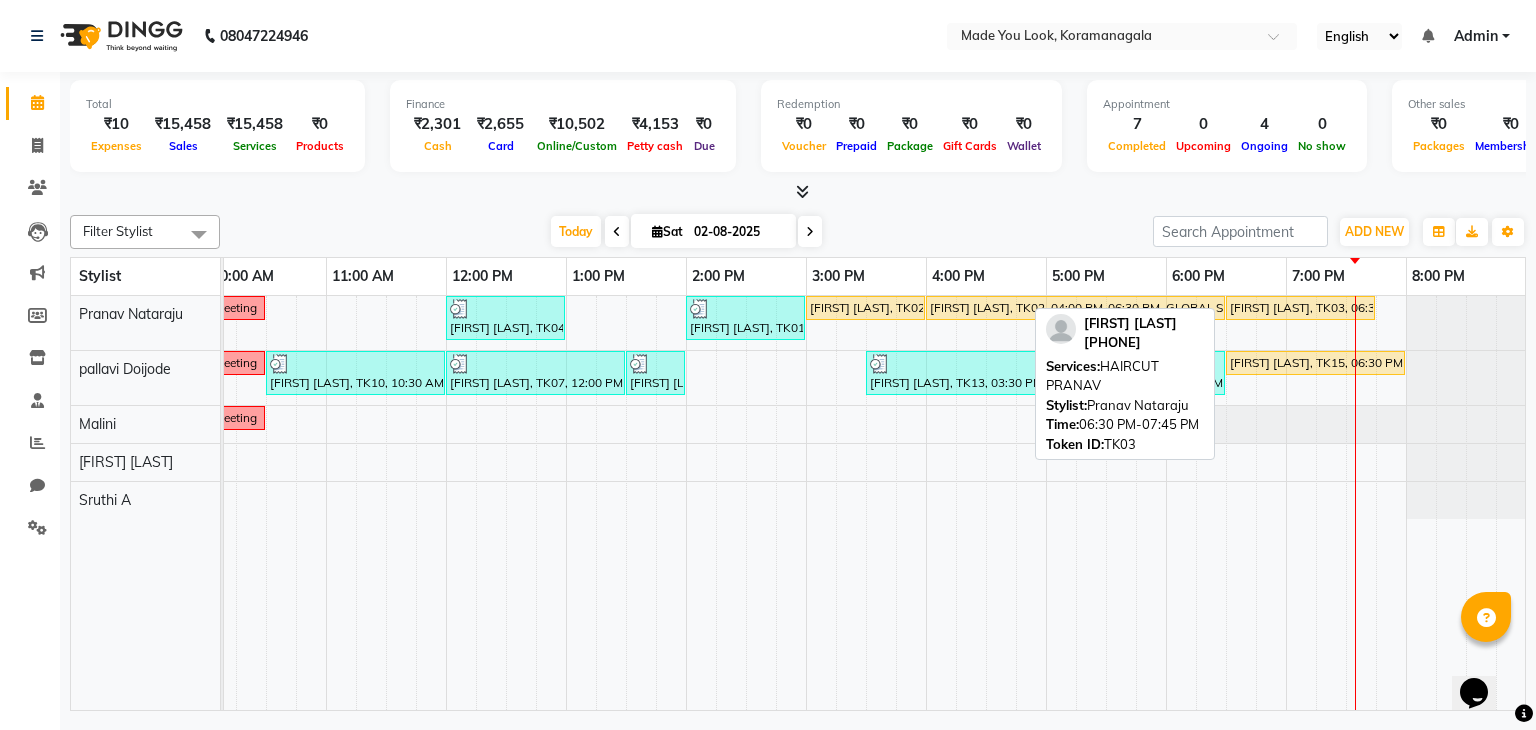 click on "Harish Ramanadhan, TK03, 06:30 PM-07:45 PM, HAIRCUT PRANAV" at bounding box center [1300, 308] 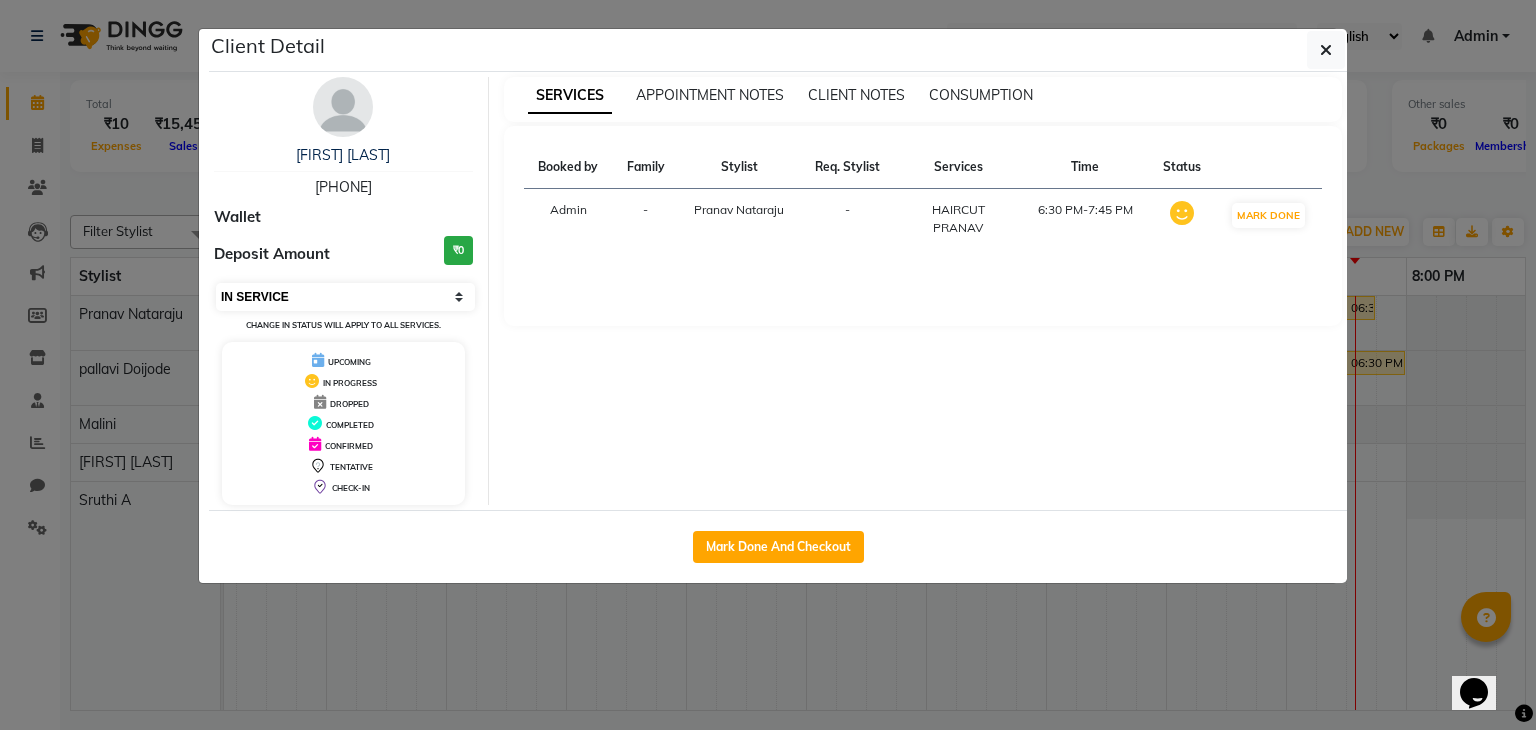 click on "Select IN SERVICE CONFIRMED TENTATIVE CHECK IN MARK DONE DROPPED UPCOMING" at bounding box center (345, 297) 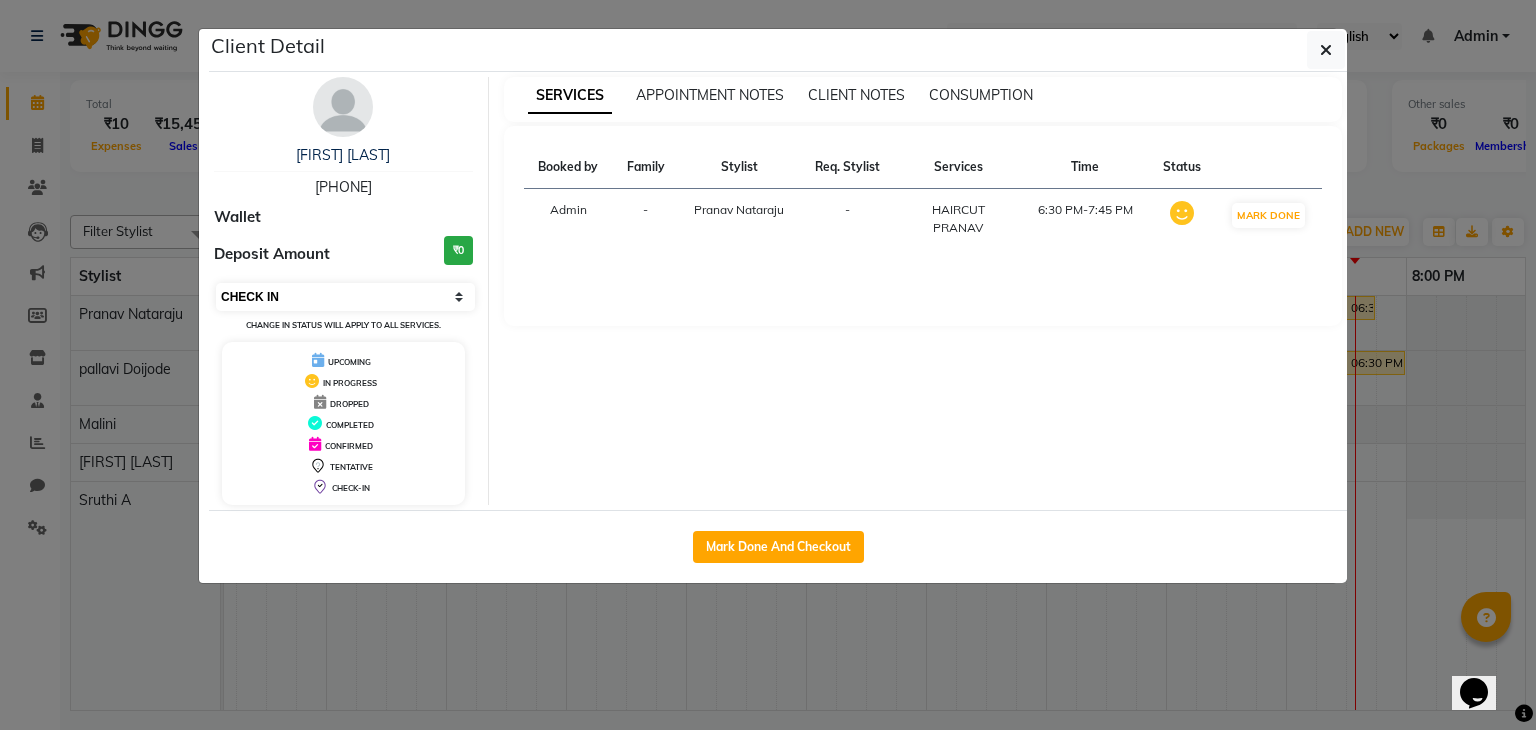 click on "Select IN SERVICE CONFIRMED TENTATIVE CHECK IN MARK DONE DROPPED UPCOMING" at bounding box center [345, 297] 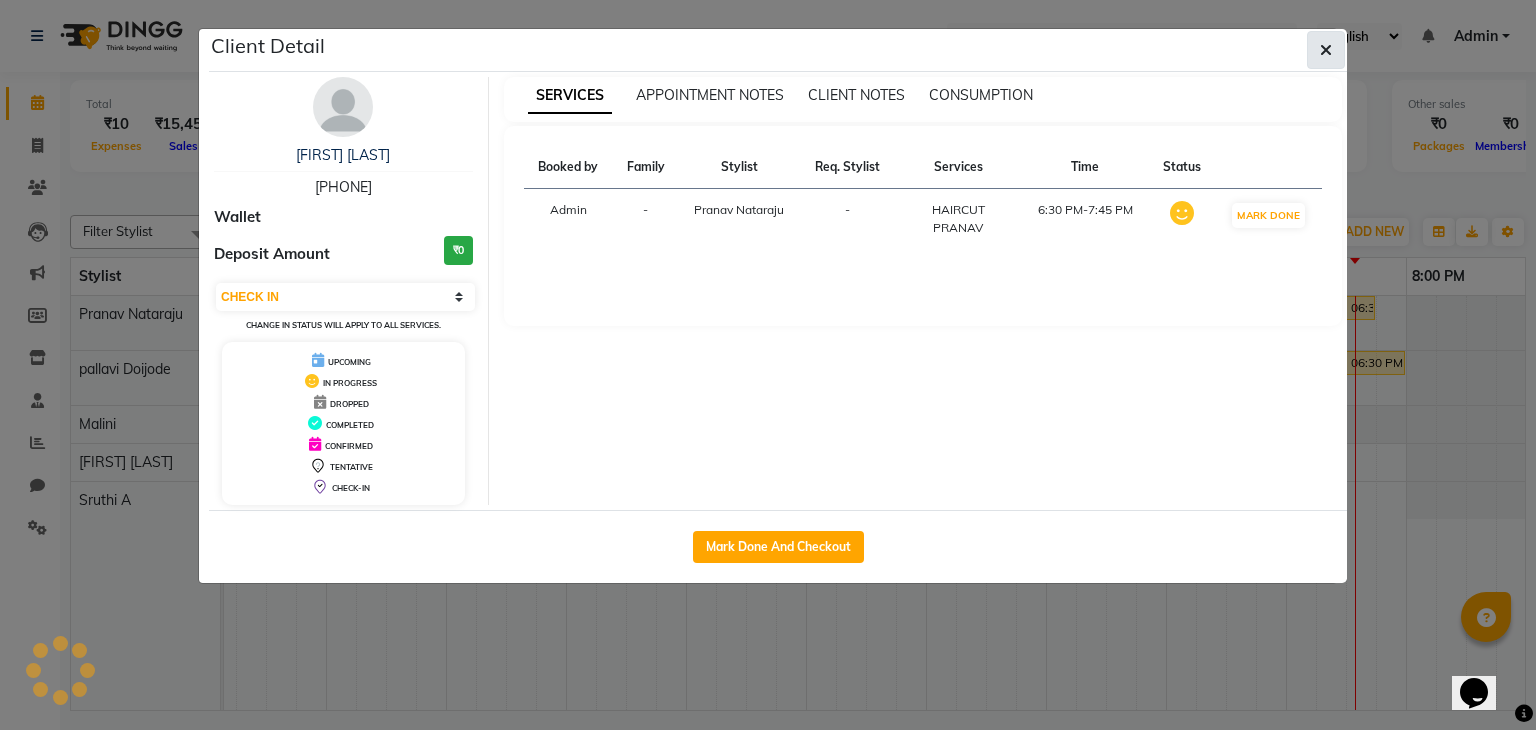 click 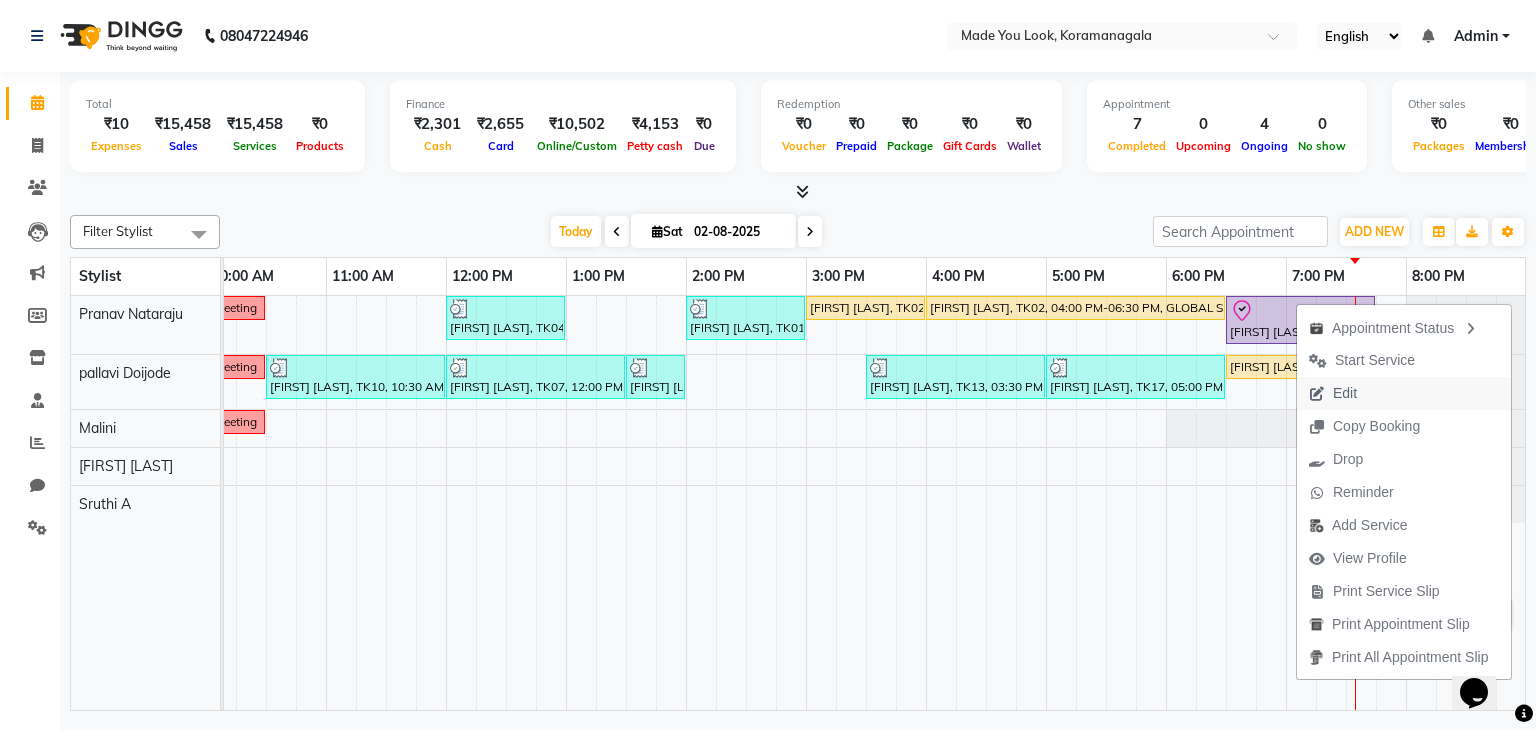 click on "Edit" at bounding box center (1345, 393) 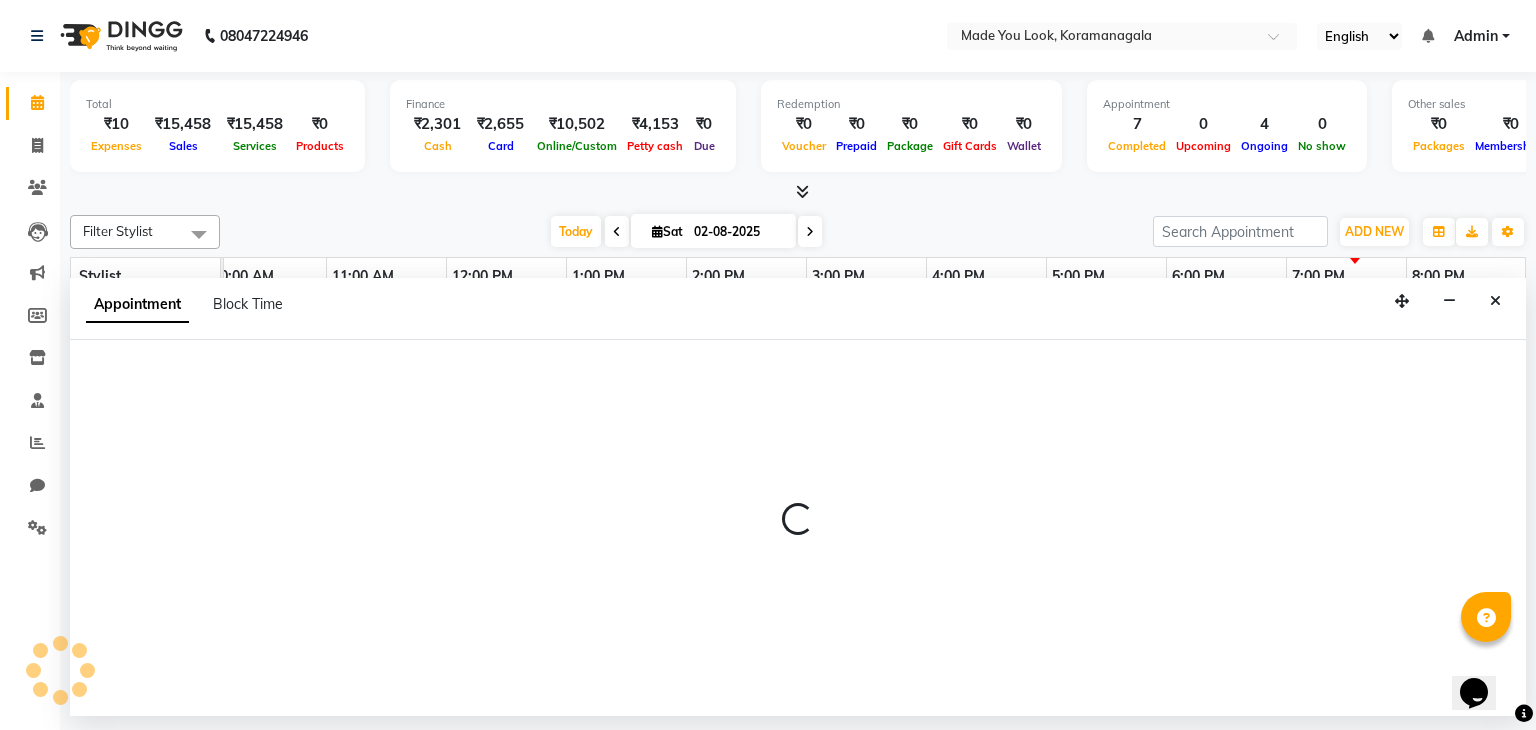 select on "tentative" 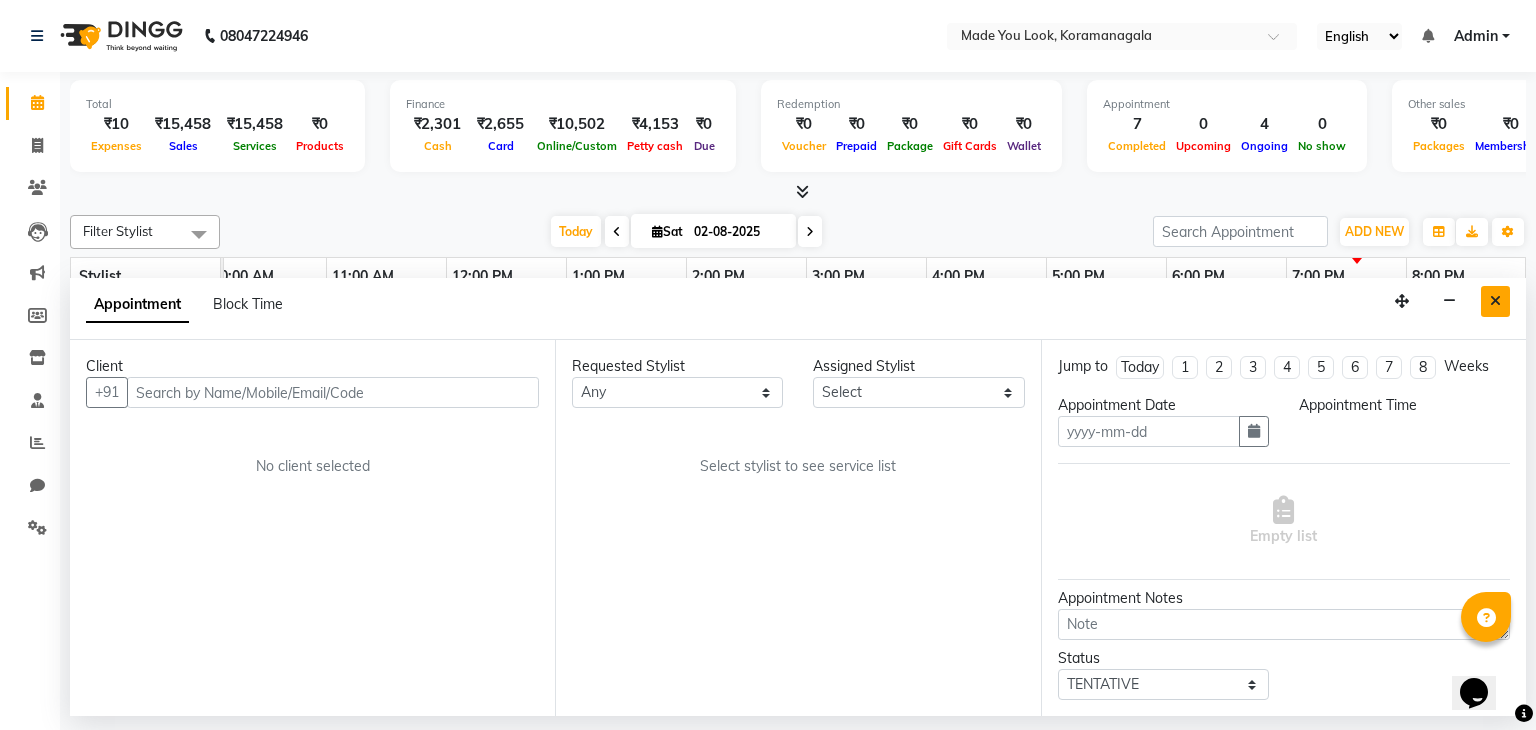 click at bounding box center (1495, 301) 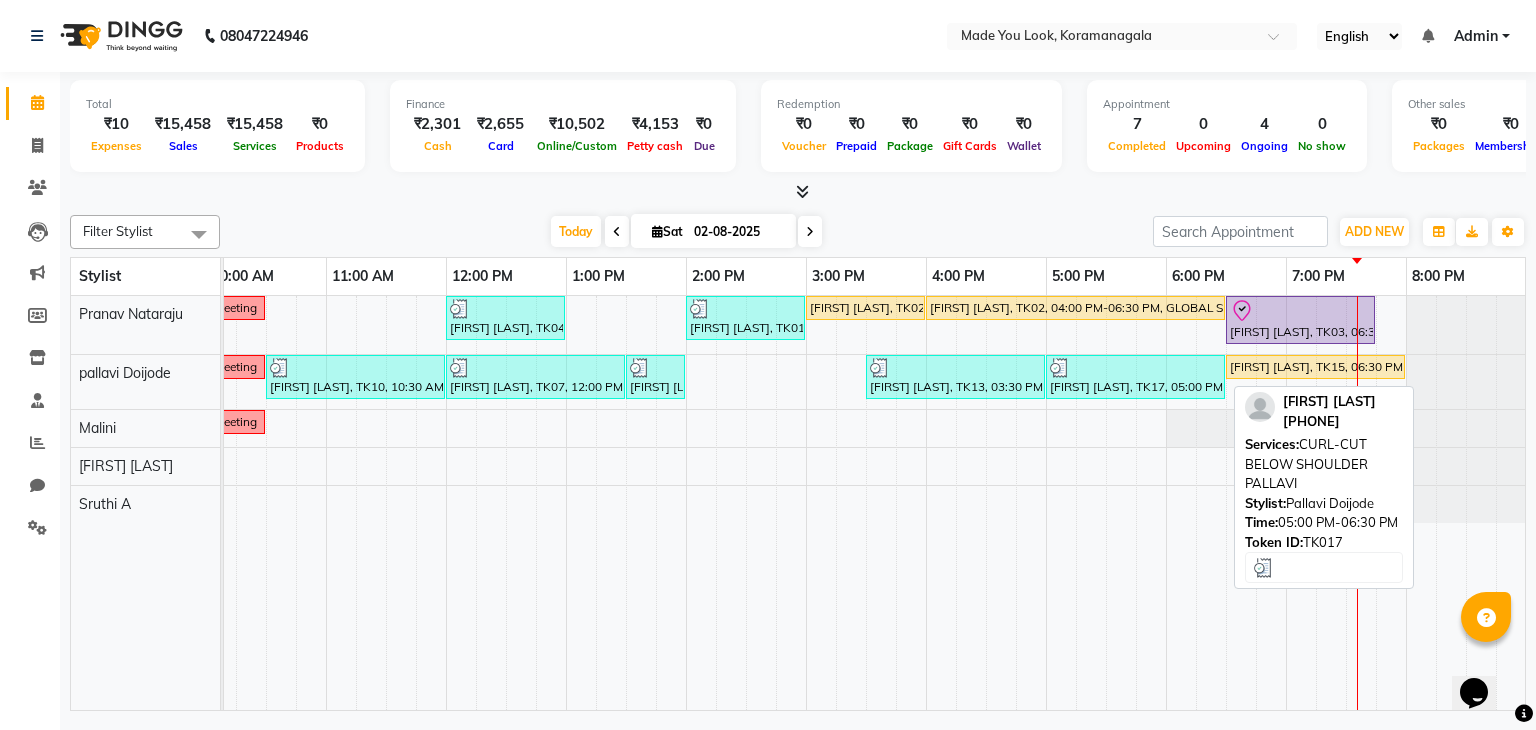 click at bounding box center (1135, 368) 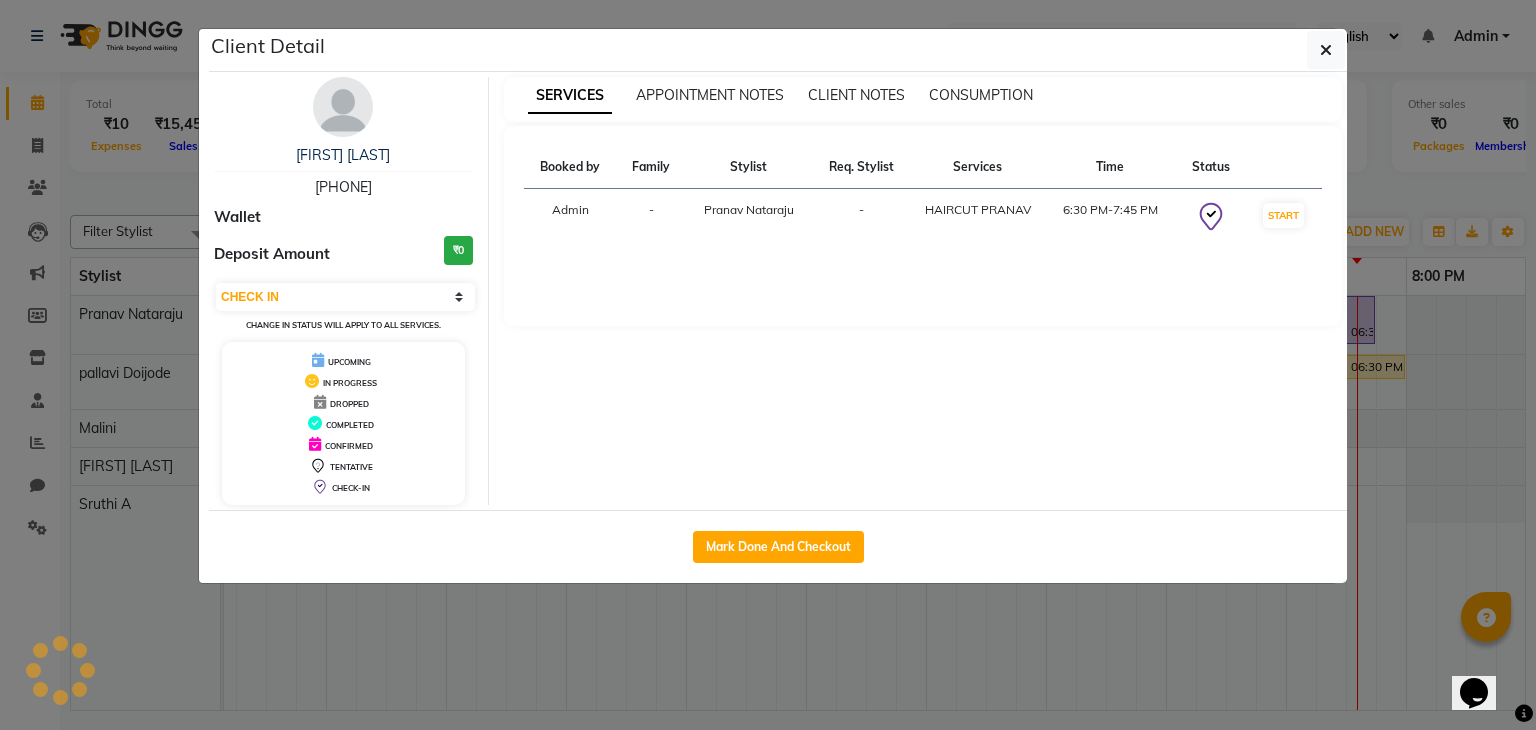 select on "3" 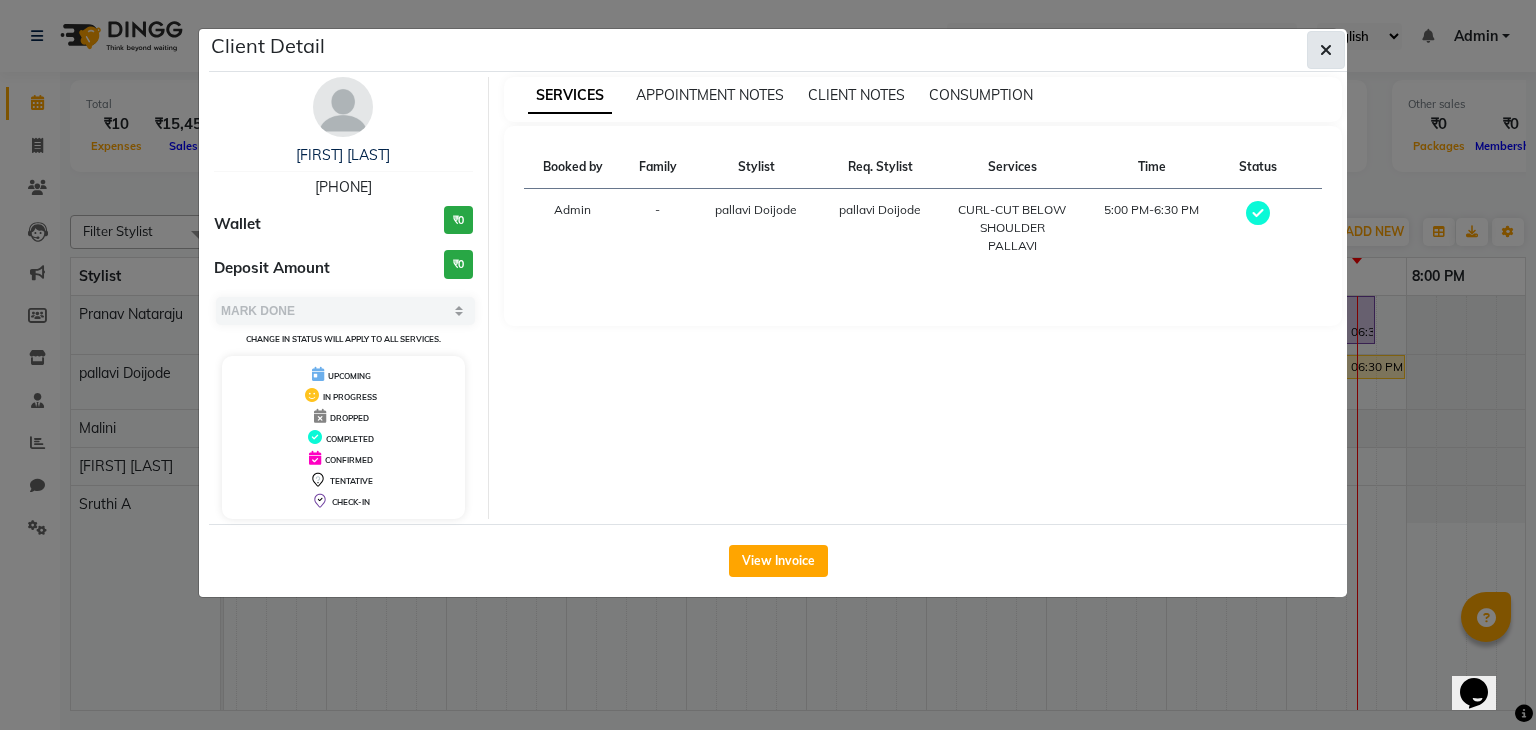 click 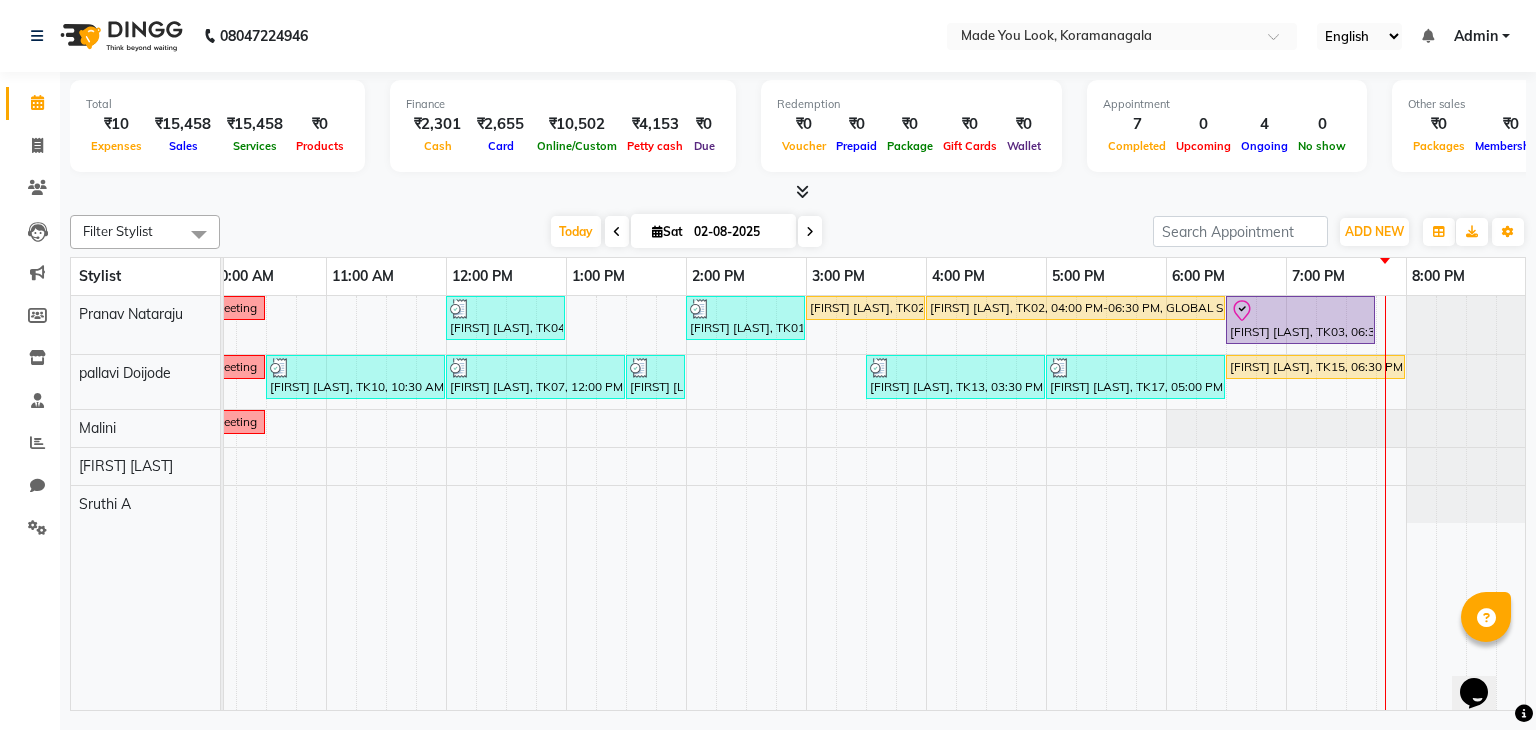 scroll, scrollTop: 0, scrollLeft: 120, axis: horizontal 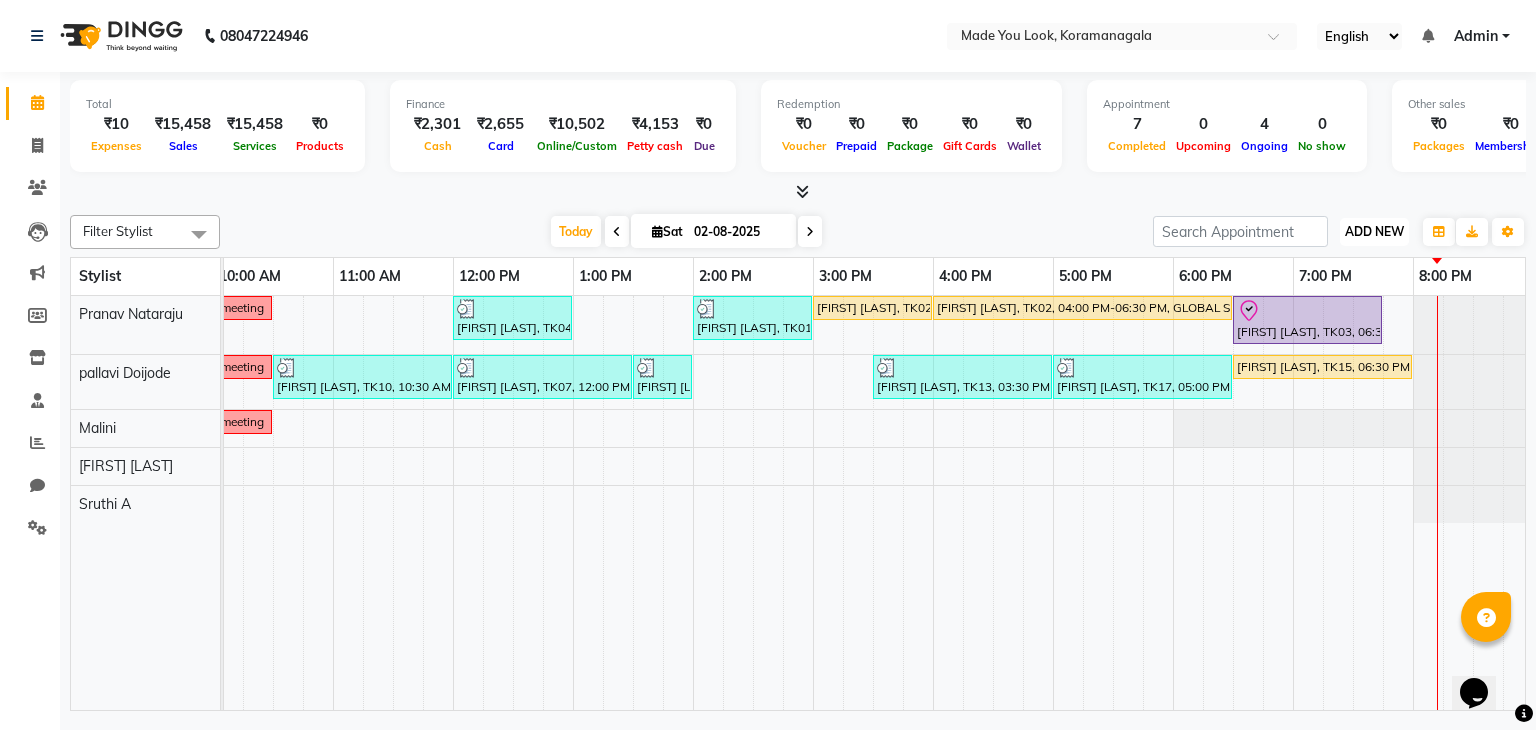 click on "ADD NEW" at bounding box center [1374, 231] 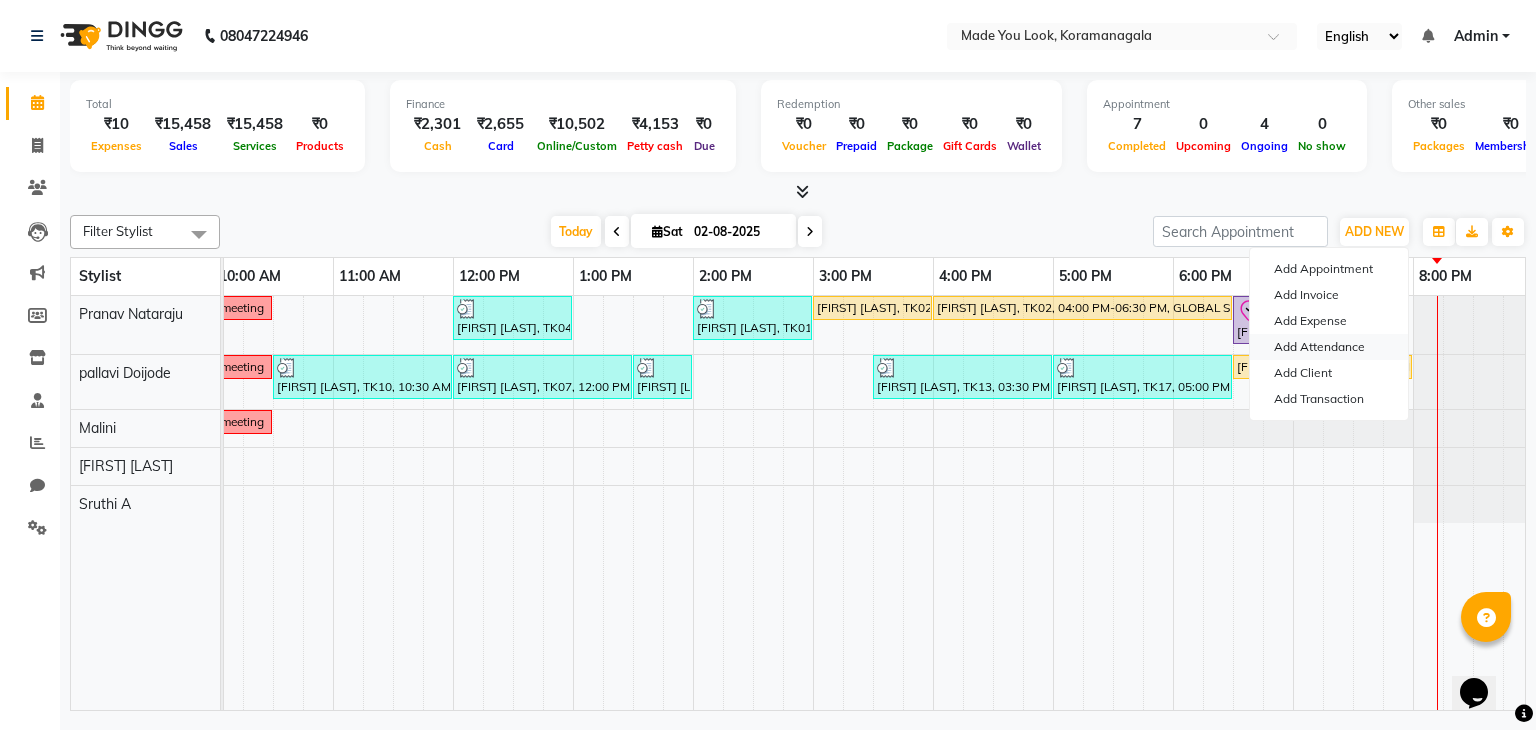 click on "Add Attendance" at bounding box center (1329, 347) 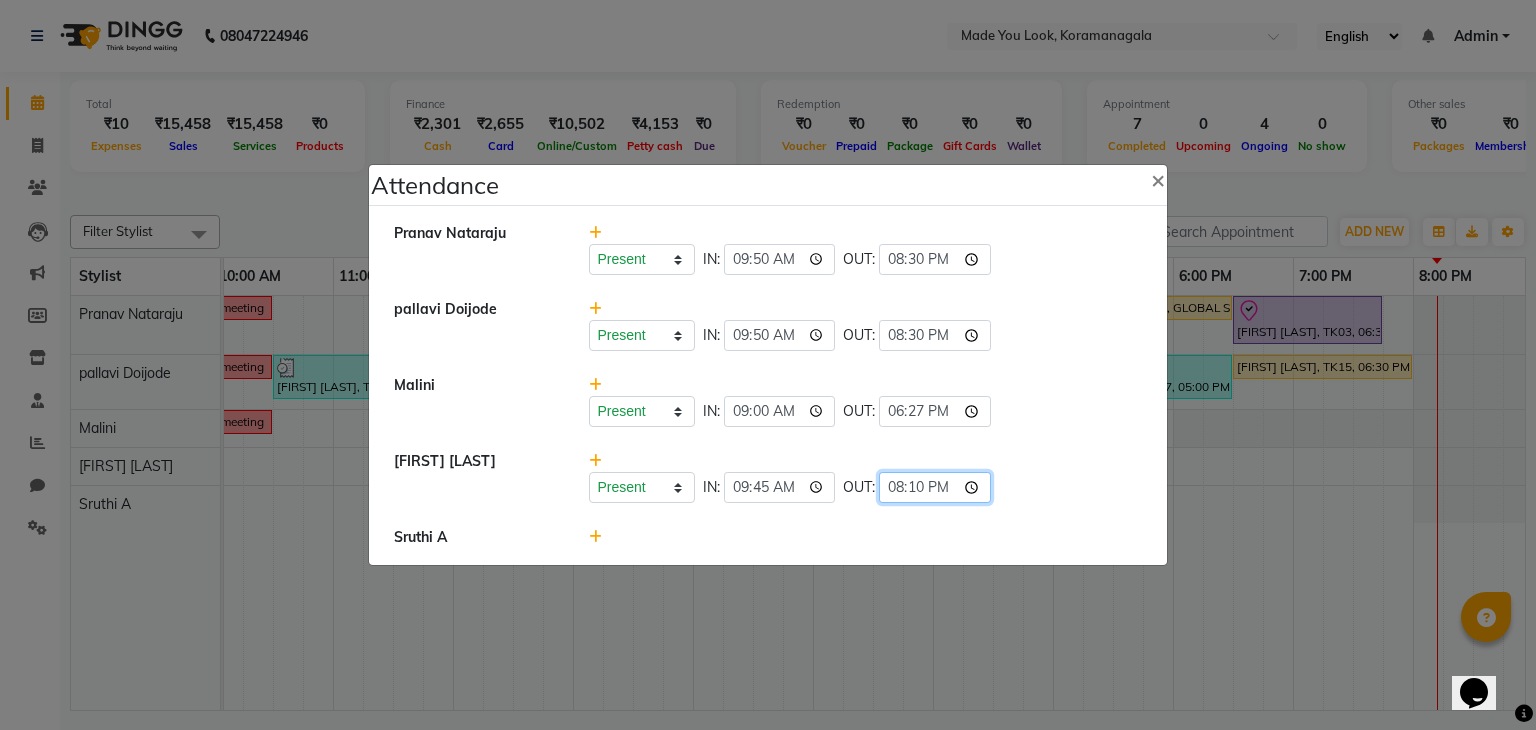 click on "20:10" 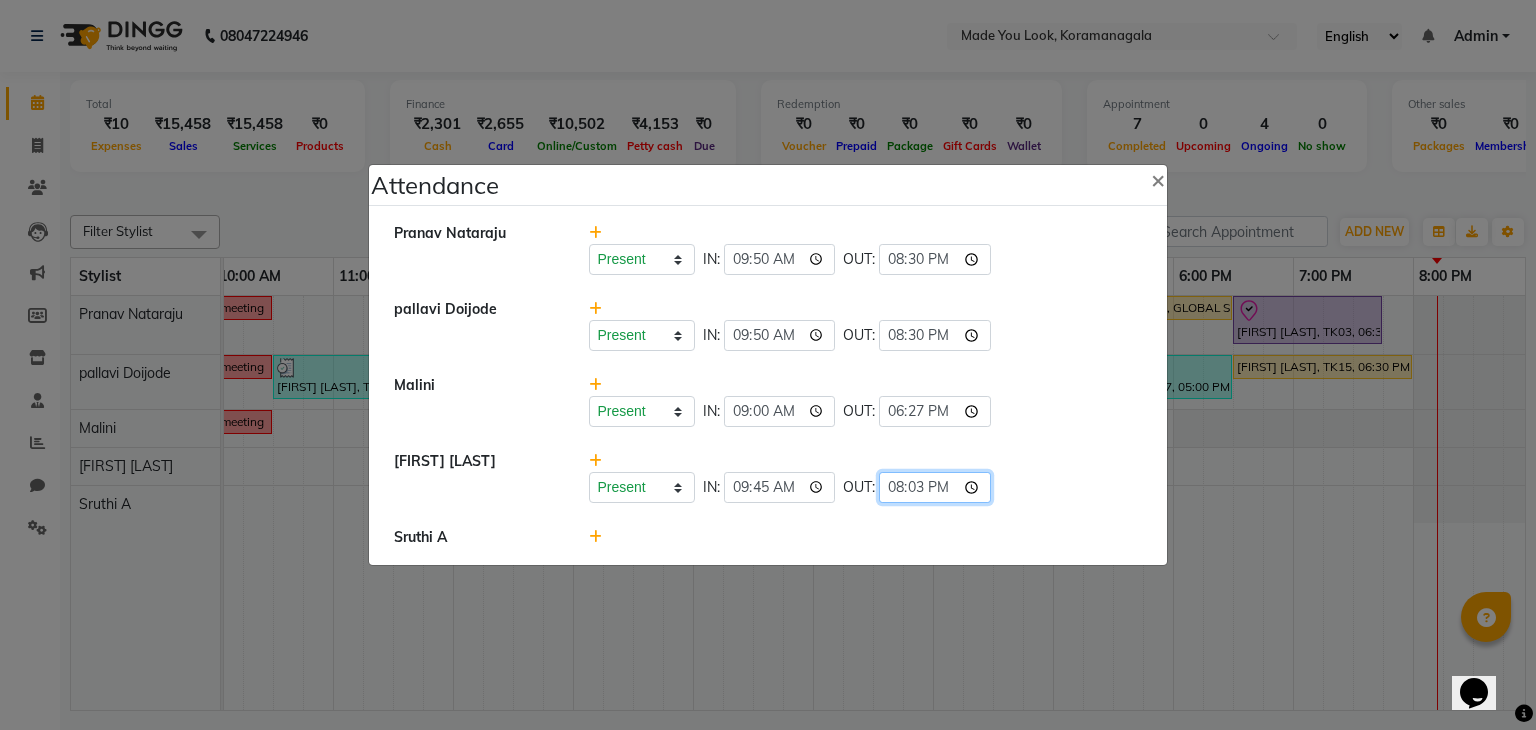 type on "20:30" 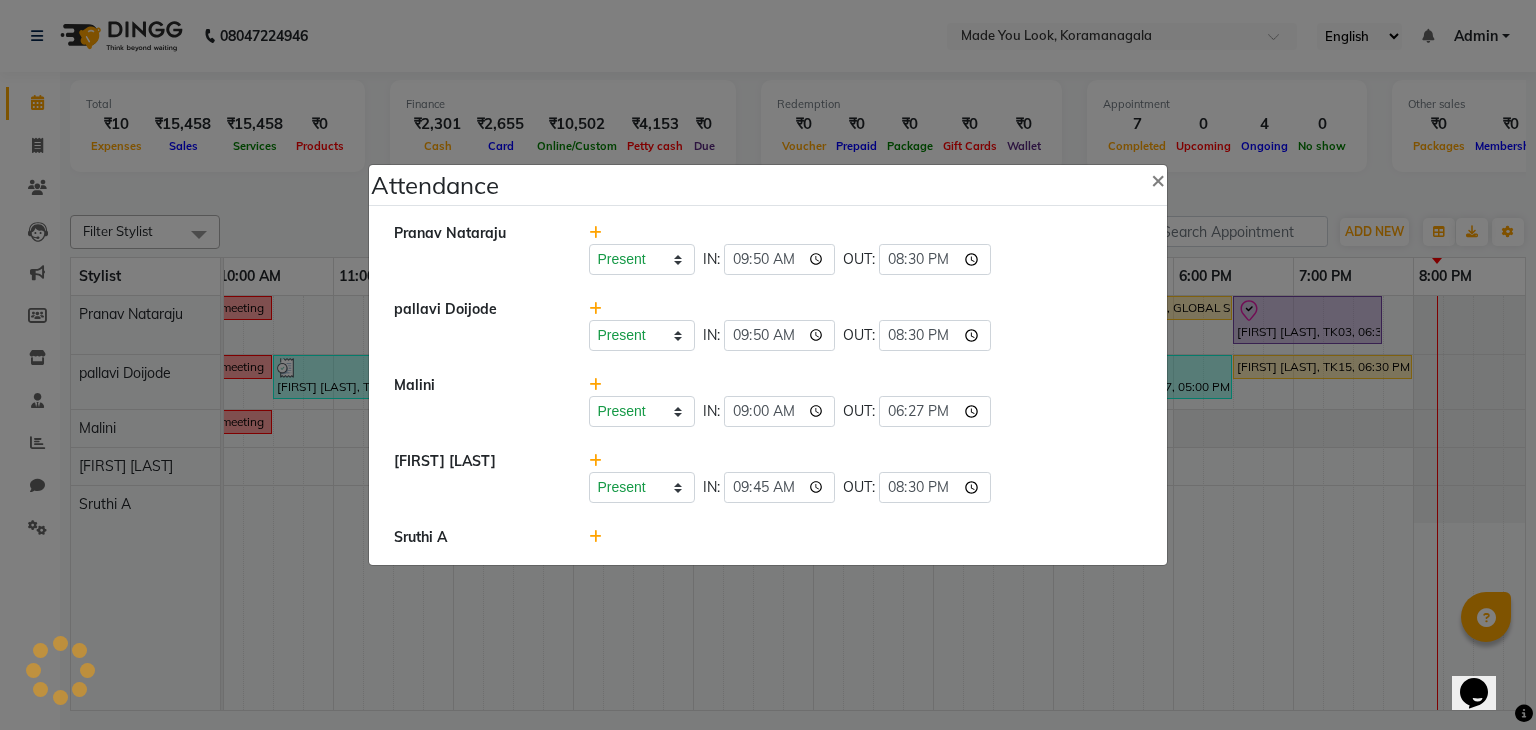 click on "pallavi Doijode   Present   Absent   Late   Half Day   Weekly Off  IN:  09:50 OUT:  20:30" 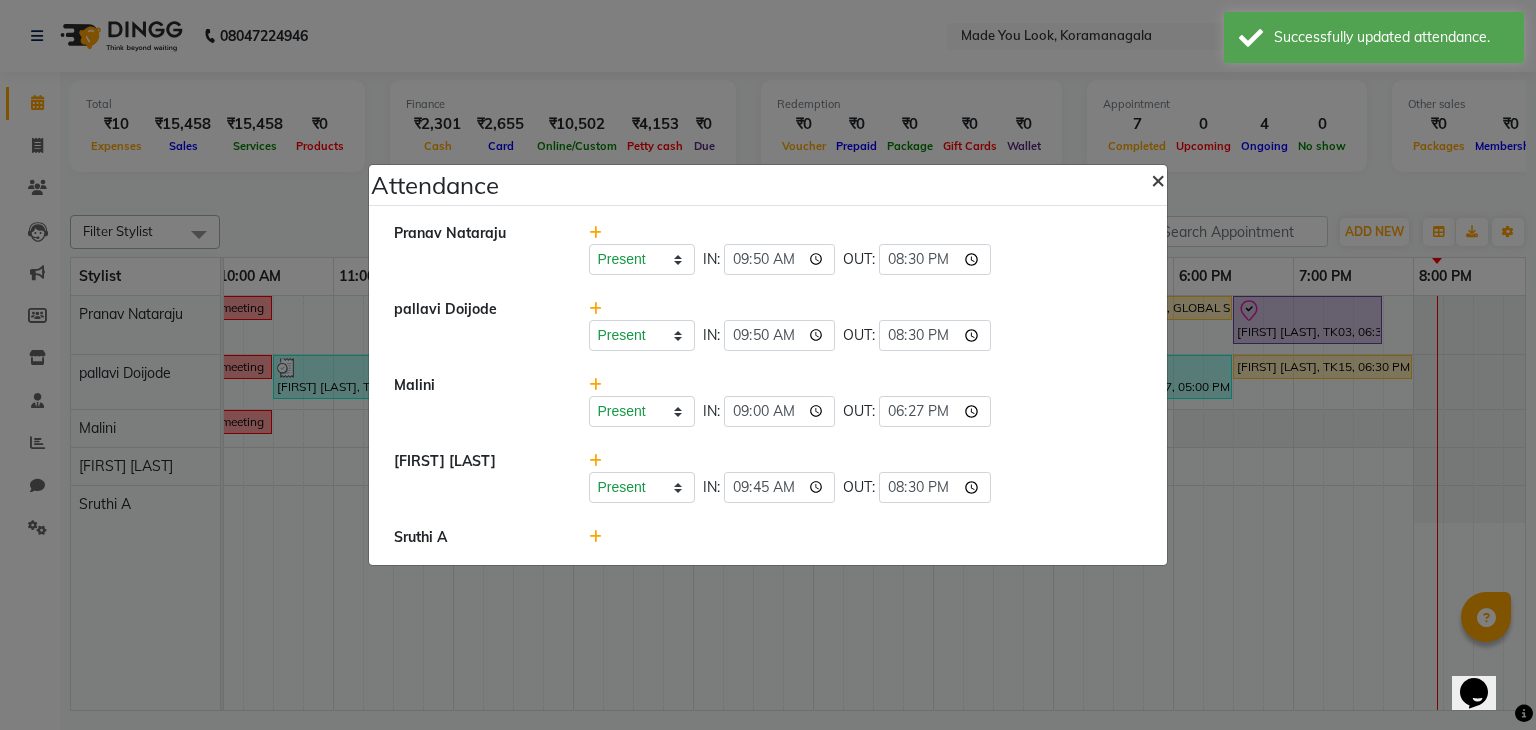 click on "×" 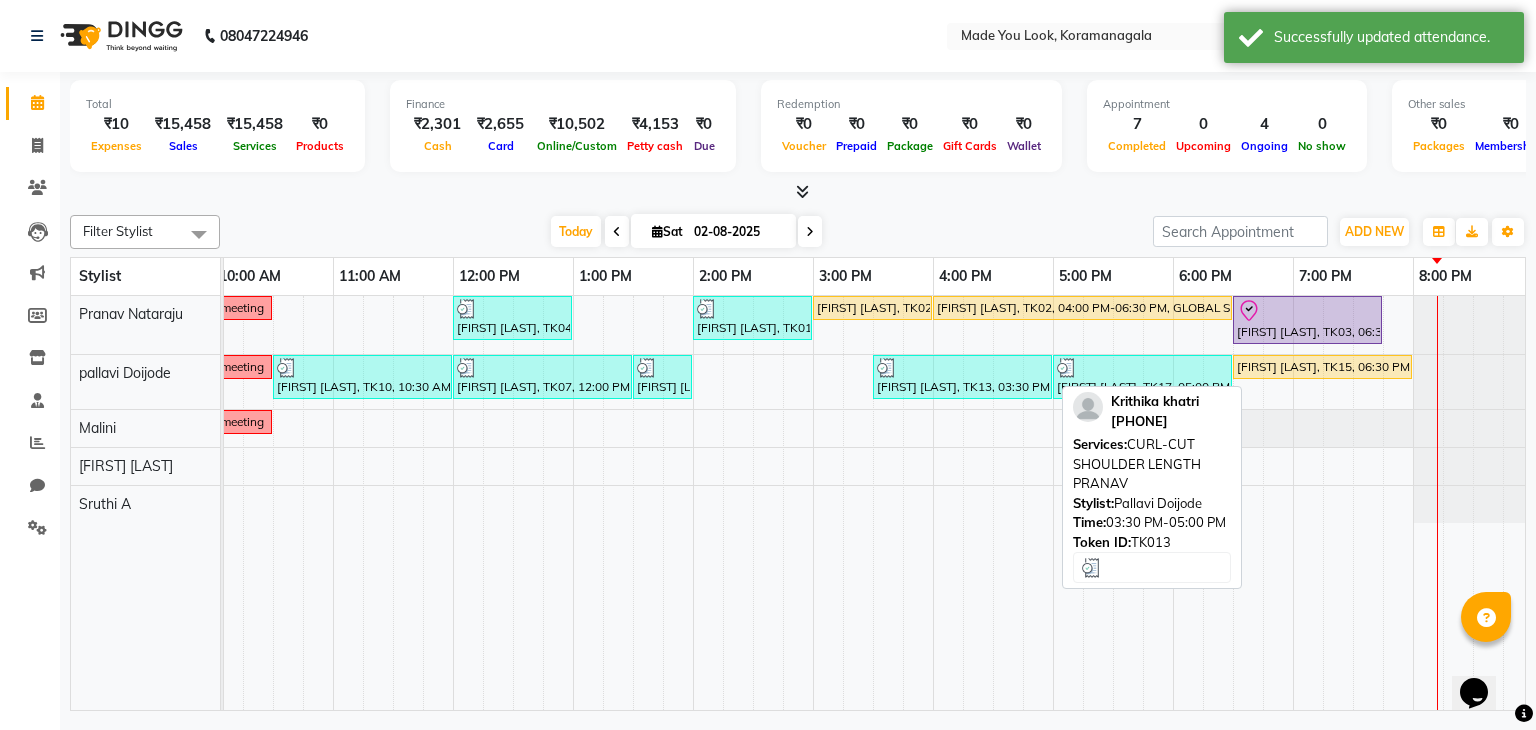 scroll, scrollTop: 0, scrollLeft: 219, axis: horizontal 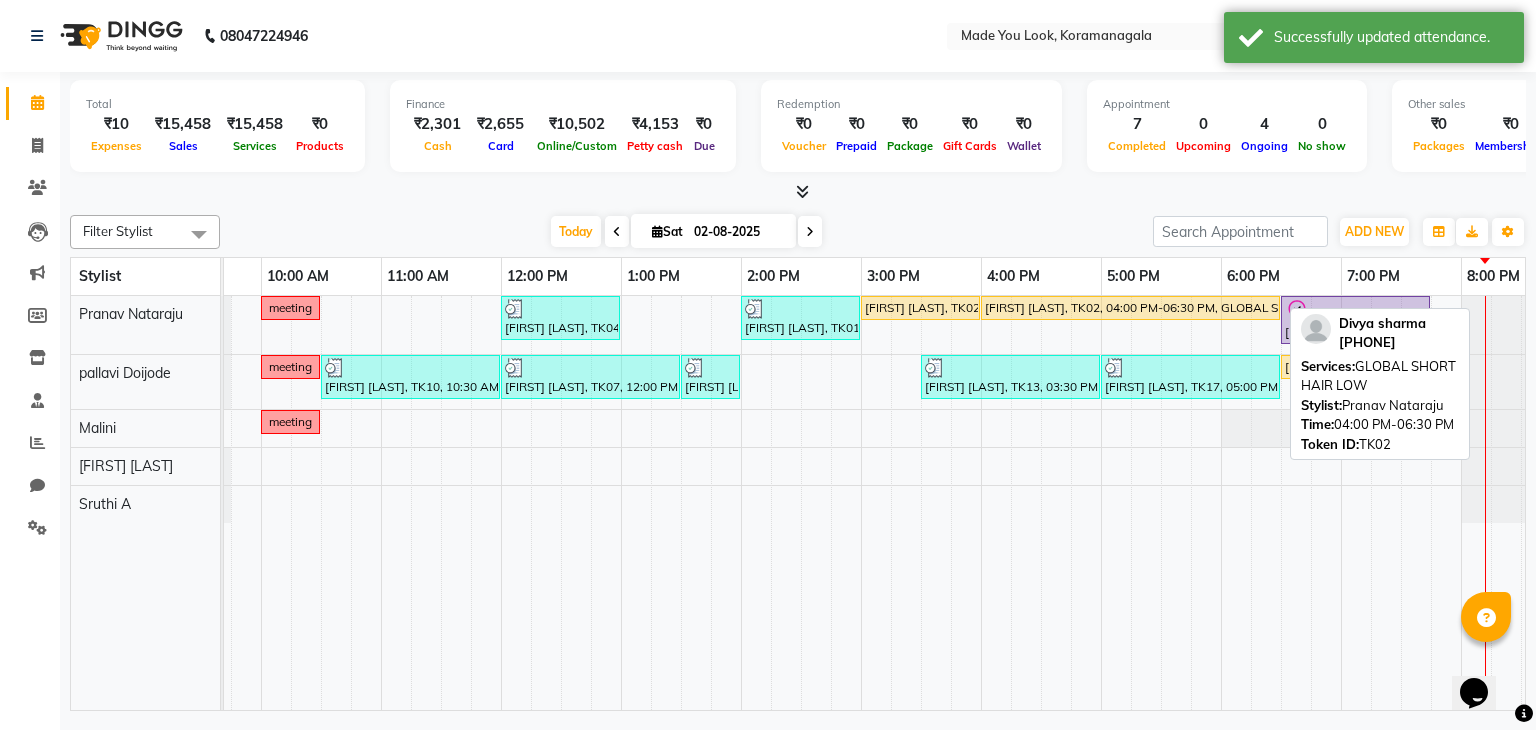 click on "Divya sharma, TK02, 04:00 PM-06:30 PM, GLOBAL SHORT HAIR LOW" at bounding box center [1130, 308] 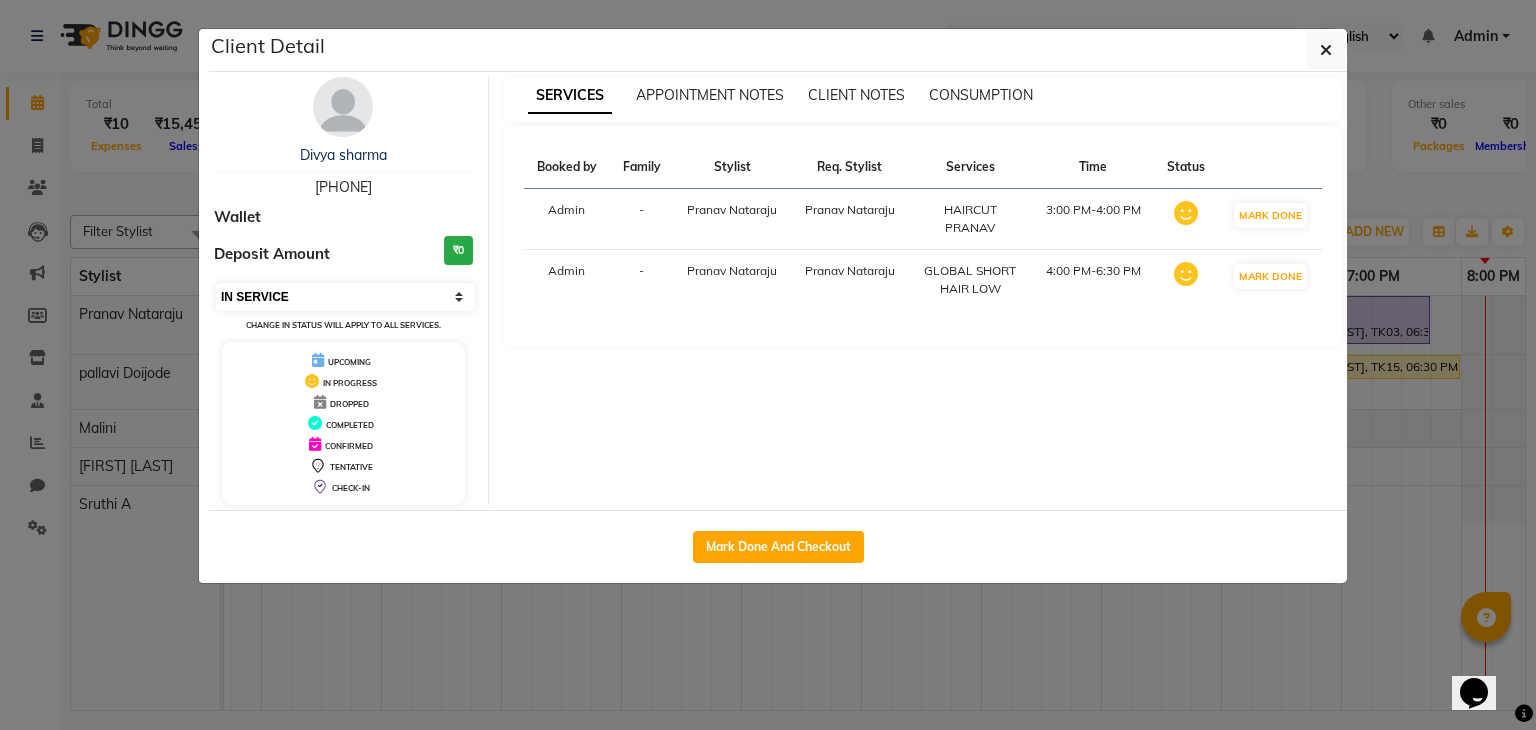 click on "Select IN SERVICE CONFIRMED TENTATIVE CHECK IN MARK DONE DROPPED UPCOMING" at bounding box center [345, 297] 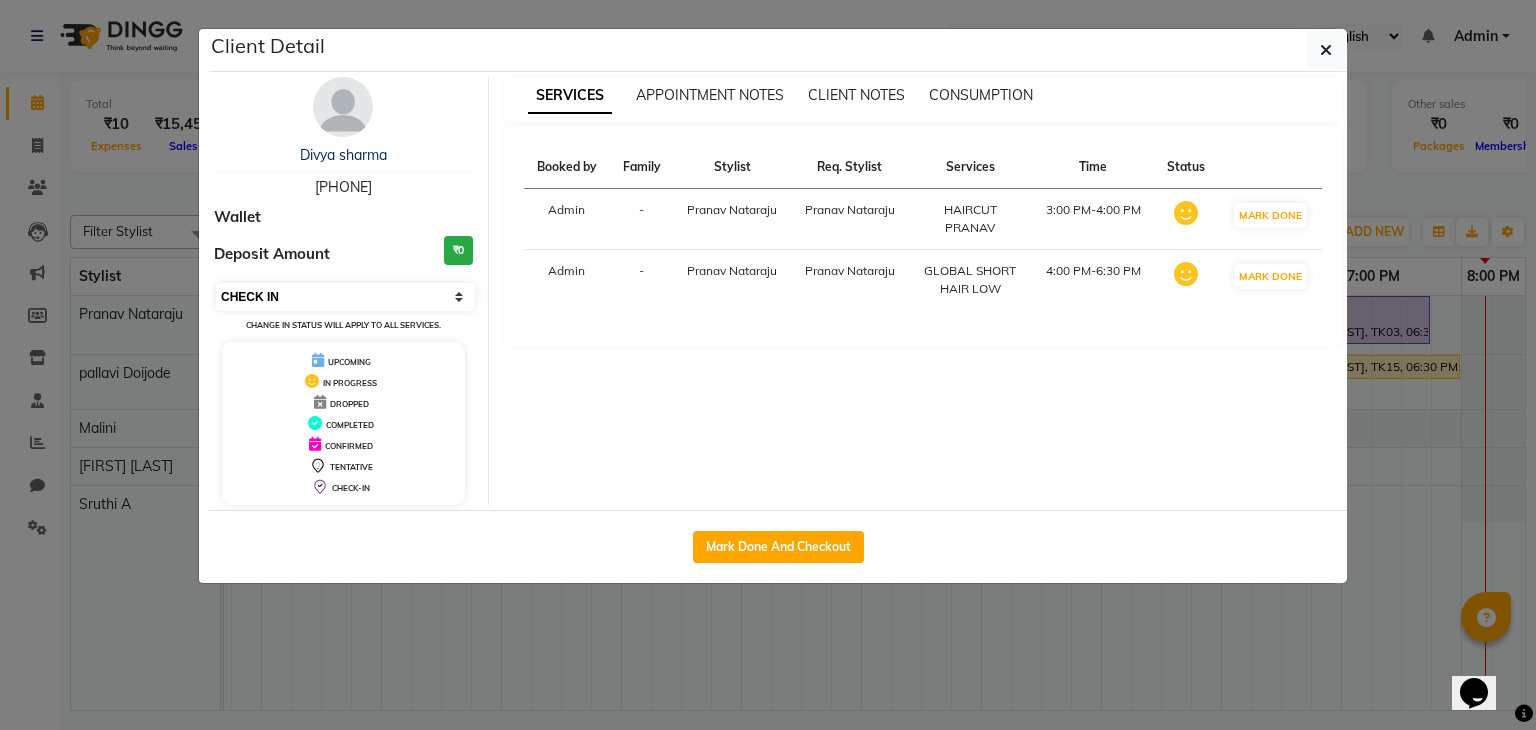 click on "Select IN SERVICE CONFIRMED TENTATIVE CHECK IN MARK DONE DROPPED UPCOMING" at bounding box center [345, 297] 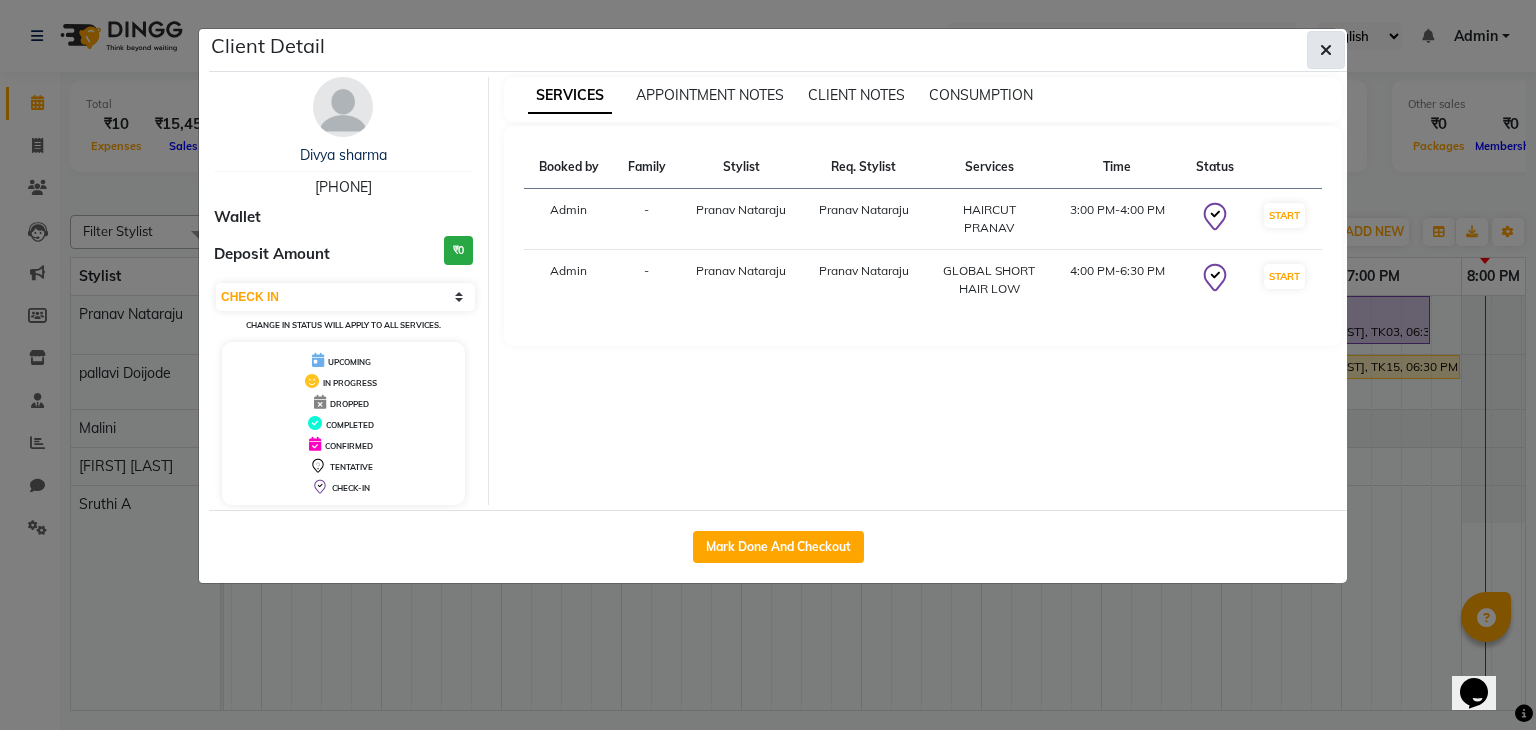 click 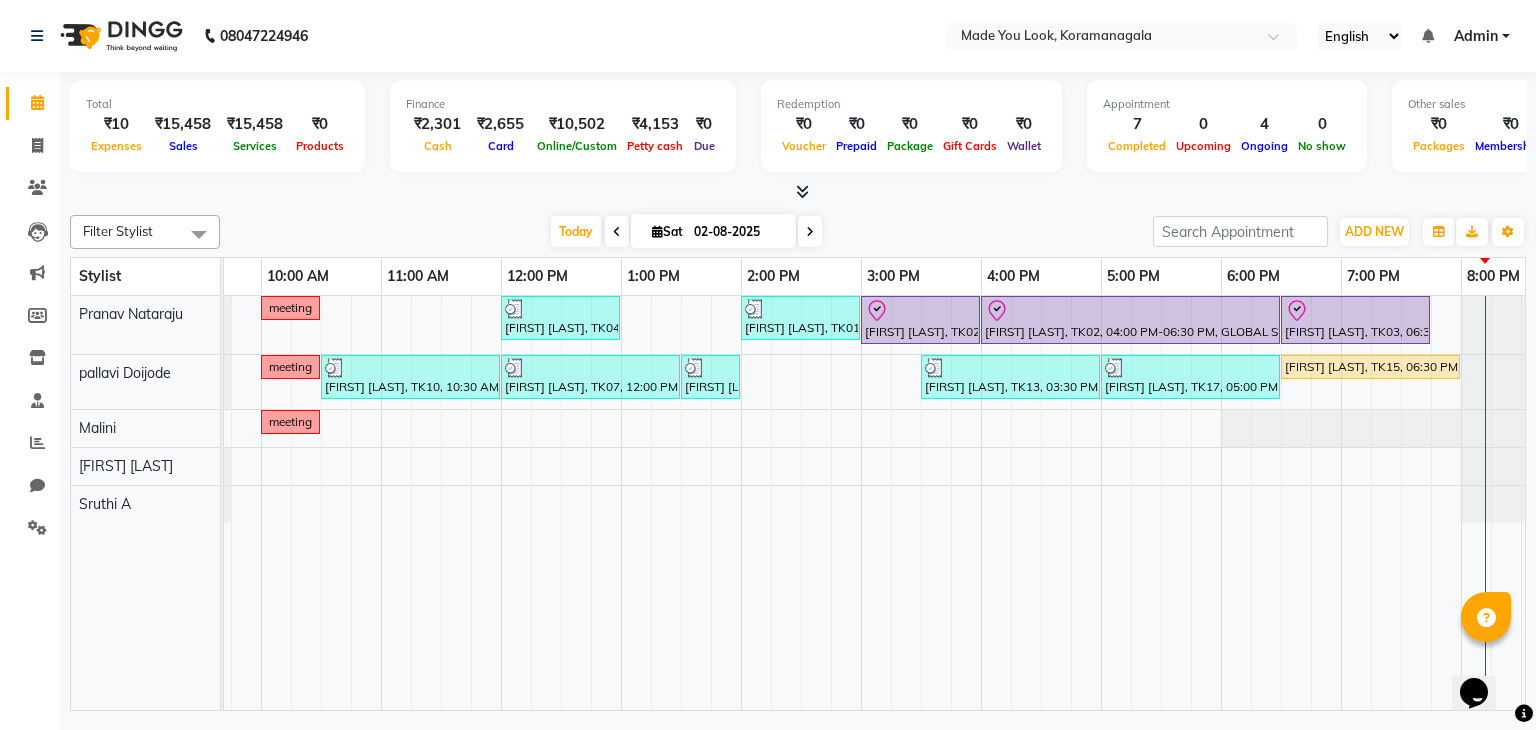 scroll, scrollTop: 0, scrollLeft: 258, axis: horizontal 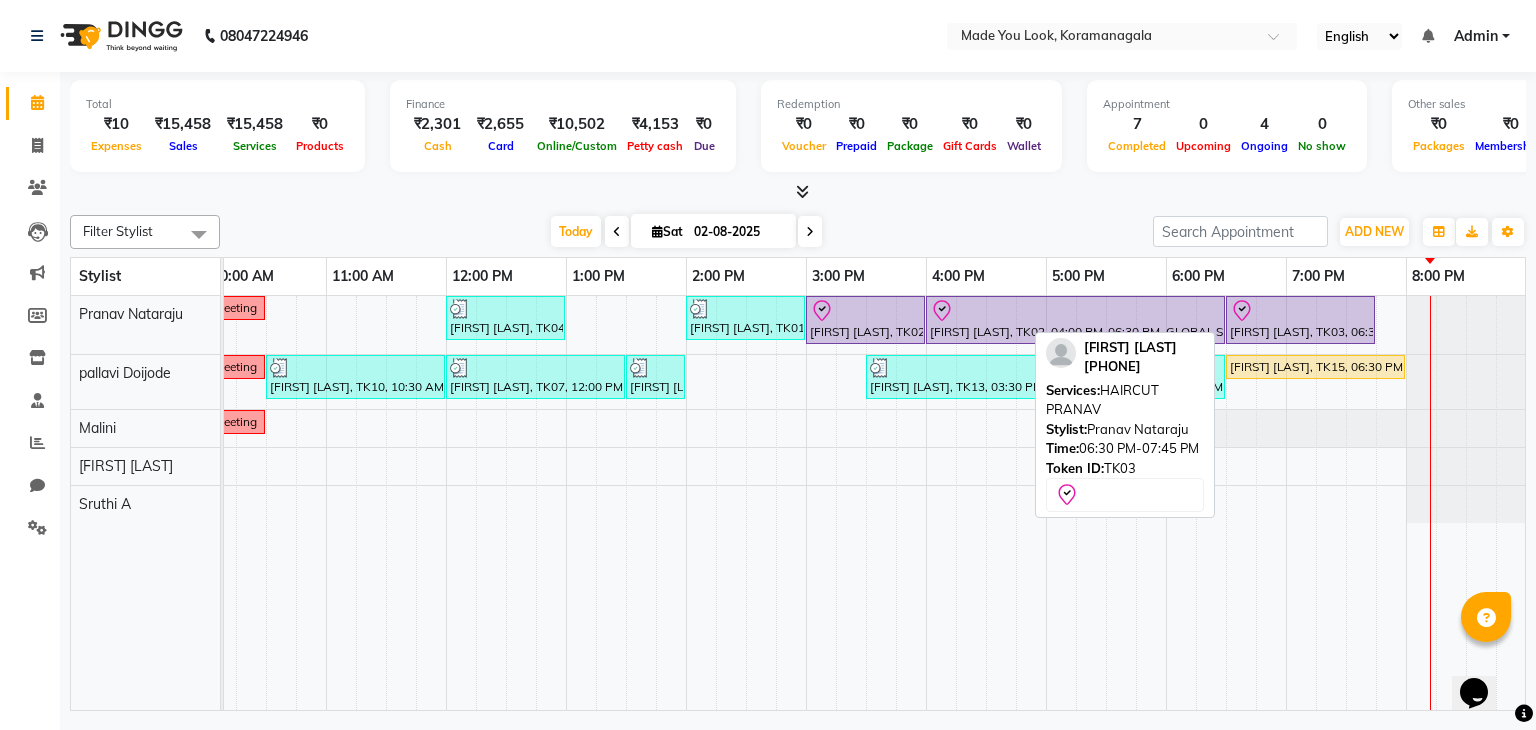 click on "Harish Ramanadhan, TK03, 06:30 PM-07:45 PM, HAIRCUT PRANAV" at bounding box center (1300, 320) 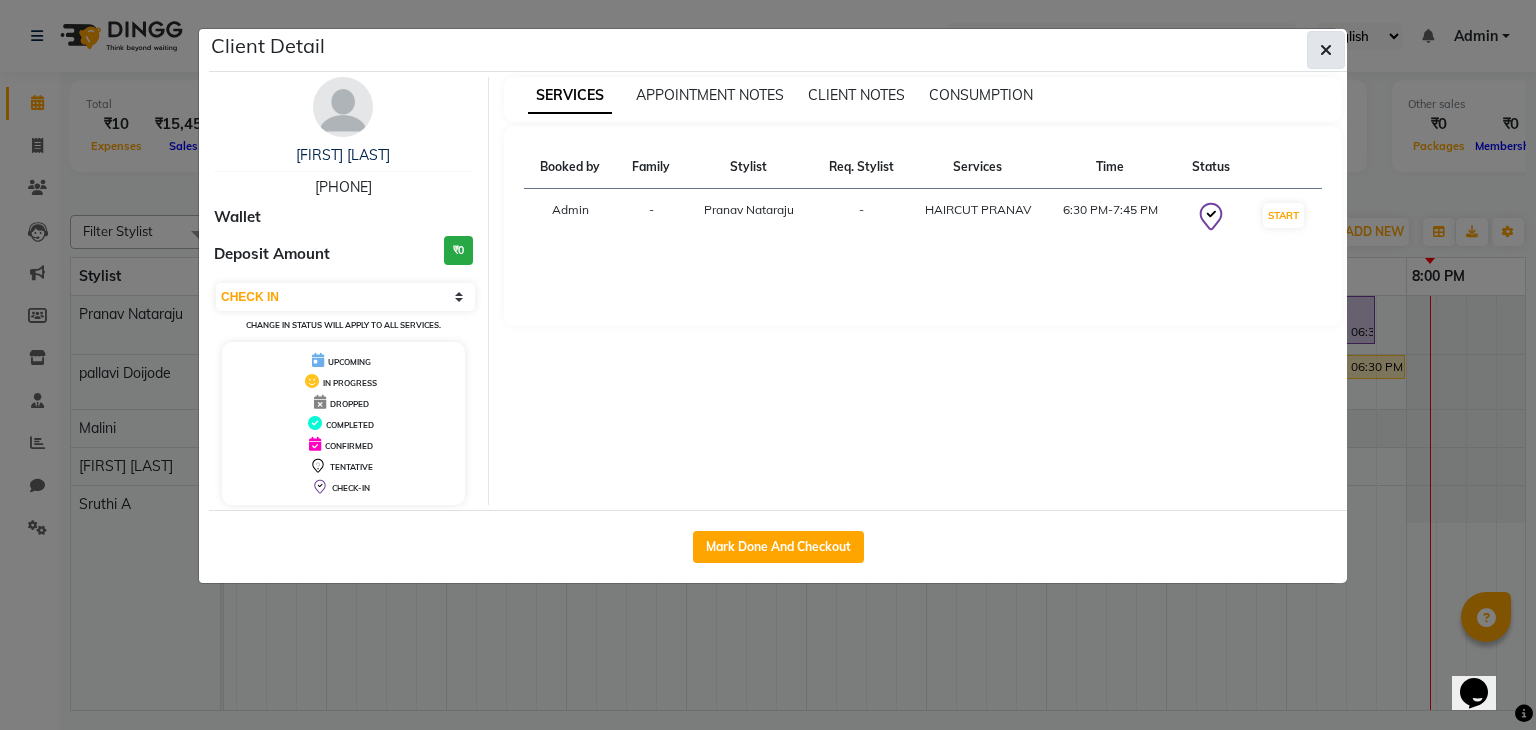 click 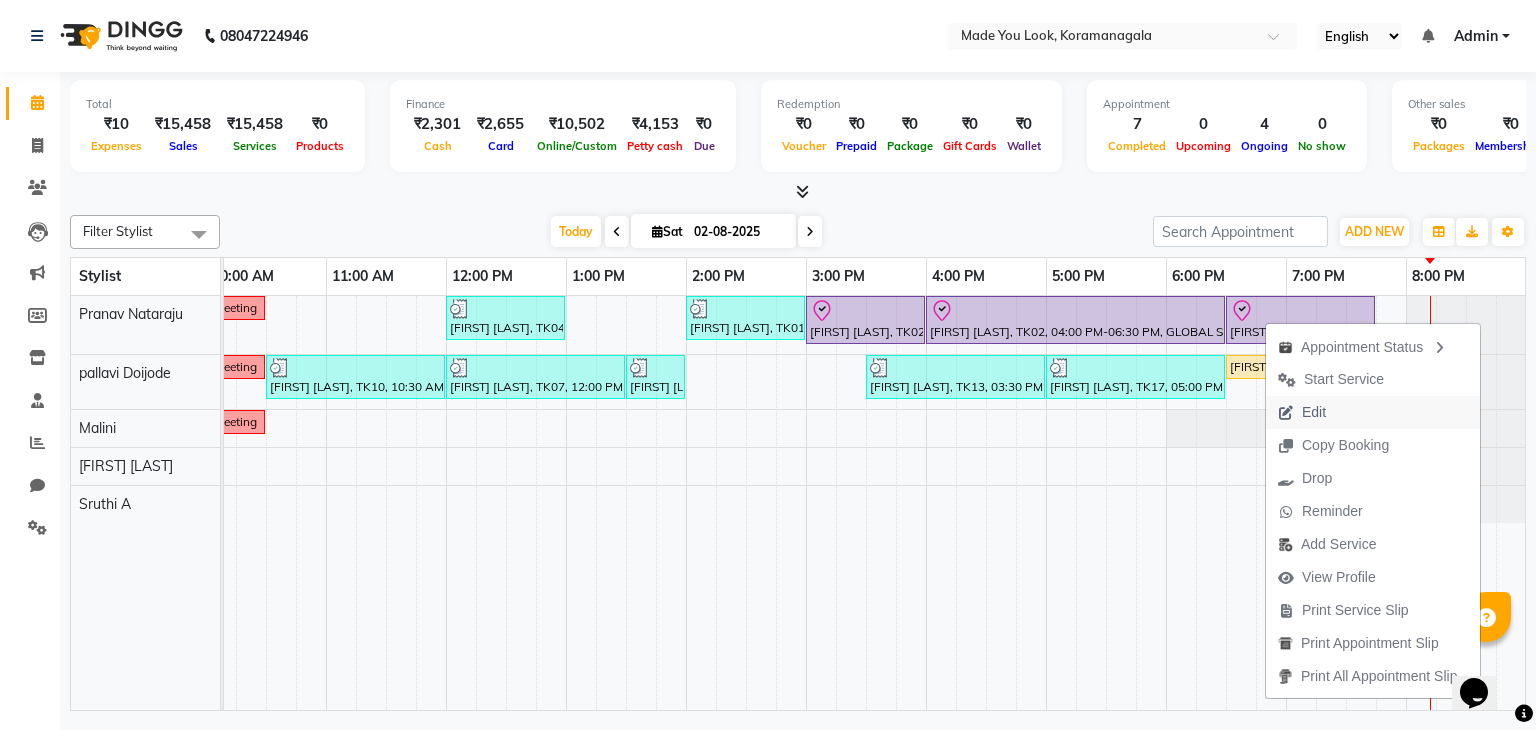 click on "Edit" at bounding box center (1314, 412) 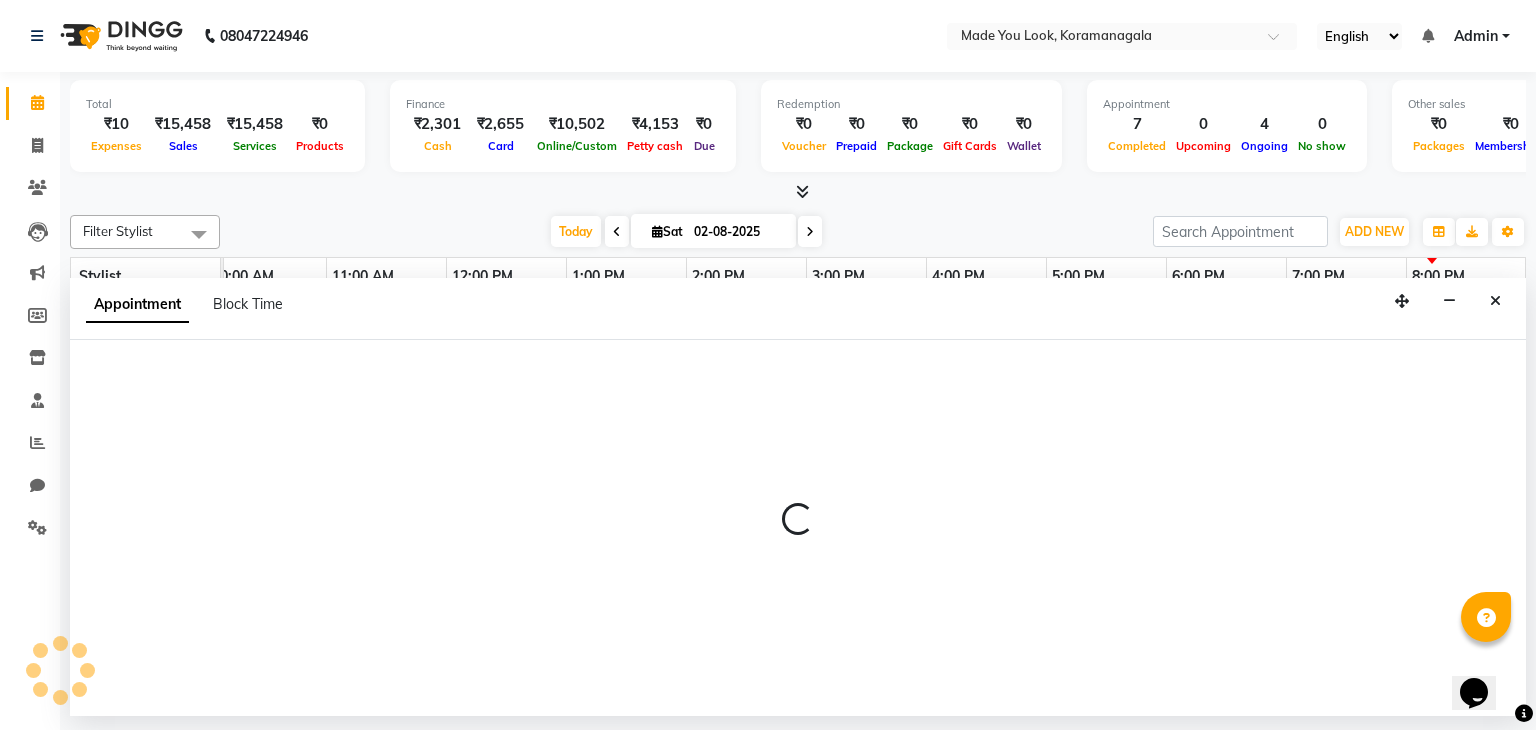 select on "tentative" 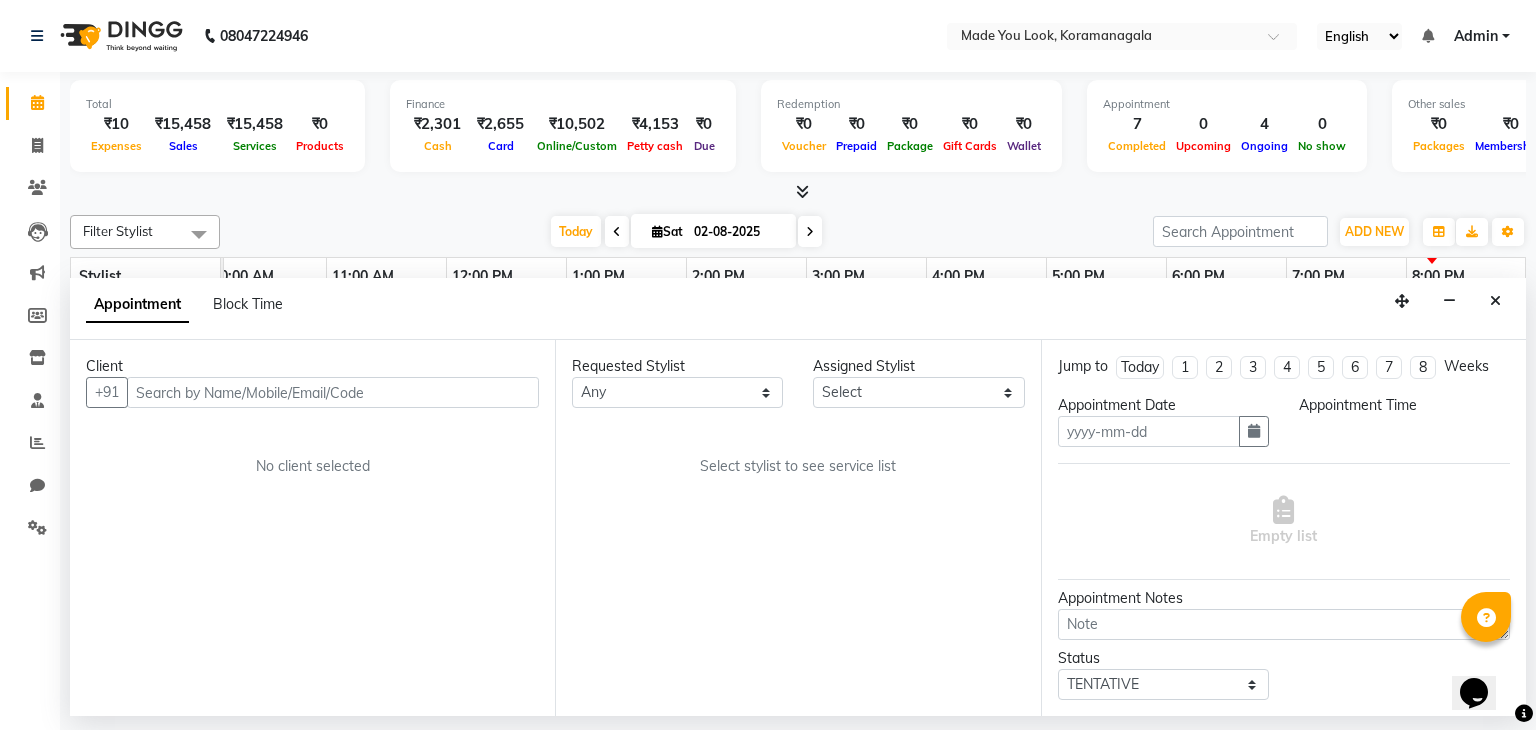type on "02-08-2025" 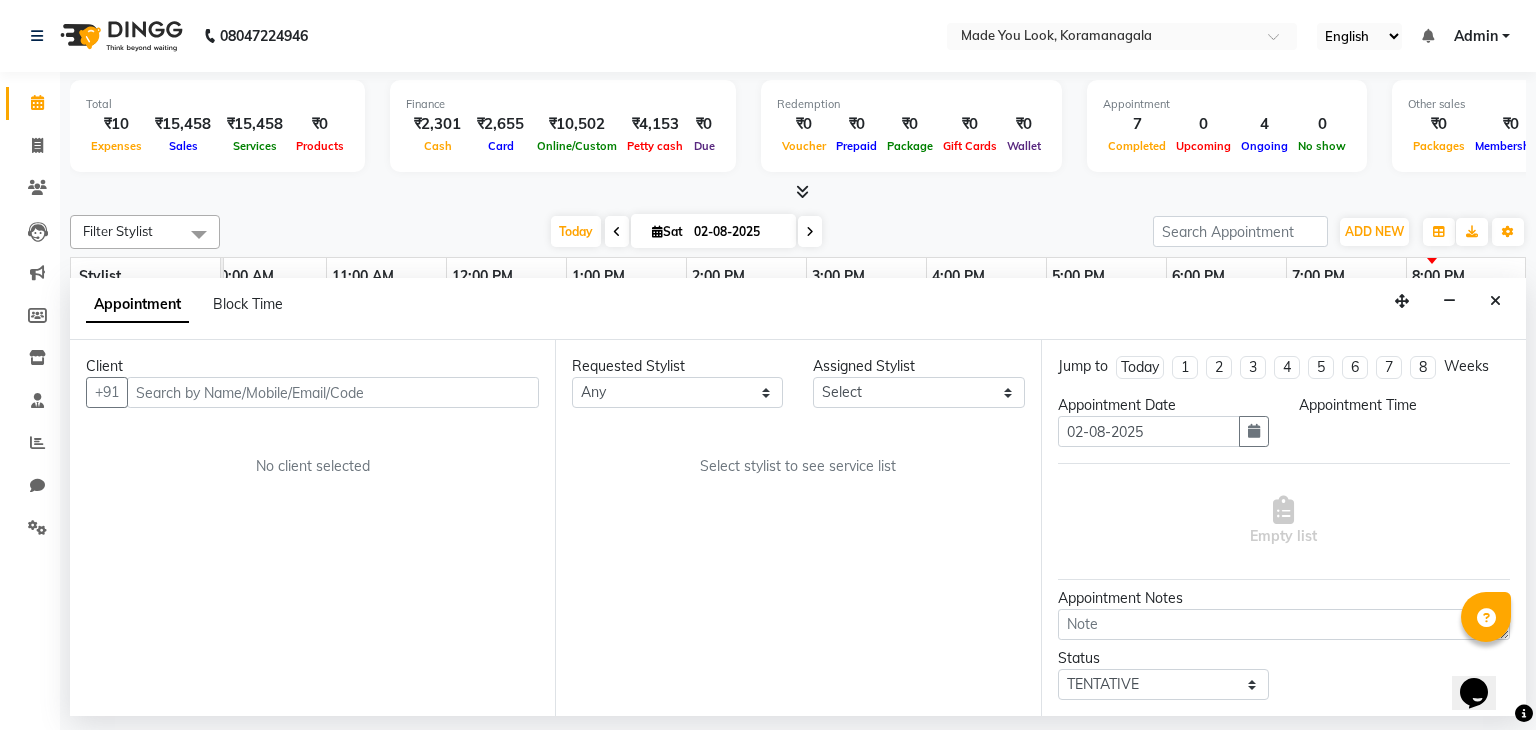select on "check-in" 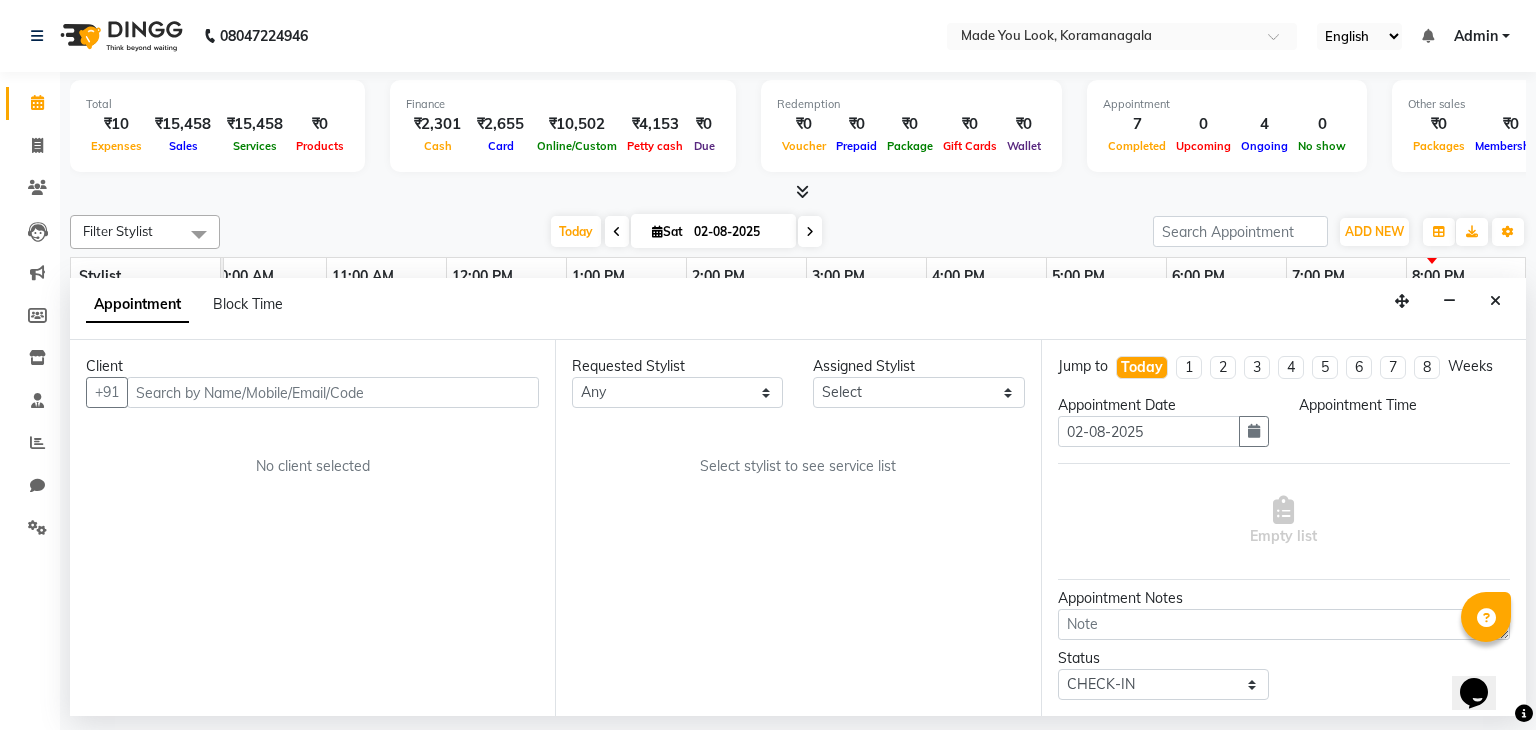 scroll, scrollTop: 0, scrollLeft: 0, axis: both 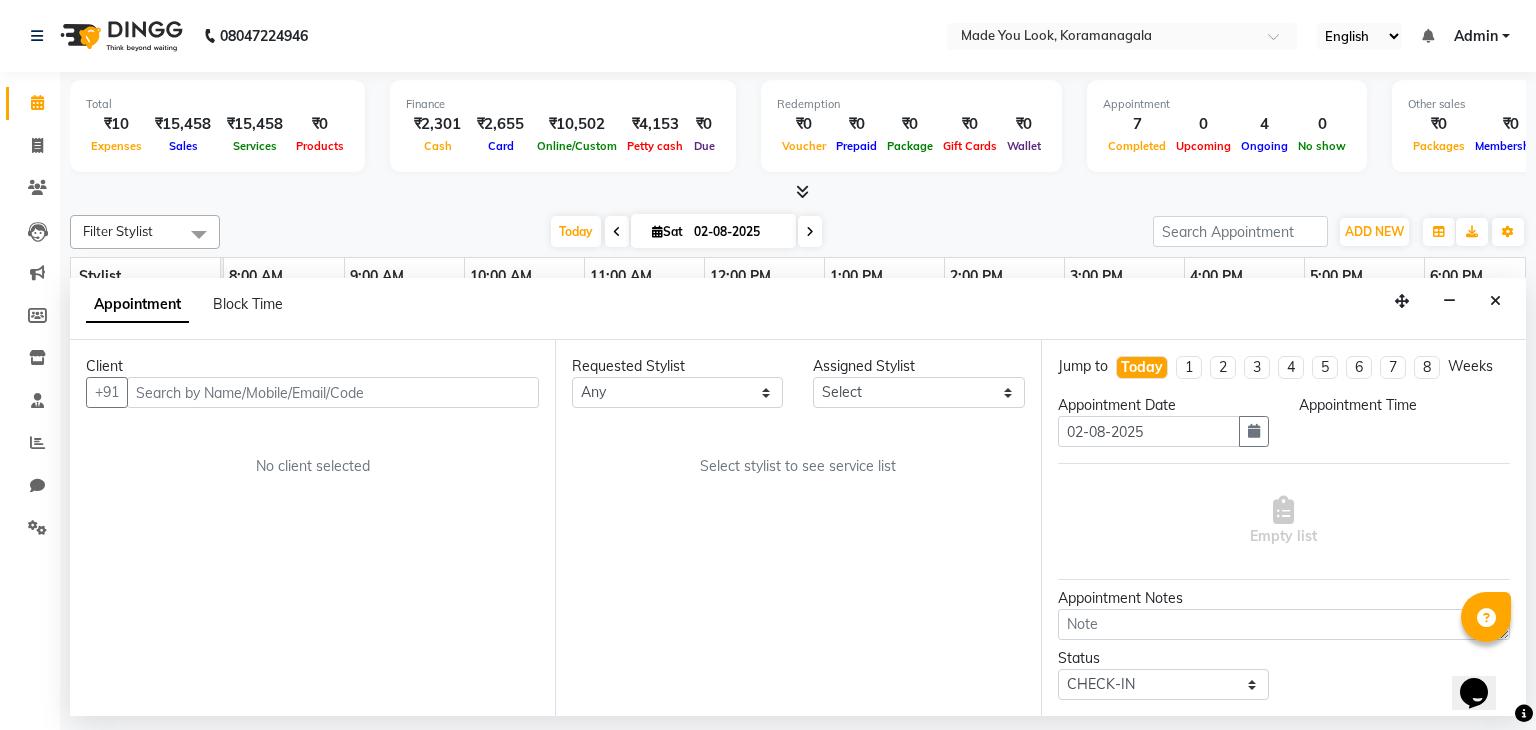 select on "83312" 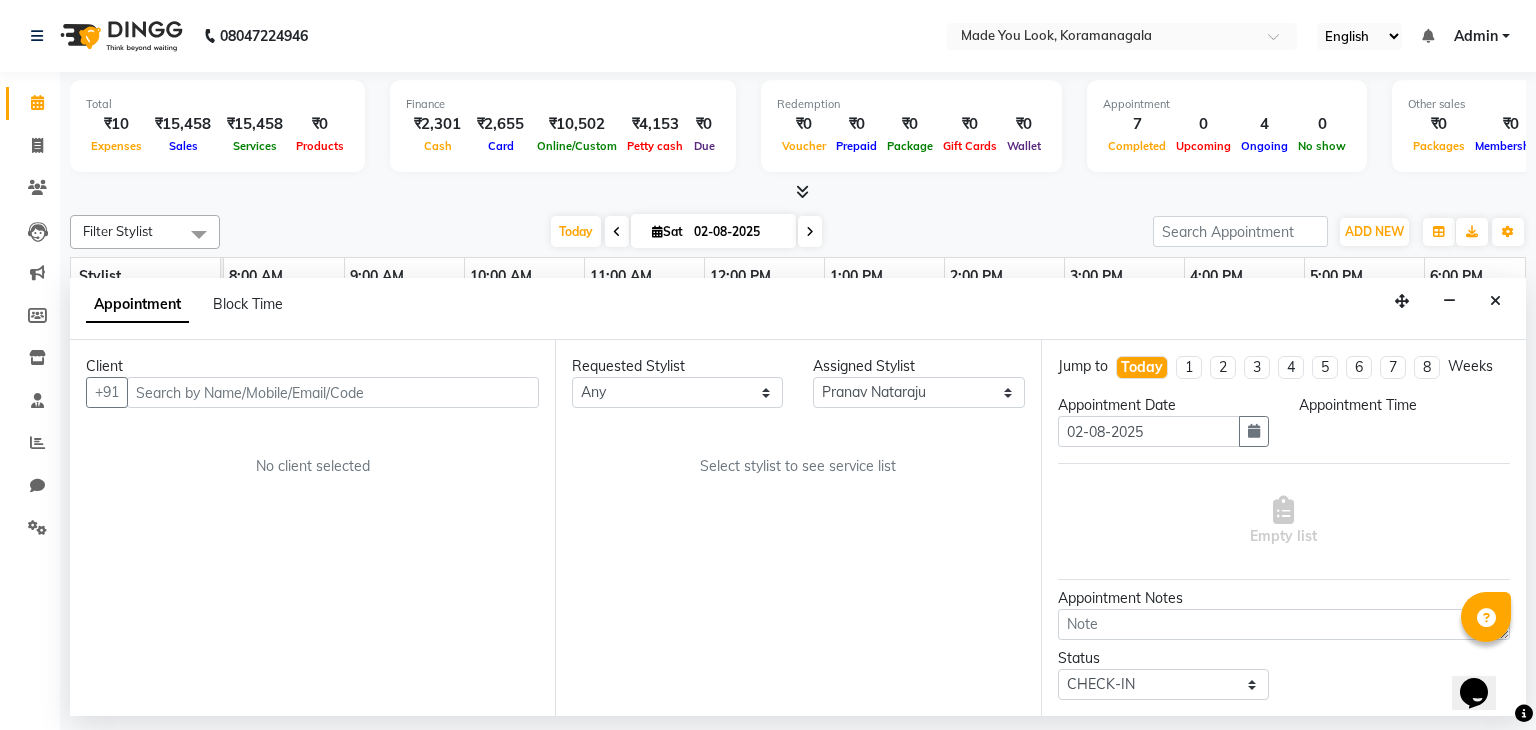 select on "1110" 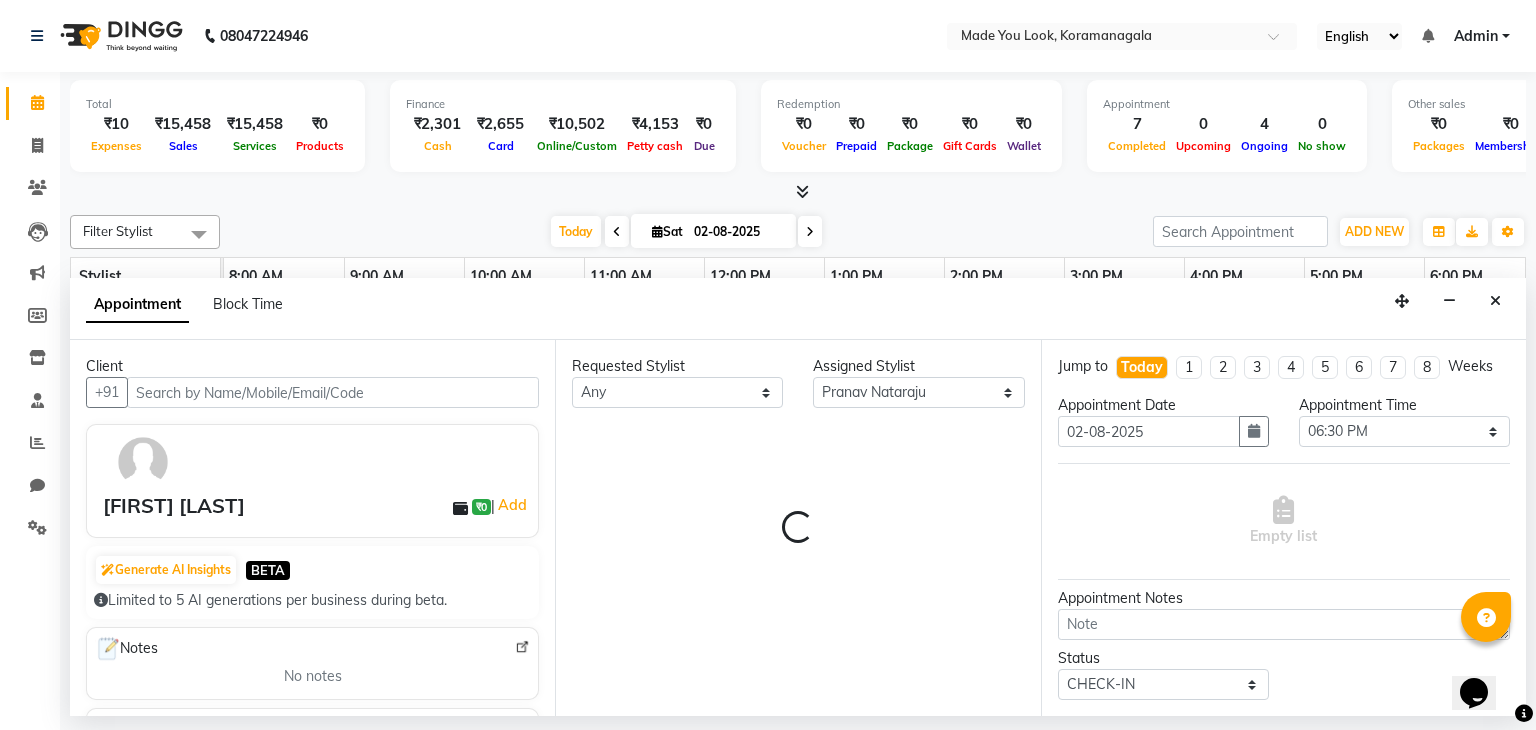 scroll, scrollTop: 0, scrollLeft: 258, axis: horizontal 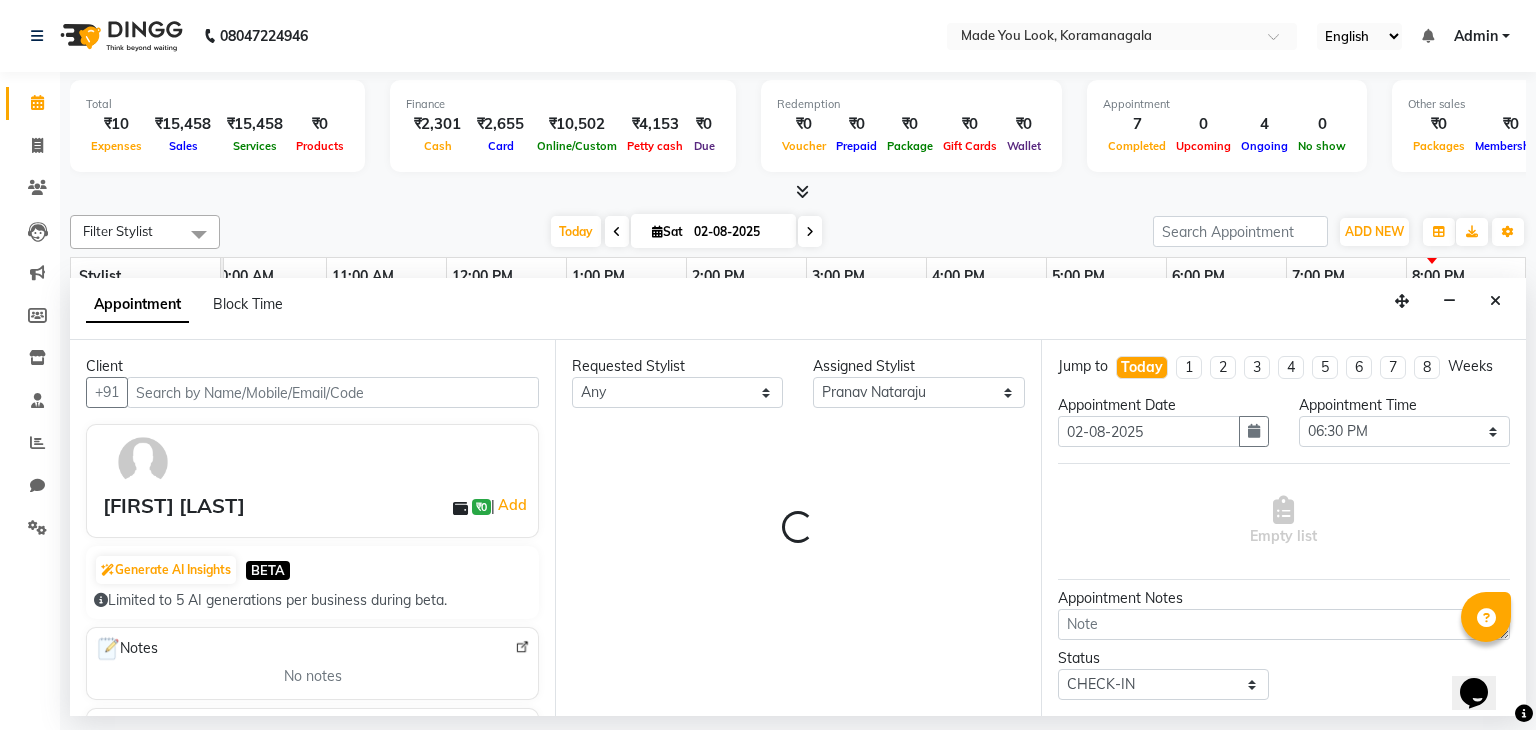 select on "4108" 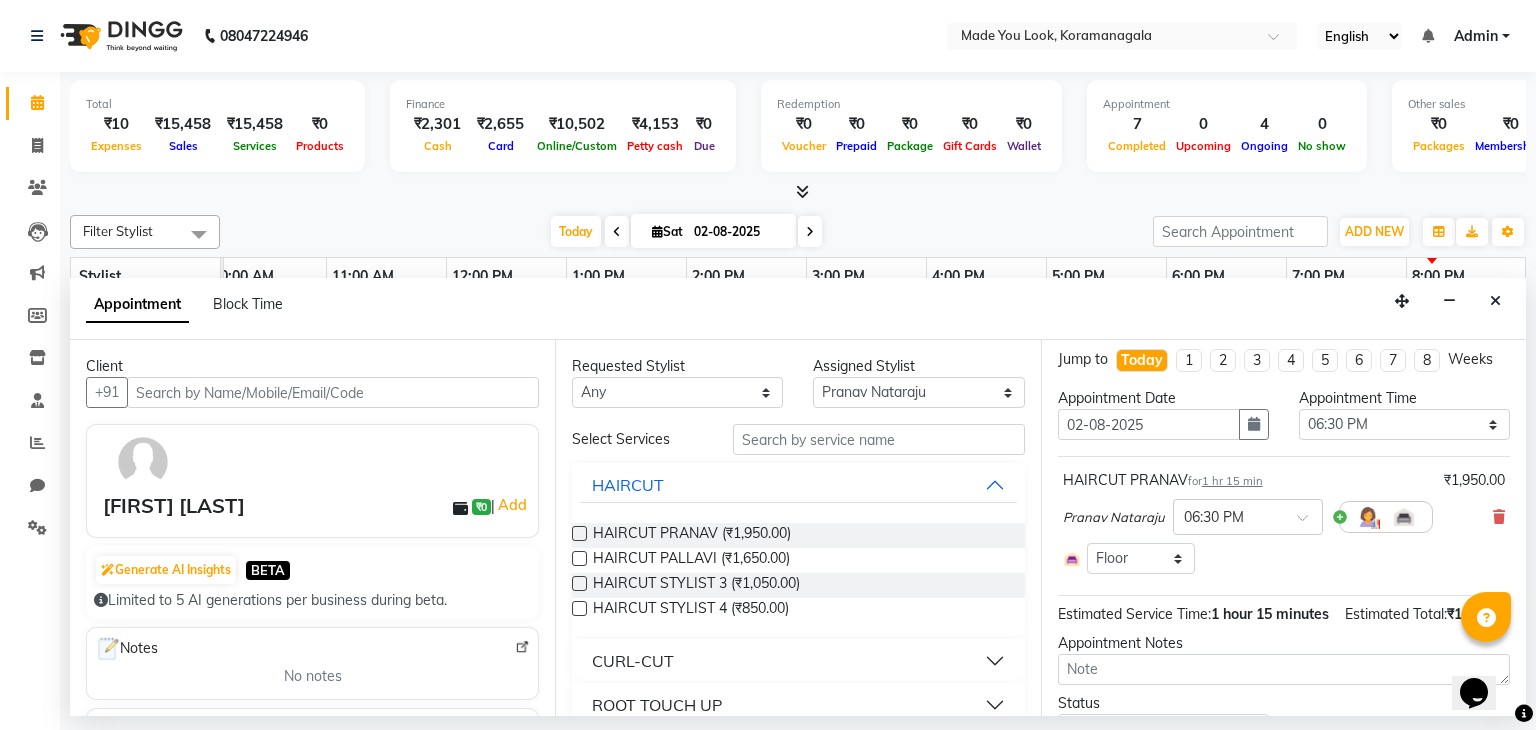 scroll, scrollTop: 0, scrollLeft: 0, axis: both 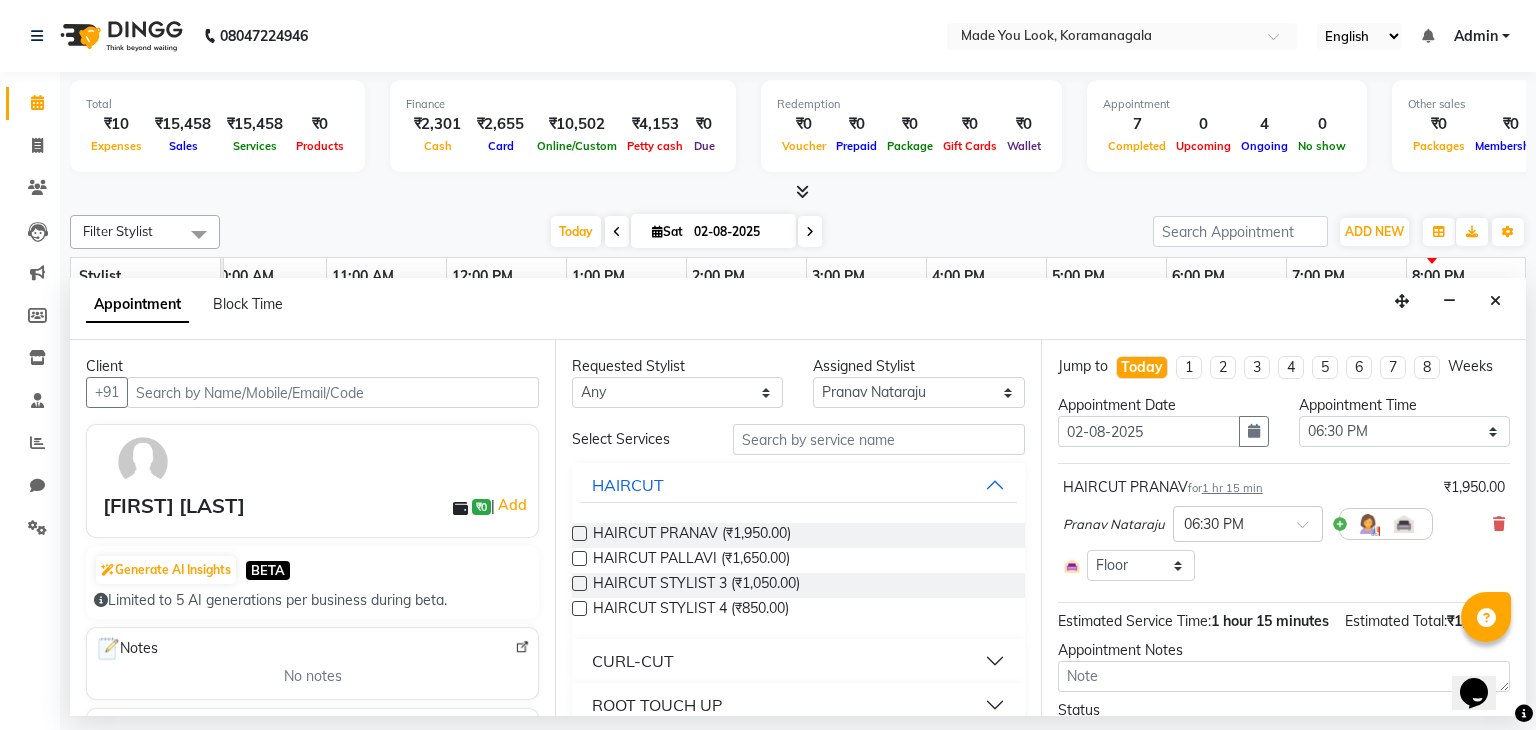 click on "Pranav Nataraju  × 06:30 PM" at bounding box center (1284, 524) 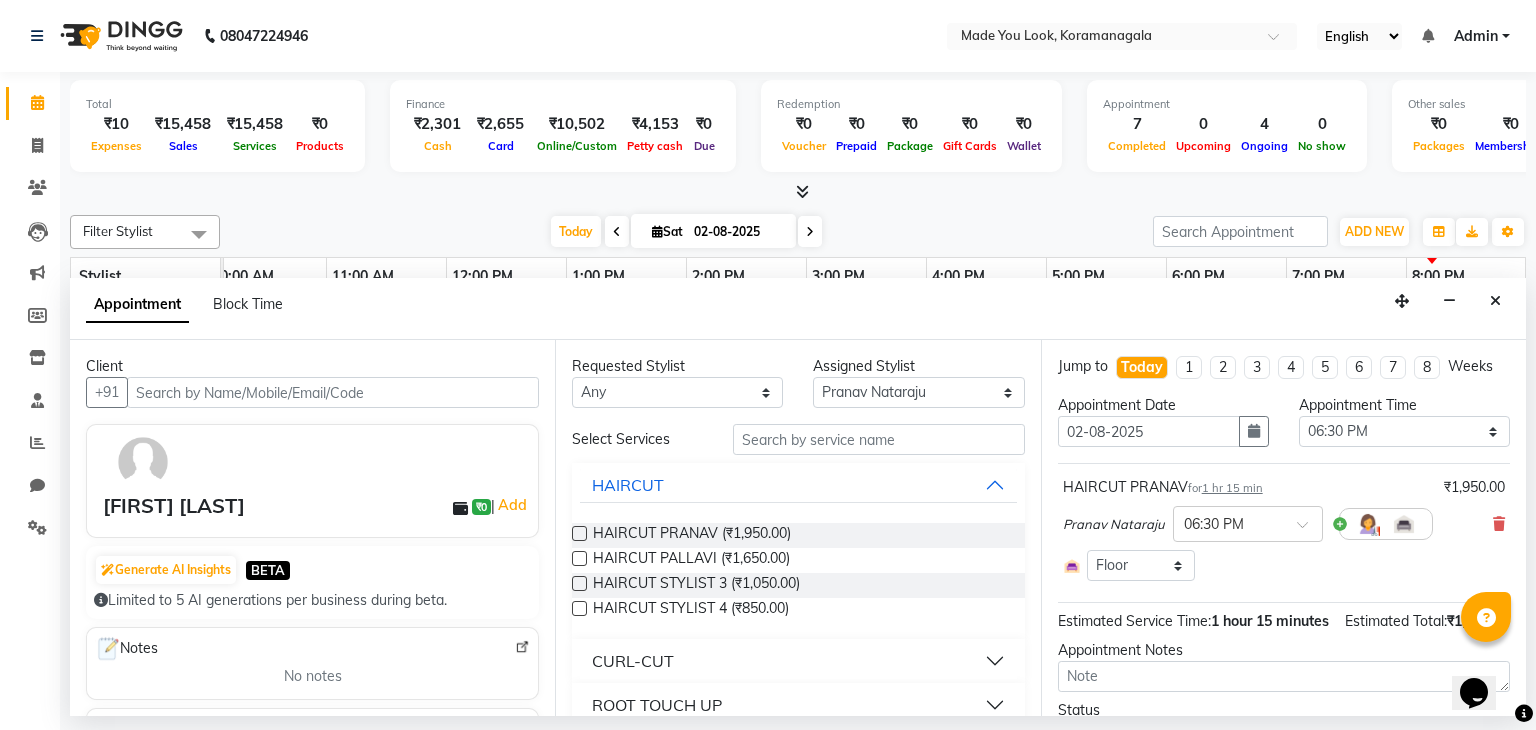 click at bounding box center (1499, 524) 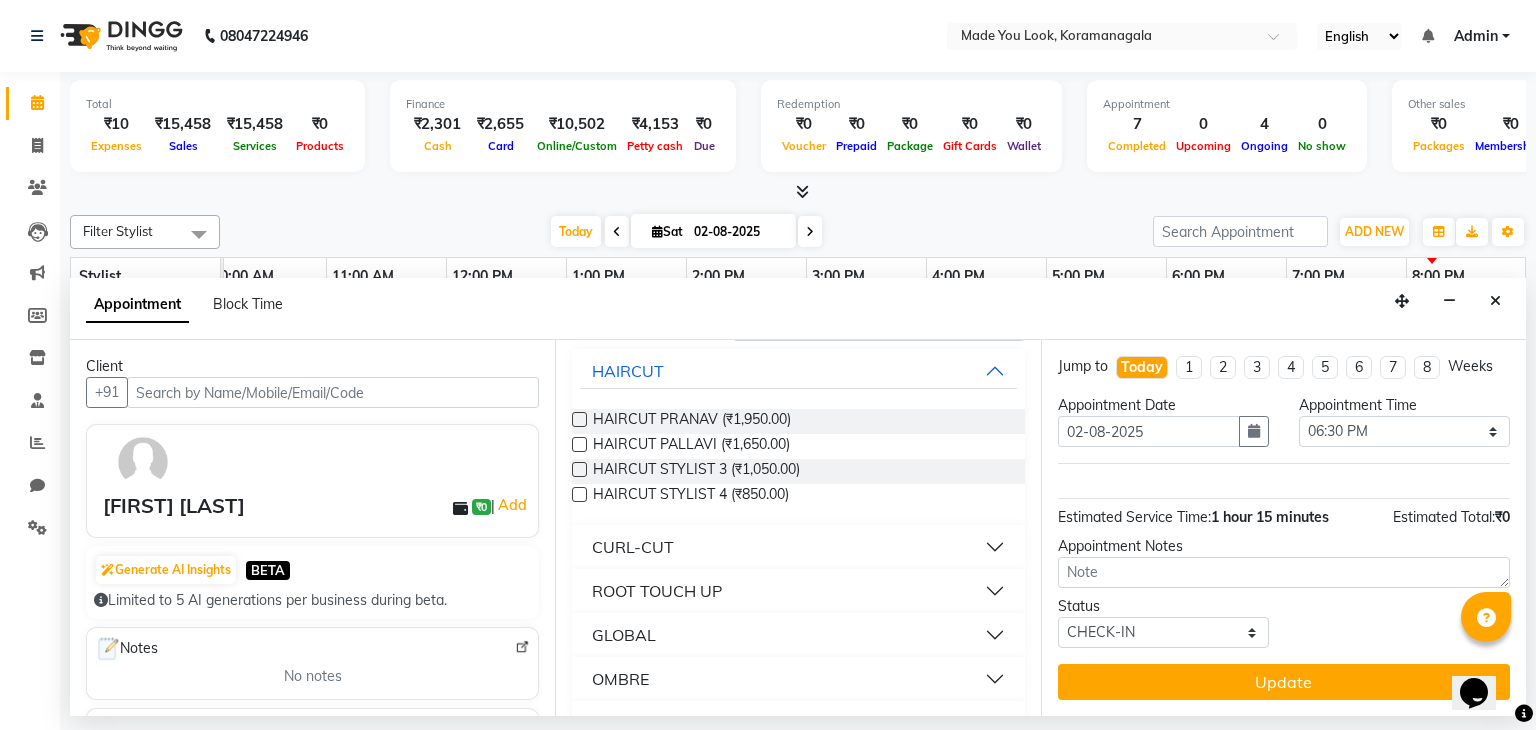 scroll, scrollTop: 200, scrollLeft: 0, axis: vertical 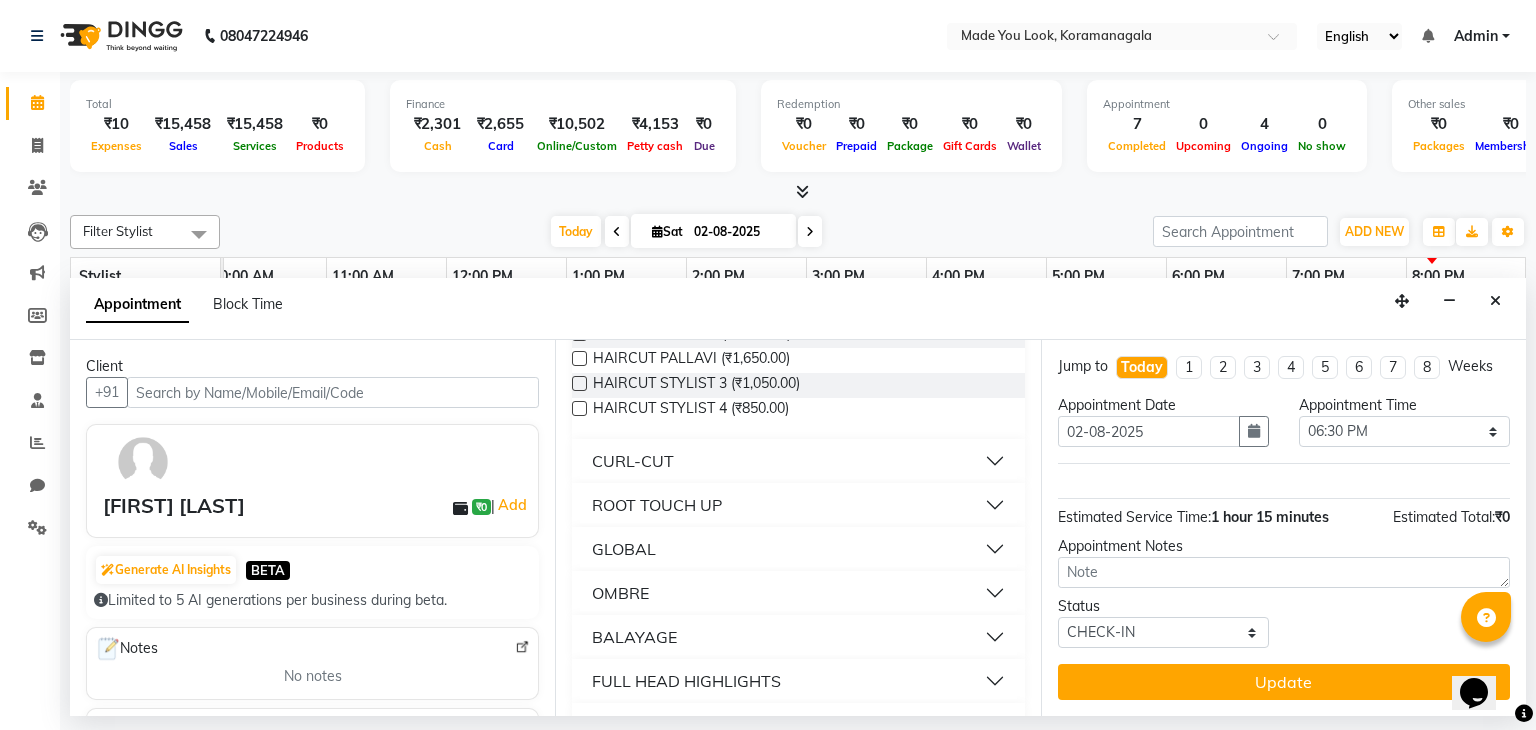 click on "CURL-CUT" at bounding box center [798, 461] 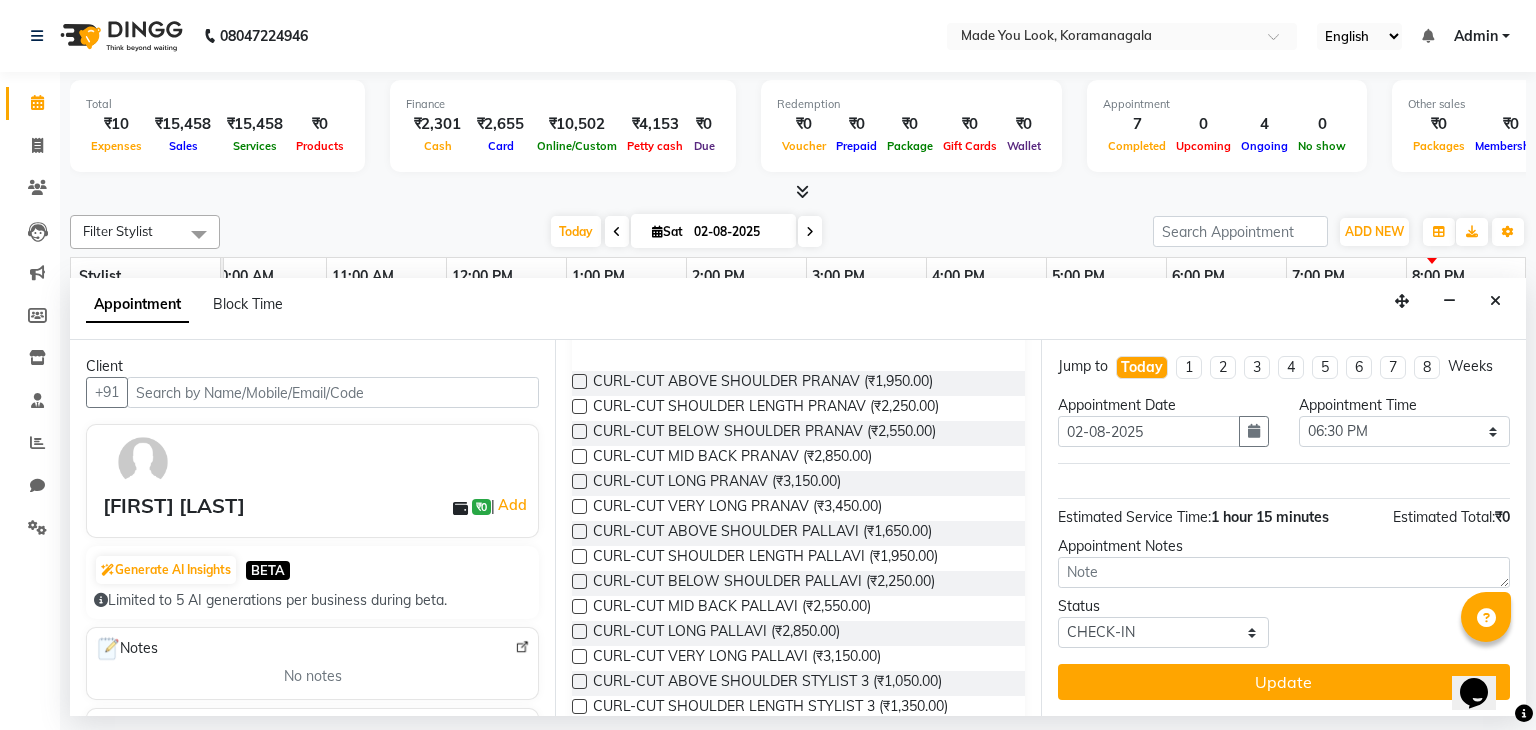 scroll, scrollTop: 300, scrollLeft: 0, axis: vertical 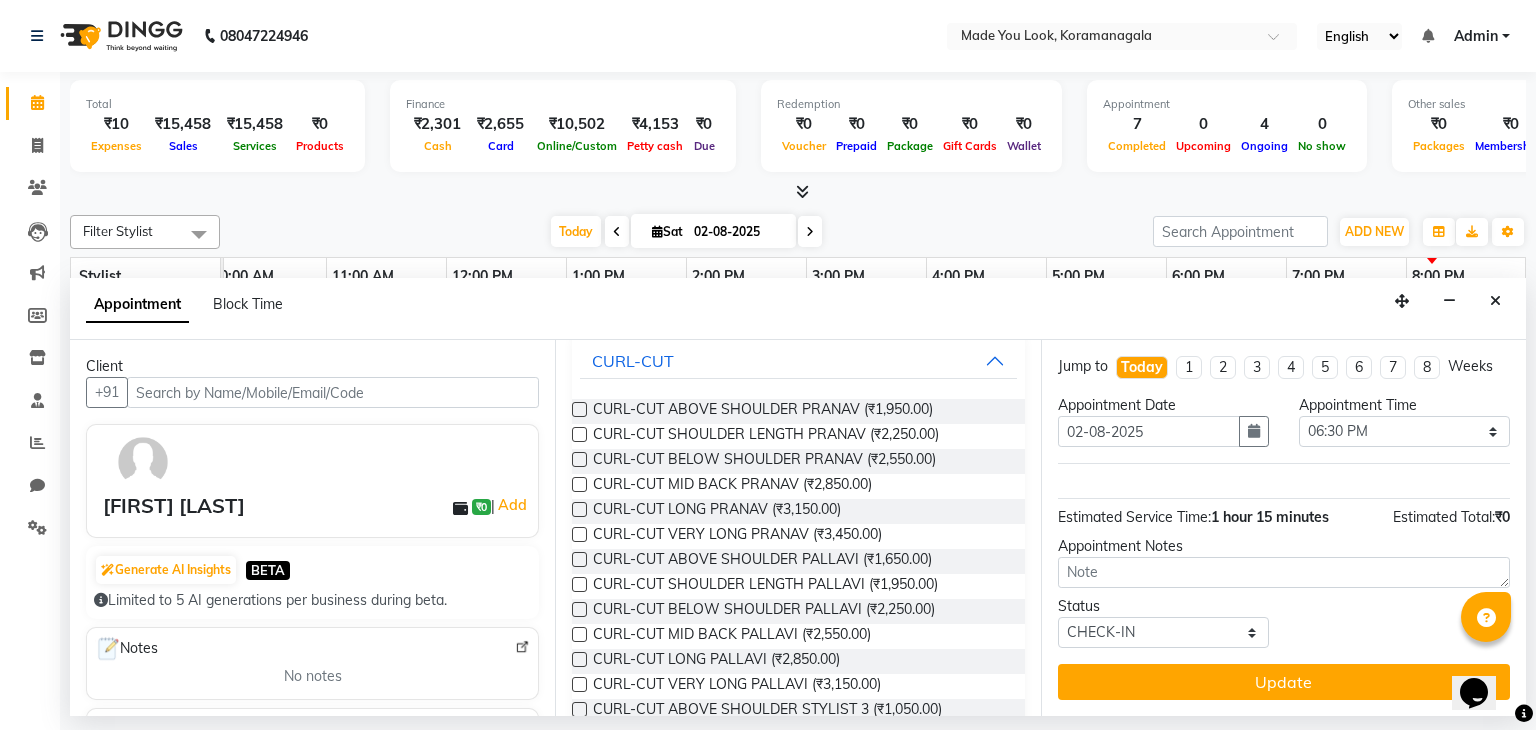 click at bounding box center (579, 434) 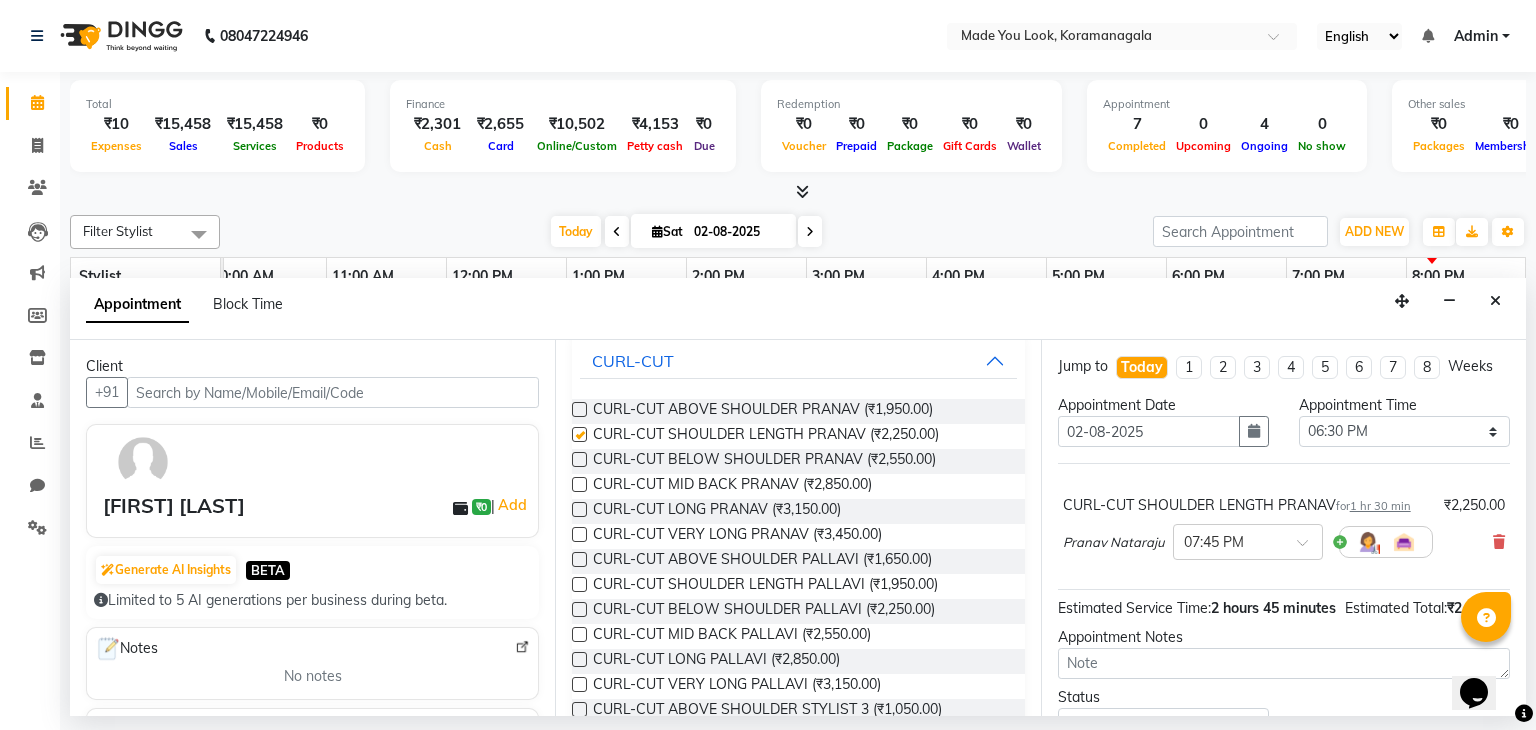 checkbox on "false" 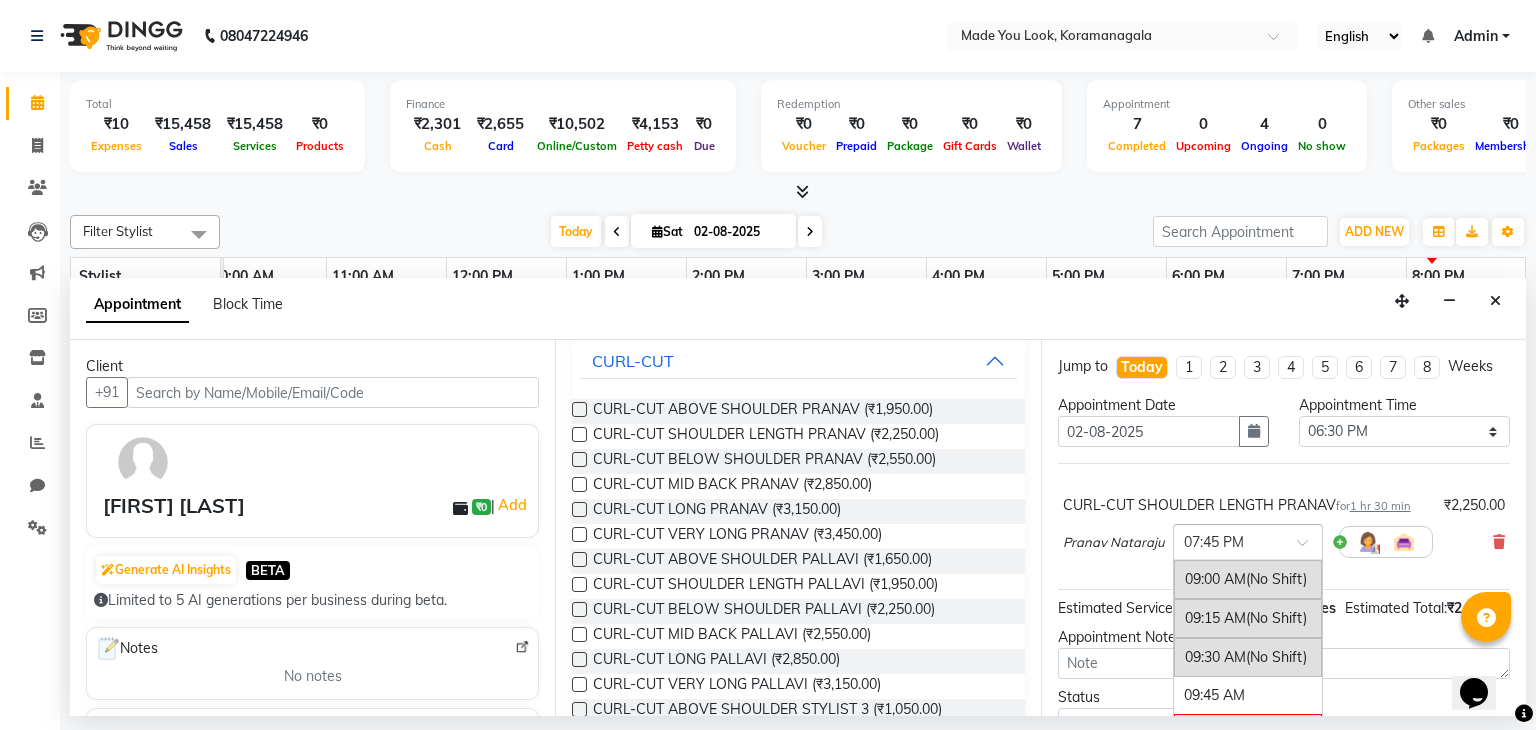 click at bounding box center [1309, 548] 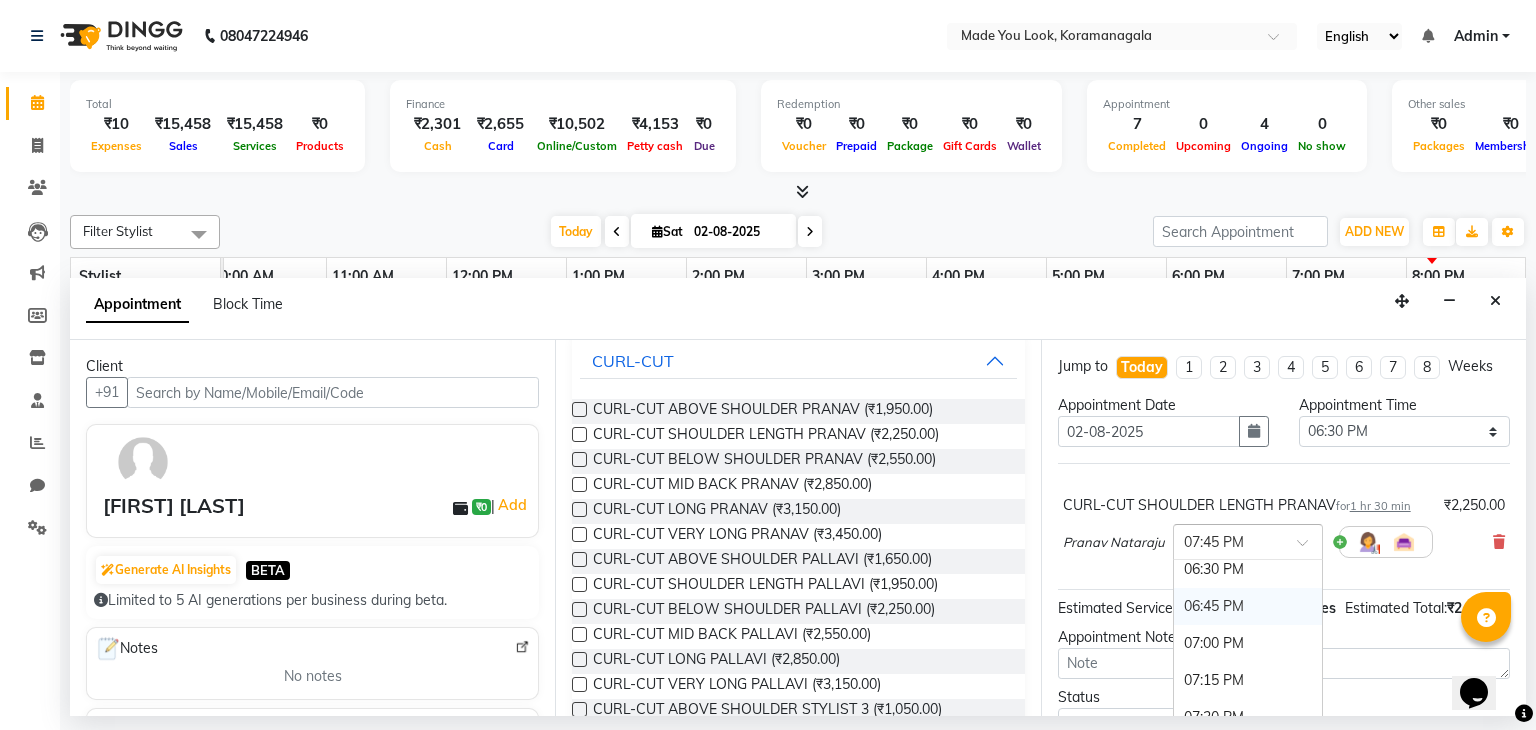 scroll, scrollTop: 1369, scrollLeft: 0, axis: vertical 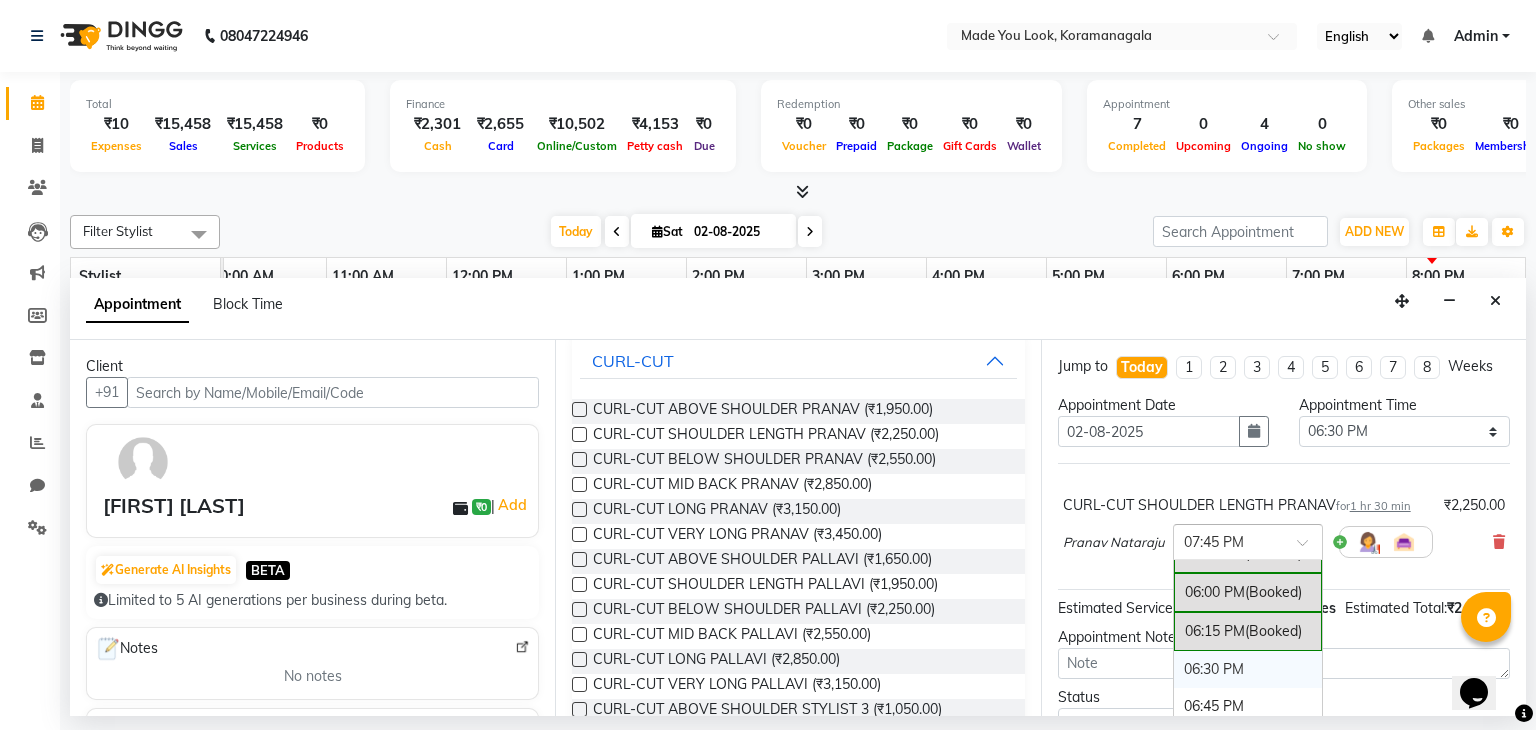 click on "06:30 PM" at bounding box center [1248, 669] 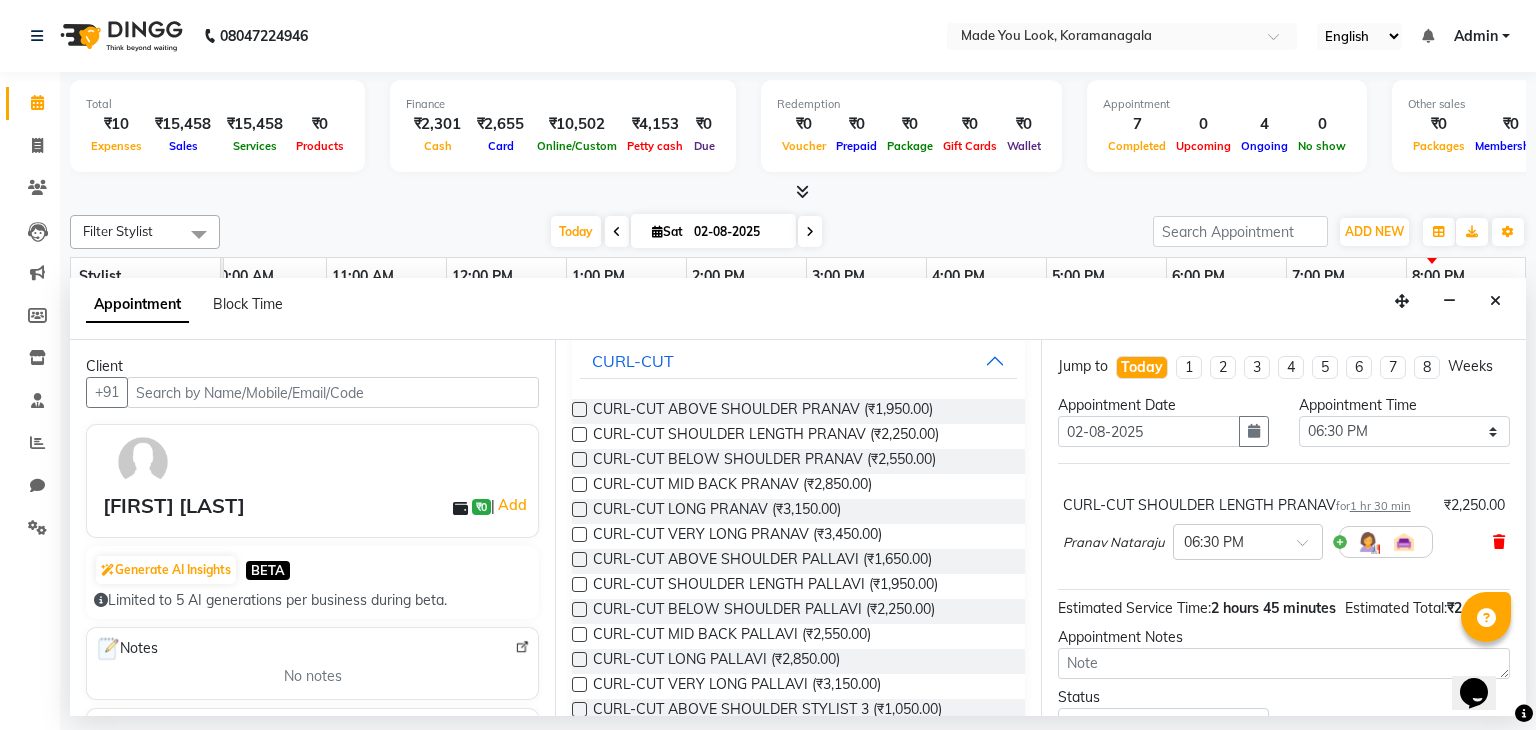 click at bounding box center [1499, 542] 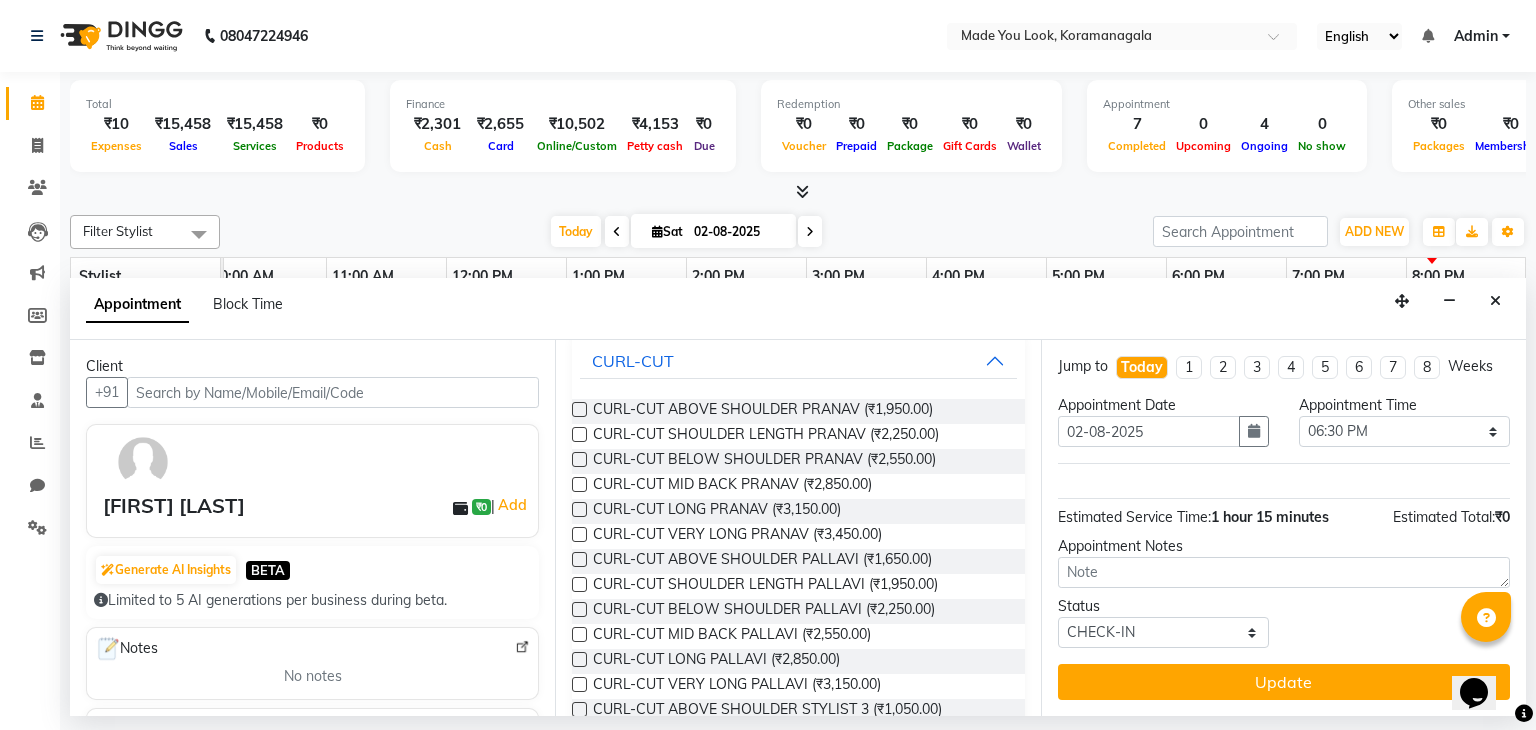 click at bounding box center (579, 459) 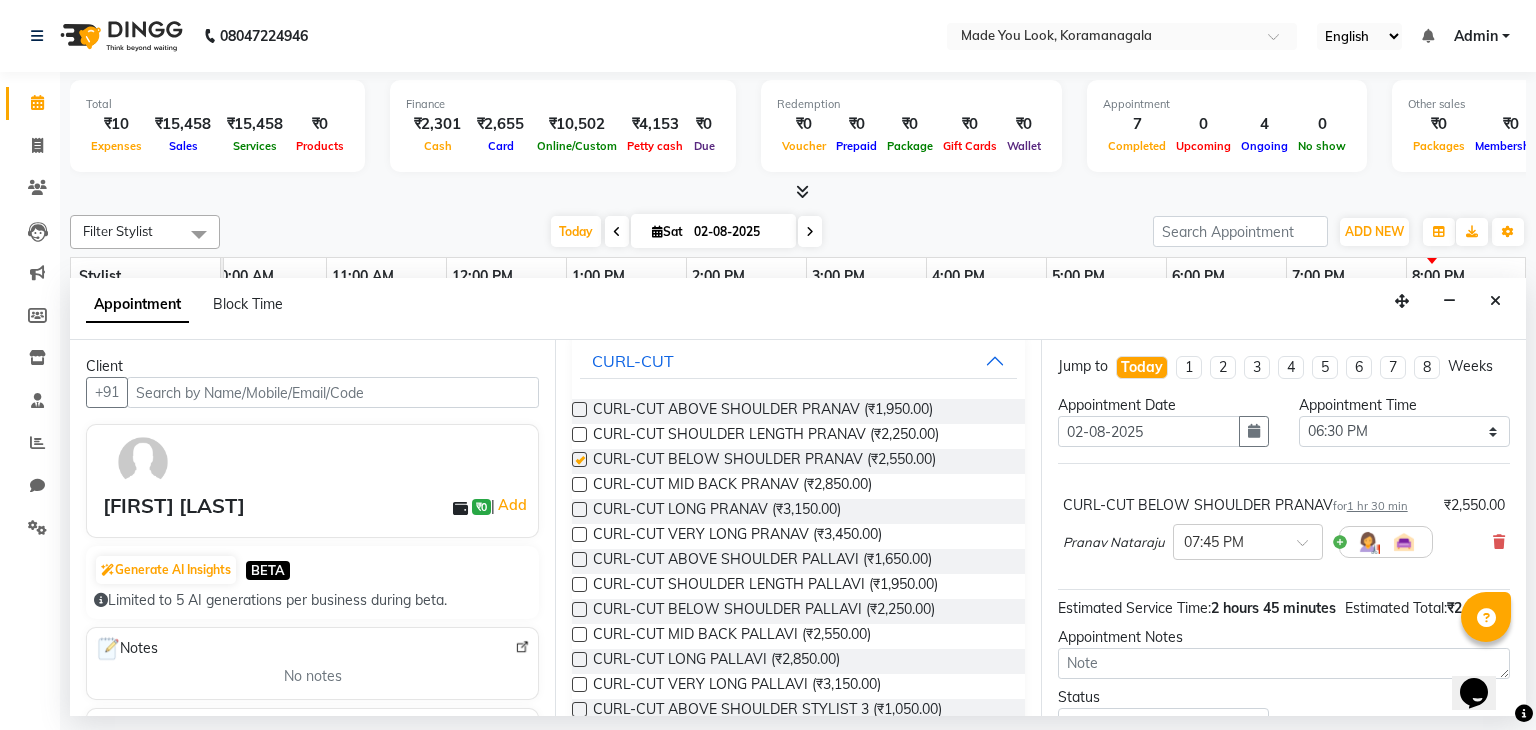 checkbox on "false" 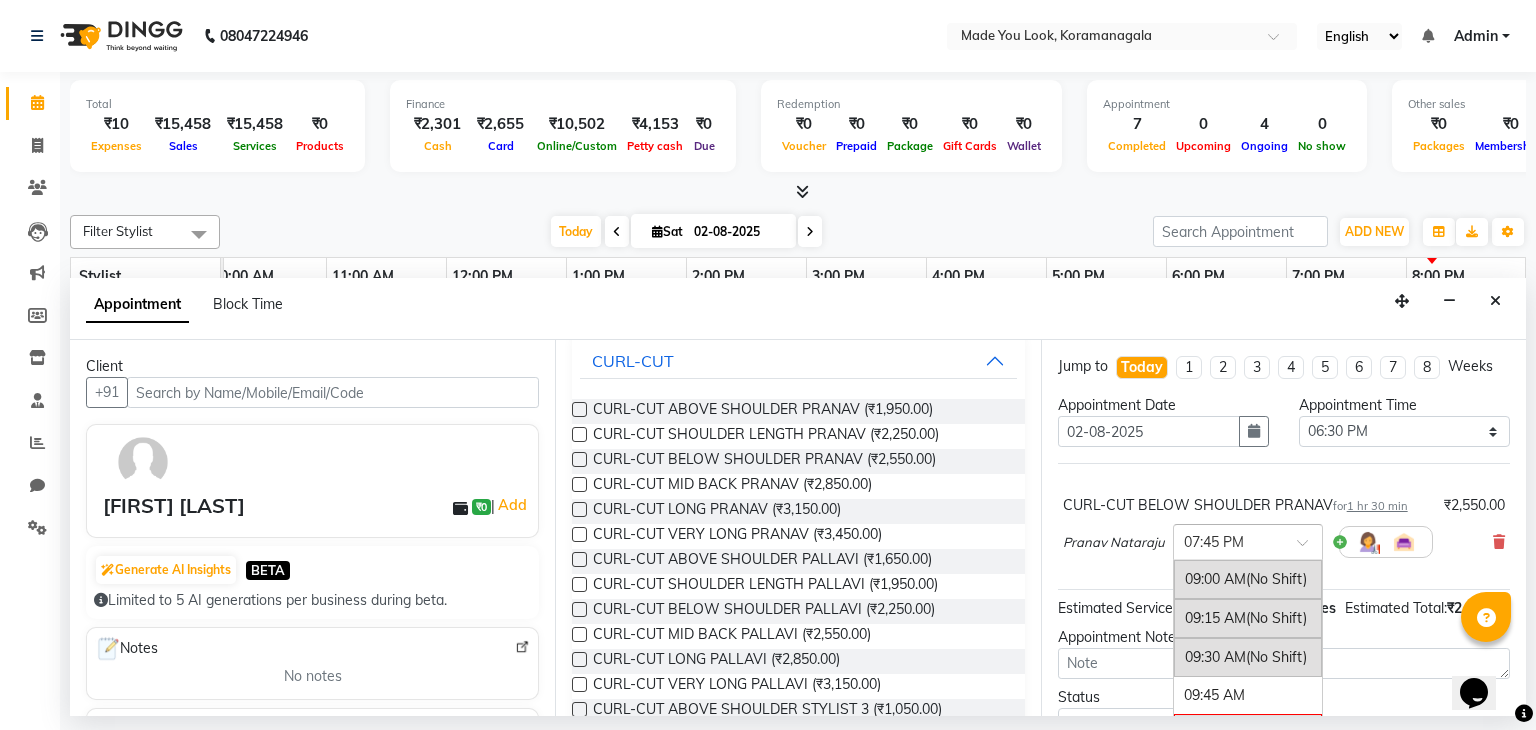 click at bounding box center [1309, 548] 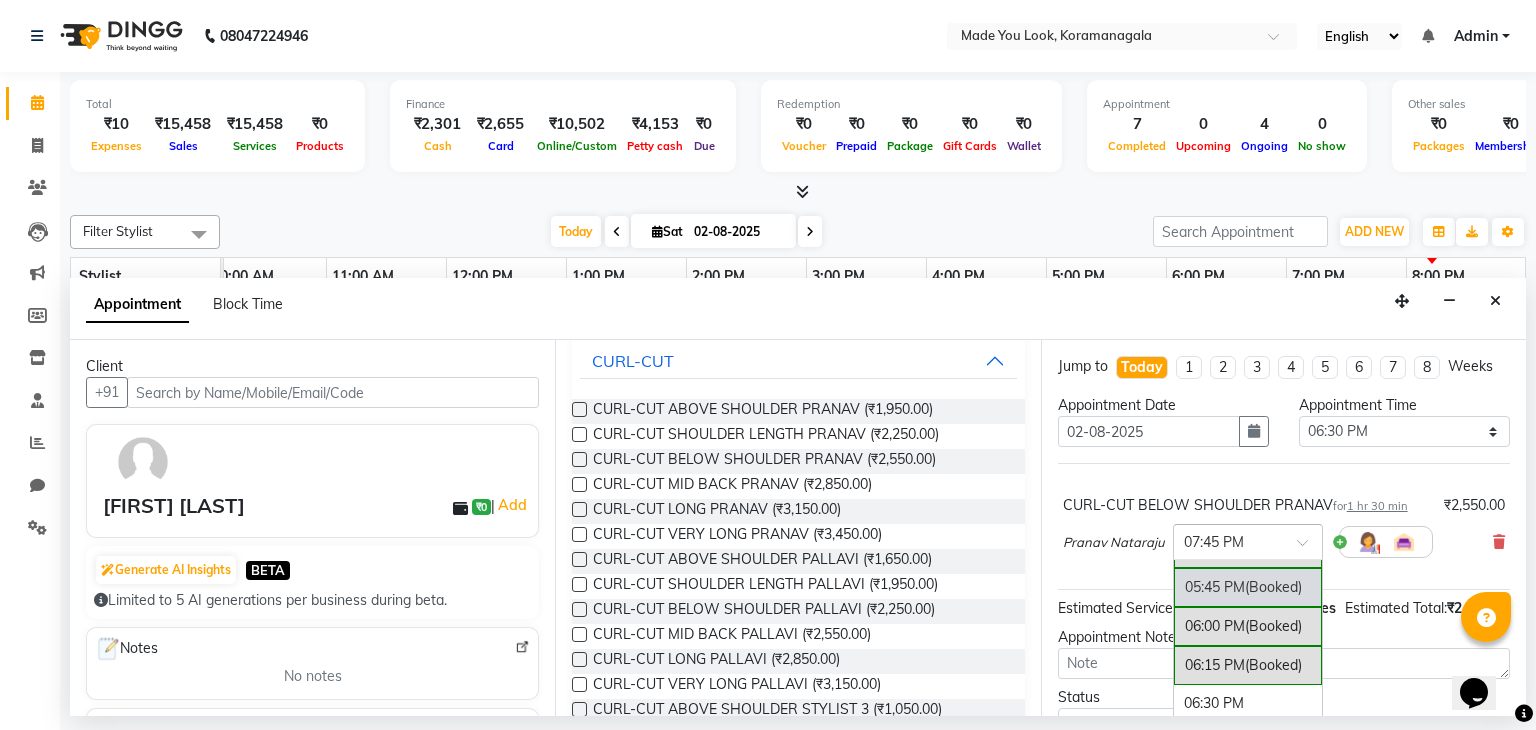 scroll, scrollTop: 1369, scrollLeft: 0, axis: vertical 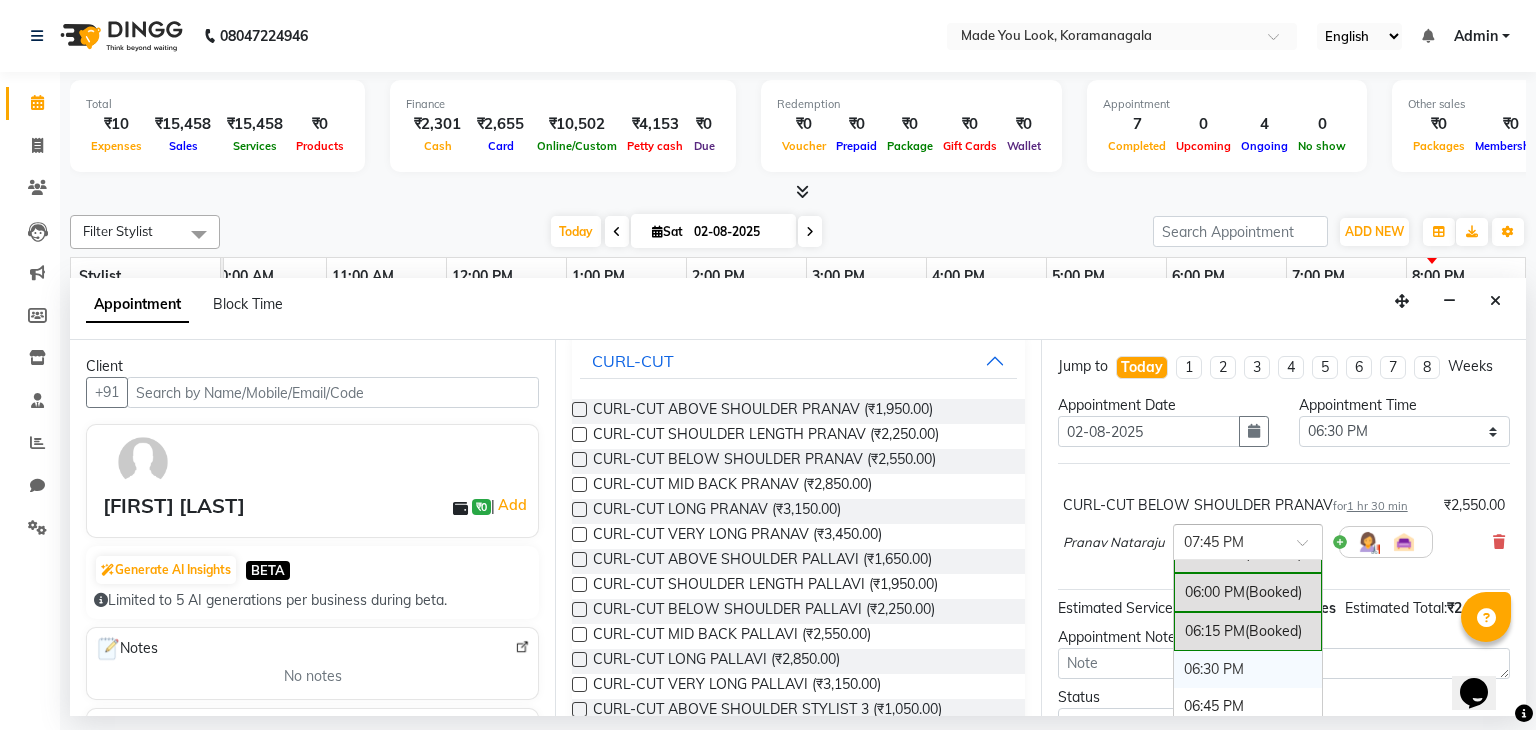 click on "06:30 PM" at bounding box center (1248, 669) 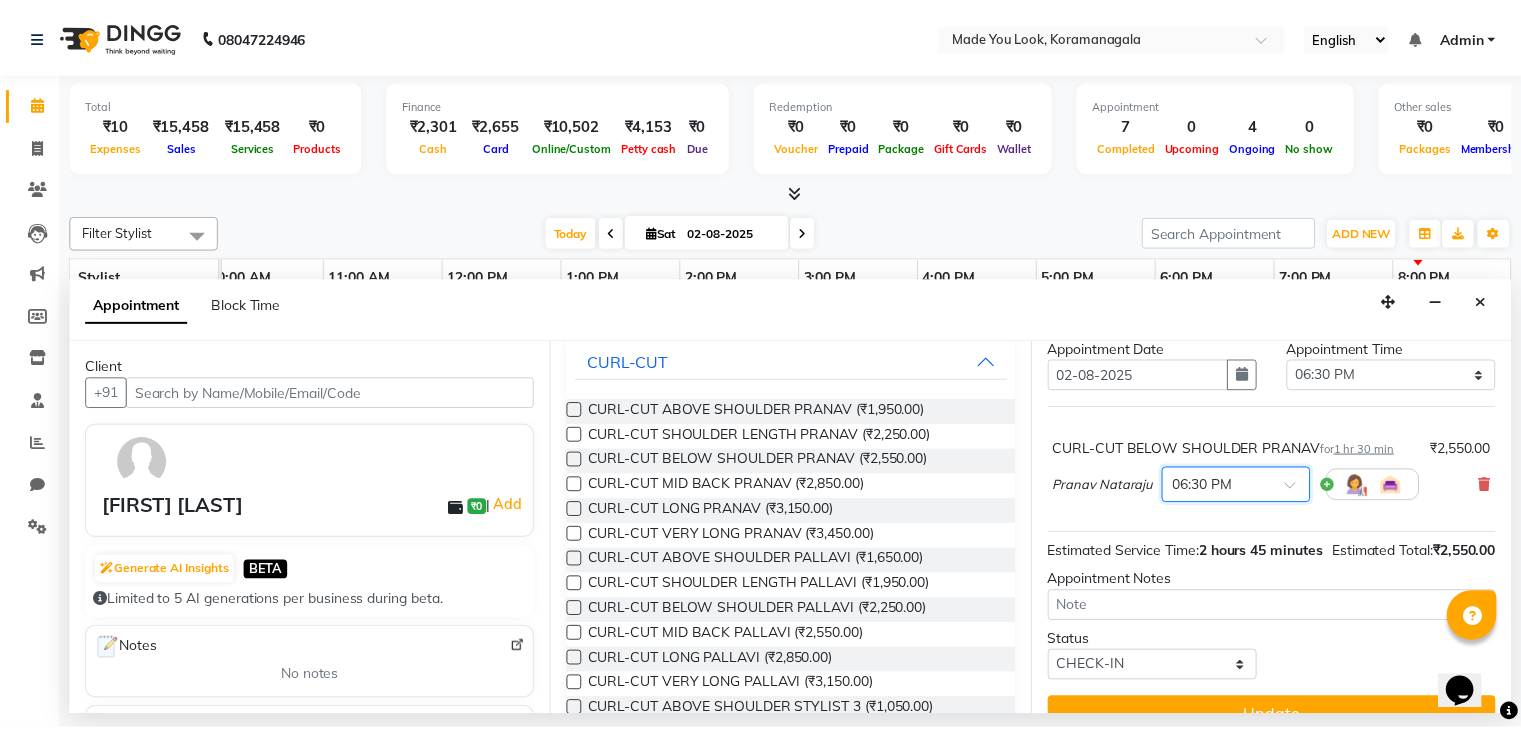 scroll, scrollTop: 111, scrollLeft: 0, axis: vertical 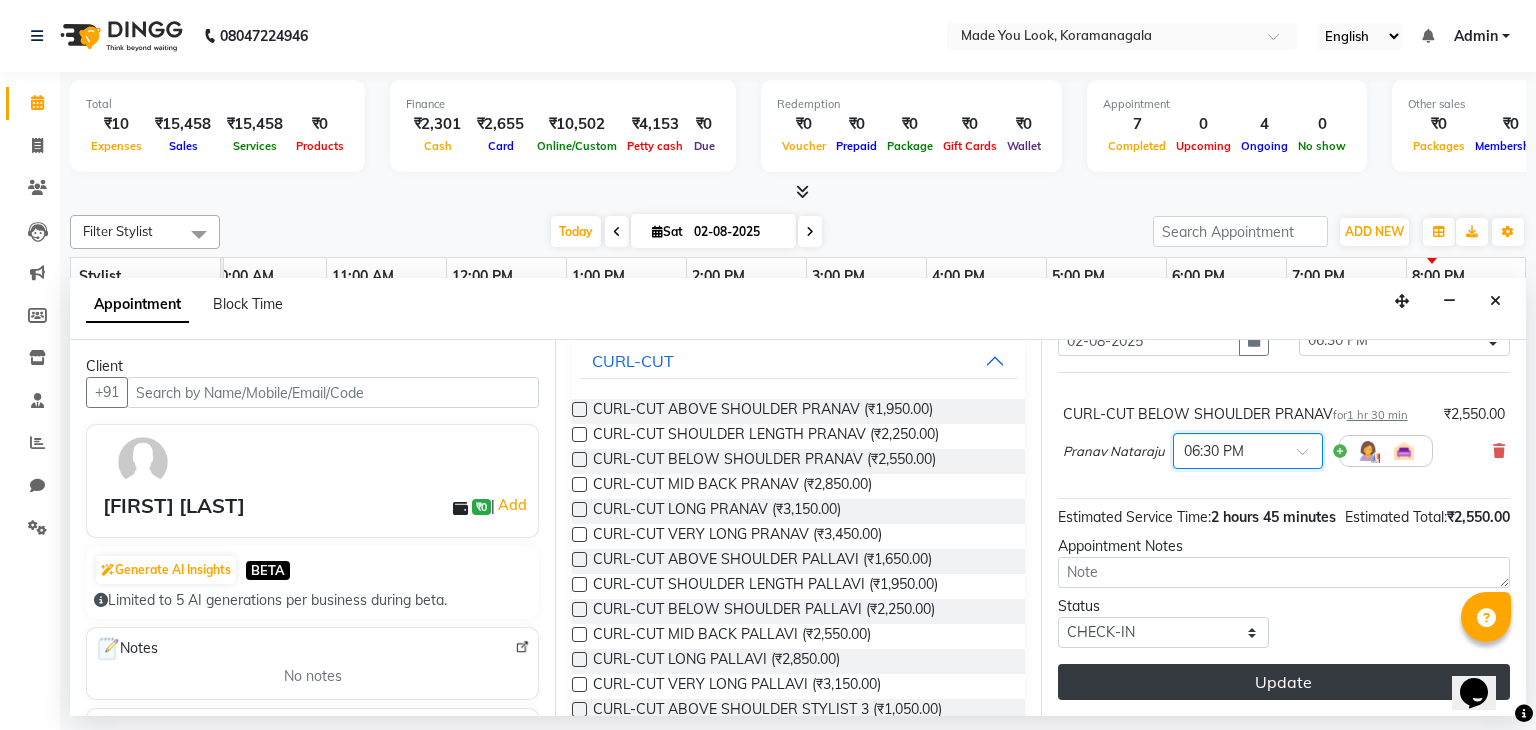 click on "Update" at bounding box center [1284, 682] 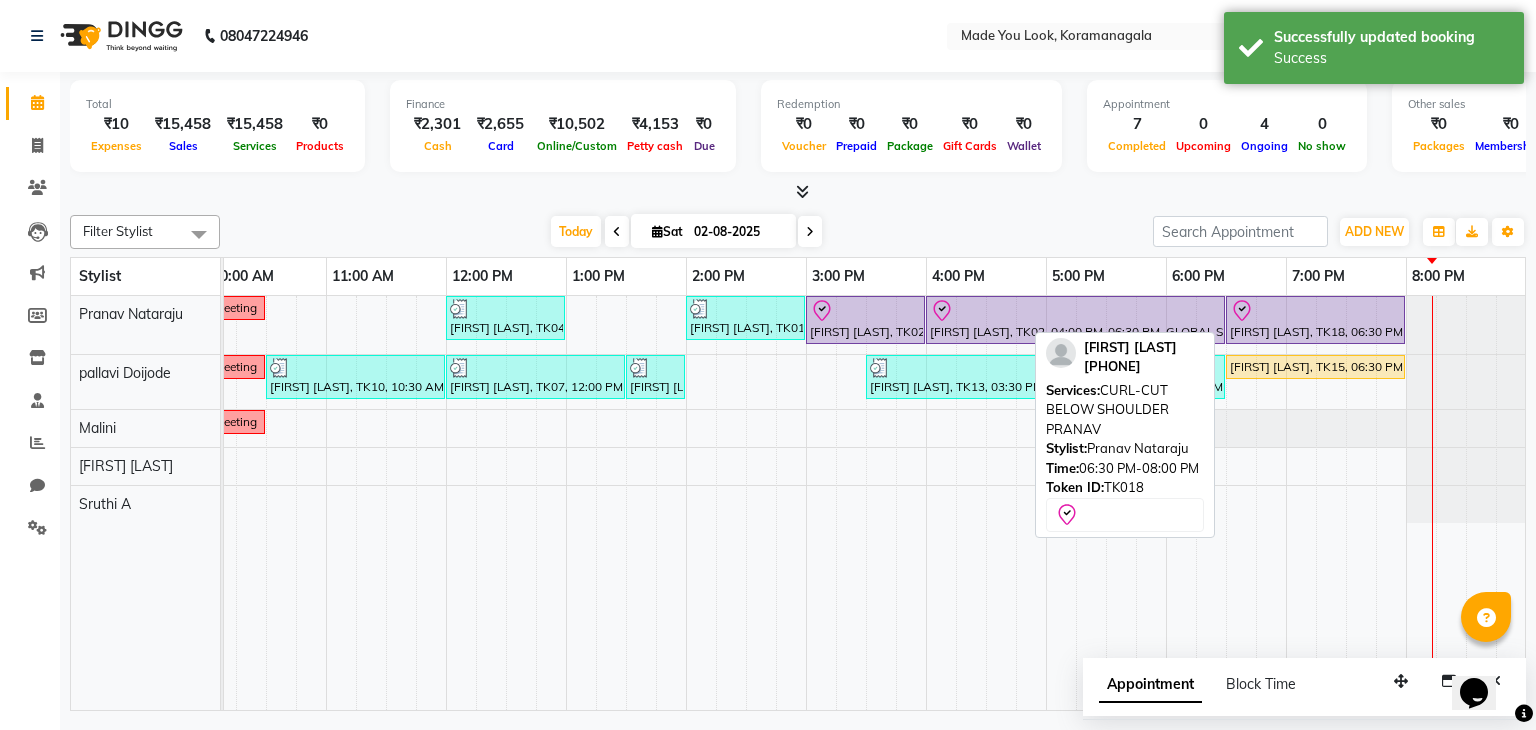 click on "Harish Ramanadhan, TK18, 06:30 PM-08:00 PM, CURL-CUT BELOW SHOULDER PRANAV" at bounding box center (1315, 320) 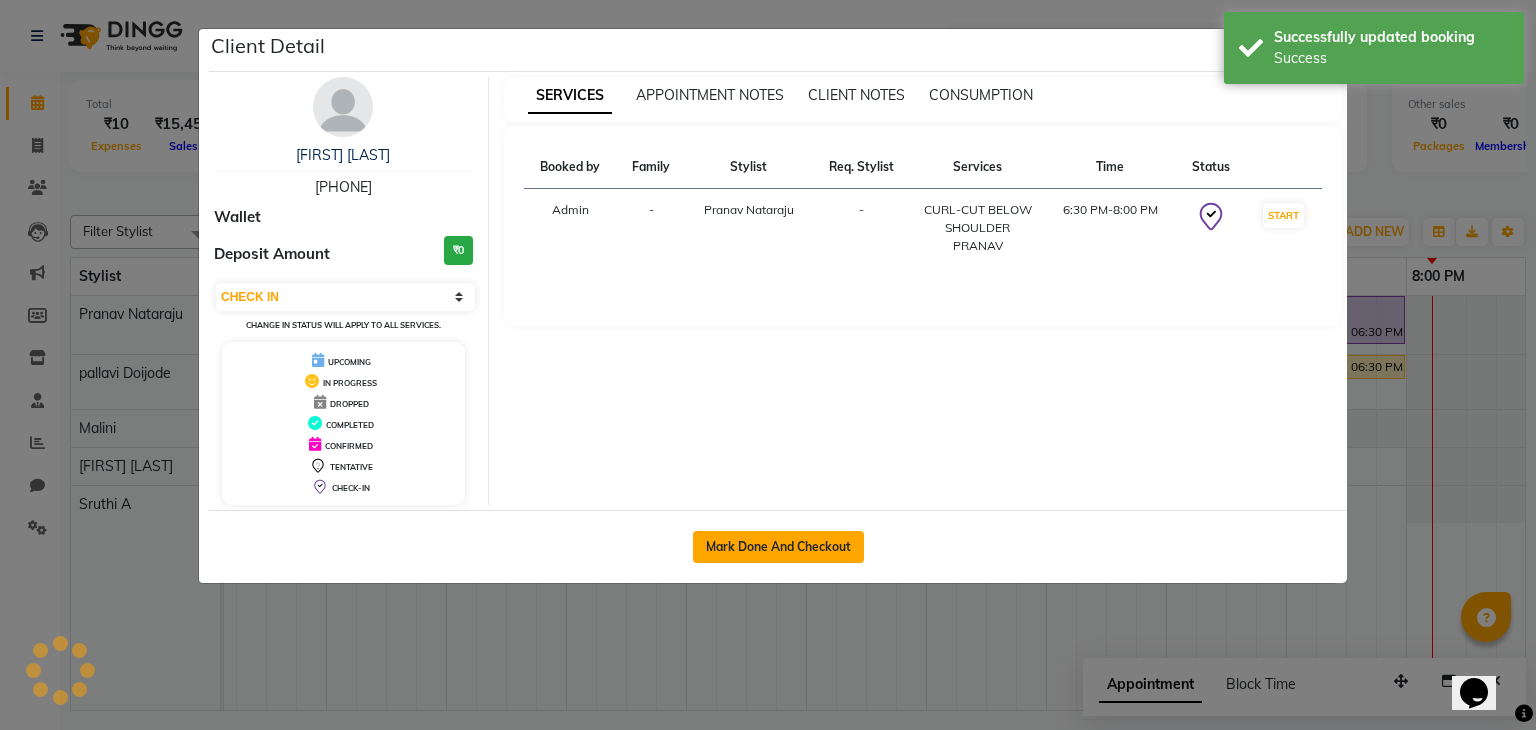 click on "Mark Done And Checkout" 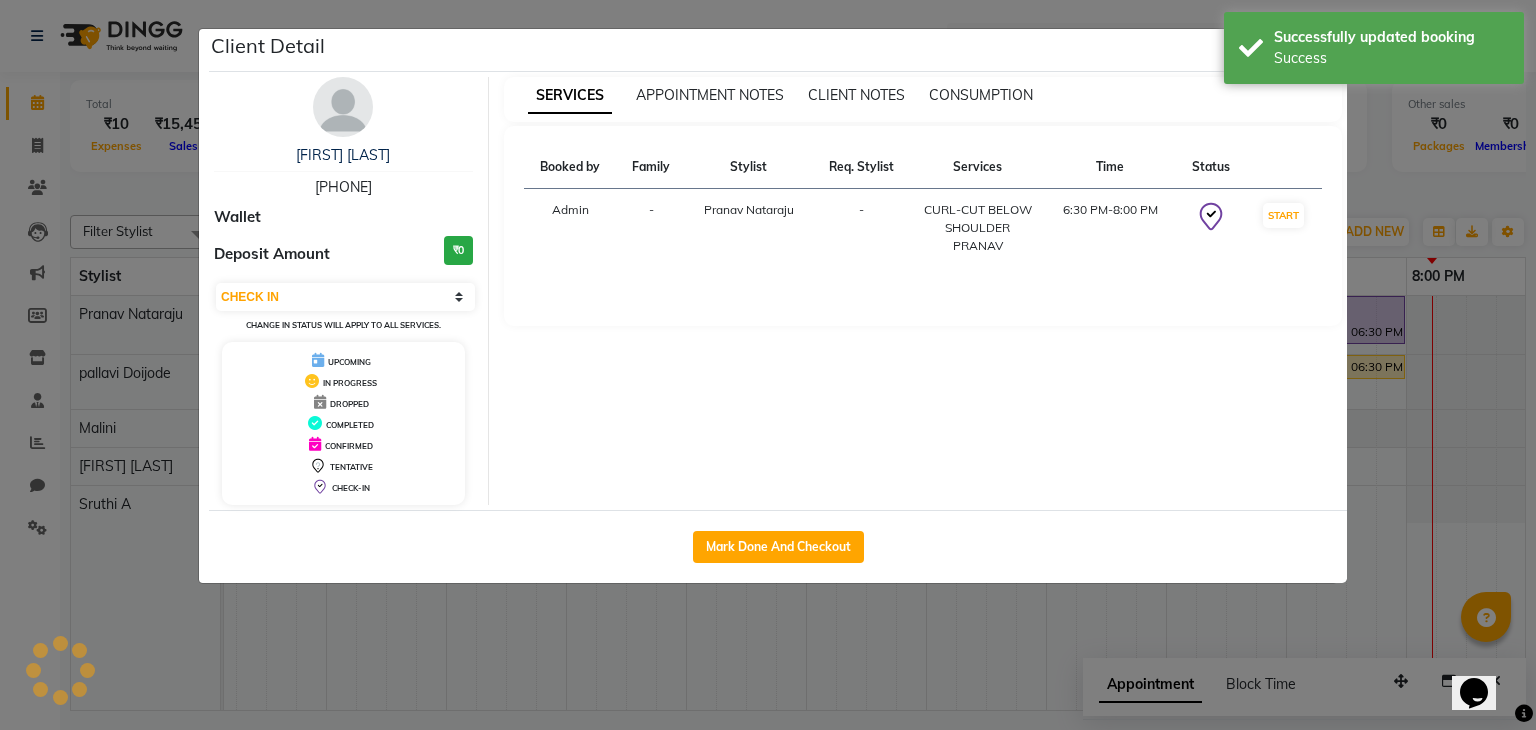 select on "8181" 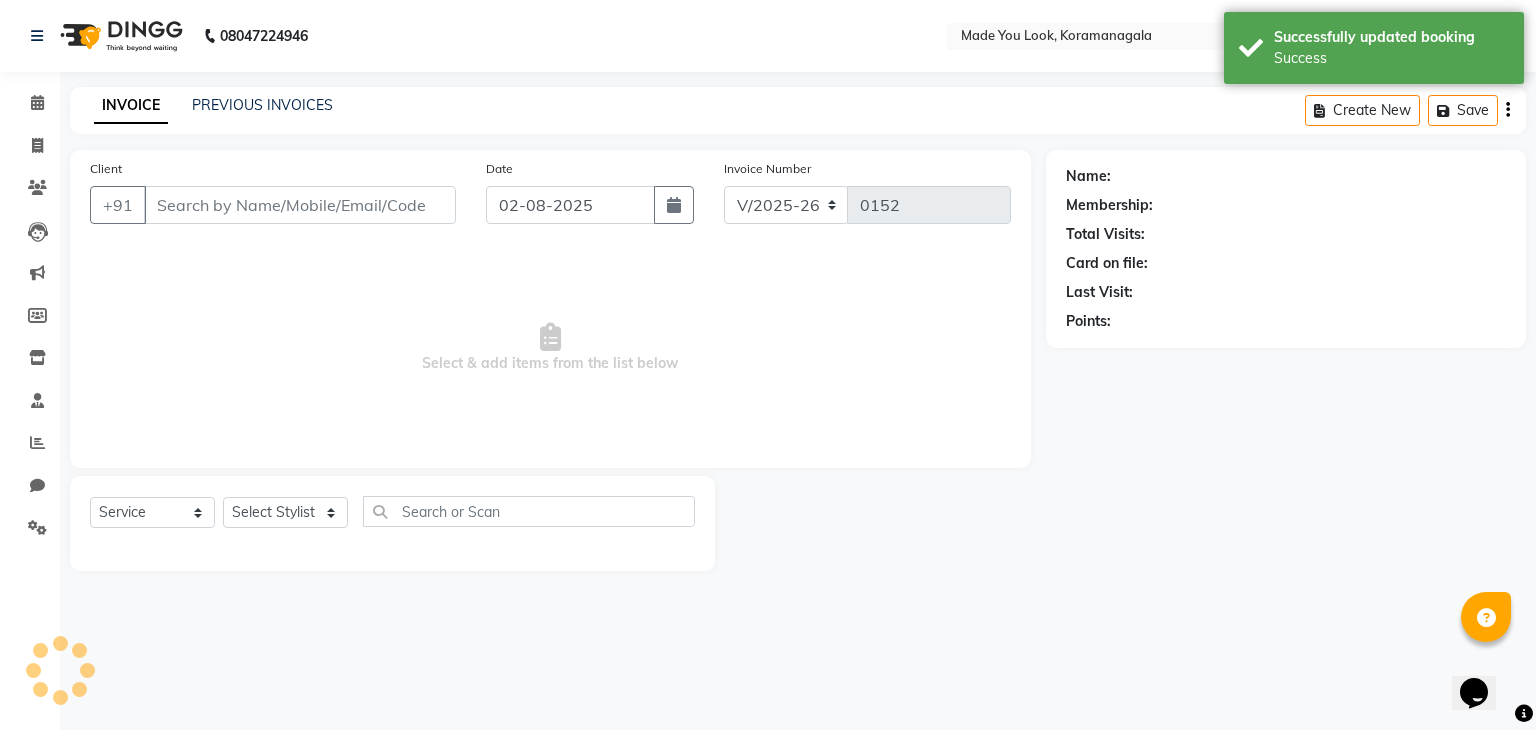 type on "[PHONE]" 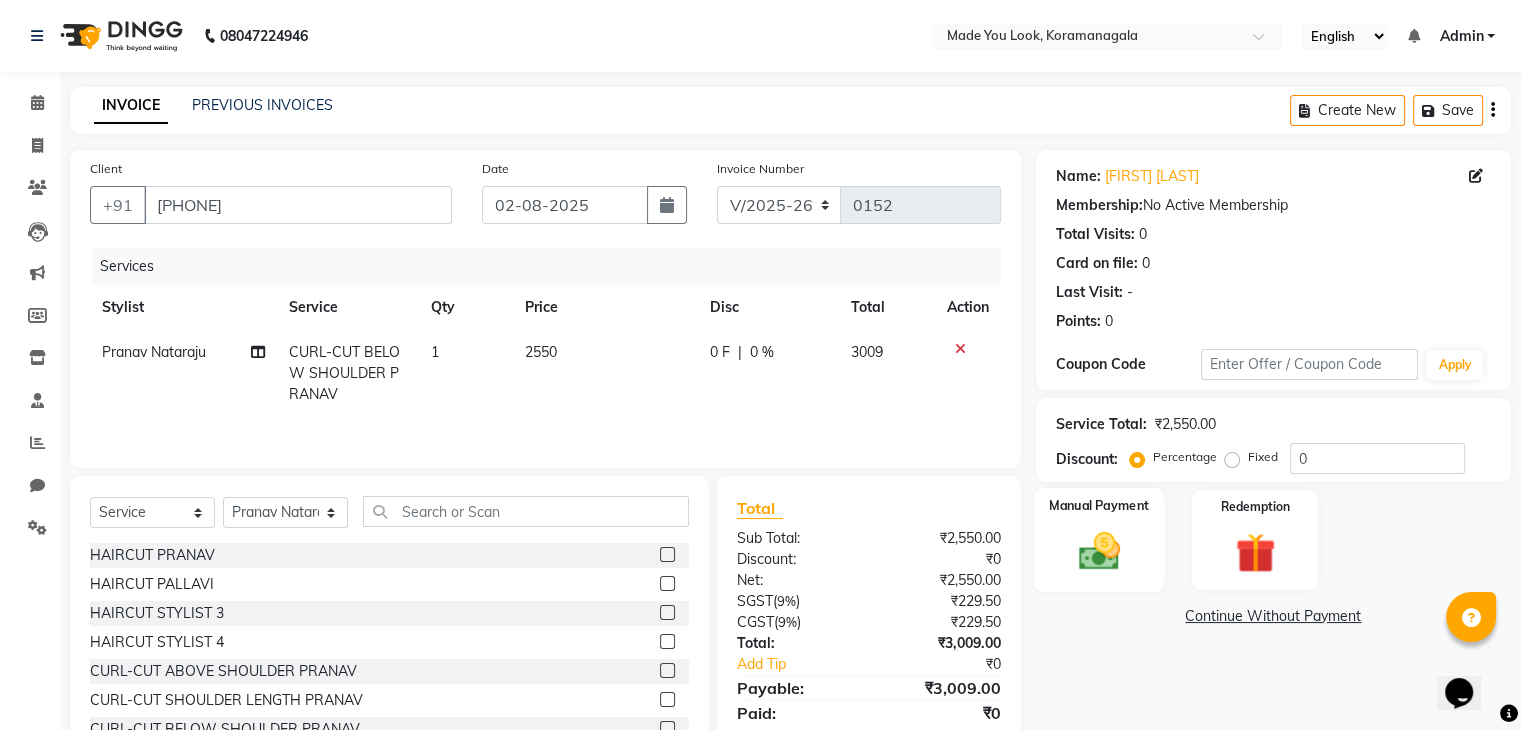 click 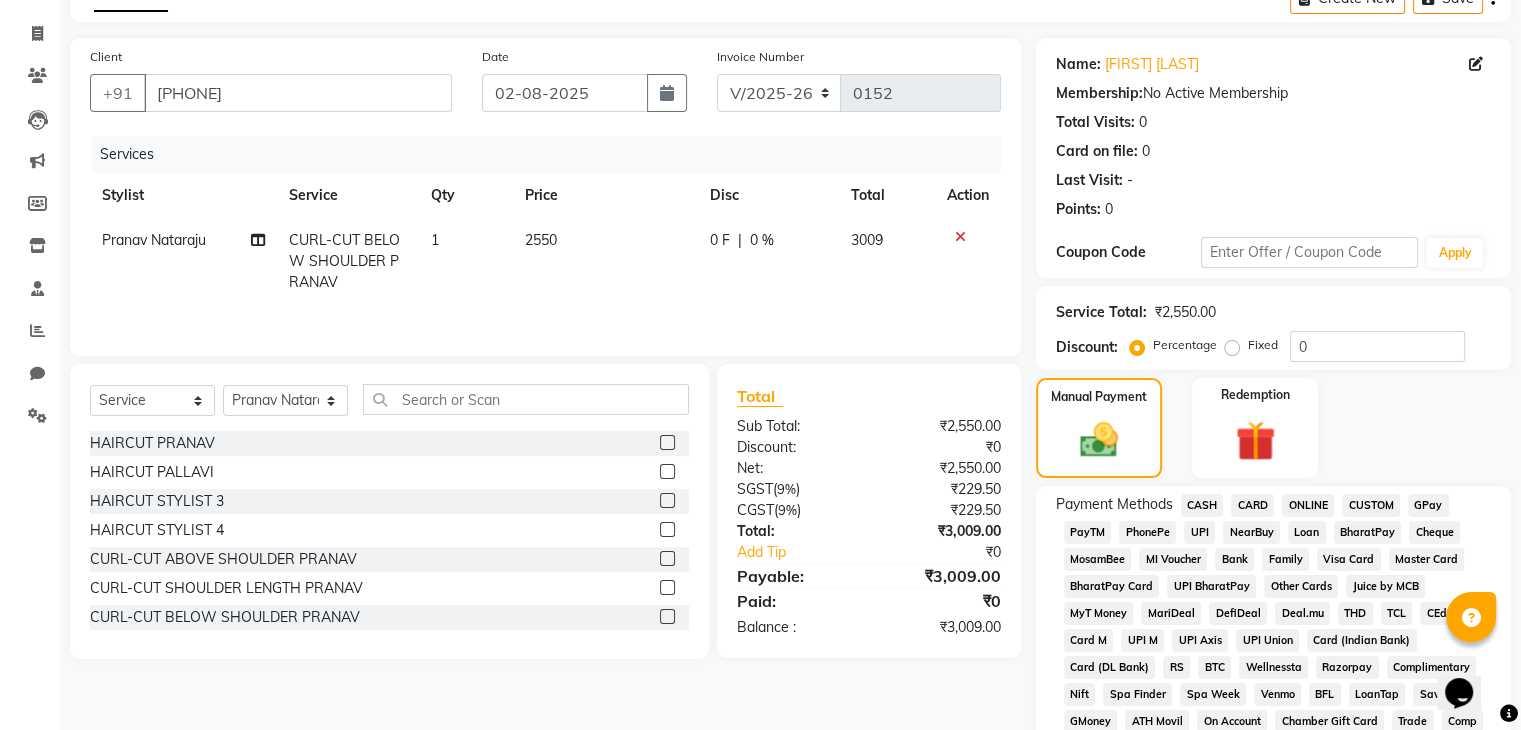 scroll, scrollTop: 113, scrollLeft: 0, axis: vertical 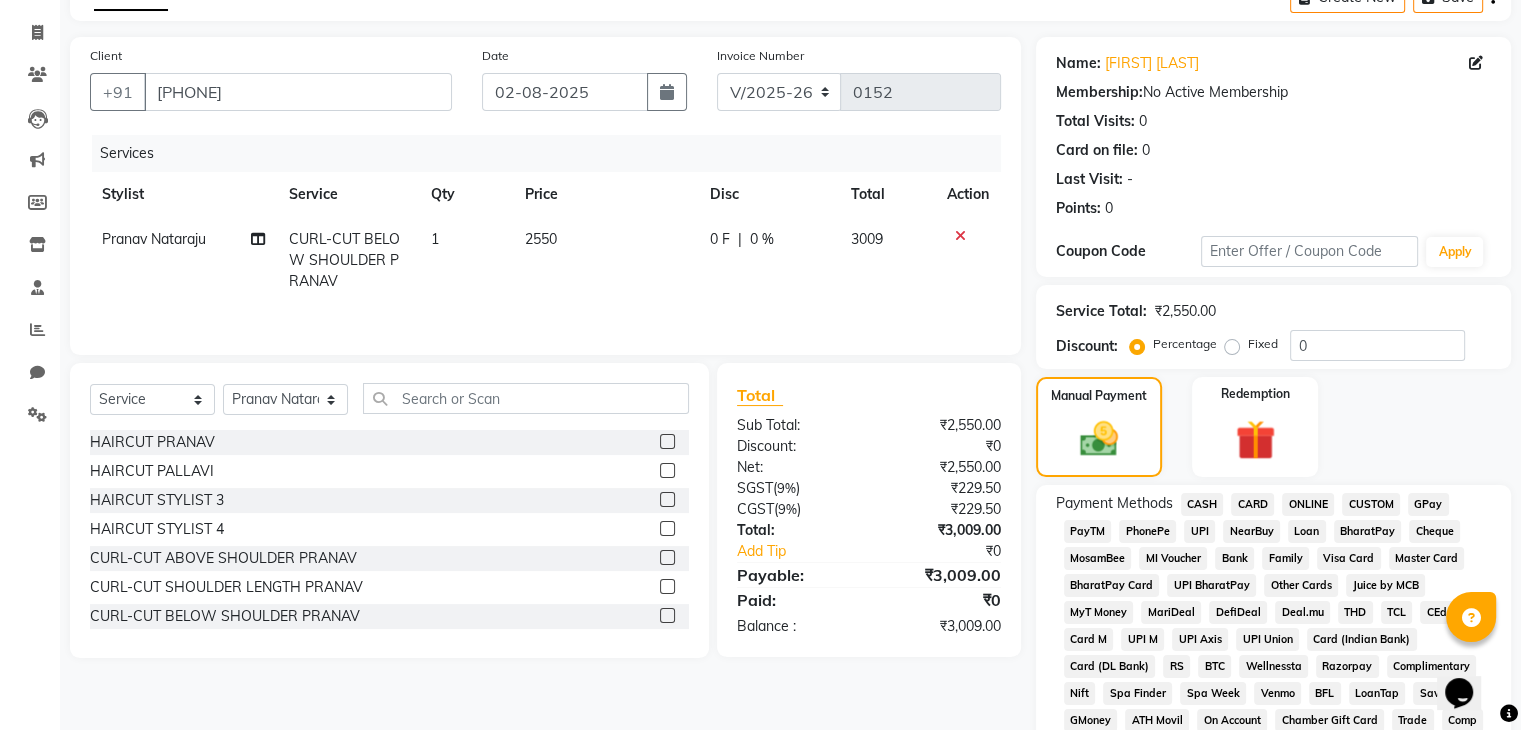 click 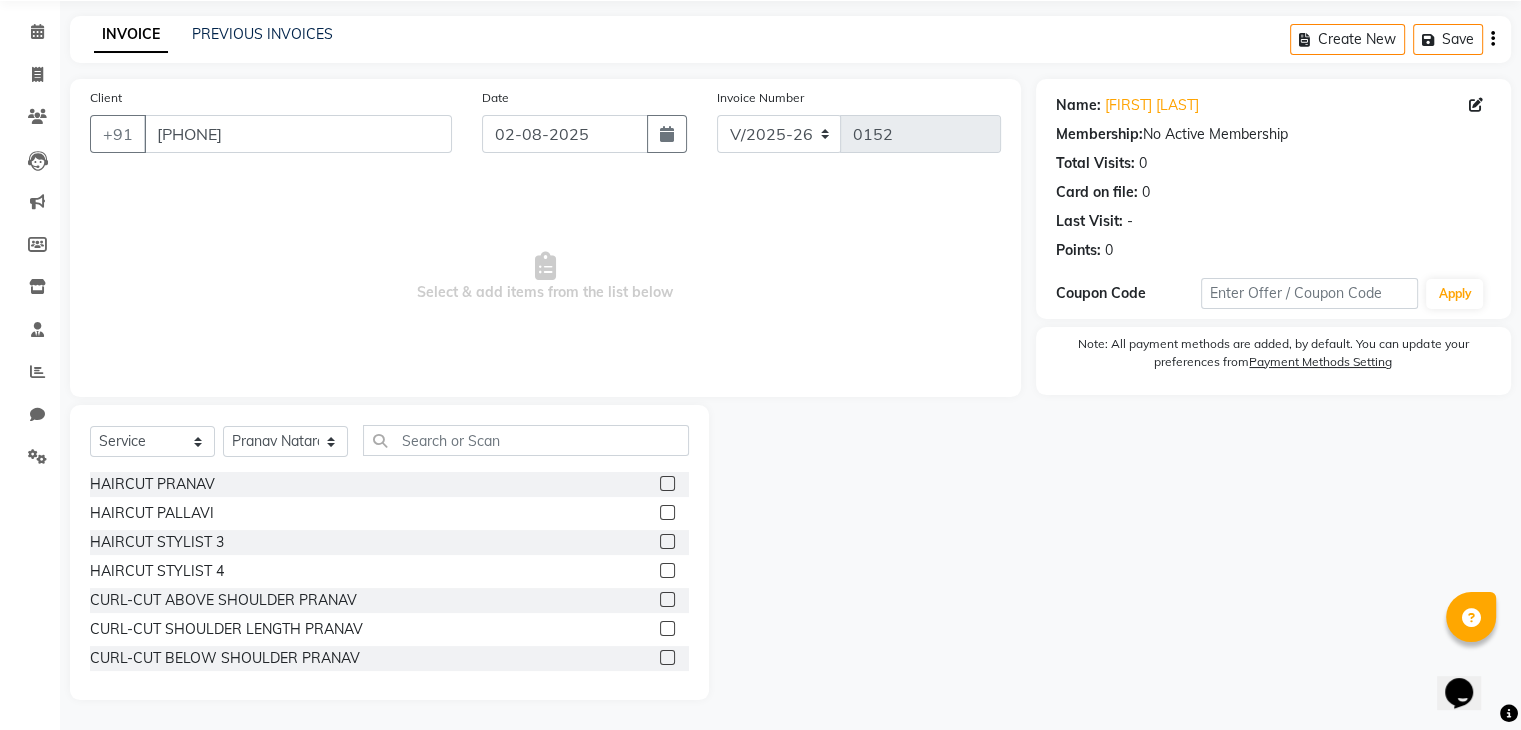 scroll, scrollTop: 72, scrollLeft: 0, axis: vertical 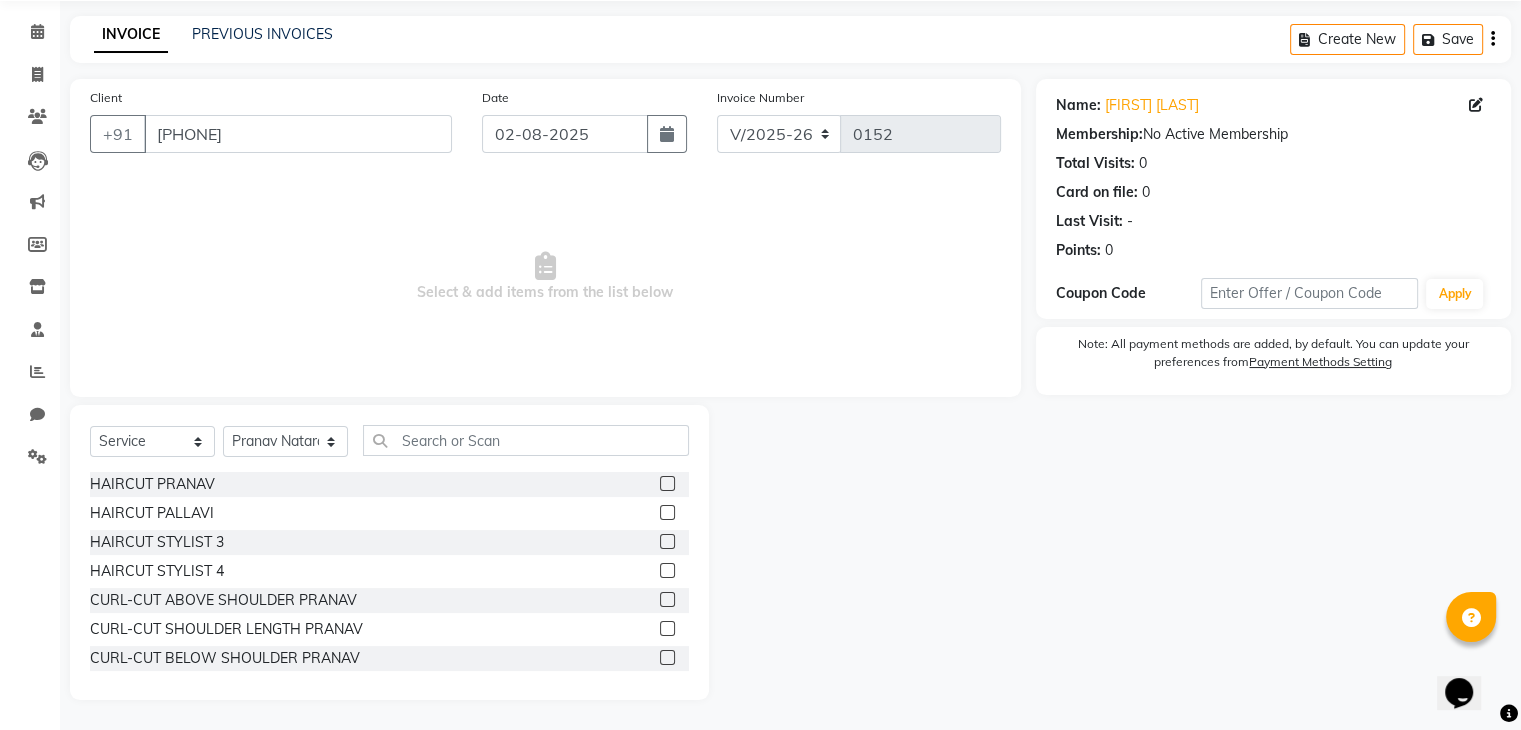 click 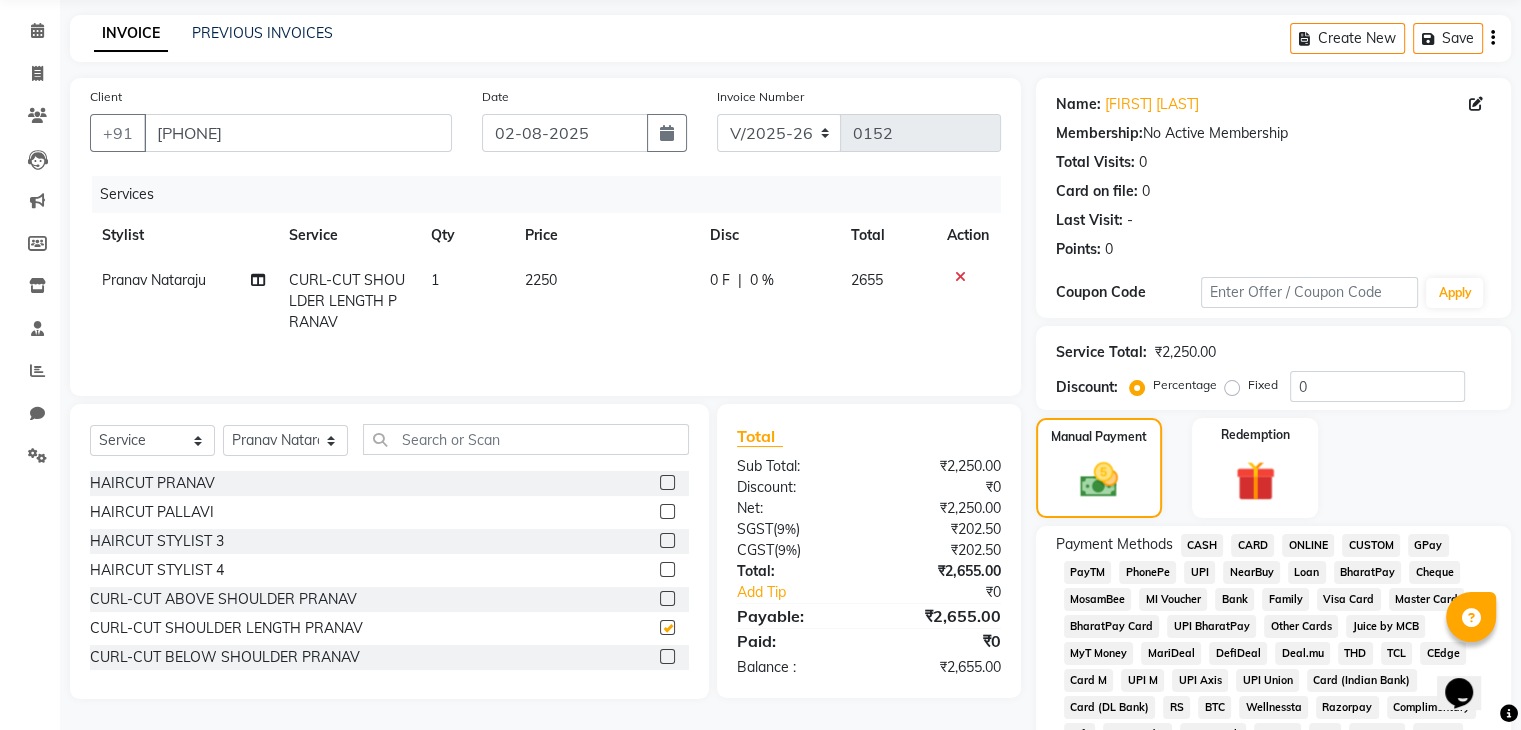 scroll, scrollTop: 113, scrollLeft: 0, axis: vertical 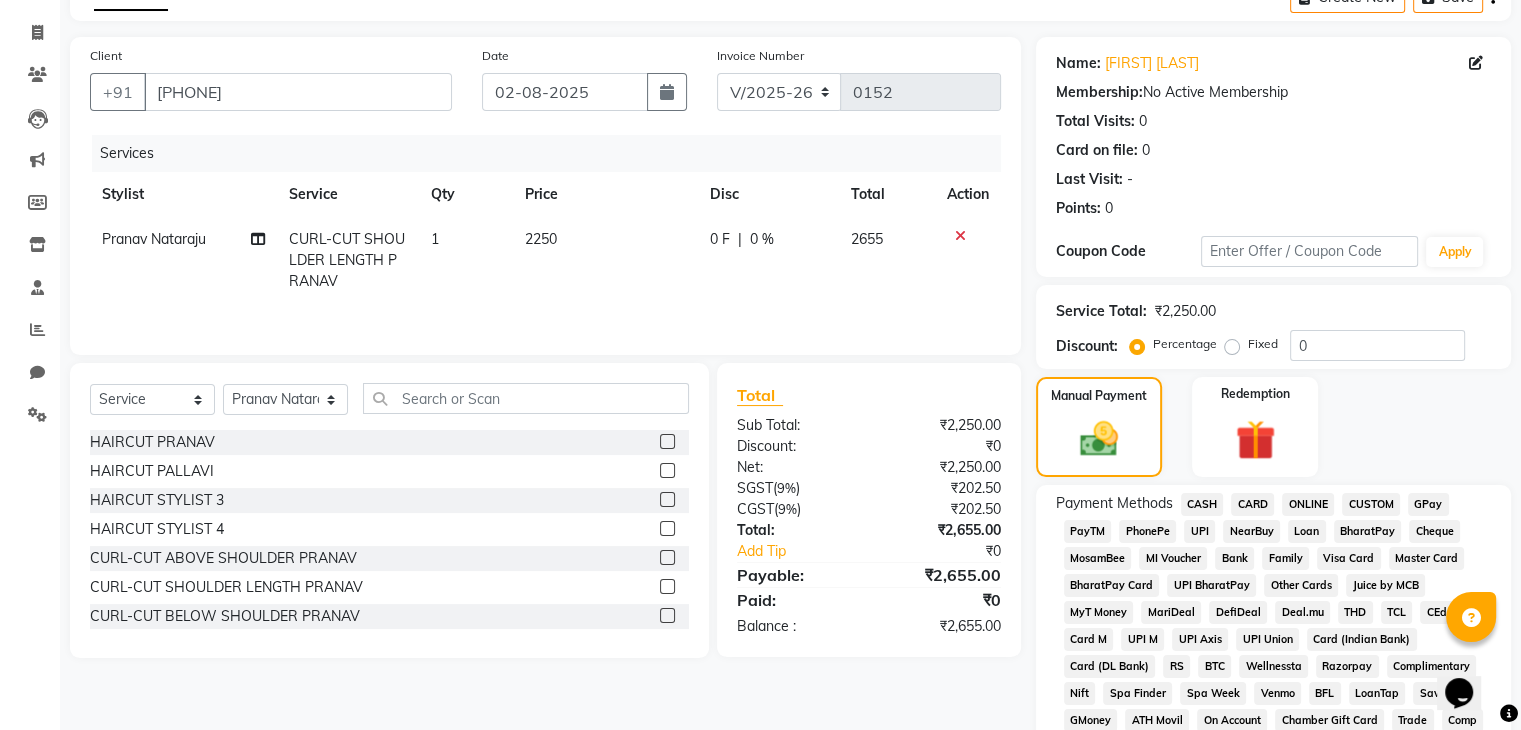 checkbox on "false" 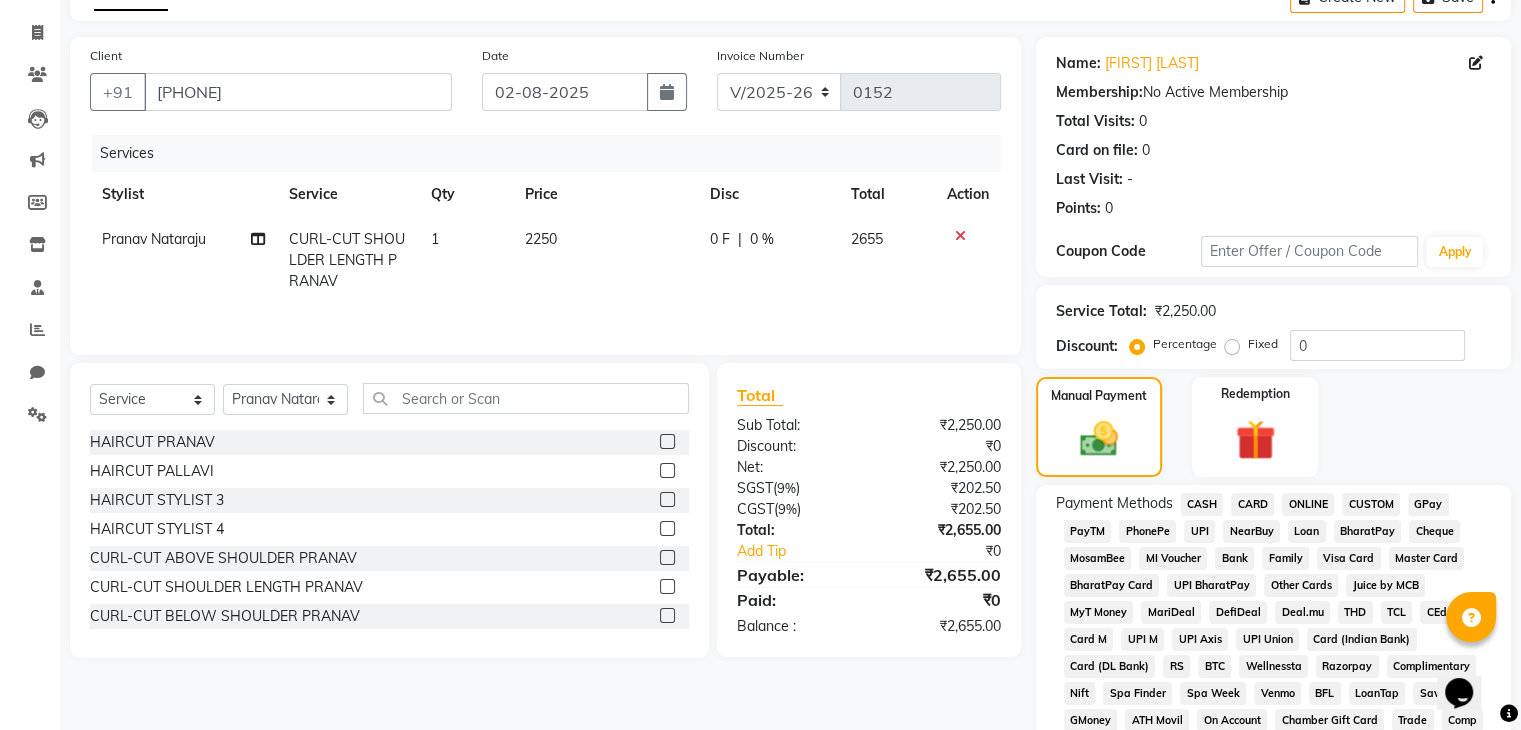 click on "UPI" 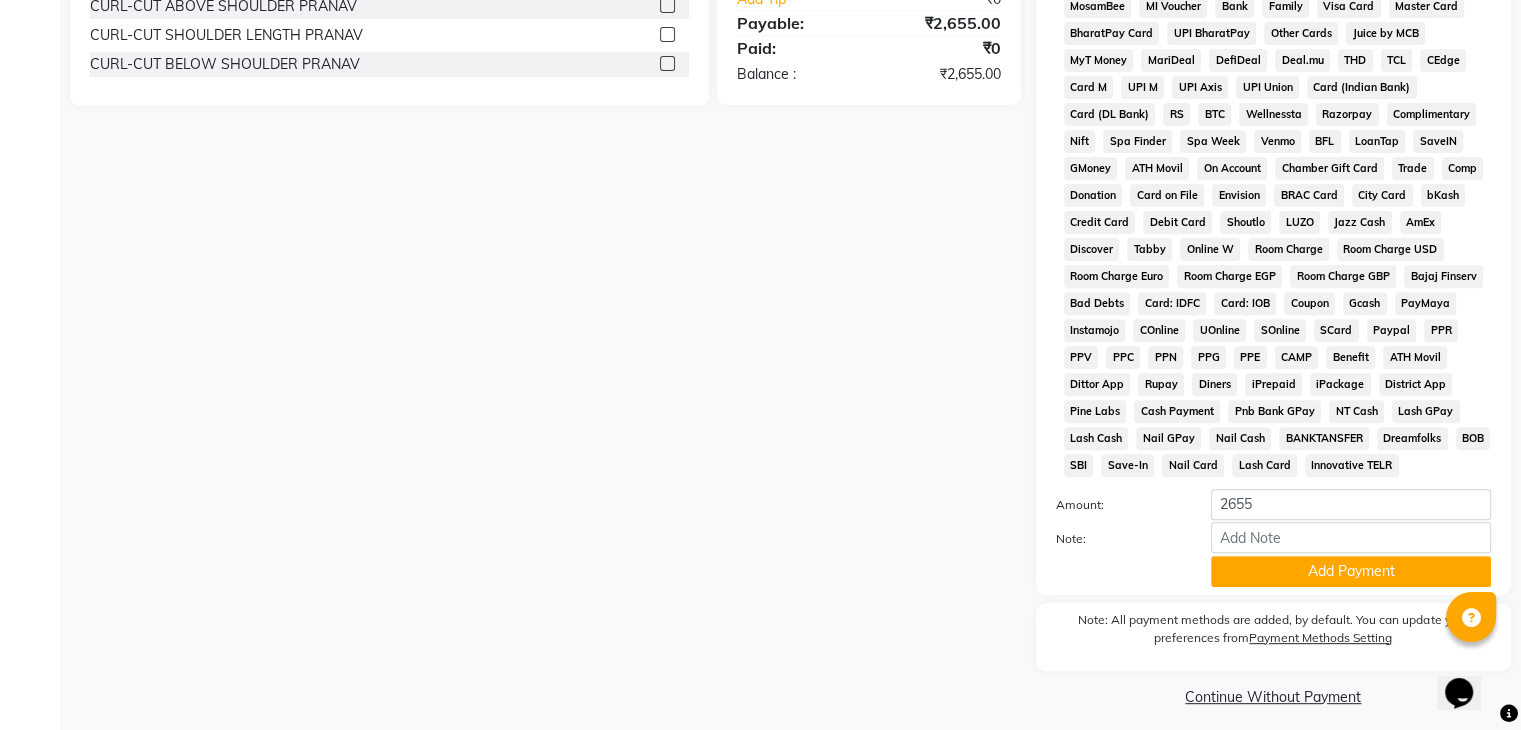 scroll, scrollTop: 693, scrollLeft: 0, axis: vertical 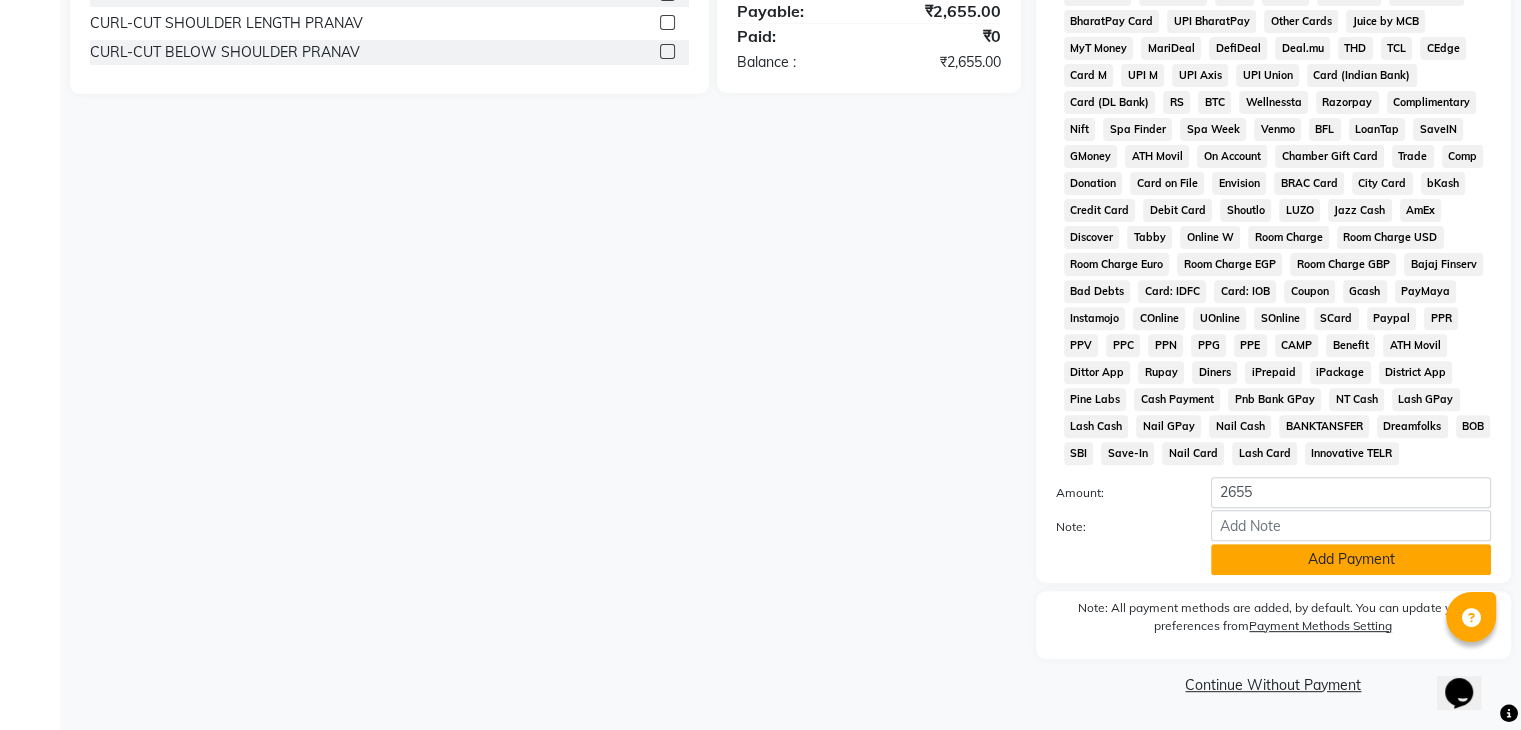 click on "Add Payment" 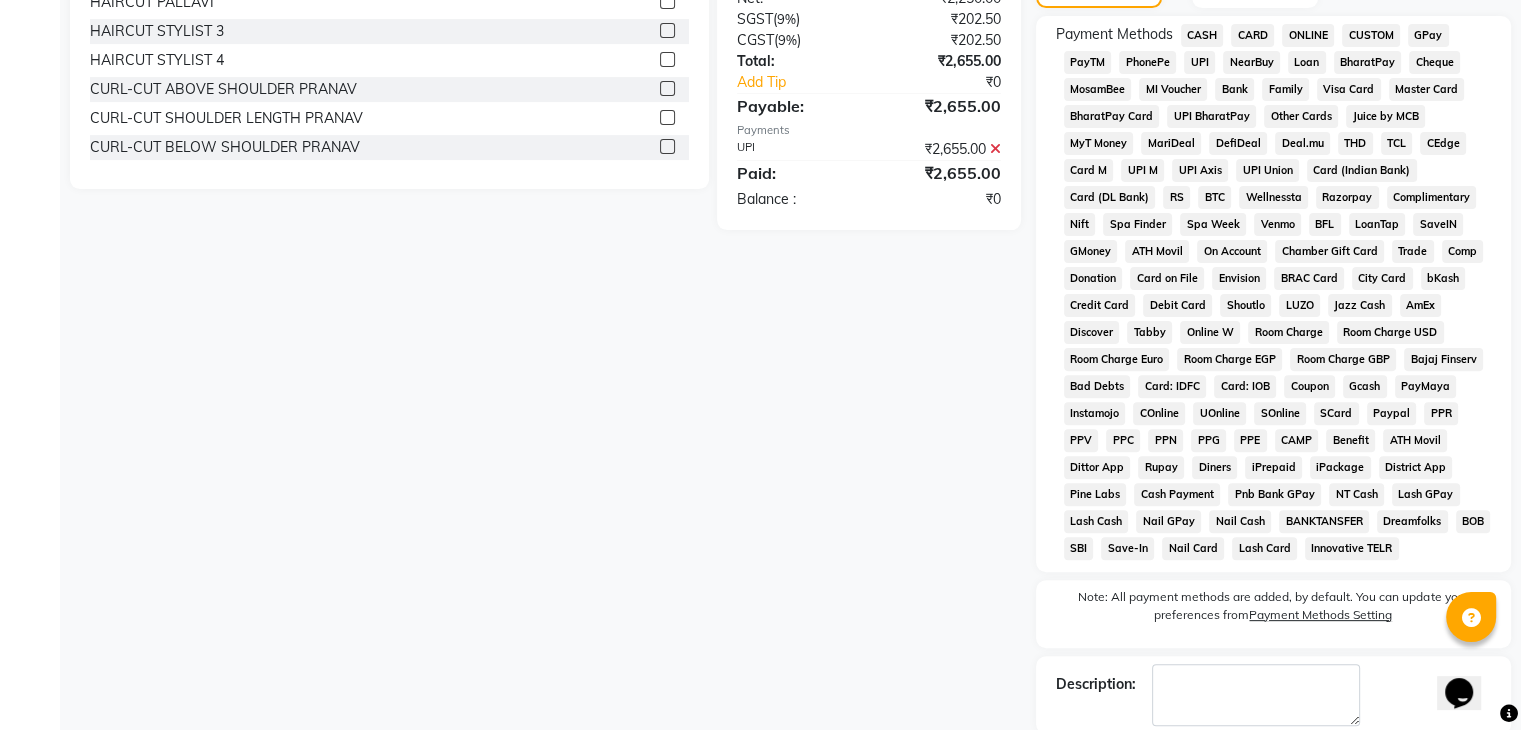 scroll, scrollTop: 699, scrollLeft: 0, axis: vertical 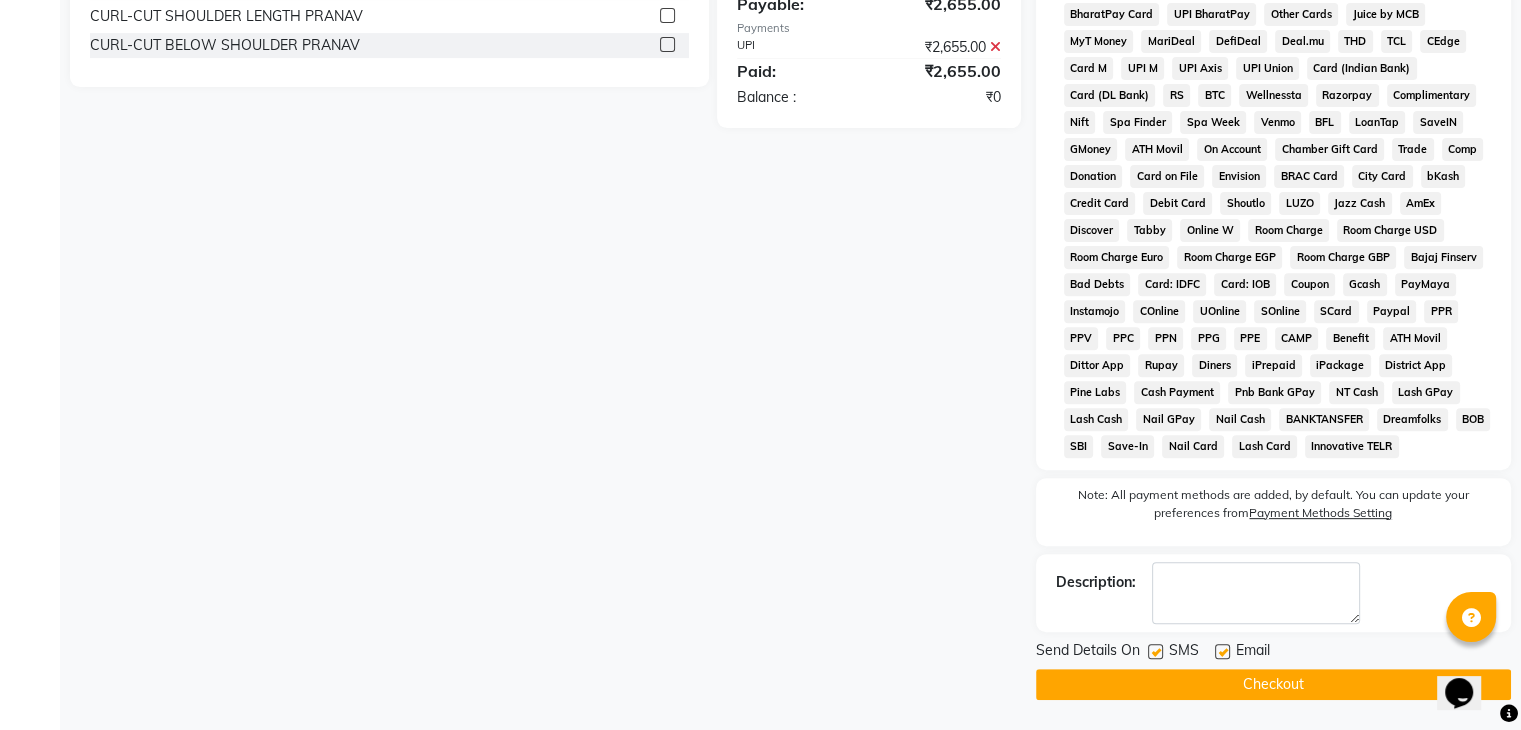 click on "Checkout" 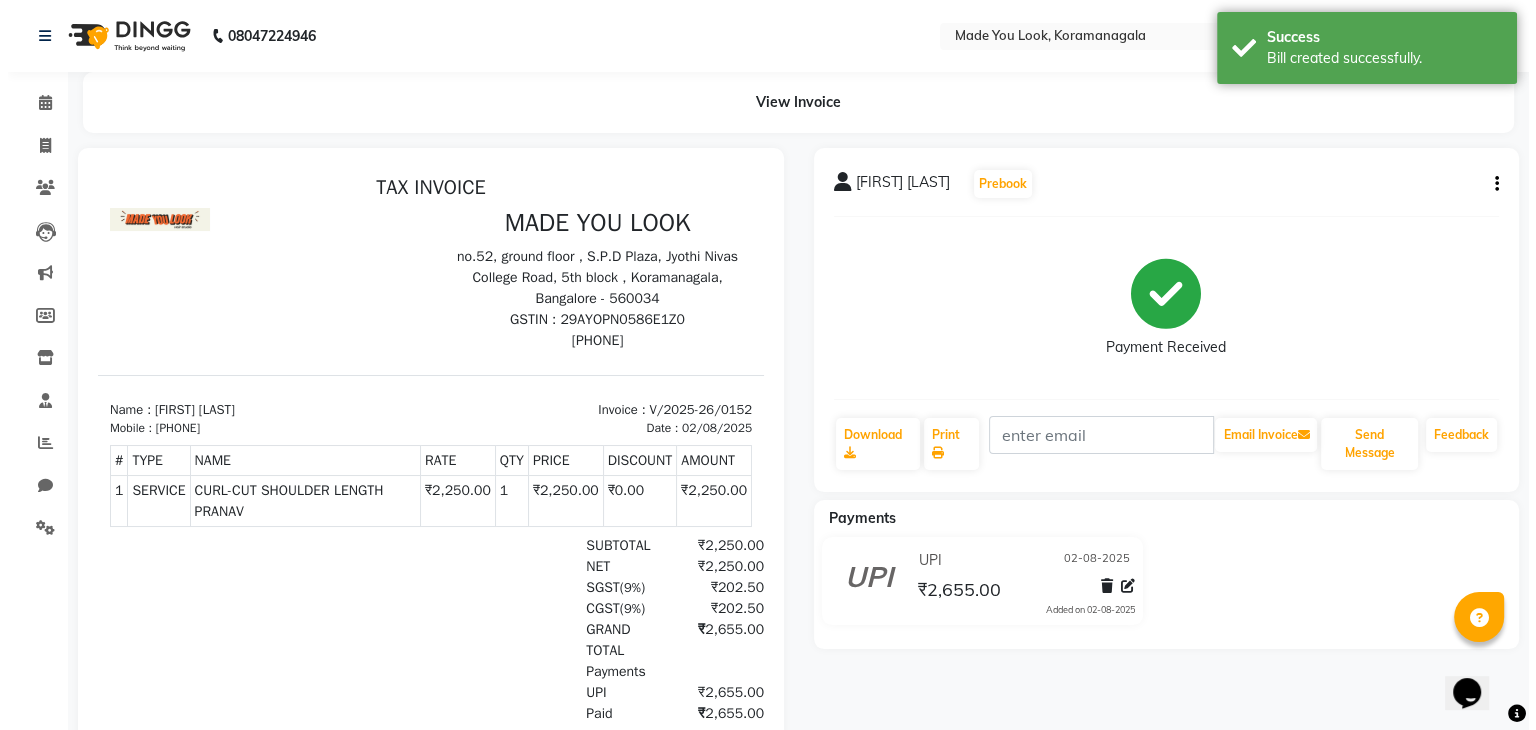 scroll, scrollTop: 0, scrollLeft: 0, axis: both 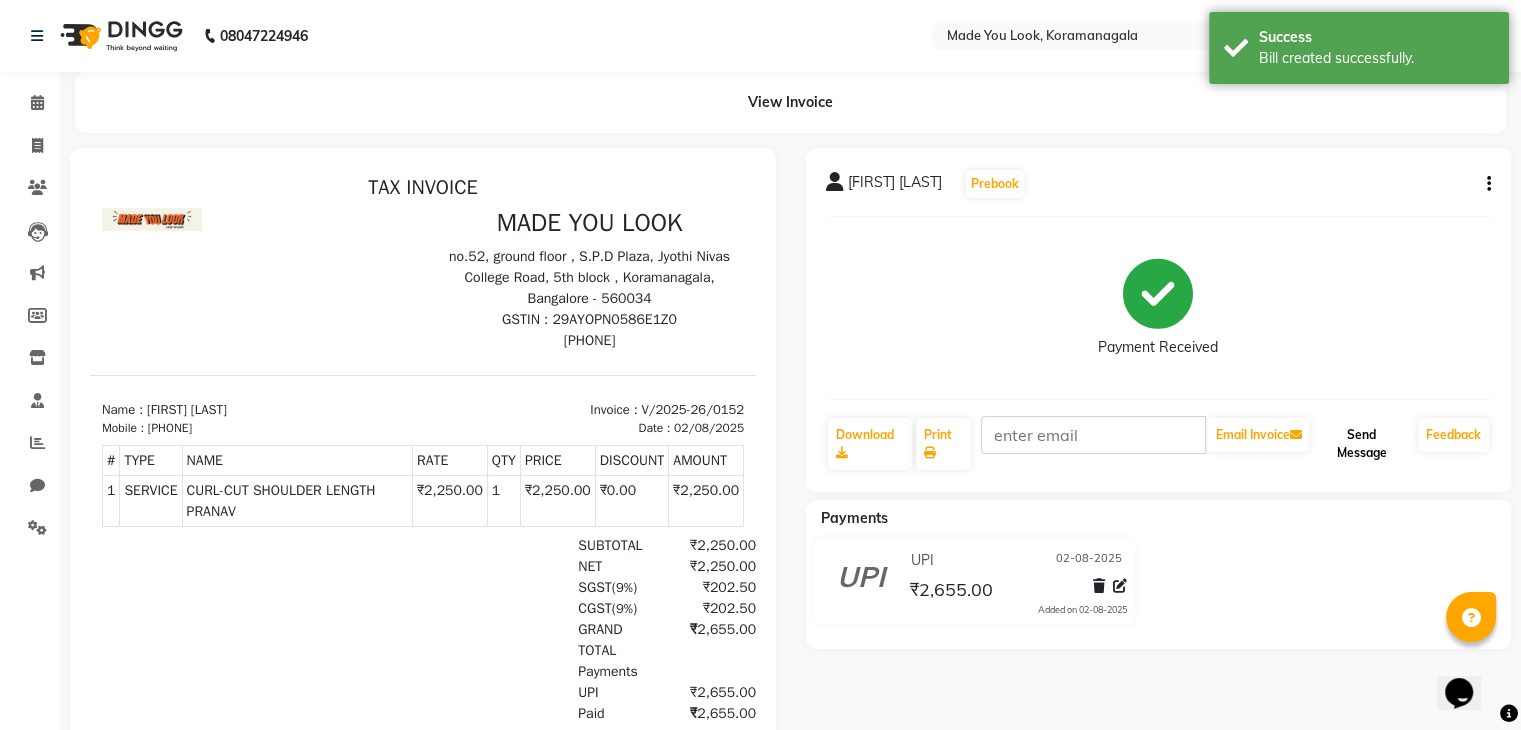 click on "Send Message" 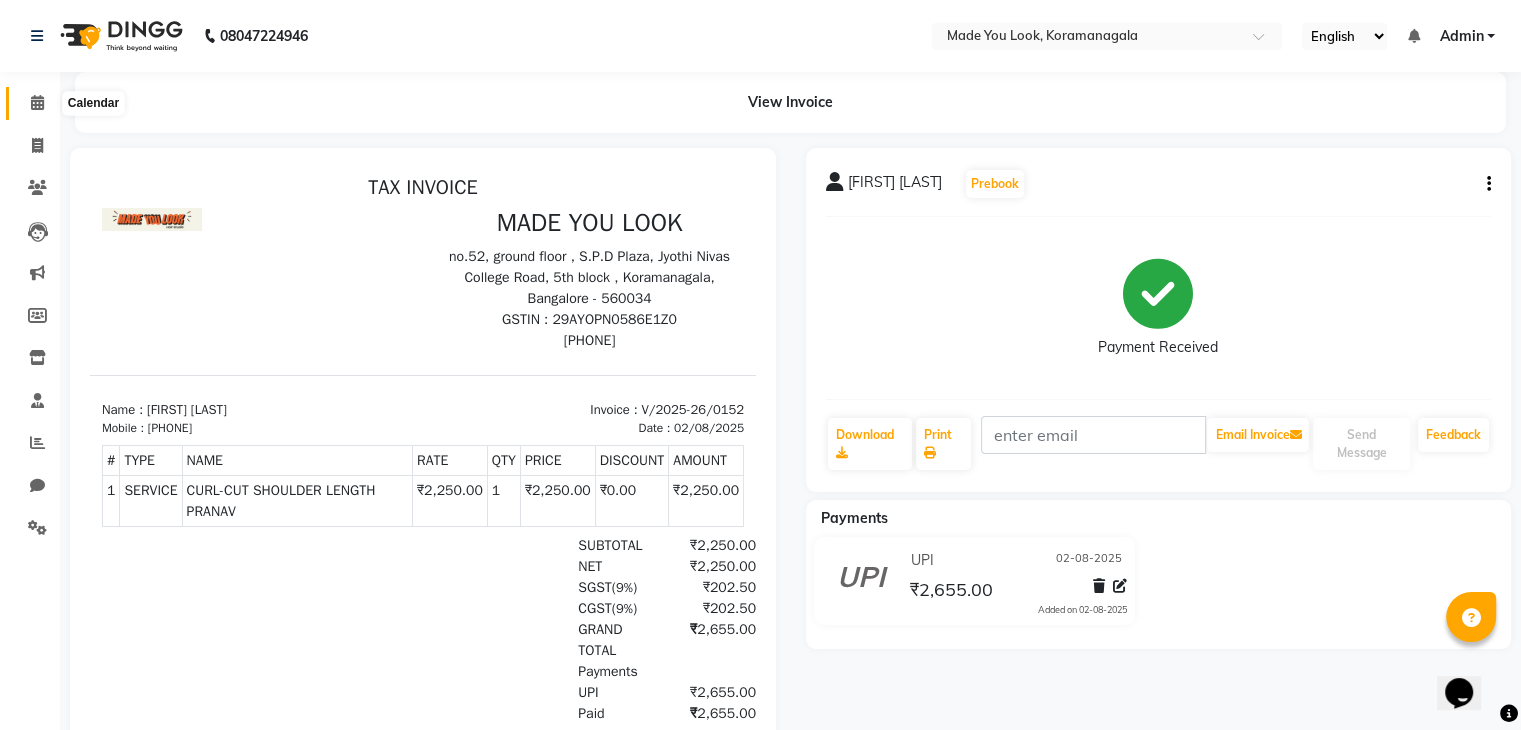 click 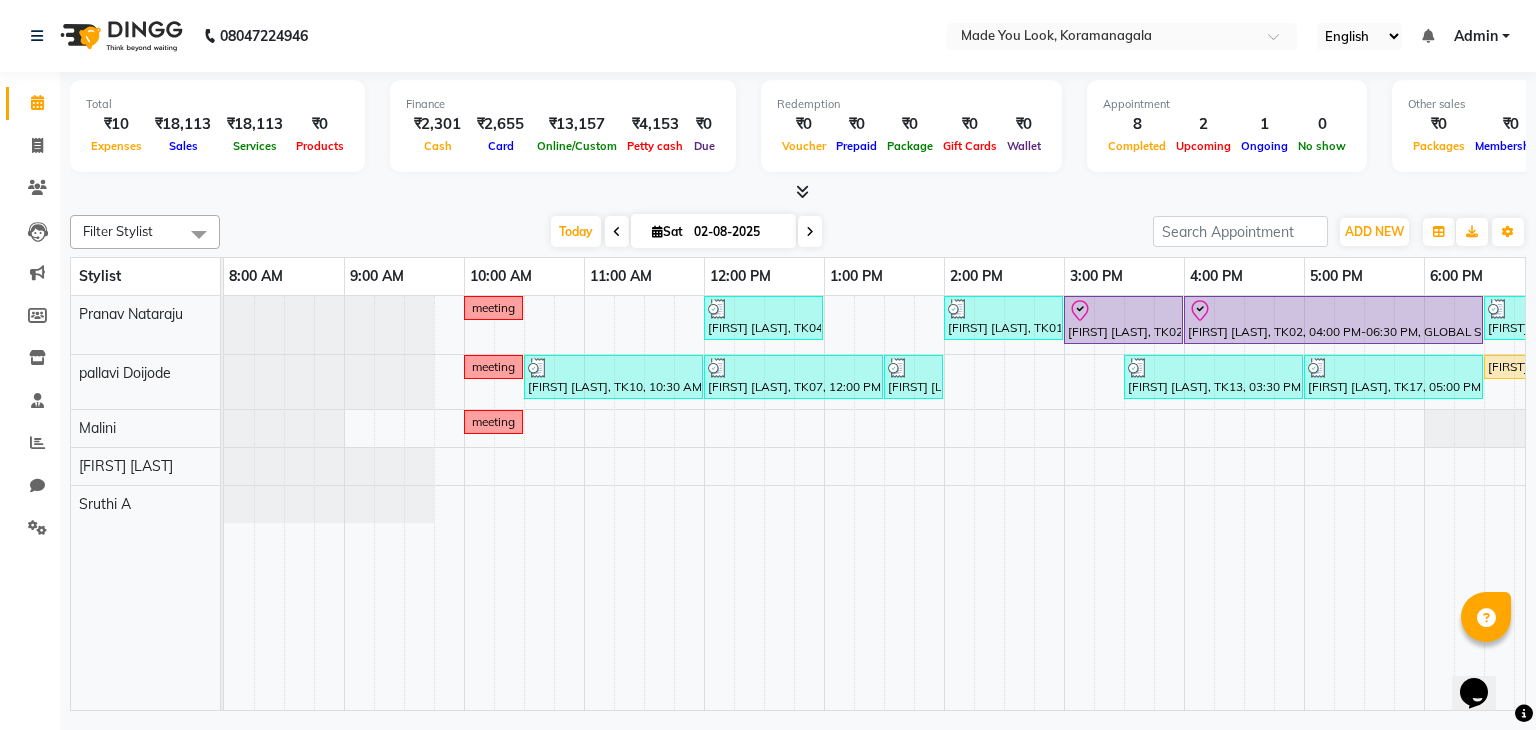 scroll, scrollTop: 0, scrollLeft: 88, axis: horizontal 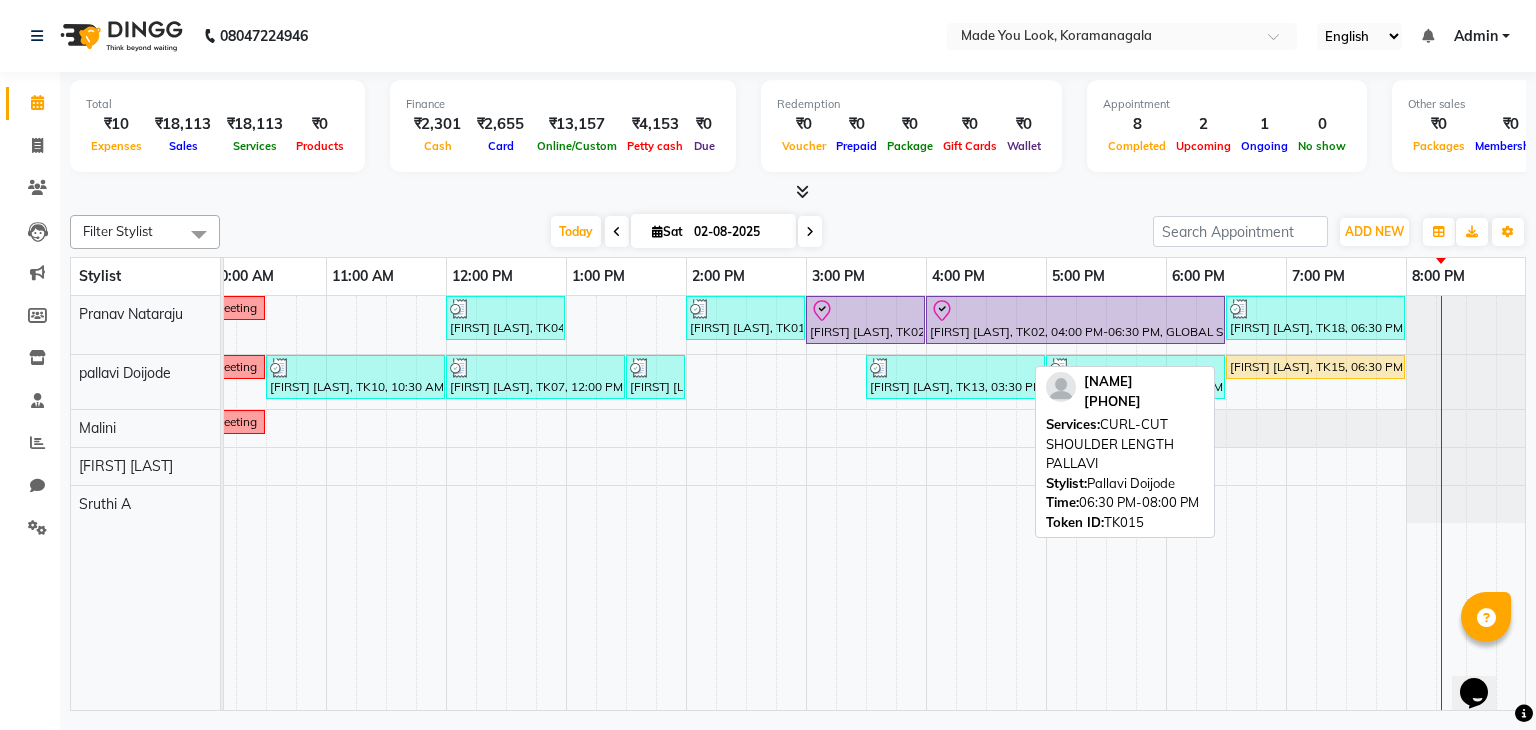 click on "Akshaya pradeep, TK15, 06:30 PM-08:00 PM, CURL-CUT SHOULDER LENGTH PALLAVI" at bounding box center [1315, 367] 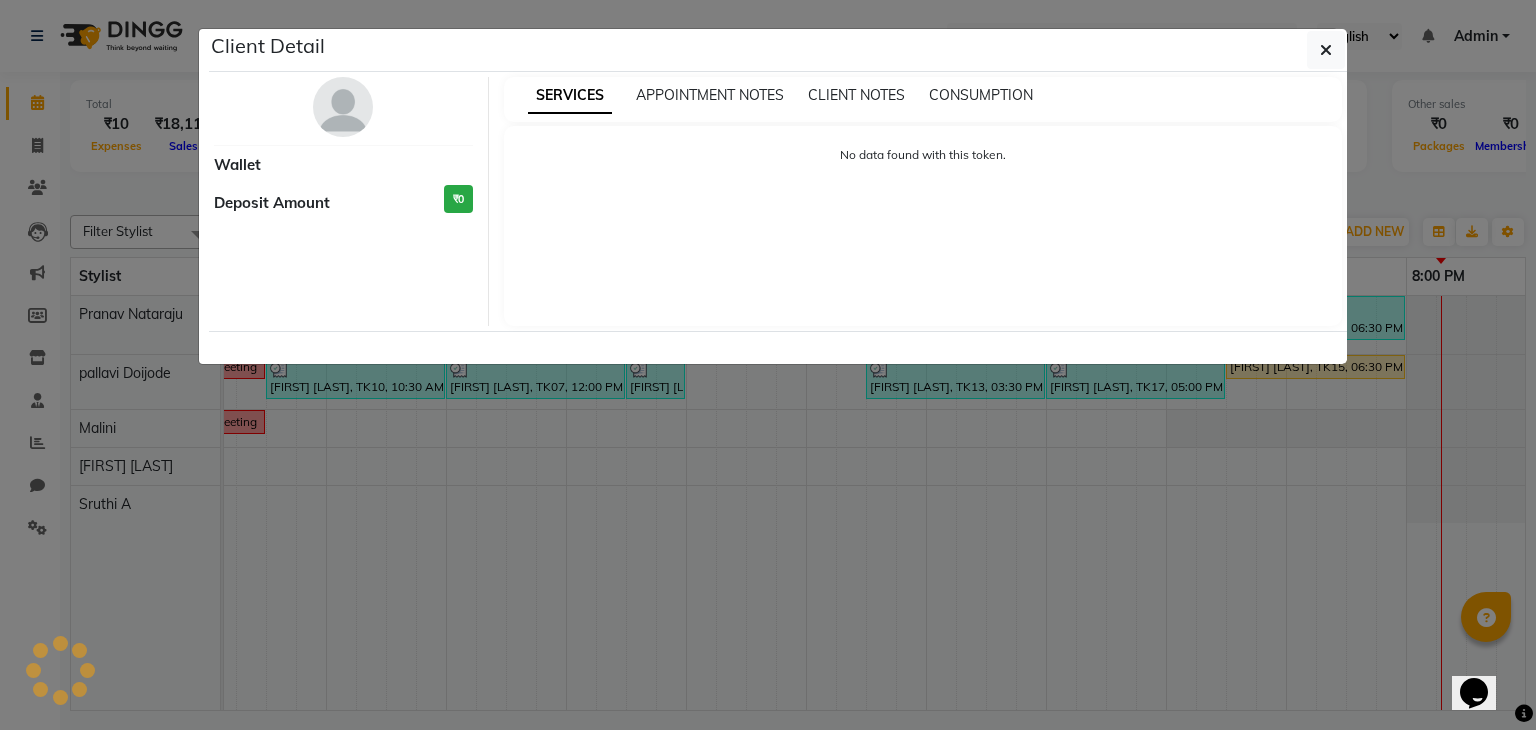 select on "1" 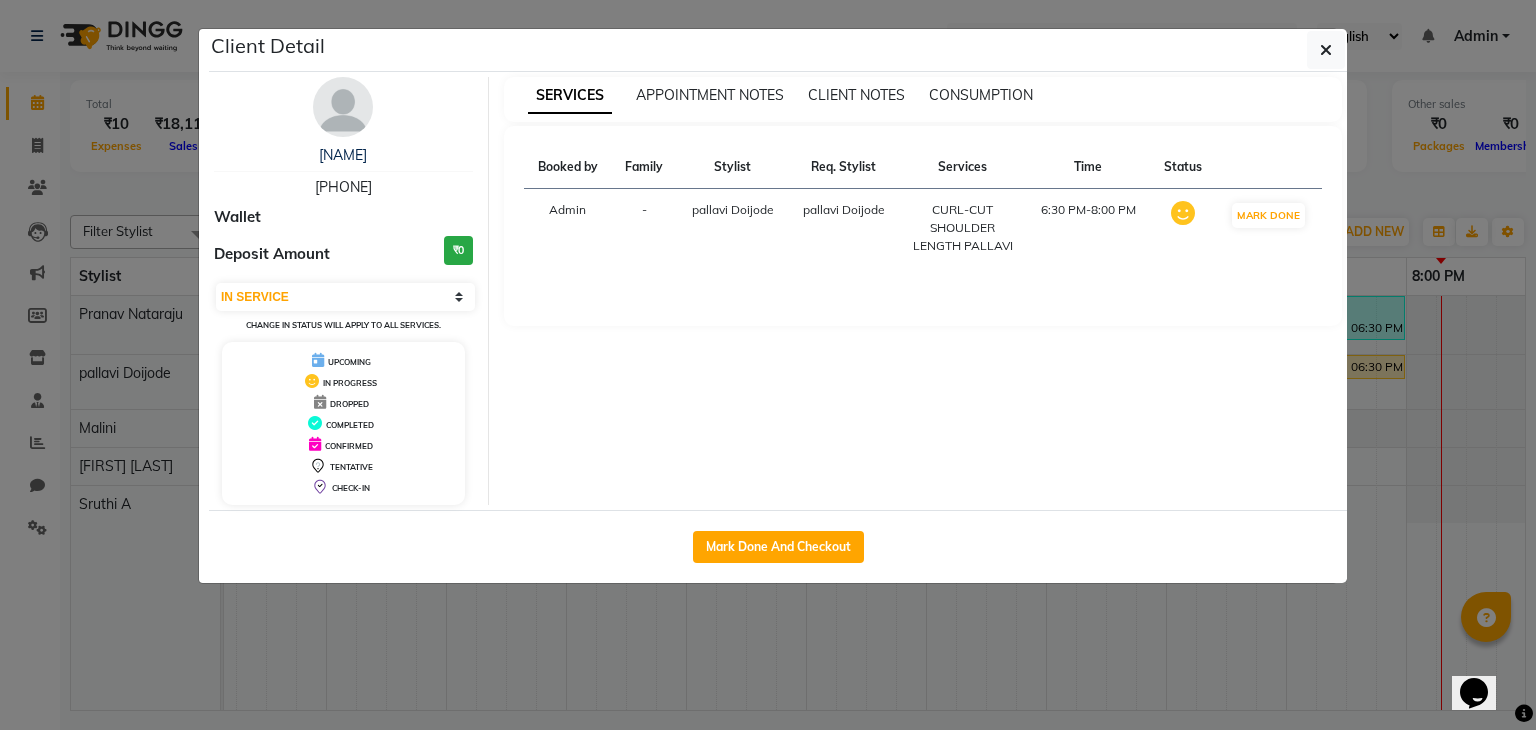 click on "Booked by Family Stylist Req. Stylist Services Time Status  Admin  - pallavi Doijode pallavi Doijode  CURL-CUT SHOULDER LENGTH PALLAVI   6:30 PM-8:00 PM   MARK DONE" at bounding box center (923, 214) 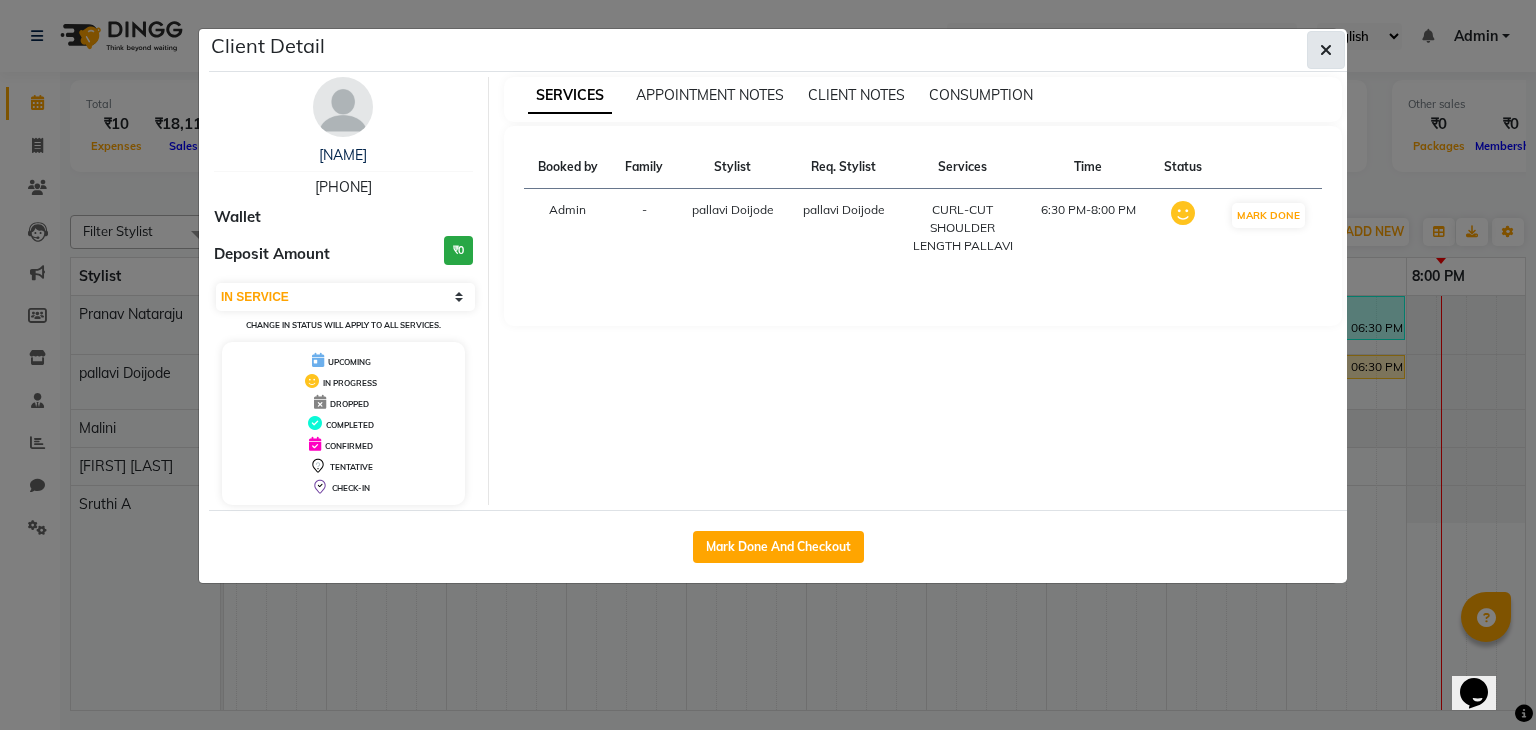 click 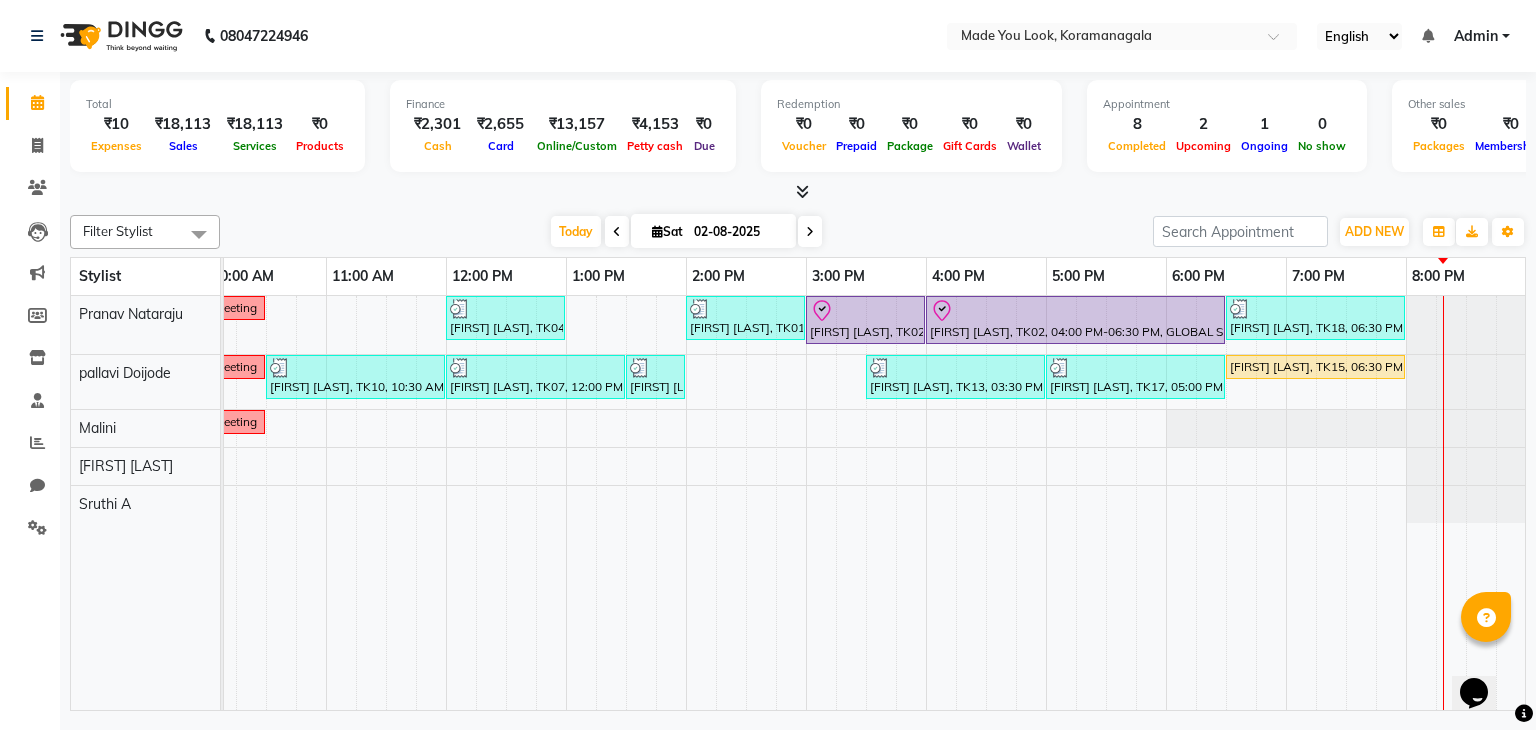 click at bounding box center [810, 231] 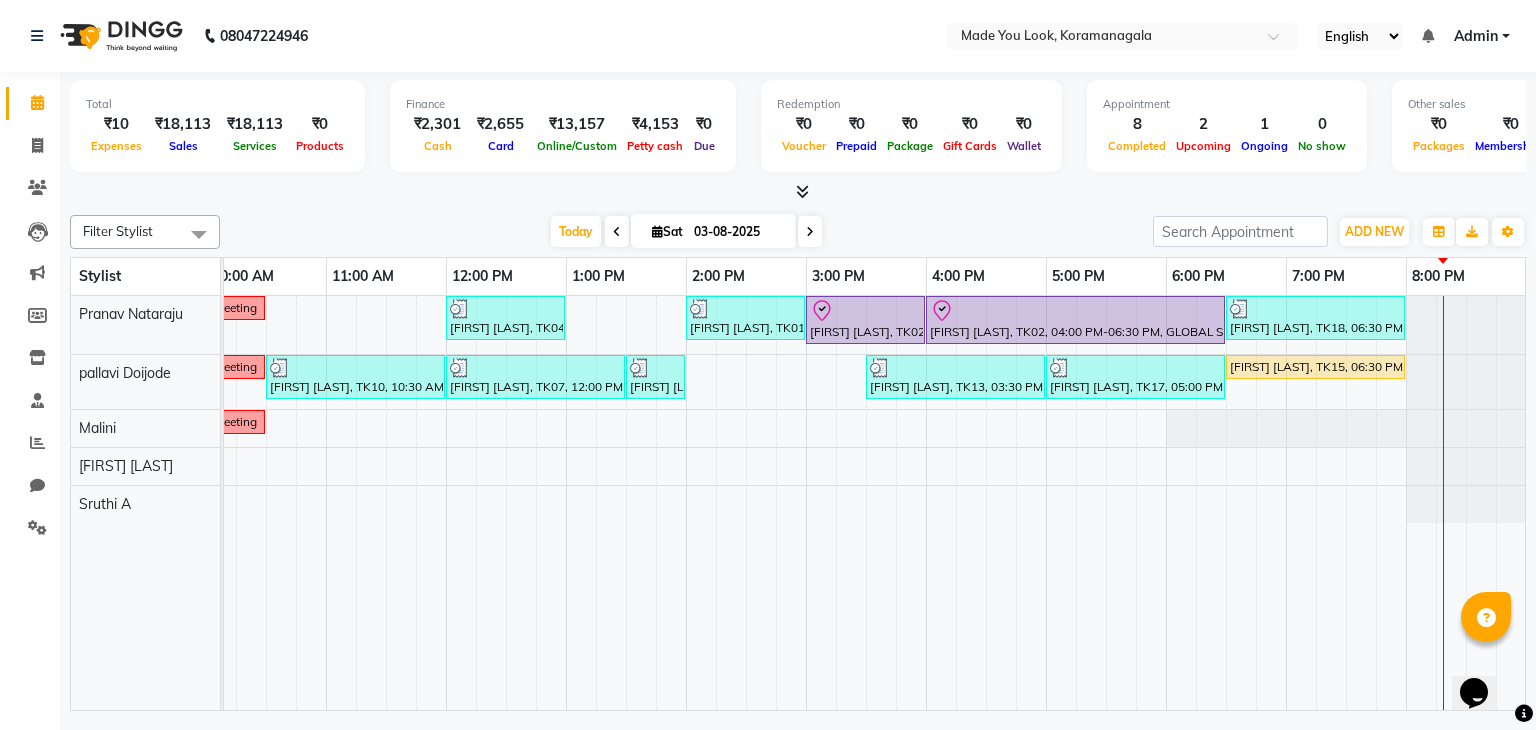 scroll, scrollTop: 0, scrollLeft: 0, axis: both 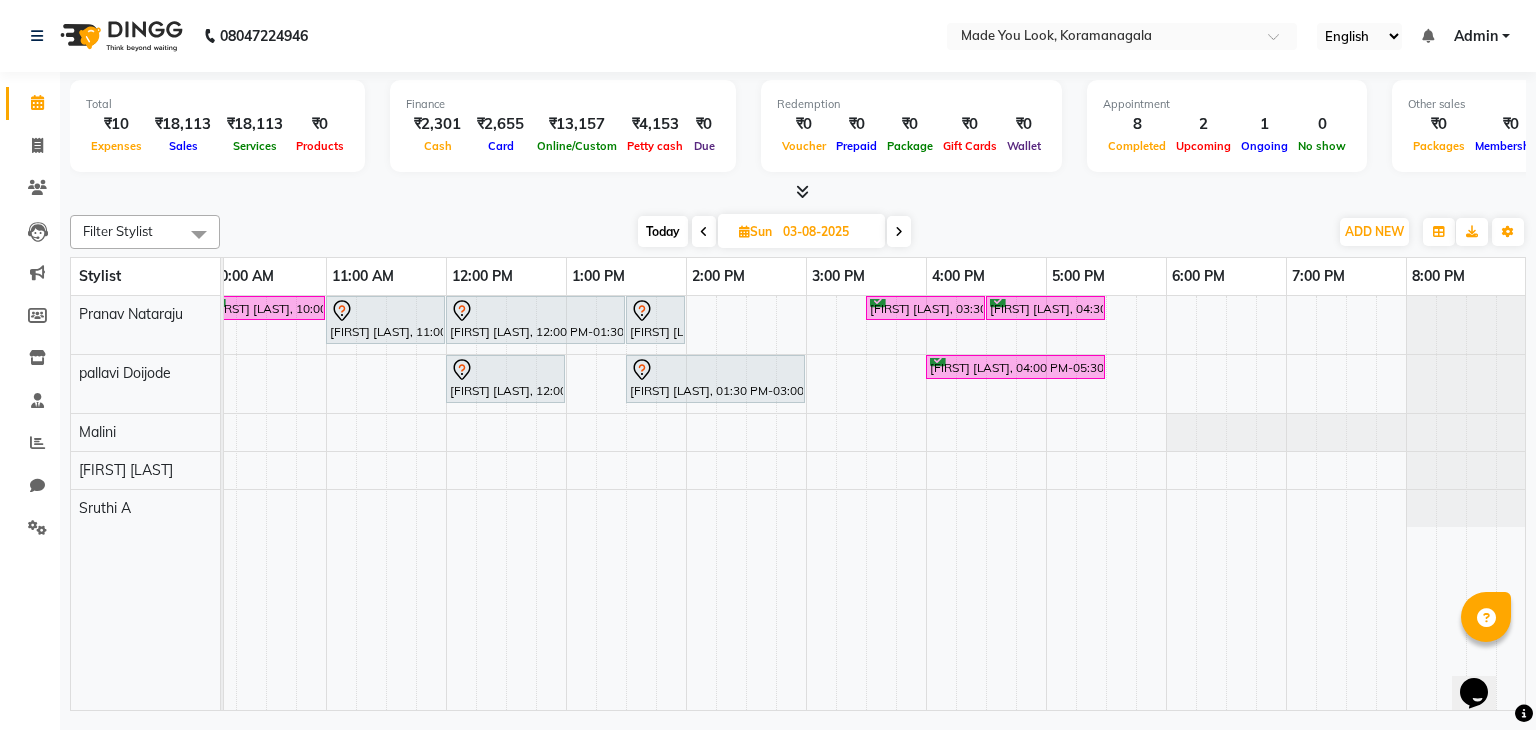 click on "Today" at bounding box center (663, 231) 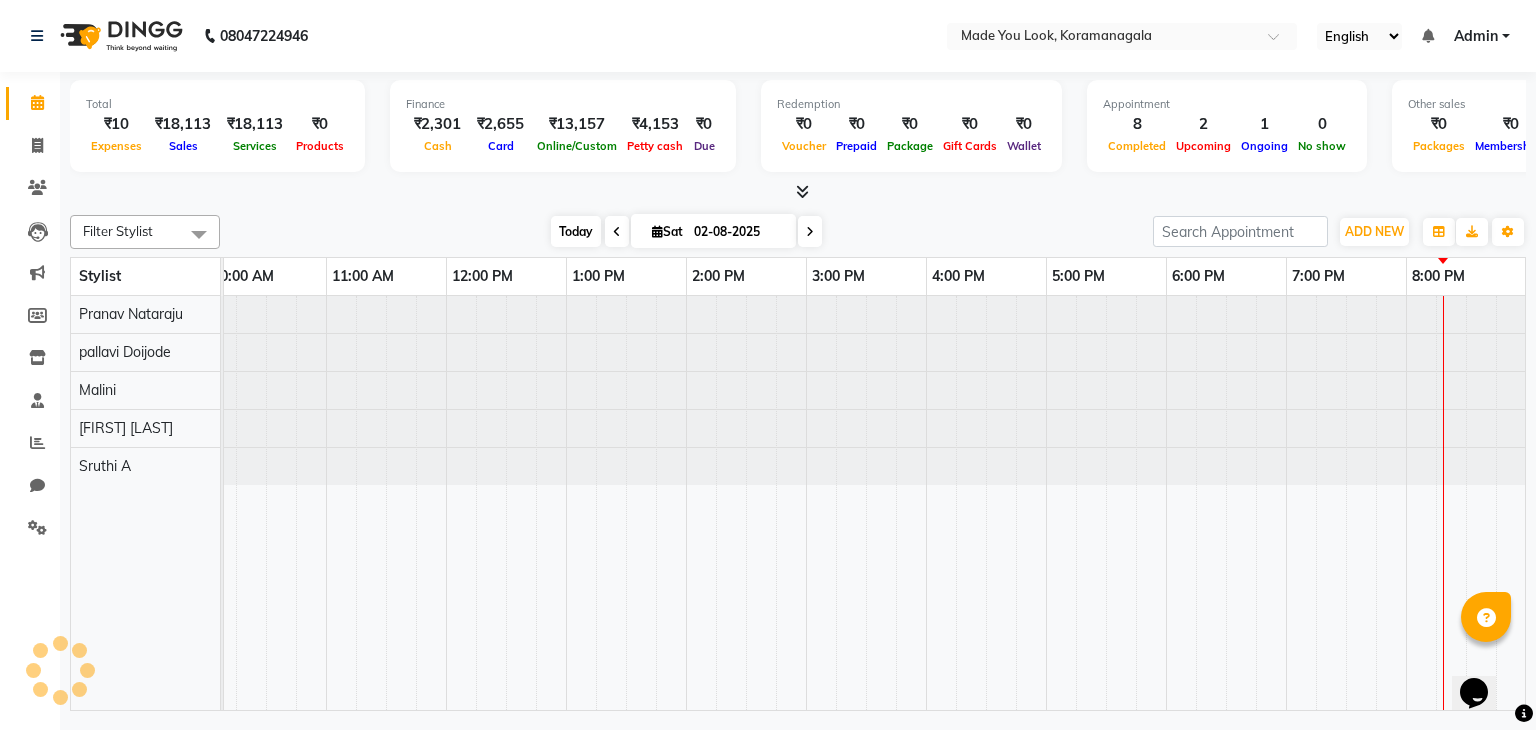 scroll, scrollTop: 0, scrollLeft: 0, axis: both 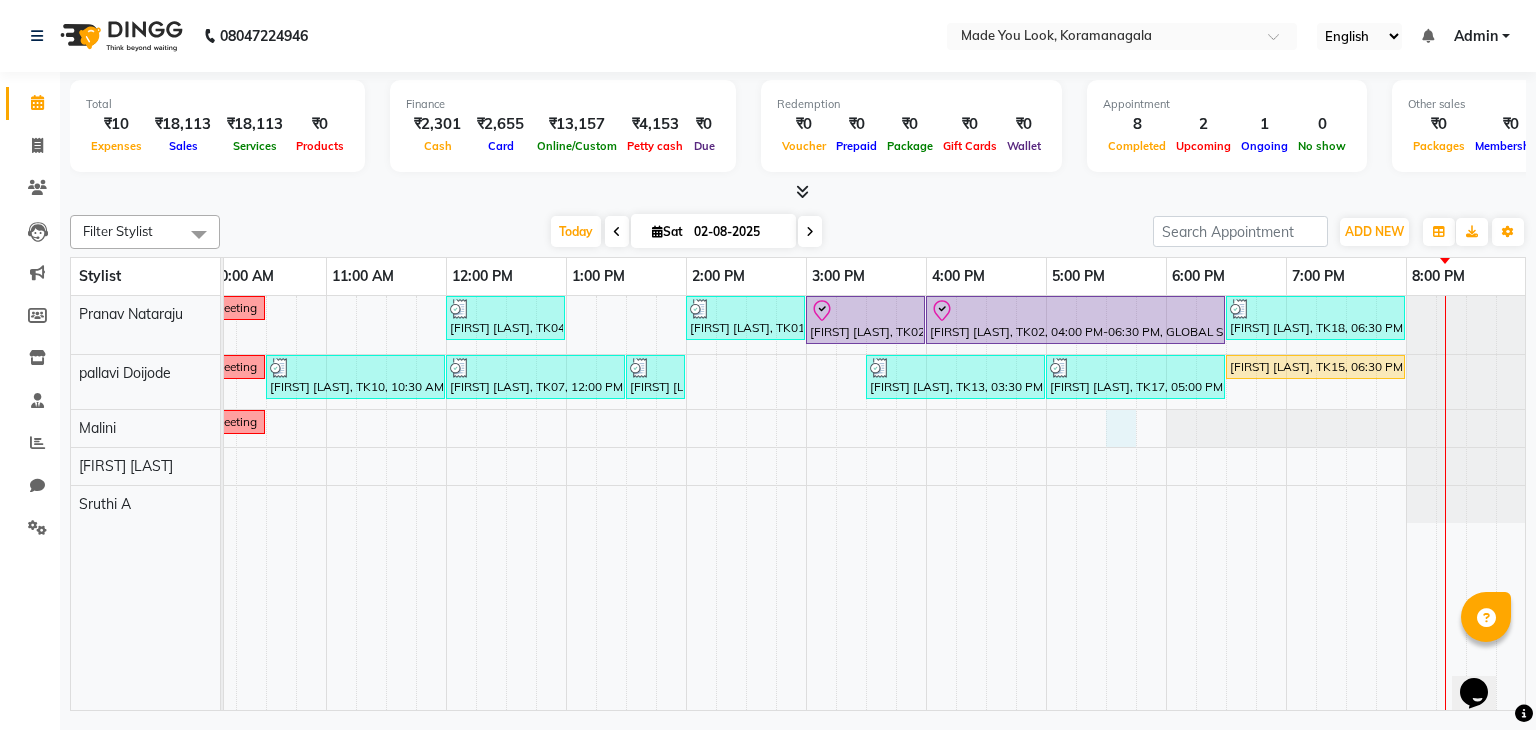 click on "meeting      Amrutha raju, TK04, 12:00 PM-01:00 PM, HAIRCUT PRANAV     Shiva Ramesh, TK01, 02:00 PM-03:00 PM, HAIRCUT PRANAV
Divya sharma, TK02, 03:00 PM-04:00 PM, HAIRCUT PRANAV
Divya sharma, TK02, 04:00 PM-06:30 PM, GLOBAL SHORT HAIR LOW     Harish Ramanadhan, TK18, 06:30 PM-08:00 PM, CURL-CUT SHOULDER LENGTH PRANAV  meeting      Sibi Nandana, TK10, 10:30 AM-12:00 PM, CURL-CUT SHOULDER LENGTH PALLAVI     Ann Alex, TK07, 12:00 PM-01:30 PM, CURL-CUT BELOW SHOULDER PALLAVI     Ann Alex, TK07, 01:30 PM-02:00 PM,  OLAPLEX 4C CLARIFYING     Krithika khatri, TK13, 03:30 PM-05:00 PM, CURL-CUT SHOULDER LENGTH PRANAV     Rizwana P, TK17, 05:00 PM-06:30 PM, CURL-CUT BELOW SHOULDER PALLAVI    Akshaya pradeep, TK15, 06:30 PM-08:00 PM, CURL-CUT SHOULDER LENGTH PALLAVI  meeting" at bounding box center [746, 503] 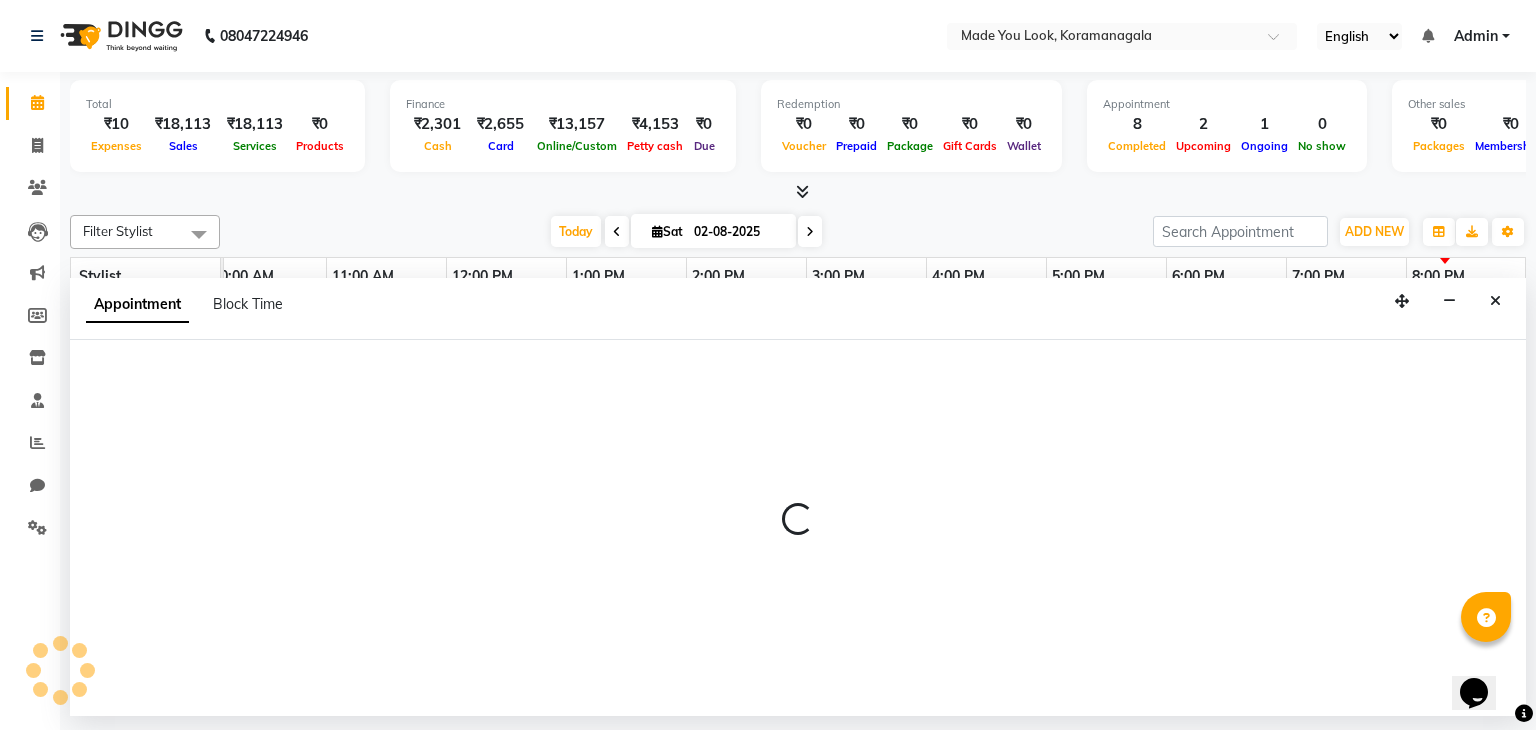 select on "84242" 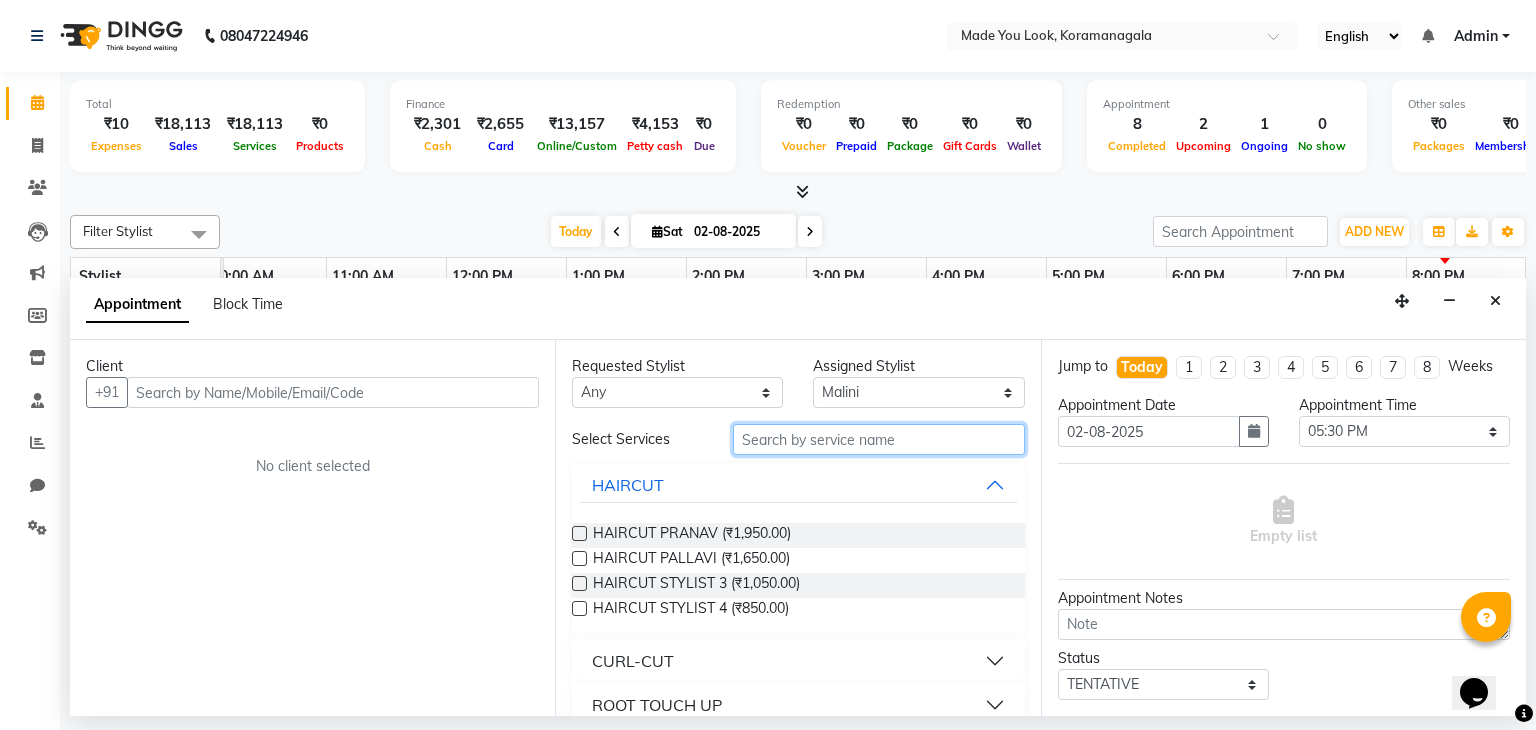 click at bounding box center (879, 439) 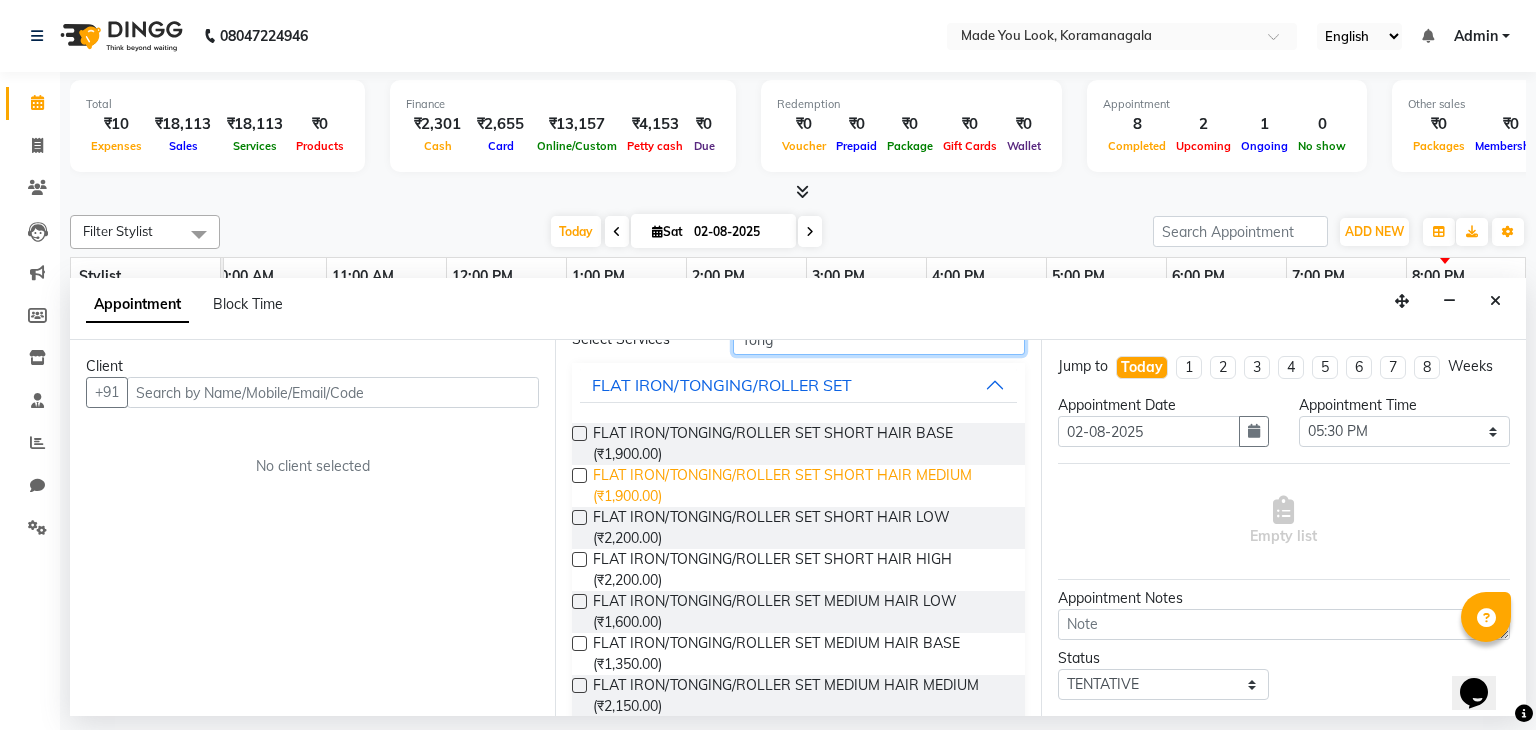 scroll, scrollTop: 103, scrollLeft: 0, axis: vertical 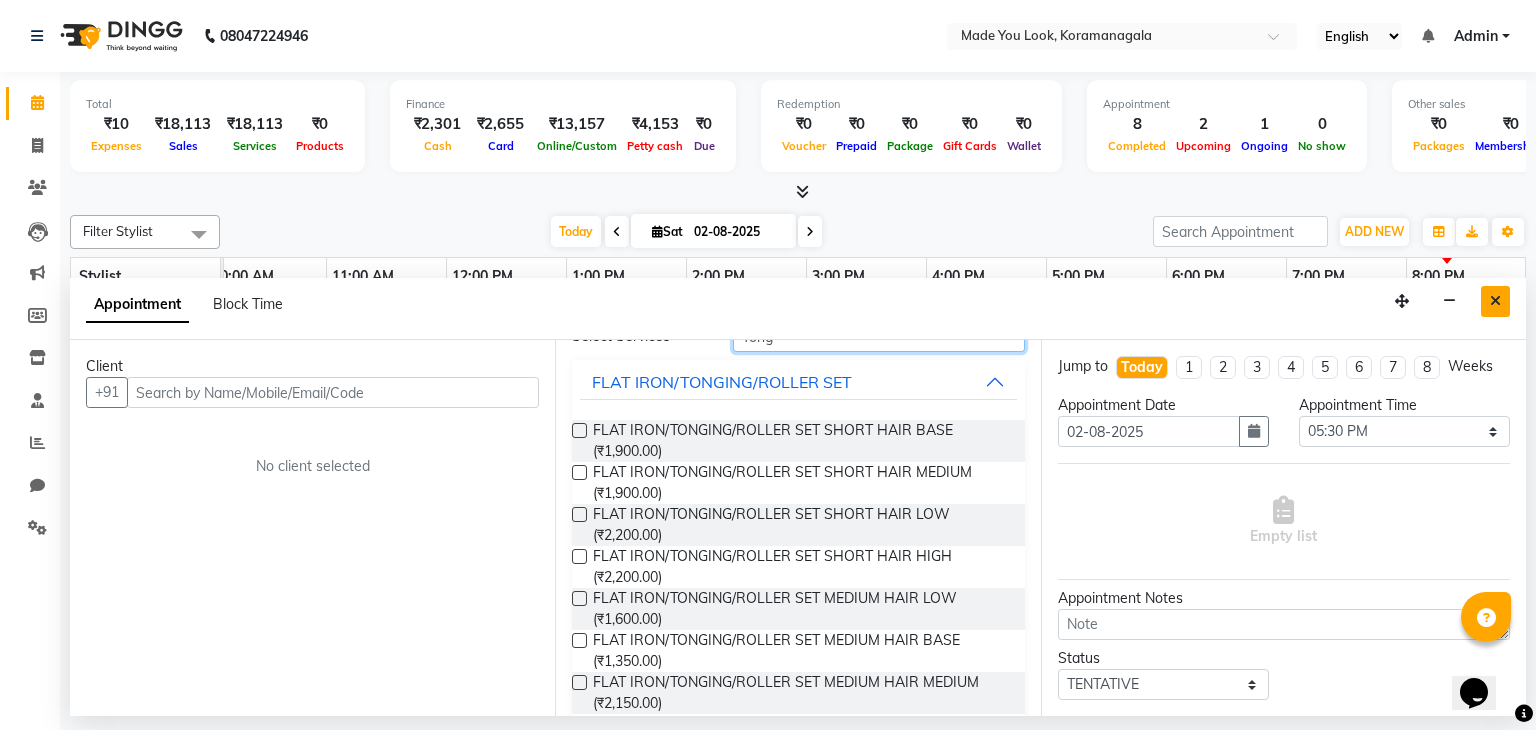 type on "Tong" 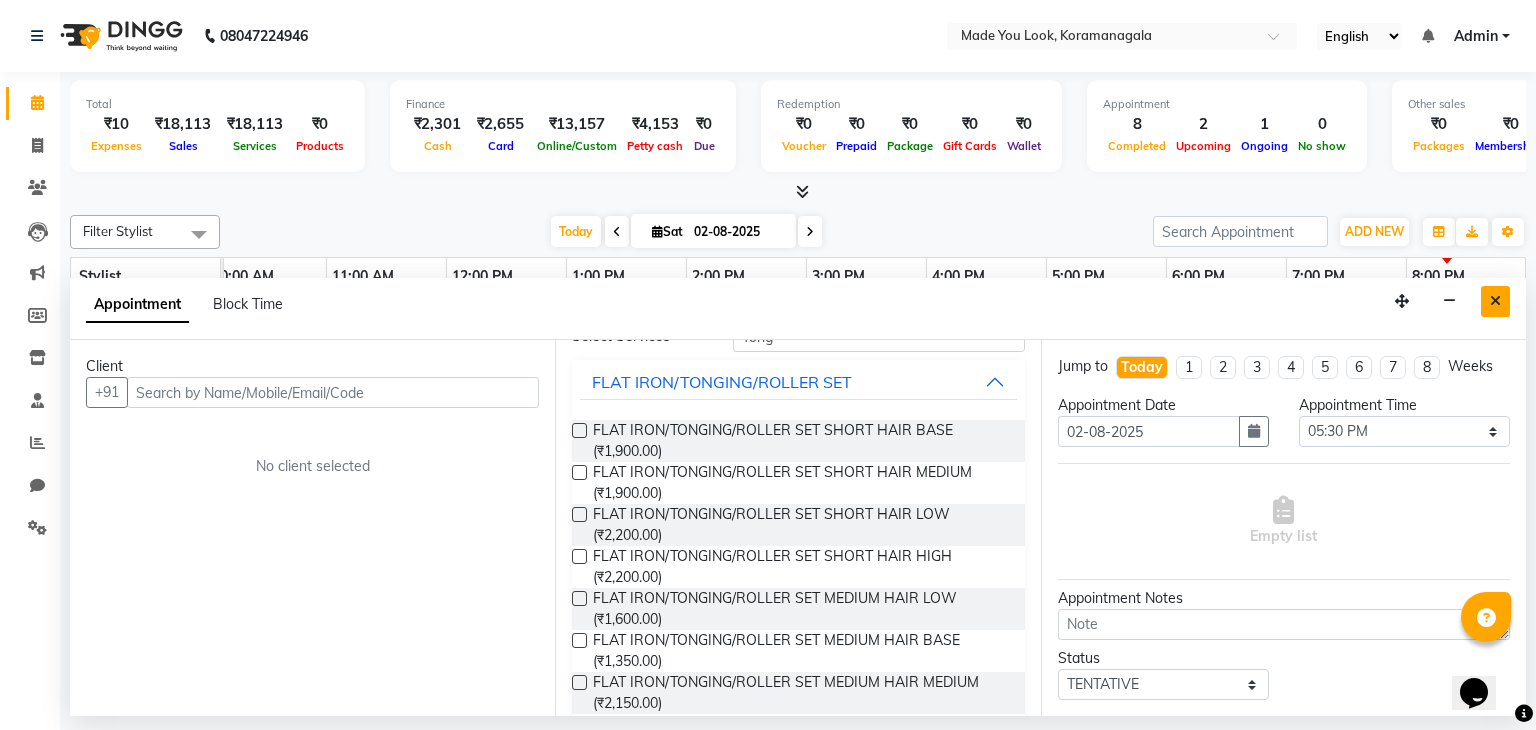 click at bounding box center [1495, 301] 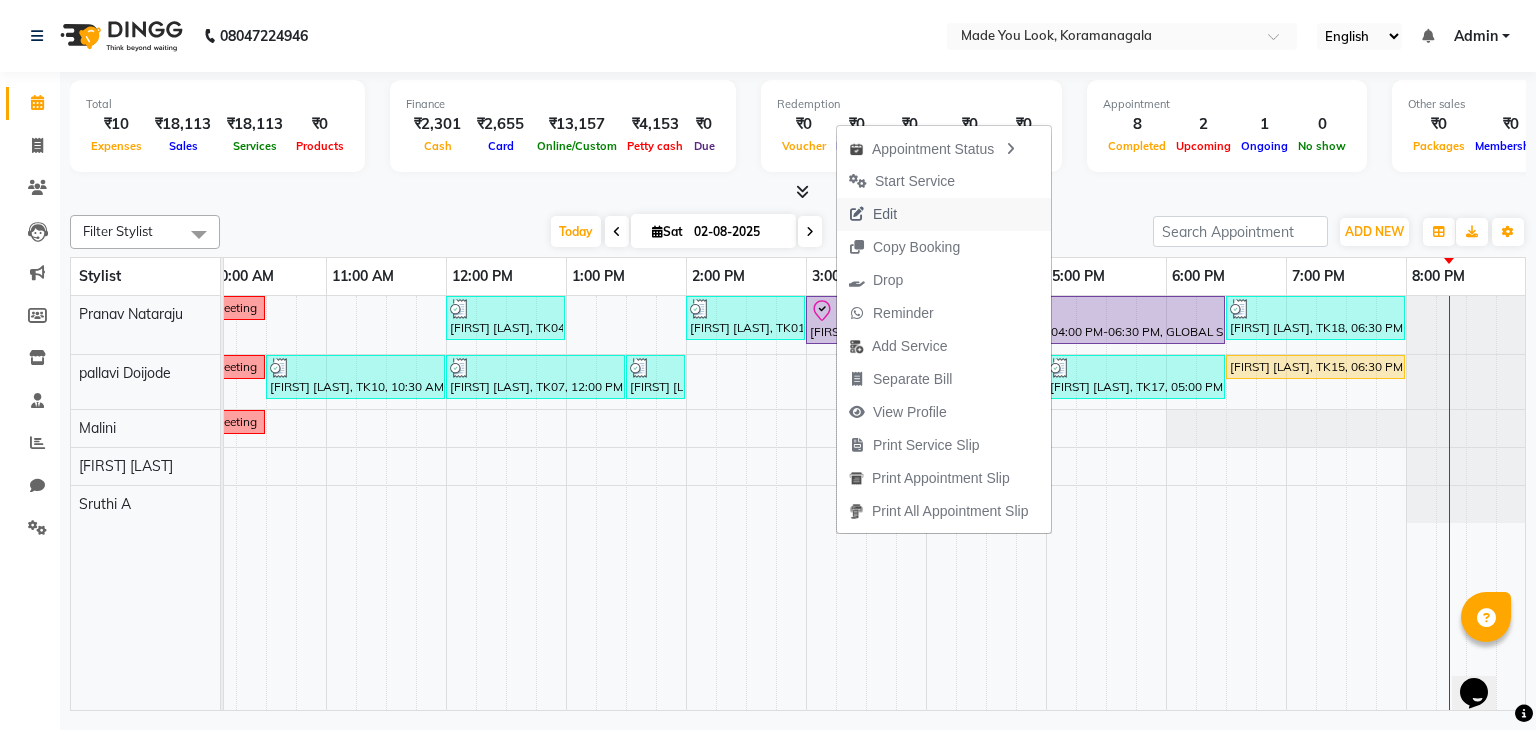 click on "Edit" at bounding box center [885, 214] 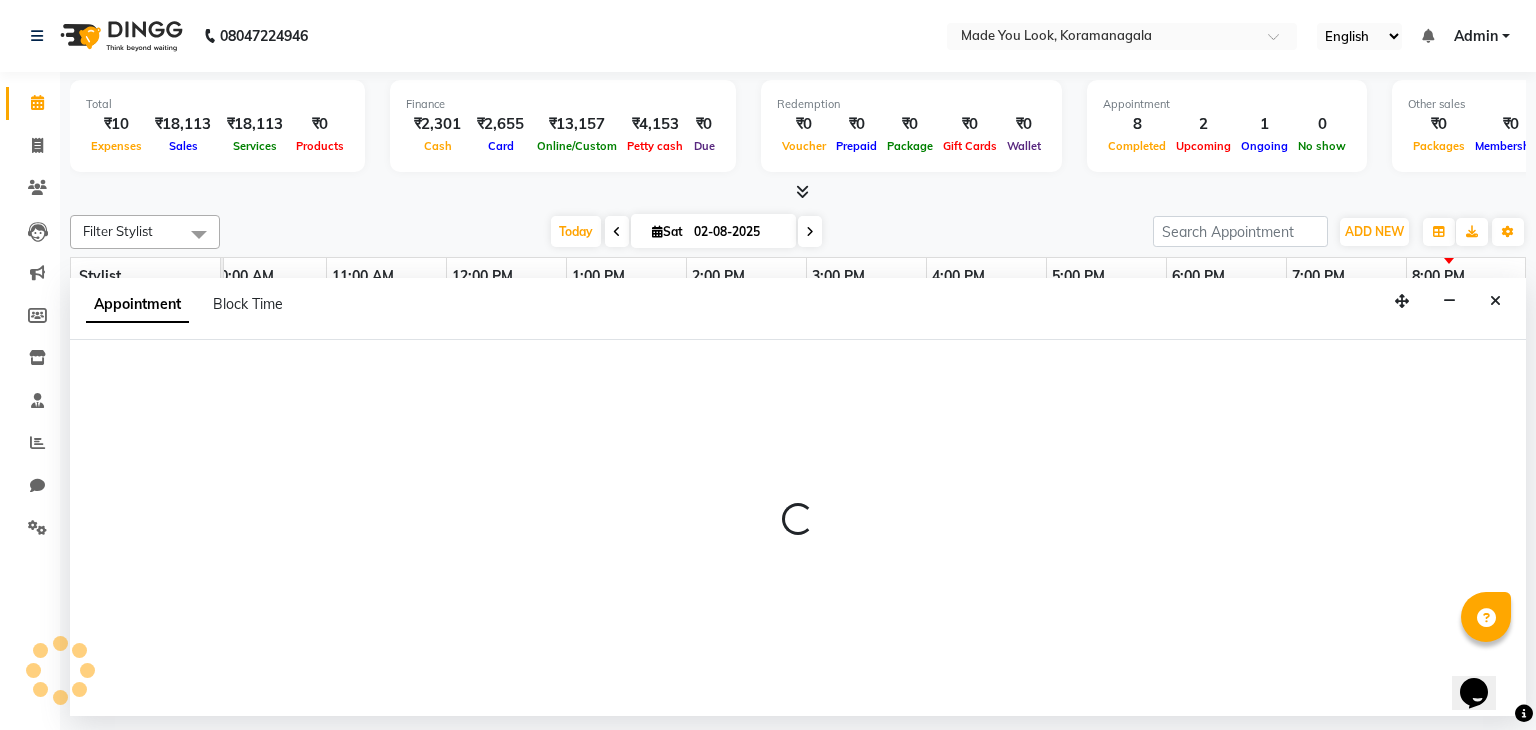 select on "tentative" 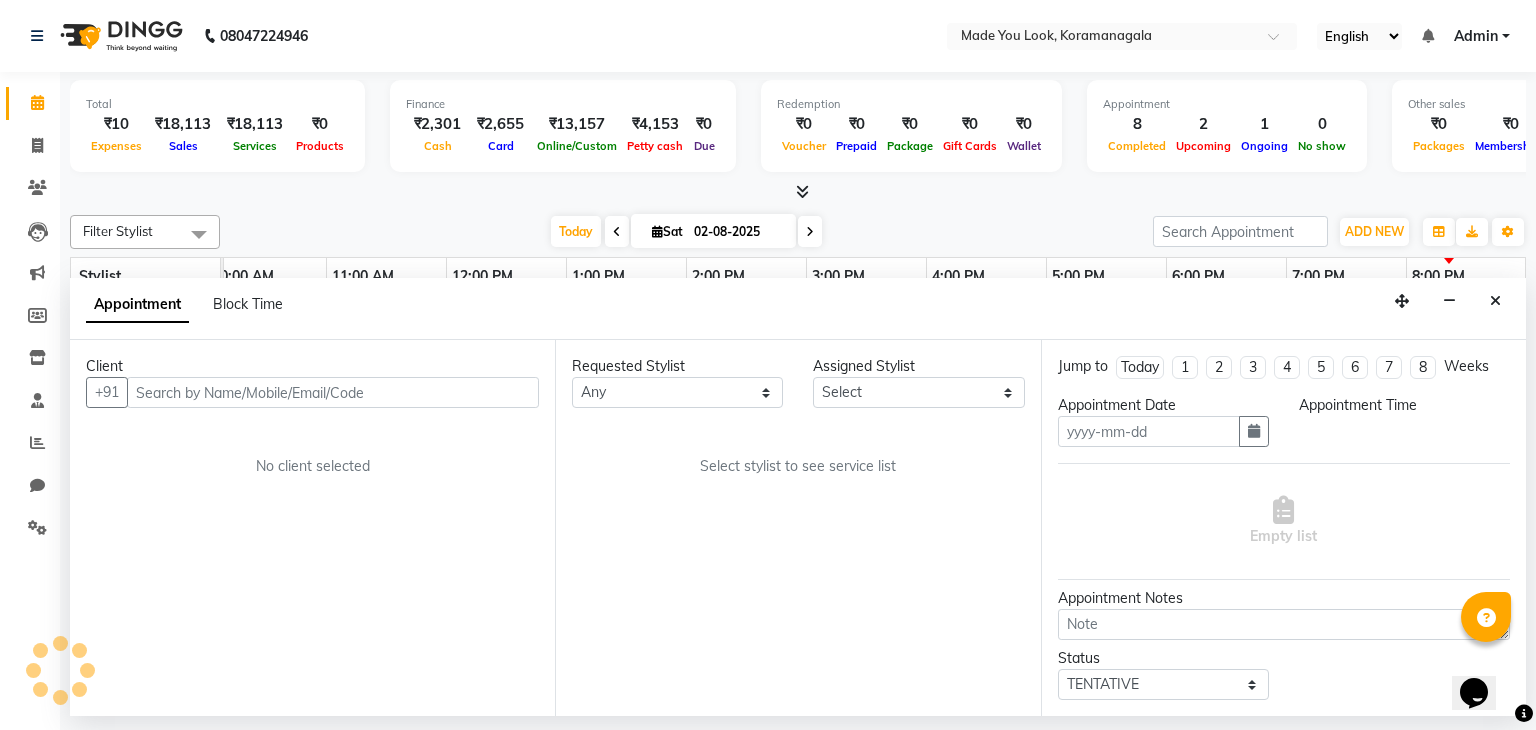 type on "02-08-2025" 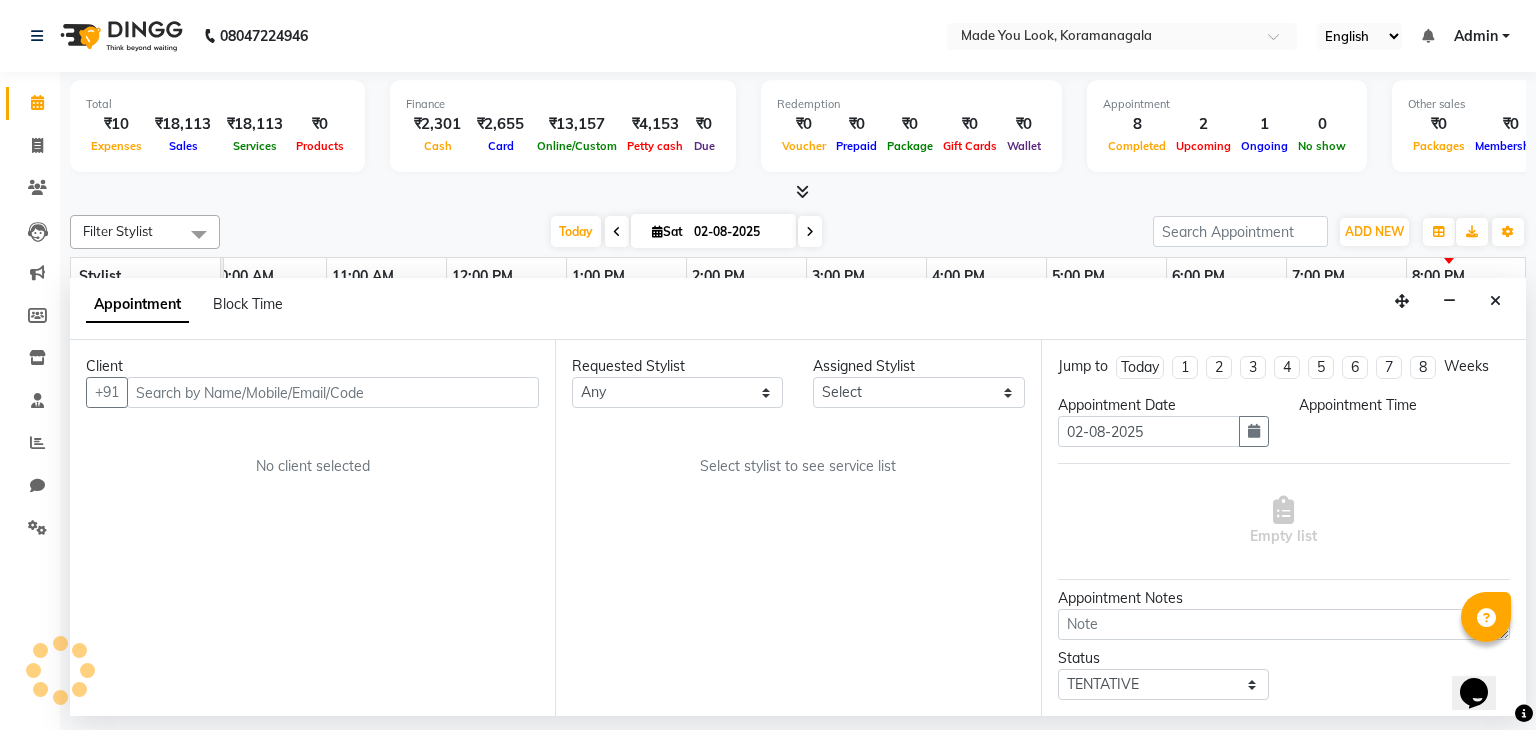 scroll, scrollTop: 0, scrollLeft: 0, axis: both 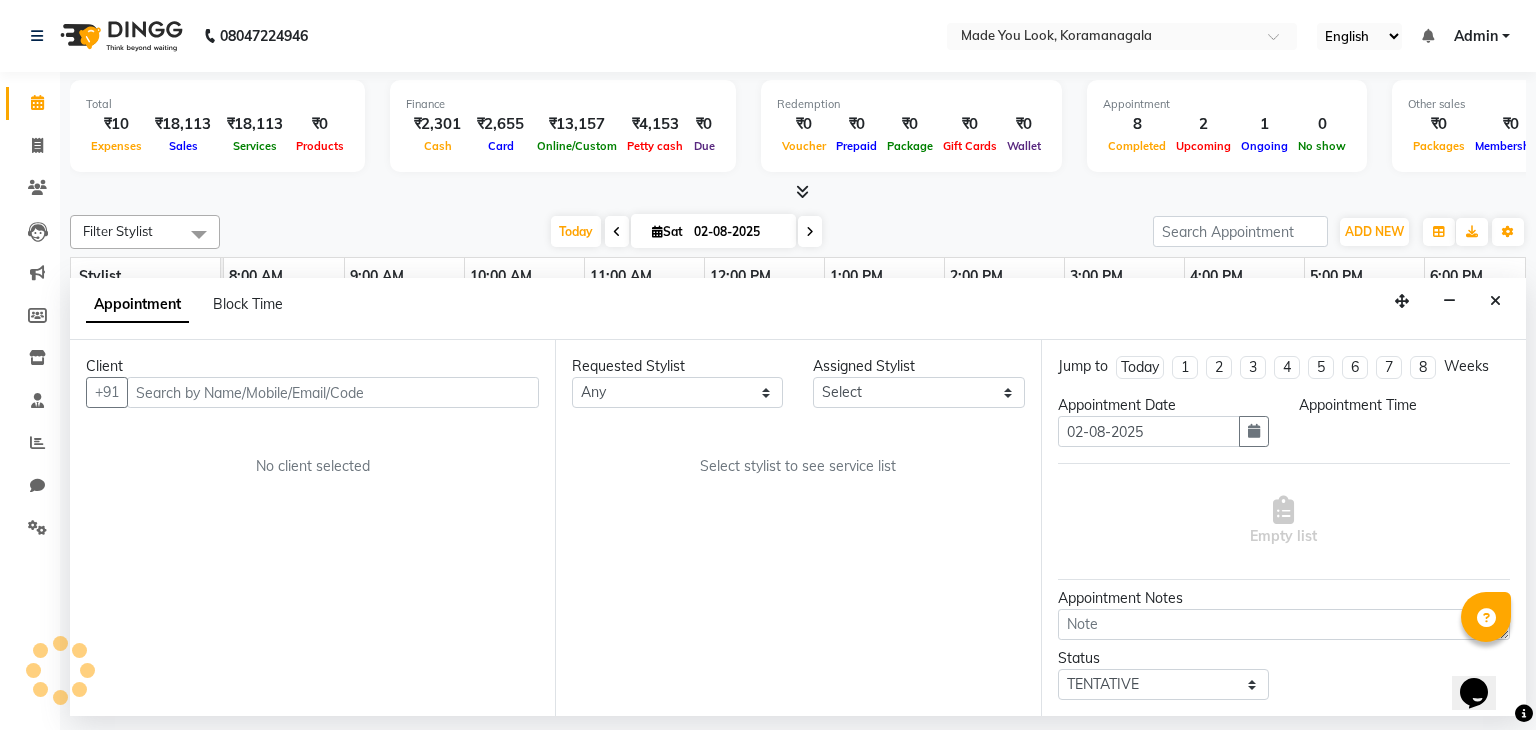select on "check-in" 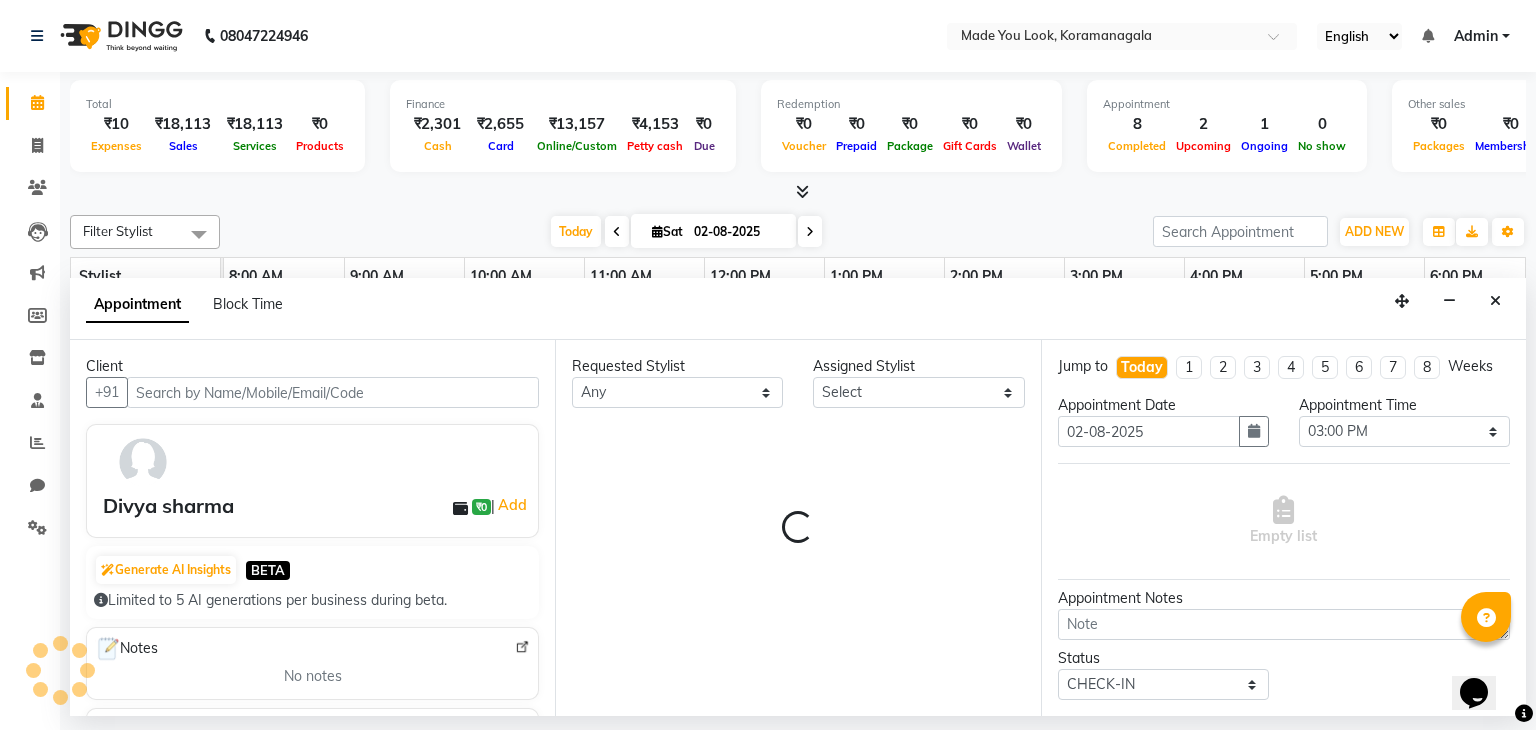 select on "83312" 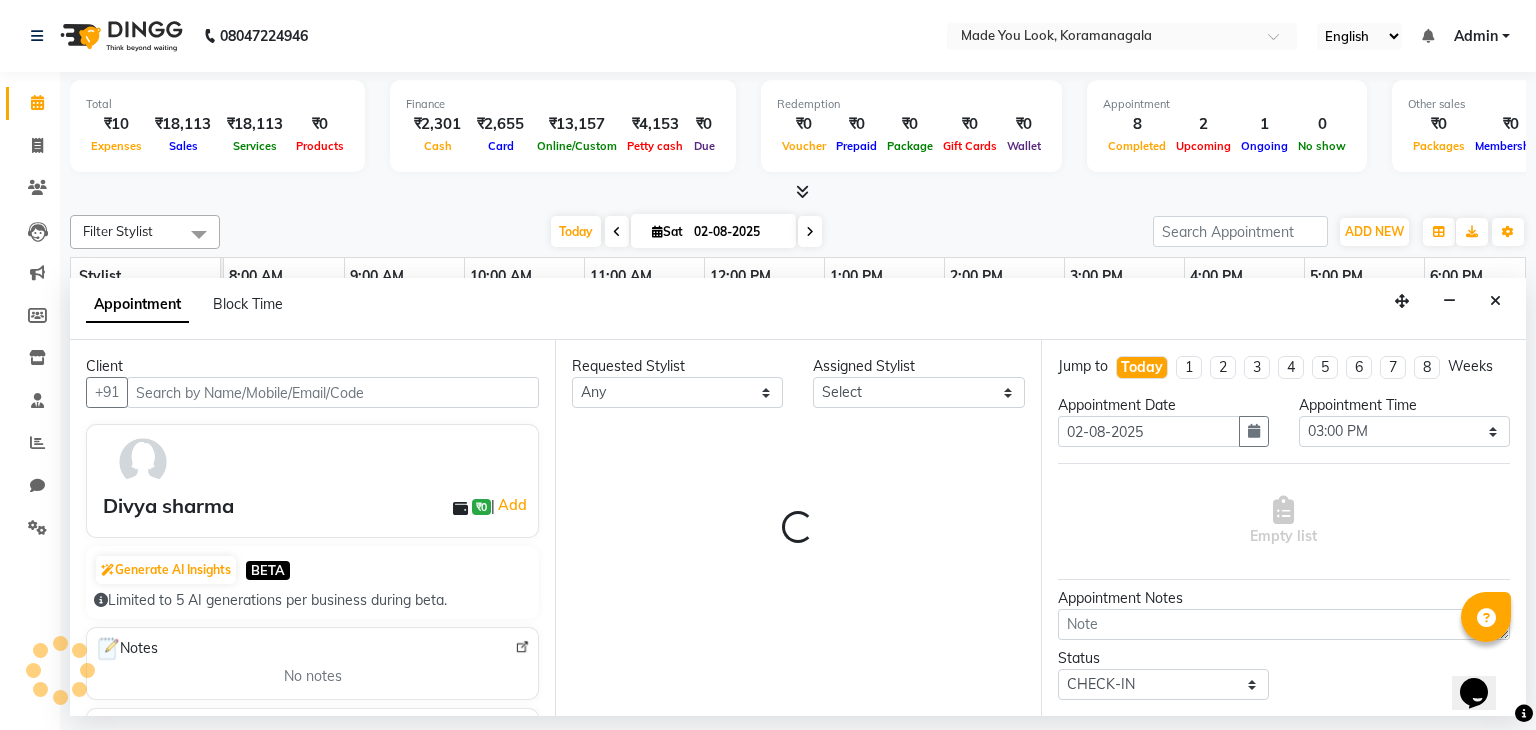 select on "83312" 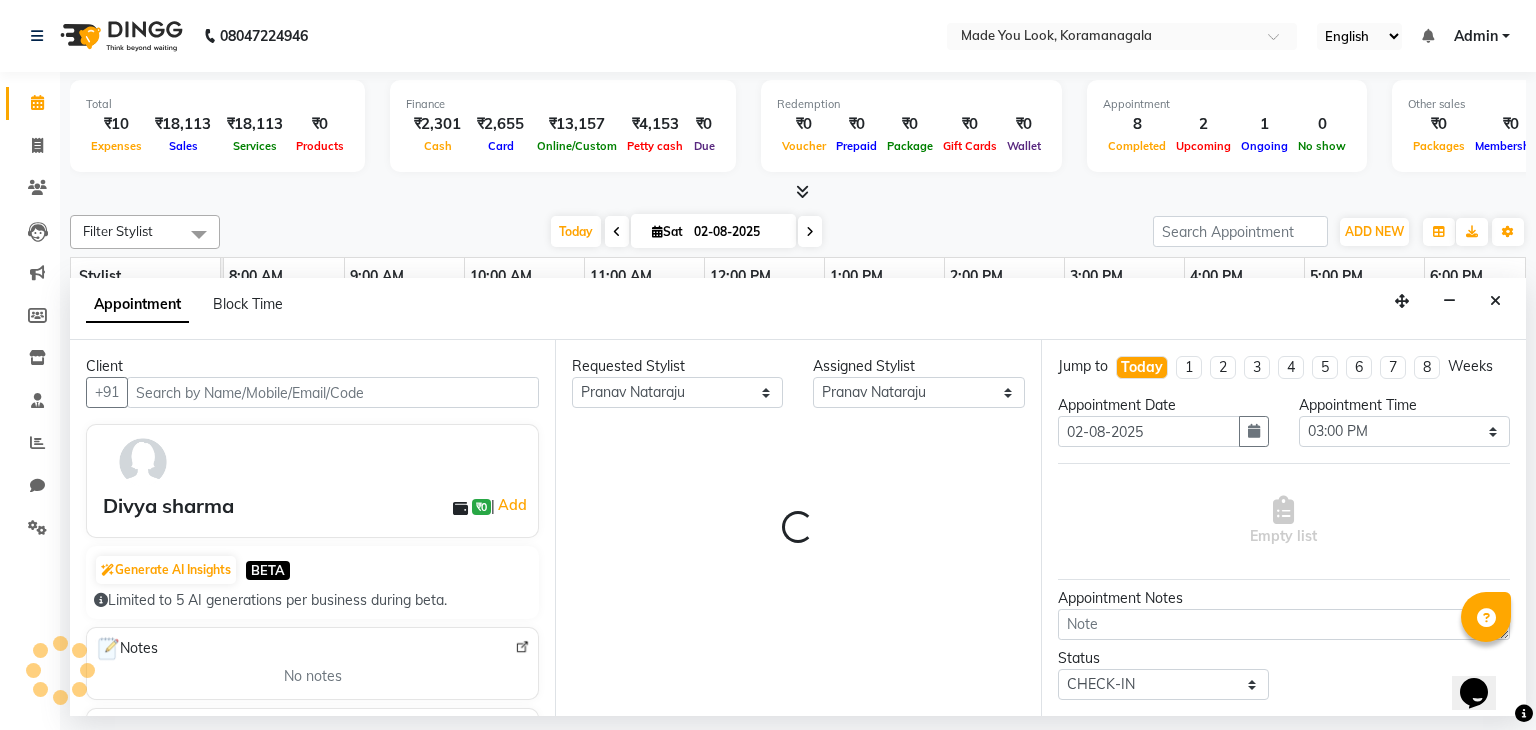 scroll, scrollTop: 0, scrollLeft: 258, axis: horizontal 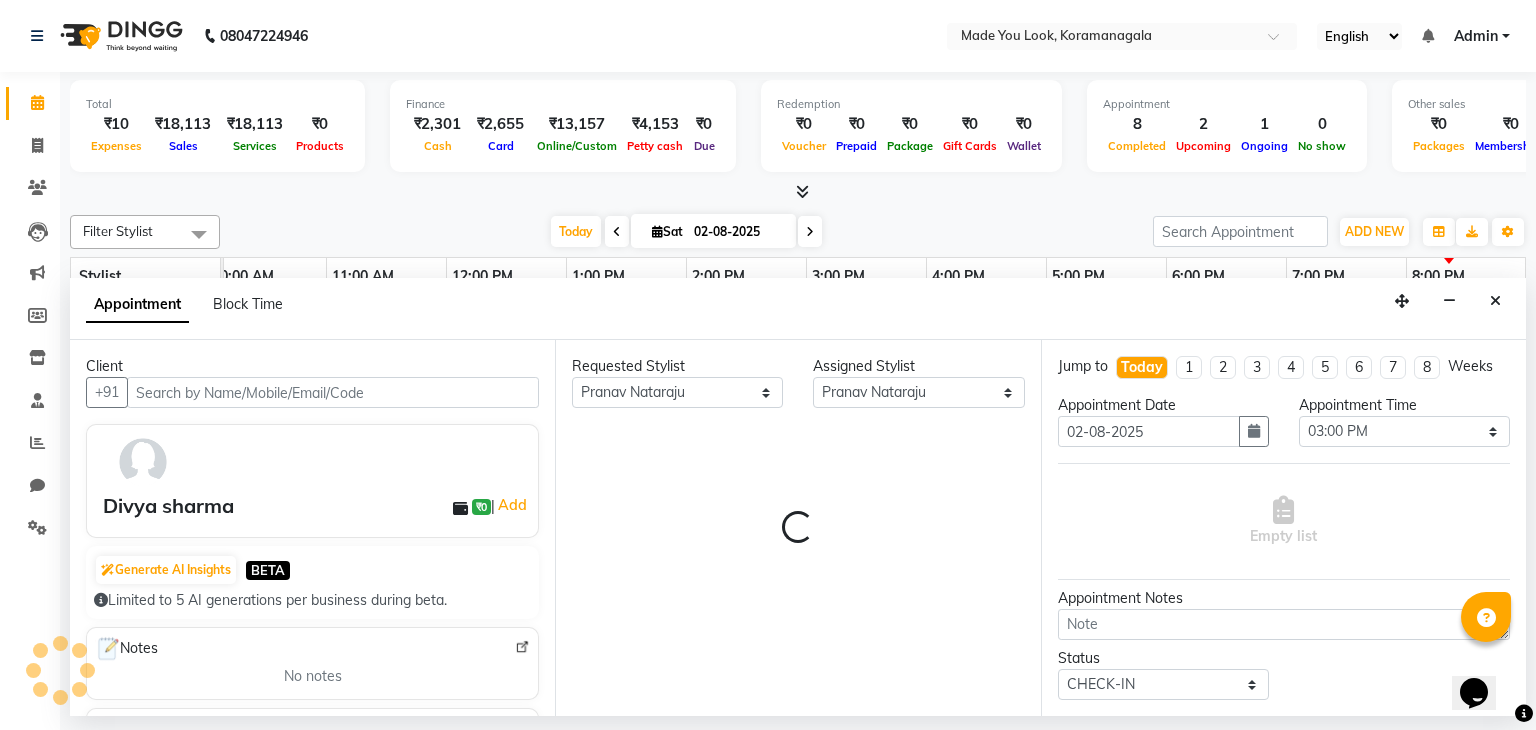 select on "4108" 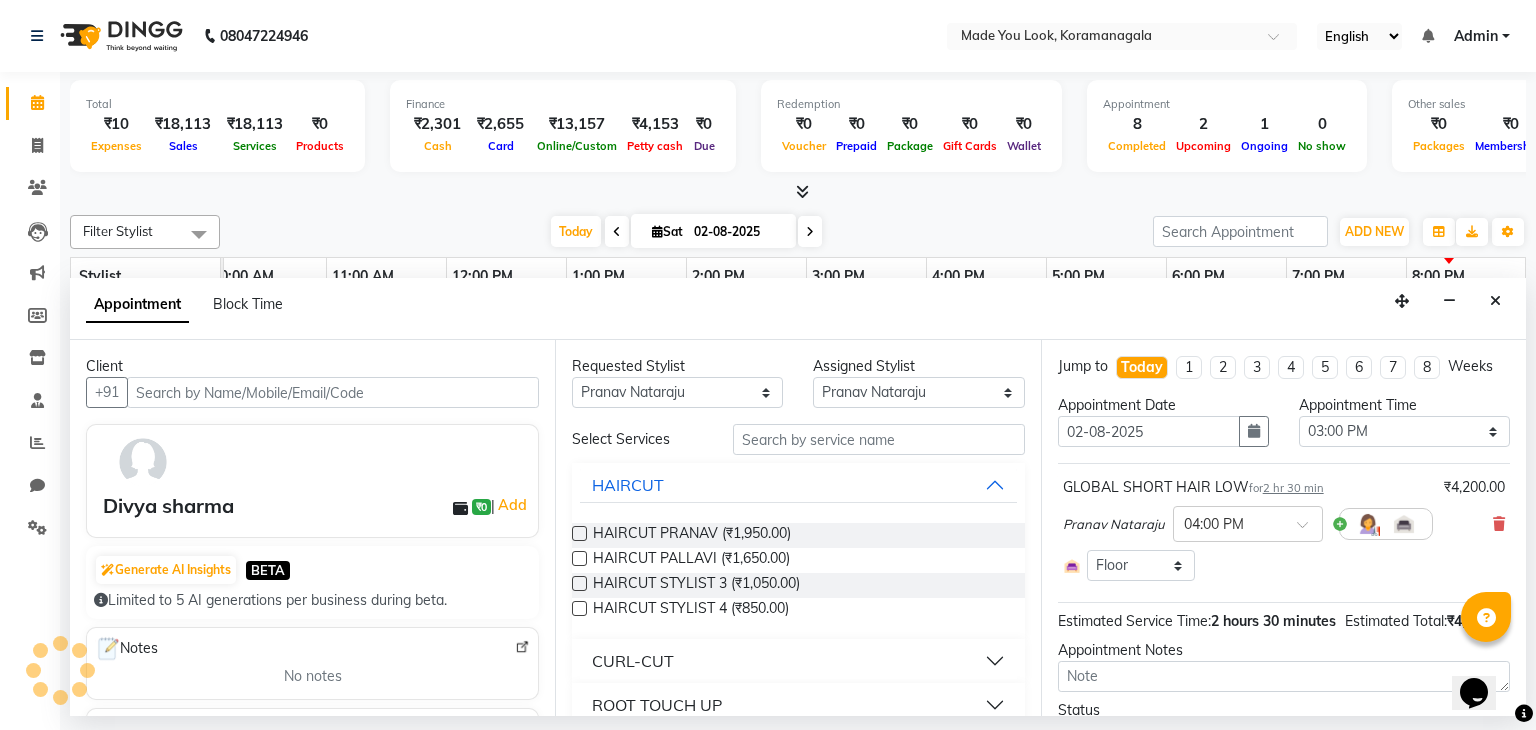 select on "4108" 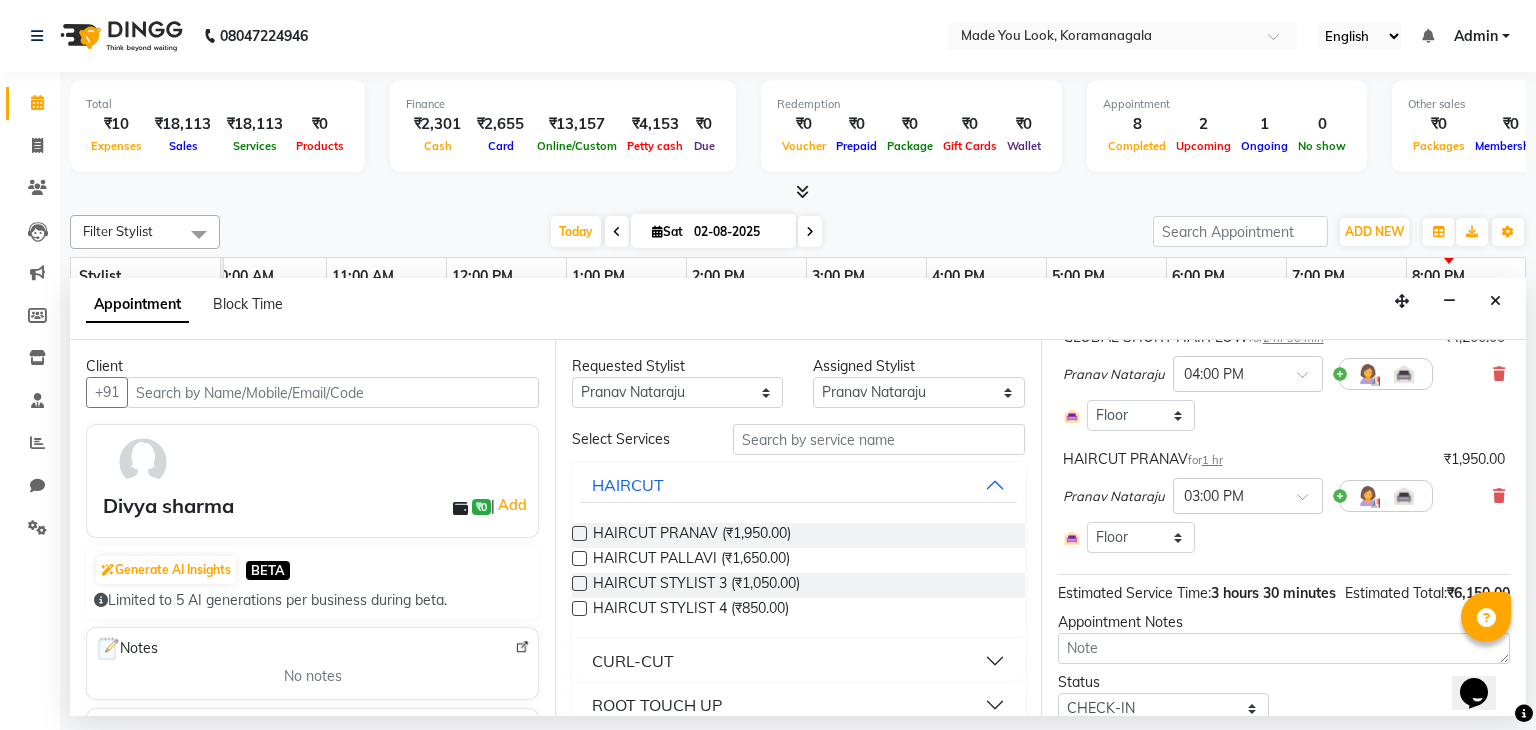 scroll, scrollTop: 160, scrollLeft: 0, axis: vertical 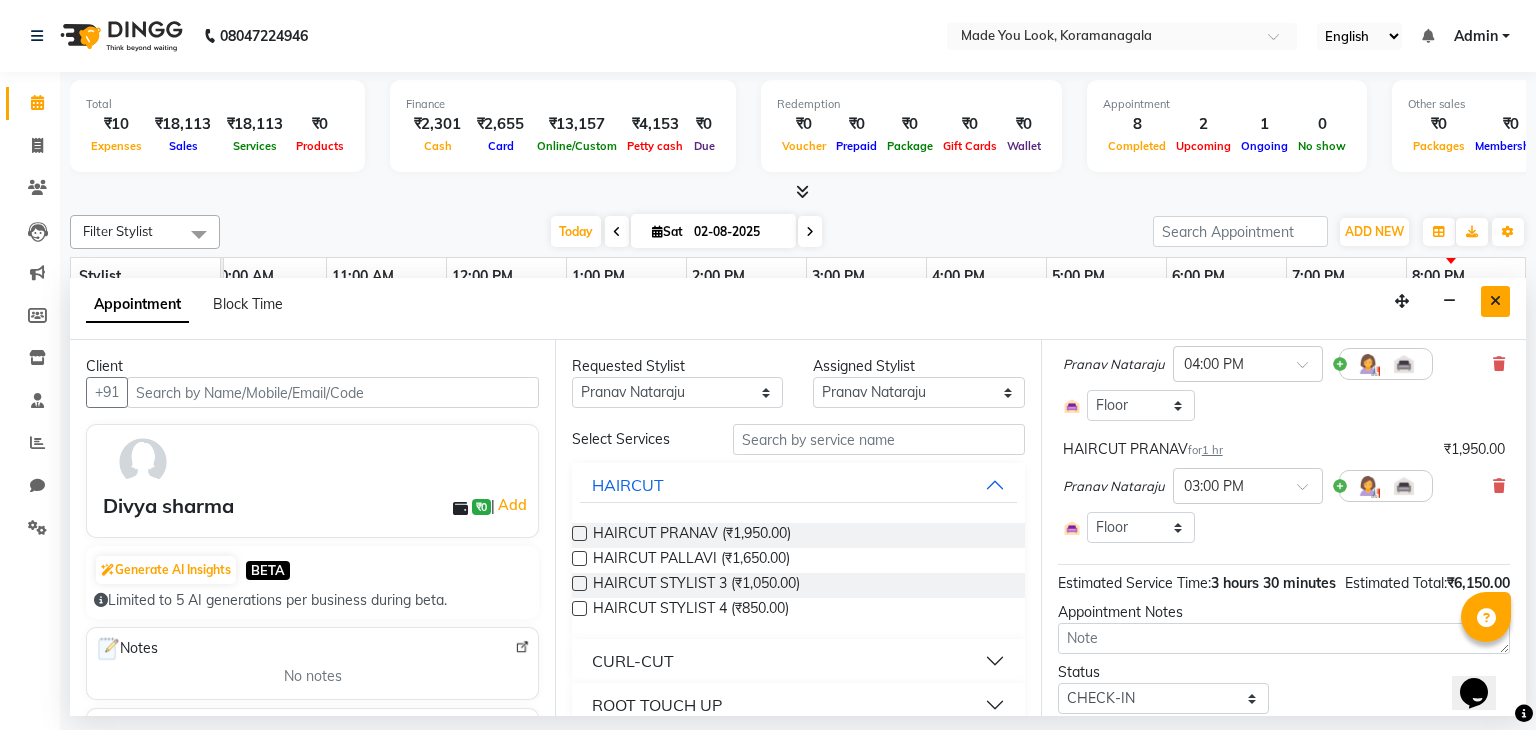 click at bounding box center (1495, 301) 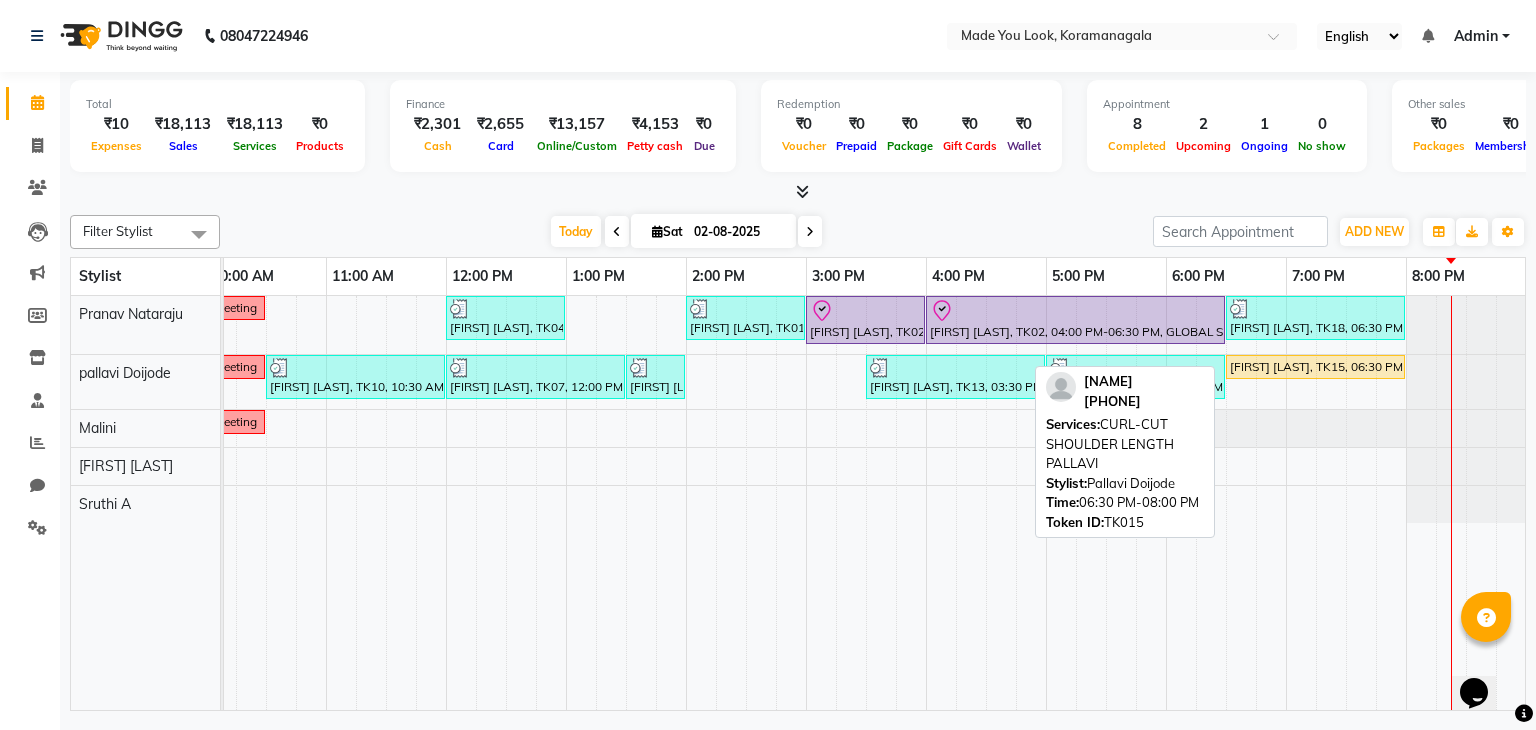 click on "Akshaya pradeep, TK15, 06:30 PM-08:00 PM, CURL-CUT SHOULDER LENGTH PALLAVI" at bounding box center (1315, 367) 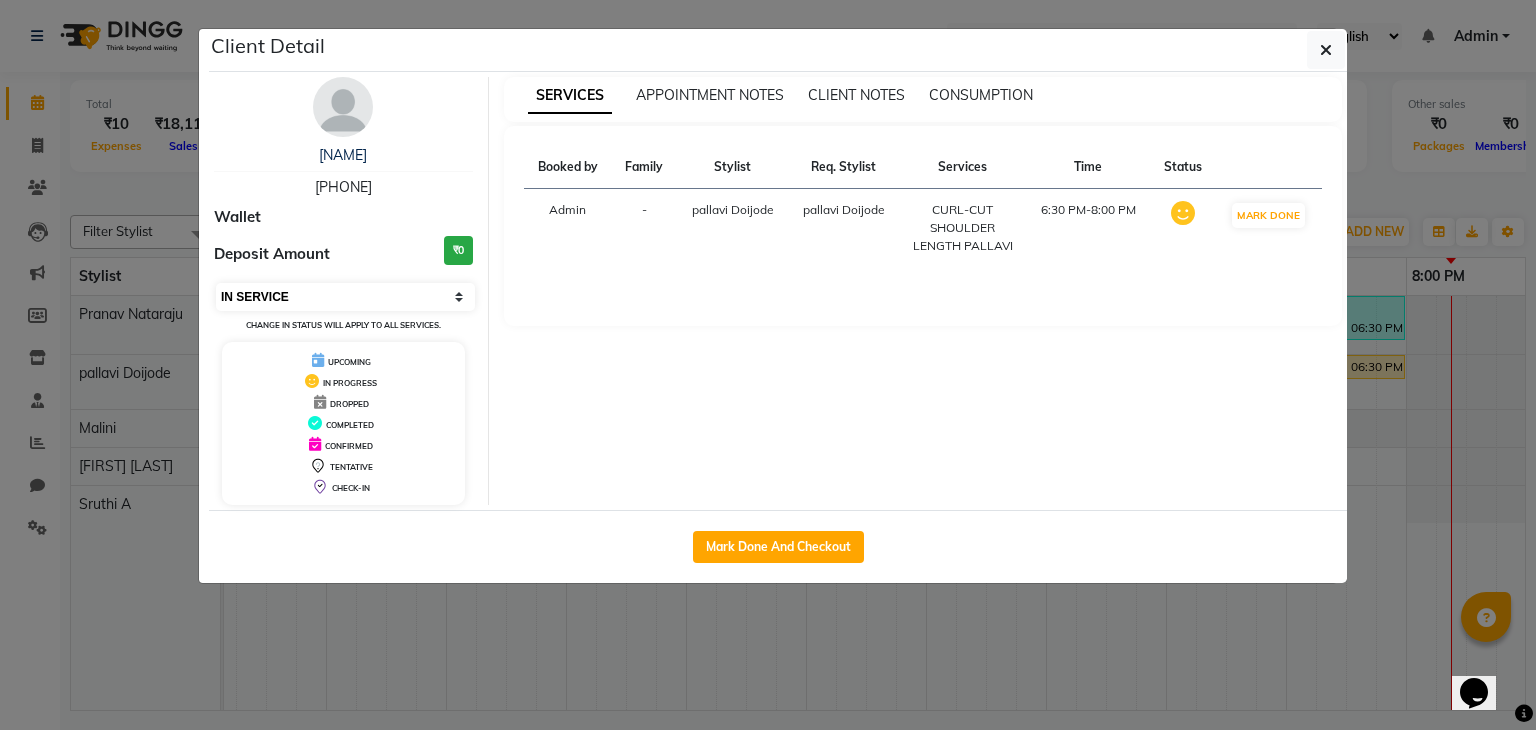 click on "Select IN SERVICE CONFIRMED TENTATIVE CHECK IN MARK DONE DROPPED UPCOMING" at bounding box center [345, 297] 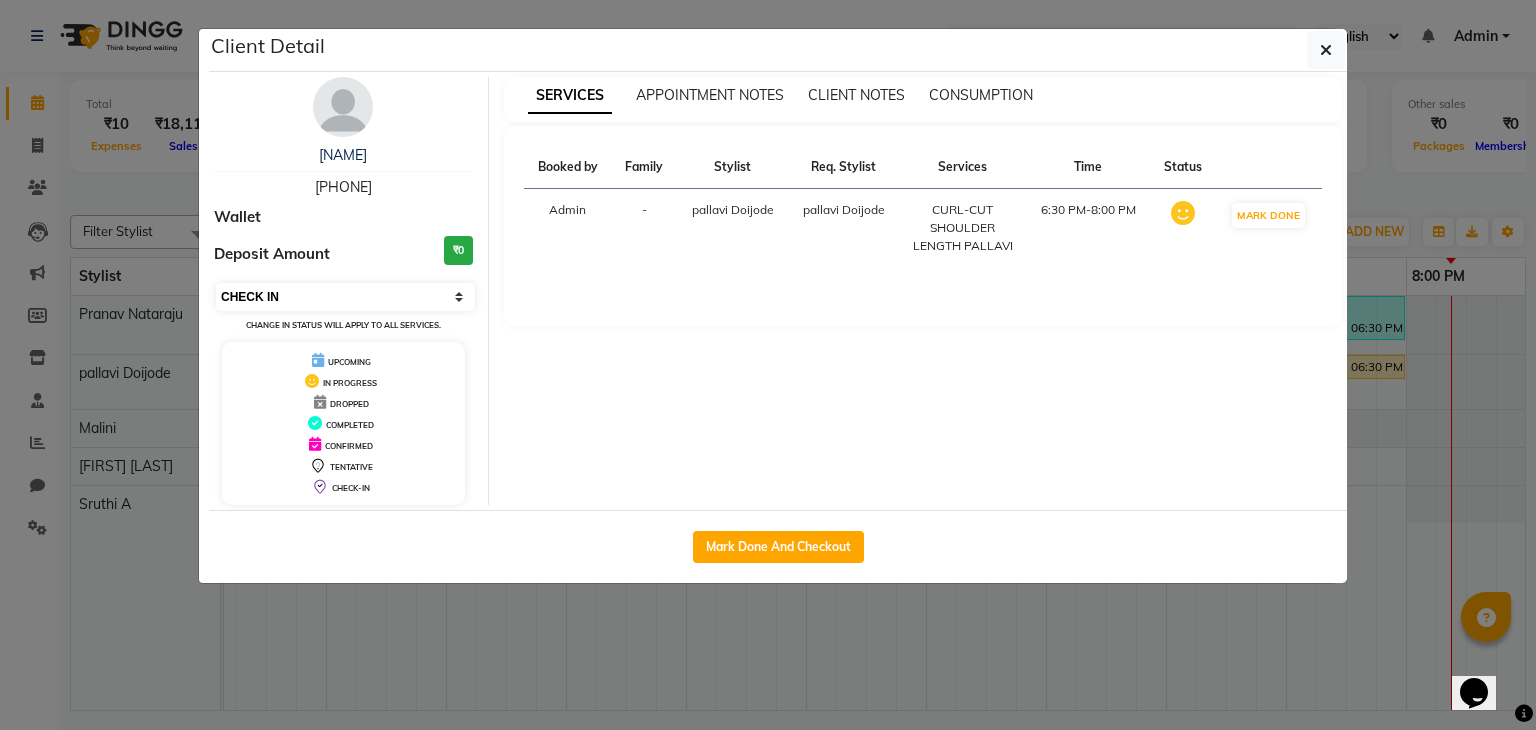 click on "Select IN SERVICE CONFIRMED TENTATIVE CHECK IN MARK DONE DROPPED UPCOMING" at bounding box center [345, 297] 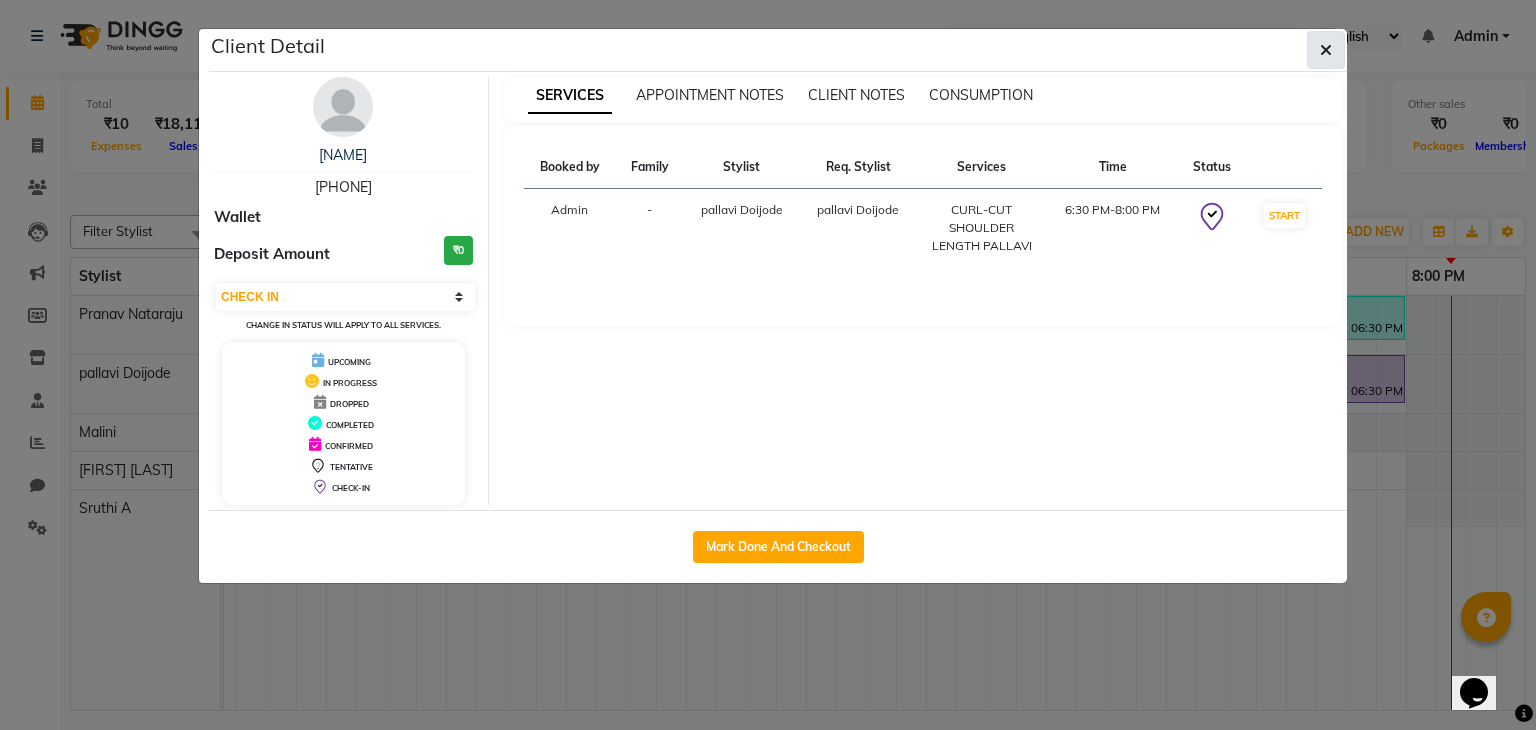 click 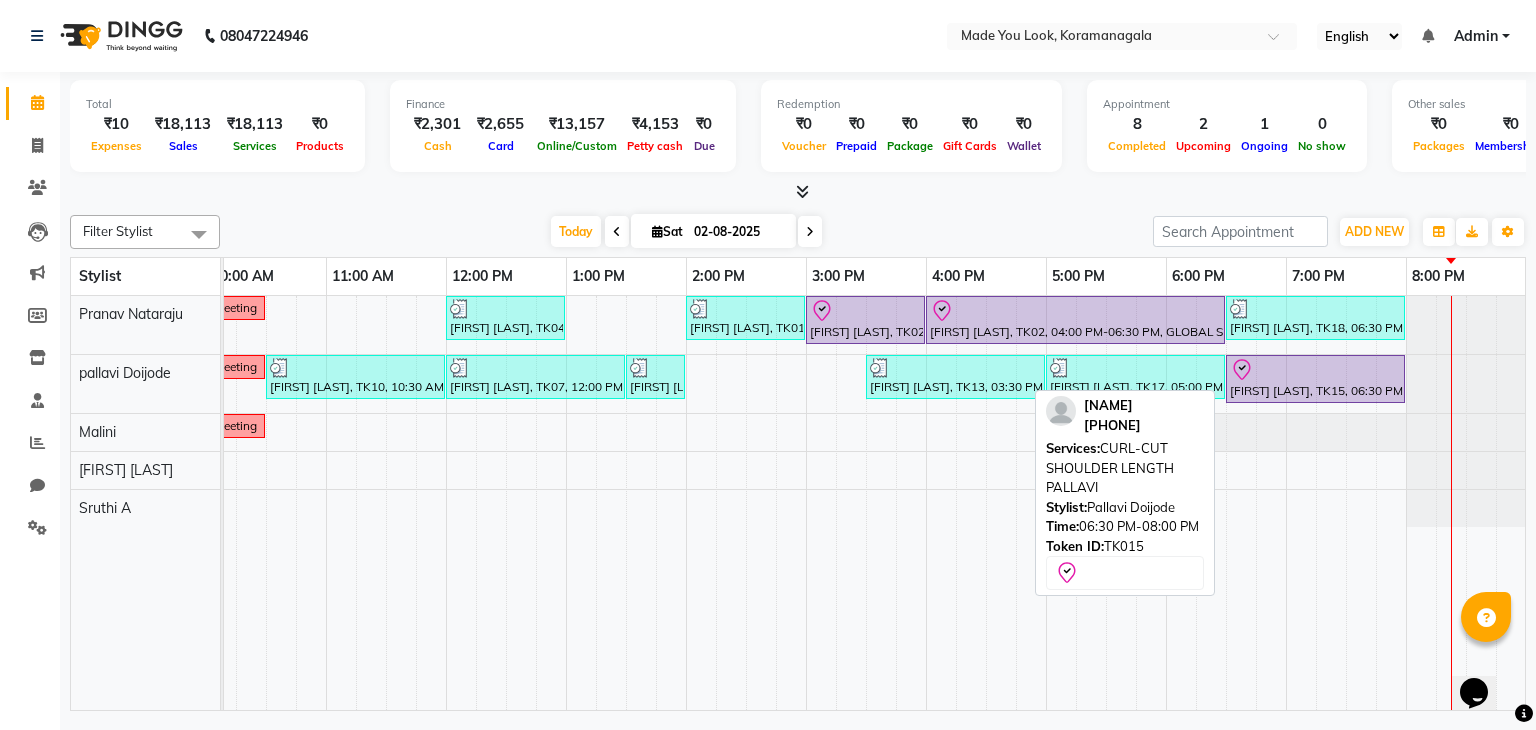 click at bounding box center [1315, 370] 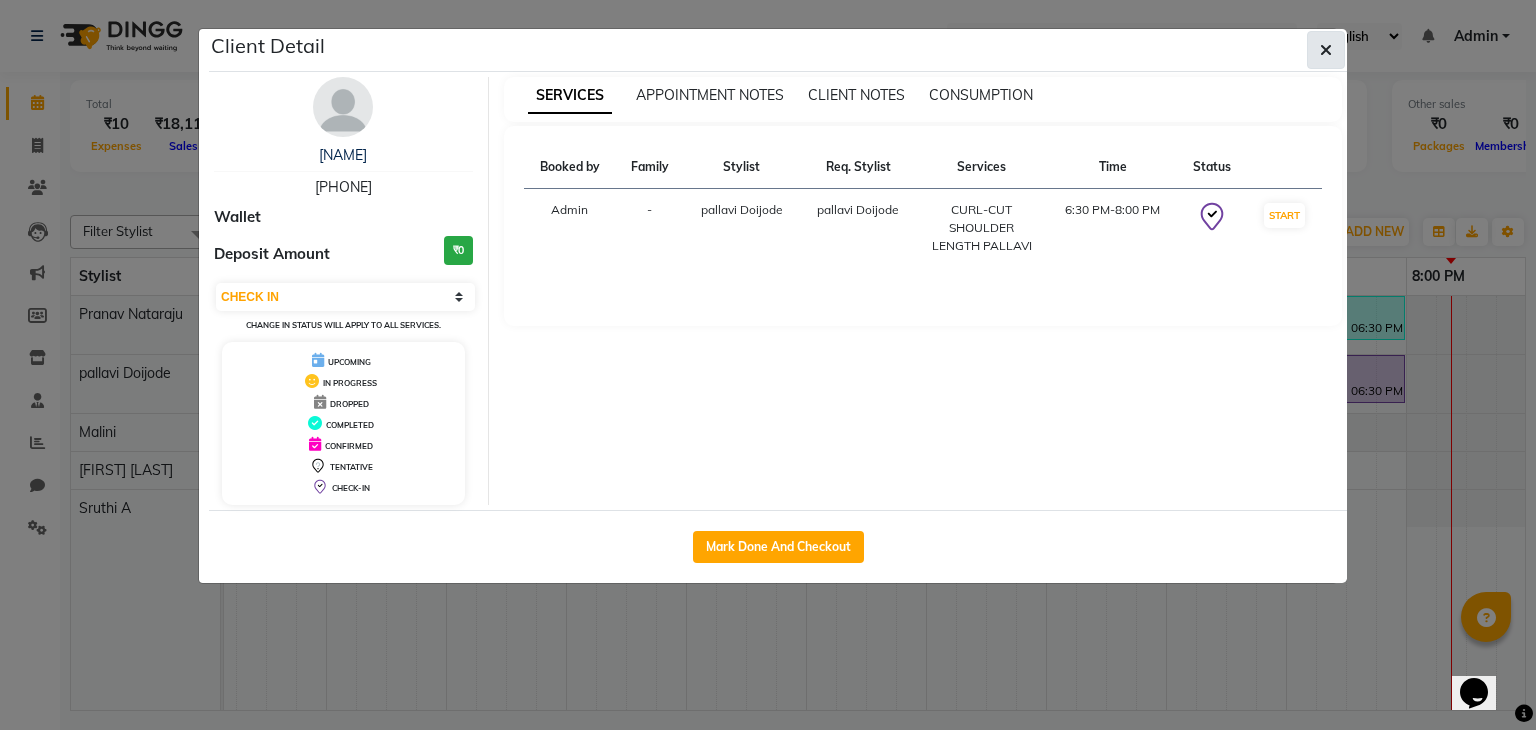 click 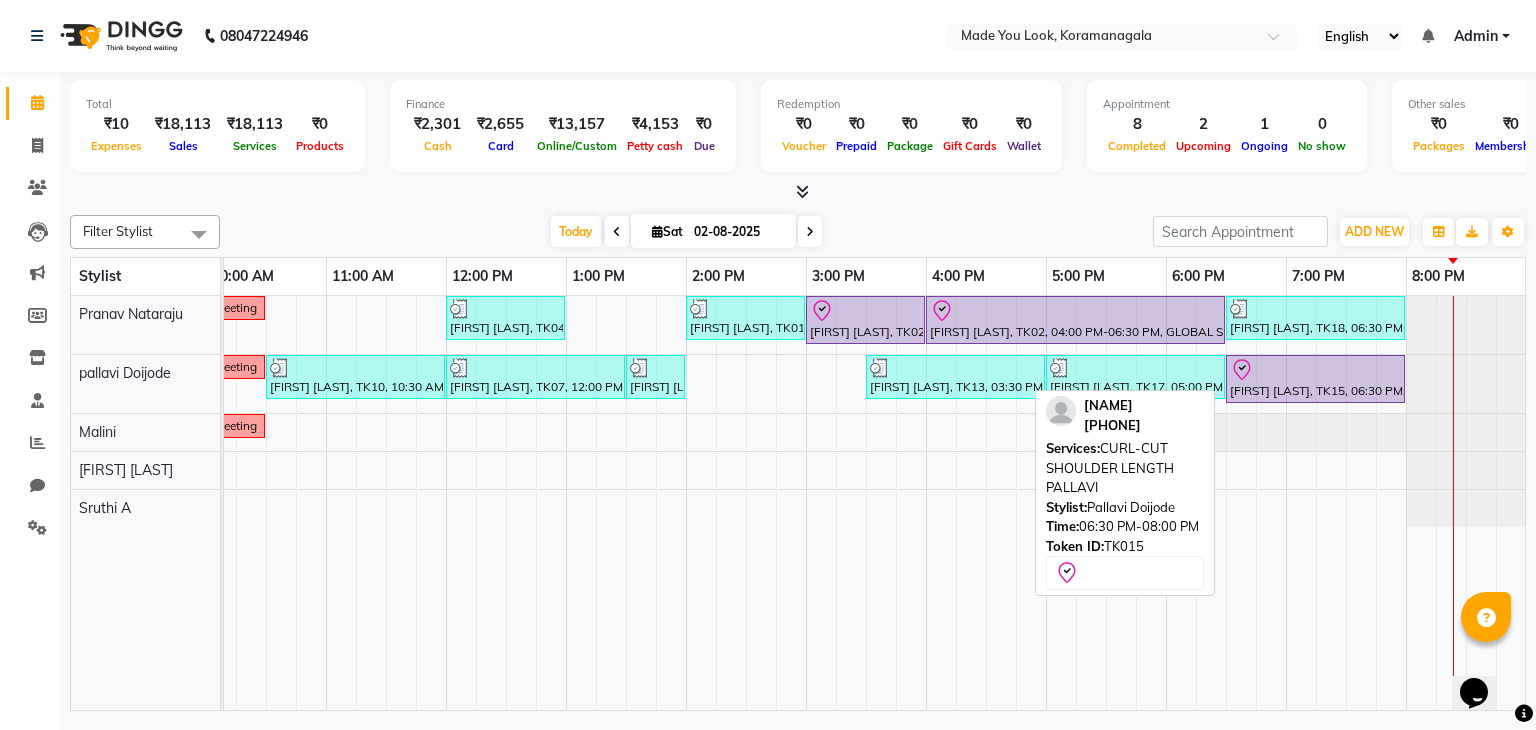 click at bounding box center [1315, 370] 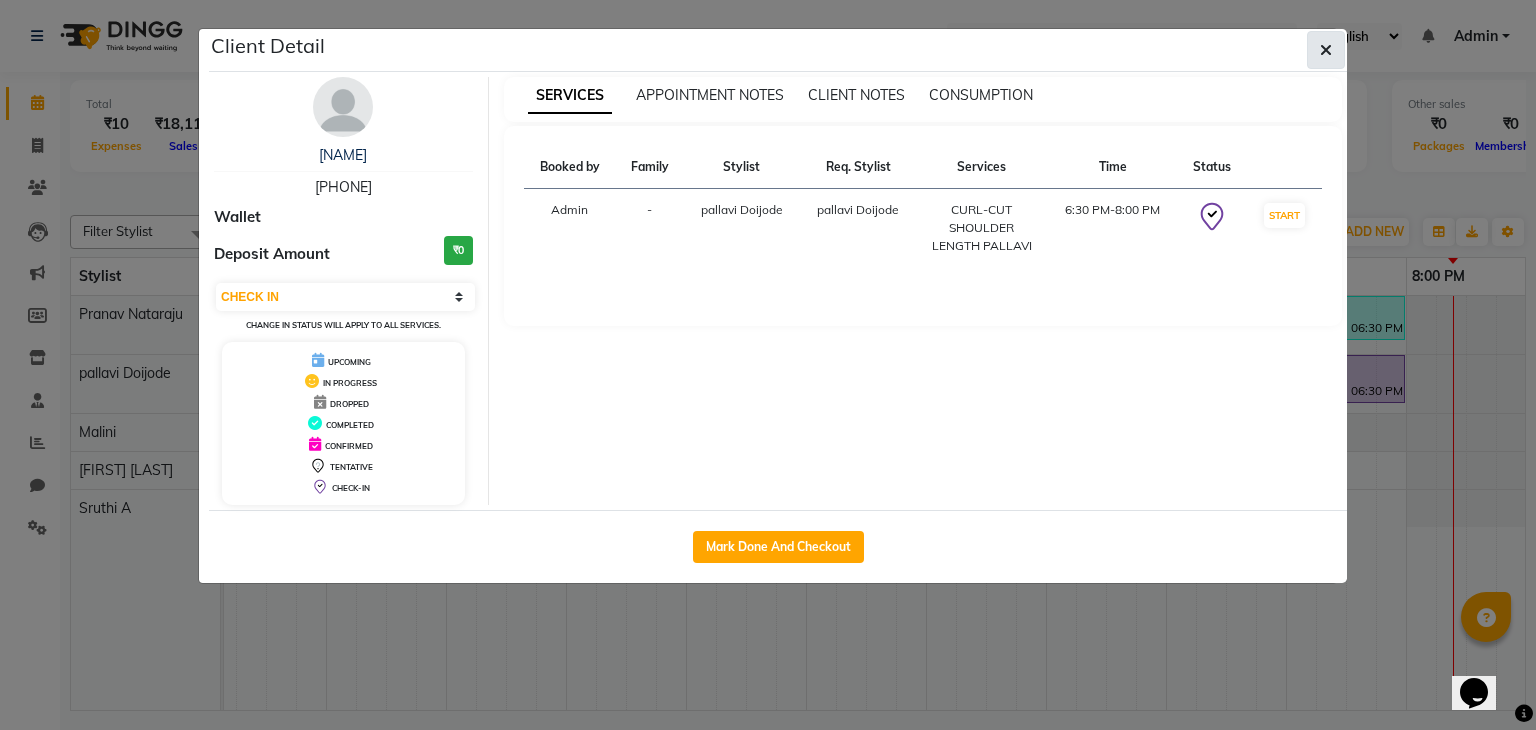 click 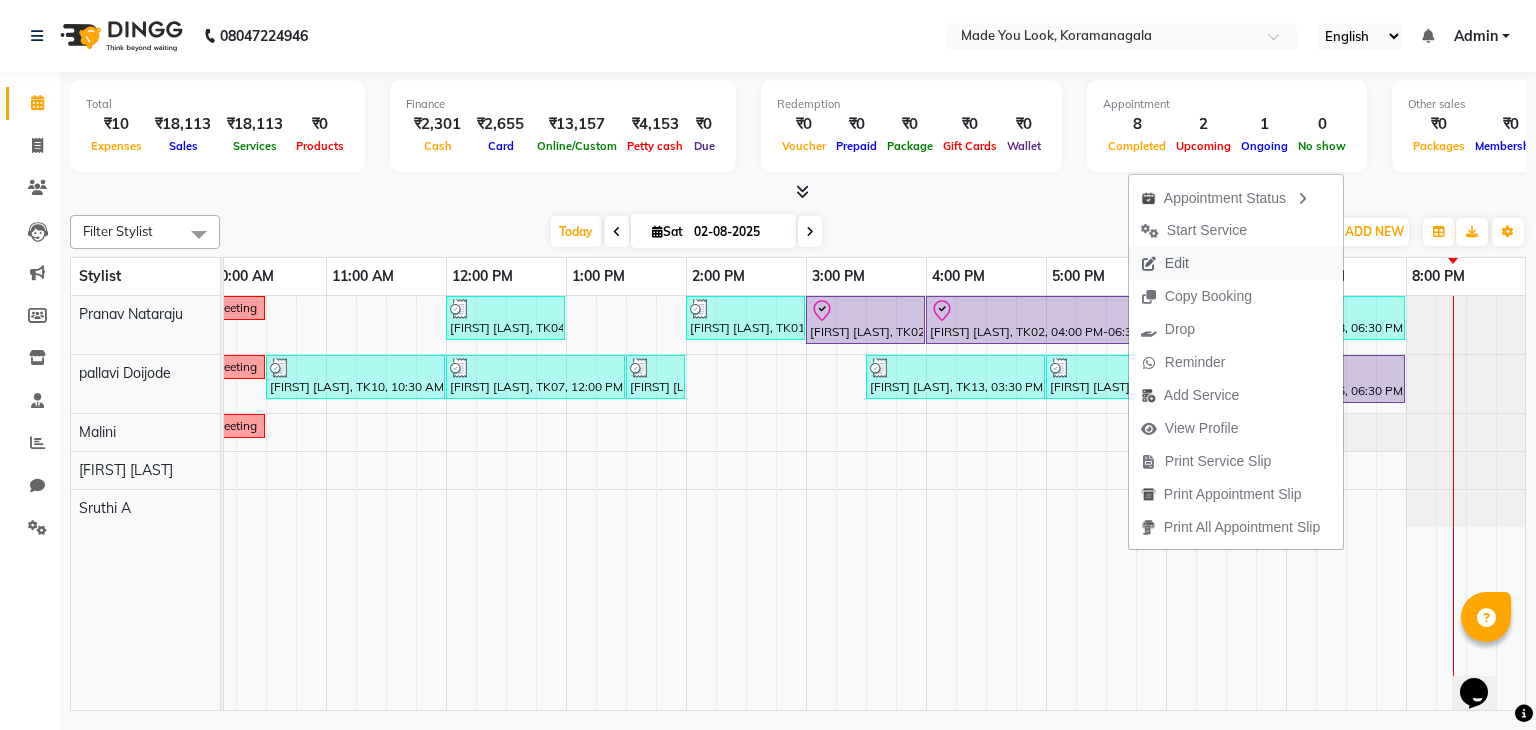 click on "Edit" at bounding box center (1236, 263) 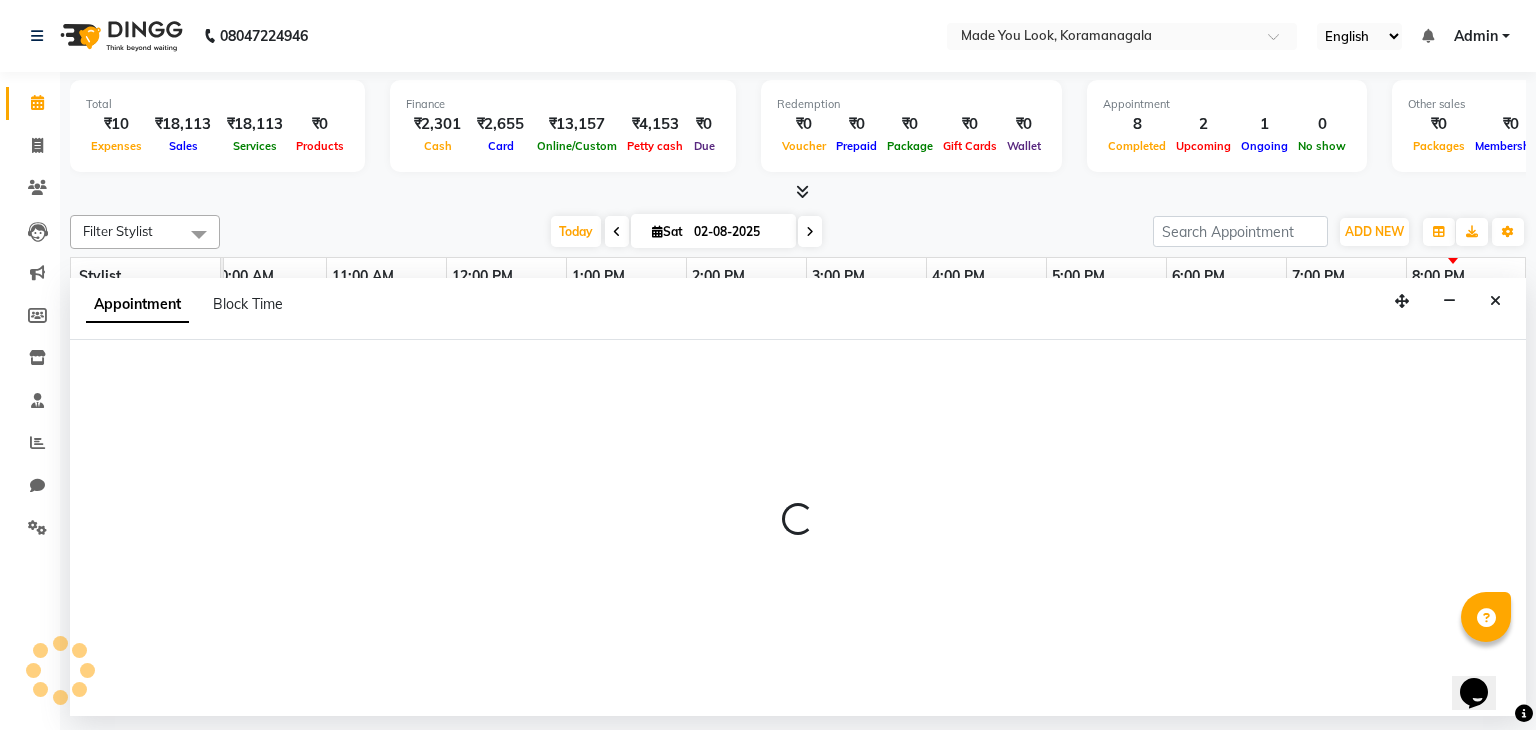 select on "tentative" 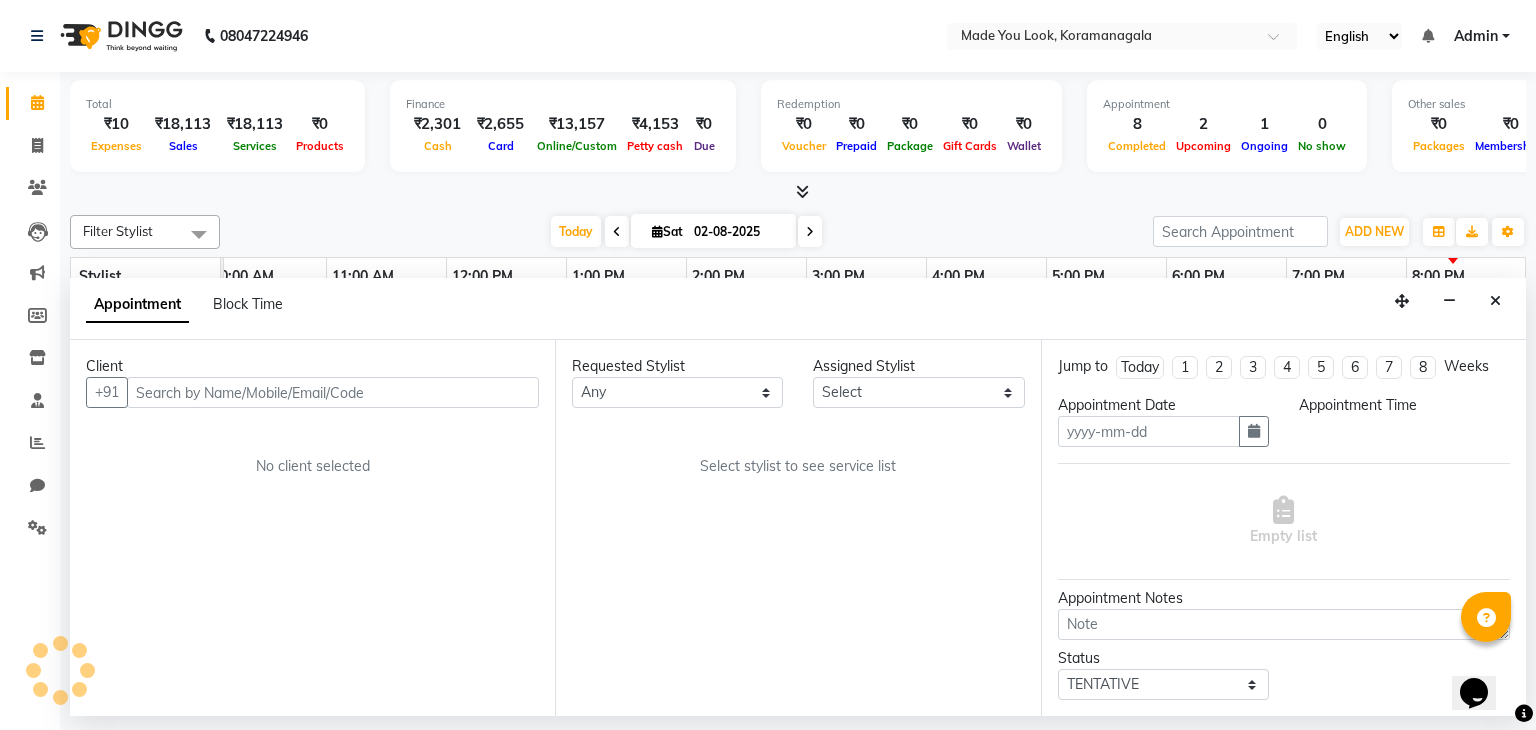 type on "02-08-2025" 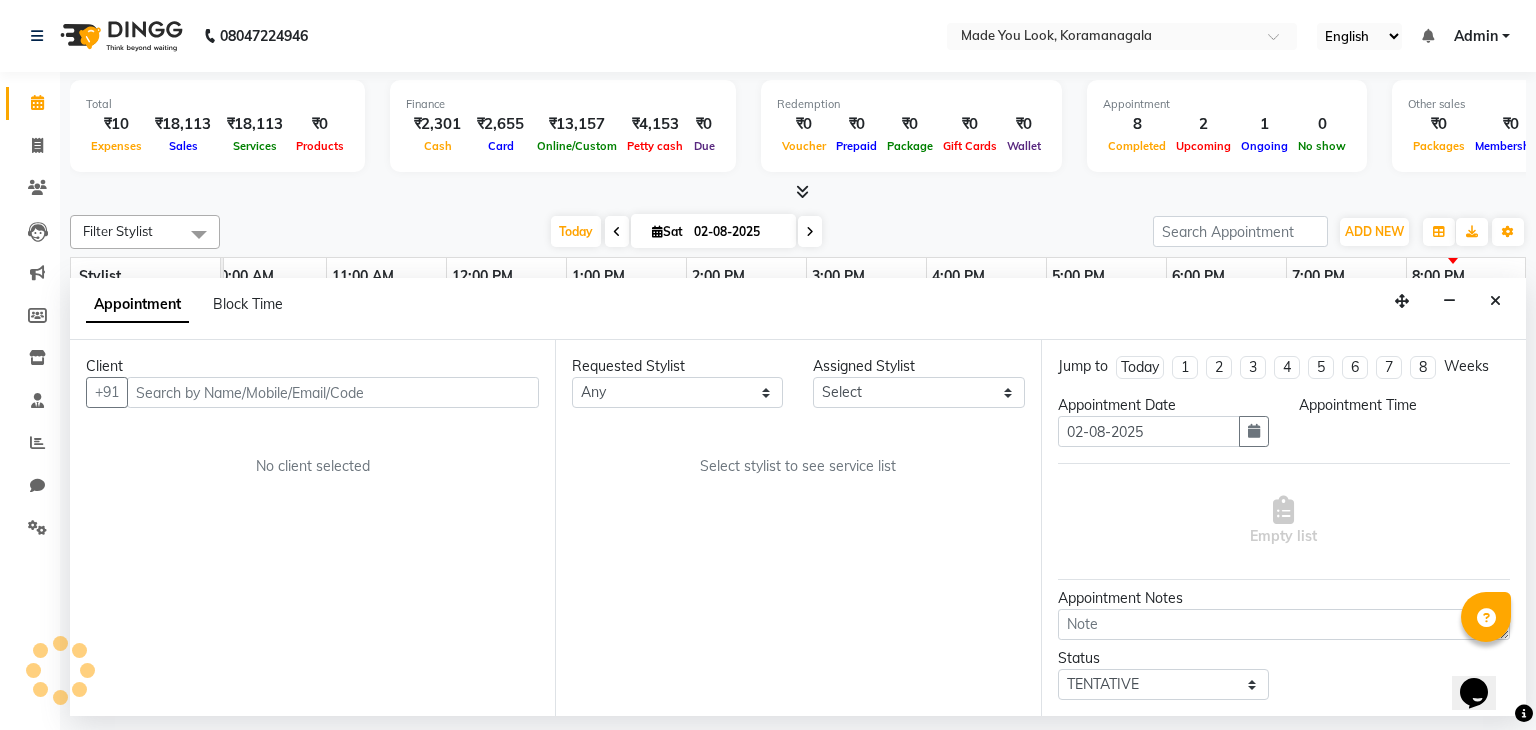 scroll, scrollTop: 0, scrollLeft: 0, axis: both 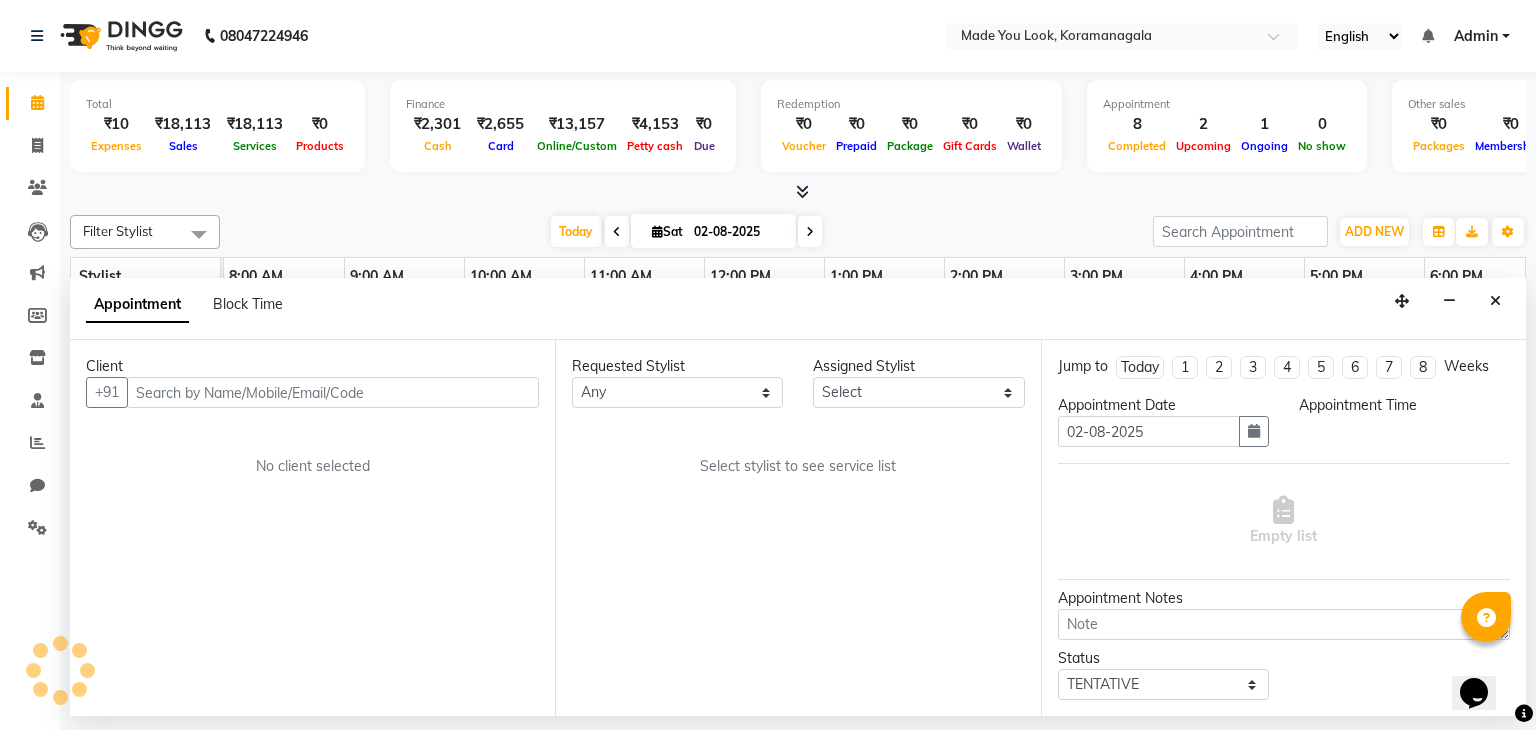 select on "check-in" 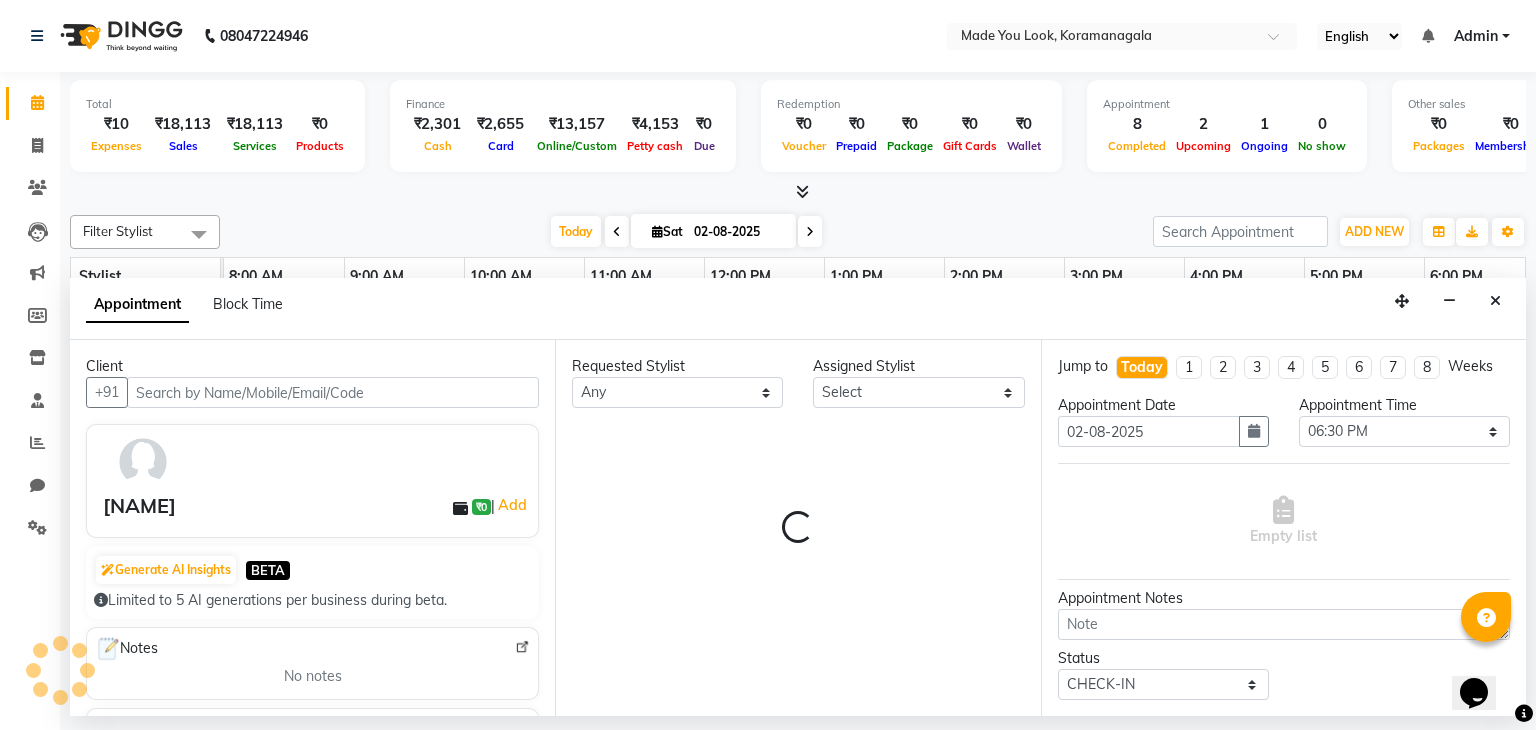 select on "83313" 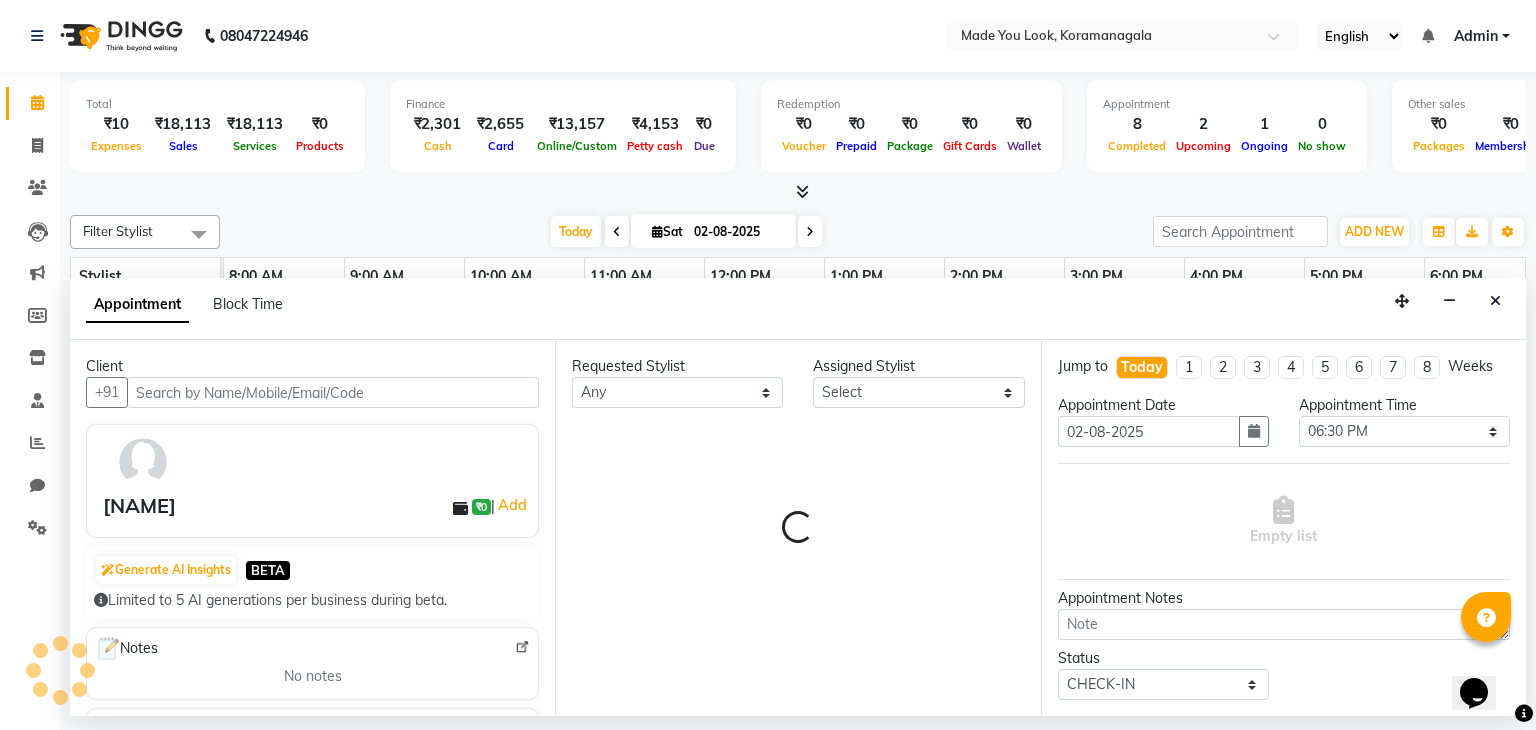 select on "83313" 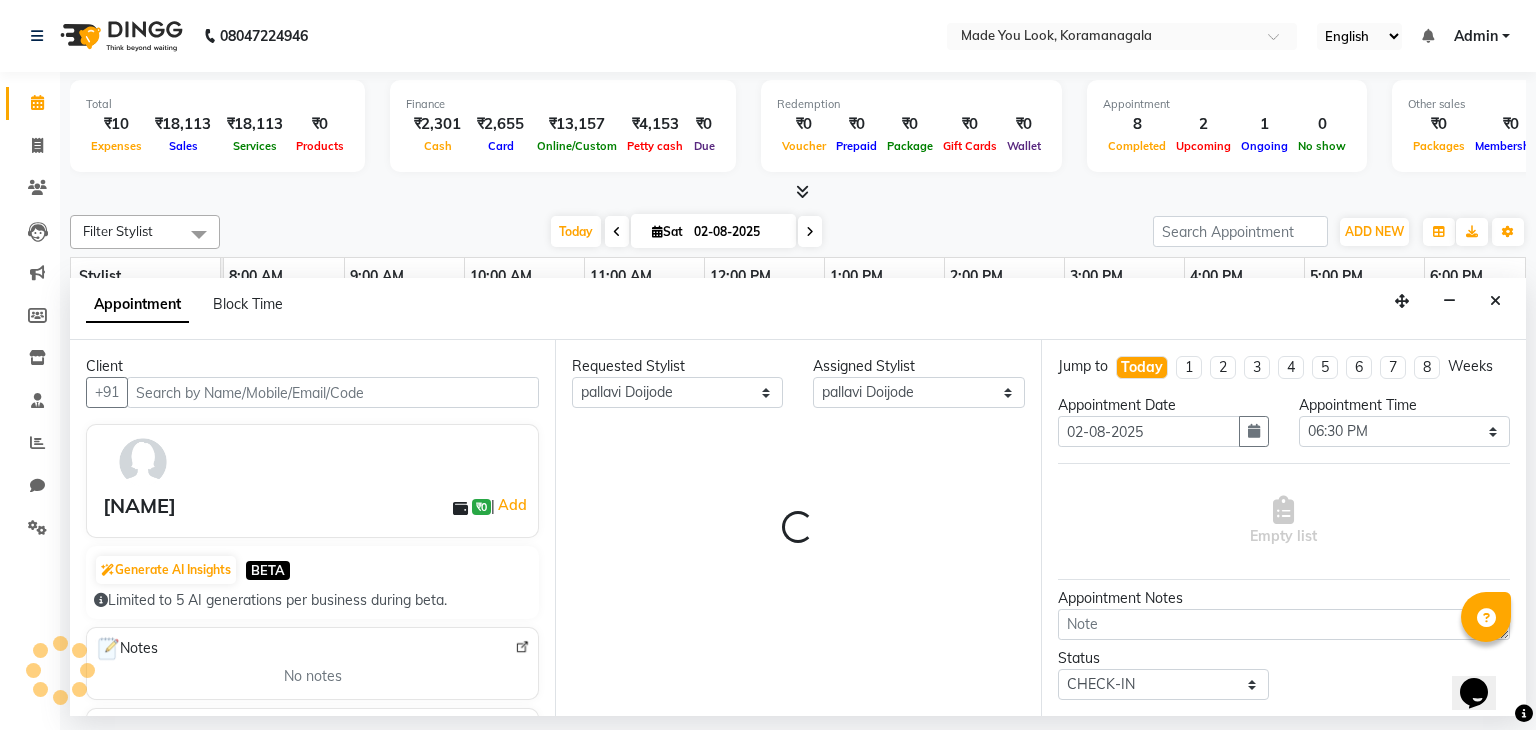 scroll, scrollTop: 0, scrollLeft: 258, axis: horizontal 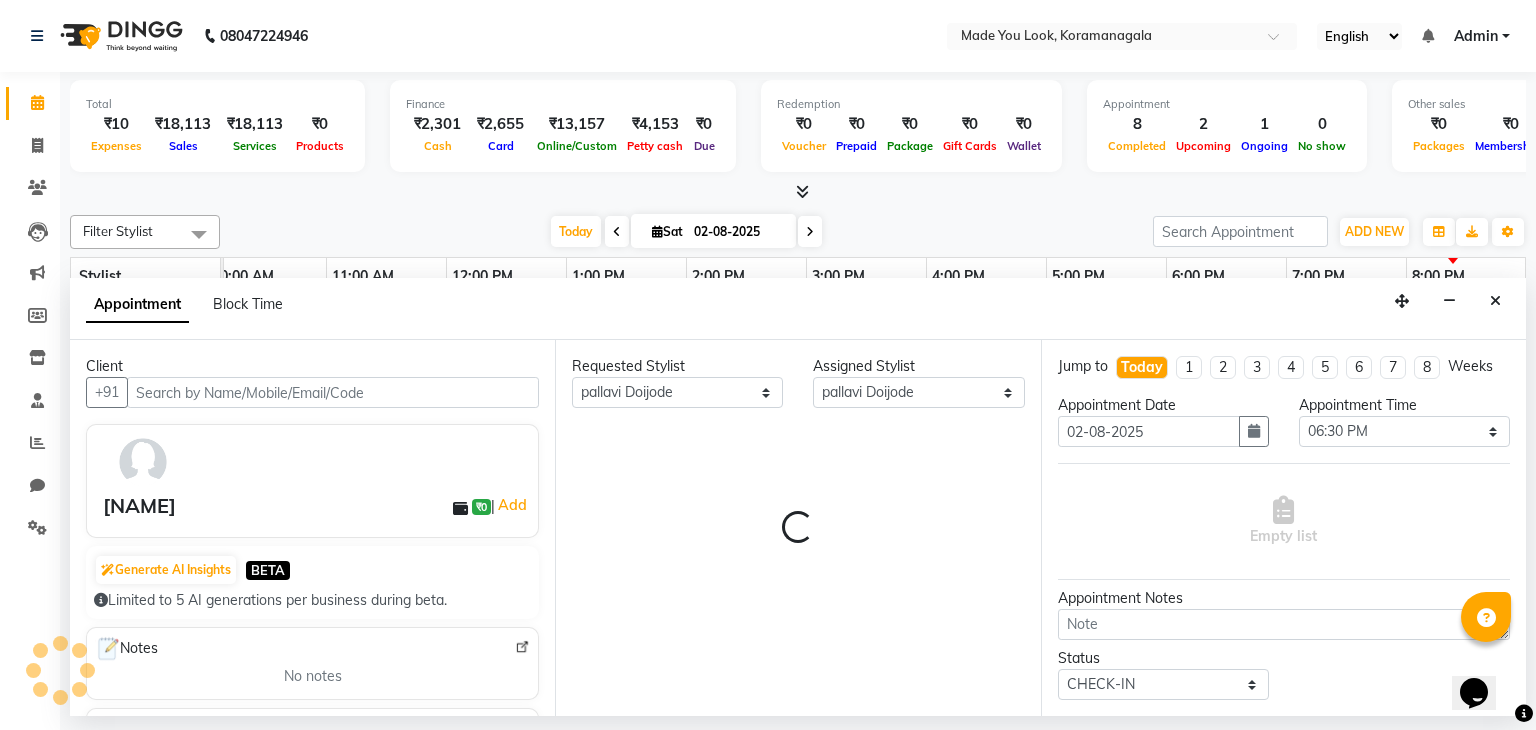 select on "4108" 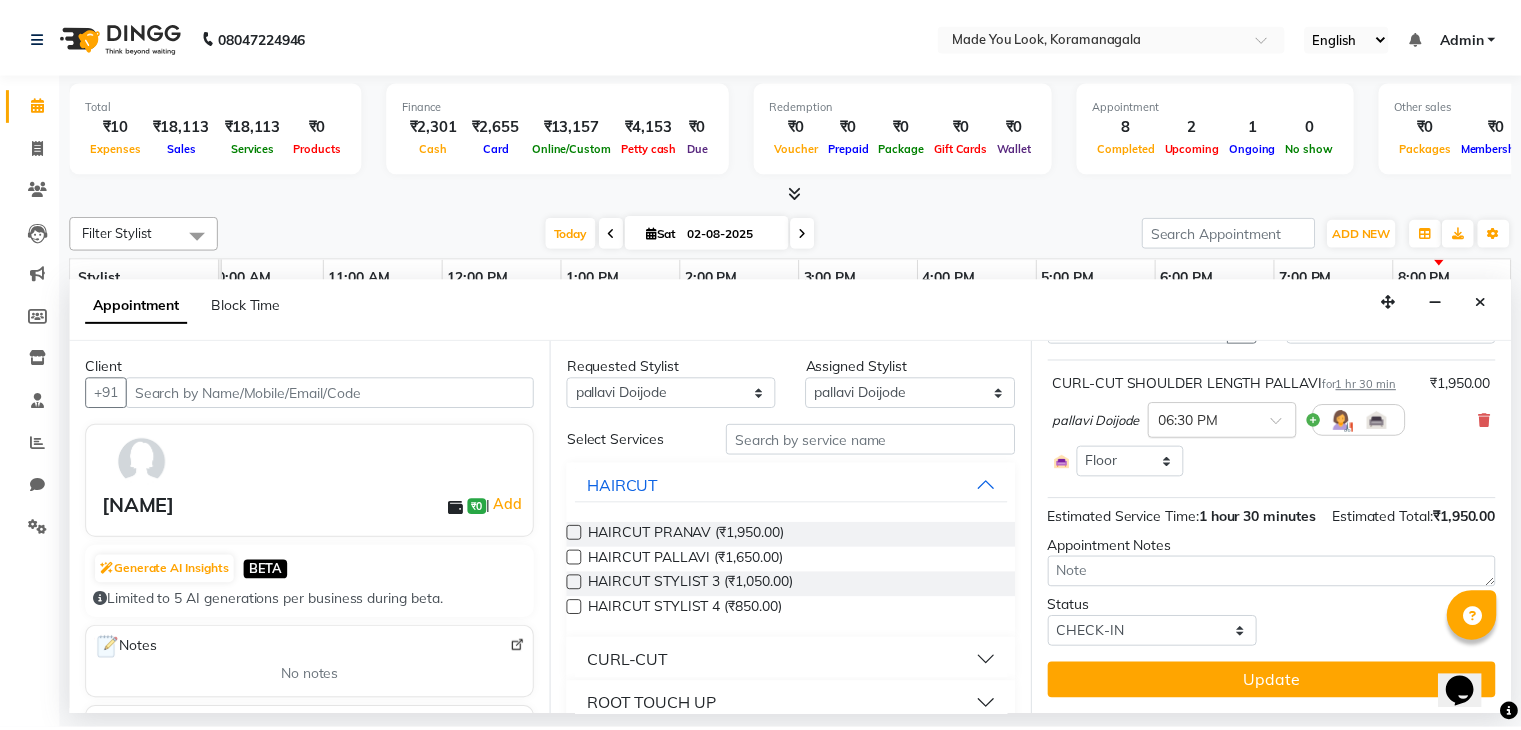 scroll, scrollTop: 124, scrollLeft: 0, axis: vertical 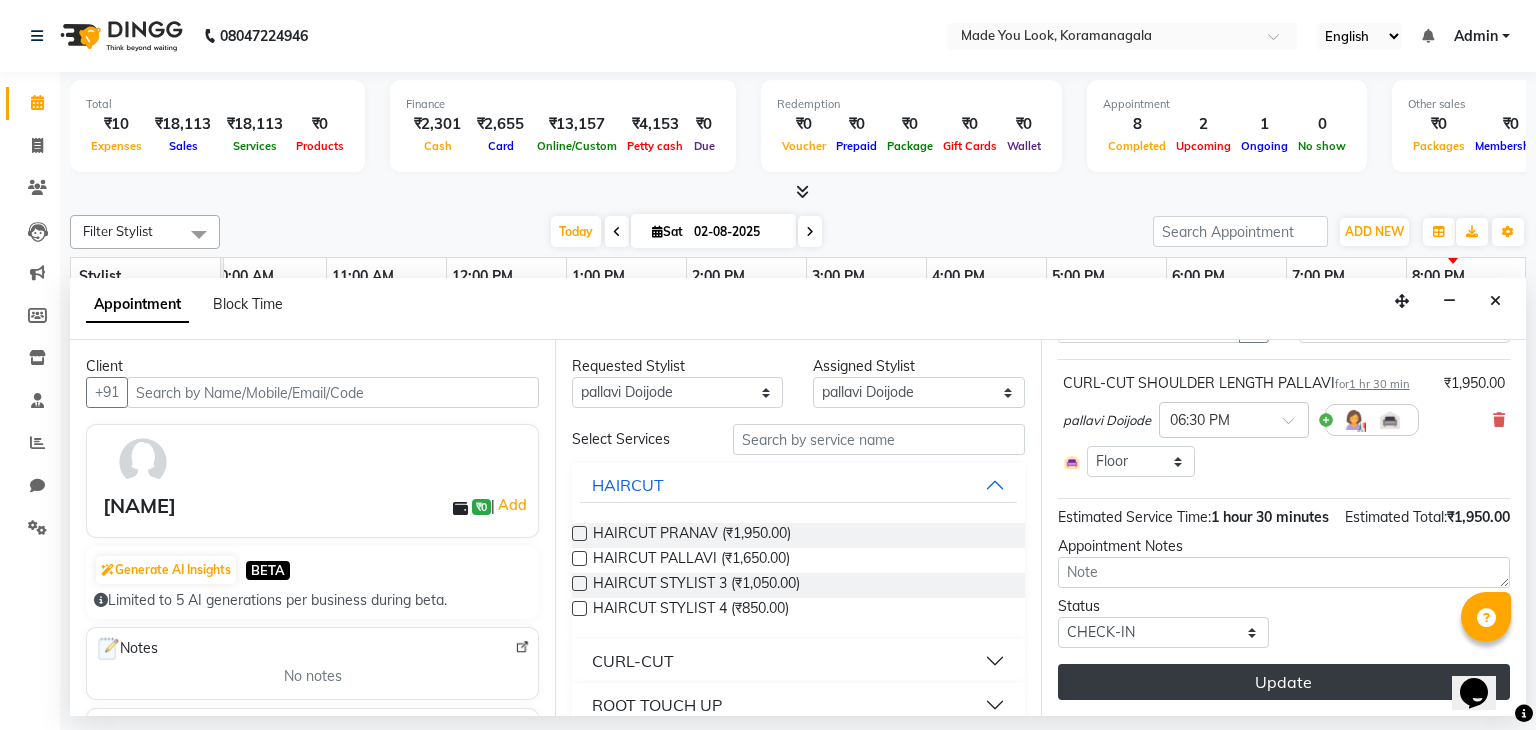 click on "Update" at bounding box center [1284, 682] 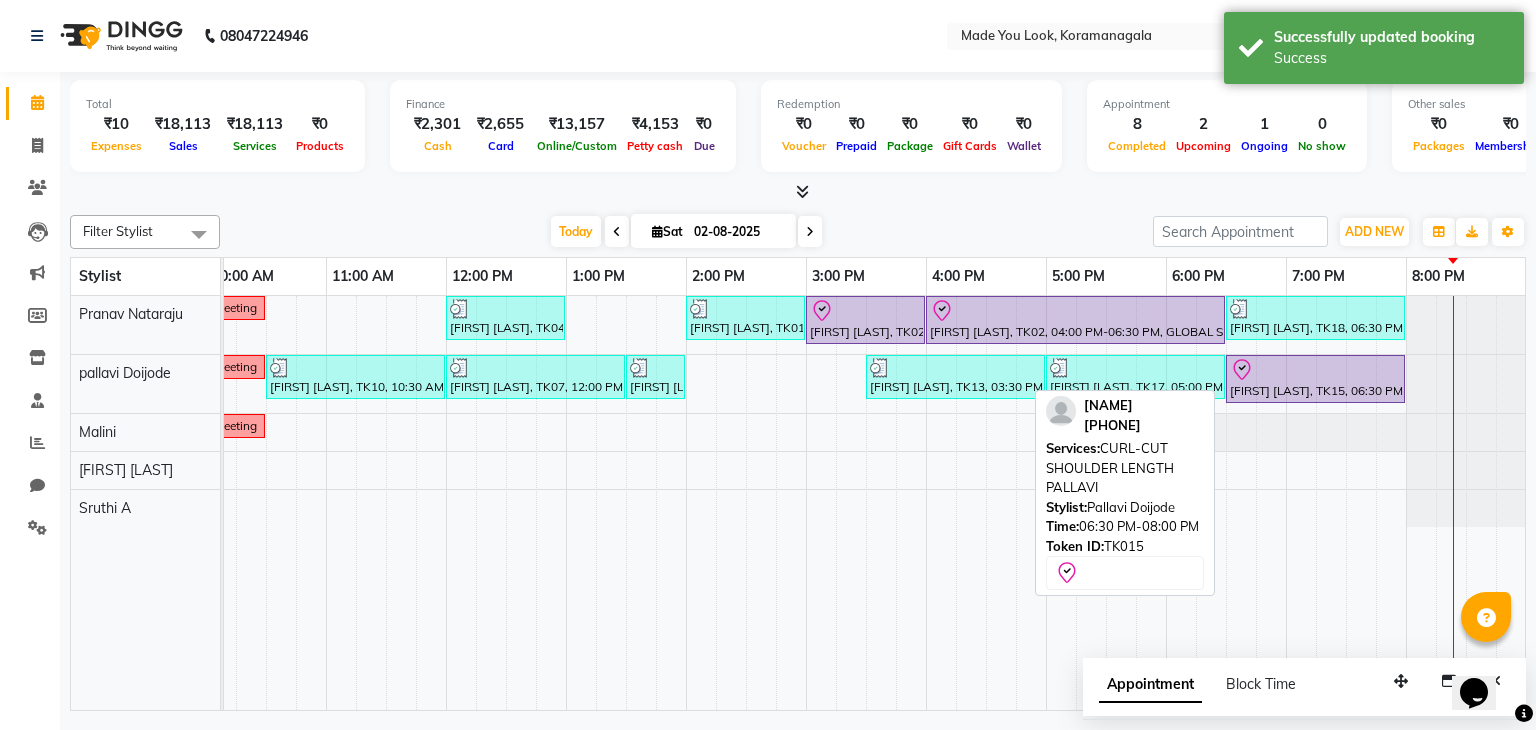 click at bounding box center (1315, 370) 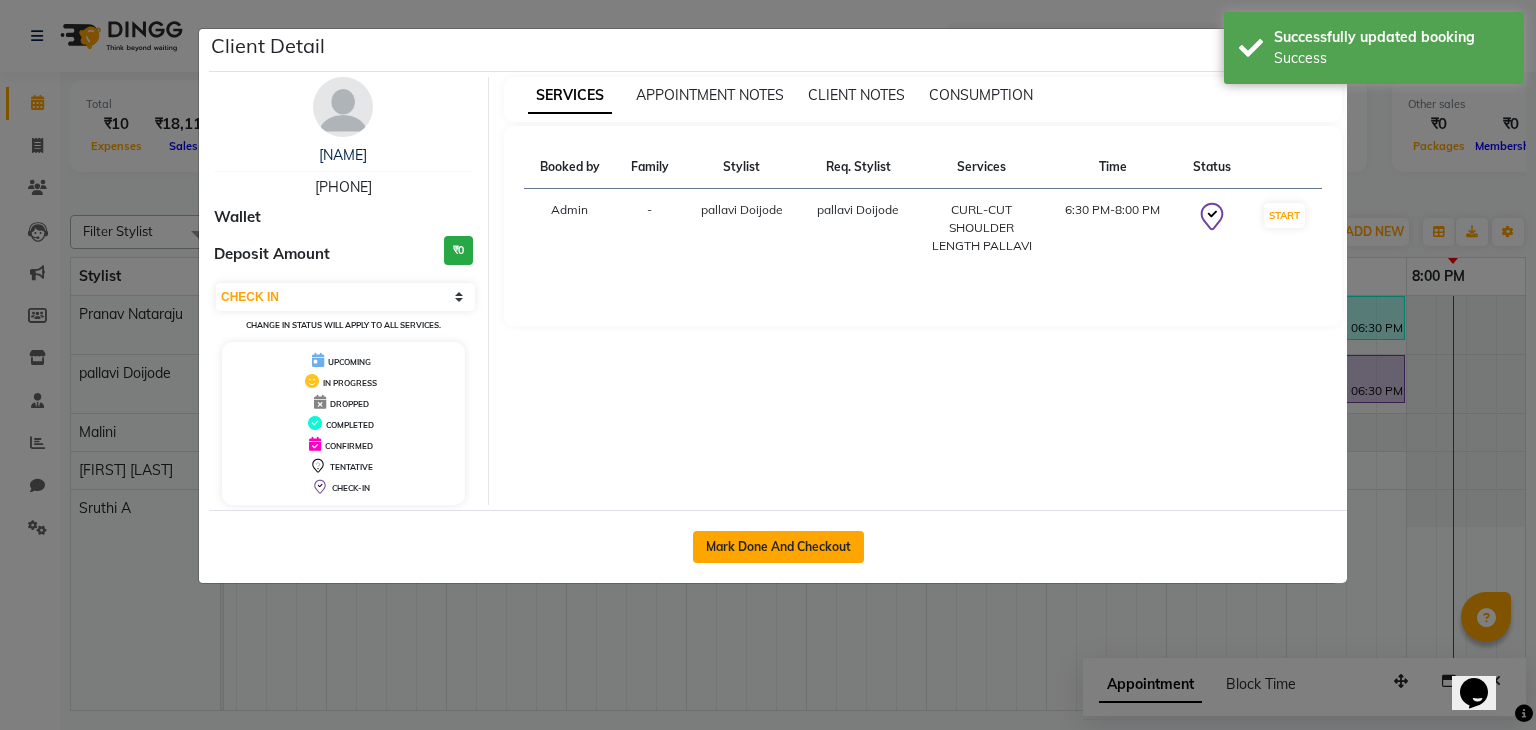 click on "Mark Done And Checkout" 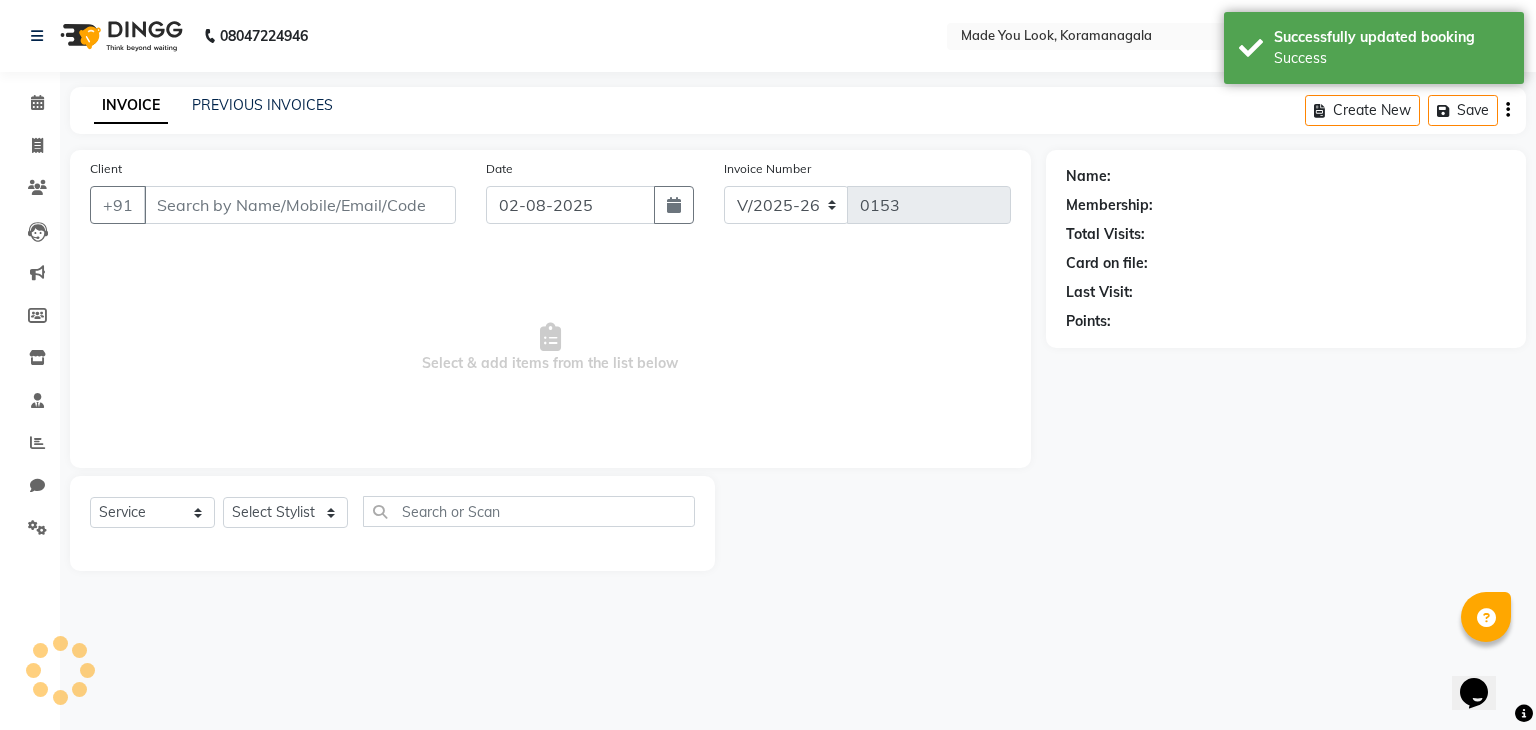 select on "3" 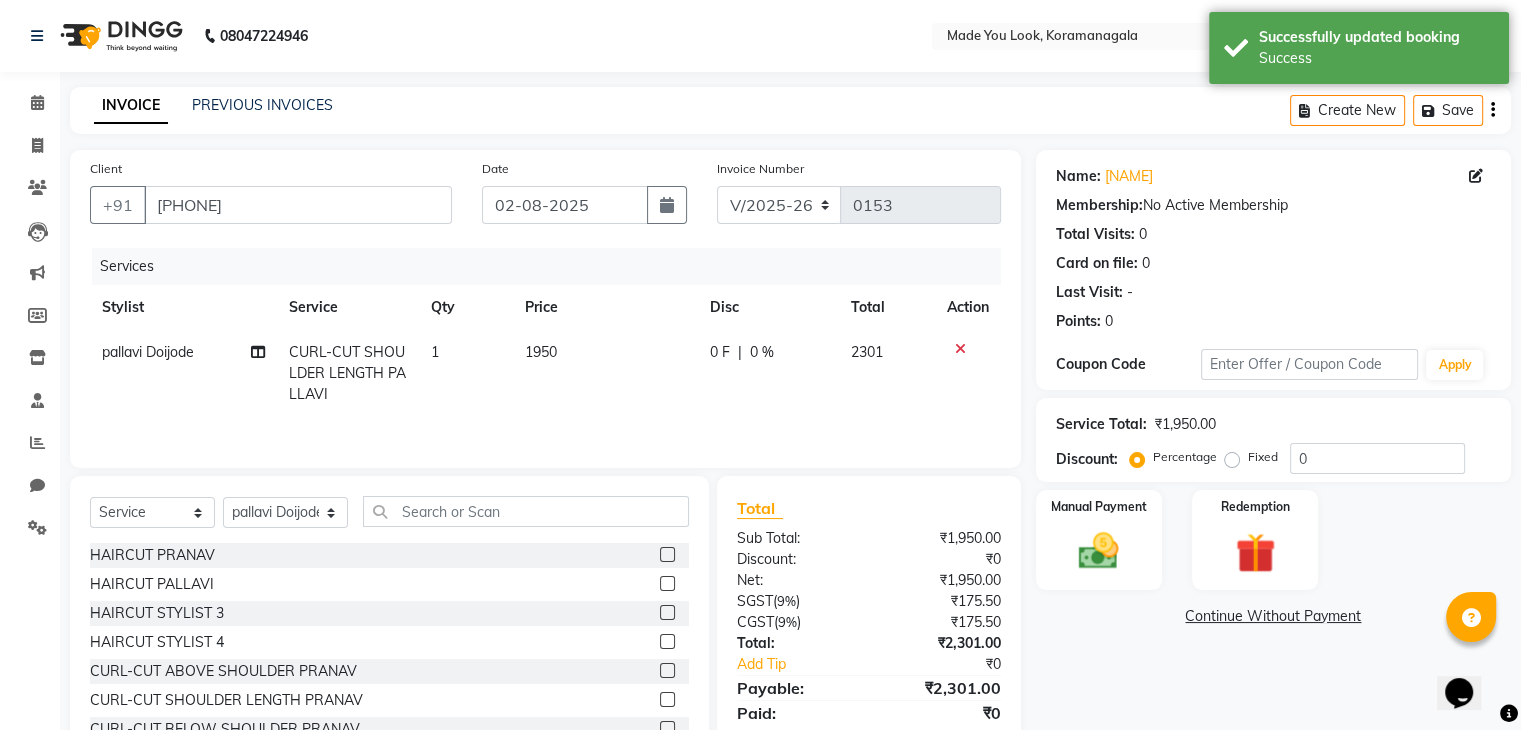 scroll, scrollTop: 72, scrollLeft: 0, axis: vertical 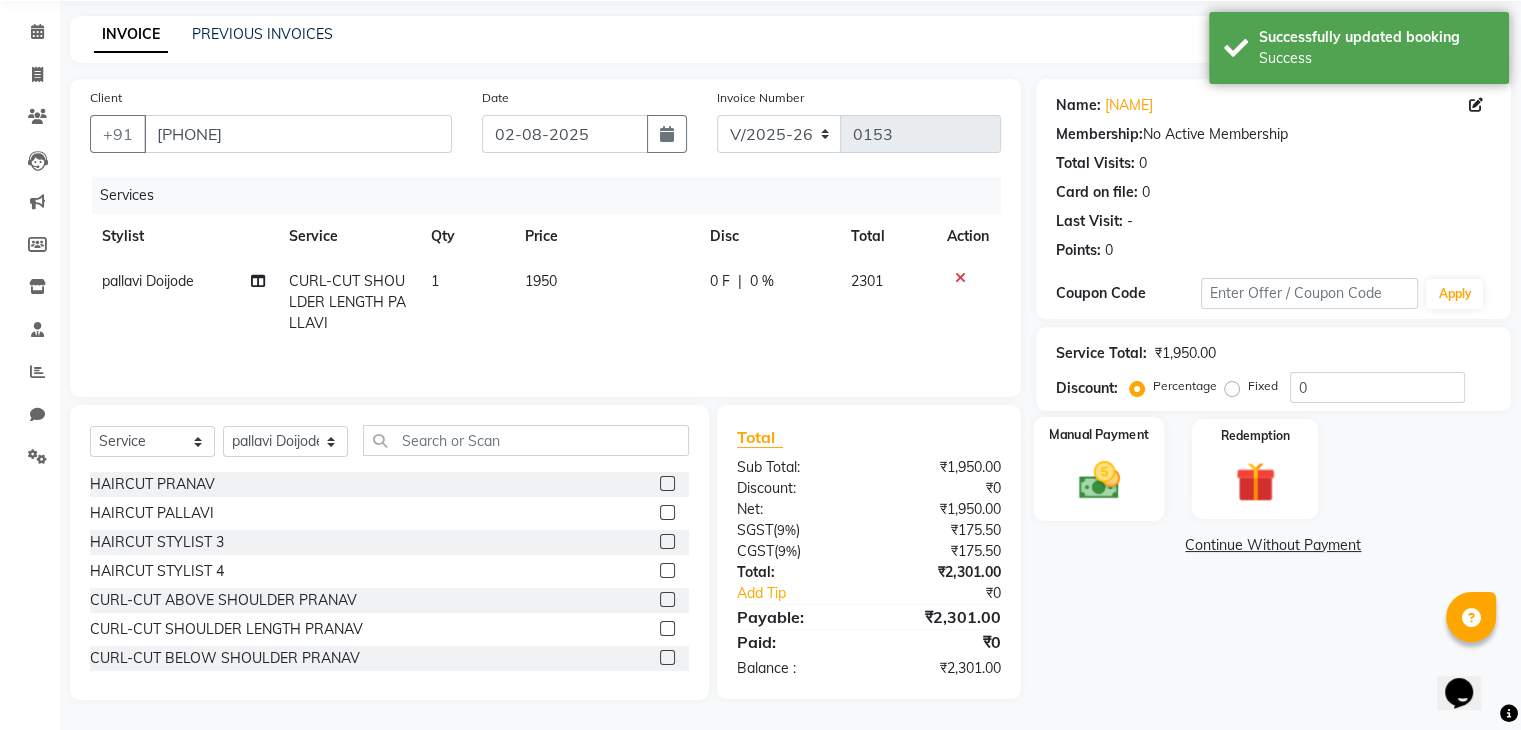click 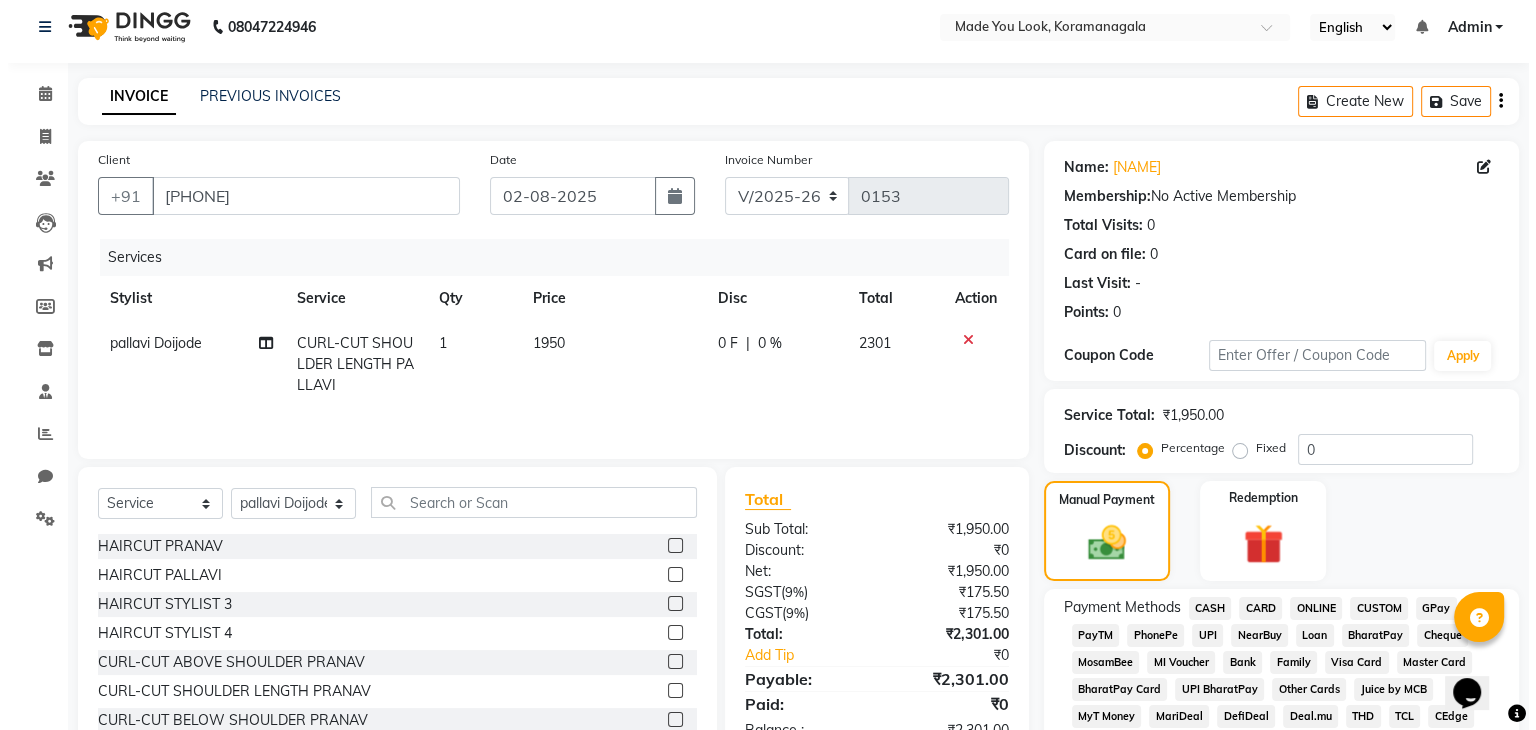 scroll, scrollTop: 0, scrollLeft: 0, axis: both 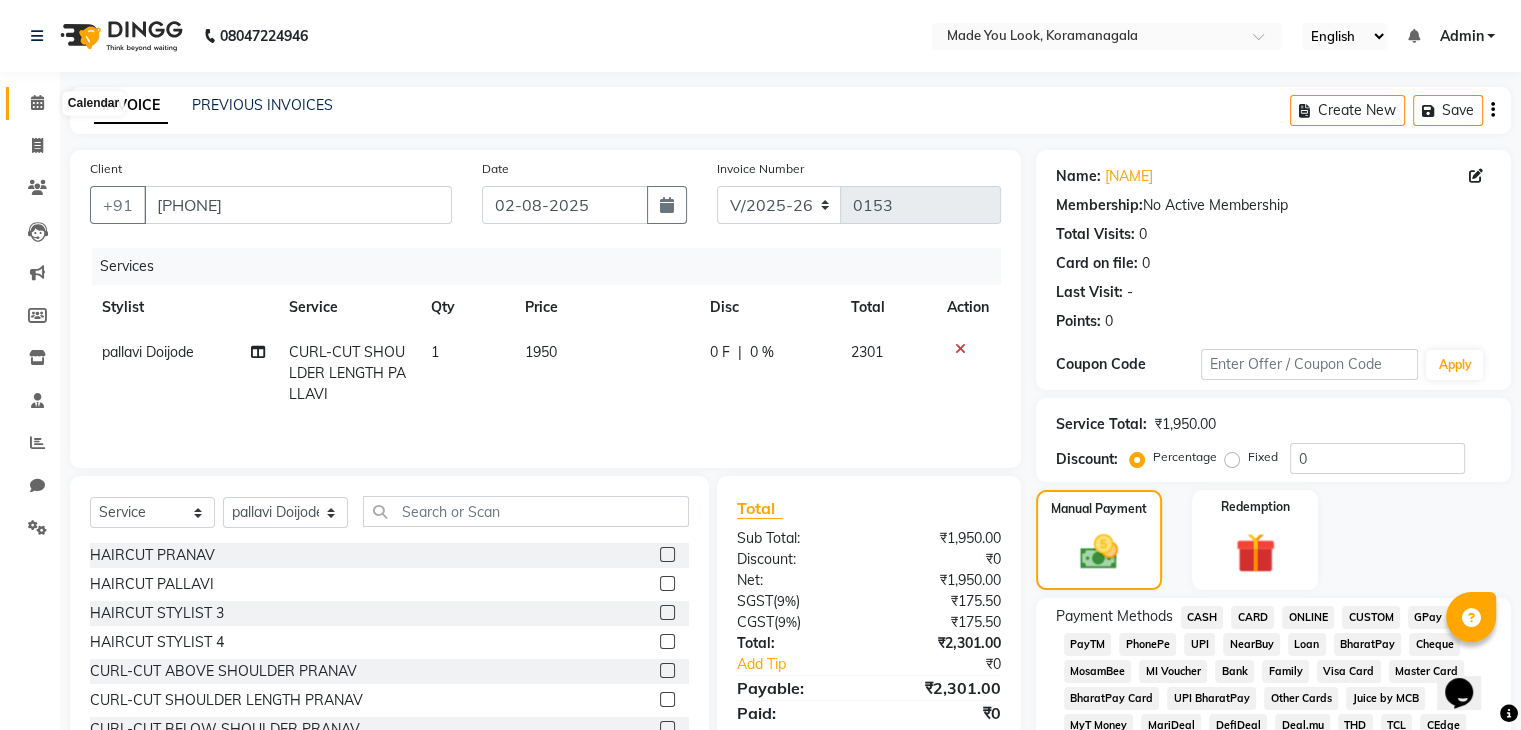 click 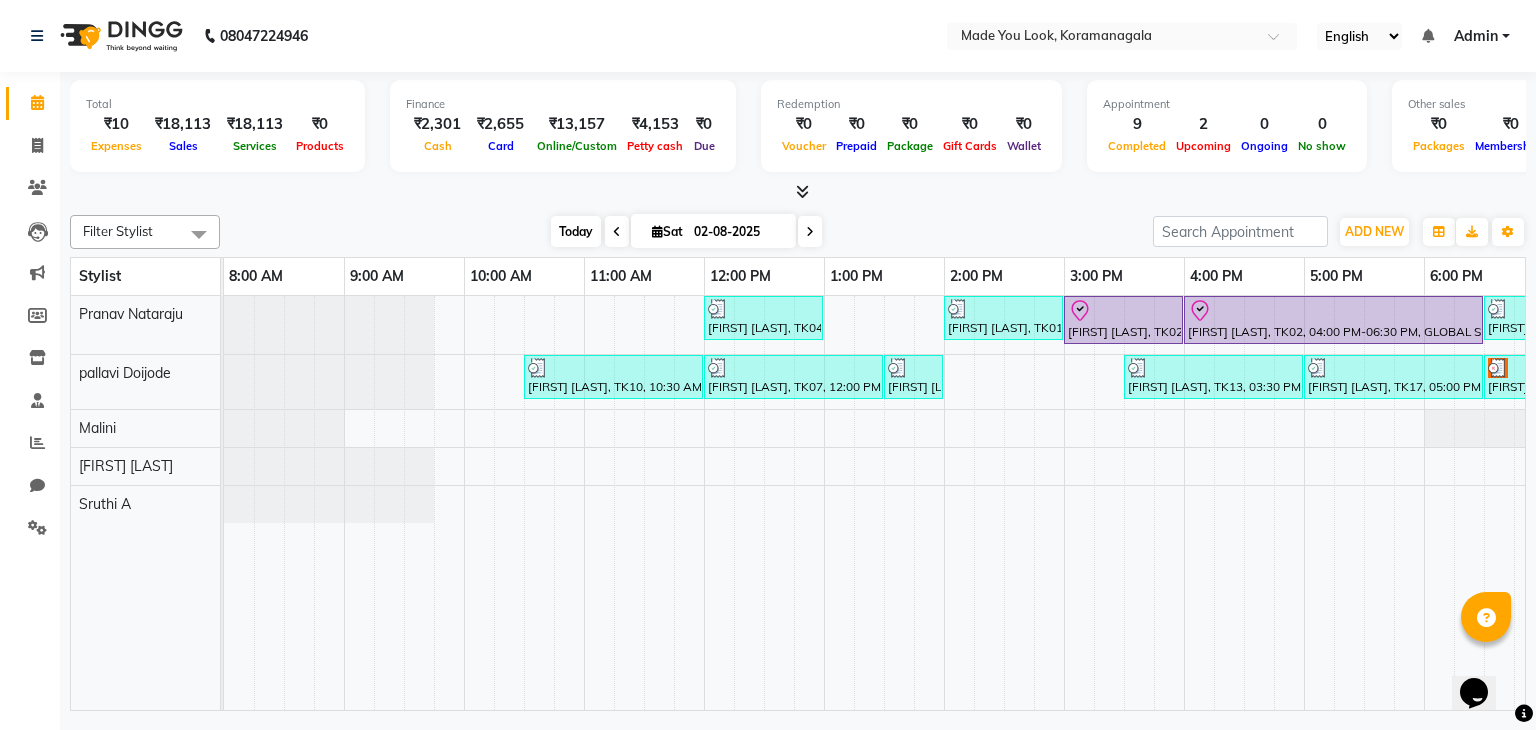 scroll, scrollTop: 0, scrollLeft: 0, axis: both 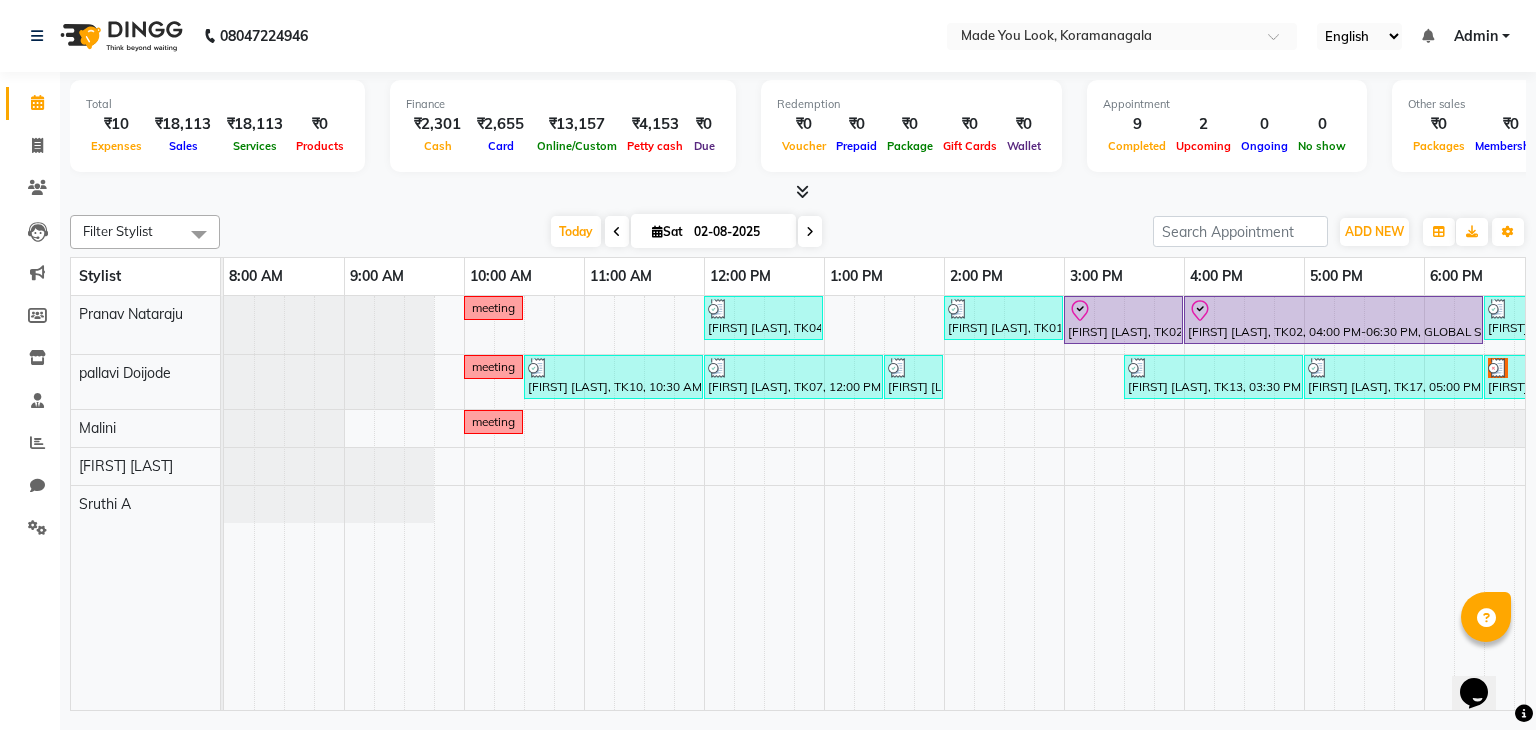 drag, startPoint x: 768, startPoint y: 692, endPoint x: 800, endPoint y: 702, distance: 33.526108 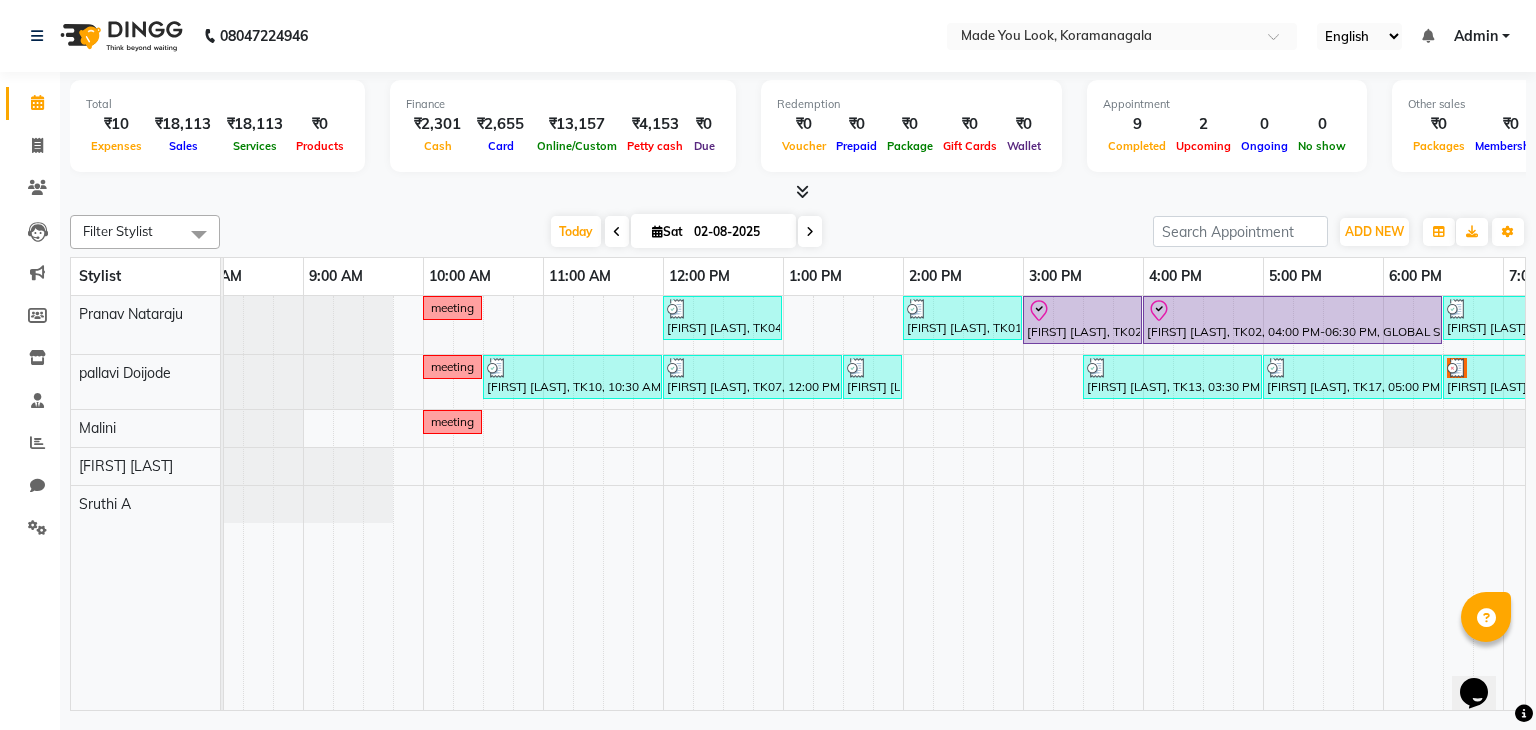 scroll, scrollTop: 0, scrollLeft: 156, axis: horizontal 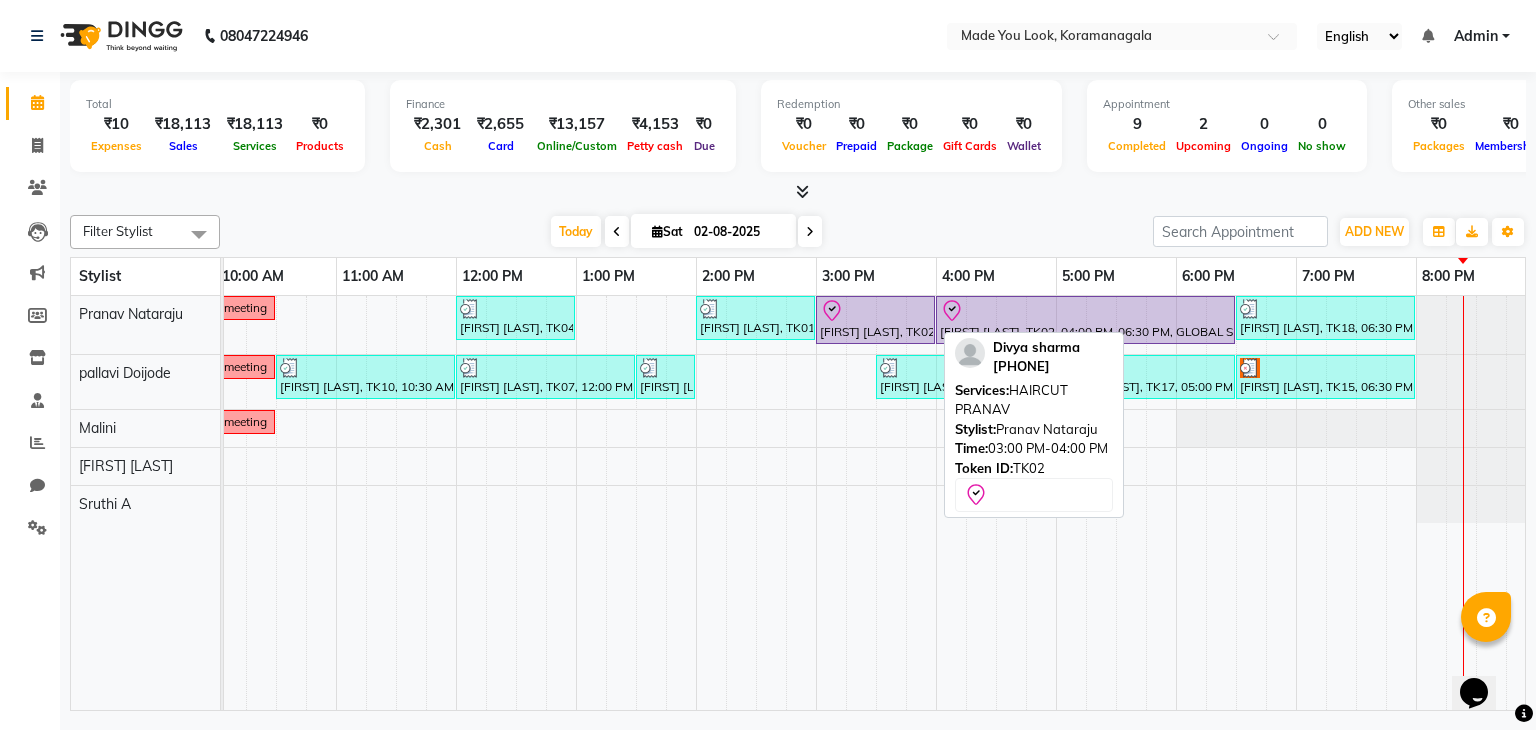 click 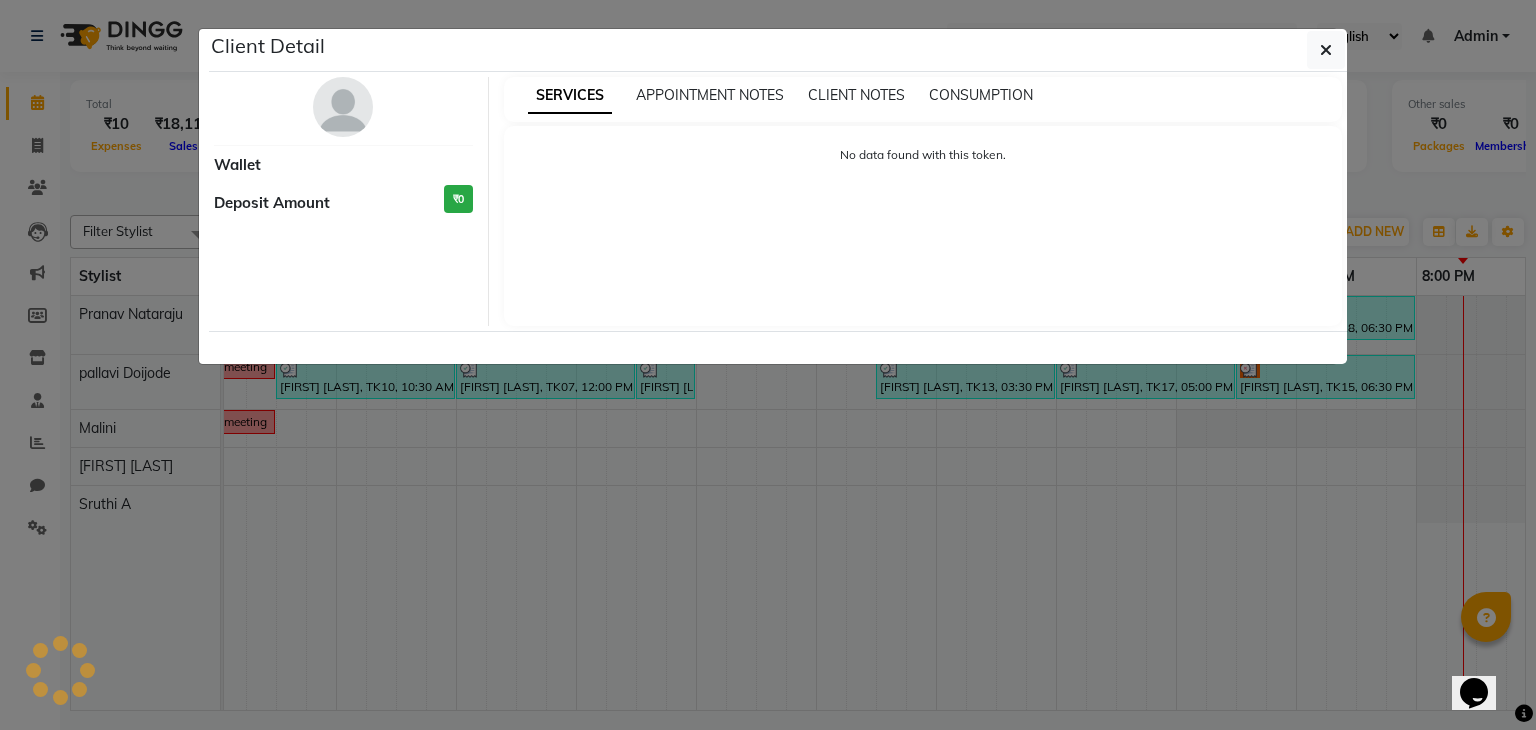 select on "8" 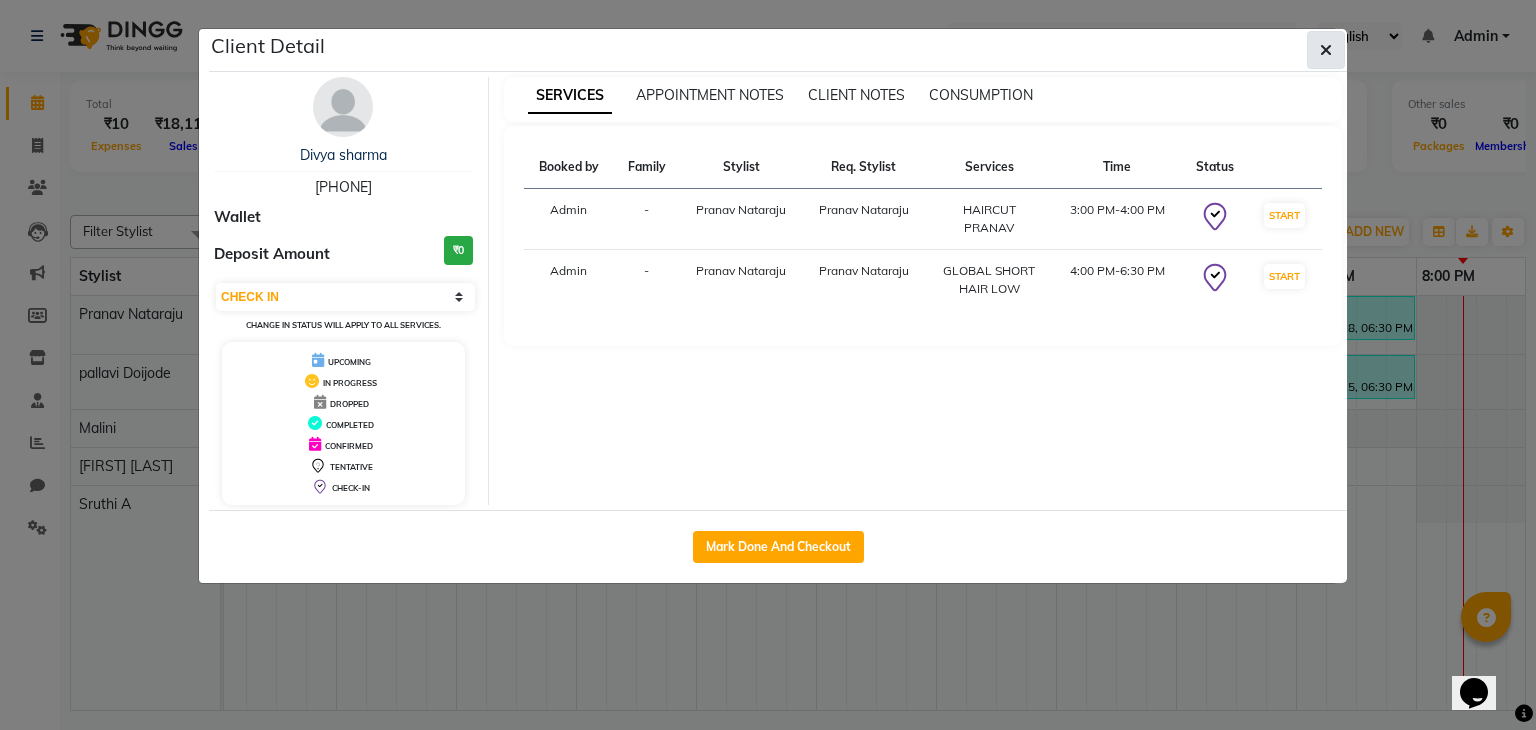 click 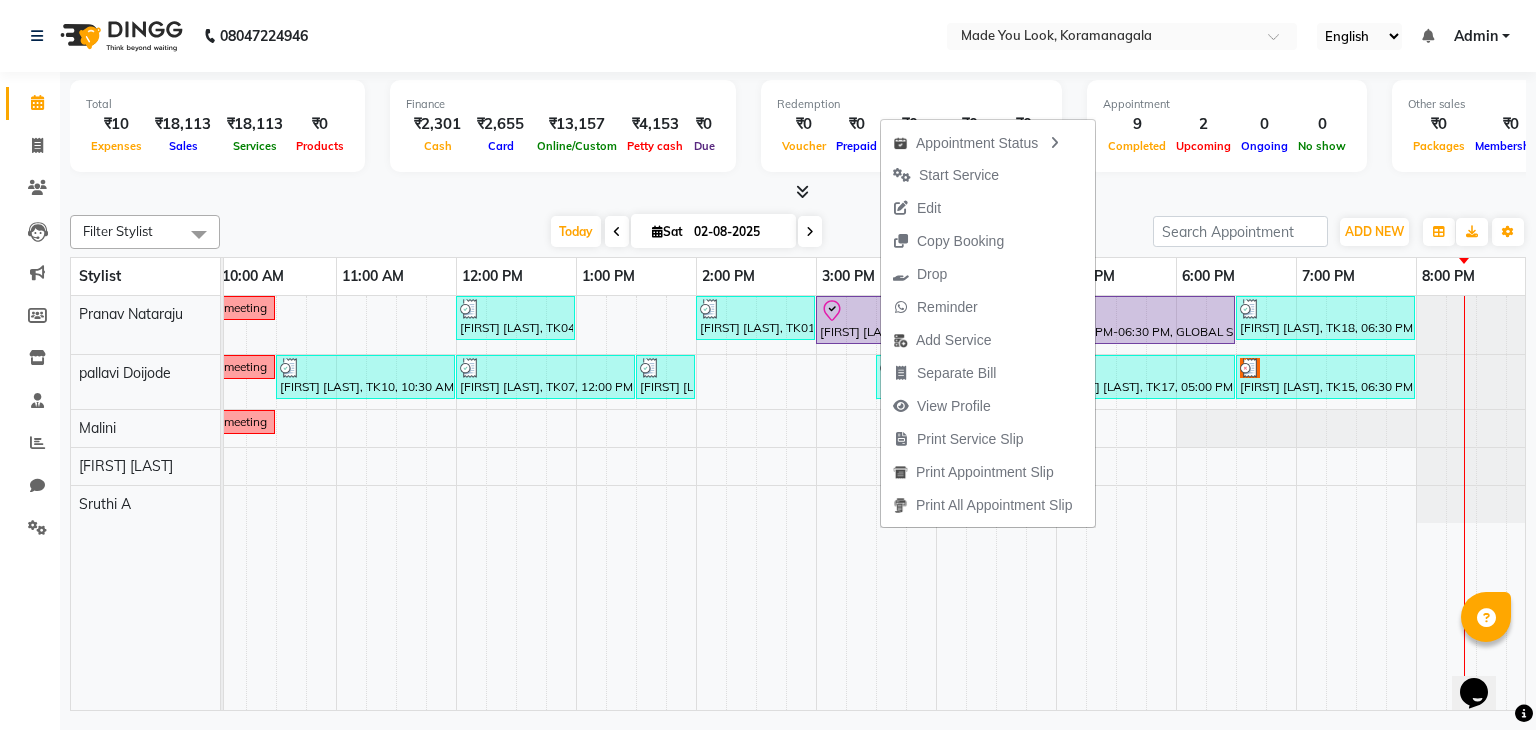 drag, startPoint x: 914, startPoint y: 202, endPoint x: 912, endPoint y: 213, distance: 11.18034 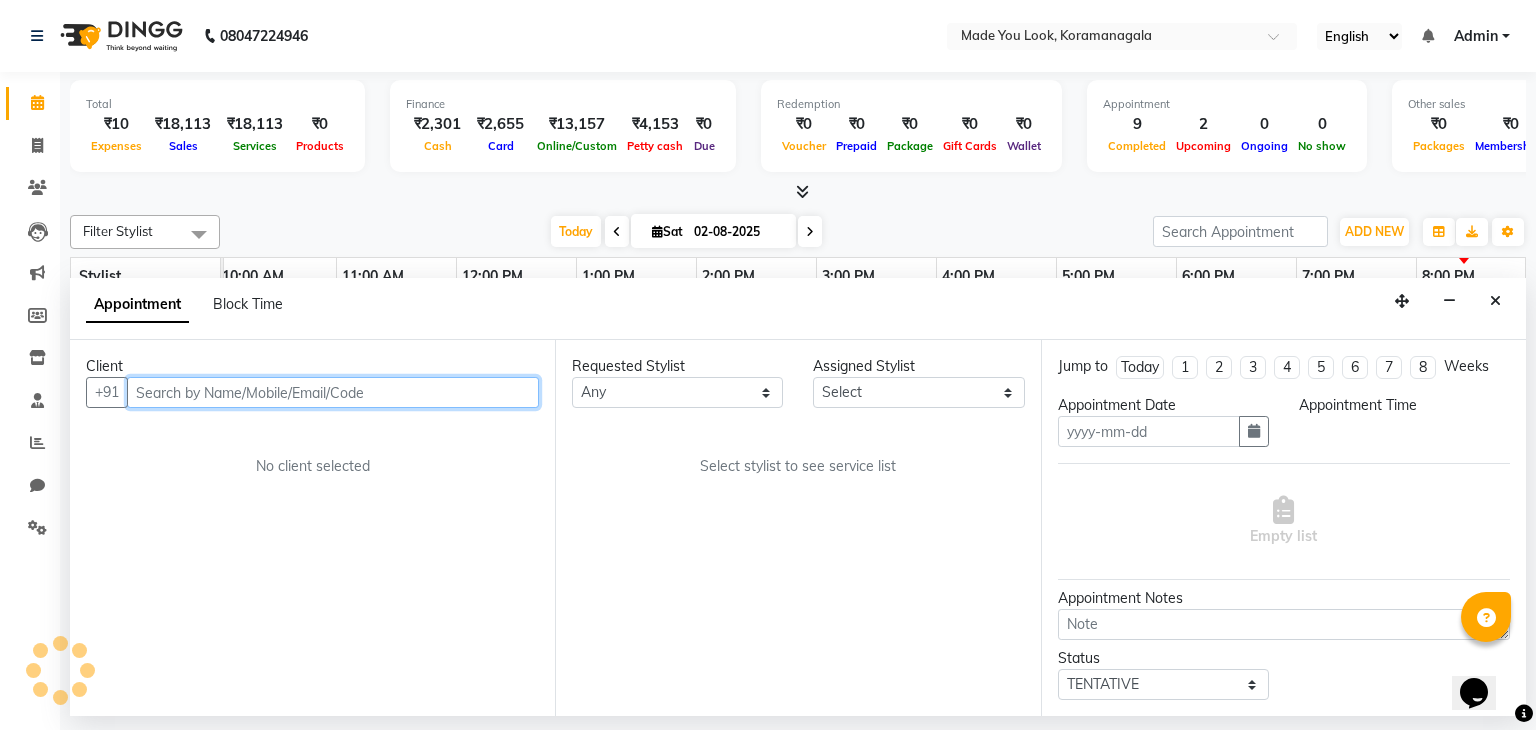 type on "02-08-2025" 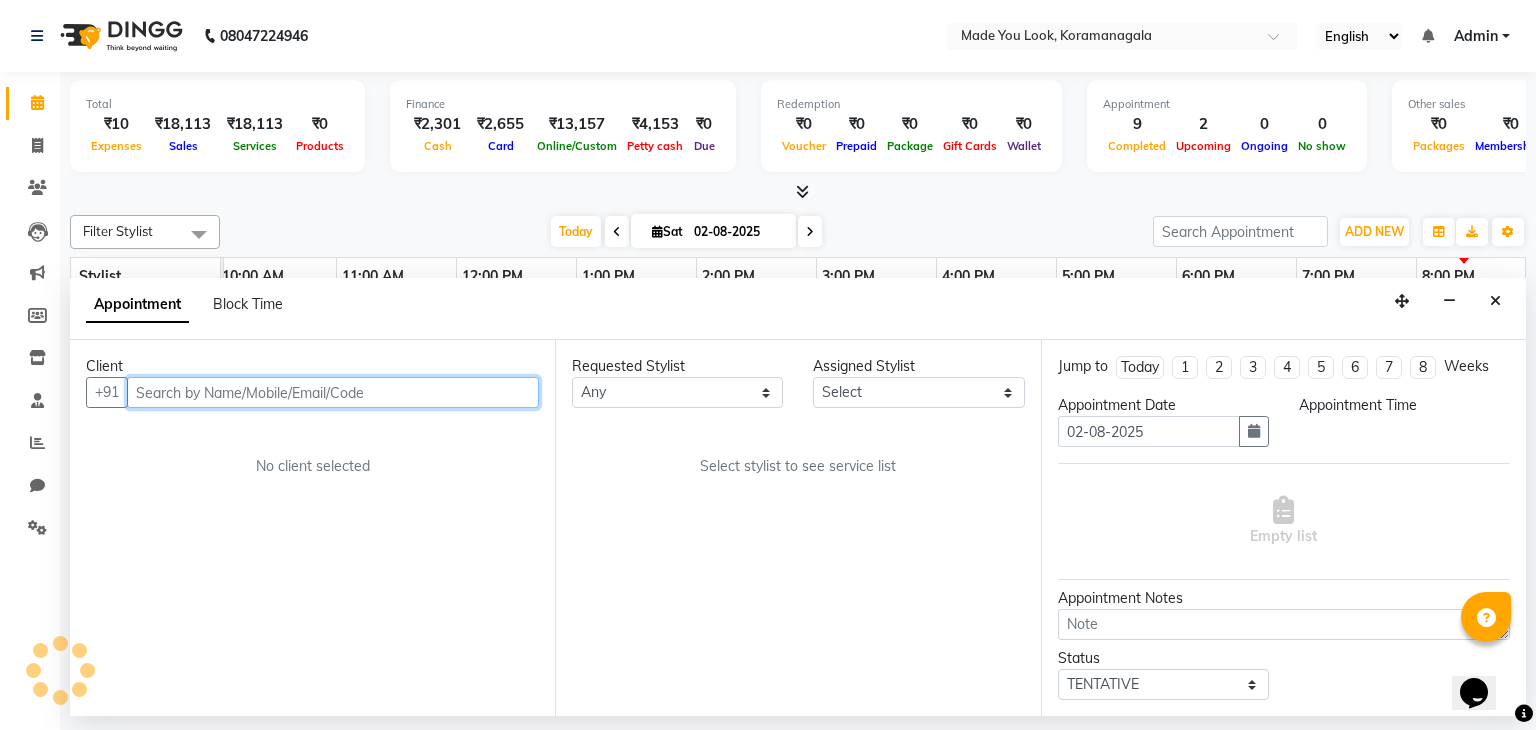 select on "check-in" 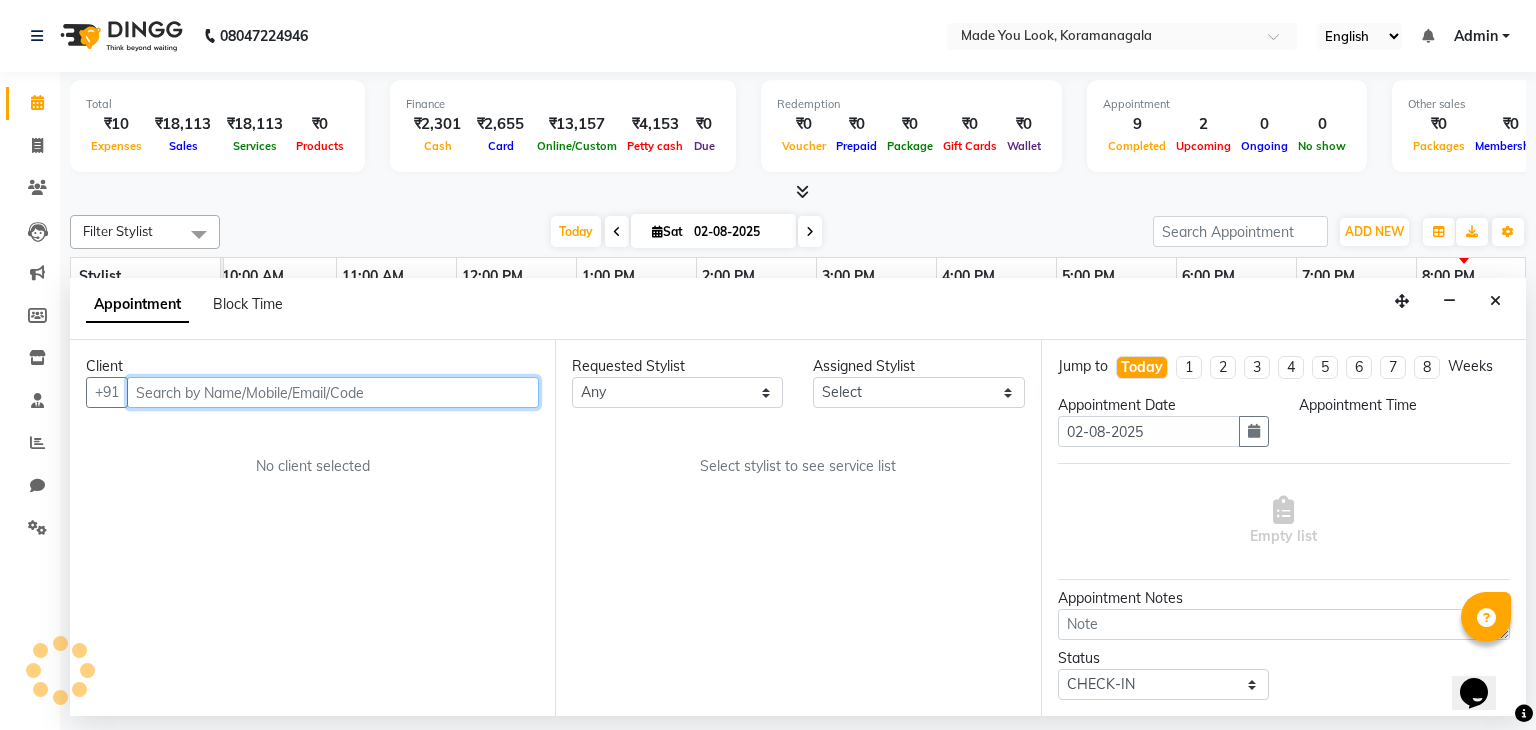 scroll, scrollTop: 0, scrollLeft: 0, axis: both 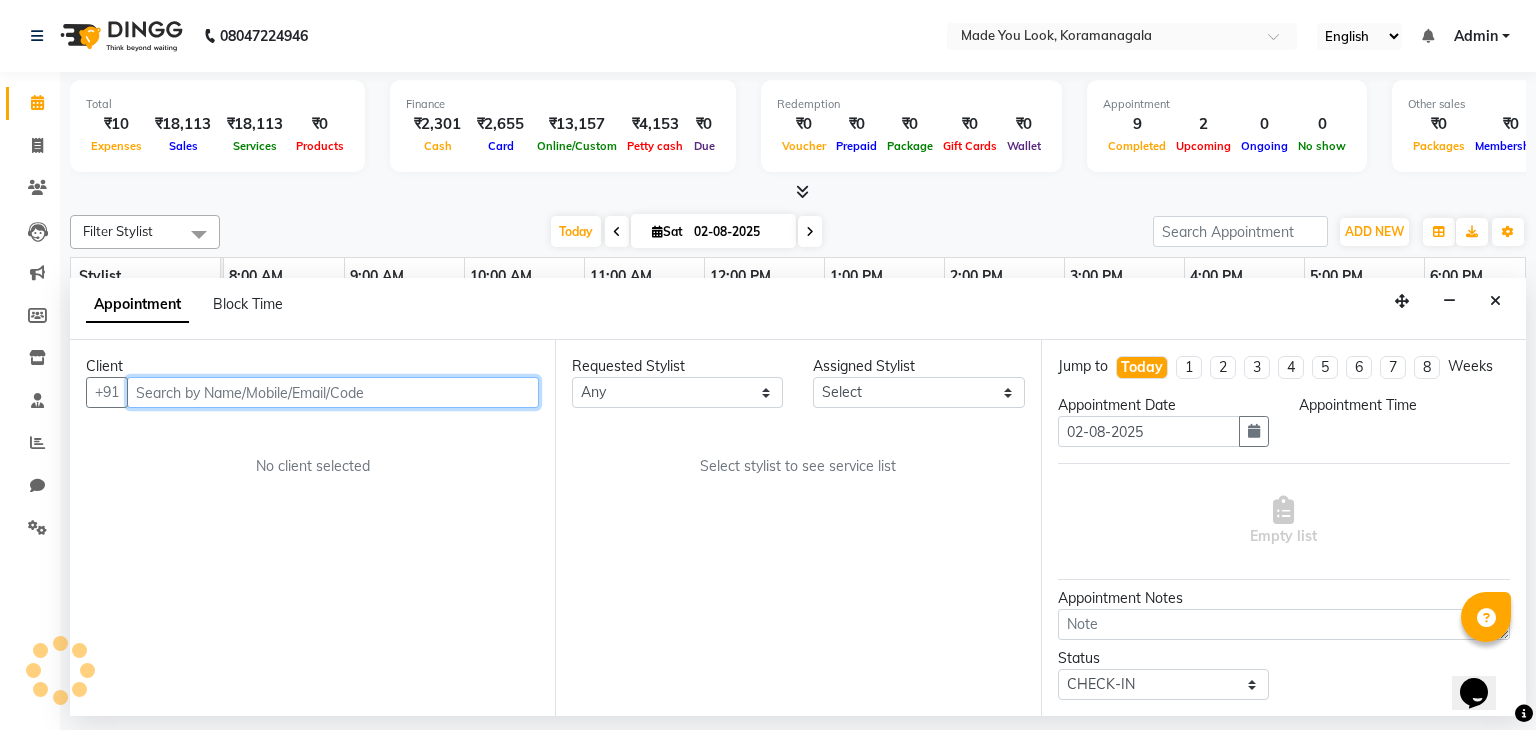select on "83312" 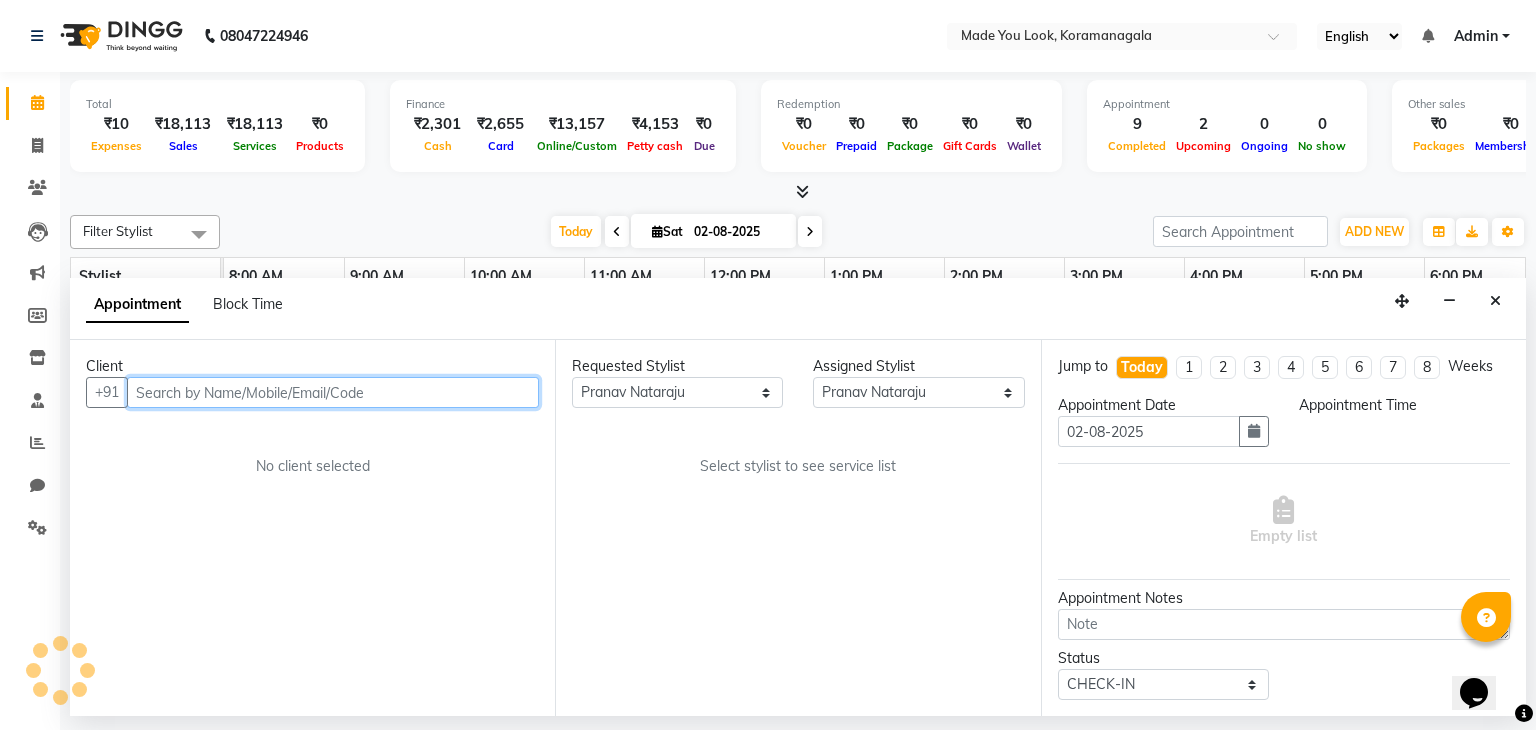 select on "900" 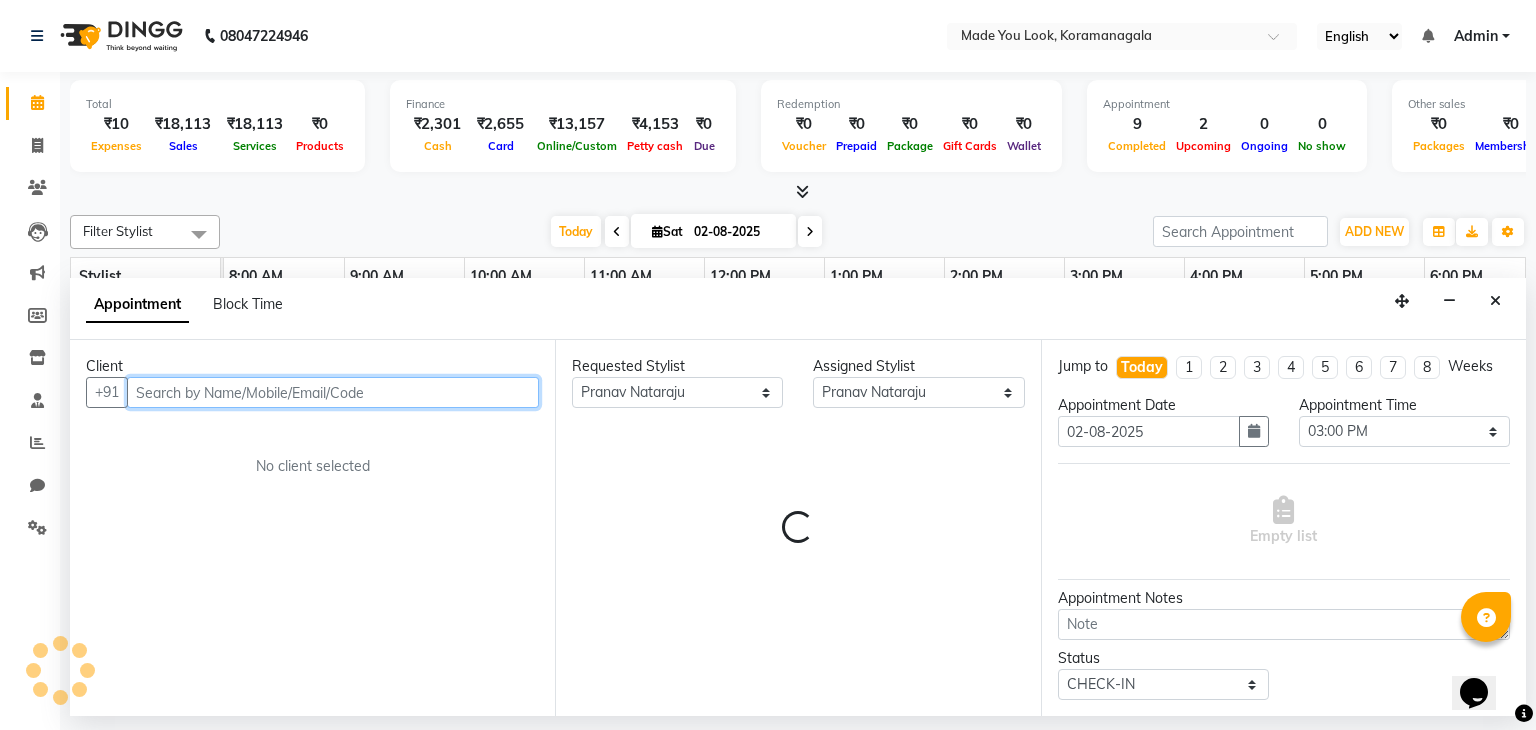 scroll, scrollTop: 0, scrollLeft: 258, axis: horizontal 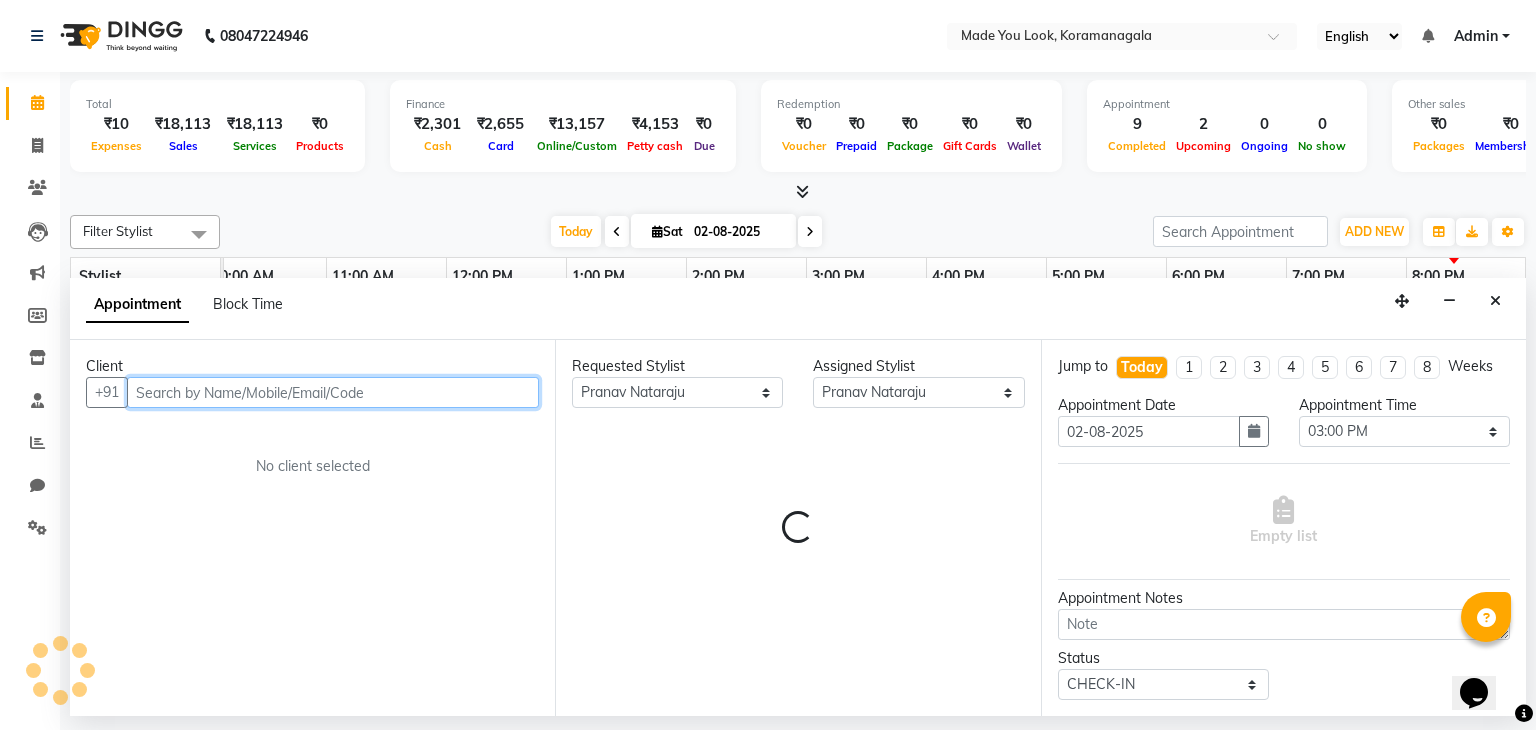 select on "4108" 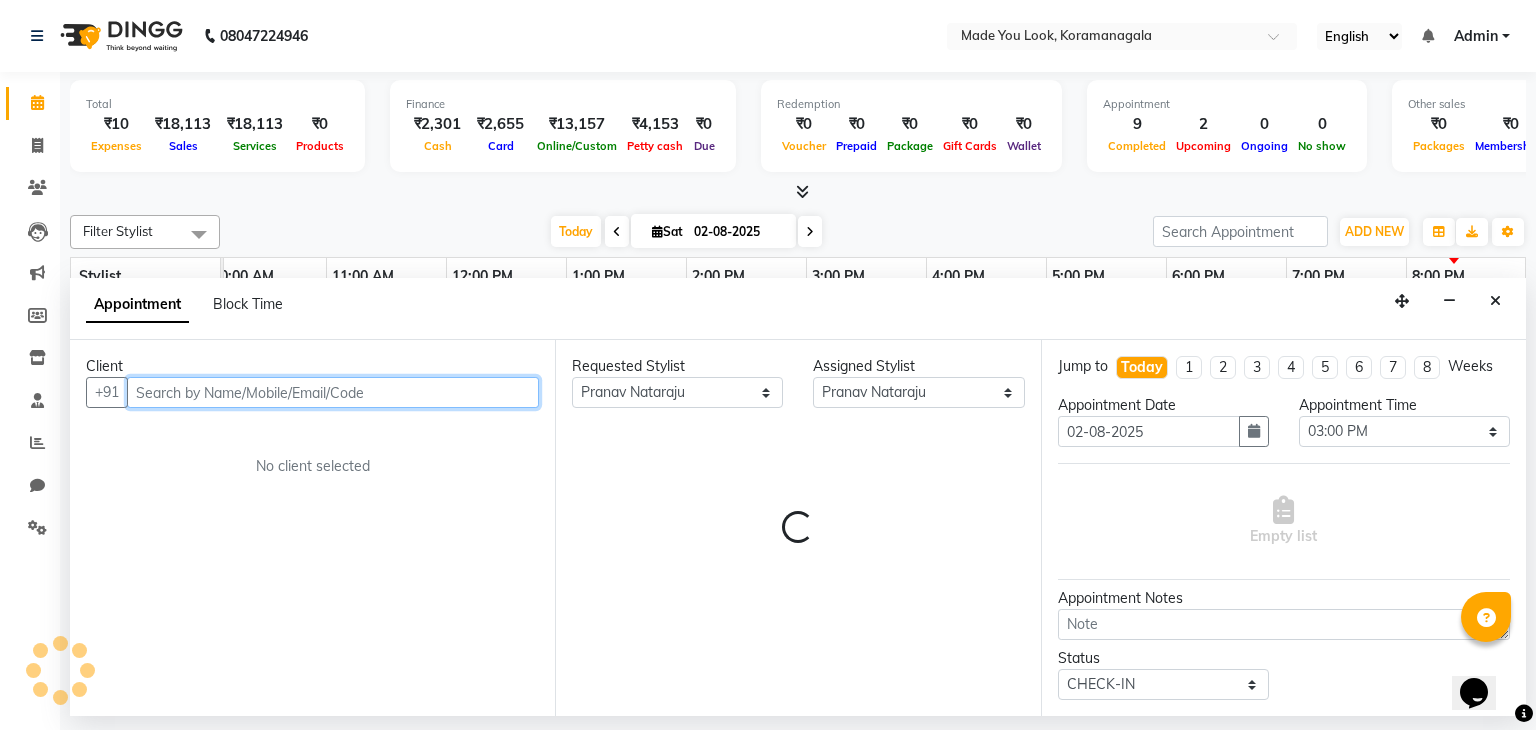 select on "4108" 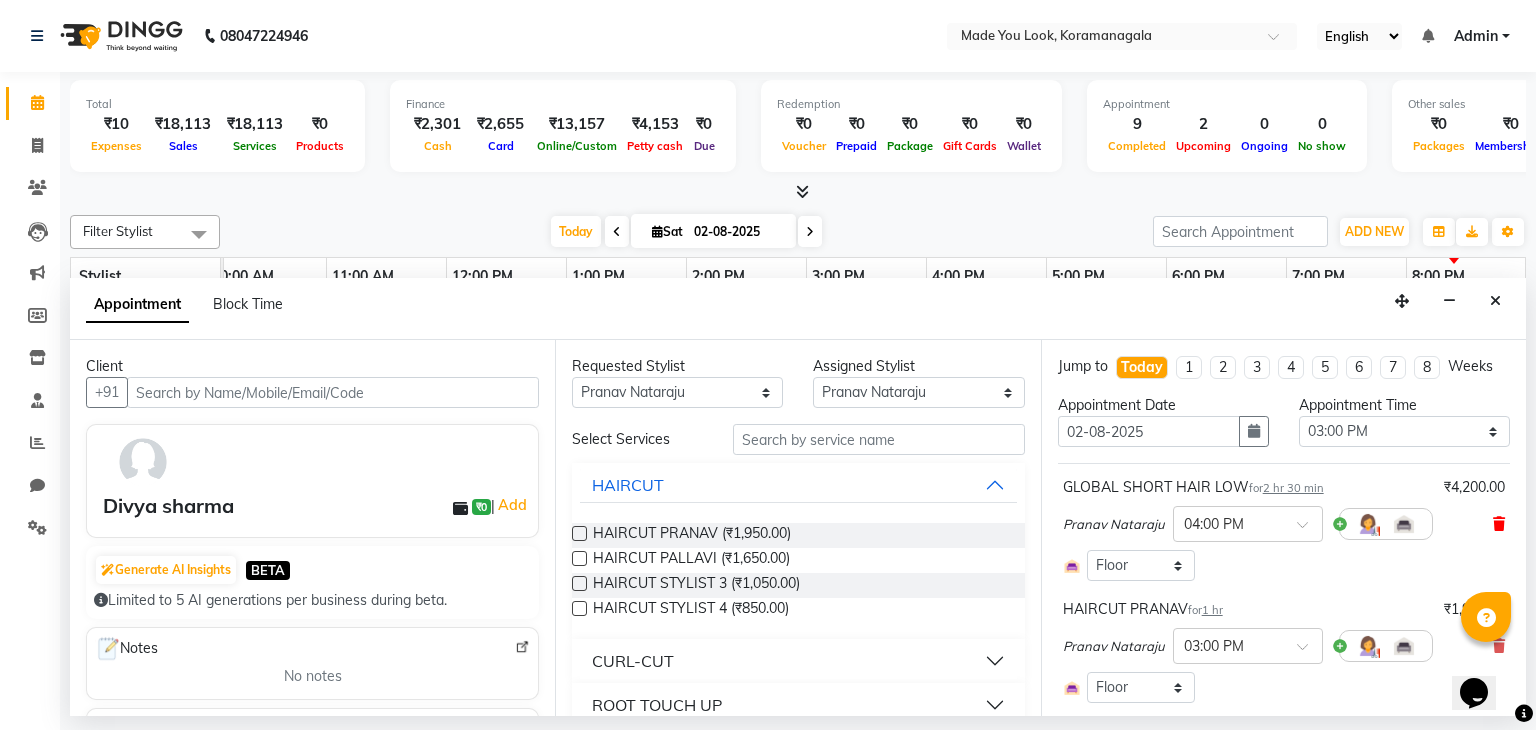 click at bounding box center (1499, 524) 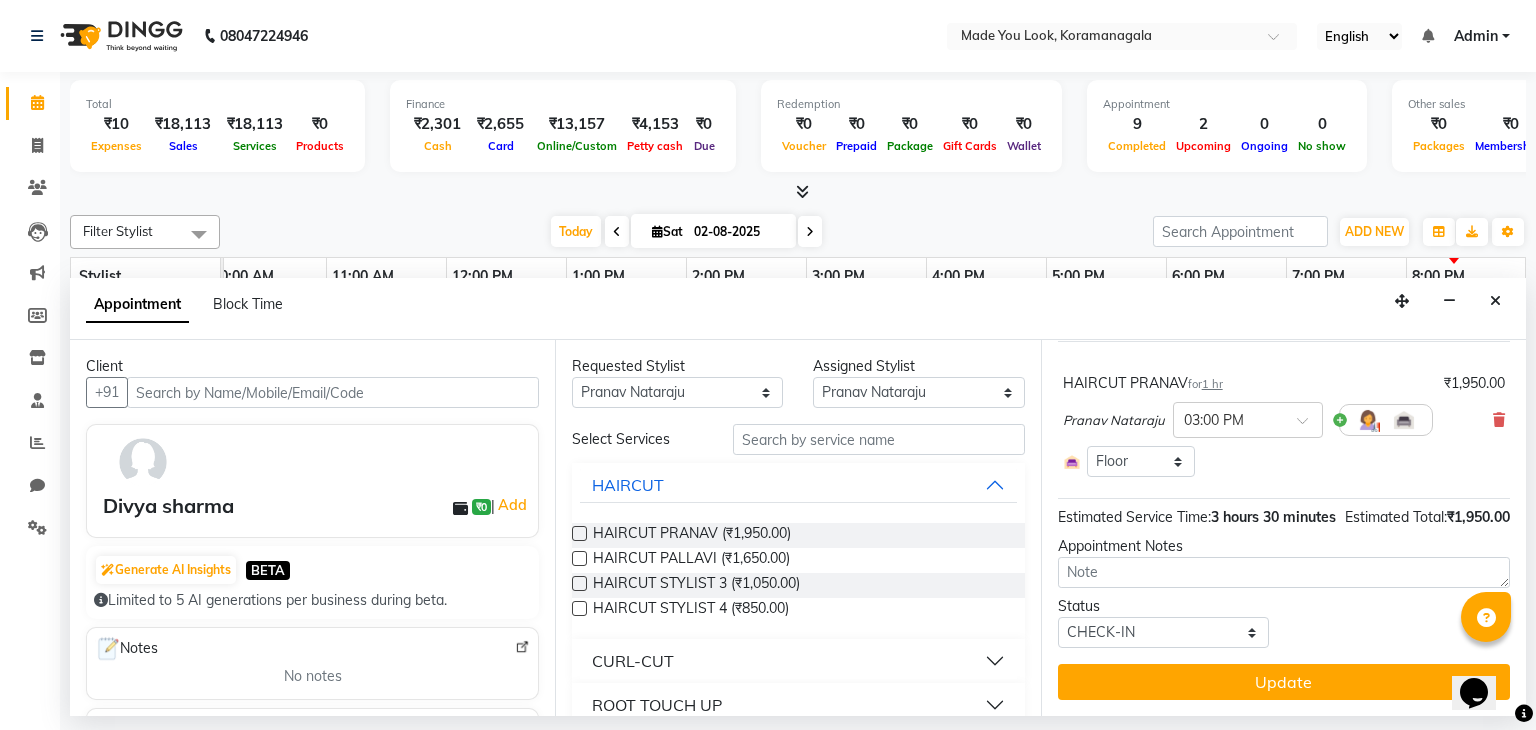 scroll, scrollTop: 142, scrollLeft: 0, axis: vertical 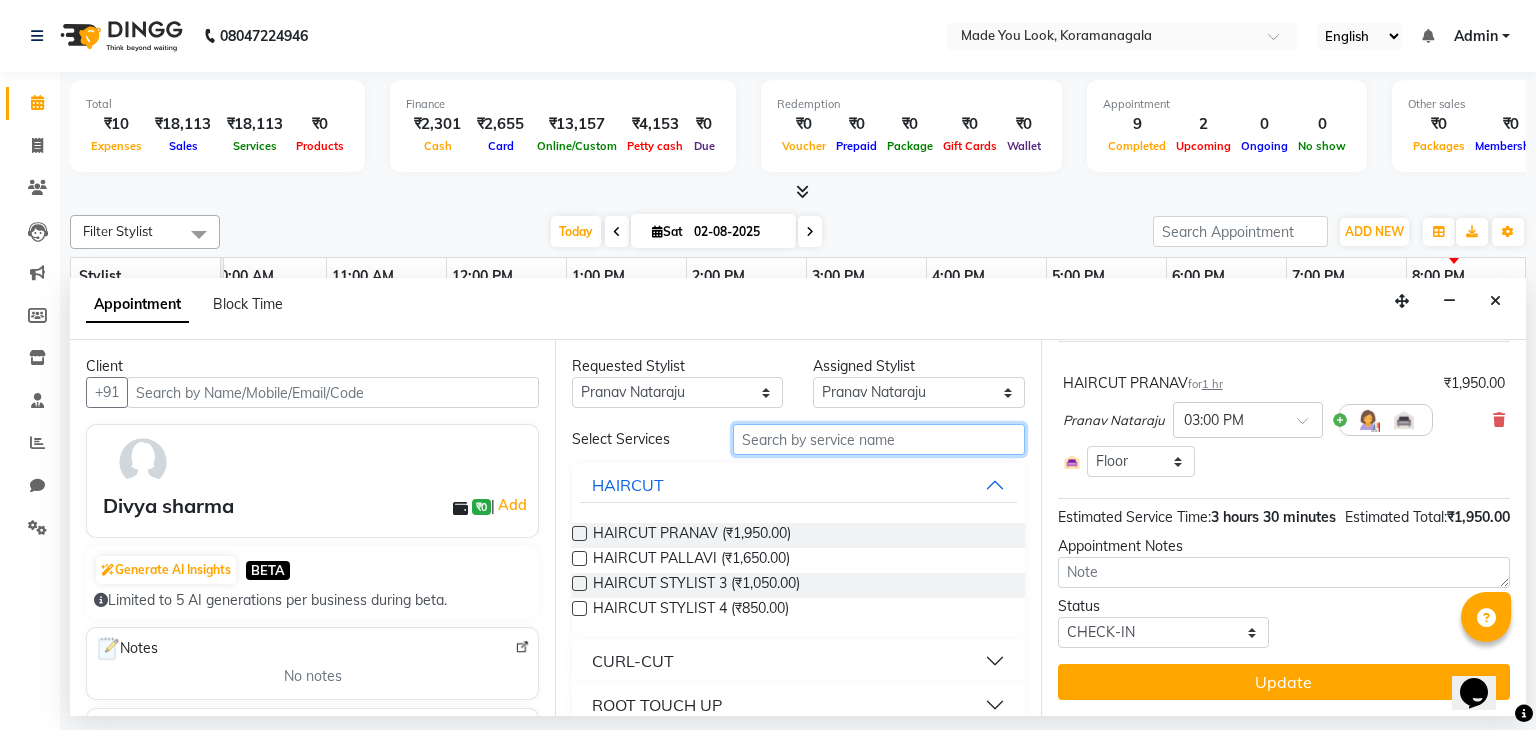 click at bounding box center [879, 439] 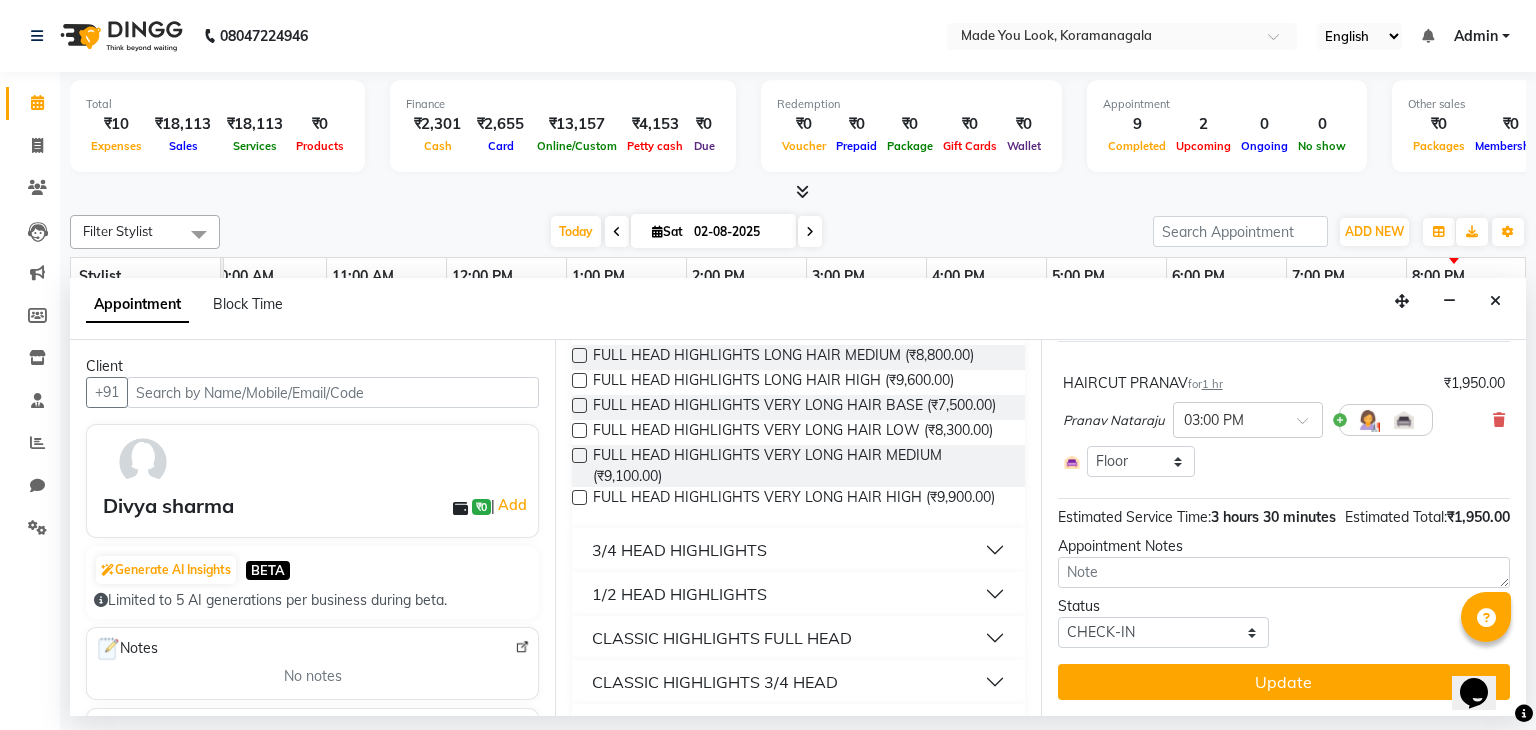scroll, scrollTop: 432, scrollLeft: 0, axis: vertical 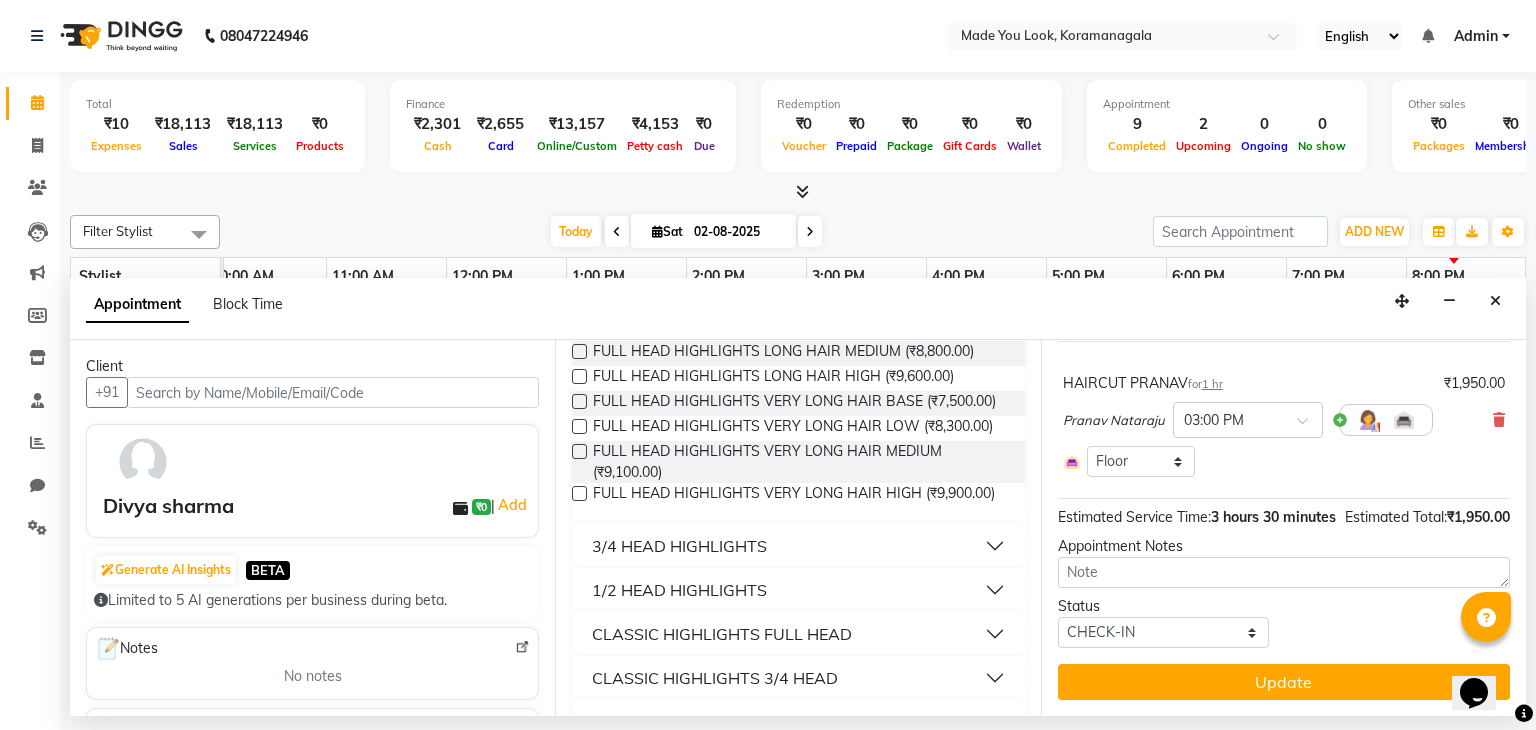 type on "highli" 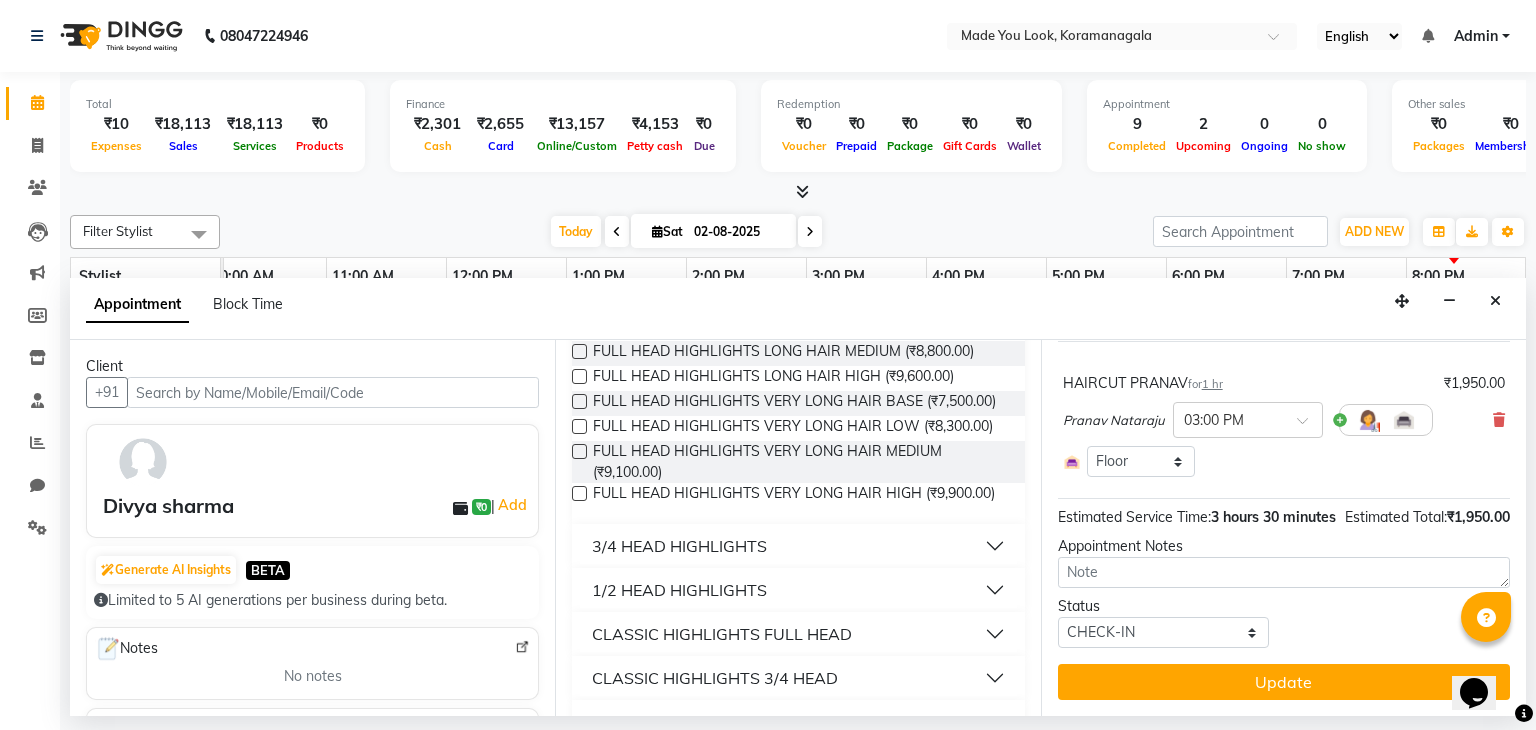 click on "3/4 HEAD HIGHLIGHTS" at bounding box center [679, 546] 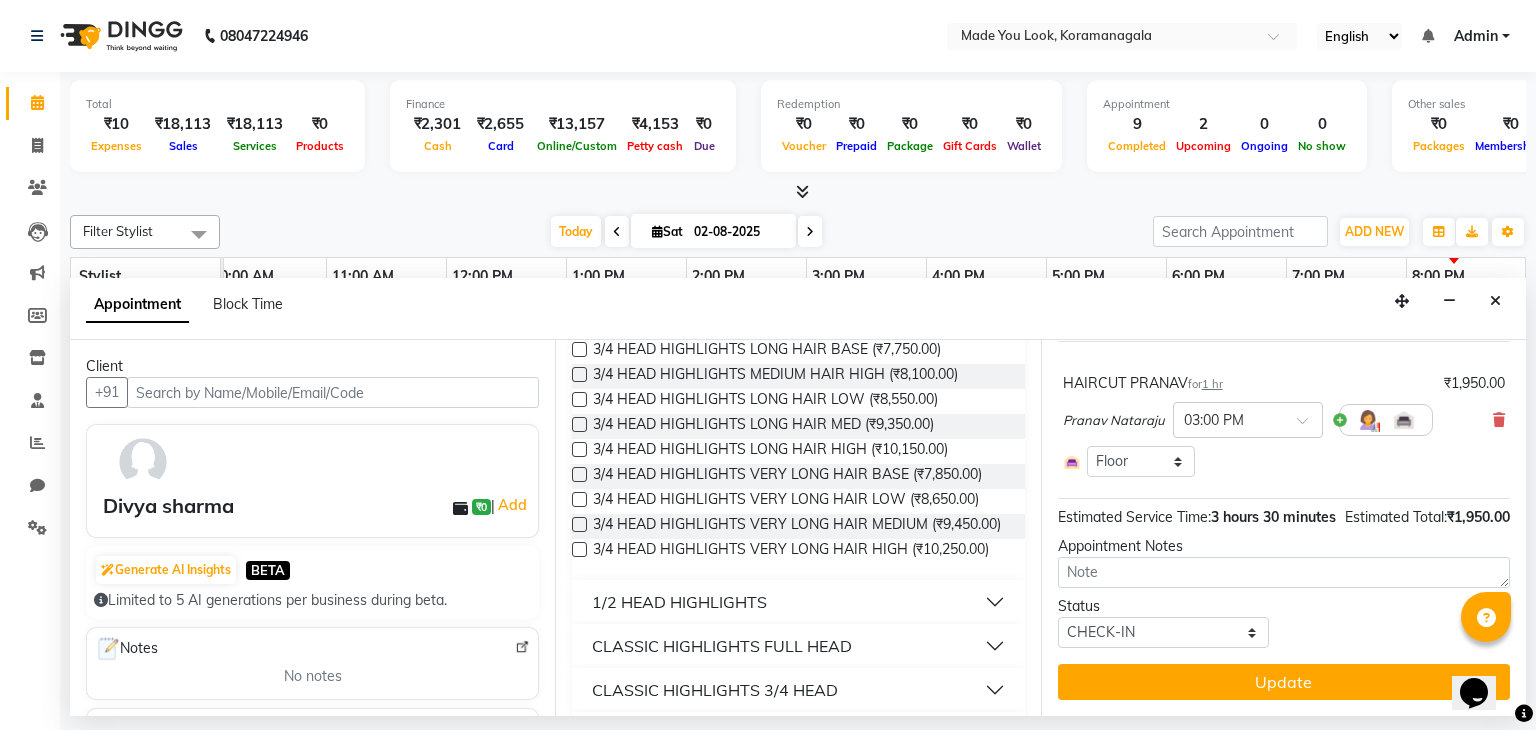 scroll, scrollTop: 932, scrollLeft: 0, axis: vertical 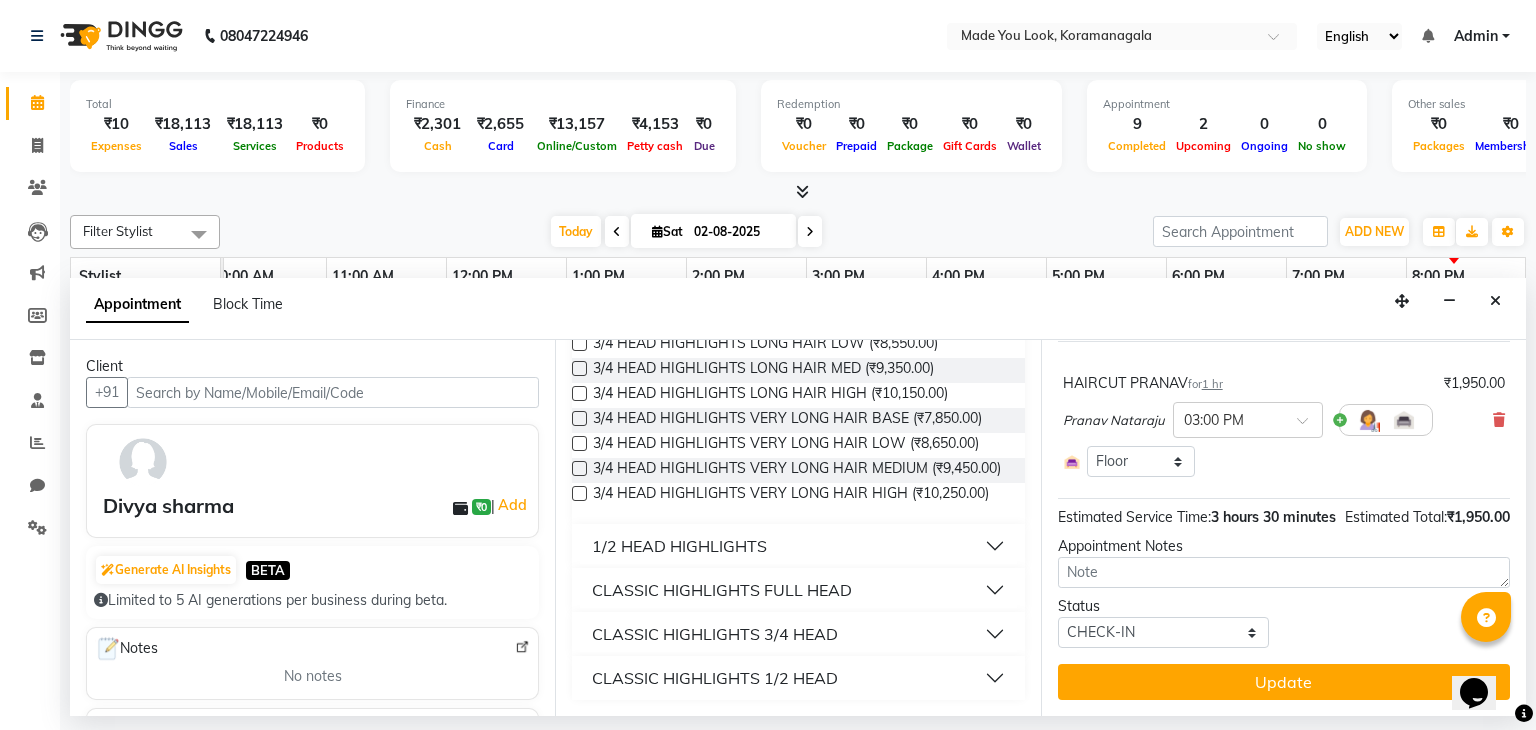 click on "1/2 HEAD HIGHLIGHTS" at bounding box center (679, 546) 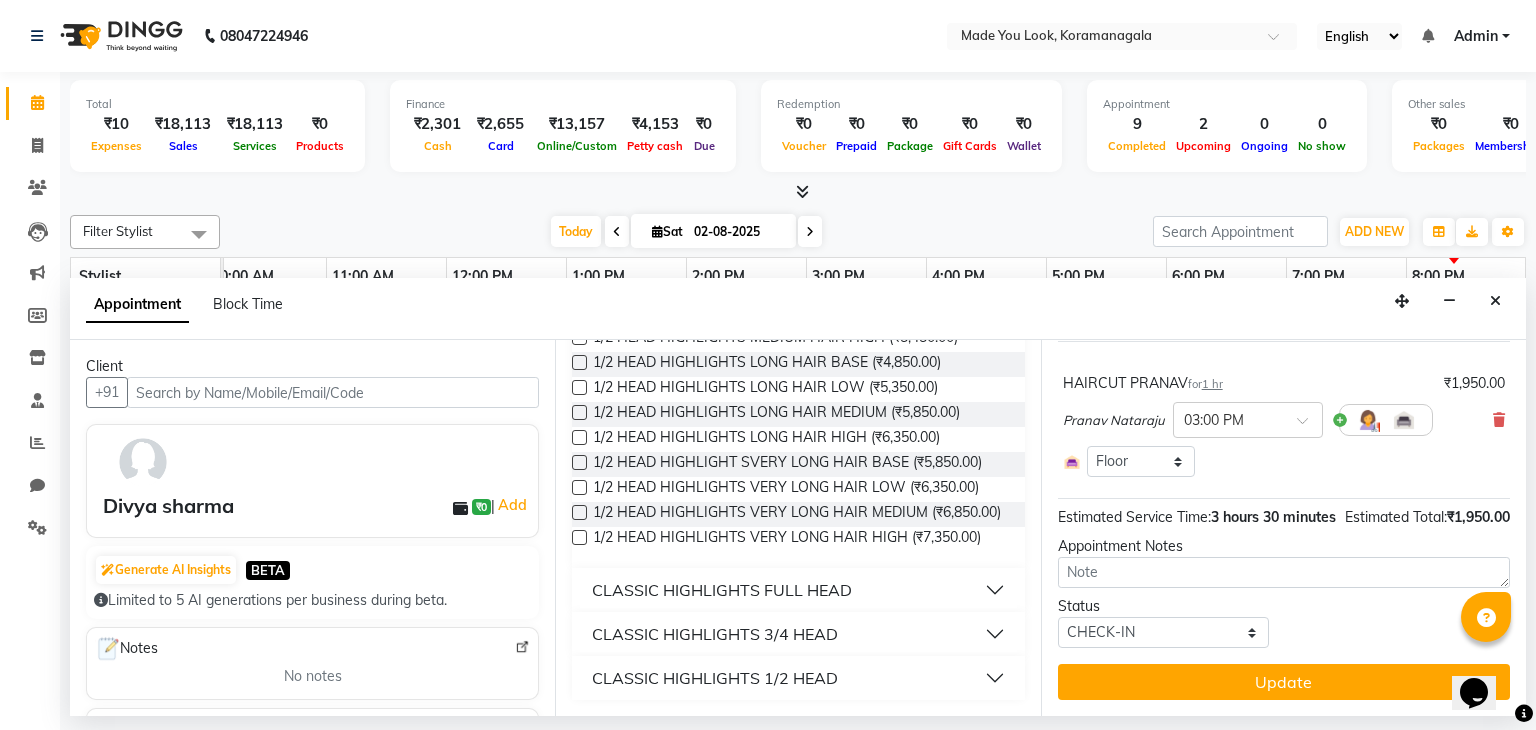 scroll, scrollTop: 1407, scrollLeft: 0, axis: vertical 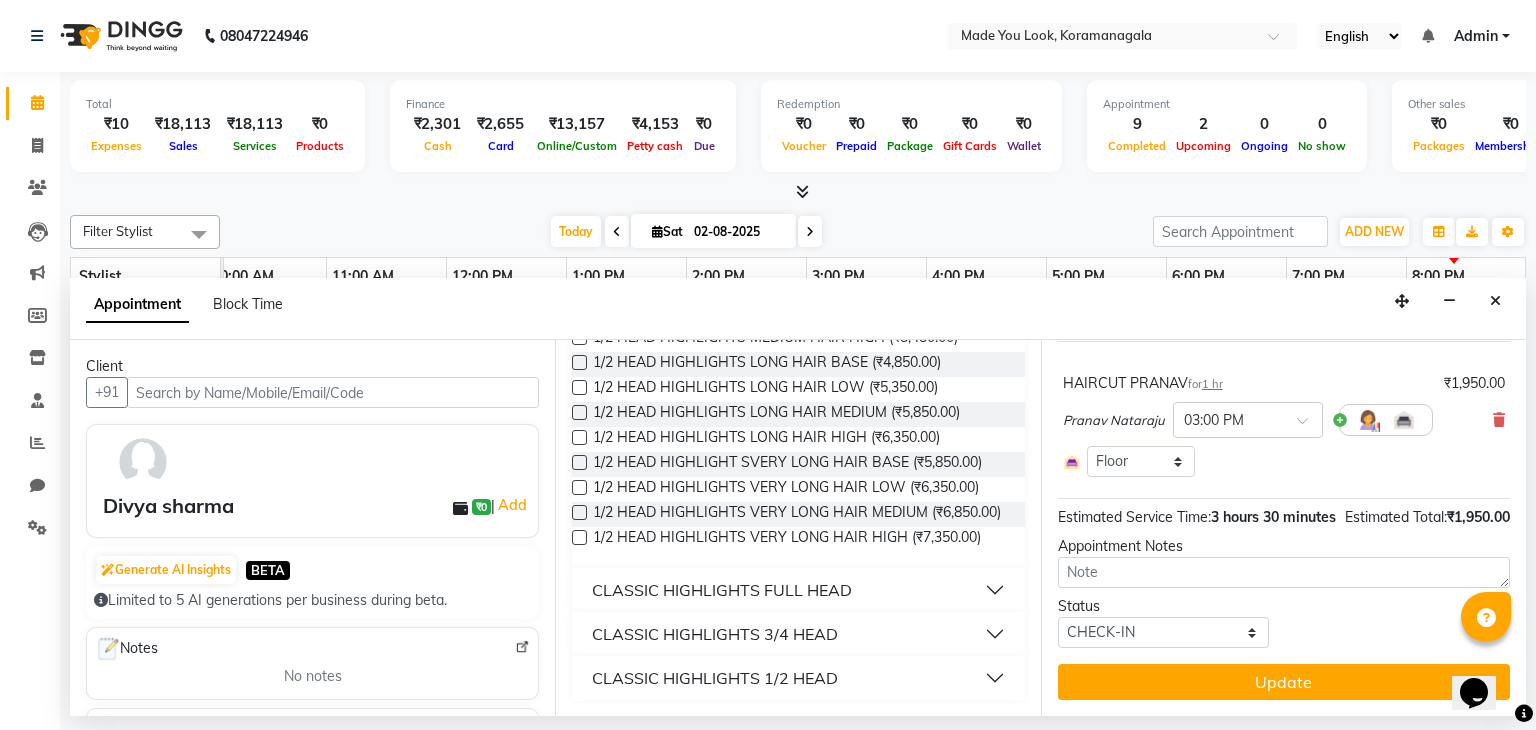 click on "CLASSIC HIGHLIGHTS FULL HEAD" at bounding box center [722, 590] 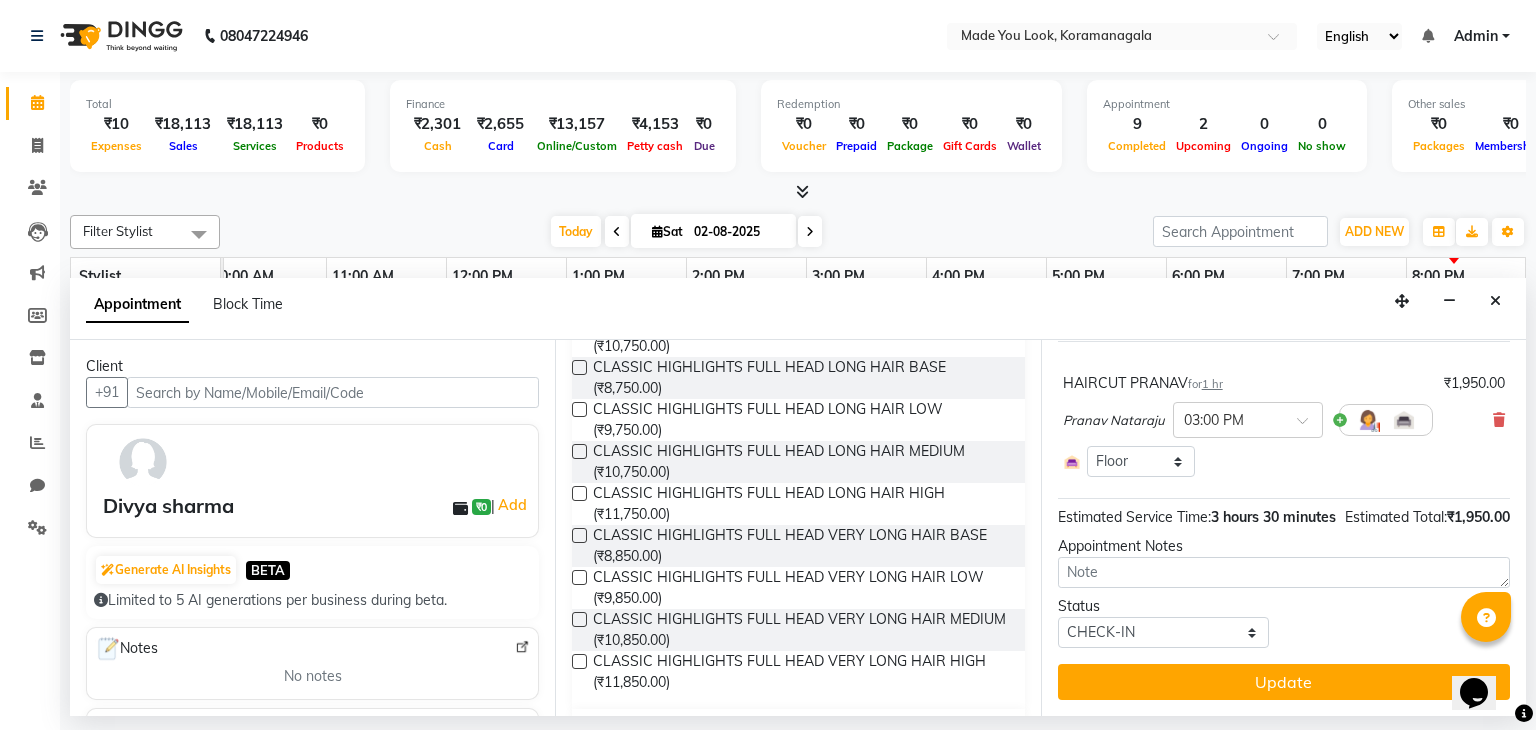 scroll, scrollTop: 2112, scrollLeft: 0, axis: vertical 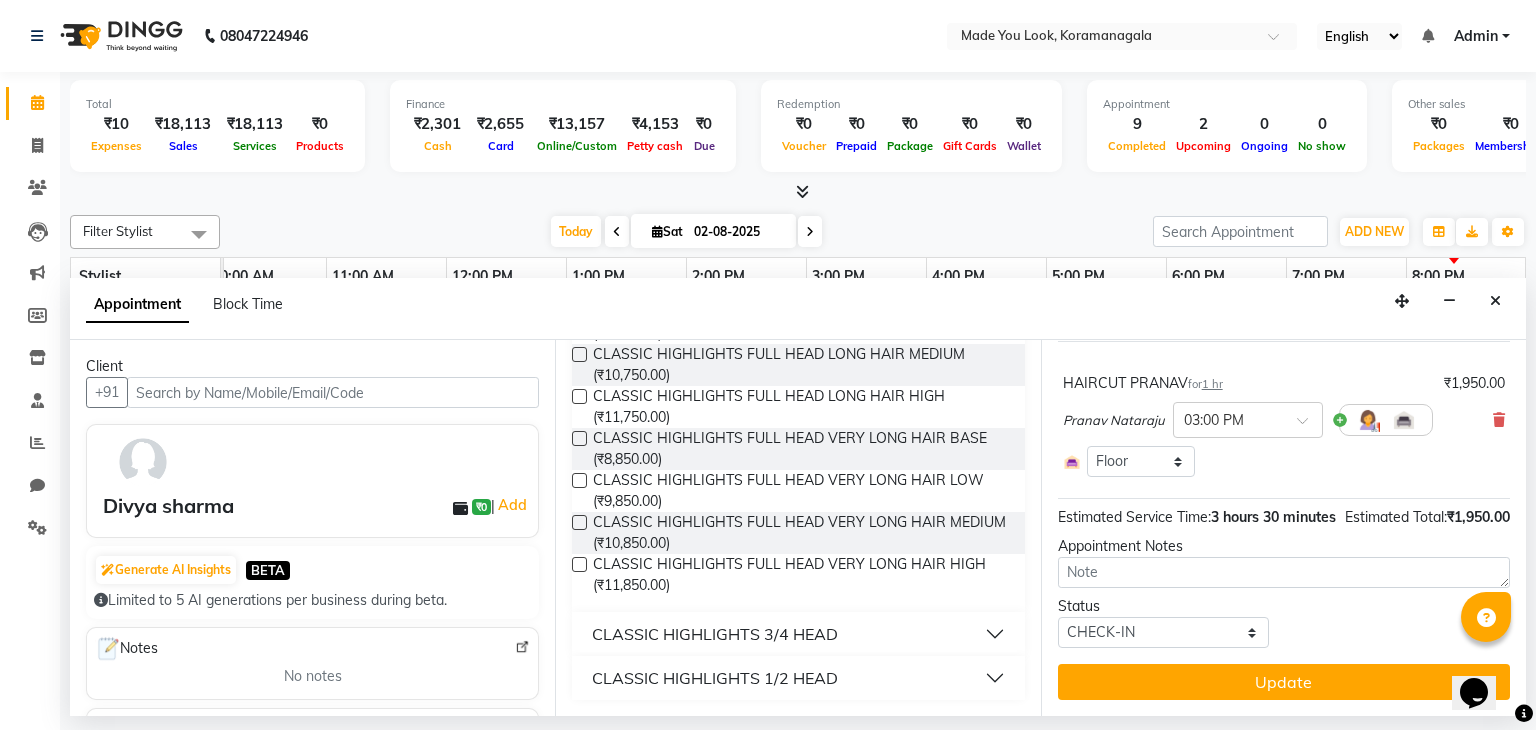 click on "CLASSIC HIGHLIGHTS 3/4 HEAD" at bounding box center (715, 634) 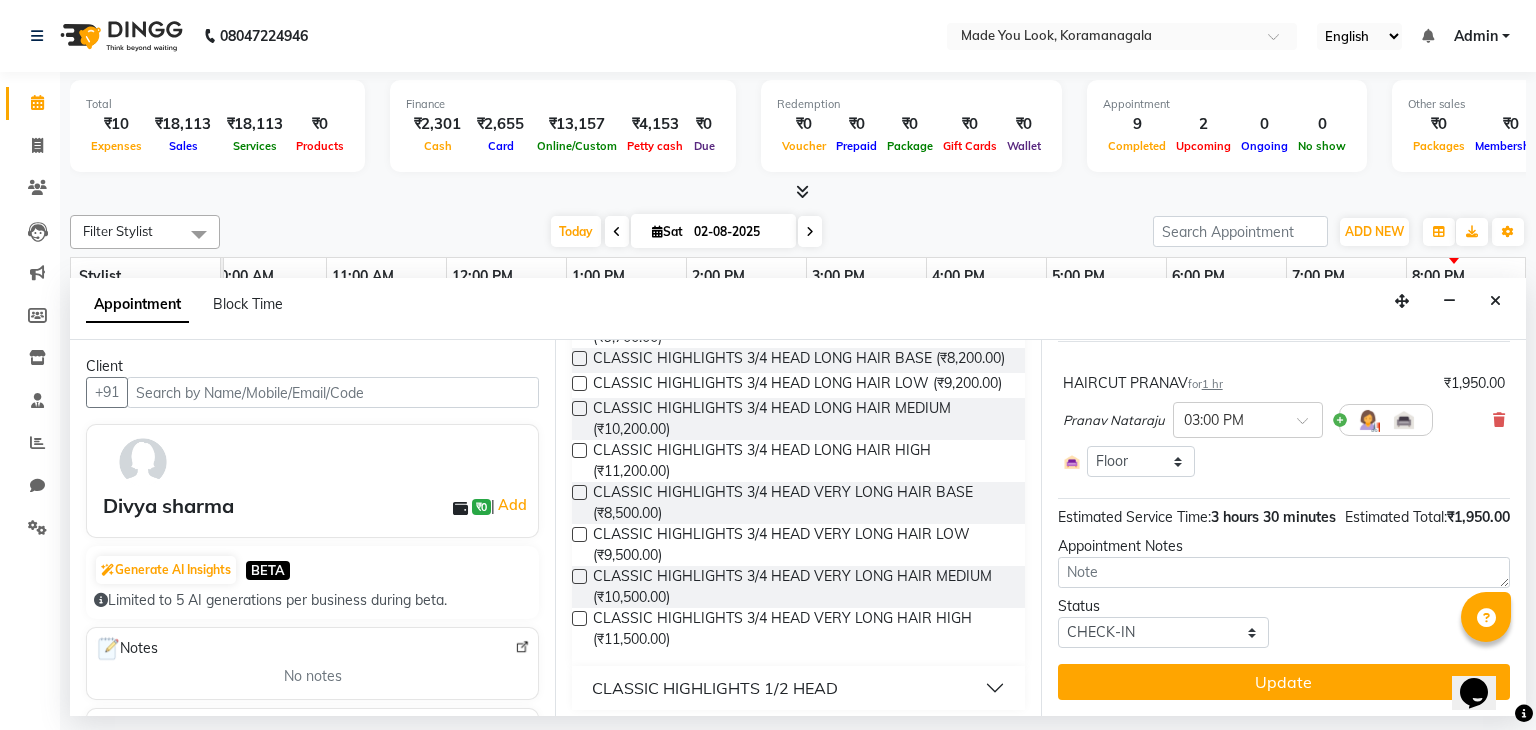 scroll, scrollTop: 2816, scrollLeft: 0, axis: vertical 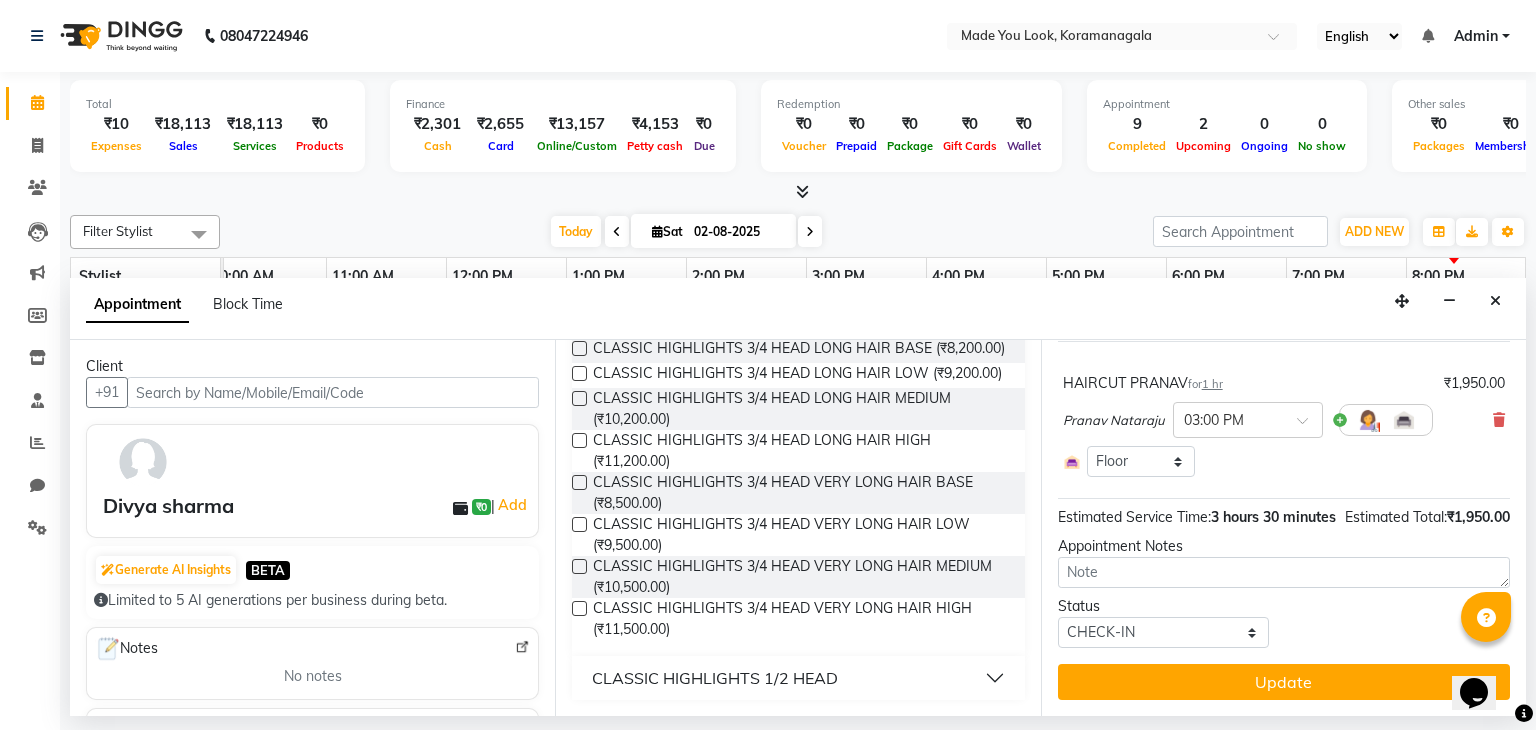 click on "CLASSIC HIGHLIGHTS 1/2 HEAD" at bounding box center [715, 678] 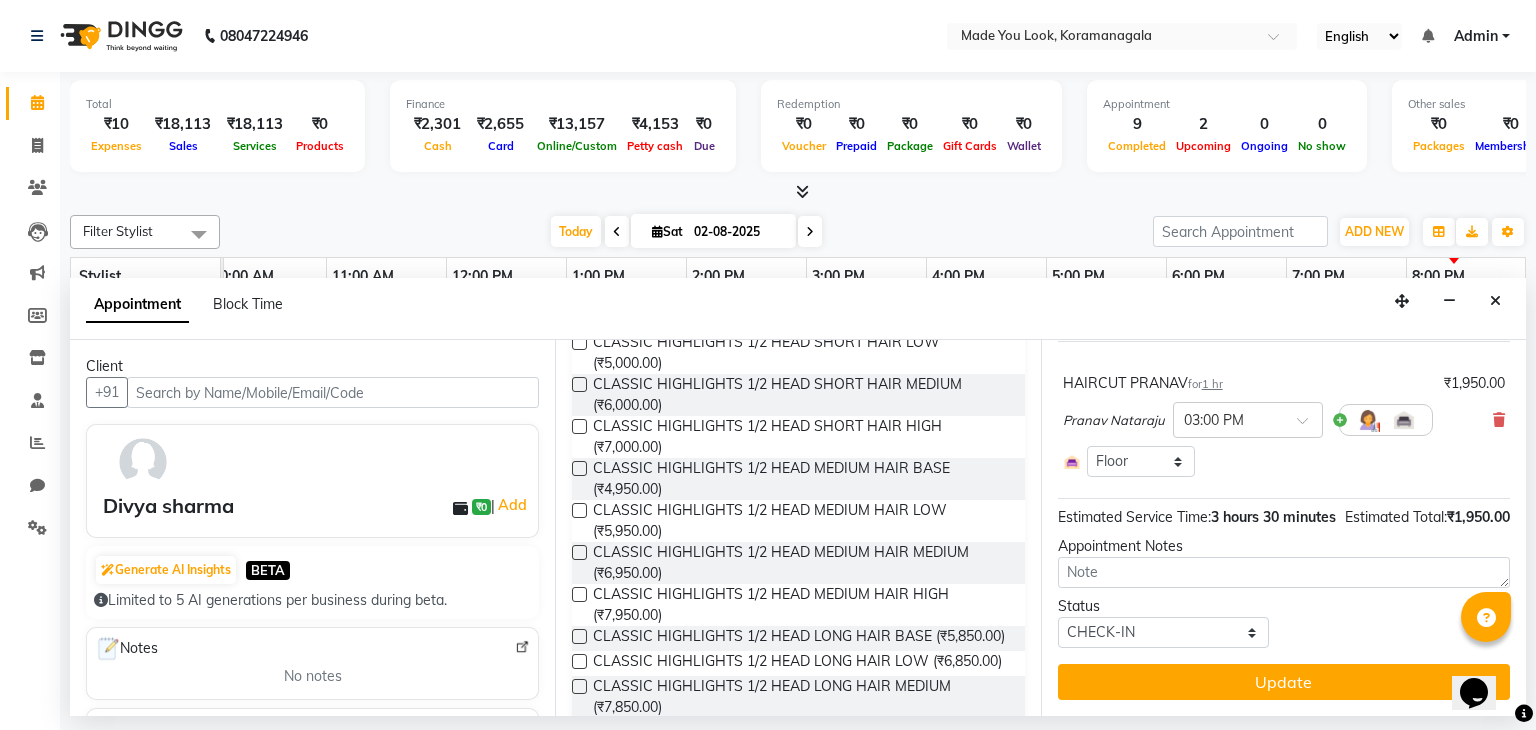 scroll, scrollTop: 3148, scrollLeft: 0, axis: vertical 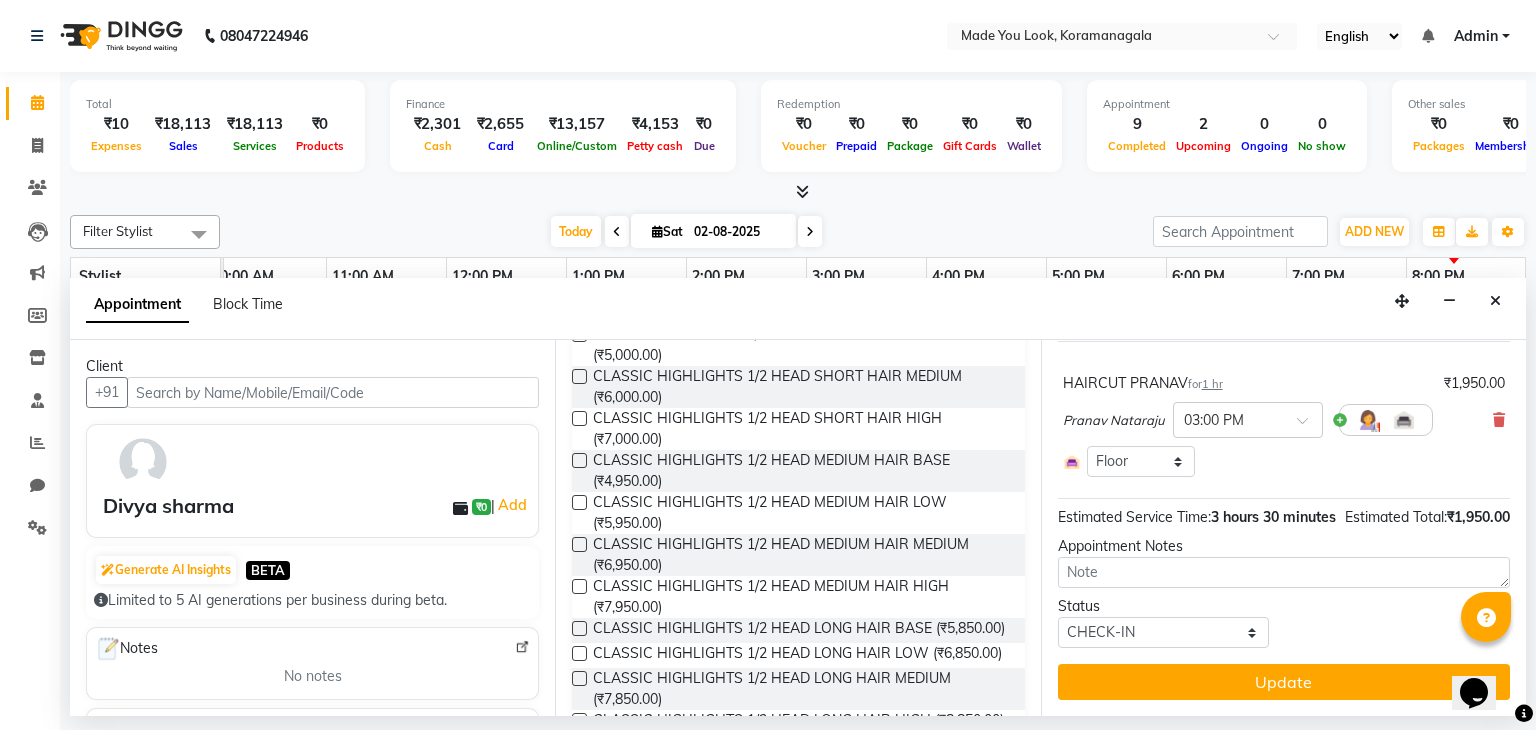 click at bounding box center [579, 376] 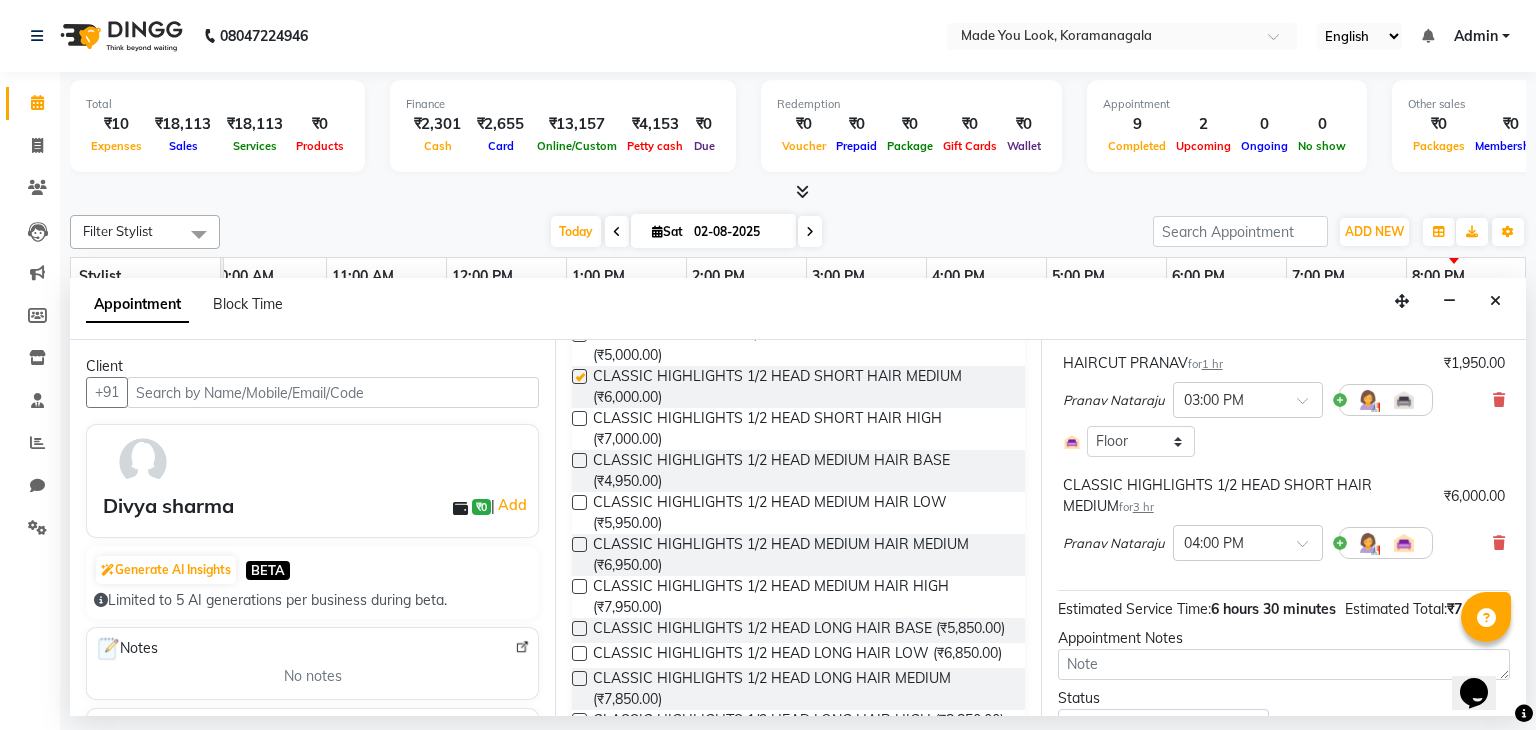 checkbox on "false" 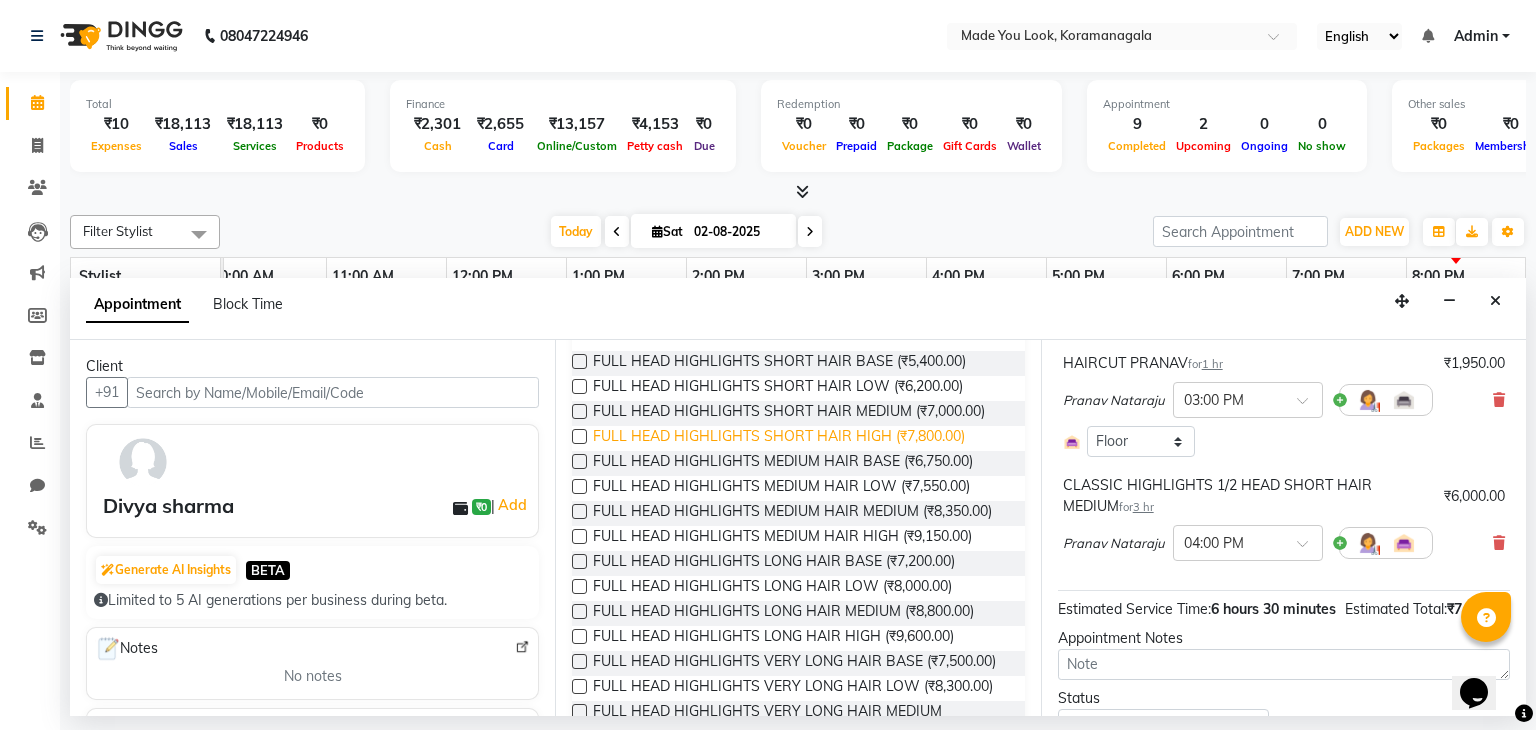 scroll, scrollTop: 0, scrollLeft: 0, axis: both 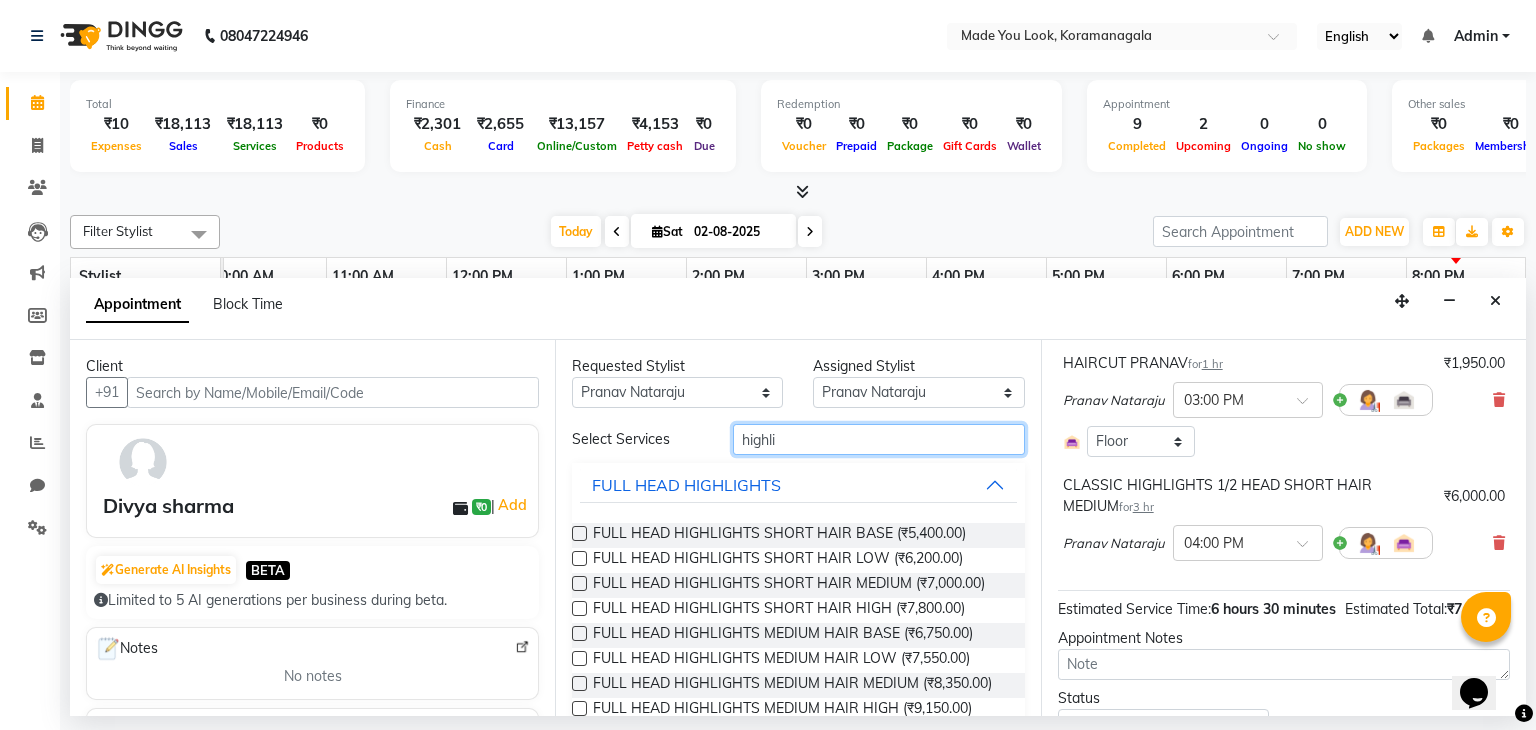 click on "highli" at bounding box center [879, 439] 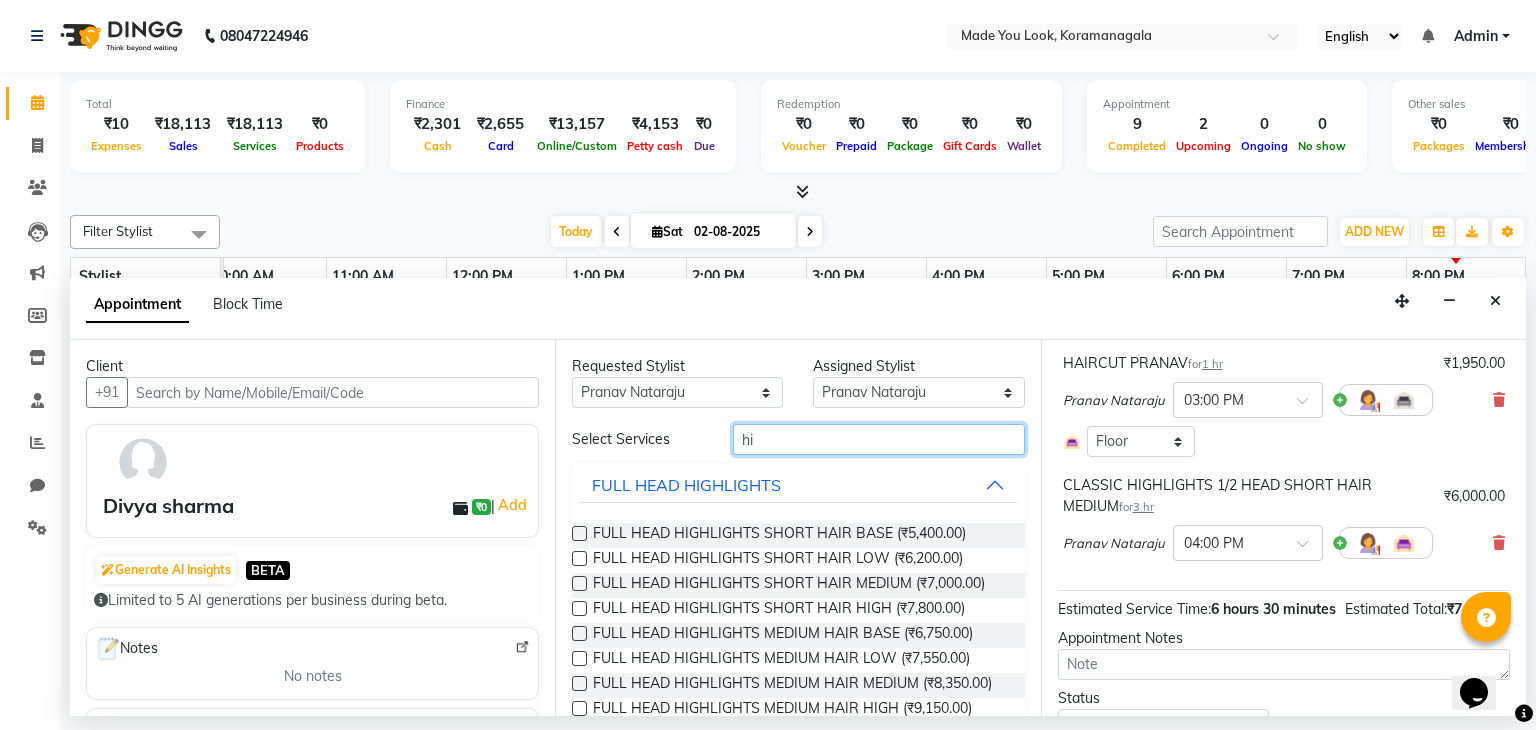 type on "h" 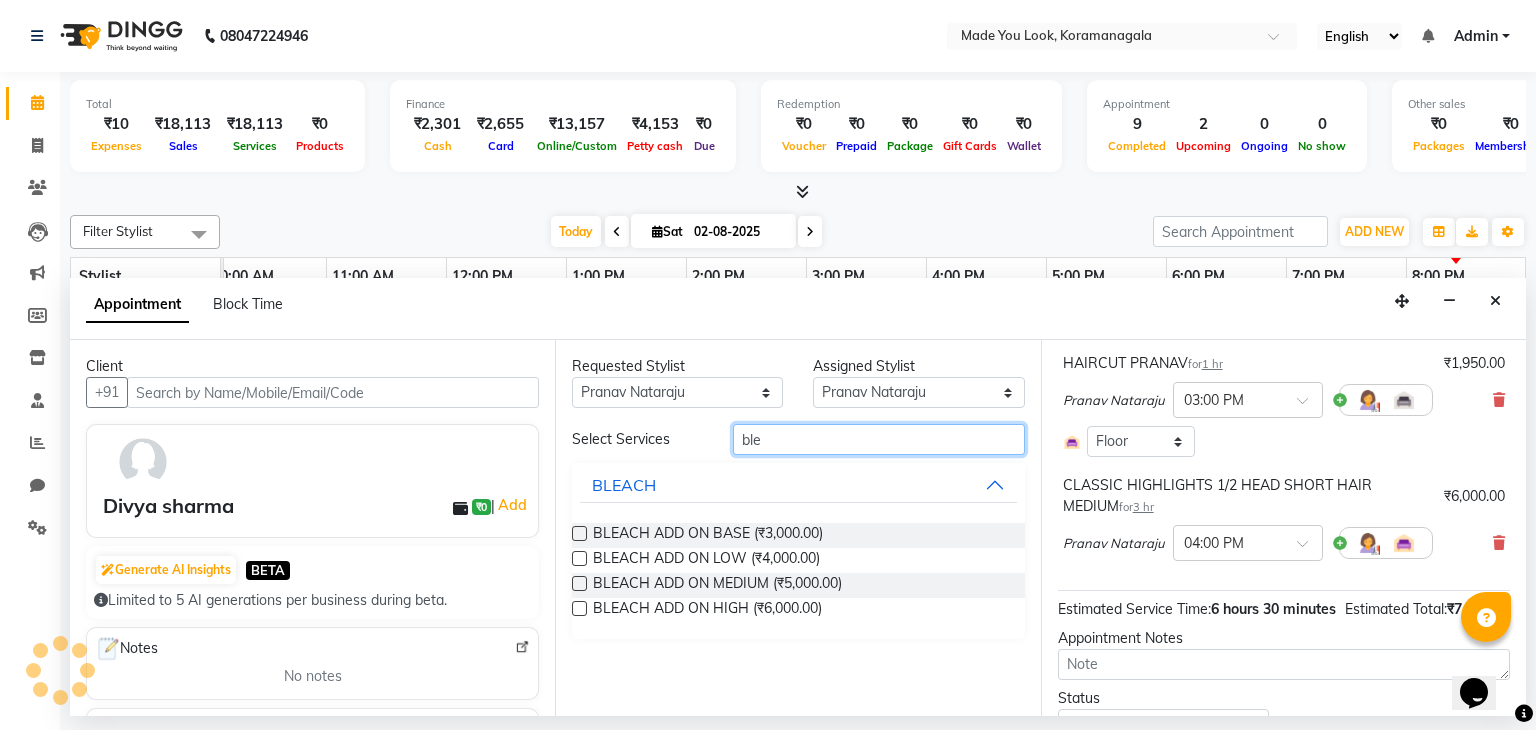 type on "ble" 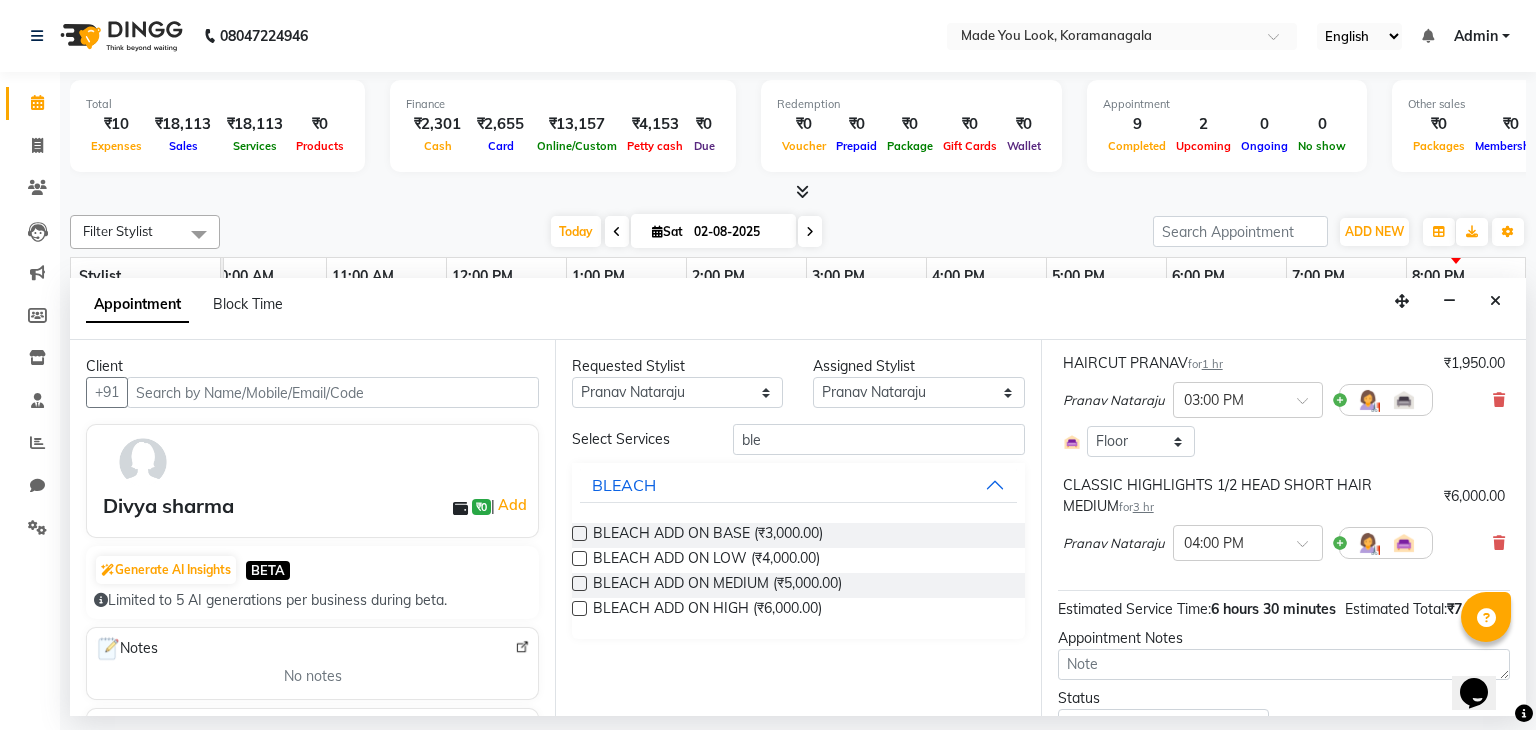 click at bounding box center [579, 533] 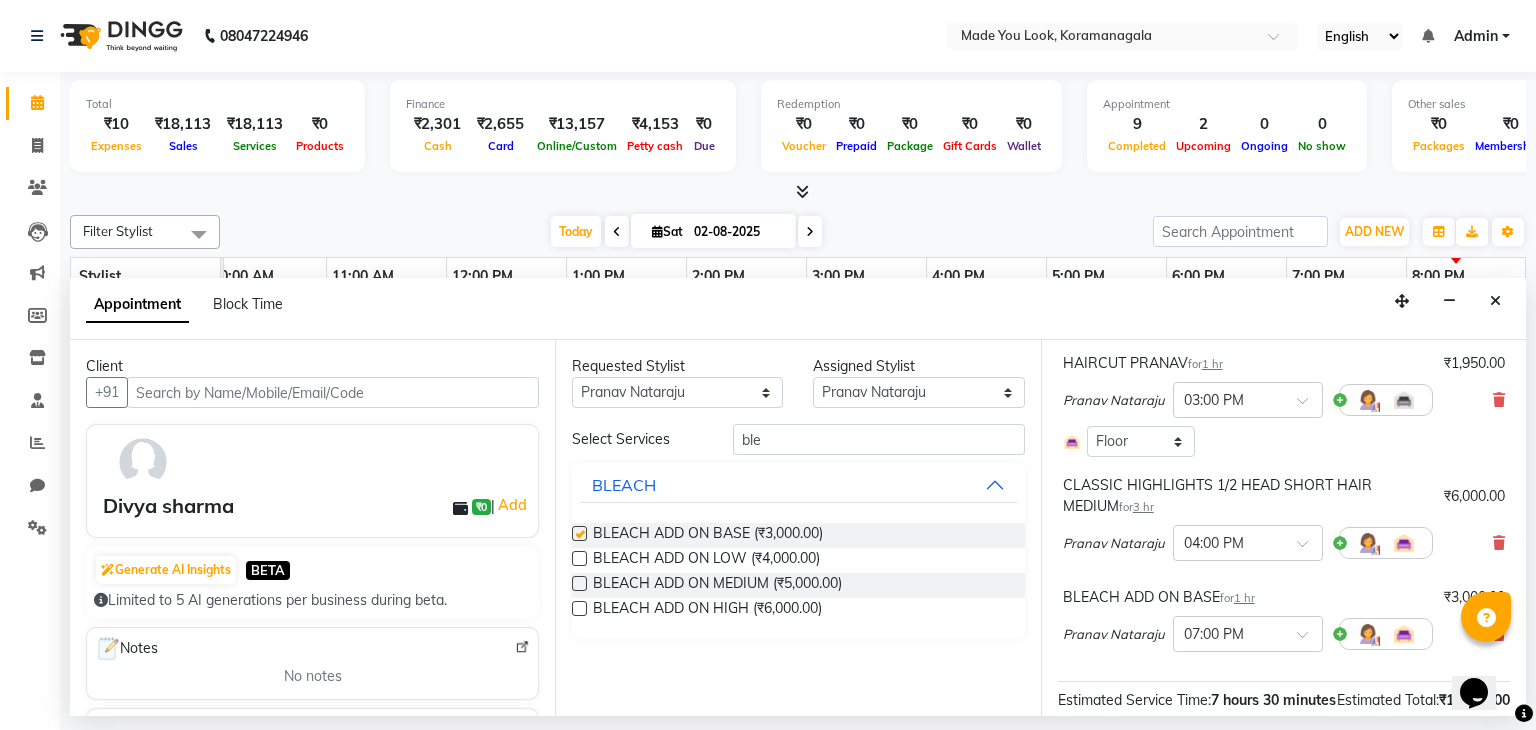checkbox on "false" 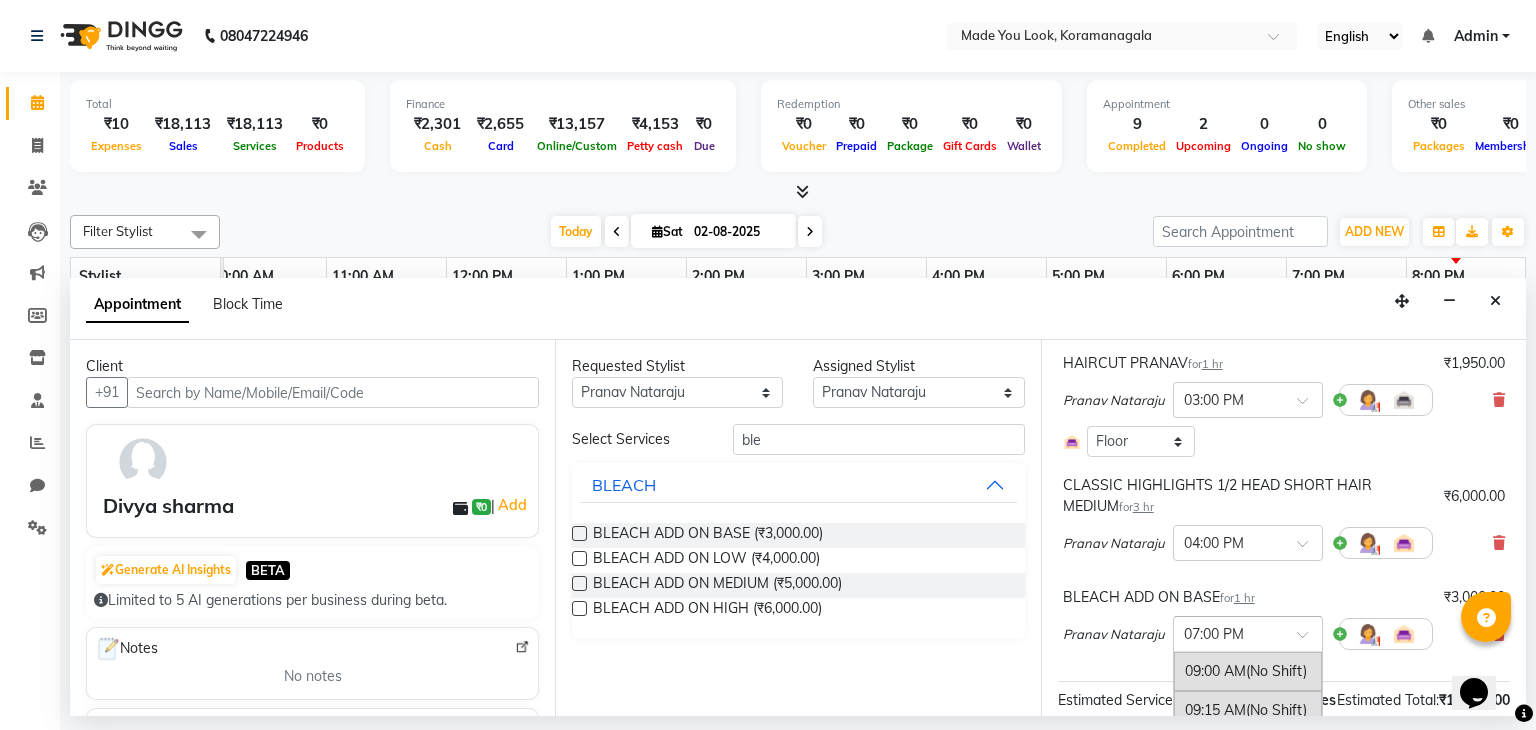 scroll, scrollTop: 1456, scrollLeft: 0, axis: vertical 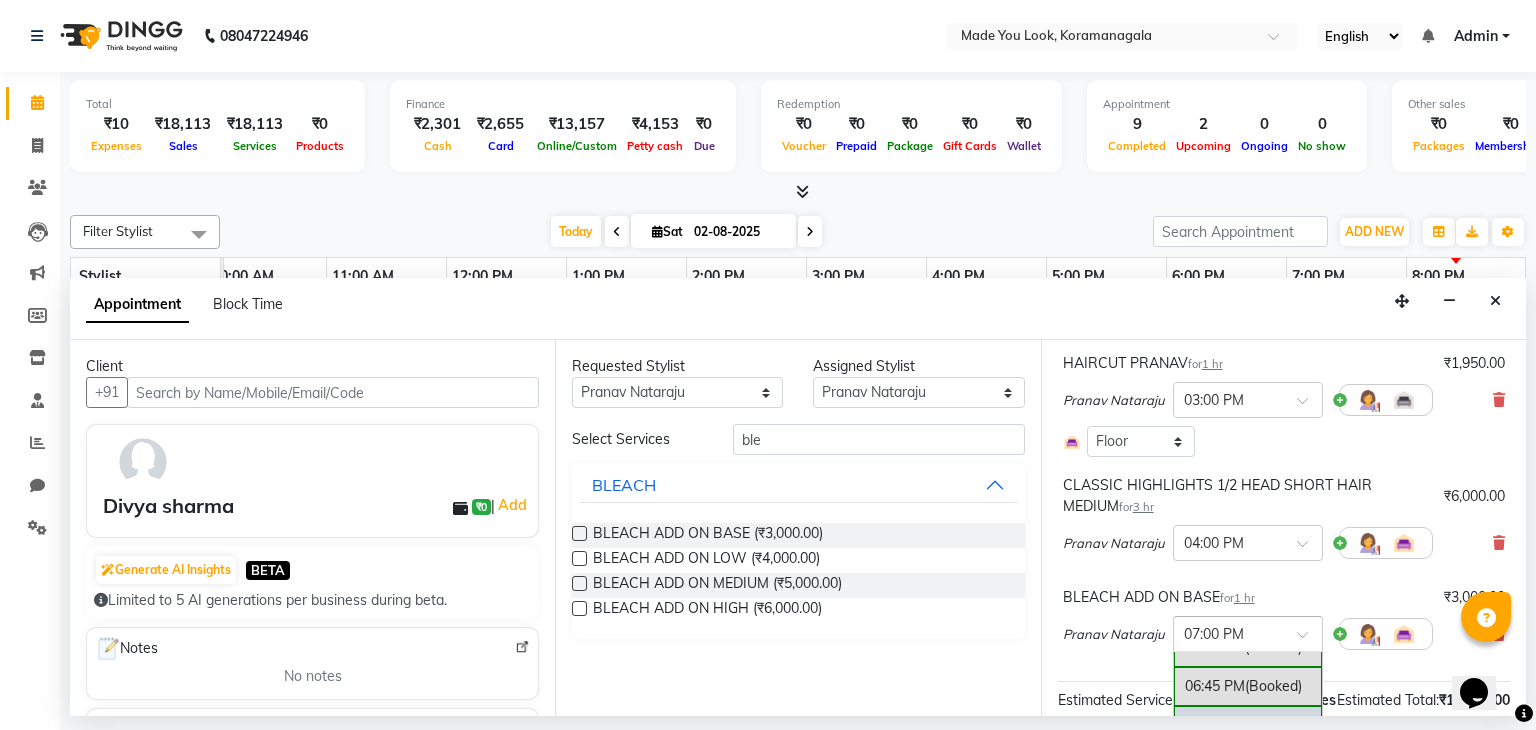click at bounding box center (1248, 632) 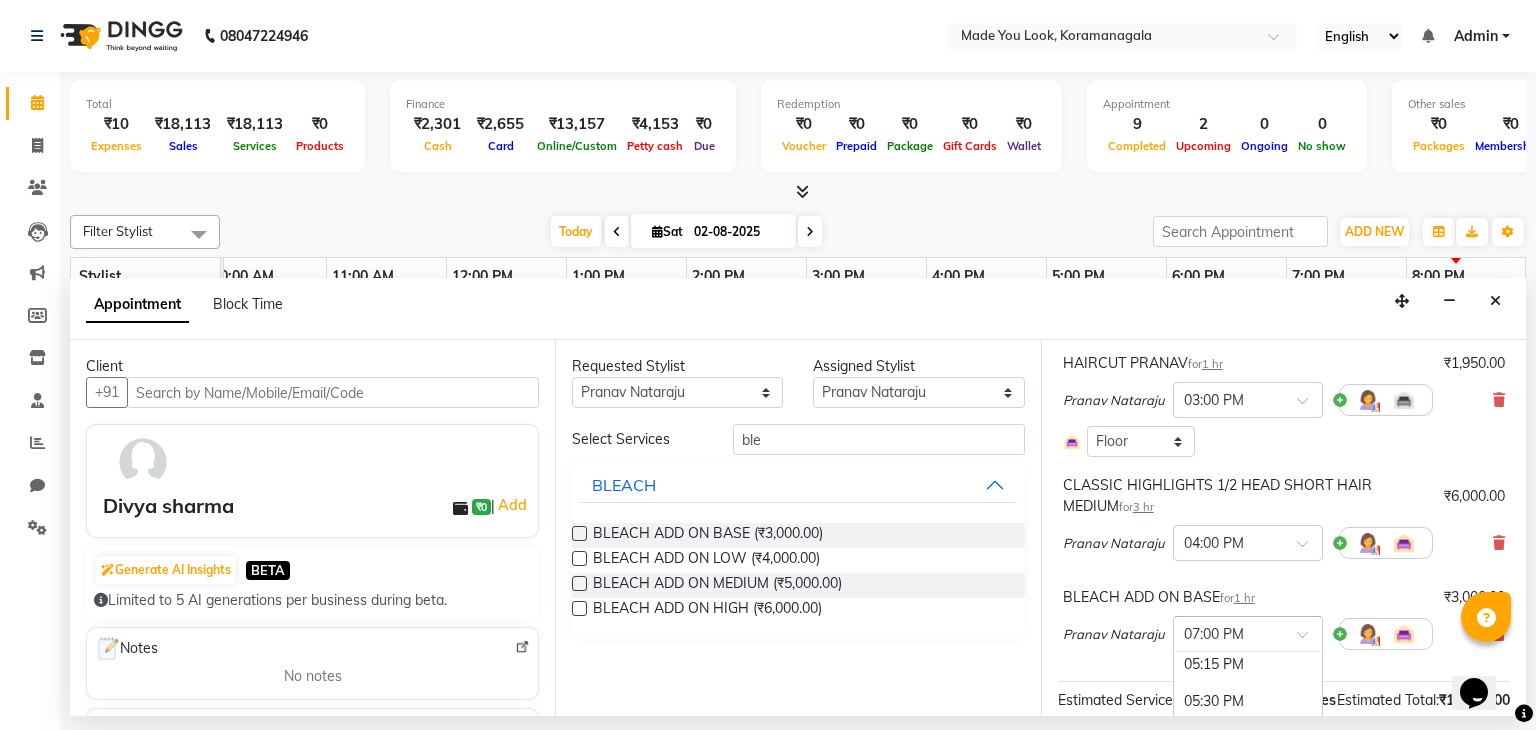 scroll, scrollTop: 1252, scrollLeft: 0, axis: vertical 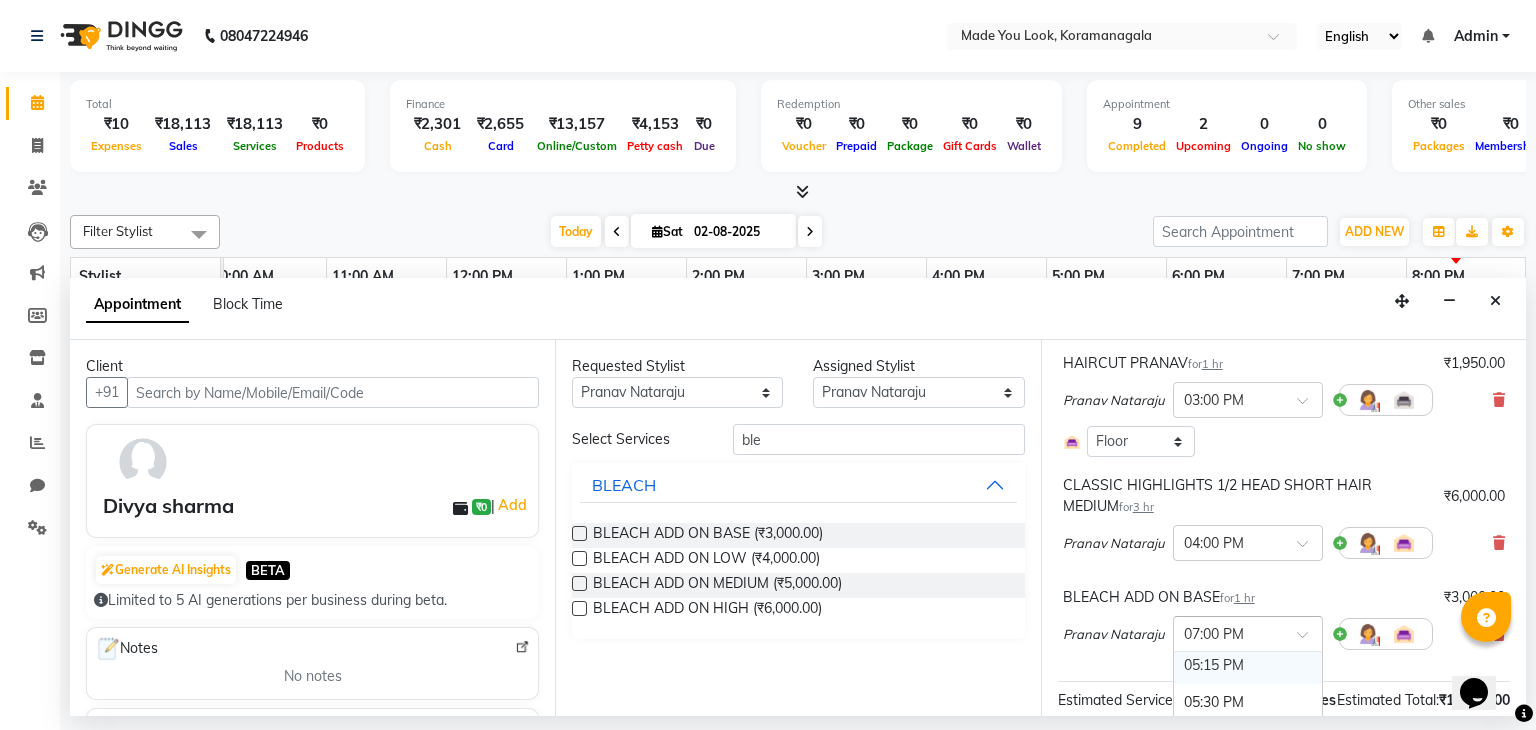 click on "05:15 PM" at bounding box center (1248, 665) 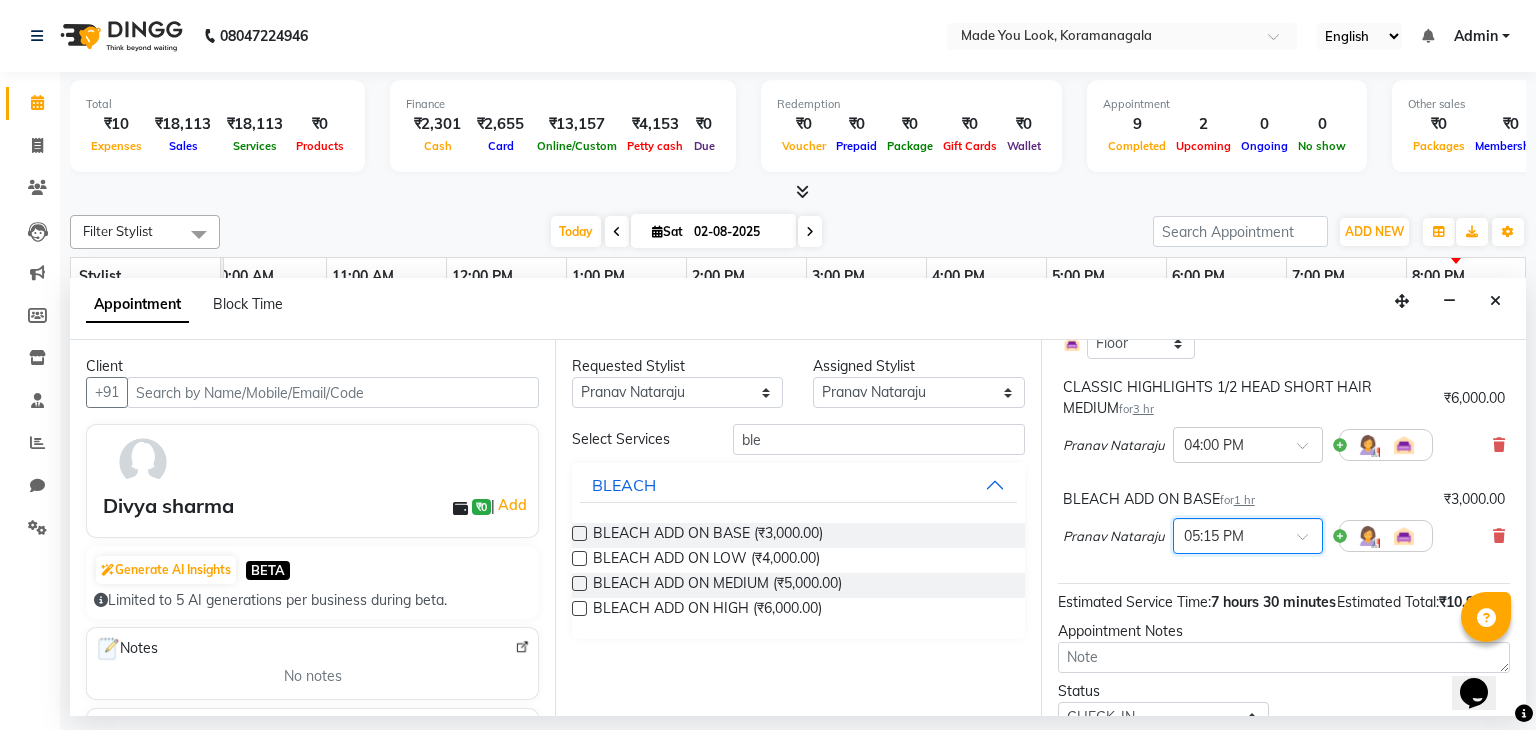 scroll, scrollTop: 287, scrollLeft: 0, axis: vertical 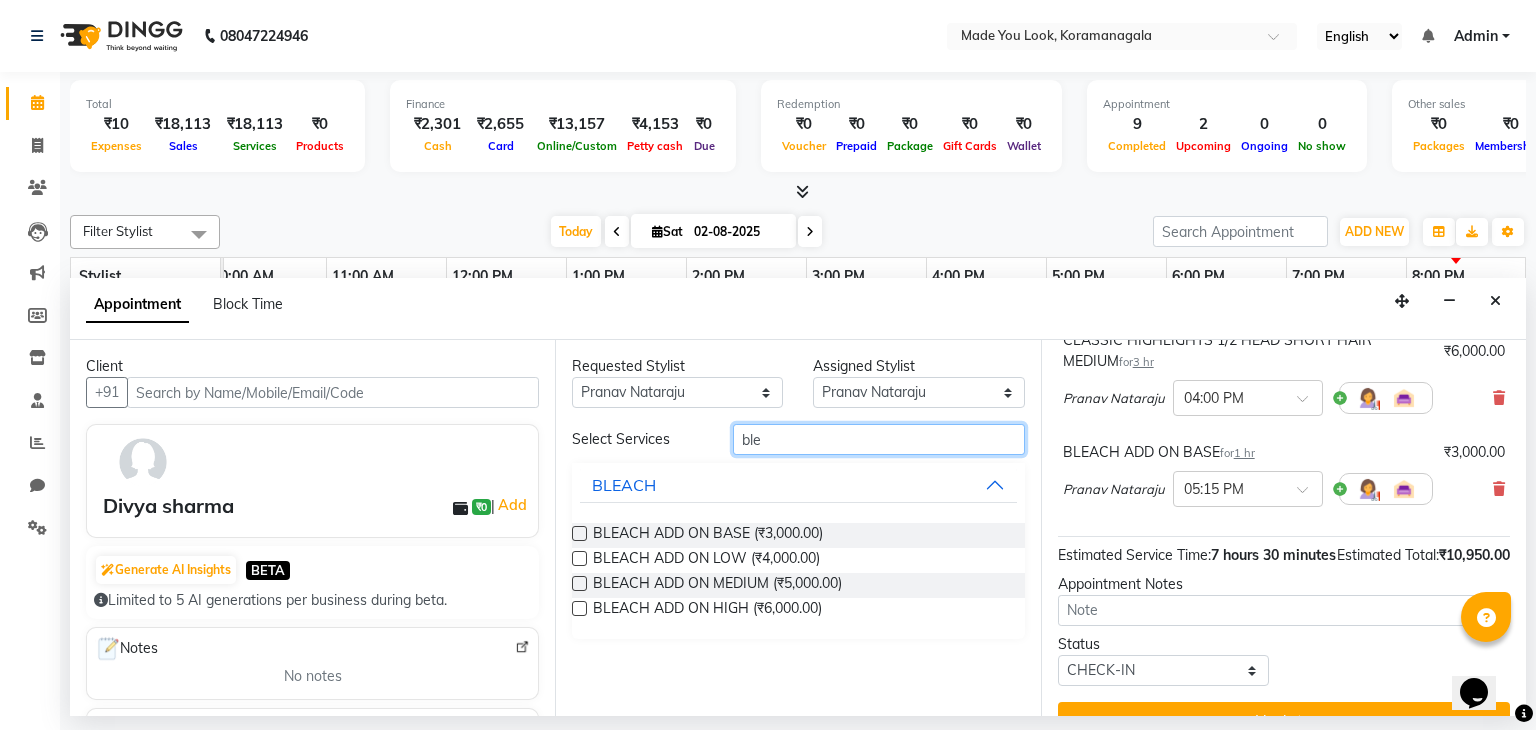 click on "ble" at bounding box center [879, 439] 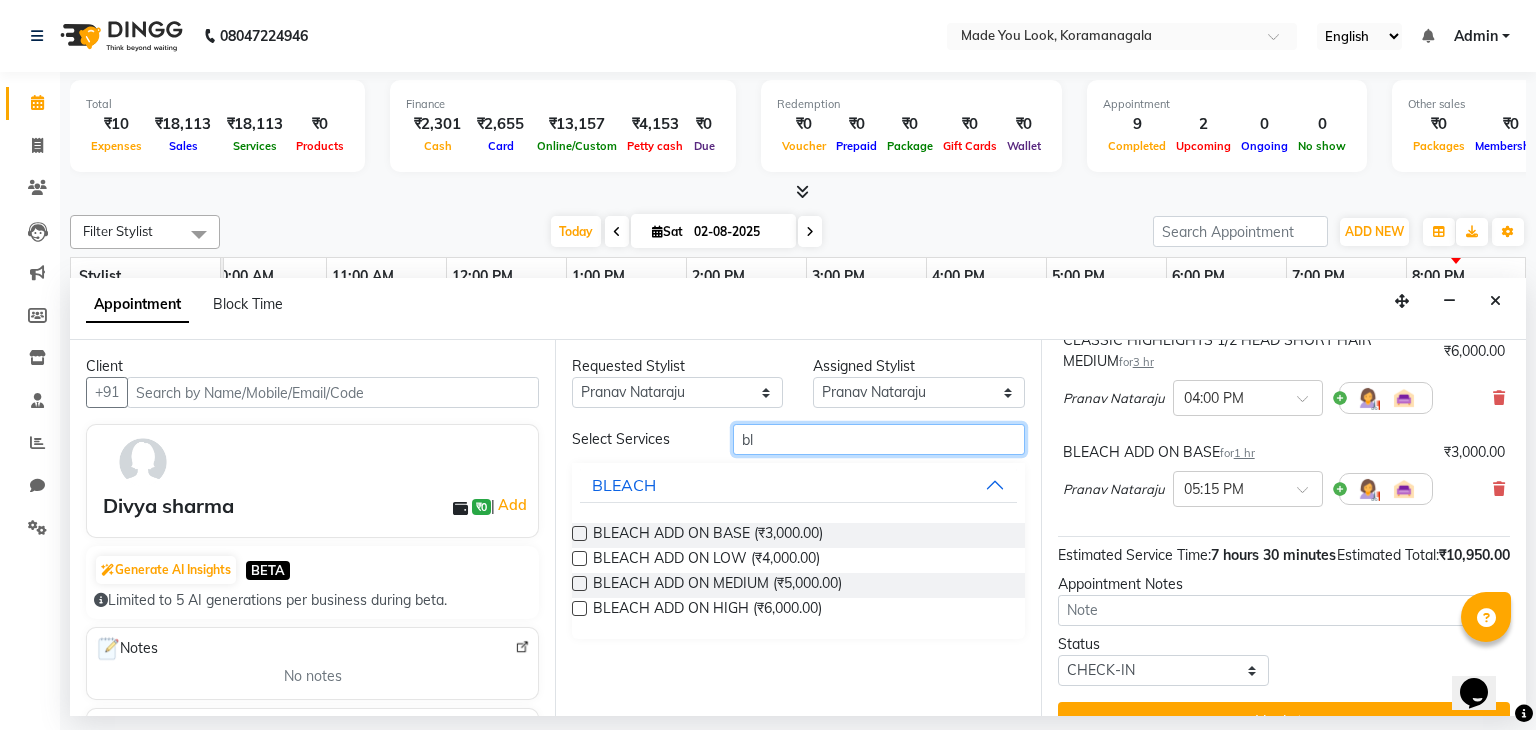 type on "b" 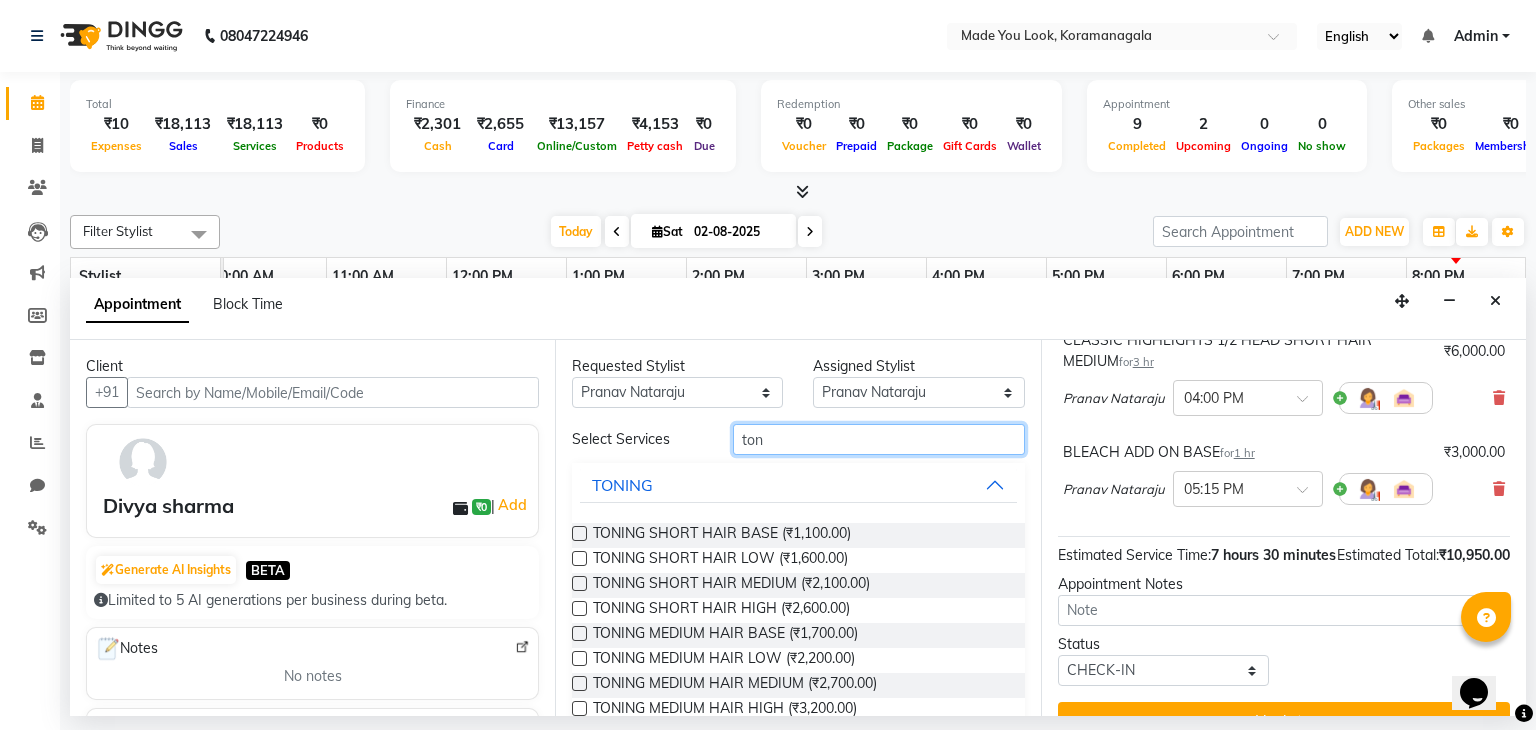 type on "ton" 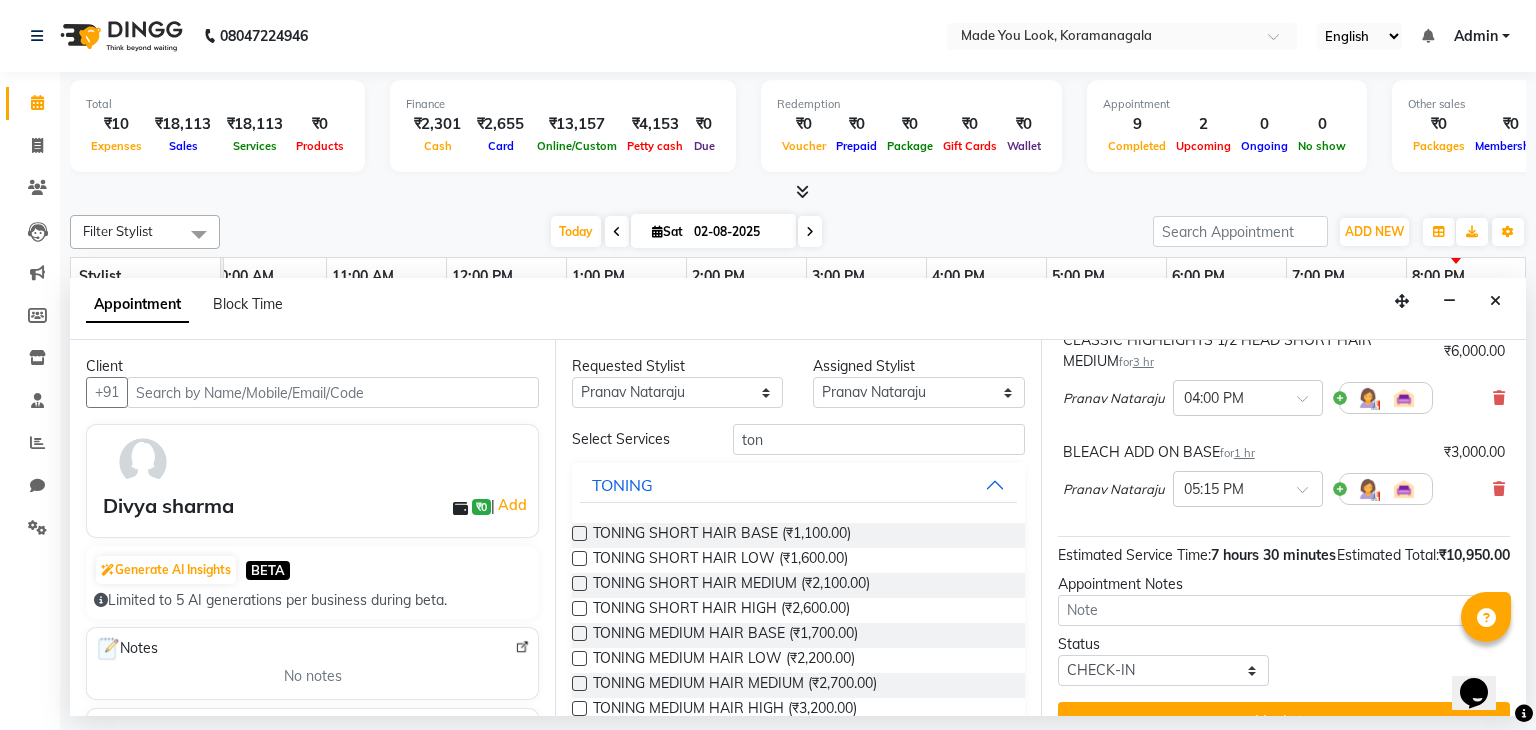 click at bounding box center [579, 583] 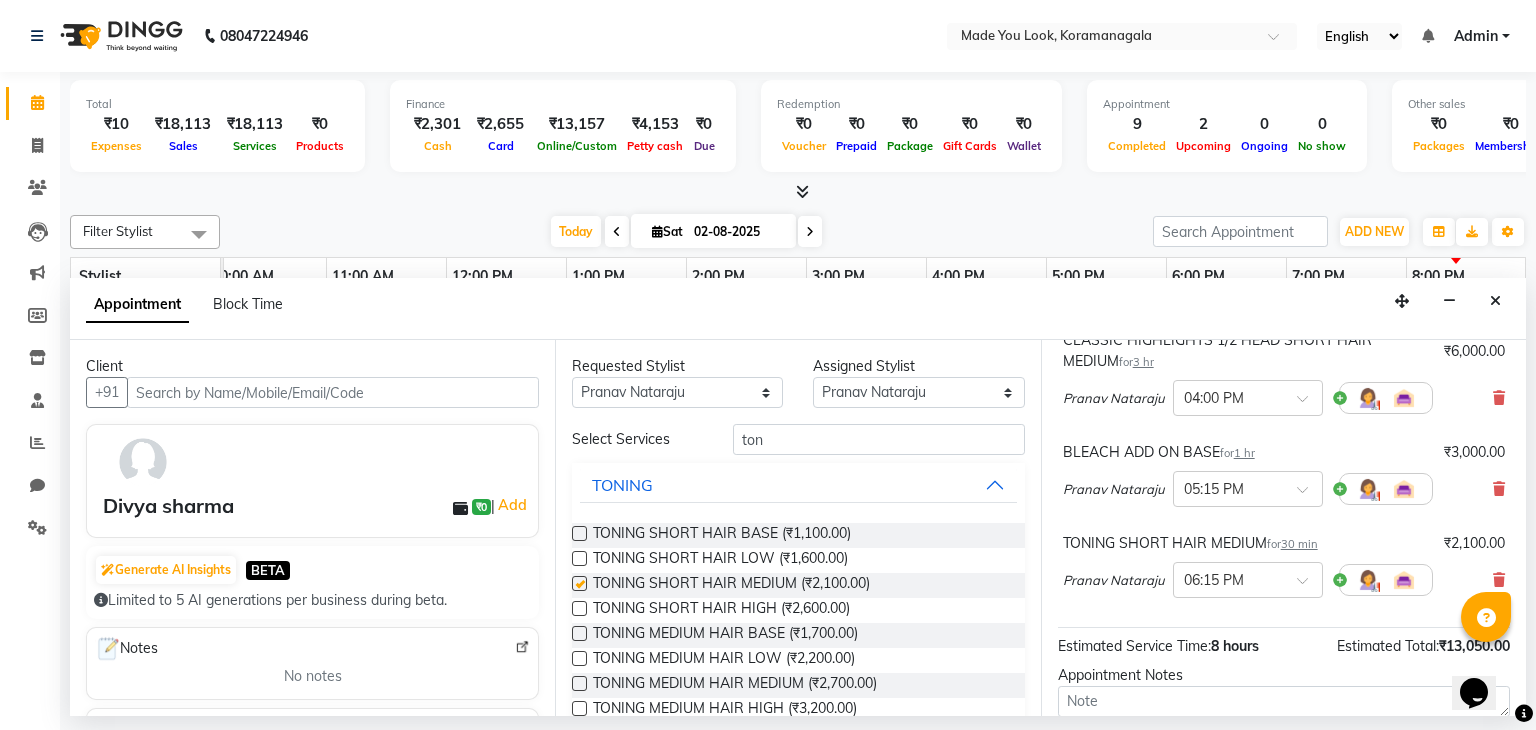 checkbox on "false" 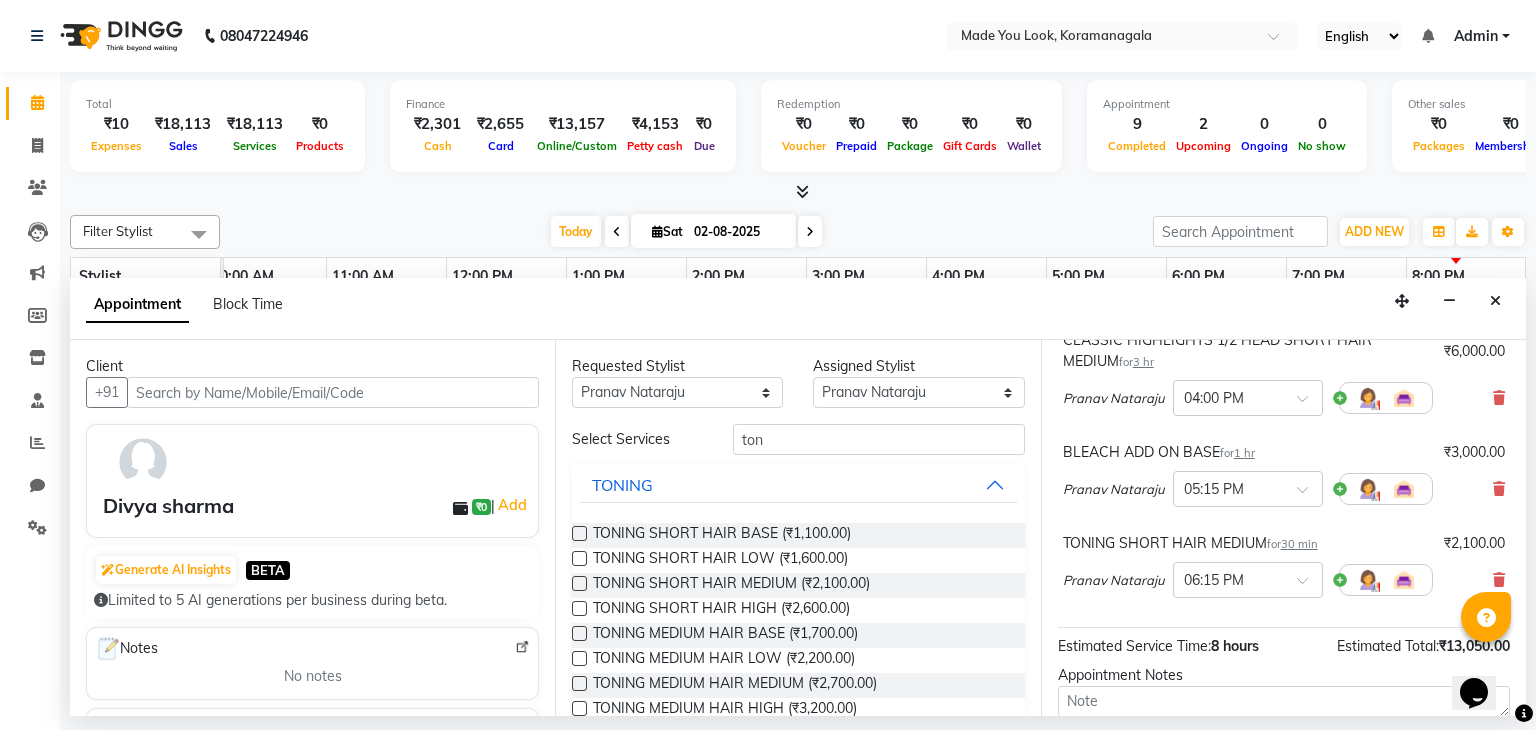 scroll, scrollTop: 344, scrollLeft: 0, axis: vertical 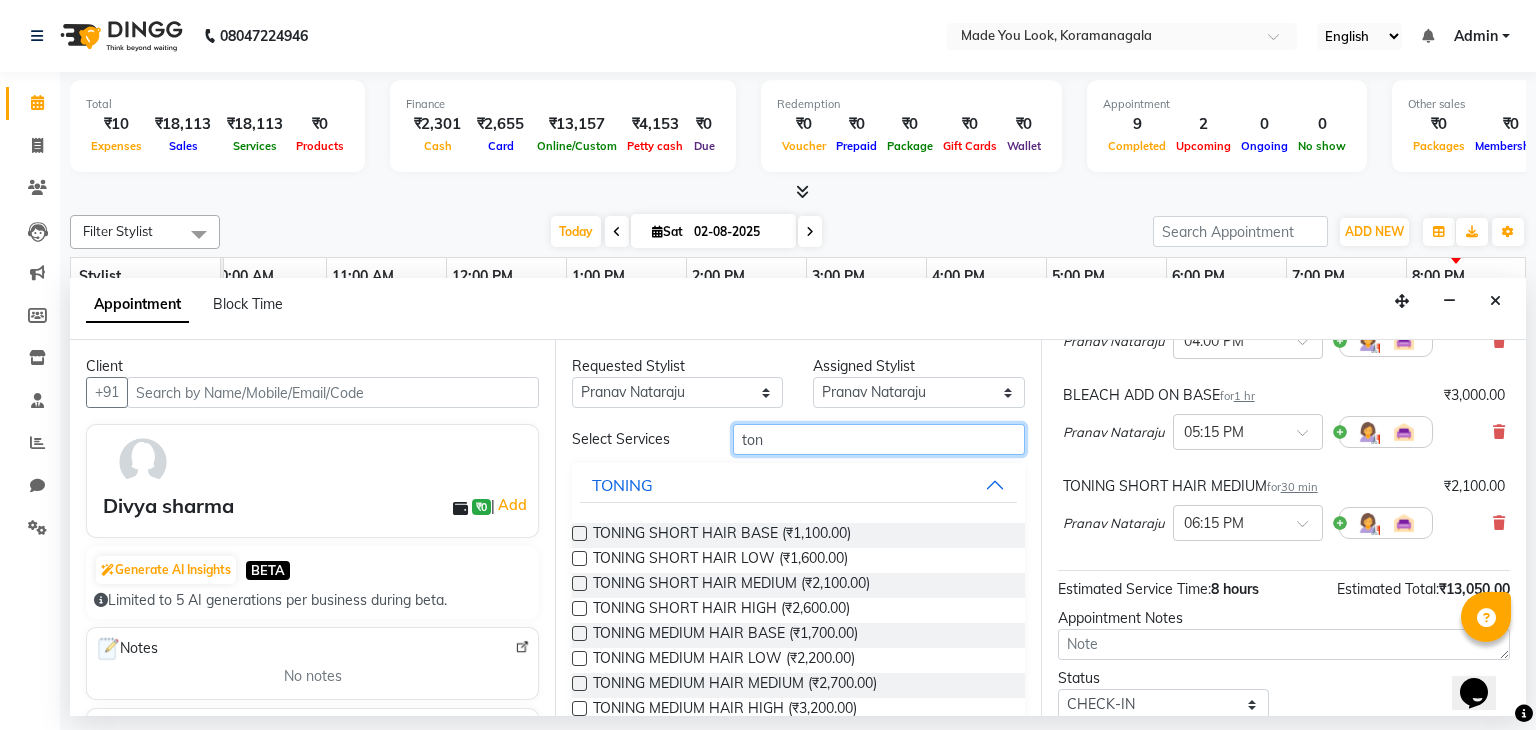 click on "ton" at bounding box center (879, 439) 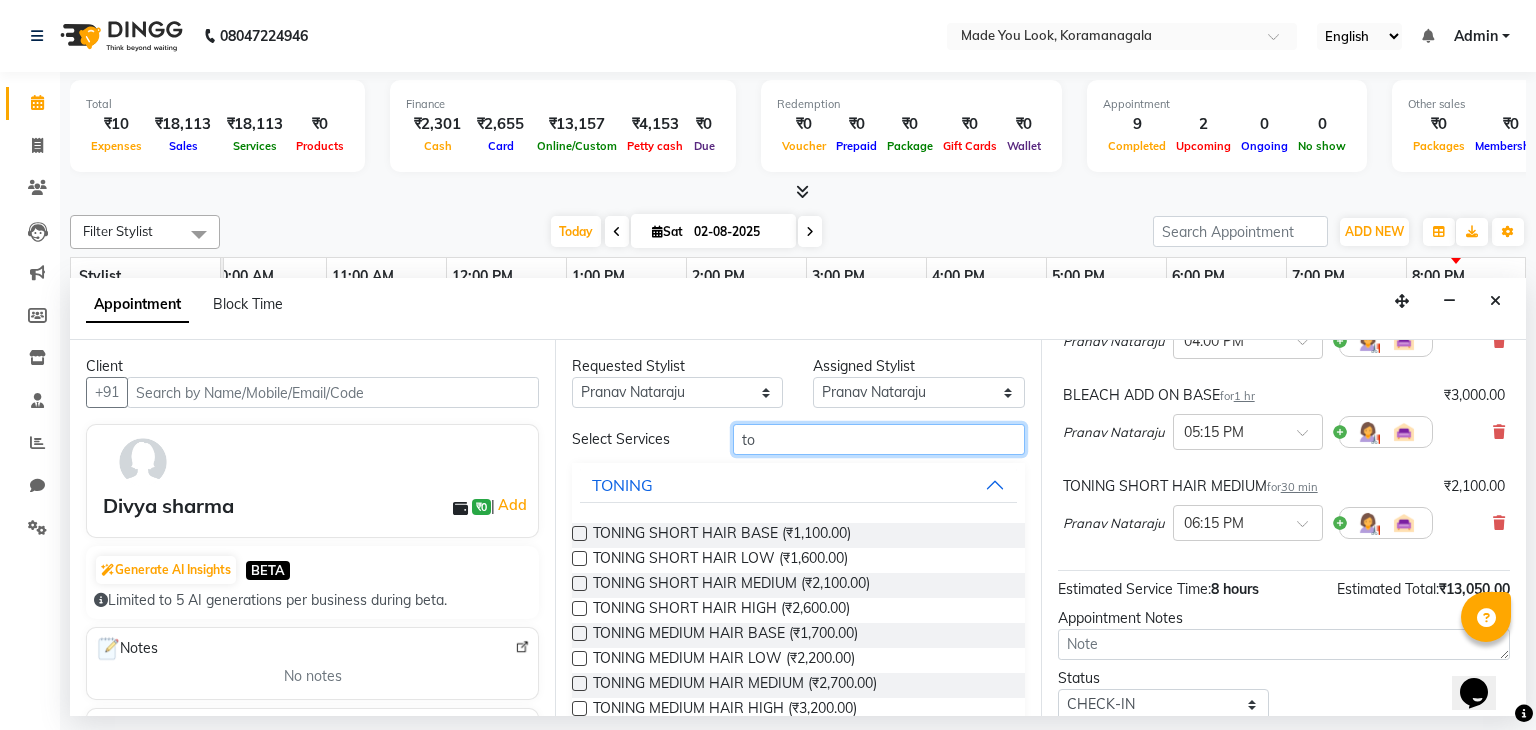 type on "t" 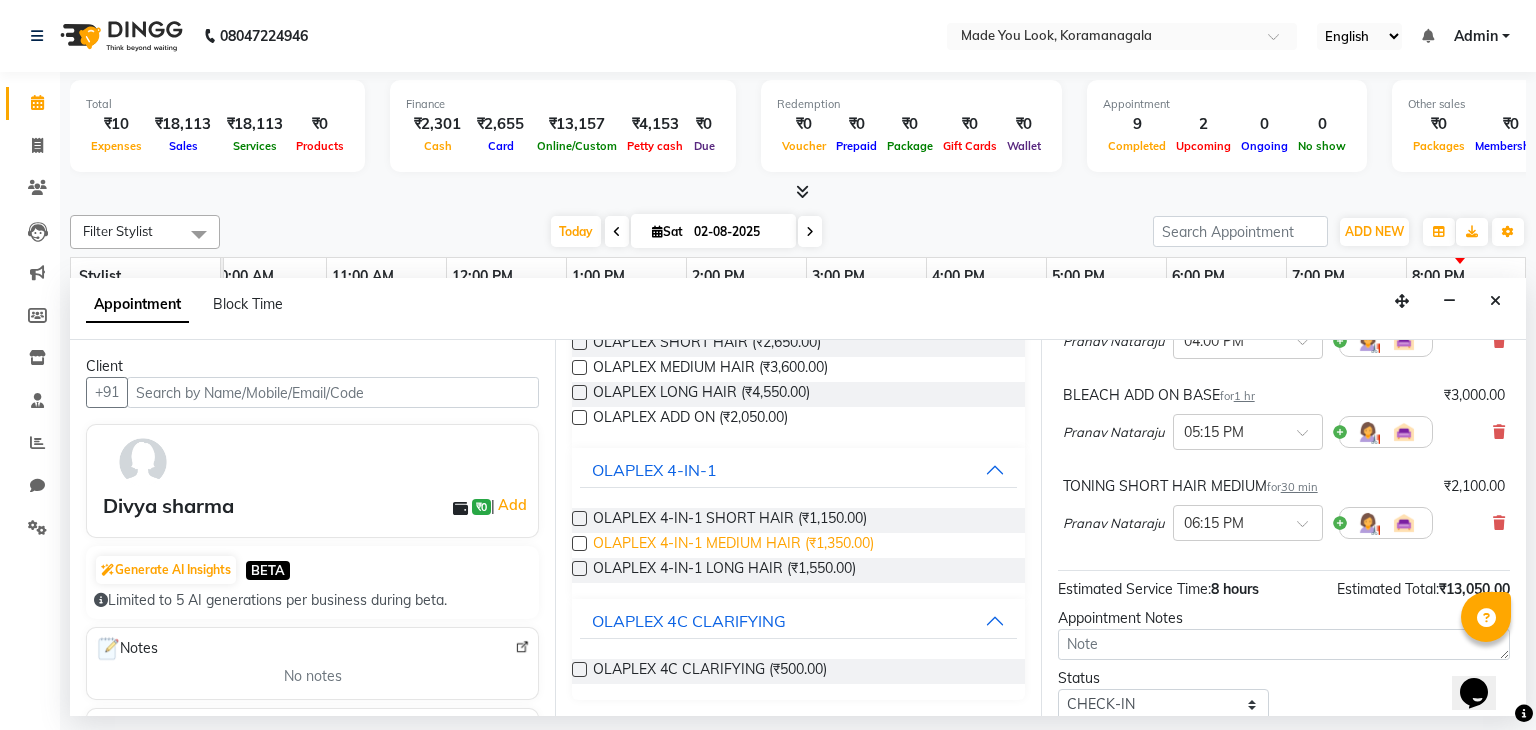 scroll, scrollTop: 0, scrollLeft: 0, axis: both 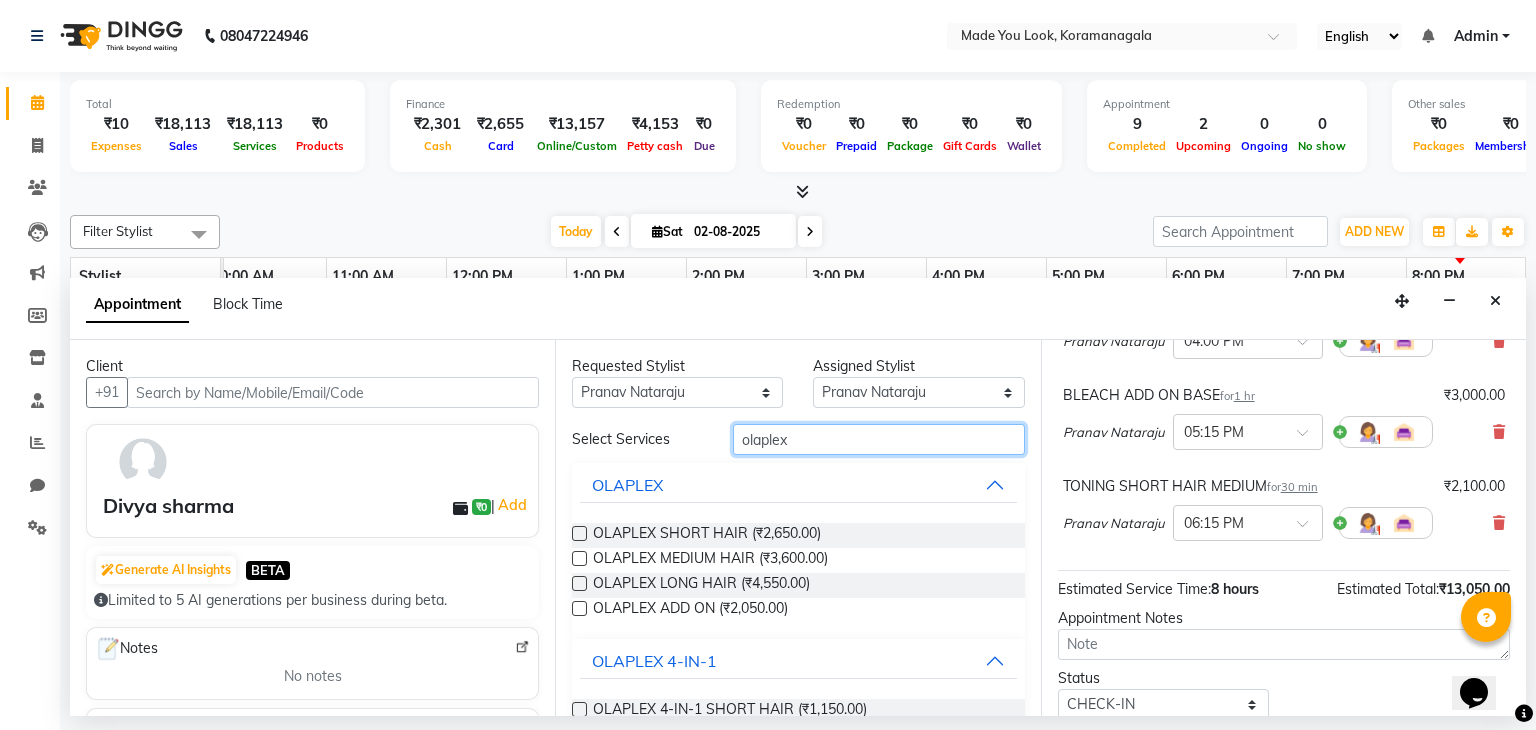 click on "olaplex" at bounding box center (879, 439) 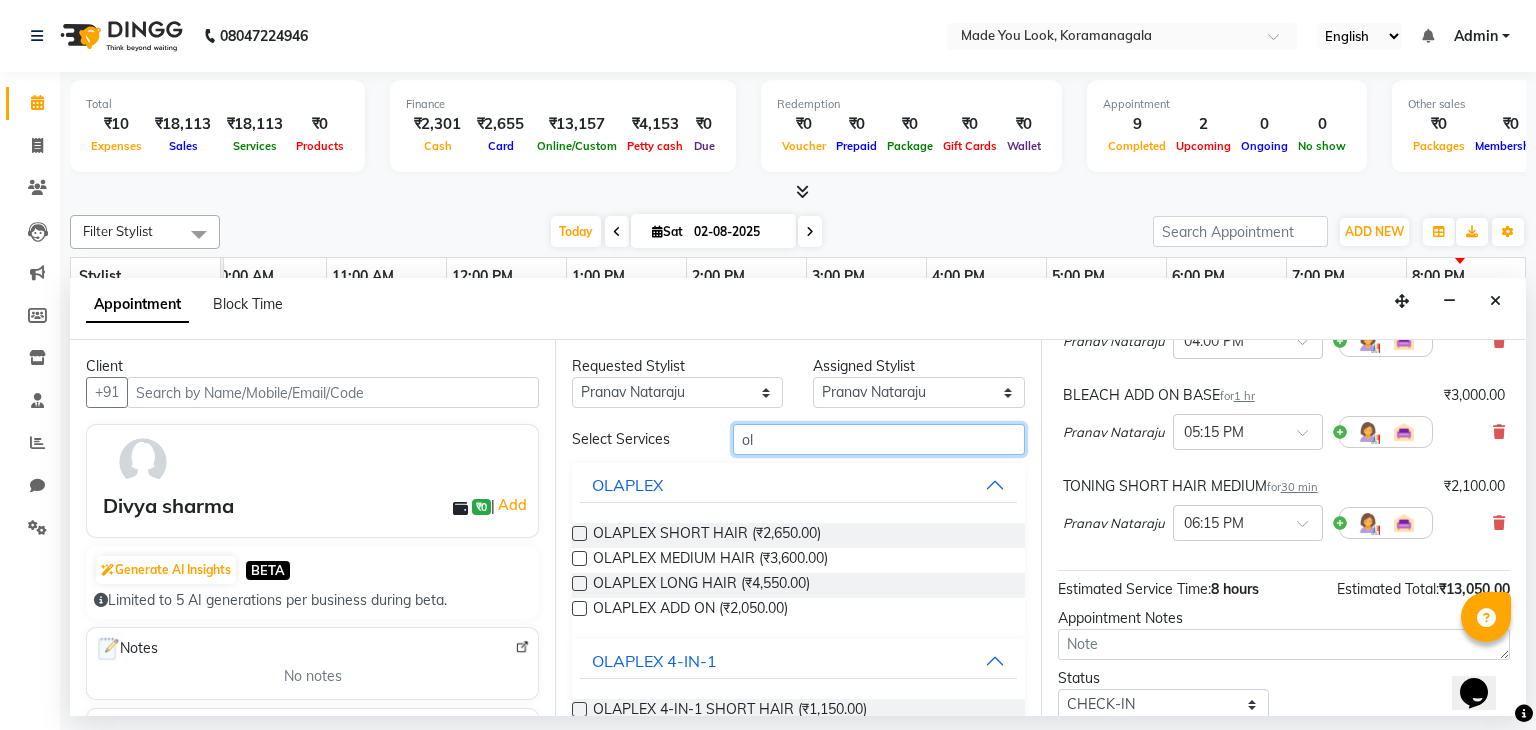 type on "o" 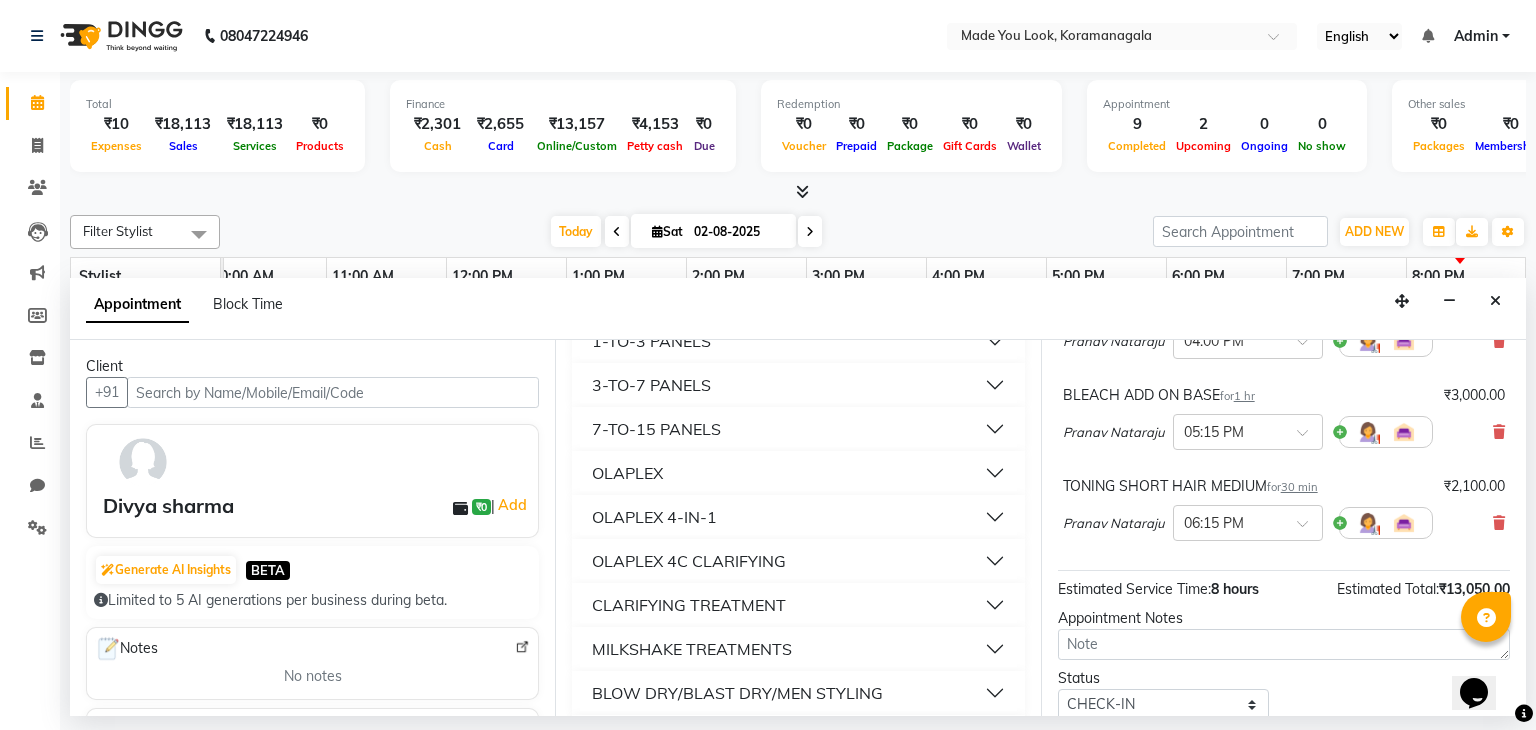 scroll, scrollTop: 3152, scrollLeft: 0, axis: vertical 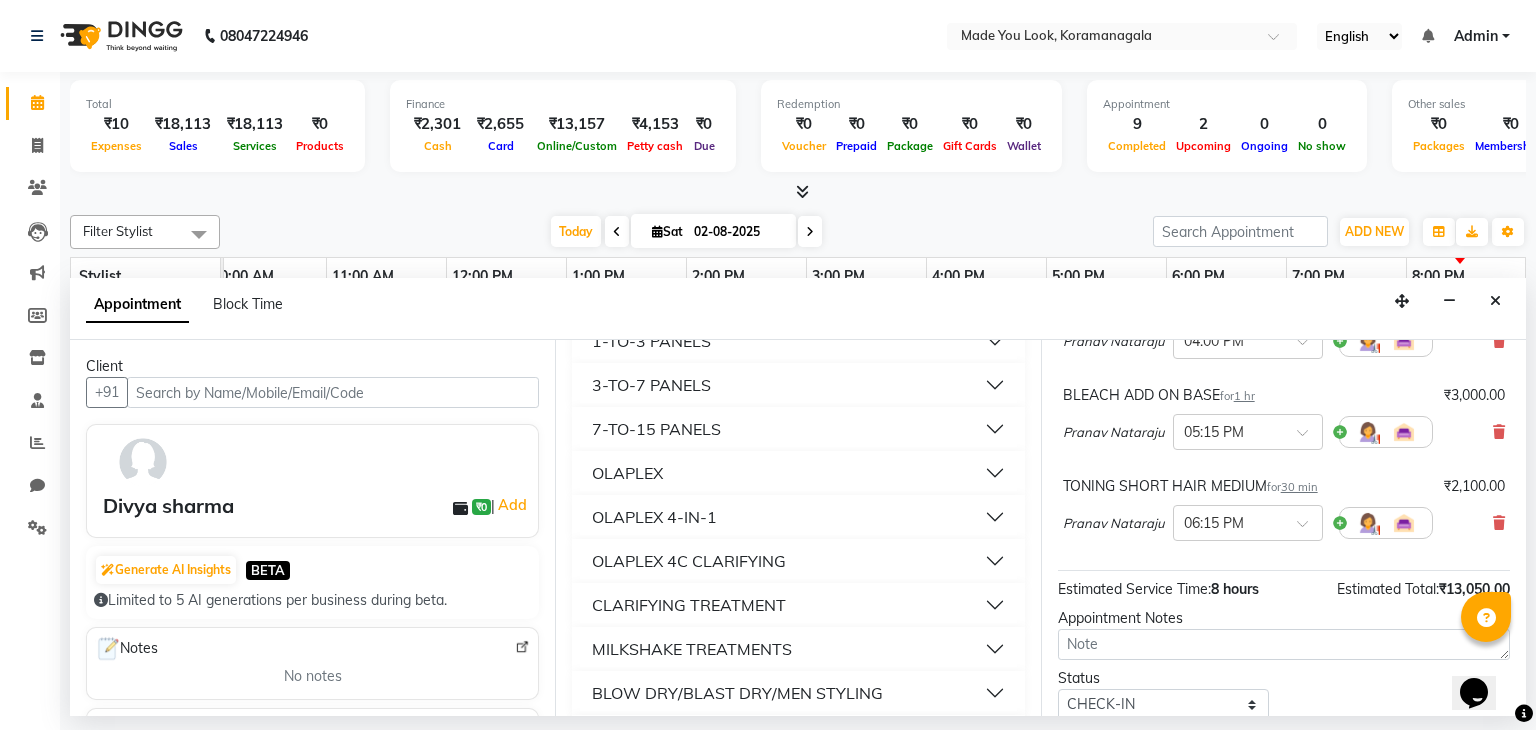 click on "OLAPLEX" at bounding box center [798, 473] 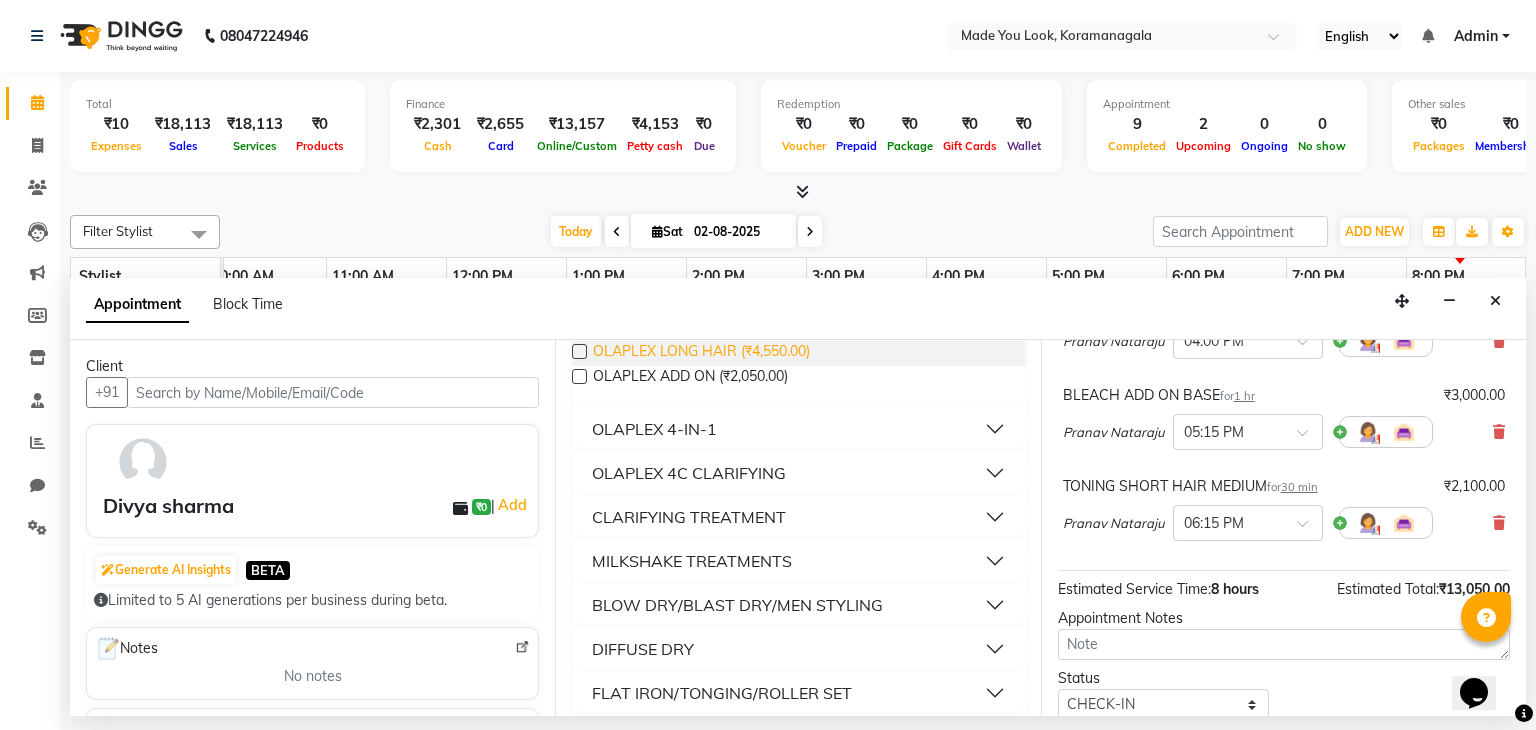 scroll, scrollTop: 3374, scrollLeft: 0, axis: vertical 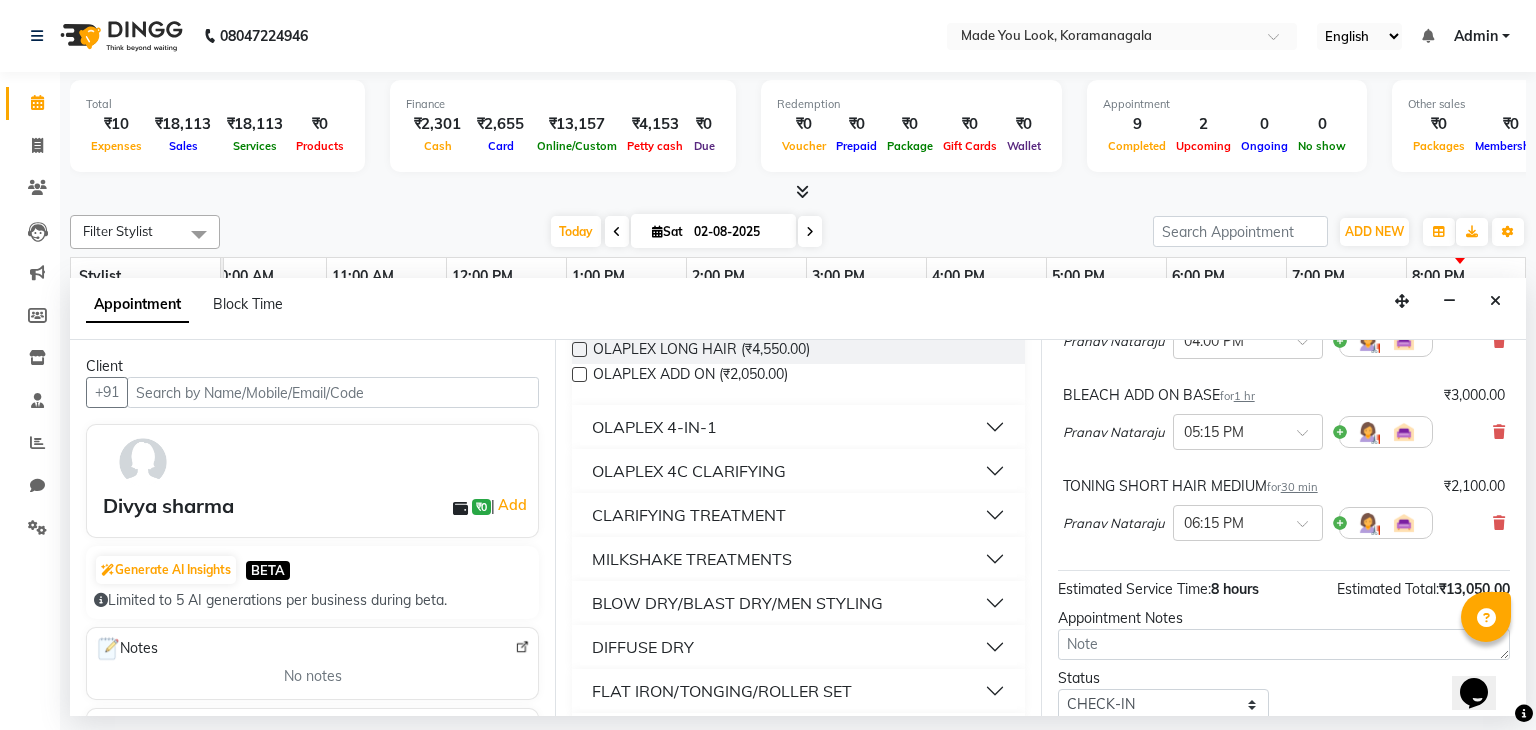 click on "OLAPLEX 4-IN-1" at bounding box center [654, 427] 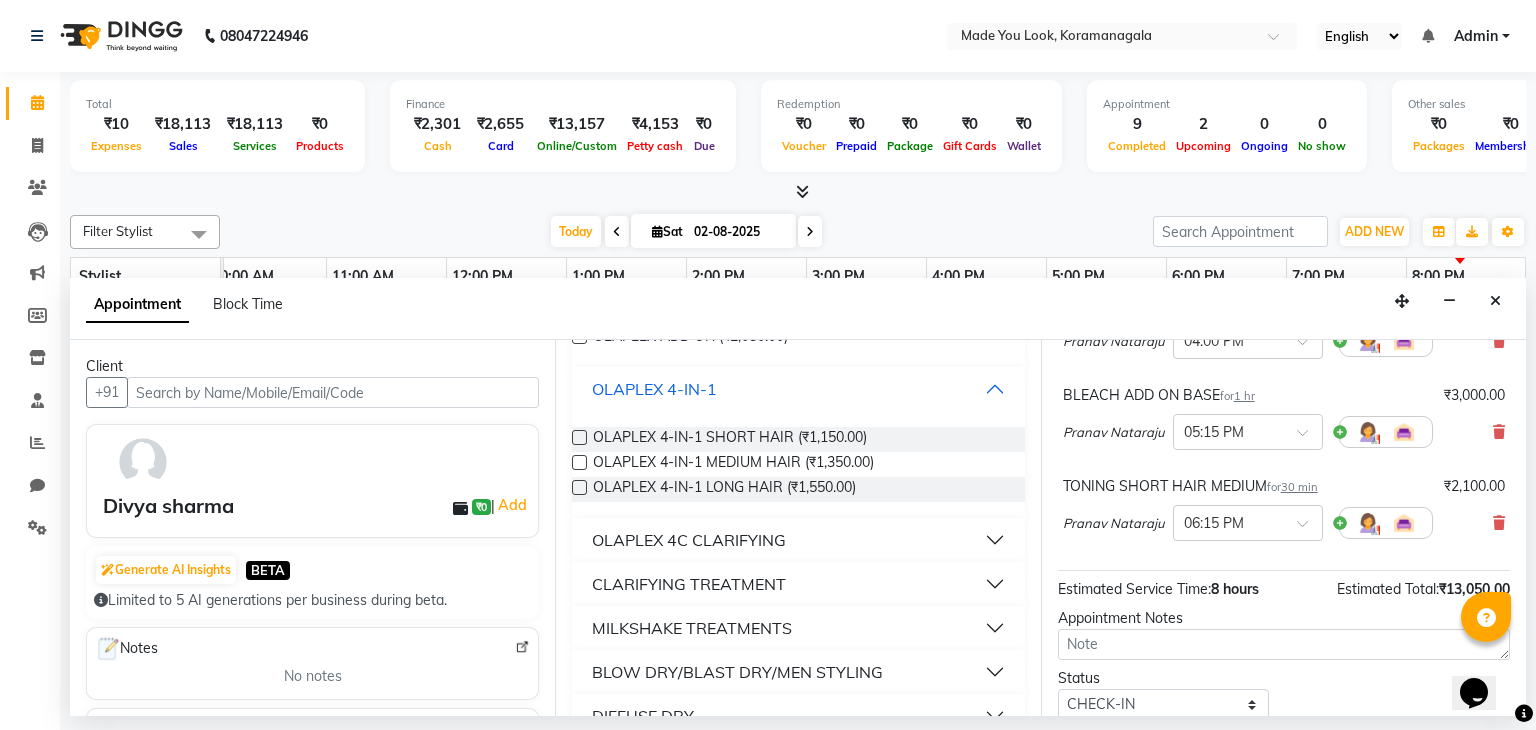 scroll, scrollTop: 3414, scrollLeft: 0, axis: vertical 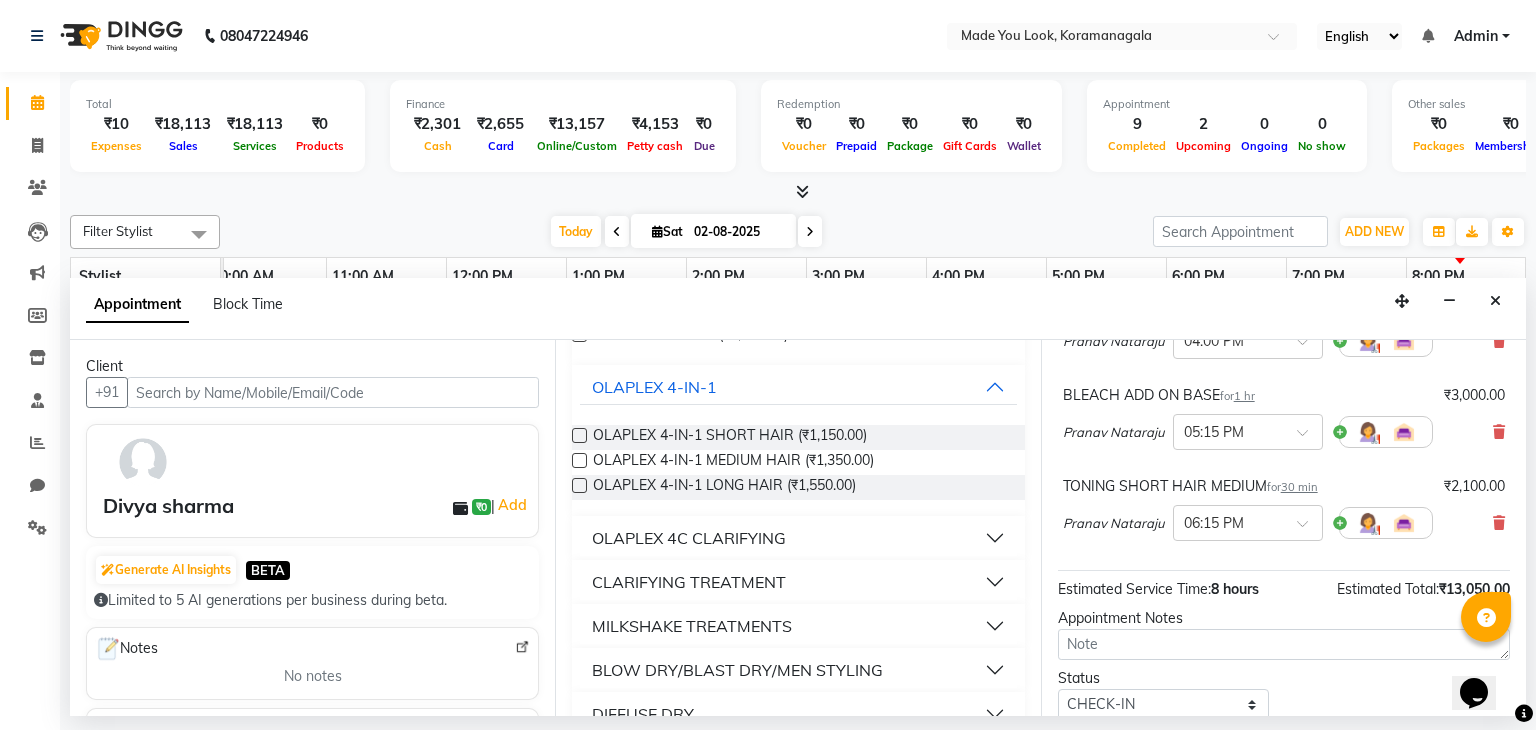 click on "OLAPLEX 4C CLARIFYING" at bounding box center [689, 538] 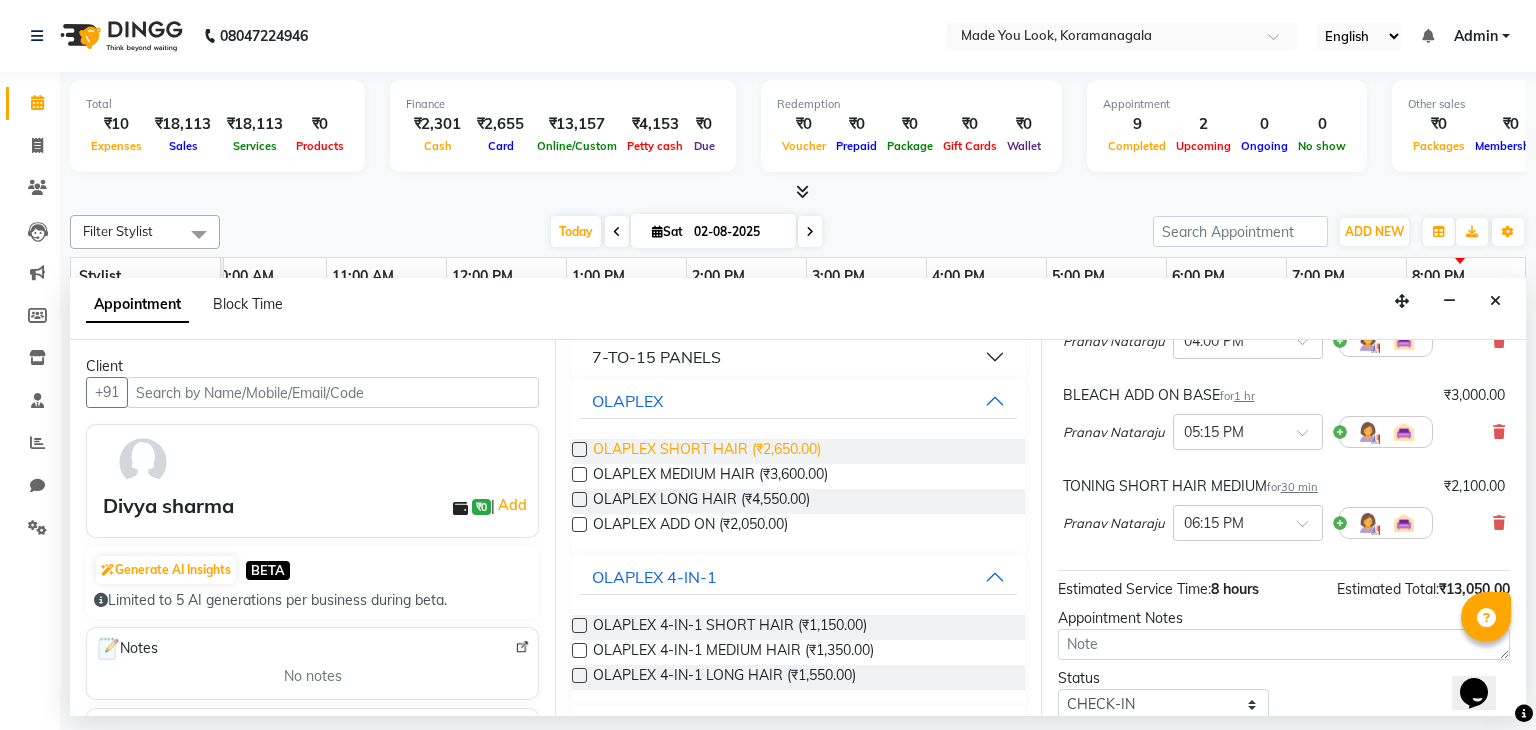 scroll, scrollTop: 3225, scrollLeft: 0, axis: vertical 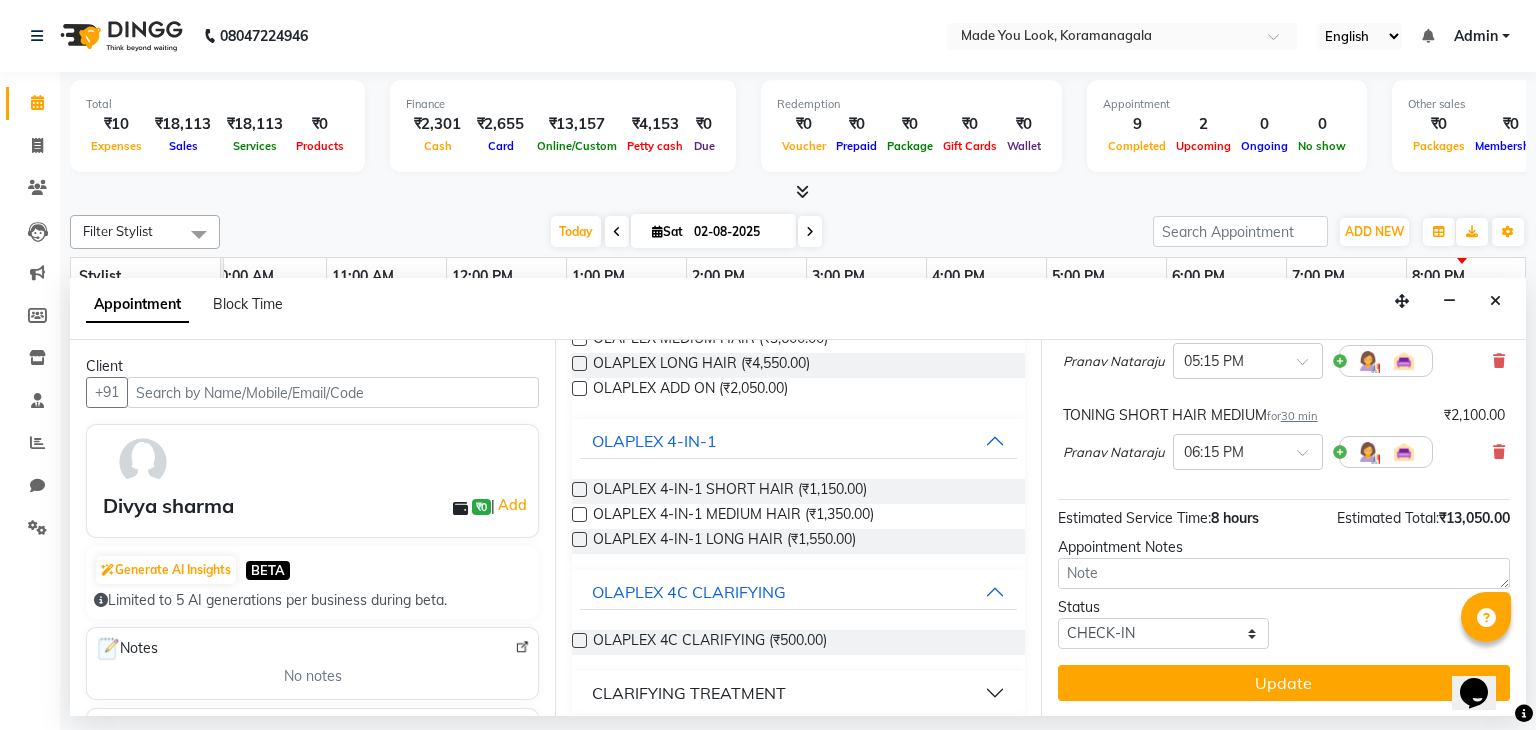 click at bounding box center [579, 388] 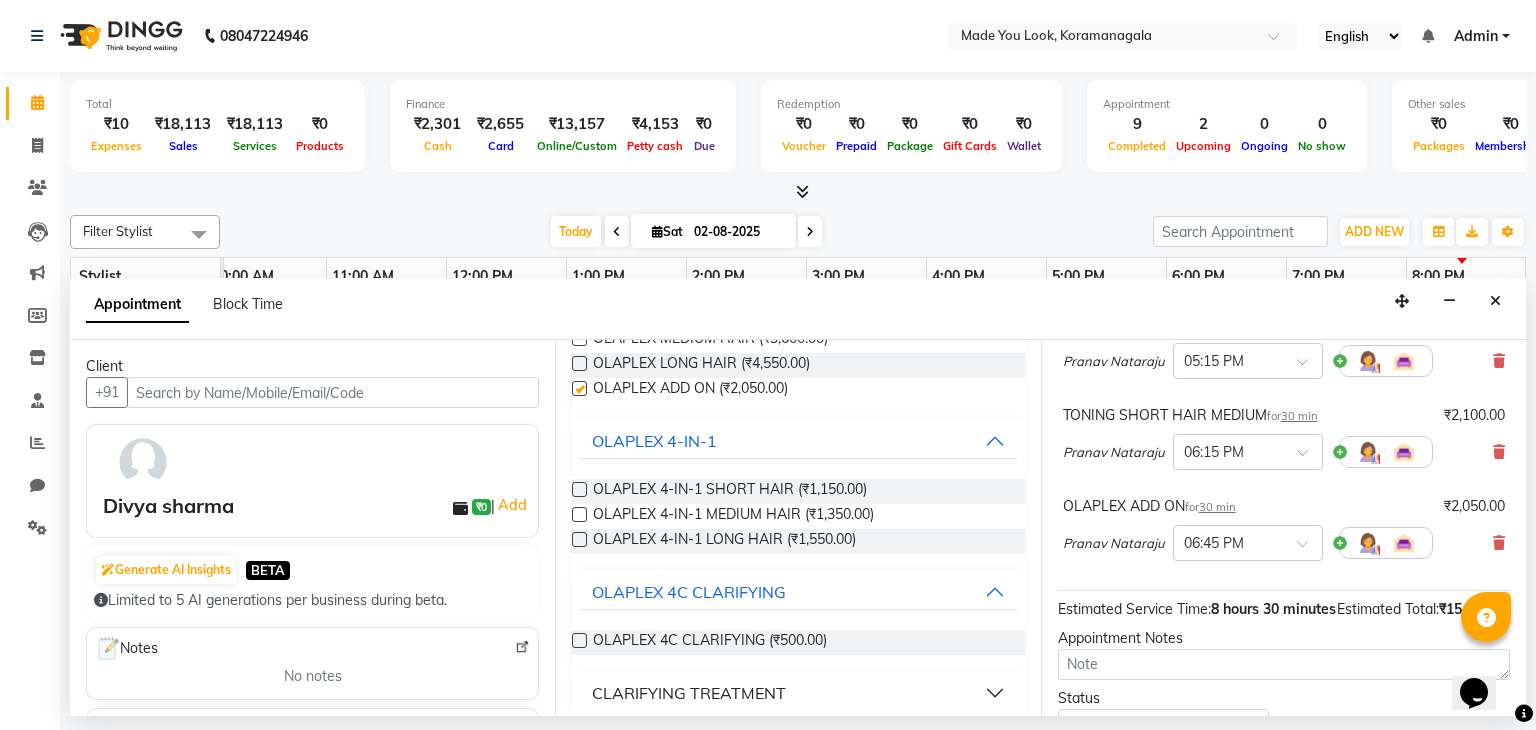 checkbox on "false" 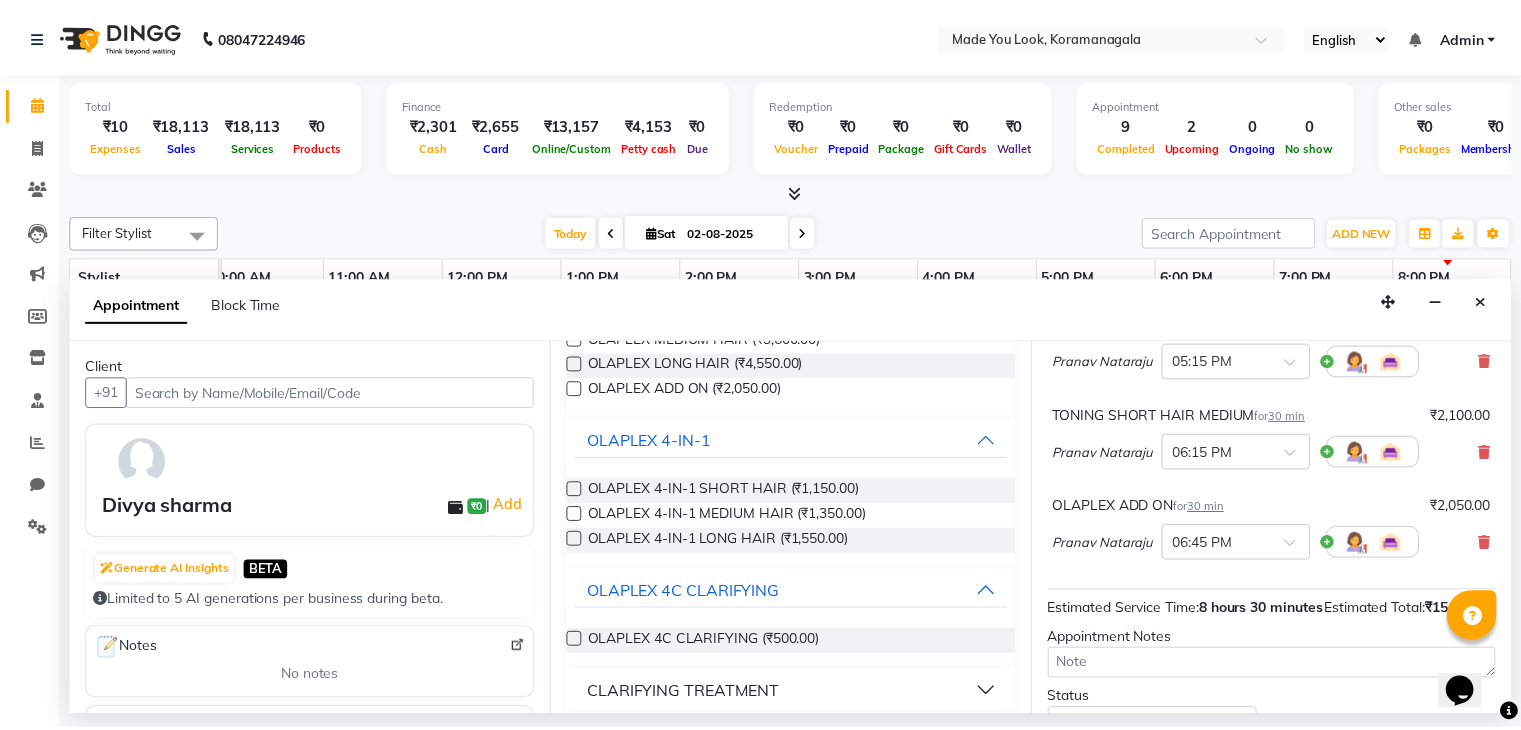 scroll, scrollTop: 527, scrollLeft: 0, axis: vertical 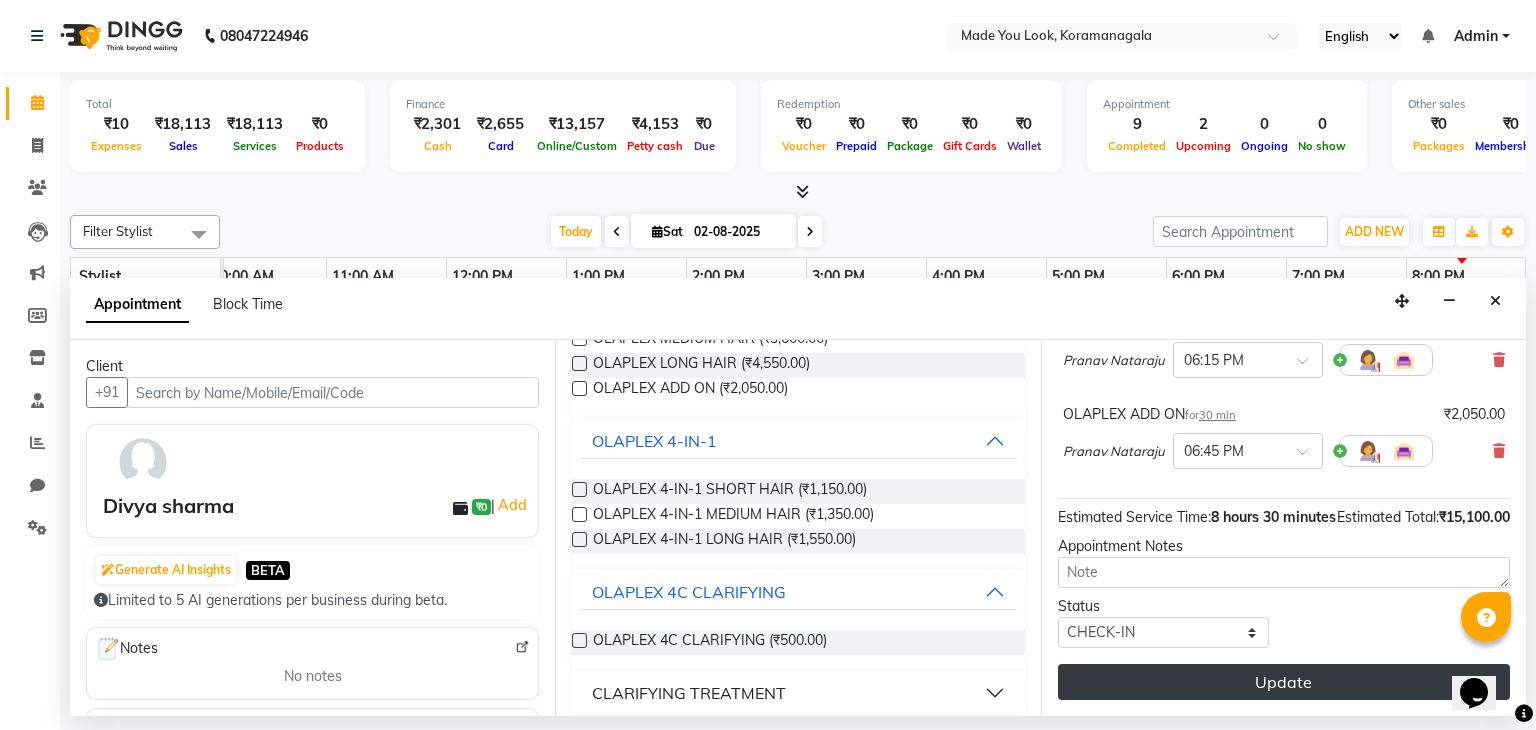 click on "Update" at bounding box center [1284, 682] 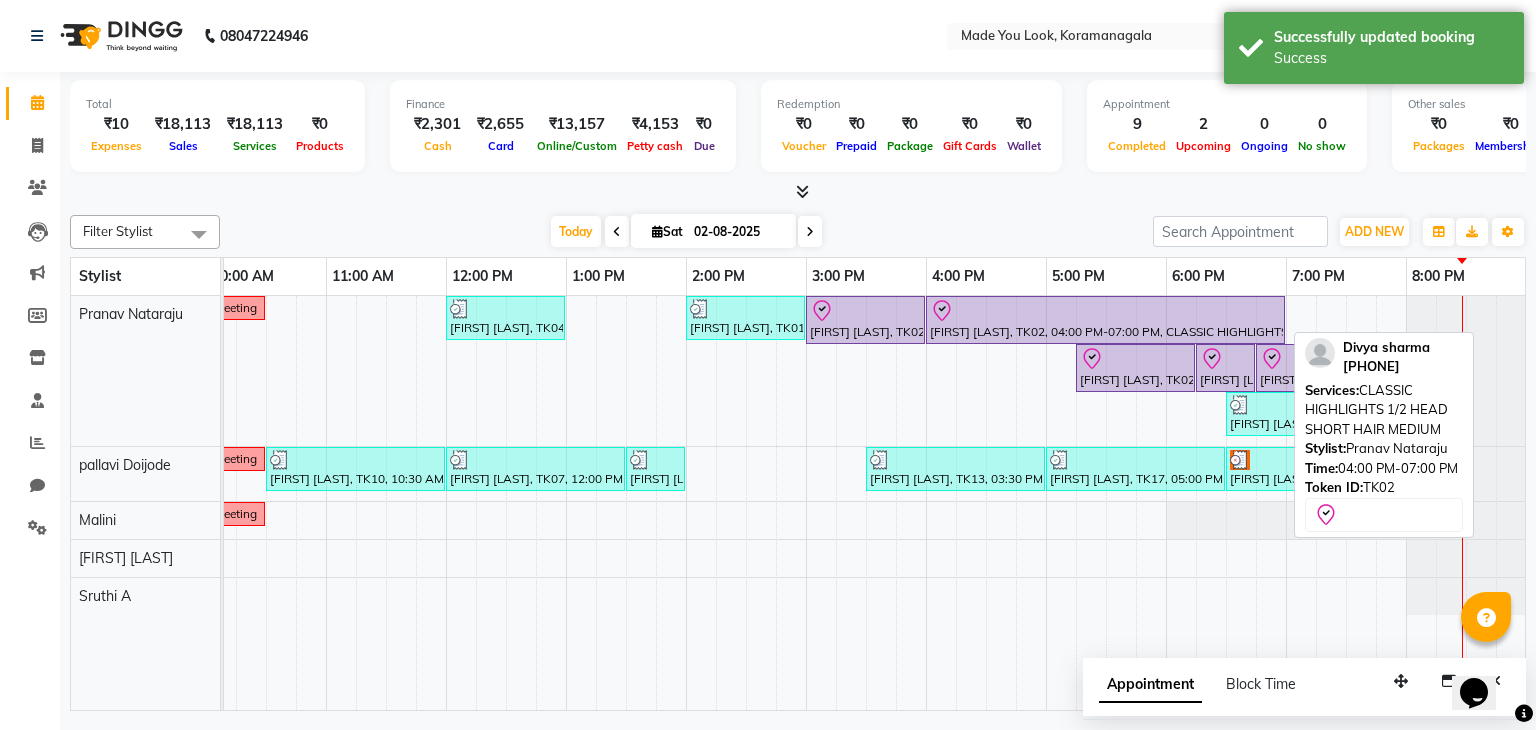 click at bounding box center (1105, 311) 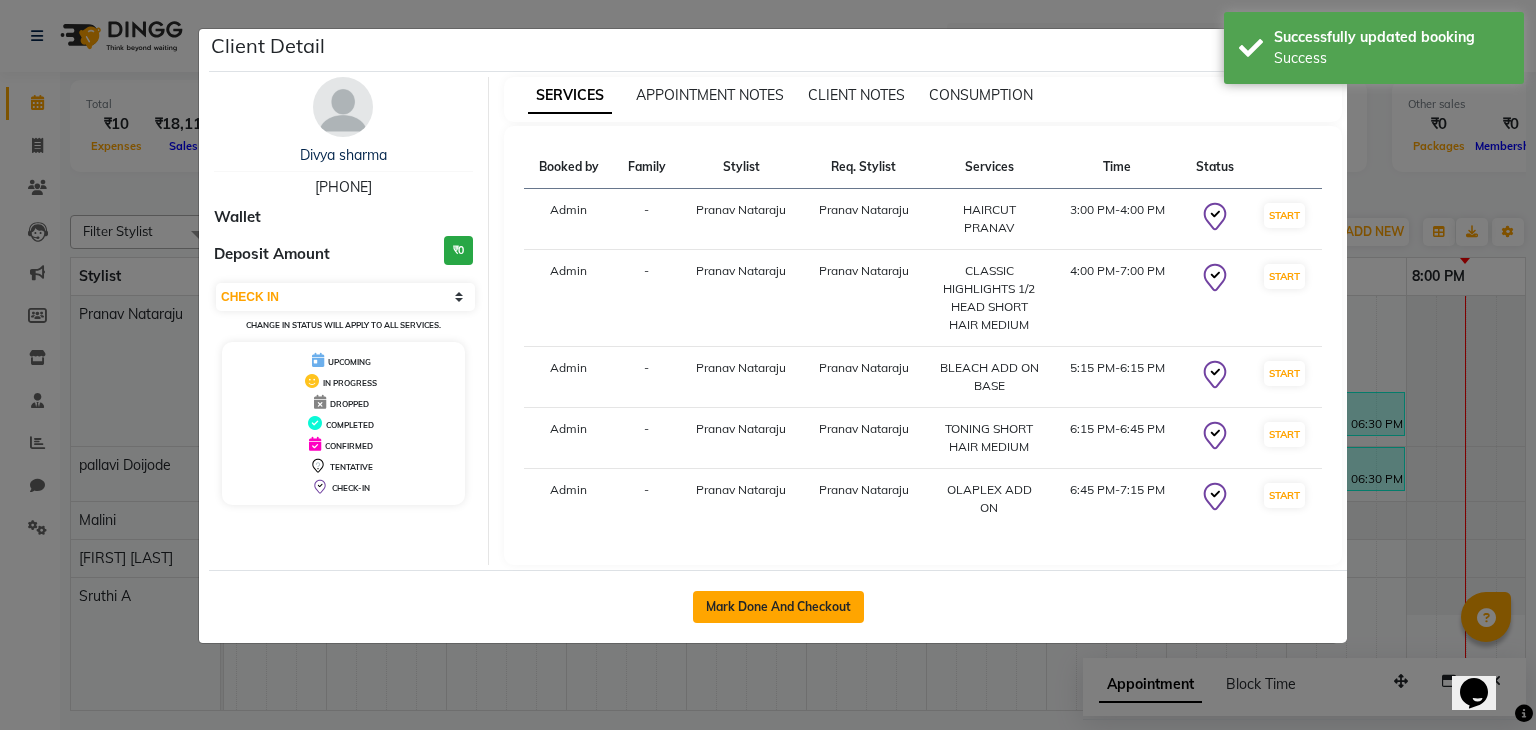 click on "Mark Done And Checkout" 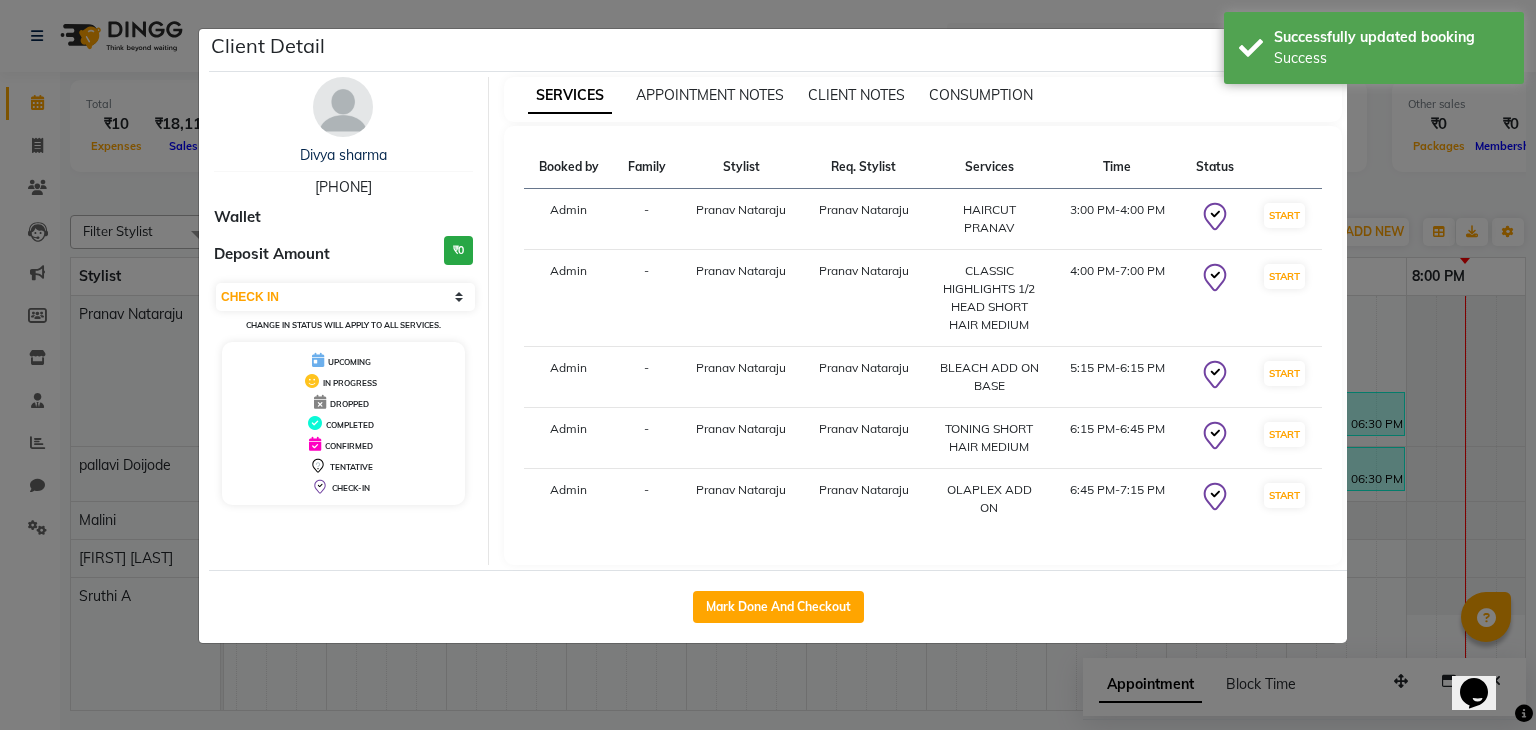 select on "service" 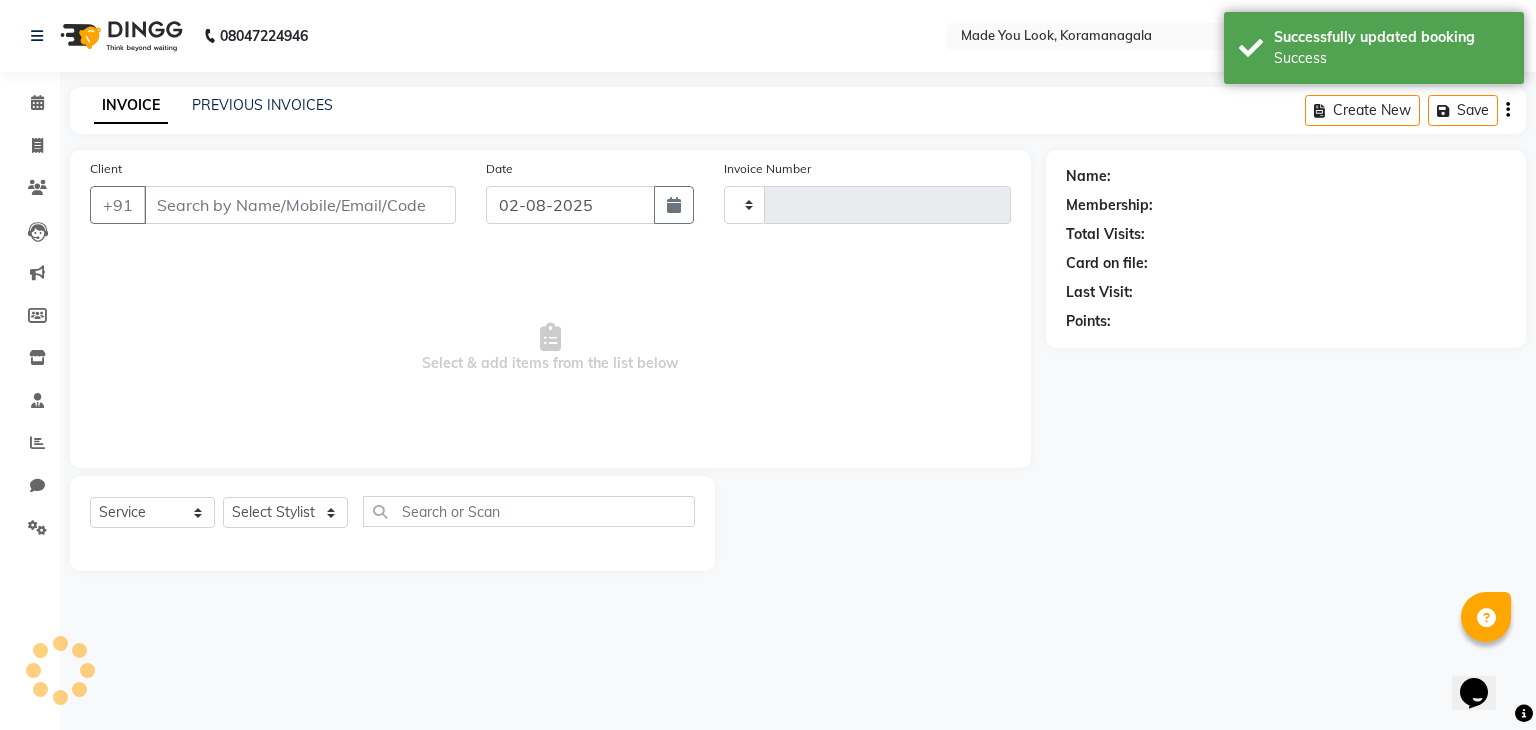 type on "0153" 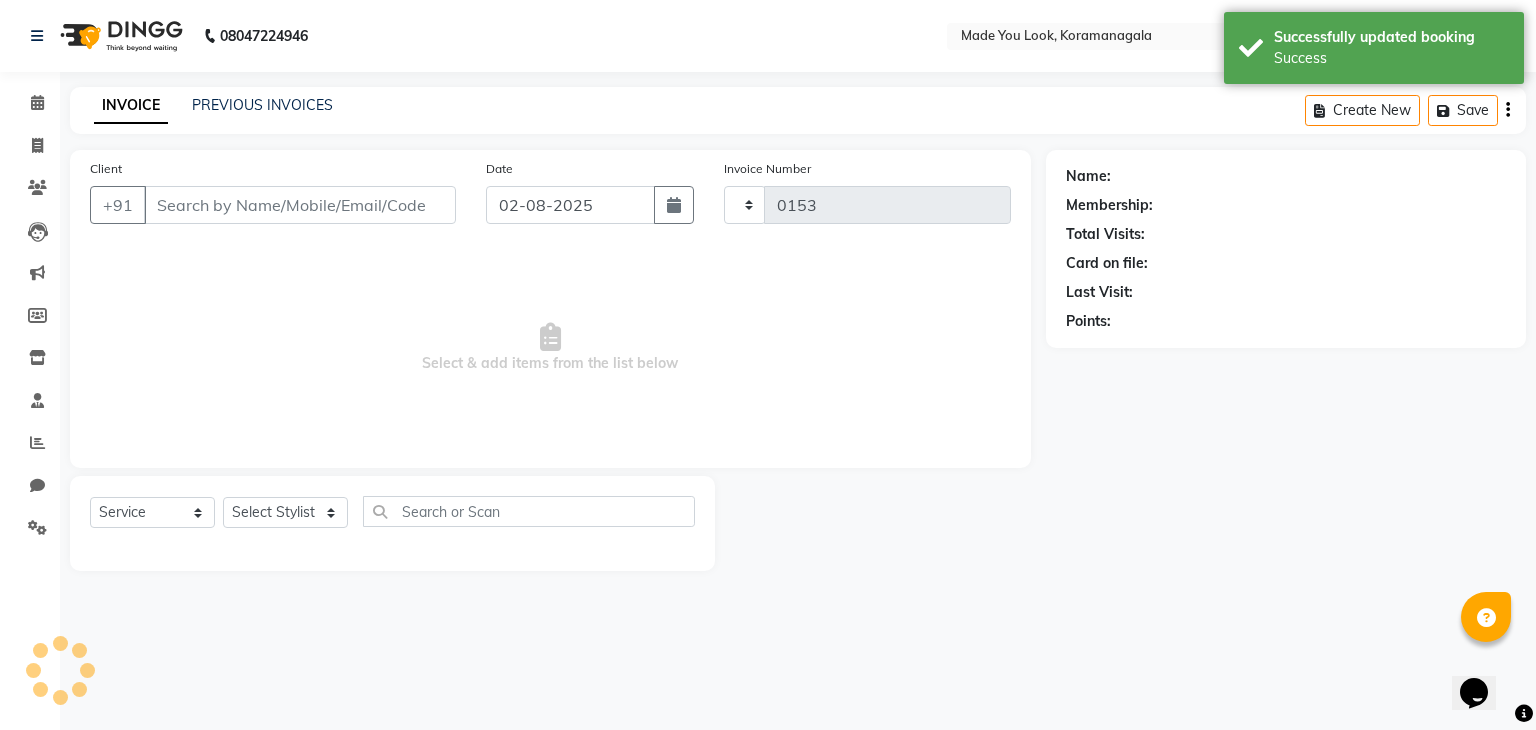 select on "8181" 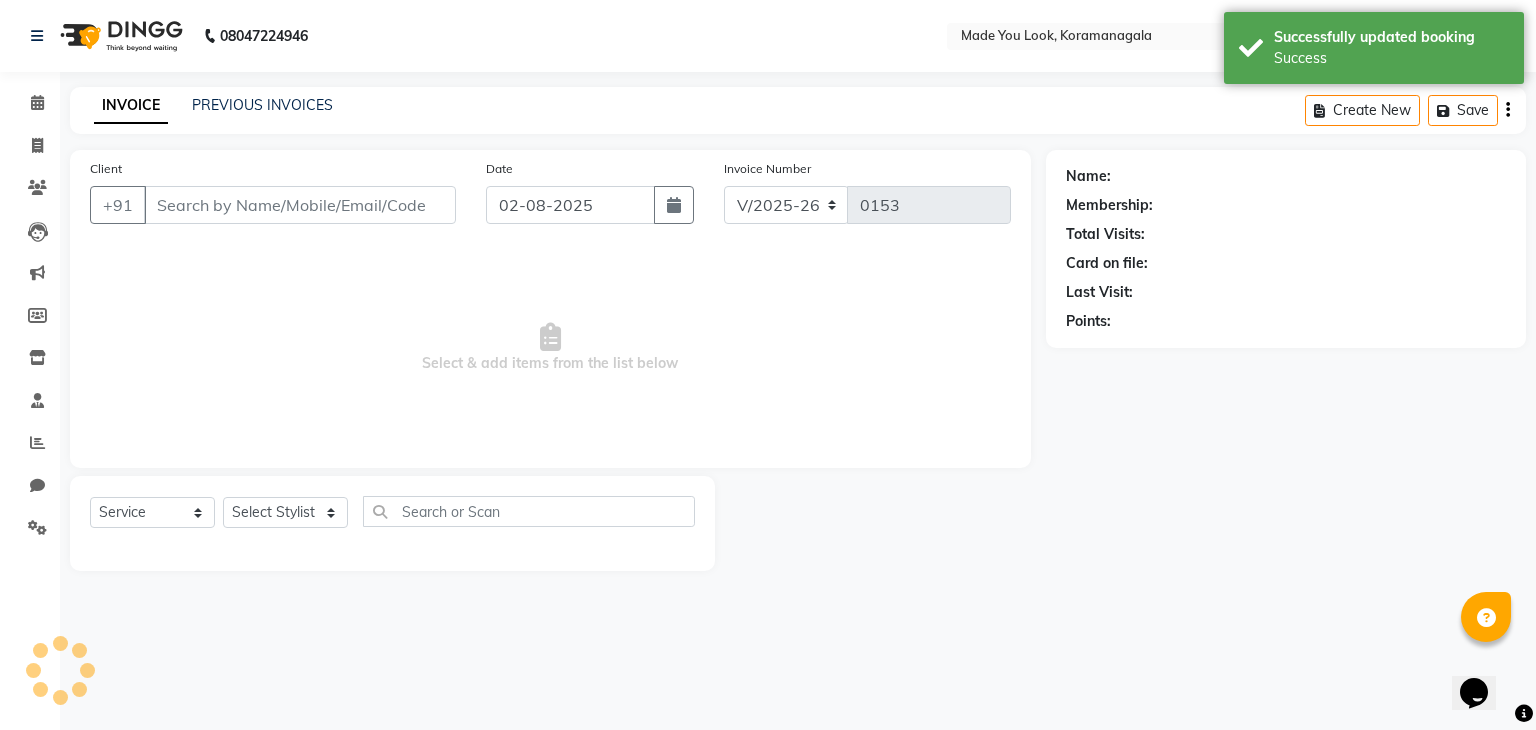 type on "[PHONE]" 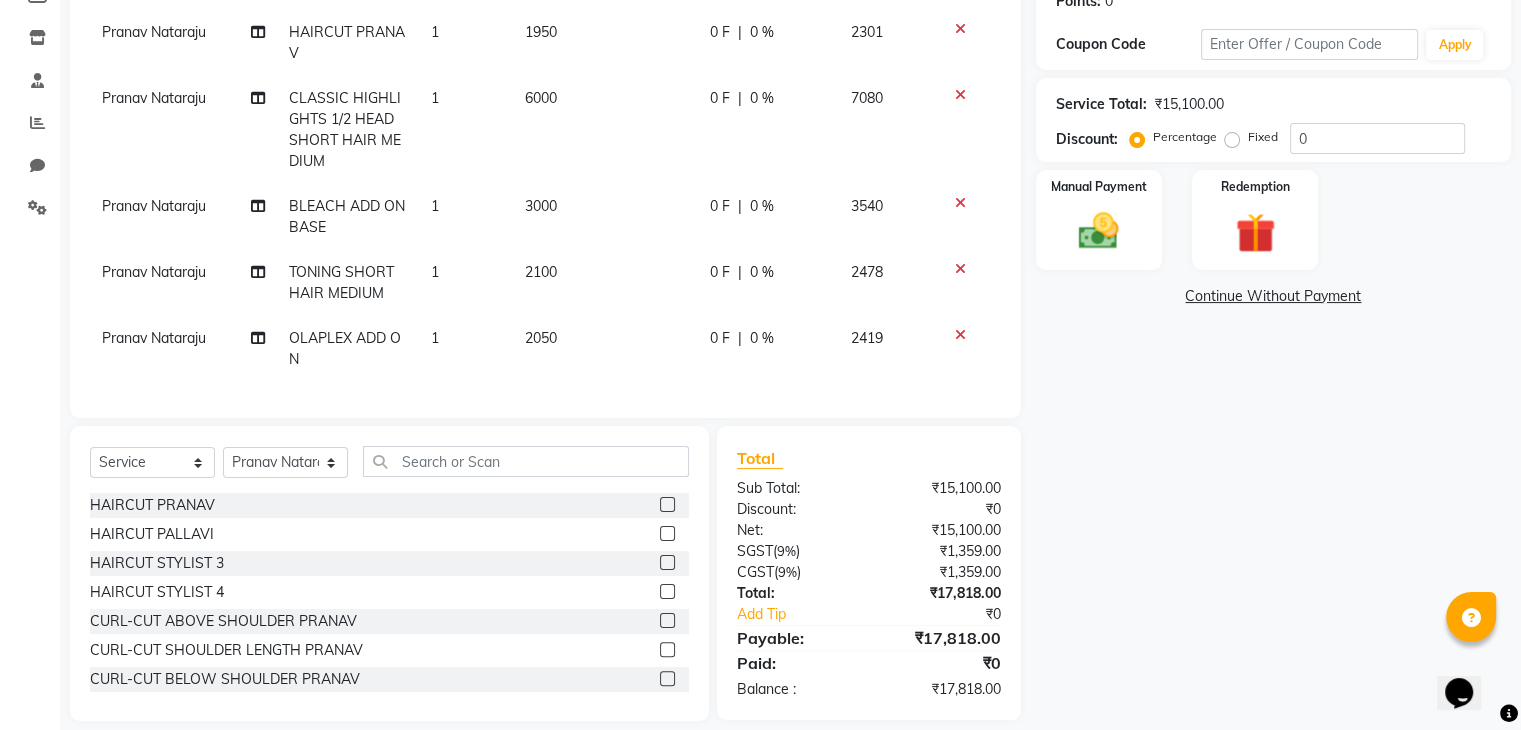 scroll, scrollTop: 357, scrollLeft: 0, axis: vertical 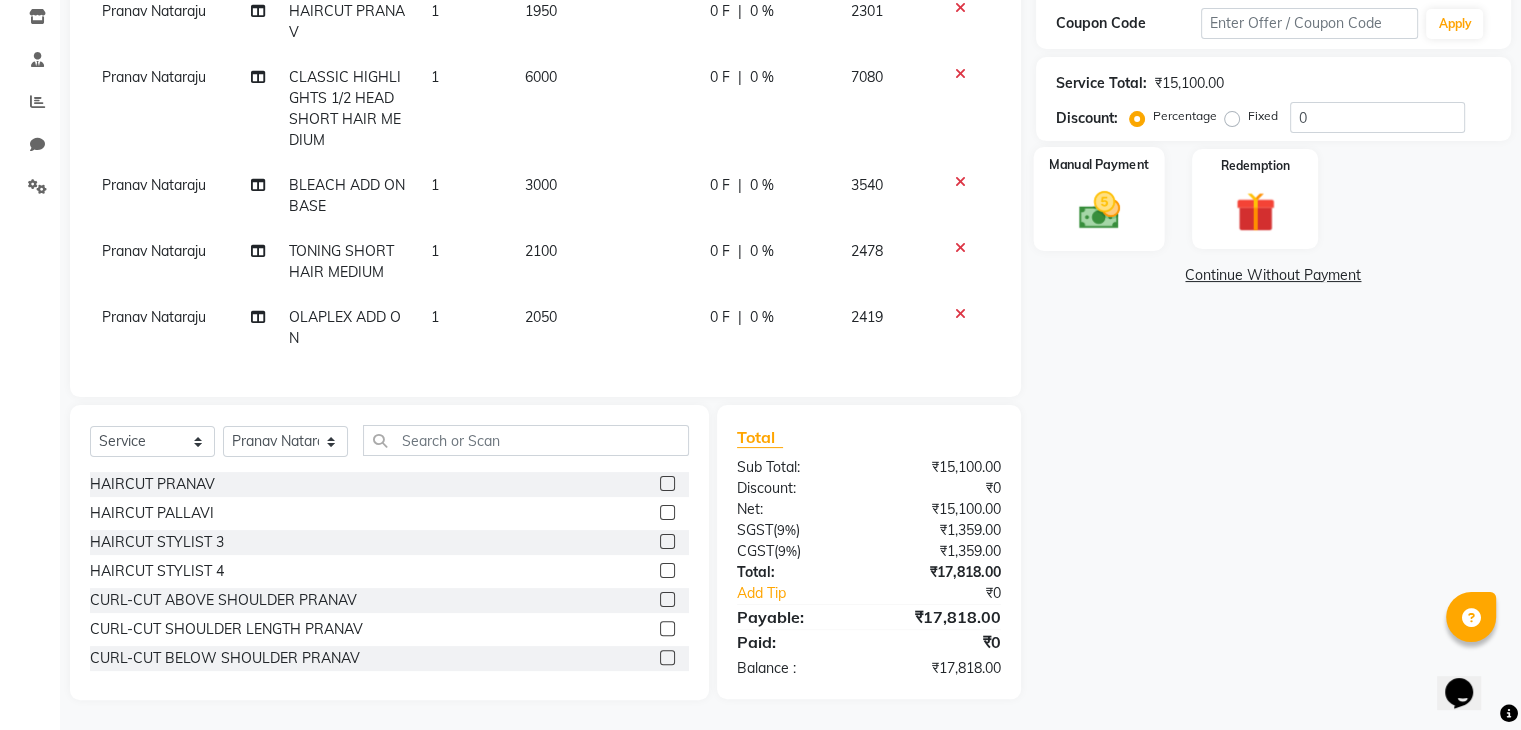 click on "Manual Payment" 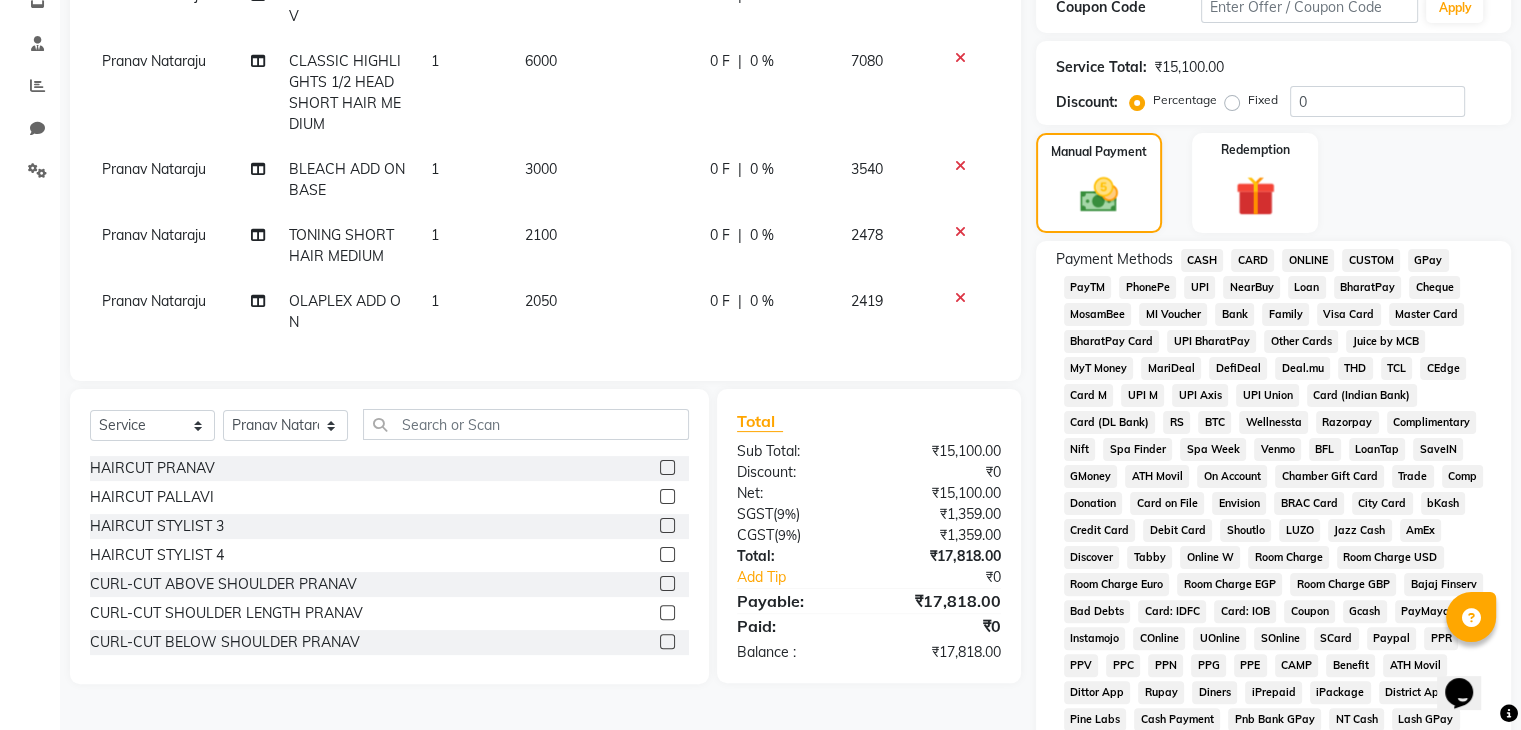 click on "CARD" 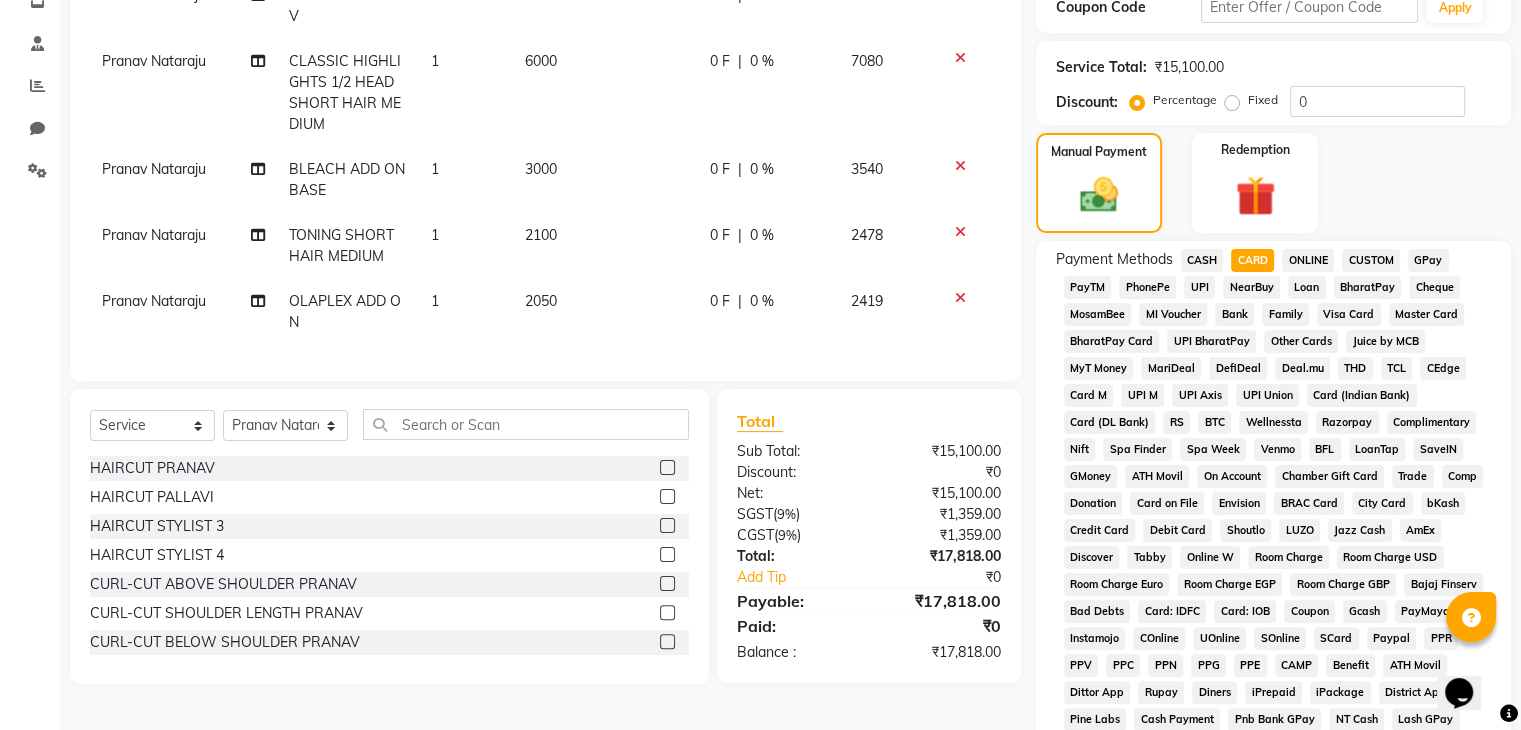 scroll, scrollTop: 693, scrollLeft: 0, axis: vertical 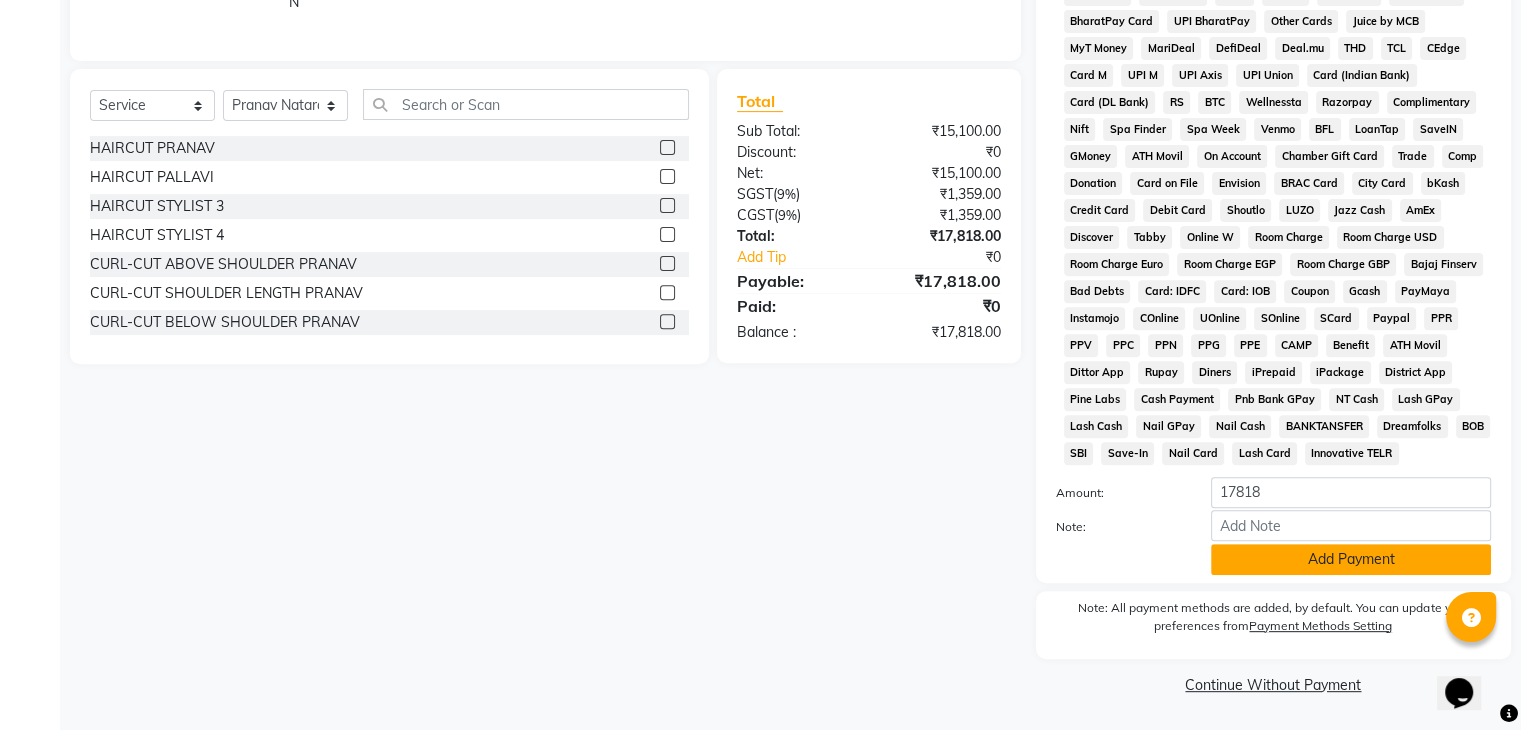 click on "Add Payment" 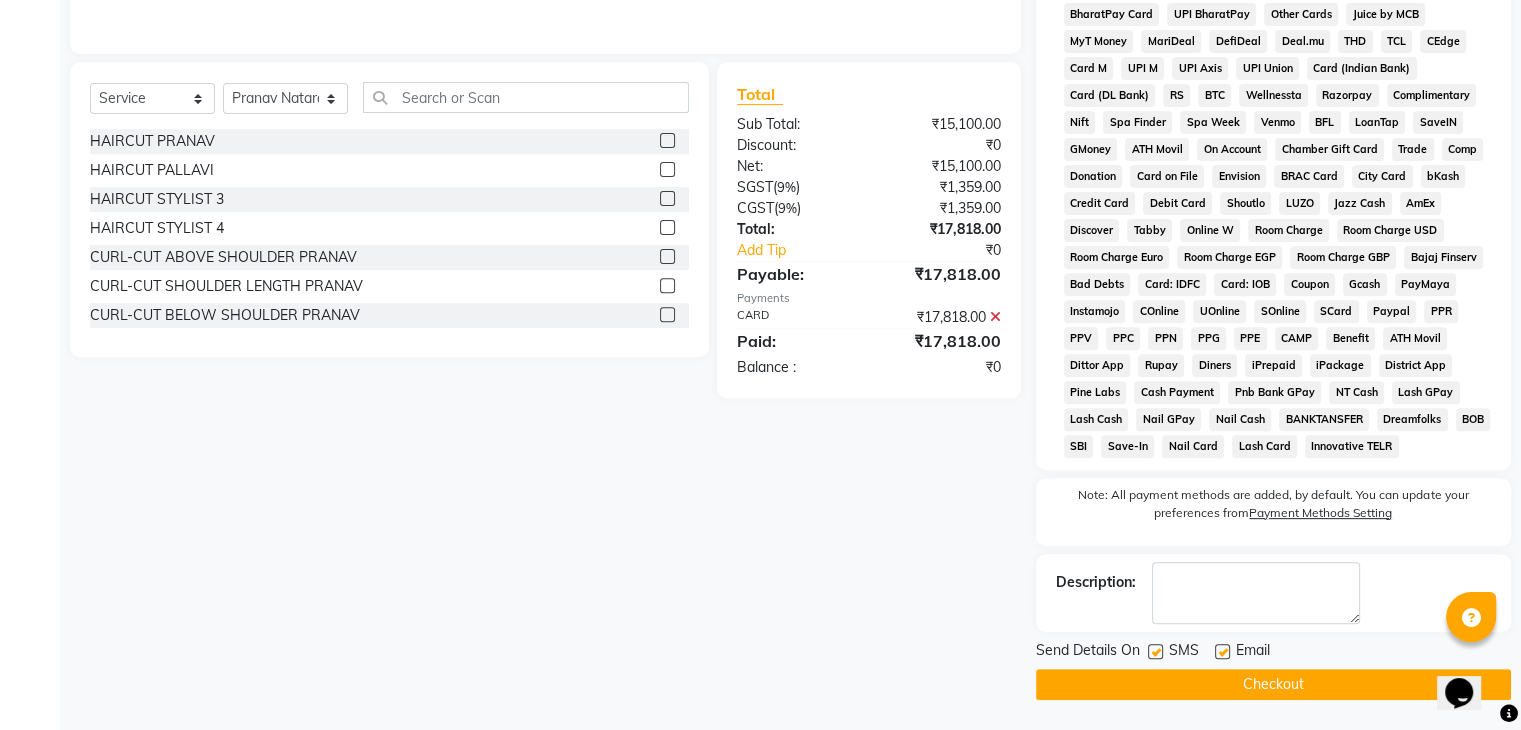 click on "Checkout" 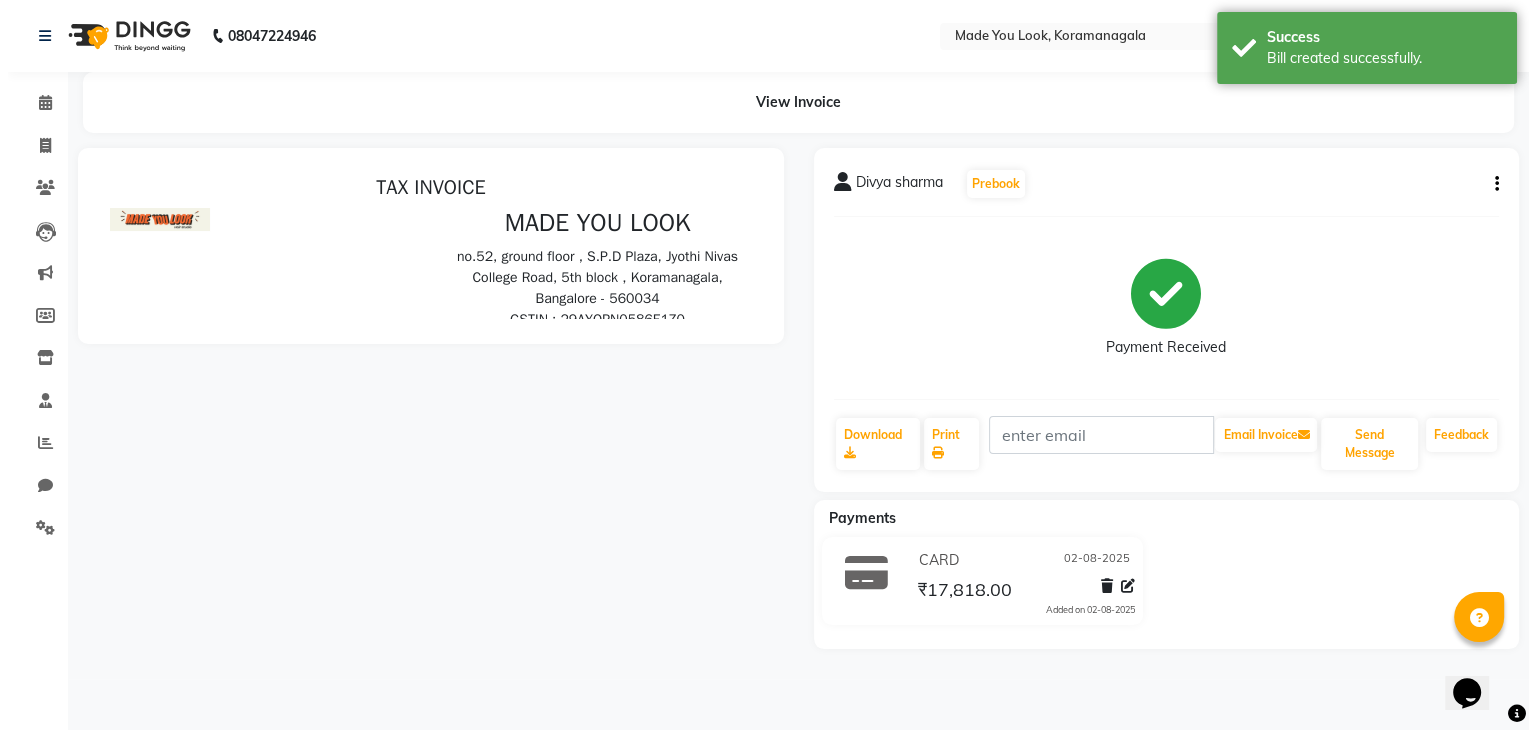scroll, scrollTop: 0, scrollLeft: 0, axis: both 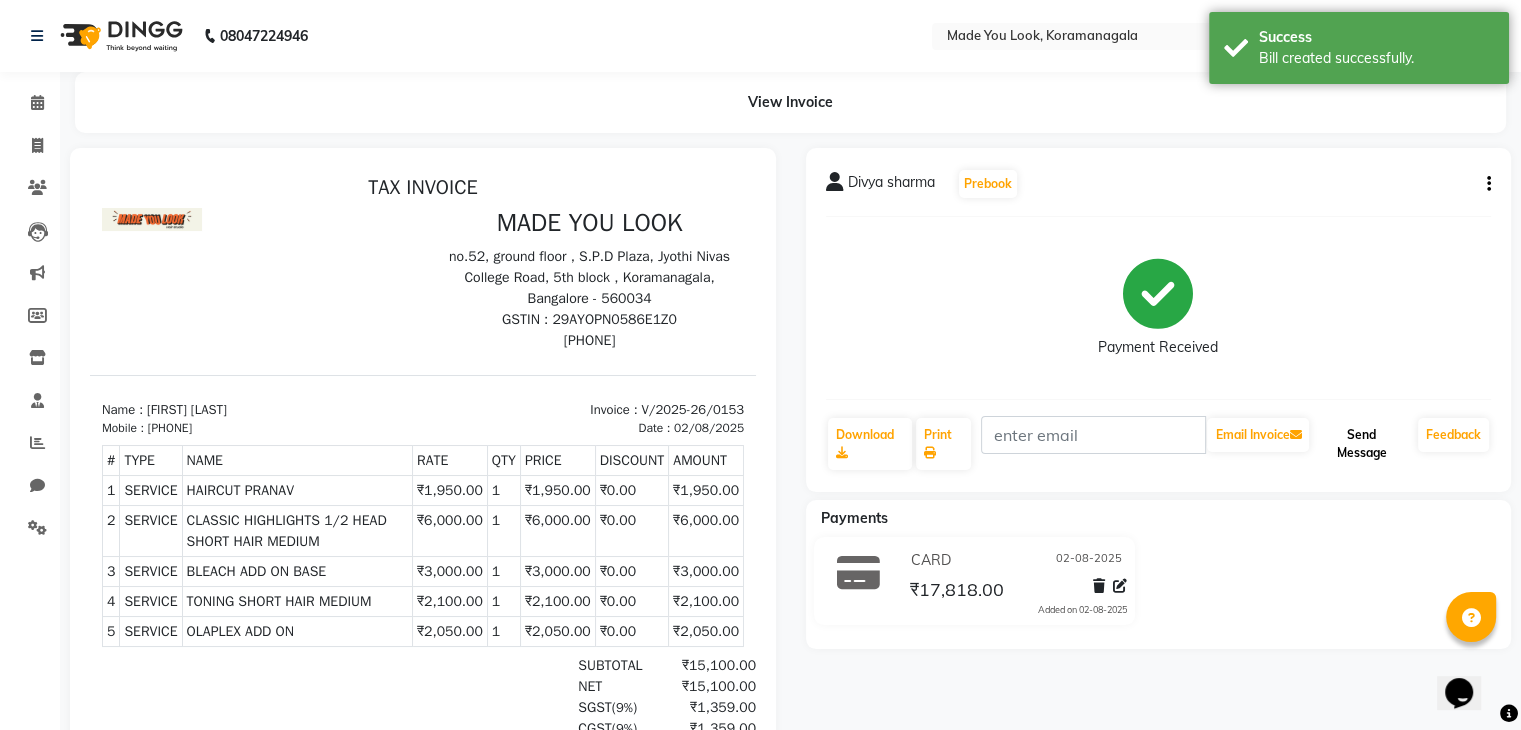 click on "Send Message" 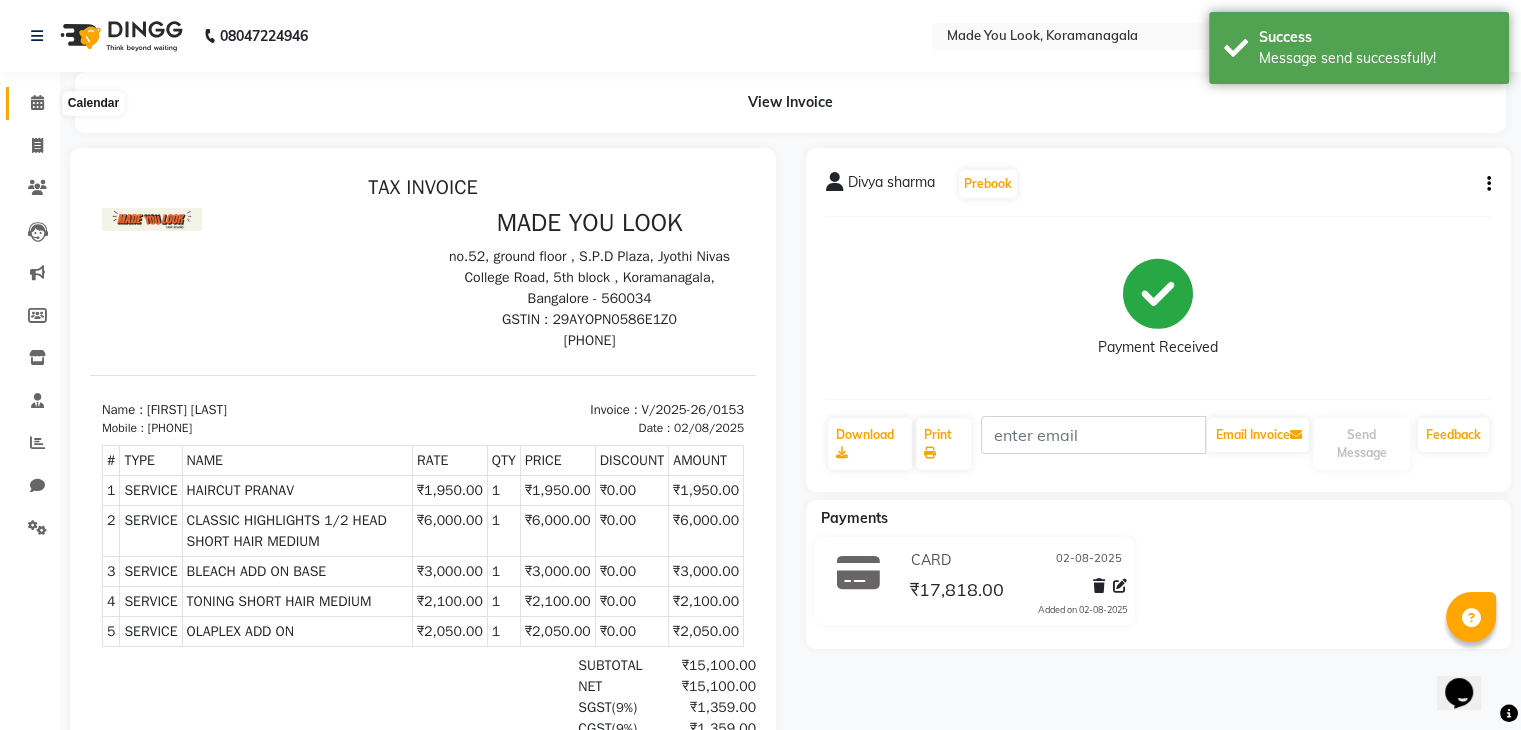 click 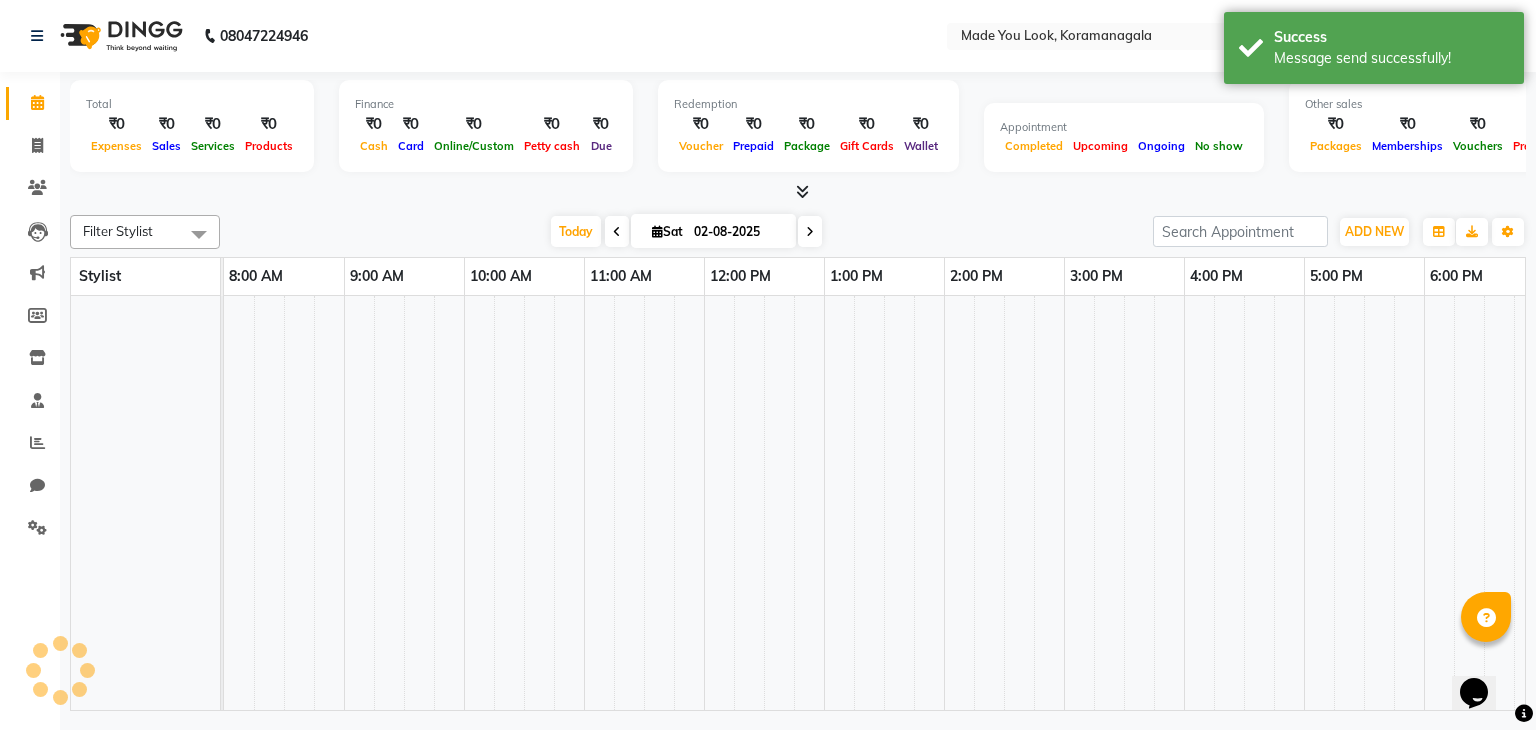 scroll, scrollTop: 0, scrollLeft: 0, axis: both 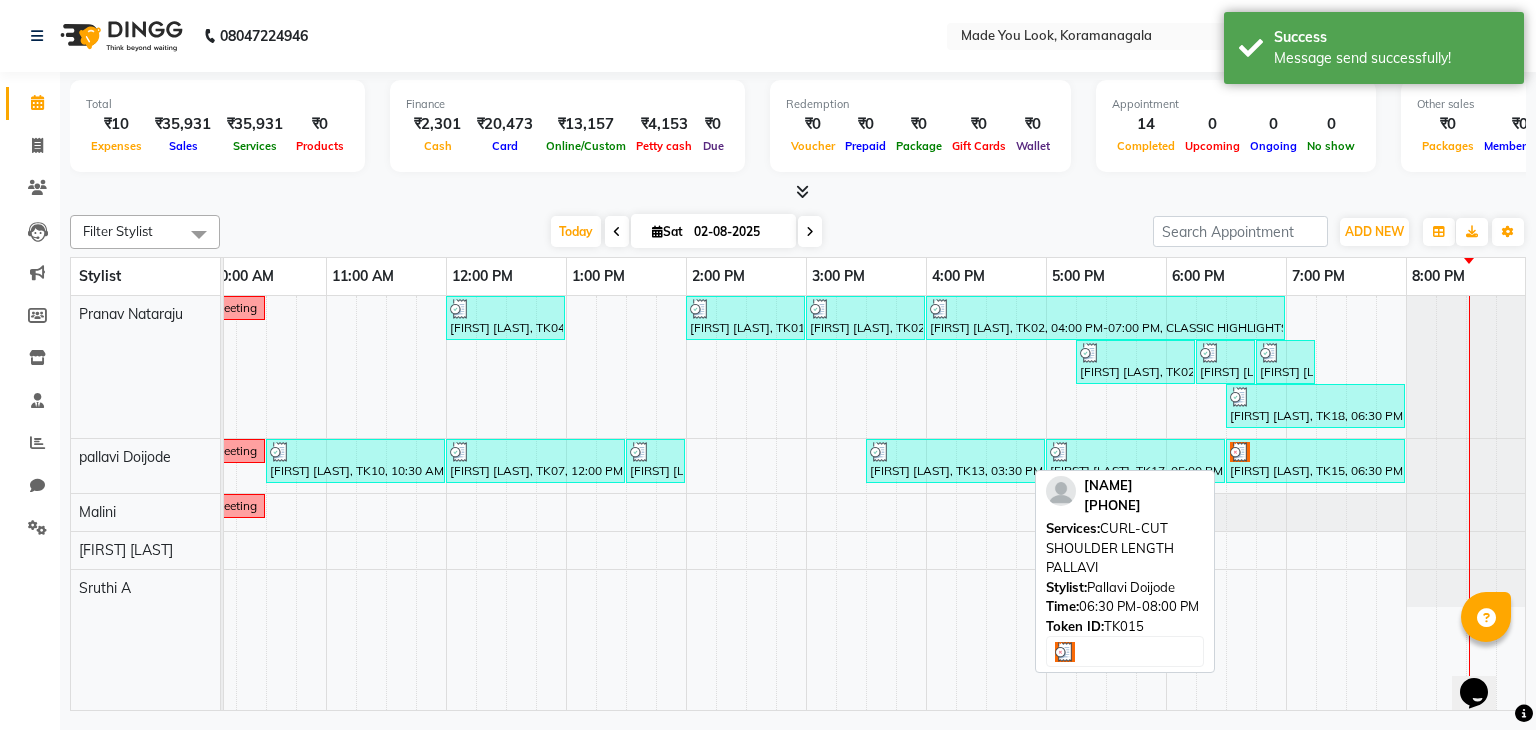 click on "Akshaya pradeep, TK15, 06:30 PM-08:00 PM, CURL-CUT SHOULDER LENGTH PALLAVI" at bounding box center (1315, 461) 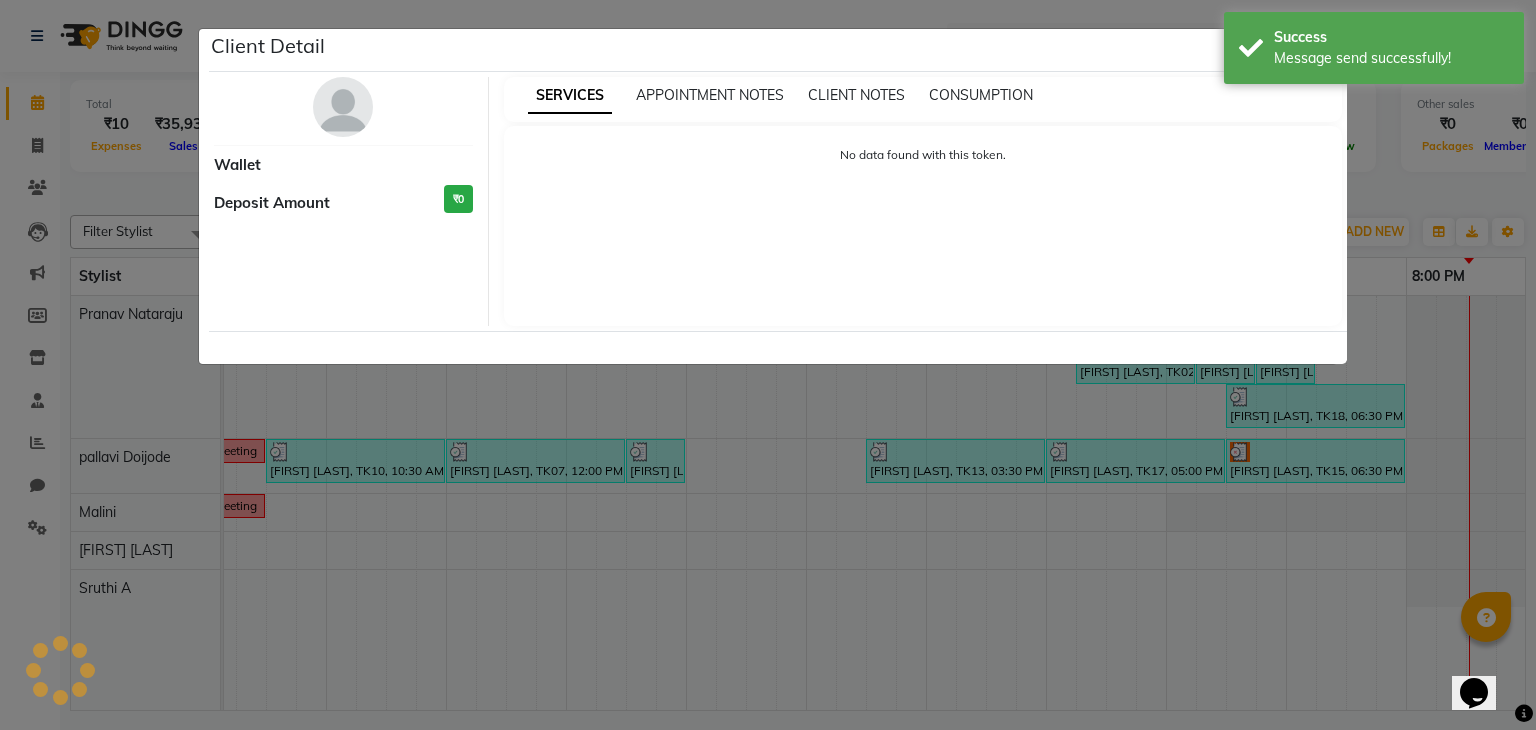 select on "3" 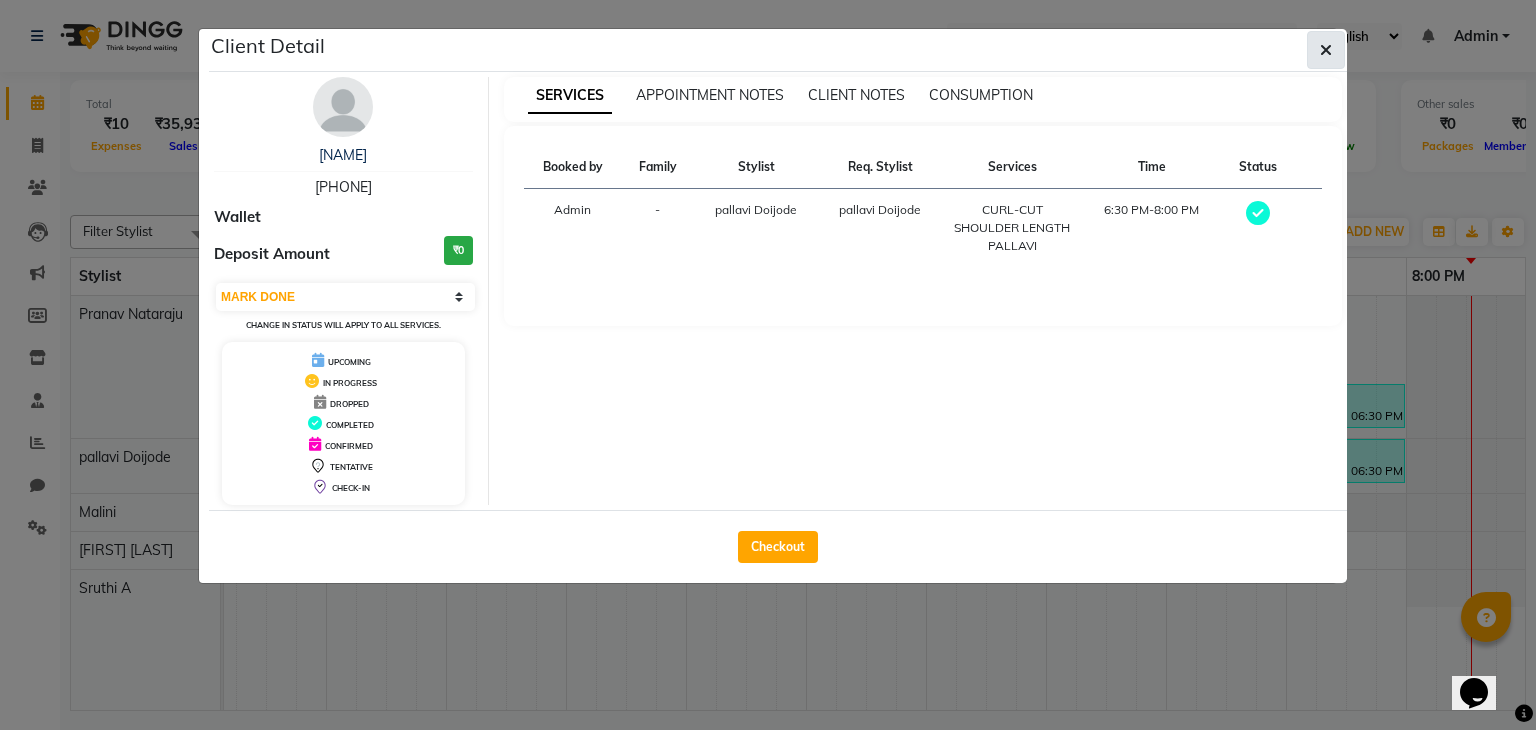 click 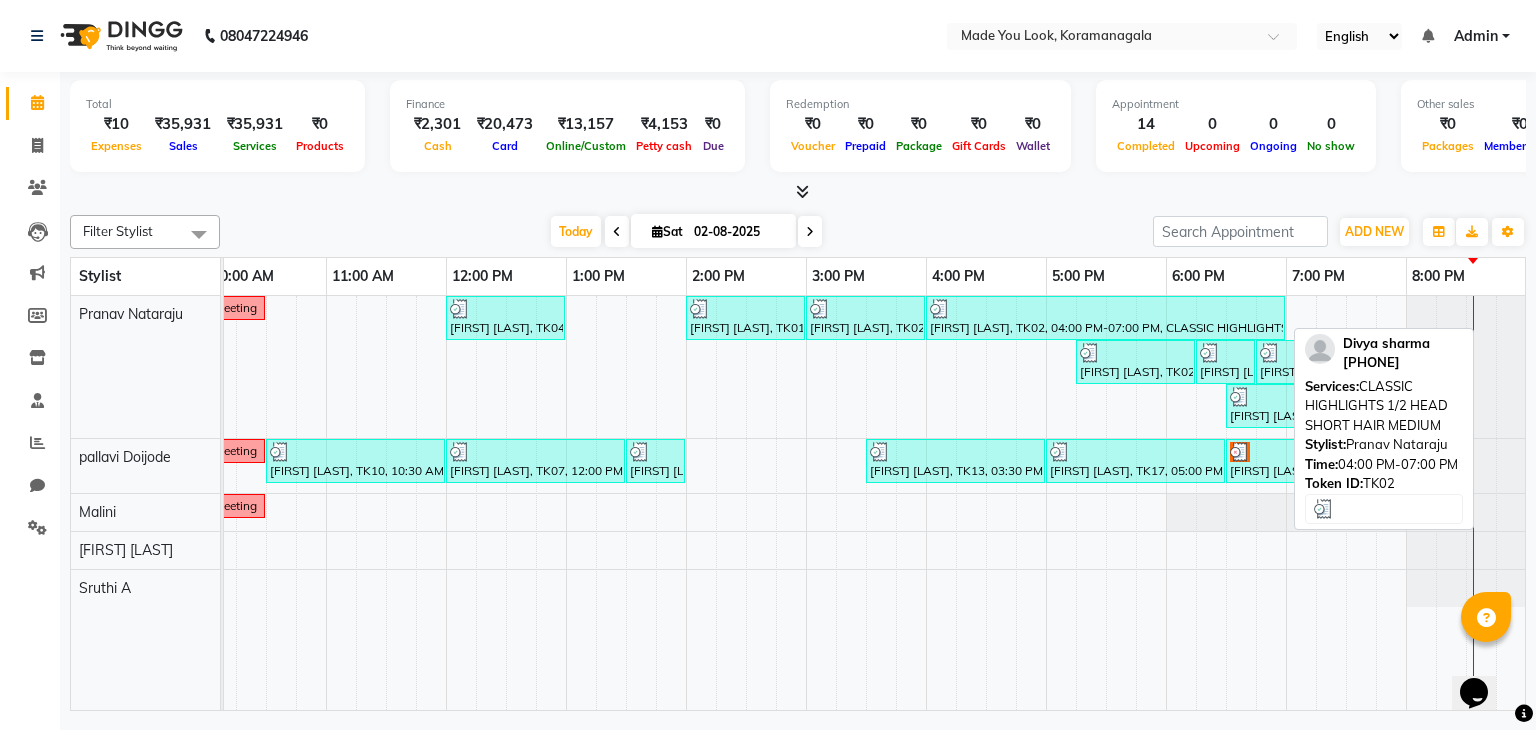 click on "Divya sharma, TK02, 04:00 PM-07:00 PM, CLASSIC HIGHLIGHTS 1/2 HEAD SHORT HAIR MEDIUM" at bounding box center (1105, 318) 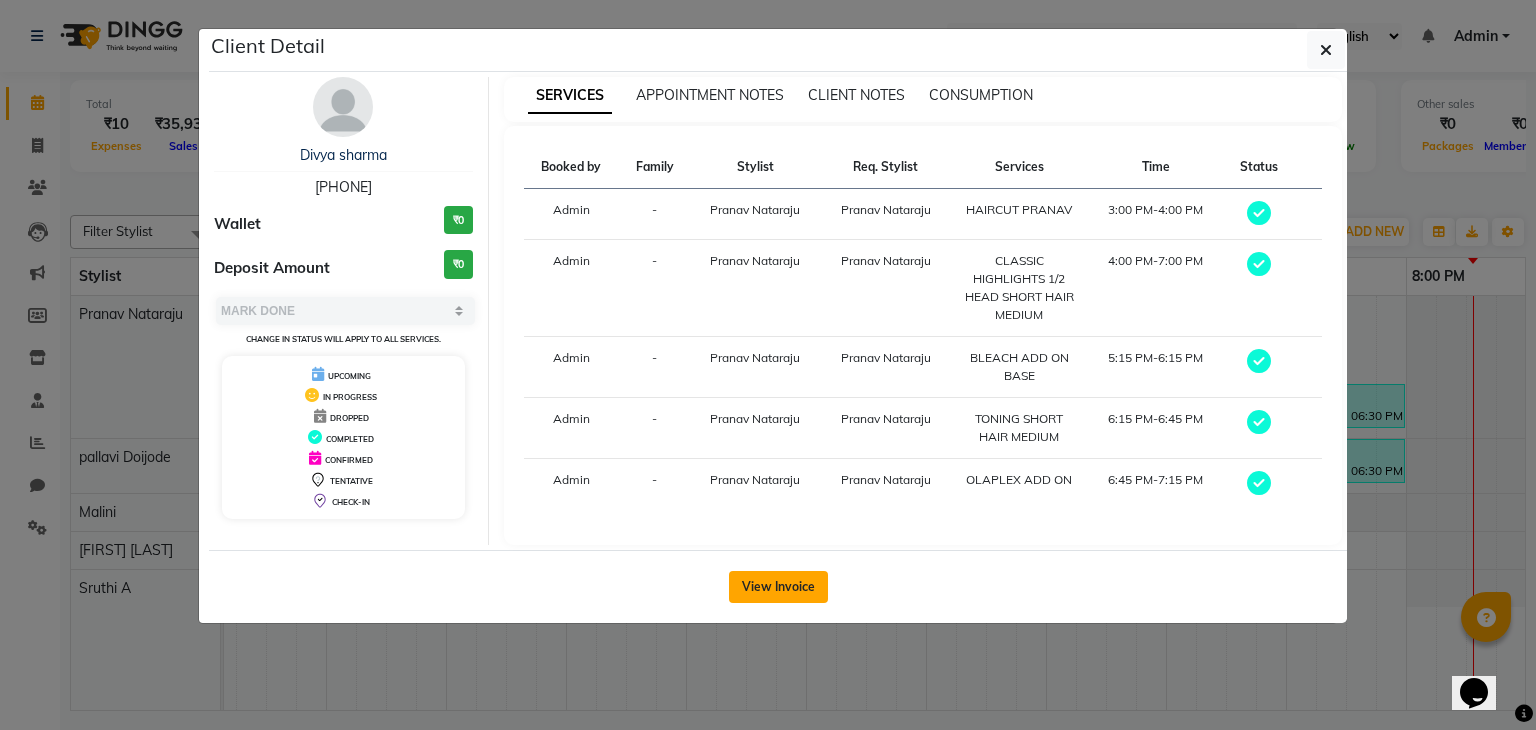 click on "View Invoice" 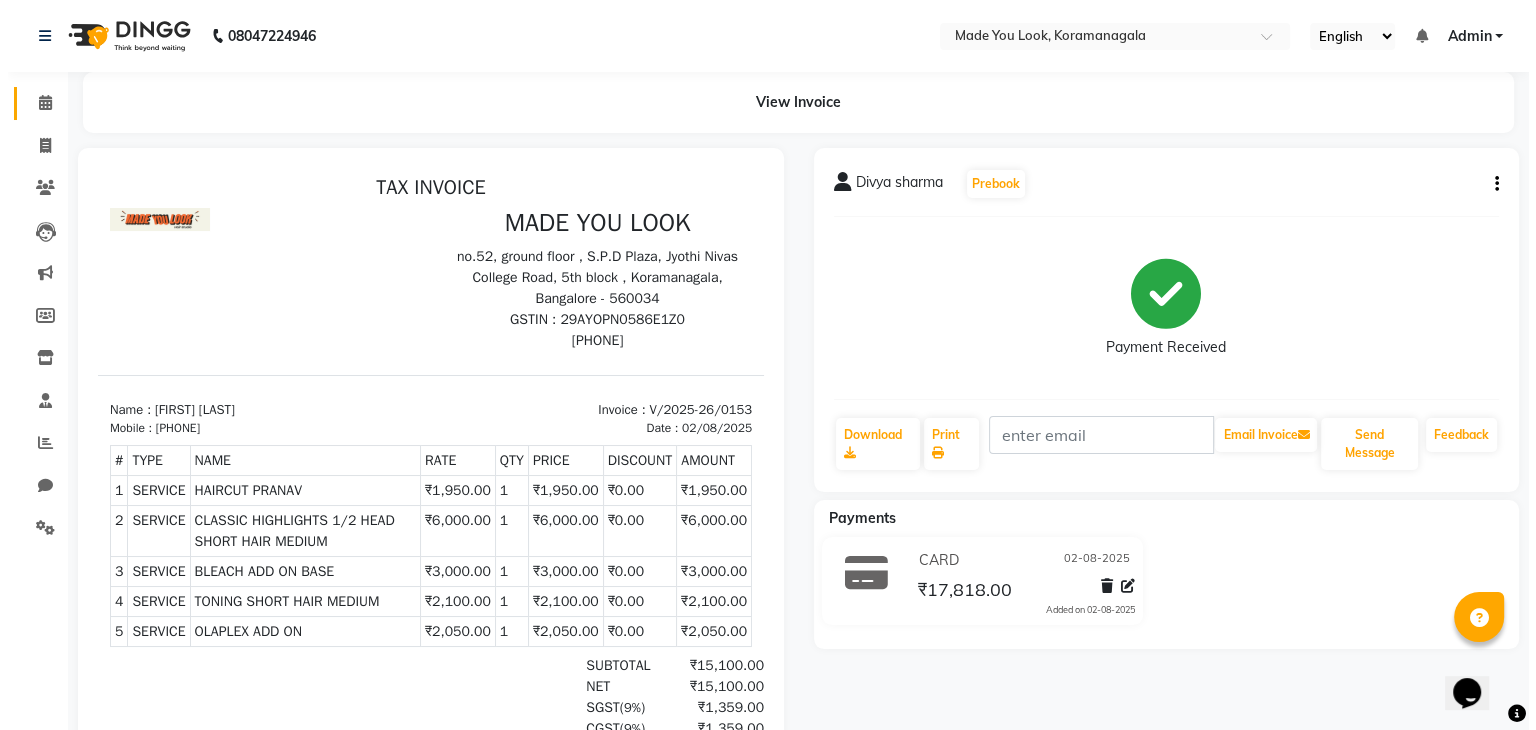 scroll, scrollTop: 8, scrollLeft: 0, axis: vertical 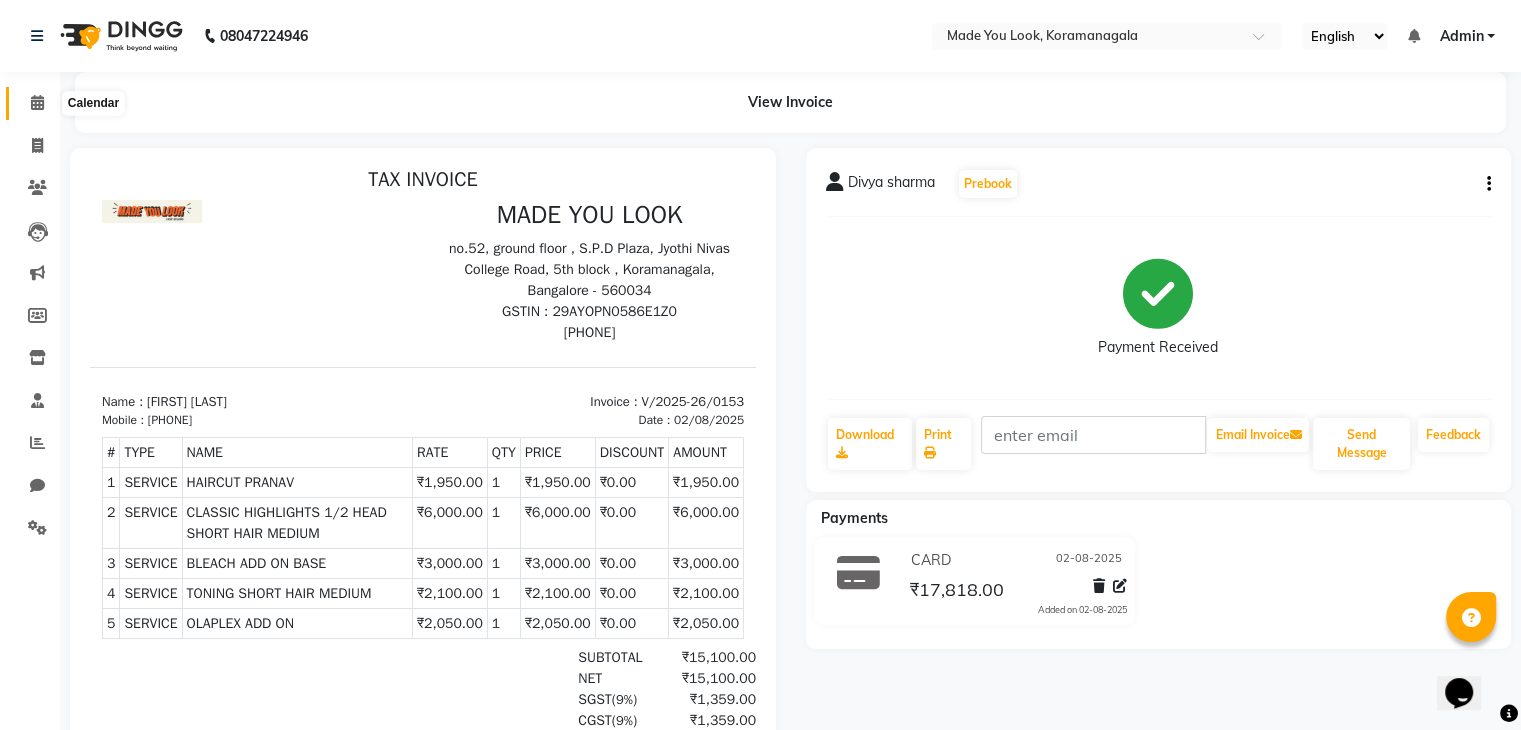 click 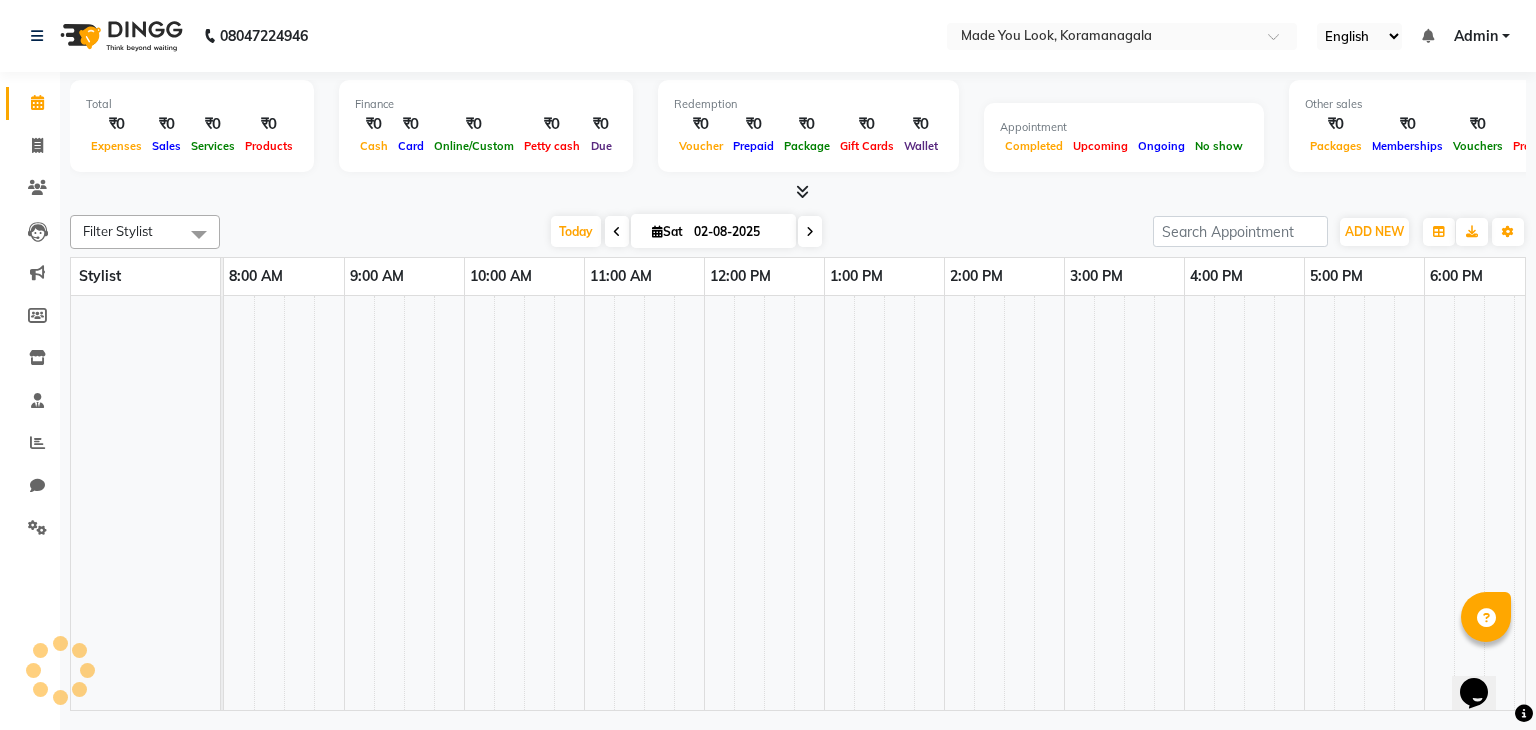 scroll, scrollTop: 0, scrollLeft: 0, axis: both 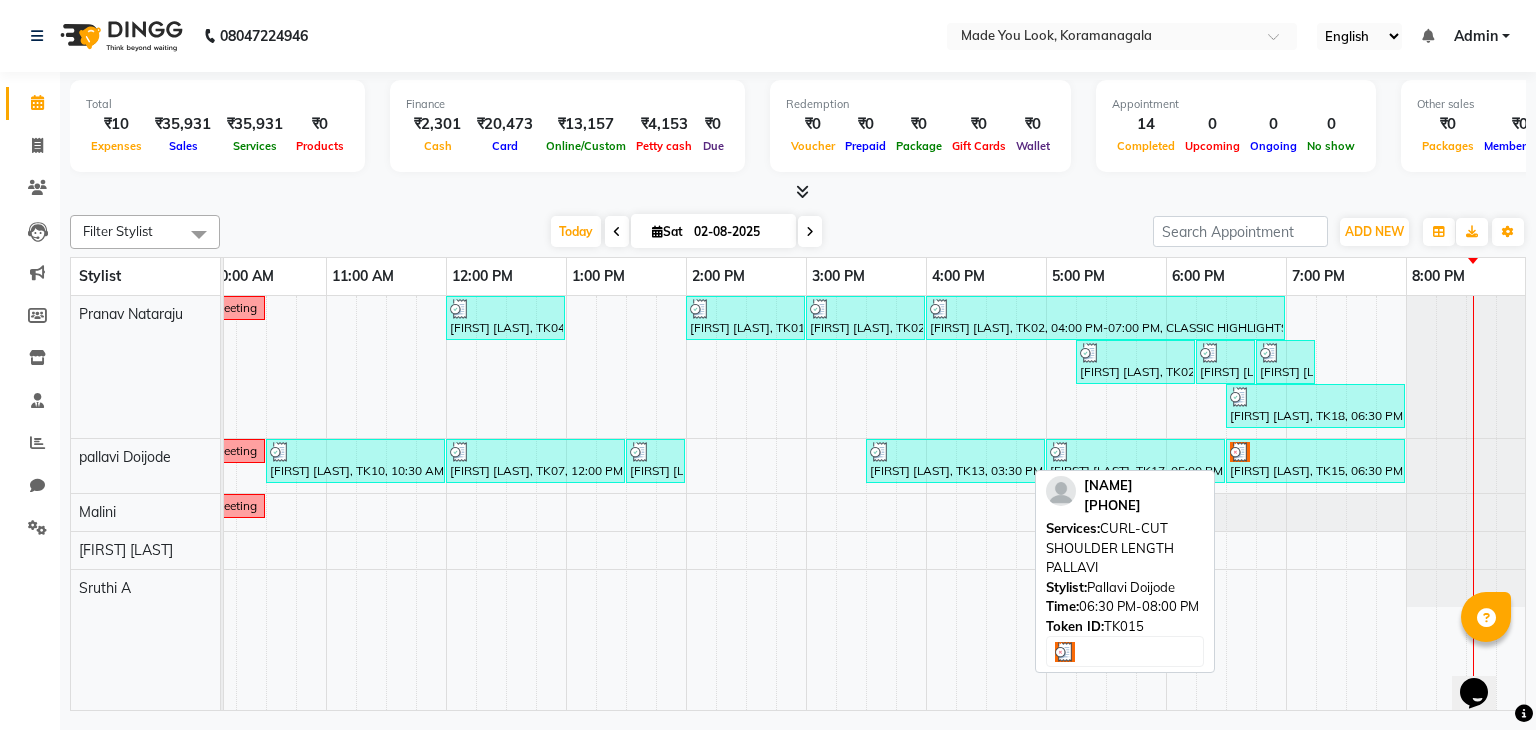 click on "Akshaya pradeep, TK15, 06:30 PM-08:00 PM, CURL-CUT SHOULDER LENGTH PALLAVI" at bounding box center (1315, 461) 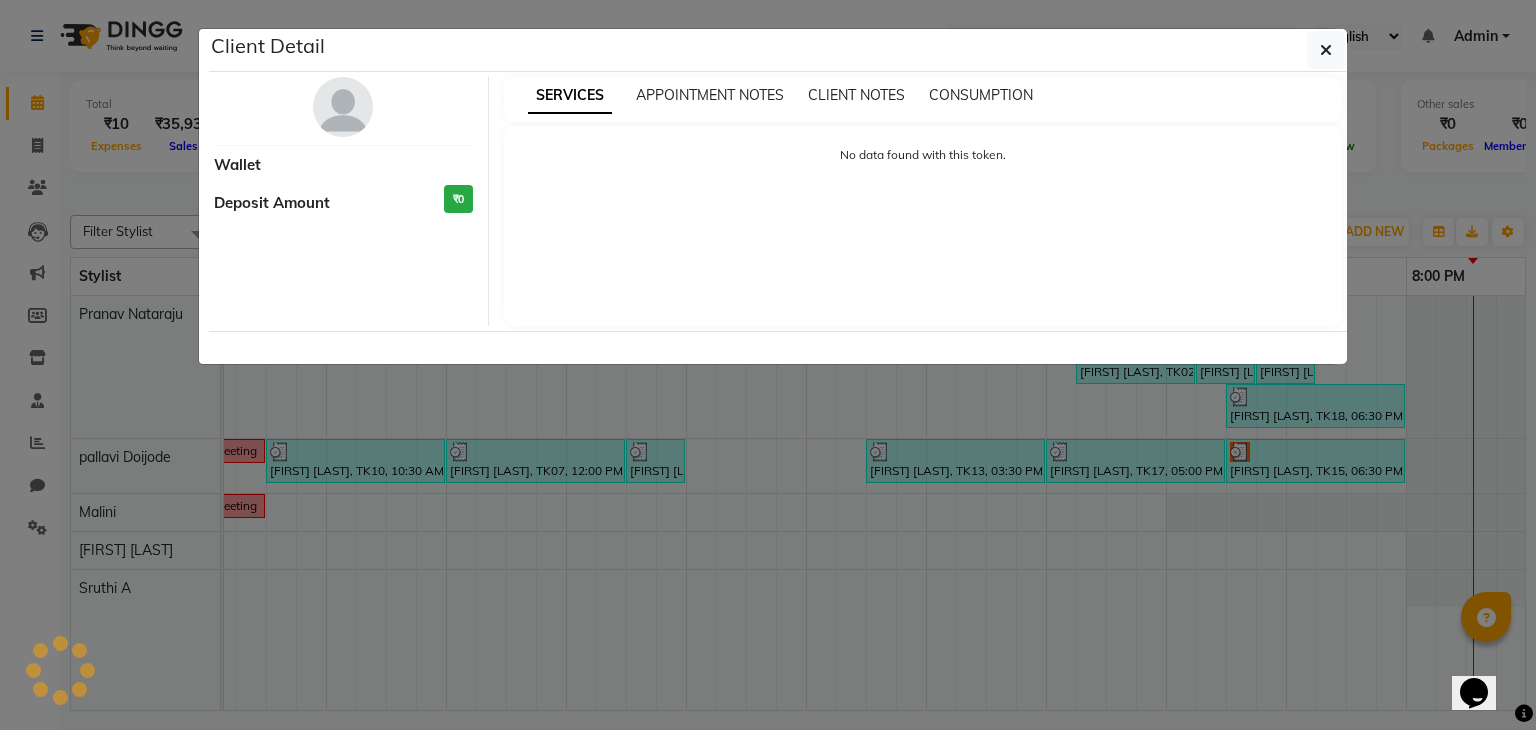 select on "3" 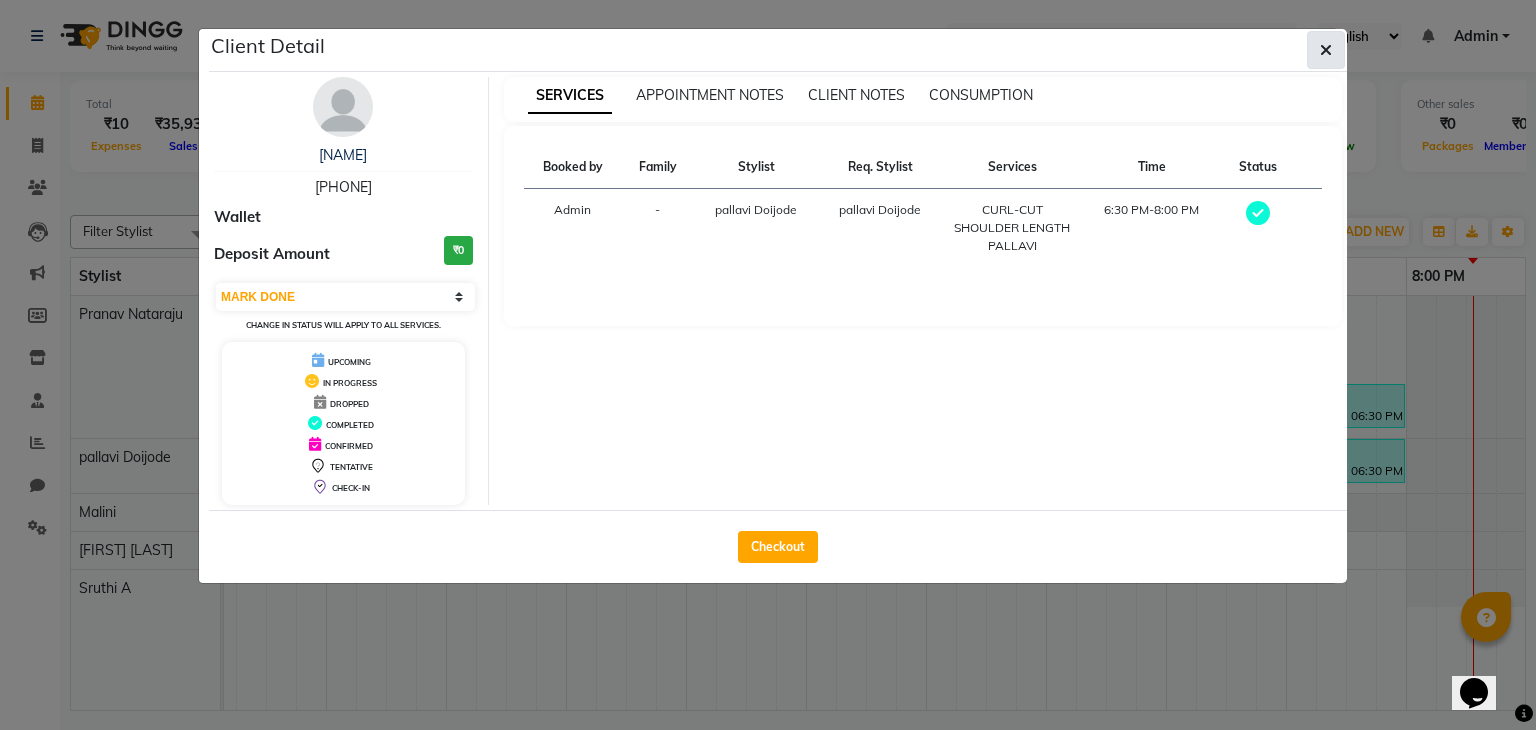 click 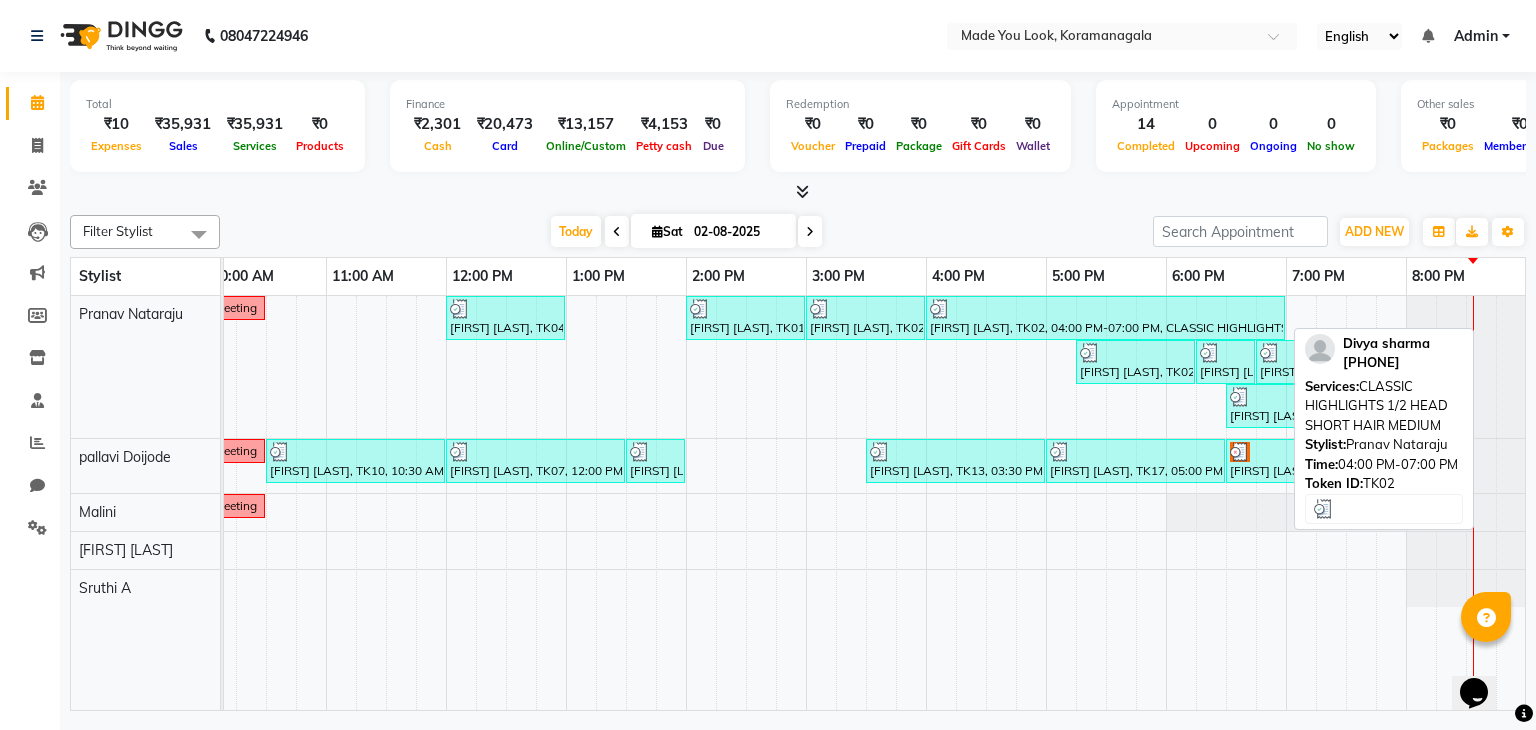 click on "Divya sharma, TK02, 04:00 PM-07:00 PM, CLASSIC HIGHLIGHTS 1/2 HEAD SHORT HAIR MEDIUM" at bounding box center (1105, 318) 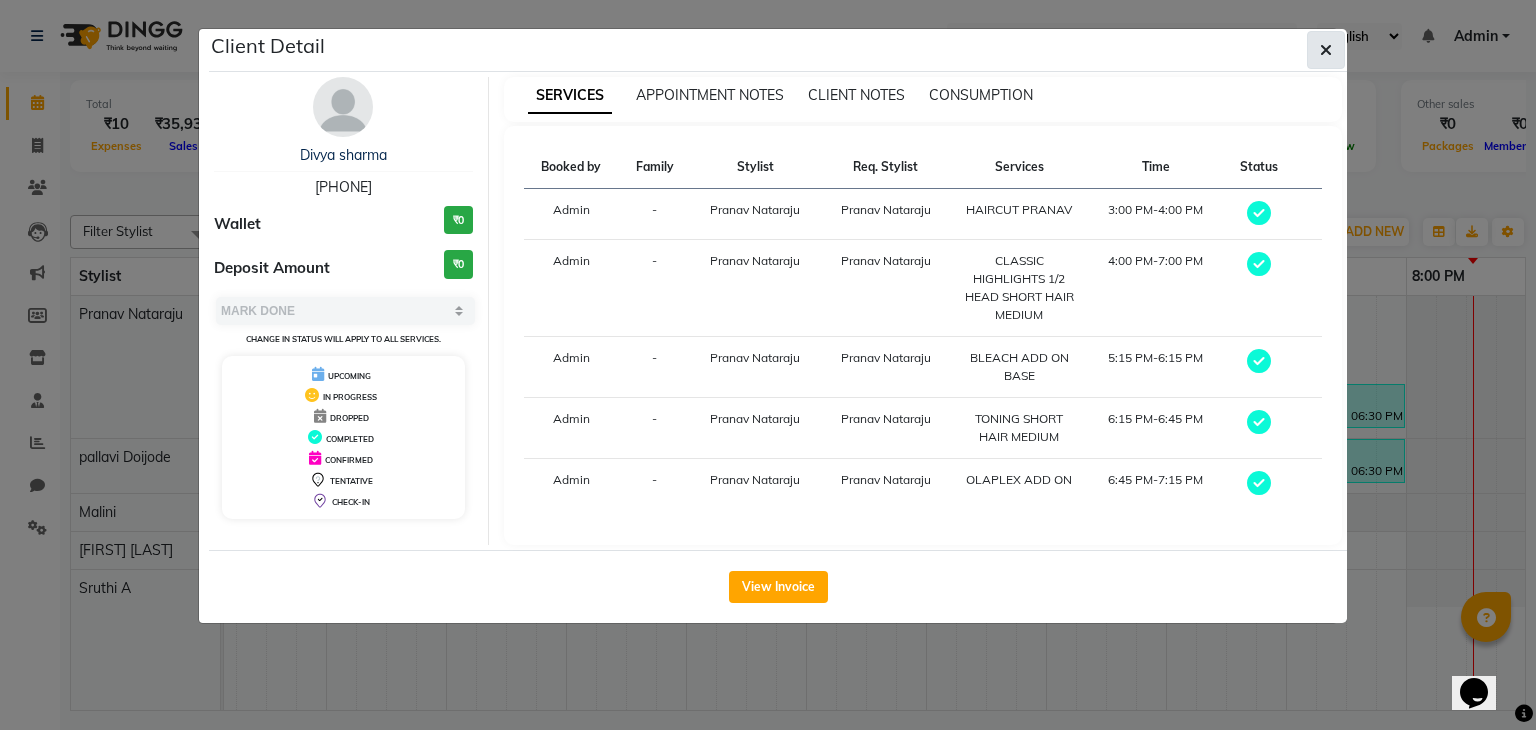click 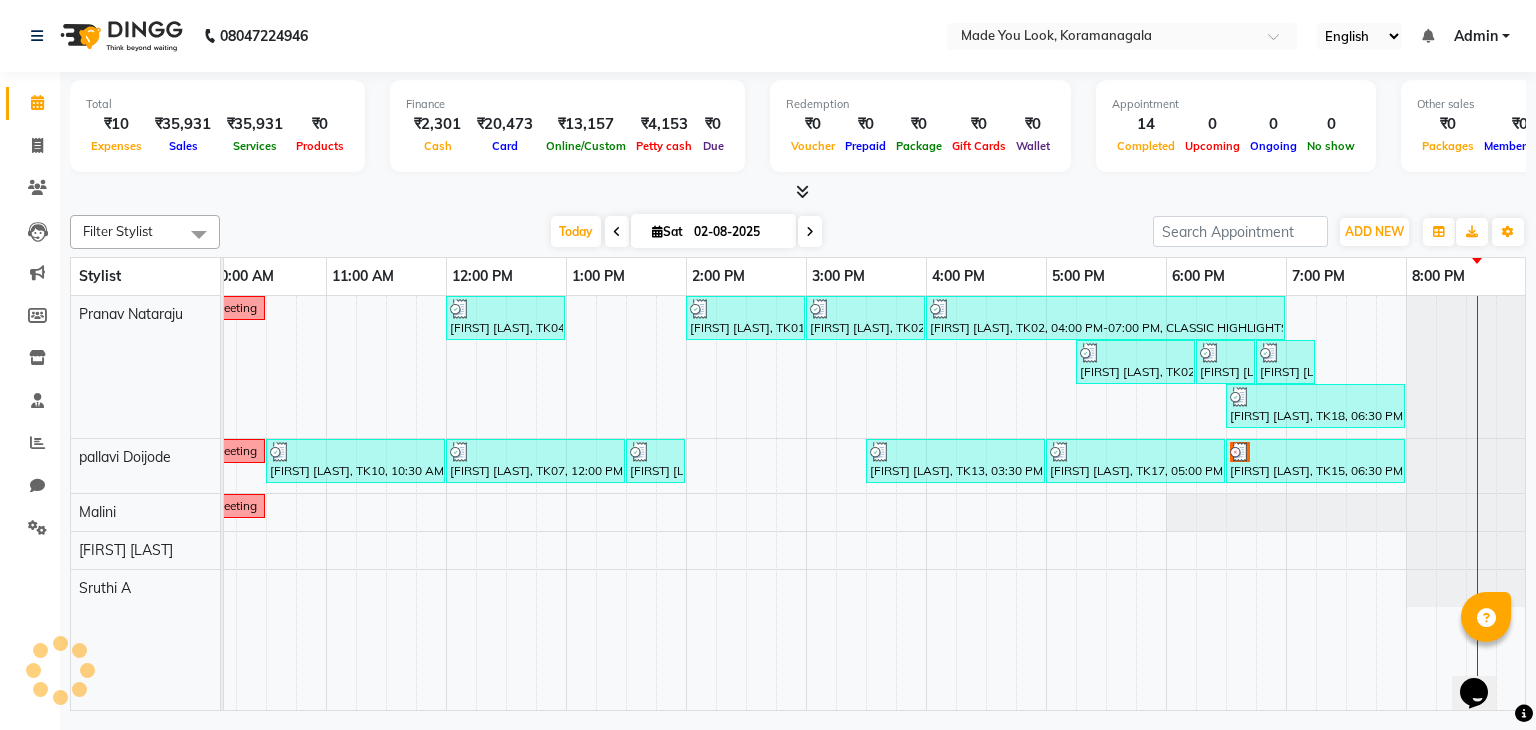 click on "₹35,931" at bounding box center [255, 124] 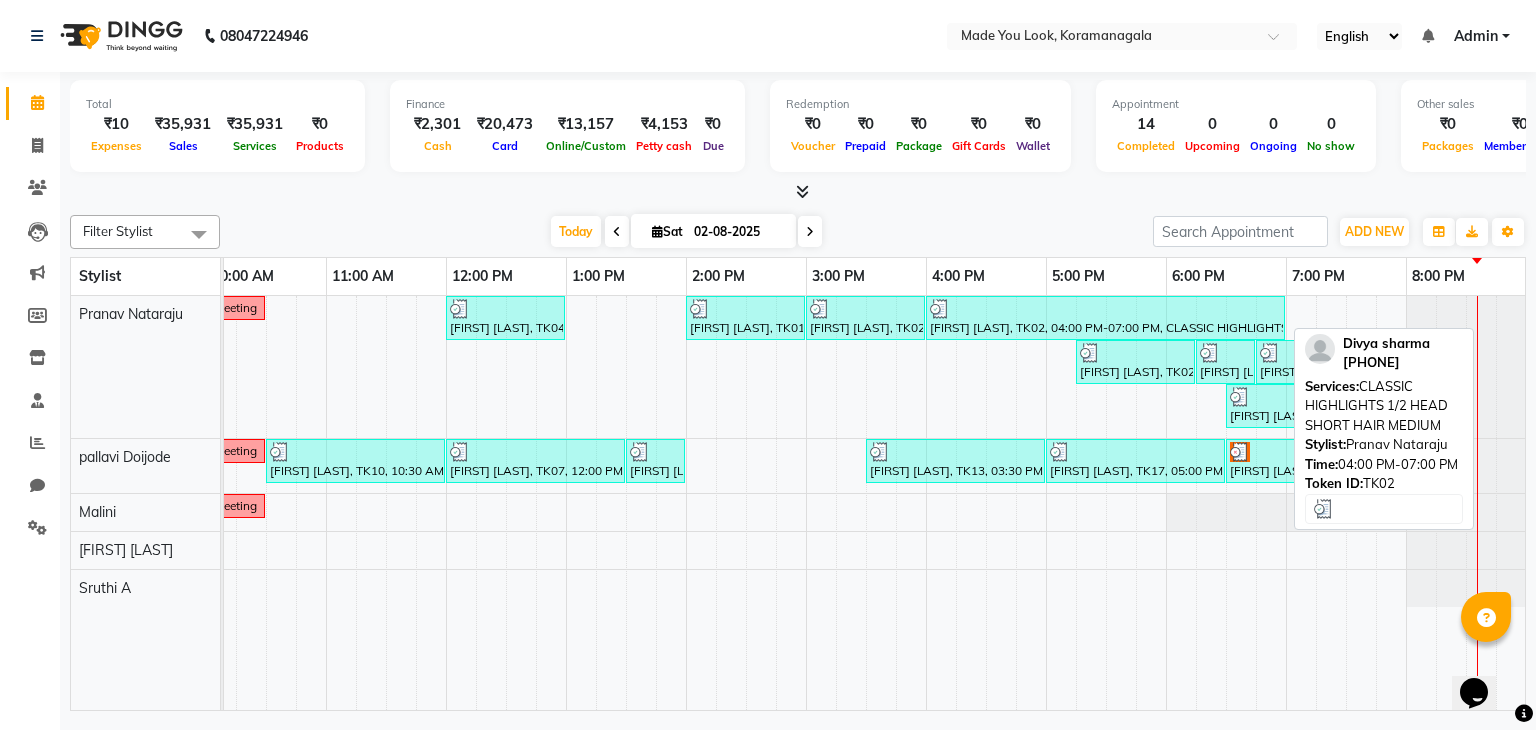click on "Divya sharma, TK02, 04:00 PM-07:00 PM, CLASSIC HIGHLIGHTS 1/2 HEAD SHORT HAIR MEDIUM" at bounding box center [1105, 318] 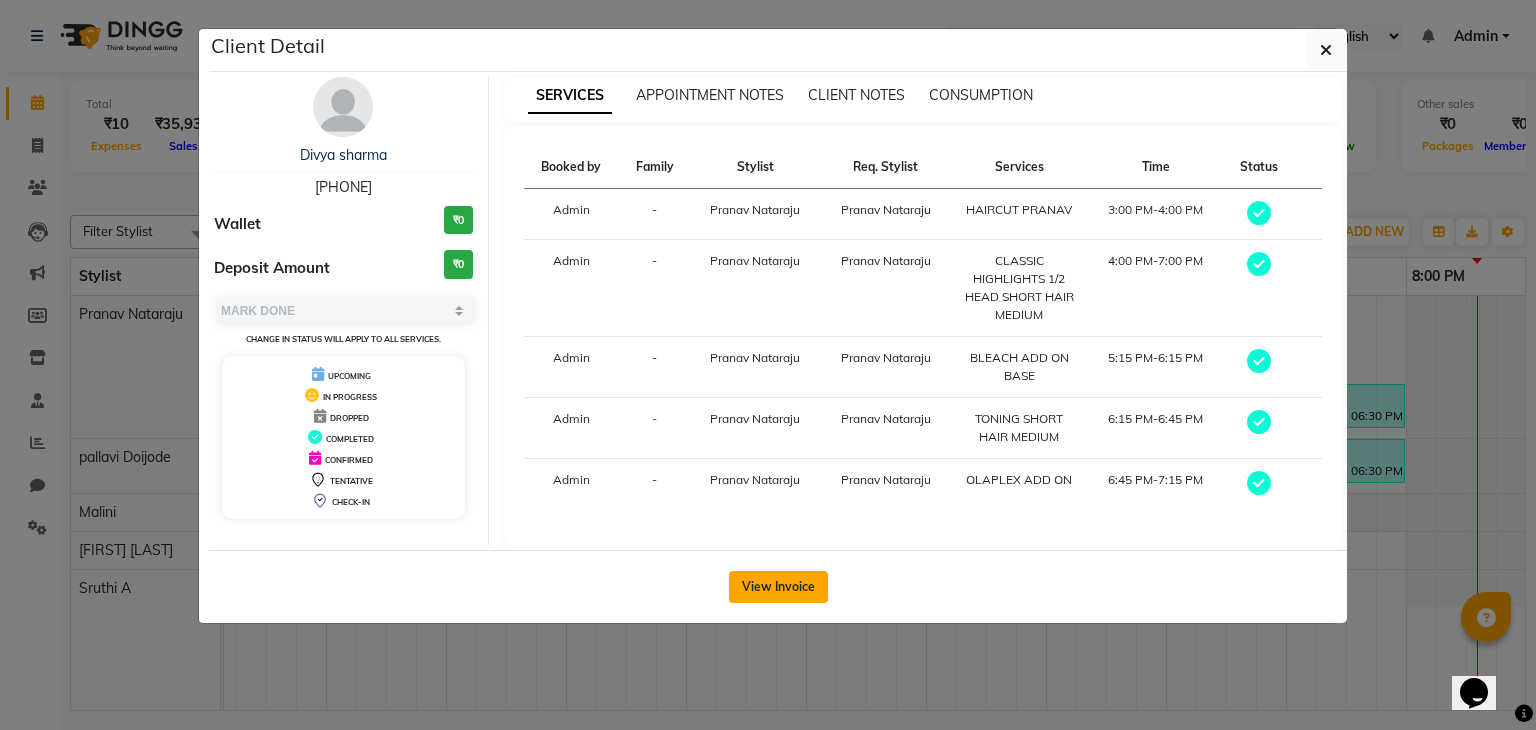 click on "View Invoice" 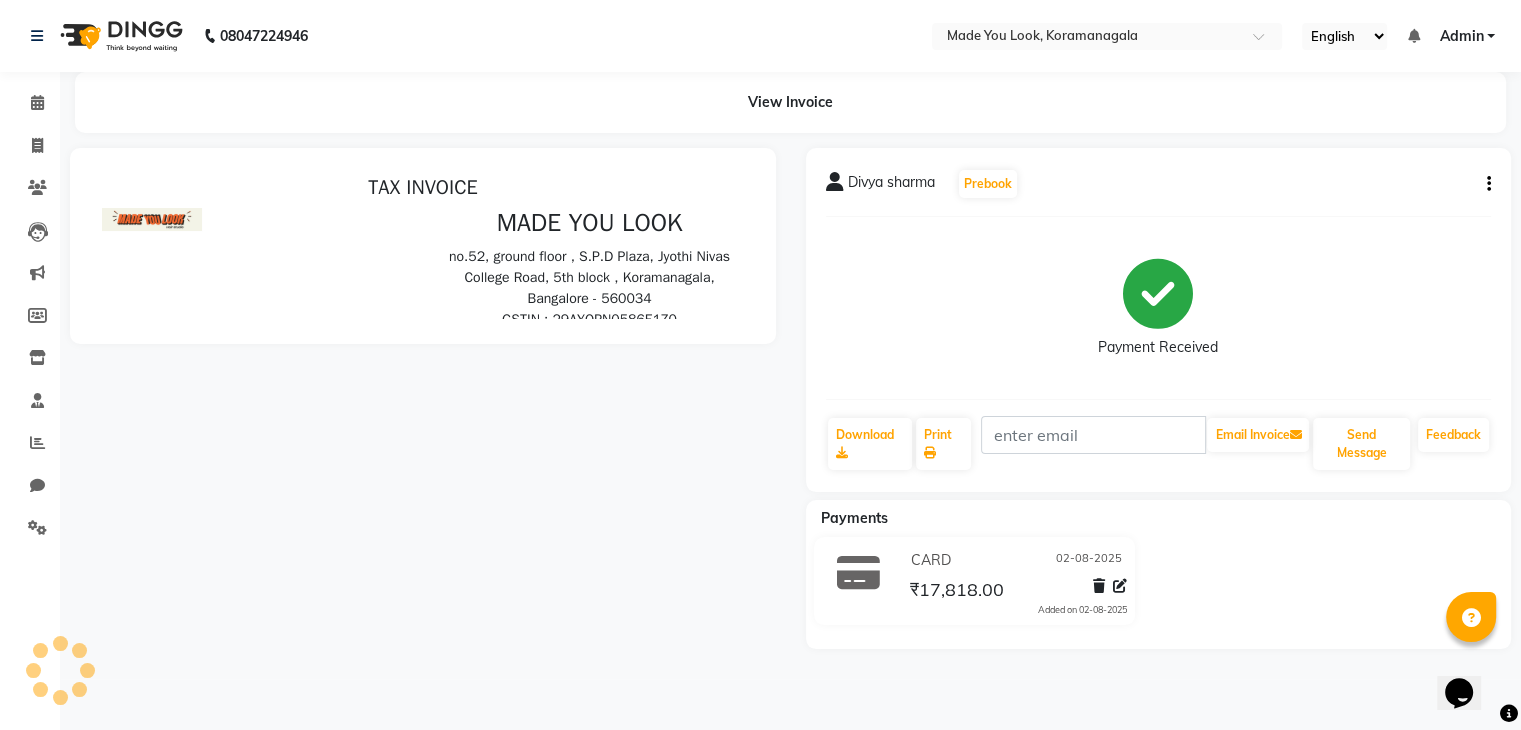 scroll, scrollTop: 0, scrollLeft: 0, axis: both 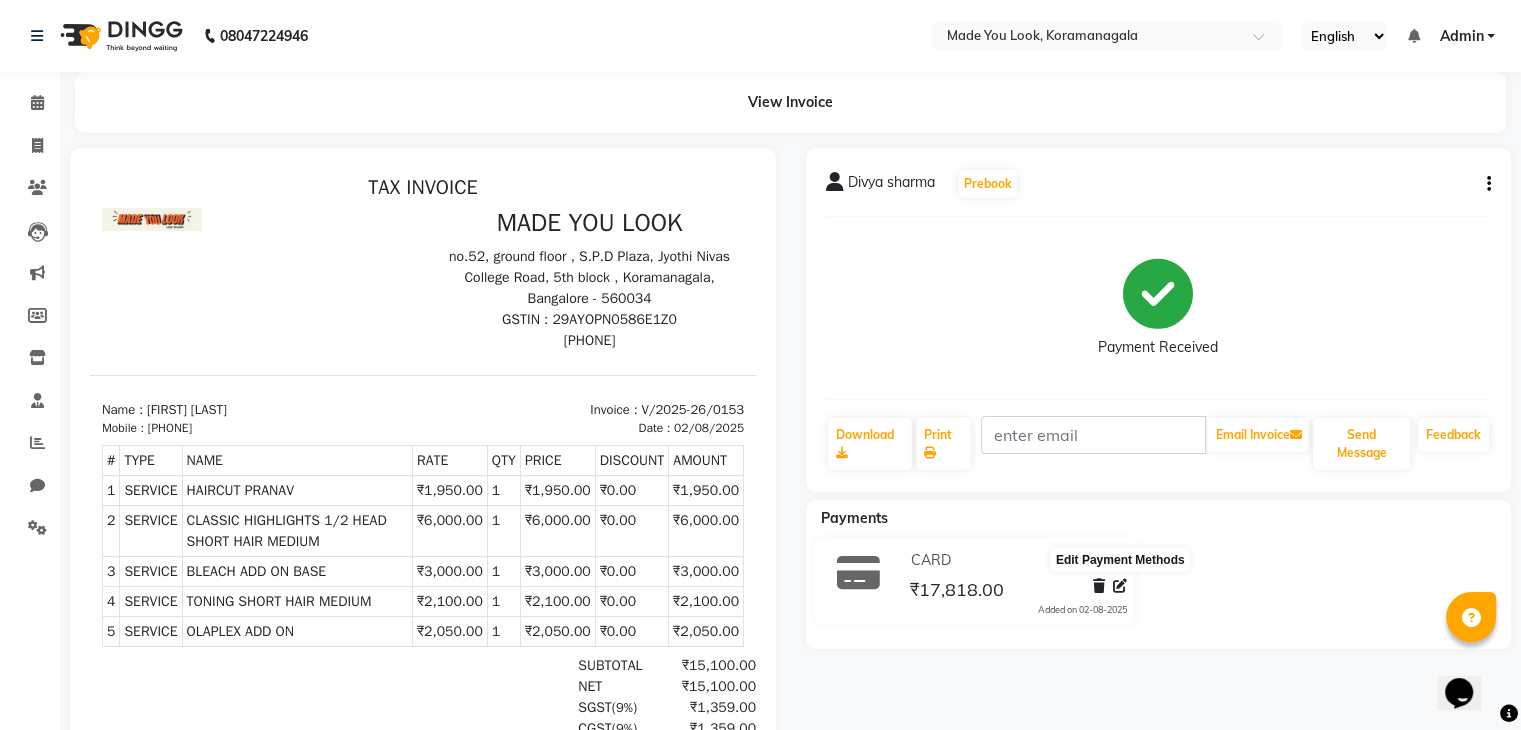 click 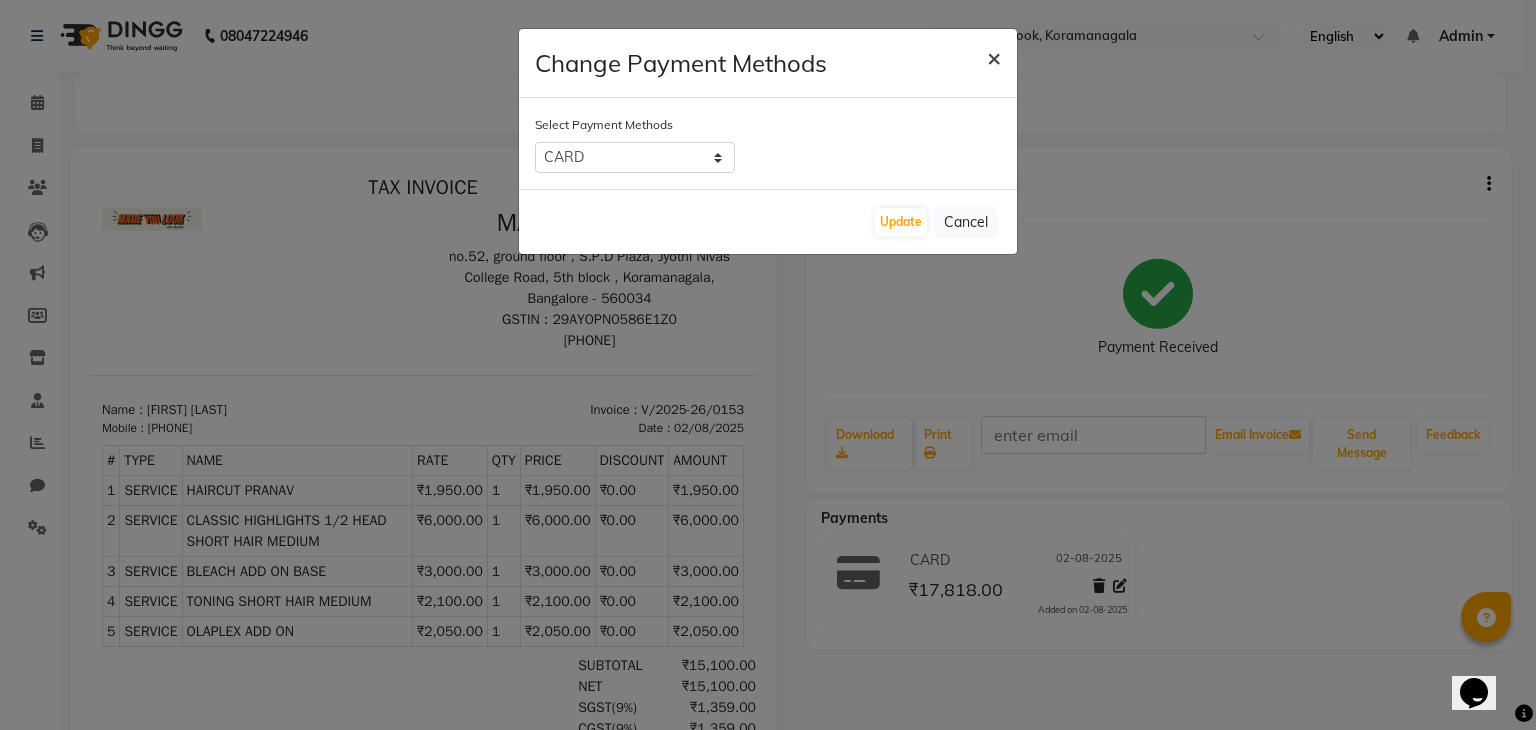 click on "×" 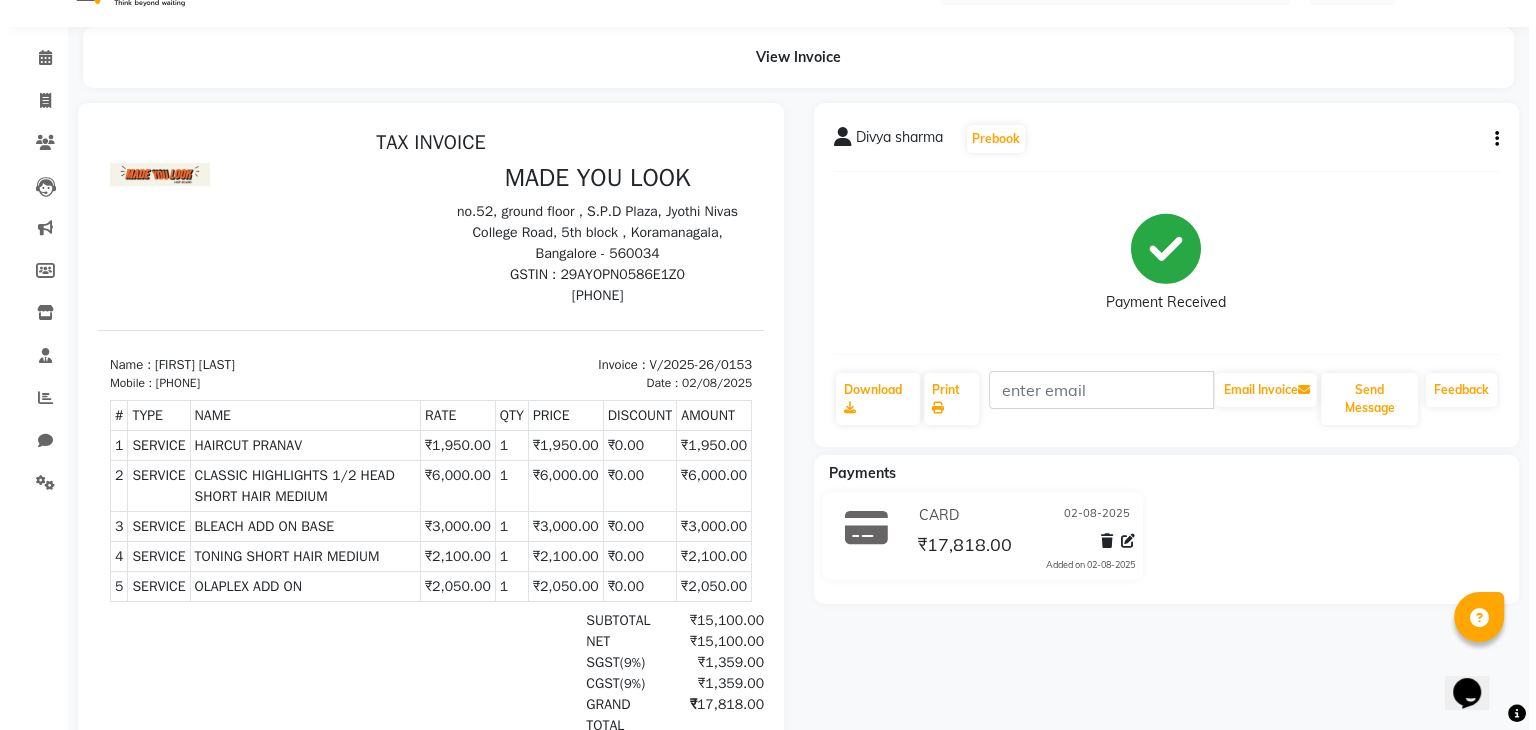 scroll, scrollTop: 0, scrollLeft: 0, axis: both 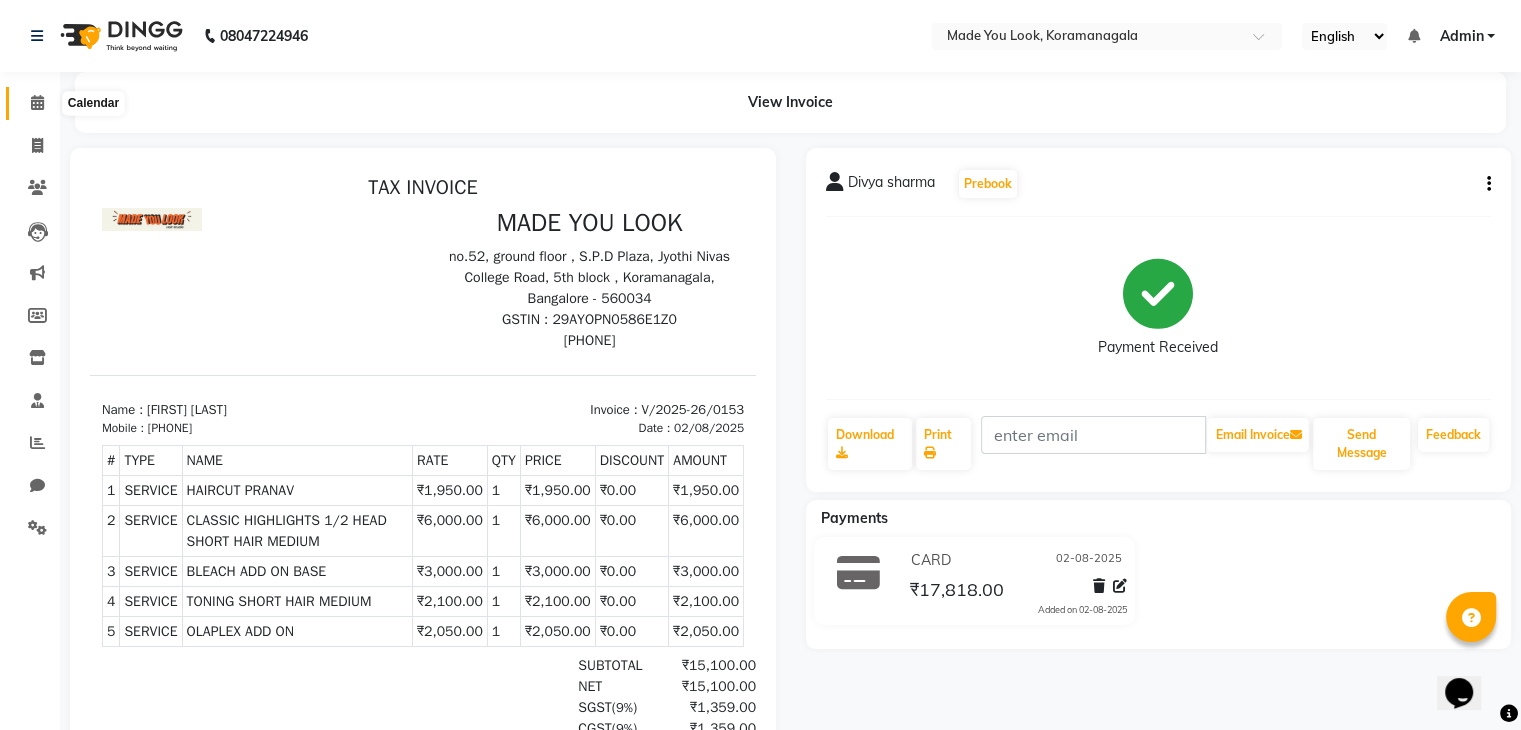 click 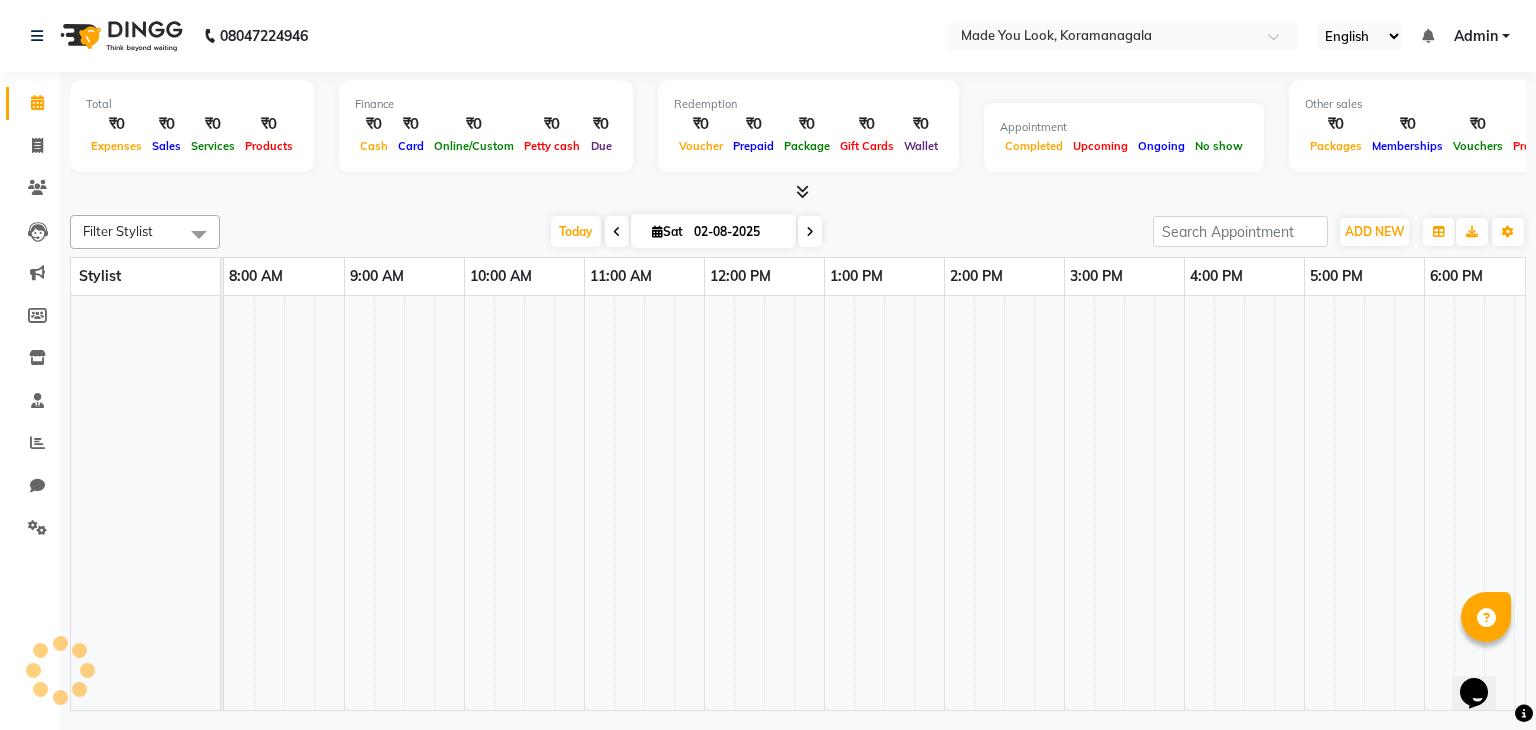 scroll, scrollTop: 0, scrollLeft: 0, axis: both 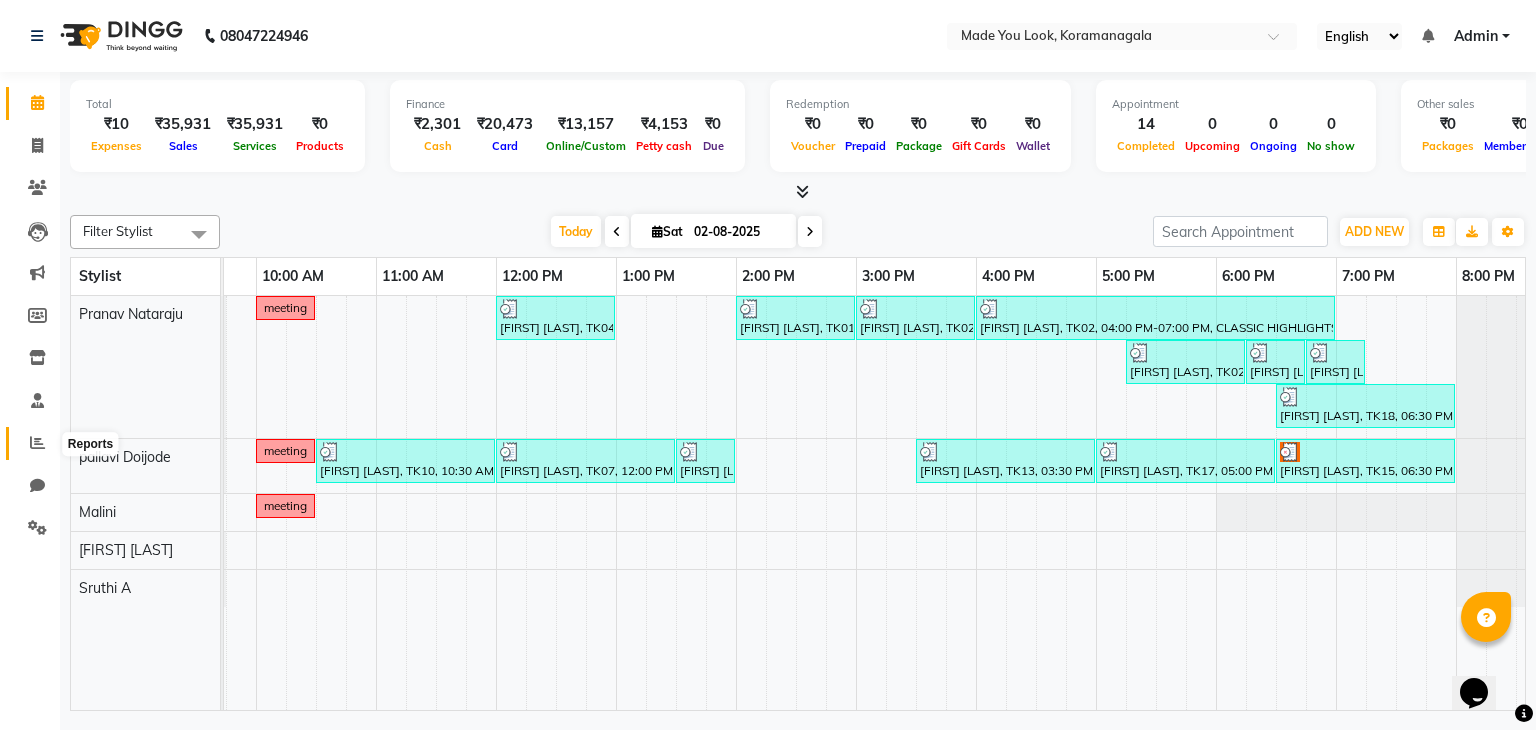 click 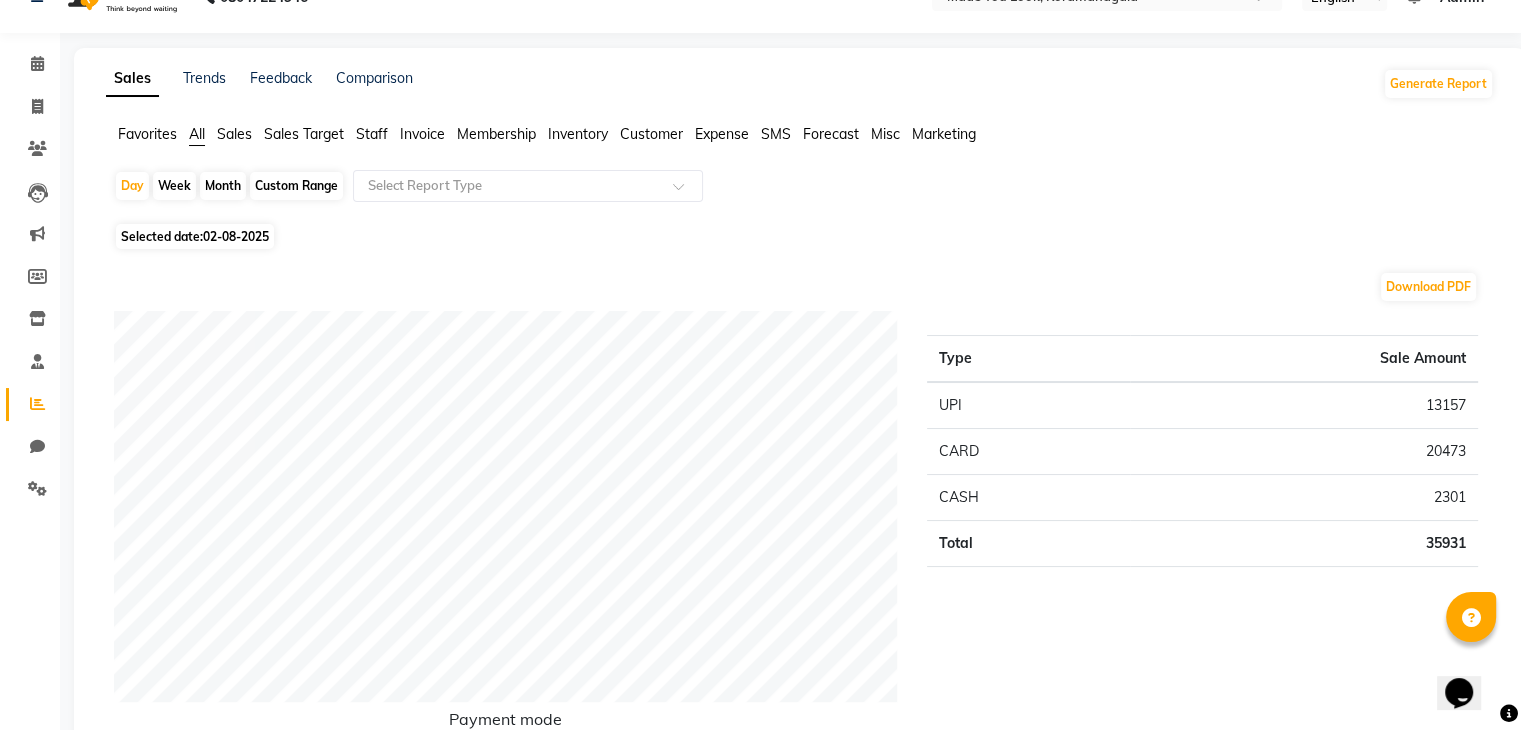 scroll, scrollTop: 0, scrollLeft: 0, axis: both 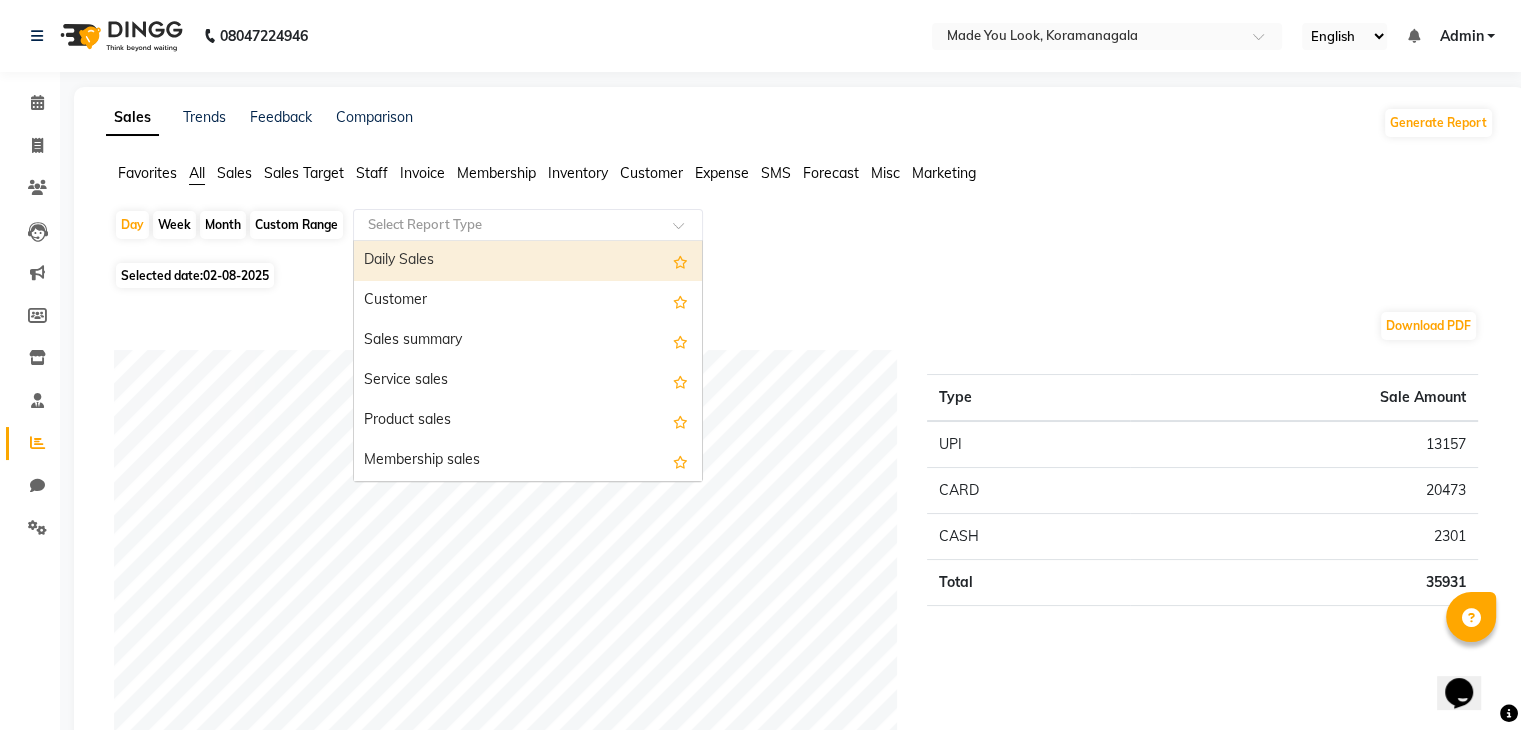 click 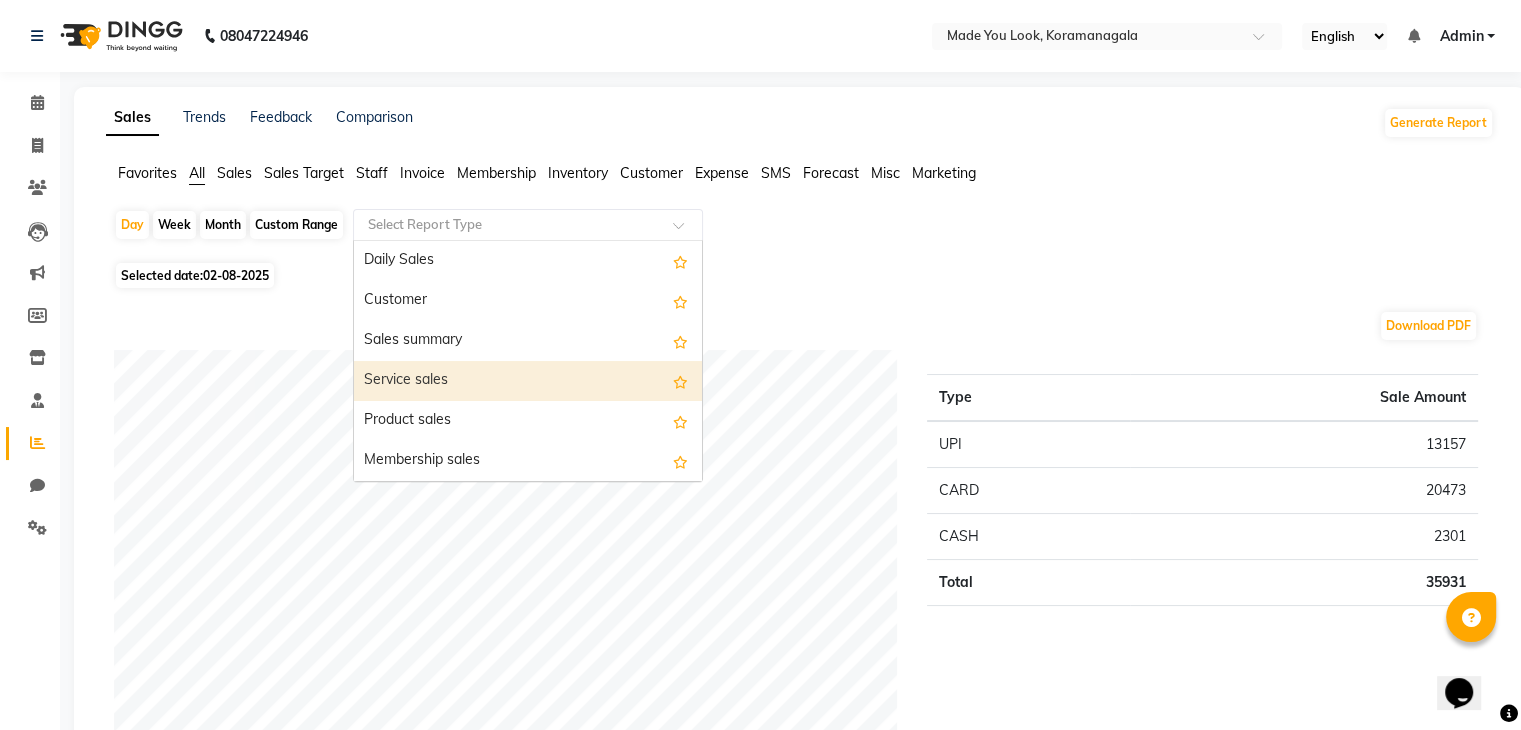 click on "Service sales" at bounding box center [528, 381] 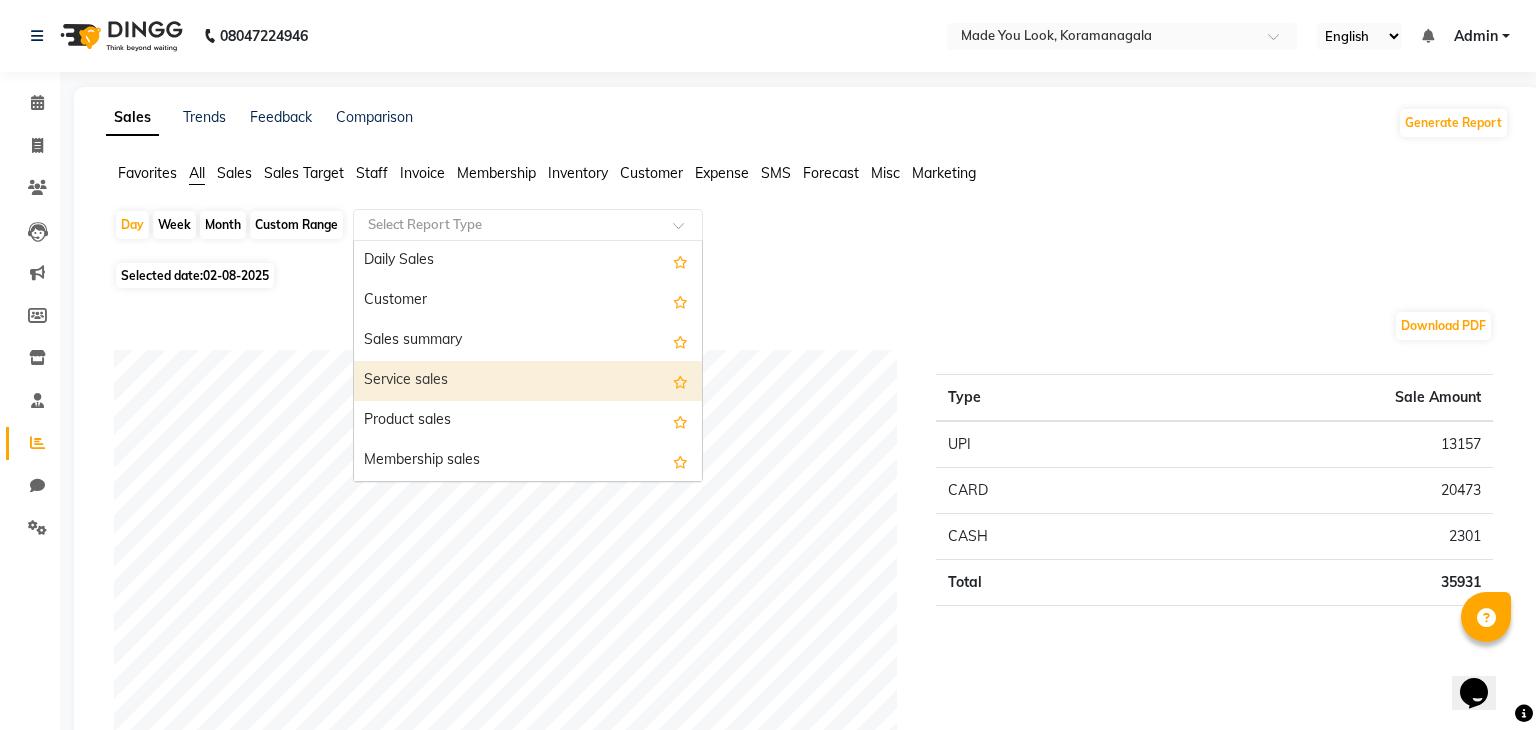 select on "full_report" 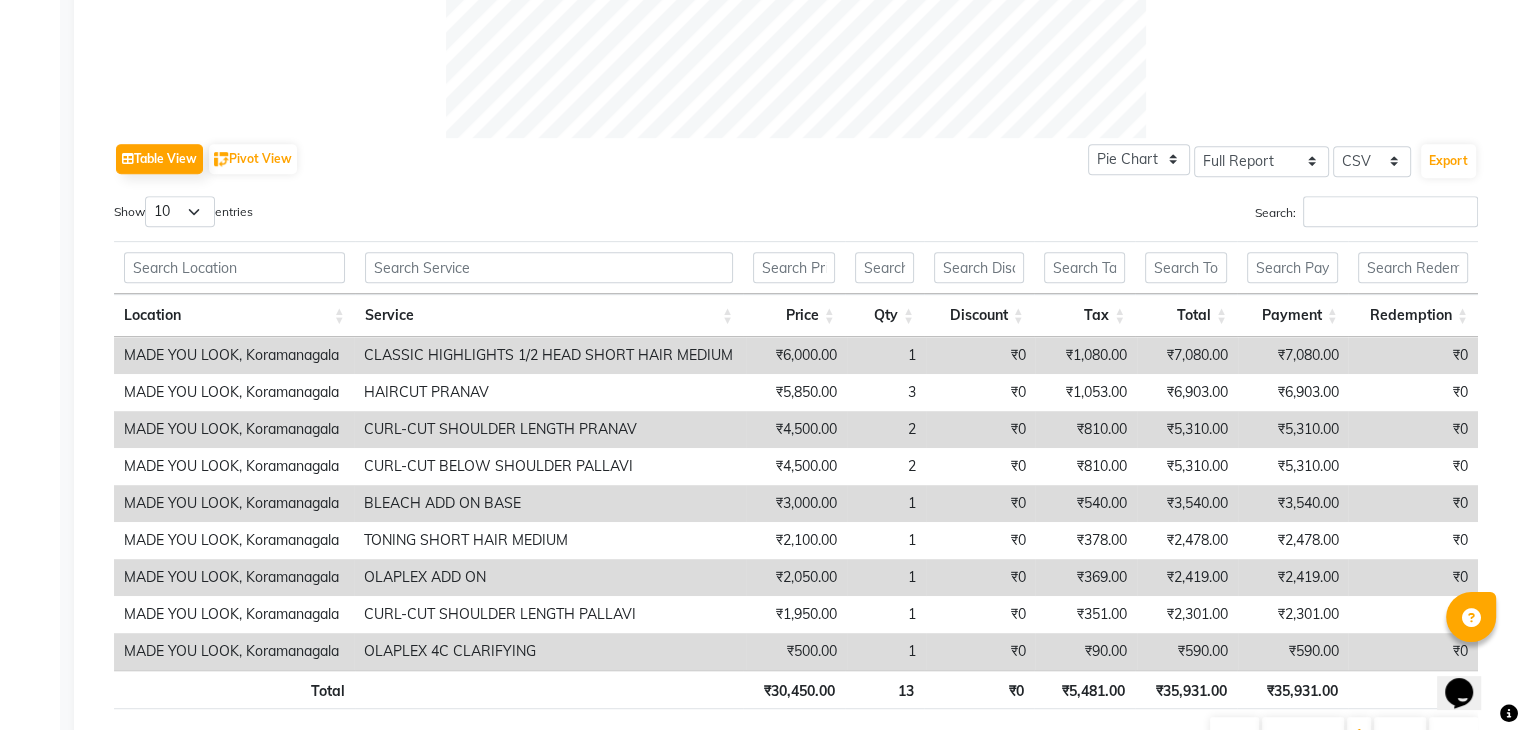 scroll, scrollTop: 1000, scrollLeft: 0, axis: vertical 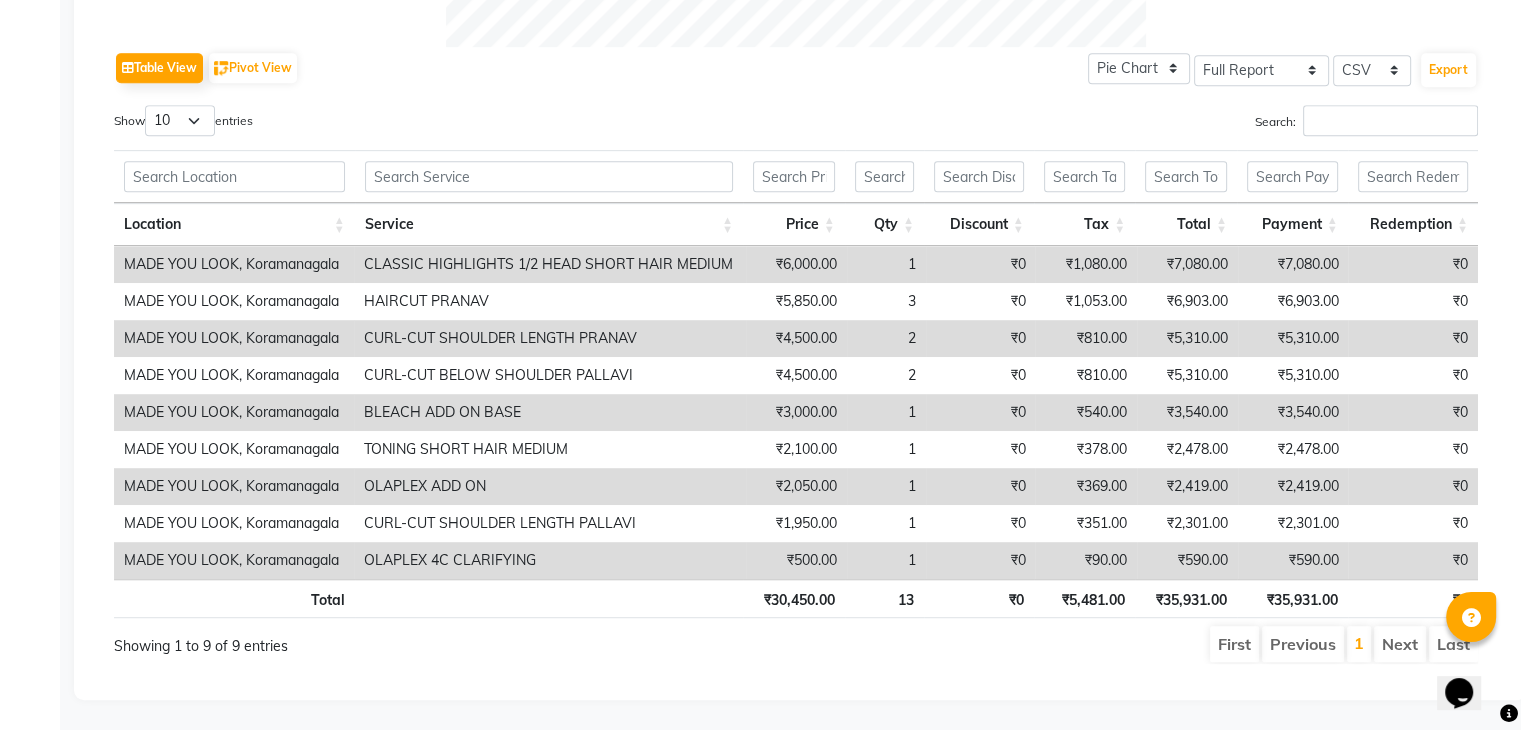click on "Table View   Pivot View  Pie Chart Bar Chart Select Full Report Filtered Report Select CSV PDF  Export" 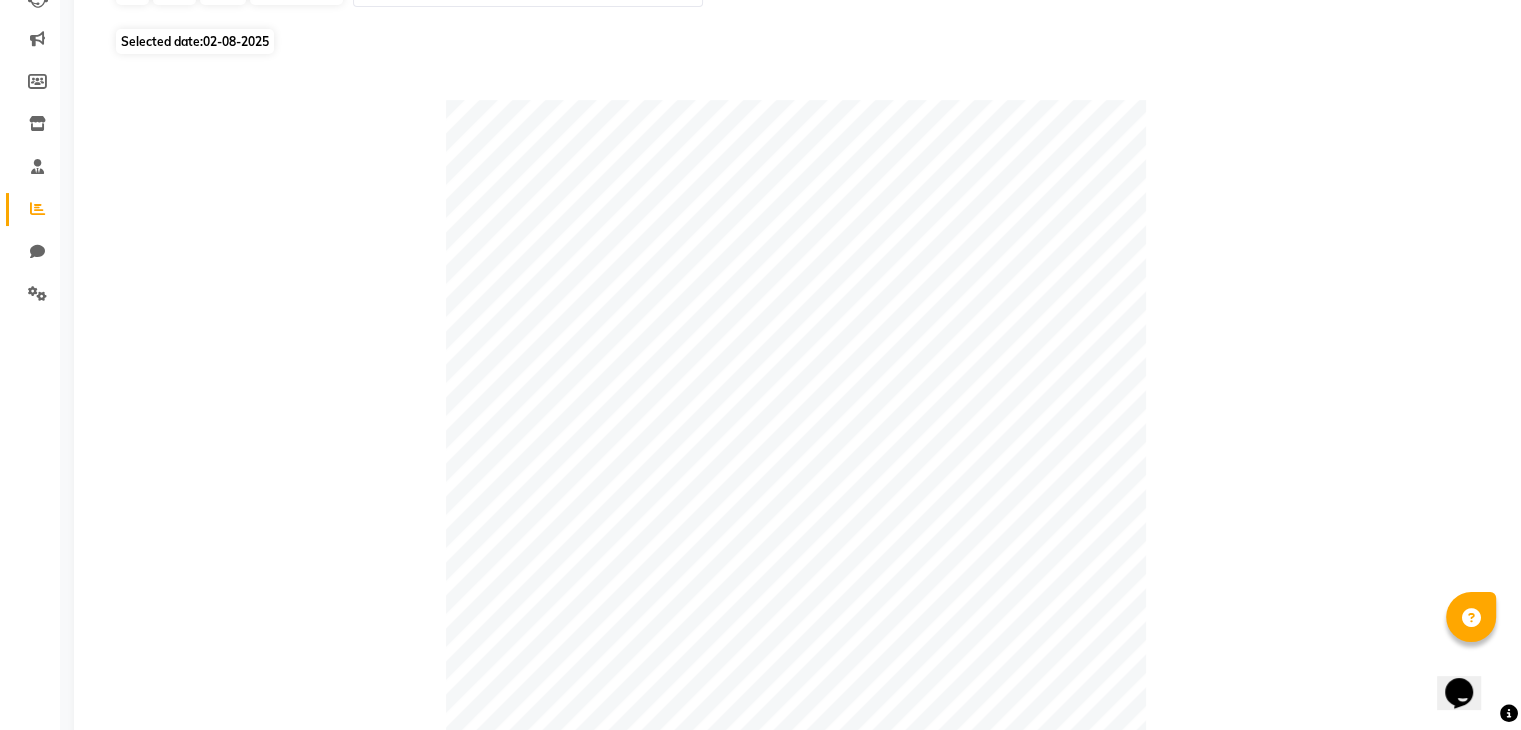 scroll, scrollTop: 0, scrollLeft: 0, axis: both 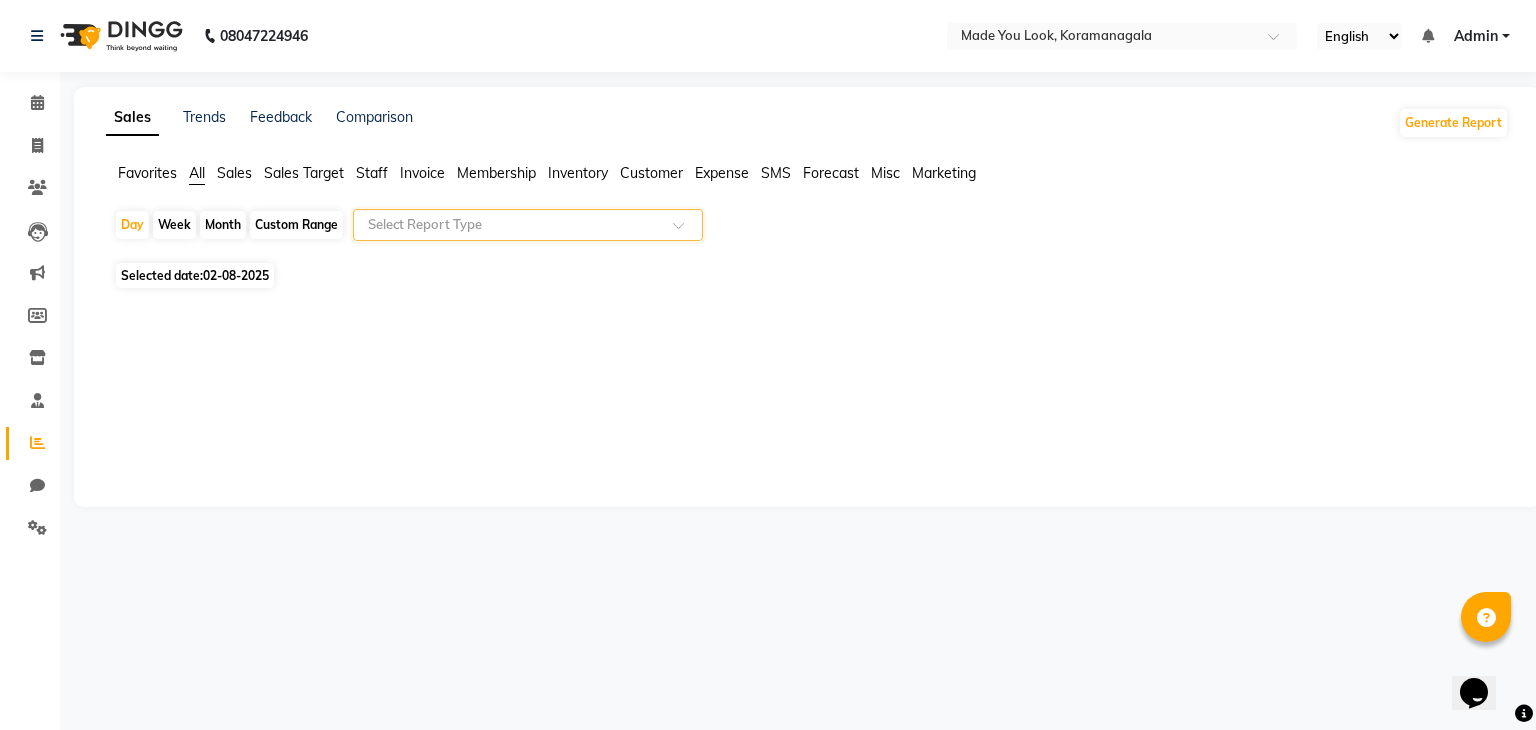 click 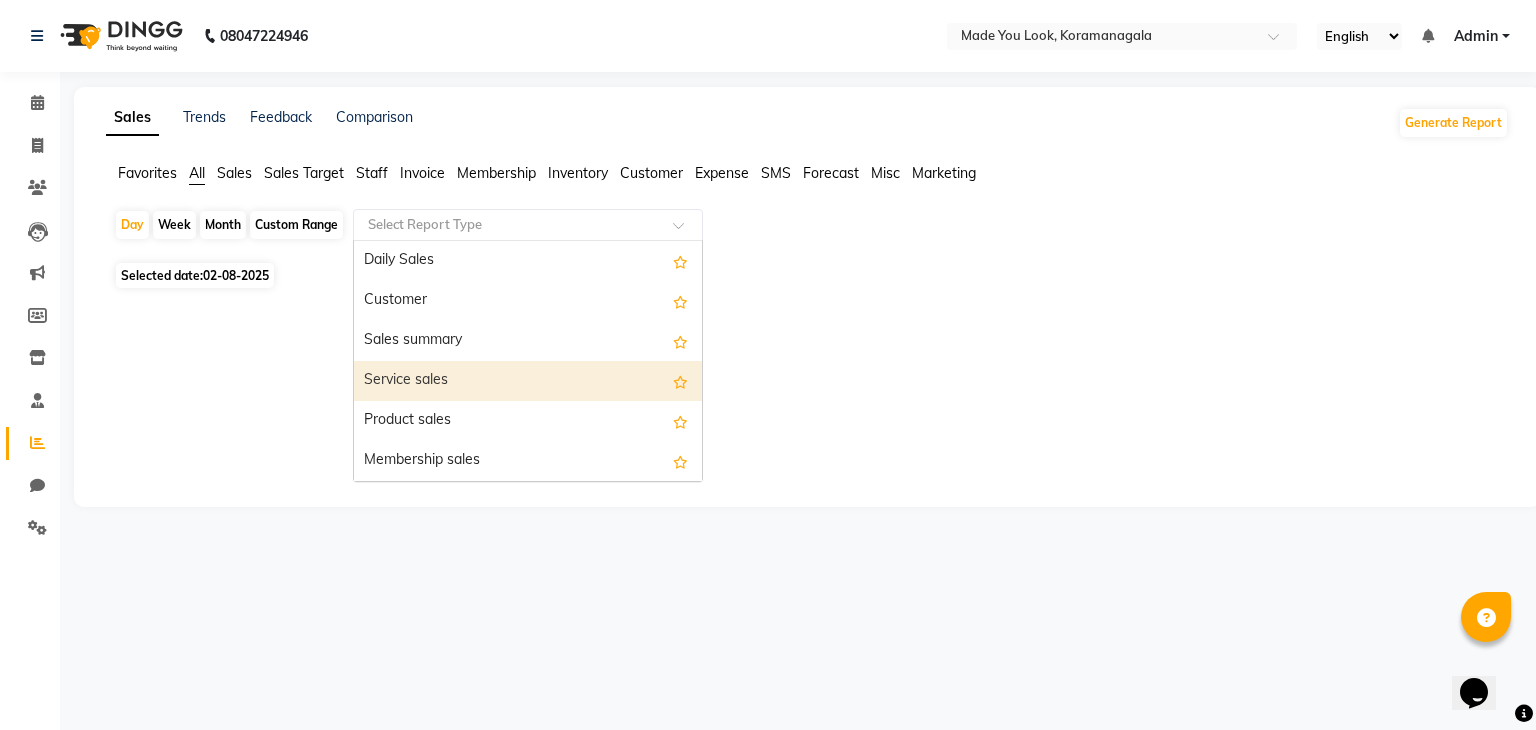 click on "Service sales" at bounding box center (528, 381) 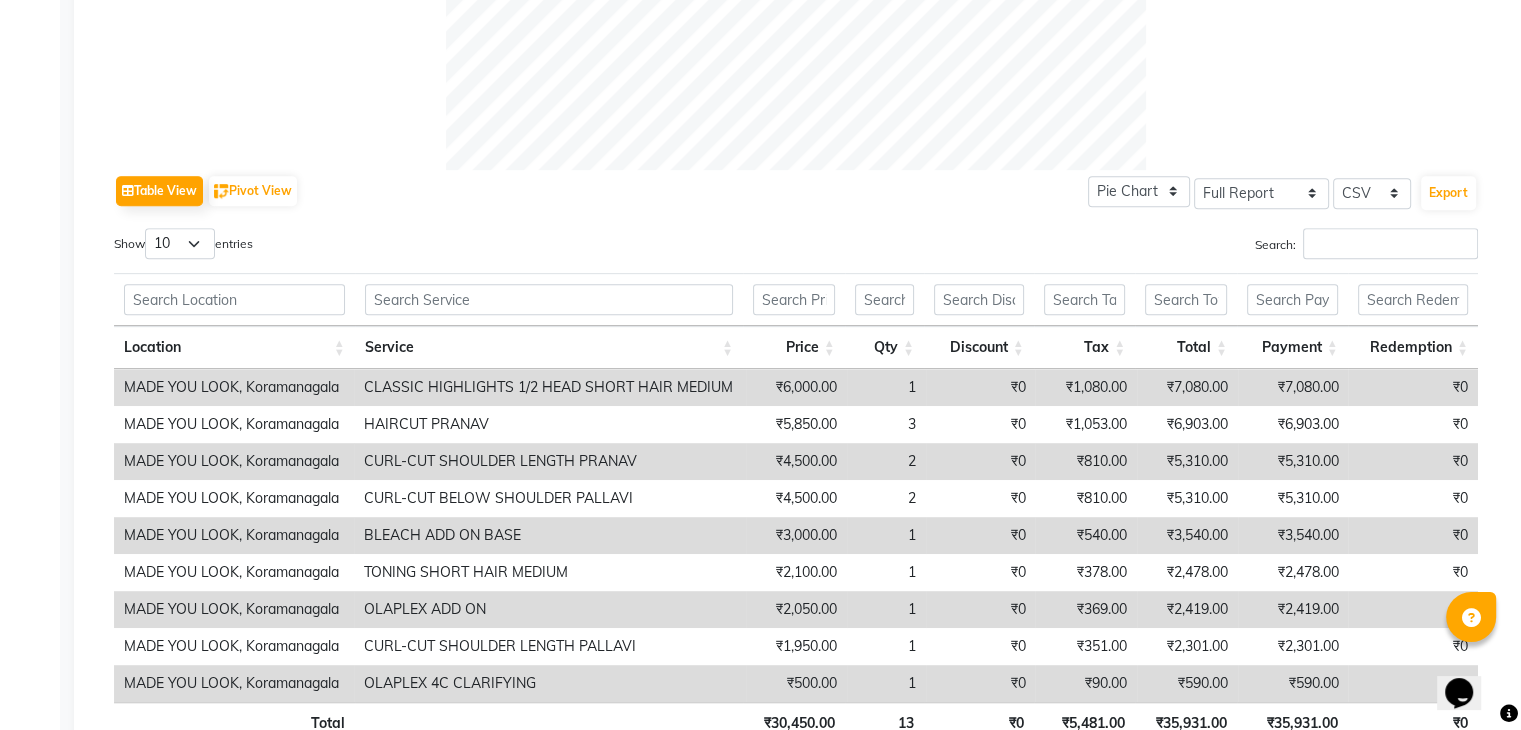 scroll, scrollTop: 1000, scrollLeft: 0, axis: vertical 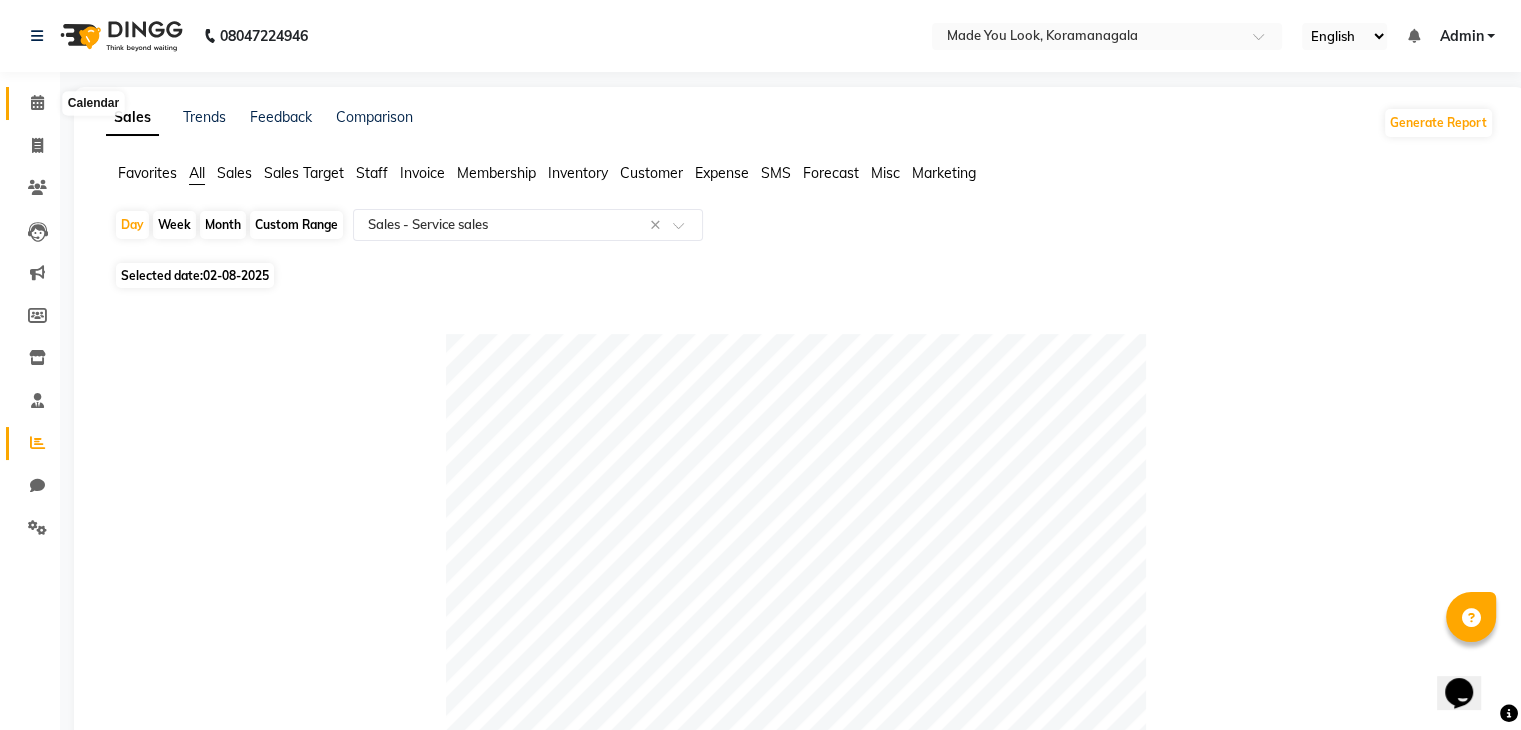 click 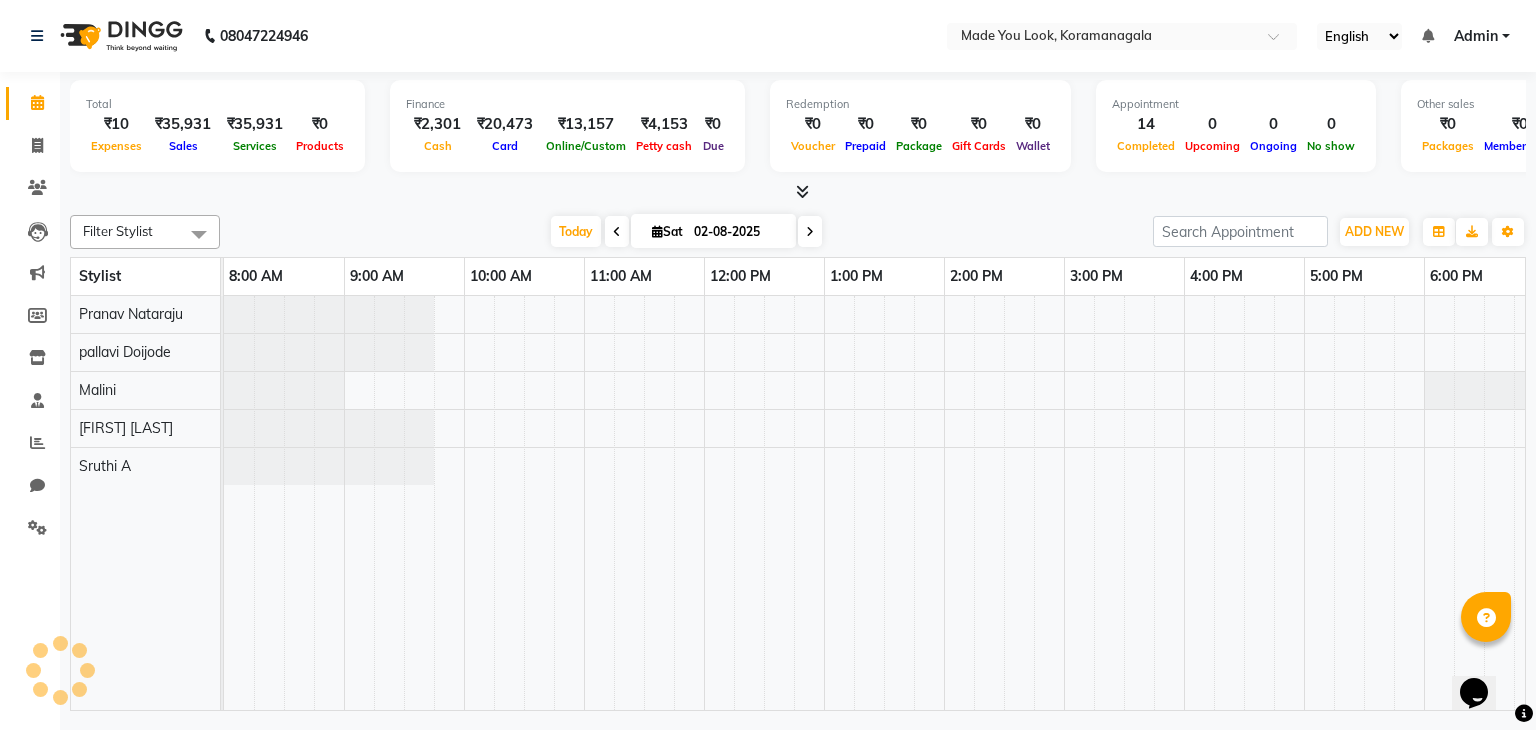 scroll, scrollTop: 0, scrollLeft: 0, axis: both 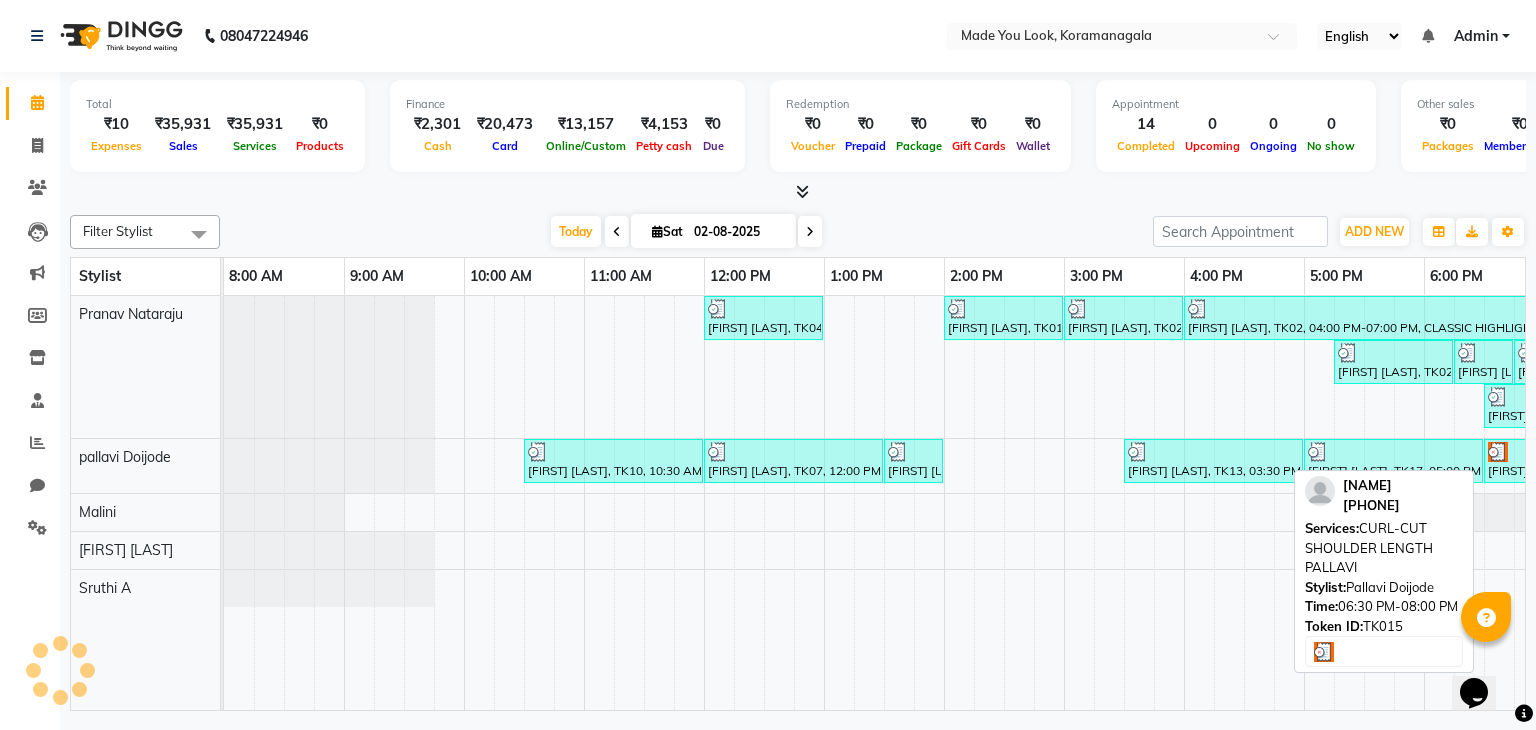 click at bounding box center (1498, 452) 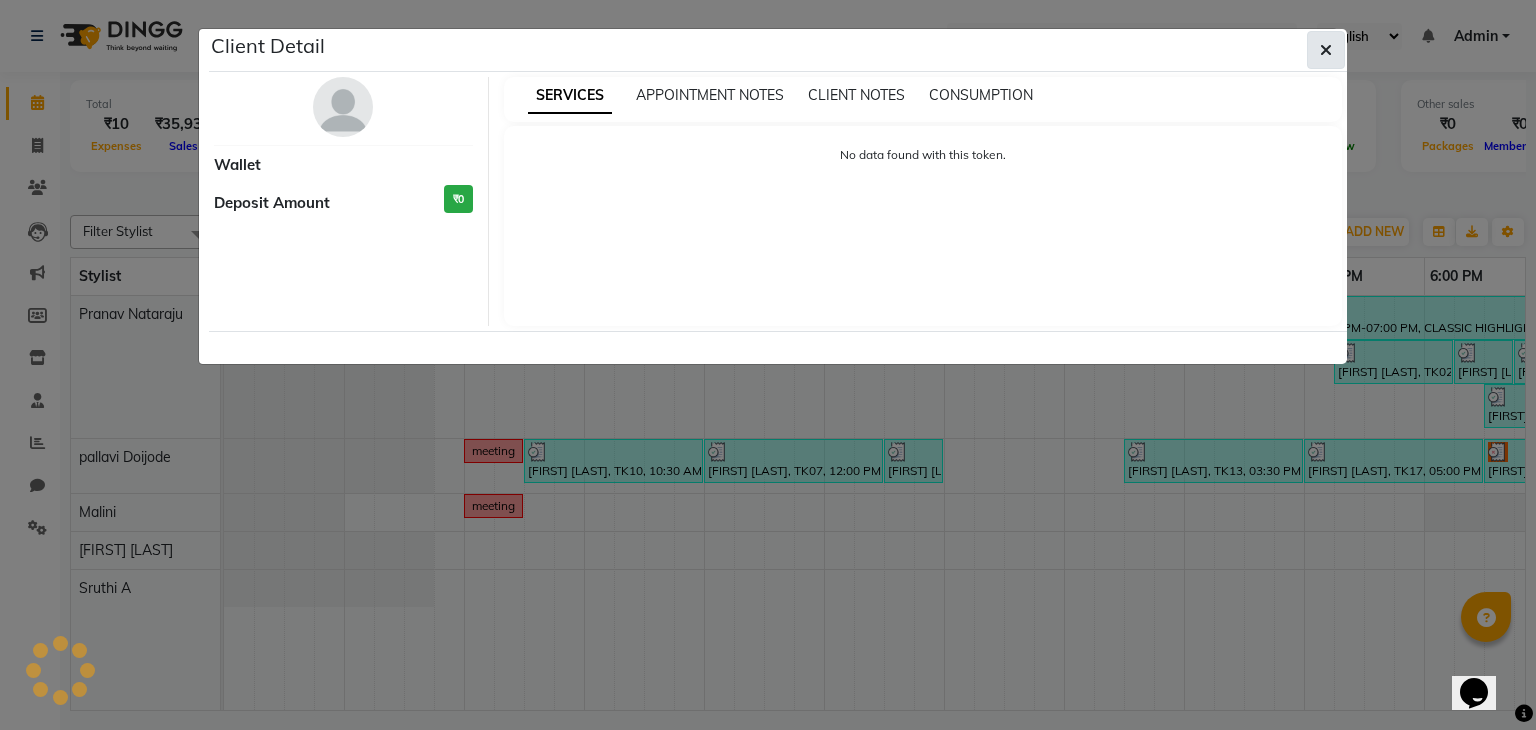 click 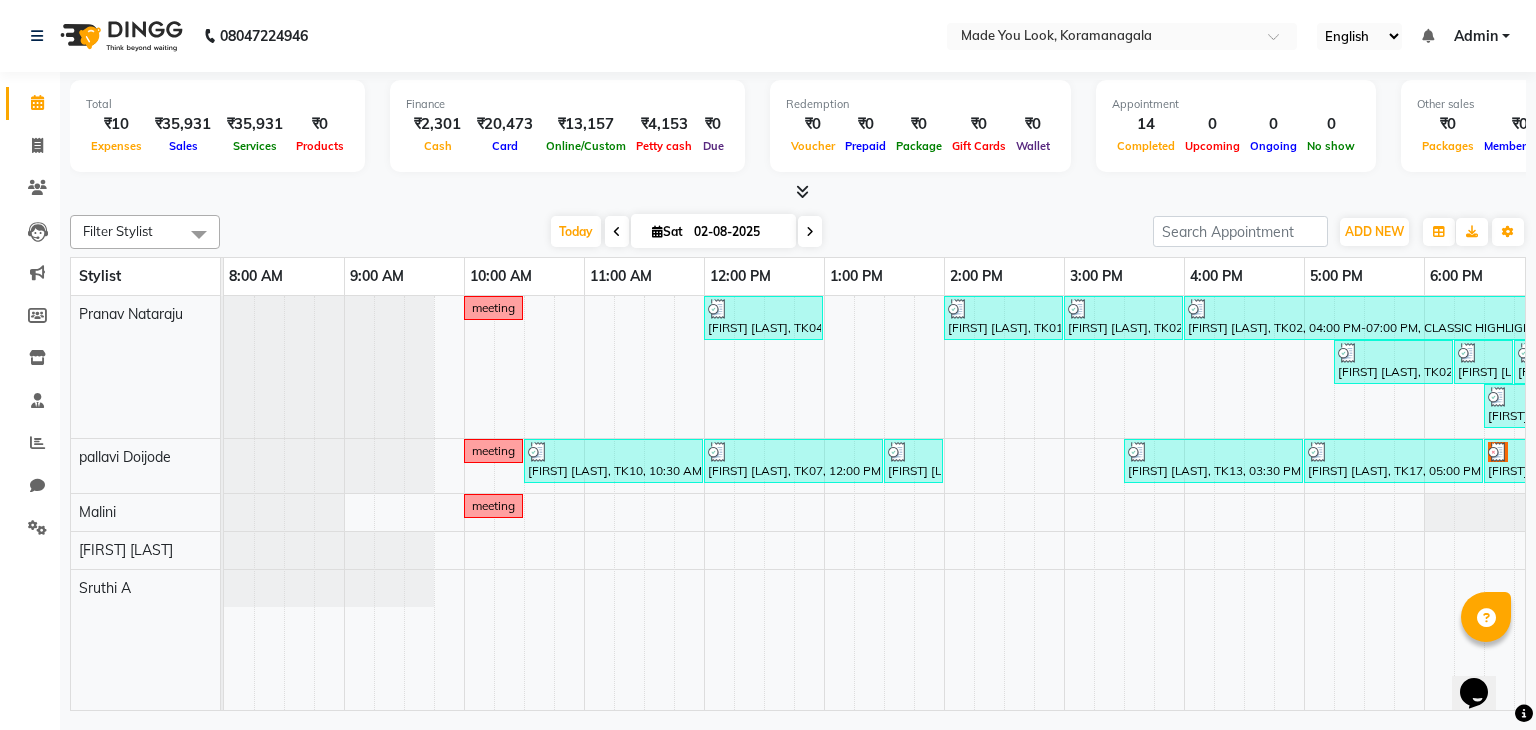 scroll, scrollTop: 0, scrollLeft: 51, axis: horizontal 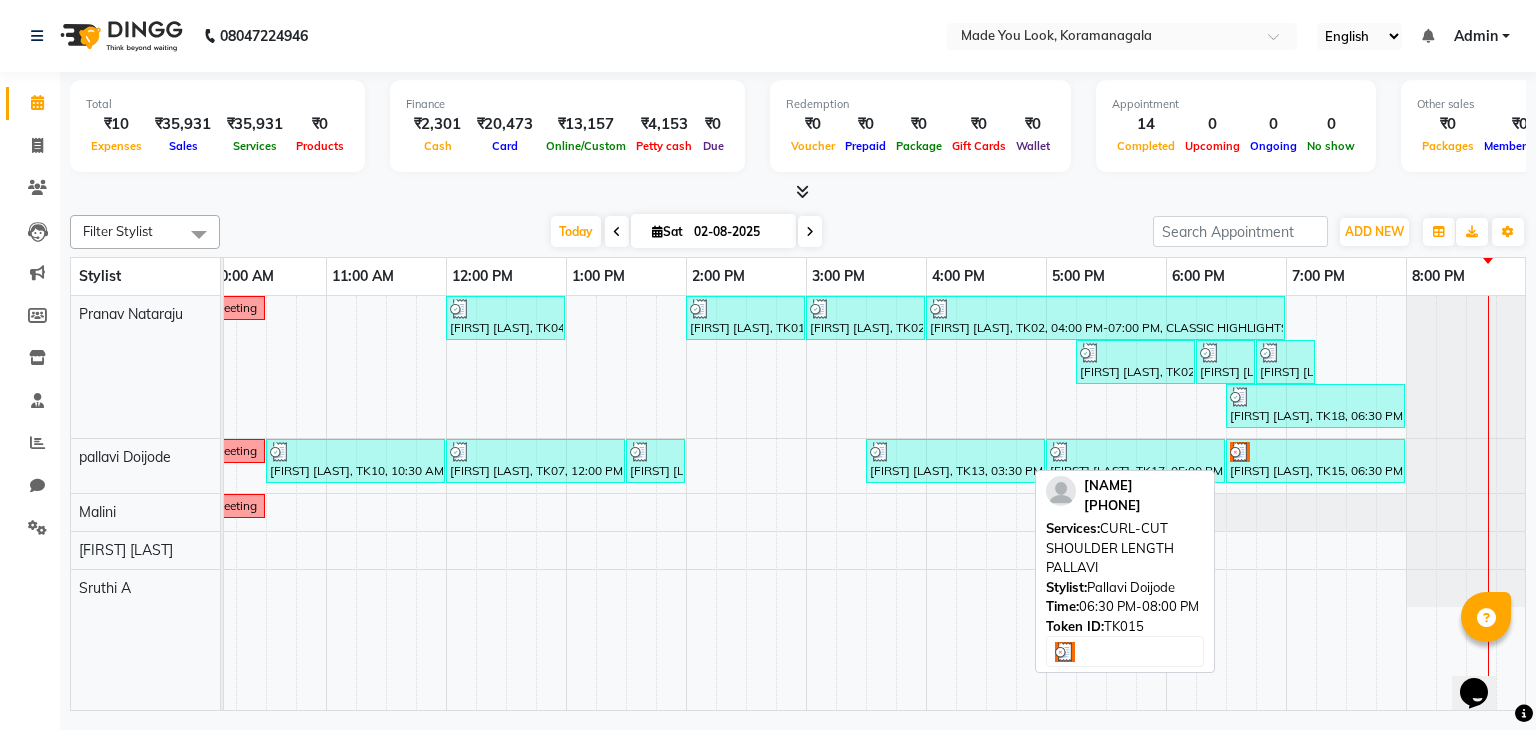 click on "Akshaya pradeep, TK15, 06:30 PM-08:00 PM, CURL-CUT SHOULDER LENGTH PALLAVI" at bounding box center (1315, 461) 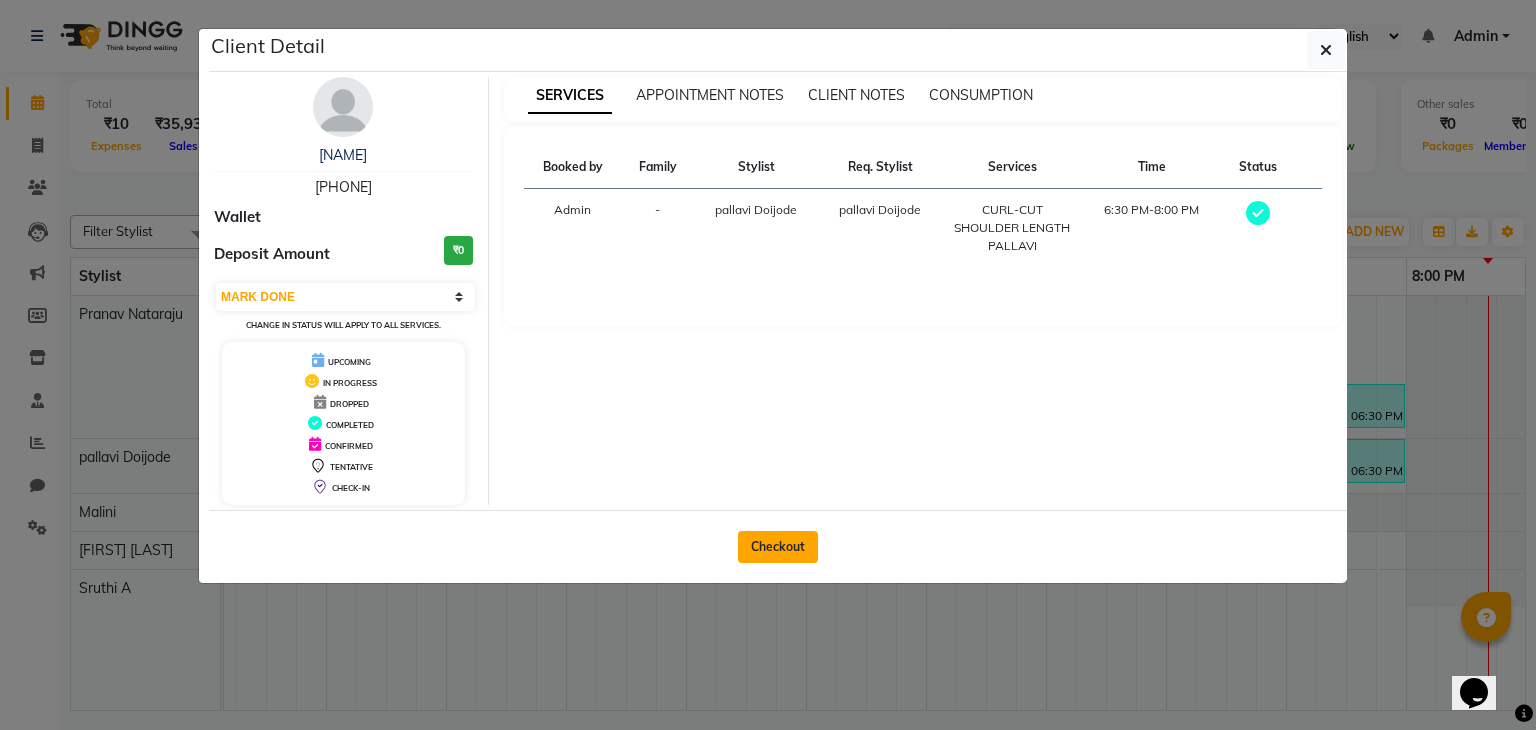 click on "Checkout" 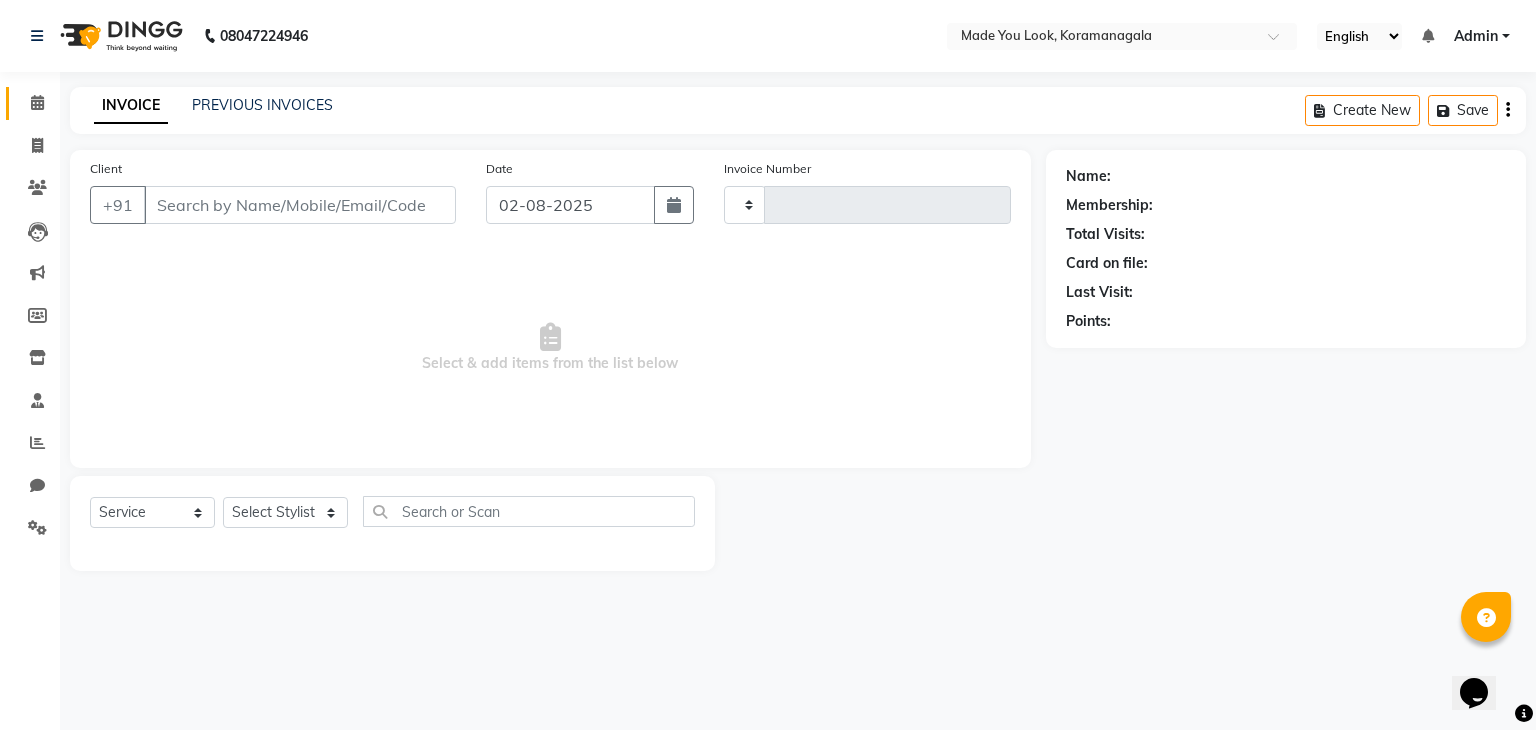 type on "0154" 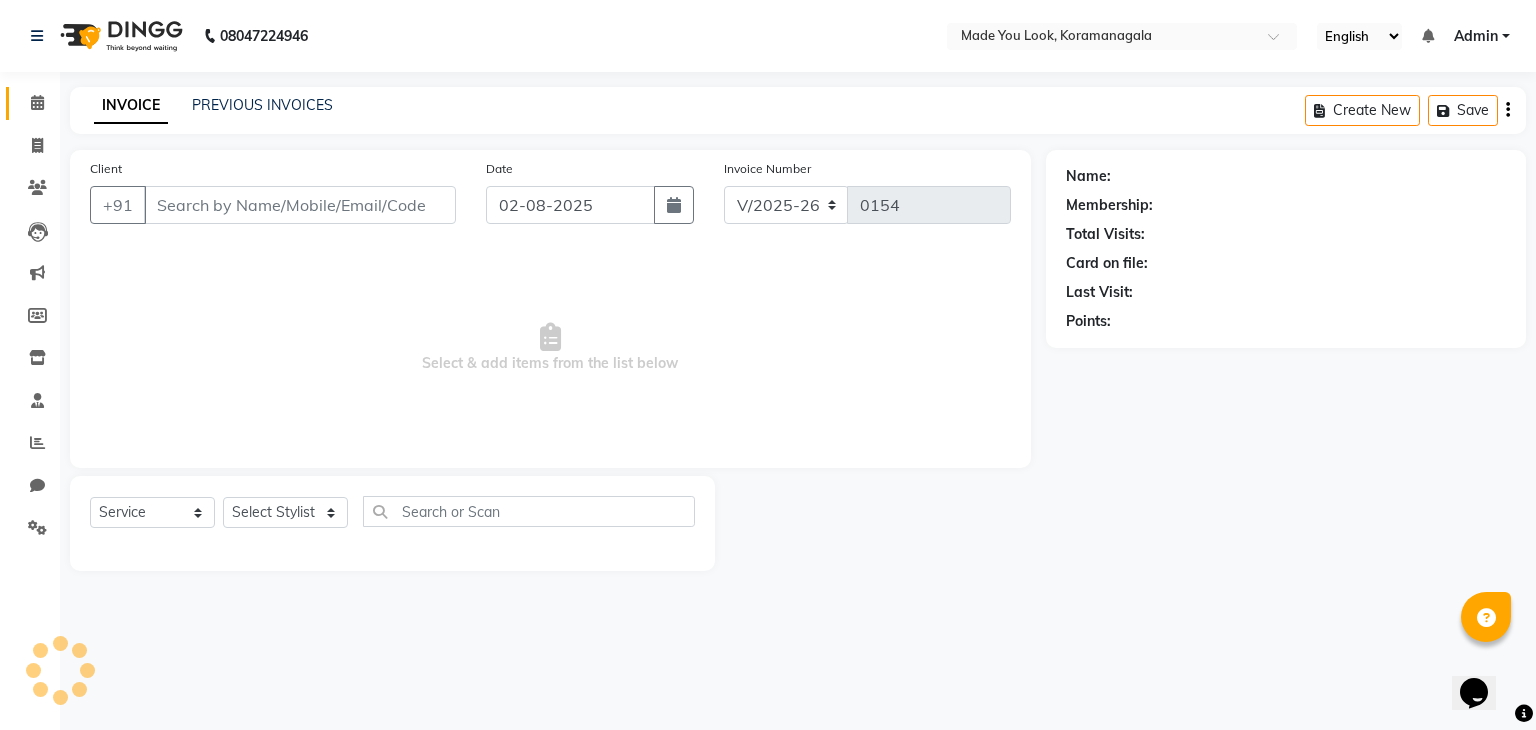 type on "[PHONE]" 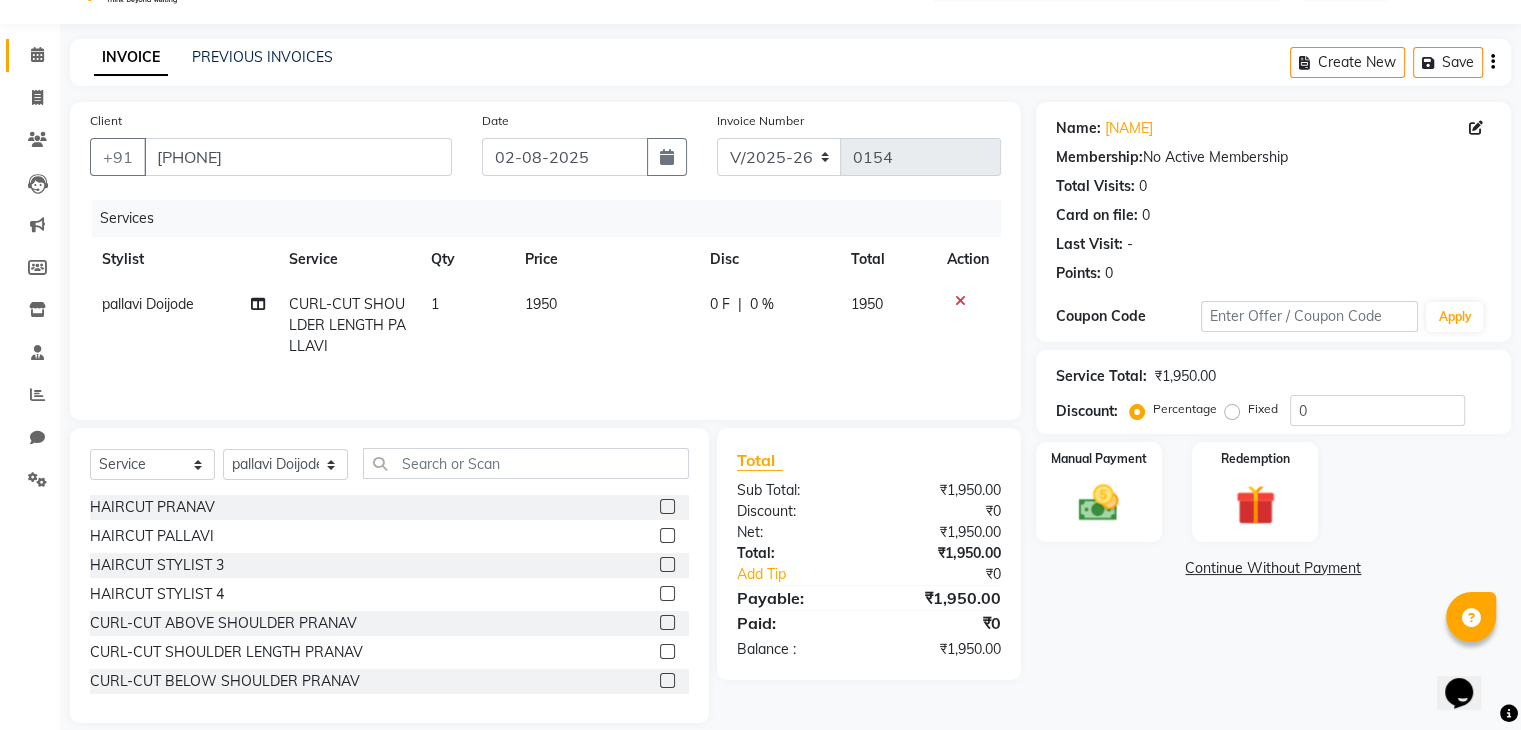 scroll, scrollTop: 72, scrollLeft: 0, axis: vertical 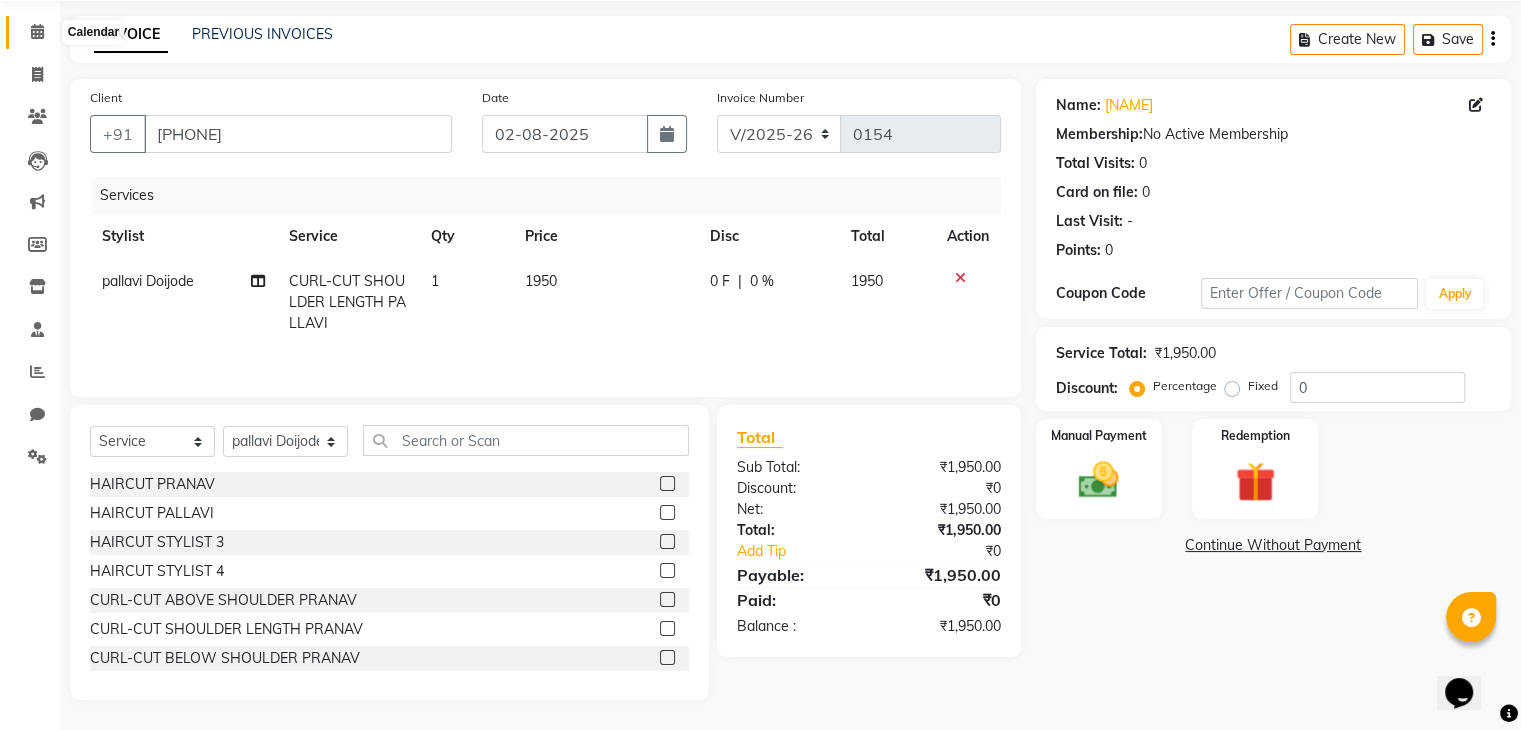 click 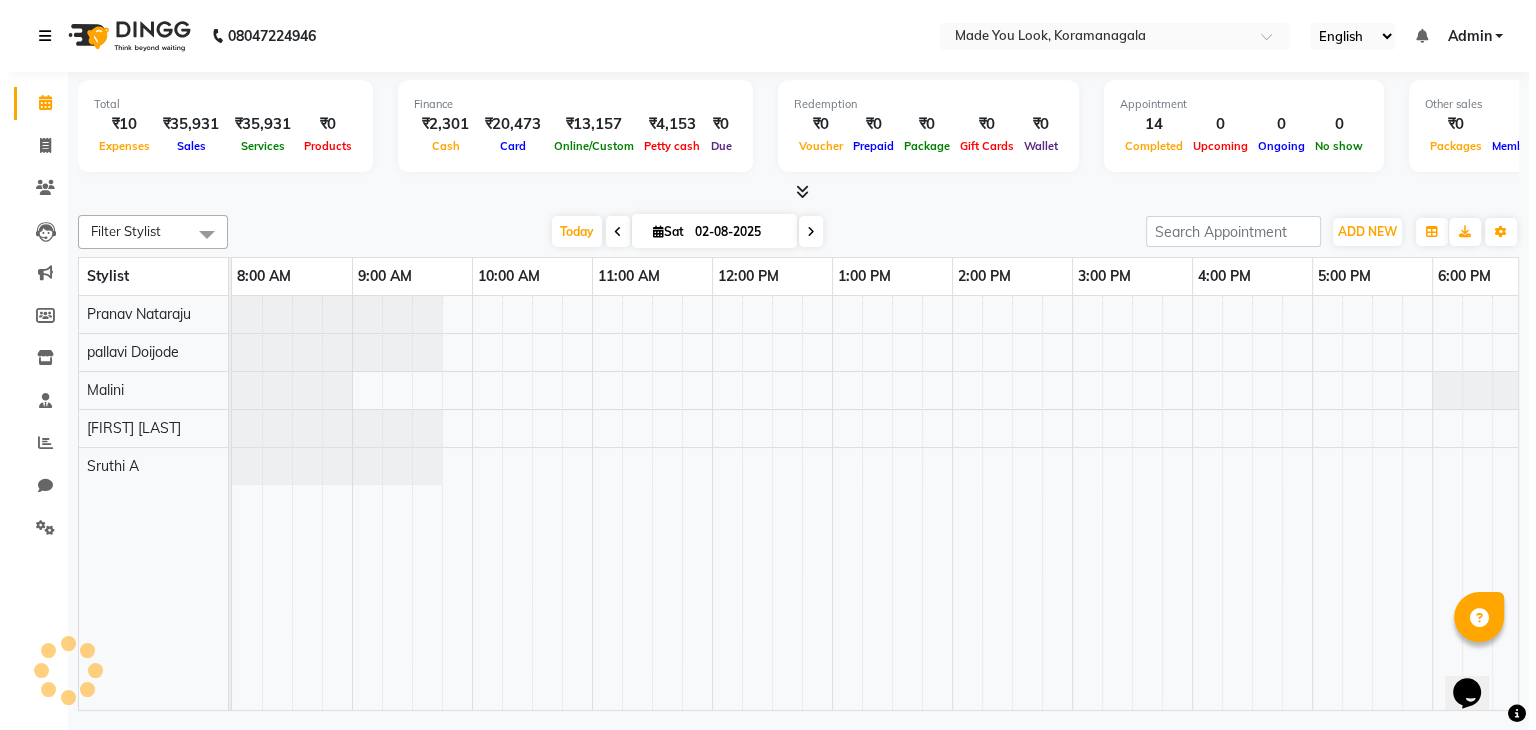 scroll, scrollTop: 0, scrollLeft: 0, axis: both 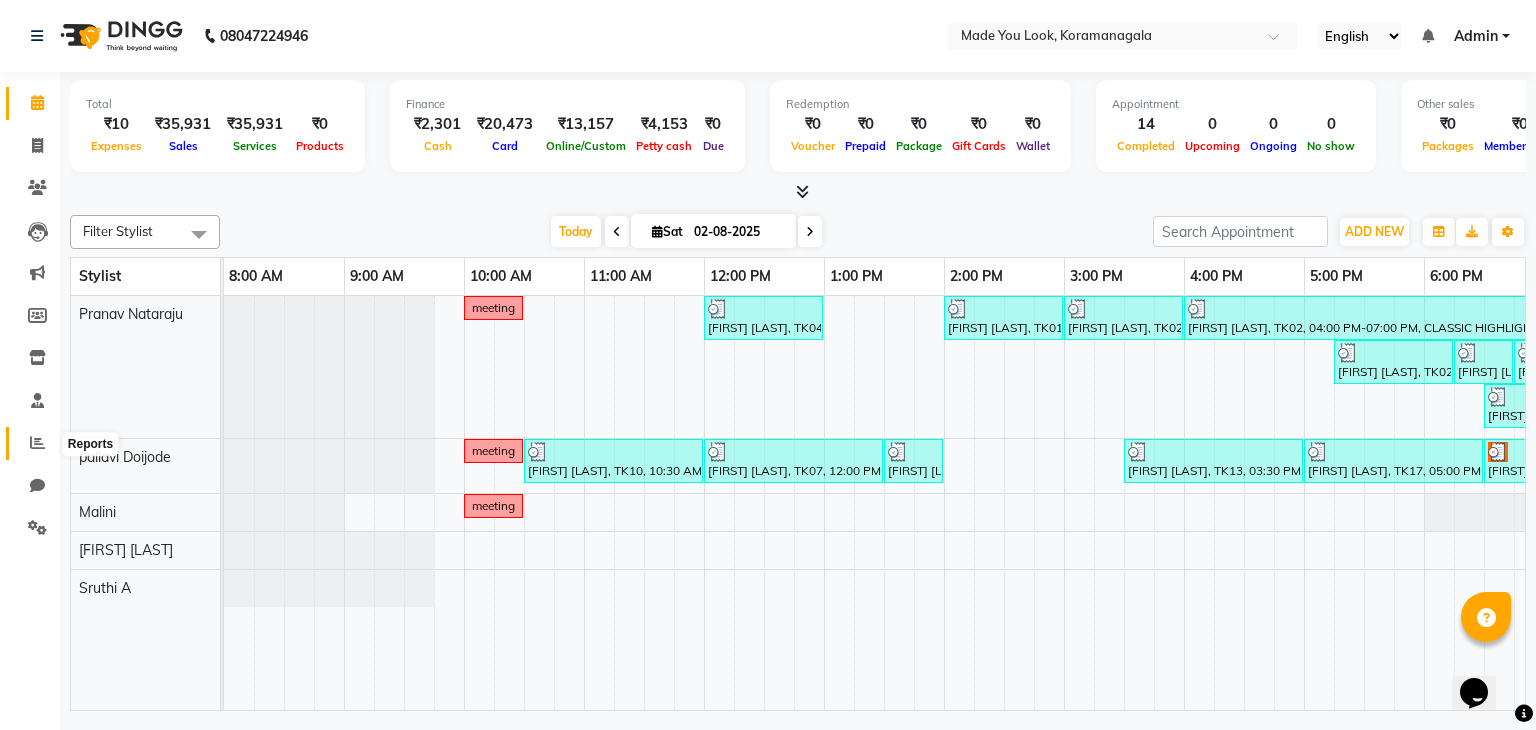 click 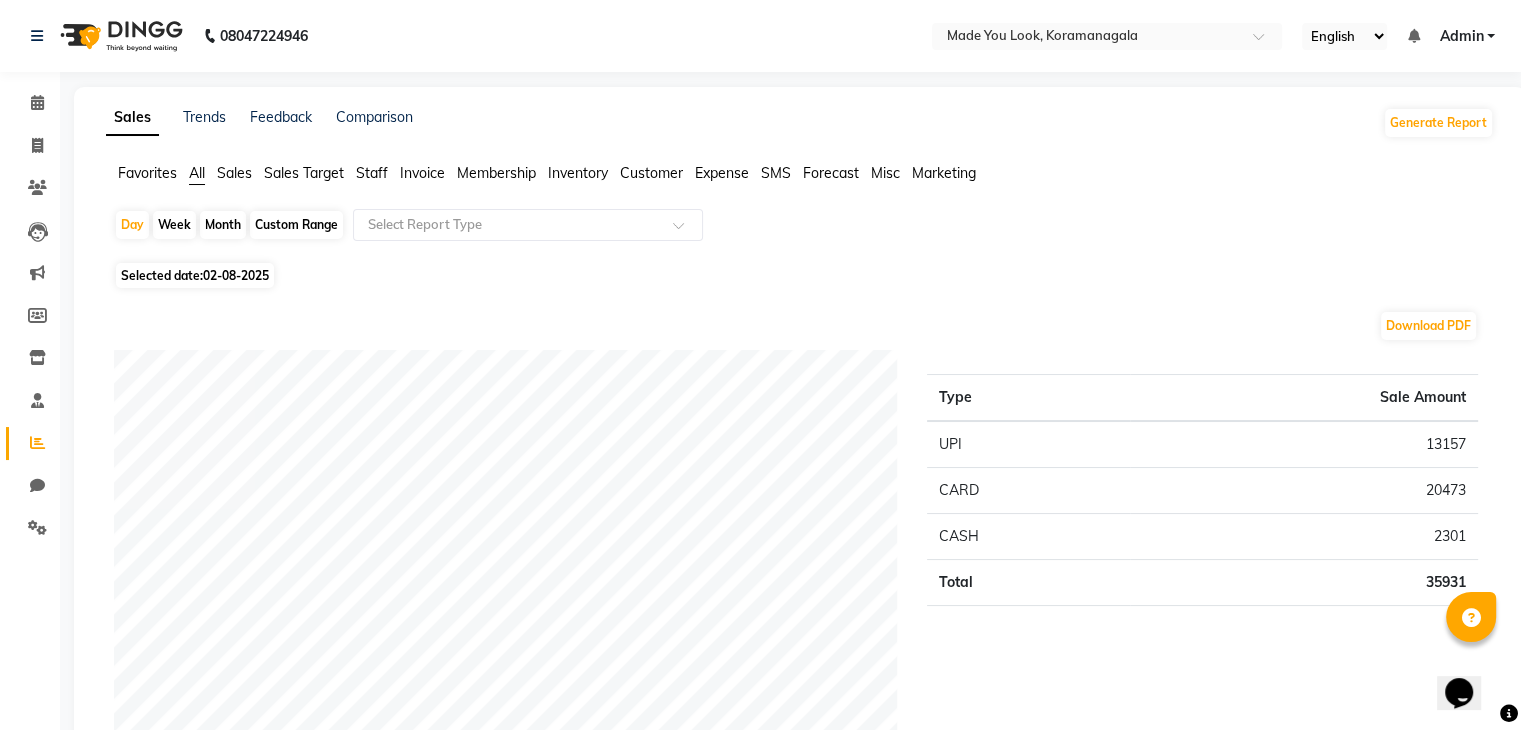 click on "Sales" 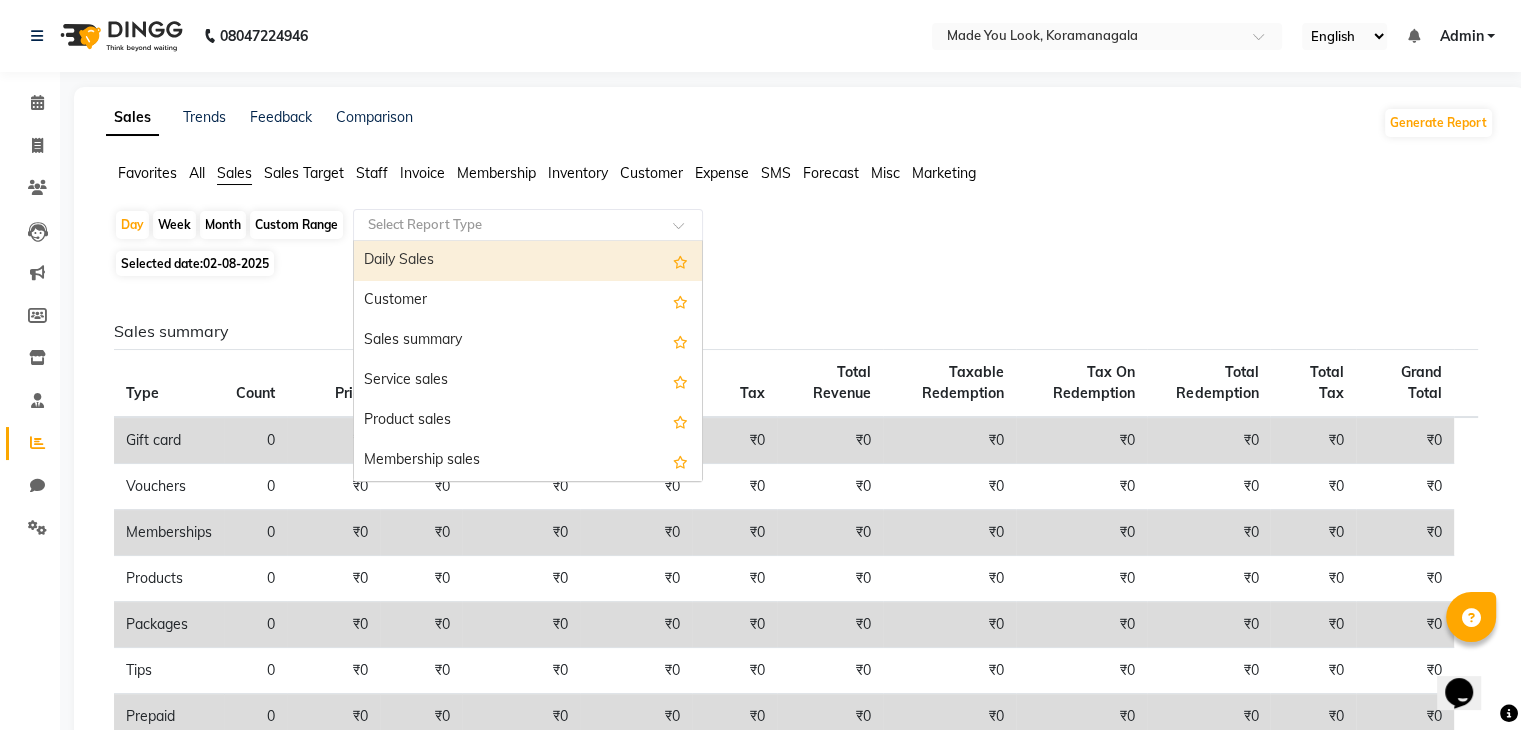 click 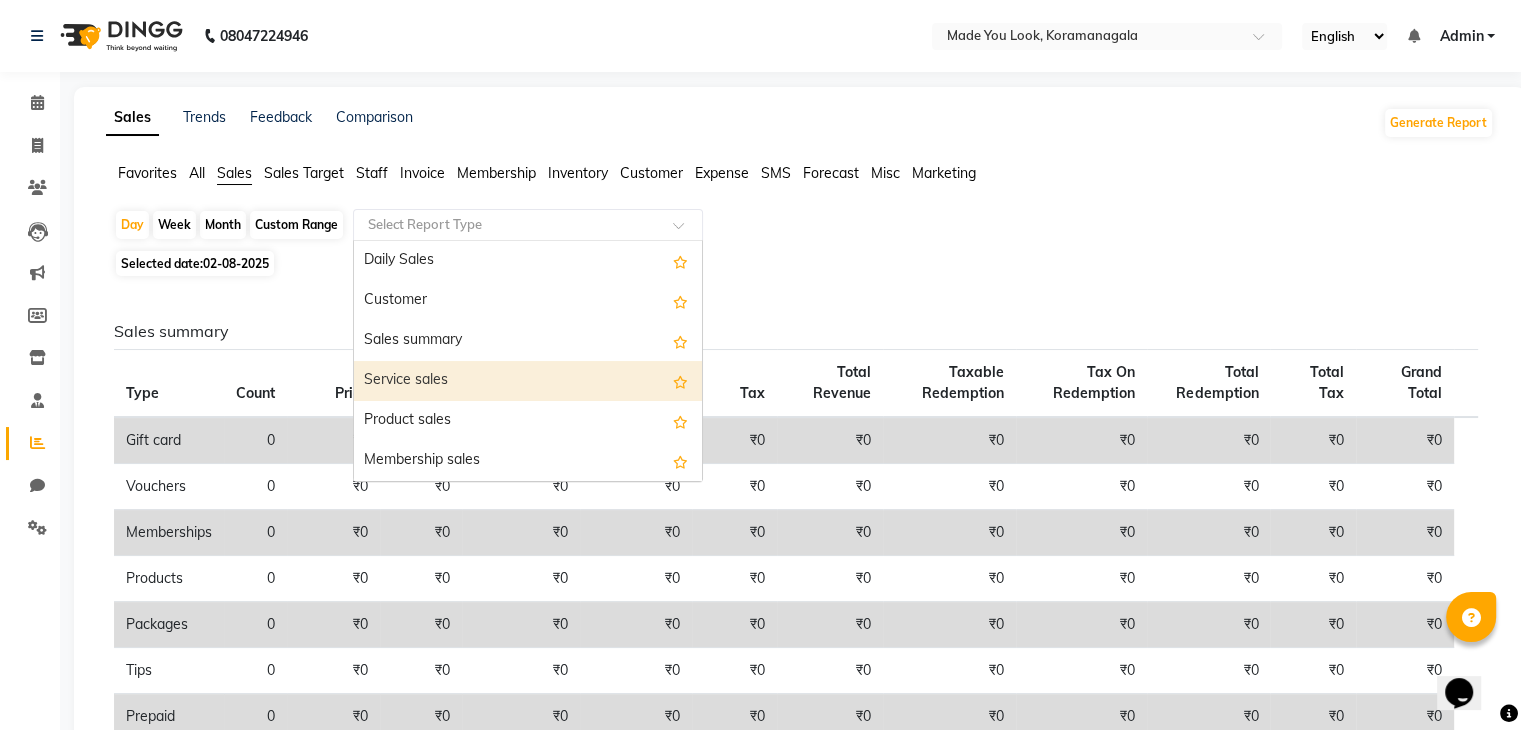 click on "Service sales" at bounding box center (528, 381) 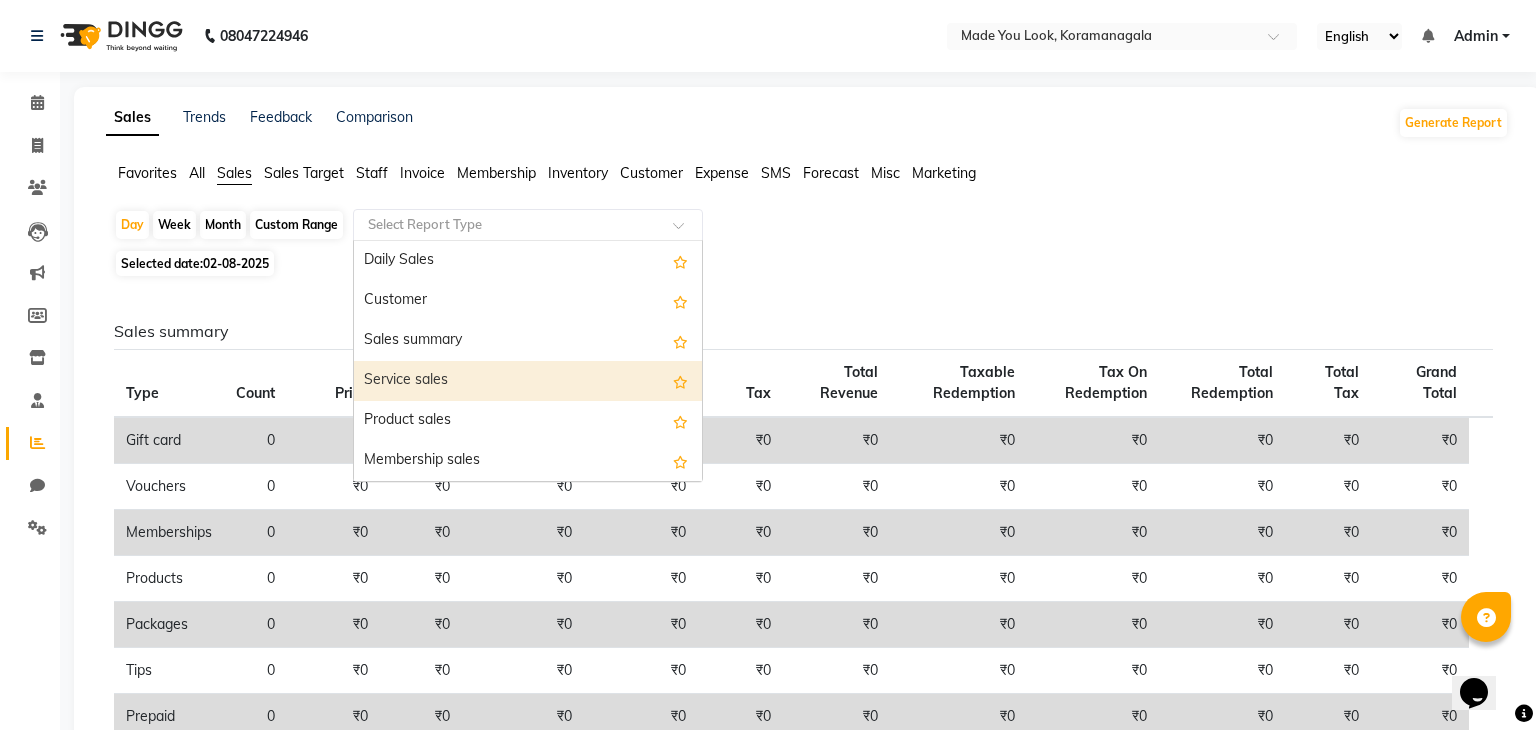 select on "full_report" 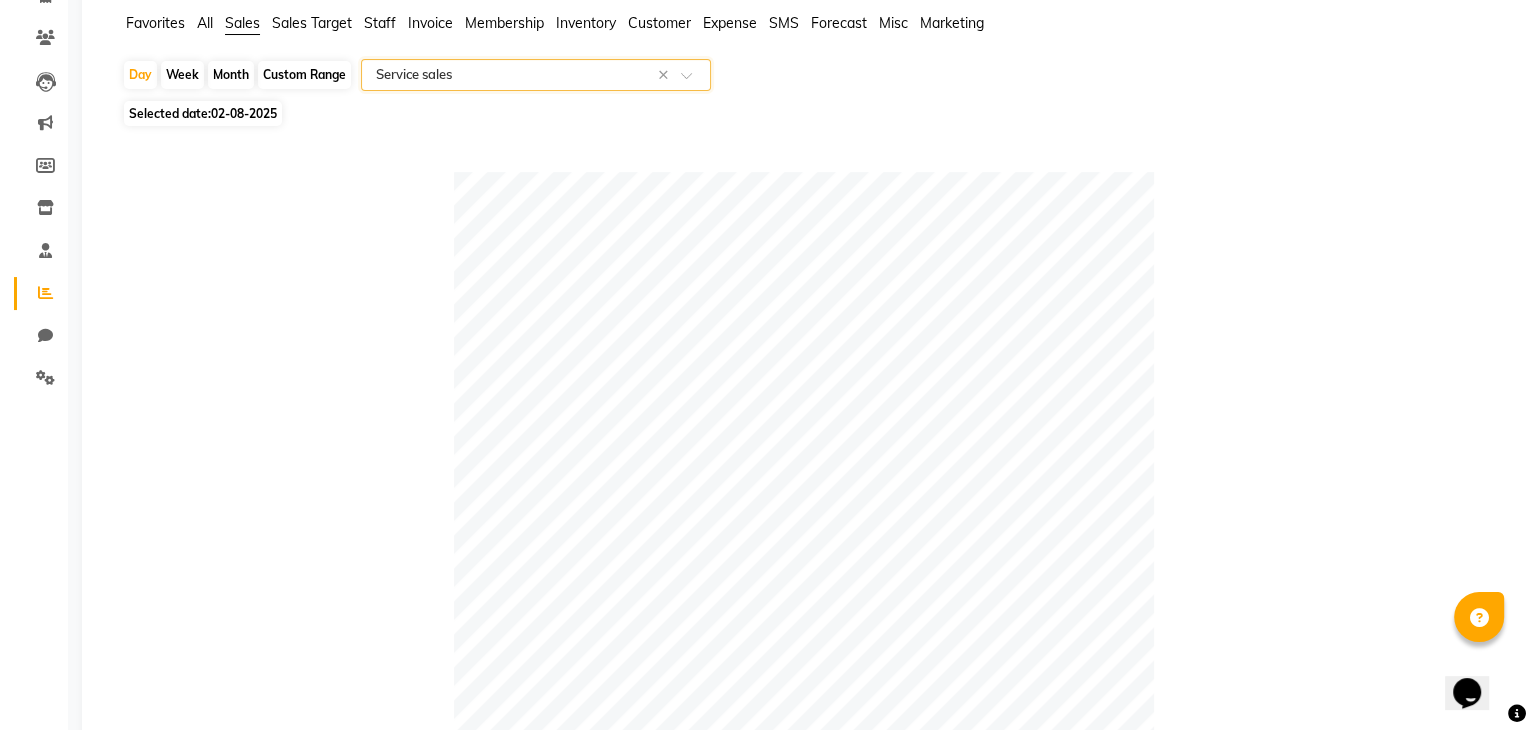 scroll, scrollTop: 0, scrollLeft: 0, axis: both 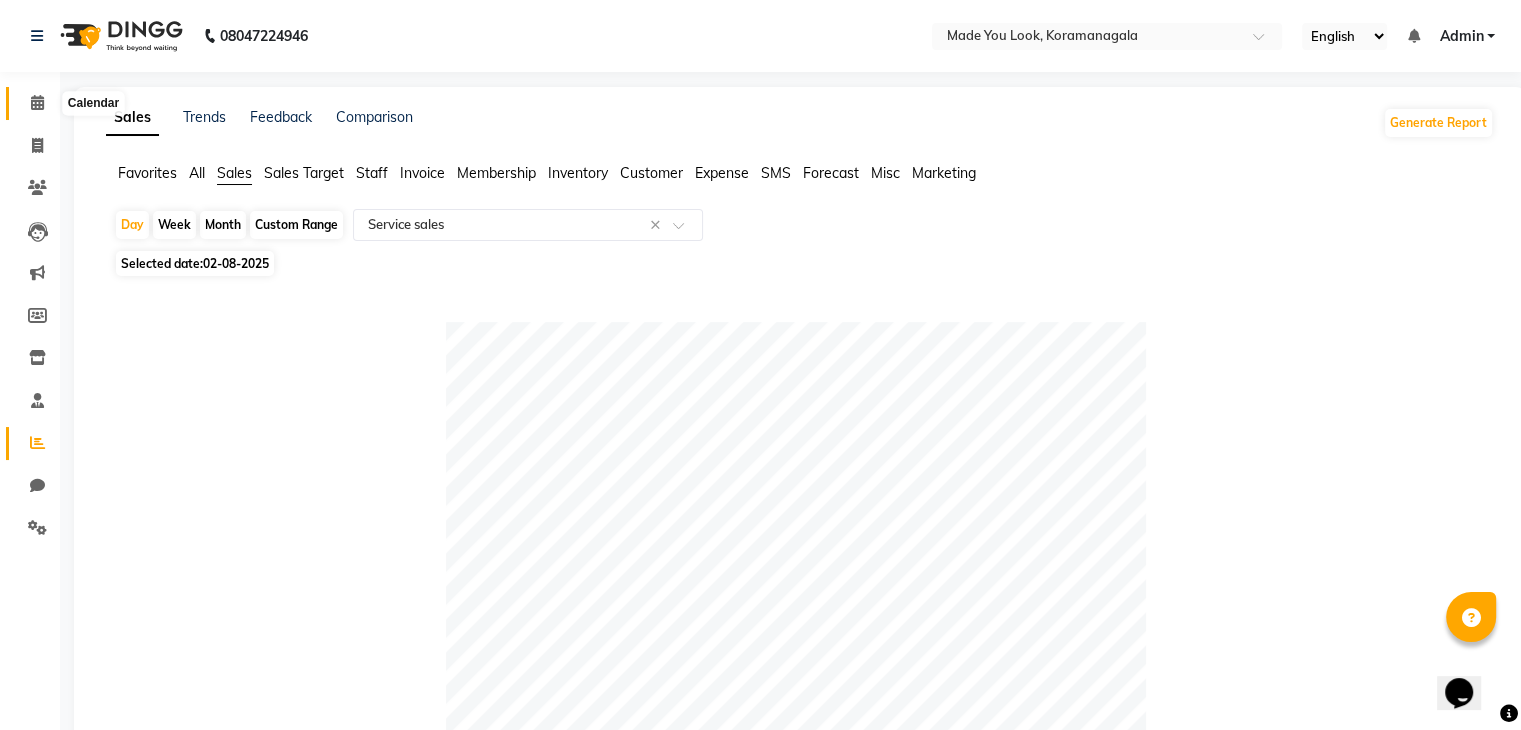 click 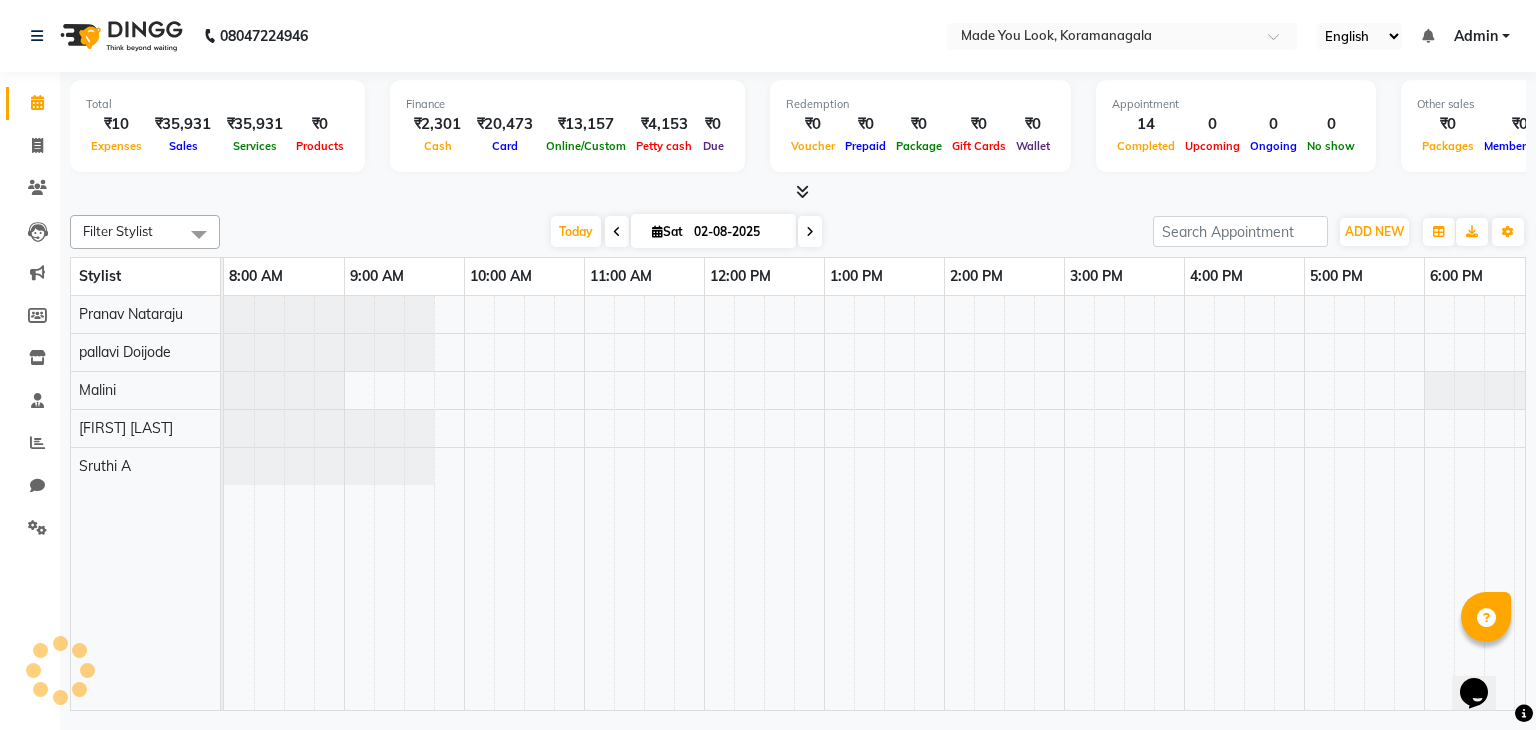 scroll, scrollTop: 0, scrollLeft: 258, axis: horizontal 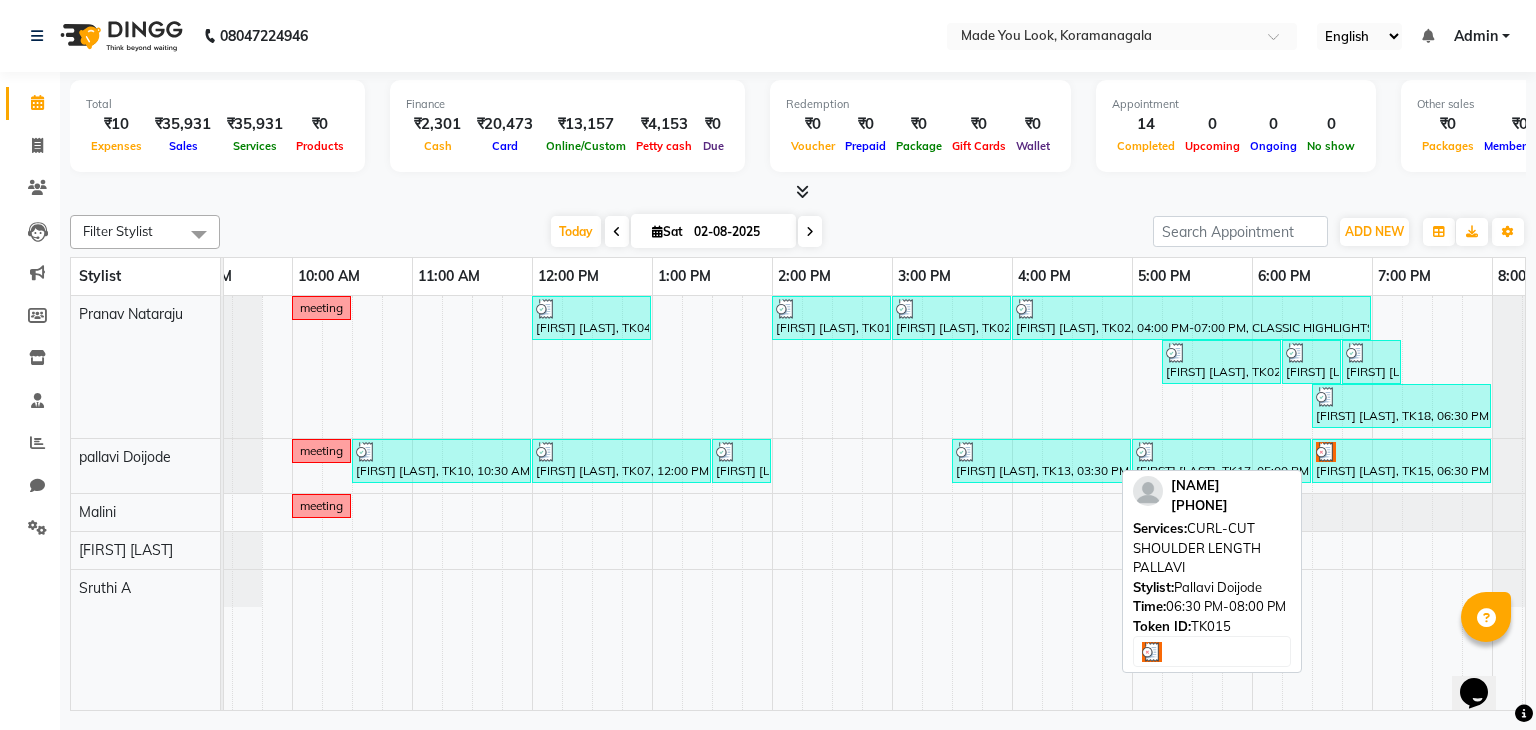 click at bounding box center [1401, 452] 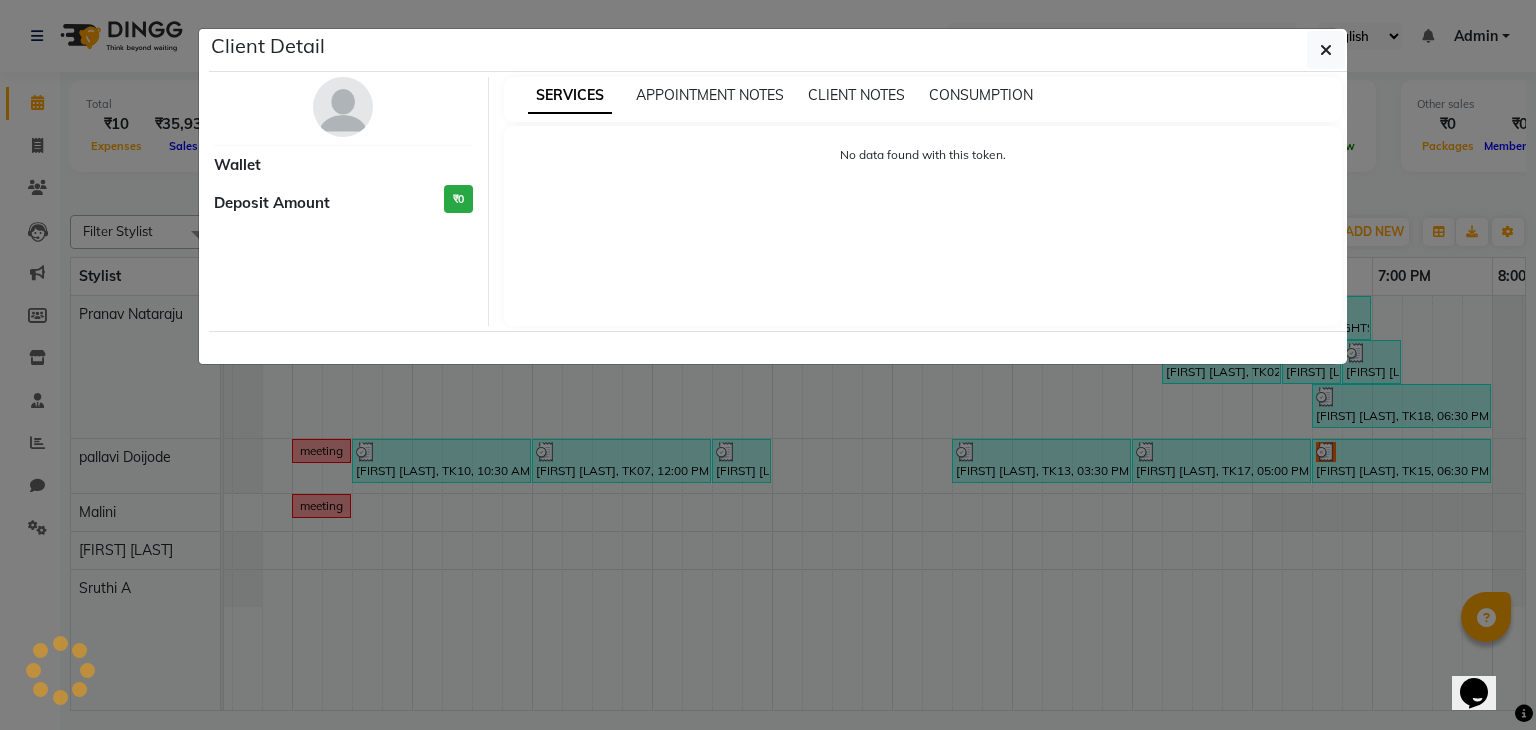 select on "3" 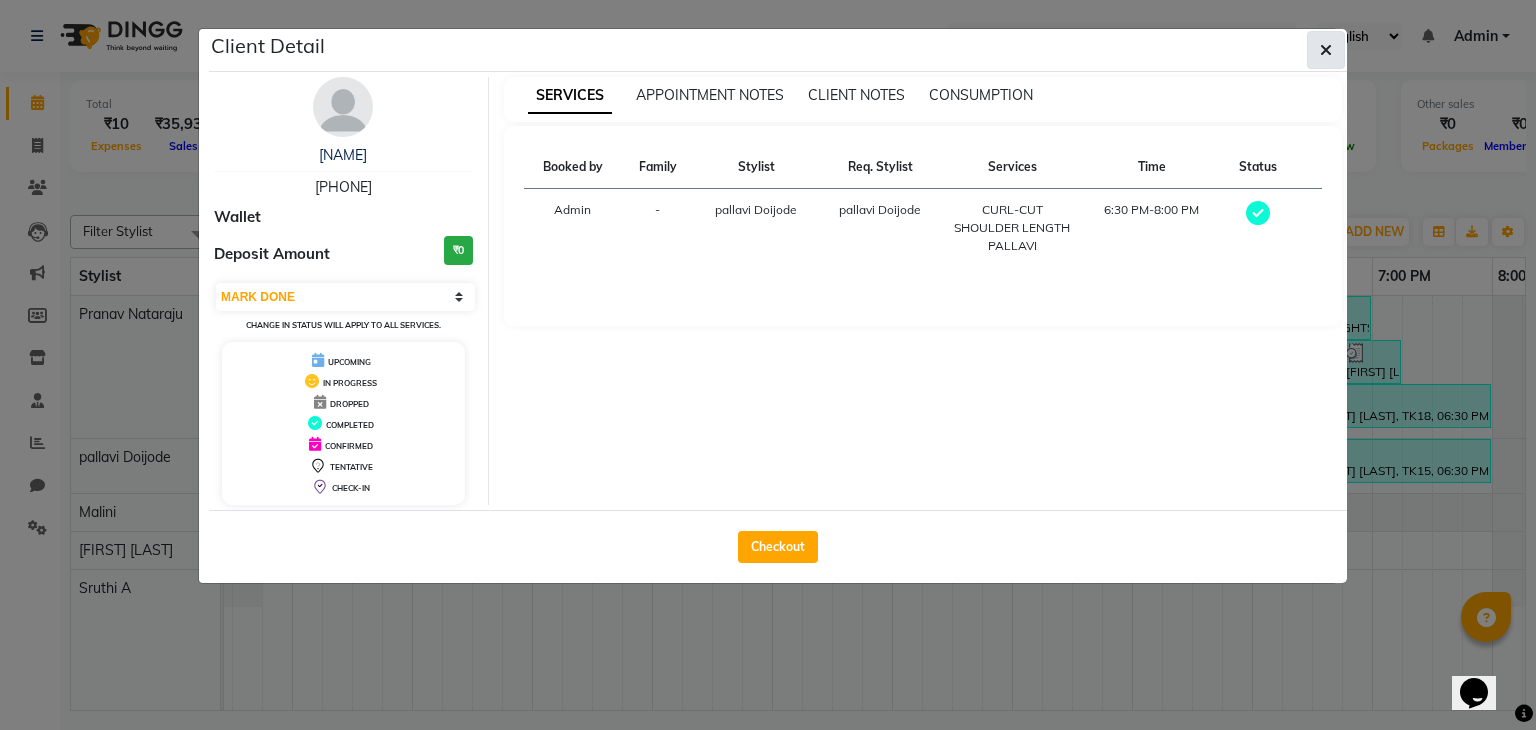 click 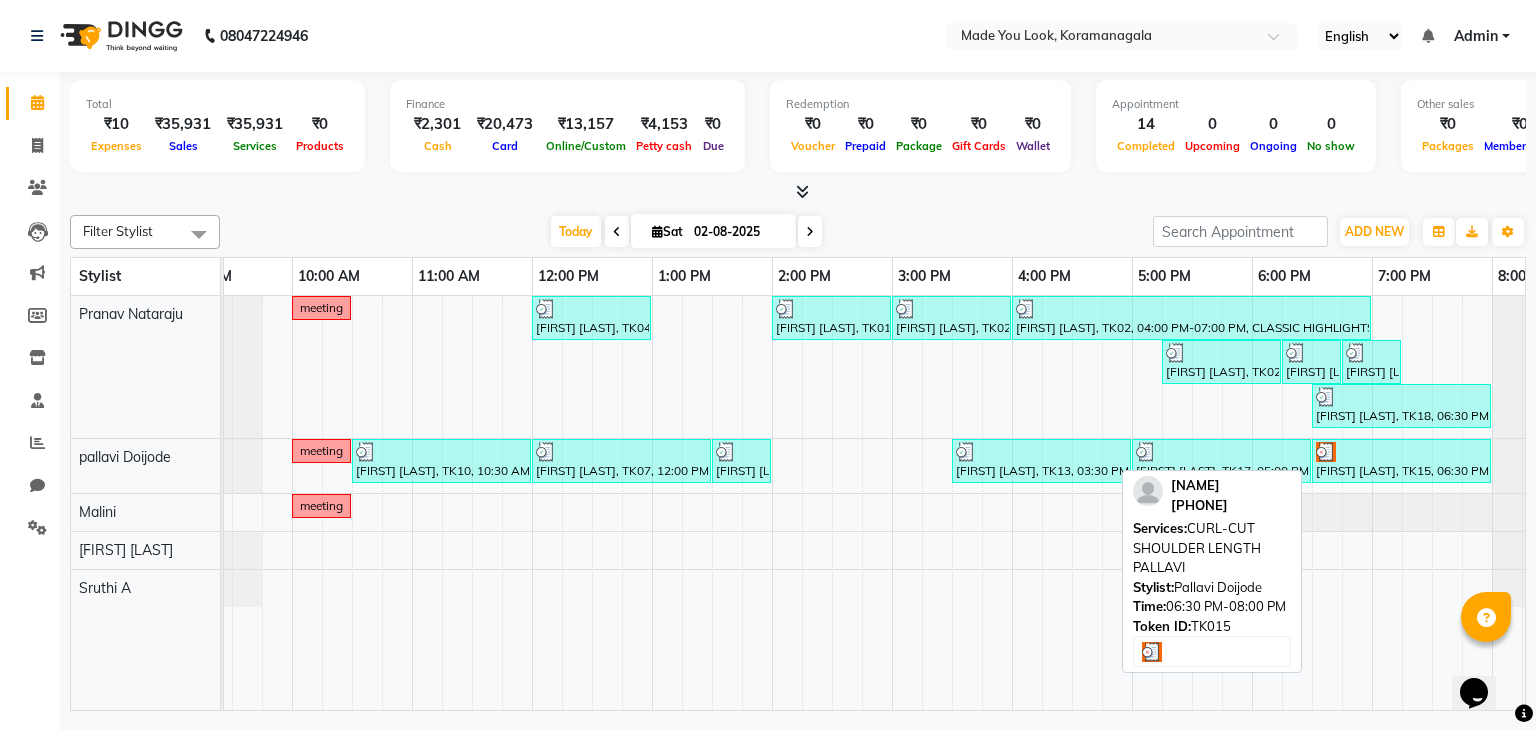 click at bounding box center [1326, 452] 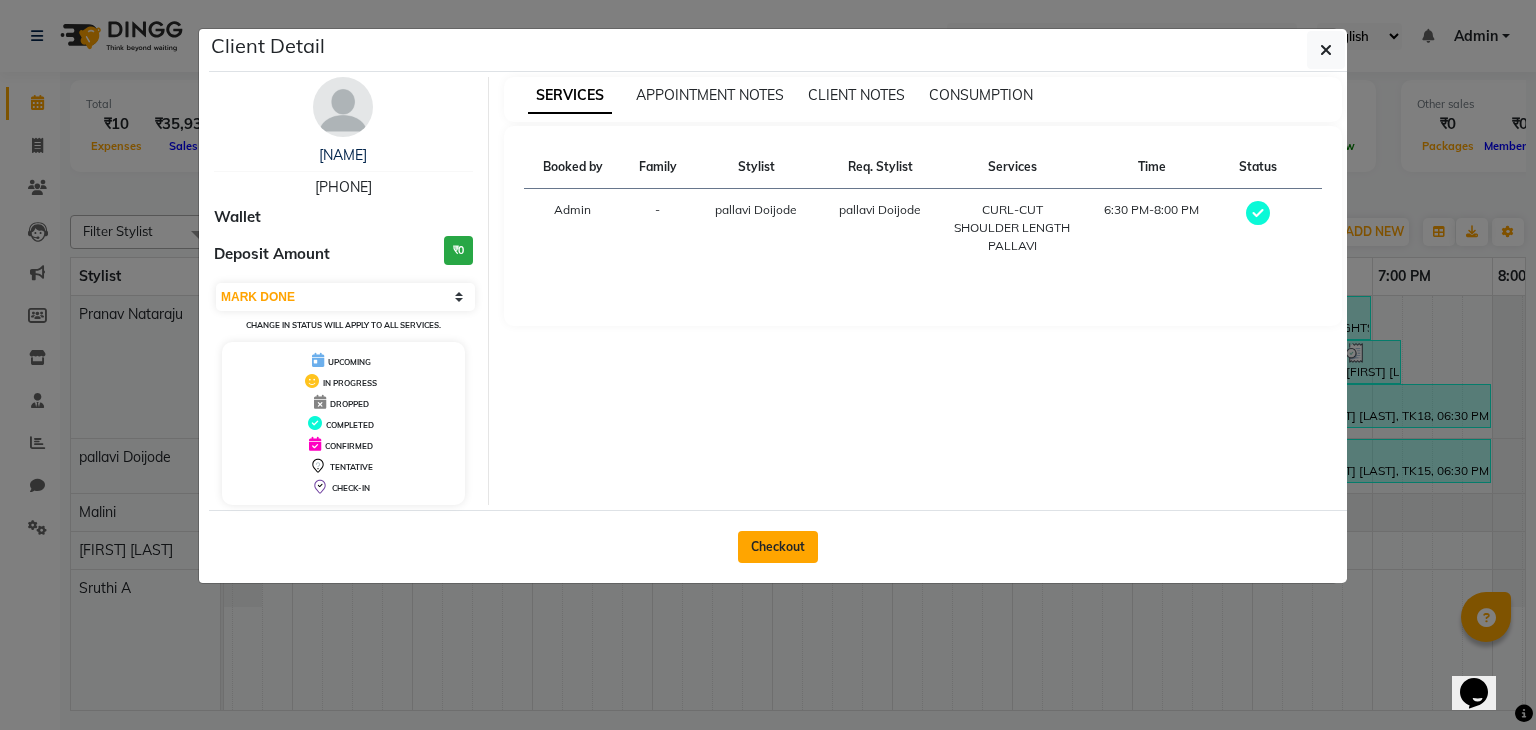 click on "Checkout" 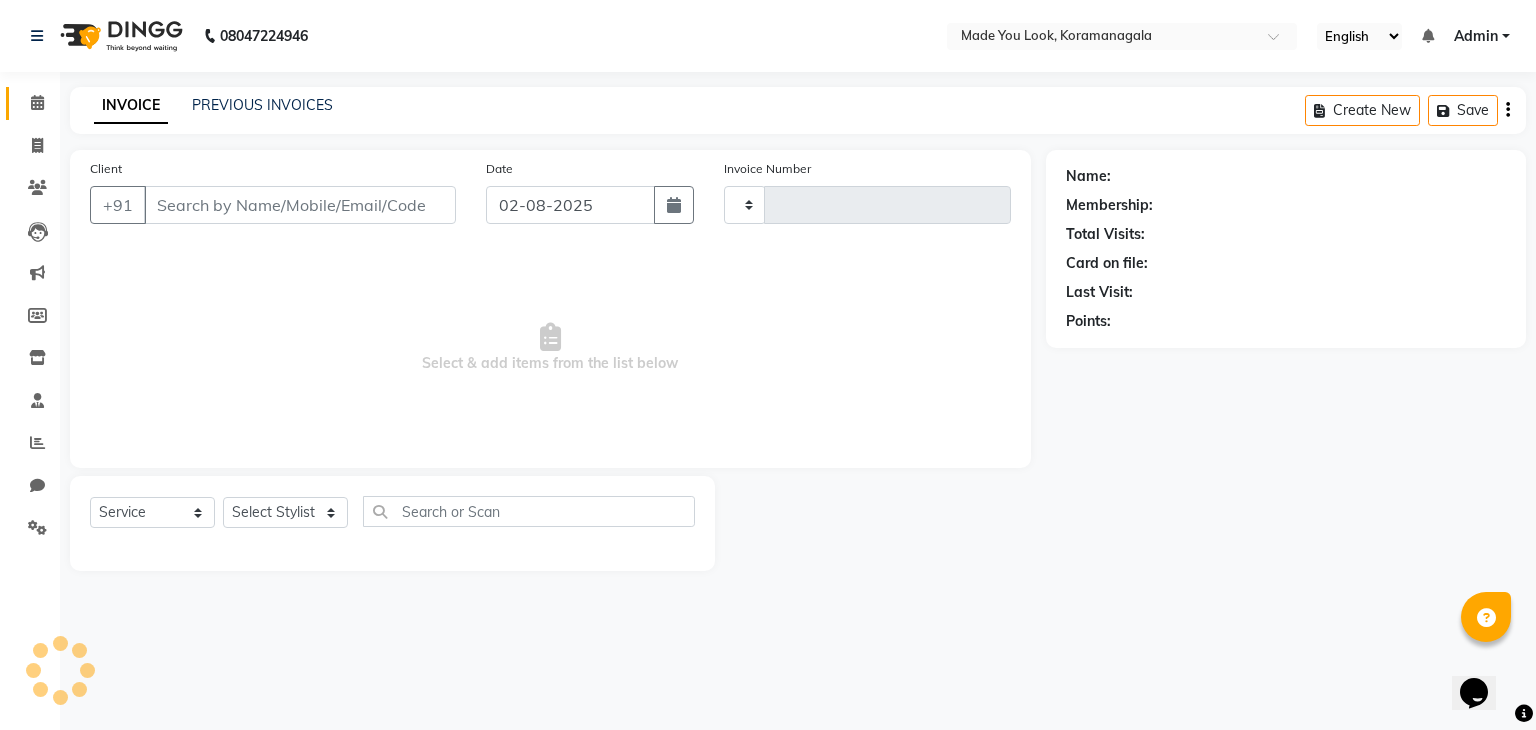 type on "0154" 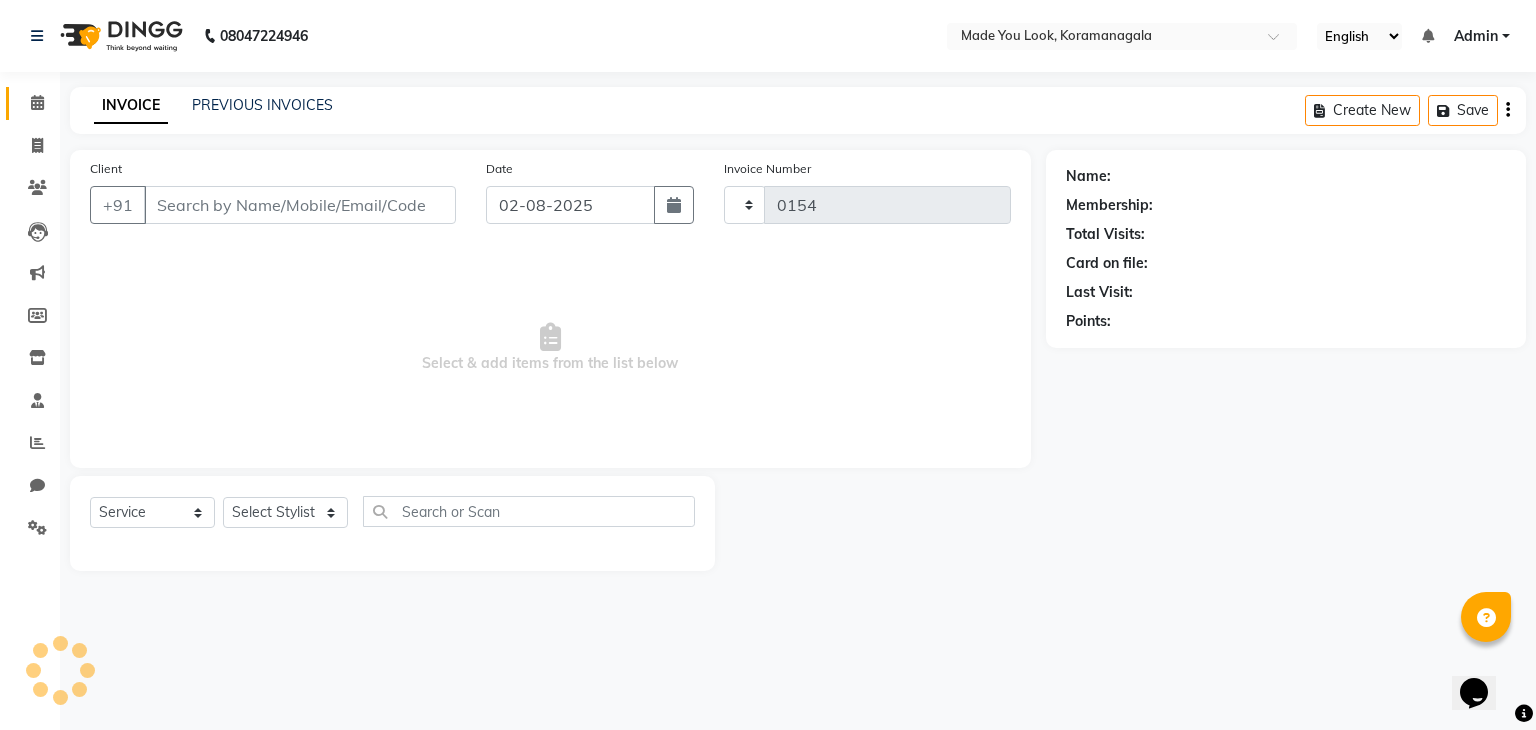 select on "8181" 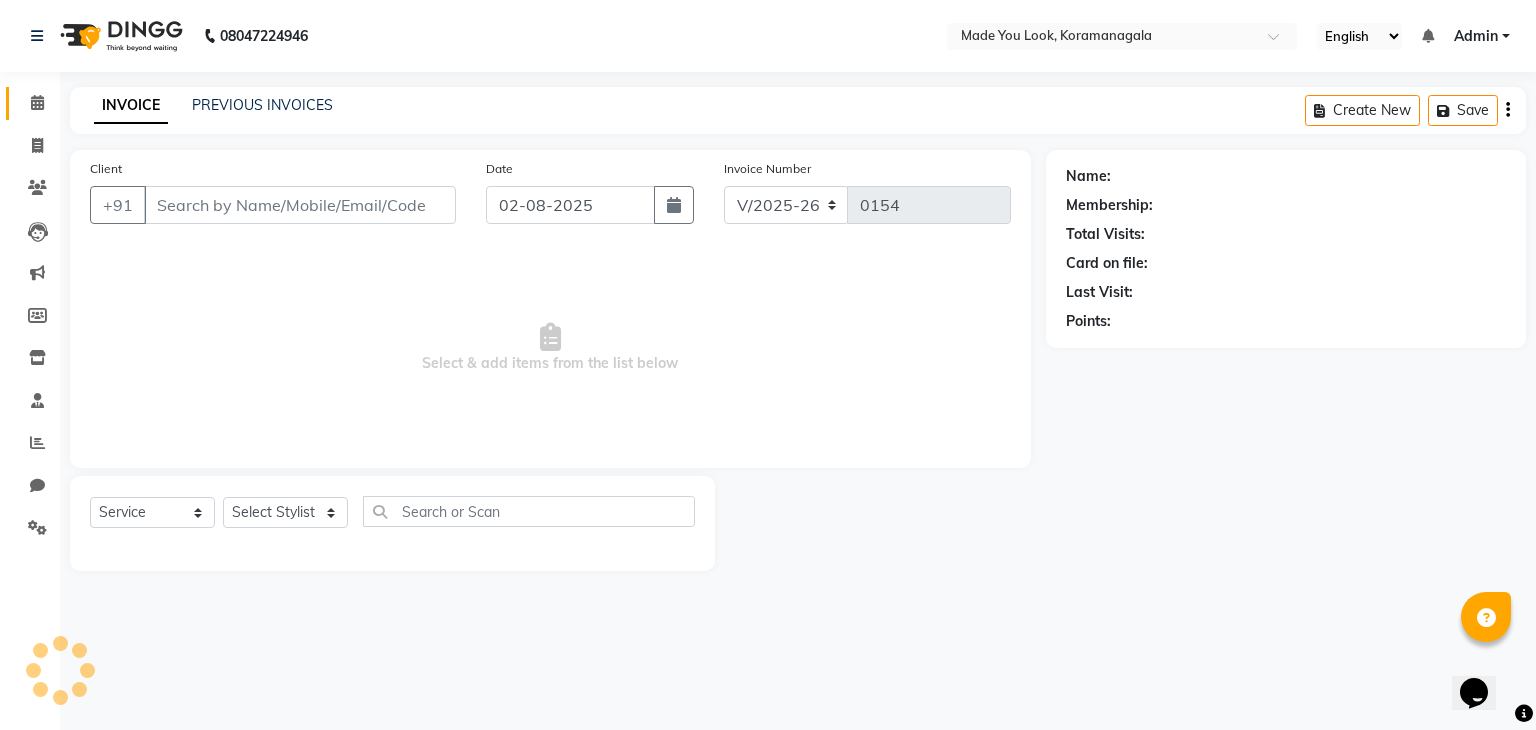 type on "[PHONE]" 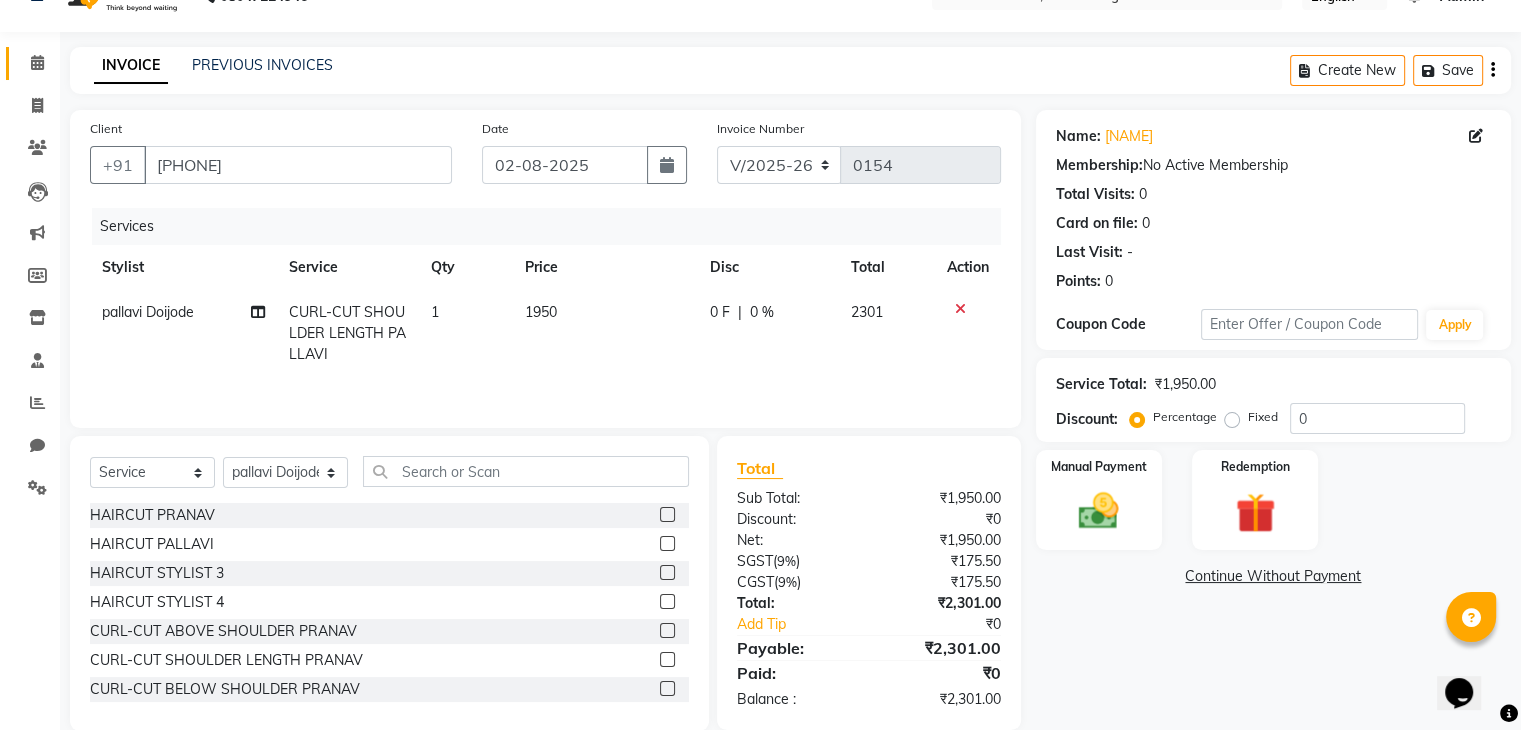 scroll, scrollTop: 72, scrollLeft: 0, axis: vertical 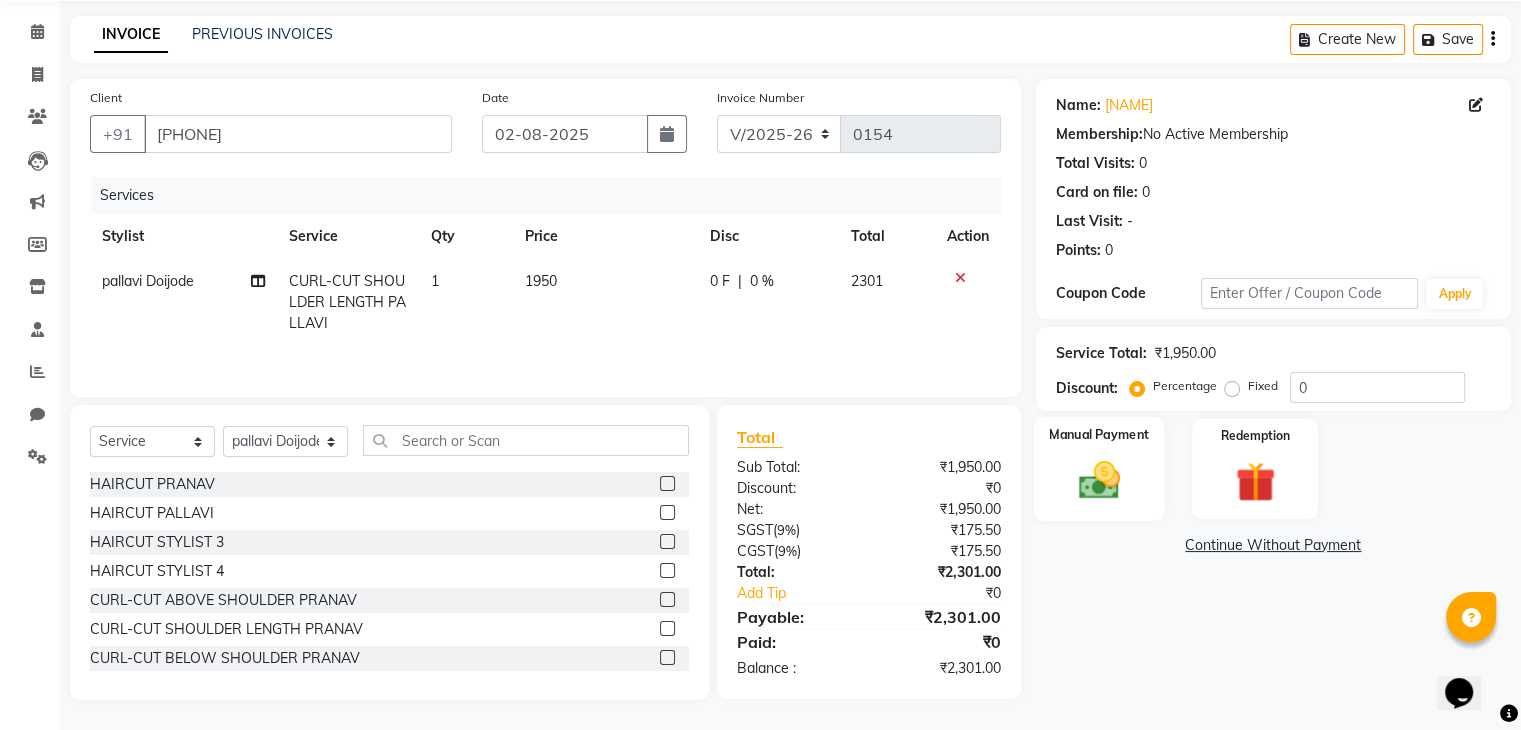 click 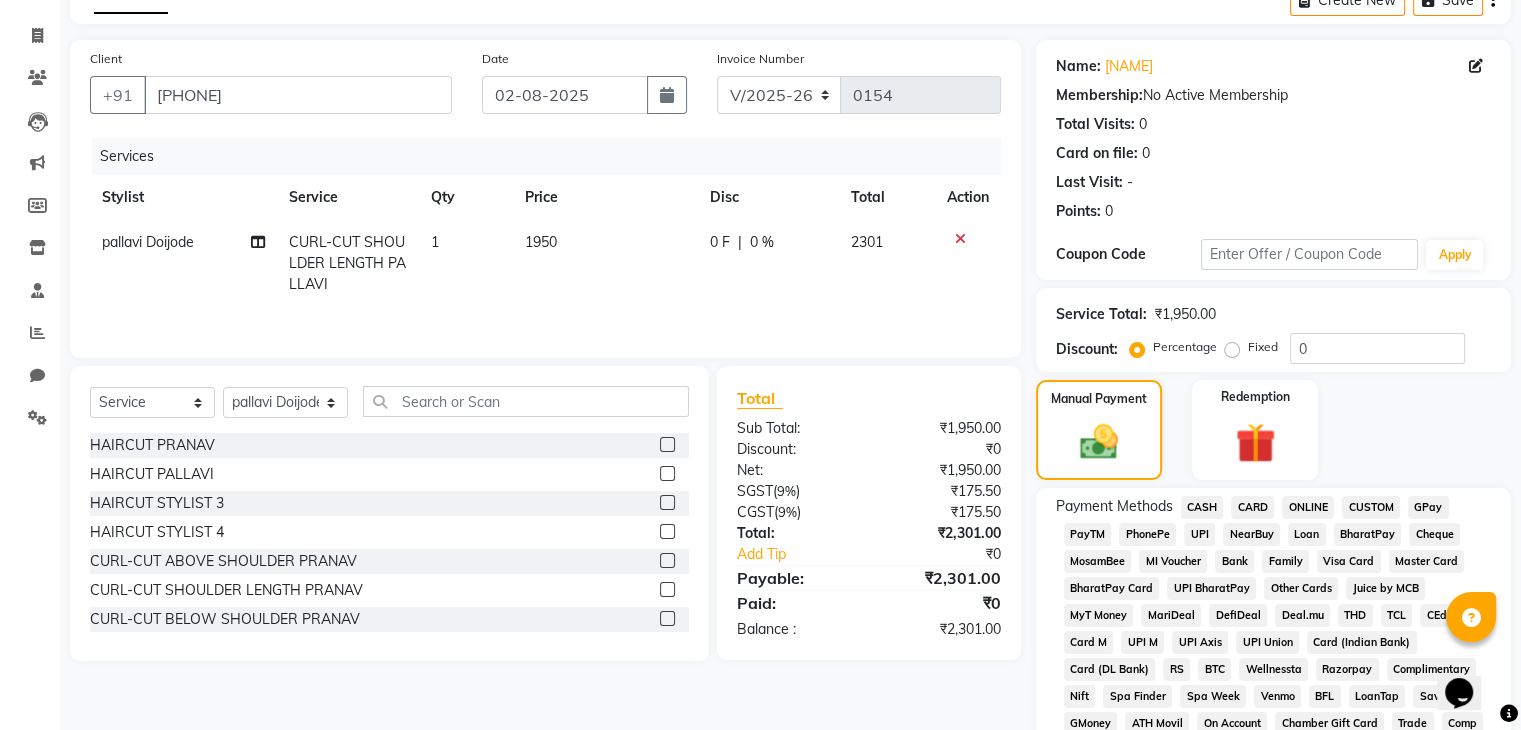 scroll, scrollTop: 172, scrollLeft: 0, axis: vertical 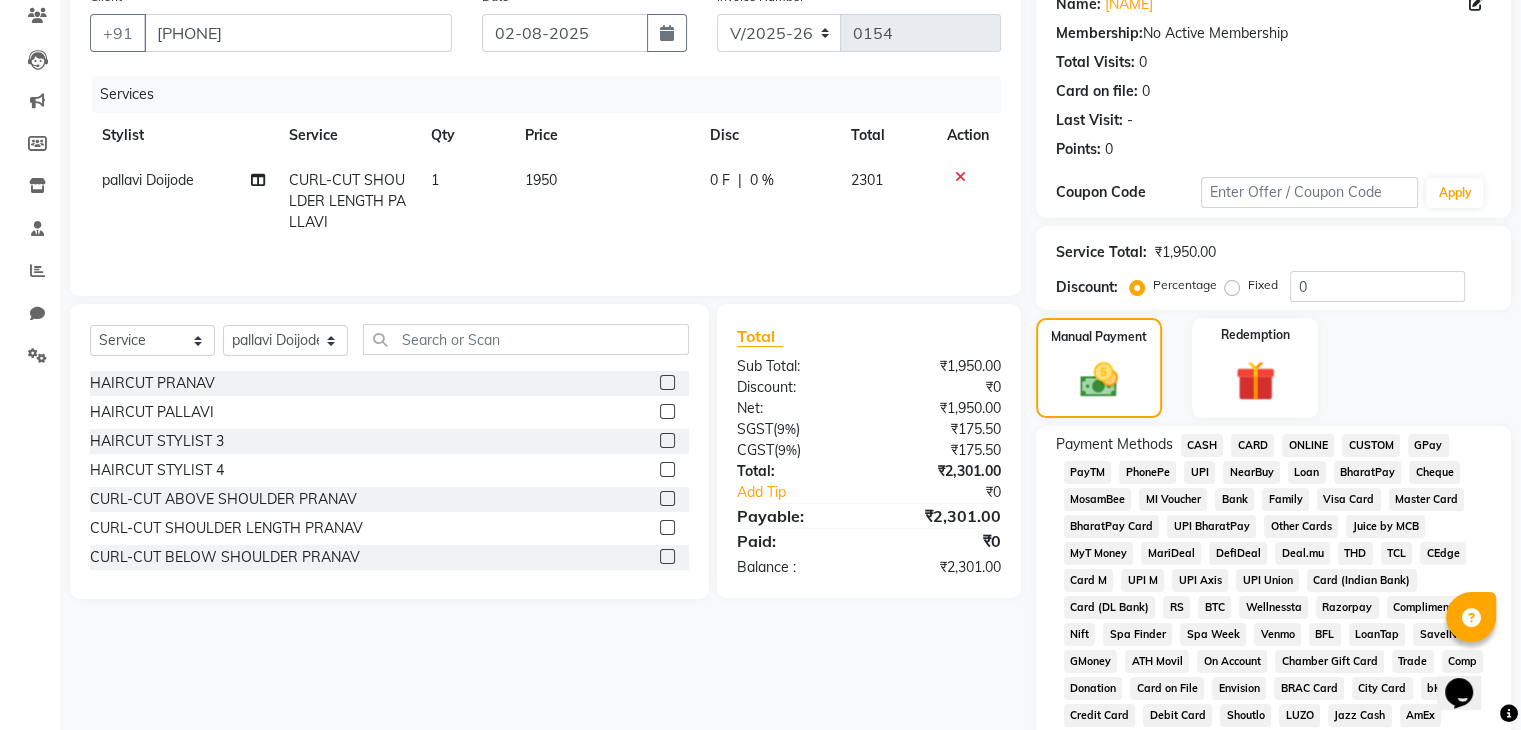 click on "UPI" 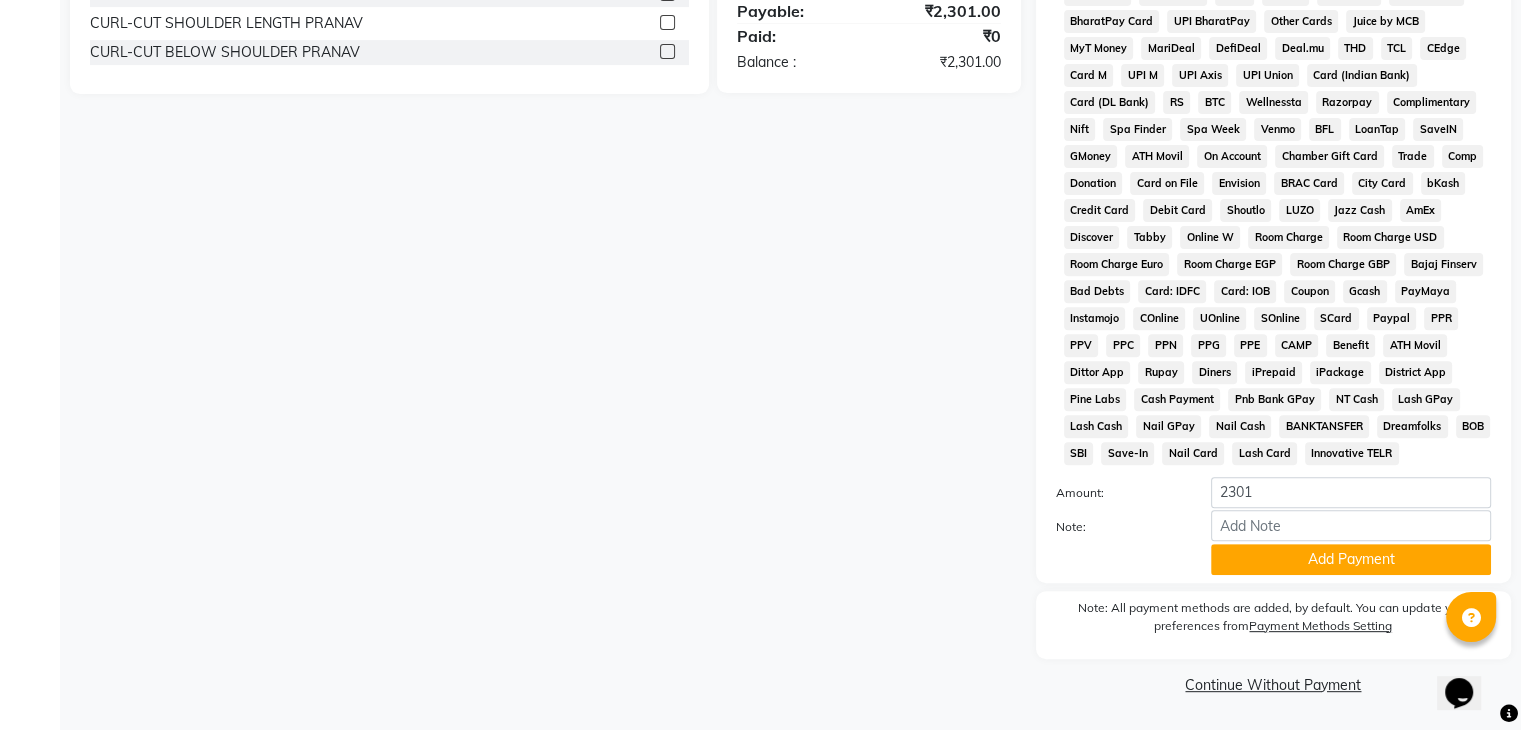 scroll, scrollTop: 693, scrollLeft: 0, axis: vertical 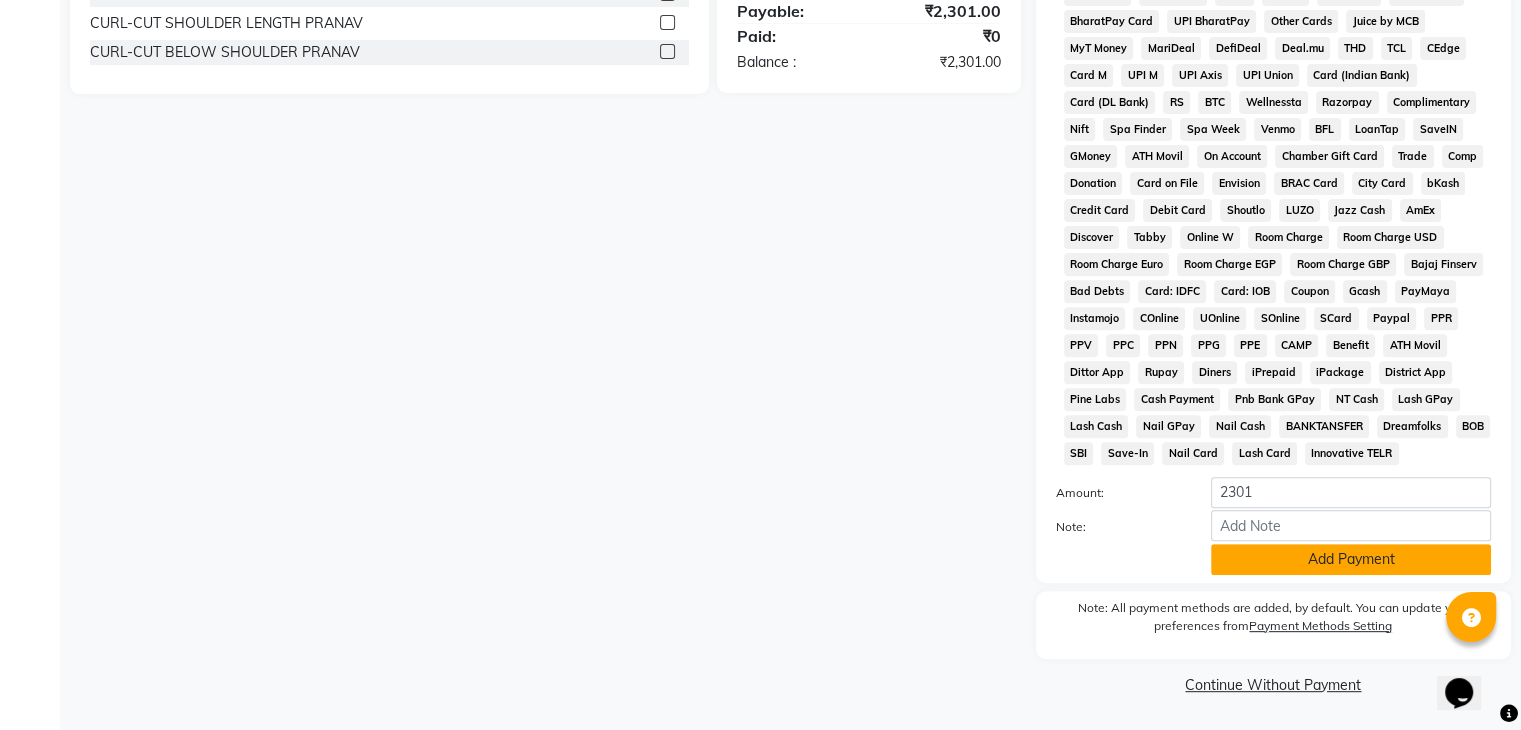 click on "Add Payment" 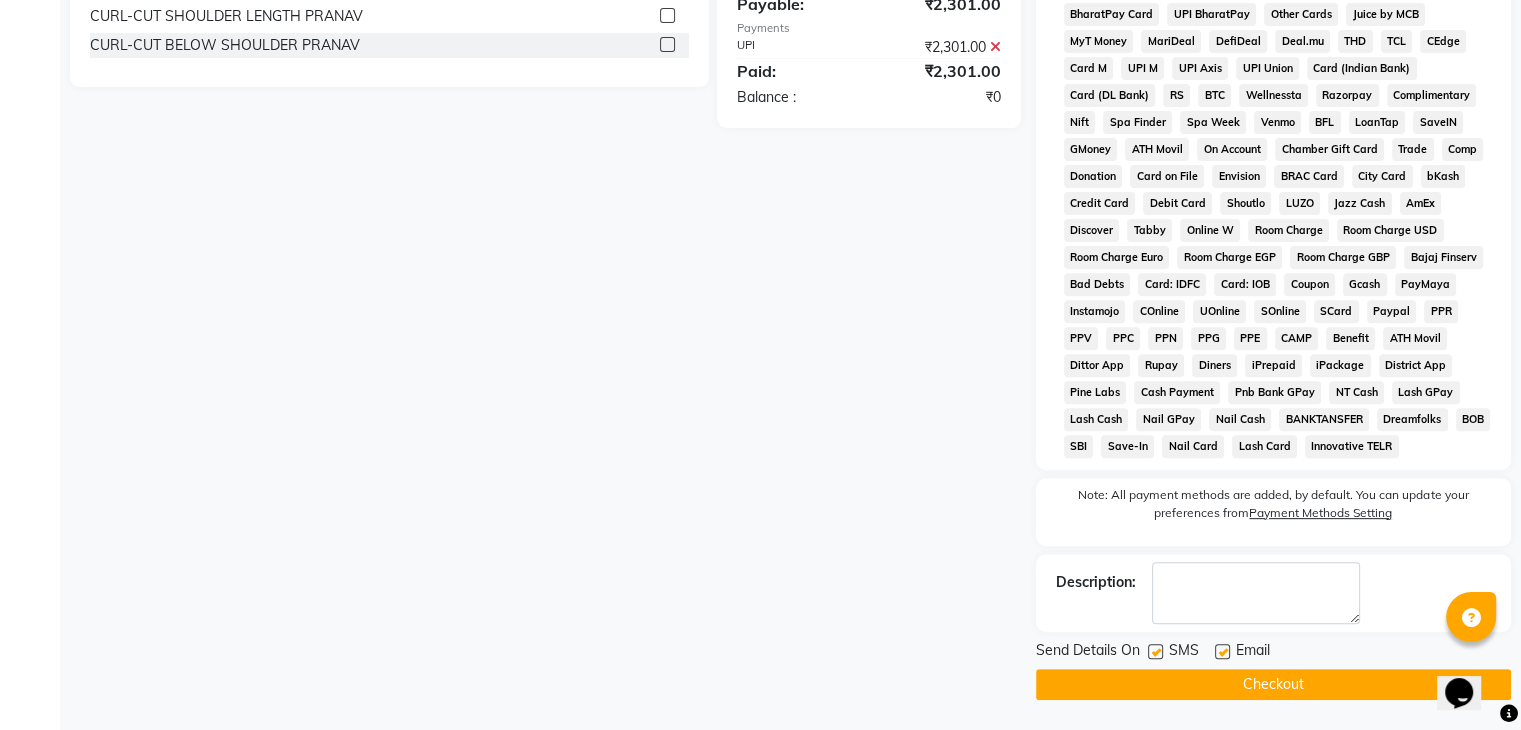 click on "Checkout" 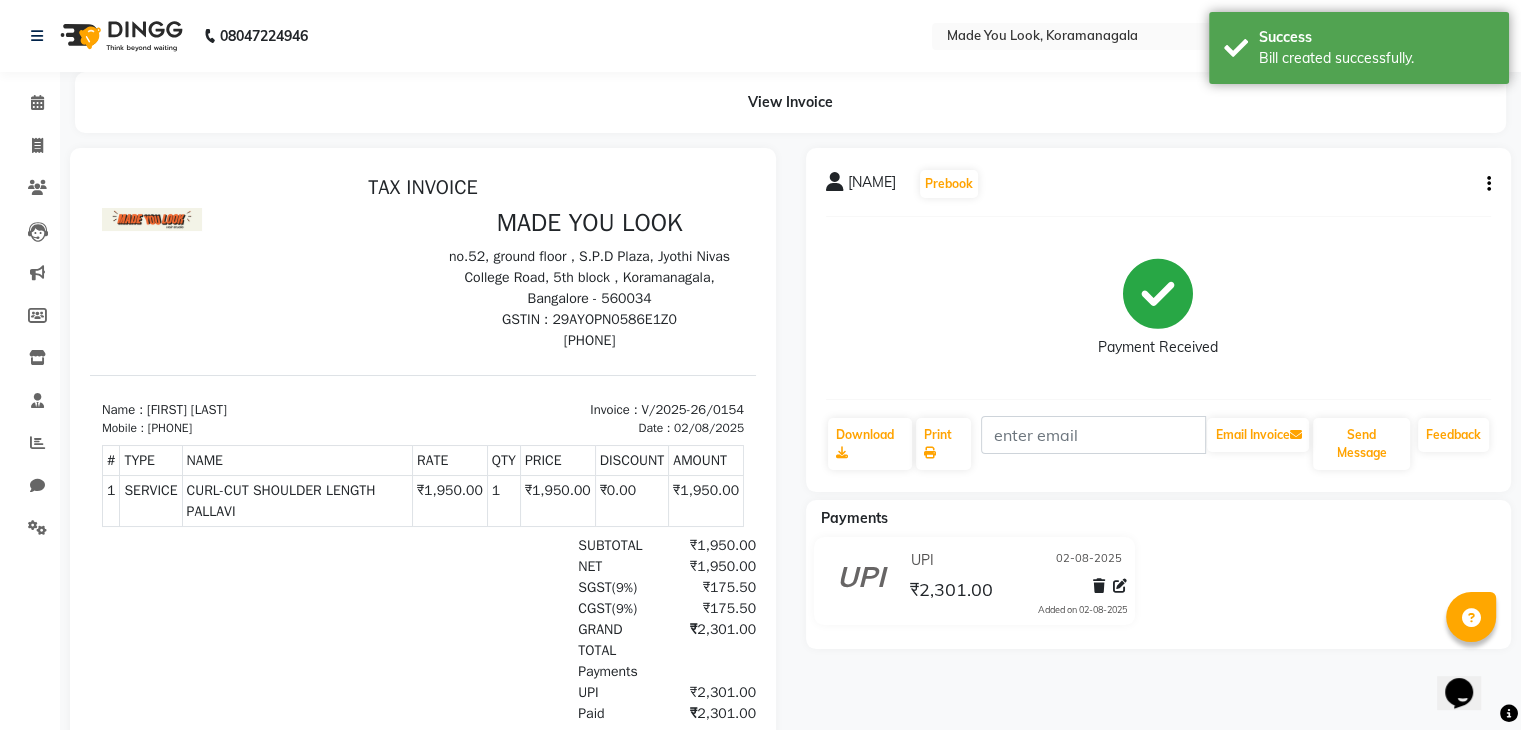 scroll, scrollTop: 0, scrollLeft: 0, axis: both 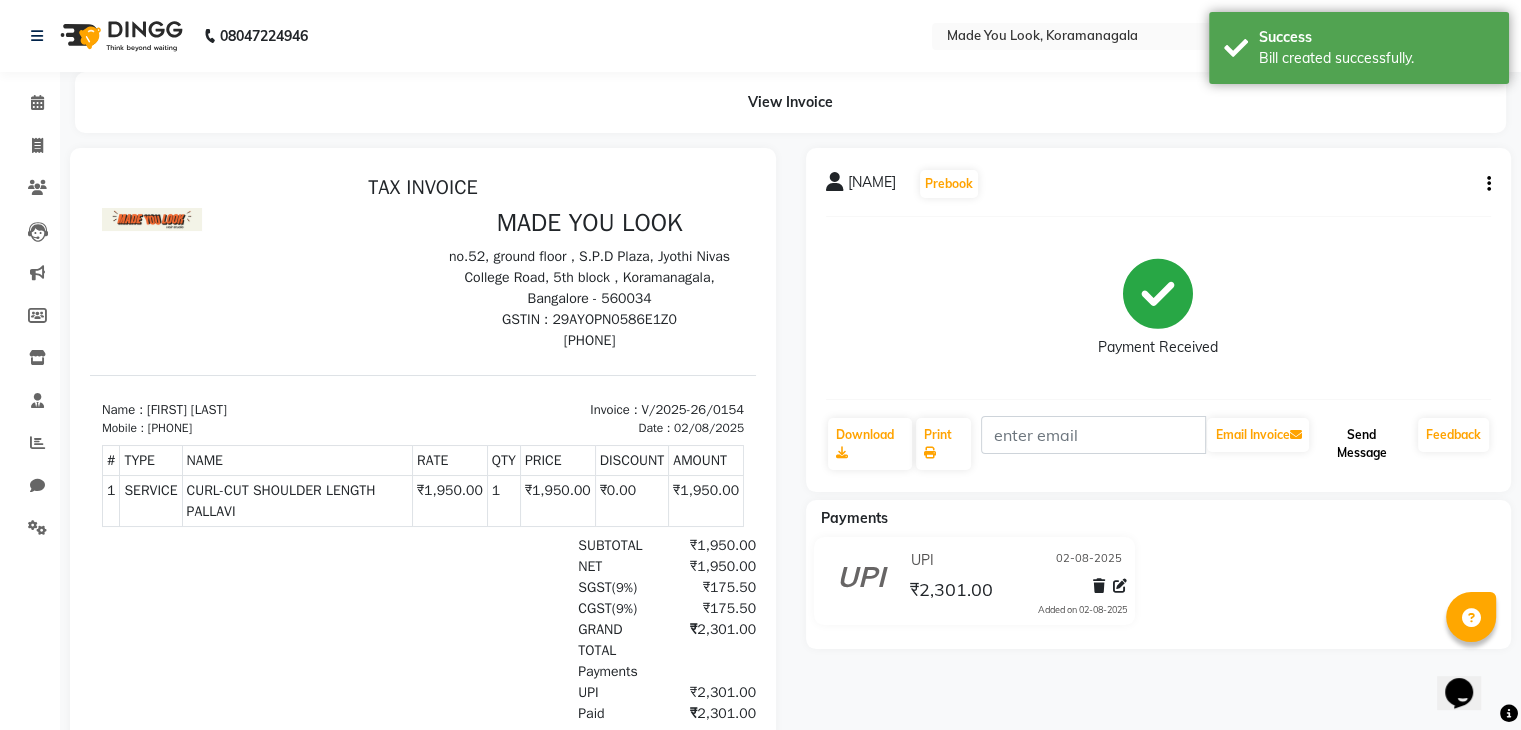click on "Send Message" 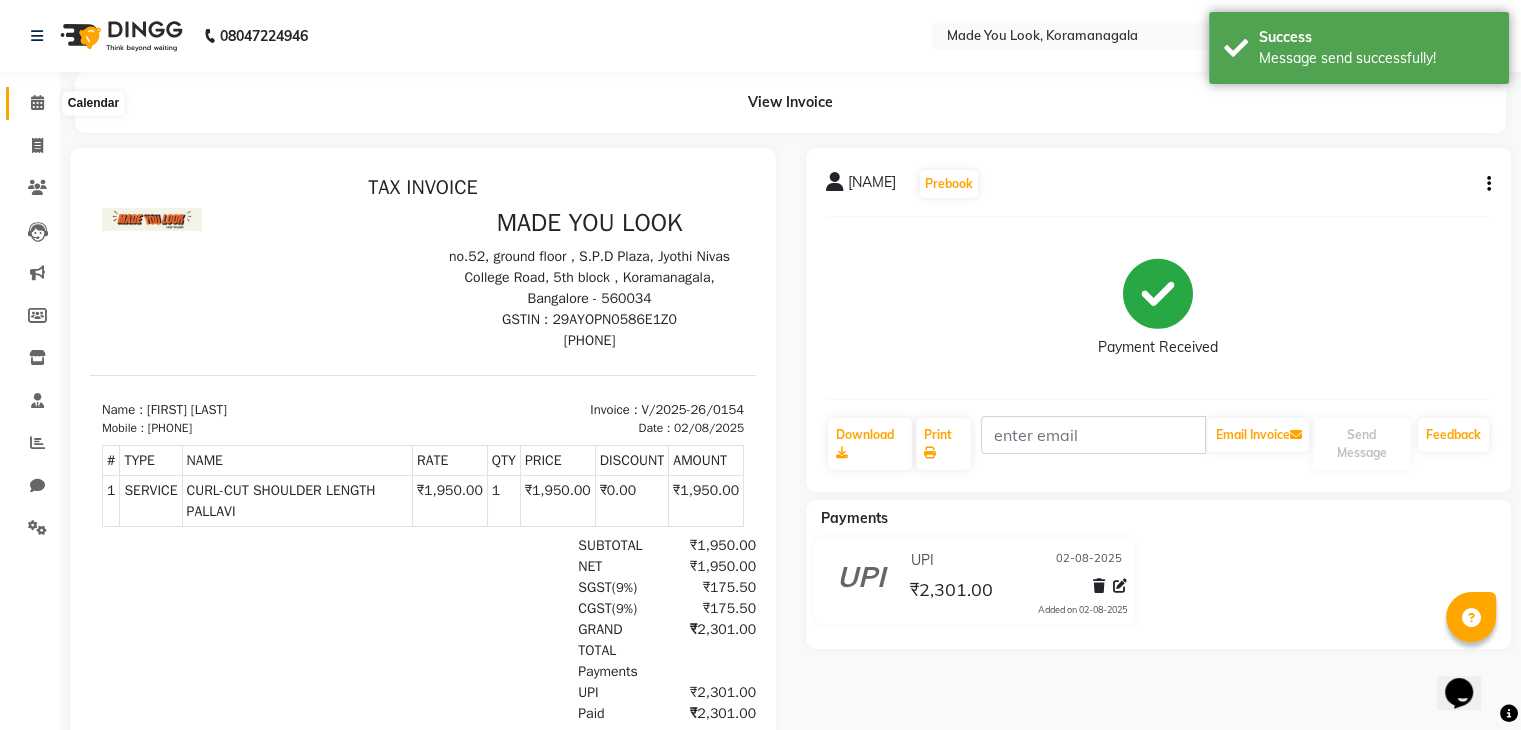 click 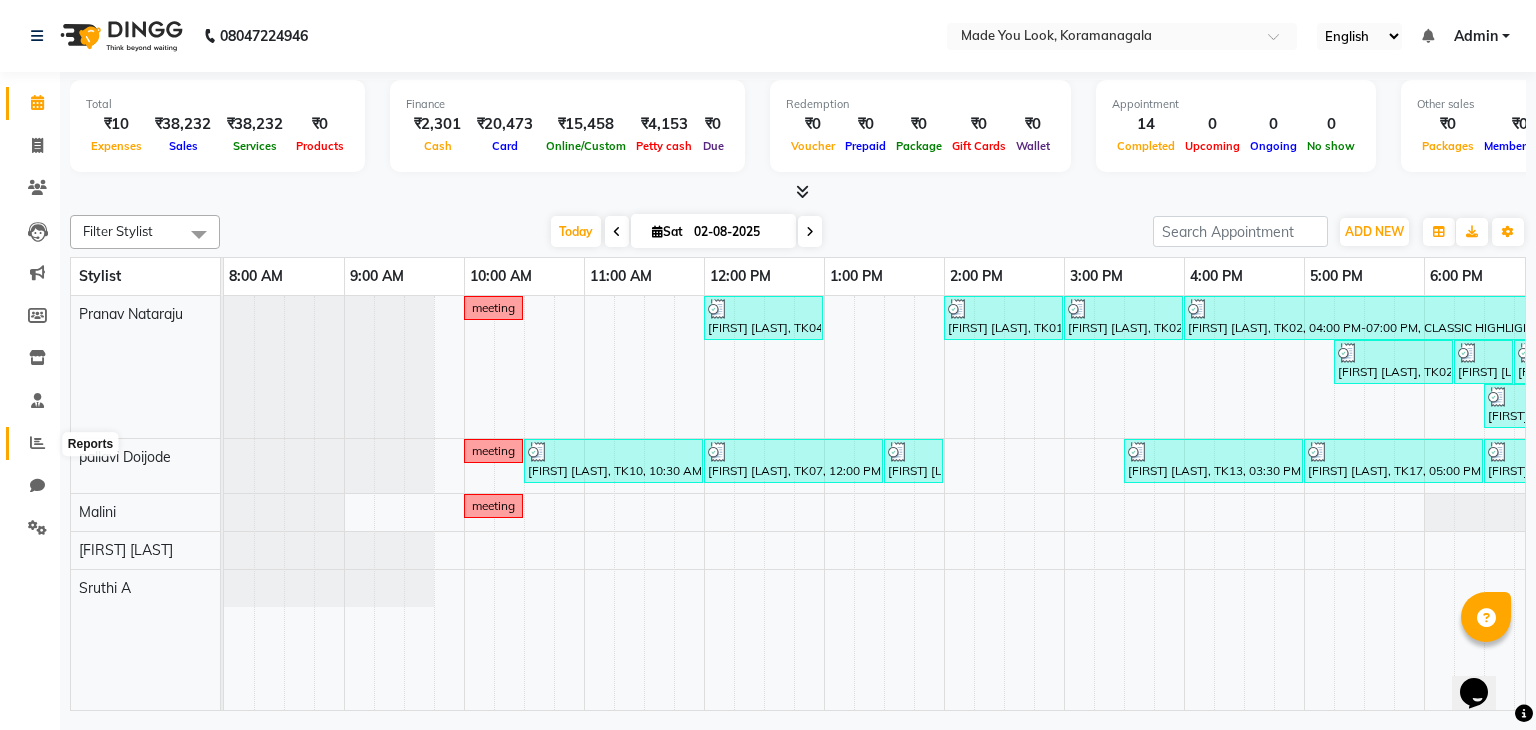 click 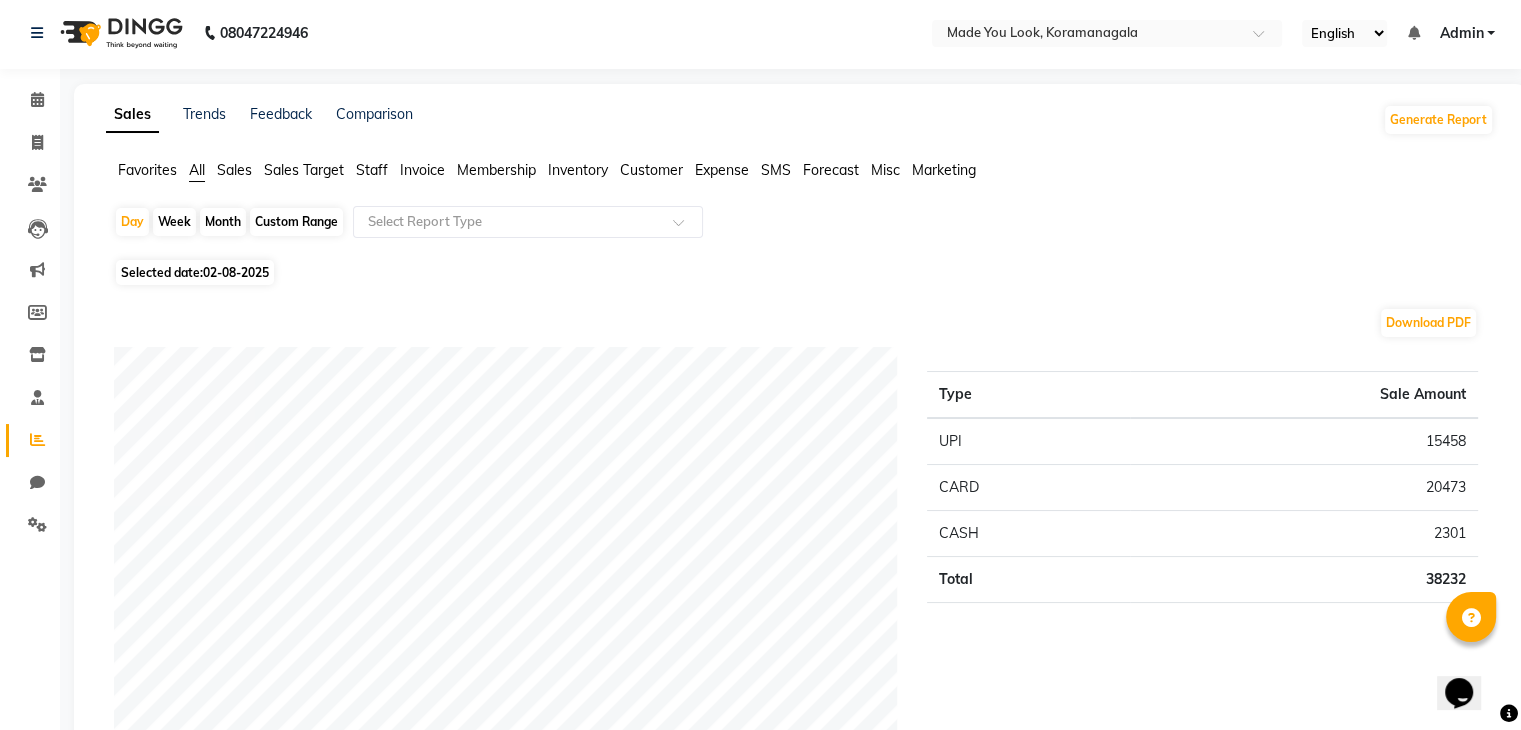 scroll, scrollTop: 0, scrollLeft: 0, axis: both 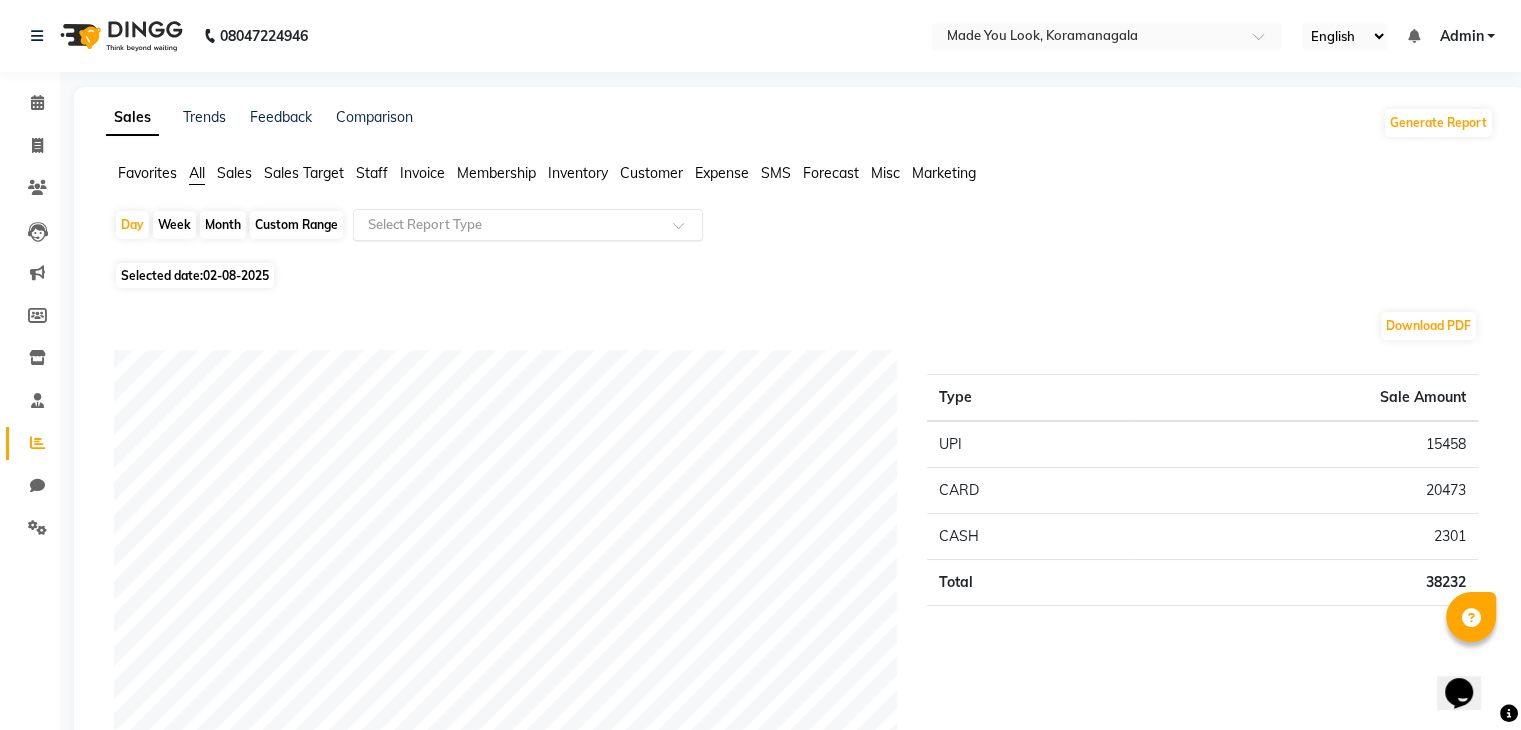 click 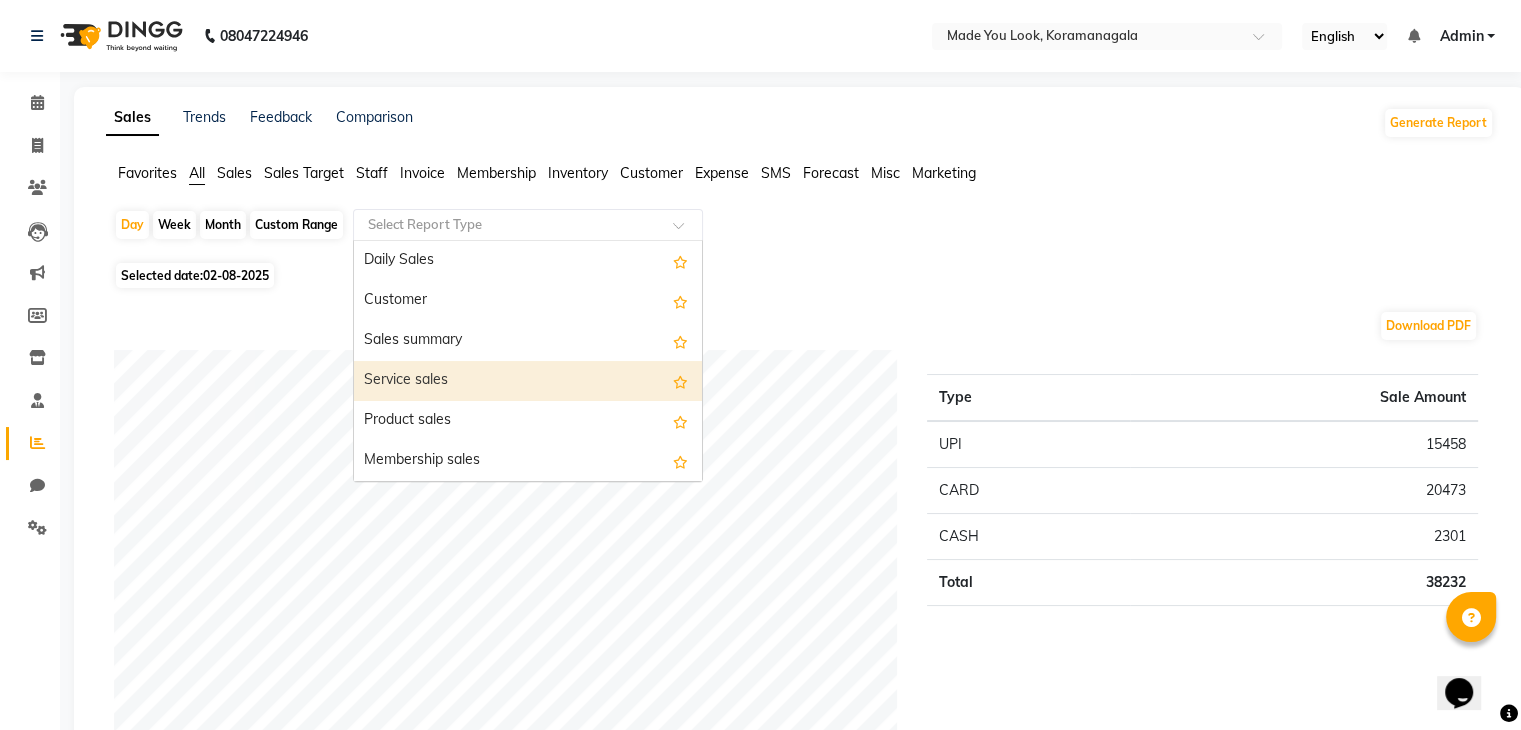 click on "Service sales" at bounding box center (528, 381) 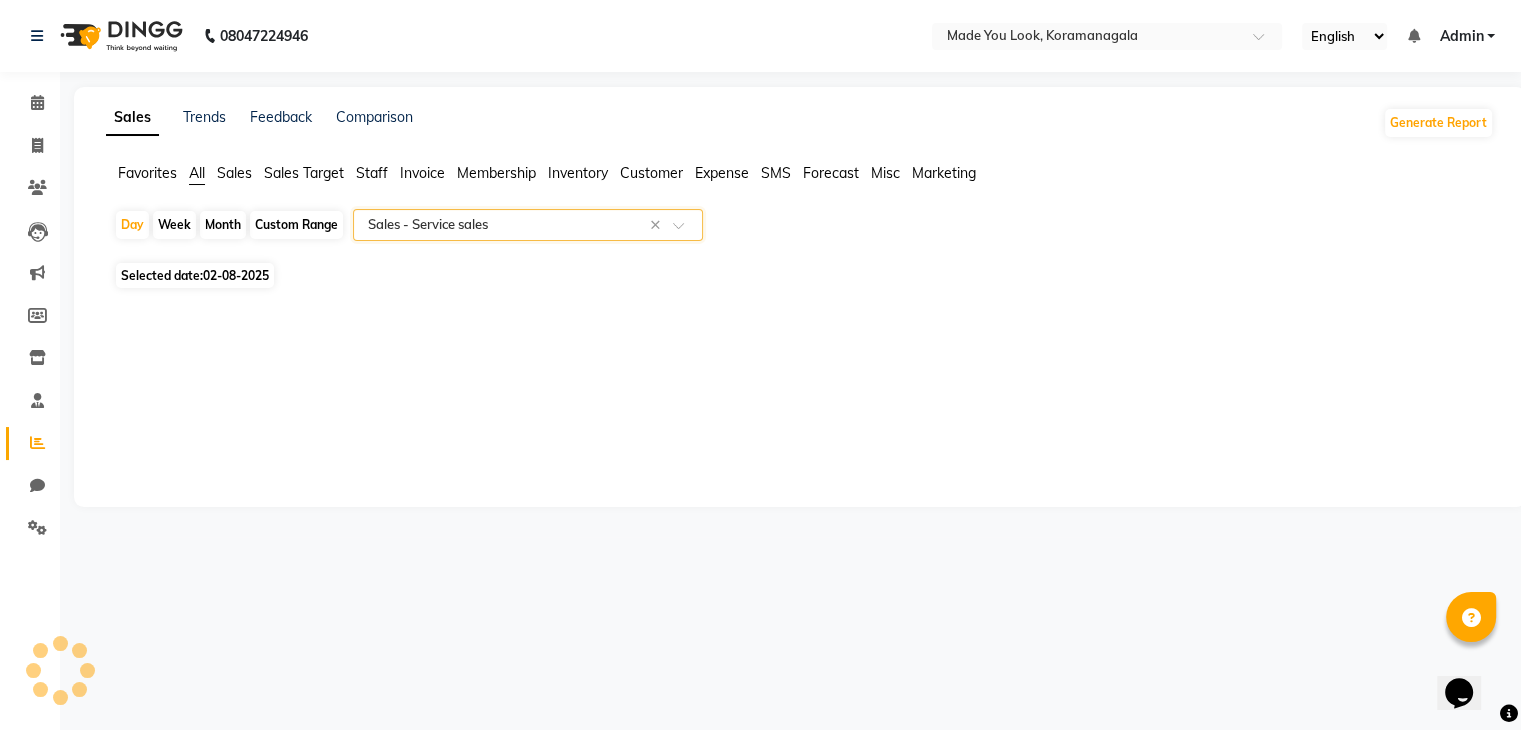 select on "full_report" 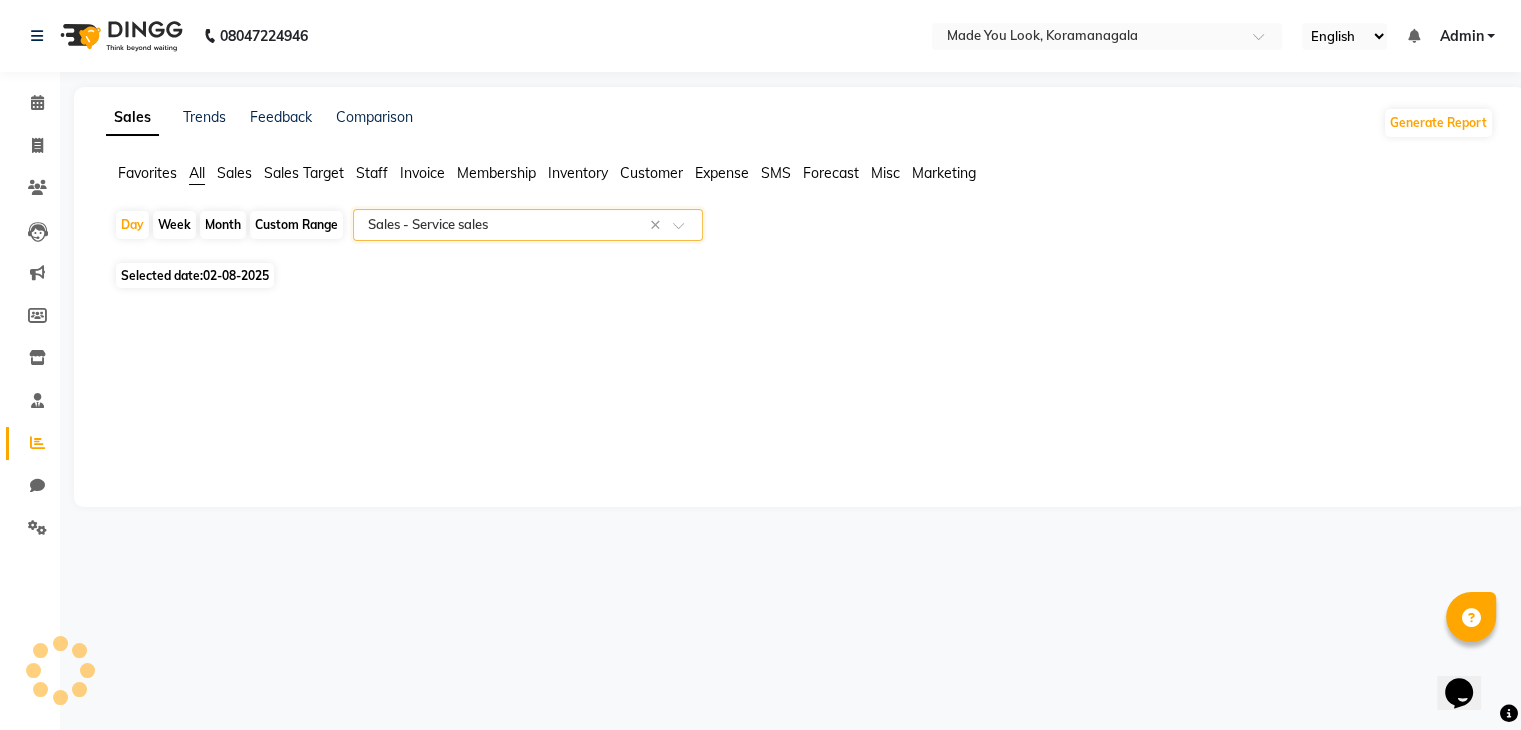 select on "csv" 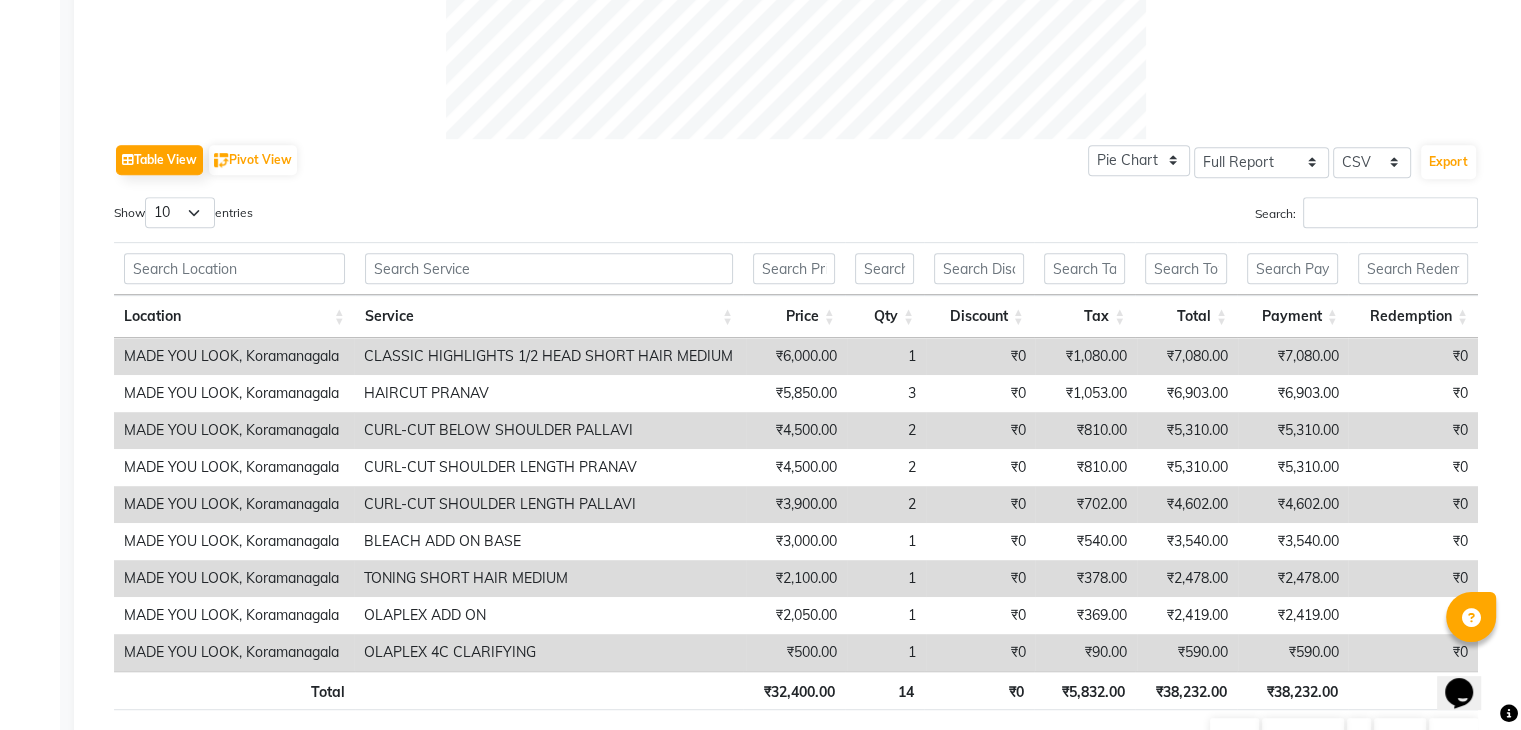 scroll, scrollTop: 1000, scrollLeft: 0, axis: vertical 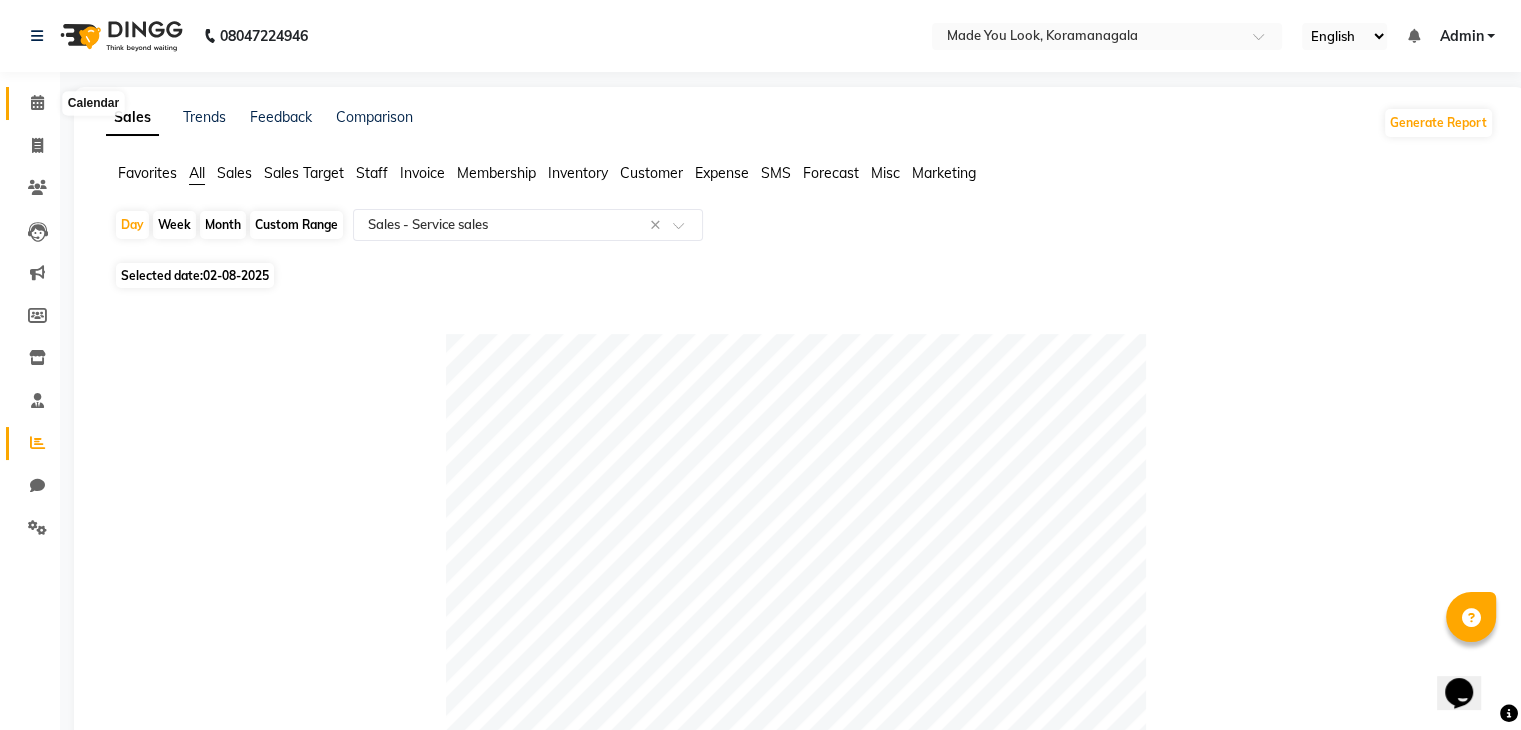 click 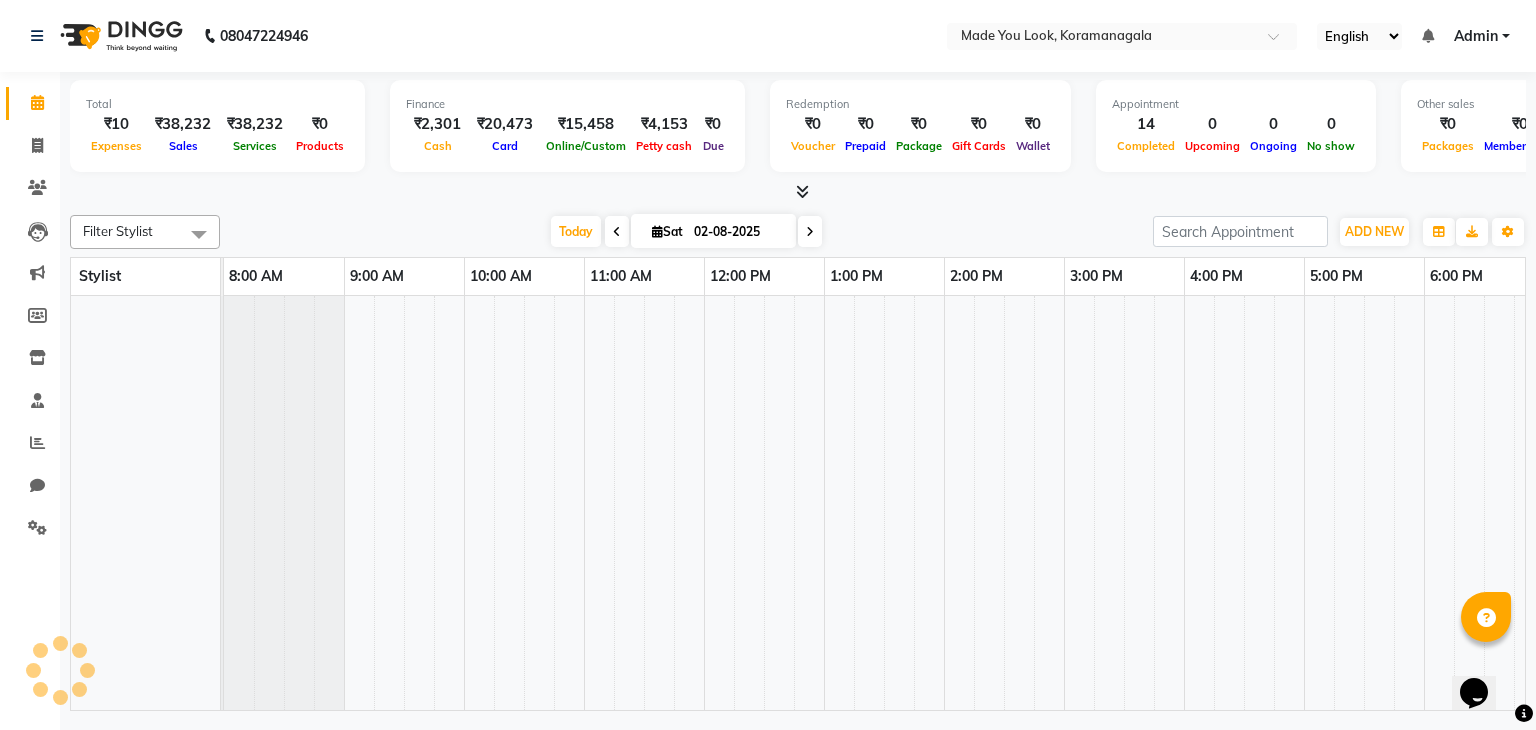 scroll, scrollTop: 0, scrollLeft: 0, axis: both 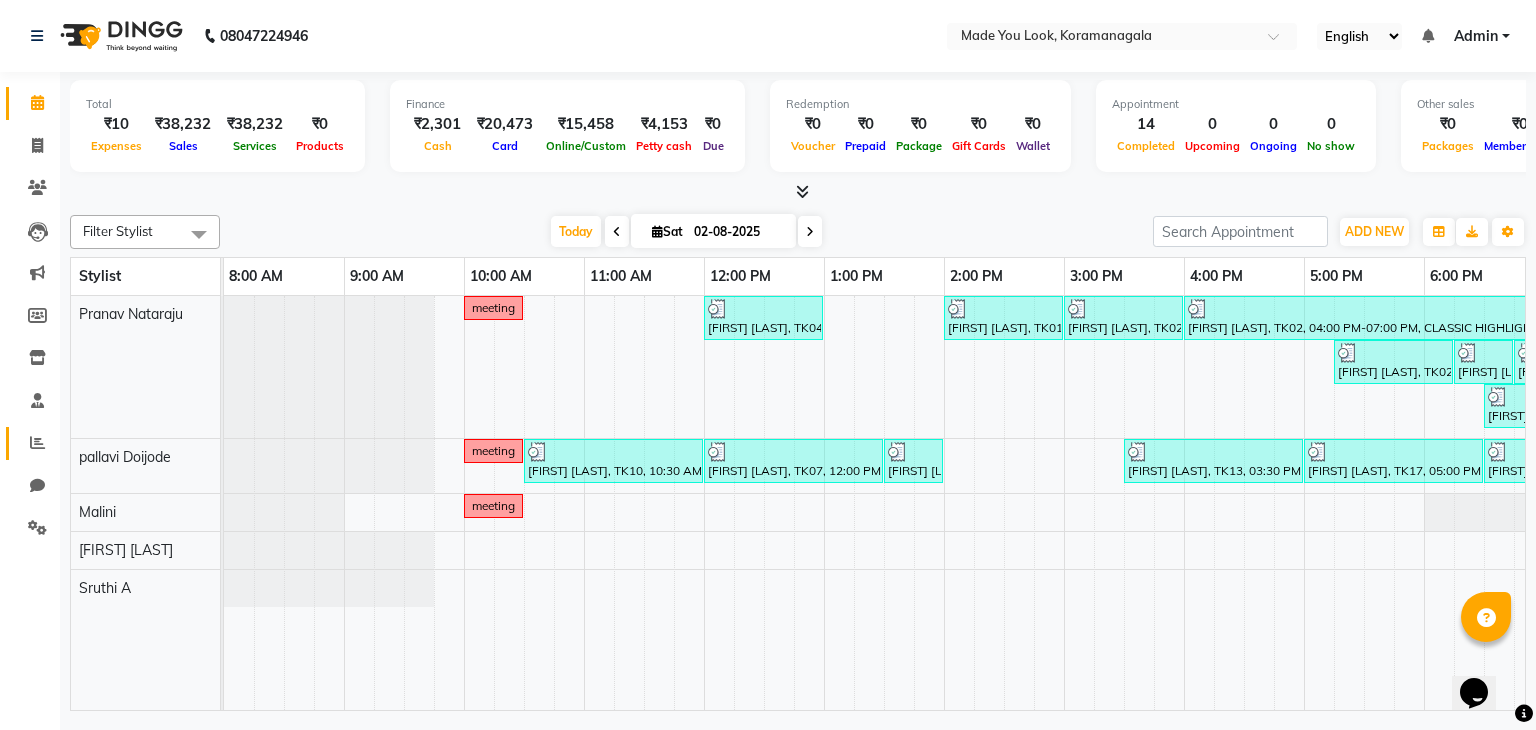 click on "Reports" 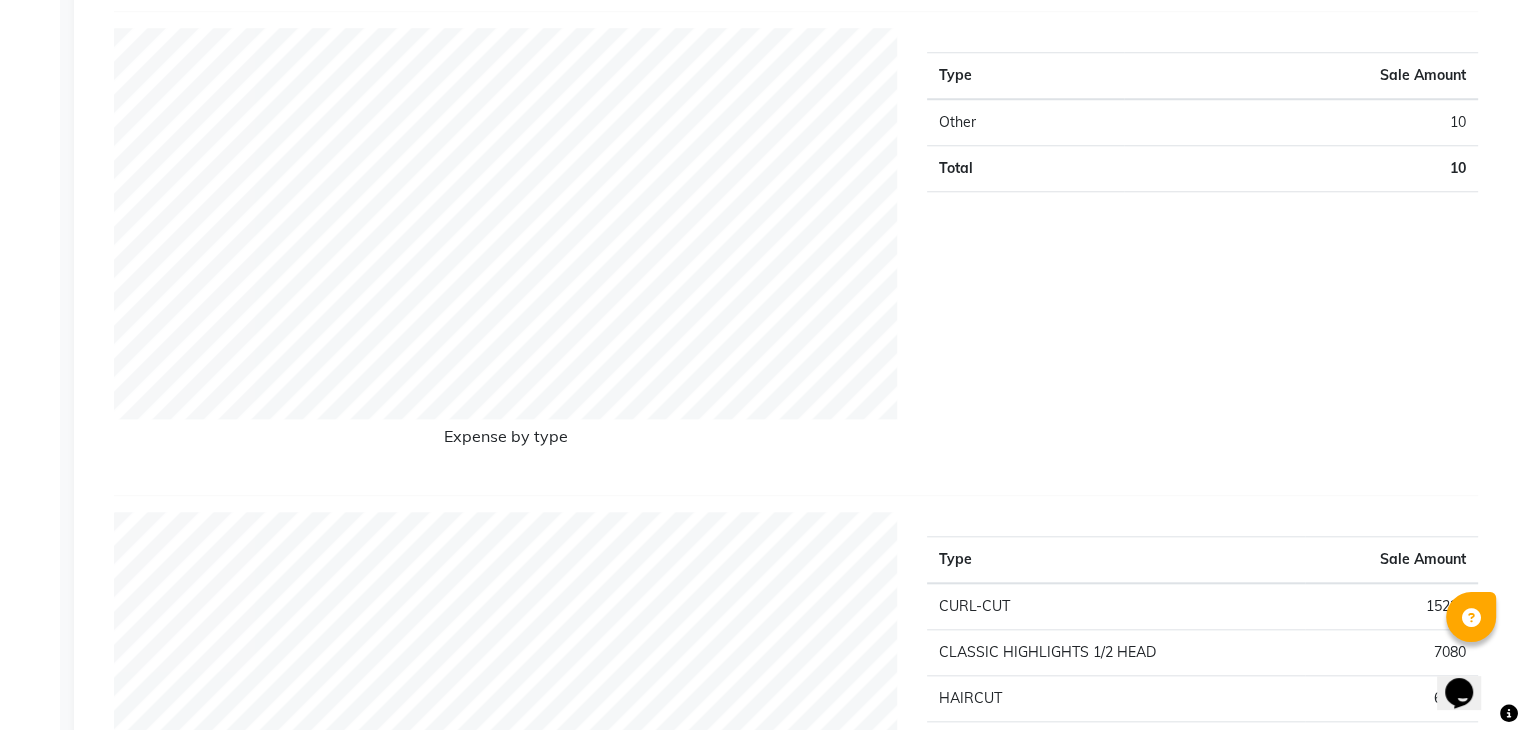 scroll, scrollTop: 1478, scrollLeft: 0, axis: vertical 